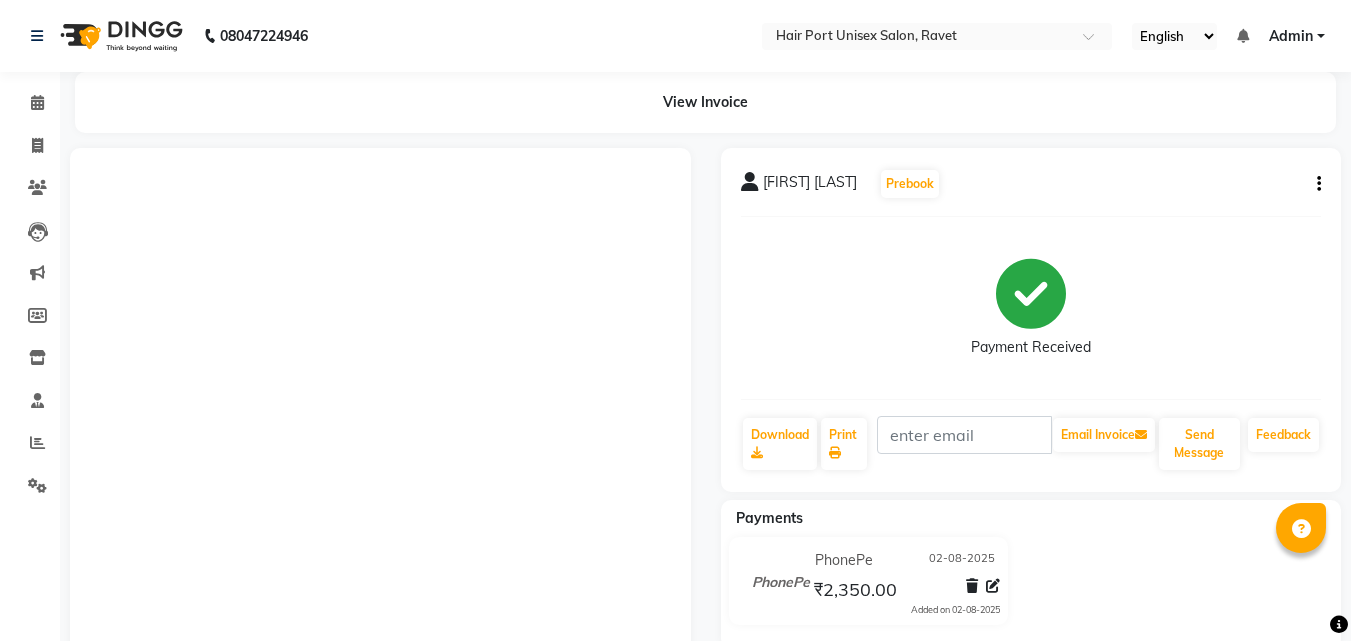 scroll, scrollTop: 0, scrollLeft: 0, axis: both 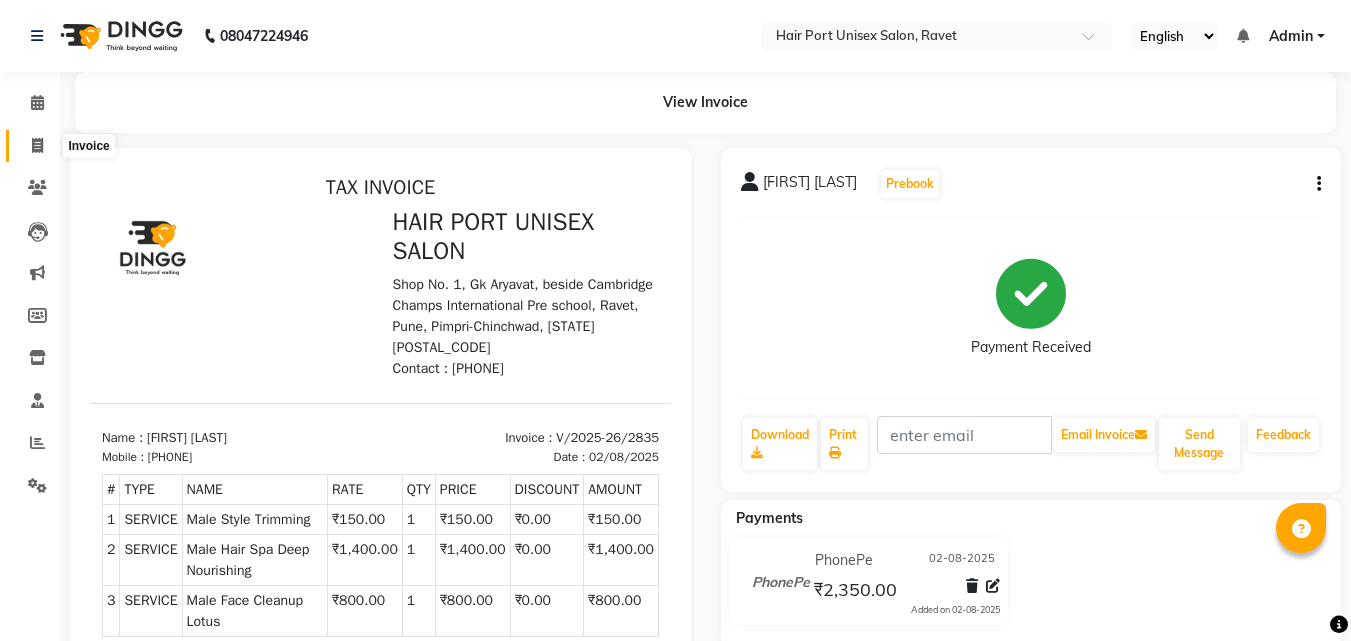 click 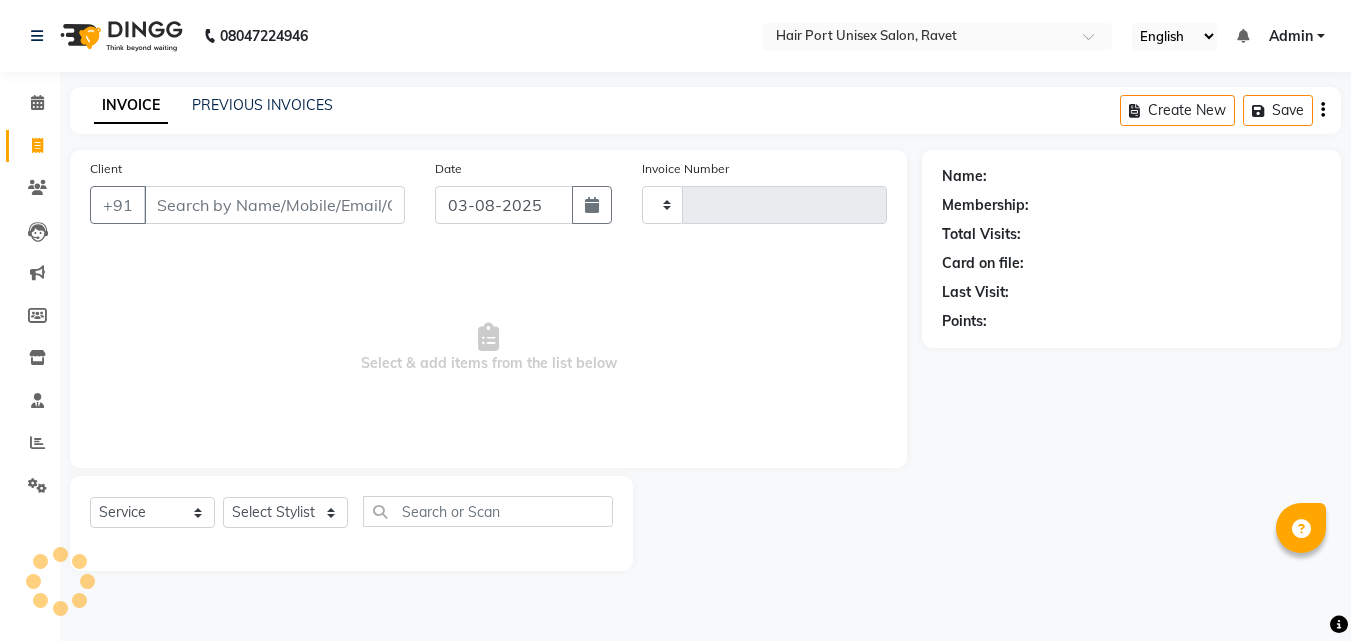 type on "2836" 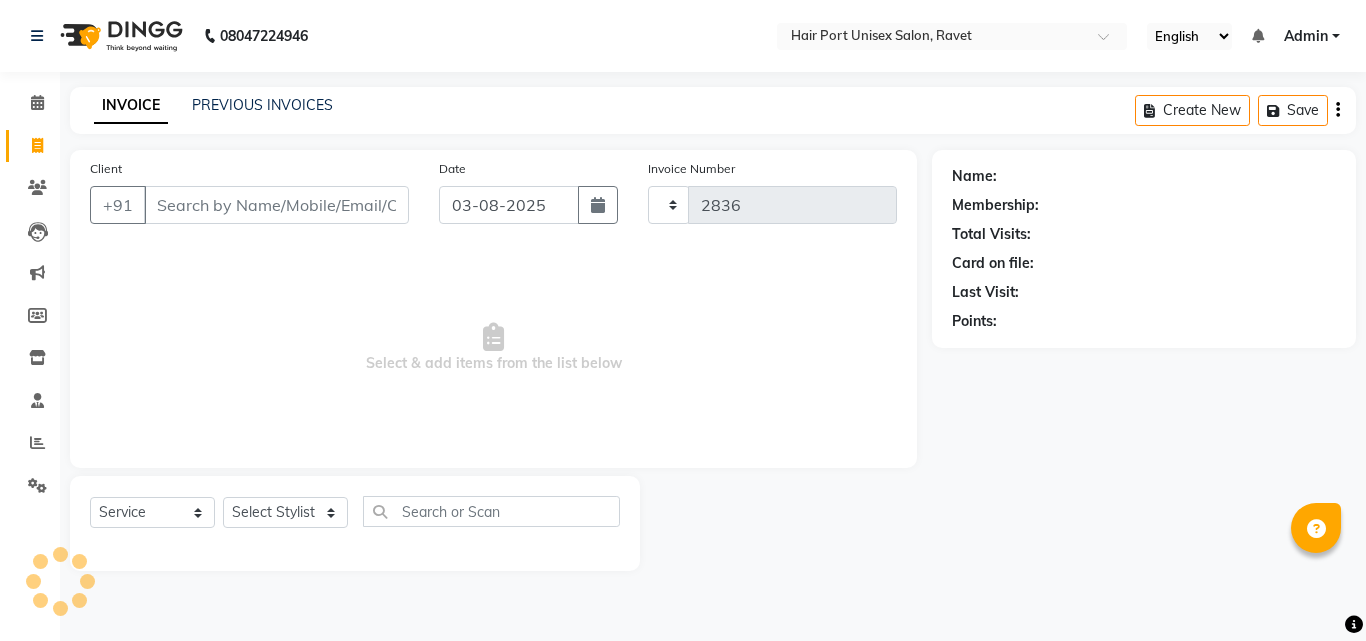 select on "7015" 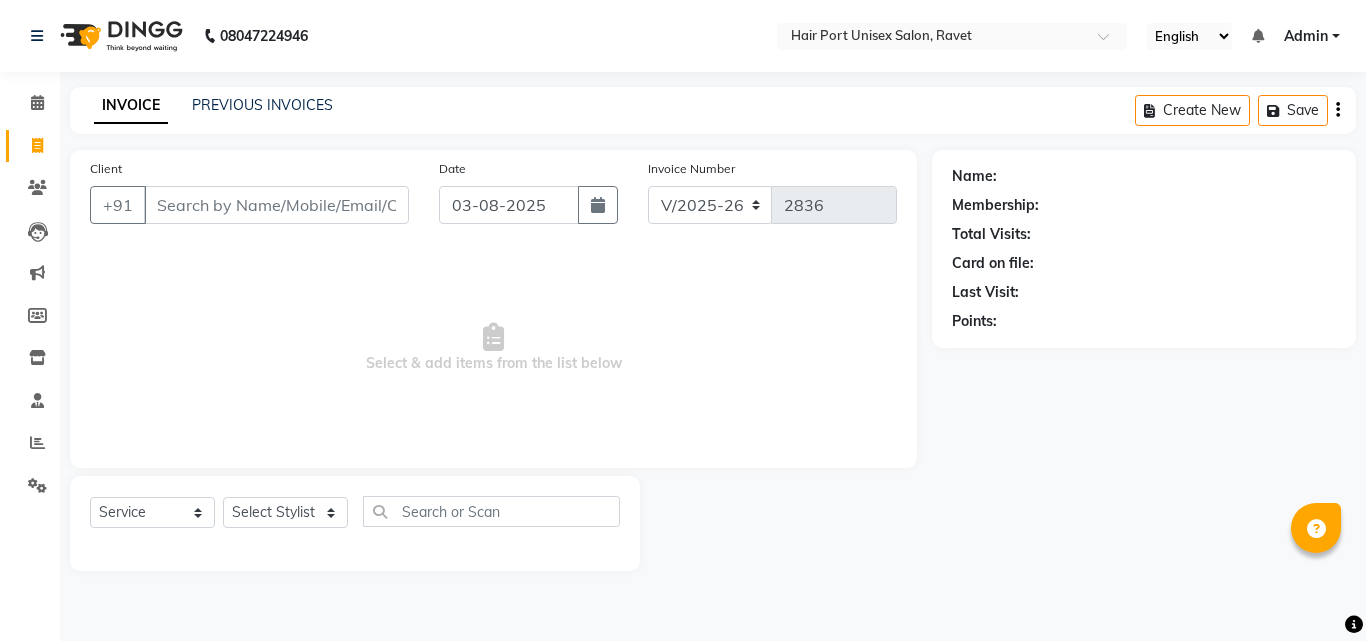 click on "Client" at bounding box center [276, 205] 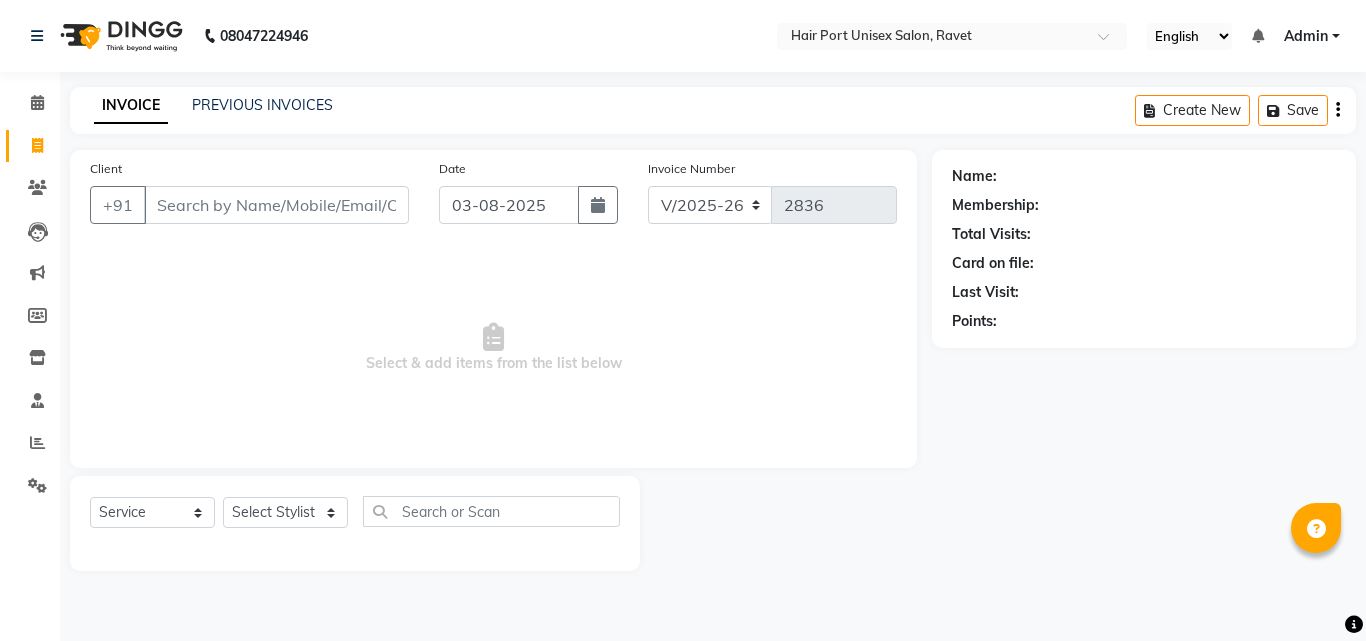 click on "Client" at bounding box center (276, 205) 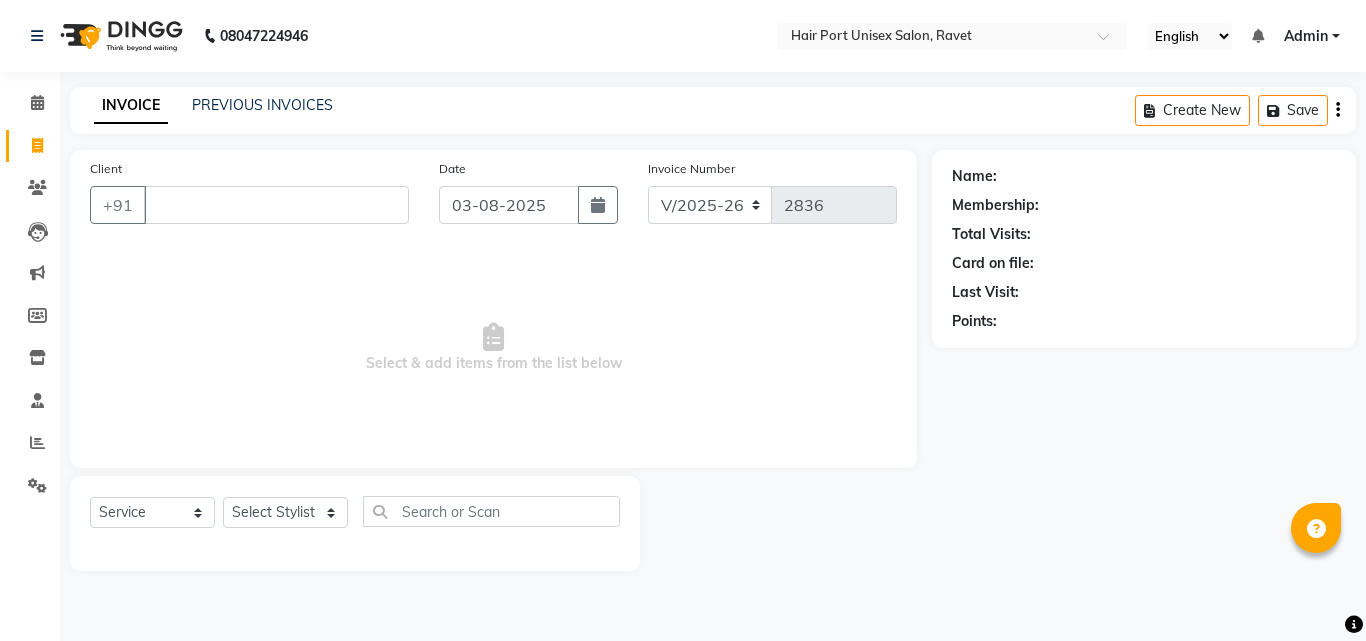 click on "Client" at bounding box center [276, 205] 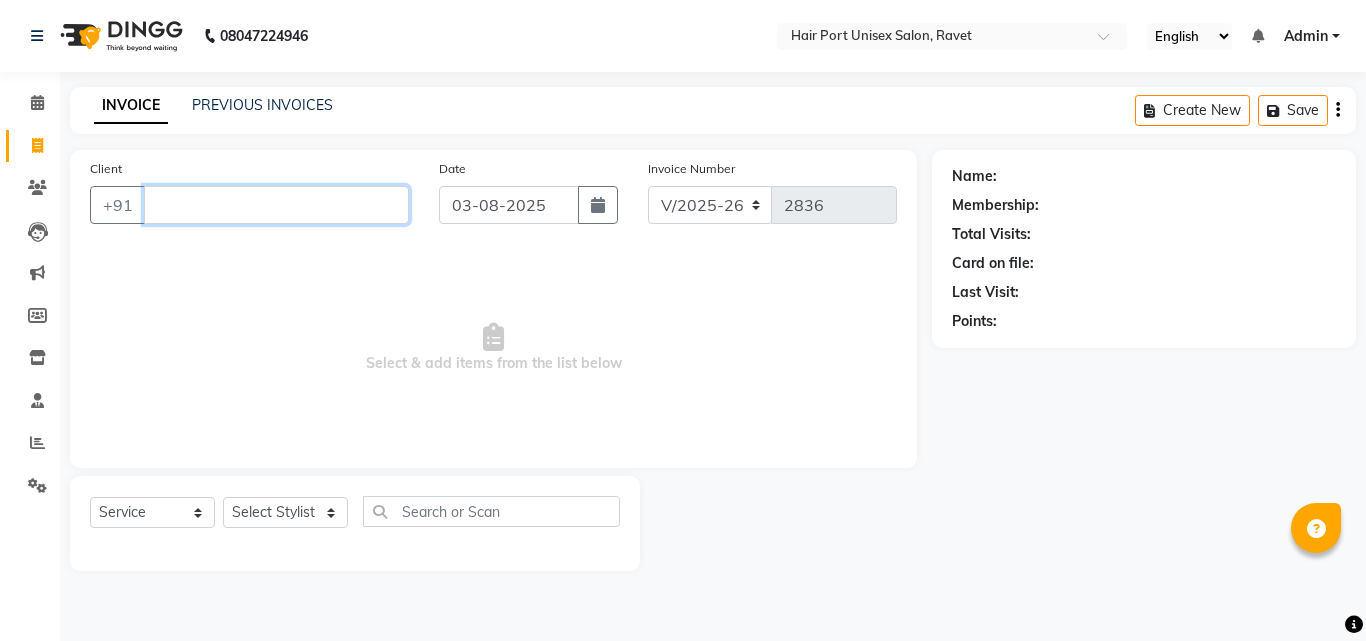 click on "Client" at bounding box center [276, 205] 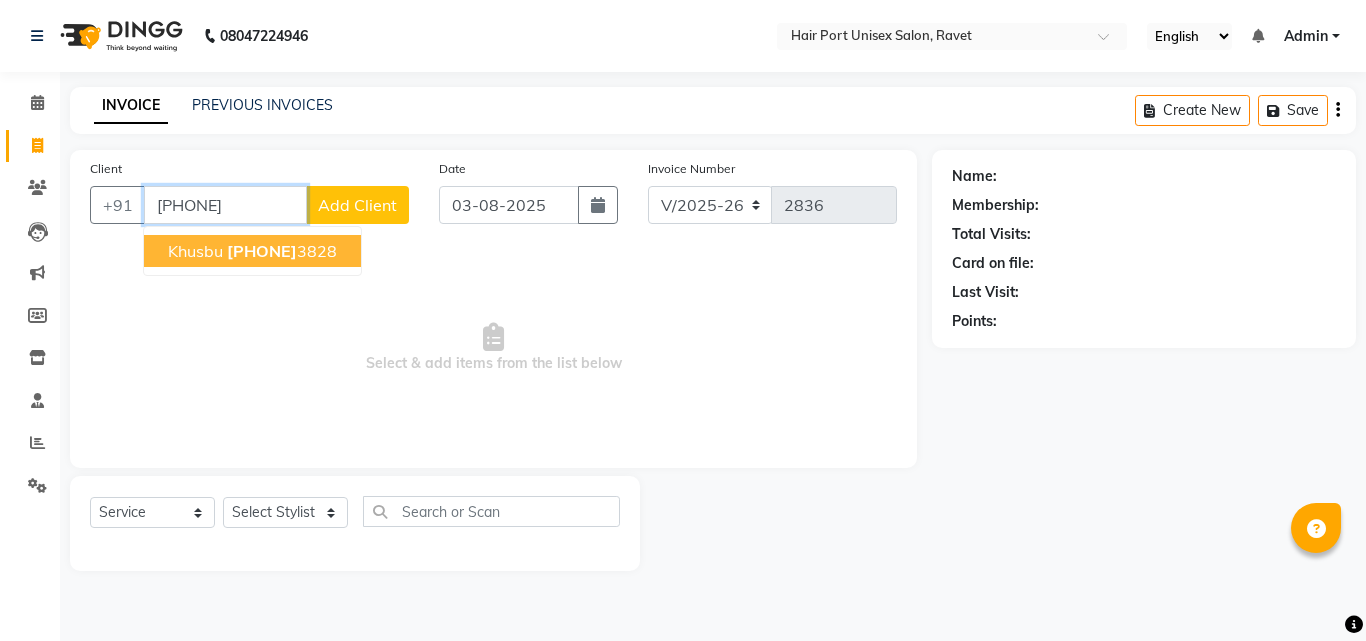 click on "[PHONE]" at bounding box center (282, 251) 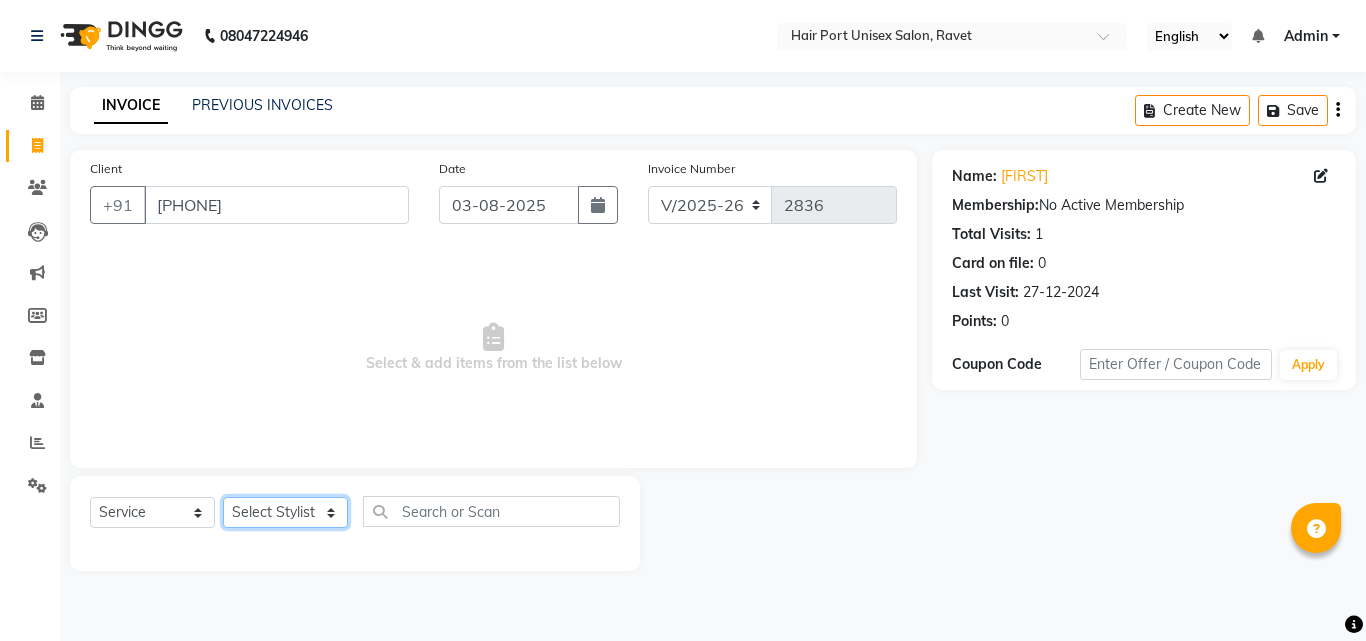 click on "Select Stylist Anushaka Parihar  Esmail Gufran Jyoti Disale Netaji Vishwanath Suryavanshi Rupali  Tanaji Vishwanath Suryavanshi Vinod Mane" 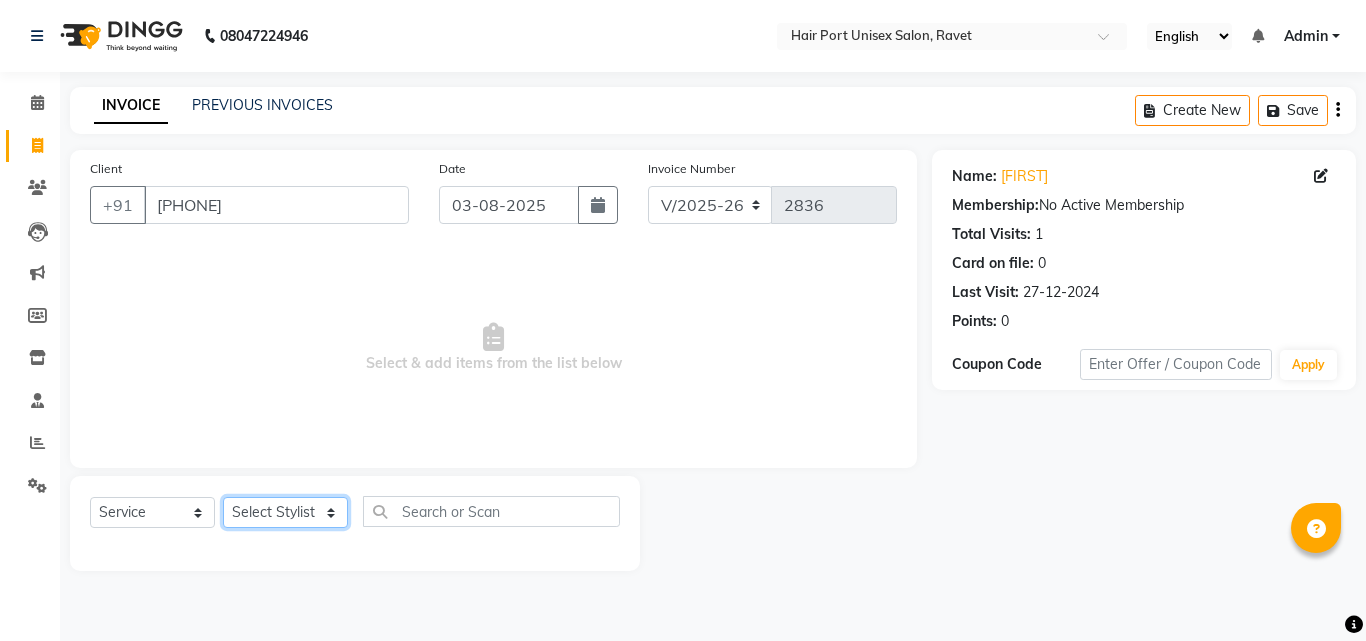 select on "63965" 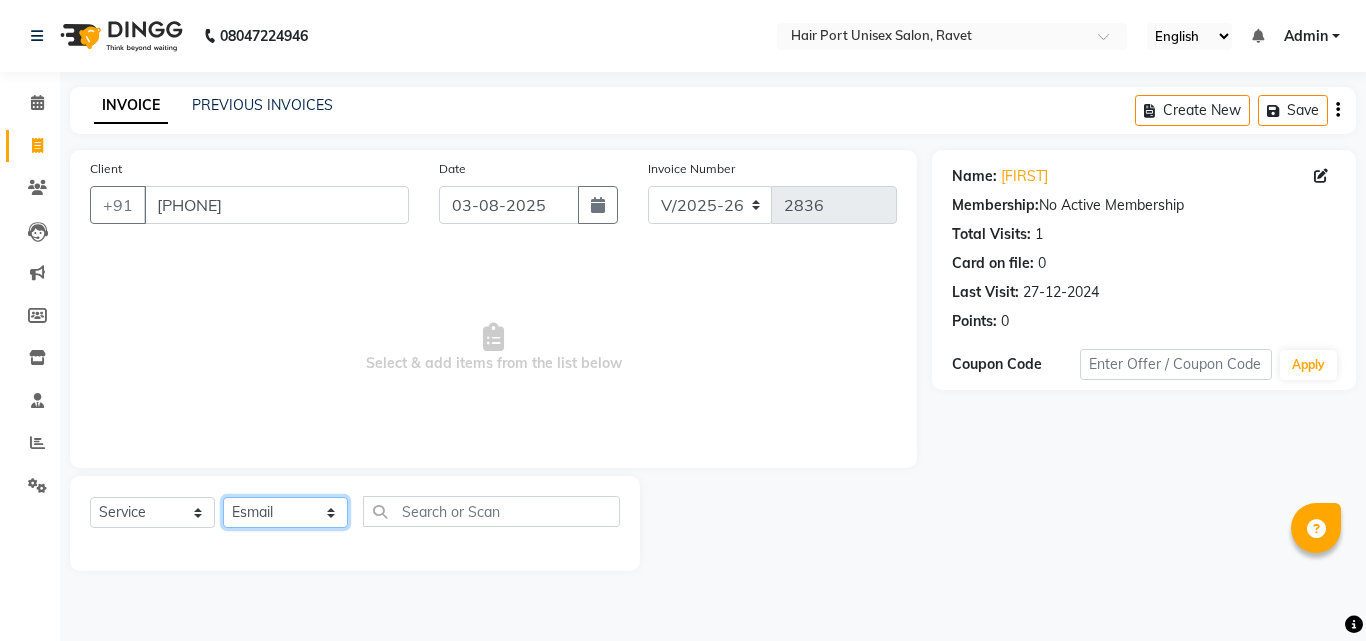 click on "Select Stylist Anushaka Parihar  Esmail Gufran Jyoti Disale Netaji Vishwanath Suryavanshi Rupali  Tanaji Vishwanath Suryavanshi Vinod Mane" 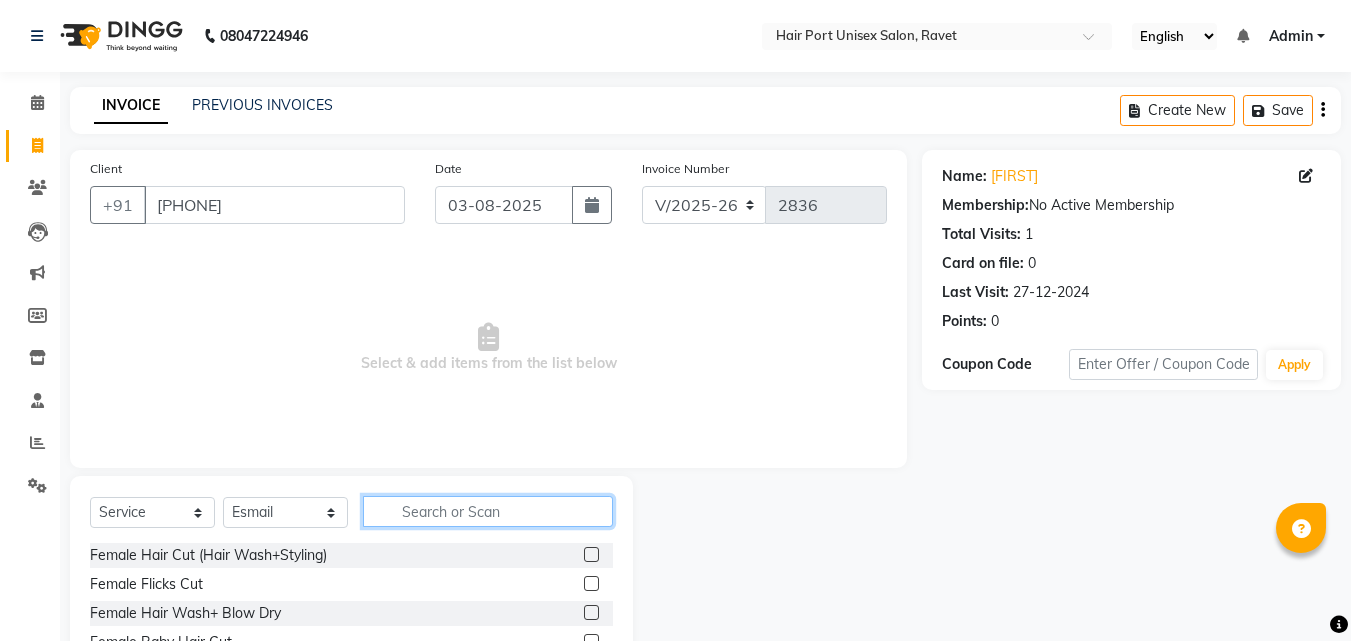 click 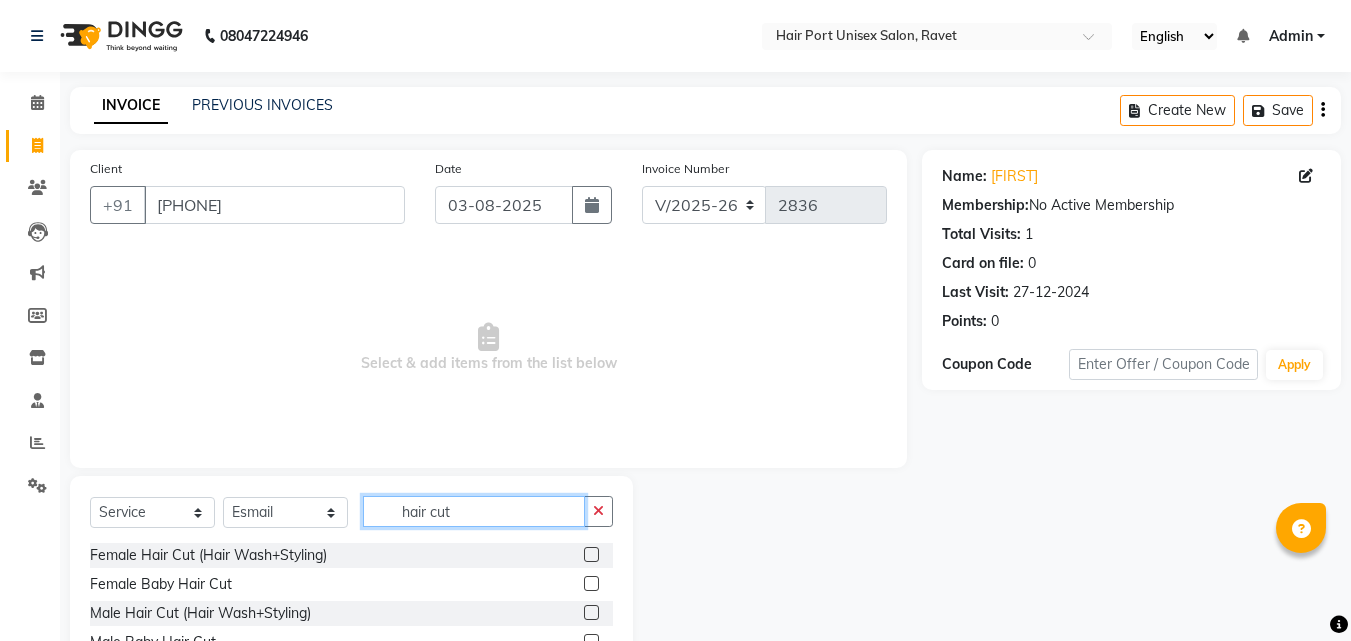 type on "hair cut" 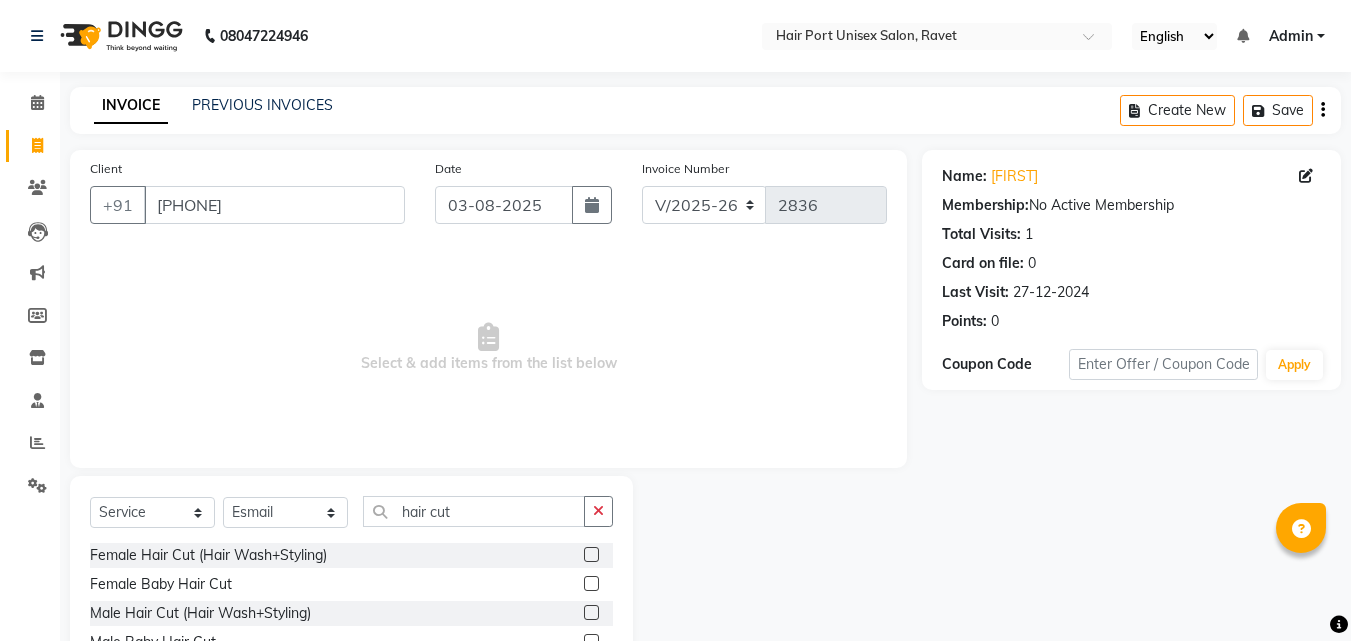 click on "Female Baby Hair Cut" 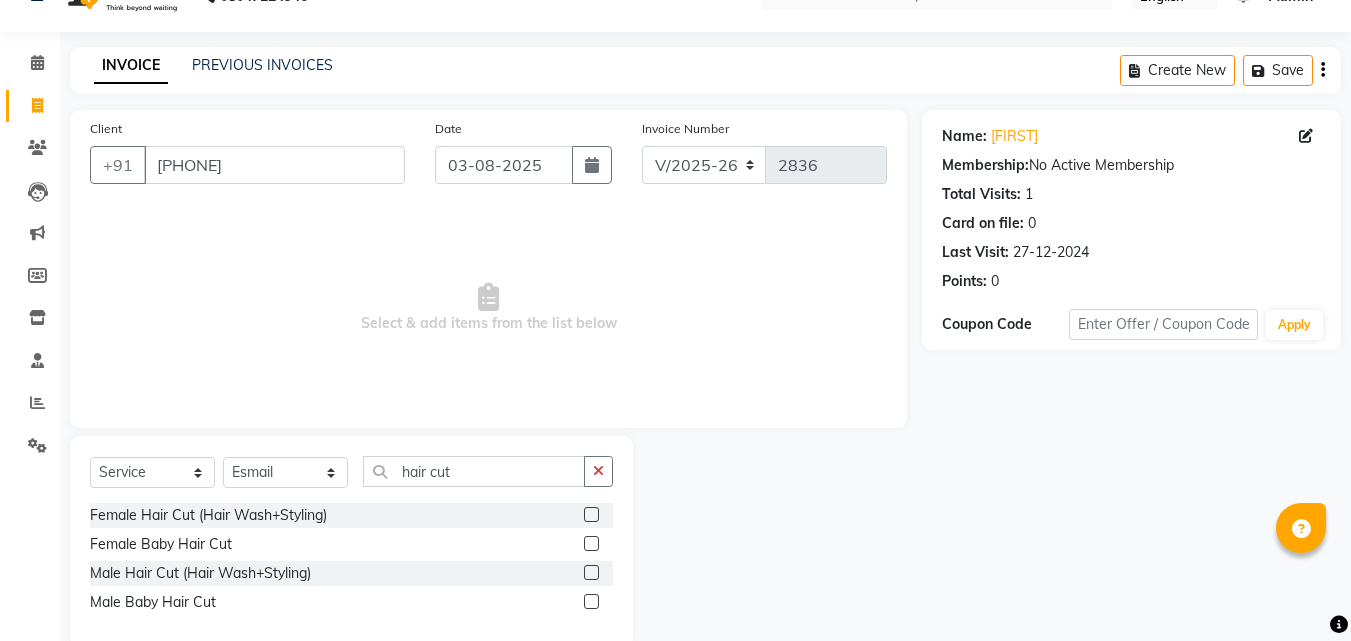 scroll, scrollTop: 76, scrollLeft: 0, axis: vertical 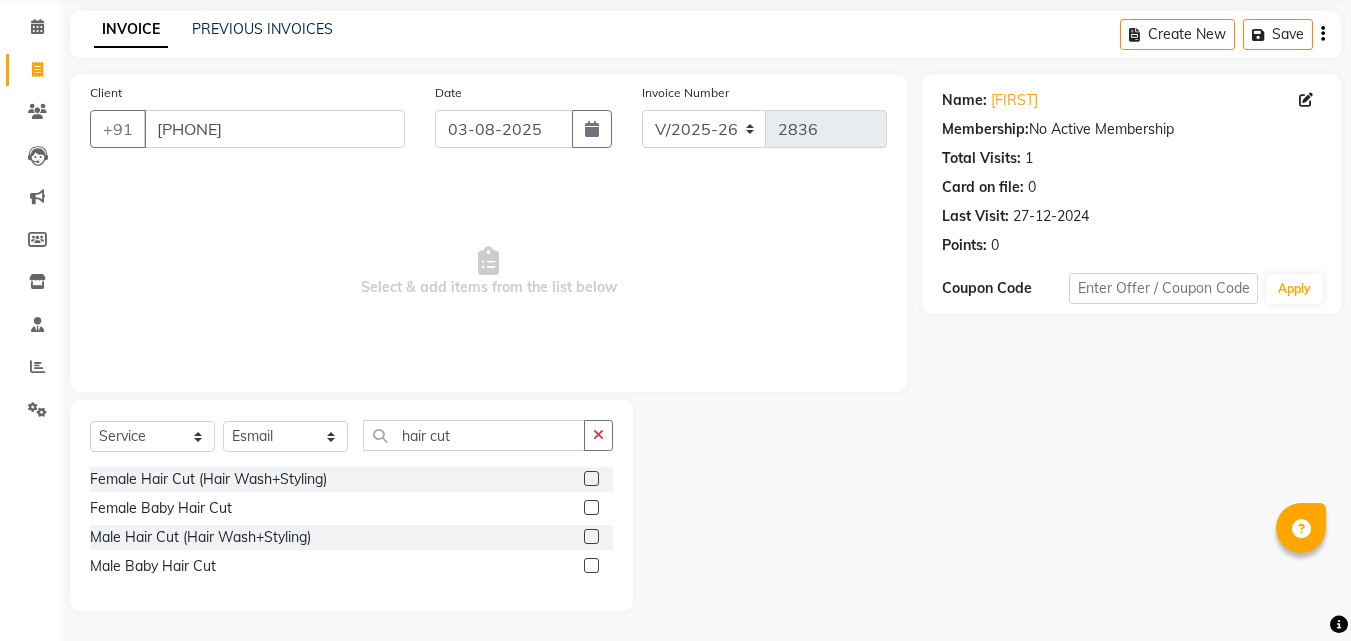 click 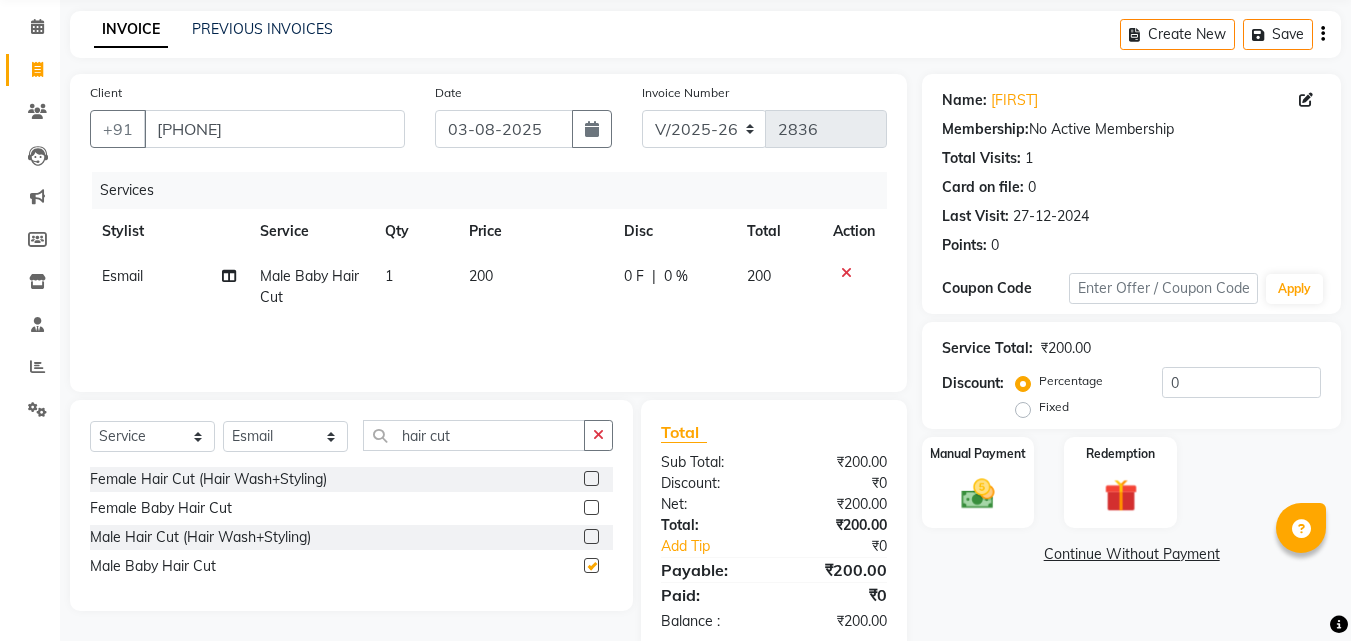 checkbox on "false" 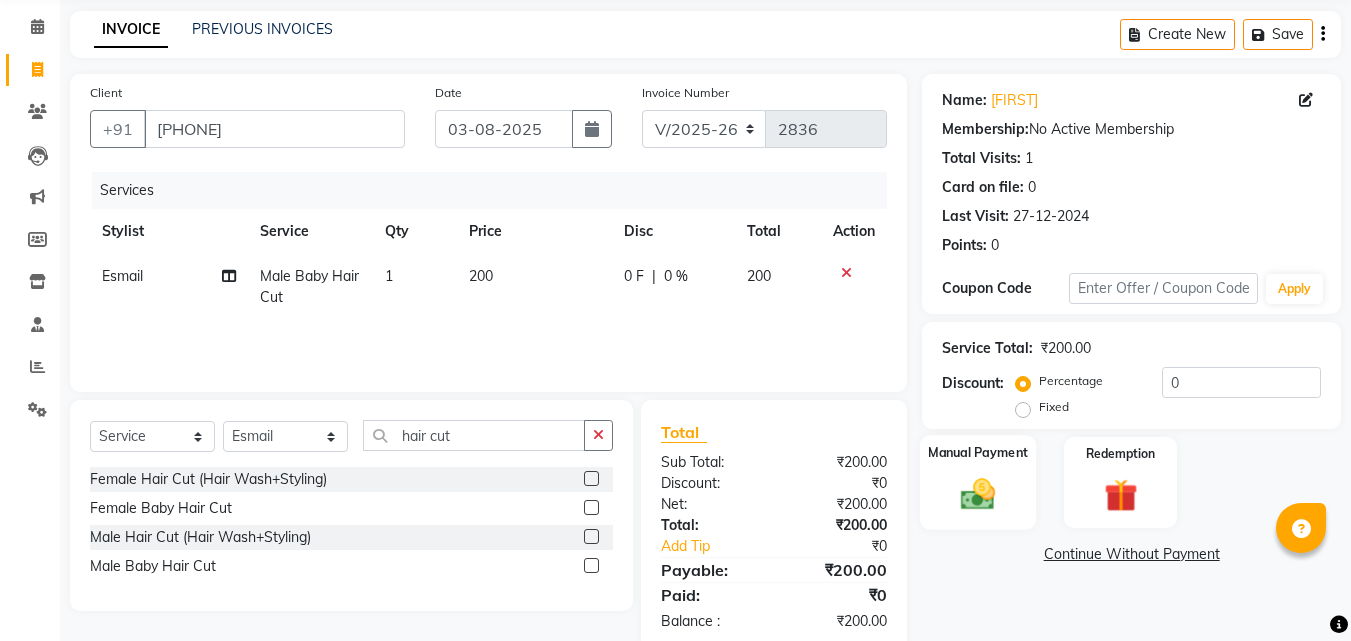 click 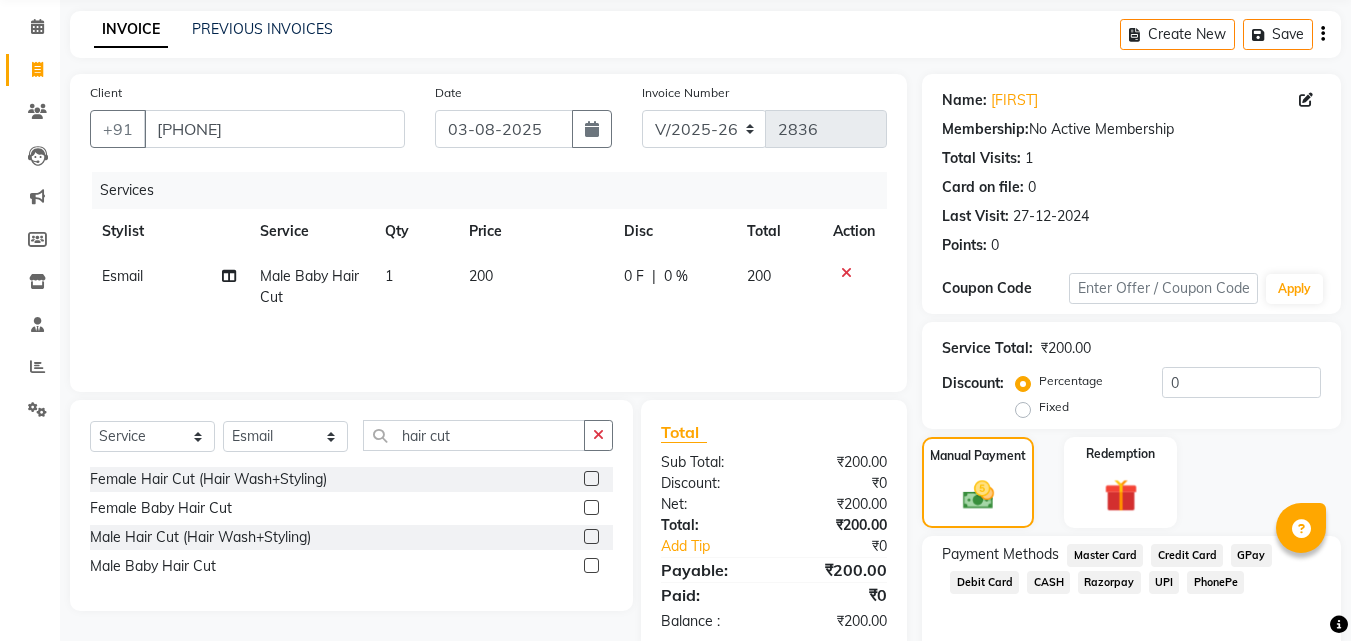 click on "UPI" 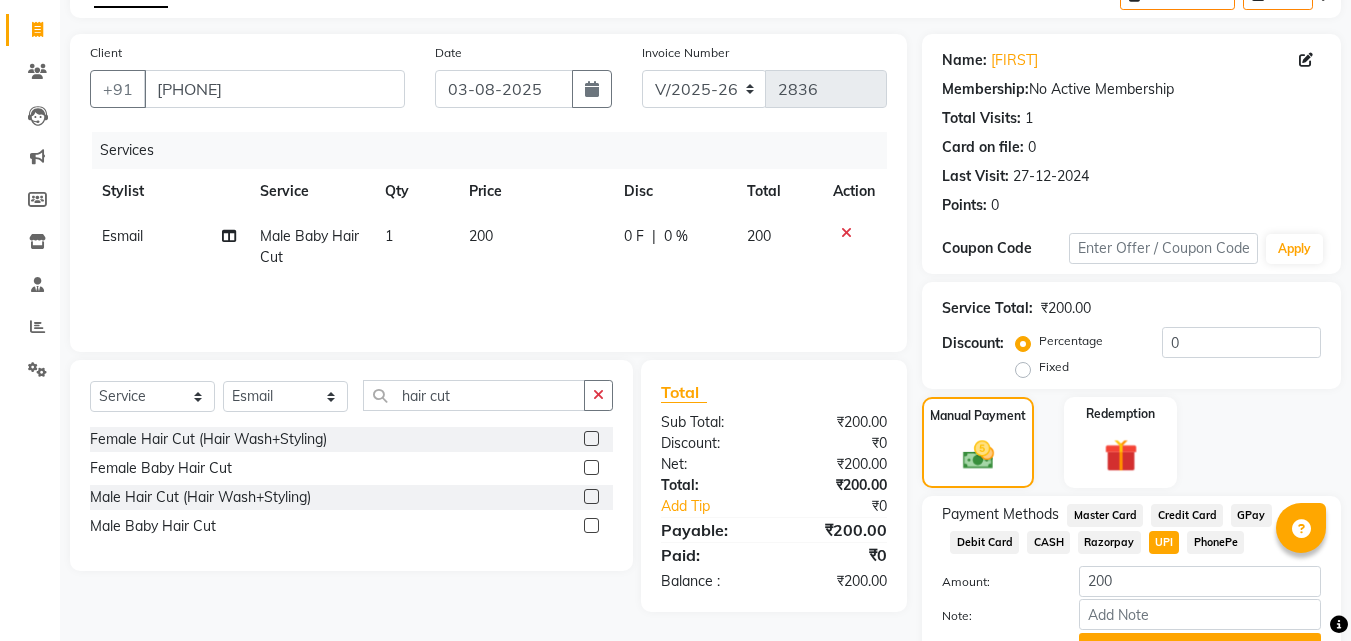 scroll, scrollTop: 218, scrollLeft: 0, axis: vertical 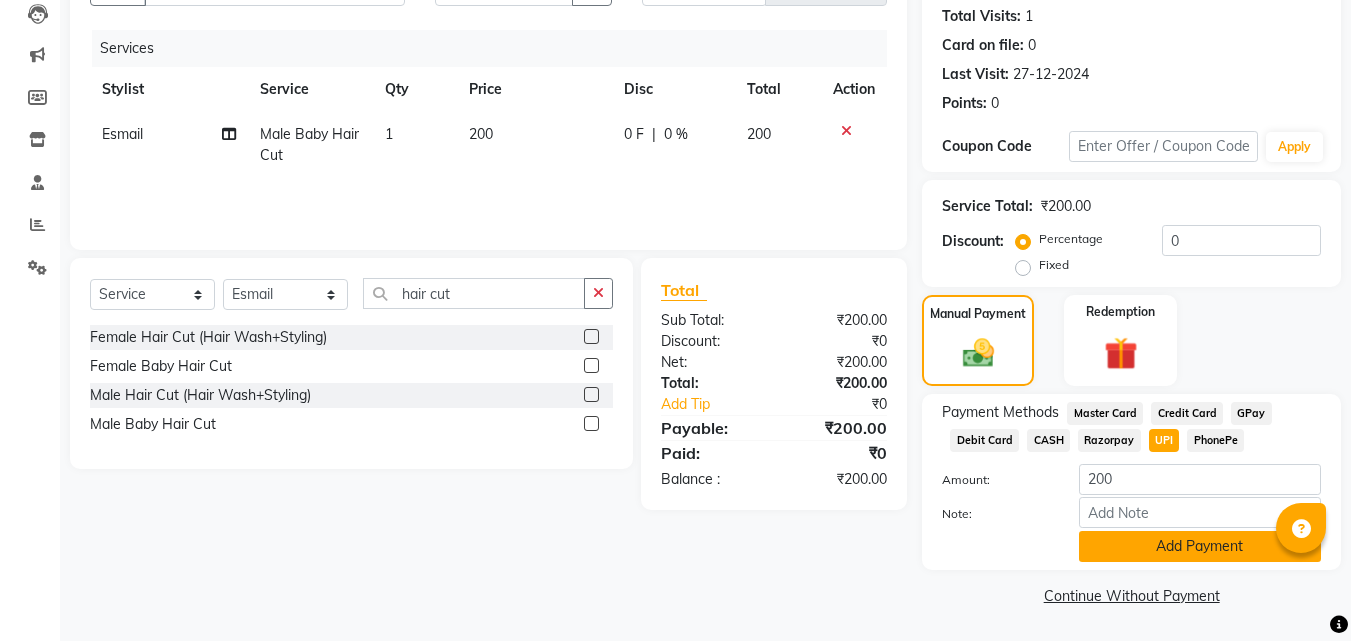 click on "Add Payment" 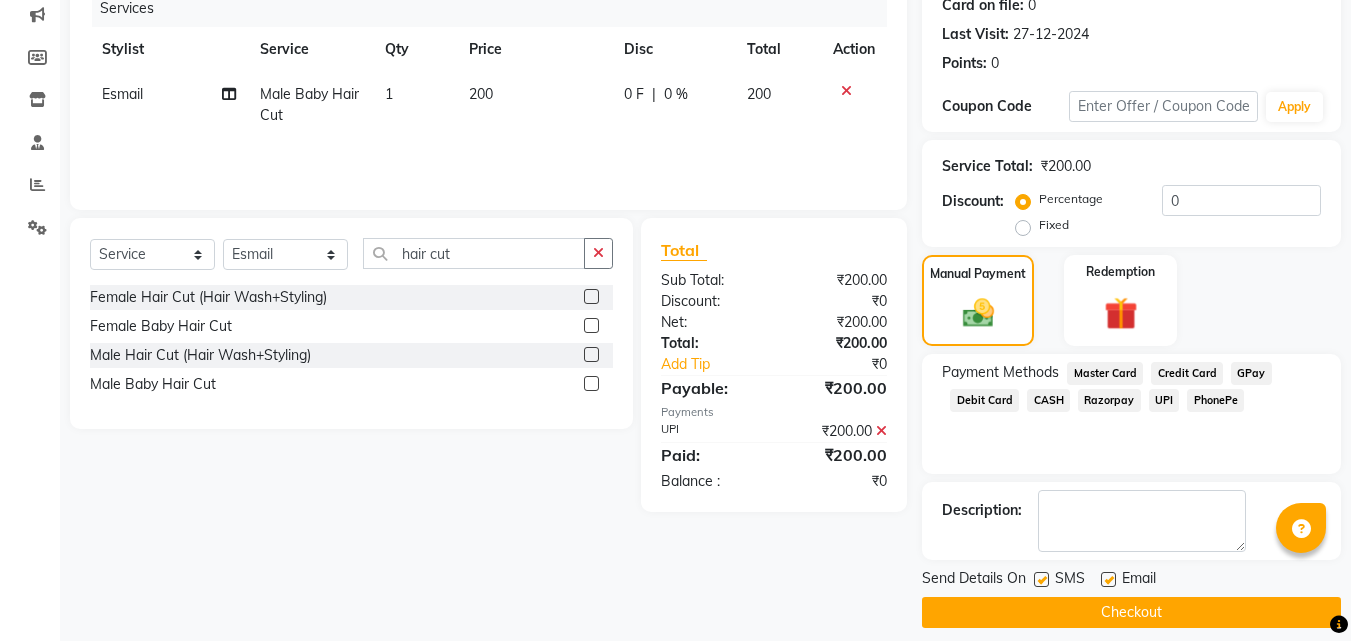 scroll, scrollTop: 275, scrollLeft: 0, axis: vertical 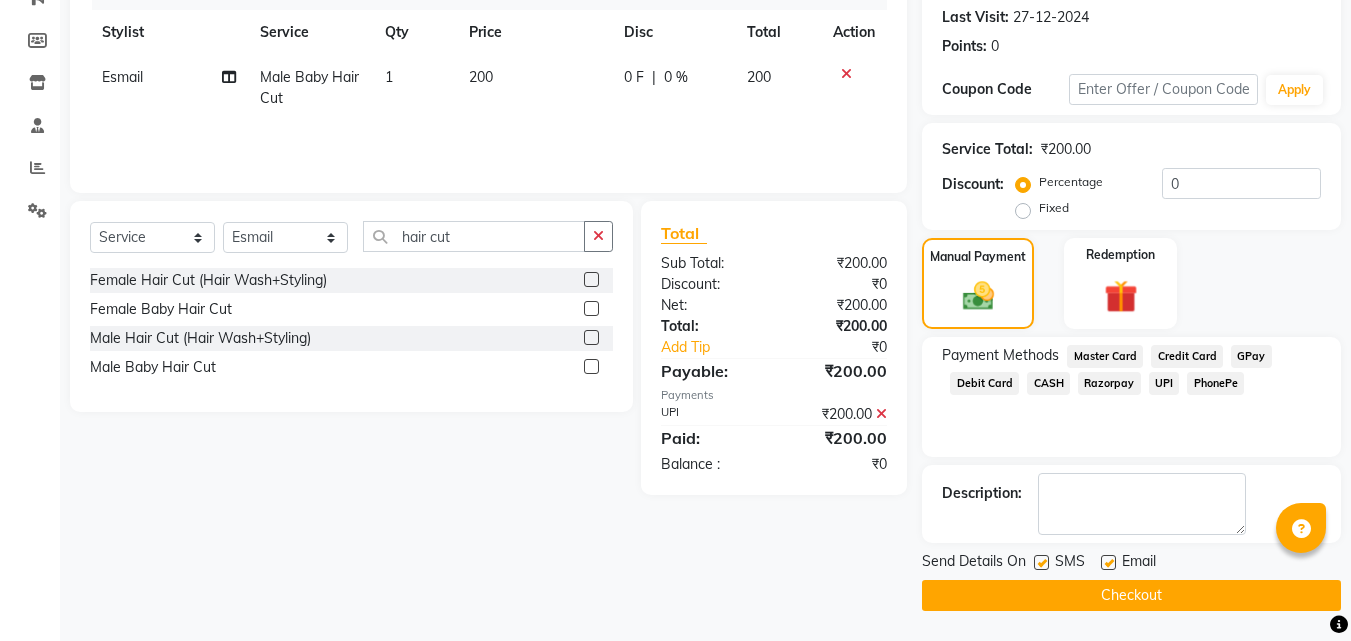 click on "Checkout" 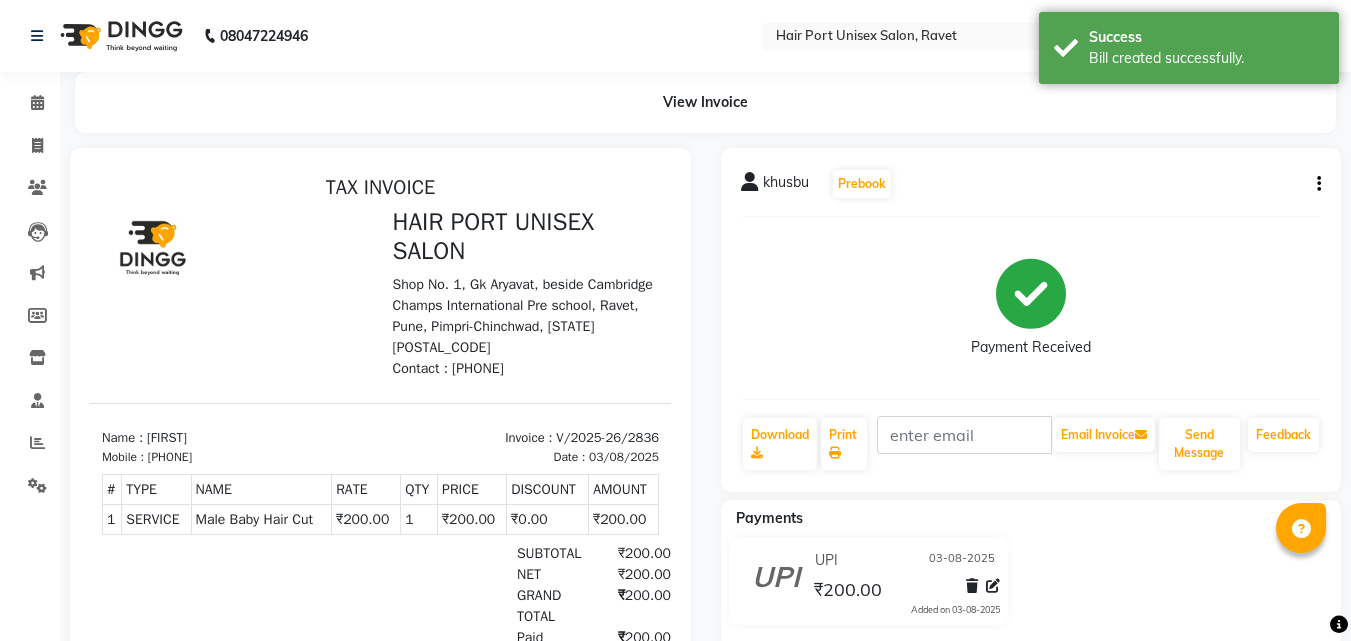 scroll, scrollTop: 0, scrollLeft: 0, axis: both 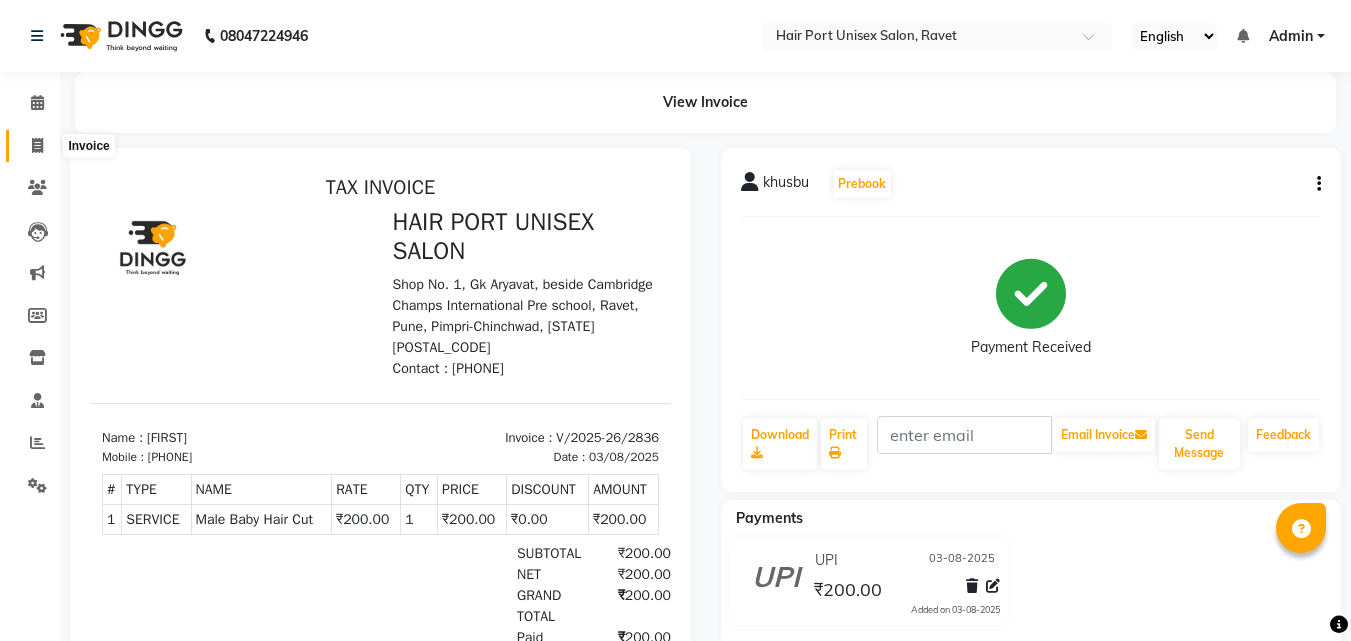 click 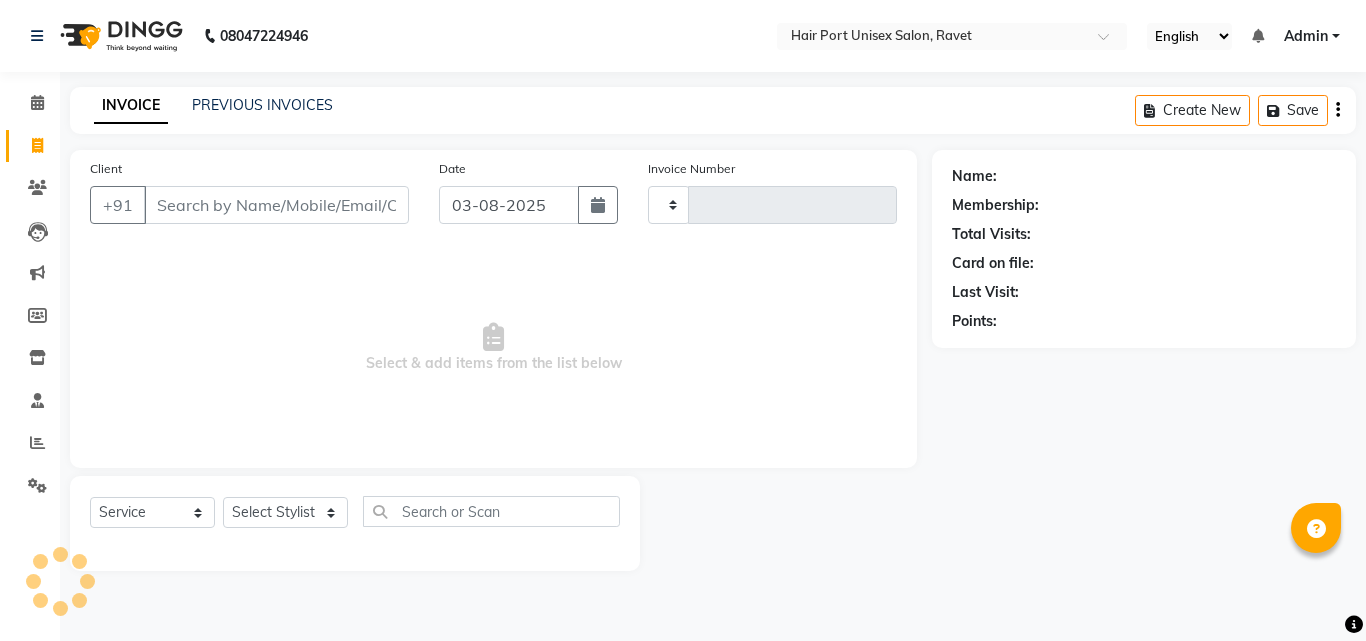 type on "2837" 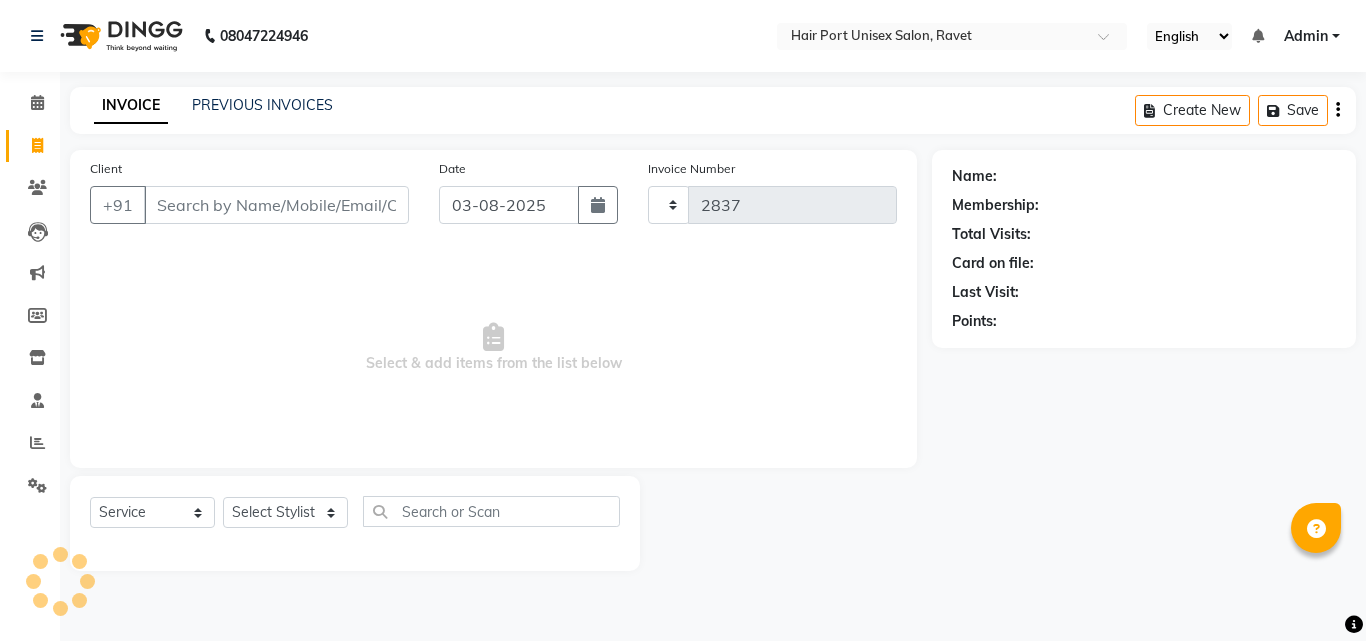 select on "7015" 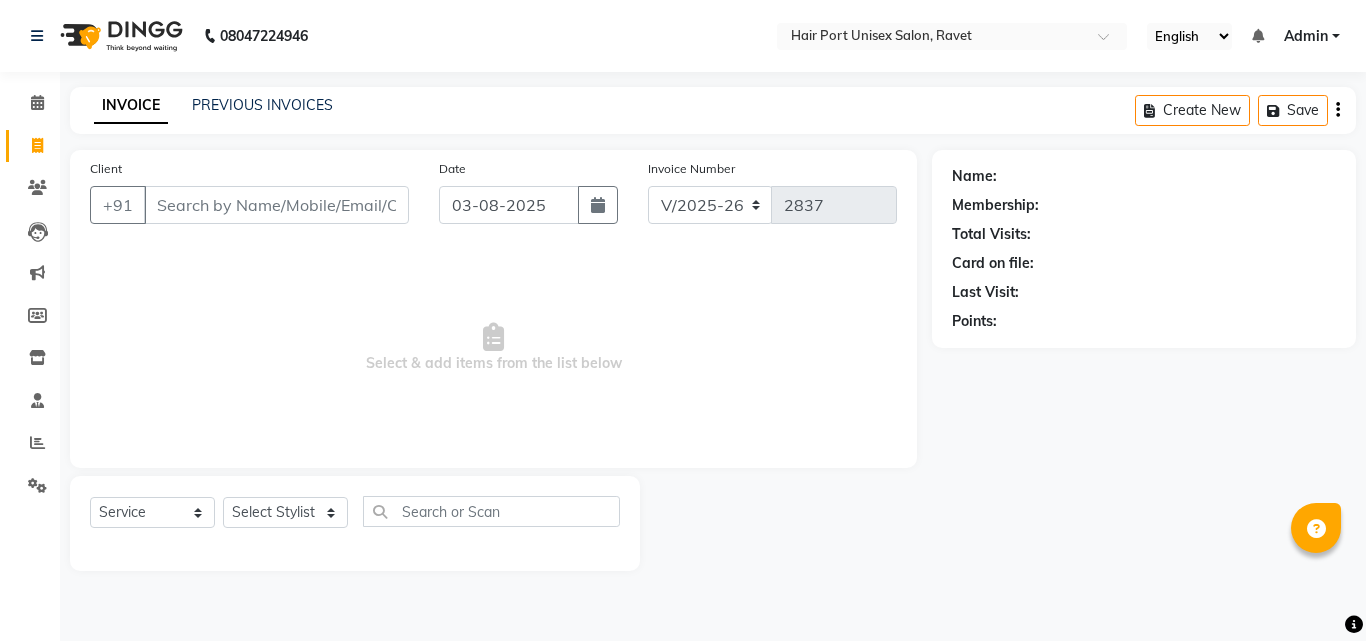 click on "Client" at bounding box center [276, 205] 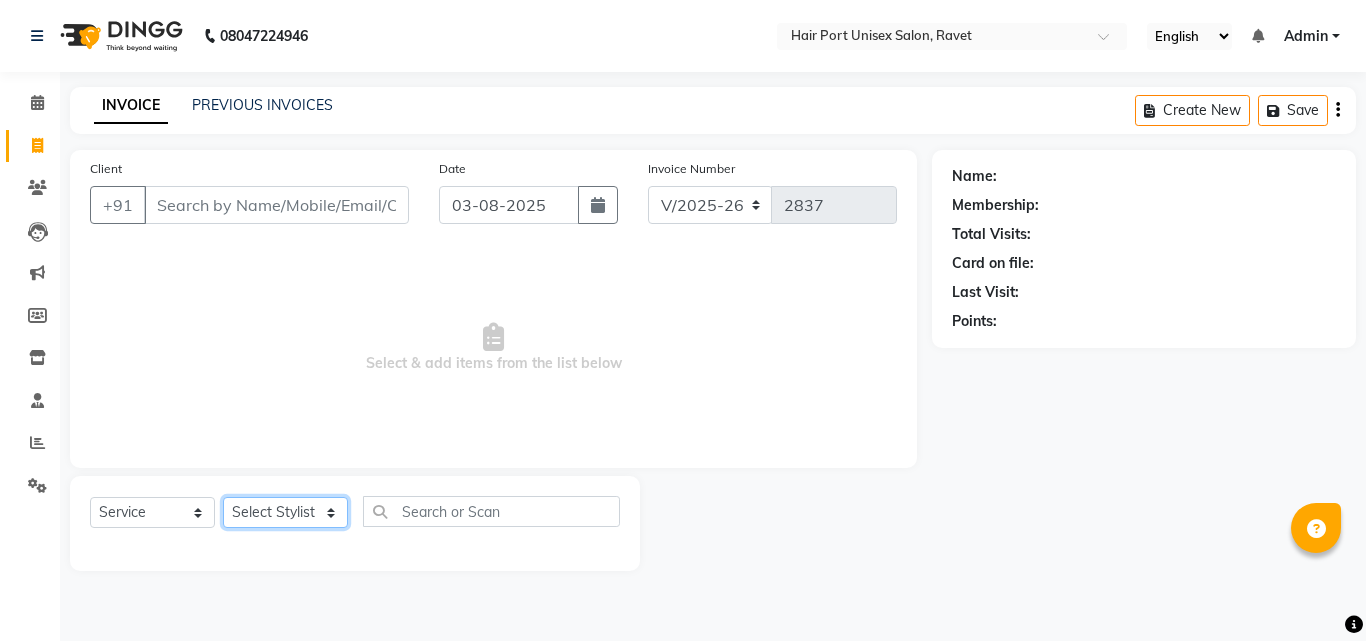 click on "Select Stylist Anushaka Parihar  Esmail Gufran Jyoti Disale Netaji Vishwanath Suryavanshi Rupali  Tanaji Vishwanath Suryavanshi Vinod Mane" 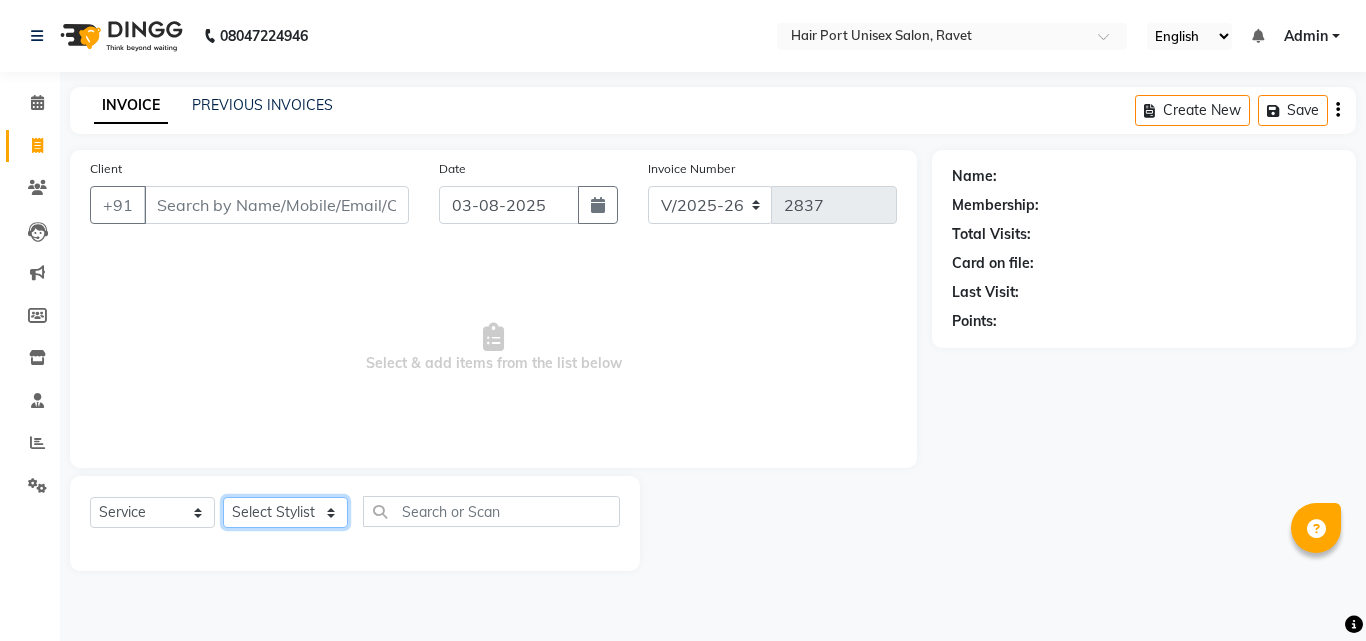 select on "58688" 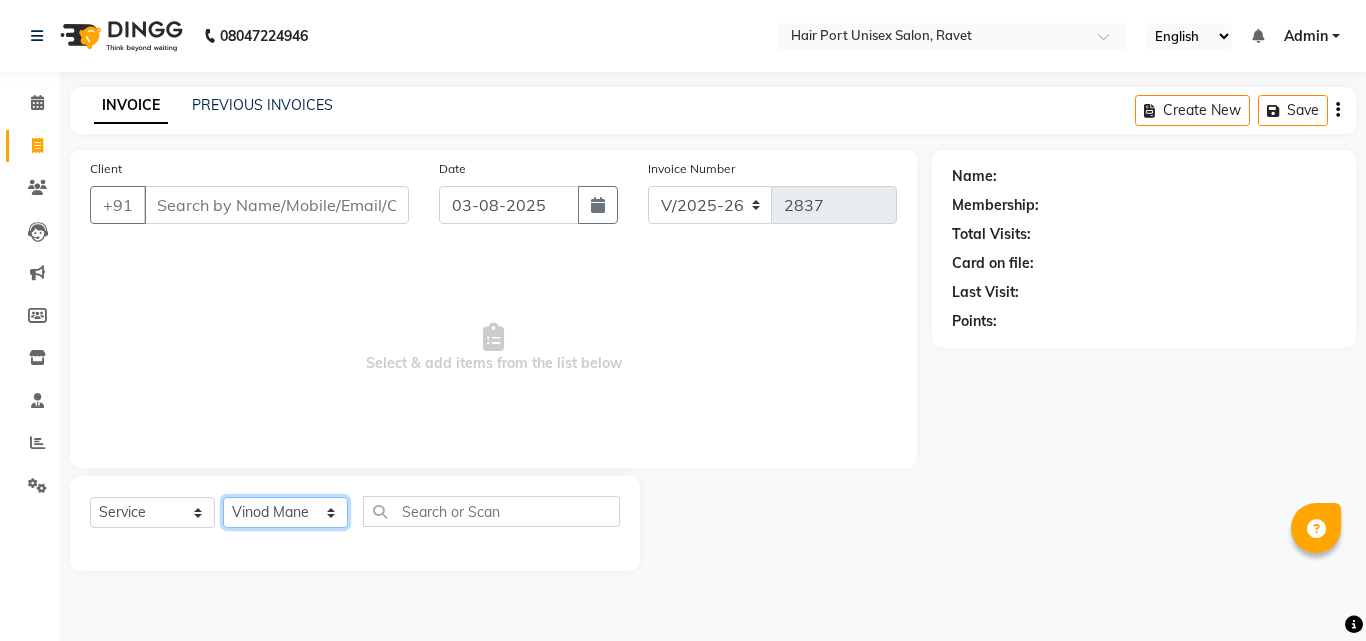 click on "Select Stylist Anushaka Parihar  Esmail Gufran Jyoti Disale Netaji Vishwanath Suryavanshi Rupali  Tanaji Vishwanath Suryavanshi Vinod Mane" 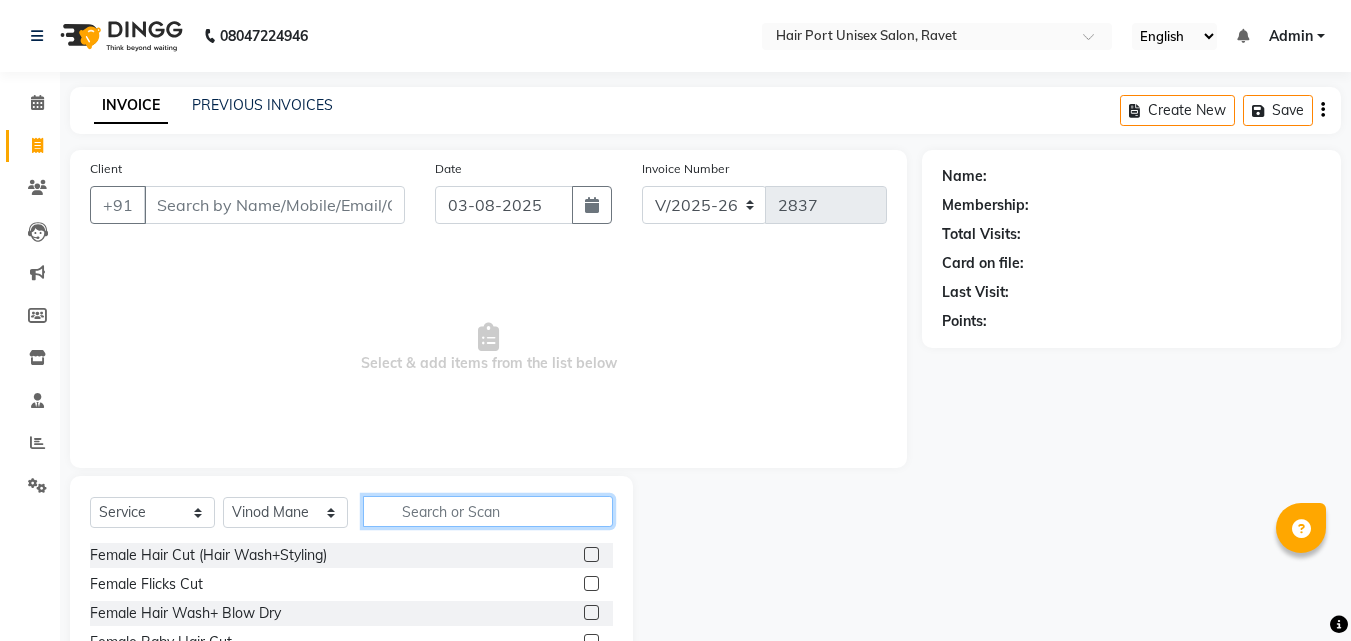 click 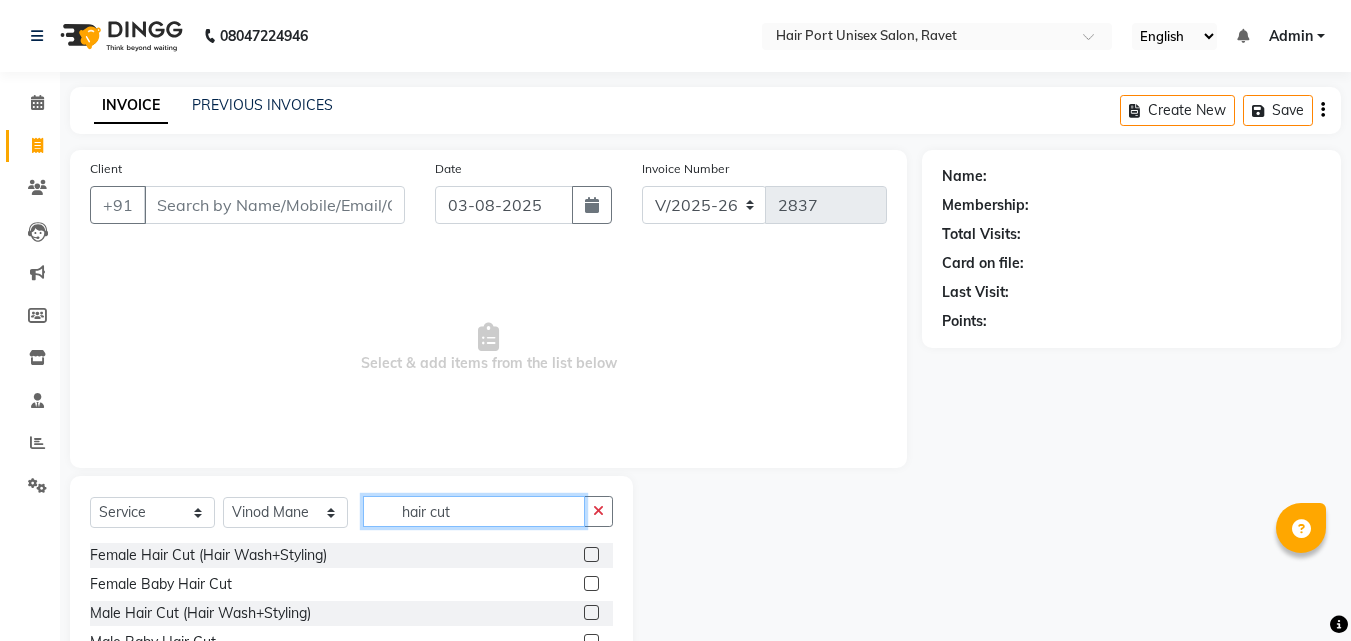 type on "hair cut" 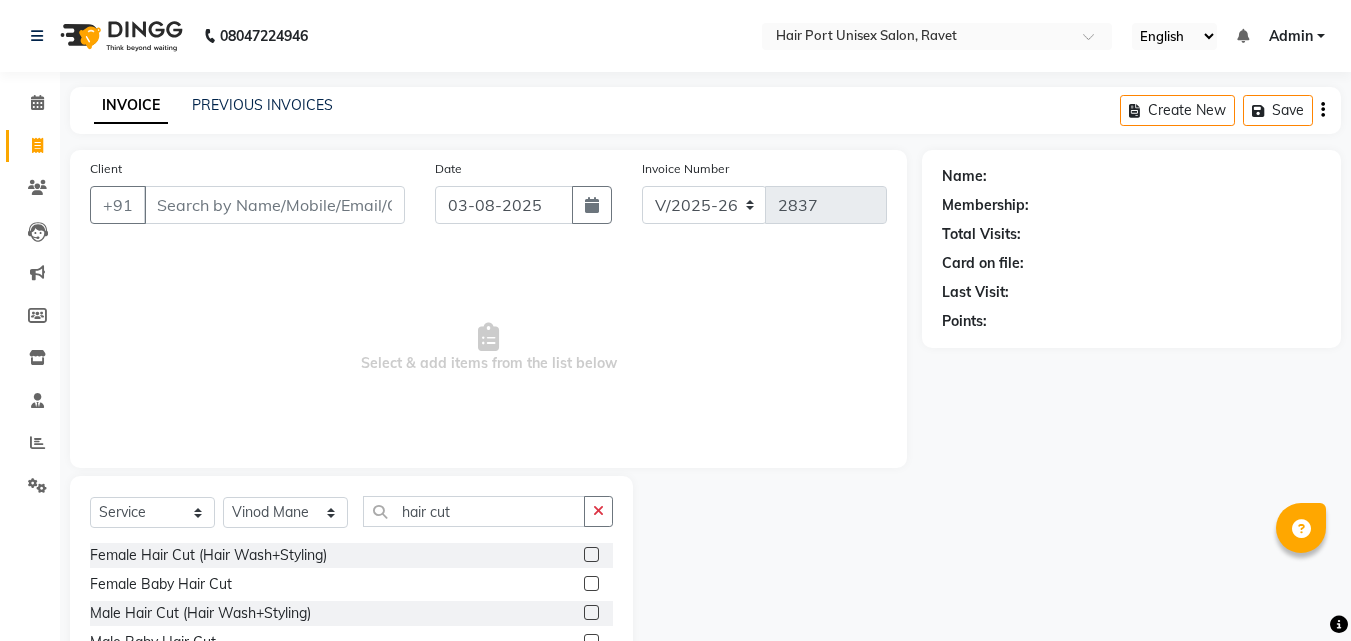 click 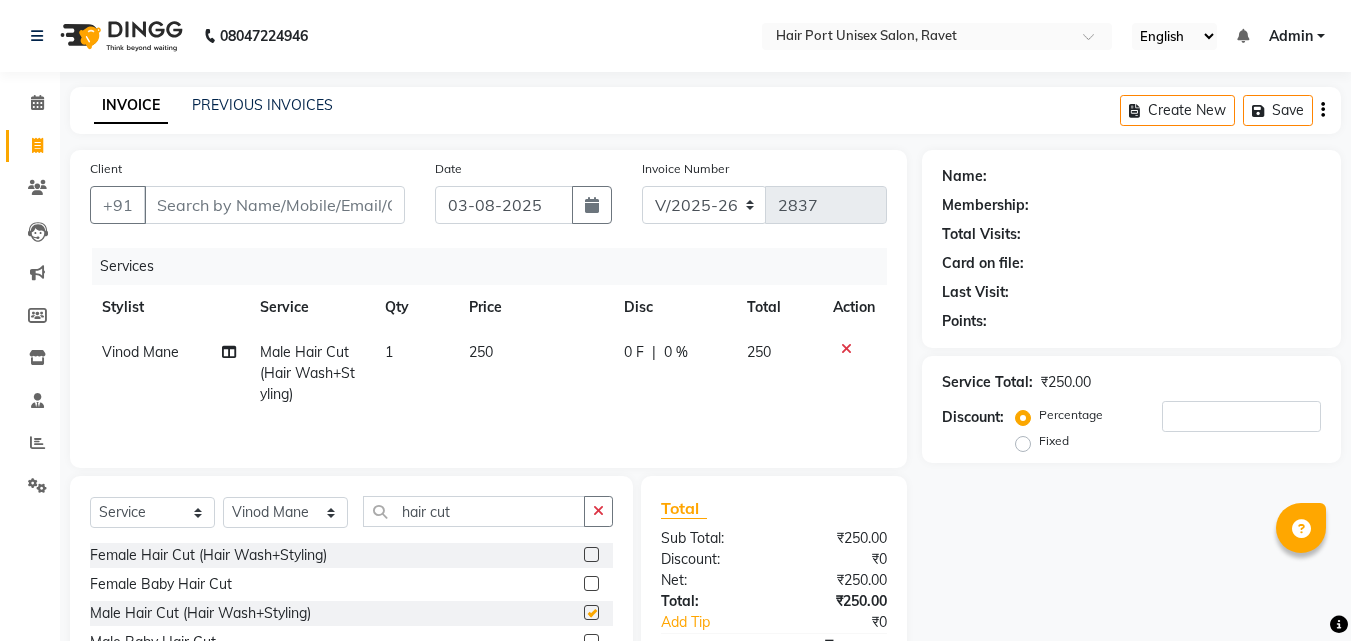 checkbox on "false" 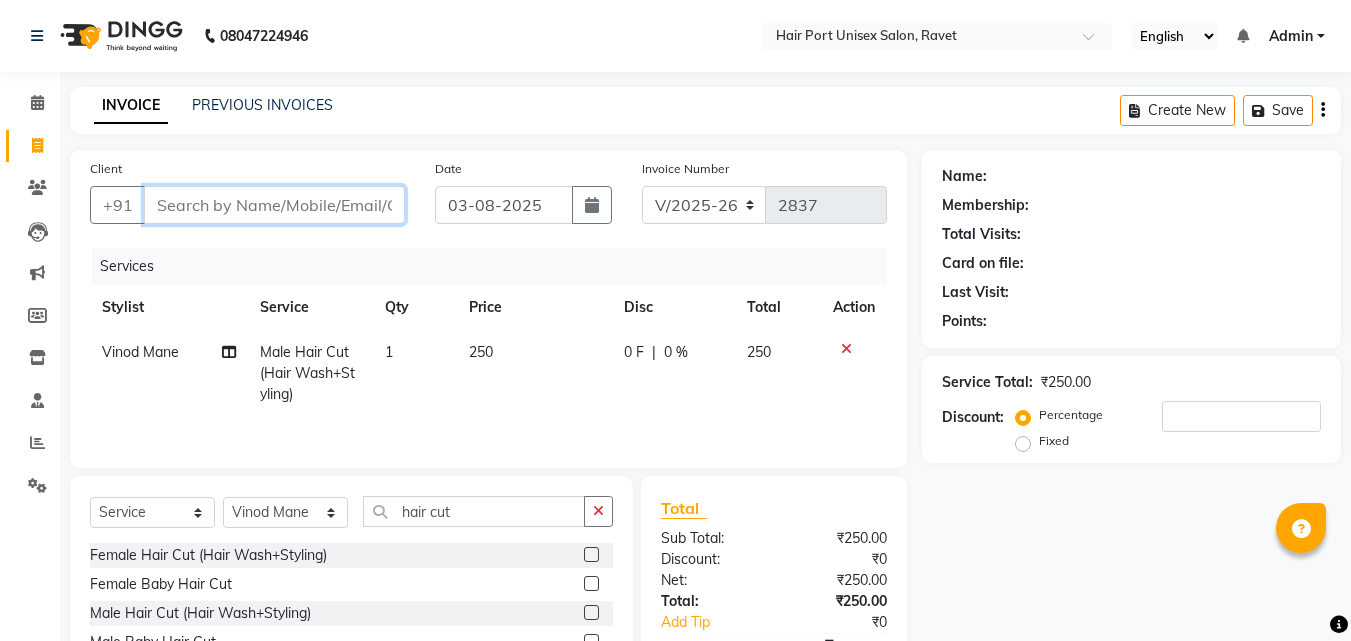 click on "Client" at bounding box center [274, 205] 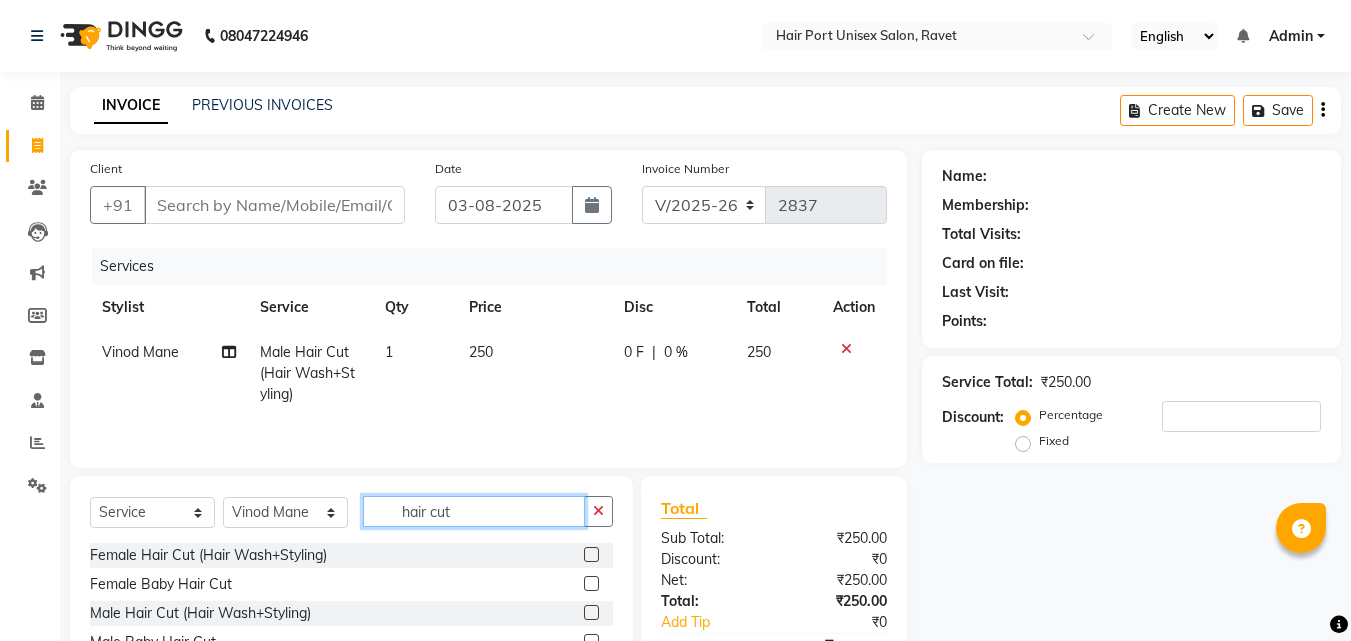 click on "hair cut" 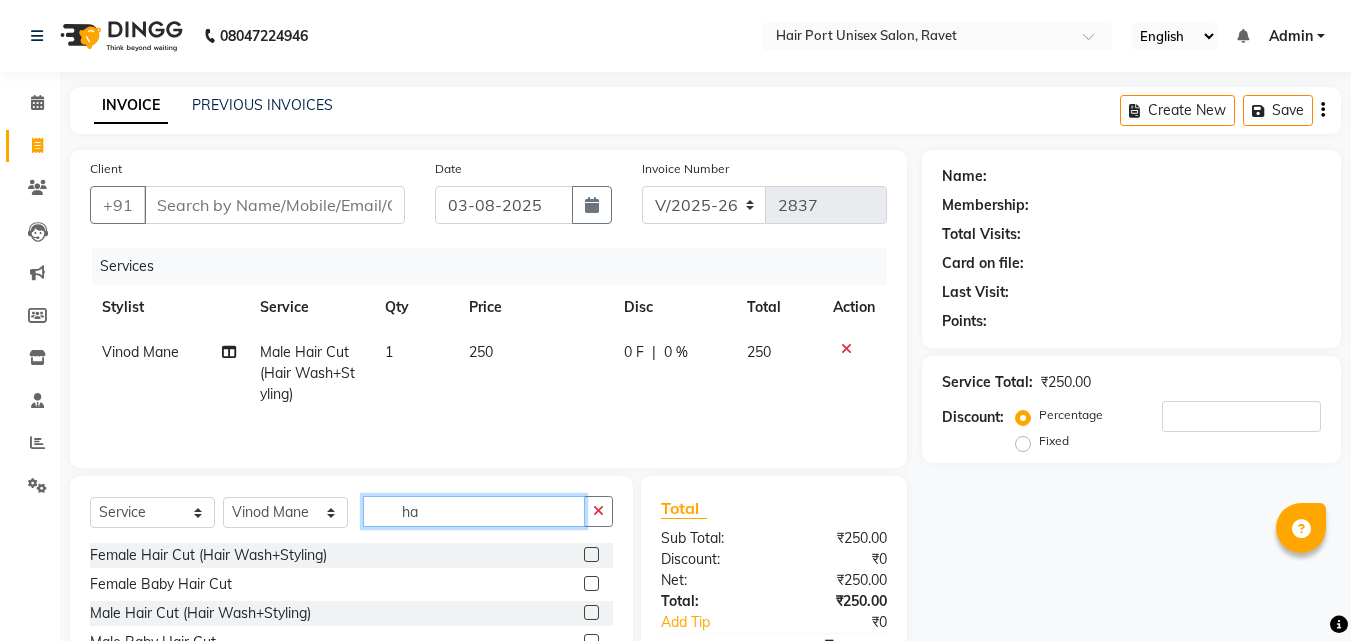 type on "h" 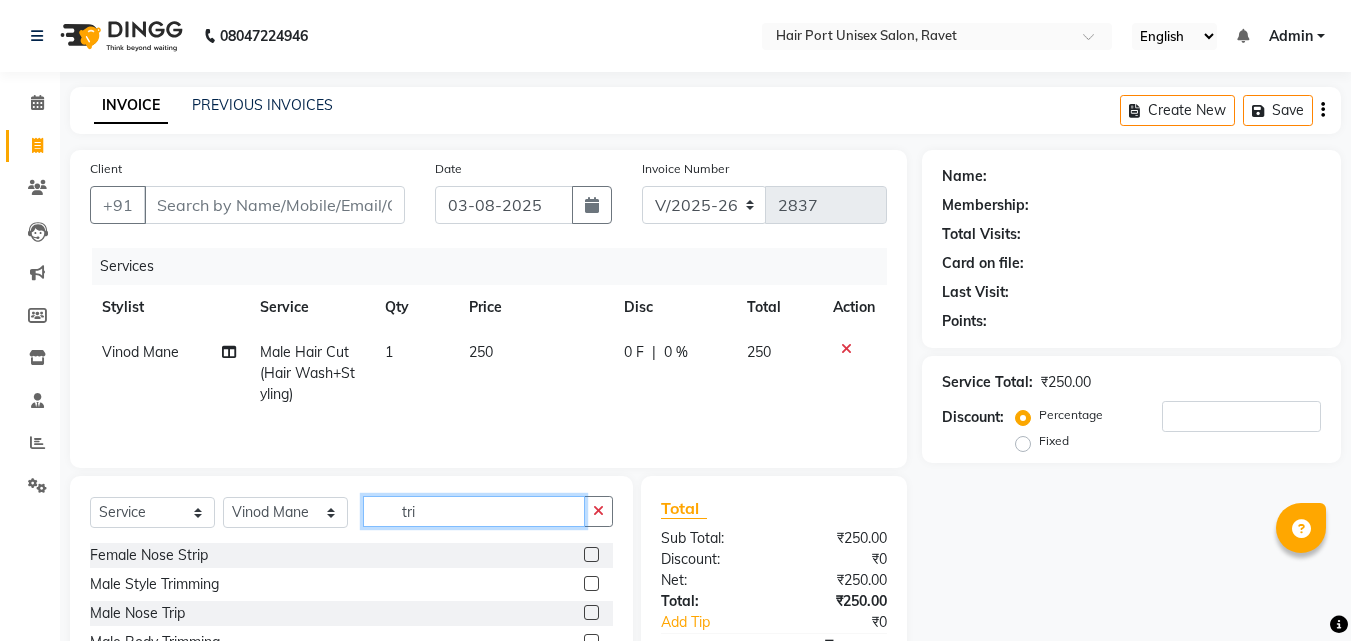 type on "tri" 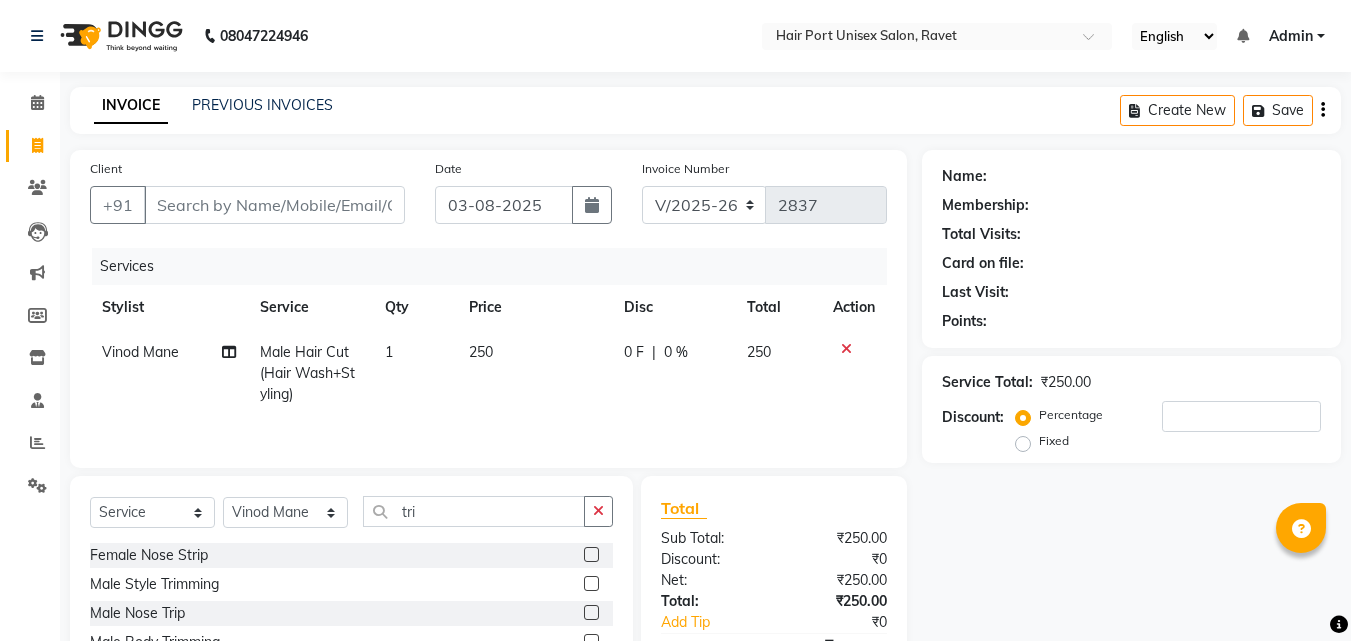 click 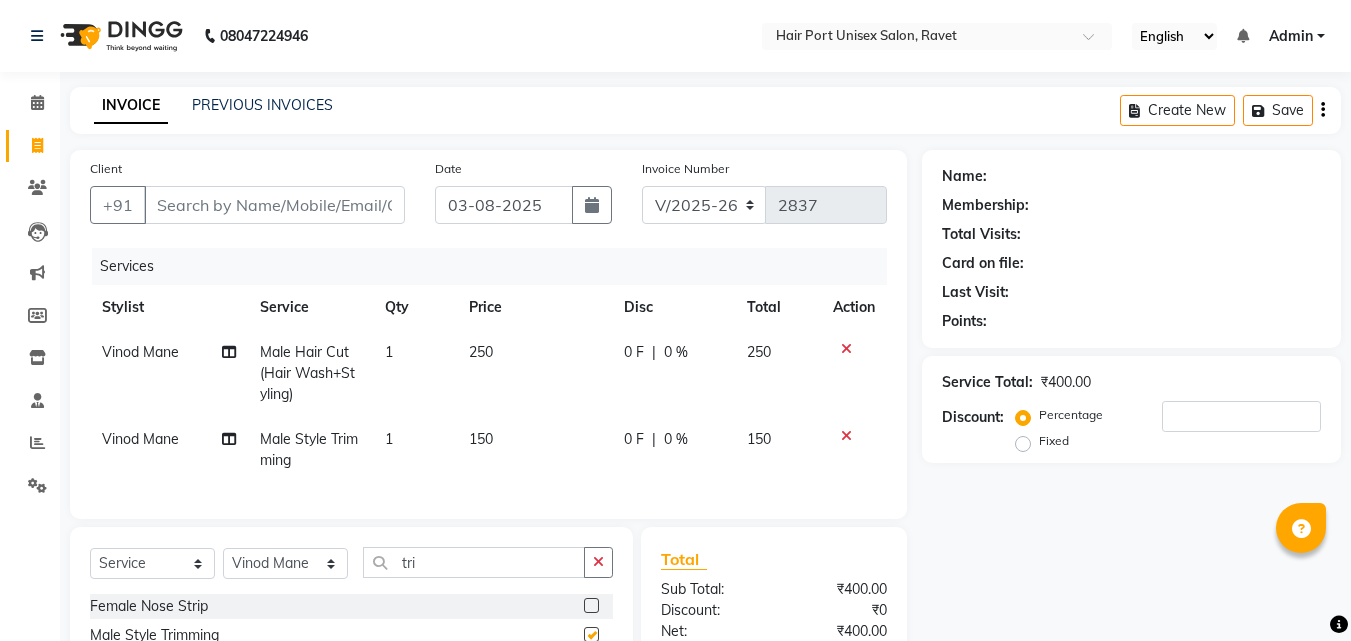 checkbox on "false" 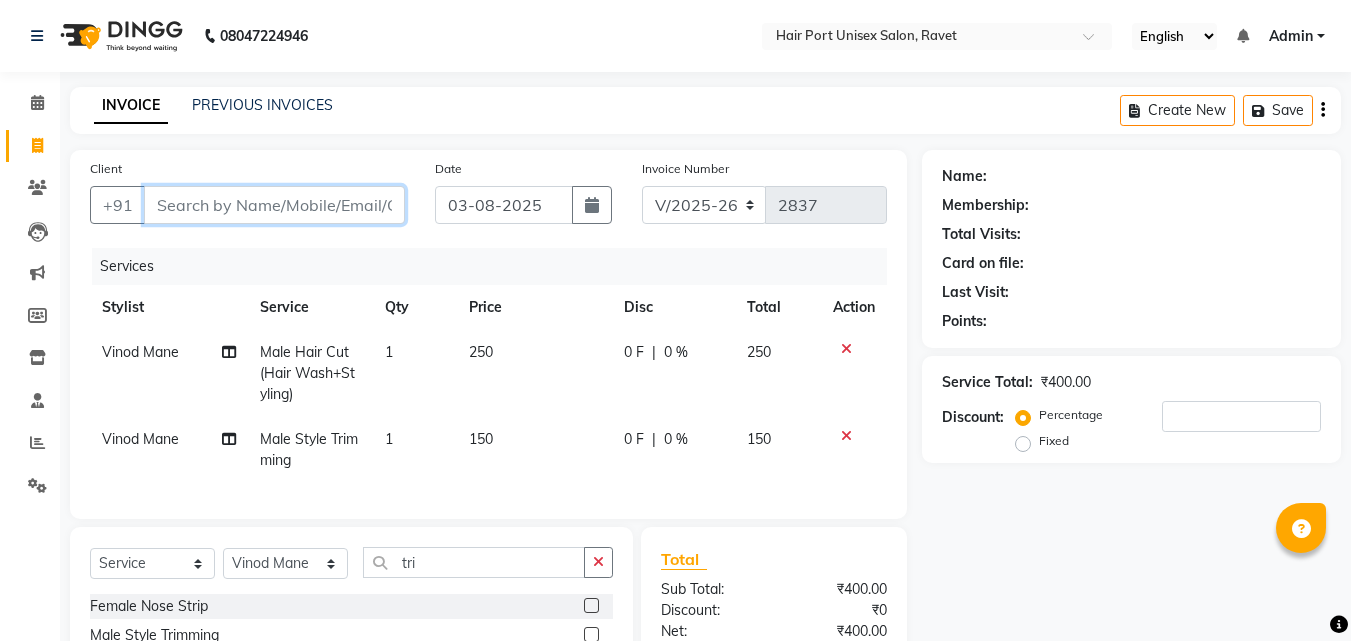 click on "Client" at bounding box center [274, 205] 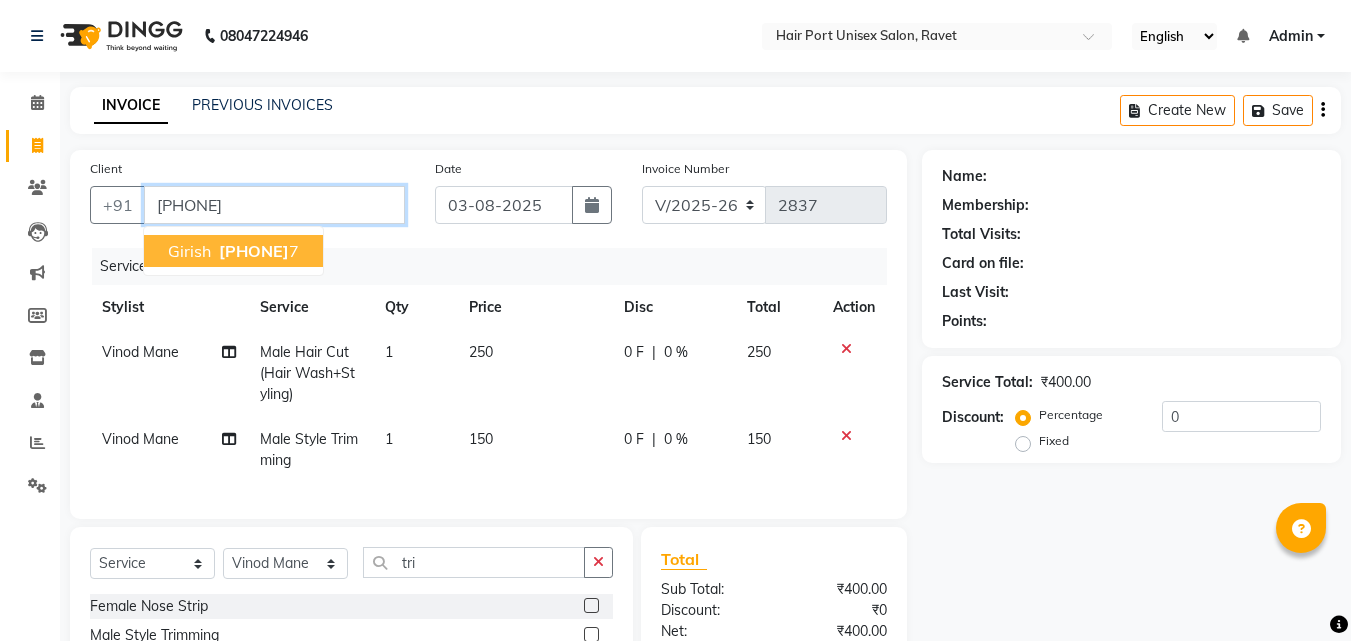 type on "[PHONE]" 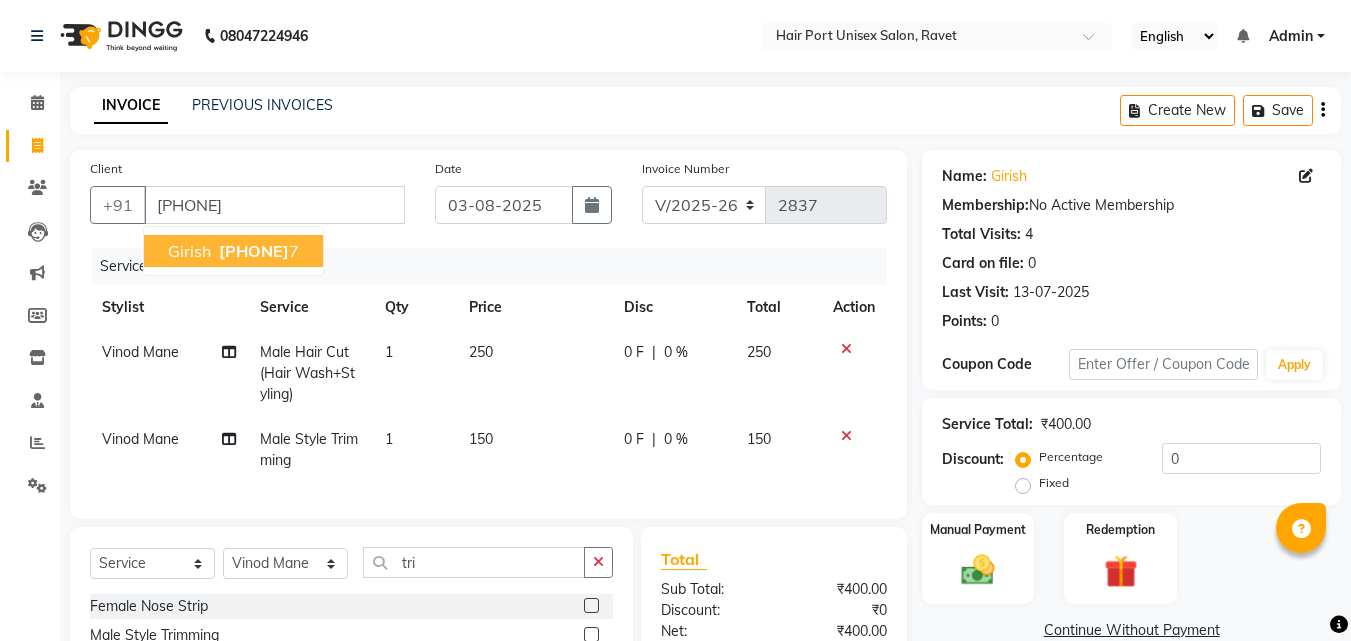click on "[PHONE]" at bounding box center [257, 251] 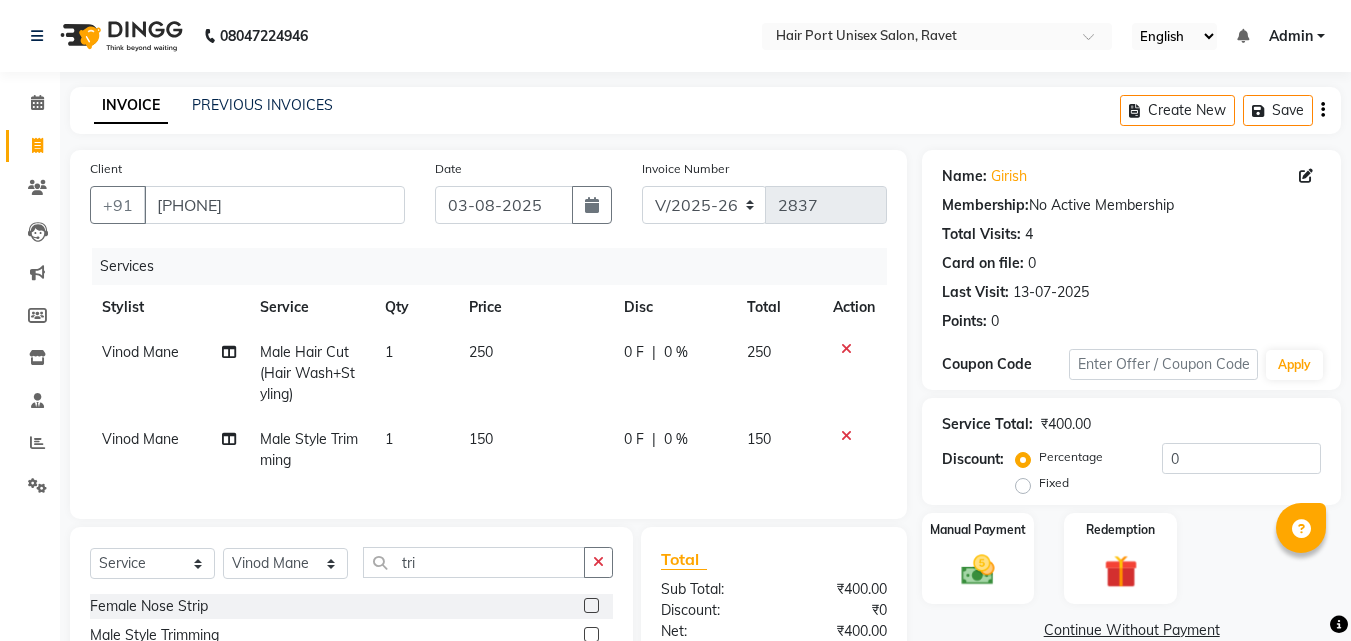 click 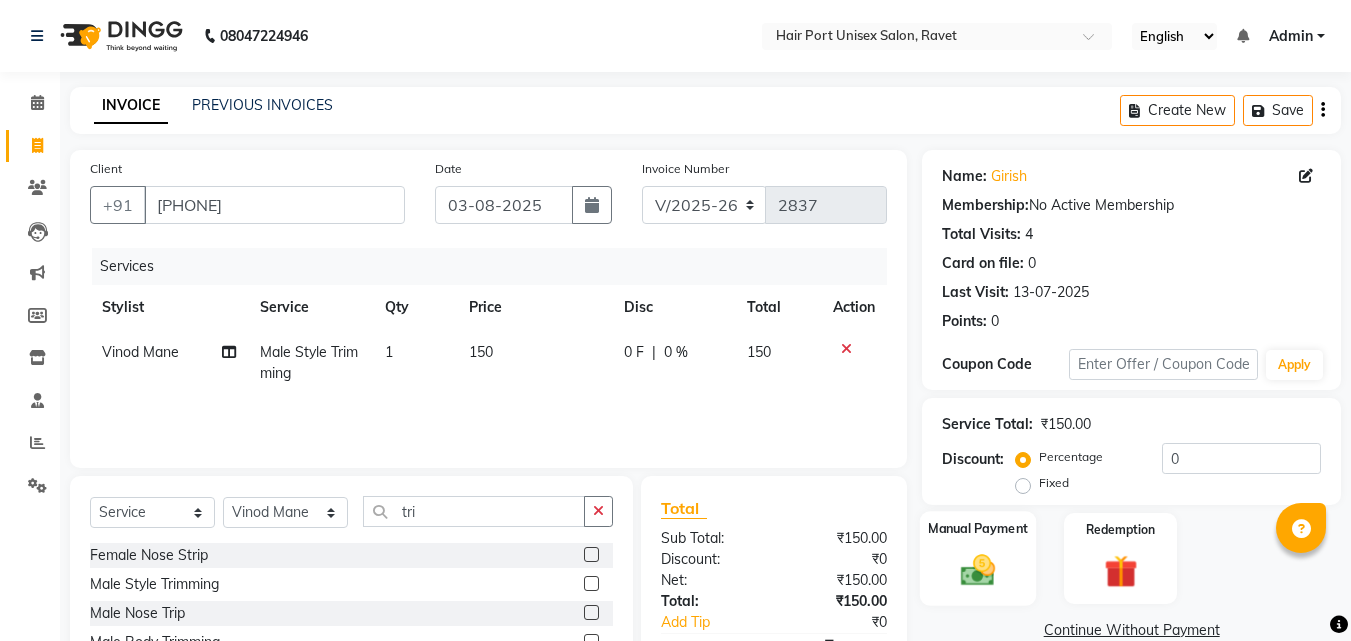 click 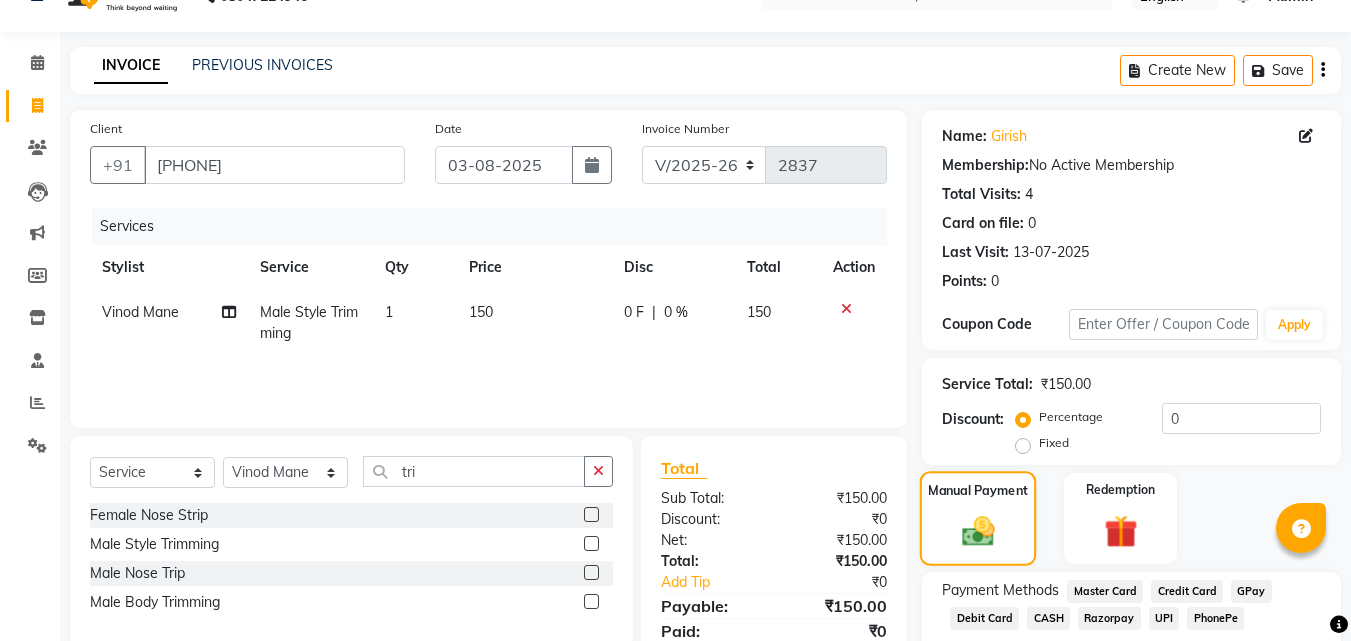 scroll, scrollTop: 162, scrollLeft: 0, axis: vertical 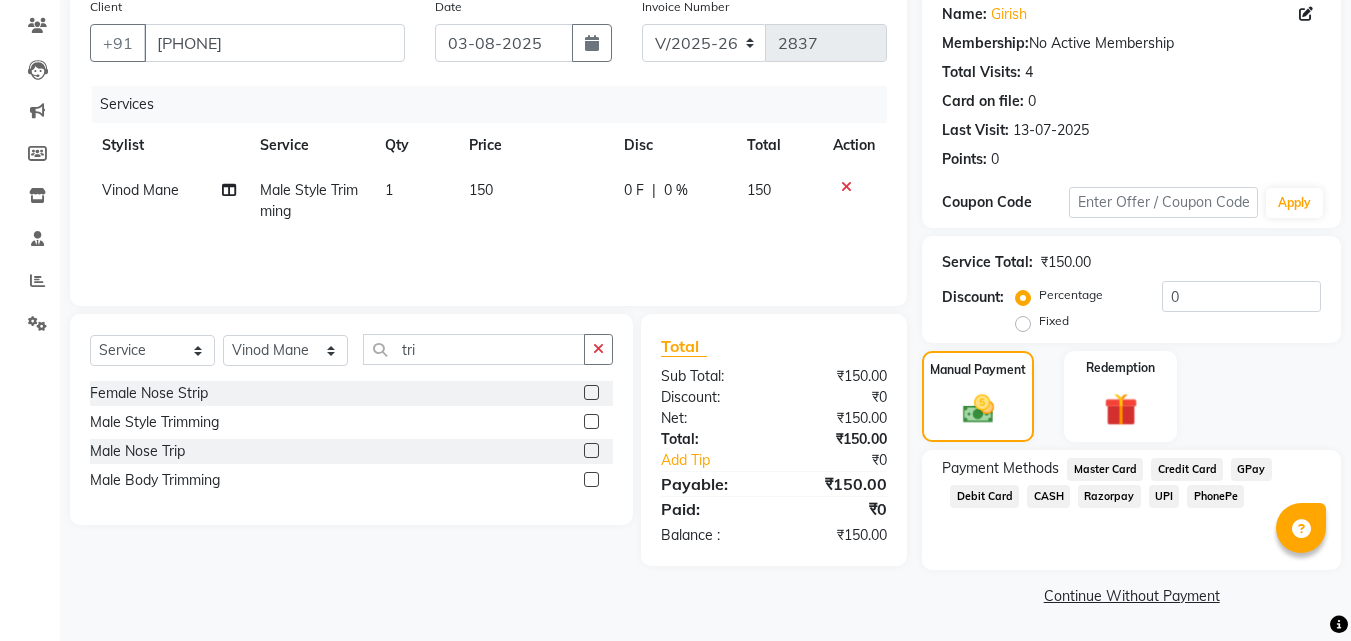 click on "UPI" 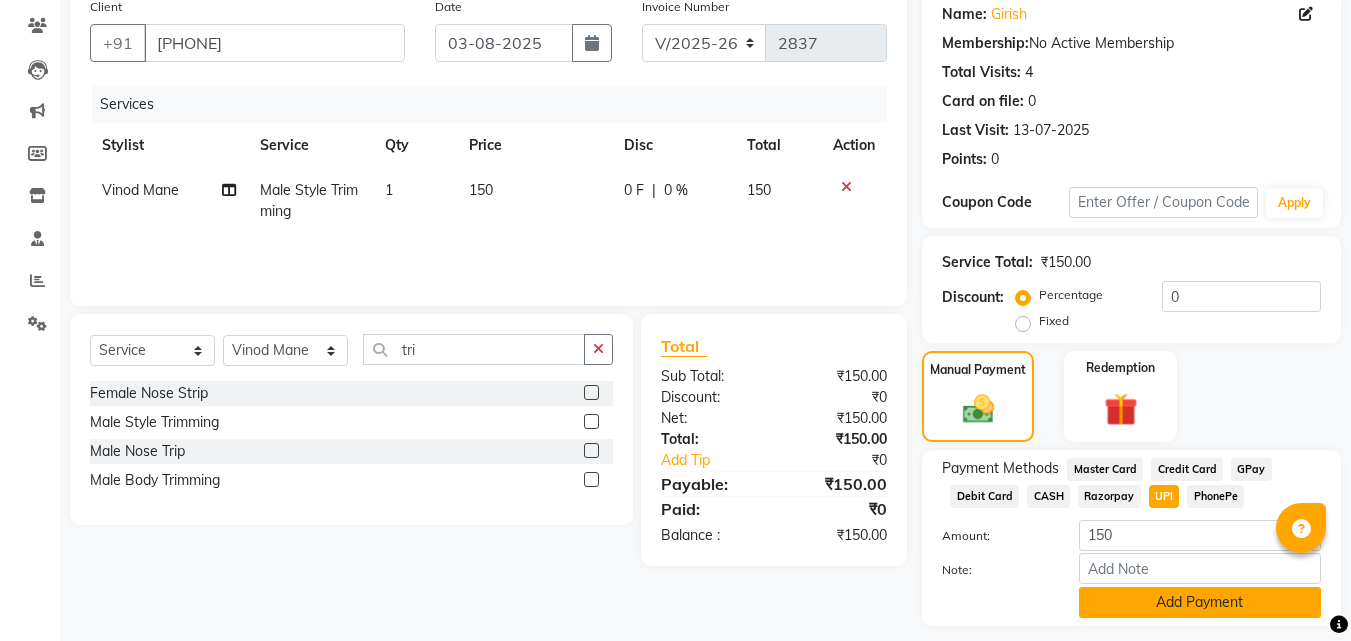 click on "Add Payment" 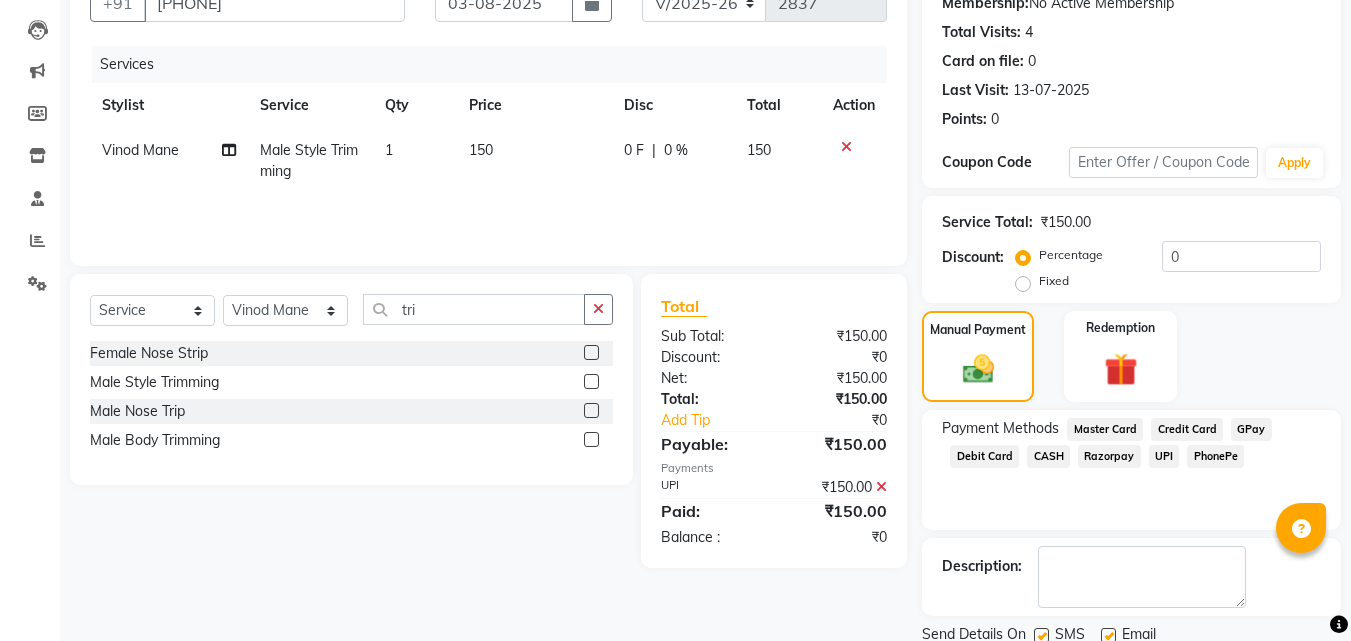 scroll, scrollTop: 275, scrollLeft: 0, axis: vertical 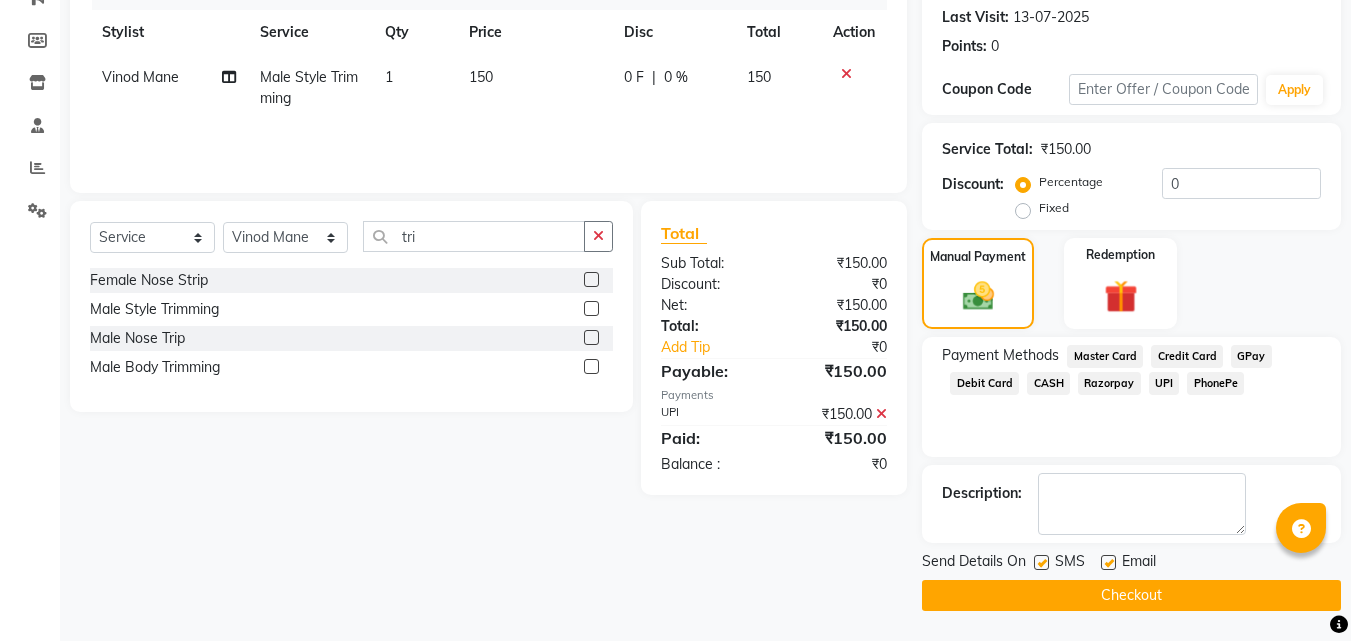 click on "Checkout" 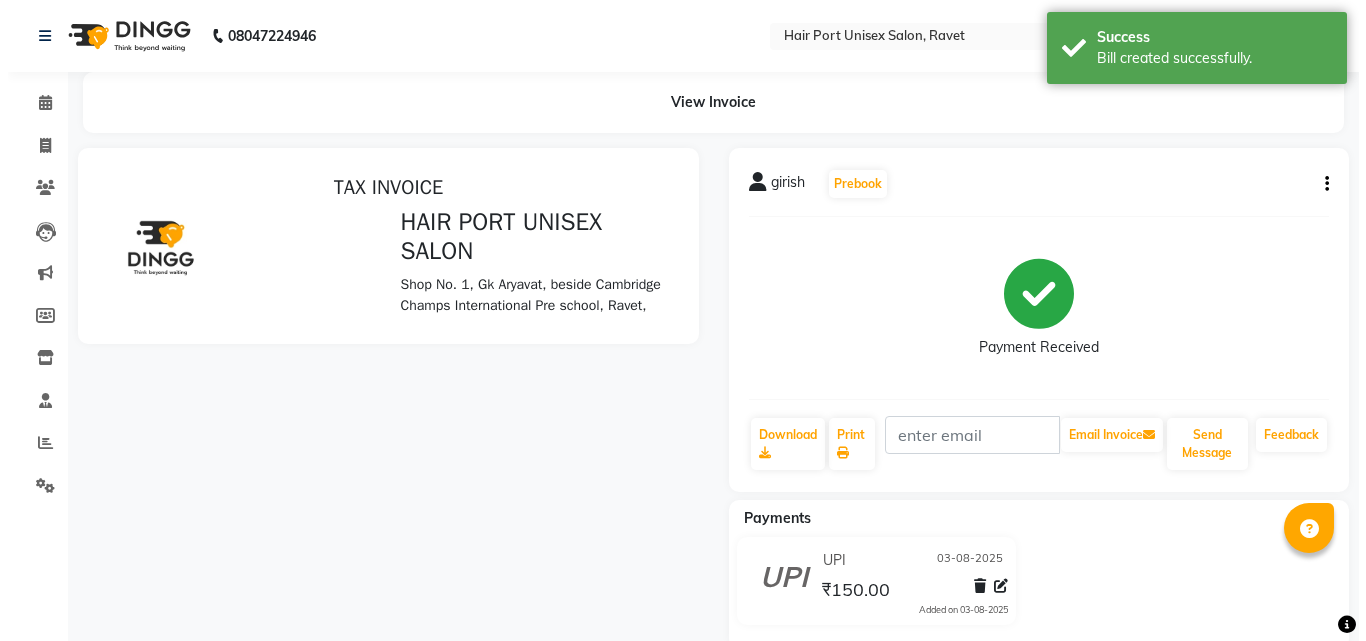 scroll, scrollTop: 0, scrollLeft: 0, axis: both 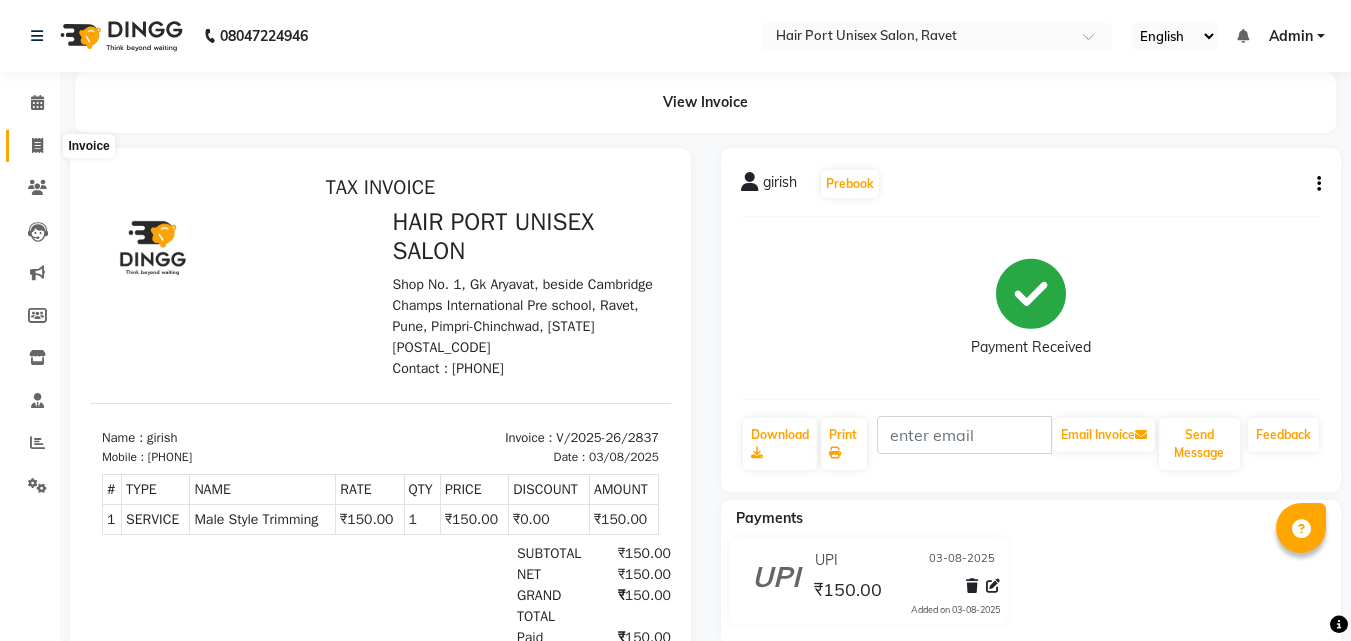 click 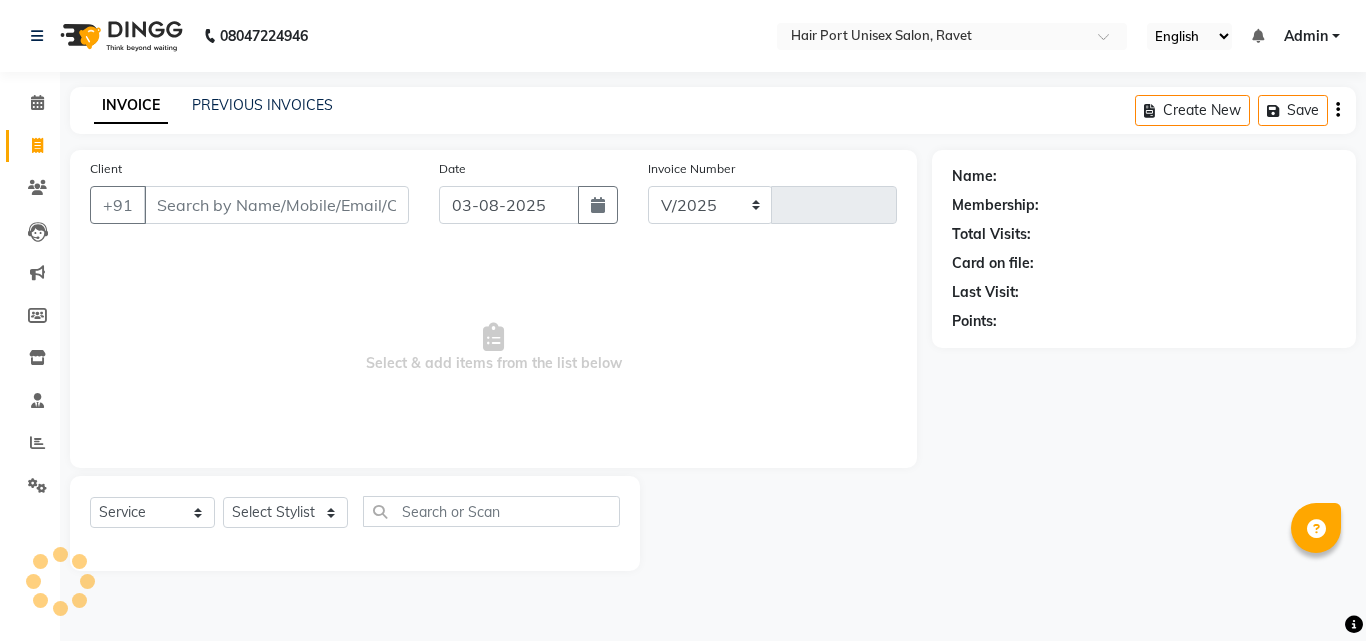 select on "7015" 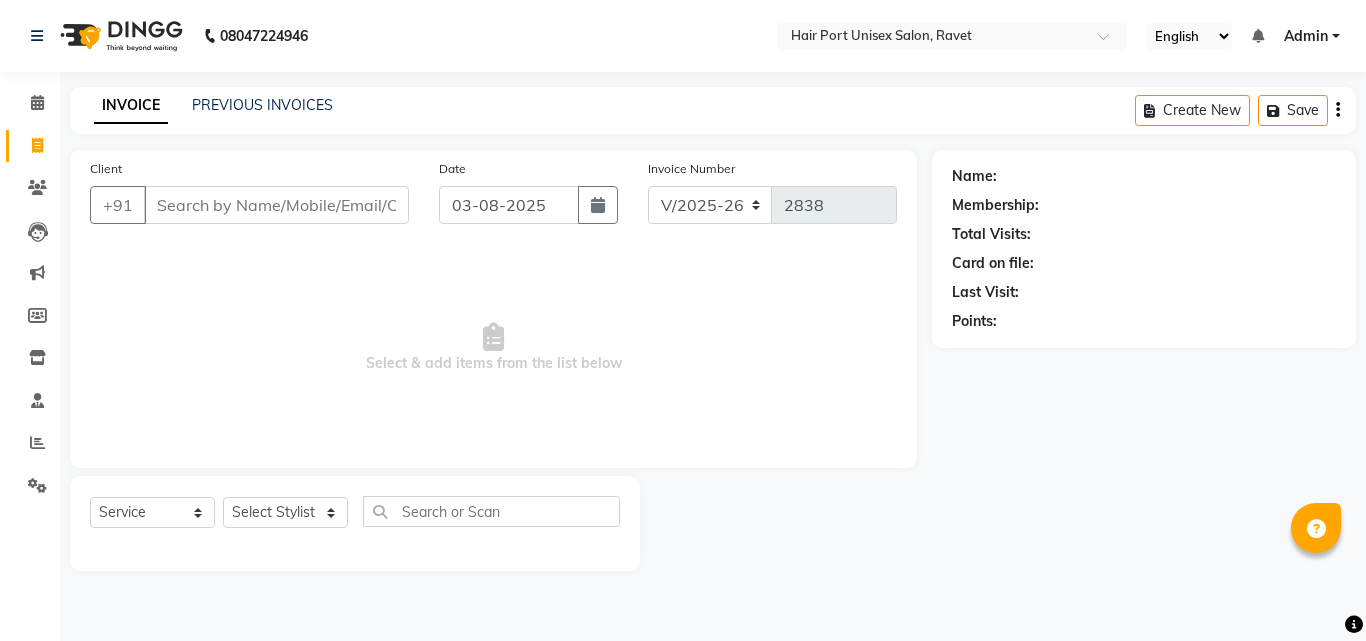 click on "Client" at bounding box center (276, 205) 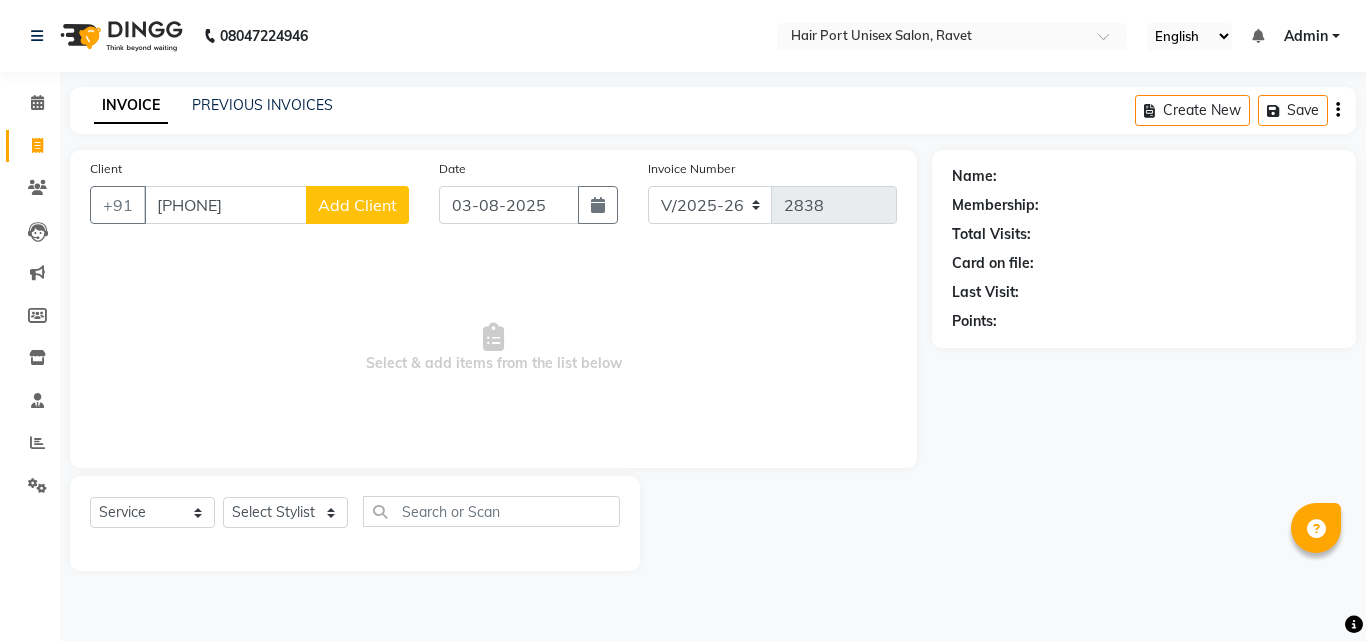 type on "[PHONE]" 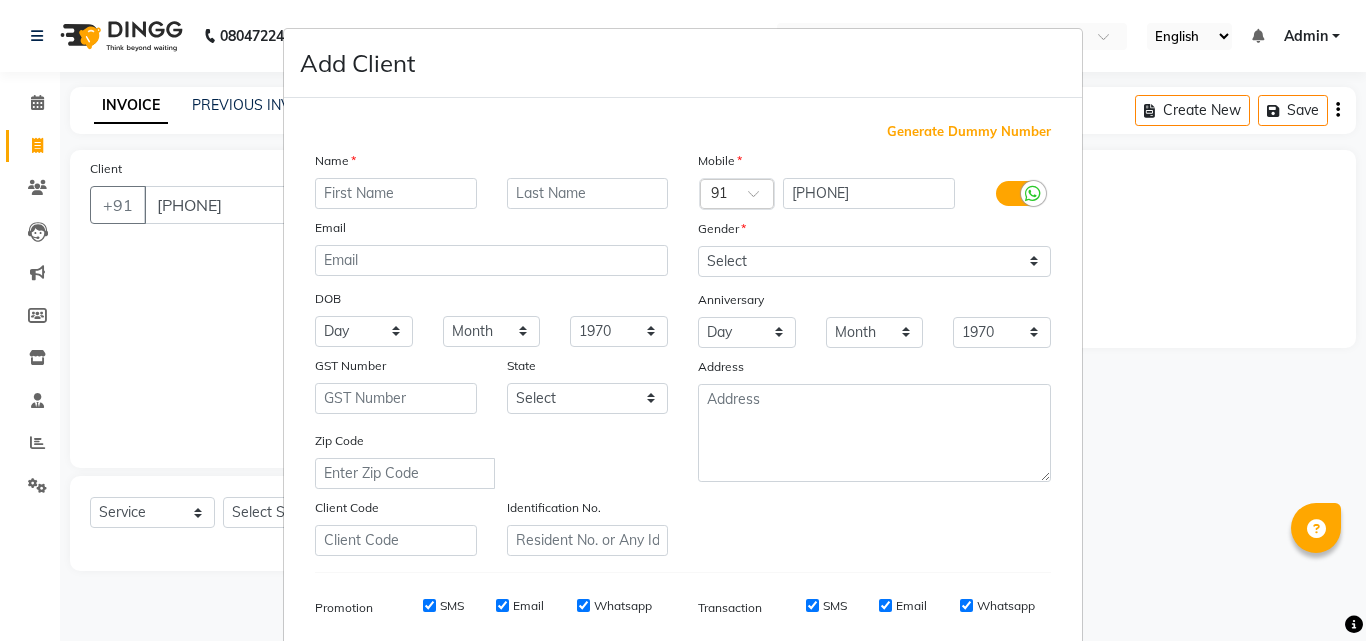 click at bounding box center (396, 193) 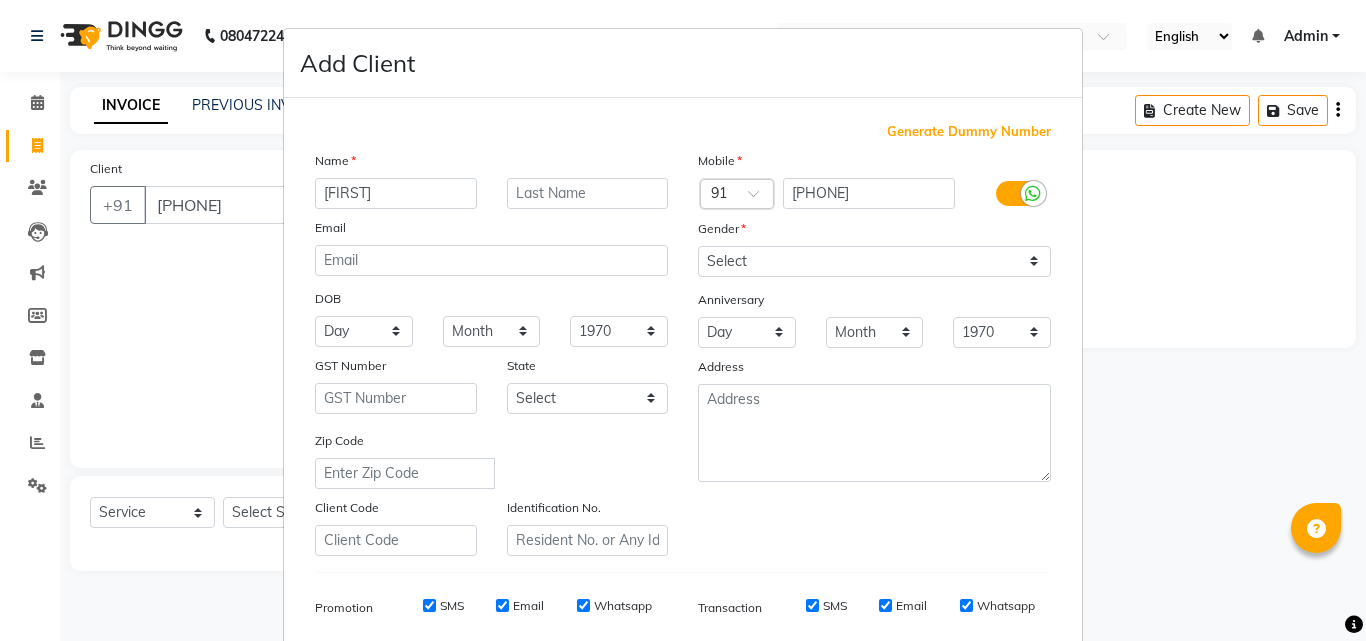 type on "[FIRST]" 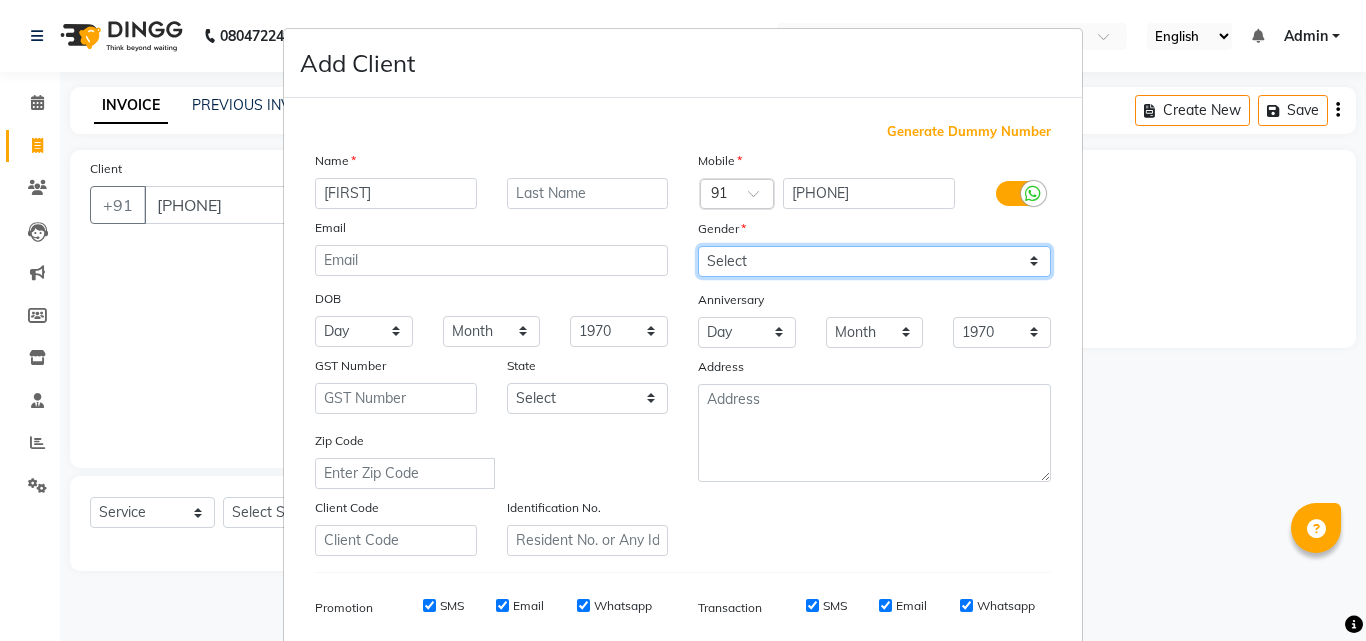 click on "Select Male Female Other Prefer Not To Say" at bounding box center [874, 261] 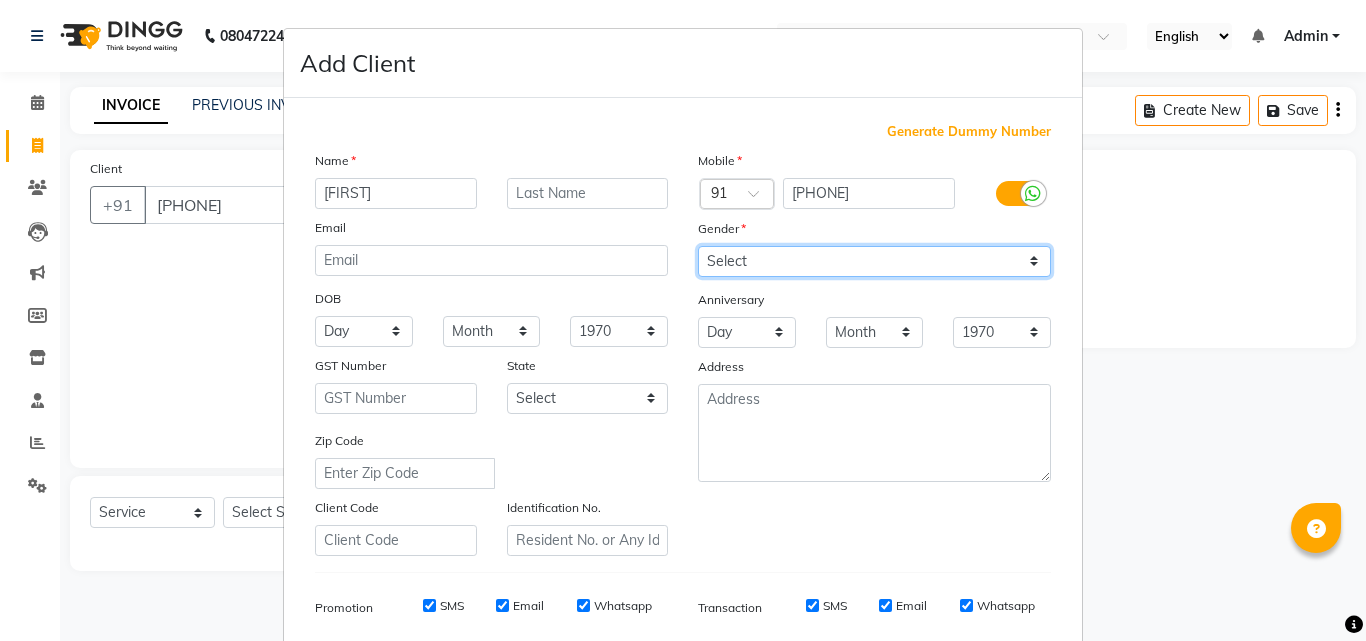 select on "male" 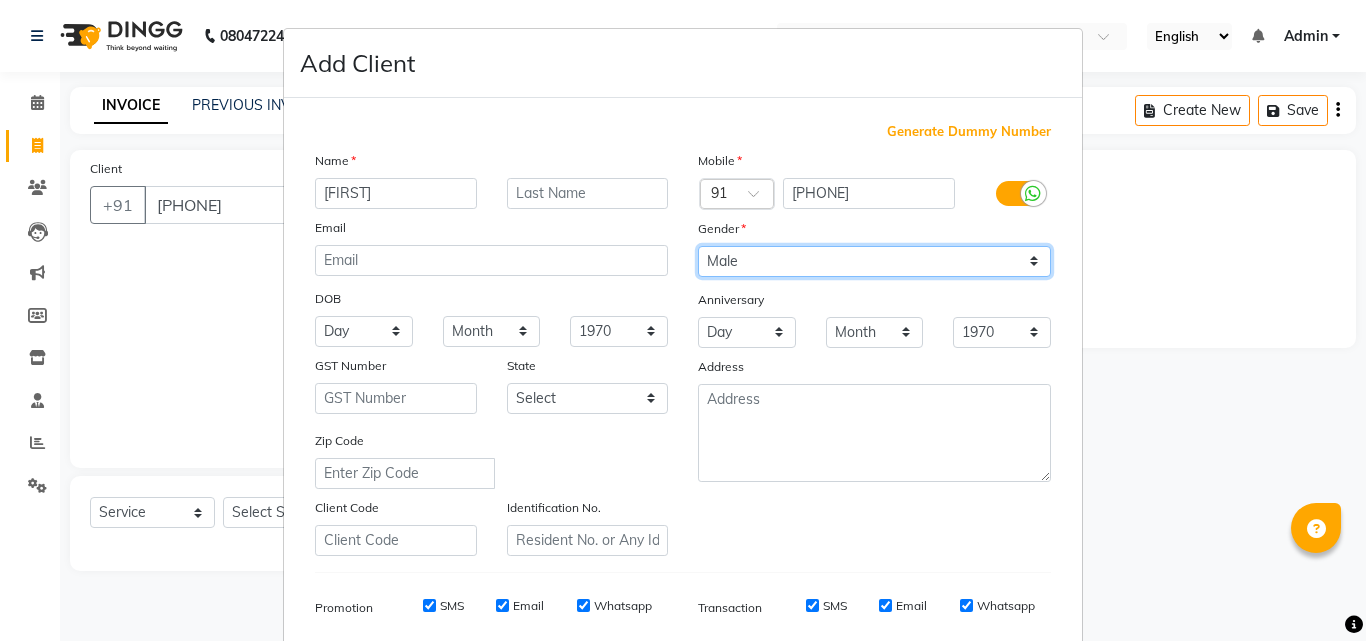 click on "Select Male Female Other Prefer Not To Say" at bounding box center [874, 261] 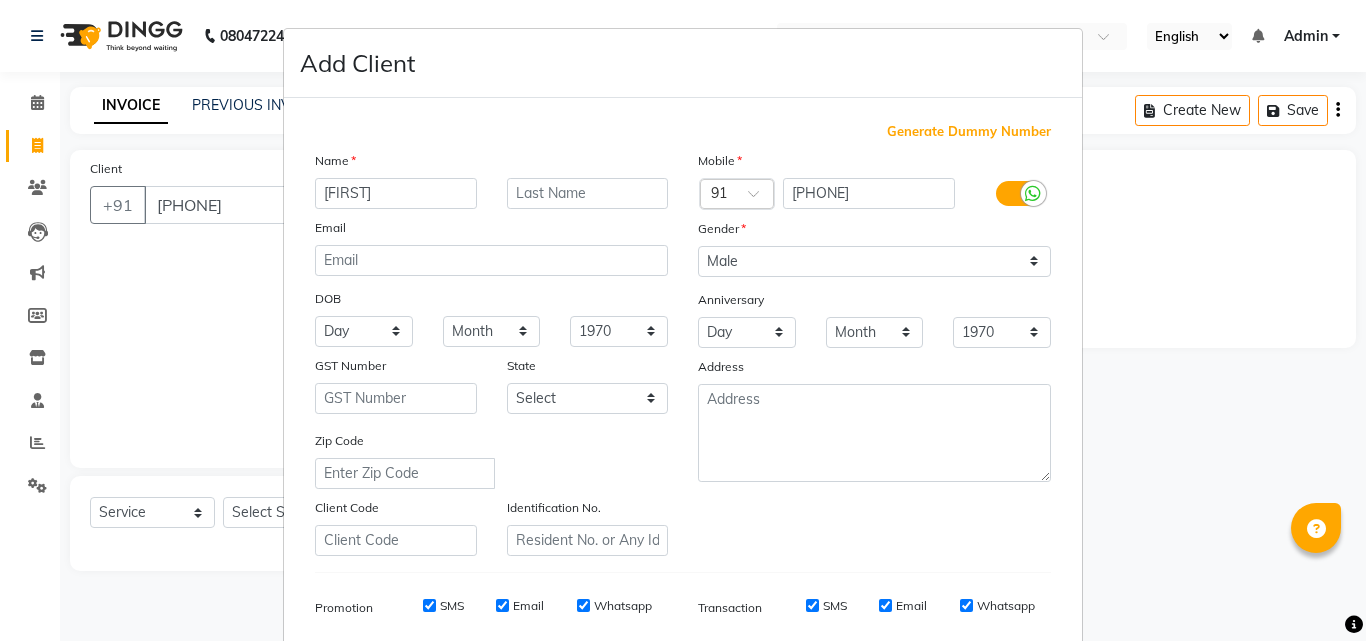 click on "Add Client Generate Dummy Number Name [FIRST] Email DOB Day 01 02 03 04 05 06 07 08 09 10 11 12 13 14 15 16 17 18 19 20 21 22 23 24 25 26 27 28 29 30 31 Month January February March April May June July August September October November December 1940 1941 1942 1943 1944 1945 1946 1947 1948 1949 1950 1951 1952 1953 1954 1955 1956 1957 1958 1959 1960 1961 1962 1963 1964 1965 1966 1967 1968 1969 1970 1971 1972 1973 1974 1975 1976 1977 1978 1979 1980 1981 1982 1983 1984 1985 1986 1987 1988 1989 1990 1991 1992 1993 1994 1995 1996 1997 1998 1999 2000 2001 2002 2003 2004 2005 2006 2007 2008 2009 2010 2011 2012 2013 2014 2015 2016 2017 2018 2019 2020 2021 2022 2023 2024 GST Number State Select Andaman and Nicobar Islands Andhra Pradesh Arunachal Pradesh Assam Bihar Chandigarh Chhattisgarh Dadra and Nagar Haveli Daman and Diu Delhi Goa Gujarat Haryana Himachal Pradesh Jammu and Kashmir Jharkhand Karnataka Kerala Lakshadweep Madhya Pradesh Maharashtra Manipur Meghalaya Mizoram Nagaland Odisha Pondicherry Punjab" at bounding box center [683, 320] 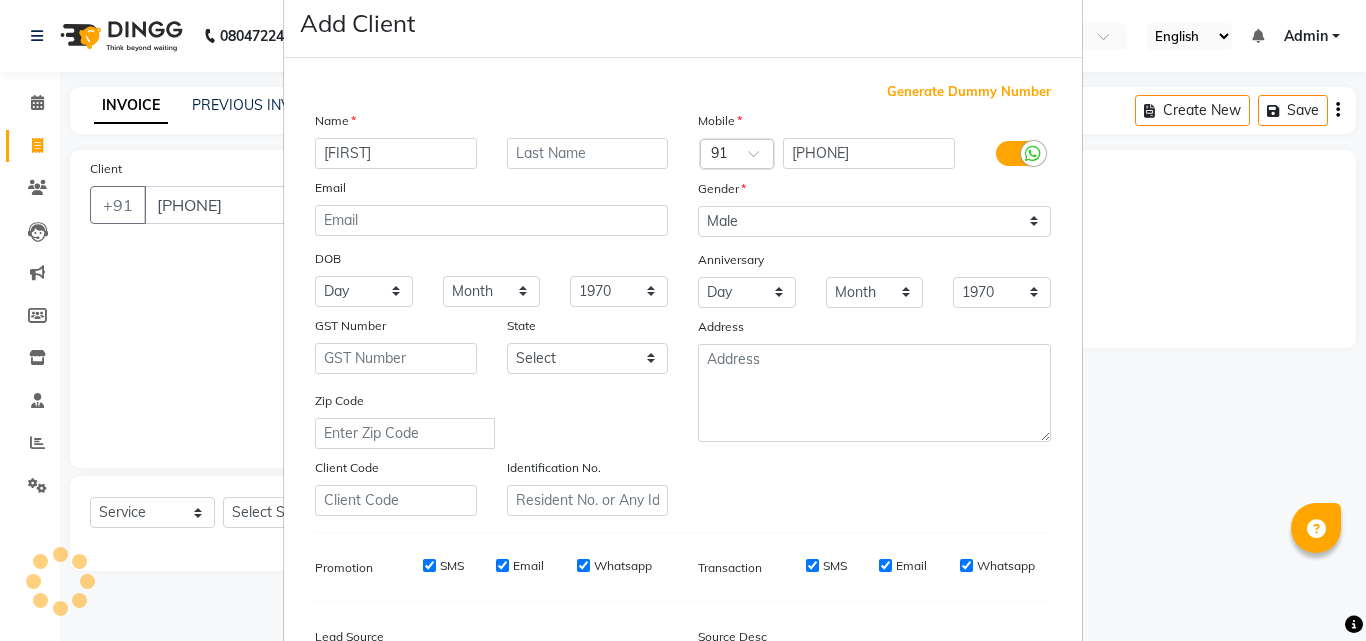 click on "Add Client Generate Dummy Number Name [FIRST] Email DOB Day 01 02 03 04 05 06 07 08 09 10 11 12 13 14 15 16 17 18 19 20 21 22 23 24 25 26 27 28 29 30 31 Month January February March April May June July August September October November December 1940 1941 1942 1943 1944 1945 1946 1947 1948 1949 1950 1951 1952 1953 1954 1955 1956 1957 1958 1959 1960 1961 1962 1963 1964 1965 1966 1967 1968 1969 1970 1971 1972 1973 1974 1975 1976 1977 1978 1979 1980 1981 1982 1983 1984 1985 1986 1987 1988 1989 1990 1991 1992 1993 1994 1995 1996 1997 1998 1999 2000 2001 2002 2003 2004 2005 2006 2007 2008 2009 2010 2011 2012 2013 2014 2015 2016 2017 2018 2019 2020 2021 2022 2023 2024 GST Number State Select Andaman and Nicobar Islands Andhra Pradesh Arunachal Pradesh Assam Bihar Chandigarh Chhattisgarh Dadra and Nagar Haveli Daman and Diu Delhi Goa Gujarat Haryana Himachal Pradesh Jammu and Kashmir Jharkhand Karnataka Kerala Lakshadweep Madhya Pradesh Maharashtra Manipur Meghalaya Mizoram Nagaland Odisha Pondicherry Punjab" at bounding box center (683, 320) 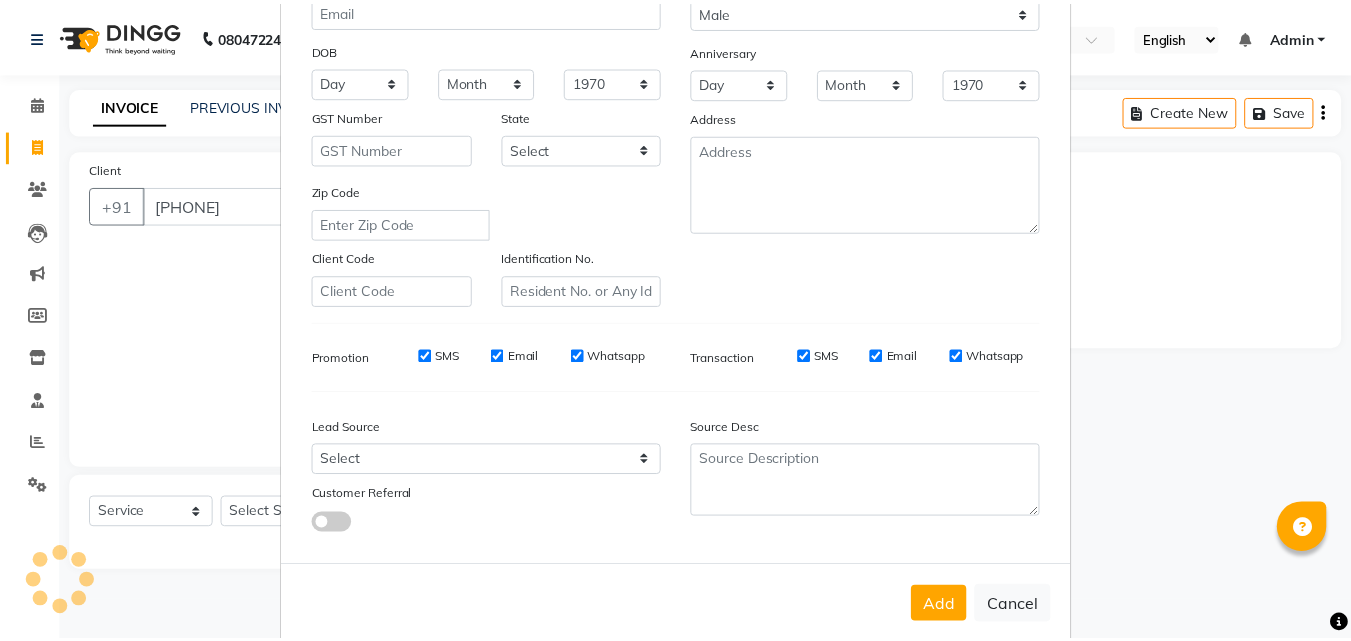 scroll, scrollTop: 282, scrollLeft: 0, axis: vertical 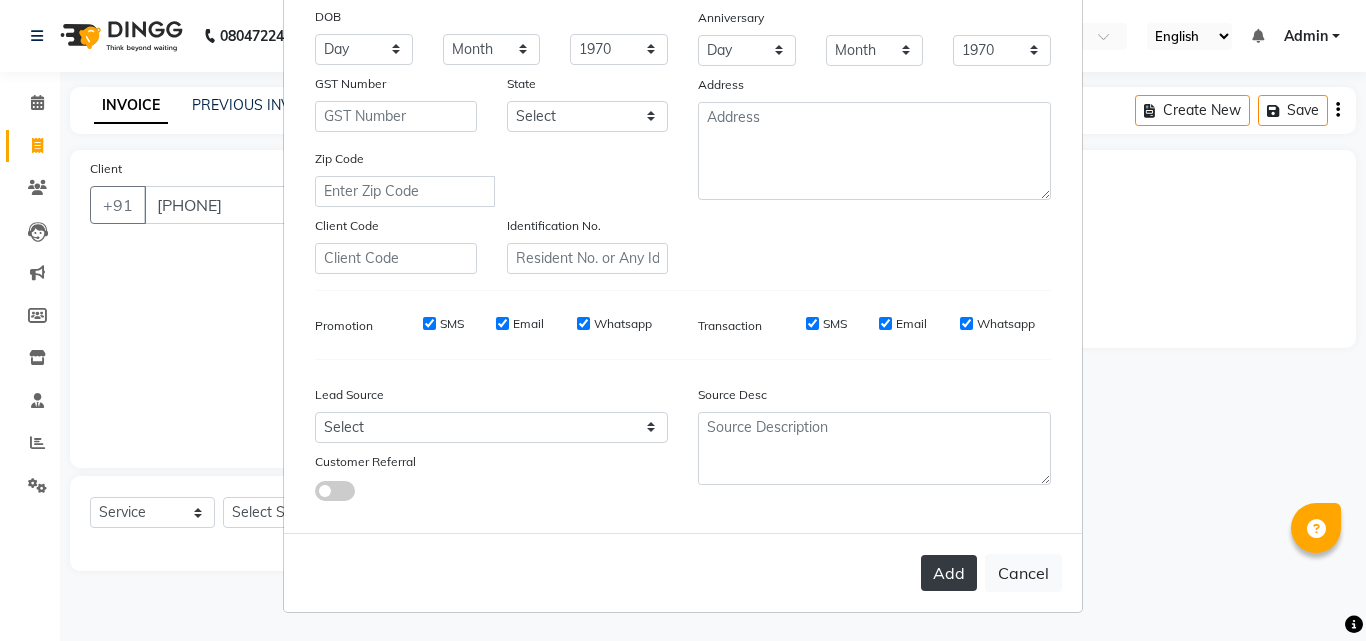 click on "Add" at bounding box center (949, 573) 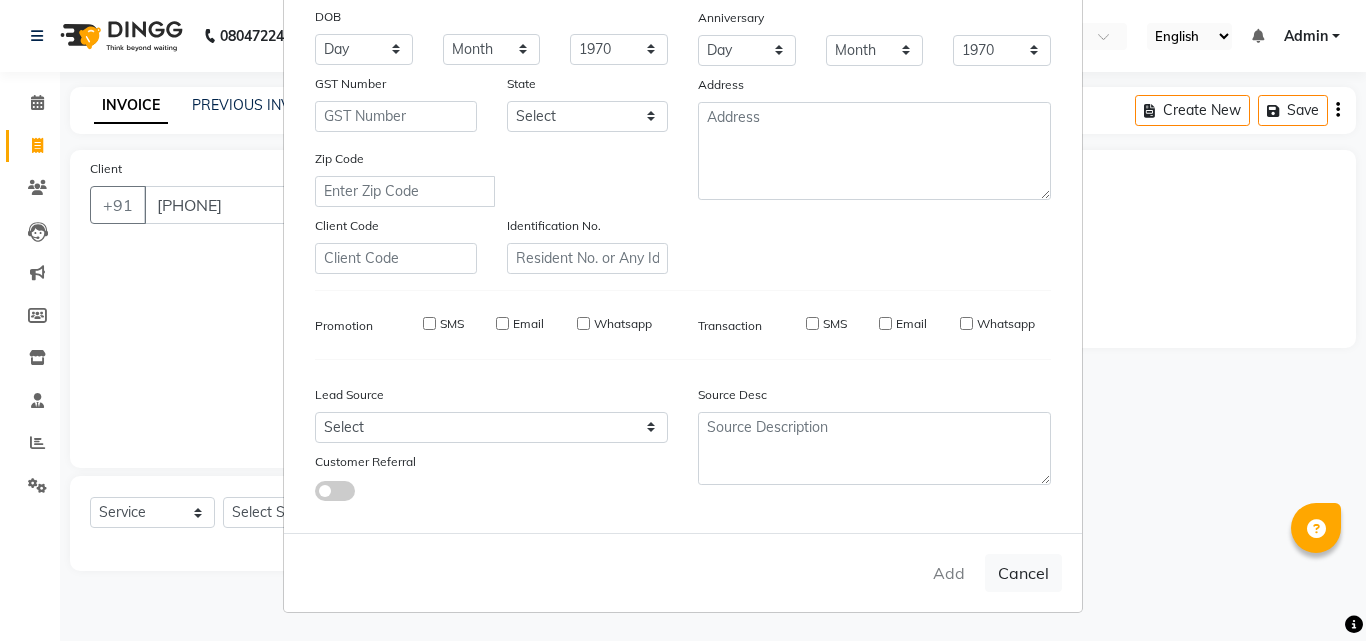 type 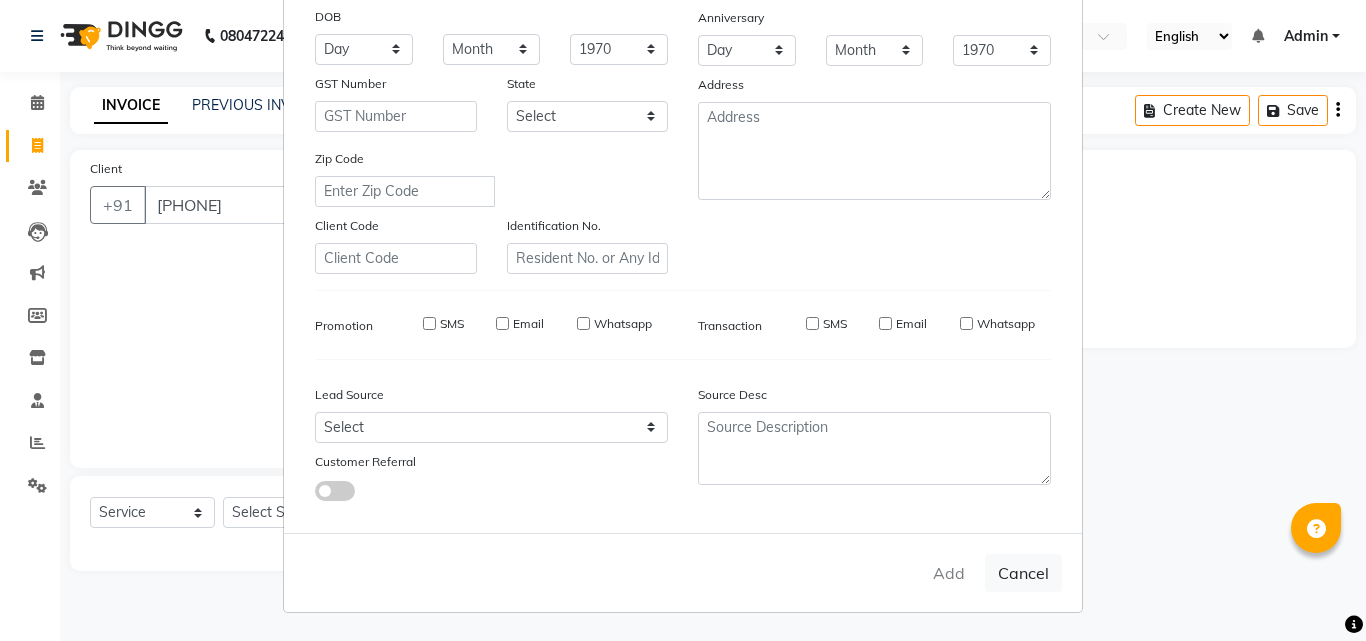 select 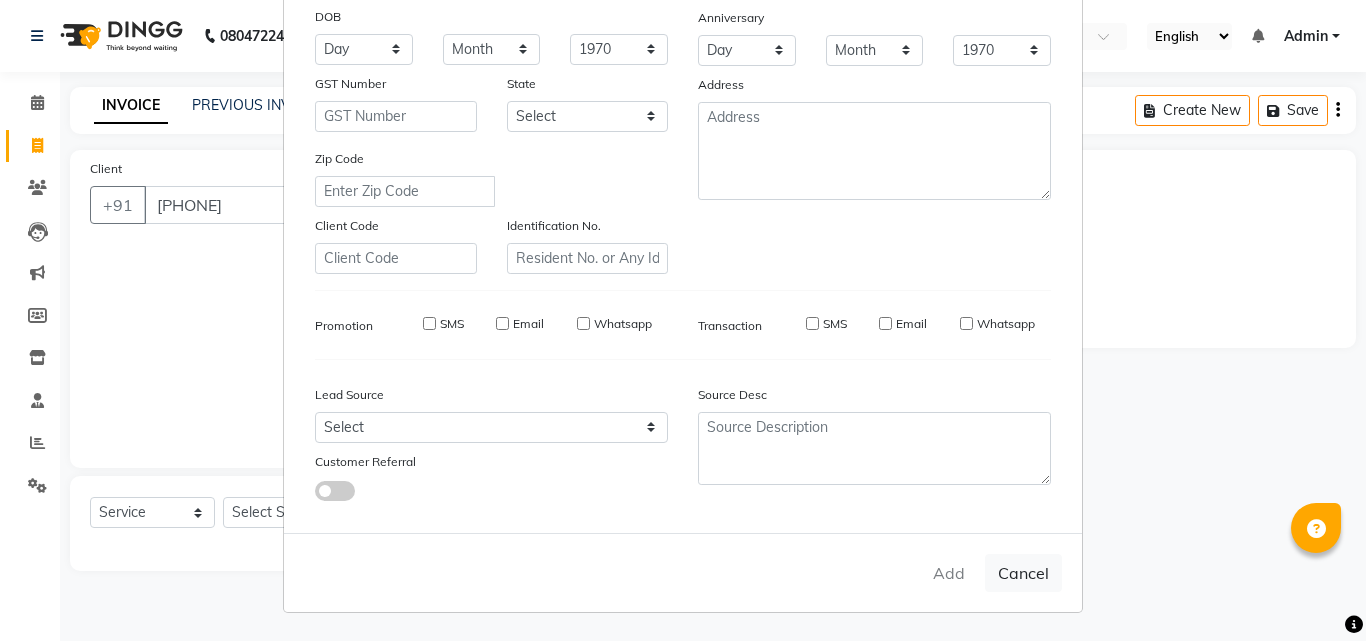 type 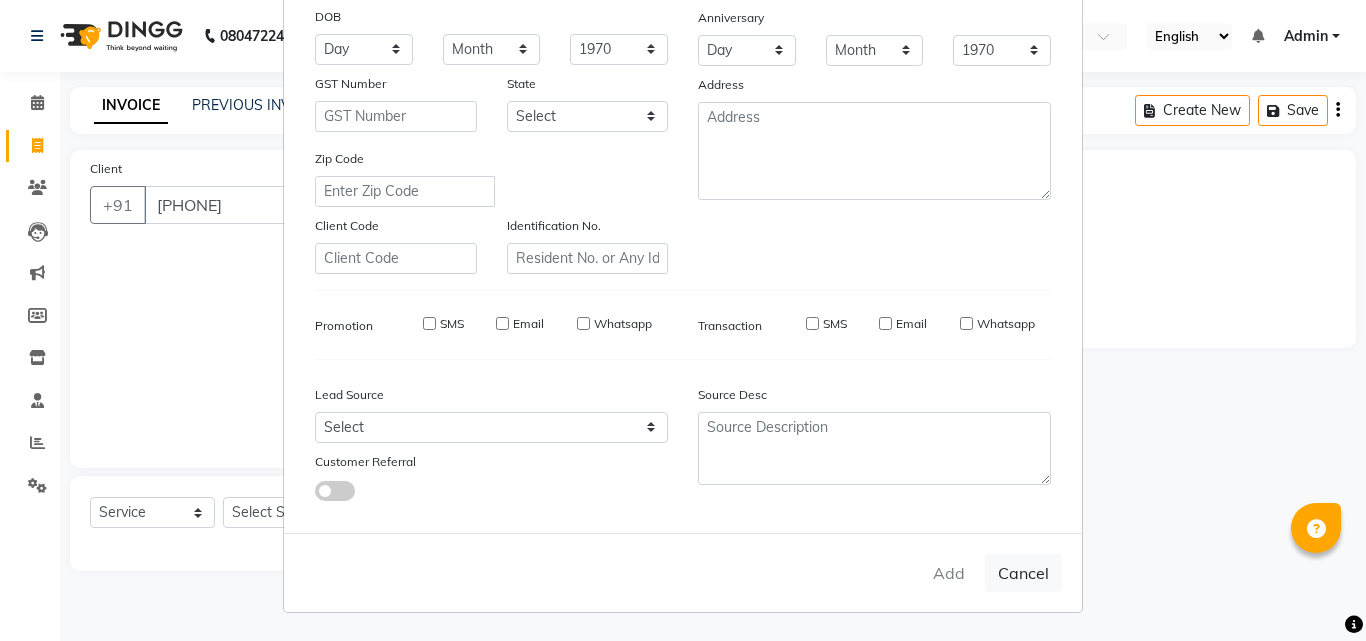 select 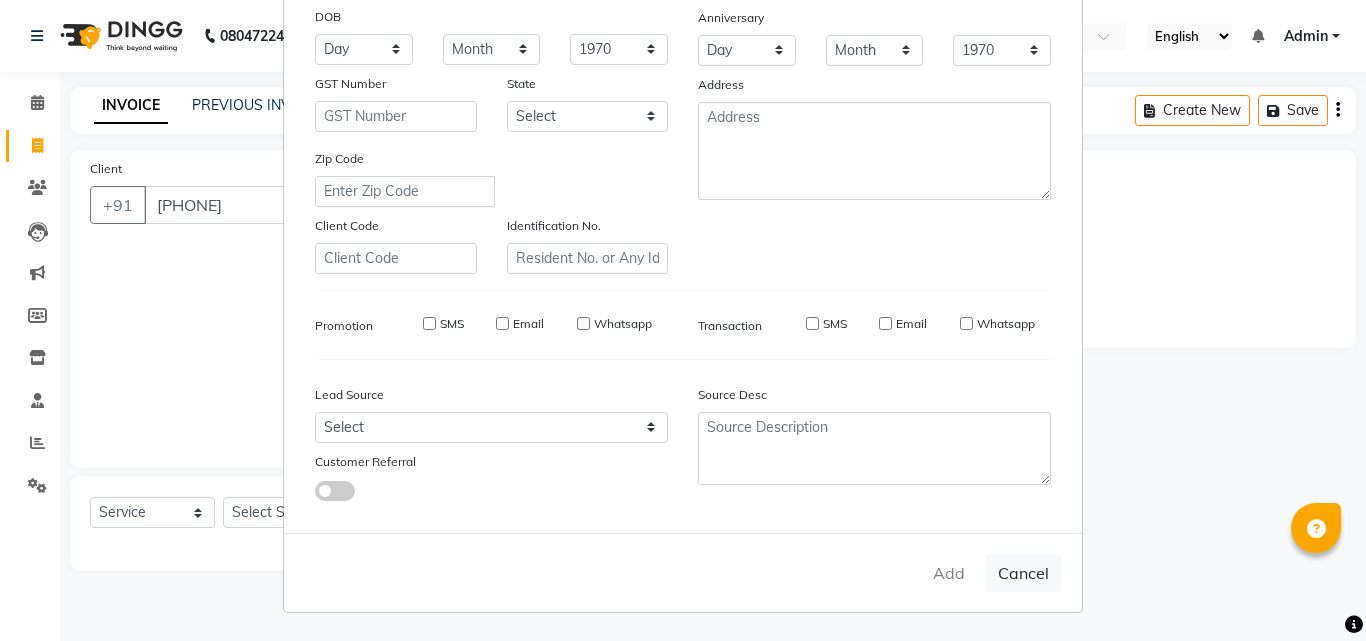 select 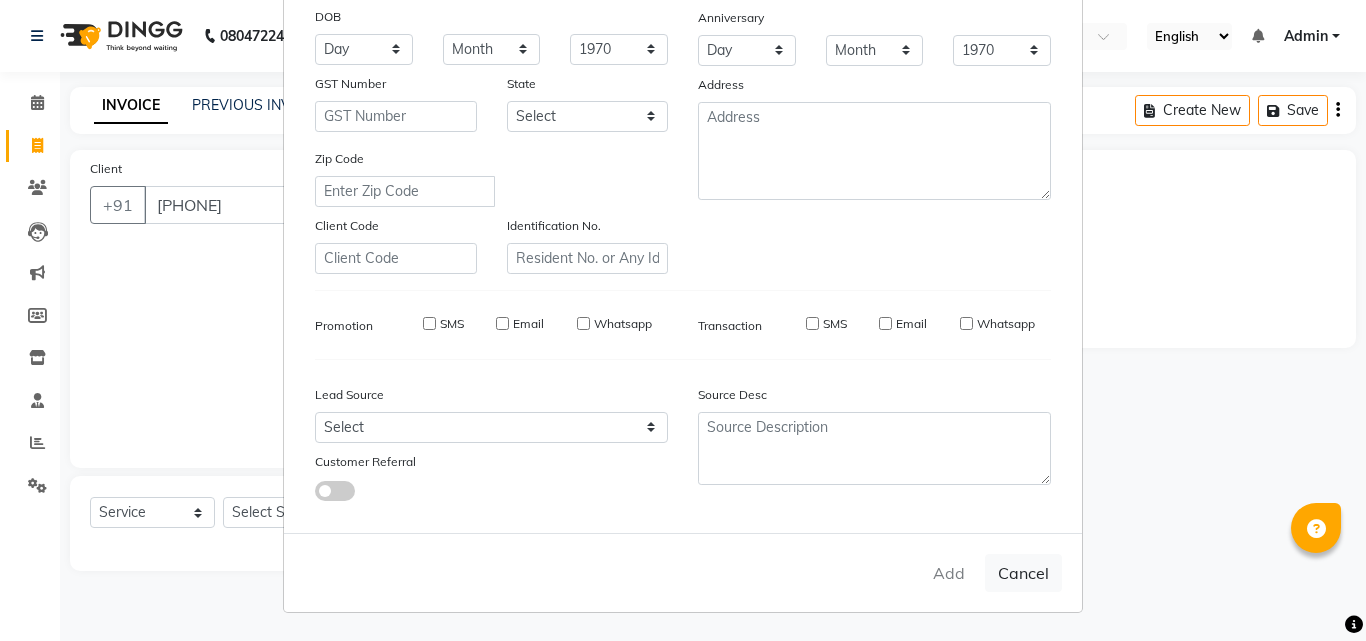 select 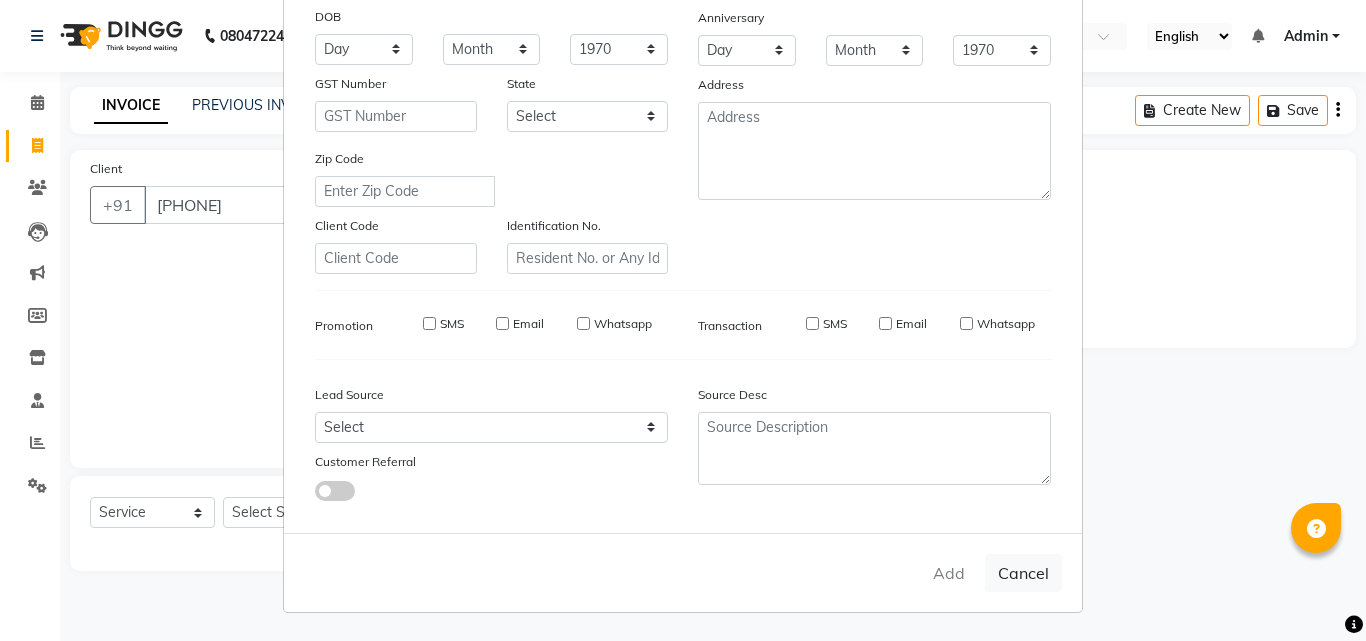 checkbox on "false" 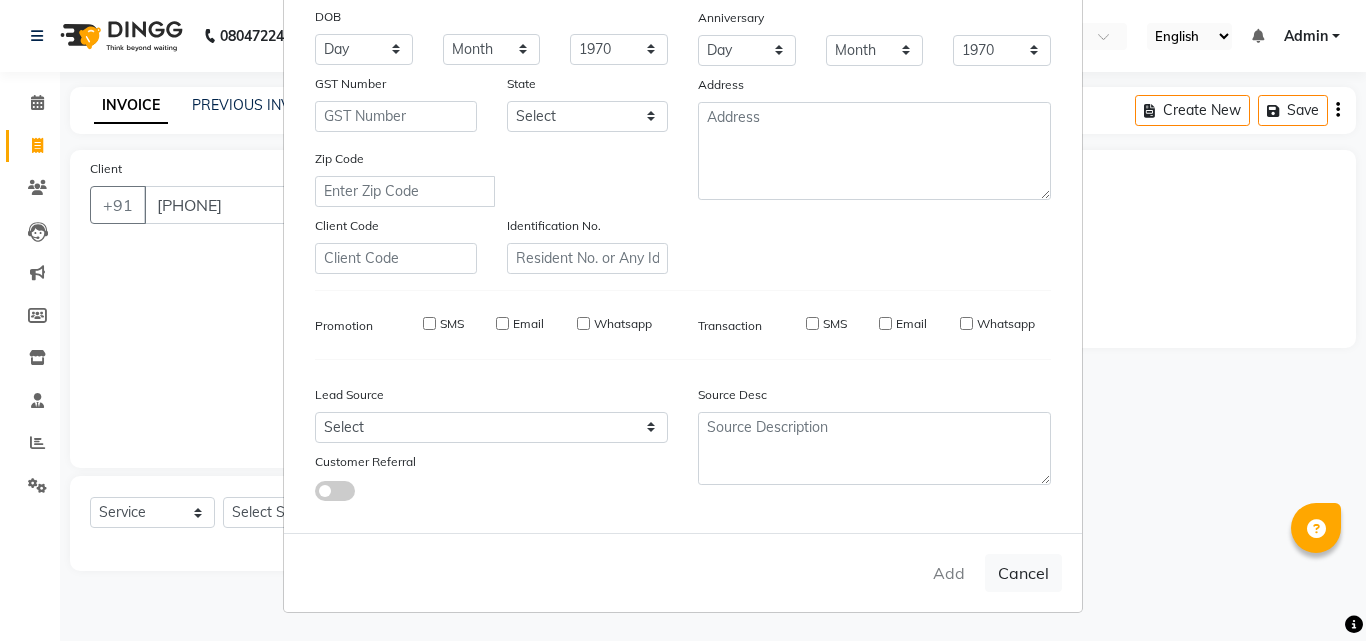 checkbox on "false" 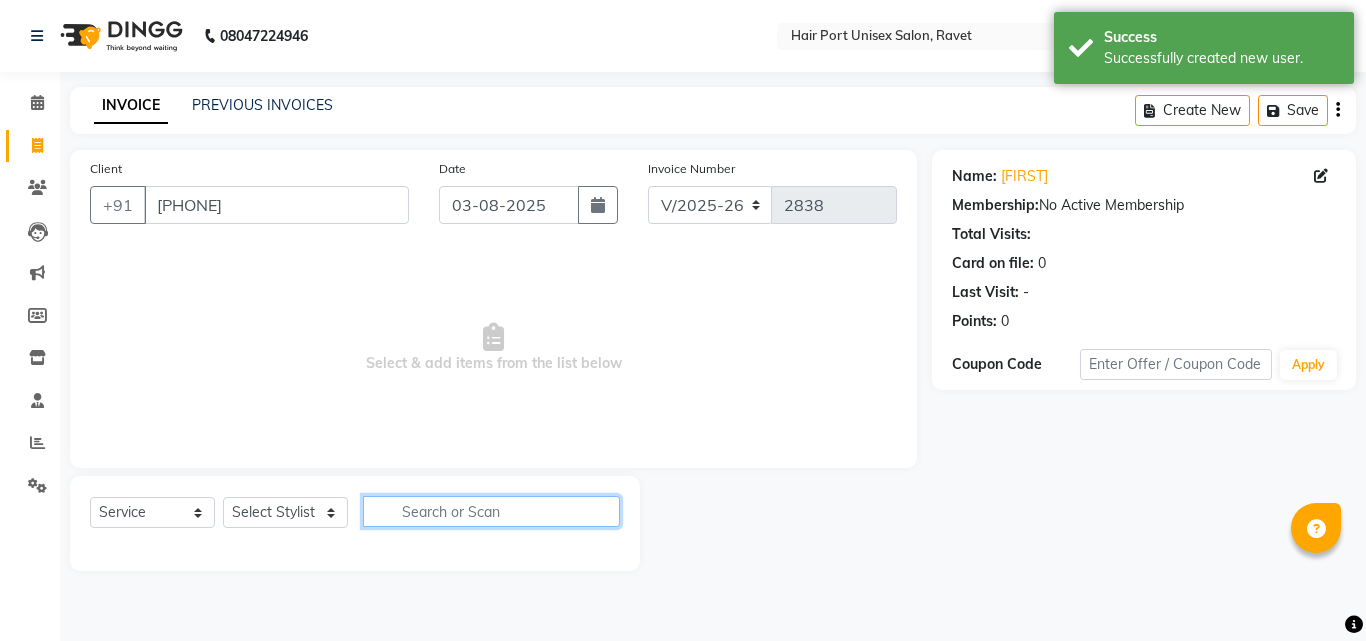 click 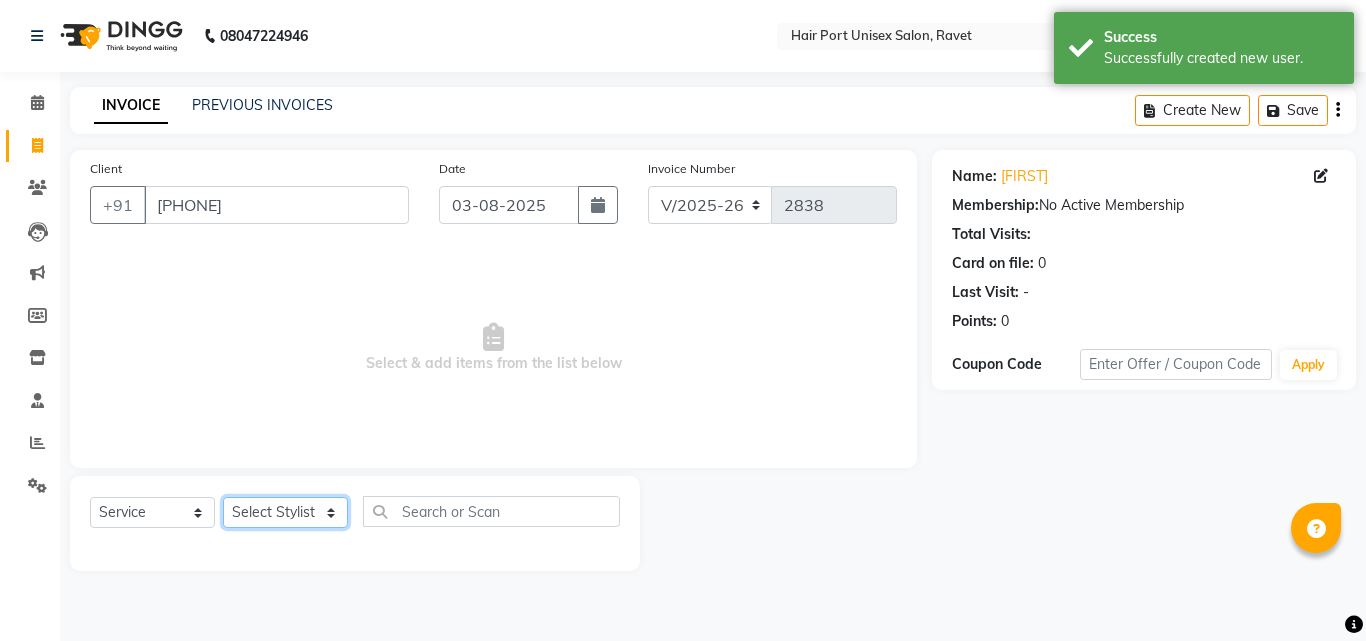 click on "Select Stylist Anushaka Parihar  Esmail Gufran Jyoti Disale Netaji Vishwanath Suryavanshi Rupali  Tanaji Vishwanath Suryavanshi Vinod Mane" 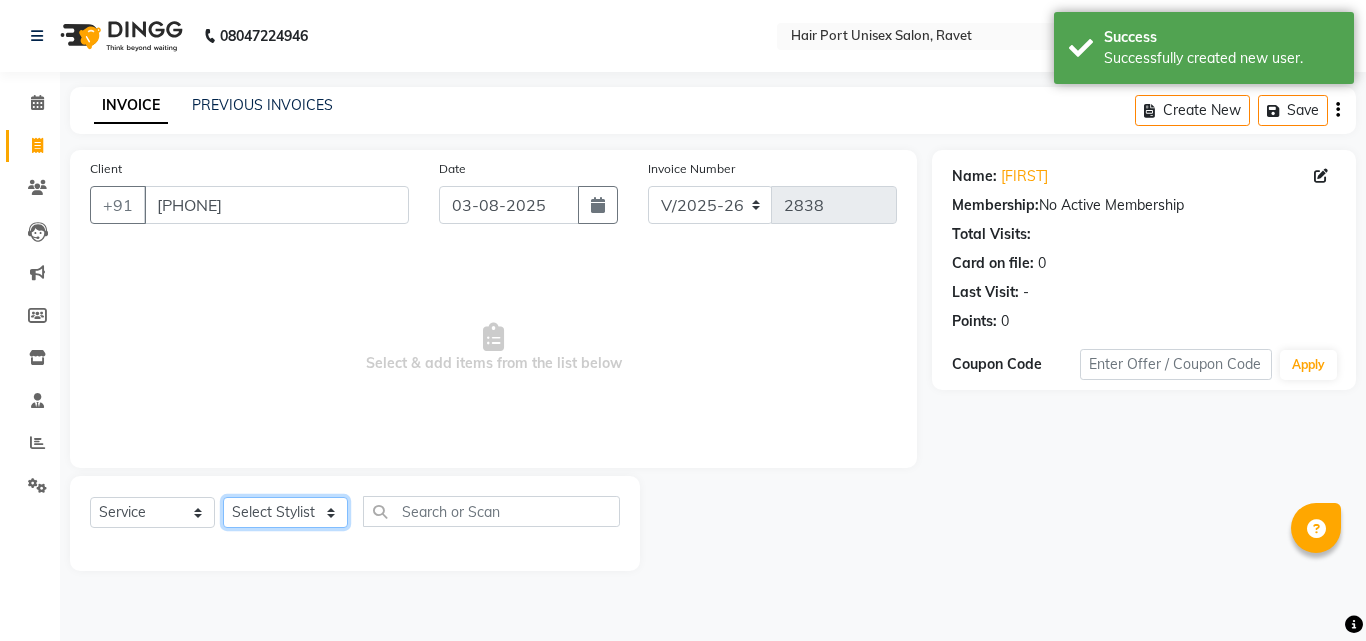 select on "66342" 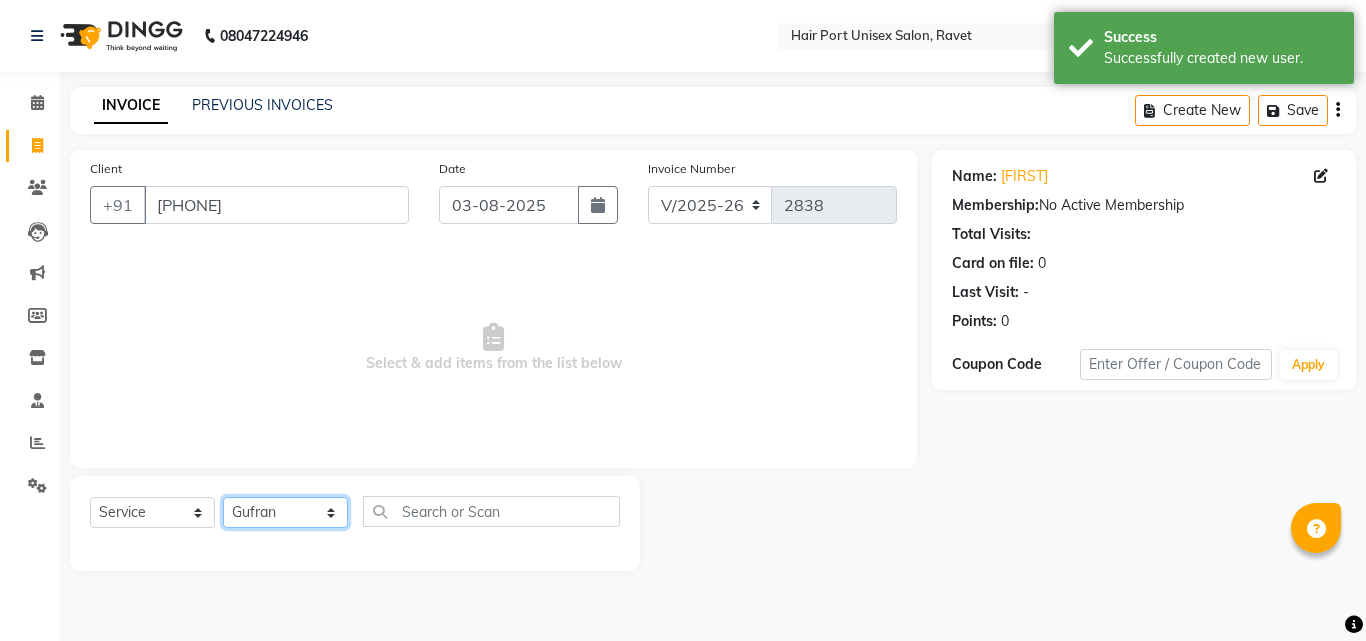 click on "Select Stylist Anushaka Parihar  Esmail Gufran Jyoti Disale Netaji Vishwanath Suryavanshi Rupali  Tanaji Vishwanath Suryavanshi Vinod Mane" 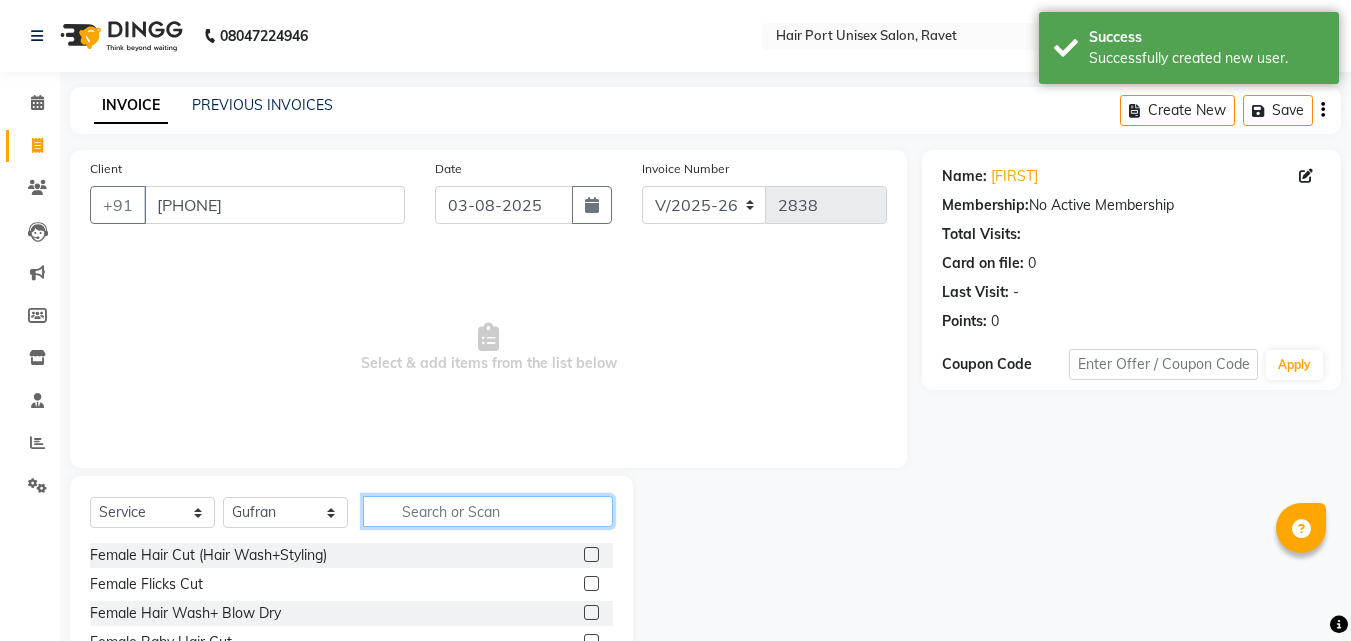 click 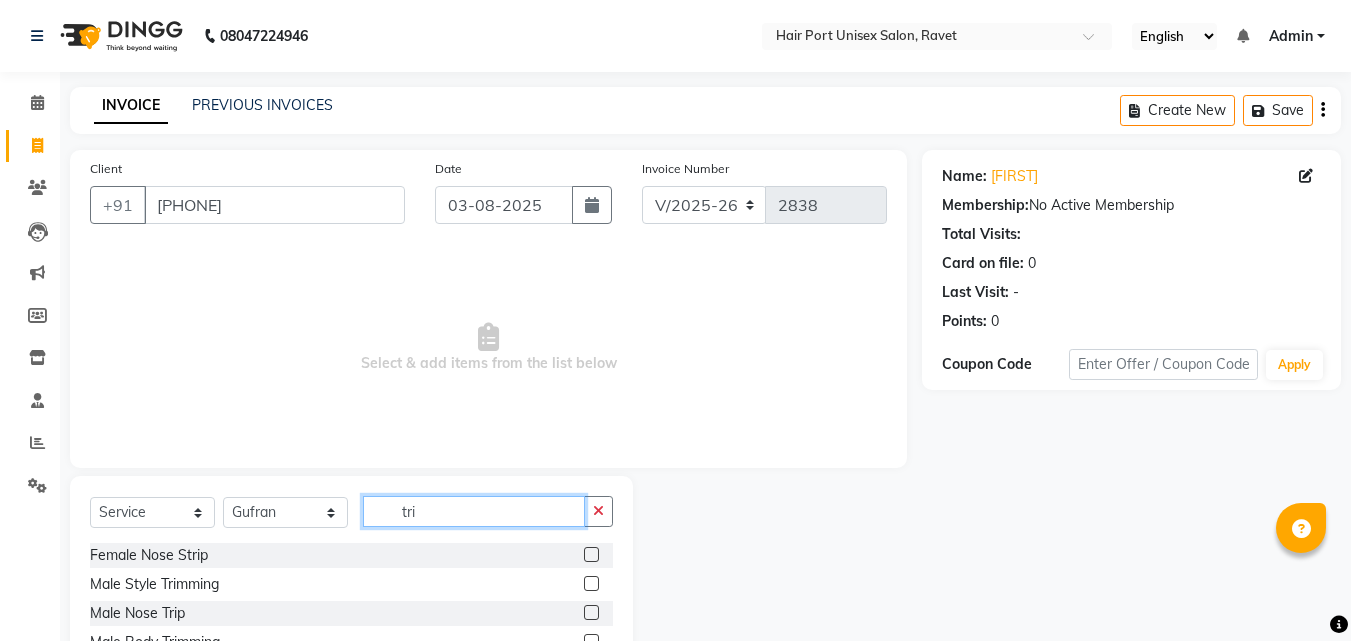 type on "tri" 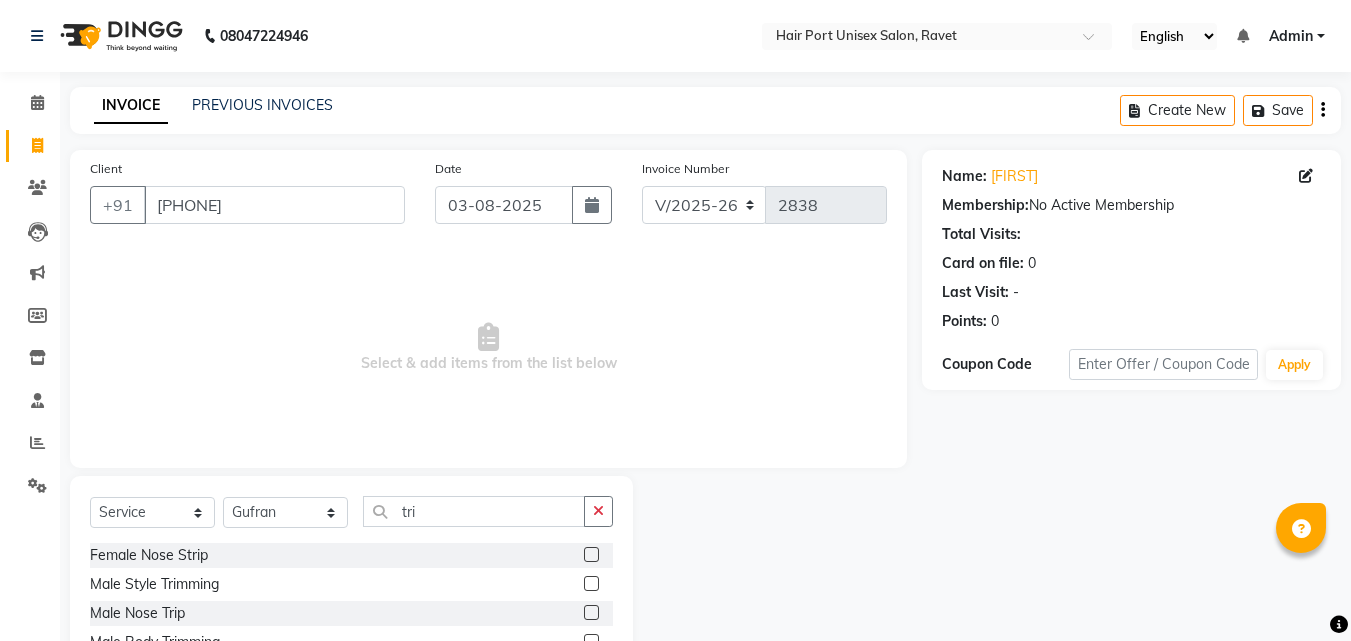click 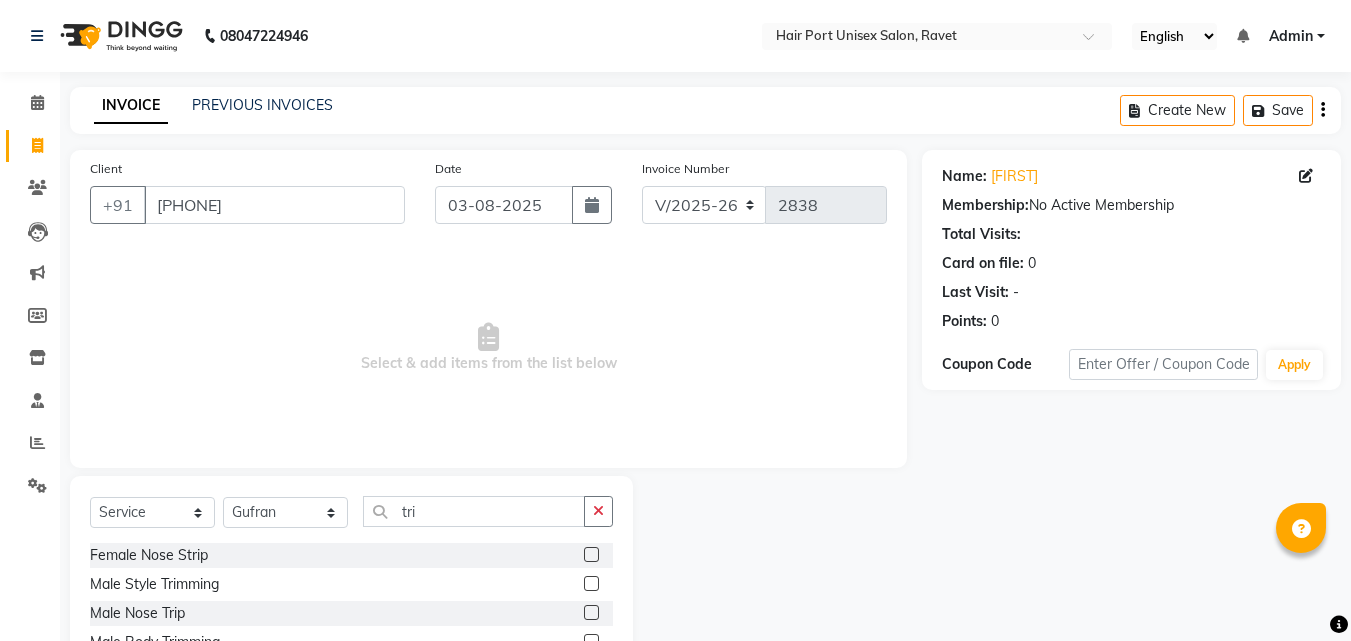 click at bounding box center (590, 584) 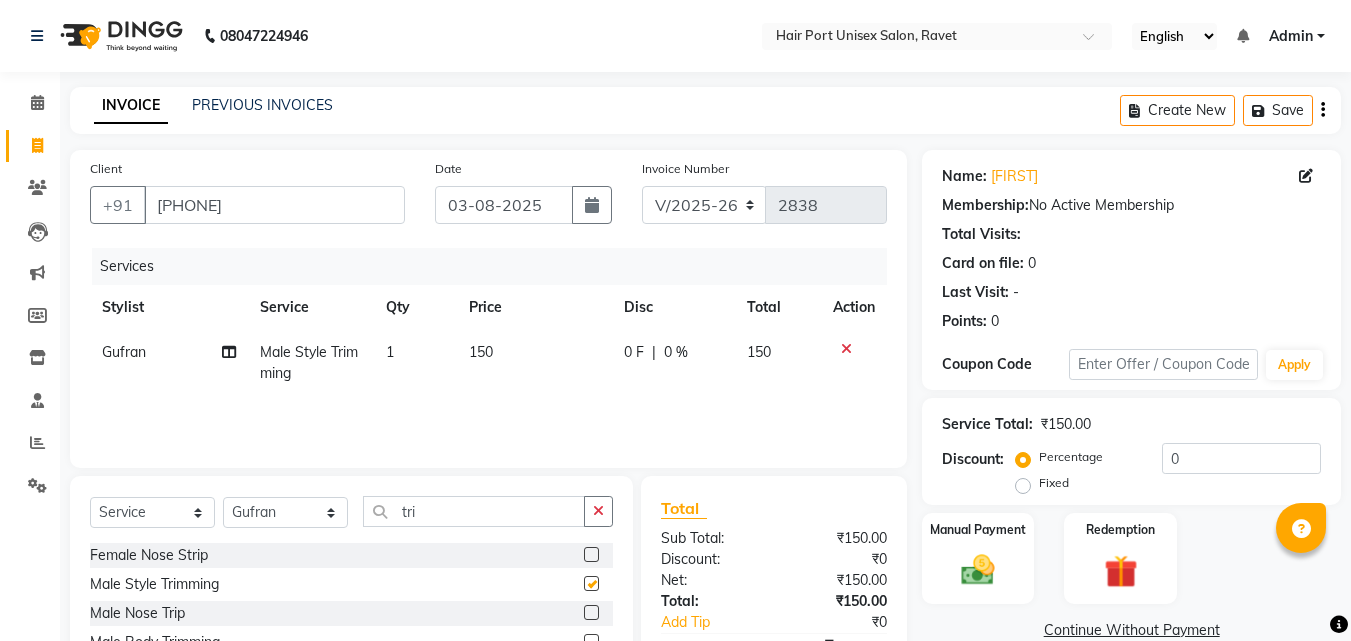checkbox on "false" 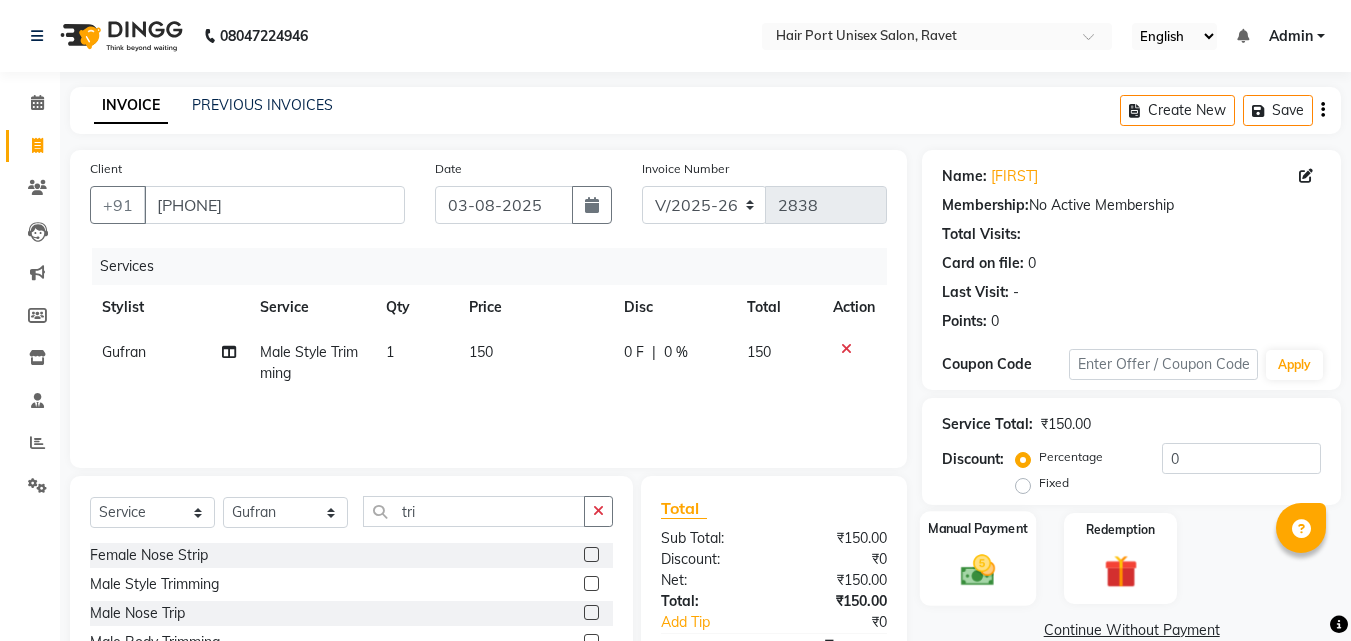click 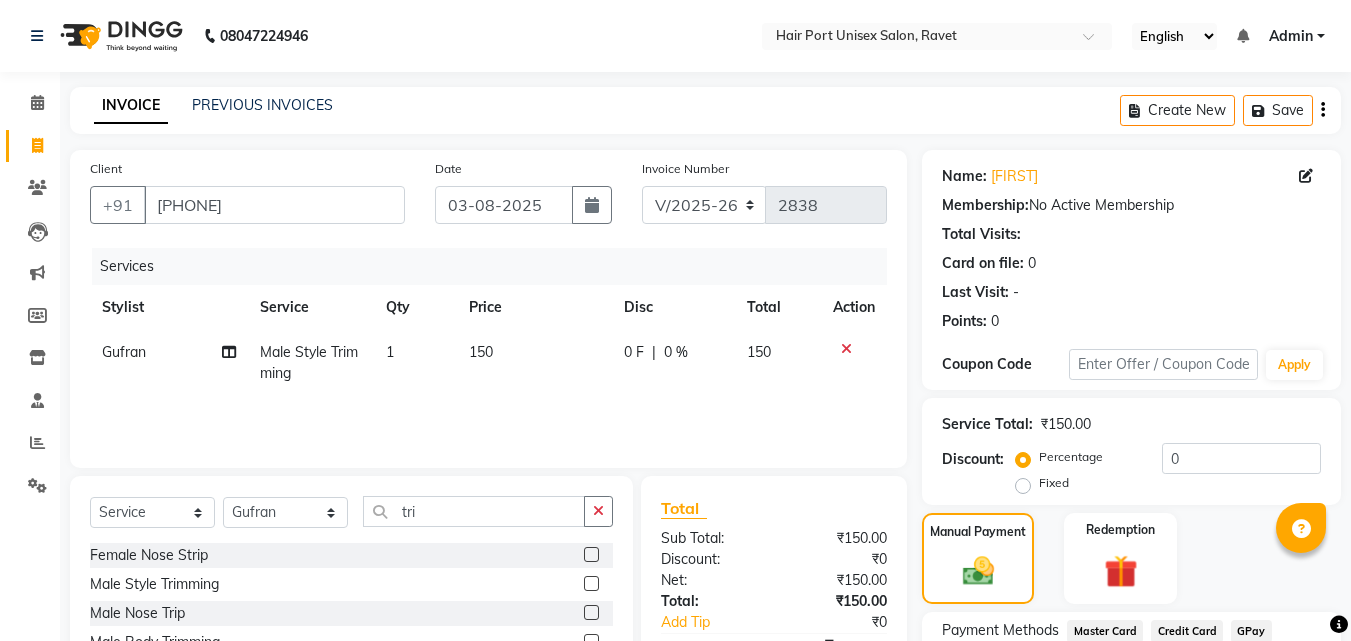 click on "Manual Payment Redemption" 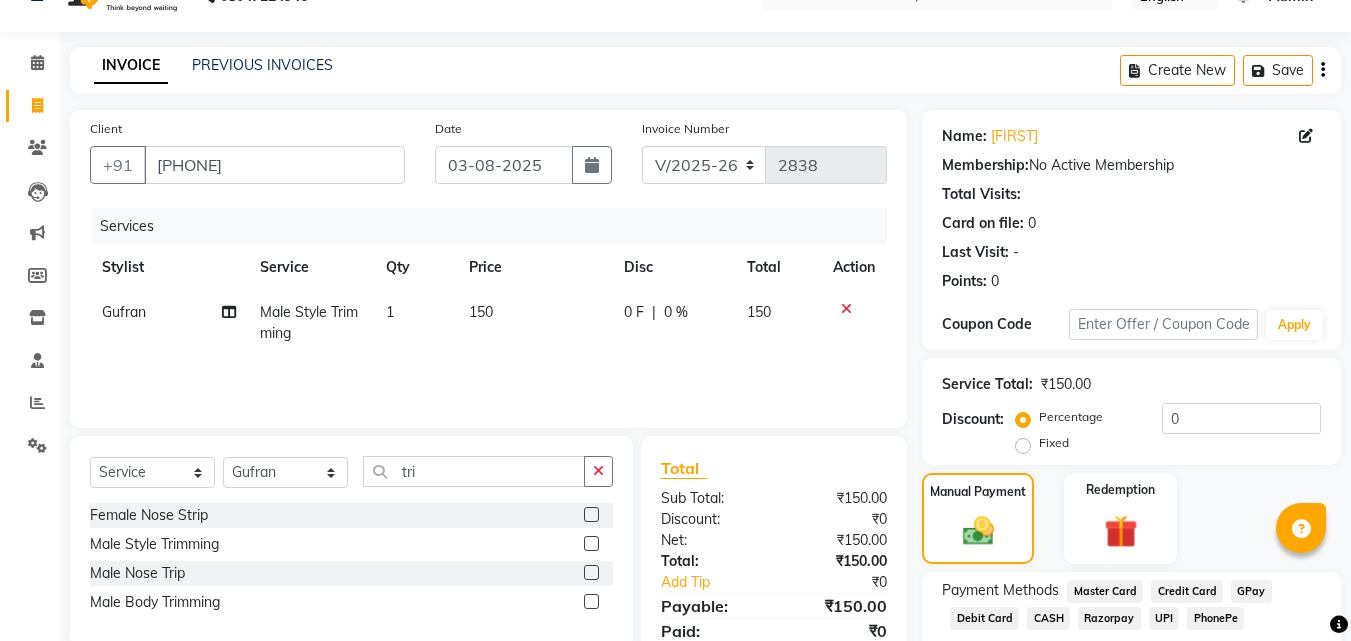 scroll, scrollTop: 162, scrollLeft: 0, axis: vertical 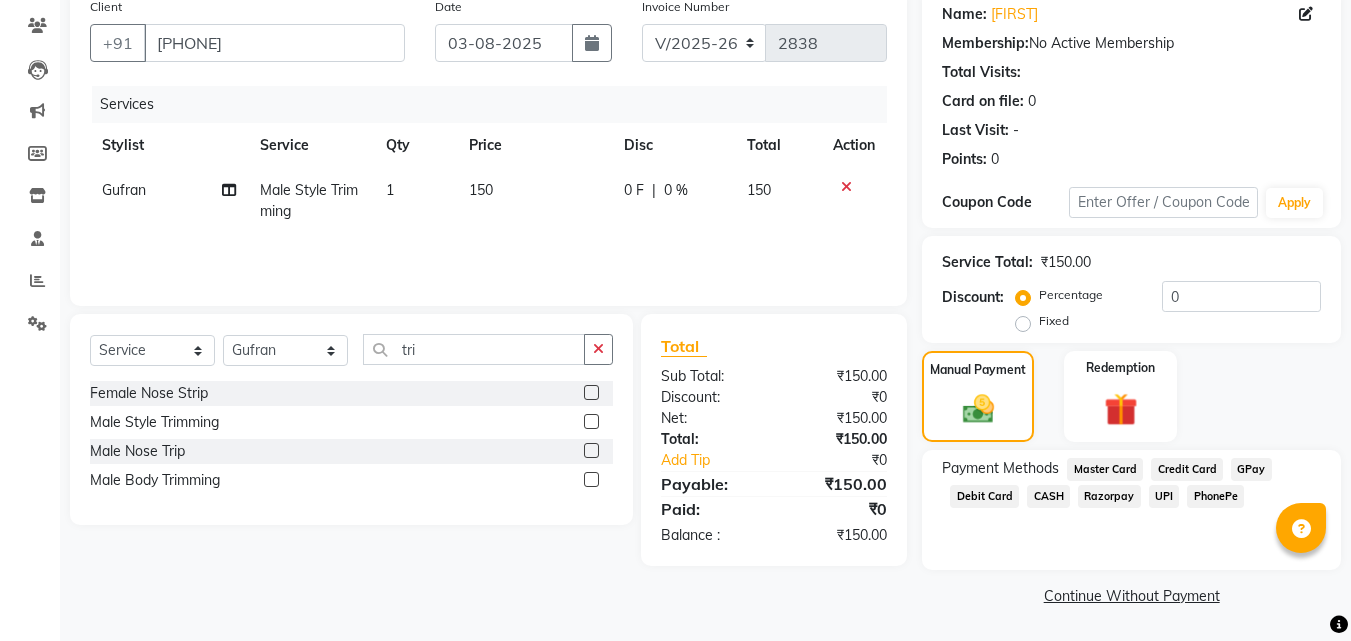 click on "UPI" 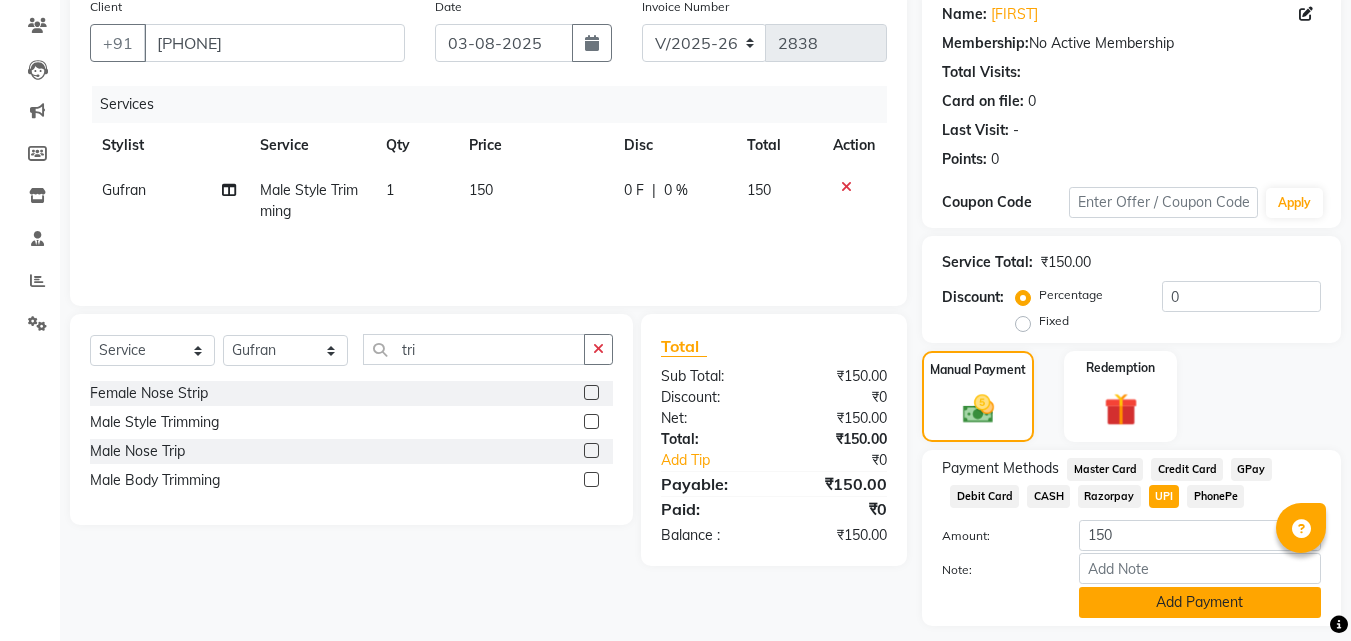click on "Add Payment" 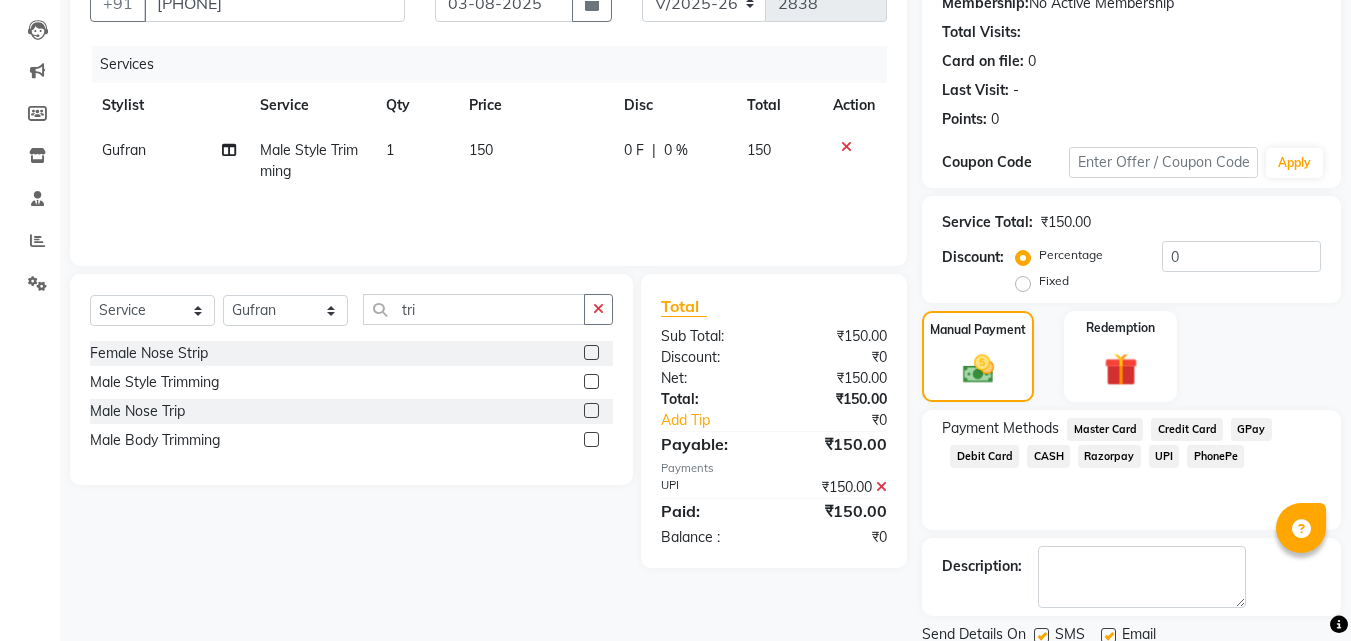 scroll, scrollTop: 275, scrollLeft: 0, axis: vertical 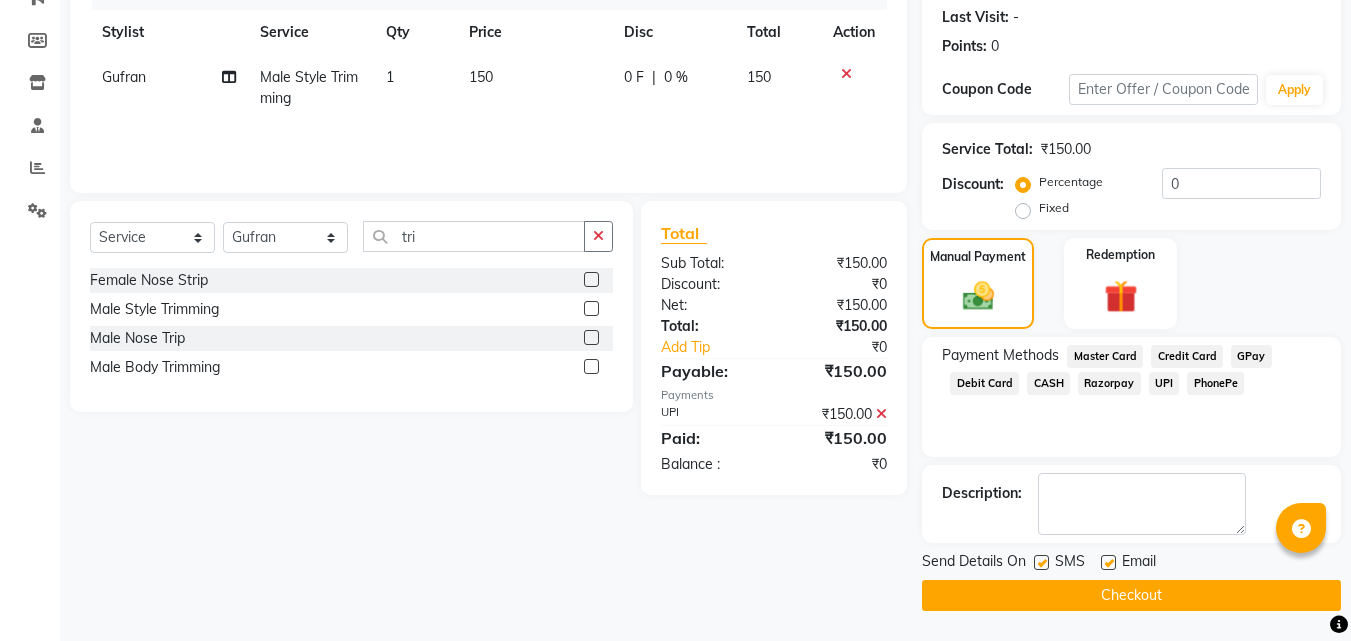 click on "Checkout" 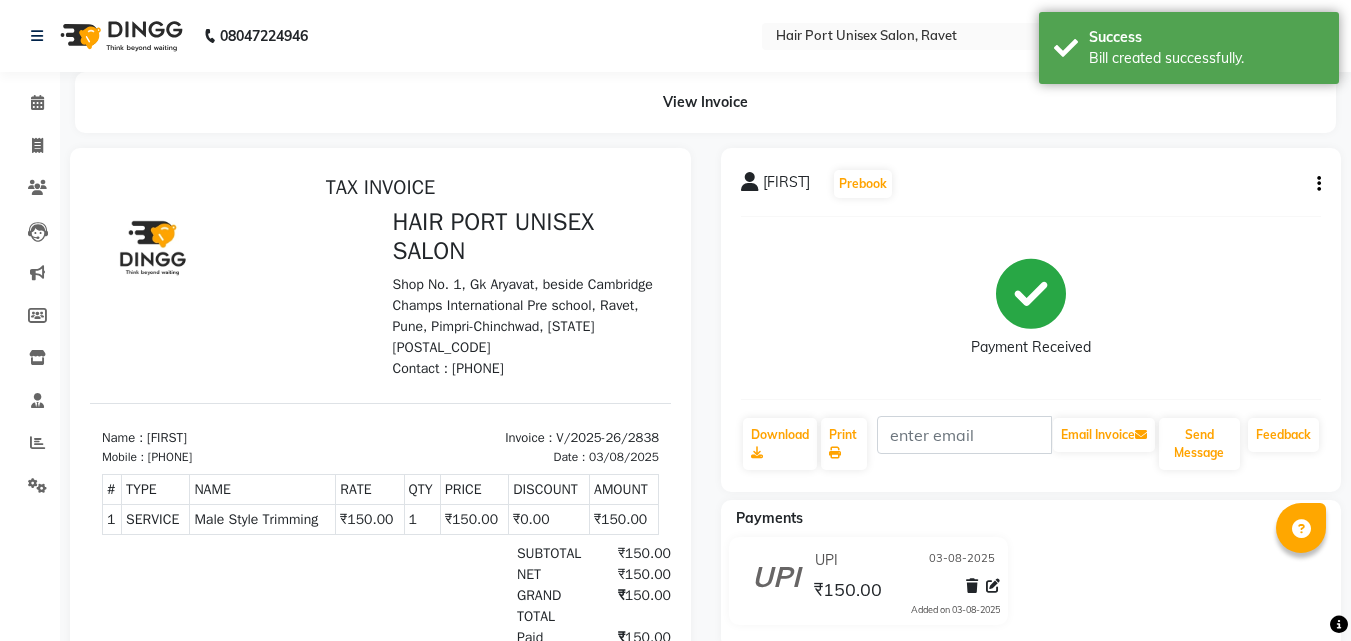 scroll, scrollTop: 0, scrollLeft: 0, axis: both 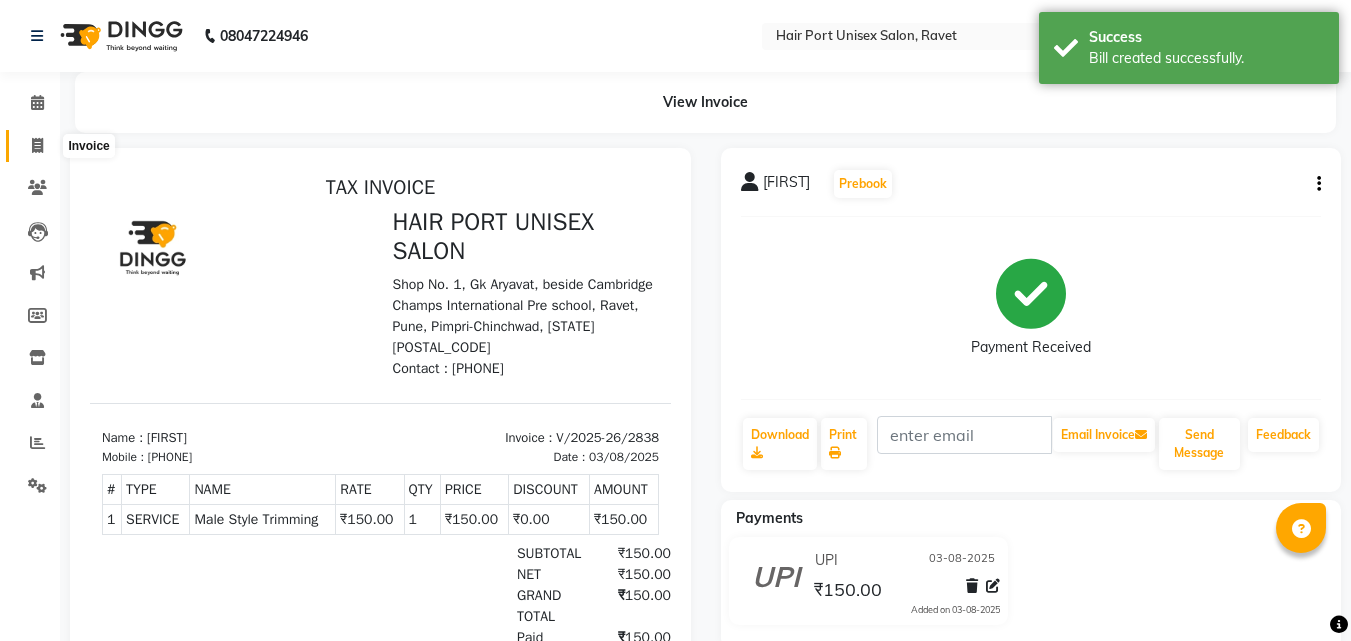 click 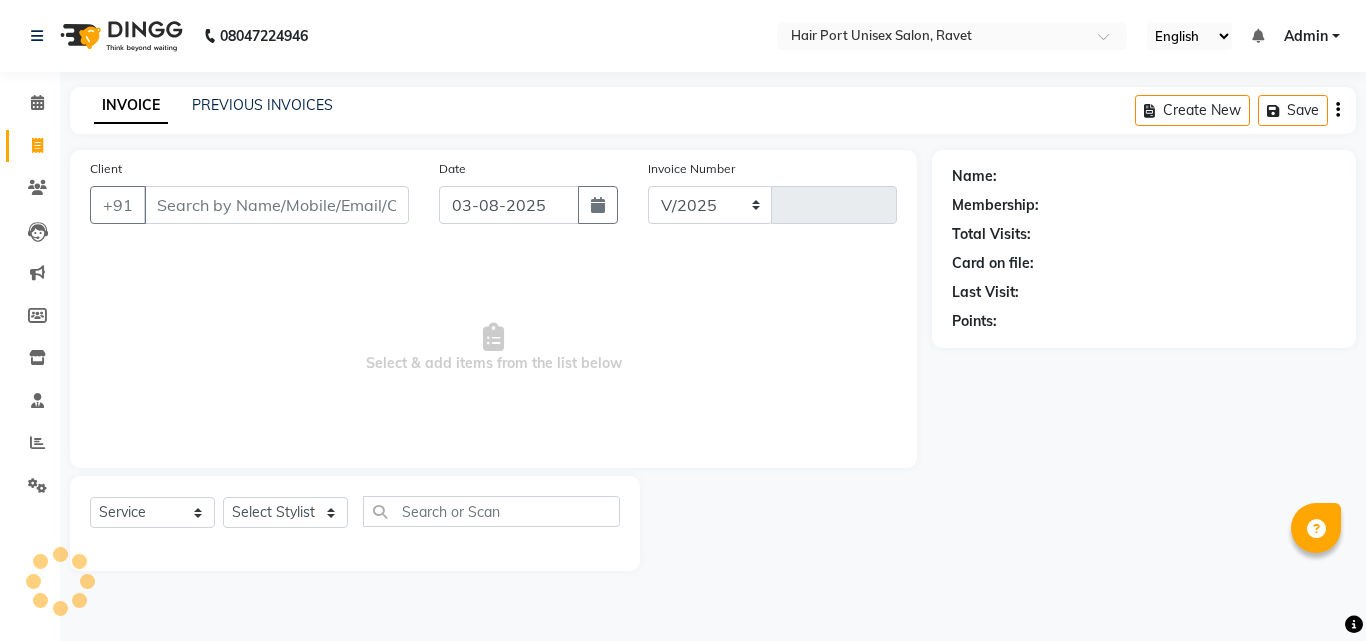 select on "7015" 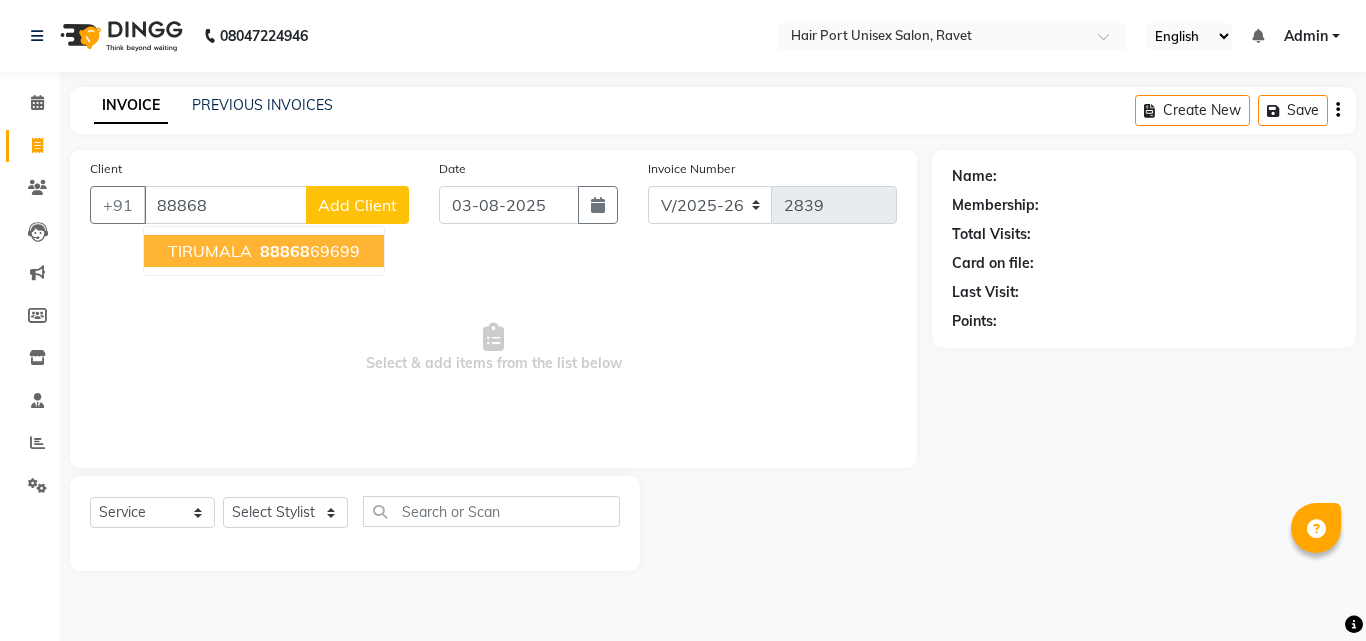 click on "TIRUMALA" at bounding box center [210, 251] 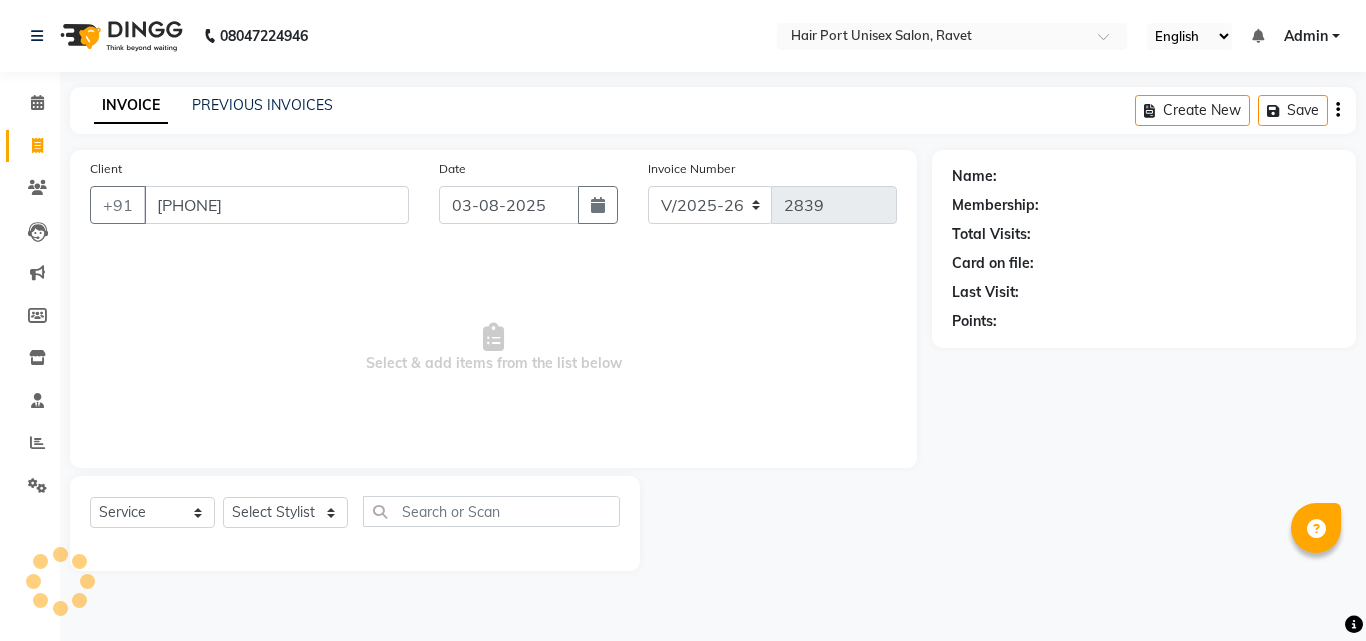 type on "[PHONE]" 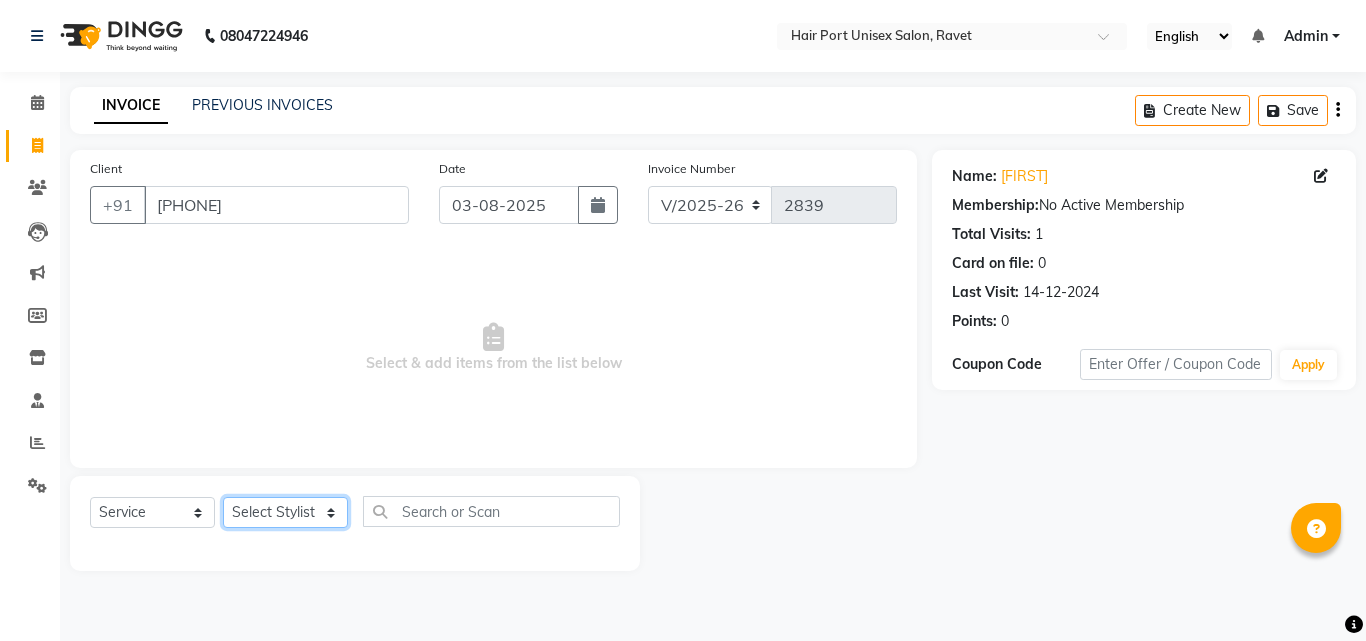 click on "Select Stylist Anushaka Parihar  Esmail Gufran Jyoti Disale Netaji Vishwanath Suryavanshi Rupali  Tanaji Vishwanath Suryavanshi Vinod Mane" 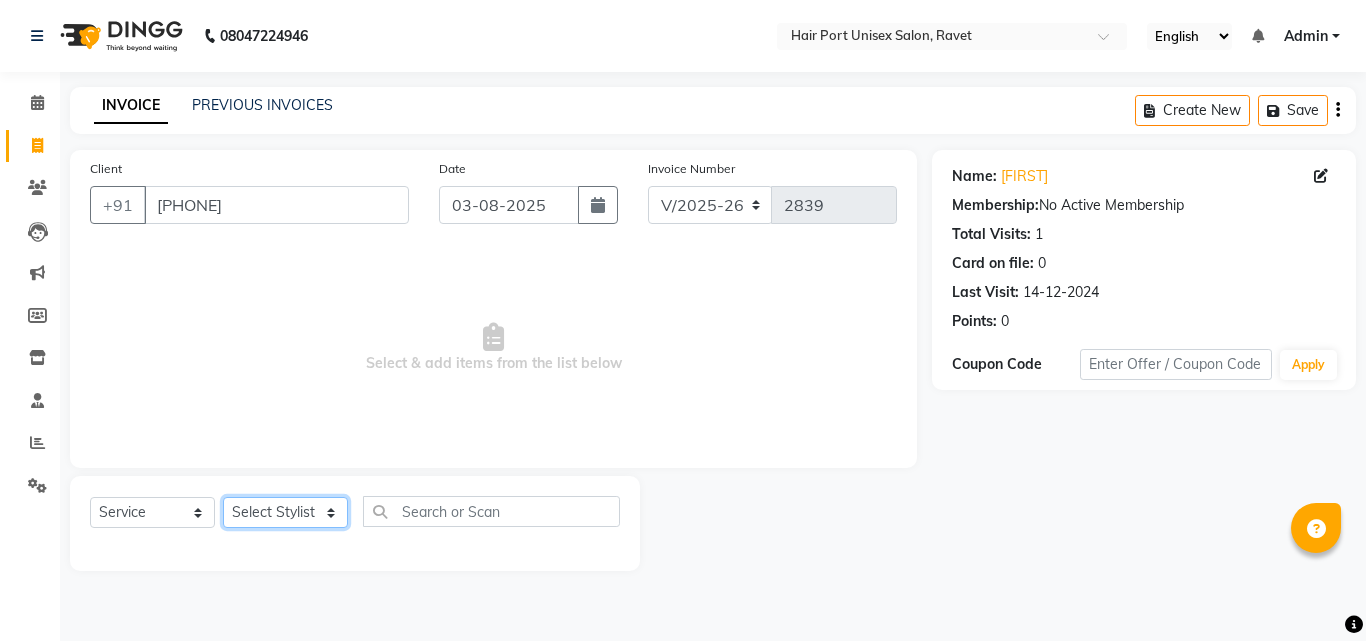 select on "63965" 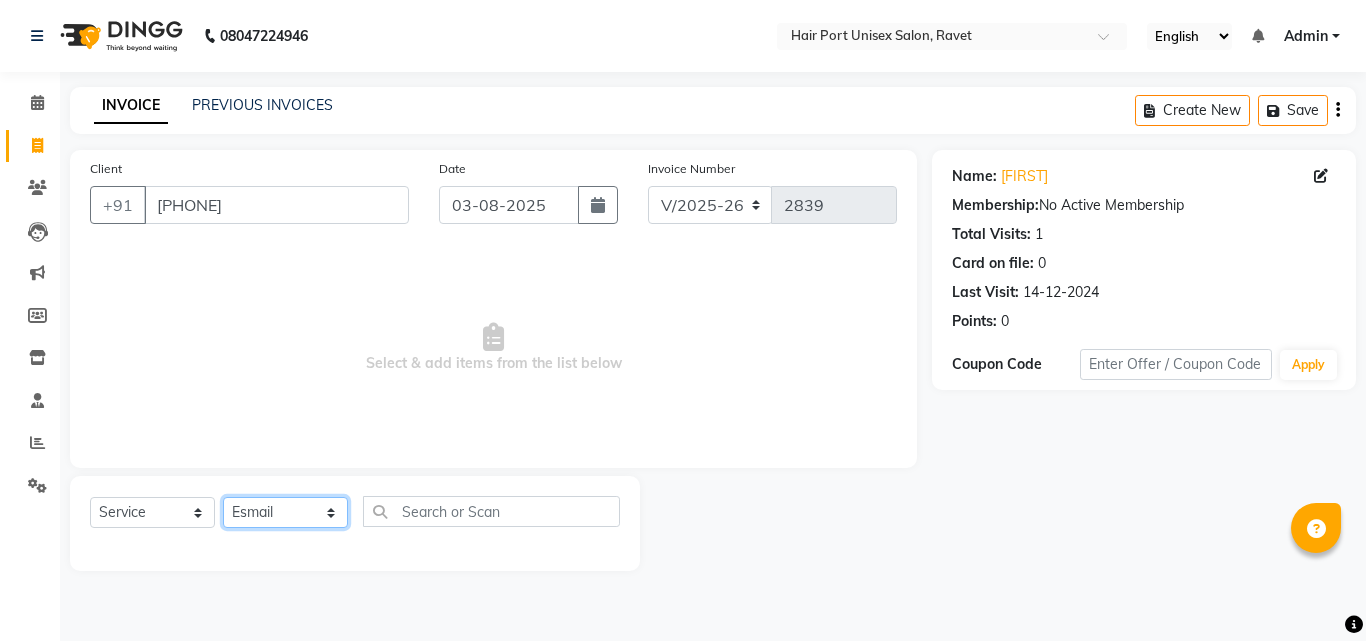 click on "Select Stylist Anushaka Parihar  Esmail Gufran Jyoti Disale Netaji Vishwanath Suryavanshi Rupali  Tanaji Vishwanath Suryavanshi Vinod Mane" 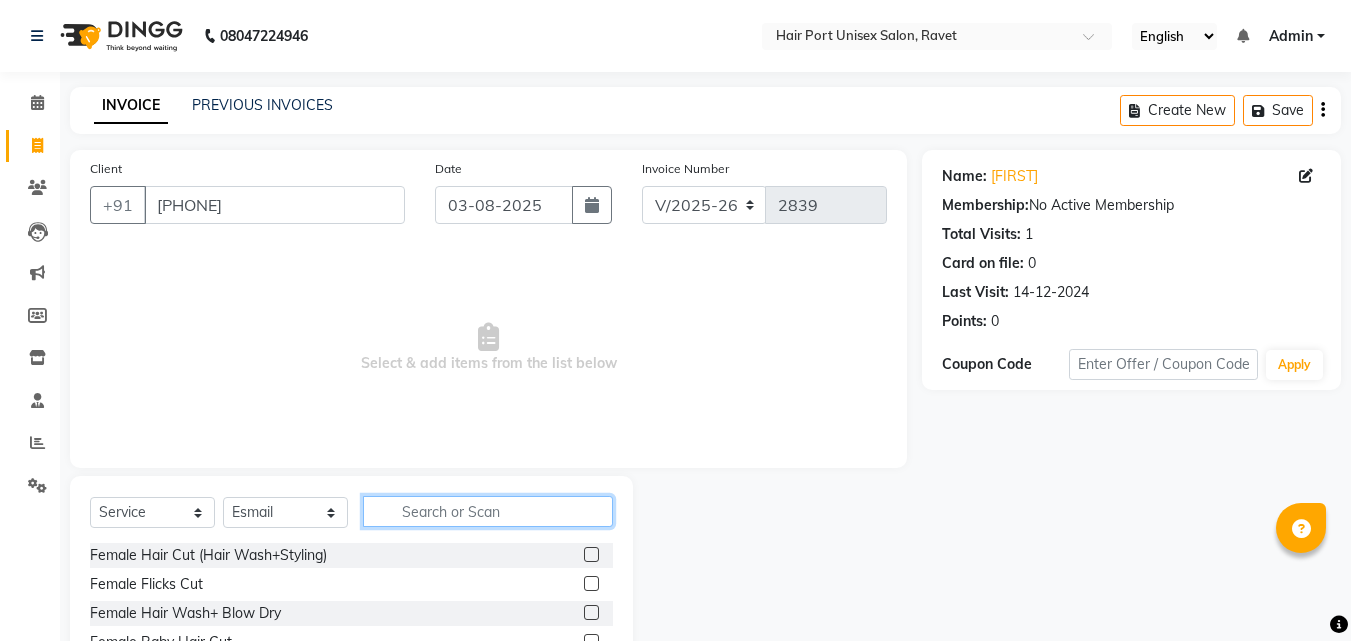 click 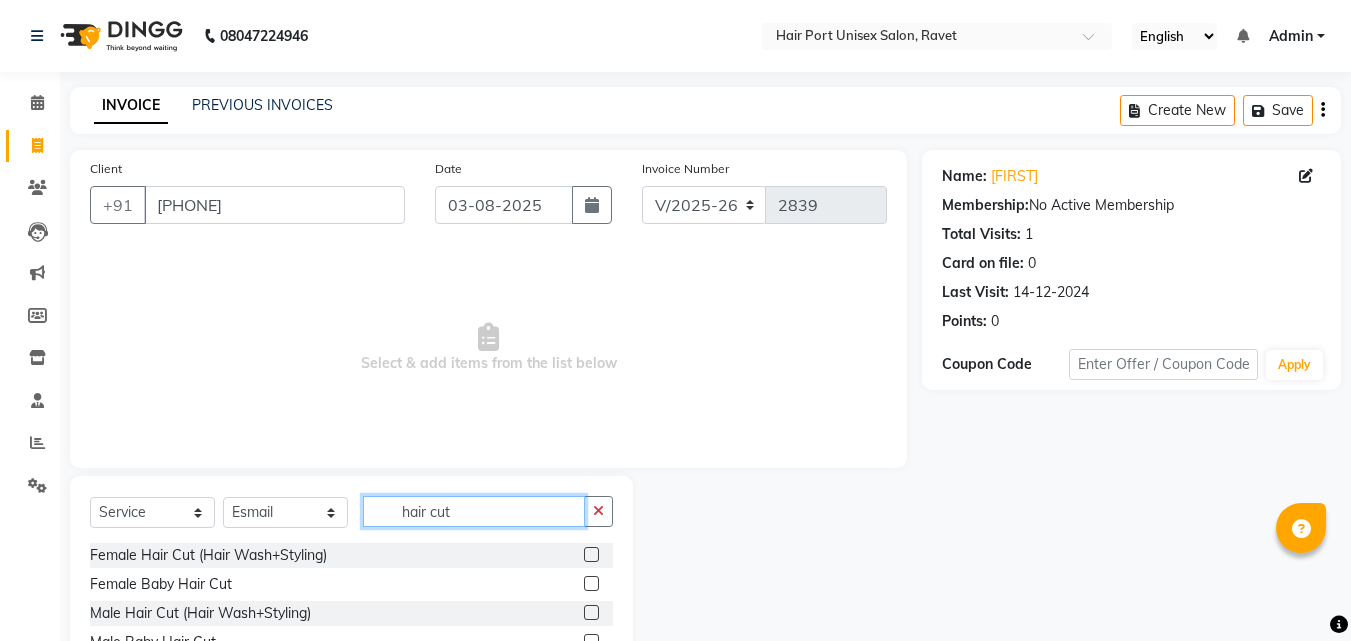 type on "hair cut" 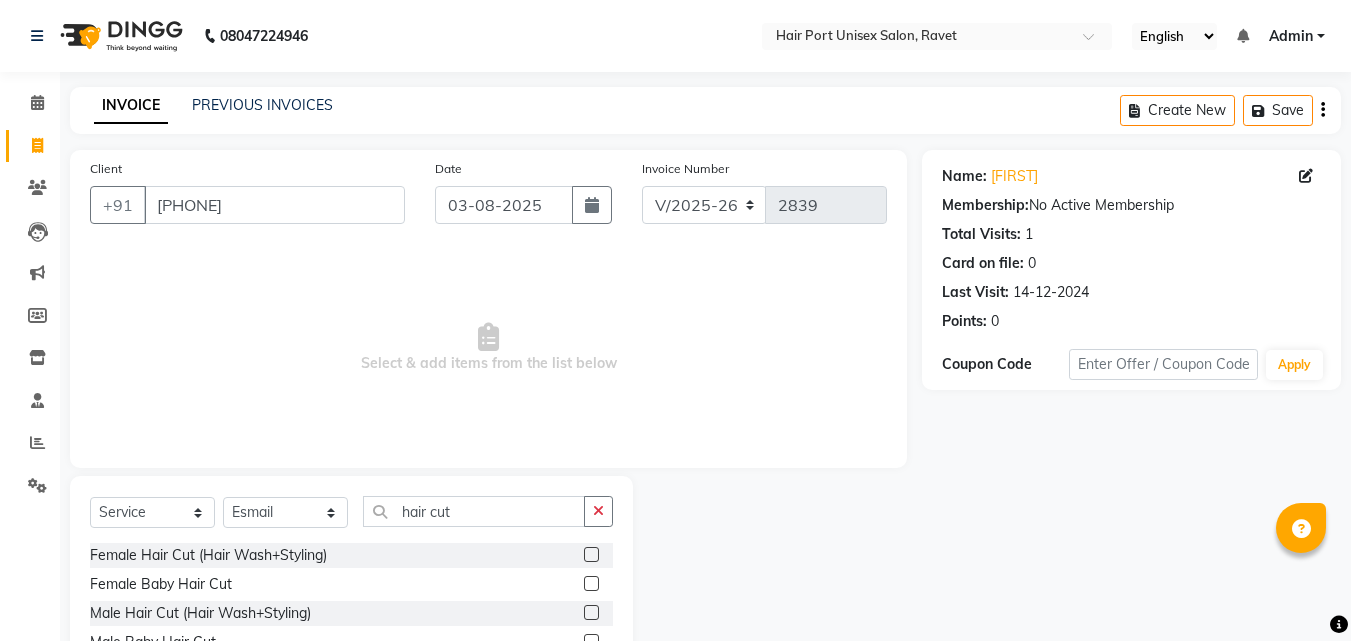 click 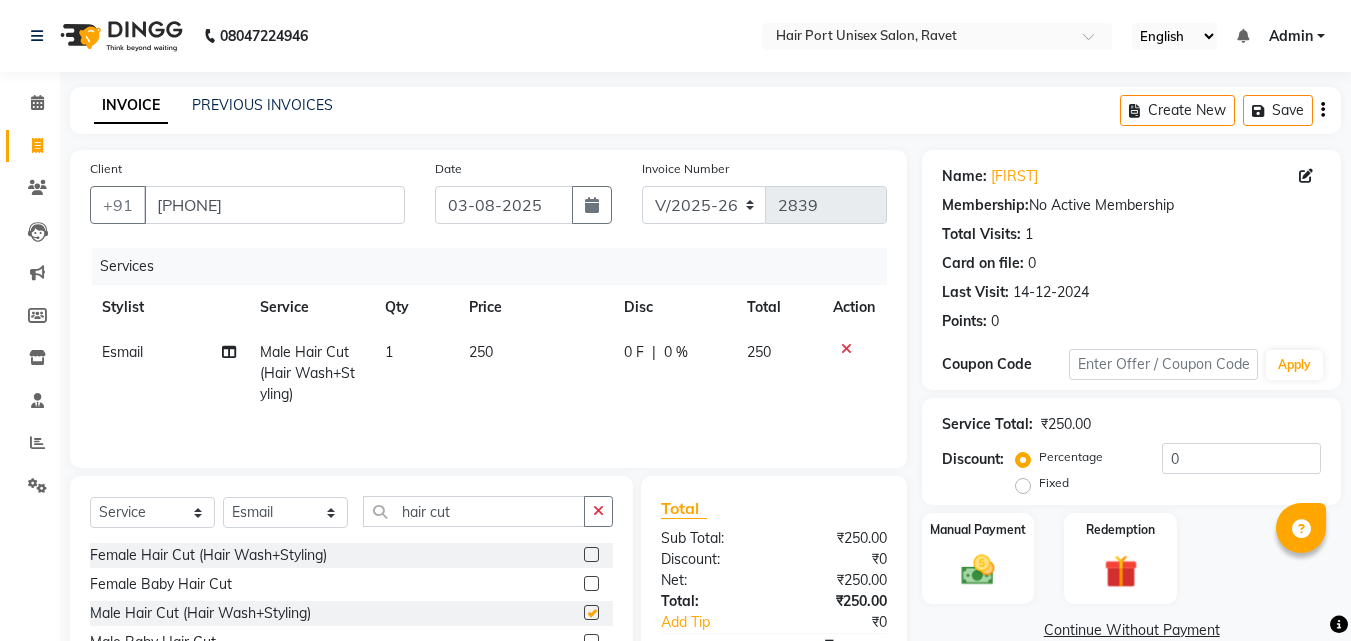 checkbox on "false" 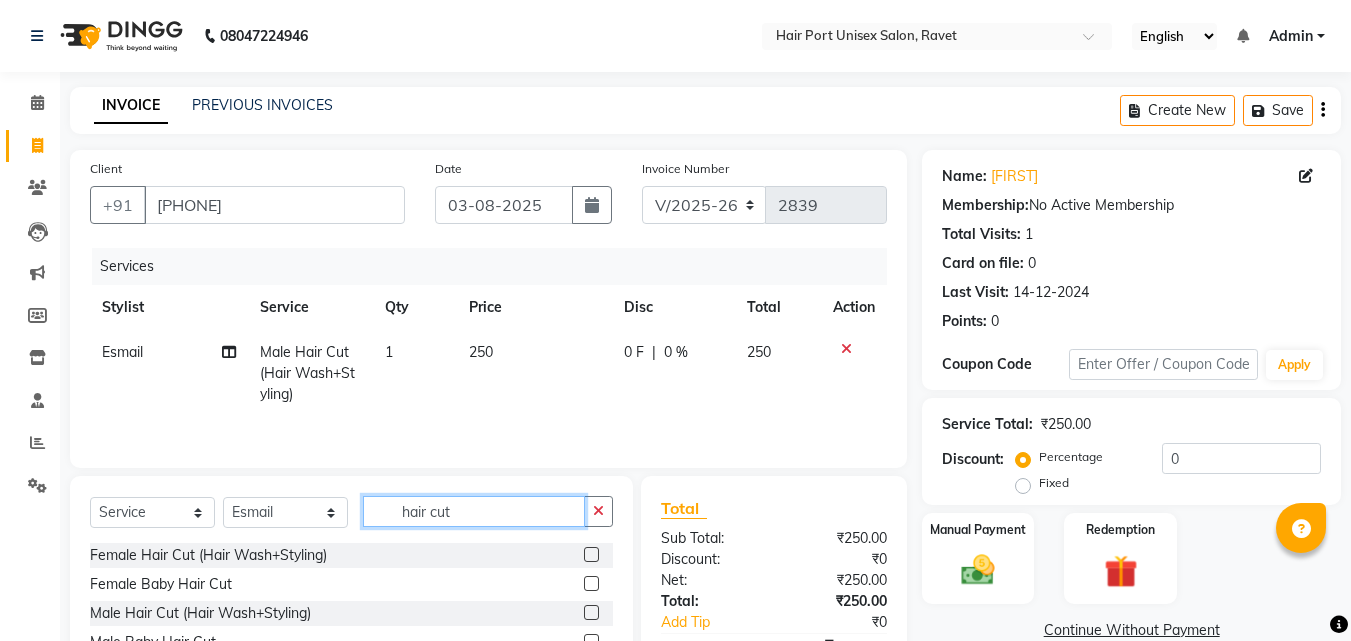 click on "hair cut" 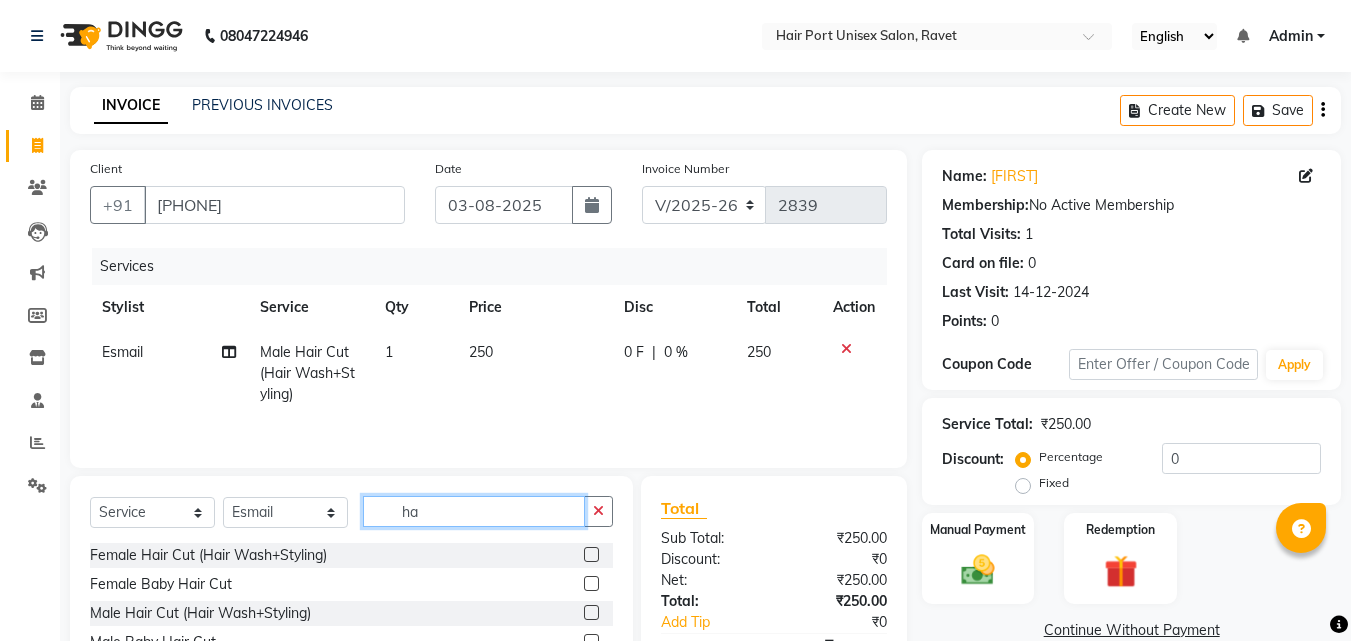 type on "h" 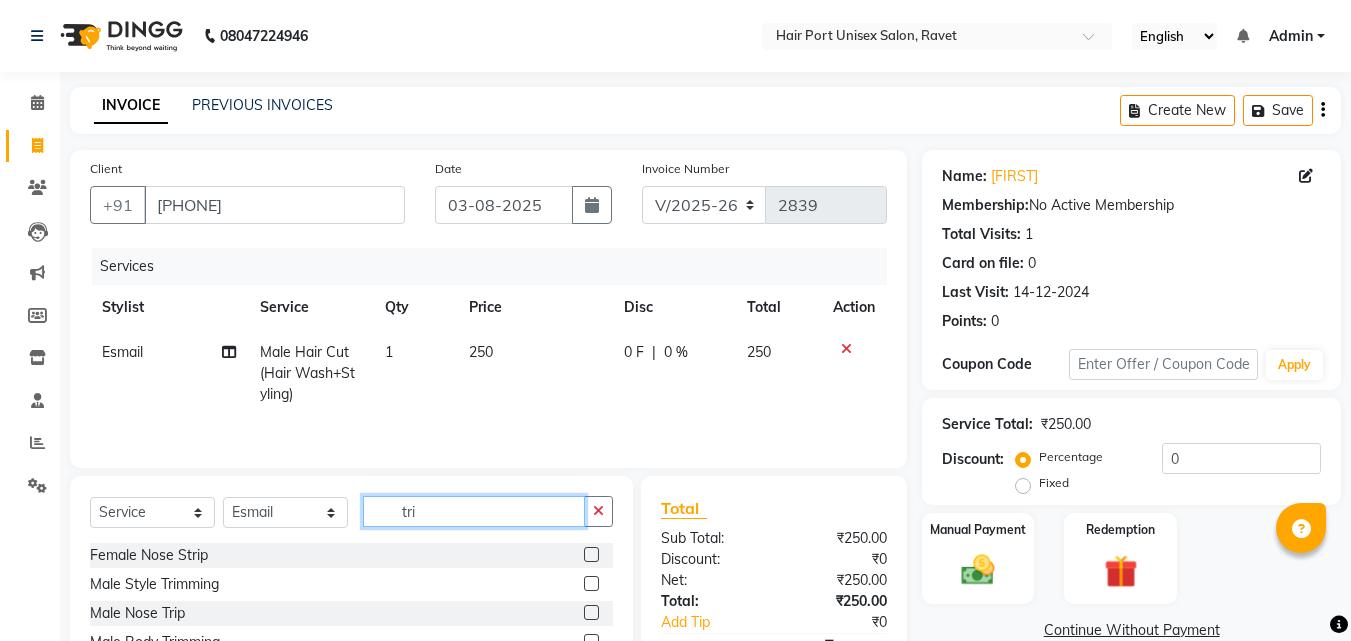 type on "tri" 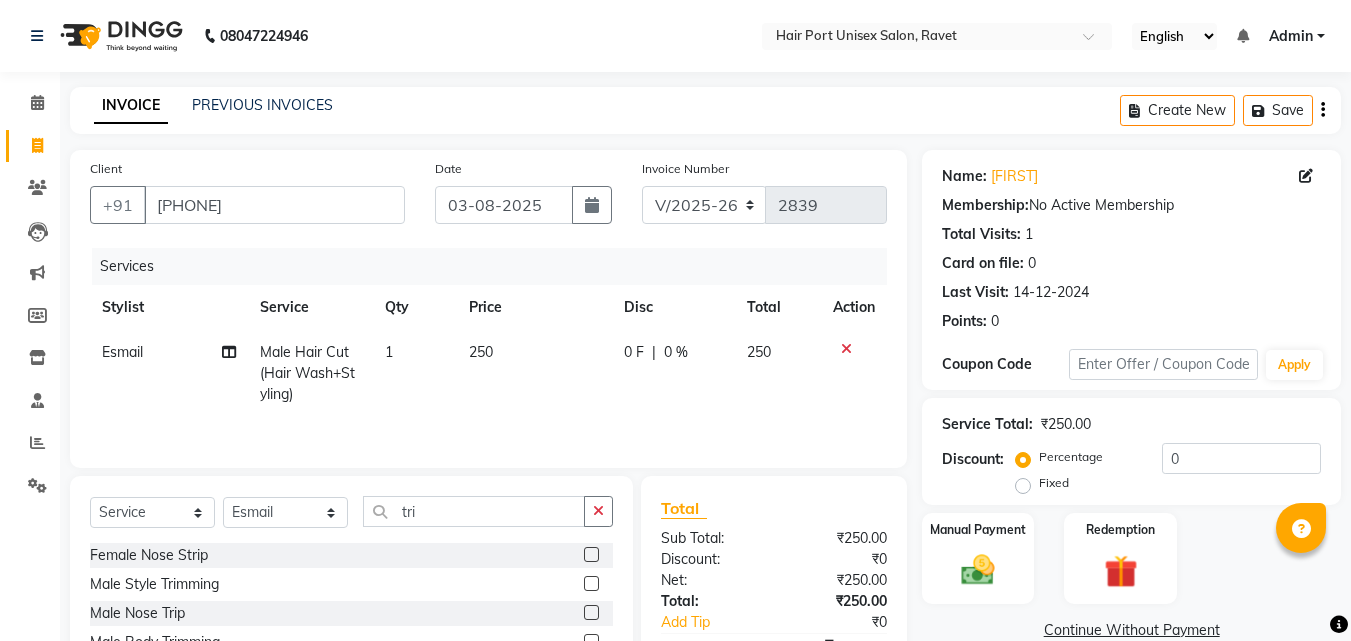 click 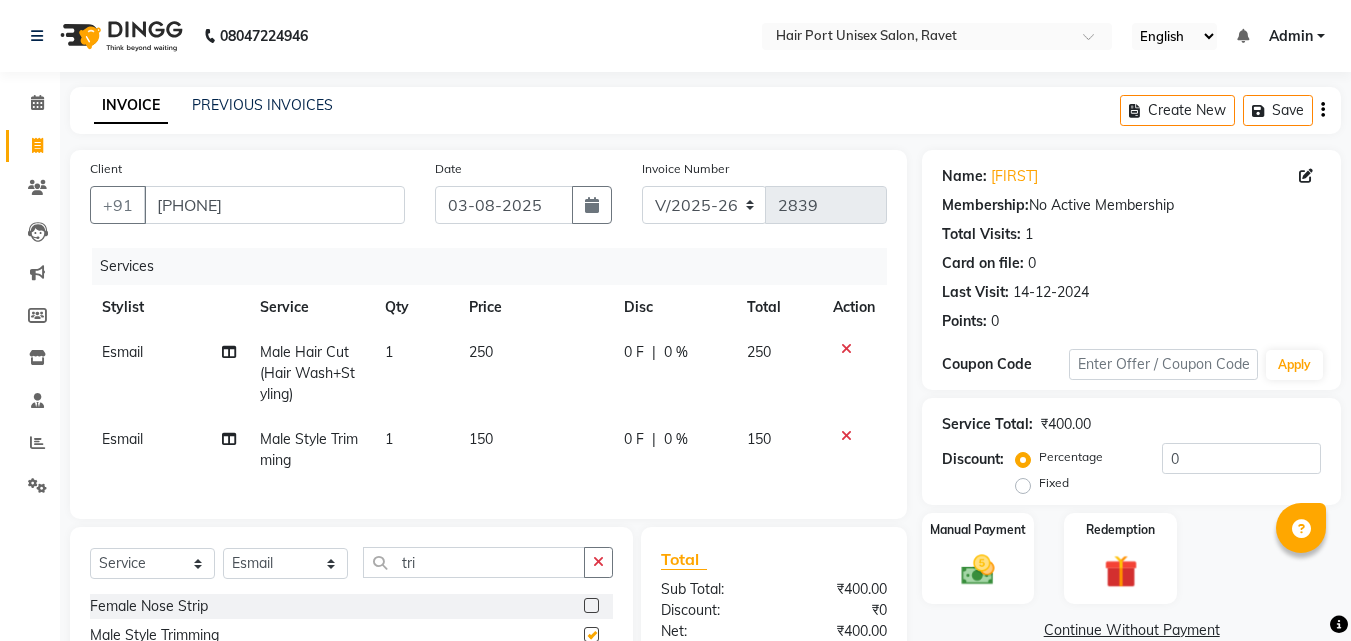 checkbox on "false" 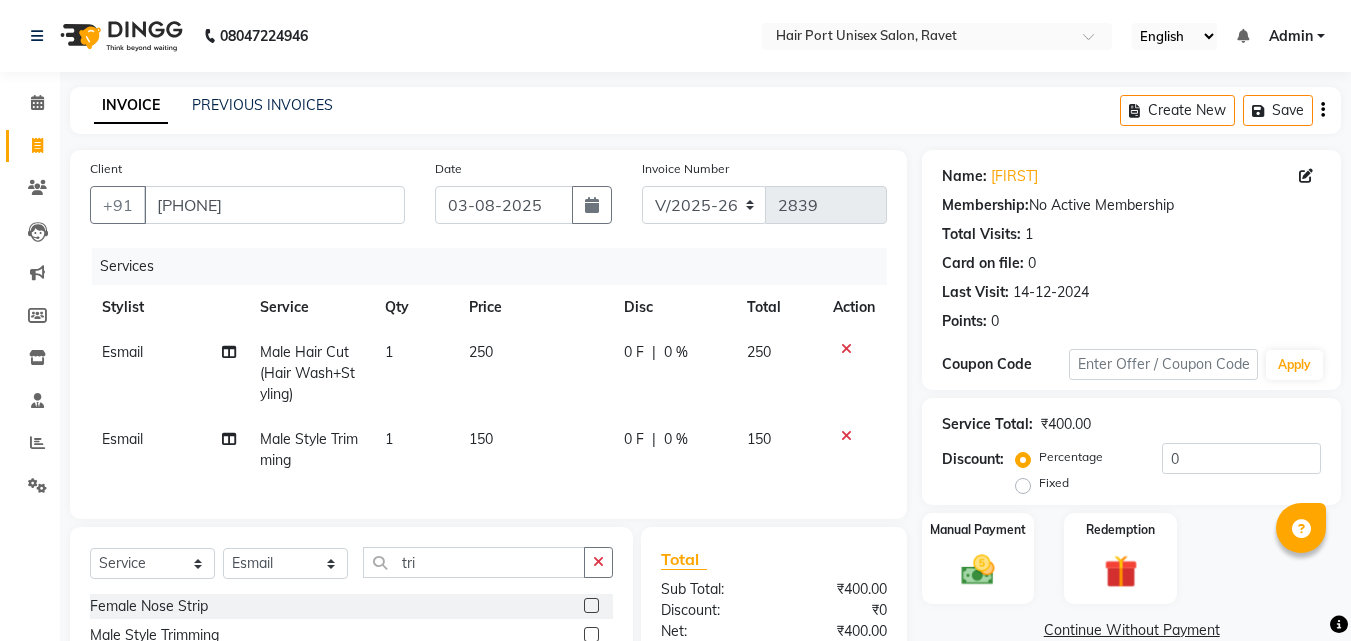 click on "Client +91 [PHONE] Date 03-08-2025 Invoice Number V/2025 V/2025-26 2839 Services Stylist Service Qty Price Disc Total Action Esmail Male Hair Cut (Hair Wash+Styling) 1 250 0 F | 0 % 250 Esmail Male Style Trimming 1 150 0 F | 0 % 150" 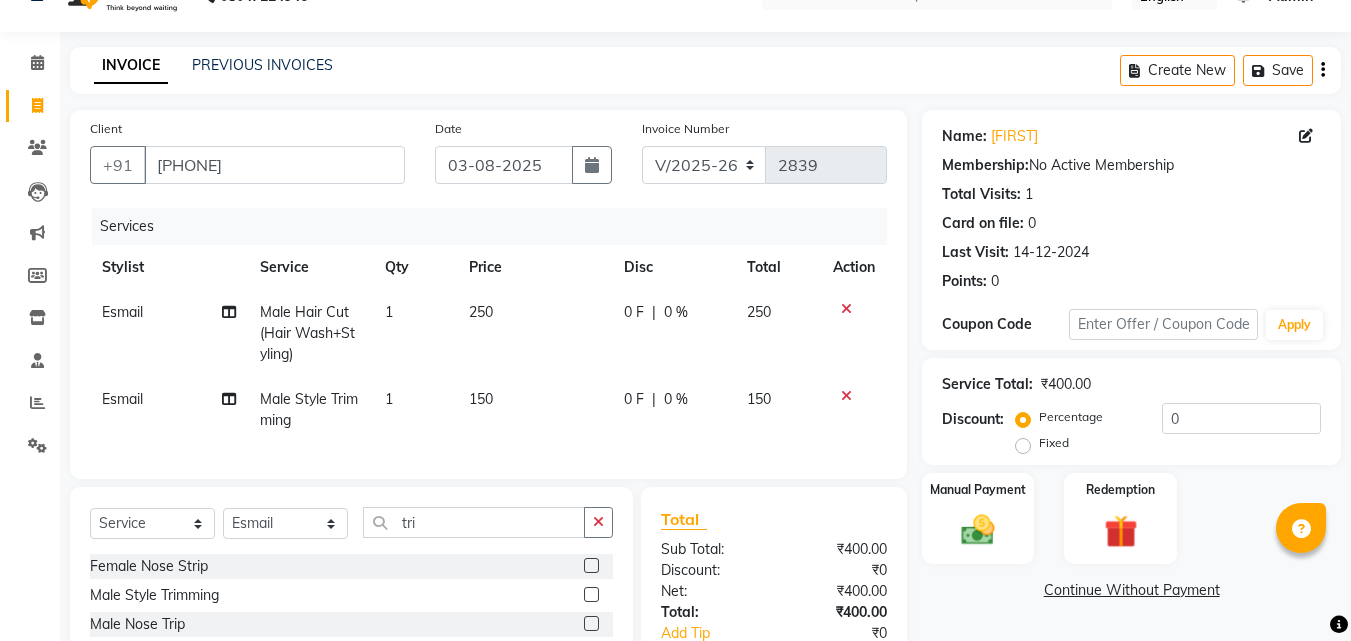 scroll, scrollTop: 183, scrollLeft: 0, axis: vertical 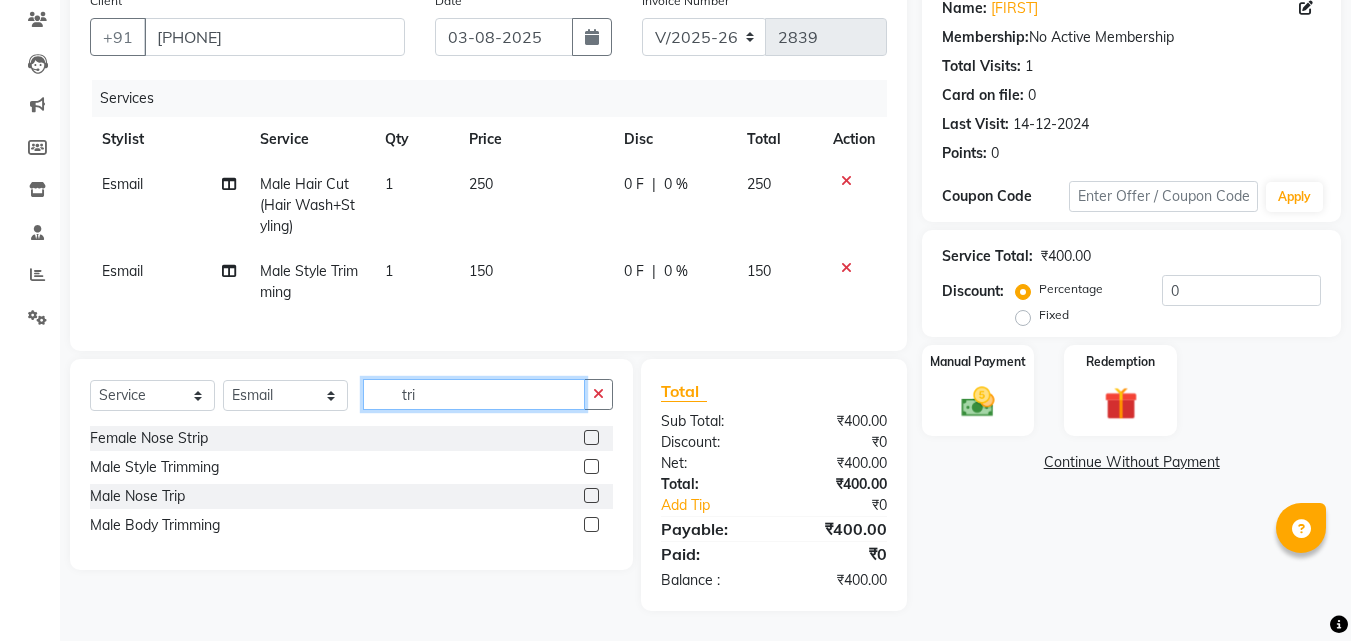 click on "tri" 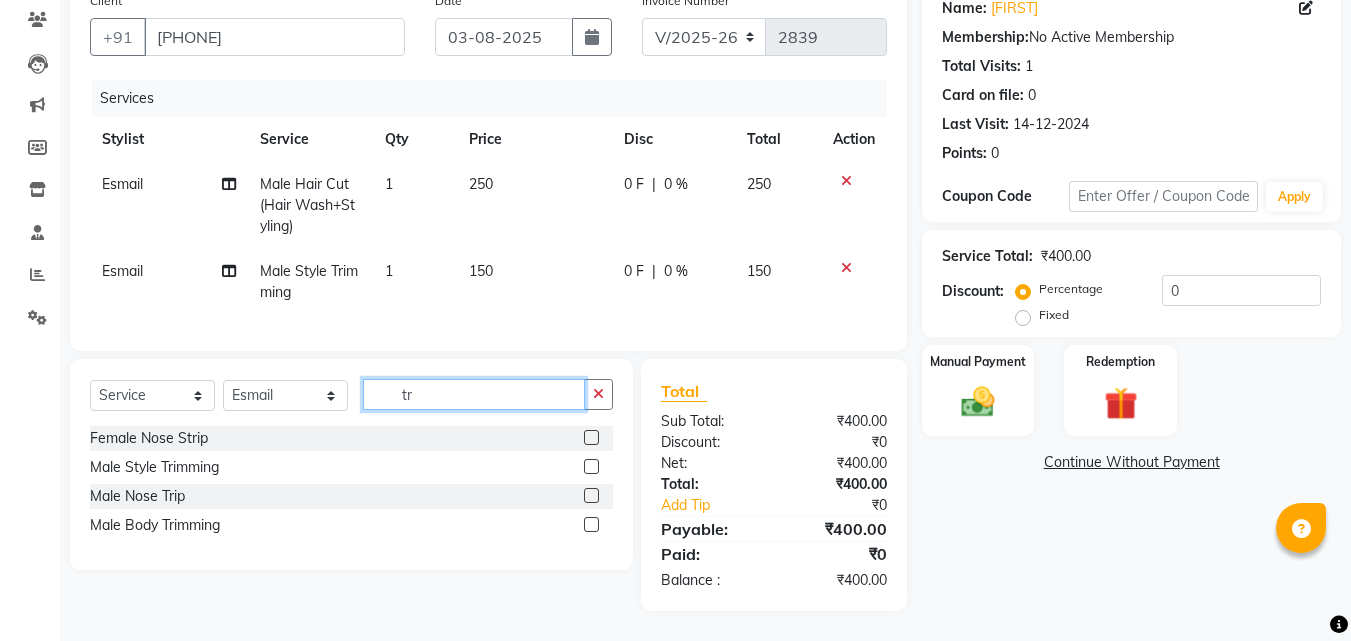 type on "t" 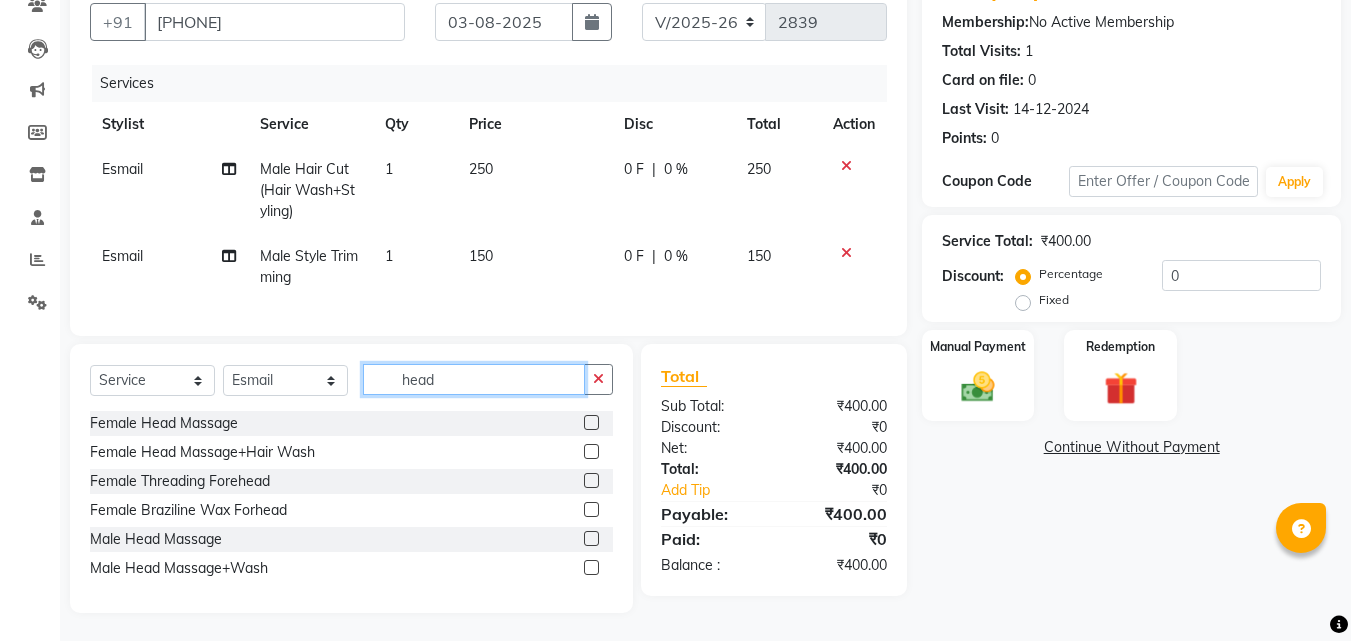 type on "head" 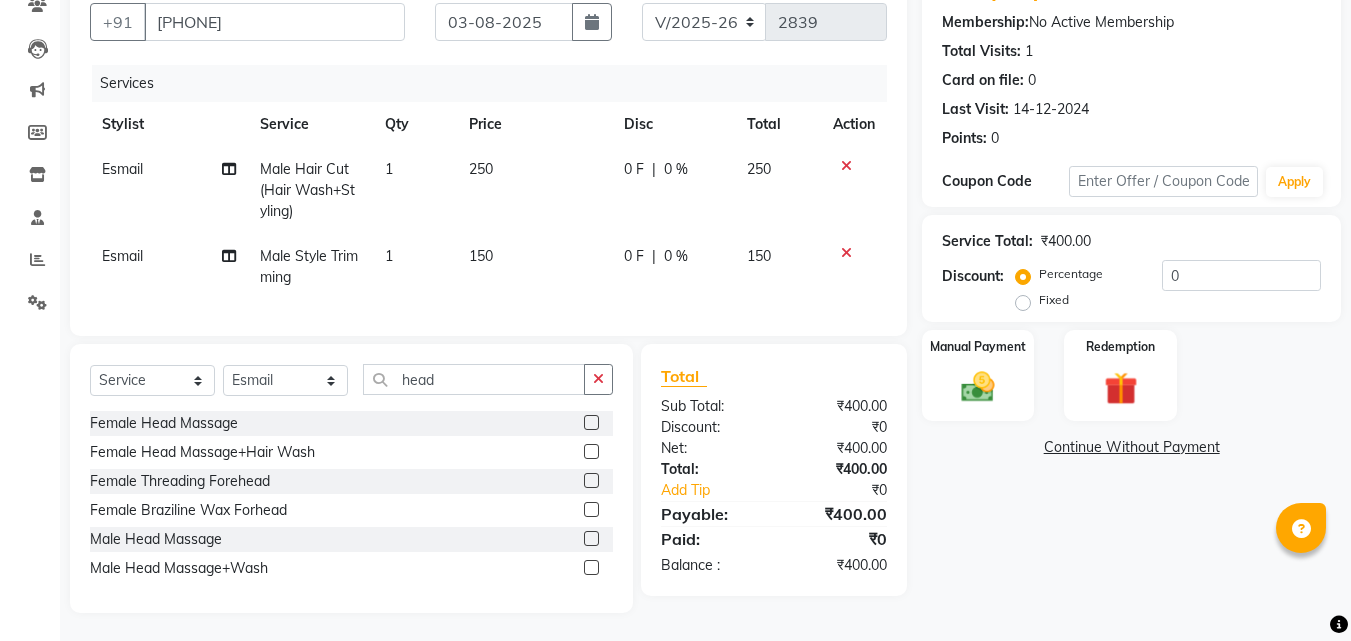 click 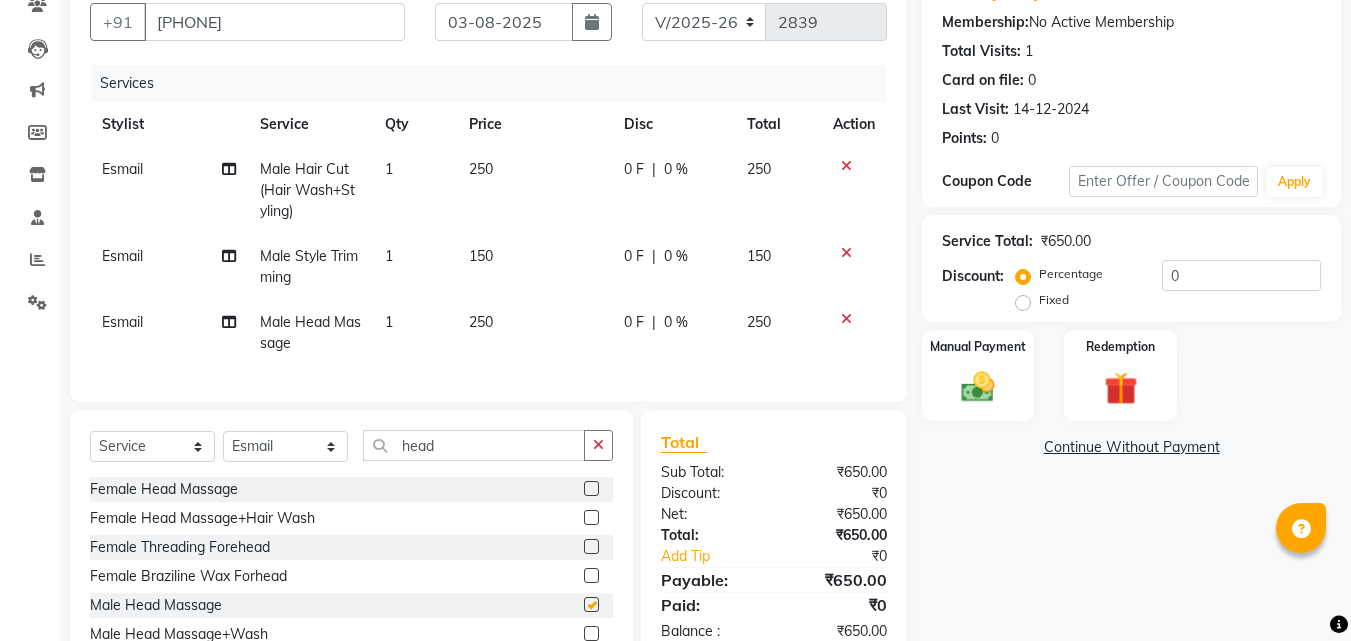checkbox on "false" 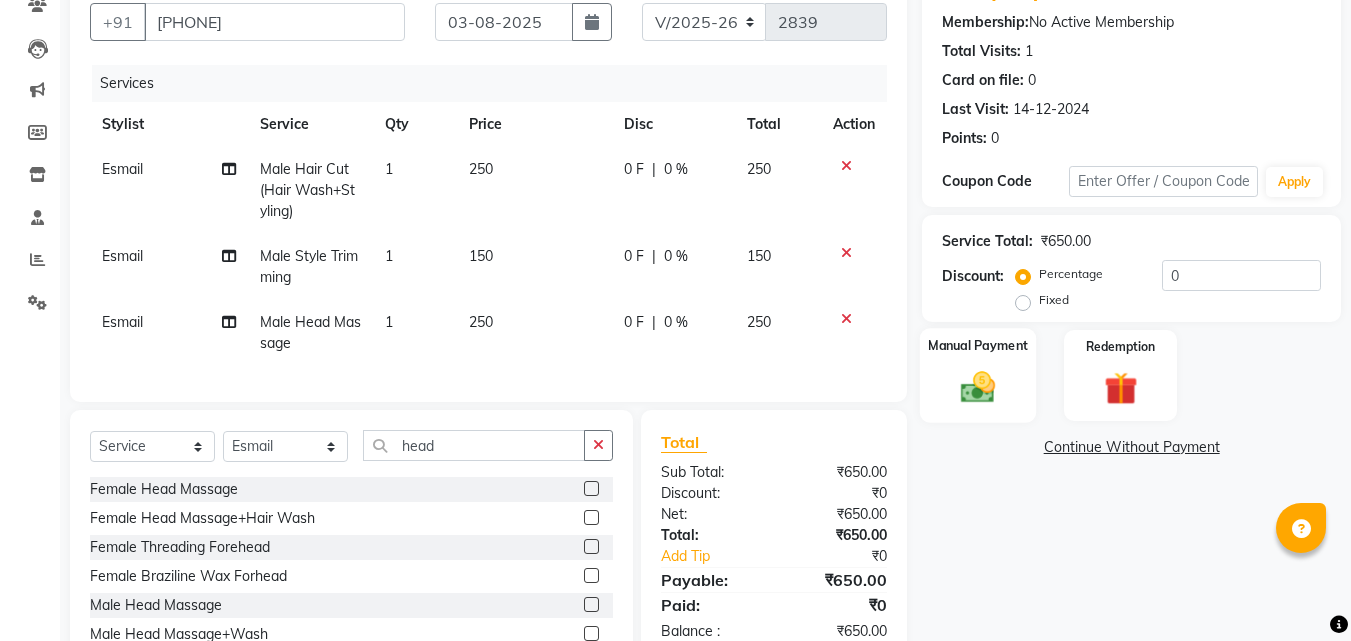 click 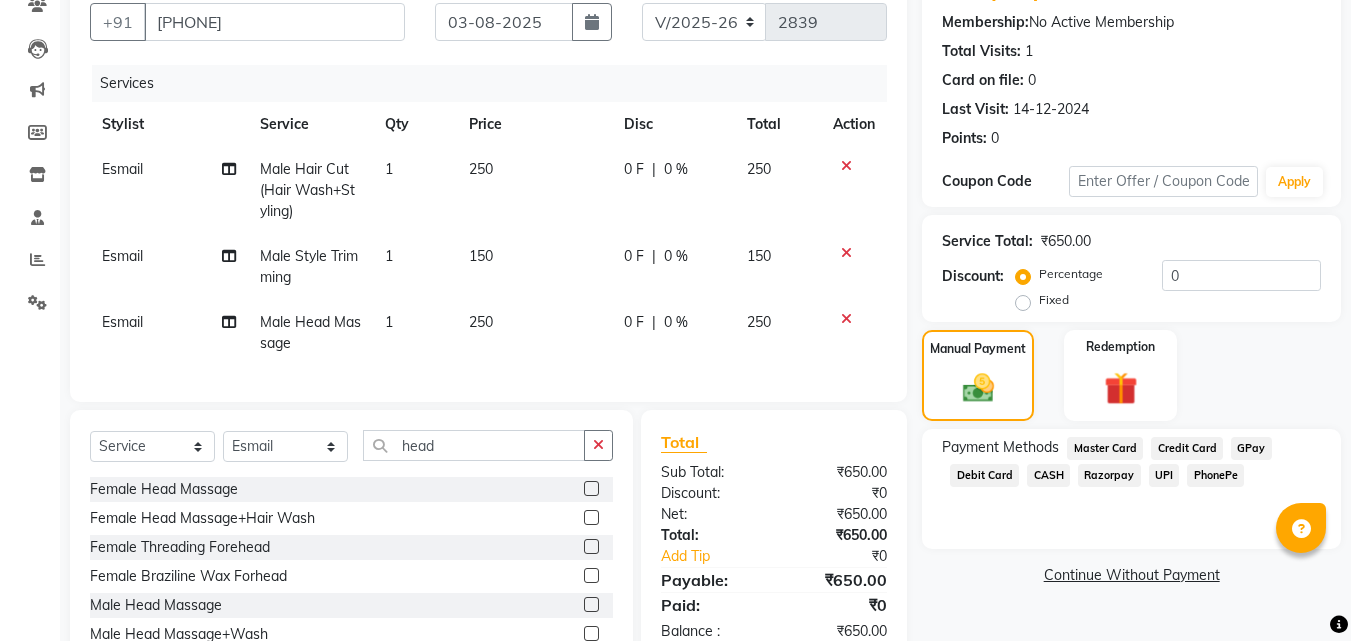 click on "UPI" 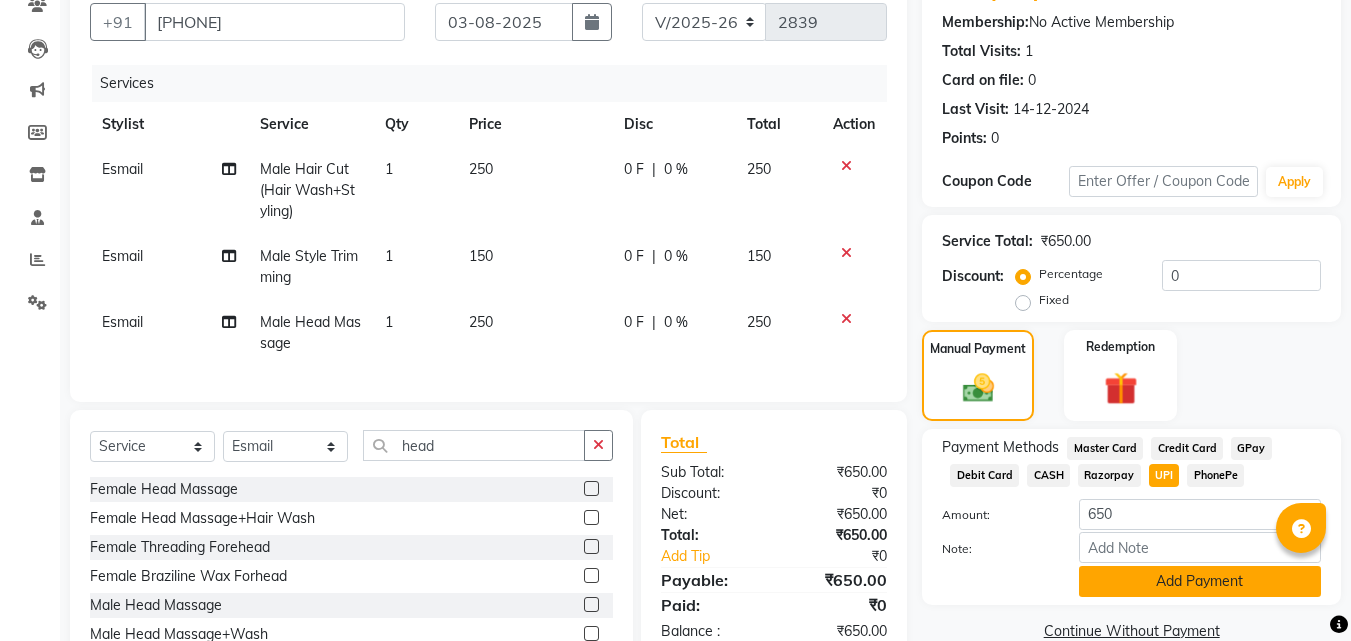 click on "Add Payment" 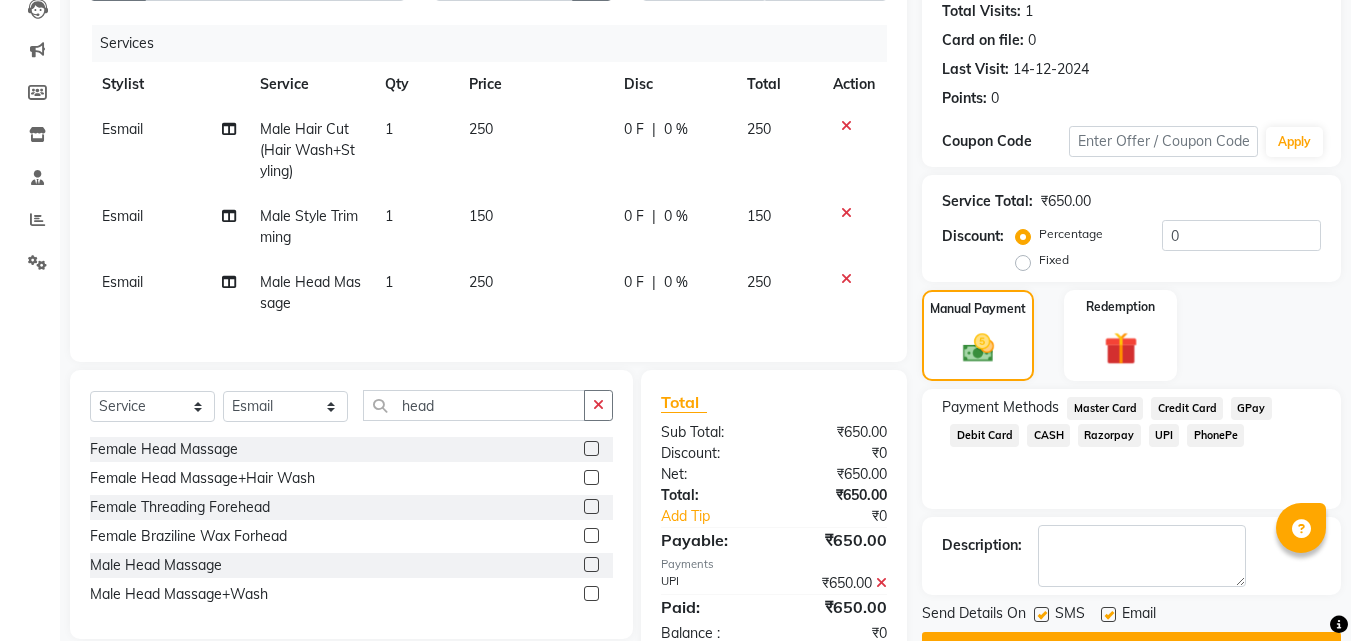scroll, scrollTop: 291, scrollLeft: 0, axis: vertical 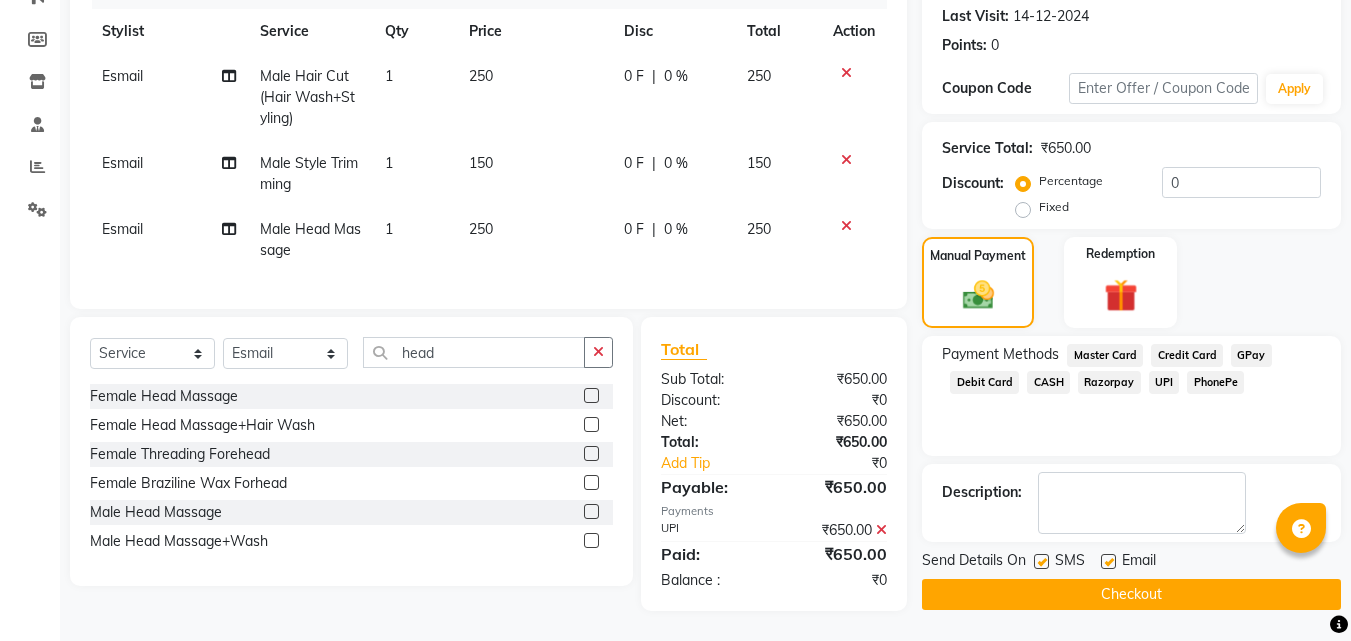 click on "Checkout" 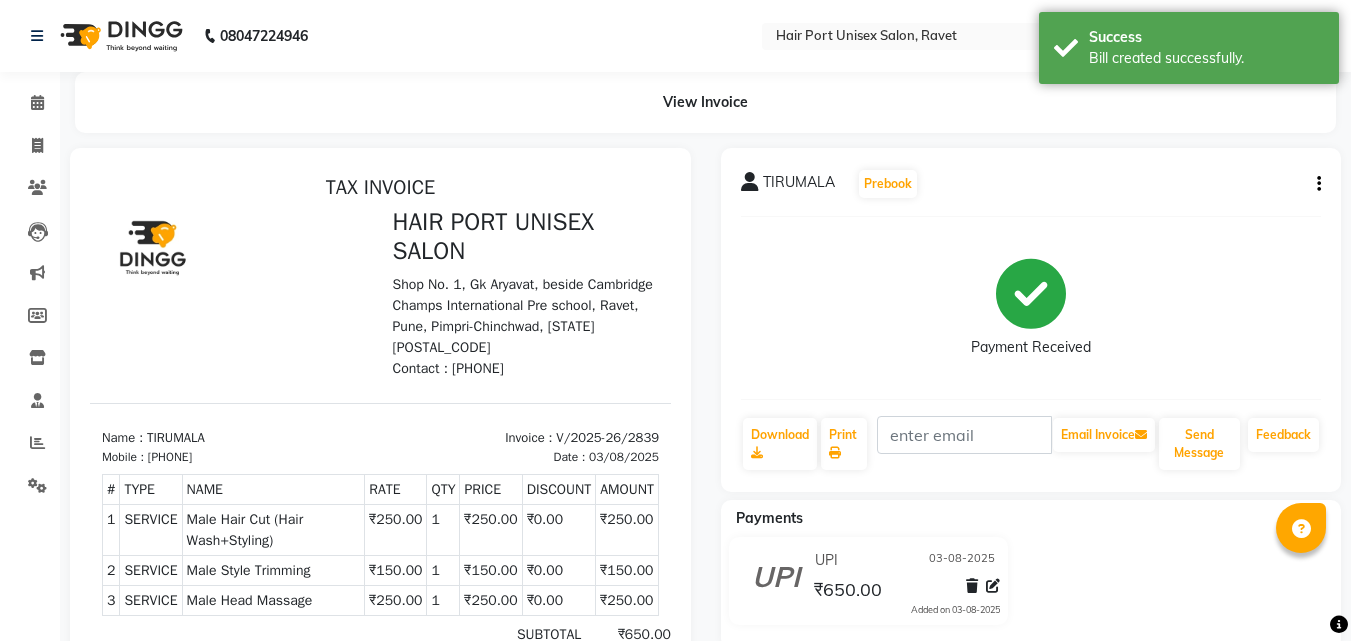 scroll, scrollTop: 0, scrollLeft: 0, axis: both 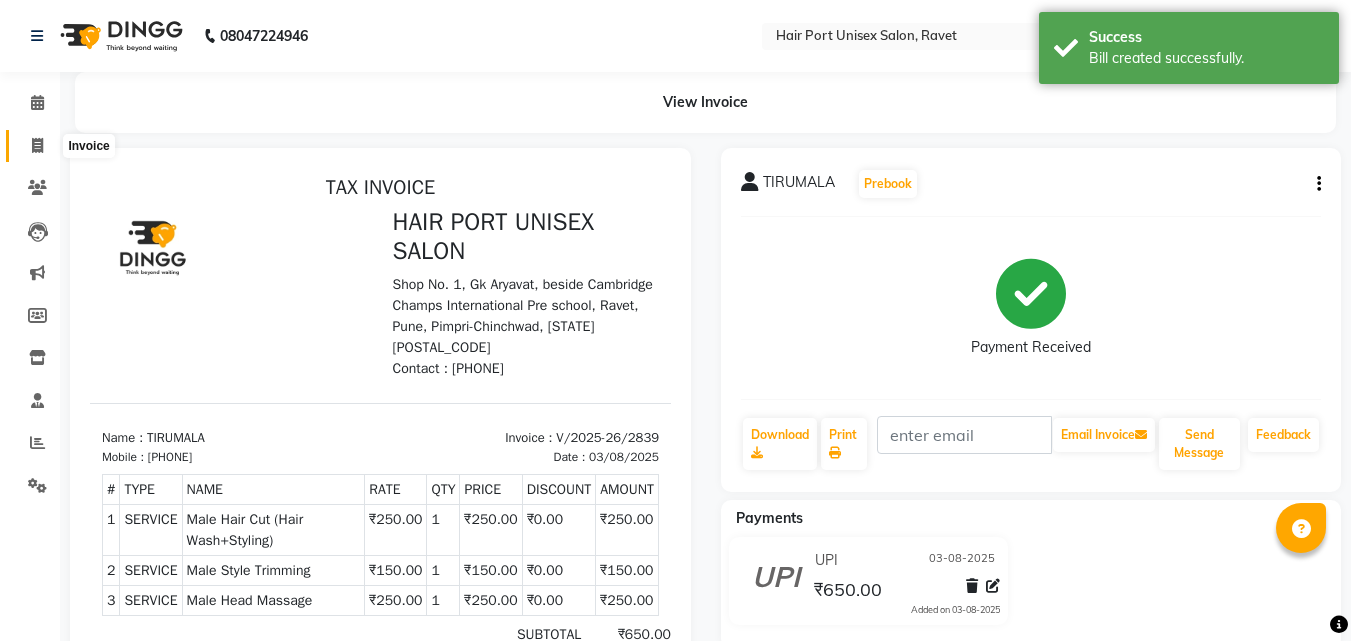 click 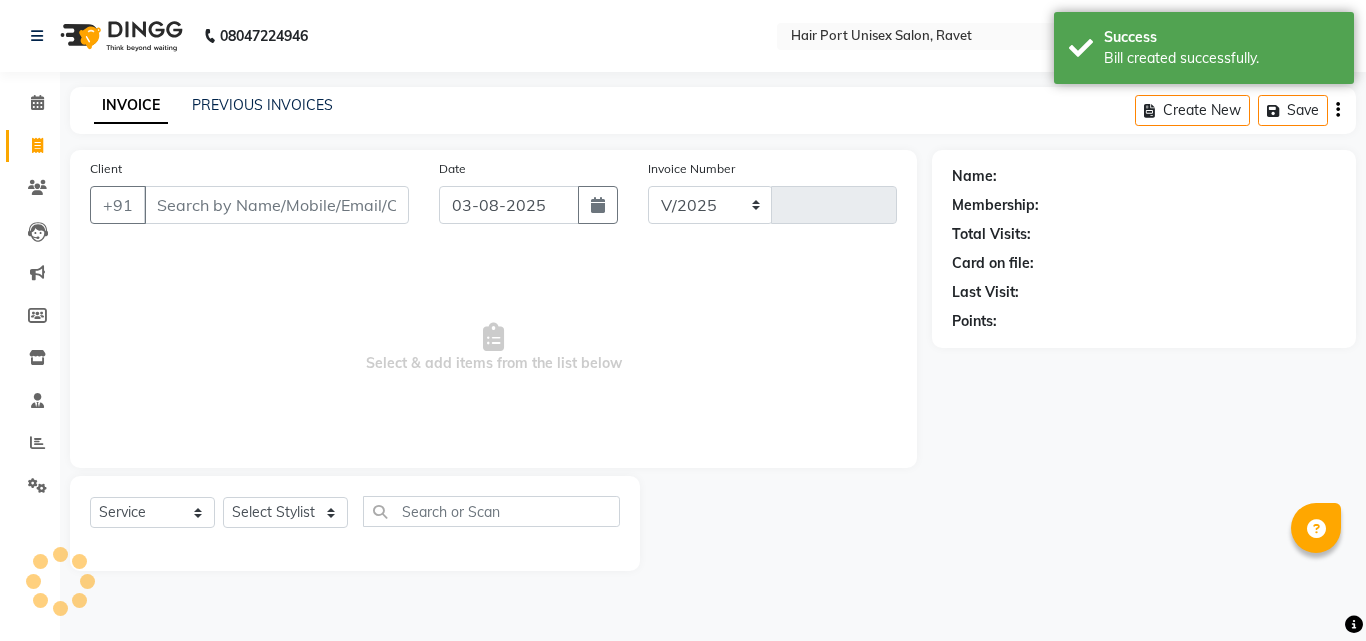 select on "7015" 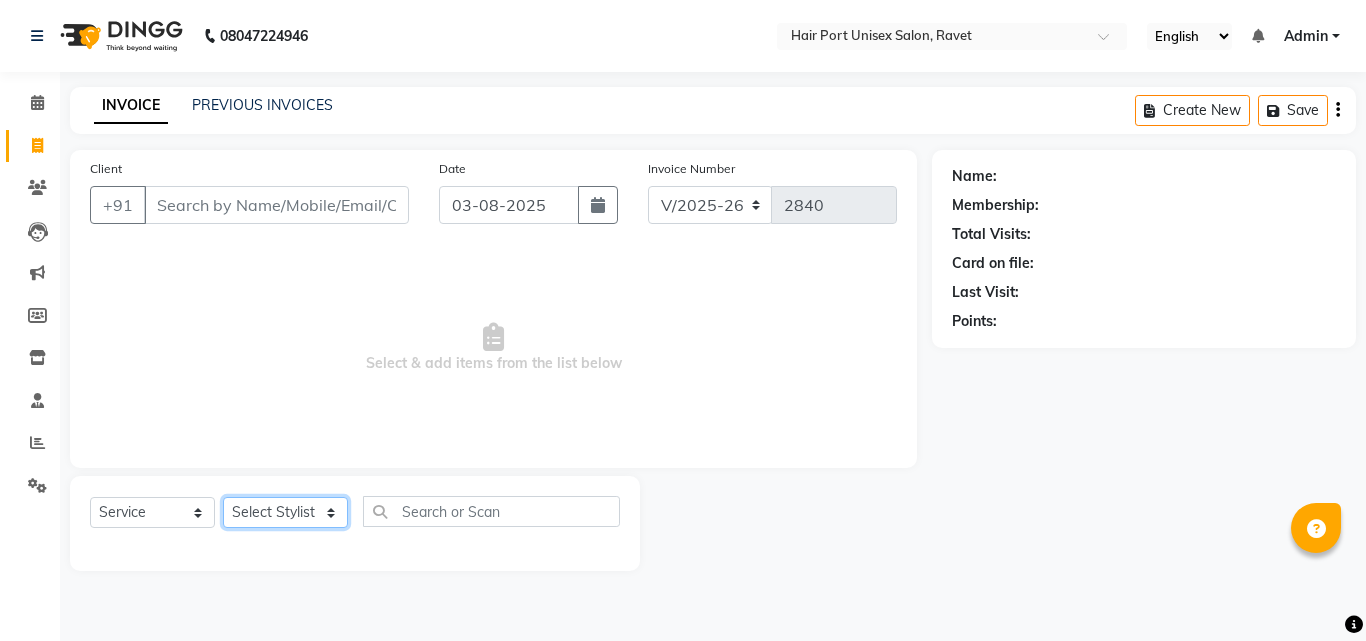 click on "Select Stylist Anushaka Parihar  Esmail Gufran Jyoti Disale Netaji Vishwanath Suryavanshi Rupali  Tanaji Vishwanath Suryavanshi Vinod Mane" 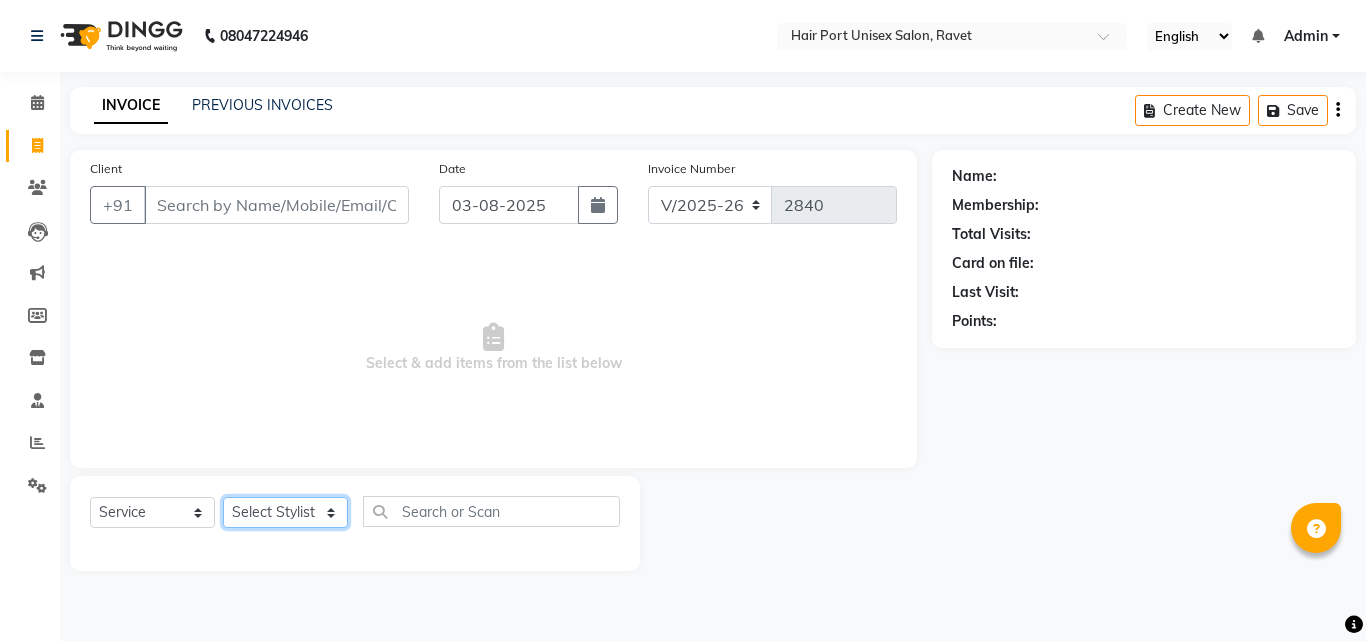 select on "58688" 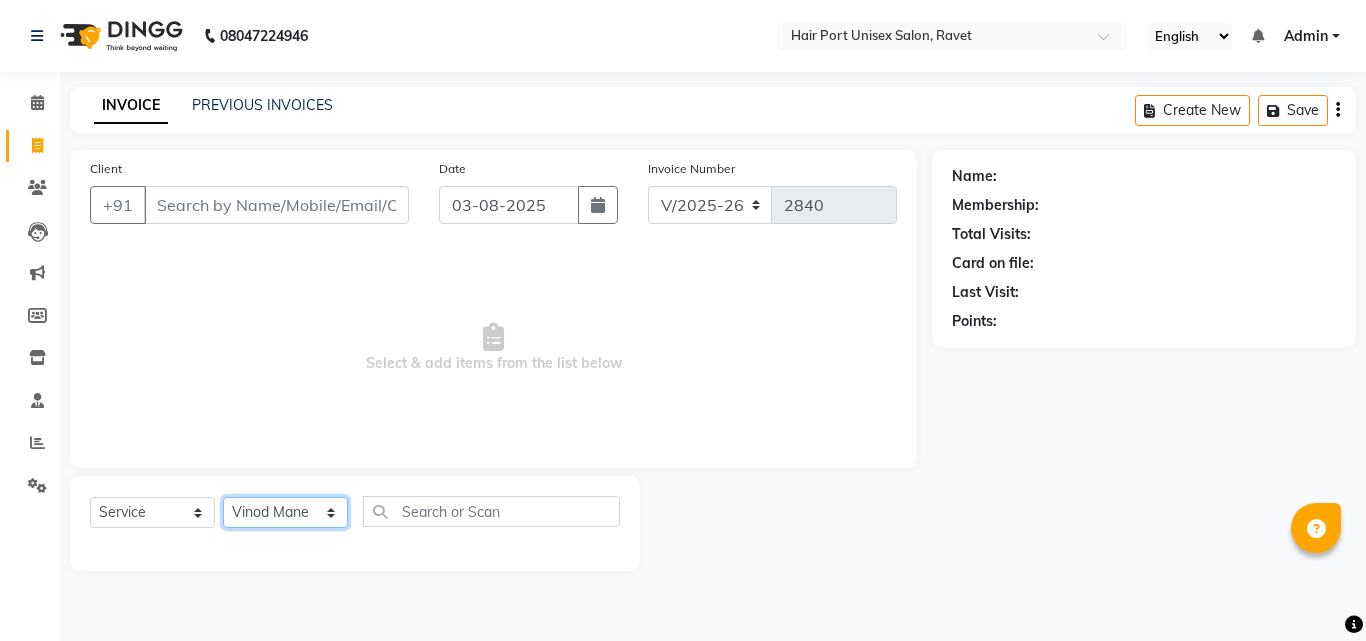 click on "Select Stylist Anushaka Parihar  Esmail Gufran Jyoti Disale Netaji Vishwanath Suryavanshi Rupali  Tanaji Vishwanath Suryavanshi Vinod Mane" 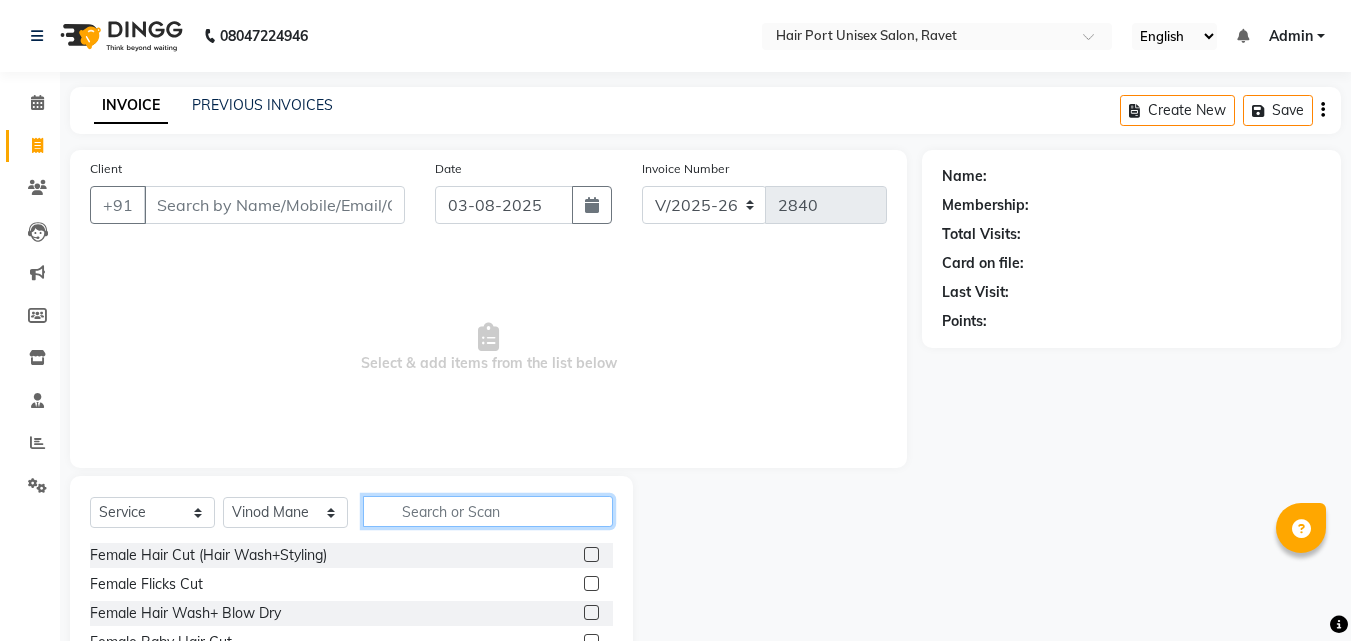 click 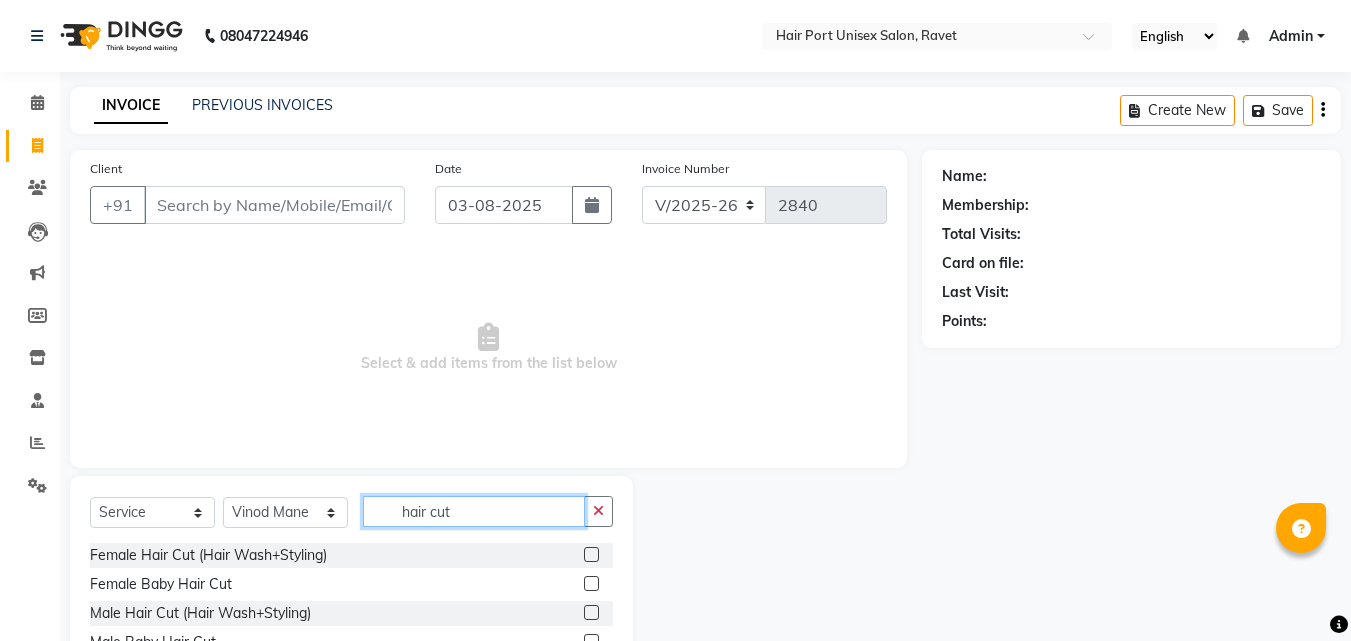 type on "hair cut" 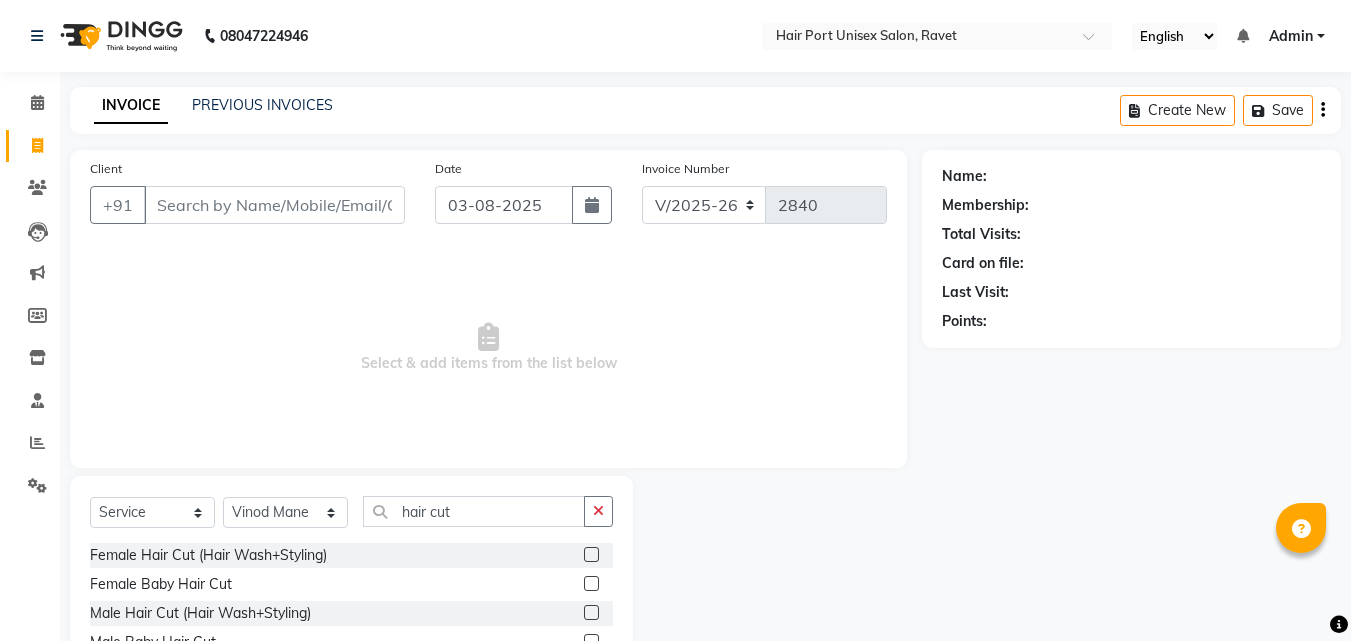 click 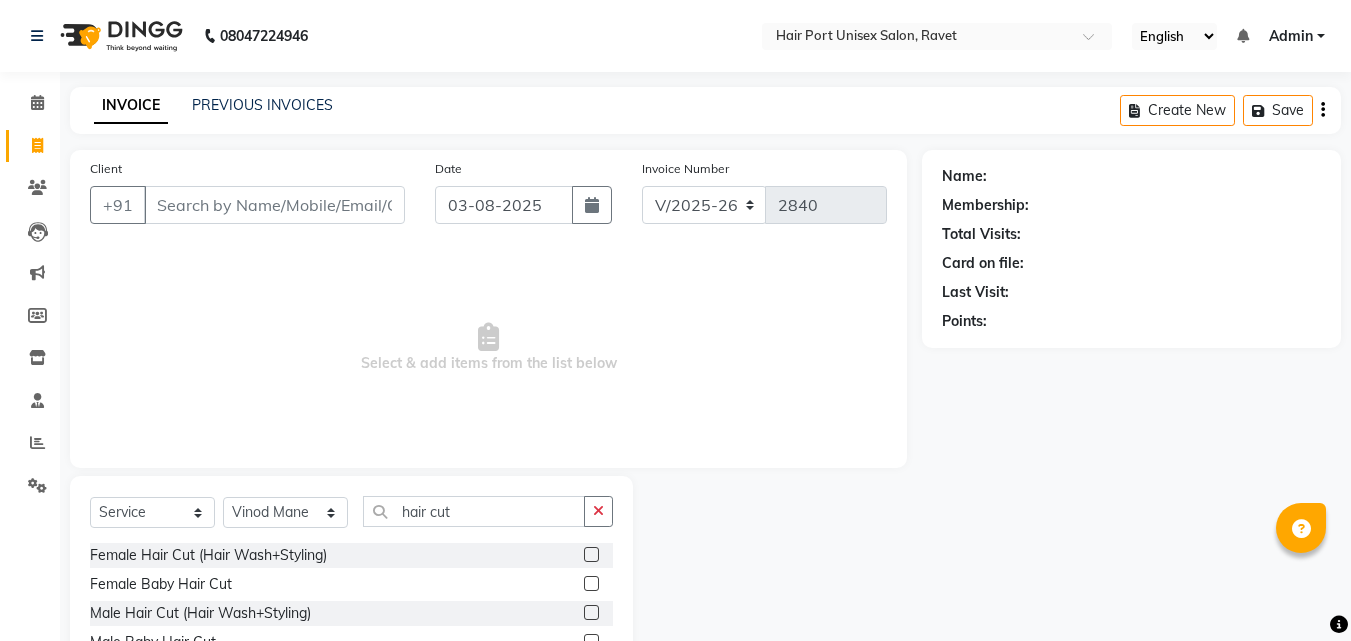 click at bounding box center (590, 613) 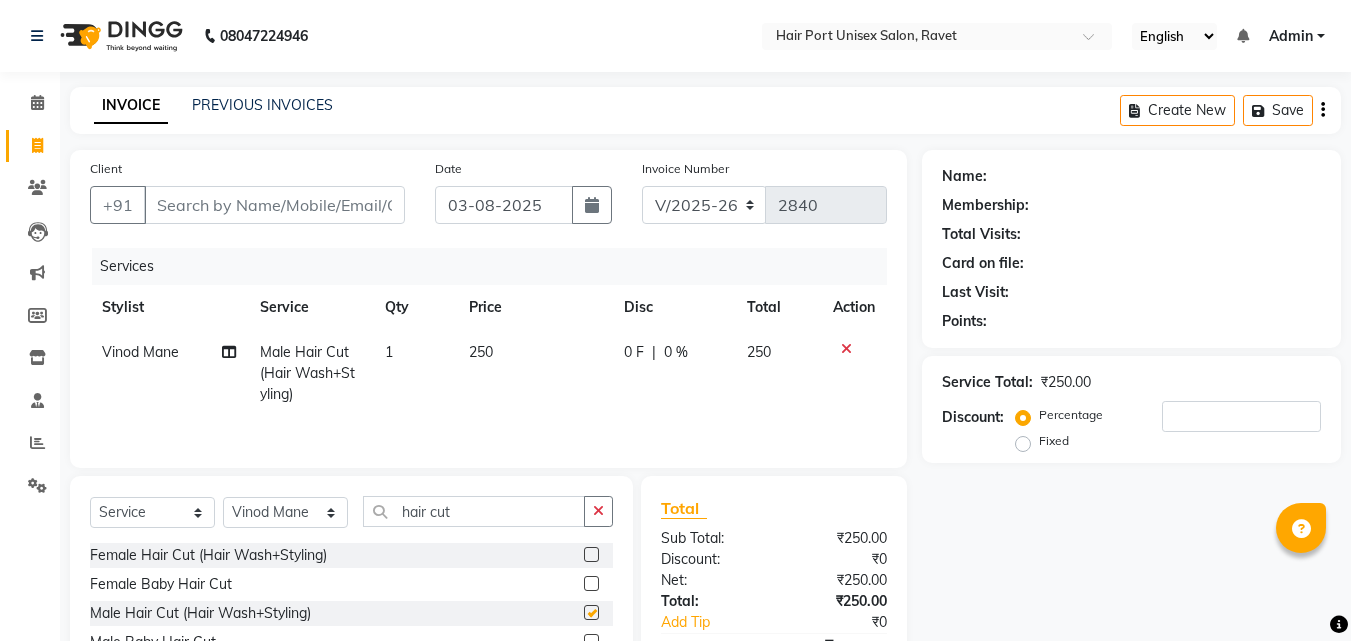 checkbox on "false" 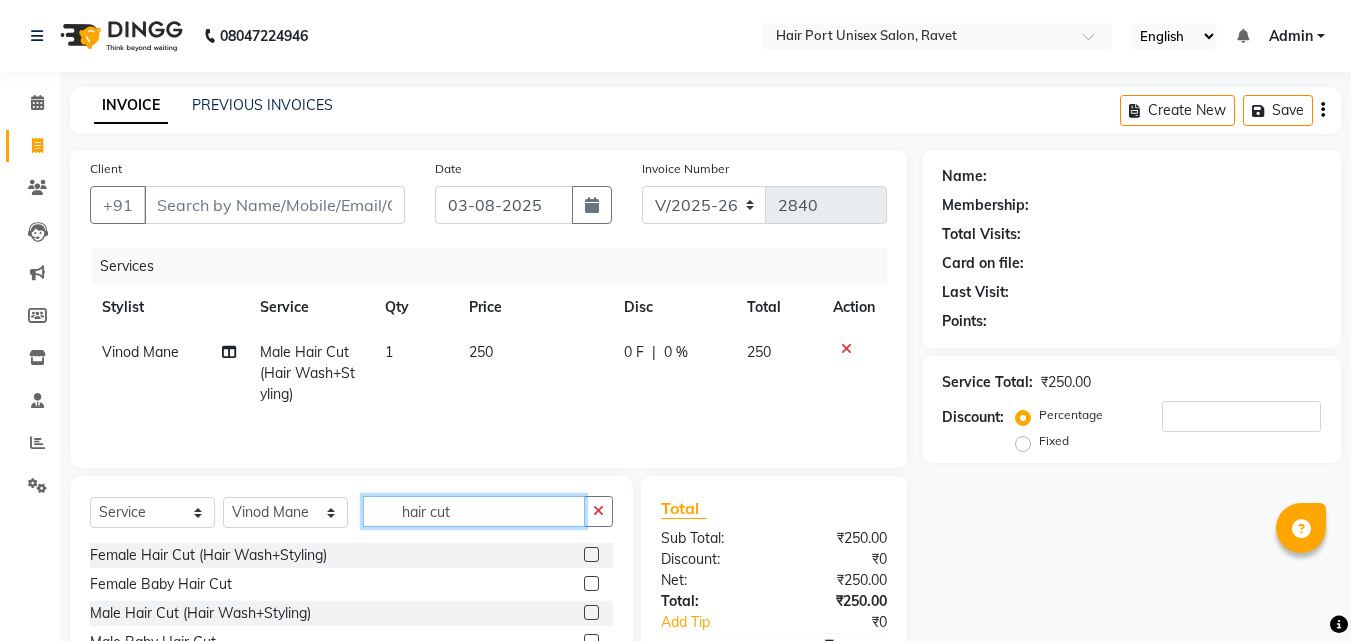 click on "hair cut" 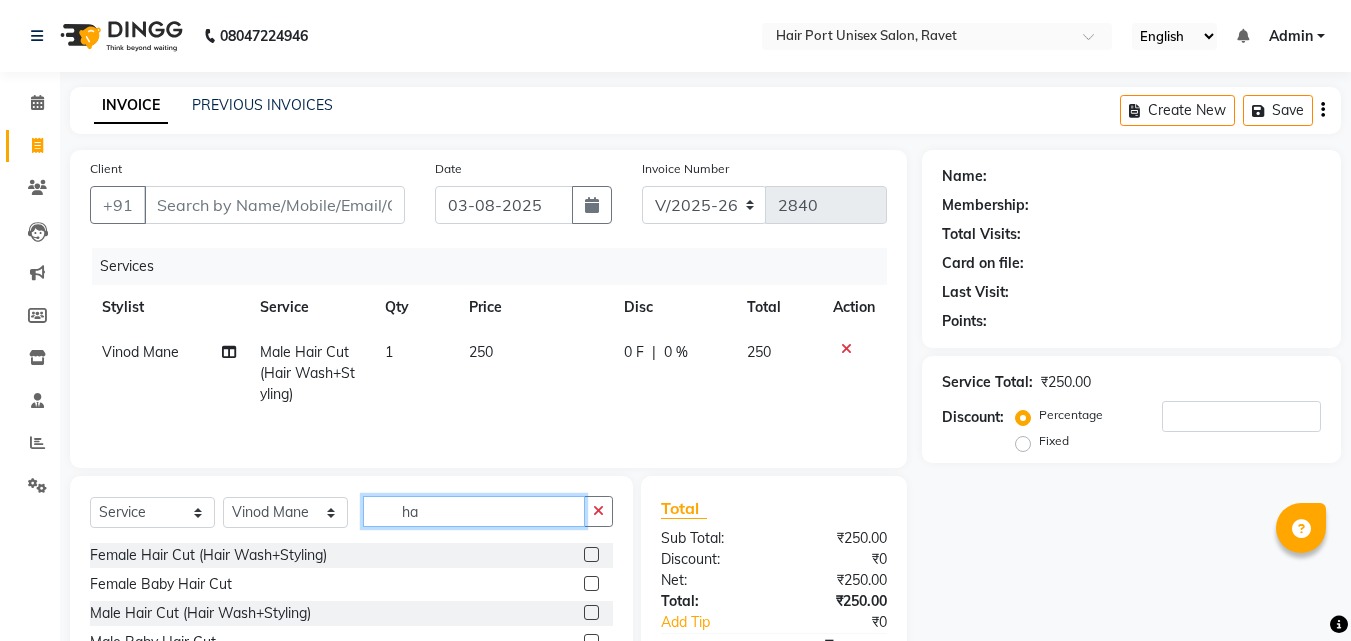 type on "h" 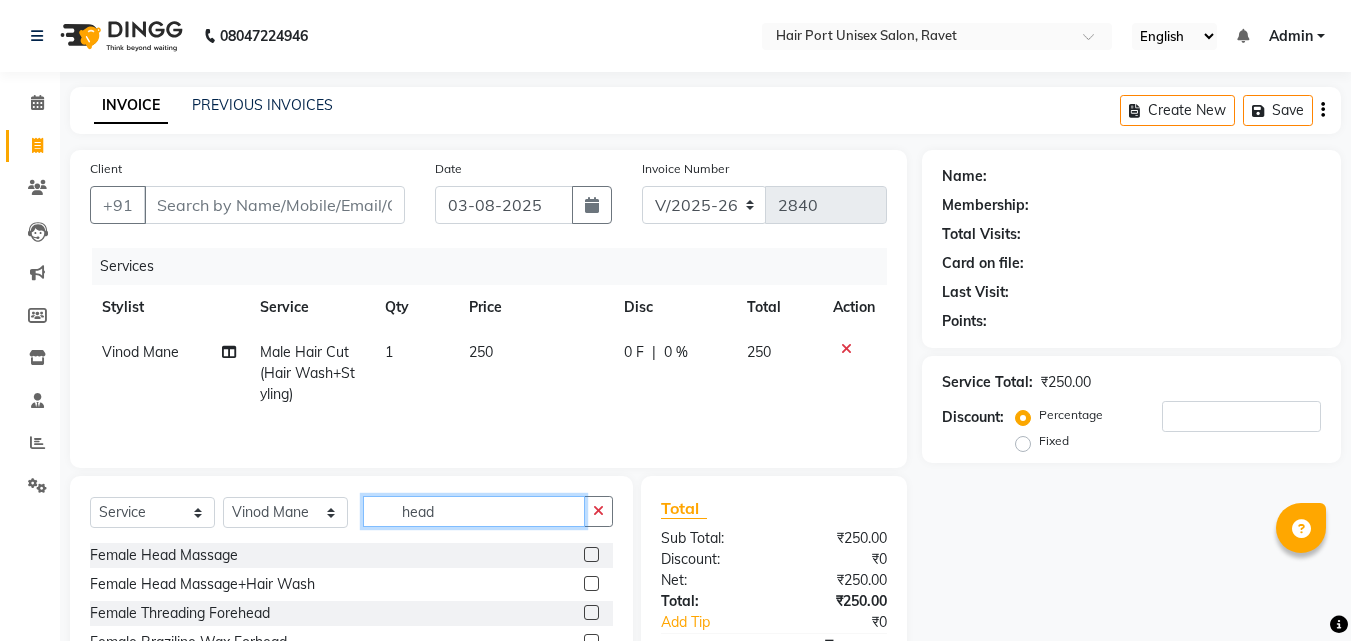 type on "head" 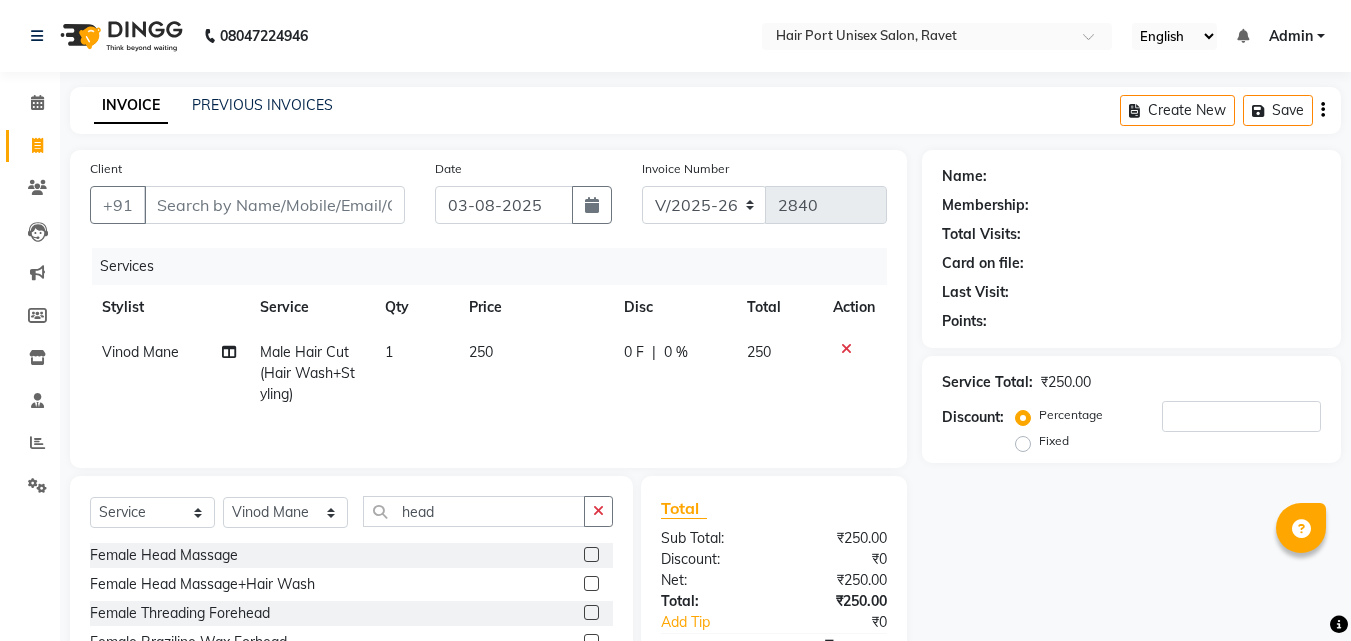 click on "Female Threading Forehead" 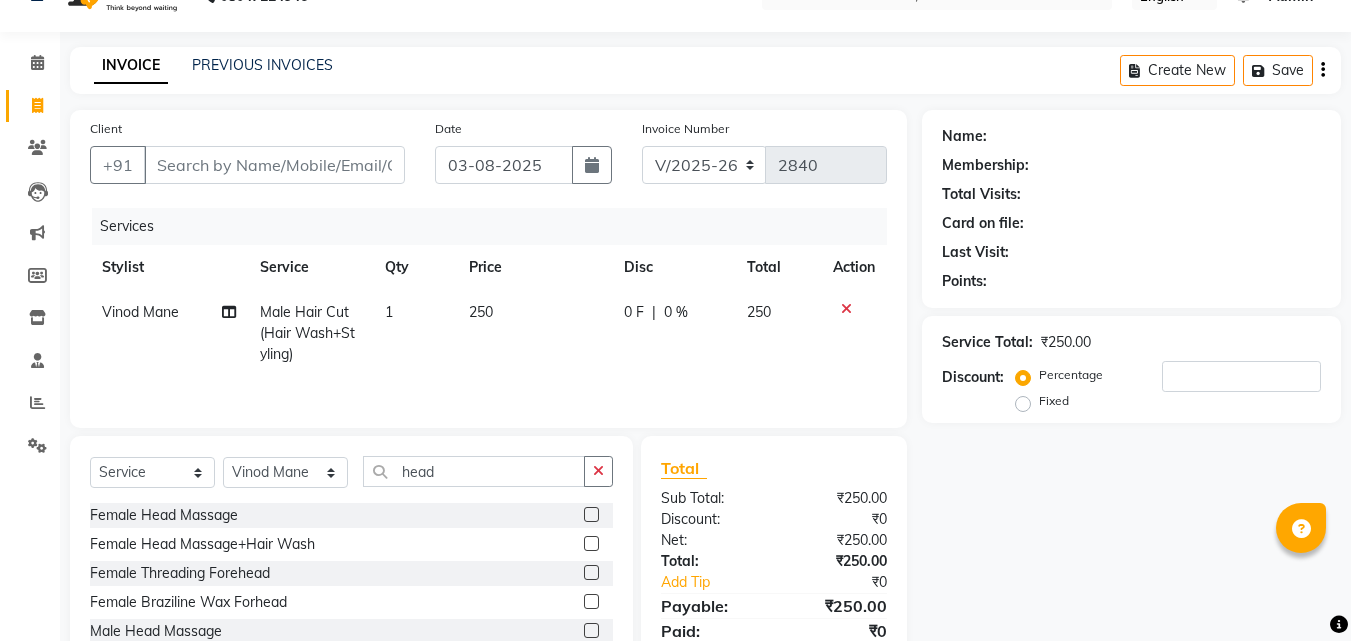 scroll, scrollTop: 134, scrollLeft: 0, axis: vertical 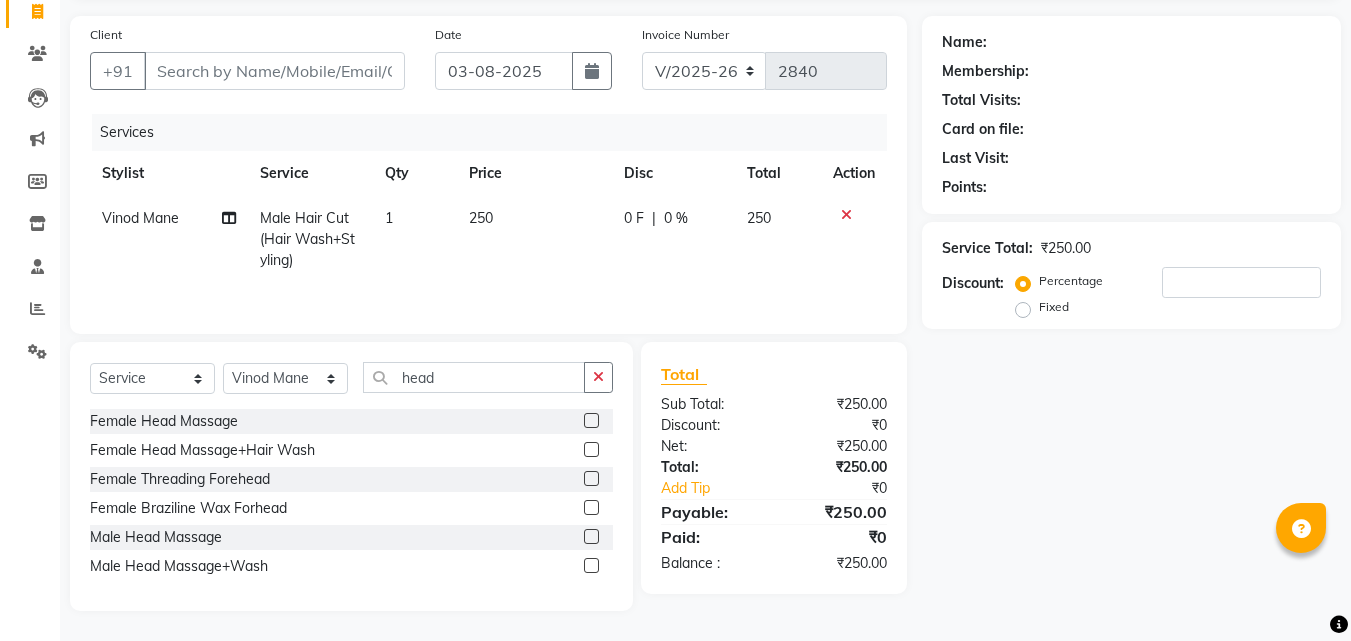 click 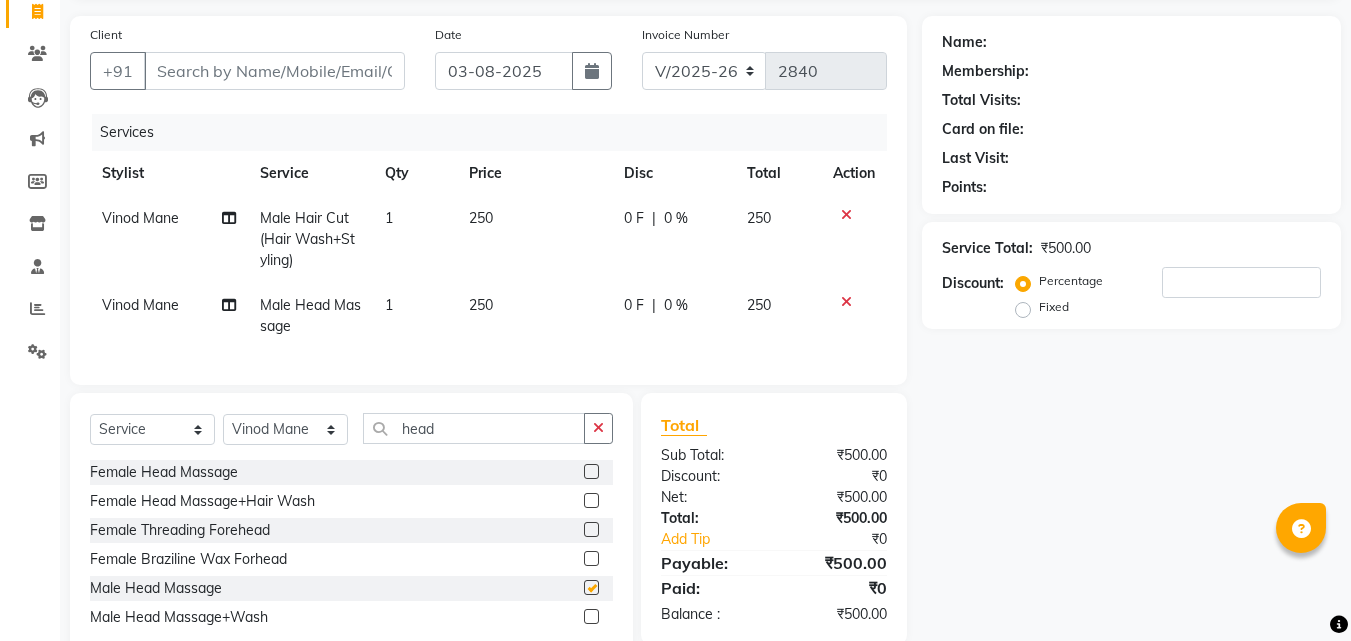 checkbox on "false" 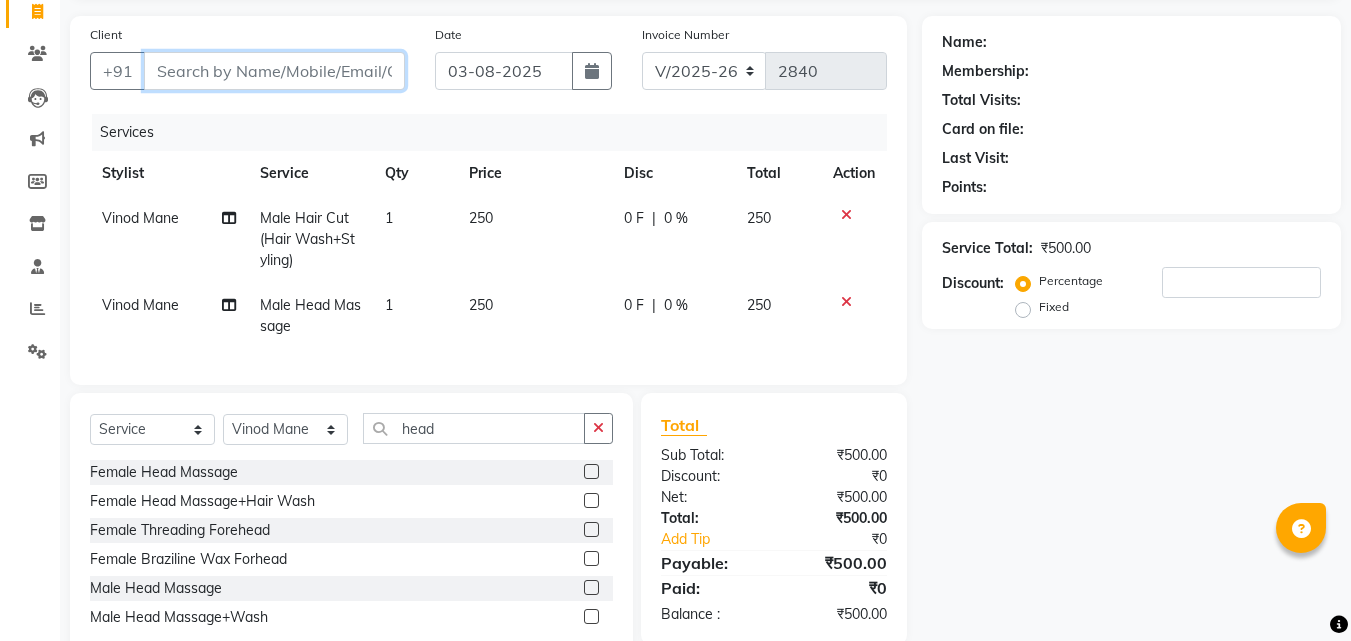 click on "Client" at bounding box center [274, 71] 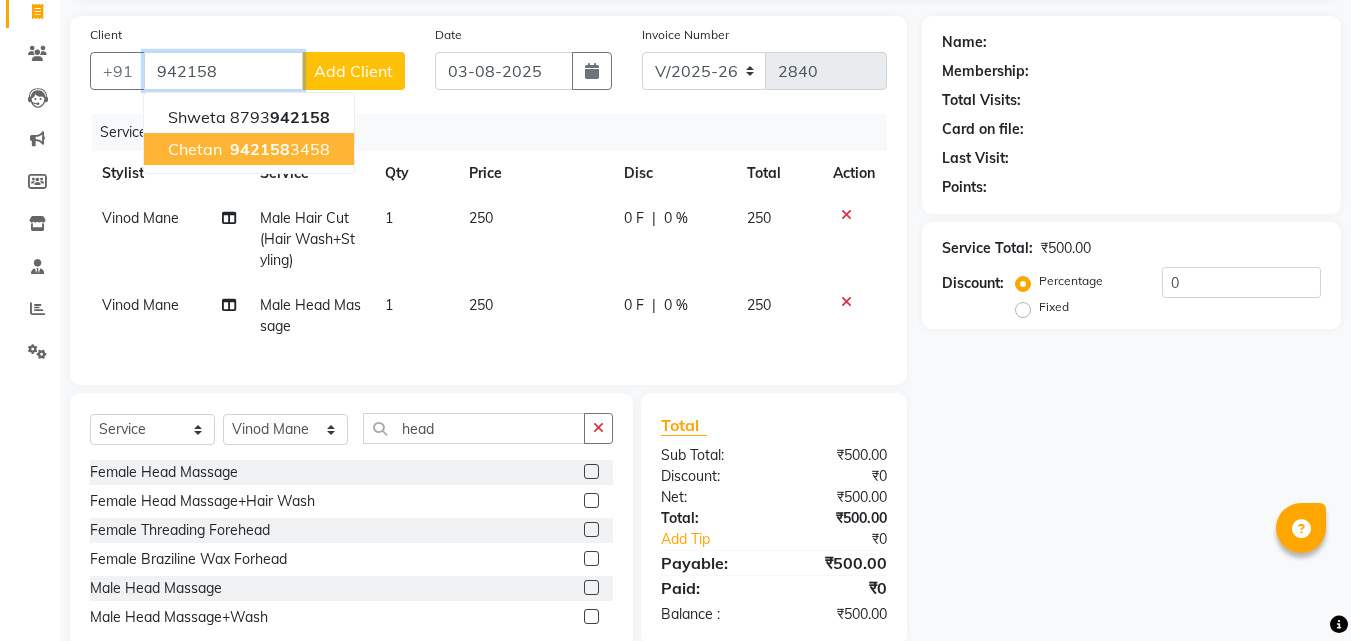click on "[PHONE] 3458" at bounding box center (278, 149) 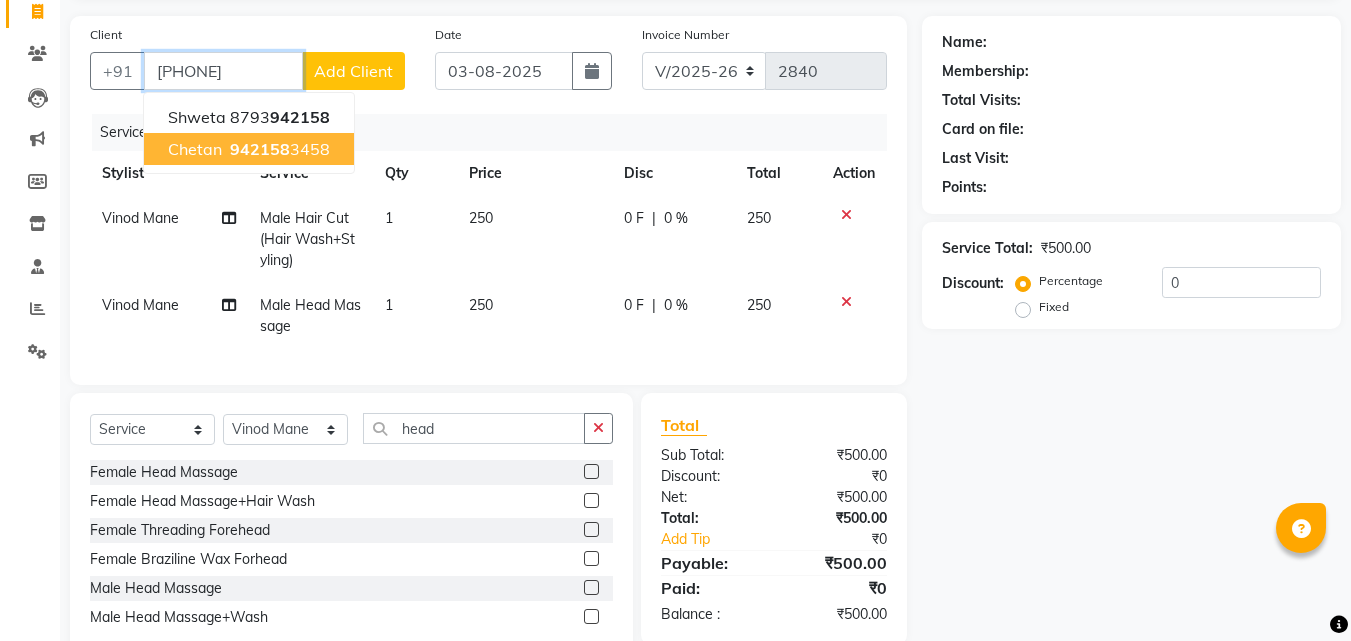 type on "[PHONE]" 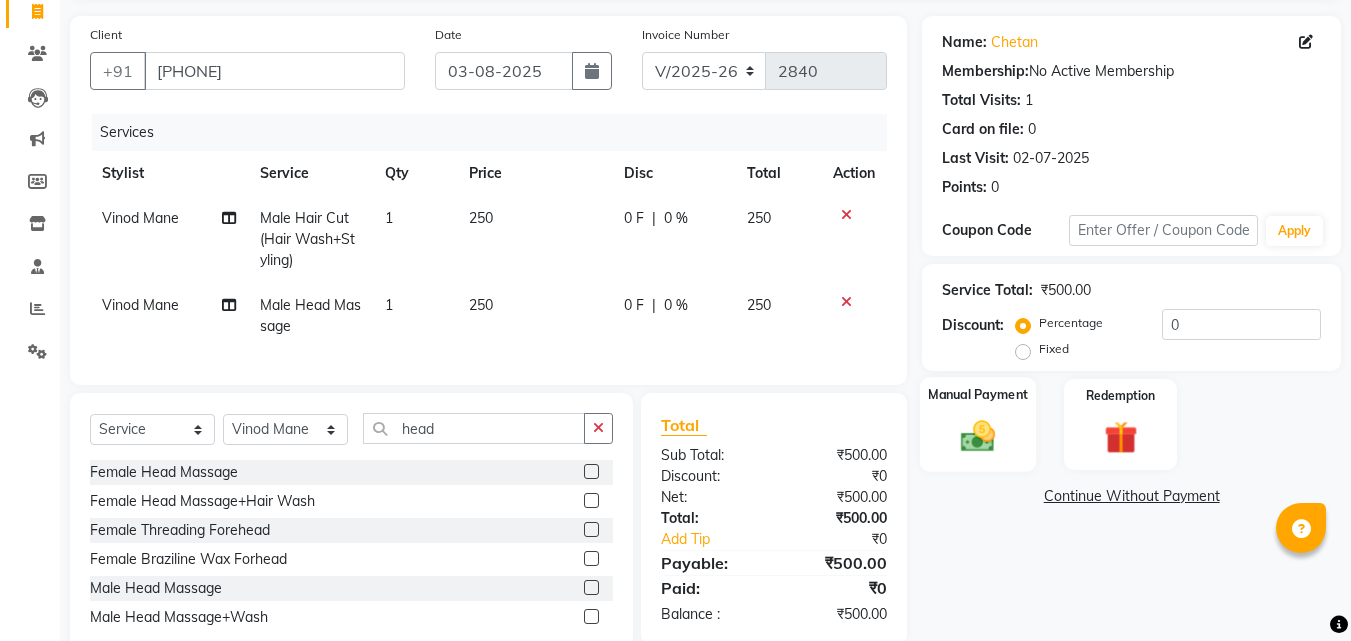 click 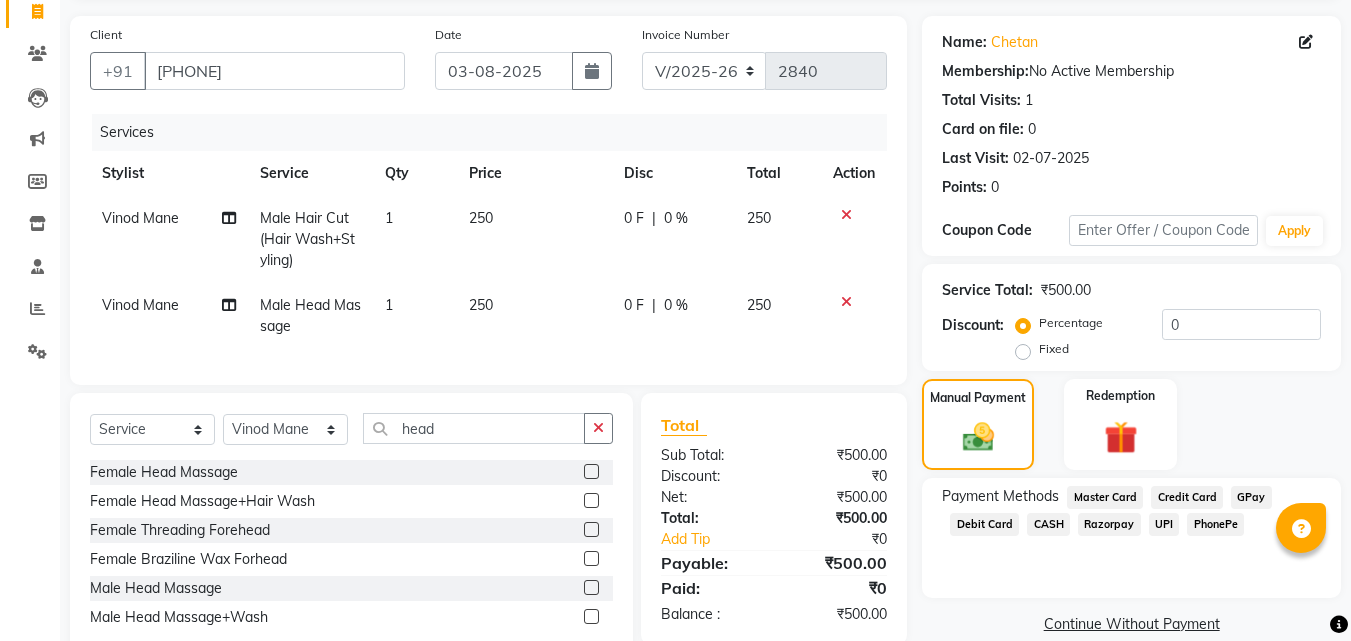 click on "UPI" 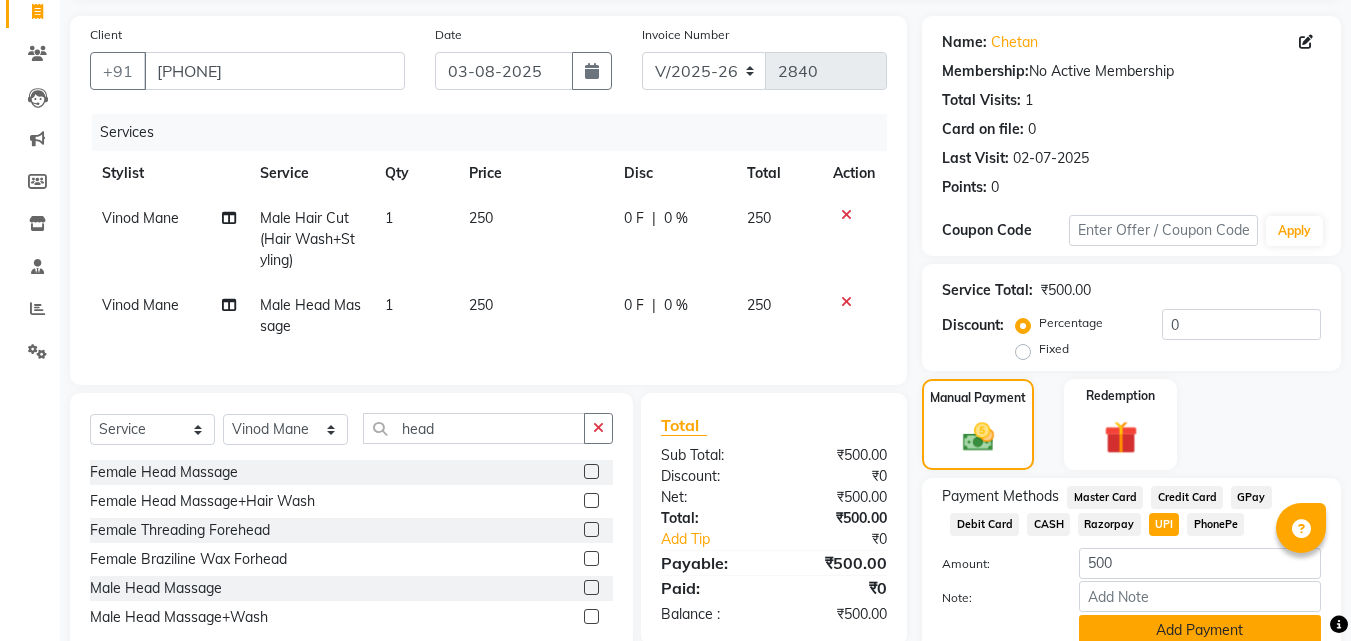 click on "Add Payment" 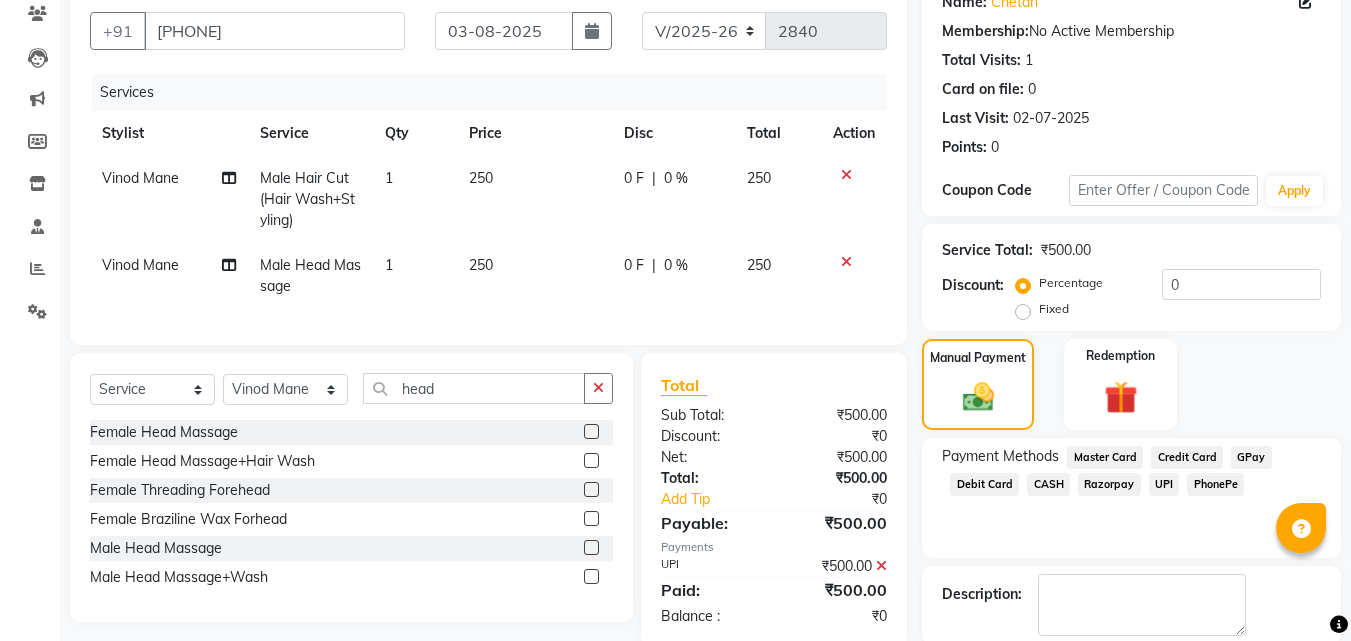 scroll, scrollTop: 275, scrollLeft: 0, axis: vertical 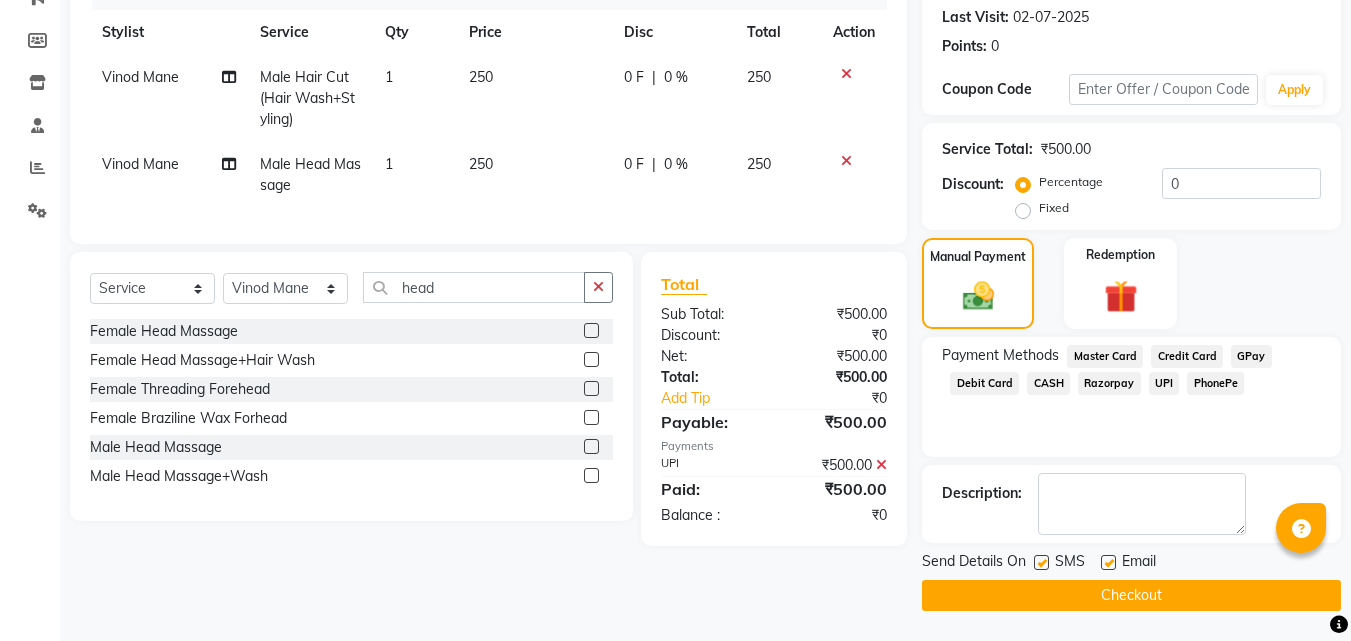 click on "Checkout" 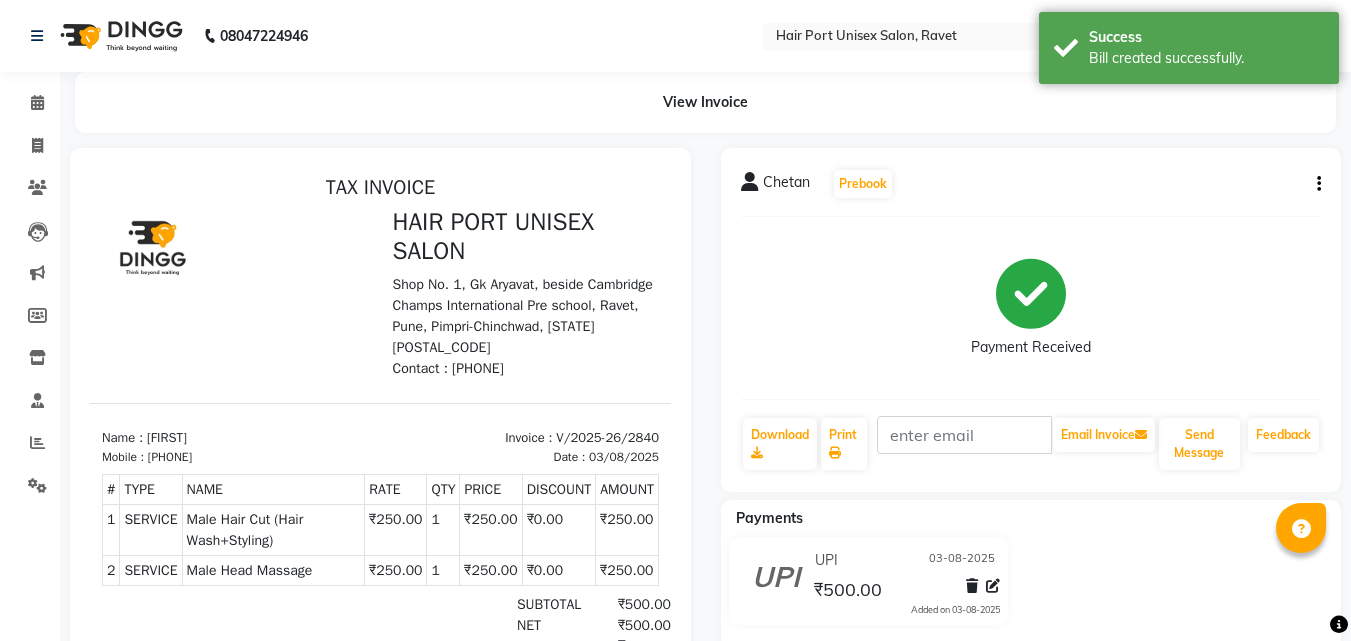 scroll, scrollTop: 0, scrollLeft: 0, axis: both 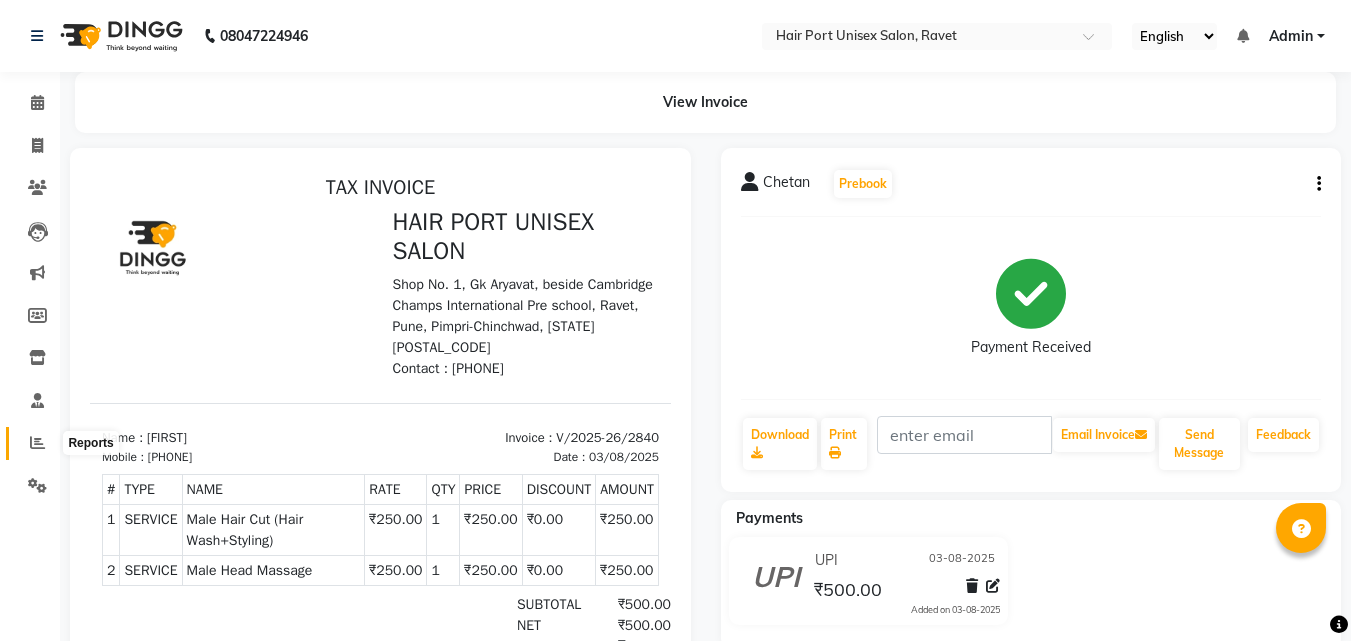 click 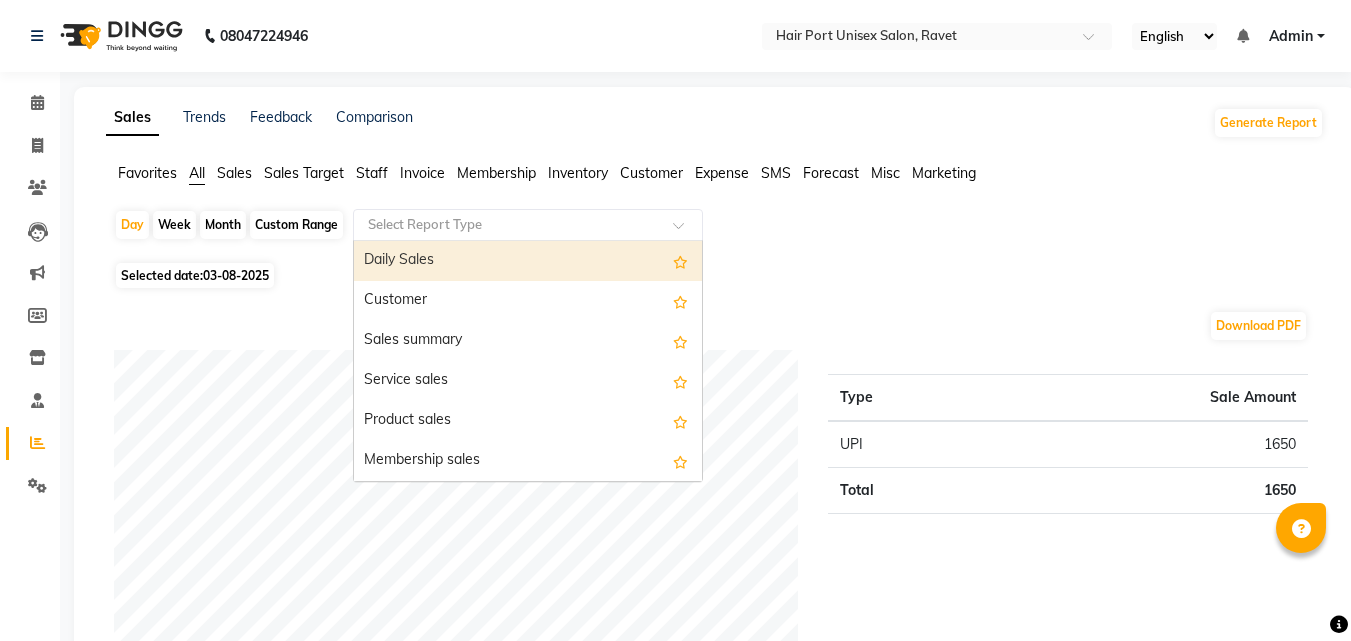 click 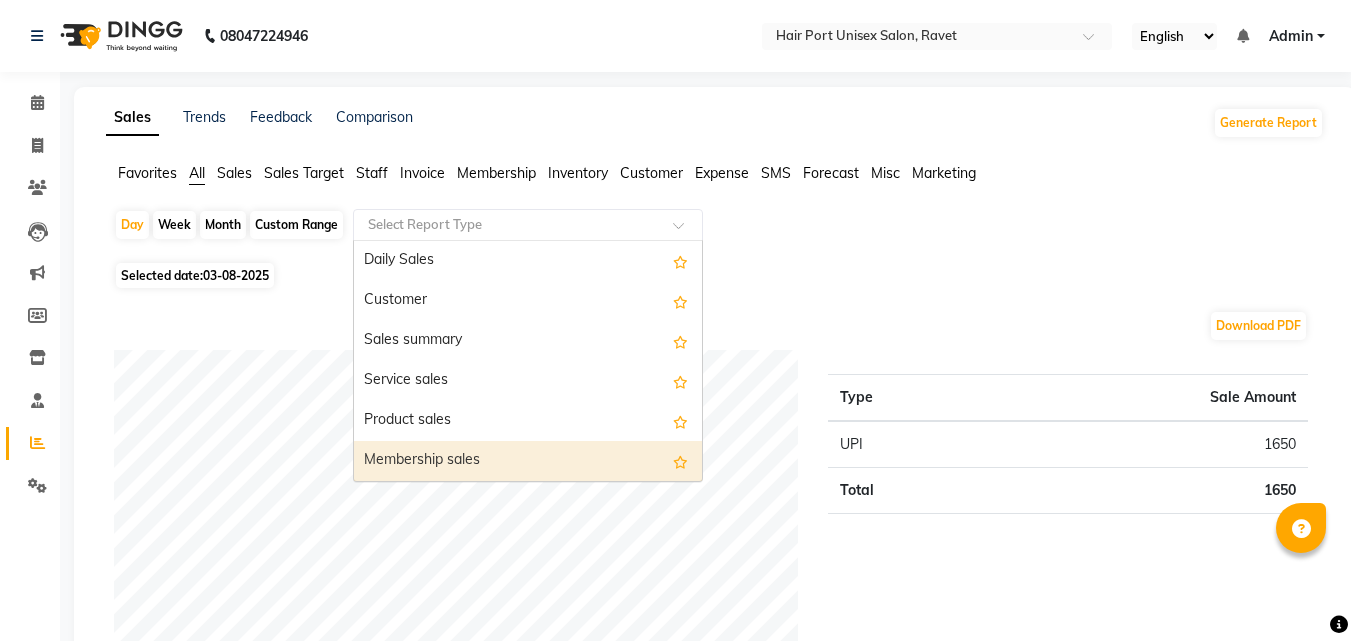 scroll, scrollTop: 40, scrollLeft: 0, axis: vertical 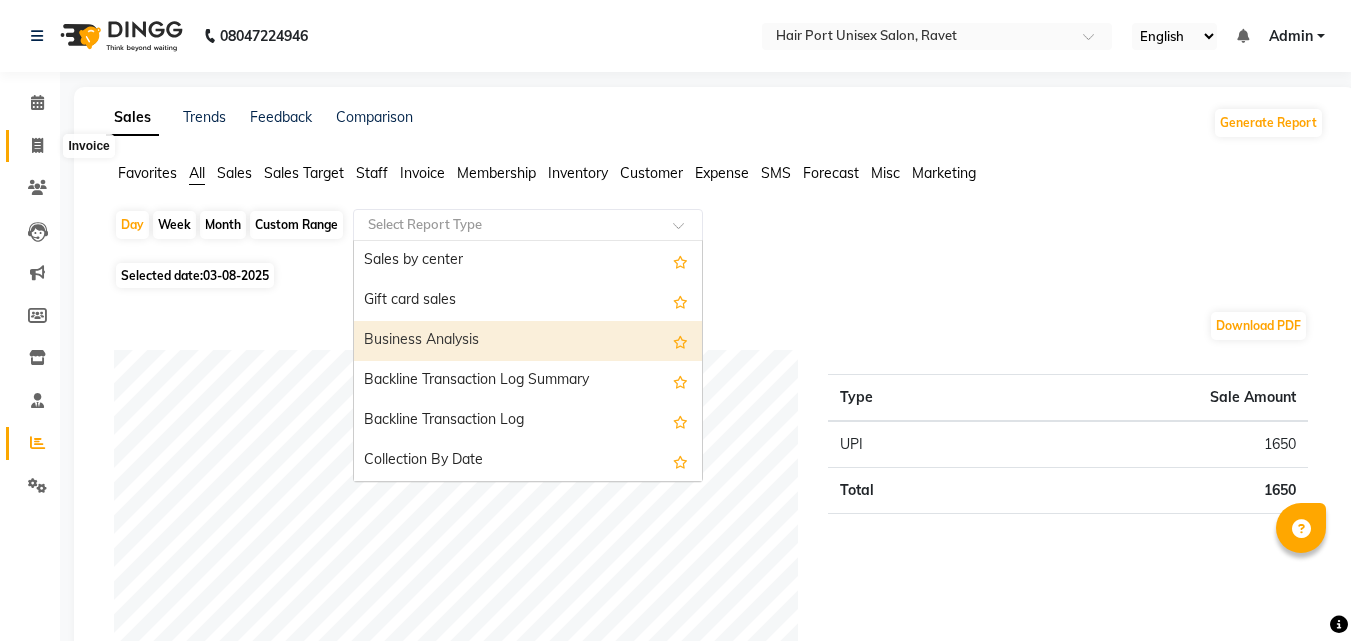 click 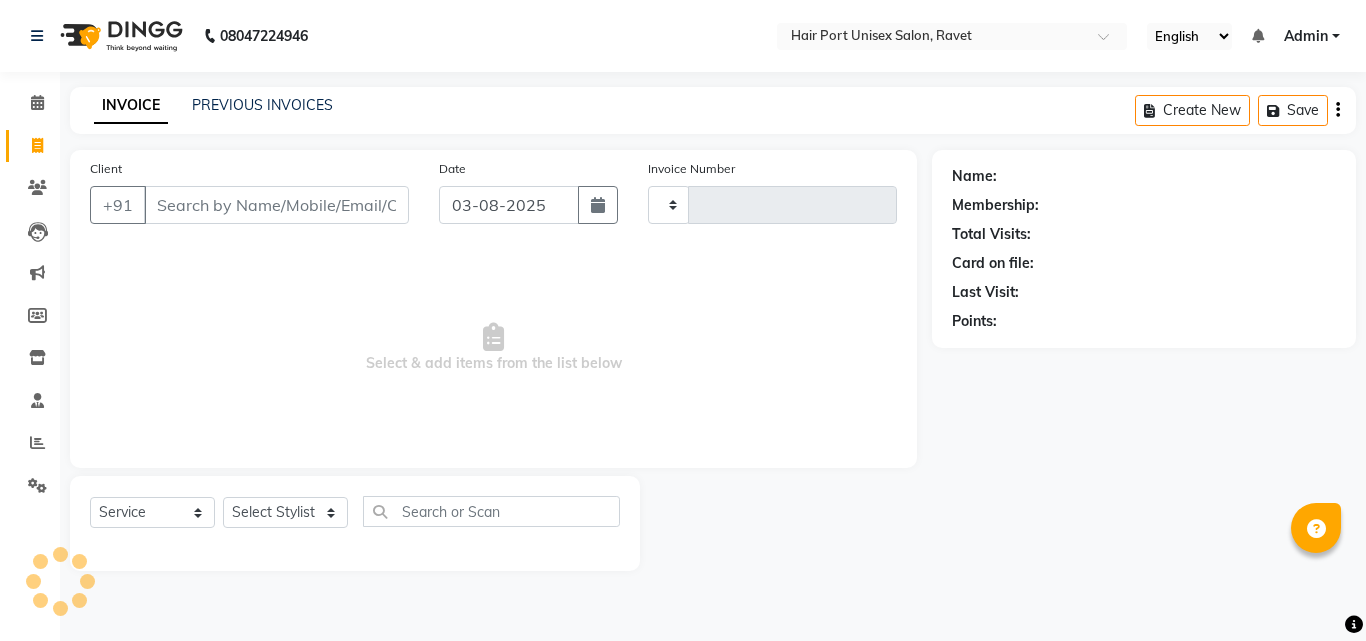type on "2841" 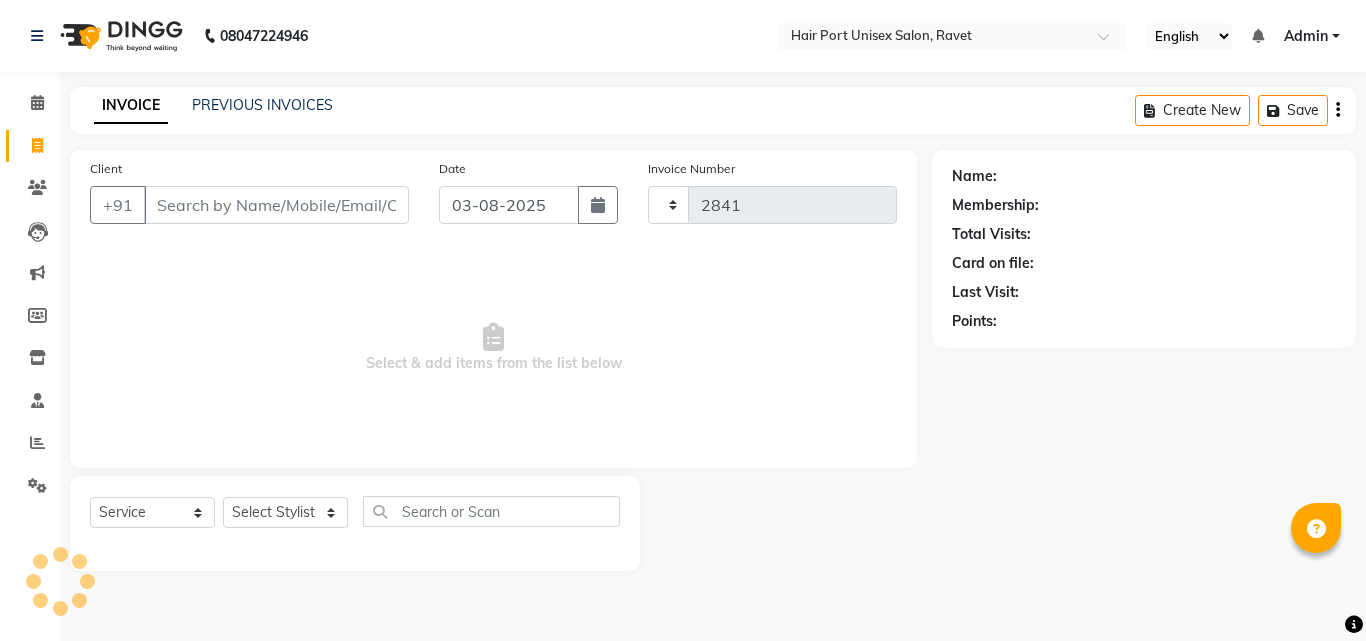 select on "7015" 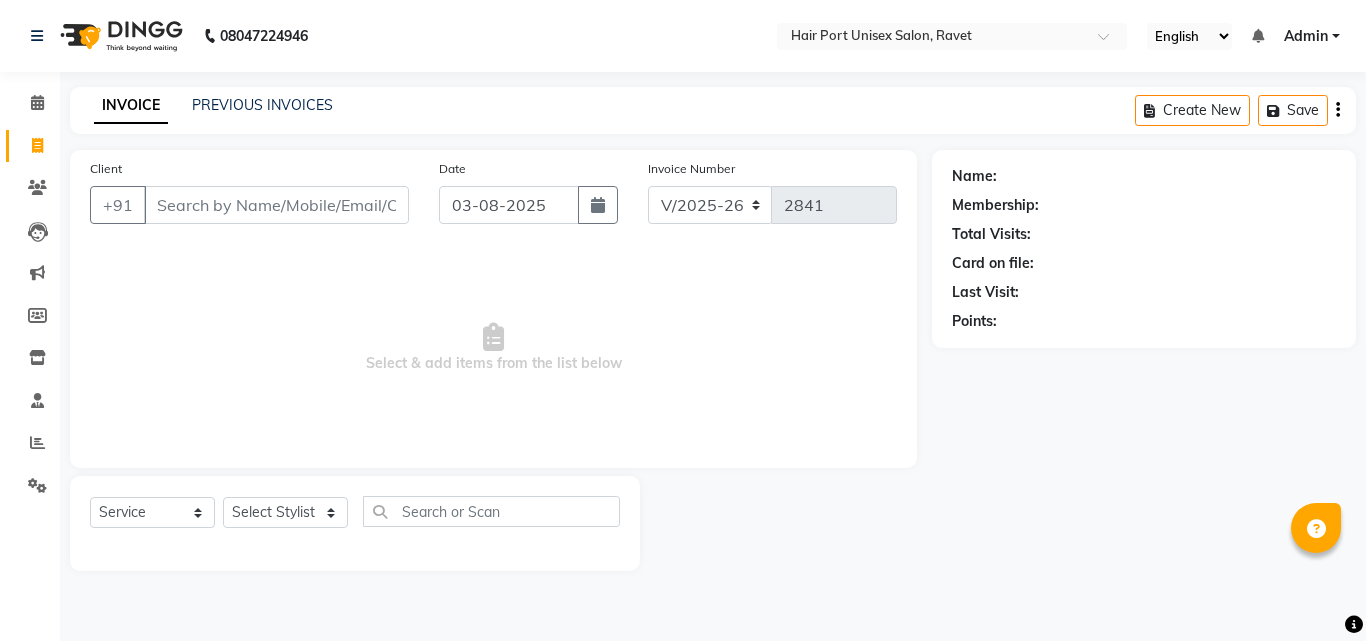click on "Client" at bounding box center [276, 205] 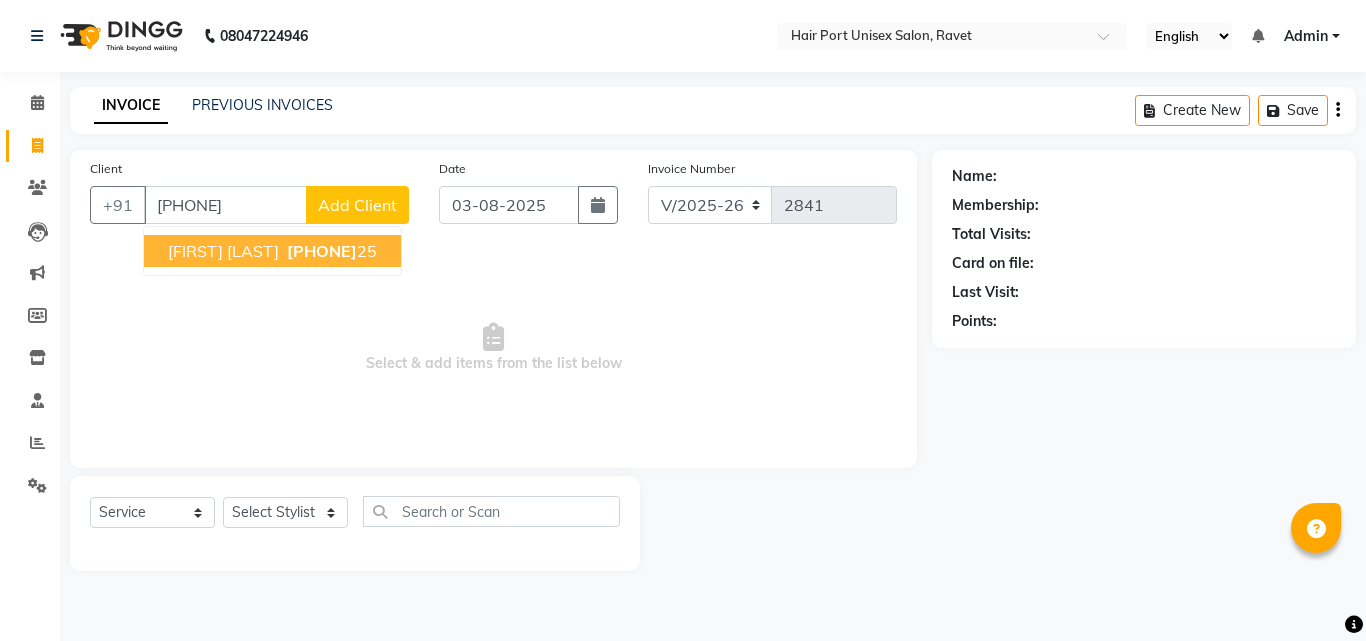 click on "[FIRST] [LAST]    [PHONE]" at bounding box center (272, 251) 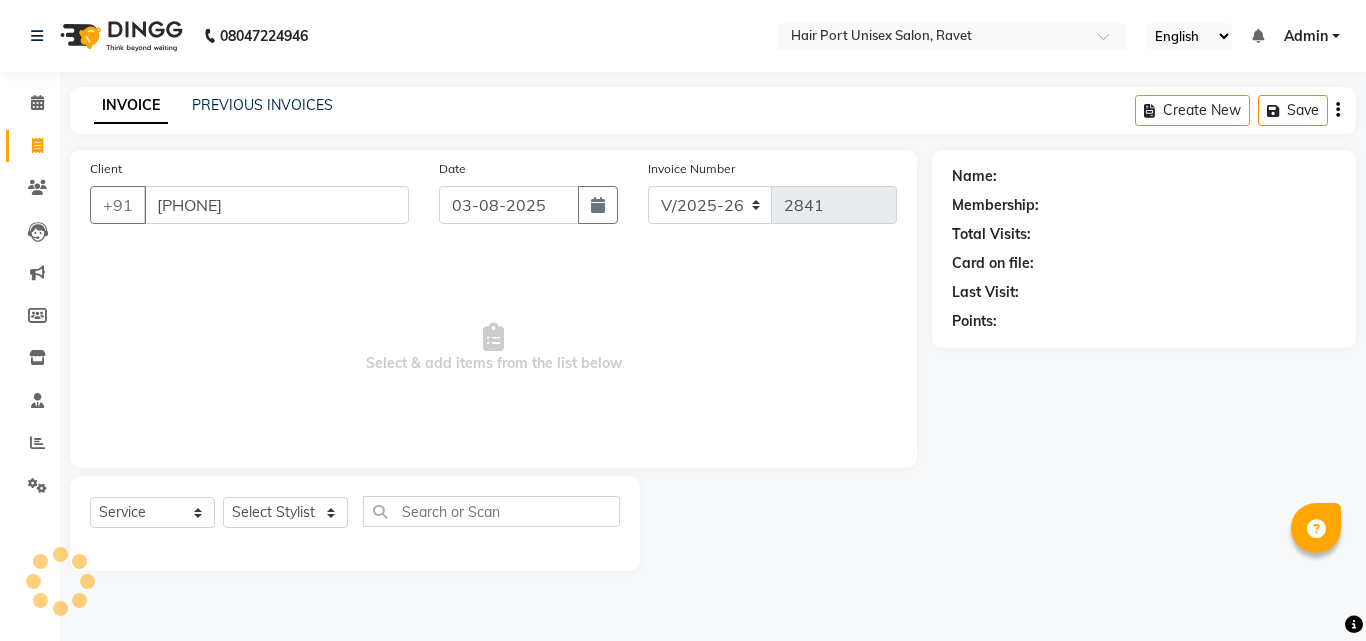 type on "[PHONE]" 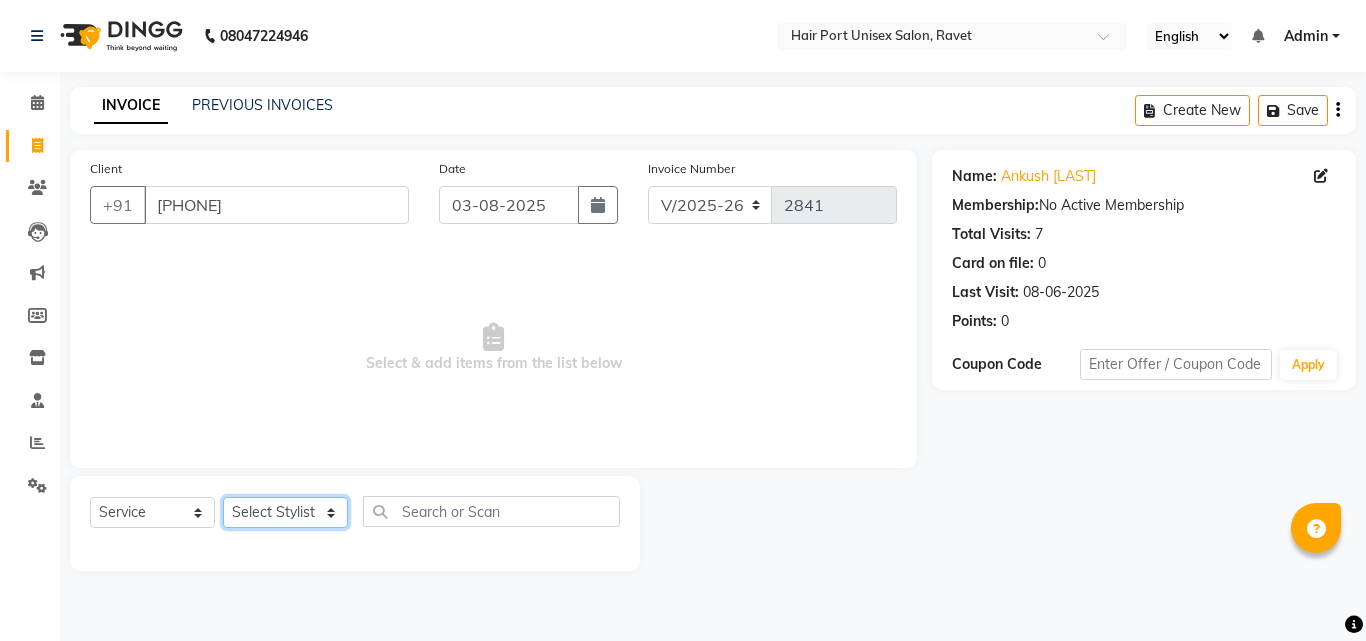 click on "Select Stylist Anushaka Parihar  Esmail Gufran Jyoti Disale Netaji Vishwanath Suryavanshi Rupali  Tanaji Vishwanath Suryavanshi Vinod Mane" 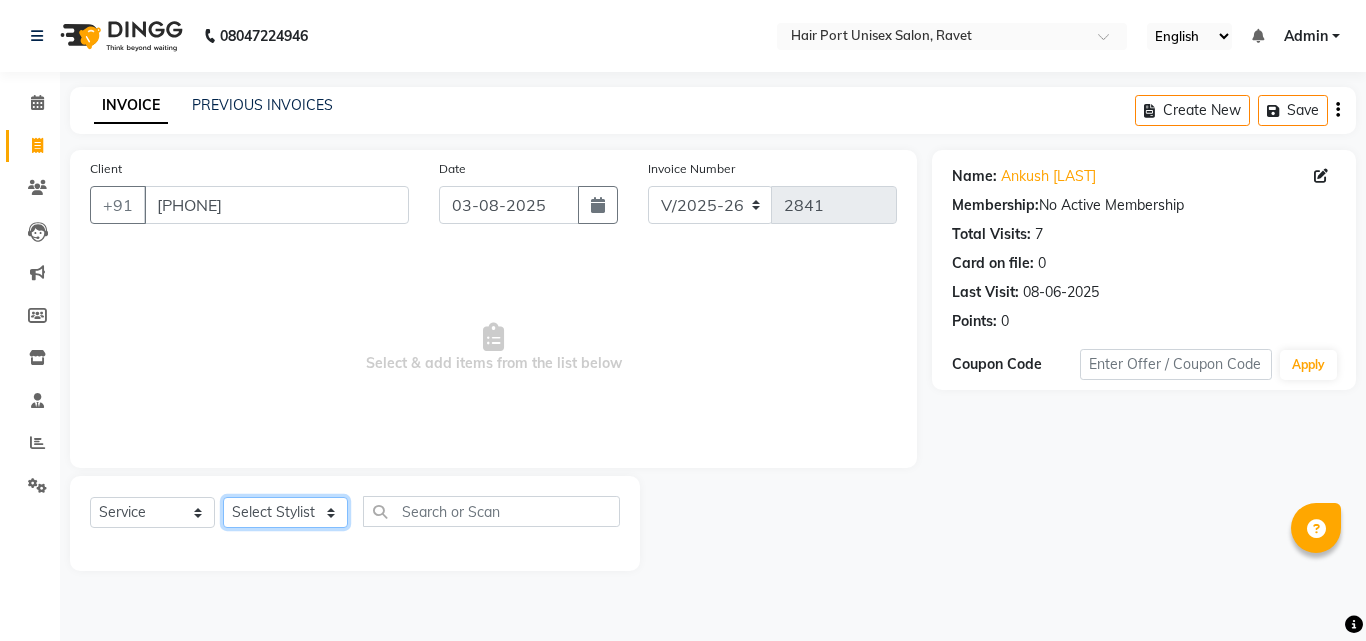 select on "63965" 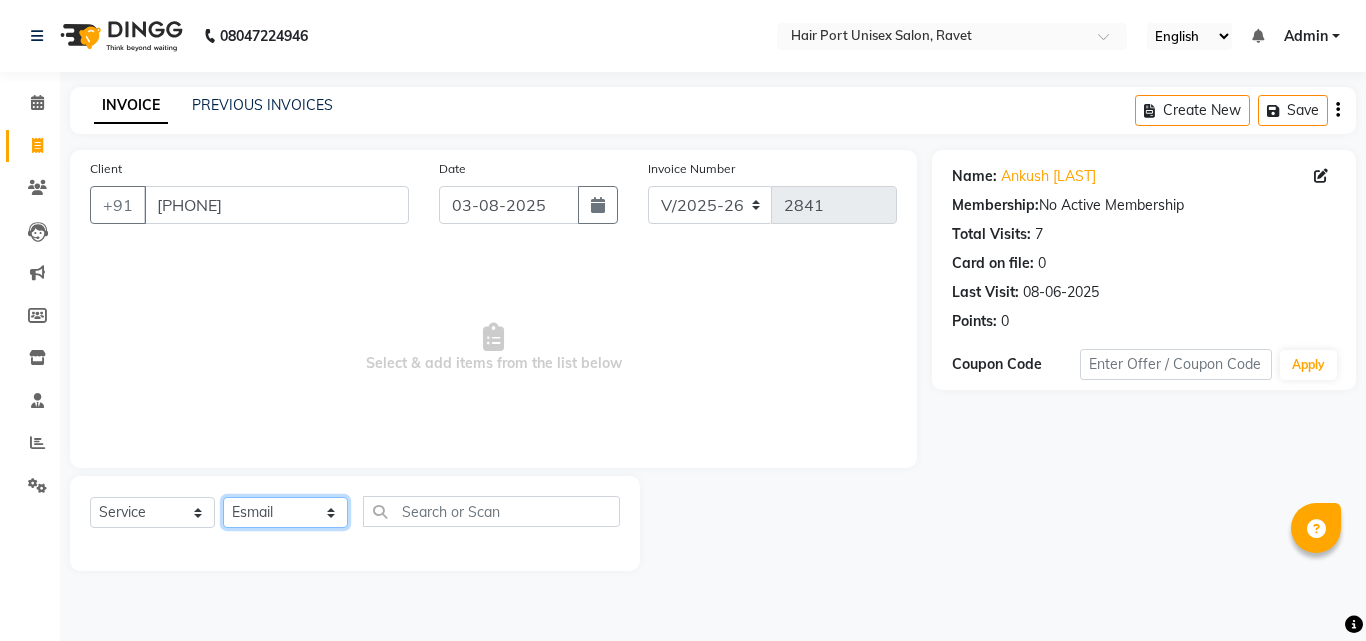 click on "Select Stylist Anushaka Parihar  Esmail Gufran Jyoti Disale Netaji Vishwanath Suryavanshi Rupali  Tanaji Vishwanath Suryavanshi Vinod Mane" 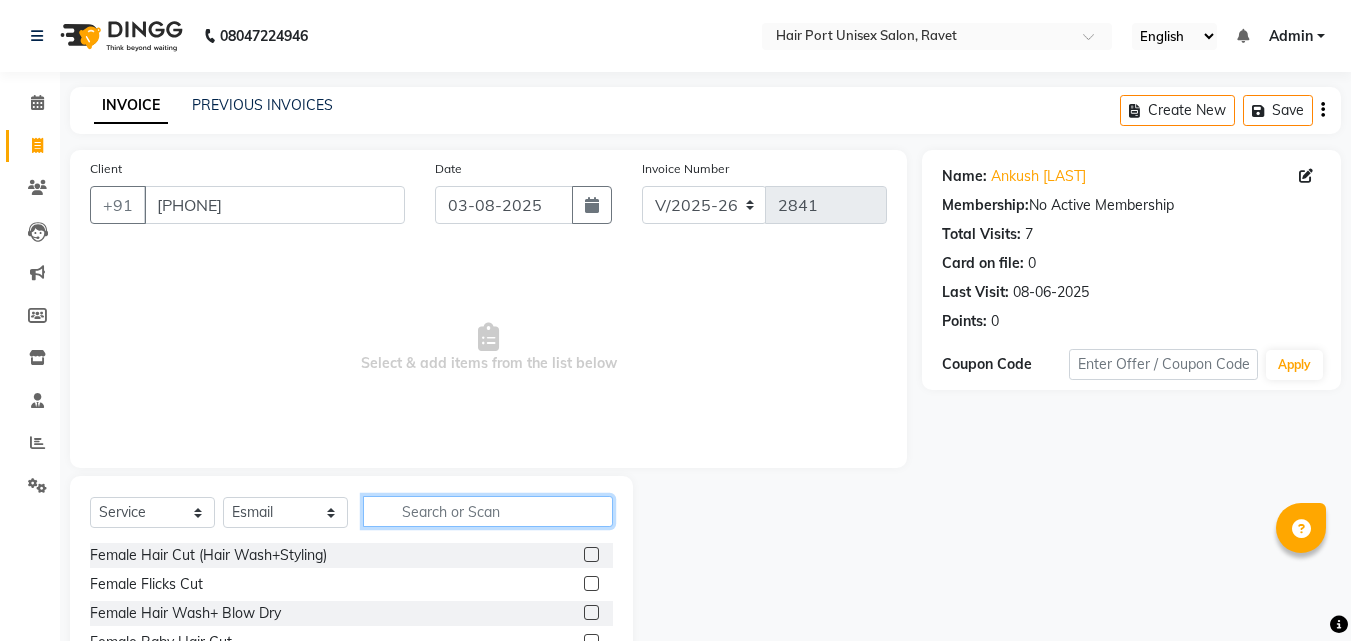 click 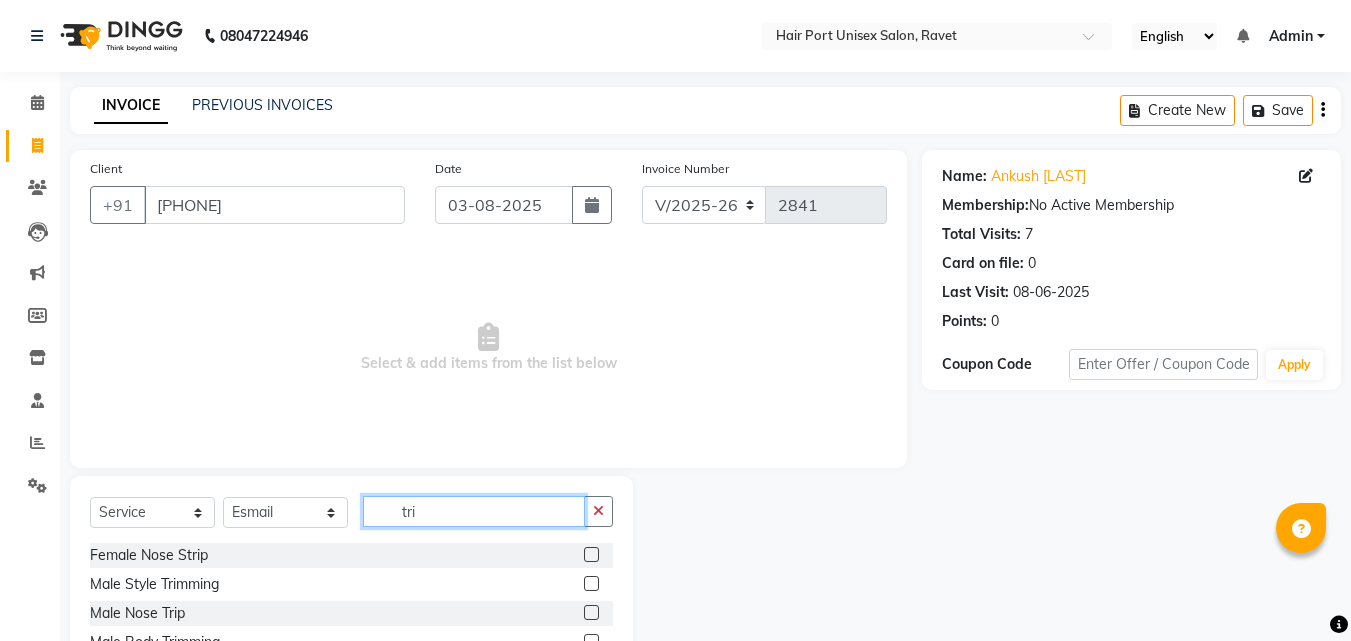 type on "tri" 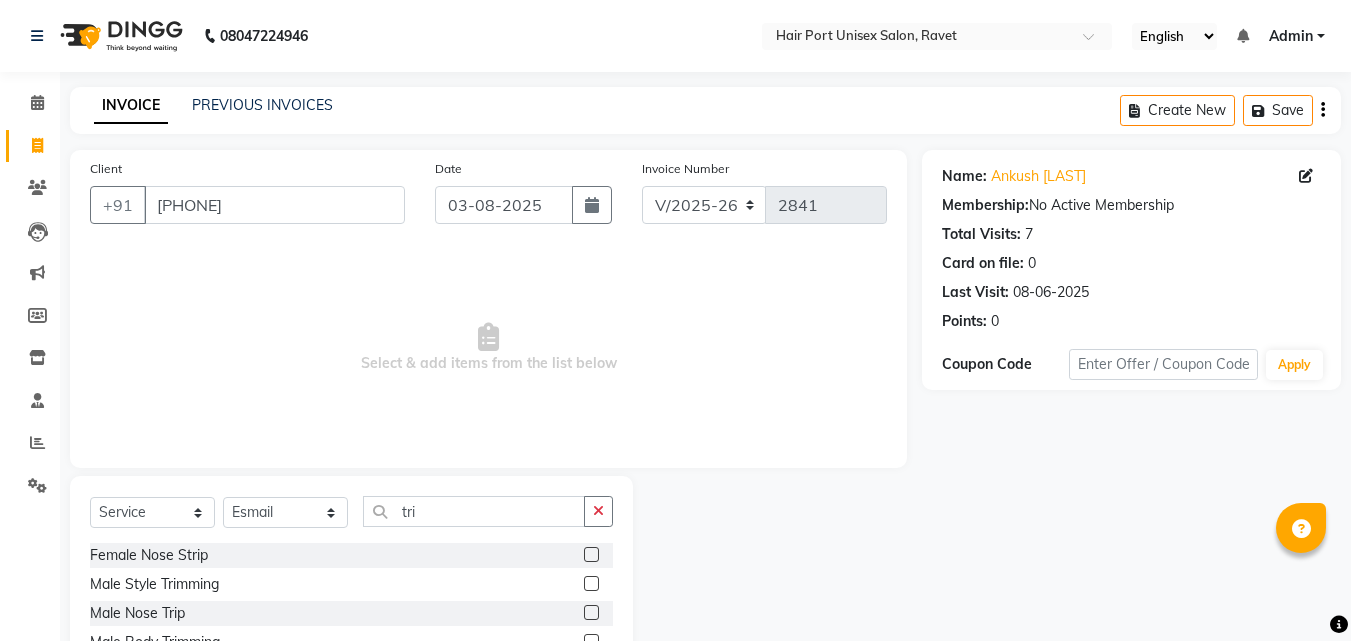 click 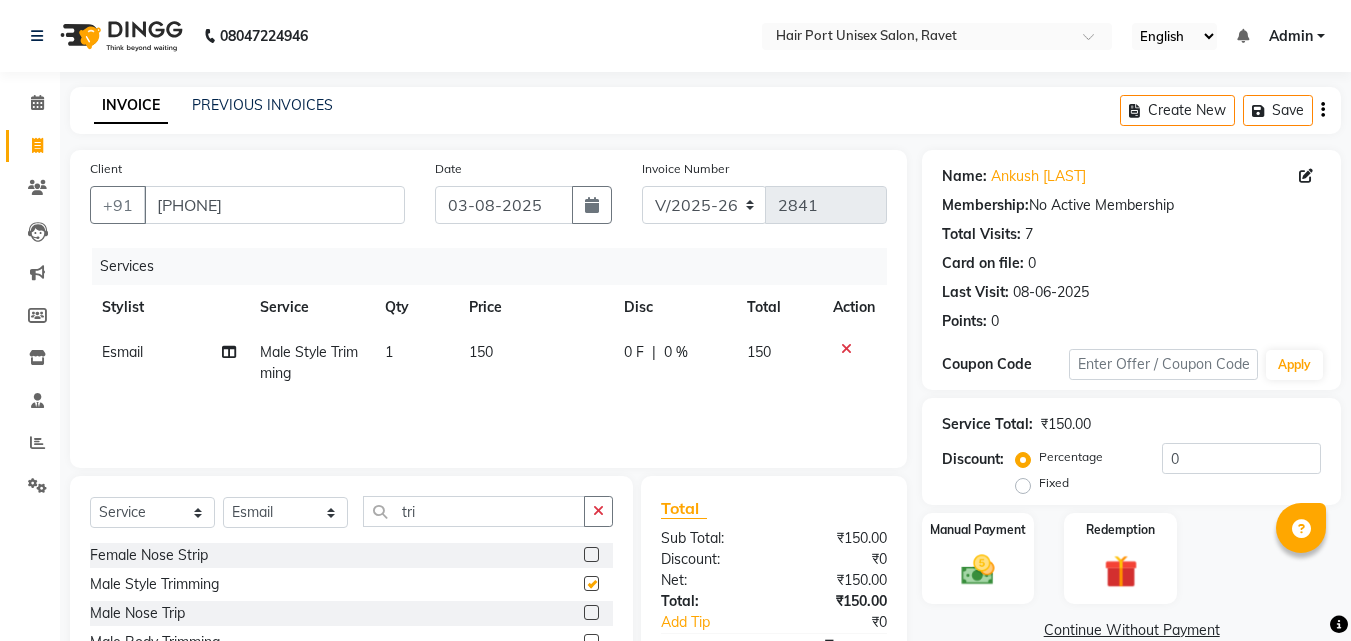 checkbox on "false" 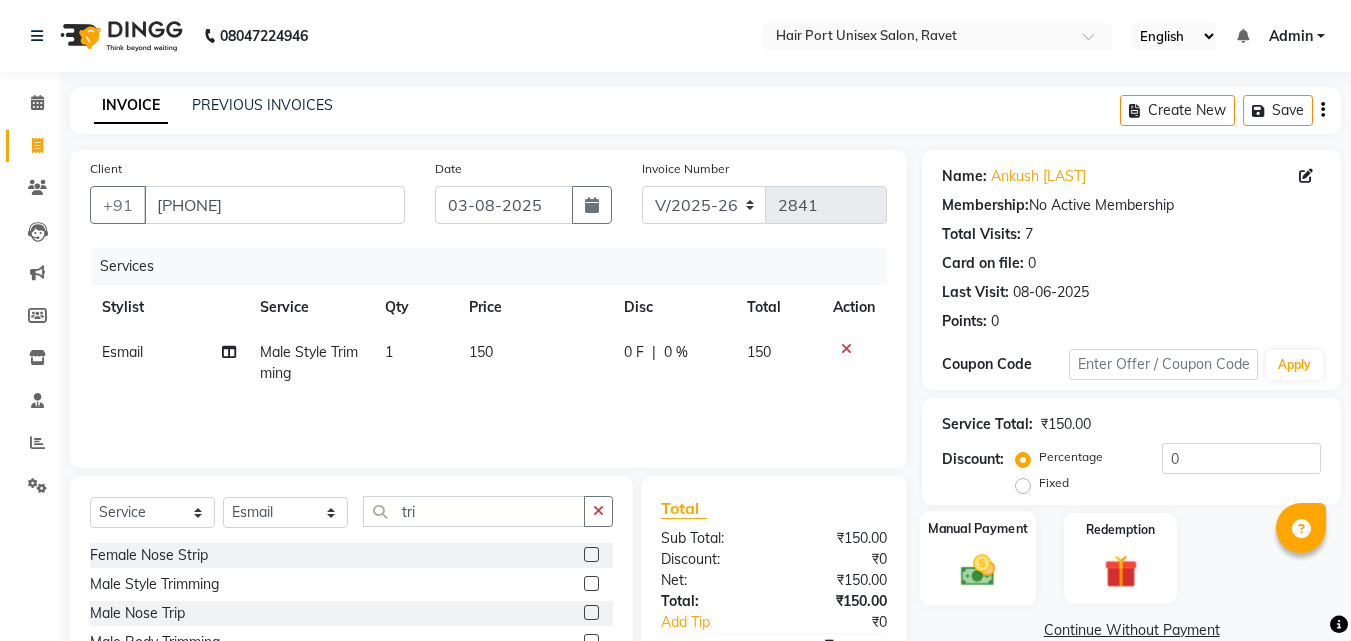 click 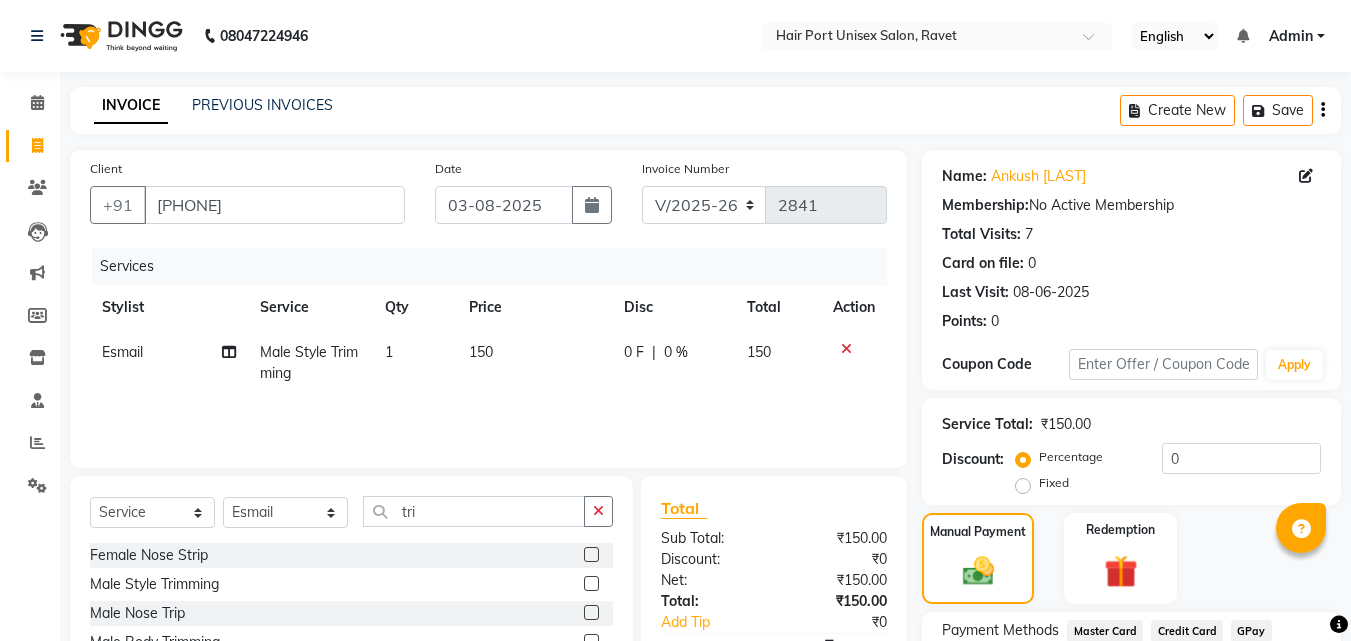 click on "Manual Payment Redemption" 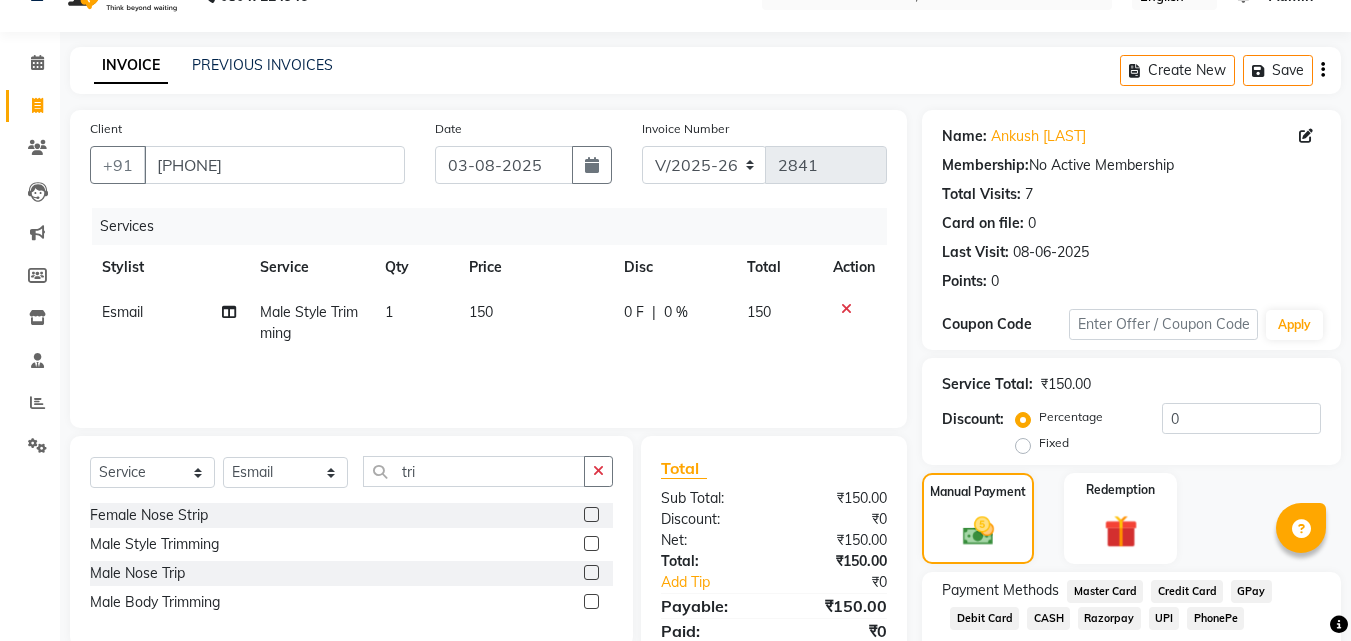 scroll, scrollTop: 162, scrollLeft: 0, axis: vertical 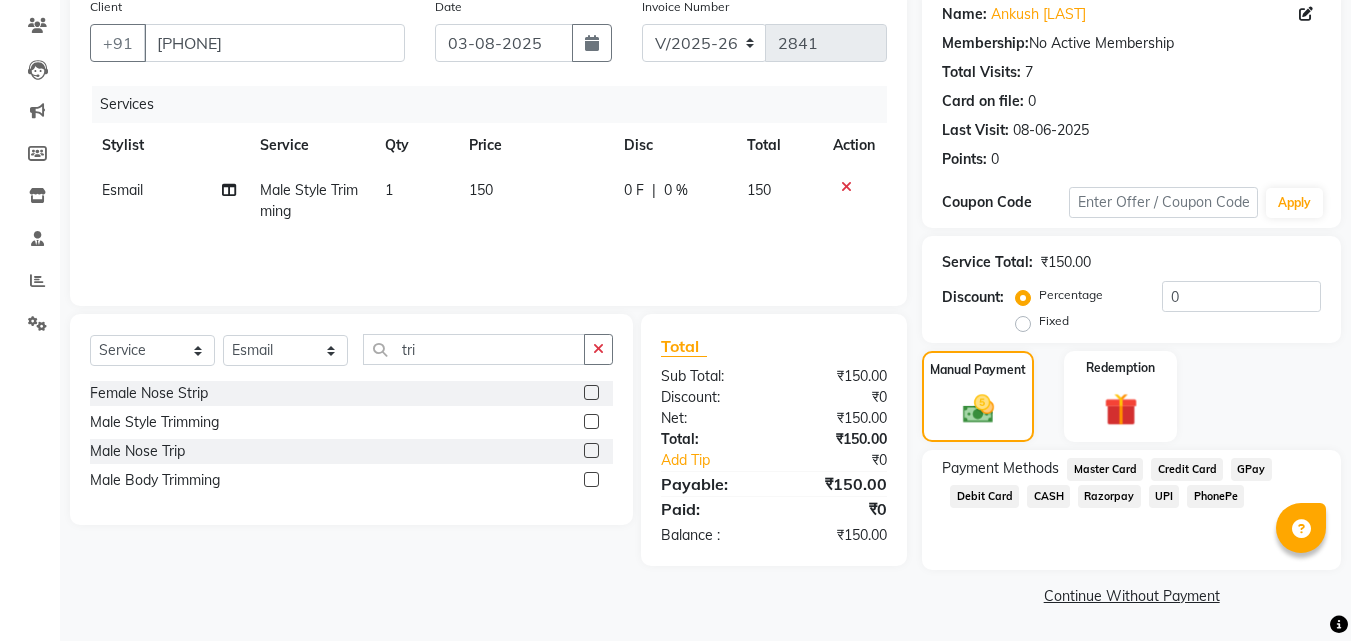 click on "UPI" 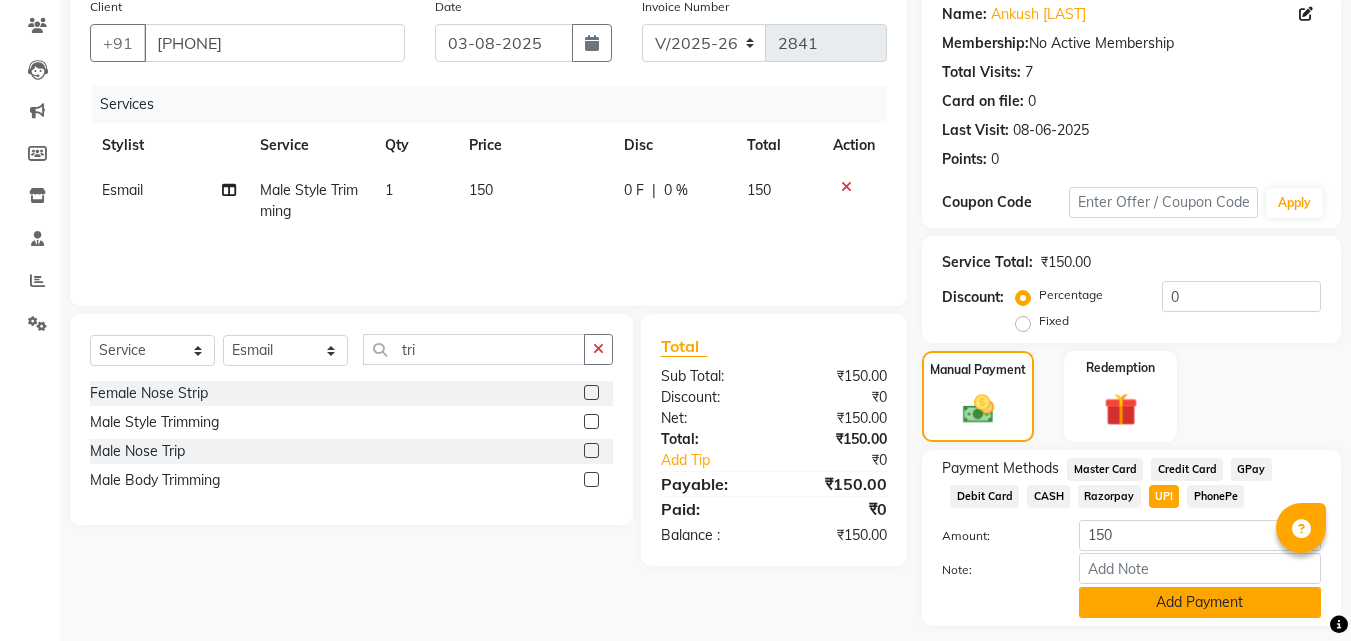 click on "Add Payment" 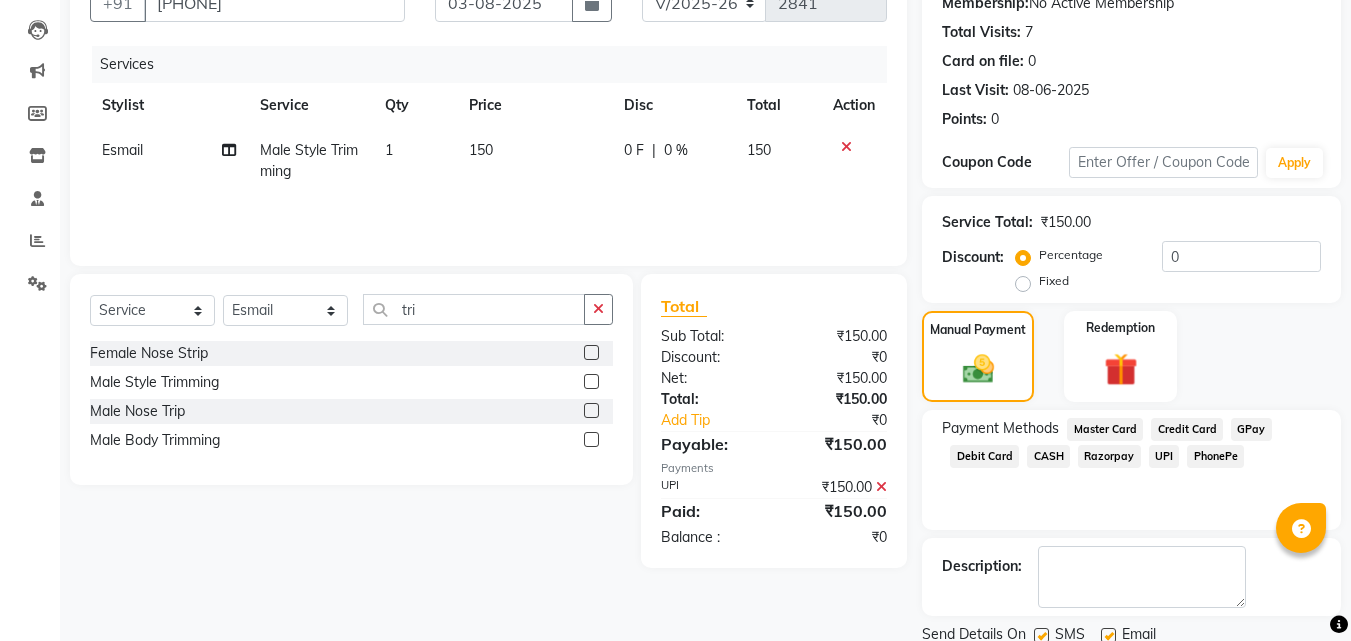 scroll, scrollTop: 275, scrollLeft: 0, axis: vertical 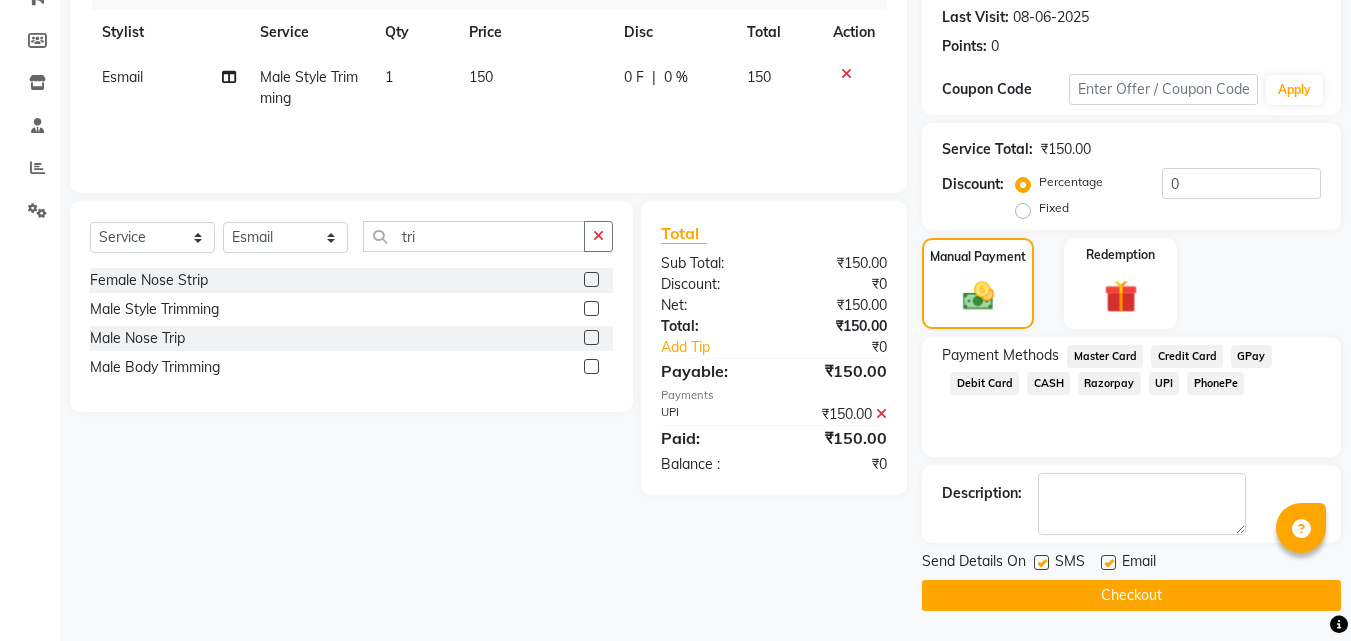 click on "Checkout" 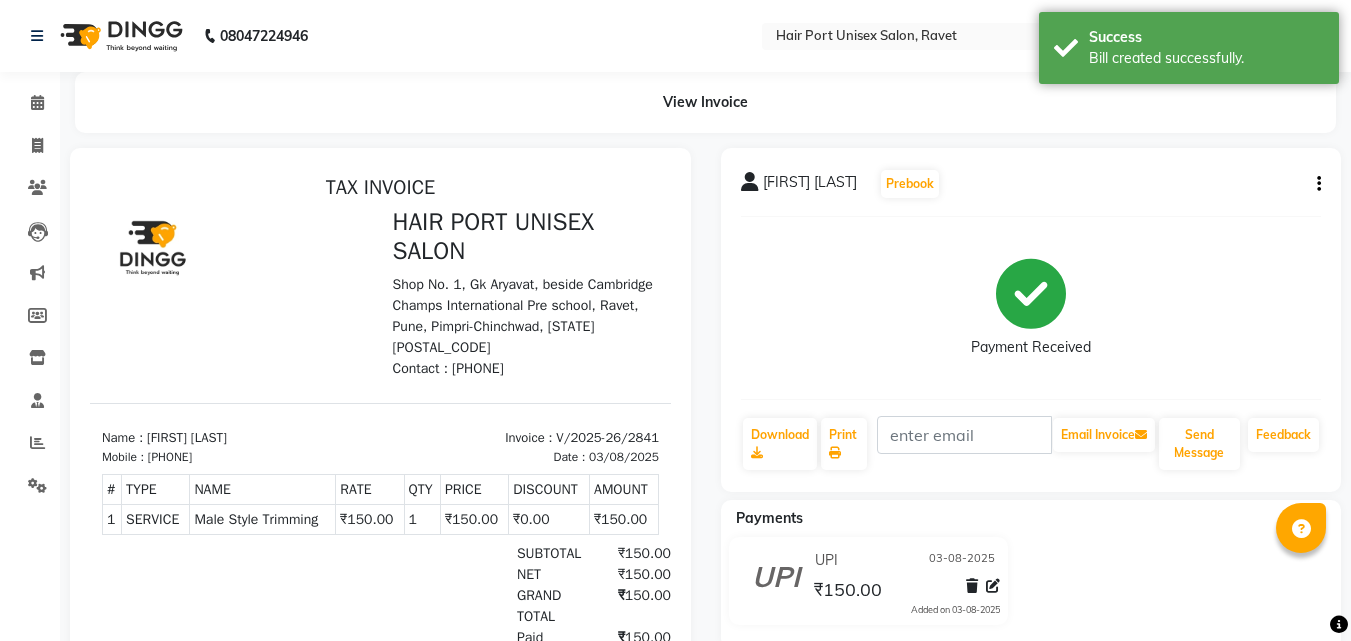 scroll, scrollTop: 0, scrollLeft: 0, axis: both 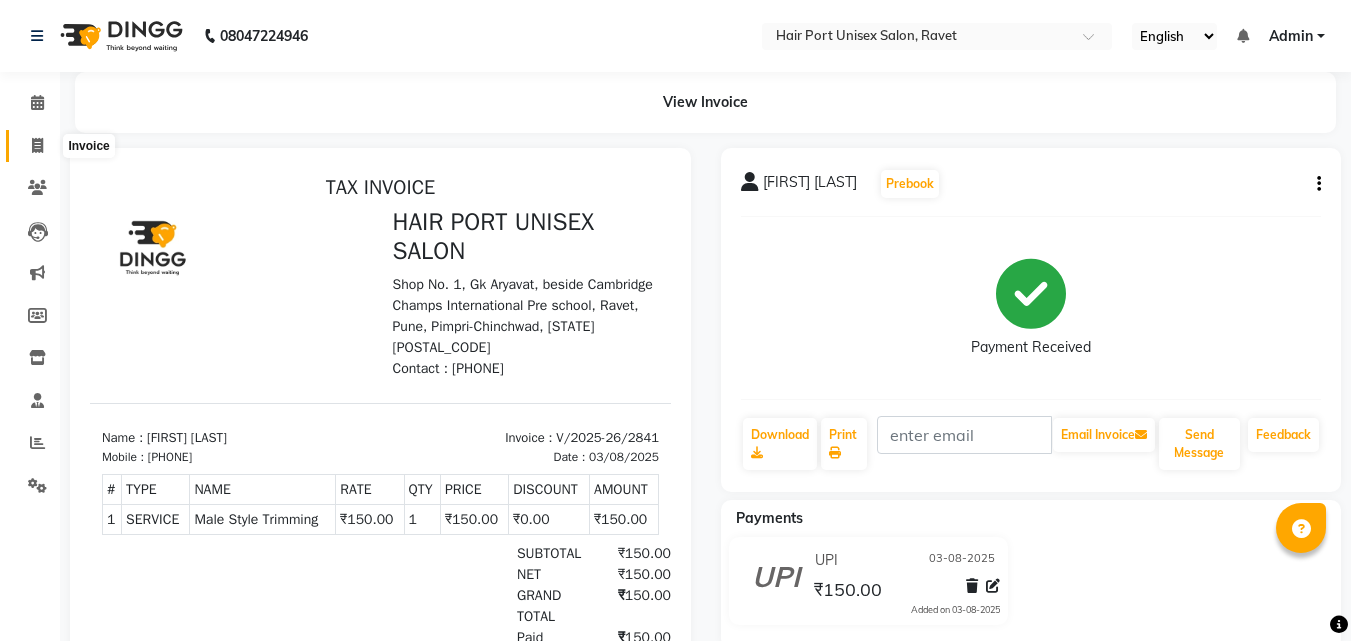 click 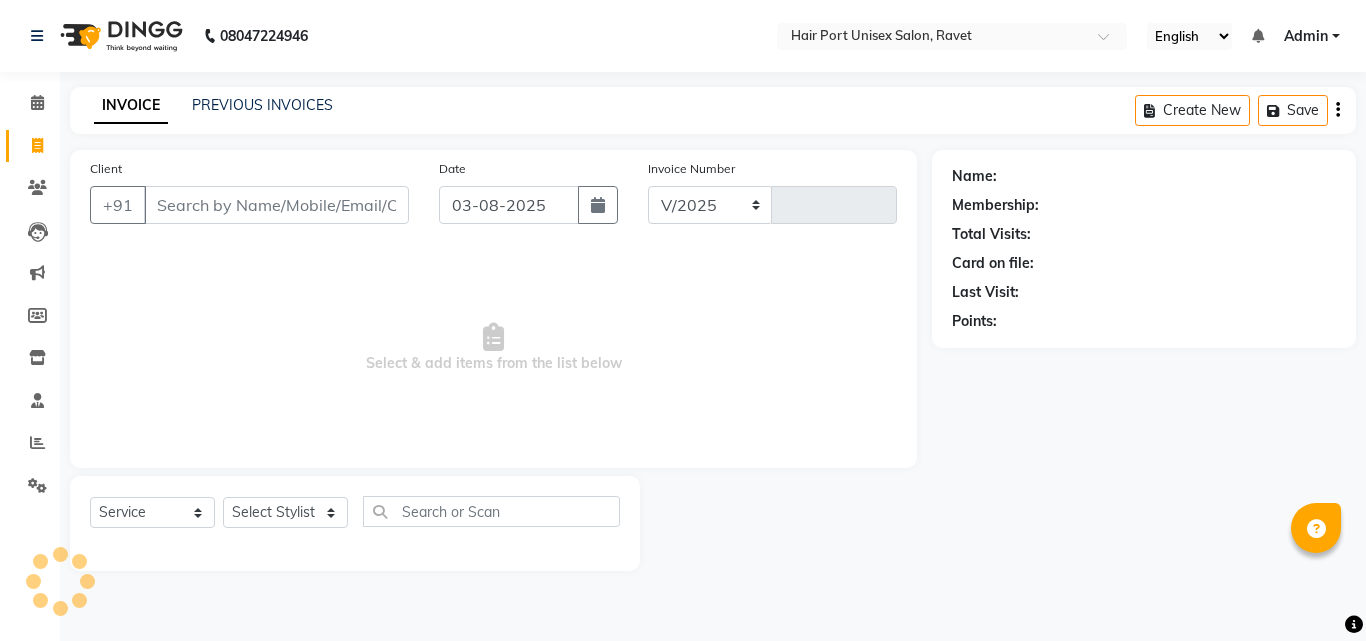 select on "7015" 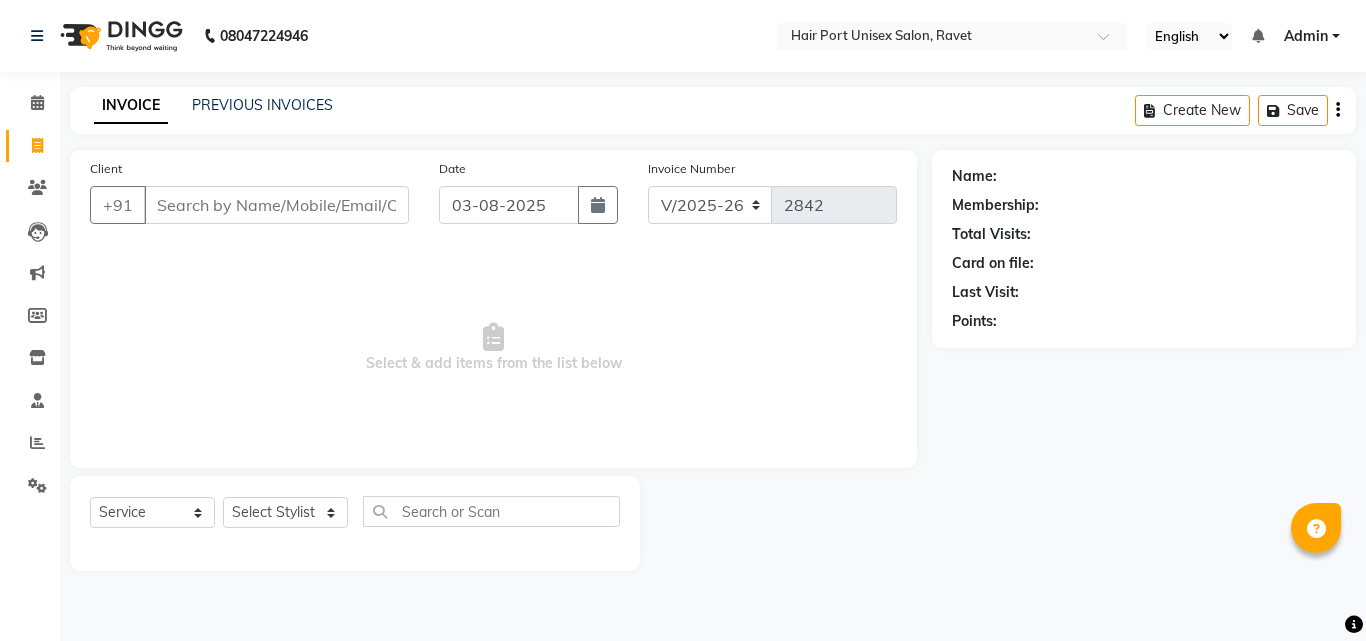 click on "Client" at bounding box center (276, 205) 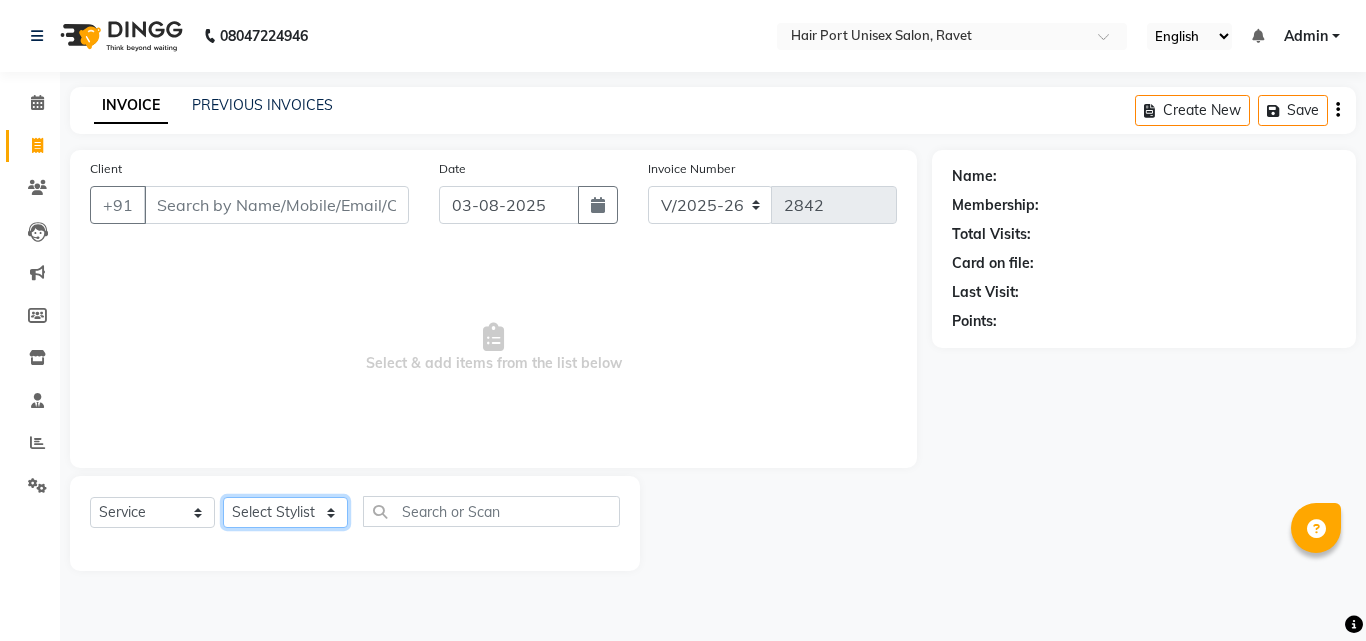 click on "Select Stylist Anushaka Parihar  Esmail Gufran Jyoti Disale Netaji Vishwanath Suryavanshi Rupali  Tanaji Vishwanath Suryavanshi Vinod Mane" 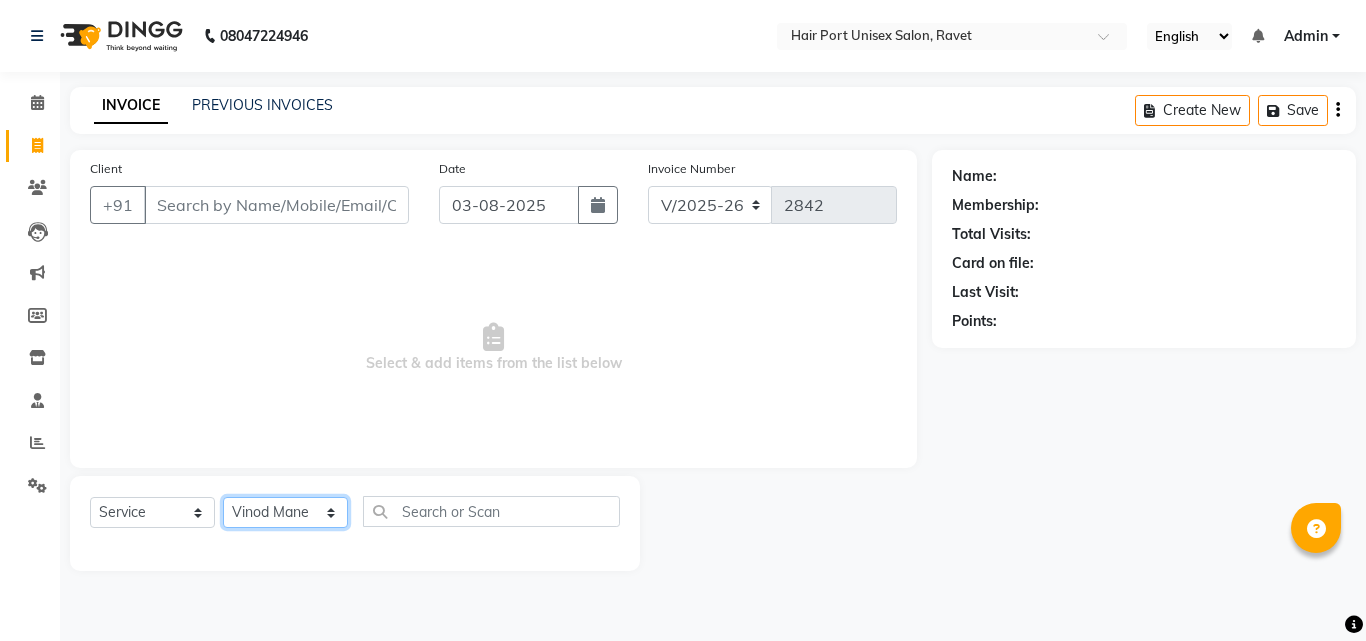 click on "Select Stylist Anushaka Parihar  Esmail Gufran Jyoti Disale Netaji Vishwanath Suryavanshi Rupali  Tanaji Vishwanath Suryavanshi Vinod Mane" 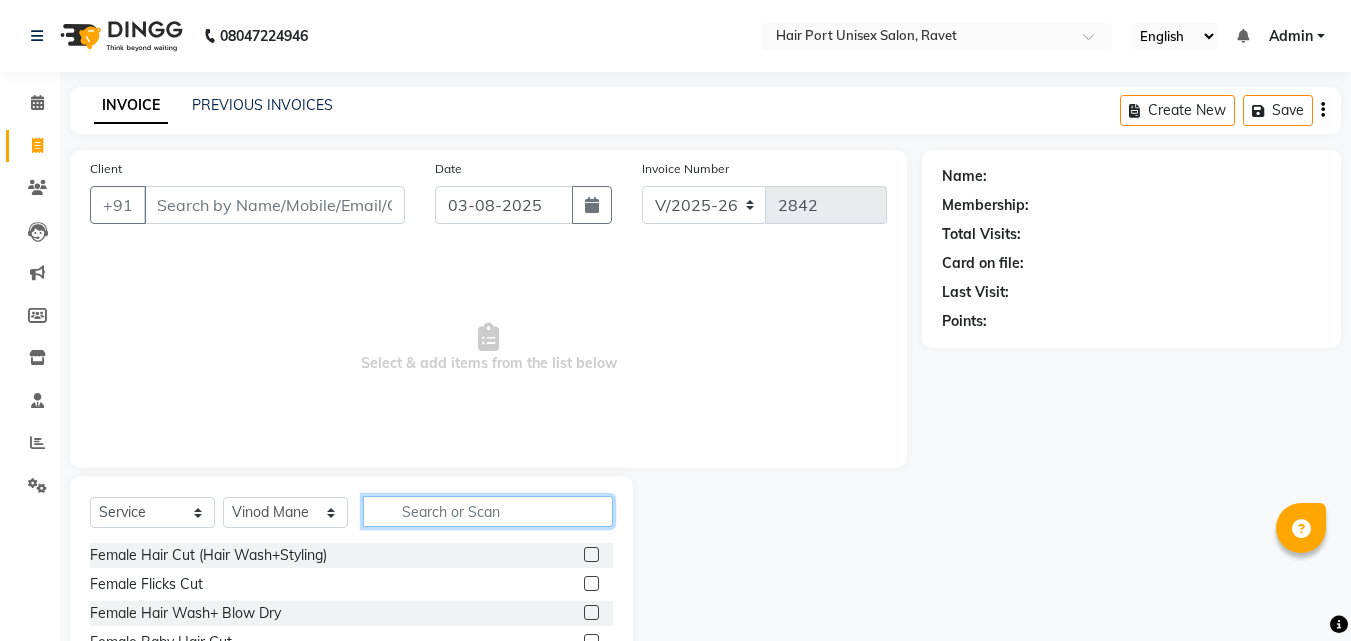 click 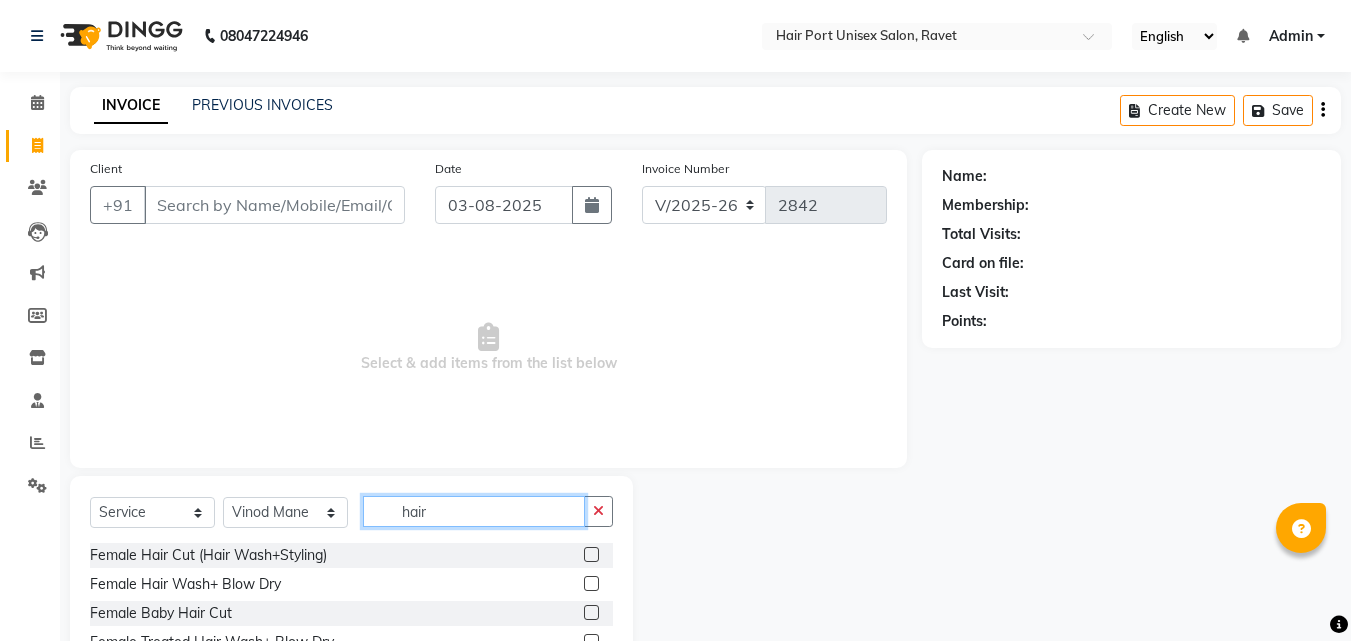 type on "hair" 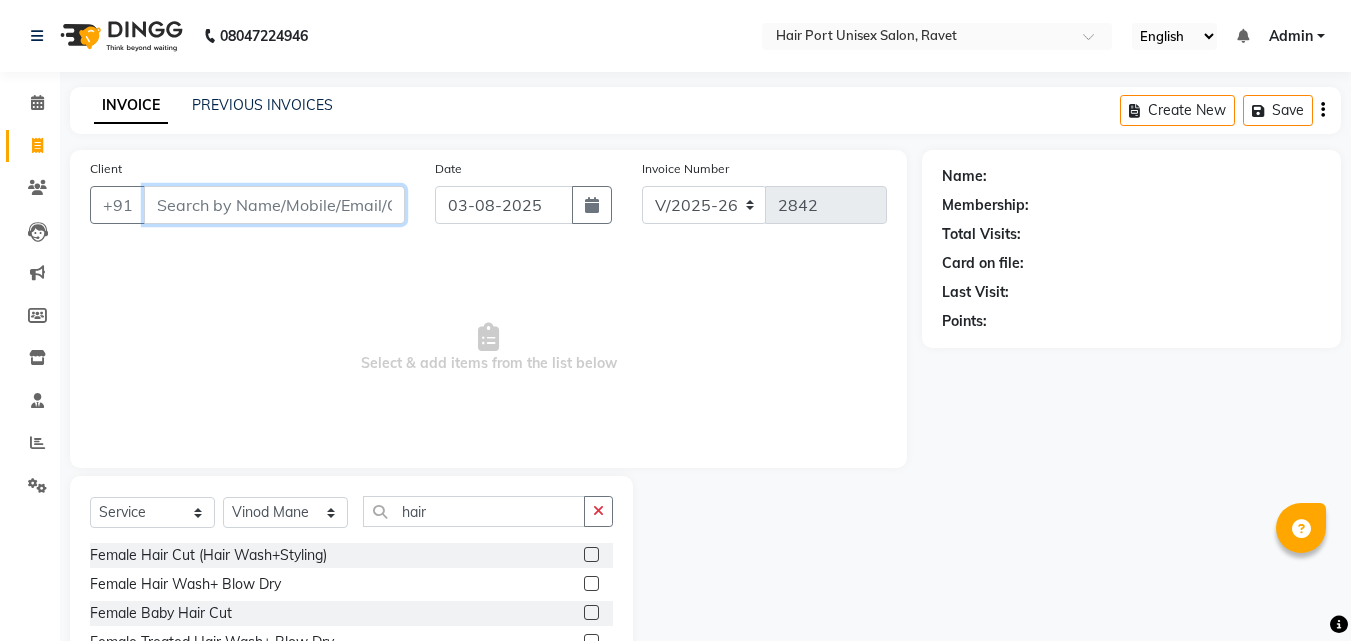 click on "Client" at bounding box center [274, 205] 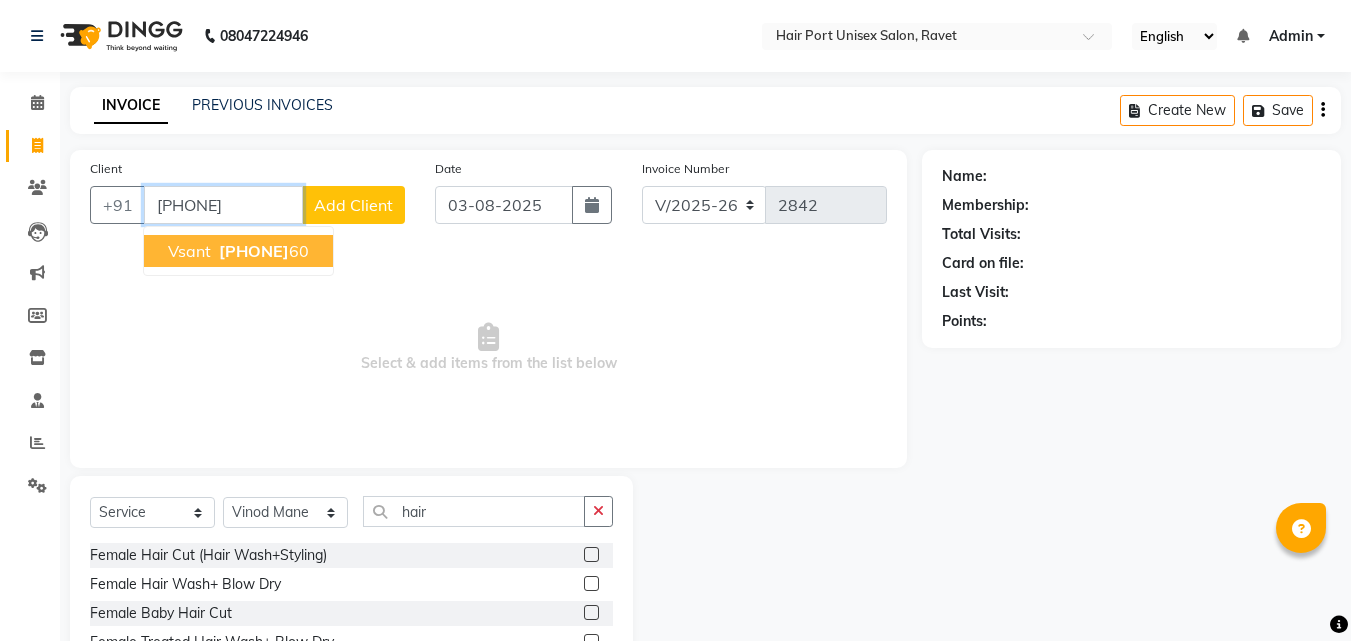 click on "[PHONE]" at bounding box center [262, 251] 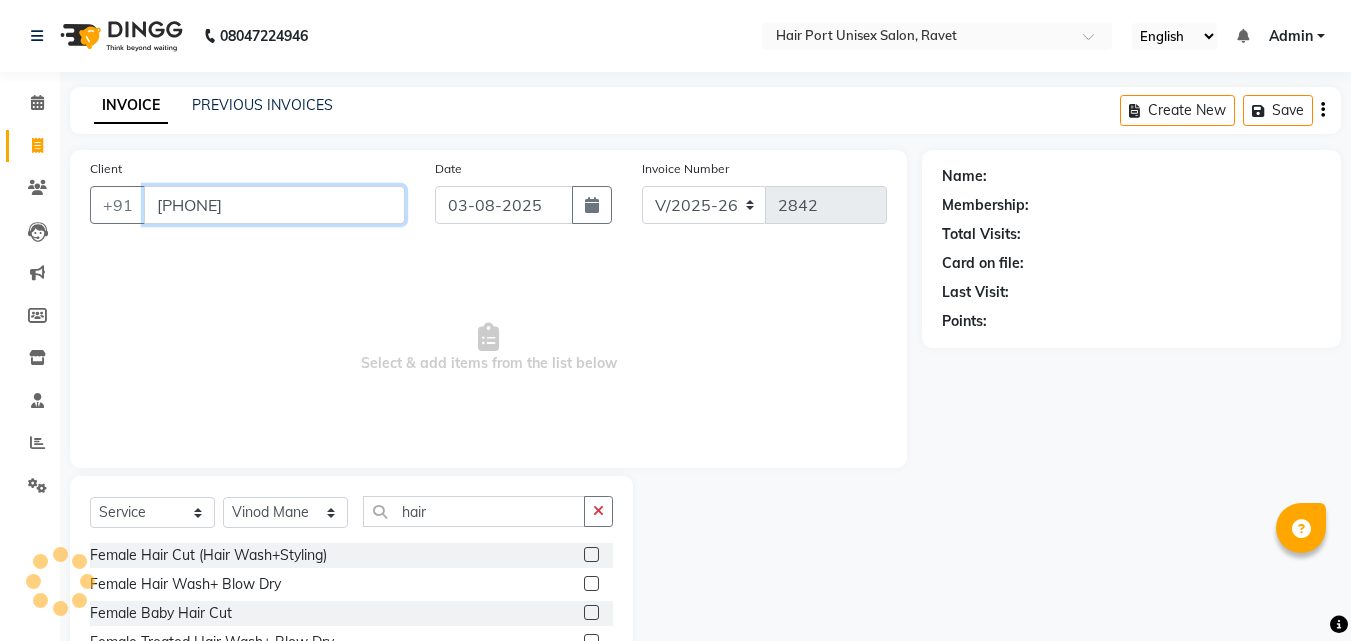 type on "[PHONE]" 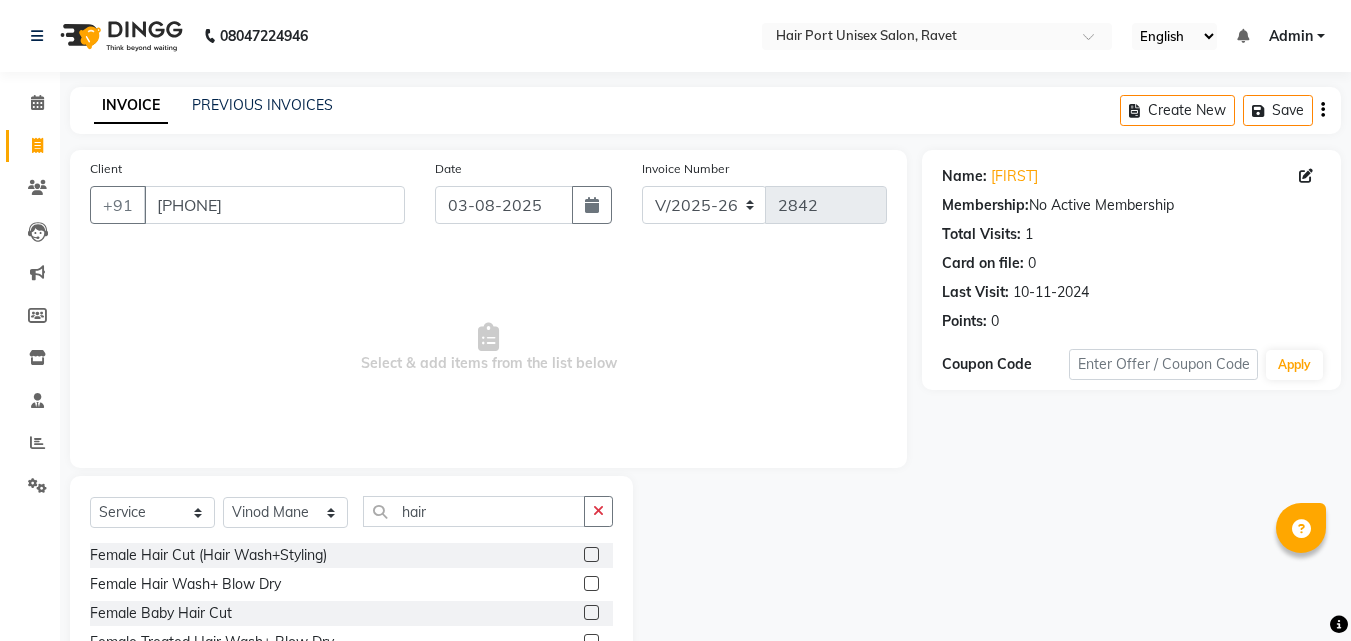 click on "Select  Service  Product  Membership  Package Voucher Prepaid Gift Card  Select Stylist Anushaka Parihar  Esmail Gufran Jyoti Disale Netaji Vishwanath Suryavanshi Rupali  Tanaji Vishwanath Suryavanshi Vinod Mane hair" 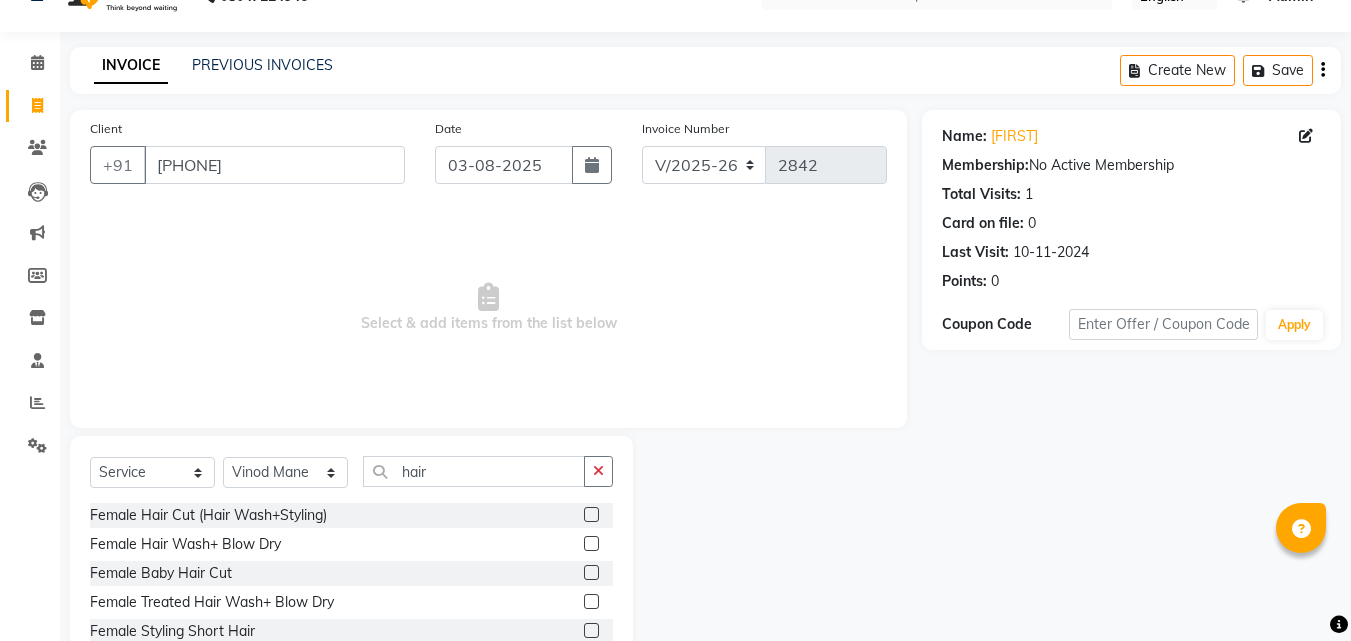 scroll, scrollTop: 160, scrollLeft: 0, axis: vertical 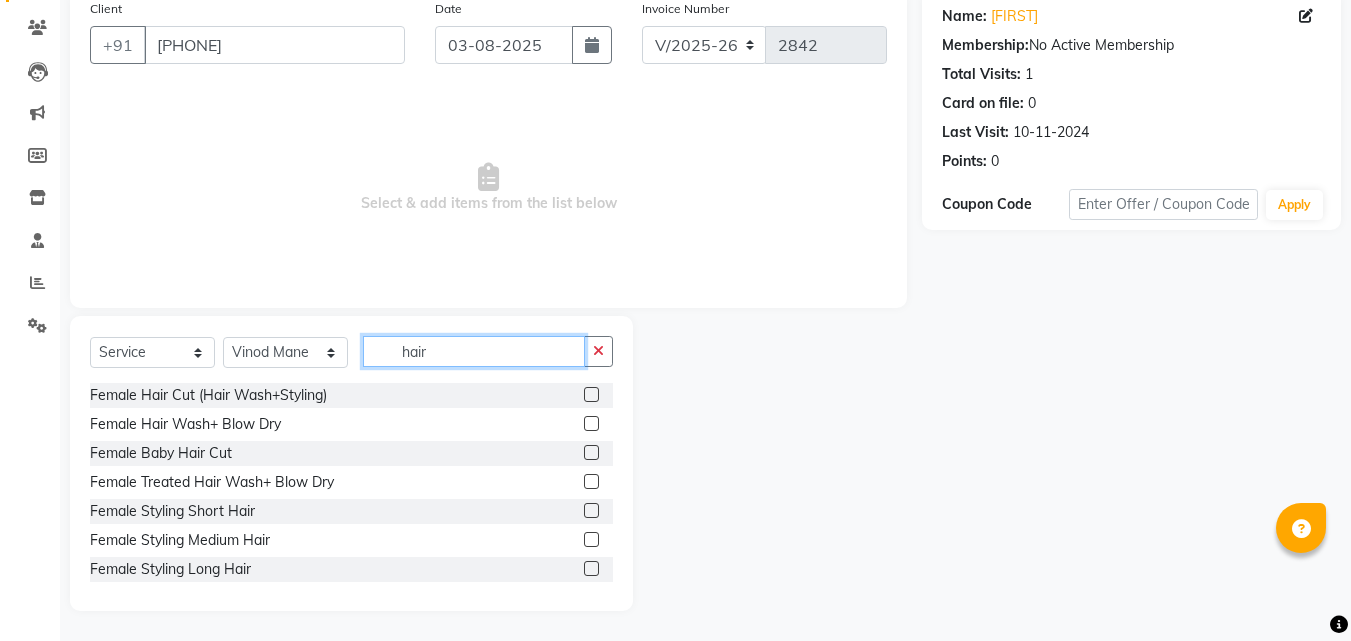 click on "hair" 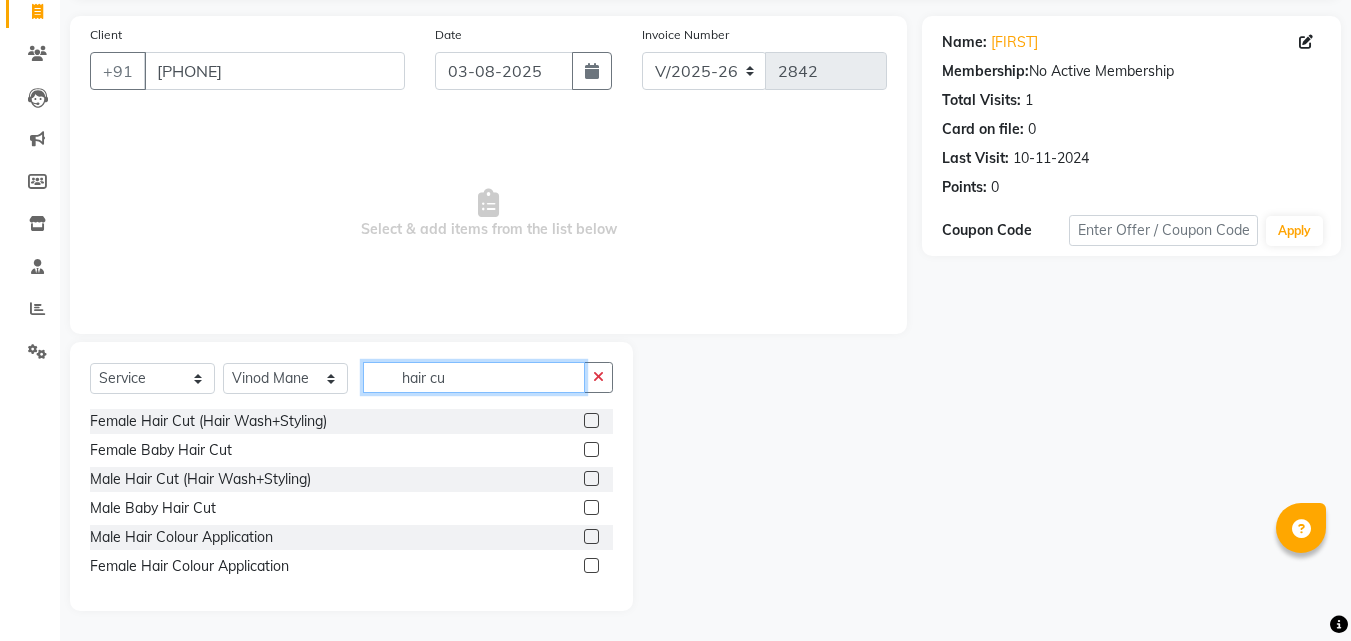 scroll, scrollTop: 76, scrollLeft: 0, axis: vertical 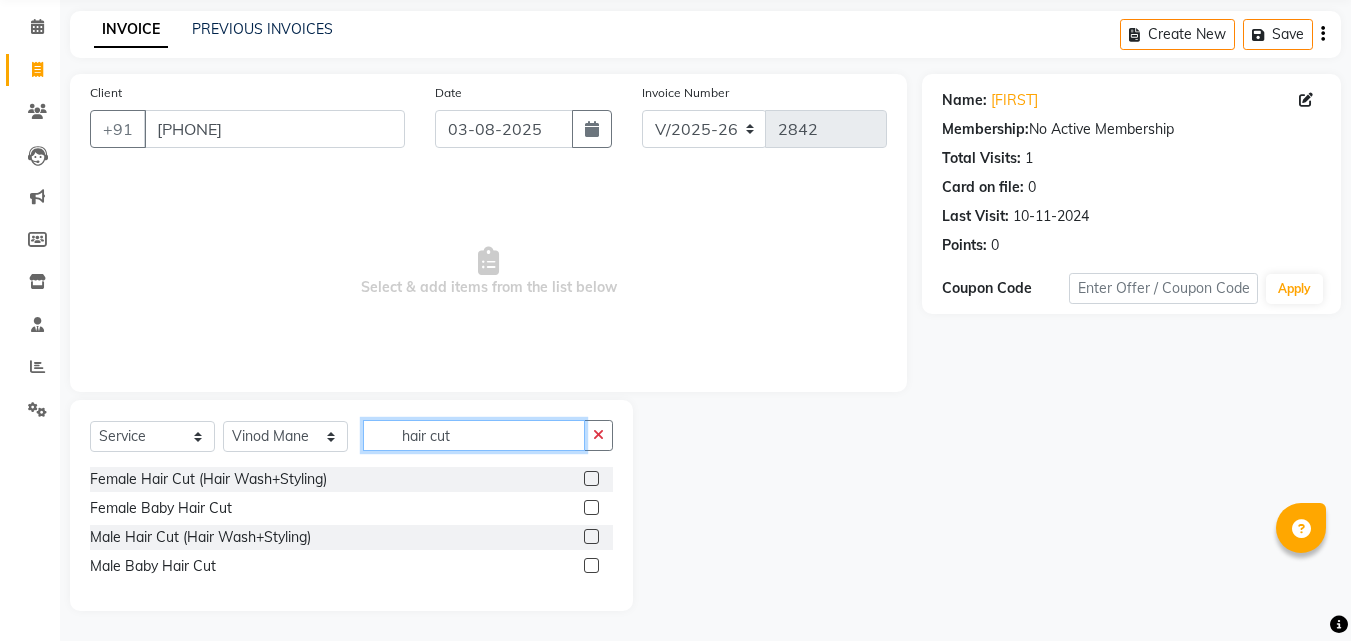 type on "hair cut" 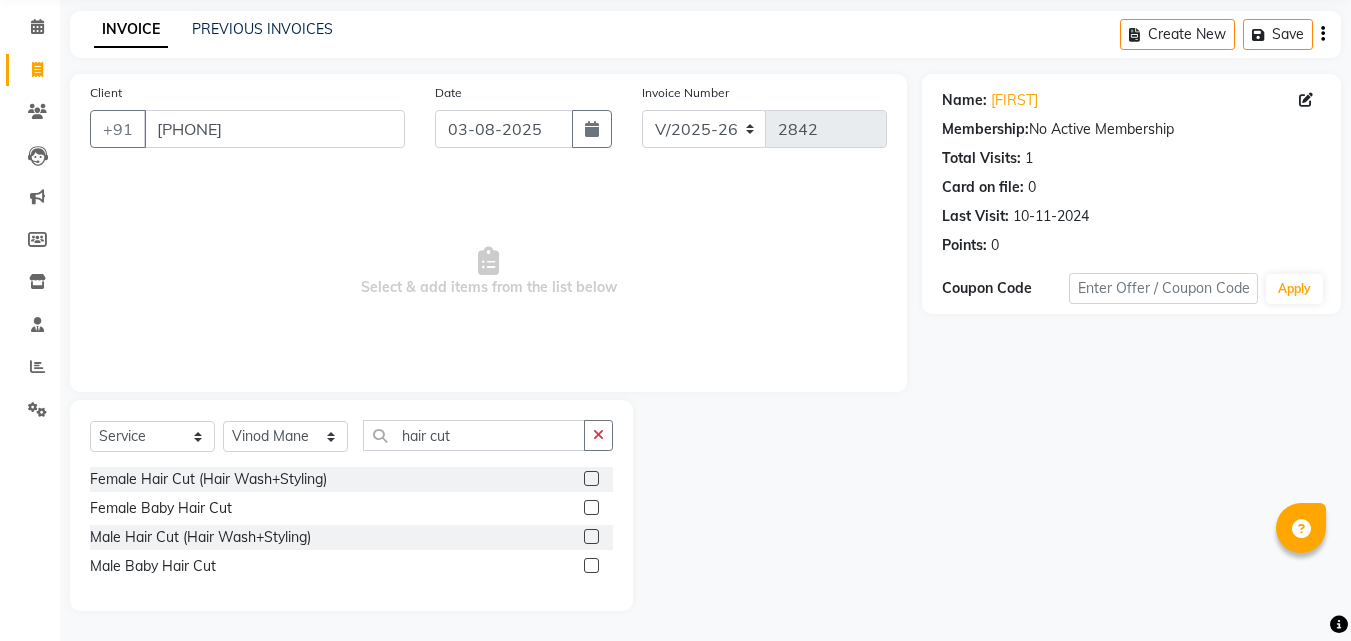 click 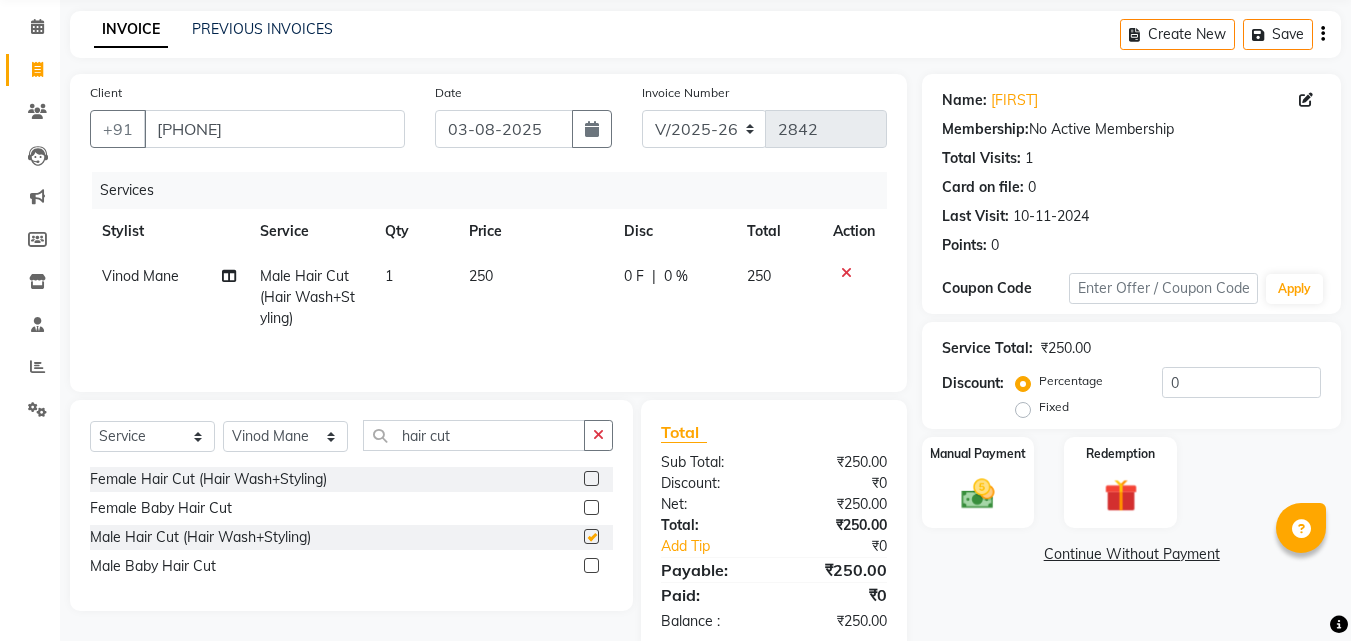 checkbox on "false" 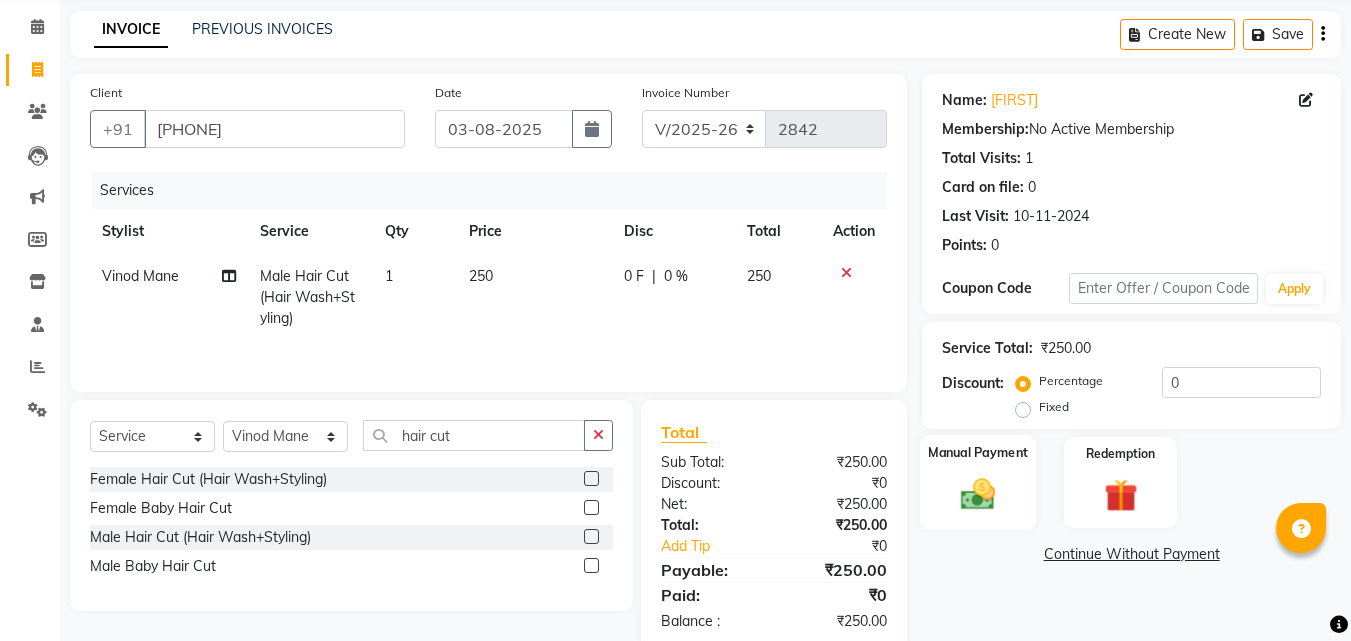 click 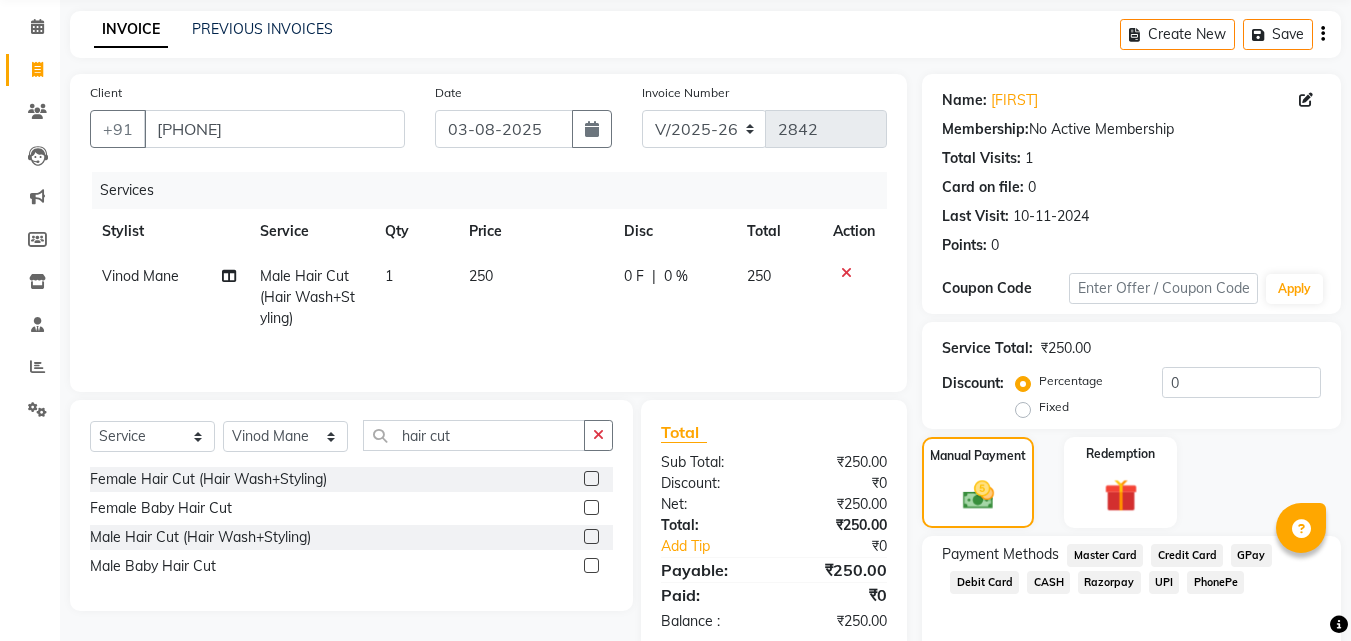 click on "CASH" 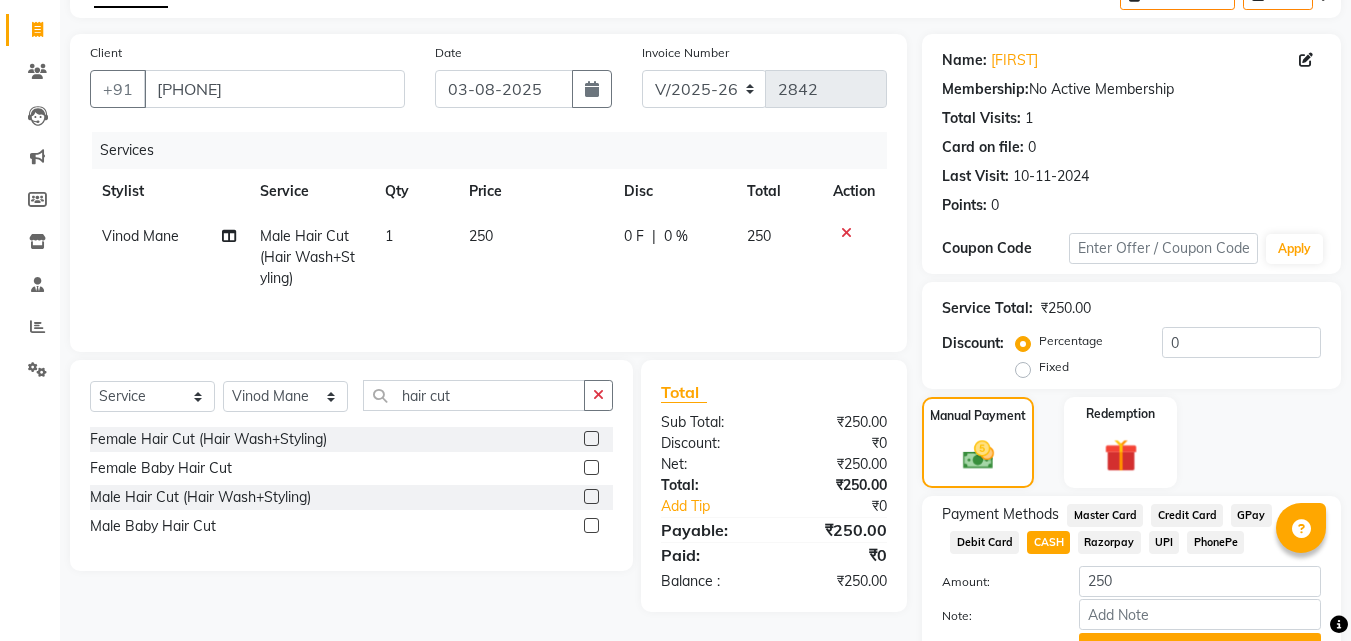 scroll, scrollTop: 218, scrollLeft: 0, axis: vertical 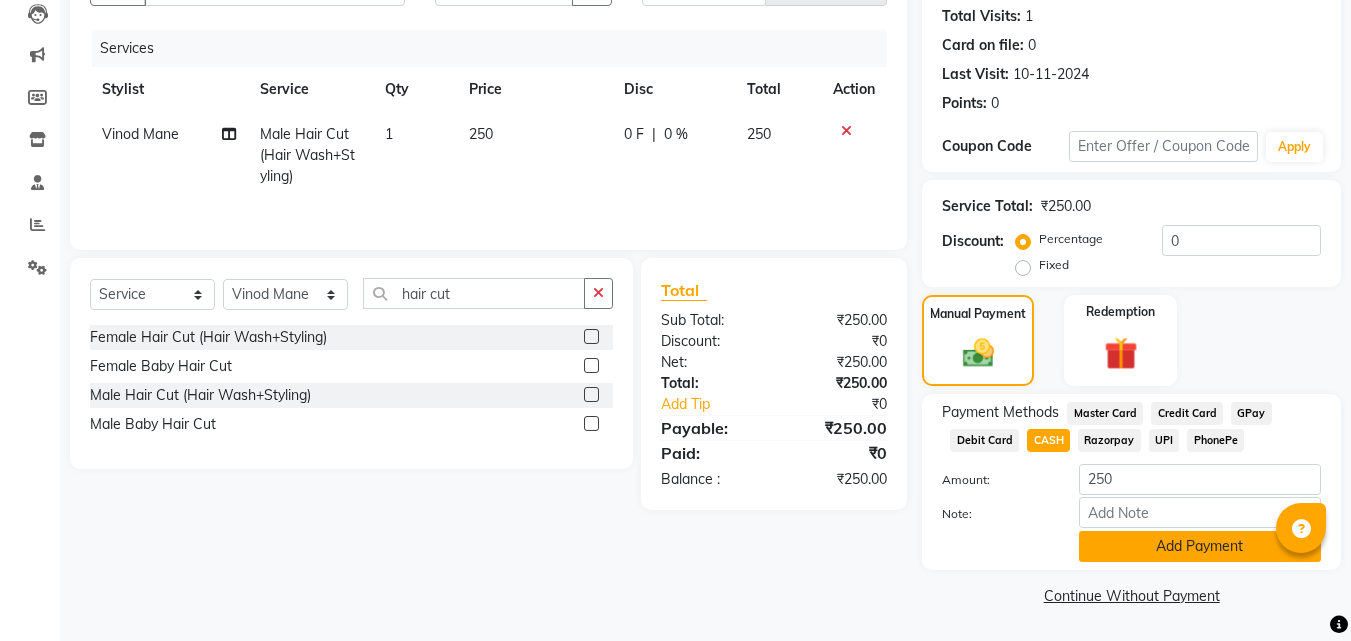 click on "Add Payment" 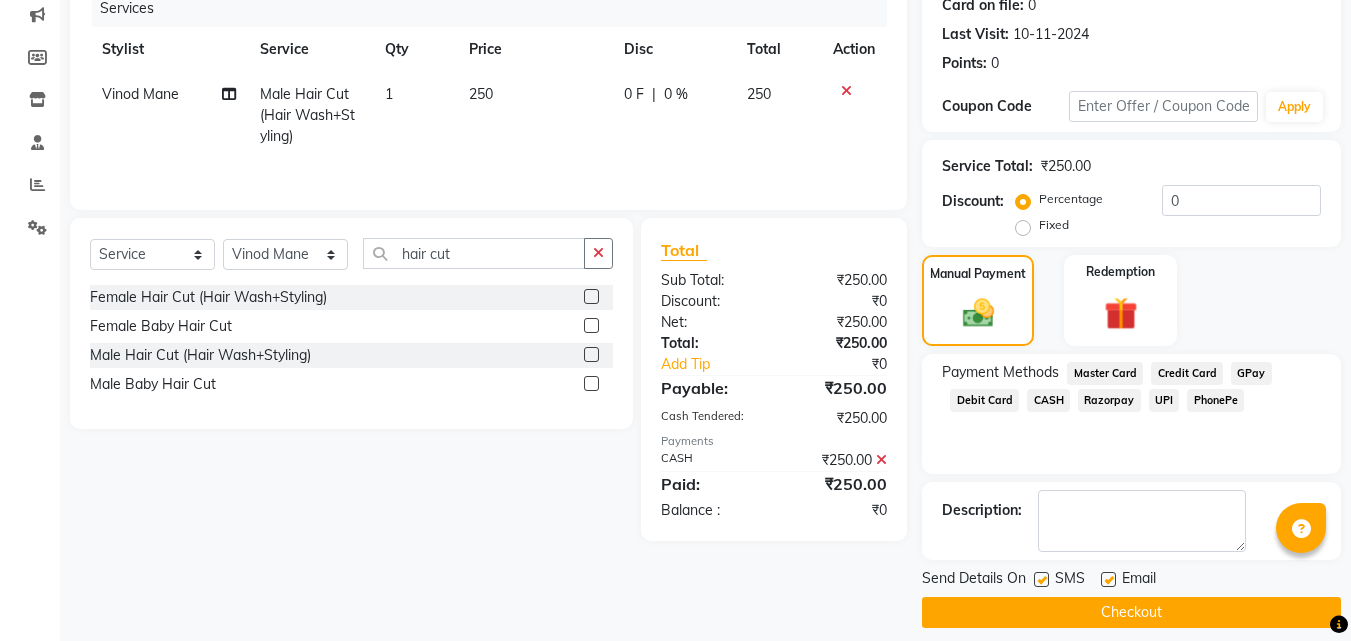 scroll, scrollTop: 275, scrollLeft: 0, axis: vertical 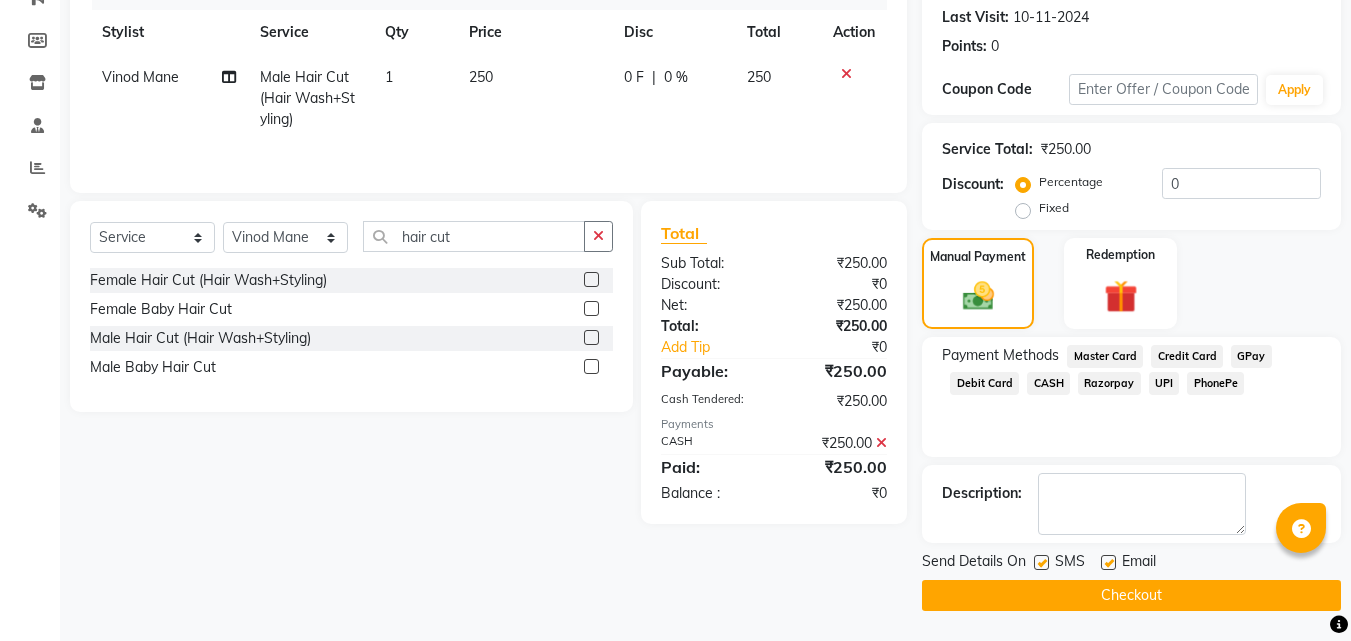 click on "Checkout" 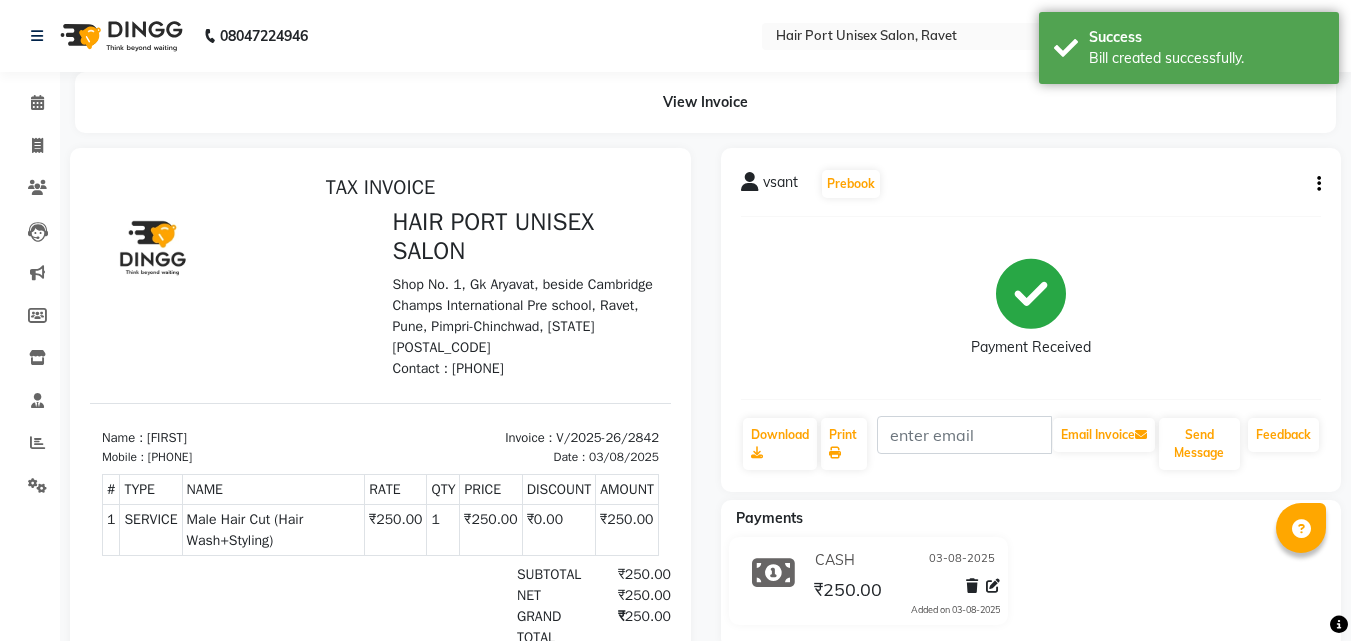 scroll, scrollTop: 0, scrollLeft: 0, axis: both 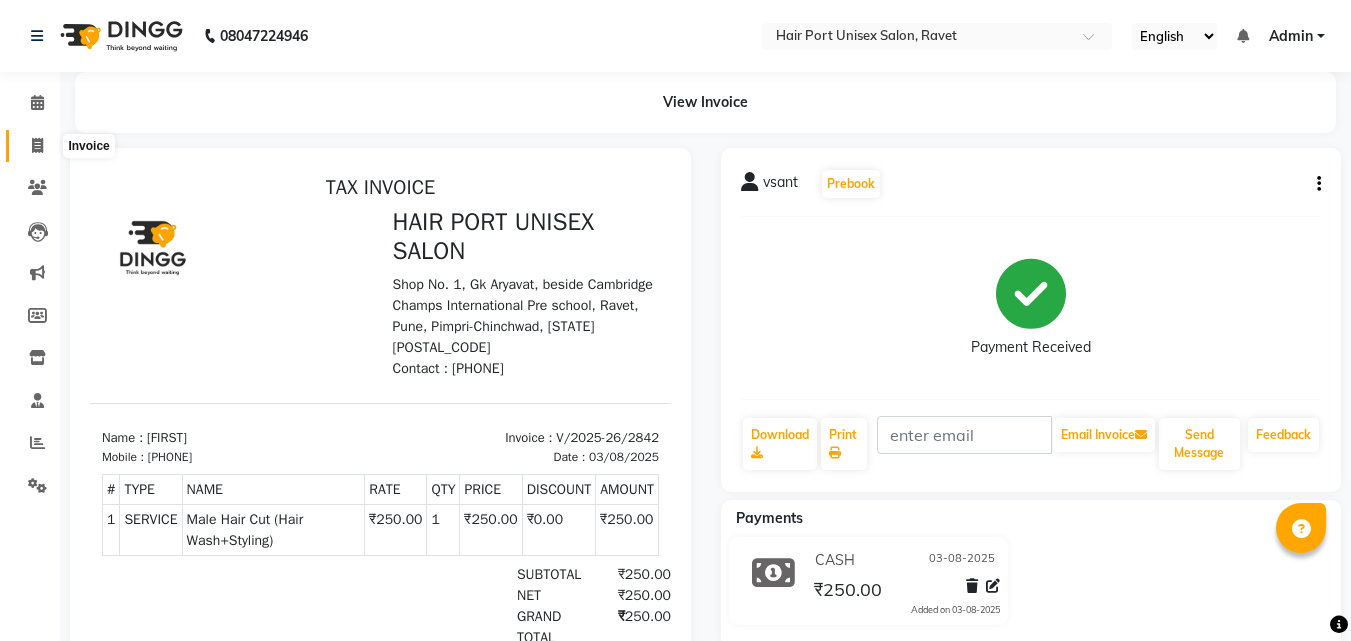 click 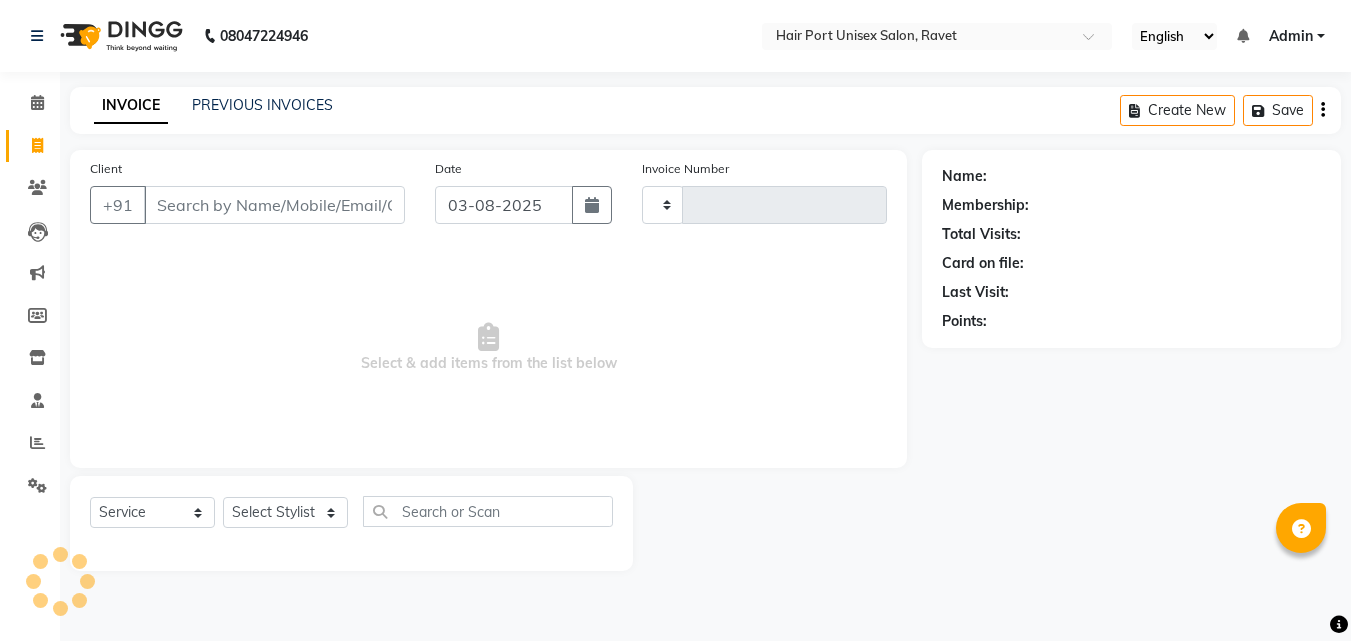 type on "2843" 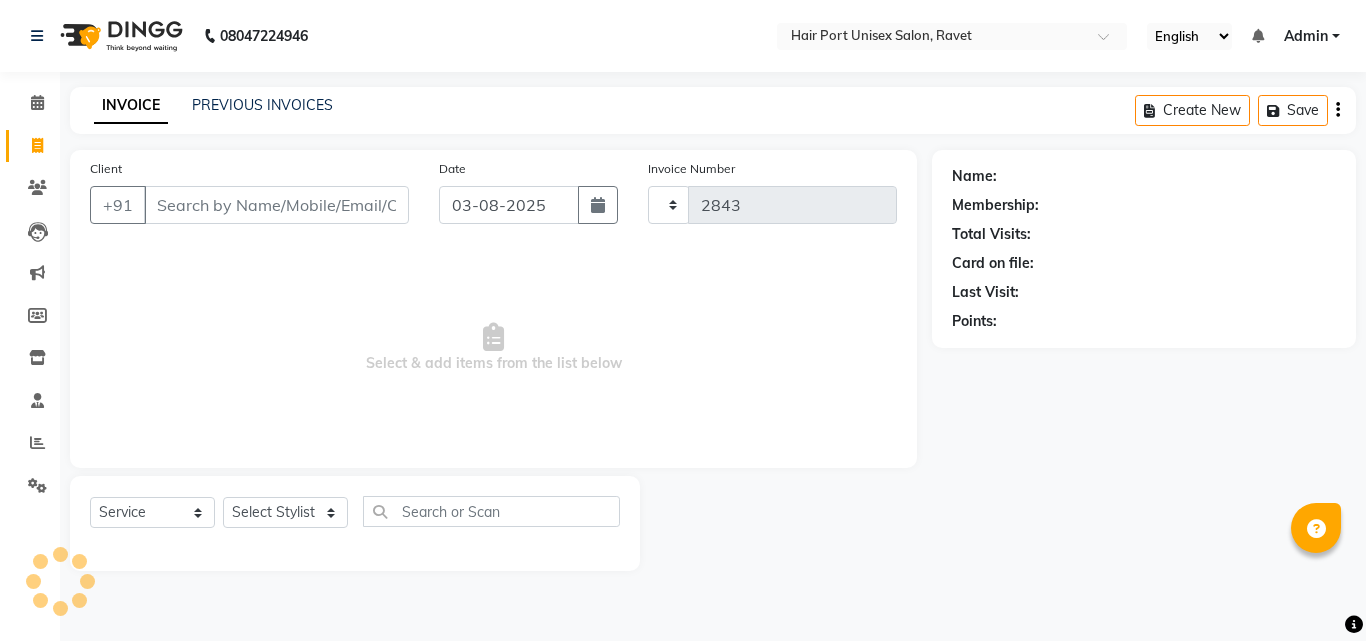 select on "7015" 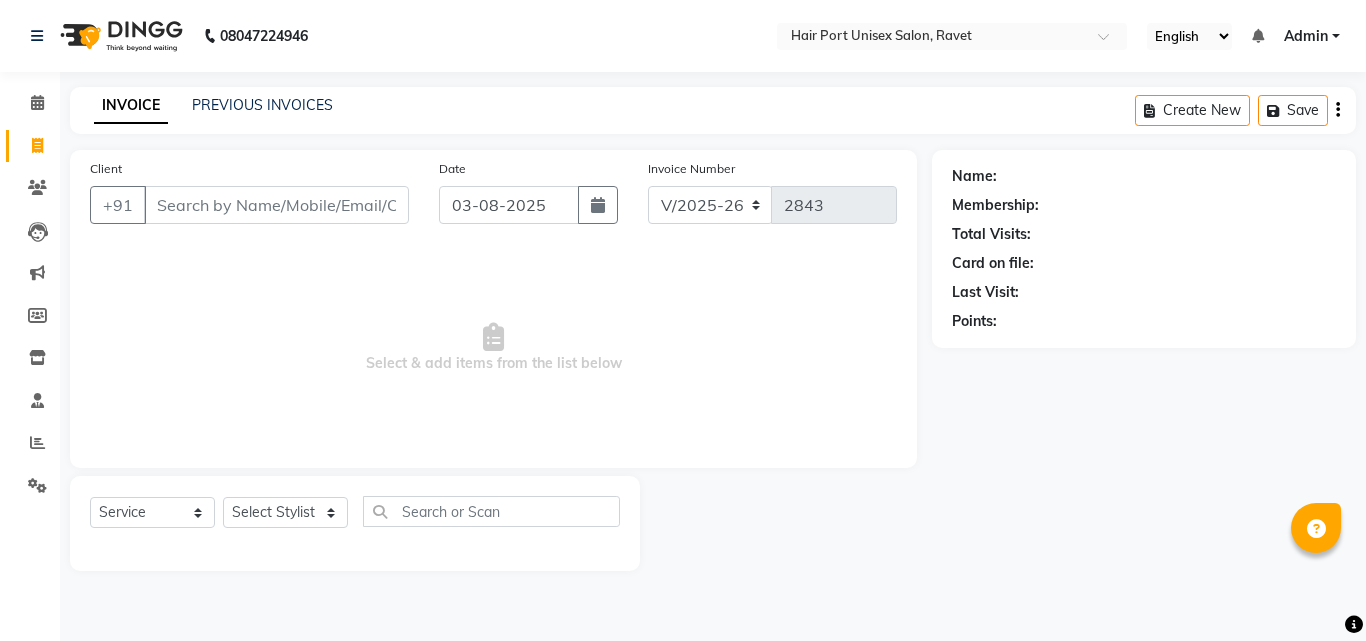 click on "Select & add items from the list below" at bounding box center [493, 348] 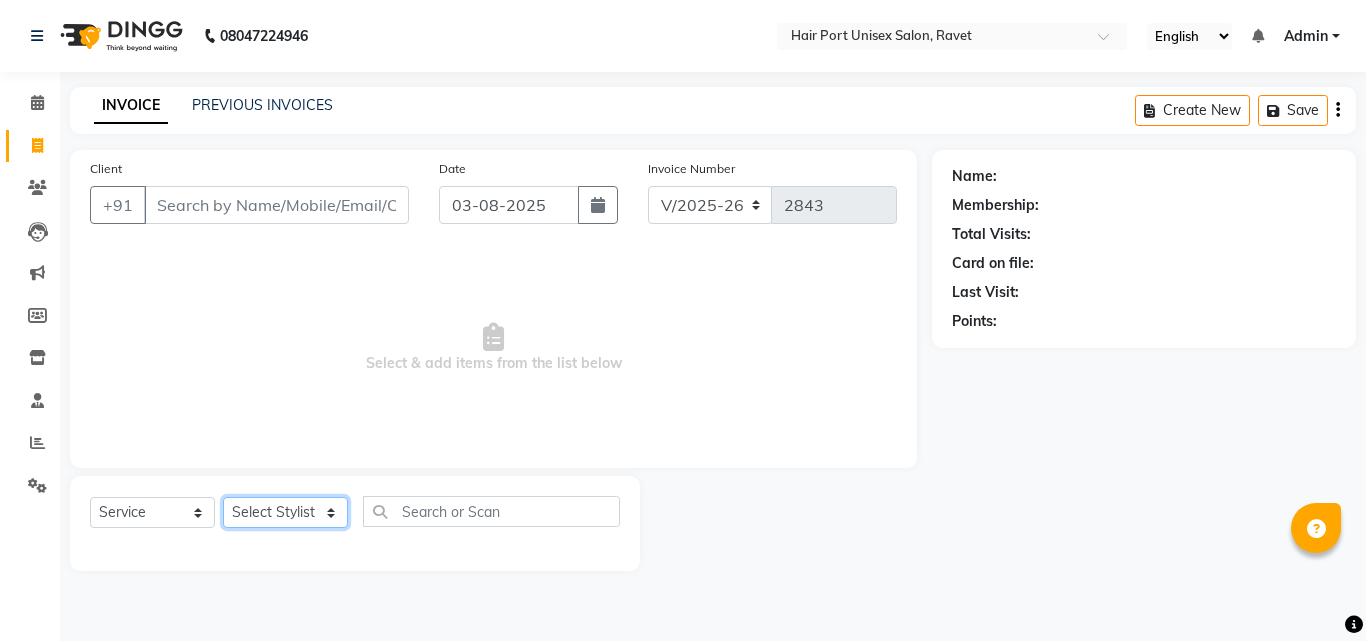 click on "Select Stylist Anushaka Parihar  Esmail Gufran Jyoti Disale Netaji Vishwanath Suryavanshi Rupali  Tanaji Vishwanath Suryavanshi Vinod Mane" 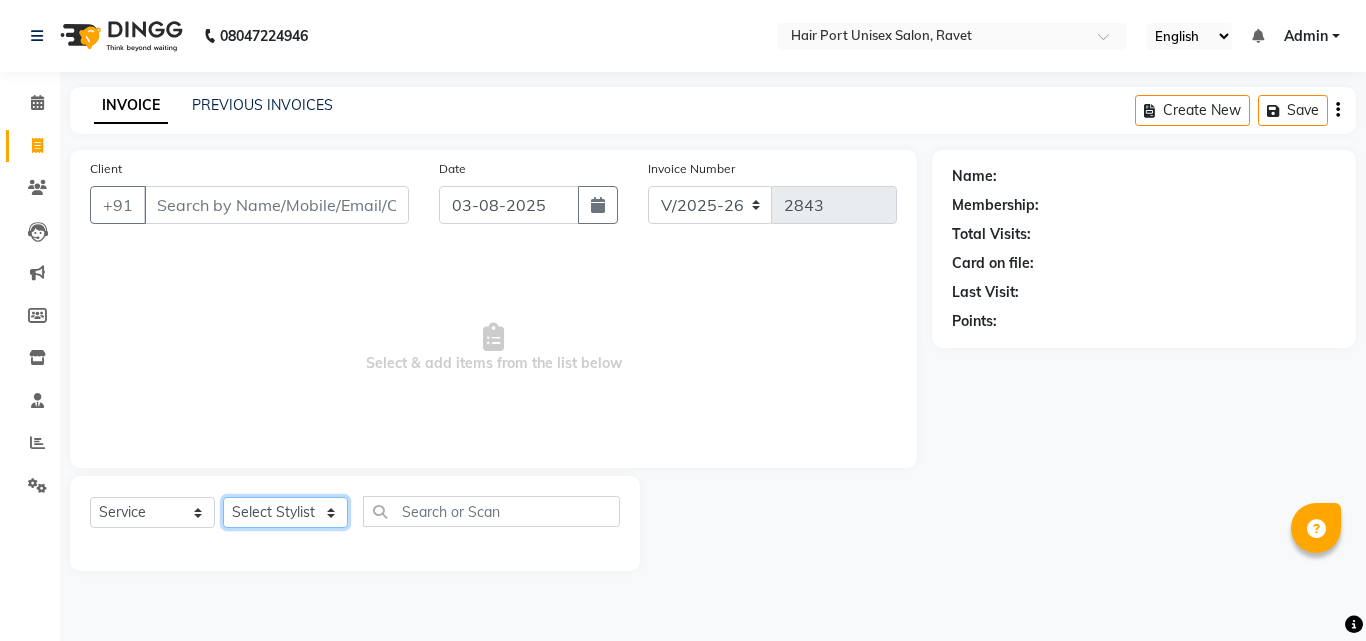 select on "66342" 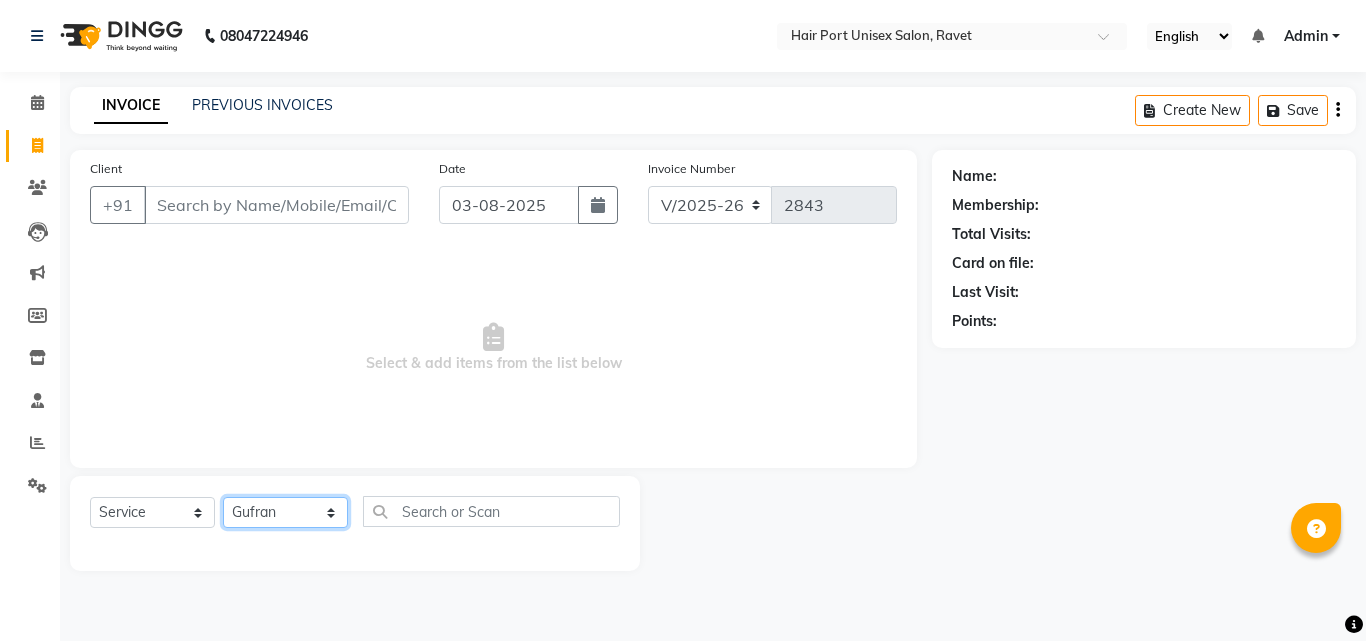 click on "Select Stylist Anushaka Parihar  Esmail Gufran Jyoti Disale Netaji Vishwanath Suryavanshi Rupali  Tanaji Vishwanath Suryavanshi Vinod Mane" 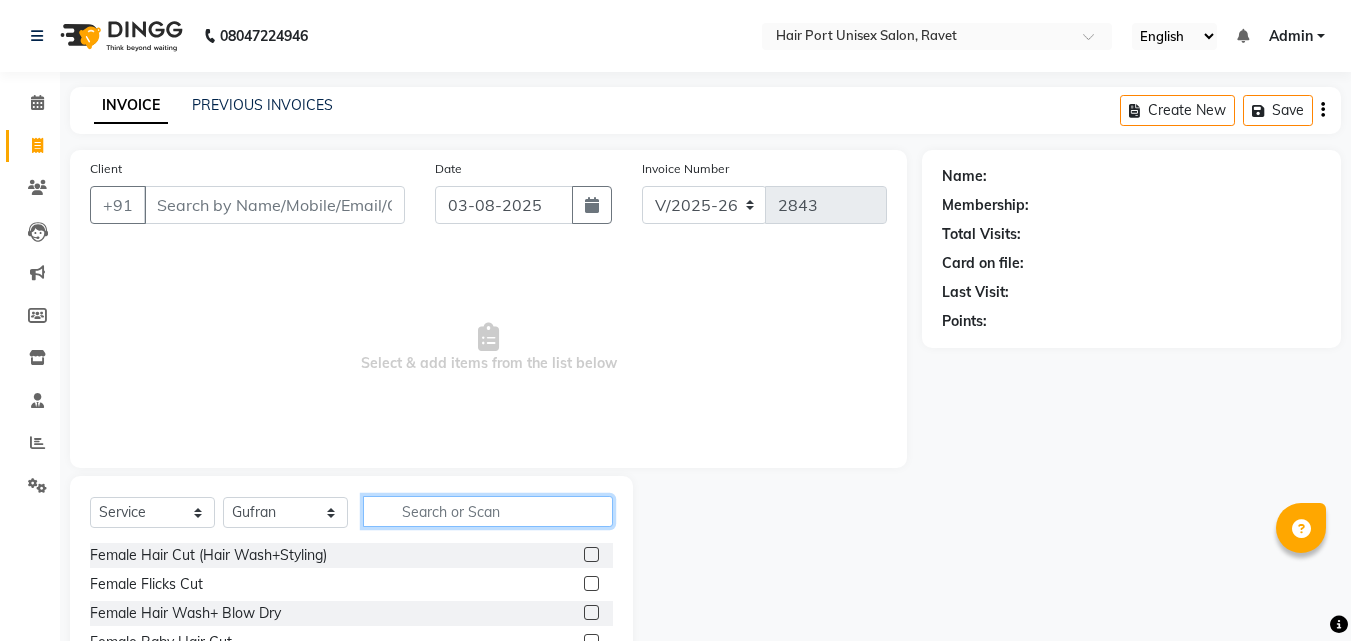 click 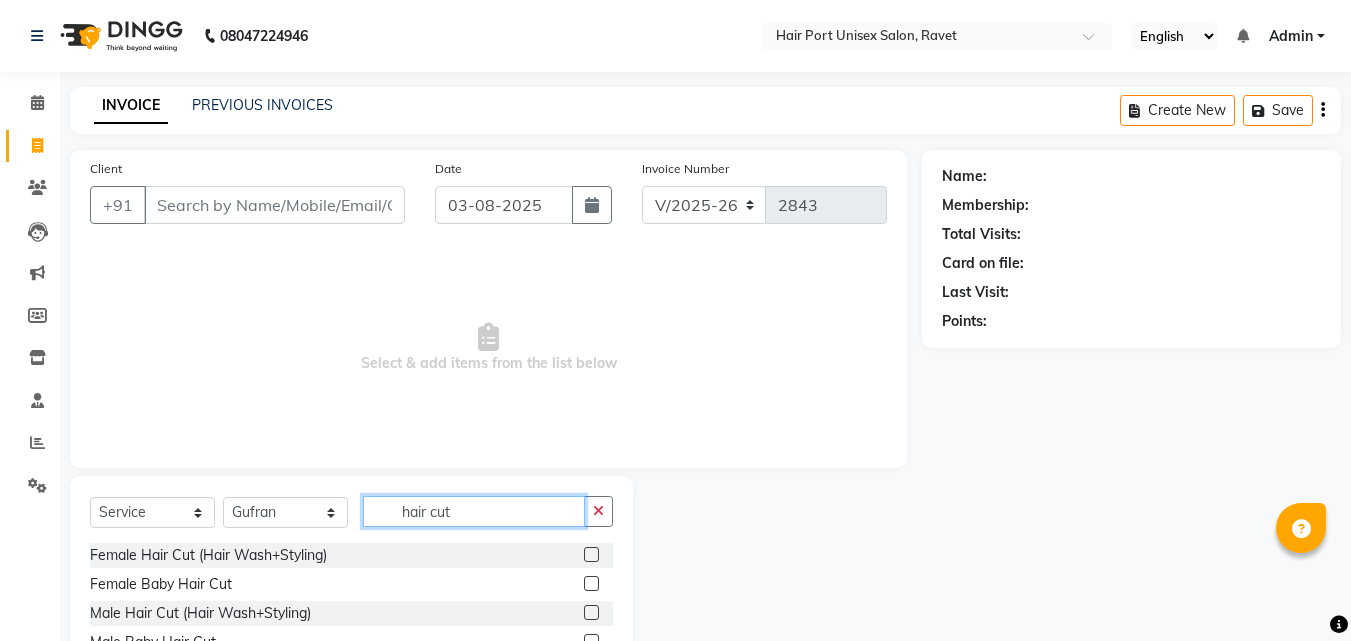 type on "hair cut" 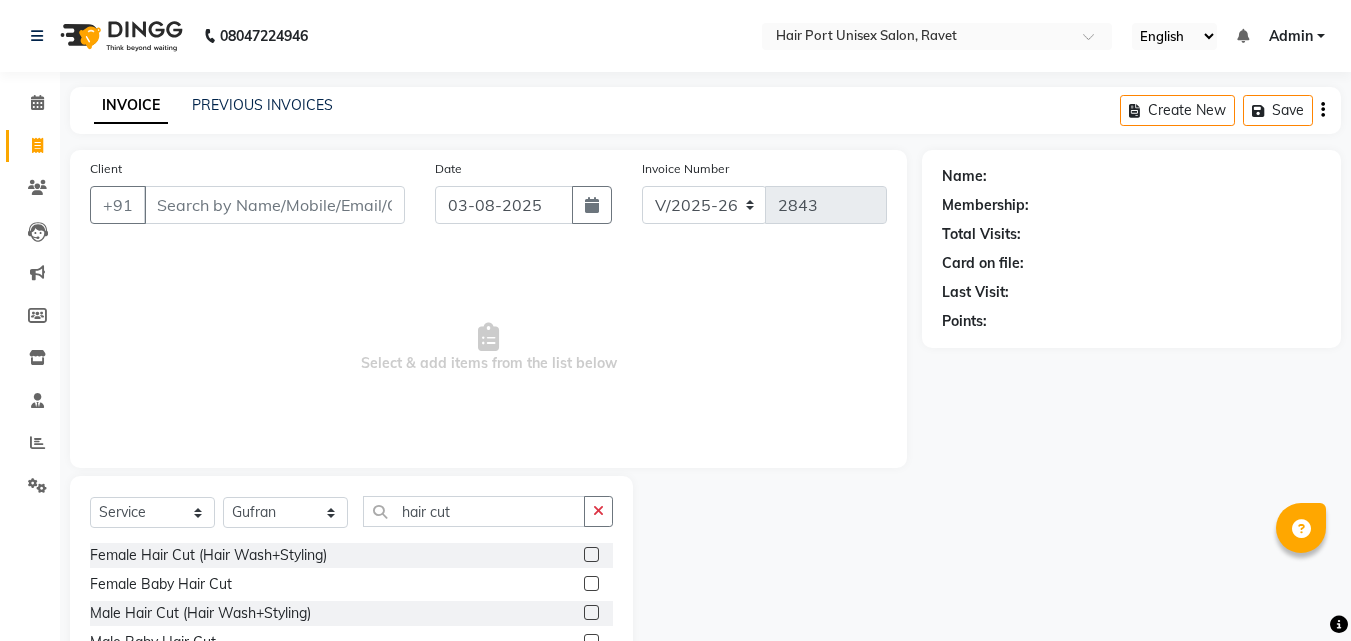 click on "Female Baby Hair Cut" 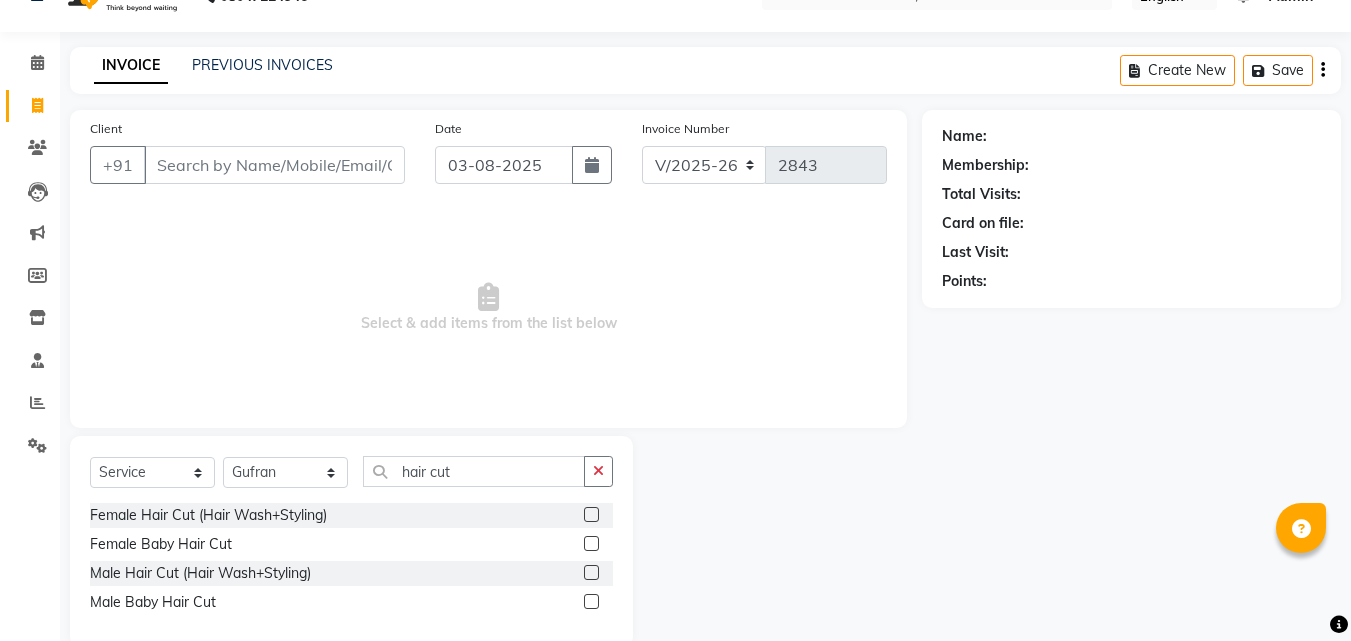 scroll, scrollTop: 76, scrollLeft: 0, axis: vertical 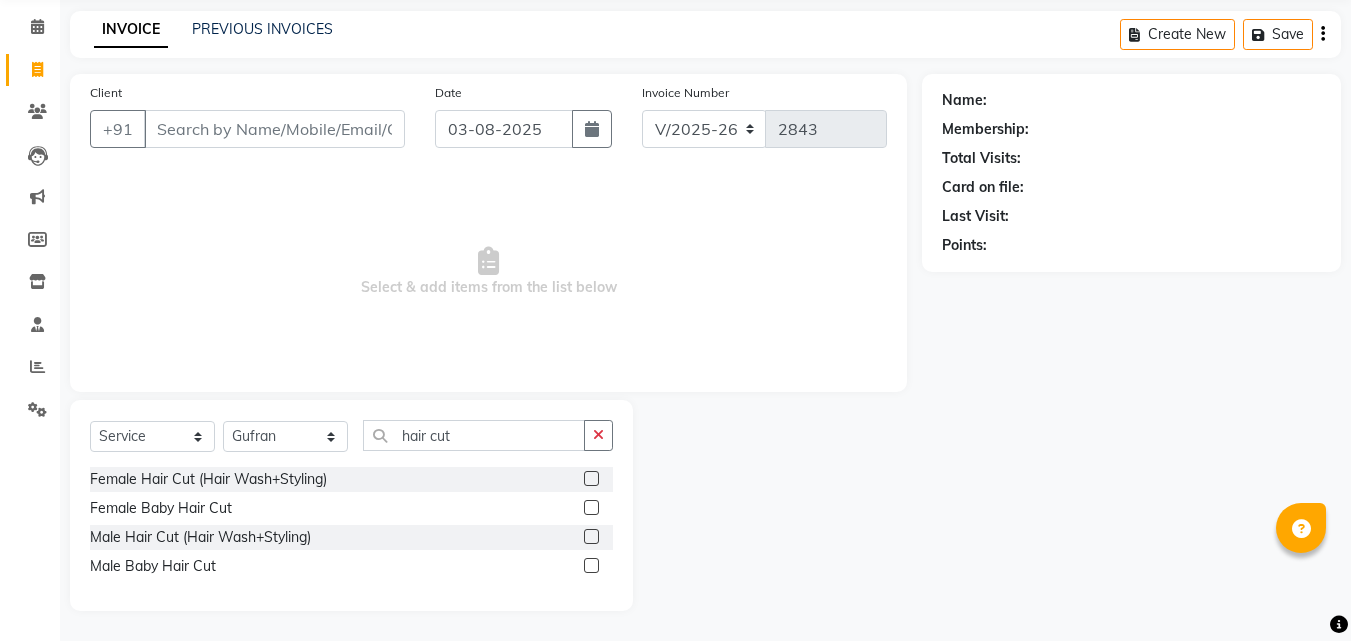 click 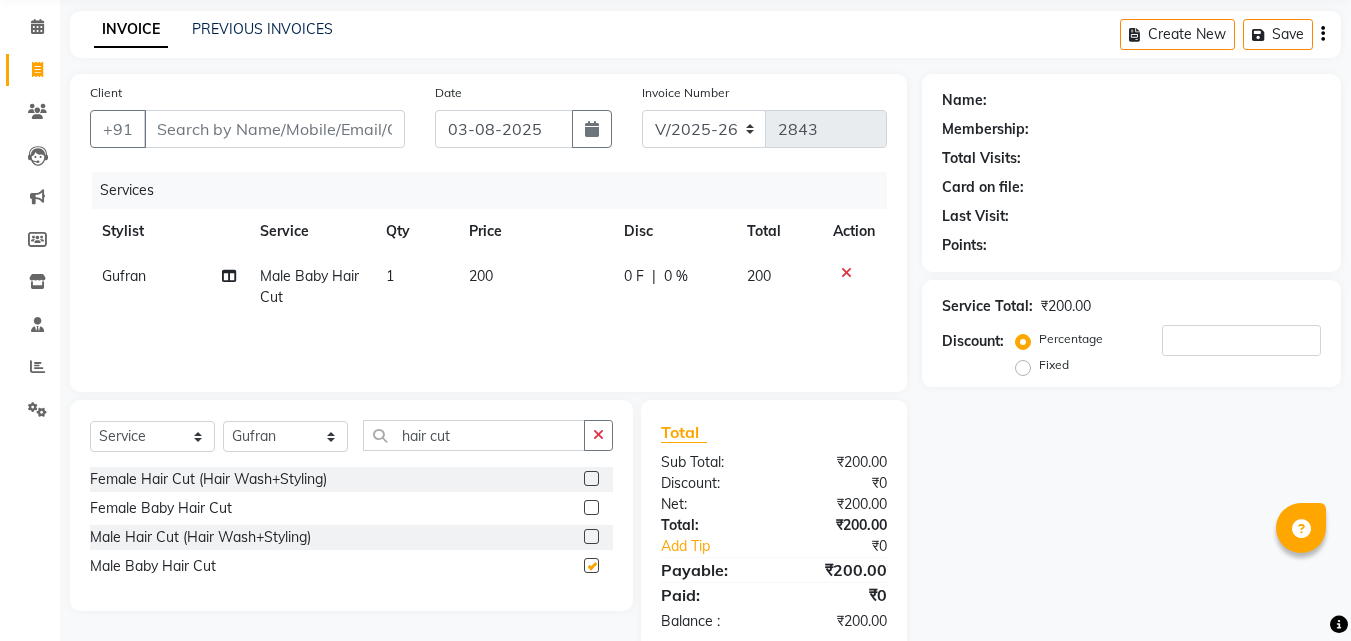 checkbox on "false" 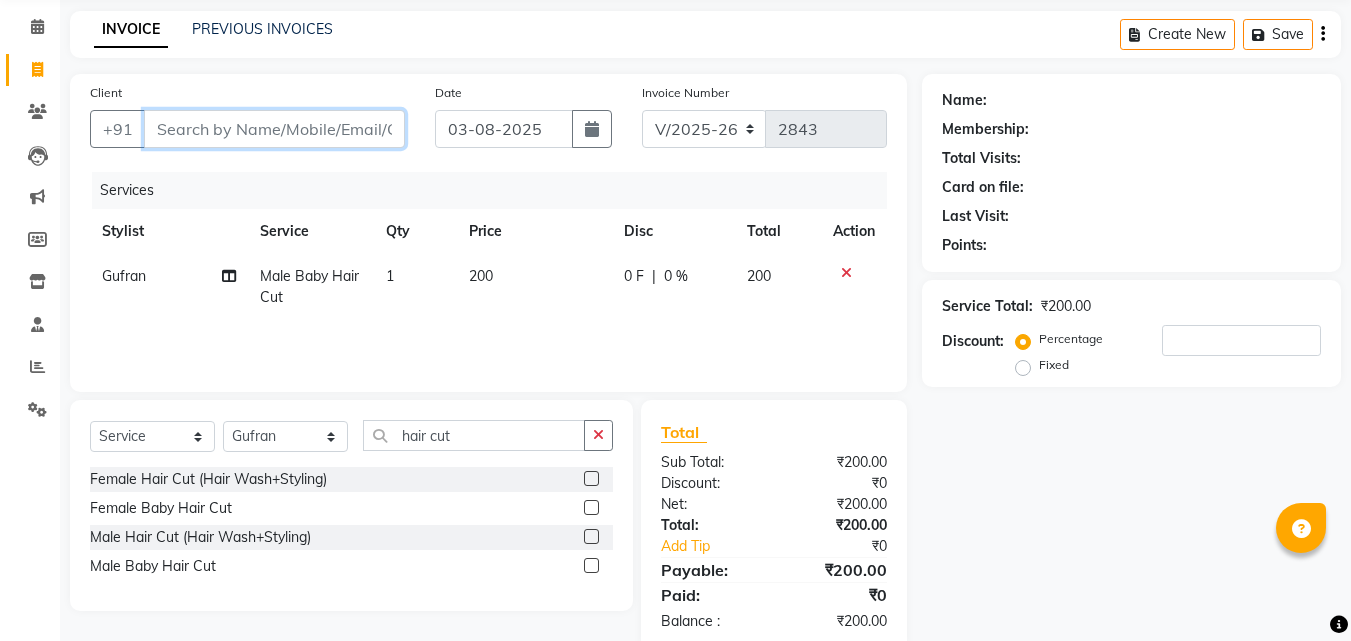 click on "Client" at bounding box center [274, 129] 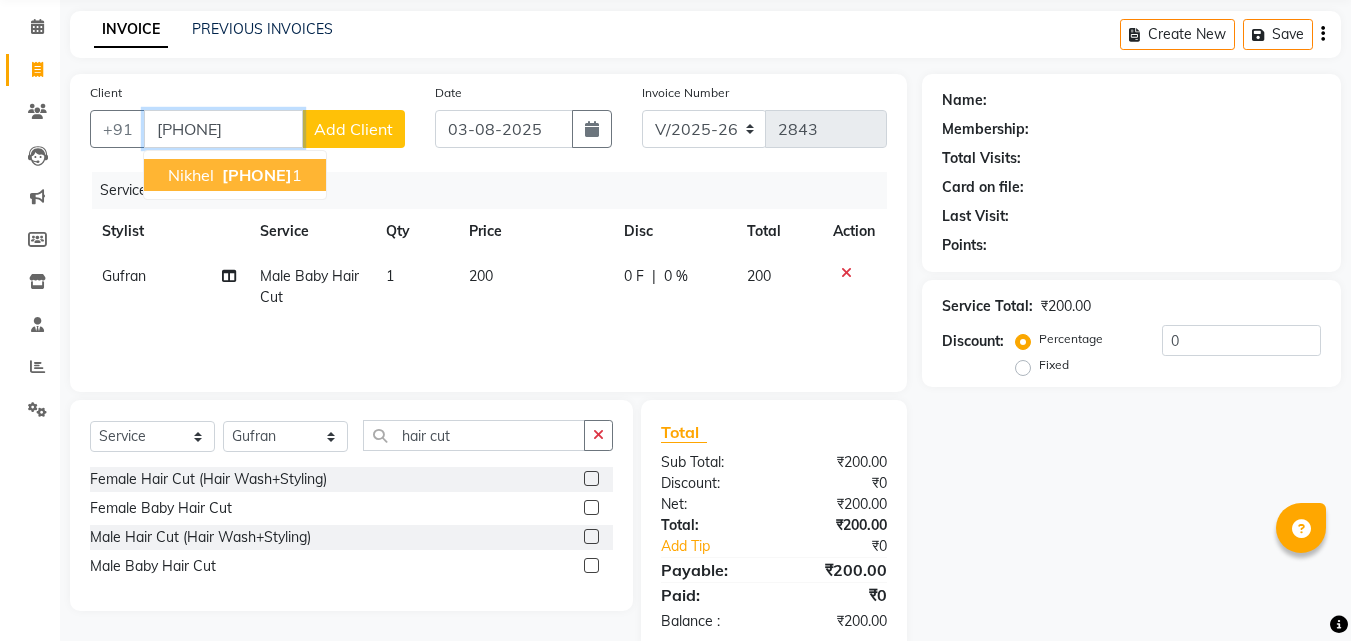 click on "nikhel   [PHONE] 1" at bounding box center [235, 175] 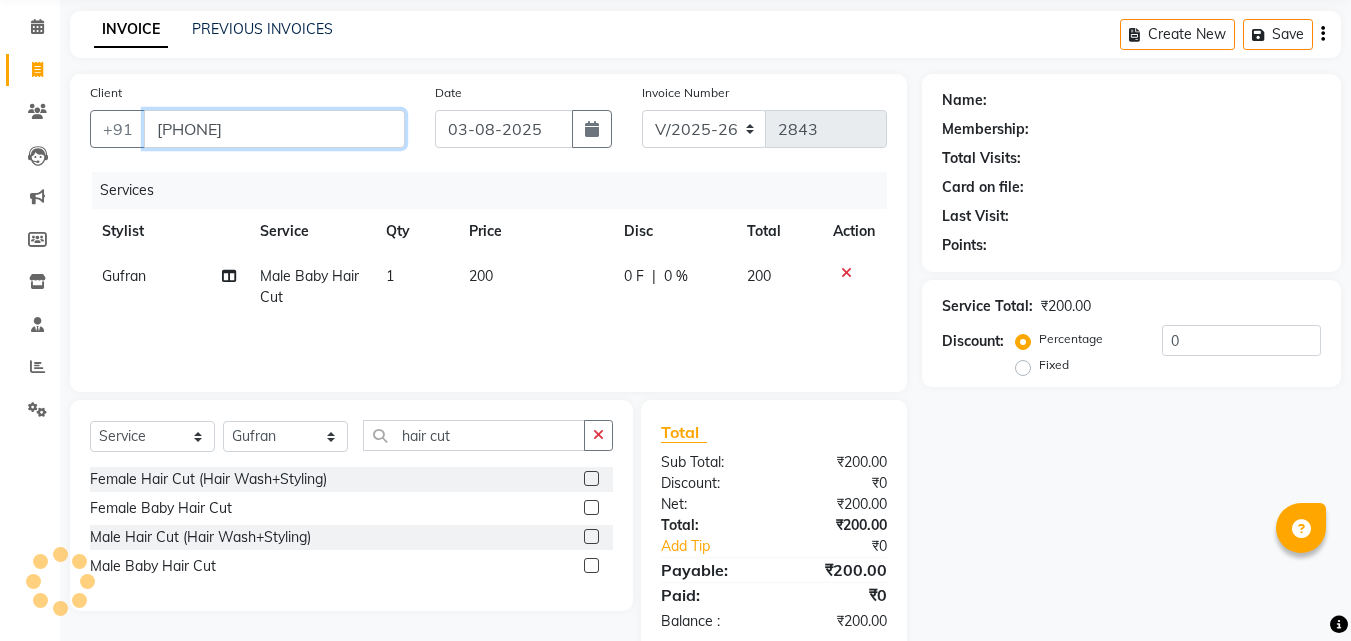 type on "[PHONE]" 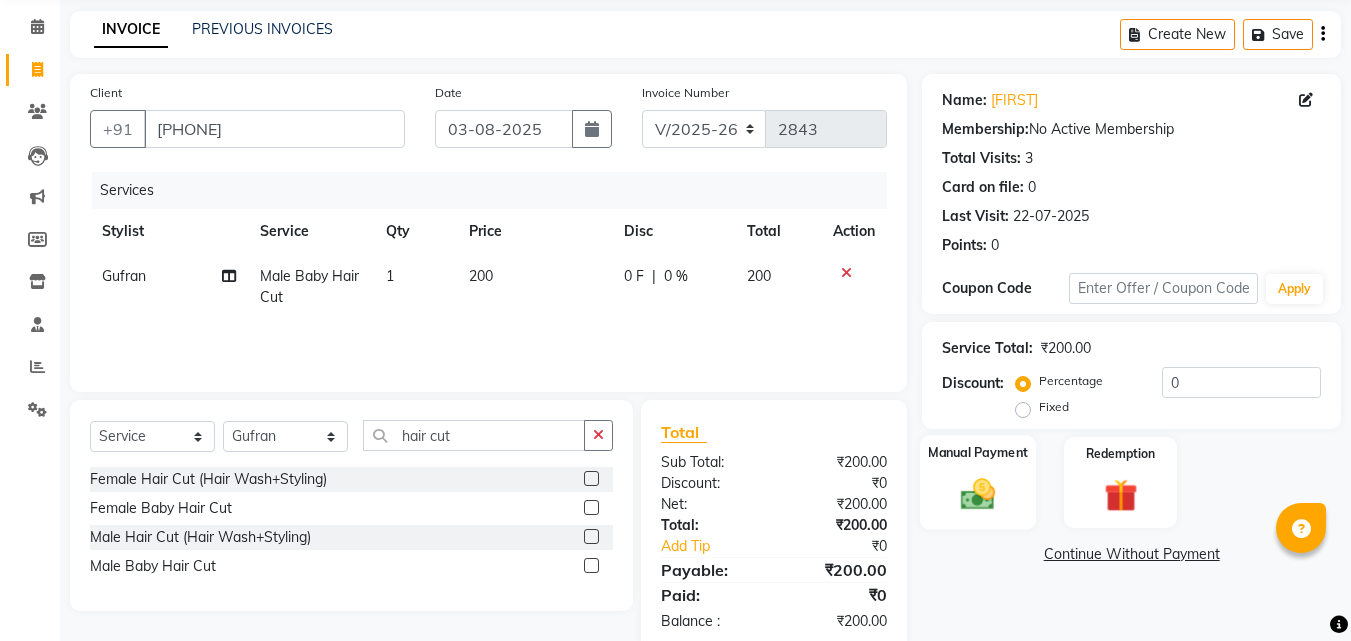 click 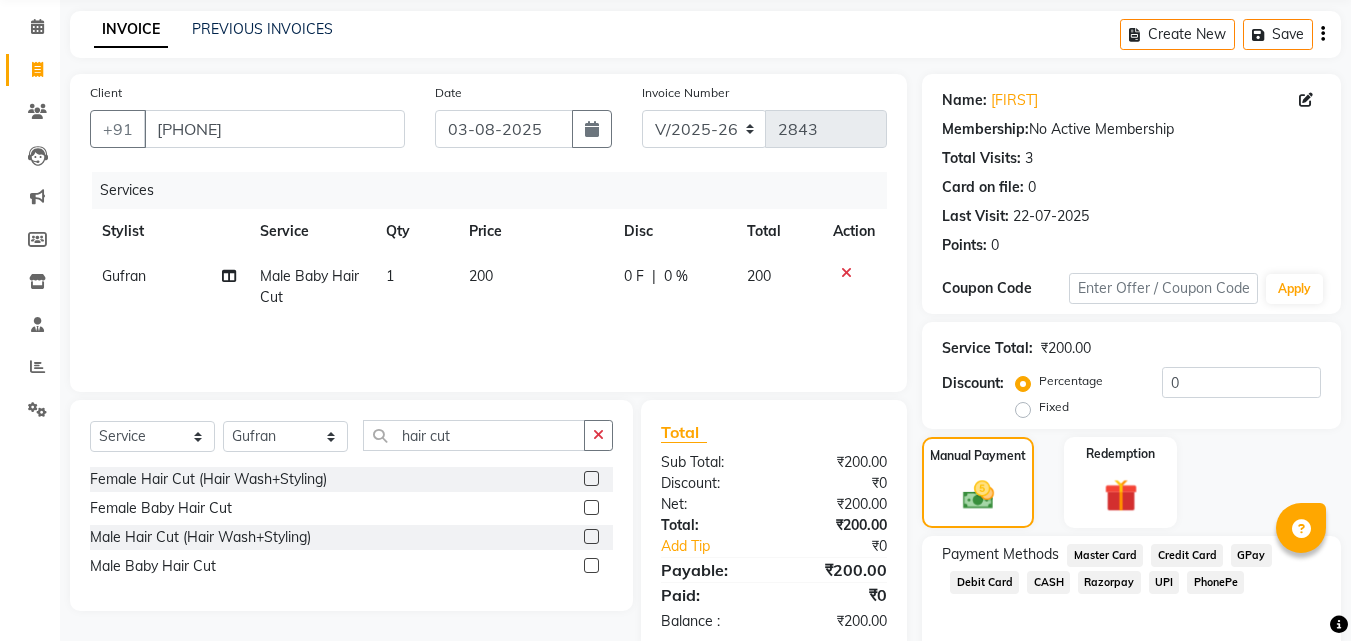 click on "UPI" 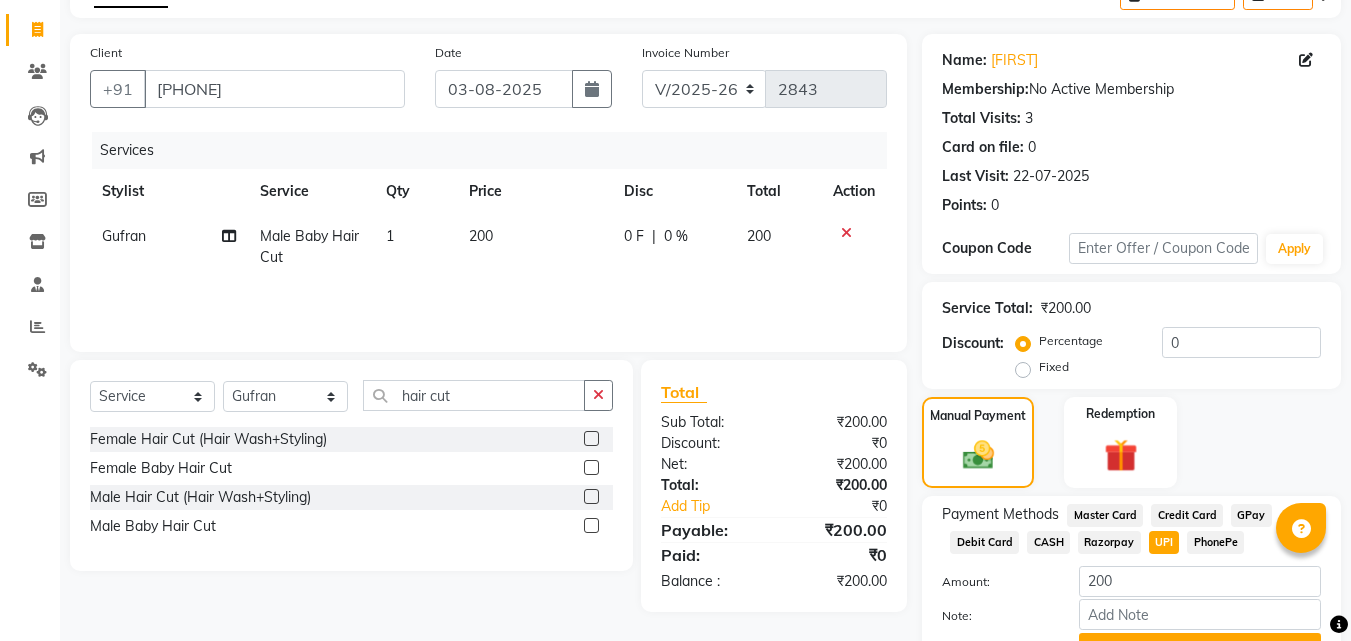 scroll, scrollTop: 218, scrollLeft: 0, axis: vertical 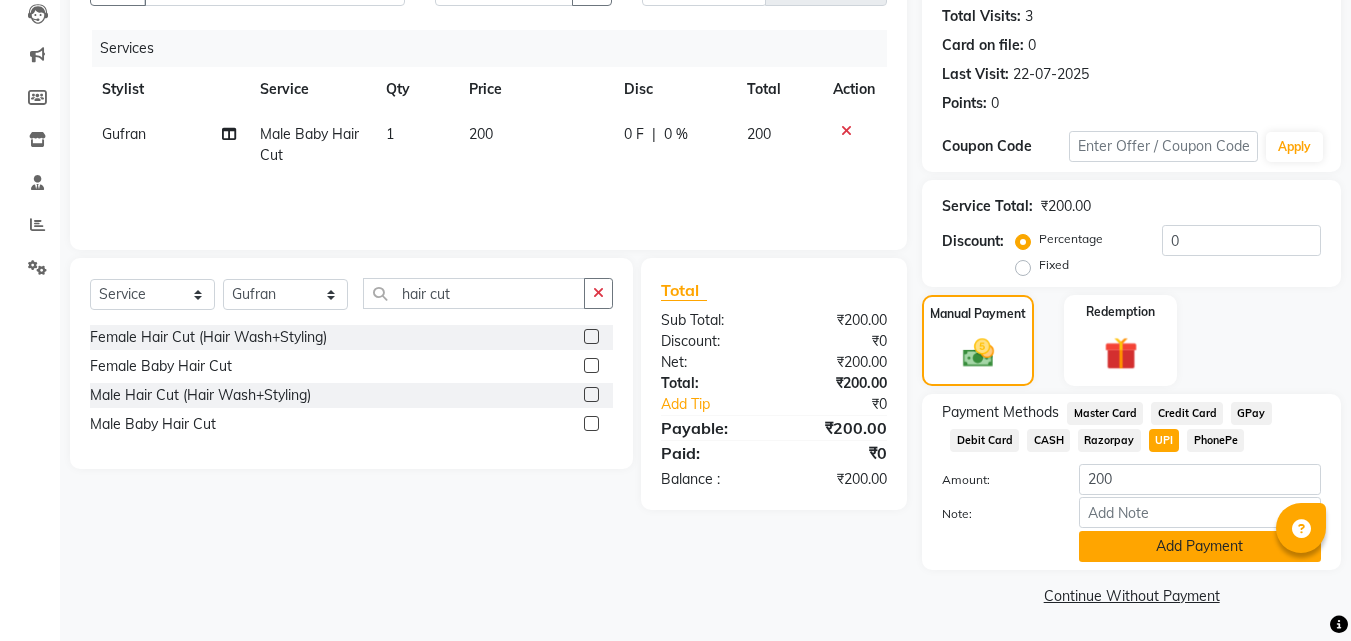 click on "Add Payment" 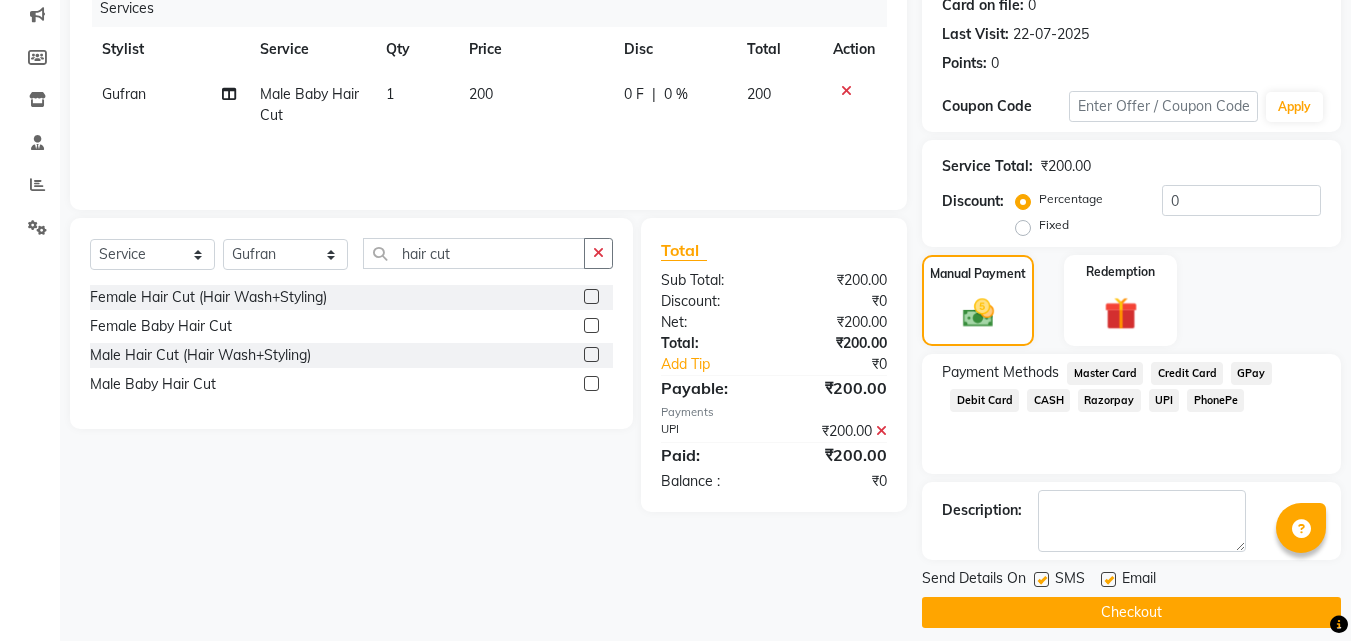 scroll, scrollTop: 275, scrollLeft: 0, axis: vertical 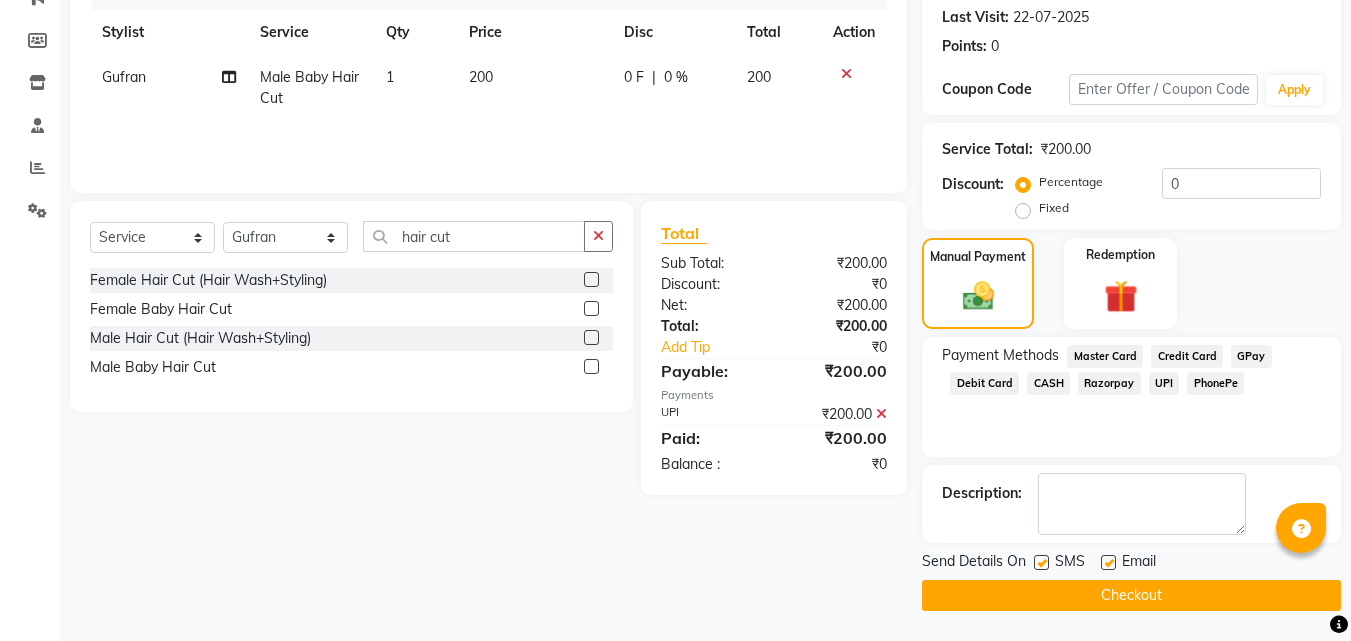 click on "Checkout" 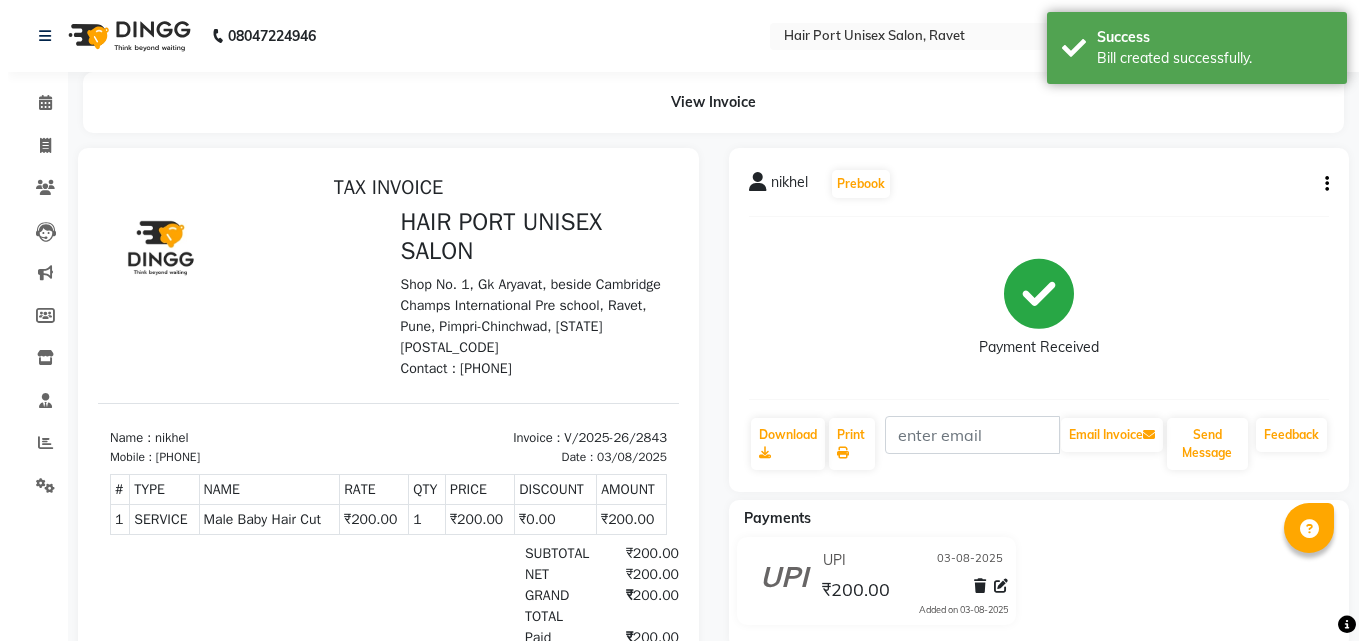 scroll, scrollTop: 0, scrollLeft: 0, axis: both 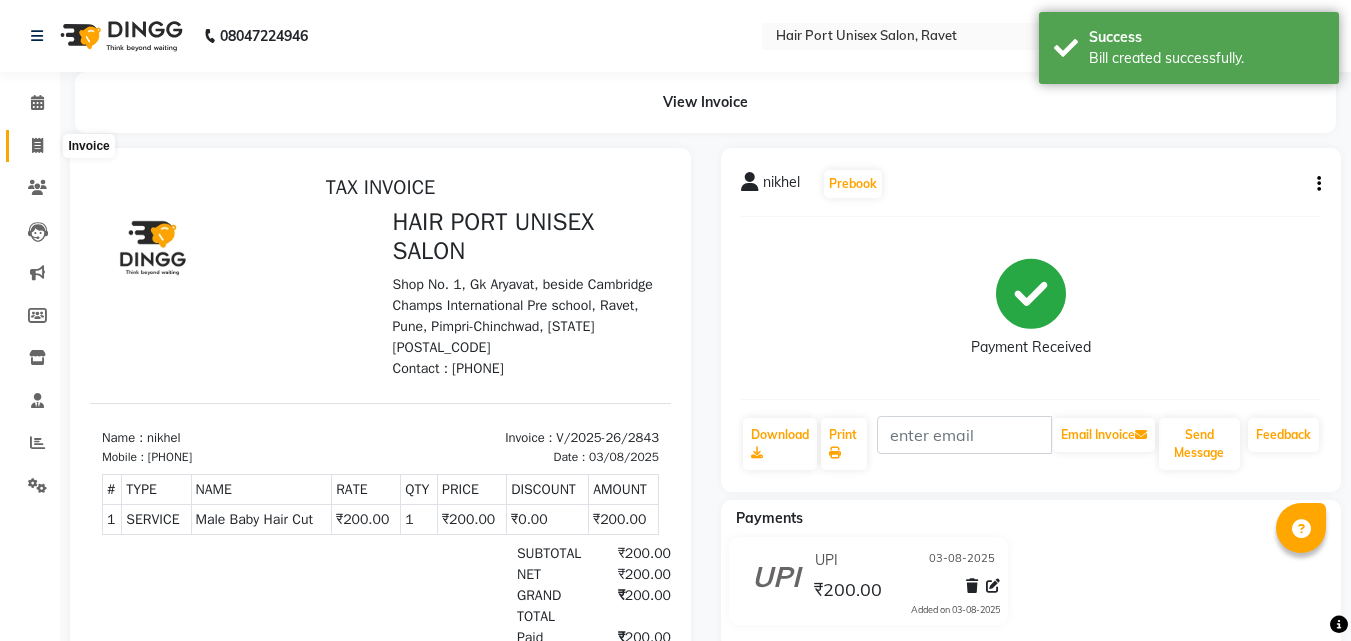 click 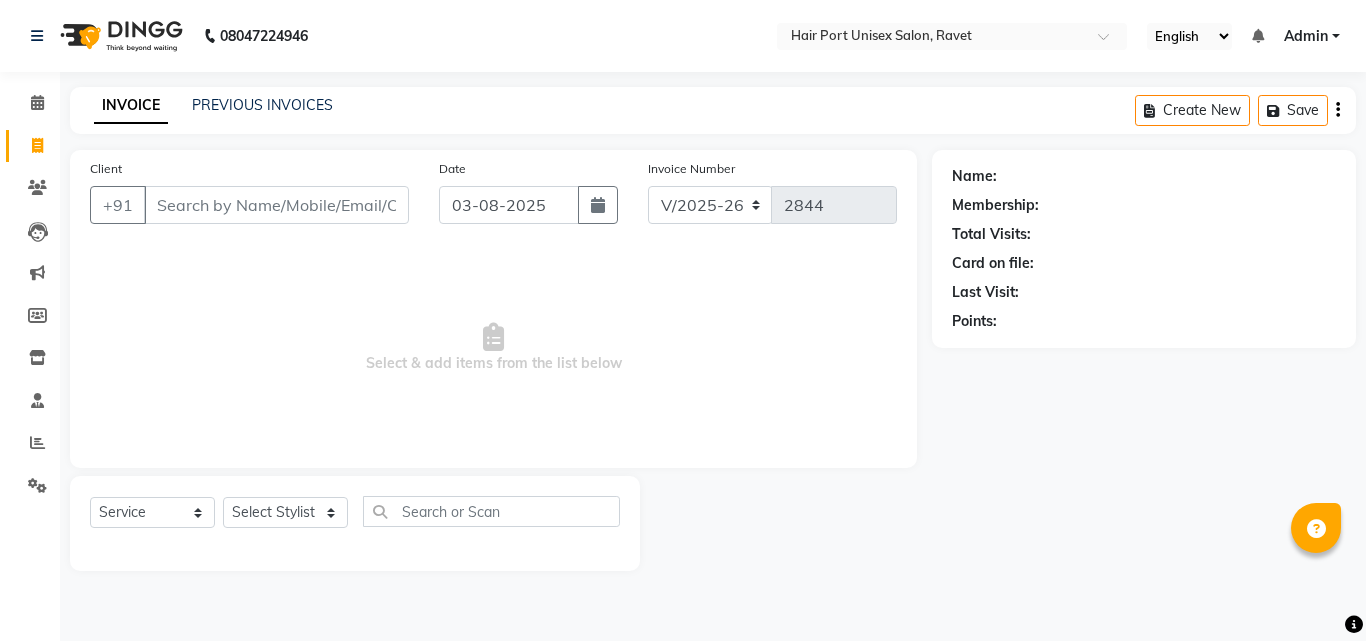 click on "Client" at bounding box center [276, 205] 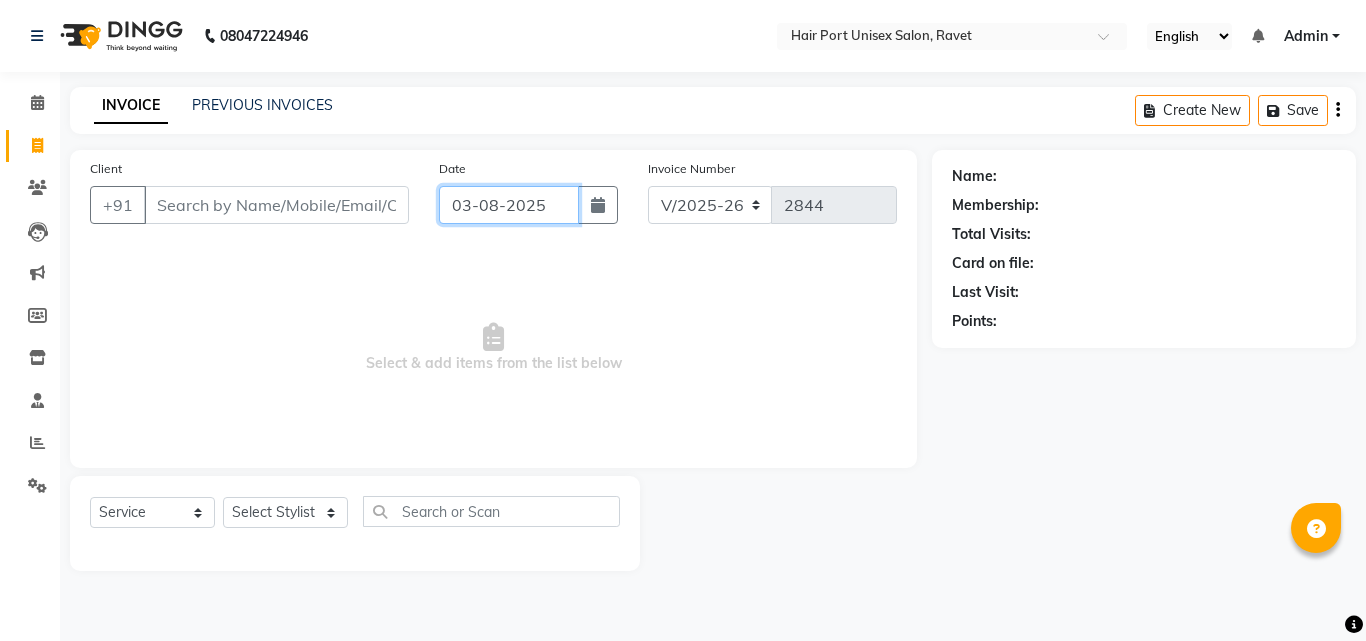 click on "03-08-2025" 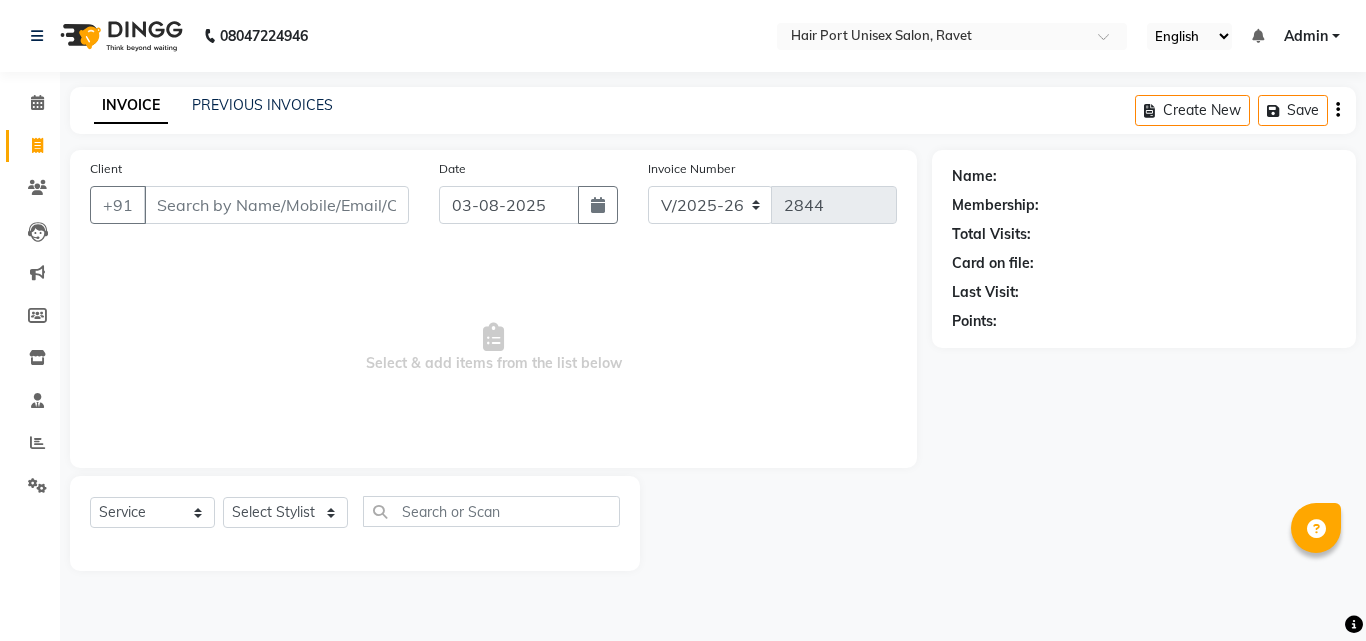 select on "8" 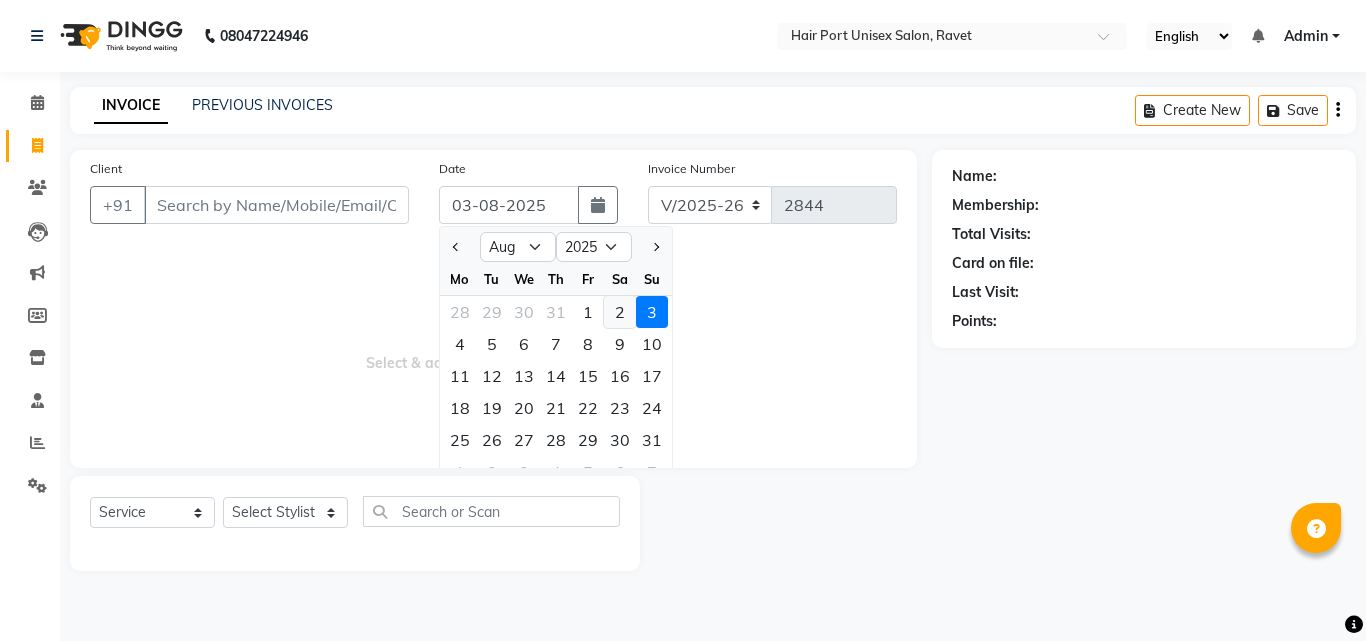click on "2" 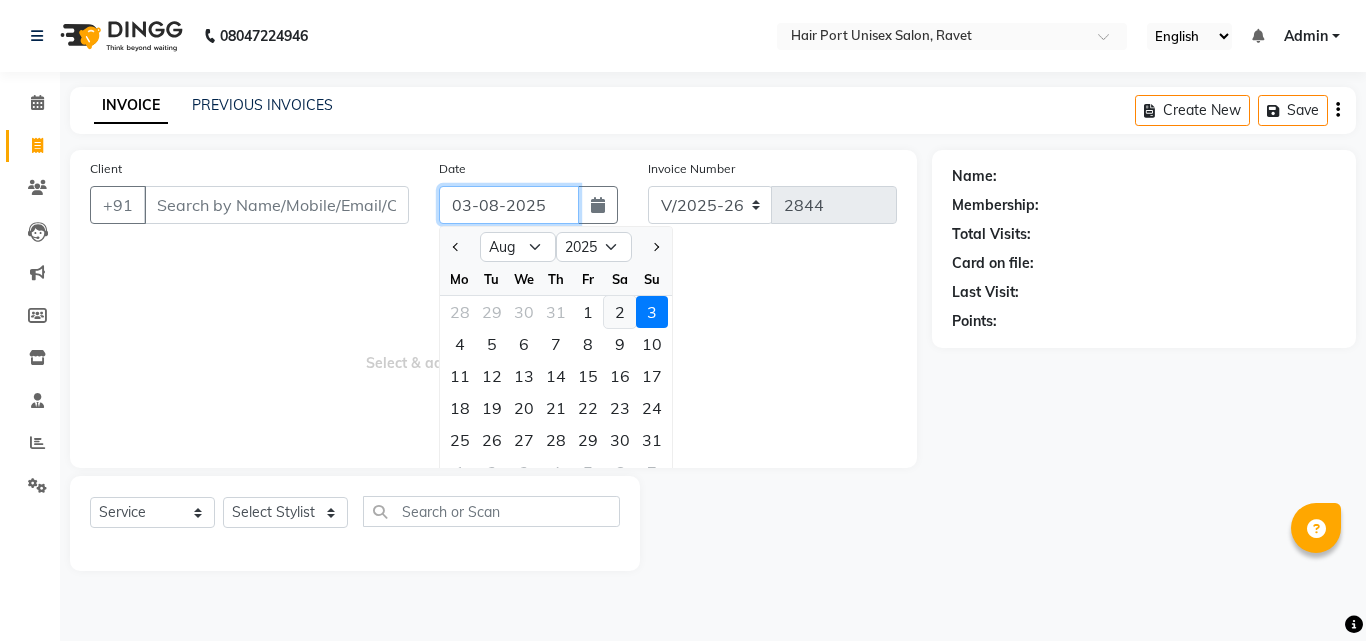 type on "02-08-2025" 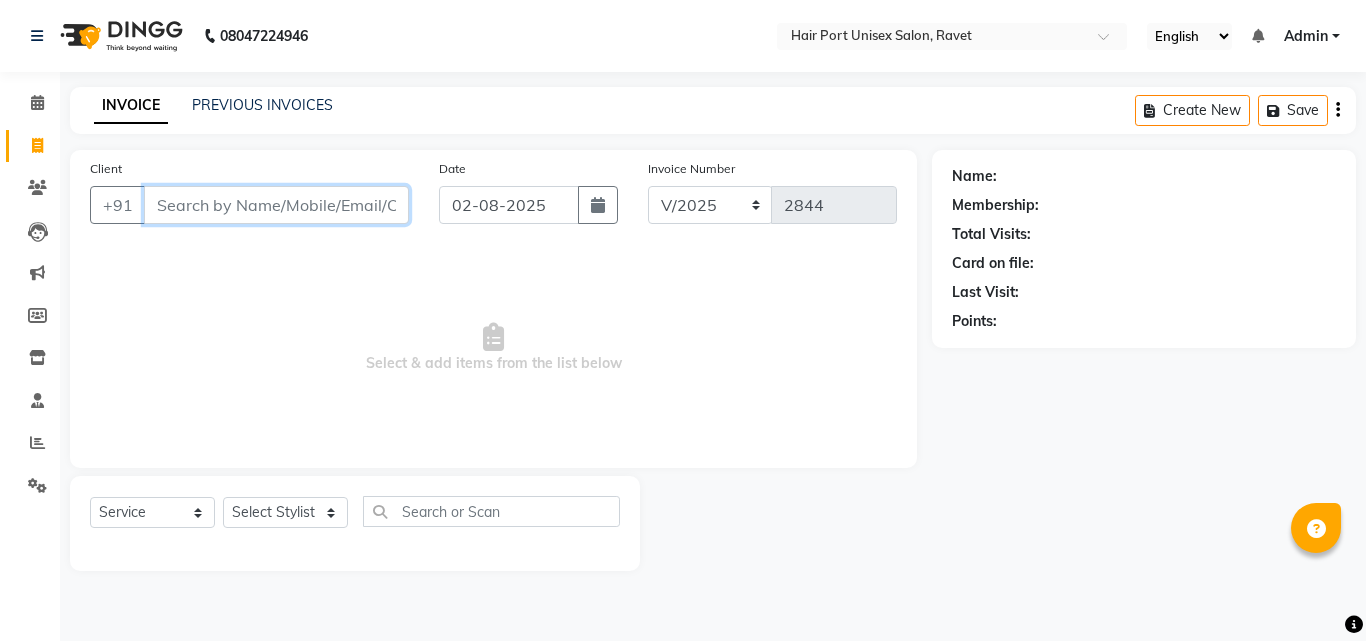 click on "Client" at bounding box center (276, 205) 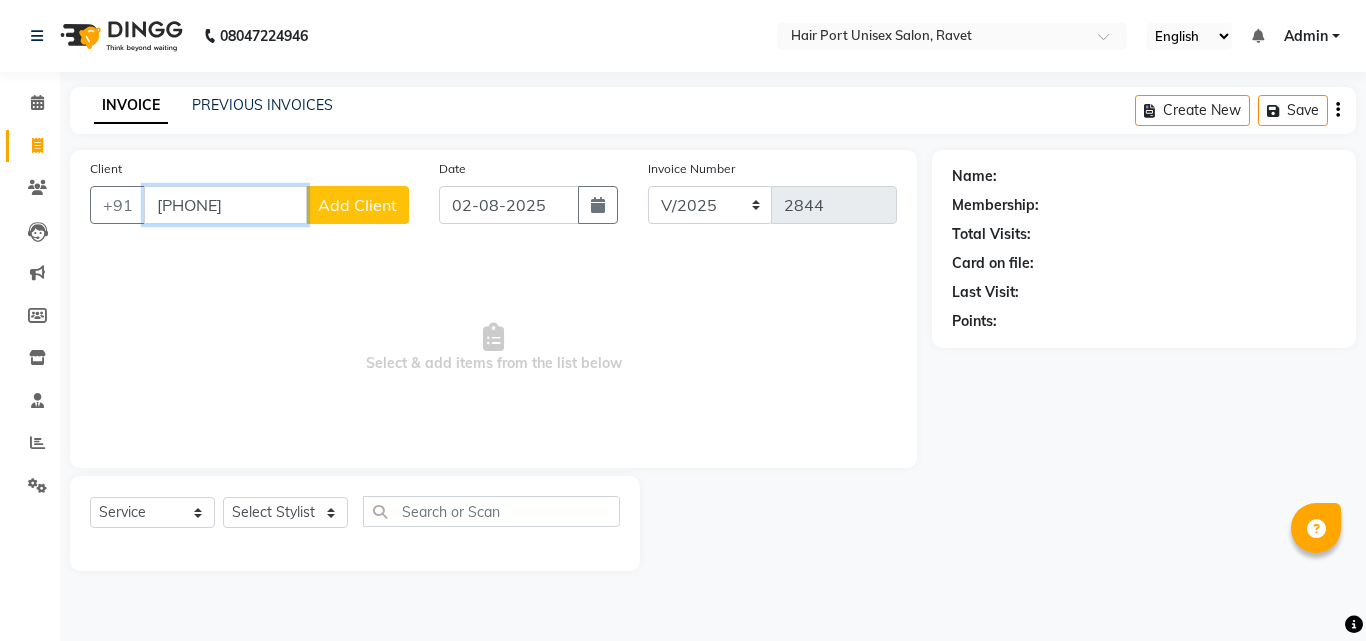 type on "[PHONE]" 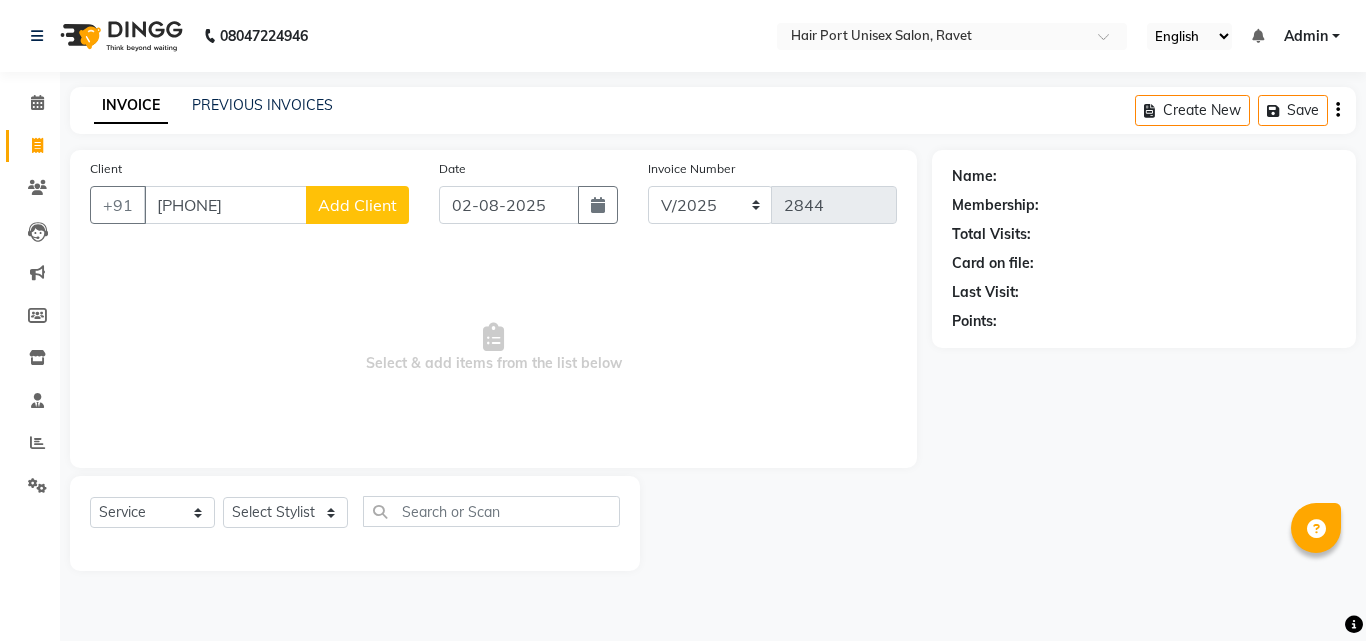 click on "Add Client" 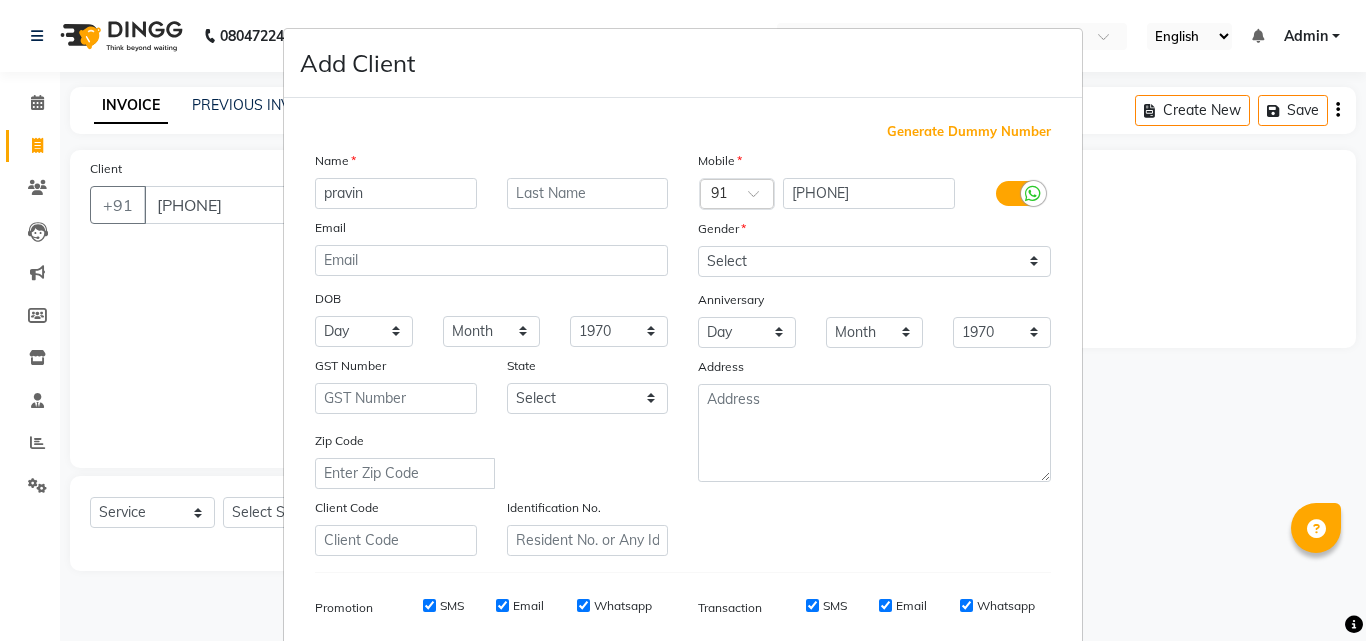 type on "pravin" 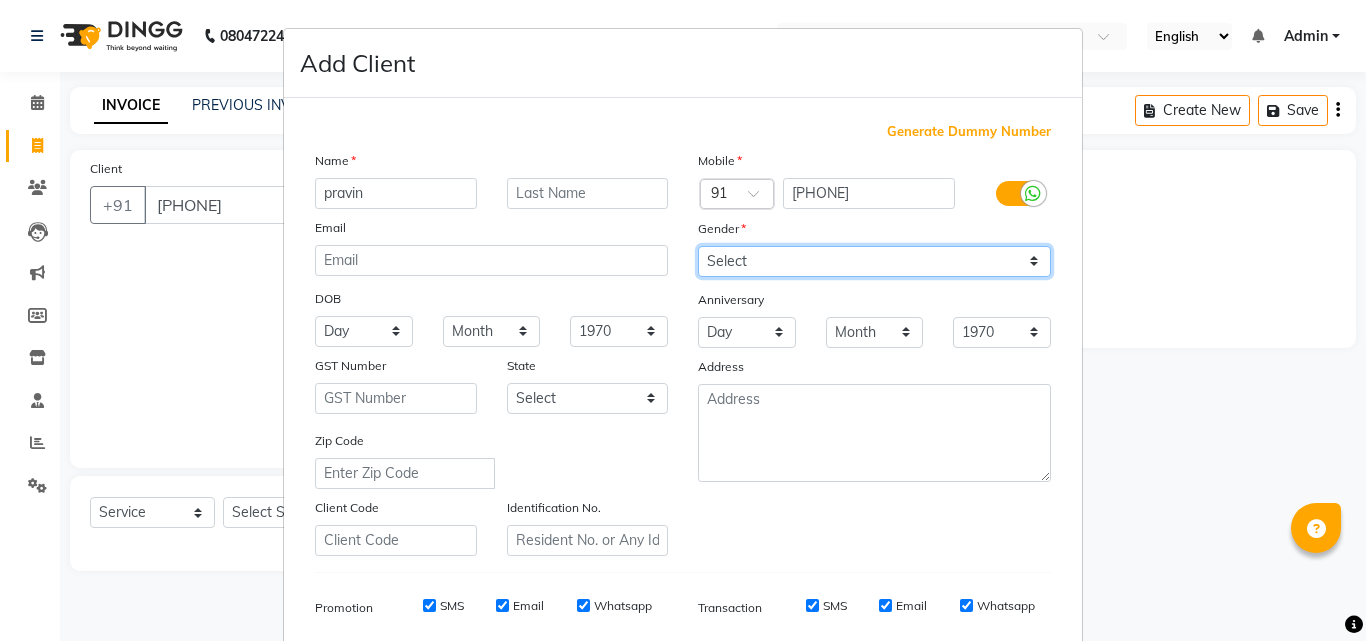 click on "Select Male Female Other Prefer Not To Say" at bounding box center [874, 261] 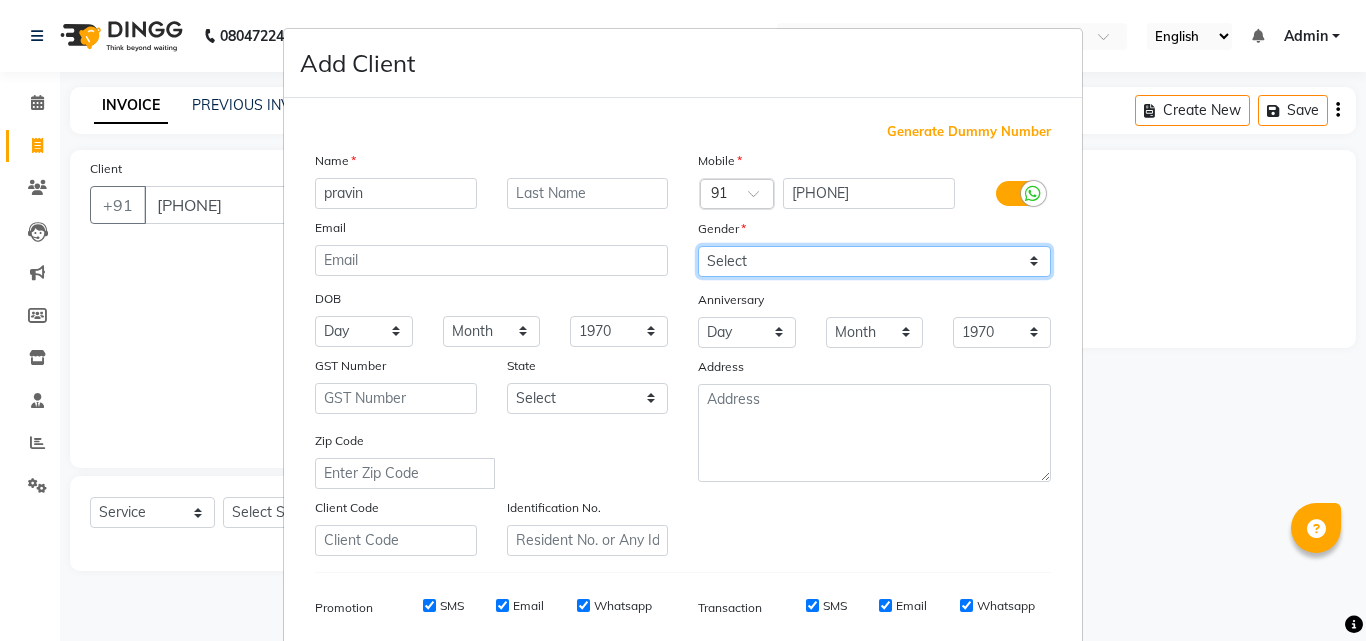 select on "male" 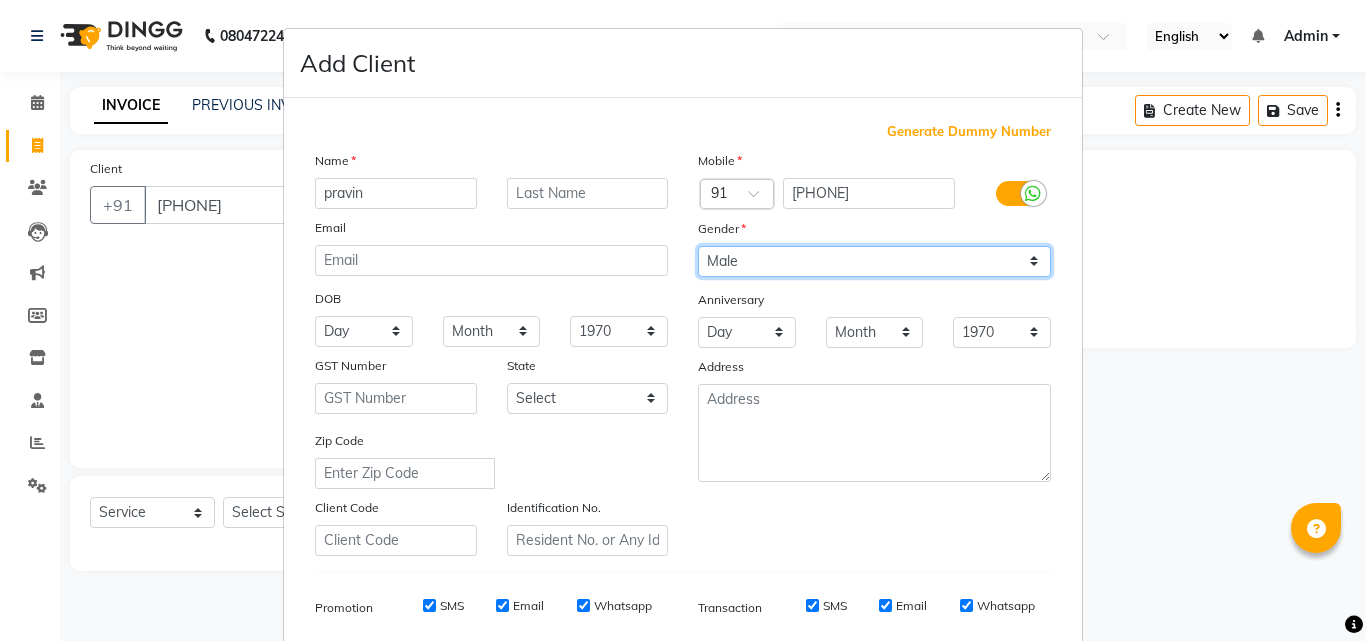 click on "Select Male Female Other Prefer Not To Say" at bounding box center (874, 261) 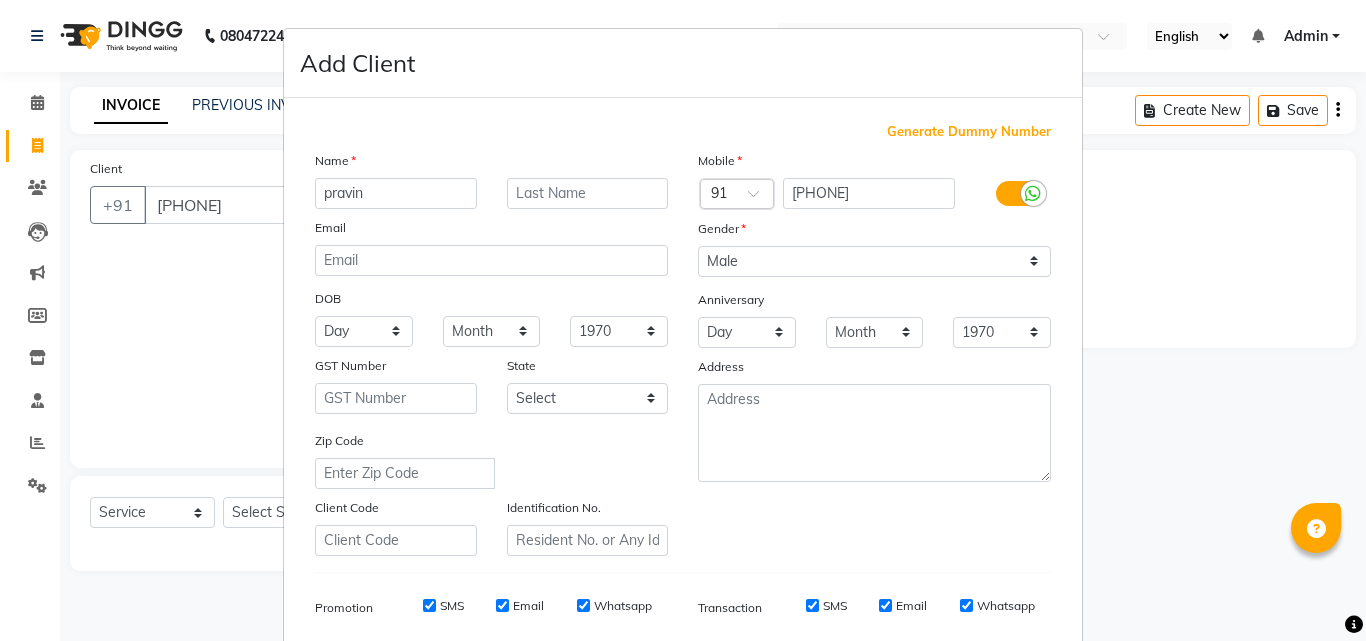 click on "Add Client Generate Dummy Number Name pravin Email DOB Day 01 02 03 04 05 06 07 08 09 10 11 12 13 14 15 16 17 18 19 20 21 22 23 24 25 26 27 28 29 30 31 Month January February March April May June July August September October November December 1940 1941 1942 1943 1944 1945 1946 1947 1948 1949 1950 1951 1952 1953 1954 1955 1956 1957 1958 1959 1960 1961 1962 1963 1964 1965 1966 1967 1968 1969 1970 1971 1972 1973 1974 1975 1976 1977 1978 1979 1980 1981 1982 1983 1984 1985 1986 1987 1988 1989 1990 1991 1992 1993 1994 1995 1996 1997 1998 1999 2000 2001 2002 2003 2004 2005 2006 2007 2008 2009 2010 2011 2012 2013 2014 2015 2016 2017 2018 2019 2020 2021 2022 2023 2024 GST Number State Select Andaman and Nicobar Islands Andhra Pradesh Arunachal Pradesh Assam Bihar Chandigarh Chhattisgarh Dadra and Nagar Haveli Daman and Diu Delhi Goa Gujarat Haryana Himachal Pradesh Jammu and Kashmir Jharkhand Karnataka Kerala Lakshadweep Madhya Pradesh Maharashtra Manipur Meghalaya Mizoram Nagaland Odisha Pondicherry Punjab Rajasthan" at bounding box center [683, 320] 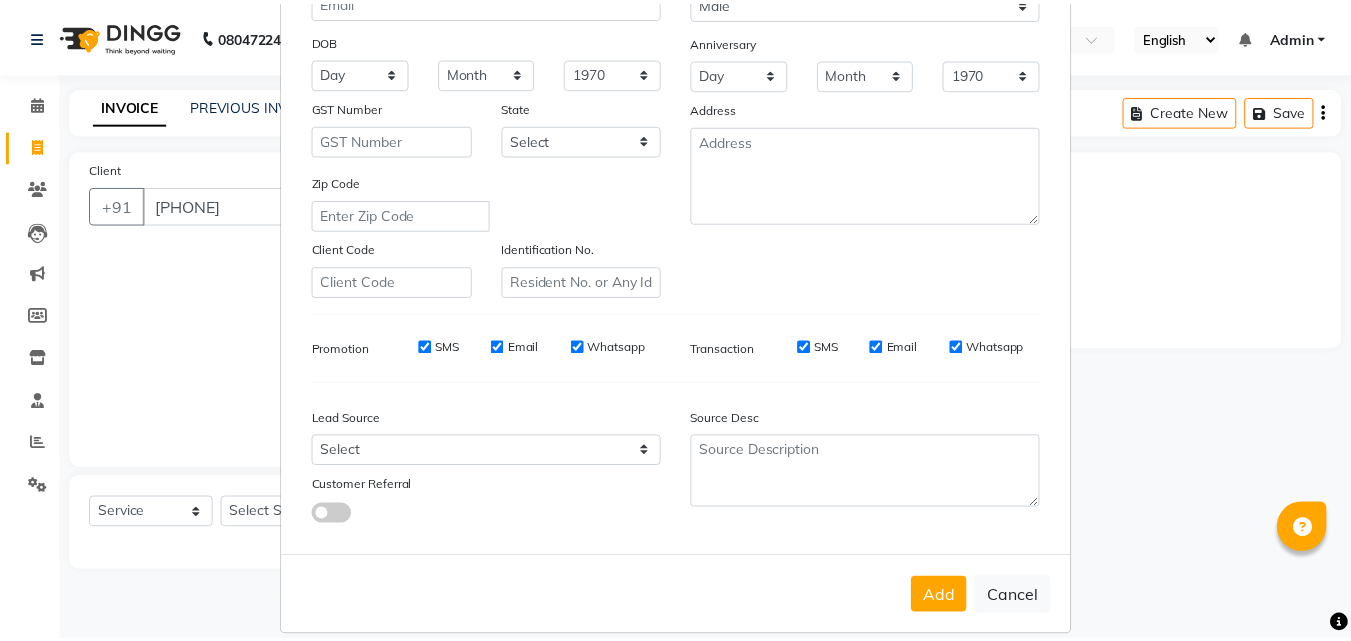 scroll, scrollTop: 282, scrollLeft: 0, axis: vertical 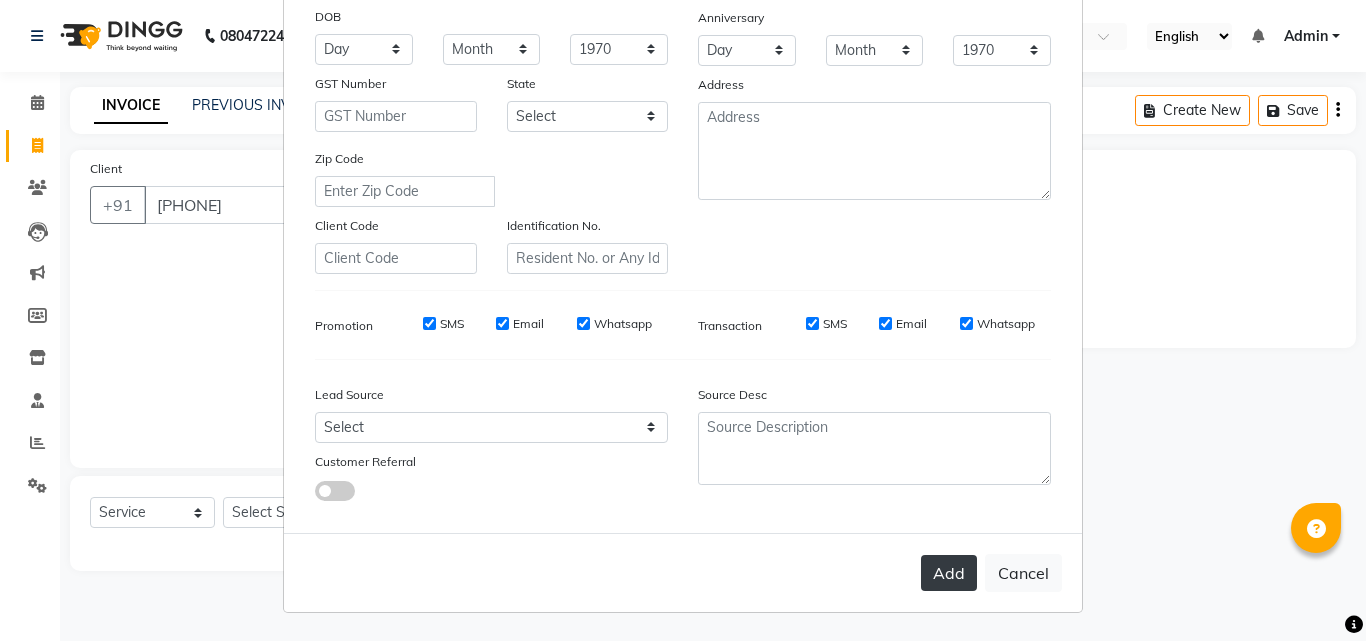 click on "Add" at bounding box center [949, 573] 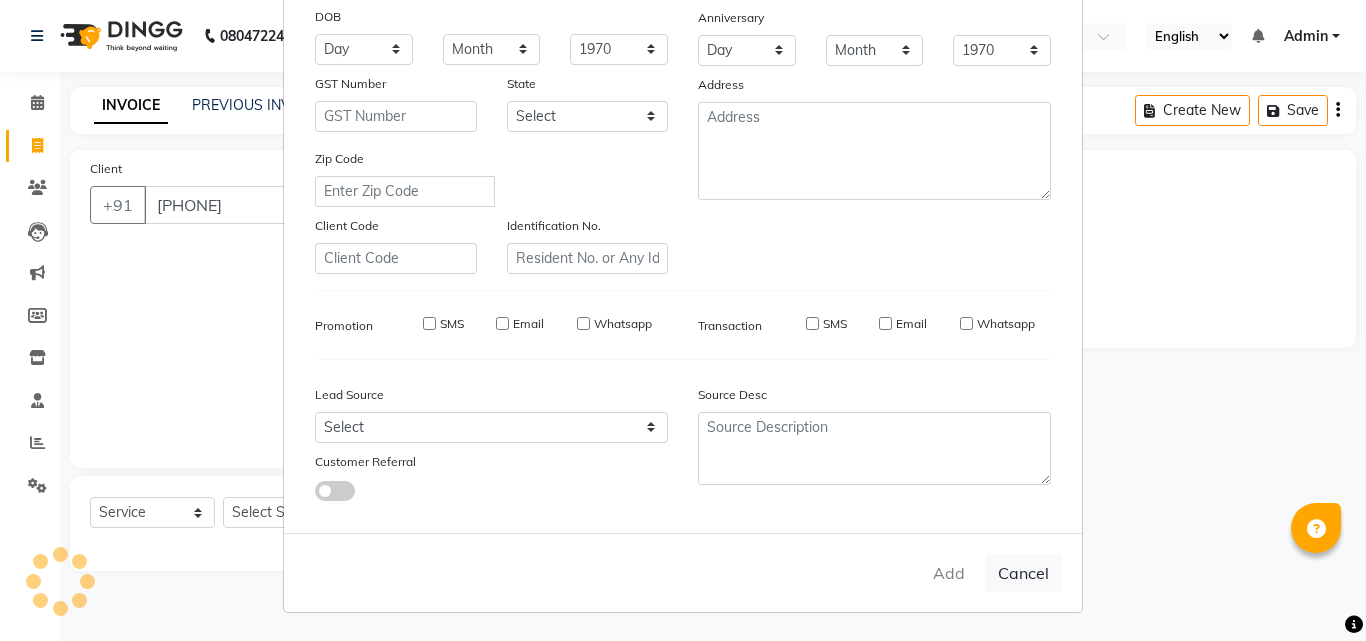 type 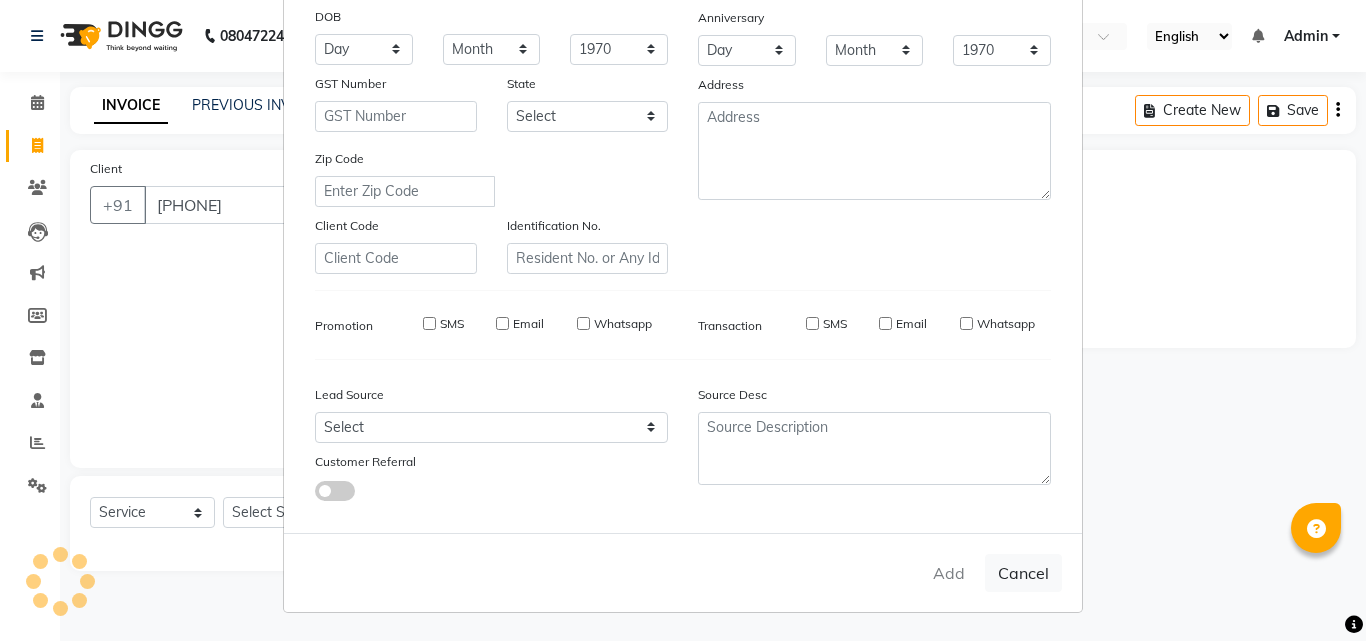 select 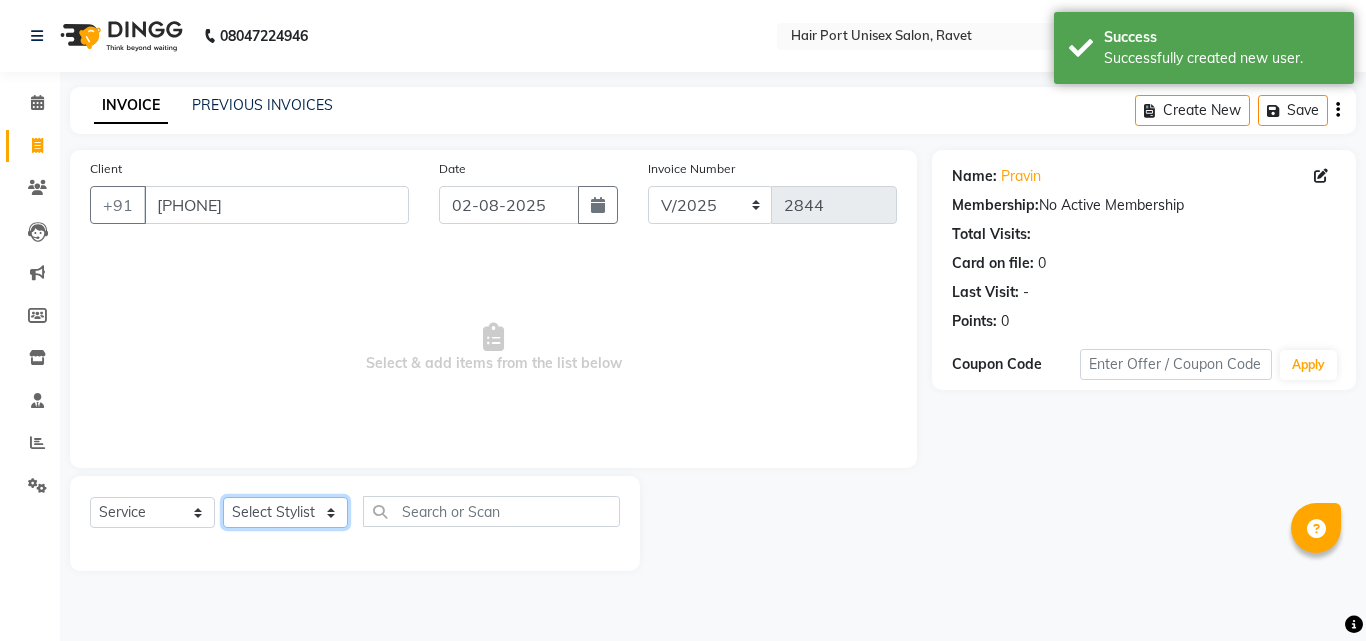 click on "Select Stylist Anushaka Parihar  Esmail Gufran Jyoti Disale Netaji Vishwanath Suryavanshi Rupali  Tanaji Vishwanath Suryavanshi Vinod Mane" 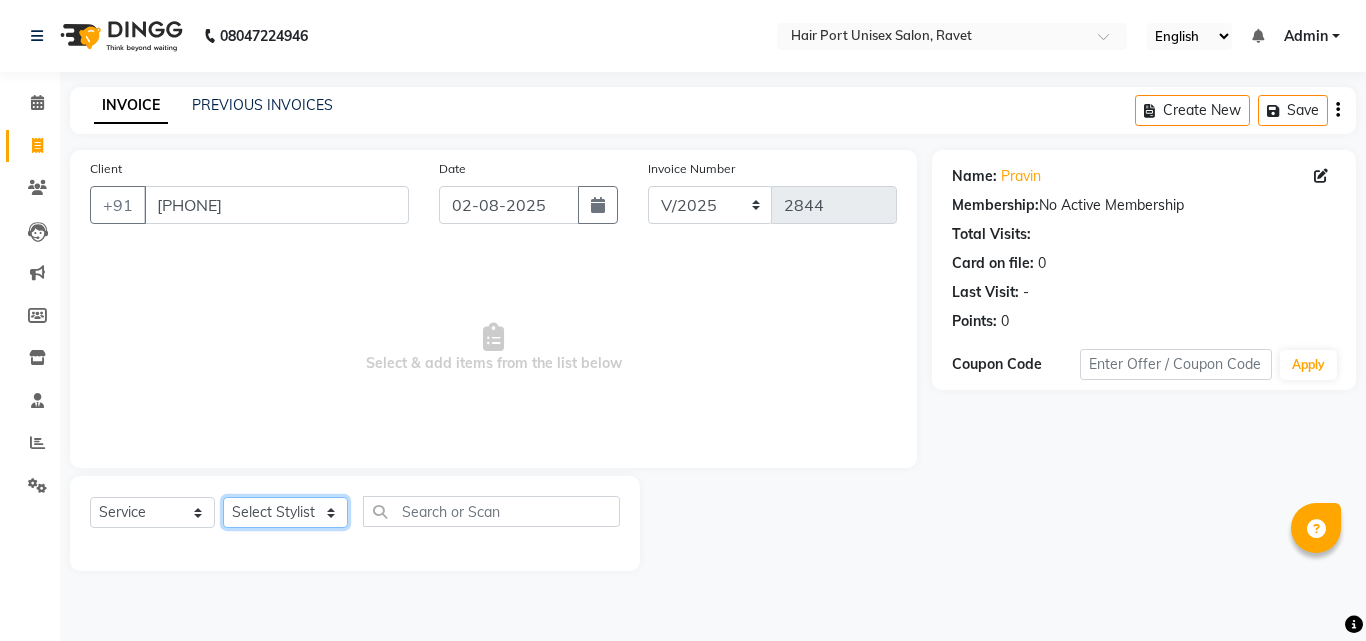 select on "63965" 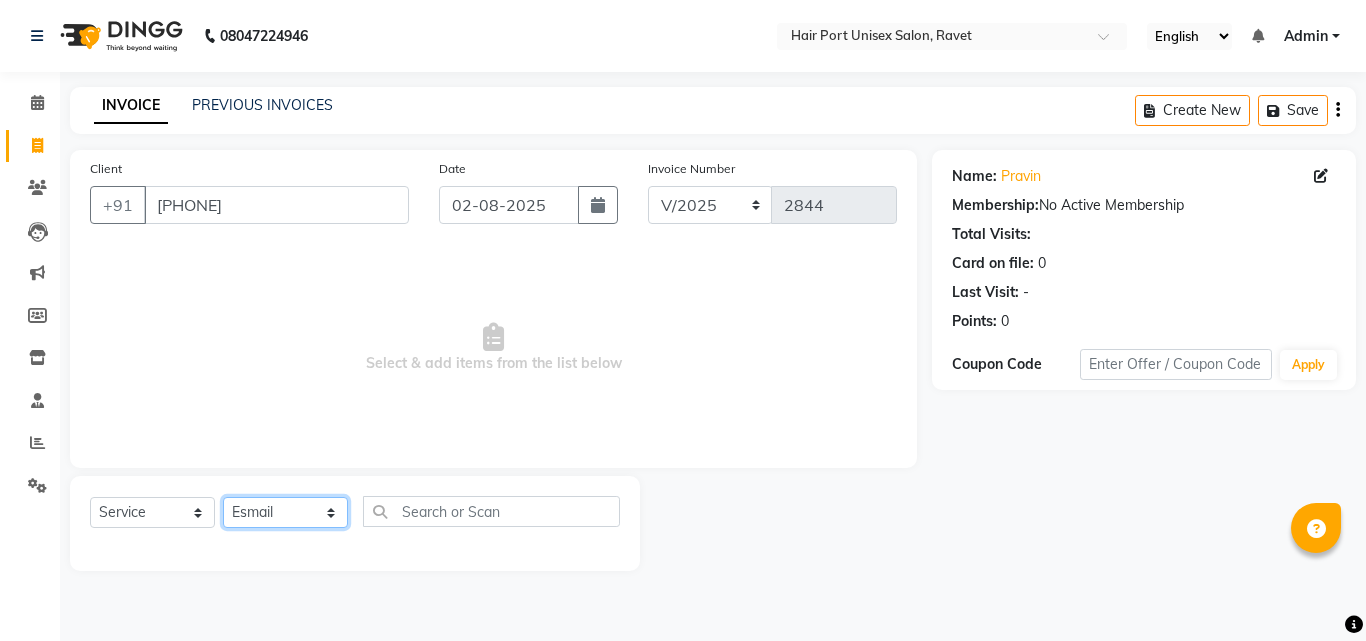 click on "Select Stylist Anushaka Parihar  Esmail Gufran Jyoti Disale Netaji Vishwanath Suryavanshi Rupali  Tanaji Vishwanath Suryavanshi Vinod Mane" 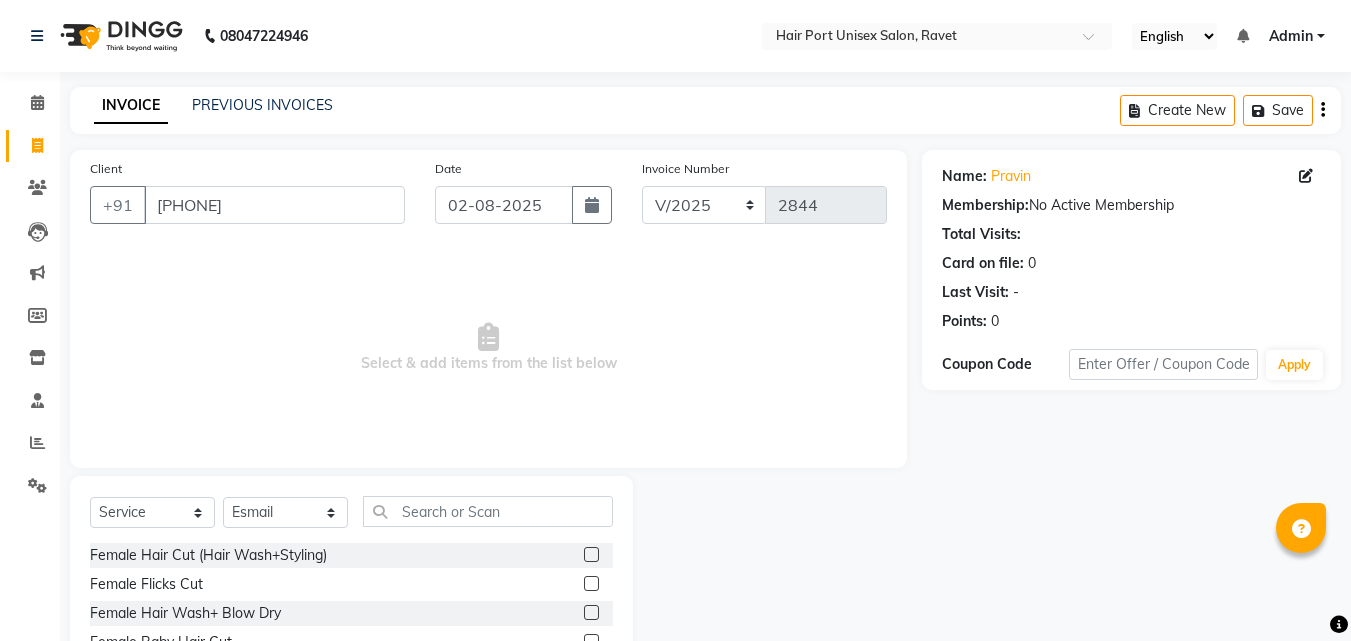 click 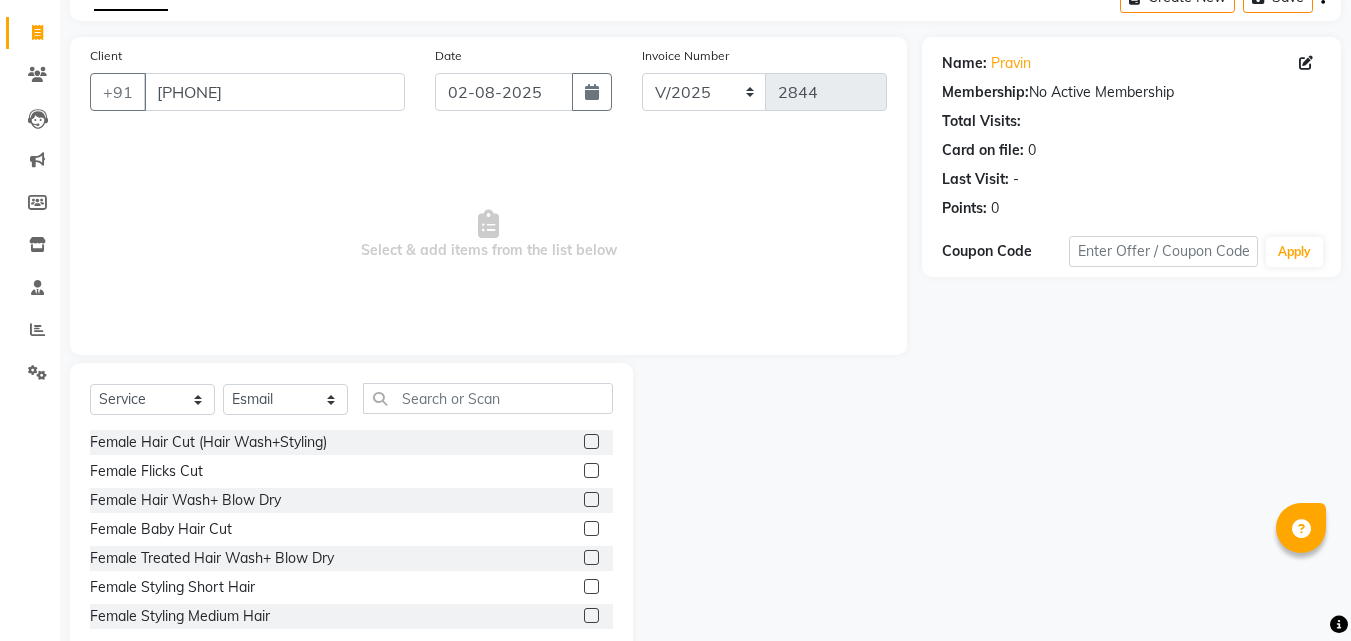 scroll, scrollTop: 160, scrollLeft: 0, axis: vertical 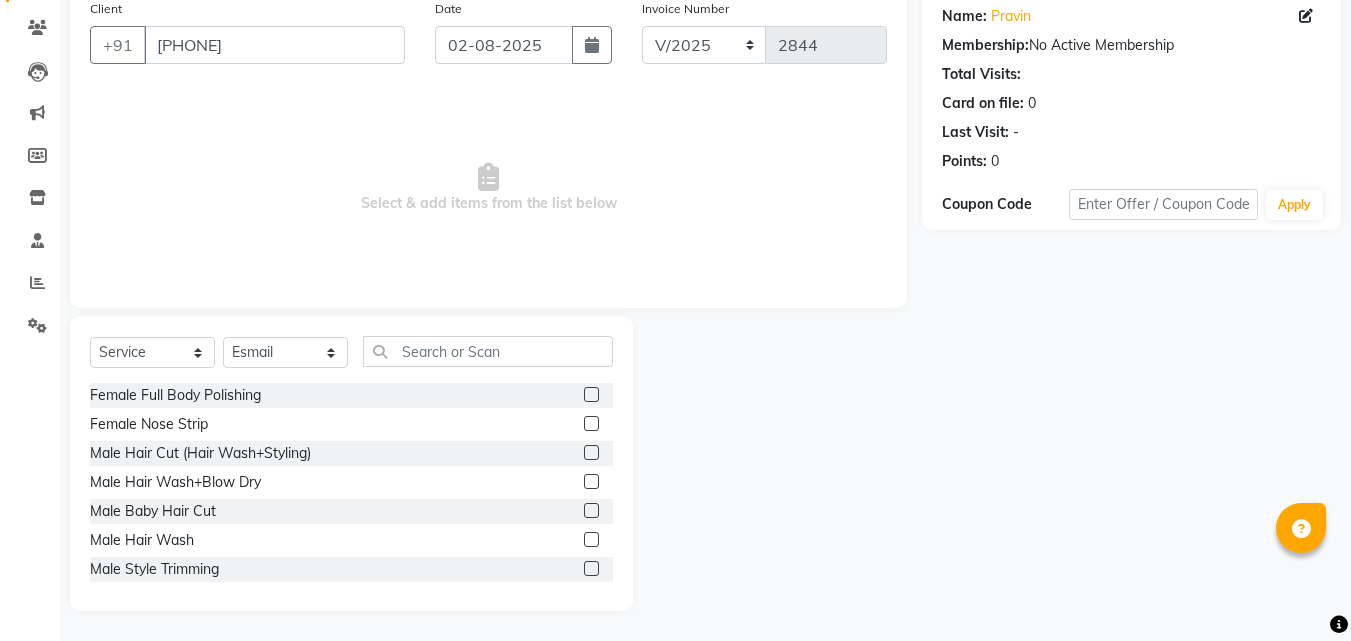 click 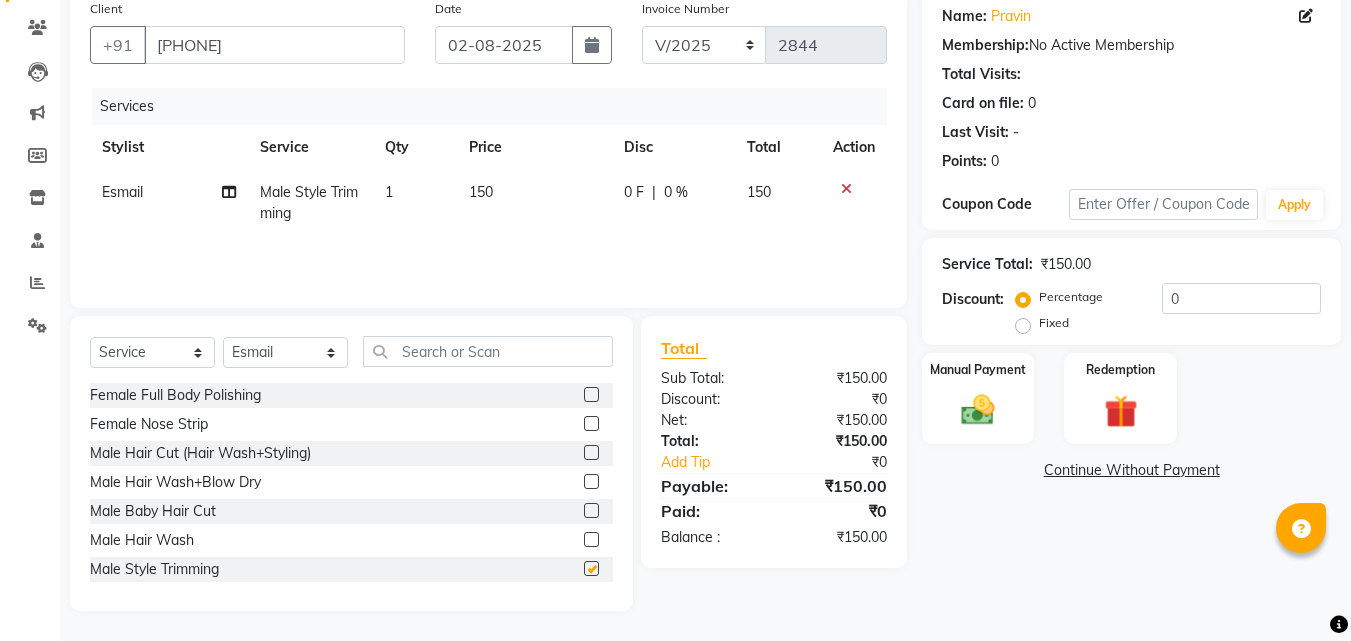 checkbox on "false" 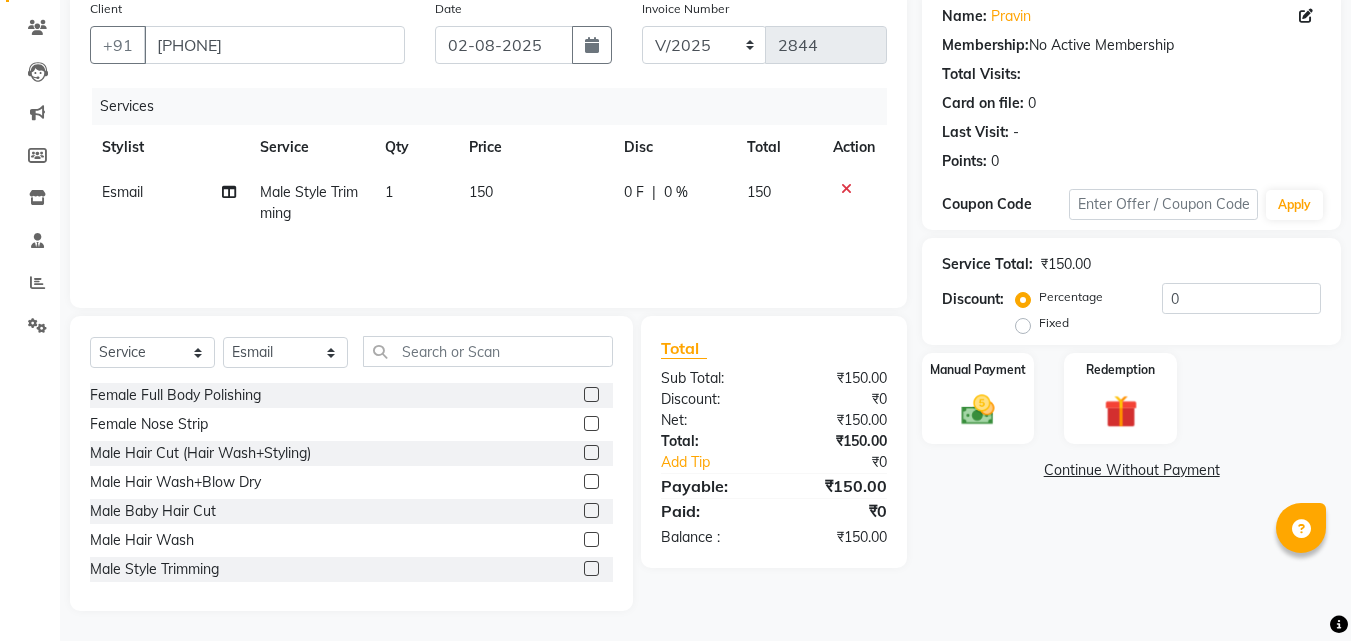 click 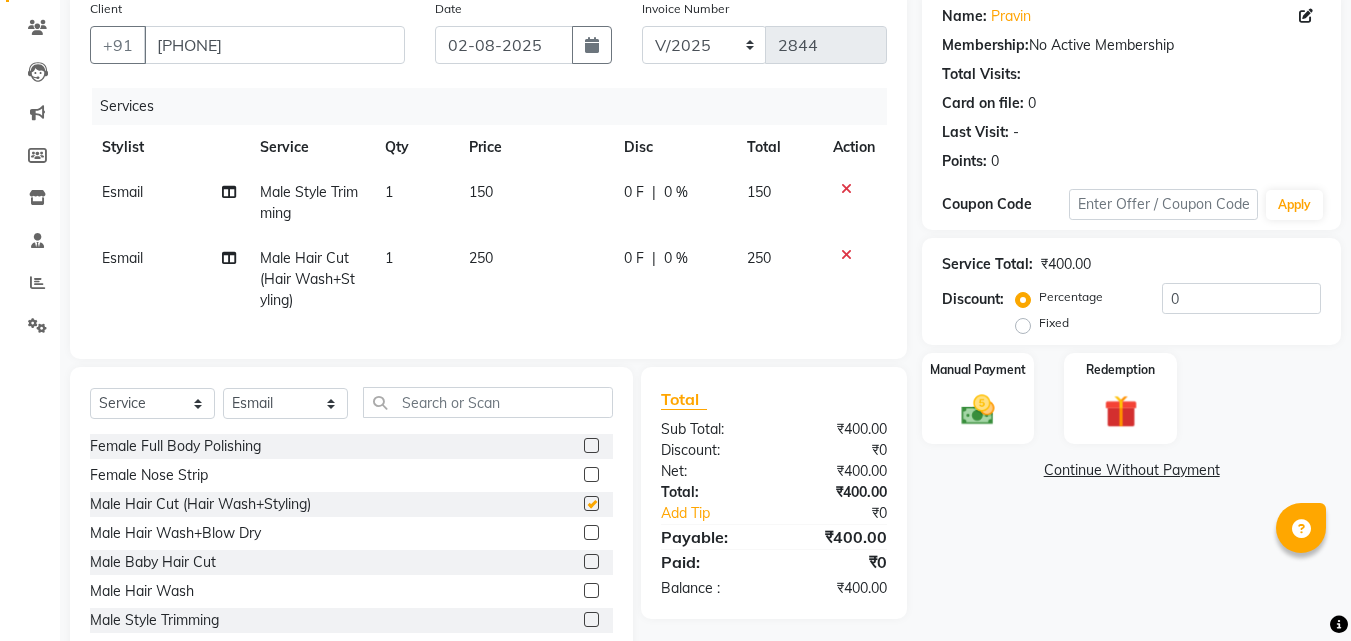 checkbox on "false" 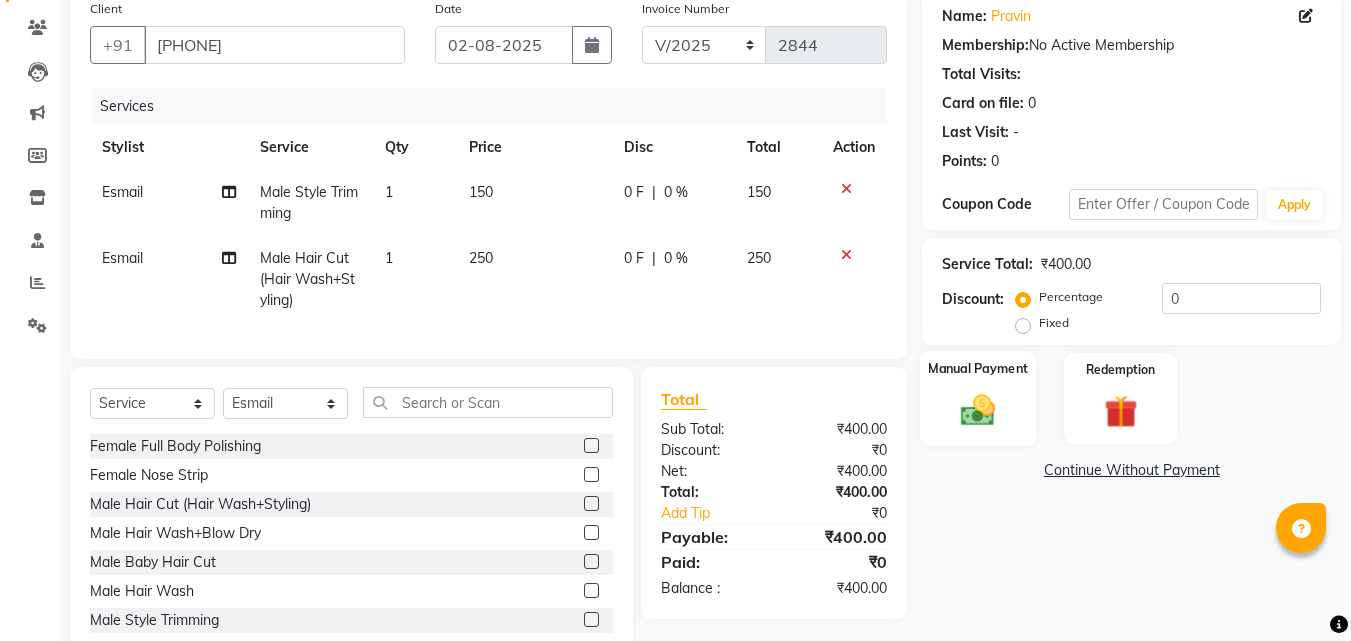 click 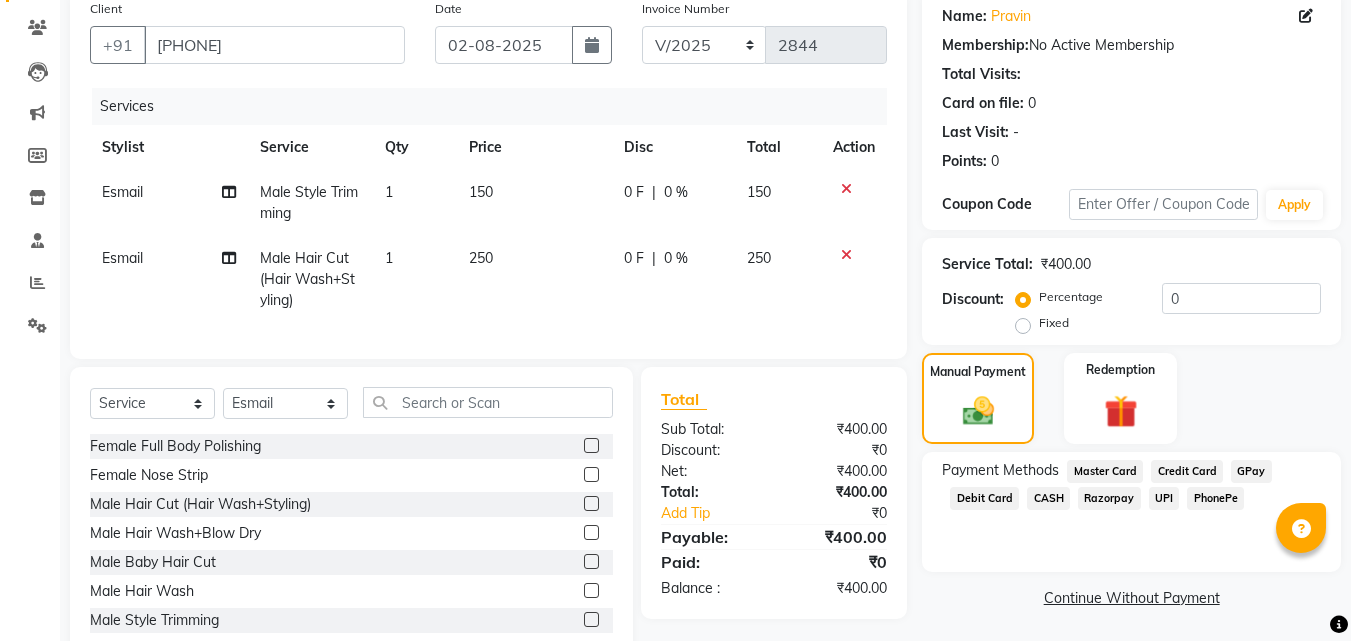 click on "PhonePe" 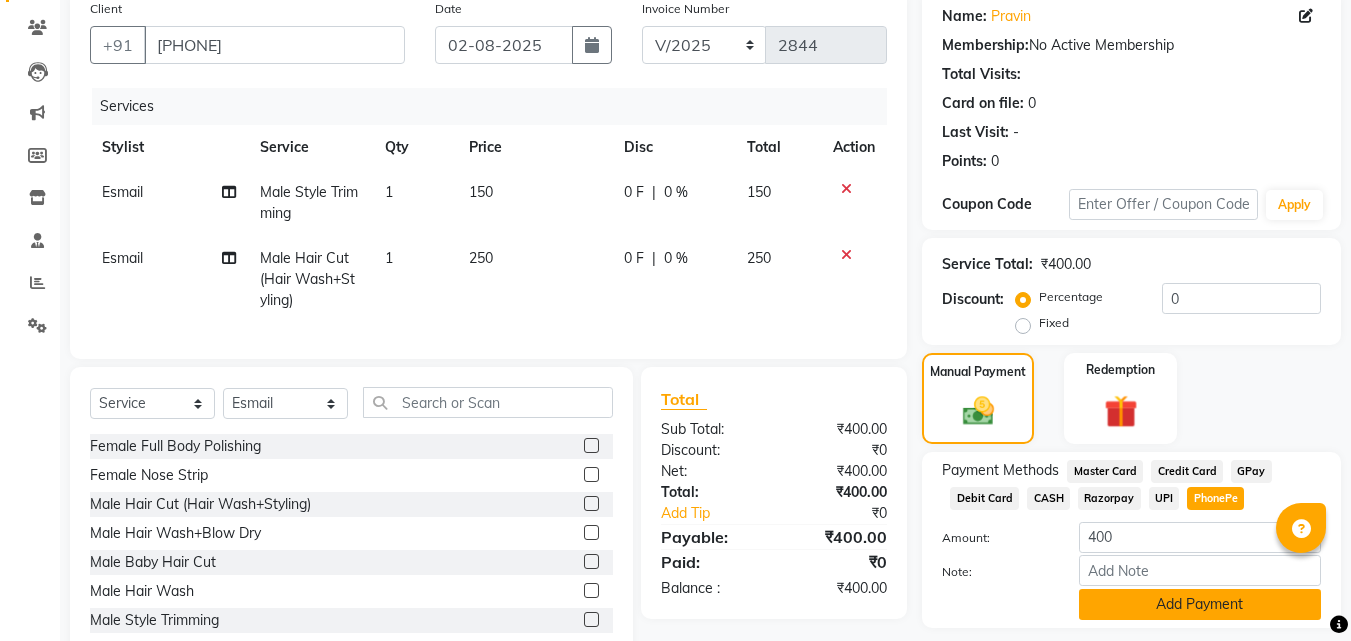 click on "Add Payment" 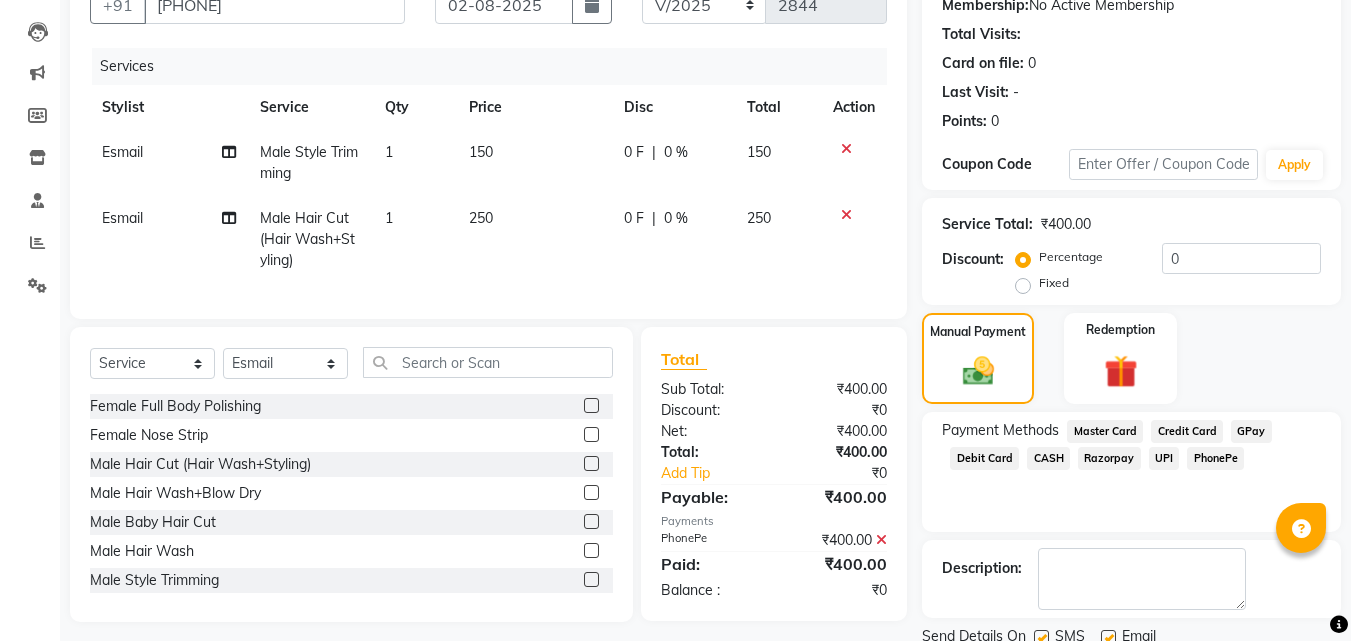 scroll, scrollTop: 275, scrollLeft: 0, axis: vertical 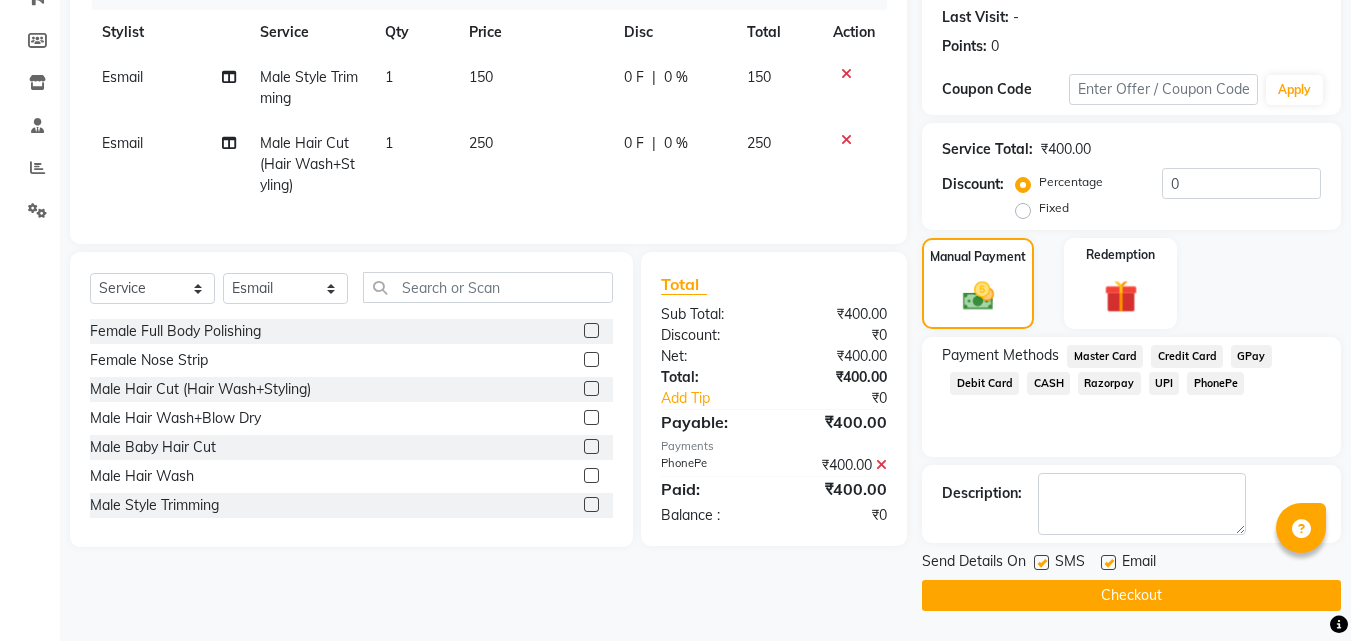 click on "Checkout" 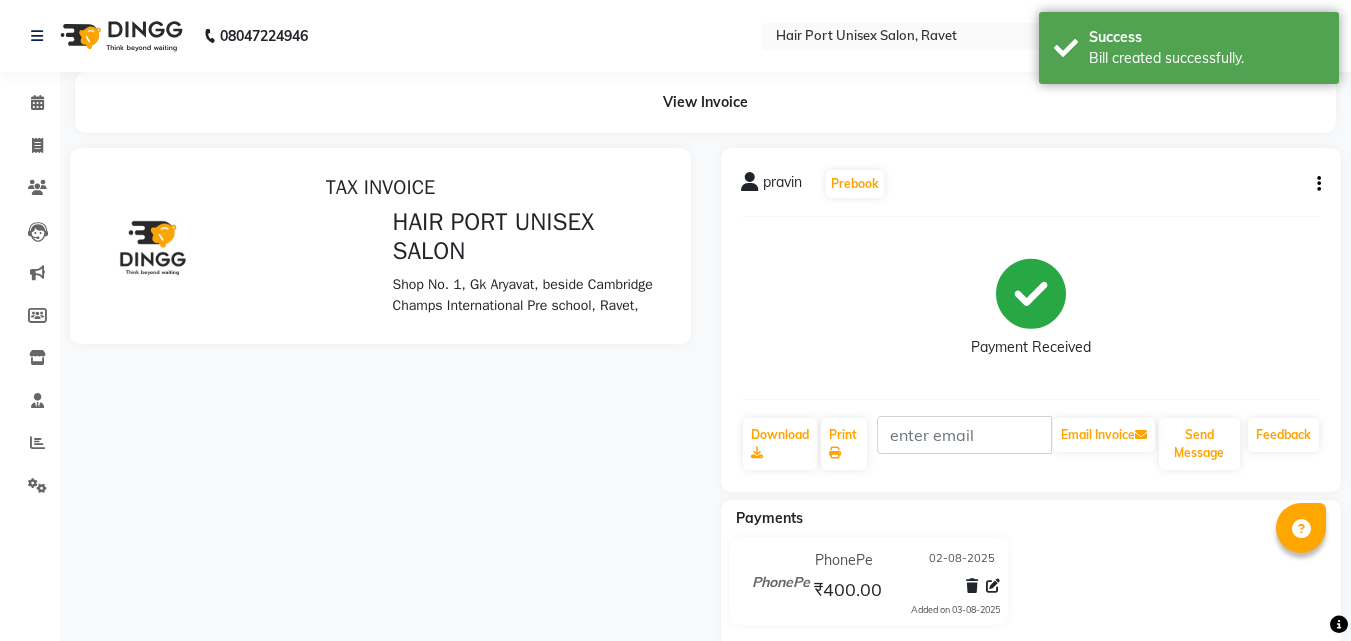 scroll, scrollTop: 0, scrollLeft: 0, axis: both 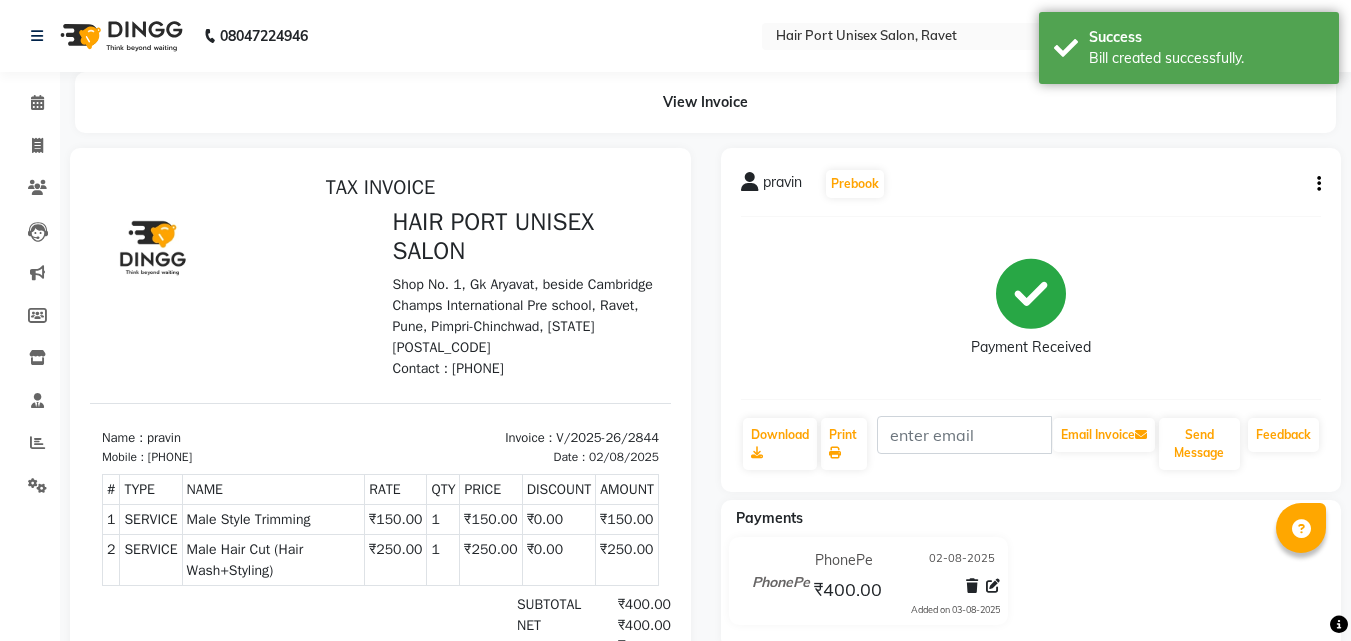 select on "service" 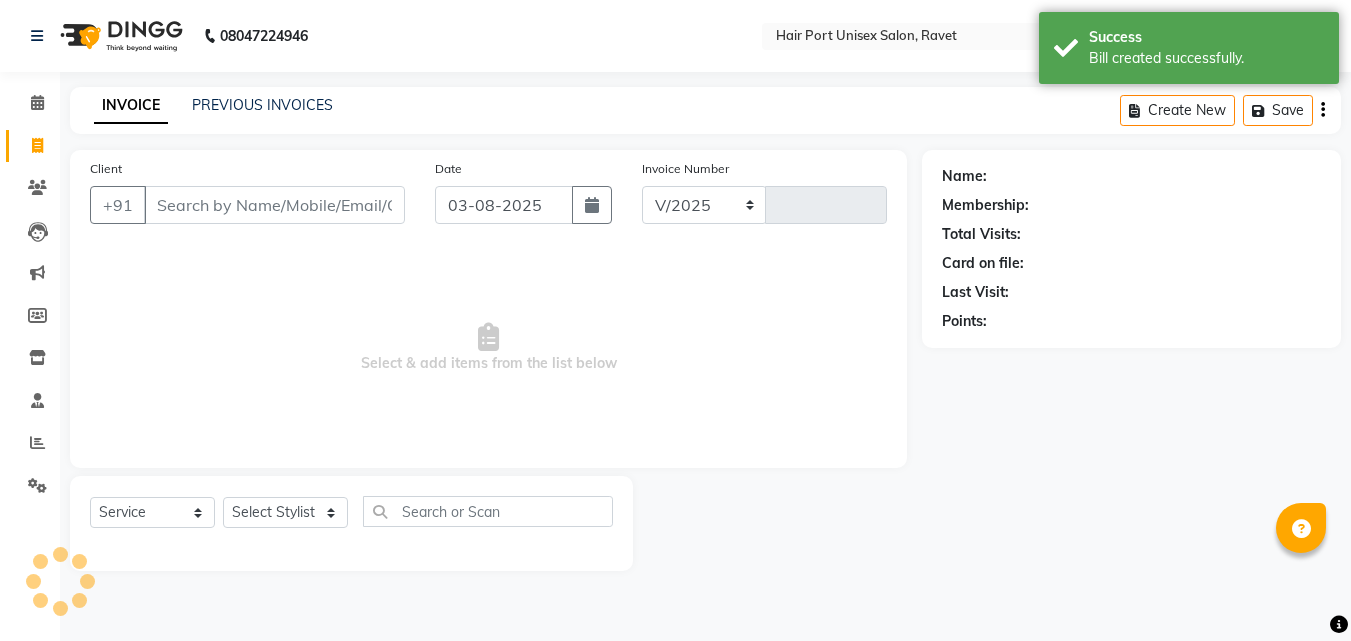 select on "7015" 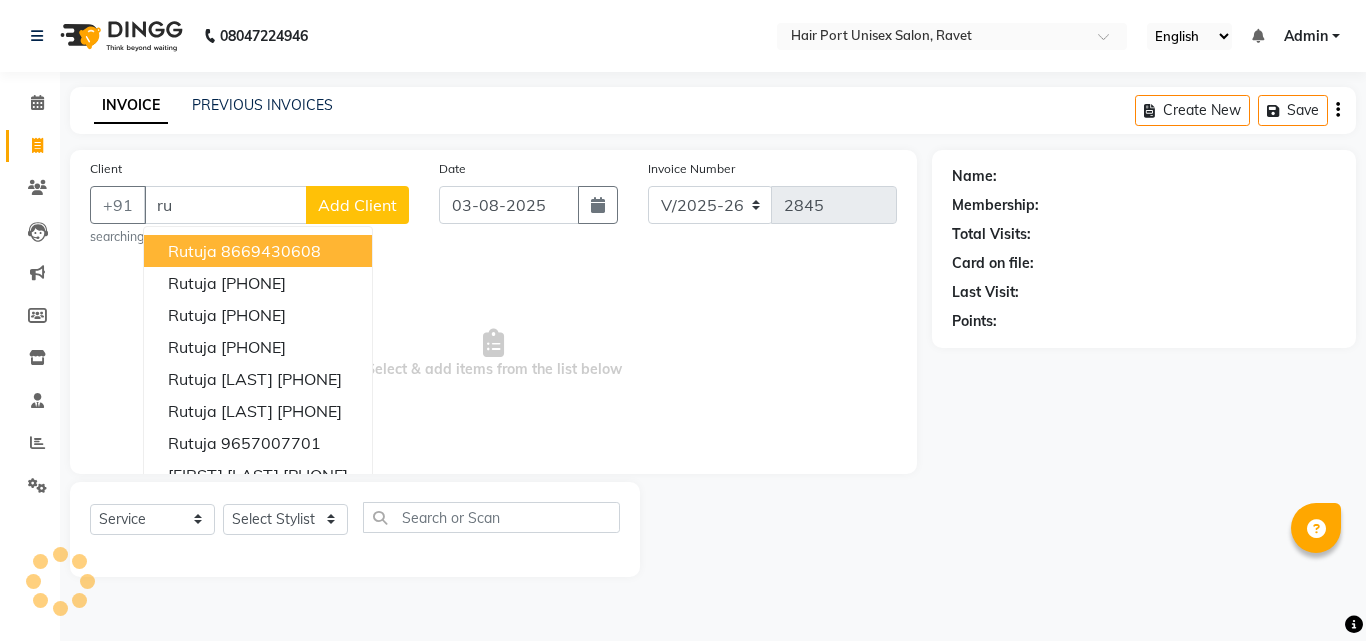 type on "r" 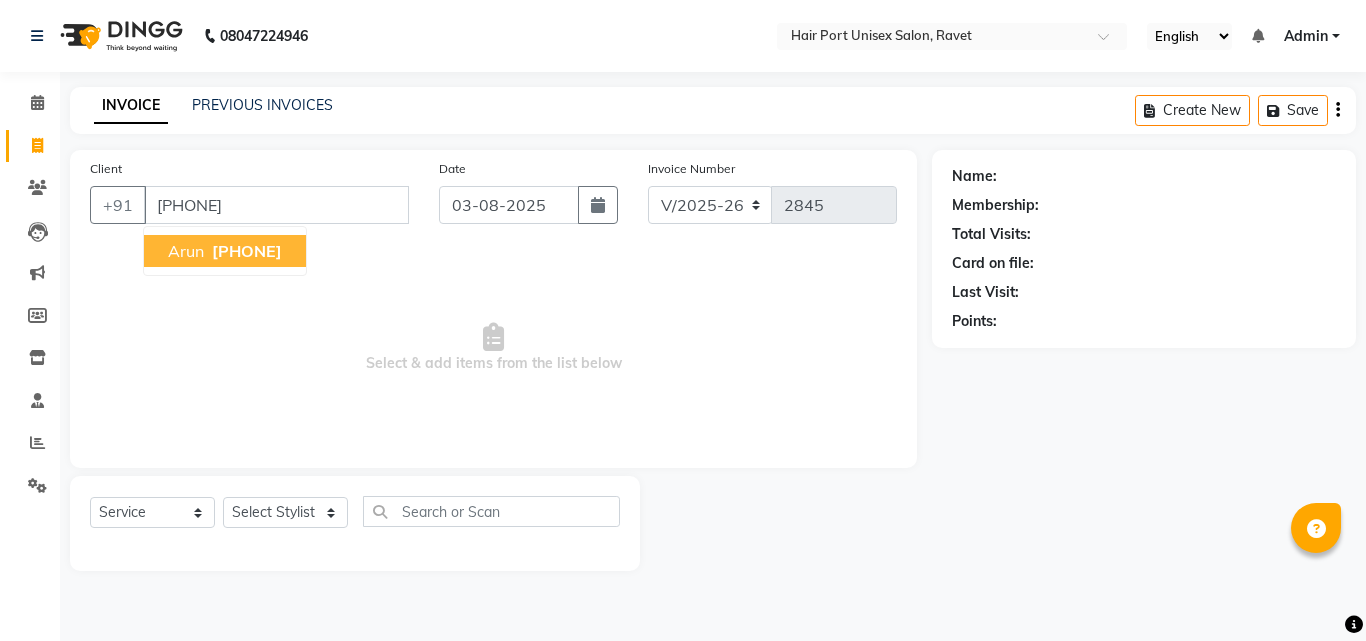 type on "[PHONE]" 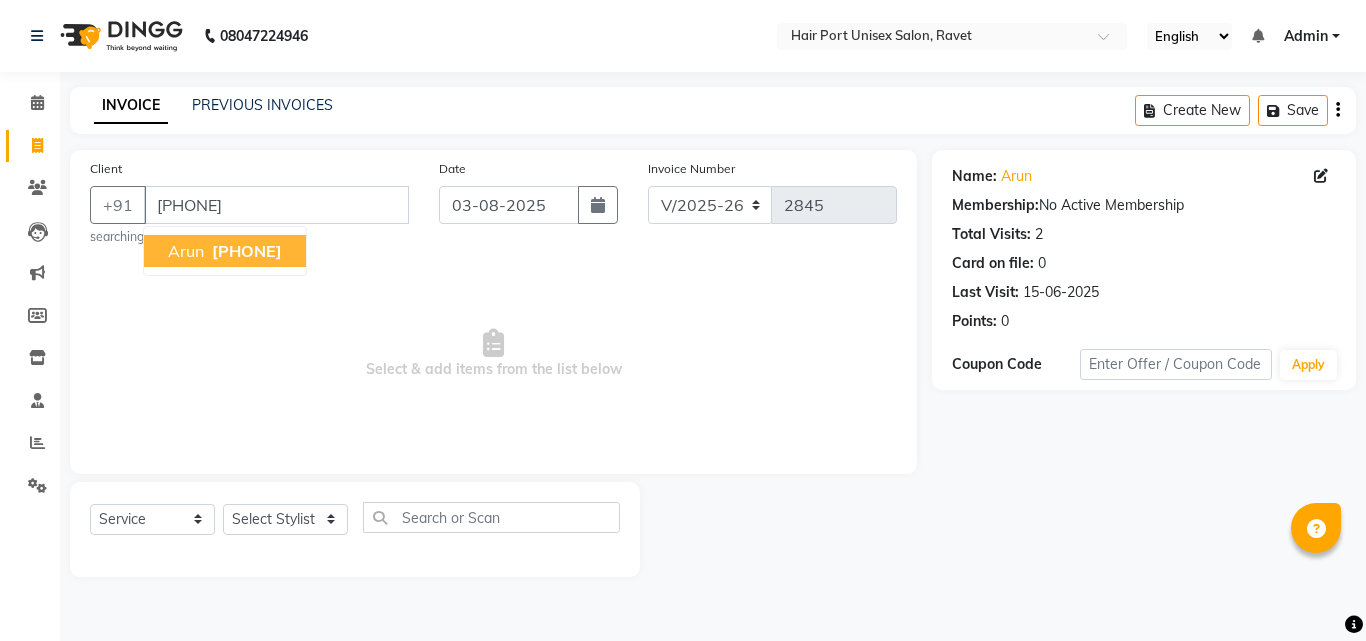 click on "[PHONE]" at bounding box center [247, 251] 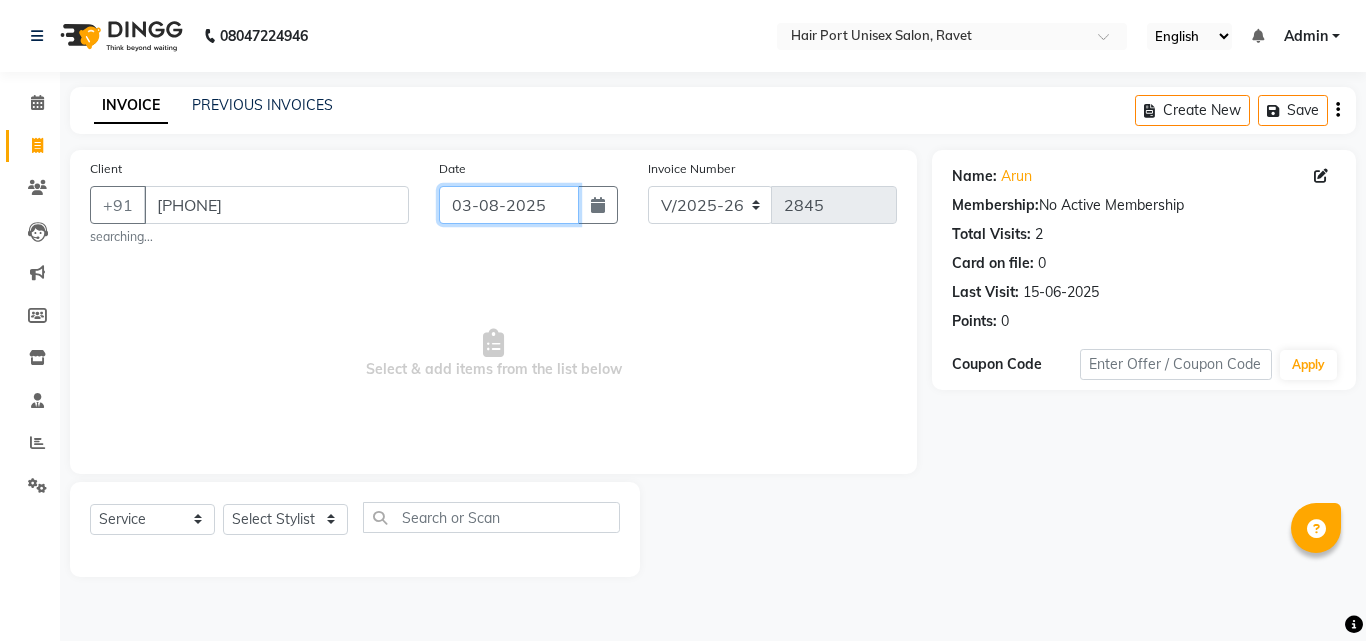 click on "03-08-2025" 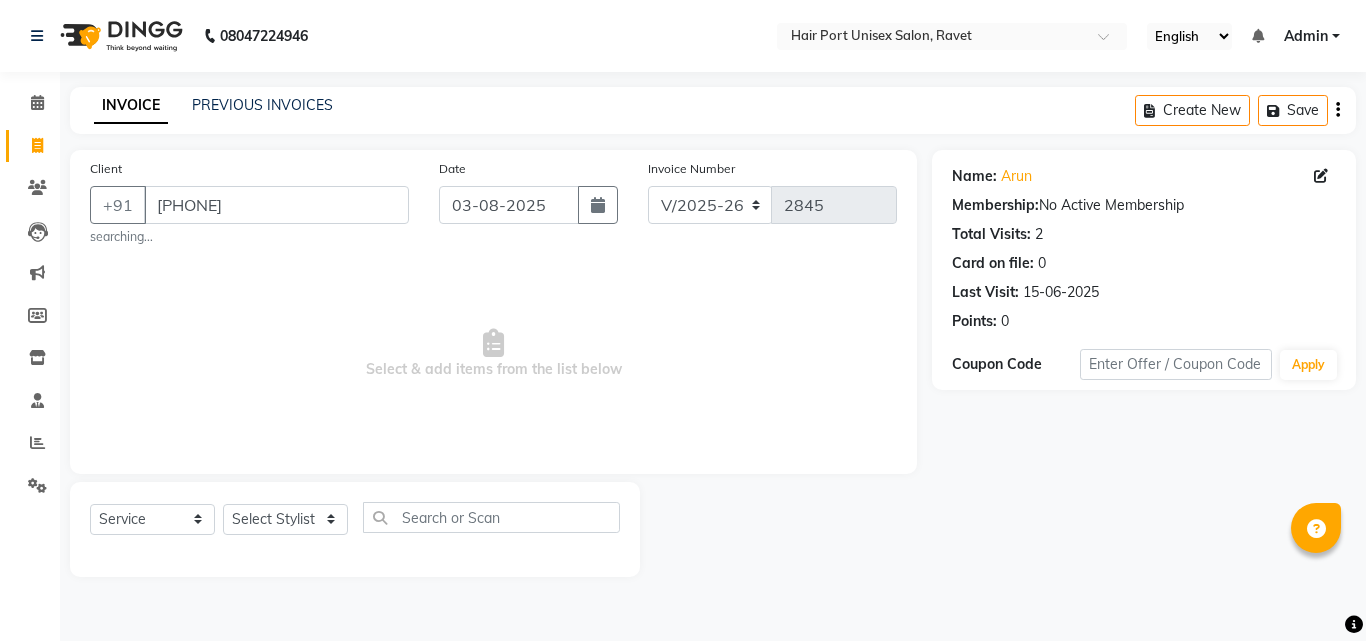 select on "8" 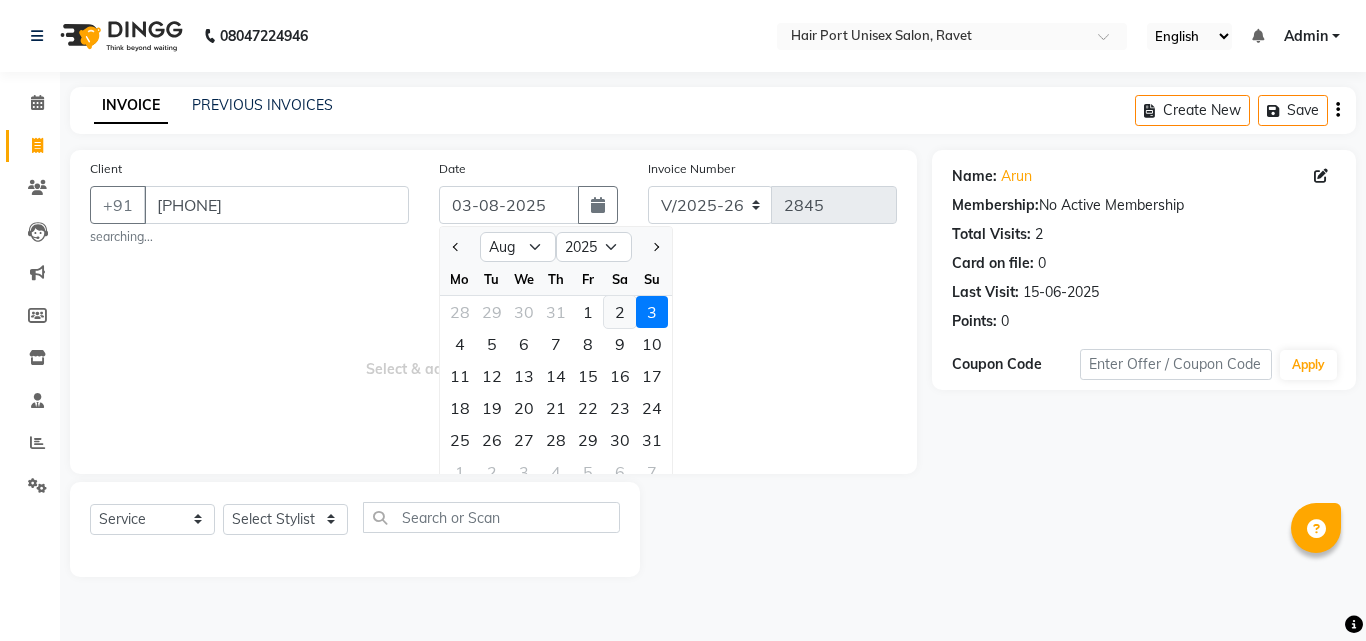 click on "2" 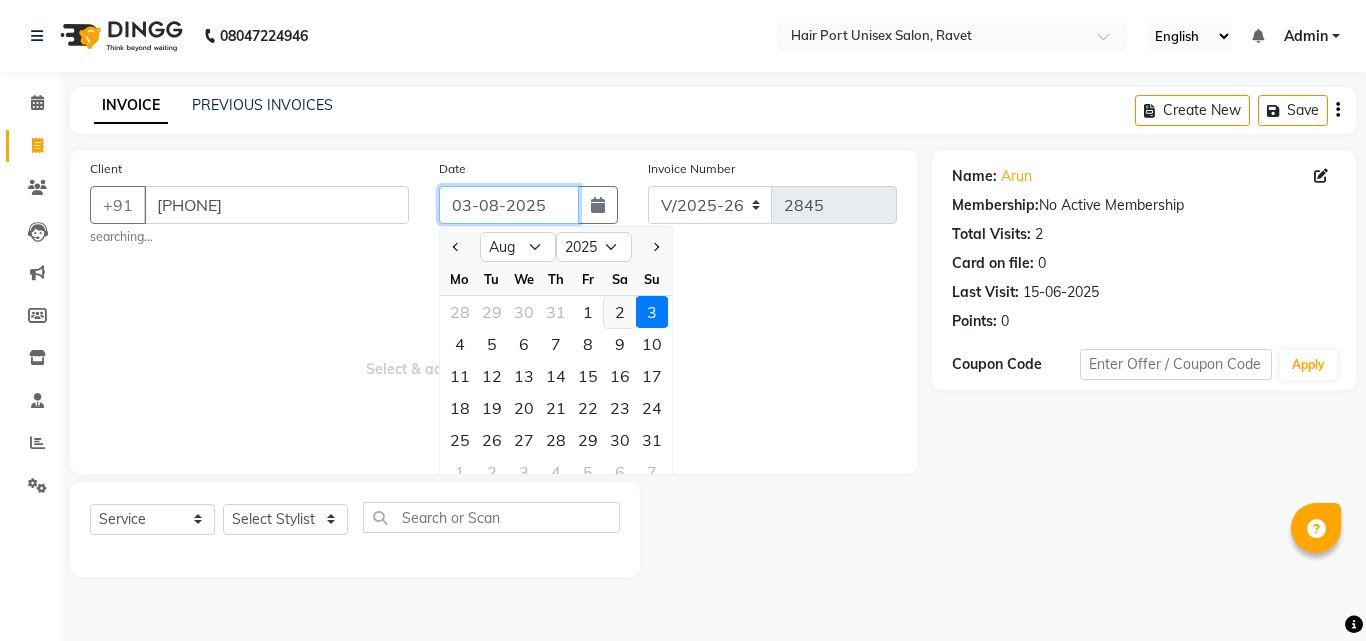 type on "02-08-2025" 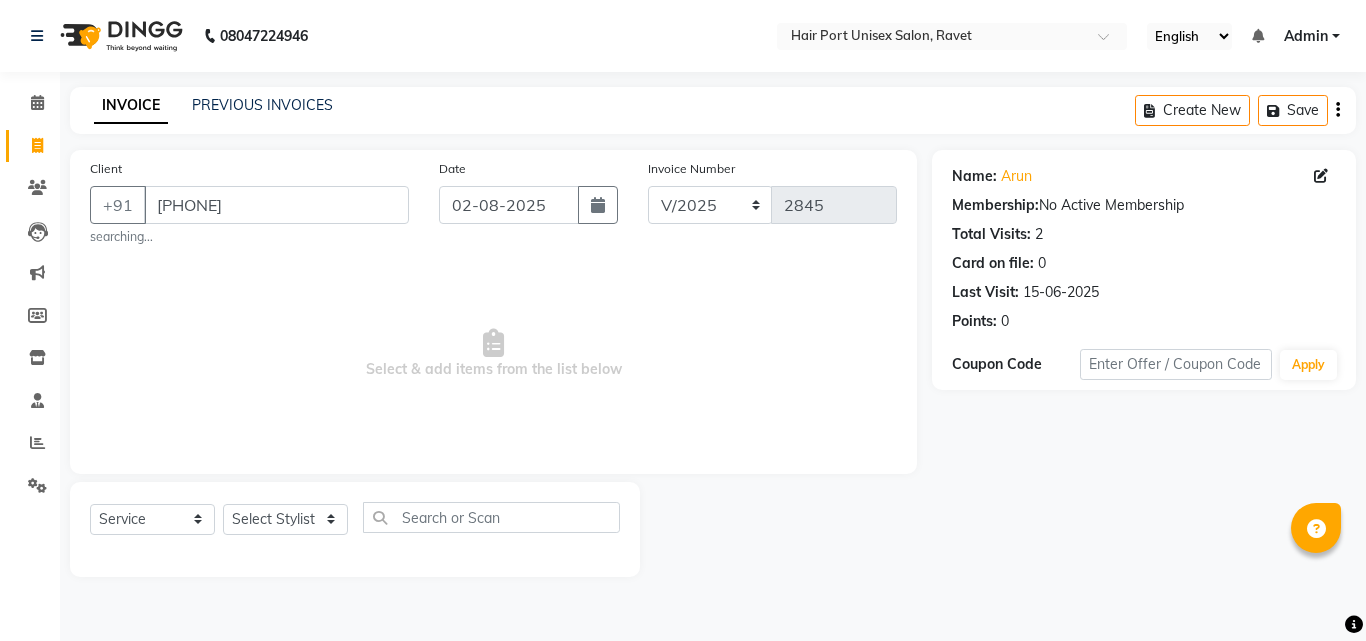 click on "Select & add items from the list below" at bounding box center [493, 354] 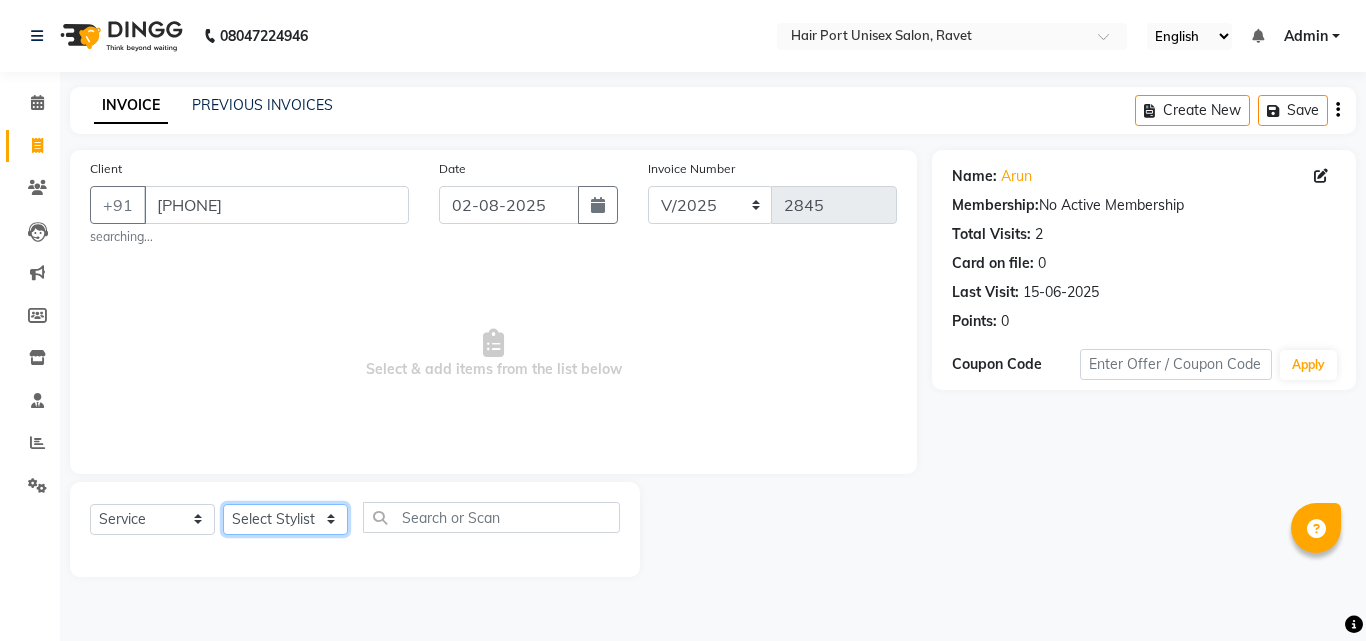click on "Select Stylist Anushaka Parihar  Esmail Gufran Jyoti Disale Netaji Vishwanath Suryavanshi Rupali  Tanaji Vishwanath Suryavanshi Vinod Mane" 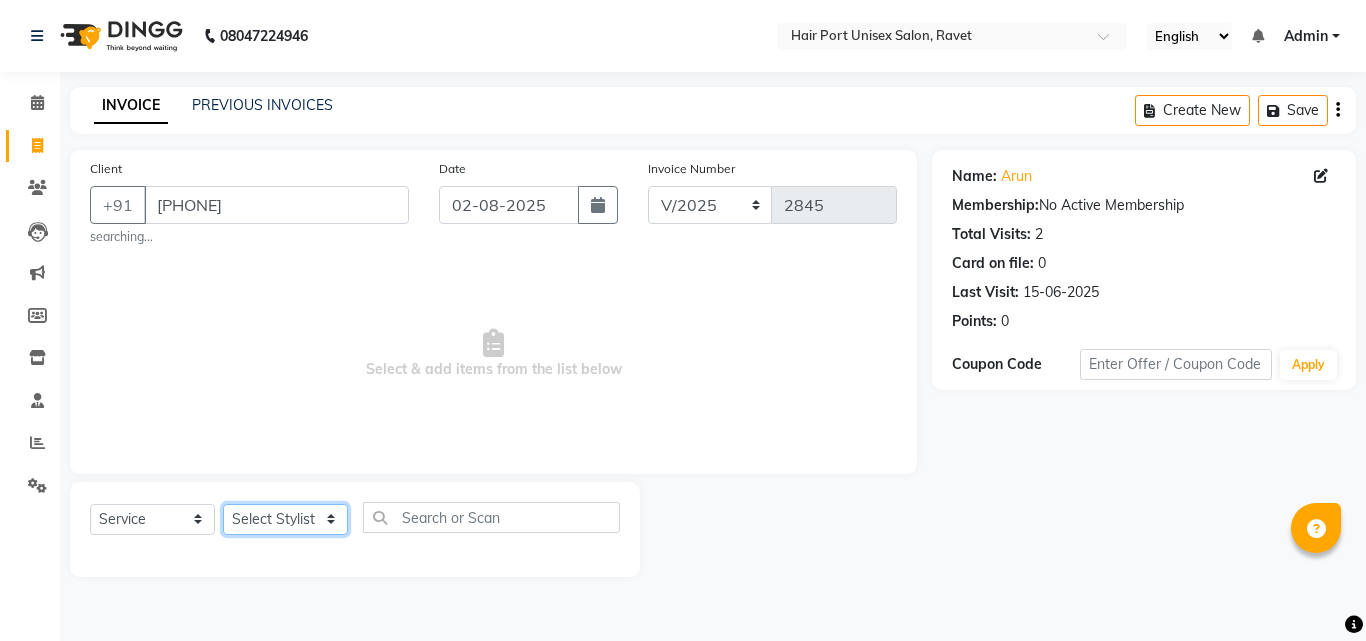 select on "58688" 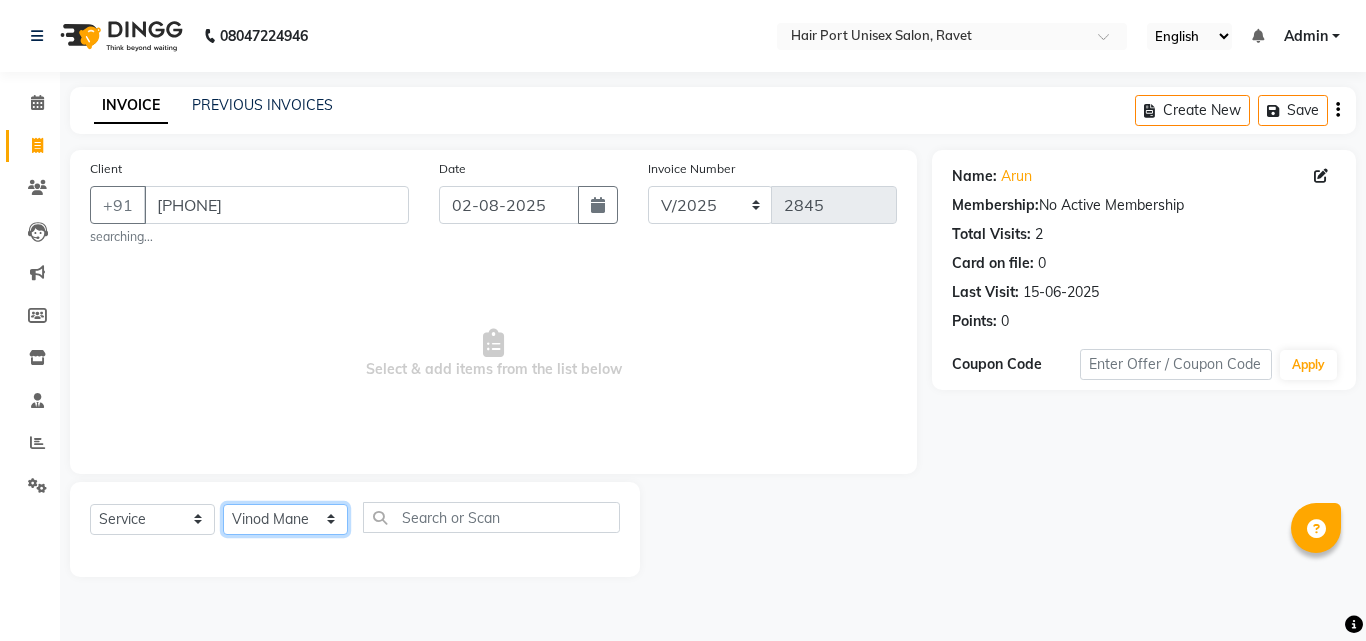 click on "Select Stylist Anushaka Parihar  Esmail Gufran Jyoti Disale Netaji Vishwanath Suryavanshi Rupali  Tanaji Vishwanath Suryavanshi Vinod Mane" 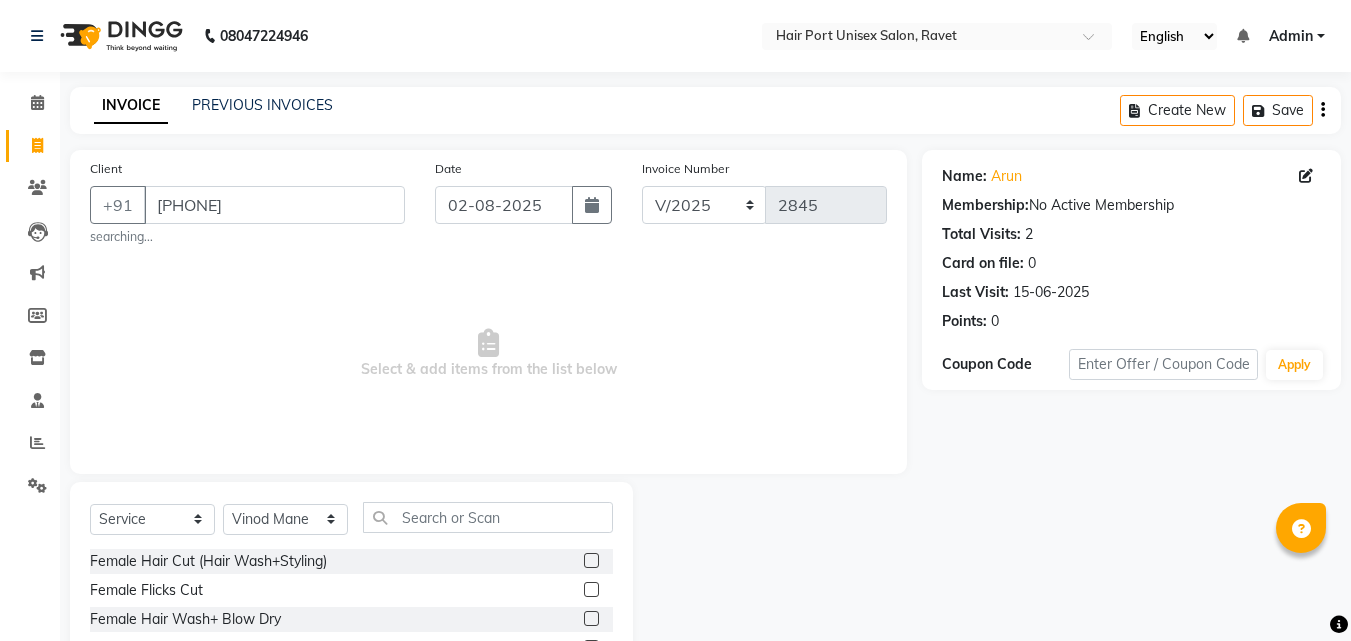 click 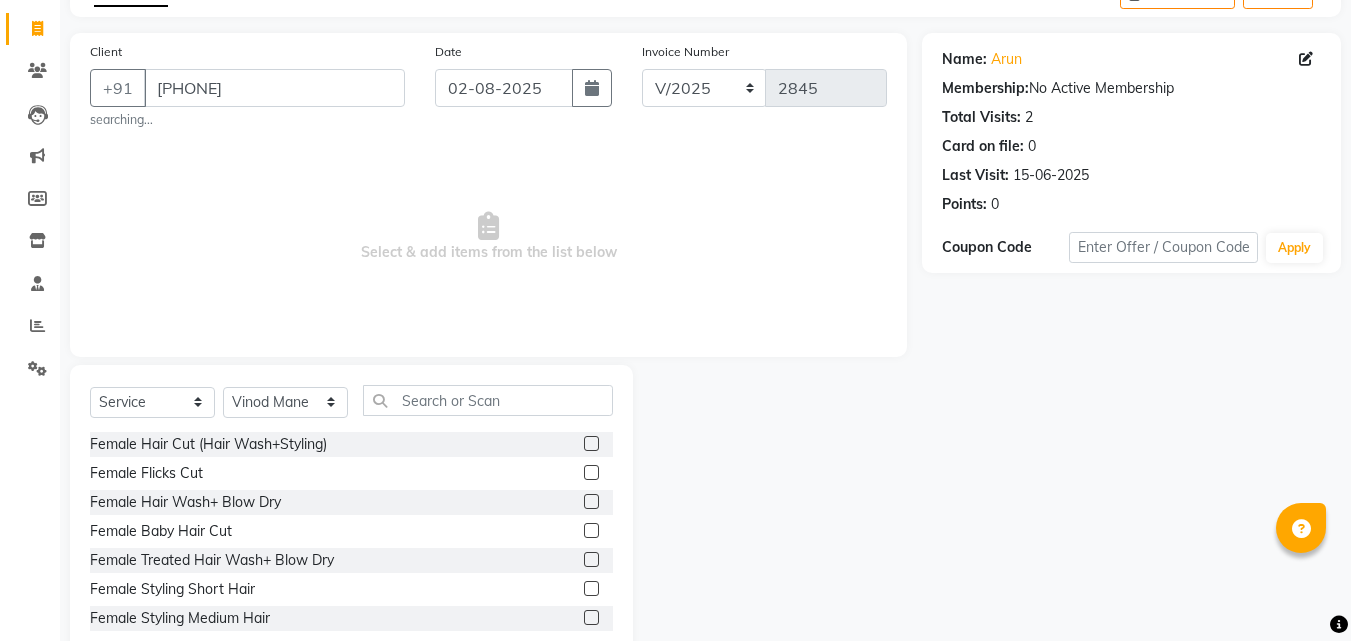 scroll, scrollTop: 166, scrollLeft: 0, axis: vertical 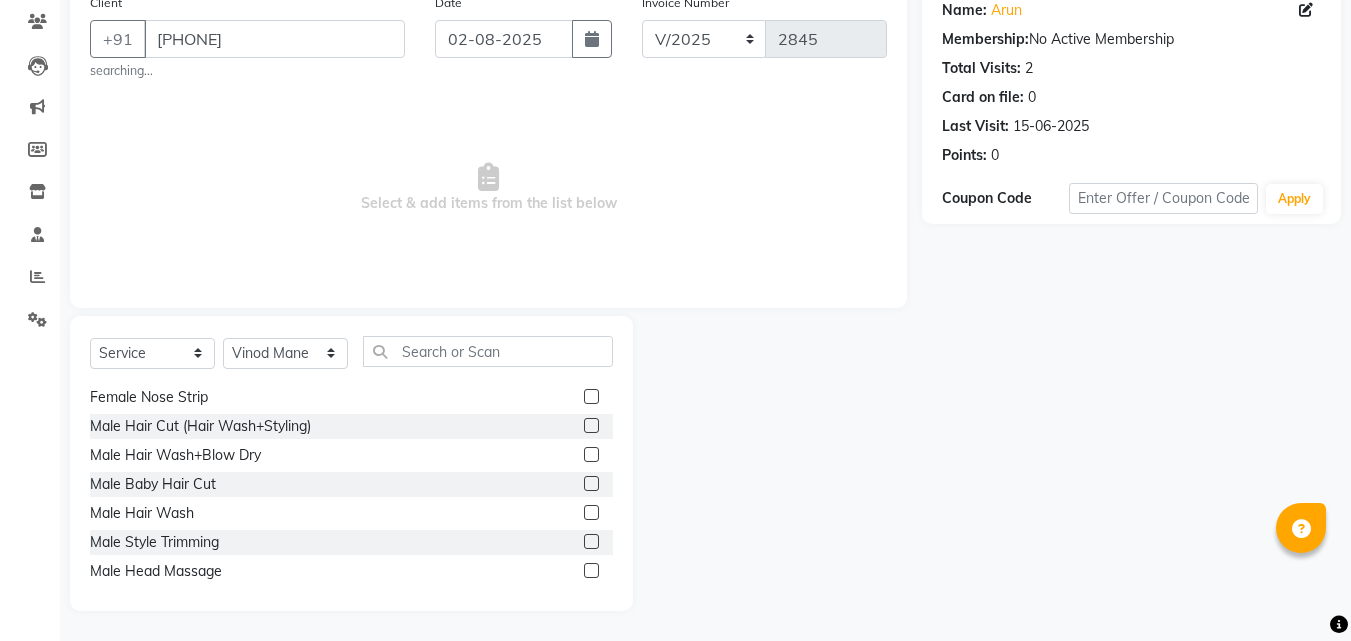 click 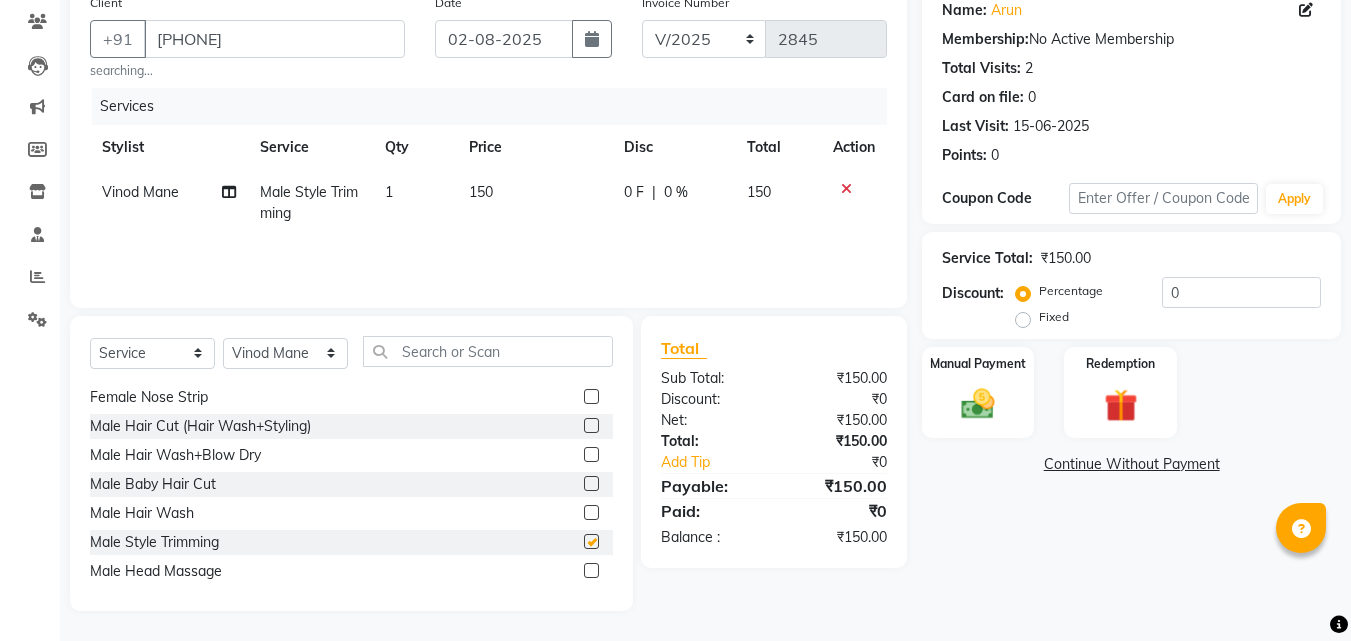 checkbox on "false" 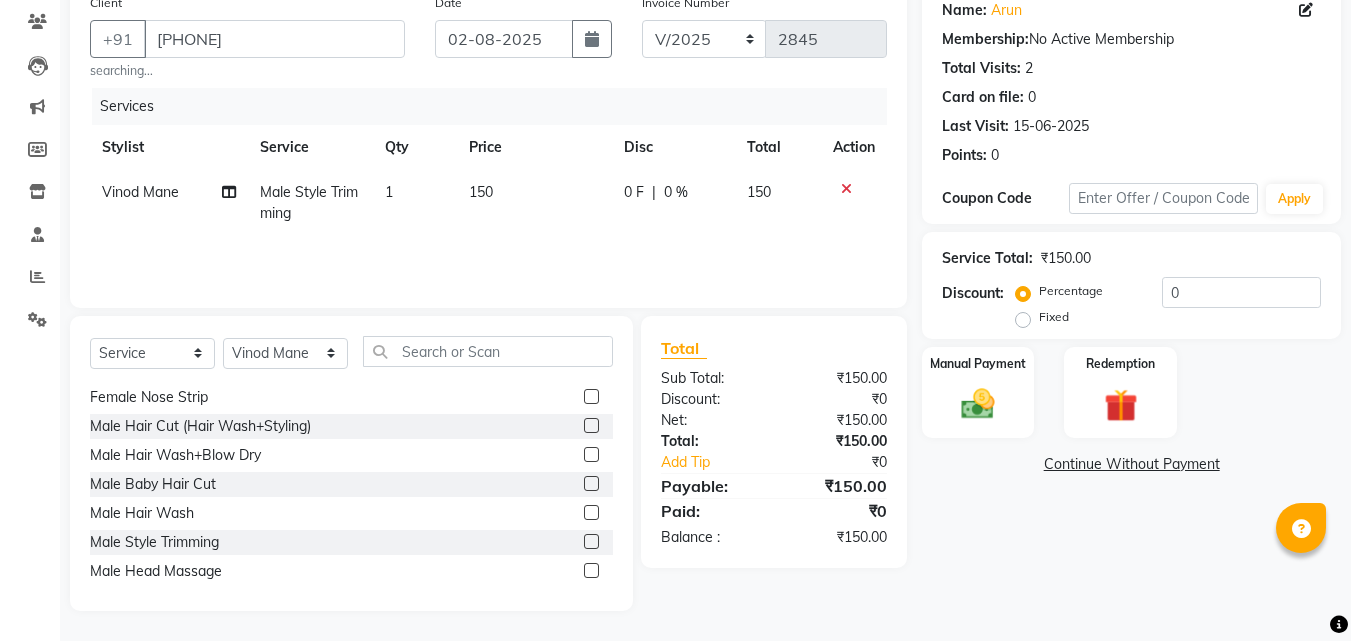 click 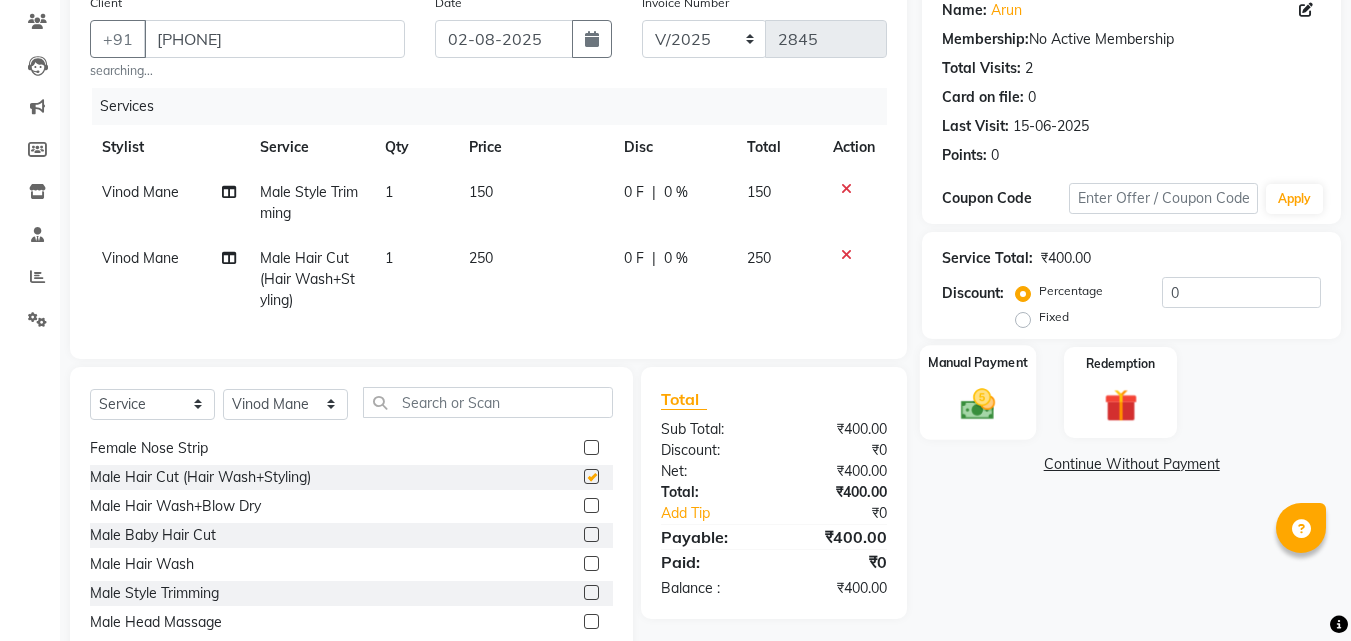 checkbox on "false" 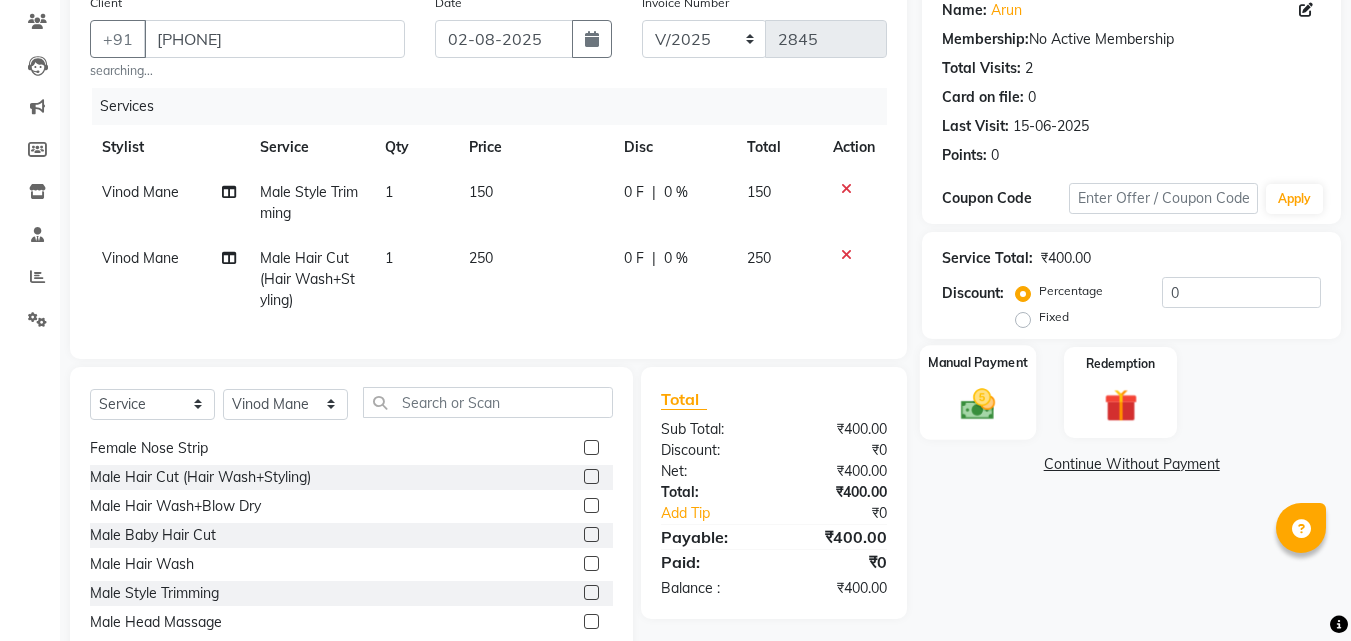 click on "Manual Payment" 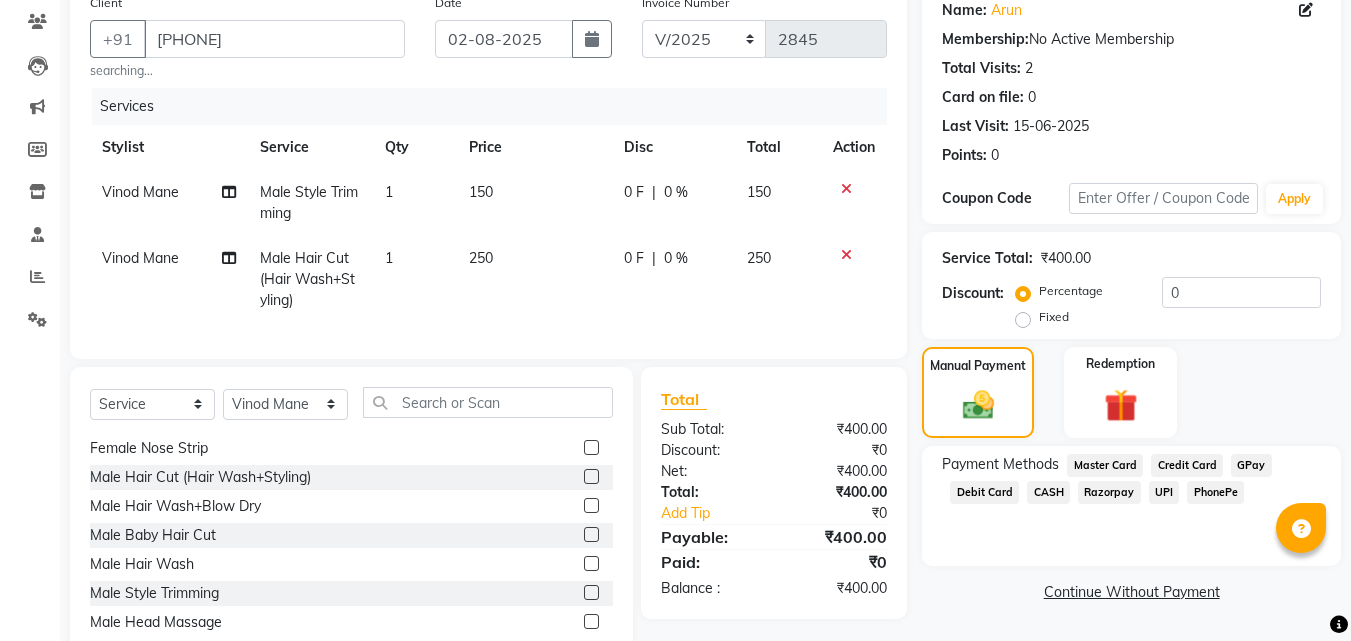 click on "PhonePe" 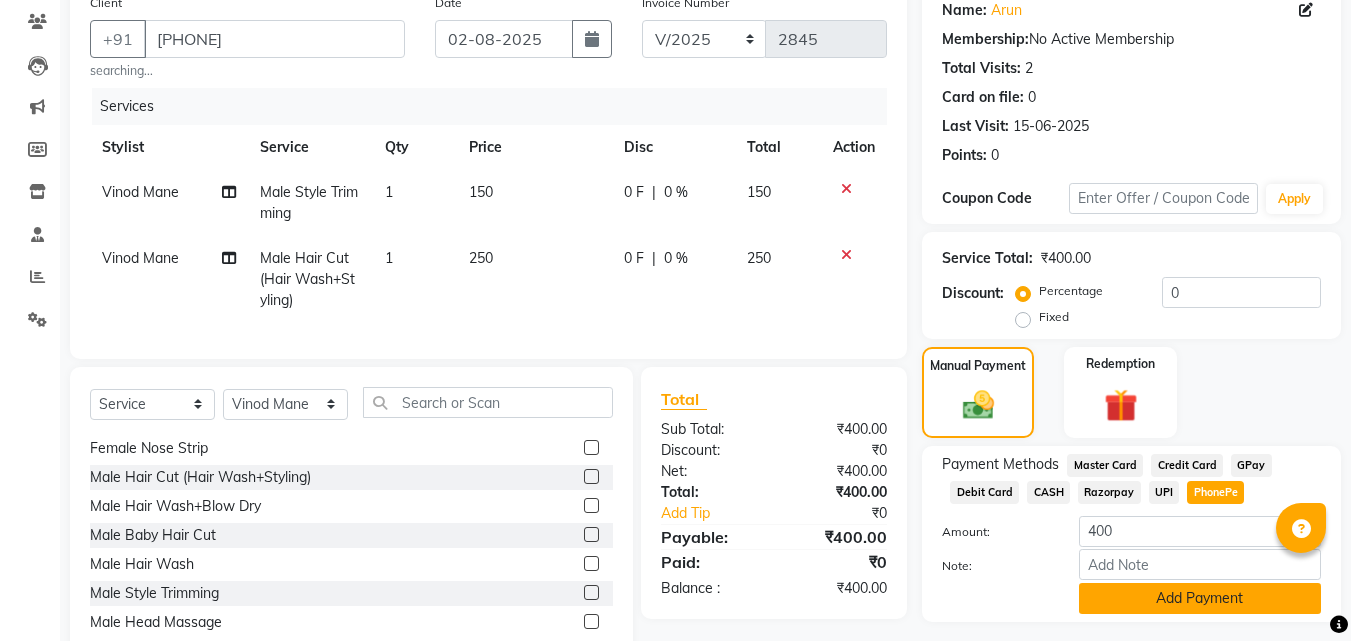 click on "Add Payment" 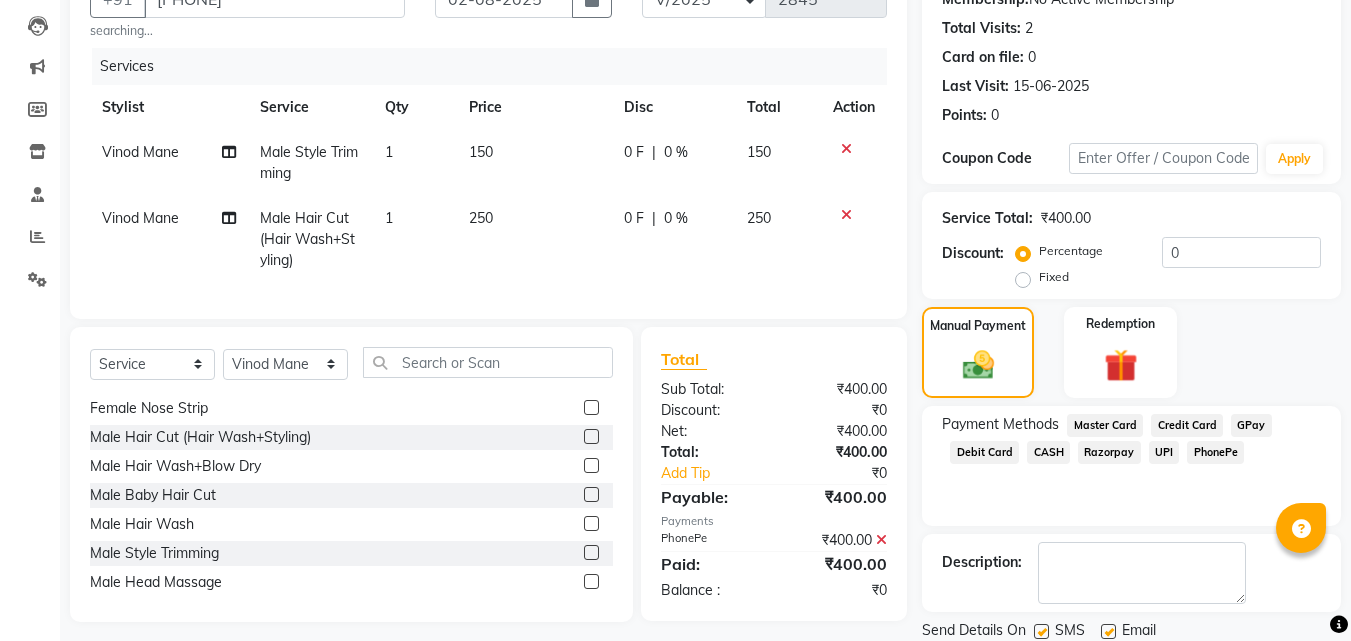 scroll, scrollTop: 275, scrollLeft: 0, axis: vertical 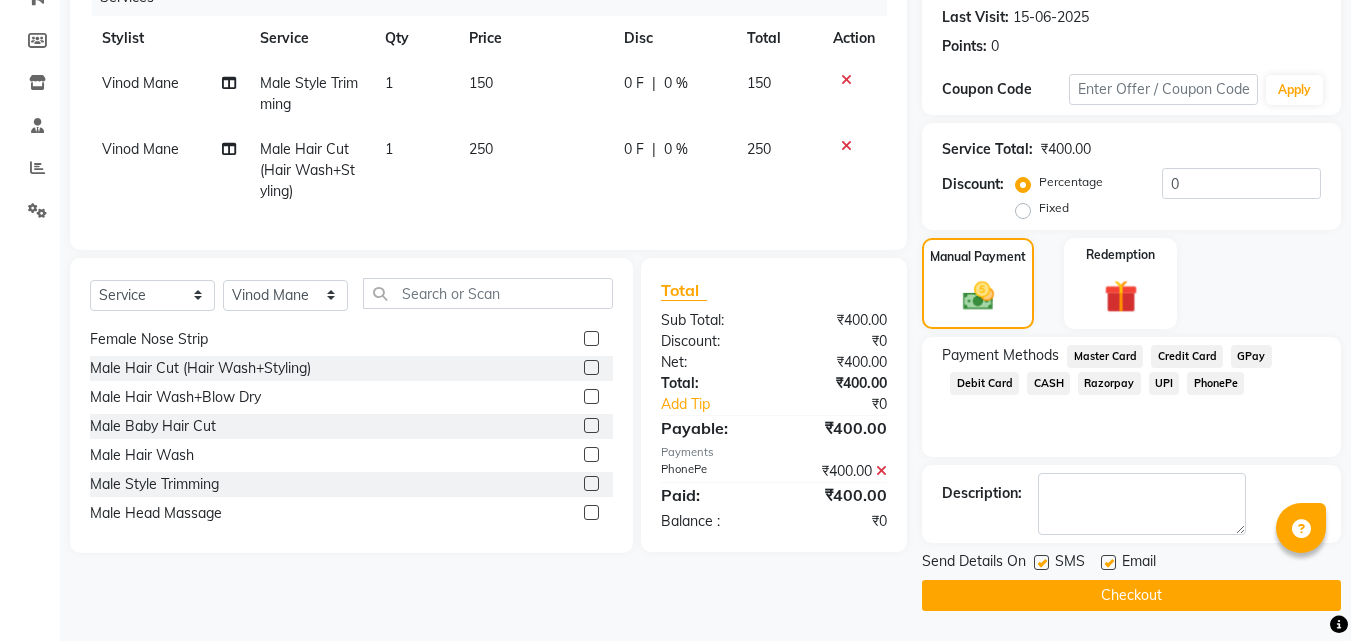 click on "Checkout" 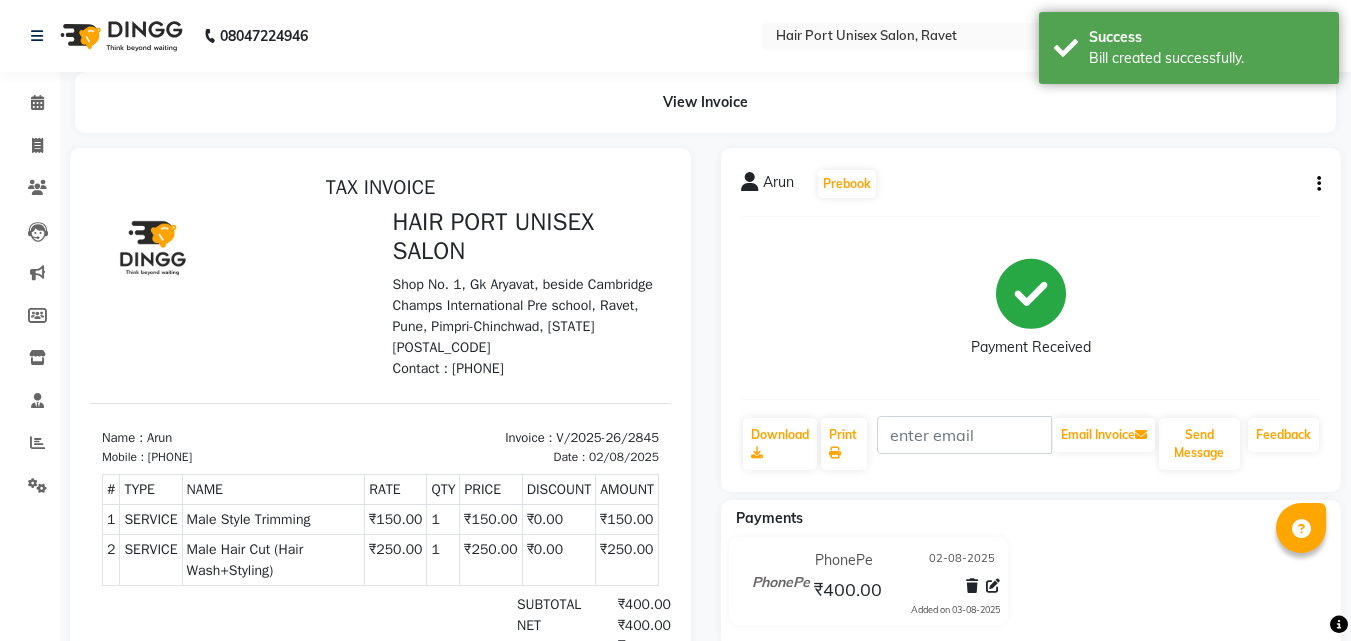 scroll, scrollTop: 0, scrollLeft: 0, axis: both 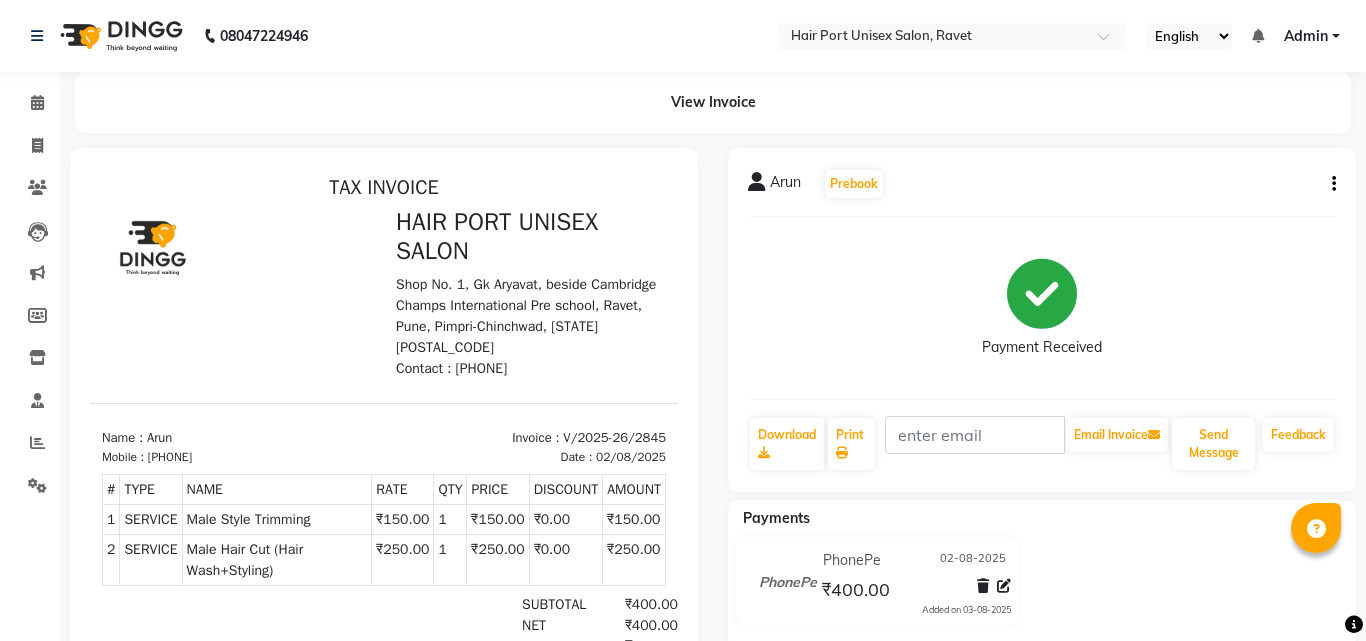 select on "service" 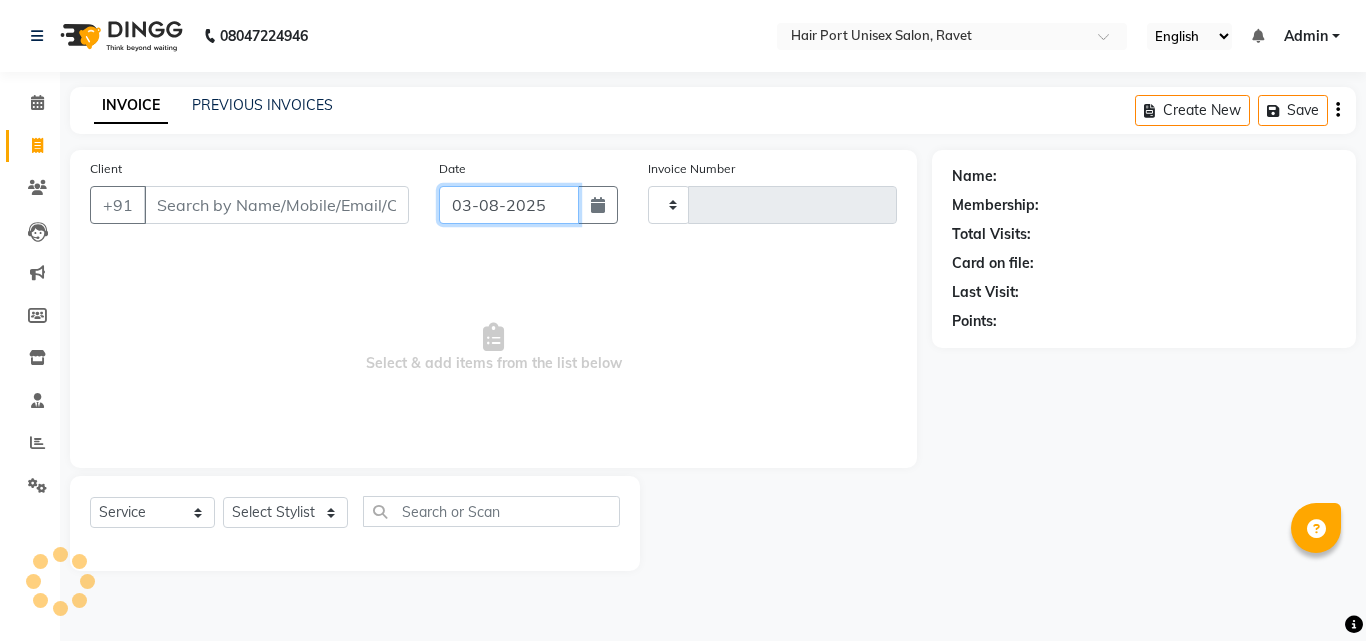 click on "03-08-2025" 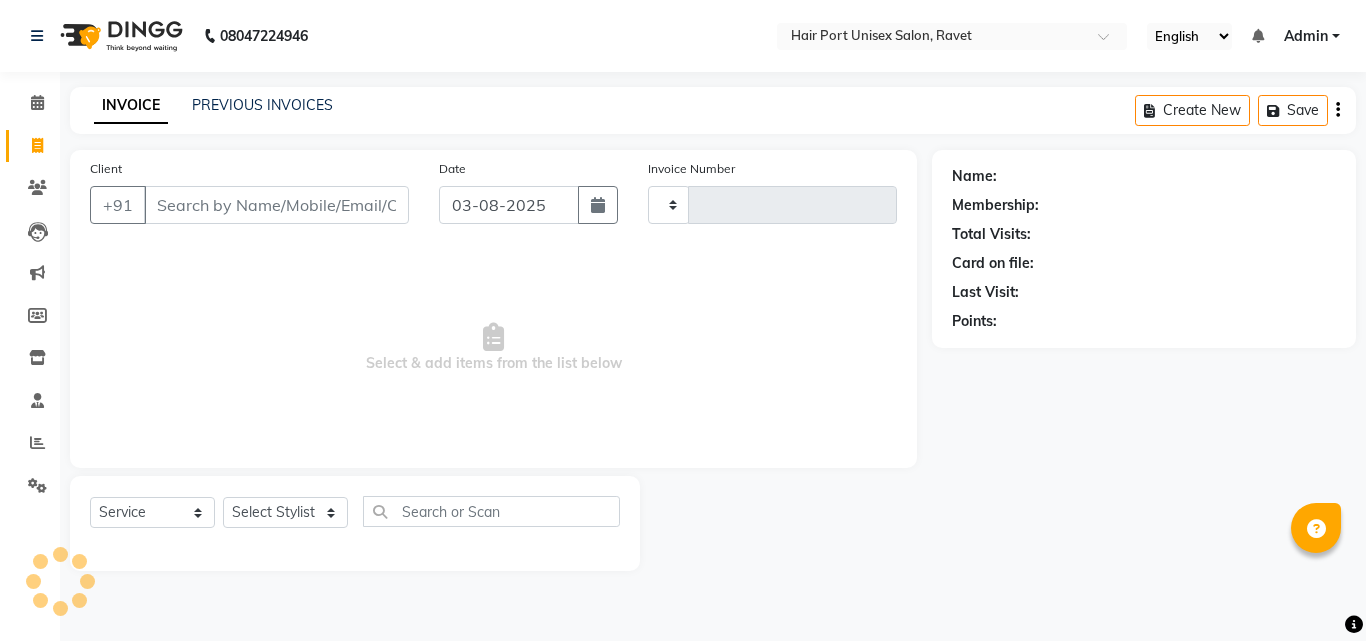 select on "8" 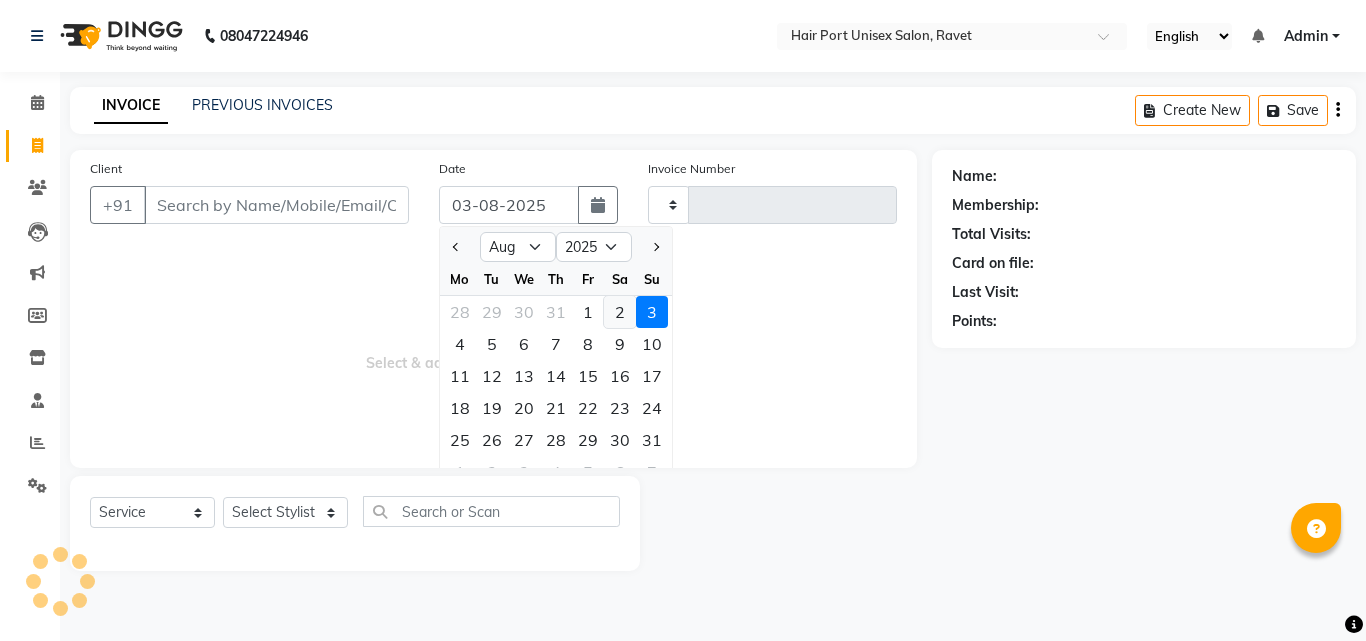 click on "2" 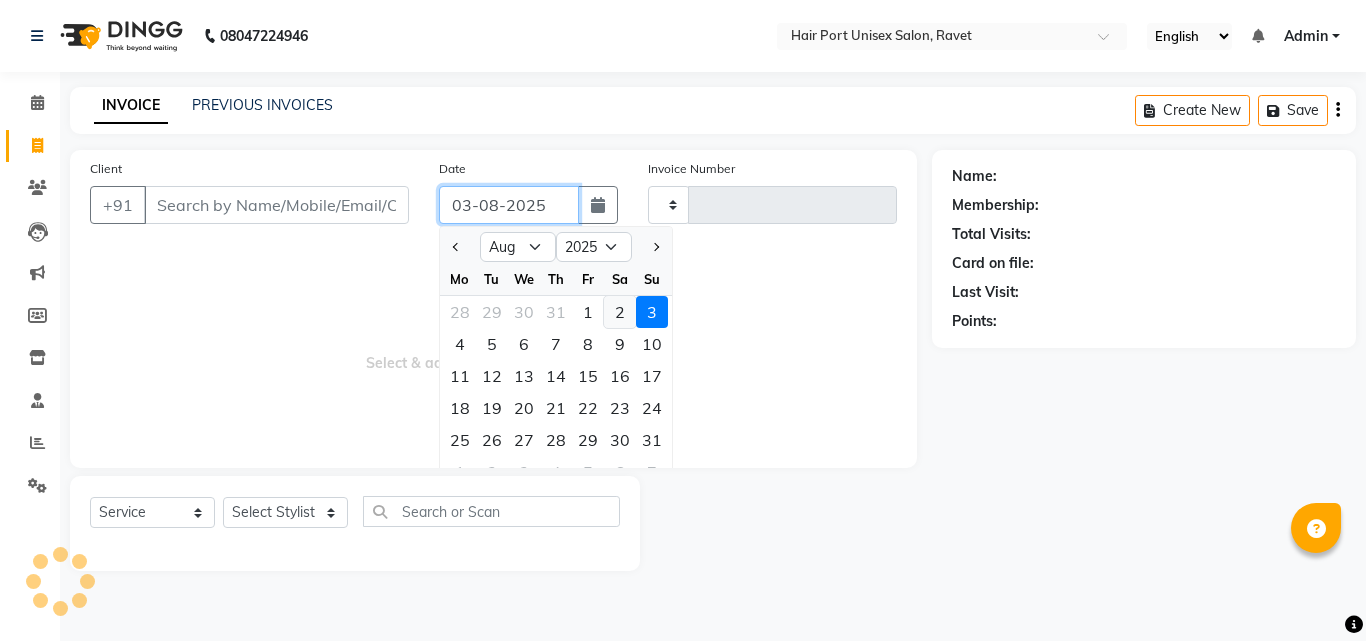 type on "02-08-2025" 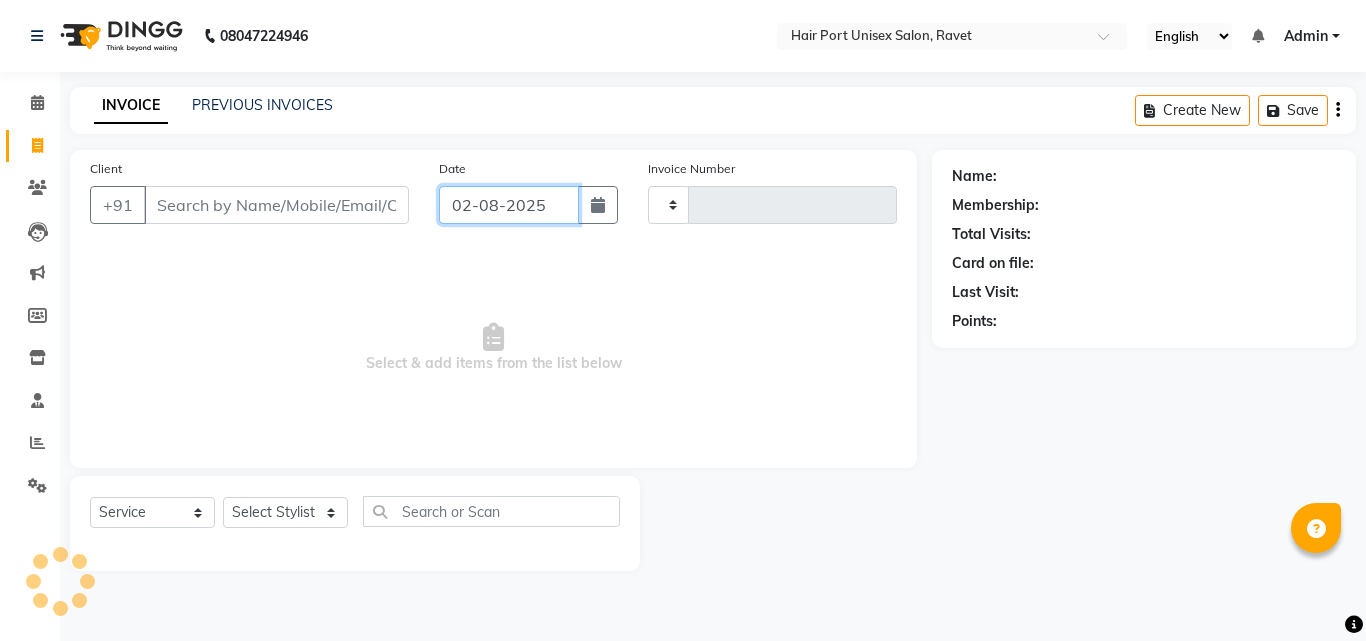 type on "2846" 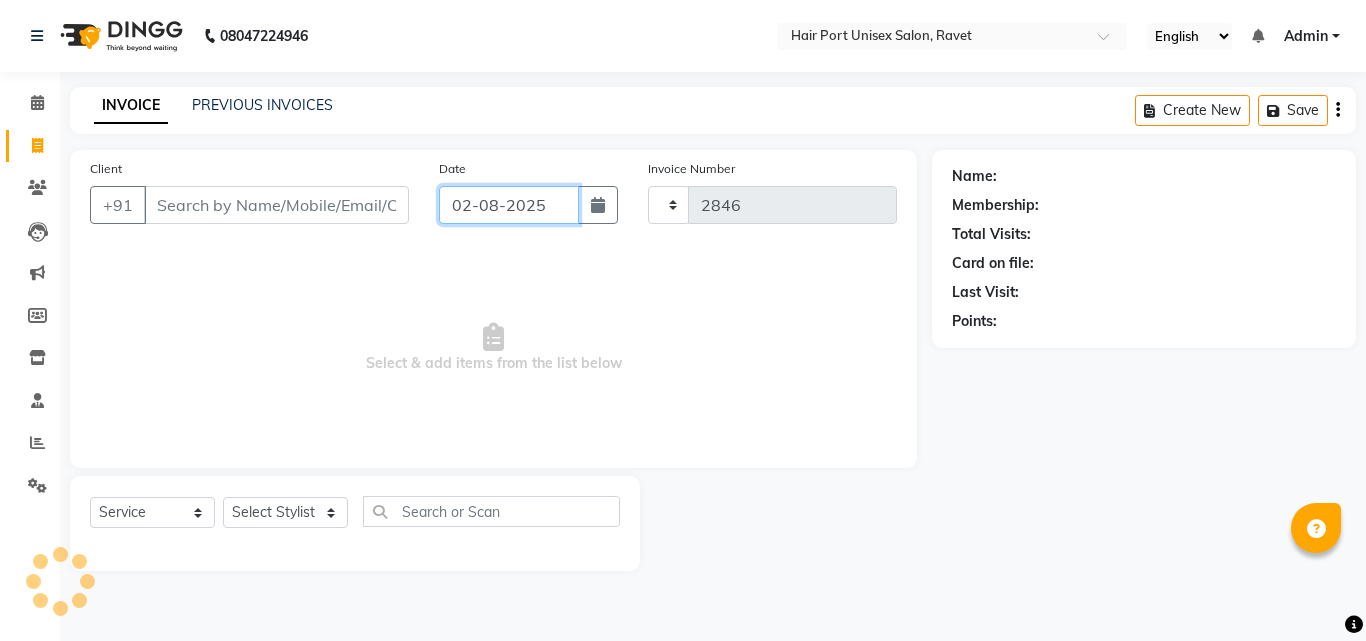 select on "7015" 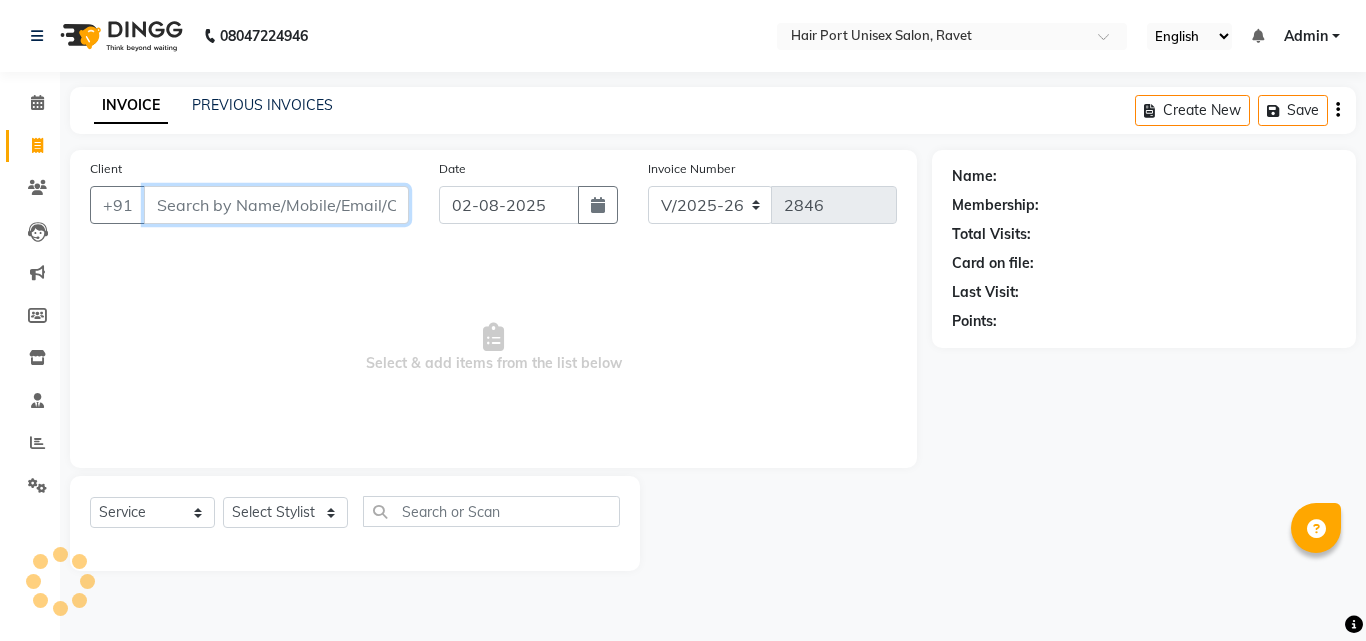 click on "Client" at bounding box center [276, 205] 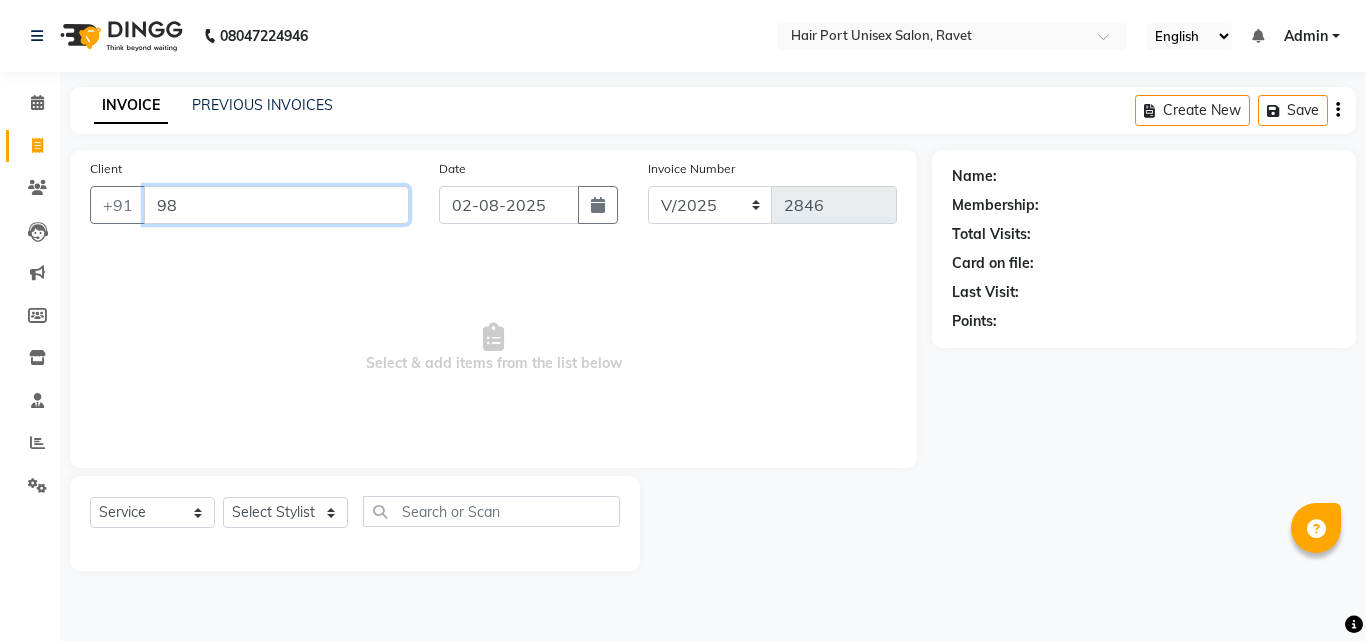 type on "9" 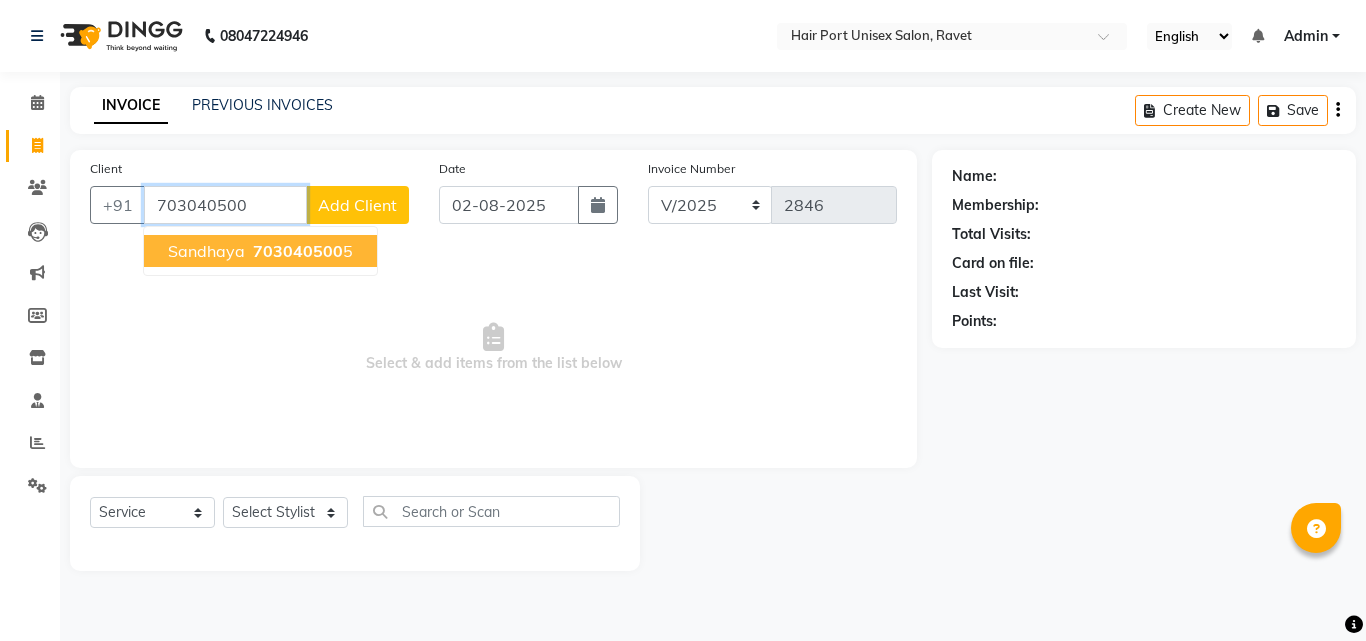 click on "703040500" at bounding box center (298, 251) 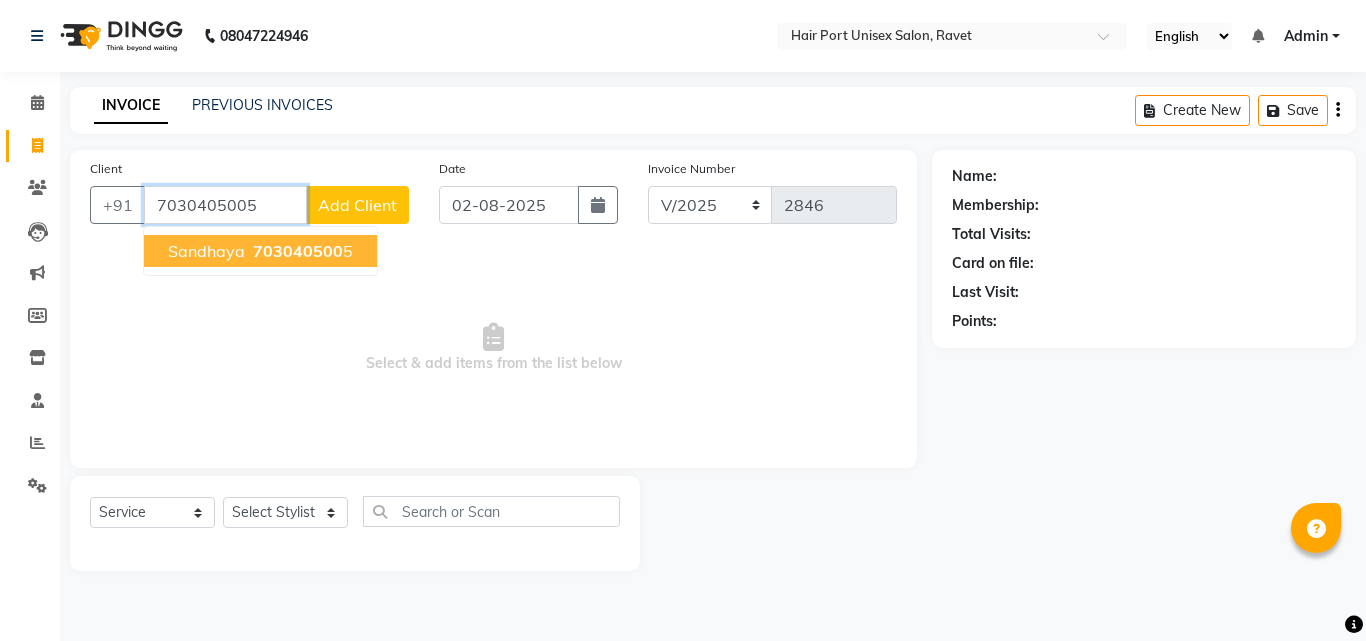 type on "7030405005" 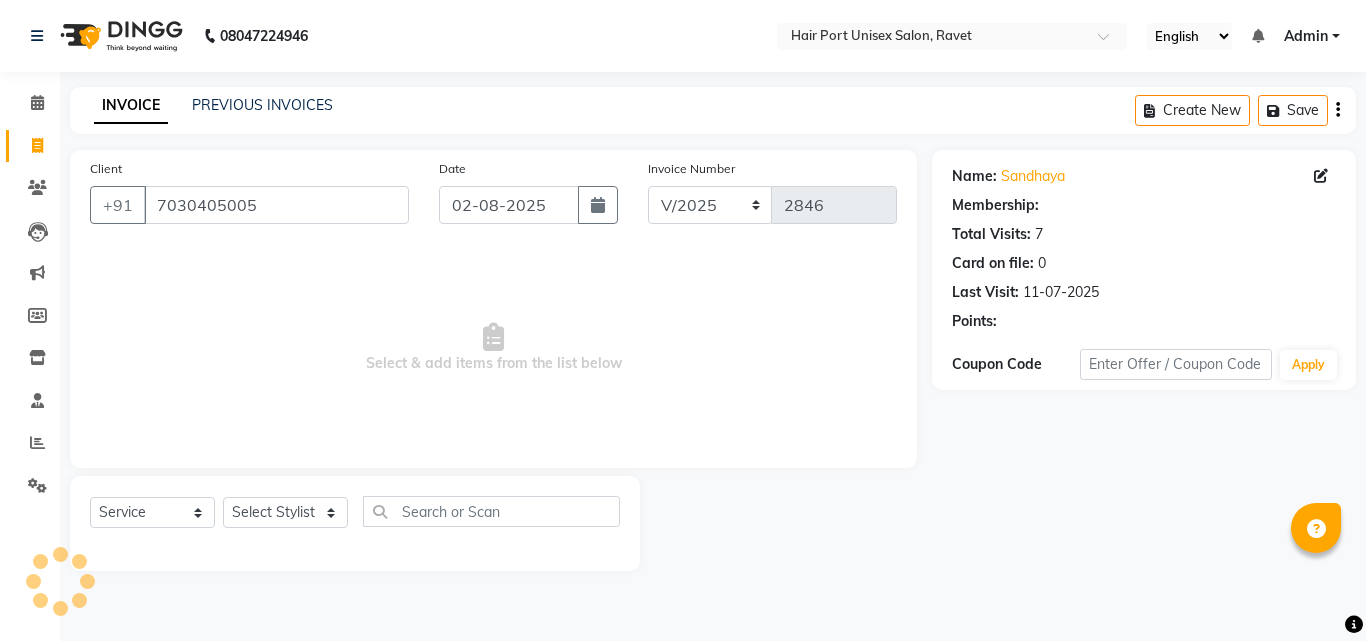 select on "1: Object" 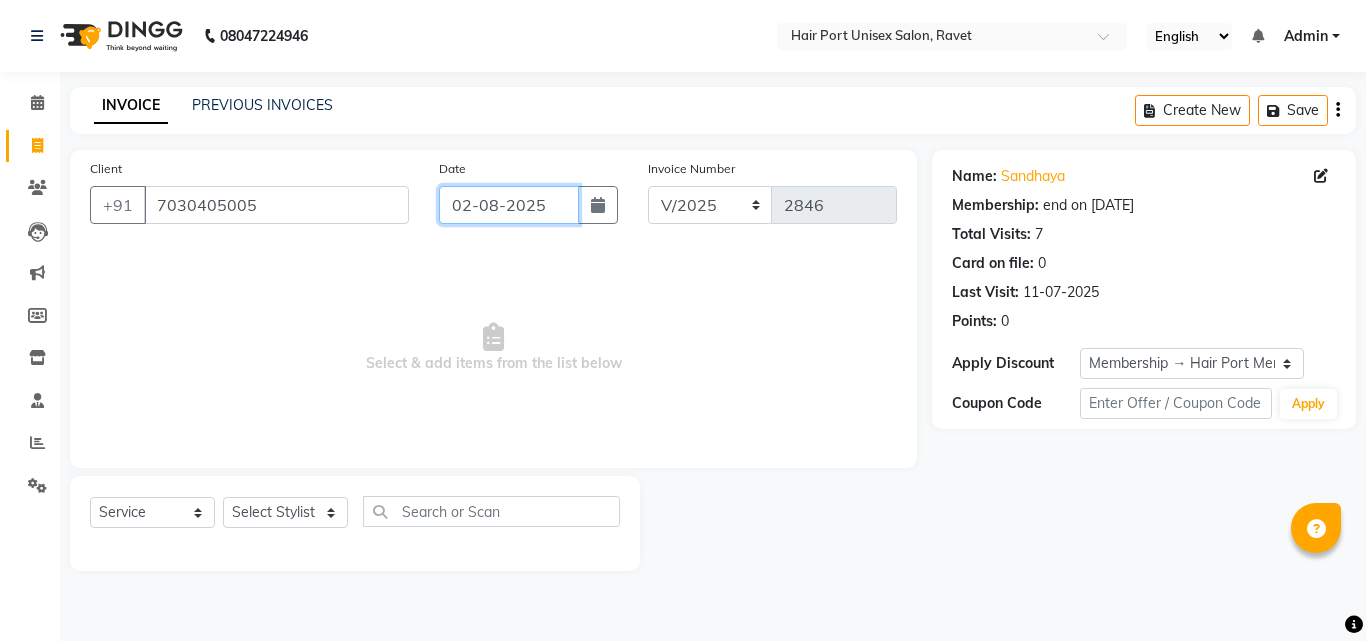 click on "02-08-2025" 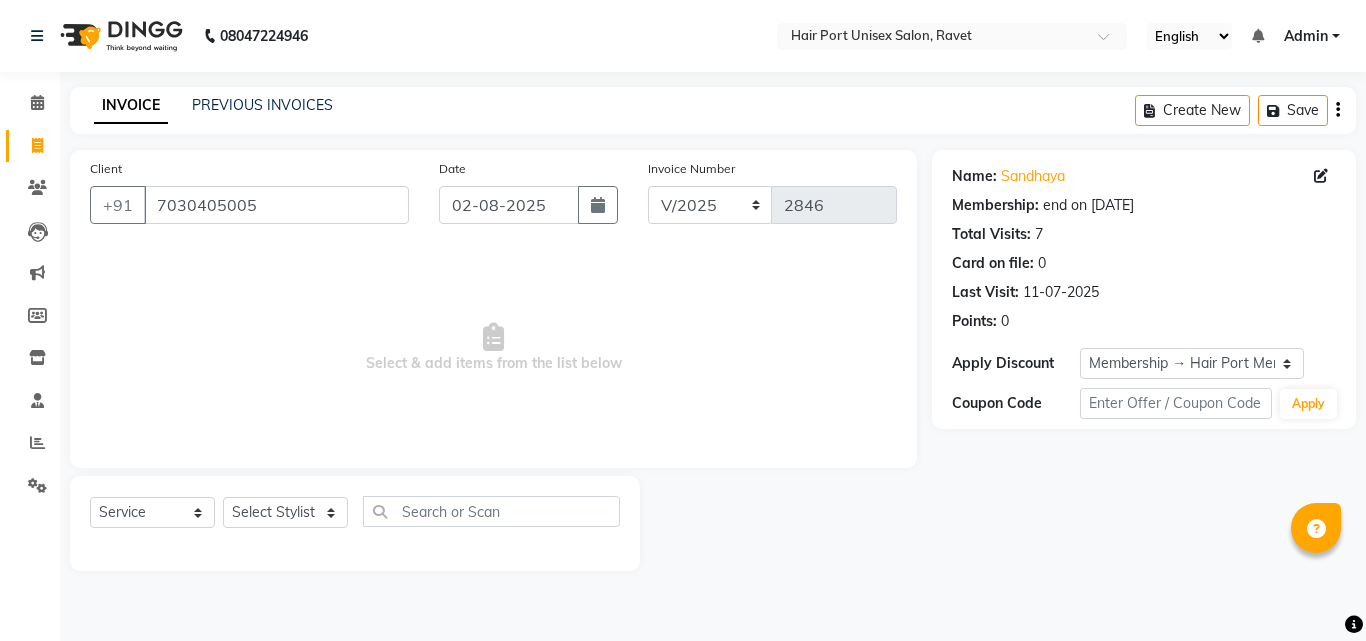 select on "8" 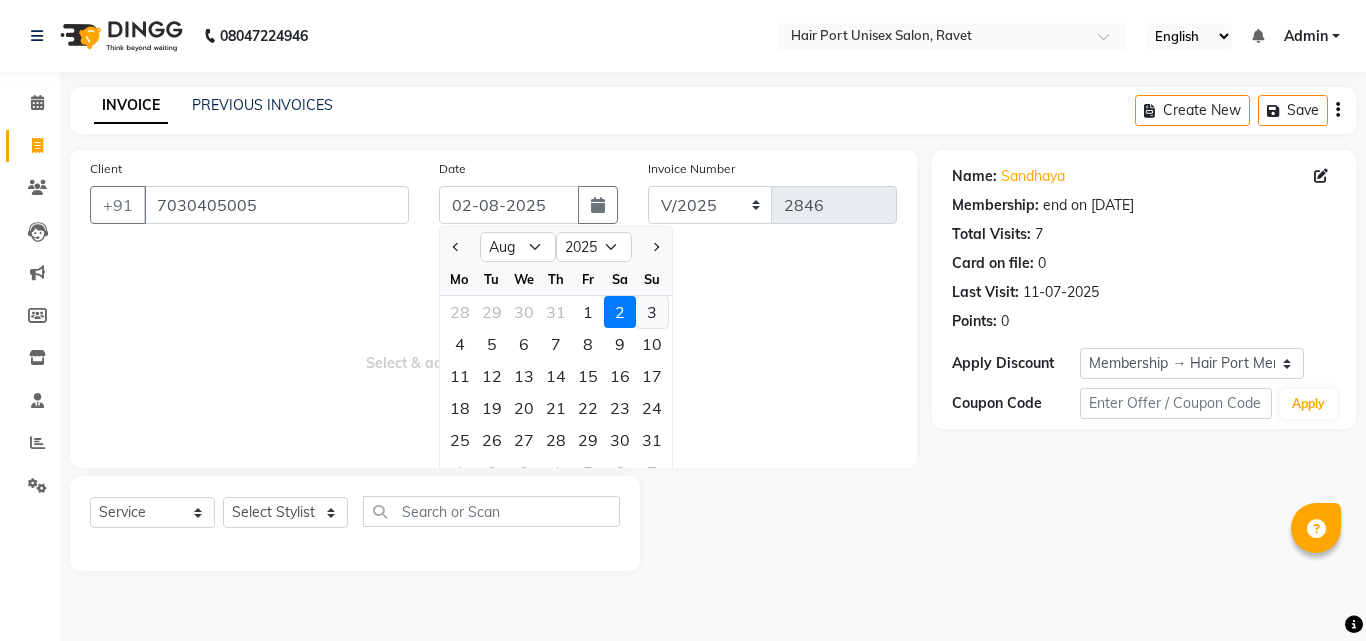 click on "3" 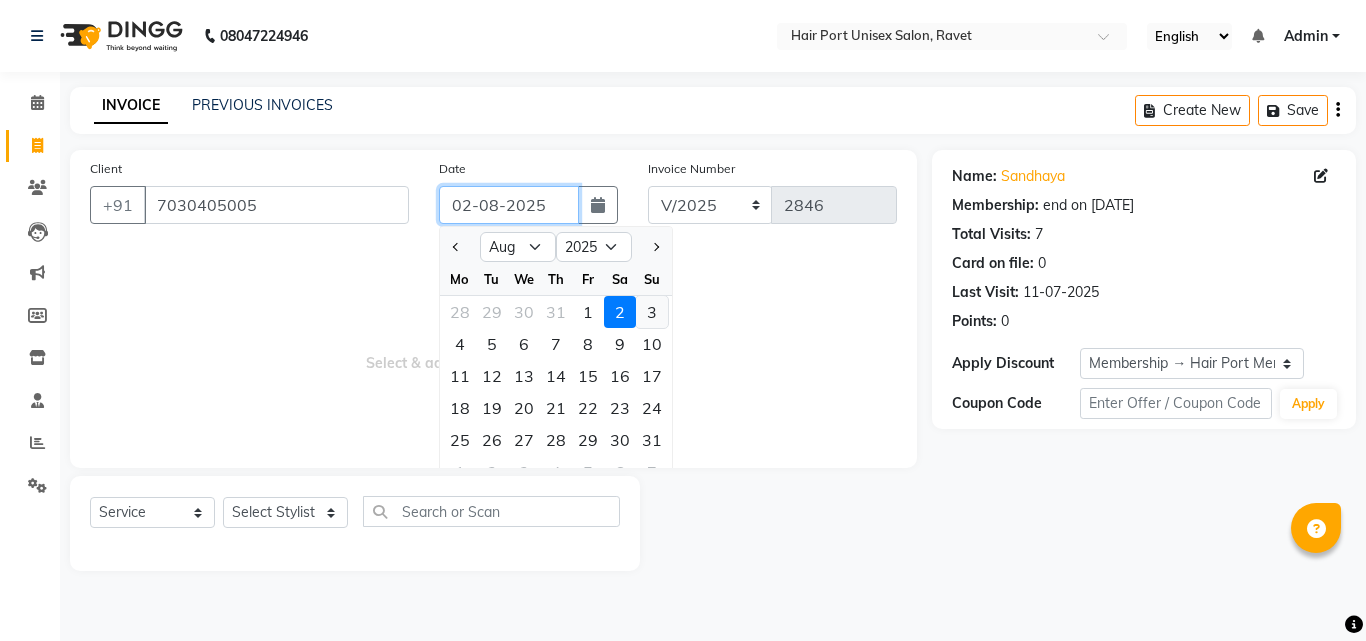 type on "03-08-2025" 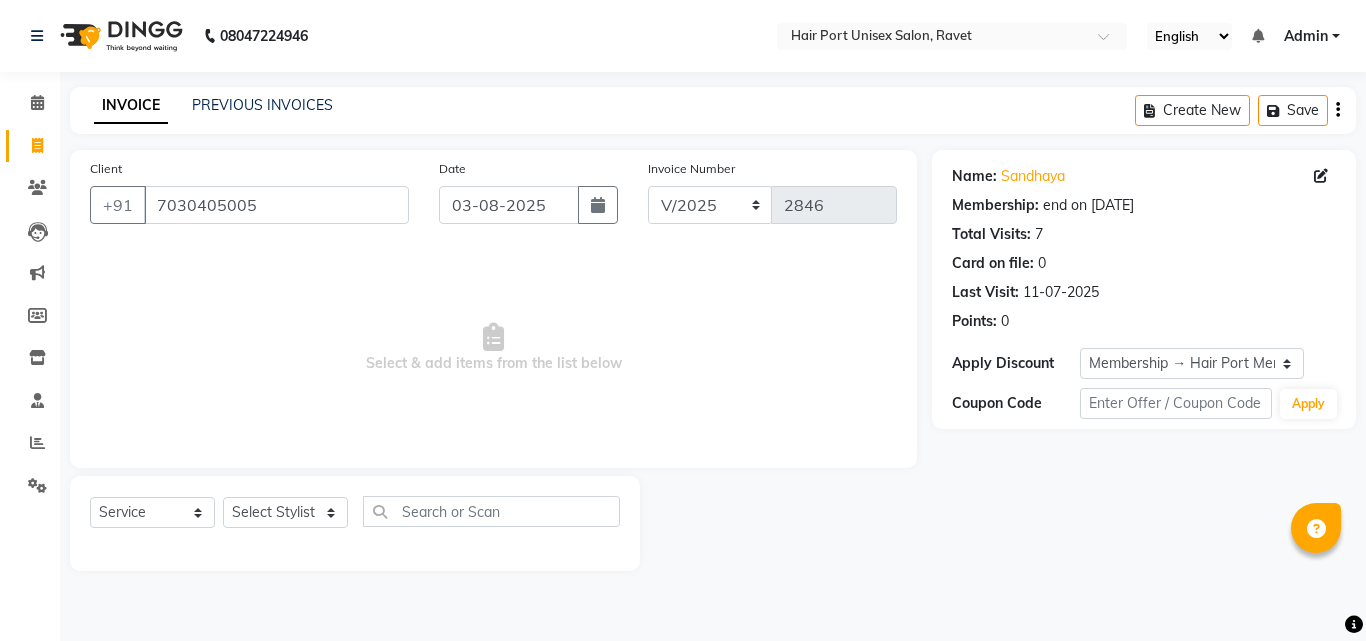 click on "Select & add items from the list below" at bounding box center (493, 348) 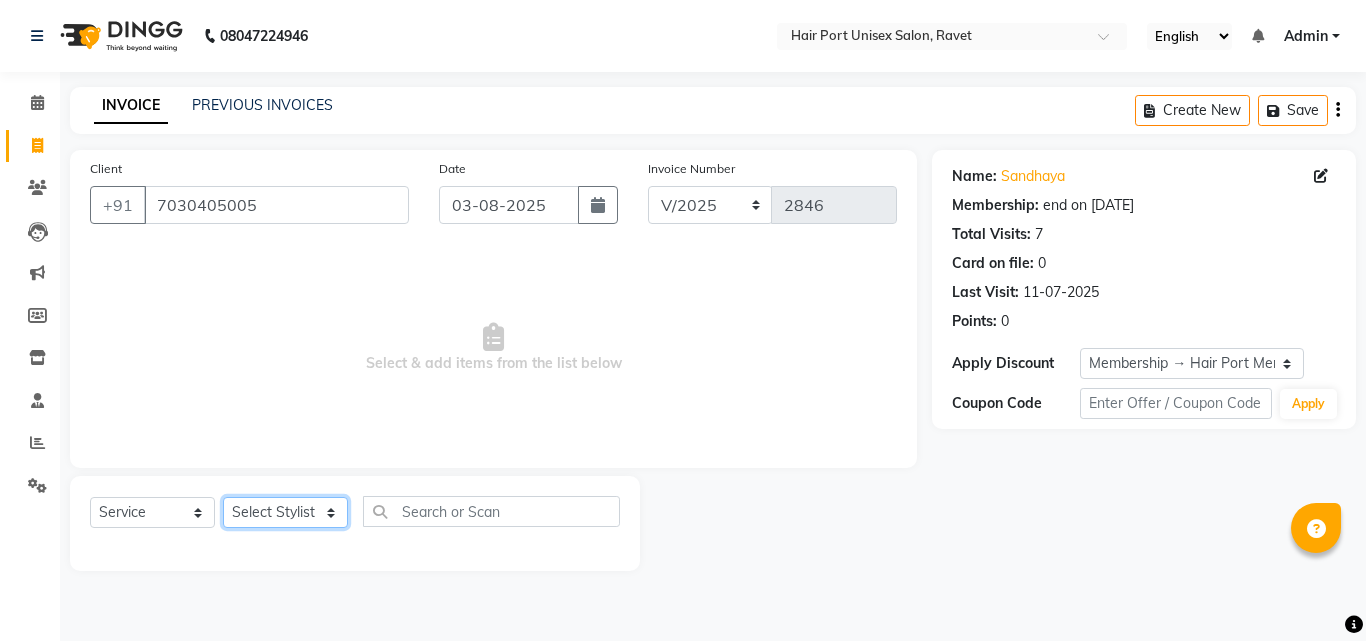 click on "Select Stylist Anushaka Parihar  Esmail Gufran Jyoti Disale Netaji Vishwanath Suryavanshi Rupali  Tanaji Vishwanath Suryavanshi Vinod Mane" 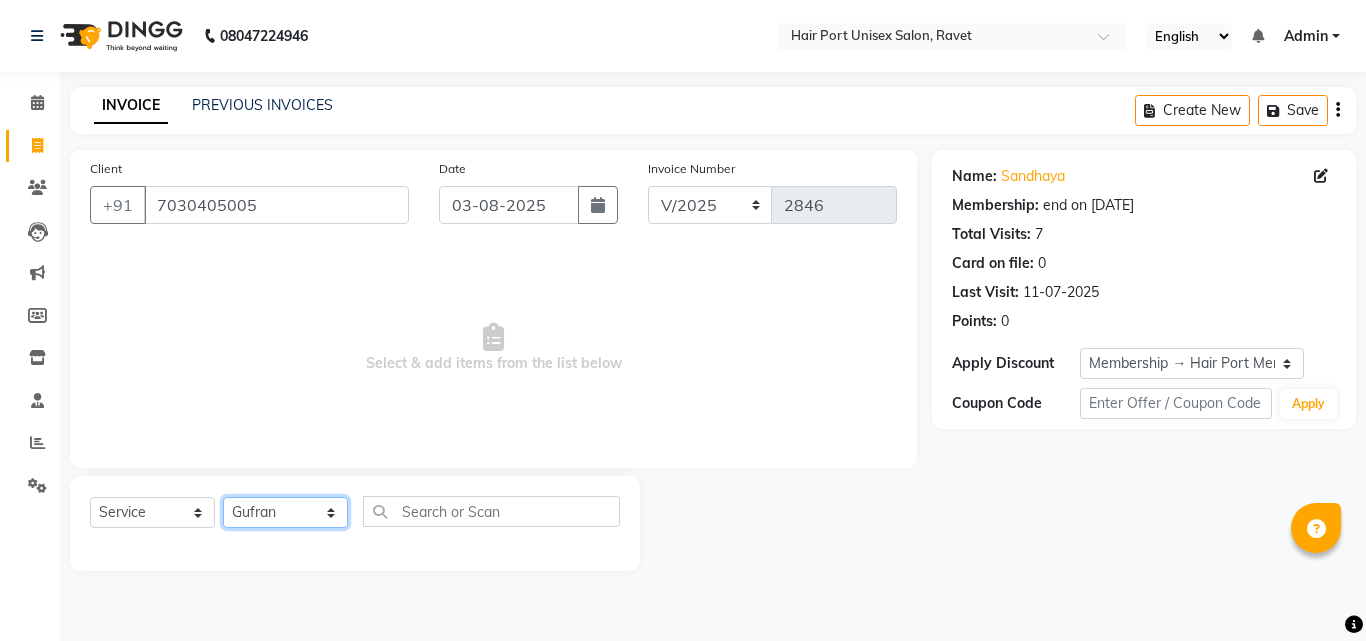click on "Select Stylist Anushaka Parihar  Esmail Gufran Jyoti Disale Netaji Vishwanath Suryavanshi Rupali  Tanaji Vishwanath Suryavanshi Vinod Mane" 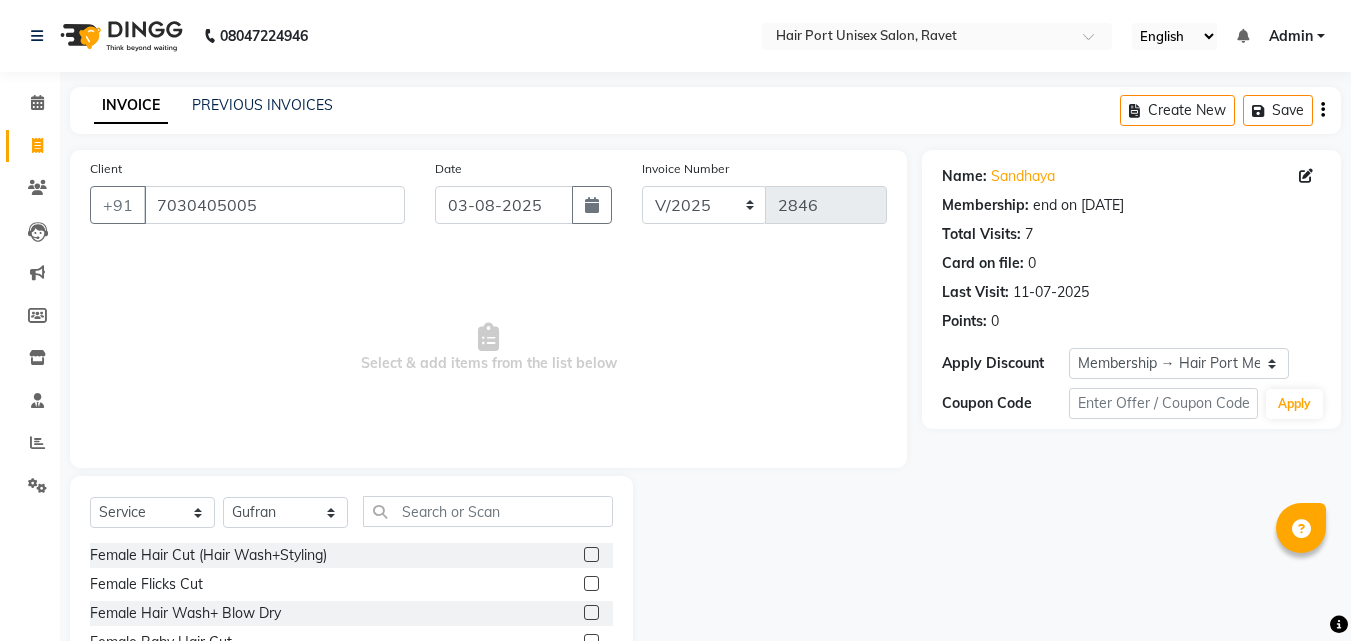 click 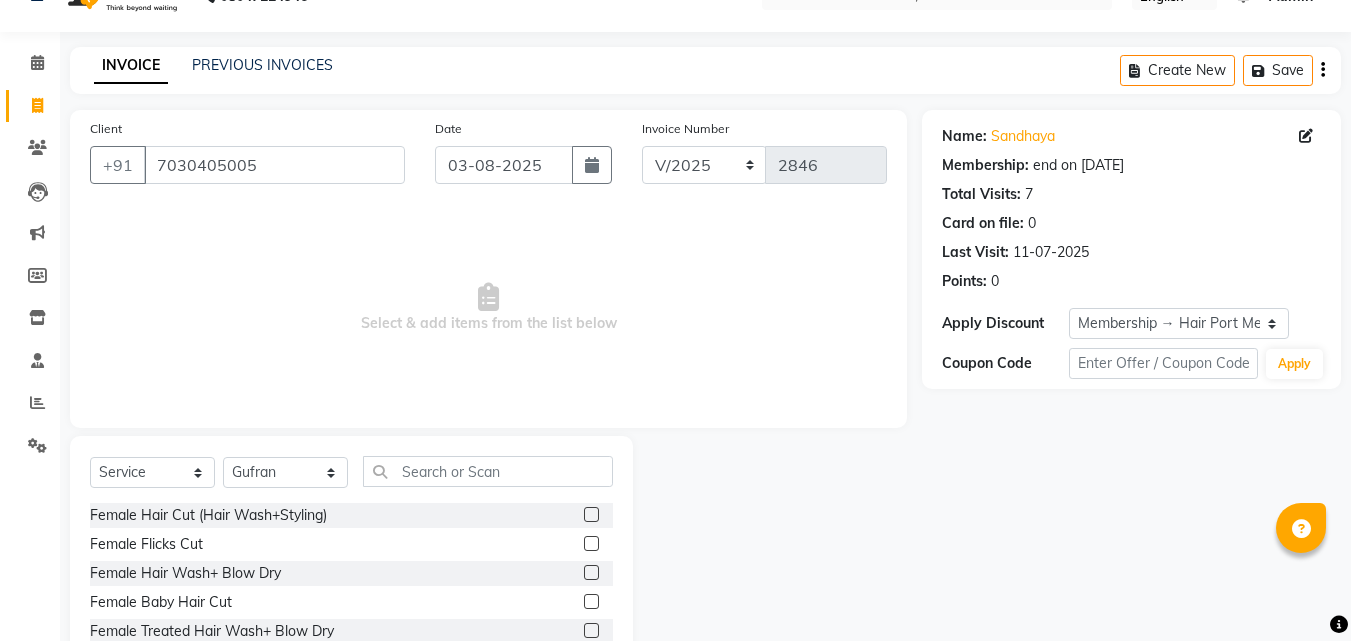 scroll, scrollTop: 160, scrollLeft: 0, axis: vertical 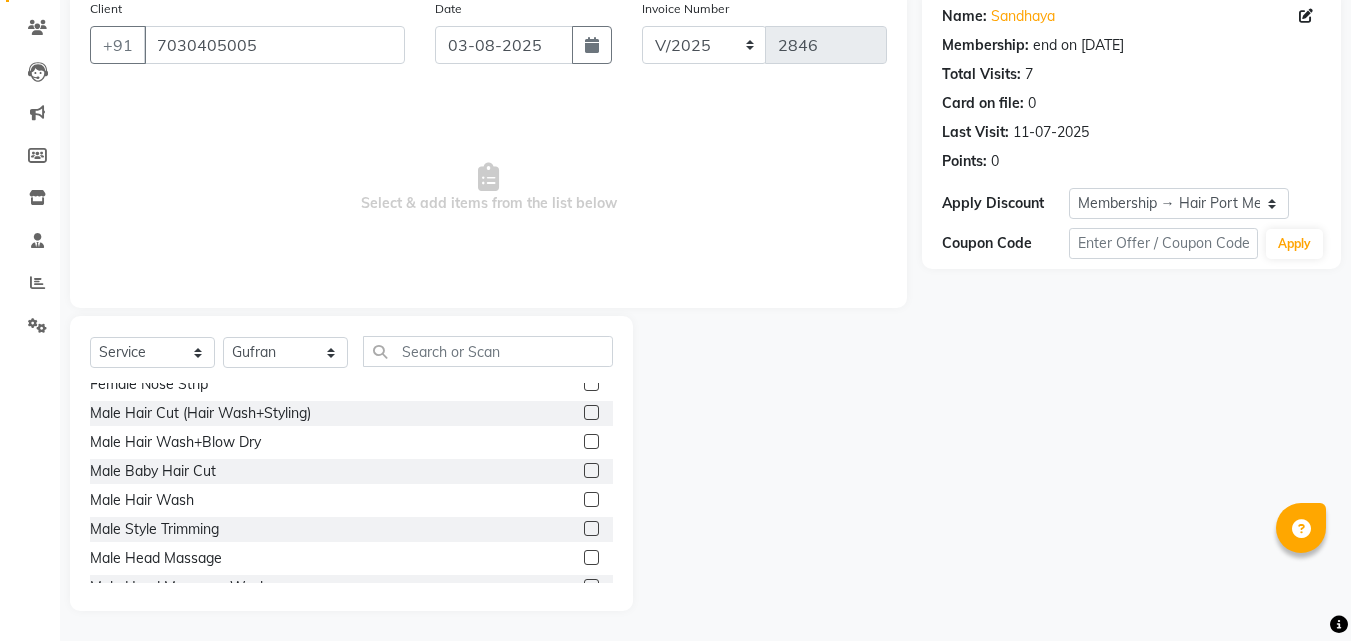 click 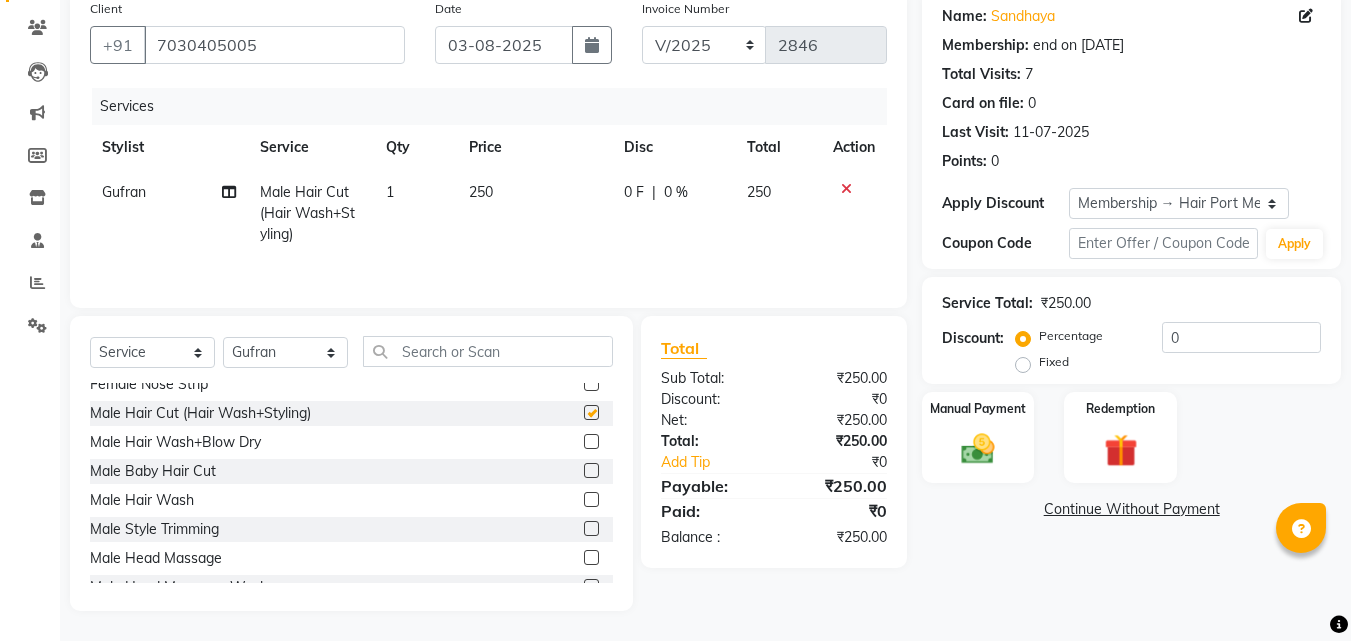 checkbox on "false" 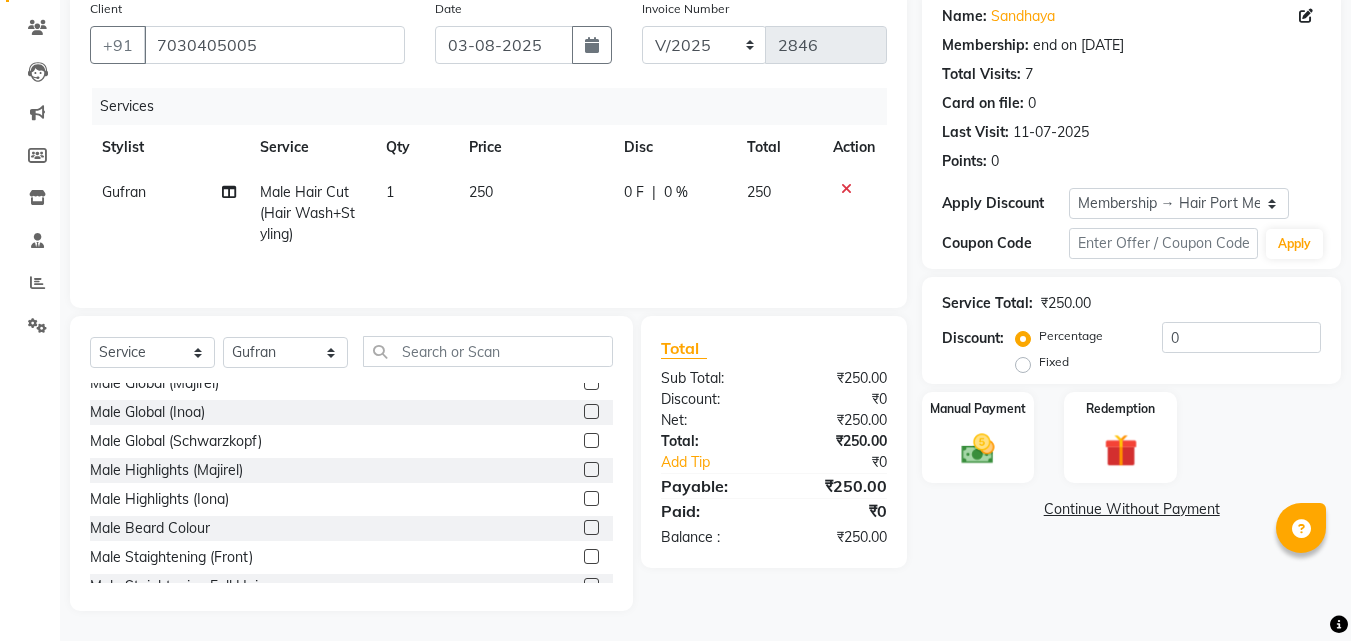 scroll, scrollTop: 3880, scrollLeft: 0, axis: vertical 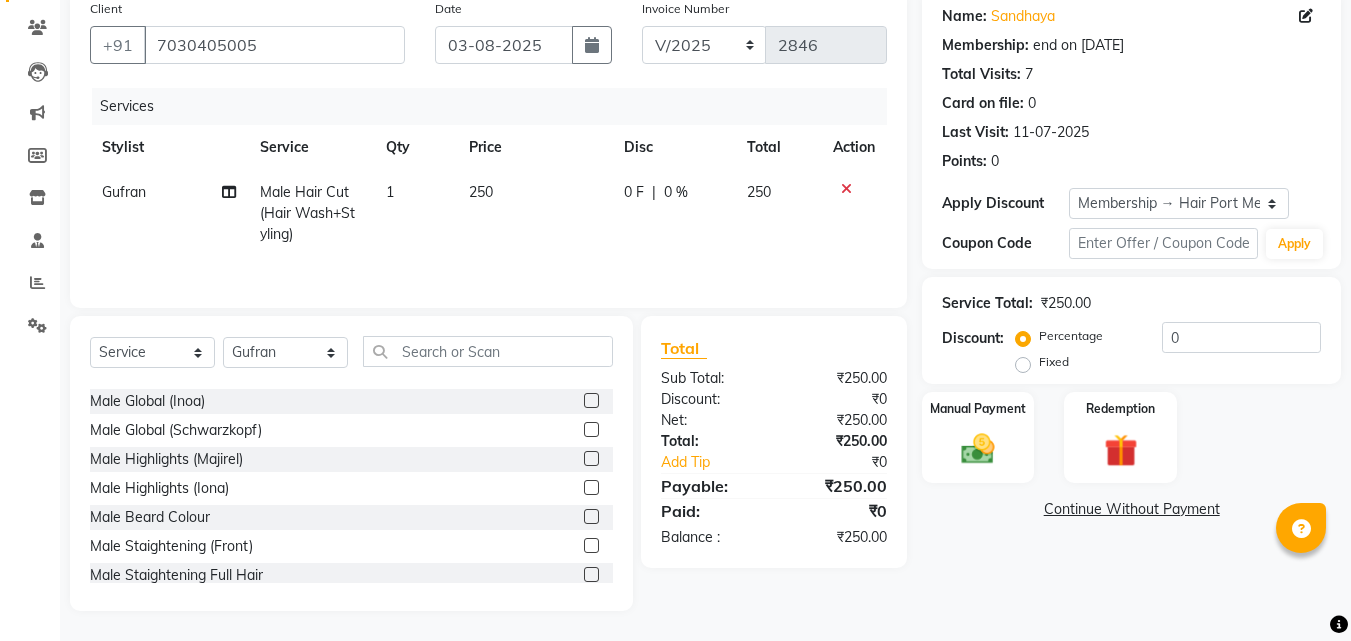 click 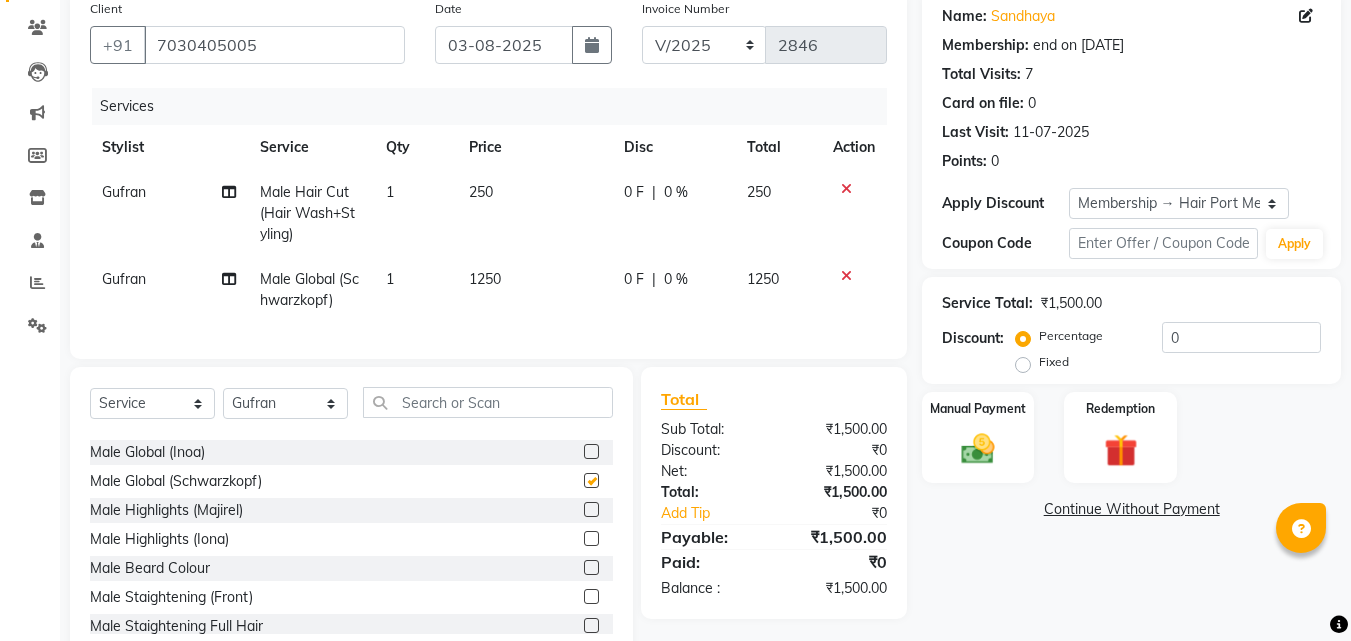 checkbox on "false" 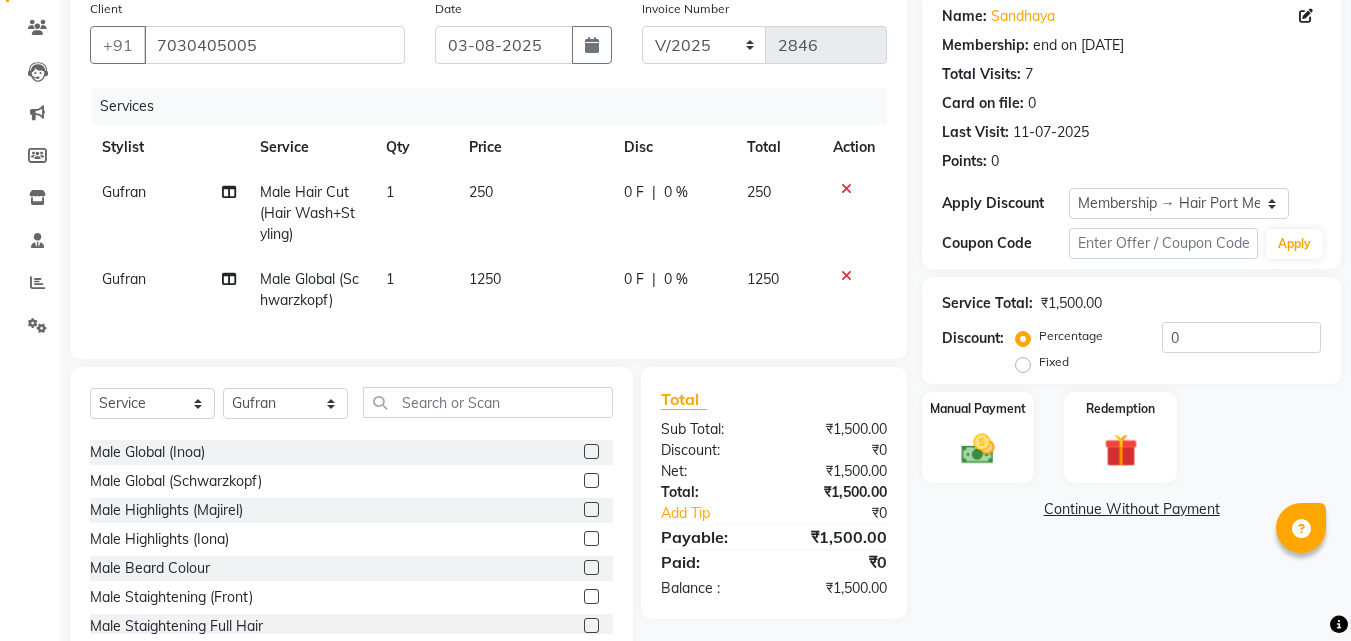 click on "0 F | 0 %" 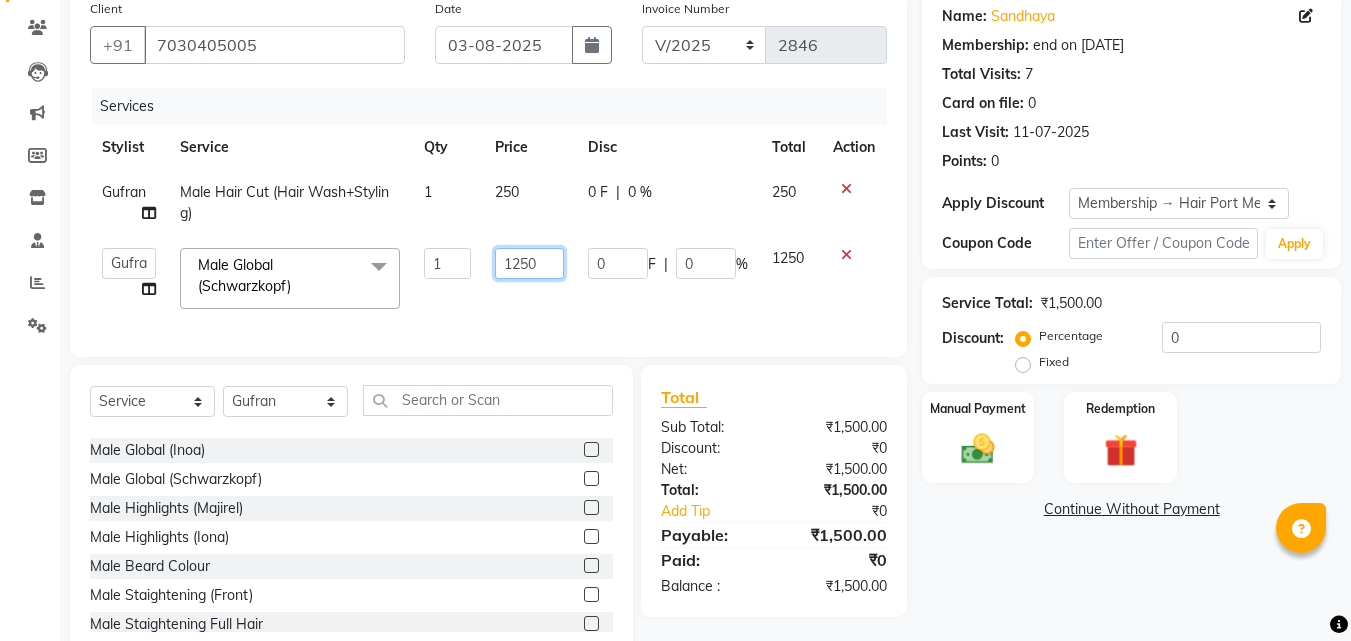 click on "1250" 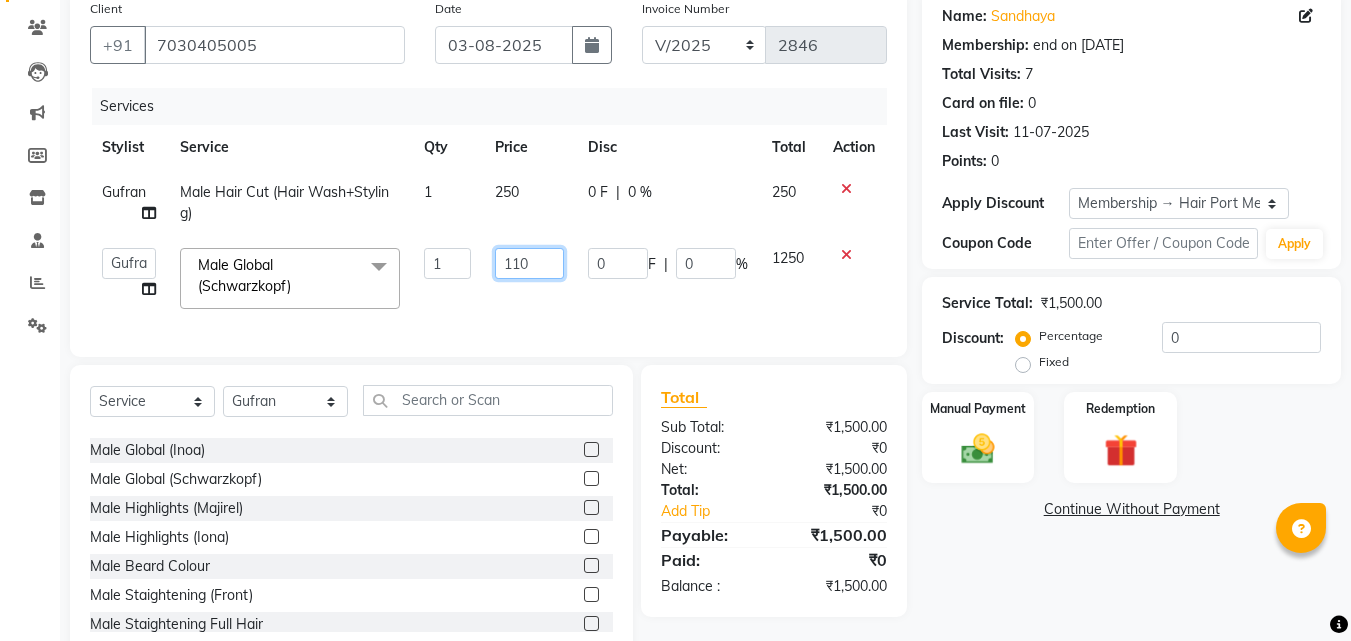 type on "1100" 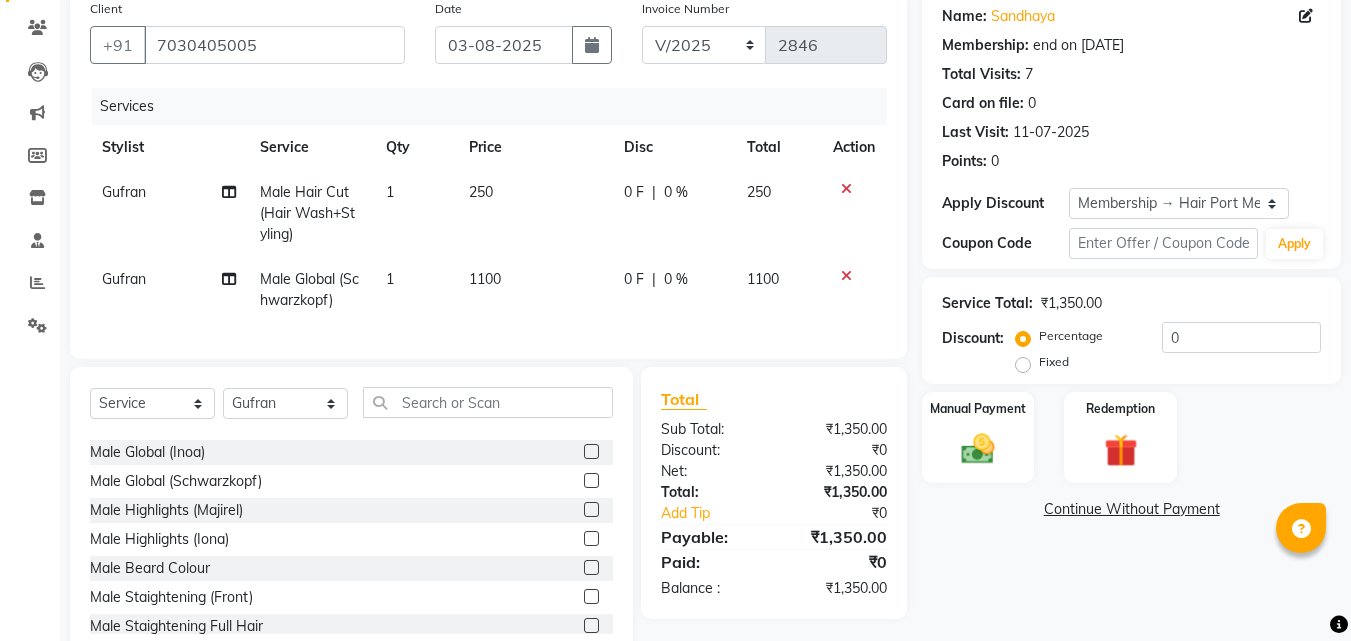 click on "Services Stylist Service Qty Price Disc Total Action Gufran Male Hair Cut (Hair Wash+Styling) 1 250 0 F | 0 % 250 Gufran Male Global (Schwarzkopf) 1 1100 0 F | 0 % 1100" 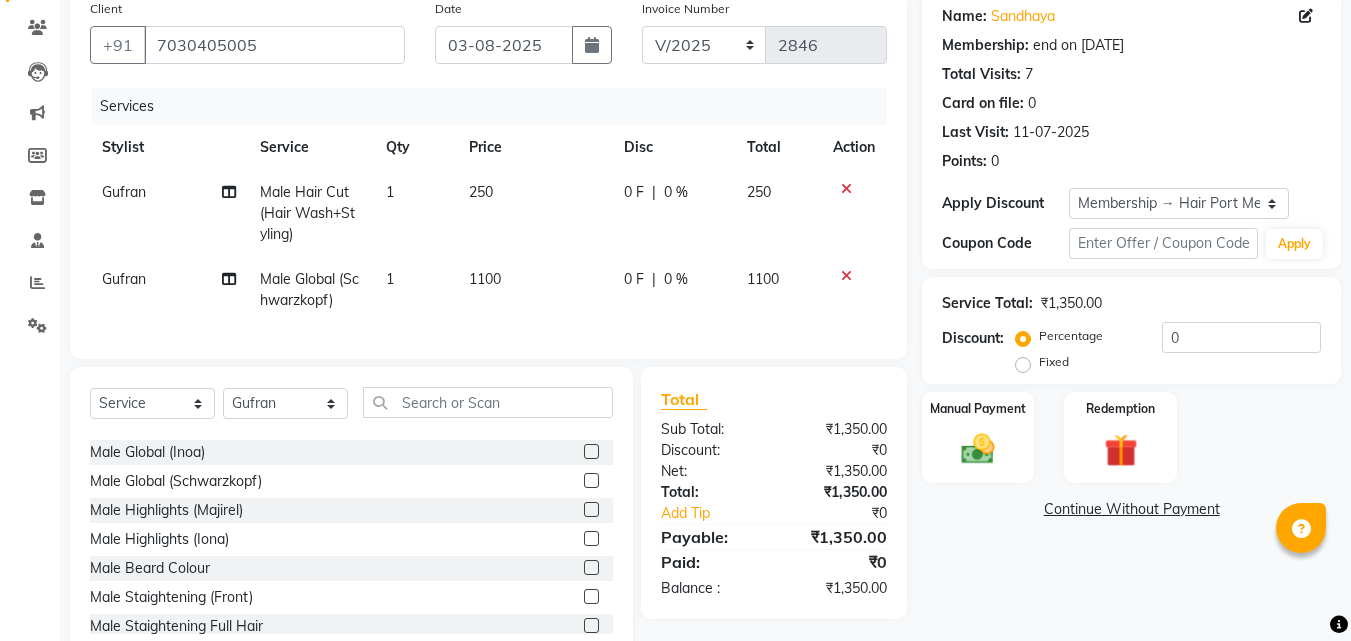 click on "1100" 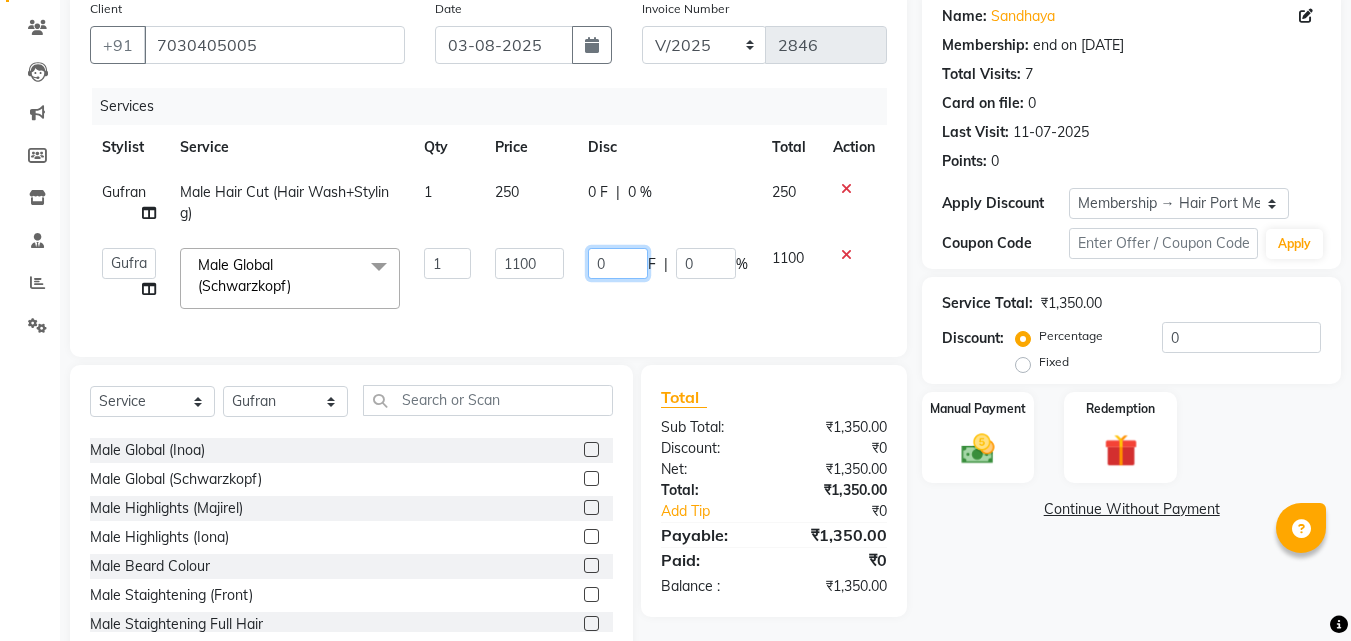 click on "0" 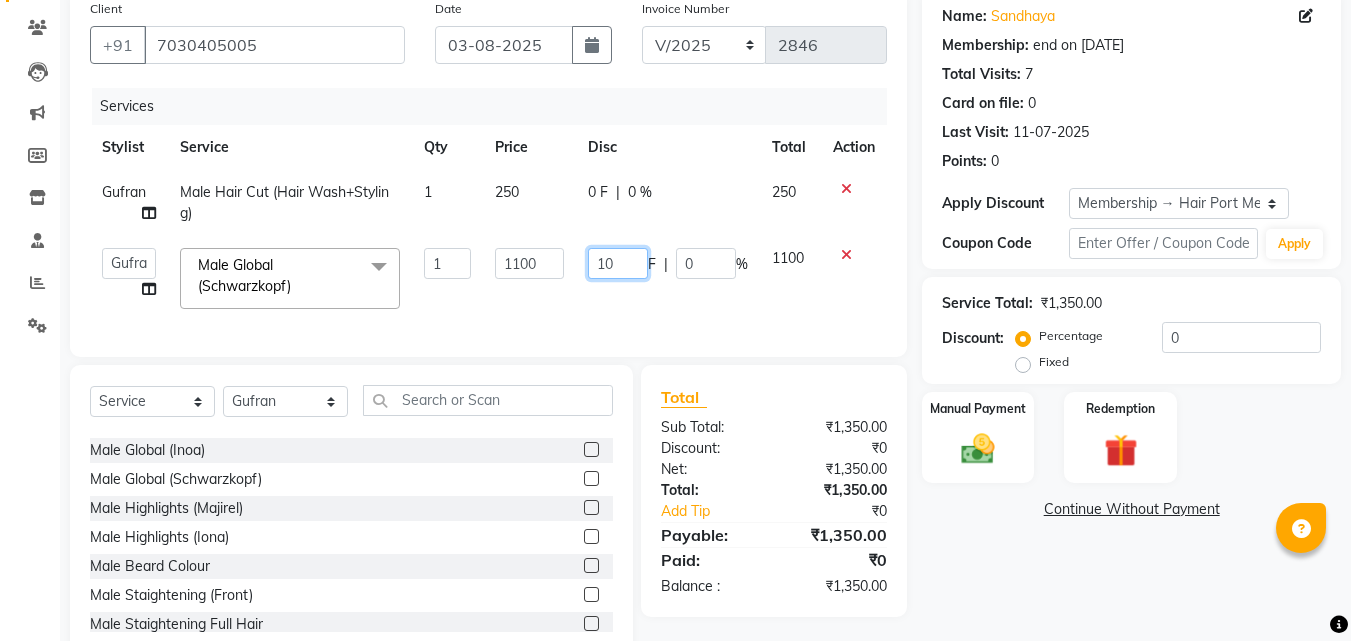 type on "100" 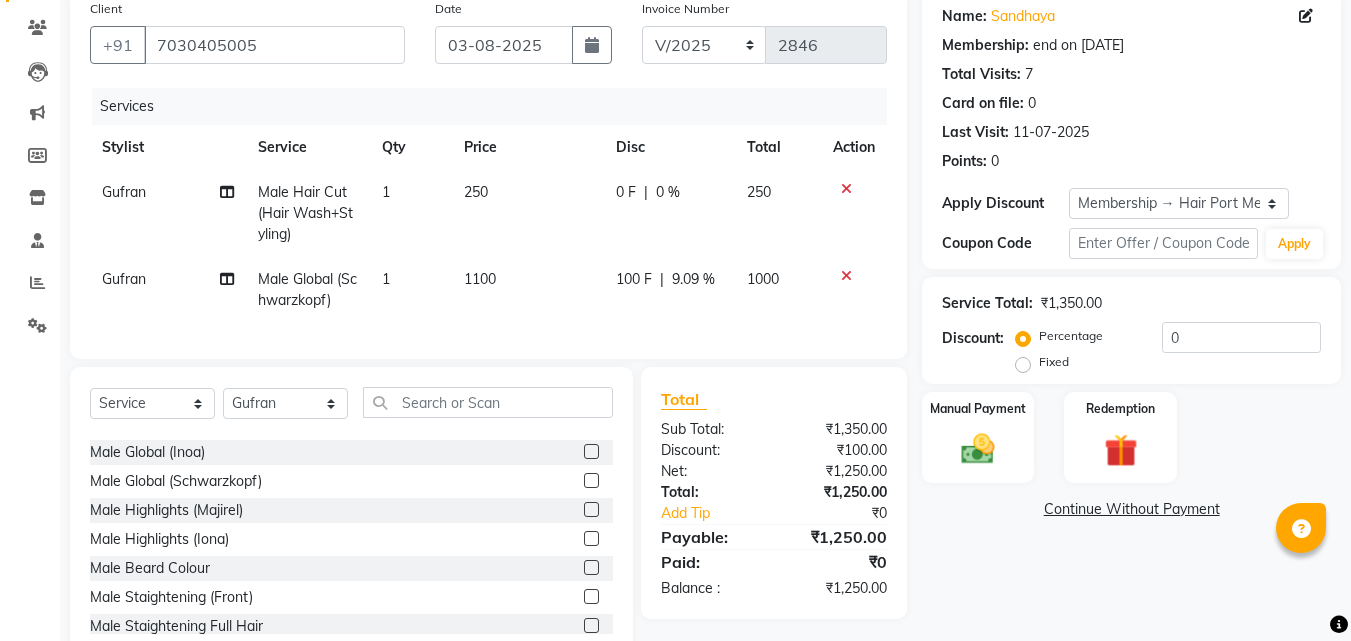 click on "Gufran Male Hair Cut (Hair Wash+Styling) 1 250 0 F | 0 % 250" 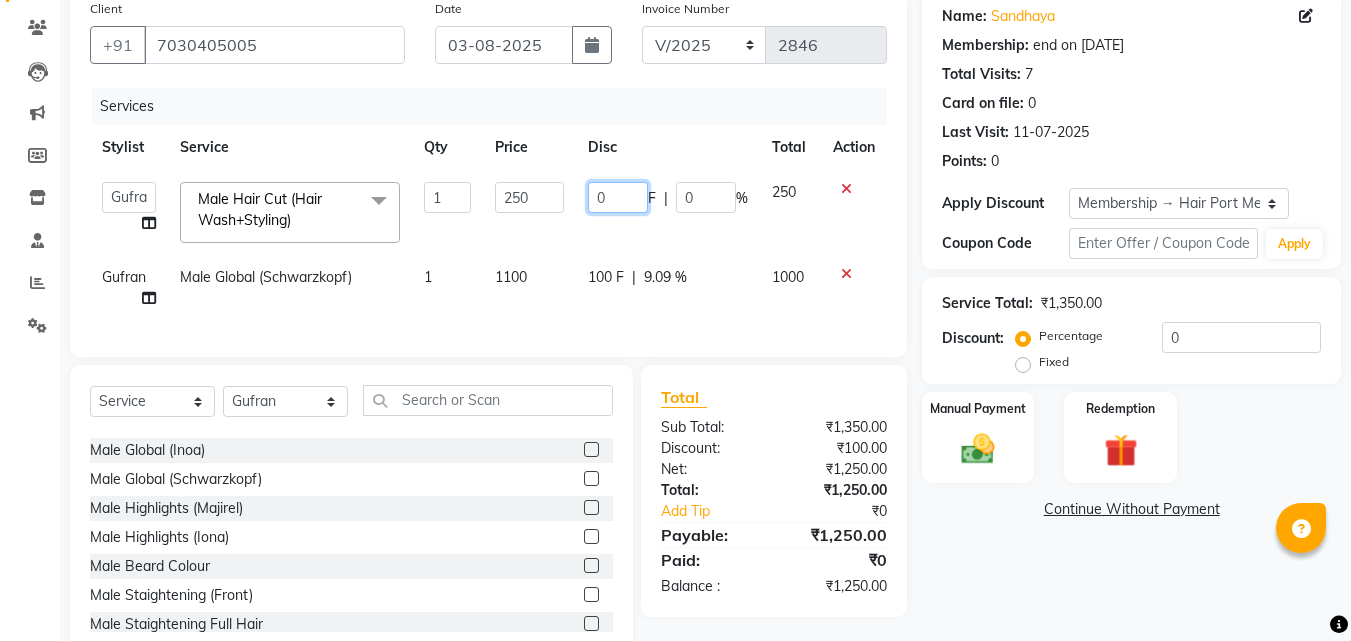 click on "0" 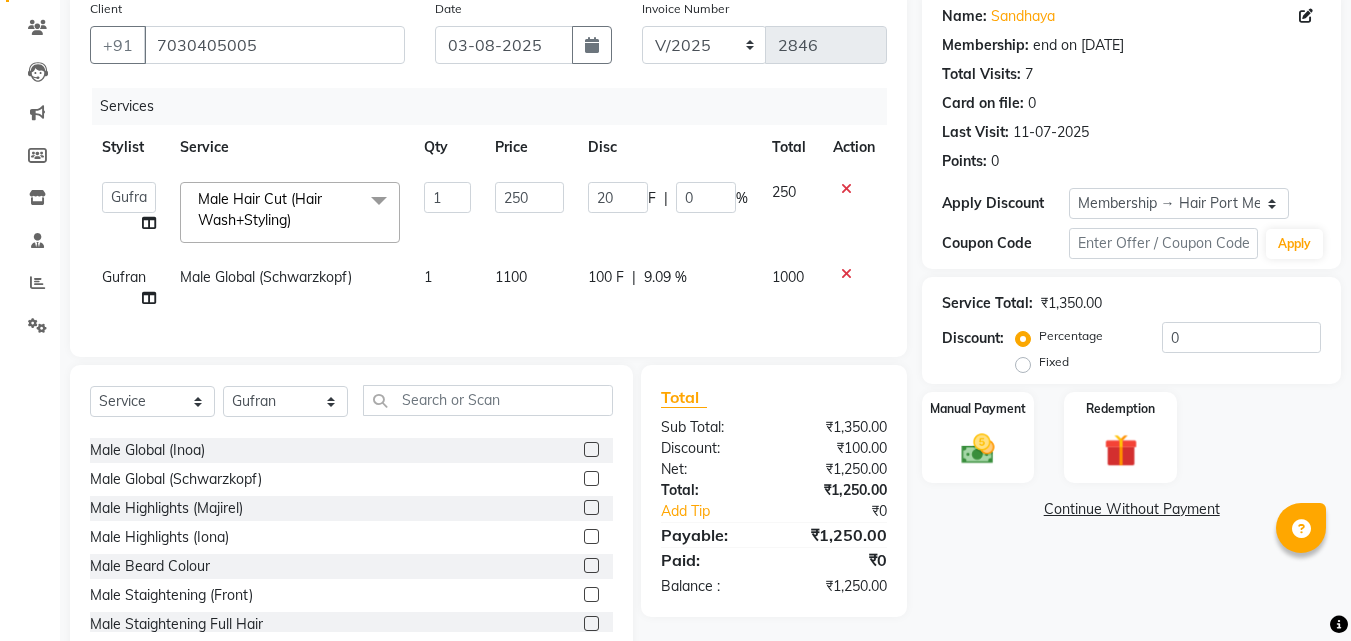 click on "Continue Without Payment" 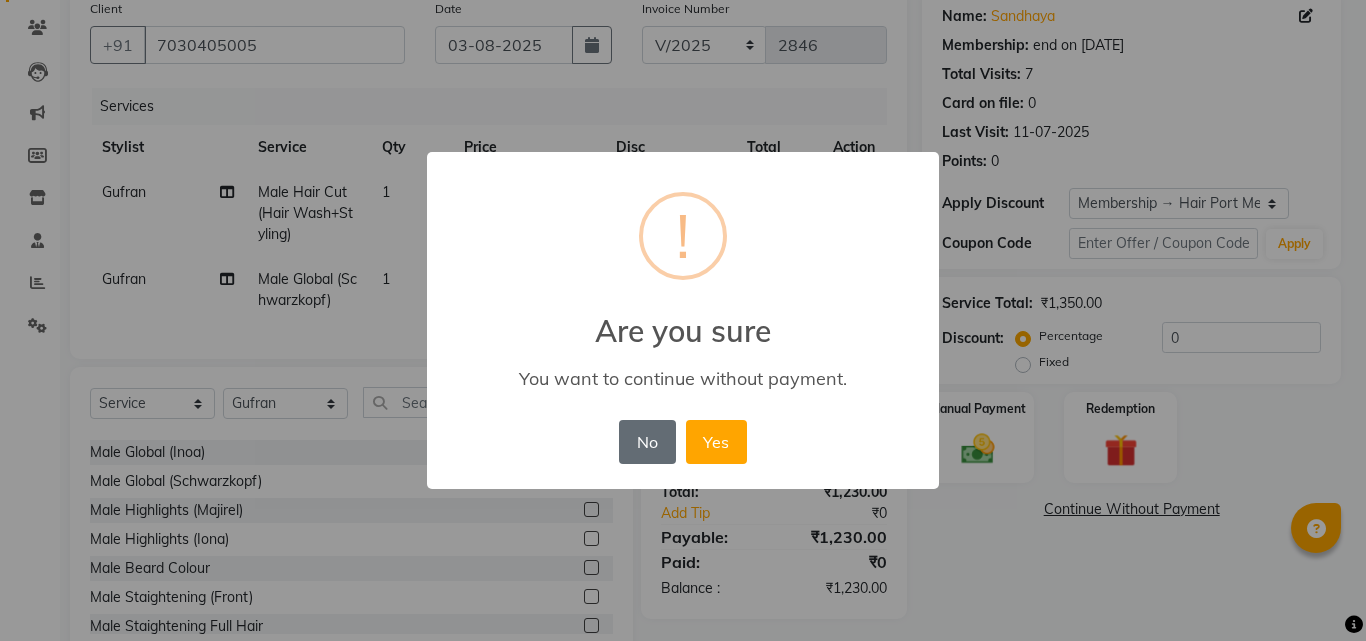 click on "No" at bounding box center (647, 442) 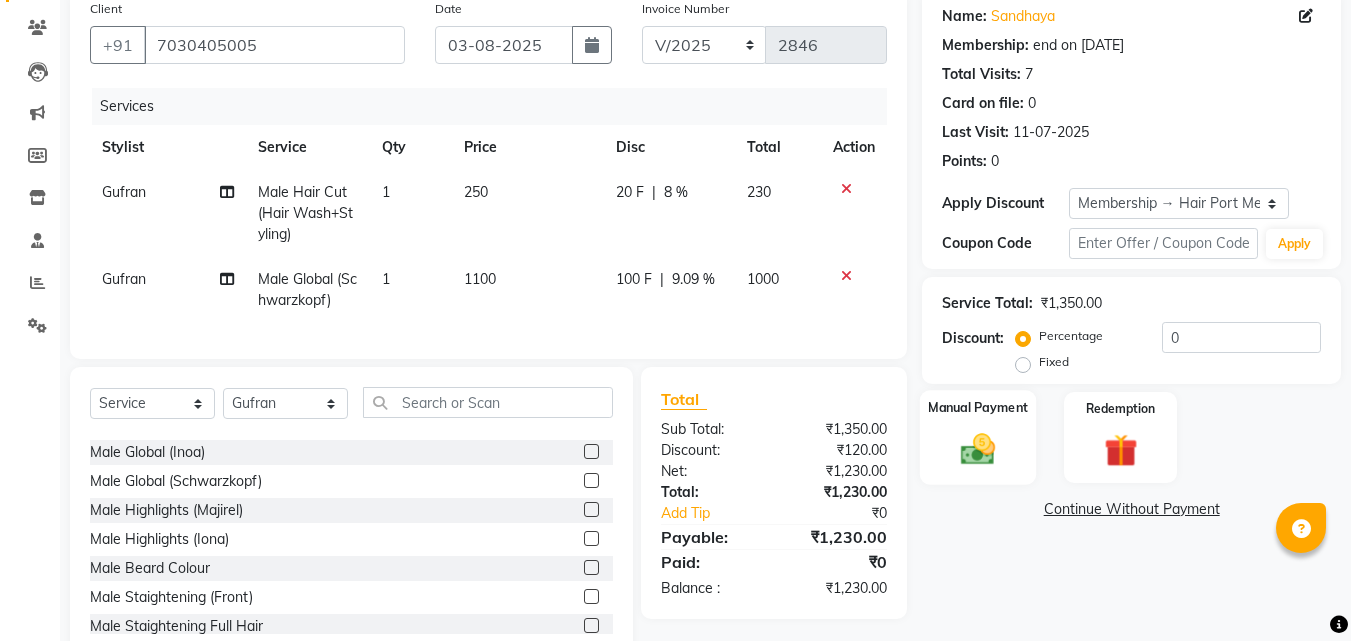click 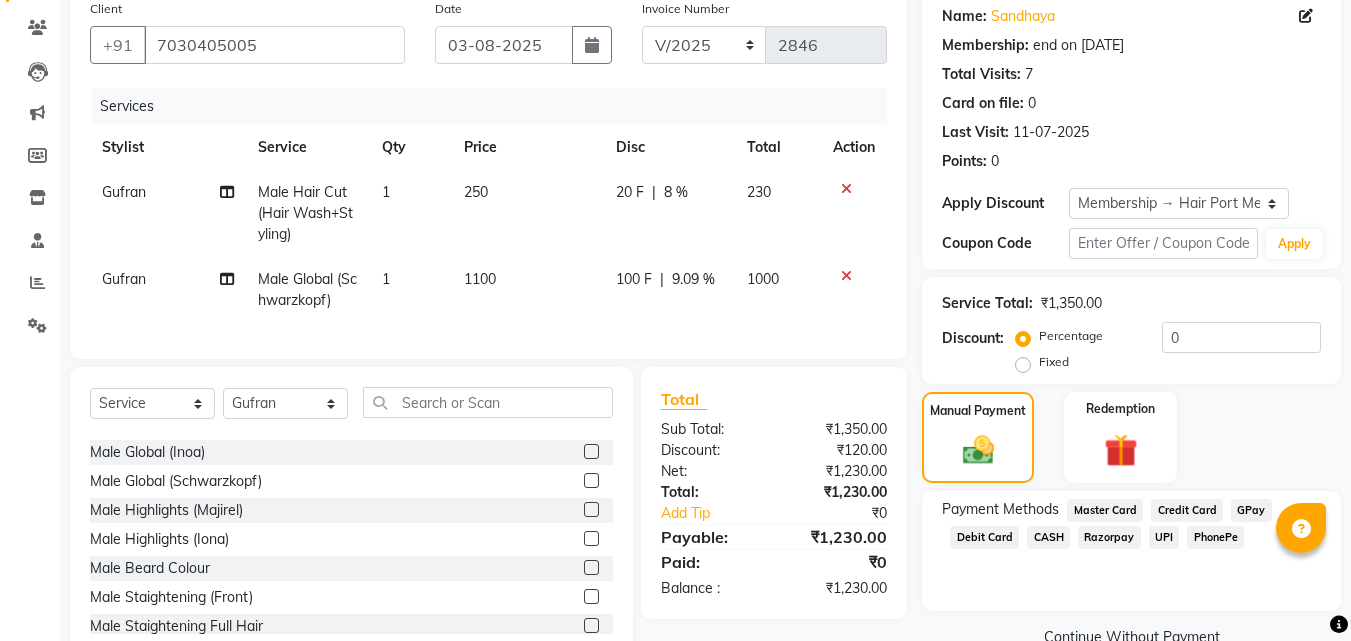 click on "PhonePe" 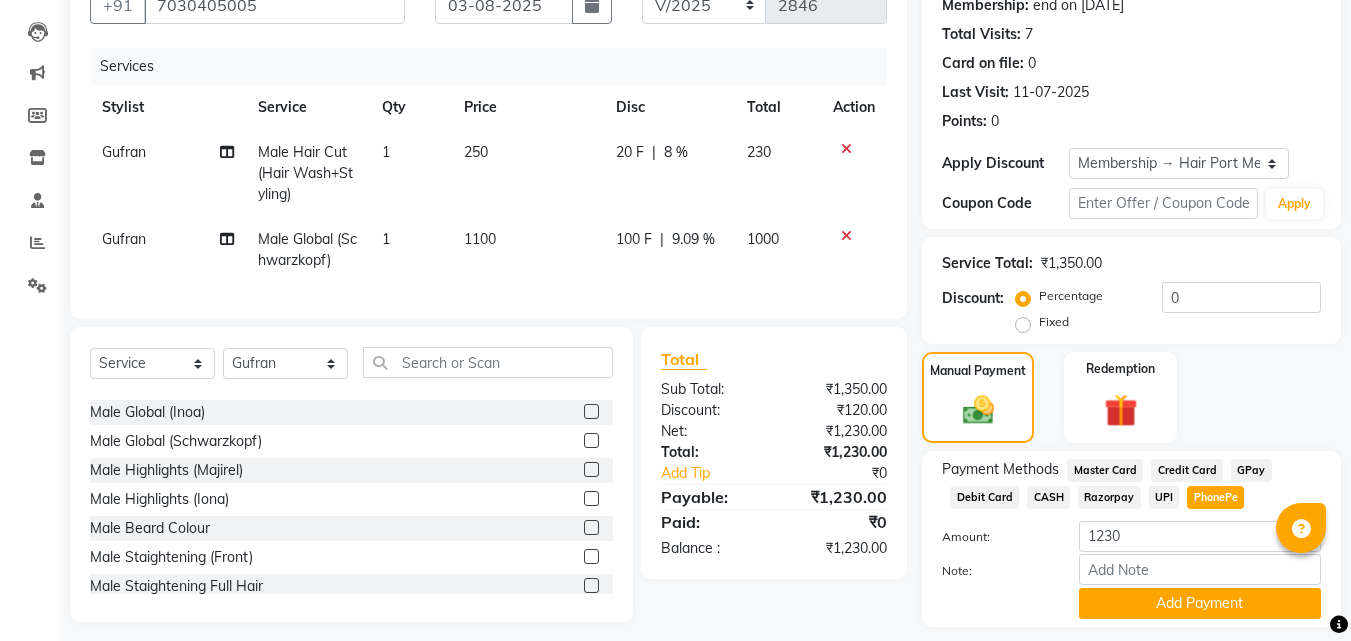 scroll, scrollTop: 257, scrollLeft: 0, axis: vertical 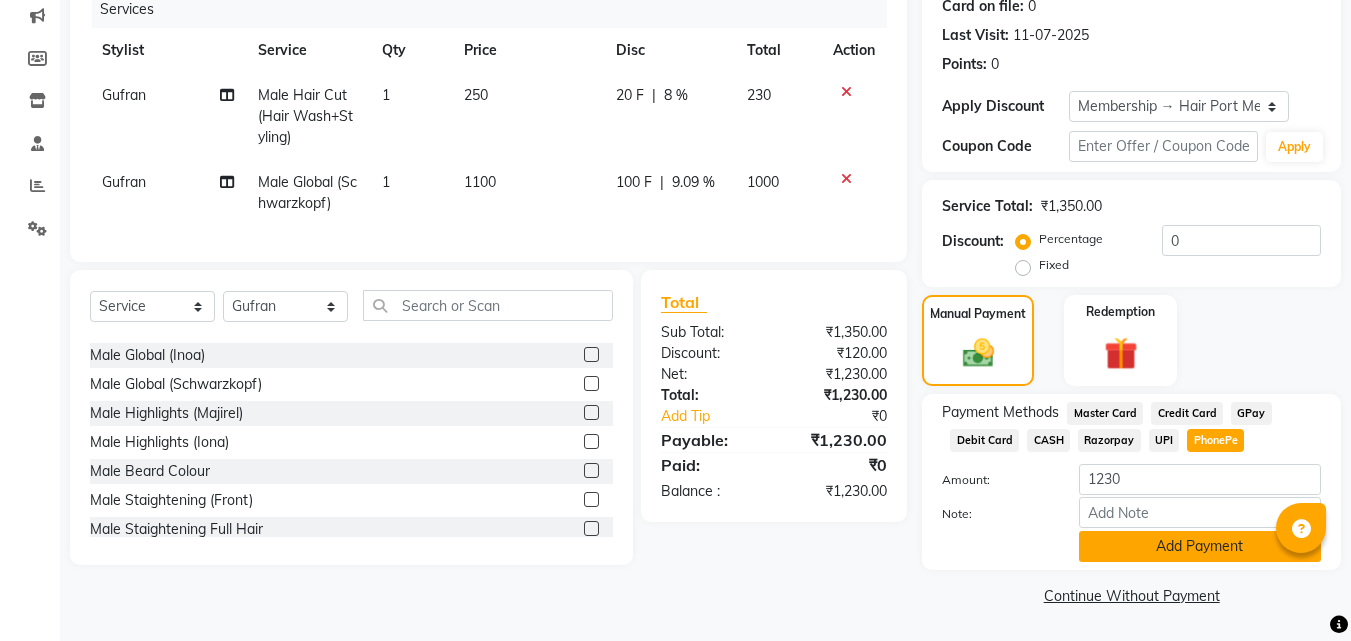 click on "Add Payment" 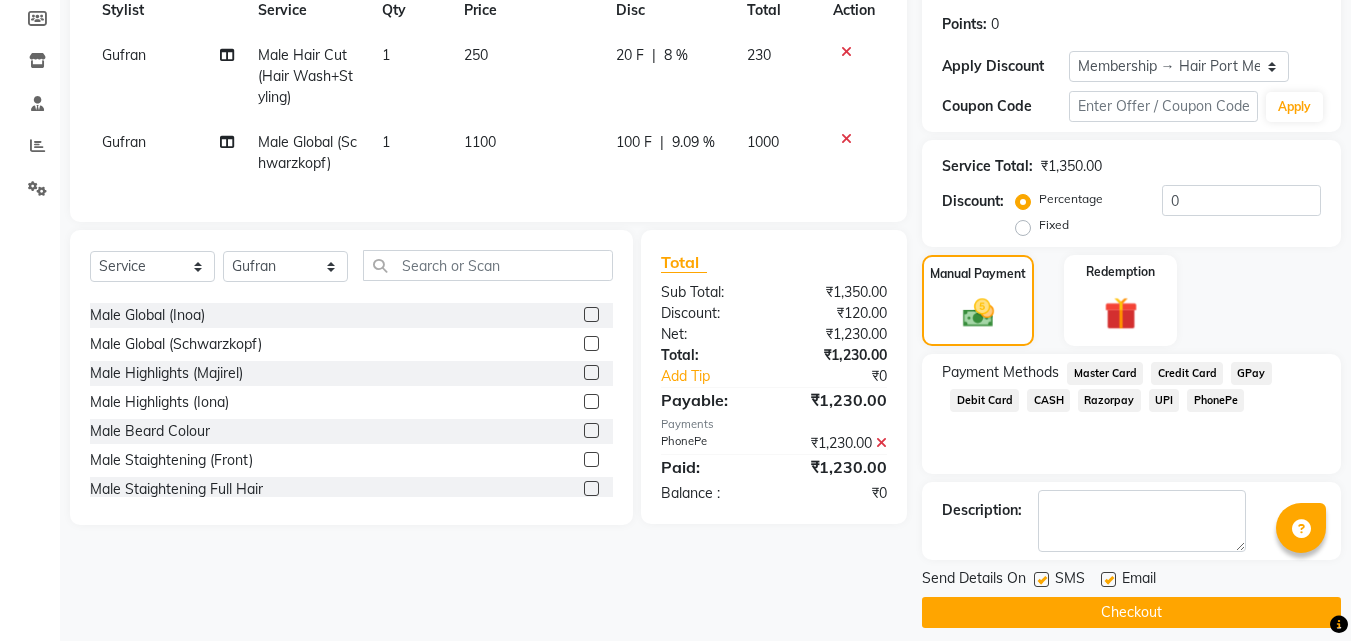 scroll, scrollTop: 314, scrollLeft: 0, axis: vertical 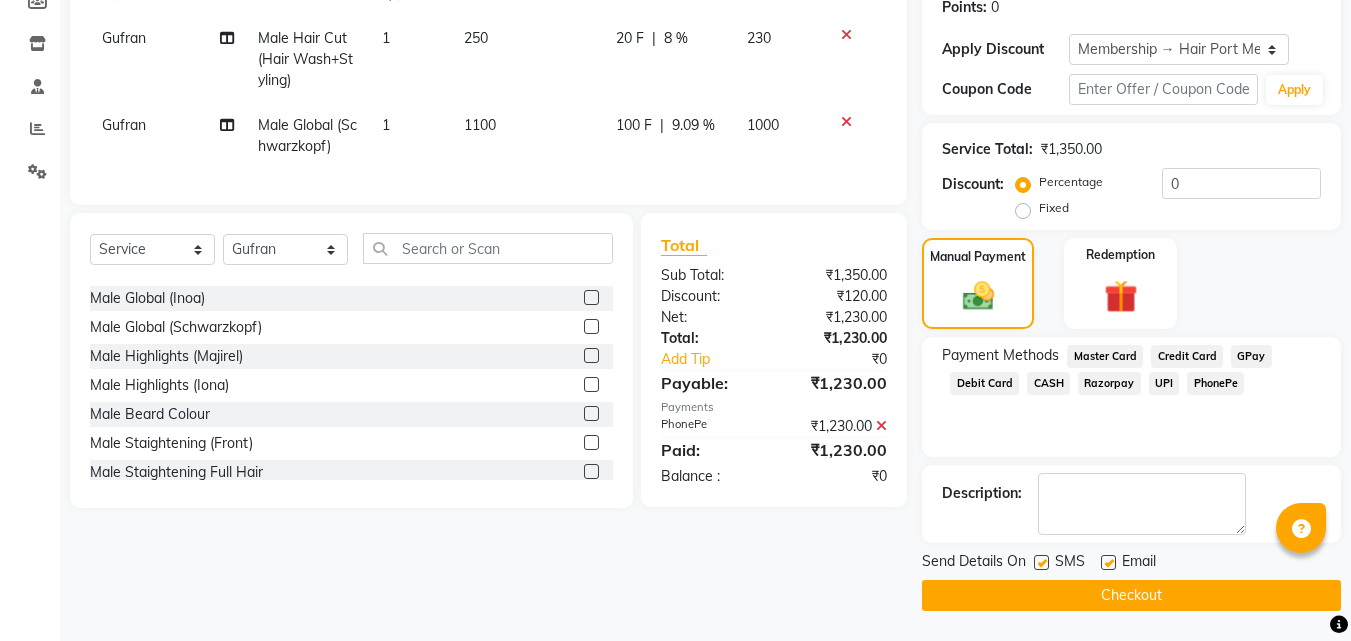click on "Checkout" 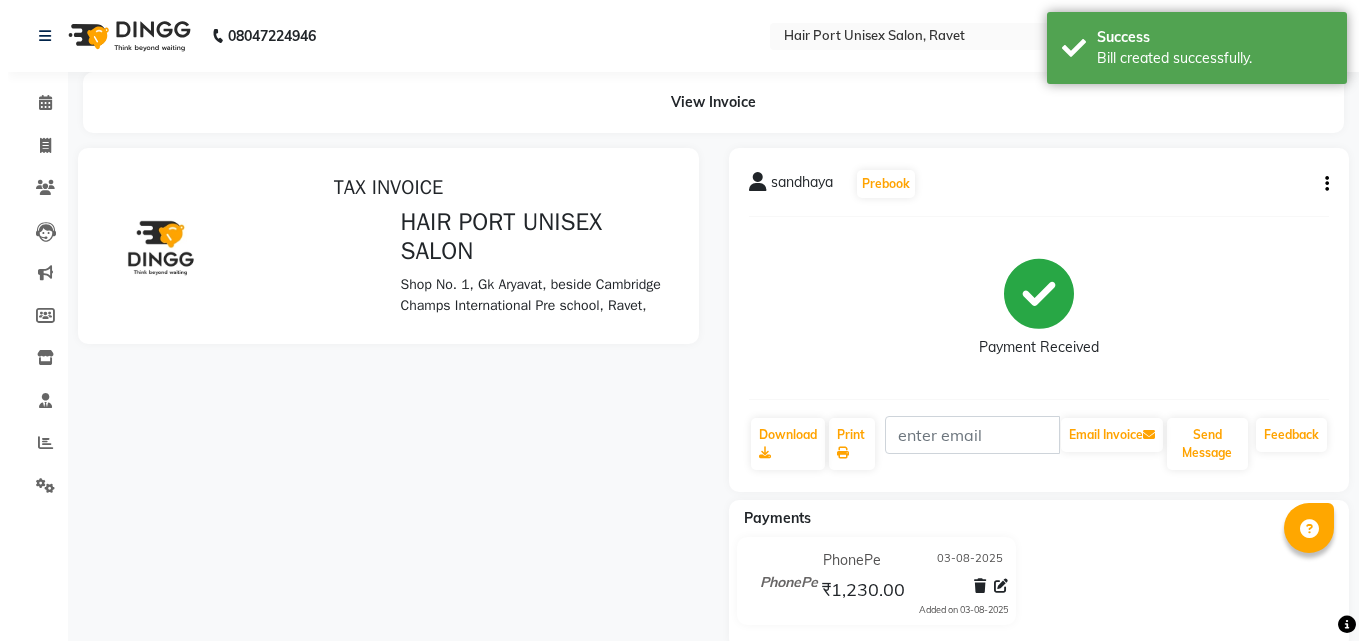 scroll, scrollTop: 0, scrollLeft: 0, axis: both 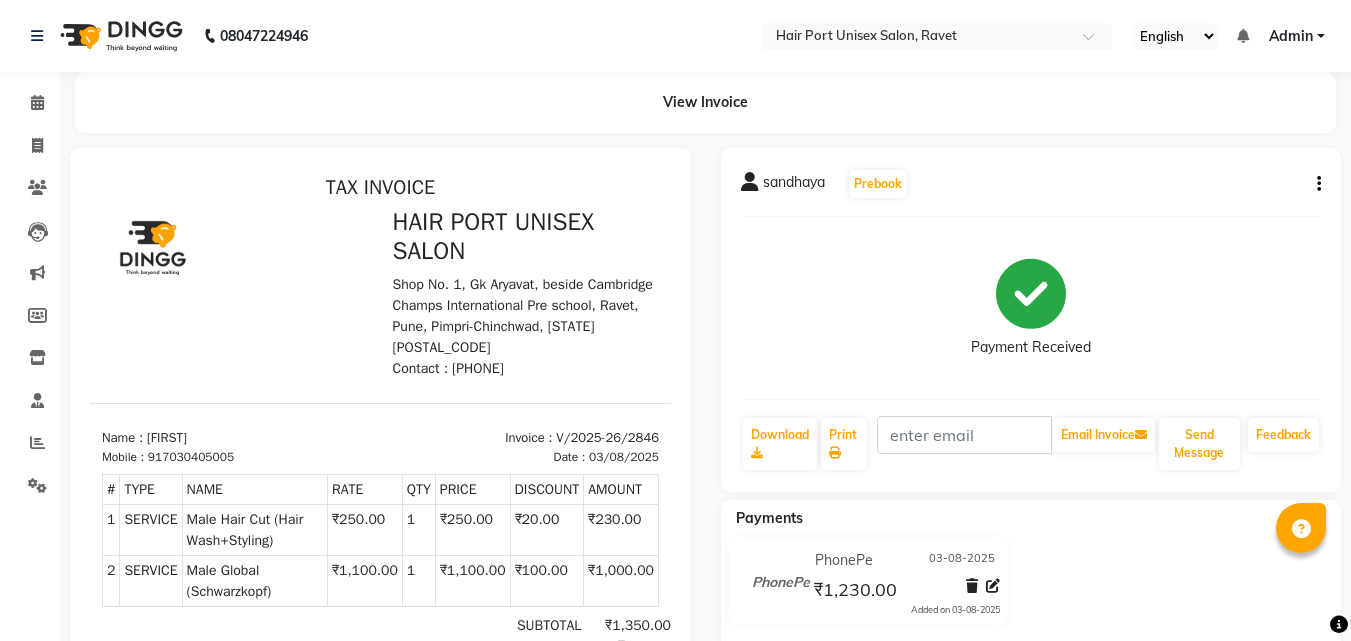 select on "service" 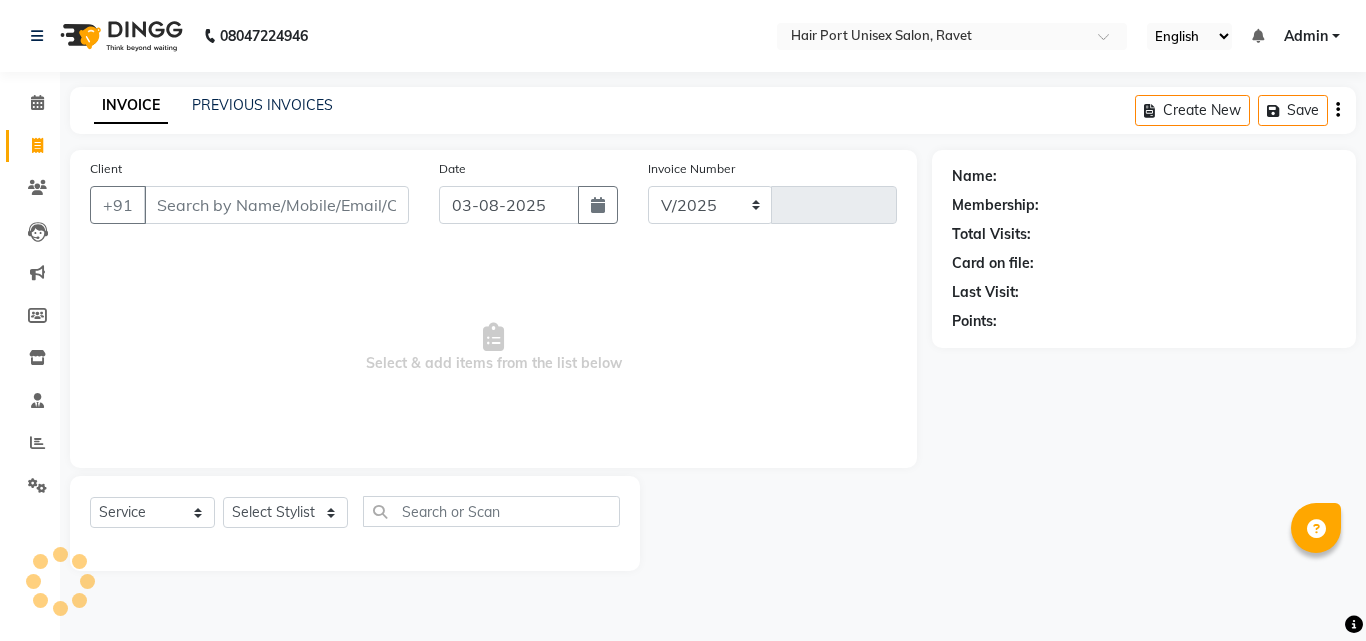 select on "7015" 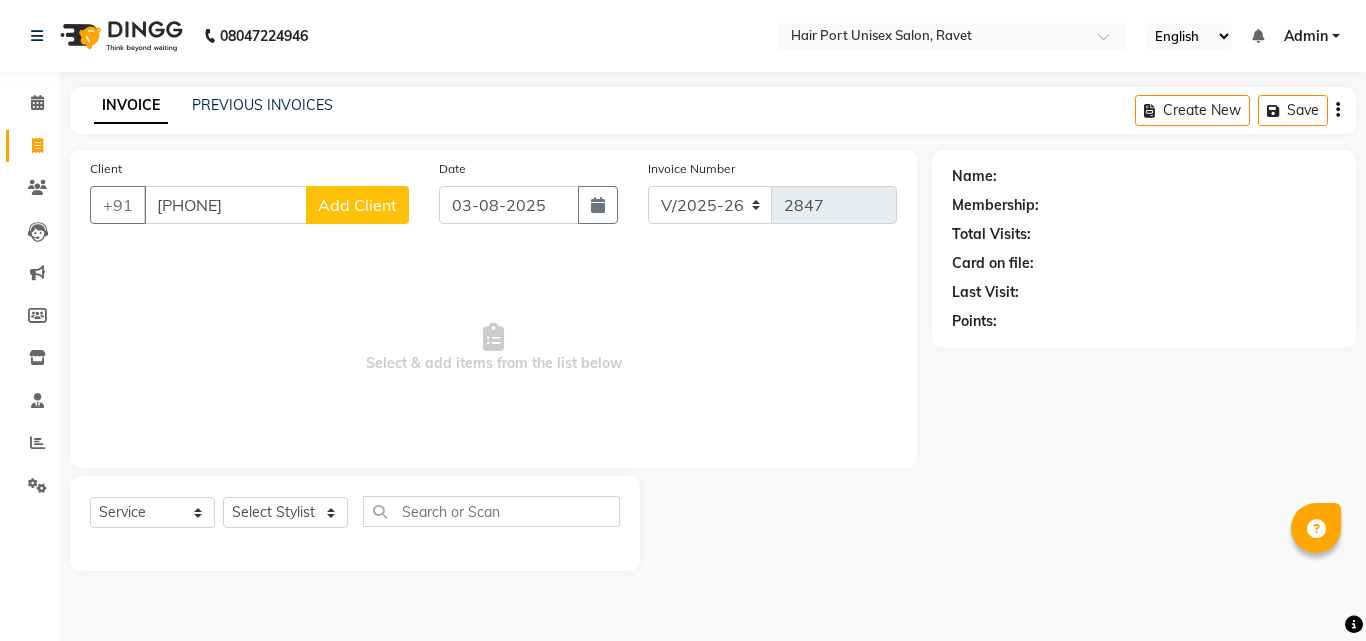 type on "[PHONE]" 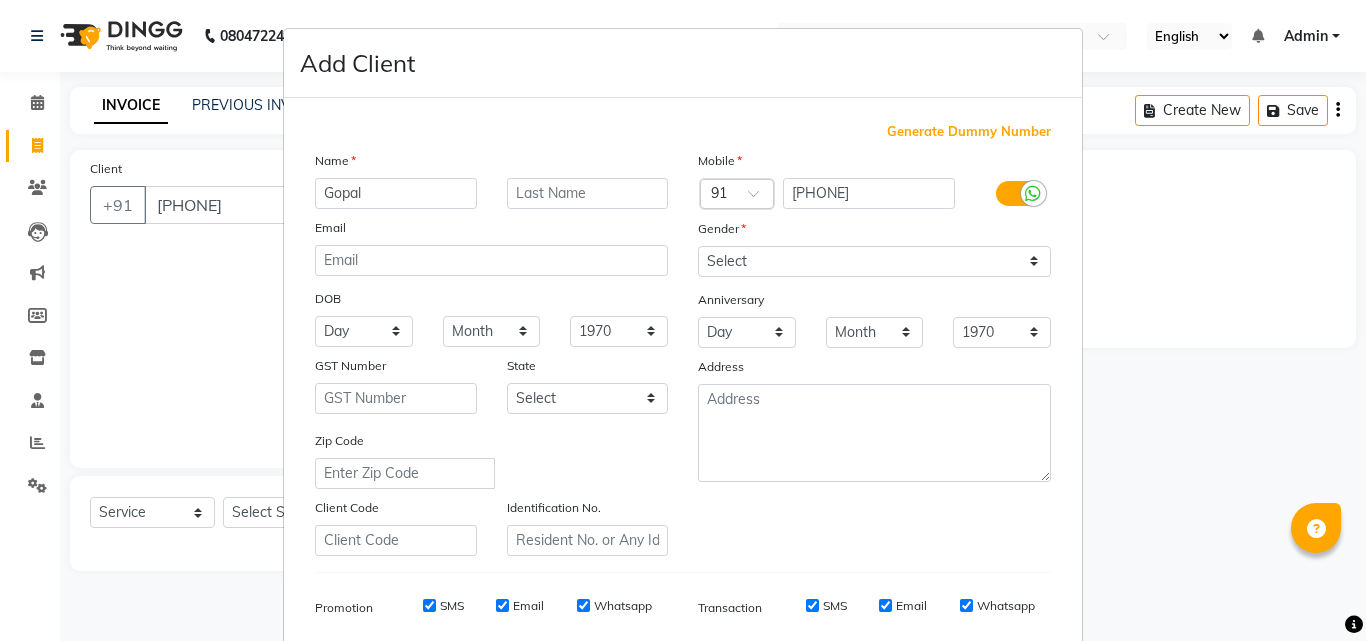 type on "Gopal" 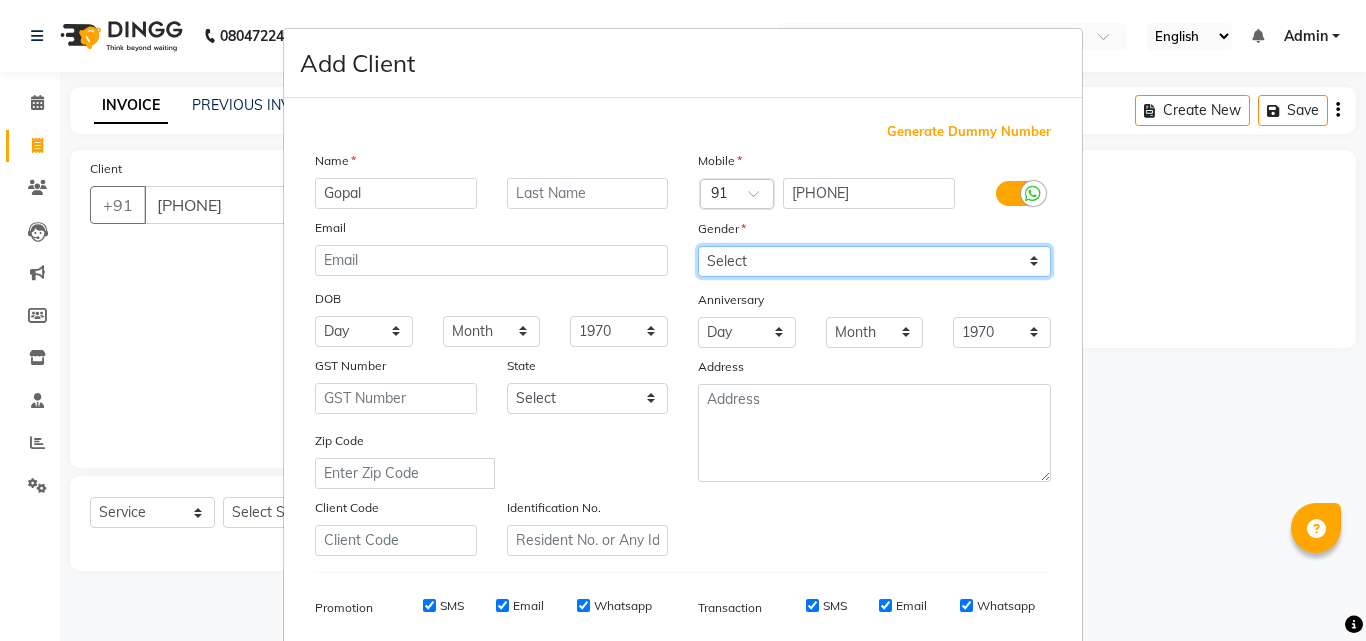 click on "Select Male Female Other Prefer Not To Say" at bounding box center (874, 261) 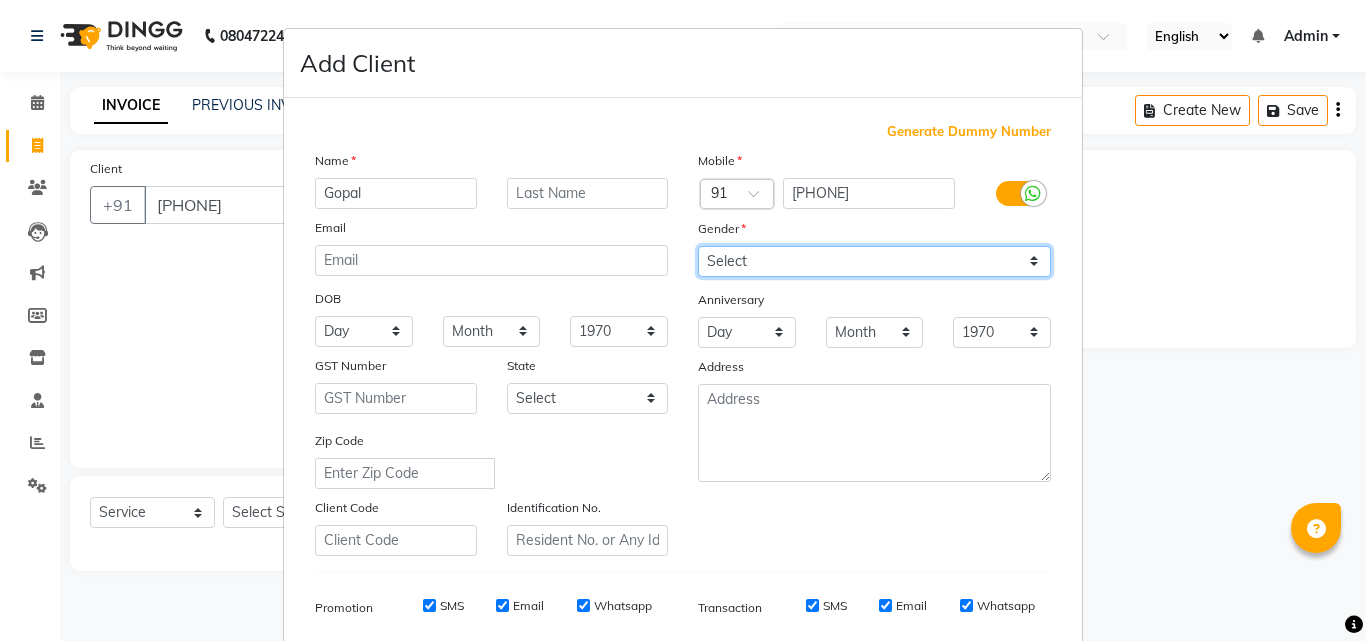 select on "male" 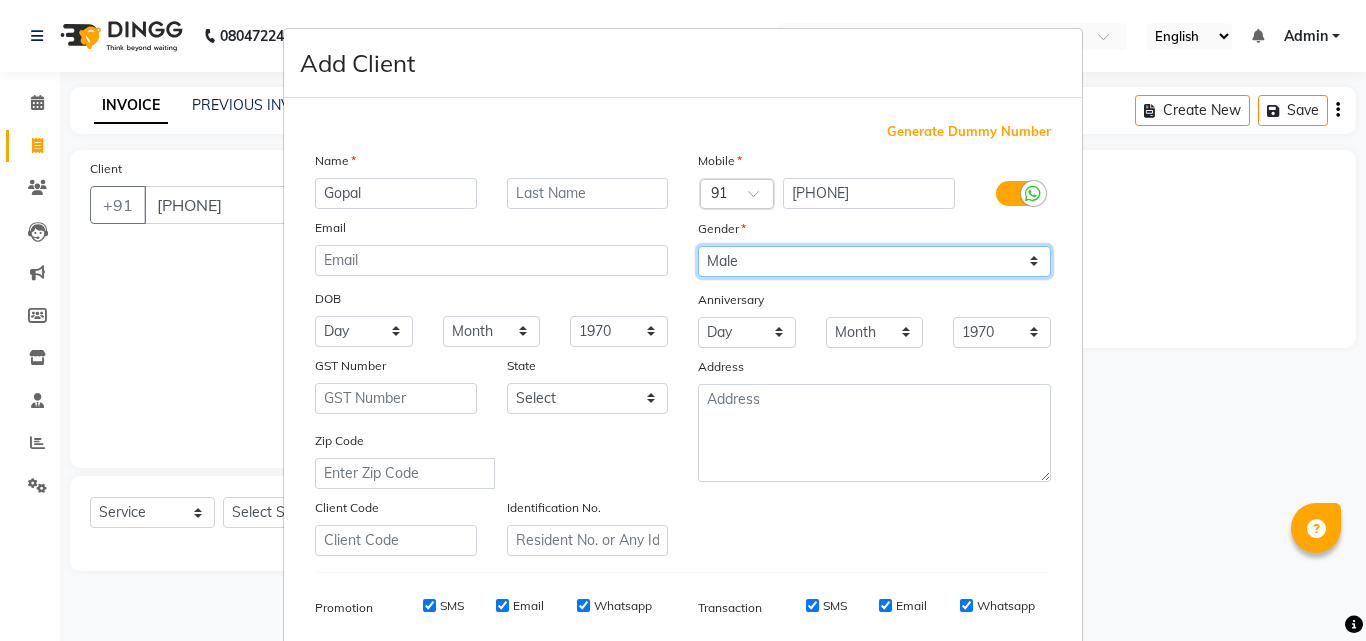 click on "Select Male Female Other Prefer Not To Say" at bounding box center [874, 261] 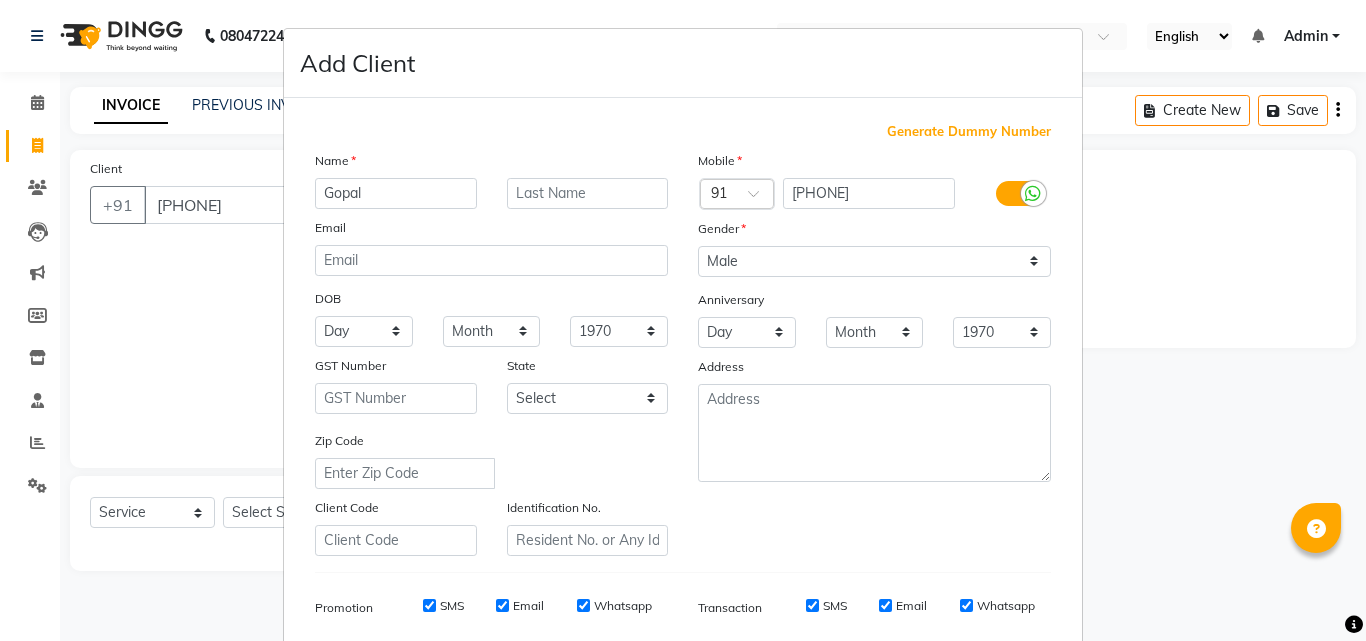click on "Add Client Generate Dummy Number Name [FIRST] Email DOB Day 01 02 03 04 05 06 07 08 09 10 11 12 13 14 15 16 17 18 19 20 21 22 23 24 25 26 27 28 29 30 31 Month January February March April May June July August September October November December 1940 1941 1942 1943 1944 1945 1946 1947 1948 1949 1950 1951 1952 1953 1954 1955 1956 1957 1958 1959 1960 1961 1962 1963 1964 1965 1966 1967 1968 1969 1970 1971 1972 1973 1974 1975 1976 1977 1978 1979 1980 1981 1982 1983 1984 1985 1986 1987 1988 1989 1990 1991 1992 1993 1994 1995 1996 1997 1998 1999 2000 2001 2002 2003 2004 2005 2006 2007 2008 2009 2010 2011 2012 2013 2014 2015 2016 2017 2018 2019 2020 2021 2022 2023 2024 GST Number State Select Andaman and Nicobar Islands Andhra Pradesh Arunachal Pradesh Assam Bihar Chandigarh Chhattisgarh Dadra and Nagar Haveli Daman and Diu Delhi Goa Gujarat Haryana Himachal Pradesh Jammu and Kashmir Jharkhand Karnataka Kerala Lakshadweep Madhya Pradesh Maharashtra Manipur Meghalaya Mizoram Nagaland Odisha Pondicherry Punjab Rajasthan" at bounding box center (683, 320) 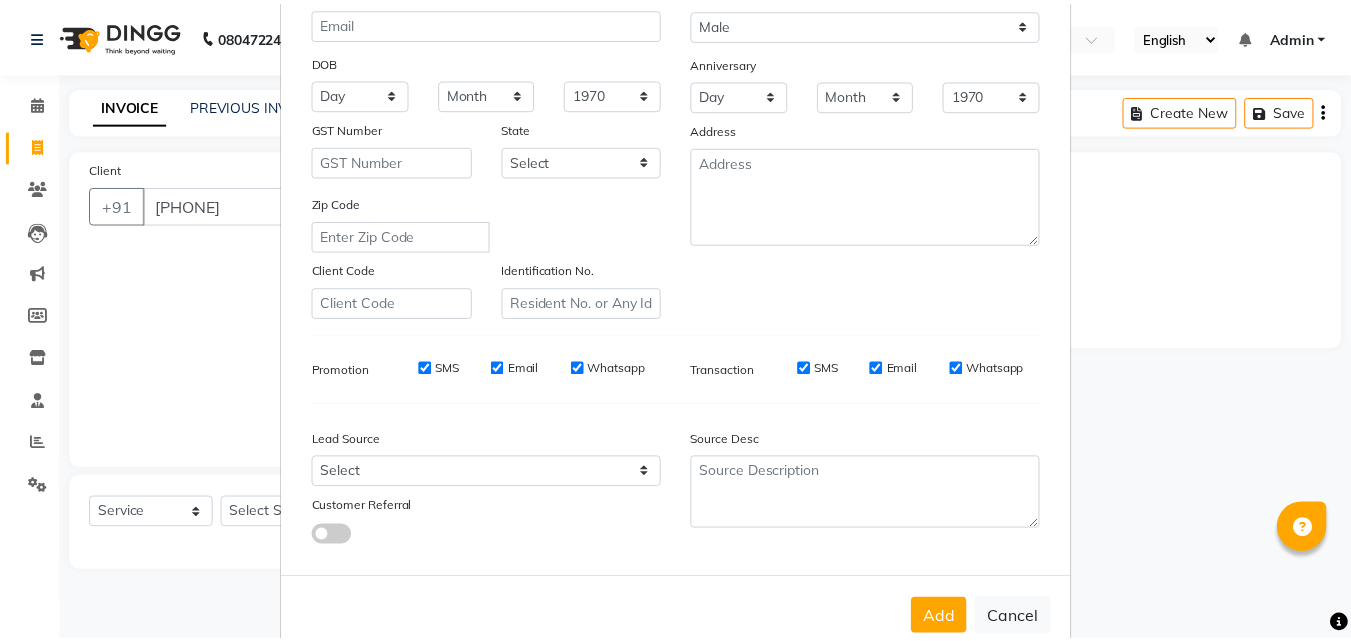 scroll, scrollTop: 282, scrollLeft: 0, axis: vertical 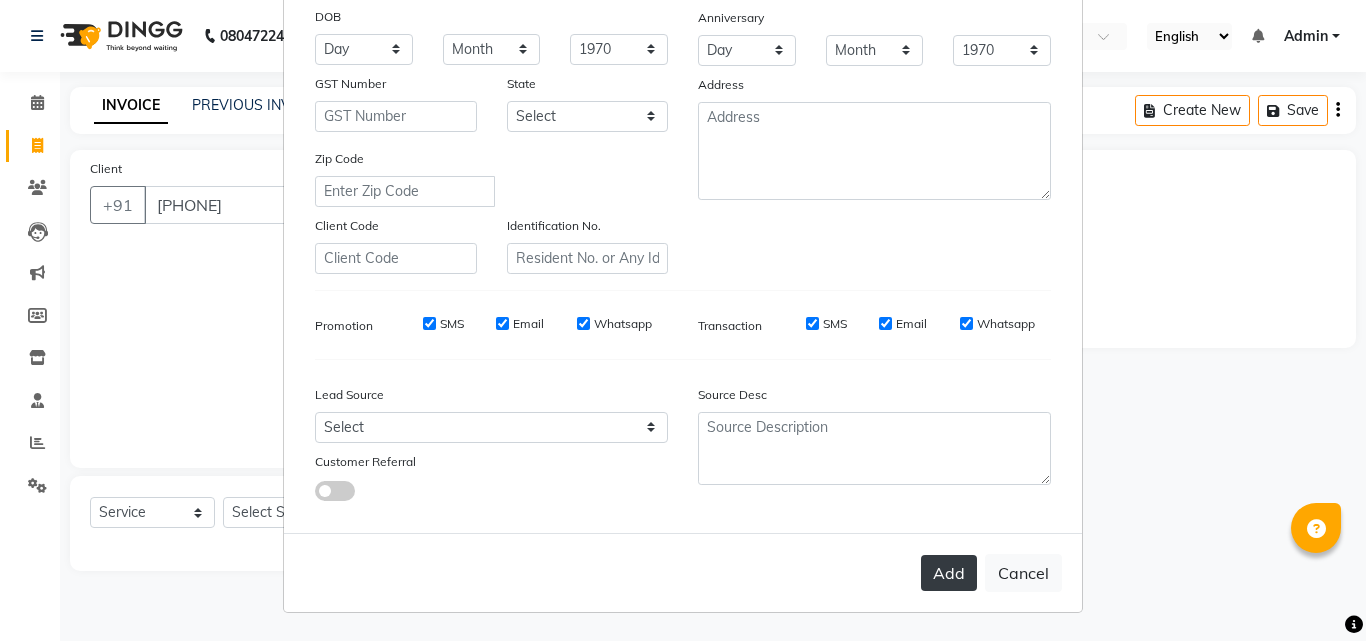 click on "Add" at bounding box center [949, 573] 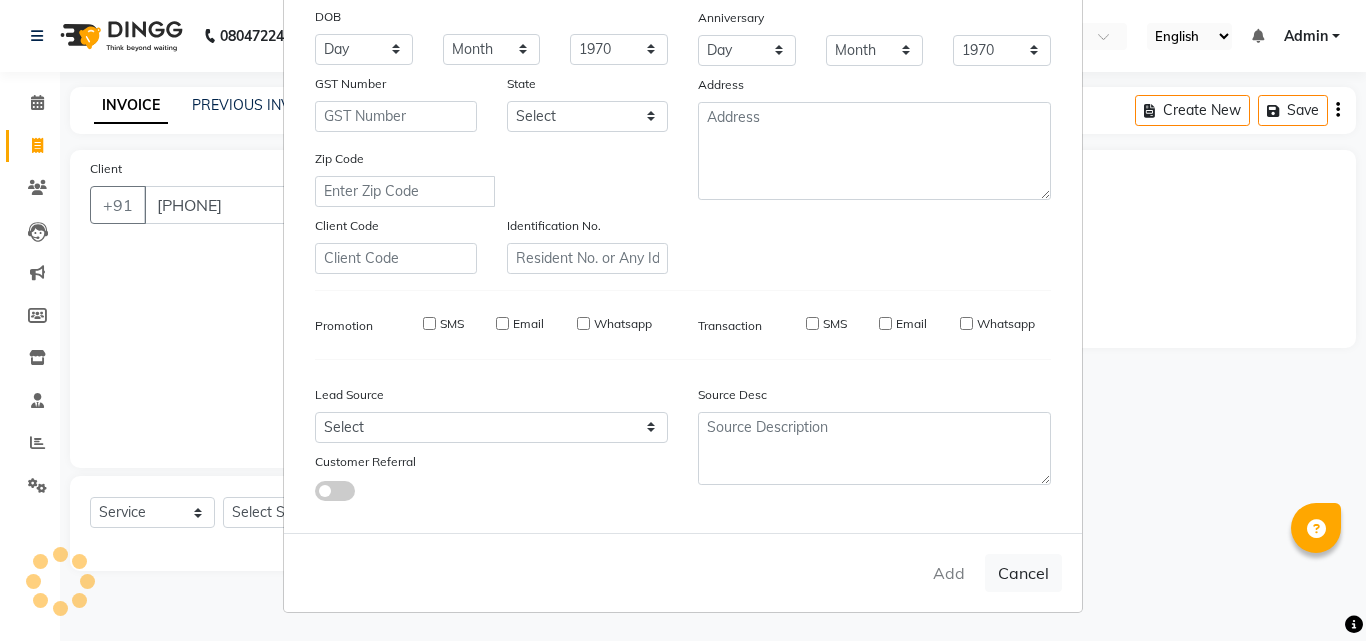 type 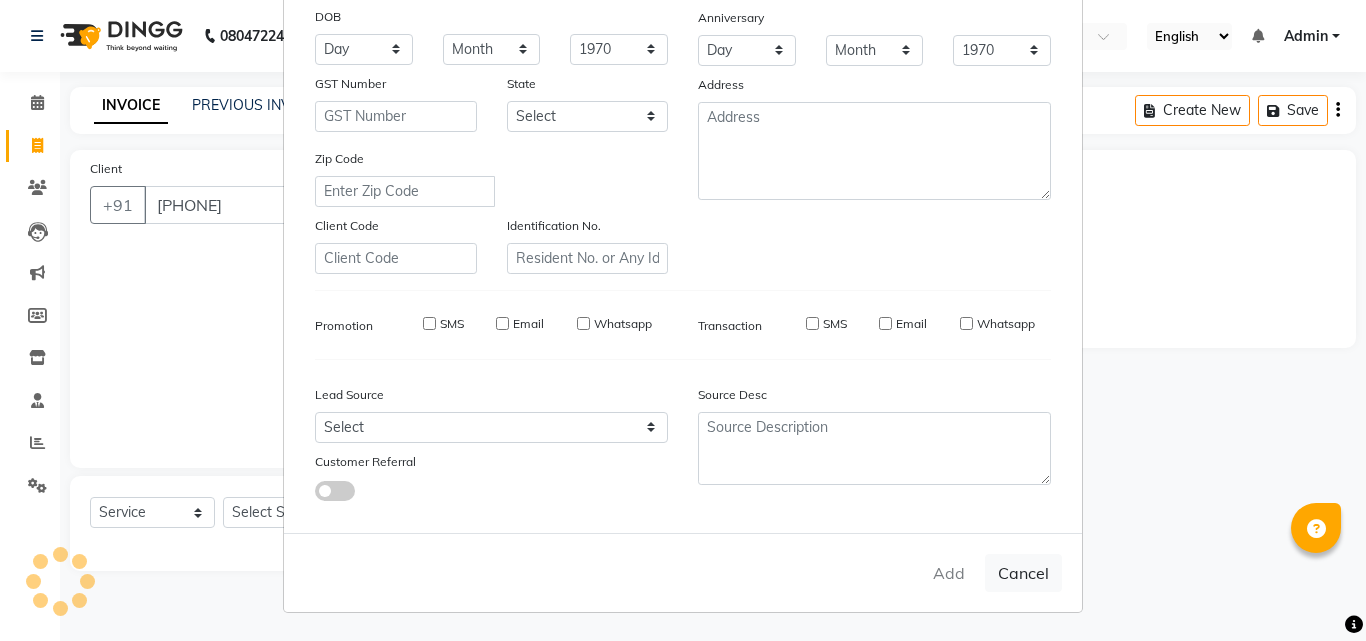select 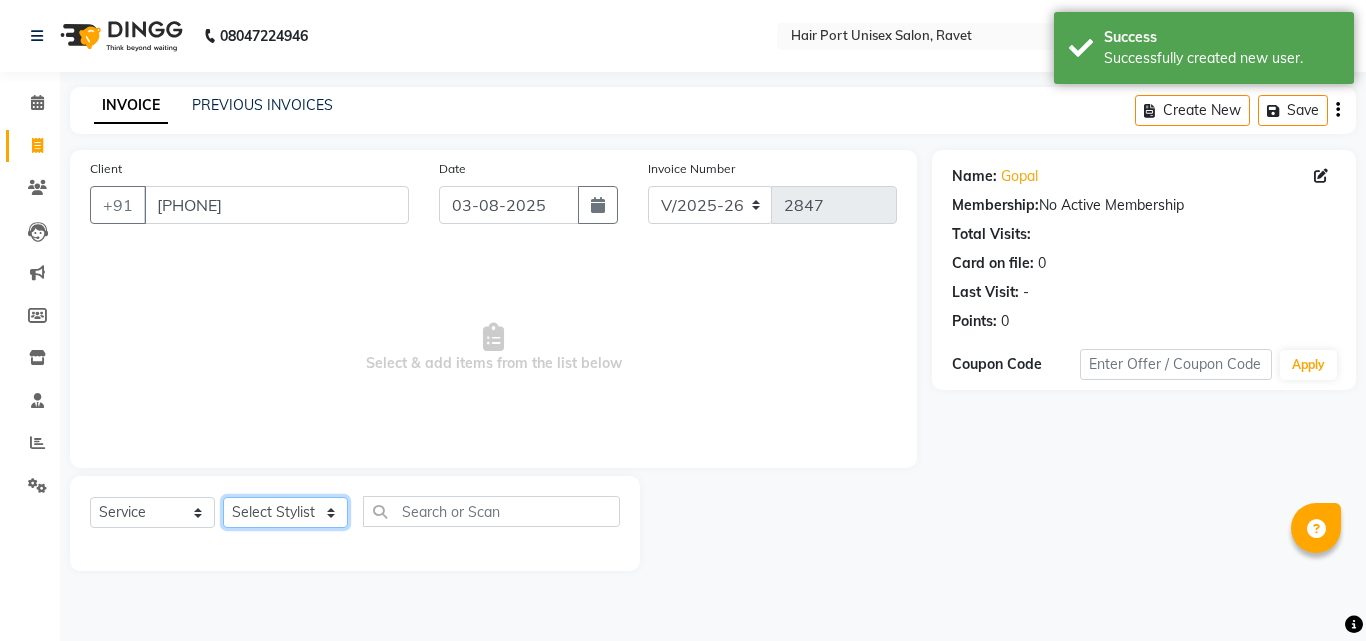 click on "Select Stylist Anushaka Parihar  Esmail Gufran Jyoti Disale Netaji Vishwanath Suryavanshi Rupali  Tanaji Vishwanath Suryavanshi Vinod Mane" 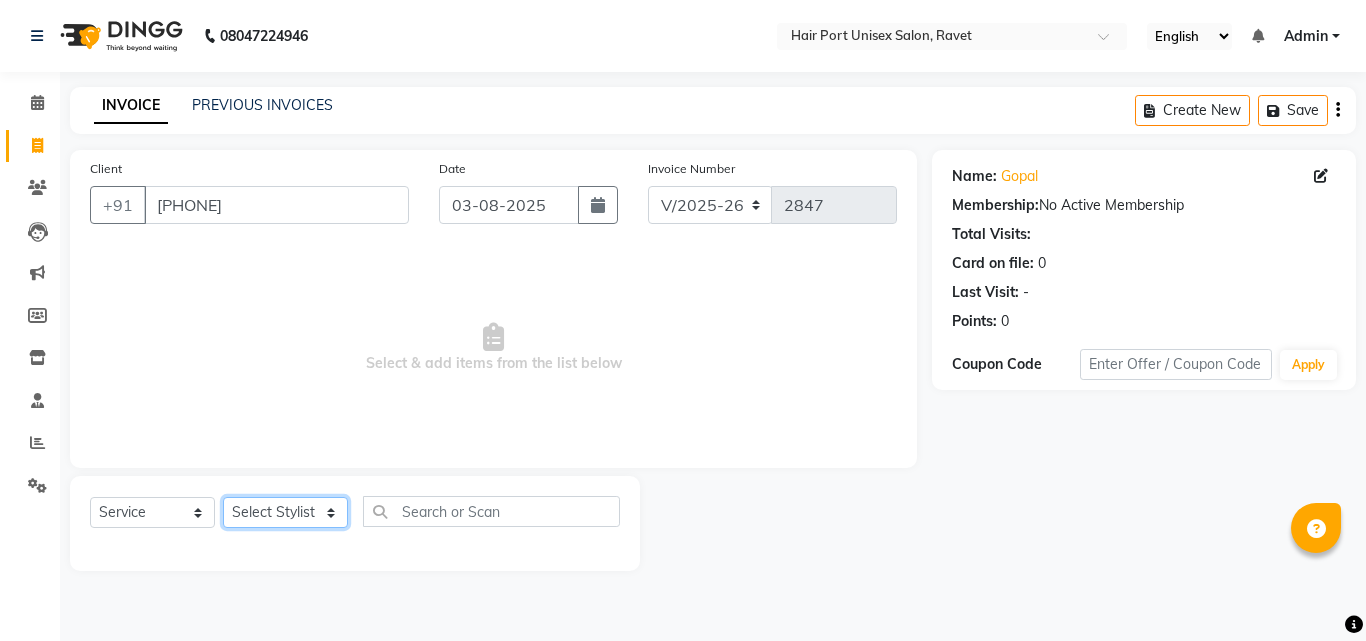 select on "66342" 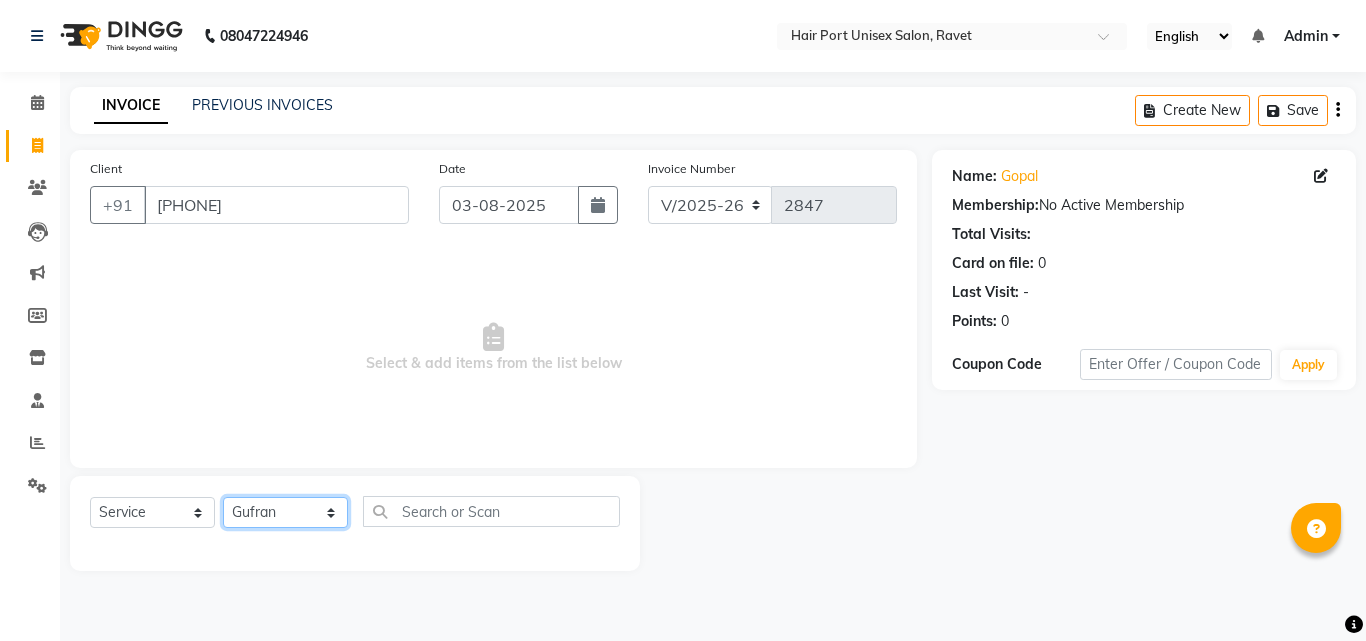 click on "Select Stylist Anushaka Parihar  Esmail Gufran Jyoti Disale Netaji Vishwanath Suryavanshi Rupali  Tanaji Vishwanath Suryavanshi Vinod Mane" 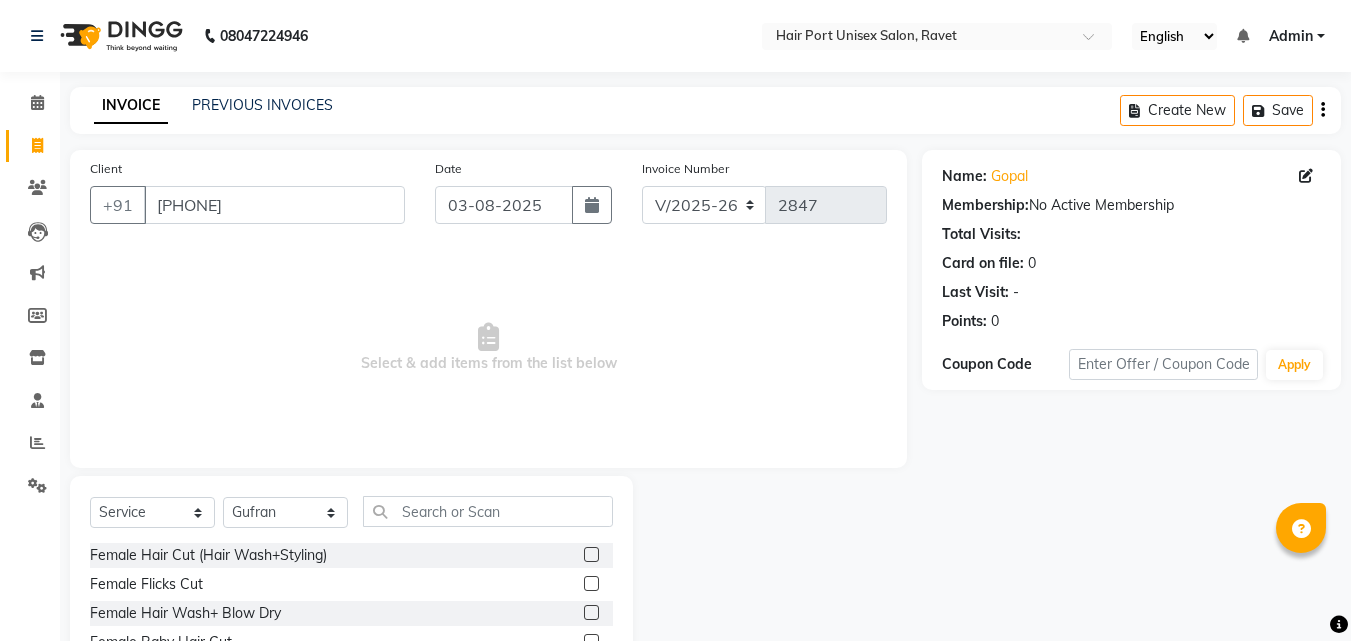 click 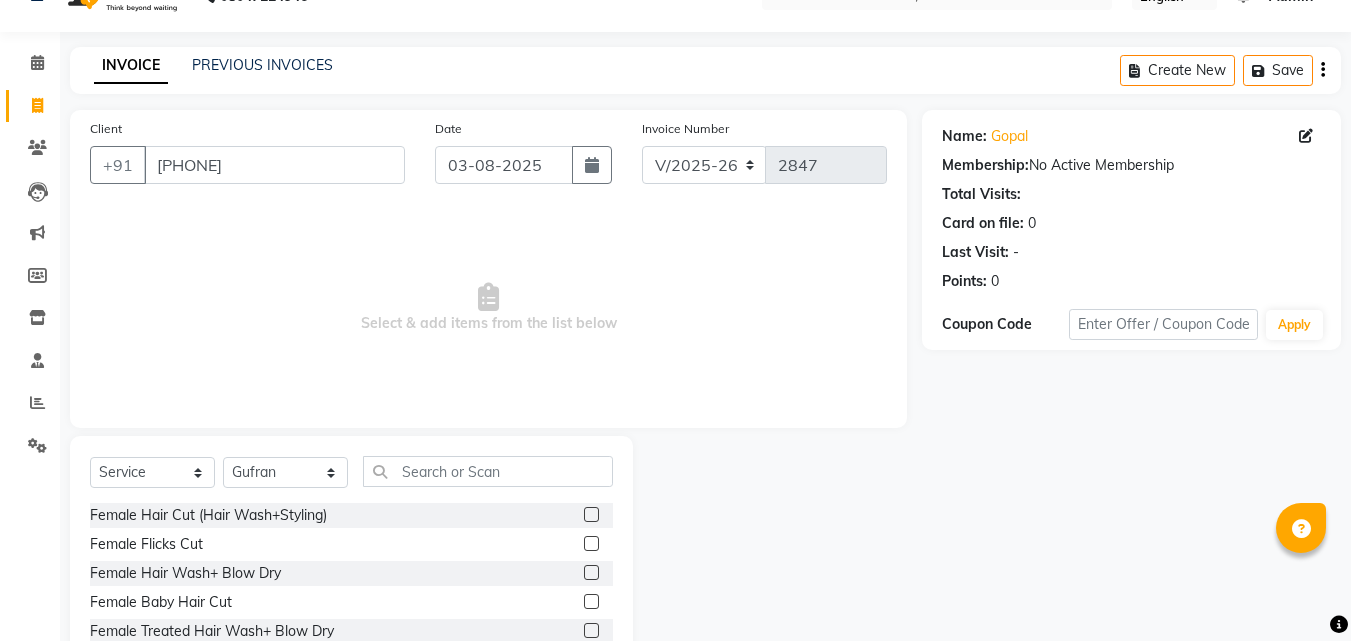 scroll, scrollTop: 160, scrollLeft: 0, axis: vertical 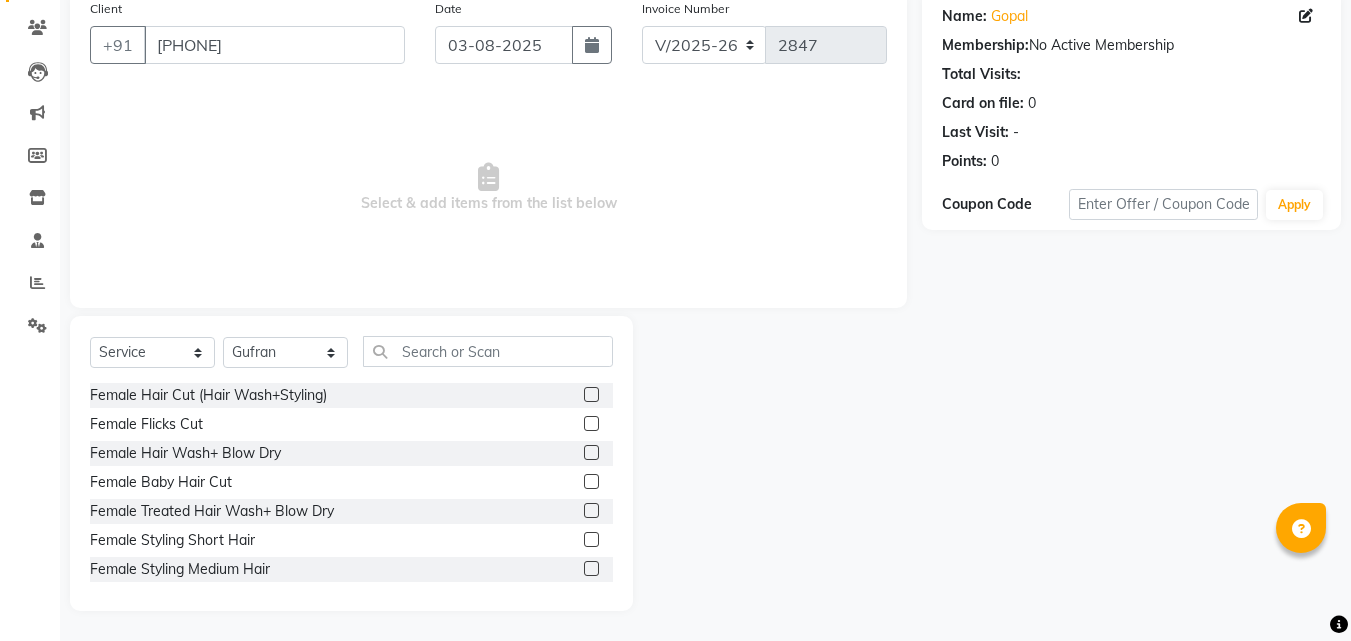 click 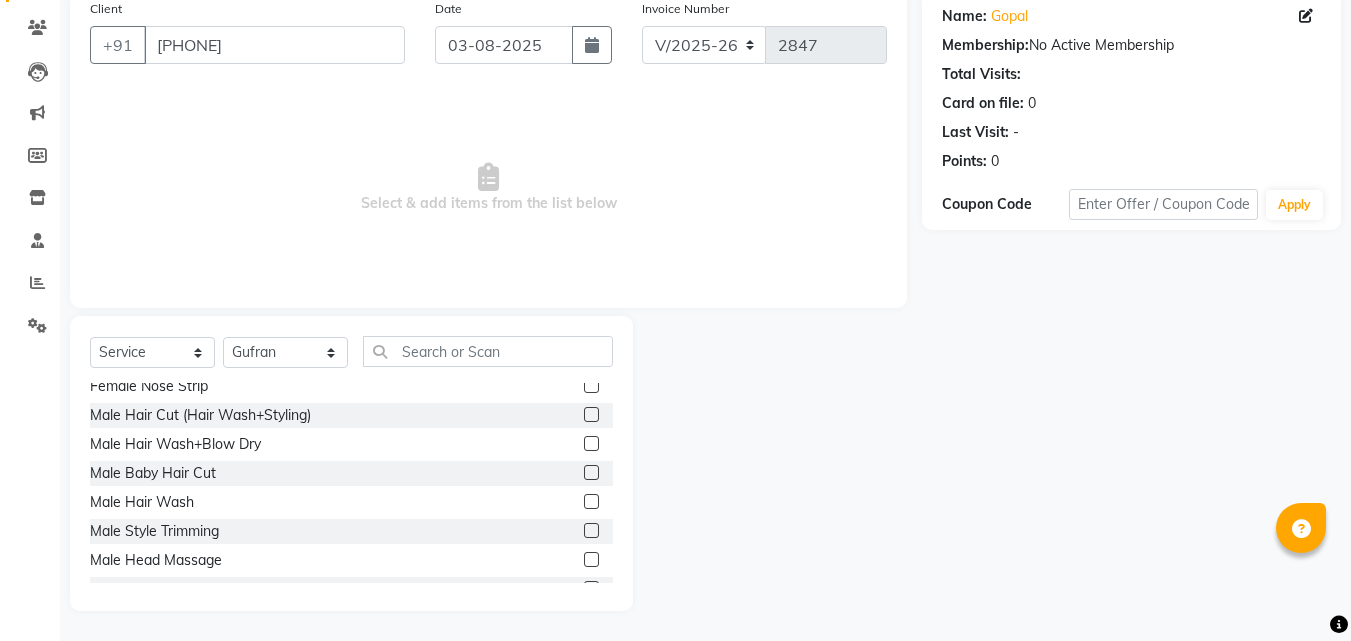 scroll, scrollTop: 3520, scrollLeft: 0, axis: vertical 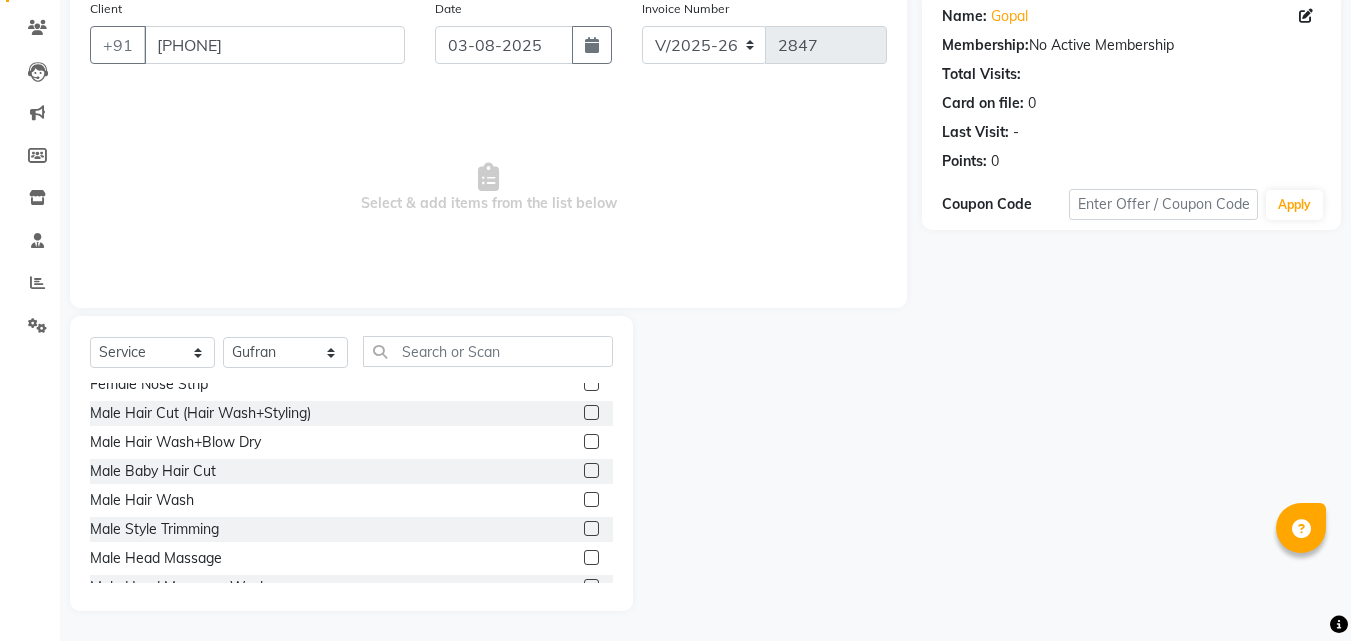 click 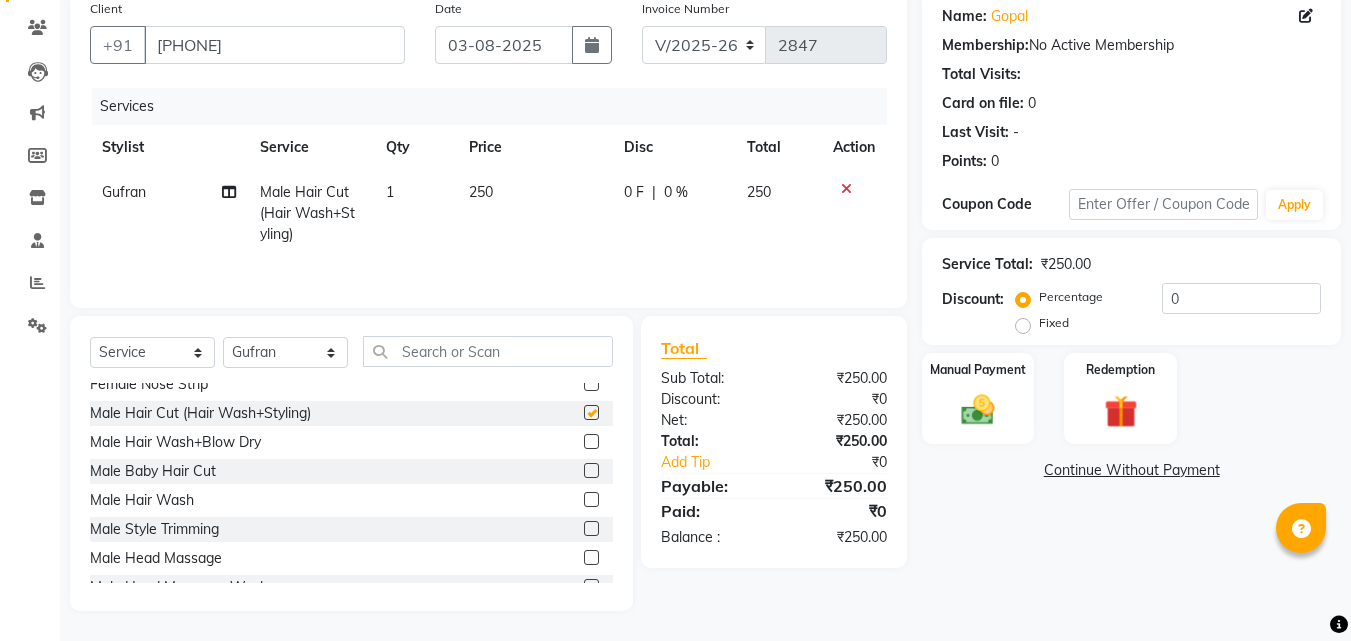 checkbox on "false" 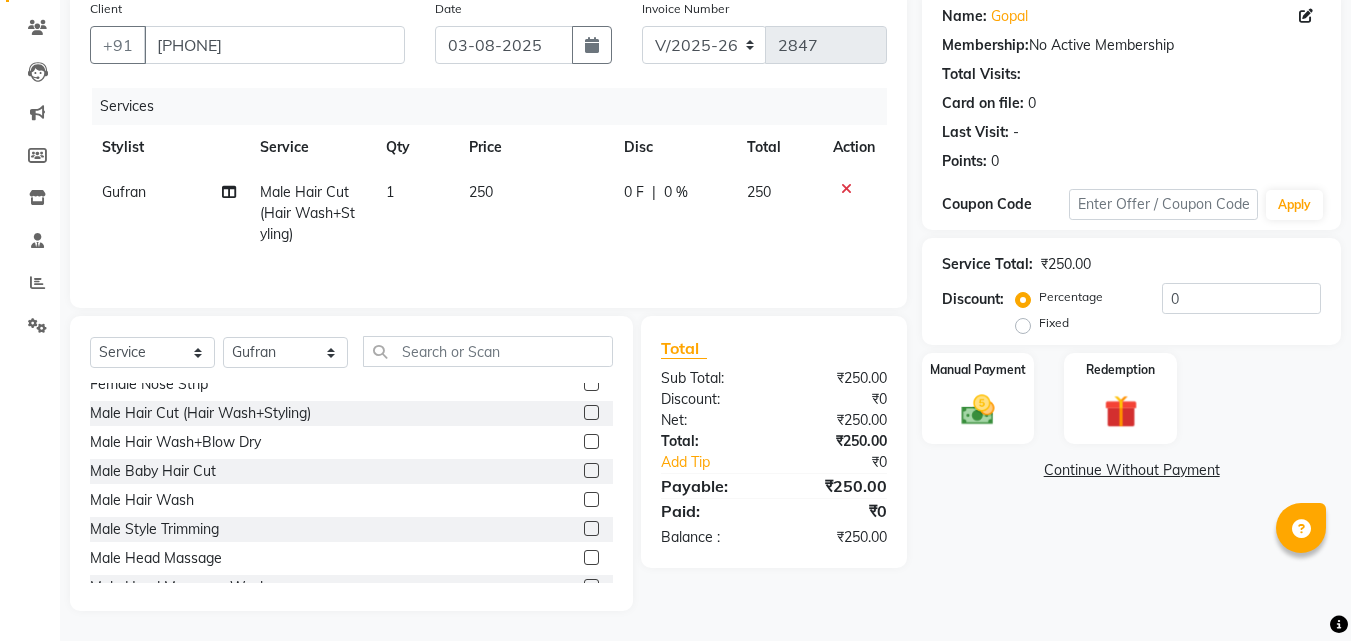 click 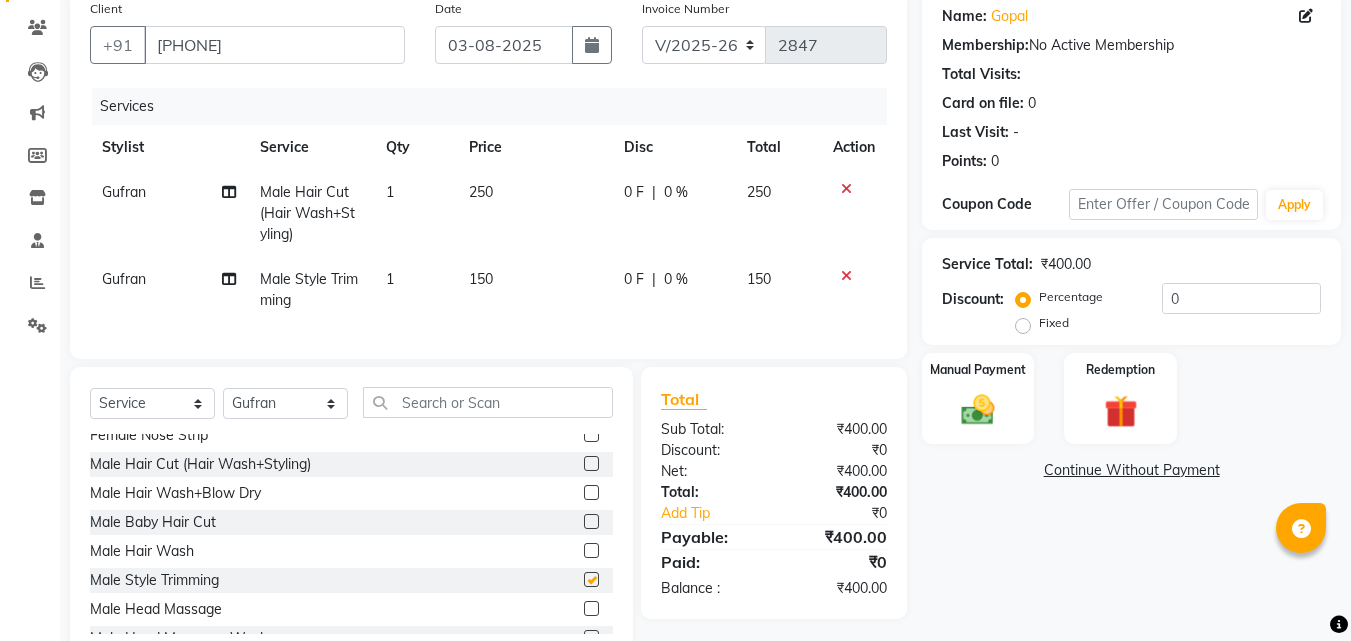 checkbox on "false" 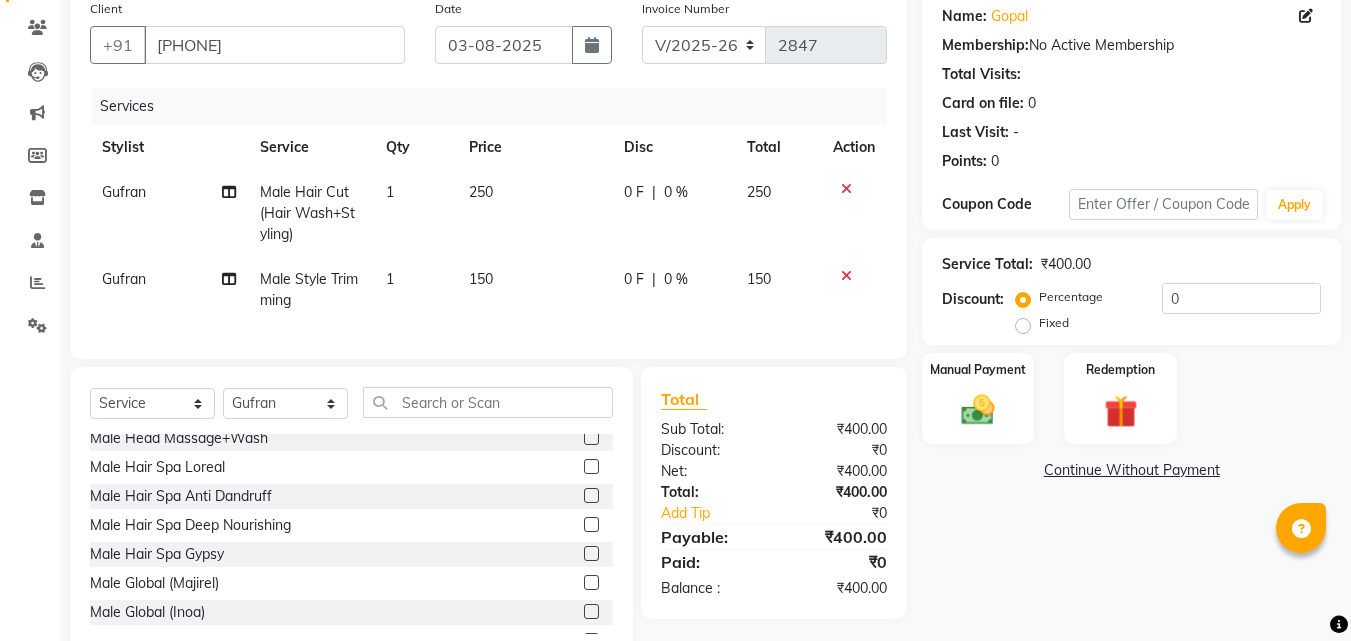 scroll, scrollTop: 3760, scrollLeft: 0, axis: vertical 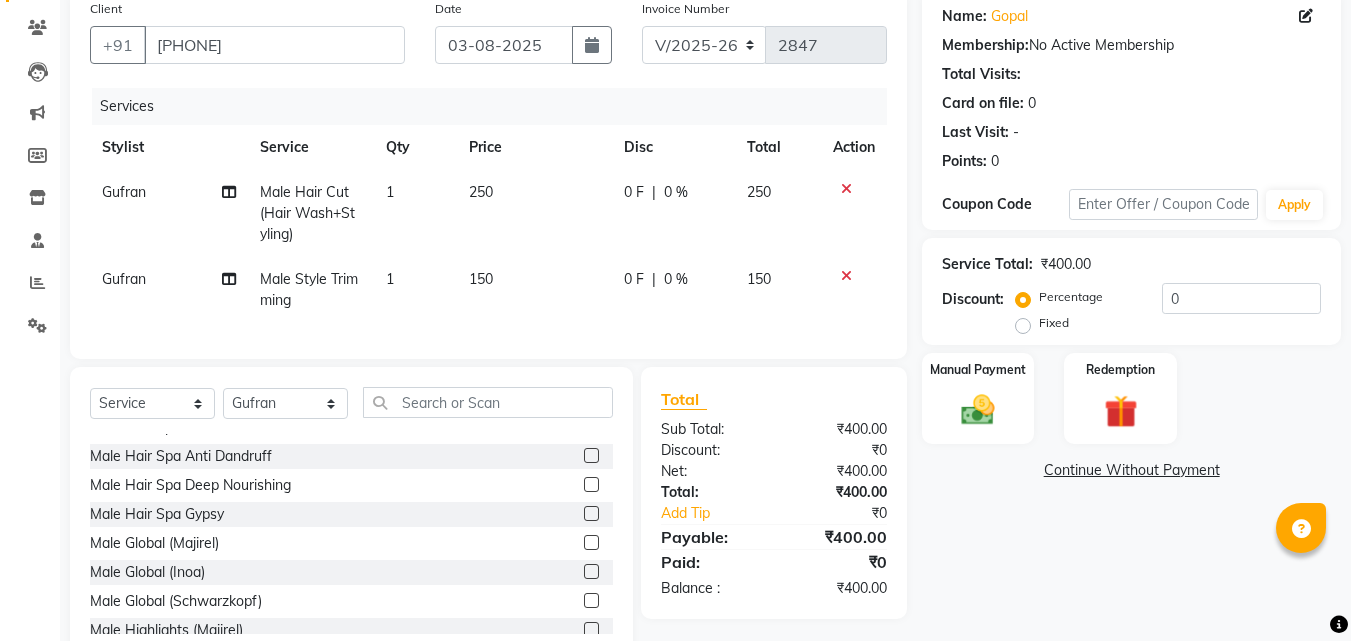 click 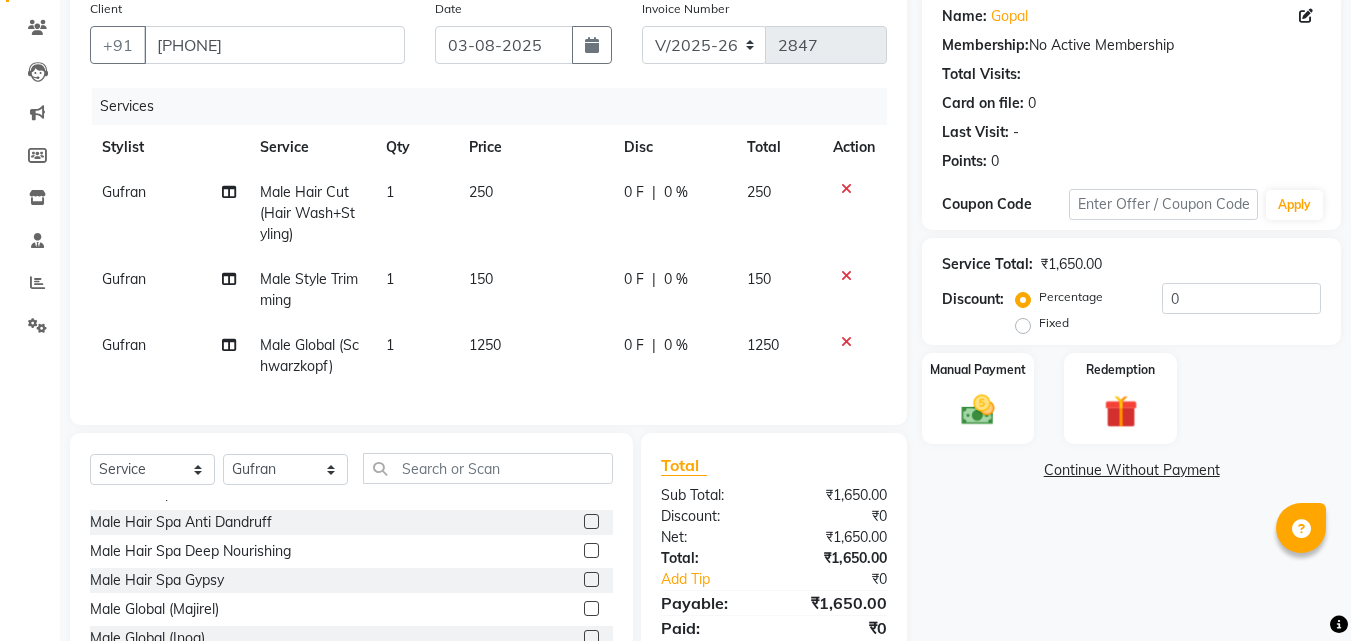 checkbox on "false" 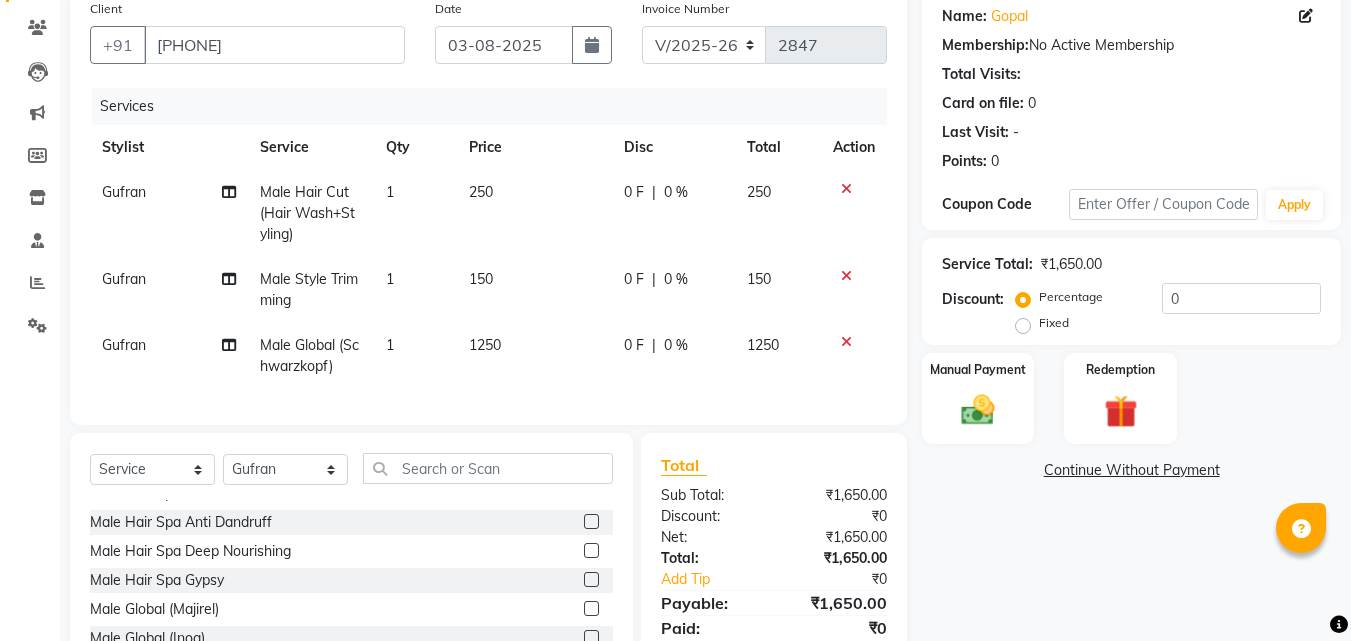 click on "1250" 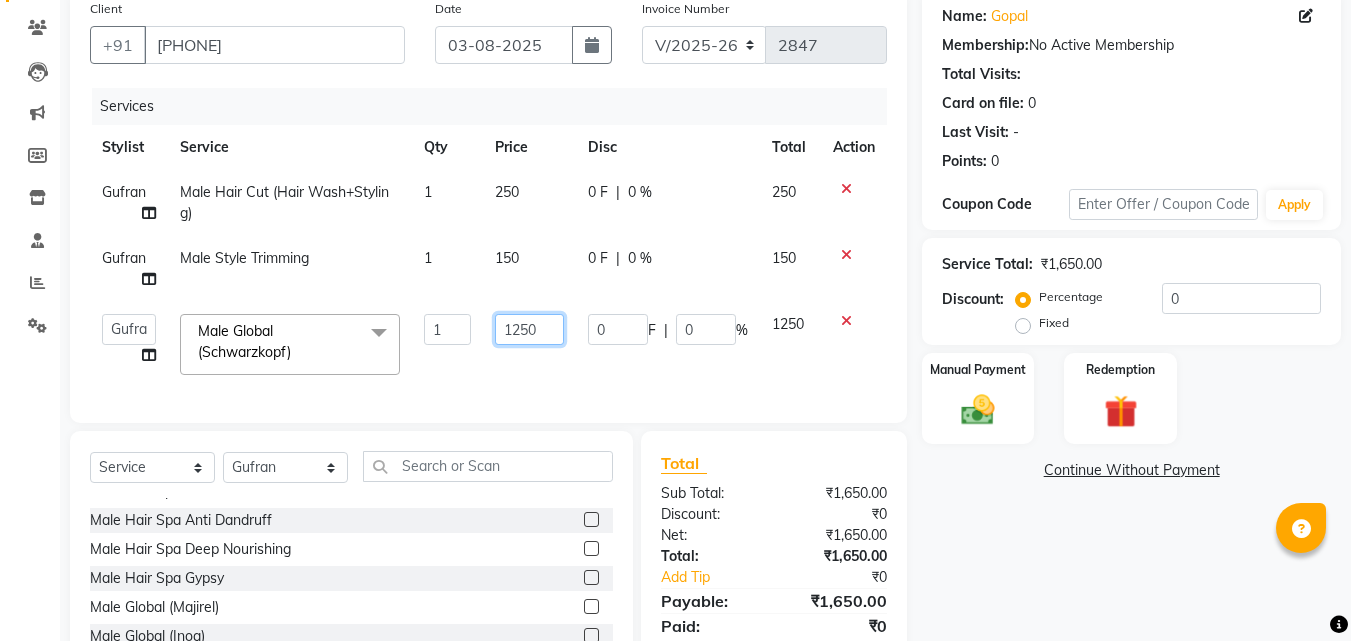click on "1250" 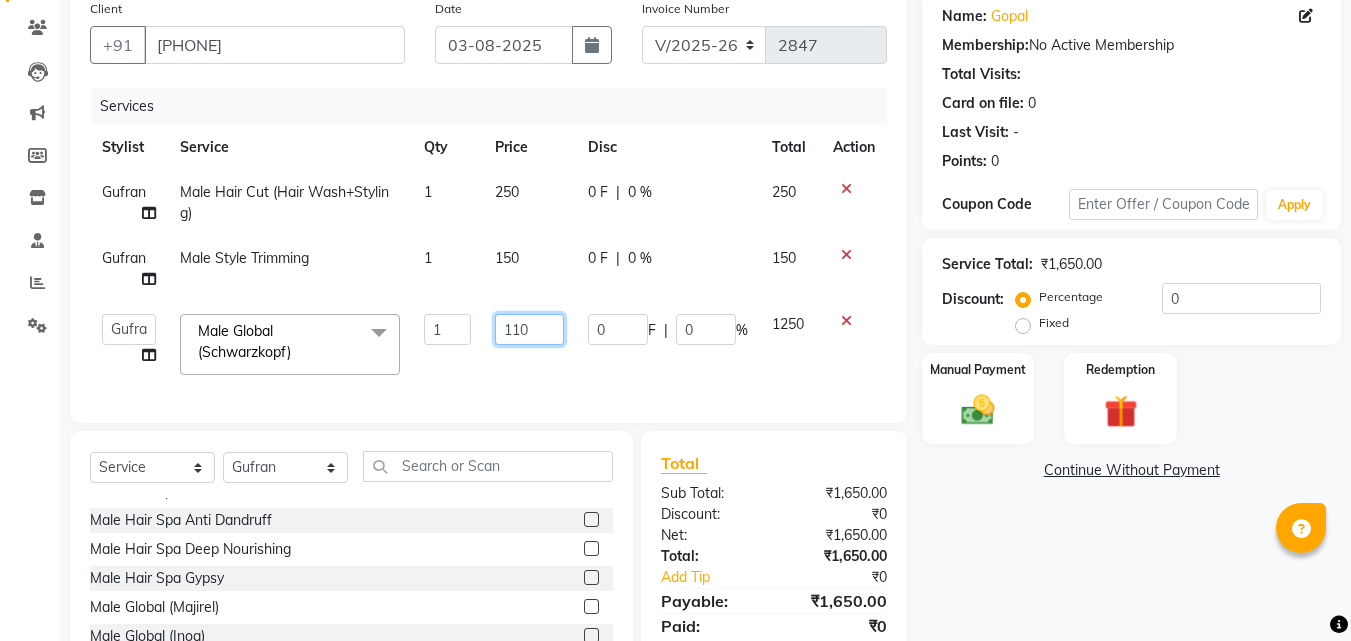 type on "1100" 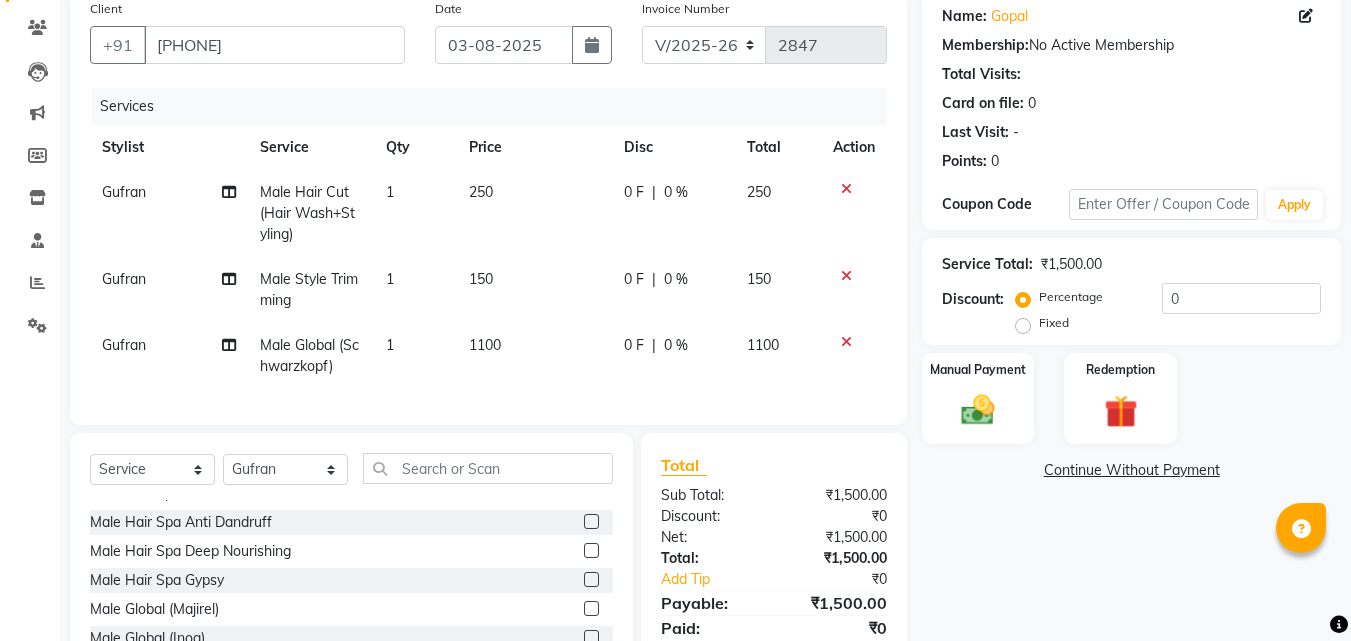 click on "Services Stylist Service Qty Price Disc Total Action [FIRST] [LAST] Male Hair Cut (Hair Wash+Styling) 1 250 0 F | 0 % 250 [FIRST] [LAST] Male Style Trimming  1 150 0 F | 0 % 150 [FIRST] [LAST] Male Global (Schwarzkopf) 1 1100 0 F | 0 % 1100" 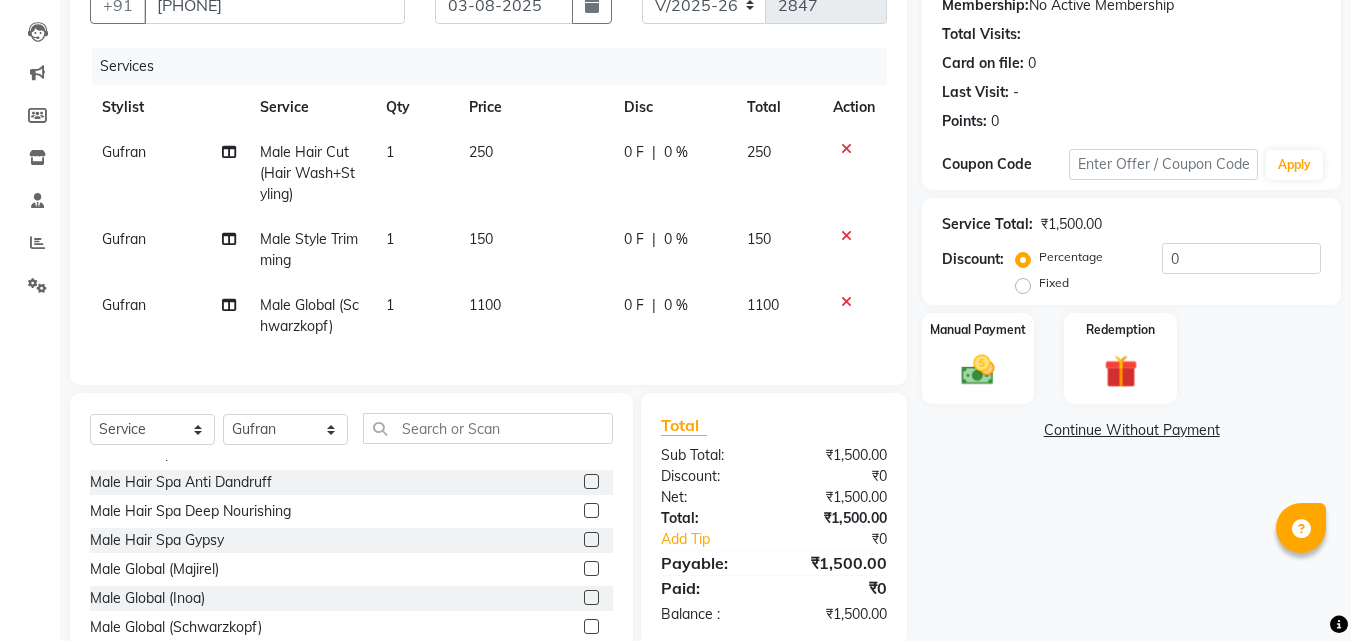 scroll, scrollTop: 292, scrollLeft: 0, axis: vertical 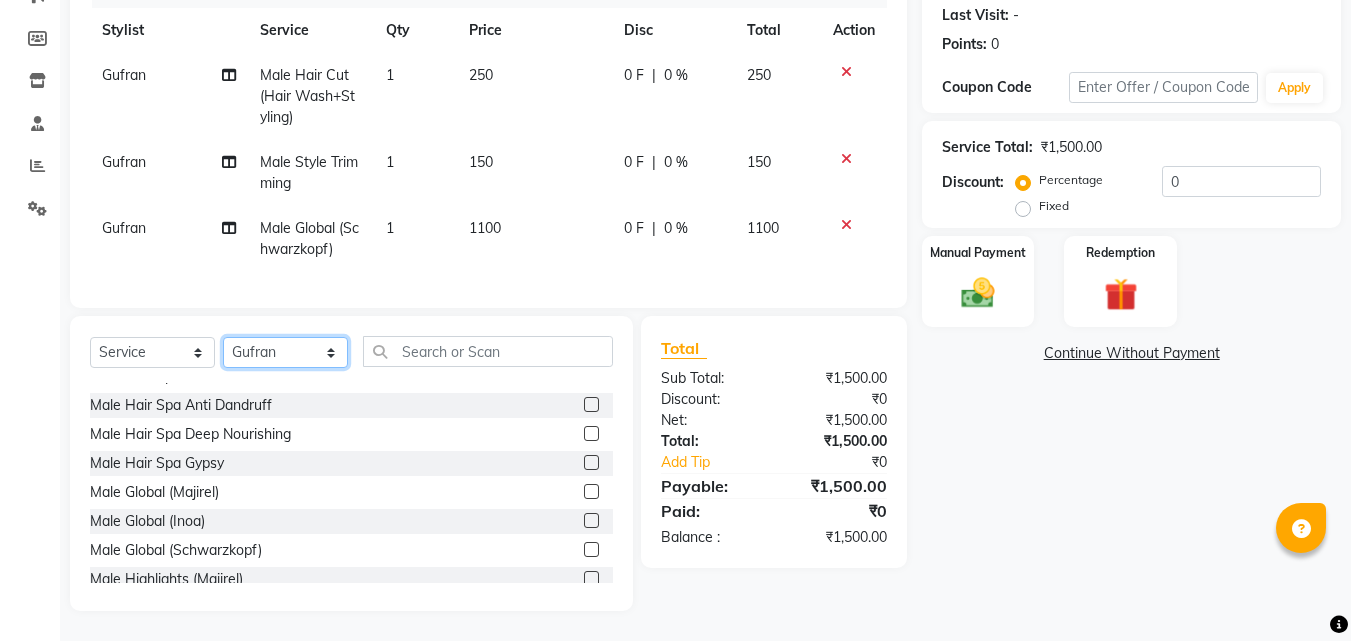 click on "Select Stylist Anushaka Parihar  Esmail Gufran Jyoti Disale Netaji Vishwanath Suryavanshi Rupali  Tanaji Vishwanath Suryavanshi Vinod Mane" 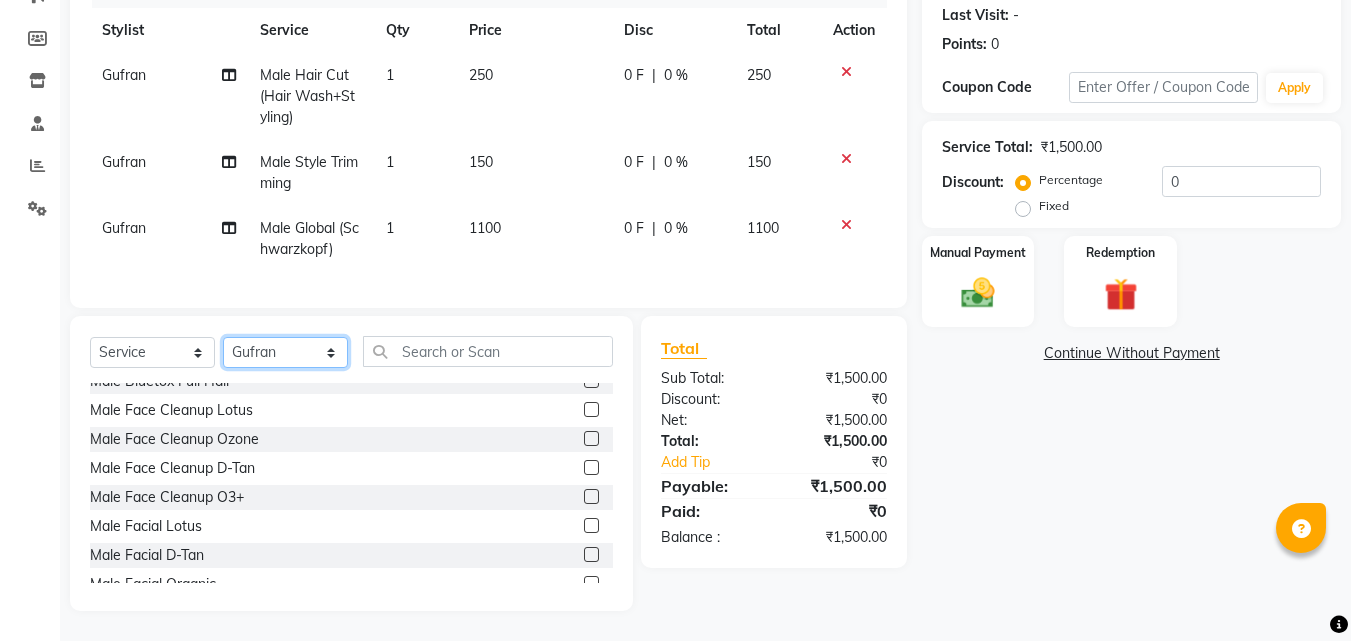 scroll, scrollTop: 4320, scrollLeft: 0, axis: vertical 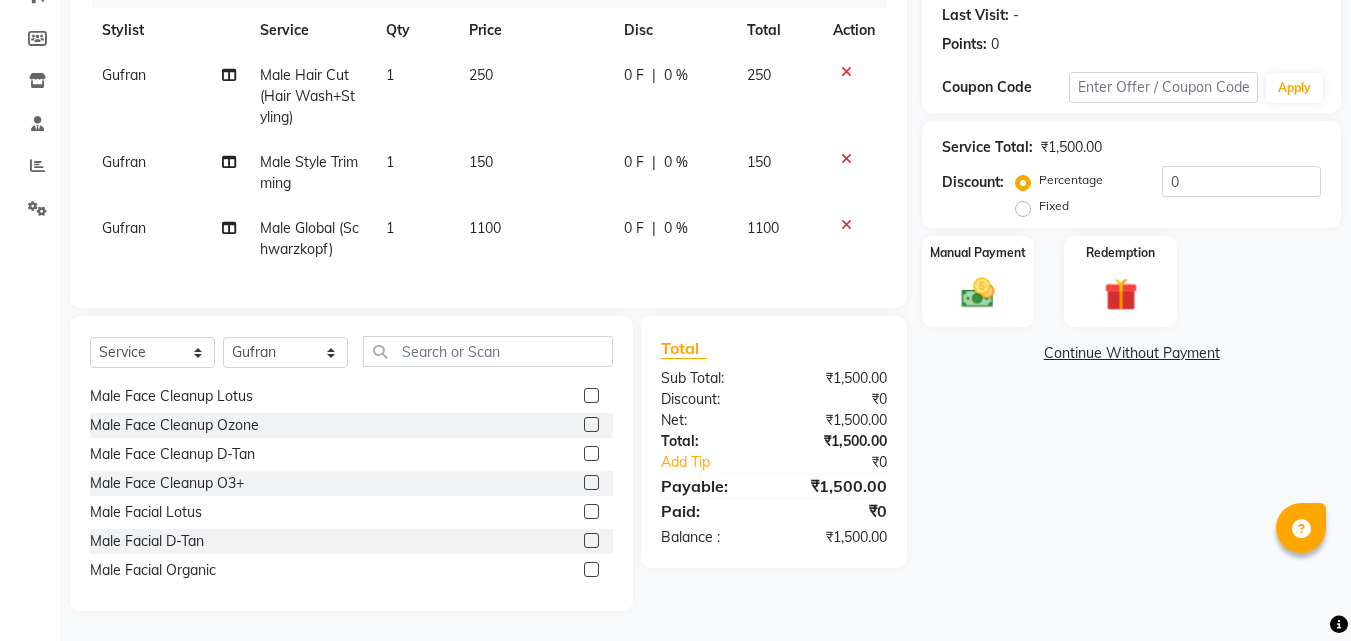 click 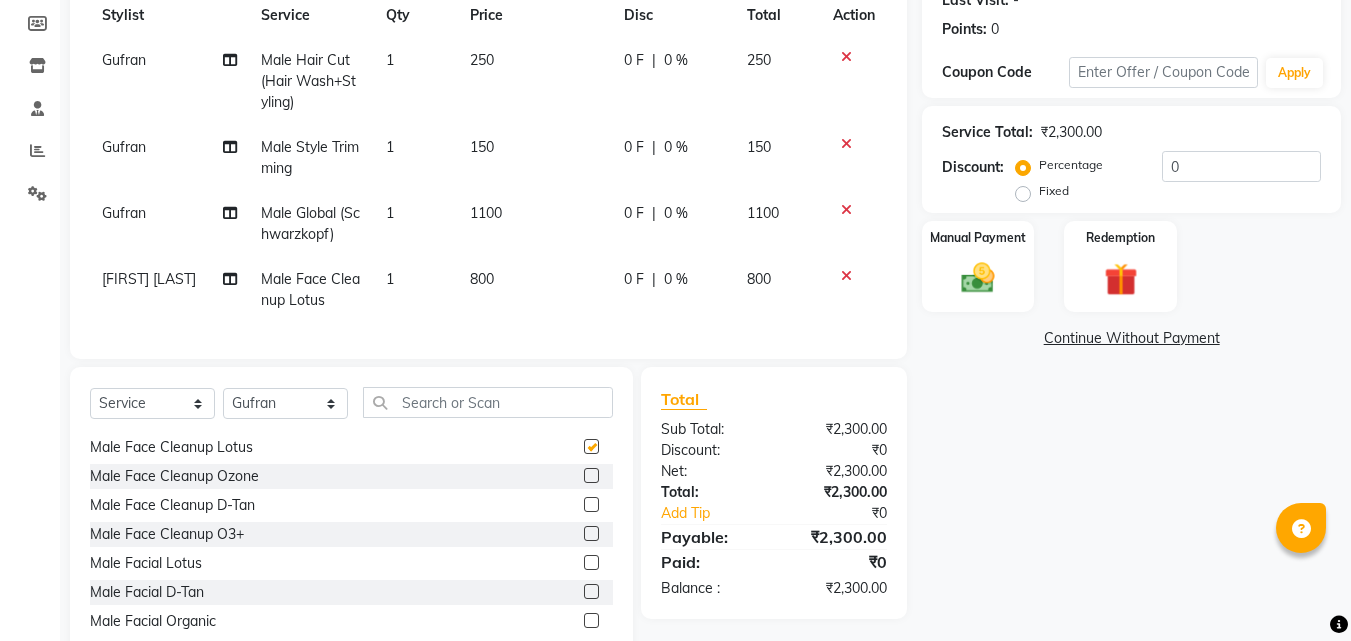 checkbox on "false" 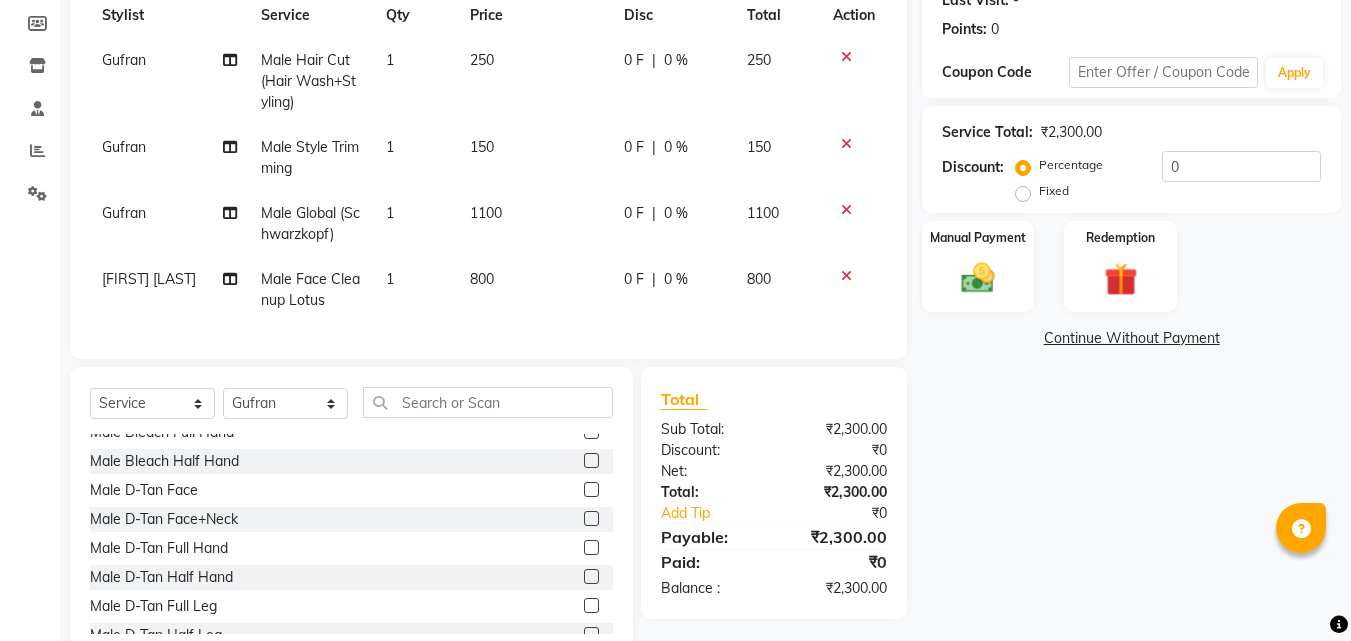 scroll, scrollTop: 4760, scrollLeft: 0, axis: vertical 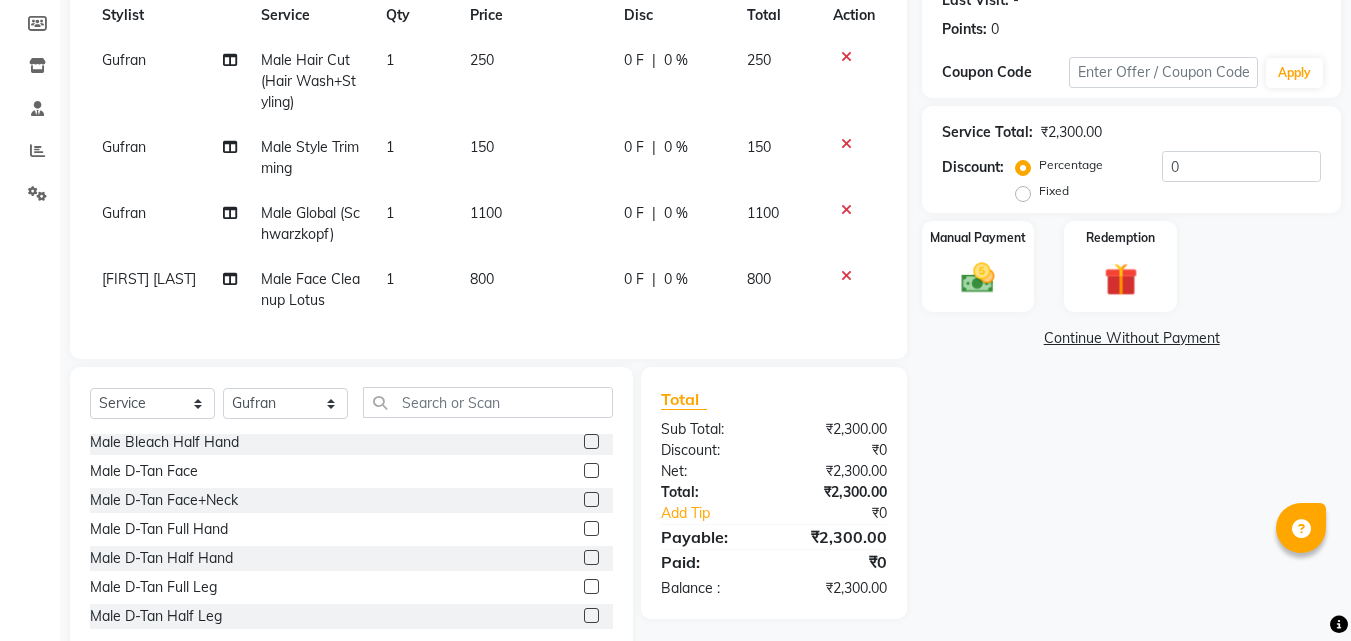 click 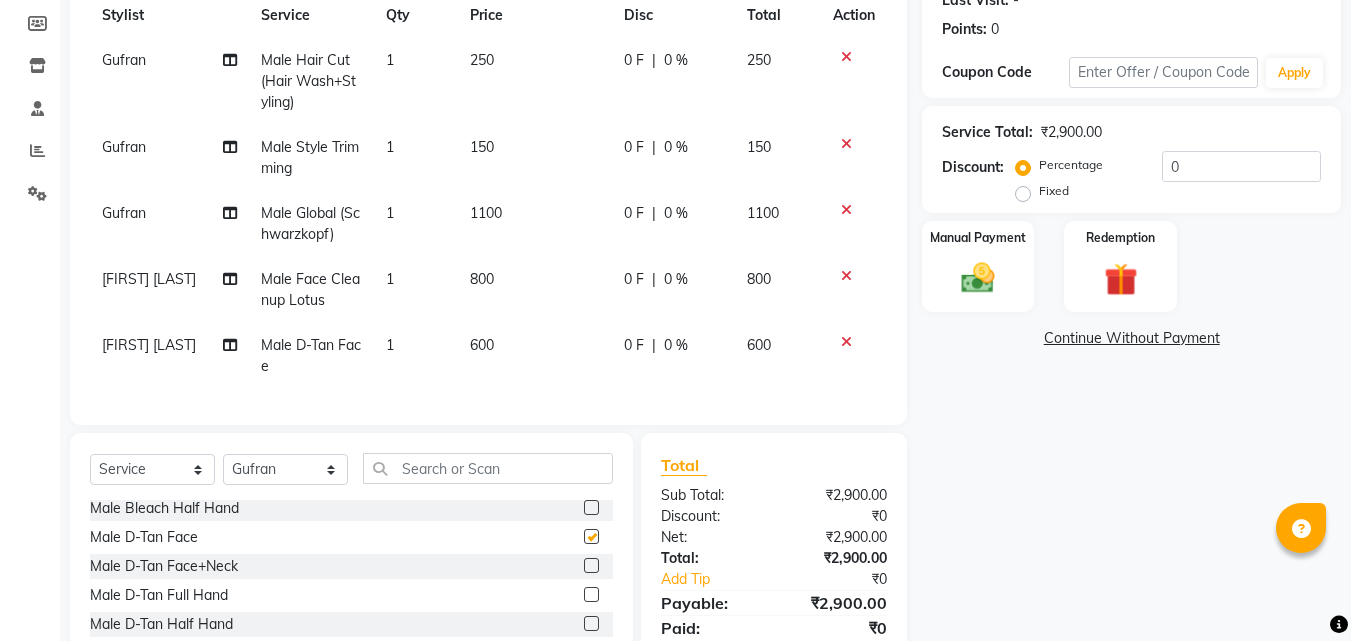 checkbox on "false" 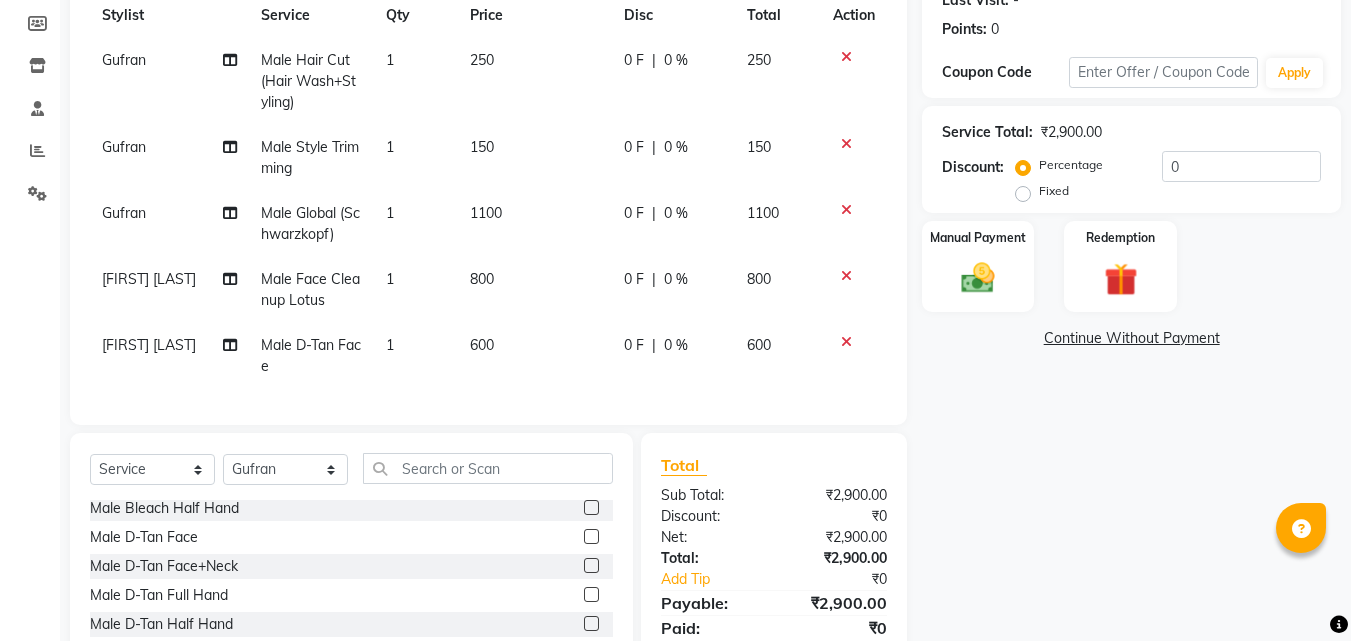 click on "0 F | 0 %" 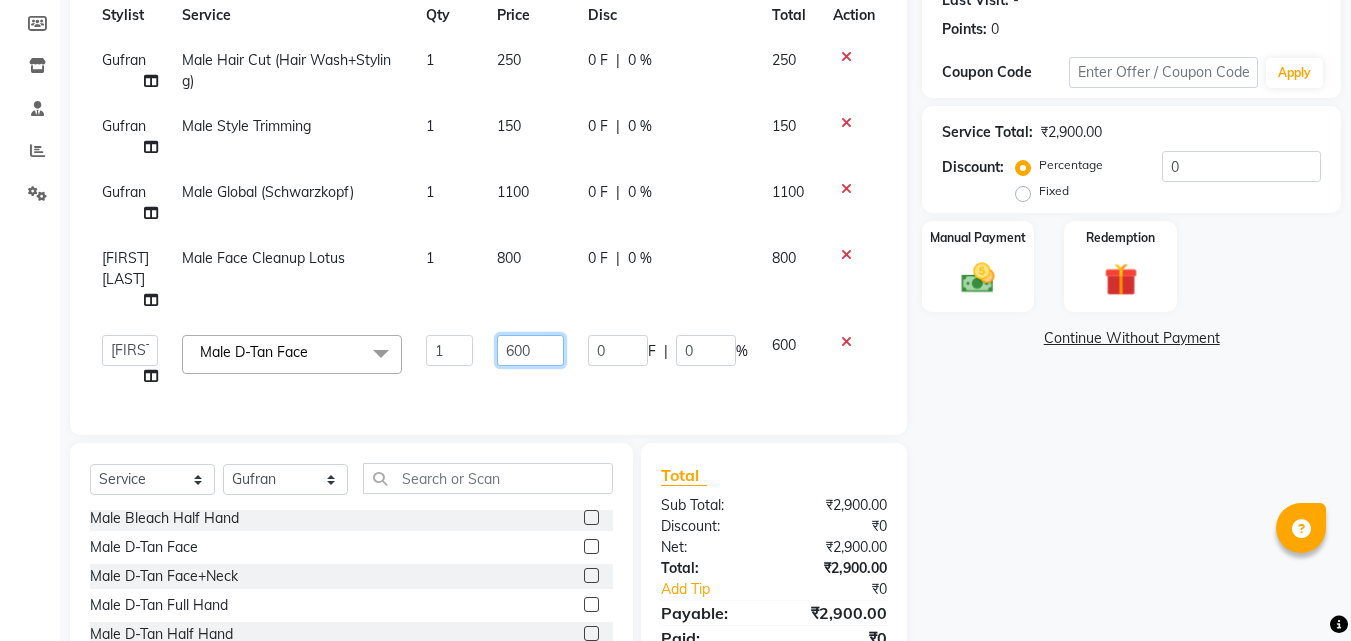 click on "600" 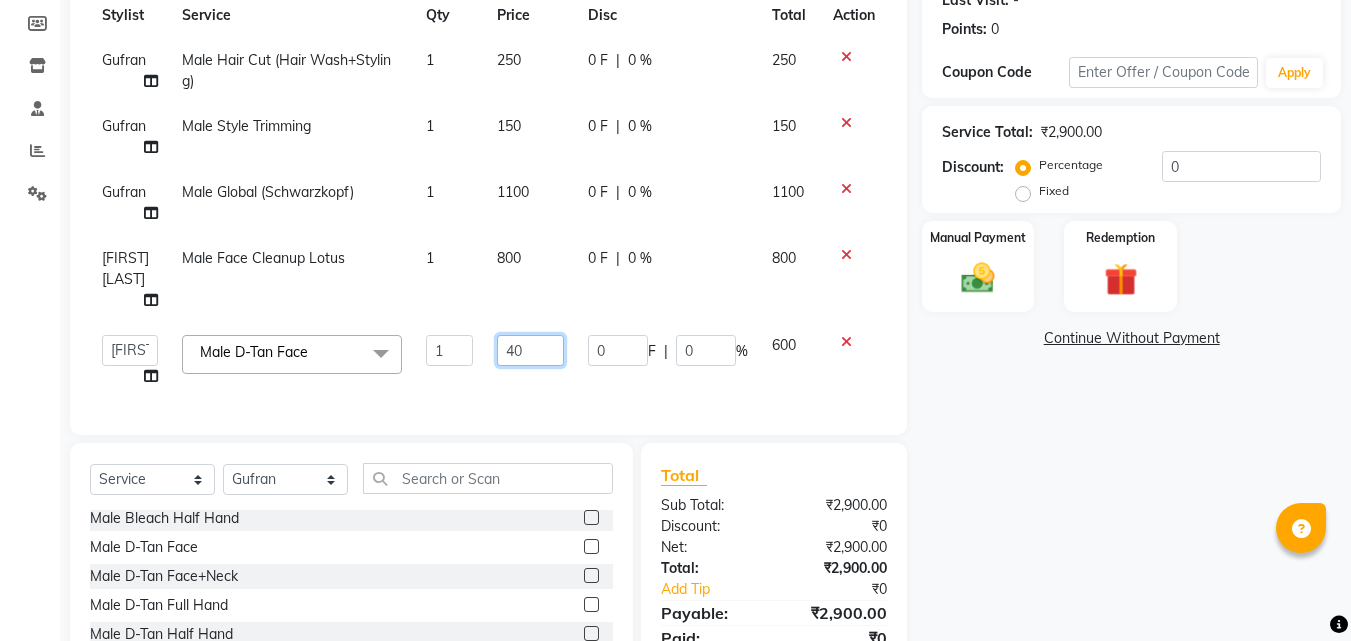 type on "400" 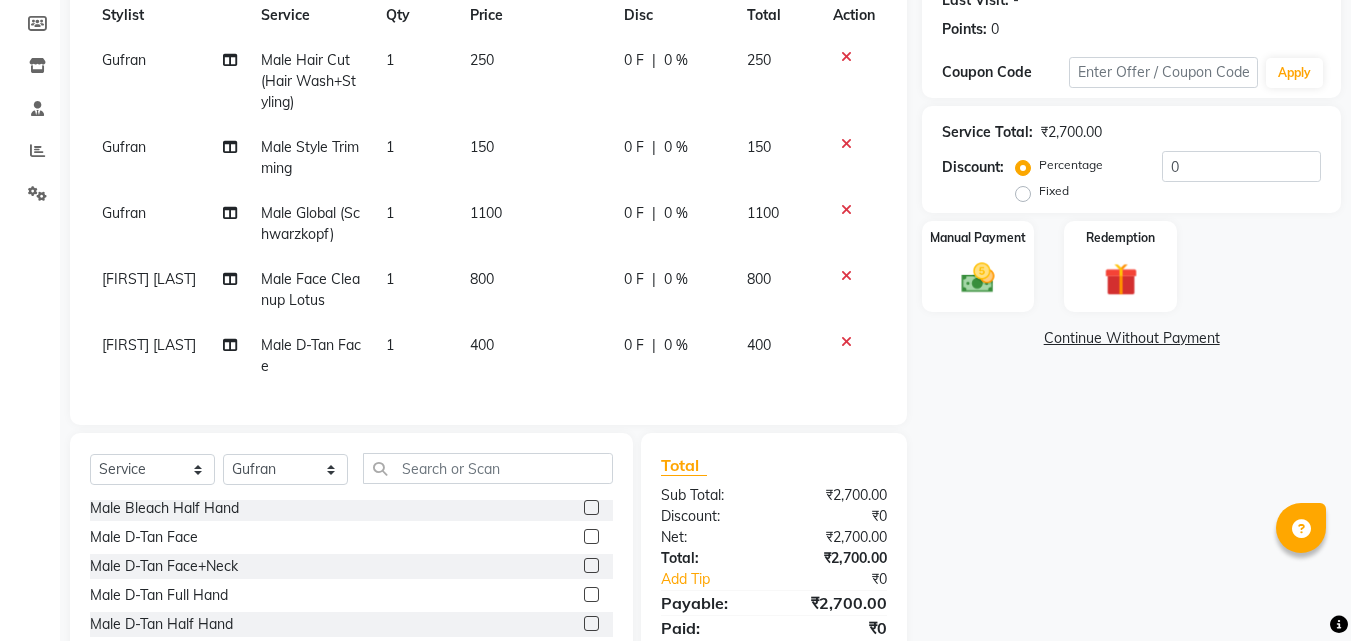 click on "400" 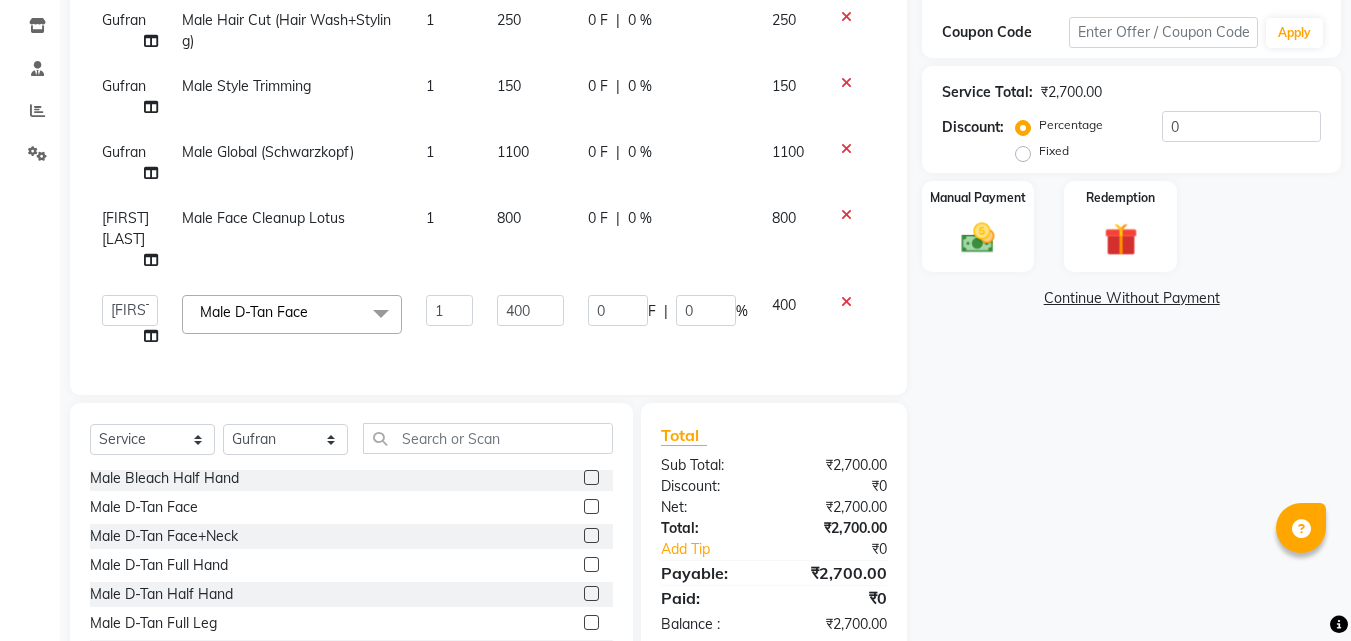 scroll, scrollTop: 413, scrollLeft: 0, axis: vertical 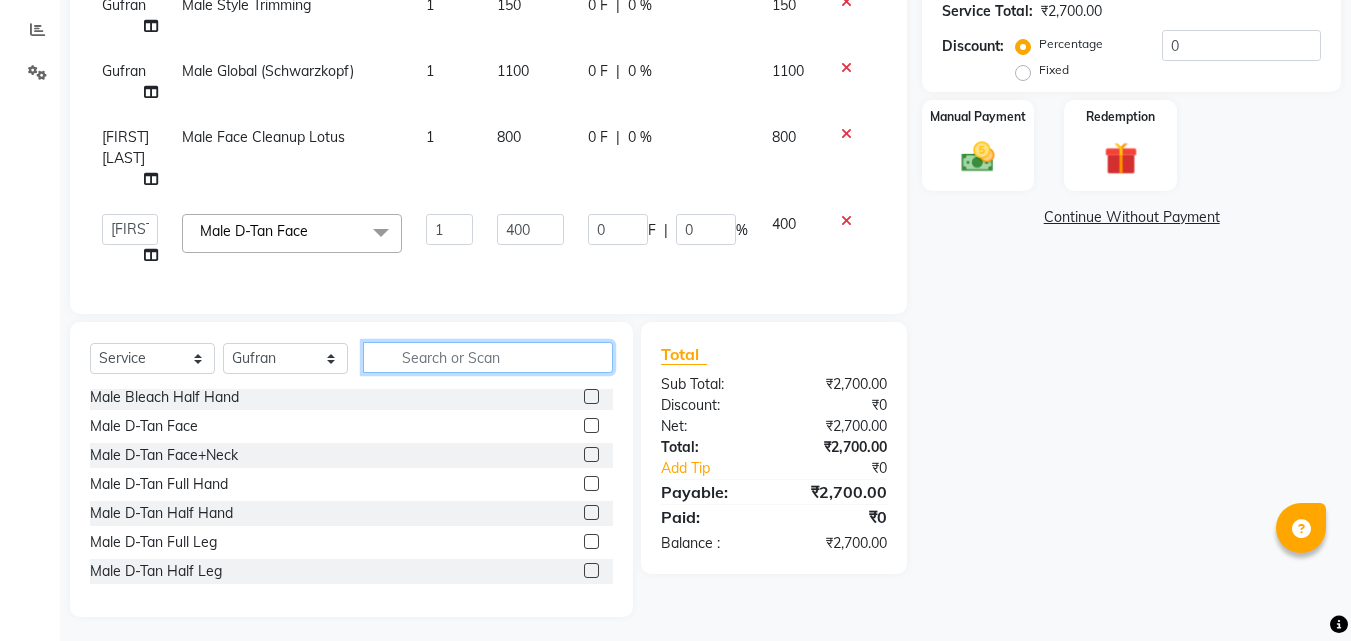 drag, startPoint x: 542, startPoint y: 358, endPoint x: 645, endPoint y: 555, distance: 222.30159 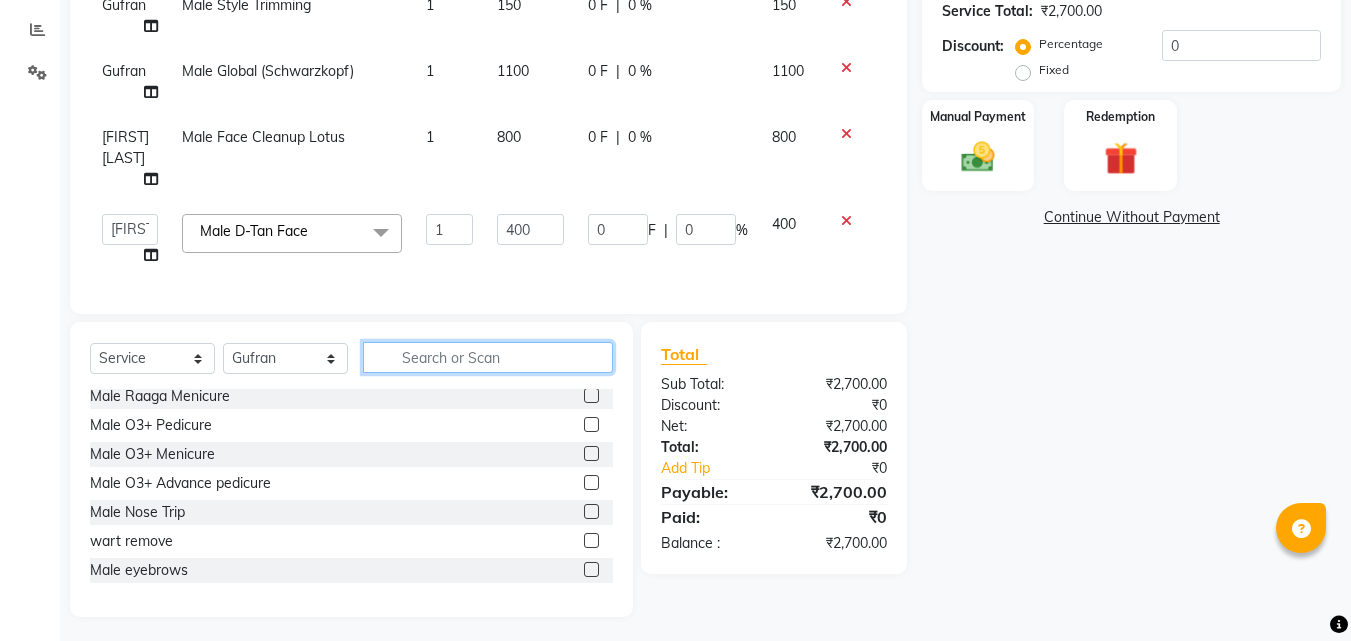 scroll, scrollTop: 5200, scrollLeft: 0, axis: vertical 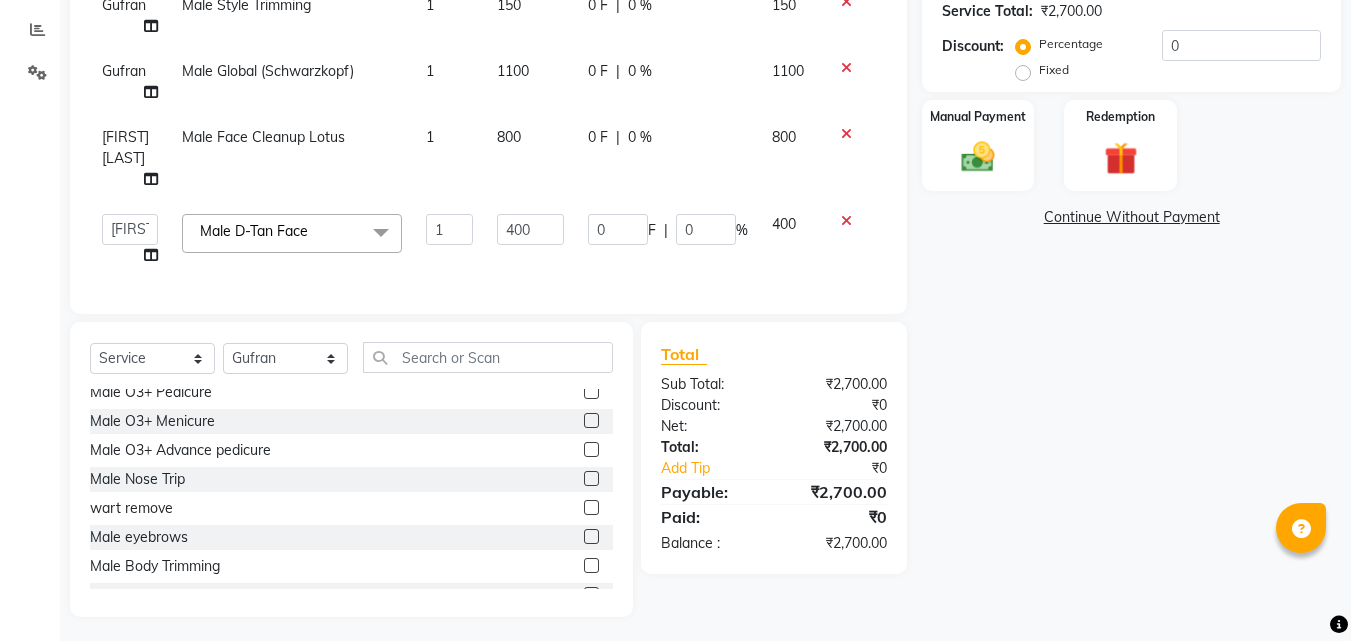 click 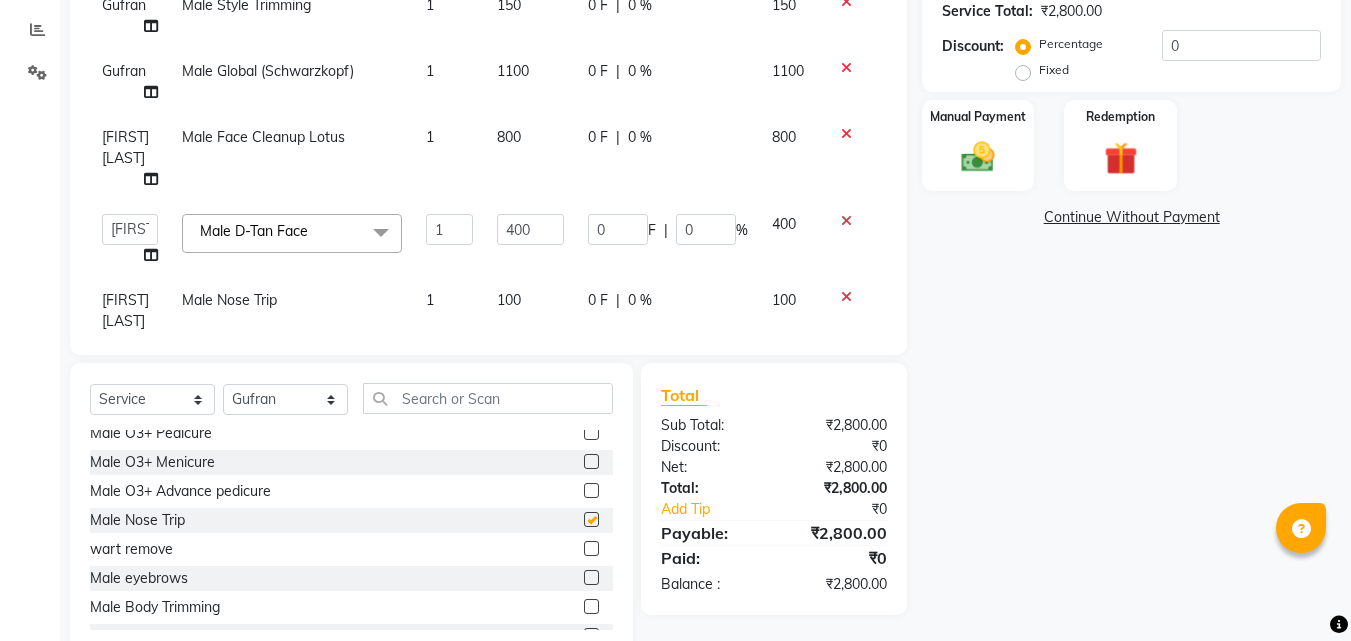checkbox on "false" 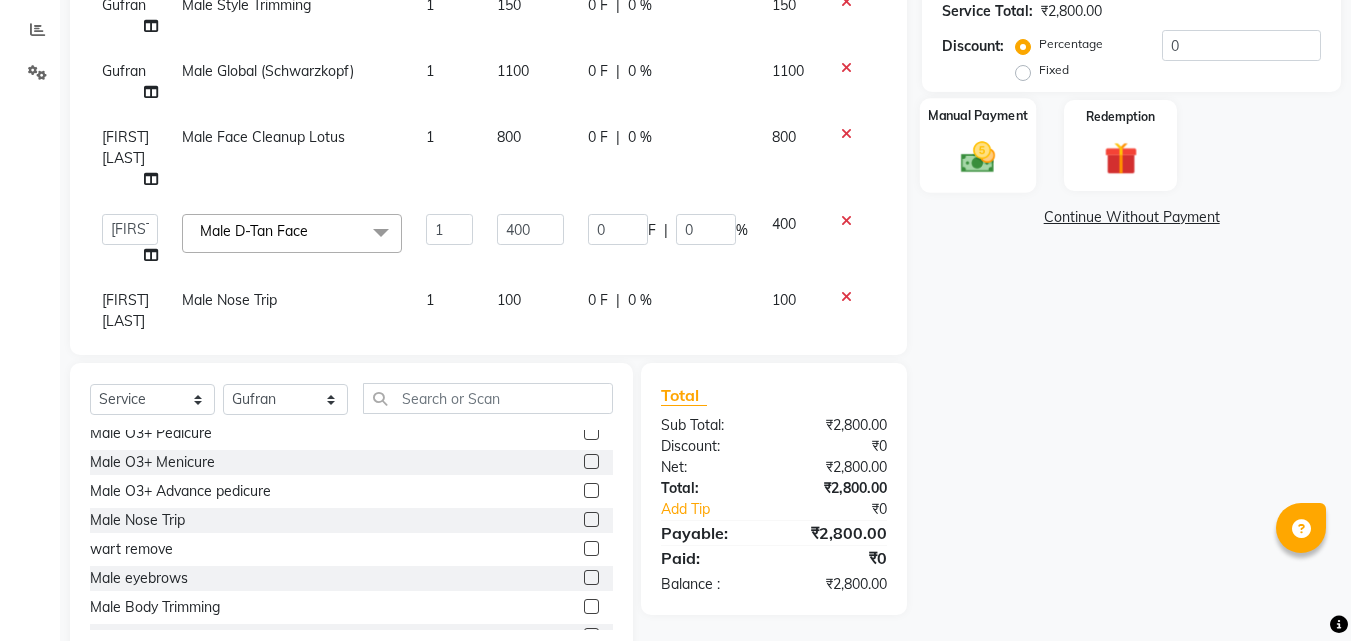 click 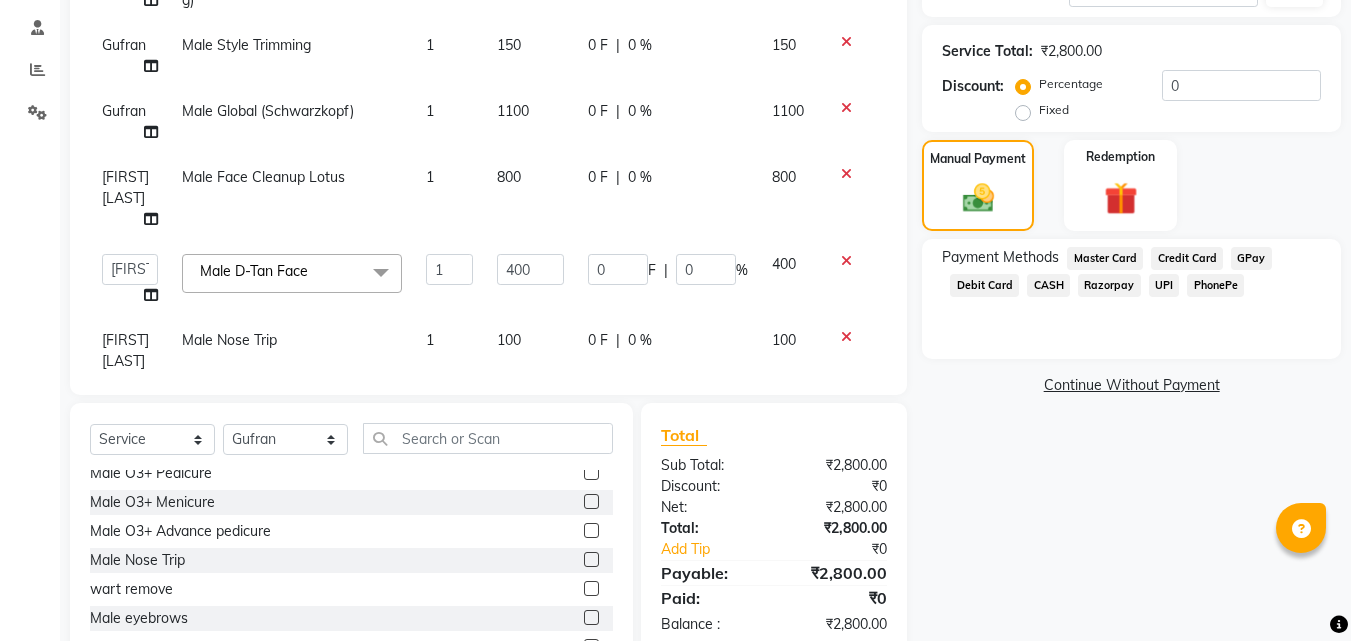 scroll, scrollTop: 0, scrollLeft: 0, axis: both 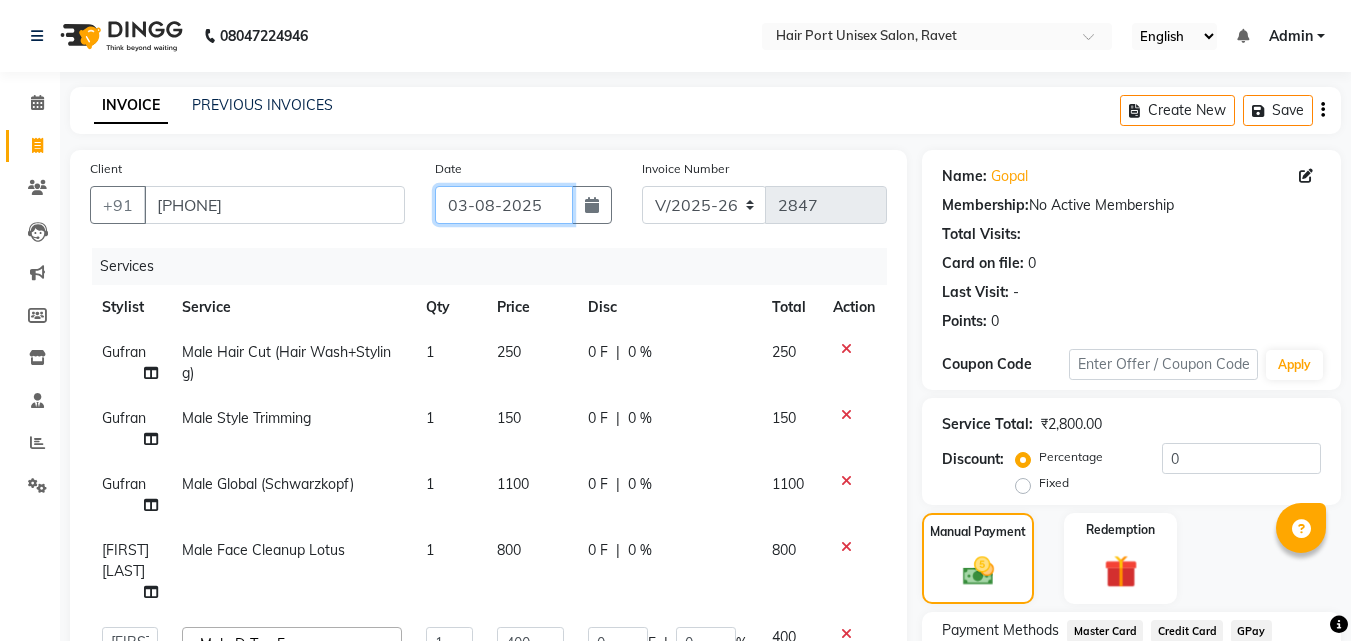 click on "03-08-2025" 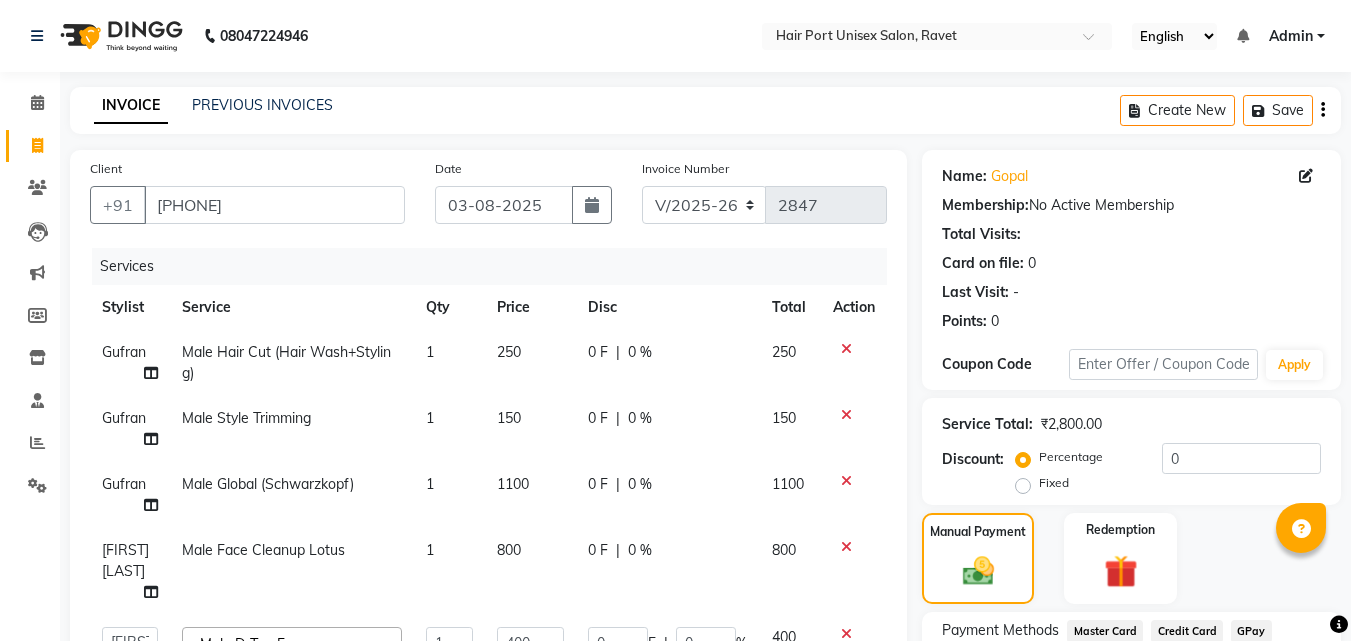 select on "8" 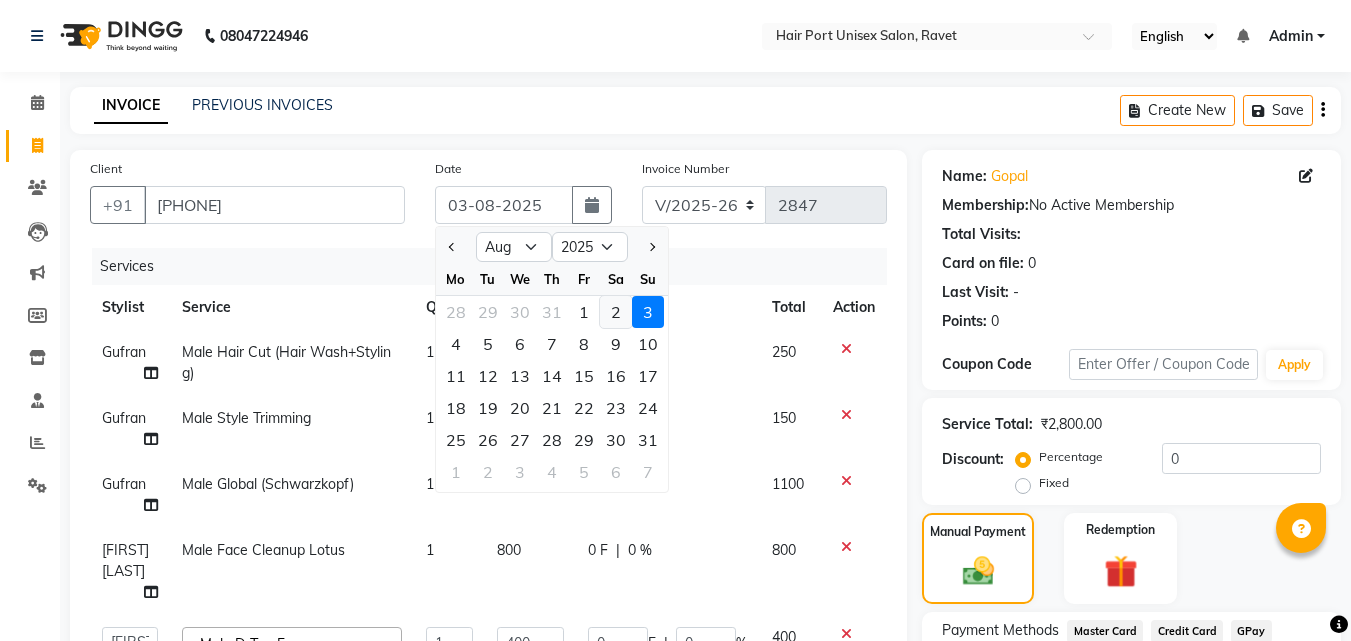 click on "2" 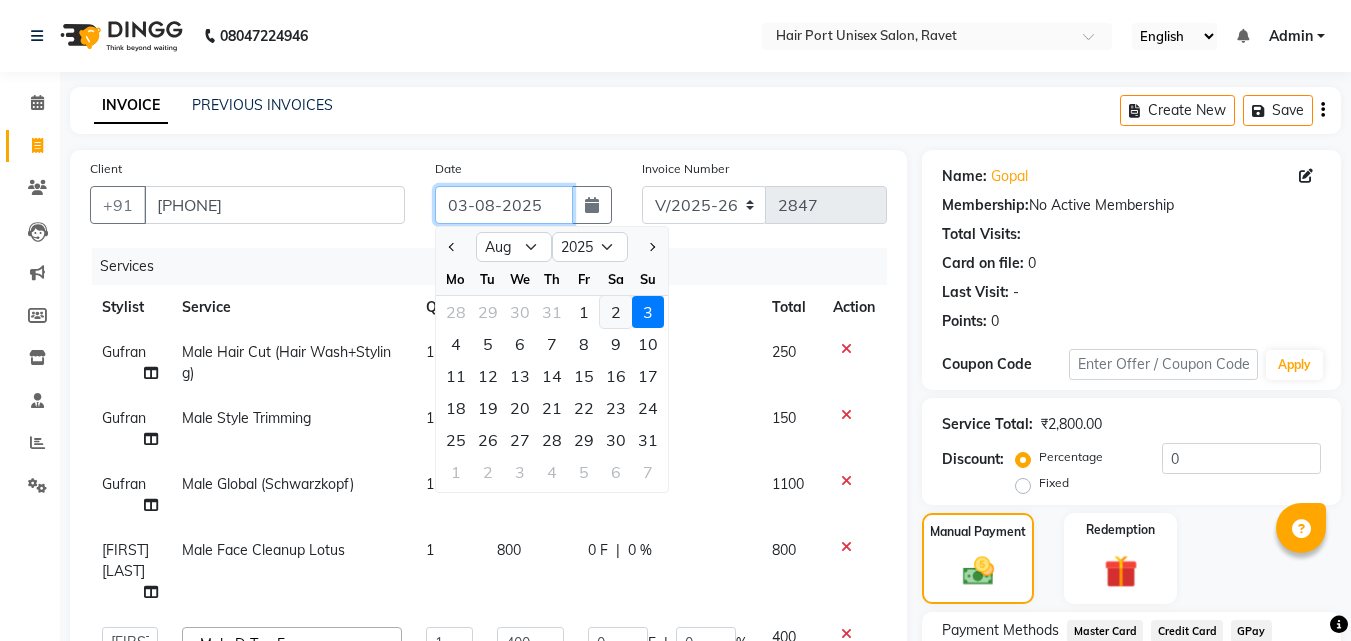 type on "02-08-2025" 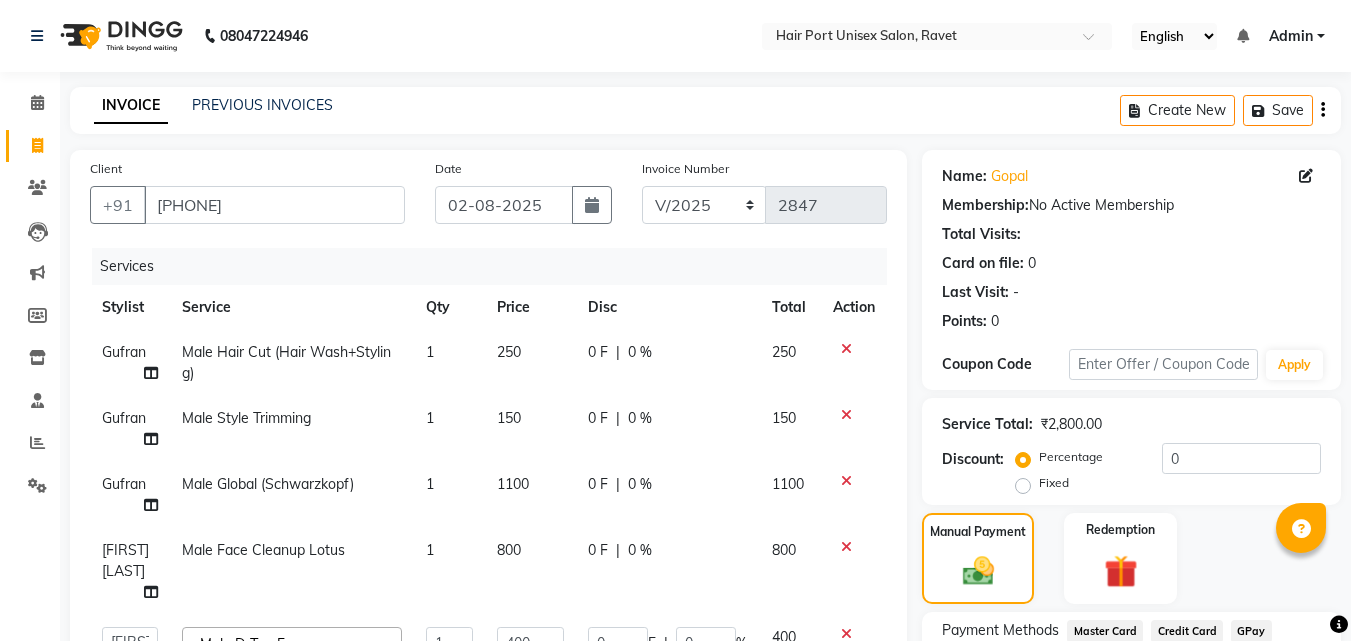 click on "Services" 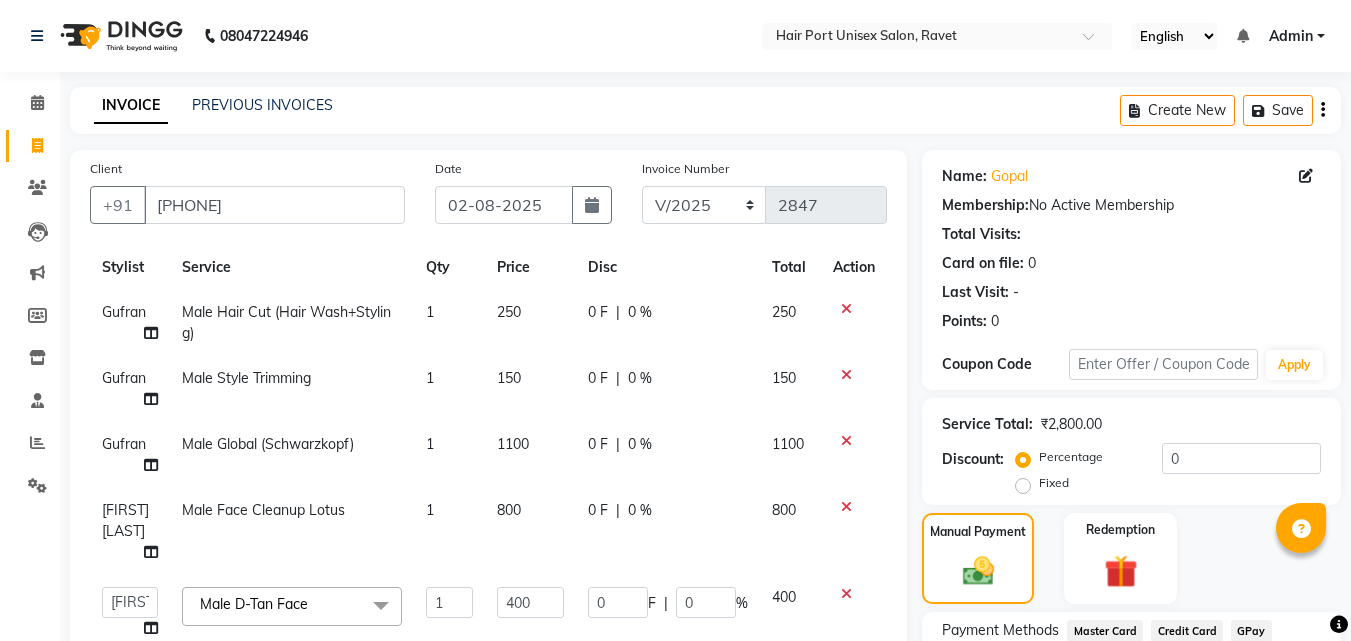 scroll, scrollTop: 61, scrollLeft: 0, axis: vertical 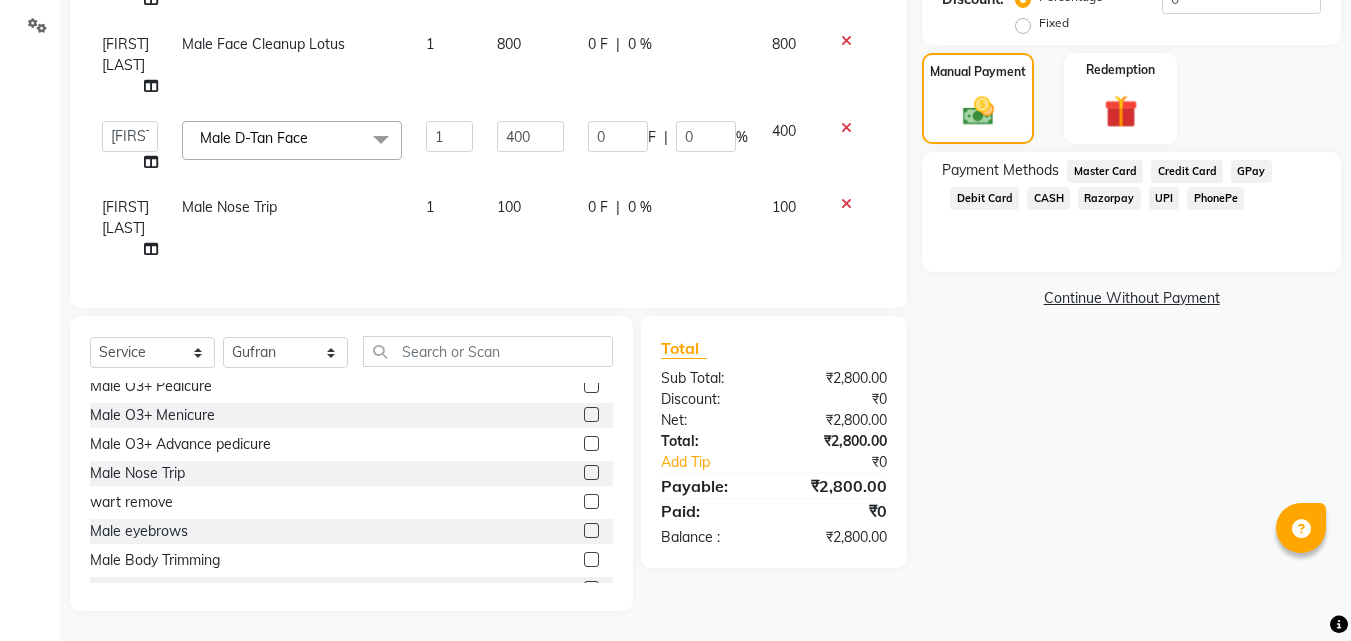 click on "PhonePe" 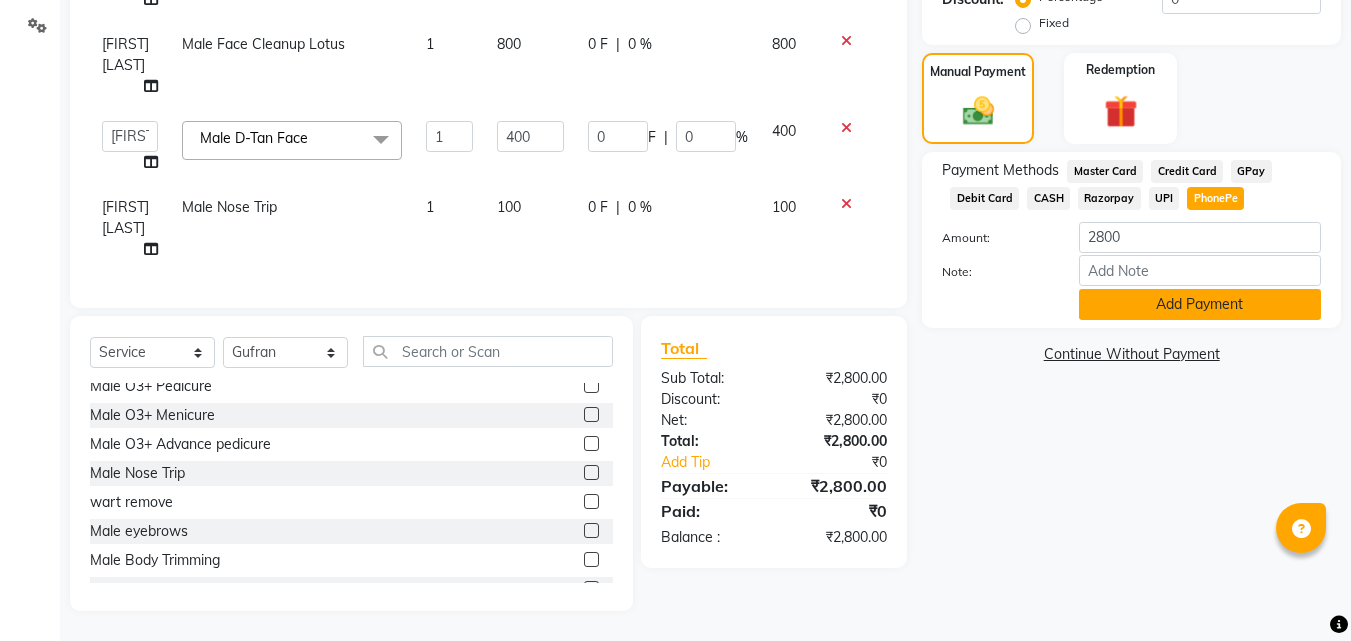 click on "Add Payment" 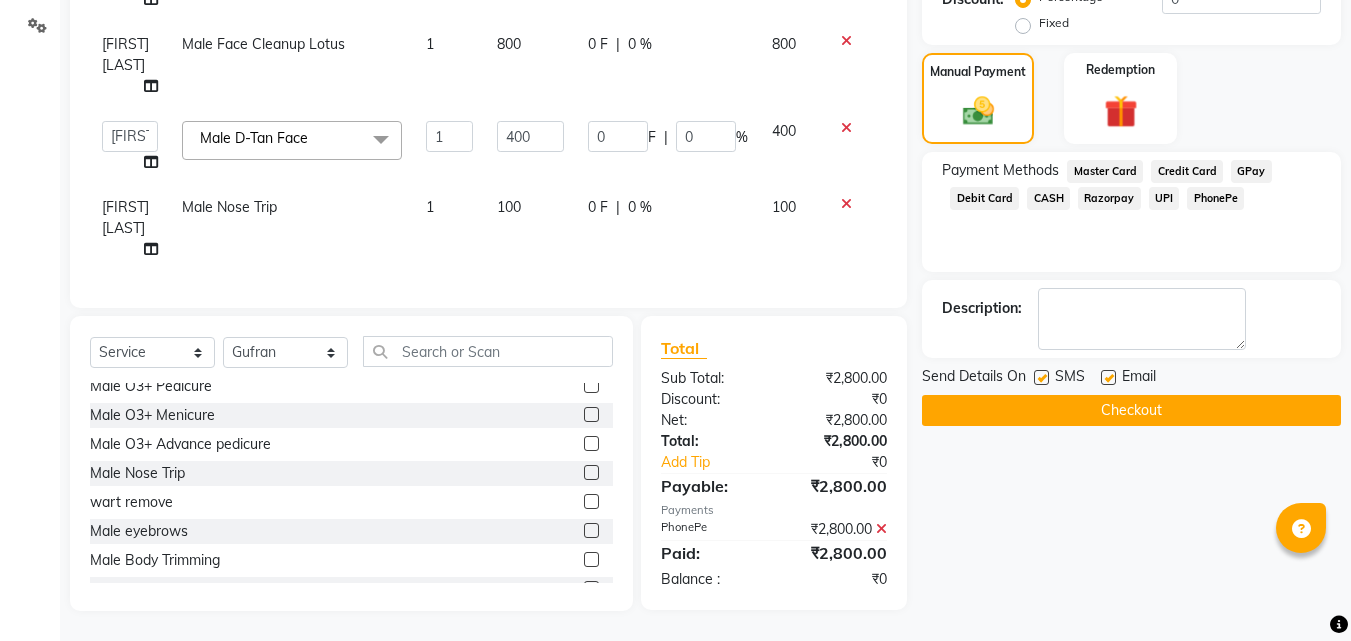 click on "Checkout" 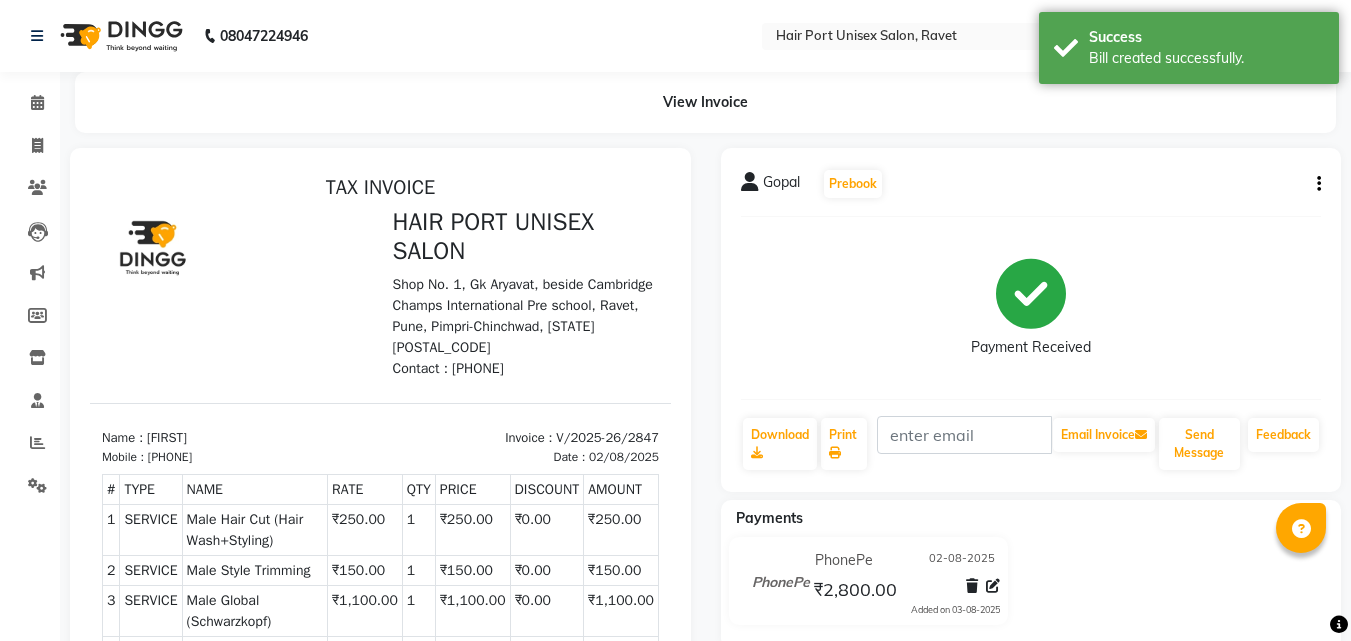 scroll, scrollTop: 0, scrollLeft: 0, axis: both 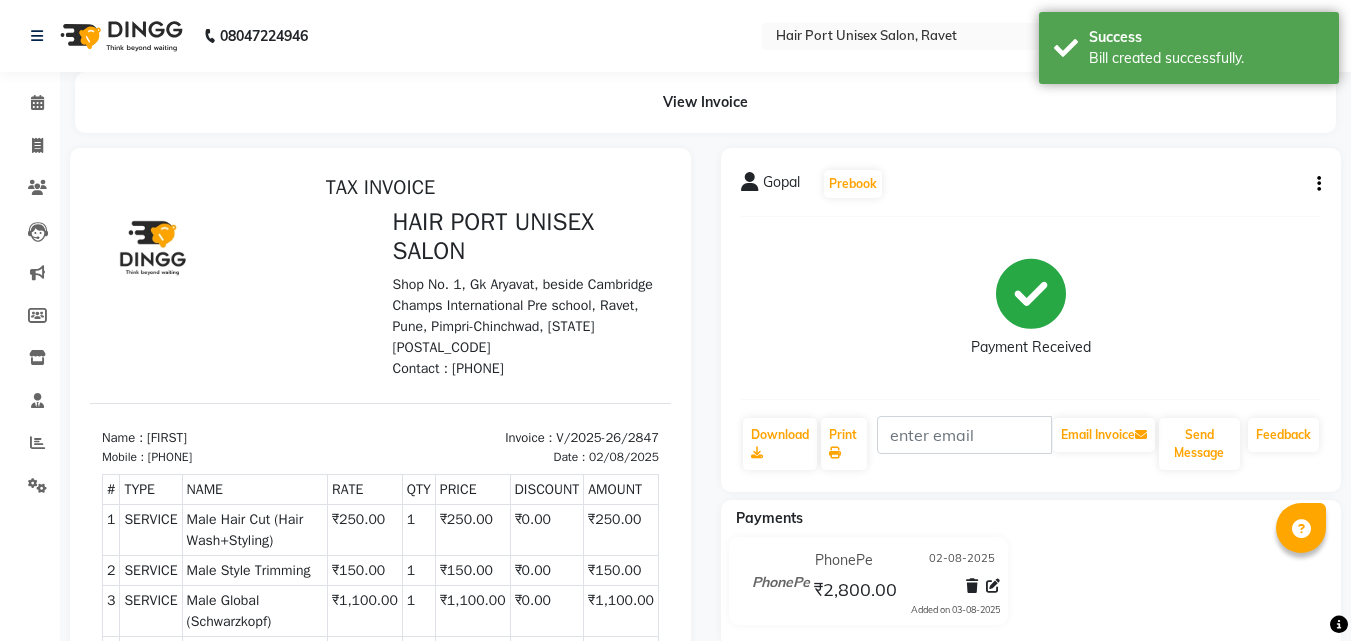 select on "service" 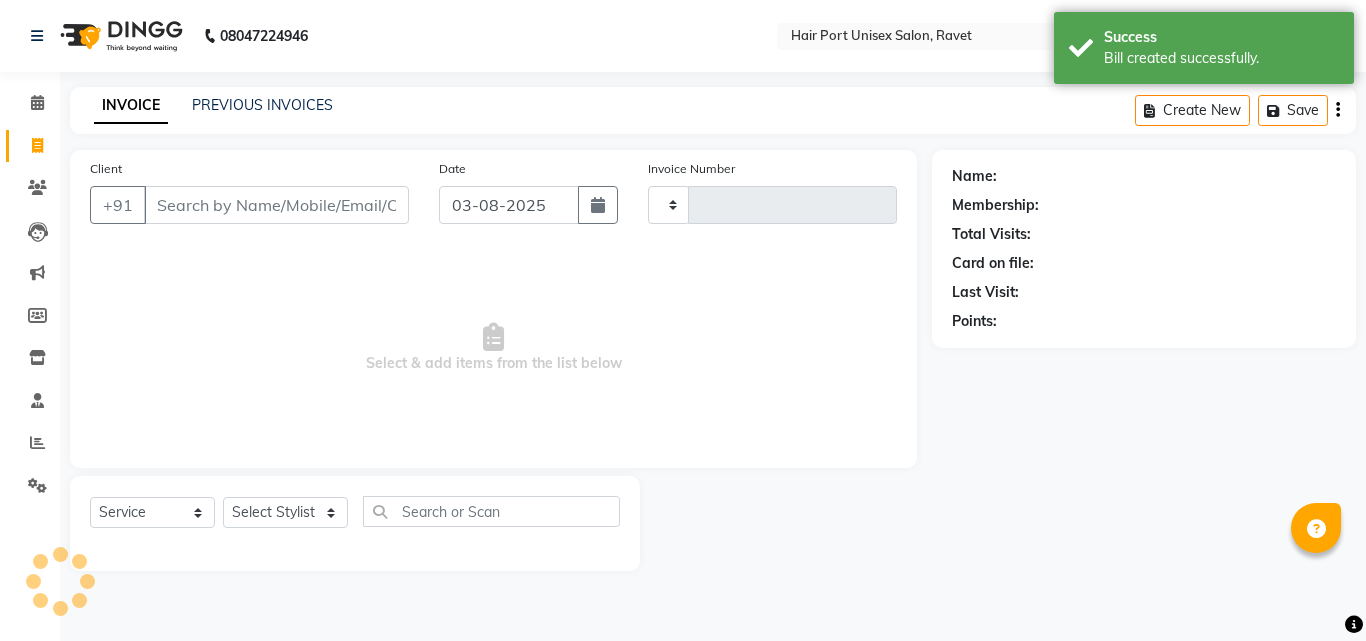 type on "2848" 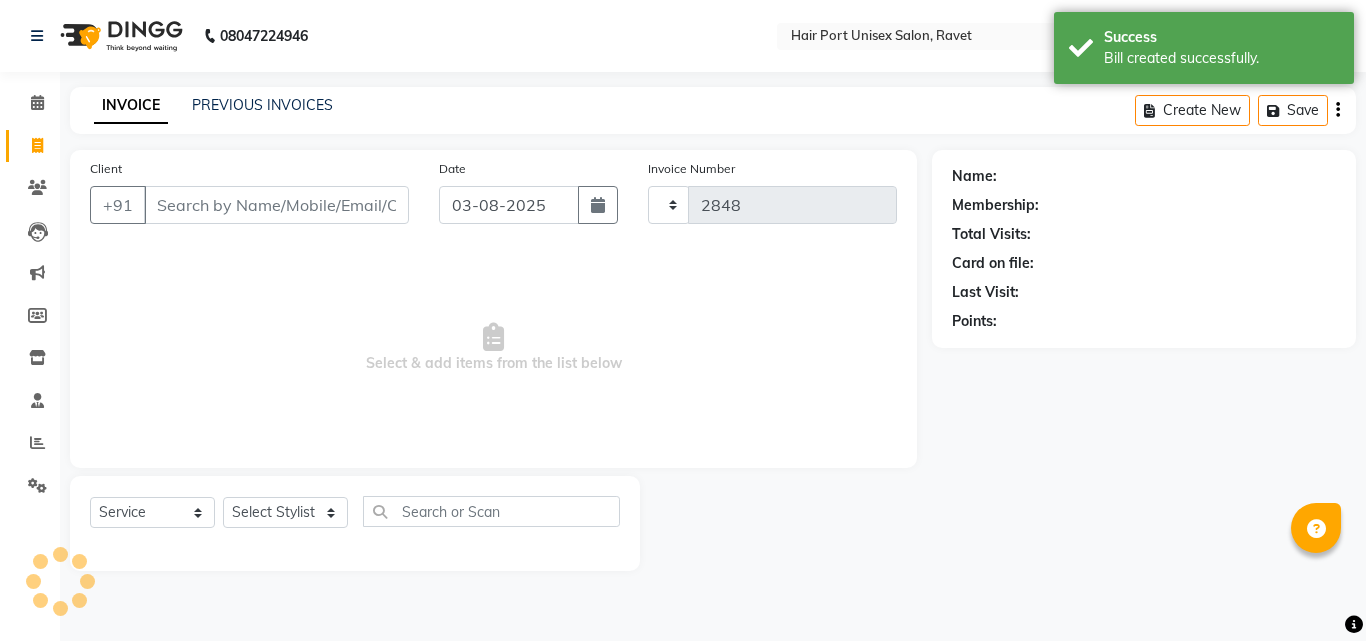 select on "7015" 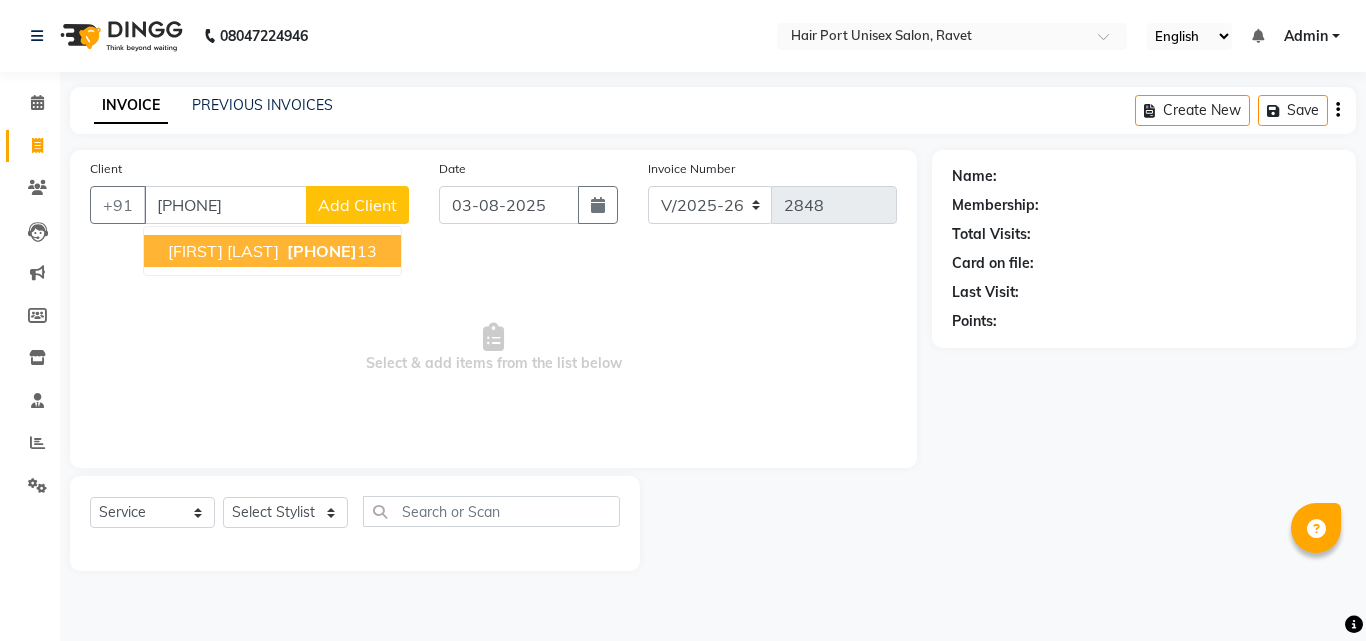 click on "[PHONE]" at bounding box center (322, 251) 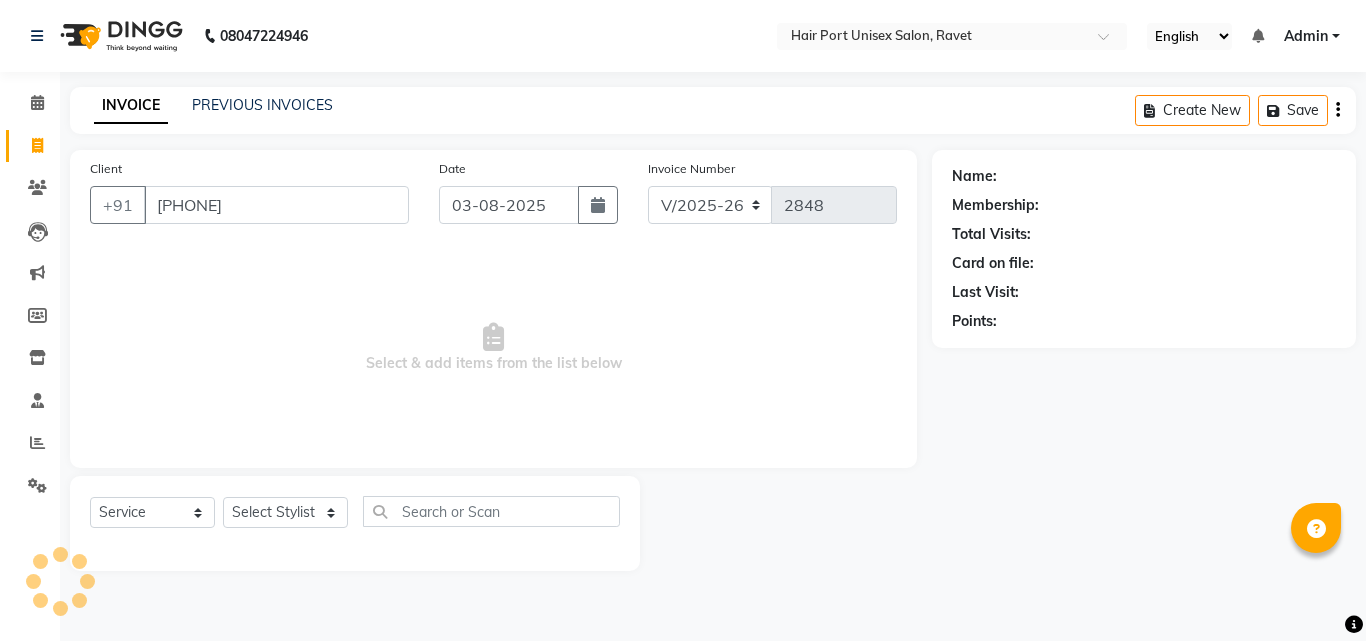 type on "[PHONE]" 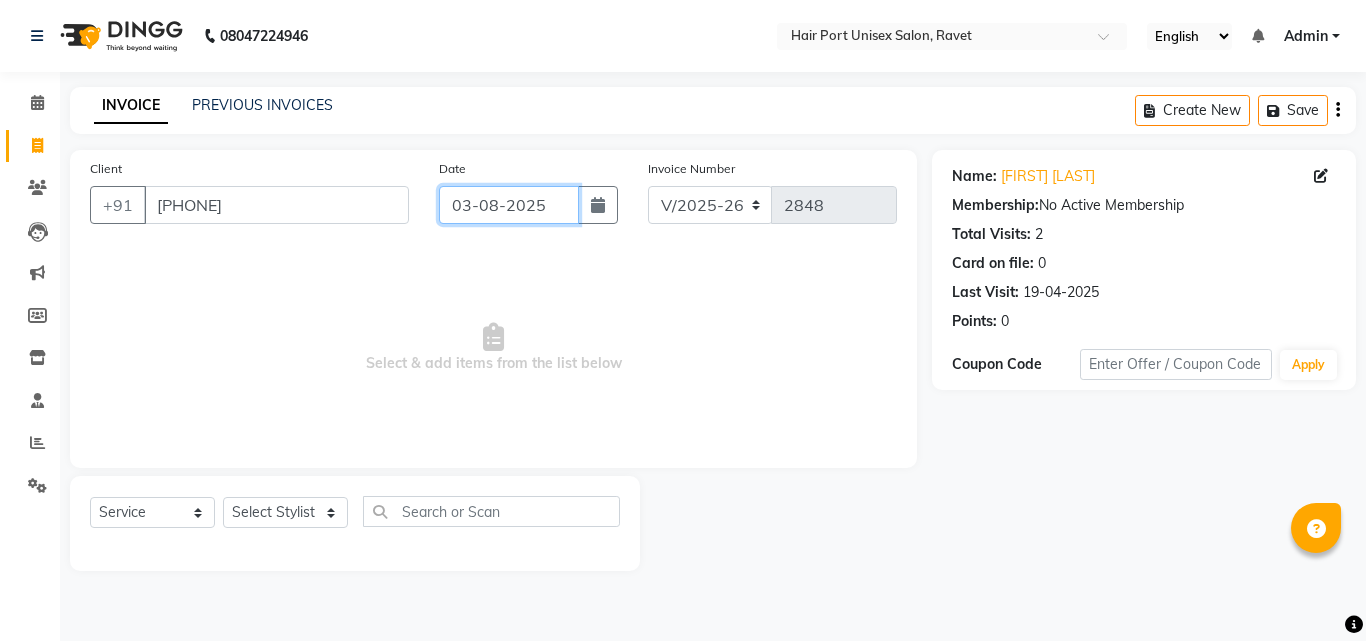 click on "03-08-2025" 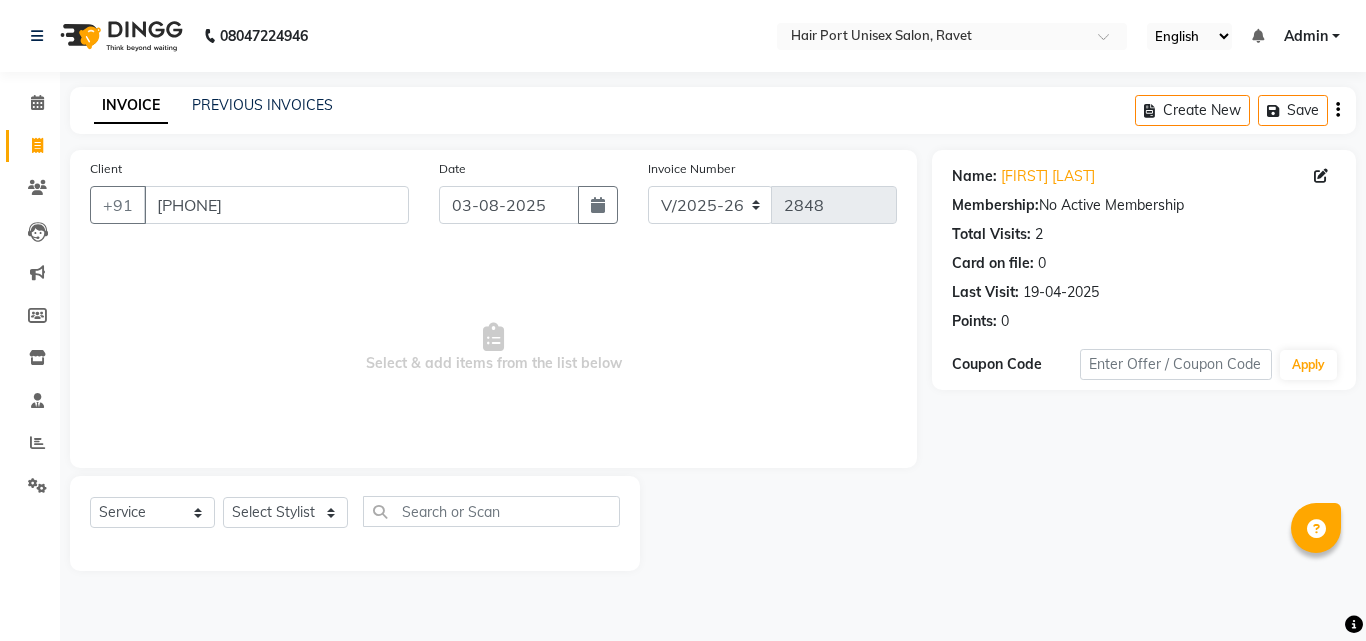select on "8" 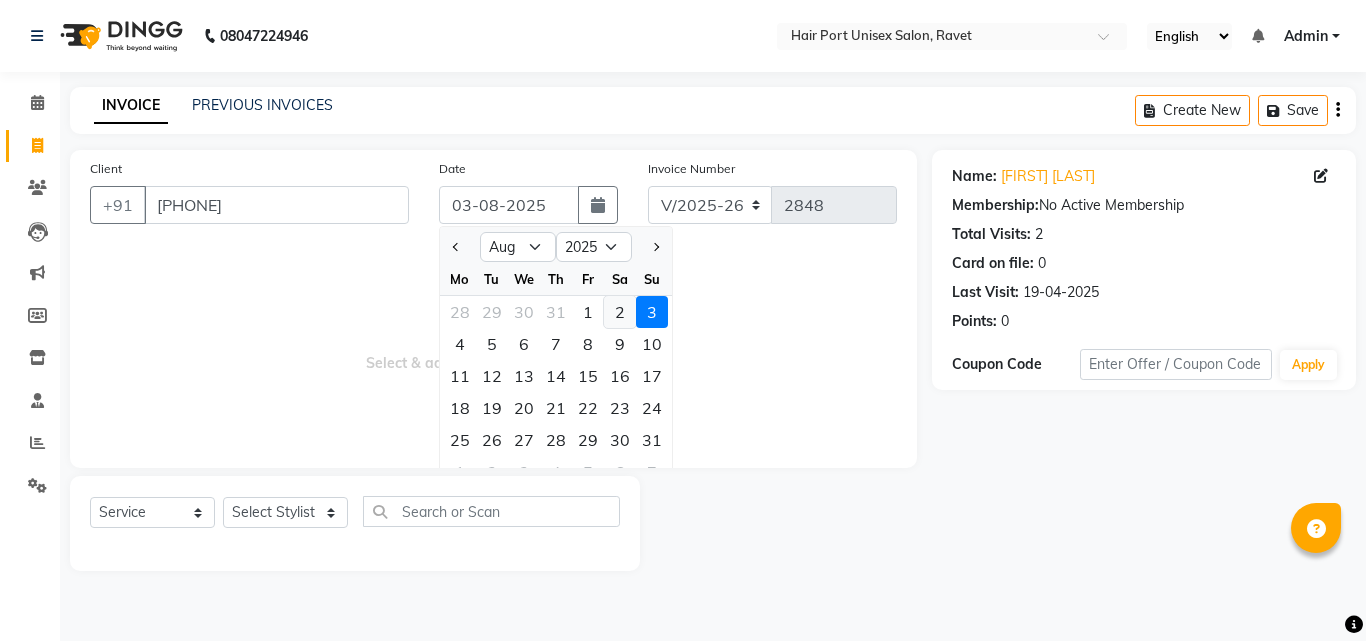 click on "2" 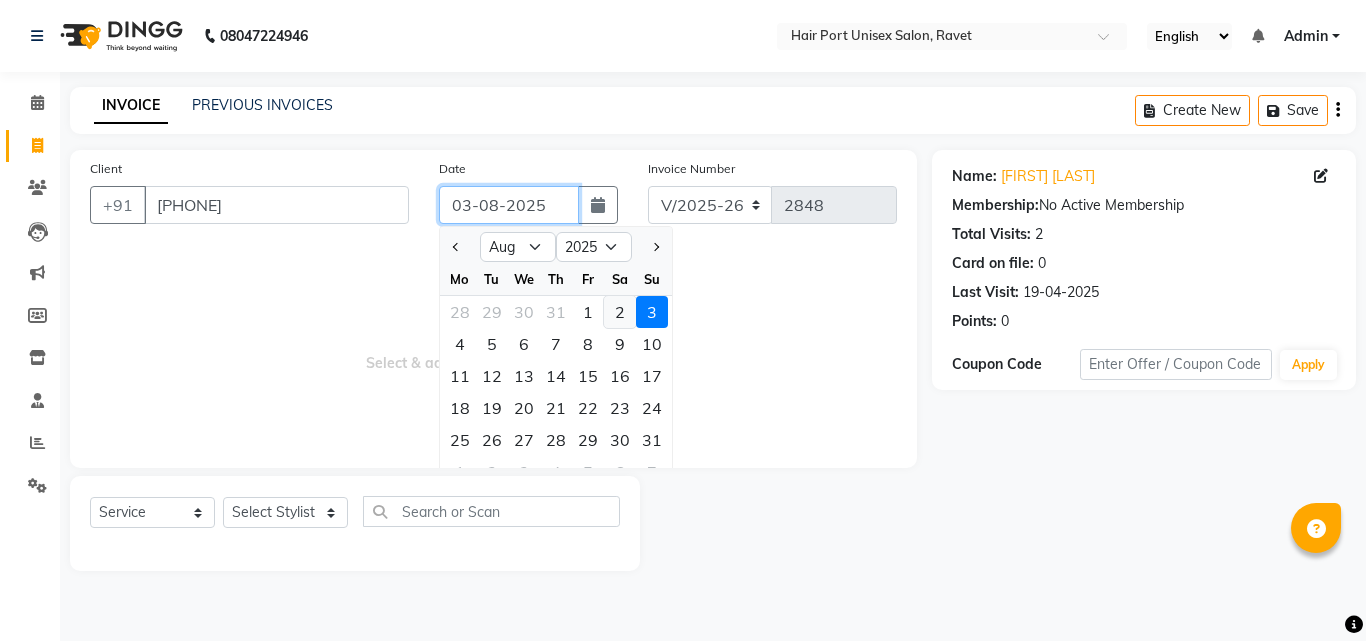 type on "02-08-2025" 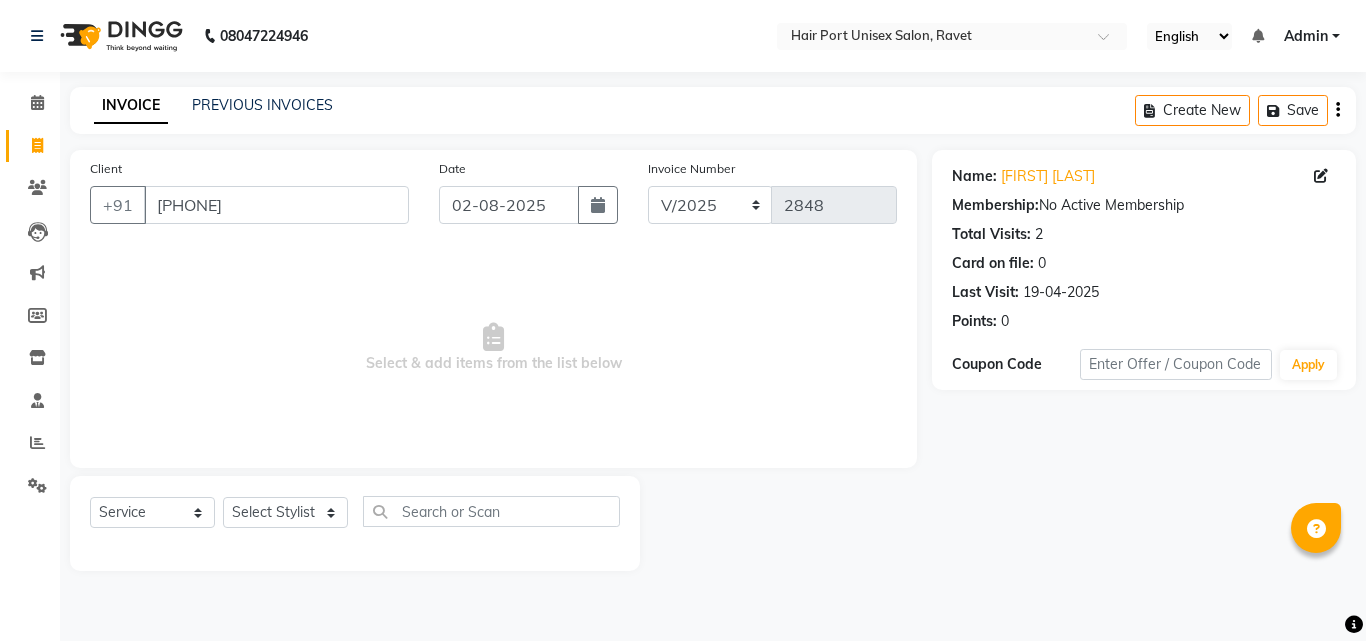 click on "Select & add items from the list below" at bounding box center (493, 348) 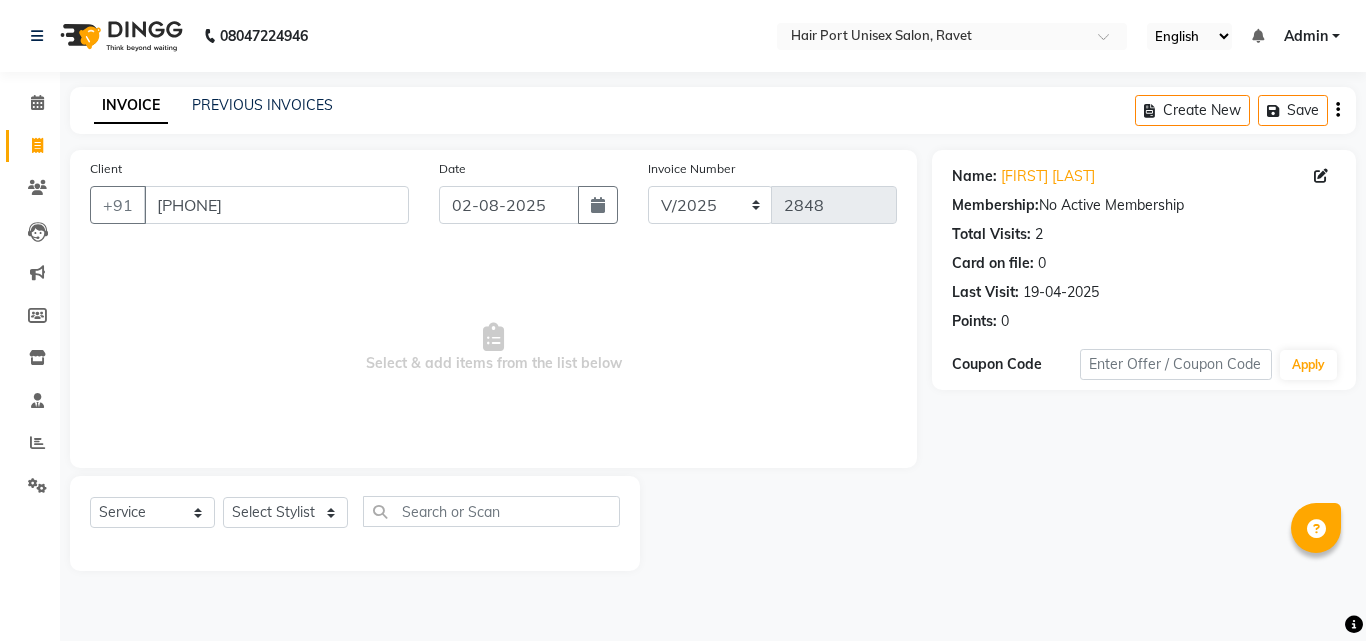 click on "Select & add items from the list below" at bounding box center [493, 348] 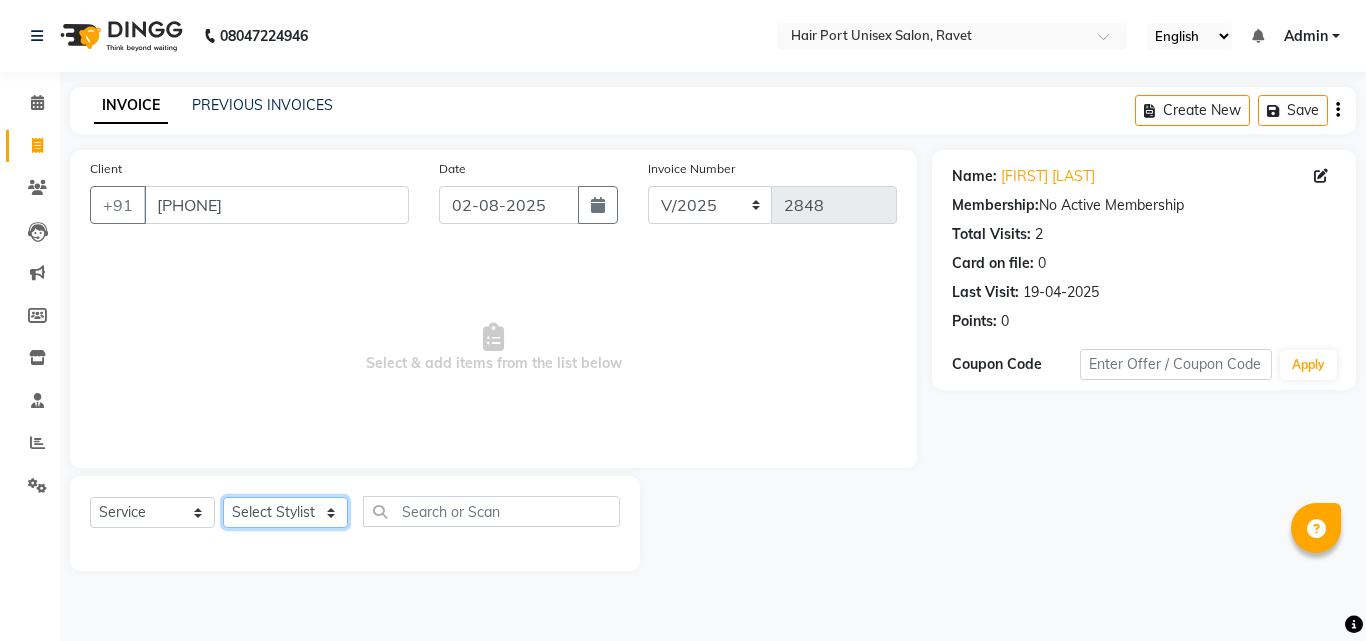 click on "Select Stylist Anushaka Parihar  Esmail Gufran Jyoti Disale Netaji Vishwanath Suryavanshi Rupali  Tanaji Vishwanath Suryavanshi Vinod Mane" 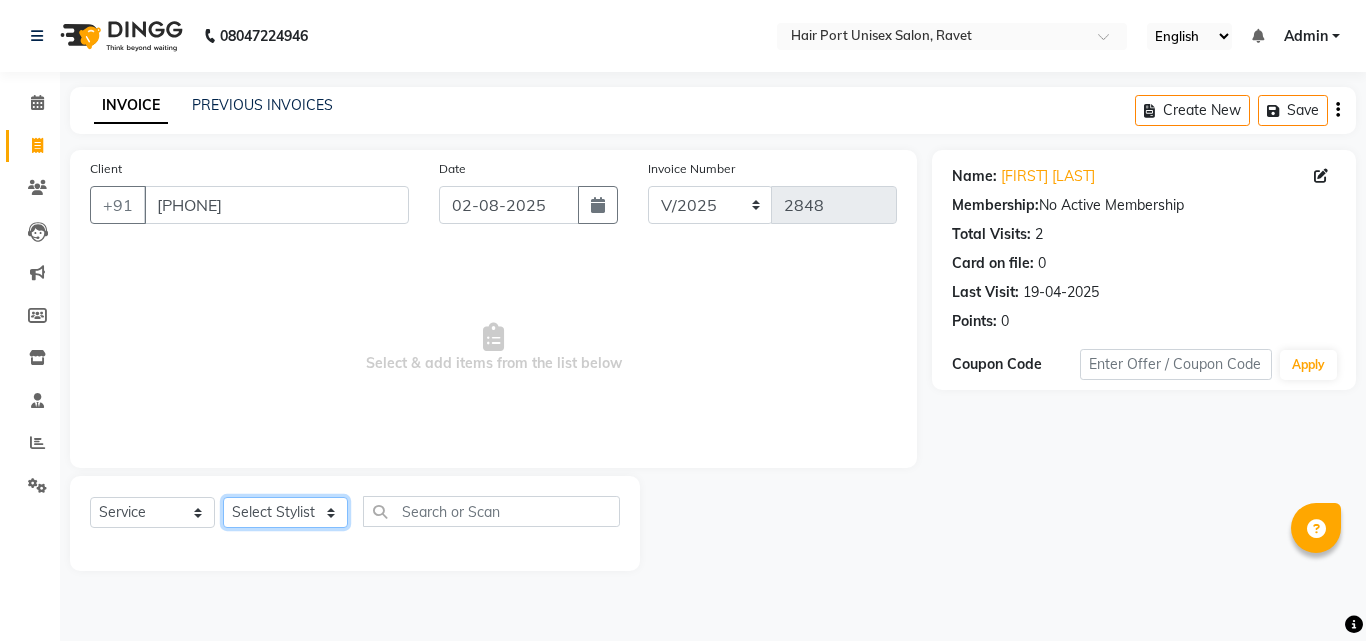 select on "63965" 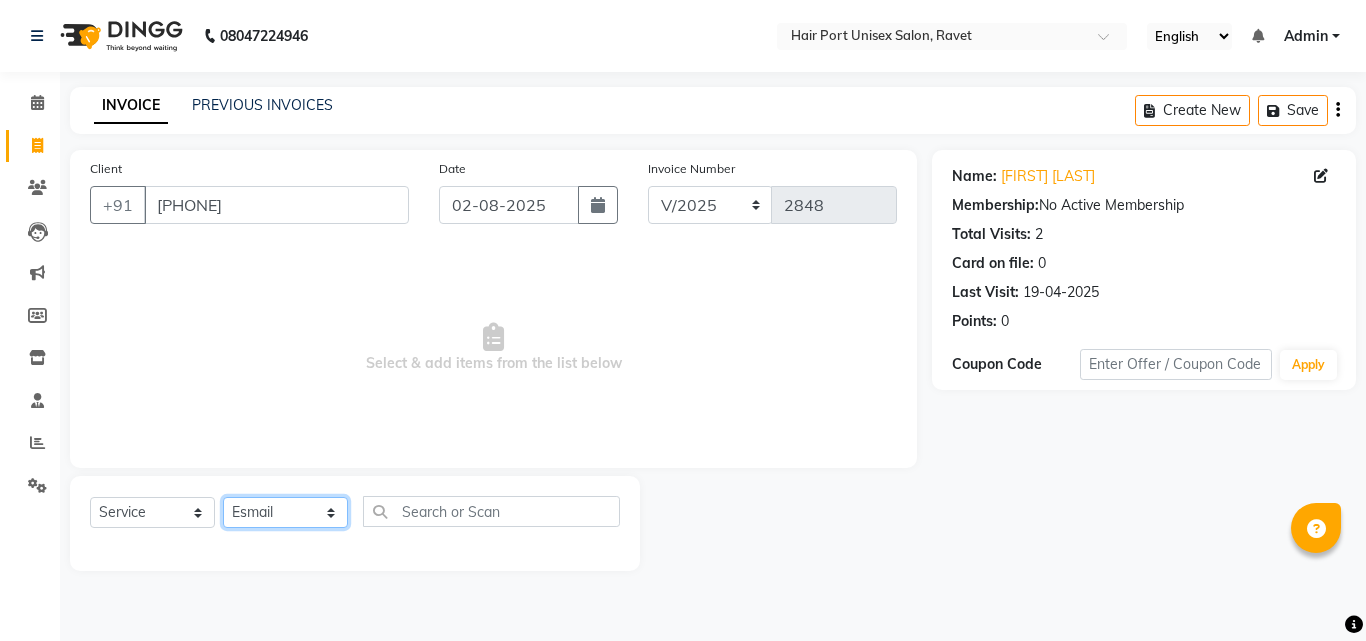 click on "Select Stylist Anushaka Parihar  Esmail Gufran Jyoti Disale Netaji Vishwanath Suryavanshi Rupali  Tanaji Vishwanath Suryavanshi Vinod Mane" 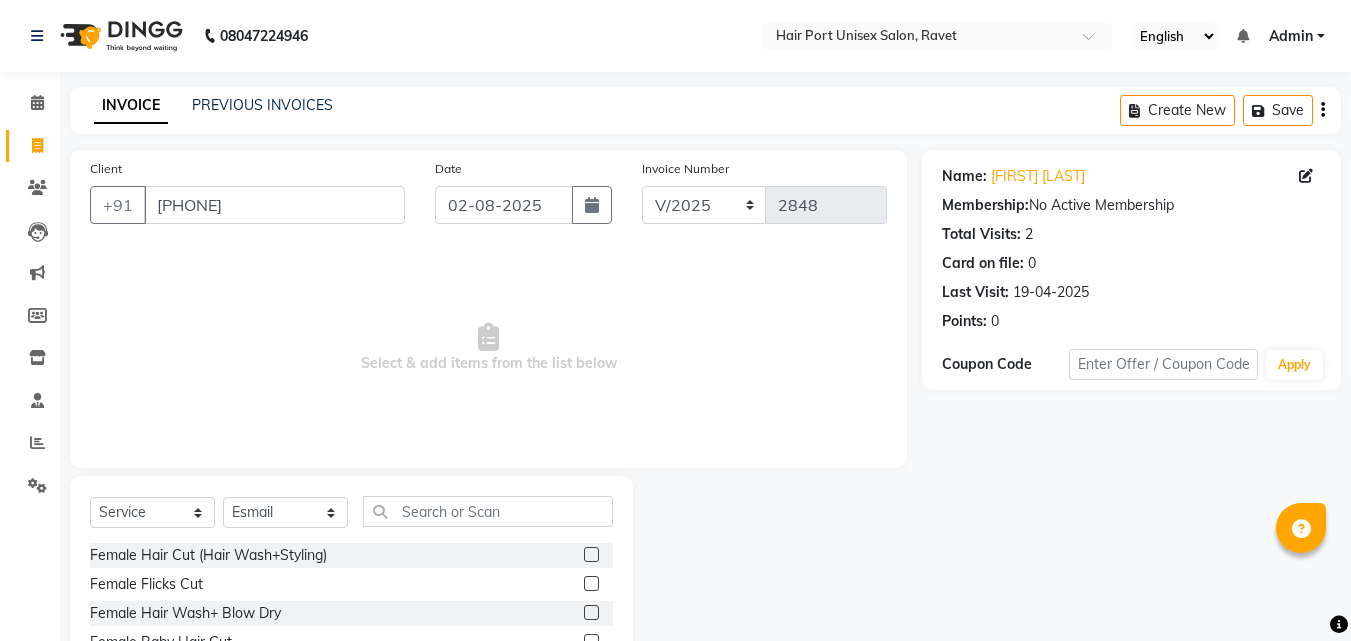 click 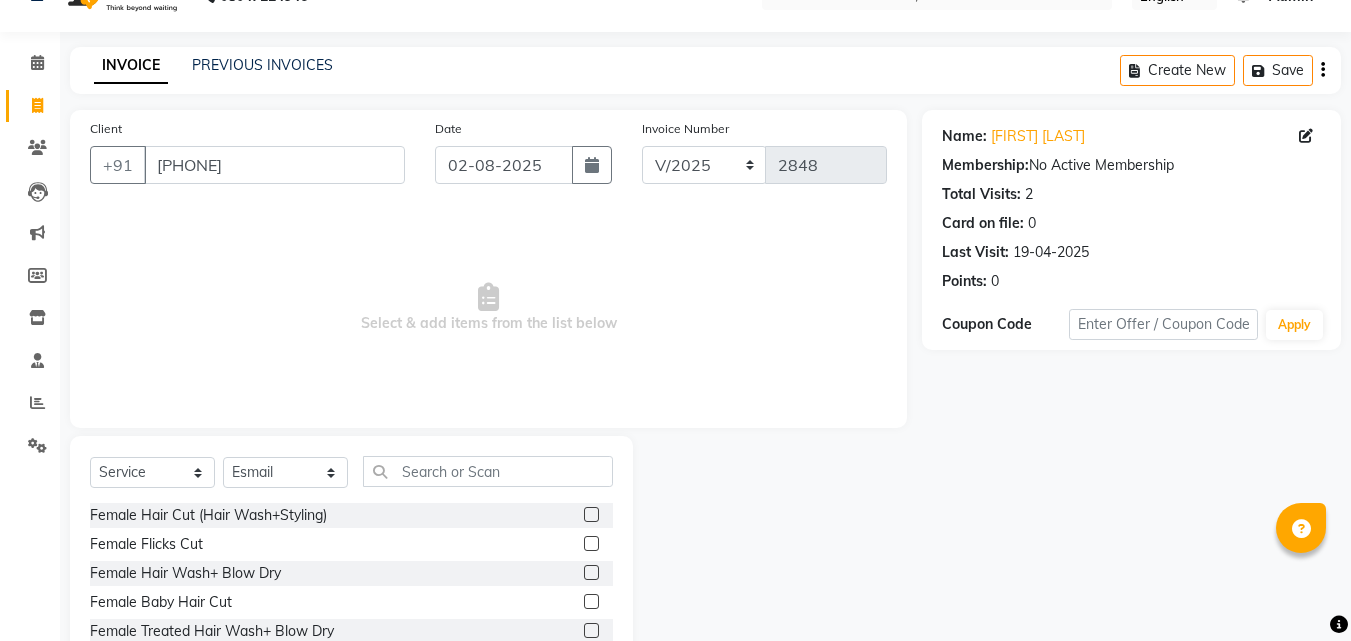 scroll, scrollTop: 160, scrollLeft: 0, axis: vertical 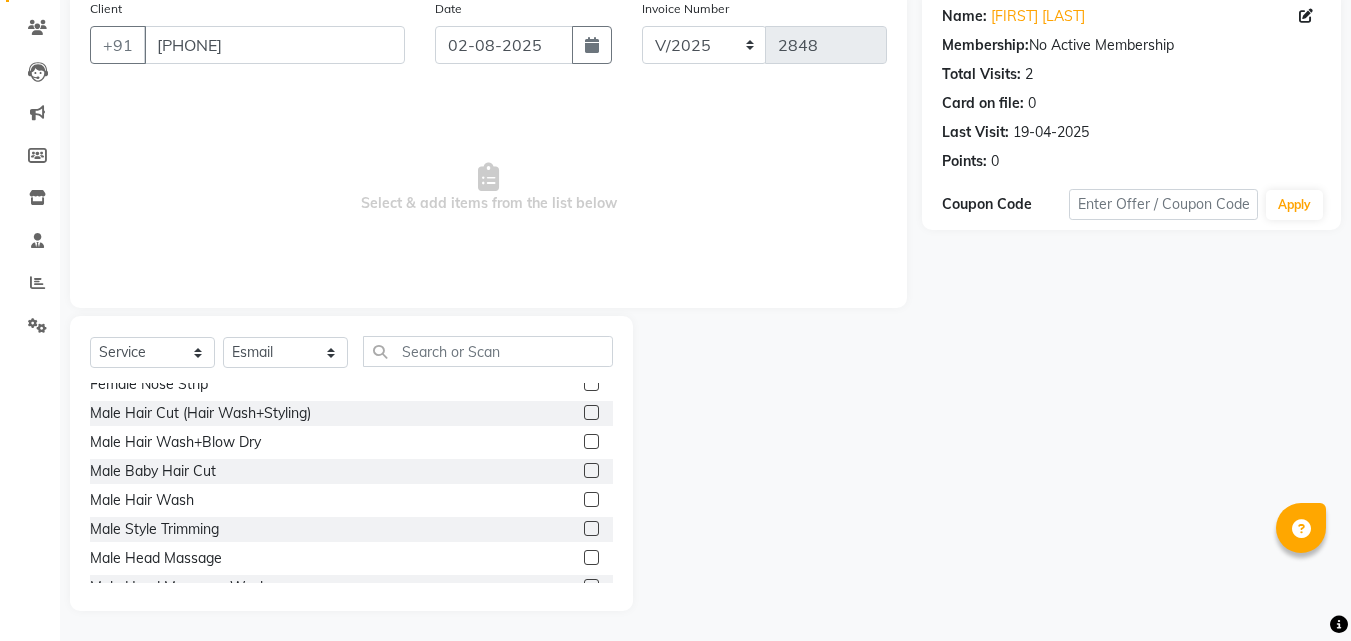 click 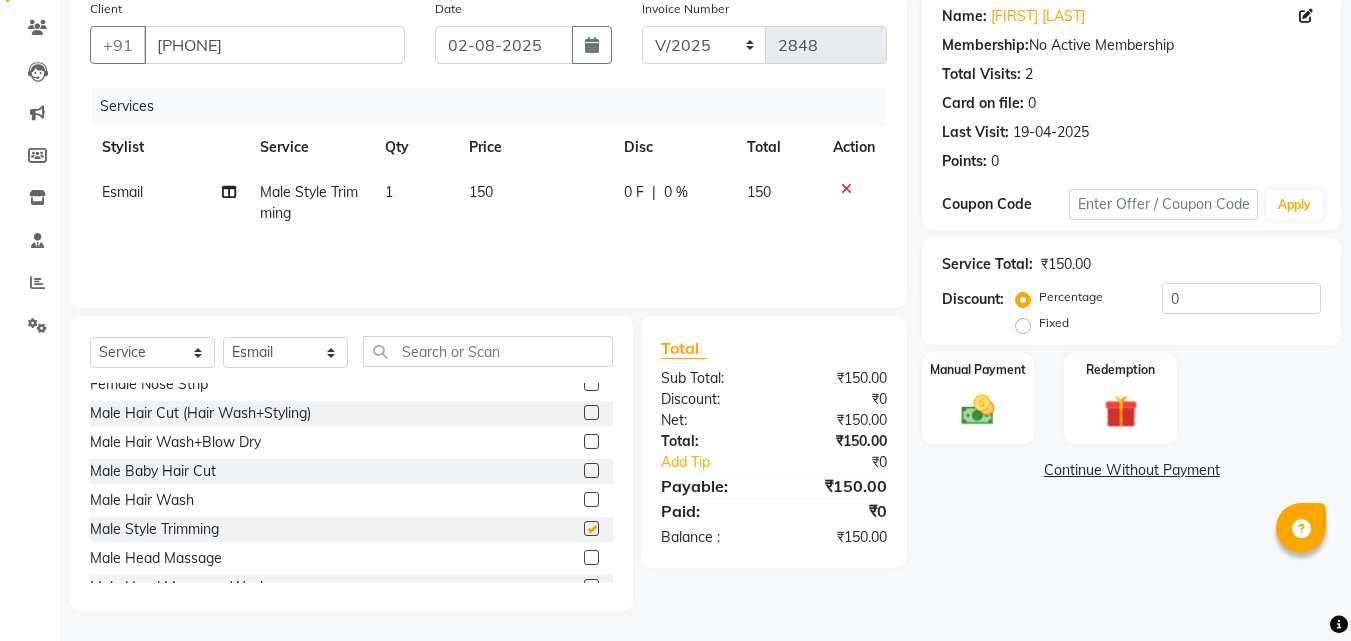 checkbox on "false" 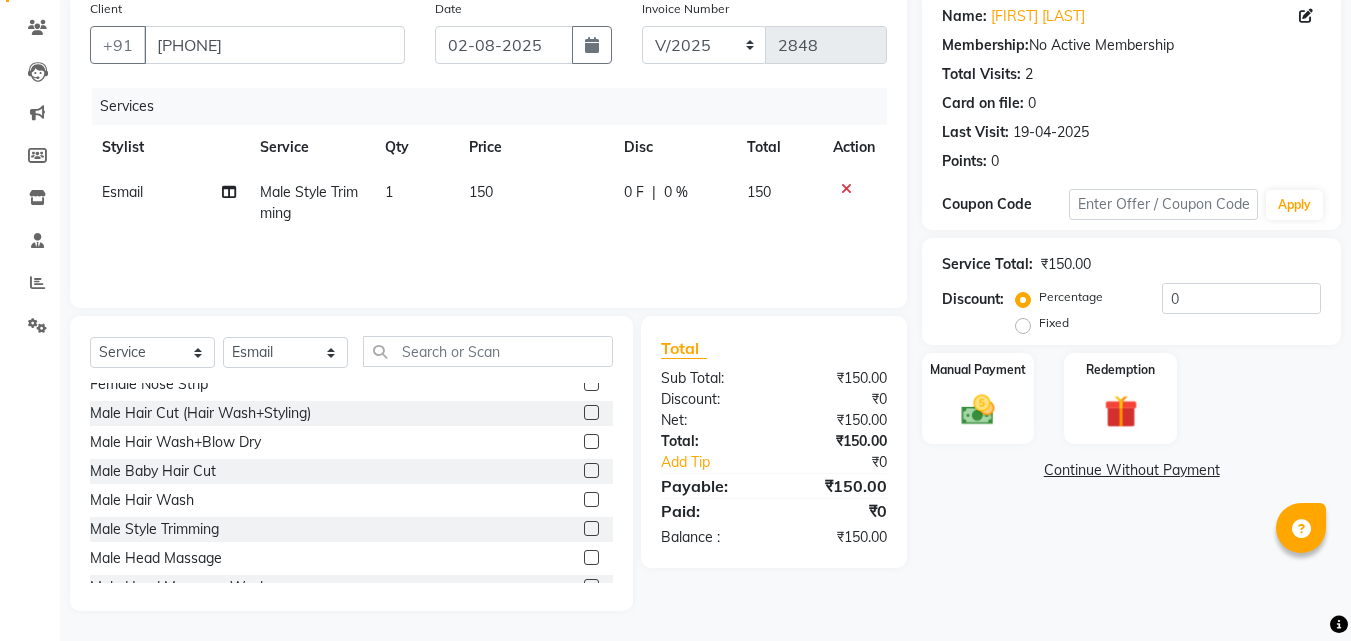 click 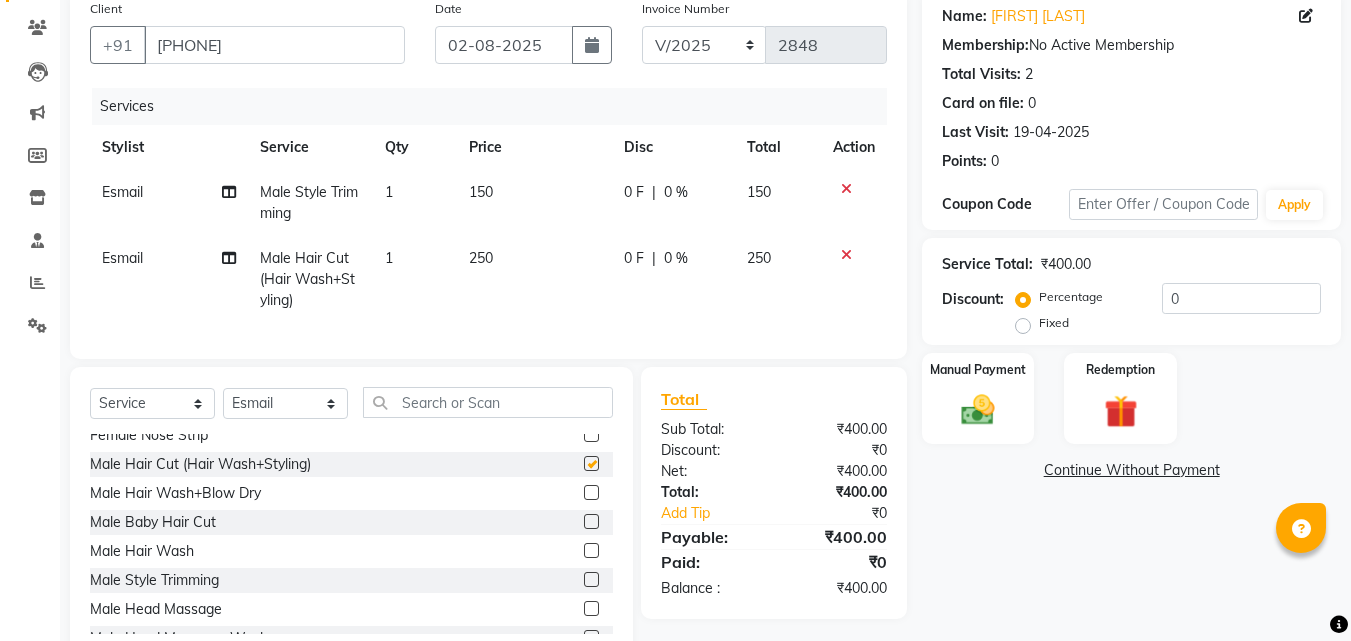 checkbox on "false" 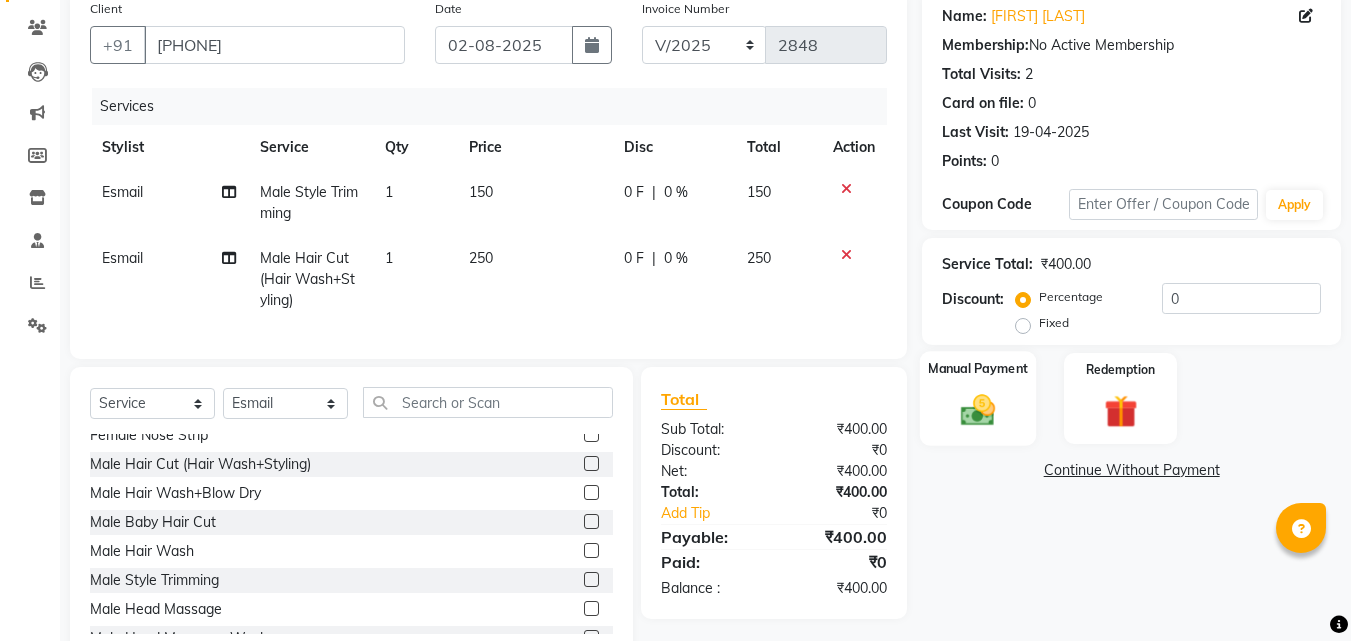 click 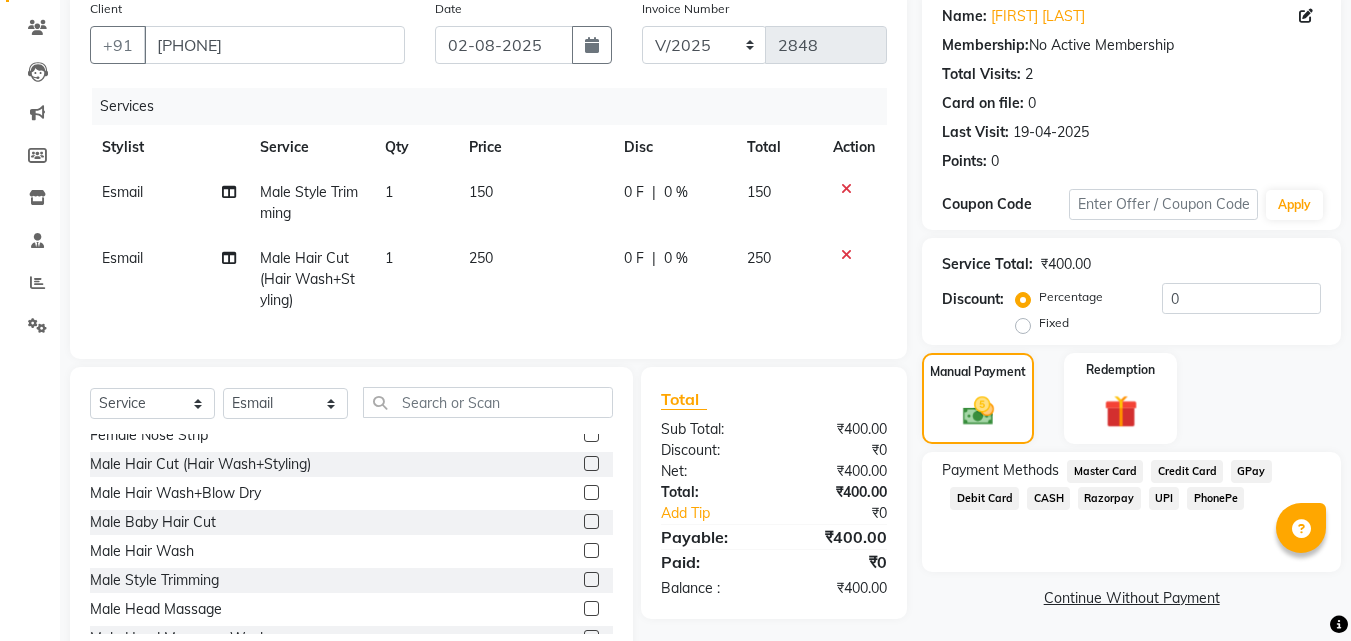 click on "PhonePe" 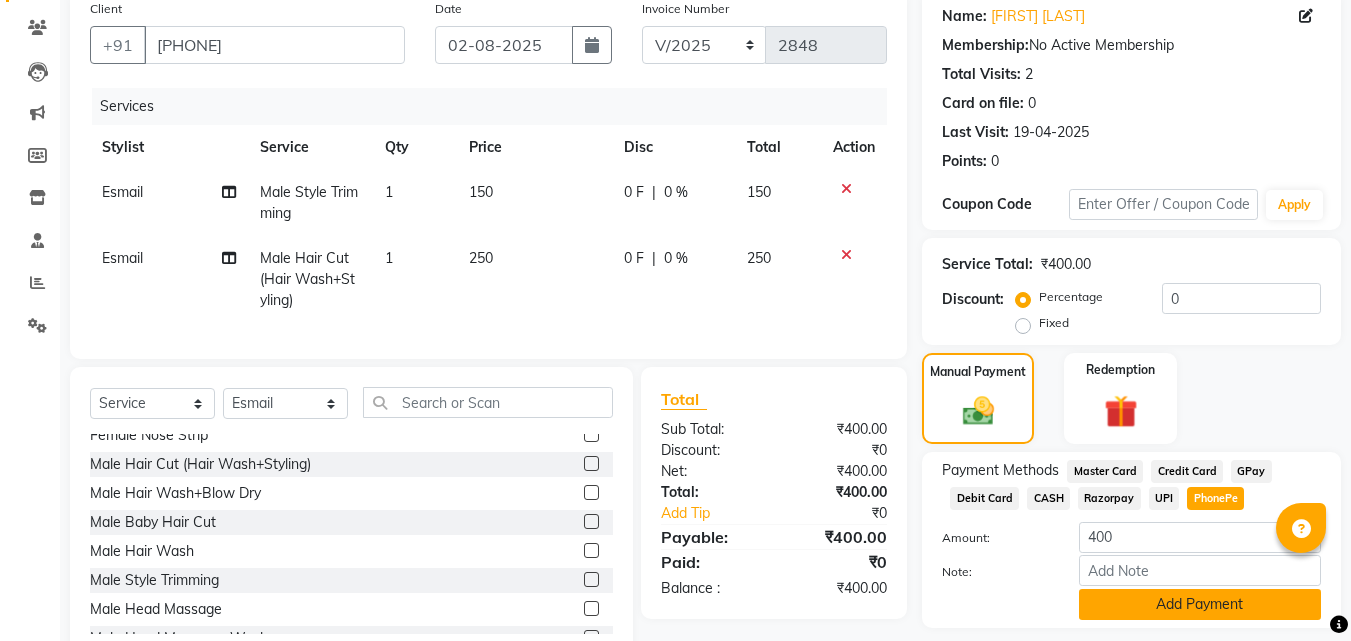 click on "Add Payment" 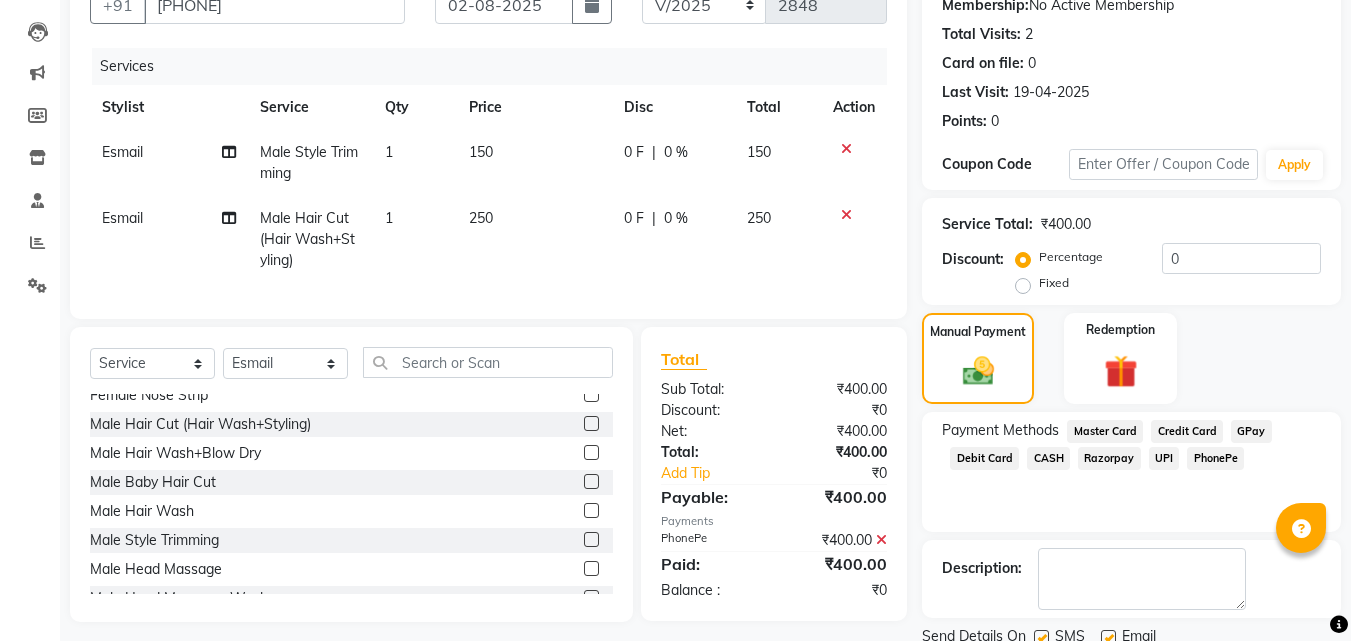 scroll, scrollTop: 275, scrollLeft: 0, axis: vertical 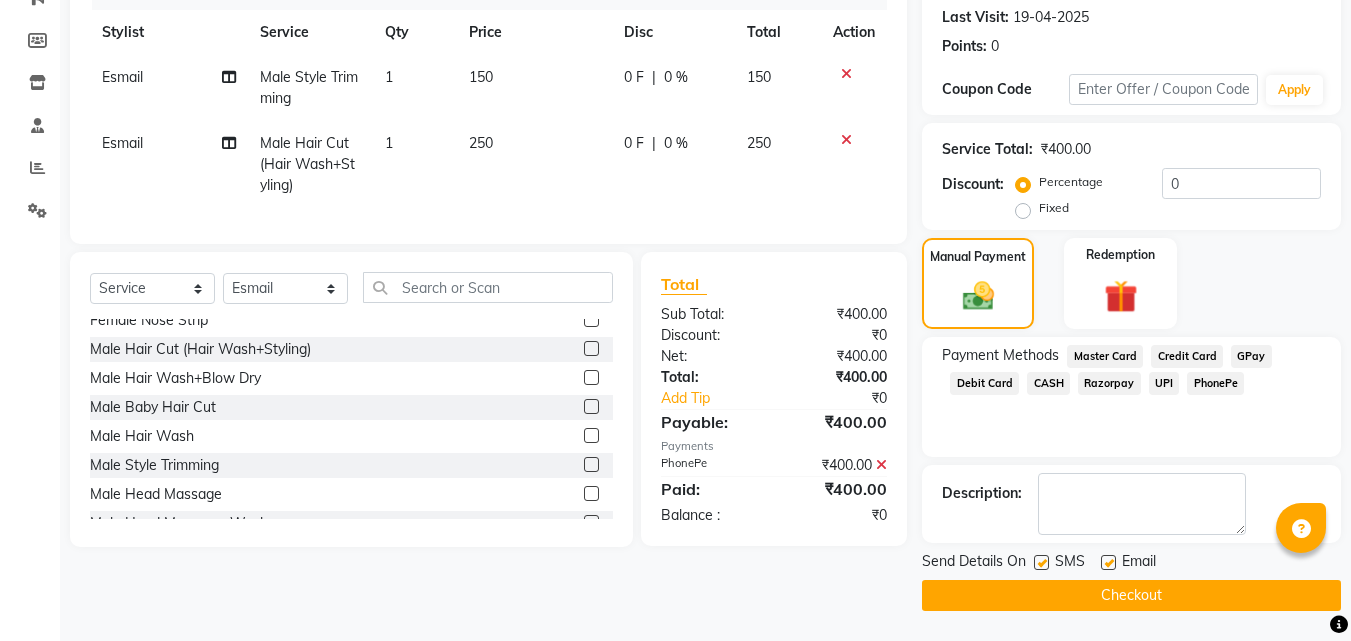 click on "Checkout" 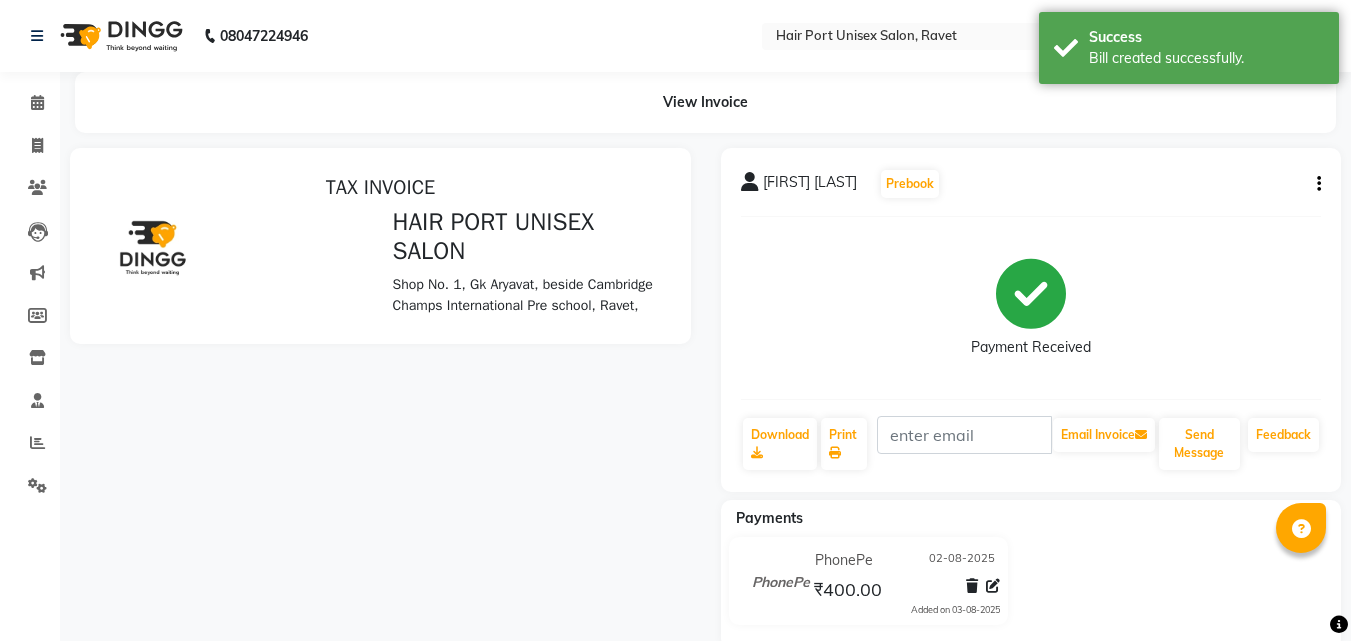 scroll, scrollTop: 0, scrollLeft: 0, axis: both 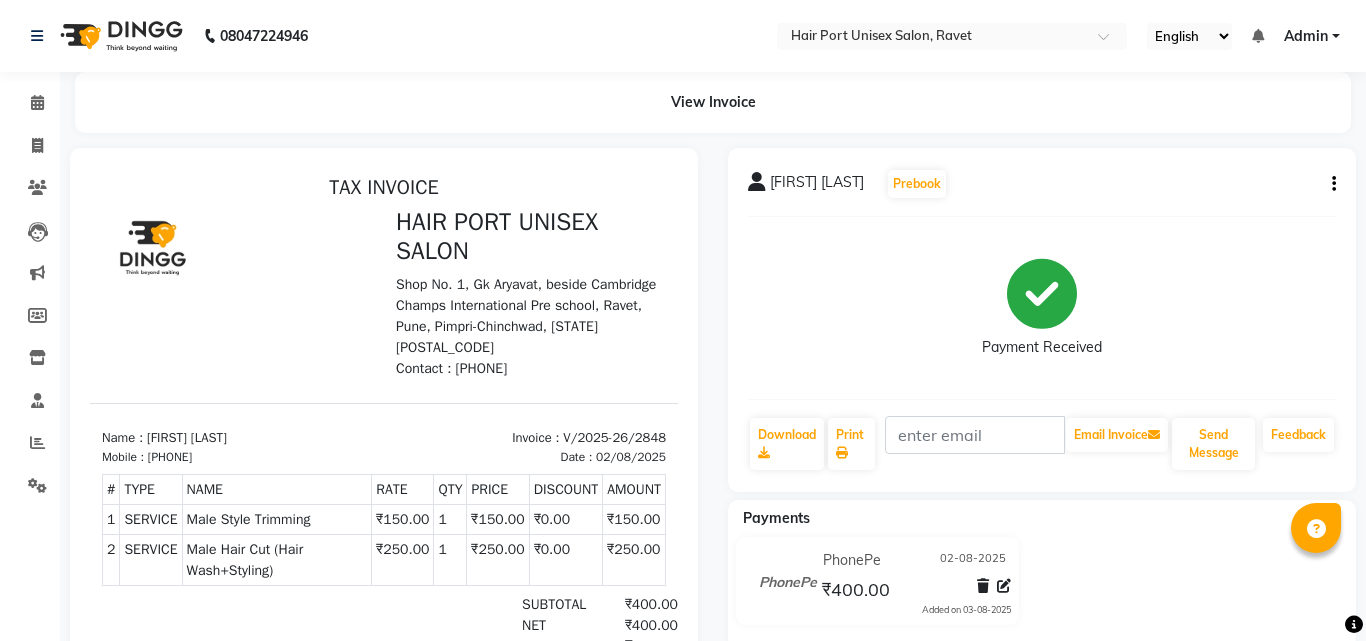 select on "service" 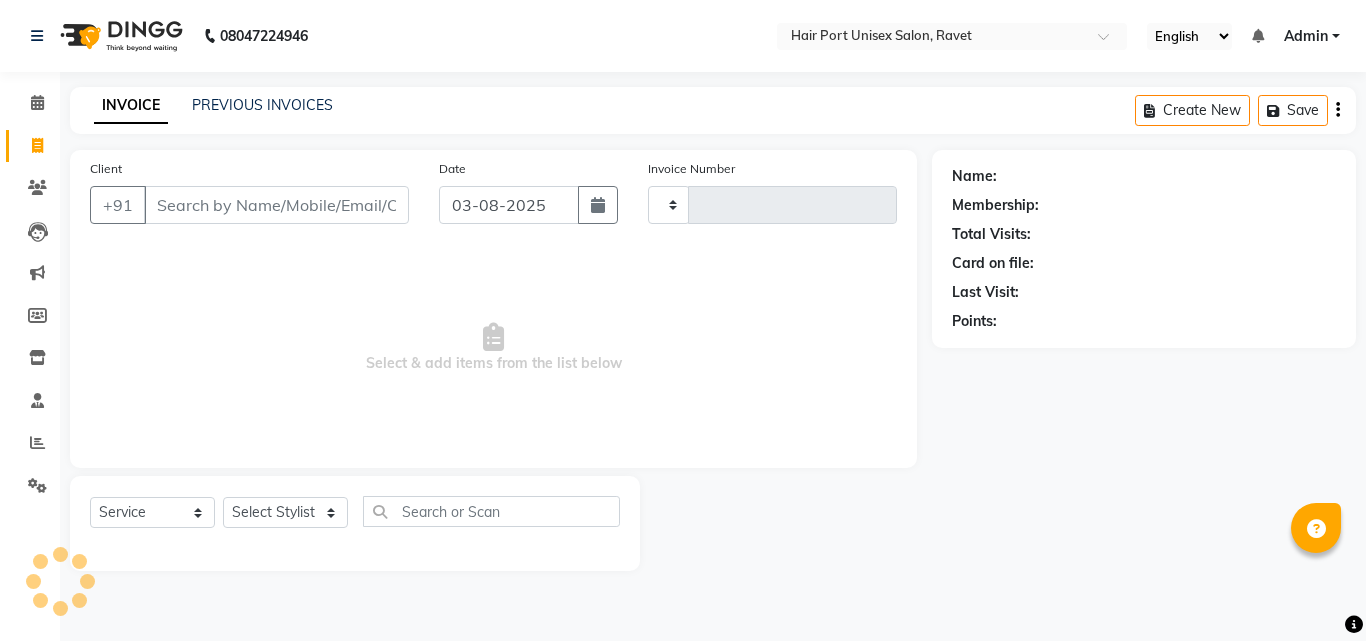 type on "2849" 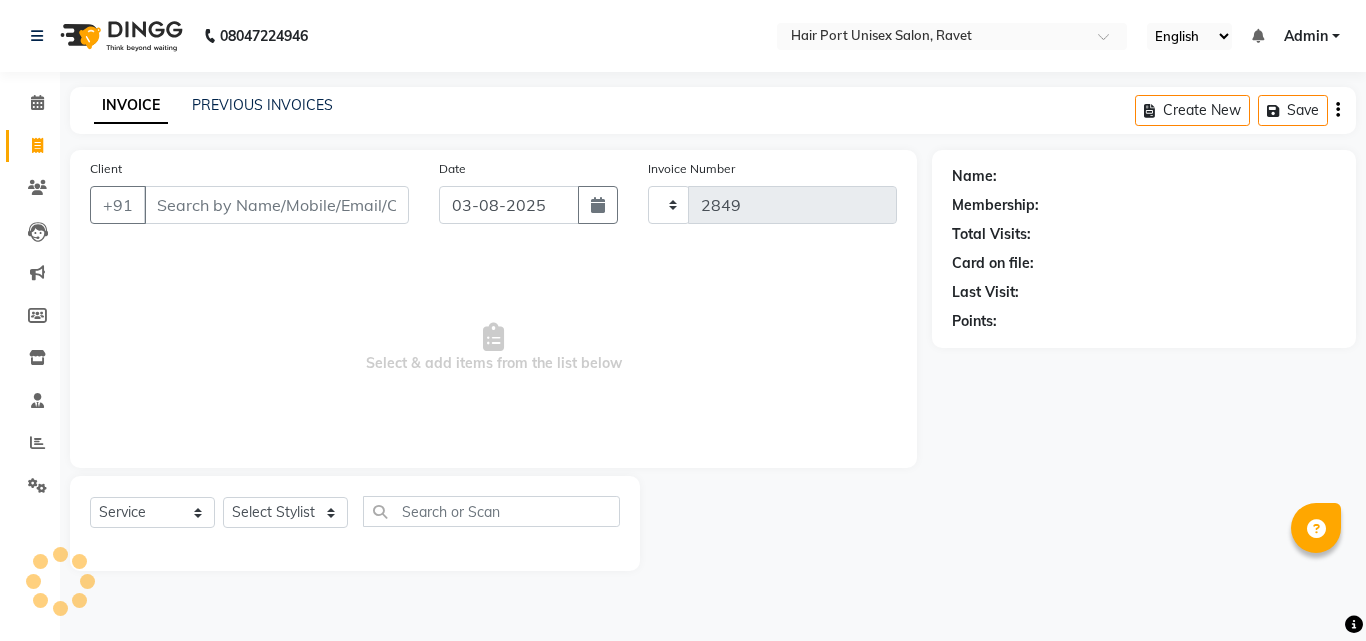 select on "7015" 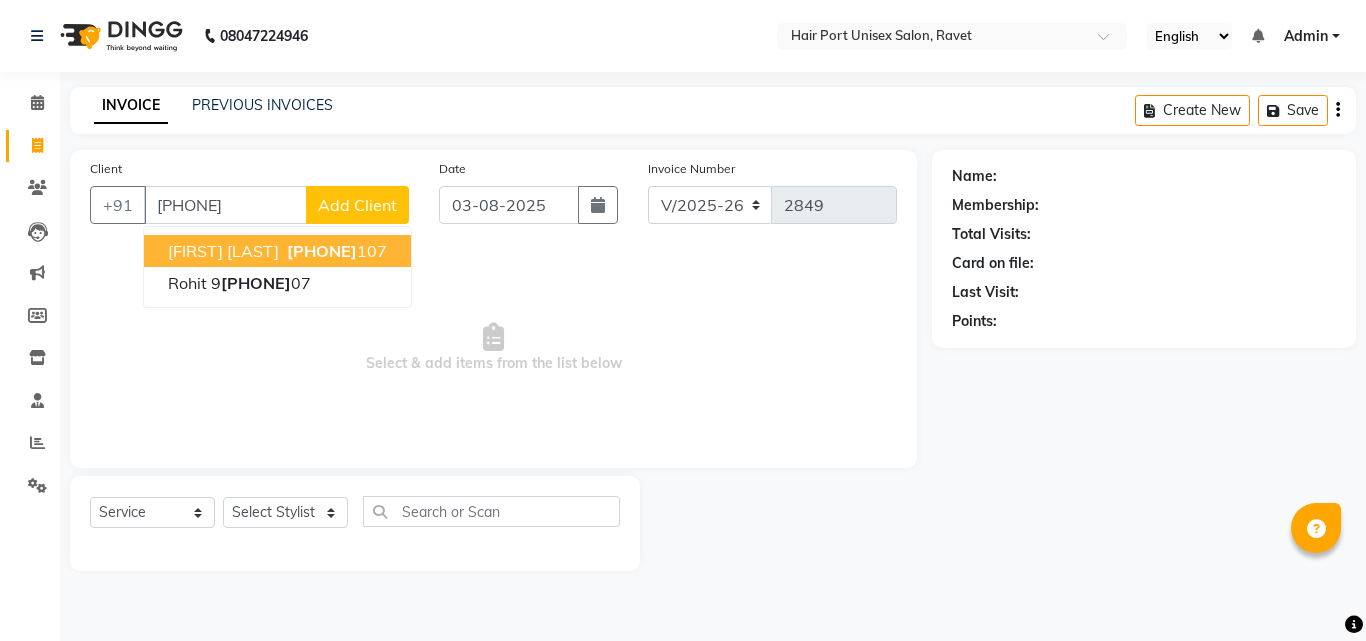 click on "[PHONE]" at bounding box center (335, 251) 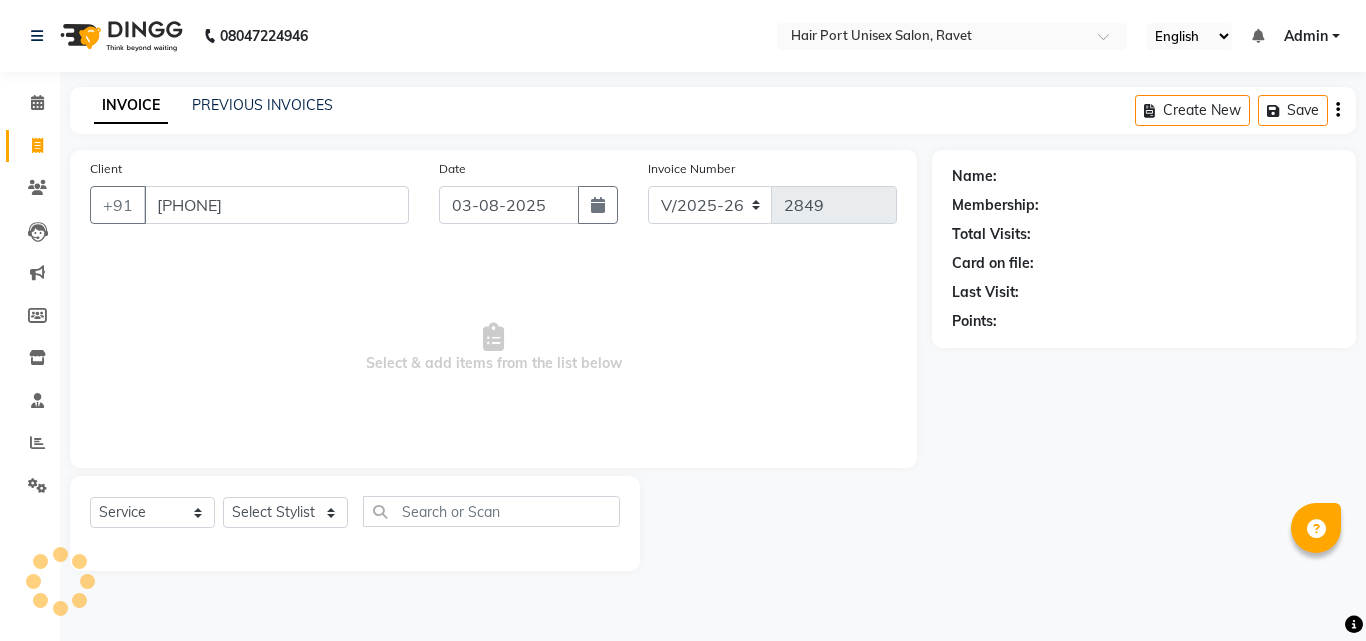 type on "[PHONE]" 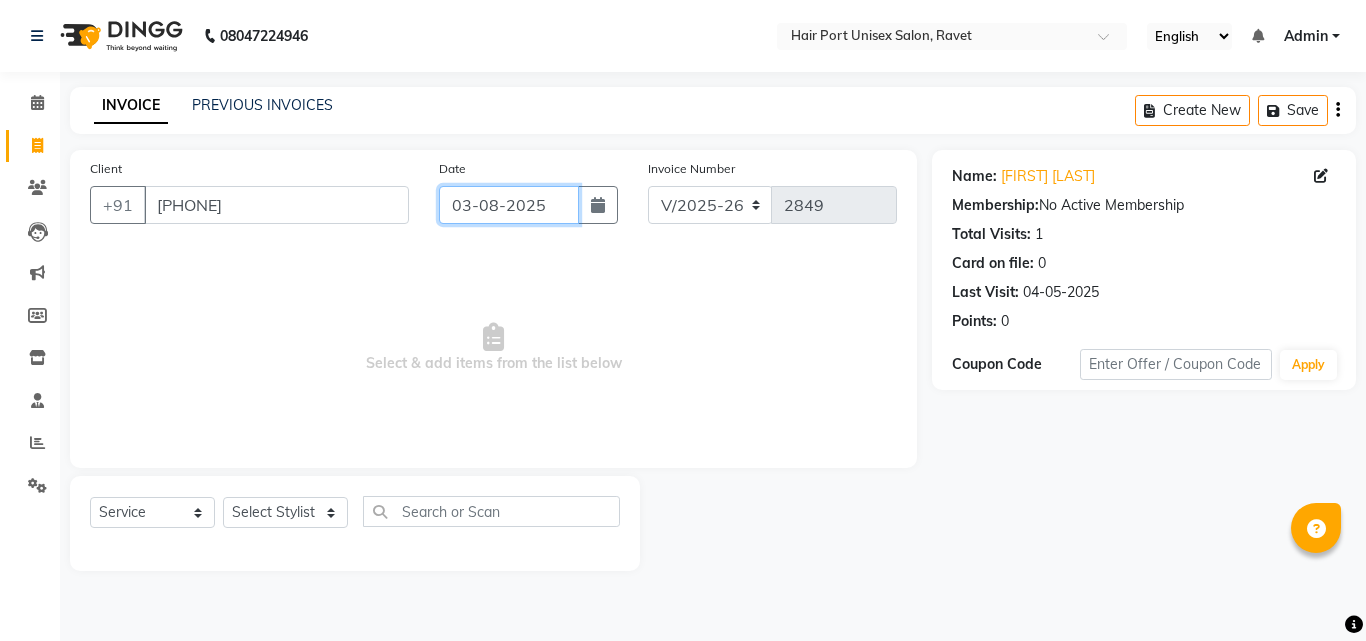 click on "03-08-2025" 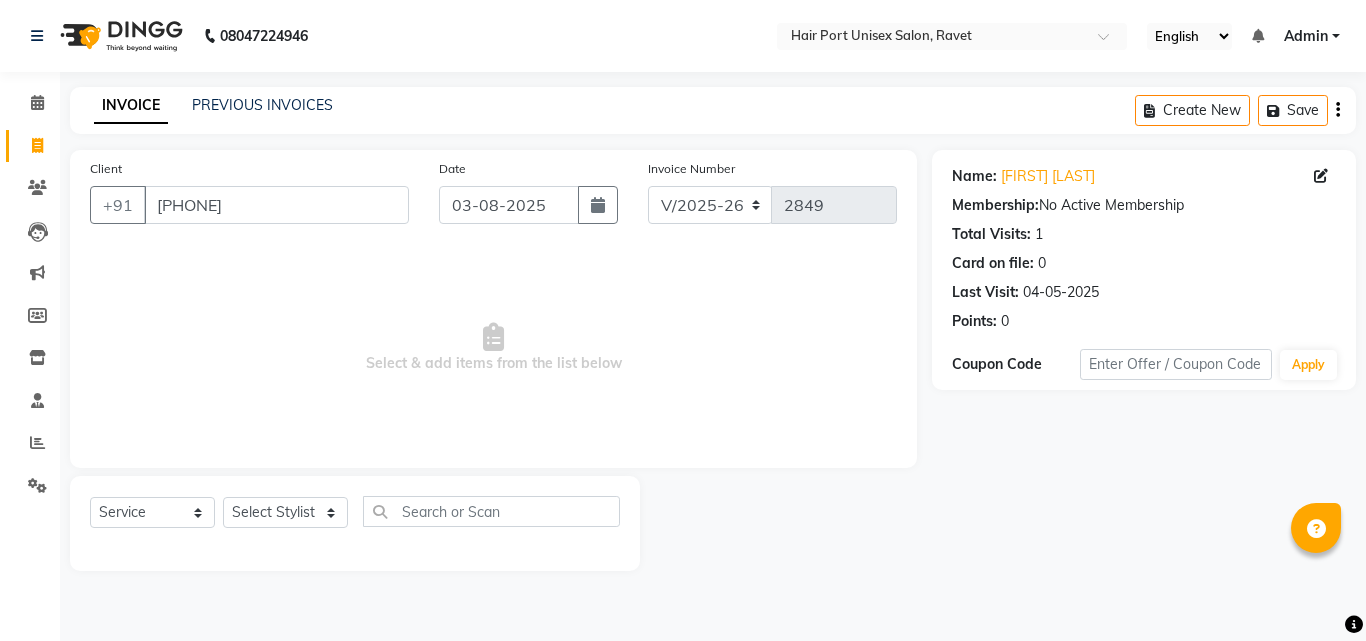 select on "8" 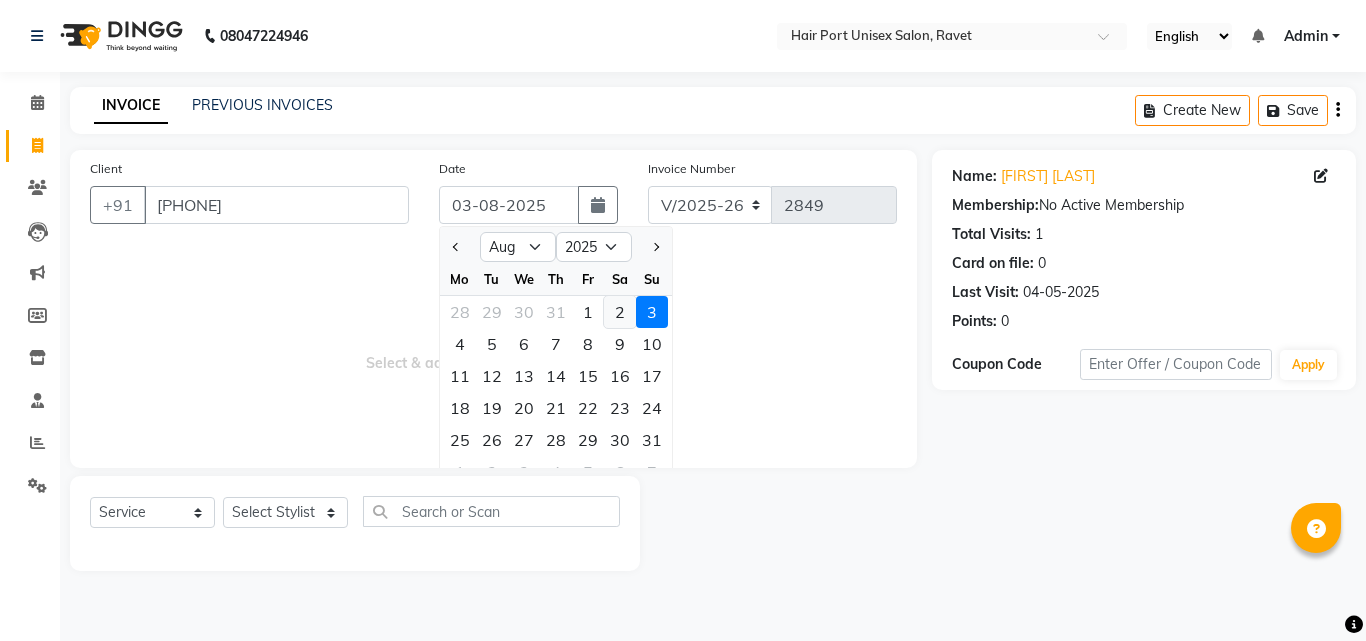 click on "2" 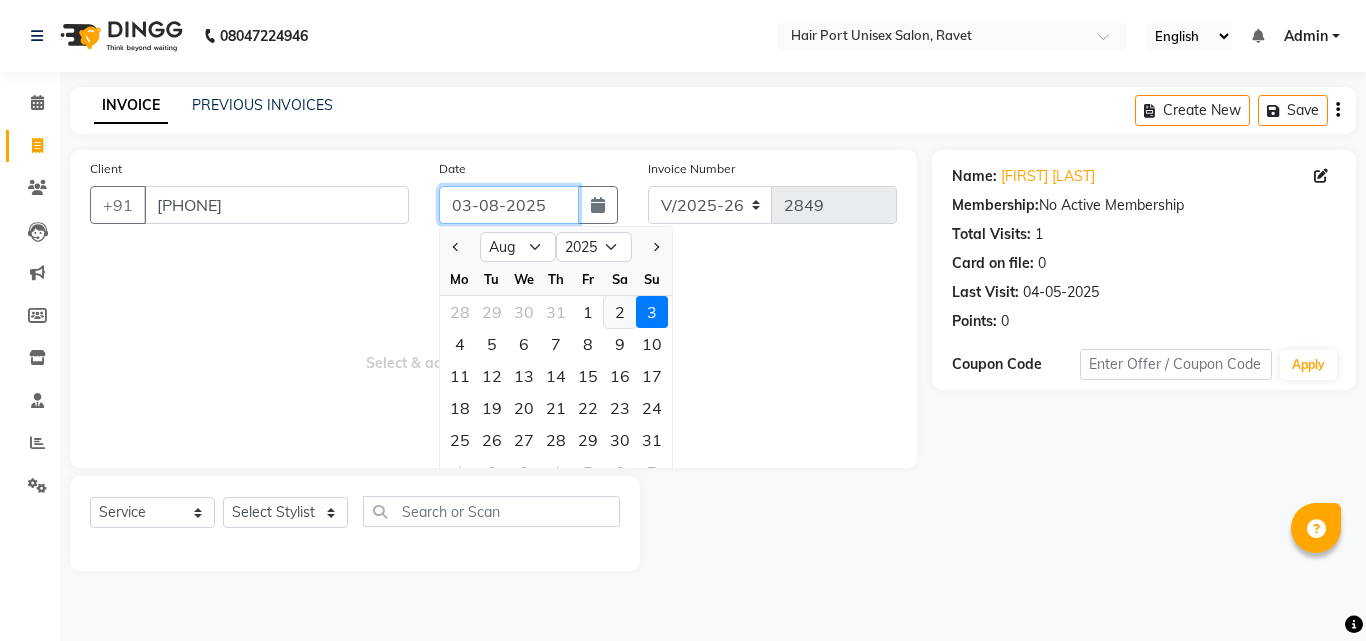 type on "02-08-2025" 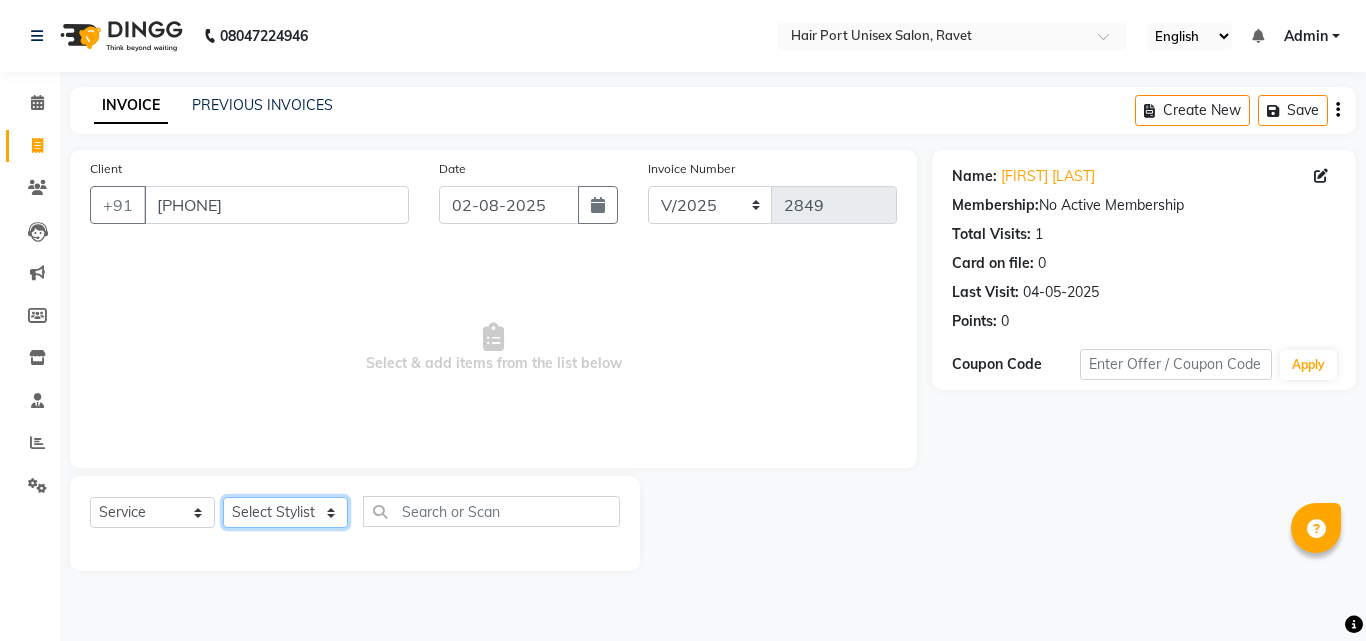 click on "Select Stylist Anushaka Parihar  Esmail Gufran Jyoti Disale Netaji Vishwanath Suryavanshi Rupali  Tanaji Vishwanath Suryavanshi Vinod Mane" 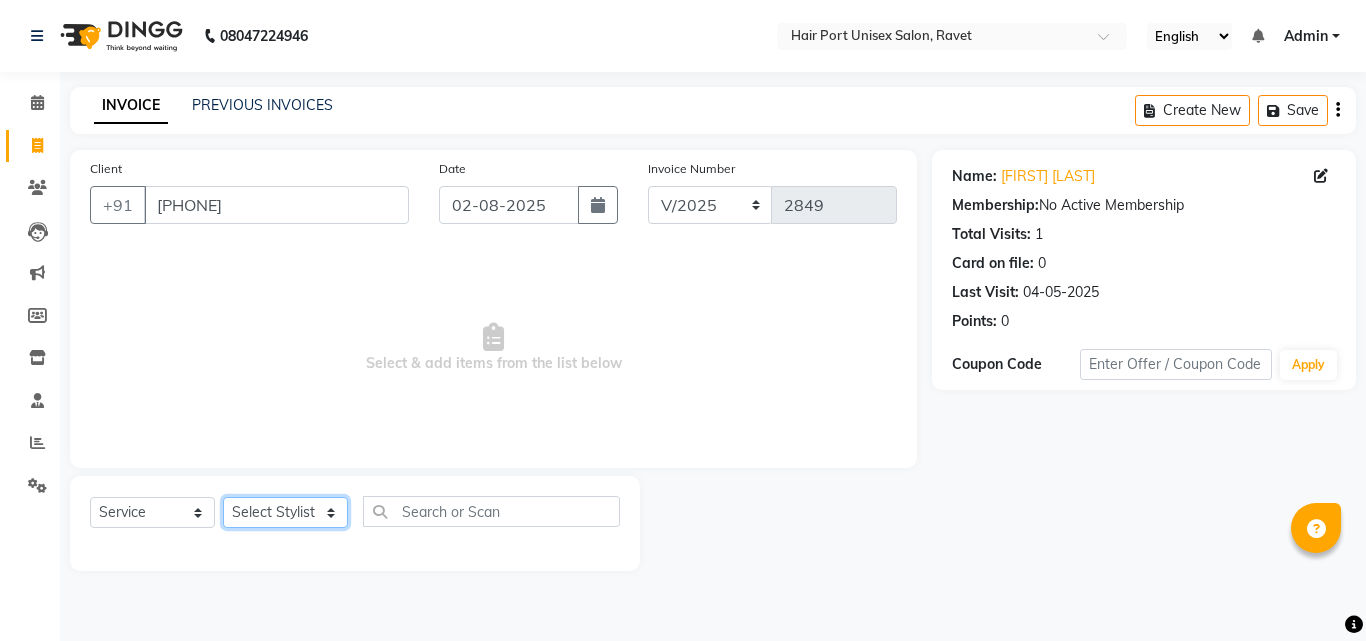 select on "63965" 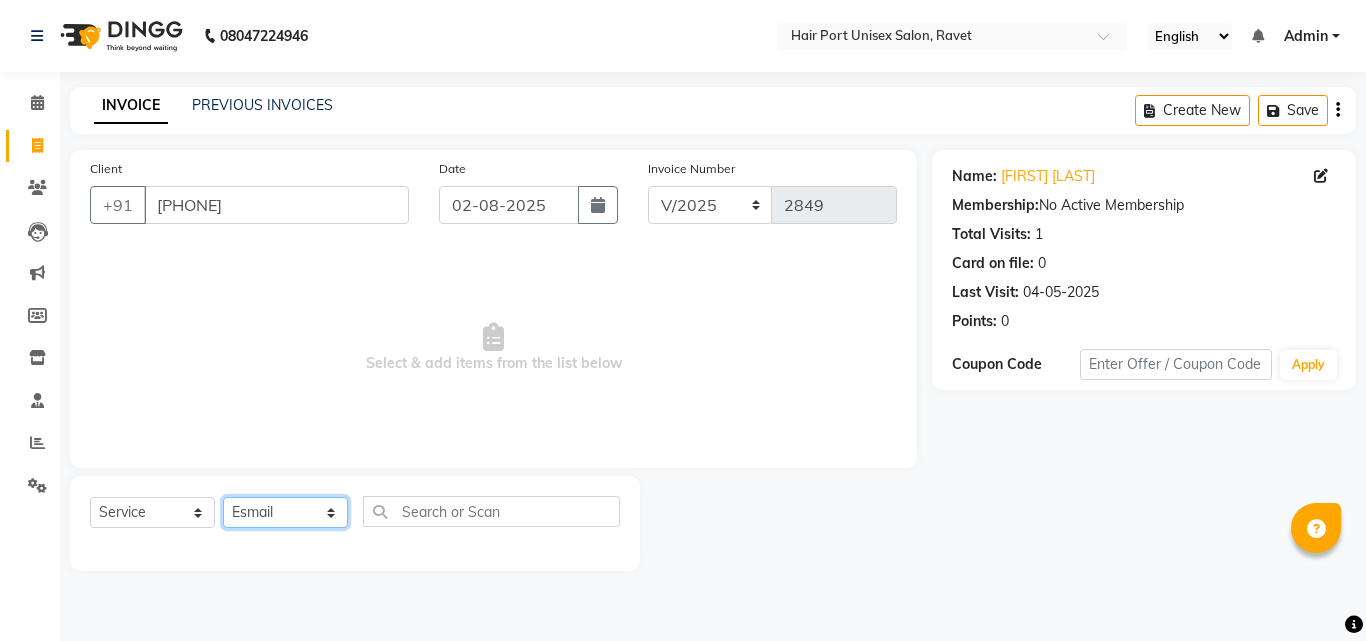 click on "Select Stylist Anushaka Parihar  Esmail Gufran Jyoti Disale Netaji Vishwanath Suryavanshi Rupali  Tanaji Vishwanath Suryavanshi Vinod Mane" 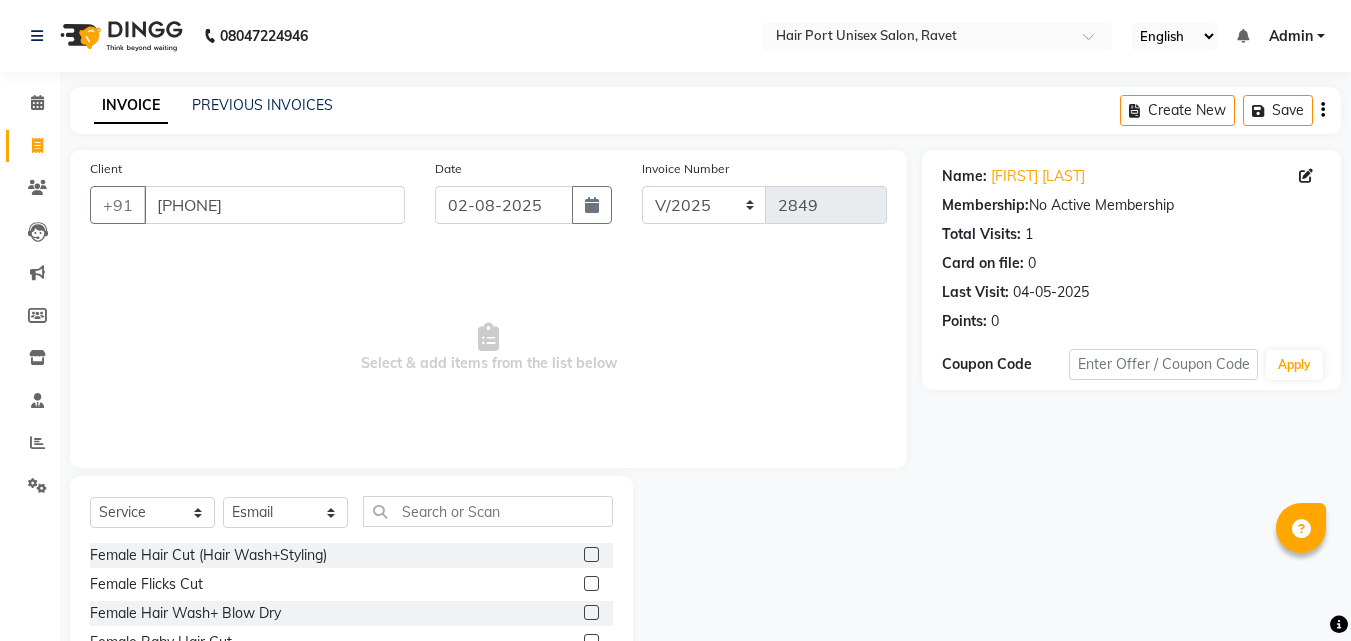 click 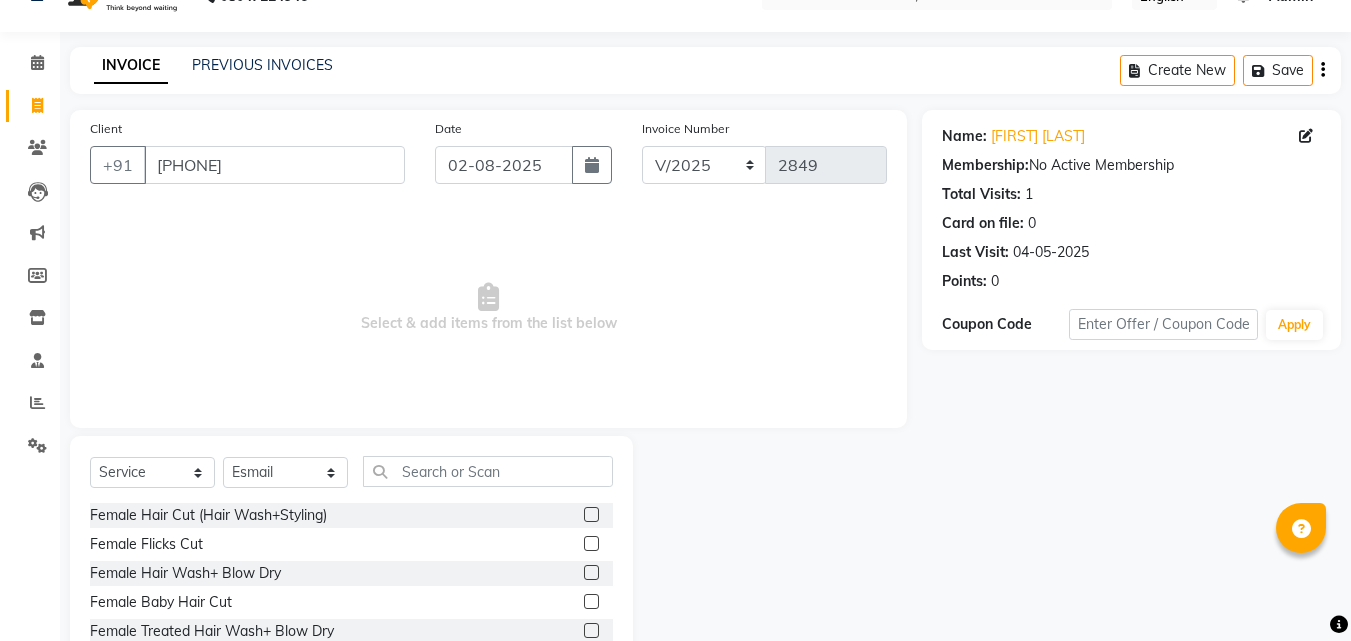 scroll, scrollTop: 160, scrollLeft: 0, axis: vertical 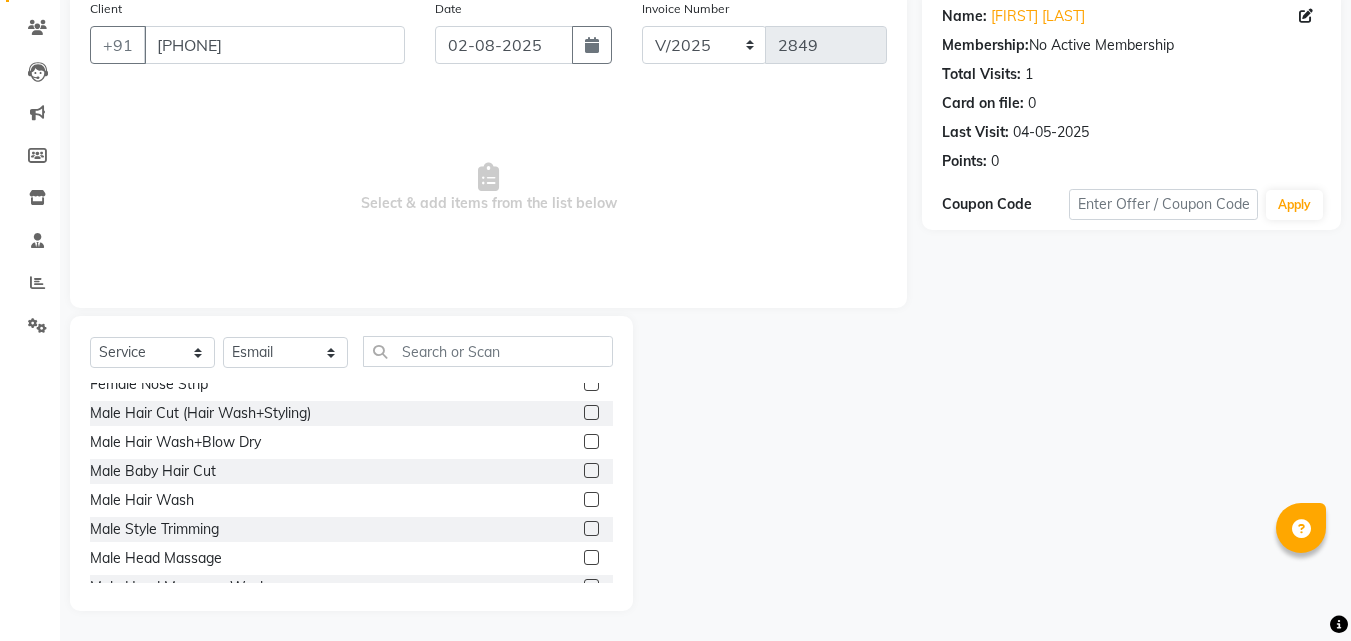 click 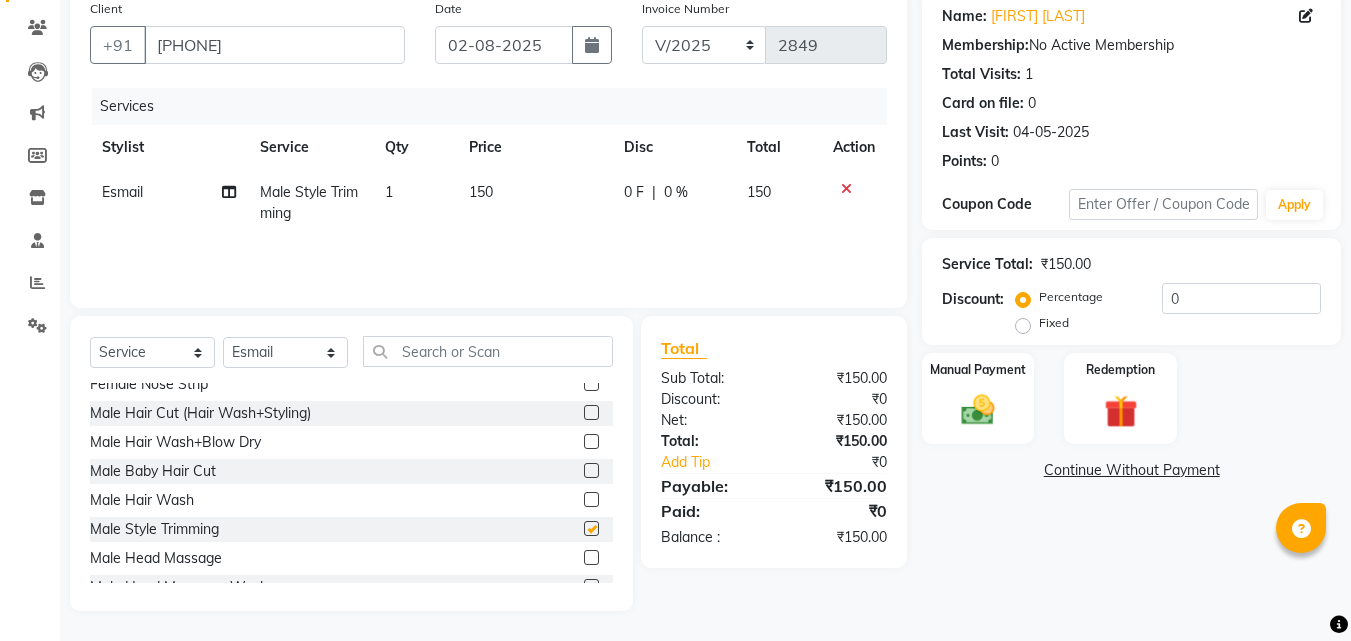 checkbox on "false" 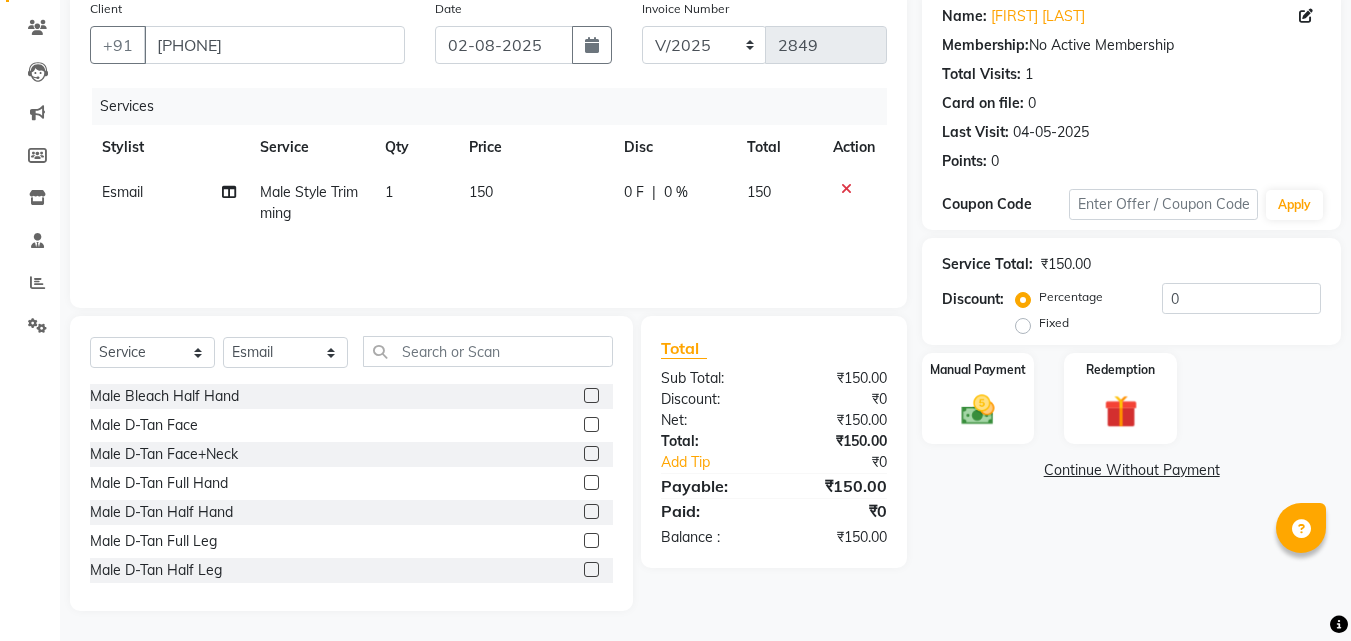 scroll, scrollTop: 4760, scrollLeft: 0, axis: vertical 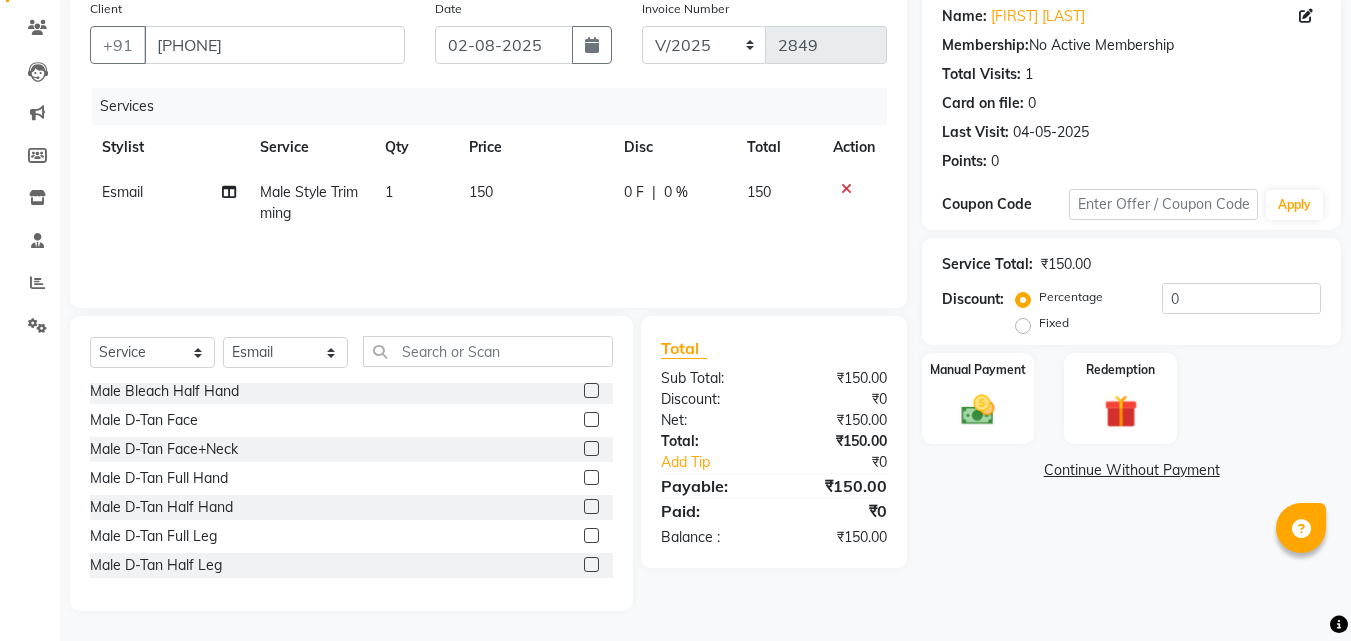 click 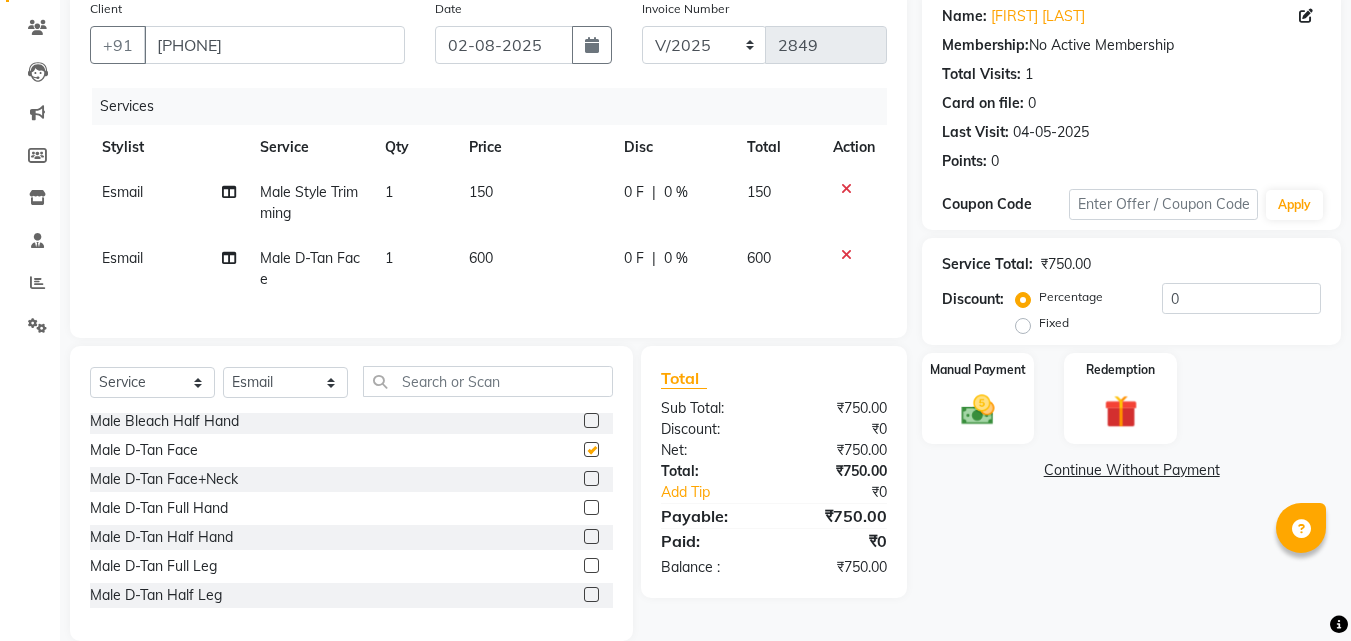 type 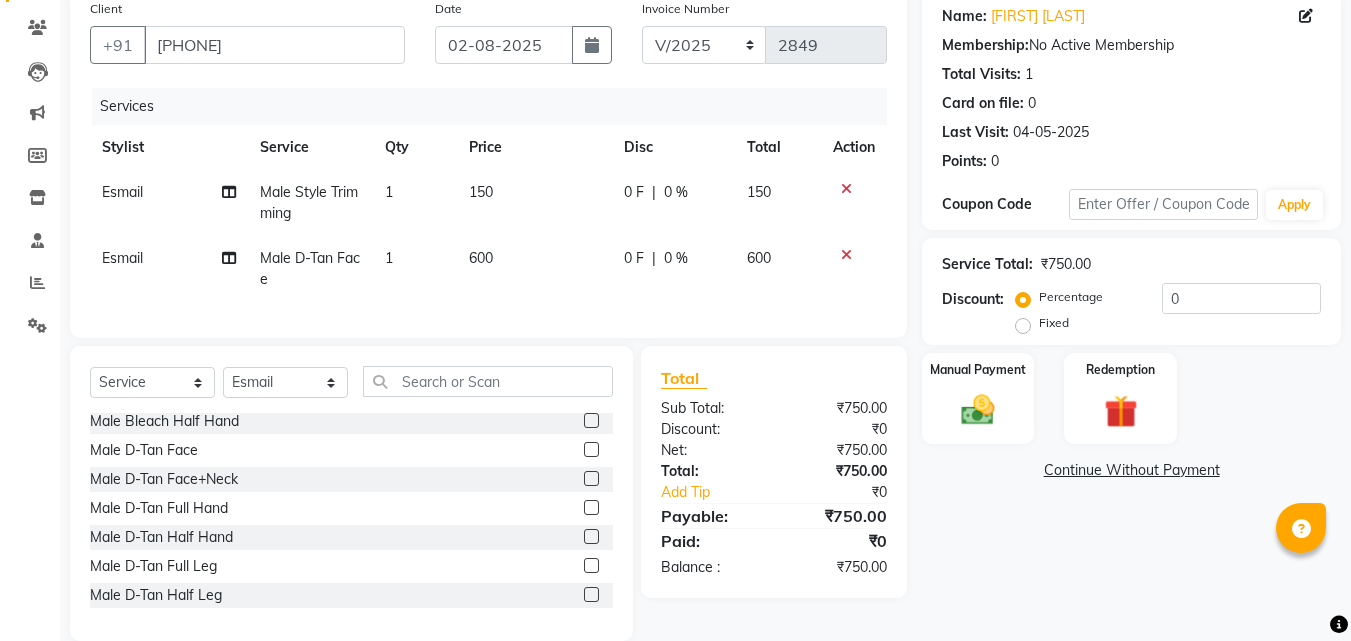 click on "0 F | 0 %" 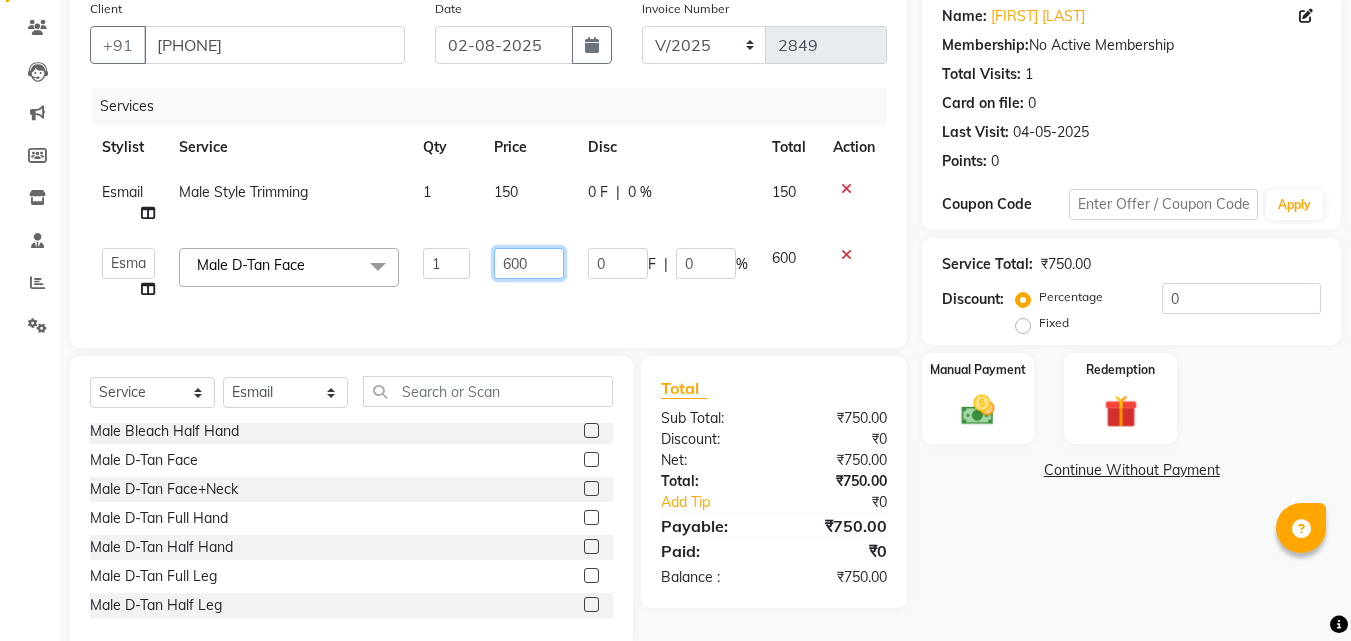 click on "600" 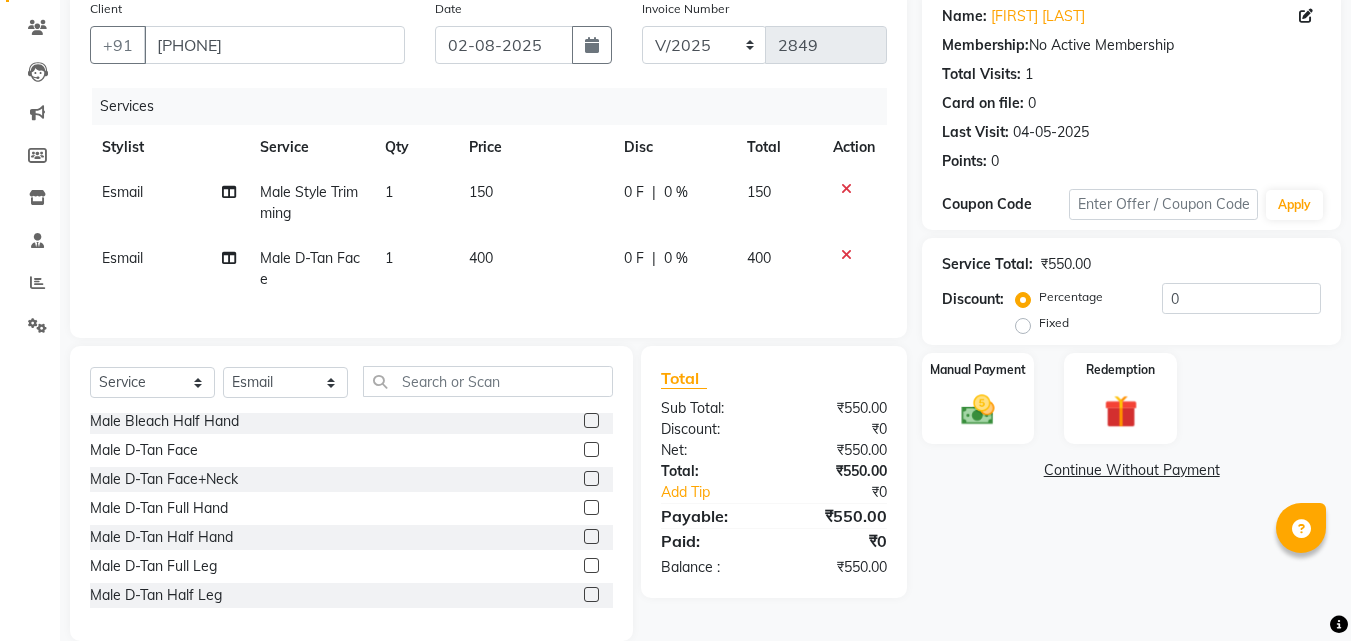 click on "Select  Service  Product  Membership  Package Voucher Prepaid Gift Card  Select Stylist [FIRST] [LAST]   Esmail [FIRST] [FIRST] [LAST] [FIRST] [LAST]   [FIRST]    [FIRST] [LAST]   [FIRST] [LAST]  Female Hair Cut (Hair Wash+Styling)  Female Flicks Cut  Female Hair Wash+ Blow Dry  Female Baby Hair Cut  Female Treated Hair Wash+ Blow Dry  Female Styling Short Hair  Female Styling Medium Hair  Female Styling Long Hair   Female Styling Iron/Tong Short Hair  Female Styling Iron/Tong Medium Hair  Female Styling Iron/Tong Long Hair  Female Straightening Short Hair  Female Straightening Medium Hair  Female Staightening Long Hair  Female Smoothing Short Hair  Female Smoothing Medium Hair  Female Smoothing Long Hair  Female Nanoplastla Short Hair  Female Nanoplastla Medium Hair  Female Nanoplastla Long Hair   Female Keratin Short Hair  Female Keratin Medium Hair   Female Keratin Long Hair  Female Bluetox Short Hair  Female Bluetox Medium Hair   Female Bluetox Tong Hair  Female Hair Spa Deep Nourishing" 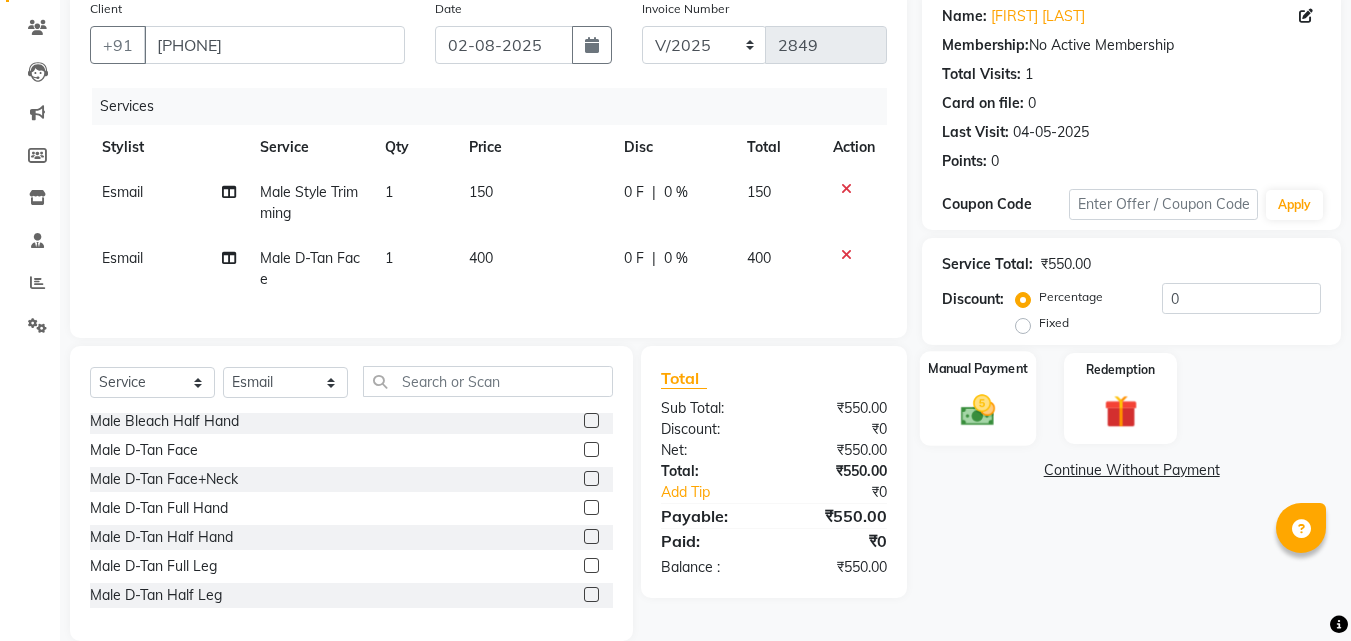 click 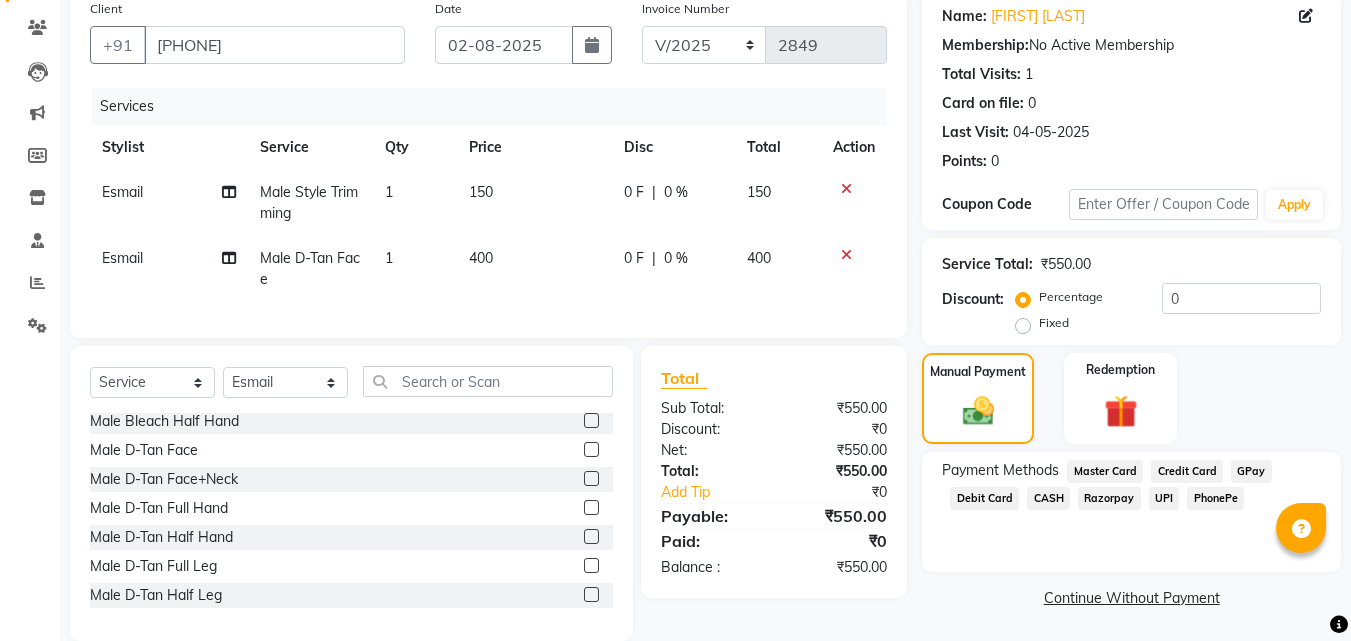 click on "PhonePe" 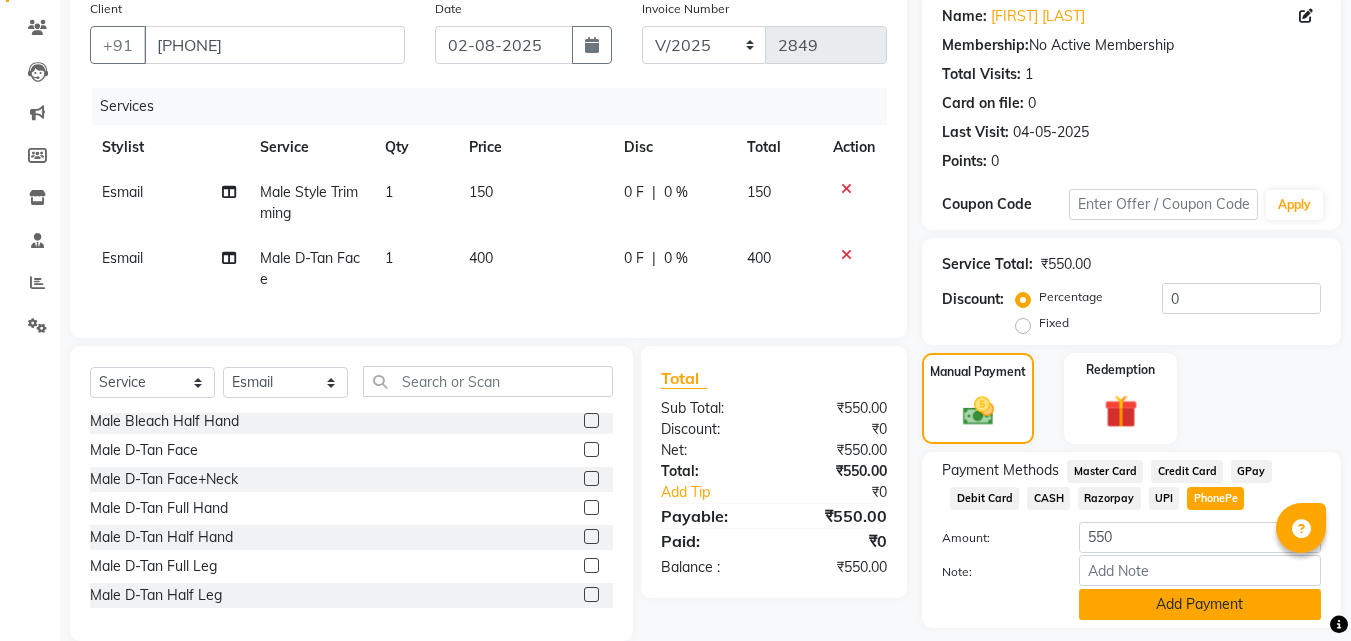 click on "Add Payment" 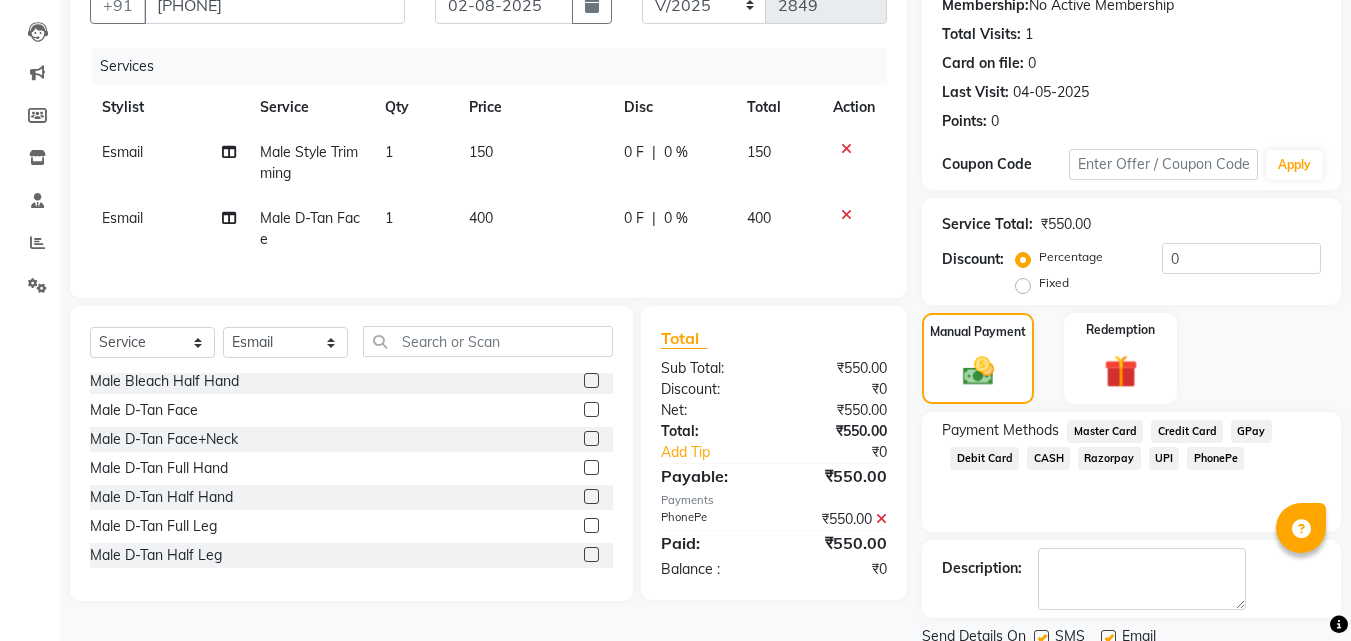 scroll, scrollTop: 275, scrollLeft: 0, axis: vertical 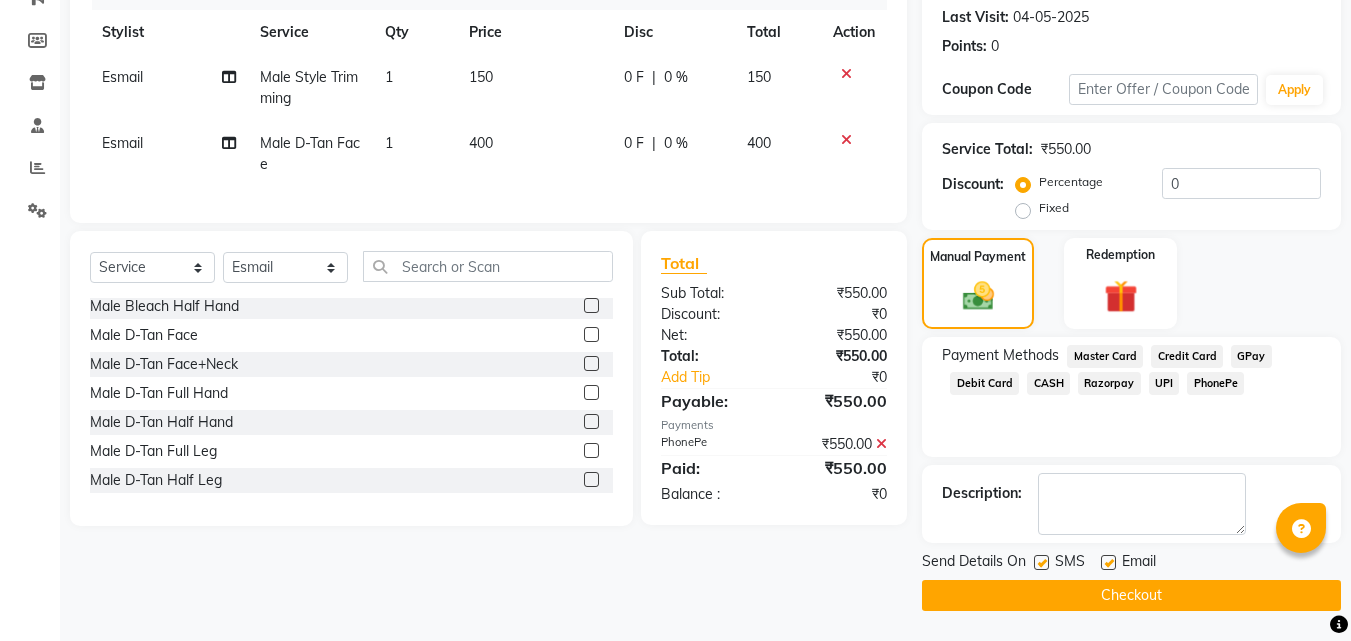 click on "Checkout" 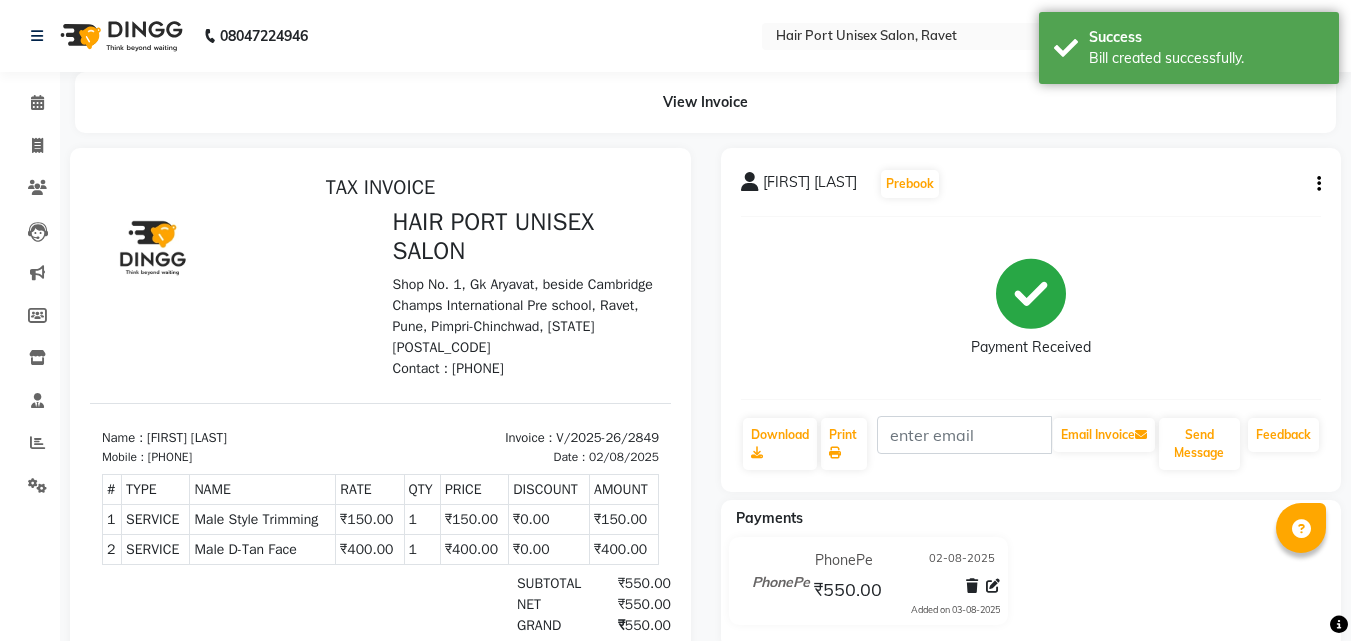 scroll, scrollTop: 0, scrollLeft: 0, axis: both 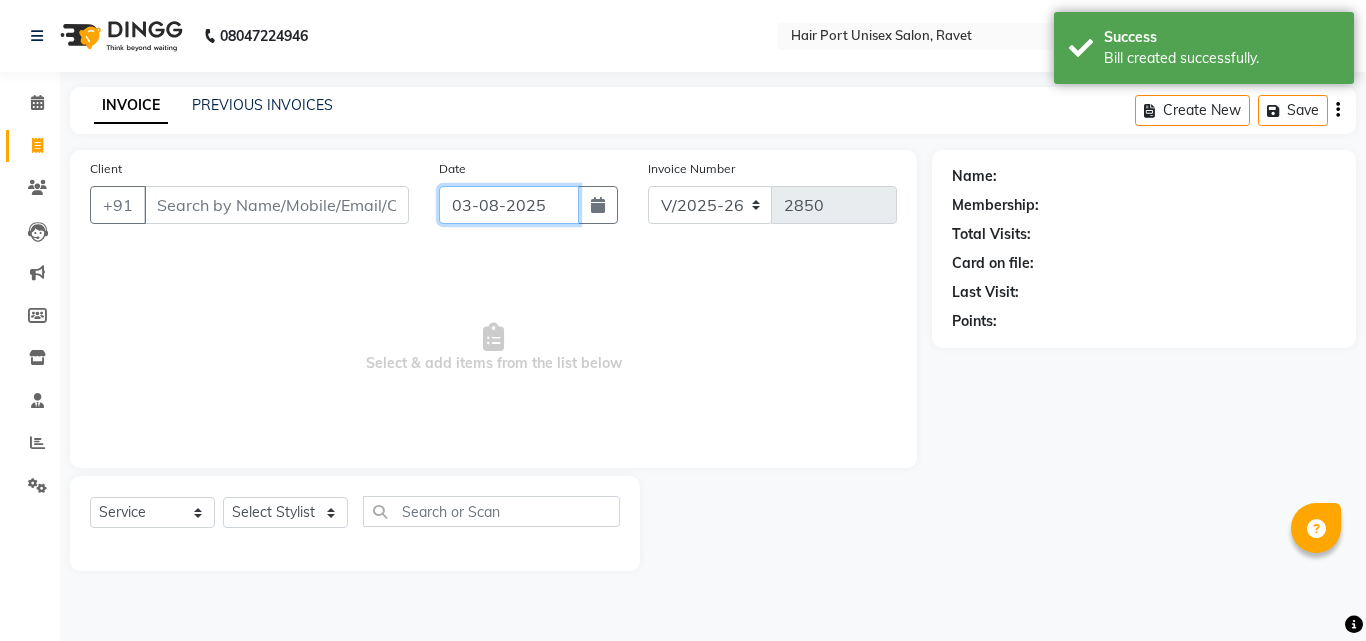 click on "03-08-2025" 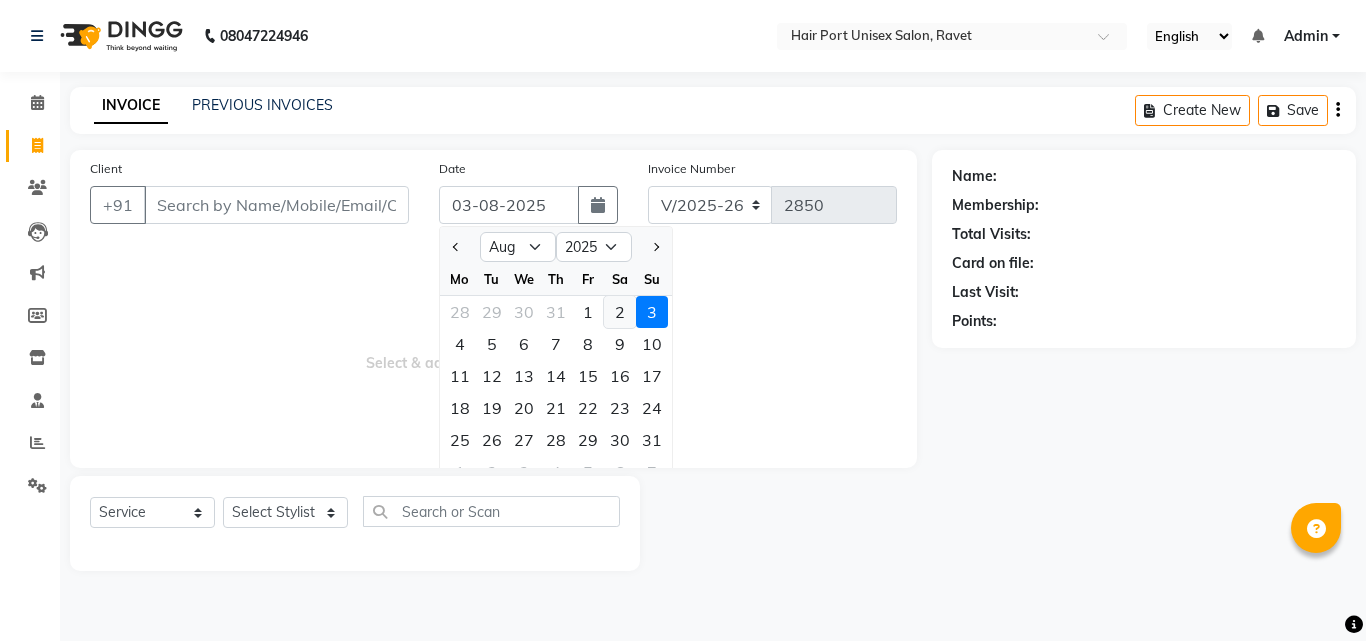 click on "2" 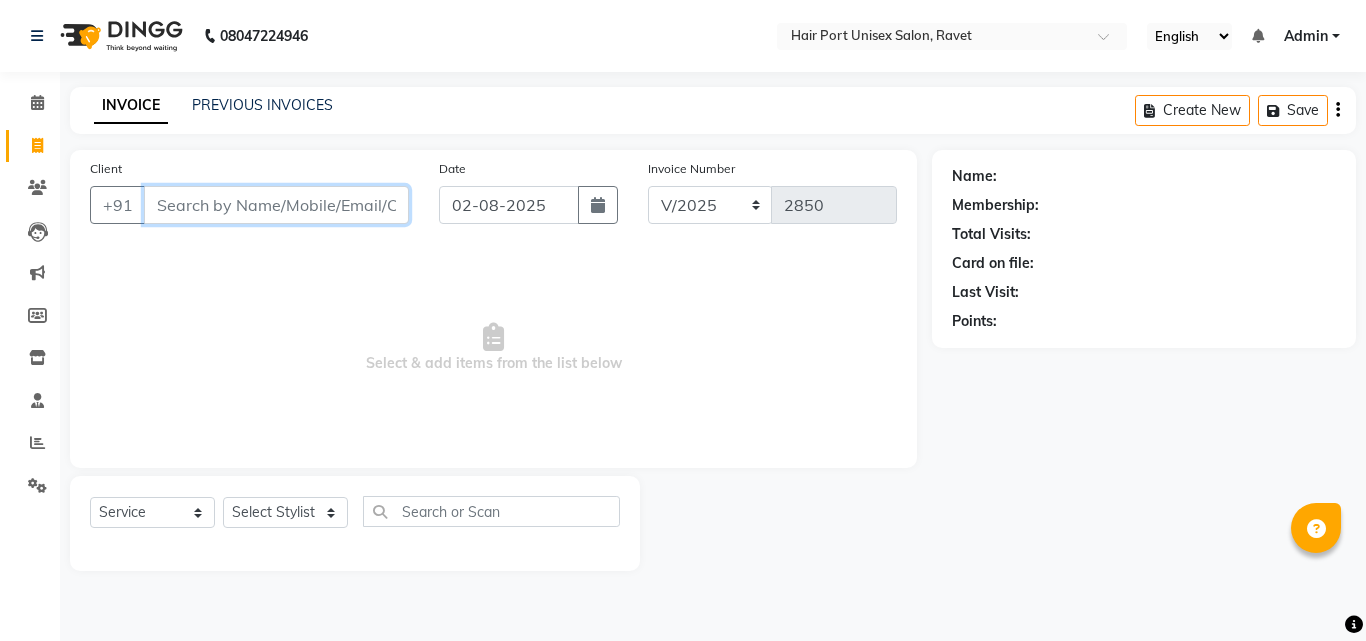 click on "Client" at bounding box center (276, 205) 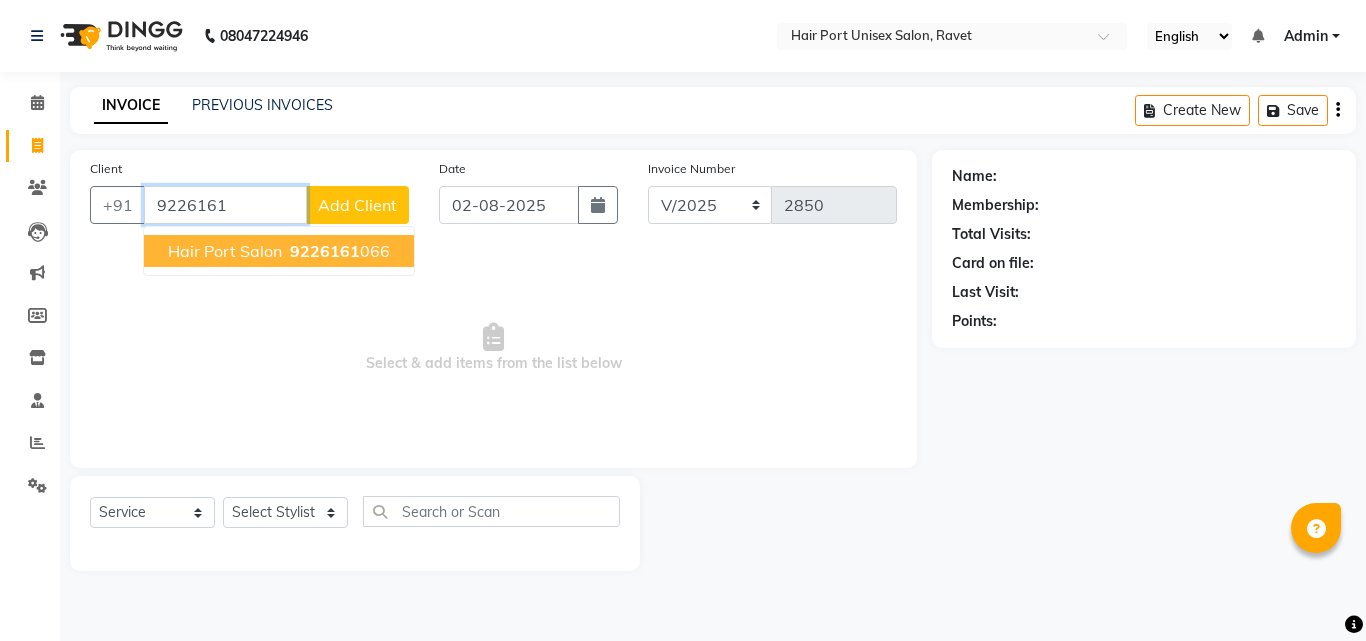 click on "Hair port salon" at bounding box center (225, 251) 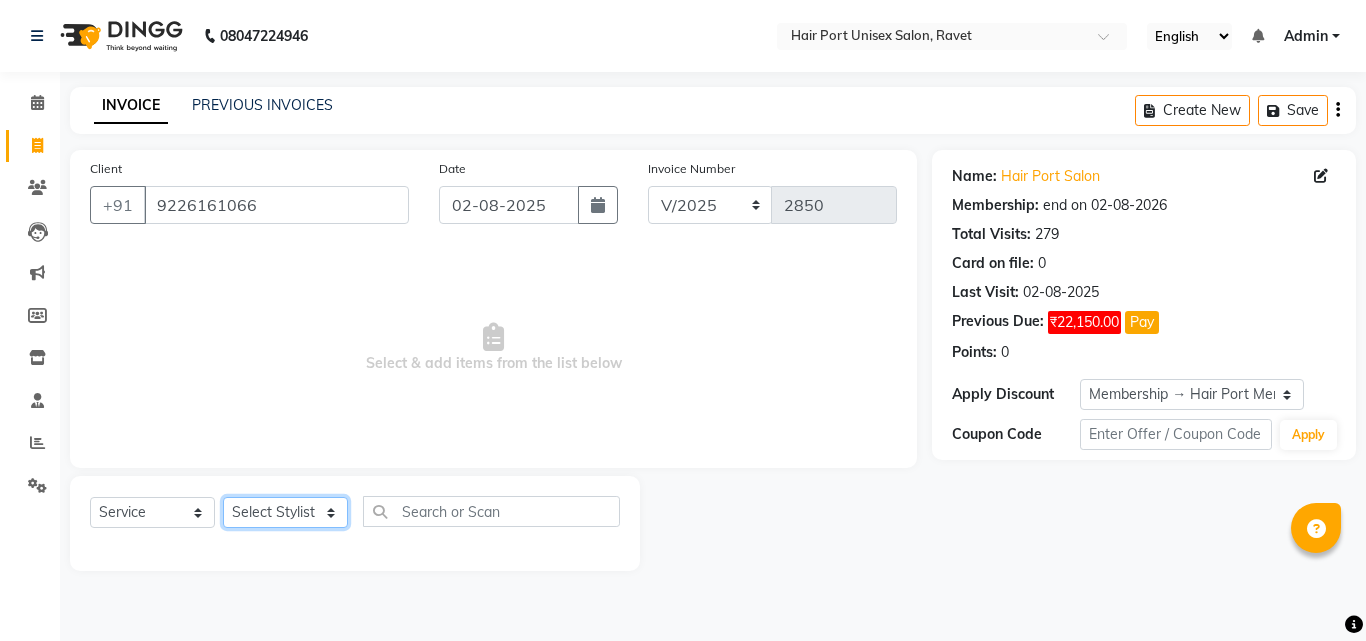 click on "Select Stylist Anushaka Parihar  Esmail Gufran Jyoti Disale Netaji Vishwanath Suryavanshi Rupali  Tanaji Vishwanath Suryavanshi Vinod Mane" 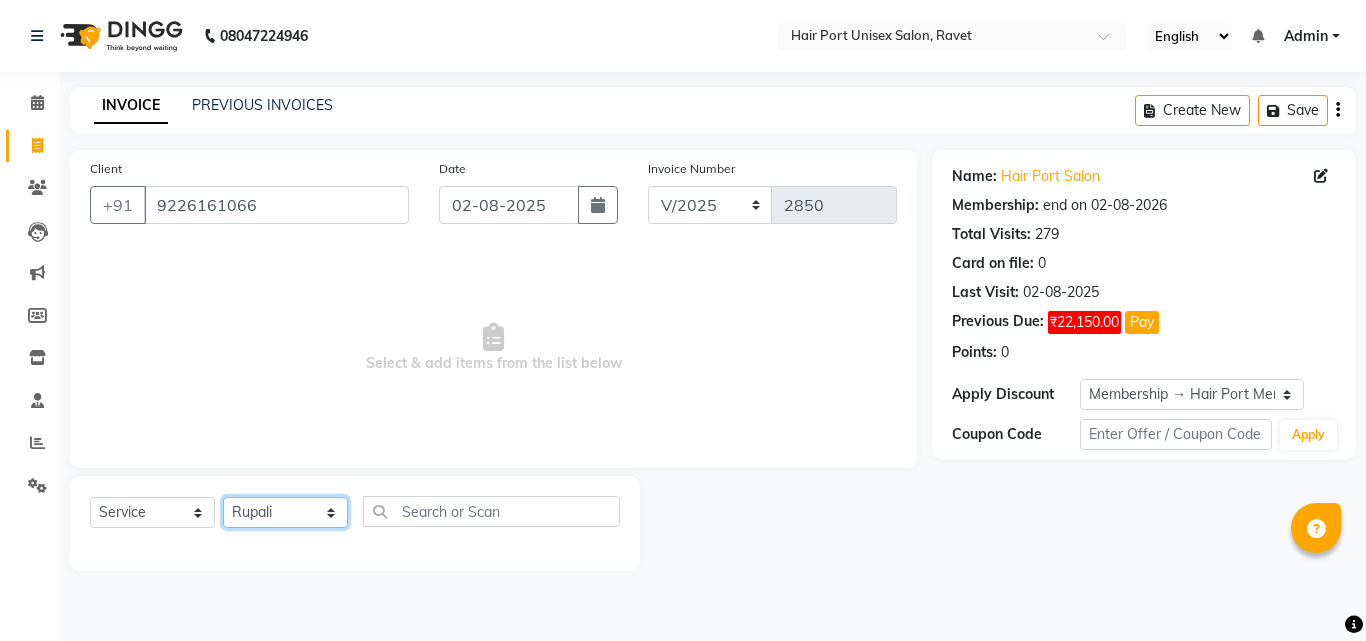 click on "Select Stylist Anushaka Parihar  Esmail Gufran Jyoti Disale Netaji Vishwanath Suryavanshi Rupali  Tanaji Vishwanath Suryavanshi Vinod Mane" 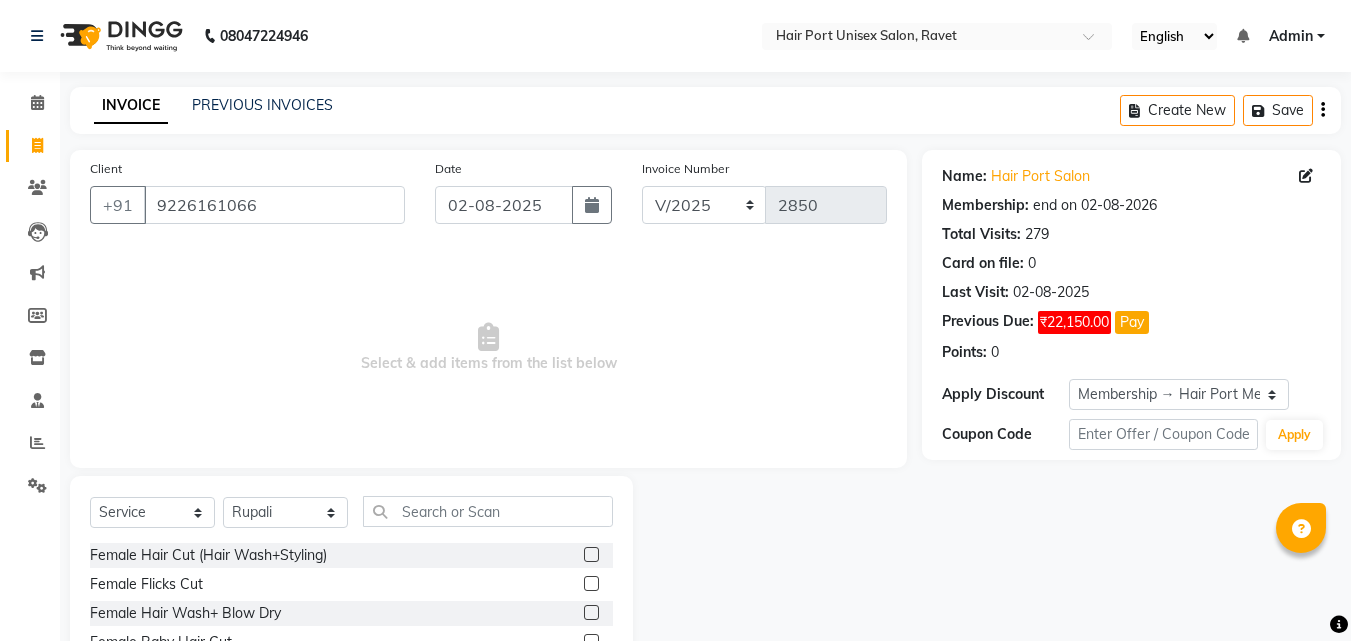 click on "Client [PHONE] Date [DATE] Invoice Number V/2025 V/2025-26 2850  Select & add items from the list below" 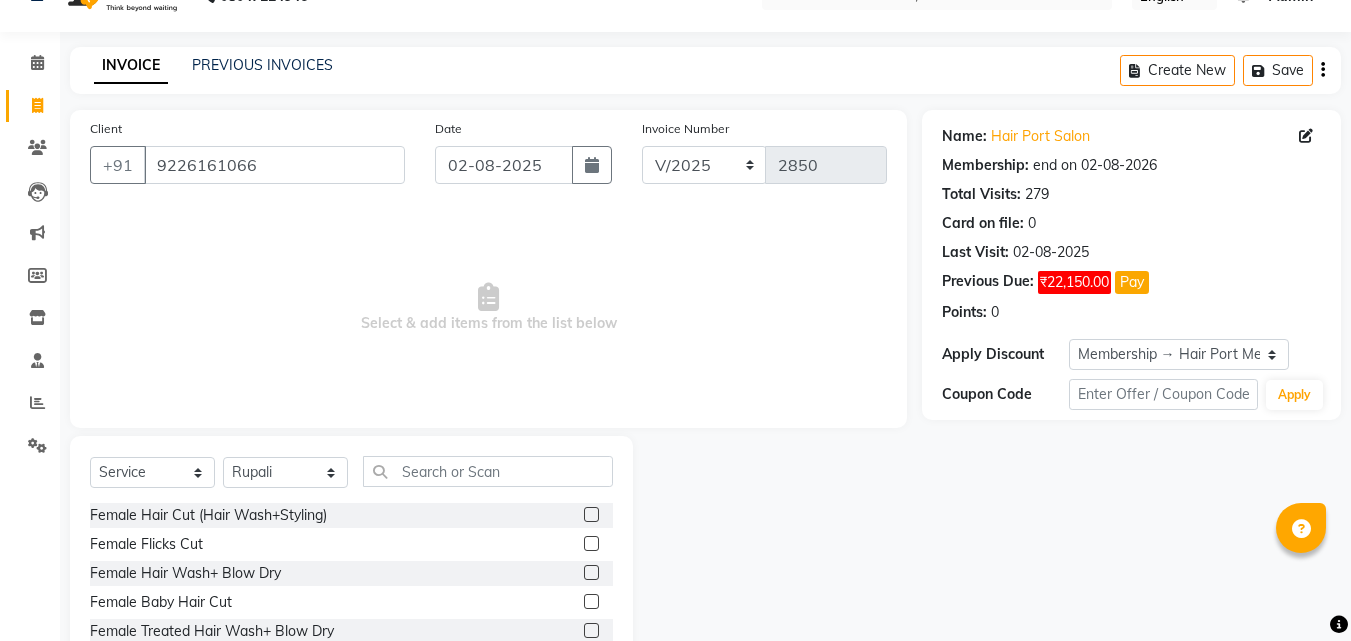 scroll, scrollTop: 160, scrollLeft: 0, axis: vertical 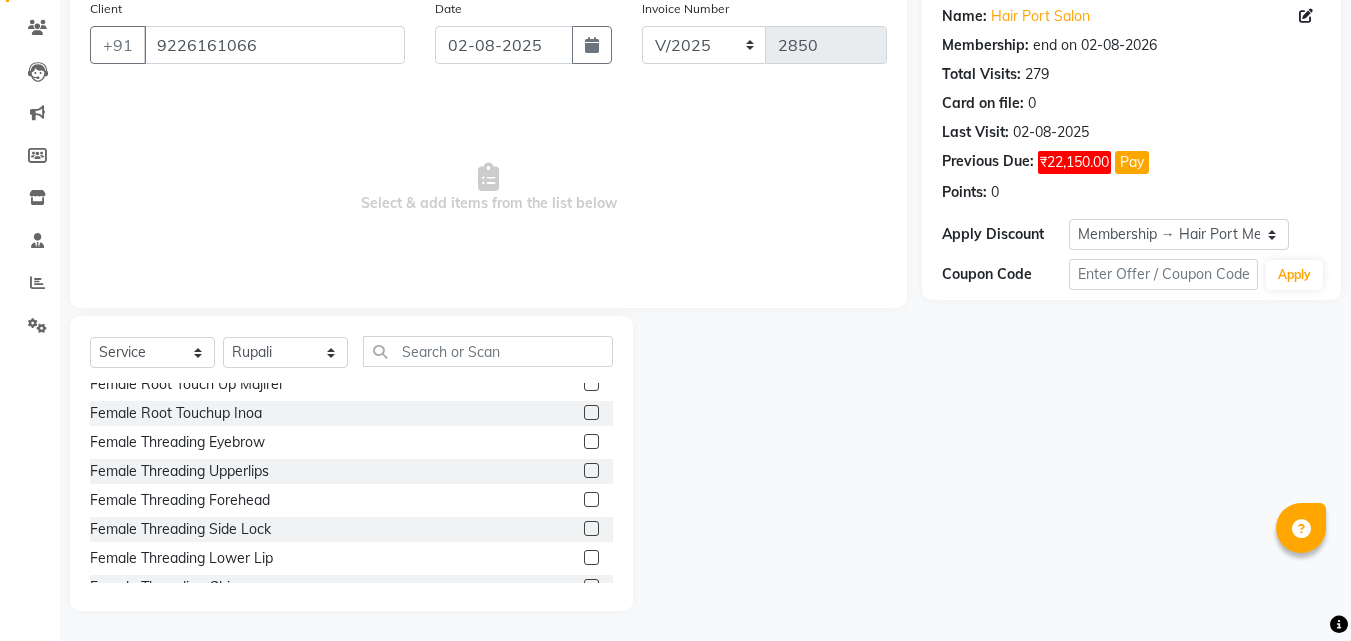 click 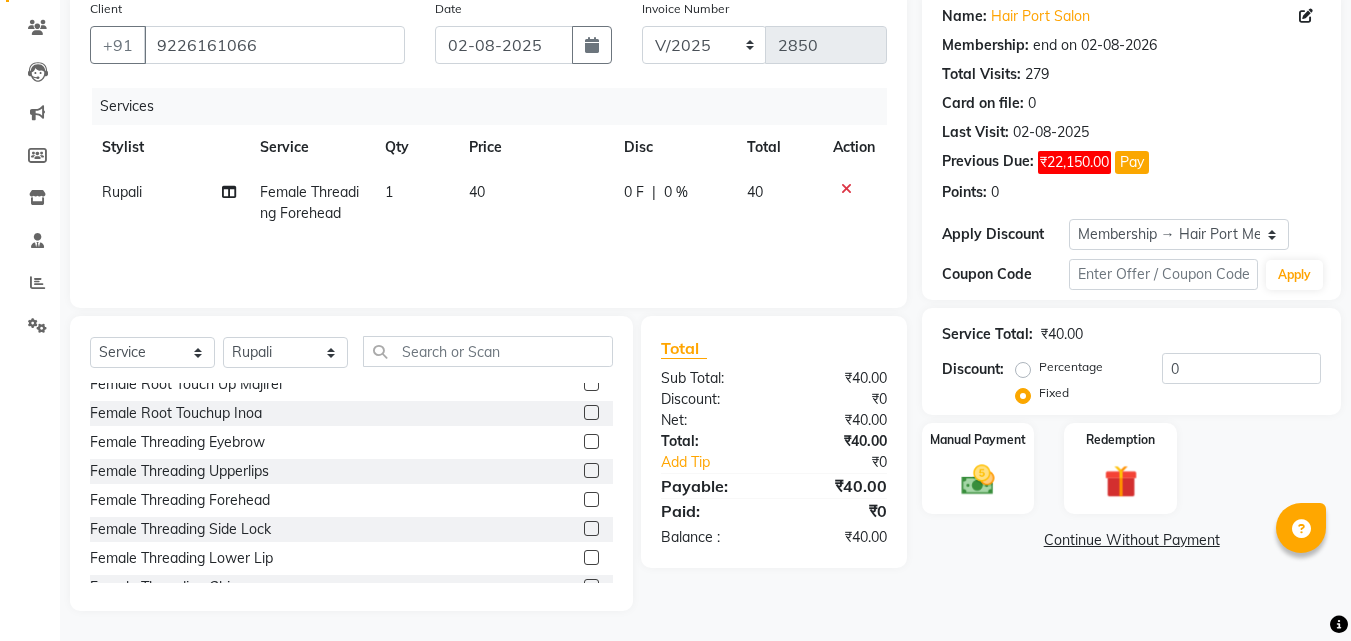 click 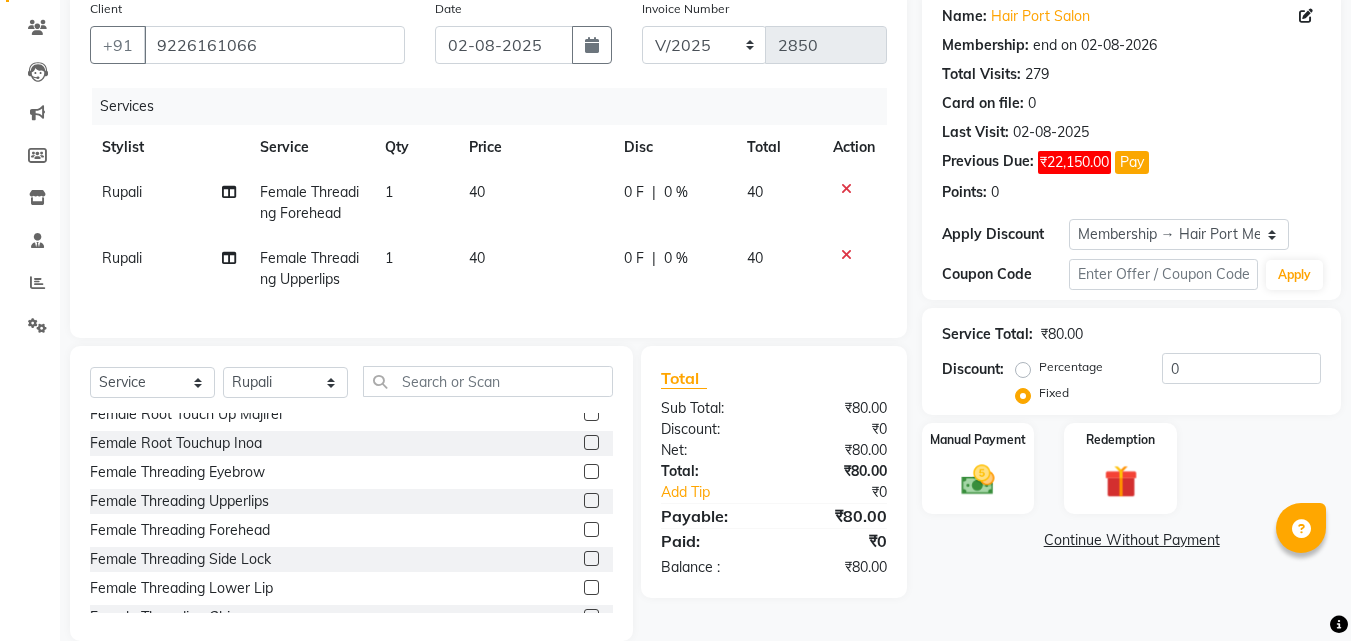 click 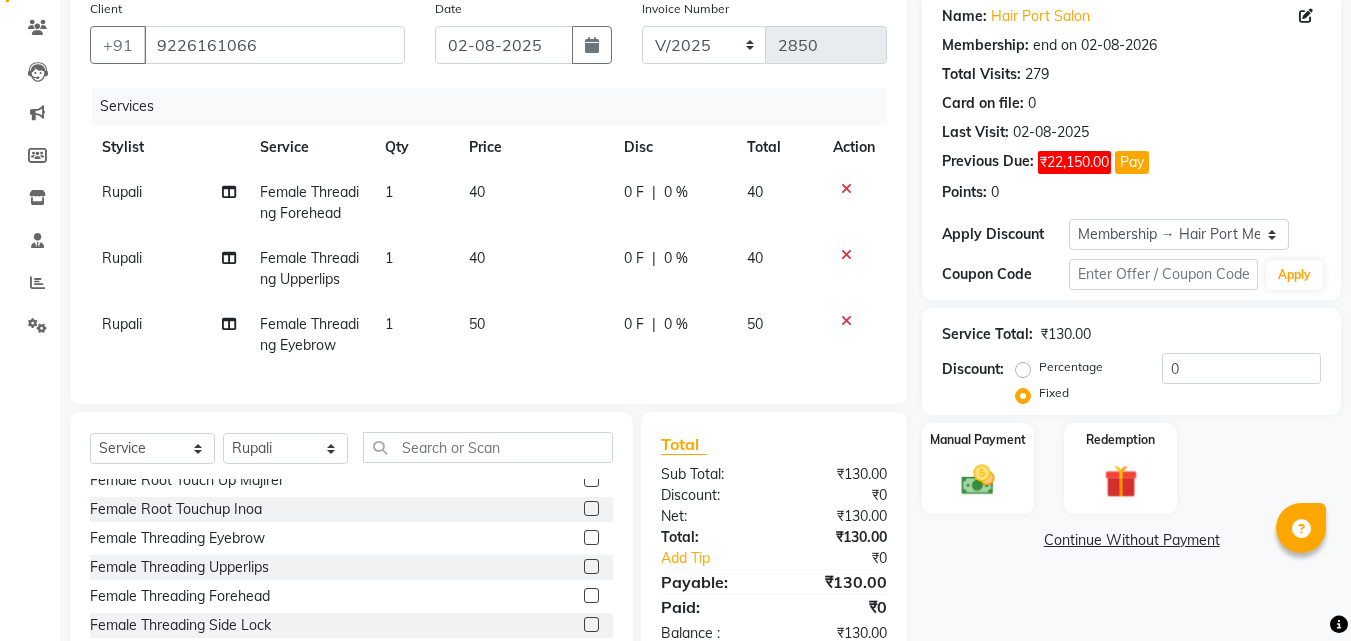 click on "Name: [BRAND] Salon Membership: end on [DATE] Total Visits:  279 Card on file:  0 Last Visit:   [DATE] Previous Due:  ₹22,150.00 Pay Points:   0  Apply Discount Select Membership → [BRAND] Membership Coupon Code Apply Service Total:  ₹130.00  Discount:  Percentage   Fixed  0 Manual Payment Redemption  Continue Without Payment" 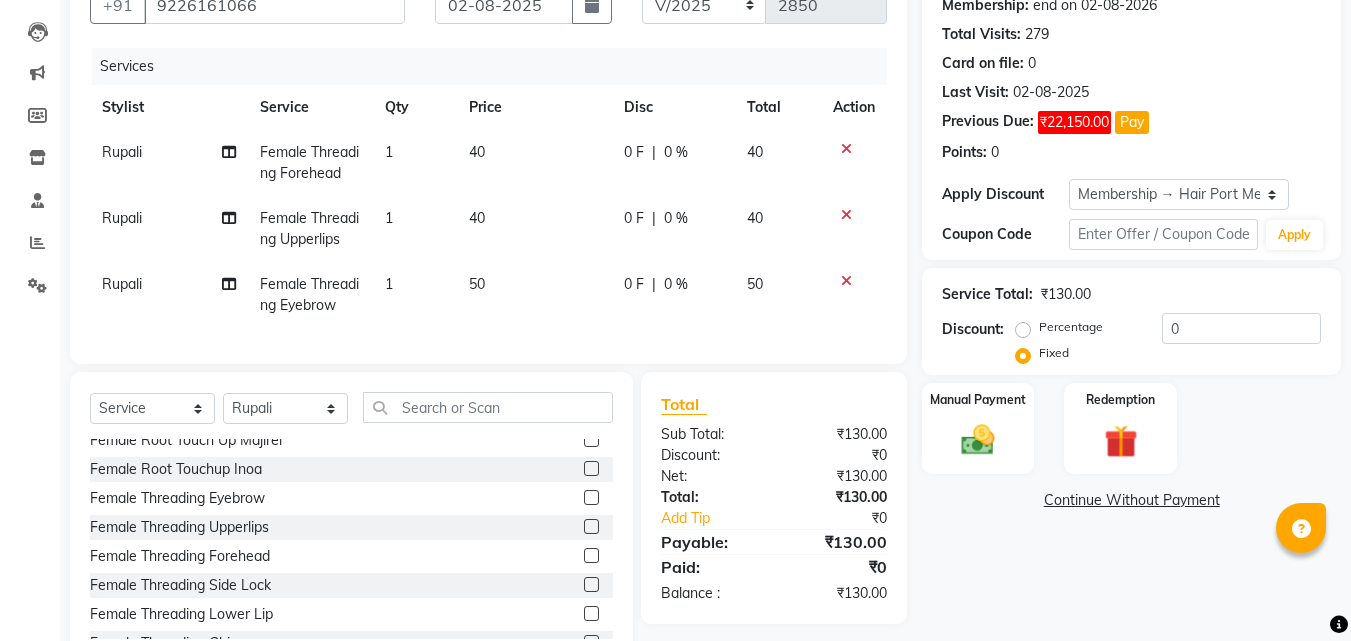scroll, scrollTop: 271, scrollLeft: 0, axis: vertical 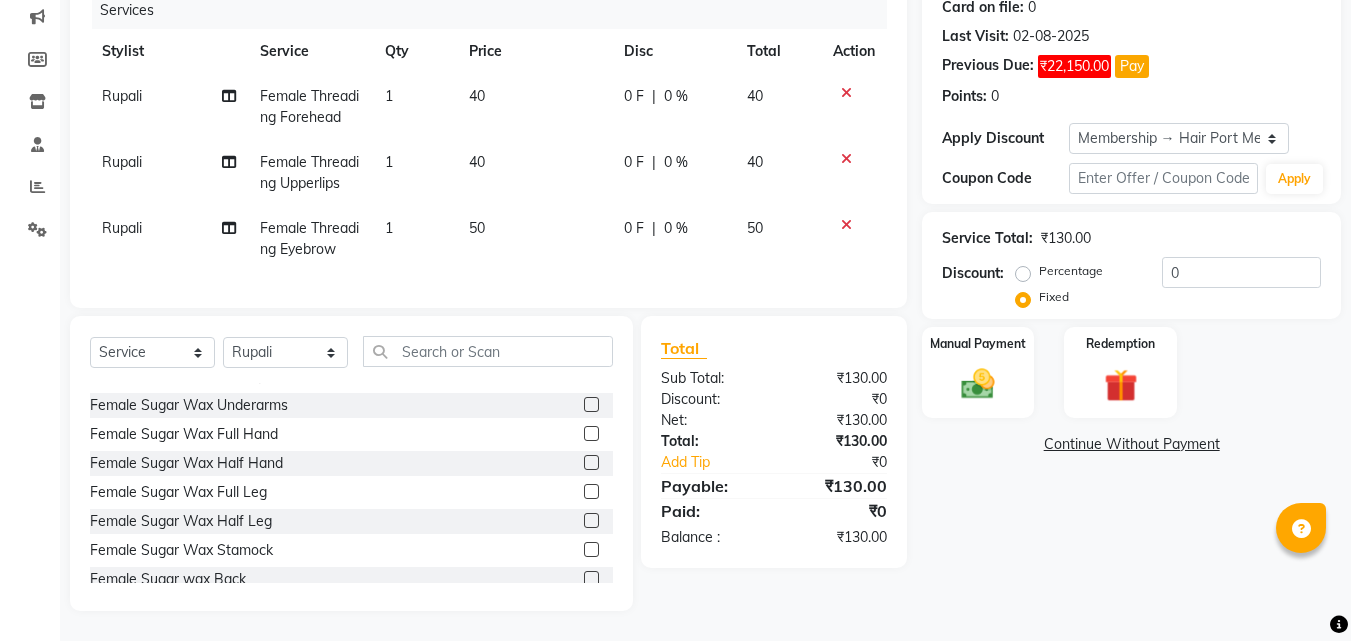 click 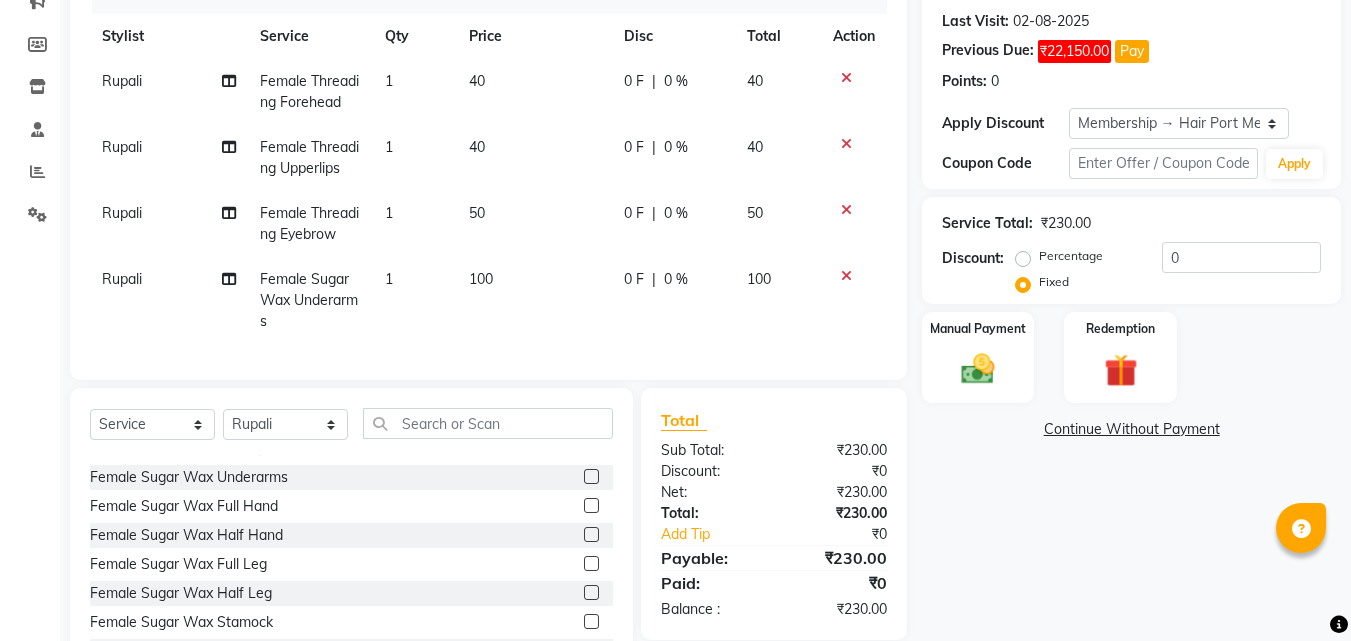 click 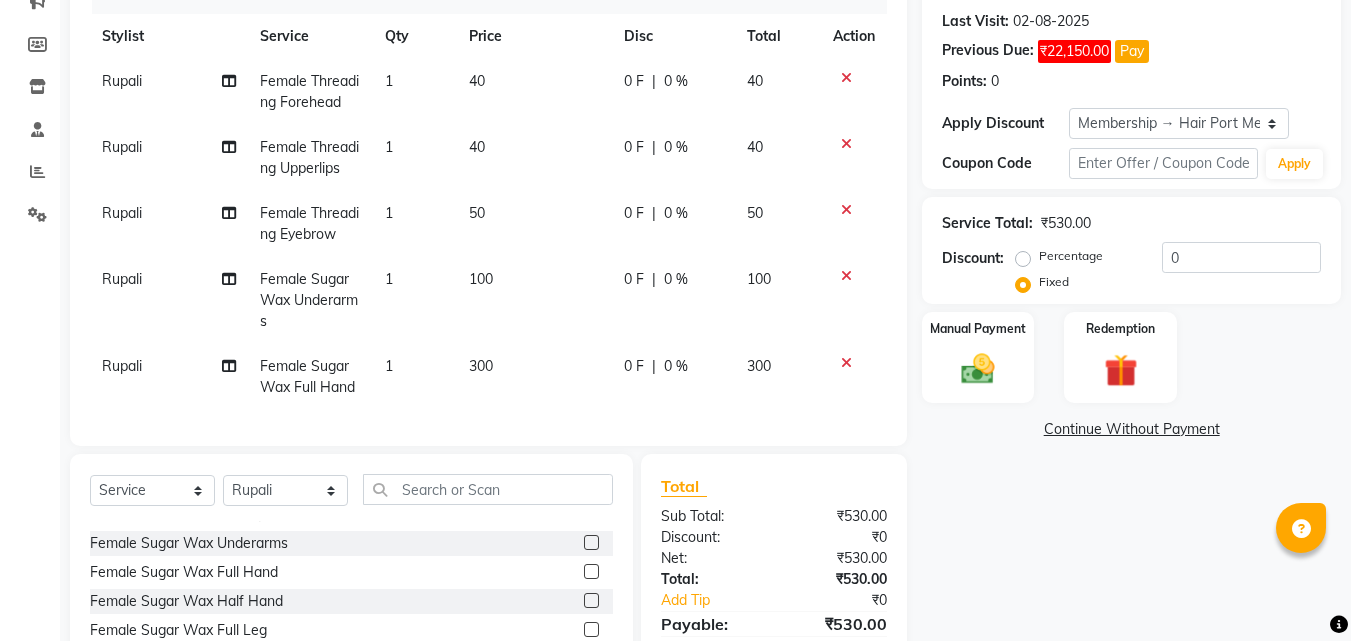 click on "0 F | 0 %" 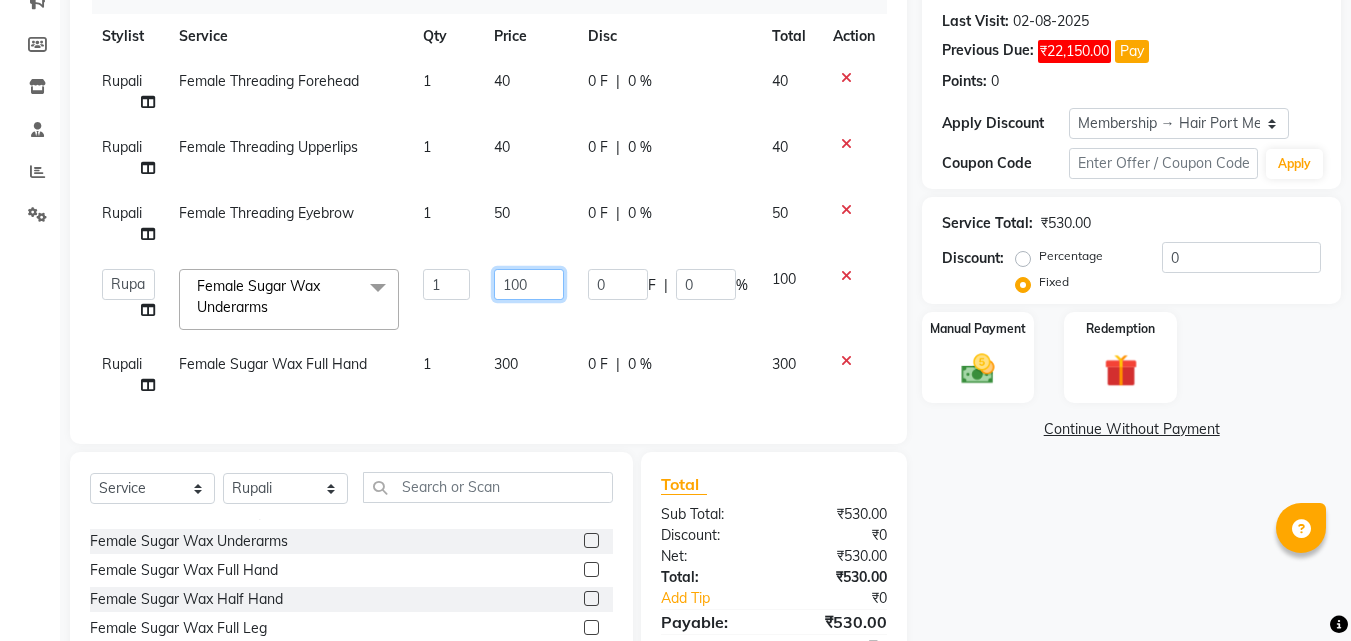 click on "100" 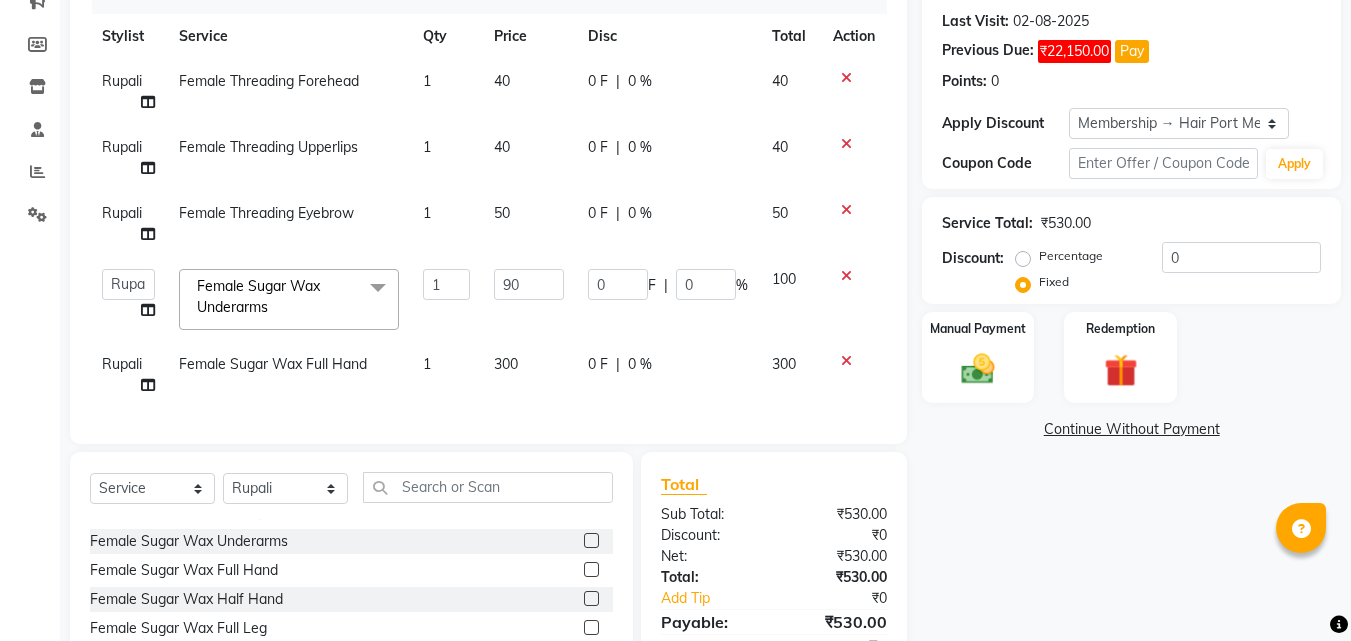 click on "Name: Hair Port Salon Membership: end on 02-08-2026 Total Visits:  279 Card on file:  0 Last Visit:   02-08-2025 Previous Due:  ₹22,150.00 Pay Points:   0  Apply Discount Select Membership → Hair Port Membership Coupon Code Apply Service Total:  ₹530.00  Discount:  Percentage   Fixed  0 Manual Payment Redemption  Continue Without Payment" 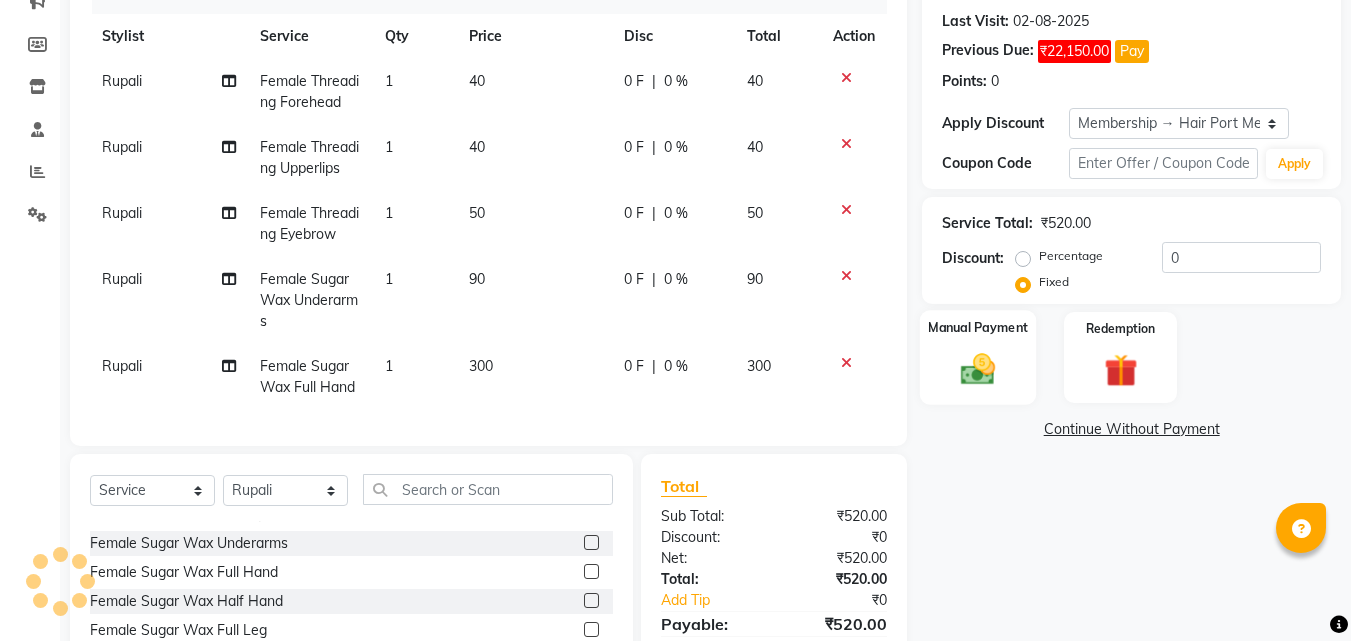 click 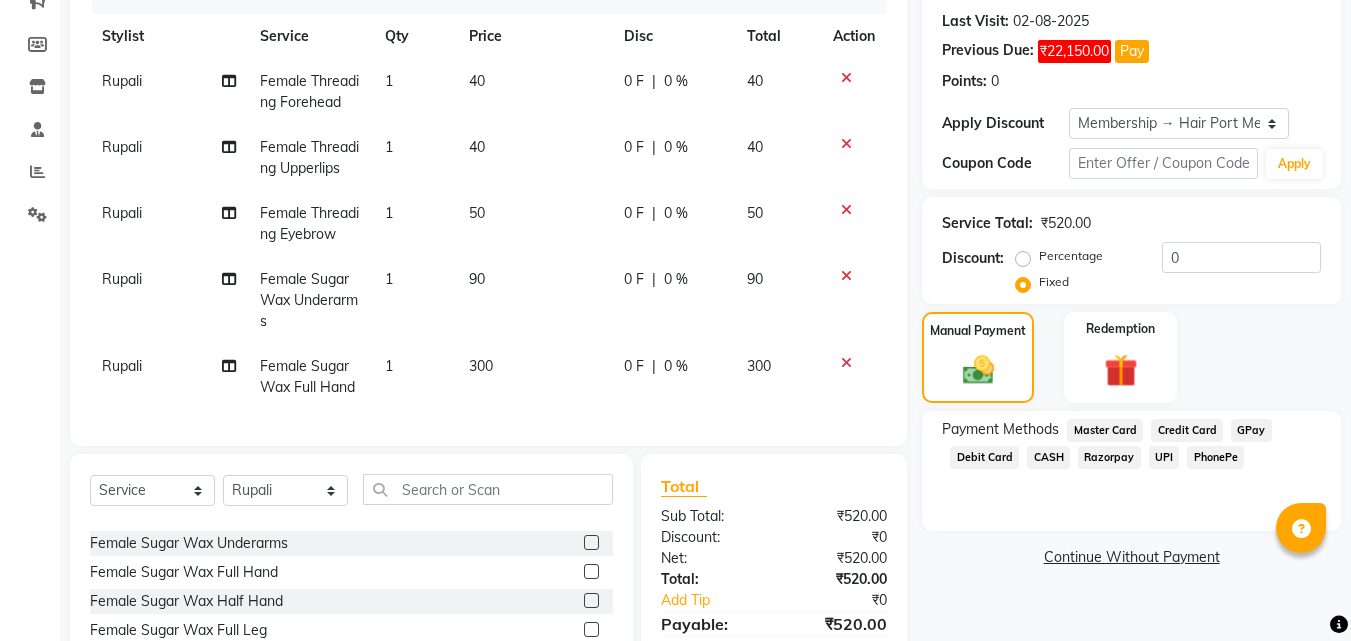 click on "PhonePe" 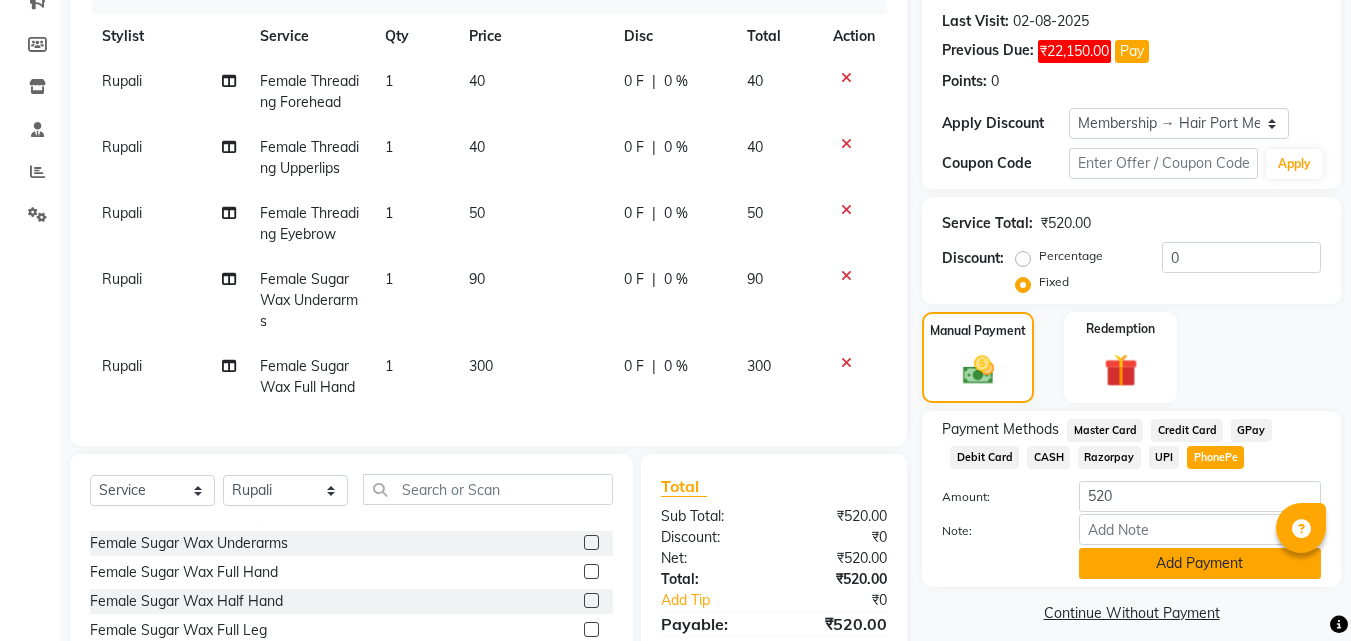 click on "Add Payment" 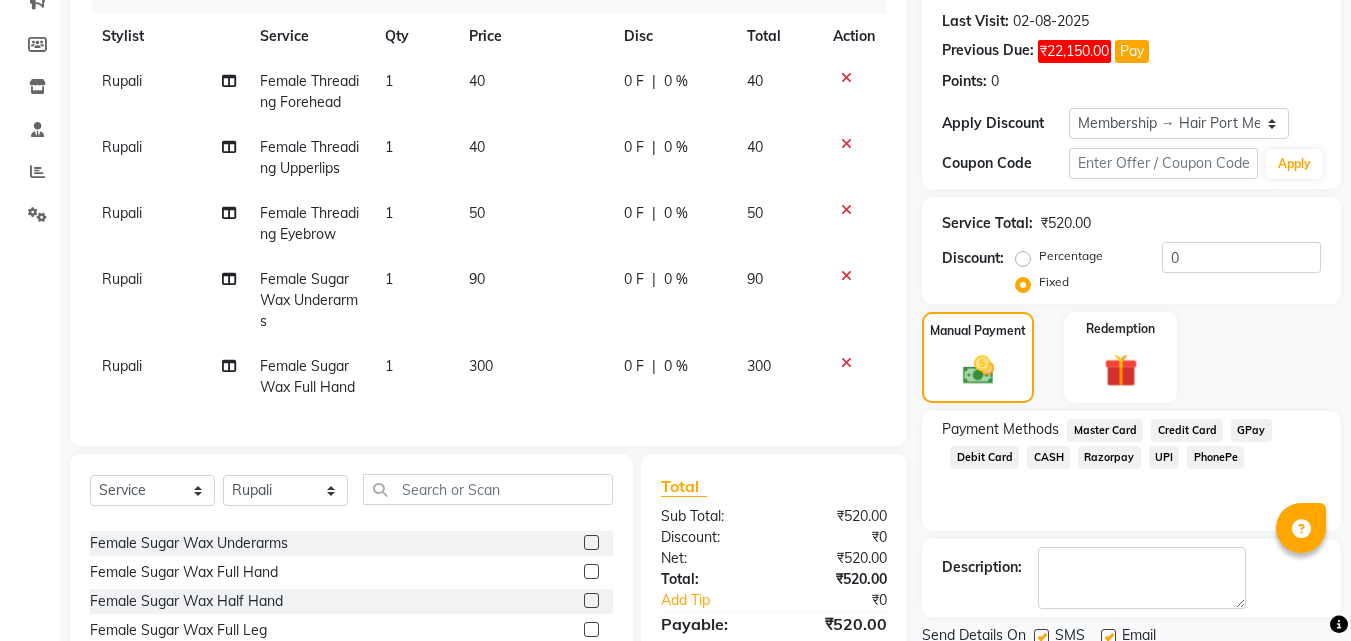 click on "Client +91 [PHONE] Date 02-08-2025 Invoice Number V/2025 V/2025-26 2850 Services Stylist Service Qty Price Disc Total Action [FIRST]  Female Threading Forehead 1 40 0 F | 0 % 40 [FIRST]  Female Threading Upperlips 1 40 0 F | 0 % 40 [FIRST]  Female Threading Eyebrow 1 50 0 F | 0 % 50 [FIRST]  Female Sugar Wax Underarms 1 90 0 F | 0 % 90 [FIRST]  Female Sugar Wax Full Hand 1 300 0 F | 0 % 300 Select  Service  Product  Membership  Package Voucher Prepaid Gift Card  Select Stylist [FIRST] [LAST]  Esmail Gufran Jyoti Disale Netaji Vishwanath Suryavanshi [FIRST]  Tanaji Vishwanath Suryavanshi Vinod Mane Female Hair Cut (Hair Wash+Styling)  Female Flicks Cut  Female Hair Wash+ Blow Dry  Female Baby Hair Cut  Female Treated Hair Wash+ Blow Dry  Female Styling Short Hair  Female Styling Medium Hair  Female Styling Long Hair   Female Styling Iron/Tong Short Hair  Female Styling Iron/Tong Medium Hair  Female Styling Iron/Tong Long Hair  Female Straightening Short Hair  Female Straightening Medium Hair  Female Facial O3+" 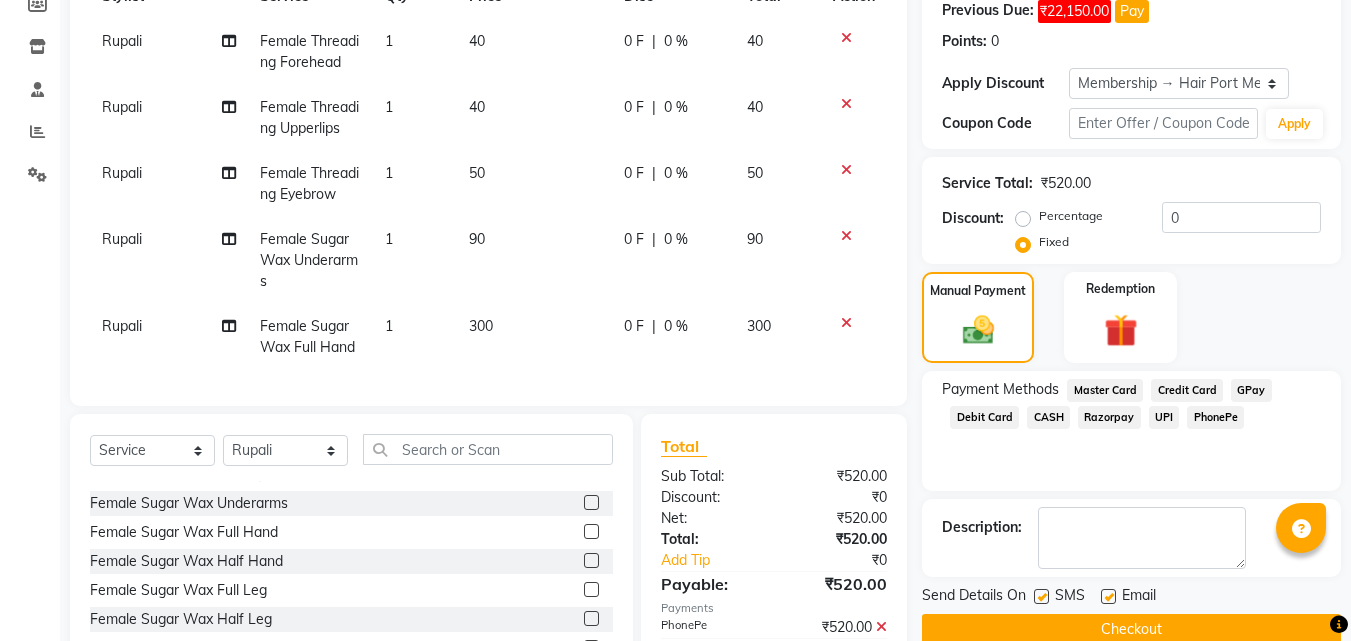 scroll, scrollTop: 424, scrollLeft: 0, axis: vertical 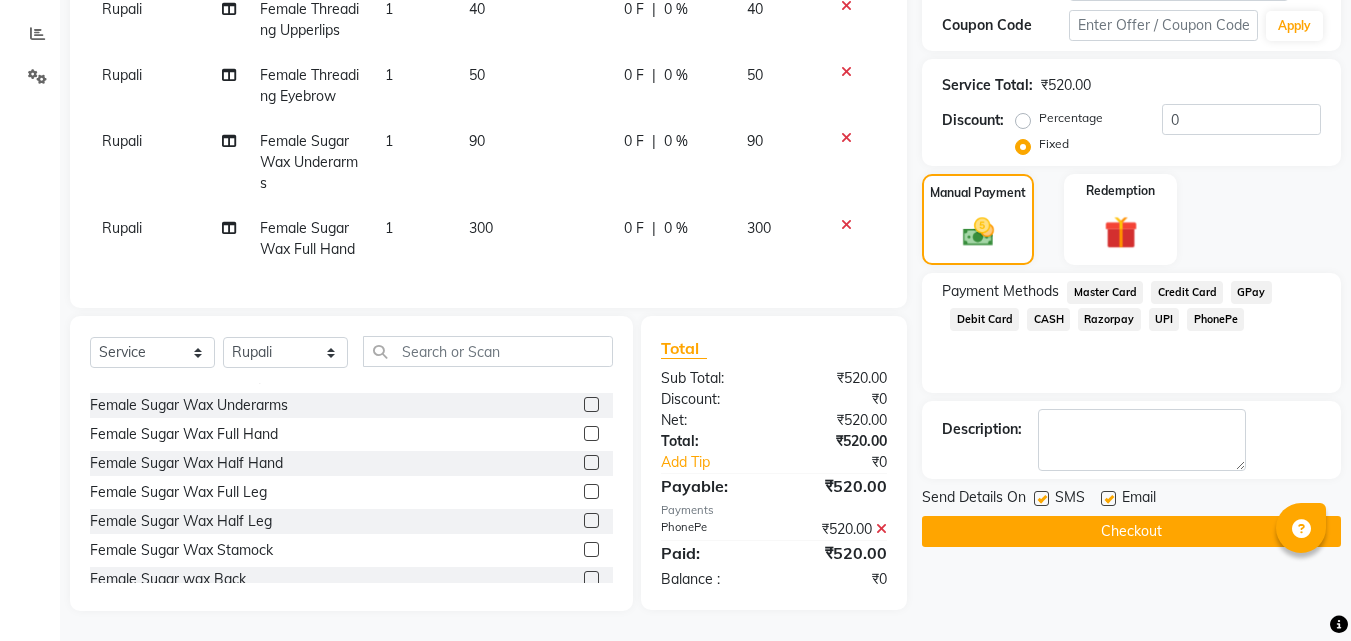 click 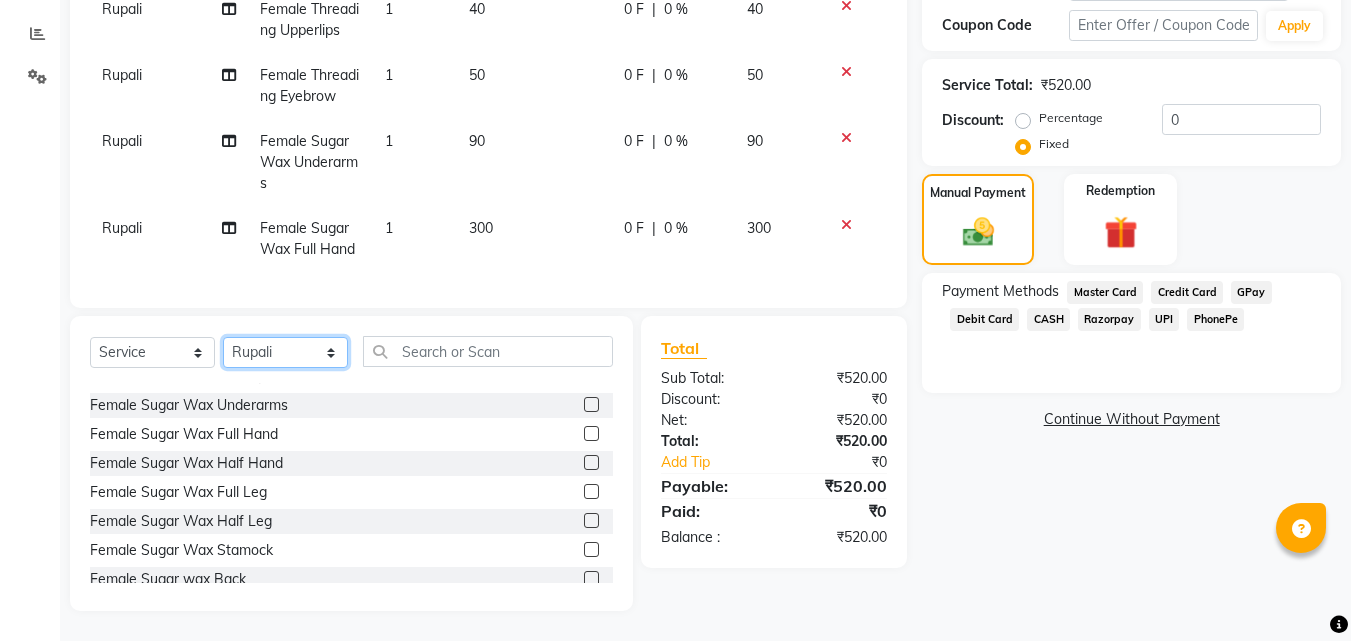 click on "Select Stylist Anushaka Parihar  Esmail Gufran Jyoti Disale Netaji Vishwanath Suryavanshi Rupali  Tanaji Vishwanath Suryavanshi Vinod Mane" 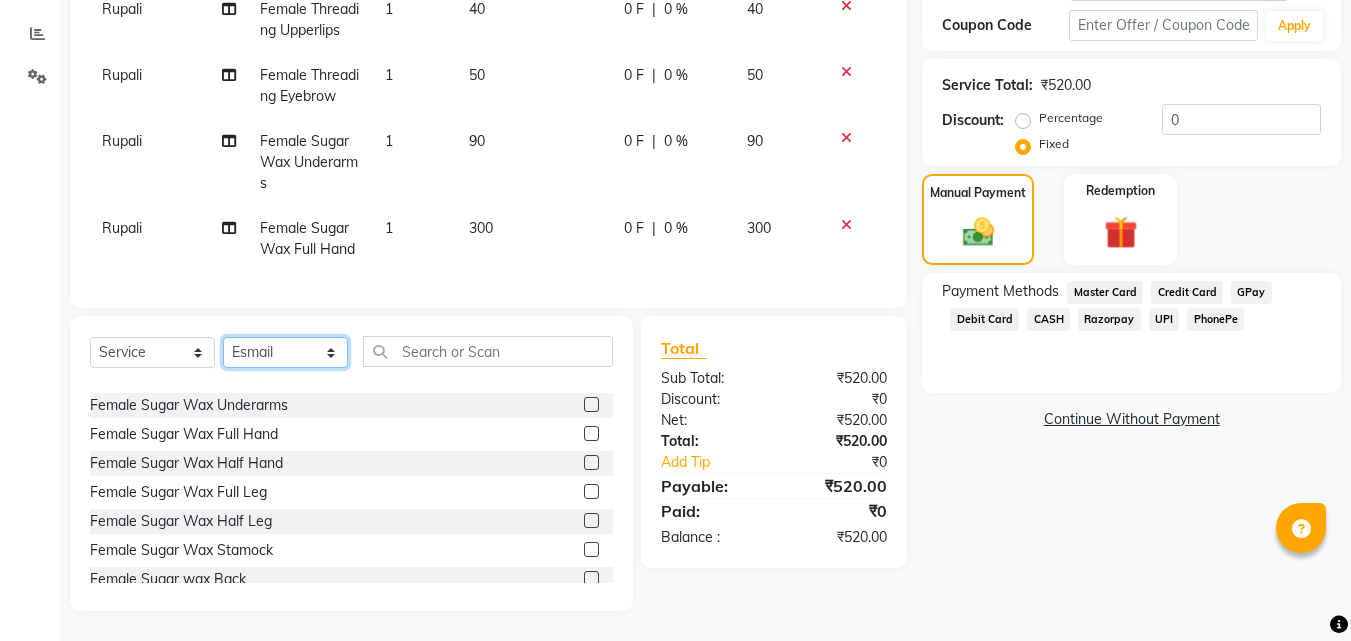 click on "Select Stylist Anushaka Parihar  Esmail Gufran Jyoti Disale Netaji Vishwanath Suryavanshi Rupali  Tanaji Vishwanath Suryavanshi Vinod Mane" 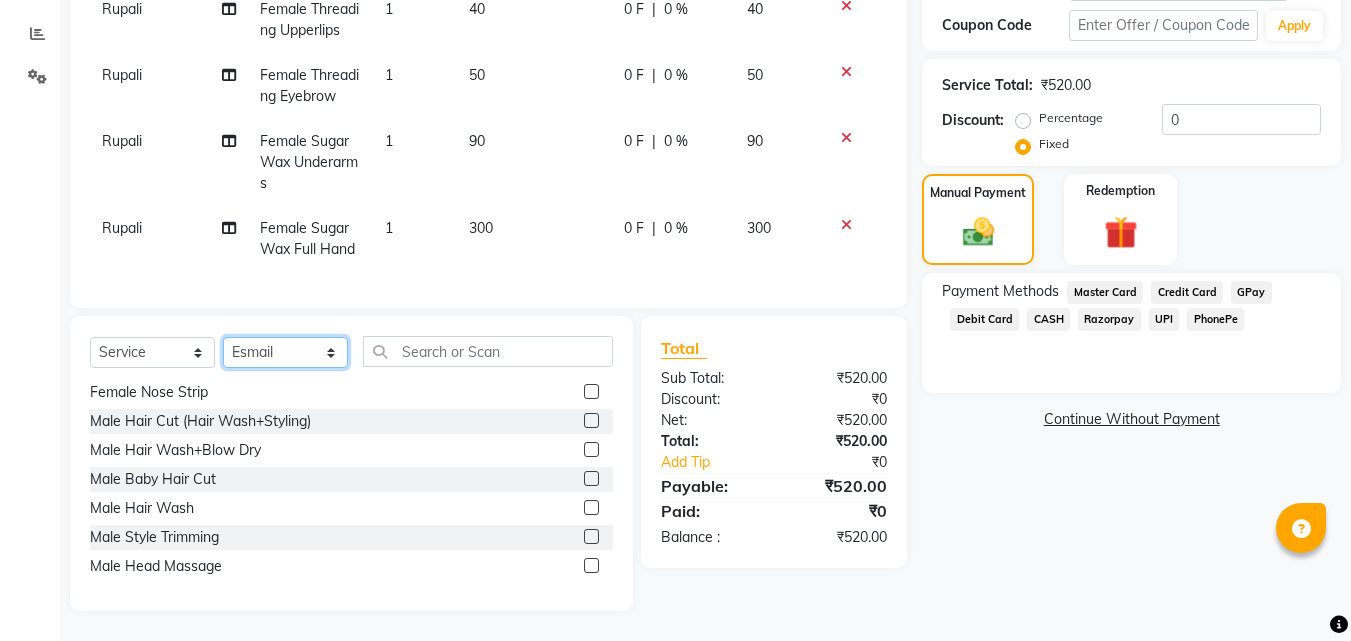 scroll, scrollTop: 3520, scrollLeft: 0, axis: vertical 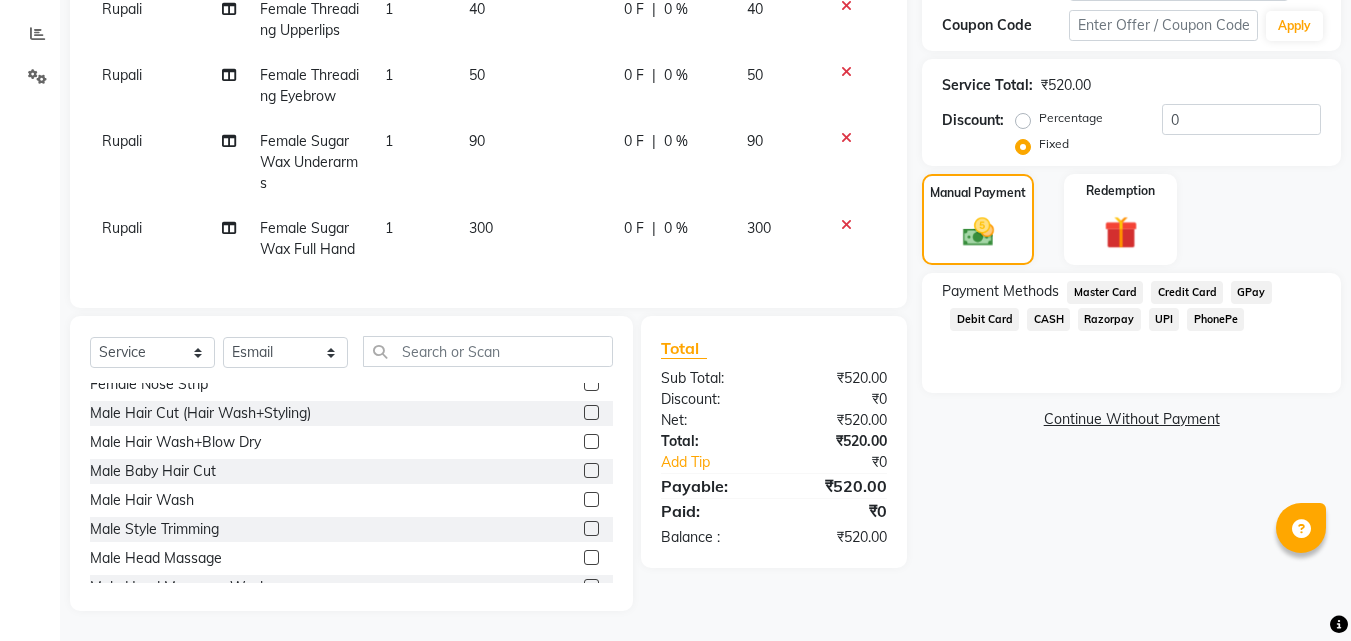click 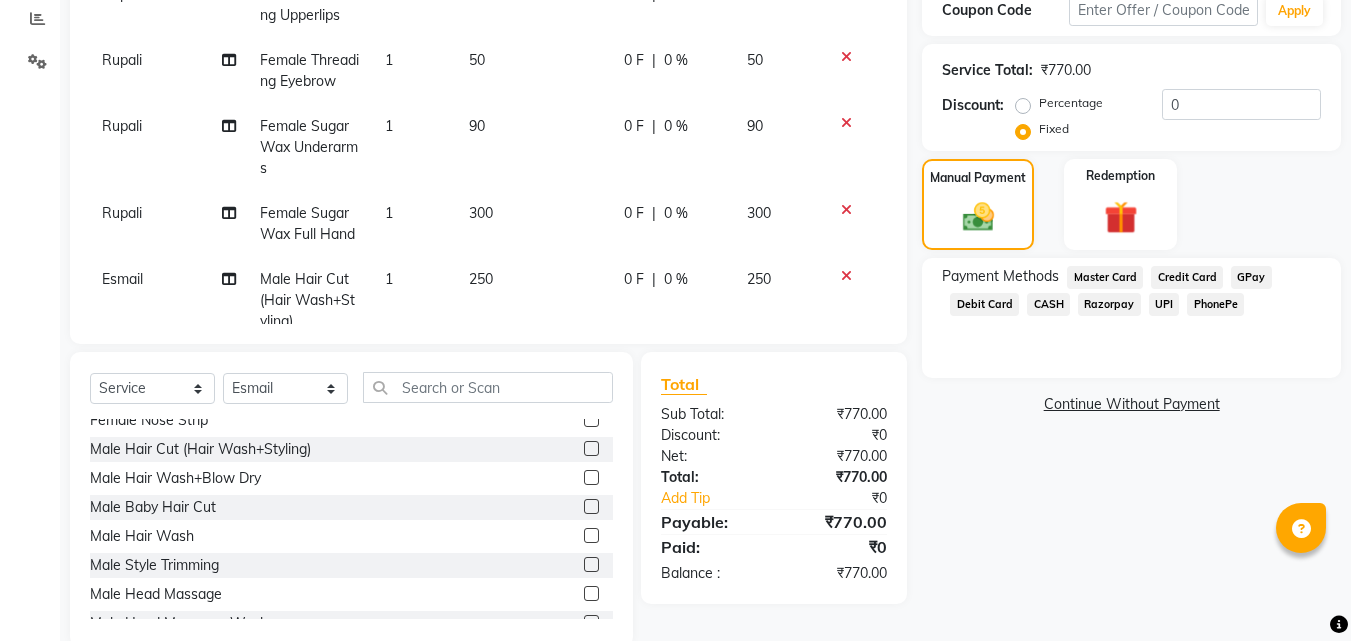 click 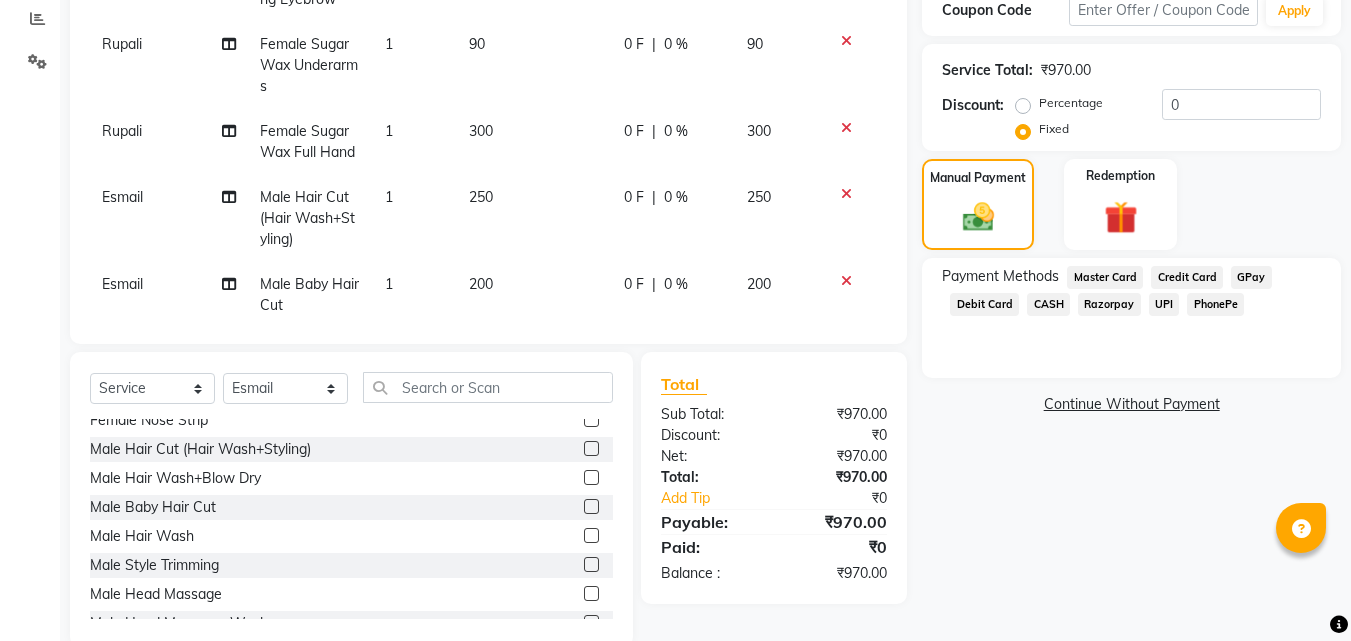 scroll, scrollTop: 117, scrollLeft: 0, axis: vertical 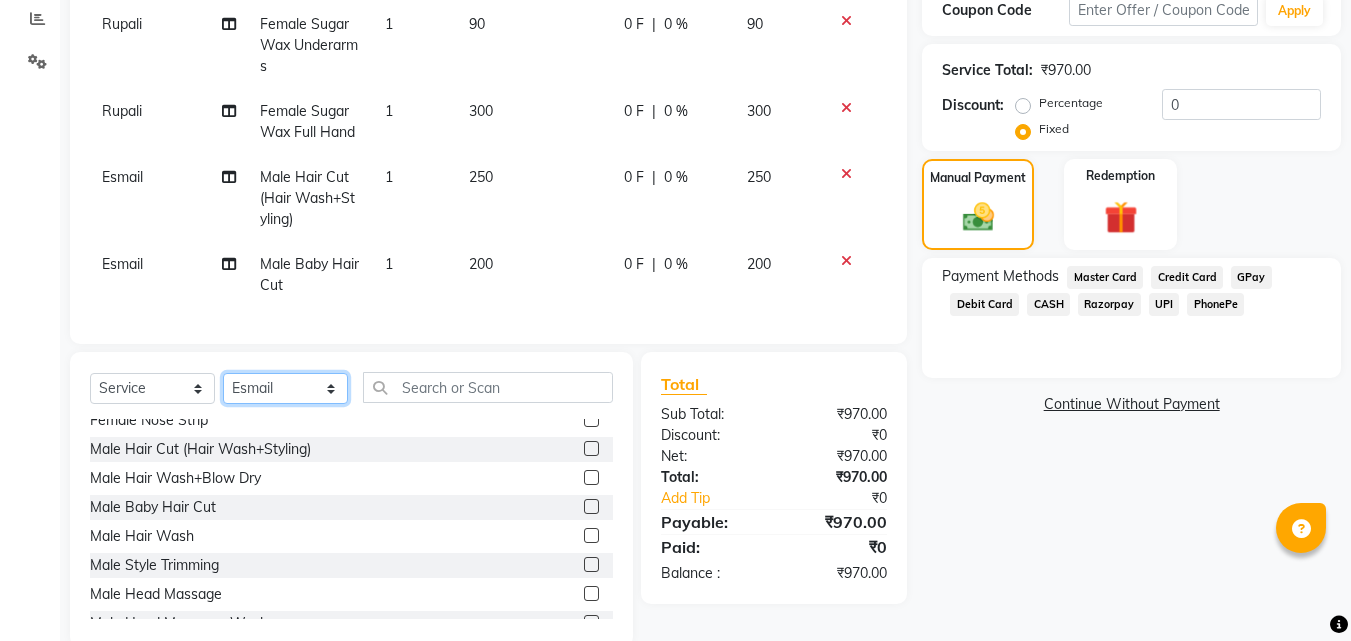 click on "Select Stylist Anushaka Parihar  Esmail Gufran Jyoti Disale Netaji Vishwanath Suryavanshi Rupali  Tanaji Vishwanath Suryavanshi Vinod Mane" 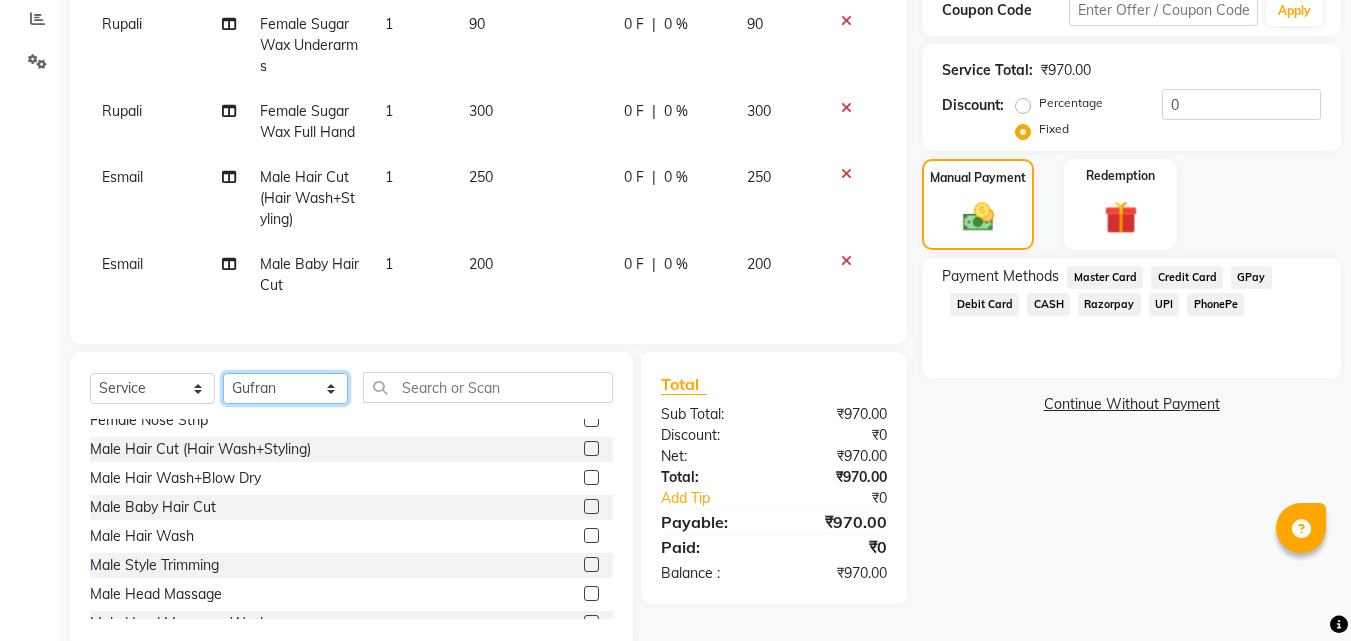 click on "Select Stylist Anushaka Parihar  Esmail Gufran Jyoti Disale Netaji Vishwanath Suryavanshi Rupali  Tanaji Vishwanath Suryavanshi Vinod Mane" 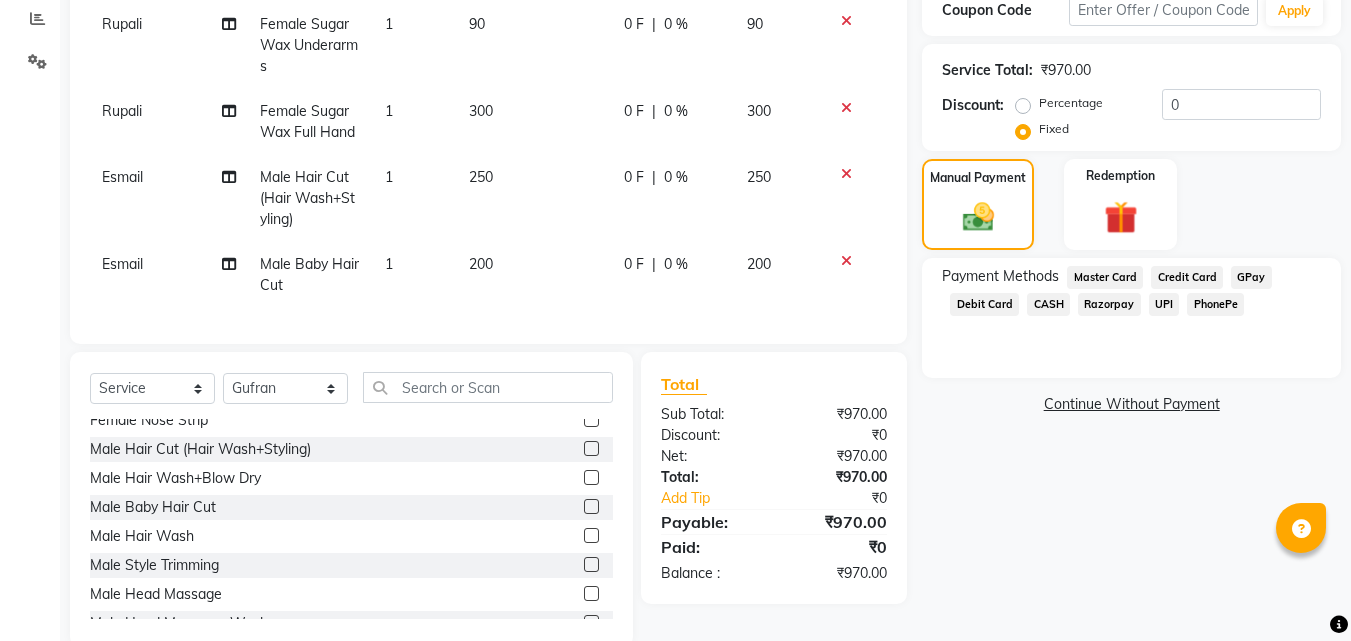 click on "Total" 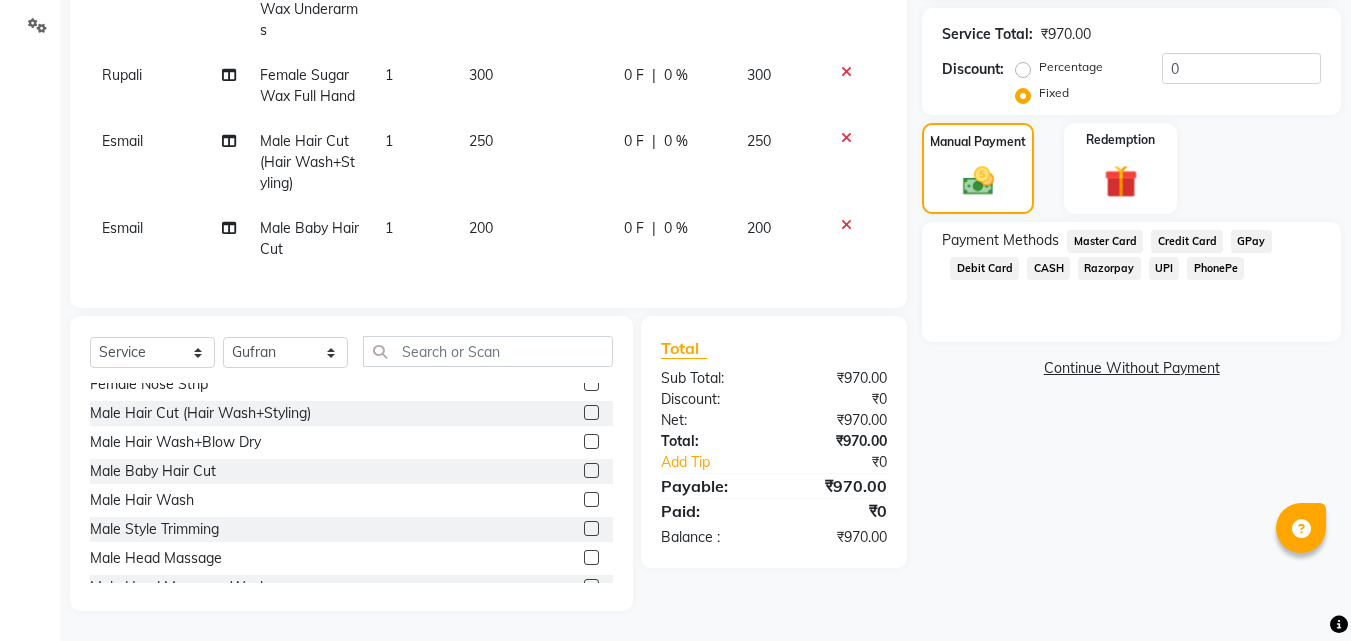 click 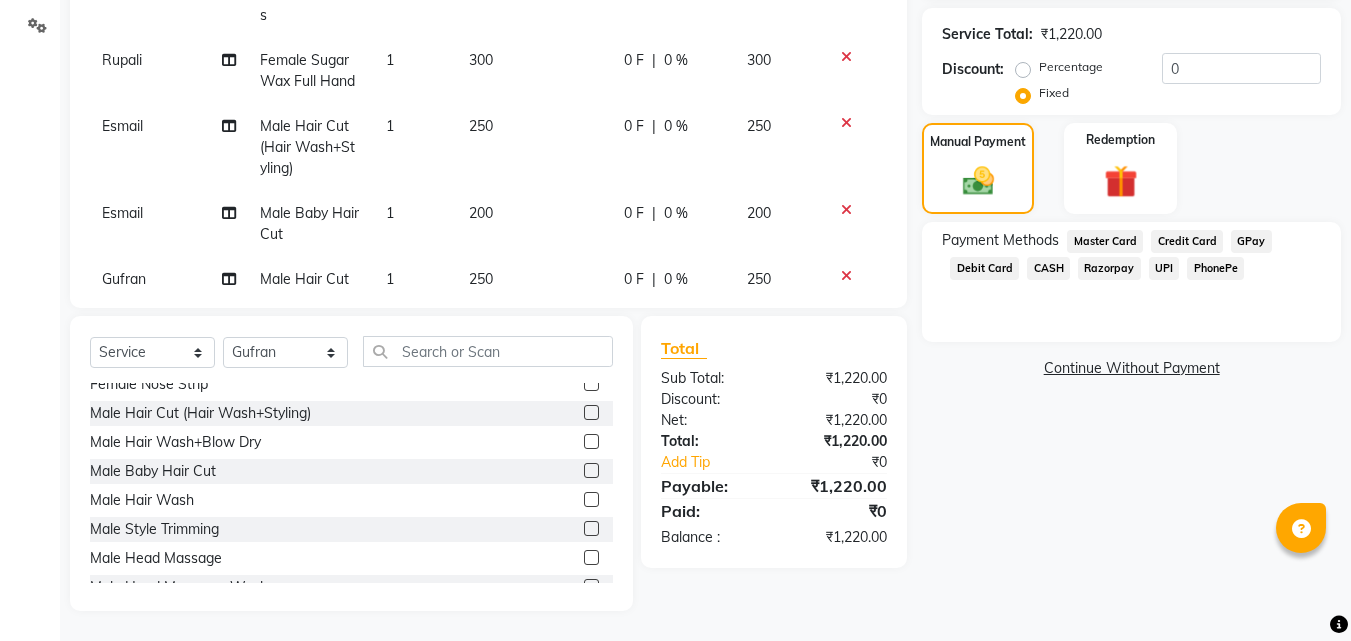 click 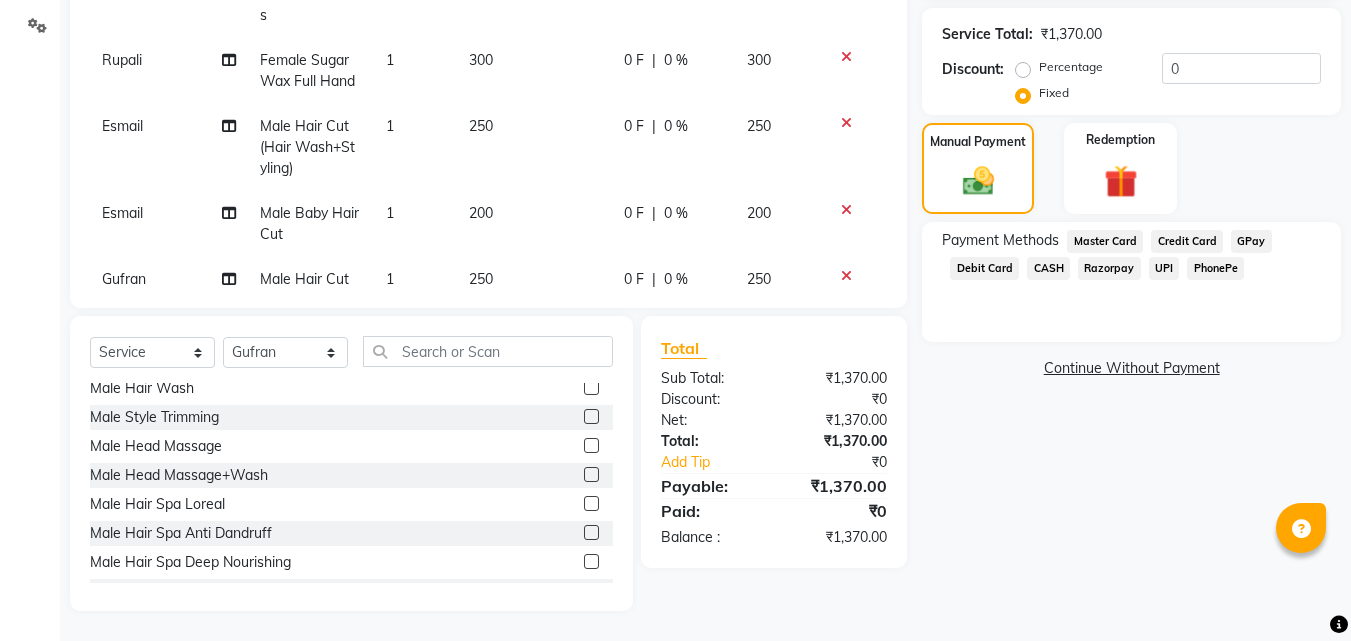 scroll, scrollTop: 3640, scrollLeft: 0, axis: vertical 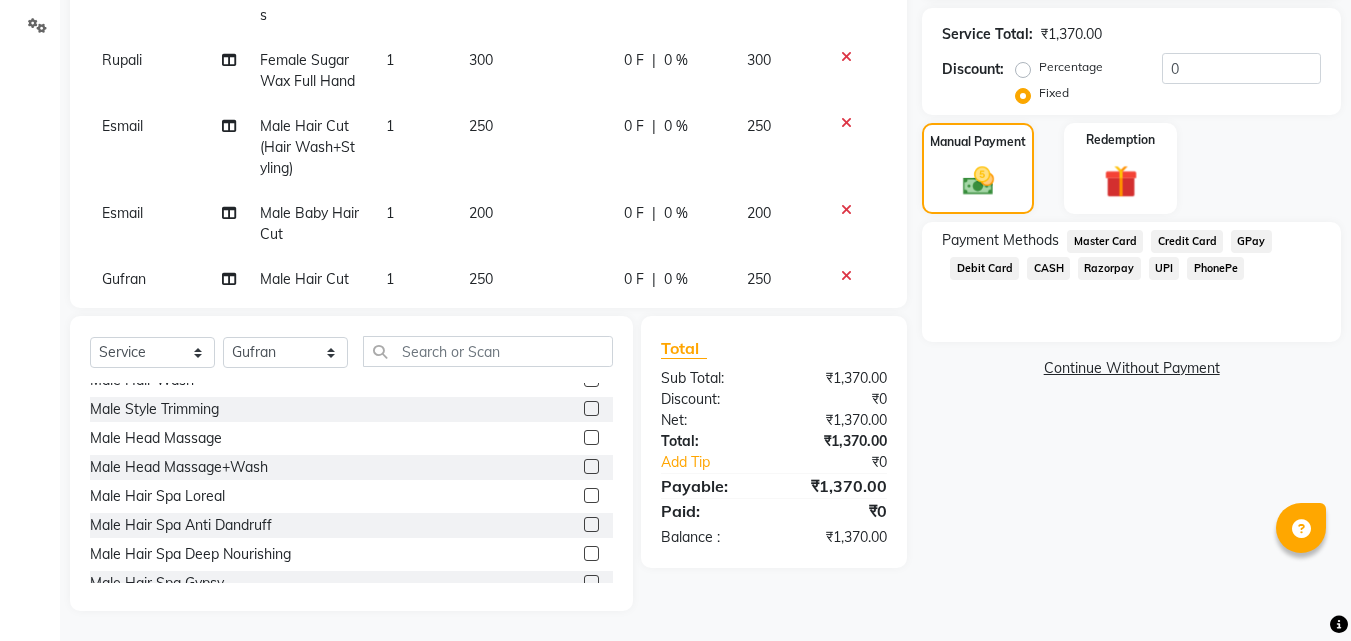 click 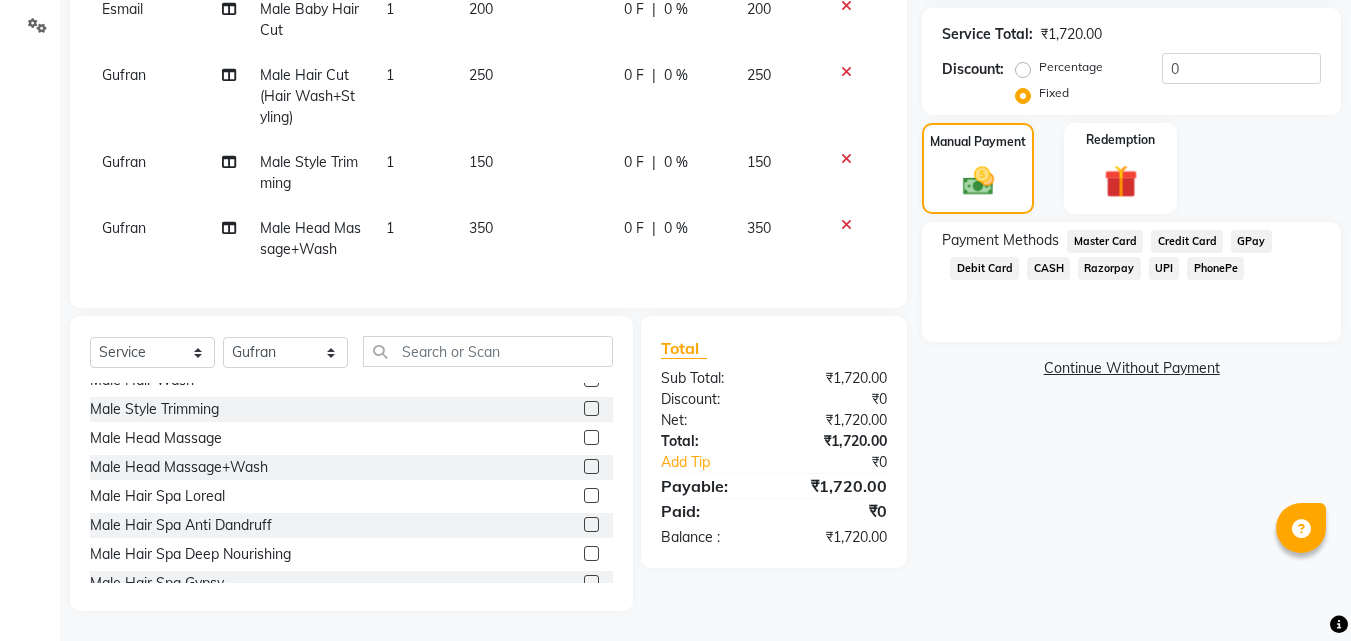 scroll, scrollTop: 336, scrollLeft: 0, axis: vertical 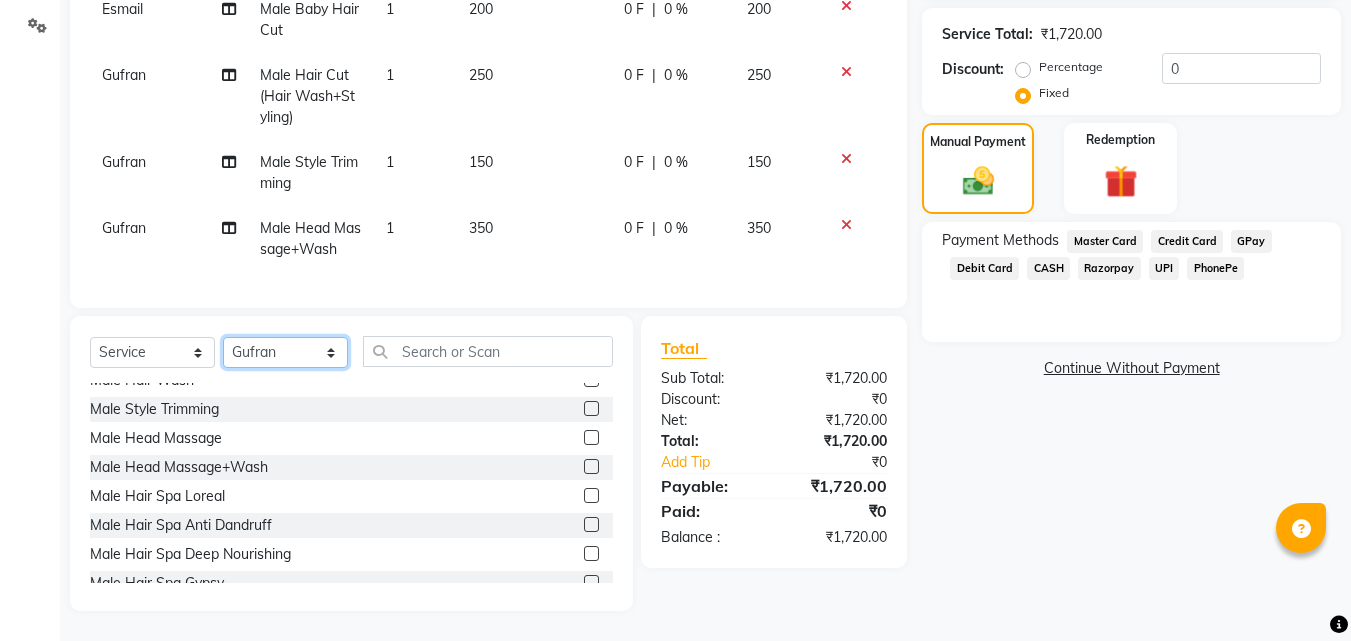 click on "Select Stylist Anushaka Parihar  Esmail Gufran Jyoti Disale Netaji Vishwanath Suryavanshi Rupali  Tanaji Vishwanath Suryavanshi Vinod Mane" 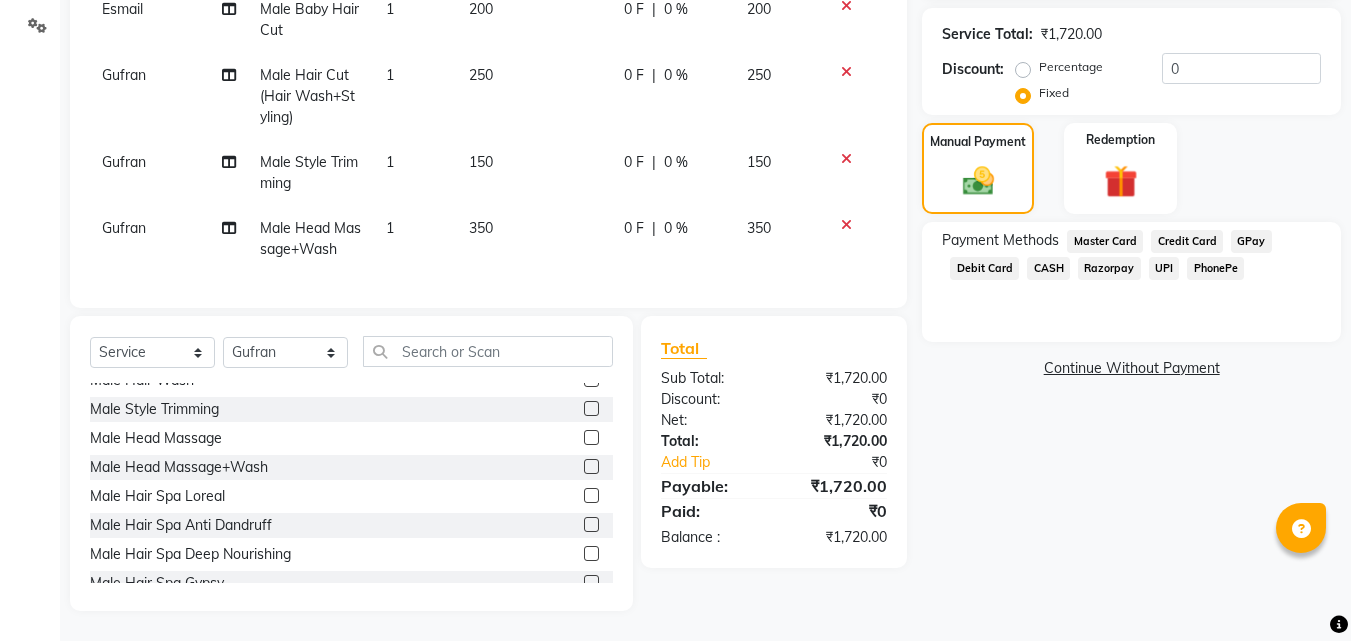 click on "Male Hair Spa Loreal" 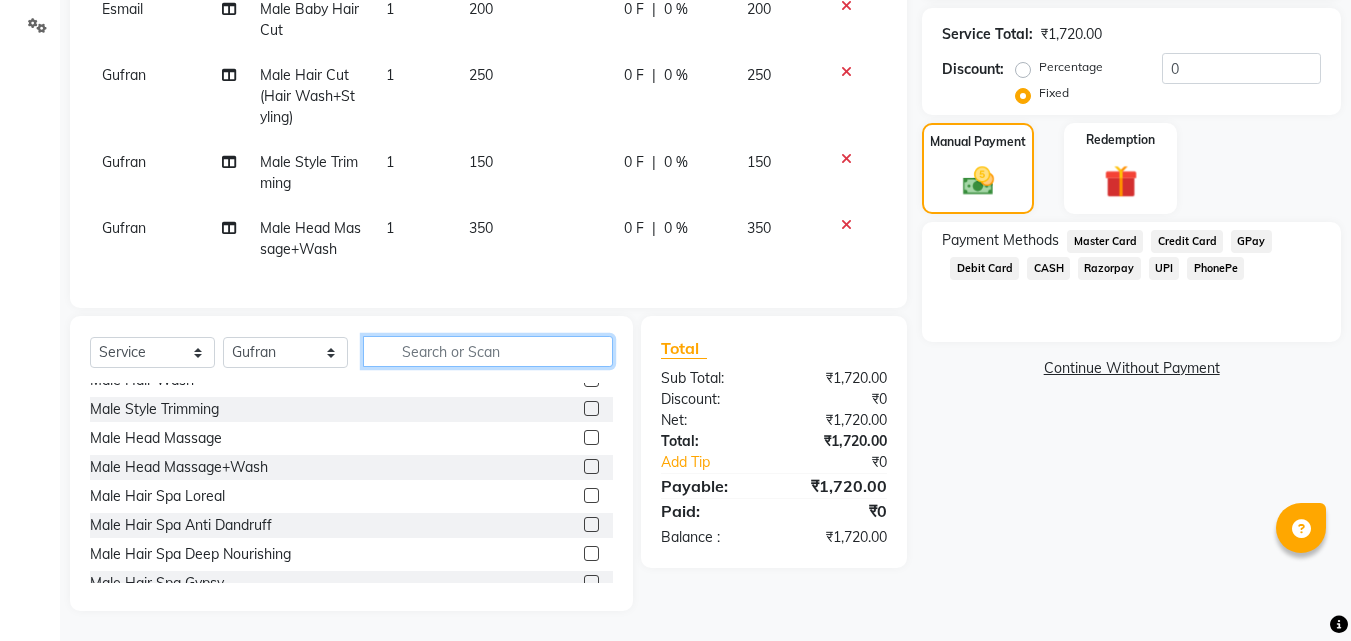 click 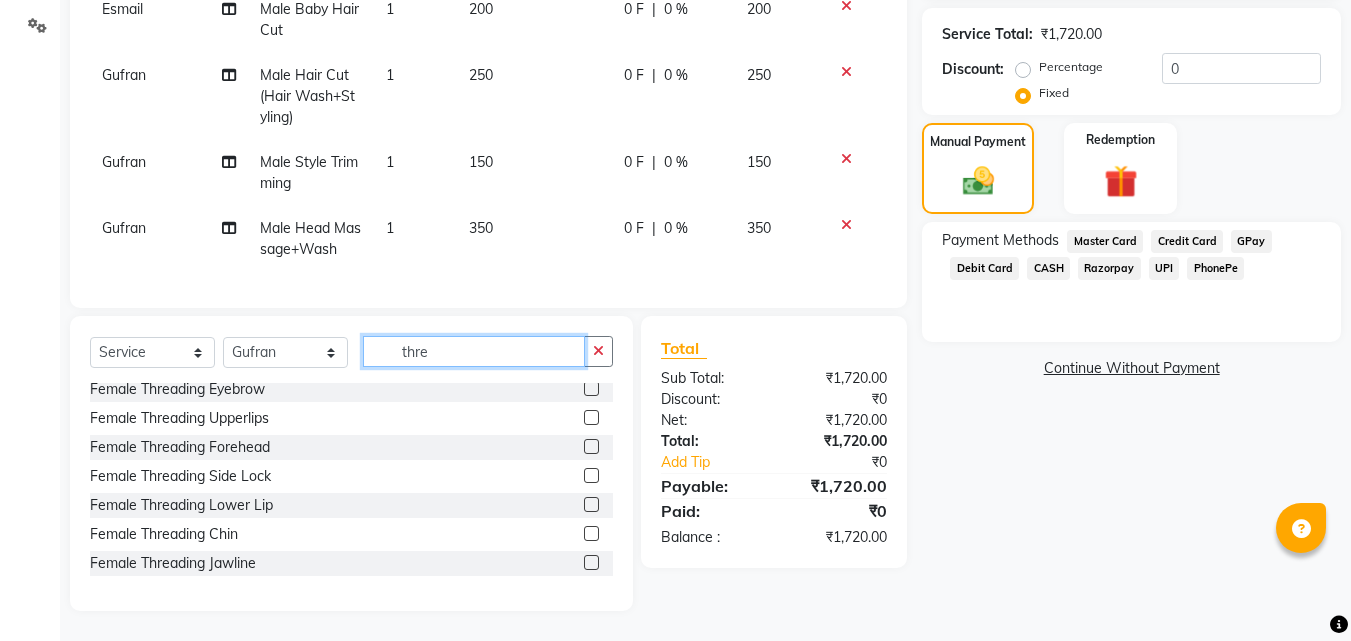 scroll, scrollTop: 0, scrollLeft: 0, axis: both 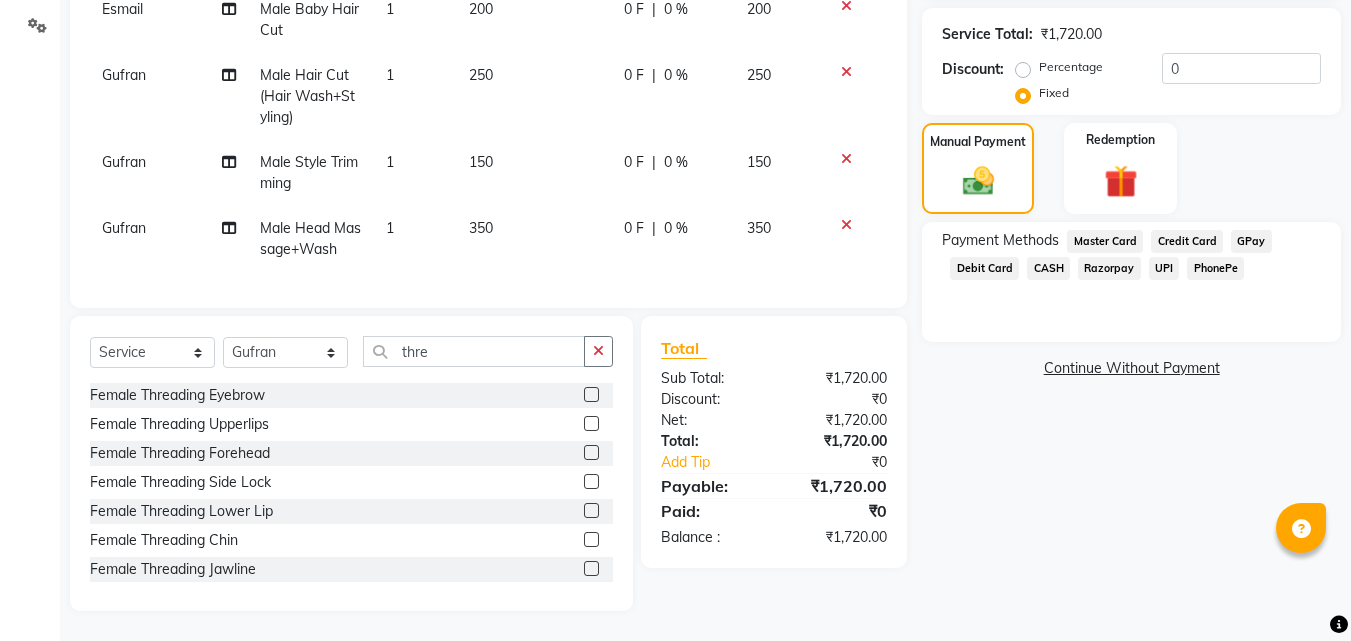 click 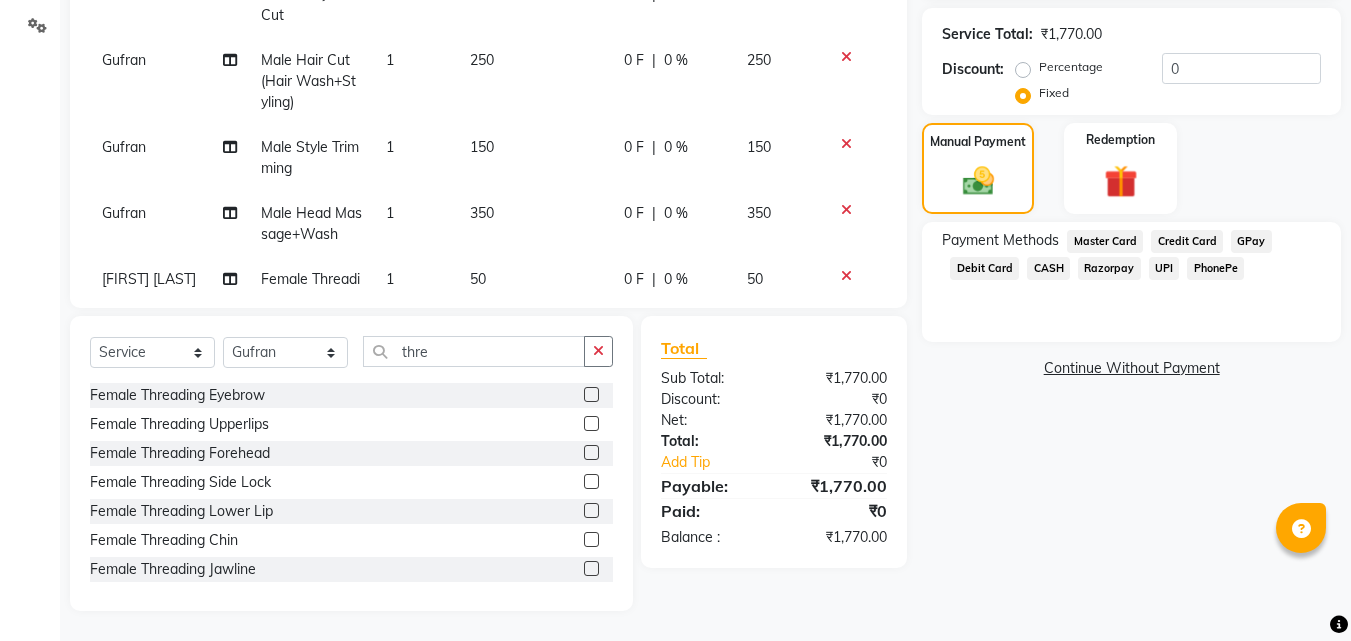 click 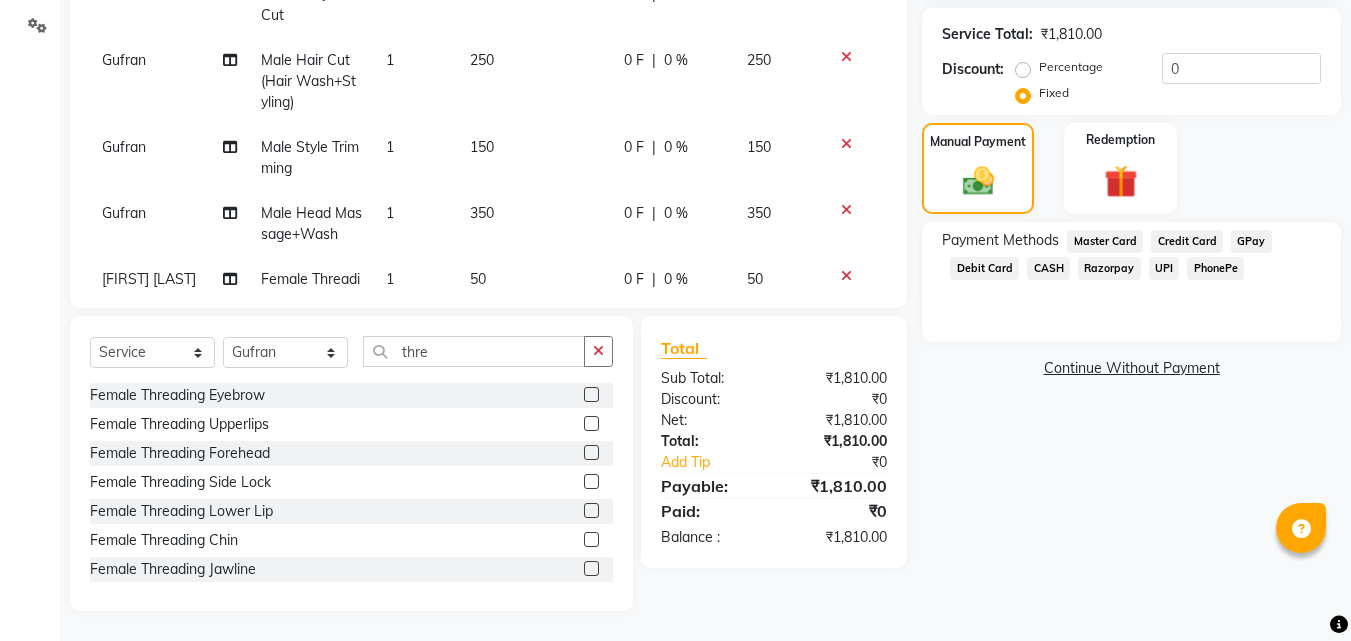 click 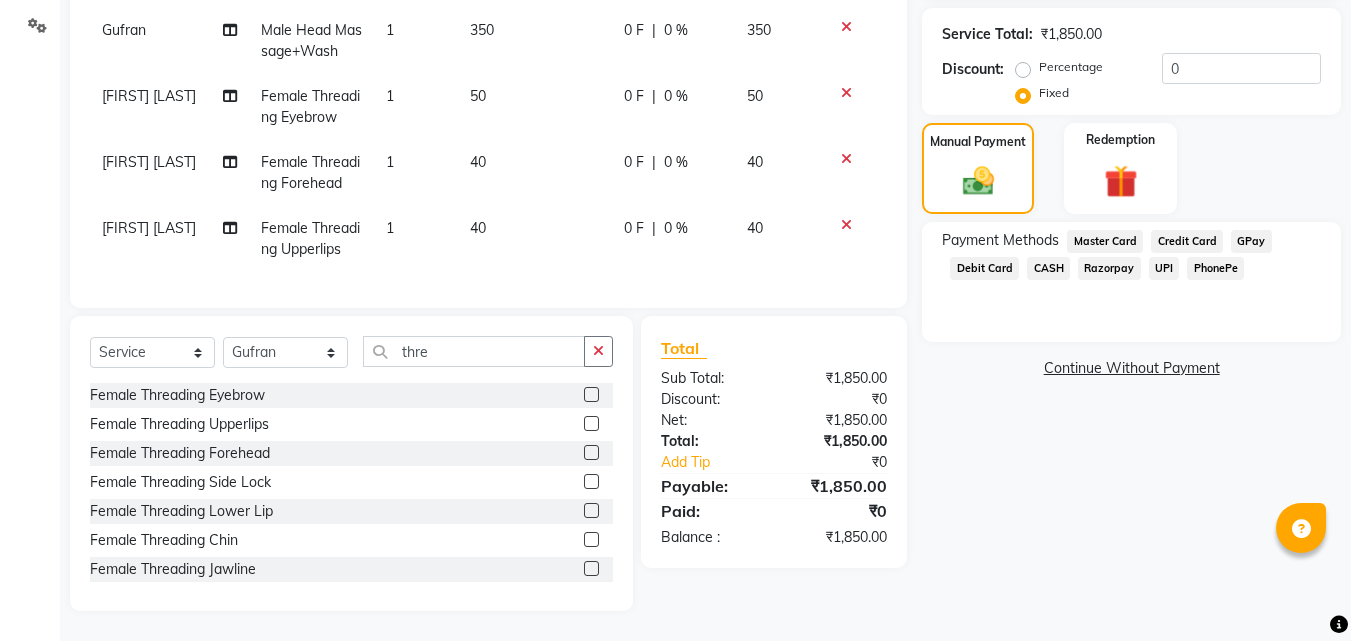 scroll, scrollTop: 534, scrollLeft: 0, axis: vertical 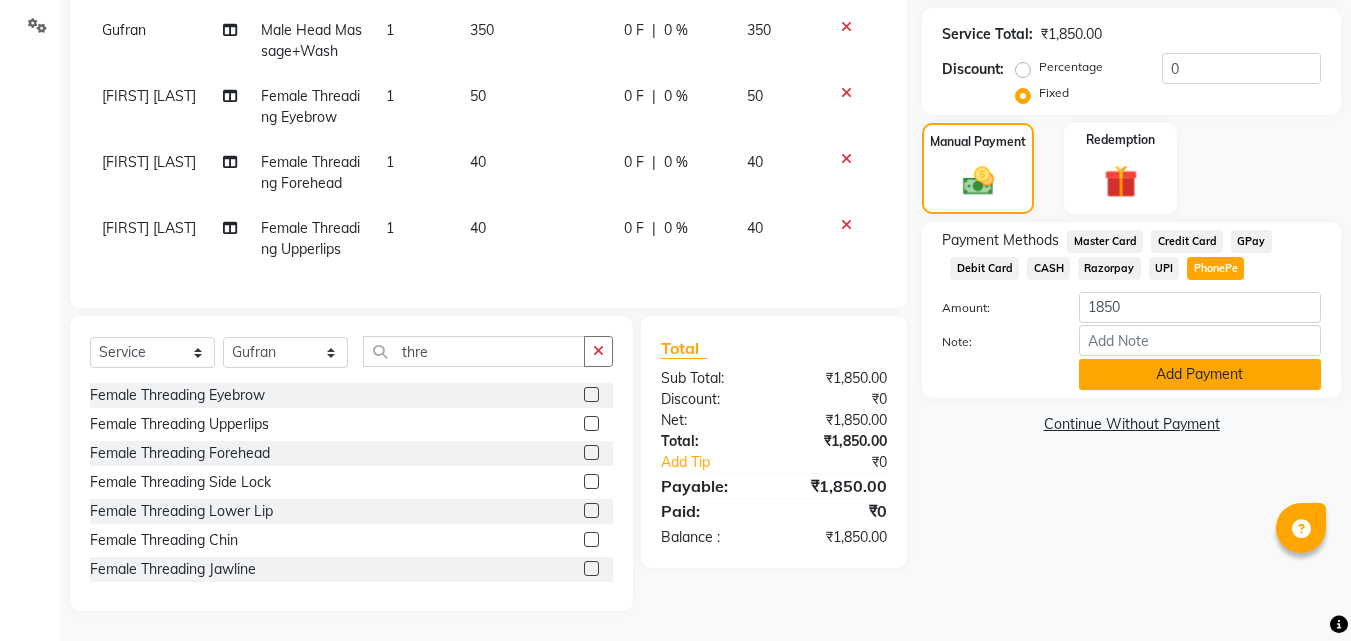click on "Add Payment" 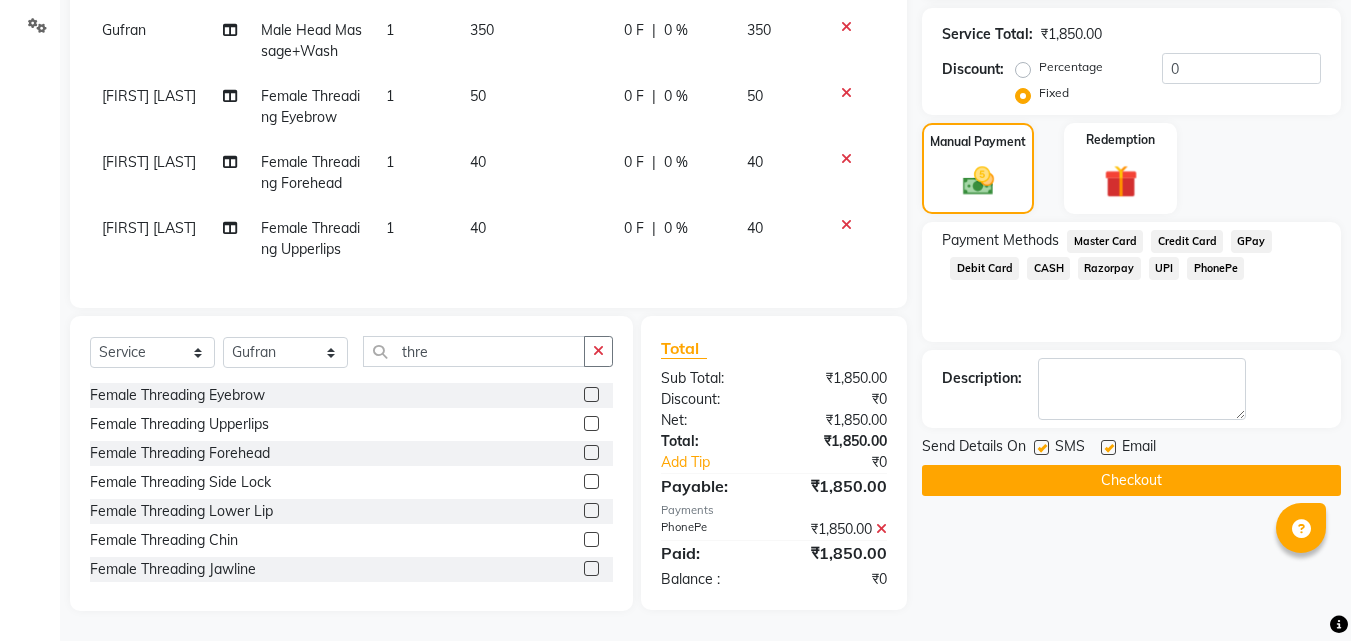 click on "Checkout" 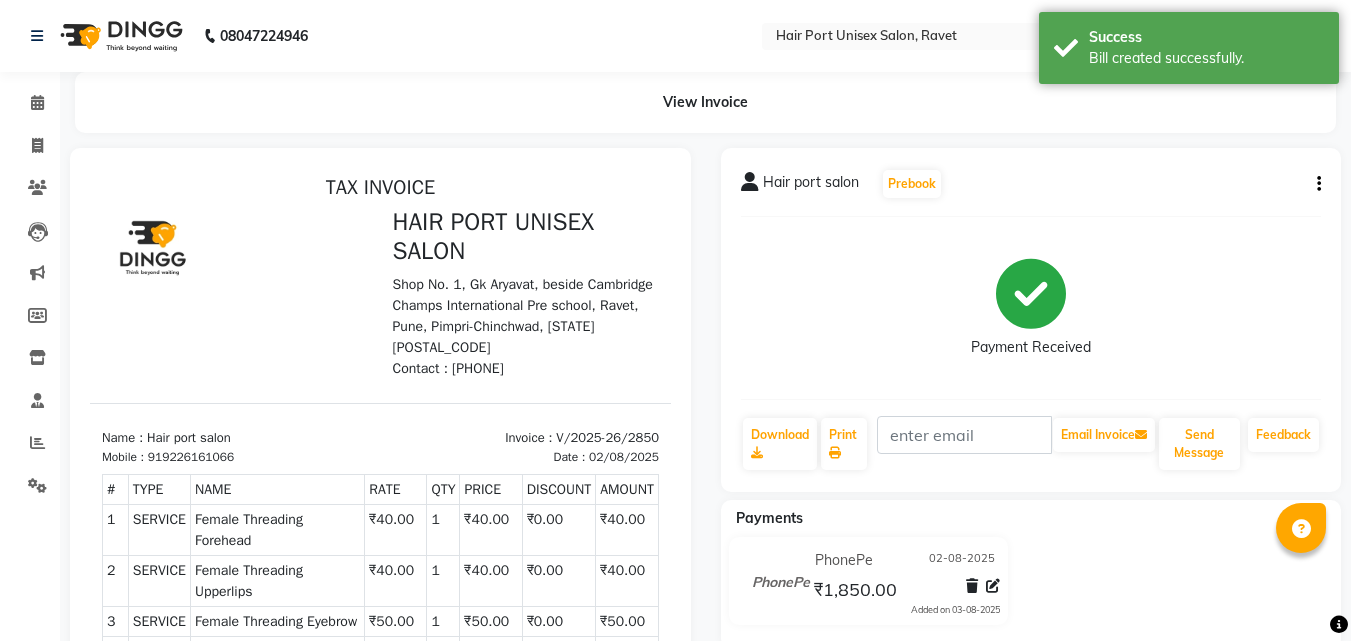 scroll, scrollTop: 0, scrollLeft: 0, axis: both 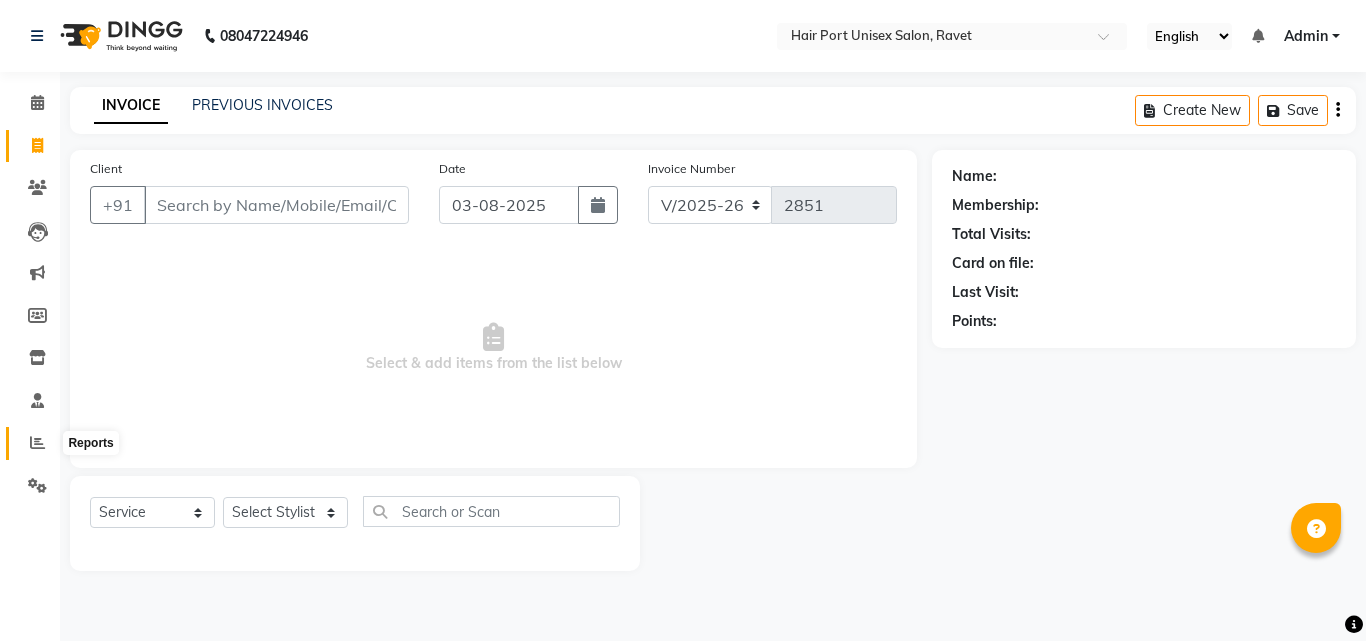click 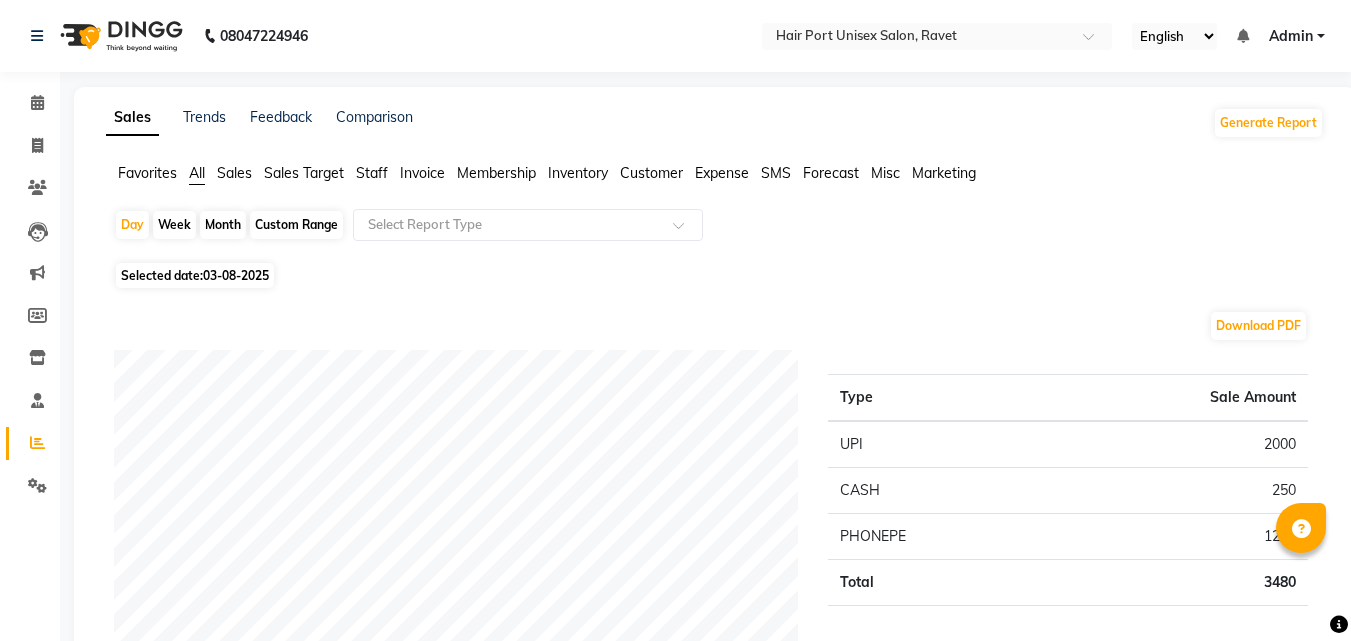 click on "Staff" 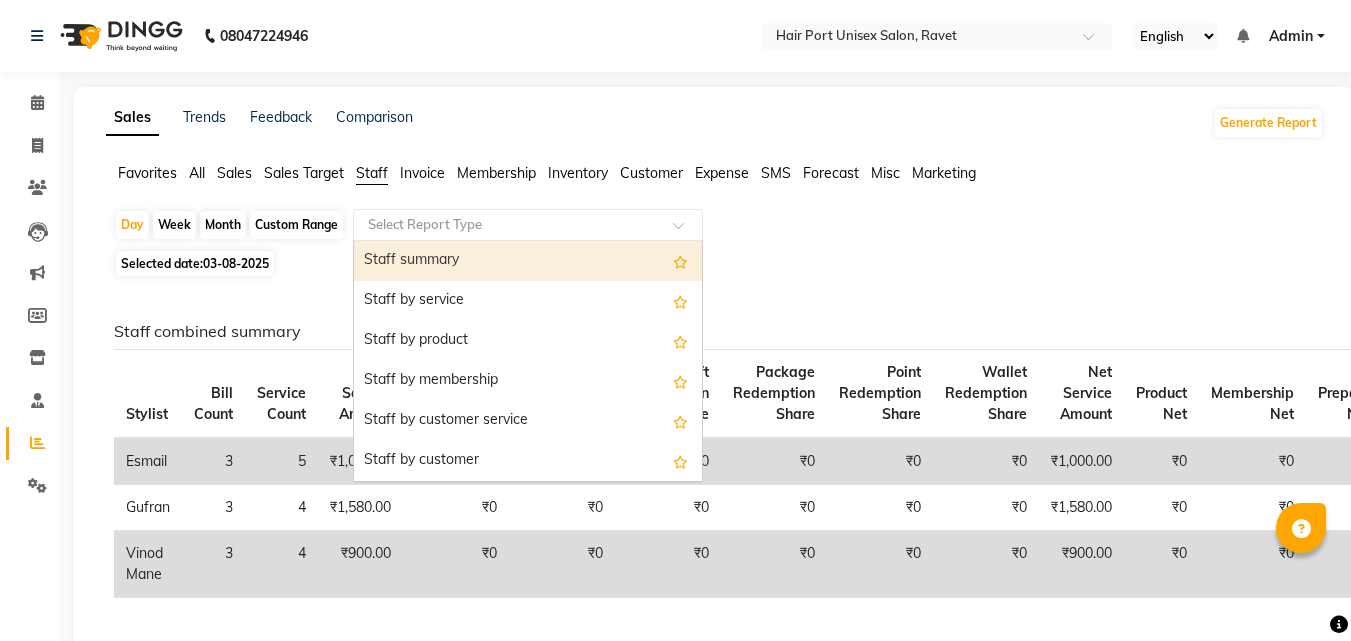 click 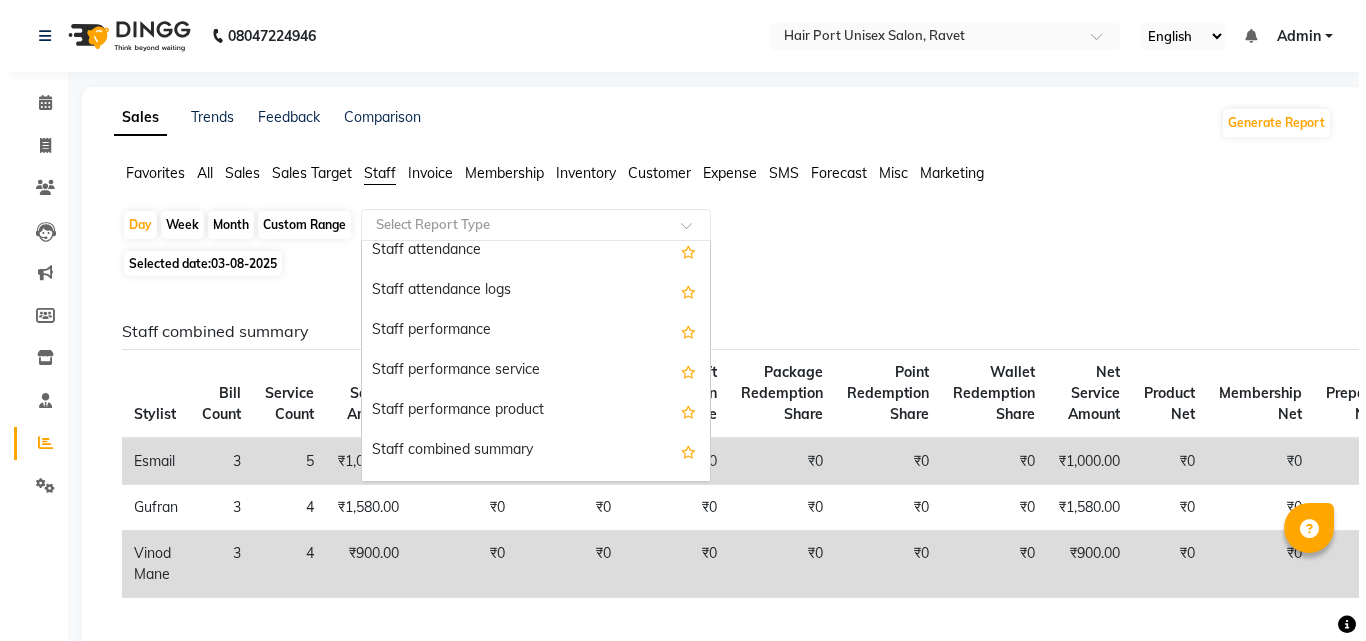 scroll, scrollTop: 280, scrollLeft: 0, axis: vertical 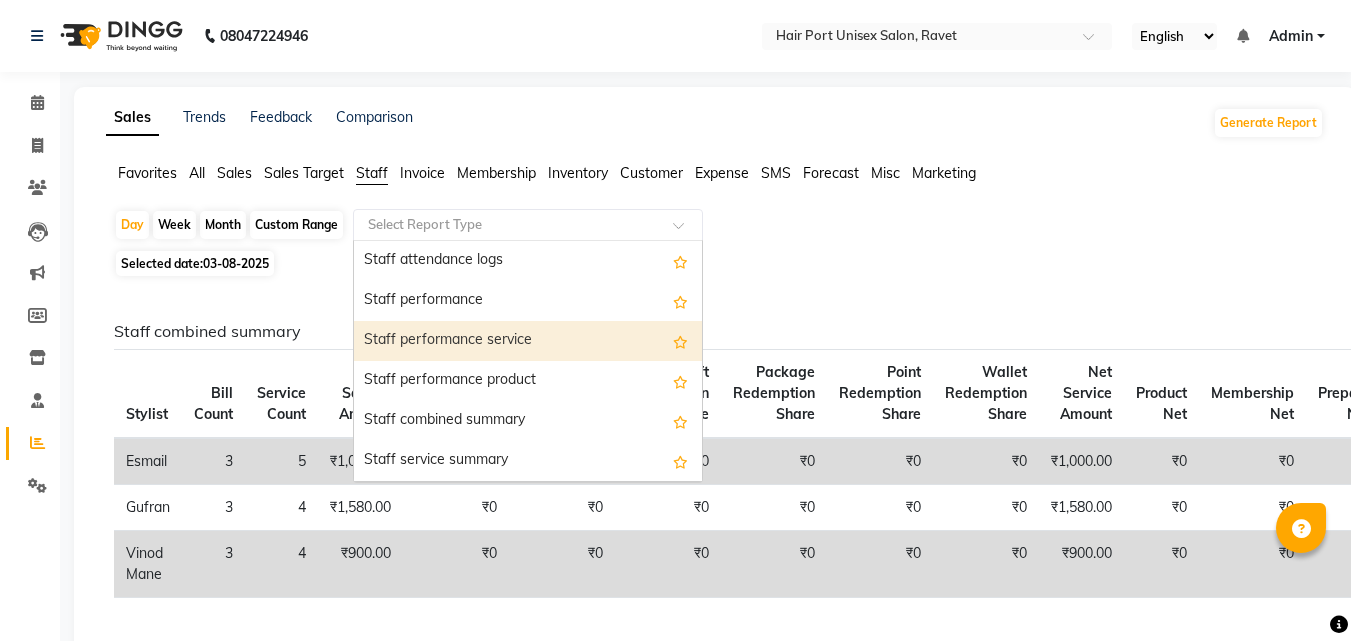 click on "Staff performance service" at bounding box center (528, 341) 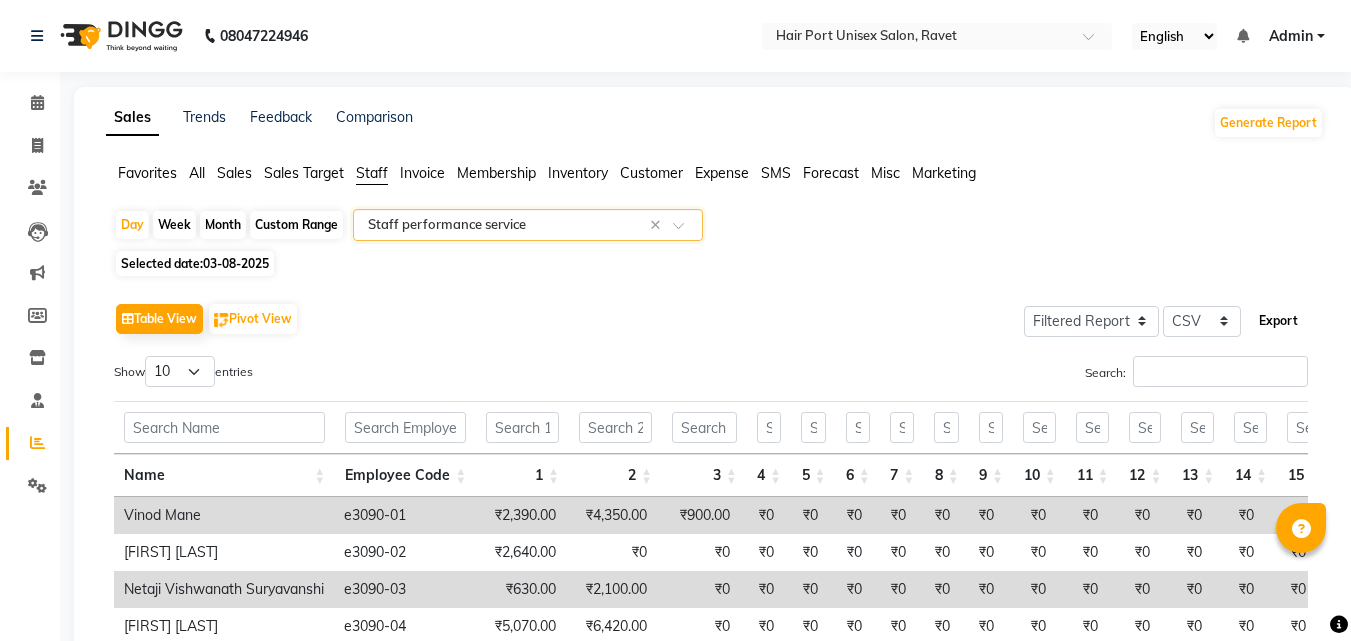 click on "Export" 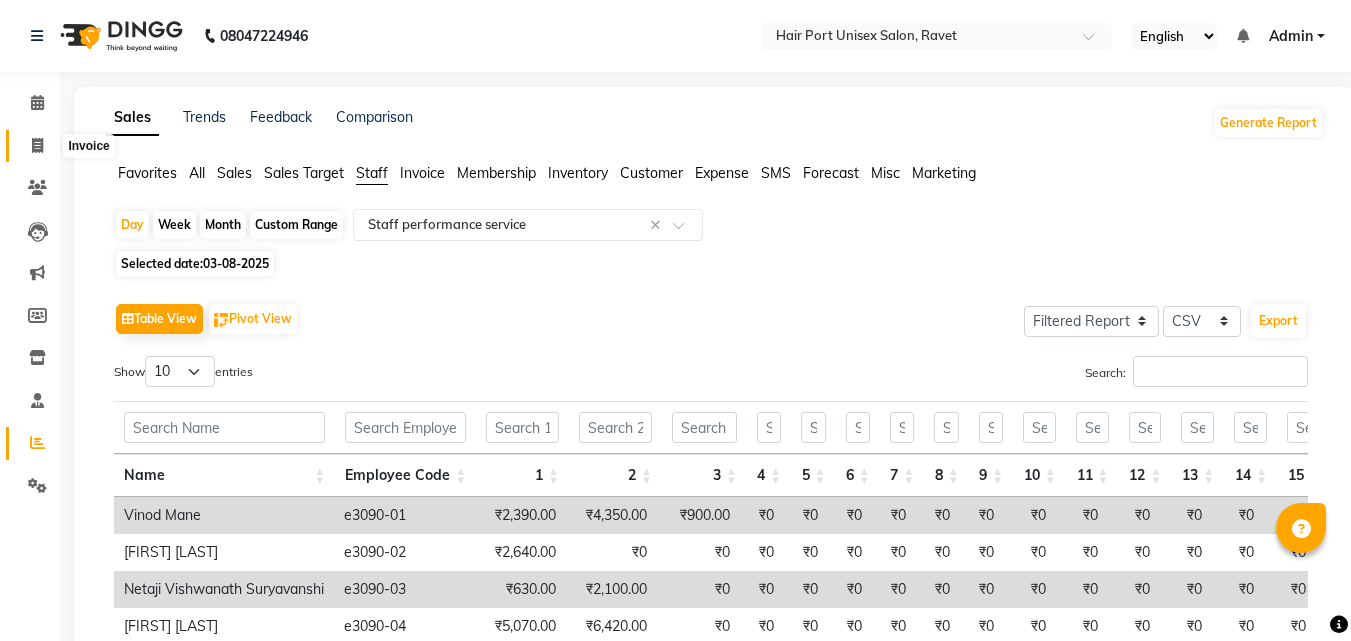 click 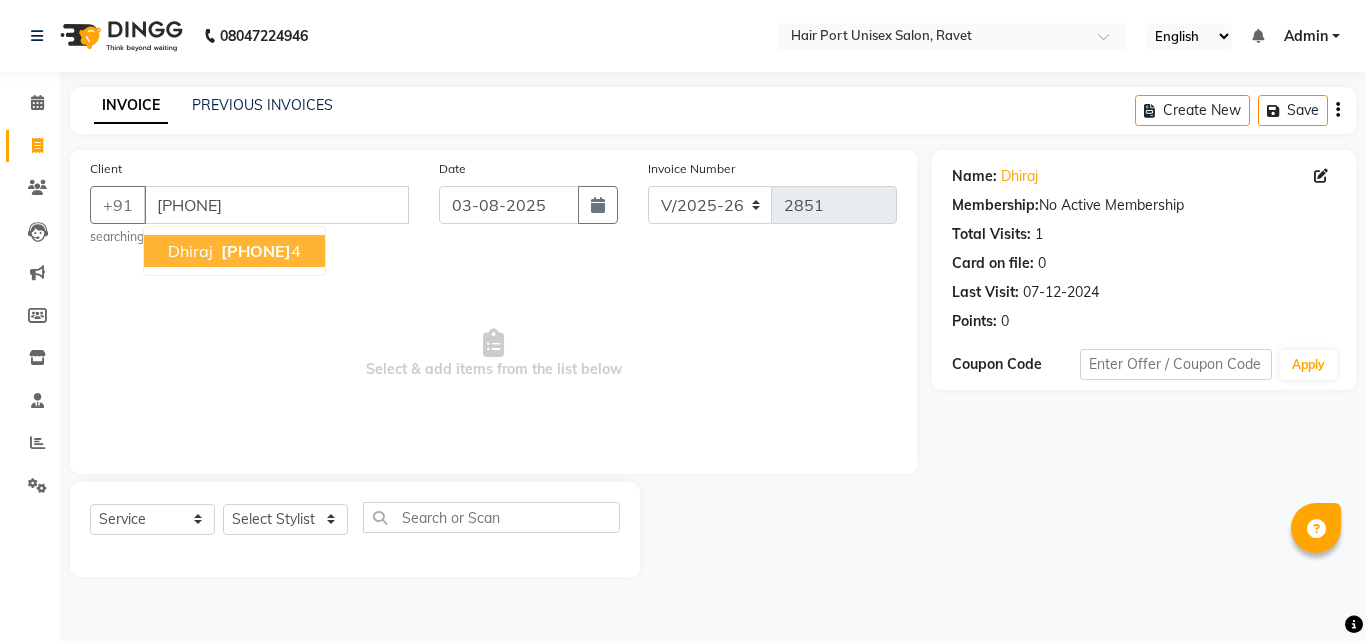 click on "[PHONE]" at bounding box center (256, 251) 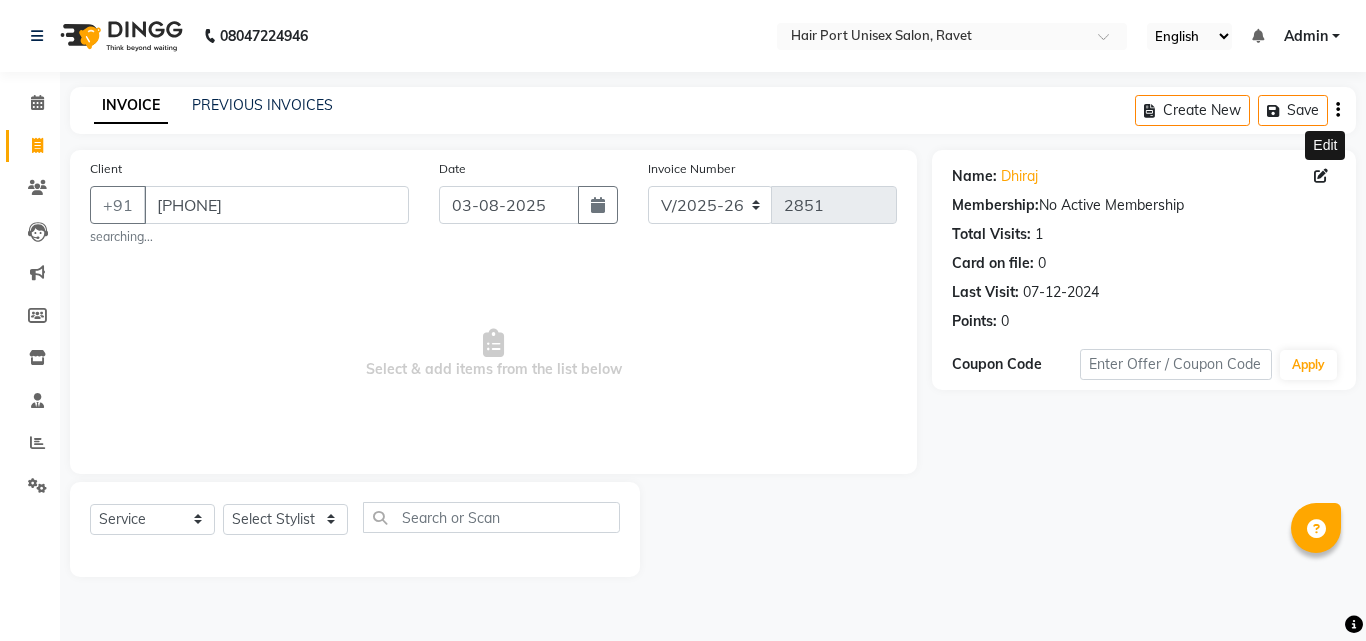 click 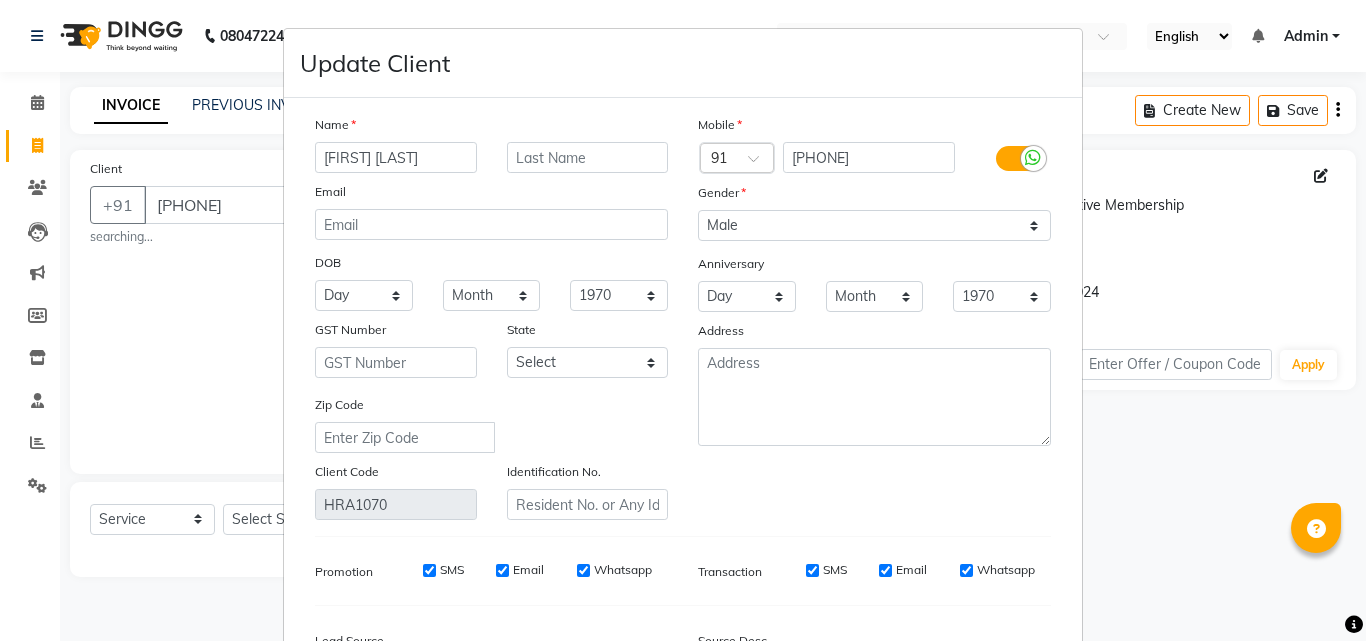 click on "Update Client Name [FIRST] [LAST] Email DOB Day 01 02 03 04 05 06 07 08 09 10 11 12 13 14 15 16 17 18 19 20 21 22 23 24 25 26 27 28 29 30 31 Month January February March April May June July August September October November December 1940 1941 1942 1943 1944 1945 1946 1947 1948 1949 1950 1951 1952 1953 1954 1955 1956 1957 1958 1959 1960 1961 1962 1963 1964 1965 1966 1967 1968 1969 1970 1971 1972 1973 1974 1975 1976 1977 1978 1979 1980 1981 1982 1983 1984 1985 1986 1987 1988 1989 1990 1991 1992 1993 1994 1995 1996 1997 1998 1999 2000 2001 2002 2003 2004 2005 2006 2007 2008 2009 2010 2011 2012 2013 2014 2015 2016 2017 2018 2019 2020 2021 2022 2023 2024 GST Number State Select Andaman and Nicobar Islands Andhra Pradesh Arunachal Pradesh Assam Bihar Chandigarh Chhattisgarh Dadra and Nagar Haveli Daman and Diu Delhi Goa Gujarat Haryana Himachal Pradesh Jammu and Kashmir Jharkhand Karnataka Kerala Lakshadweep Madhya Pradesh Maharashtra Manipur Meghalaya Mizoram Nagaland Odisha Pondicherry Punjab Rajasthan × [PHONE]" at bounding box center [683, 320] 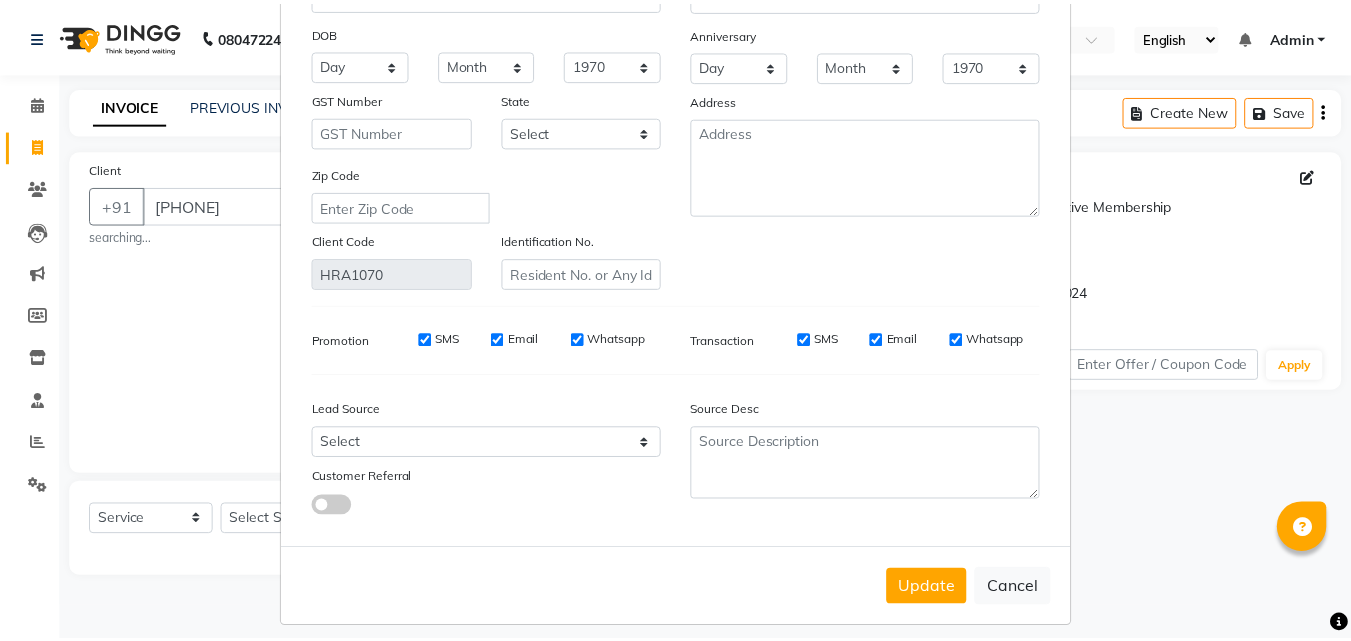 scroll, scrollTop: 246, scrollLeft: 0, axis: vertical 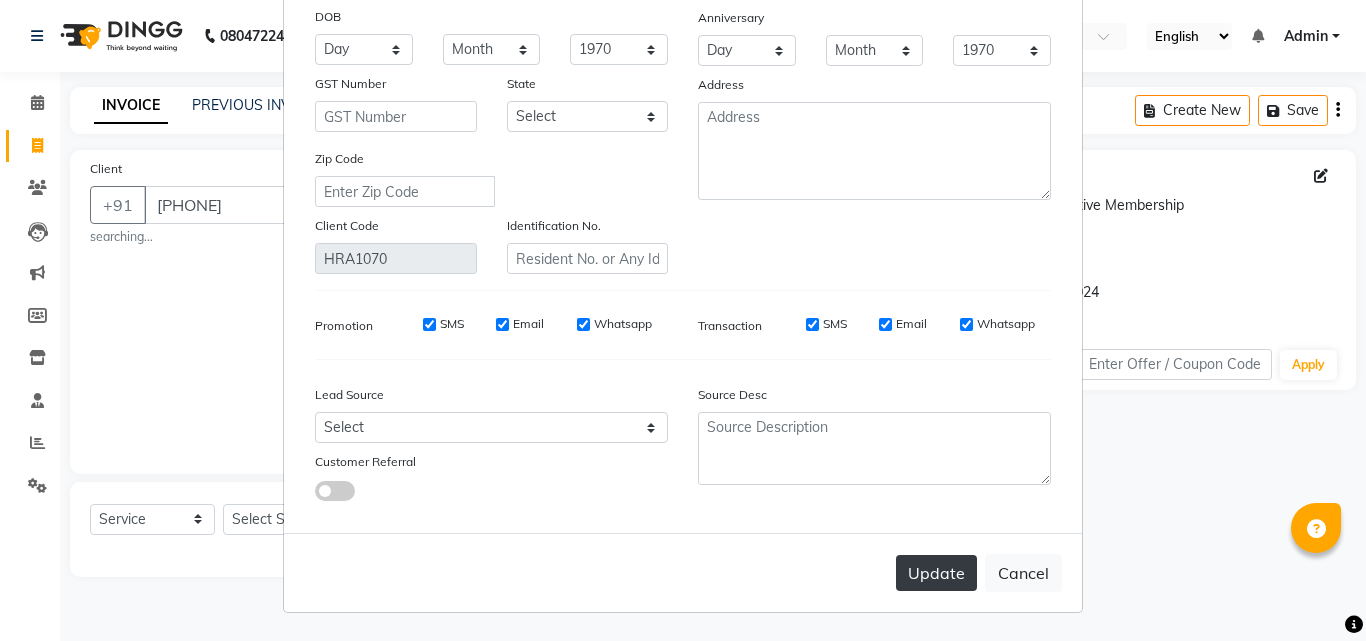click on "Update" at bounding box center (936, 573) 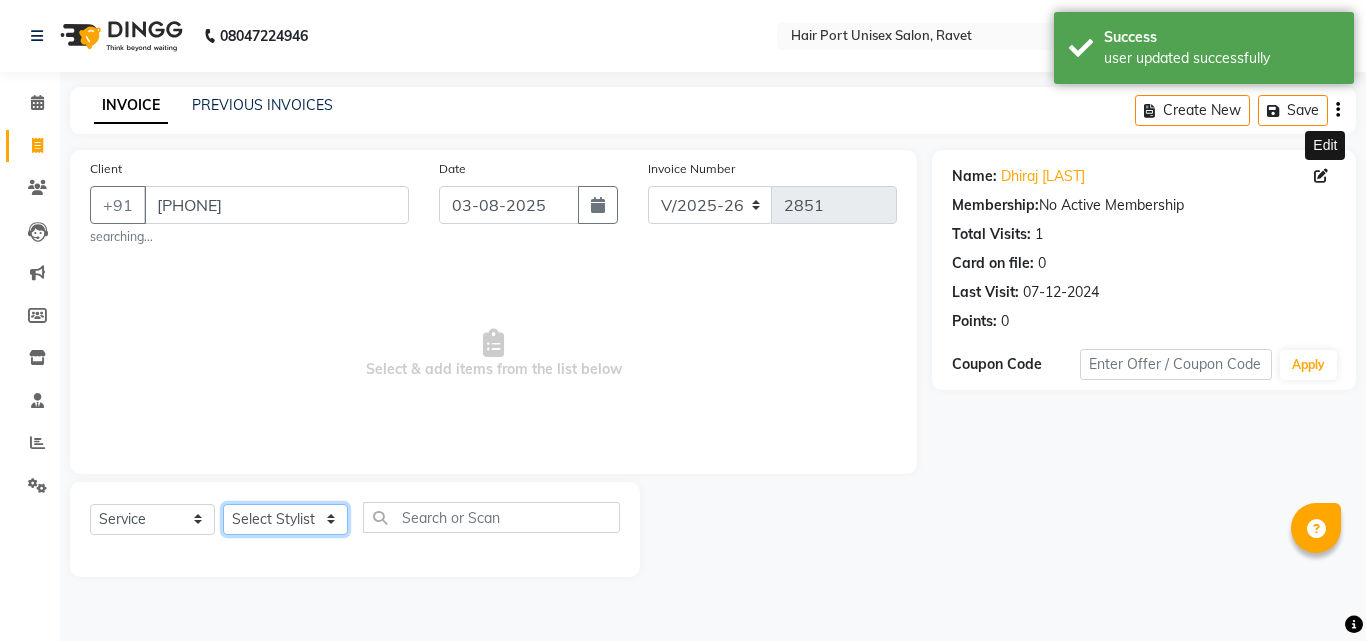 click on "Select Stylist Anushaka Parihar  Esmail Gufran Jyoti Disale Netaji Vishwanath Suryavanshi Rupali  Tanaji Vishwanath Suryavanshi Vinod Mane" 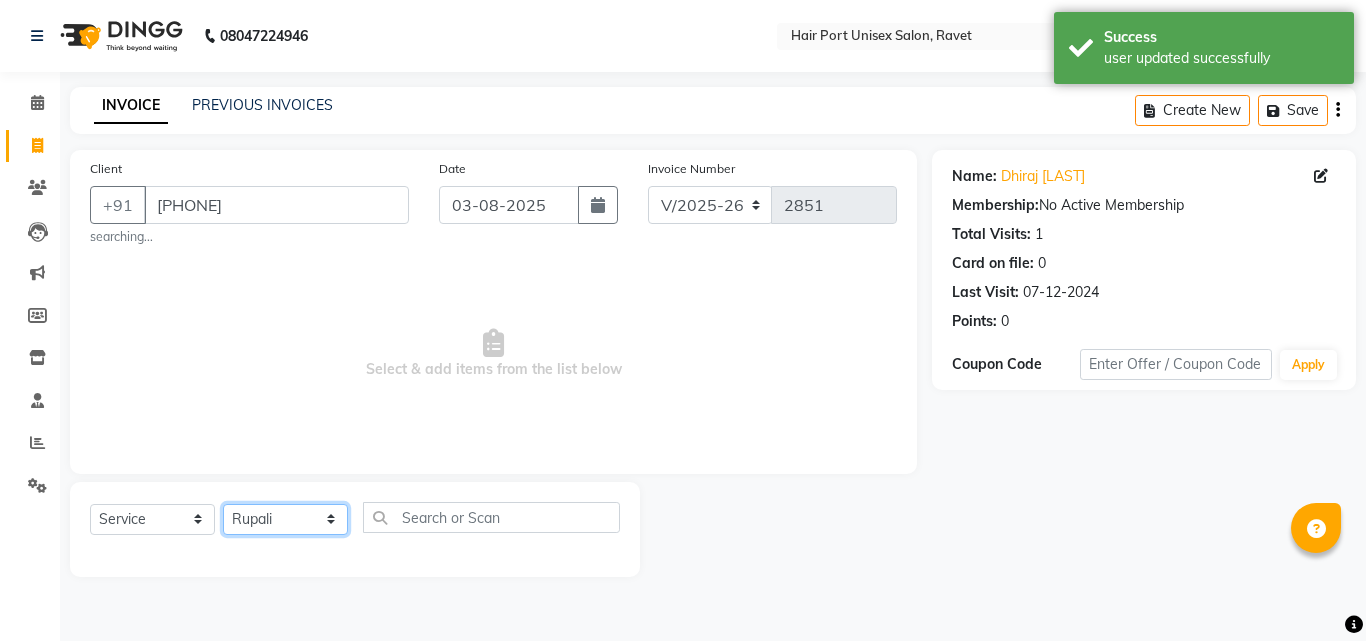 click on "Select Stylist Anushaka Parihar  Esmail Gufran Jyoti Disale Netaji Vishwanath Suryavanshi Rupali  Tanaji Vishwanath Suryavanshi Vinod Mane" 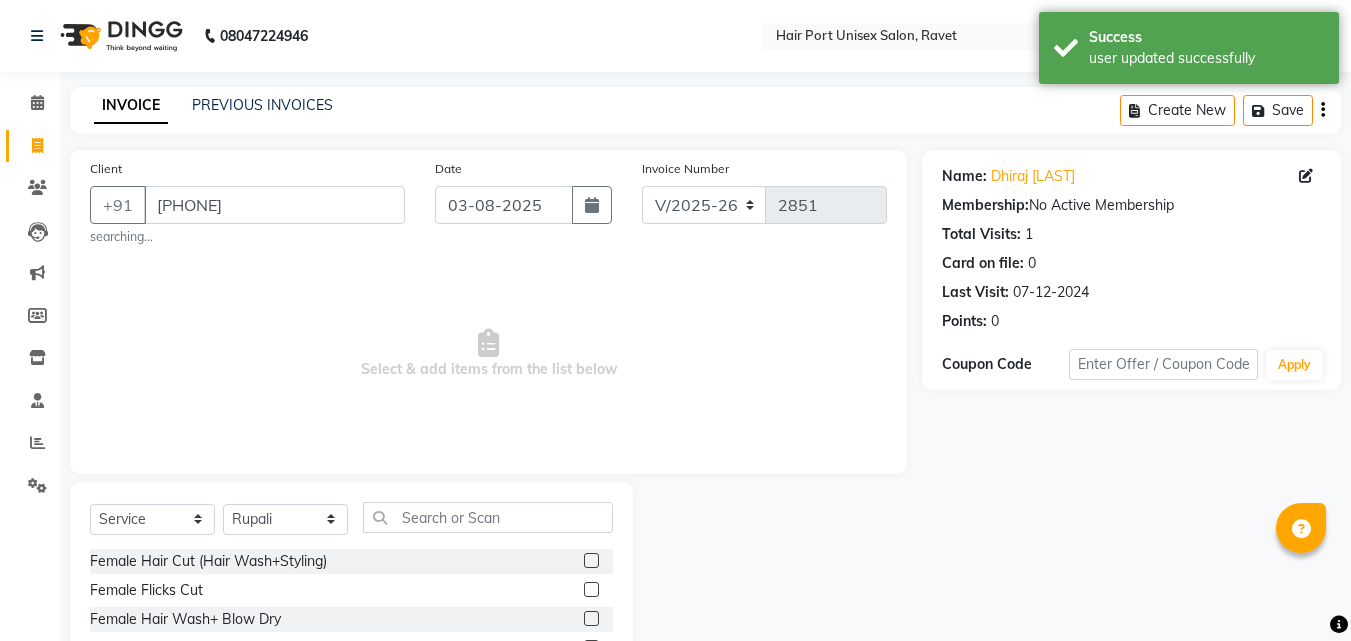 click 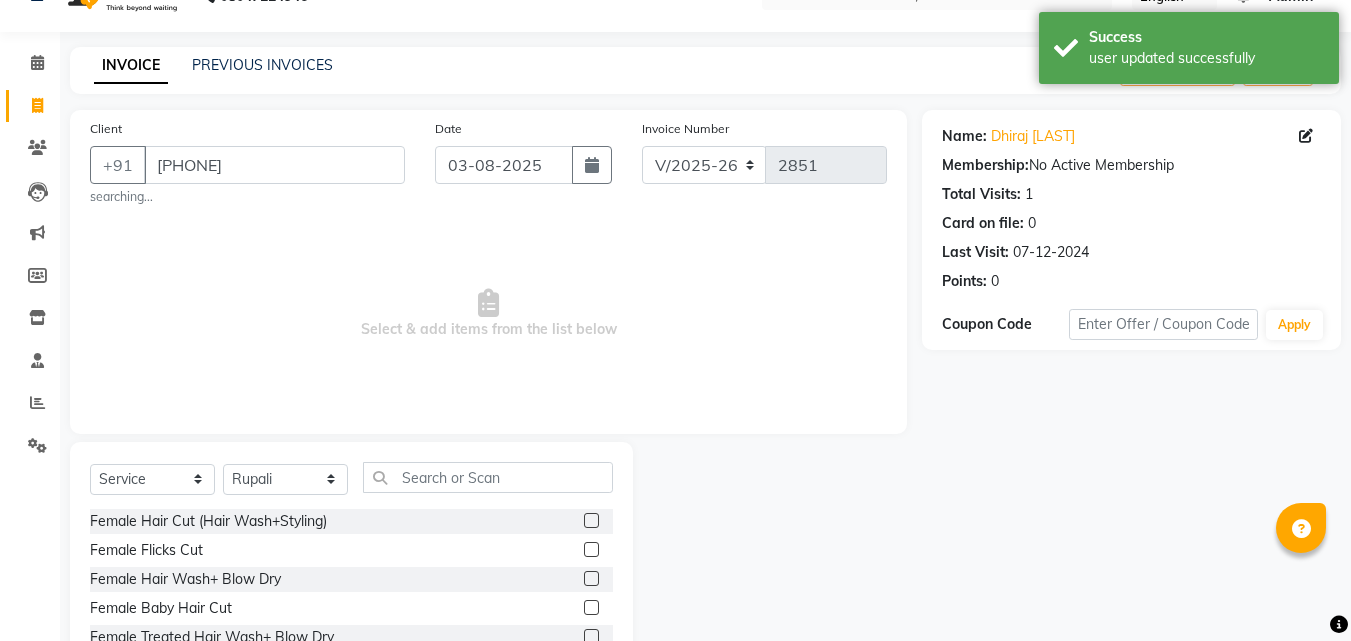 scroll, scrollTop: 166, scrollLeft: 0, axis: vertical 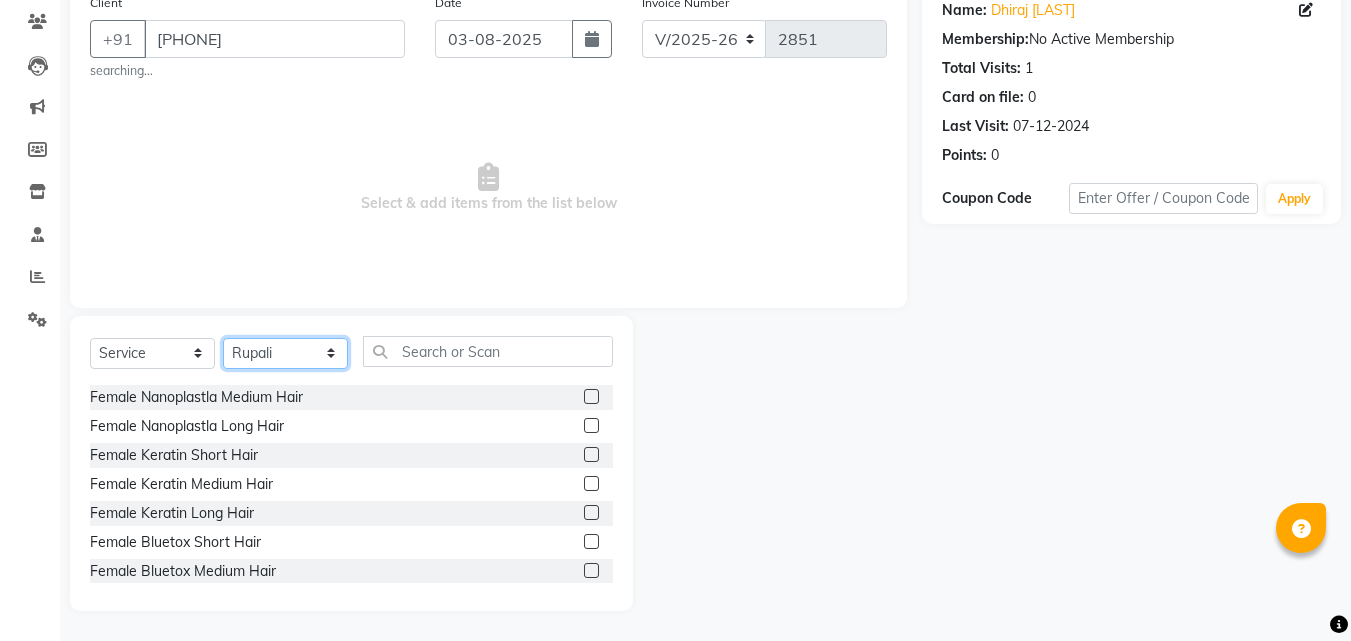 click on "Select Stylist Anushaka Parihar  Esmail Gufran Jyoti Disale Netaji Vishwanath Suryavanshi Rupali  Tanaji Vishwanath Suryavanshi Vinod Mane" 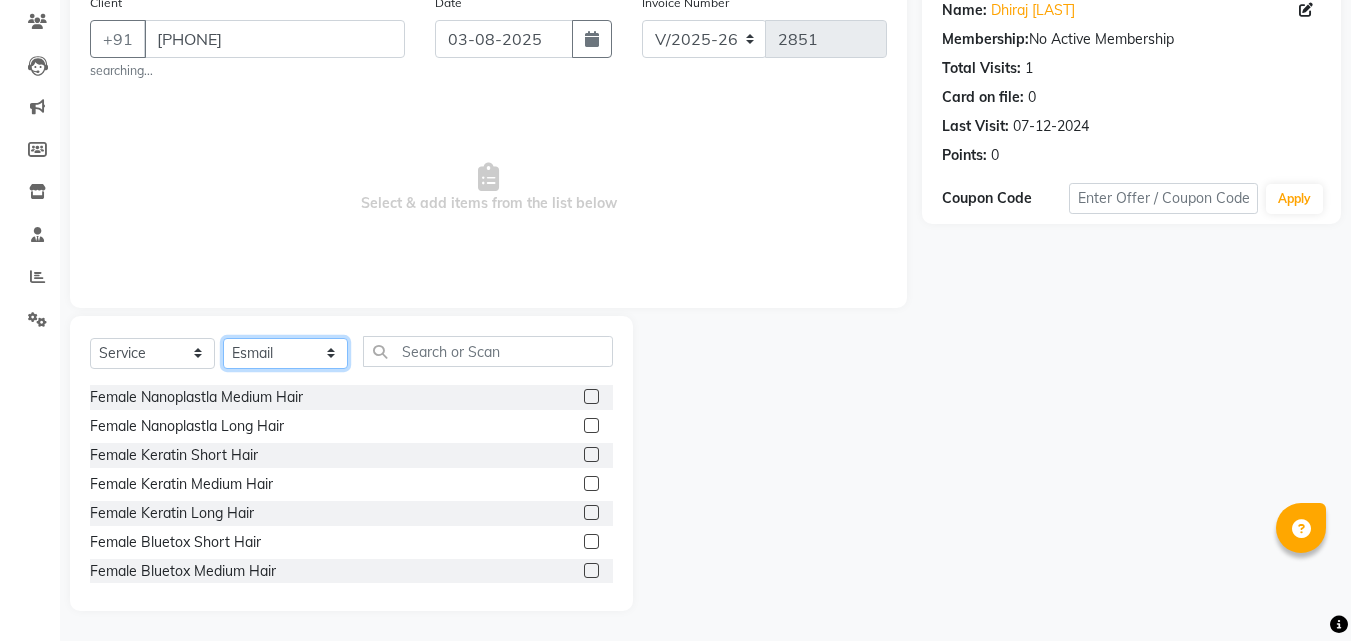click on "Select Stylist Anushaka Parihar  Esmail Gufran Jyoti Disale Netaji Vishwanath Suryavanshi Rupali  Tanaji Vishwanath Suryavanshi Vinod Mane" 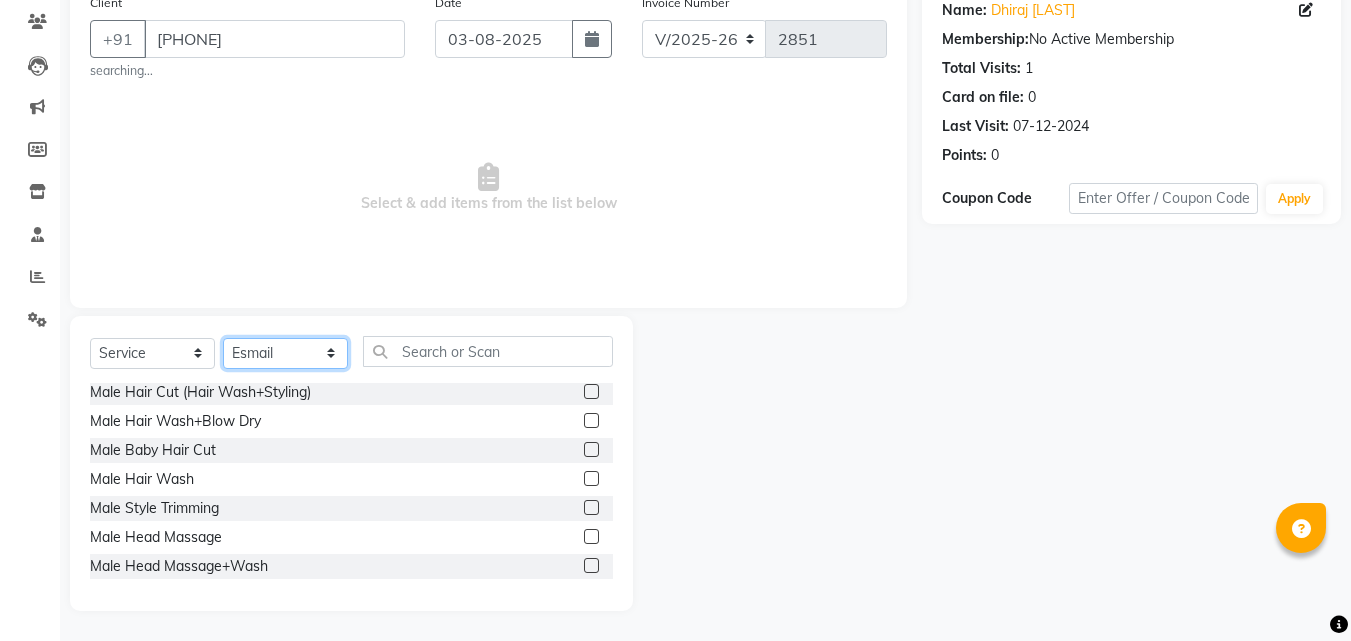 scroll, scrollTop: 3533, scrollLeft: 0, axis: vertical 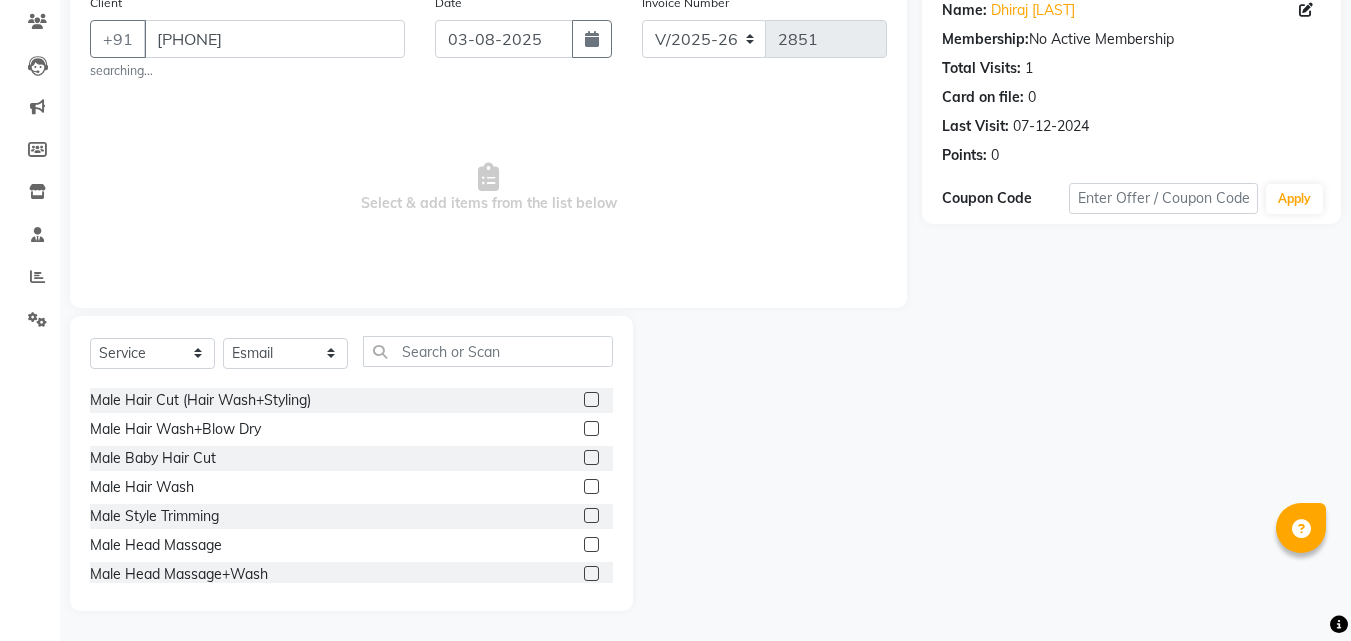 click 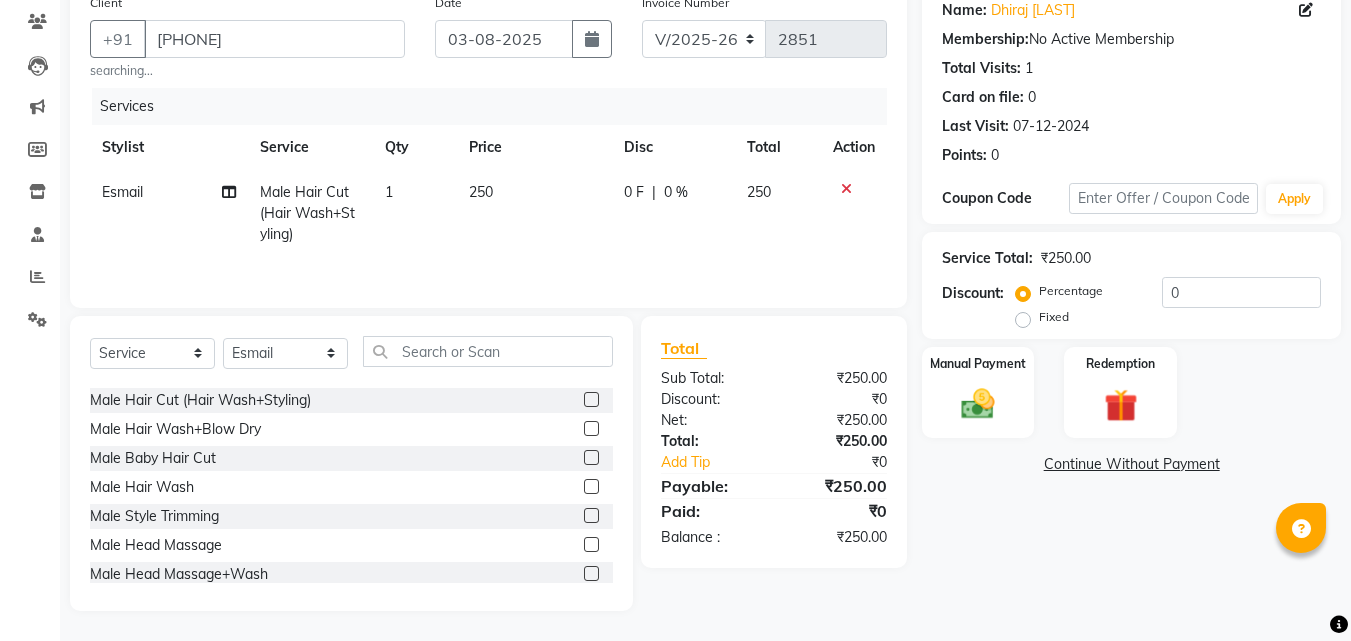 click 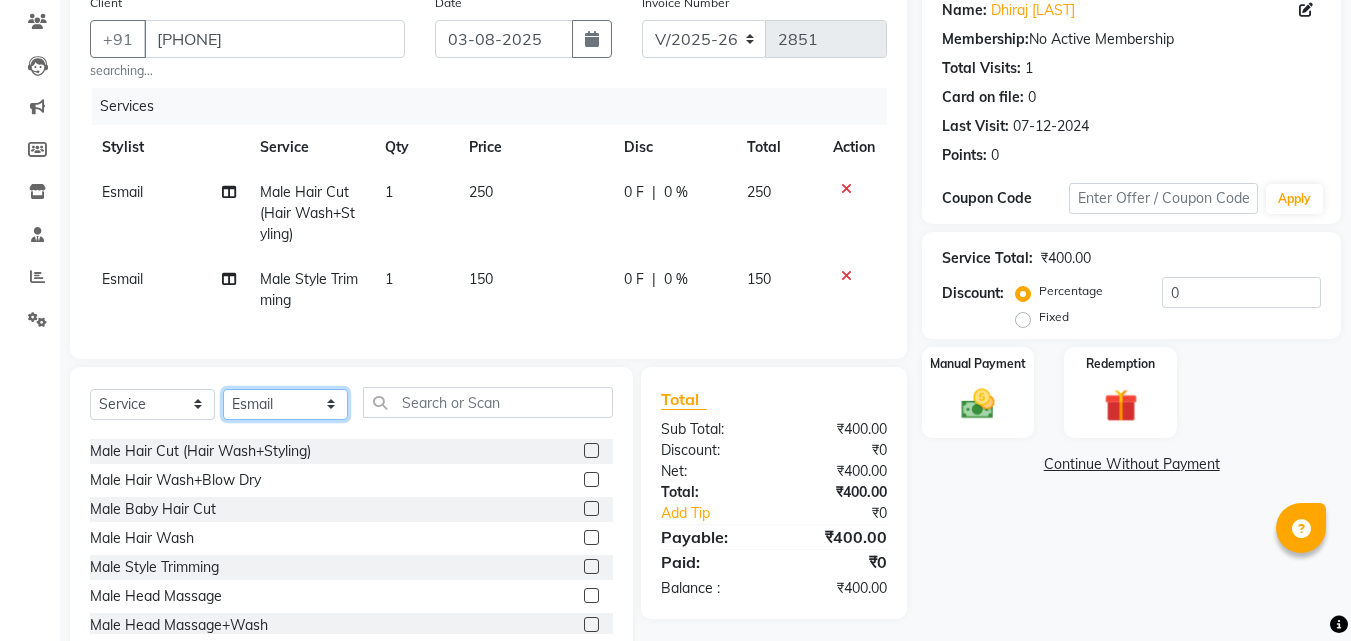 click on "Select Stylist Anushaka Parihar  Esmail Gufran Jyoti Disale Netaji Vishwanath Suryavanshi Rupali  Tanaji Vishwanath Suryavanshi Vinod Mane" 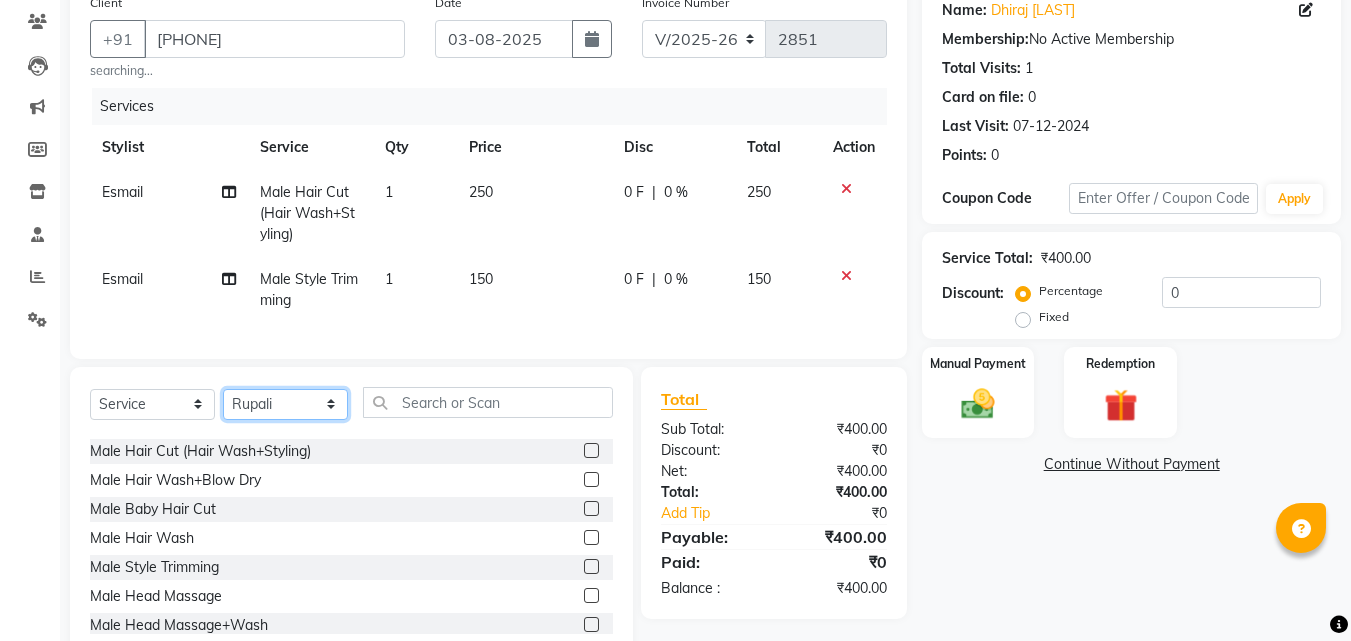 click on "Select Stylist Anushaka Parihar  Esmail Gufran Jyoti Disale Netaji Vishwanath Suryavanshi Rupali  Tanaji Vishwanath Suryavanshi Vinod Mane" 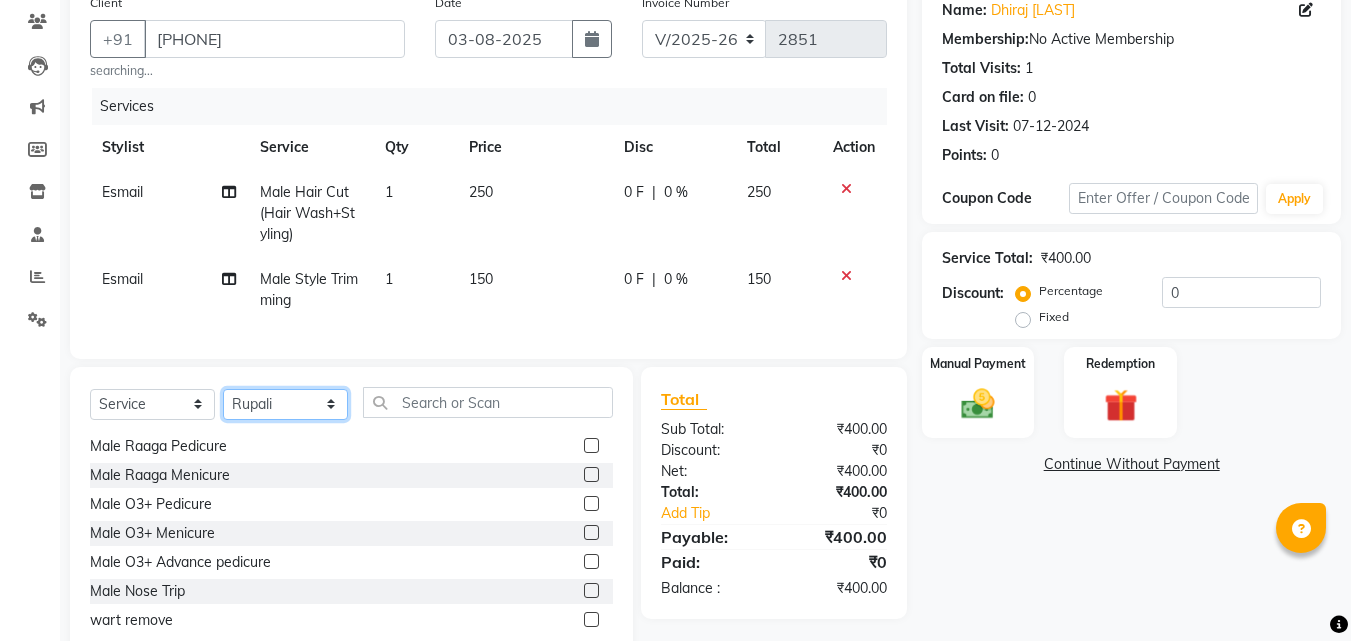 scroll, scrollTop: 5281, scrollLeft: 0, axis: vertical 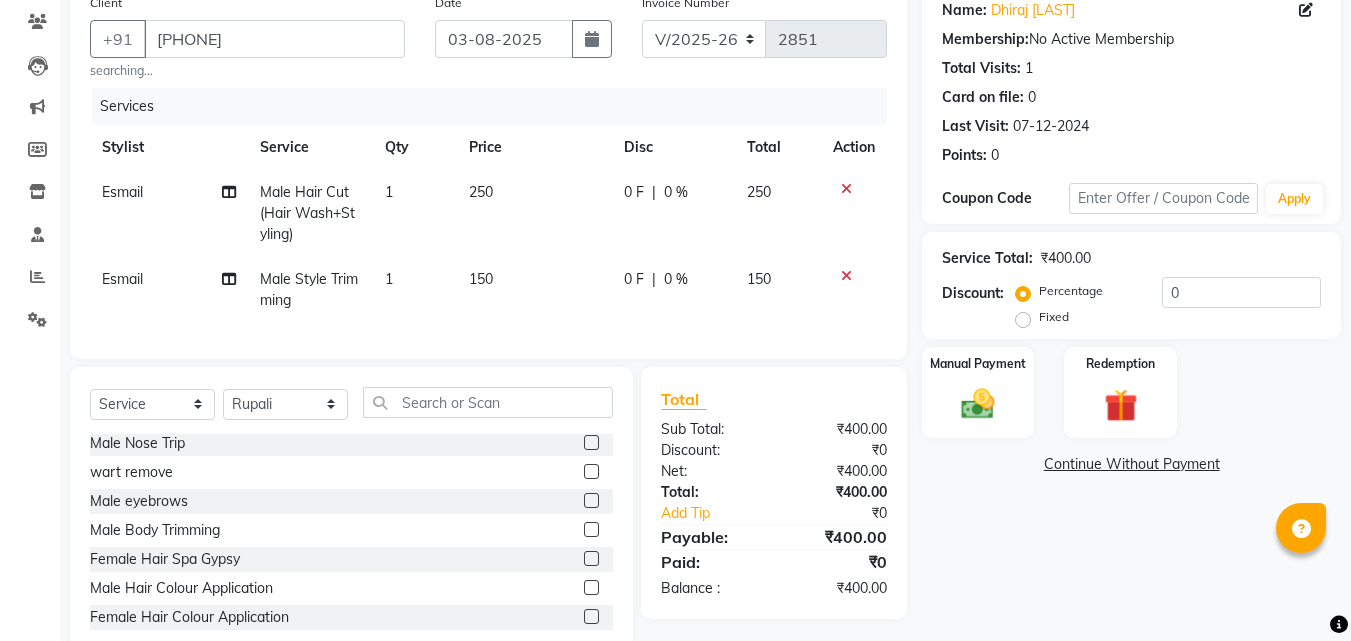 click 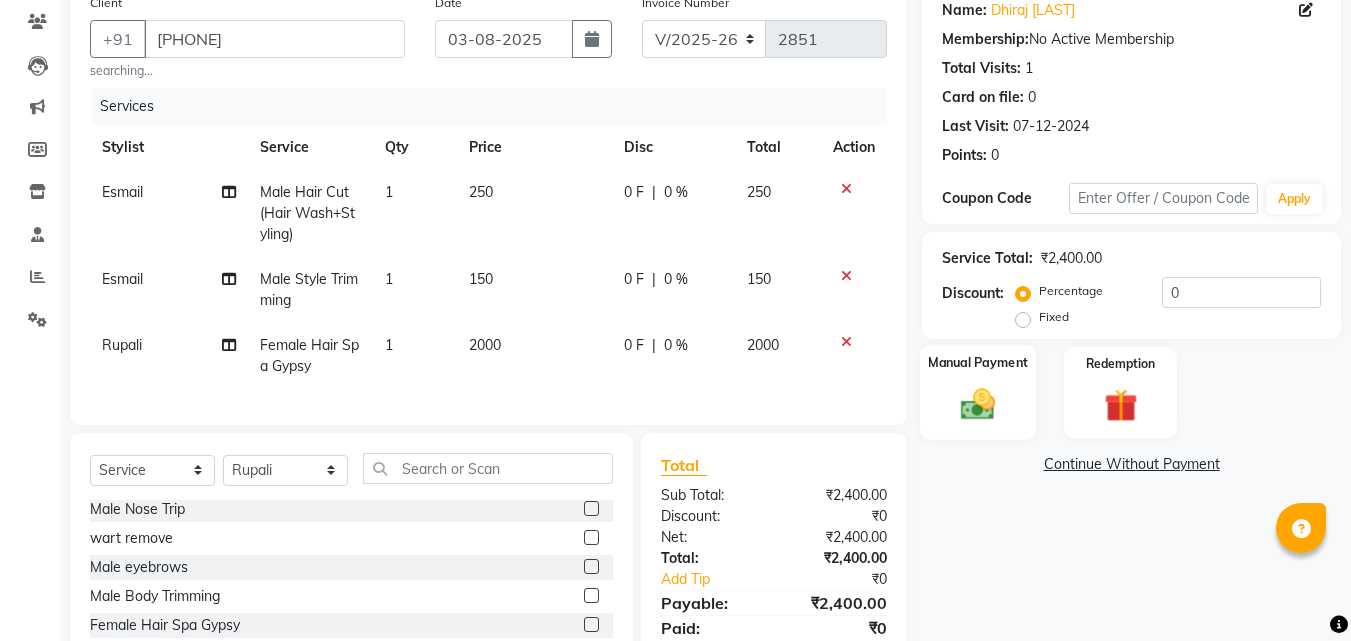 click 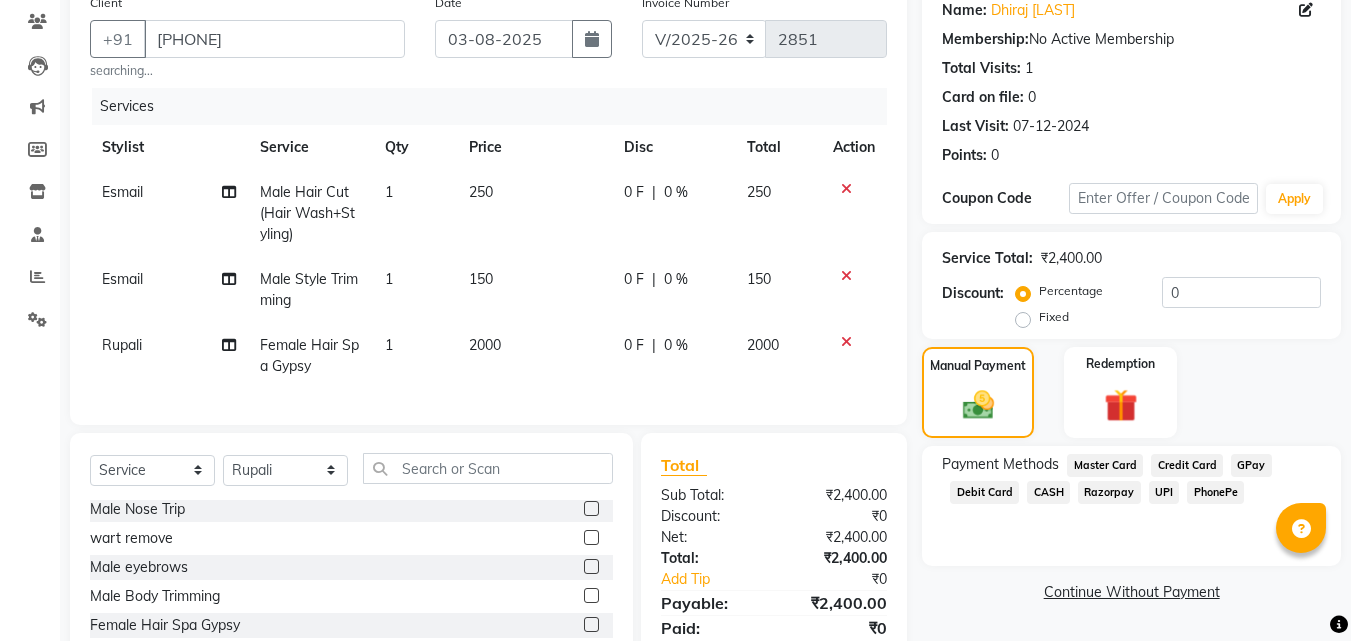 click on "PhonePe" 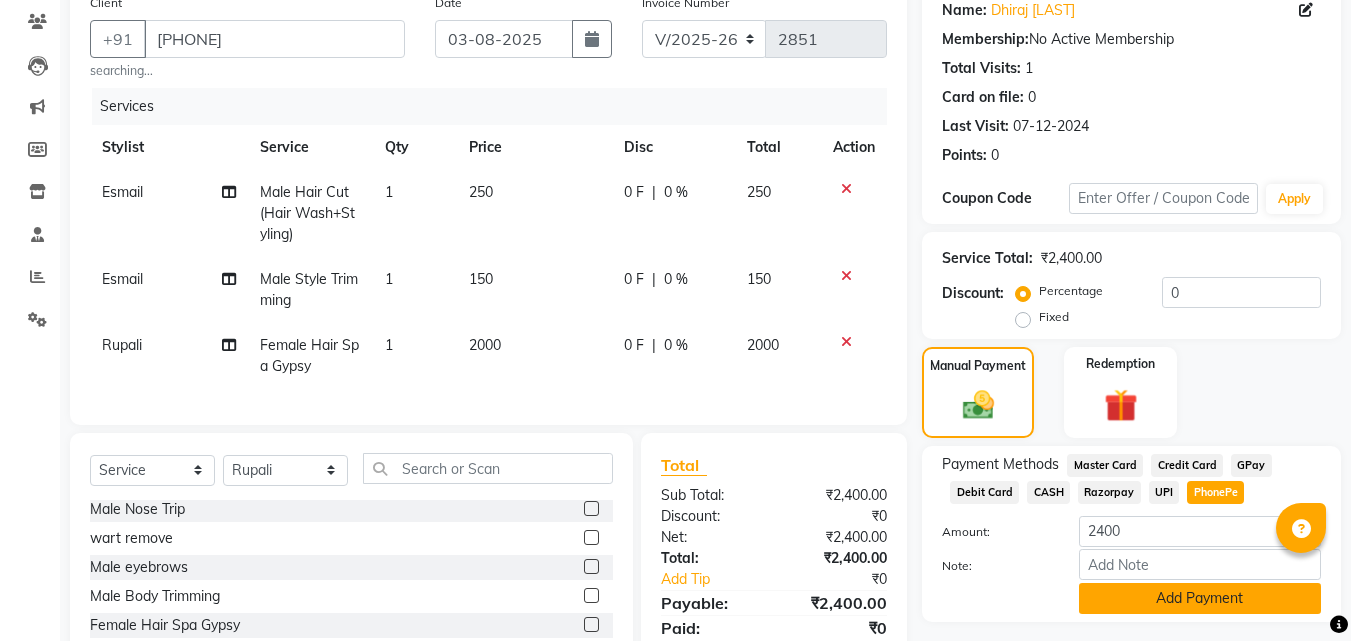 click on "Add Payment" 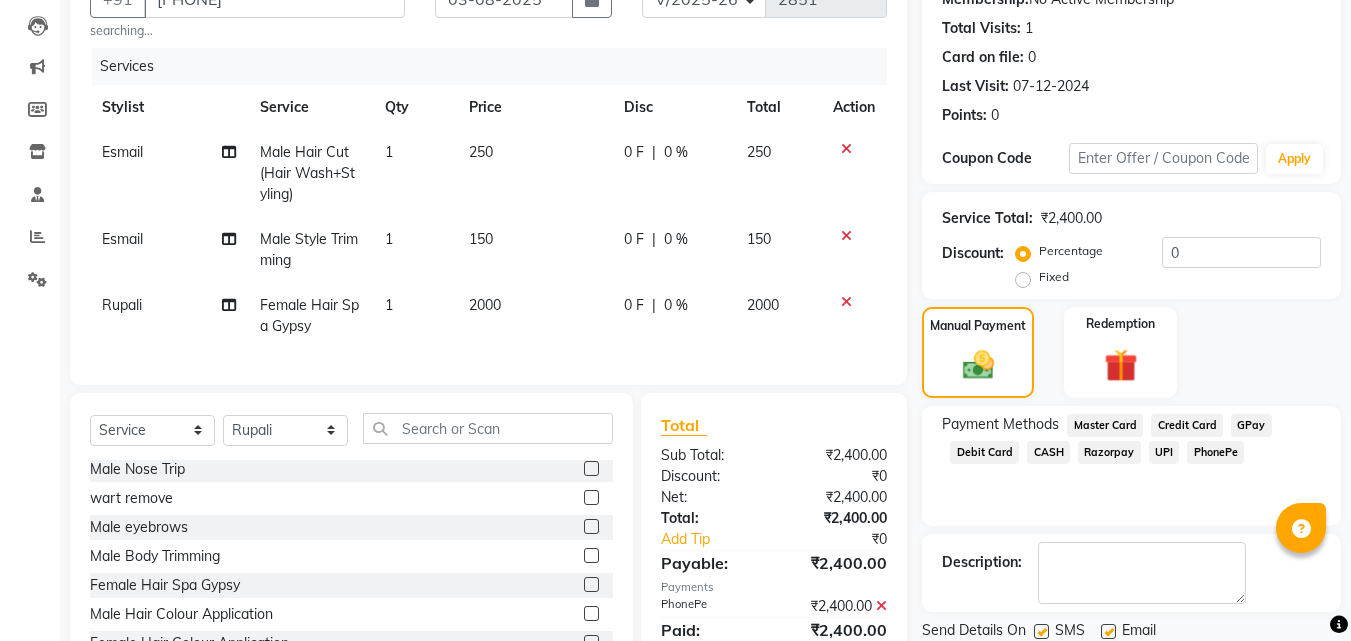 scroll, scrollTop: 298, scrollLeft: 0, axis: vertical 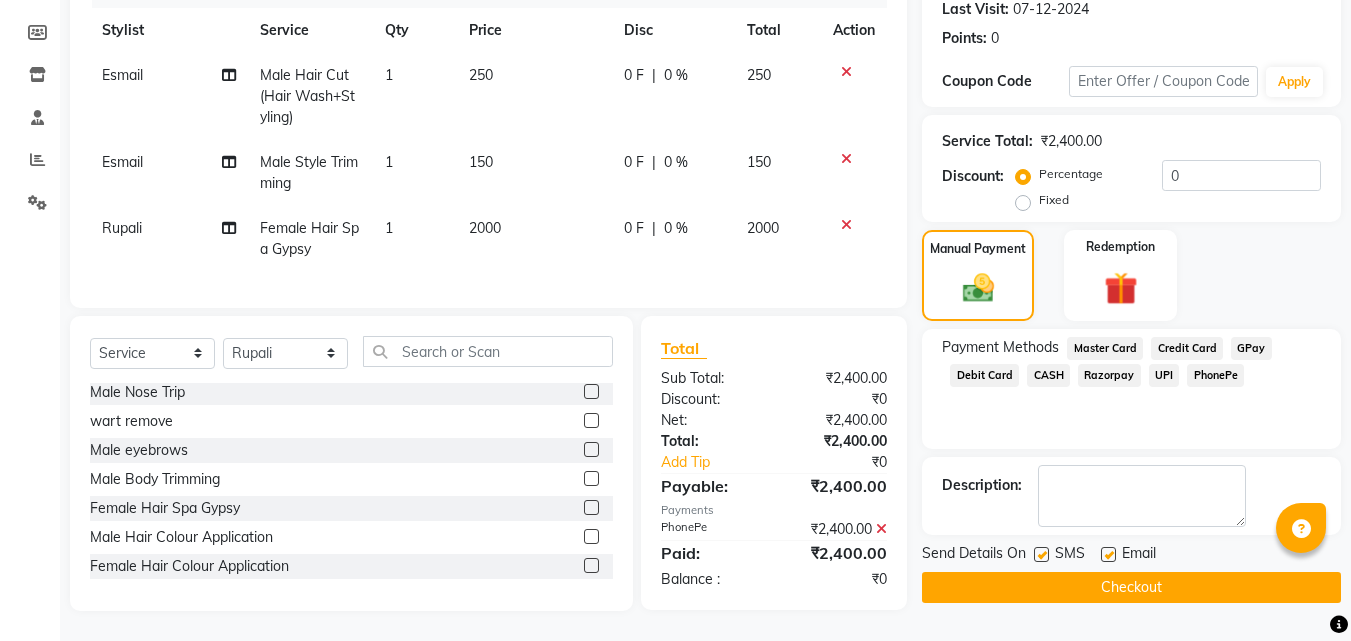 click on "Checkout" 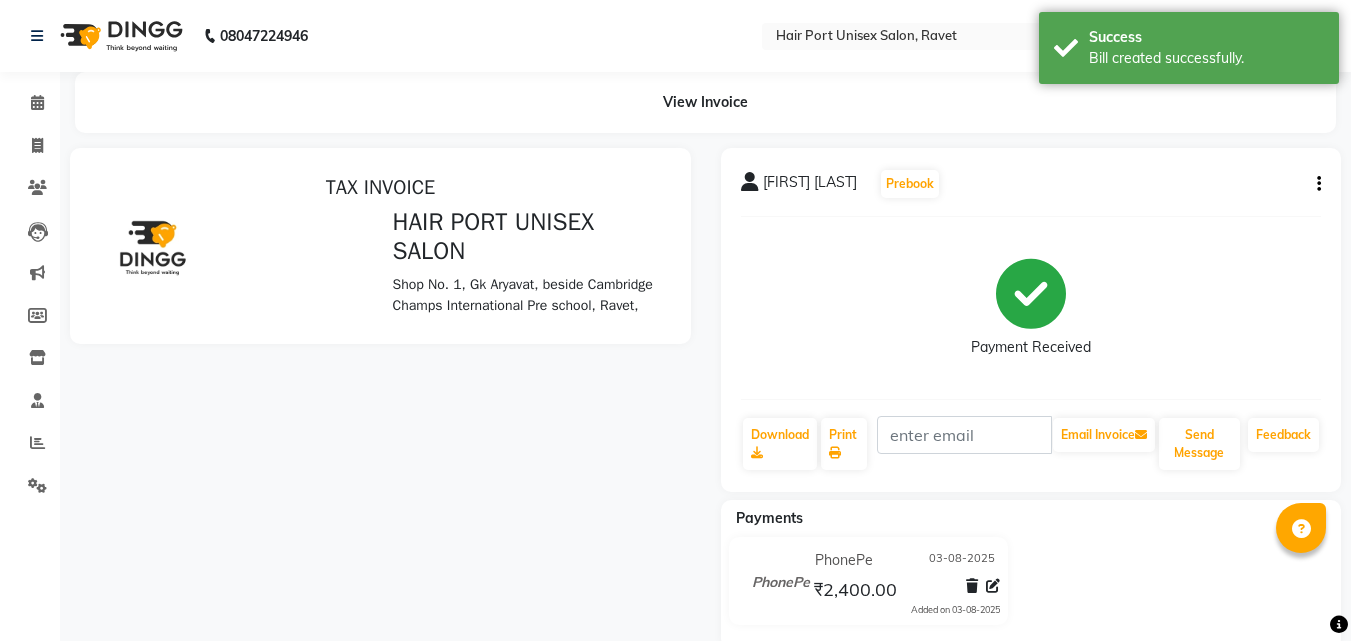 scroll, scrollTop: 0, scrollLeft: 0, axis: both 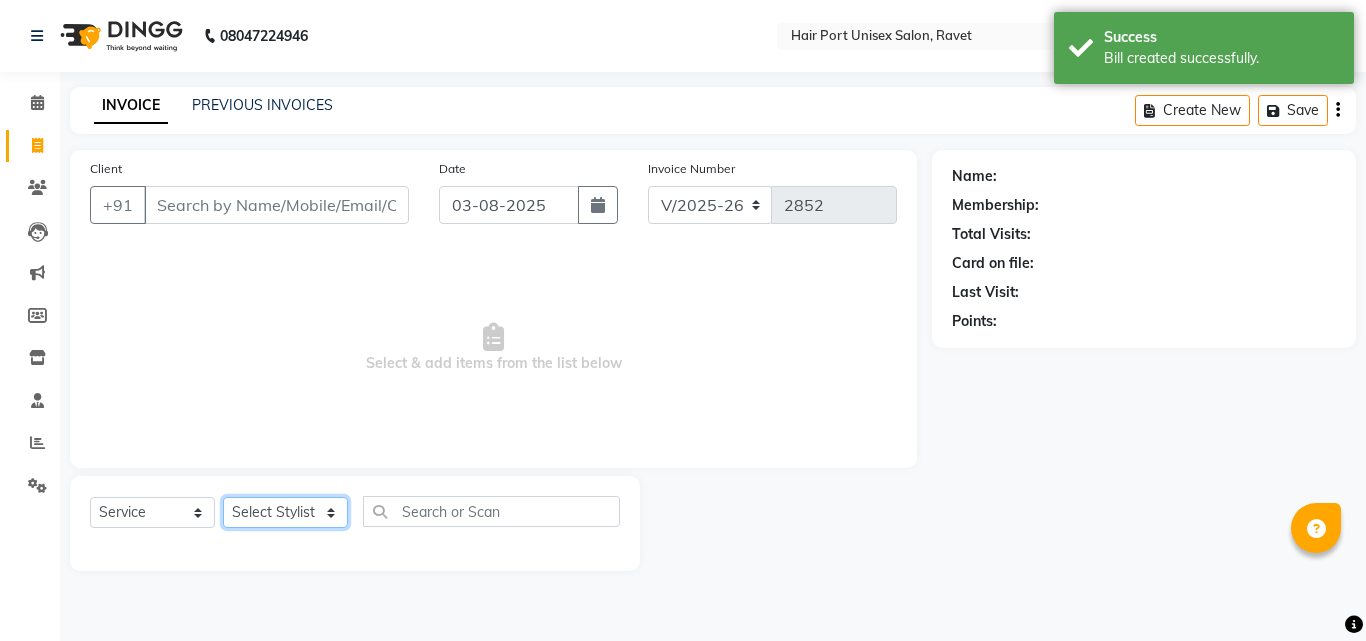click on "Select Stylist Anushaka Parihar  Esmail Gufran Jyoti Disale Netaji Vishwanath Suryavanshi Rupali  Tanaji Vishwanath Suryavanshi Vinod Mane" 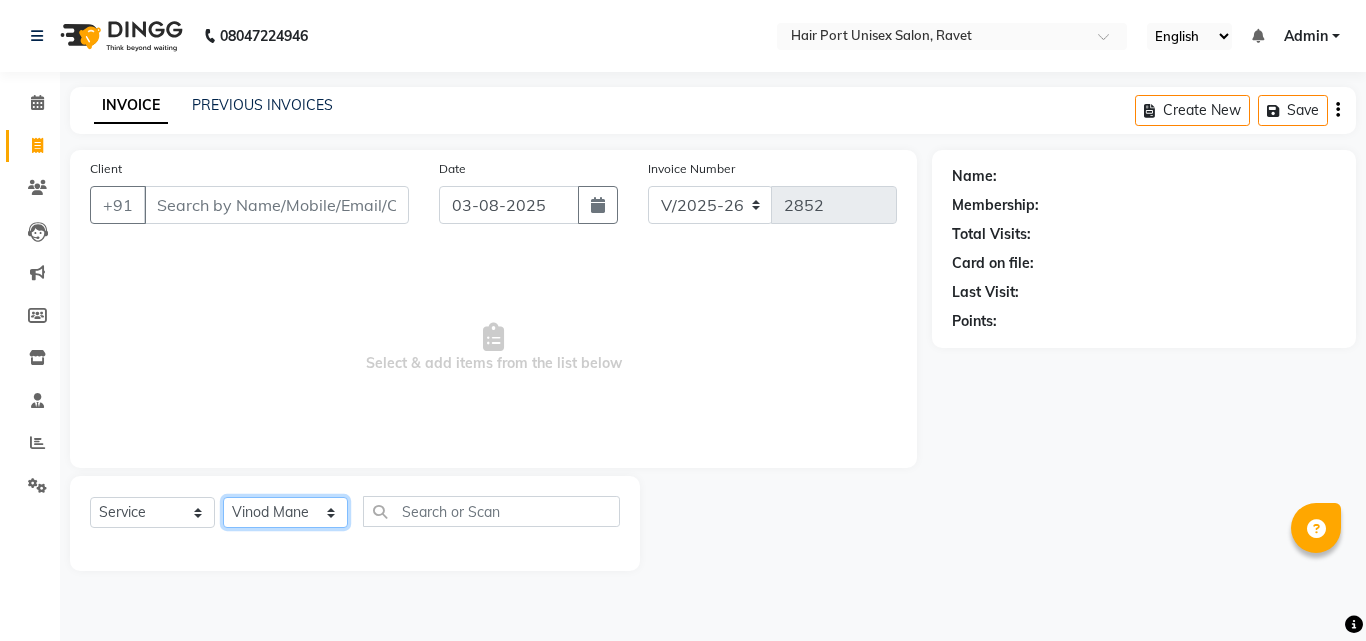 click on "Select Stylist Anushaka Parihar  Esmail Gufran Jyoti Disale Netaji Vishwanath Suryavanshi Rupali  Tanaji Vishwanath Suryavanshi Vinod Mane" 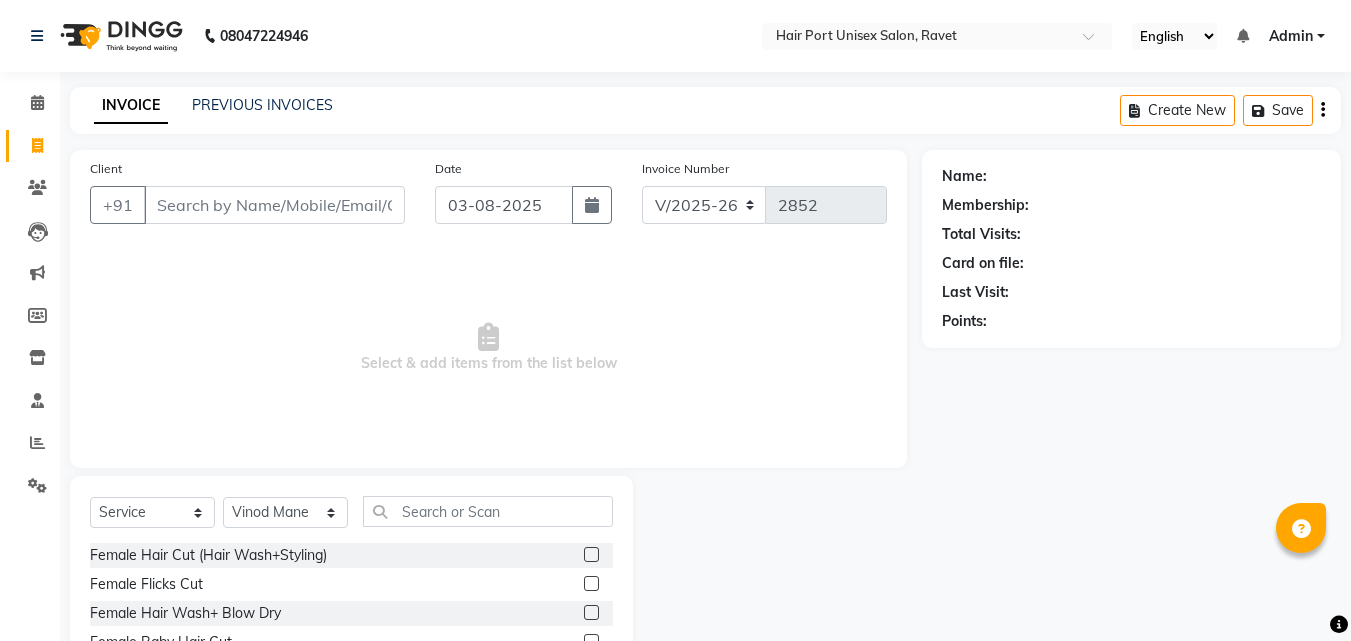 click 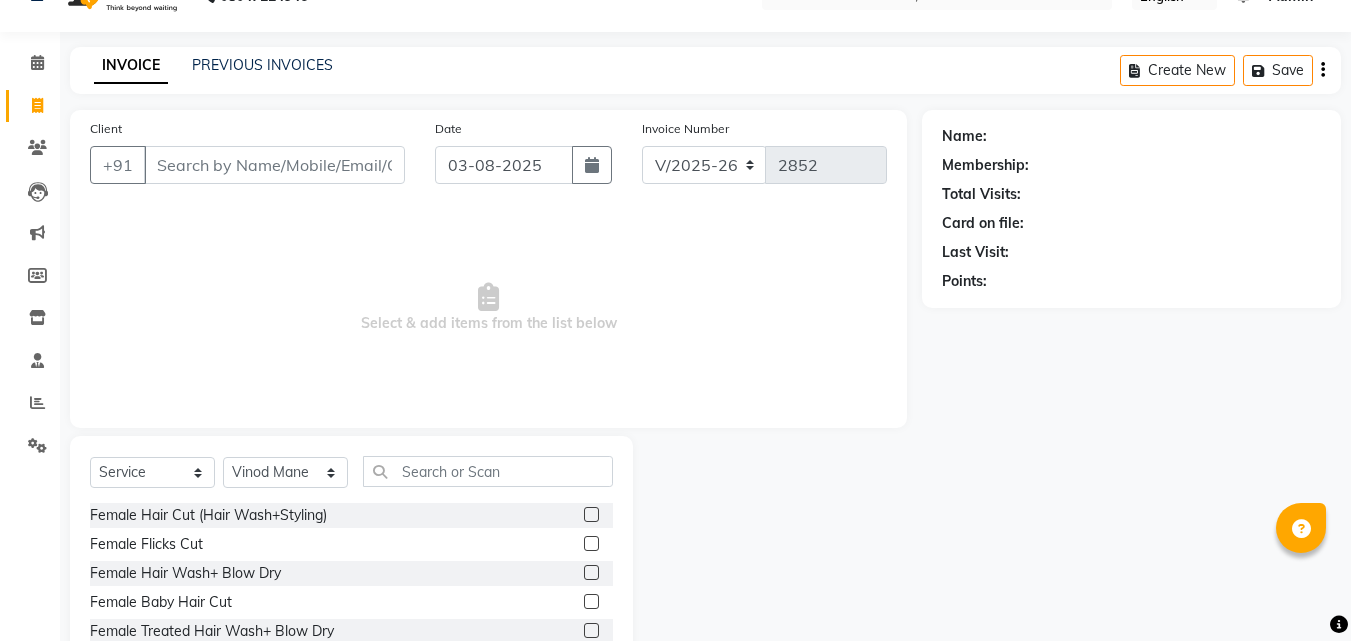 scroll, scrollTop: 160, scrollLeft: 0, axis: vertical 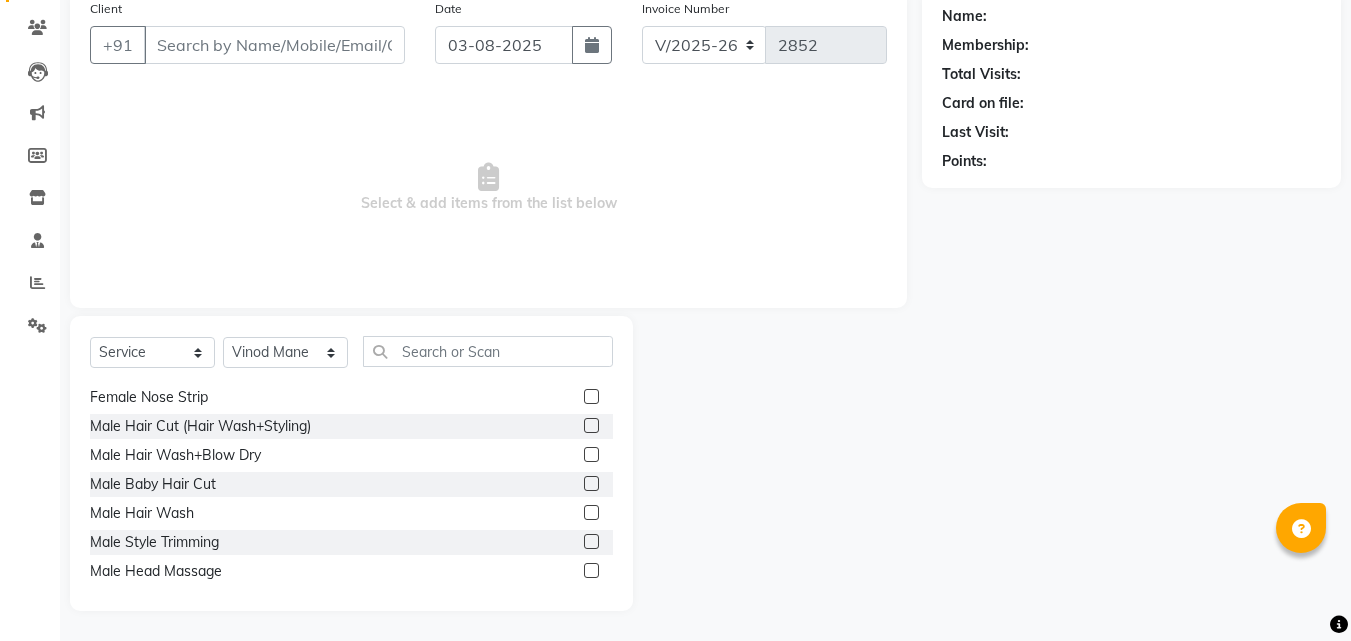 click 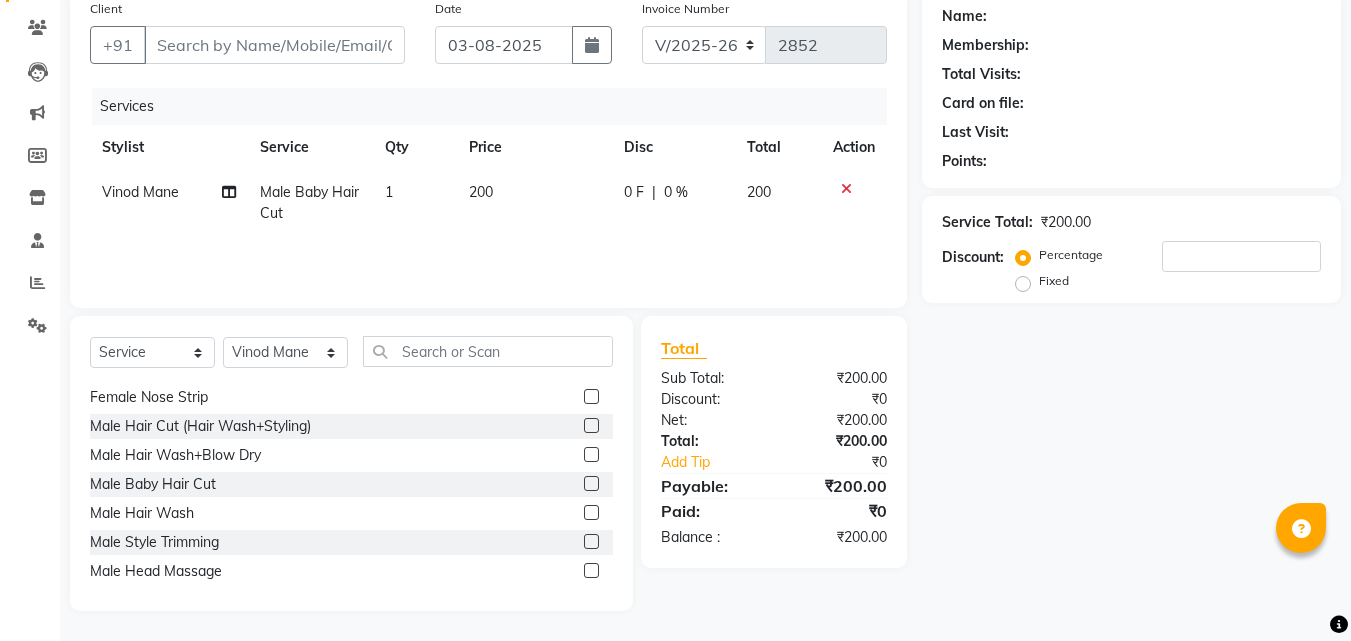 click 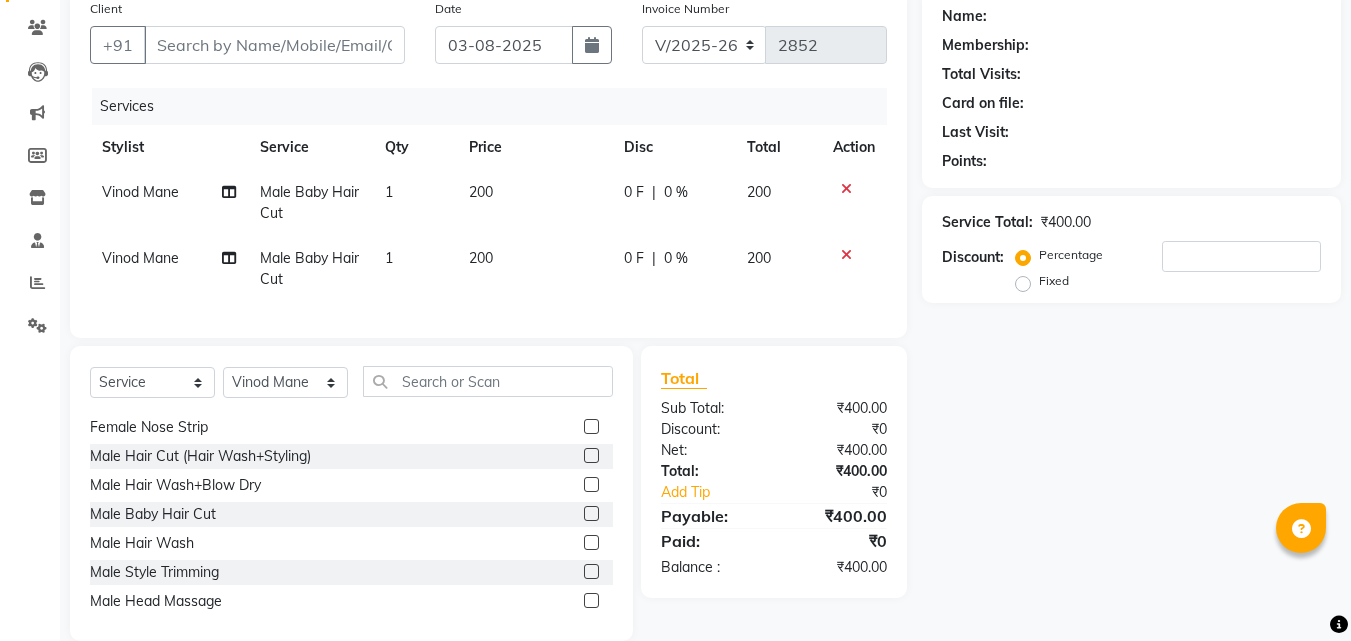 click 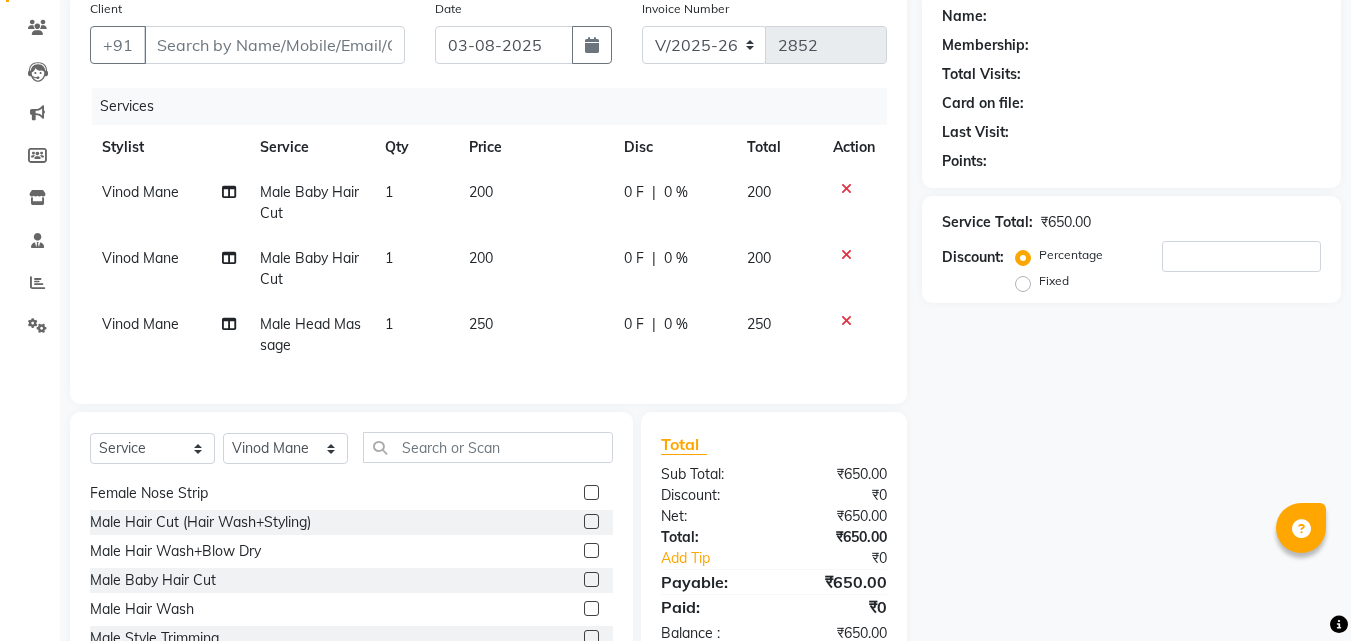 click on "Name: Membership: Total Visits: Card on file: Last Visit:  Points:  Service Total:  ₹650.00  Discount:  Percentage   Fixed" 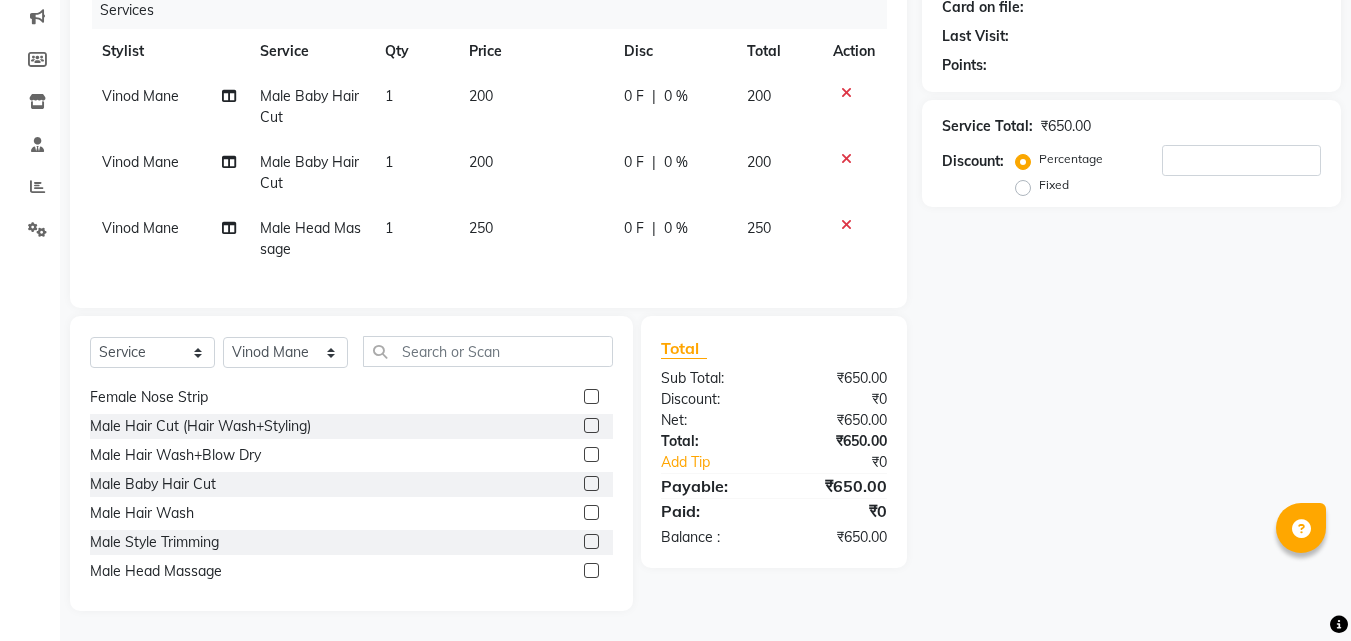 scroll, scrollTop: 271, scrollLeft: 0, axis: vertical 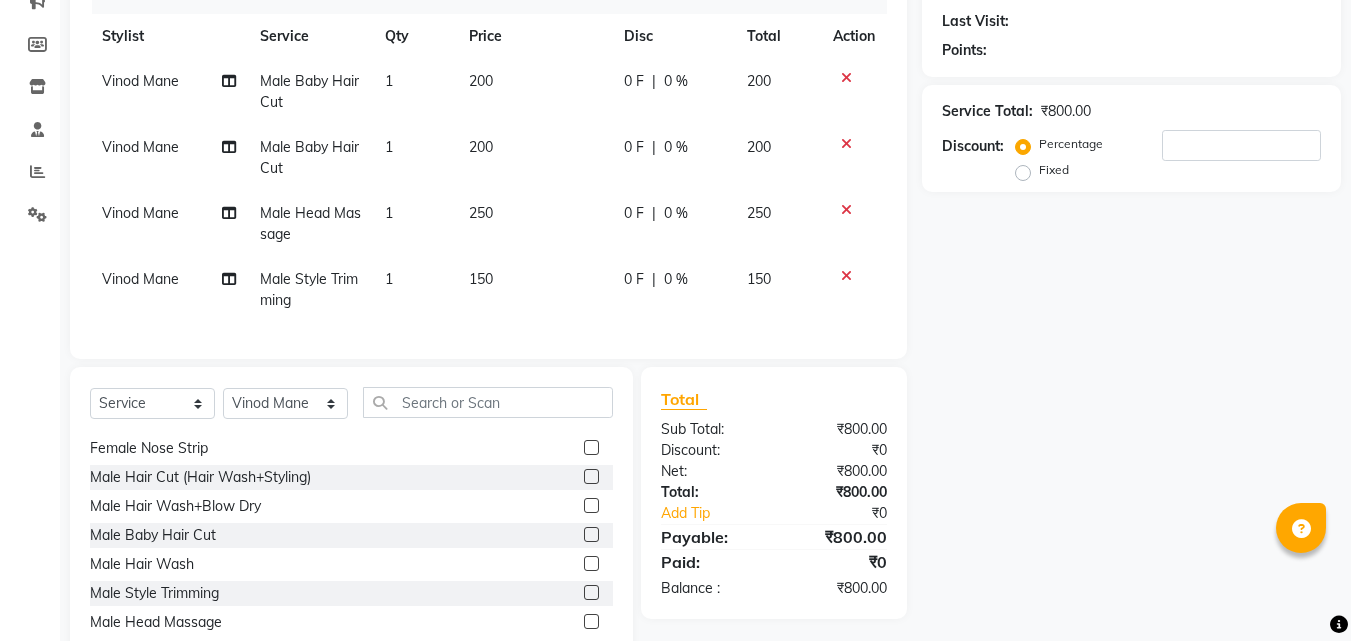 click 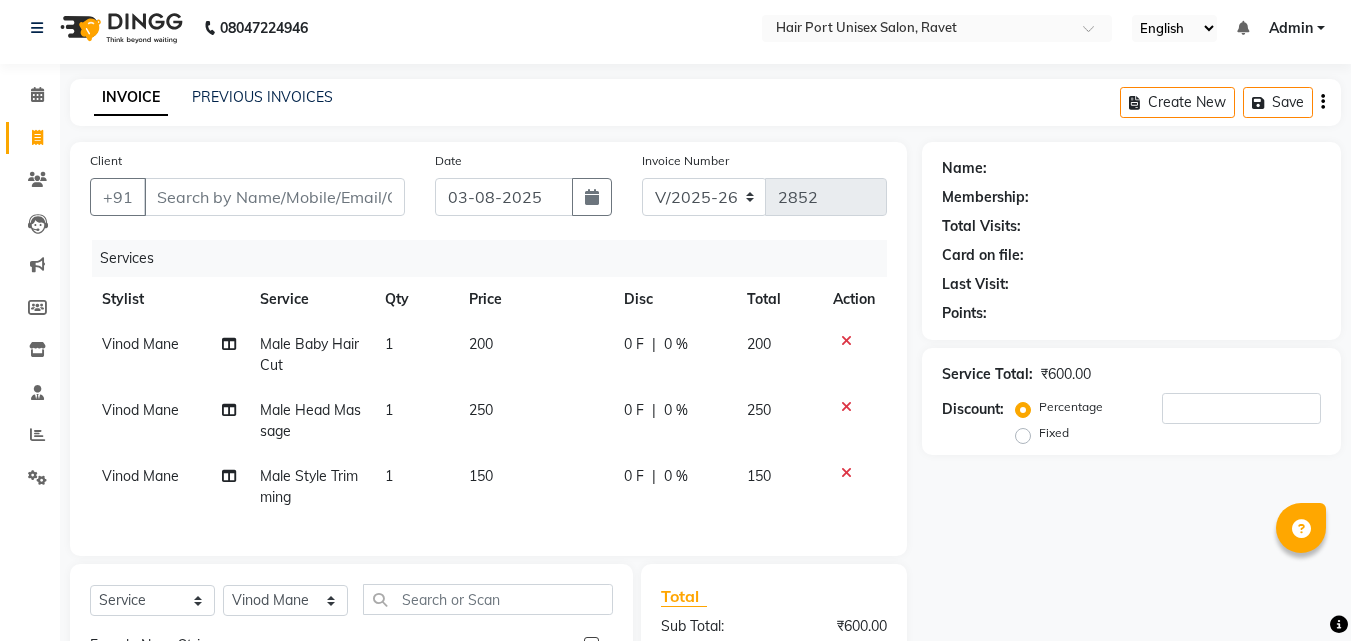 scroll, scrollTop: 0, scrollLeft: 0, axis: both 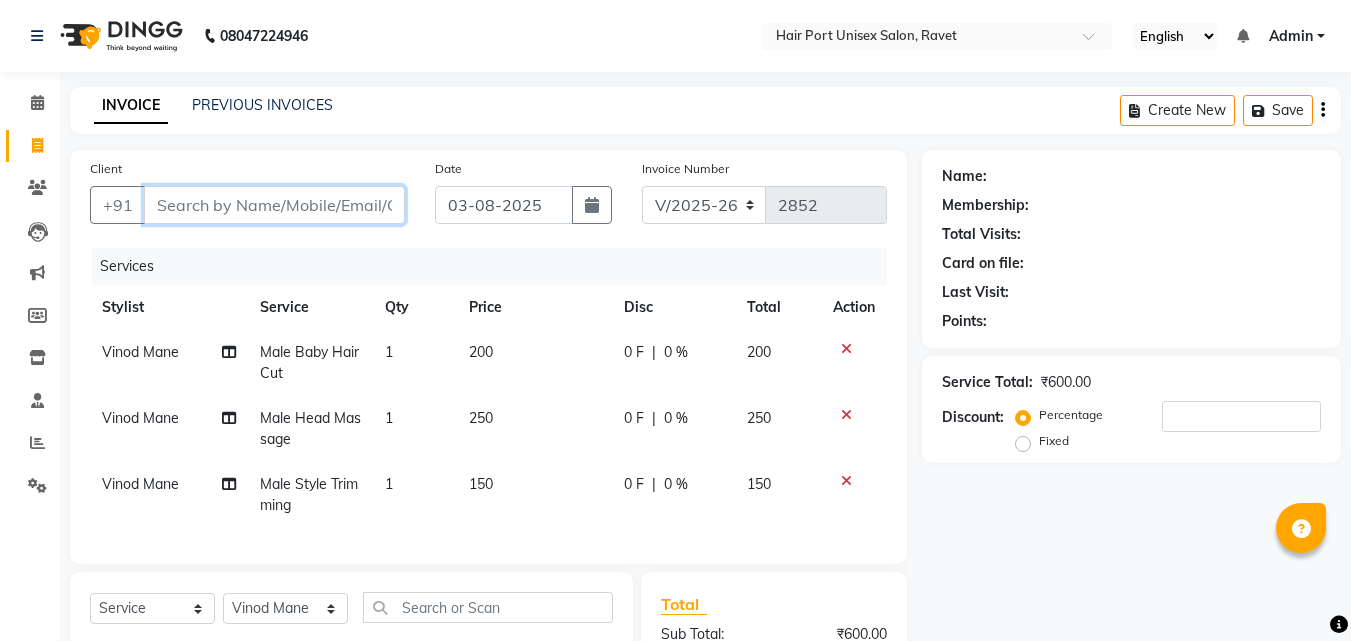 click on "Client" at bounding box center [274, 205] 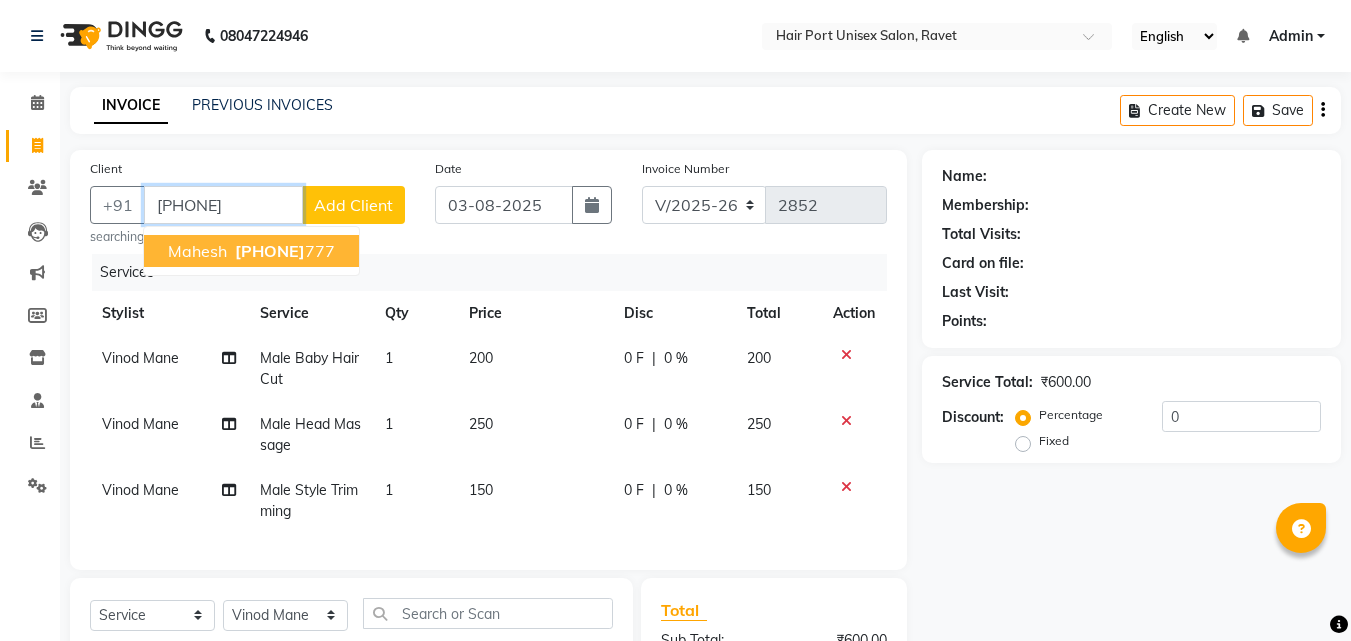click on "[PHONE]" at bounding box center [270, 251] 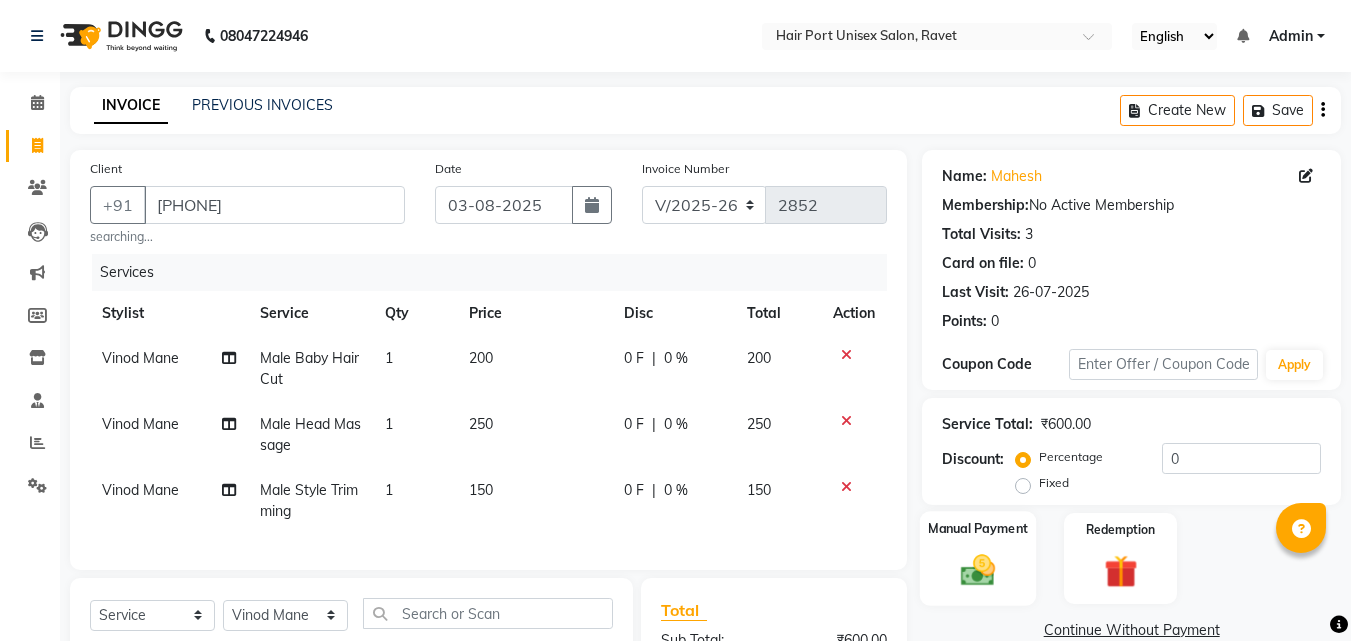 click 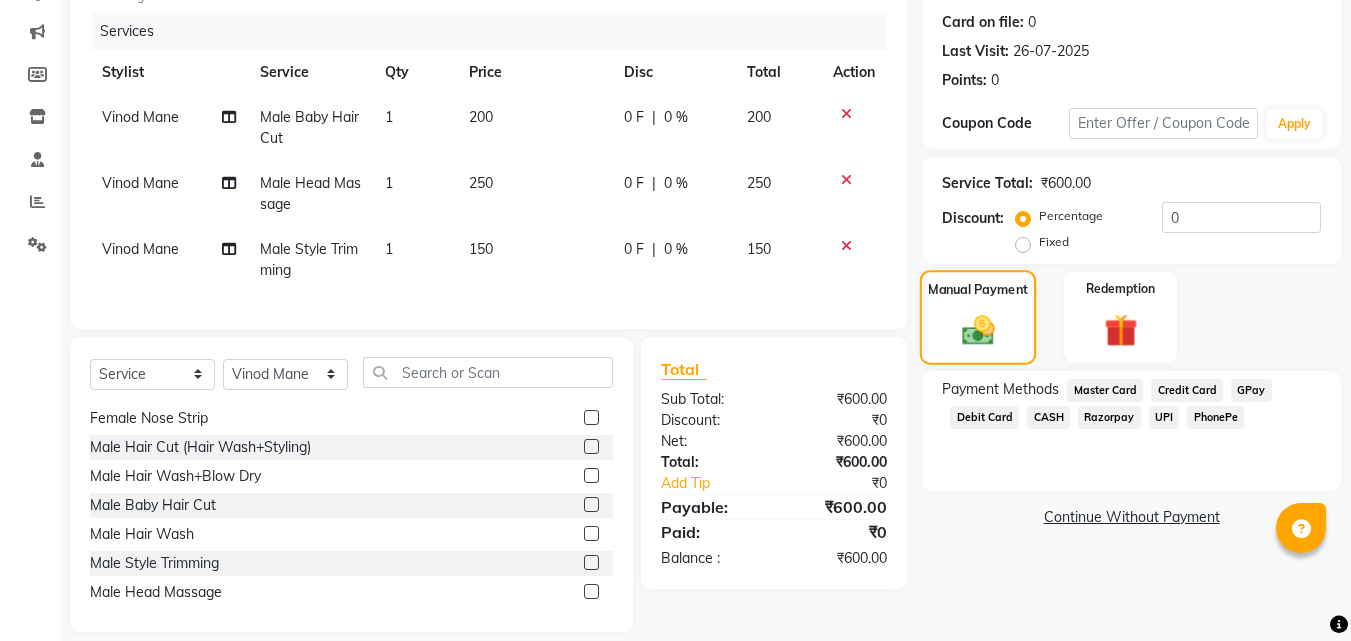 scroll, scrollTop: 277, scrollLeft: 0, axis: vertical 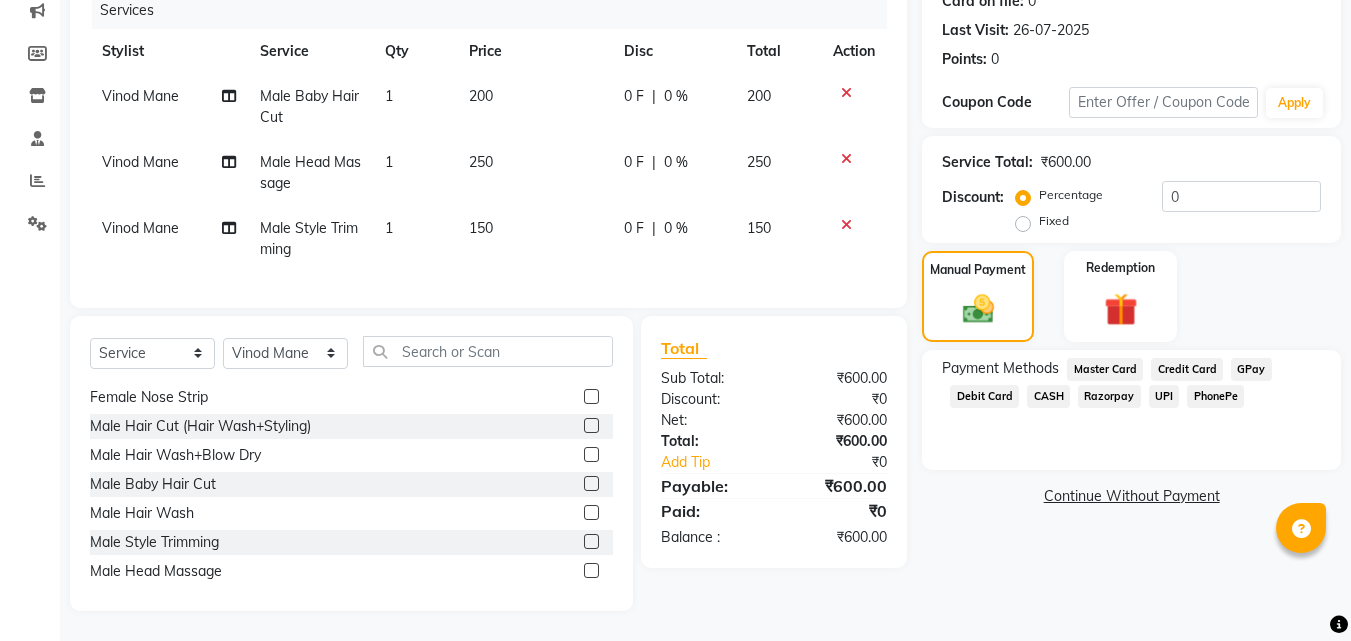 click on "PhonePe" 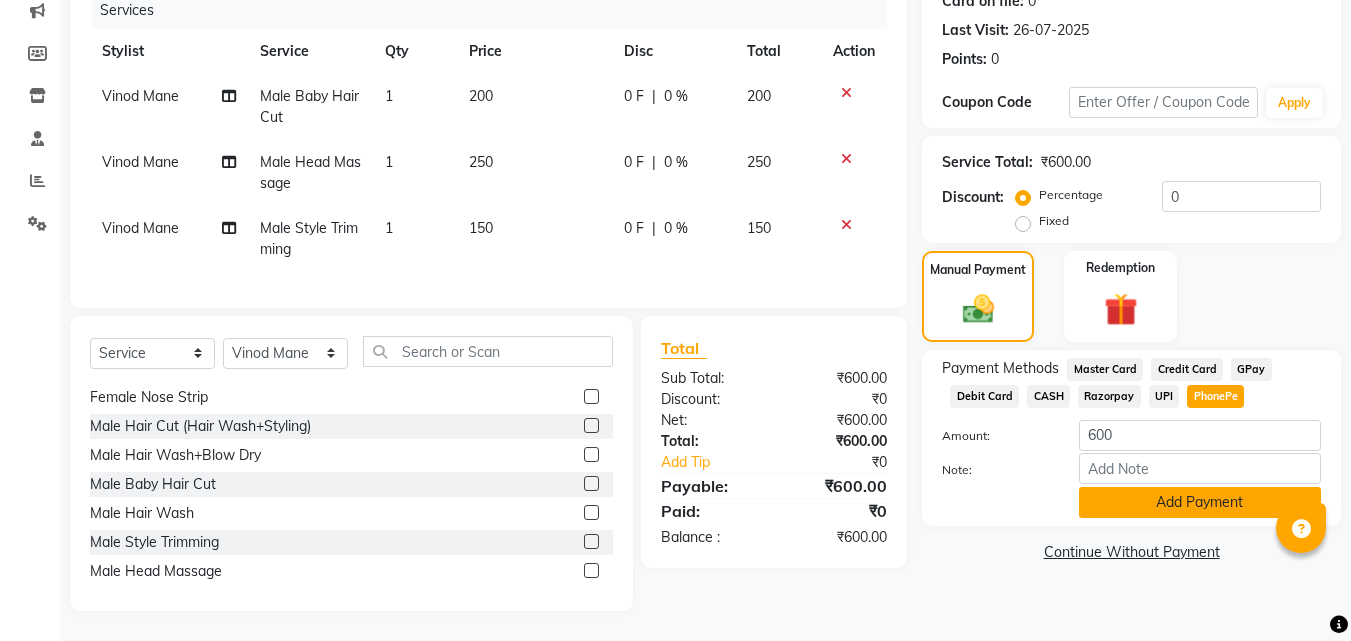 click on "Add Payment" 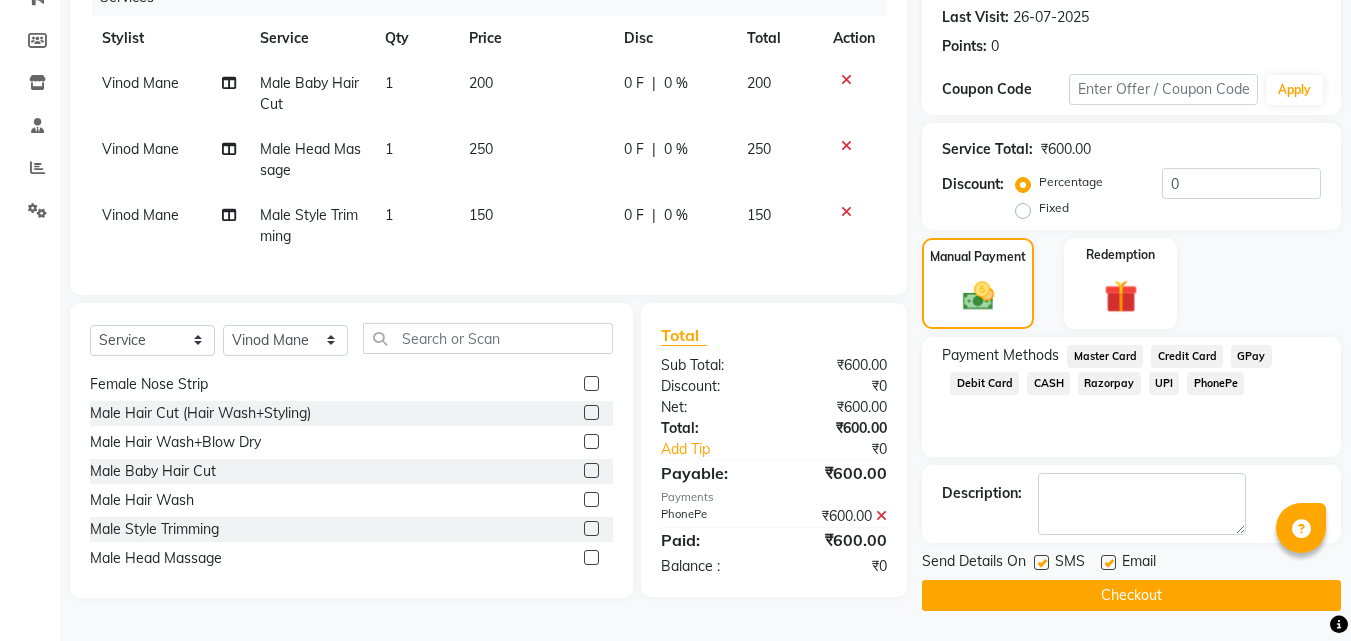 click on "Checkout" 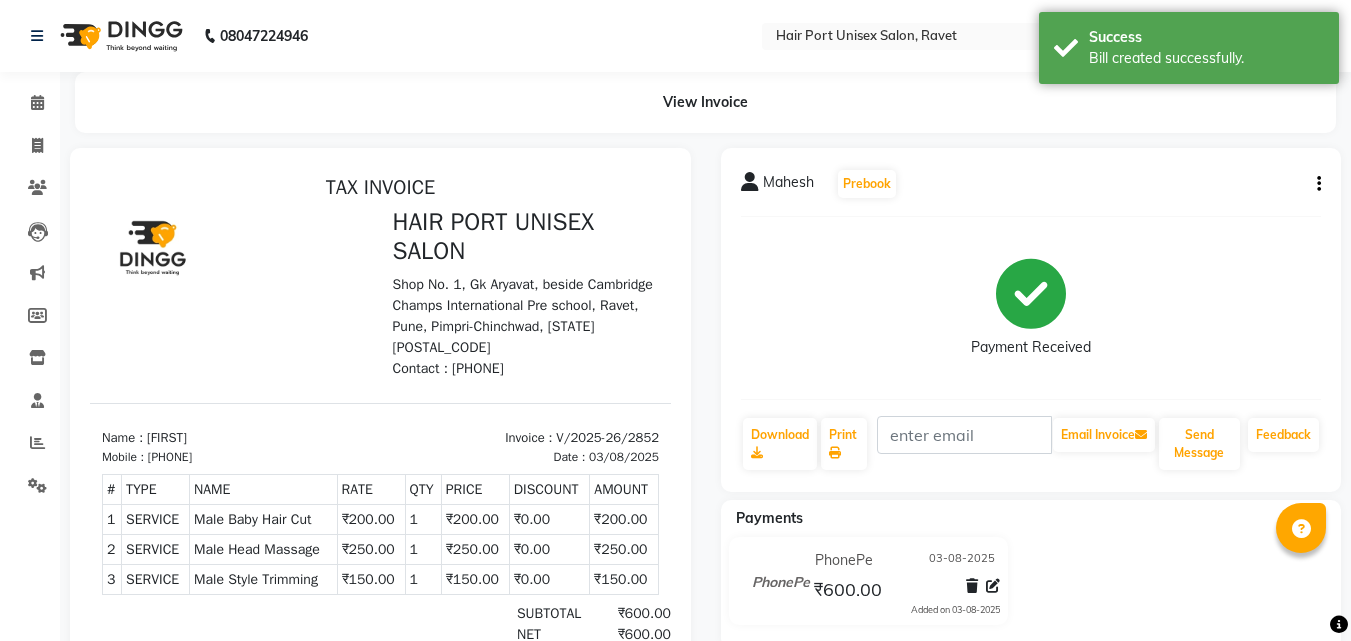 scroll, scrollTop: 0, scrollLeft: 0, axis: both 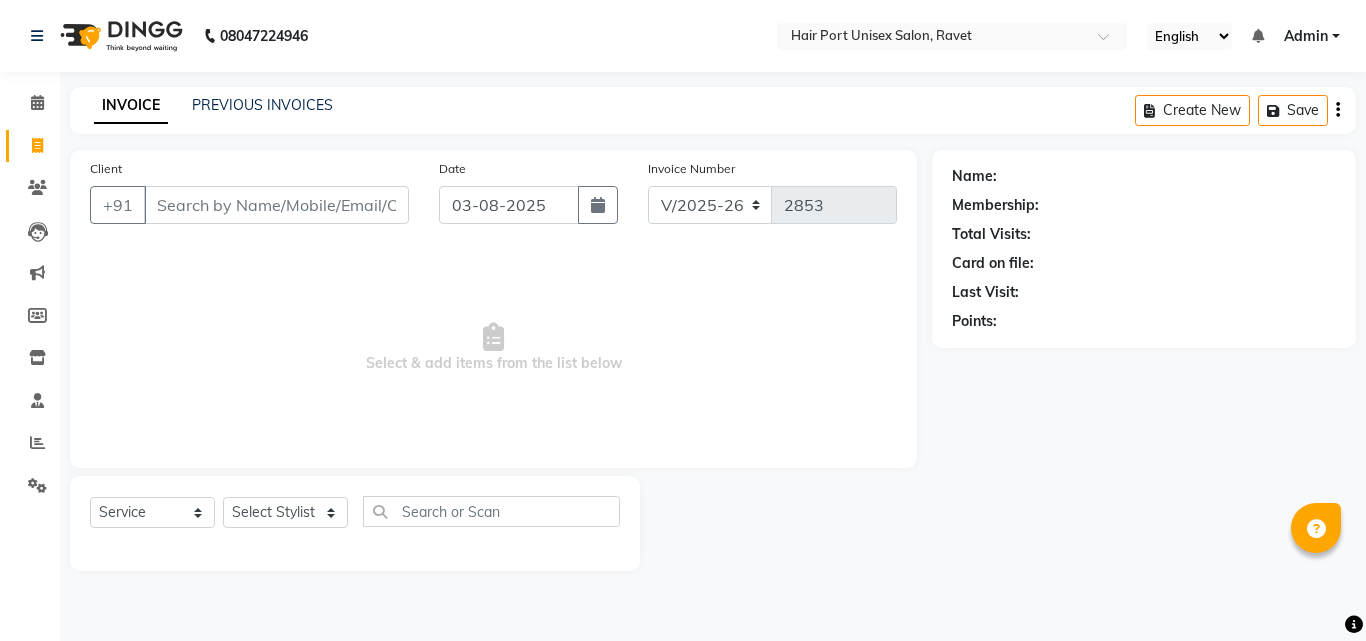 click on "Select & add items from the list below" at bounding box center (493, 348) 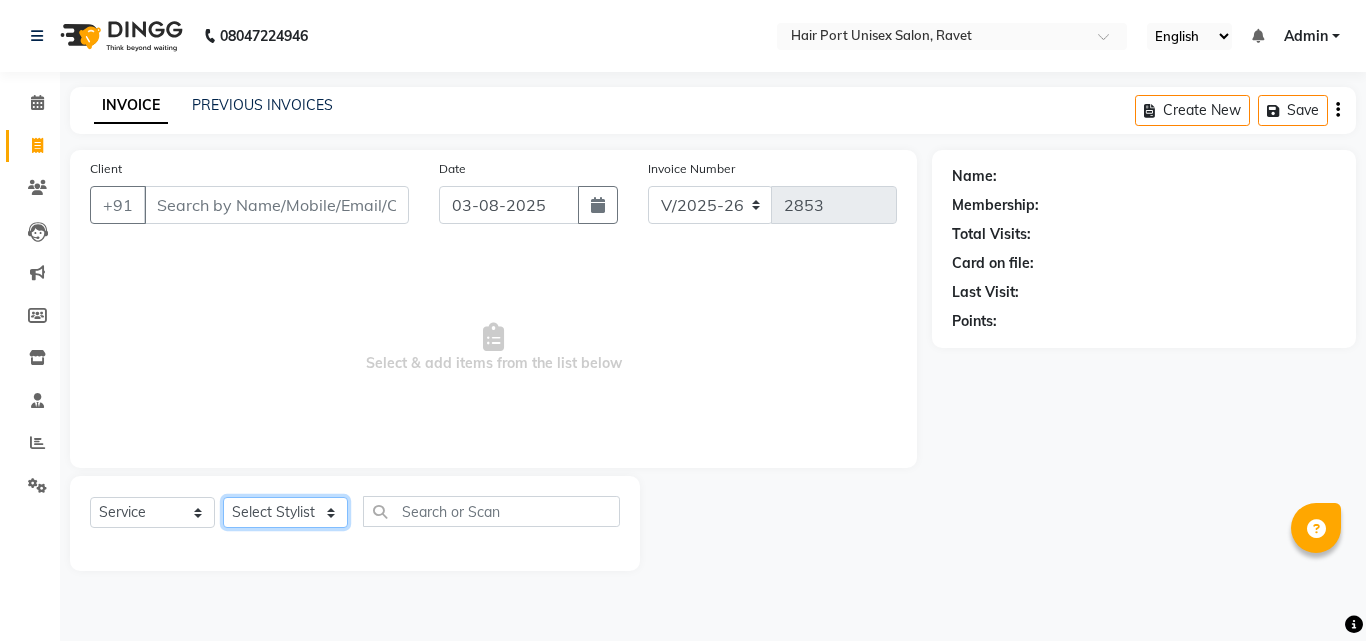 click on "Select Stylist Anushaka Parihar  Esmail Gufran Jyoti Disale Netaji Vishwanath Suryavanshi Rupali  Tanaji Vishwanath Suryavanshi Vinod Mane" 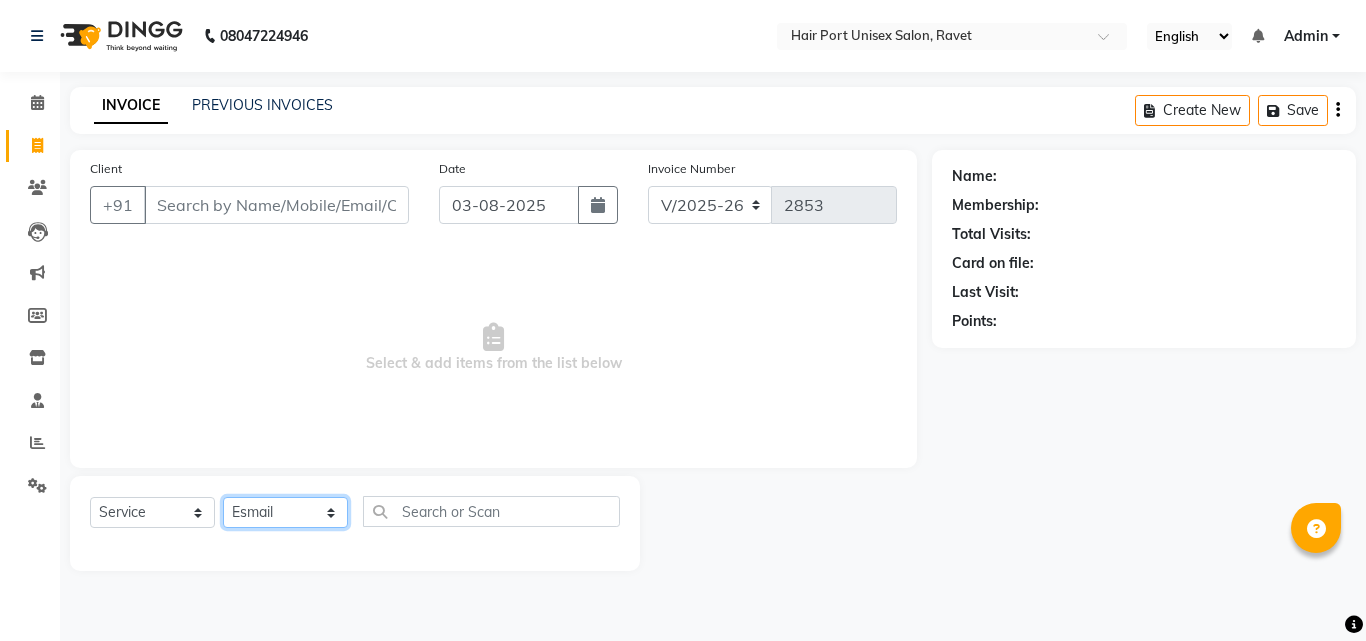 click on "Select Stylist Anushaka Parihar  Esmail Gufran Jyoti Disale Netaji Vishwanath Suryavanshi Rupali  Tanaji Vishwanath Suryavanshi Vinod Mane" 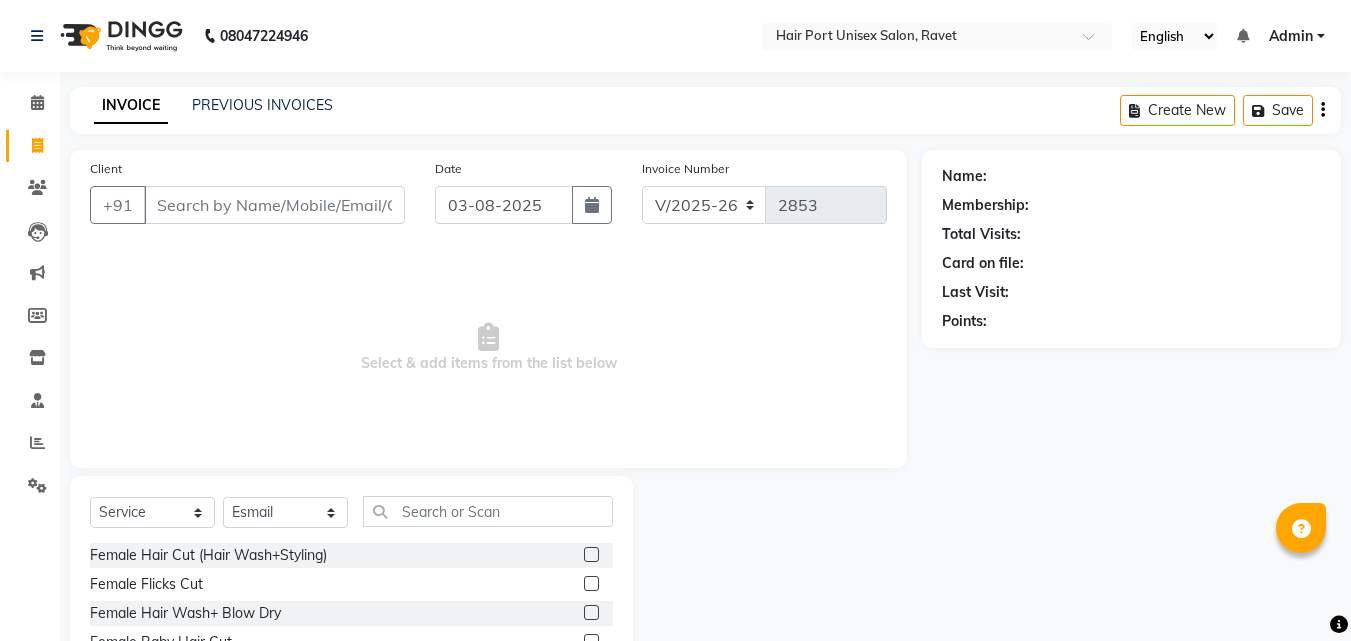click 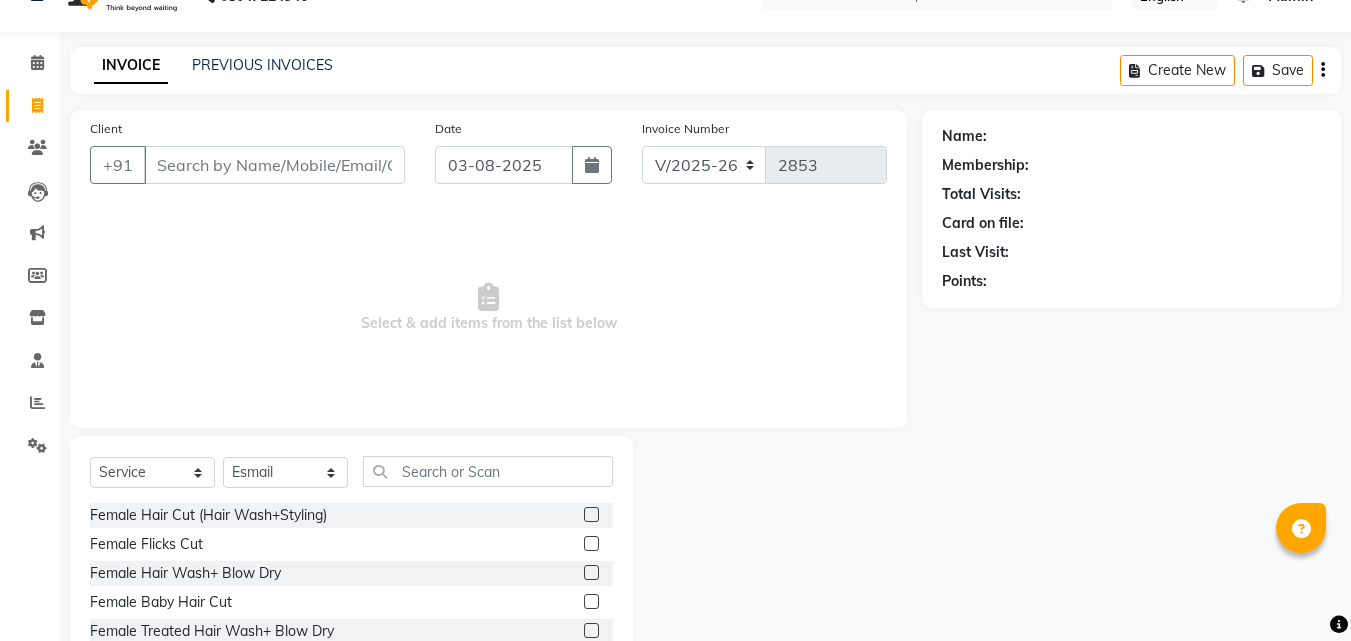 scroll, scrollTop: 160, scrollLeft: 0, axis: vertical 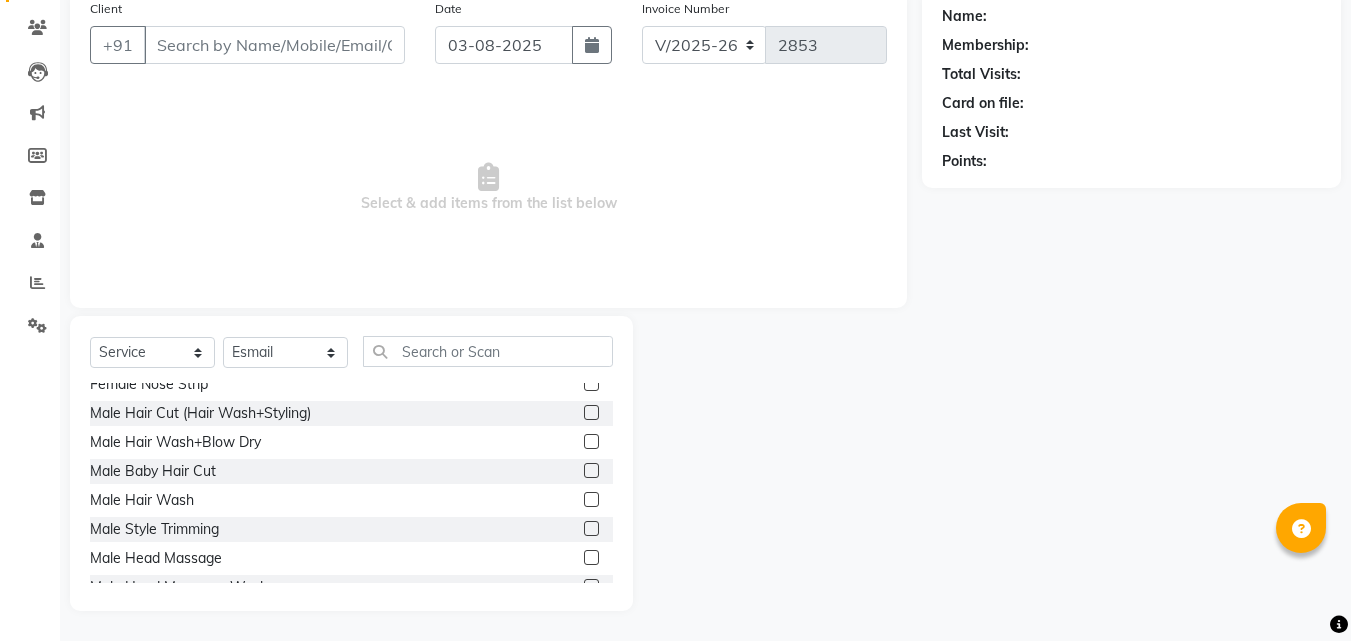 click 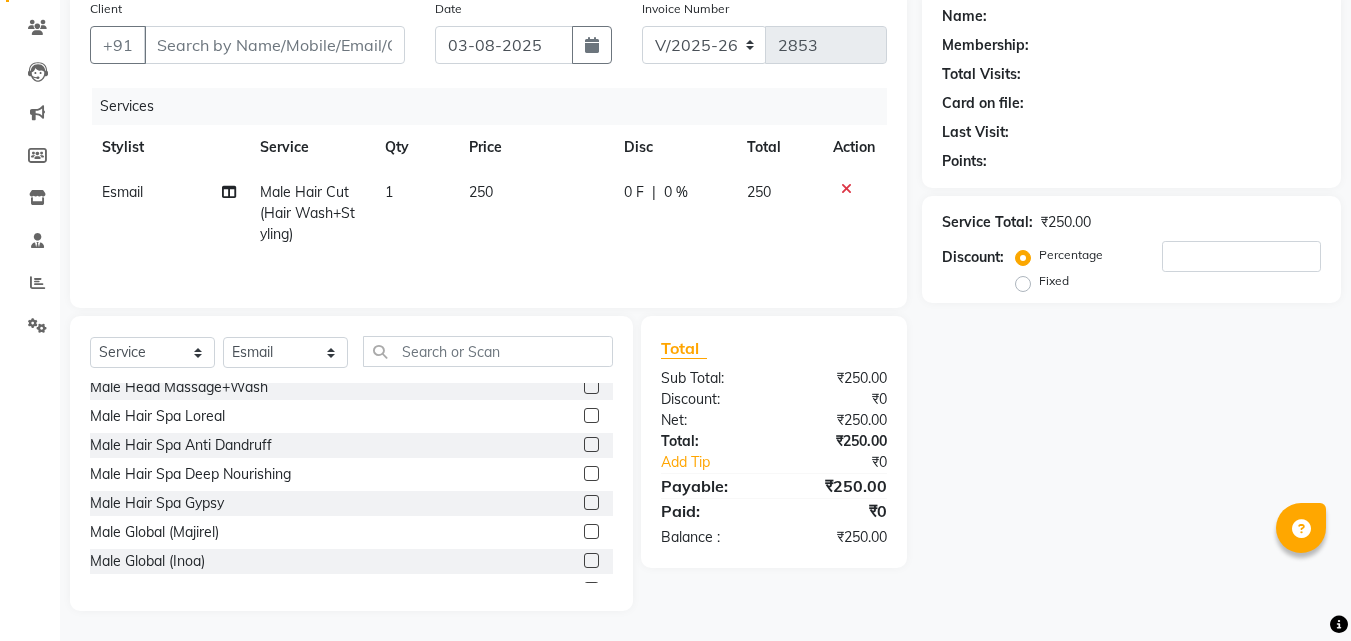 scroll, scrollTop: 3760, scrollLeft: 0, axis: vertical 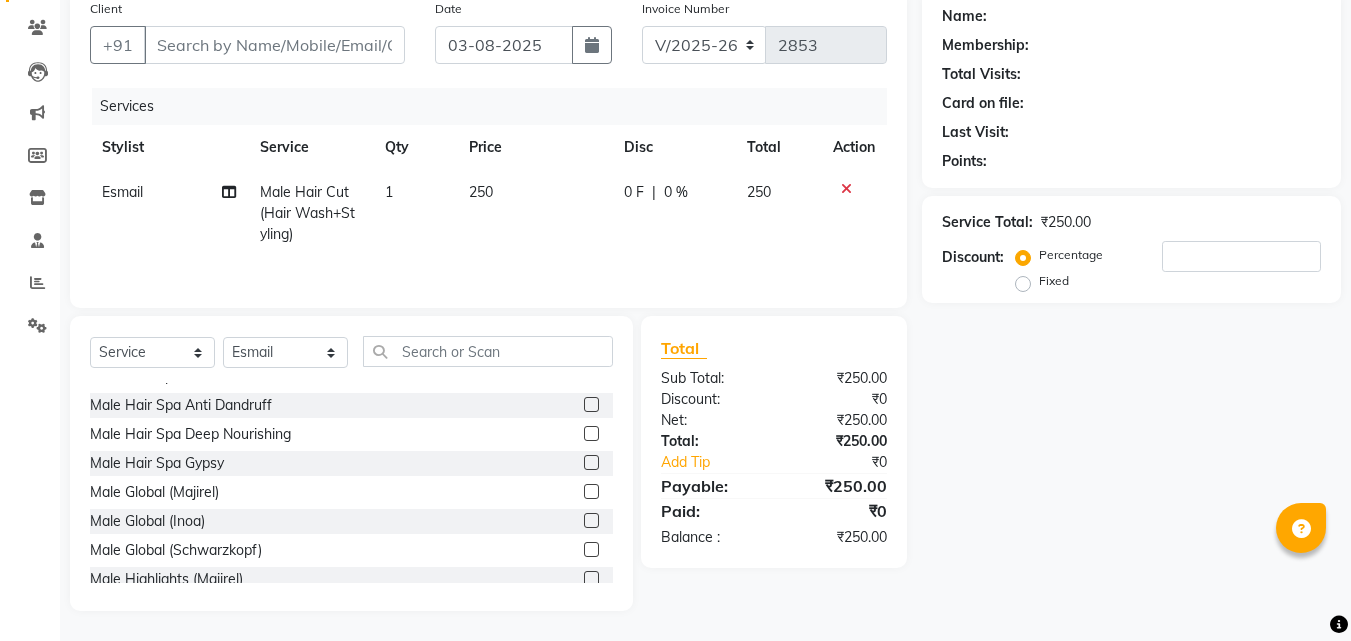 click 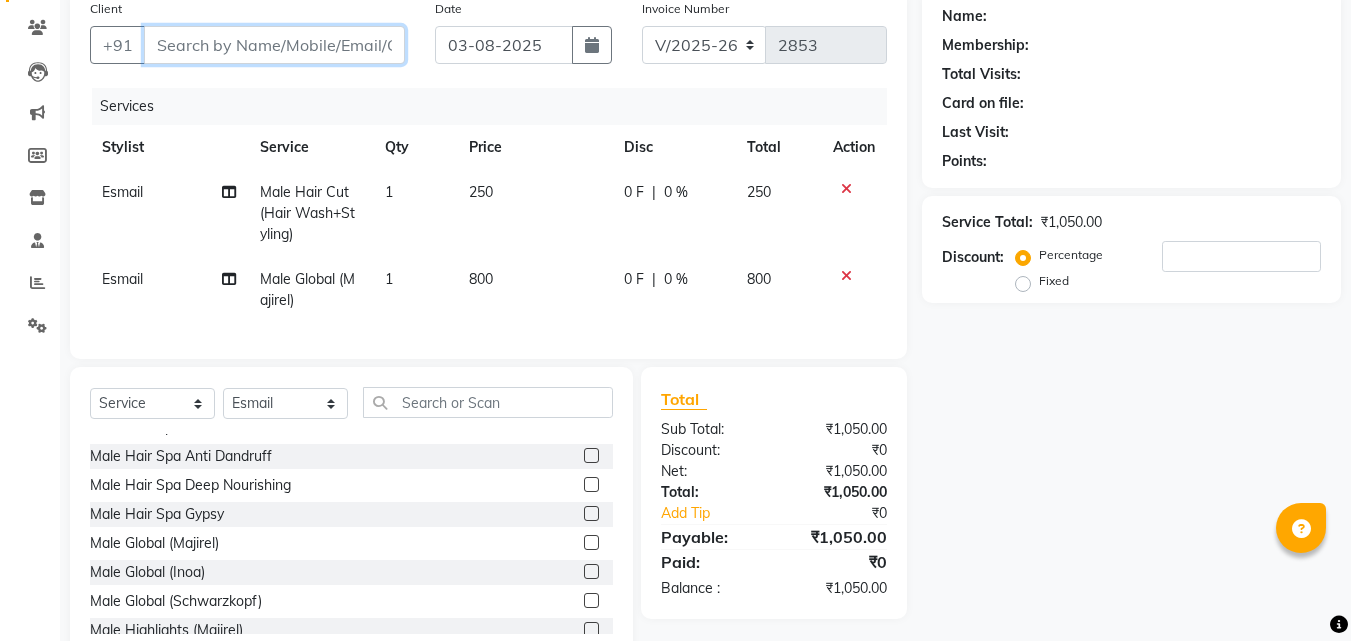 click on "Client" at bounding box center (274, 45) 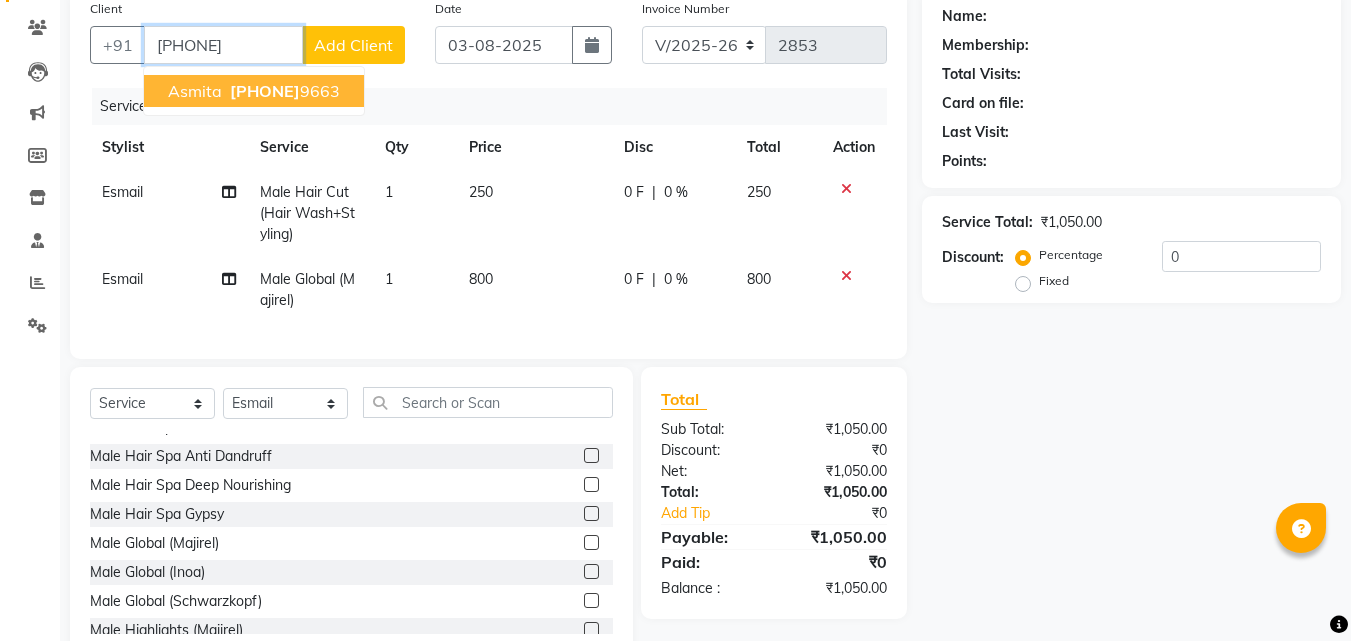 click on "[PHONE]" at bounding box center [265, 91] 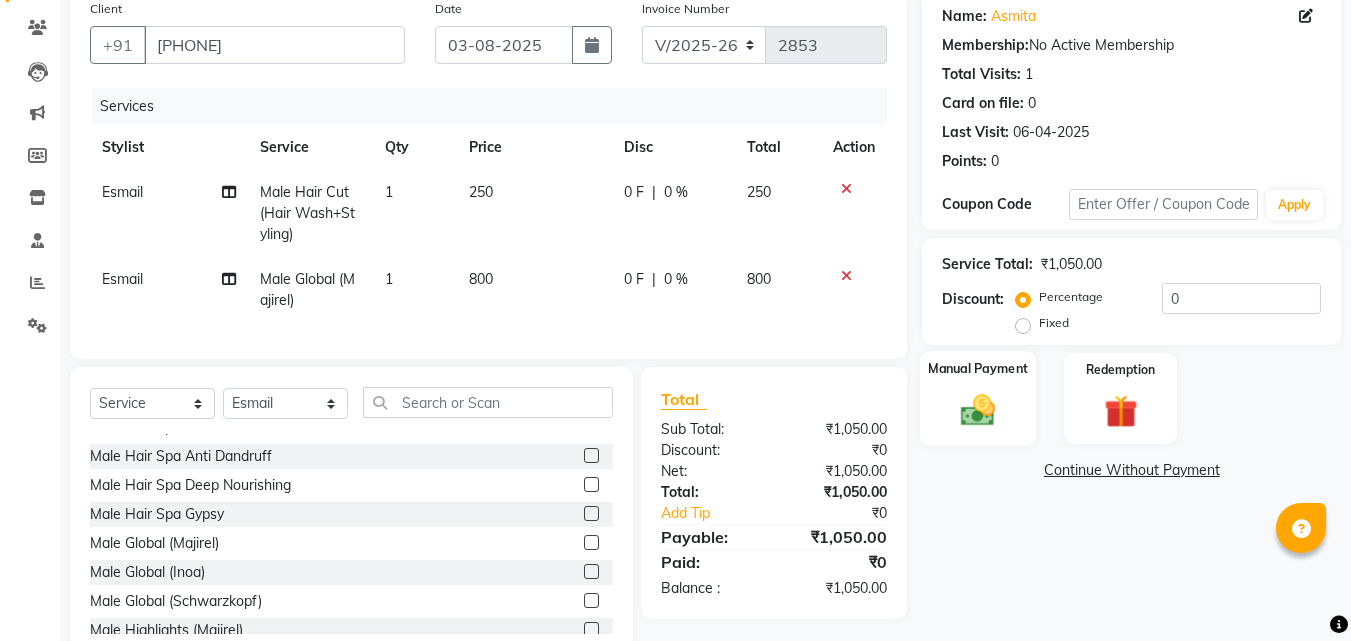 click 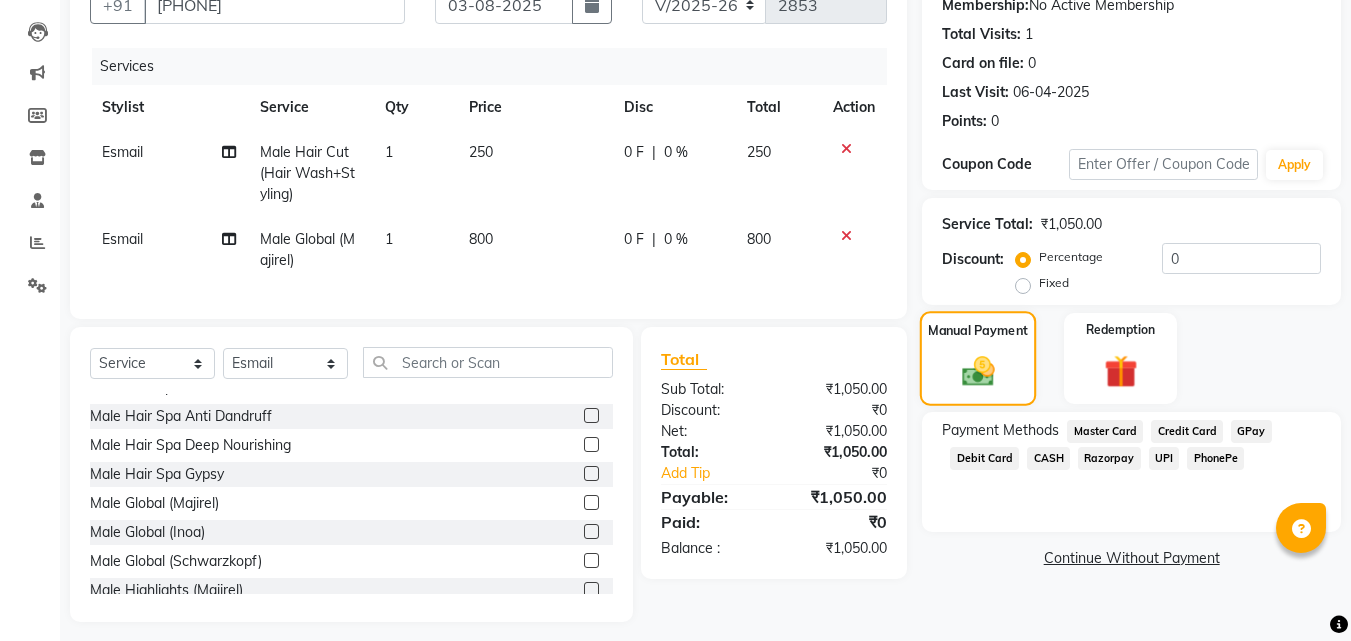 scroll, scrollTop: 226, scrollLeft: 0, axis: vertical 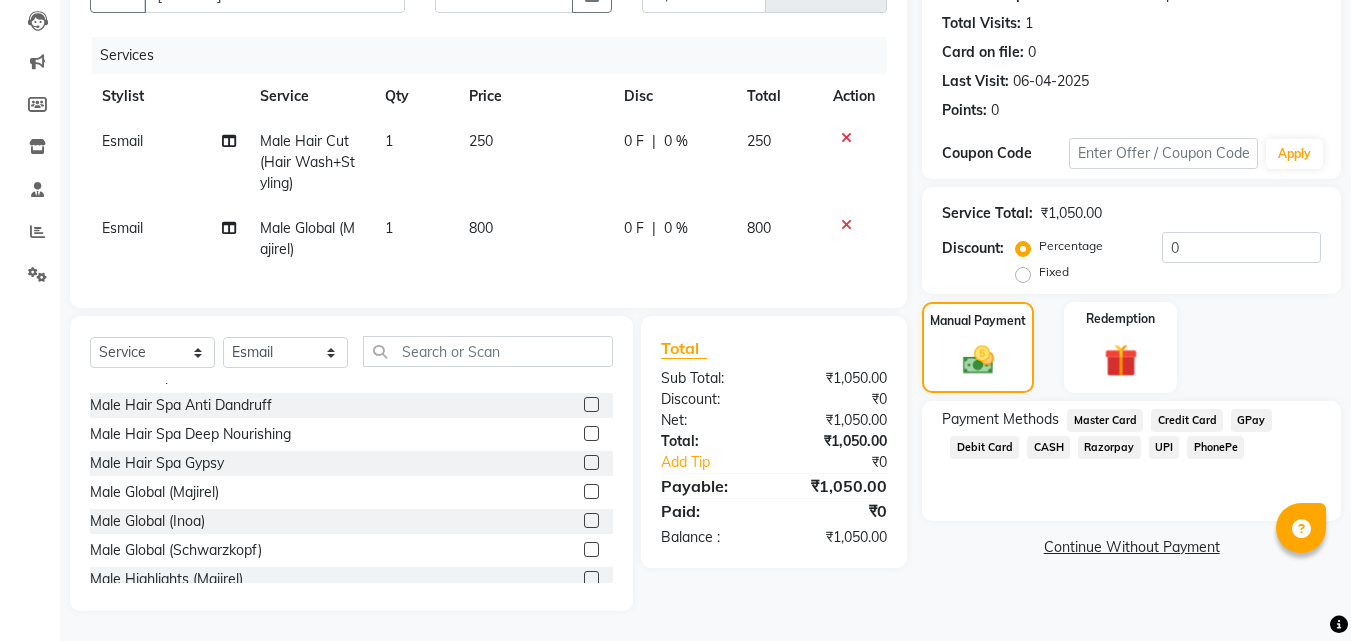 click on "PhonePe" 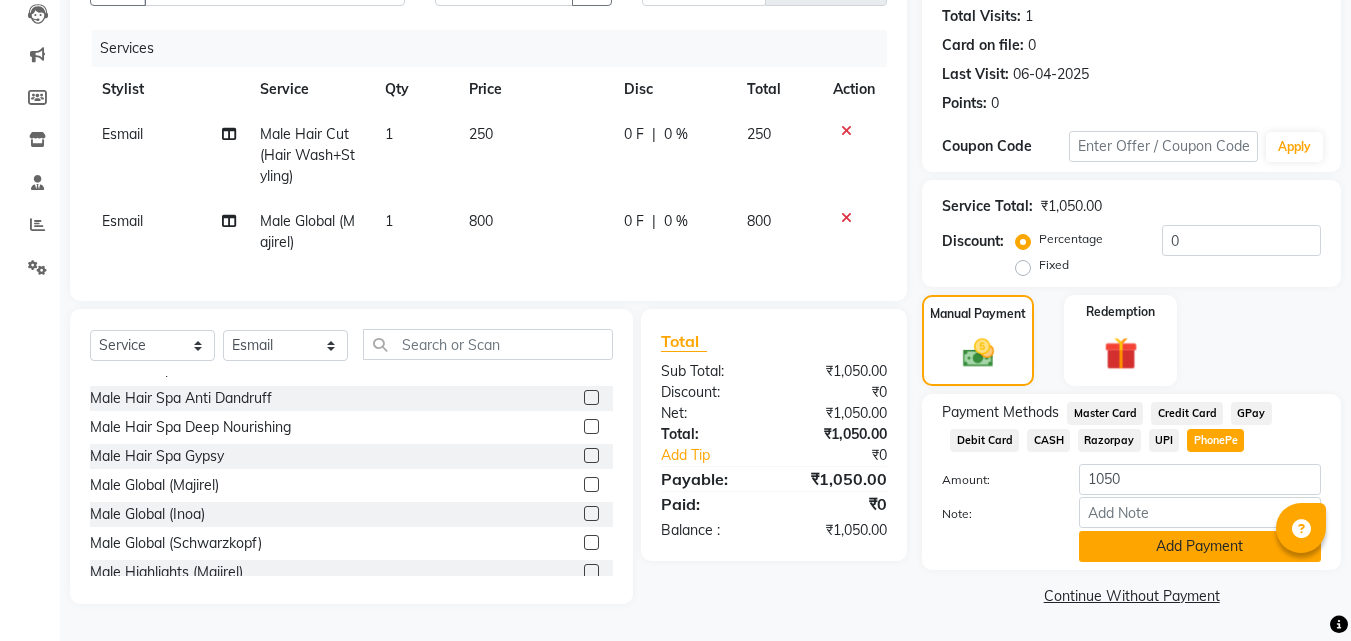 click on "Add Payment" 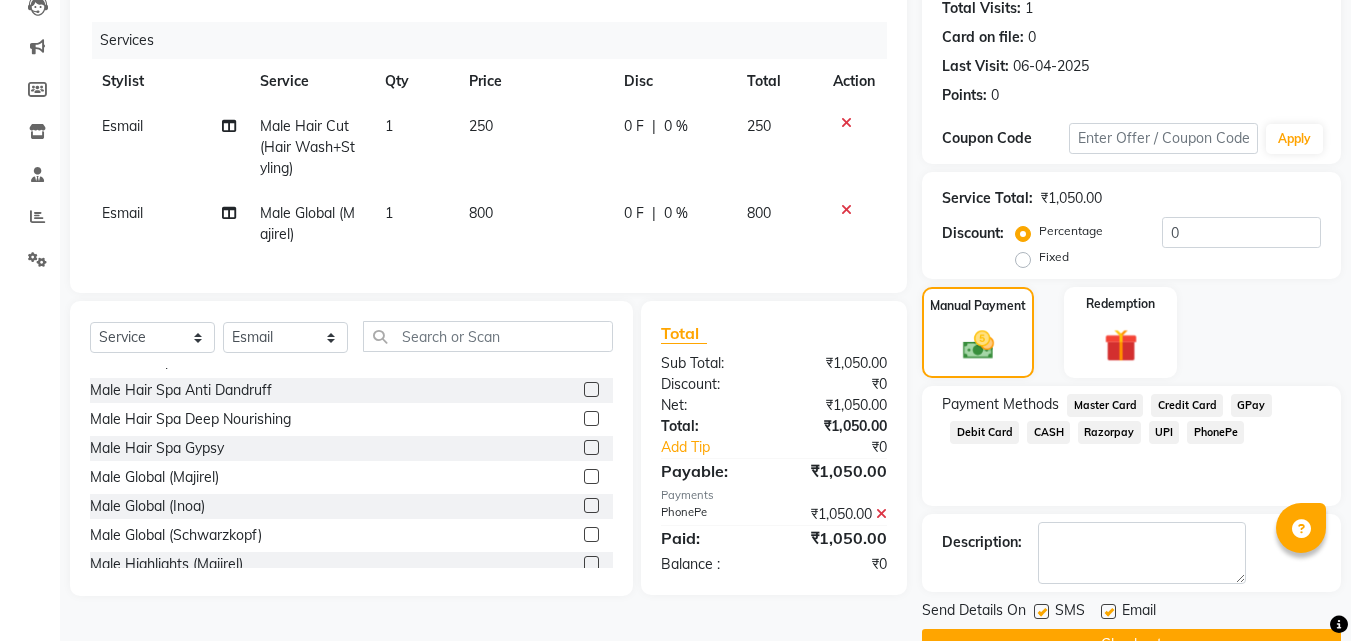 click on "Checkout" 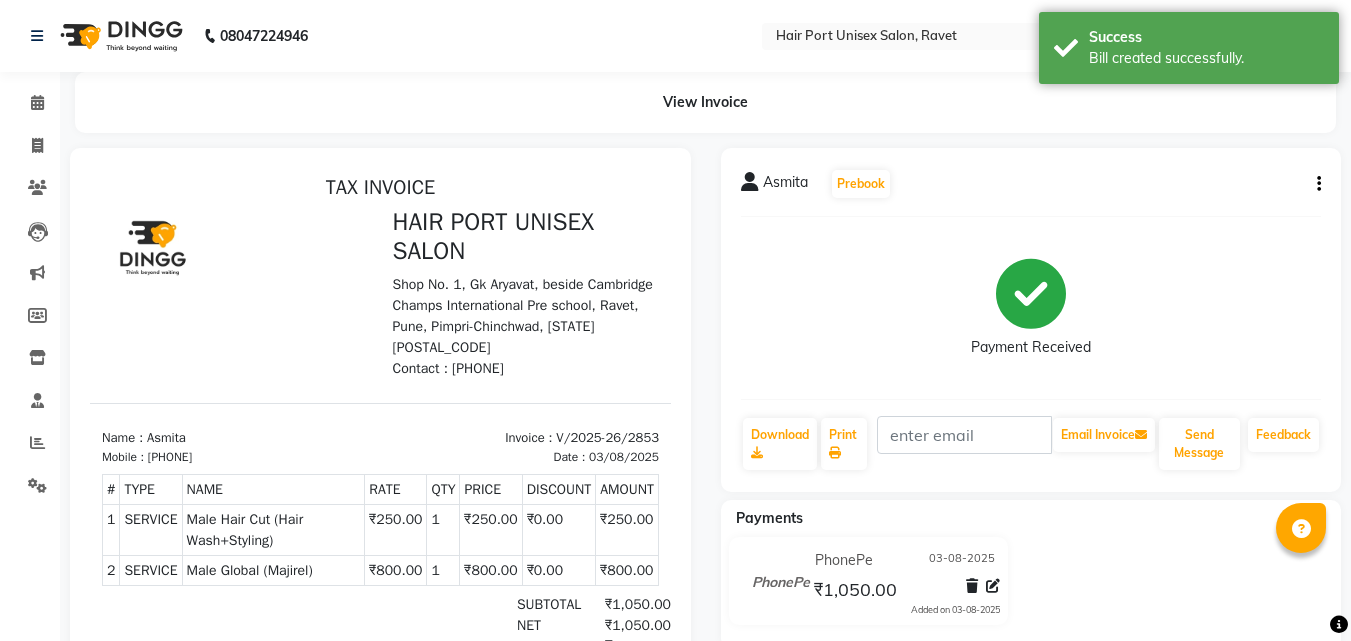 scroll, scrollTop: 0, scrollLeft: 0, axis: both 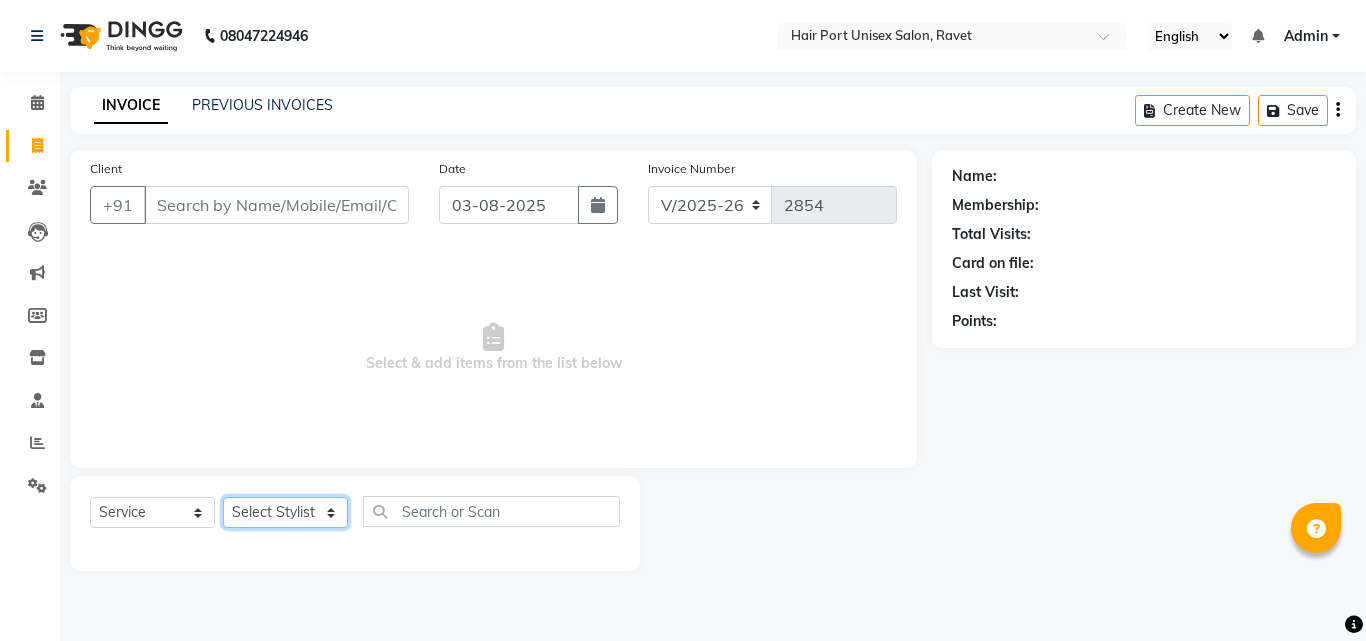 click on "Select Stylist" 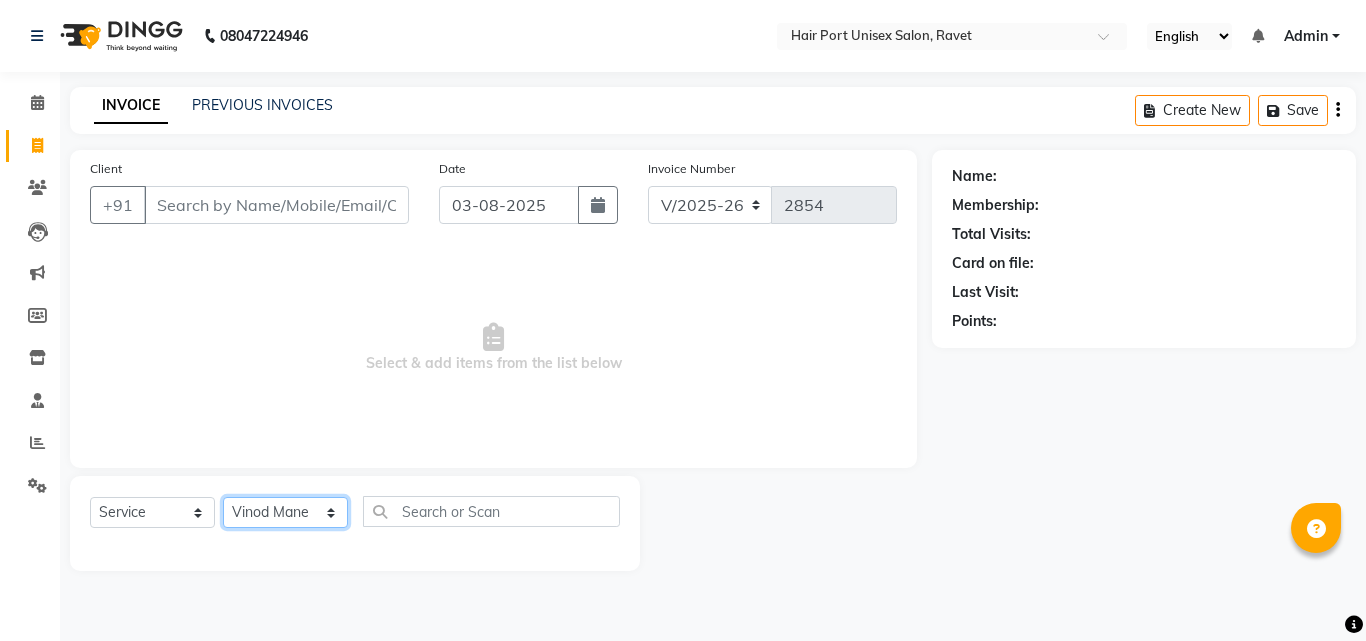 click on "Select Stylist Anushaka Parihar  Esmail Gufran Jyoti Disale Netaji Vishwanath Suryavanshi Rupali  Tanaji Vishwanath Suryavanshi Vinod Mane" 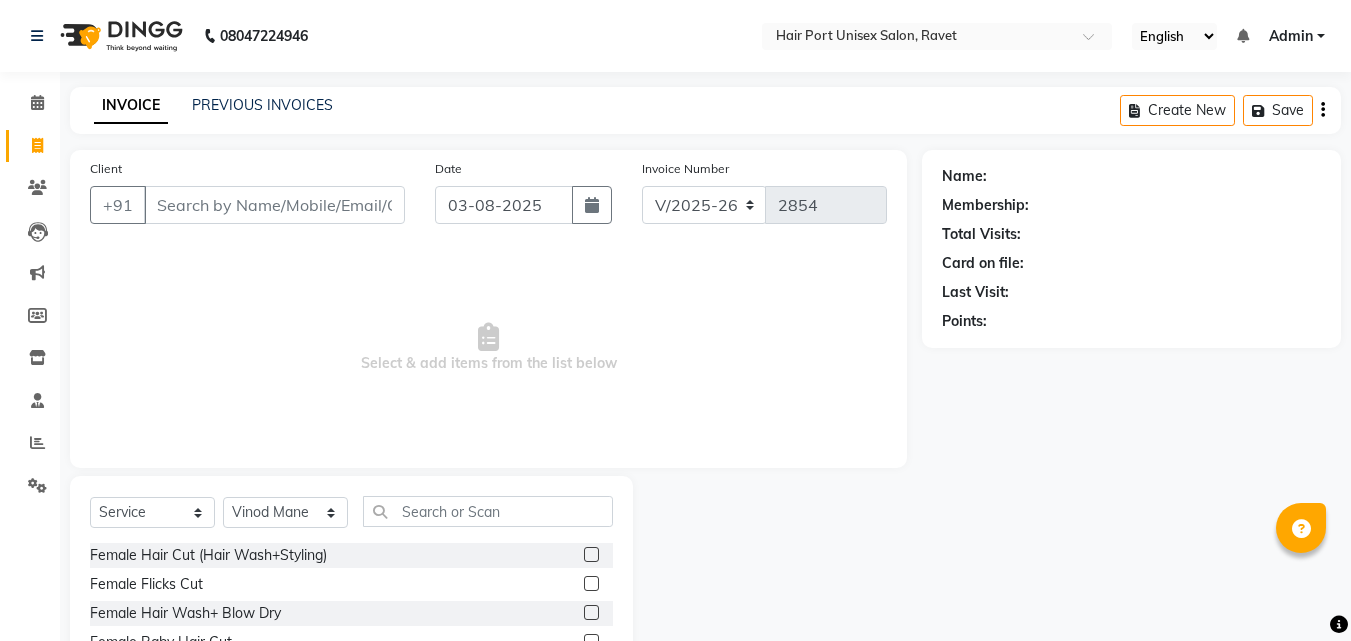 click on "Client +91 Date 03-08-2025 Invoice Number V/2025 V/2025-26 2854 Select & add items from the list below Select Service Product Membership Package Voucher Prepaid Gift Card Select Stylist [FIRST] [LAST] Esmail Gufran Jyoti Disale [FIRST] [LAST] Rupali Tanaji Vishwanath Suryavanshi Vinod Mane Female Hair Cut (Hair Wash+Styling) Female Flicks Cut Female Hair Wash+ Blow Dry Female Baby Hair Cut Female Treated Hair Wash+ Blow Dry Female Styling Short Hair Female Styling Medium Hair Female Styling Long Hair Female Styling Iron/Tong Short Hair Female Styling Iron/Tong Medium Hair Female Styling Iron/Tong Long Hair Female Straightening Short Hair Female Straightening Medium Hair Female Staightening Long Hair Female Smoothing Short Hair Female Smoothing Medium Hair Female Smoothing Long Hair Female Nanoplastla Short Hair Female Nanoplastla Medium Hair Female Nanoplastla Long Hair Female Keratin Short Hair Female Keratin Medium Hair Female Keratin Long Hair" 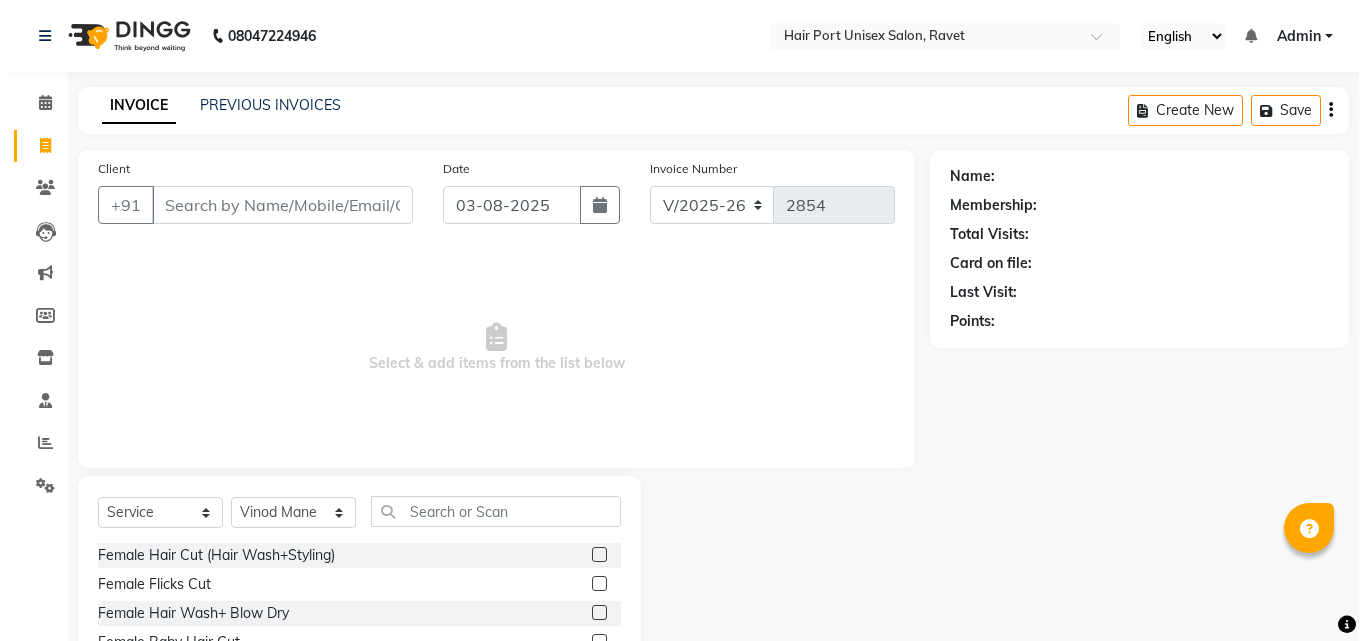 scroll, scrollTop: 40, scrollLeft: 0, axis: vertical 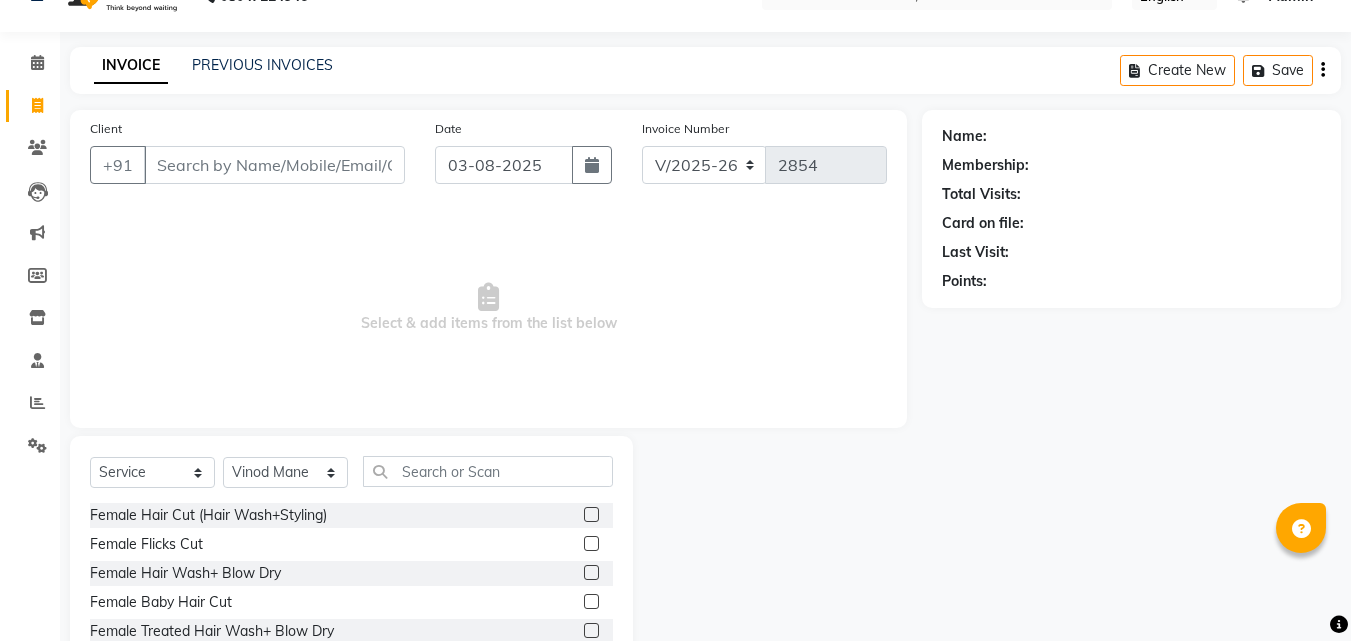 click 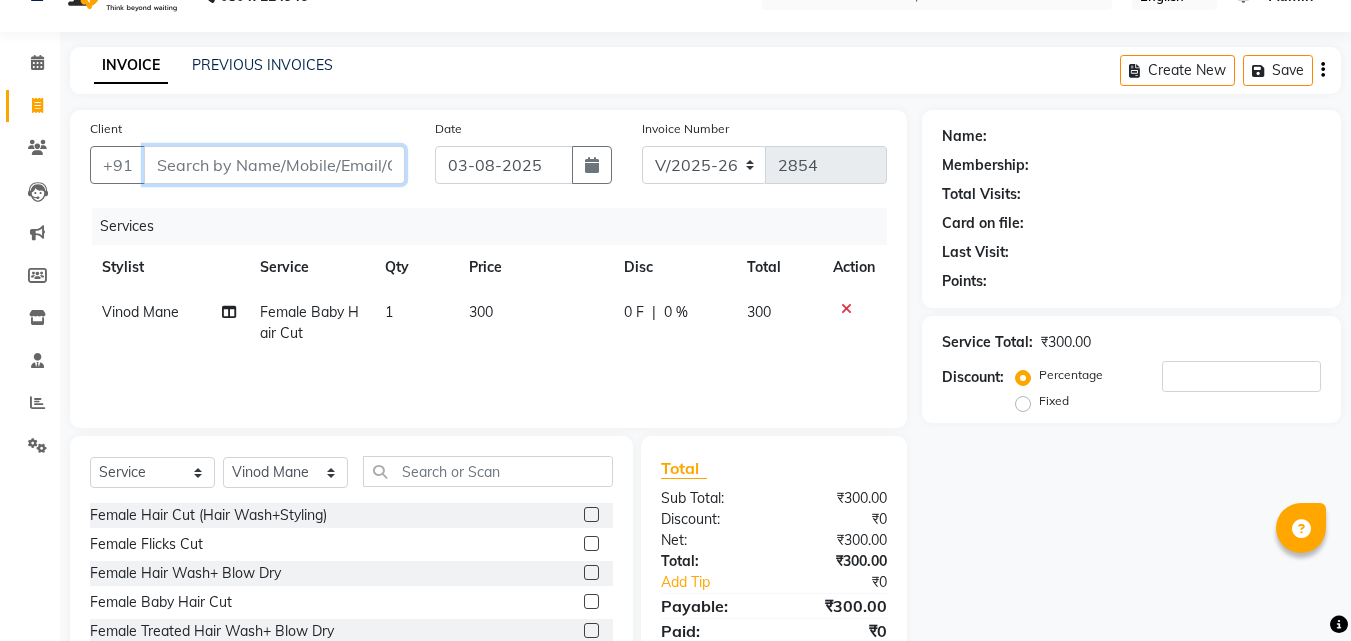 click on "Client" at bounding box center (274, 165) 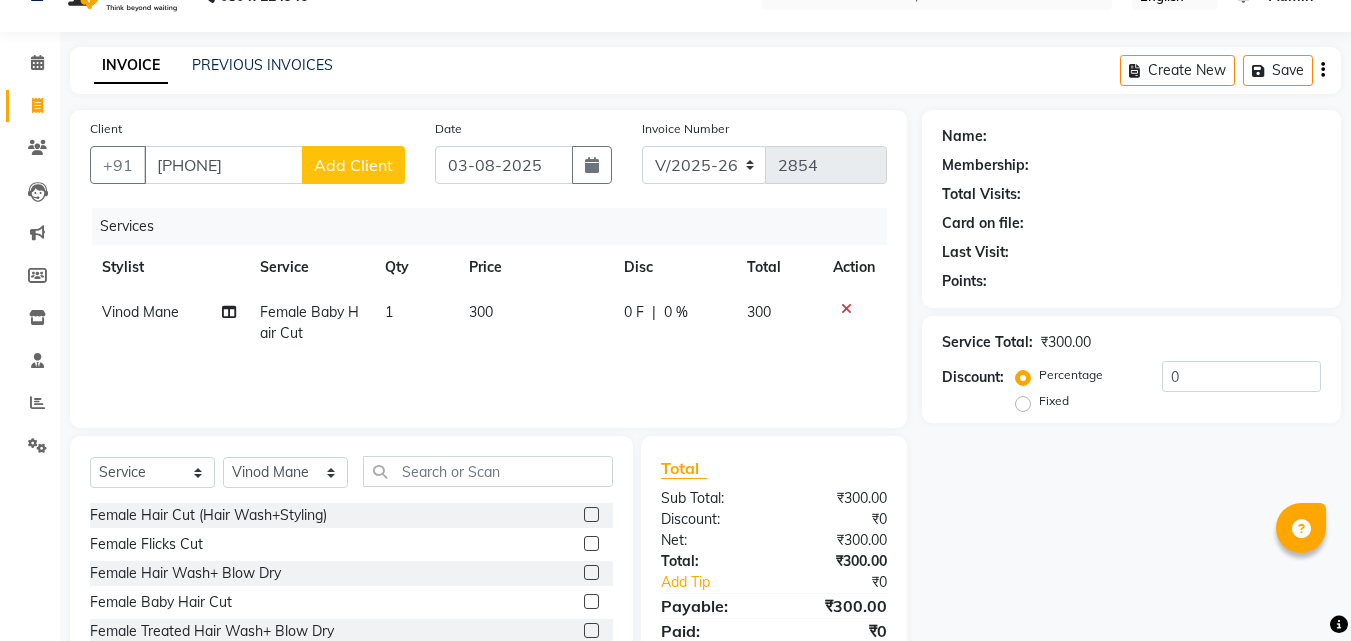 click on "Add Client" 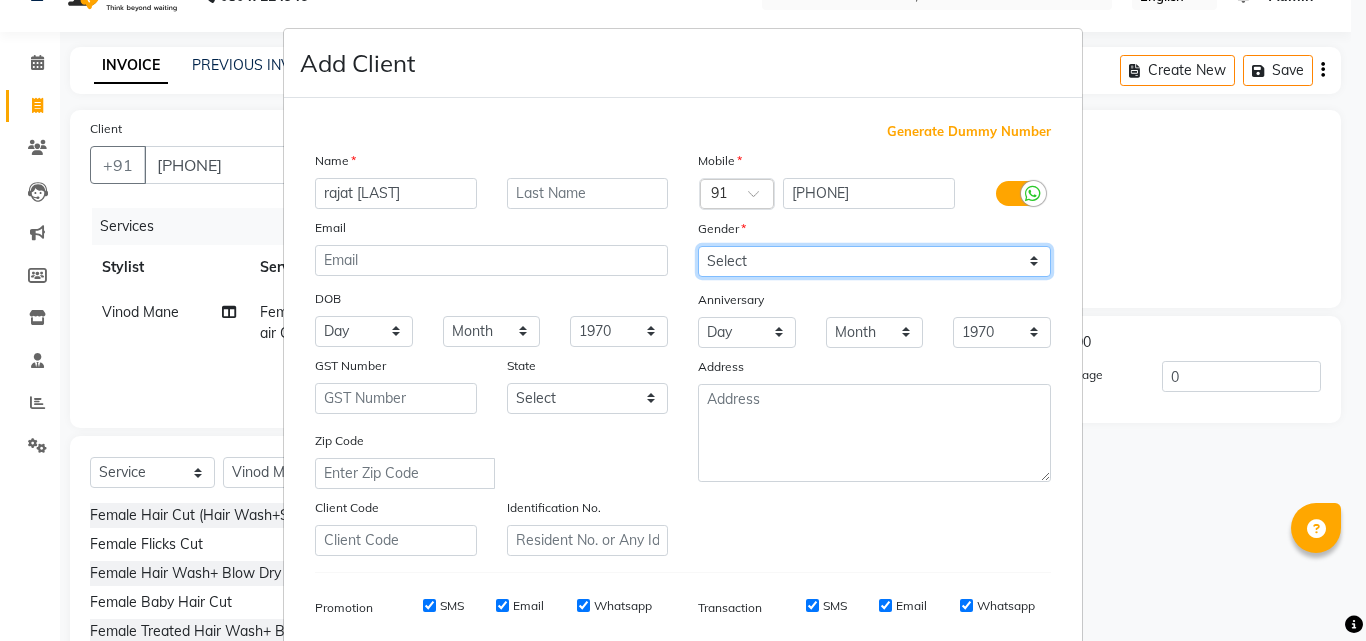 click on "Select Male Female Other Prefer Not To Say" at bounding box center [874, 261] 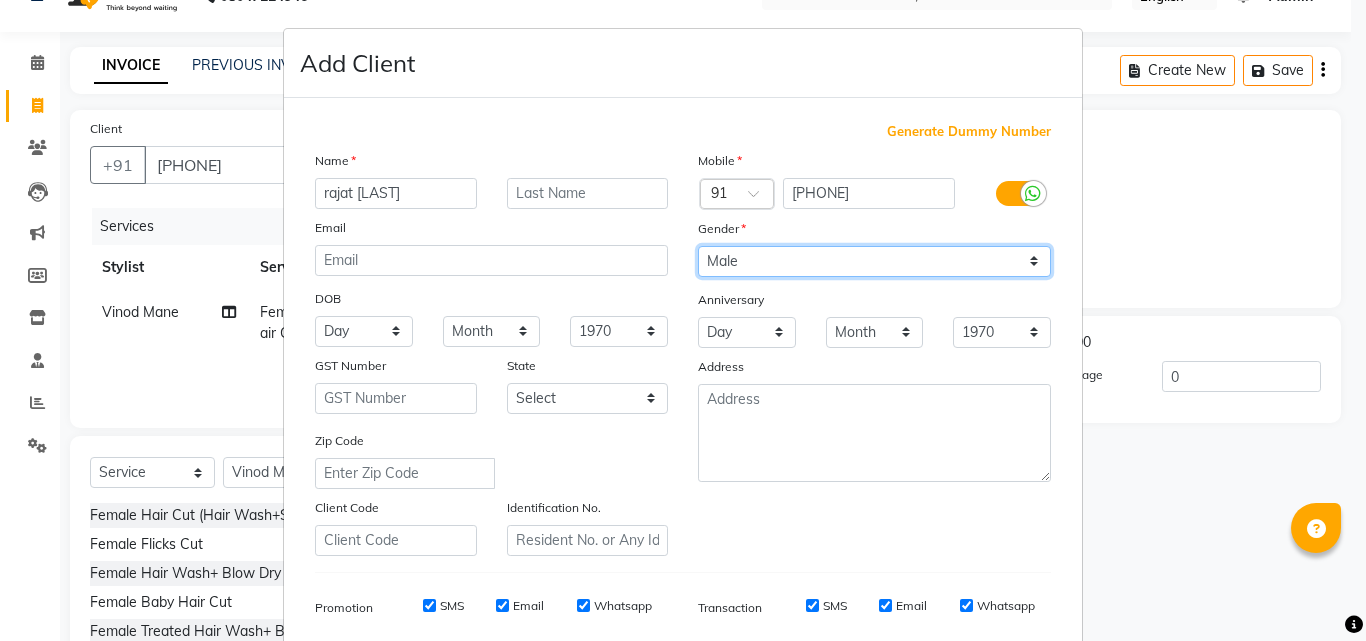 click on "Select Male Female Other Prefer Not To Say" at bounding box center (874, 261) 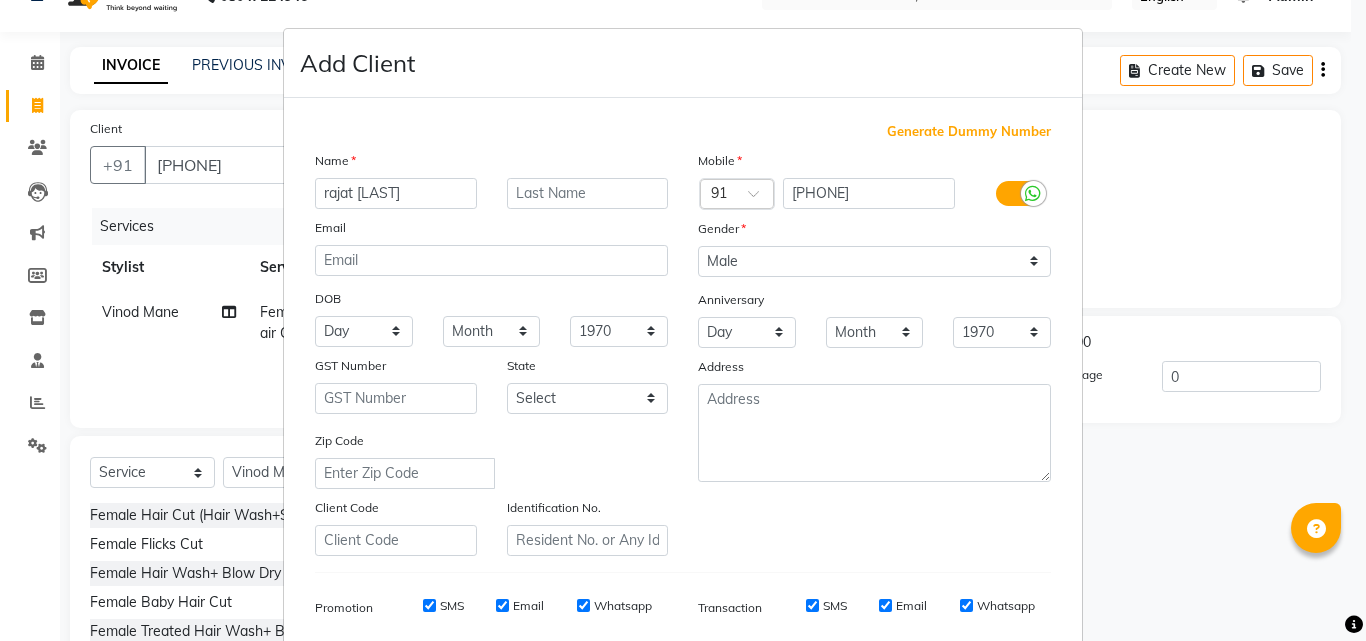 click on "Add Client Generate Dummy Number Name [FIRST] [LAST] Email DOB Day 01 02 03 04 05 06 07 08 09 10 11 12 13 14 15 16 17 18 19 20 21 22 23 24 25 26 27 28 29 30 31 Month January February March April May June July August September October November December 1940 1941 1942 1943 1944 1945 1946 1947 1948 1949 1950 1951 1952 1953 1954 1955 1956 1957 1958 1959 1960 1961 1962 1963 1964 1965 1966 1967 1968 1969 1970 1971 1972 1973 1974 1975 1976 1977 1978 1979 1980 1981 1982 1983 1984 1985 1986 1987 1988 1989 1990 1991 1992 1993 1994 1995 1996 1997 1998 1999 2000 2001 2002 2003 2004 2005 2006 2007 2008 2009 2010 2011 2012 2013 2014 2015 2016 2017 2018 2019 2020 2021 2022 2023 2024 GST Number State Select Andaman and Nicobar Islands Andhra Pradesh Arunachal Pradesh Assam Bihar Chandigarh Chhattisgarh Dadra and Nagar Haveli Daman and Diu Delhi Goa Gujarat Haryana Himachal Pradesh Jammu and Kashmir Jharkhand Karnataka Kerala Lakshadweep Madhya Pradesh Maharashtra Manipur Meghalaya Mizoram Nagaland Odisha Pondicherry Punjab × [PHONE]" at bounding box center [683, 320] 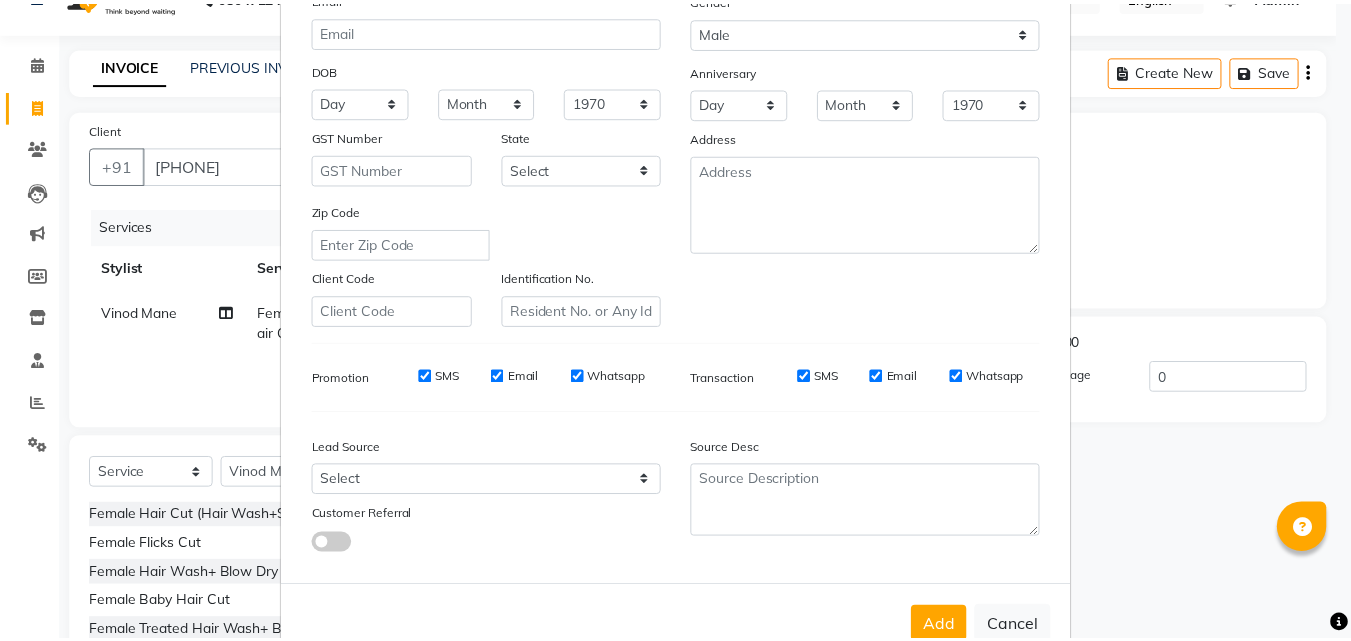 scroll, scrollTop: 282, scrollLeft: 0, axis: vertical 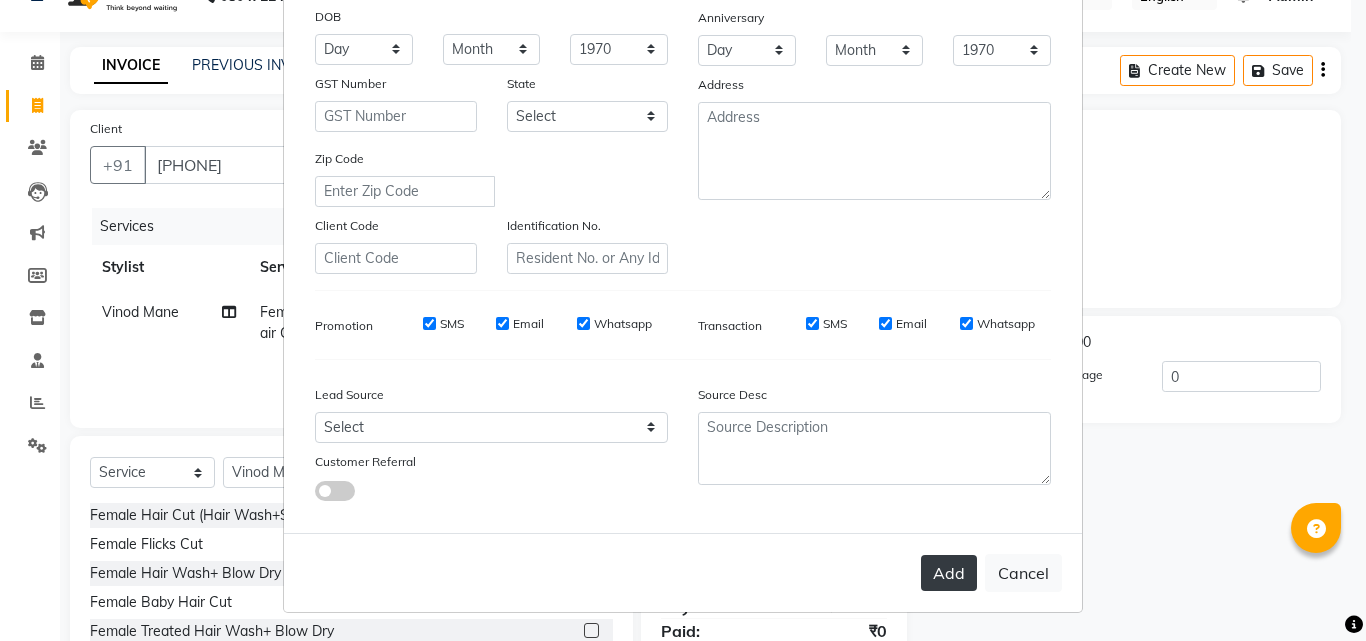 click on "Add" at bounding box center [949, 573] 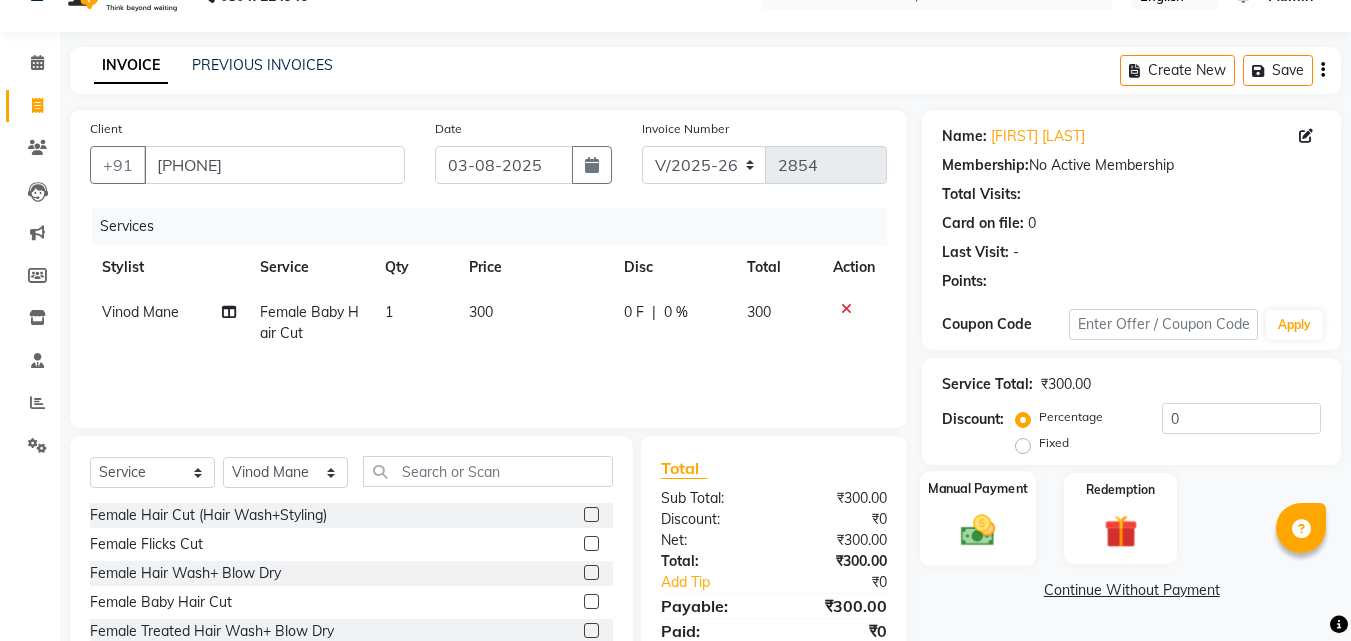 click 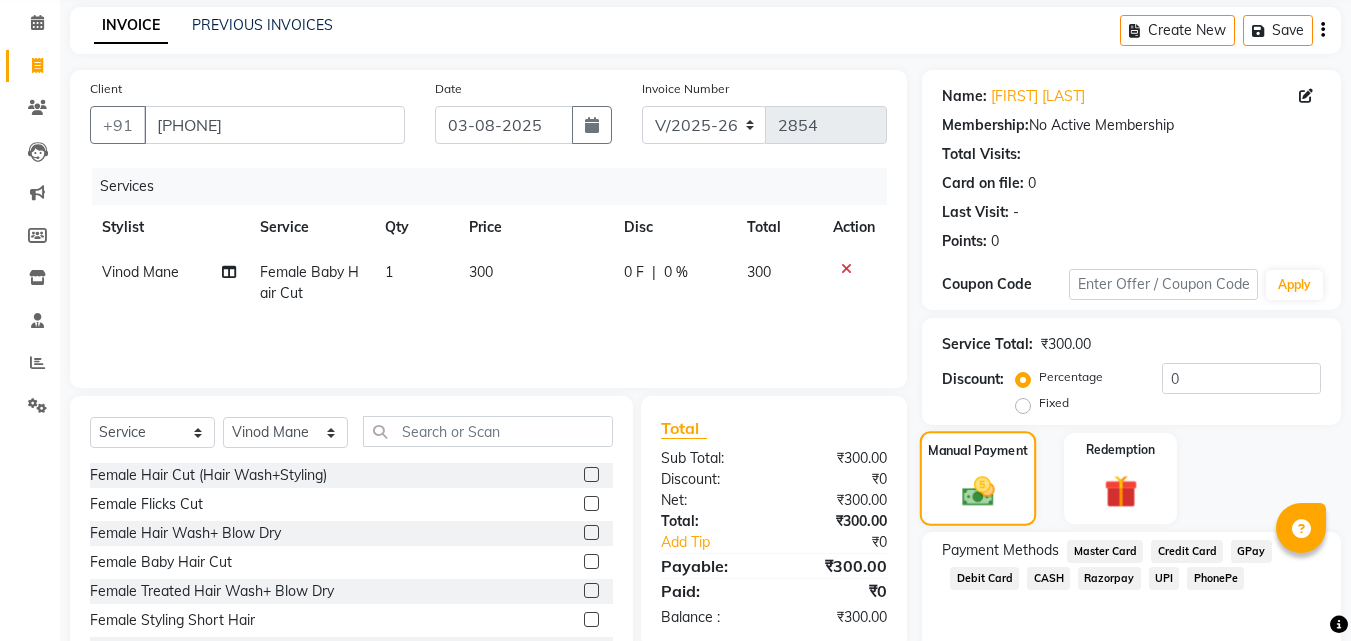 scroll, scrollTop: 162, scrollLeft: 0, axis: vertical 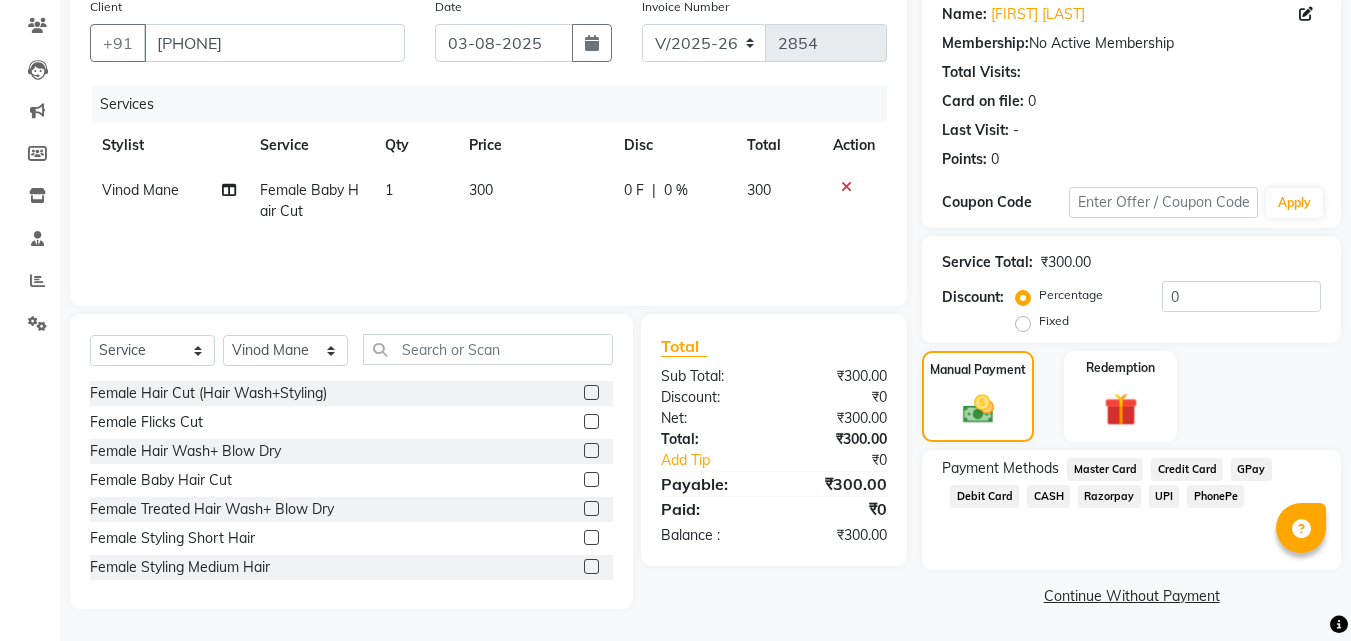 click on "PhonePe" 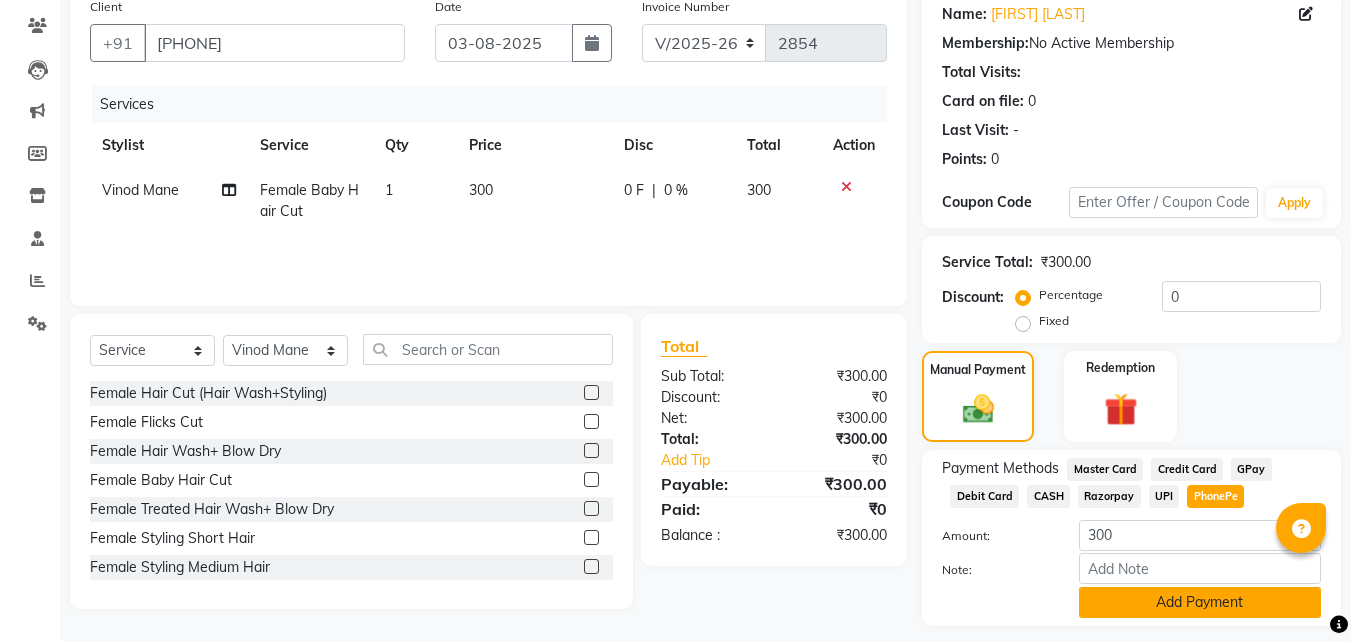 click on "Add Payment" 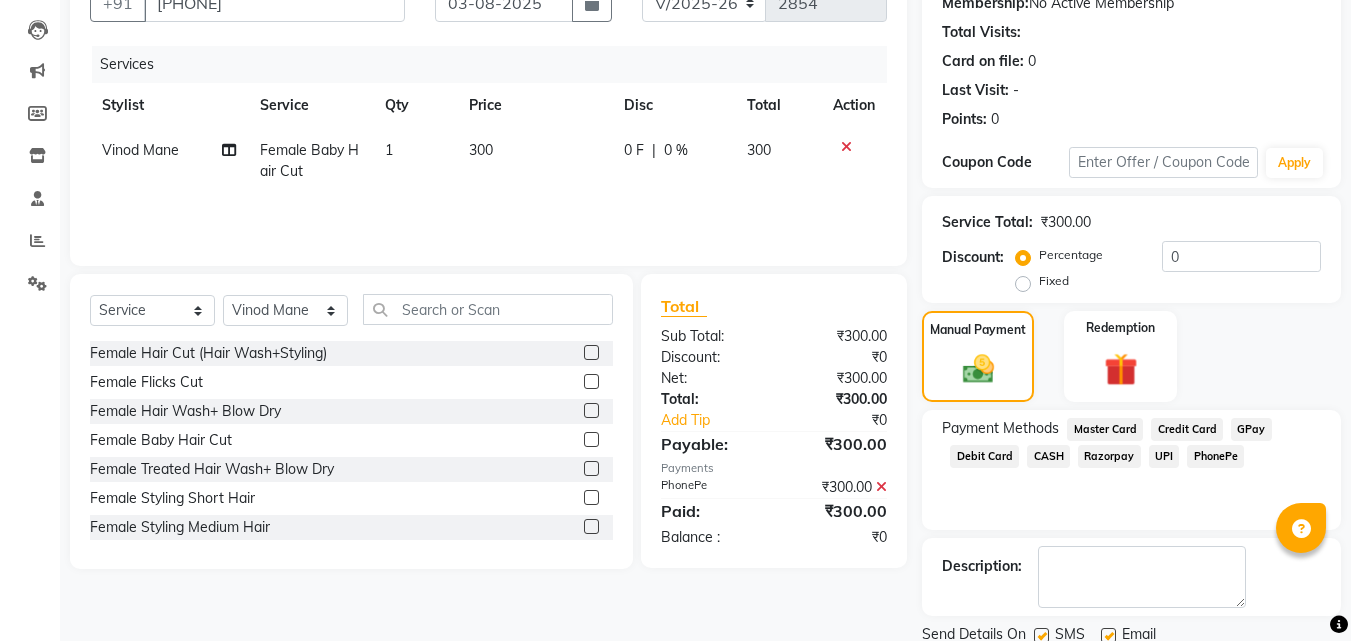scroll, scrollTop: 275, scrollLeft: 0, axis: vertical 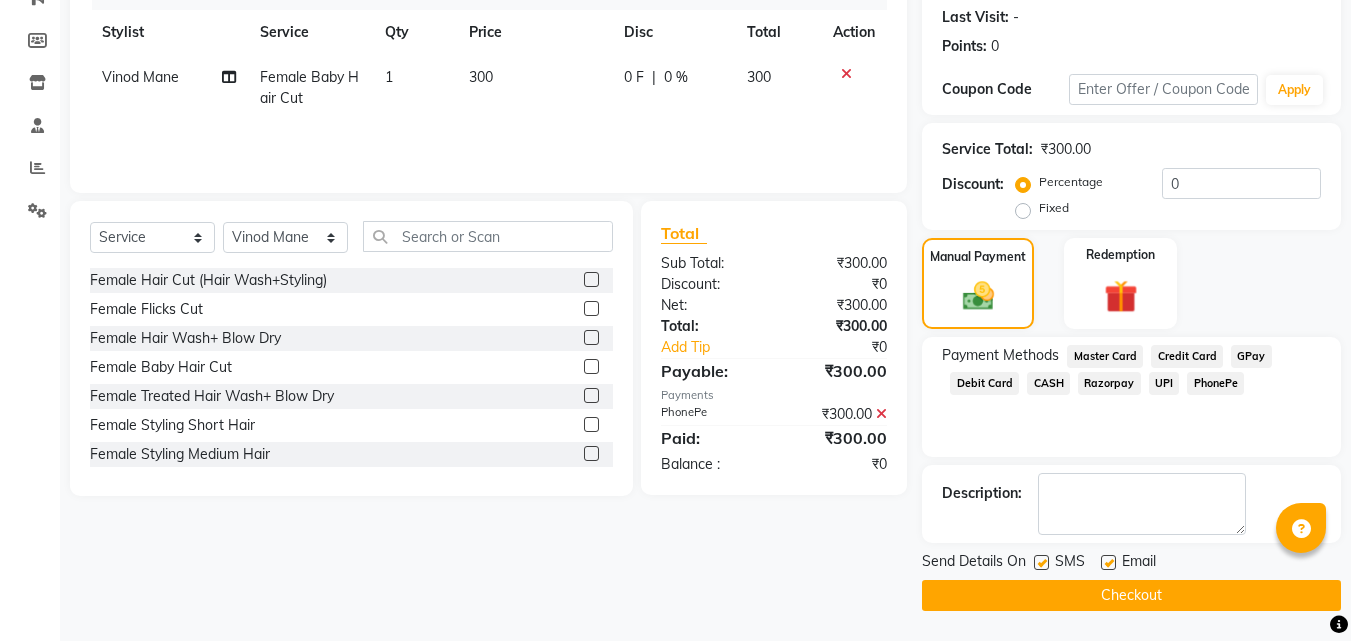 click on "Checkout" 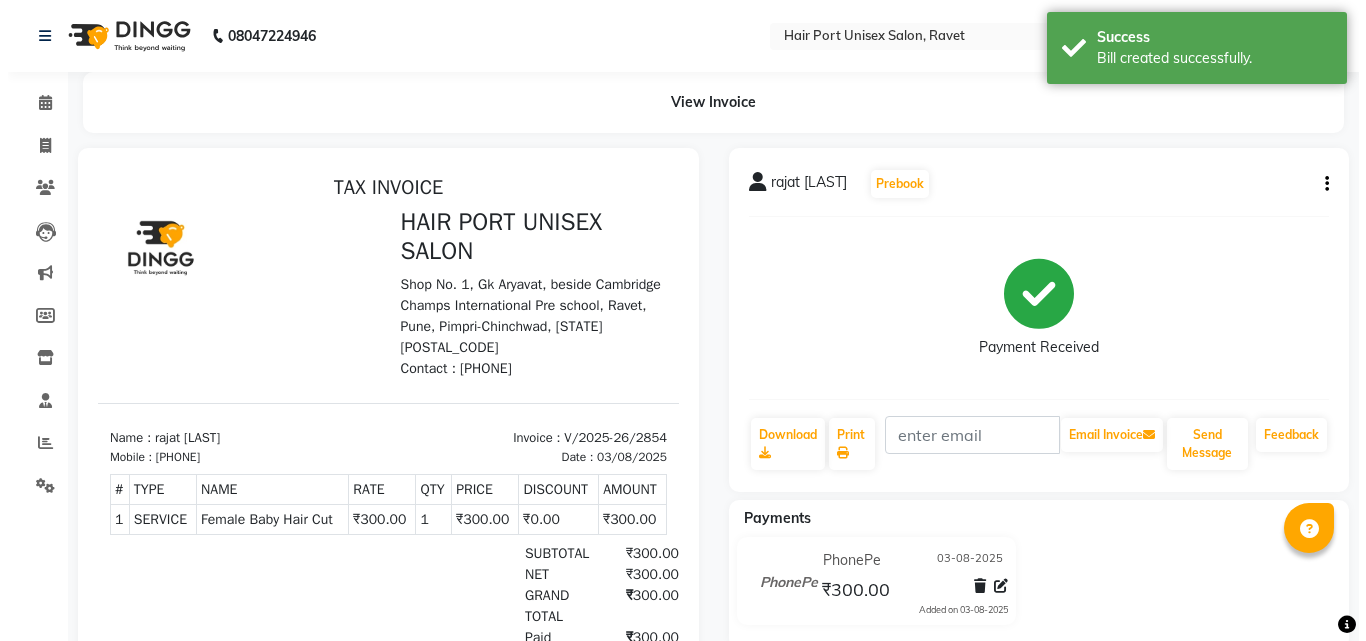 scroll, scrollTop: 0, scrollLeft: 0, axis: both 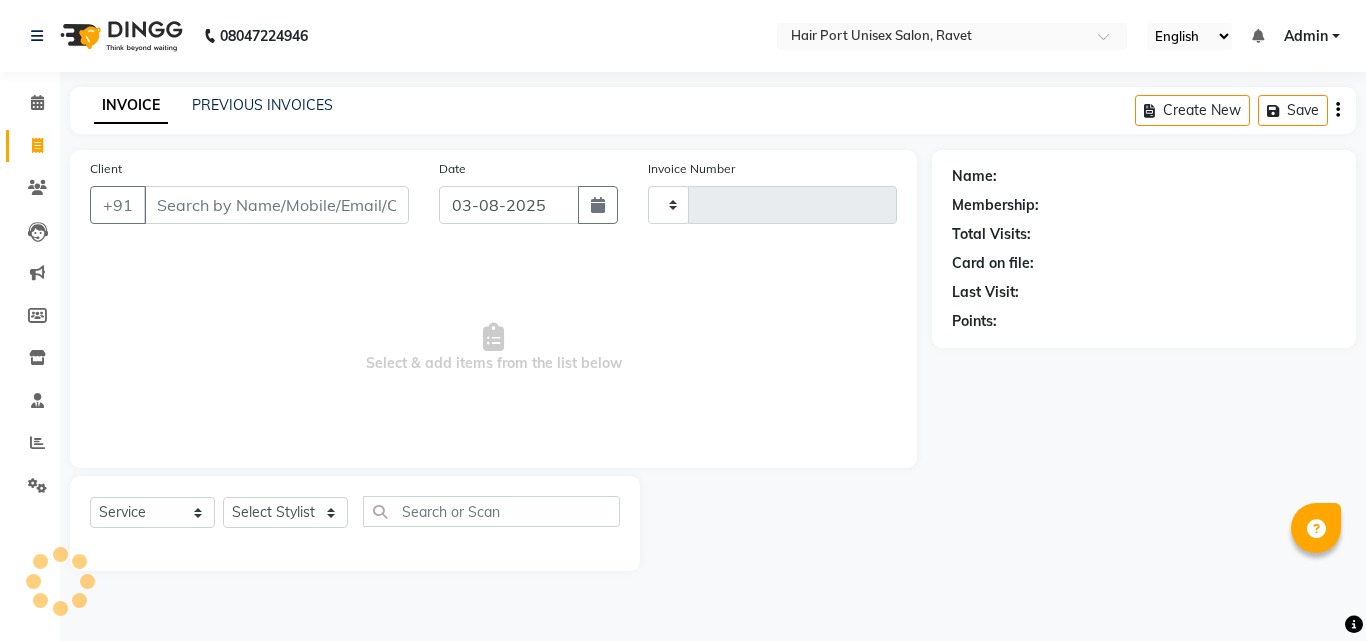 click 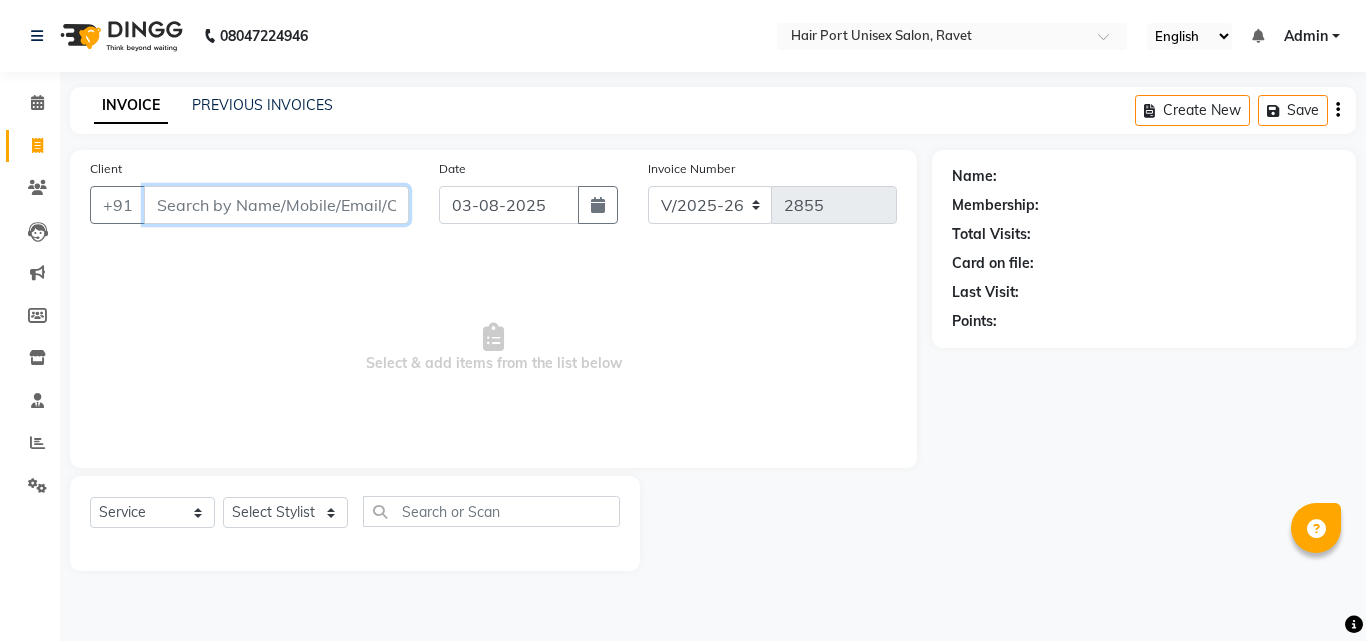 click on "Client" at bounding box center (276, 205) 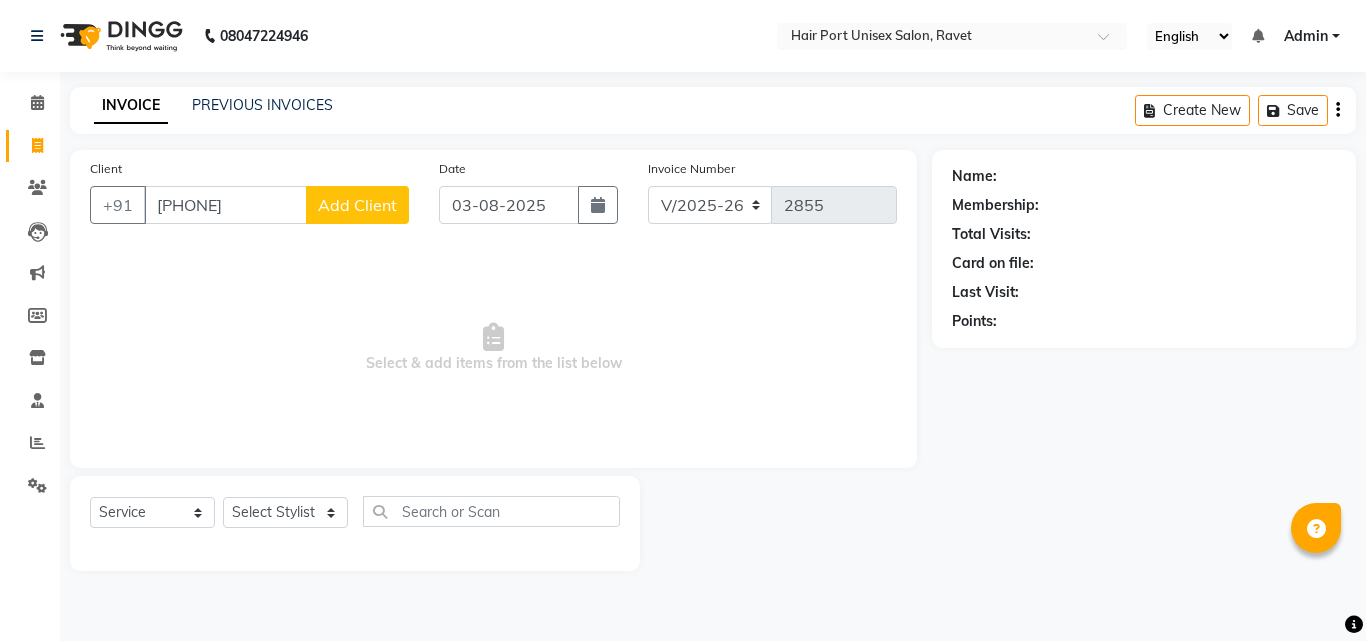click on "Add Client" 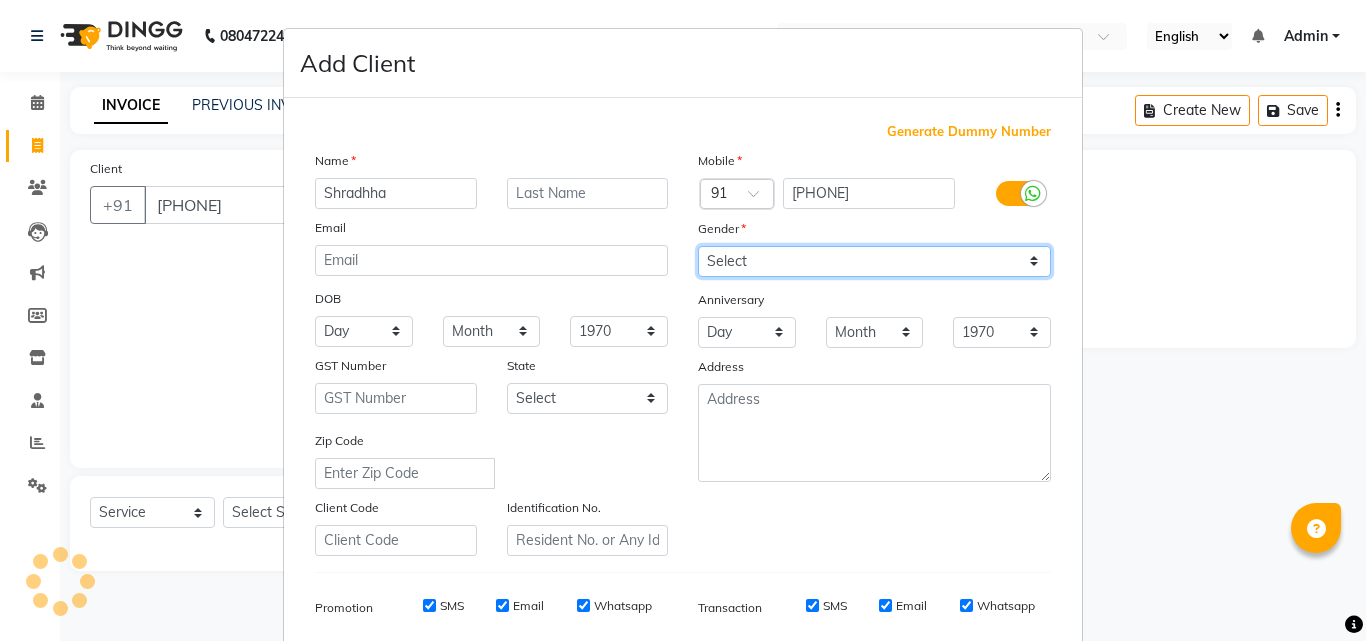 click on "Select Male Female Other Prefer Not To Say" at bounding box center (874, 261) 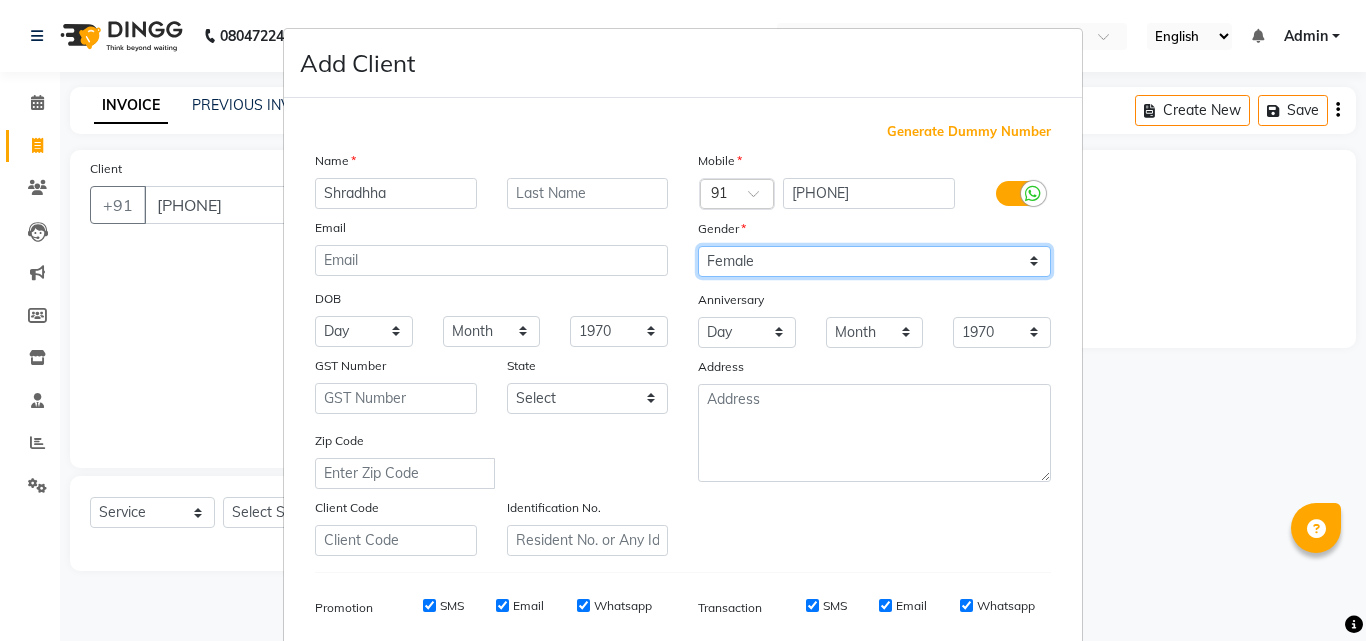 click on "Select Male Female Other Prefer Not To Say" at bounding box center [874, 261] 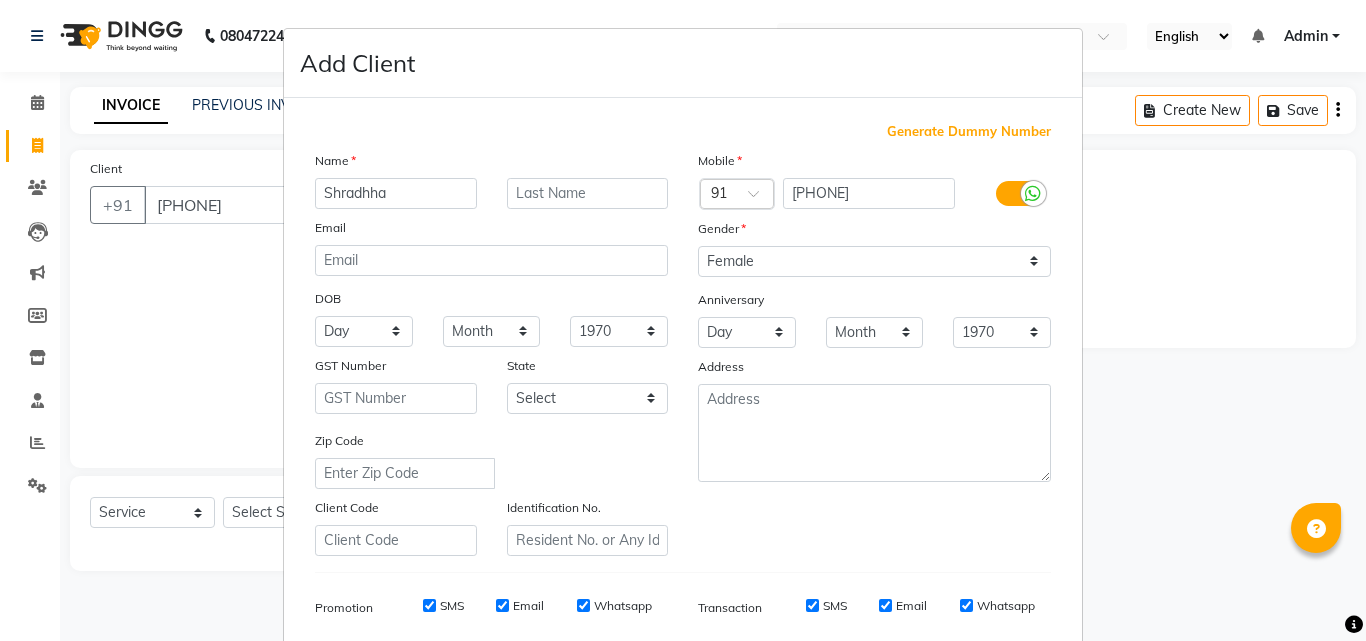 click on "Add Client Generate Dummy Number Name [FIRST] Email DOB Day 01 02 03 04 05 06 07 08 09 10 11 12 13 14 15 16 17 18 19 20 21 22 23 24 25 26 27 28 29 30 31 Month January February March April May June July August September October November December 1940 1941 1942 1943 1944 1945 1946 1947 1948 1949 1950 1951 1952 1953 1954 1955 1956 1957 1958 1959 1960 1961 1962 1963 1964 1965 1966 1967 1968 1969 1970 1971 1972 1973 1974 1975 1976 1977 1978 1979 1980 1981 1982 1983 1984 1985 1986 1987 1988 1989 1990 1991 1992 1993 1994 1995 1996 1997 1998 1999 2000 2001 2002 2003 2004 2005 2006 2007 2008 2009 2010 2011 2012 2013 2014 2015 2016 2017 2018 2019 2020 2021 2022 2023 2024 GST Number State Select Andaman and Nicobar Islands Andhra Pradesh Arunachal Pradesh Assam Bihar Chandigarh Chhattisgarh Dadra and Nagar Haveli Daman and Diu Delhi Goa Gujarat Haryana Himachal Pradesh Jammu and Kashmir Jharkhand Karnataka Kerala Lakshadweep Madhya Pradesh Maharashtra Manipur Meghalaya Mizoram Nagaland Odisha Pondicherry Punjab Rajasthan ×" at bounding box center [683, 320] 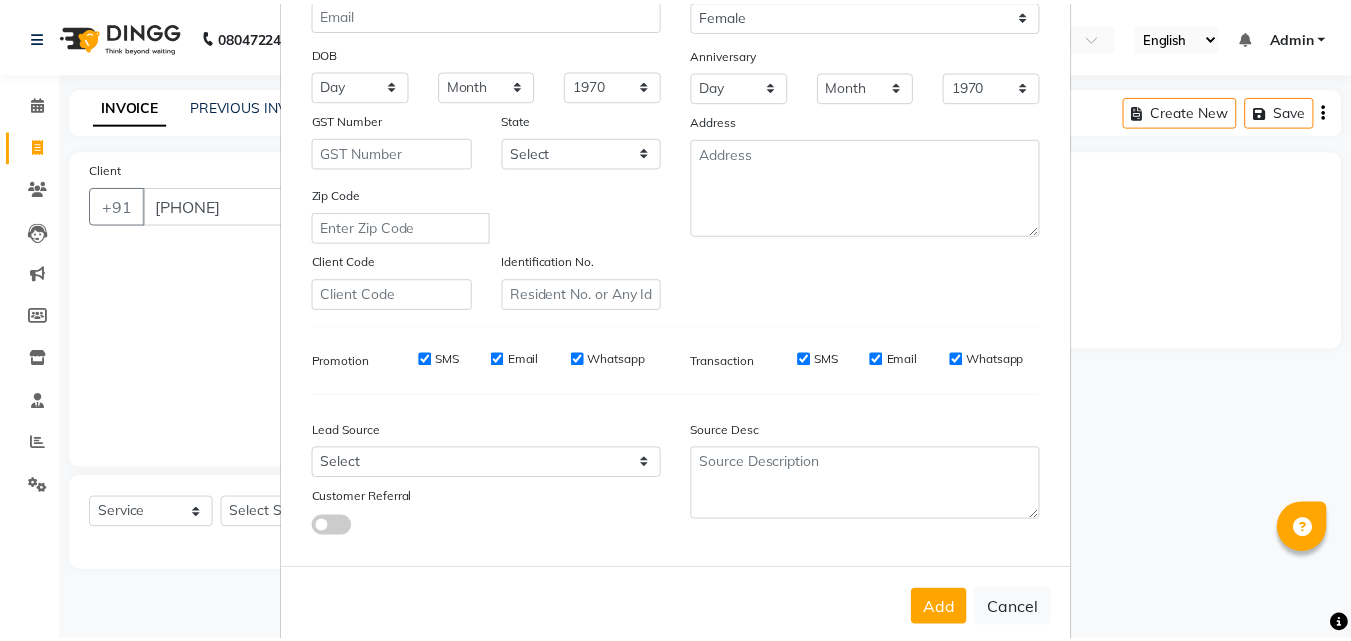 scroll, scrollTop: 282, scrollLeft: 0, axis: vertical 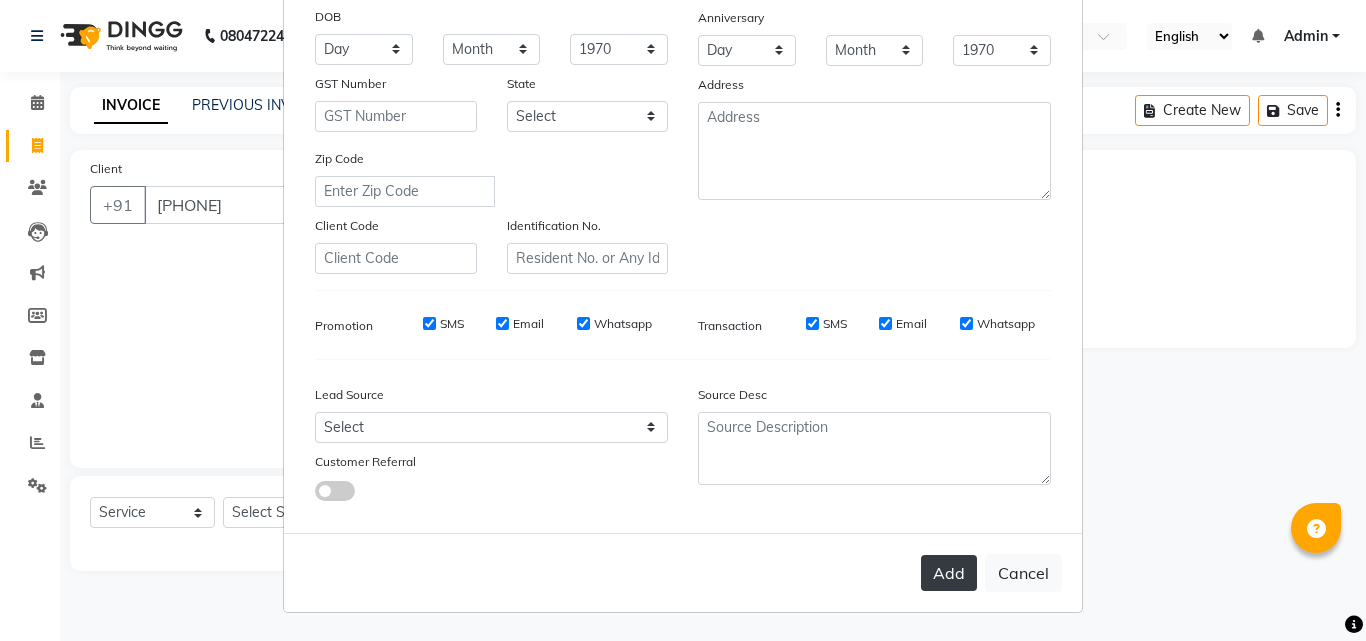 click on "Add" at bounding box center (949, 573) 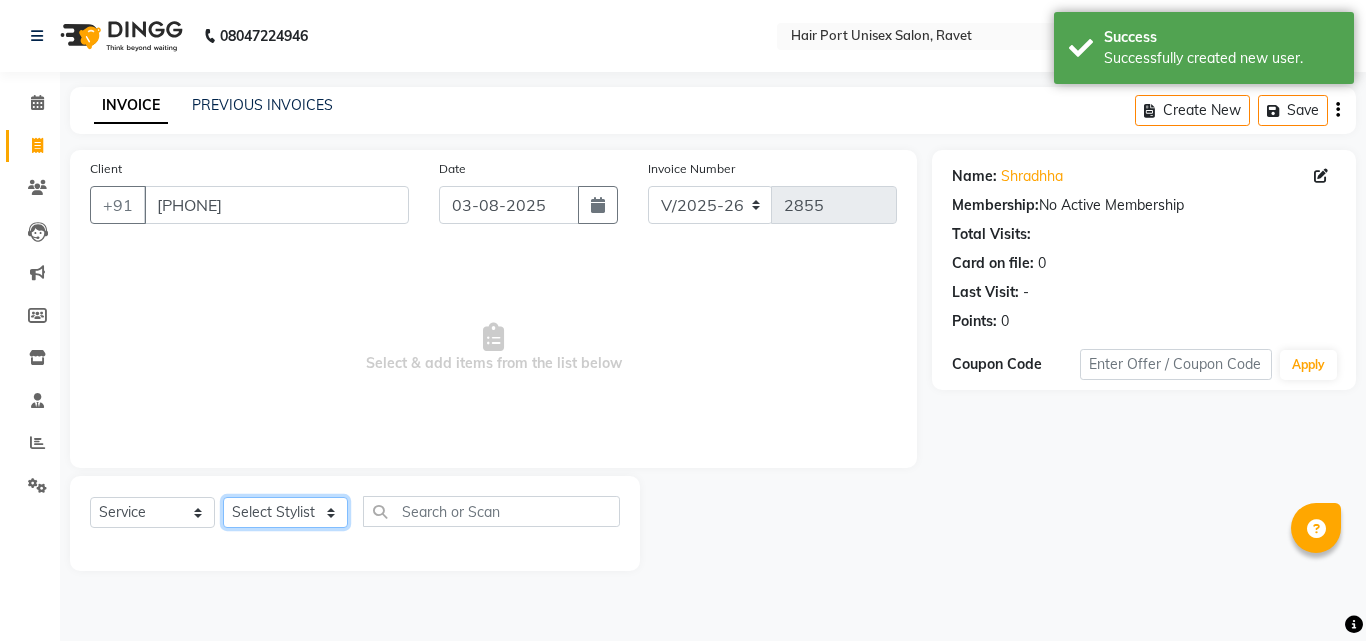 click on "Select Stylist Anushaka Parihar  Esmail Gufran Jyoti Disale Netaji Vishwanath Suryavanshi Rupali  Tanaji Vishwanath Suryavanshi Vinod Mane" 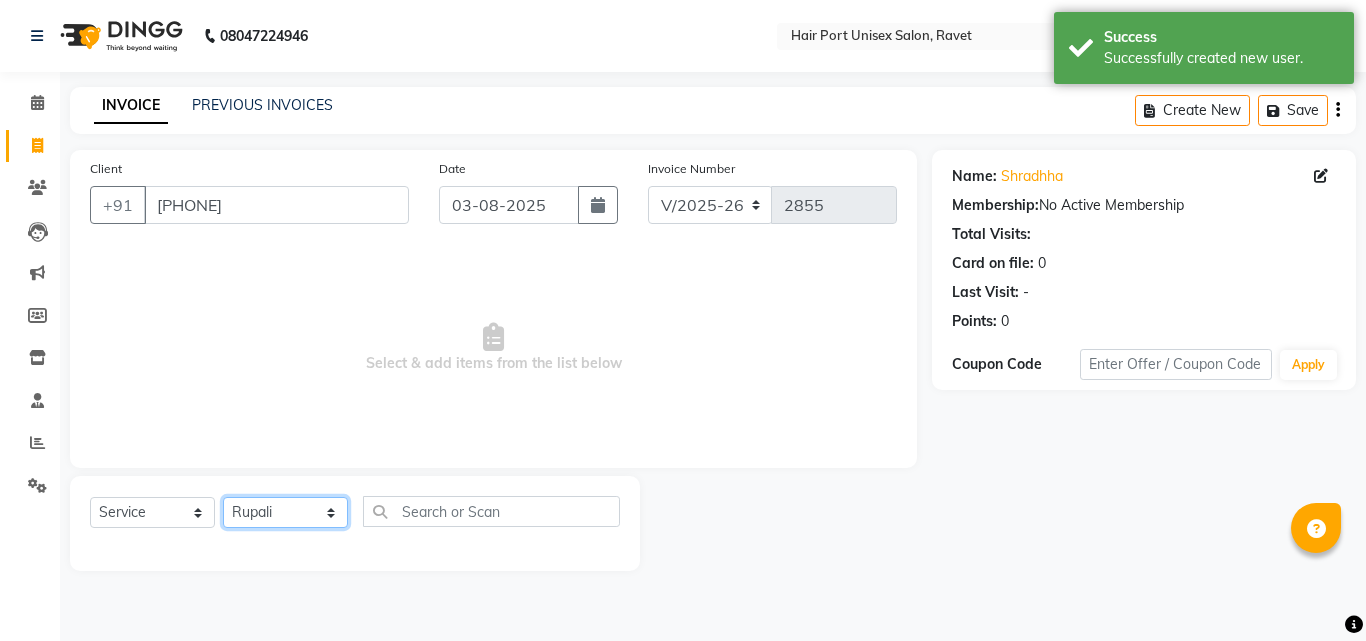 click on "Select Stylist Anushaka Parihar  Esmail Gufran Jyoti Disale Netaji Vishwanath Suryavanshi Rupali  Tanaji Vishwanath Suryavanshi Vinod Mane" 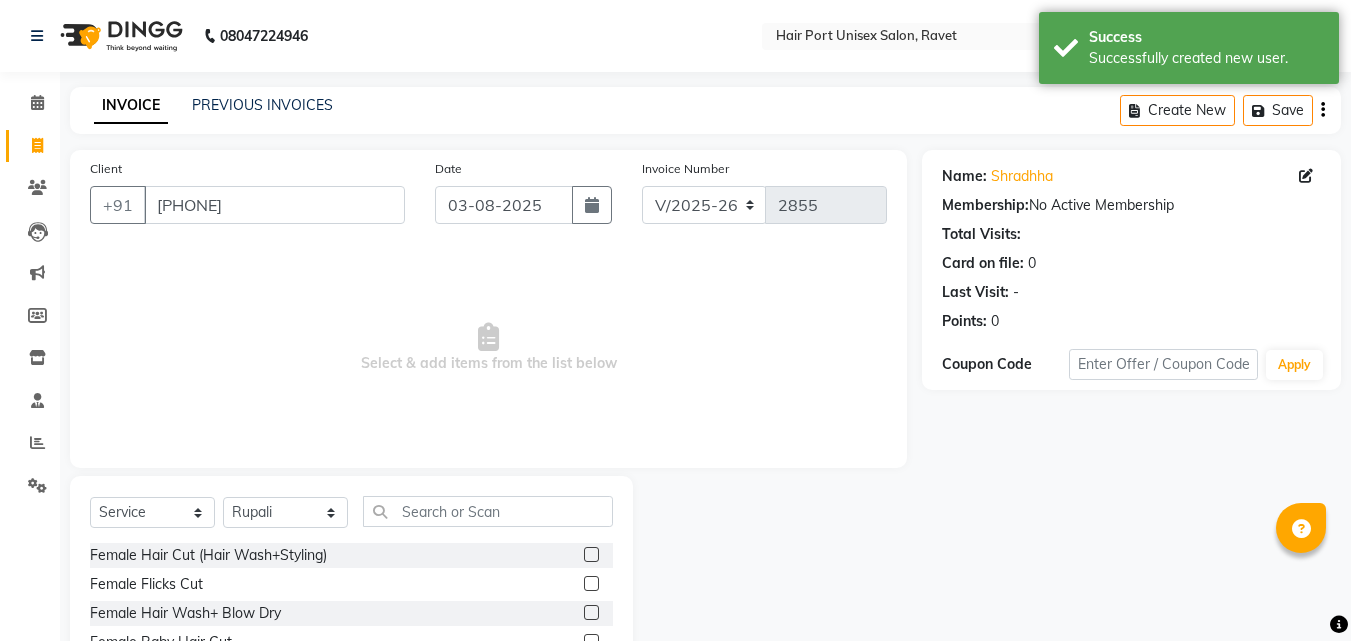click 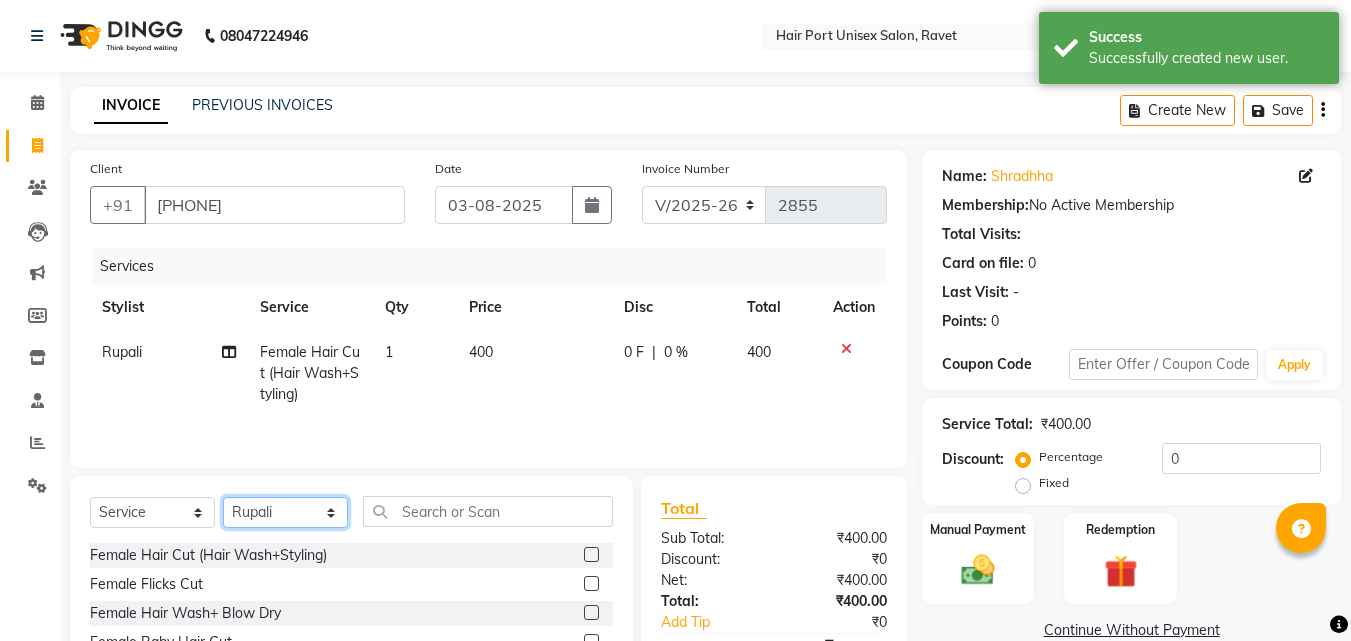 click on "Select Stylist Anushaka Parihar  Esmail Gufran Jyoti Disale Netaji Vishwanath Suryavanshi Rupali  Tanaji Vishwanath Suryavanshi Vinod Mane" 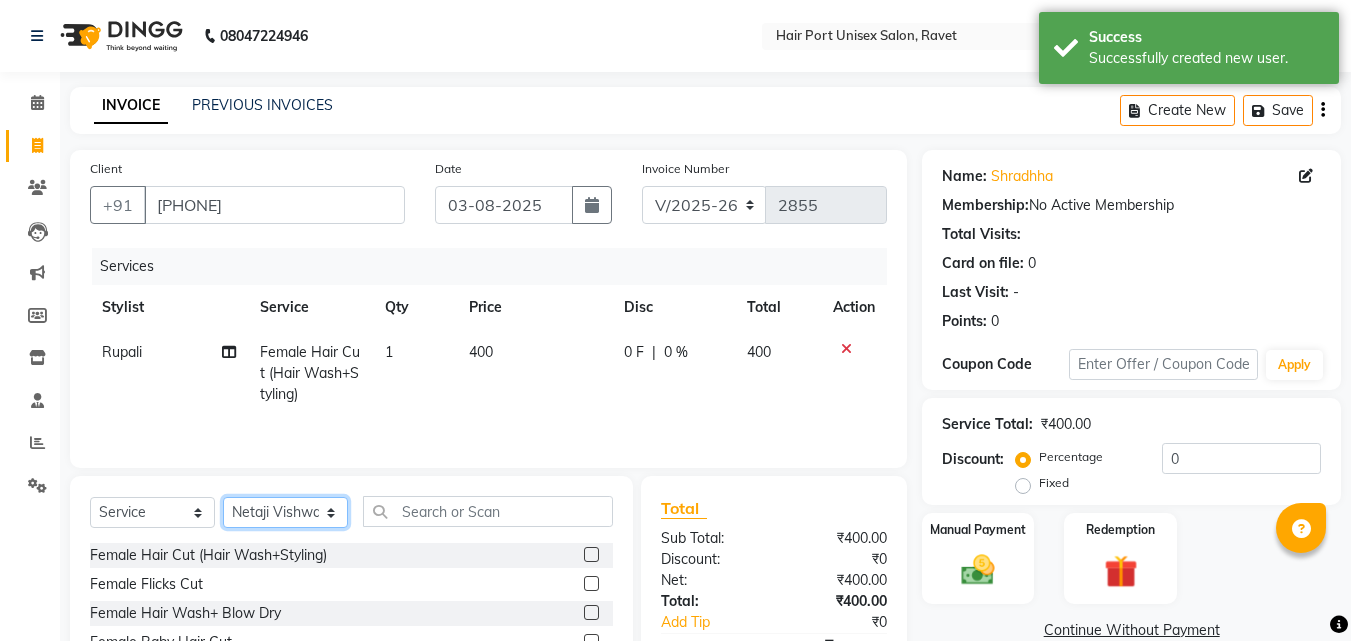 click on "Select Stylist Anushaka Parihar  Esmail Gufran Jyoti Disale Netaji Vishwanath Suryavanshi Rupali  Tanaji Vishwanath Suryavanshi Vinod Mane" 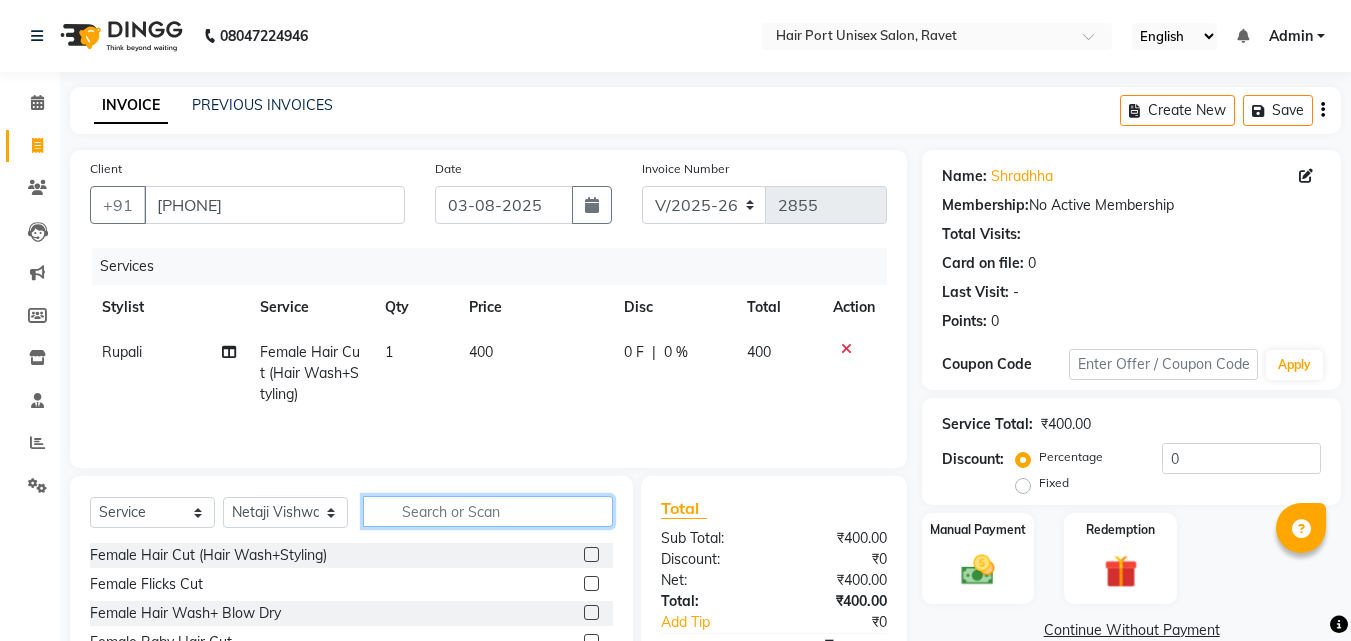 click 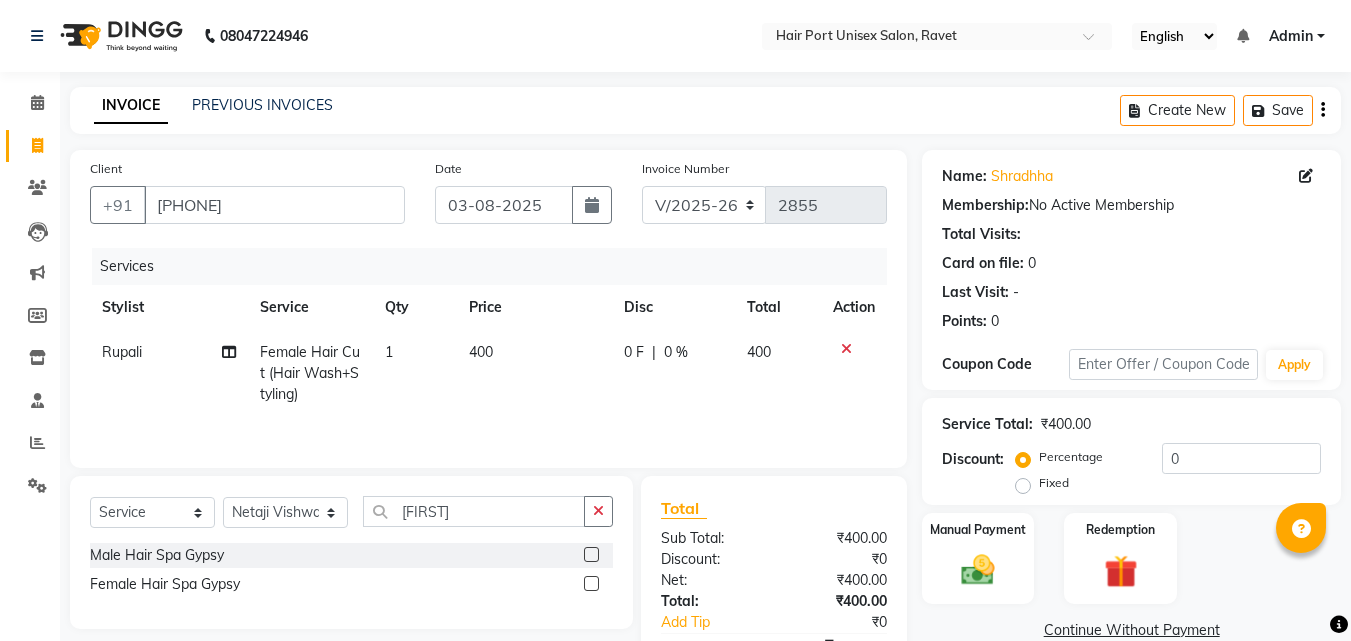 click 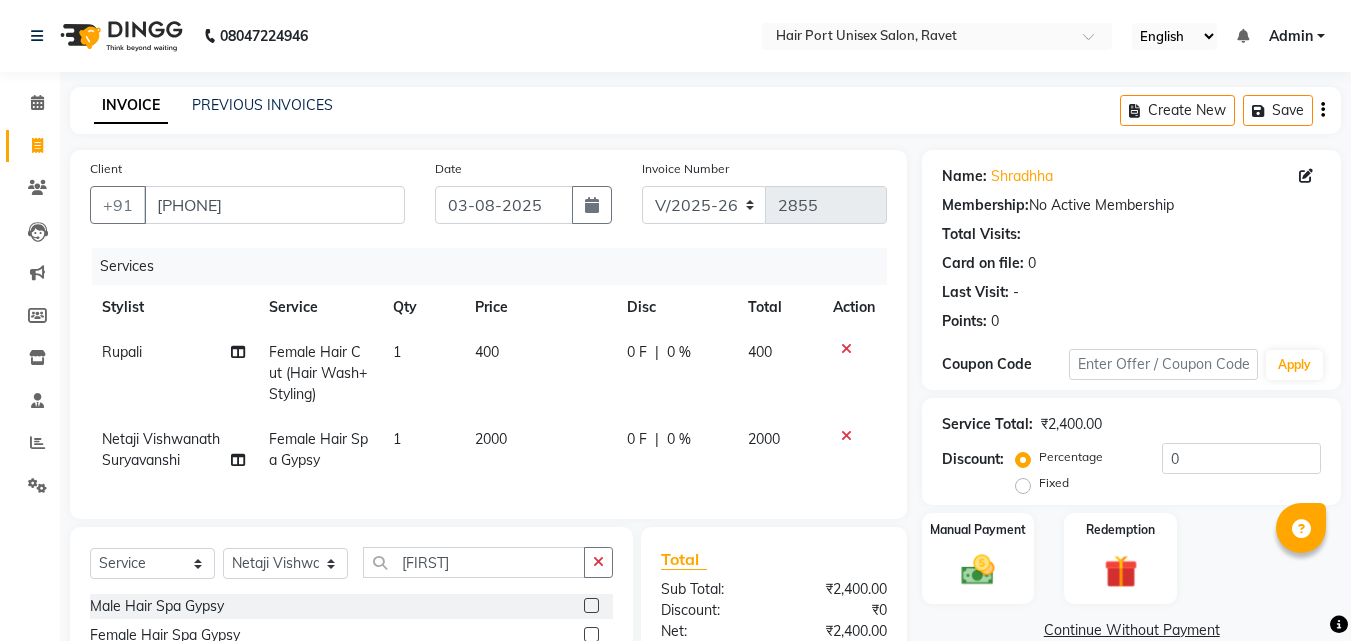click on "0 %" 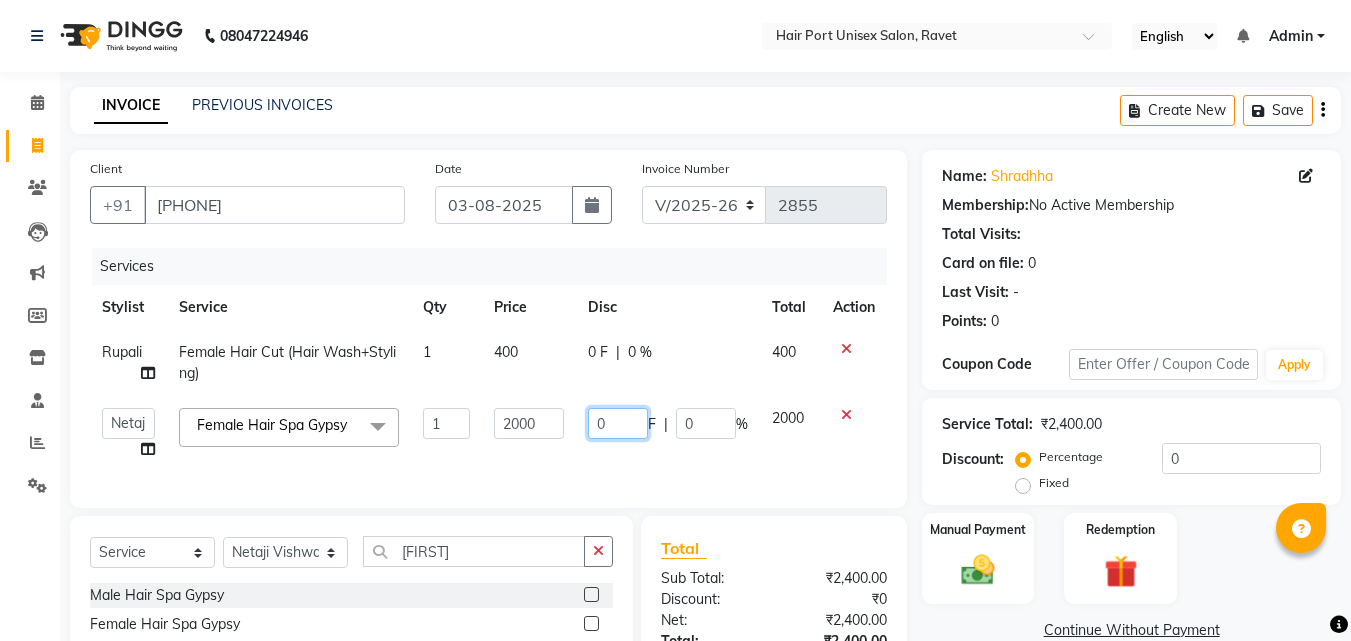 click on "0" 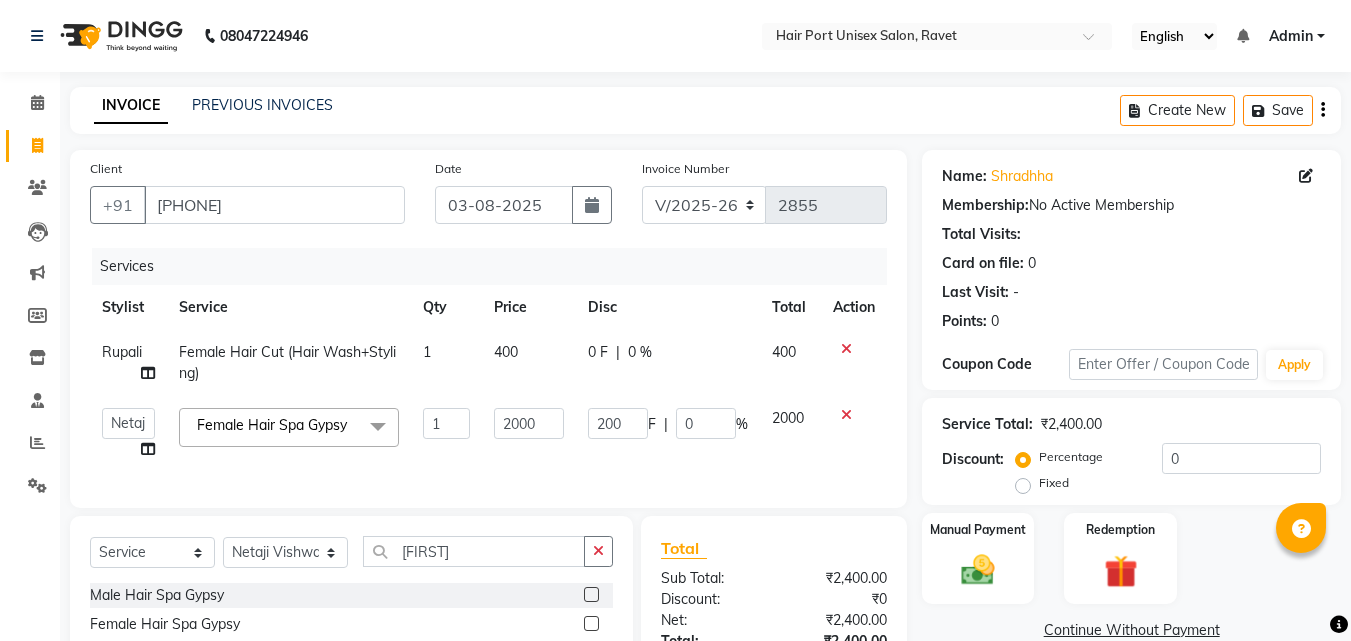 click on "Anushaka Parihar    Esmail   Gufran   Jyoti Disale   Netaji [FIRST] [LAST]   Rupali    Tanaji [FIRST] [LAST]   Vinod Mane  Female Hair Spa Gypsy  x Female Hair Cut (Hair Wash+Styling) Female Flicks Cut Female Hair Wash+ Blow Dry Female Baby Hair Cut Female Treated Hair Wash+ Blow Dry Female Styling Short Hair Female Styling Medium Hair Female Styling Long Hair  Female Styling Iron/Tong Short Hair Female Styling Iron/Tong Medium Hair Female Styling Iron/Tong Long Hair Female Straightening Short Hair Female Straightening Medium Hair Female Staightening Long Hair Female Smoothing Short Hair Female Smoothing Medium Hair Female Smoothing Long Hair Female Nanoplastla Short Hair Female Nanoplastla Medium Hair Female Nanoplastla Long Hair  Female Keratin Short Hair Female Keratin Medium Hair  Female Keratin Long Hair Female Bluetox Short Hair Female Bluetox Medium Hair  Female Bluetox Tong Hair Female Hair Spa Deep Nourishing Female Hair Spa Anti Dandruff  Female Head Massage Female Threading Chin 1" 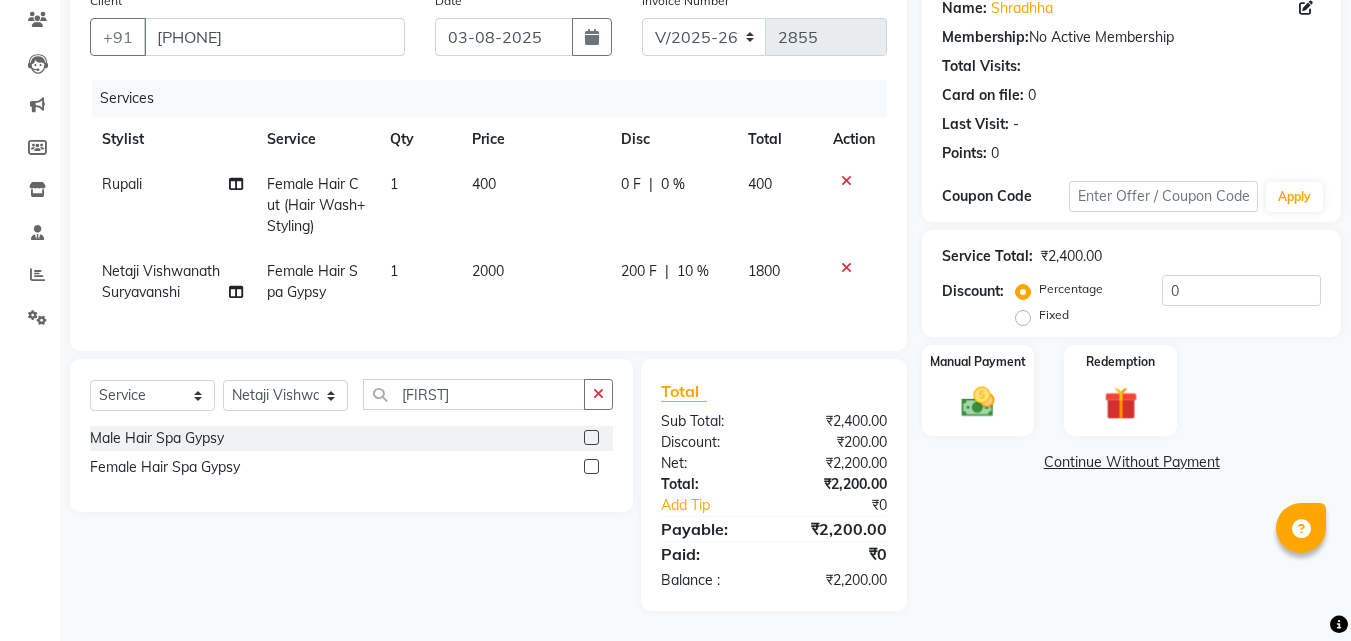 scroll, scrollTop: 183, scrollLeft: 0, axis: vertical 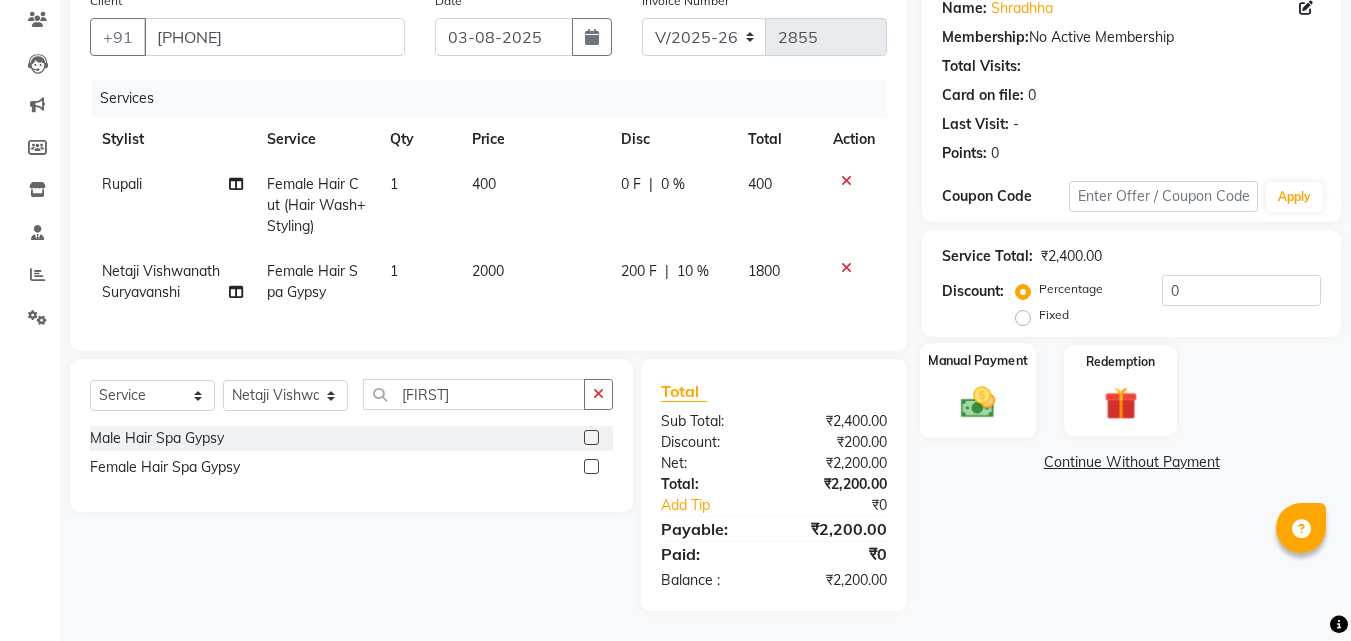 click 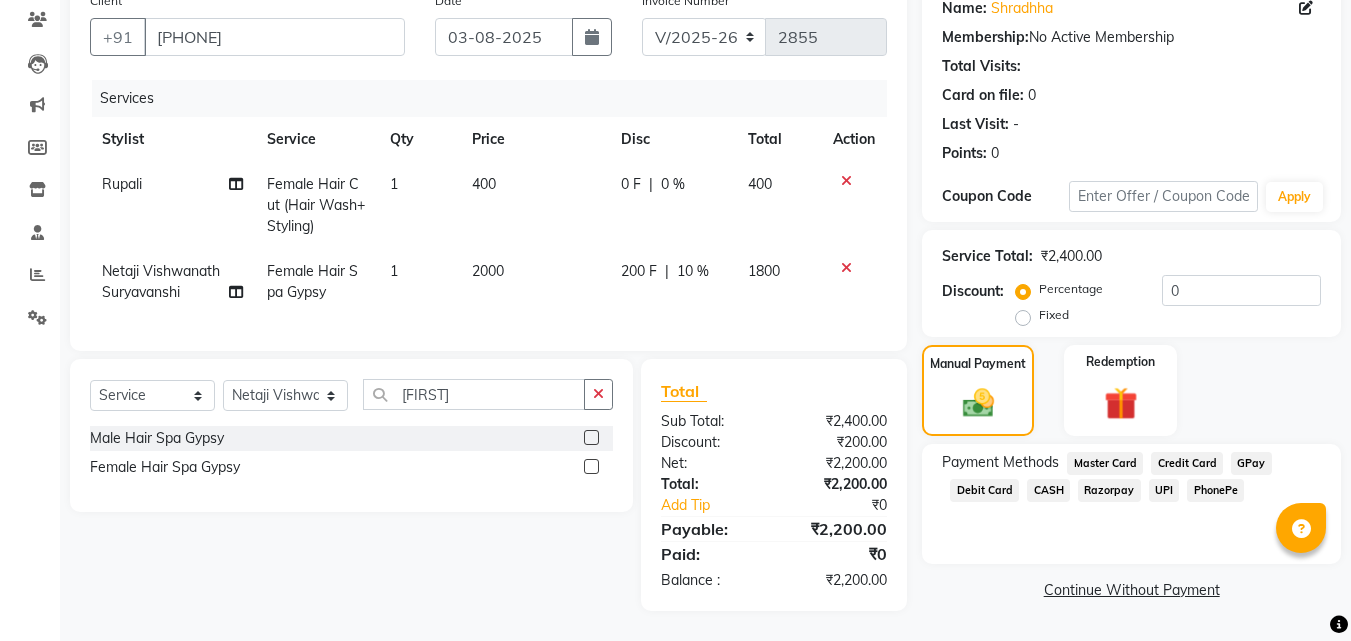 click on "PhonePe" 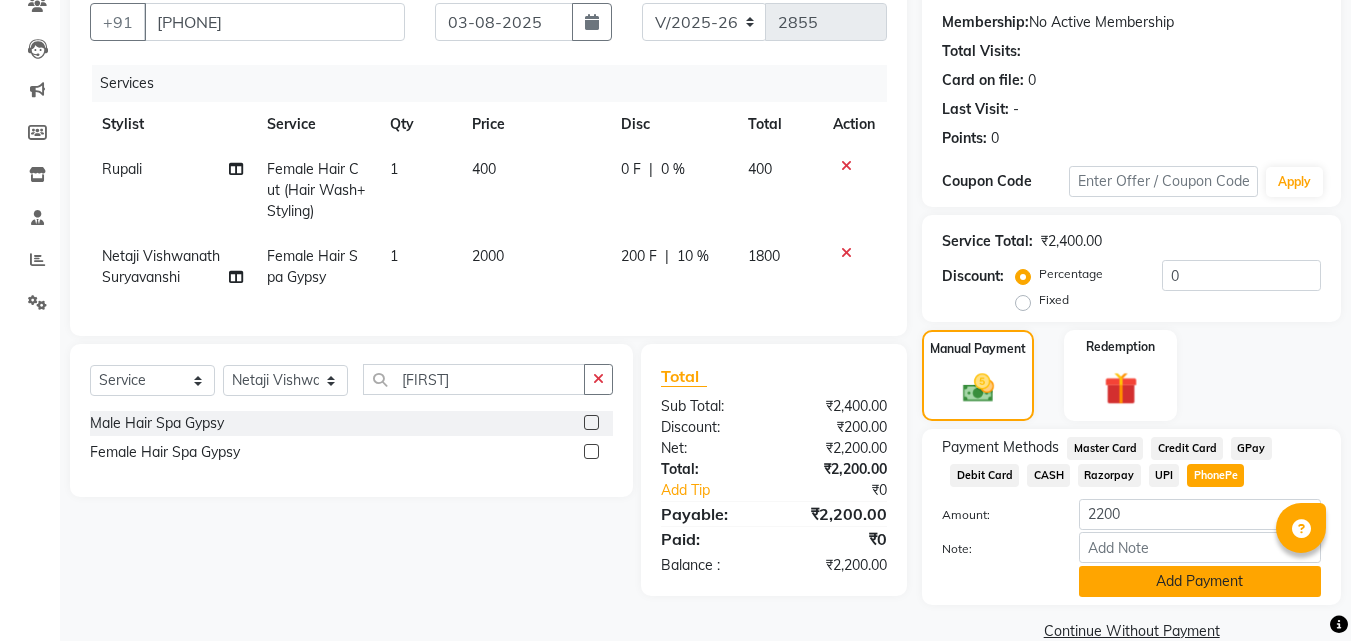 click on "Add Payment" 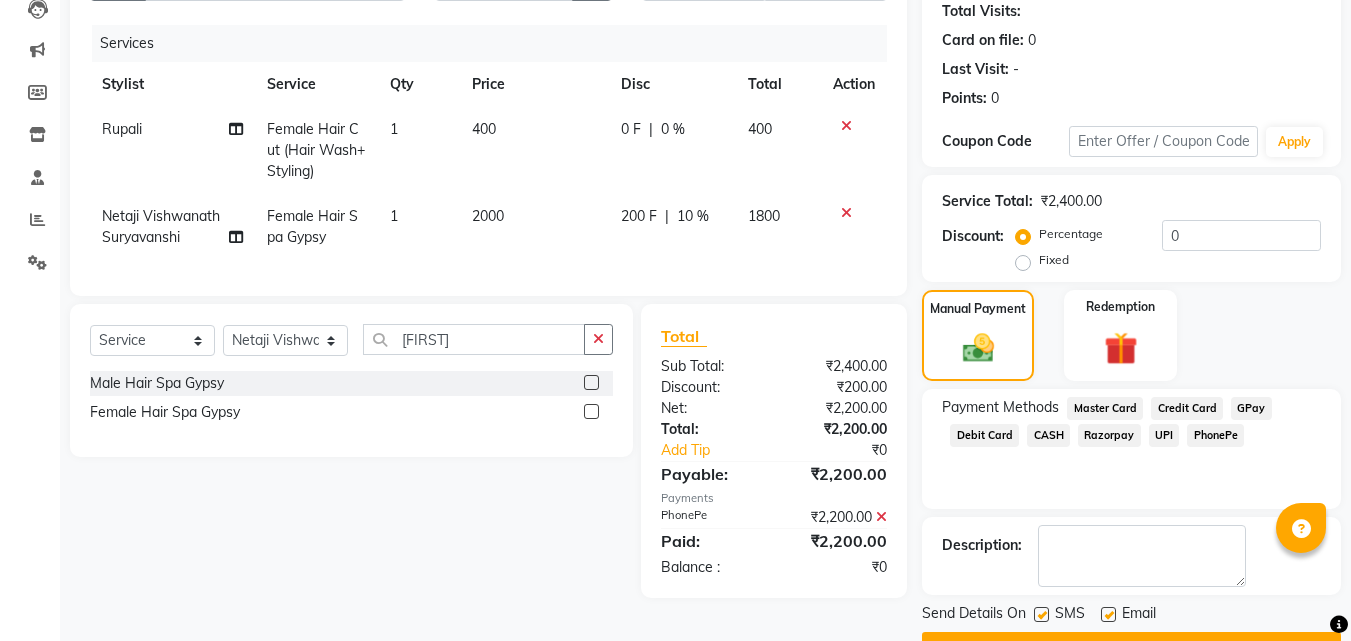 scroll, scrollTop: 275, scrollLeft: 0, axis: vertical 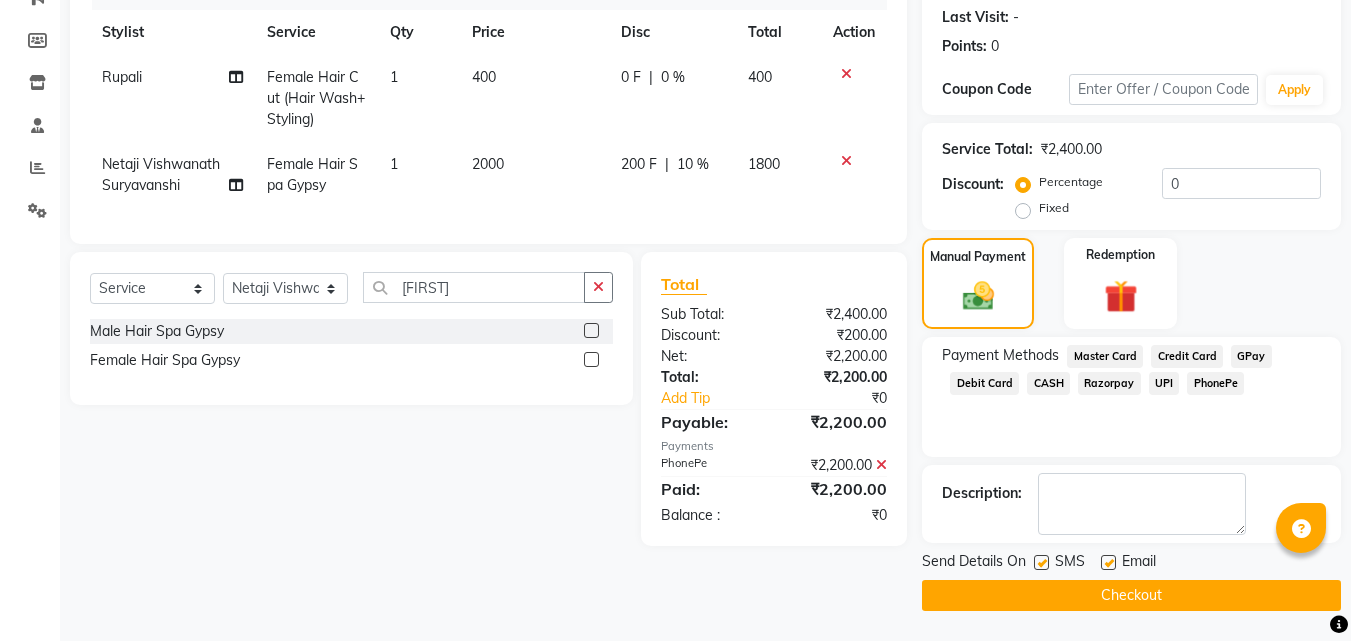 click on "Checkout" 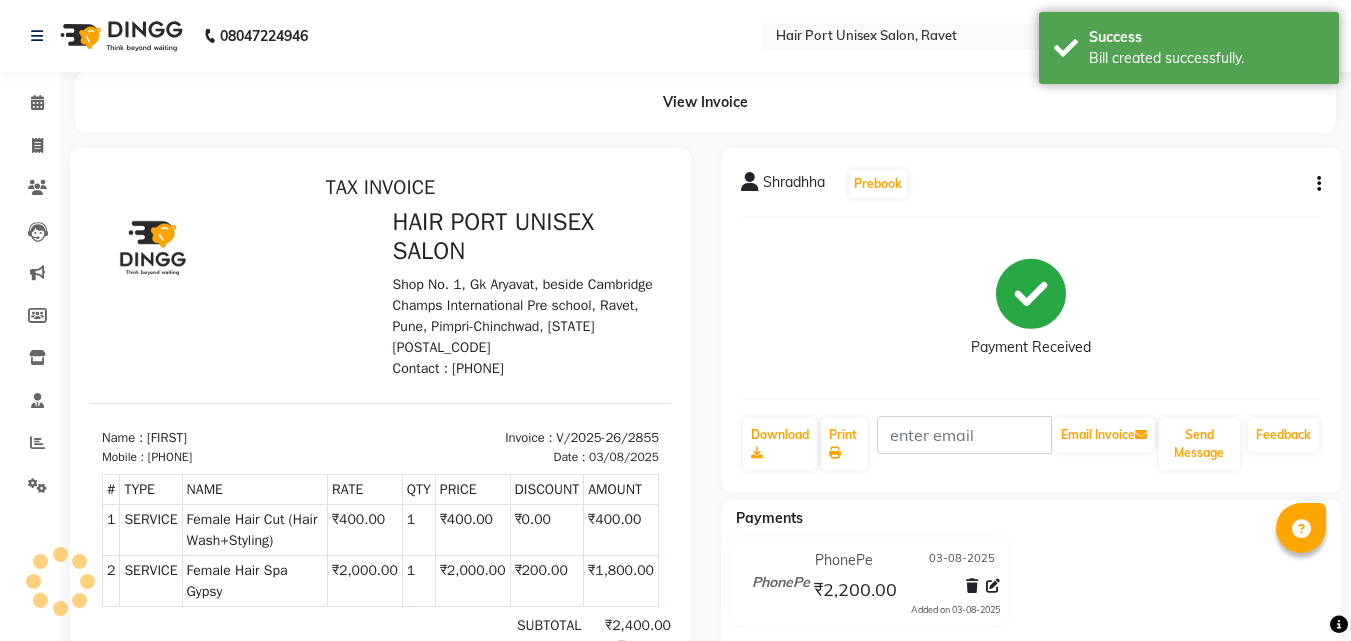 scroll, scrollTop: 0, scrollLeft: 0, axis: both 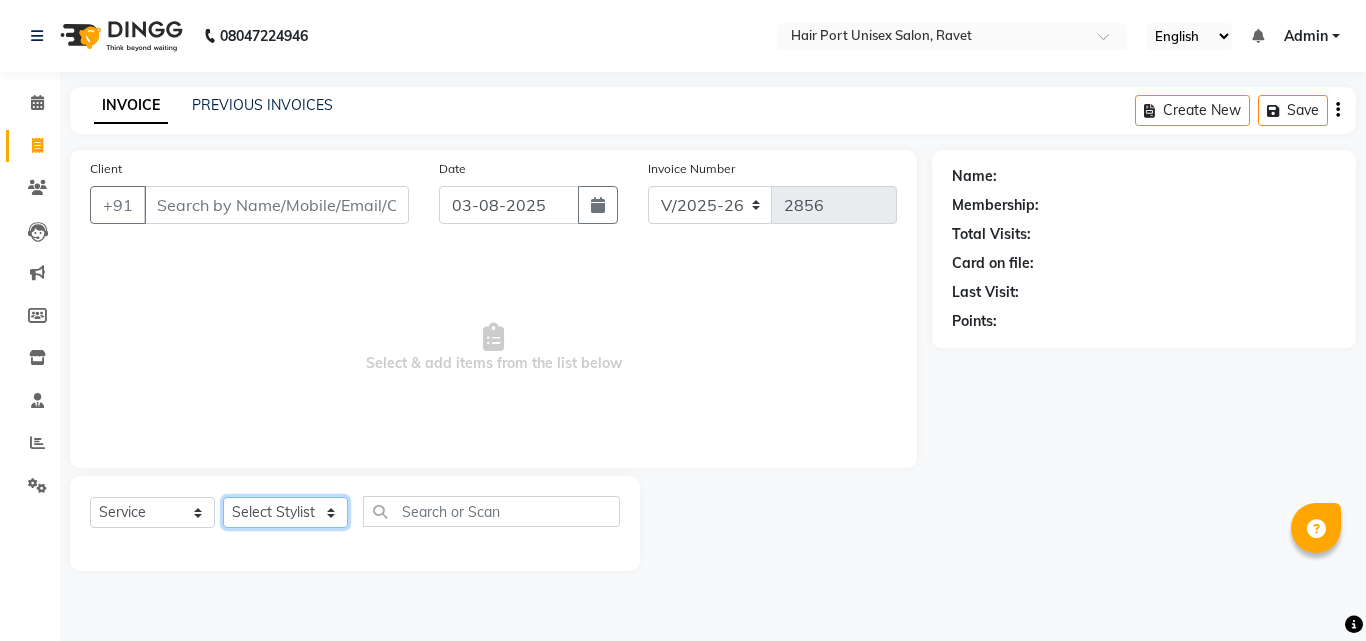 click on "Select Stylist" 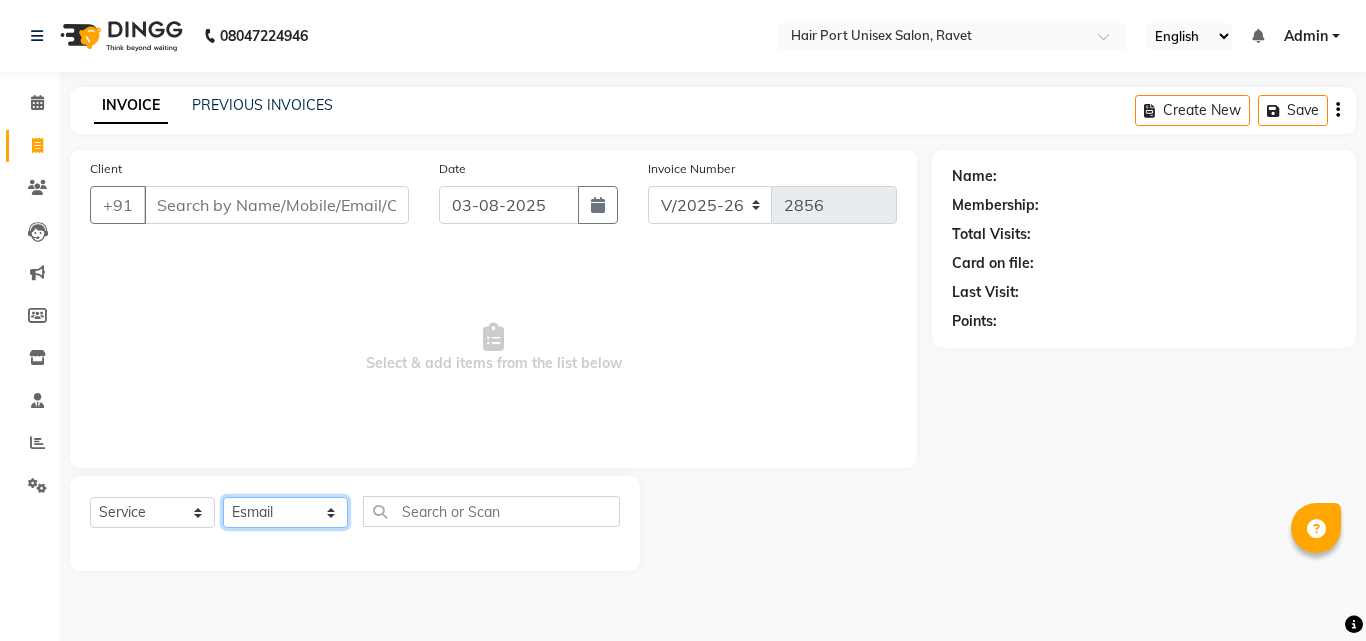 click on "Select Stylist Anushaka Parihar  Esmail Gufran Jyoti Disale Netaji Vishwanath Suryavanshi Rupali  Tanaji Vishwanath Suryavanshi Vinod Mane" 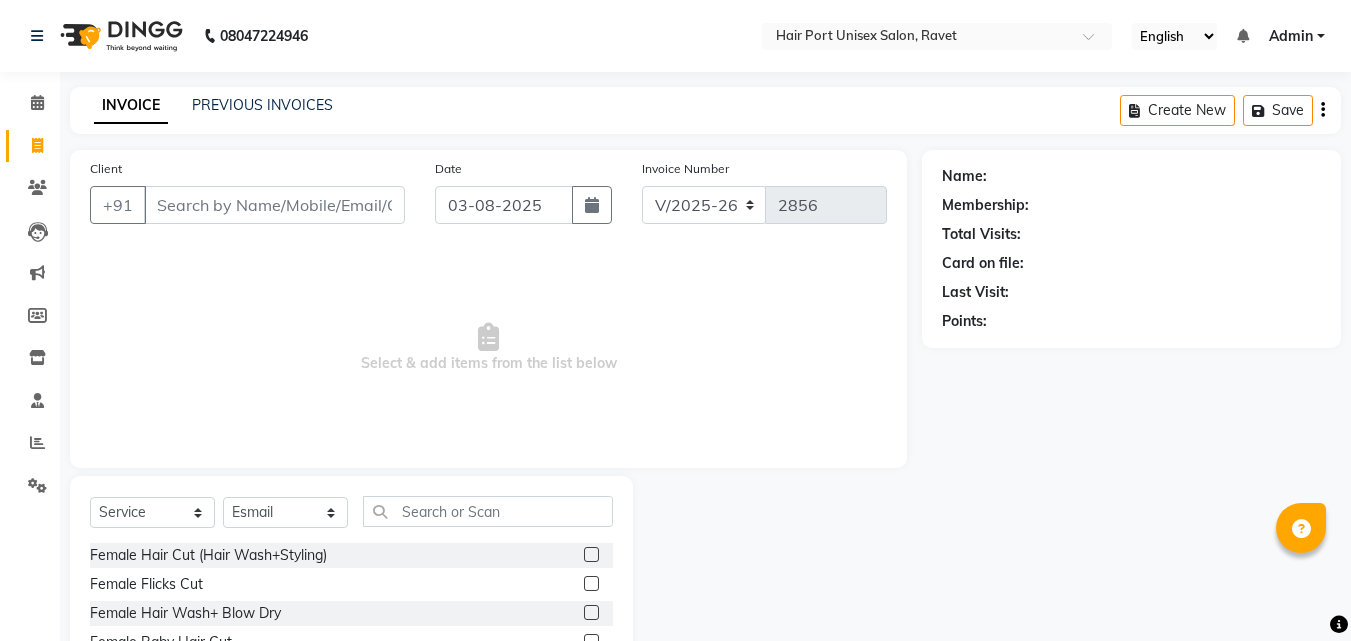 click 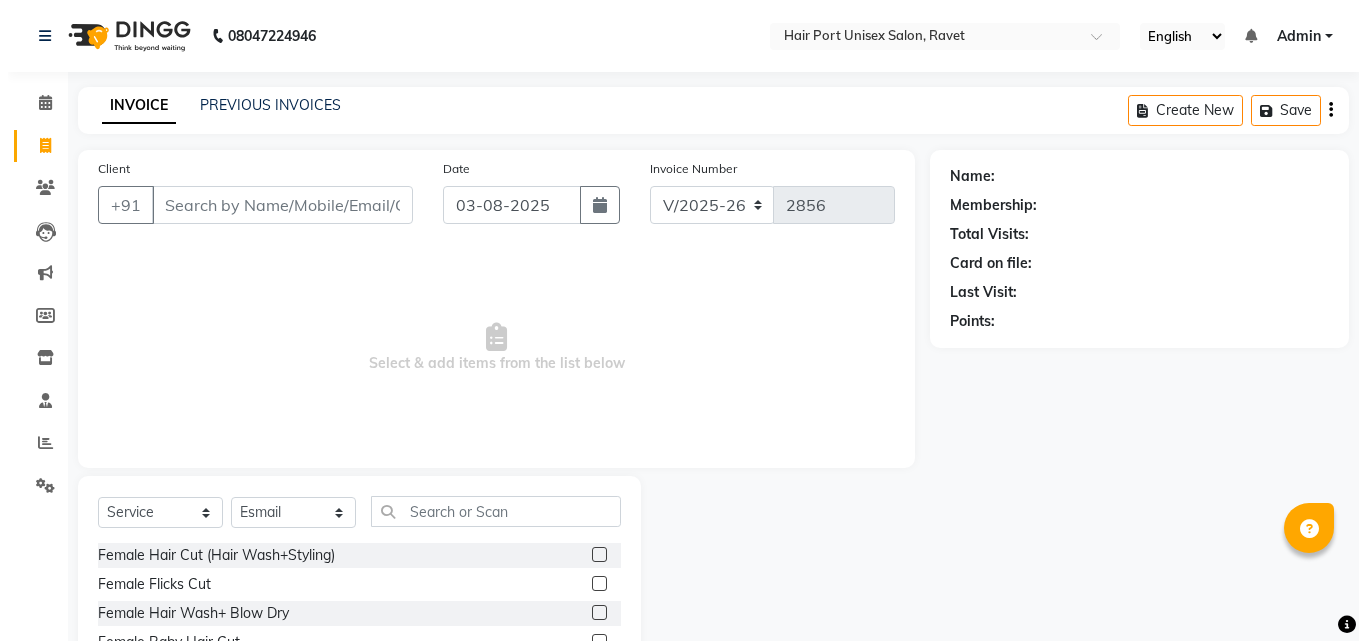 scroll, scrollTop: 40, scrollLeft: 0, axis: vertical 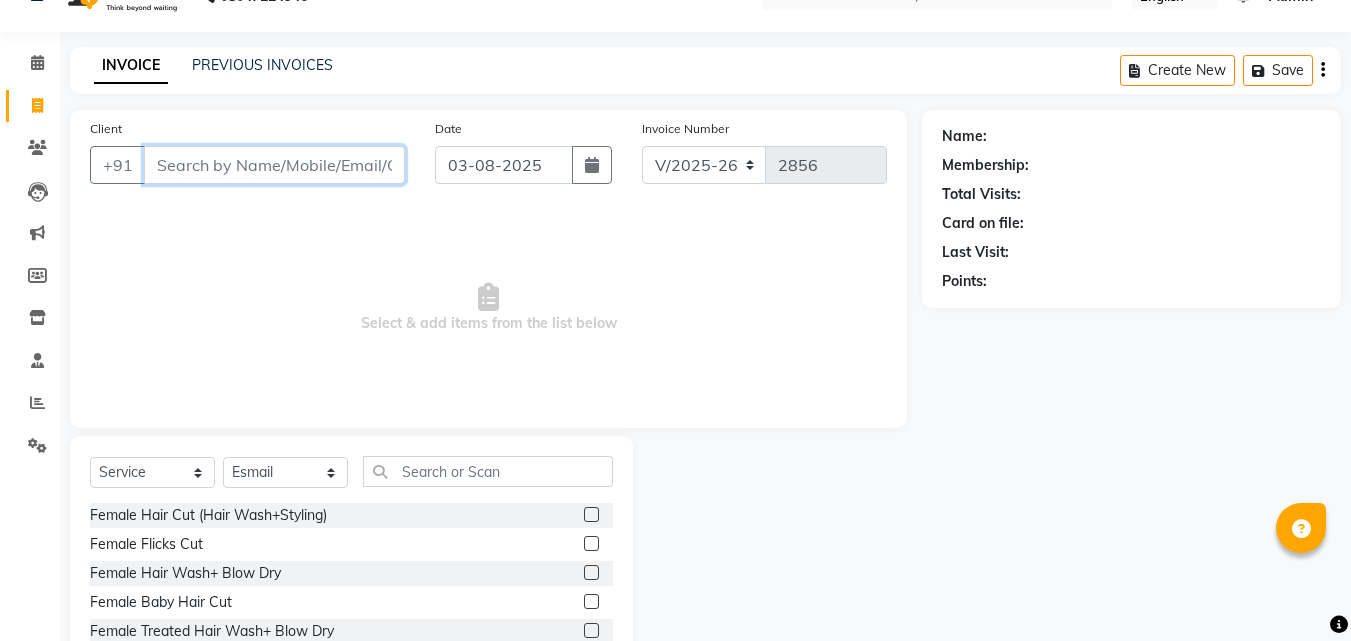 click on "Client" at bounding box center (274, 165) 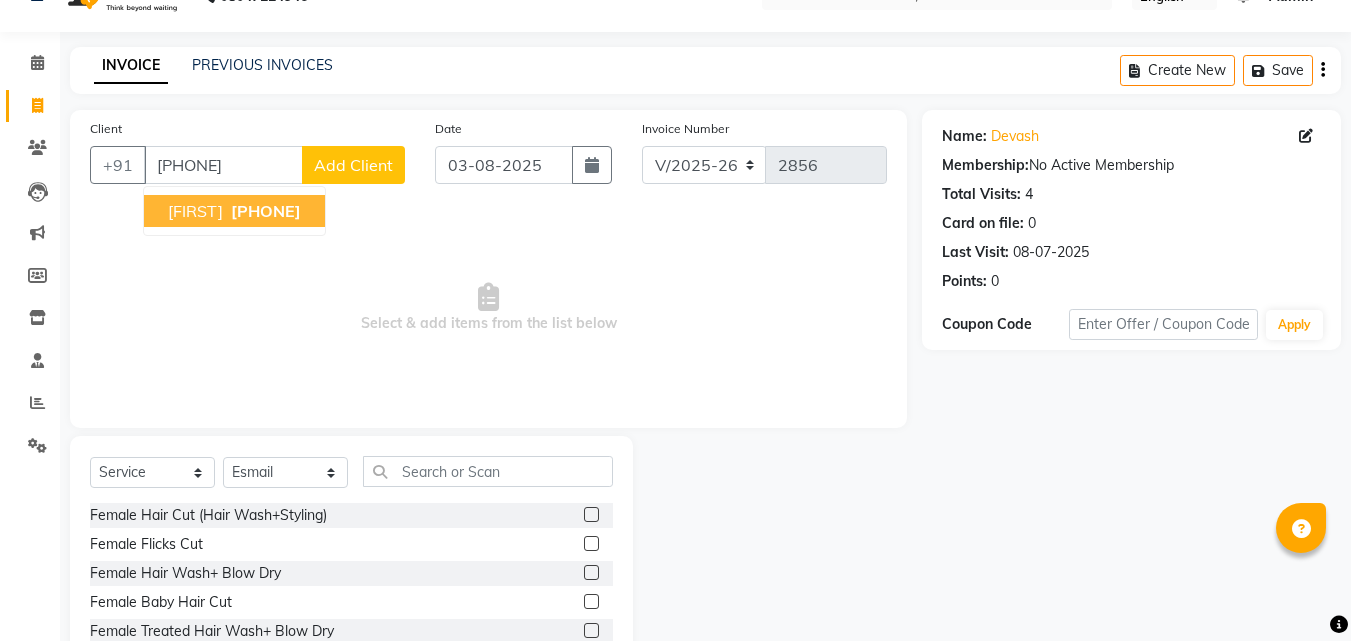 click on "[FIRST]" at bounding box center [195, 211] 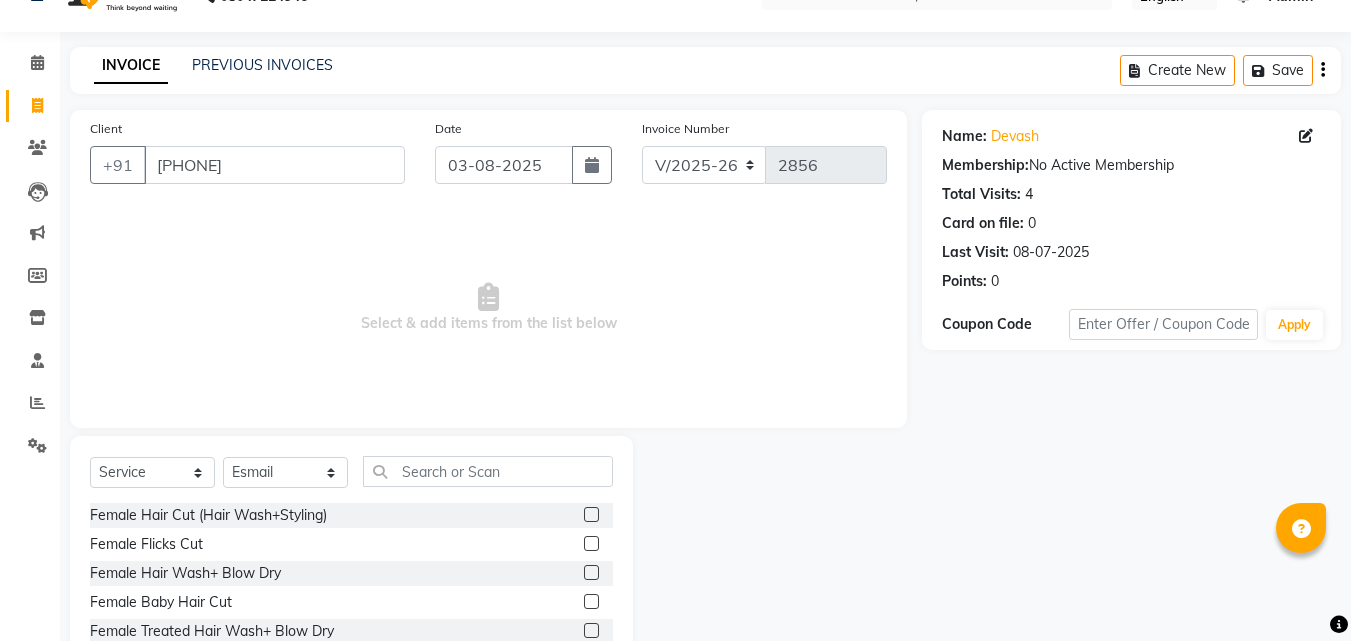 click on "Name: [FIRST]" 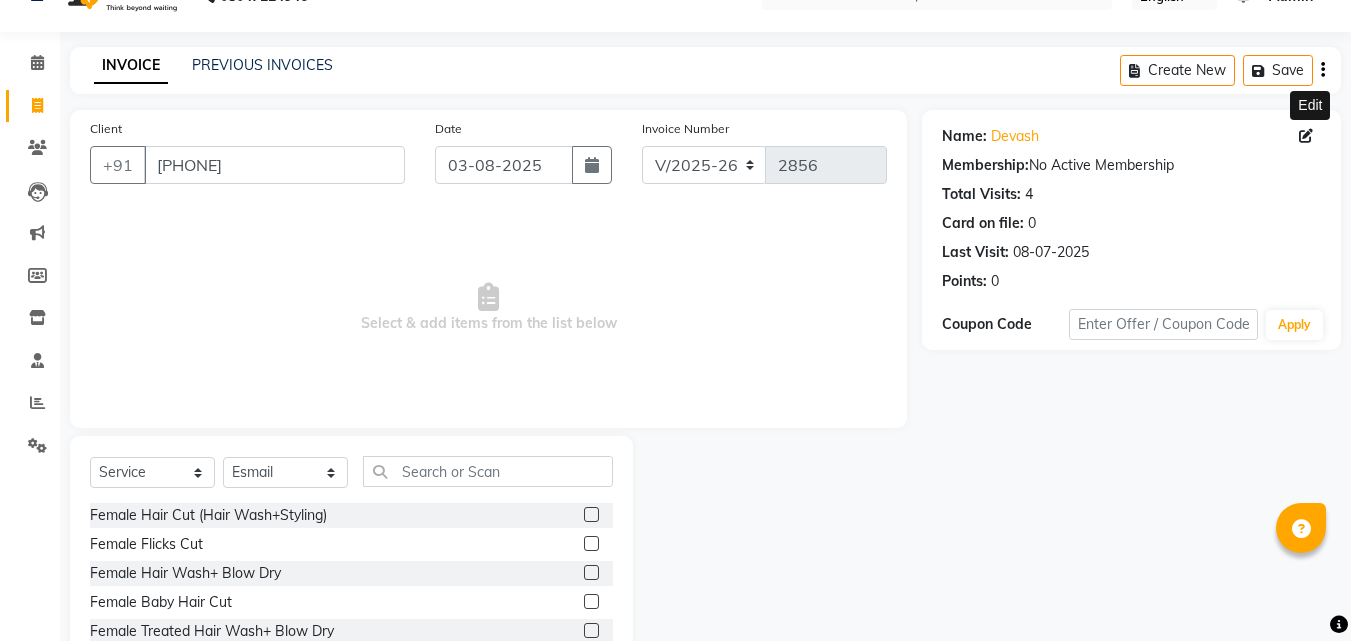 click 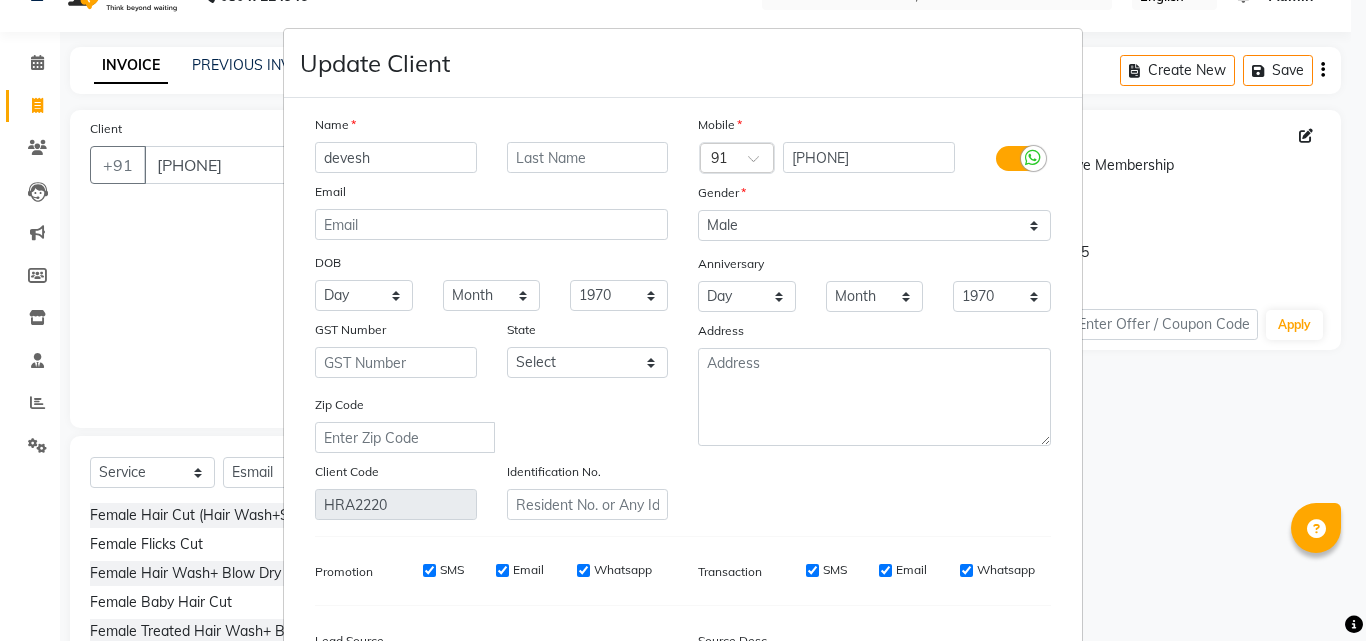 click on "Update Client Name [FIRST] Email DOB Day 01 02 03 04 05 06 07 08 09 10 11 12 13 14 15 16 17 18 19 20 21 22 23 24 25 26 27 28 29 30 31 Month January February March April May June July August September October November December 1940 1941 1942 1943 1944 1945 1946 1947 1948 1949 1950 1951 1952 1953 1954 1955 1956 1957 1958 1959 1960 1961 1962 1963 1964 1965 1966 1967 1968 1969 1970 1971 1972 1973 1974 1975 1976 1977 1978 1979 1980 1981 1982 1983 1984 1985 1986 1987 1988 1989 1990 1991 1992 1993 1994 1995 1996 1997 1998 1999 2000 2001 2002 2003 2004 2005 2006 2007 2008 2009 2010 2011 2012 2013 2014 2015 2016 2017 2018 2019 2020 2021 2022 2023 2024 GST Number State Select Andaman and Nicobar Islands Andhra Pradesh Arunachal Pradesh Assam Bihar Chandigarh Chhattisgarh Dadra and Nagar Haveli Daman and Diu Delhi Goa Gujarat Haryana Himachal Pradesh Jammu and Kashmir Jharkhand Karnataka Kerala Lakshadweep Madhya Pradesh Maharashtra Manipur Meghalaya Mizoram Nagaland Odisha Pondicherry Punjab" at bounding box center (683, 320) 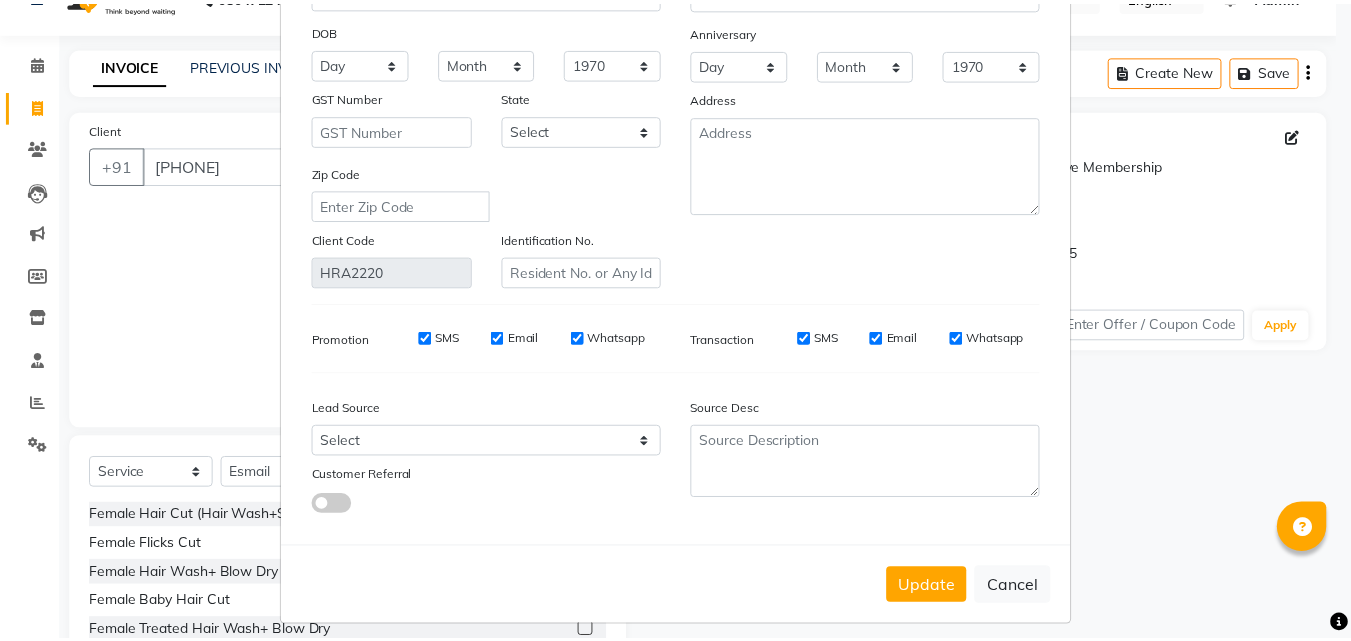 scroll, scrollTop: 246, scrollLeft: 0, axis: vertical 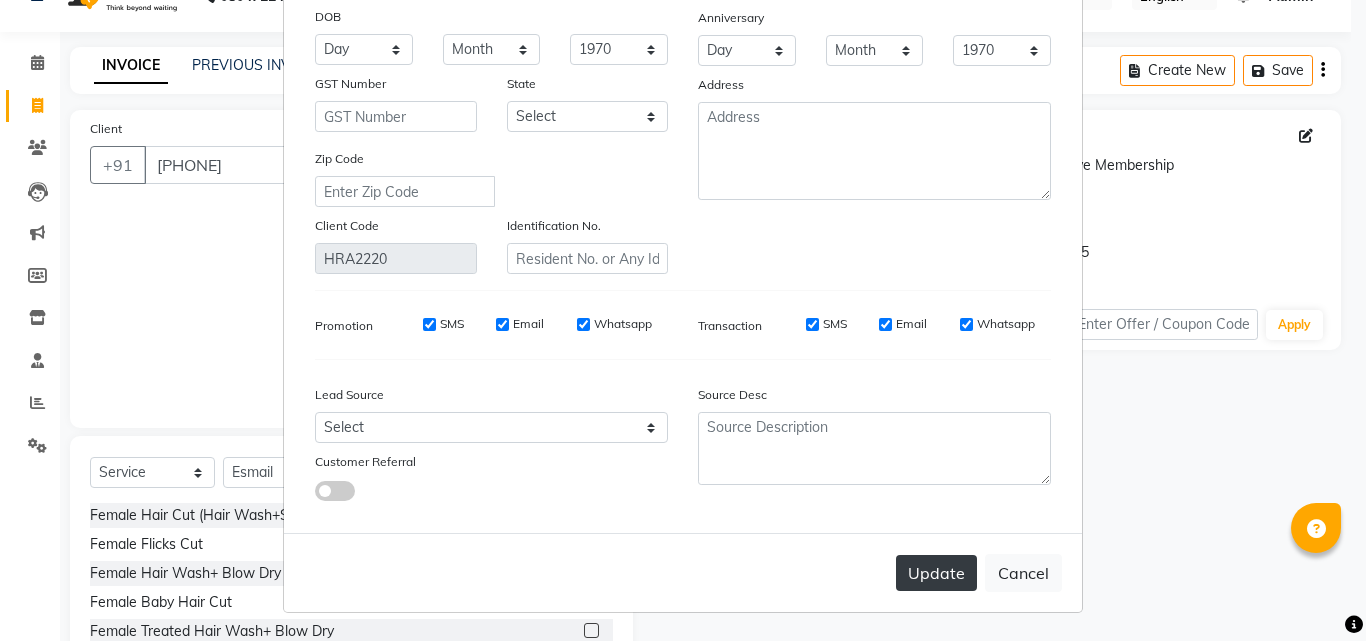 click on "Update" at bounding box center (936, 573) 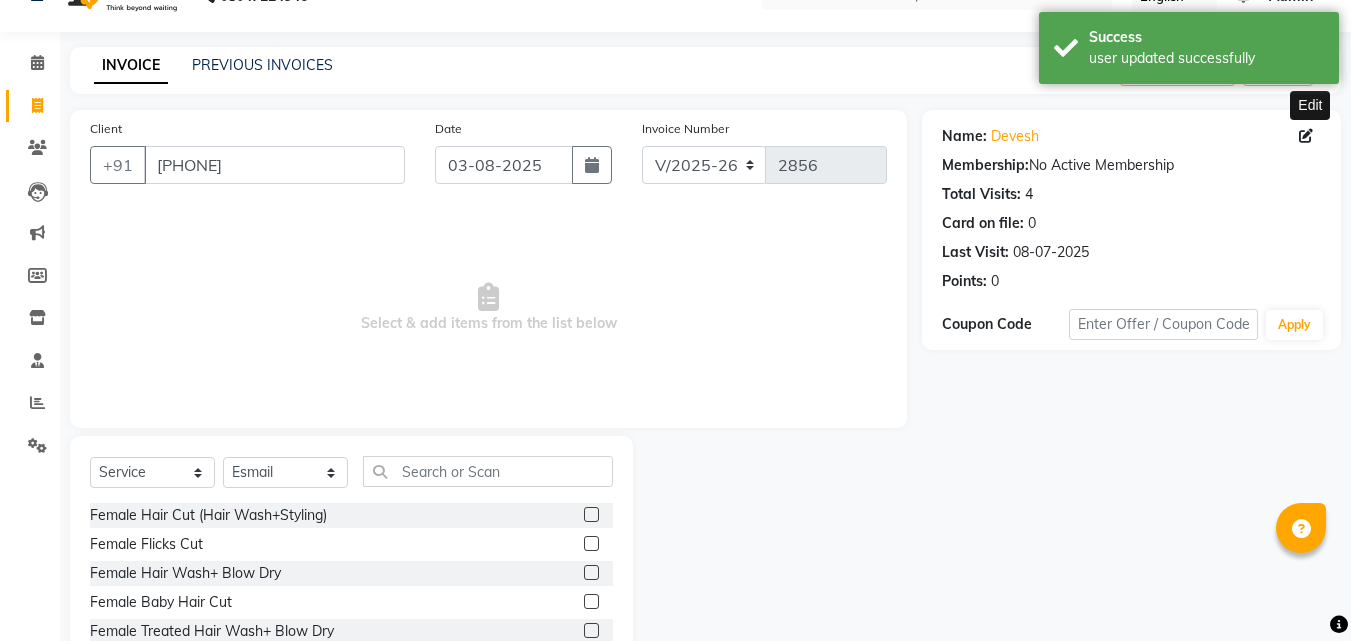 click 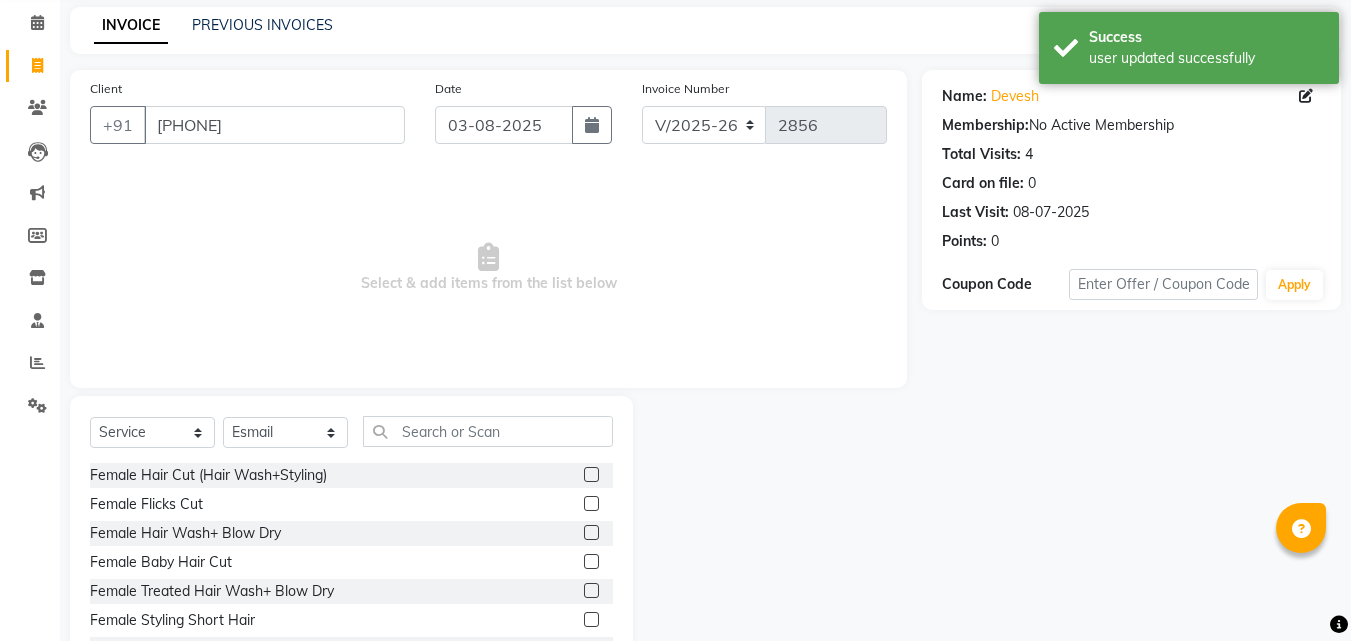 scroll, scrollTop: 160, scrollLeft: 0, axis: vertical 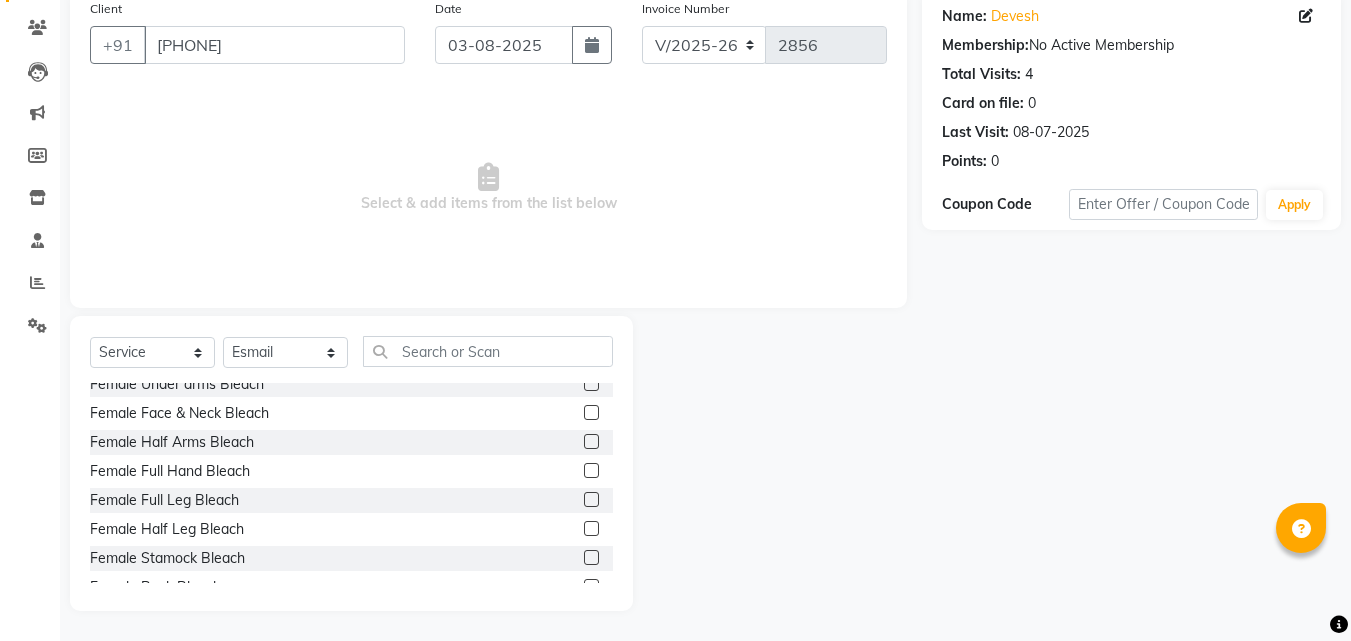 click on "Name: [FIRST] Membership:  No Active Membership  Total Visits:  4 Card on file:  0 Last Visit:   [DATE] Points:   0  Coupon Code Apply" 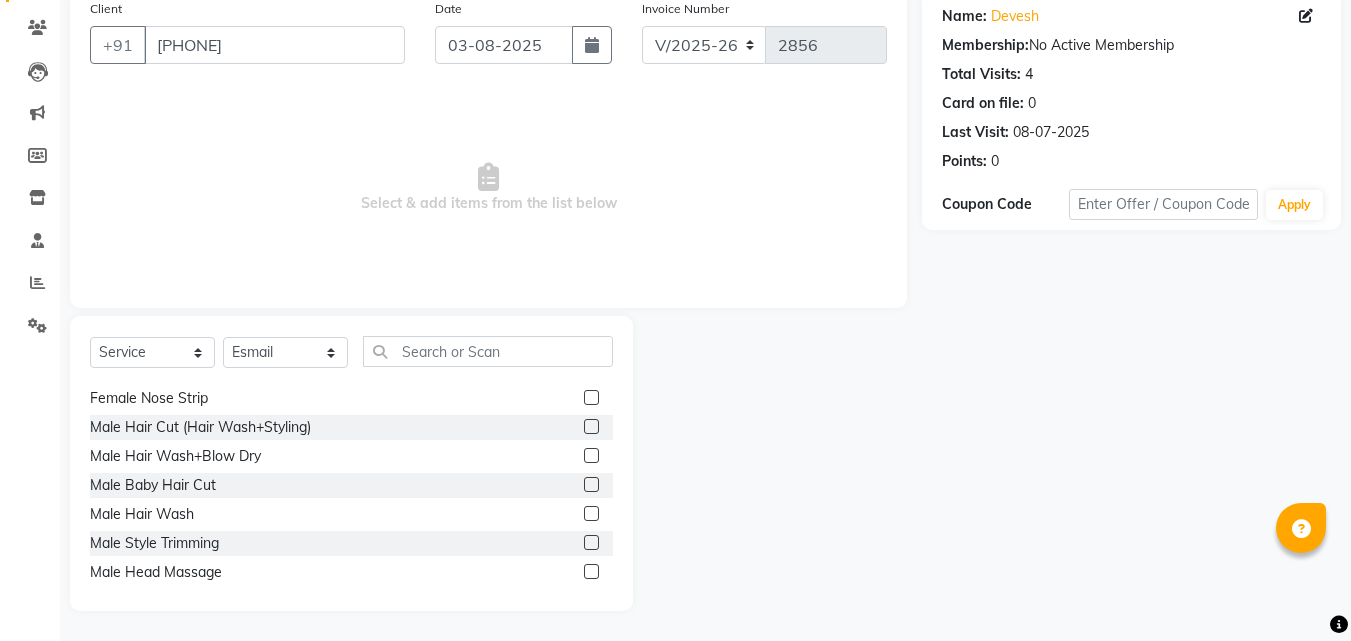 scroll, scrollTop: 3507, scrollLeft: 0, axis: vertical 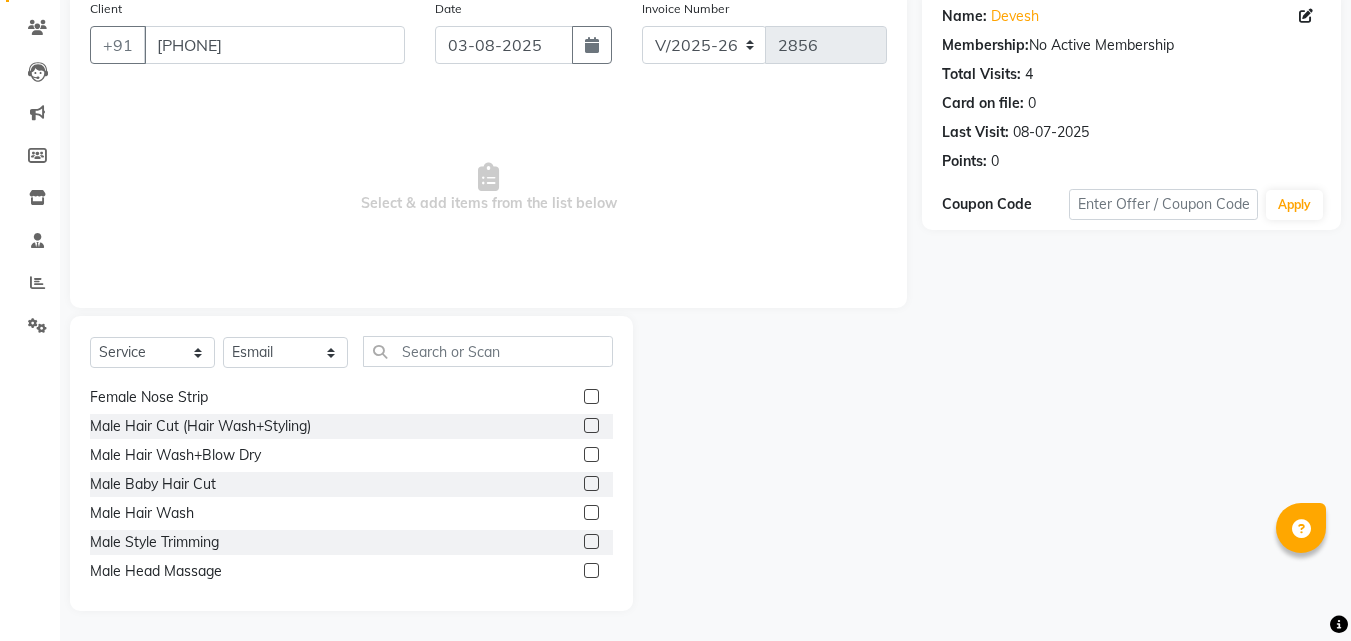 click 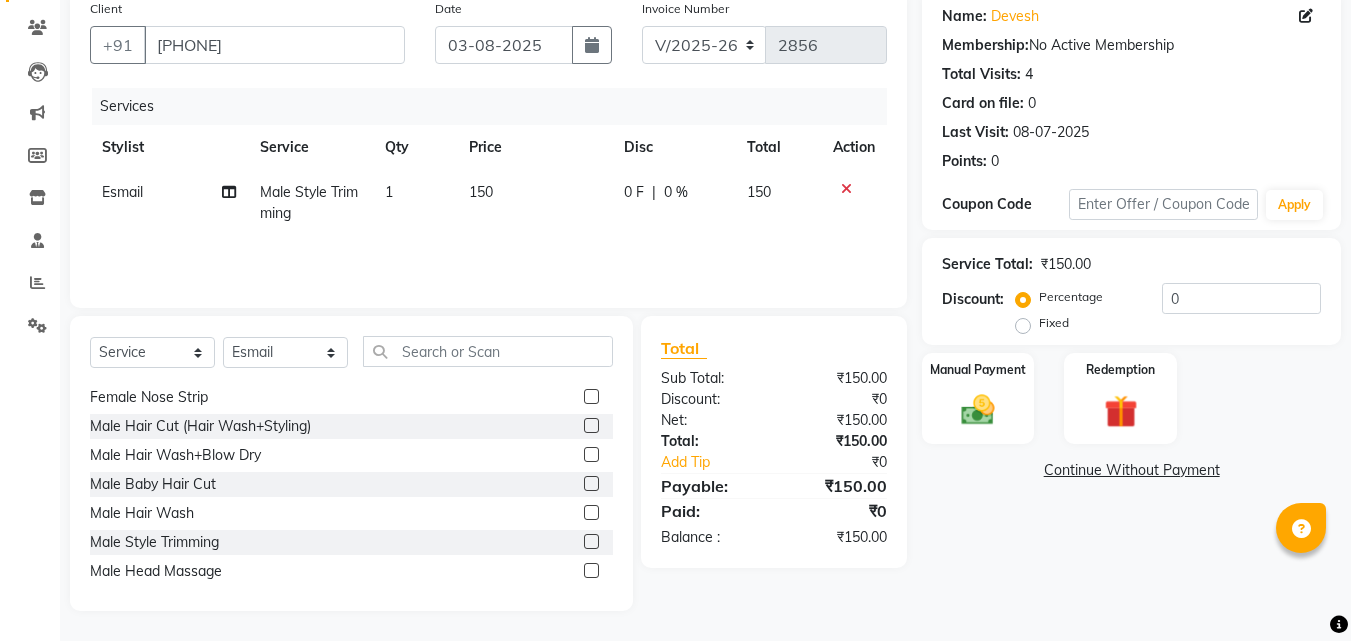 click 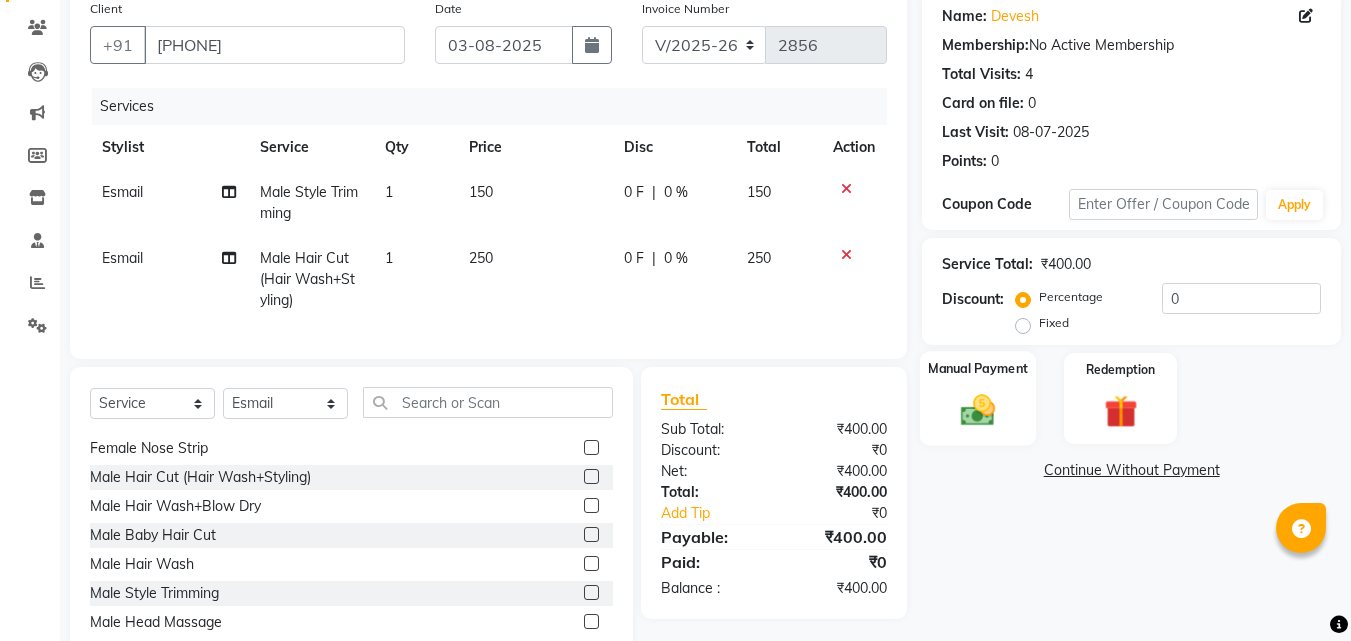 click 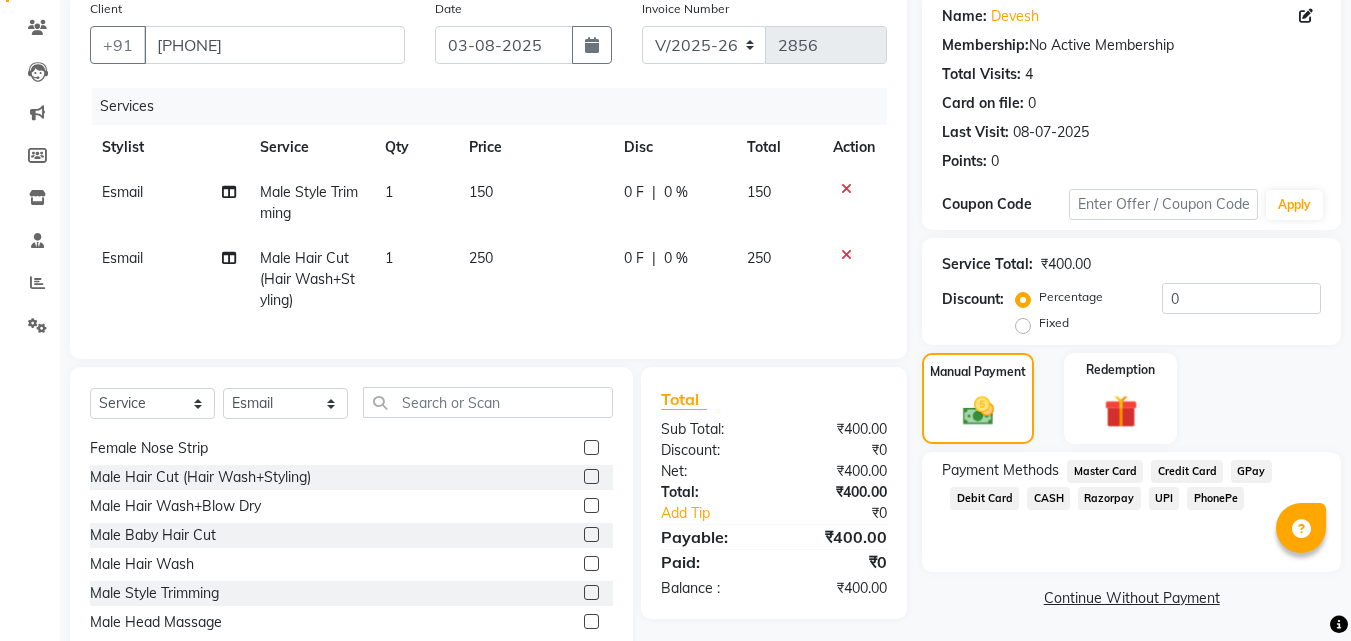 click on "PhonePe" 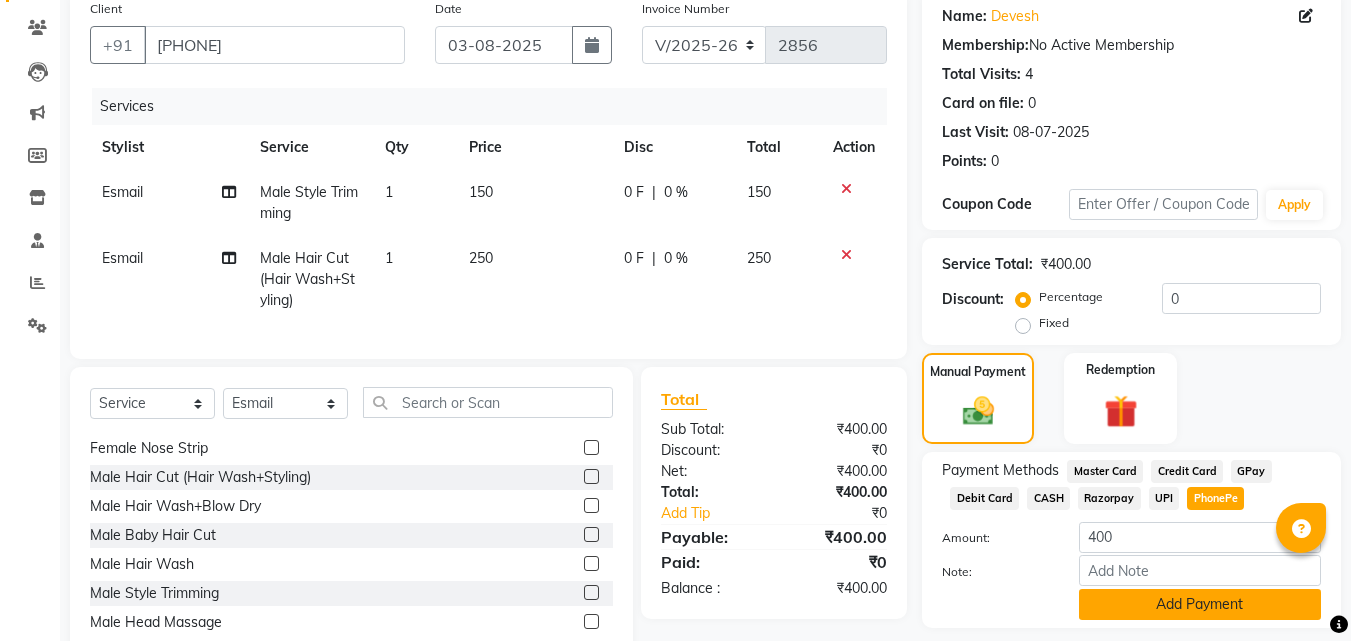 click on "Add Payment" 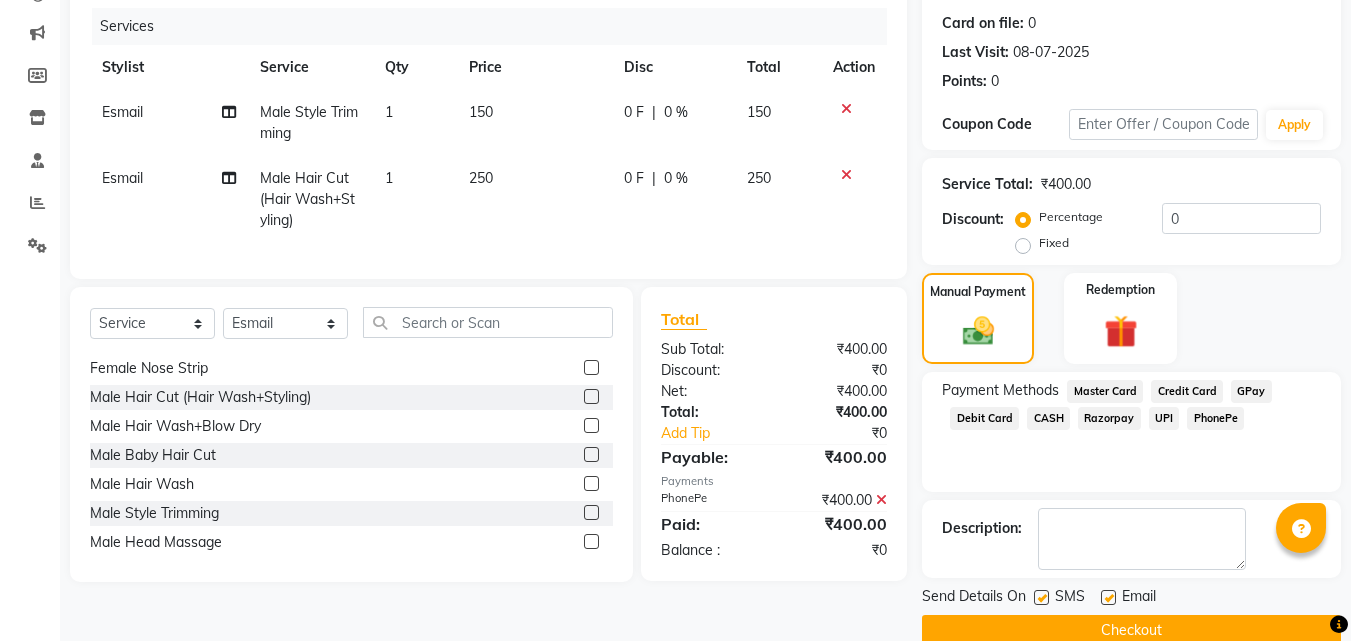 scroll, scrollTop: 275, scrollLeft: 0, axis: vertical 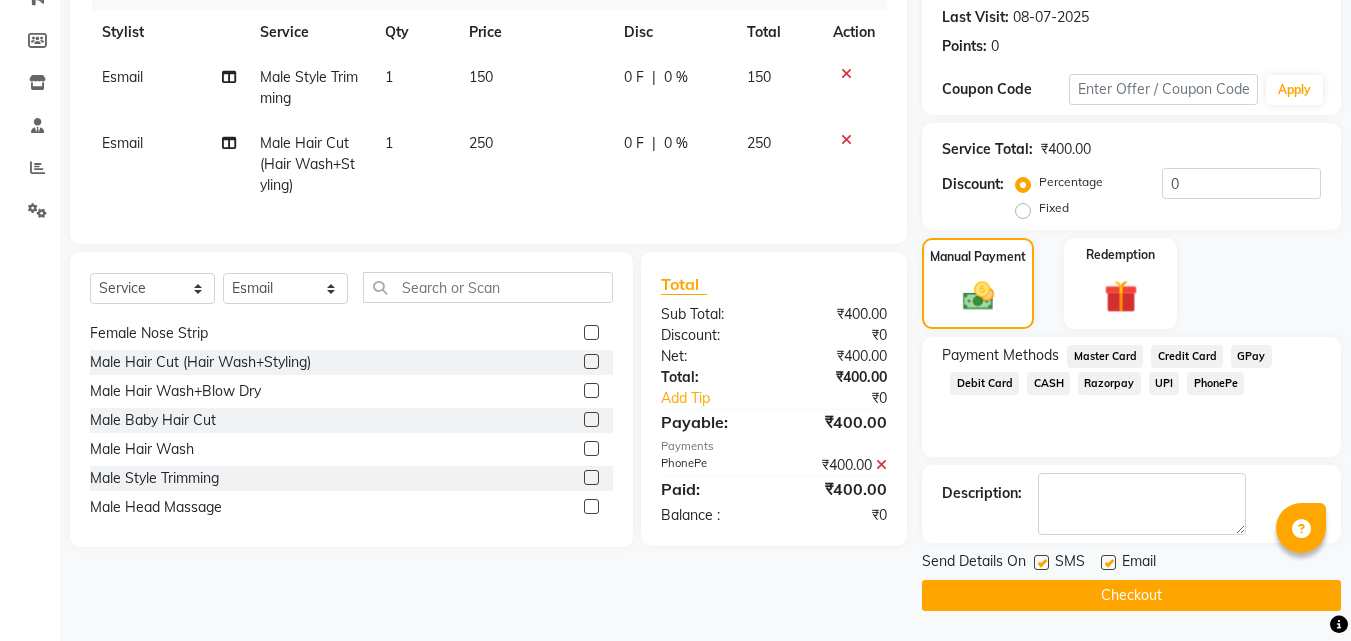 click on "Checkout" 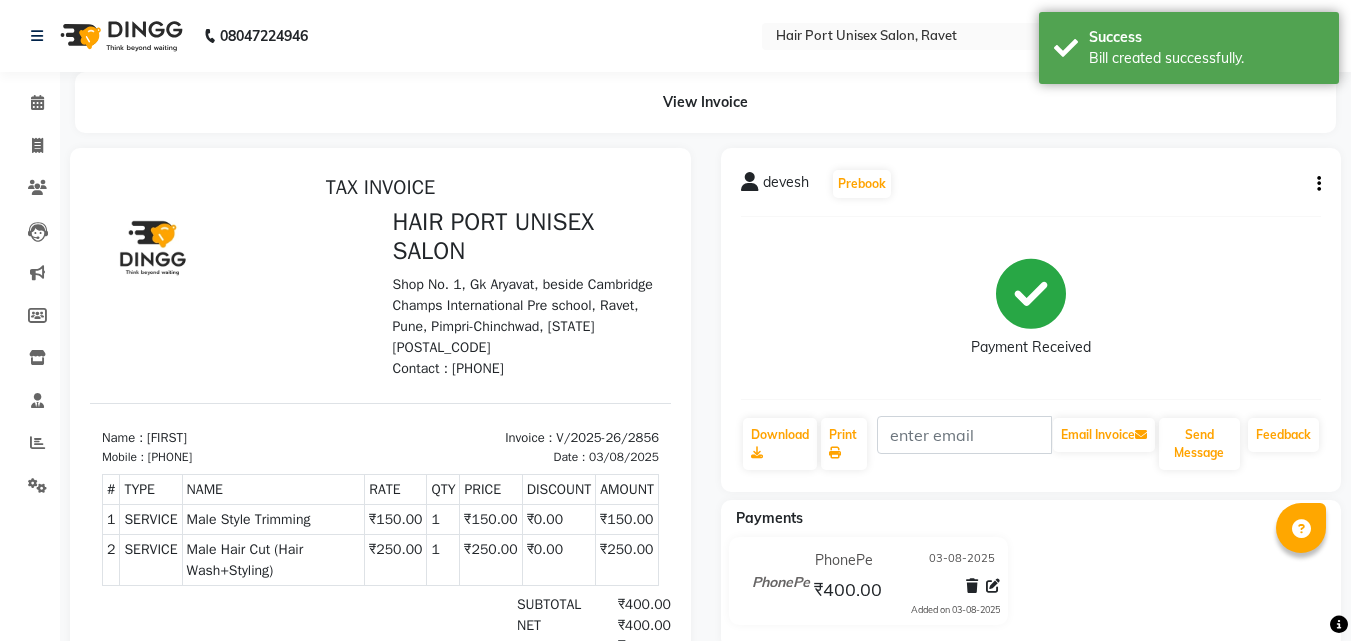 scroll, scrollTop: 0, scrollLeft: 0, axis: both 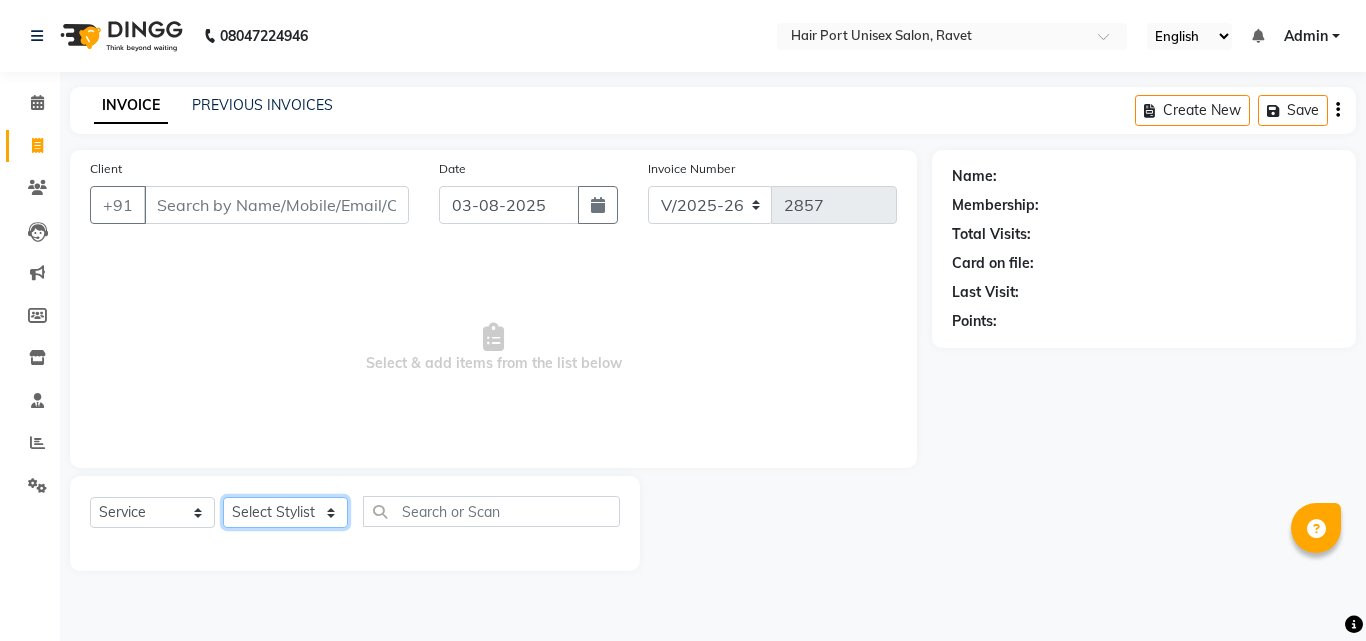 click on "Select Stylist Anushaka Parihar  Esmail Gufran Jyoti Disale Netaji Vishwanath Suryavanshi Rupali  Tanaji Vishwanath Suryavanshi Vinod Mane" 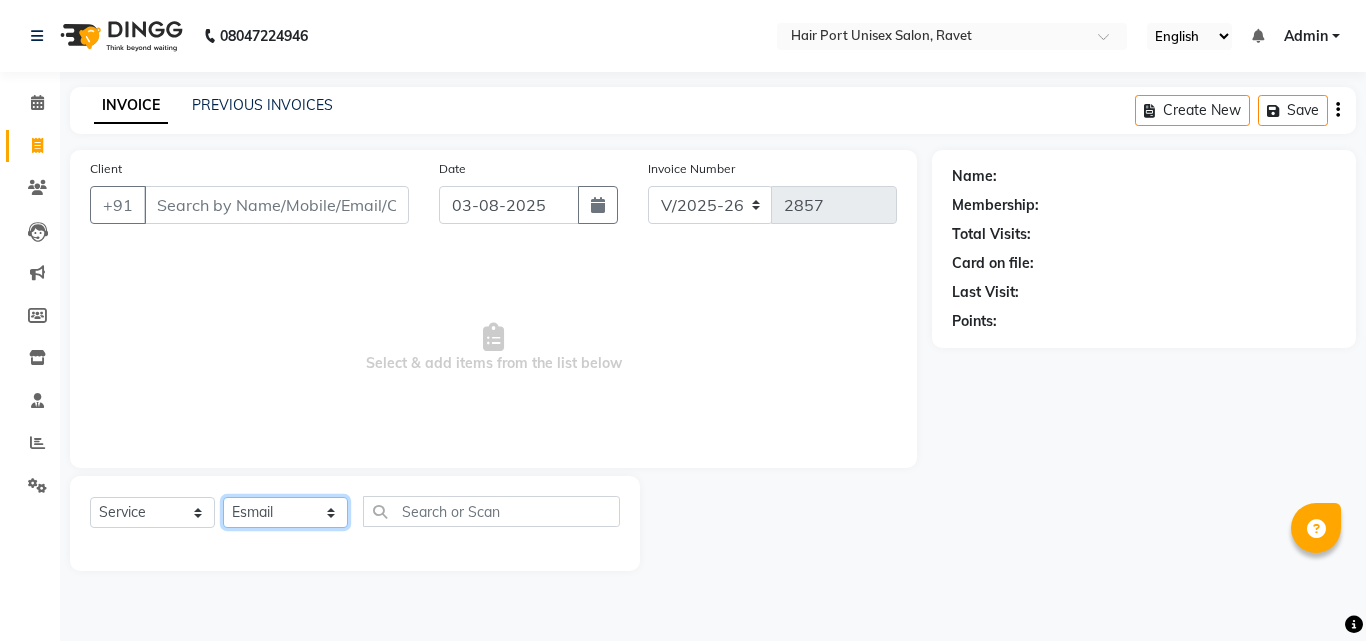 click on "Select Stylist Anushaka Parihar  Esmail Gufran Jyoti Disale Netaji Vishwanath Suryavanshi Rupali  Tanaji Vishwanath Suryavanshi Vinod Mane" 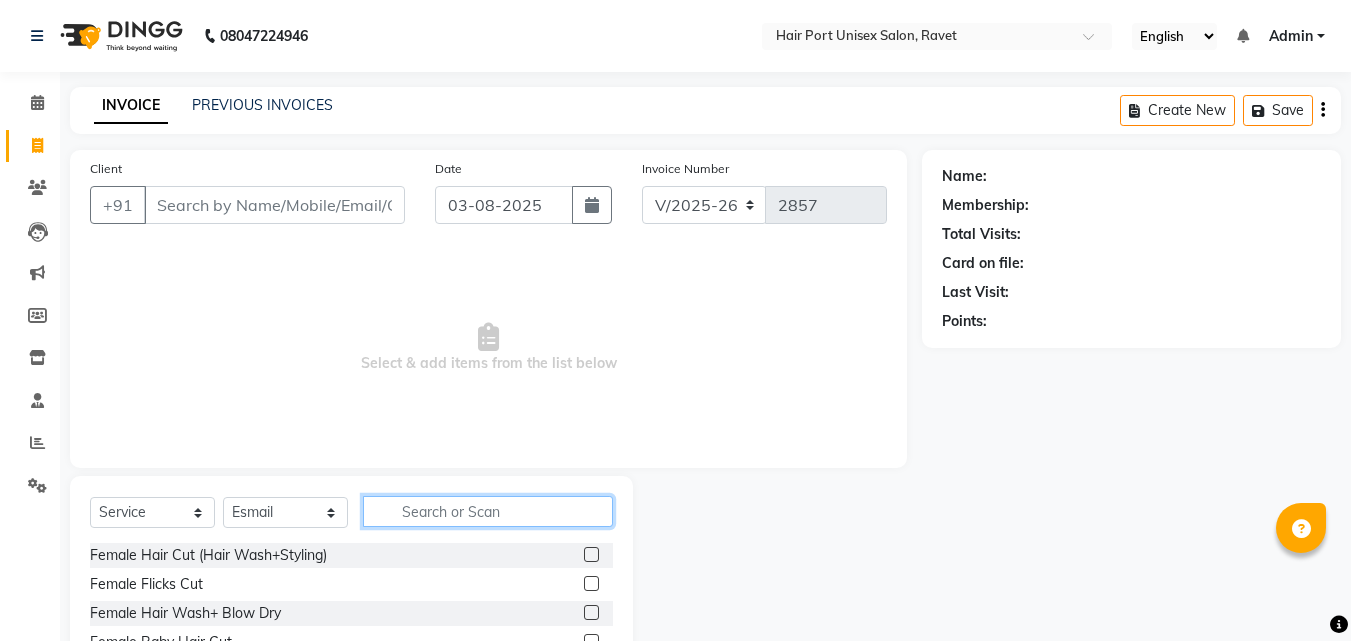 click 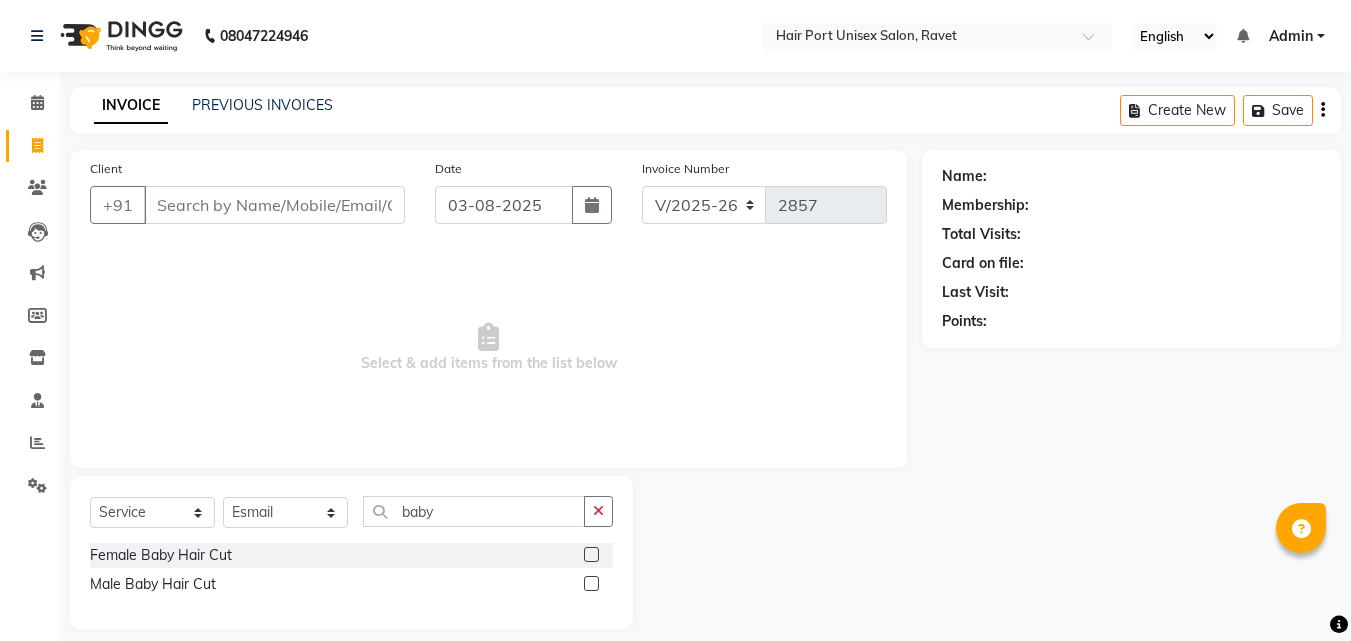 click 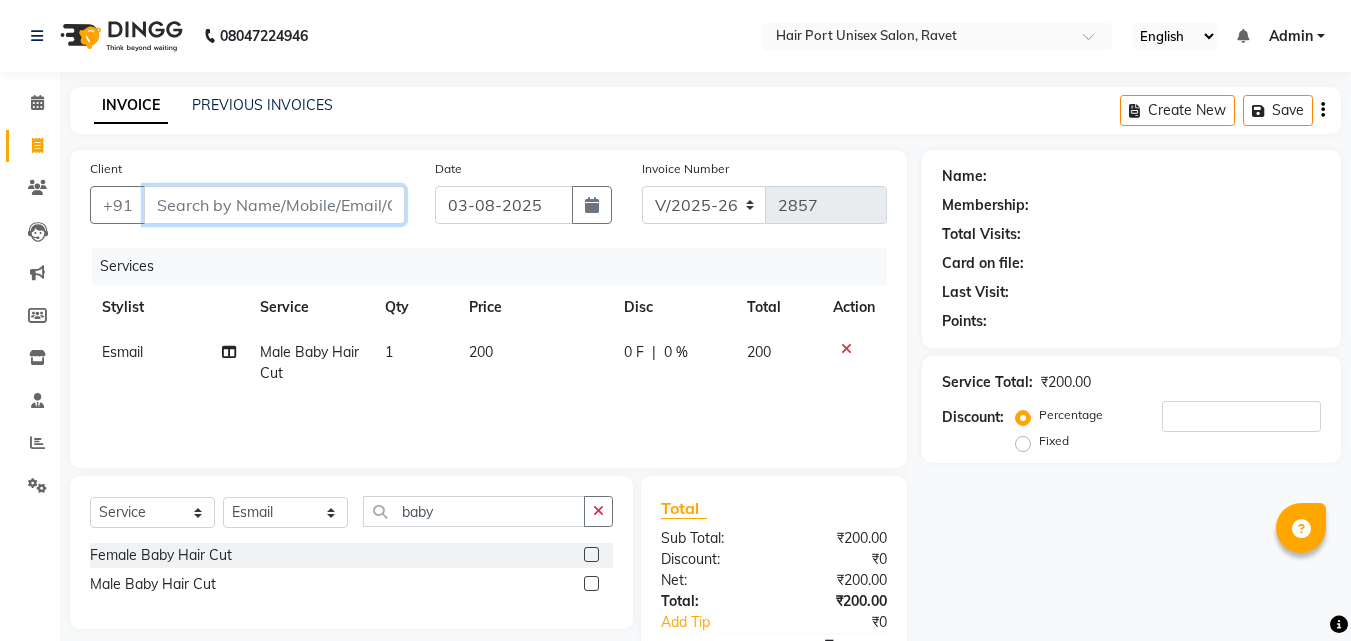 click on "Client" at bounding box center [274, 205] 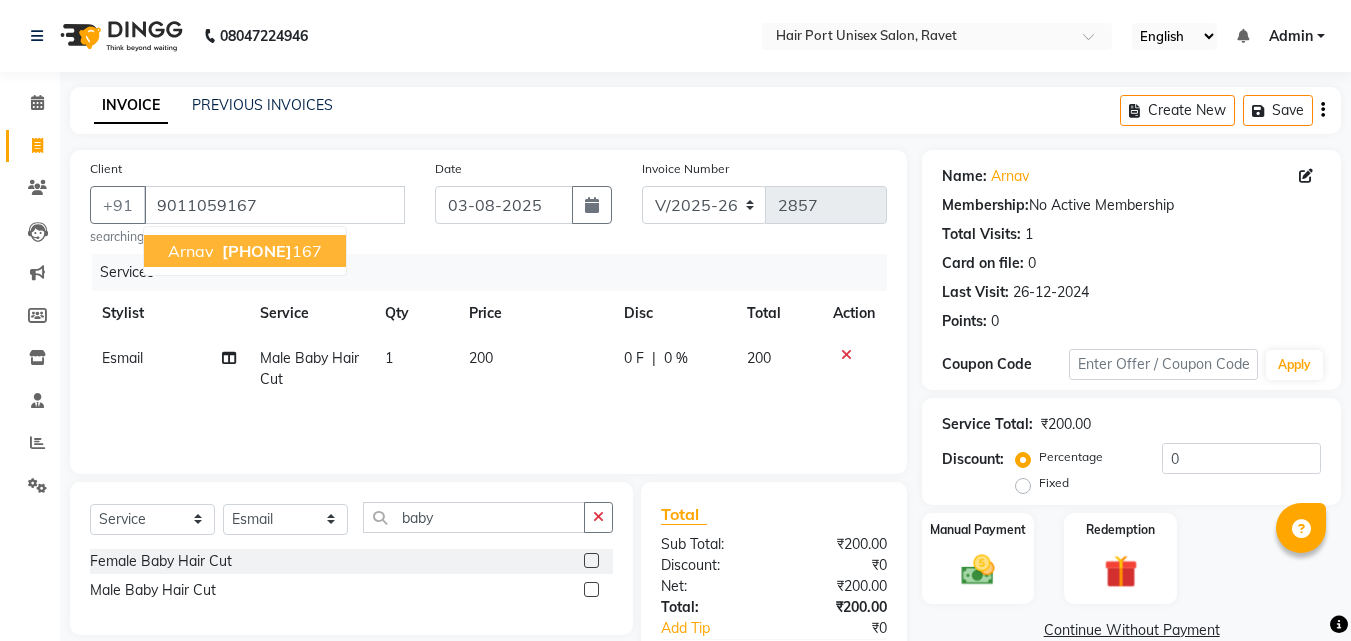 click on "[PHONE]" at bounding box center (270, 251) 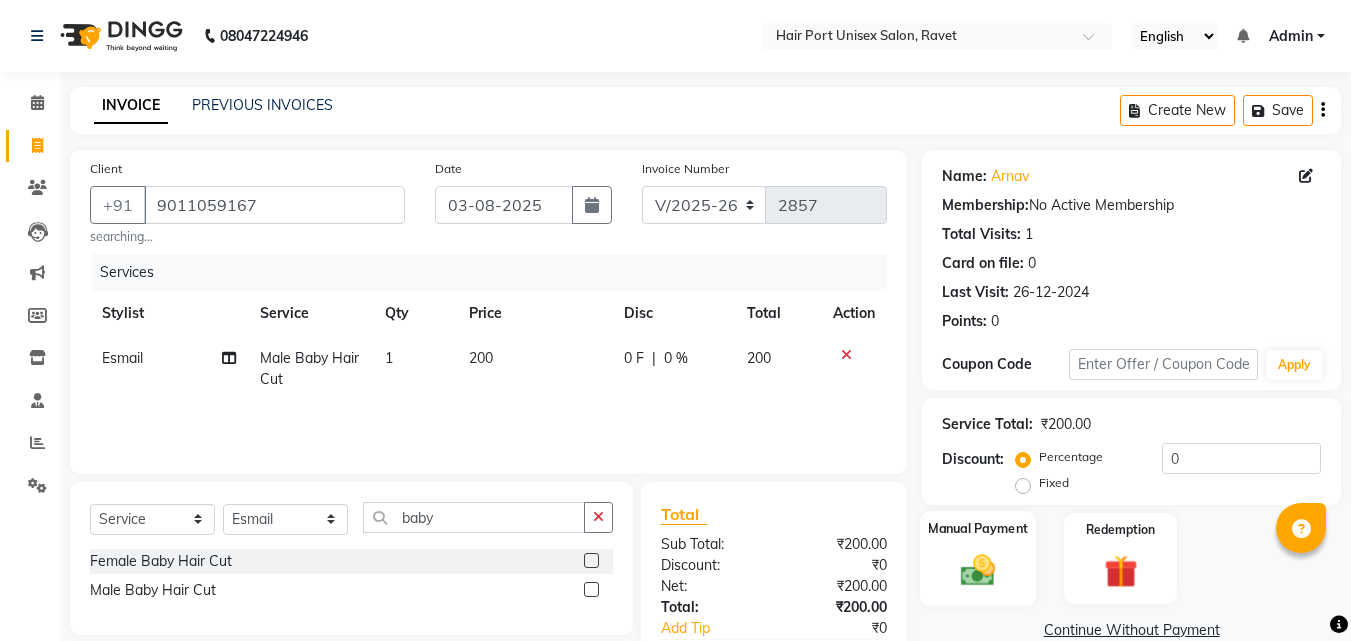 click 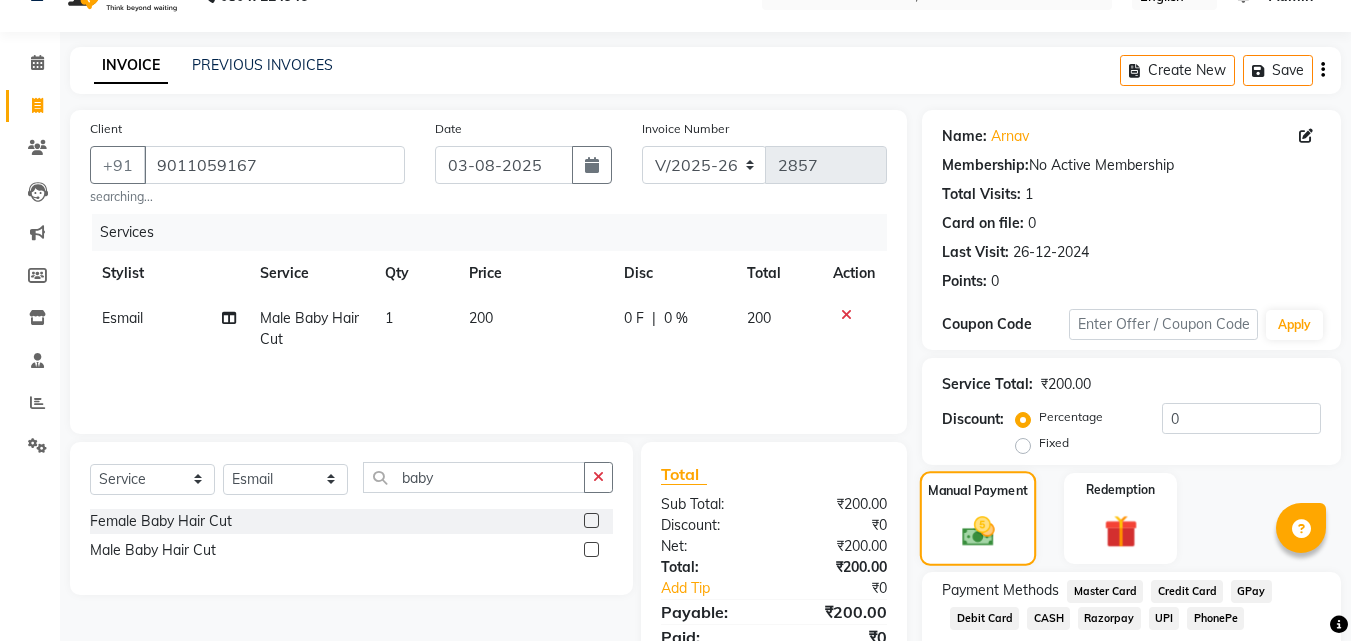 scroll, scrollTop: 162, scrollLeft: 0, axis: vertical 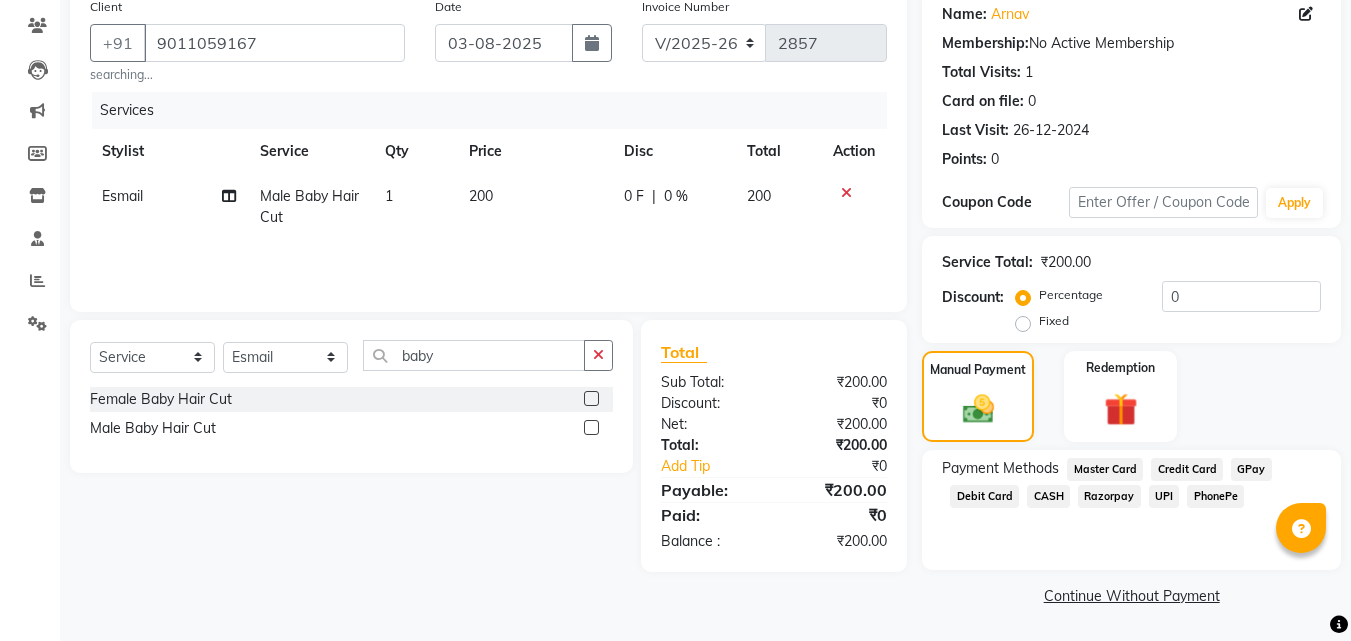 click on "CASH" 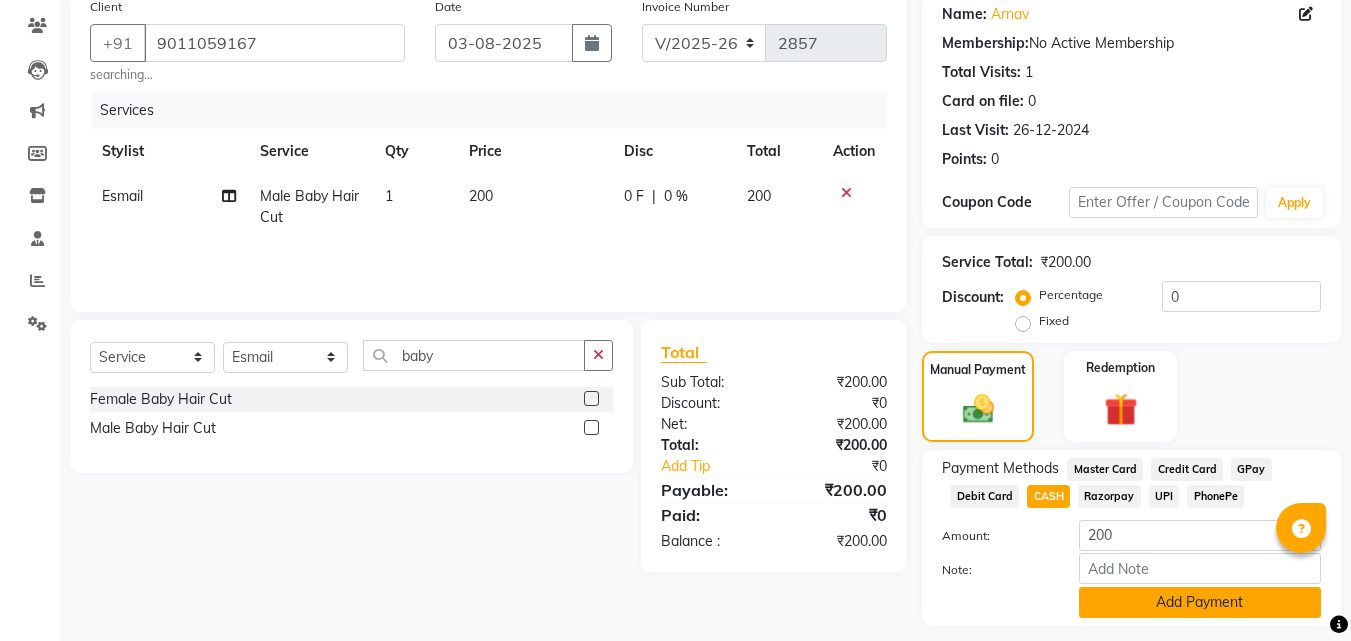 click on "Add Payment" 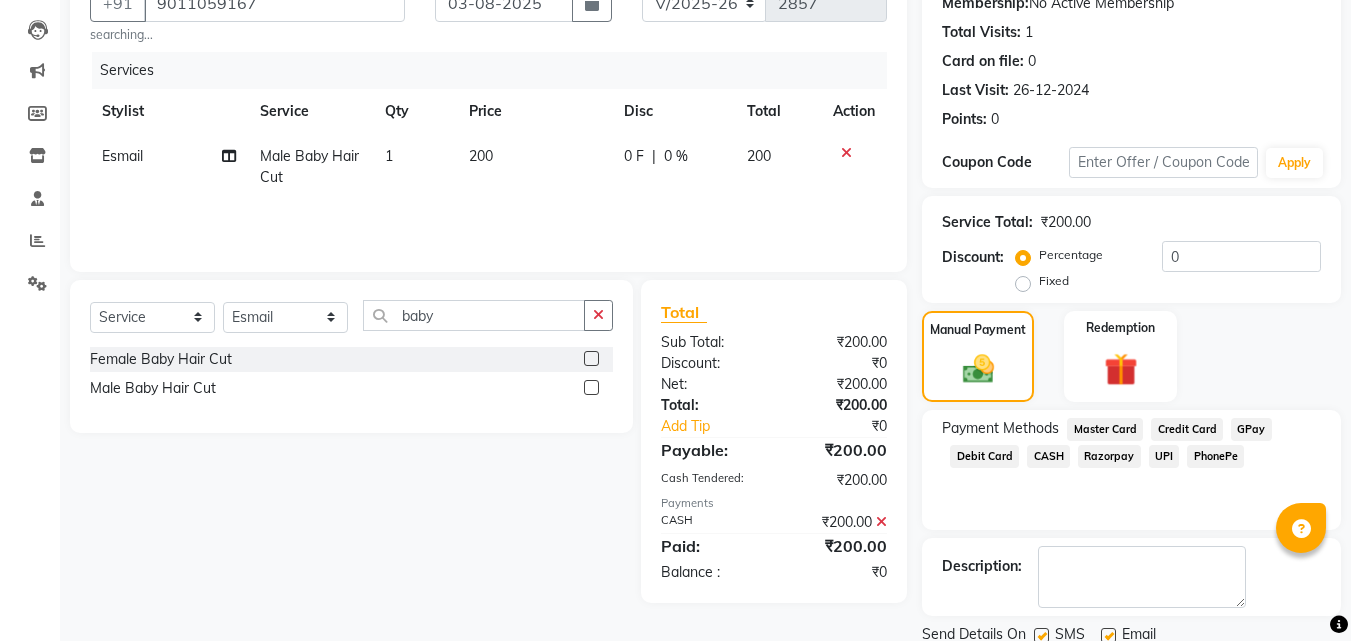 scroll, scrollTop: 275, scrollLeft: 0, axis: vertical 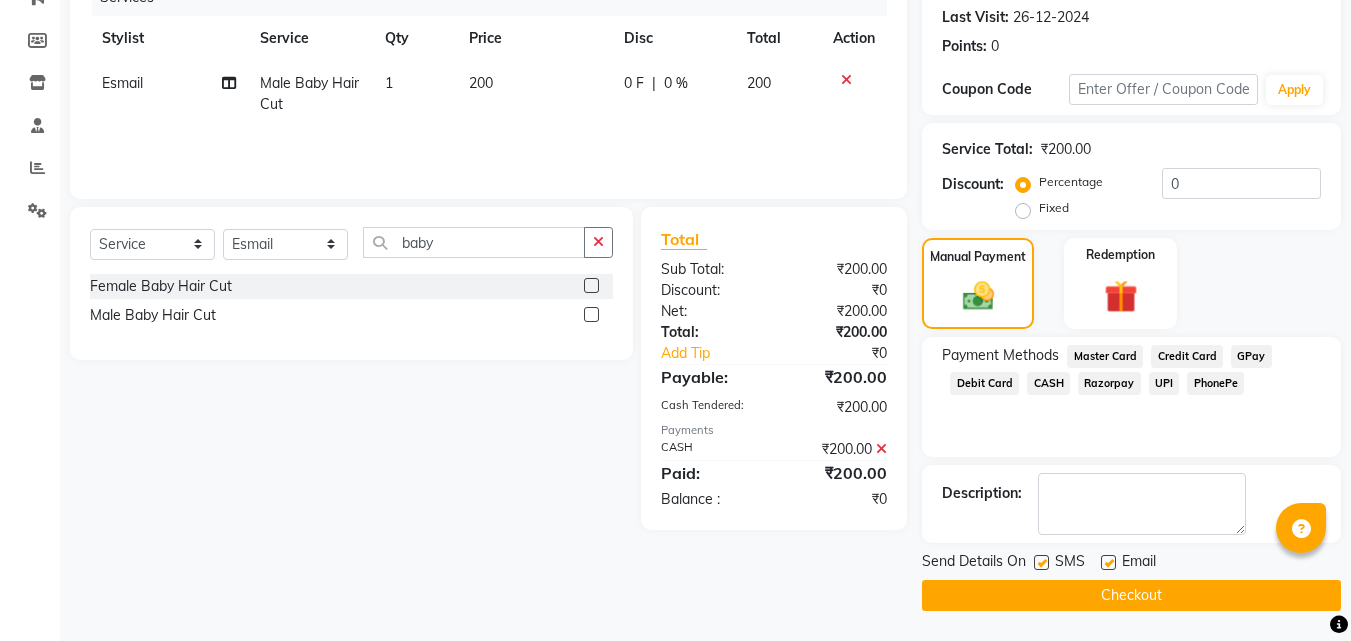 click on "Checkout" 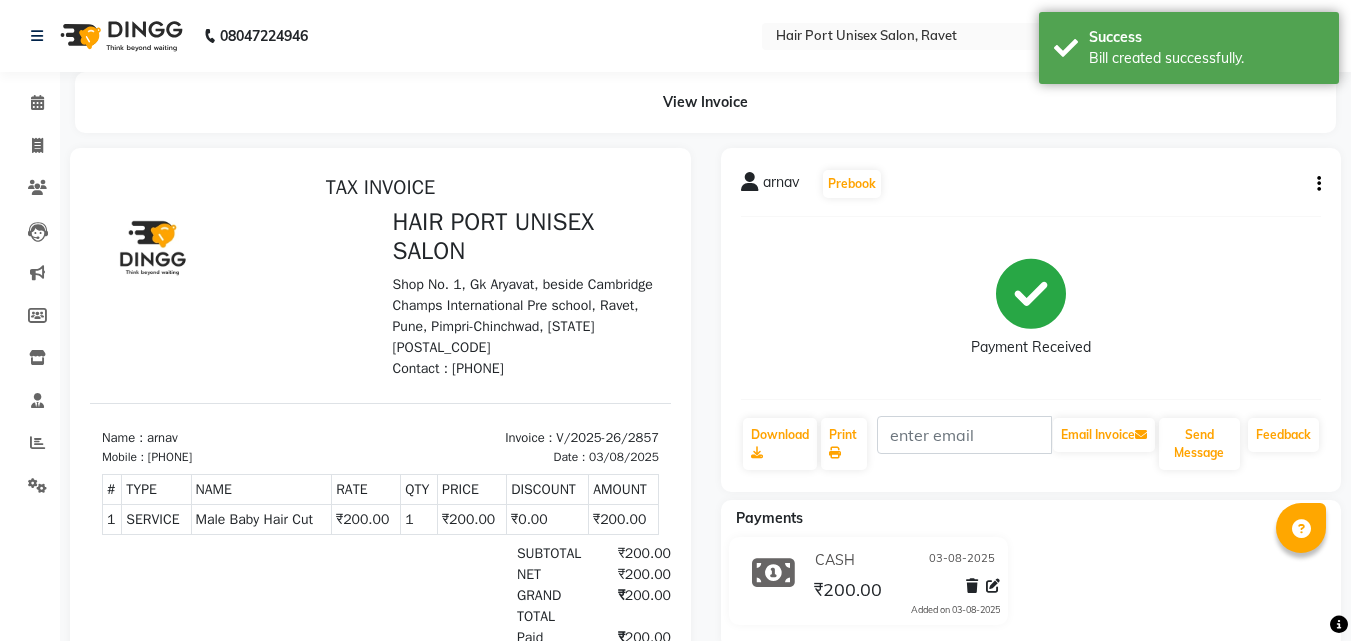 scroll, scrollTop: 0, scrollLeft: 0, axis: both 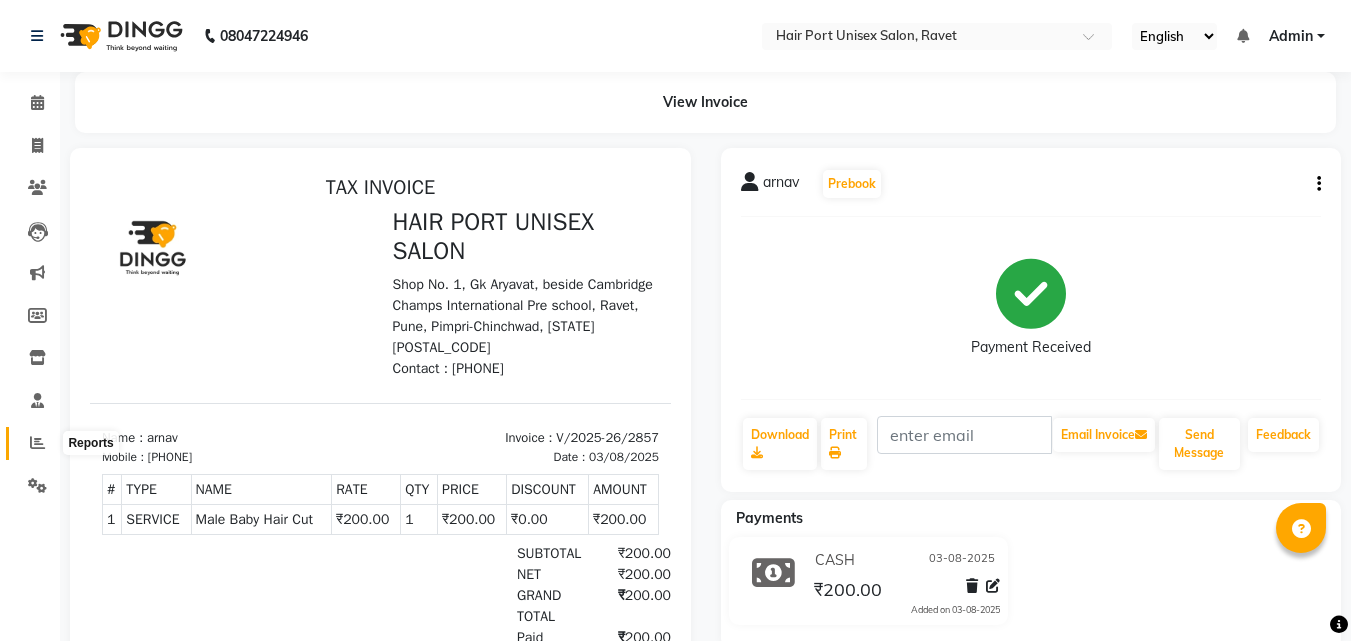 click 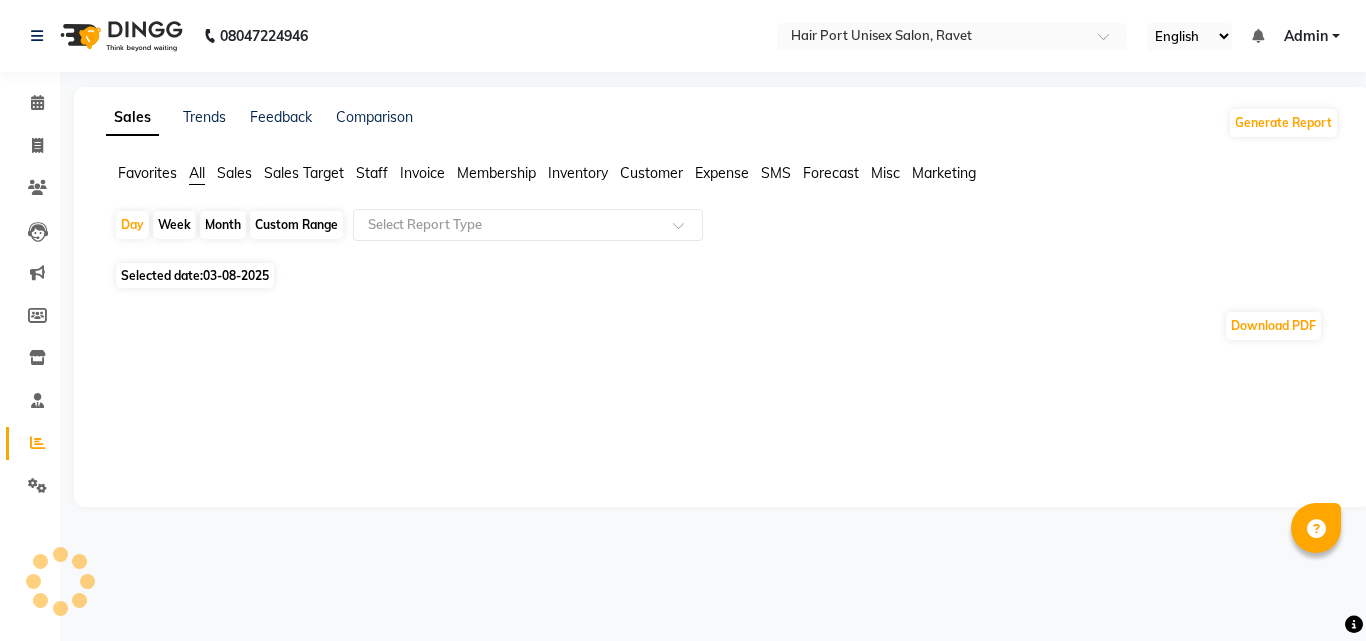click on "Staff" 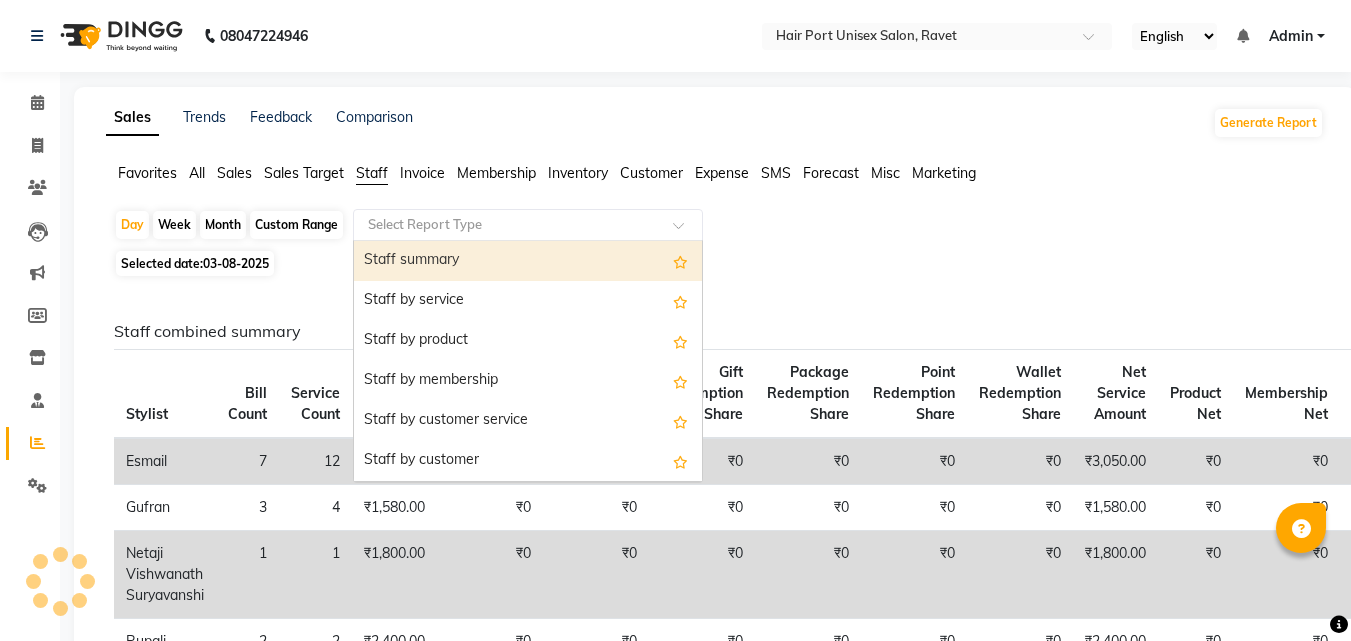 click 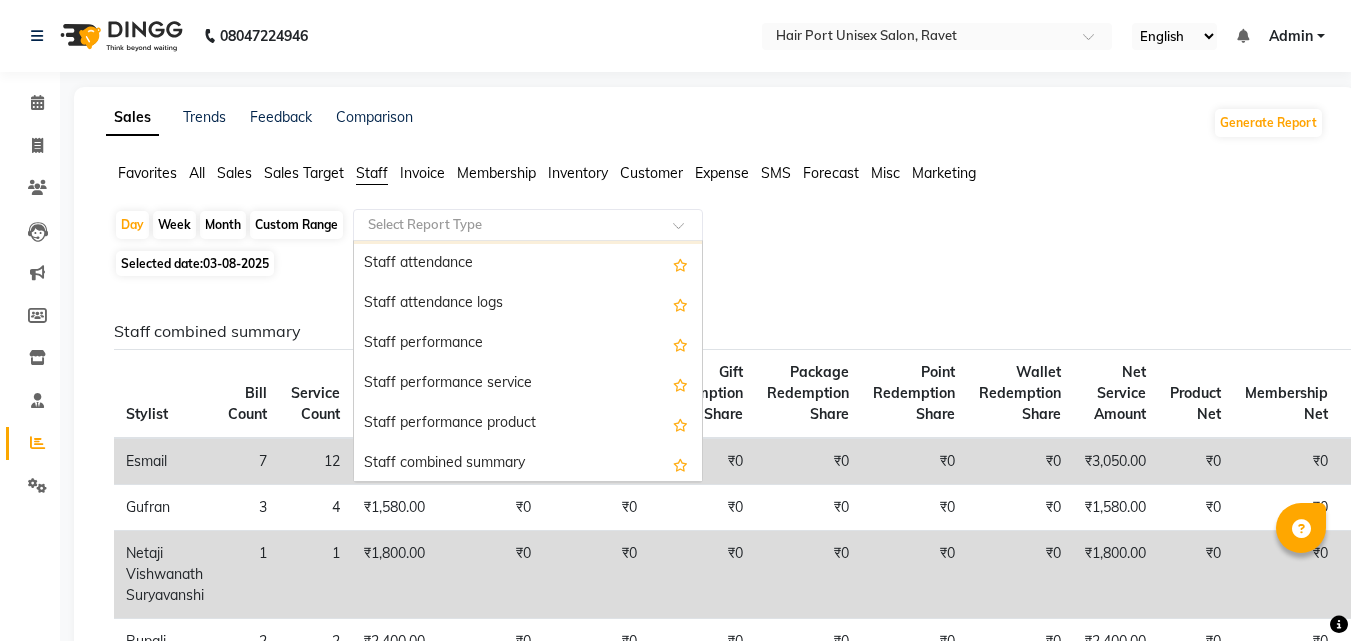 scroll, scrollTop: 240, scrollLeft: 0, axis: vertical 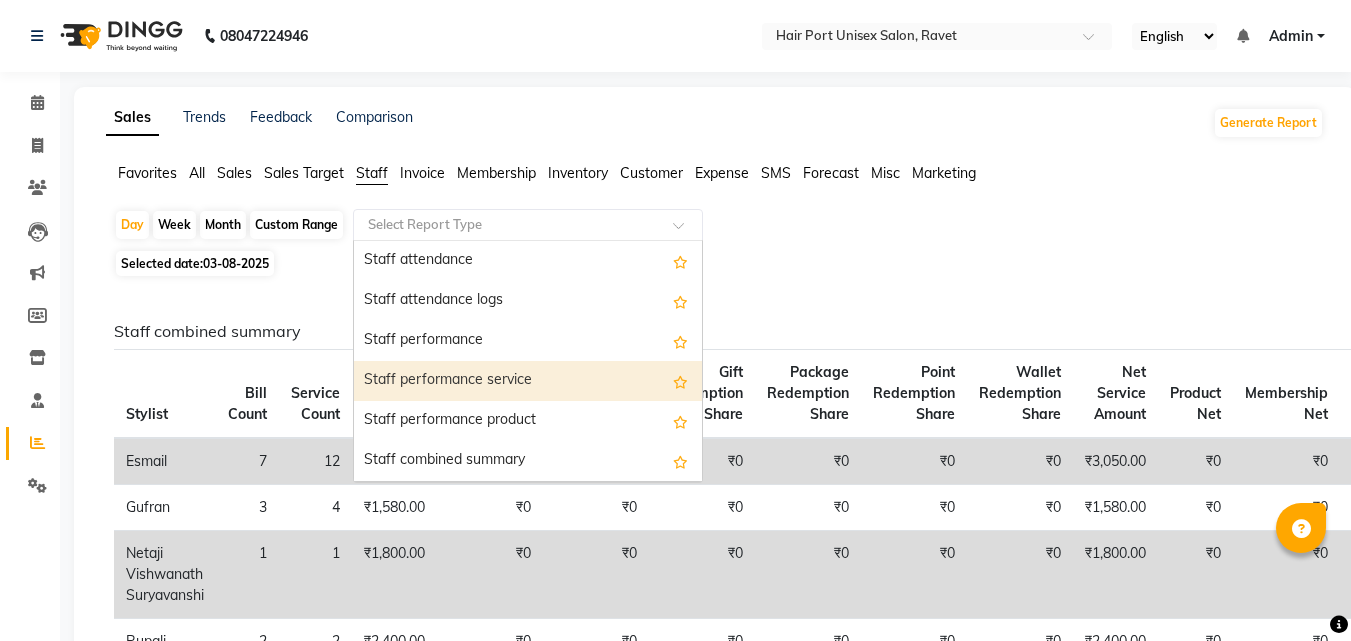 click on "Staff performance service" at bounding box center [528, 381] 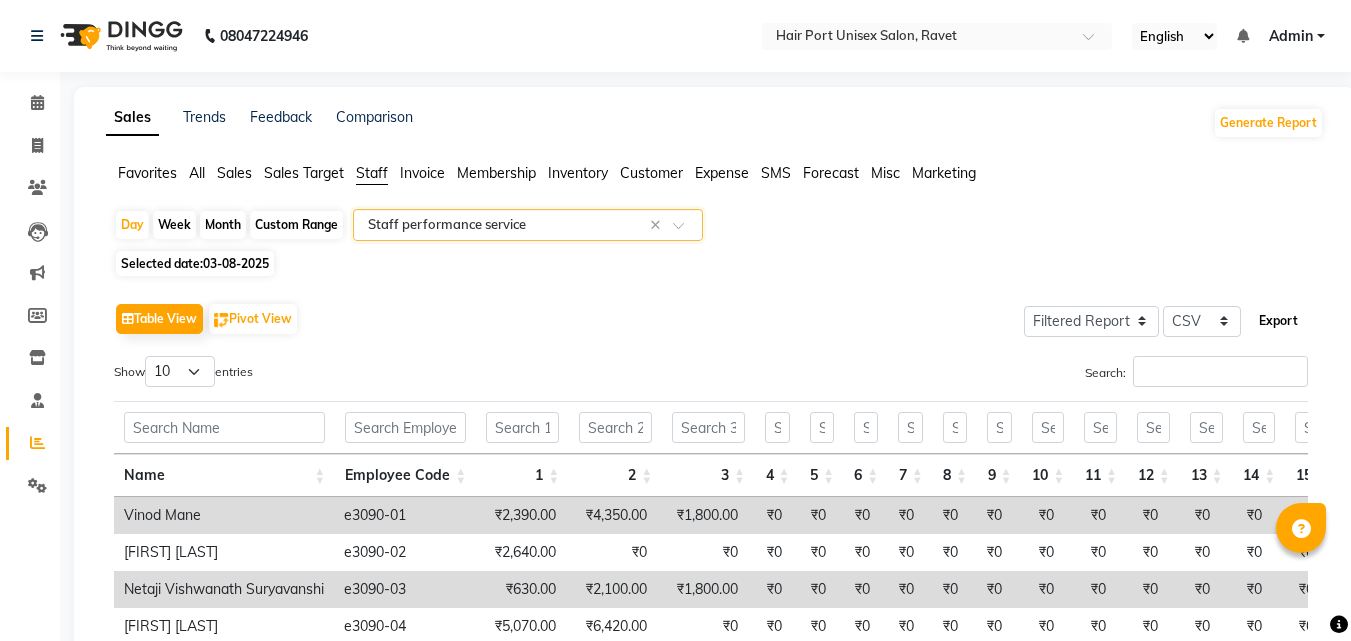 click on "Export" 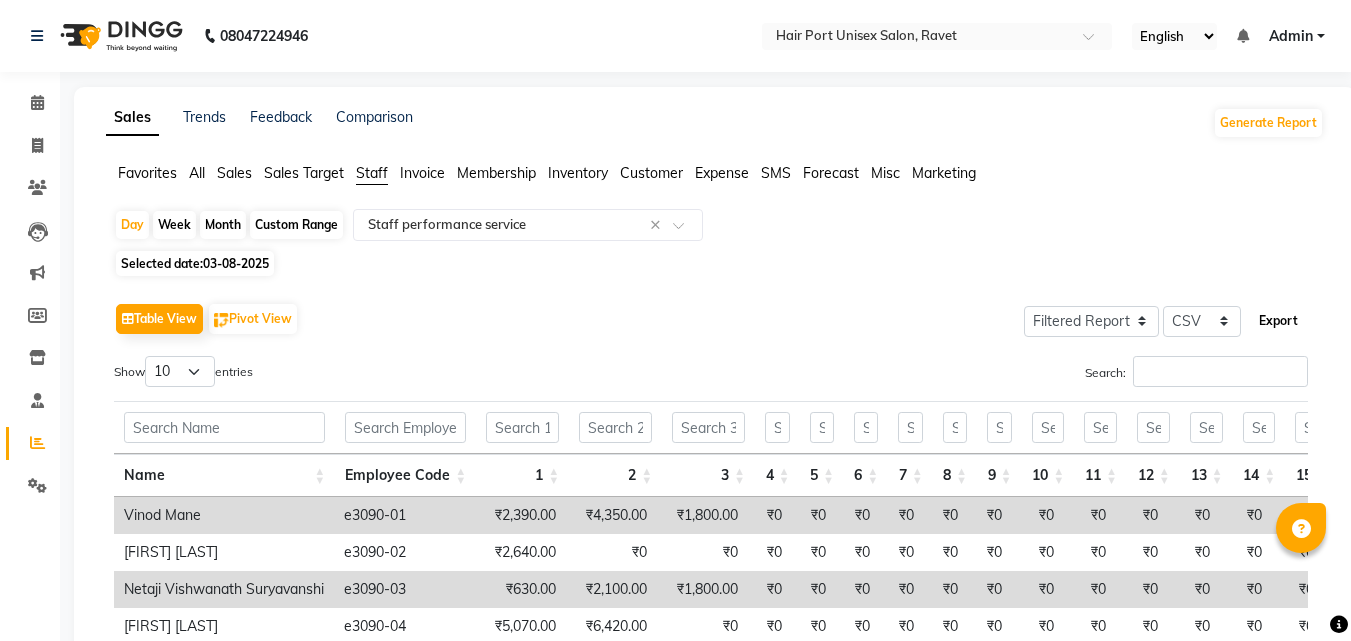 click on "Export" 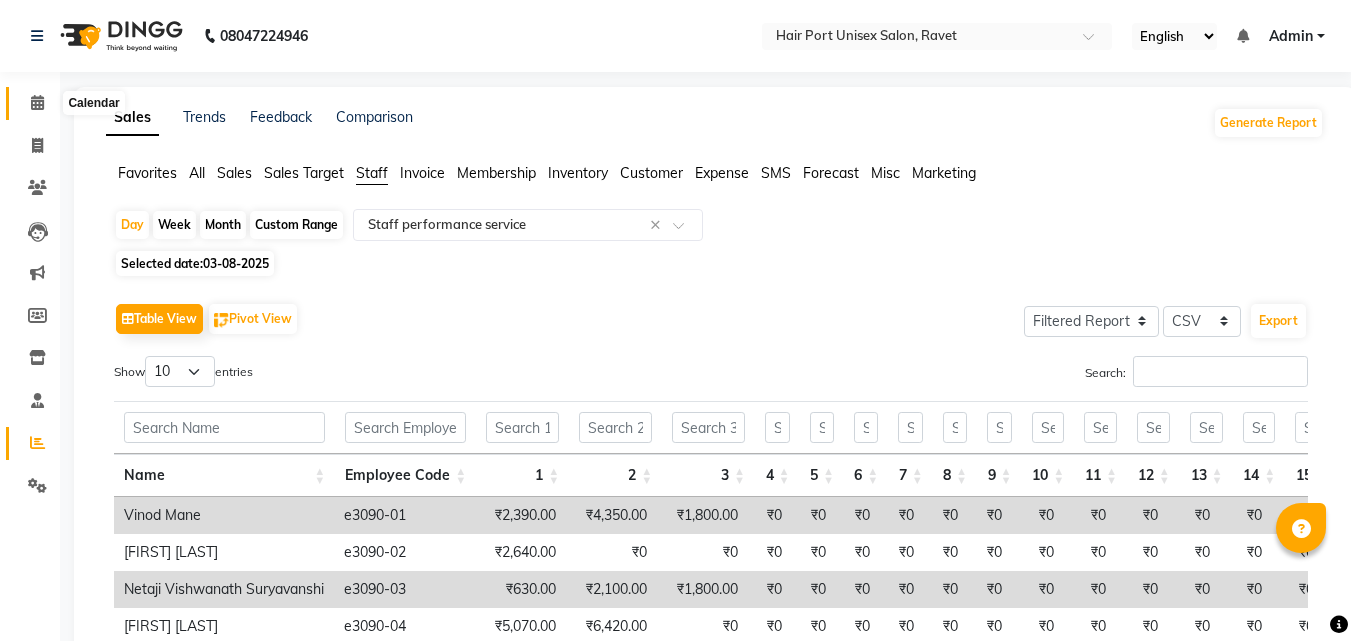 click 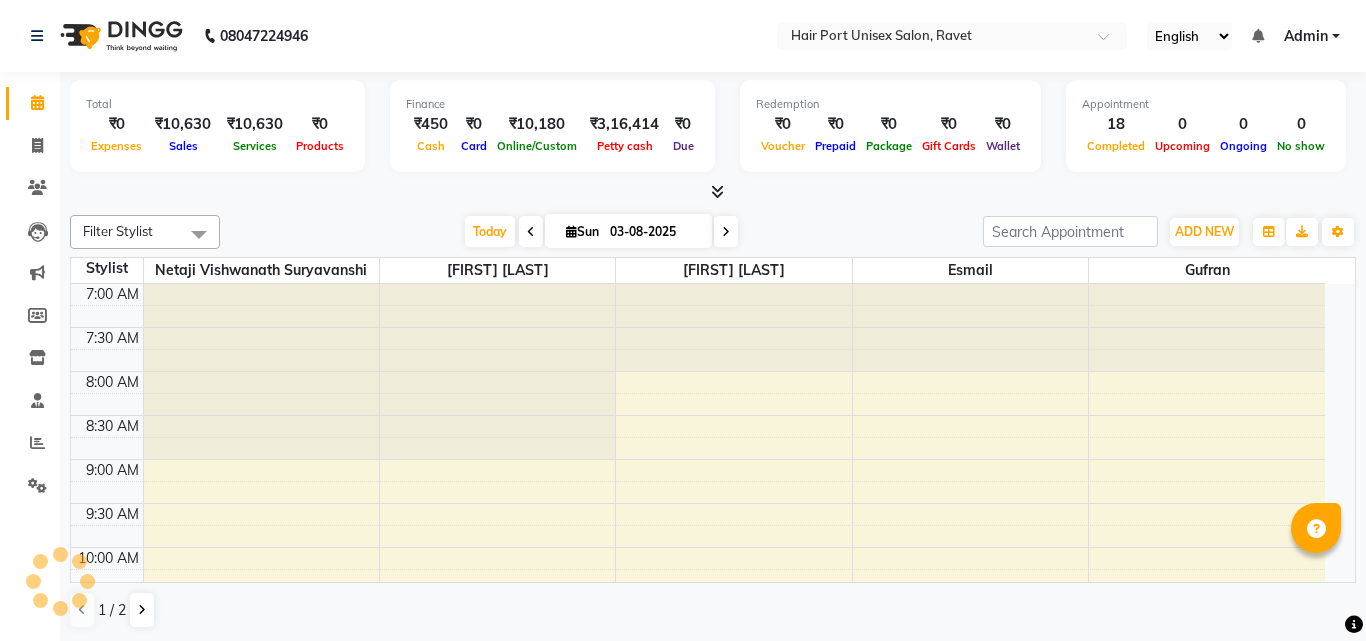 scroll, scrollTop: 0, scrollLeft: 0, axis: both 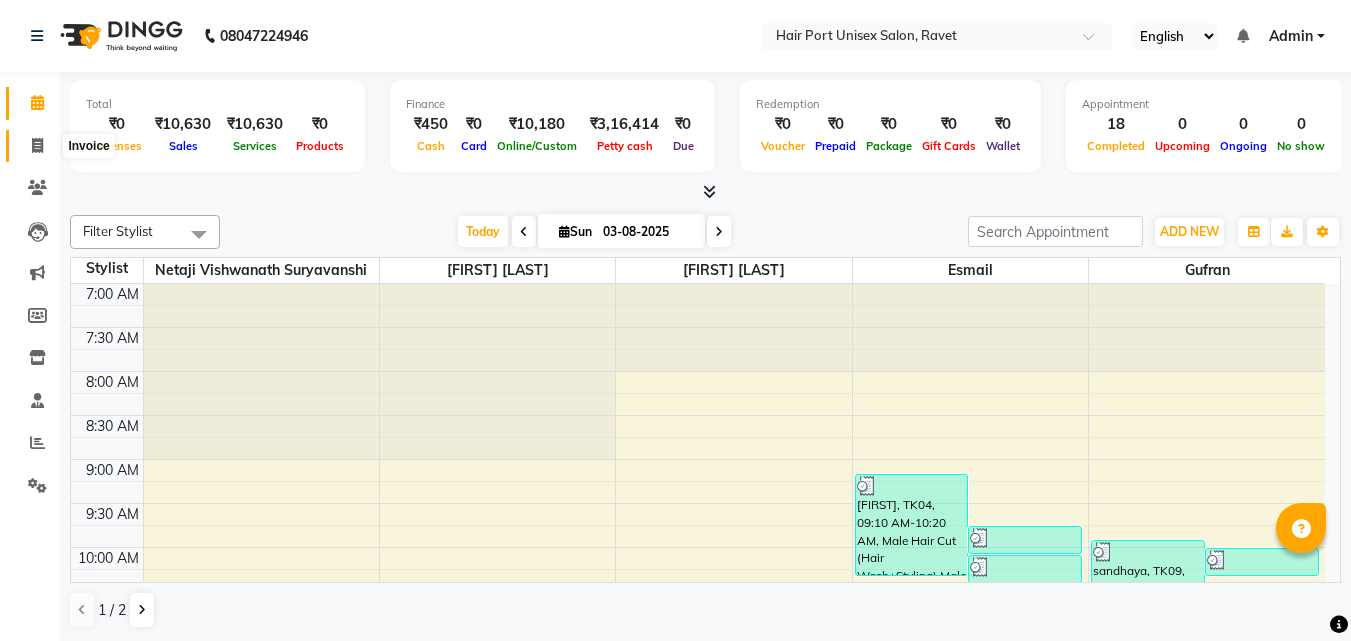 click 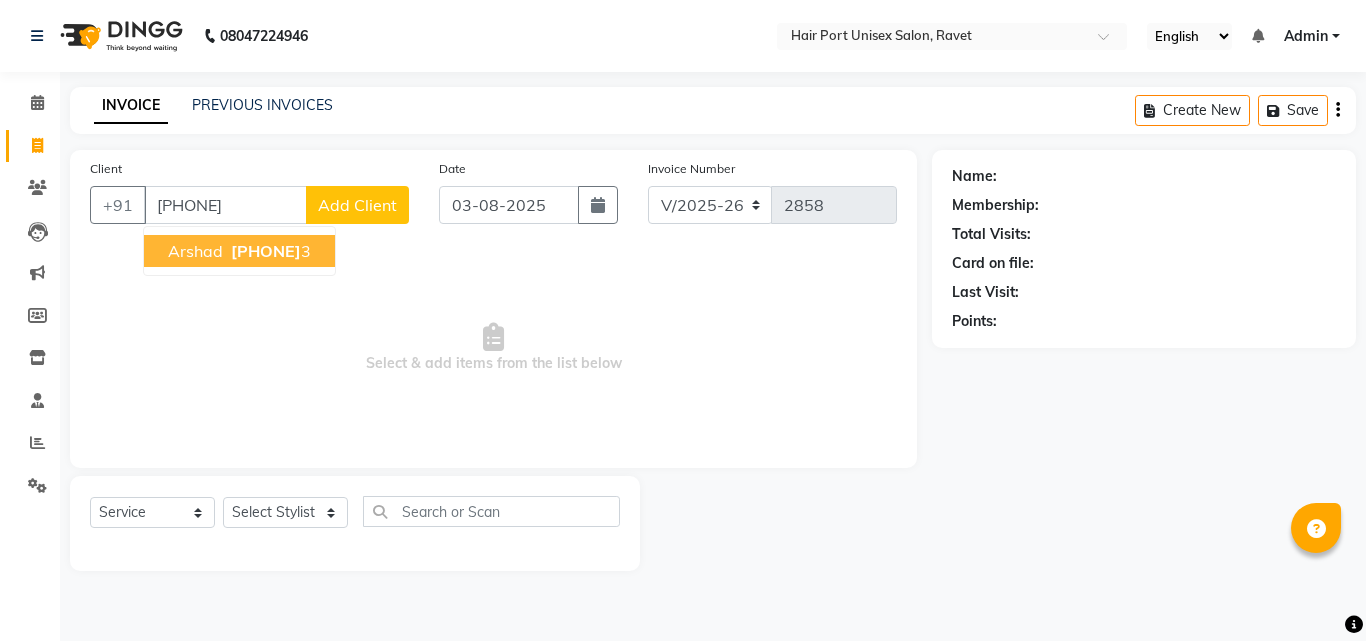 click on "[PHONE]" at bounding box center (266, 251) 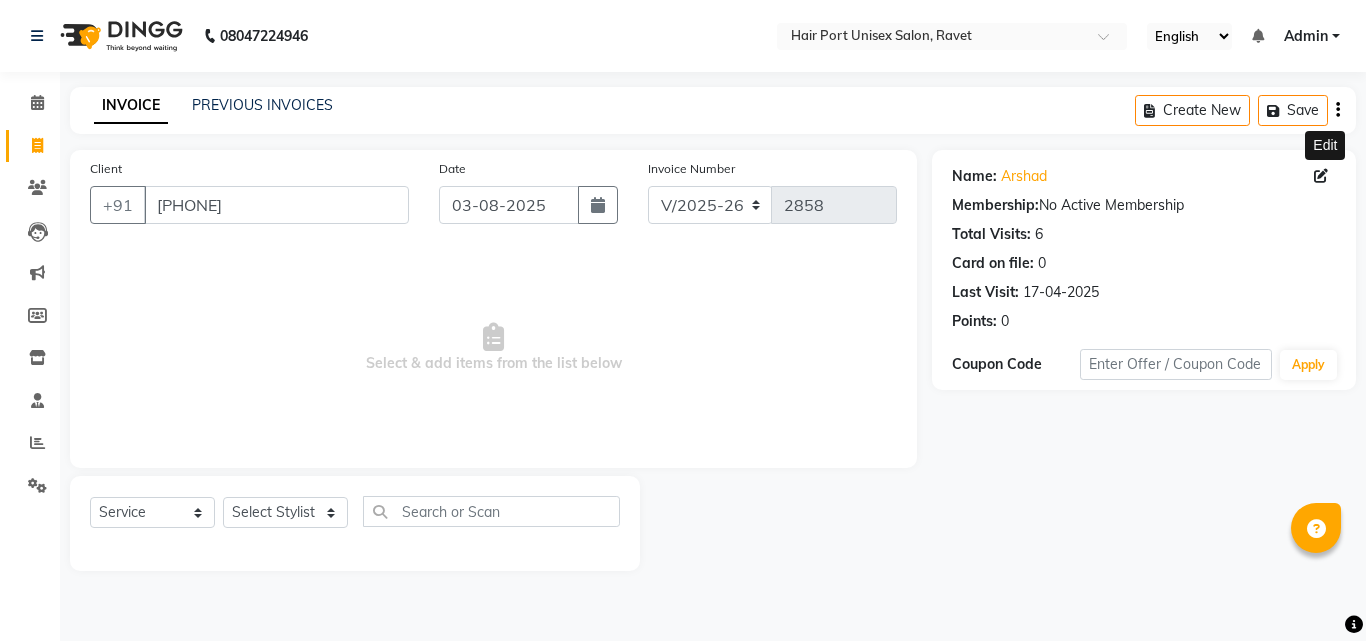 click 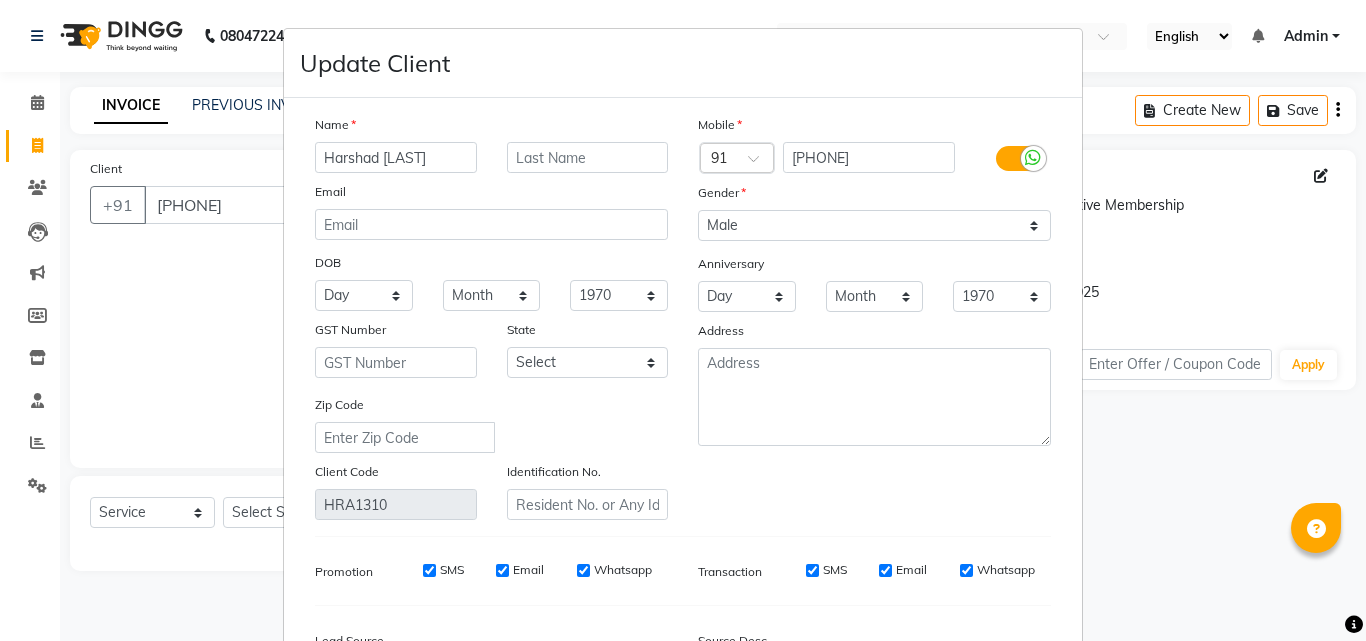 click on "Update Client Name Harshad salunkhe Email DOB Day 01 02 03 04 05 06 07 08 09 10 11 12 13 14 15 16 17 18 19 20 21 22 23 24 25 26 27 28 29 30 31 Month January February March April May June July August September October November December 1940 1941 1942 1943 1944 1945 1946 1947 1948 1949 1950 1951 1952 1953 1954 1955 1956 1957 1958 1959 1960 1961 1962 1963 1964 1965 1966 1967 1968 1969 1970 1971 1972 1973 1974 1975 1976 1977 1978 1979 1980 1981 1982 1983 1984 1985 1986 1987 1988 1989 1990 1991 1992 1993 1994 1995 1996 1997 1998 1999 2000 2001 2002 2003 2004 2005 2006 2007 2008 2009 2010 2011 2012 2013 2014 2015 2016 2017 2018 2019 2020 2021 2022 2023 2024 GST Number State Select Andaman and Nicobar Islands Andhra Pradesh Arunachal Pradesh Assam Bihar Chandigarh Chhattisgarh Dadra and Nagar Haveli Daman and Diu Delhi Goa Gujarat Haryana Himachal Pradesh Jammu and Kashmir Jharkhand Karnataka Kerala Lakshadweep Madhya Pradesh Maharashtra Manipur Meghalaya Mizoram Nagaland Odisha Pondicherry Punjab Rajasthan" at bounding box center [683, 320] 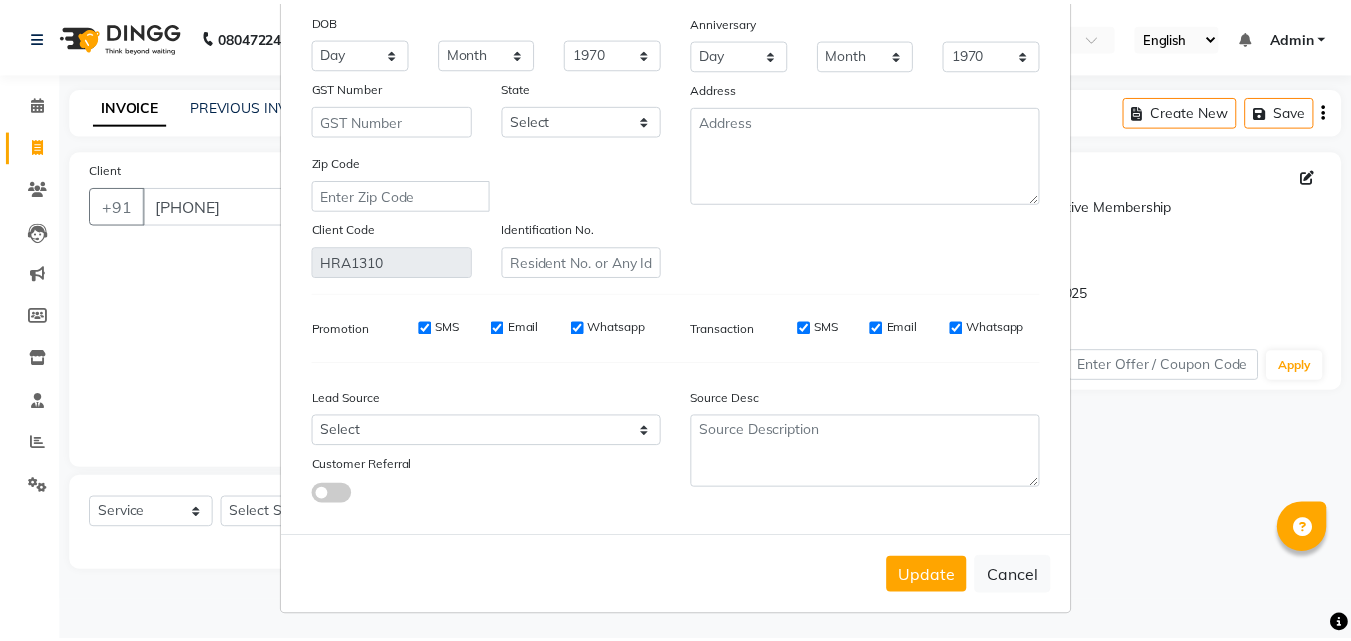 scroll, scrollTop: 246, scrollLeft: 0, axis: vertical 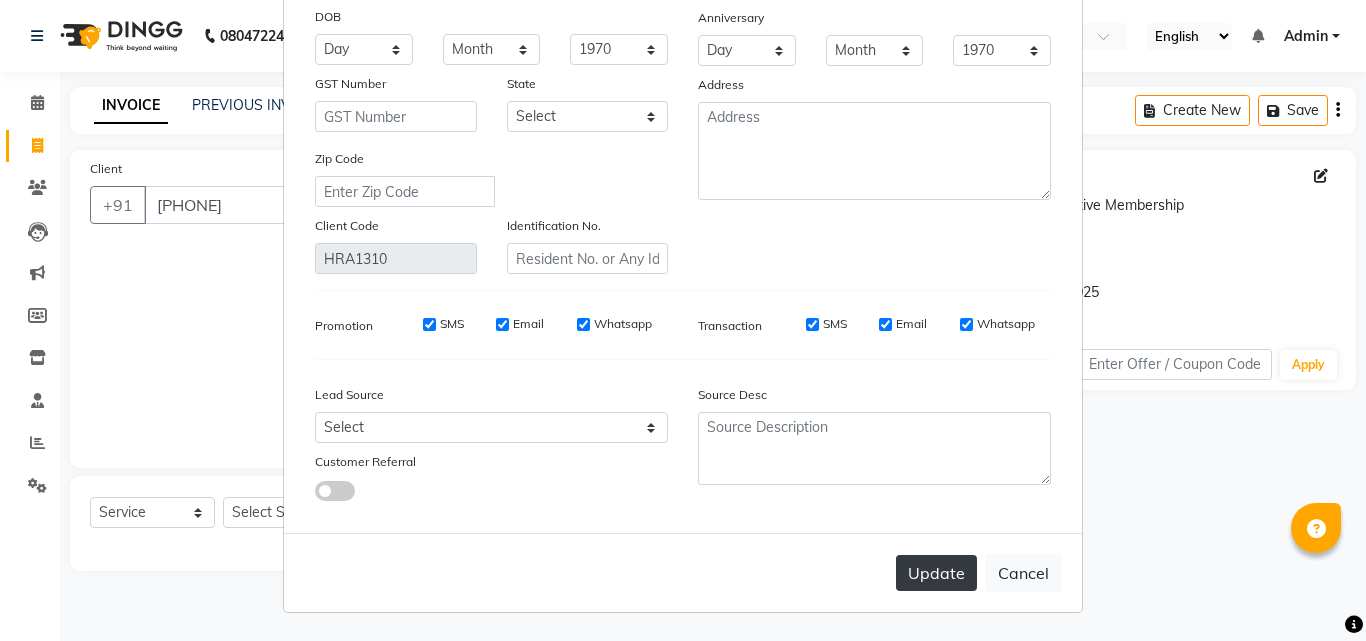 click on "Update" at bounding box center (936, 573) 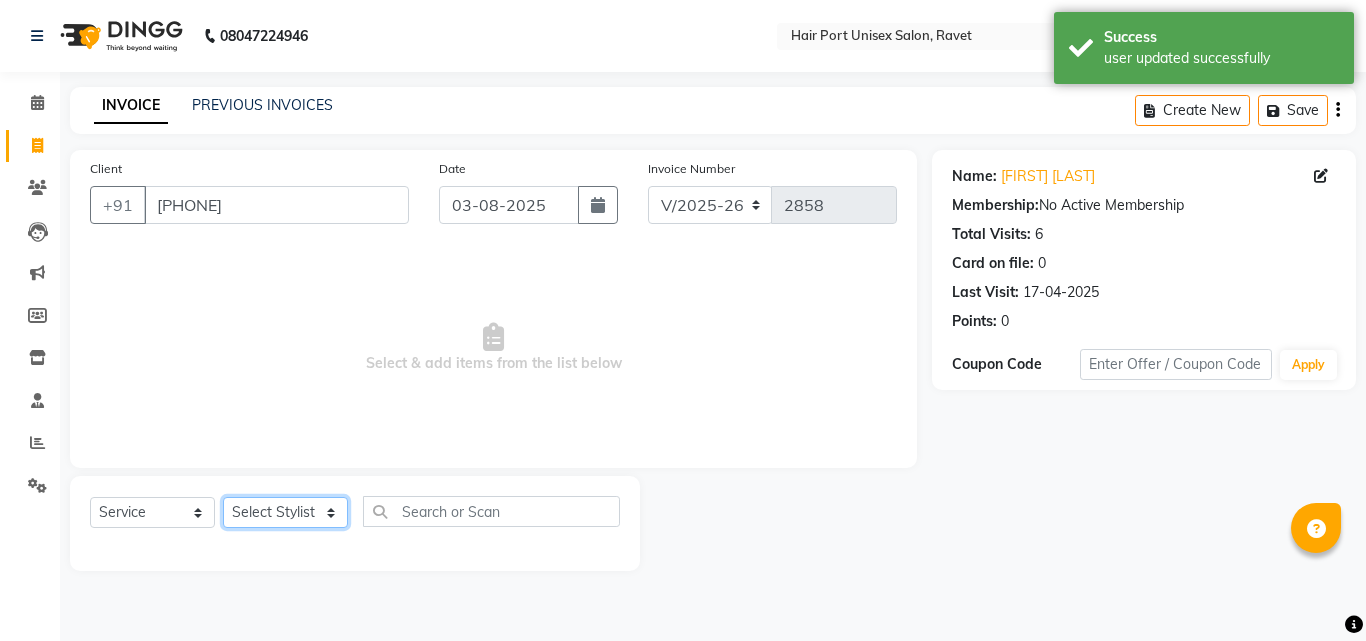 click on "Select Stylist Anushaka Parihar  Esmail Gufran Jyoti Disale Netaji Vishwanath Suryavanshi Rupali  Tanaji Vishwanath Suryavanshi Vinod Mane" 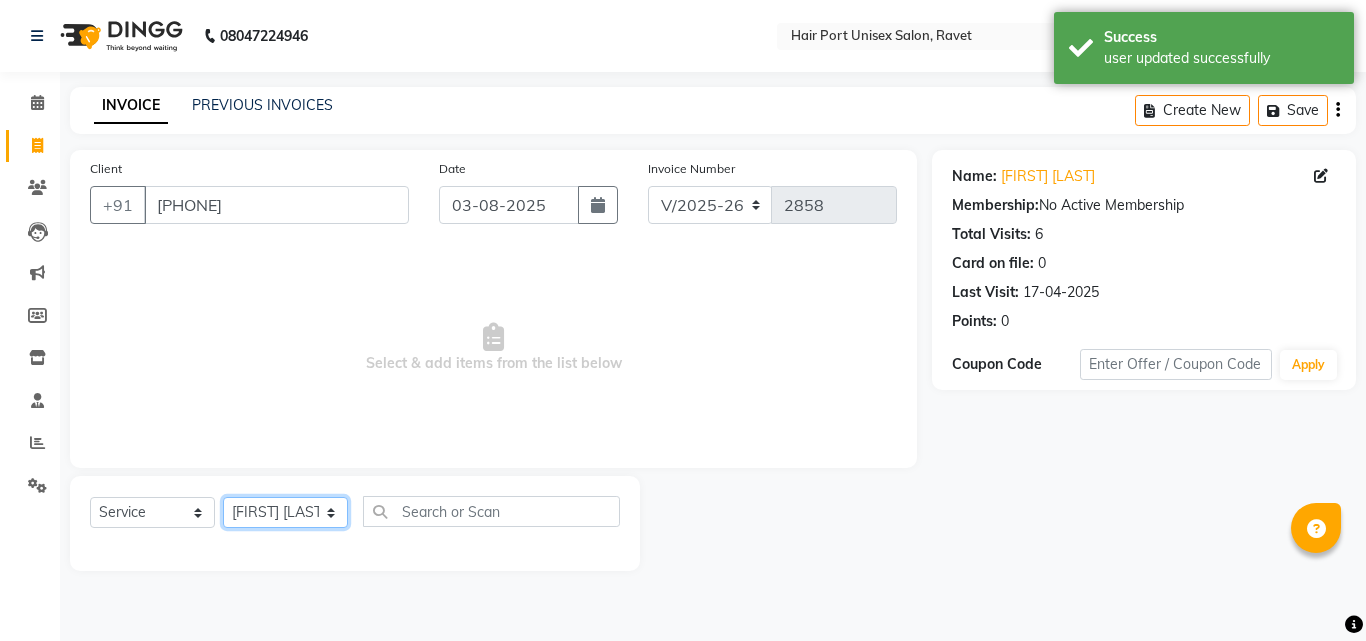 click on "Select Stylist Anushaka Parihar  Esmail Gufran Jyoti Disale Netaji Vishwanath Suryavanshi Rupali  Tanaji Vishwanath Suryavanshi Vinod Mane" 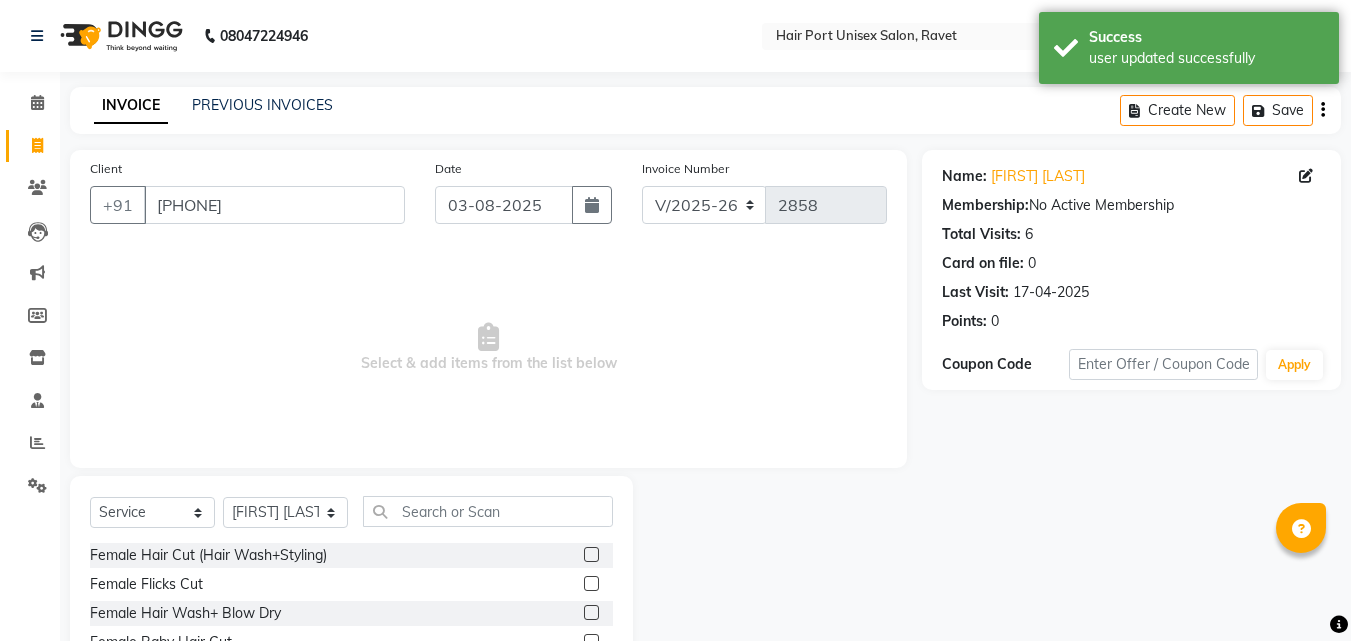 click 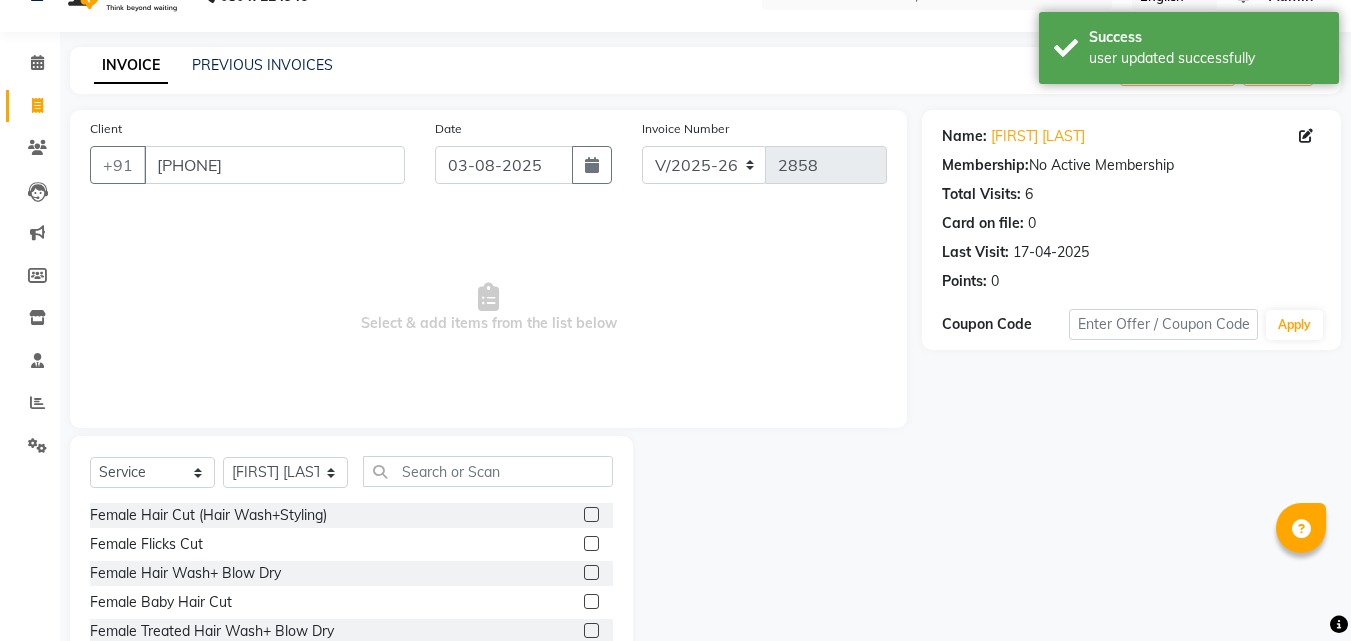 scroll, scrollTop: 160, scrollLeft: 0, axis: vertical 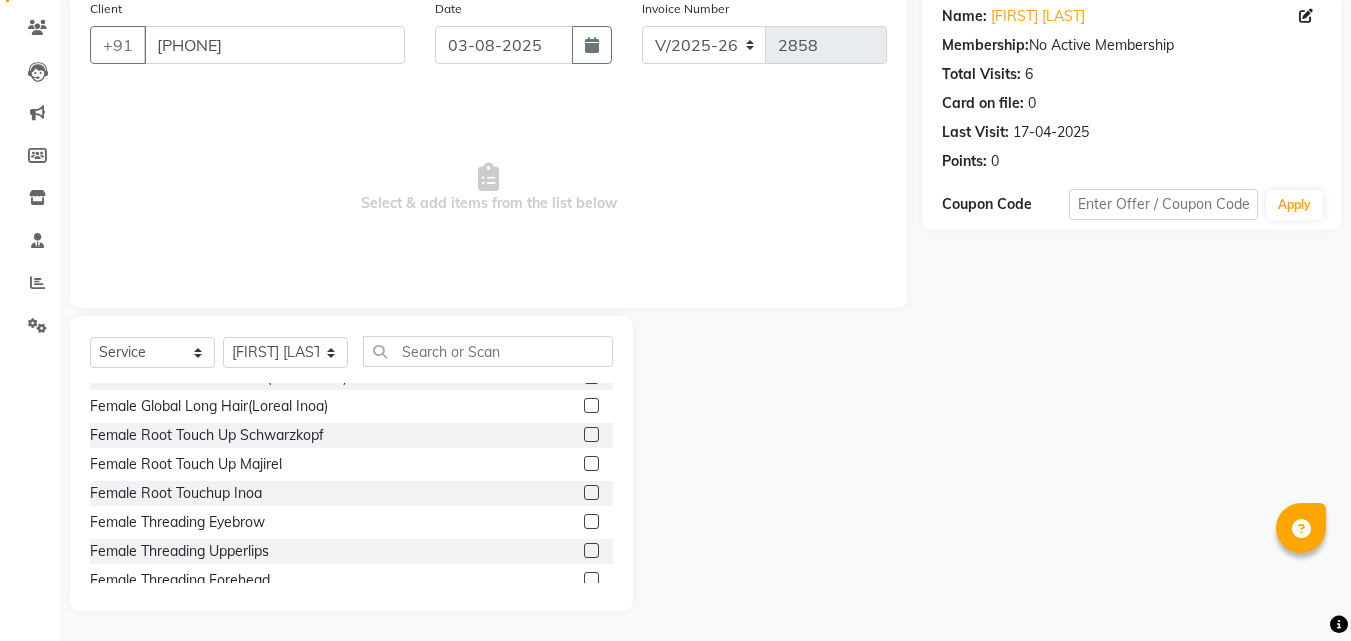 click 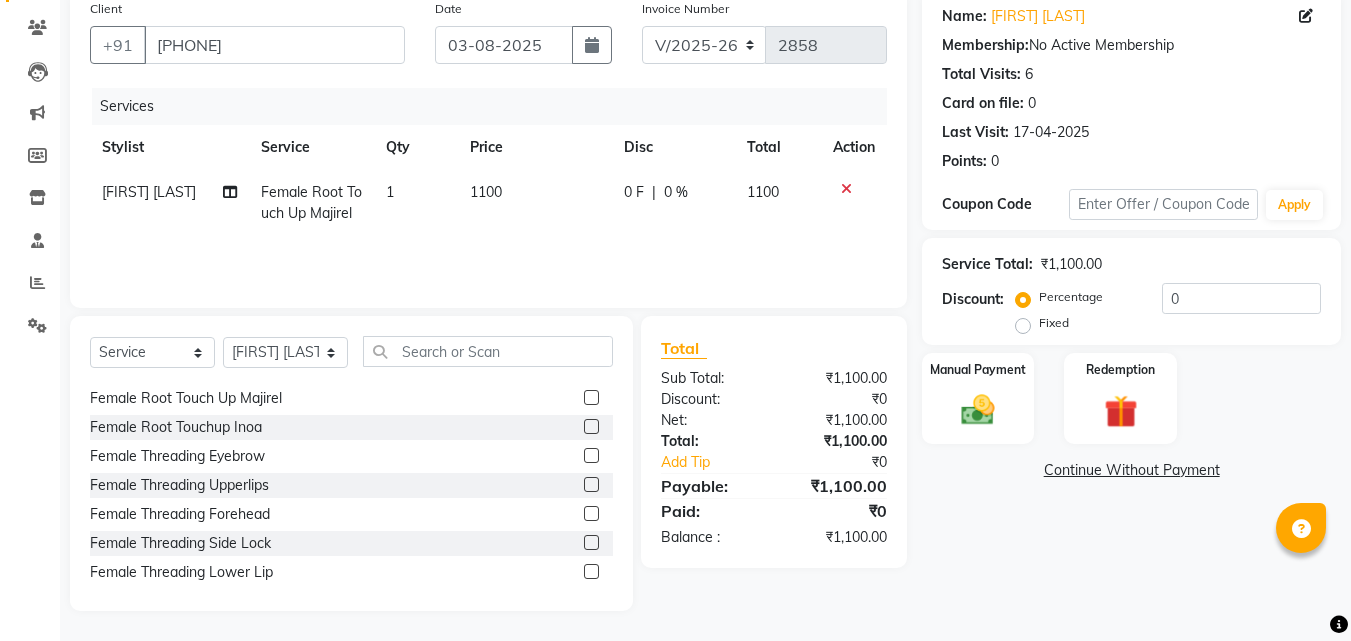 scroll, scrollTop: 1200, scrollLeft: 0, axis: vertical 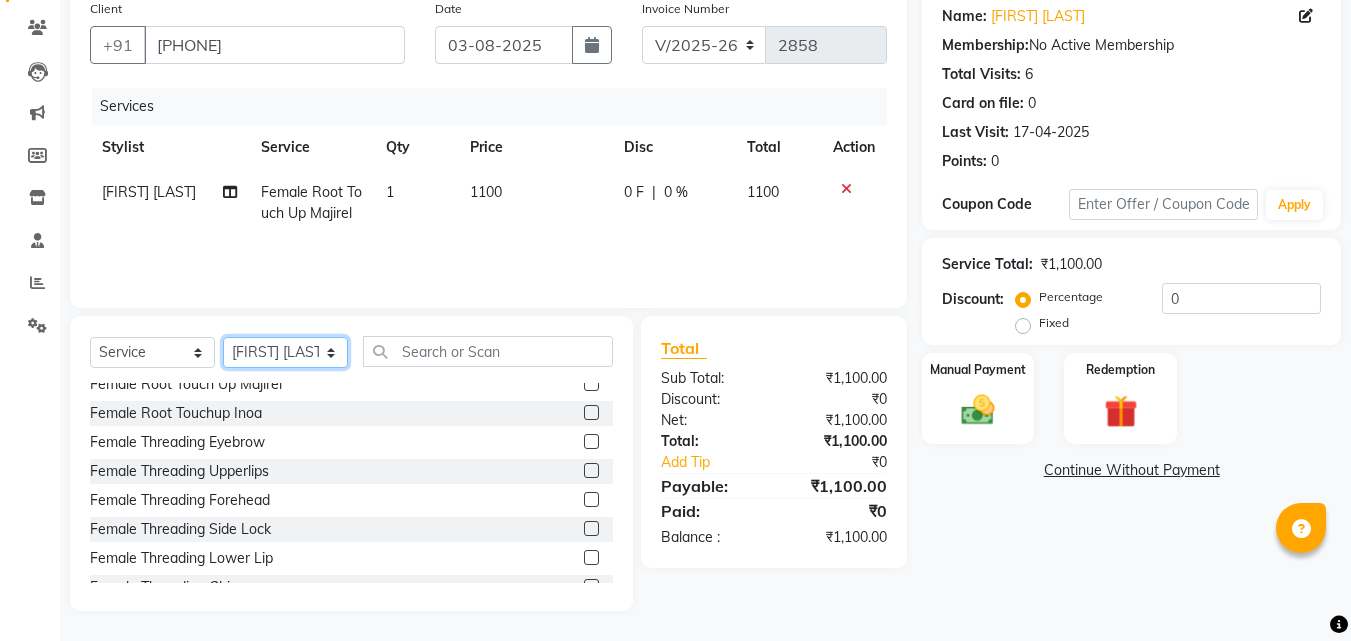 click on "Select Stylist Anushaka Parihar  Esmail Gufran Jyoti Disale Netaji Vishwanath Suryavanshi Rupali  Tanaji Vishwanath Suryavanshi Vinod Mane" 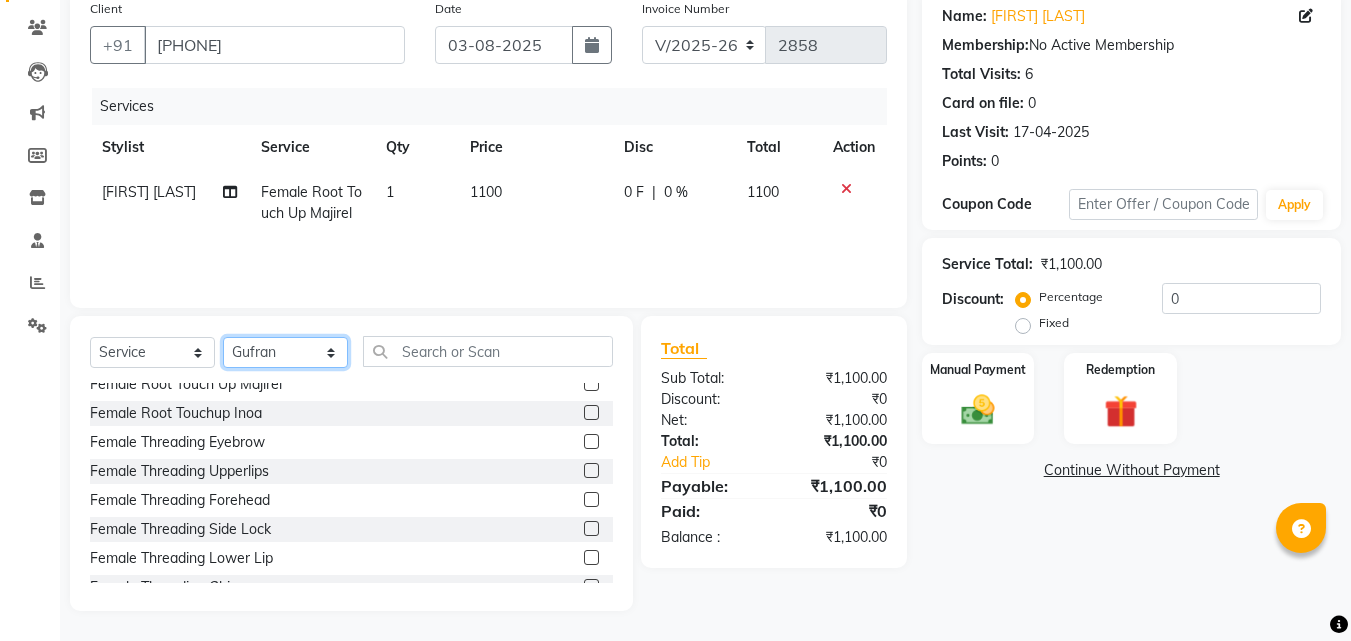 click on "Select Stylist Anushaka Parihar  Esmail Gufran Jyoti Disale Netaji Vishwanath Suryavanshi Rupali  Tanaji Vishwanath Suryavanshi Vinod Mane" 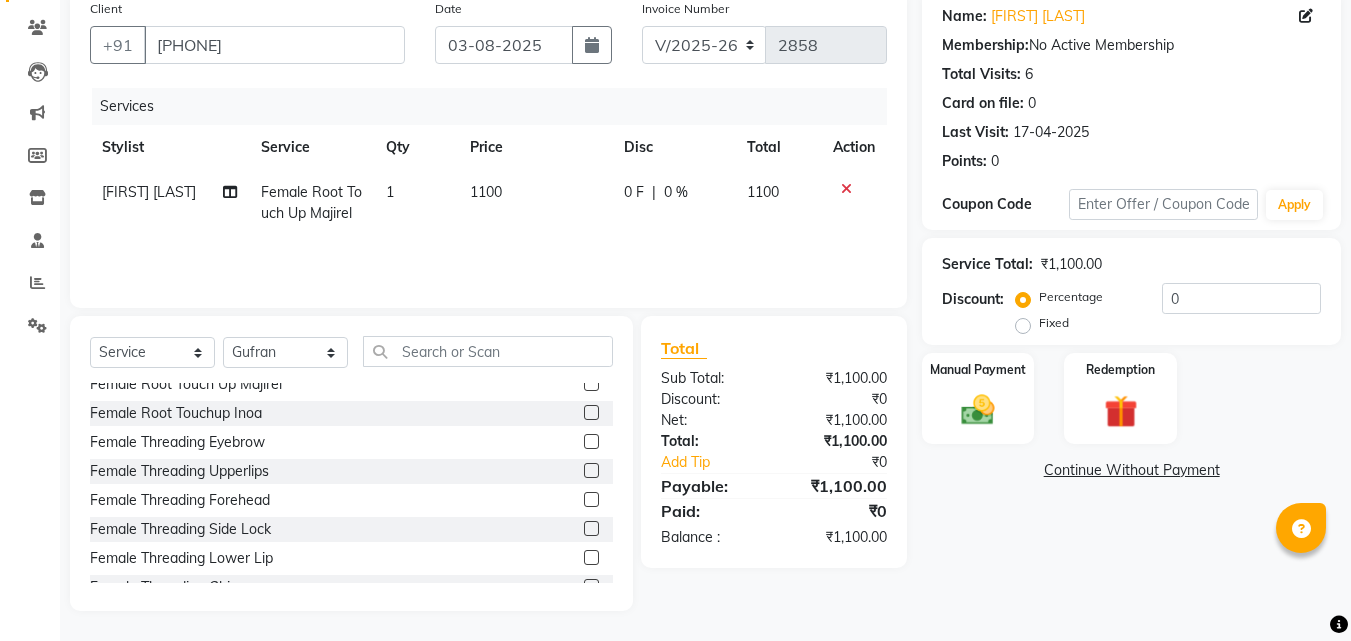 click on "1100" 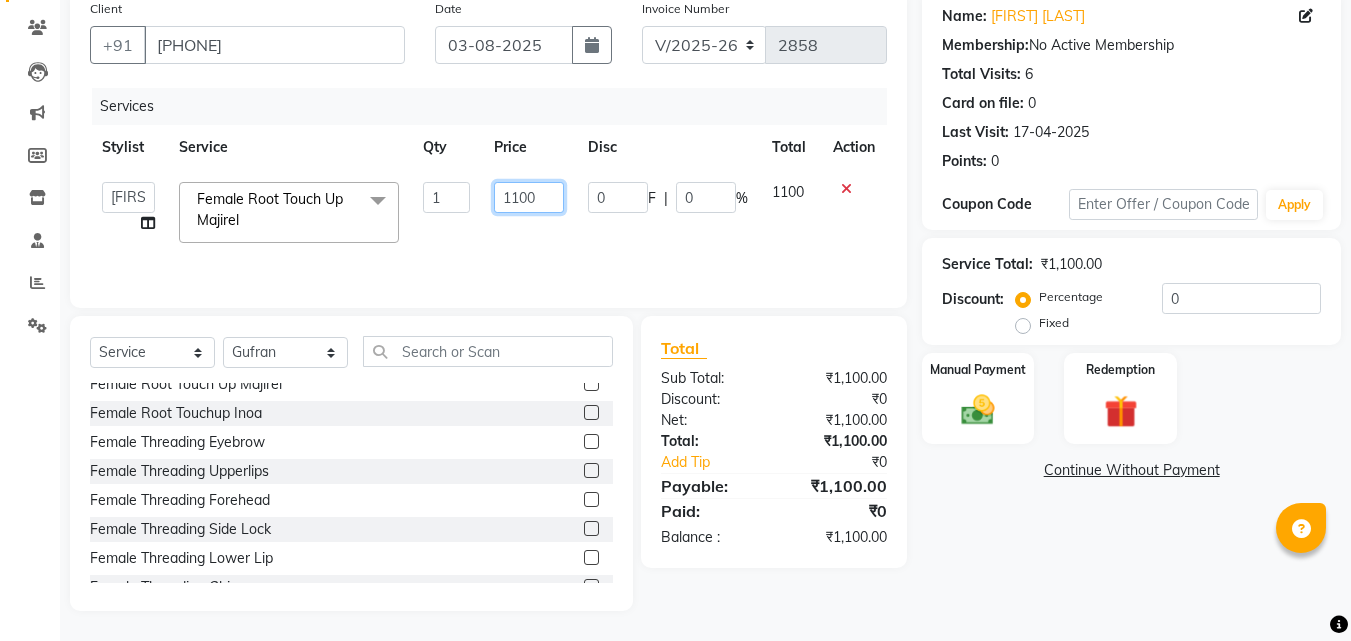 click on "1100" 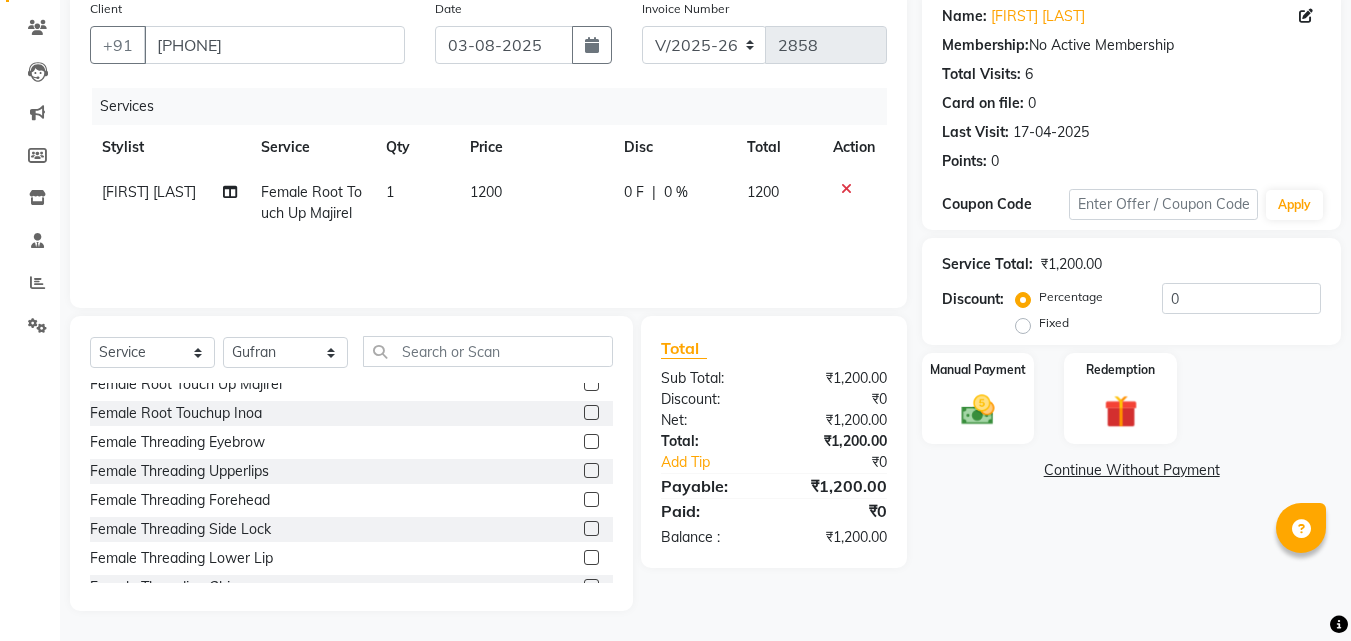 click on "1200" 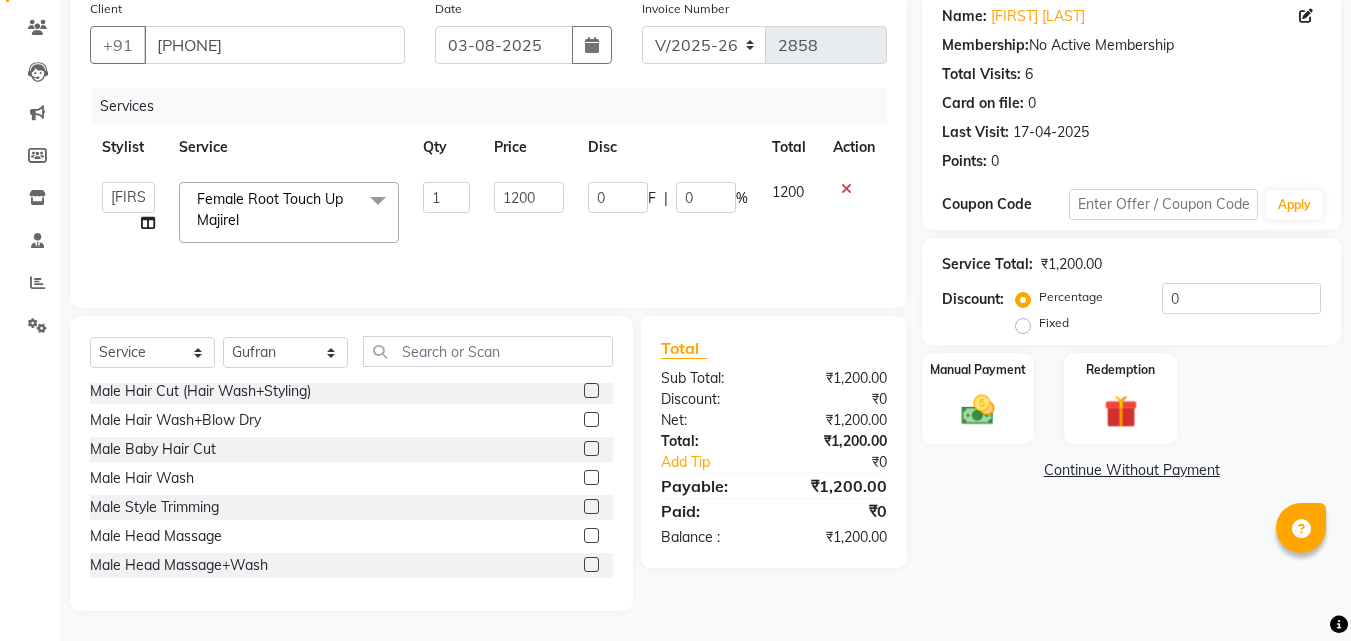 scroll, scrollTop: 3533, scrollLeft: 0, axis: vertical 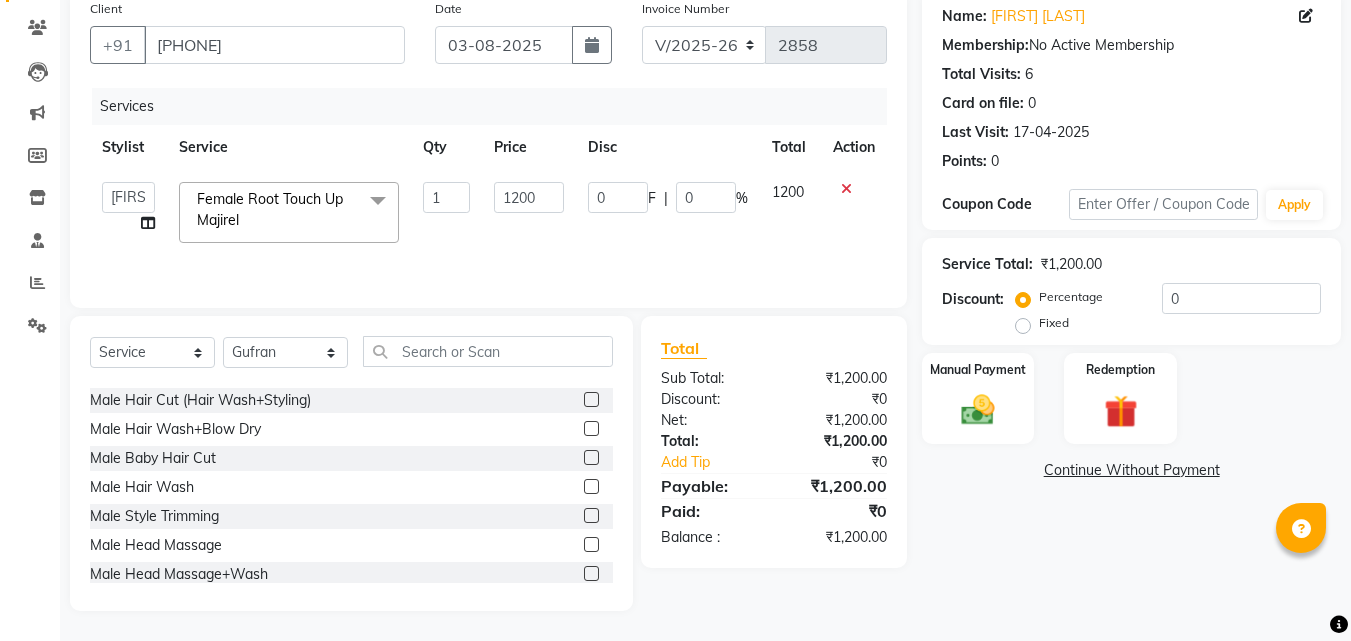 click 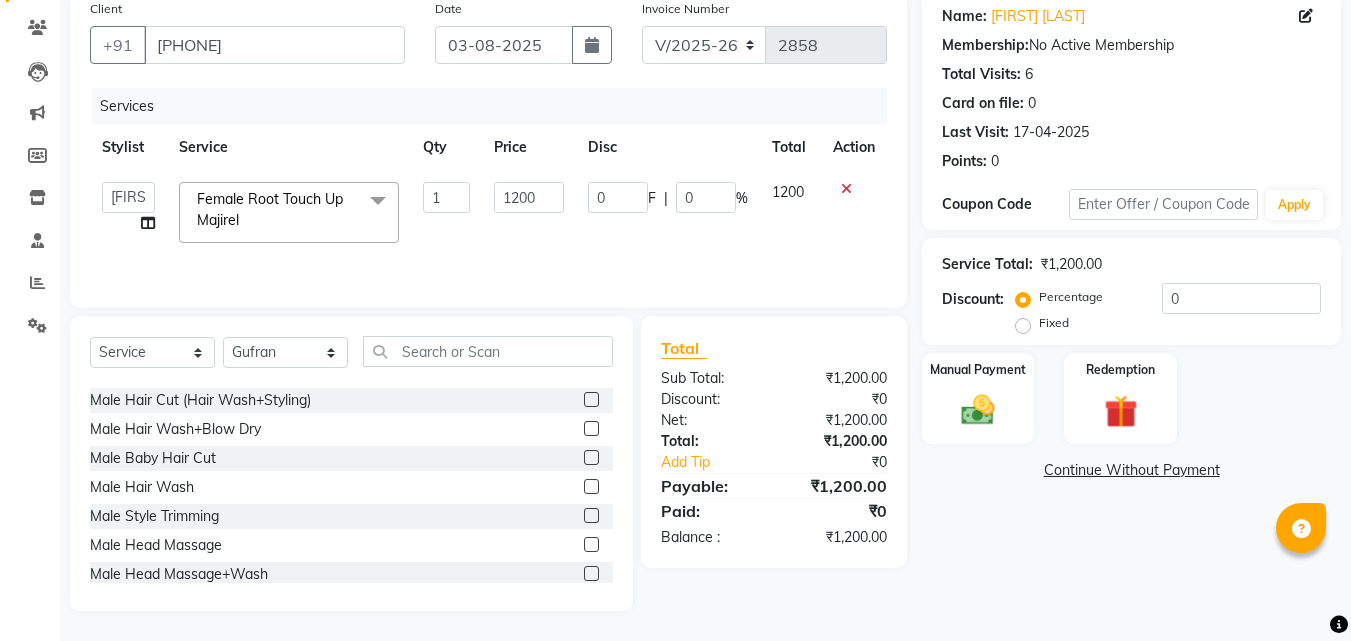 click at bounding box center [590, 400] 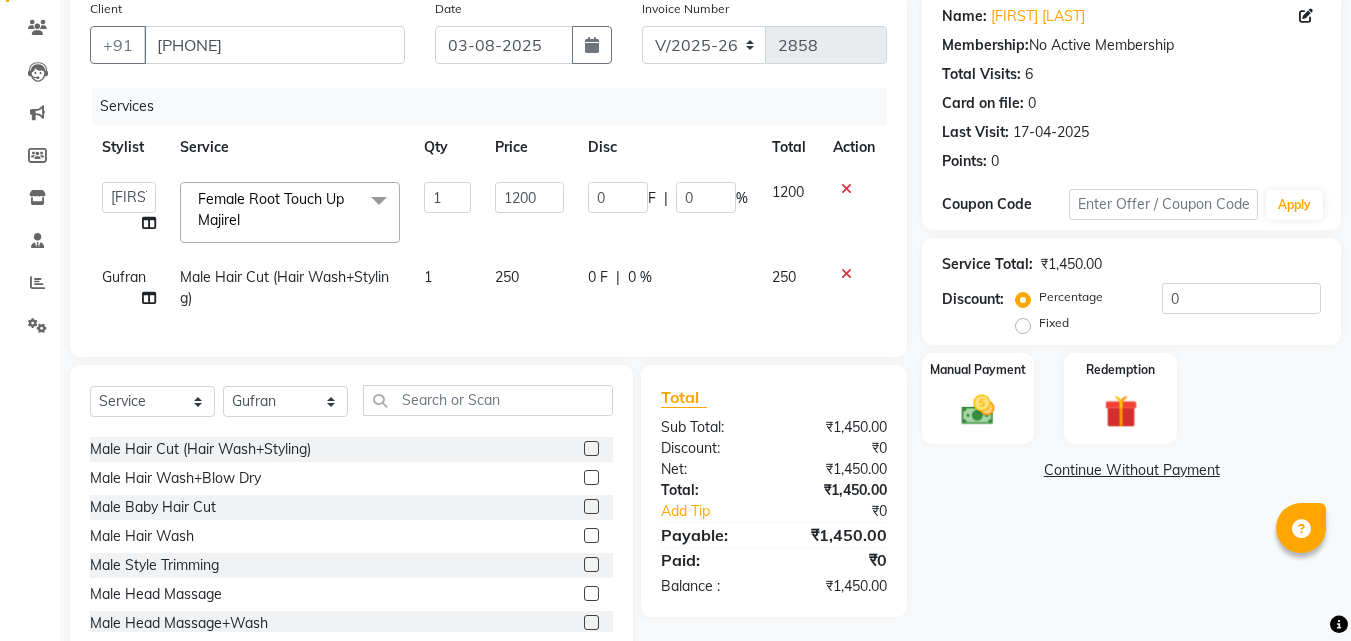 click 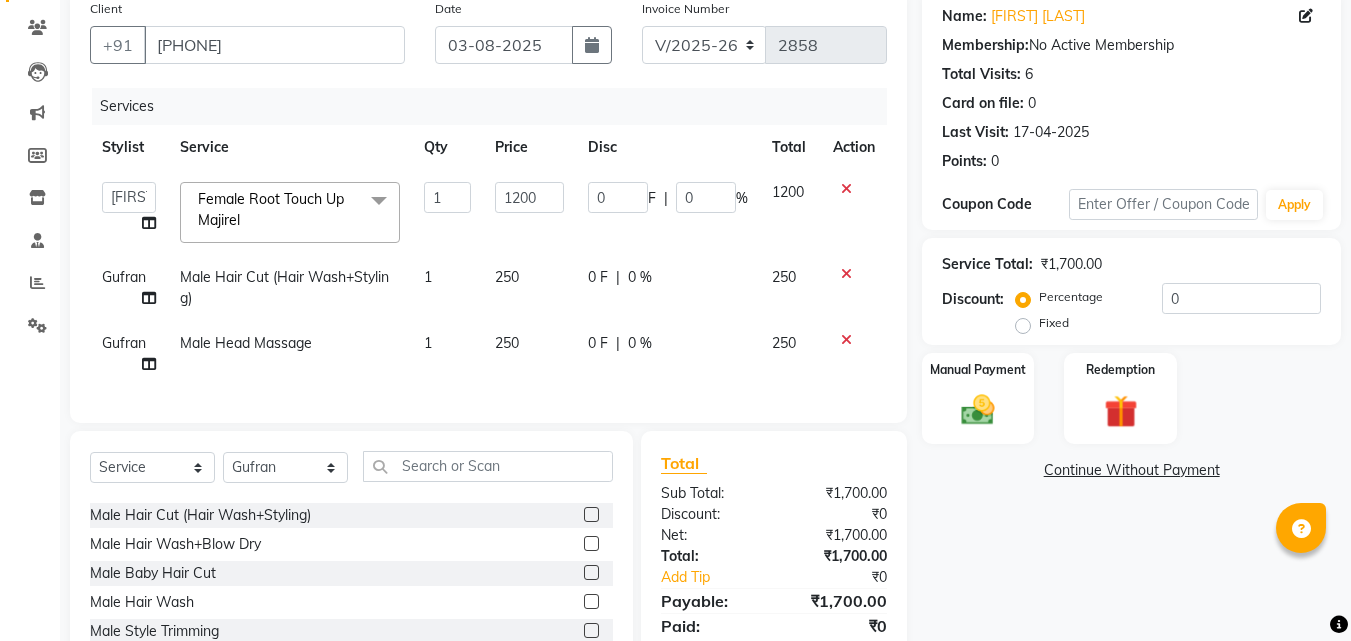 click on "Name: [FIRST] [LAST] Membership: No Active Membership Total Visits: 6 Card on file: 0 Last Visit: 17-04-2025 Points: 0 Coupon Code Apply Service Total: ₹1,700.00 Discount: Percentage Fixed 0 Manual Payment Redemption Continue Without Payment" 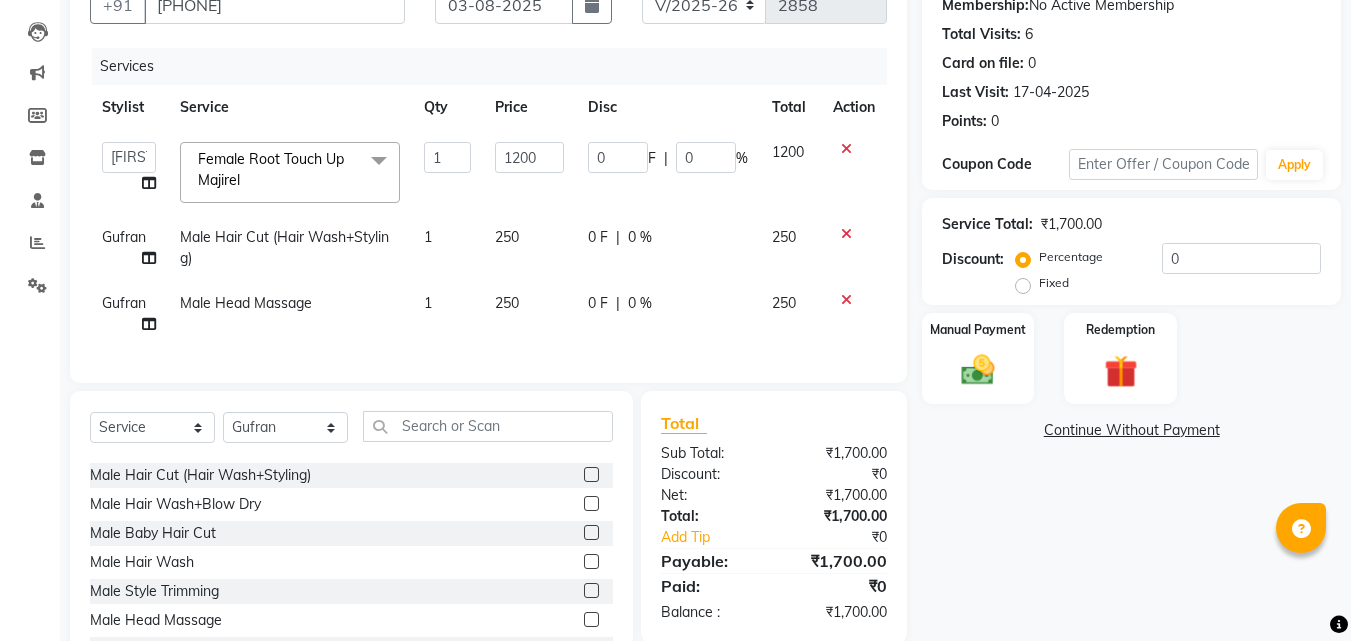 scroll, scrollTop: 290, scrollLeft: 0, axis: vertical 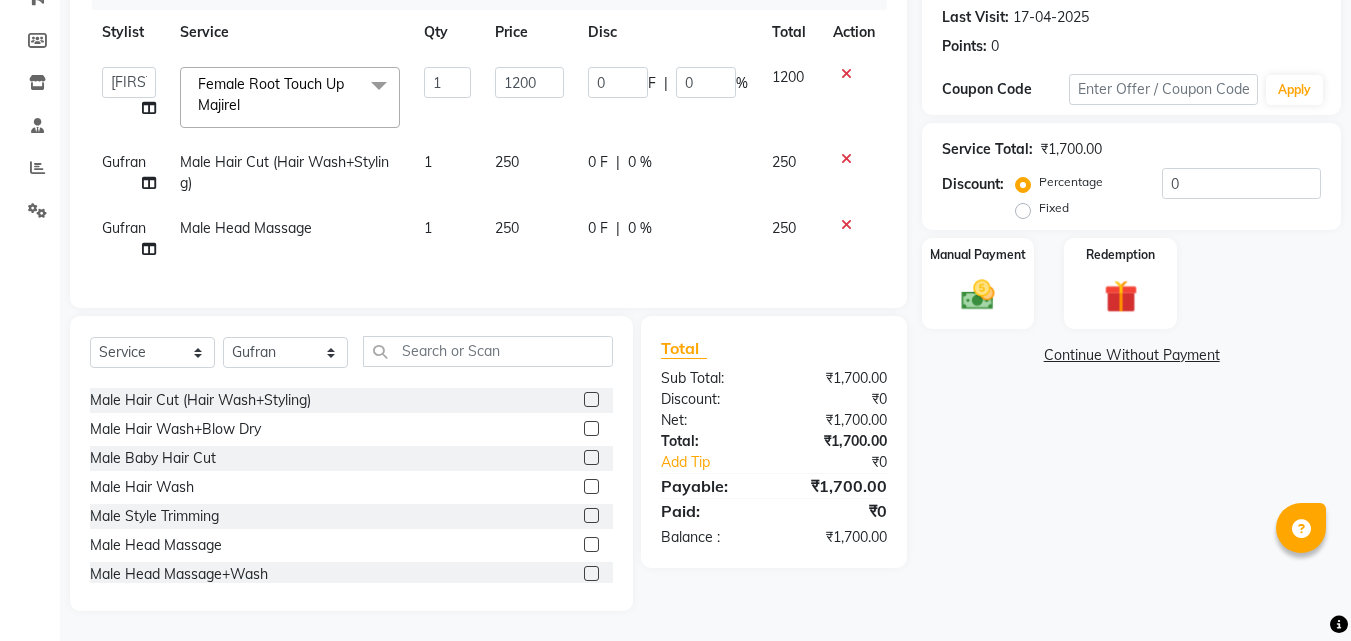 click 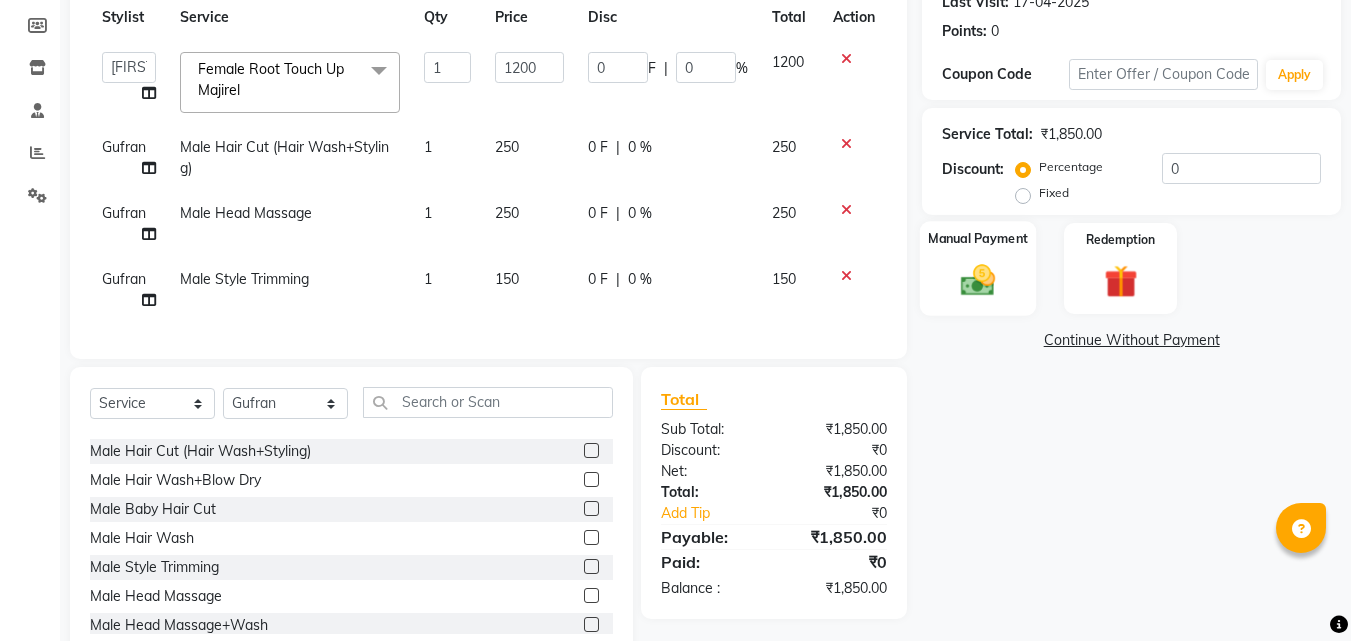 click 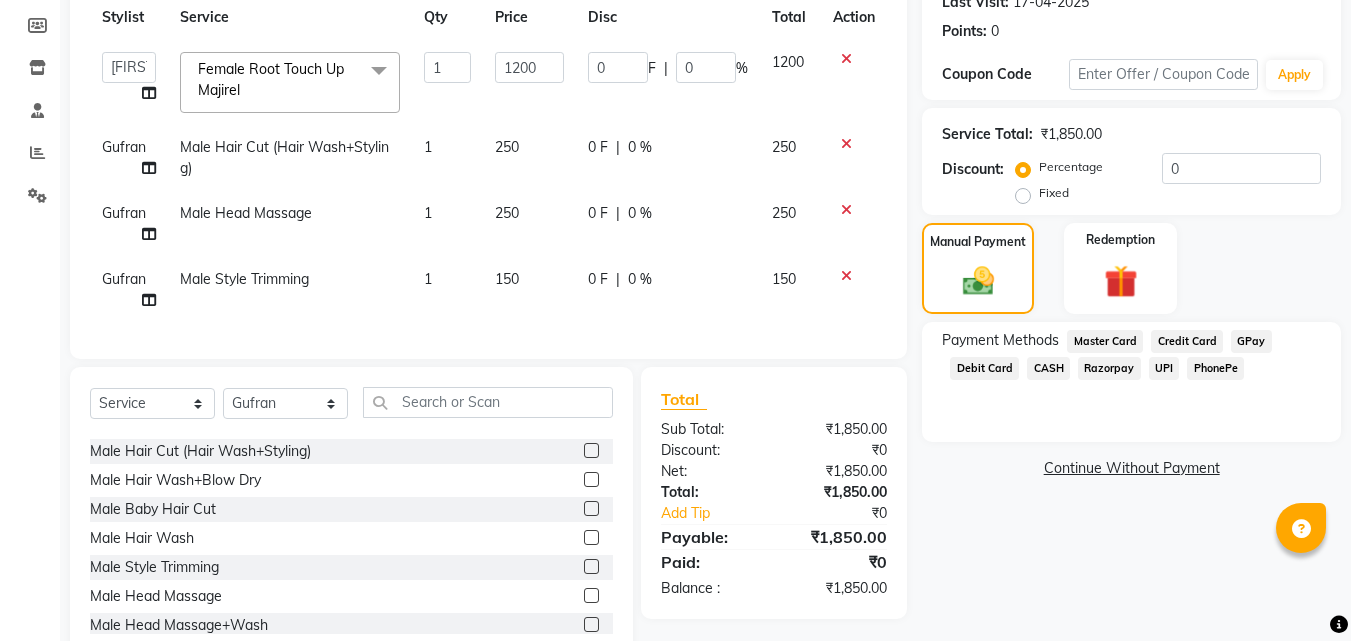 click on "PhonePe" 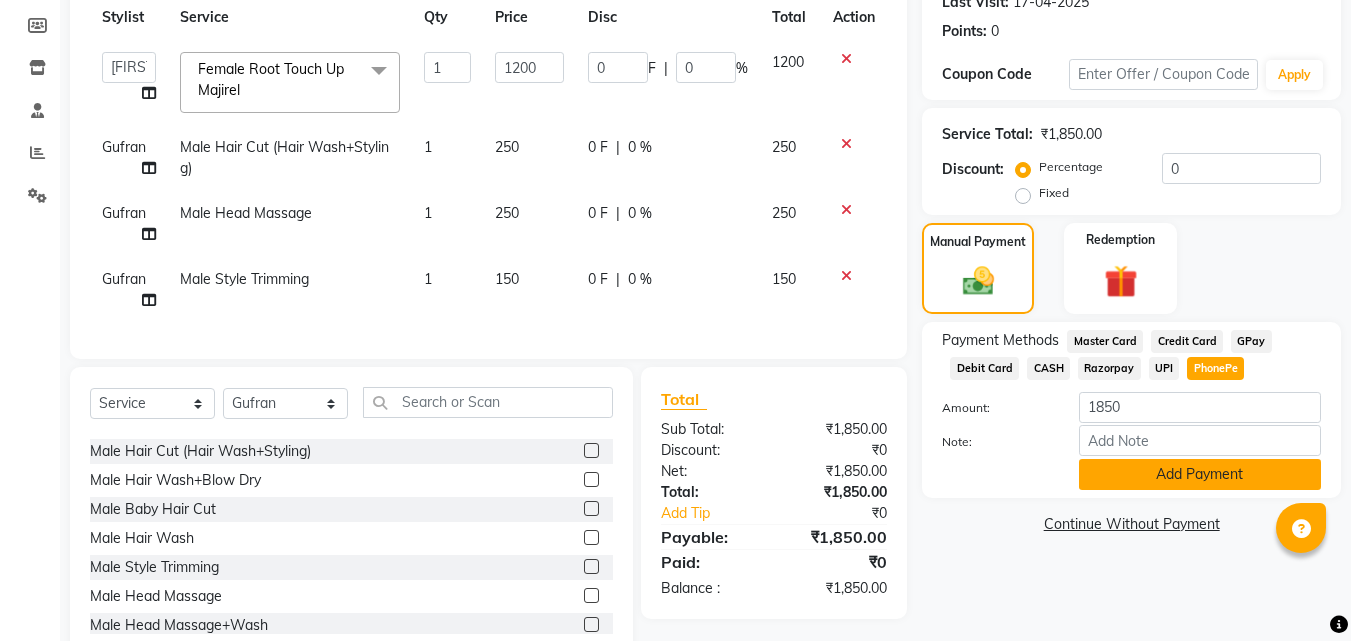 click on "Add Payment" 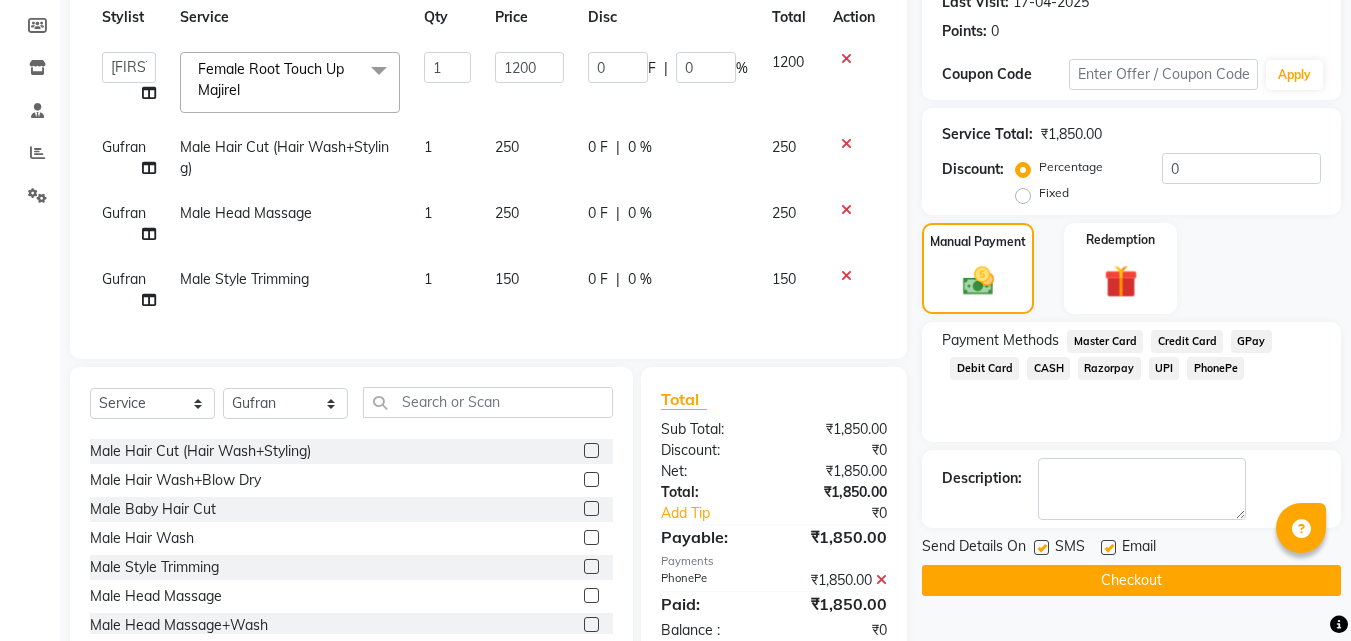 click on "Checkout" 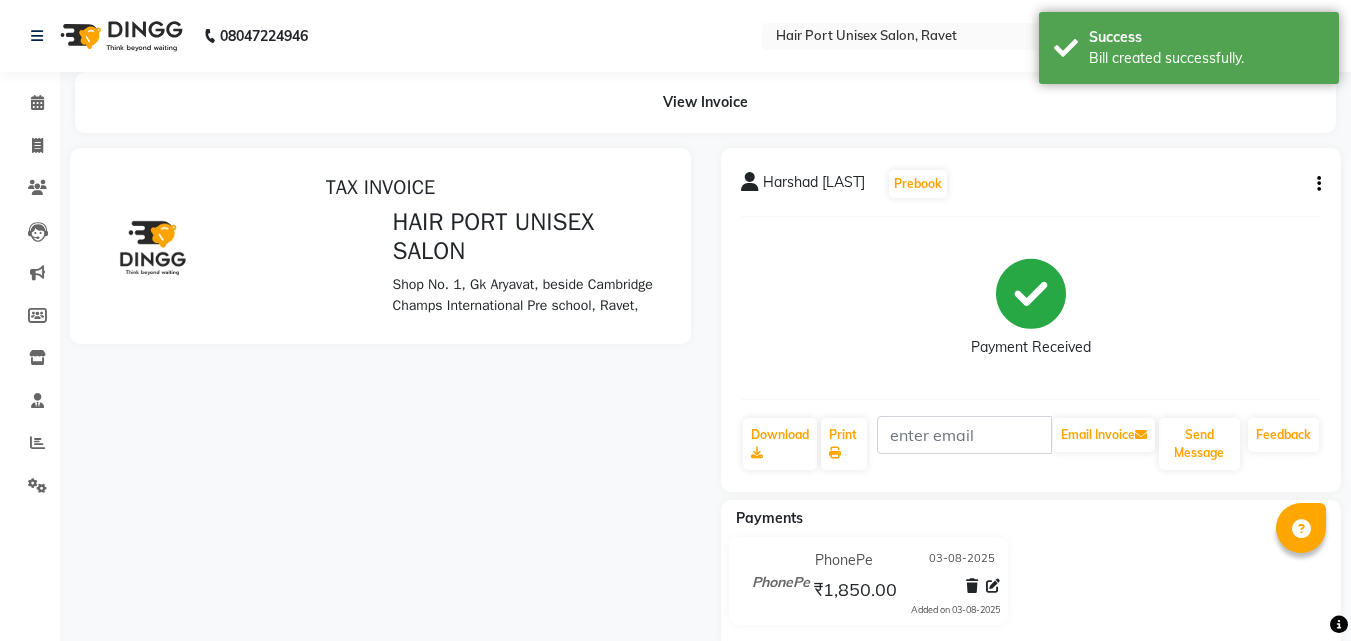 scroll, scrollTop: 0, scrollLeft: 0, axis: both 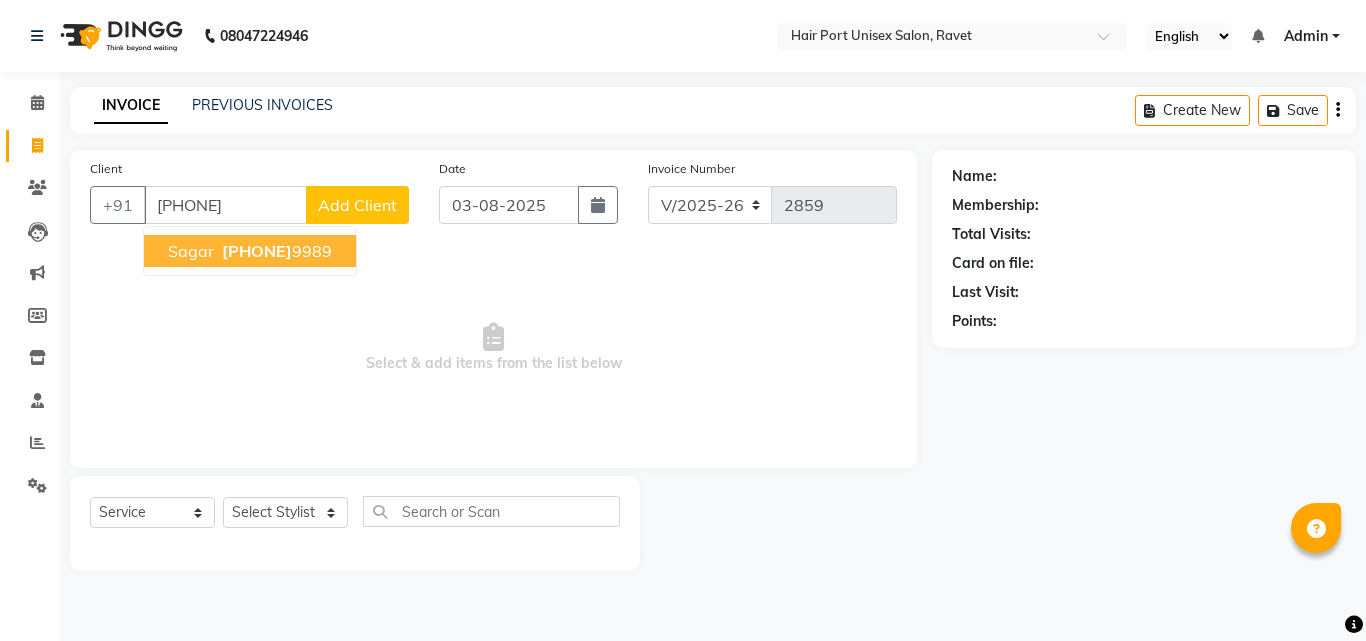 click on "[PHONE]" at bounding box center (275, 251) 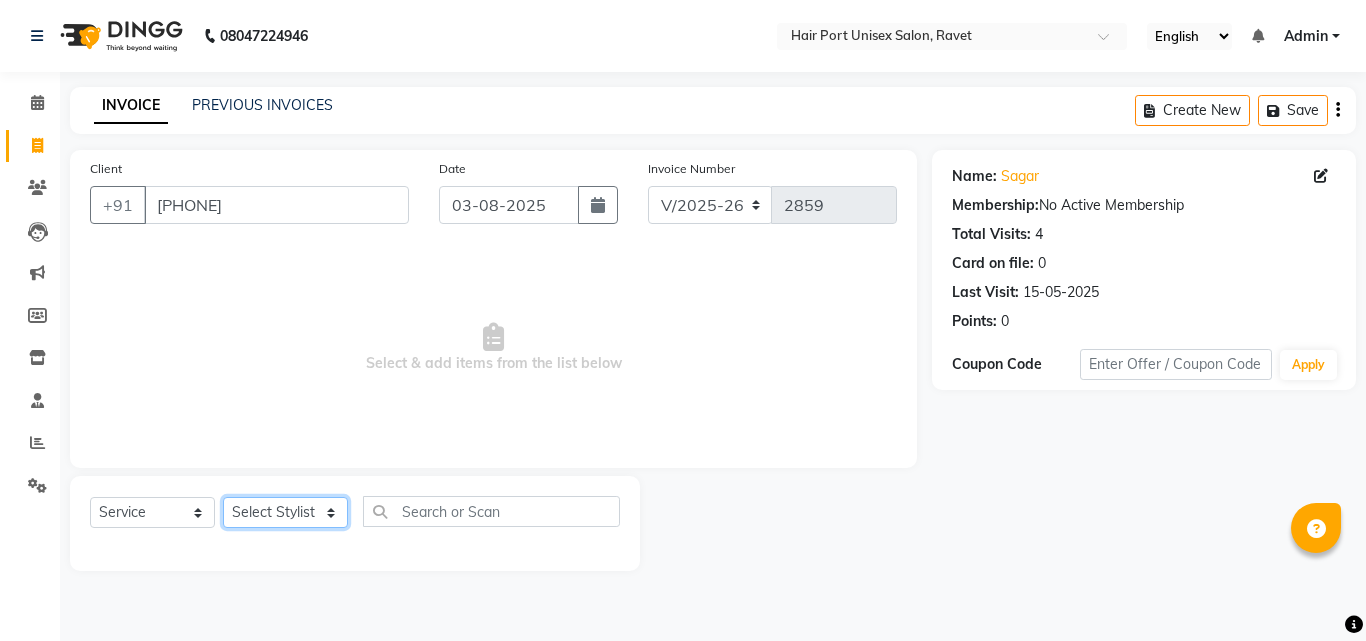 click on "Select Stylist Anushaka Parihar  Esmail Gufran Jyoti Disale Netaji Vishwanath Suryavanshi Rupali  Tanaji Vishwanath Suryavanshi Vinod Mane" 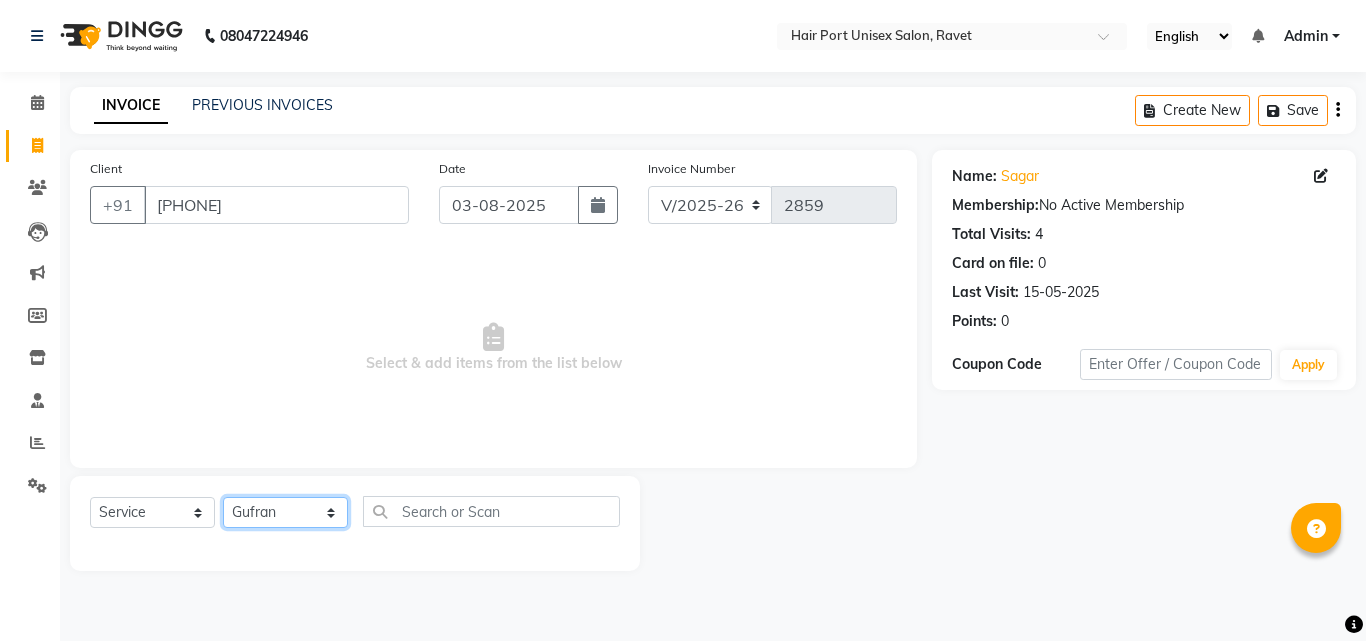 click on "Select Stylist Anushaka Parihar  Esmail Gufran Jyoti Disale Netaji Vishwanath Suryavanshi Rupali  Tanaji Vishwanath Suryavanshi Vinod Mane" 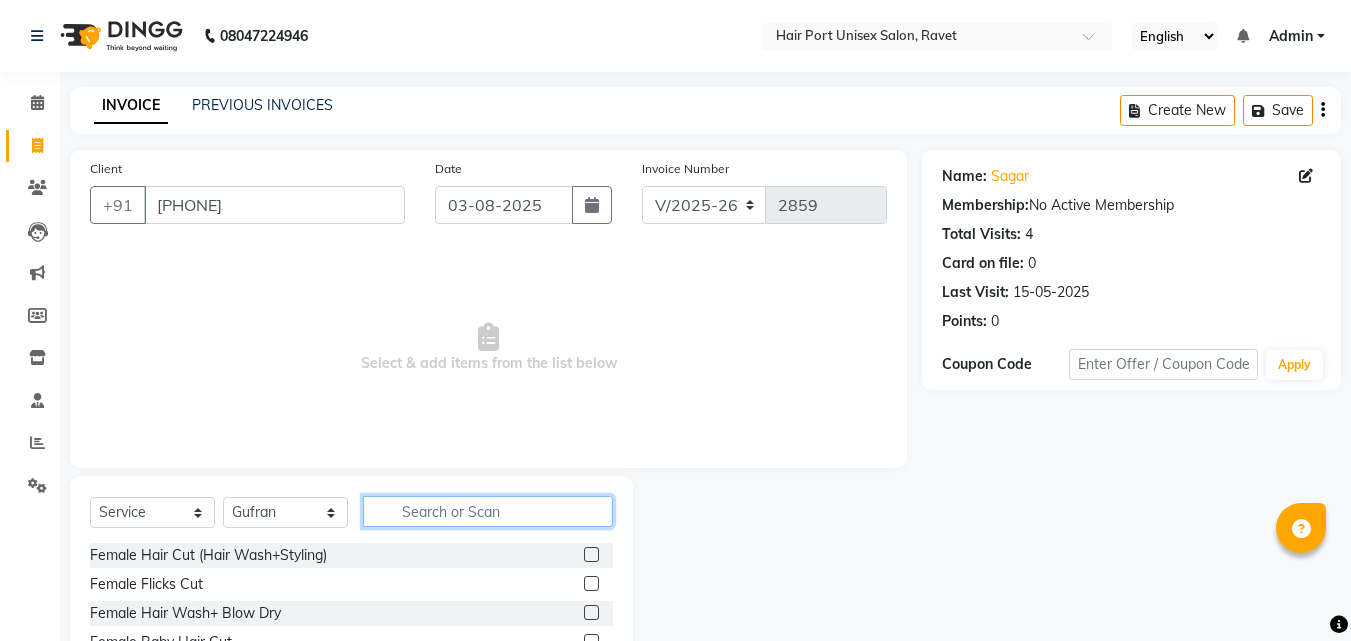 click 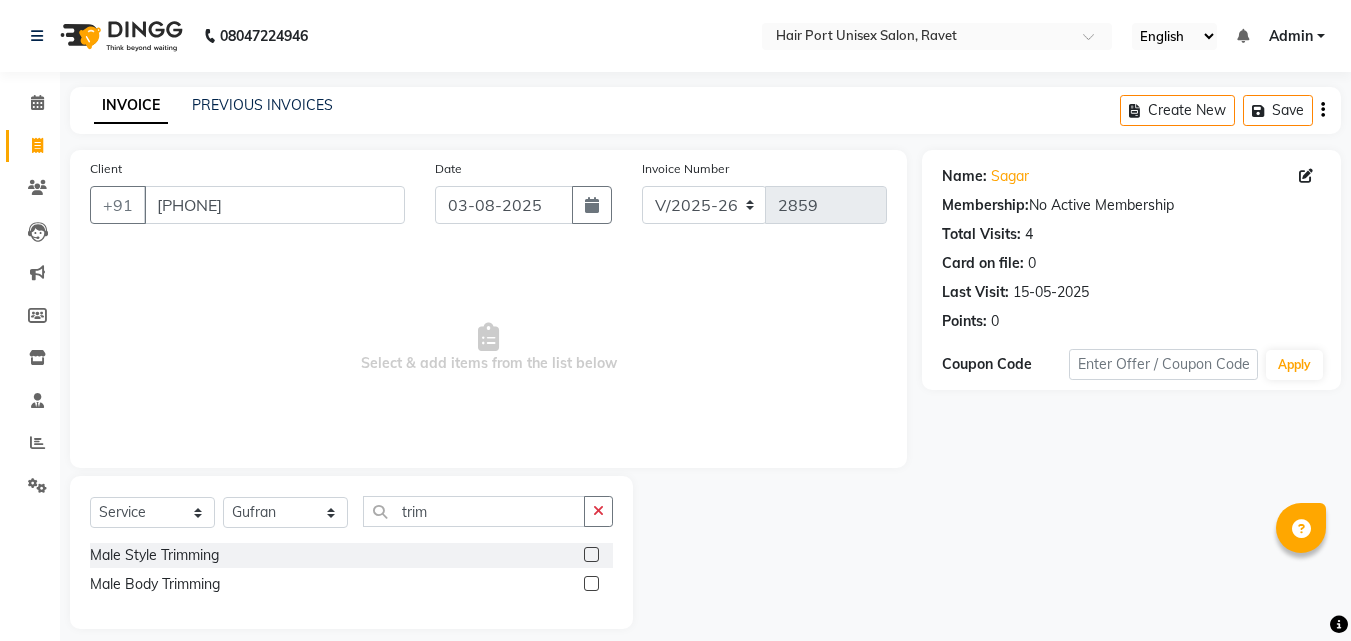 click 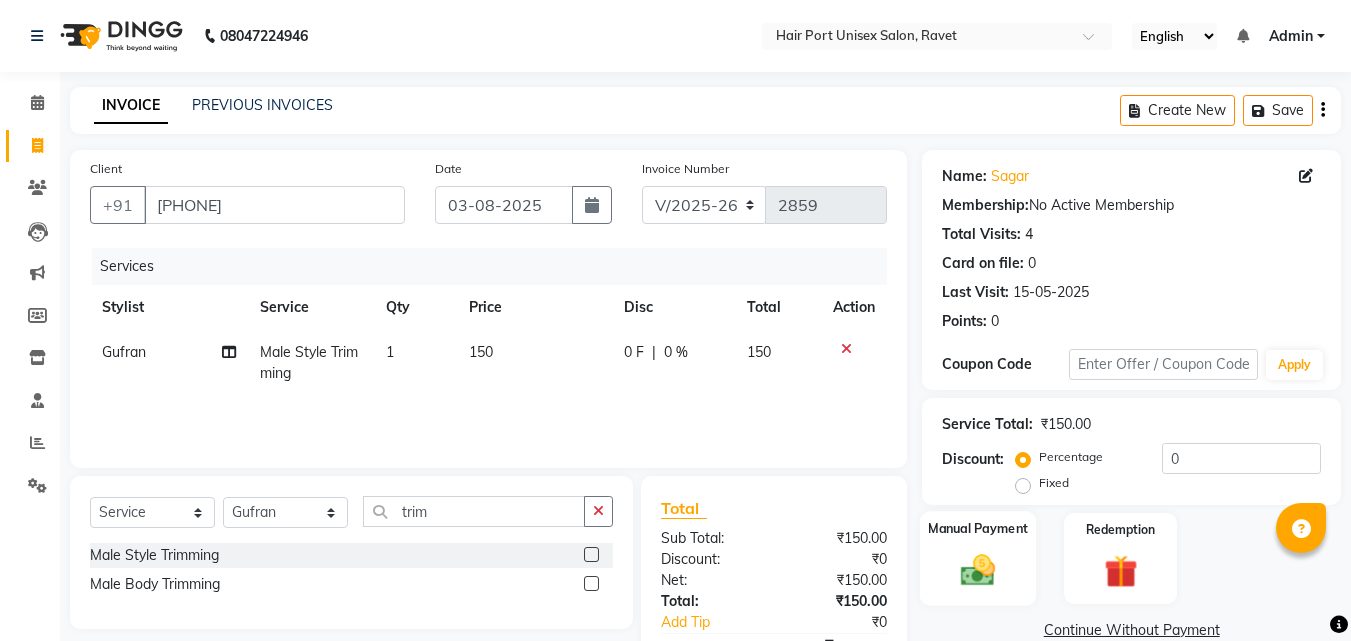 click 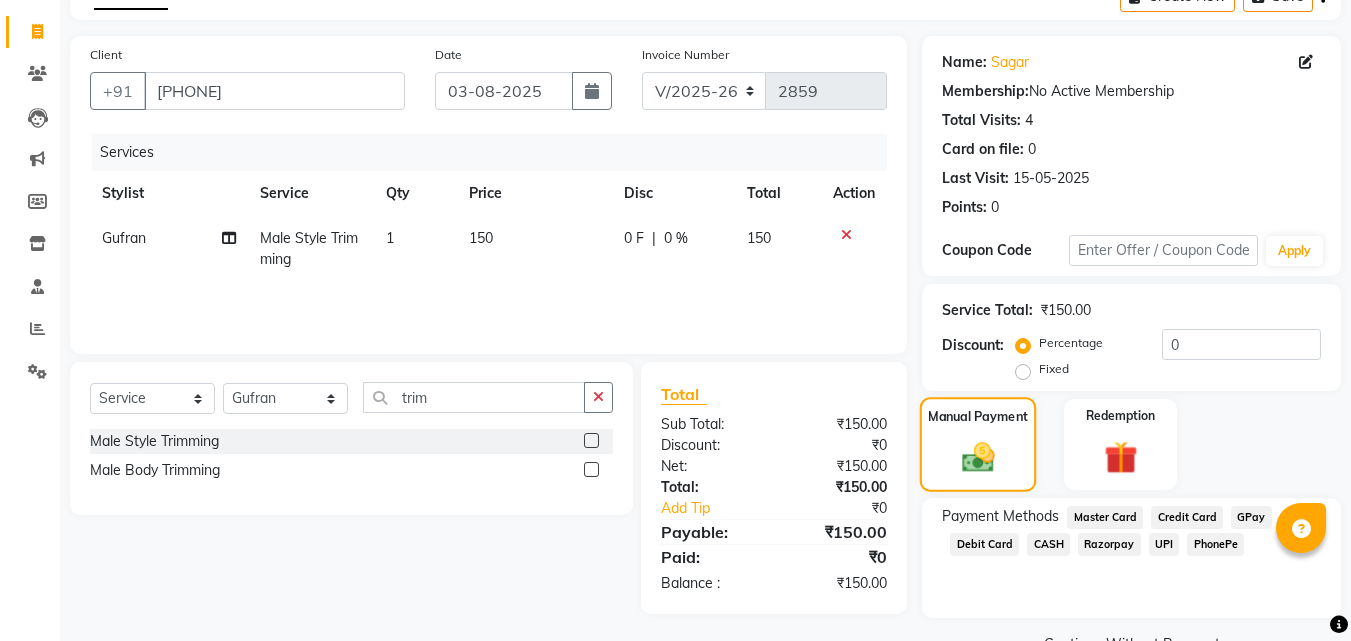 scroll, scrollTop: 162, scrollLeft: 0, axis: vertical 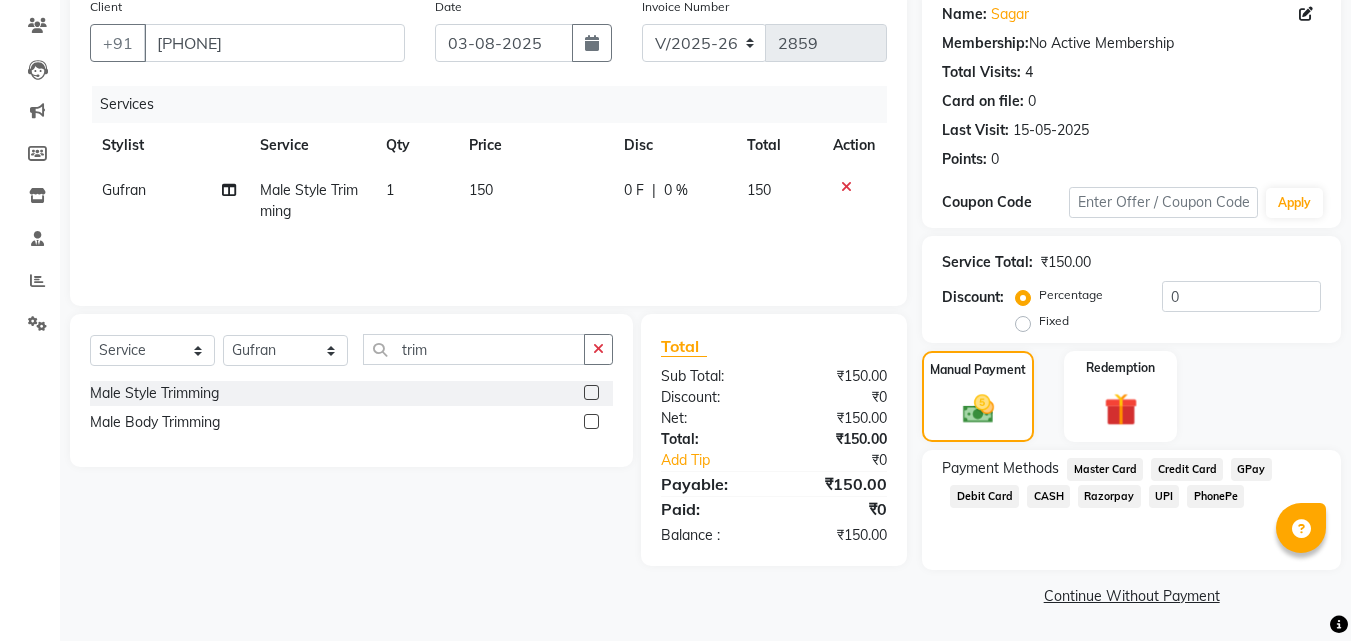 click on "PhonePe" 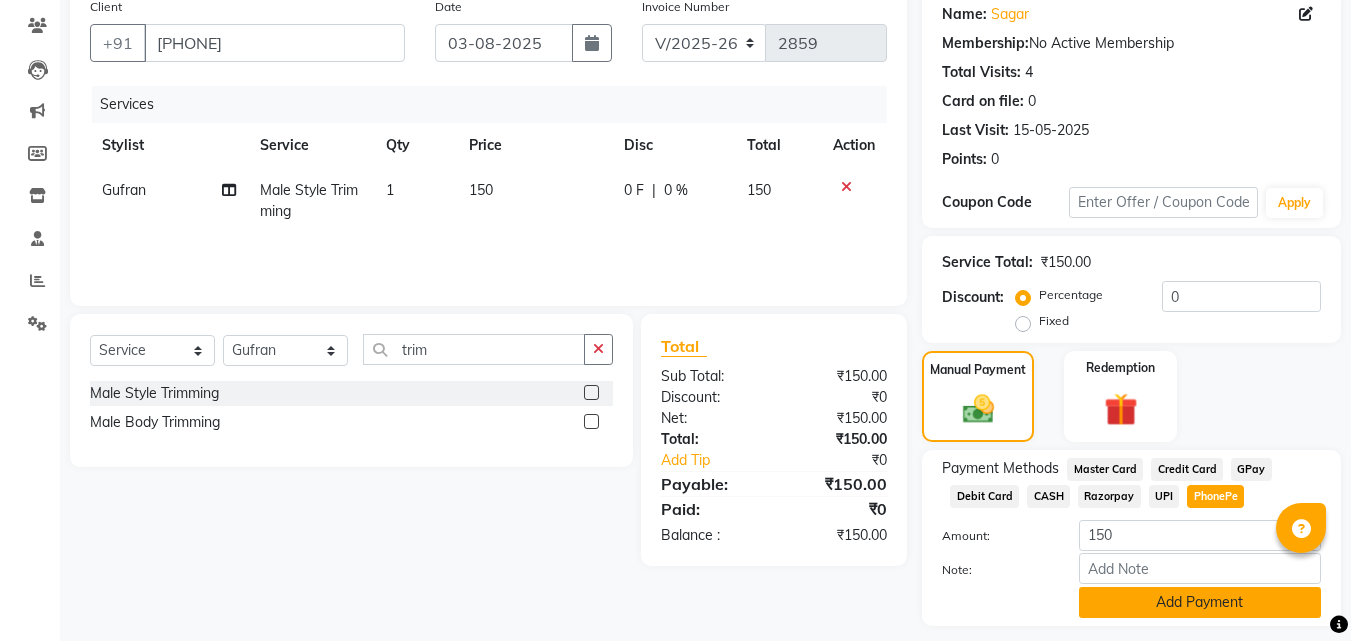 click on "Add Payment" 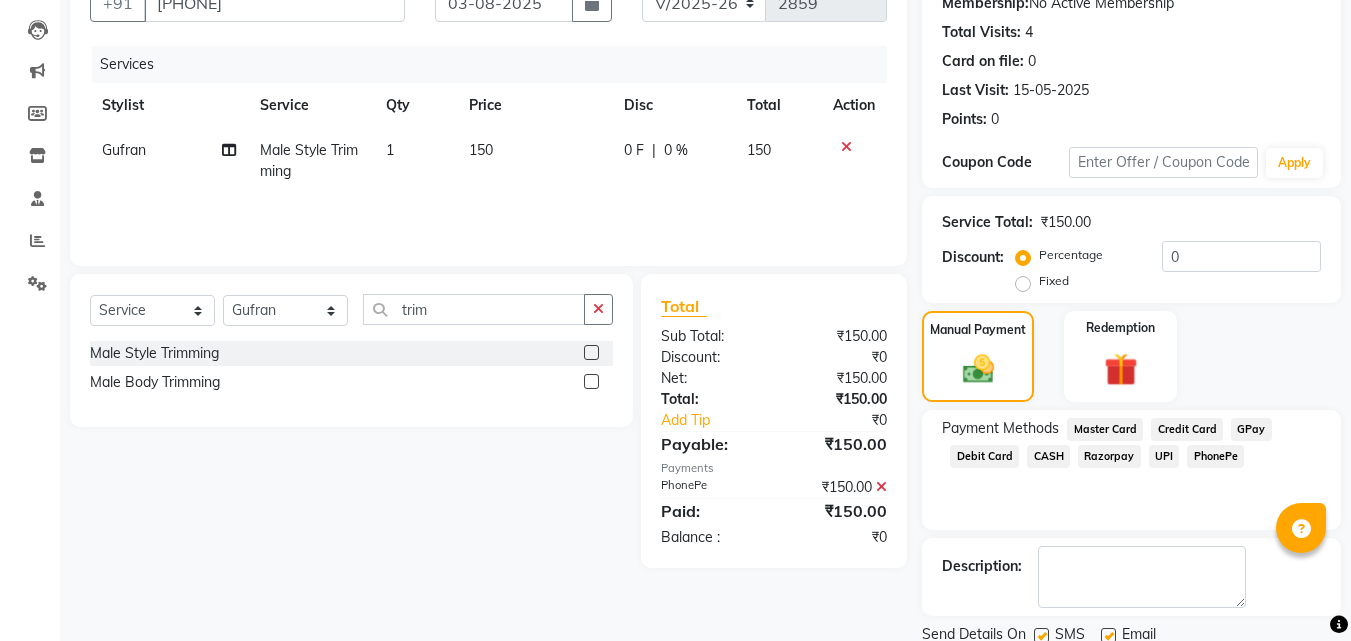 scroll, scrollTop: 275, scrollLeft: 0, axis: vertical 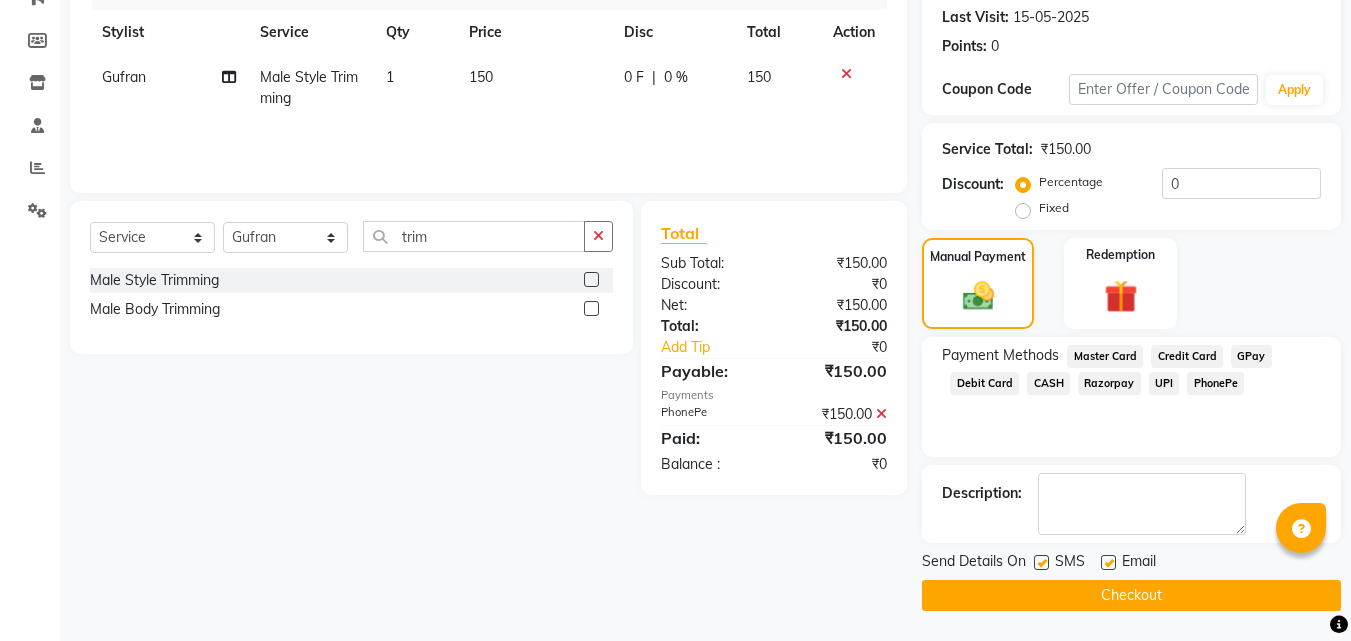 click on "Checkout" 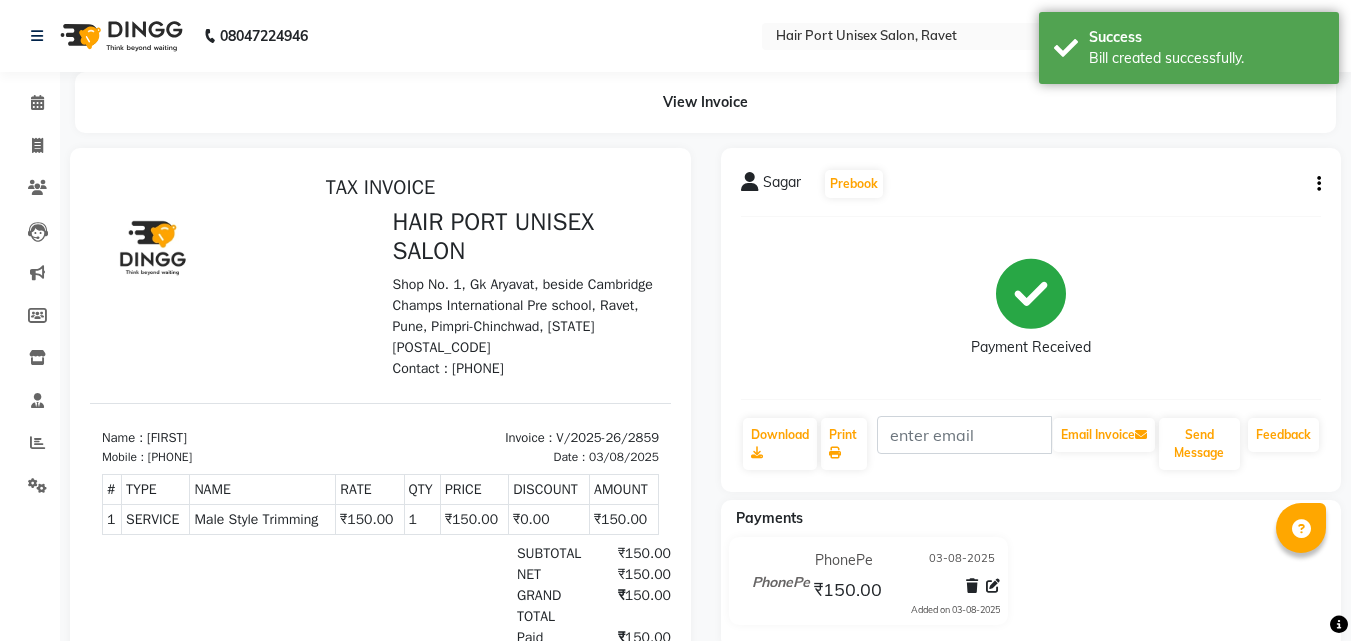 scroll, scrollTop: 0, scrollLeft: 0, axis: both 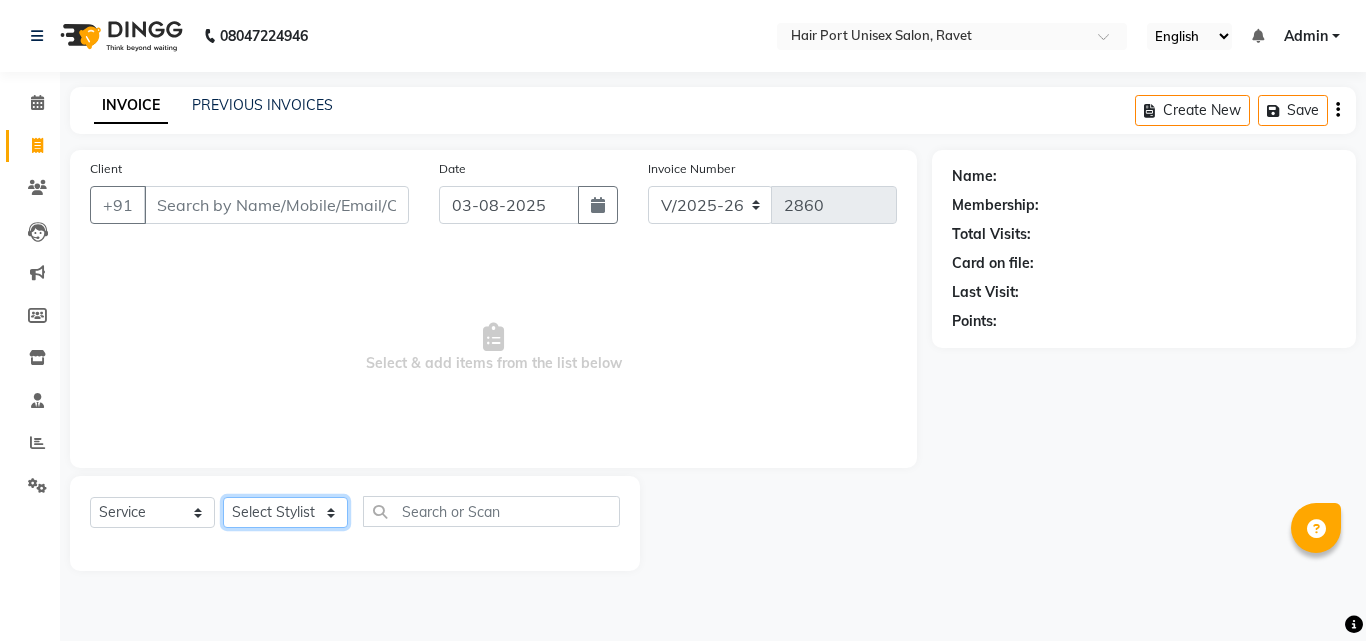 click on "Select Stylist Anushaka Parihar  Esmail Gufran Jyoti Disale Netaji Vishwanath Suryavanshi Rupali  Tanaji Vishwanath Suryavanshi Vinod Mane" 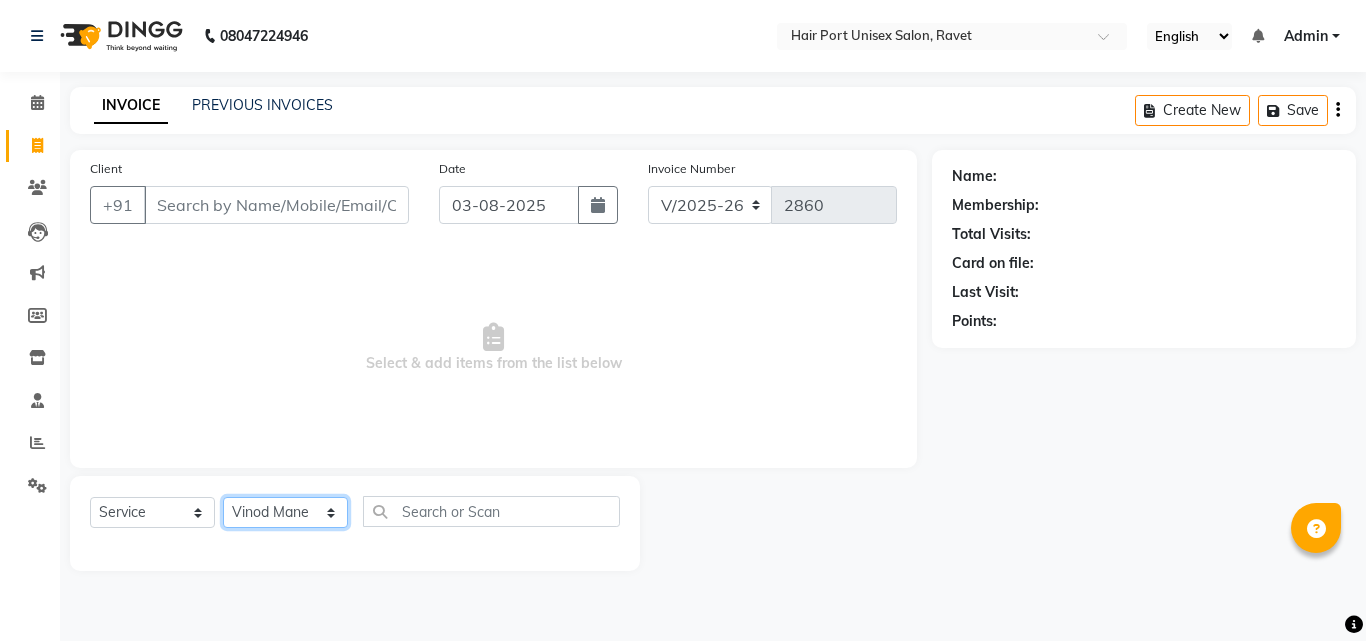 click on "Select Stylist Anushaka Parihar  Esmail Gufran Jyoti Disale Netaji Vishwanath Suryavanshi Rupali  Tanaji Vishwanath Suryavanshi Vinod Mane" 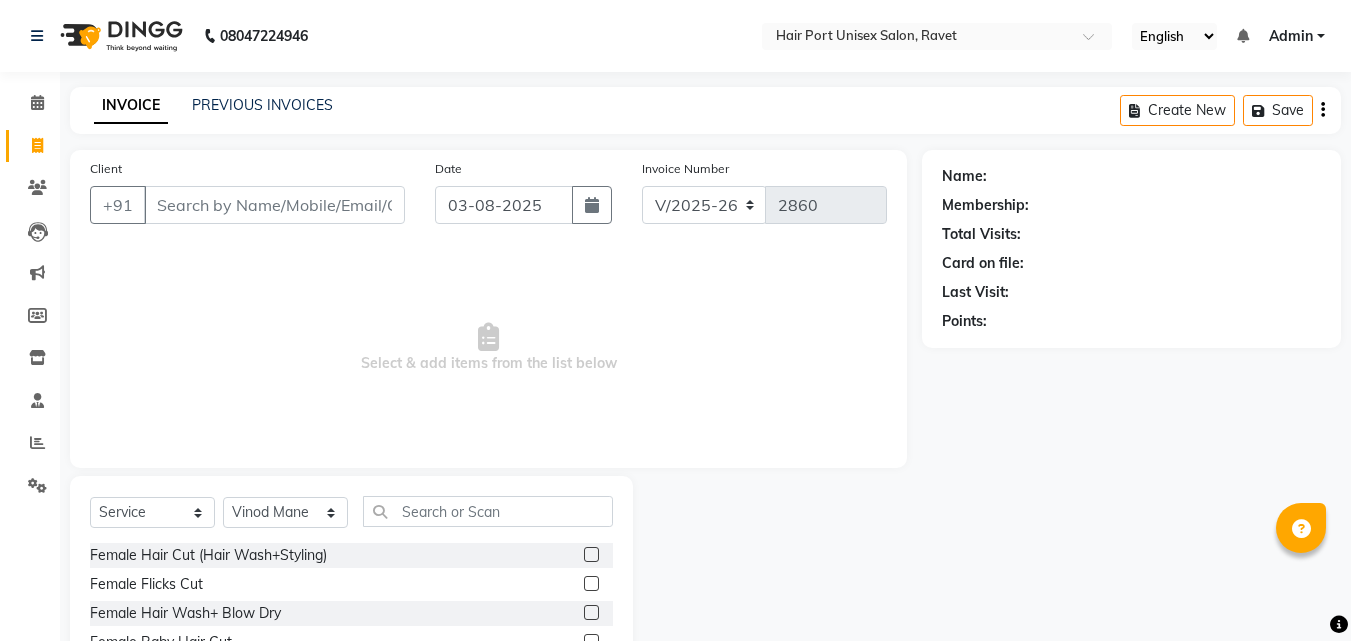 click on "Name: Membership: Total Visits: Card on file: Last Visit:  Points:" 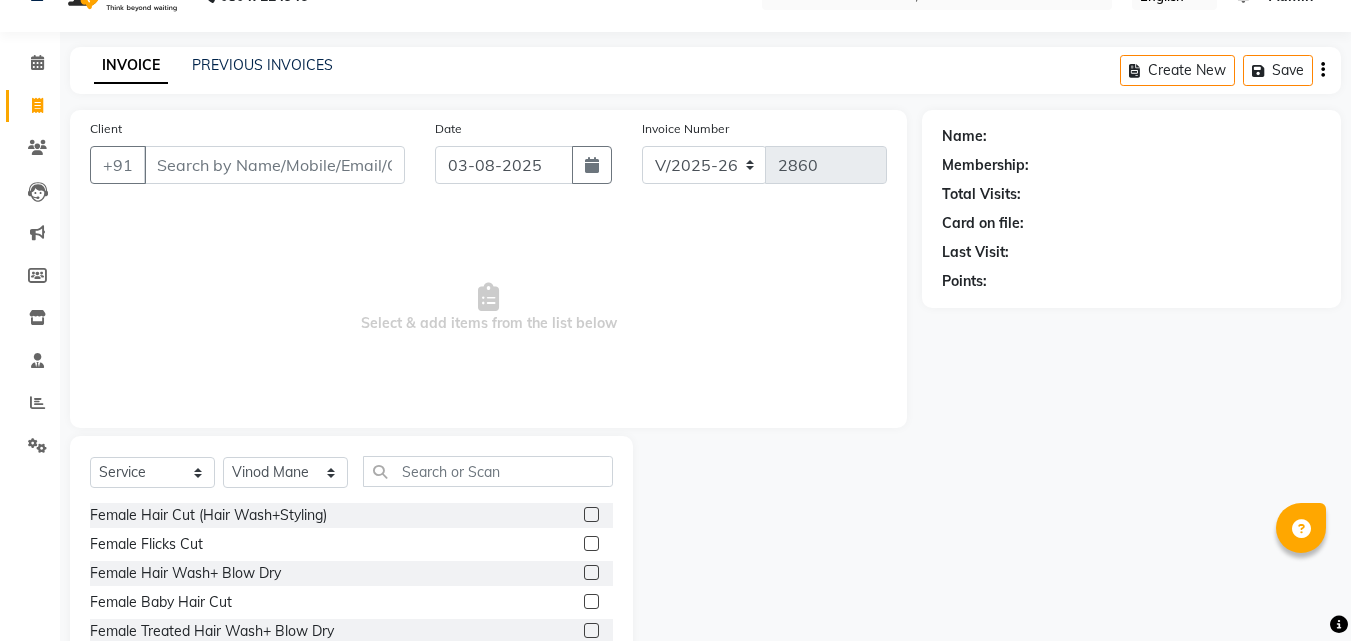 scroll, scrollTop: 160, scrollLeft: 0, axis: vertical 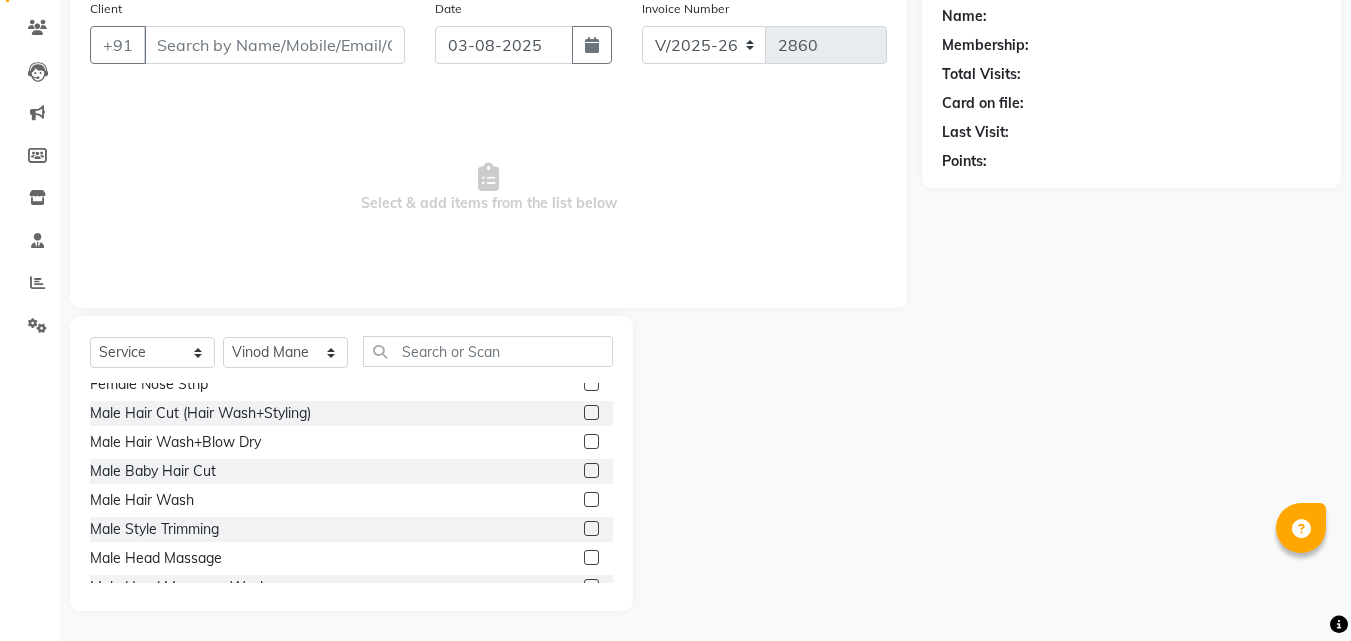 click 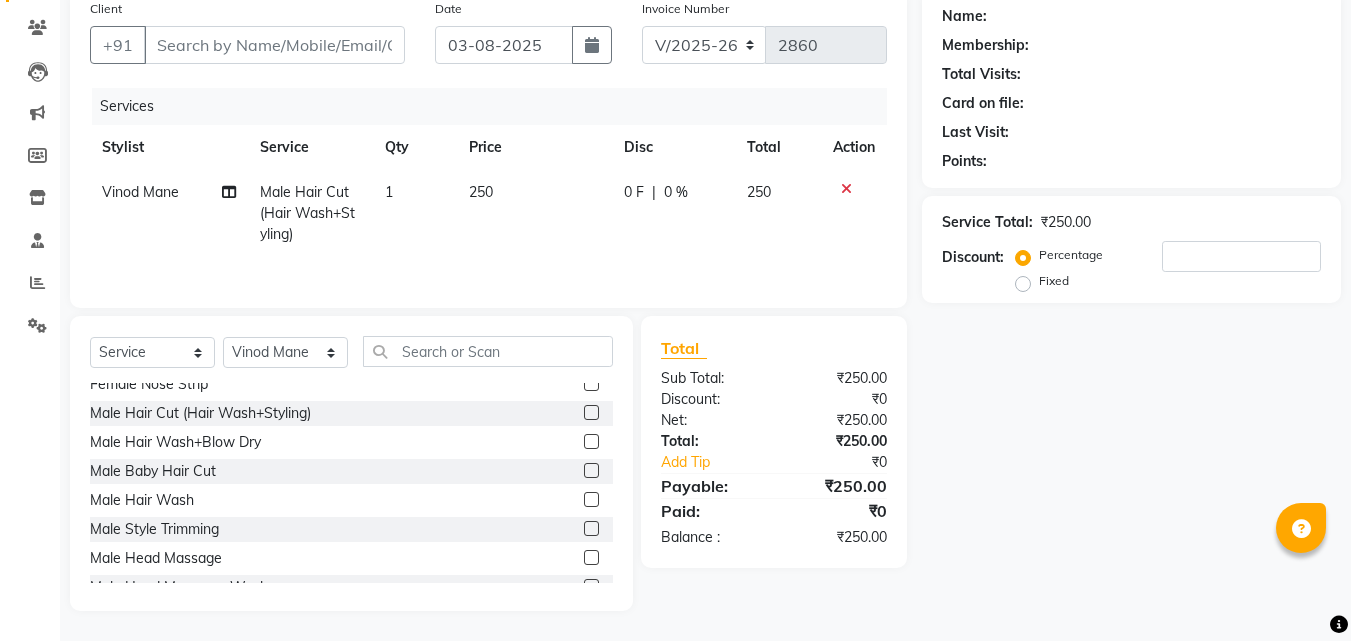 click 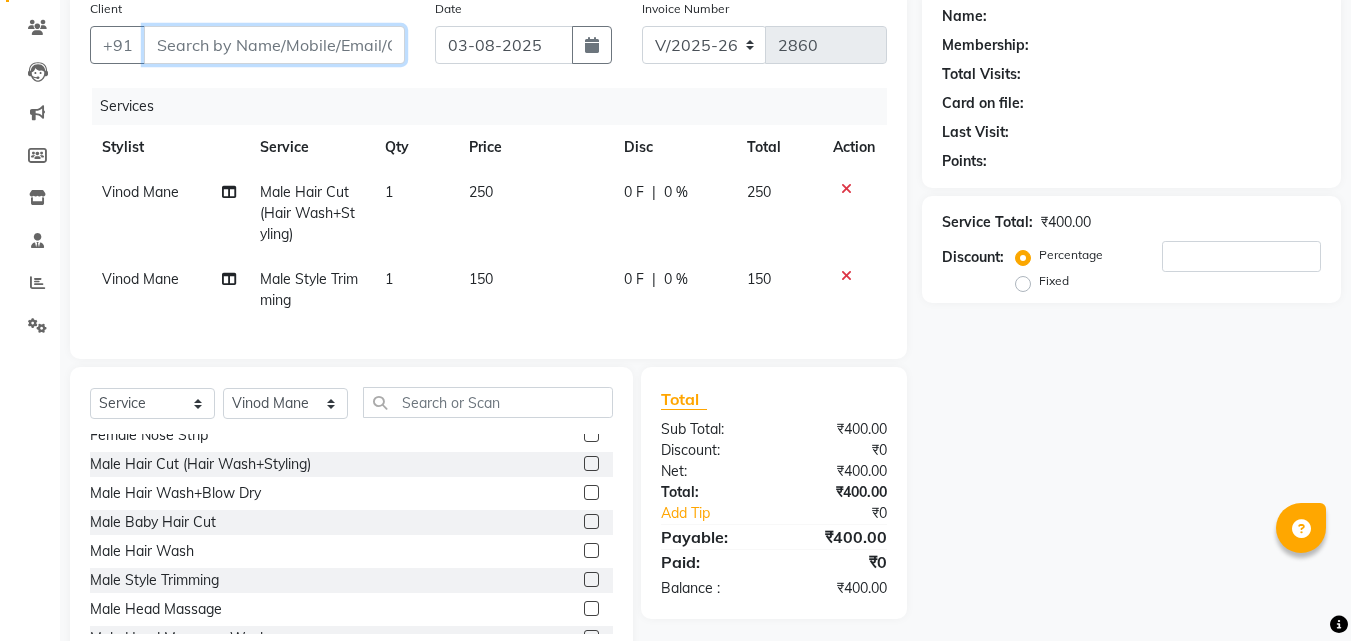 click on "Client" at bounding box center (274, 45) 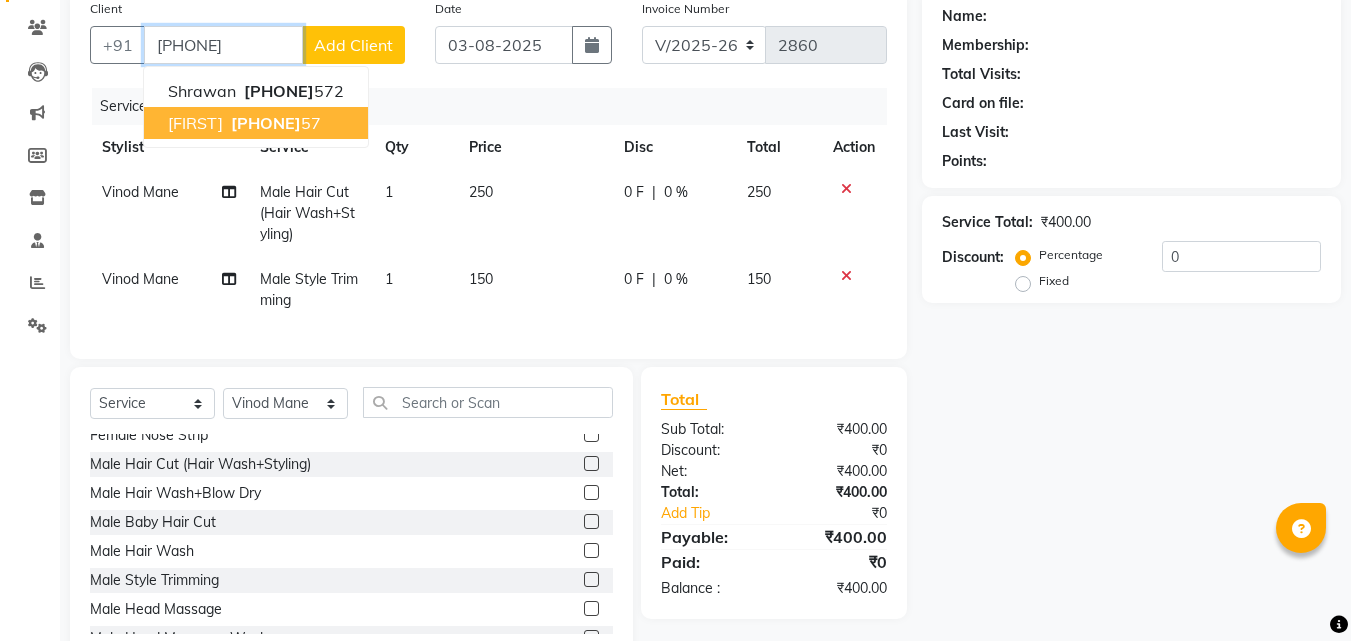 click on "[PHONE]" at bounding box center [266, 123] 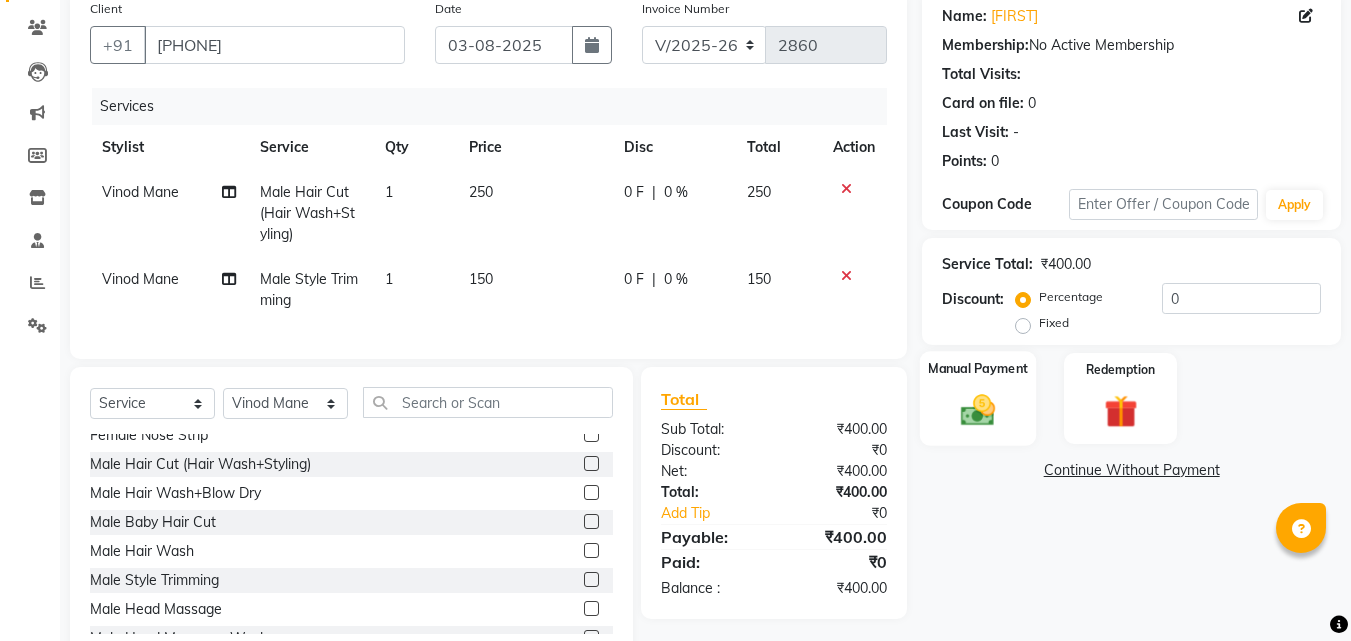 click on "Manual Payment" 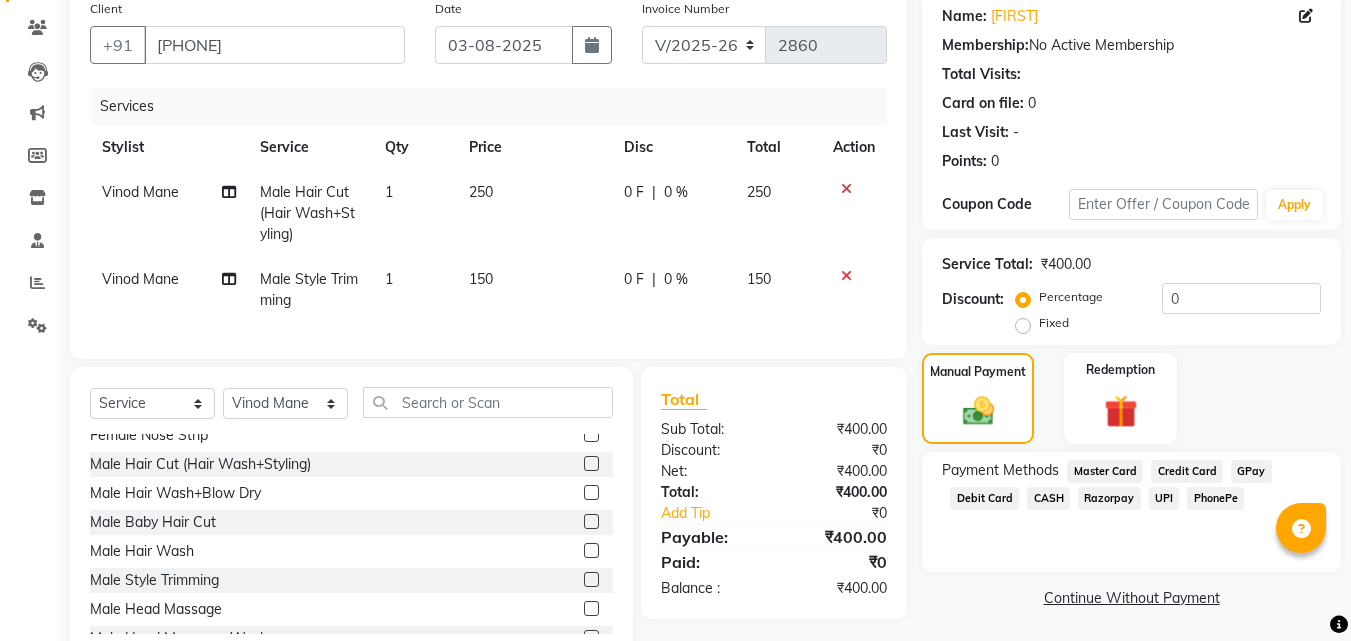 click on "PhonePe" 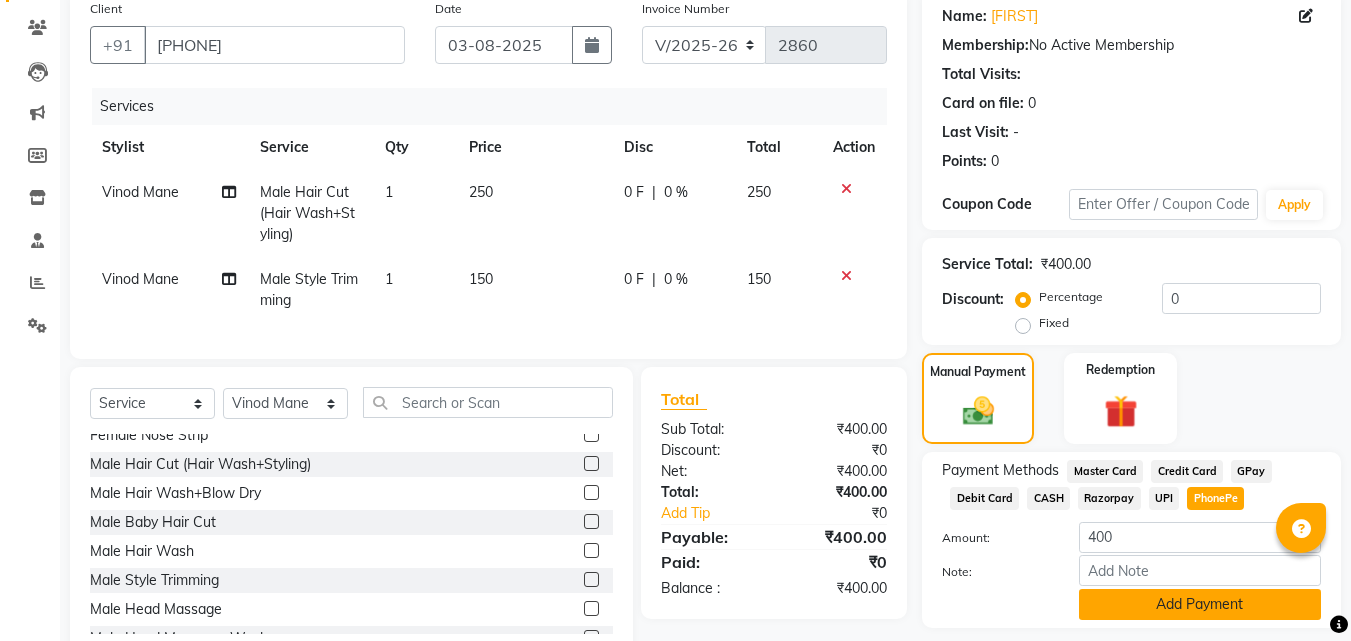 click on "Add Payment" 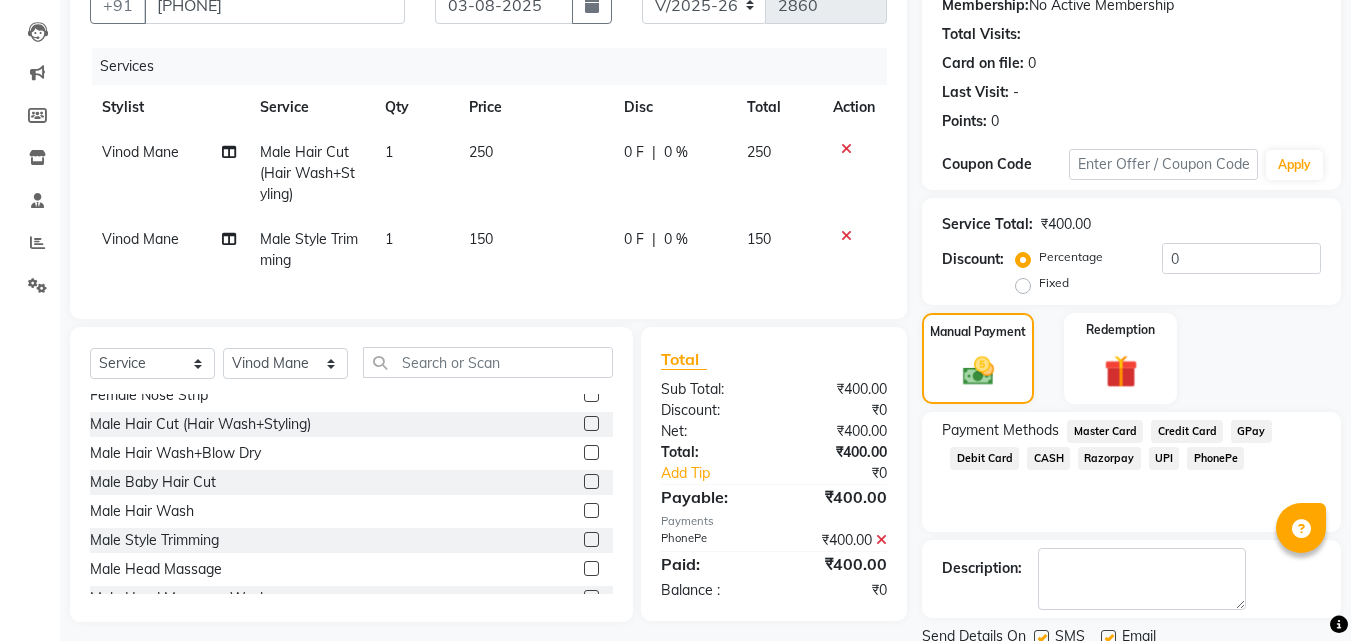 scroll, scrollTop: 275, scrollLeft: 0, axis: vertical 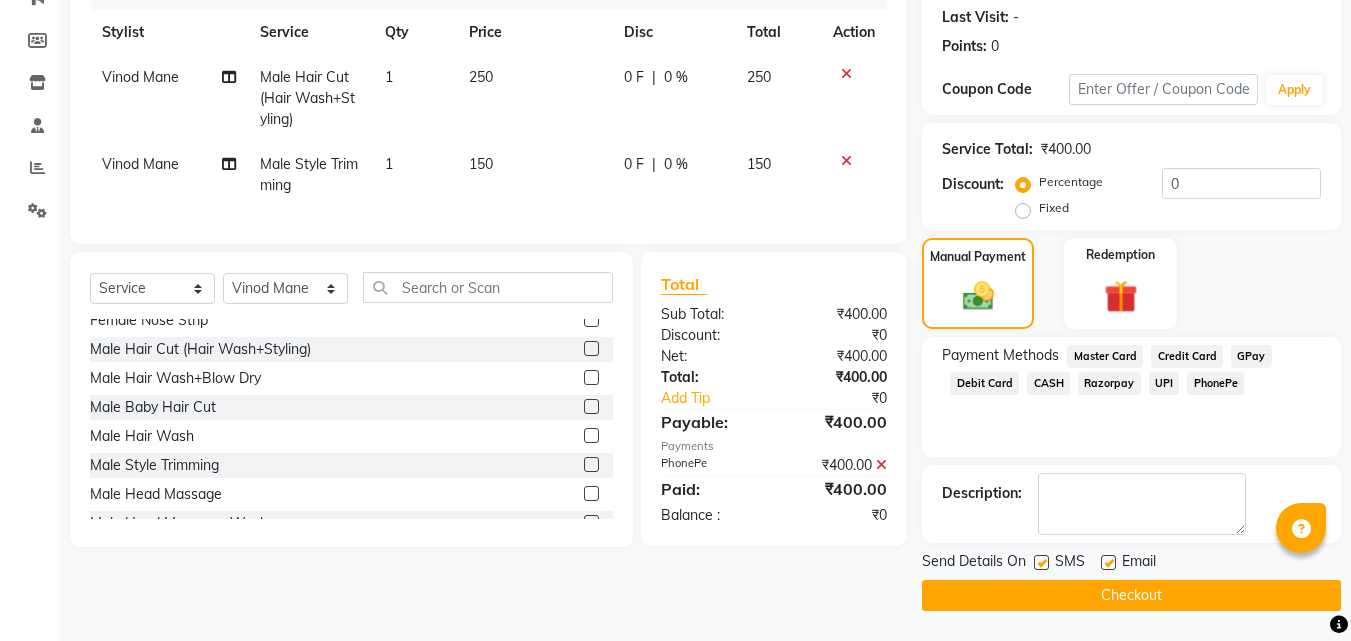 click on "Checkout" 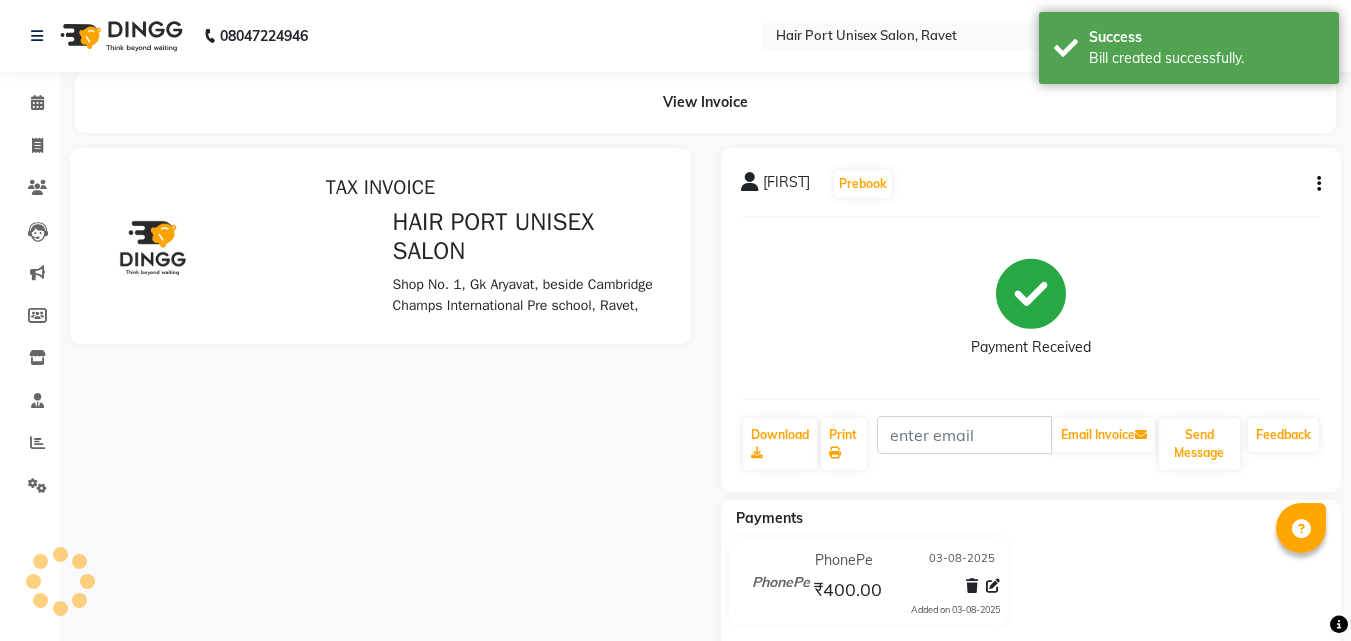scroll, scrollTop: 0, scrollLeft: 0, axis: both 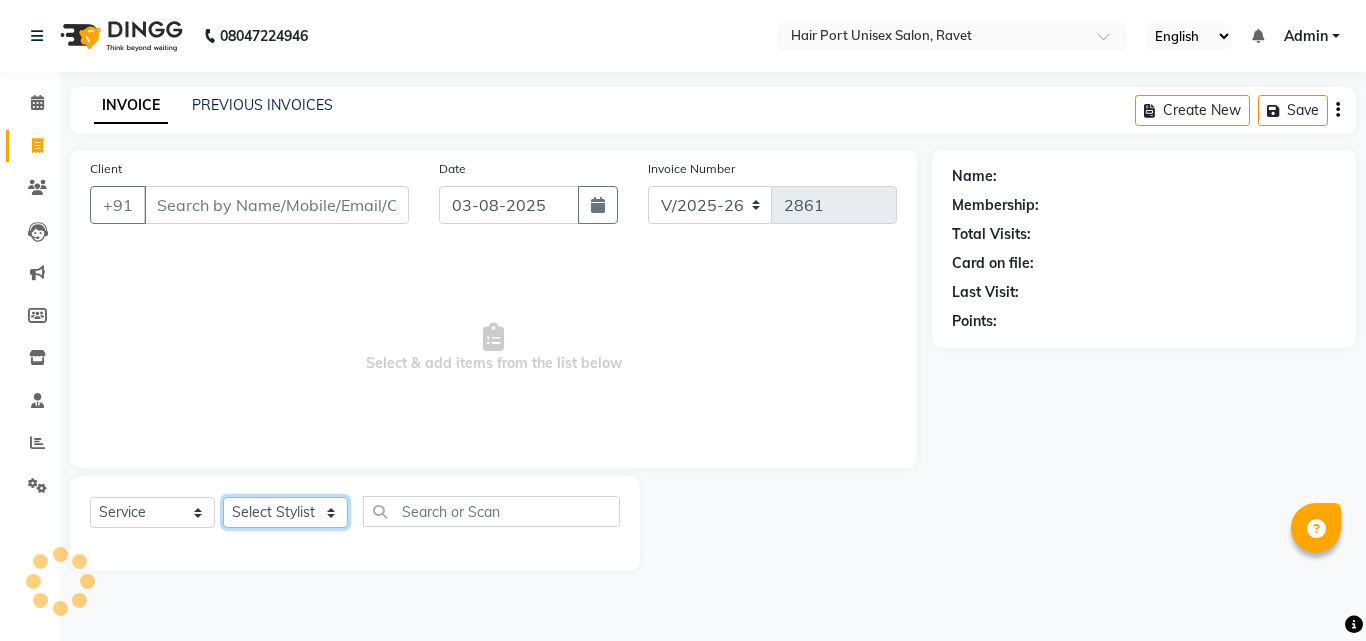 click on "Select Stylist Anushaka Parihar  Esmail Gufran Jyoti Disale Netaji Vishwanath Suryavanshi Rupali  Tanaji Vishwanath Suryavanshi Vinod Mane" 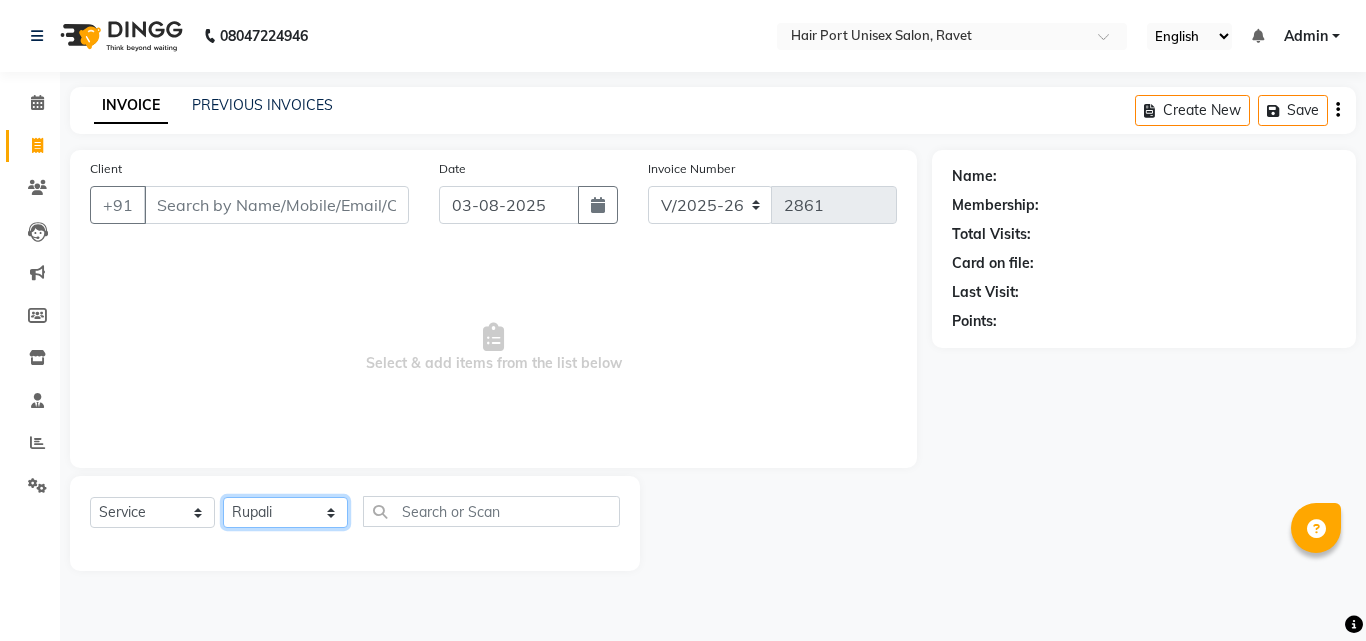 click on "Select Stylist Anushaka Parihar  Esmail Gufran Jyoti Disale Netaji Vishwanath Suryavanshi Rupali  Tanaji Vishwanath Suryavanshi Vinod Mane" 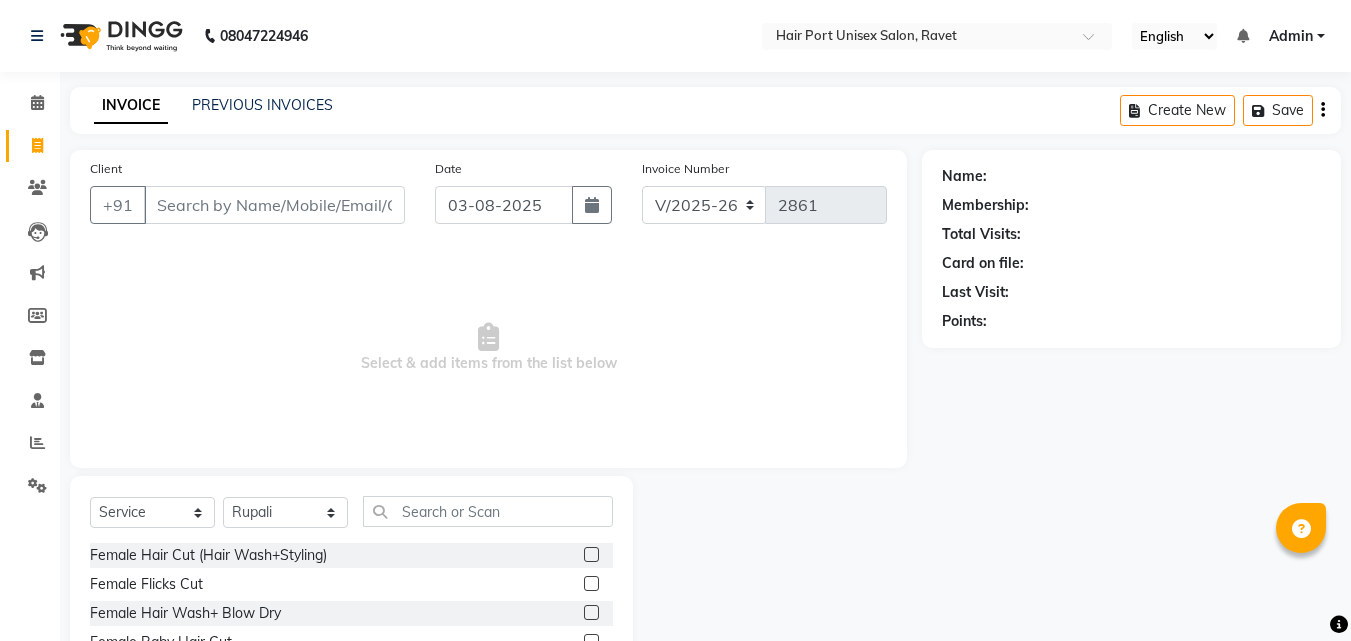 click 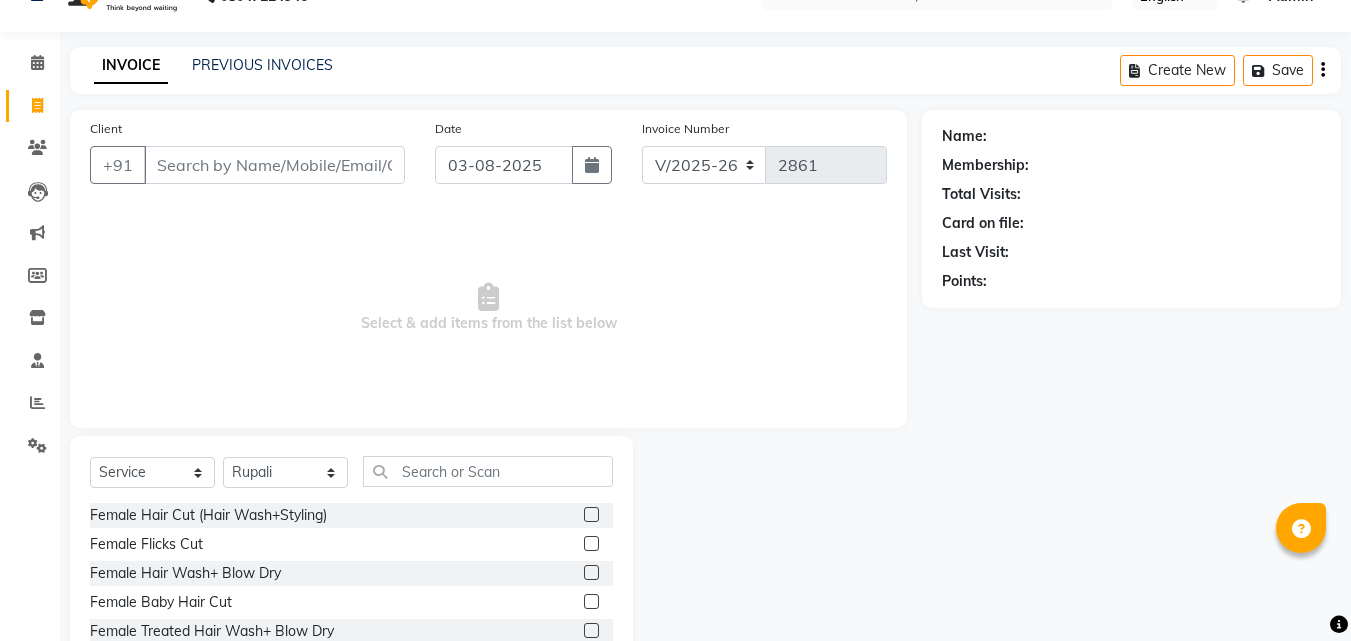 scroll, scrollTop: 160, scrollLeft: 0, axis: vertical 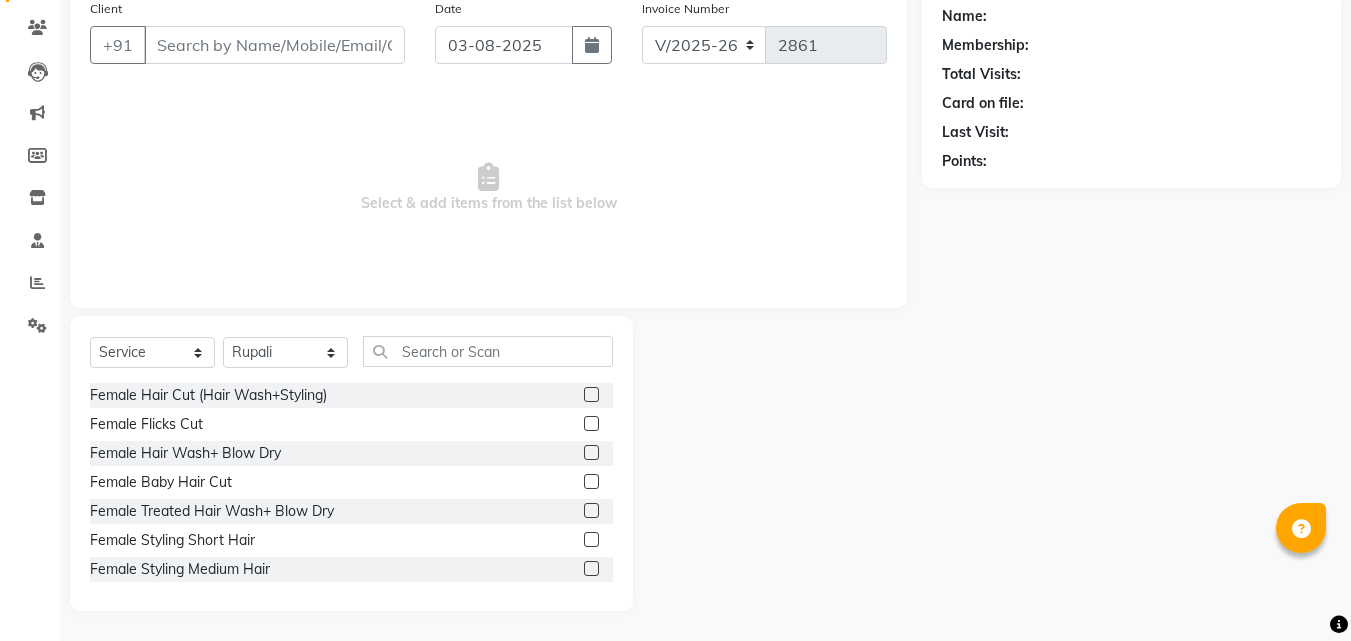 click 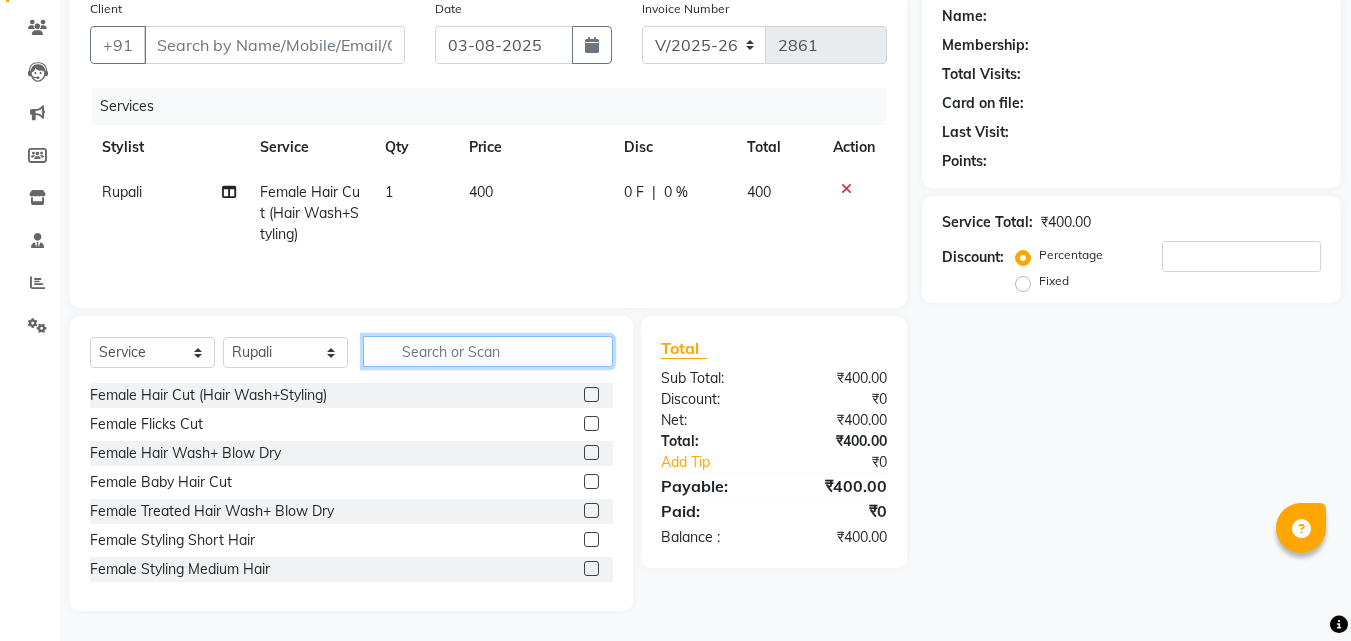 click 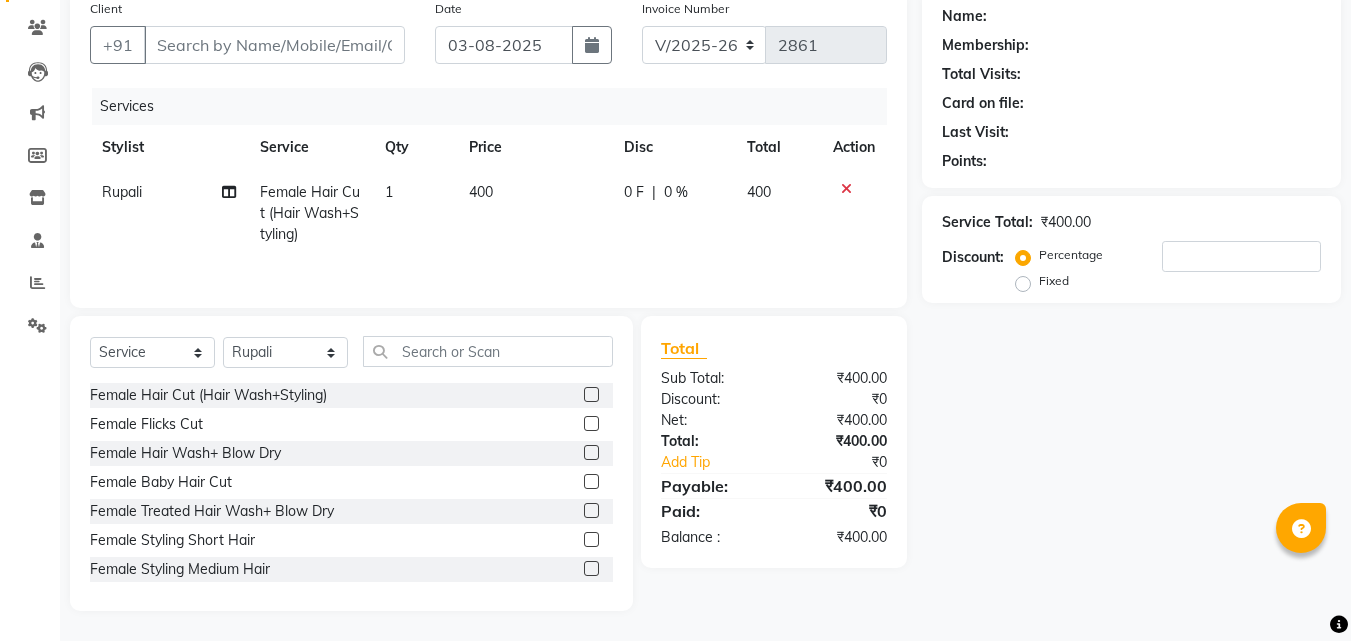click 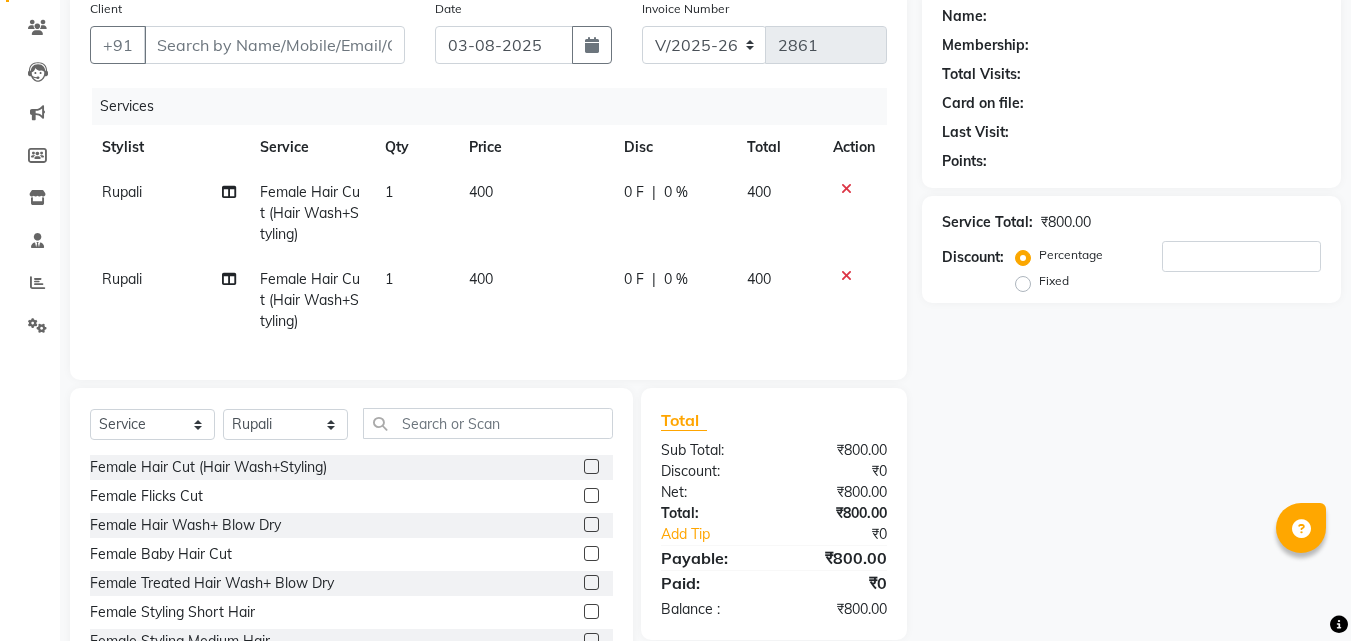 click 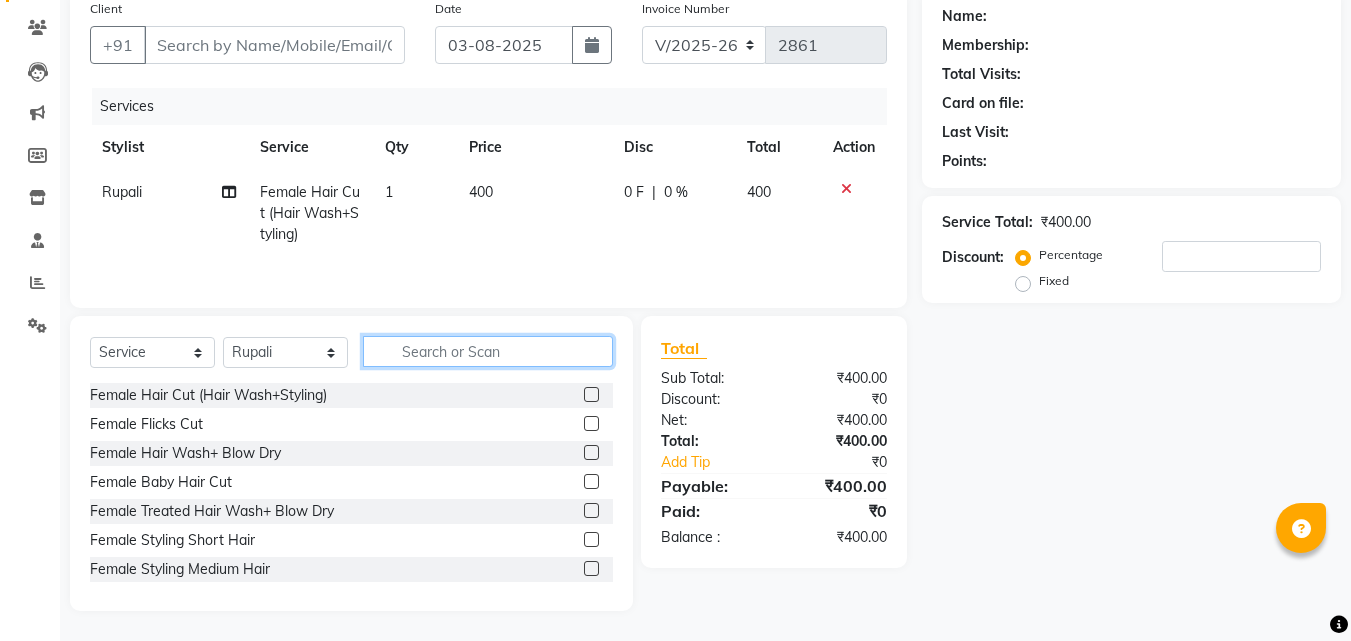 click 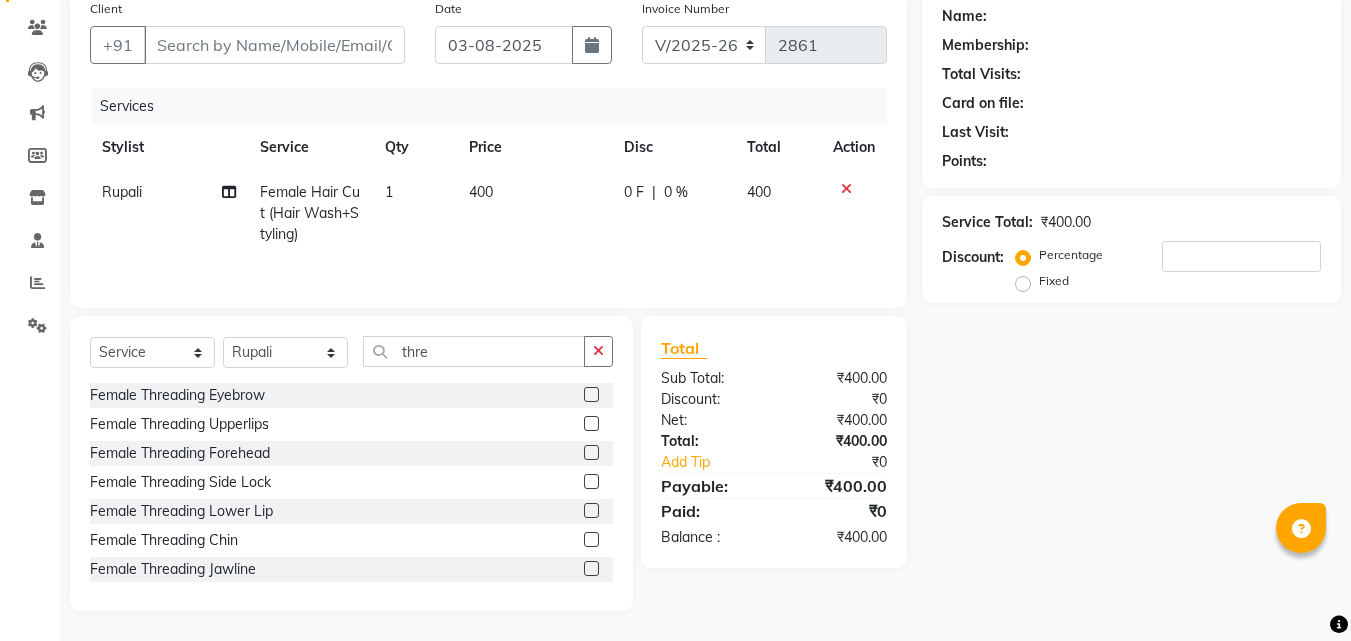 click 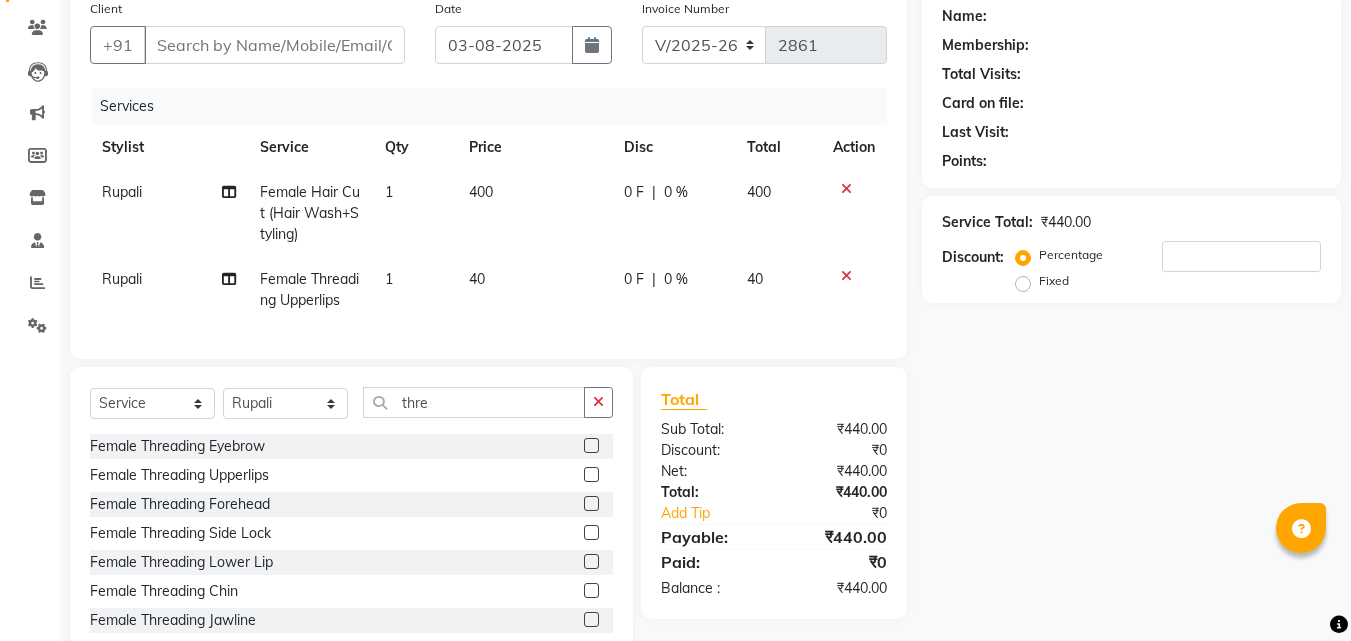 click 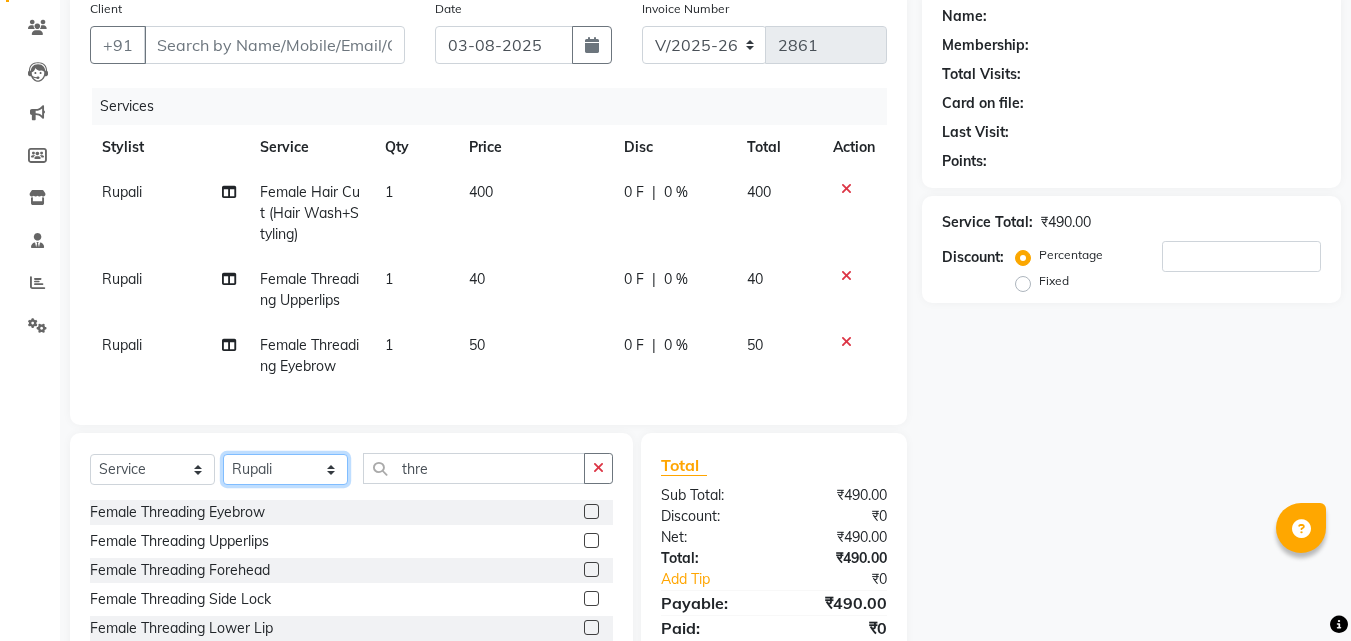 click on "Select Stylist Anushaka Parihar  Esmail Gufran Jyoti Disale Netaji Vishwanath Suryavanshi Rupali  Tanaji Vishwanath Suryavanshi Vinod Mane" 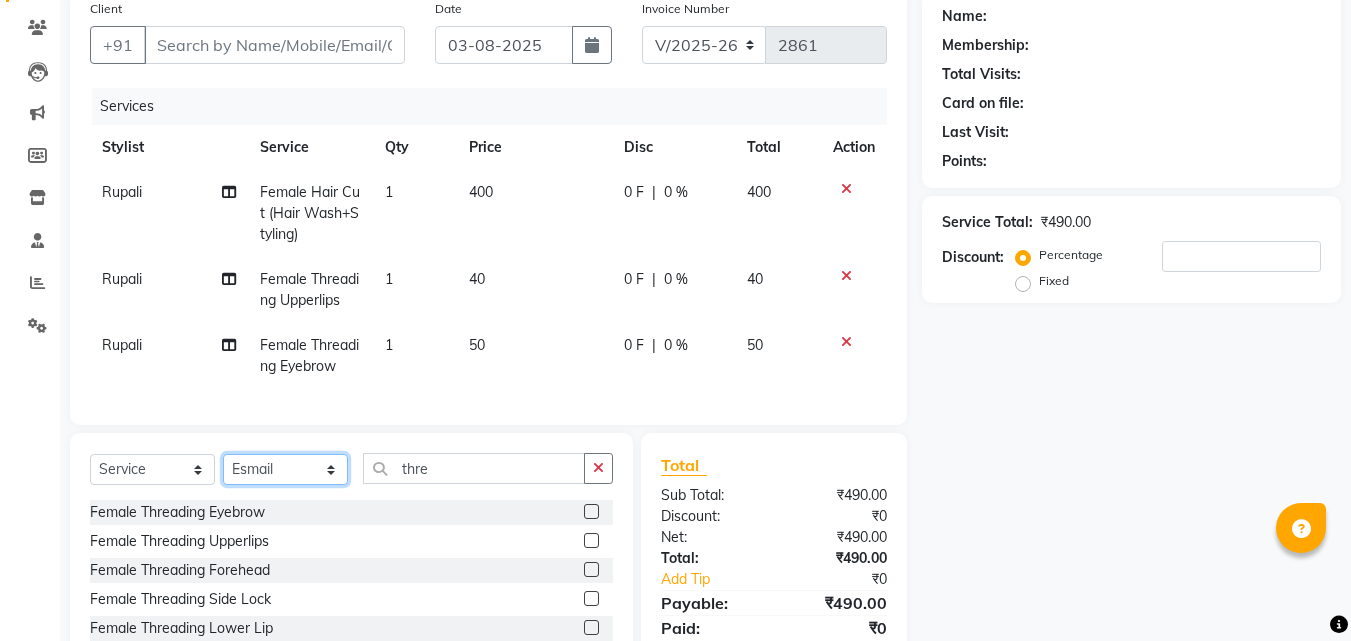 click on "Select Stylist Anushaka Parihar  Esmail Gufran Jyoti Disale Netaji Vishwanath Suryavanshi Rupali  Tanaji Vishwanath Suryavanshi Vinod Mane" 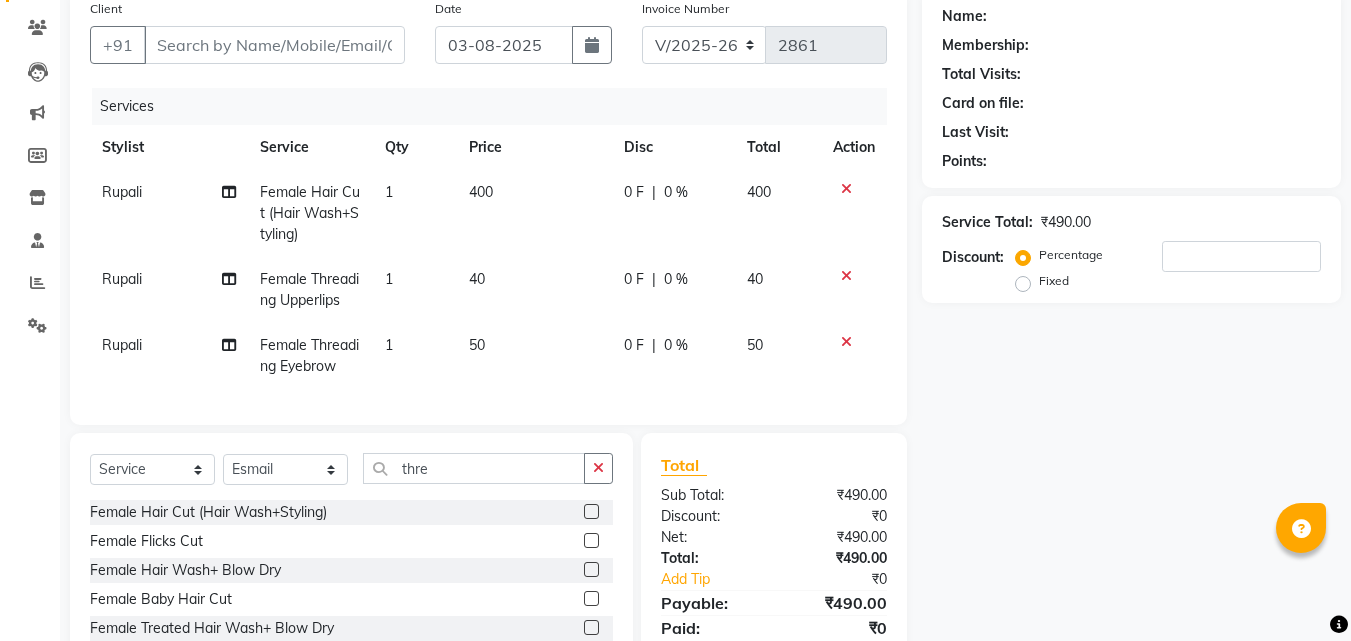 click on "Name: [FIRST] Membership: Total Visits: Card on file: Last Visit:  Points:  Service Total:  ₹490.00  Discount:  Percentage   Fixed" 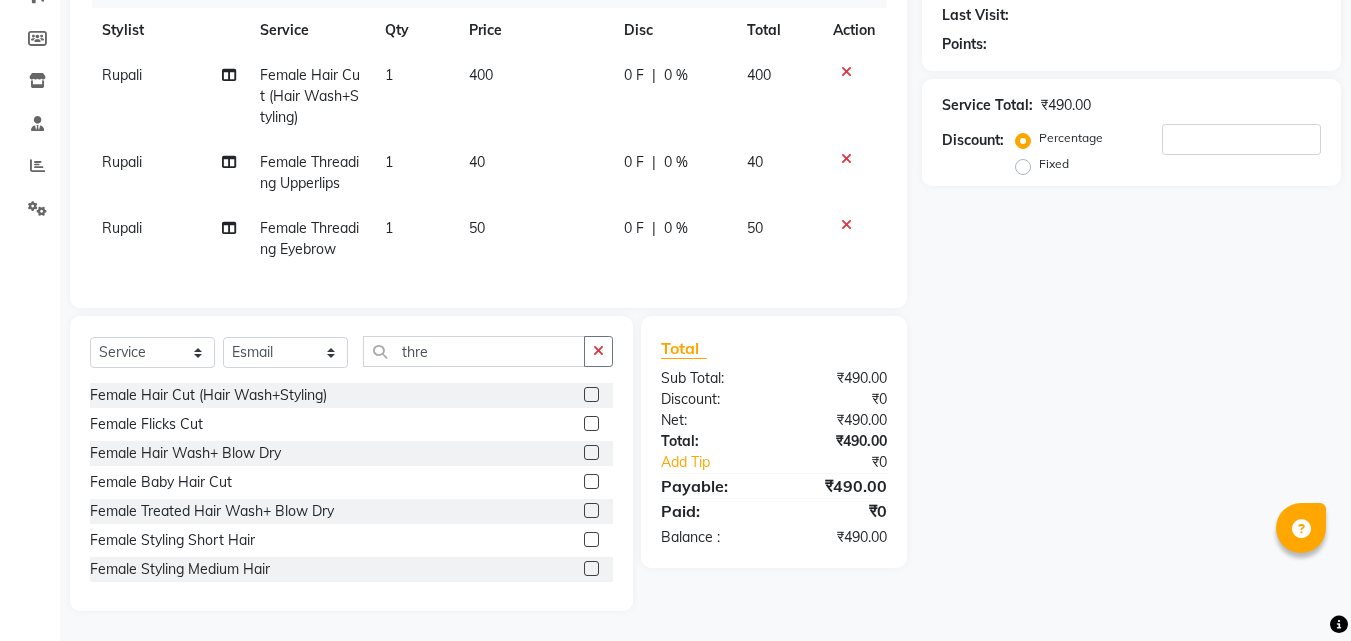 scroll, scrollTop: 292, scrollLeft: 0, axis: vertical 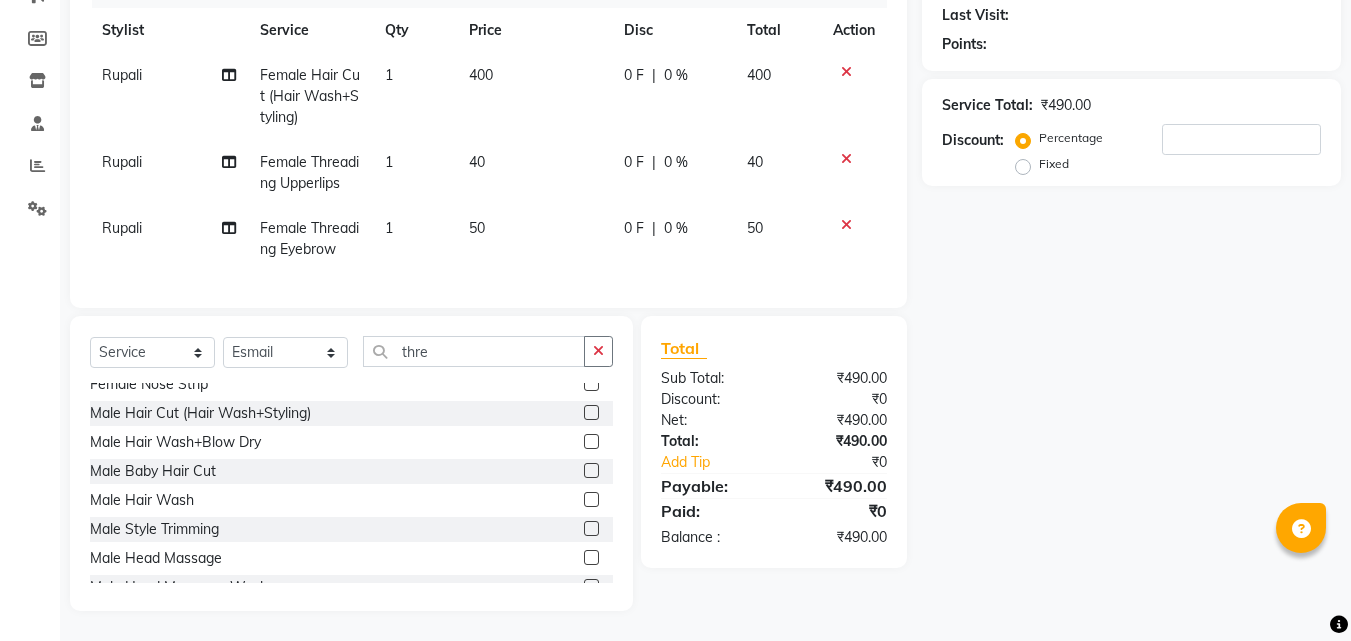 click 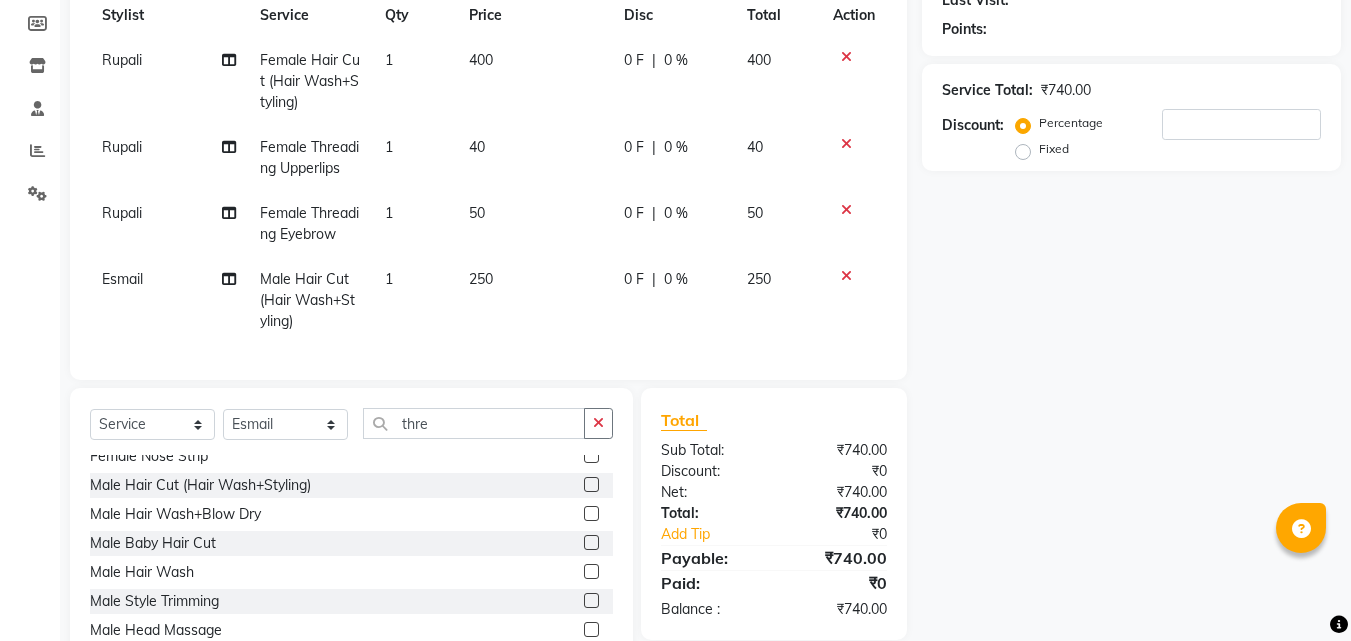 click 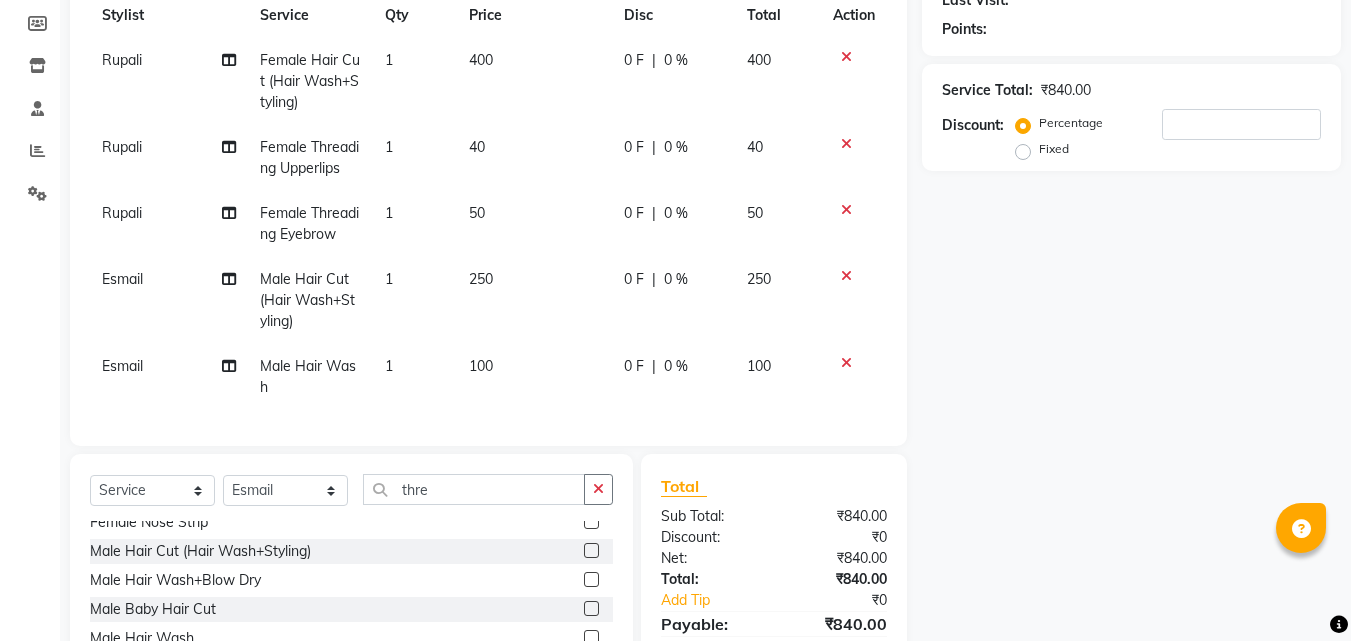 click on "Name: Membership: Total Visits: Card on file: Last Visit:  Points:  Service Total:  ₹840.00  Discount:  Percentage   Fixed" 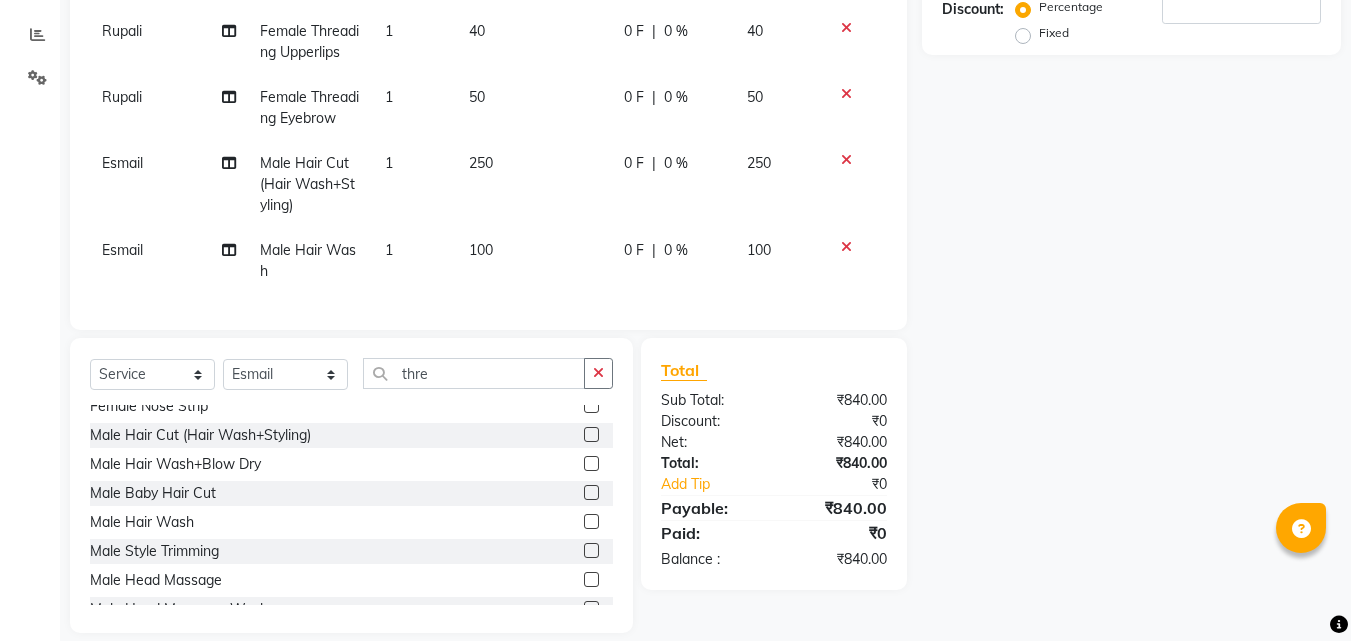 scroll, scrollTop: 445, scrollLeft: 0, axis: vertical 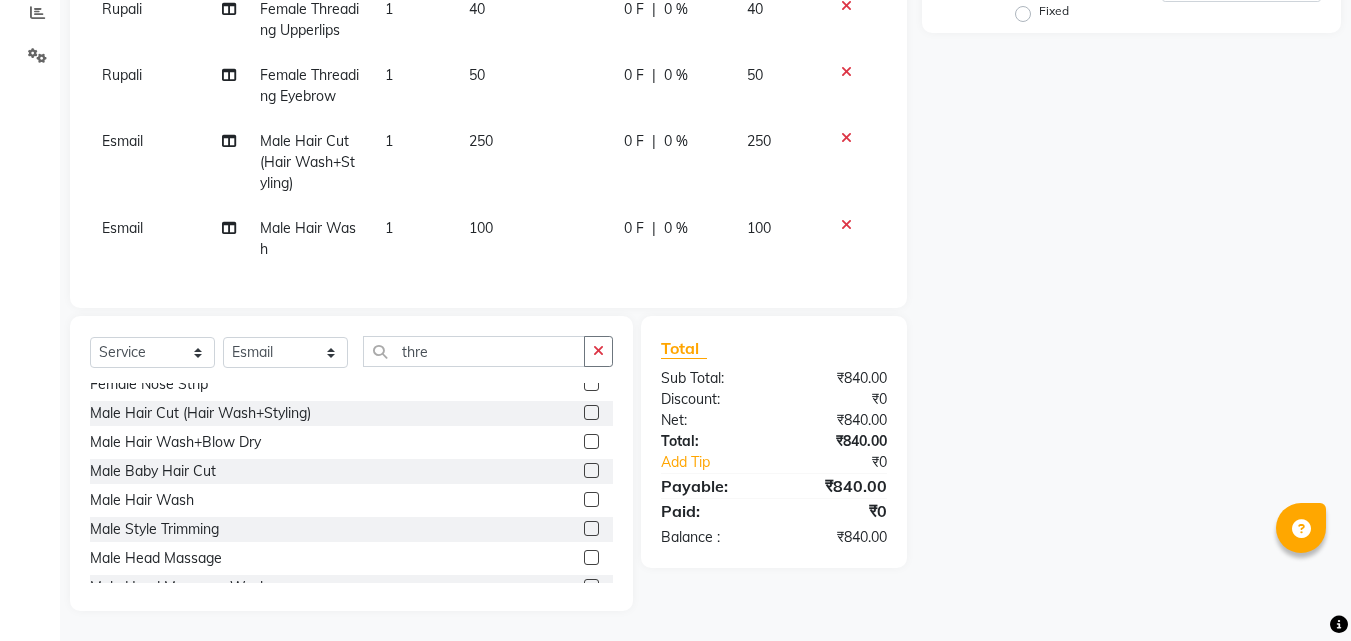 click 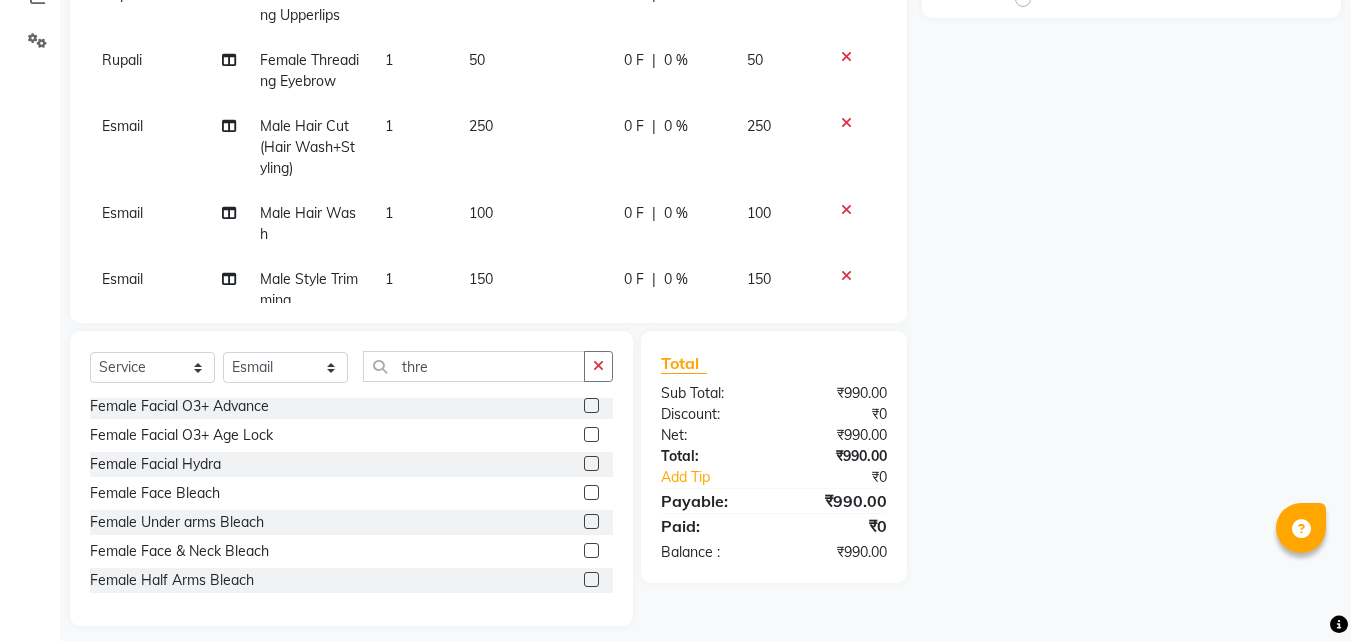 scroll, scrollTop: 1720, scrollLeft: 0, axis: vertical 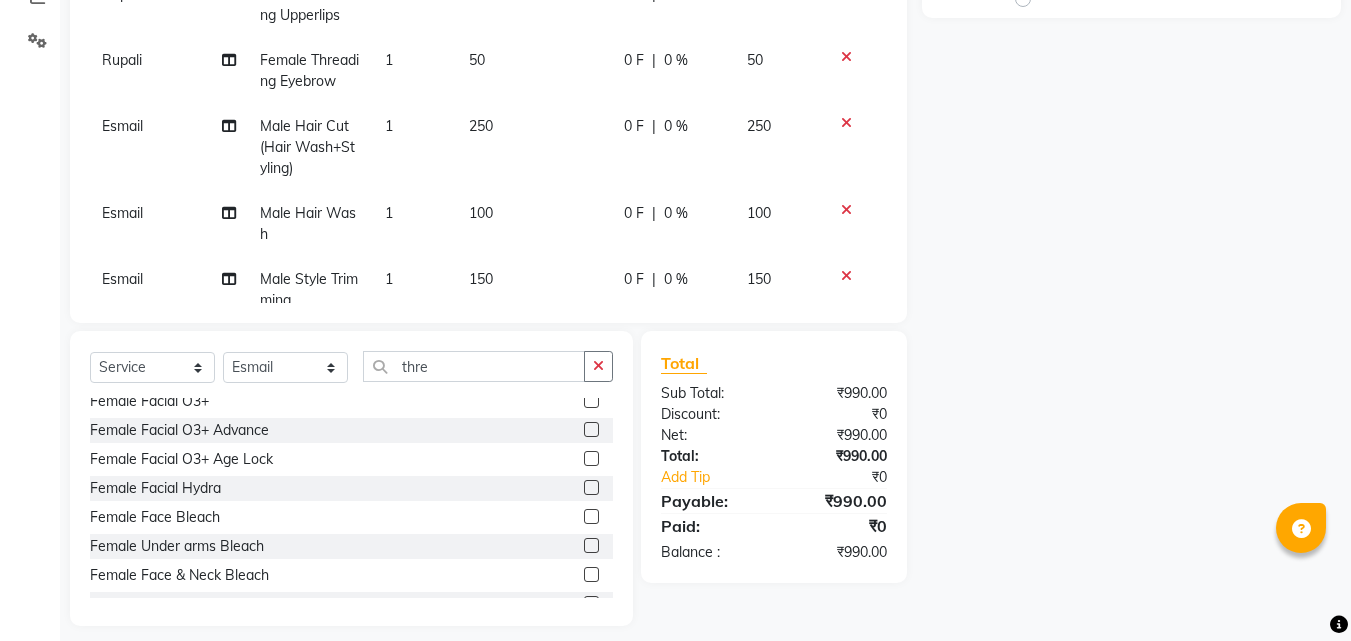 click on "Name: Membership: Total Visits: Card on file: Last Visit:  Points:  Service Total:  ₹990.00  Discount:  Percentage   Fixed" 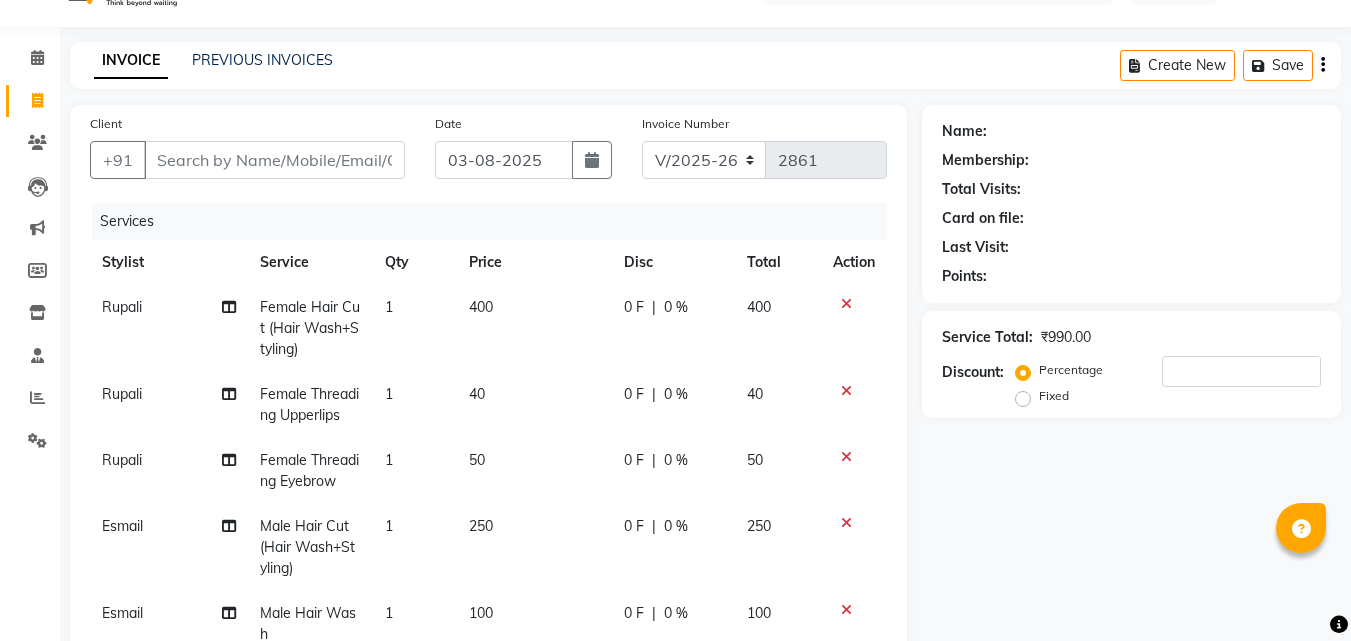 scroll, scrollTop: 0, scrollLeft: 0, axis: both 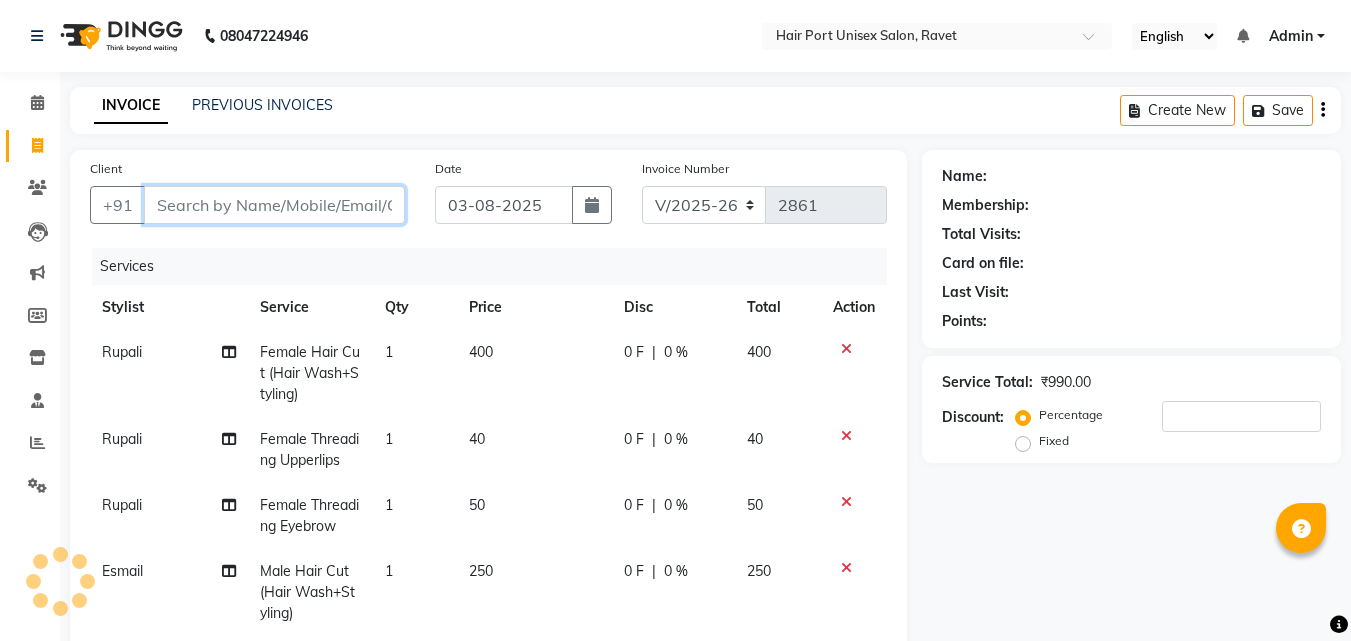 click on "Client" at bounding box center [274, 205] 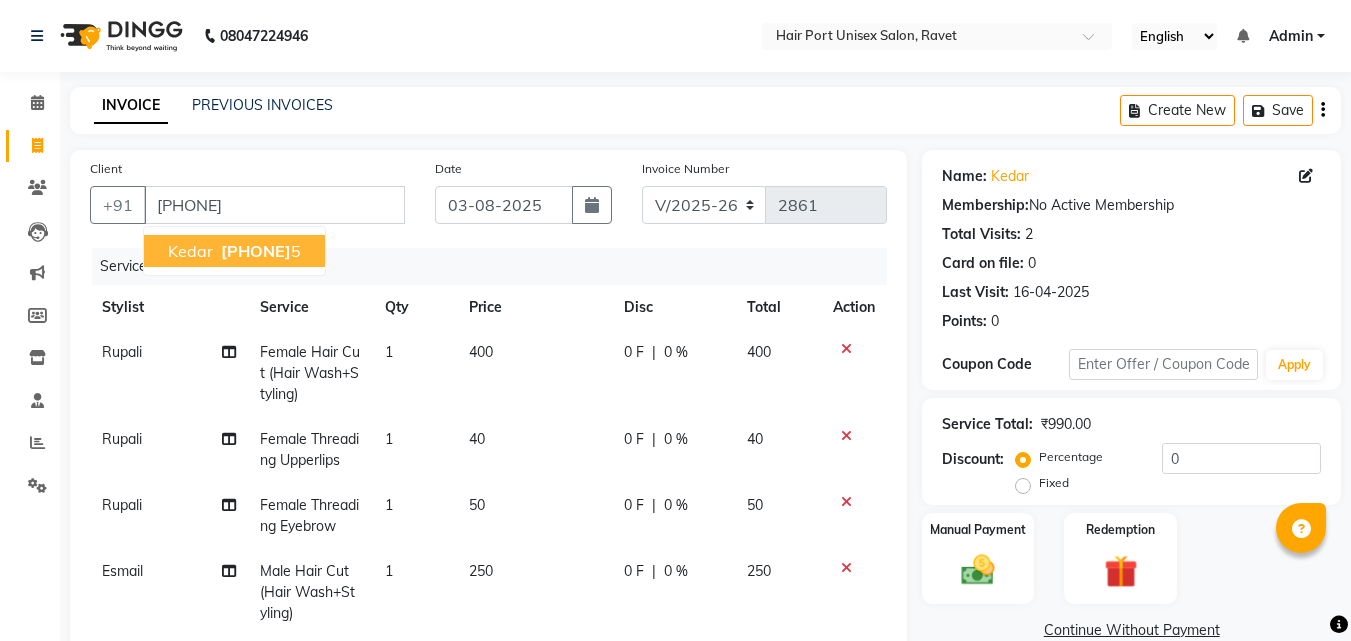 click on "[PHONE]" at bounding box center [256, 251] 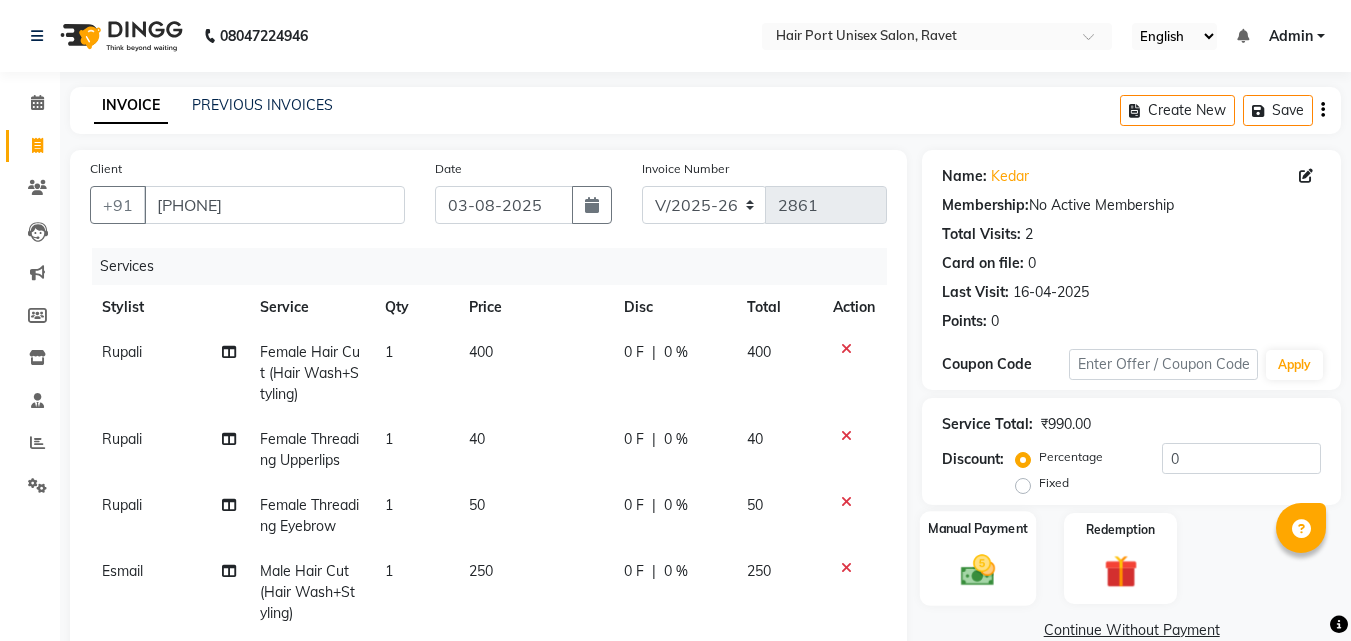 click 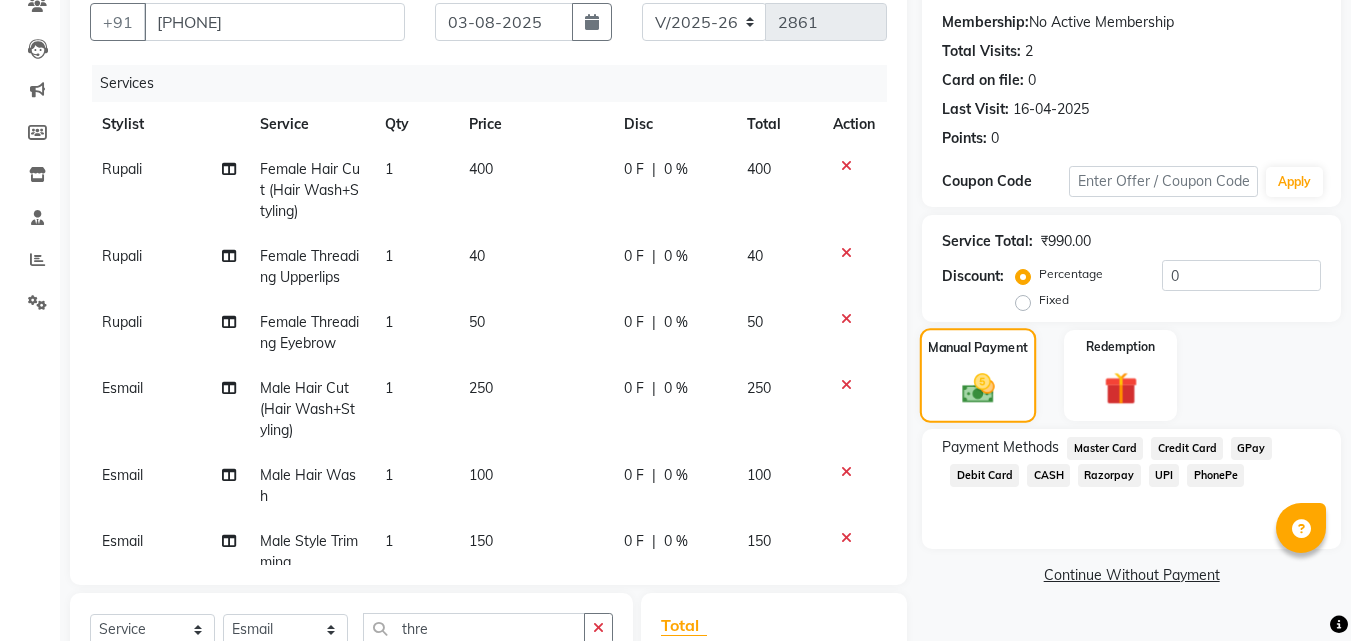 scroll, scrollTop: 460, scrollLeft: 0, axis: vertical 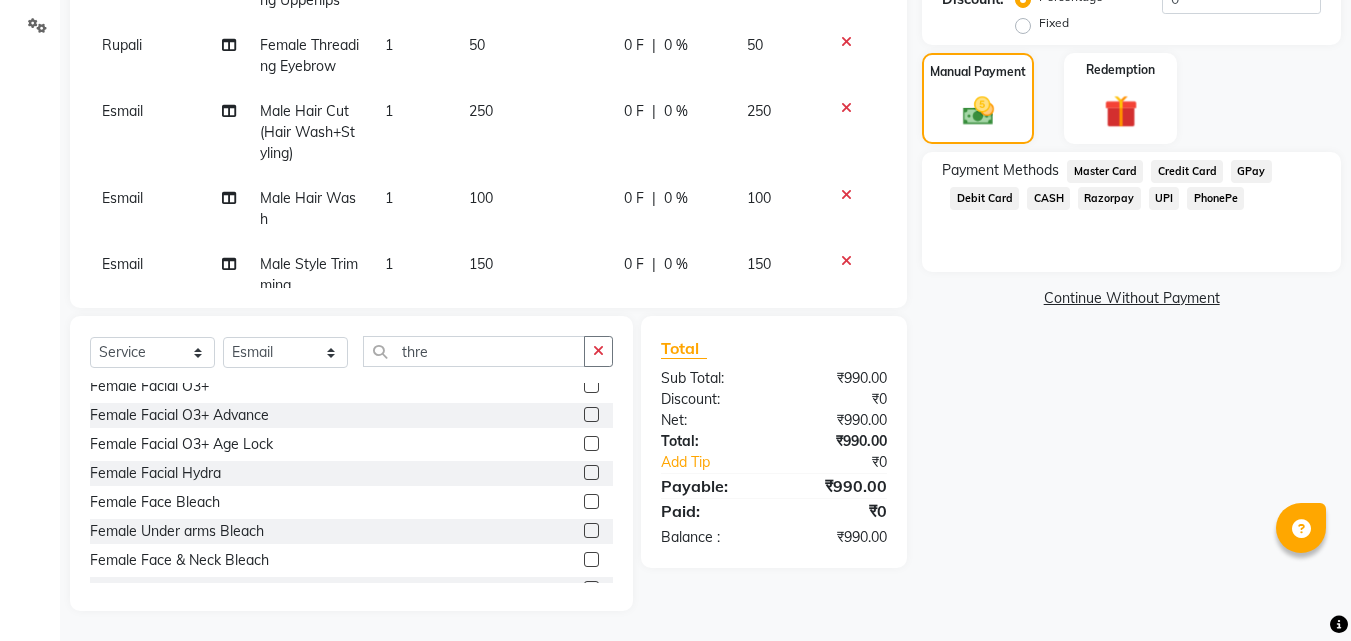click on "PhonePe" 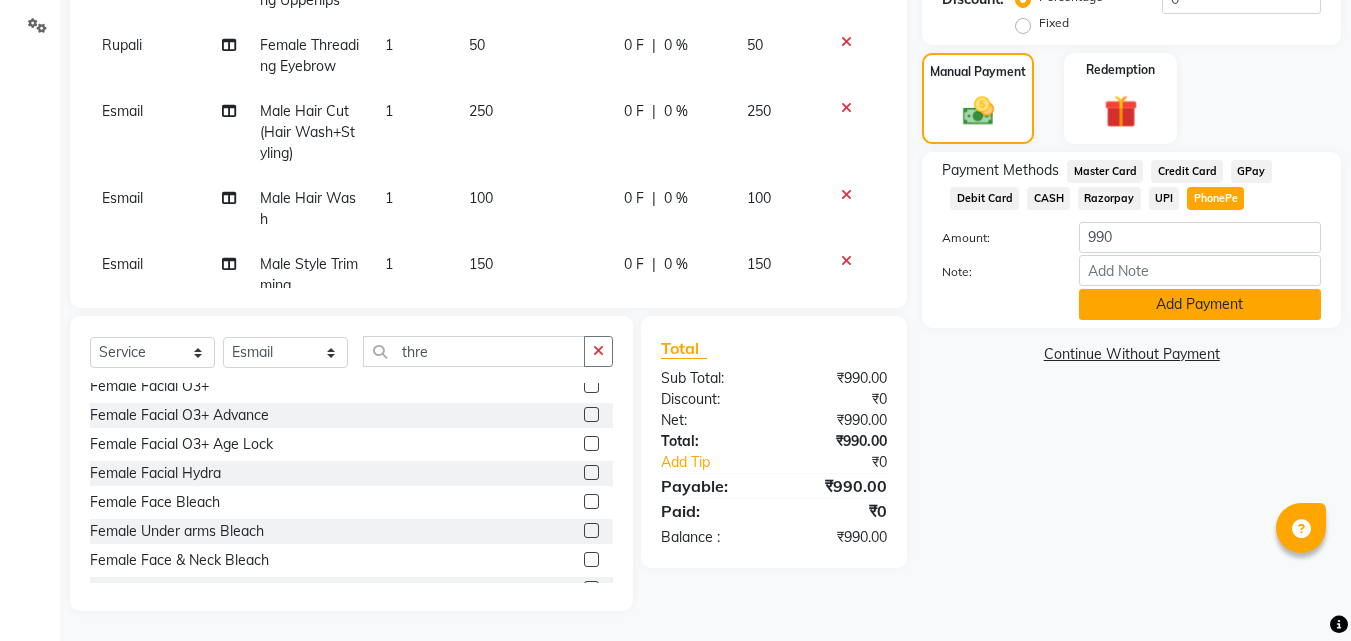 click on "Add Payment" 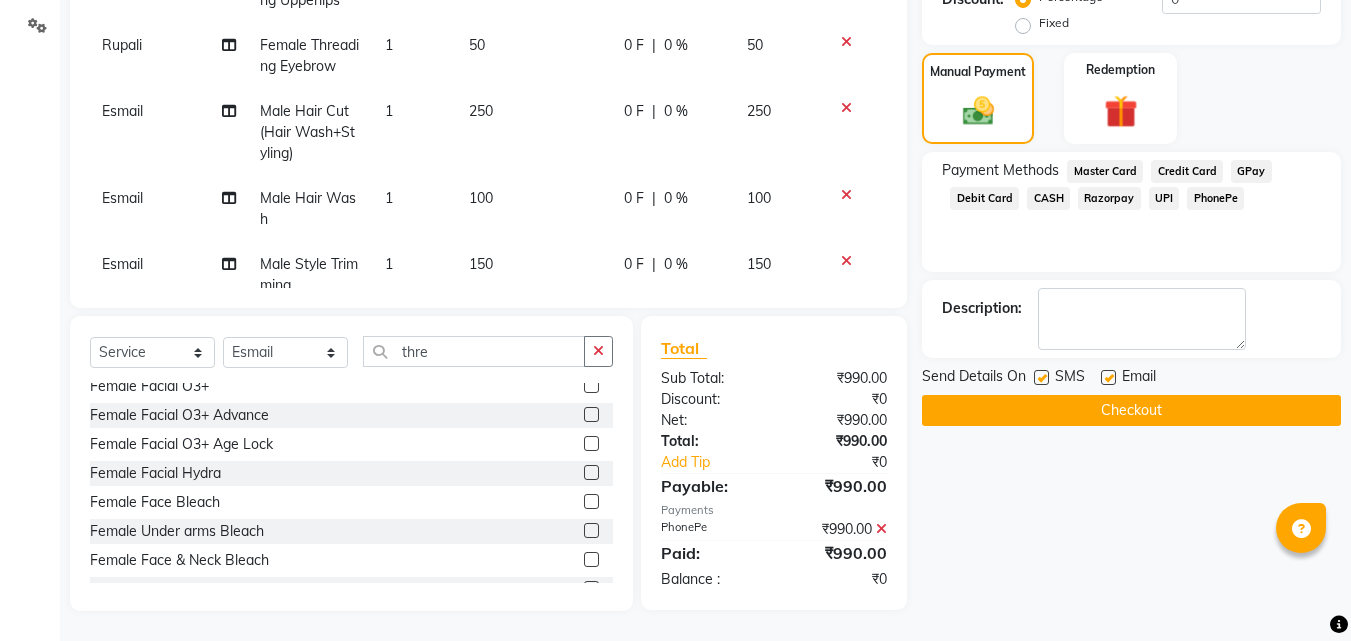 click on "Checkout" 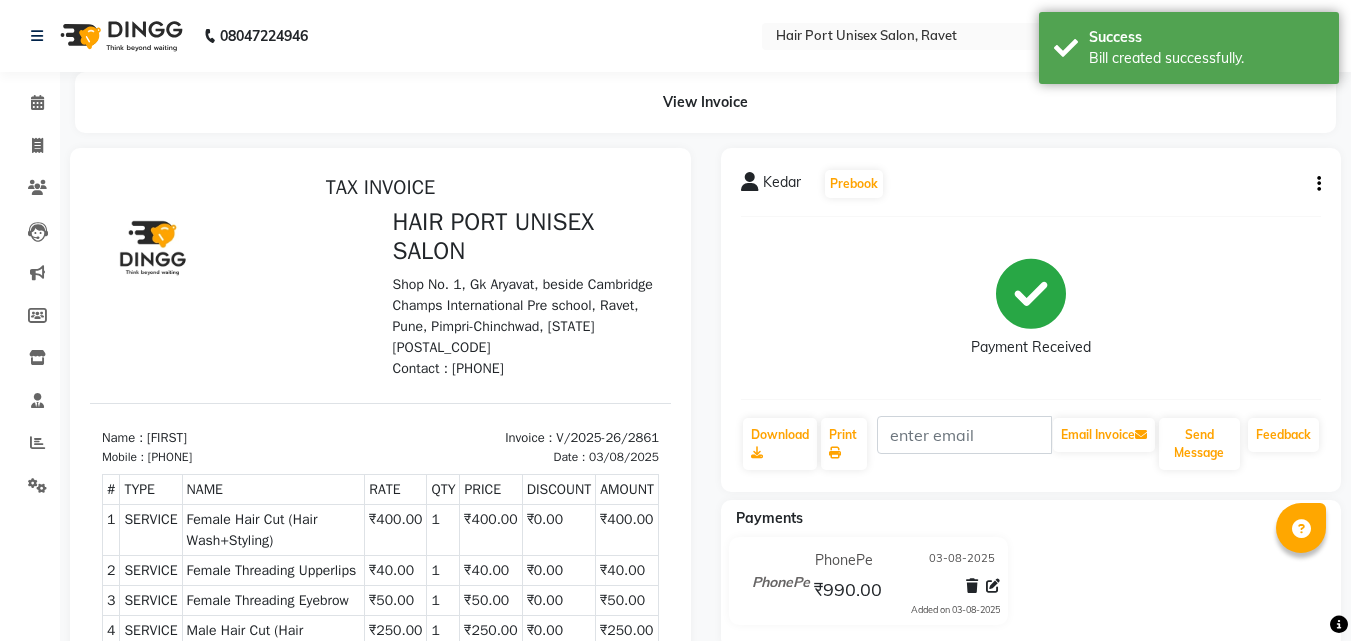 scroll, scrollTop: 0, scrollLeft: 0, axis: both 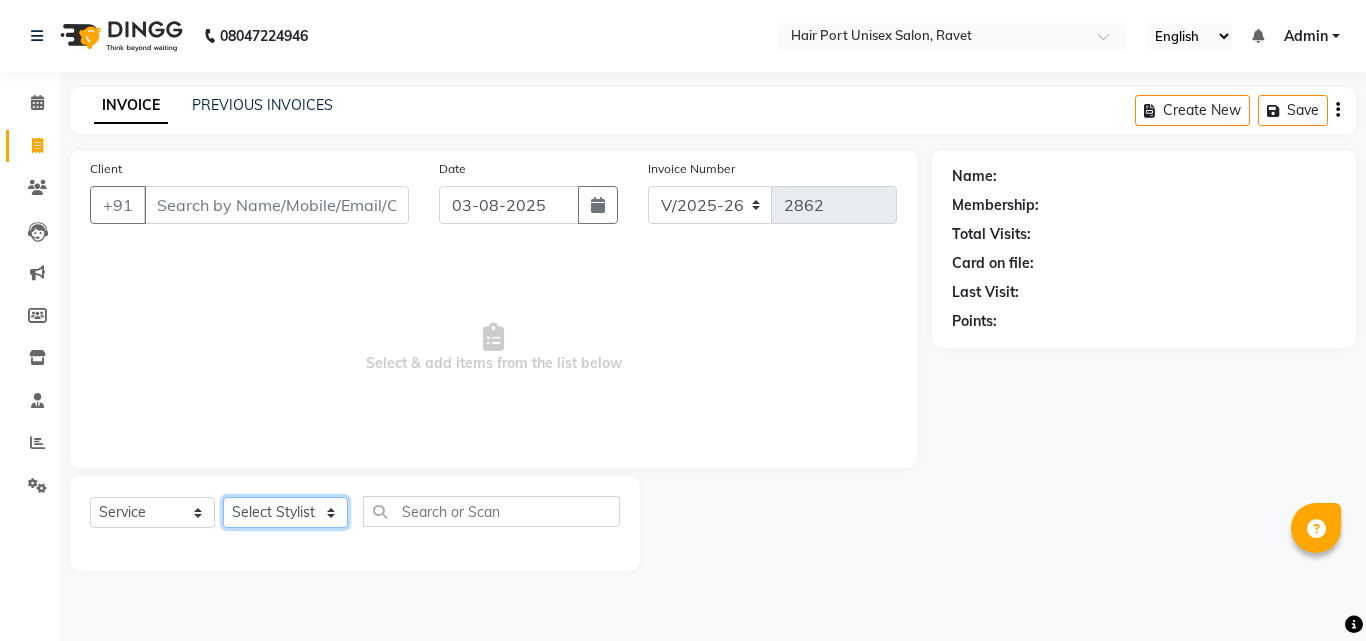 click on "Select Stylist Anushaka Parihar  Esmail Gufran Jyoti Disale Netaji Vishwanath Suryavanshi Rupali  Tanaji Vishwanath Suryavanshi Vinod Mane" 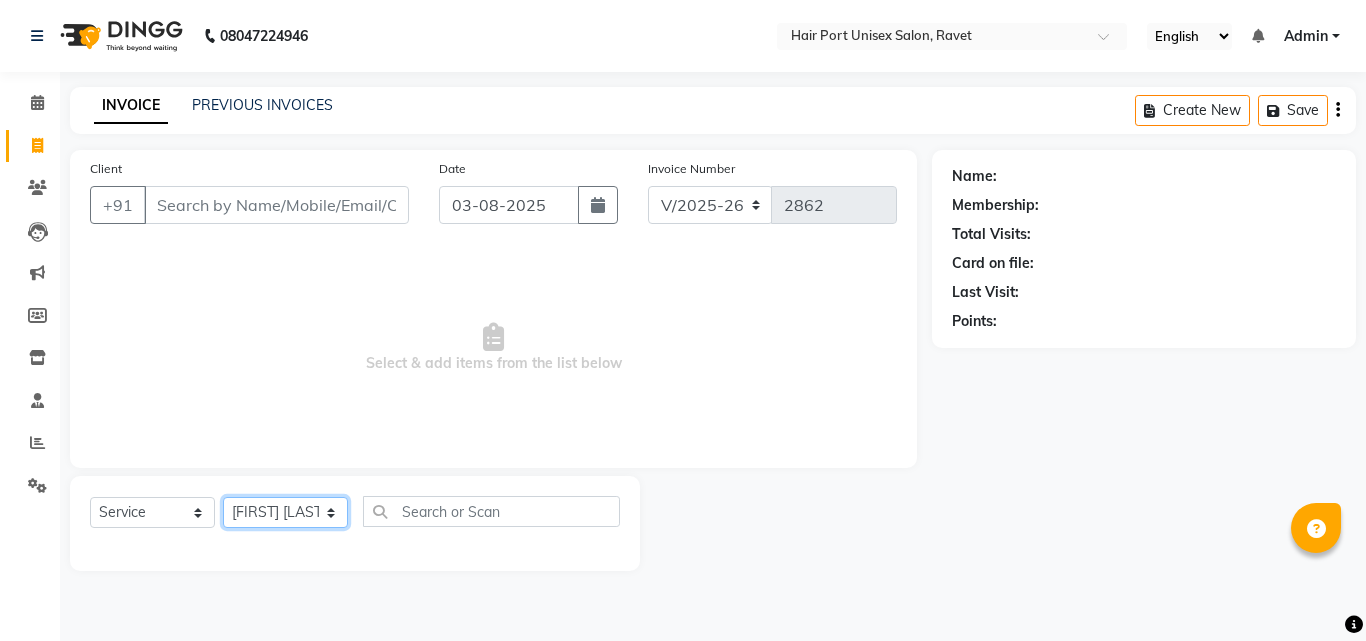 click on "Select Stylist Anushaka Parihar  Esmail Gufran Jyoti Disale Netaji Vishwanath Suryavanshi Rupali  Tanaji Vishwanath Suryavanshi Vinod Mane" 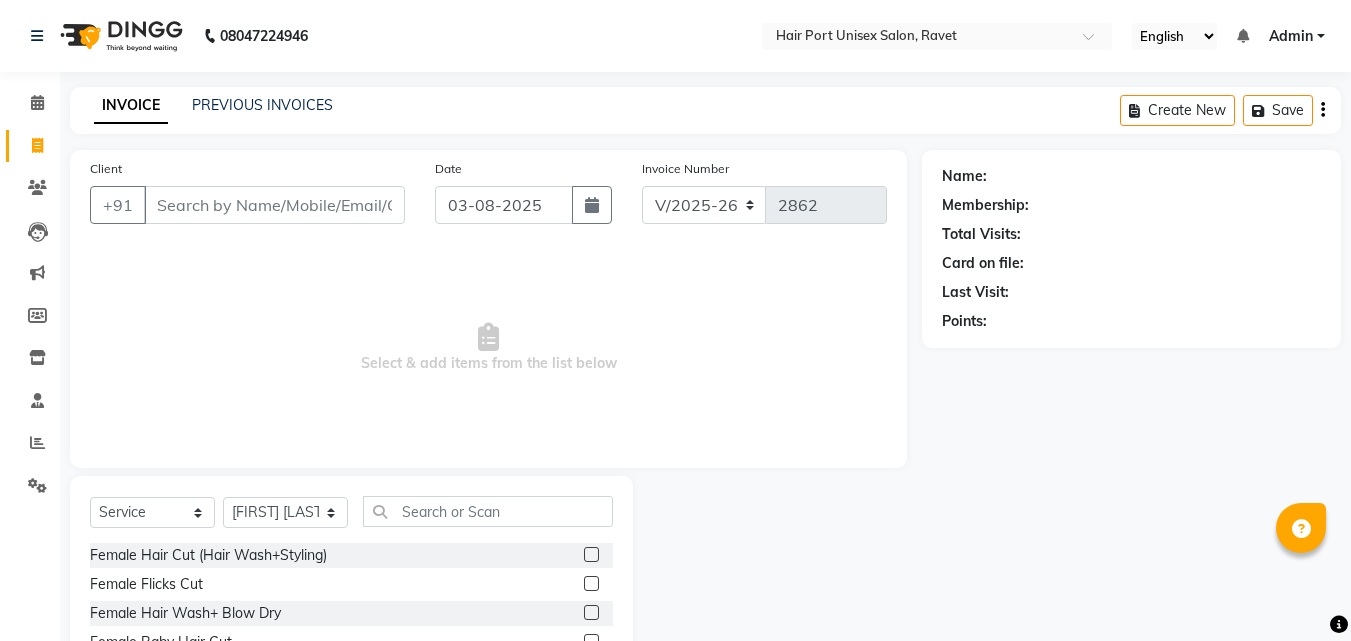 click 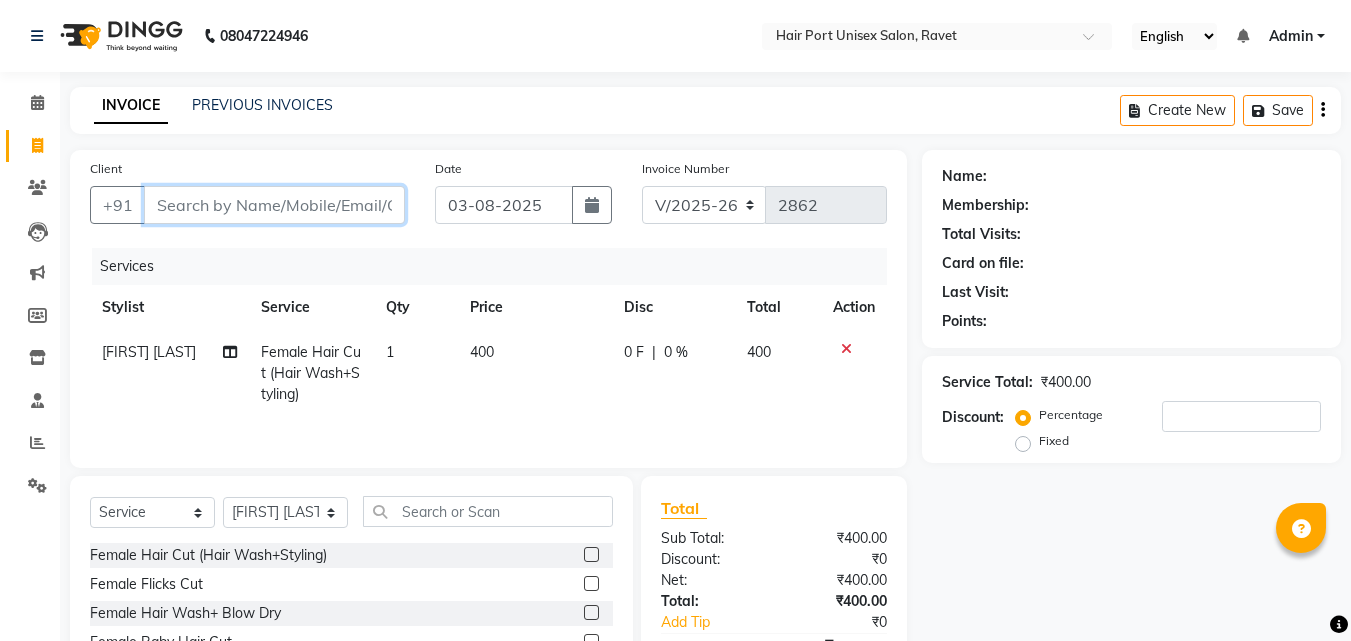 click on "Client" at bounding box center (274, 205) 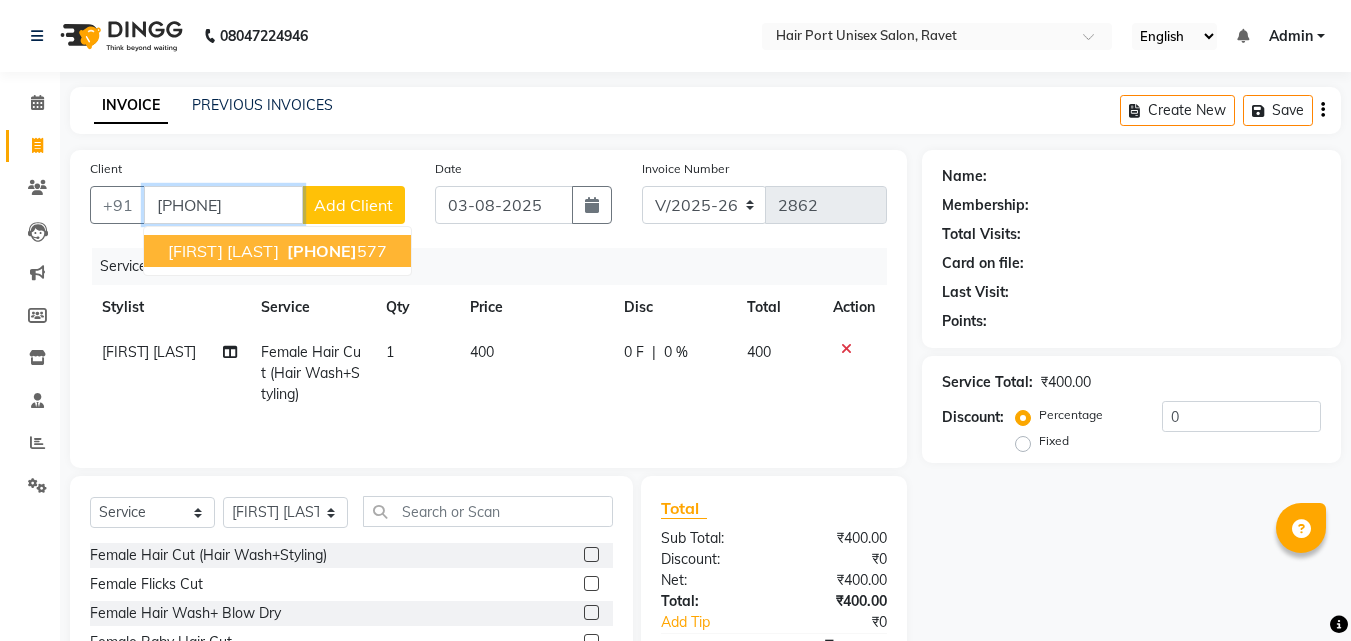 click on "[PHONE]" at bounding box center [322, 251] 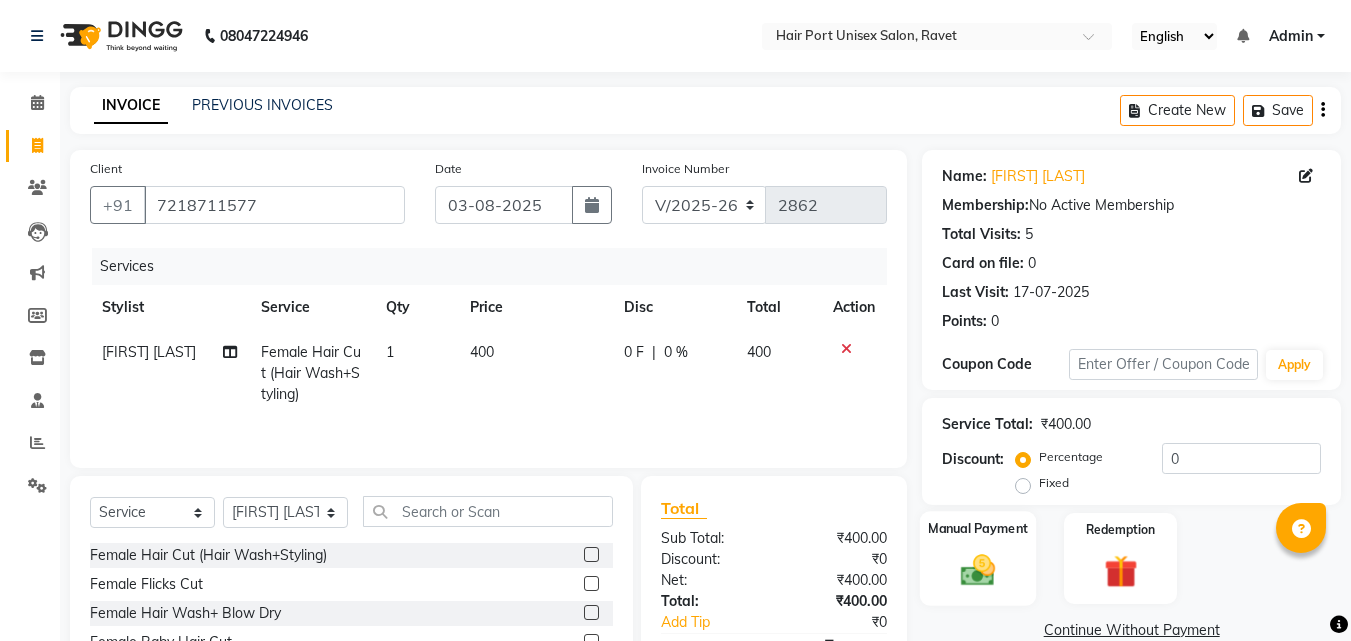click 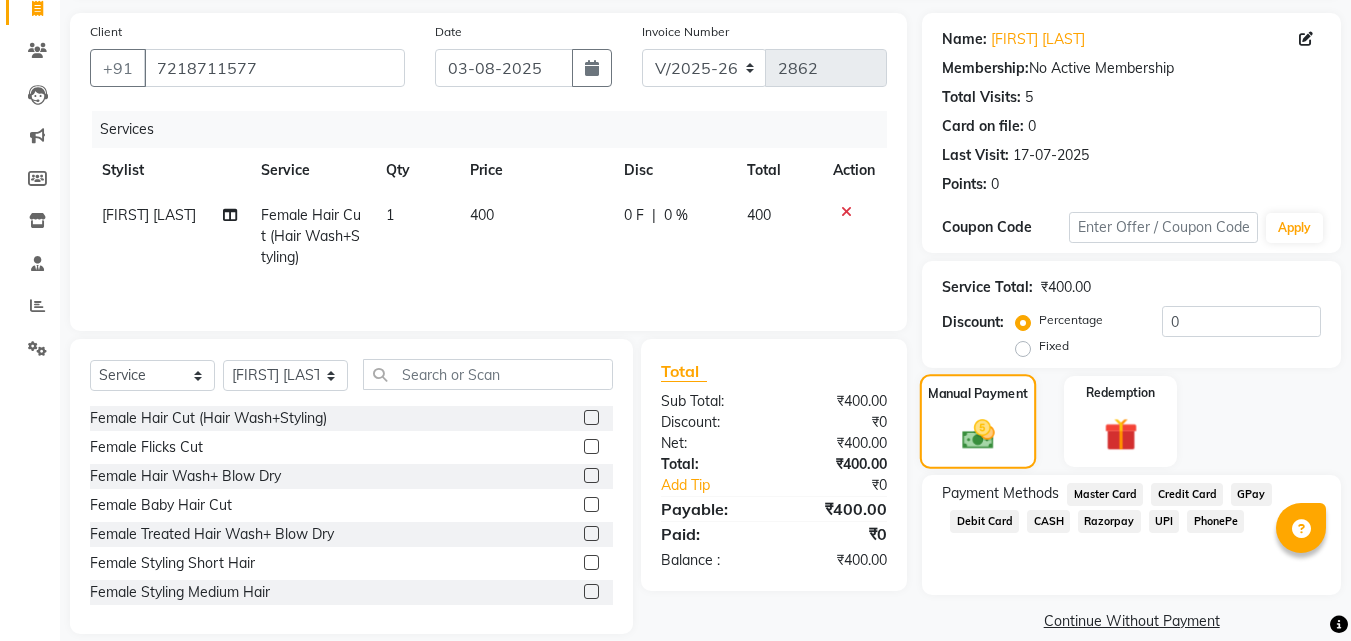 scroll, scrollTop: 162, scrollLeft: 0, axis: vertical 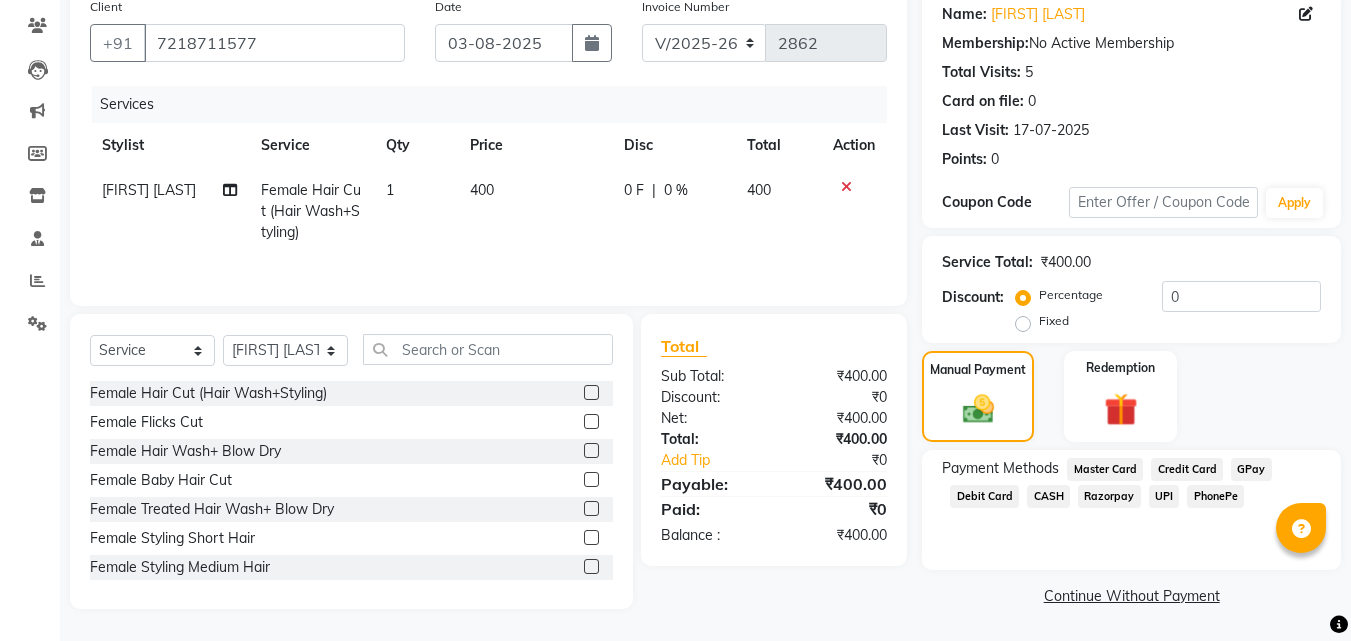 click on "PhonePe" 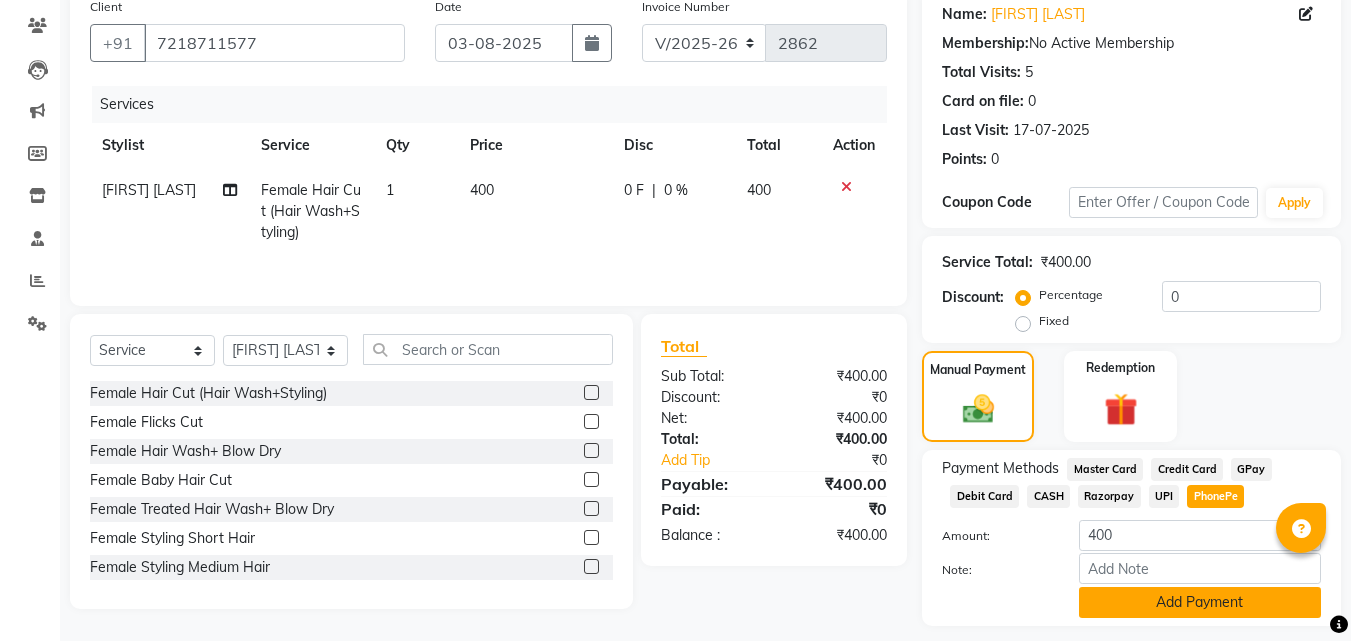 click on "Add Payment" 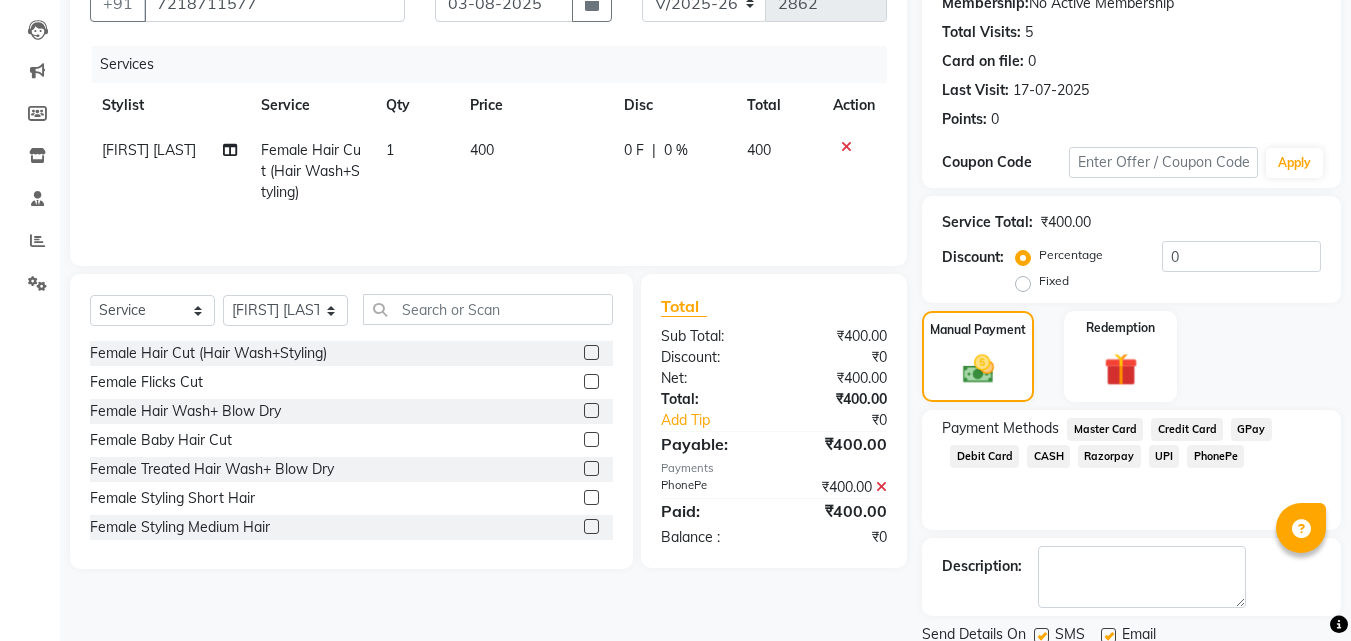 scroll, scrollTop: 275, scrollLeft: 0, axis: vertical 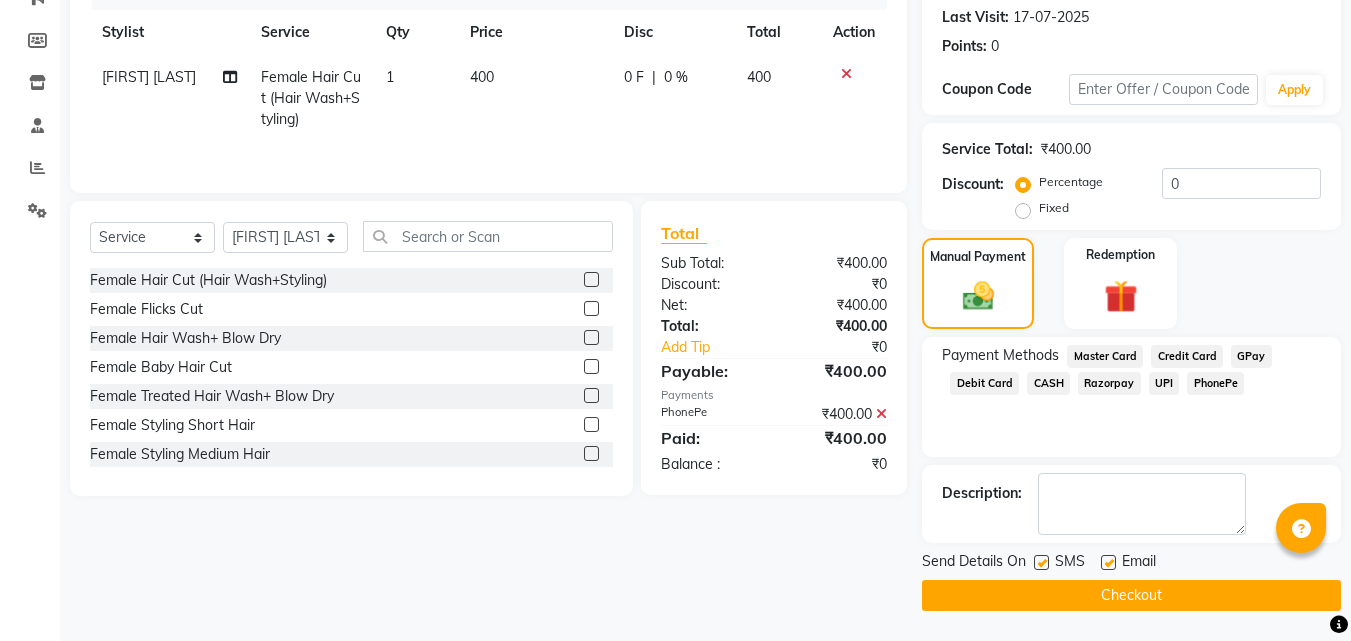 click on "Checkout" 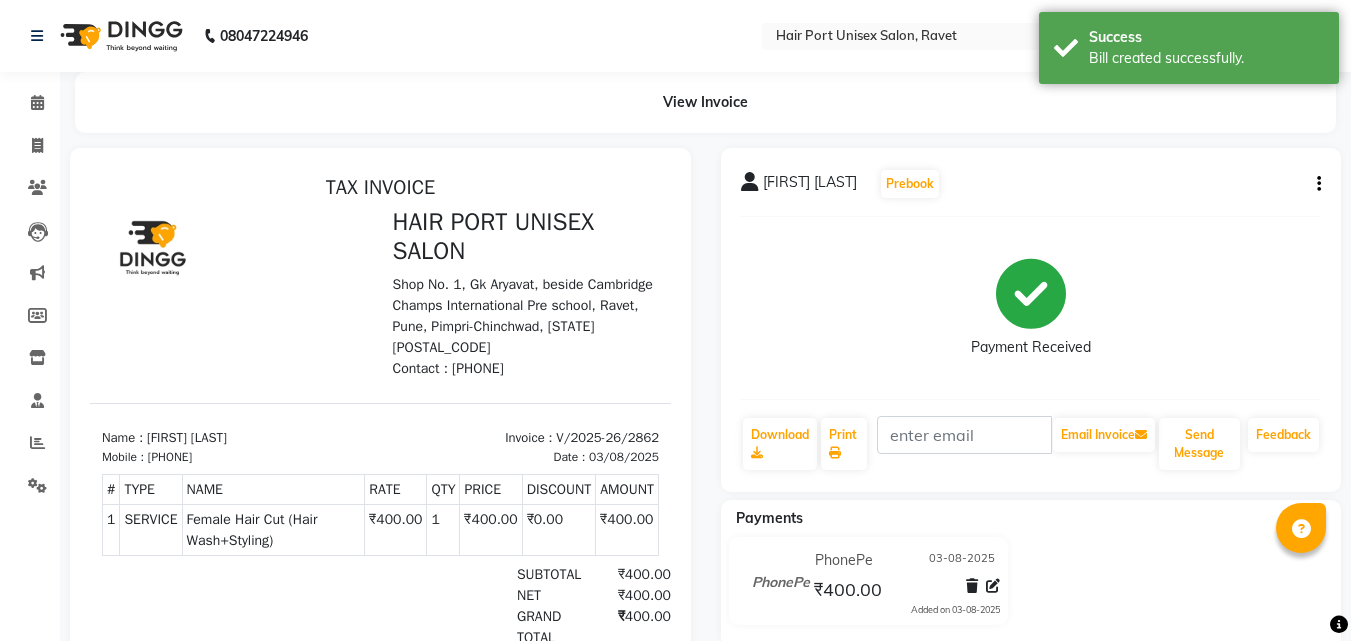 scroll, scrollTop: 0, scrollLeft: 0, axis: both 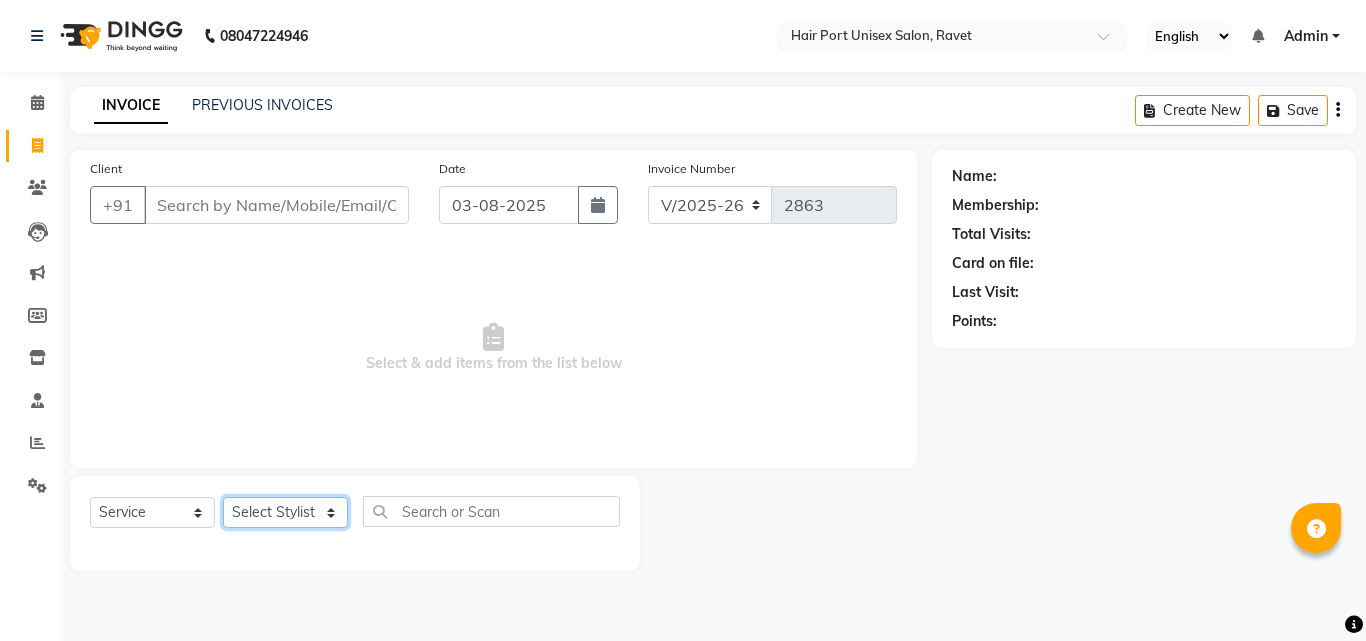 click on "Select Stylist Anushaka Parihar  Esmail Gufran Jyoti Disale Netaji Vishwanath Suryavanshi Rupali  Tanaji Vishwanath Suryavanshi Vinod Mane" 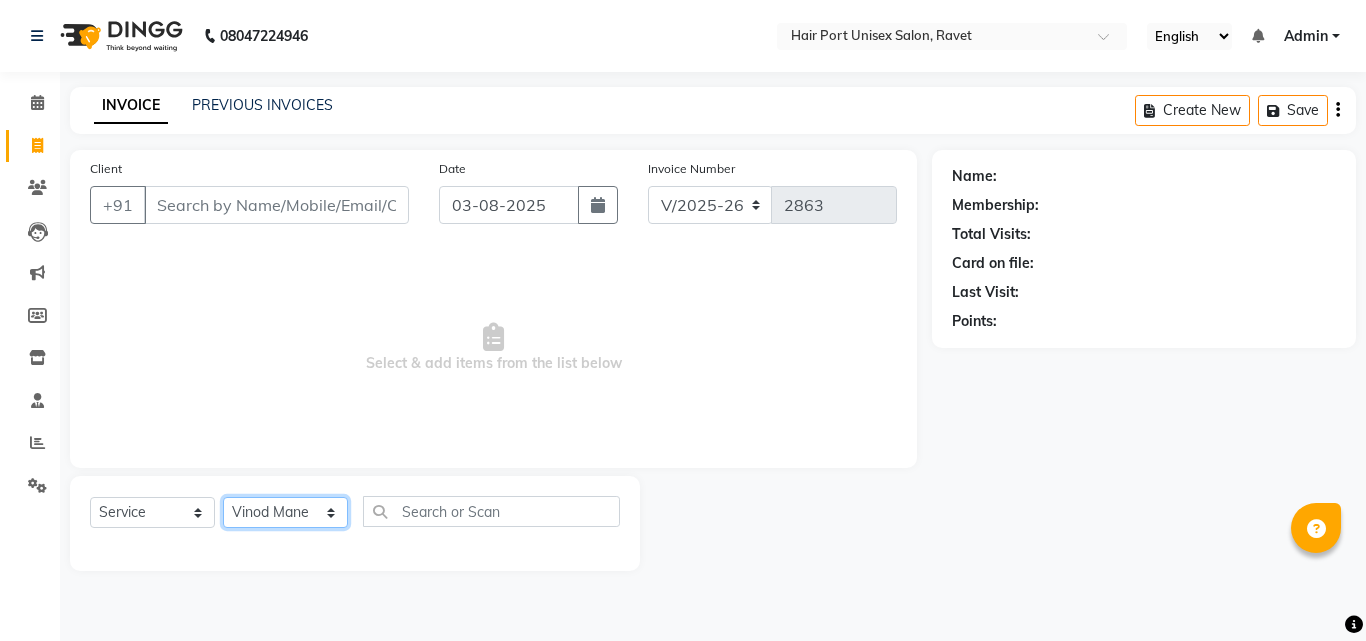 click on "Select Stylist Anushaka Parihar  Esmail Gufran Jyoti Disale Netaji Vishwanath Suryavanshi Rupali  Tanaji Vishwanath Suryavanshi Vinod Mane" 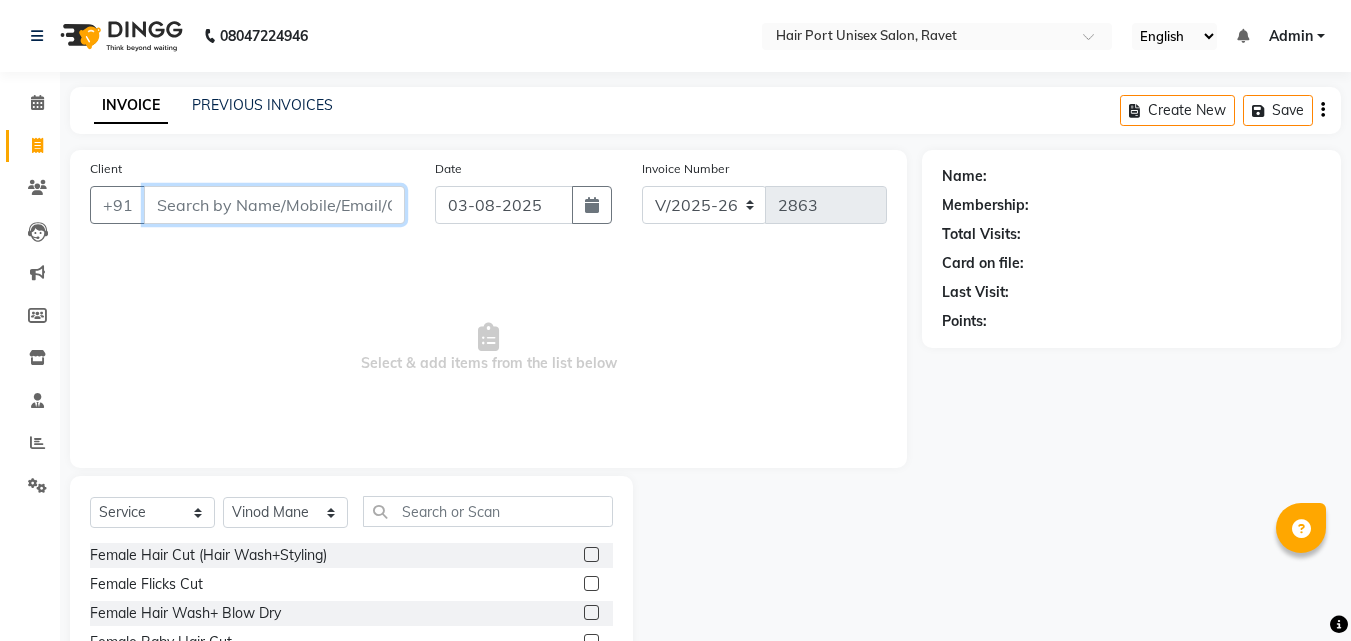 click on "Client" at bounding box center [274, 205] 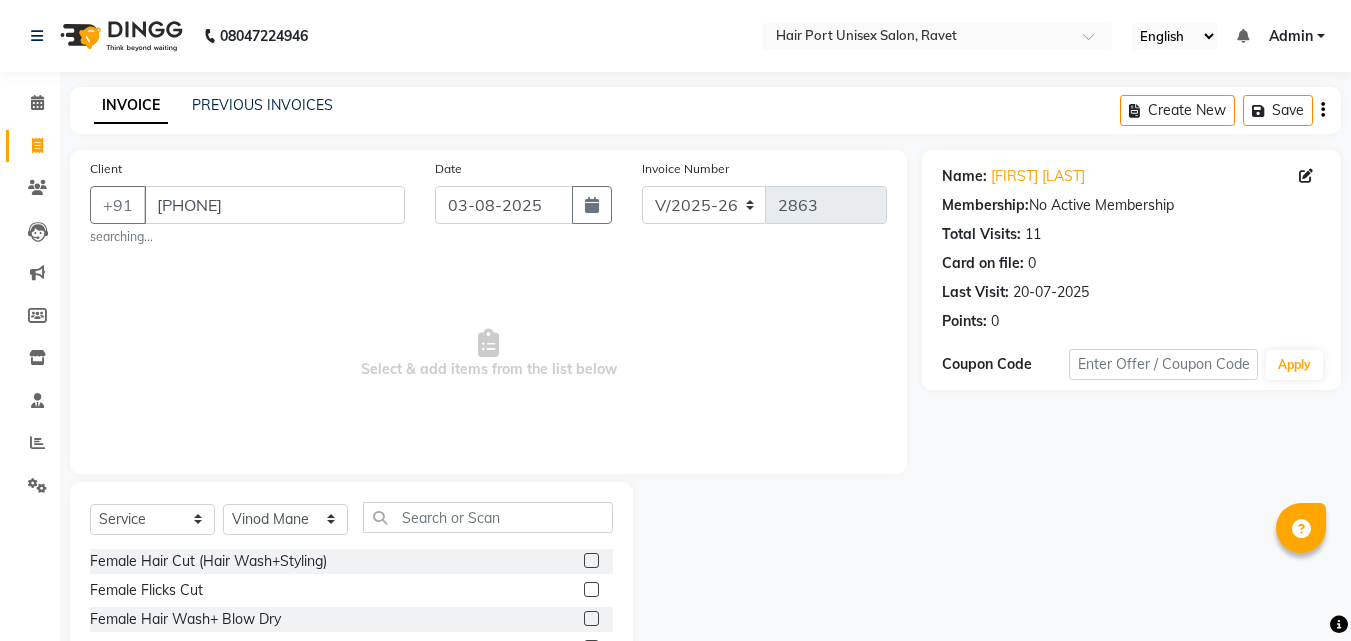 click 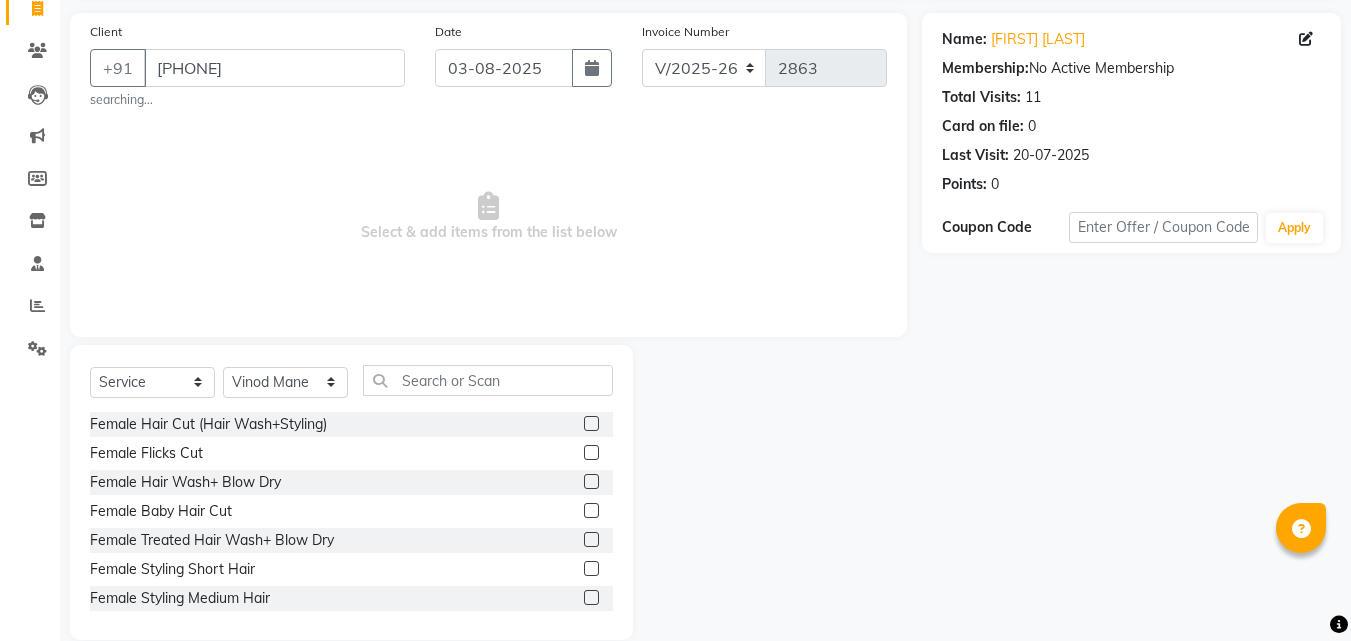 scroll, scrollTop: 166, scrollLeft: 0, axis: vertical 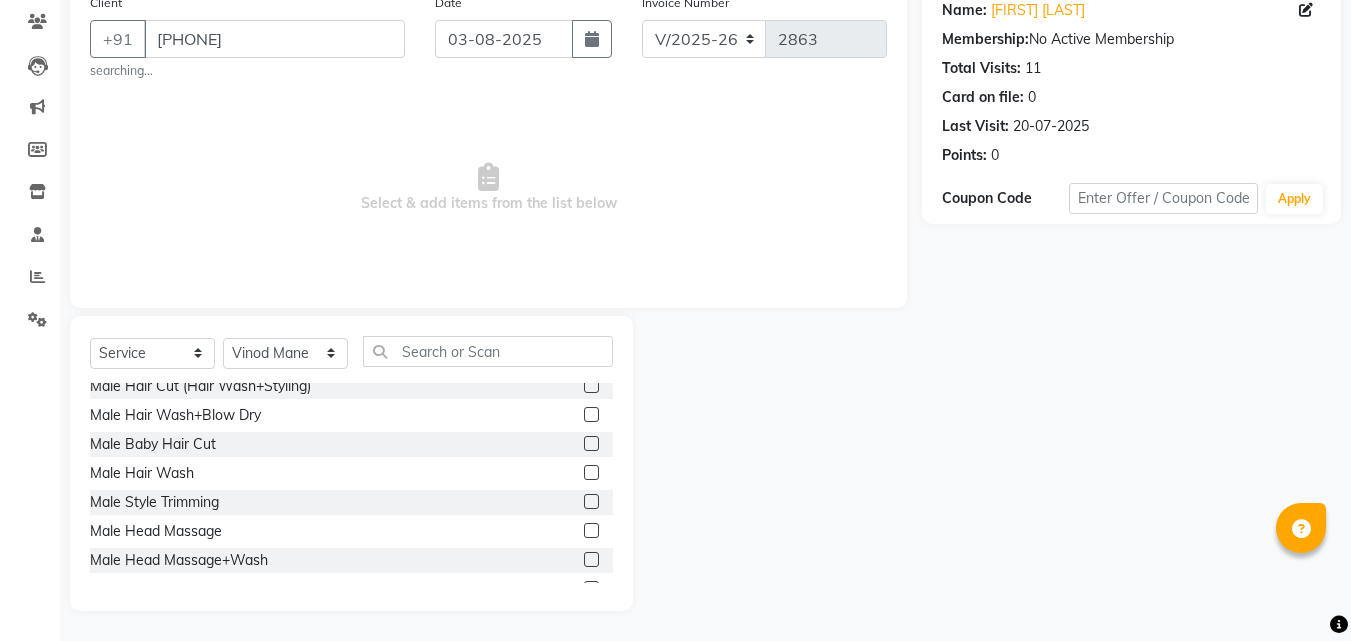 click 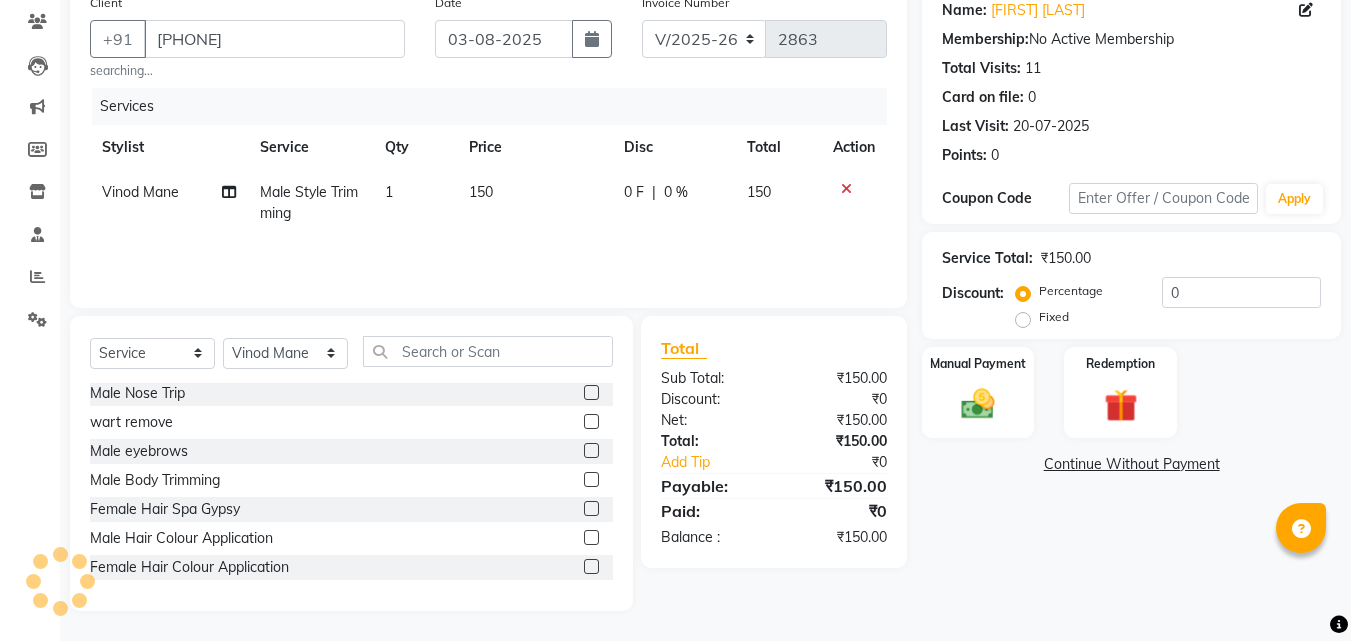 scroll, scrollTop: 5281, scrollLeft: 0, axis: vertical 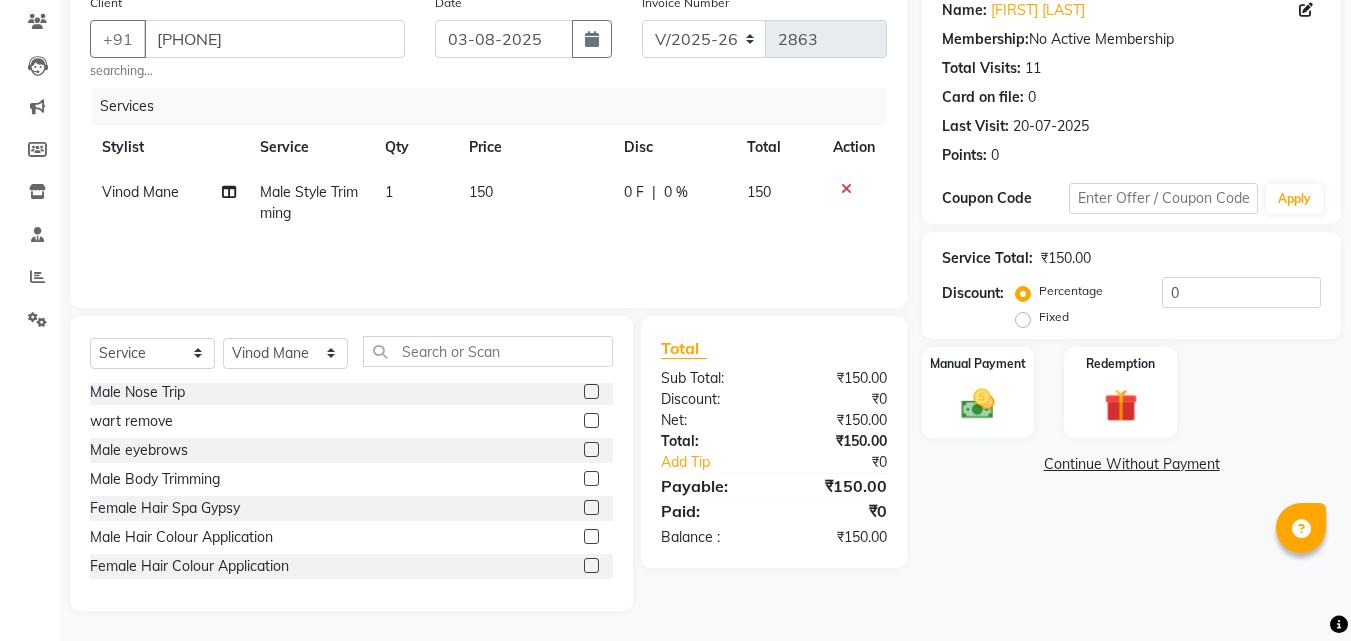 click 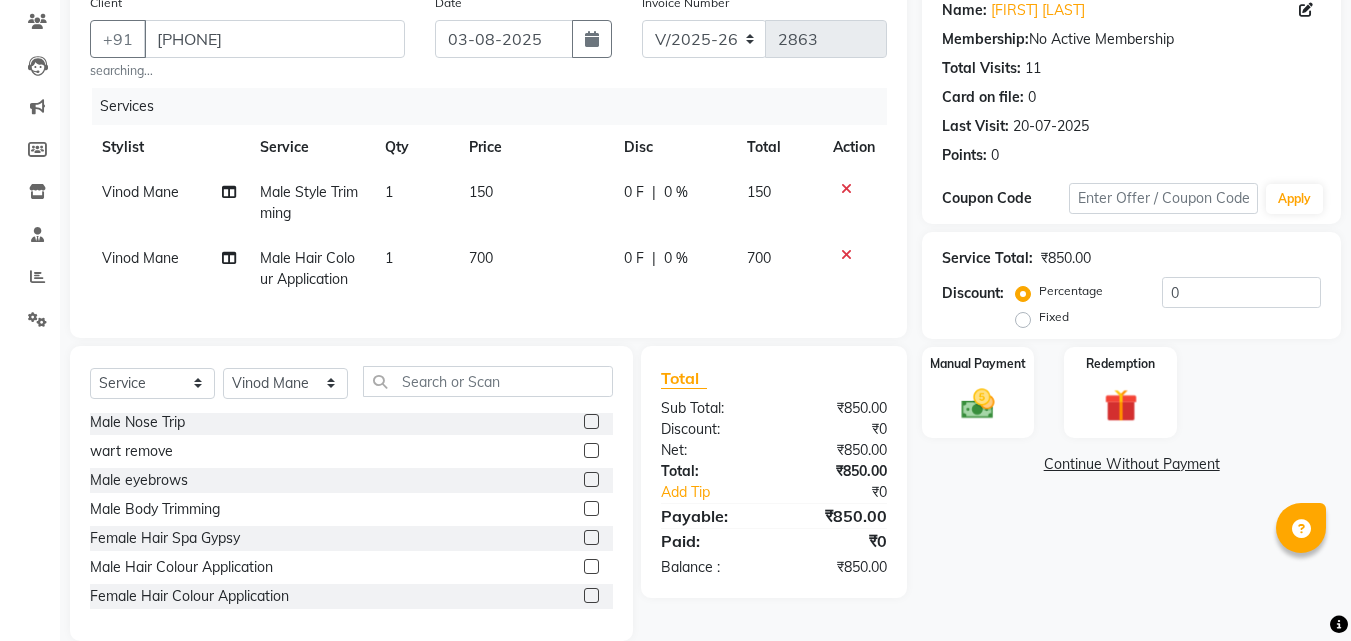click on "0 F | 0 %" 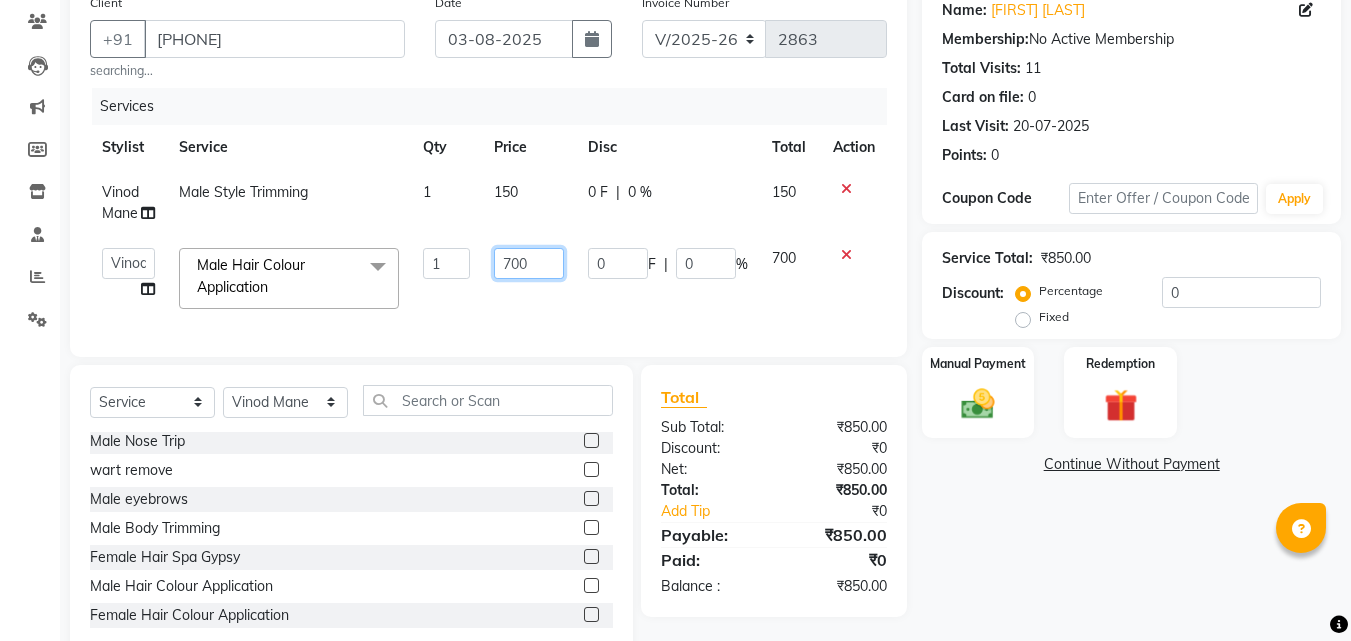 click on "700" 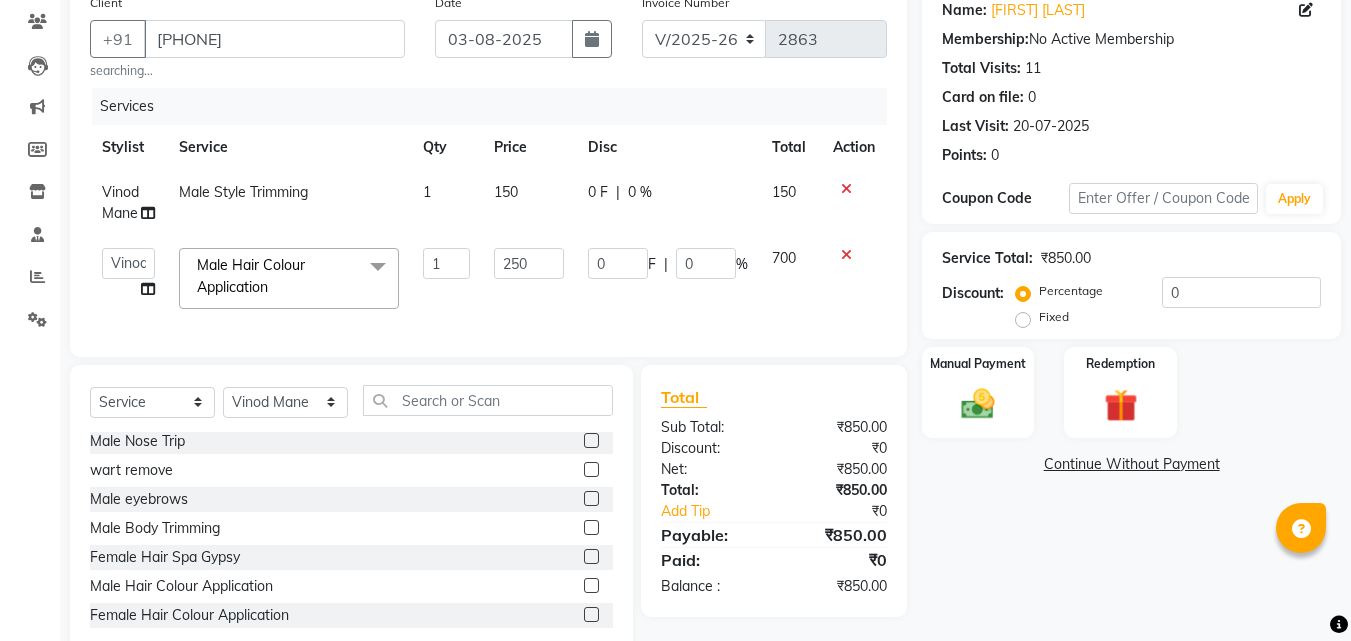 click on "Name: [FIRST] [LAST] Membership: No Active Membership Total Visits: 11 Card on file: 0 Last Visit: 20-07-2025 Points: 0 Coupon Code Apply Service Total: ₹850.00 Discount: Percentage Fixed 0 Manual Payment Redemption Continue Without Payment" 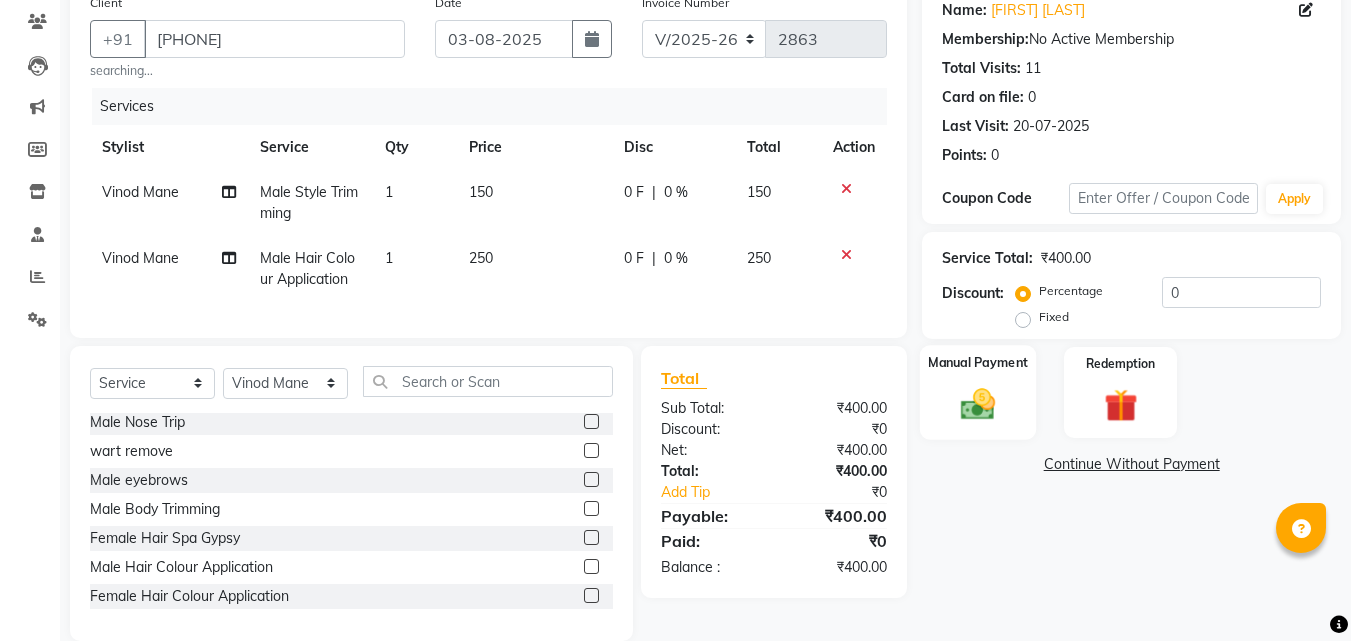 click 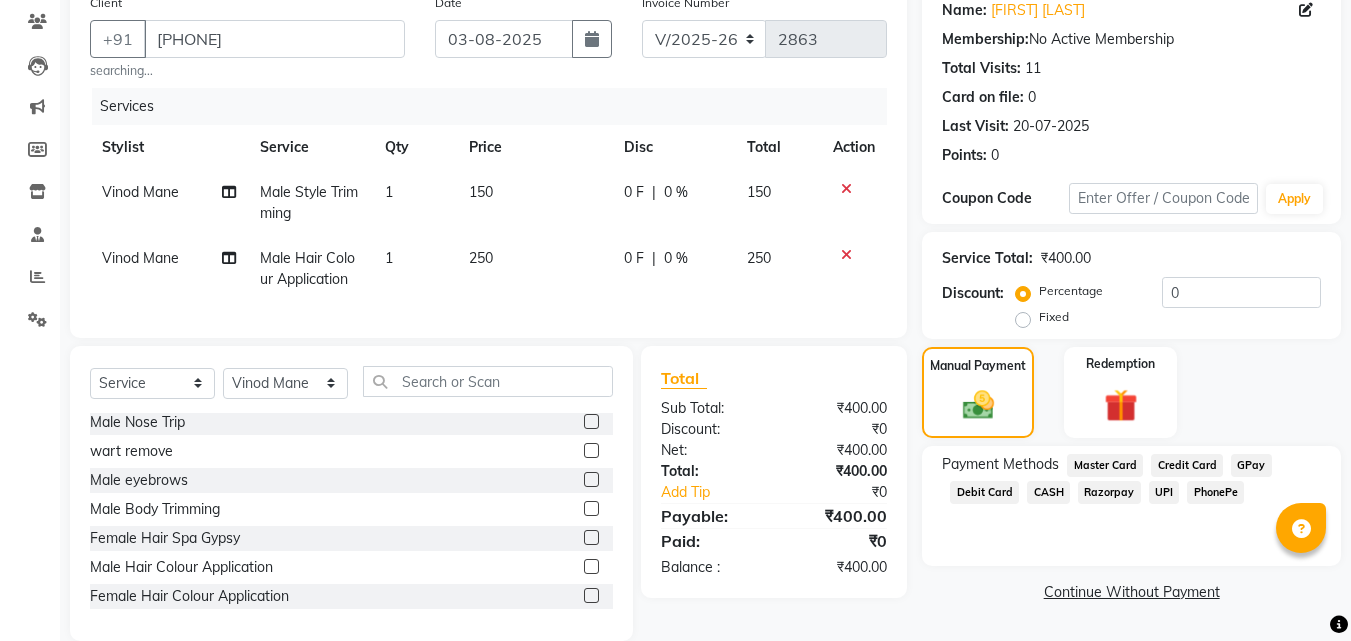 click on "PhonePe" 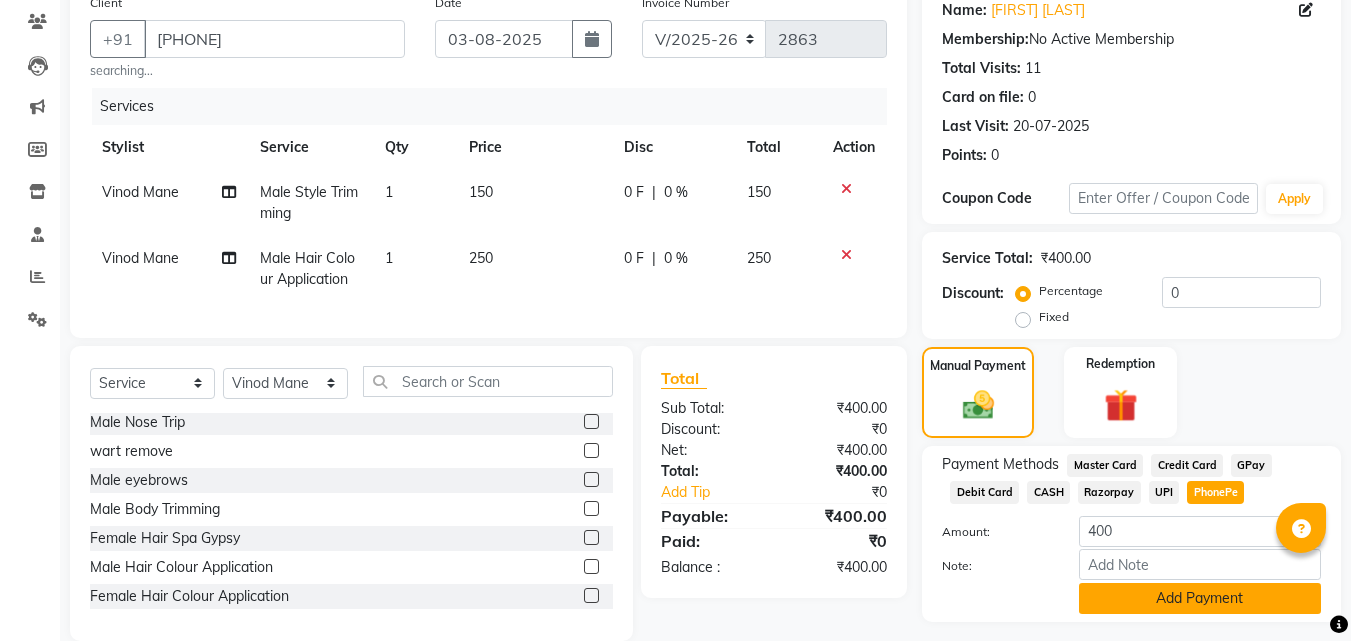 click on "Add Payment" 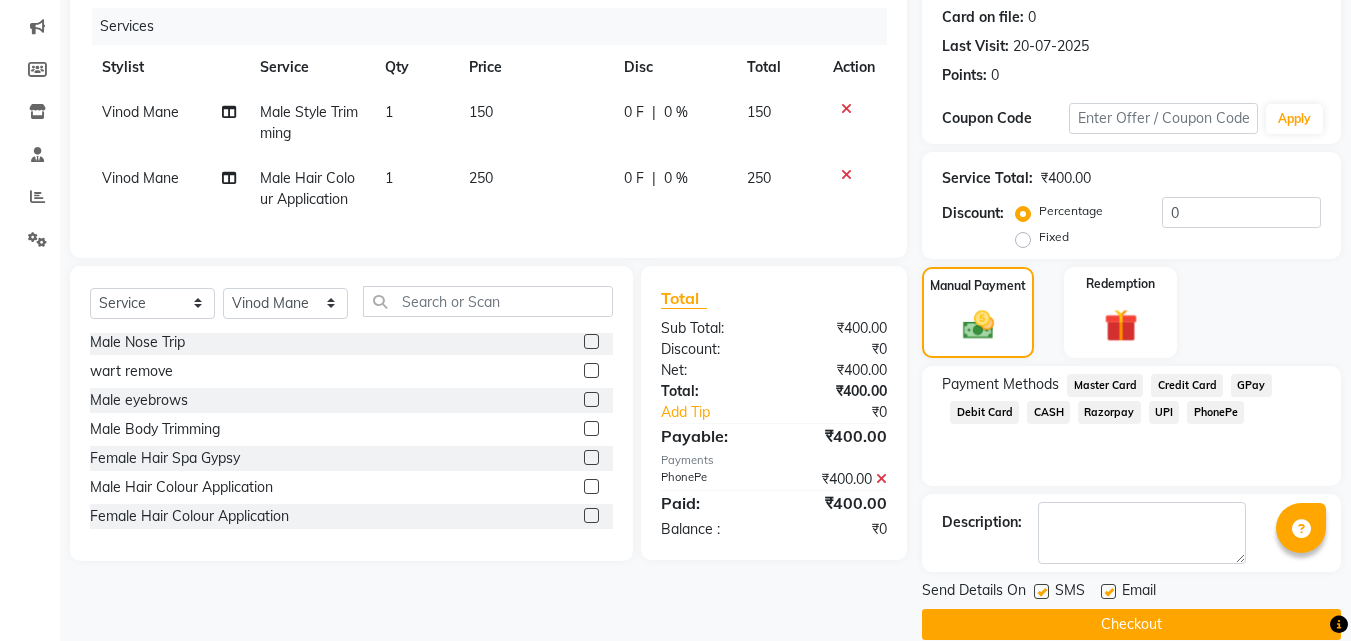 scroll, scrollTop: 275, scrollLeft: 0, axis: vertical 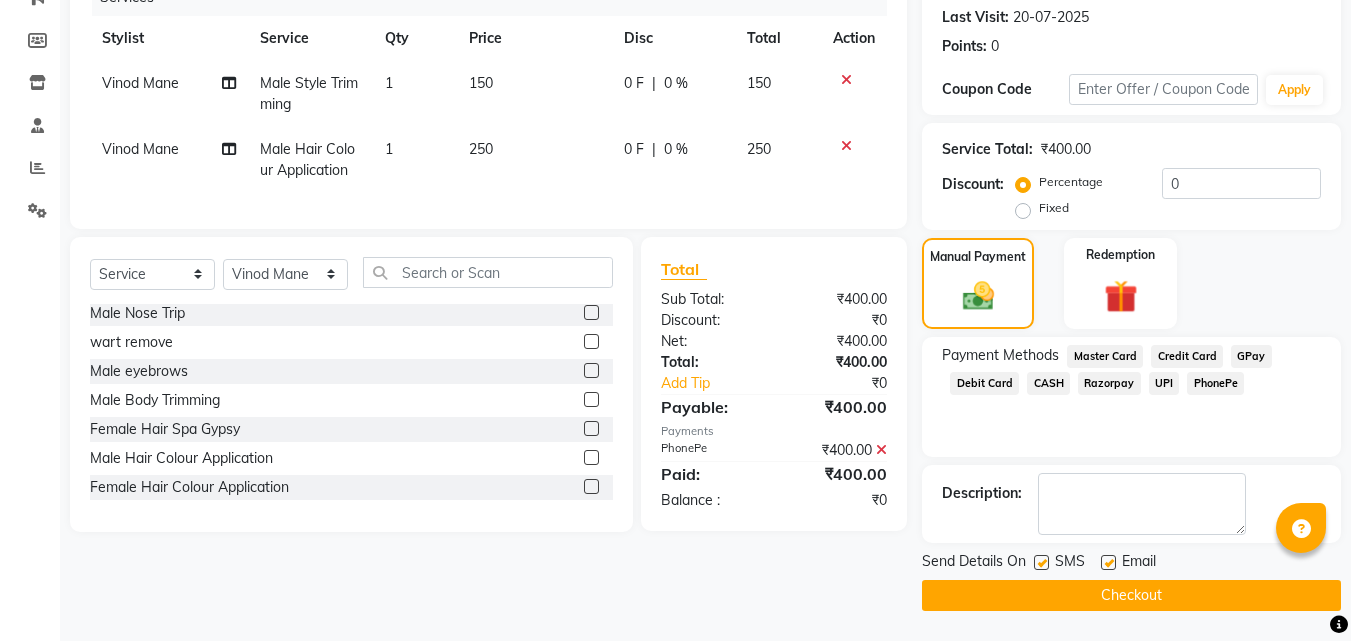 click on "Checkout" 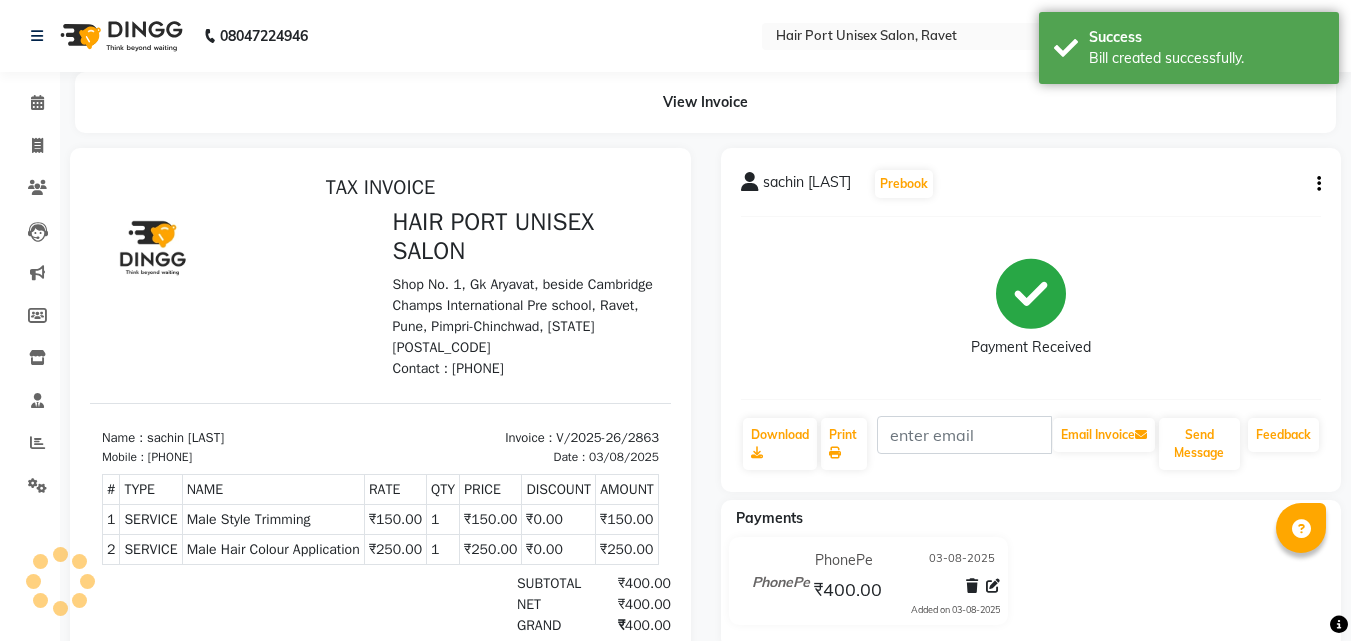 scroll, scrollTop: 0, scrollLeft: 0, axis: both 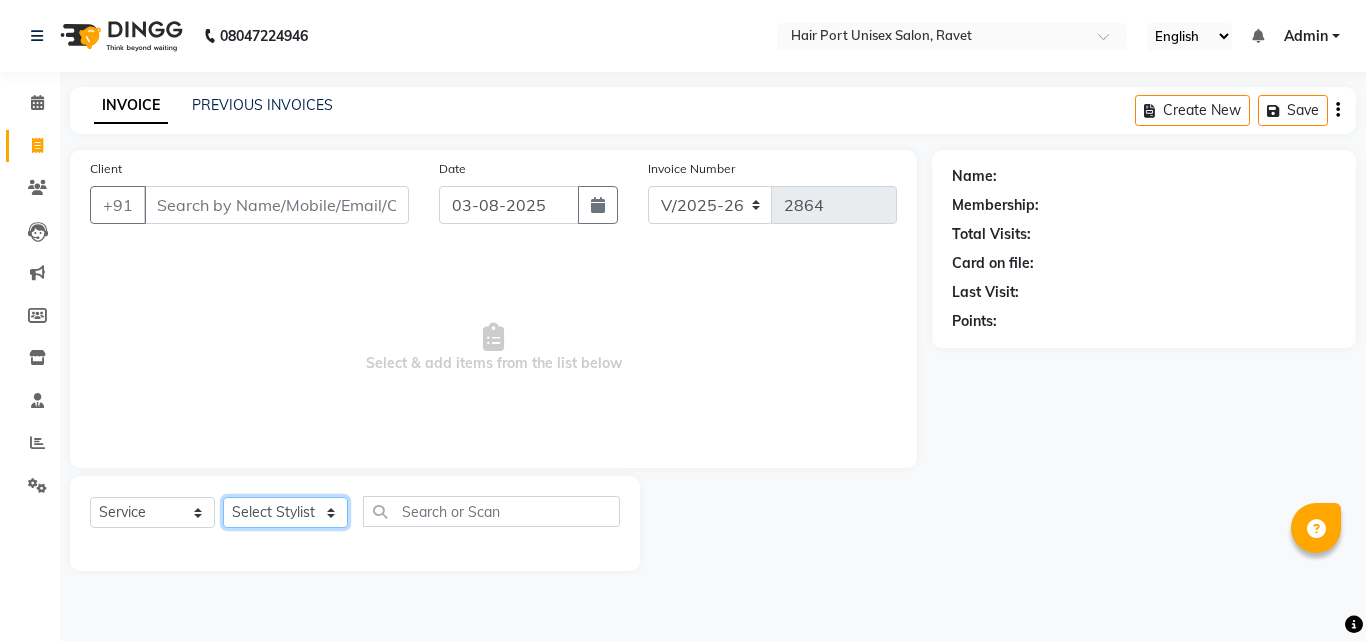 click on "Select Stylist Anushaka Parihar  Esmail Gufran Jyoti Disale Netaji Vishwanath Suryavanshi Rupali  Tanaji Vishwanath Suryavanshi Vinod Mane" 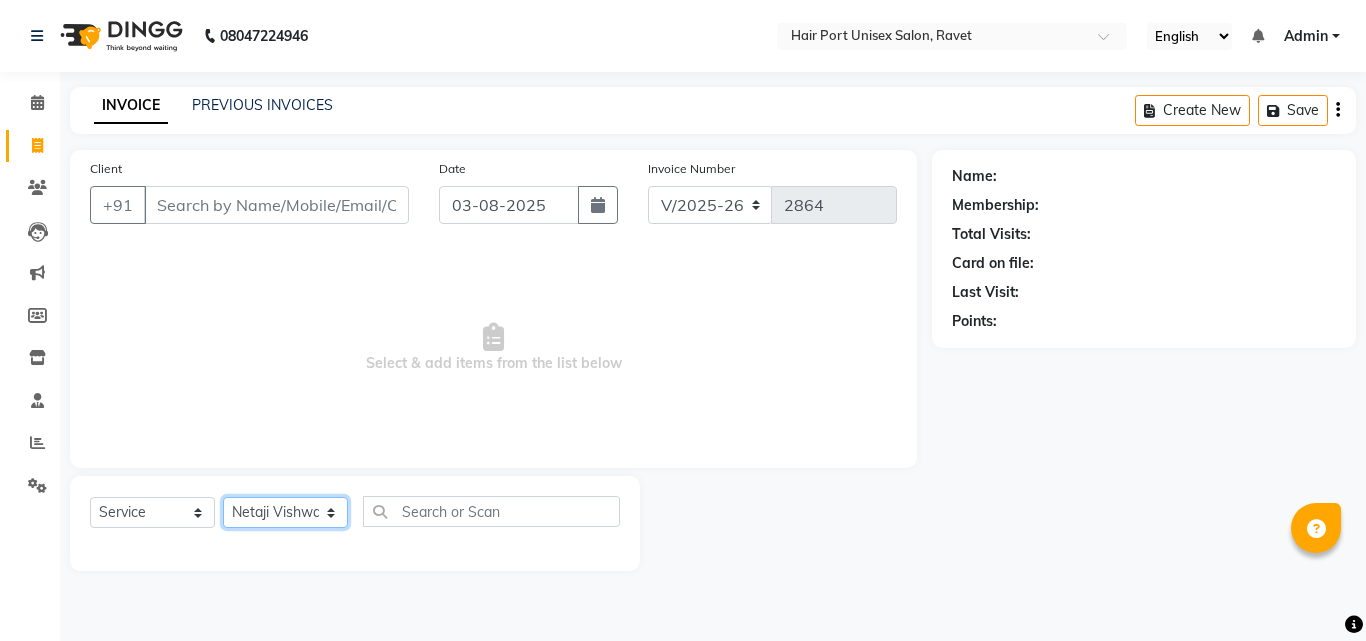 click on "Select Stylist Anushaka Parihar  Esmail Gufran Jyoti Disale Netaji Vishwanath Suryavanshi Rupali  Tanaji Vishwanath Suryavanshi Vinod Mane" 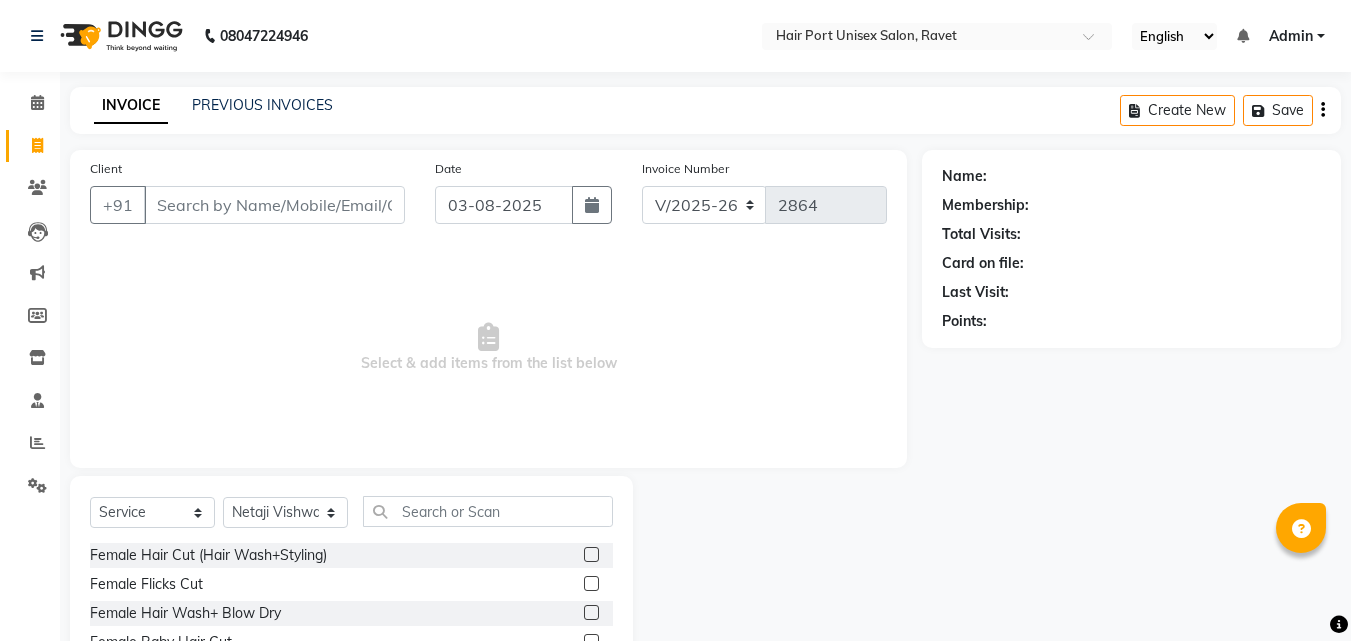 click 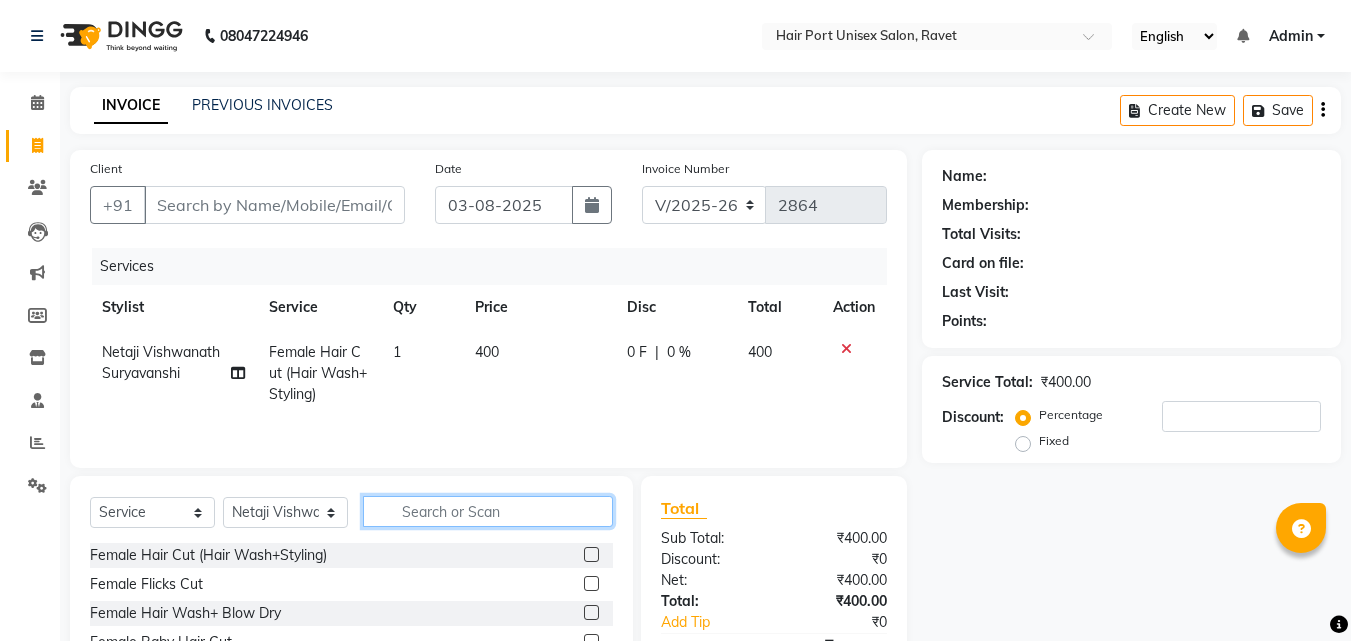 click 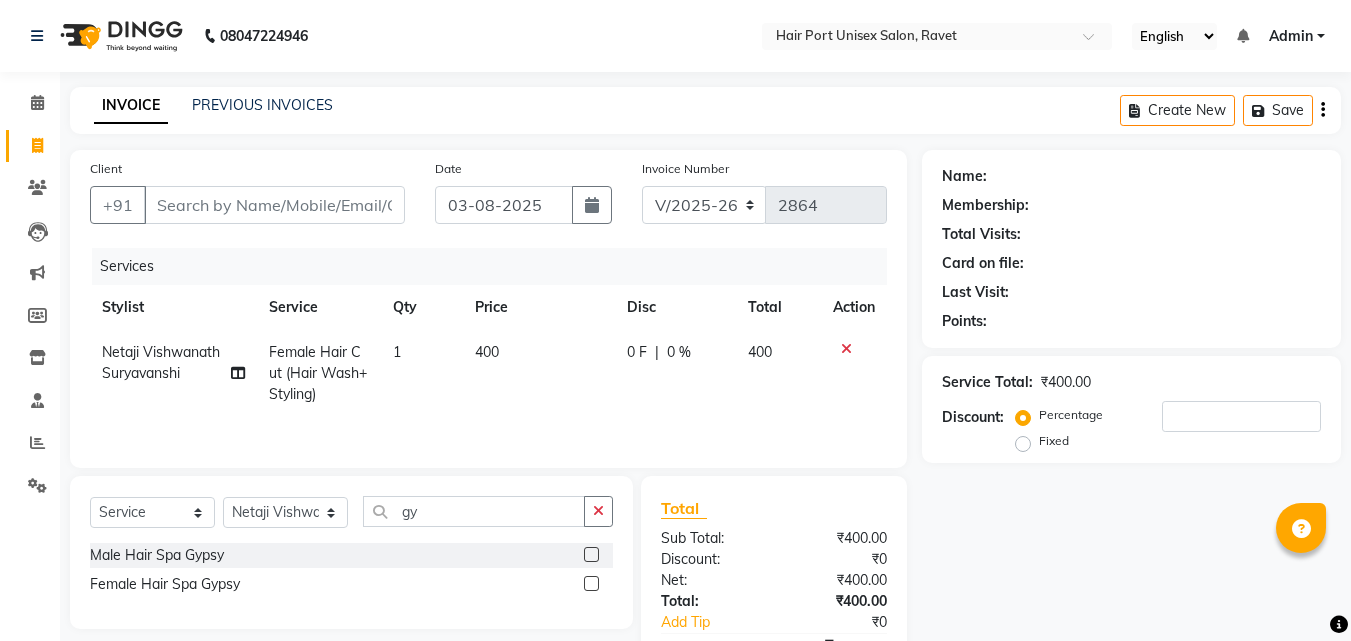 click 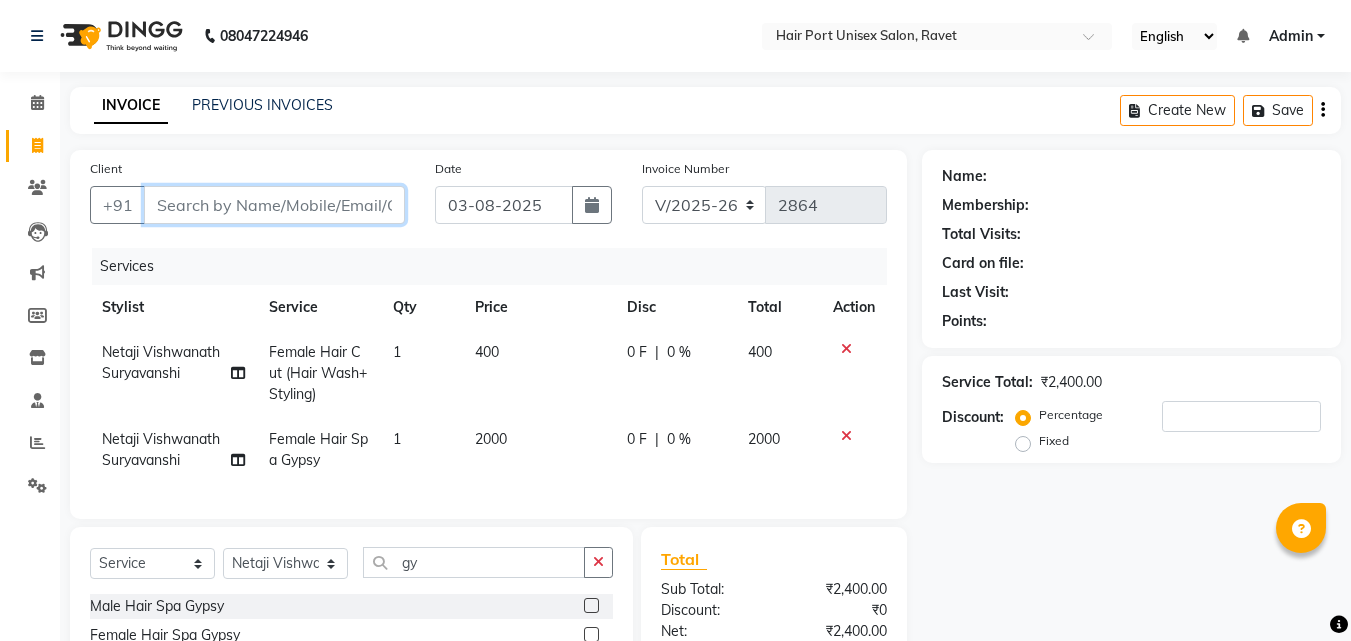 click on "Client" at bounding box center (274, 205) 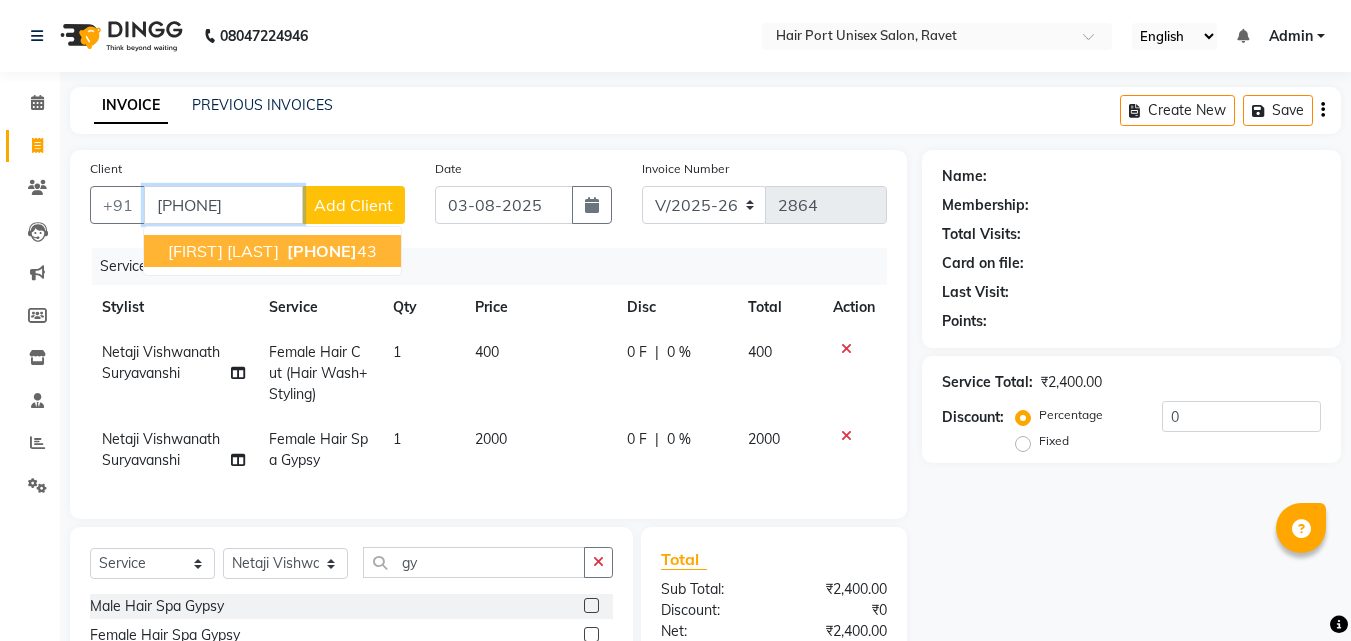 click on "[FIRST] [LAST] [PHONE]" at bounding box center [272, 251] 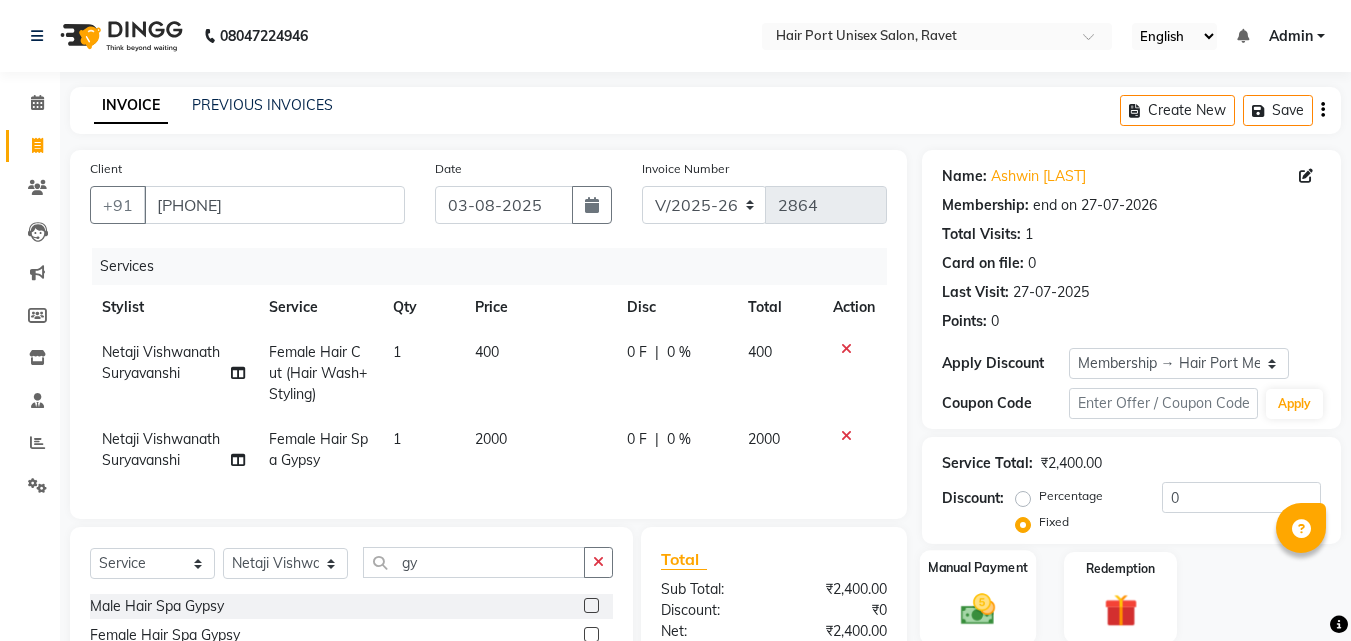 click 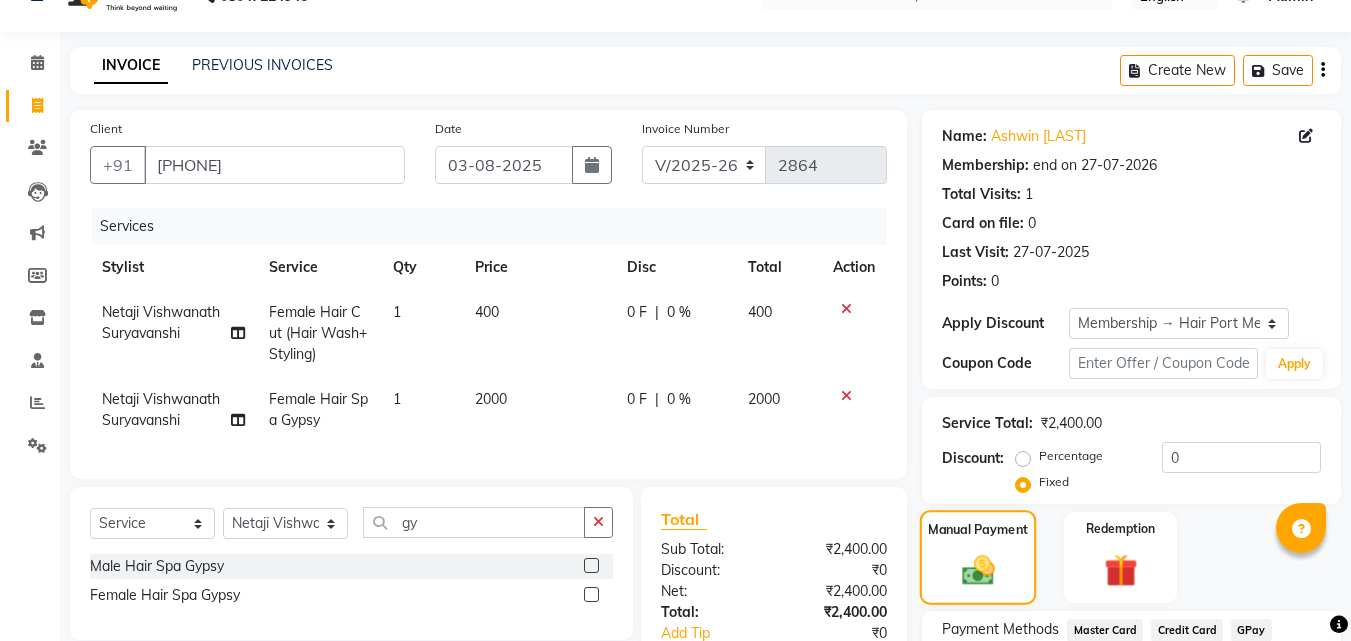 scroll, scrollTop: 201, scrollLeft: 0, axis: vertical 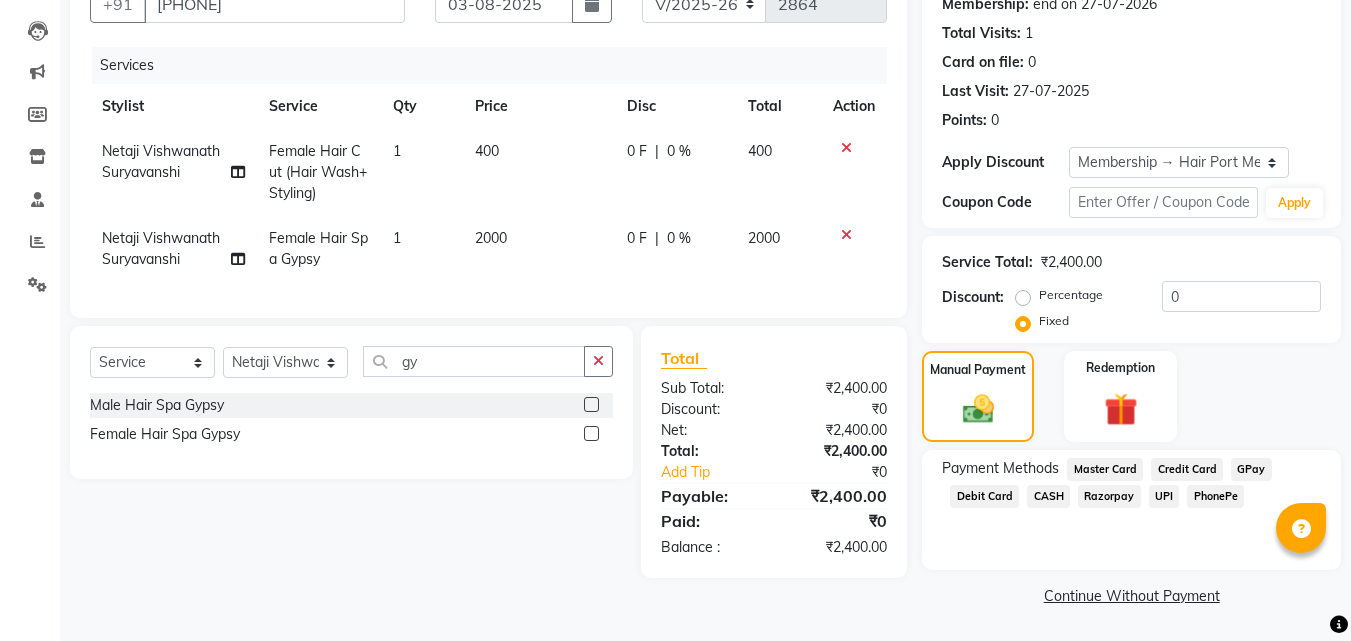 click on "PhonePe" 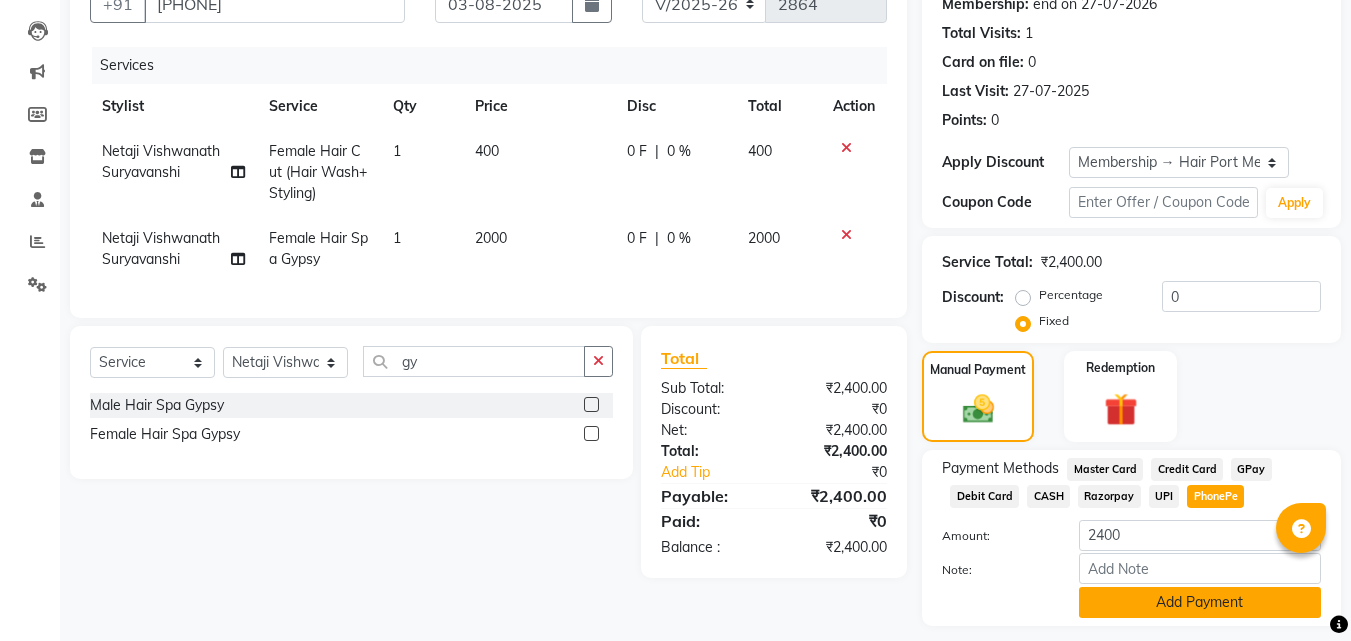click on "Add Payment" 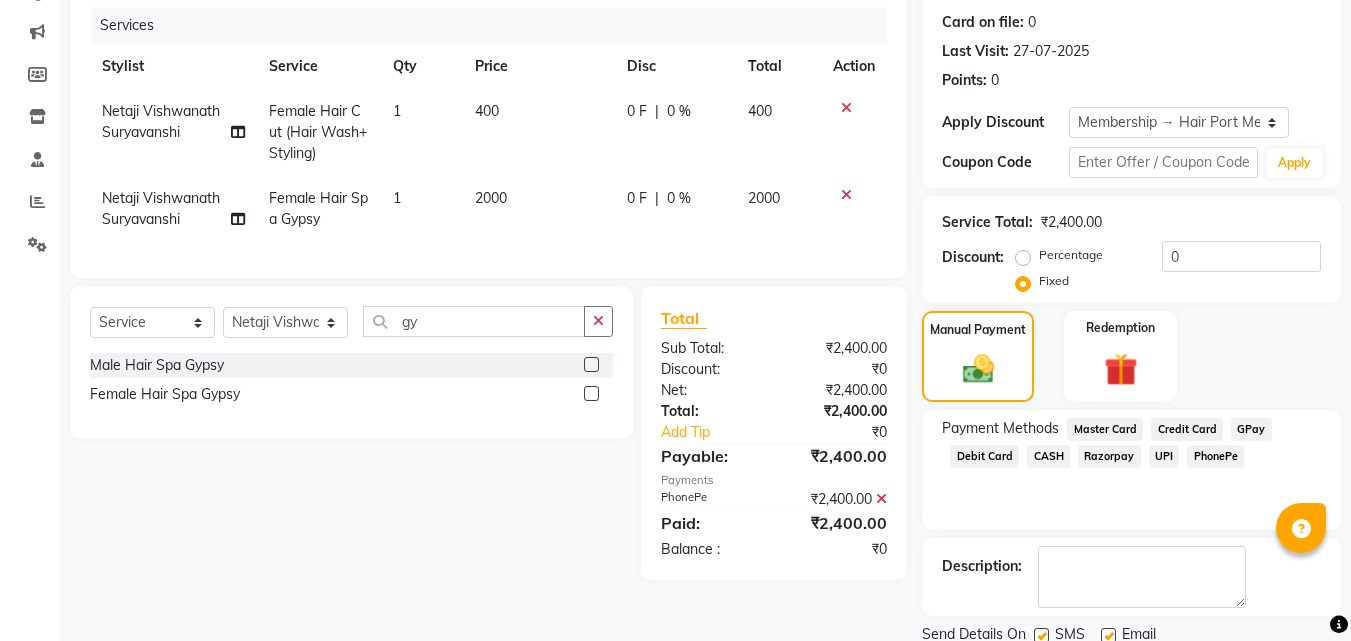 scroll, scrollTop: 314, scrollLeft: 0, axis: vertical 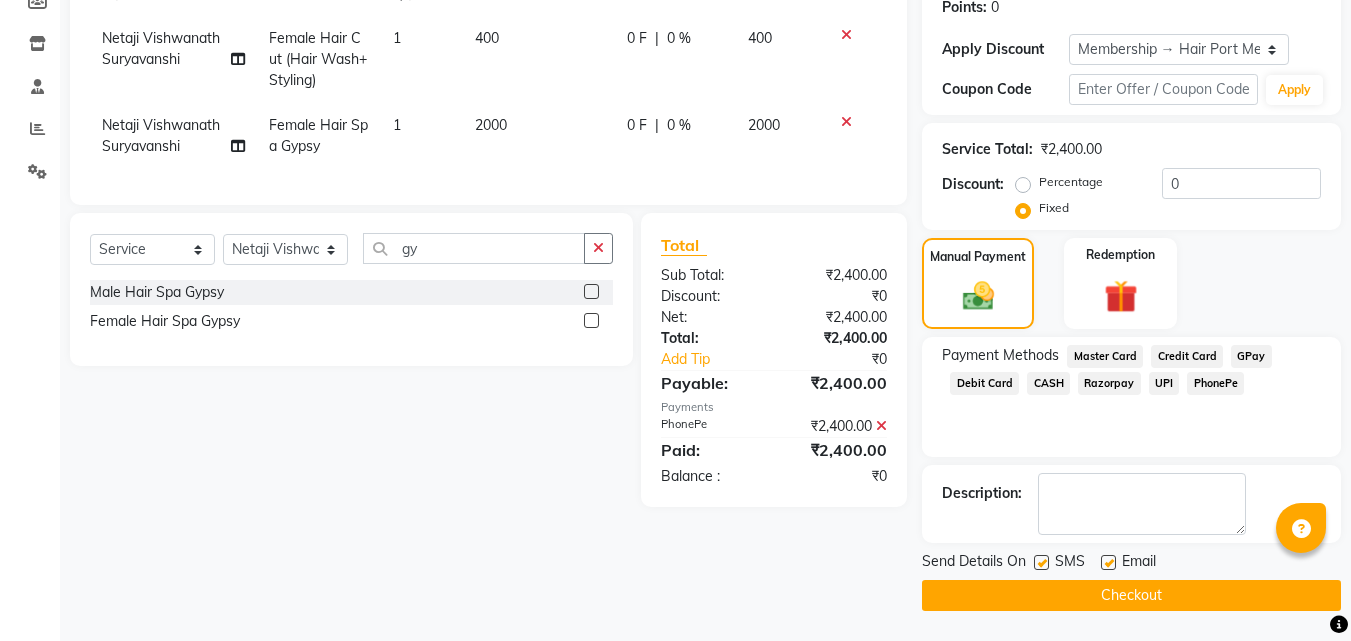click on "Checkout" 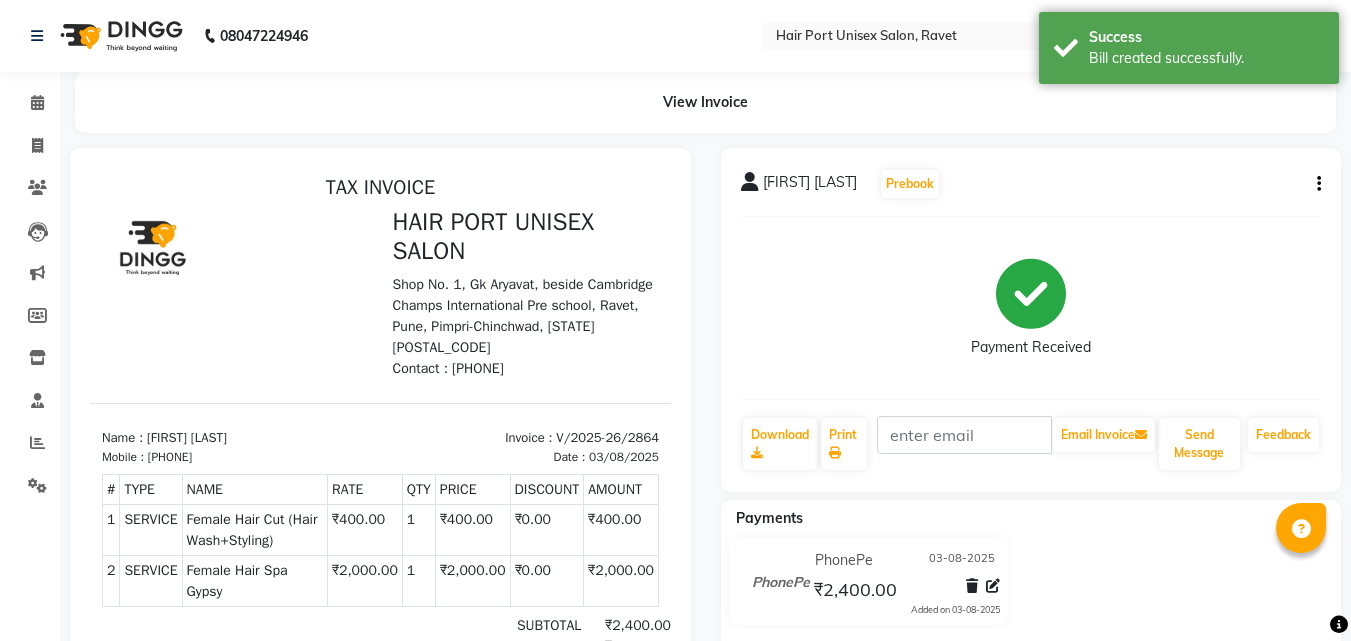 scroll, scrollTop: 0, scrollLeft: 0, axis: both 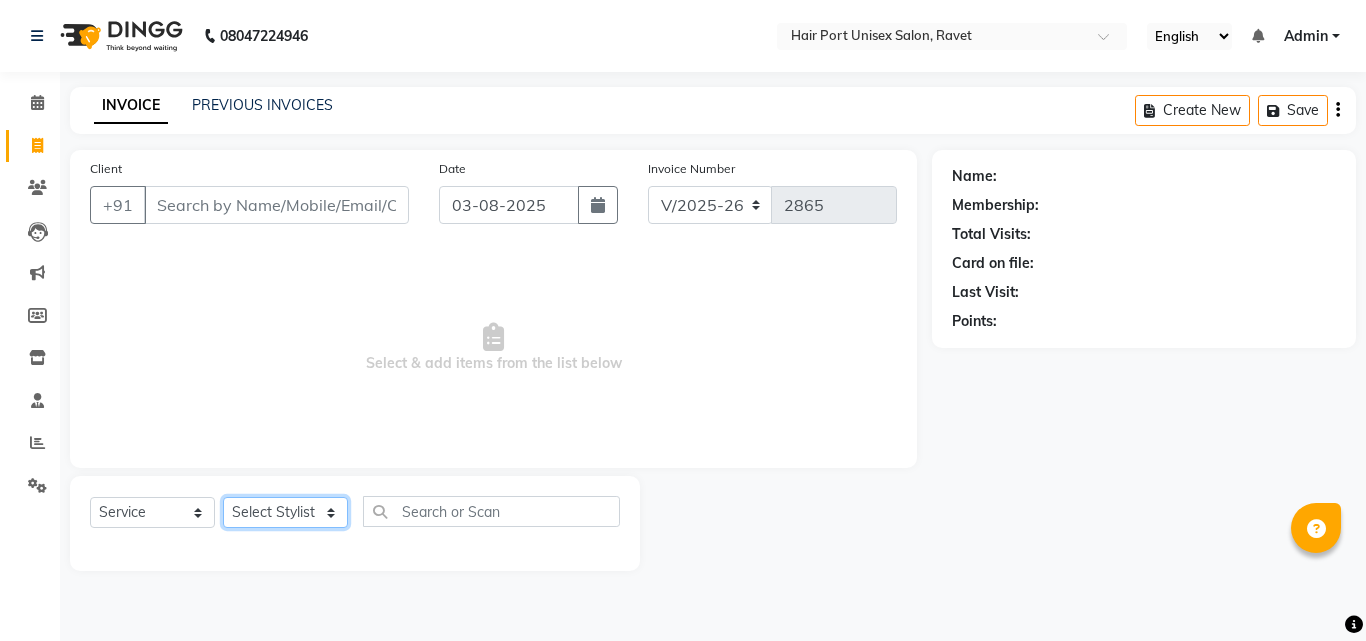 click on "Select Stylist" 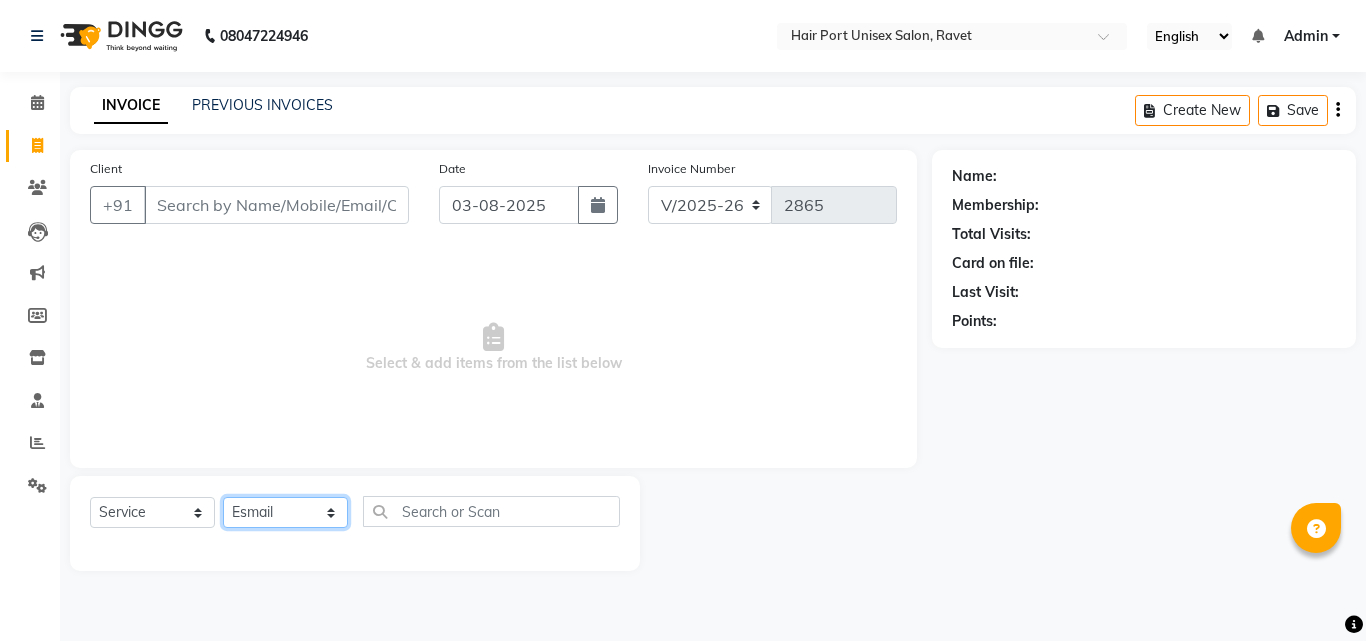 click on "Select Stylist Anushaka Parihar  Esmail Gufran Jyoti Disale Netaji Vishwanath Suryavanshi Rupali  Tanaji Vishwanath Suryavanshi Vinod Mane" 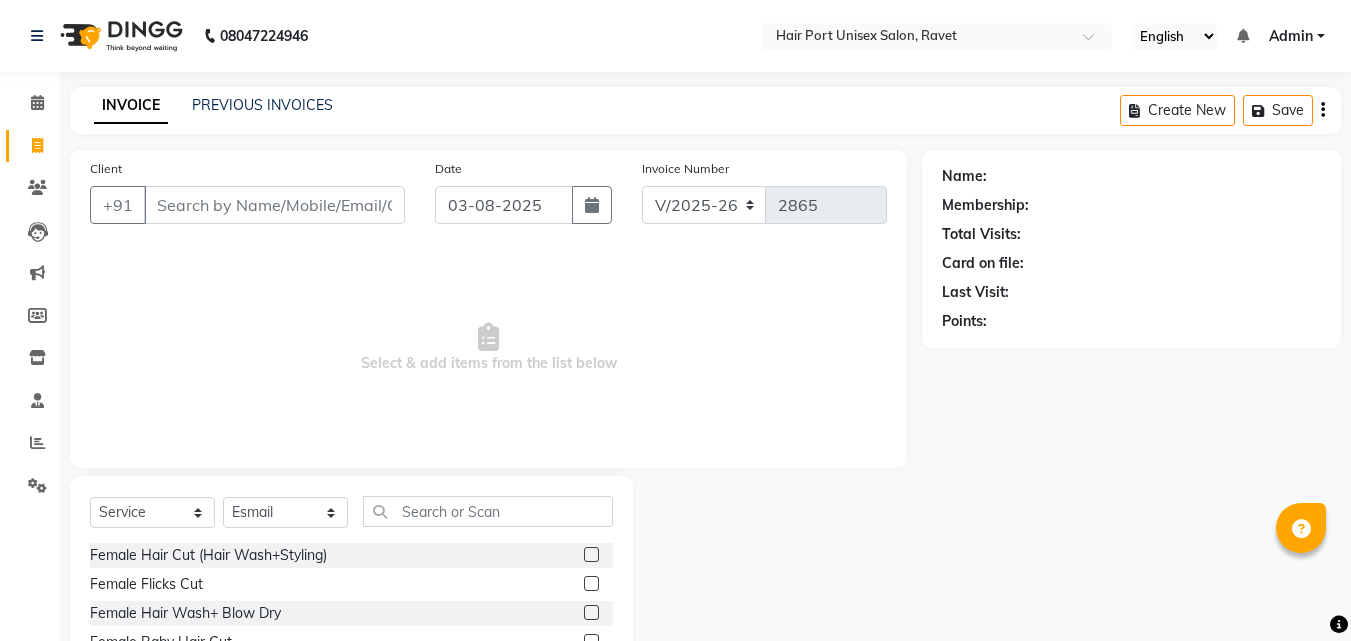 click 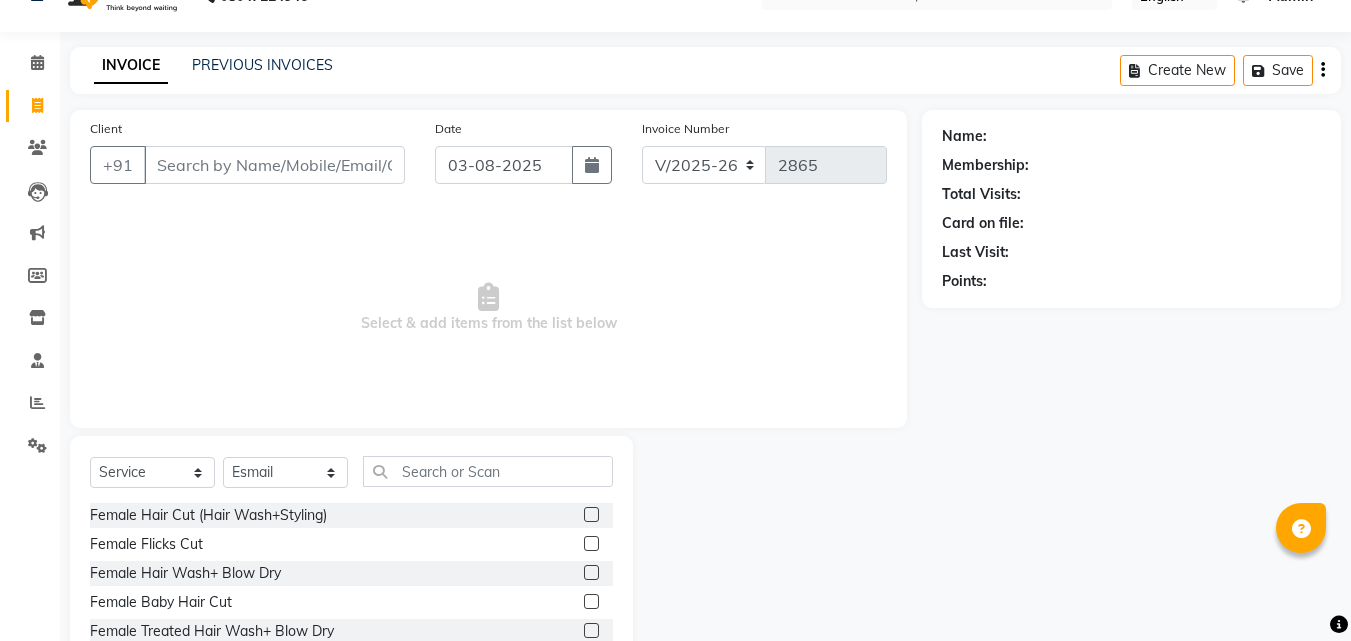 scroll, scrollTop: 160, scrollLeft: 0, axis: vertical 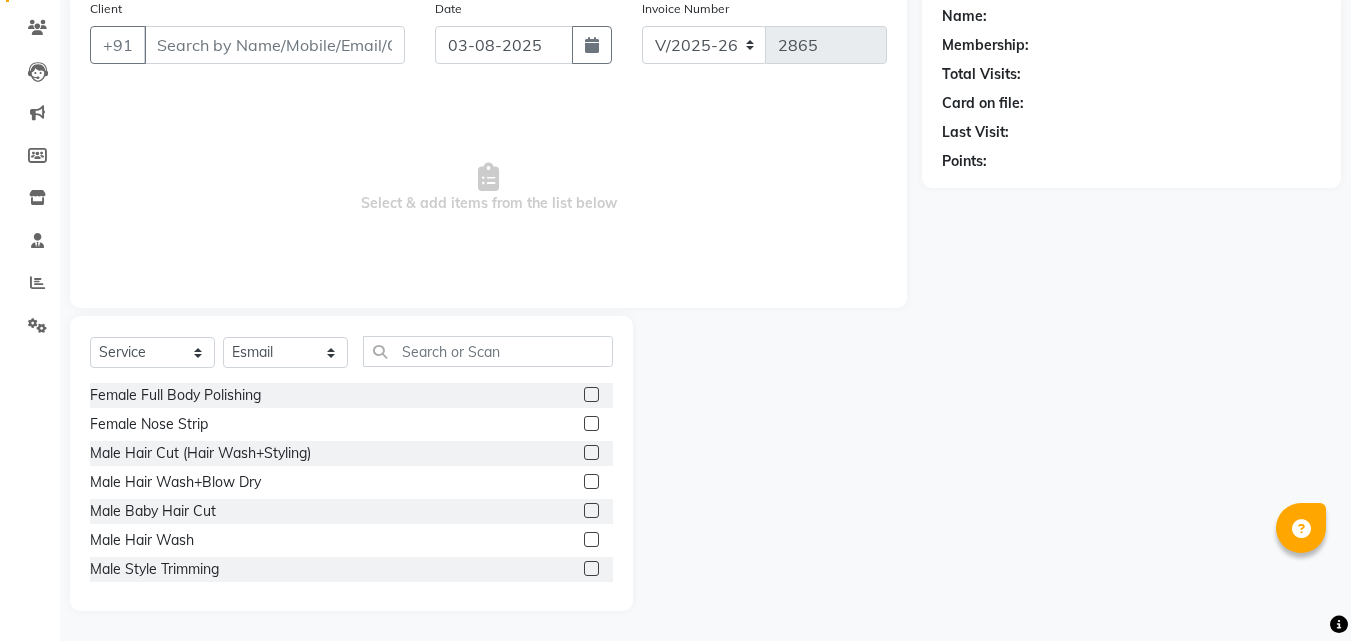 click 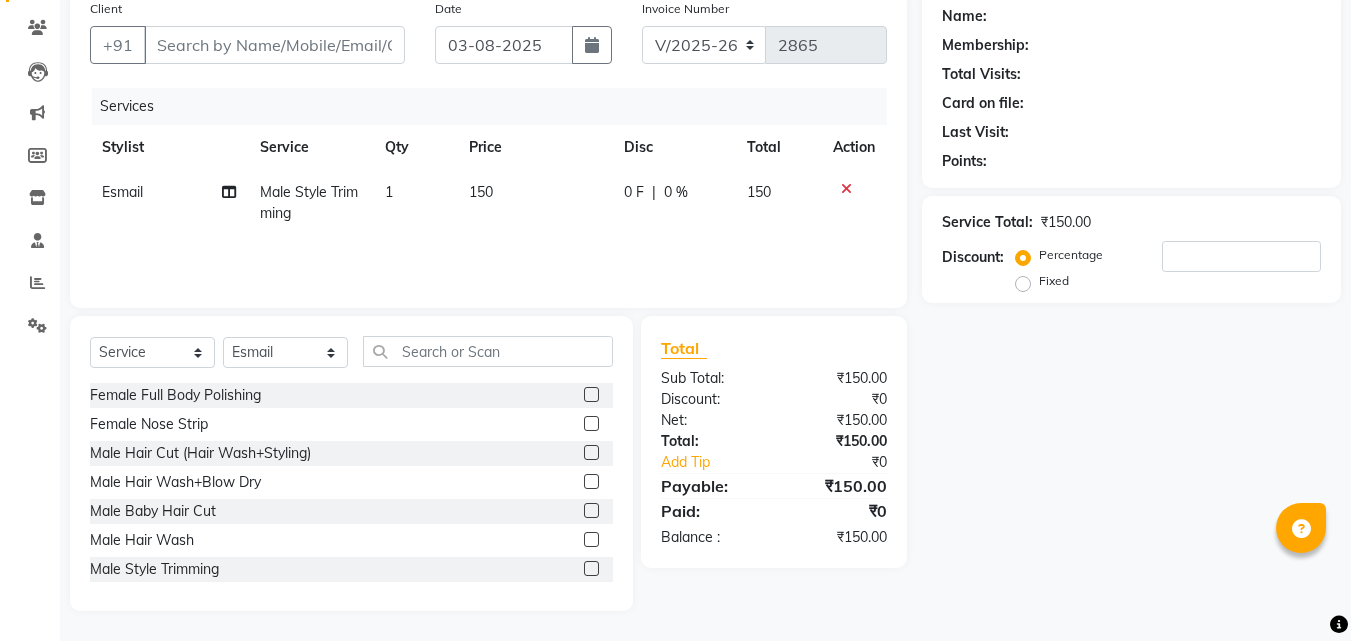 click 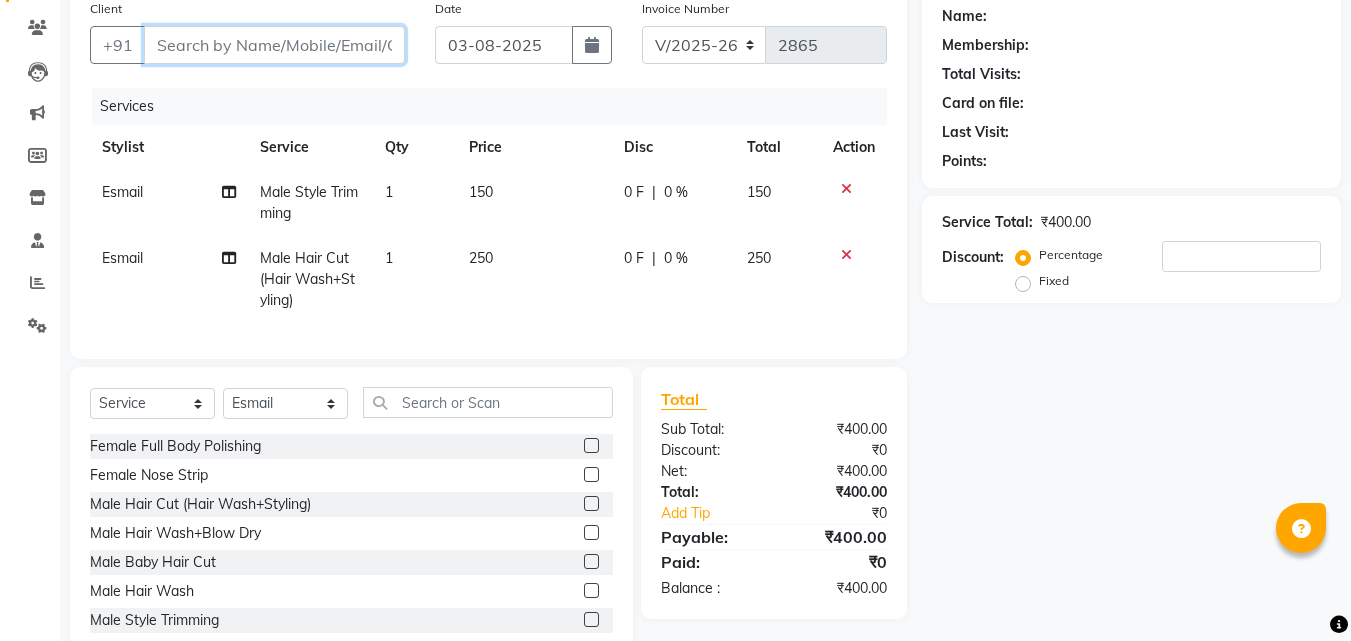 click on "Client" at bounding box center [274, 45] 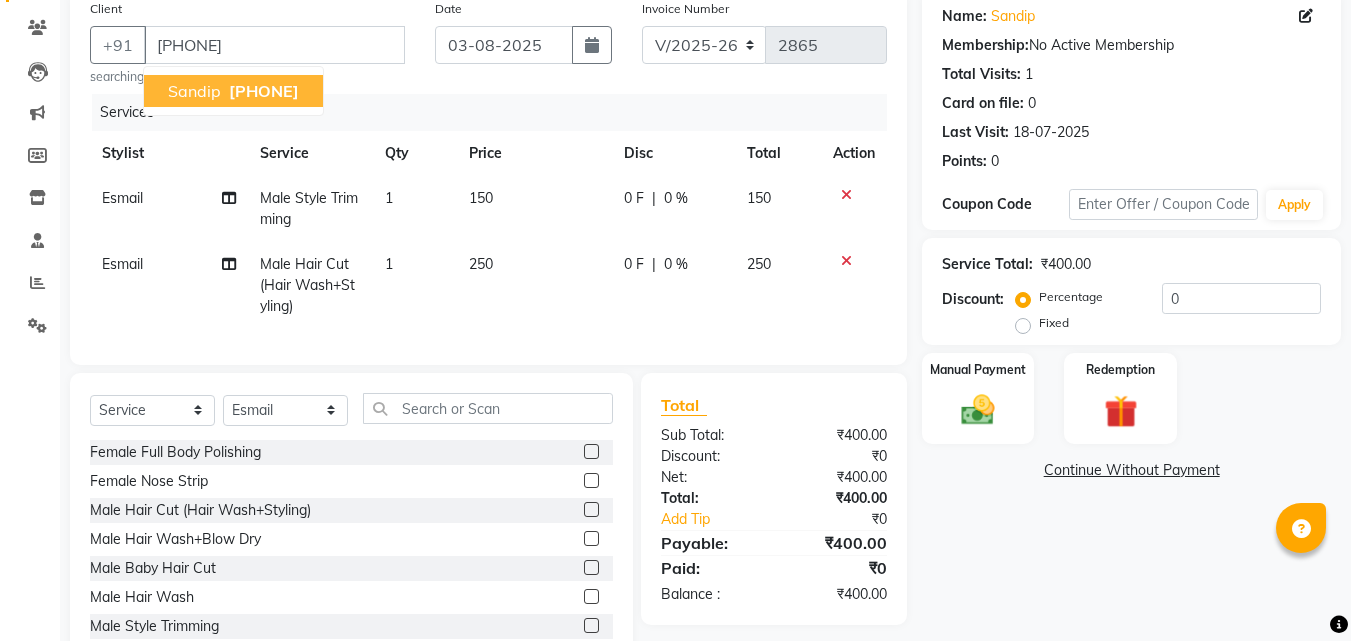 click on "[PHONE]" at bounding box center [264, 91] 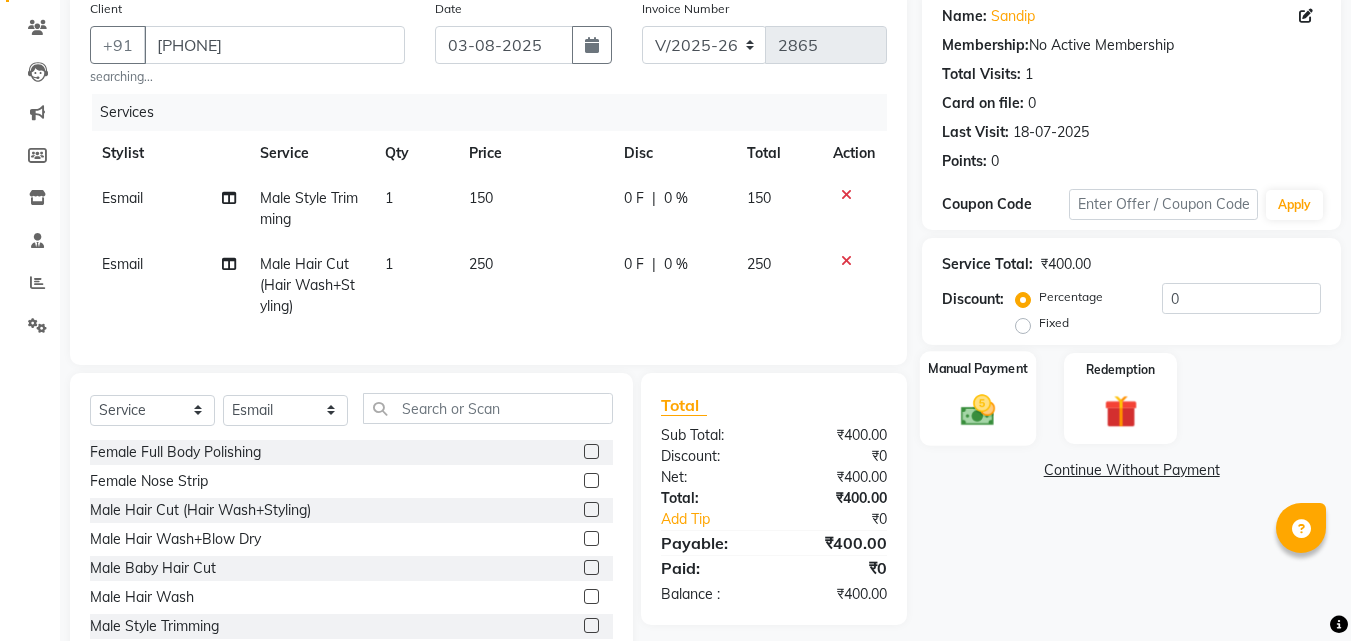 click 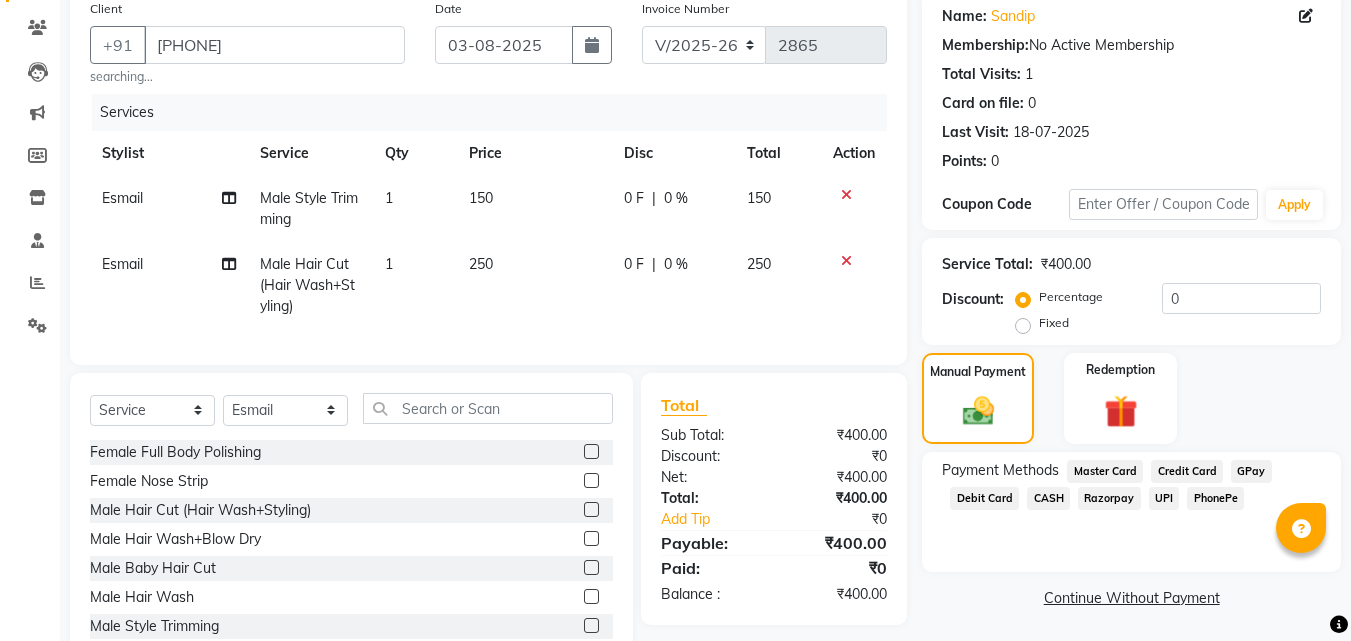 click on "PhonePe" 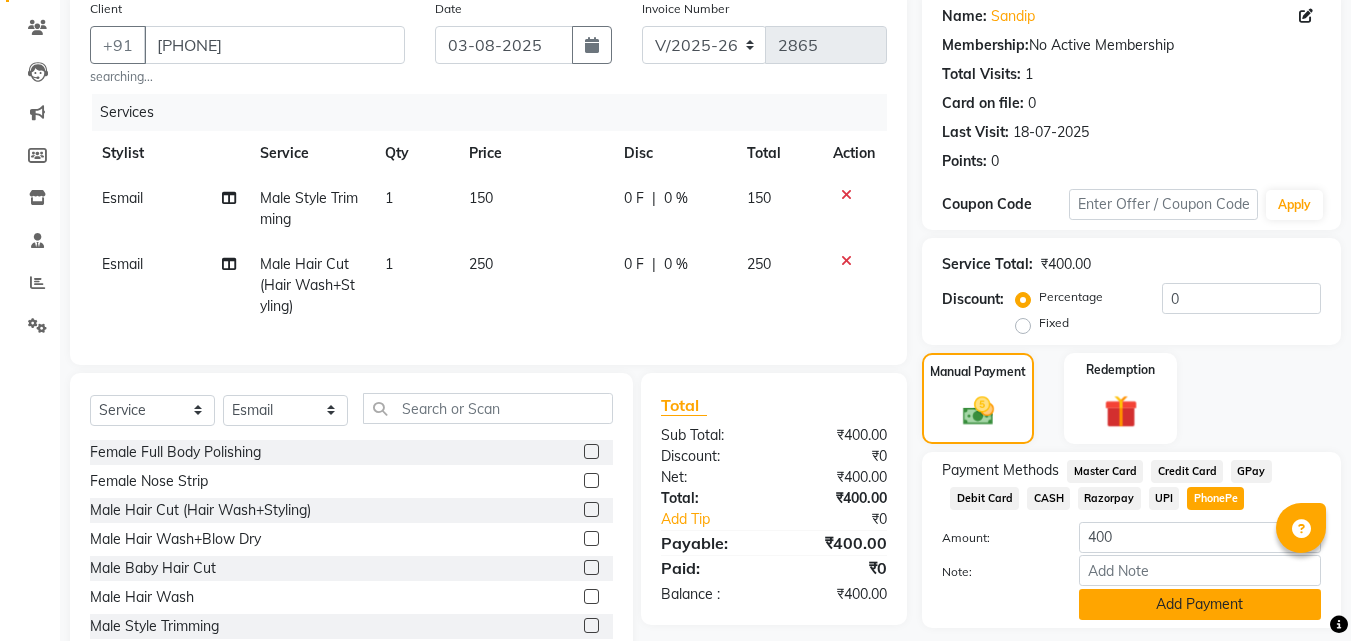 click on "Add Payment" 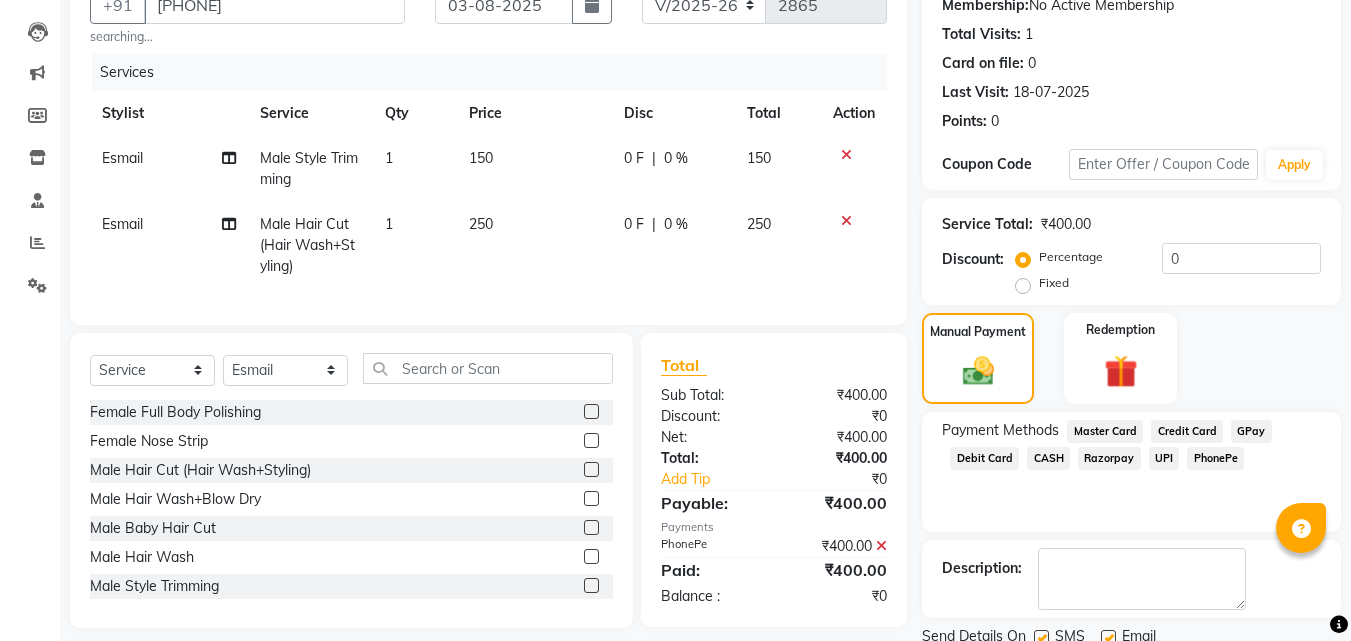 scroll, scrollTop: 275, scrollLeft: 0, axis: vertical 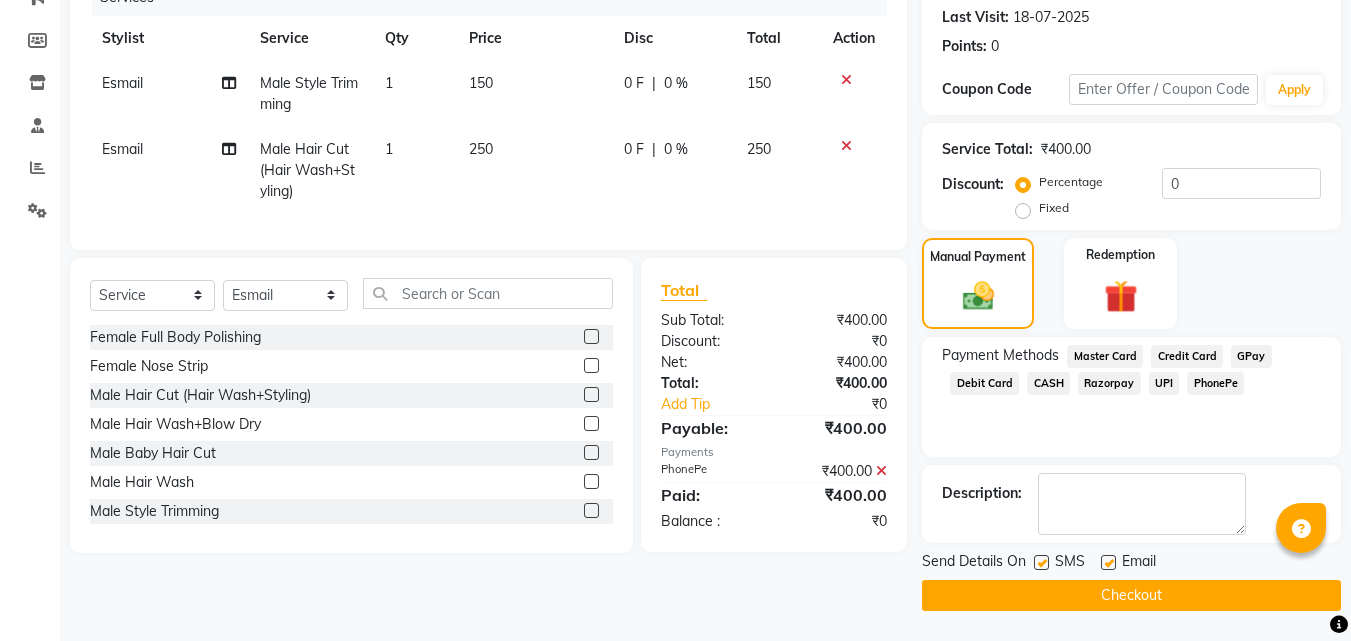 click on "Checkout" 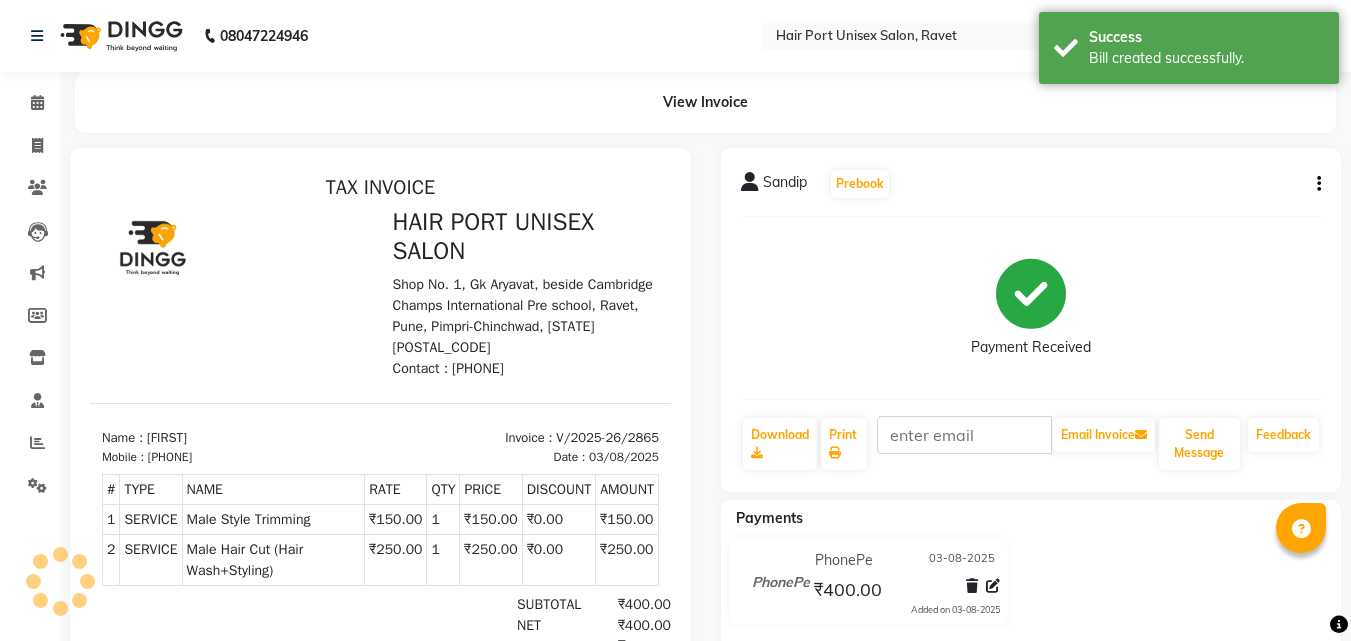 scroll, scrollTop: 0, scrollLeft: 0, axis: both 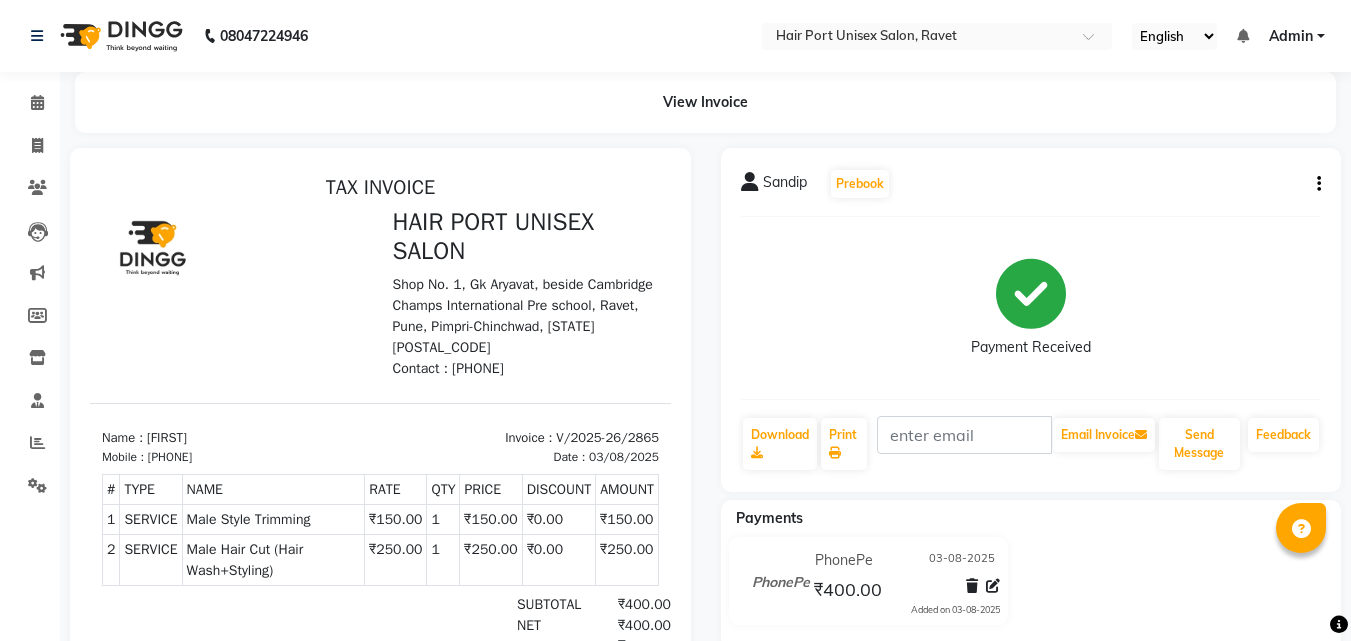 click at bounding box center (235, 293) 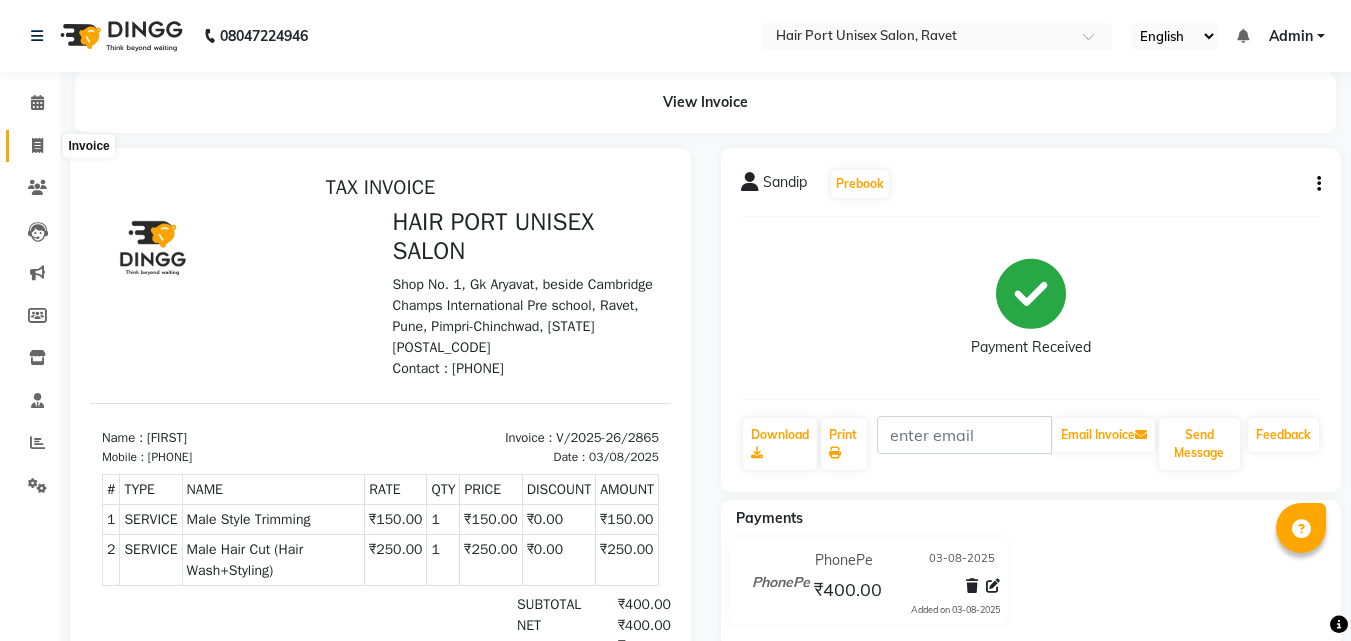 click 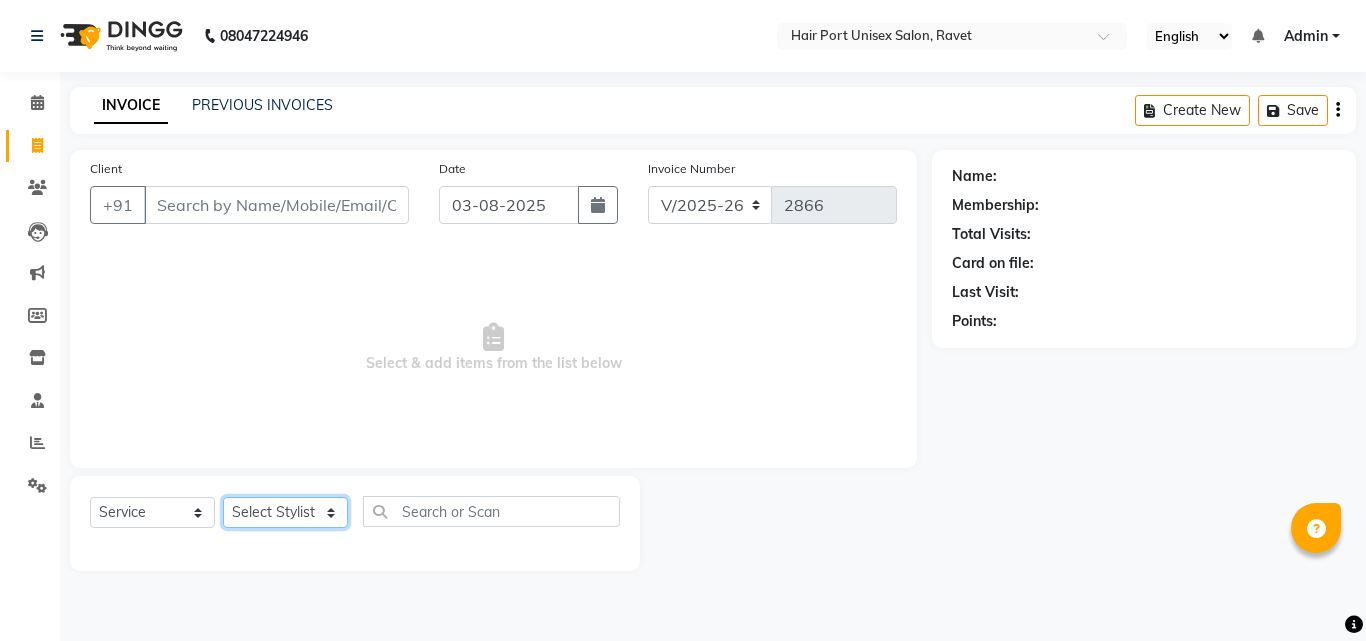 click on "Select Stylist Anushaka Parihar  Esmail Gufran Jyoti Disale Netaji Vishwanath Suryavanshi Rupali  Tanaji Vishwanath Suryavanshi Vinod Mane" 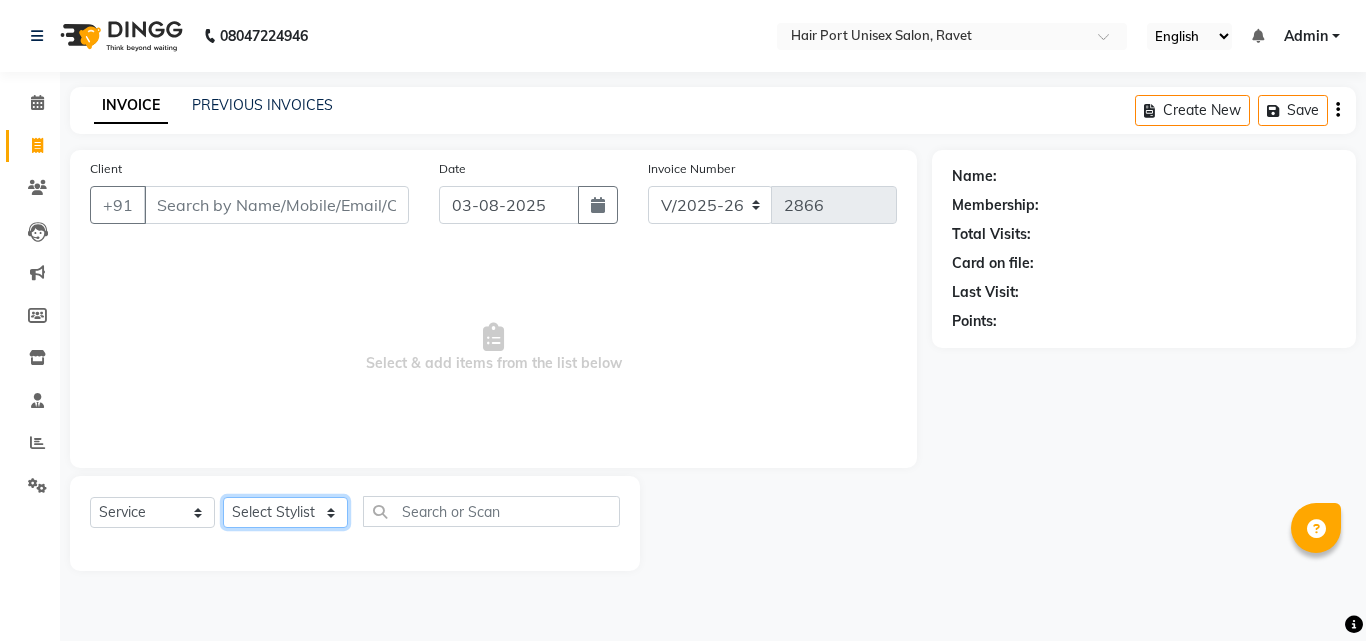 click on "Select Stylist Anushaka Parihar  Esmail Gufran Jyoti Disale Netaji Vishwanath Suryavanshi Rupali  Tanaji Vishwanath Suryavanshi Vinod Mane" 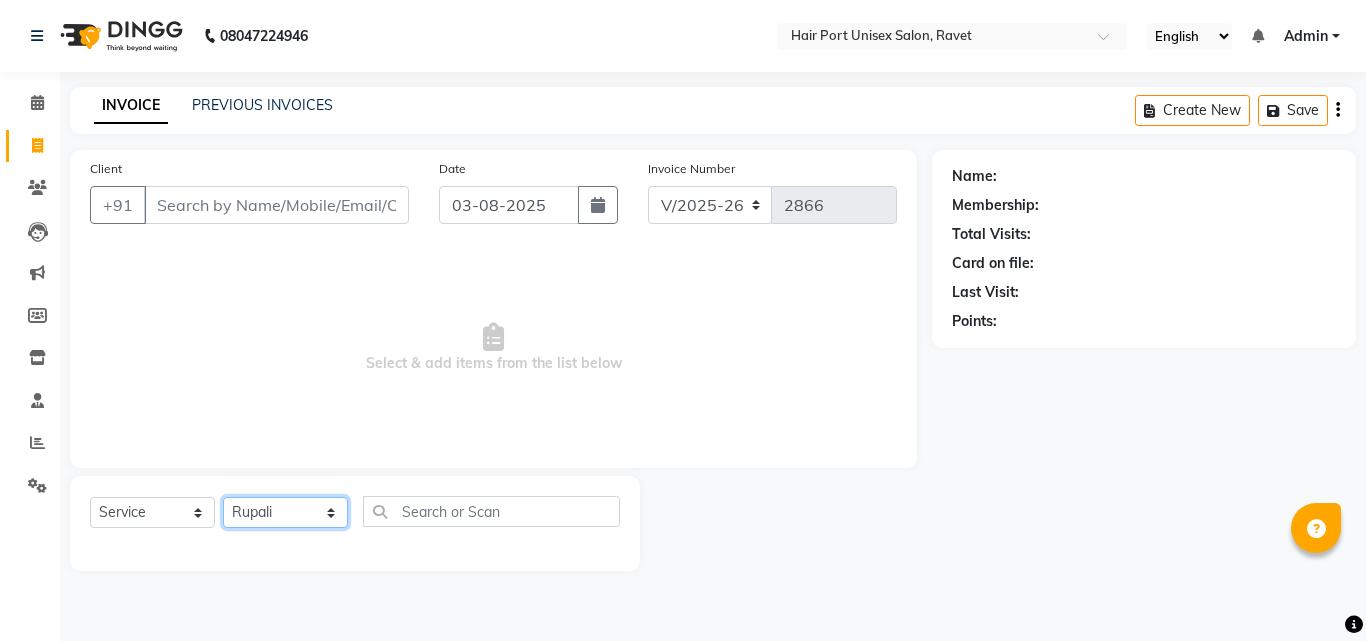 click on "Select Stylist Anushaka Parihar  Esmail Gufran Jyoti Disale Netaji Vishwanath Suryavanshi Rupali  Tanaji Vishwanath Suryavanshi Vinod Mane" 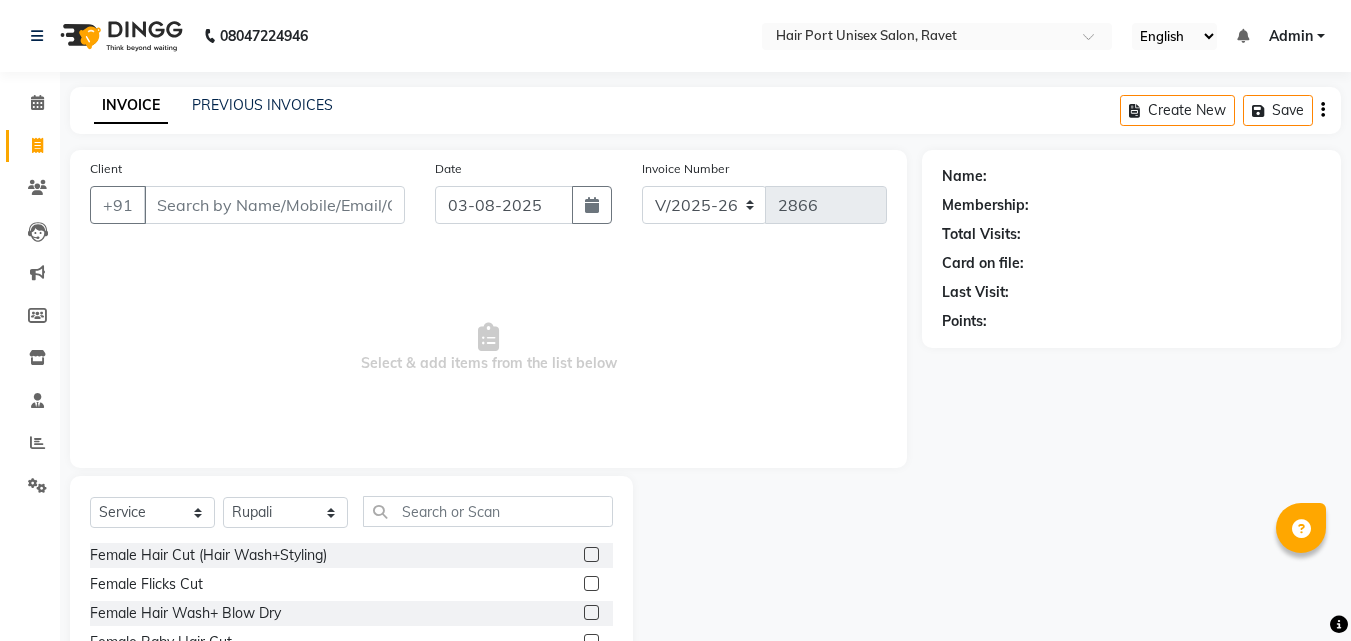 click 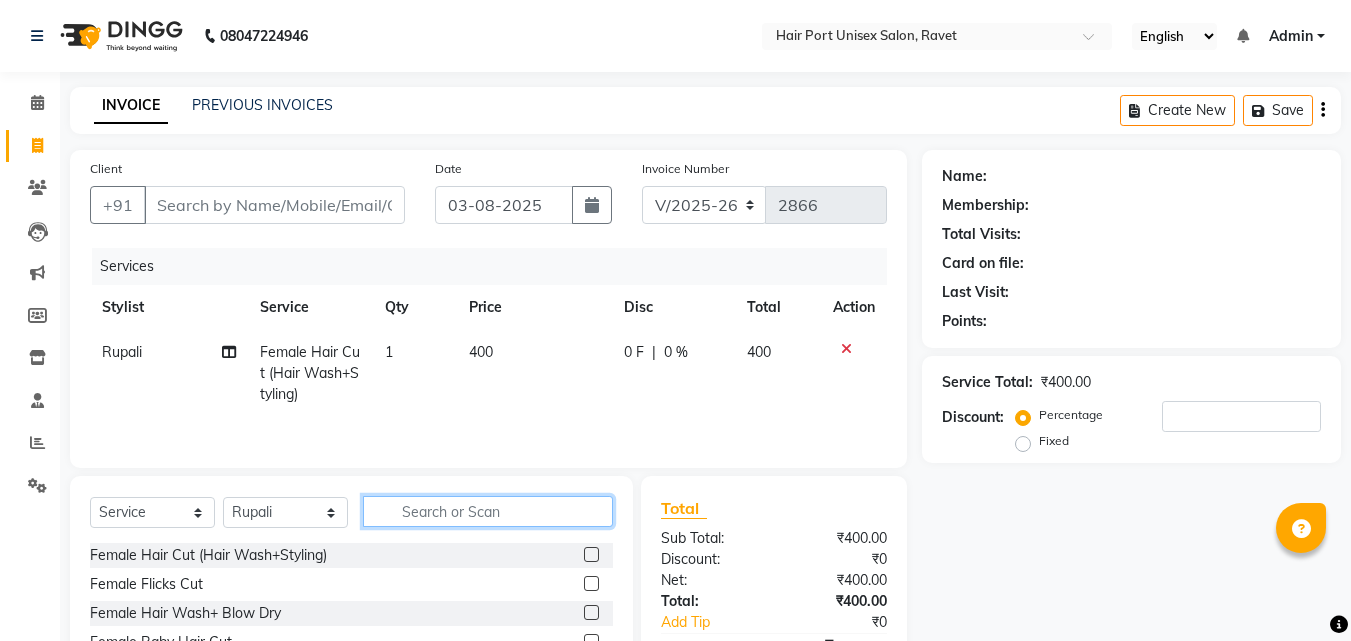 click 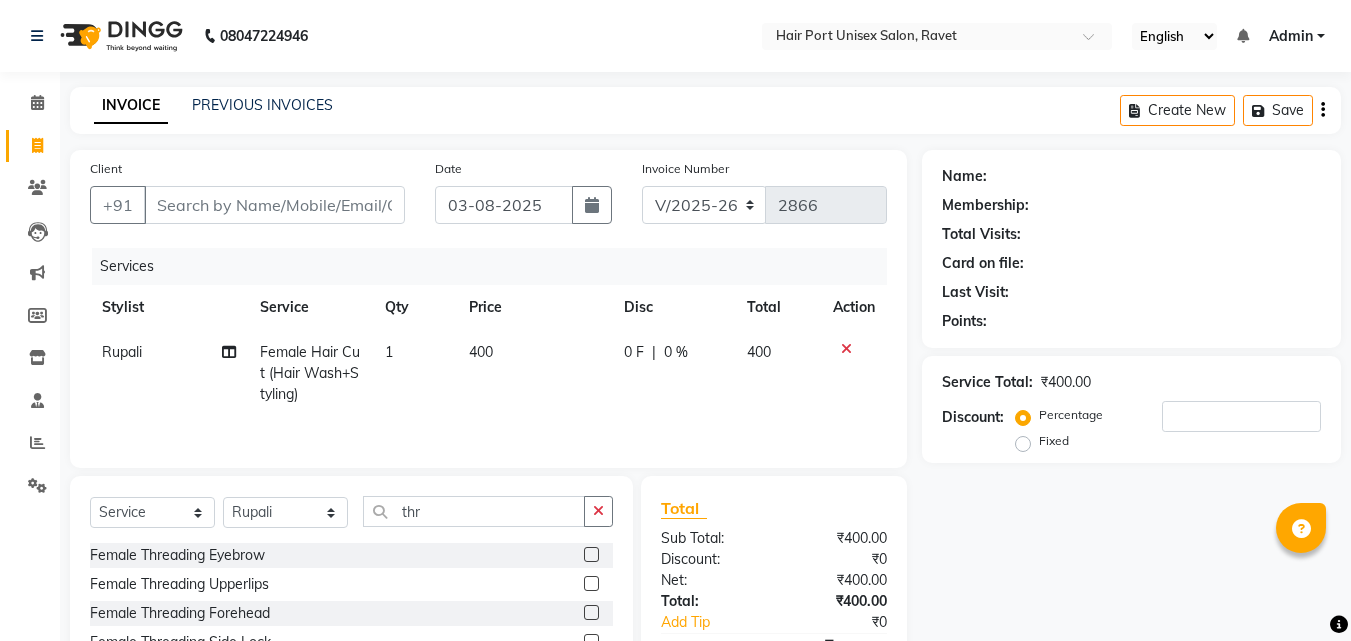 click 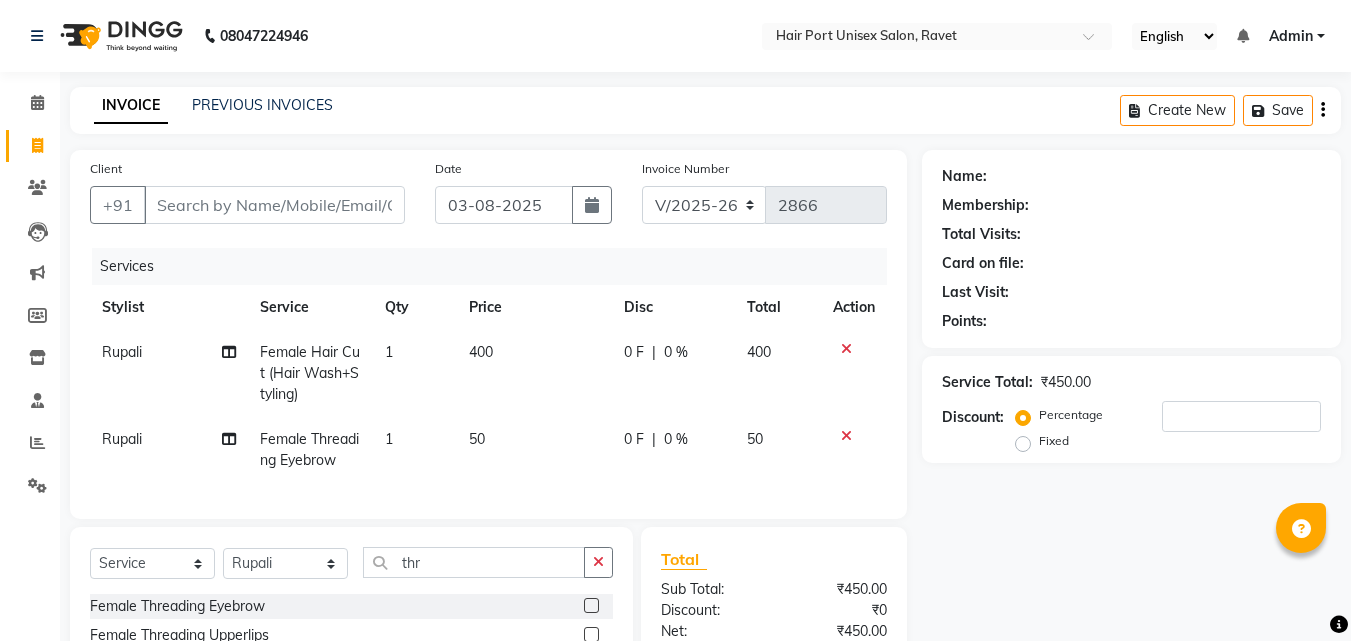 click on "Client +91 [PHONE] Date [DATE] Invoice Number V/2025 V/2025-26 2866 Services Stylist Service Qty Price Disc Total Action Rupali  Female Hair Cut (Hair Wash+Styling) 1 400 0 F | 0 % 400 Rupali  Female Threading Eyebrow 1 50 0 F | 0 % 50" 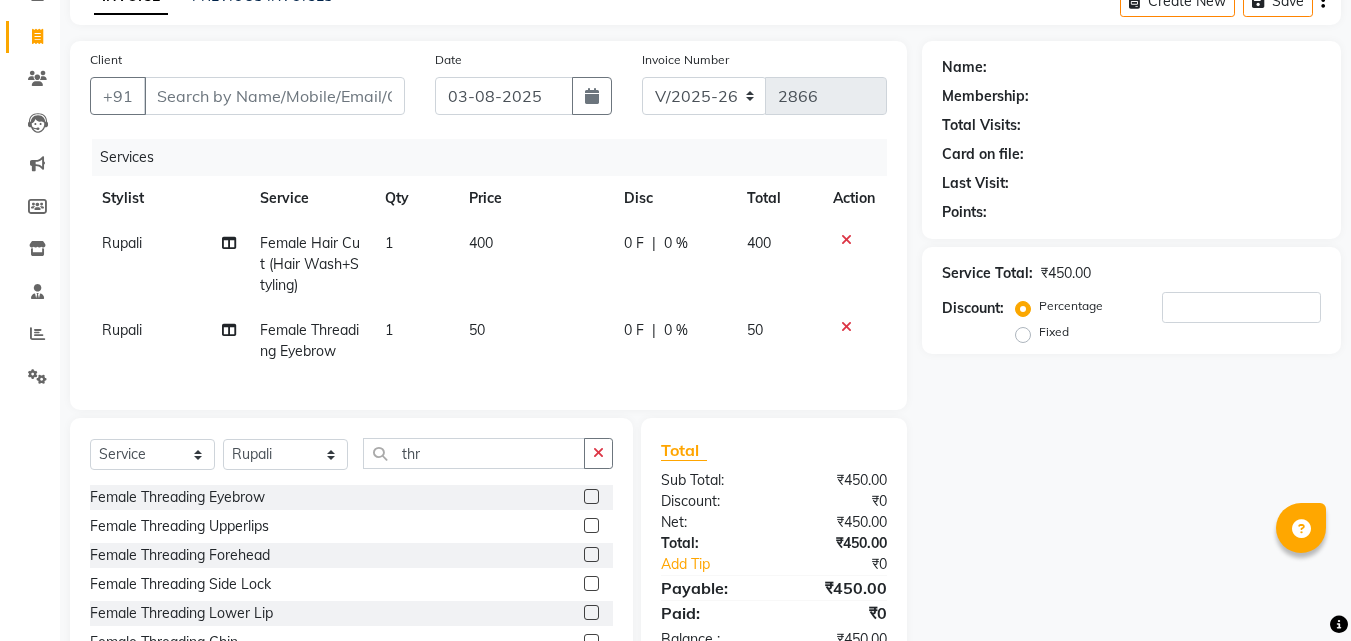 scroll, scrollTop: 226, scrollLeft: 0, axis: vertical 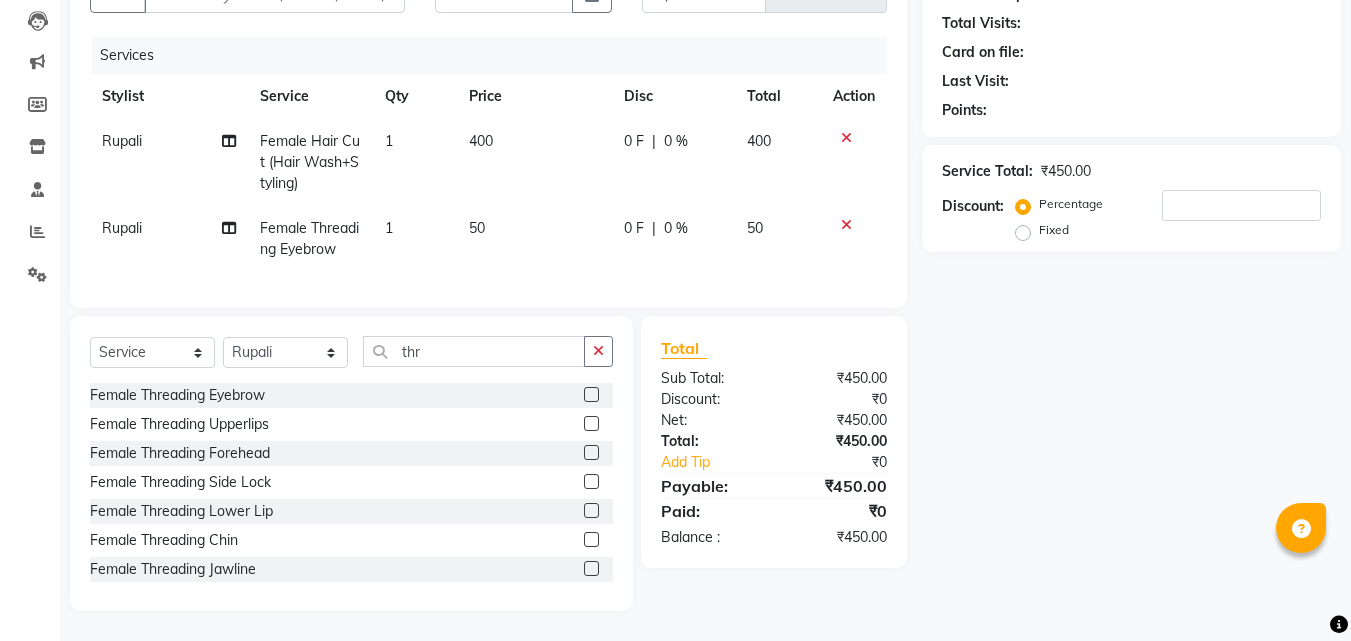 click 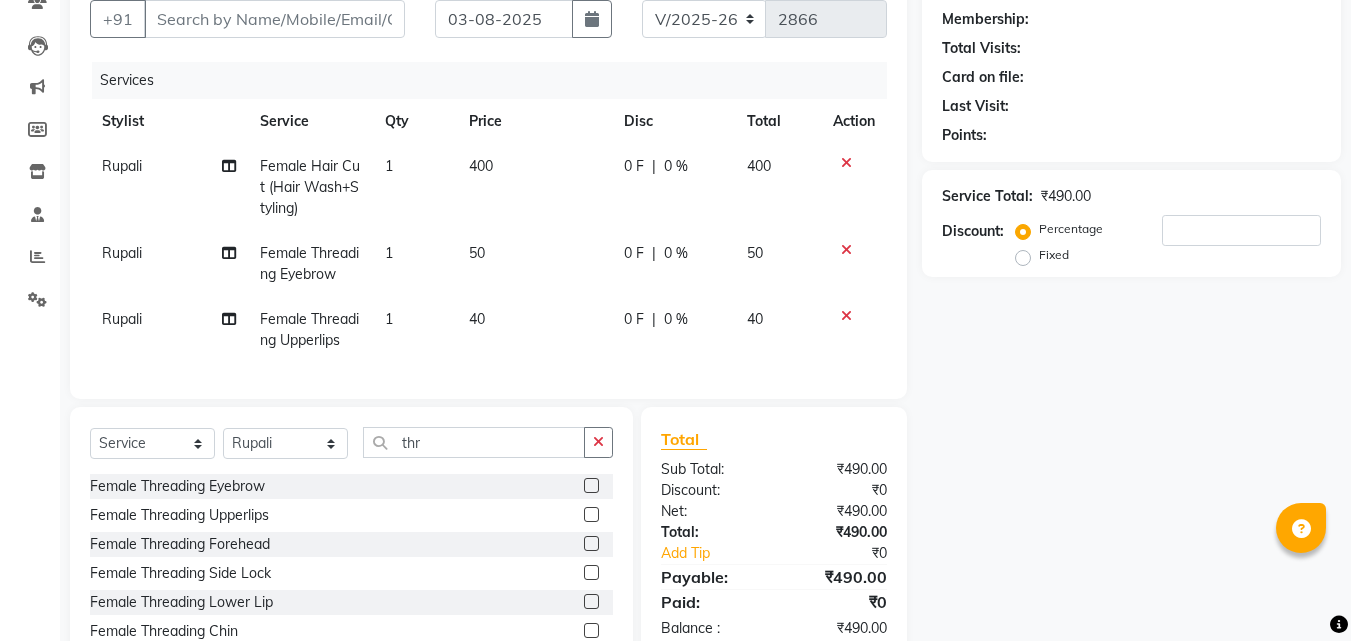 scroll, scrollTop: 146, scrollLeft: 0, axis: vertical 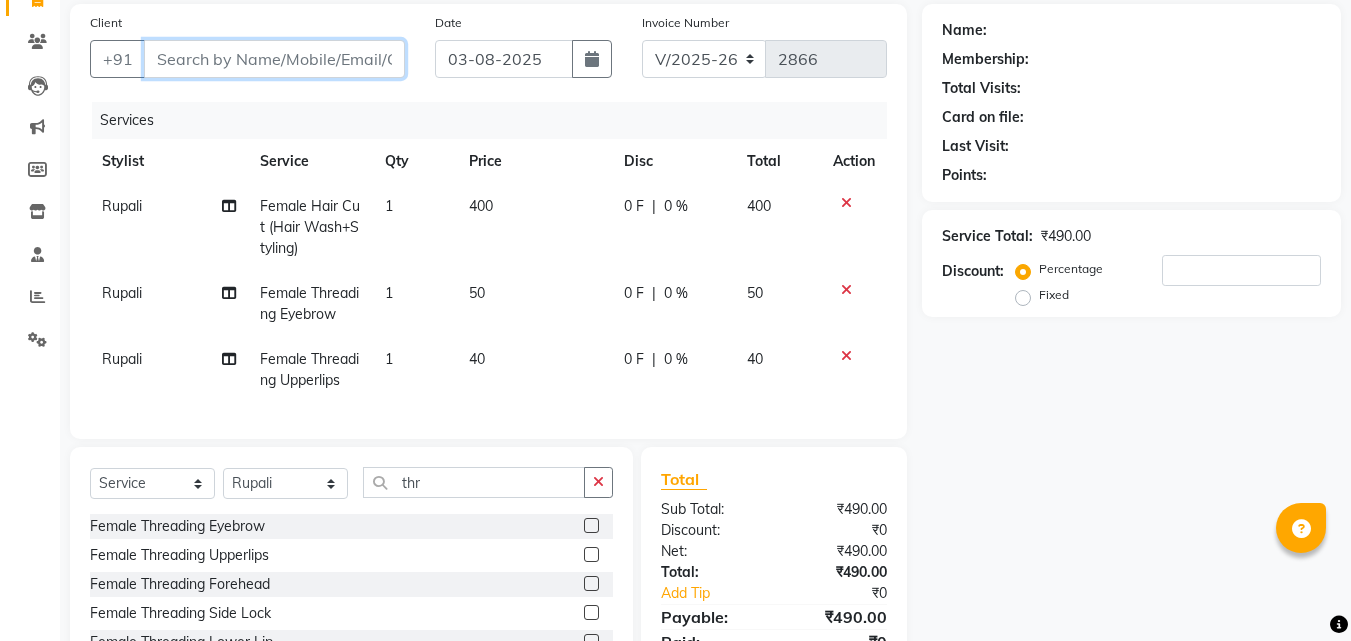click on "Client" at bounding box center (274, 59) 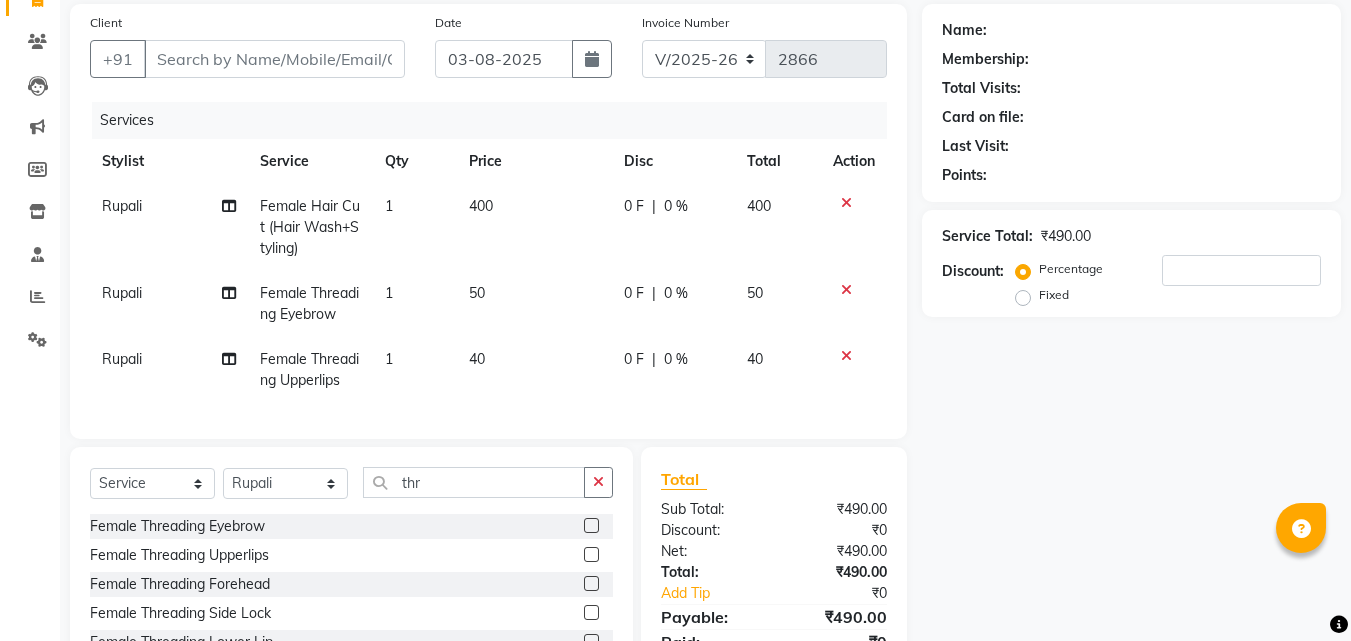 click 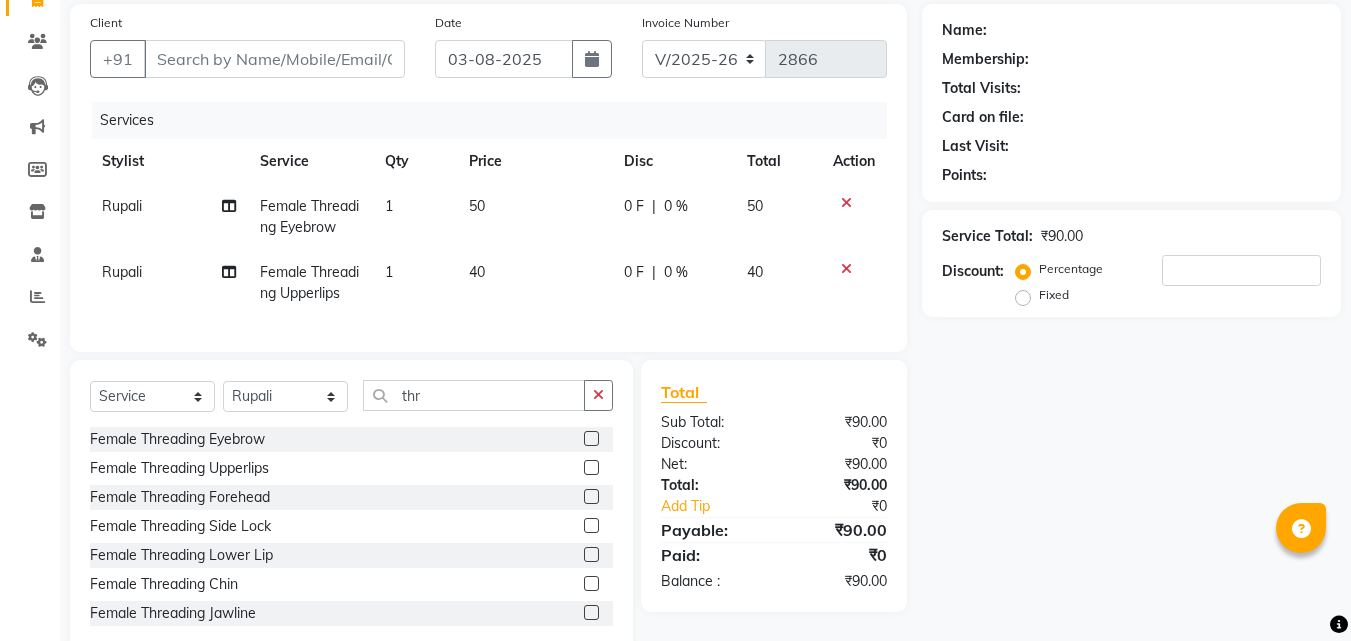 click 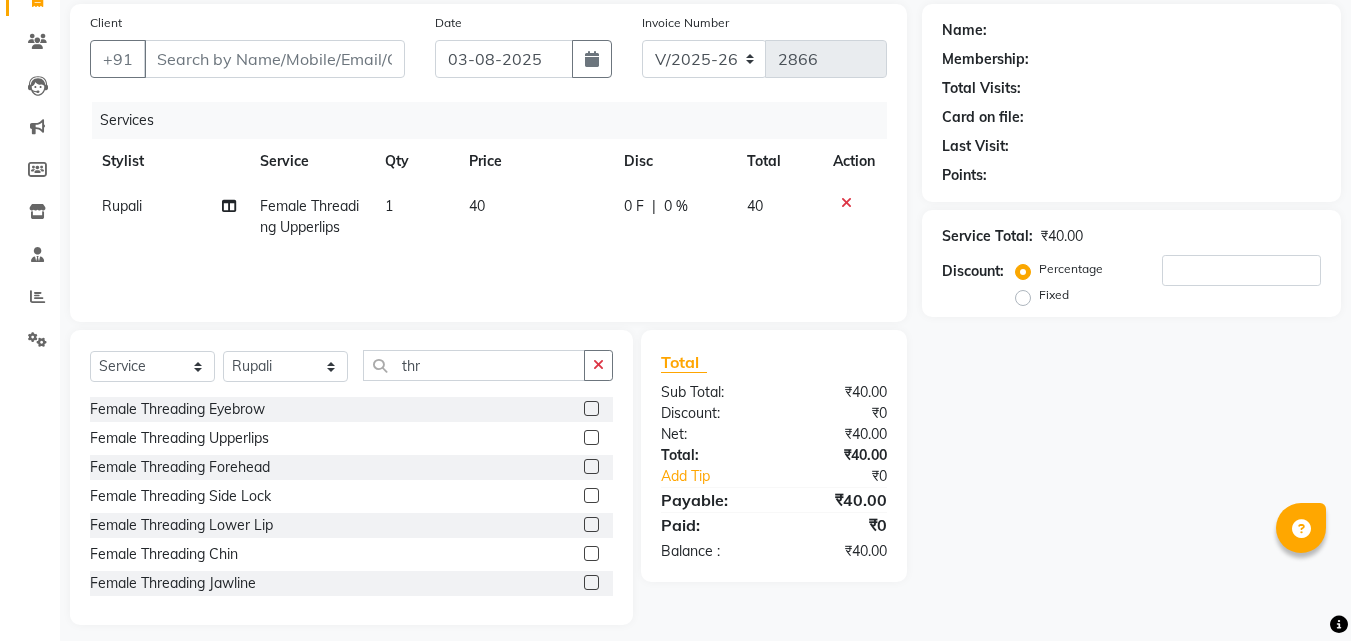 click 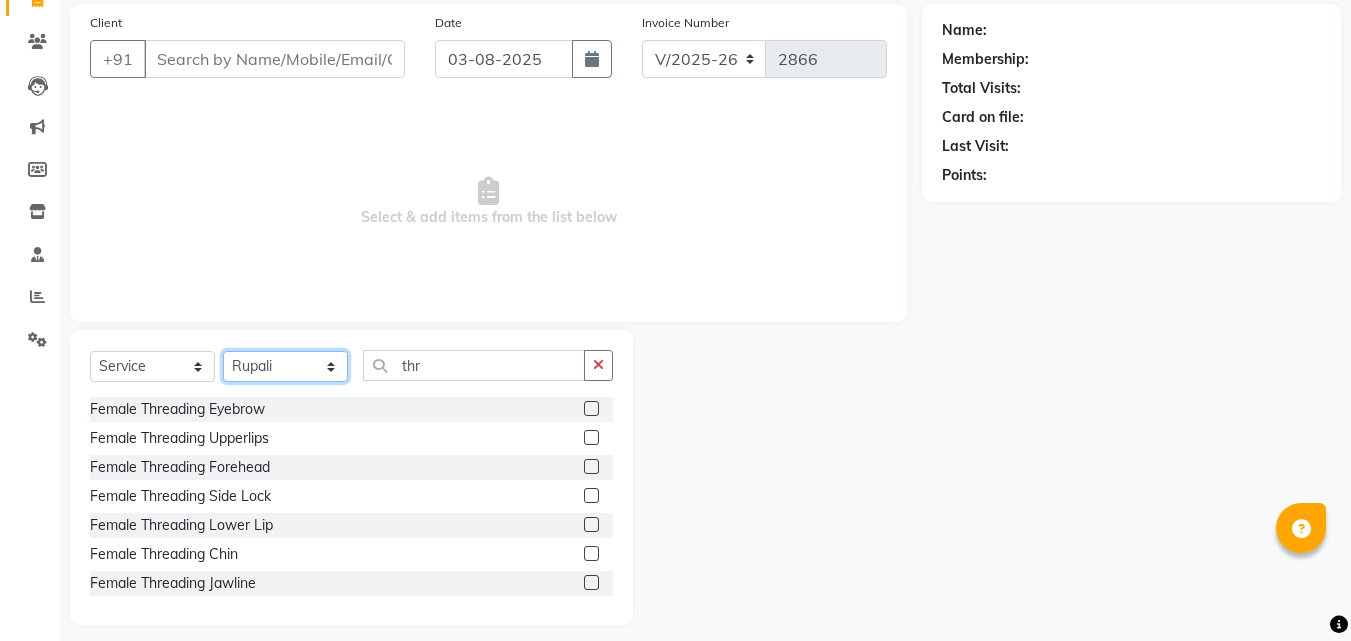 click on "Select Stylist Anushaka Parihar  Esmail Gufran Jyoti Disale Netaji Vishwanath Suryavanshi Rupali  Tanaji Vishwanath Suryavanshi Vinod Mane" 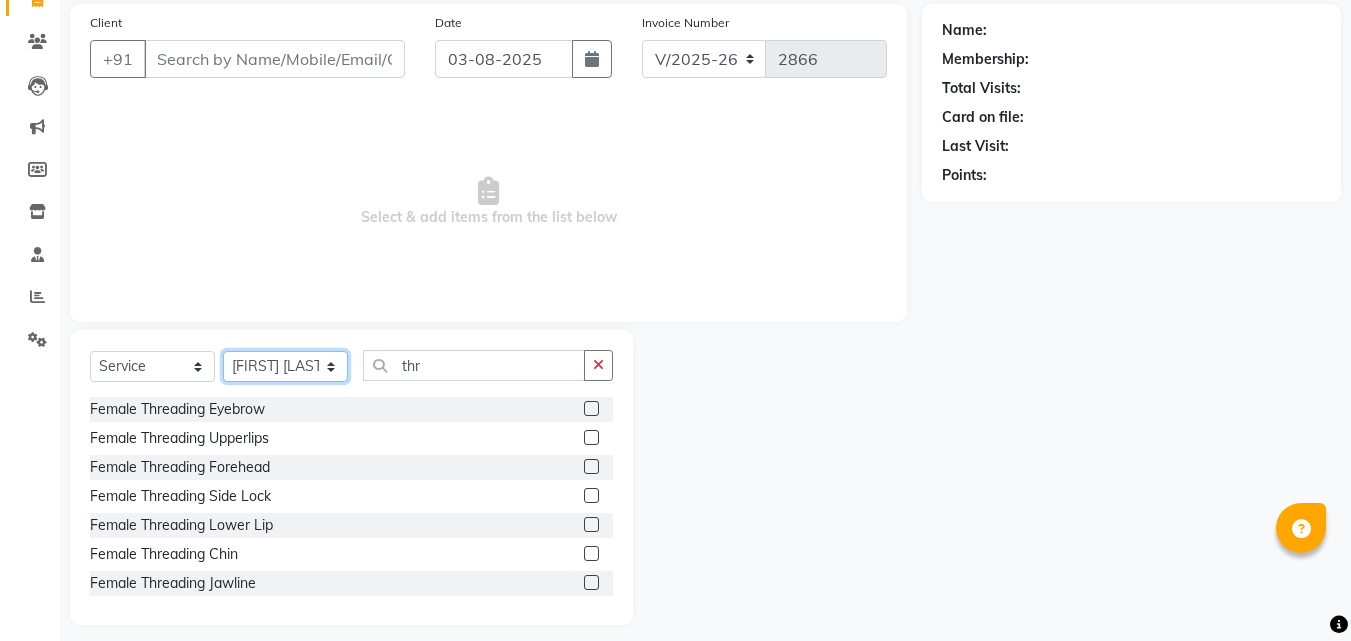 click on "Select Stylist Anushaka Parihar  Esmail Gufran Jyoti Disale Netaji Vishwanath Suryavanshi Rupali  Tanaji Vishwanath Suryavanshi Vinod Mane" 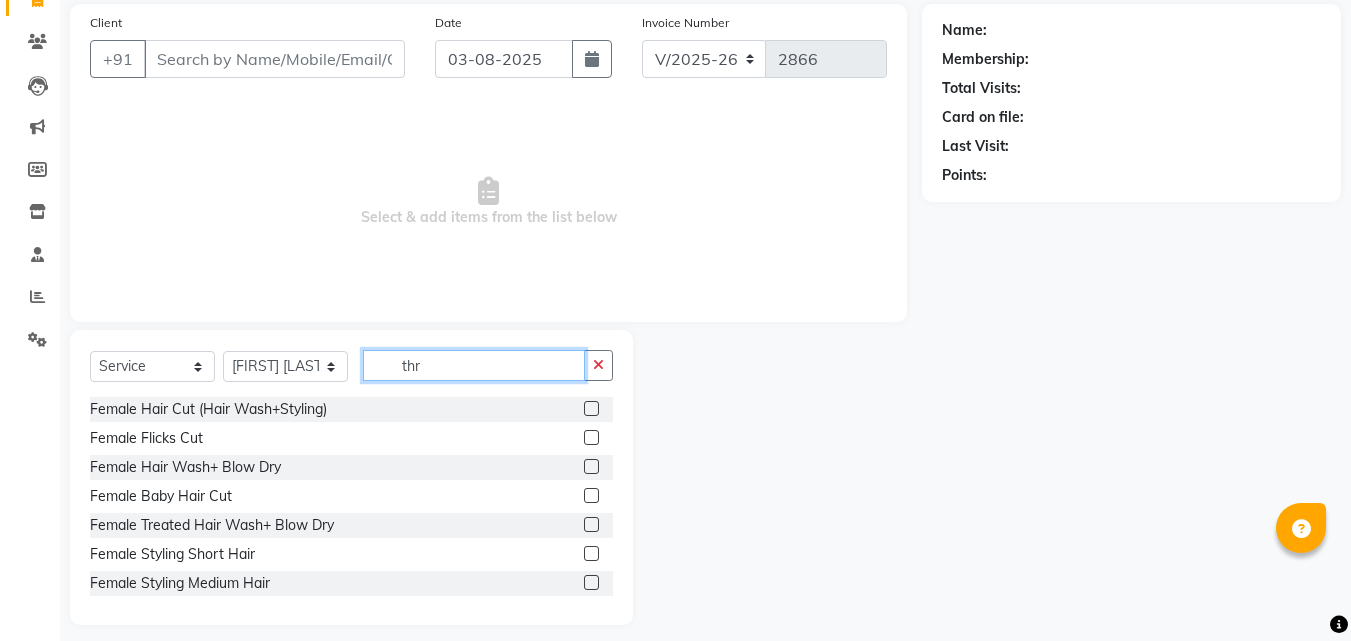 click on "thr" 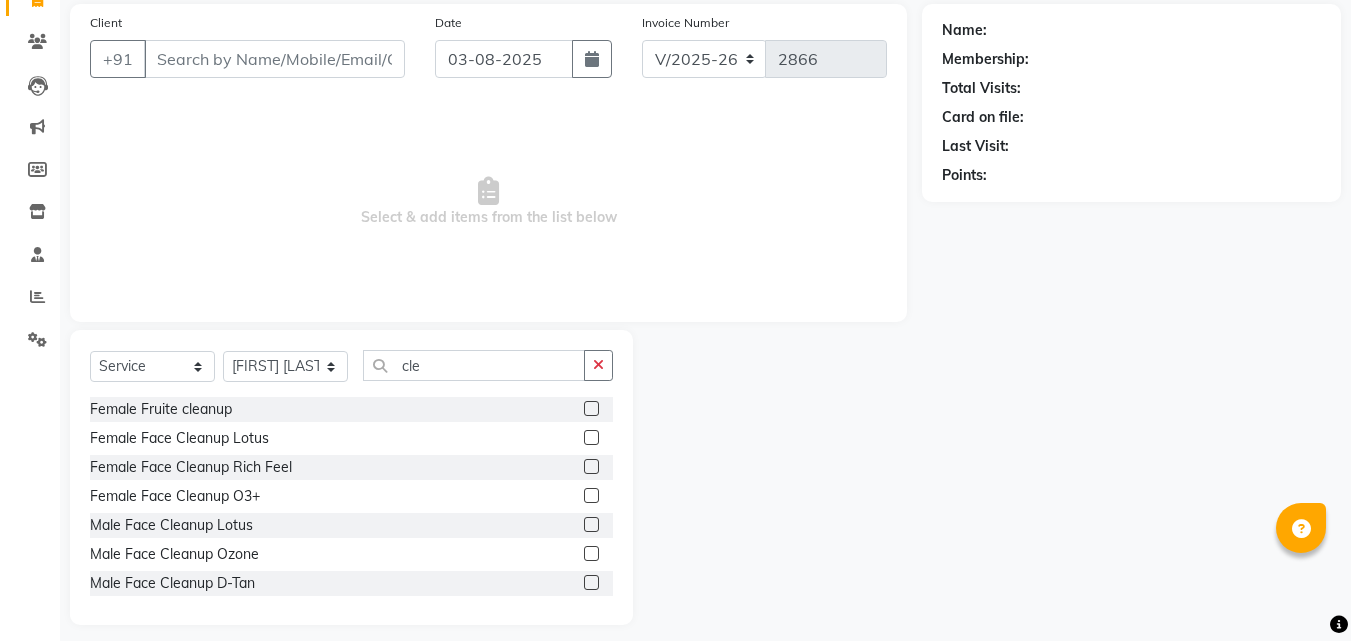 click on "Female Face Cleanup Rich Feel" 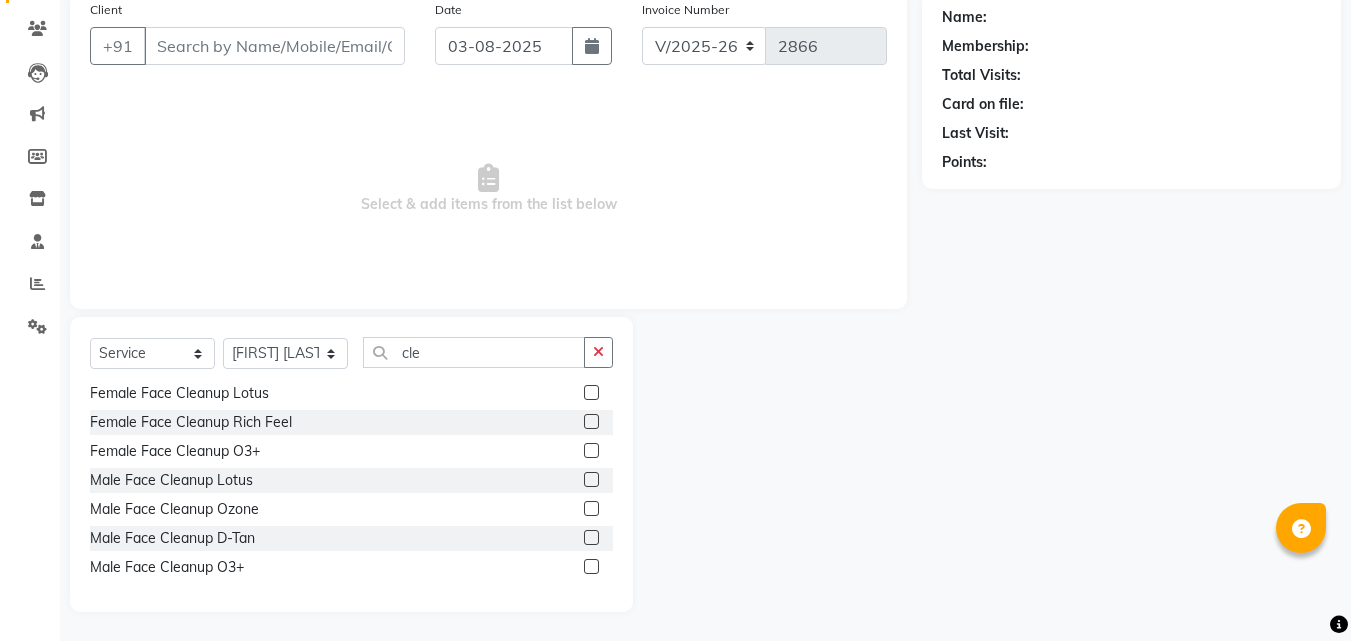 scroll, scrollTop: 160, scrollLeft: 0, axis: vertical 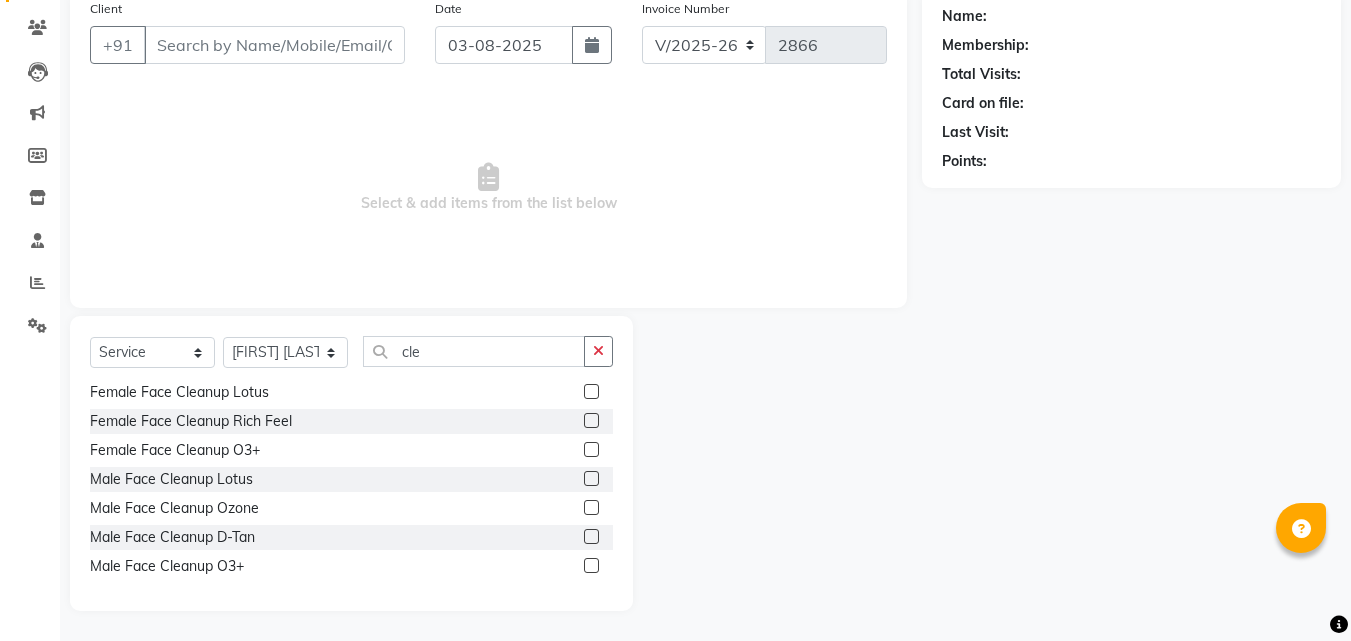 click 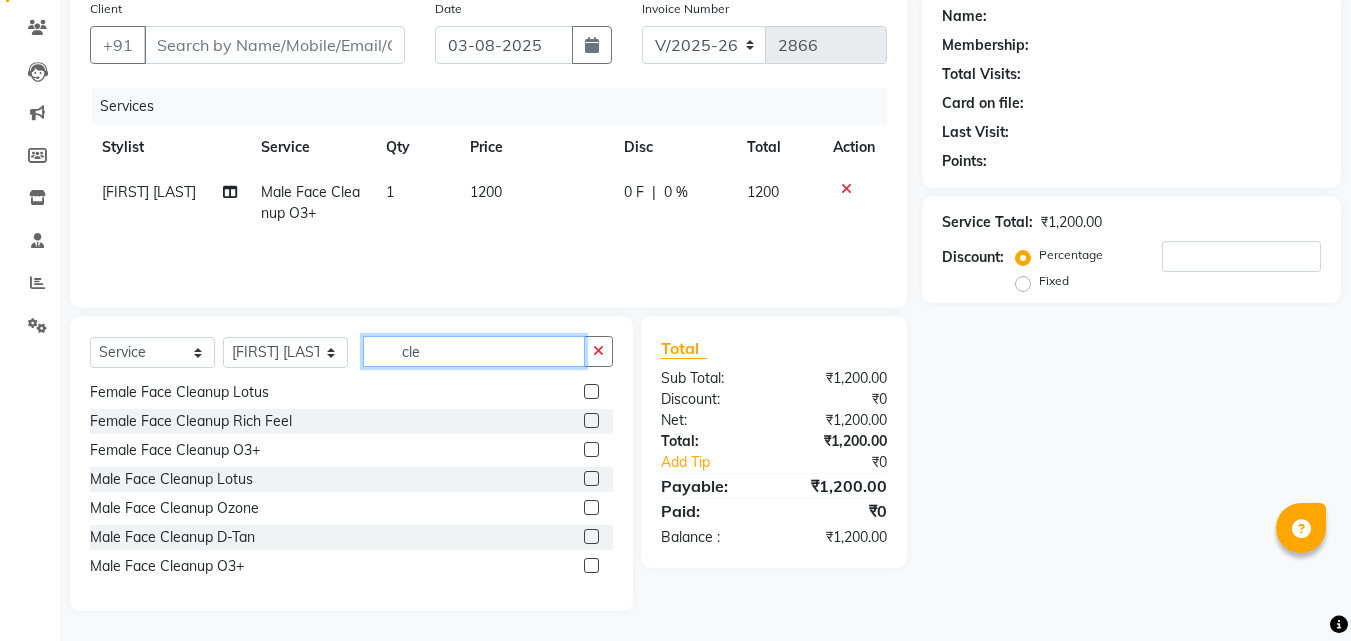 click on "cle" 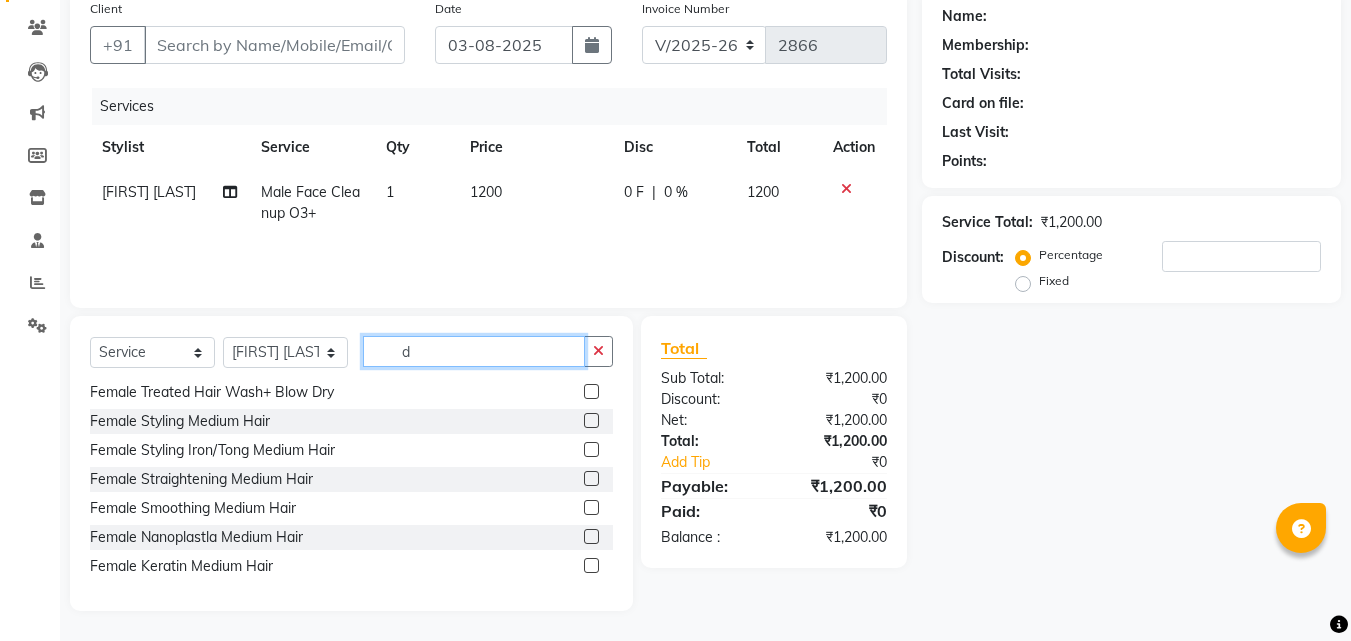 scroll, scrollTop: 0, scrollLeft: 0, axis: both 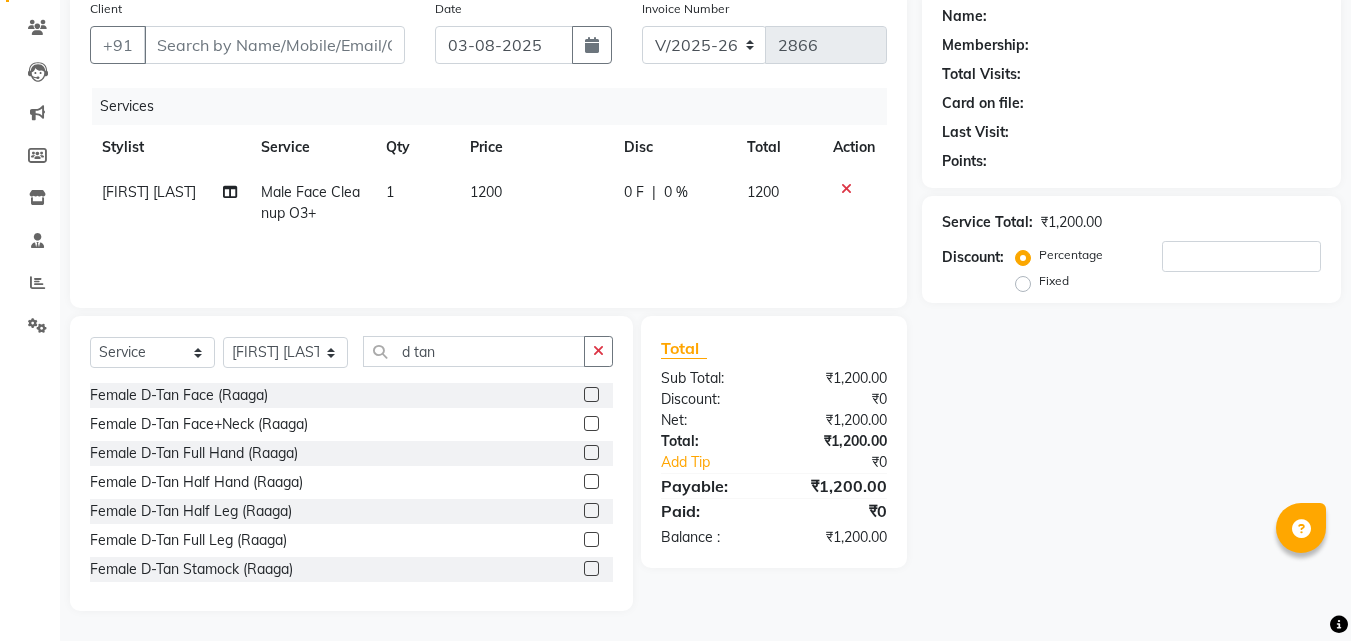 click on "Female D-Tan Face+Neck (Raaga)" 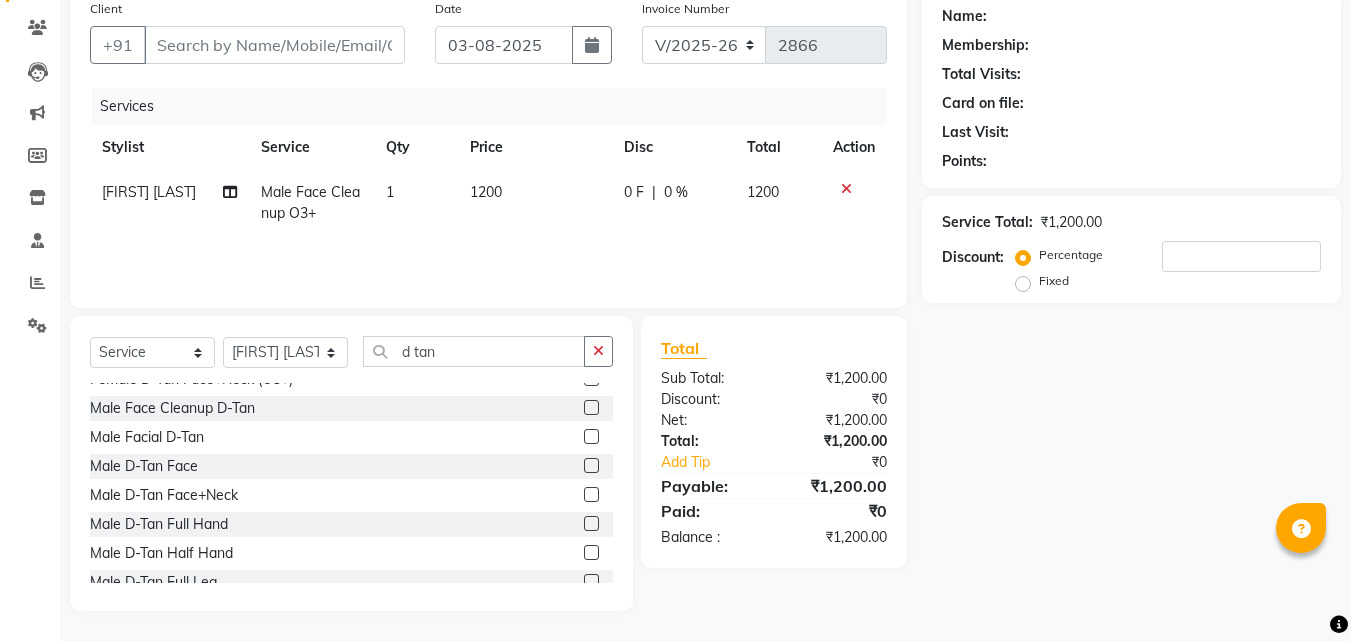 scroll, scrollTop: 280, scrollLeft: 0, axis: vertical 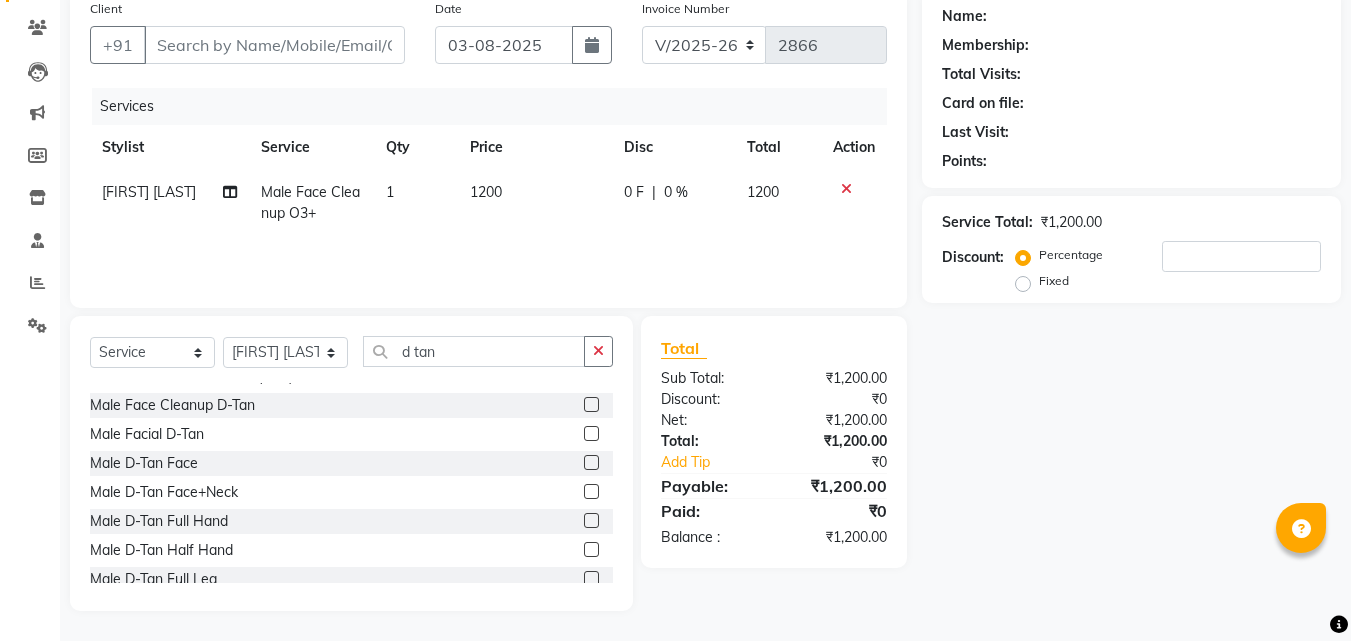 click 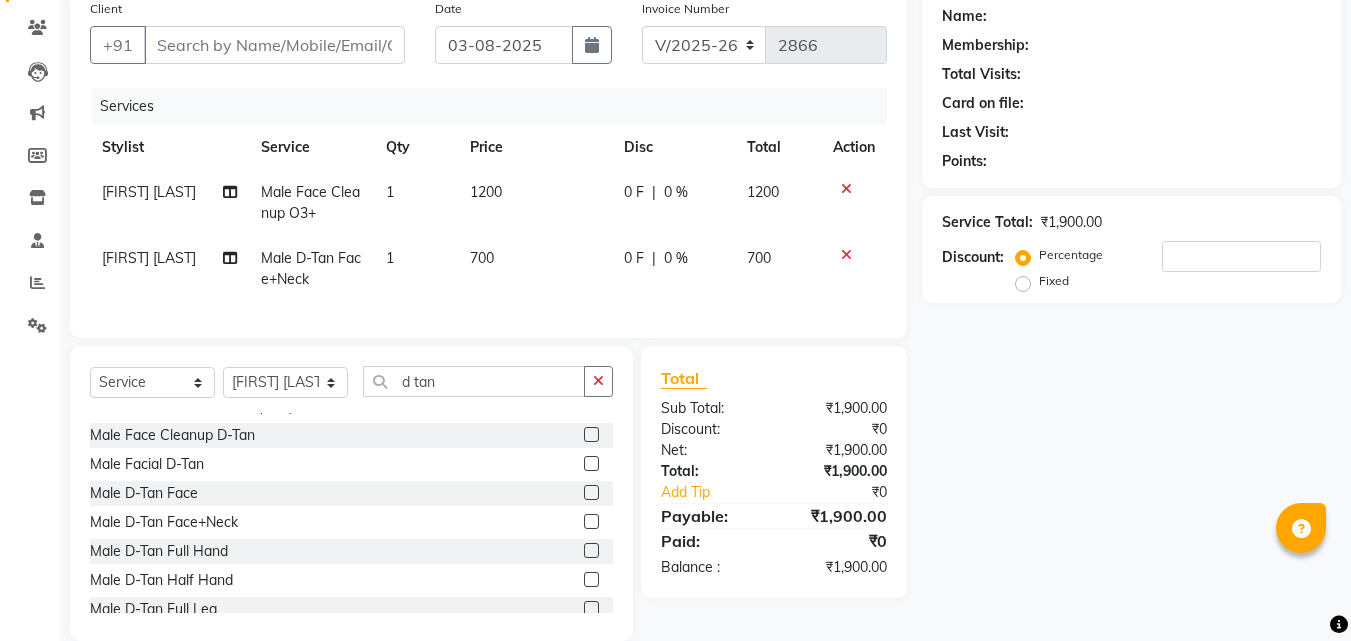 click on "700" 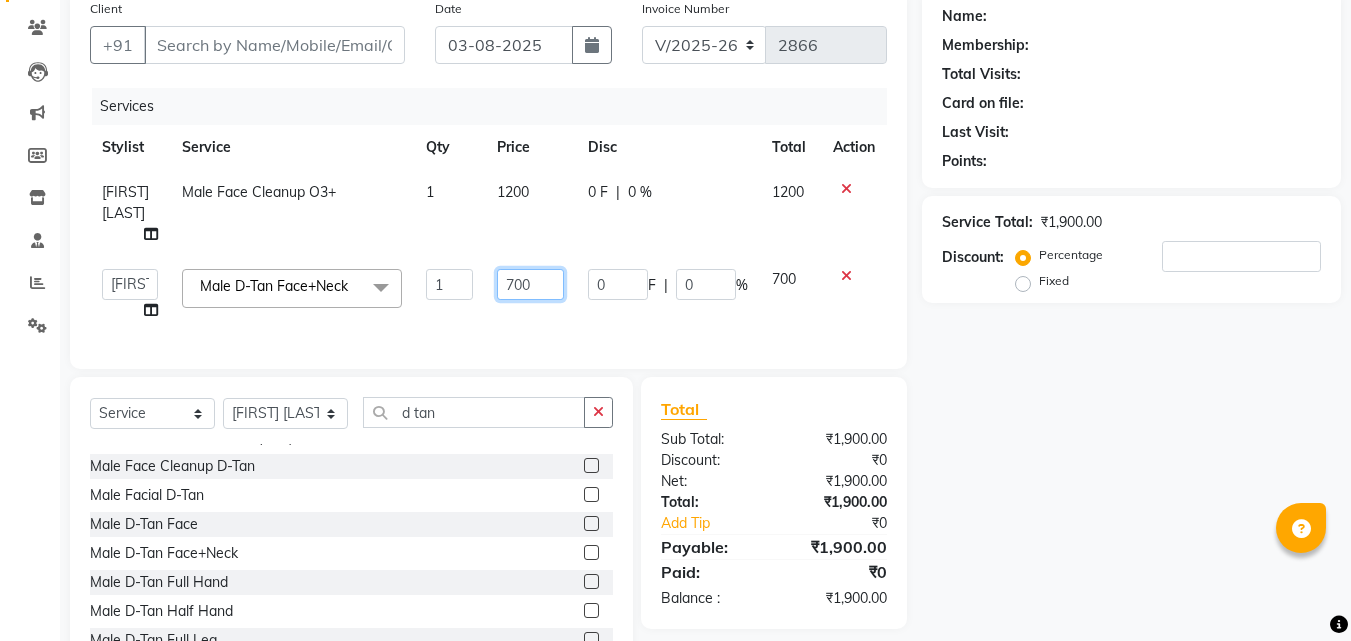 click on "700" 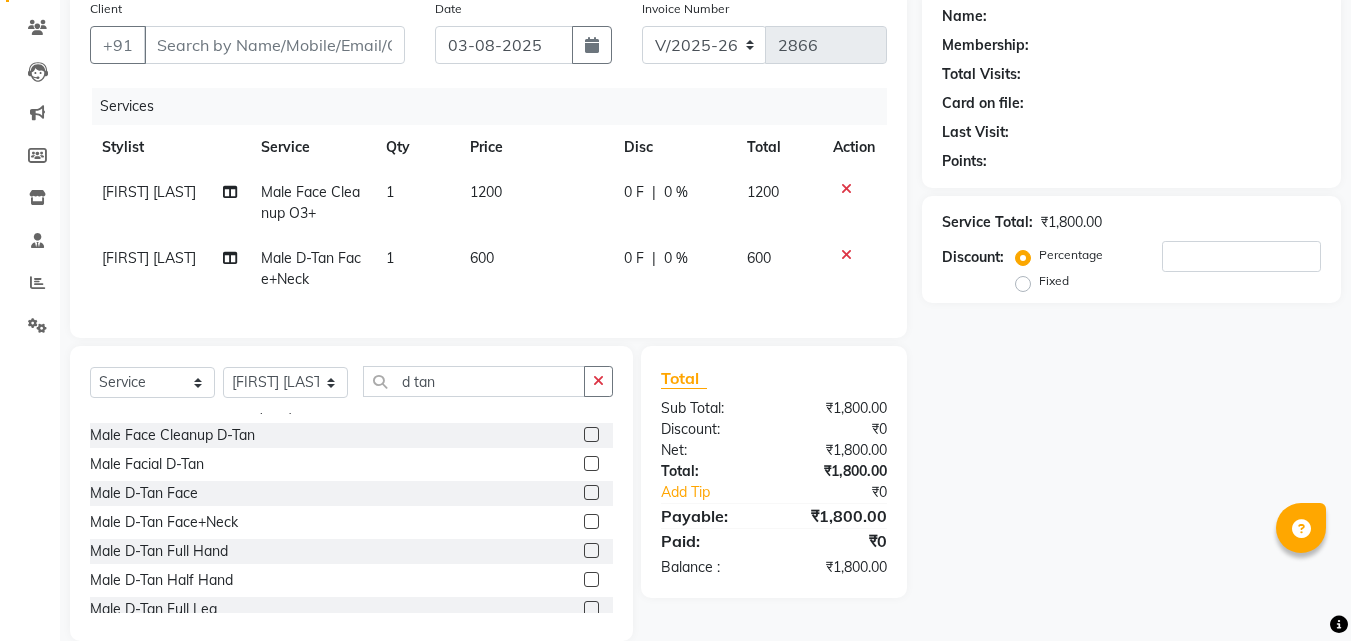 click on "600" 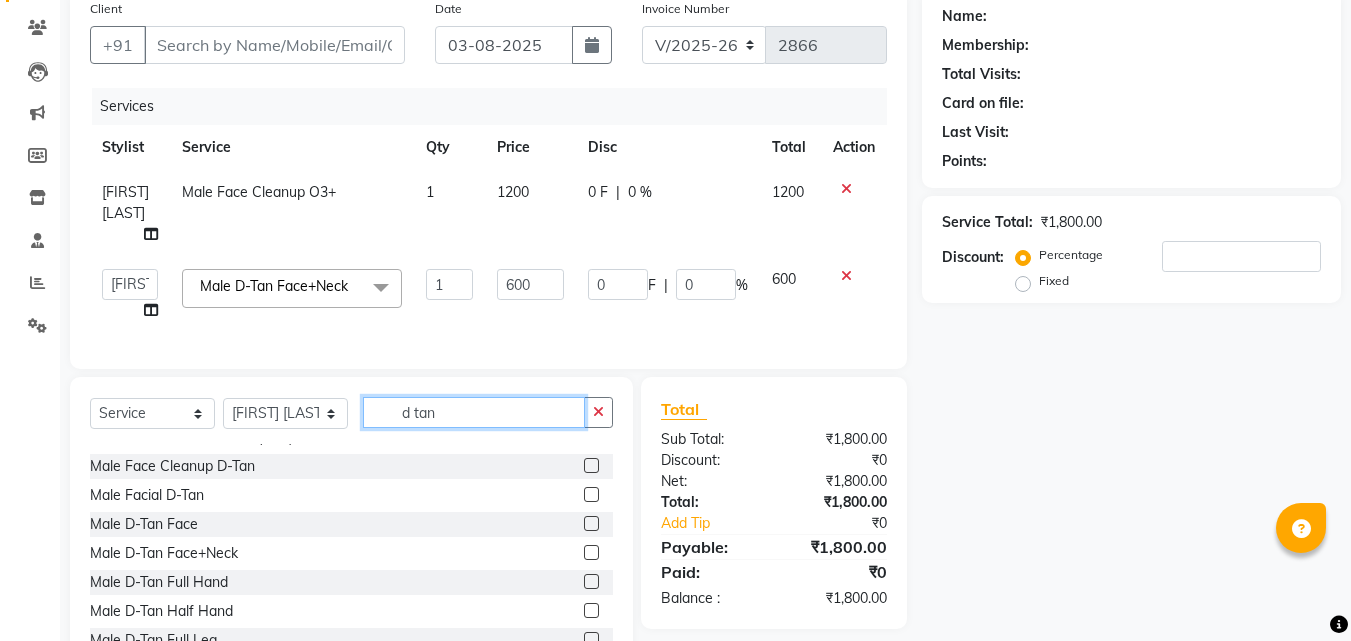 click on "d tan" 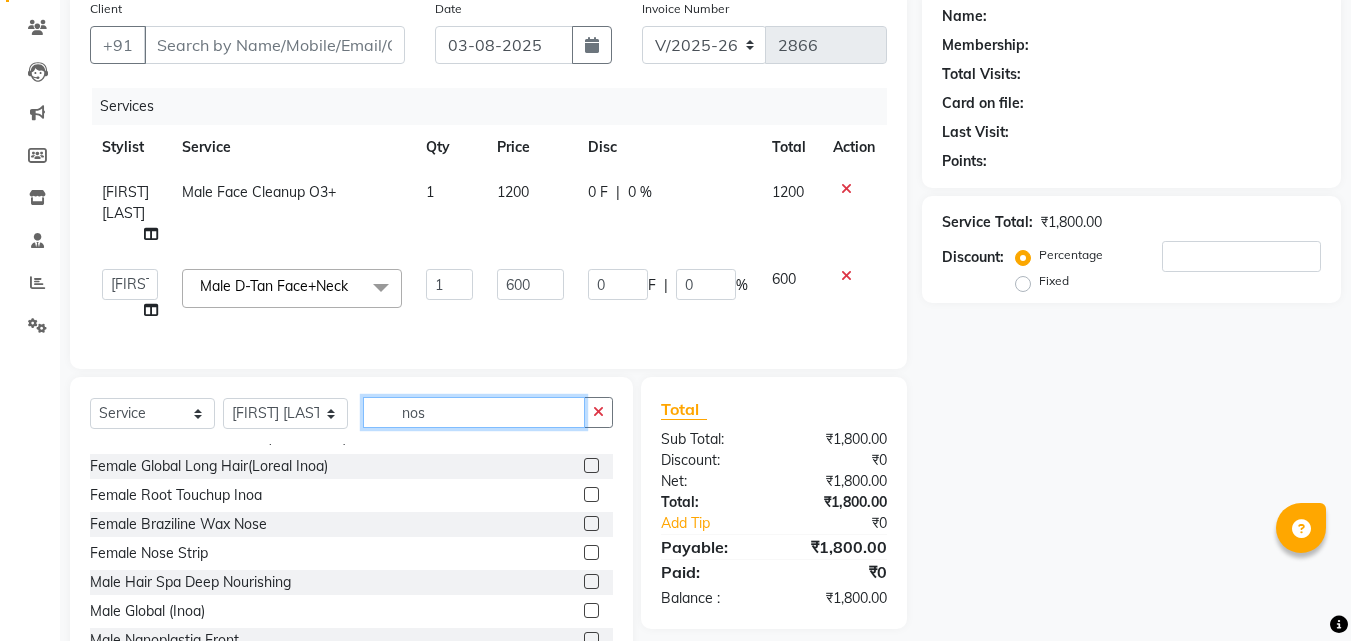 scroll, scrollTop: 0, scrollLeft: 0, axis: both 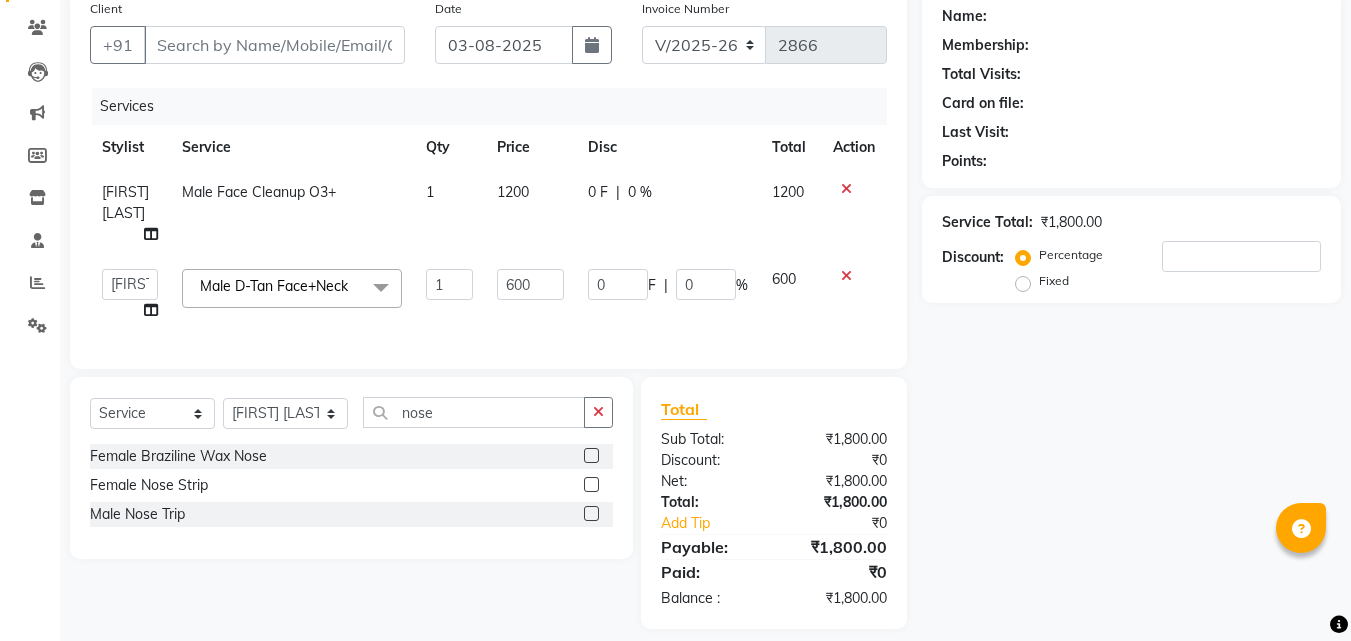 click 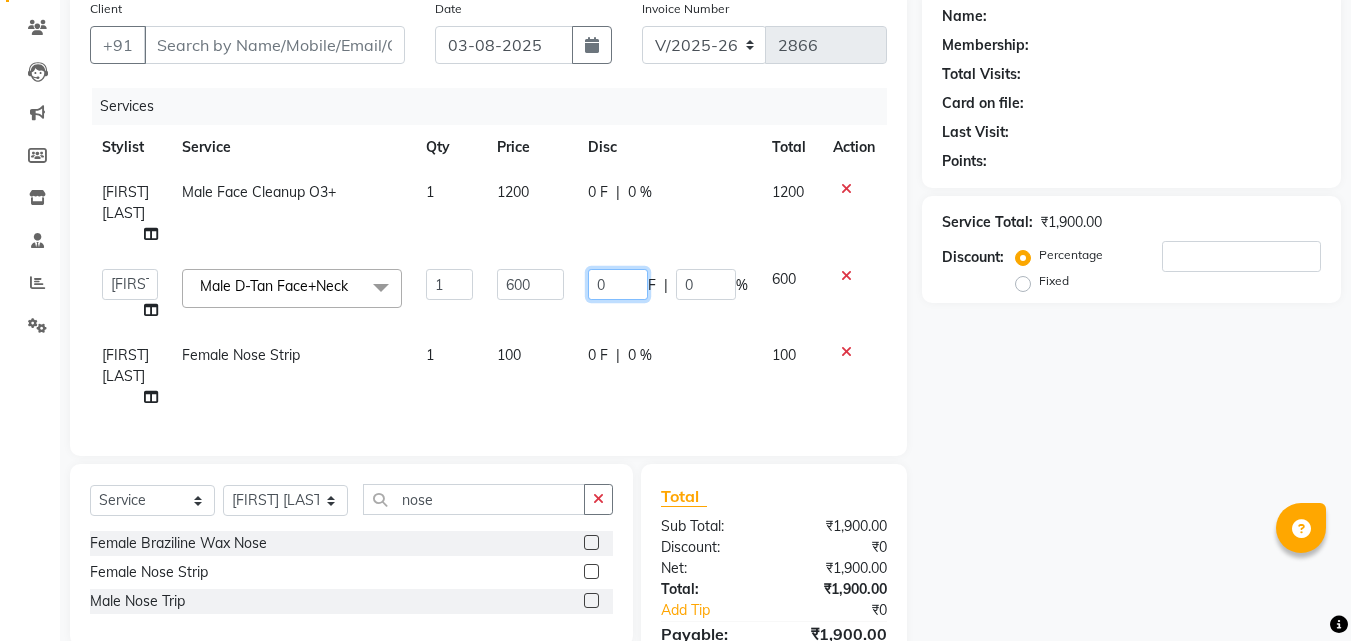 click on "0" 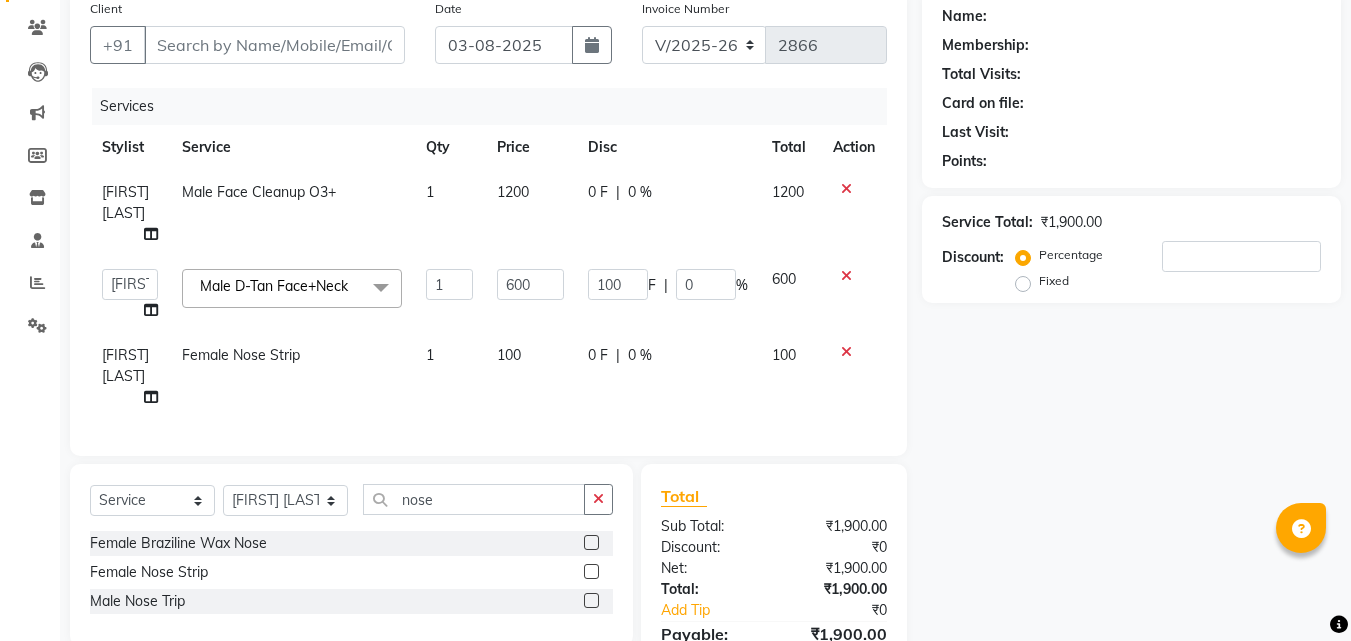 click on "100 F | 0 %" 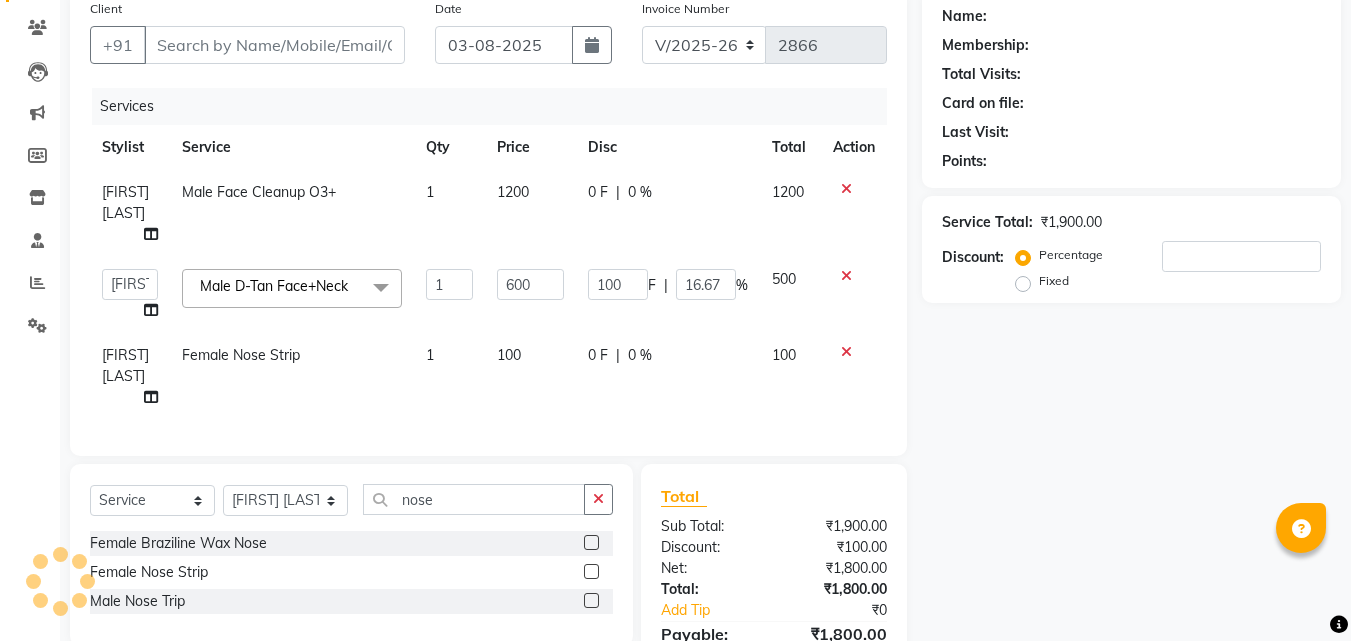 click on "0 F" 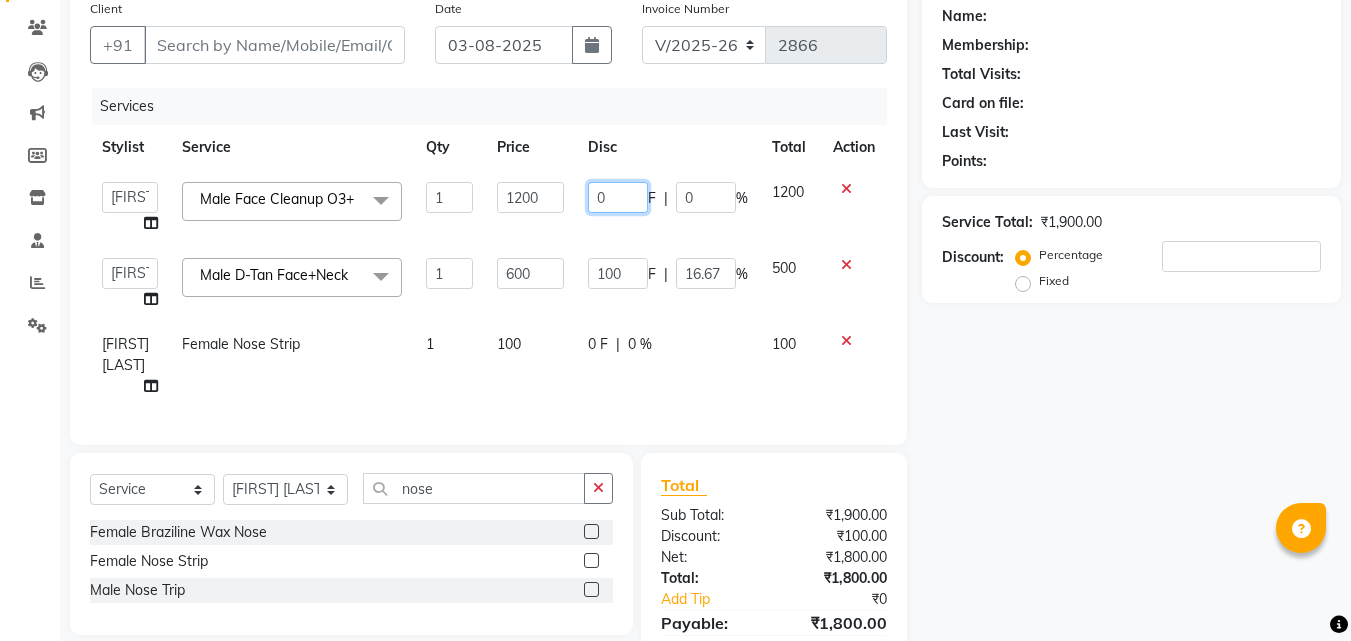 click on "0" 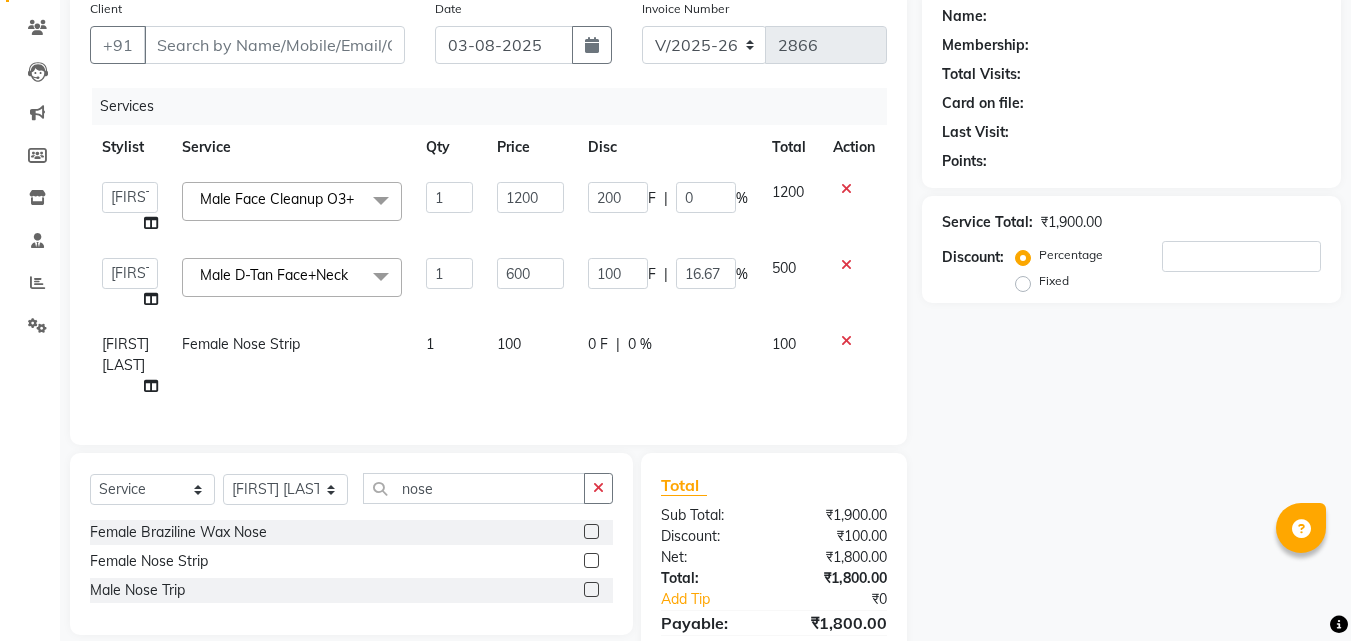 click on "200 F | 0 %" 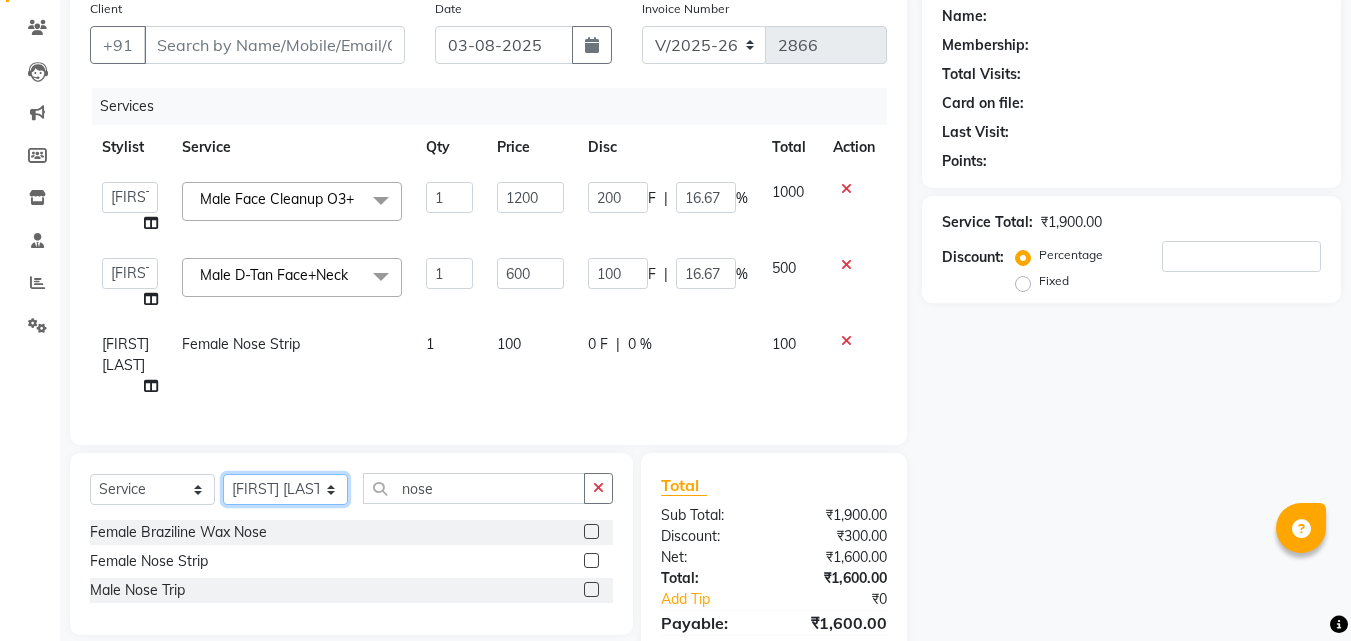 click on "Select Stylist Anushaka Parihar  Esmail Gufran Jyoti Disale Netaji Vishwanath Suryavanshi Rupali  Tanaji Vishwanath Suryavanshi Vinod Mane" 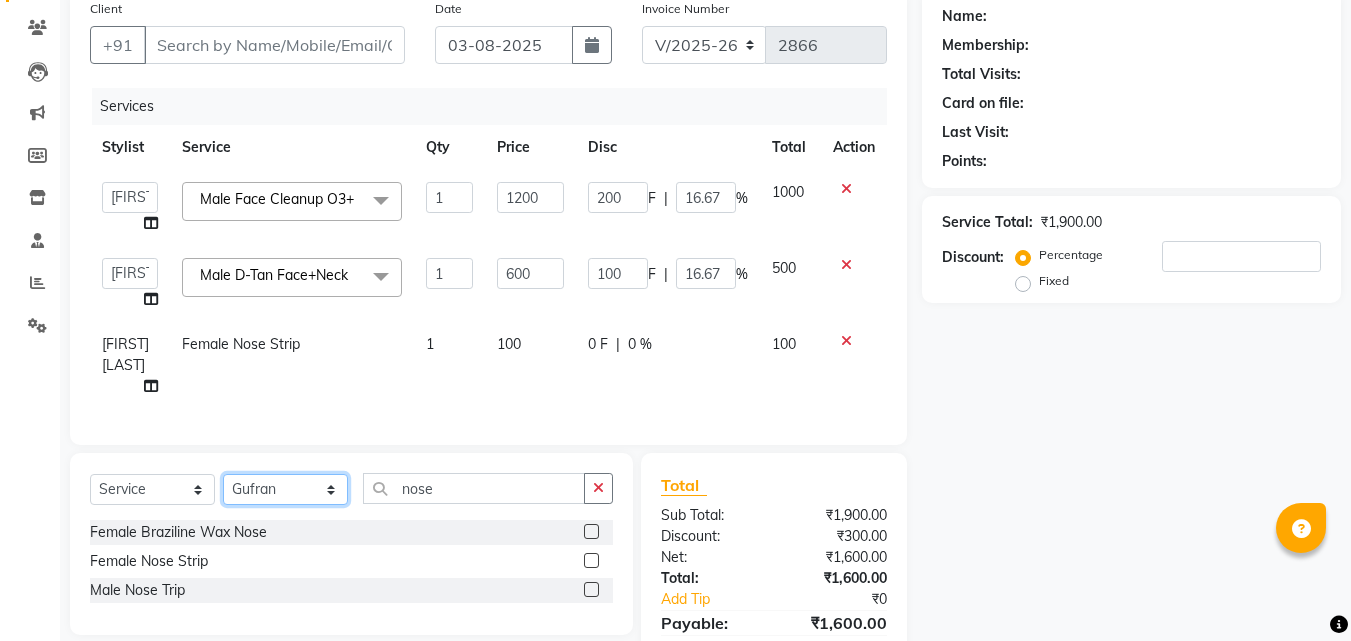 click on "Select Stylist Anushaka Parihar  Esmail Gufran Jyoti Disale Netaji Vishwanath Suryavanshi Rupali  Tanaji Vishwanath Suryavanshi Vinod Mane" 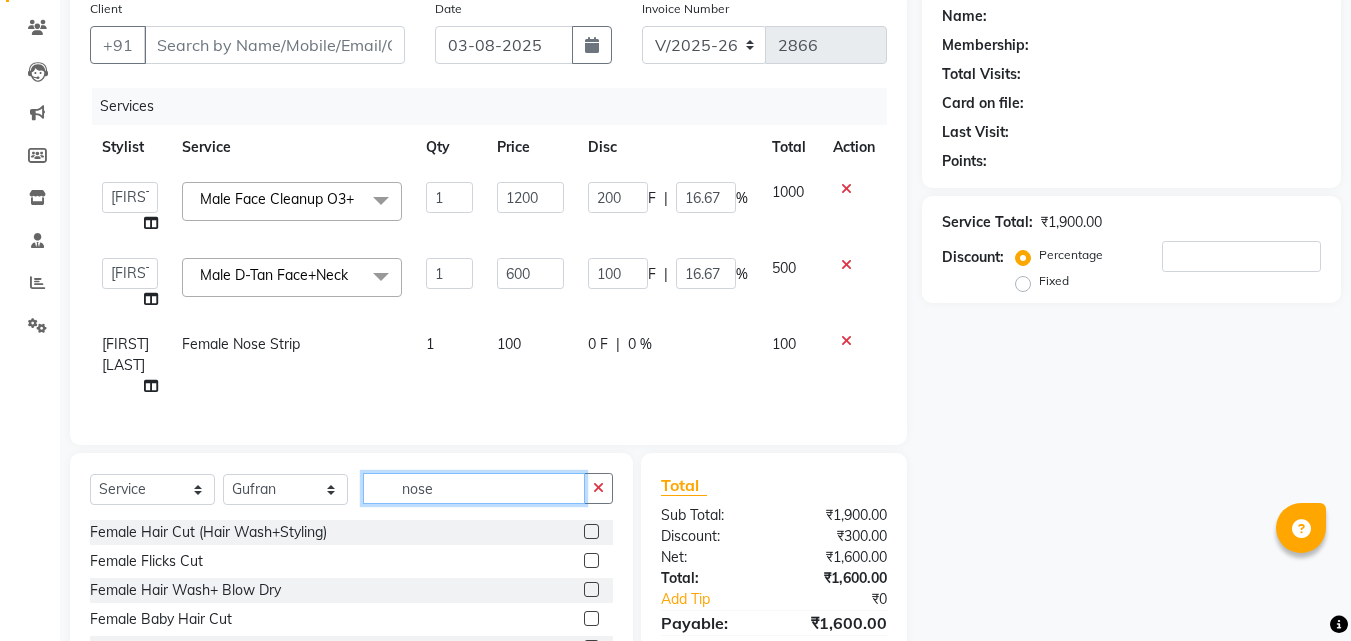 click on "nose" 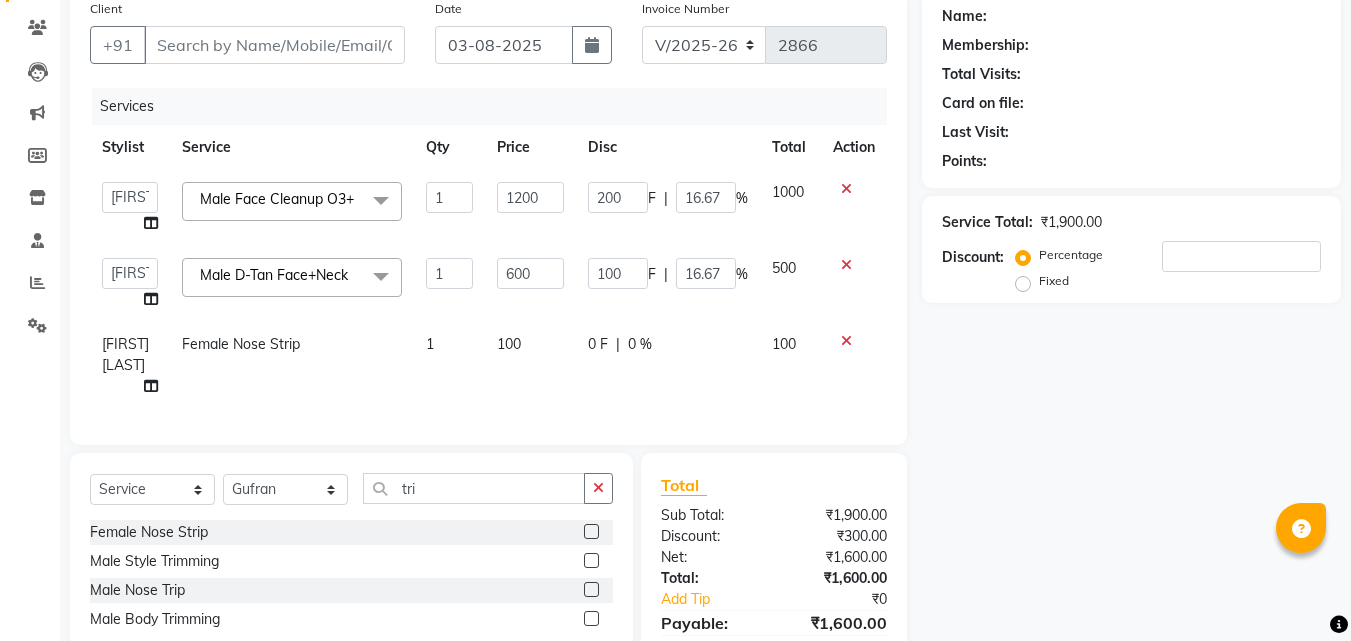 click 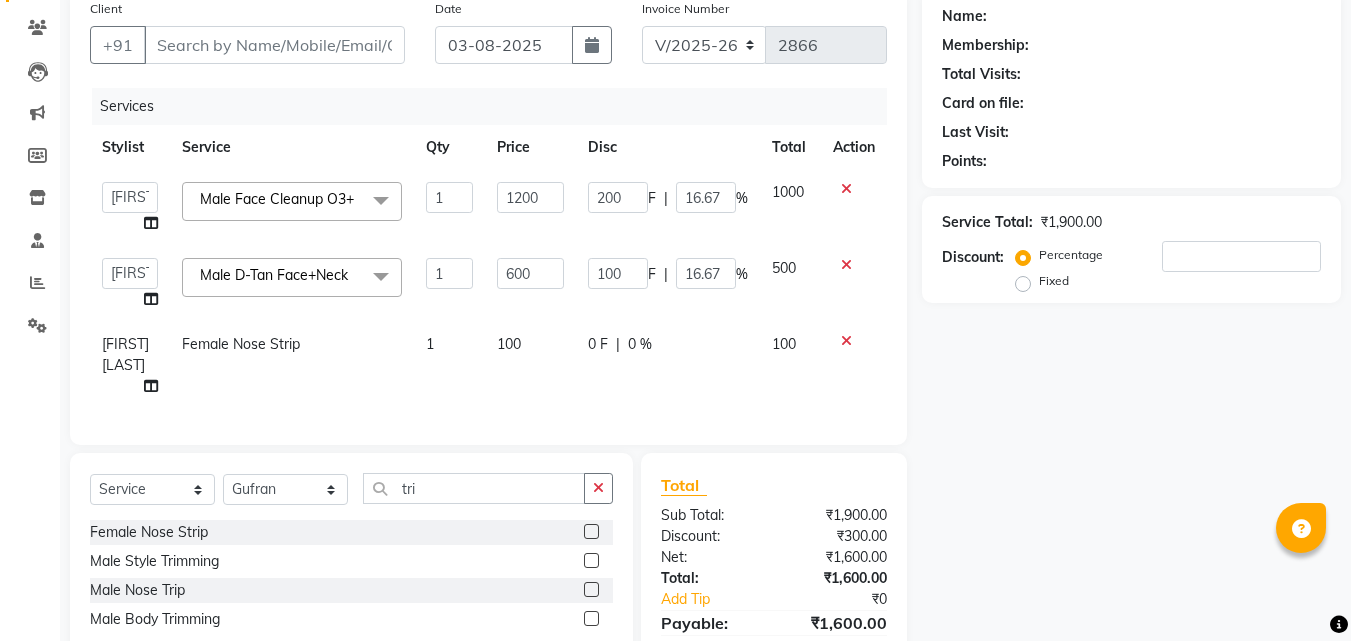 click at bounding box center [590, 561] 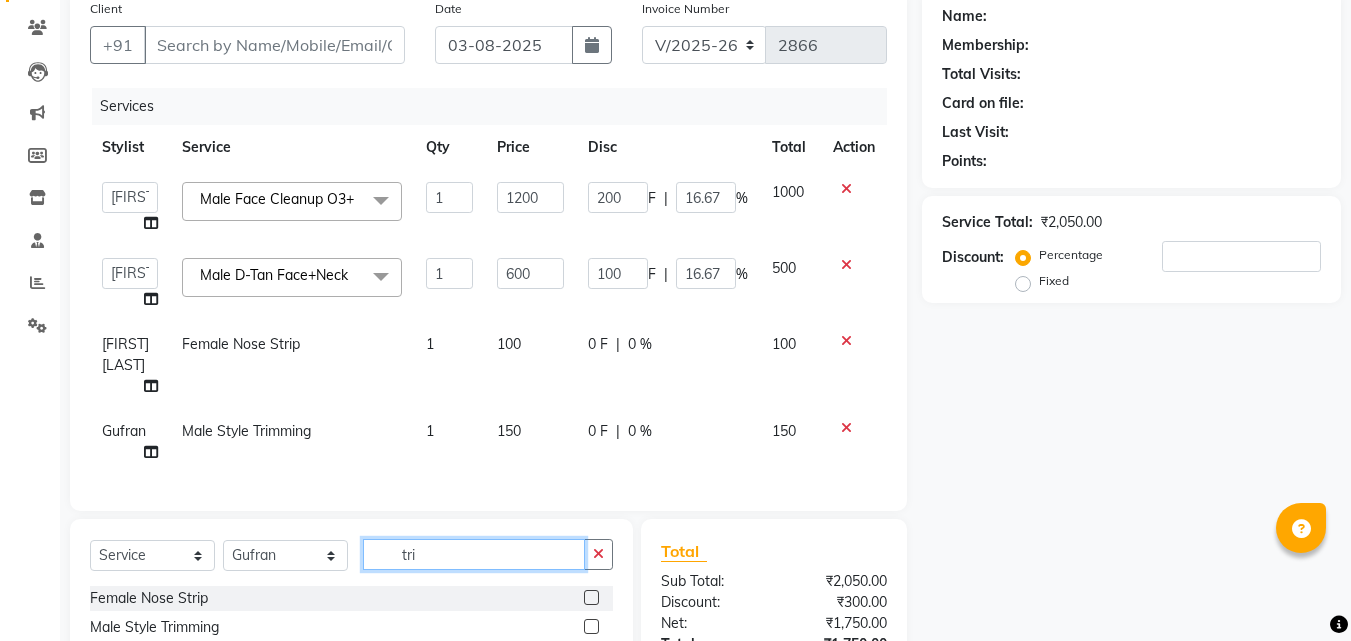 click on "tri" 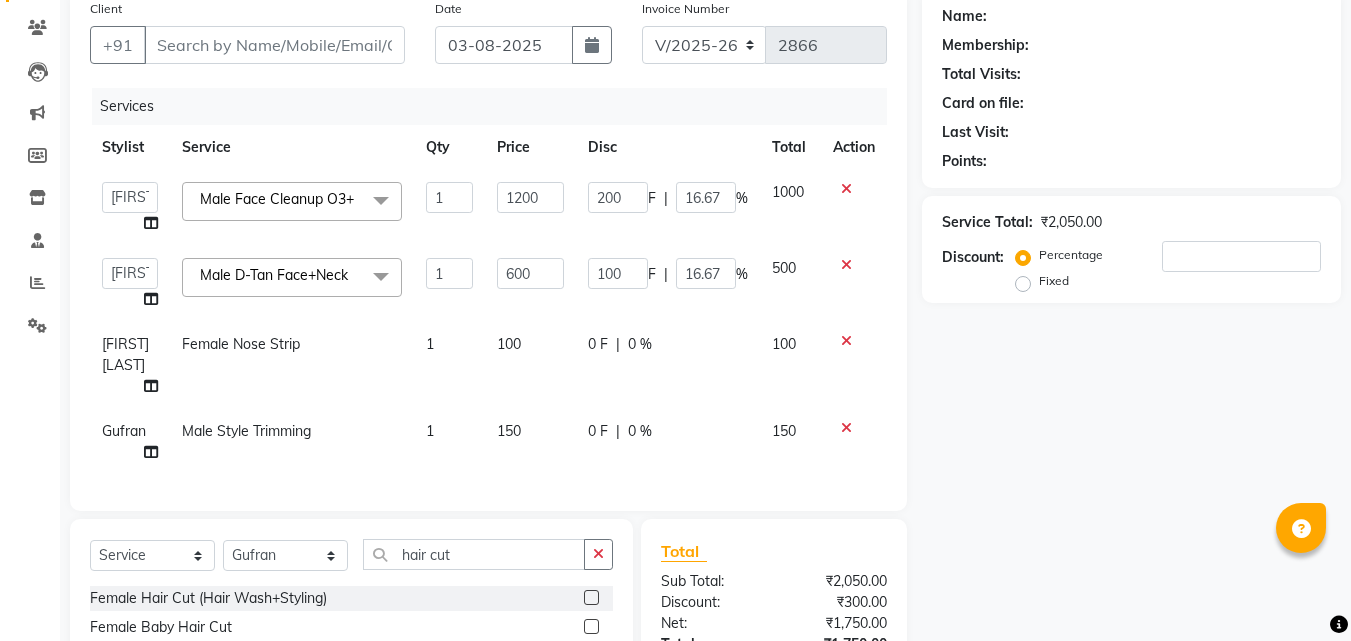 click on "Client +91 [PHONE] Date [DATE] Invoice Number V/2025 V/2025-26 2866 Services Stylist Service Qty Price Disc Total Action  Anushaka Parihar    Esmail   Gufran   Jyoti Disale   Netaji [FIRST] [LAST]   Rupali    Tanaji [FIRST] [LAST]   Vinod Mane  Male Face Cleanup O3+  x Female Hair Cut (Hair Wash+Styling) Female Flicks Cut Female Hair Wash+ Blow Dry Female Baby Hair Cut Female Treated Hair Wash+ Blow Dry Female Styling Short Hair Female Styling Medium Hair Female Styling Long Hair  Female Styling Iron/Tong Short Hair Female Styling Iron/Tong Medium Hair Female Styling Iron/Tong Long Hair Female Straightening Short Hair Female Straightening Medium Hair Female Staightening Long Hair Female Smoothing Short Hair Female Smoothing Medium Hair Female Smoothing Long Hair Female Nanoplastla Short Hair Female Nanoplastla Medium Hair Female Nanoplastla Long Hair  Female Keratin Short Hair Female Keratin Medium Hair  Female Keratin Long Hair Female Bluetox Short Hair Female Bluetox Medium Hair  Male Hair Wash" 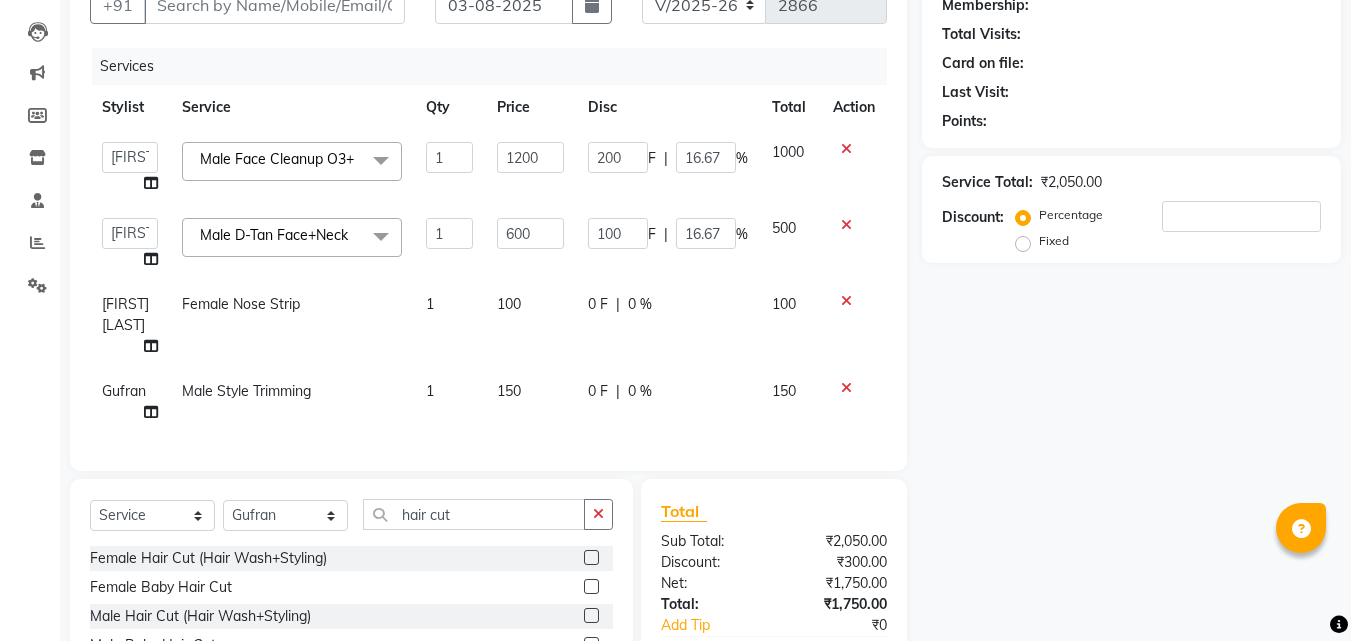 scroll, scrollTop: 302, scrollLeft: 0, axis: vertical 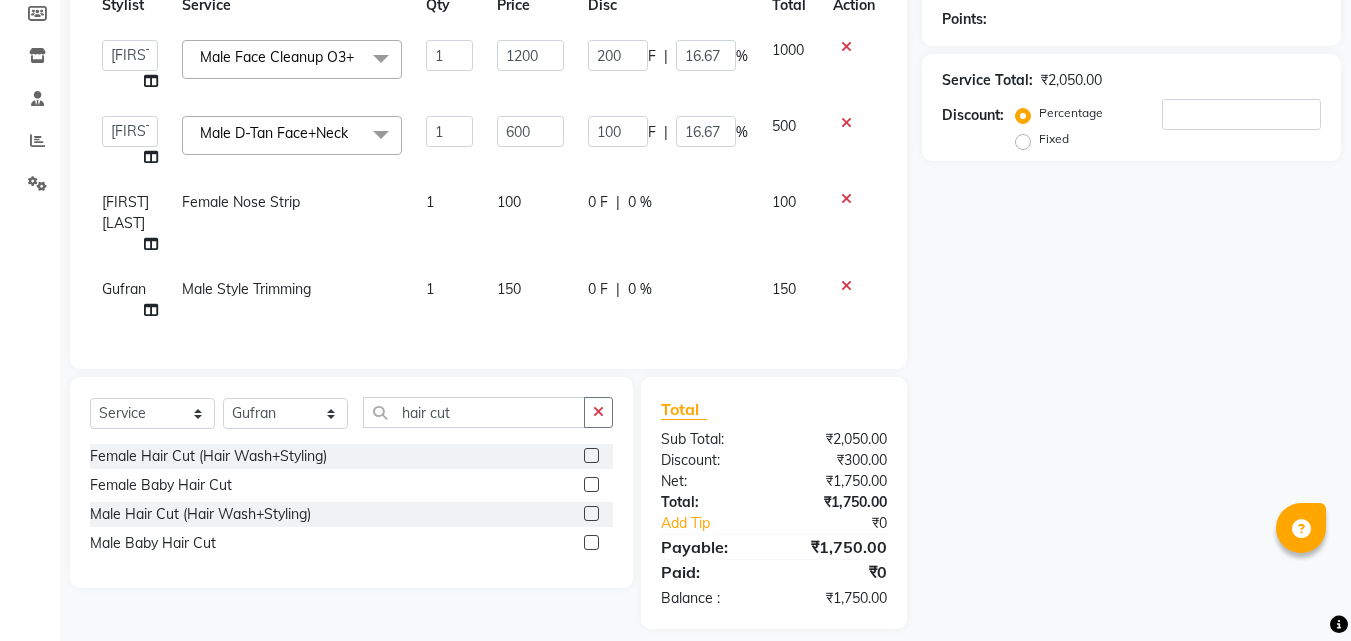 click 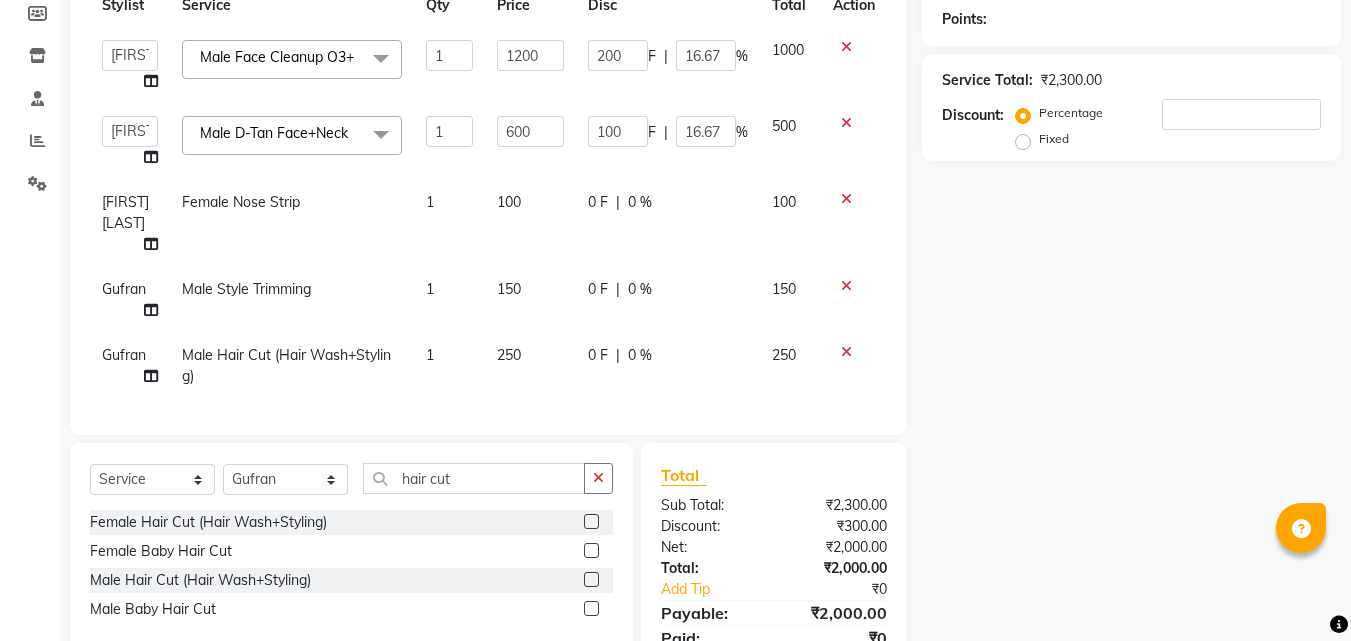 click on "Total Sub Total: ₹2,300.00 Discount: ₹300.00 Net: ₹2,000.00 Total: ₹2,000.00 Add Tip ₹0 Payable: ₹2,000.00 Paid: ₹0 Balance   : ₹2,000.00" 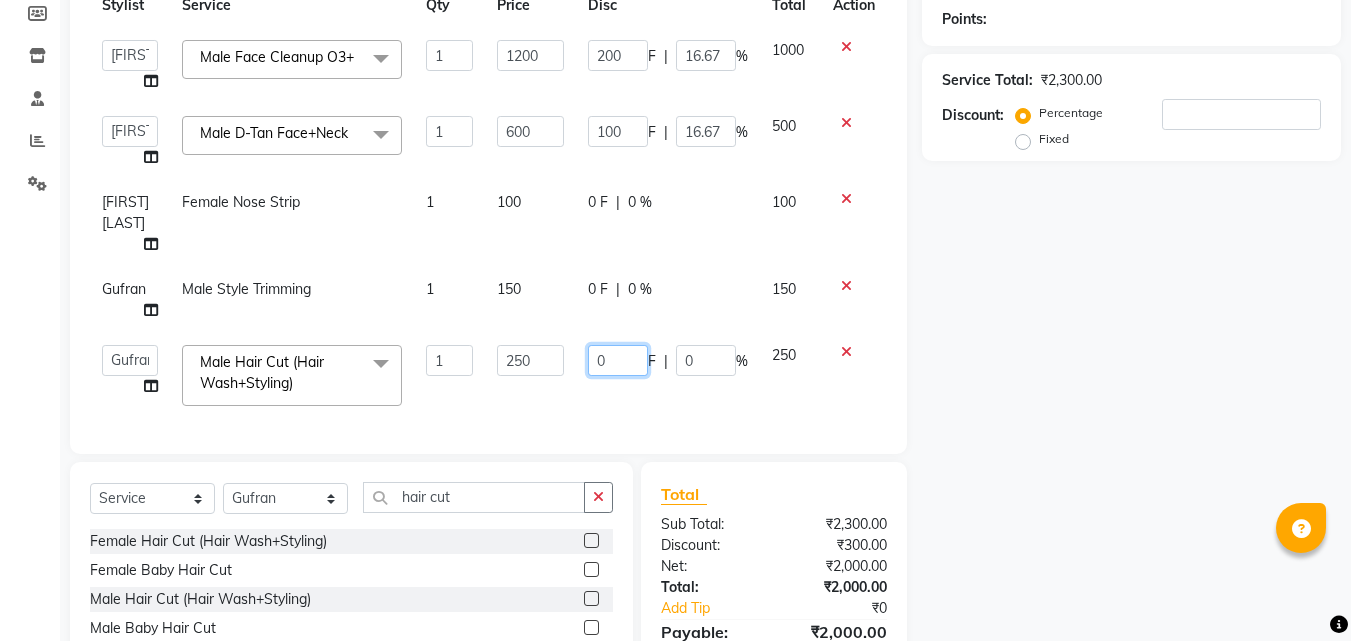 click on "0" 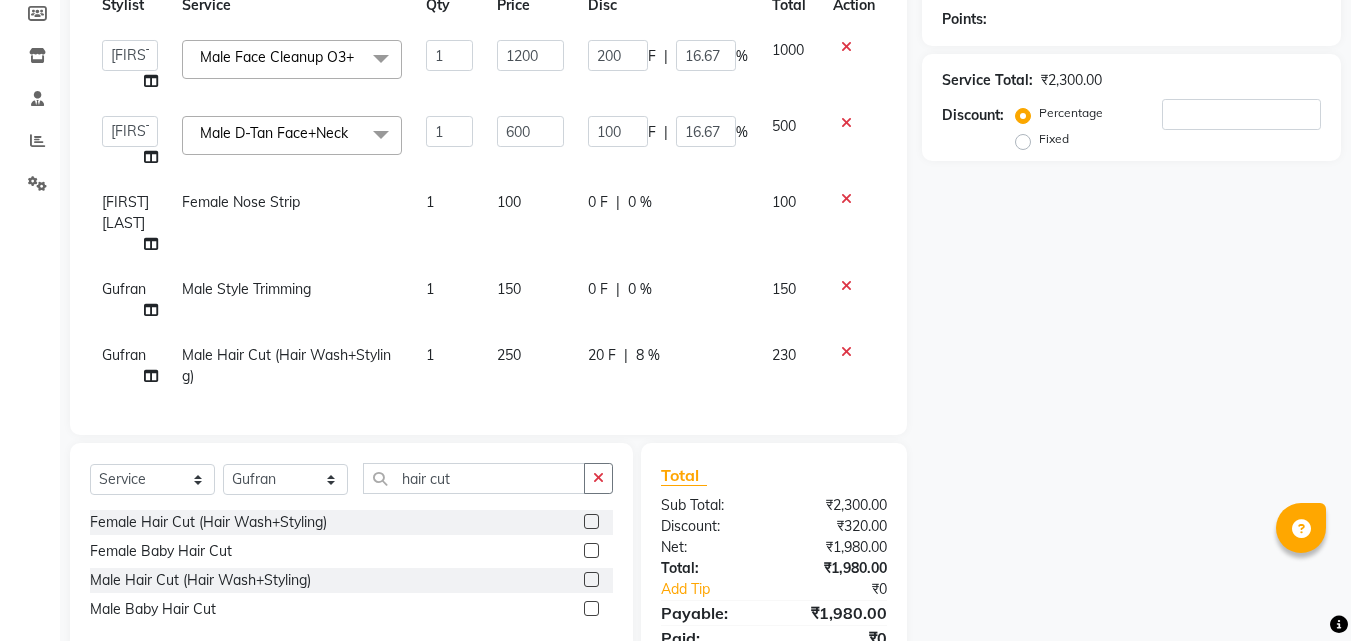 click on "20 F | 8 %" 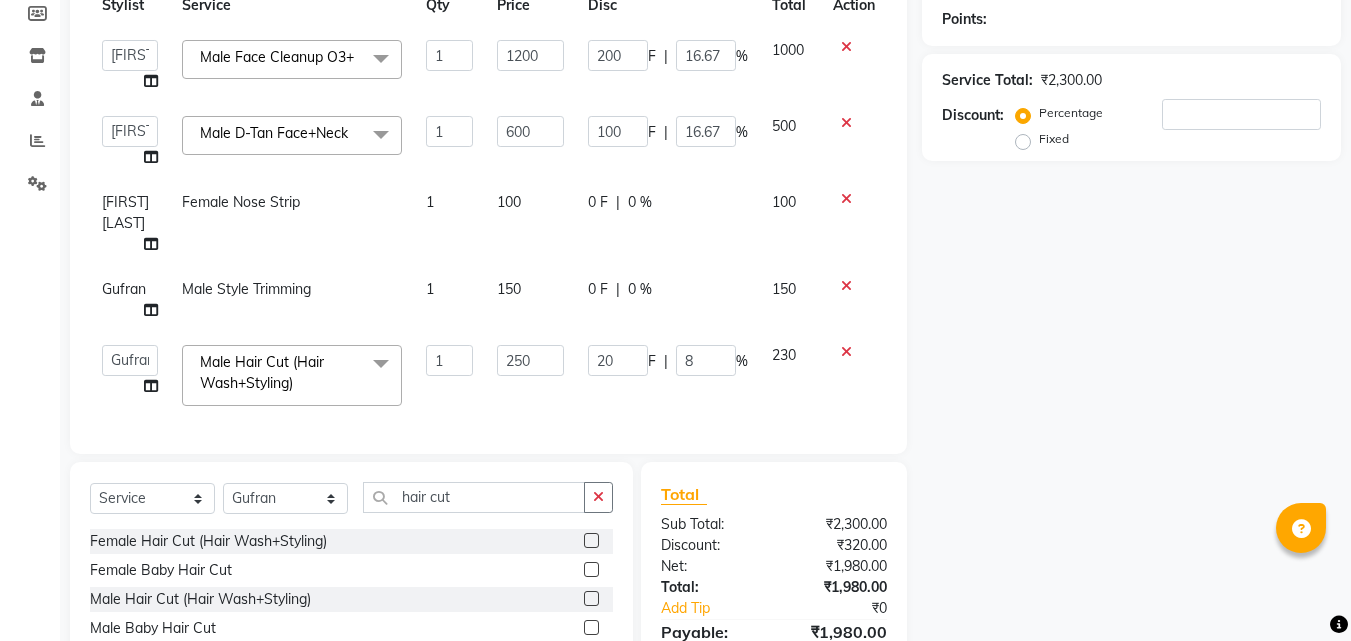 click on "0 F" 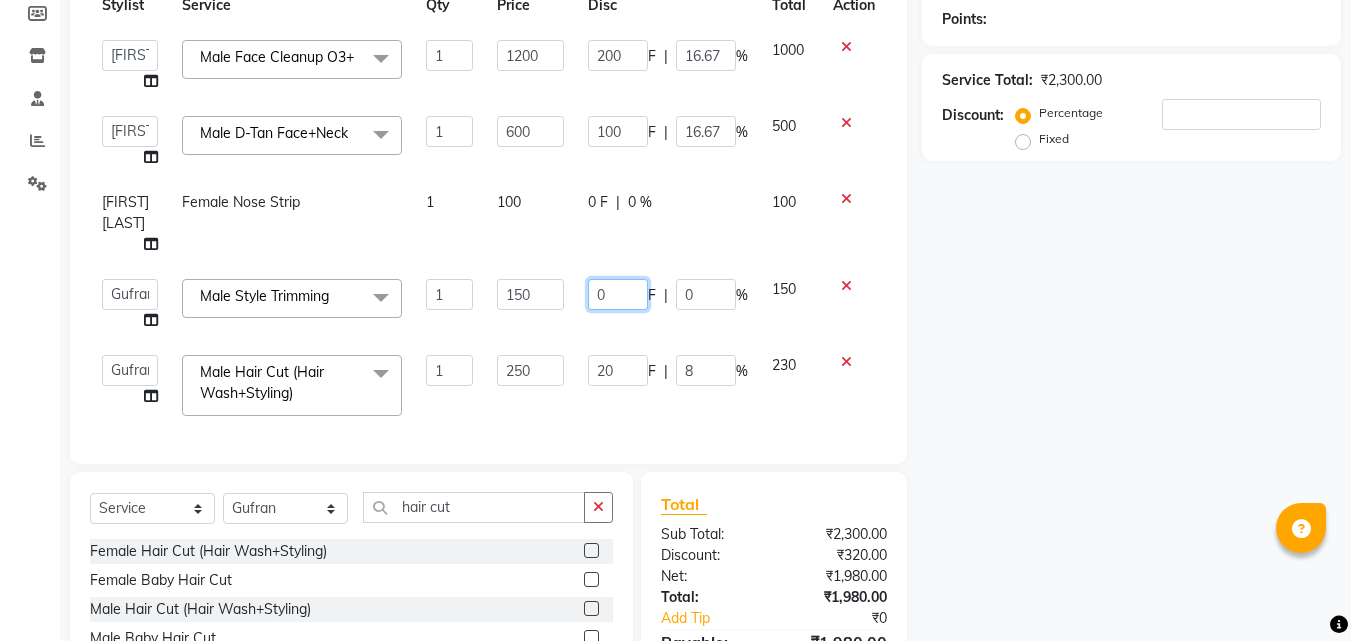 click on "0" 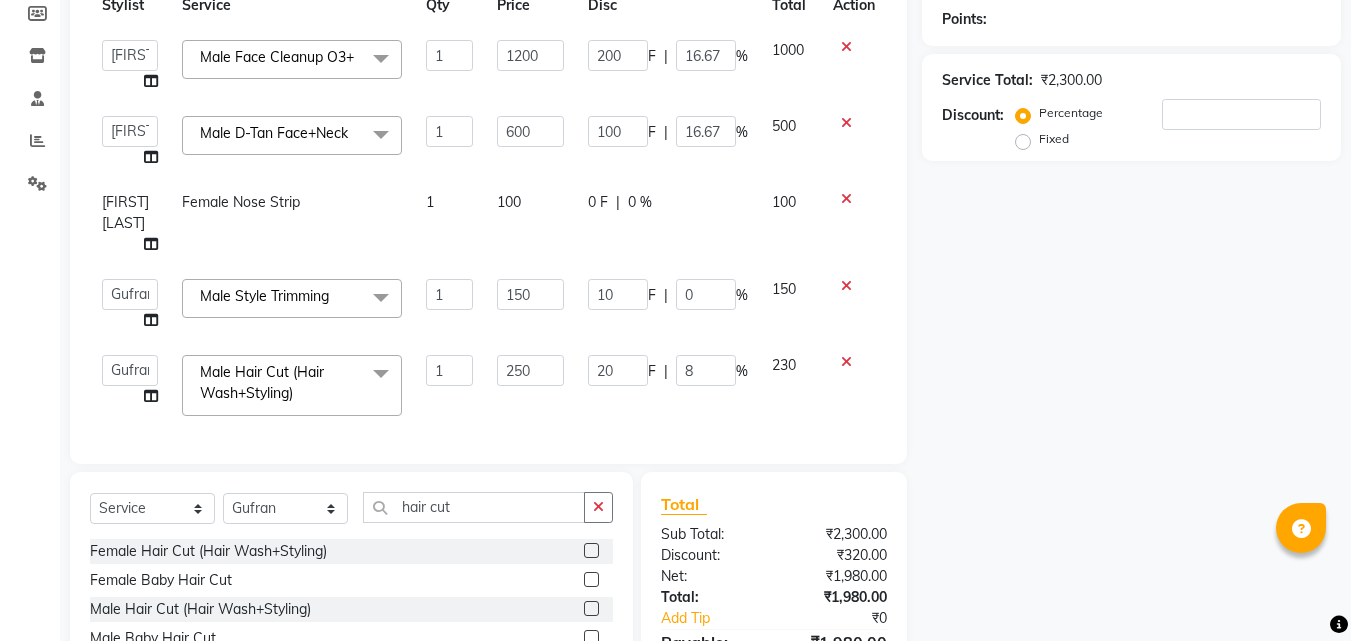 click on "Anushaka Parihar    Esmail   Gufran   Jyoti Disale   Netaji [FIRST] [LAST]   Rupali    Tanaji [FIRST] [LAST]   Vinod Mane  Male Face Cleanup O3+  x Female Hair Cut (Hair Wash+Styling) Female Flicks Cut Female Hair Wash+ Blow Dry Female Baby Hair Cut Female Treated Hair Wash+ Blow Dry Female Styling Short Hair Female Styling Medium Hair Female Styling Long Hair  Female Styling Iron/Tong Short Hair Female Styling Iron/Tong Medium Hair Female Styling Iron/Tong Long Hair Female Straightening Short Hair Female Straightening Medium Hair Female Staightening Long Hair Female Smoothing Short Hair Female Smoothing Medium Hair Female Smoothing Long Hair Female Nanoplastla Short Hair Female Nanoplastla Medium Hair Female Nanoplastla Long Hair  Female Keratin Short Hair Female Keratin Medium Hair  Female Keratin Long Hair Female Bluetox Short Hair Female Bluetox Medium Hair  Female Bluetox Tong Hair Female Hair Spa Deep Nourishing Female Hair Spa Anti Dandruff  Female Head Massage Female Threading Chin 1" 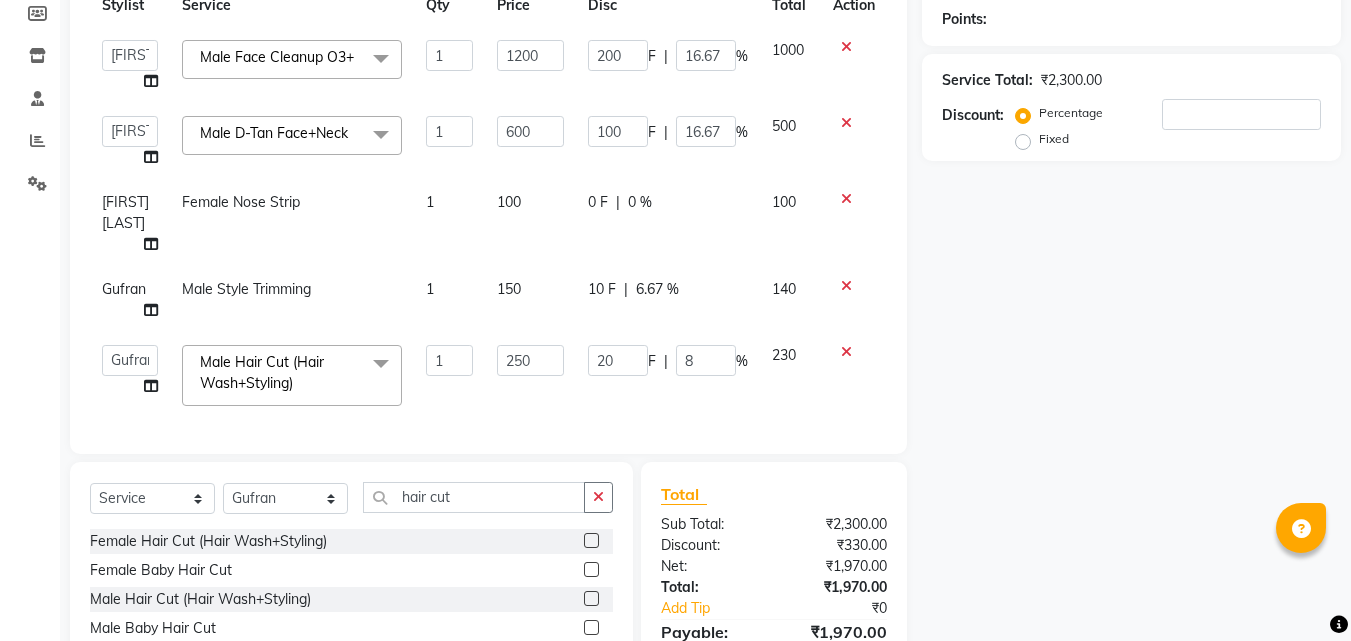 click on "Name: Membership: Total Visits: Card on file: Last Visit:  Points:  Service Total:  ₹2,300.00  Discount:  Percentage   Fixed" 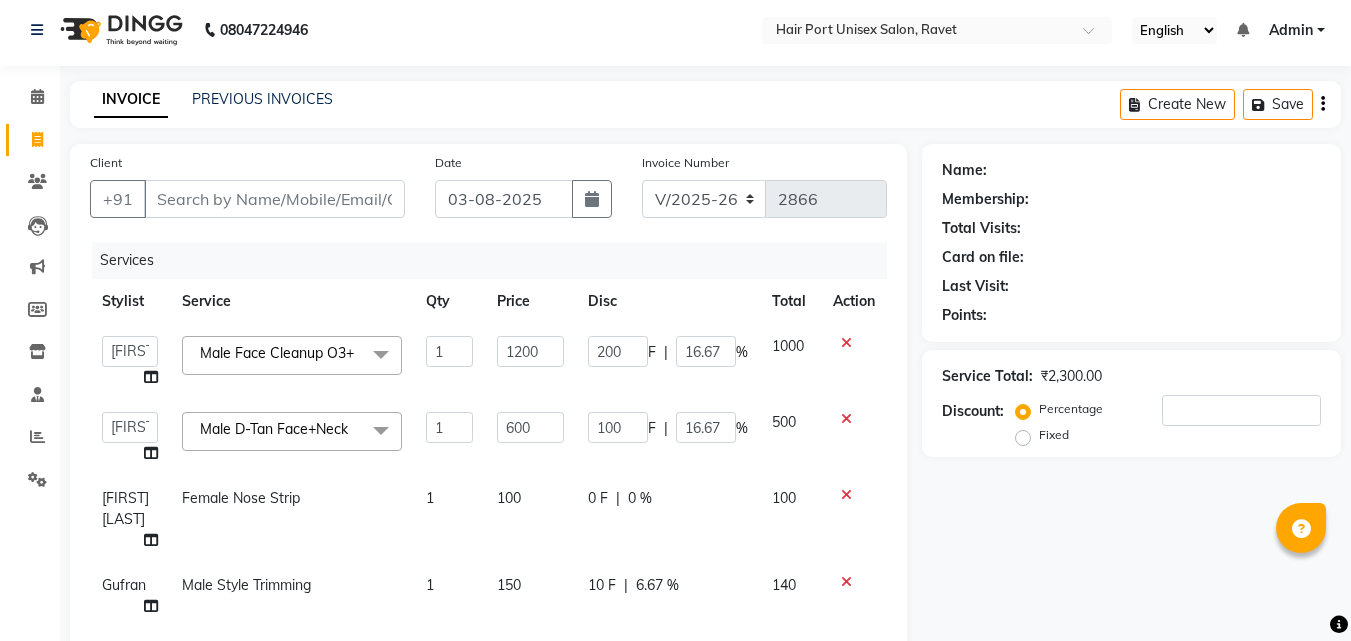 scroll, scrollTop: 0, scrollLeft: 0, axis: both 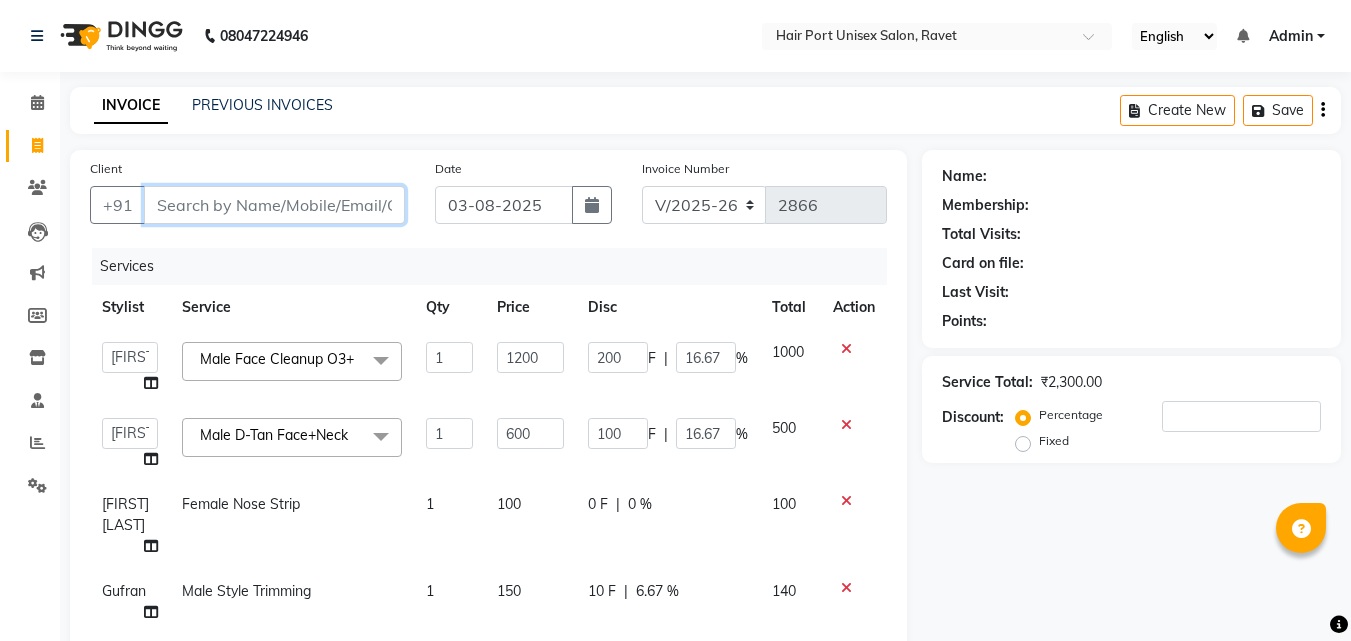 click on "Client" at bounding box center [274, 205] 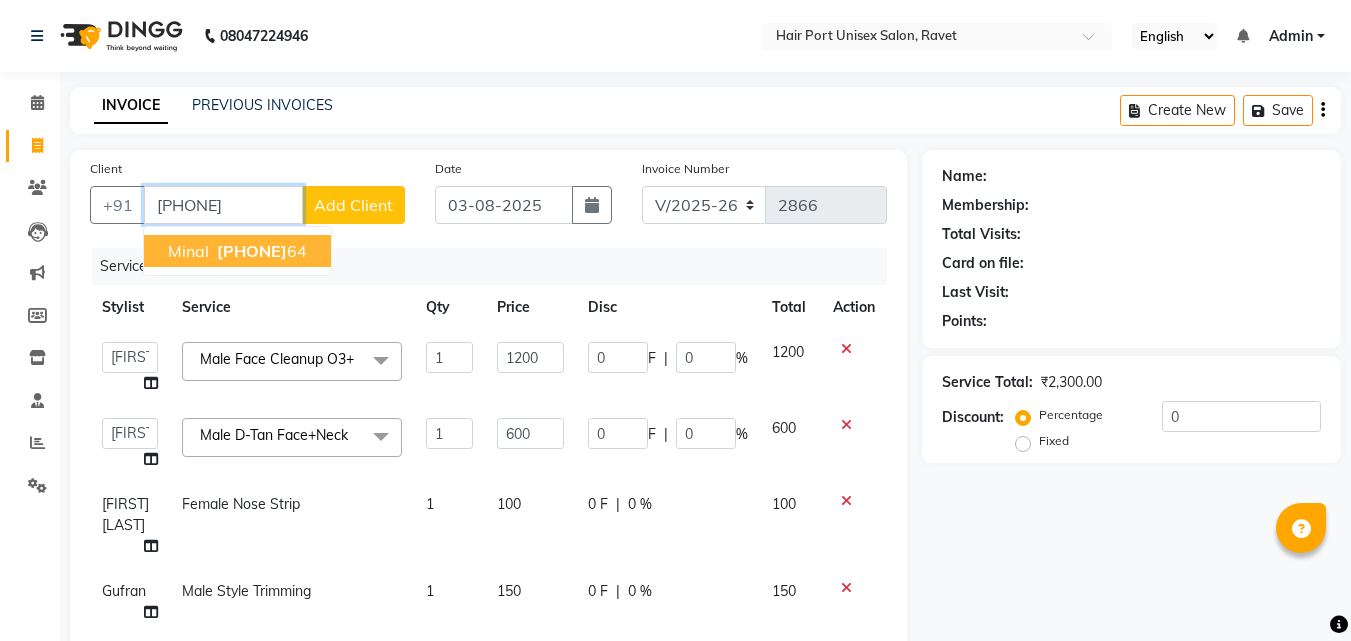 click on "[PHONE]" at bounding box center (260, 251) 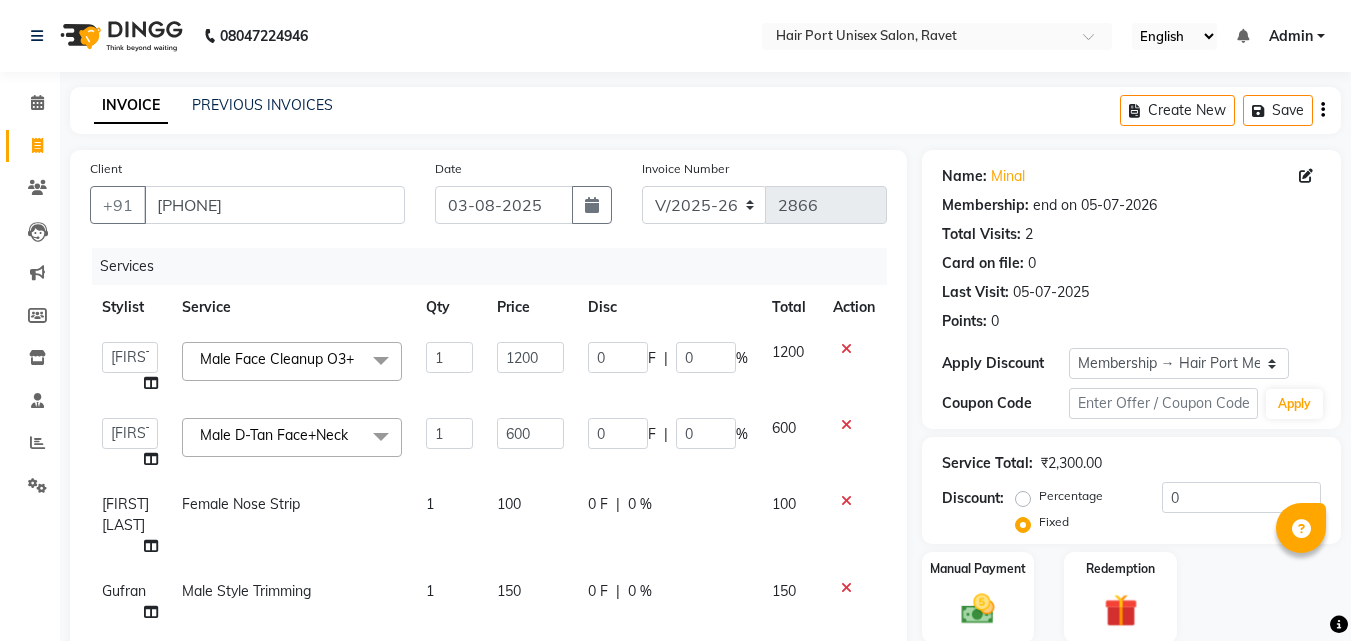 click on "Client +91 [PHONE] Date 03-08-2025 Invoice Number V/2025 V/2025-26 2866 Services Stylist Service Qty Price Disc Total Action  Anushaka Parihar    Esmail   Gufran   Jyoti Disale   Netaji Vishwanath Suryavanshi   Rupali    Tanaji Vishwanath Suryavanshi   Vinod Mane  Male Face Cleanup O3+  x Female Hair Cut (Hair Wash+Styling) Female Flicks Cut Female Hair Wash+ Blow Dry Female Baby Hair Cut Female Treated Hair Wash+ Blow Dry Female Styling Short Hair Female Styling Medium Hair Female Styling Long Hair  Female Styling Iron/Tong Short Hair Female Styling Iron/Tong Medium Hair Female Styling Iron/Tong Long Hair Female Straightening Short Hair Female Straightening Medium Hair Female Staightening Long Hair Female Smoothing Short Hair Female Smoothing Medium Hair Female Smoothing Long Hair Female Nanoplastla Short Hair Female Nanoplastla Medium Hair Female Nanoplastla Long Hair  Female Keratin Short Hair Female Keratin Medium Hair  Female Keratin Long Hair Female Bluetox Short Hair Female Bluetox Medium Hair  1 0" 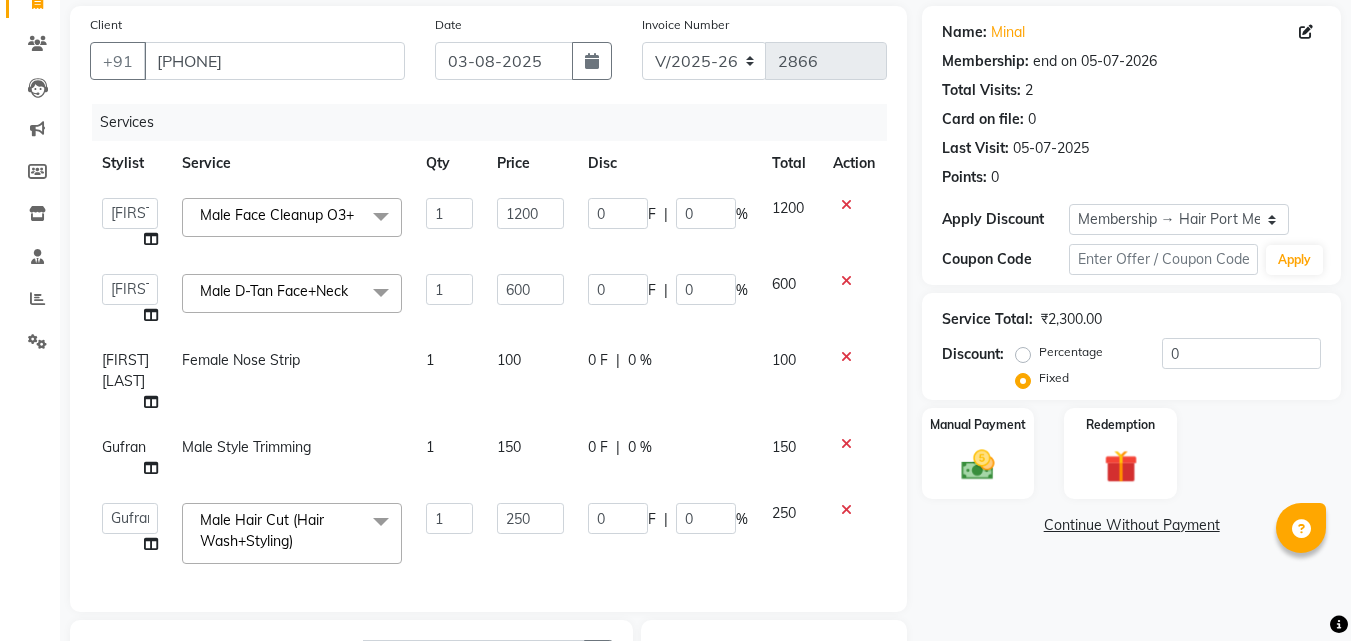 scroll, scrollTop: 387, scrollLeft: 0, axis: vertical 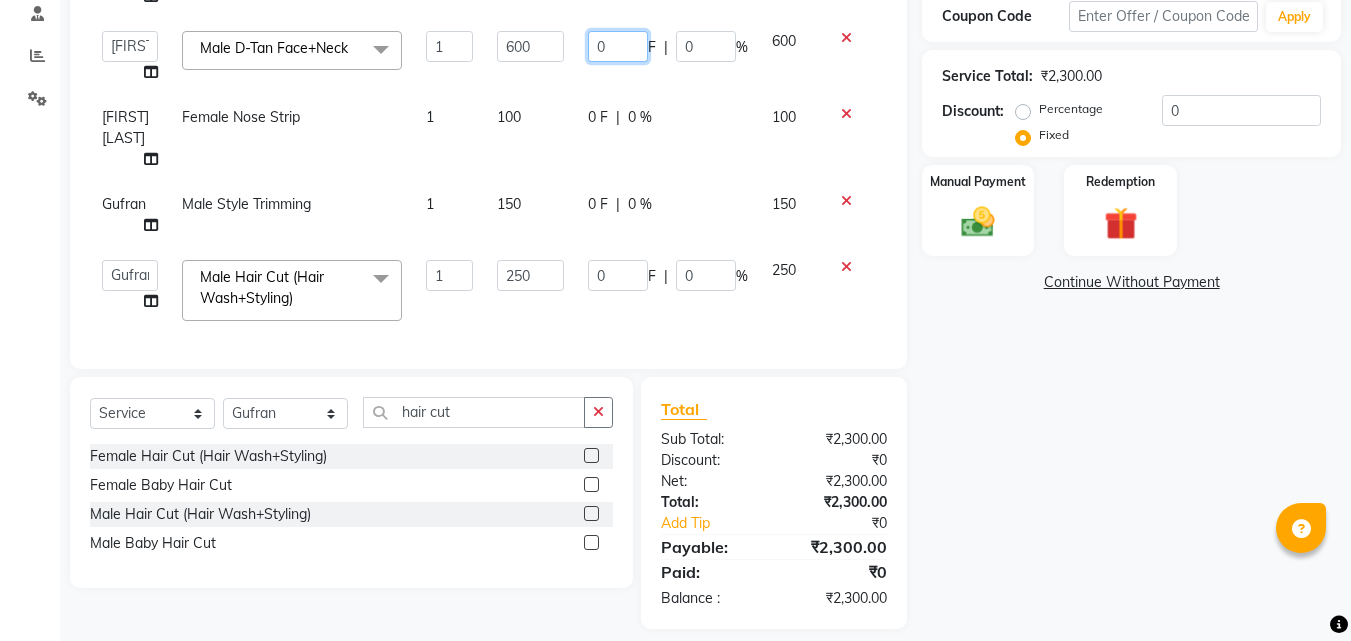 click on "0" 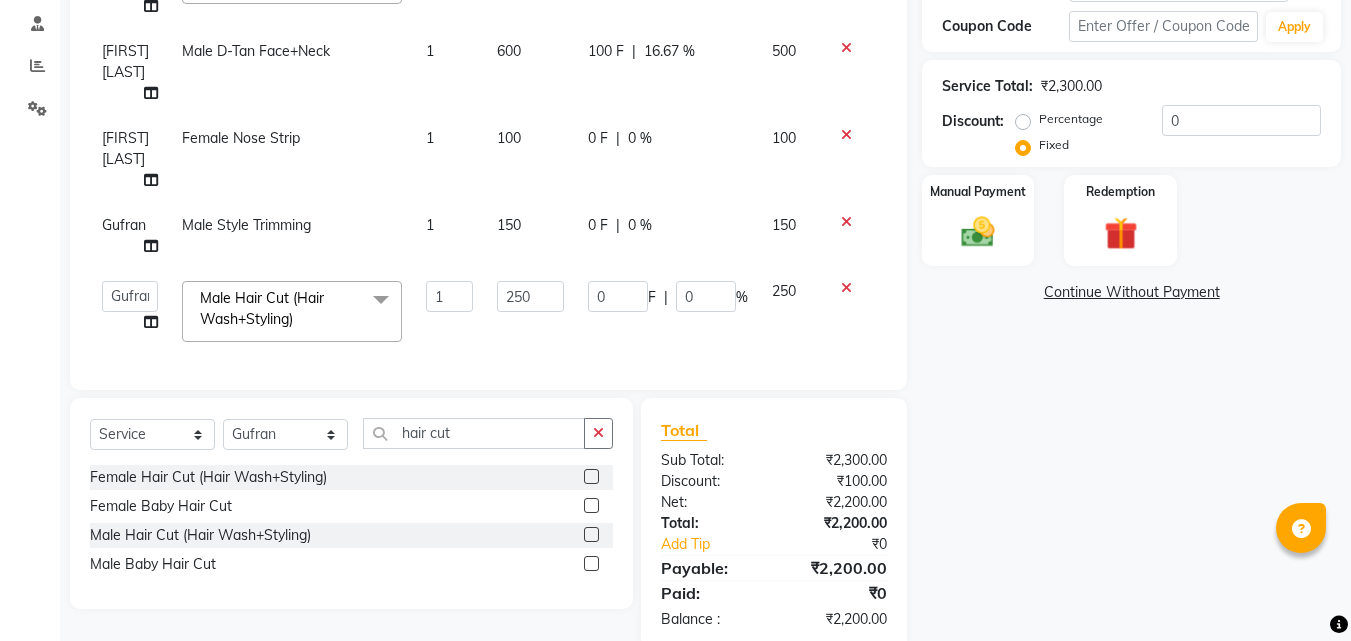 click on "100 F | 16.67 %" 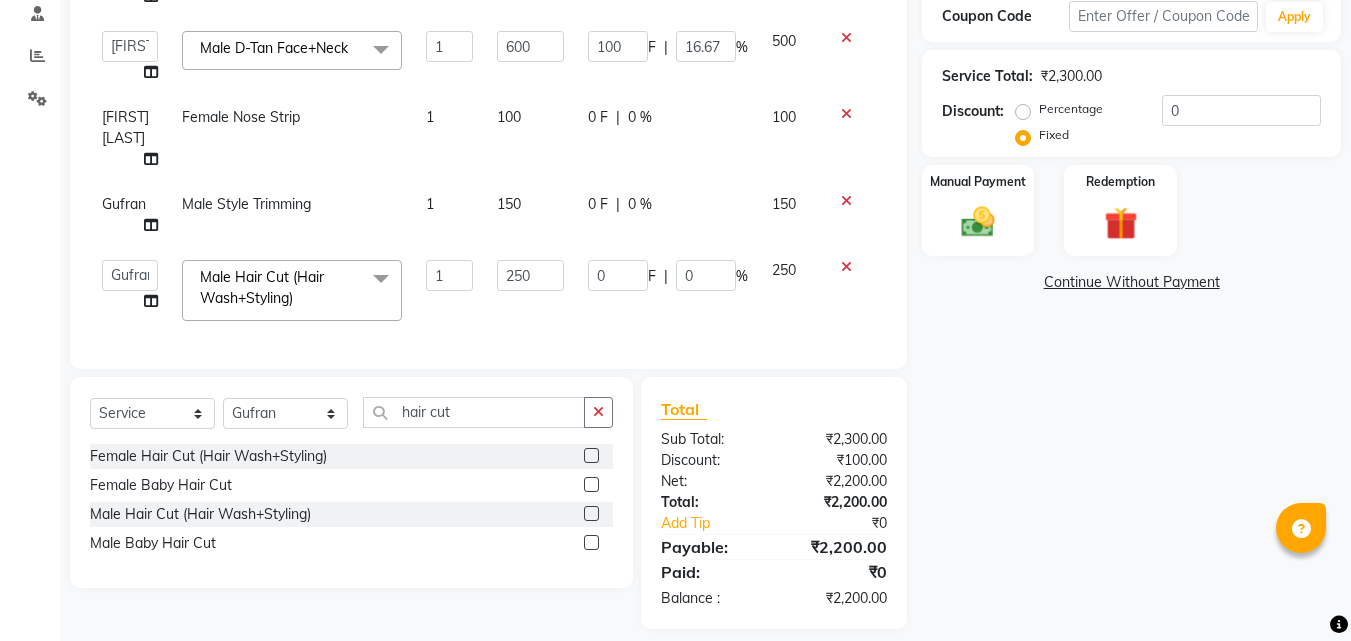 click on "Client +91 [PHONE] Date 03-08-2025 Invoice Number V/2025 V/2025-26 2866 Services Stylist Service Qty Price Disc Total Action  Anushaka Parihar    Esmail   Gufran   Jyoti Disale   Netaji Vishwanath Suryavanshi   Rupali    Tanaji Vishwanath Suryavanshi   Vinod Mane  Male Face Cleanup O3+  x Female Hair Cut (Hair Wash+Styling) Female Flicks Cut Female Hair Wash+ Blow Dry Female Baby Hair Cut Female Treated Hair Wash+ Blow Dry Female Styling Short Hair Female Styling Medium Hair Female Styling Long Hair  Female Styling Iron/Tong Short Hair Female Styling Iron/Tong Medium Hair Female Styling Iron/Tong Long Hair Female Straightening Short Hair Female Straightening Medium Hair Female Staightening Long Hair Female Smoothing Short Hair Female Smoothing Medium Hair Female Smoothing Long Hair Female Nanoplastla Short Hair Female Nanoplastla Medium Hair Female Nanoplastla Long Hair  Female Keratin Short Hair Female Keratin Medium Hair  Female Keratin Long Hair Female Bluetox Short Hair Female Bluetox Medium Hair  1 0" 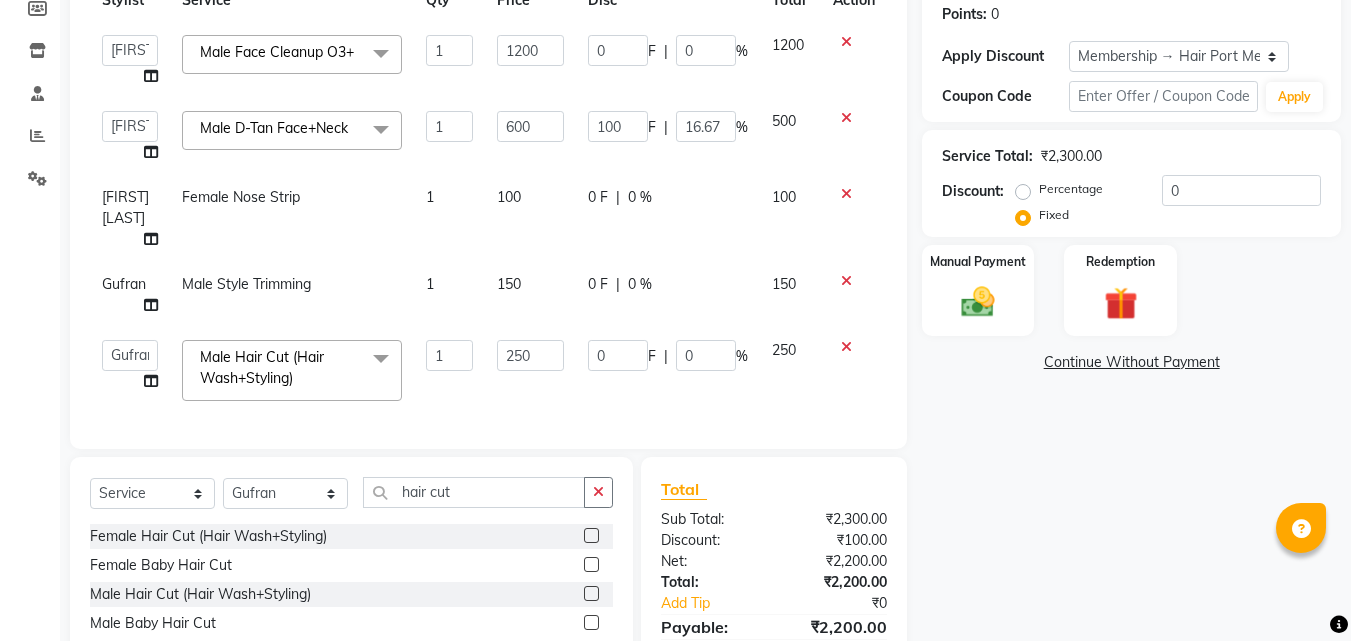 scroll, scrollTop: 27, scrollLeft: 0, axis: vertical 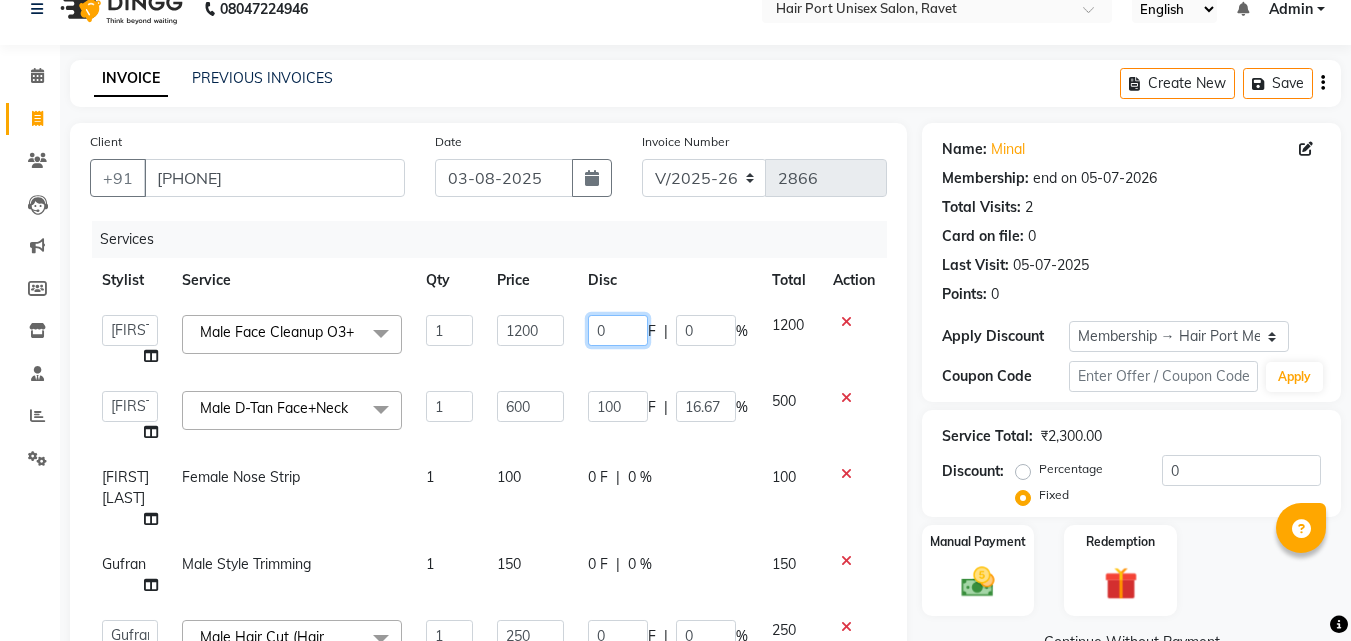 click on "0" 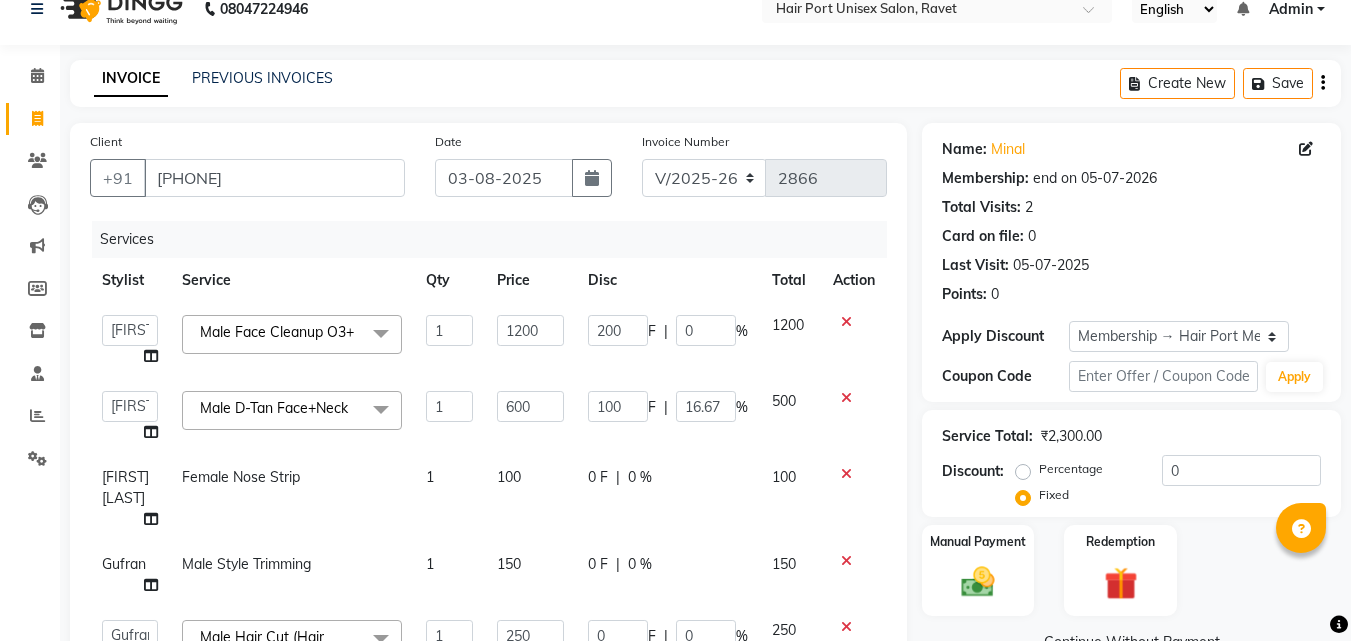 click on "200 F | 0 %" 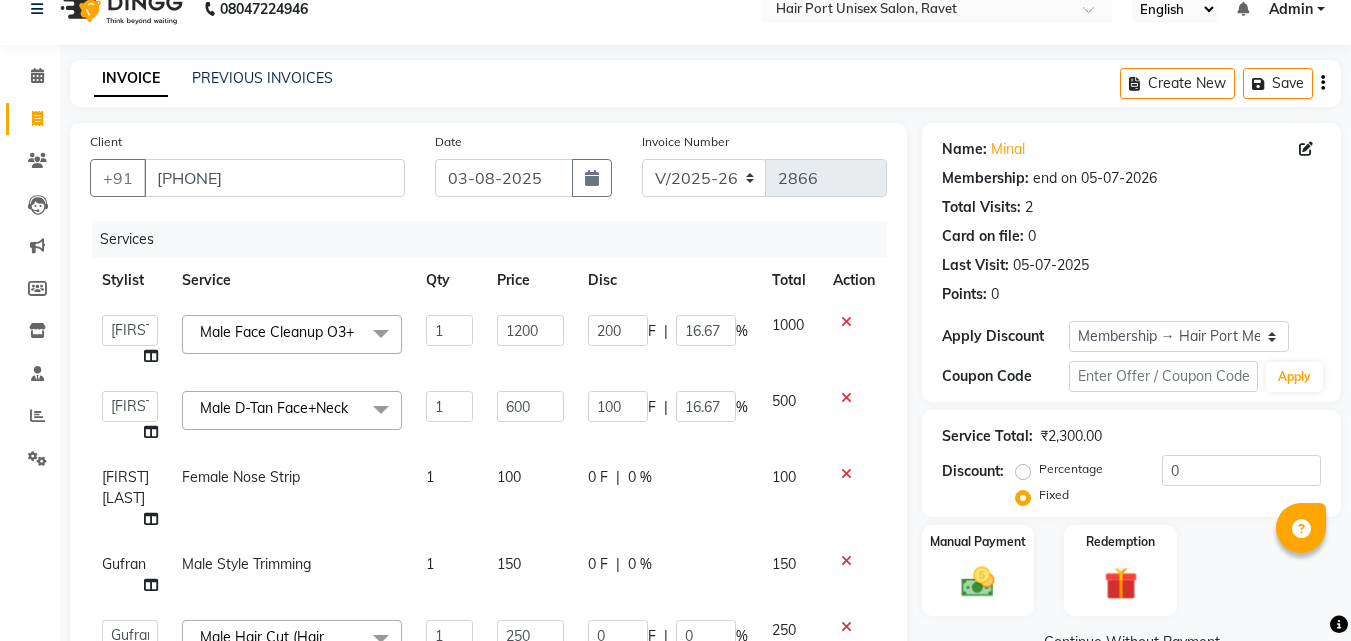click on "Client +91 [PHONE] Date [DATE] Invoice Number V/2025 V/2025-26 2866 Services Stylist Service Qty Price Disc Total Action  [FIRST] [LAST]    Esmail   Gufran   Jyoti Disale   Netaji [FIRST] [LAST]   Rupali    Tanaji [FIRST] [LAST]   Vinod Mane  Male Face Cleanup O3+  x Female Hair Cut (Hair Wash+Styling) Female Flicks Cut Female Hair Wash+ Blow Dry Female Baby Hair Cut Female Treated Hair Wash+ Blow Dry Female Styling Short Hair Female Styling Medium Hair Female Styling Long Hair  Female Styling Iron/Tong Short Hair Female Styling Iron/Tong Medium Hair Female Styling Iron/Tong Long Hair Female Straightening Short Hair Female Straightening Medium Hair Female Staightening Long Hair Female Smoothing Short Hair Female Smoothing Medium Hair Female Smoothing Long Hair Female Nanoplastla Short Hair Female Nanoplastla Medium Hair Female Nanoplastla Long Hair  Female Keratin Short Hair Female Keratin Medium Hair  Female Keratin Long Hair Female Bluetox Short Hair Female Bluetox Medium Hair  Female Bluetox Tong Hair Female Hair Spa Deep Nourishing Female Hair Spa Anti Dandruff  Female Head Massage Female Threading Chin 1" 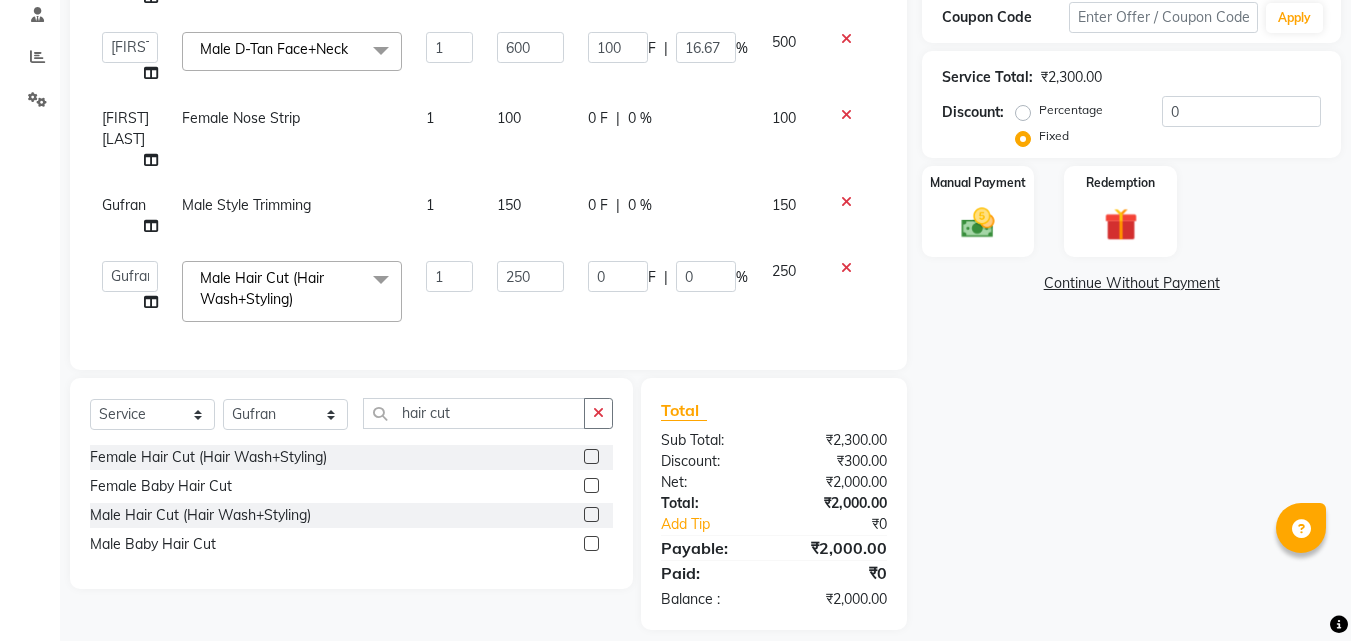 scroll, scrollTop: 387, scrollLeft: 0, axis: vertical 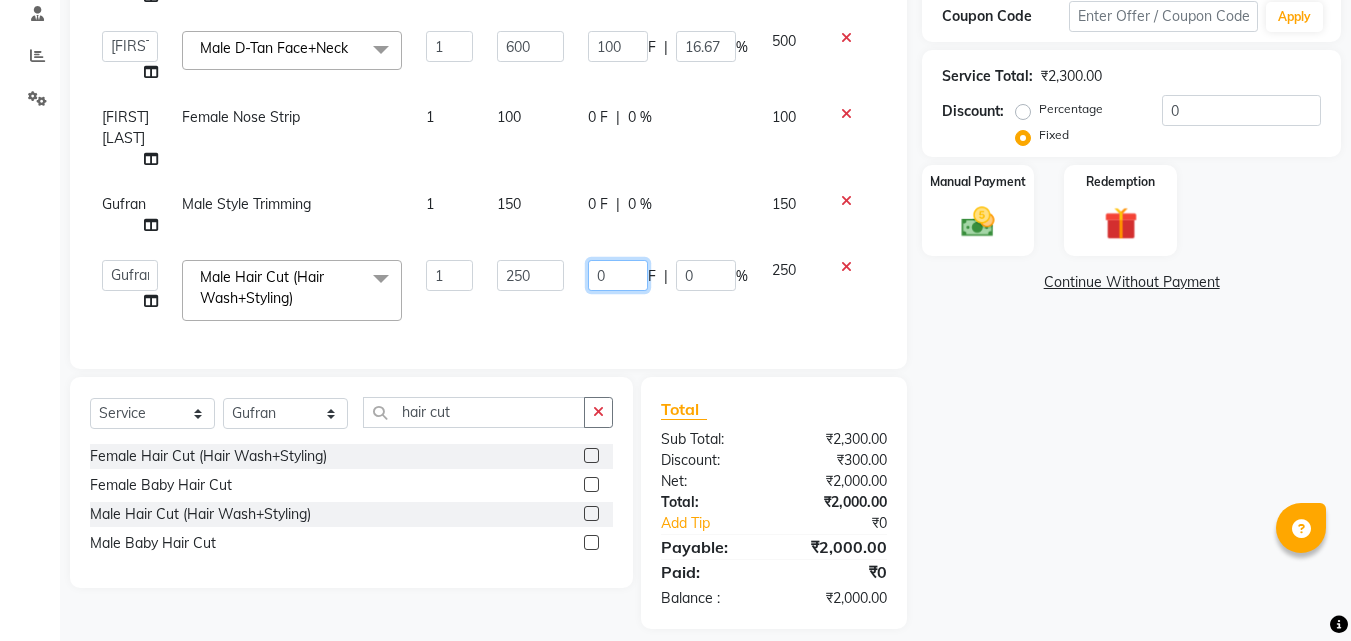 click on "0" 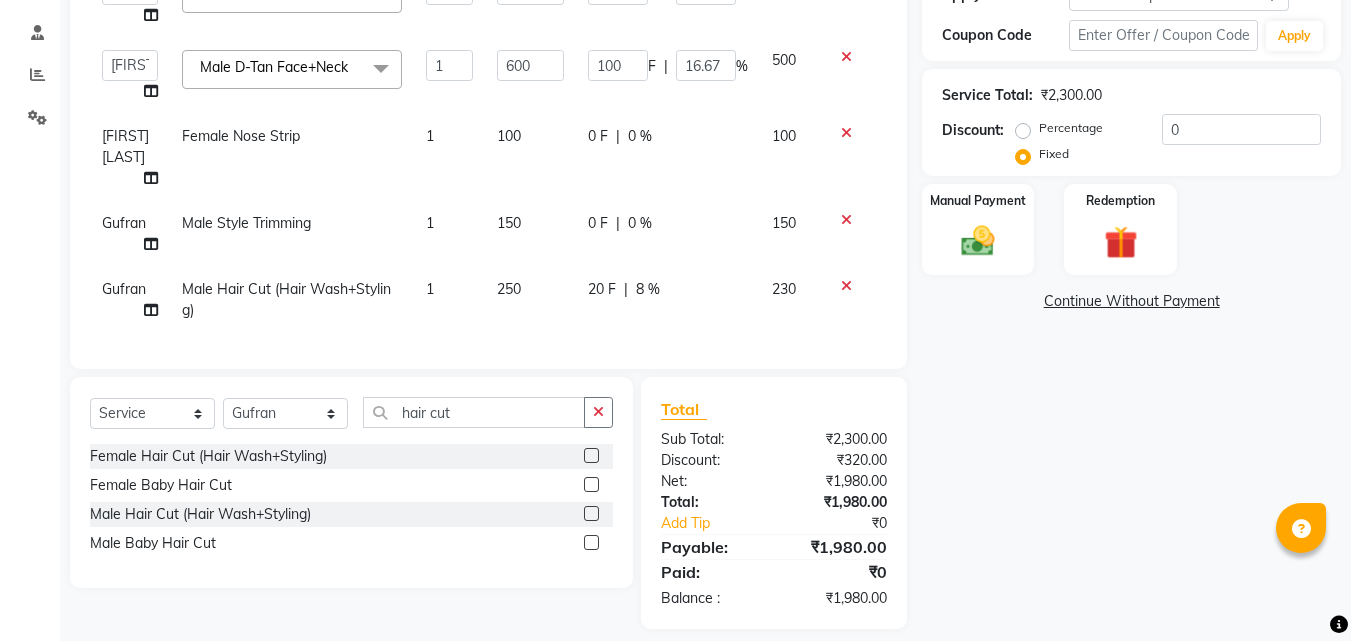 click on "20 F | 8 %" 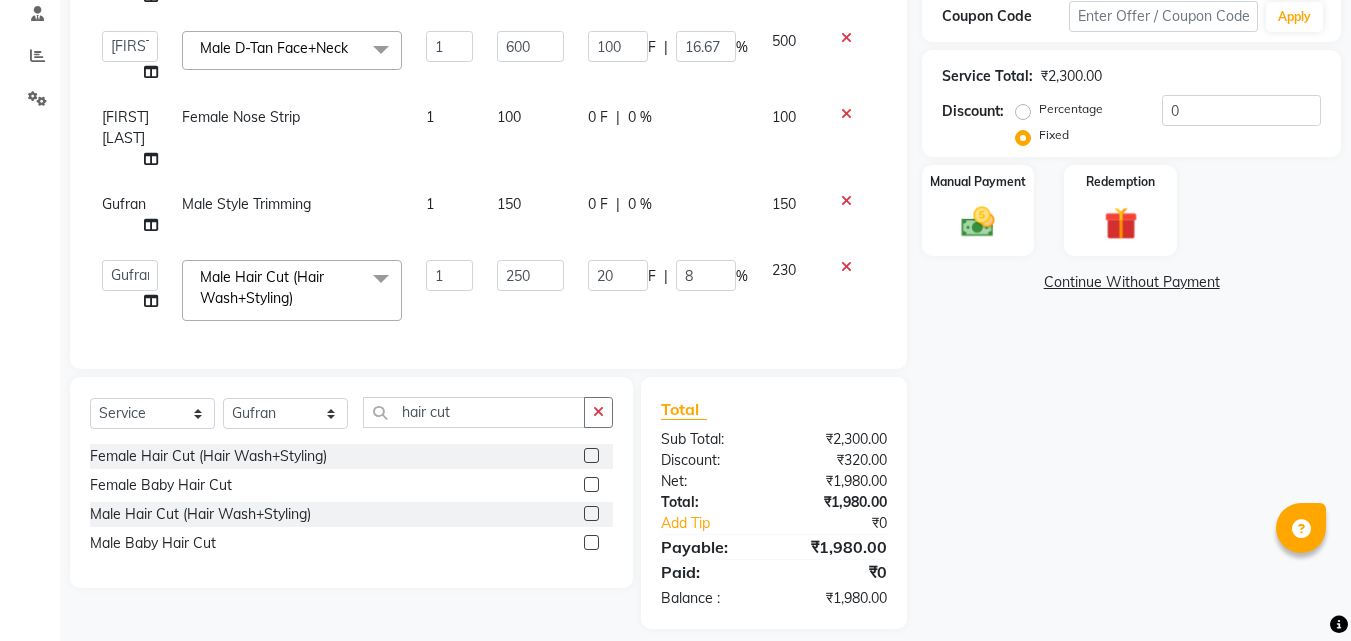 click on "0 F" 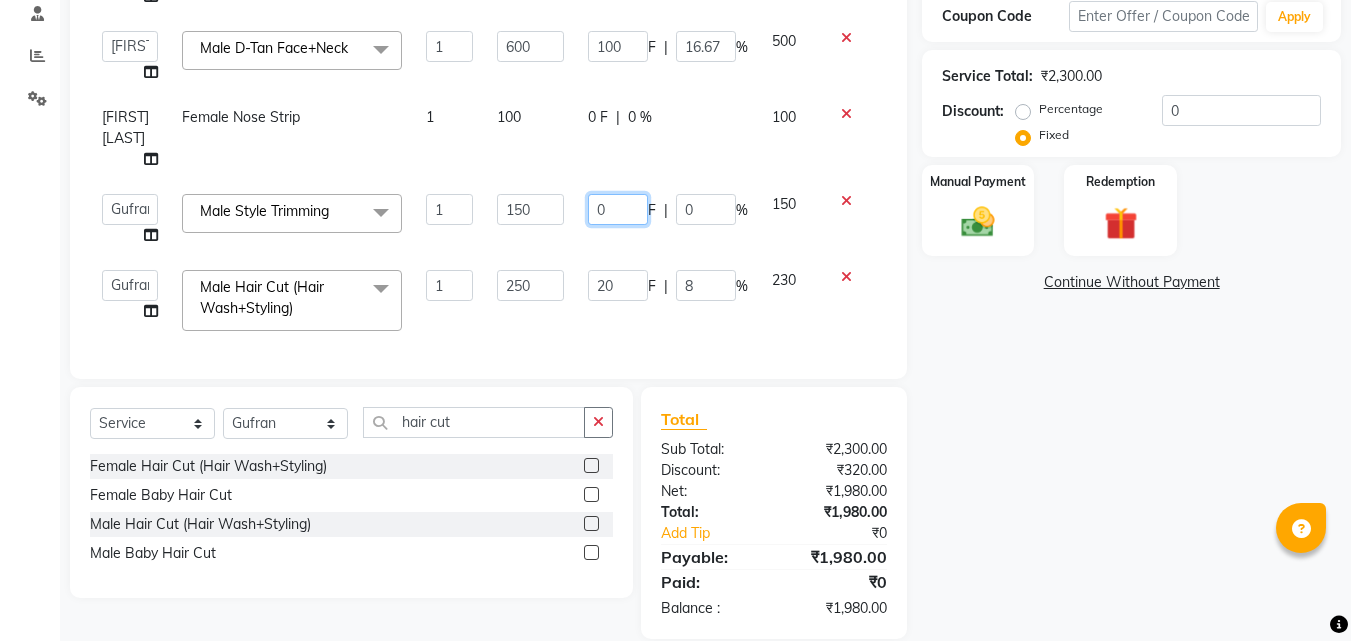 click on "0" 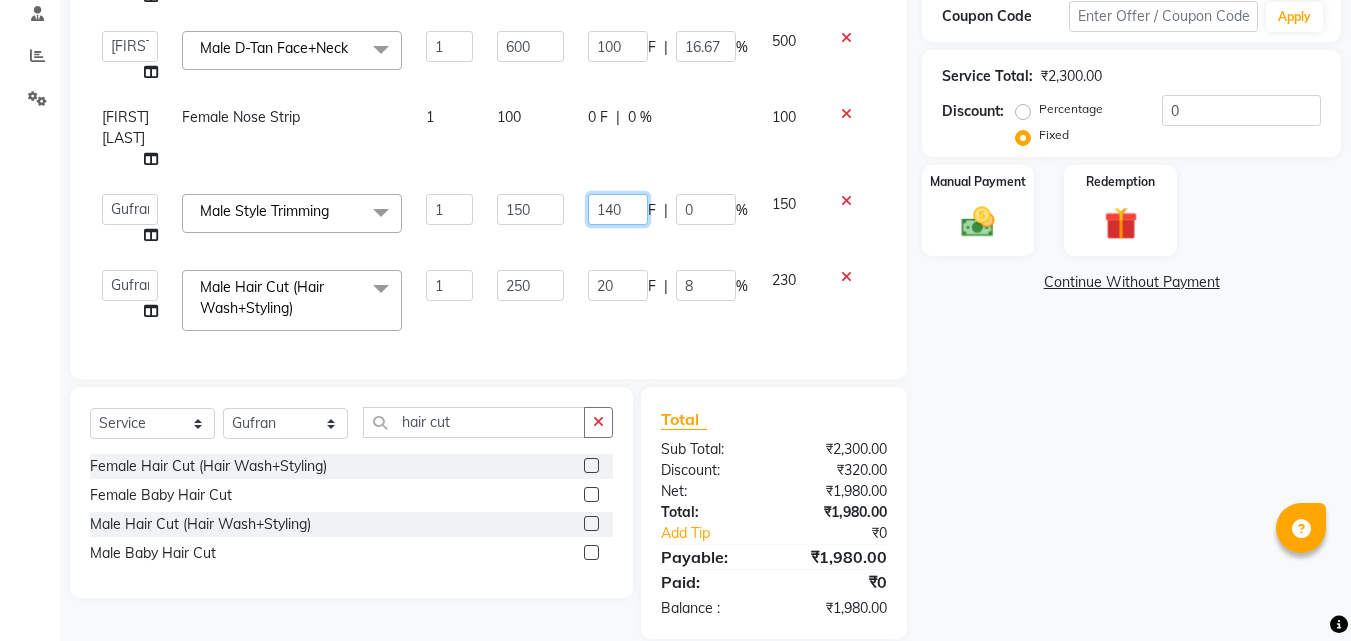 click on "140" 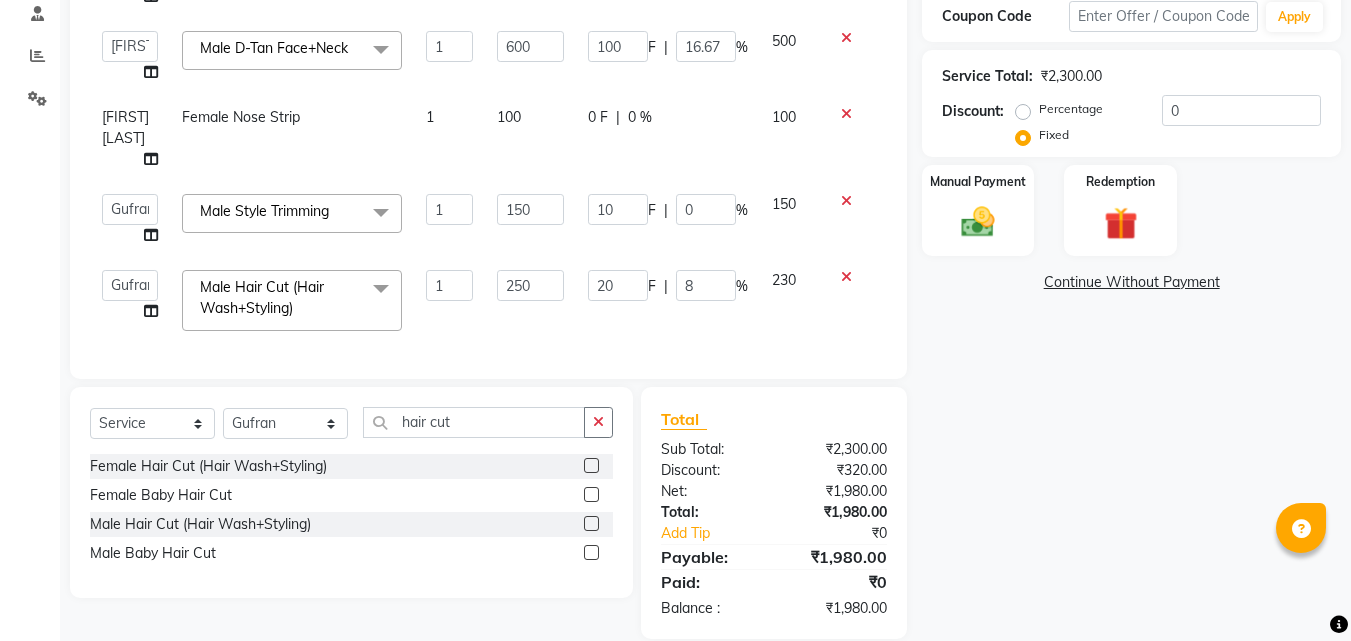 click on "Anushaka Parihar    Esmail   Gufran   Jyoti Disale   Netaji [FIRST] [LAST]   Rupali    Tanaji [FIRST] [LAST]   Vinod Mane  Male Face Cleanup O3+  x Female Hair Cut (Hair Wash+Styling) Female Flicks Cut Female Hair Wash+ Blow Dry Female Baby Hair Cut Female Treated Hair Wash+ Blow Dry Female Styling Short Hair Female Styling Medium Hair Female Styling Long Hair  Female Styling Iron/Tong Short Hair Female Styling Iron/Tong Medium Hair Female Styling Iron/Tong Long Hair Female Straightening Short Hair Female Straightening Medium Hair Female Staightening Long Hair Female Smoothing Short Hair Female Smoothing Medium Hair Female Smoothing Long Hair Female Nanoplastla Short Hair Female Nanoplastla Medium Hair Female Nanoplastla Long Hair  Female Keratin Short Hair Female Keratin Medium Hair  Female Keratin Long Hair Female Bluetox Short Hair Female Bluetox Medium Hair  Female Bluetox Tong Hair Female Hair Spa Deep Nourishing Female Hair Spa Anti Dandruff  Female Head Massage Female Threading Chin 1" 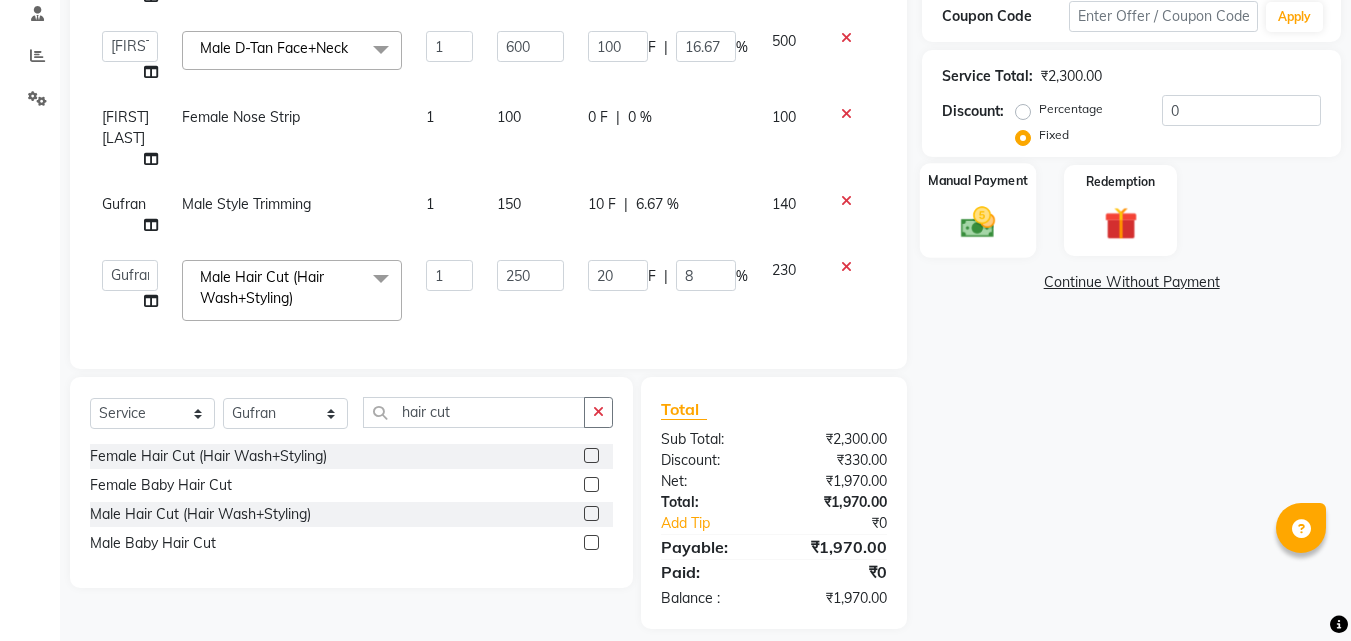 click 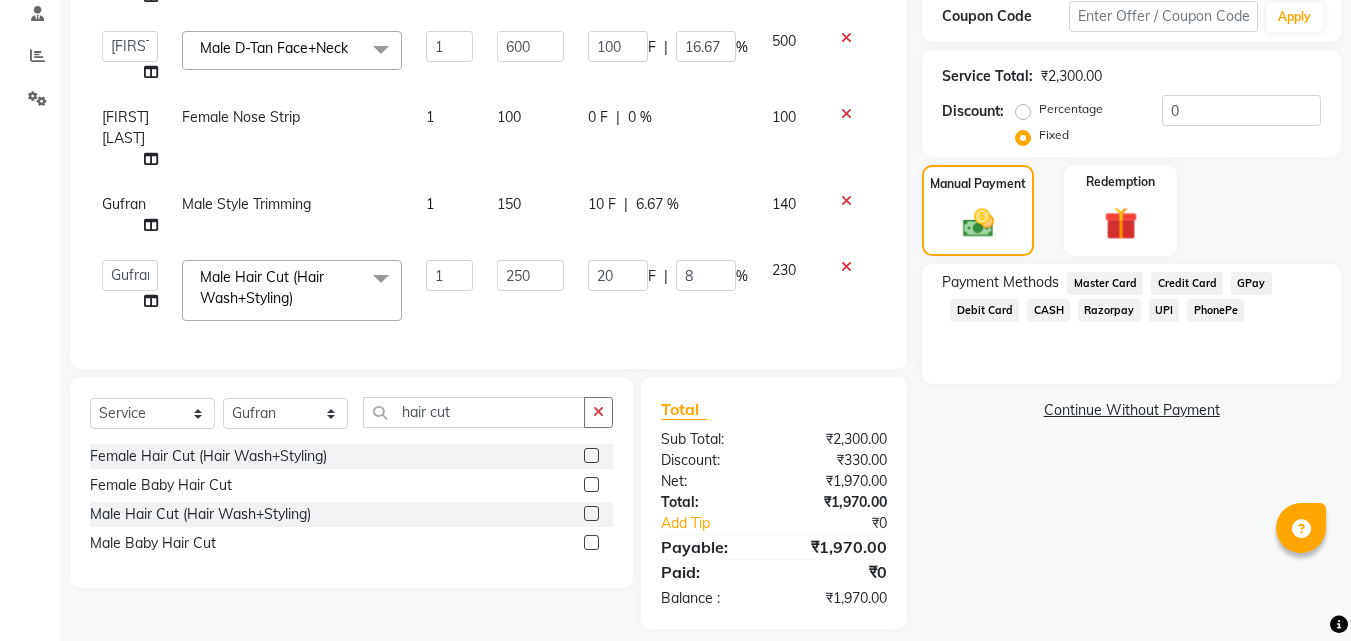 click on "UPI" 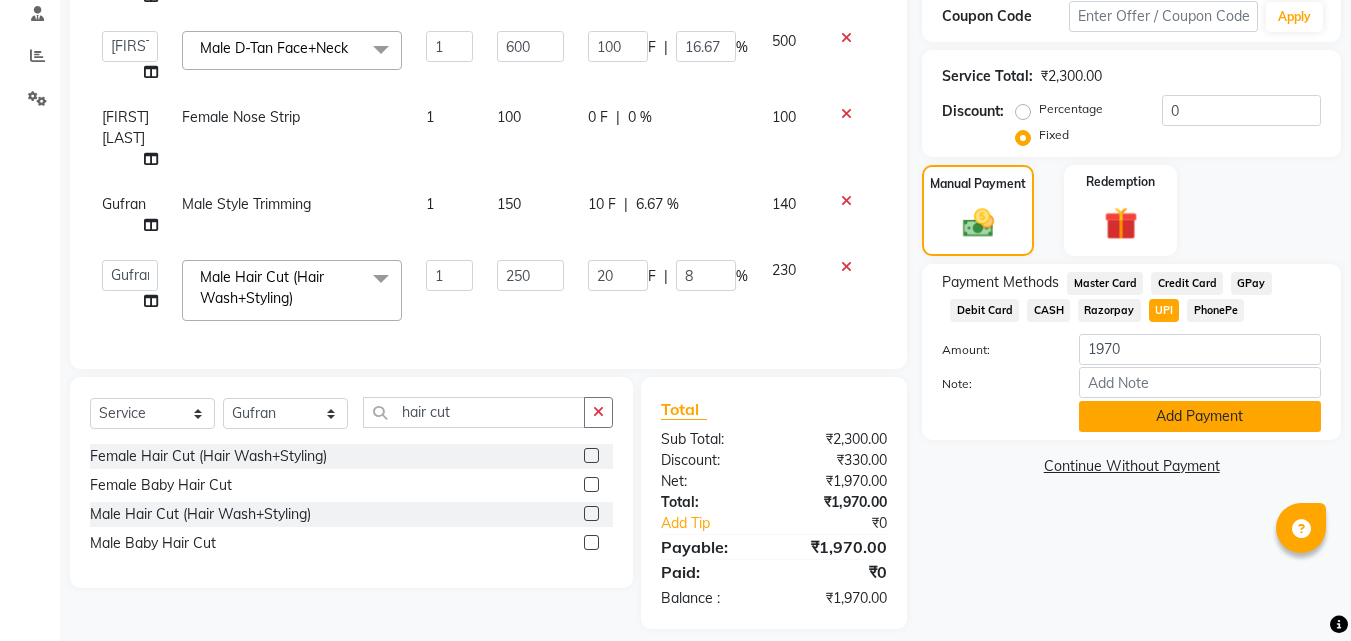 click on "Add Payment" 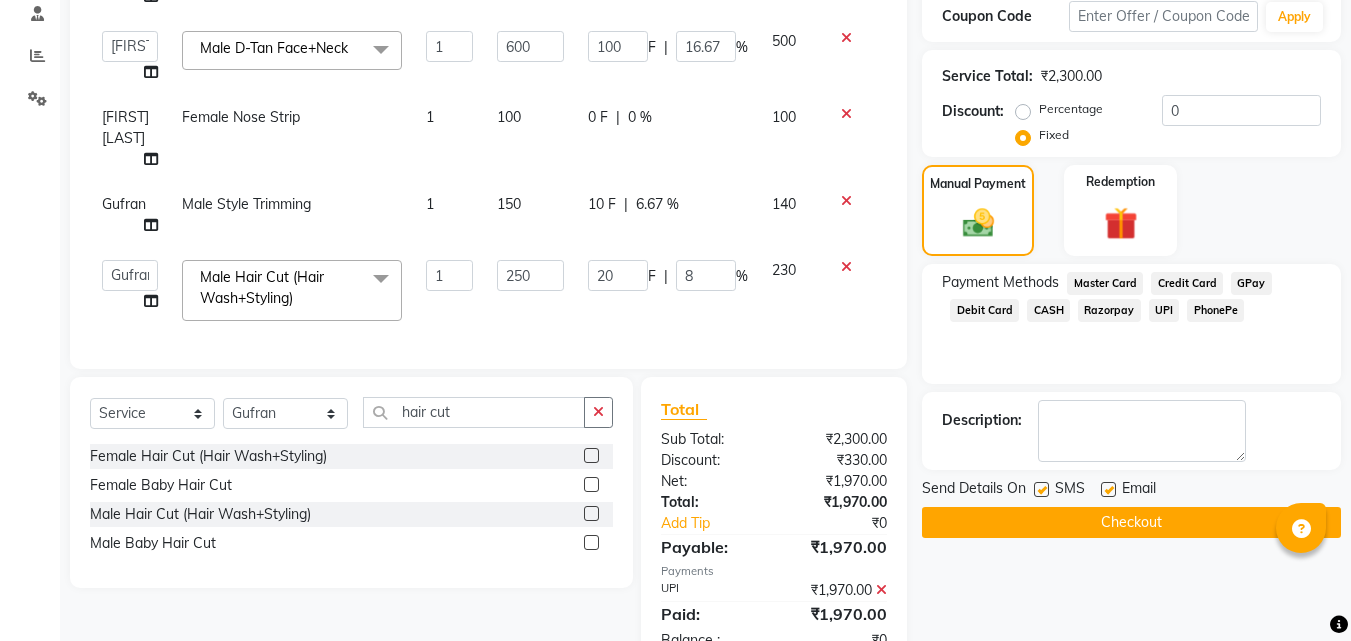 click on "Checkout" 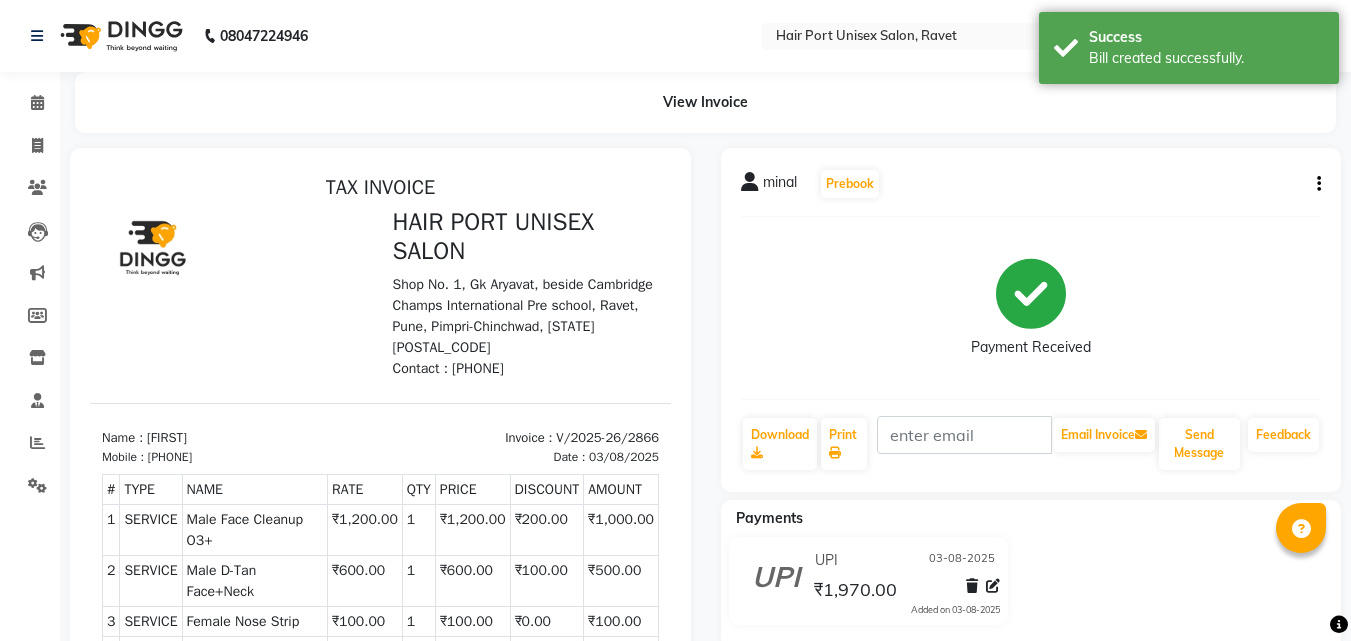 scroll, scrollTop: 0, scrollLeft: 0, axis: both 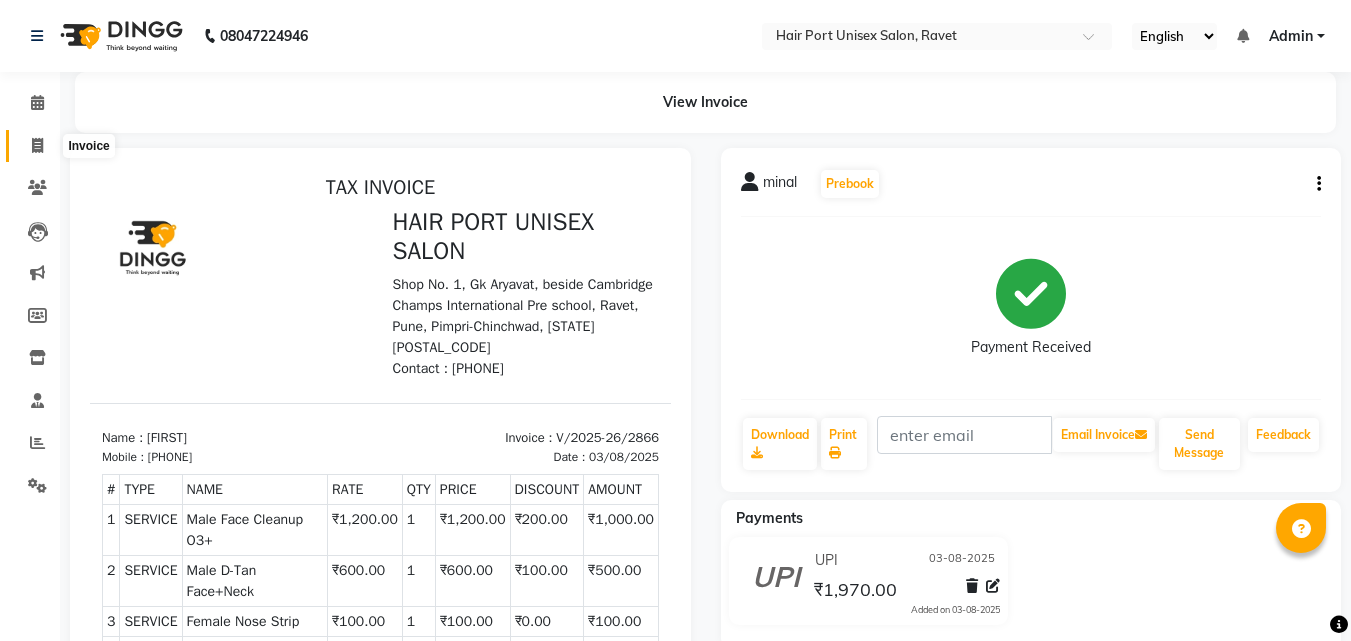 click 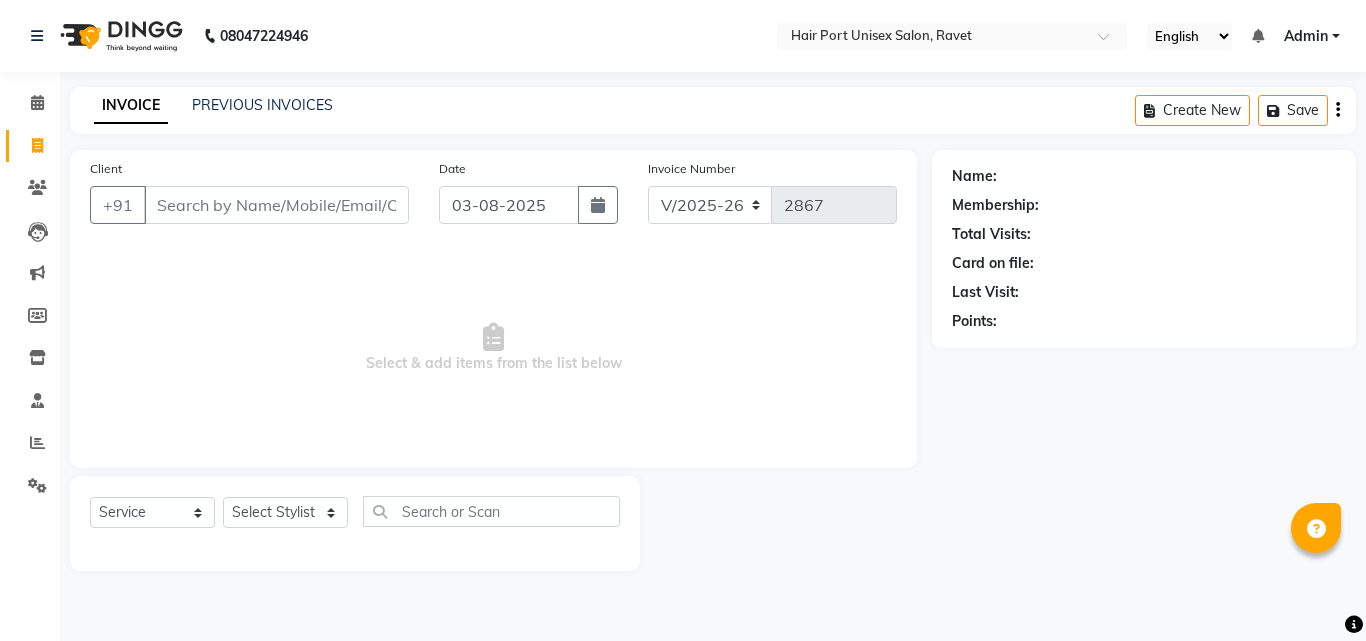 click on "Client" at bounding box center [276, 205] 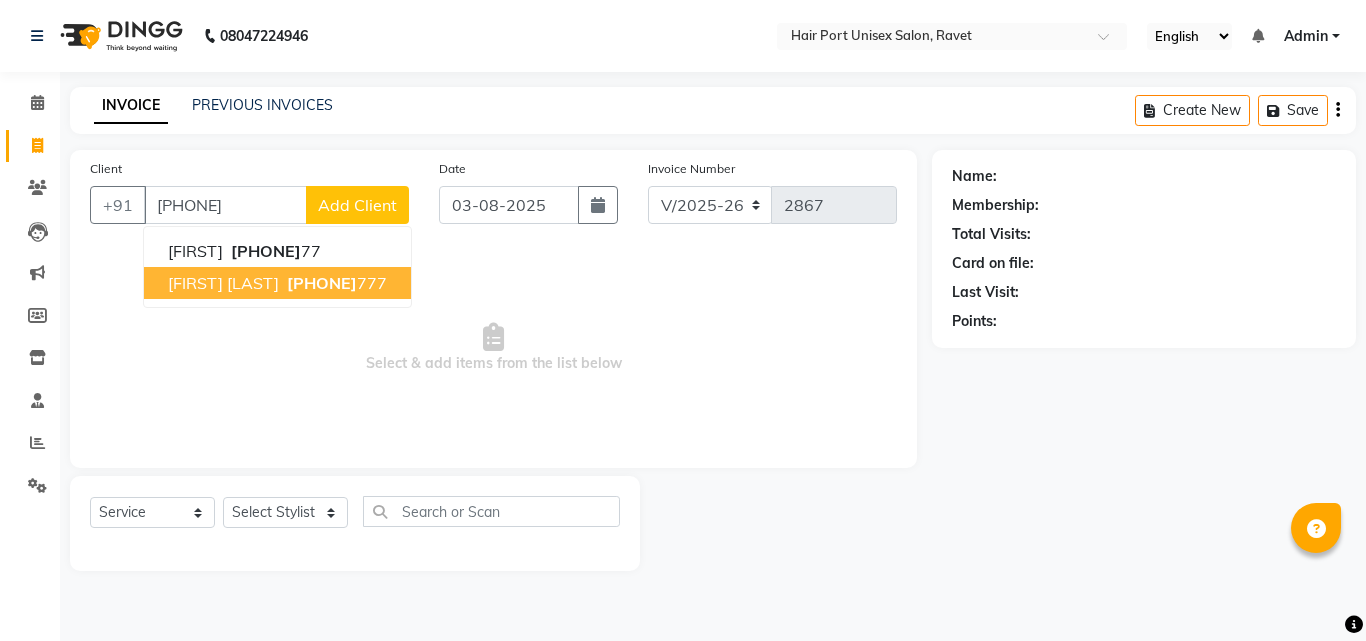 click on "[FIRST] [LAST]" at bounding box center (223, 283) 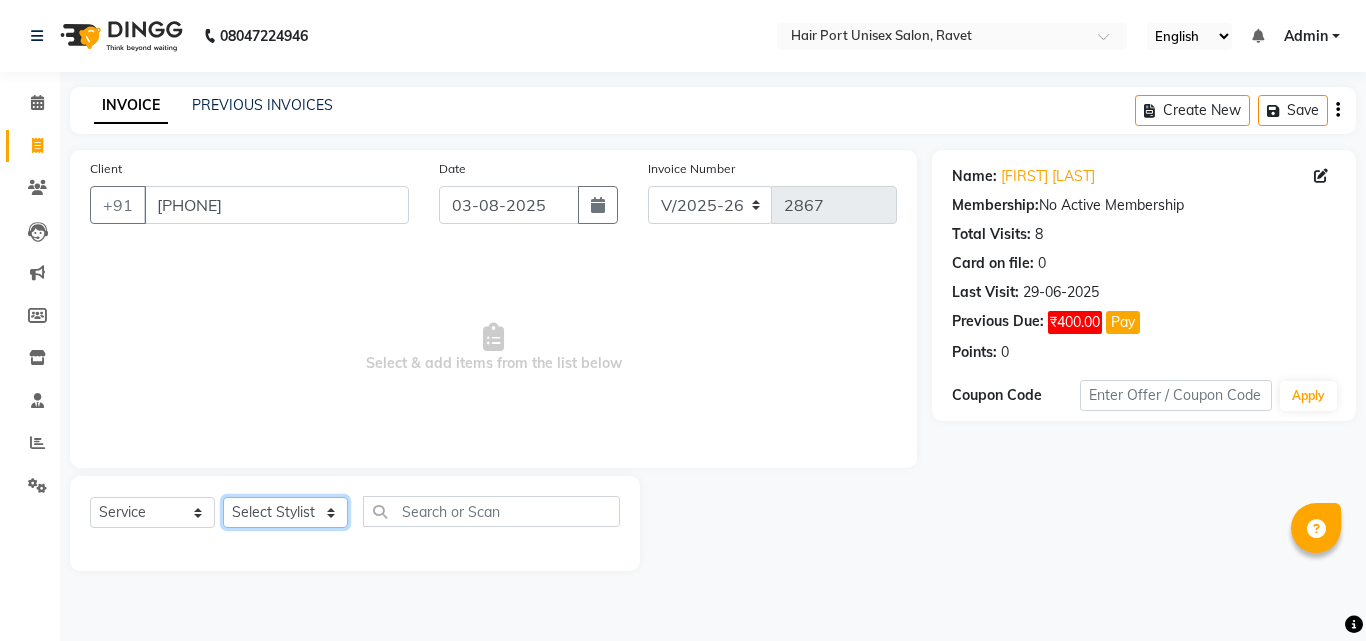 click on "Select Stylist Anushaka Parihar  Esmail Gufran Jyoti Disale Netaji Vishwanath Suryavanshi Rupali  Tanaji Vishwanath Suryavanshi Vinod Mane" 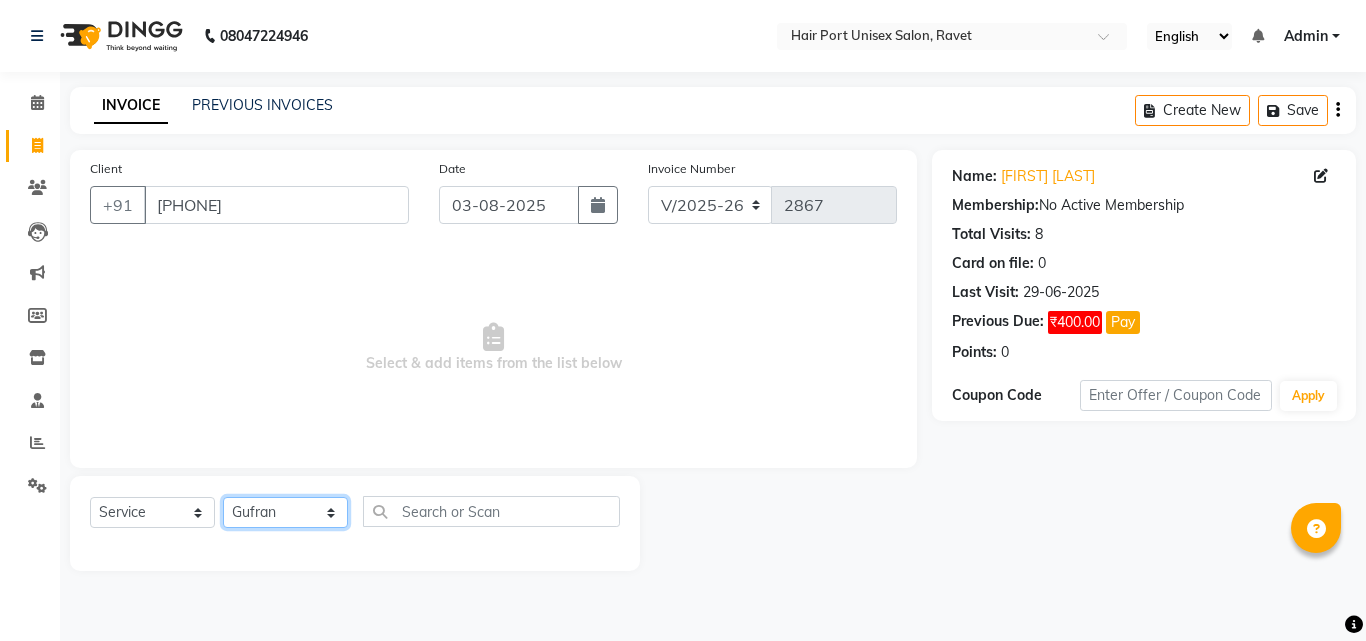 click on "Select Stylist Anushaka Parihar  Esmail Gufran Jyoti Disale Netaji Vishwanath Suryavanshi Rupali  Tanaji Vishwanath Suryavanshi Vinod Mane" 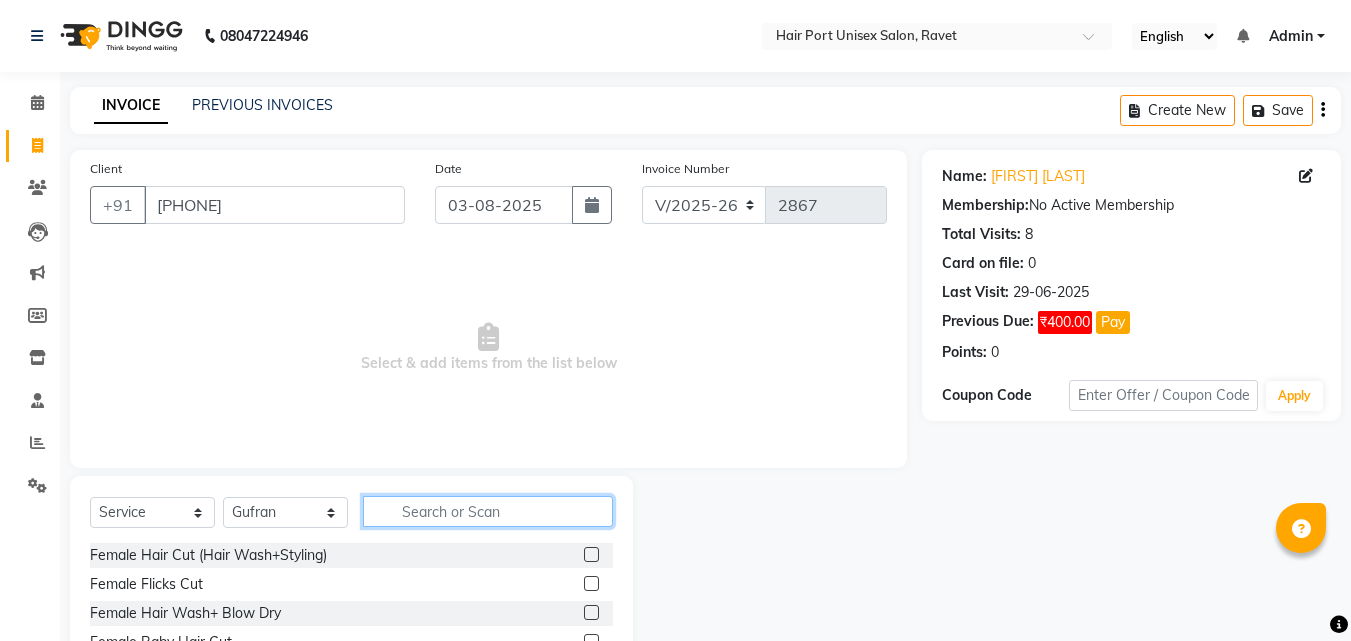click 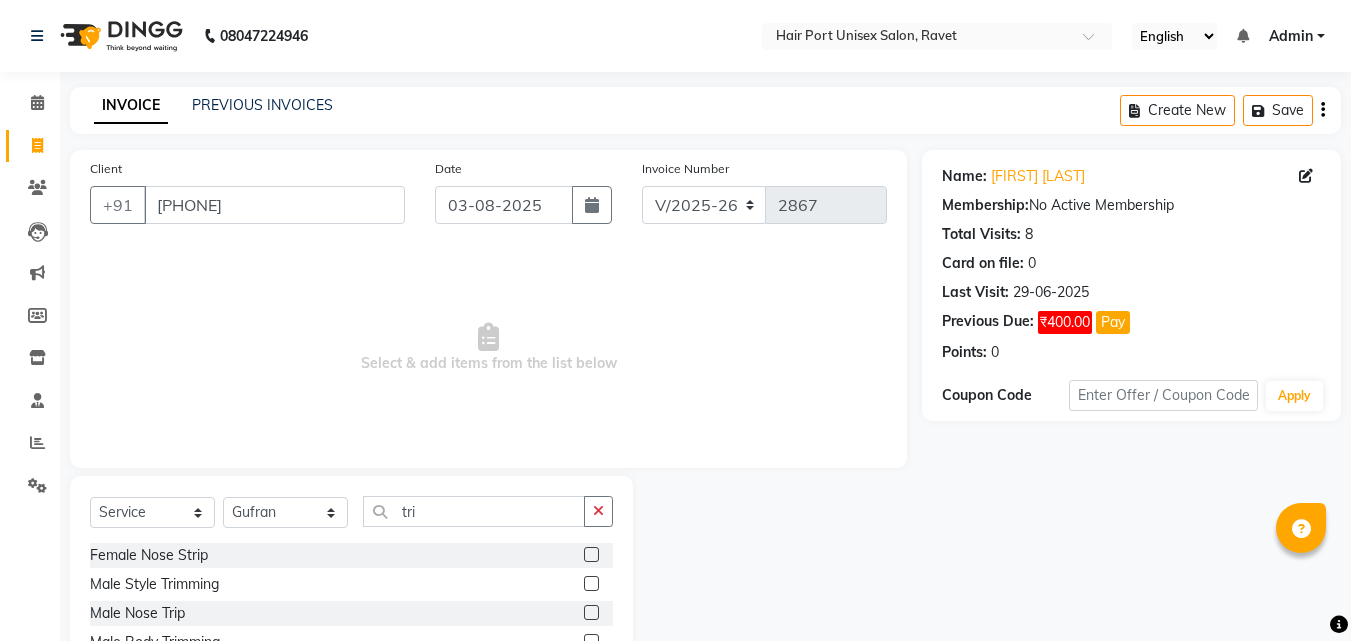 click 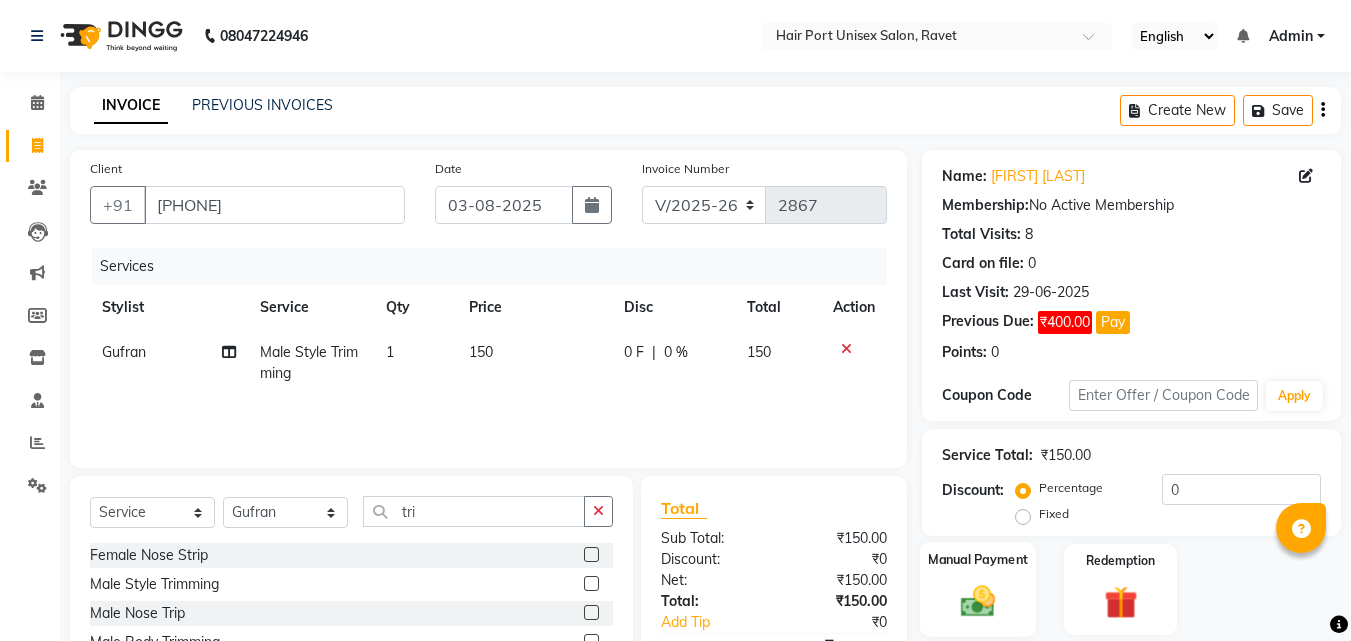 click 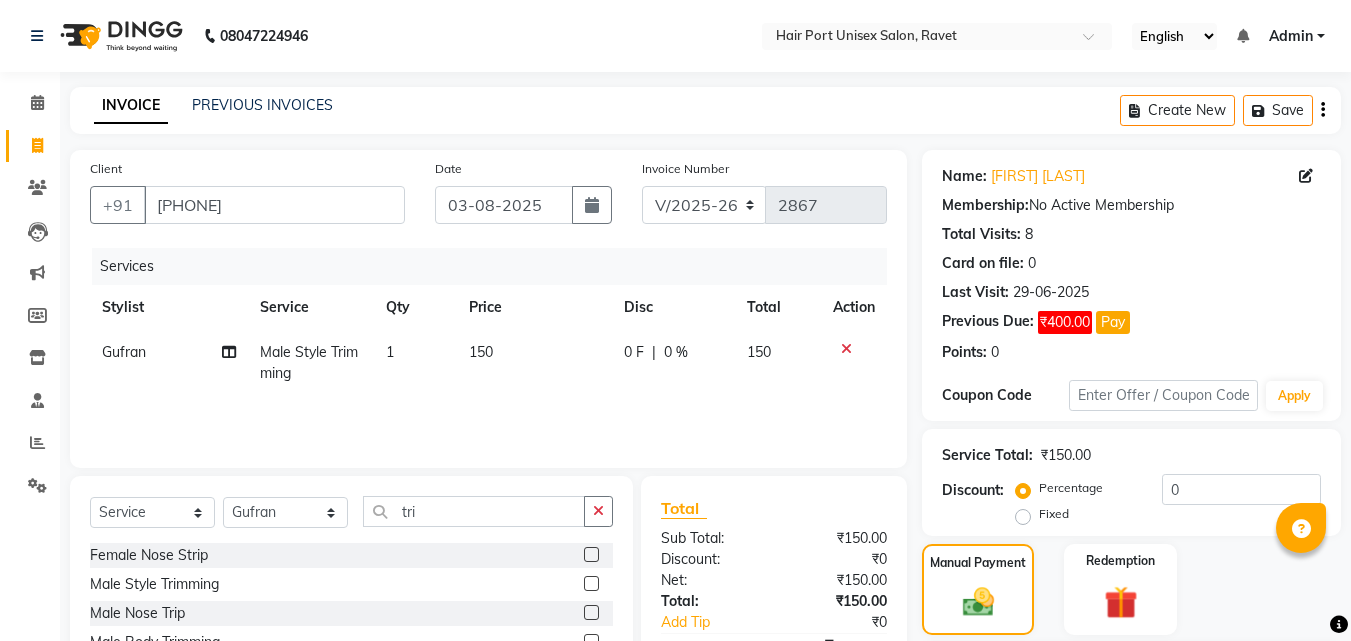 click on "Manual Payment Redemption" 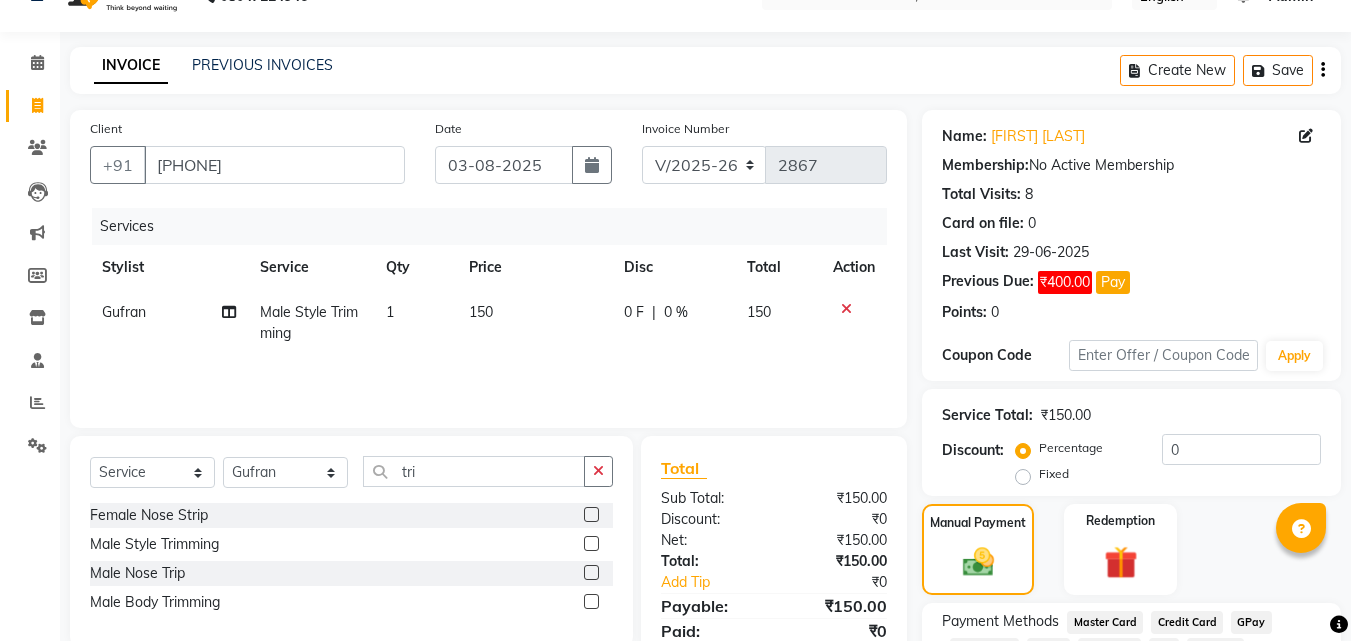 scroll, scrollTop: 193, scrollLeft: 0, axis: vertical 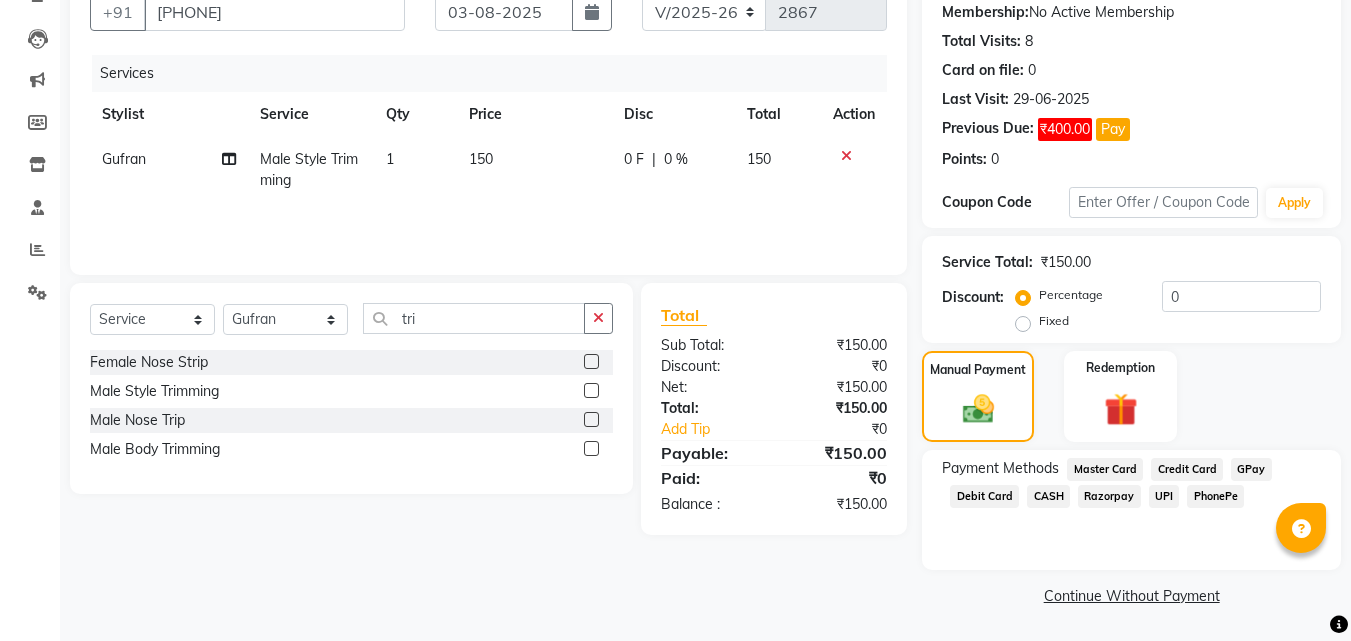 click on "UPI" 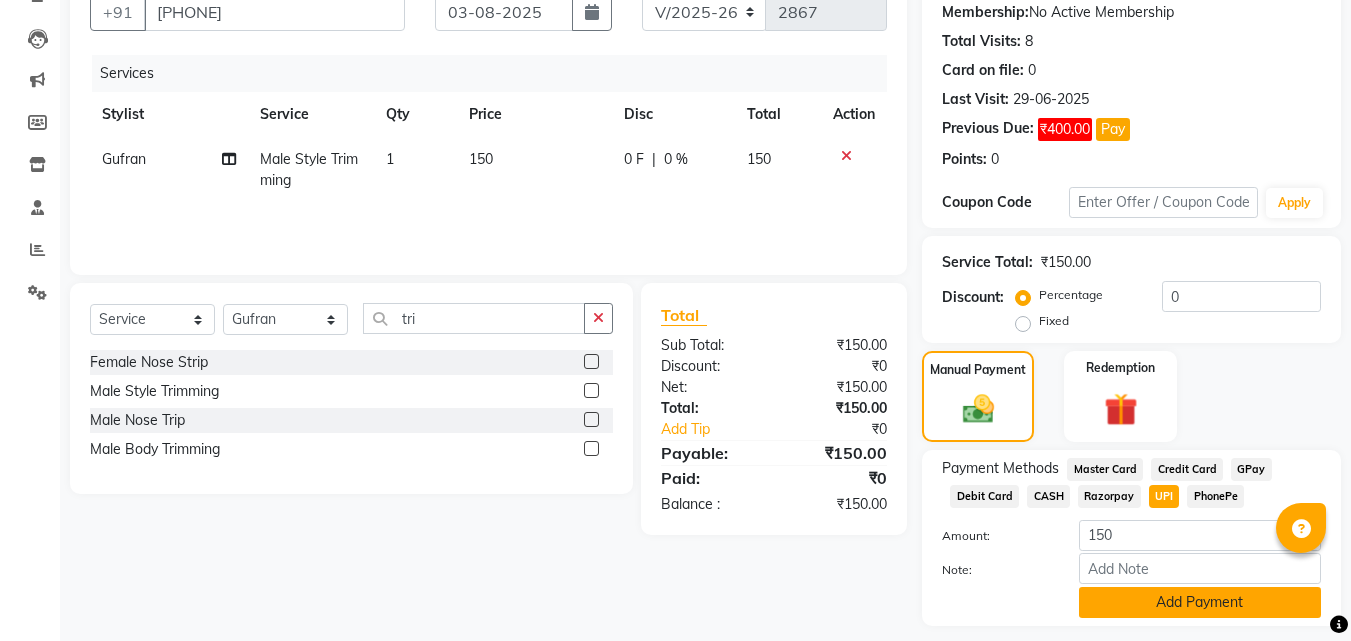 click on "Add Payment" 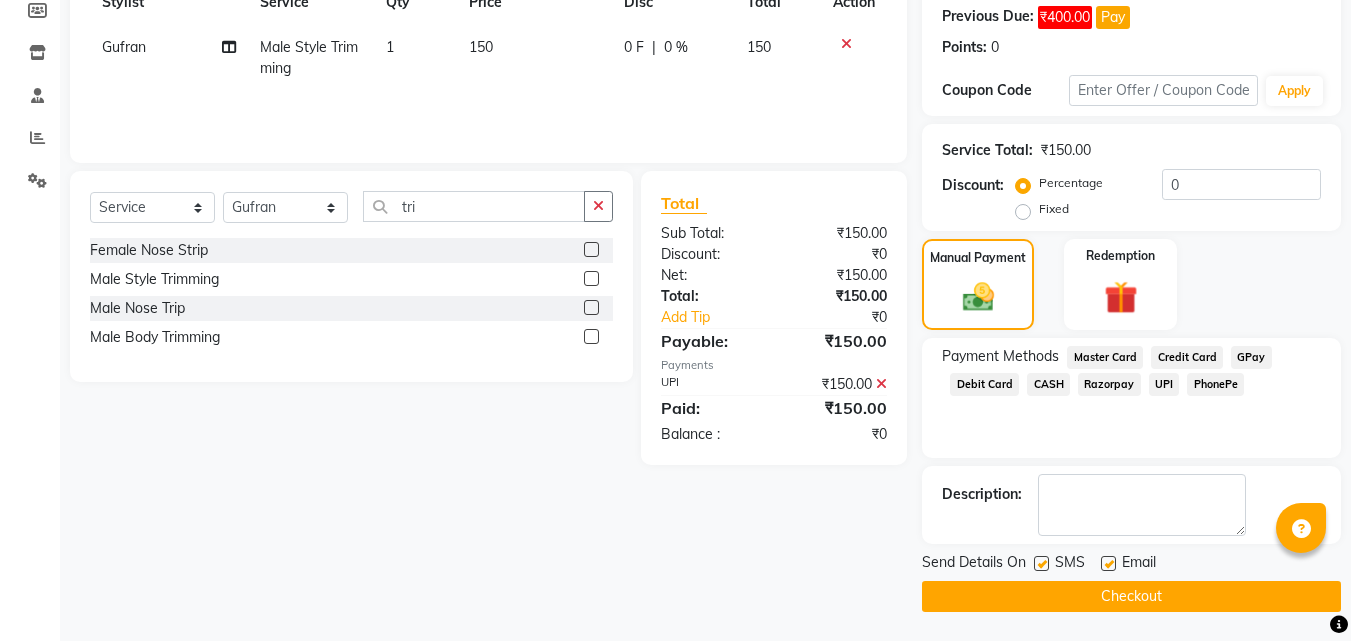 scroll, scrollTop: 306, scrollLeft: 0, axis: vertical 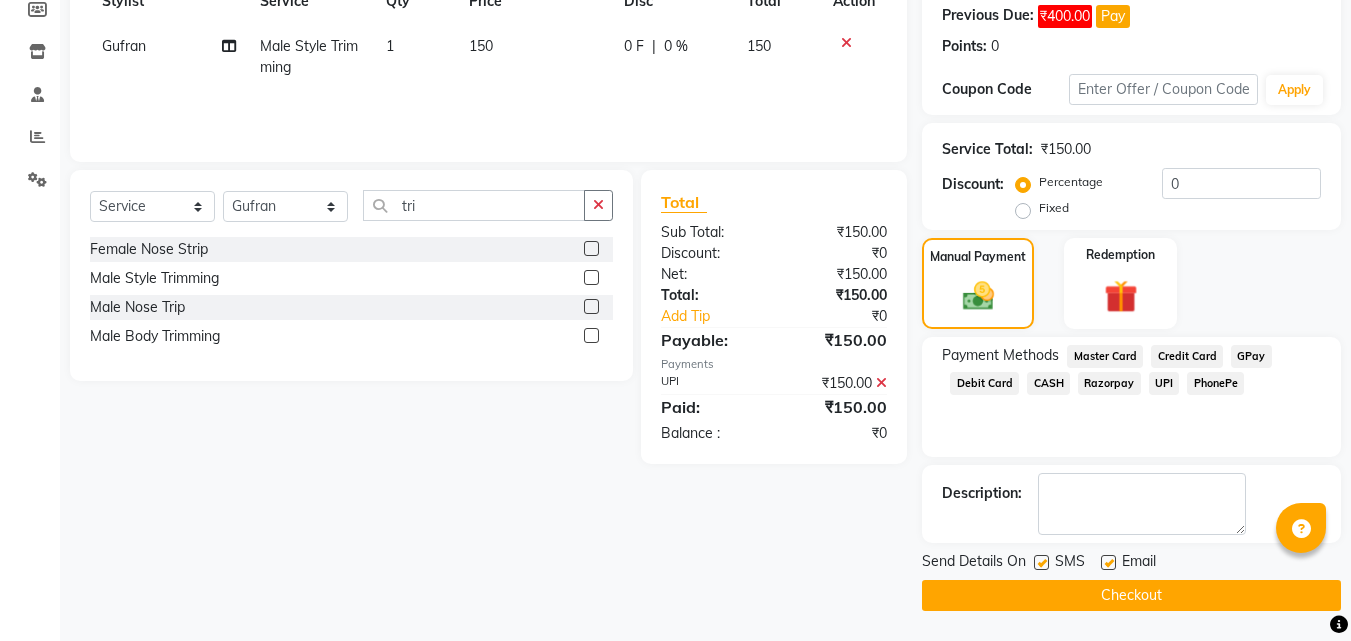 click on "Checkout" 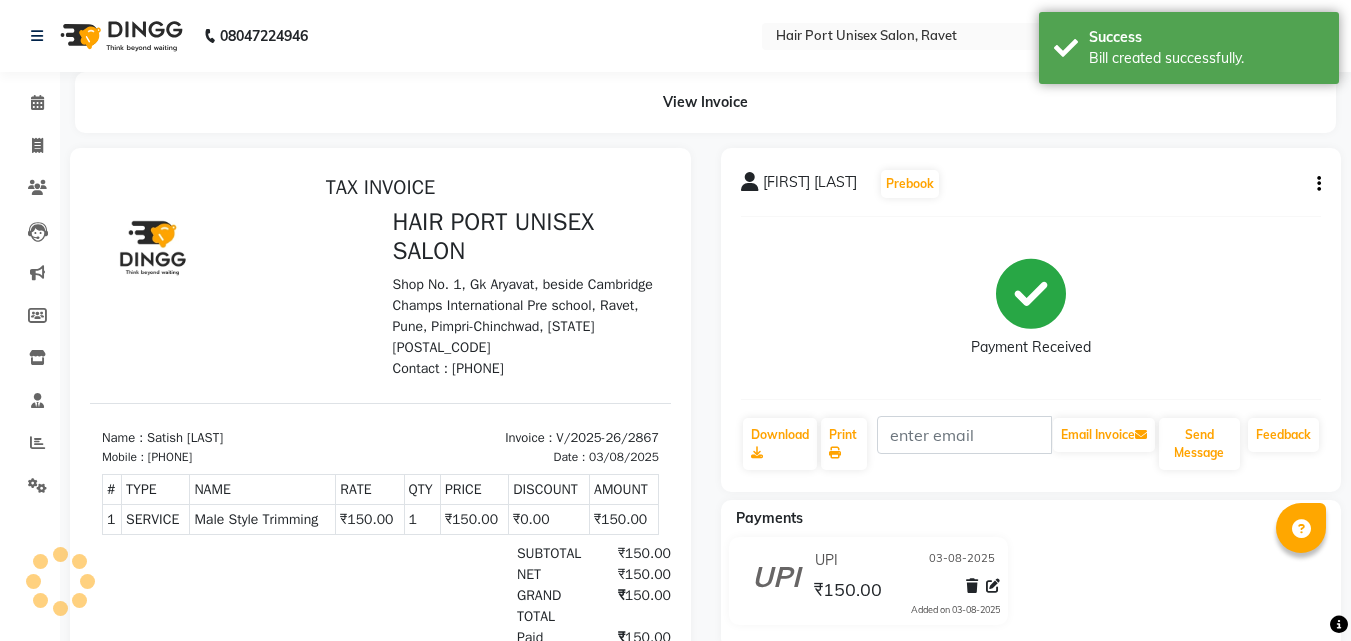 scroll, scrollTop: 0, scrollLeft: 0, axis: both 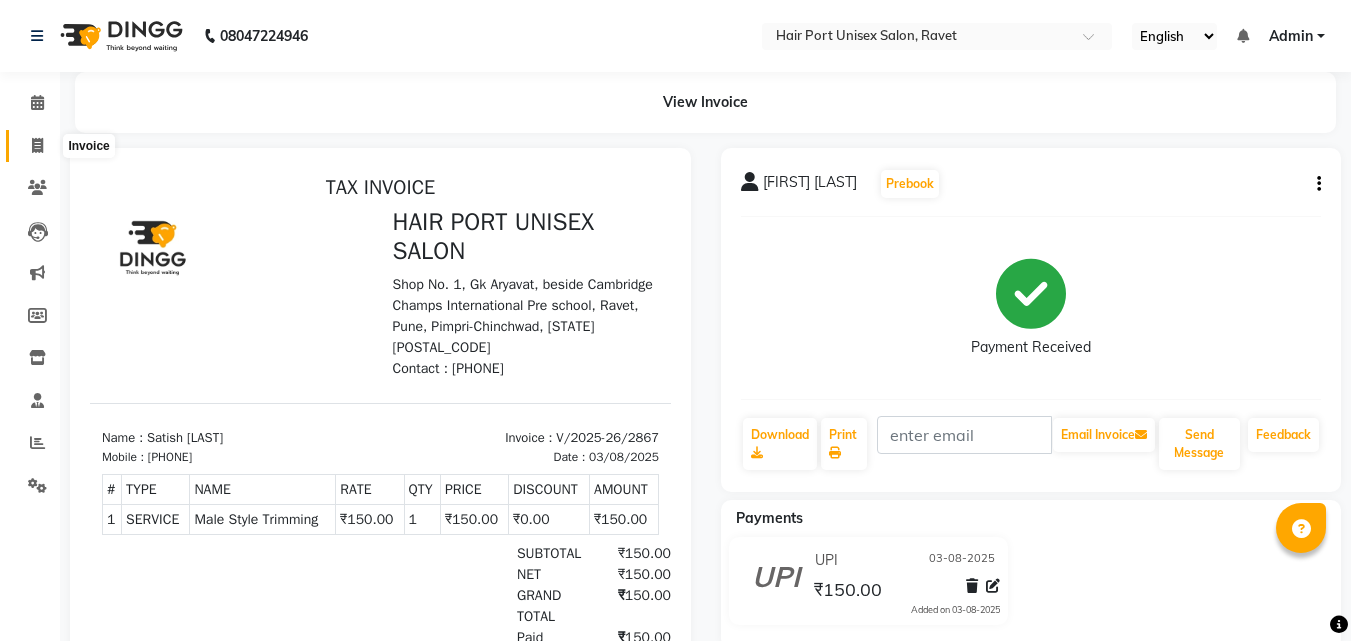click 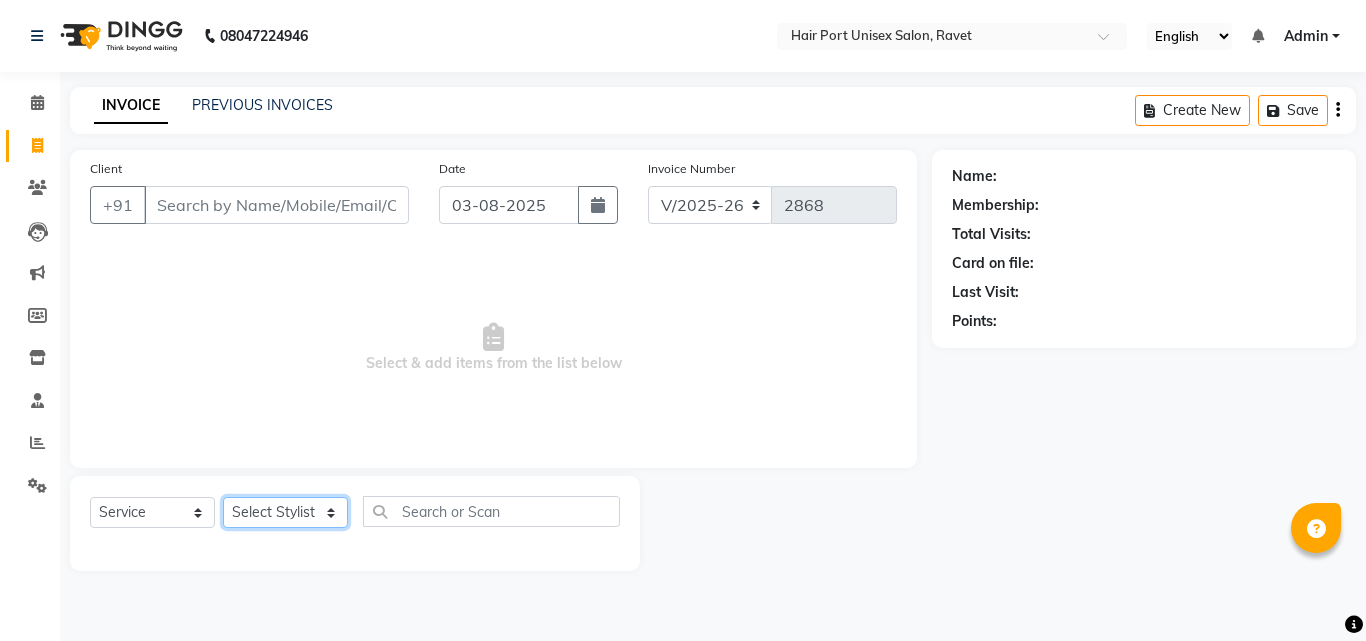 click on "Select Stylist Anushaka Parihar  Esmail Gufran Jyoti Disale Netaji Vishwanath Suryavanshi Rupali  Tanaji Vishwanath Suryavanshi Vinod Mane" 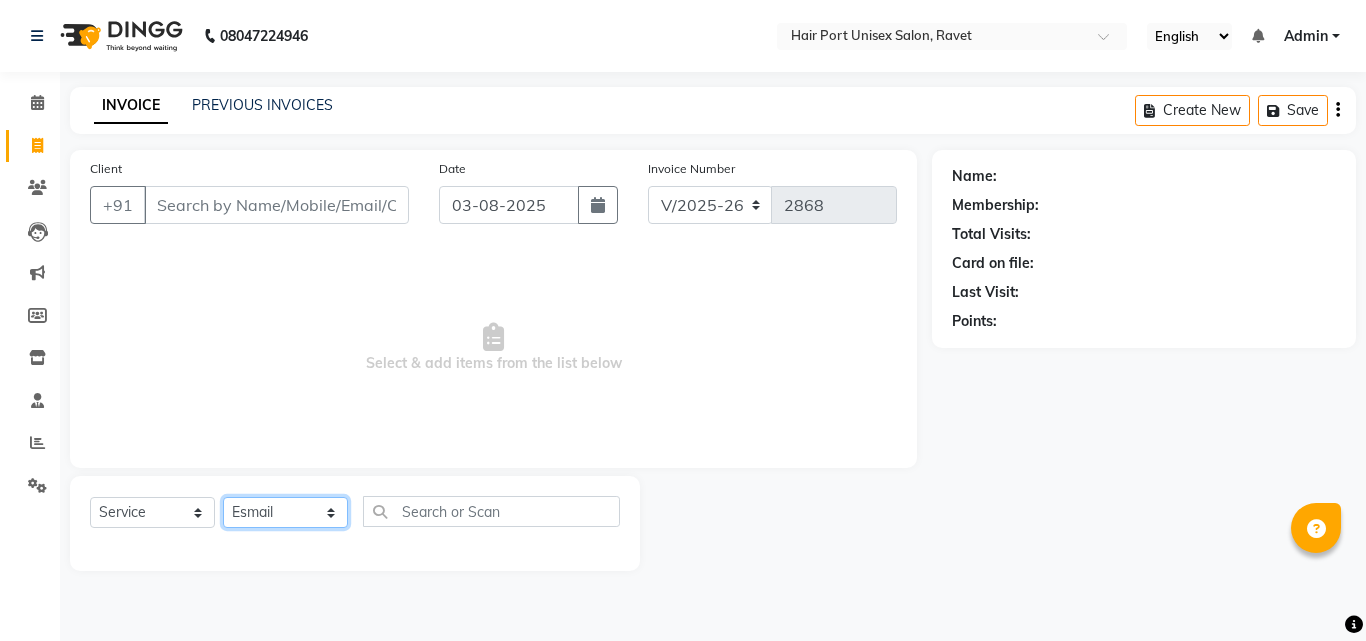 click on "Select Stylist Anushaka Parihar  Esmail Gufran Jyoti Disale Netaji Vishwanath Suryavanshi Rupali  Tanaji Vishwanath Suryavanshi Vinod Mane" 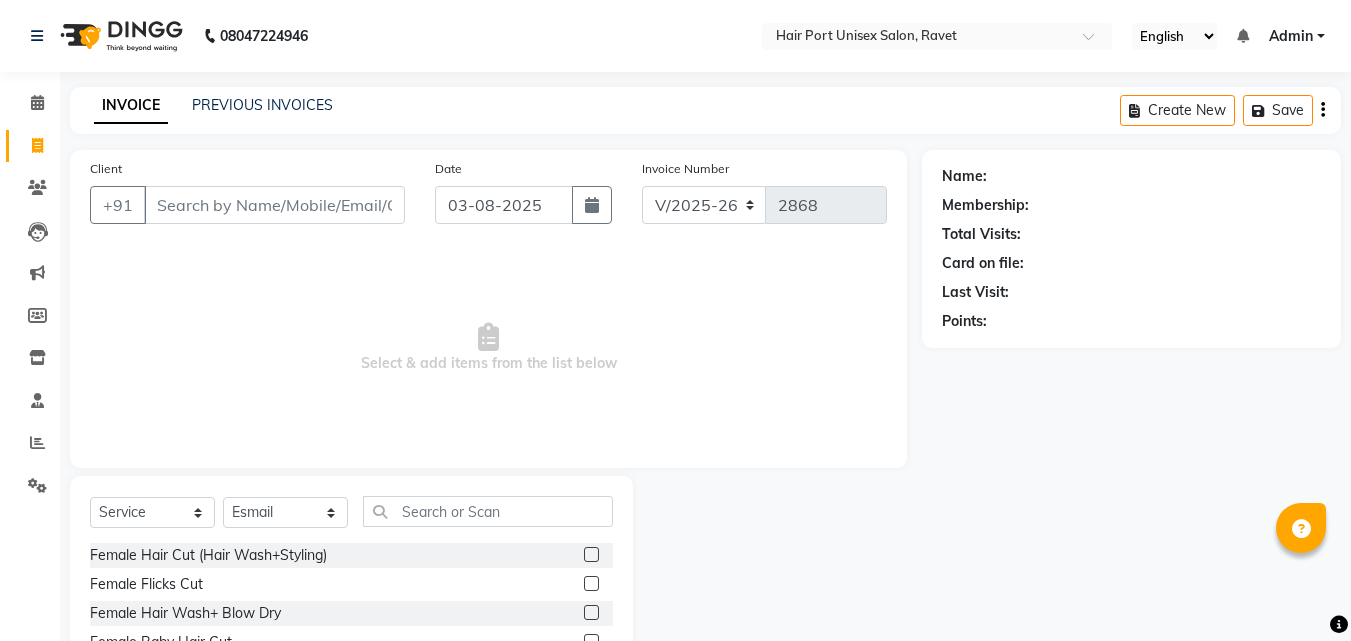 click on "Select  Service  Product  Membership  Package Voucher Prepaid Gift Card  Select Stylist Anushaka Parihar  Esmail Gufran Jyoti Disale Netaji Vishwanath Suryavanshi Rupali  Tanaji Vishwanath Suryavanshi Vinod Mane" 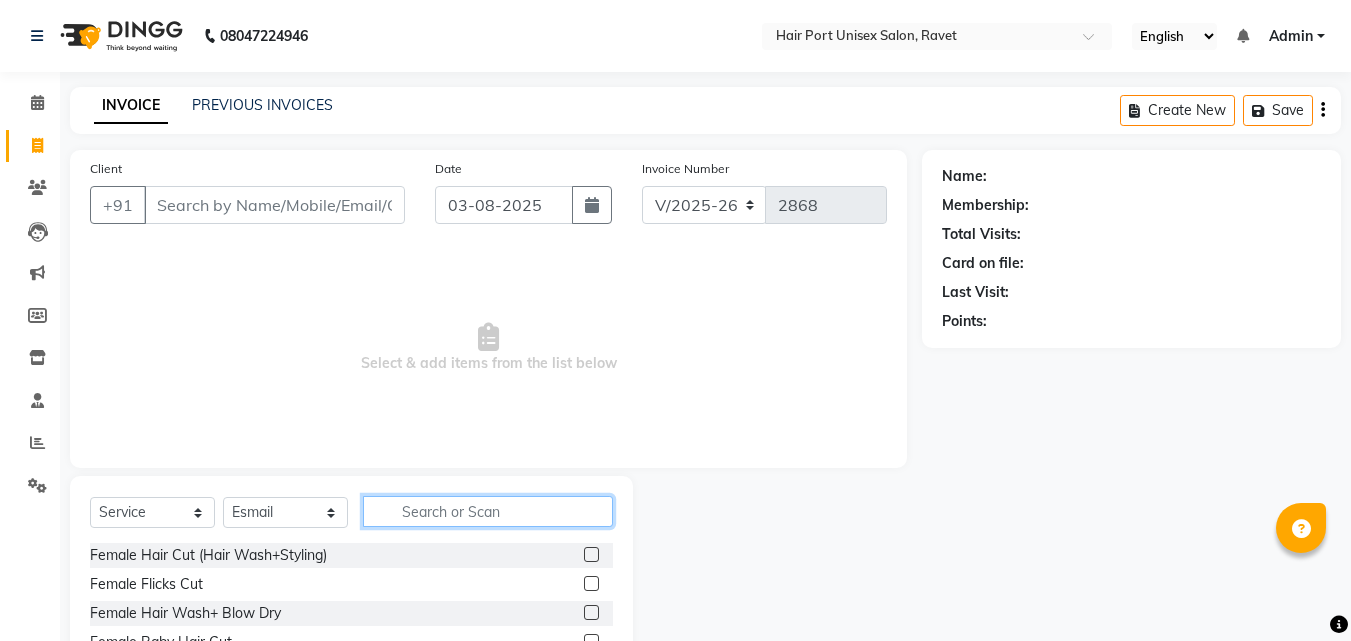 click 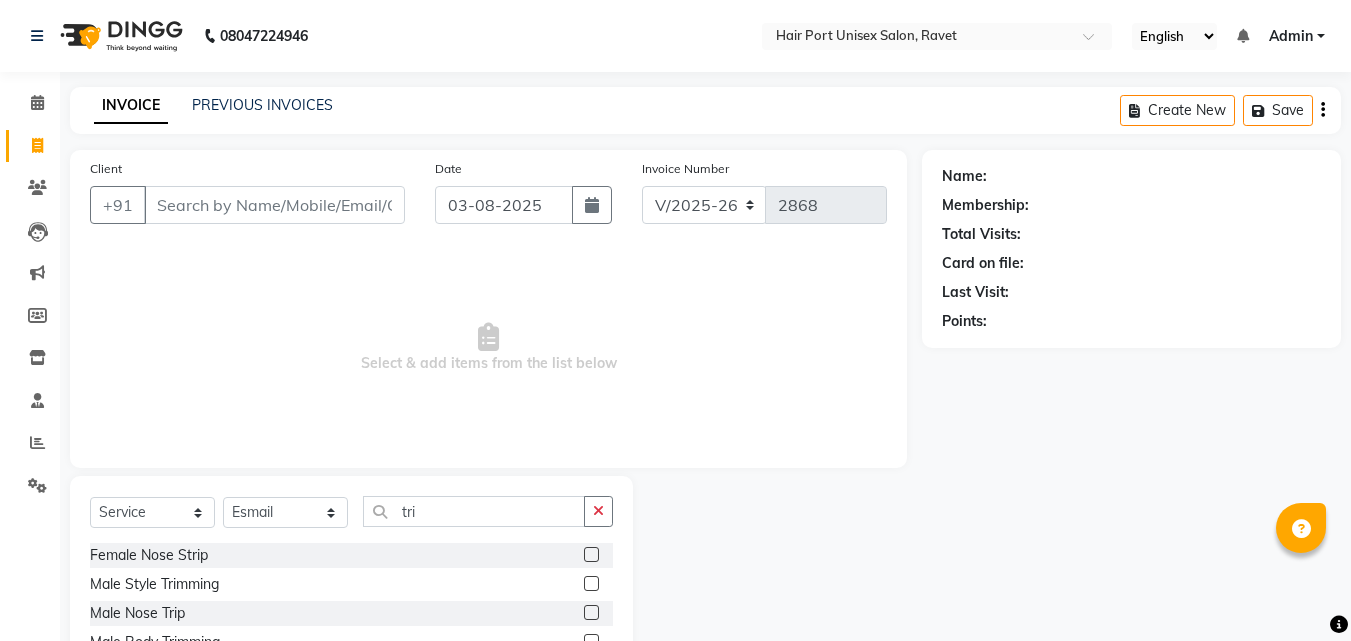 click 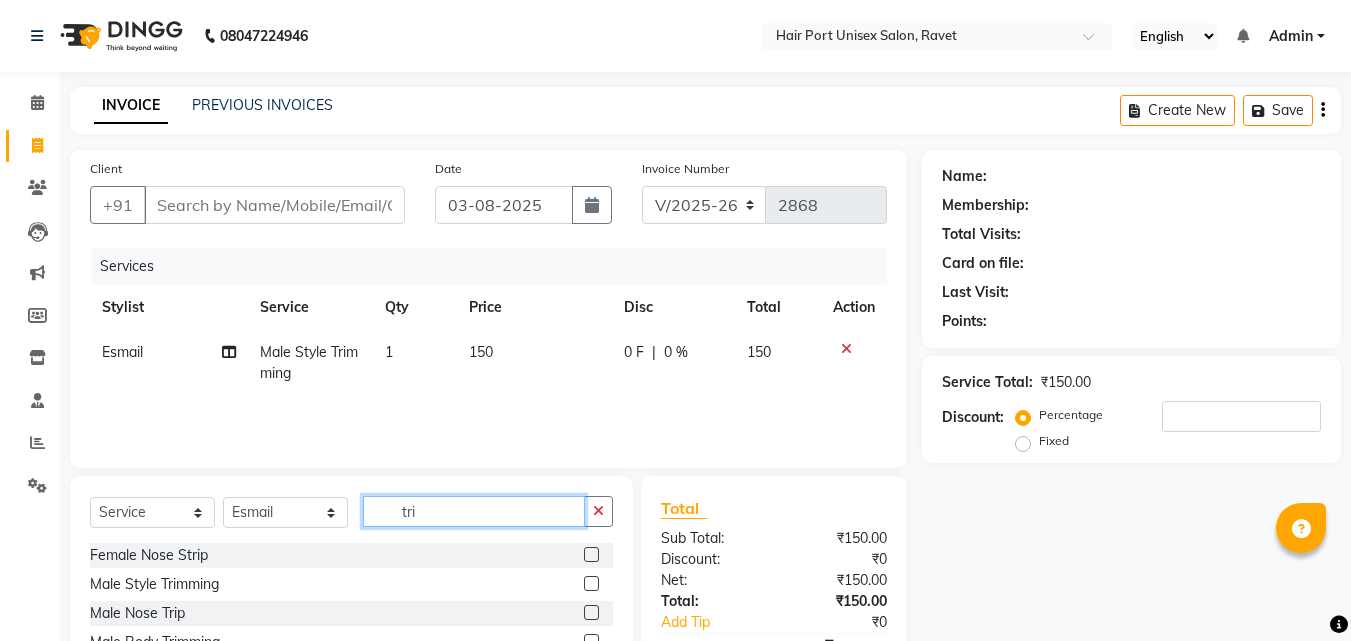 click on "tri" 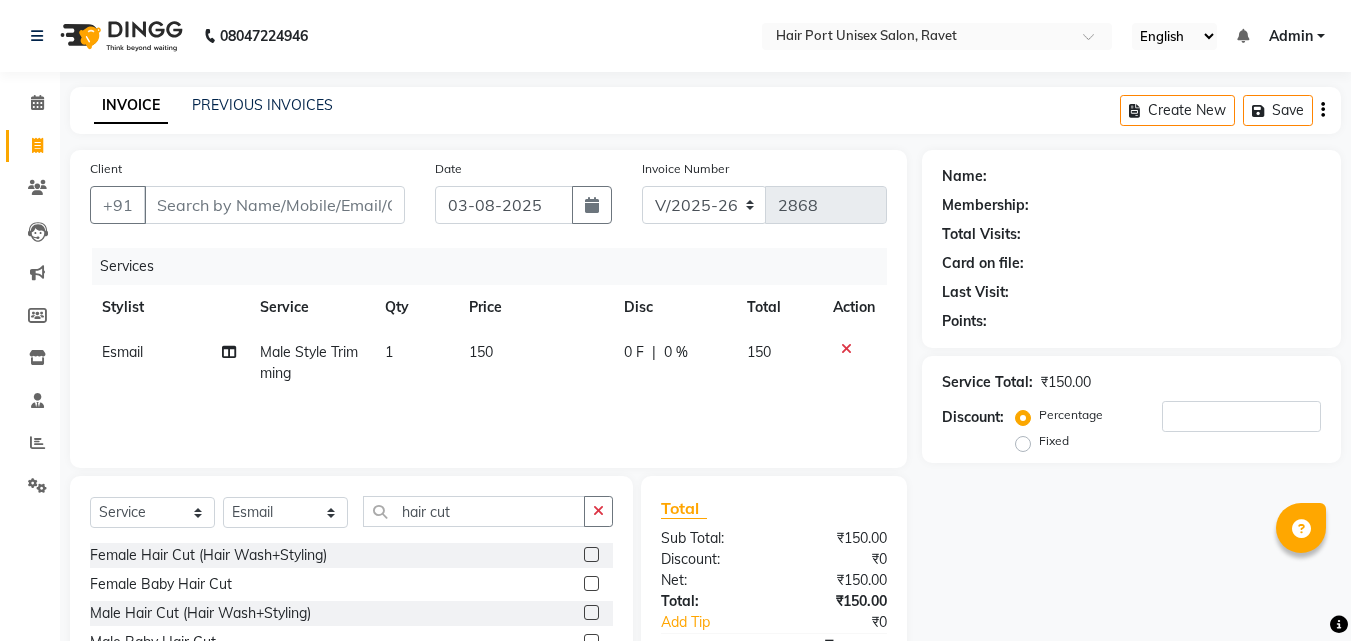 click 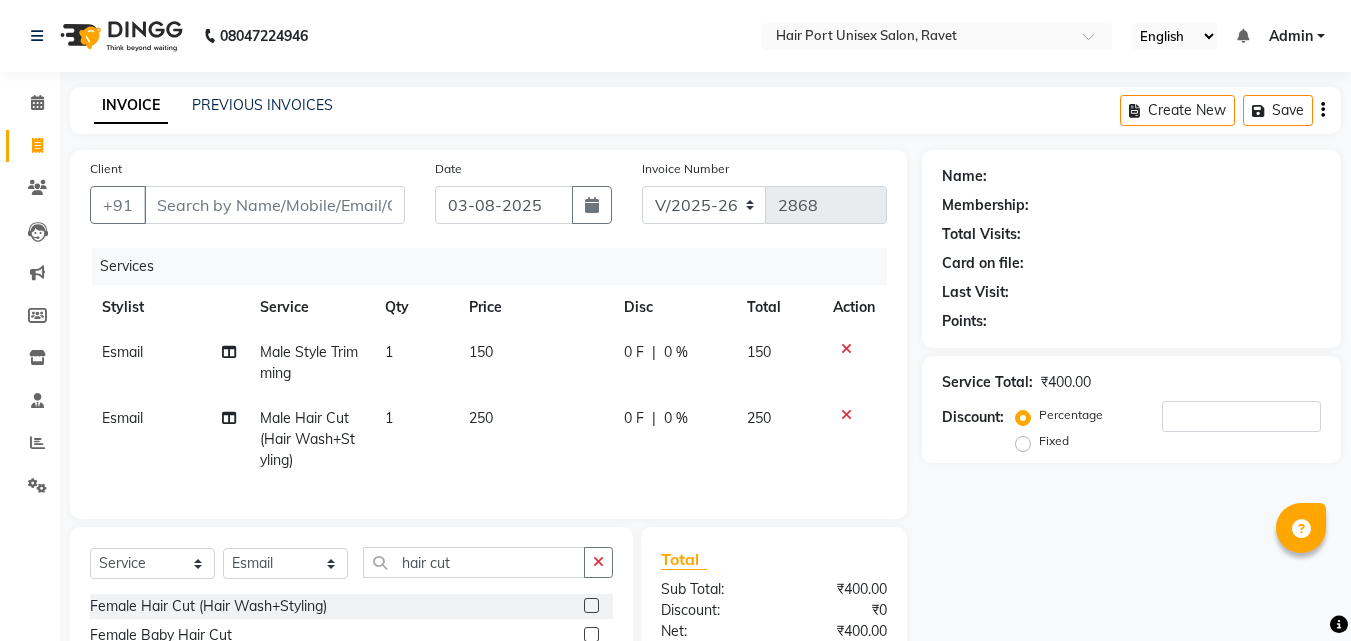 click on "Client +91 [PHONE] Date [DATE] Invoice Number V/2025 V/2025-26 2868 Services Stylist Service Qty Price Disc Total Action Esmail Male Style Trimming  1 150 0 F | 0 % 150 Esmail Male Hair Cut (Hair Wash+Styling) 1 250 0 F | 0 % 250 Select  Service  Product  Membership  Package Voucher Prepaid Gift Card  Select Stylist Anushaka Parihar  Esmail Gufran Jyoti Disale Netaji [FIRST] [LAST] Rupali  Tanaji [FIRST] [LAST] Vinod Mane hair cut Female Hair Cut (Hair Wash+Styling)  Female Baby Hair Cut  Male Hair Cut (Hair Wash+Styling)  Male Baby Hair Cut  Total Sub Total: ₹400.00 Discount: ₹0 Net: ₹400.00 Total: ₹400.00 Add Tip ₹0 Payable: ₹400.00 Paid: ₹0 Balance   : ₹400.00" 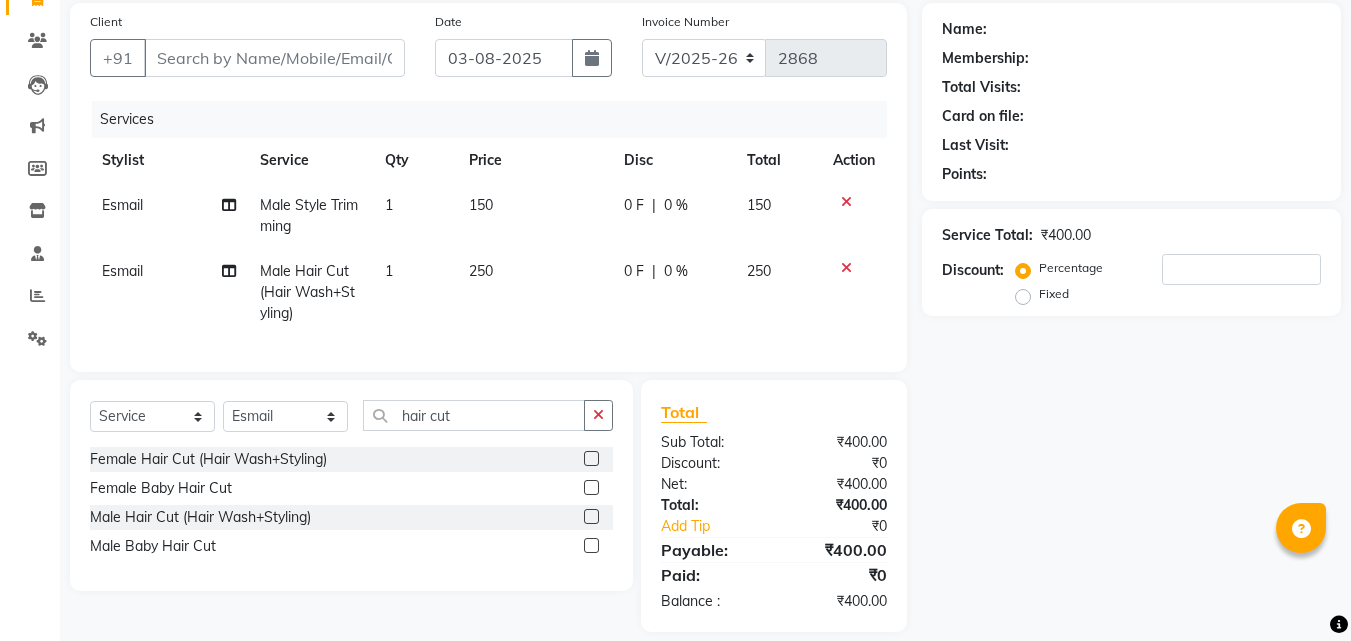 scroll, scrollTop: 143, scrollLeft: 0, axis: vertical 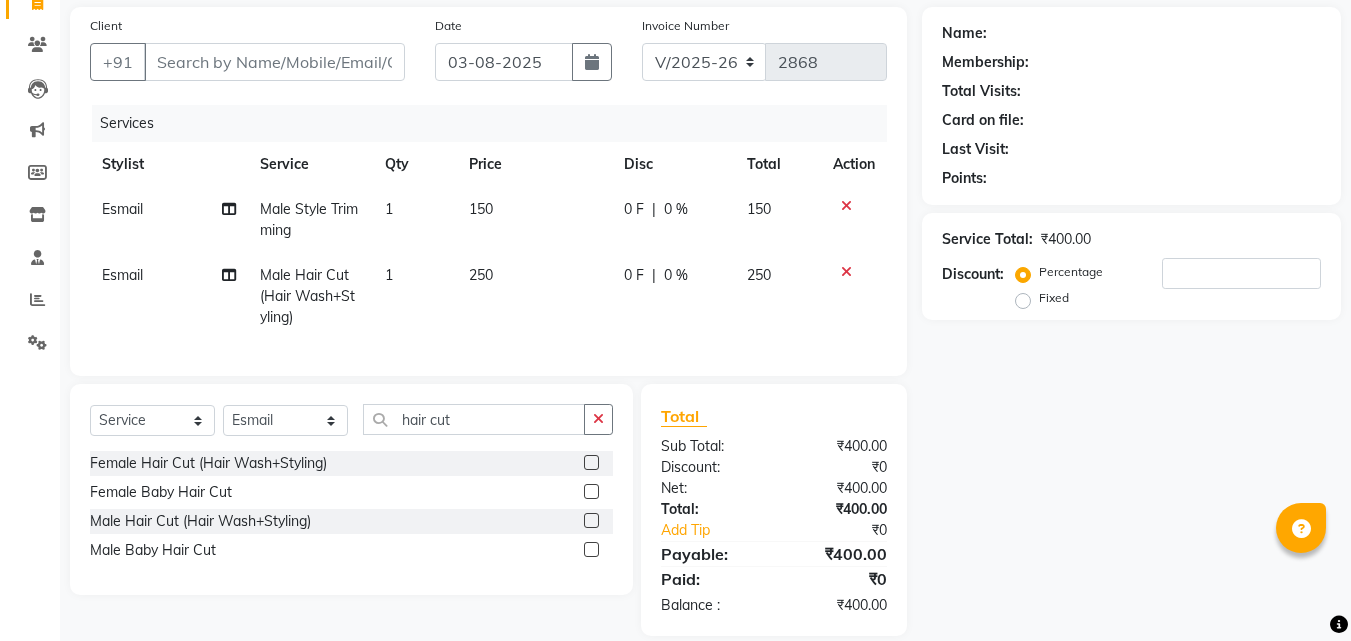 click 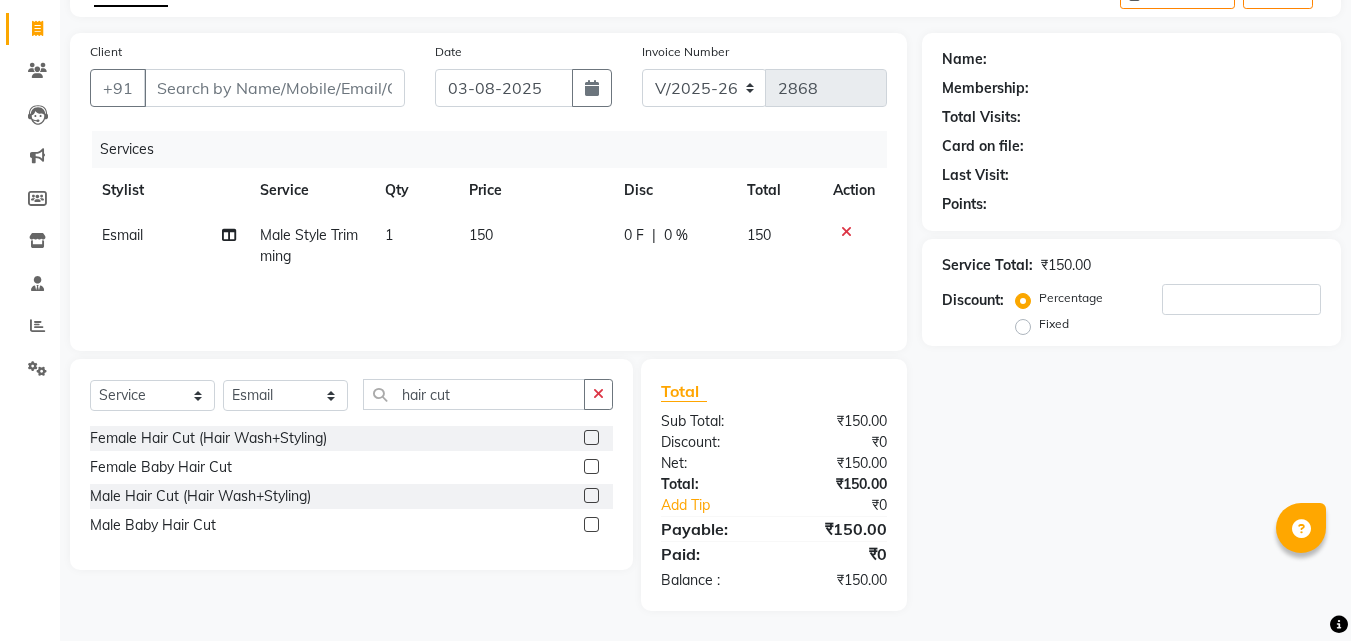 scroll, scrollTop: 117, scrollLeft: 0, axis: vertical 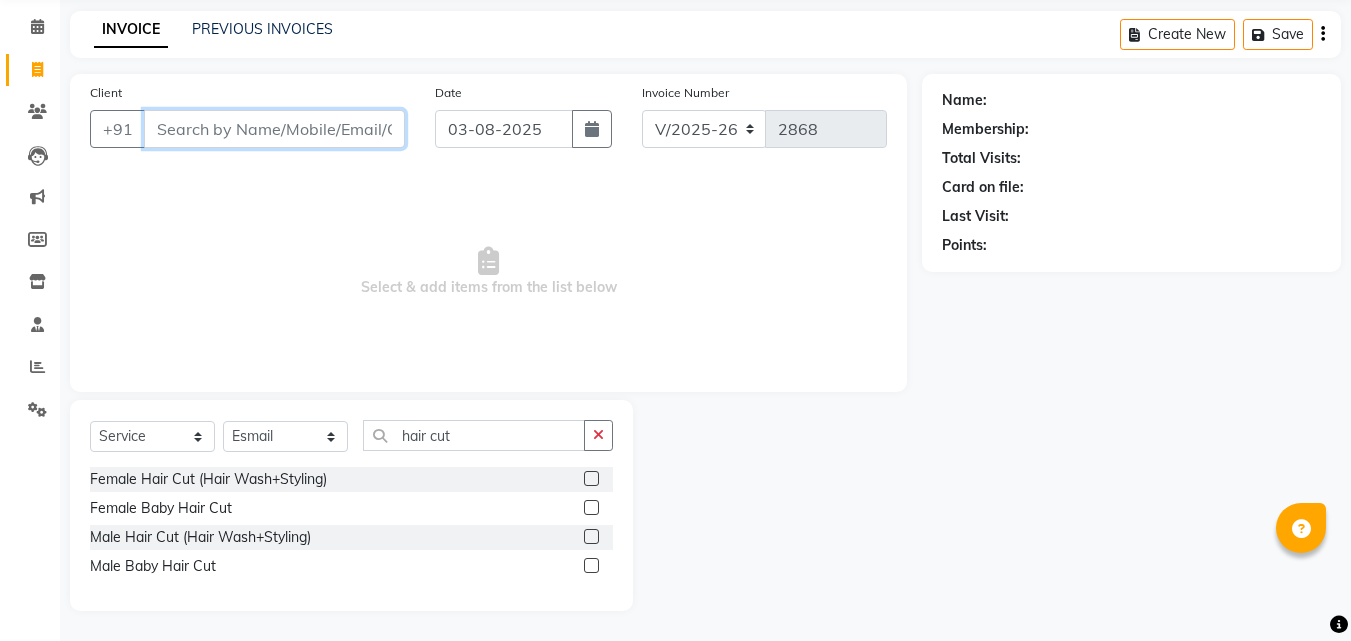 click on "Client" at bounding box center (274, 129) 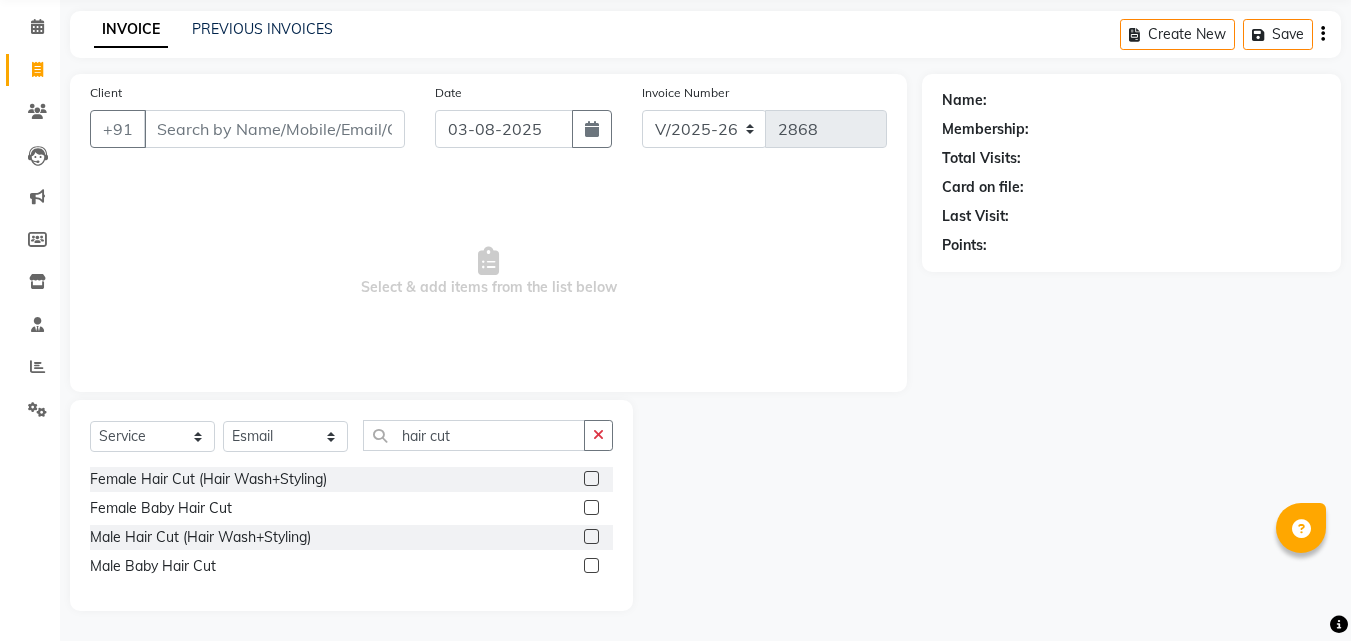 drag, startPoint x: 327, startPoint y: 131, endPoint x: 209, endPoint y: 221, distance: 148.40485 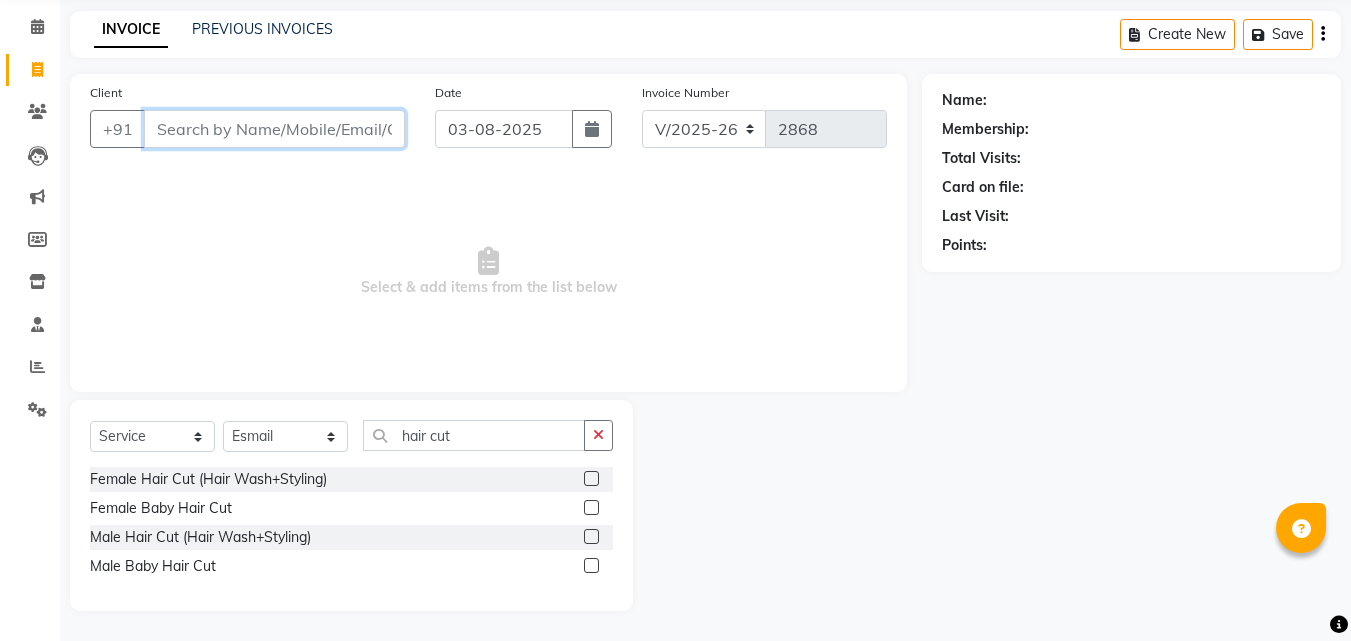click on "Client" at bounding box center [274, 129] 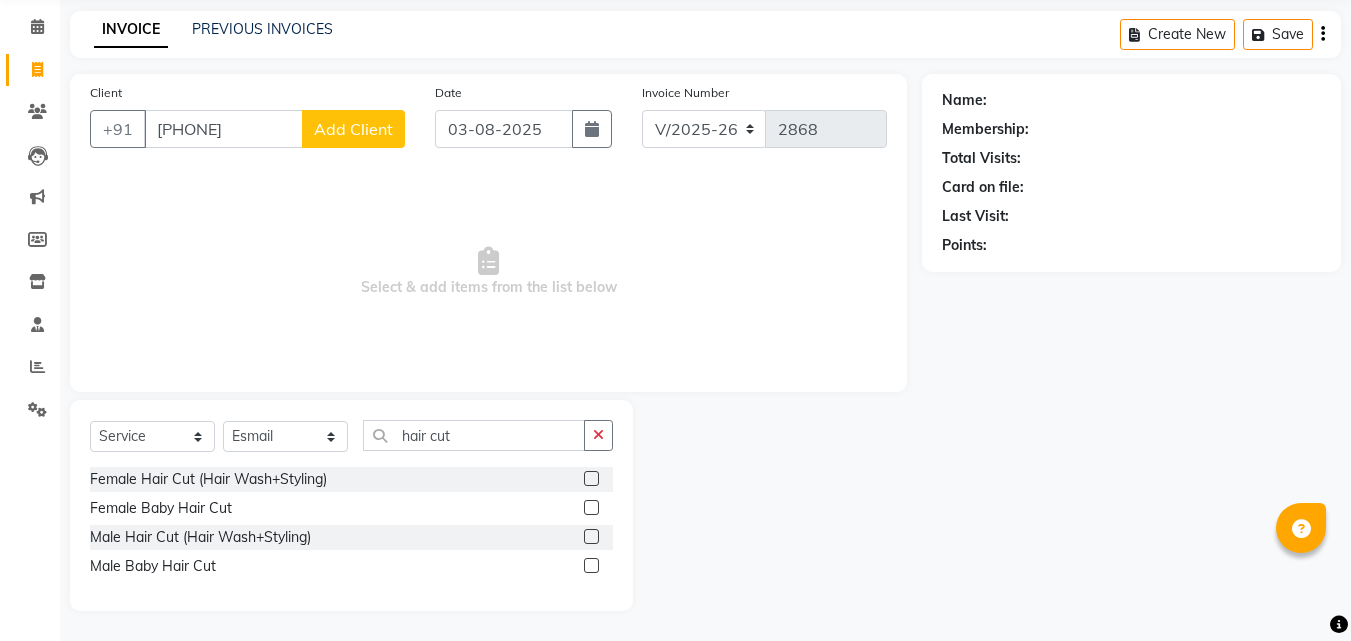 click on "Add Client" 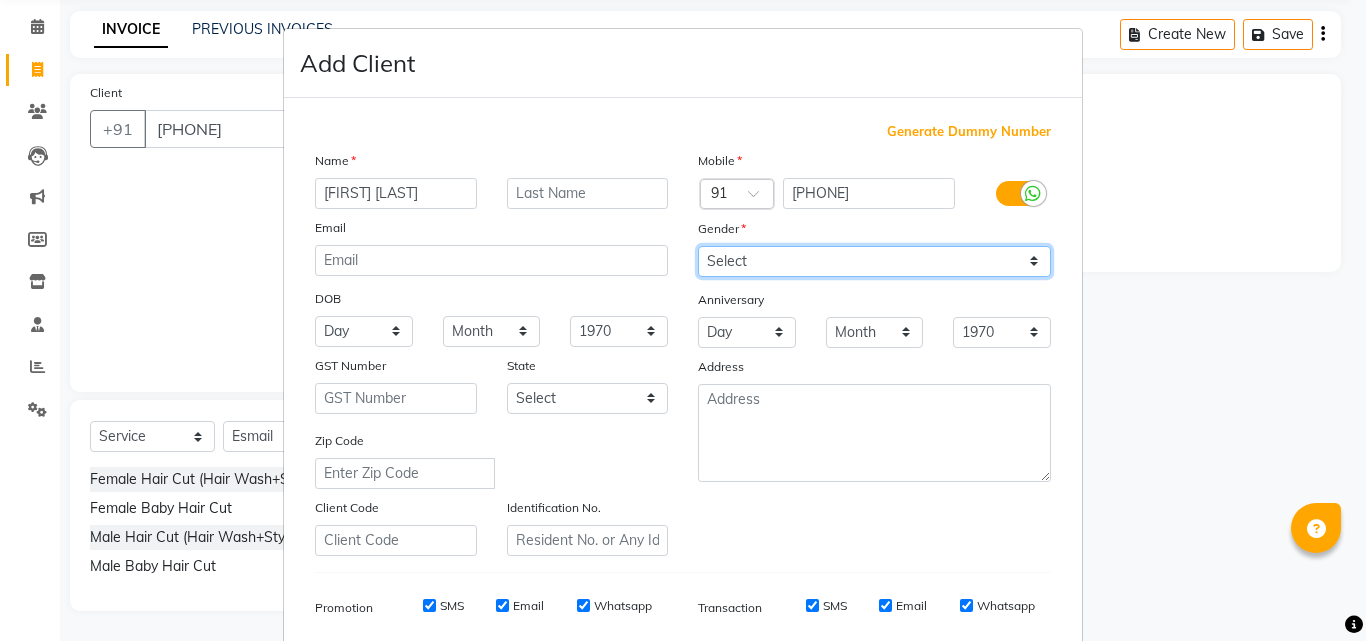 click on "Select Male Female Other Prefer Not To Say" at bounding box center [874, 261] 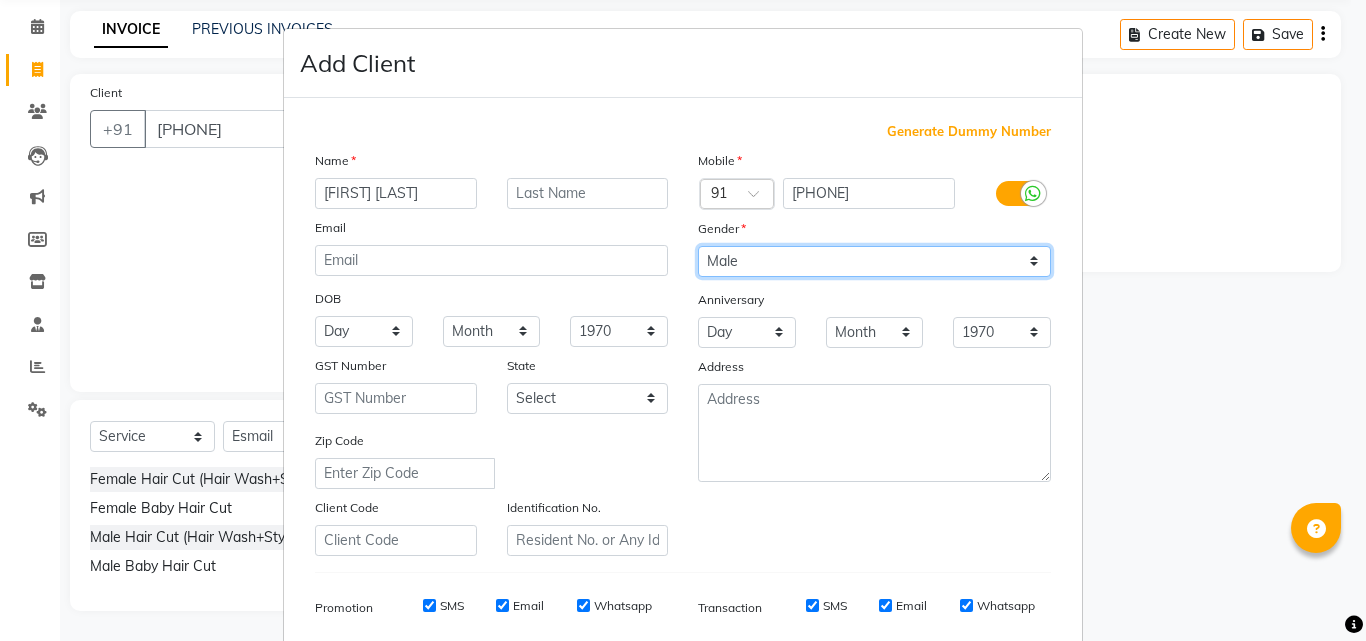 click on "Select Male Female Other Prefer Not To Say" at bounding box center [874, 261] 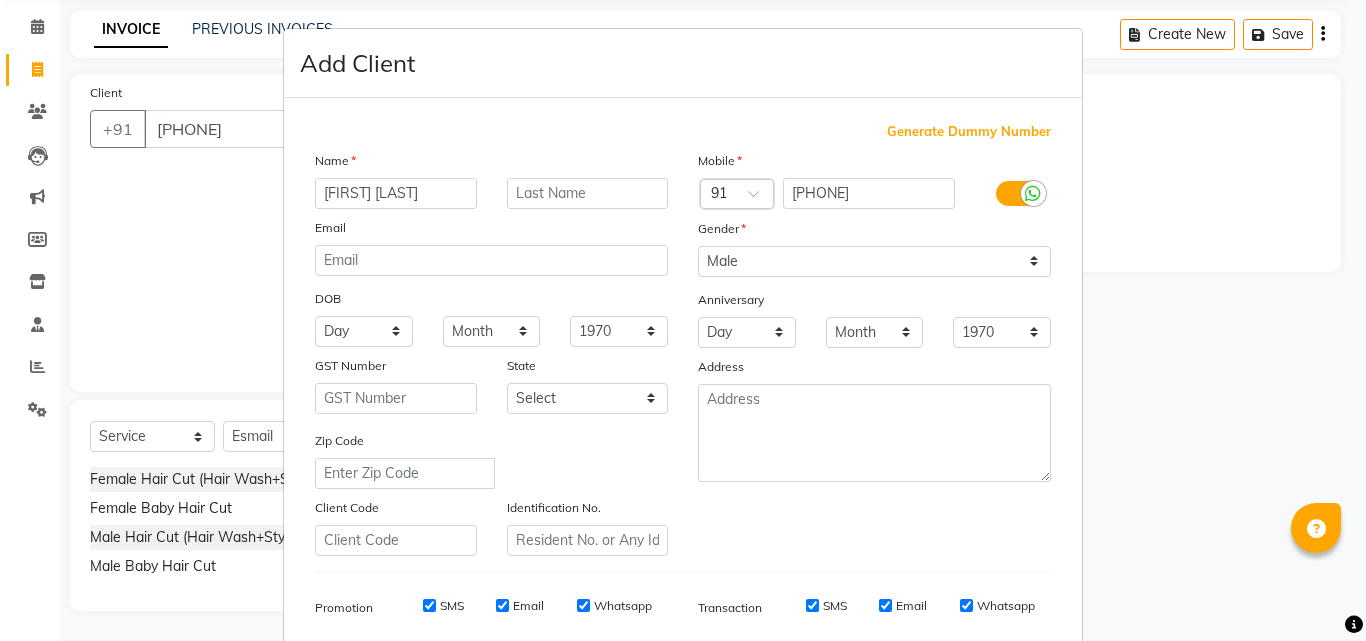 click on "Add Client Generate Dummy Number Name [FIRST] Email DOB Day 01 02 03 04 05 06 07 08 09 10 11 12 13 14 15 16 17 18 19 20 21 22 23 24 25 26 27 28 29 30 31 Month January February March April May June July August September October November December 1940 1941 1942 1943 1944 1945 1946 1947 1948 1949 1950 1951 1952 1953 1954 1955 1956 1957 1958 1959 1960 1961 1962 1963 1964 1965 1966 1967 1968 1969 1970 1971 1972 1973 1974 1975 1976 1977 1978 1979 1980 1981 1982 1983 1984 1985 1986 1987 1988 1989 1990 1991 1992 1993 1994 1995 1996 1997 1998 1999 2000 2001 2002 2003 2004 2005 2006 2007 2008 2009 2010 2011 2012 2013 2014 2015 2016 2017 2018 2019 2020 2021 2022 2023 2024 GST Number State Select Andaman and Nicobar Islands Andhra Pradesh Arunachal Pradesh Assam Bihar Chandigarh Chhattisgarh Dadra and Nagar Haveli Daman and Diu Delhi Goa Gujarat Haryana Himachal Pradesh Jammu and Kashmir Jharkhand Karnataka Kerala Lakshadweep Madhya Pradesh Maharashtra Manipur Meghalaya Mizoram Nagaland Odisha Pondicherry Punjab" at bounding box center (683, 320) 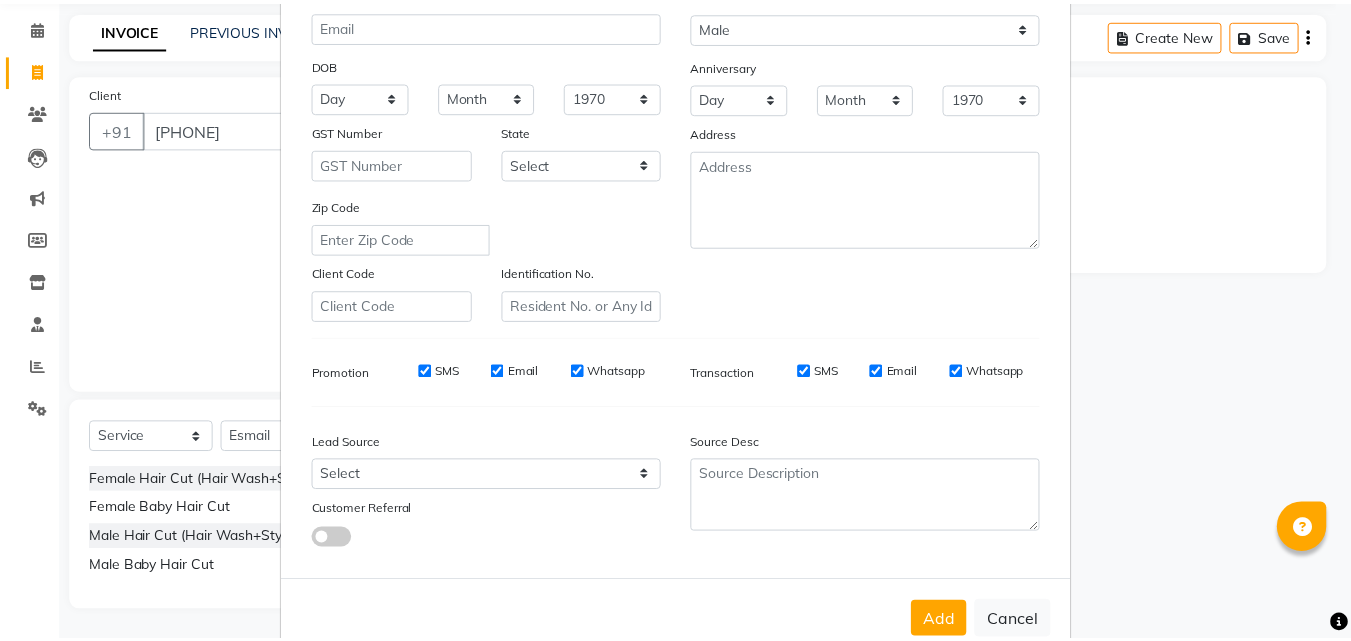 scroll, scrollTop: 282, scrollLeft: 0, axis: vertical 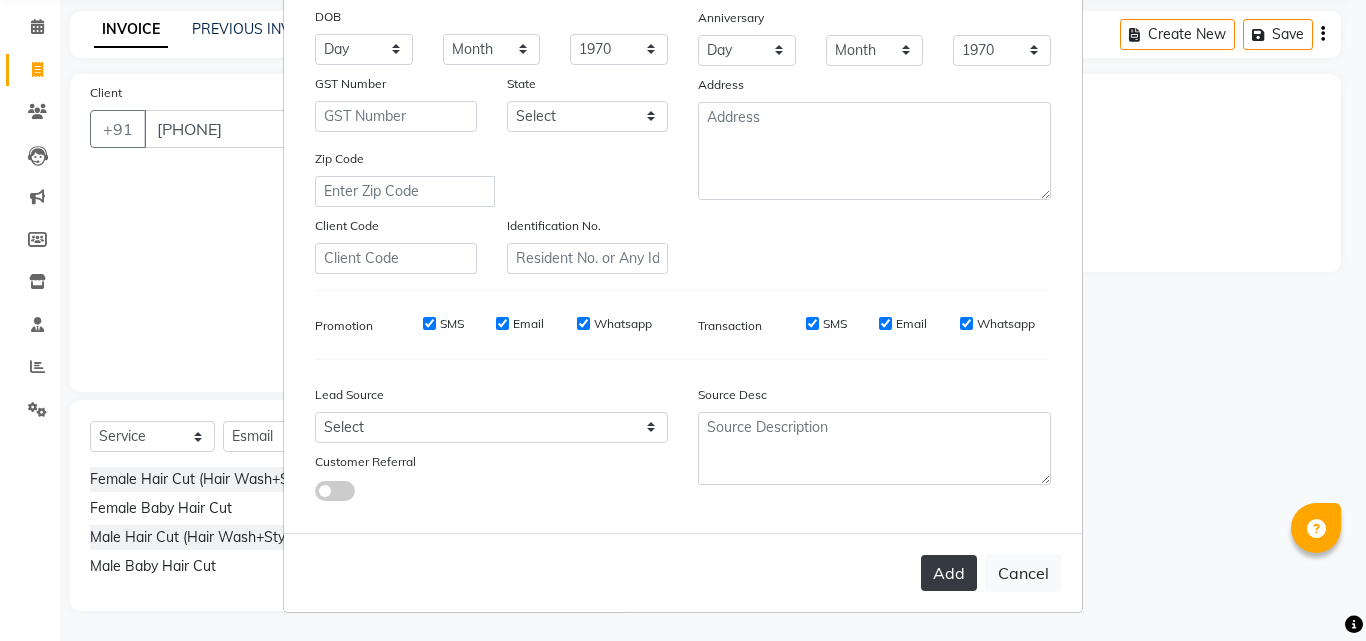 click on "Add" at bounding box center [949, 573] 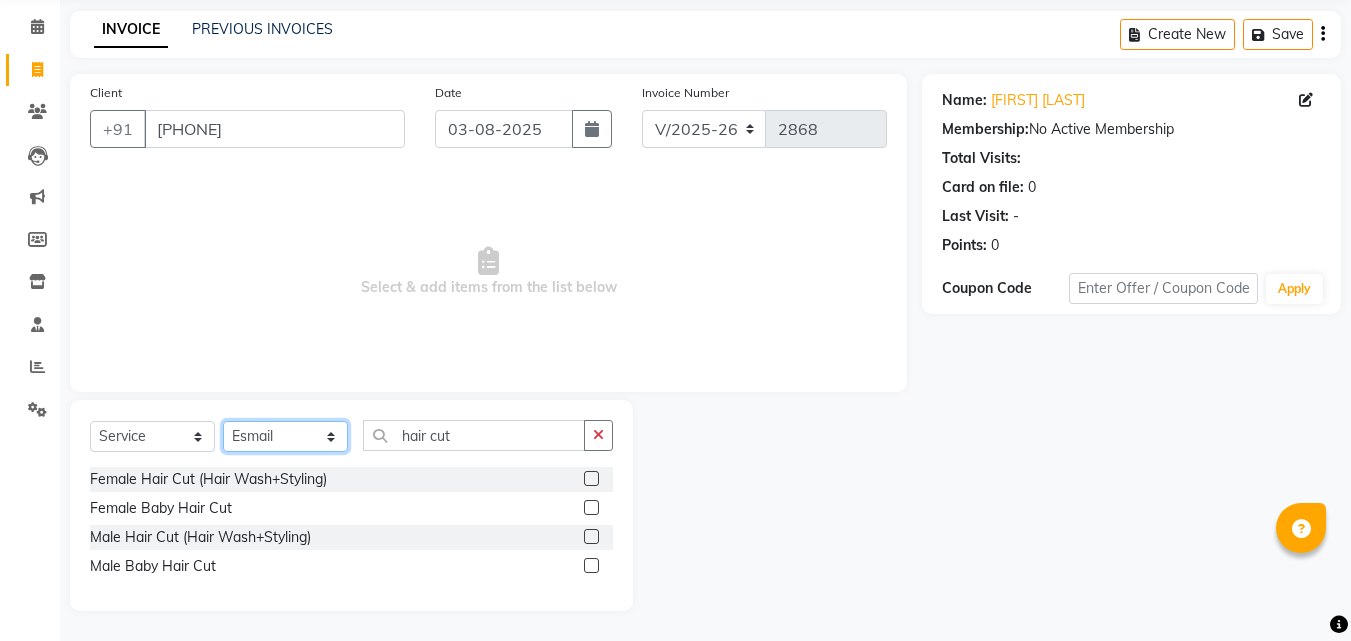 click on "Select Stylist Anushaka Parihar  Esmail Gufran Jyoti Disale Netaji Vishwanath Suryavanshi Rupali  Tanaji Vishwanath Suryavanshi Vinod Mane" 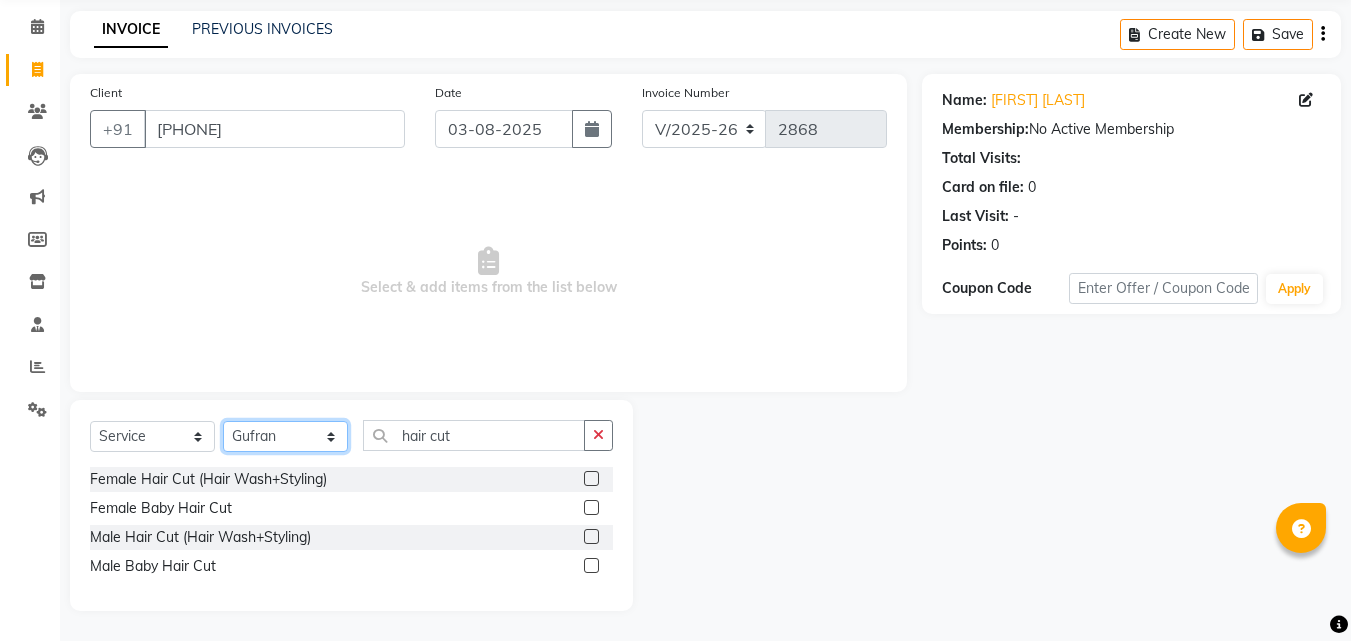 click on "Select Stylist Anushaka Parihar  Esmail Gufran Jyoti Disale Netaji Vishwanath Suryavanshi Rupali  Tanaji Vishwanath Suryavanshi Vinod Mane" 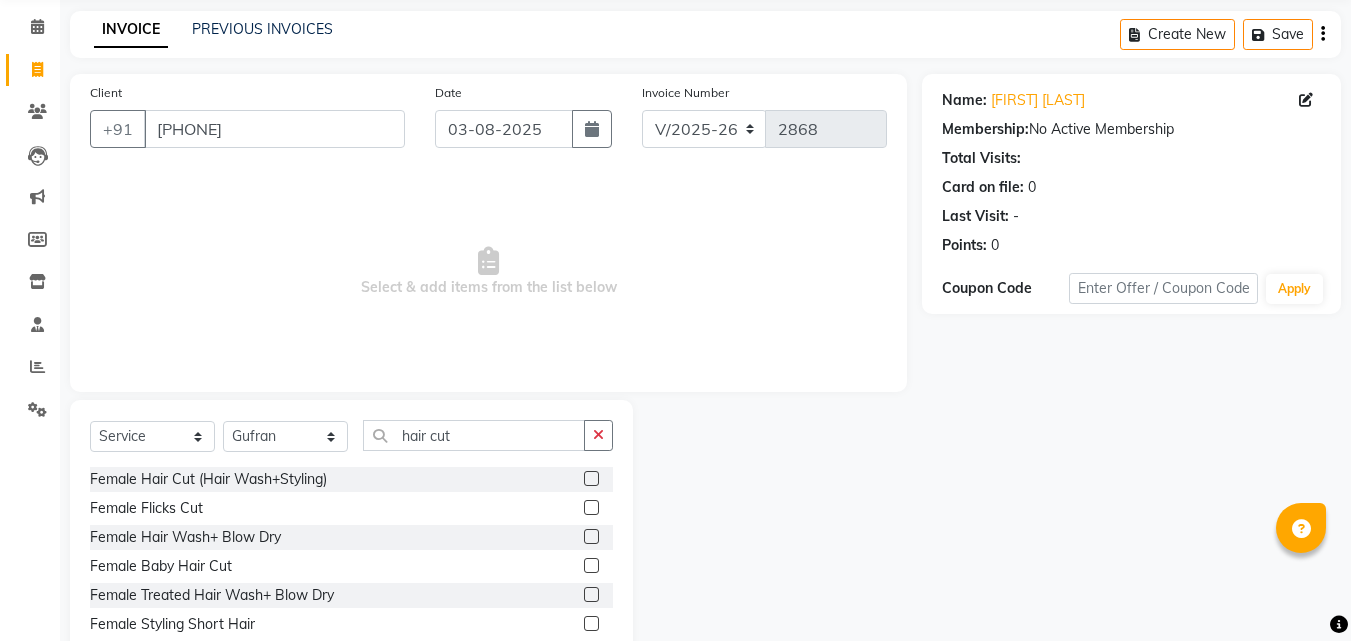 click 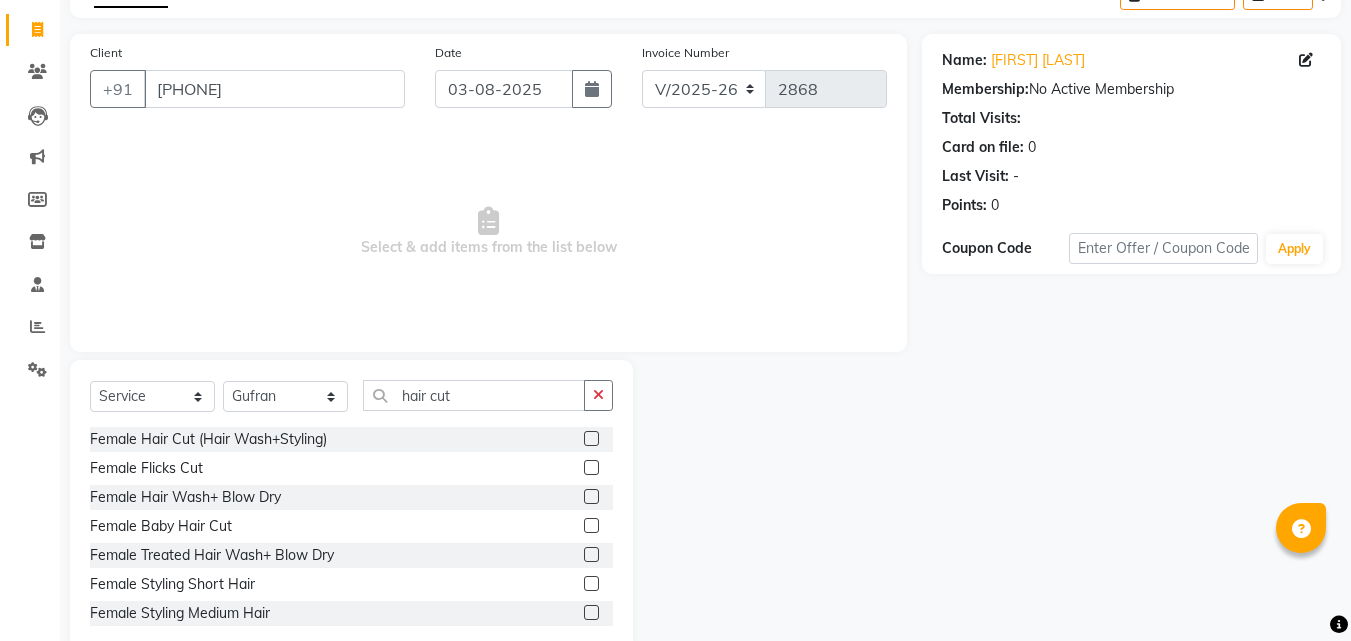 scroll, scrollTop: 160, scrollLeft: 0, axis: vertical 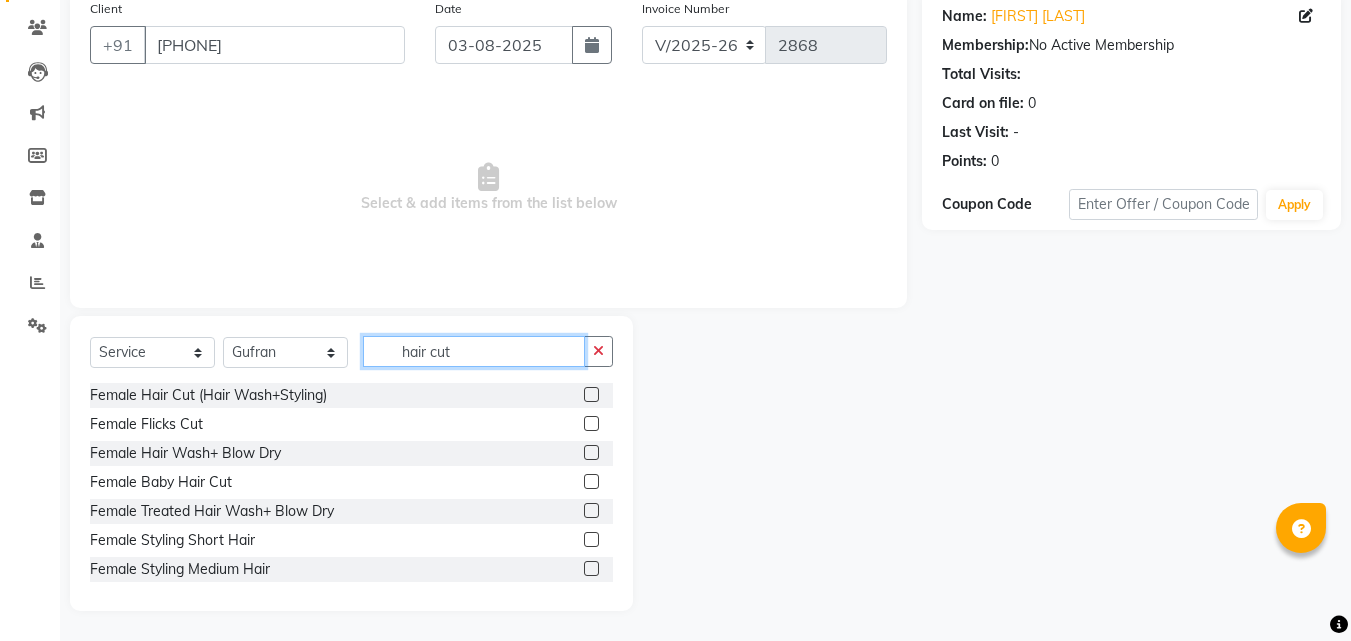 click on "hair cut" 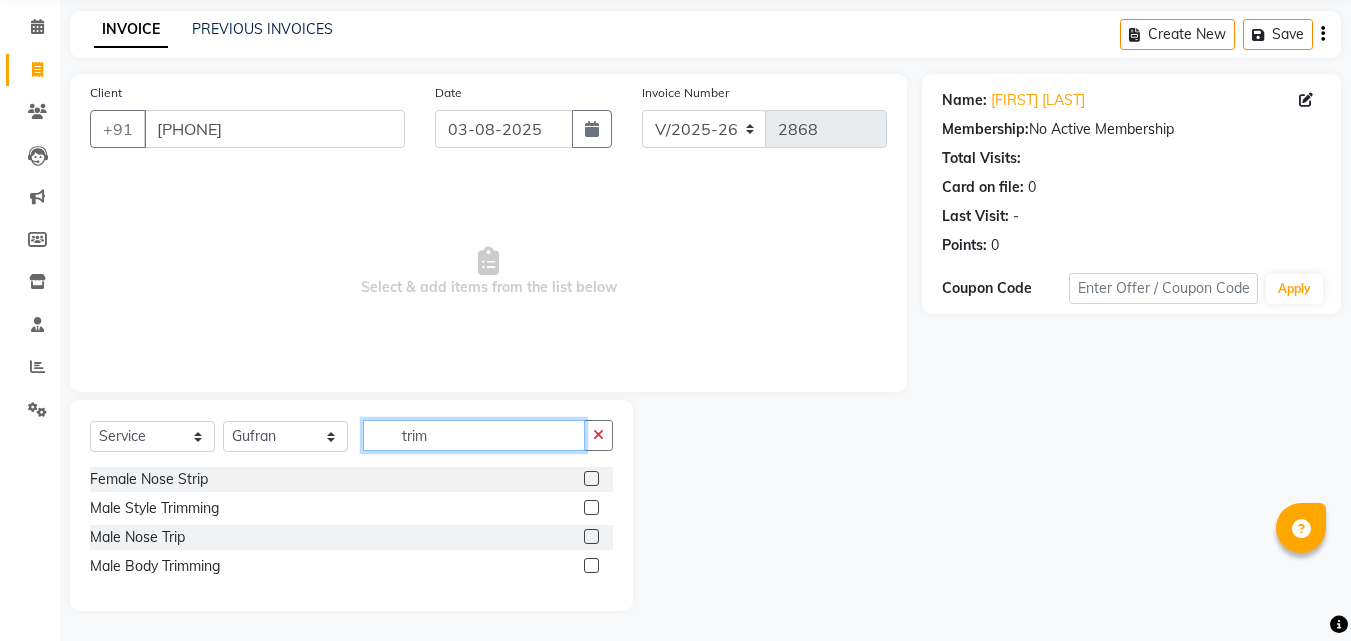 scroll, scrollTop: 18, scrollLeft: 0, axis: vertical 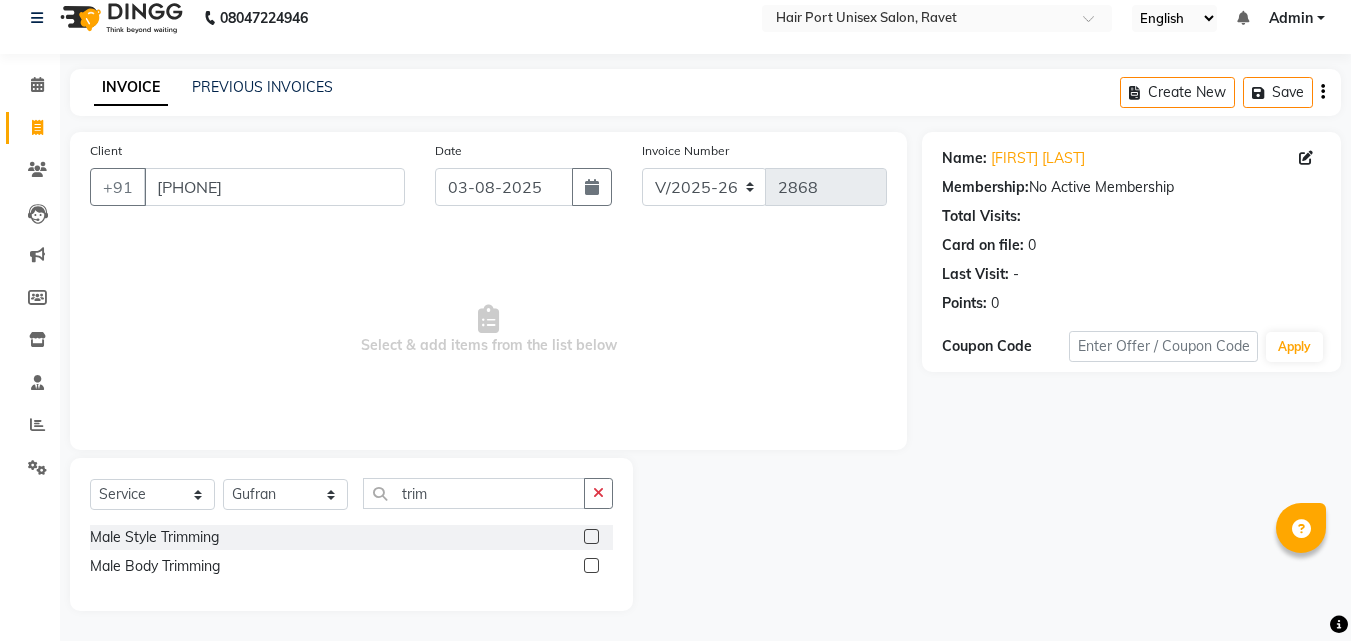 click 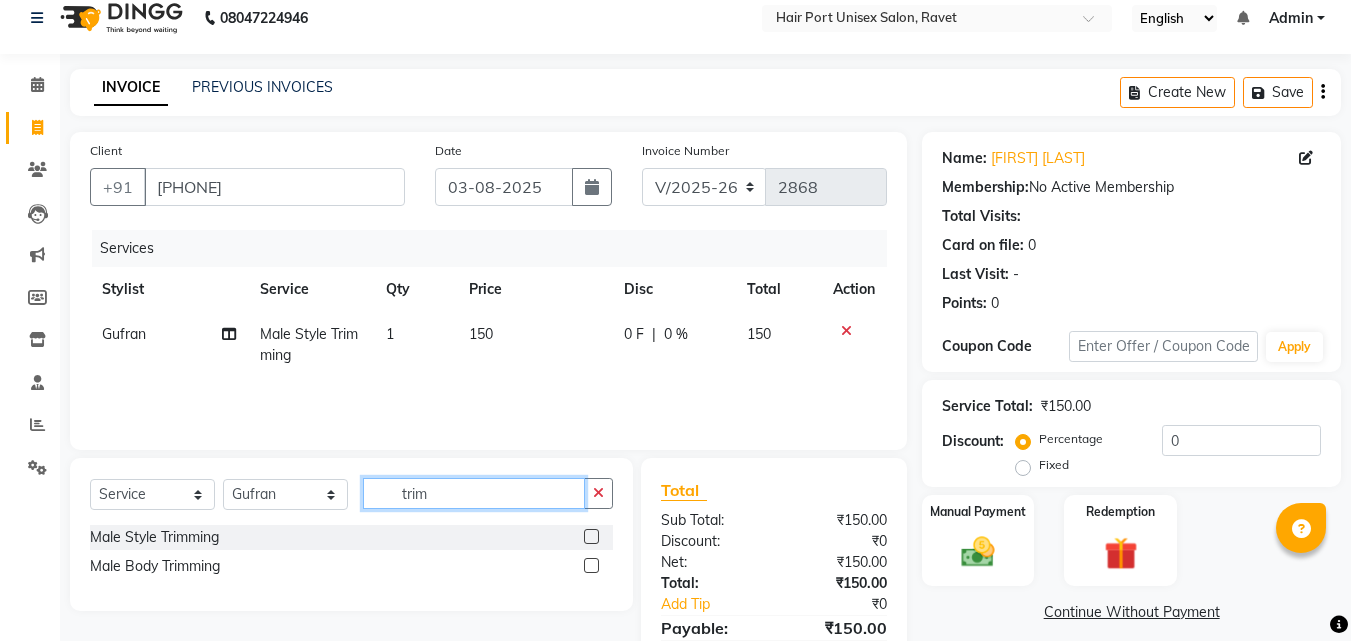 click on "trim" 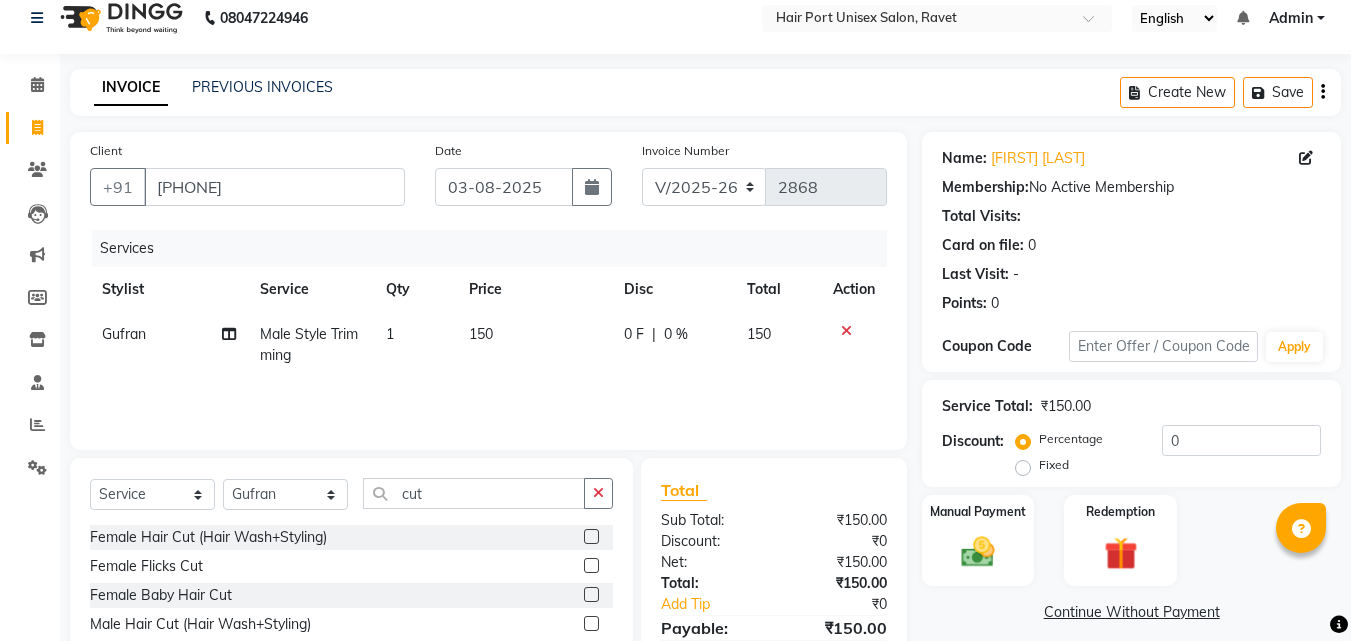 click 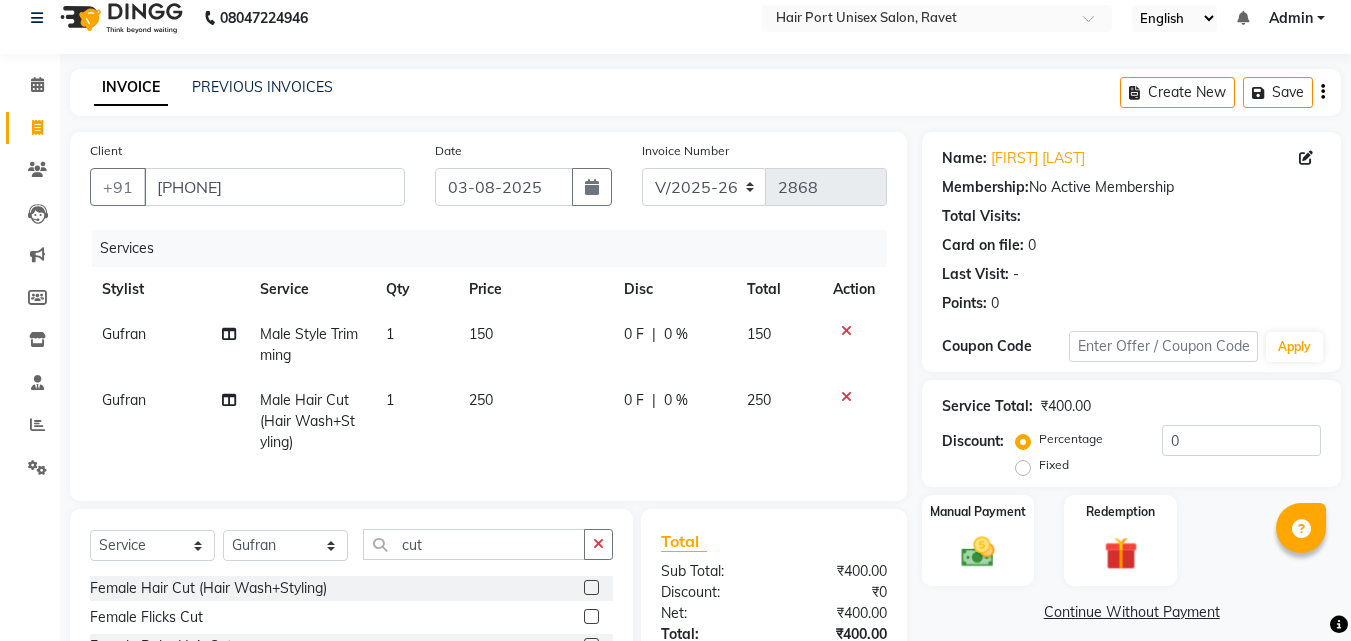 click on "Client +91 [PHONE] Date [DATE] Invoice Number V/2025 V/2025-26 2868 Services Stylist Service Qty Price Disc Total Action Gufran Male Style Trimming  1 150 0 F | 0 % 150 Gufran Male Hair Cut (Hair Wash+Styling) 1 250 0 F | 0 % 250 Select  Service  Product  Membership  Package Voucher Prepaid Gift Card  Select Stylist Anushaka Parihar  Esmail Gufran Jyoti Disale Netaji [FIRST] [LAST] Rupali  Tanaji [FIRST] [LAST] Vinod Mane cut Female Hair Cut (Hair Wash+Styling)  Female Baby Hair Cut  Male Hair Cut (Hair Wash+Styling)  Male Baby Hair Cut  Total Sub Total: ₹400.00 Discount: ₹0 Net: ₹400.00 Total: ₹400.00 Add Tip ₹0 Payable: ₹400.00 Paid: ₹0 Balance   : ₹400.00" 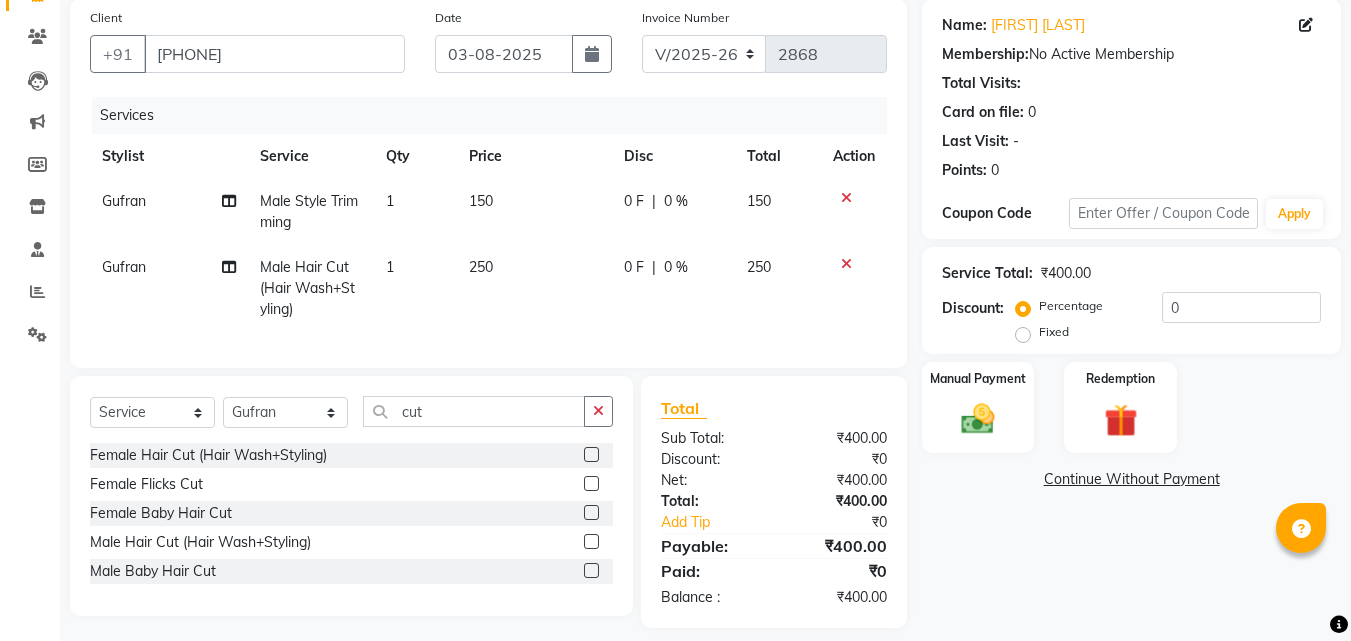 scroll, scrollTop: 183, scrollLeft: 0, axis: vertical 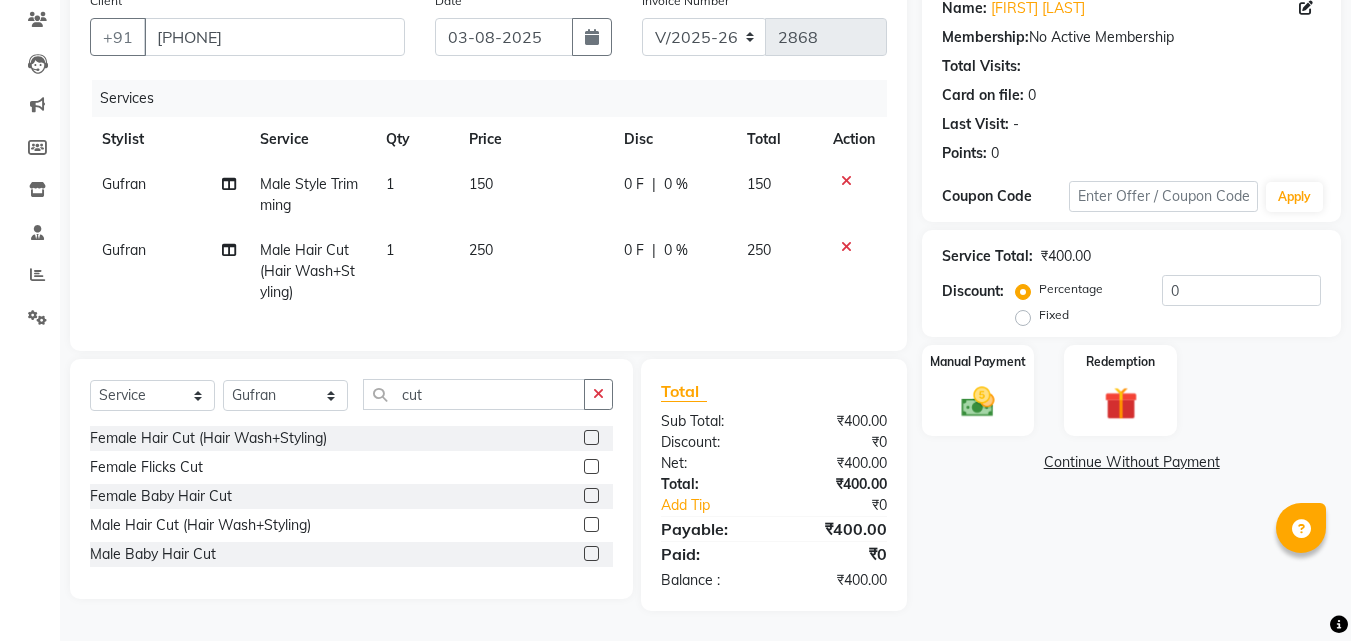 click 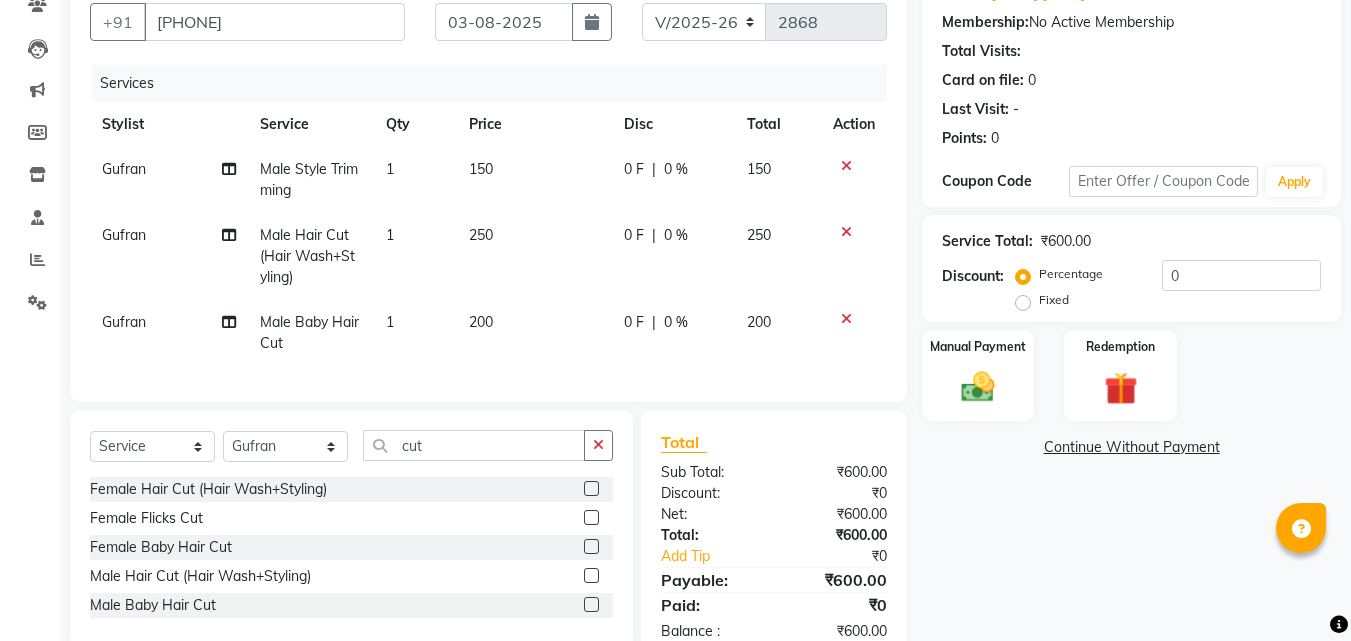 click 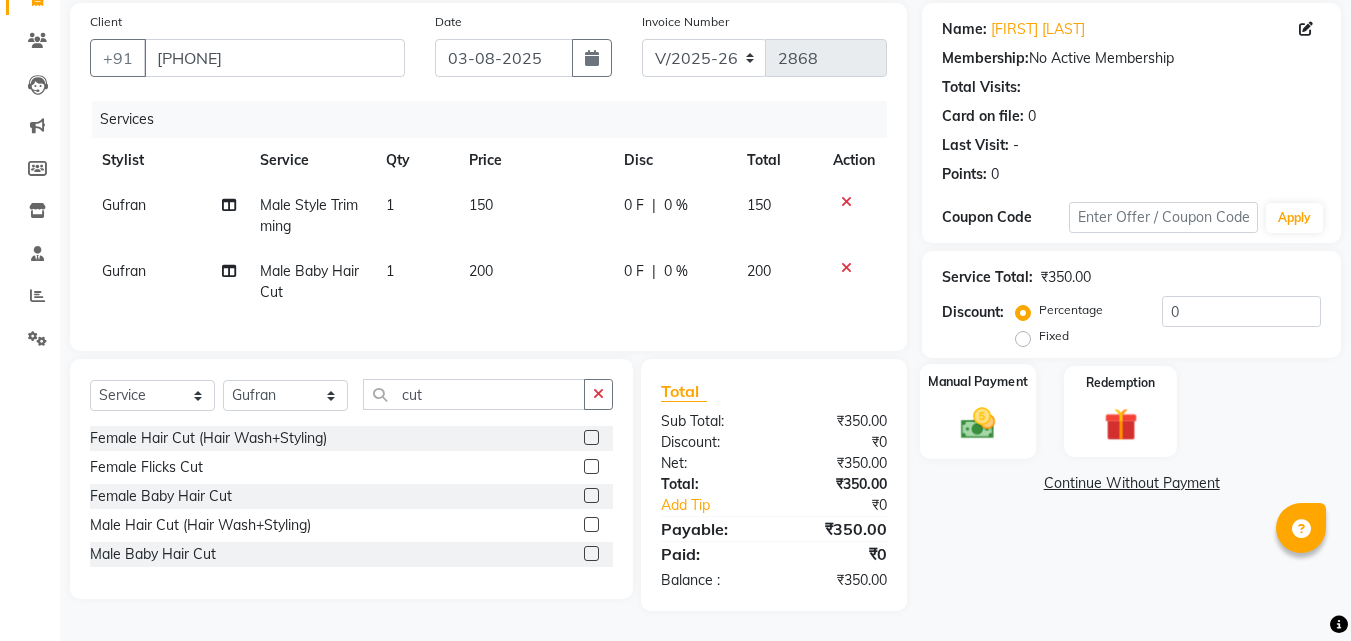 click on "Manual Payment" 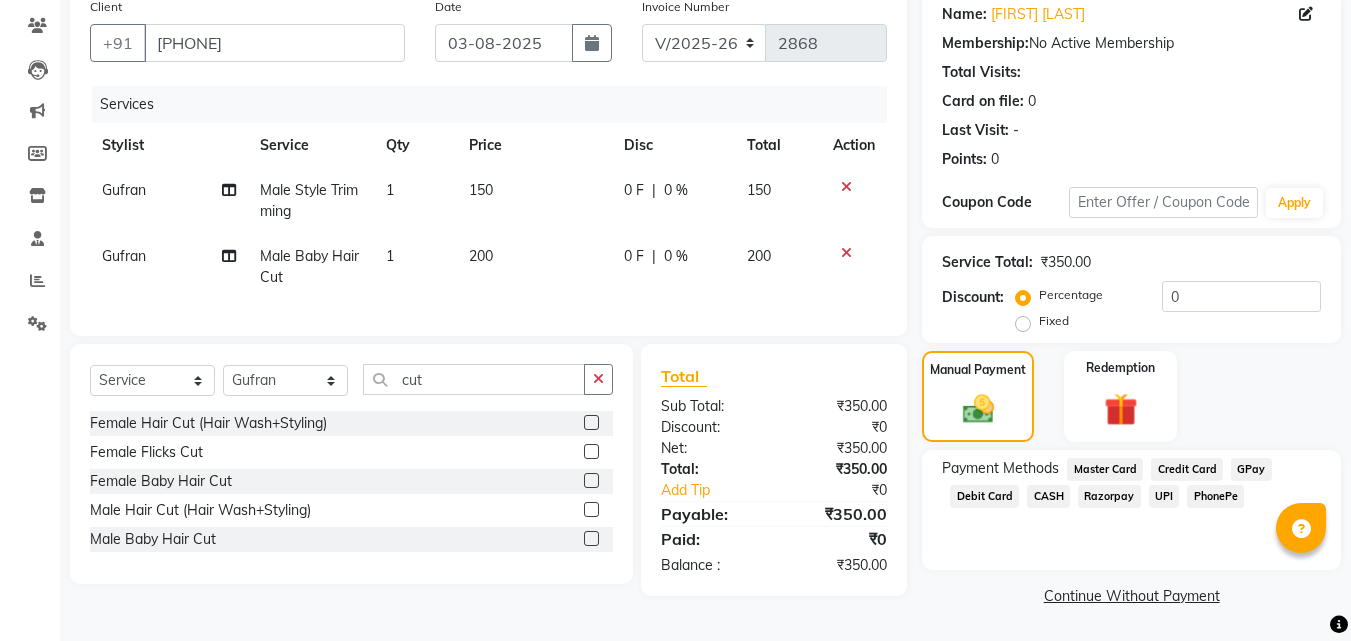 click on "PhonePe" 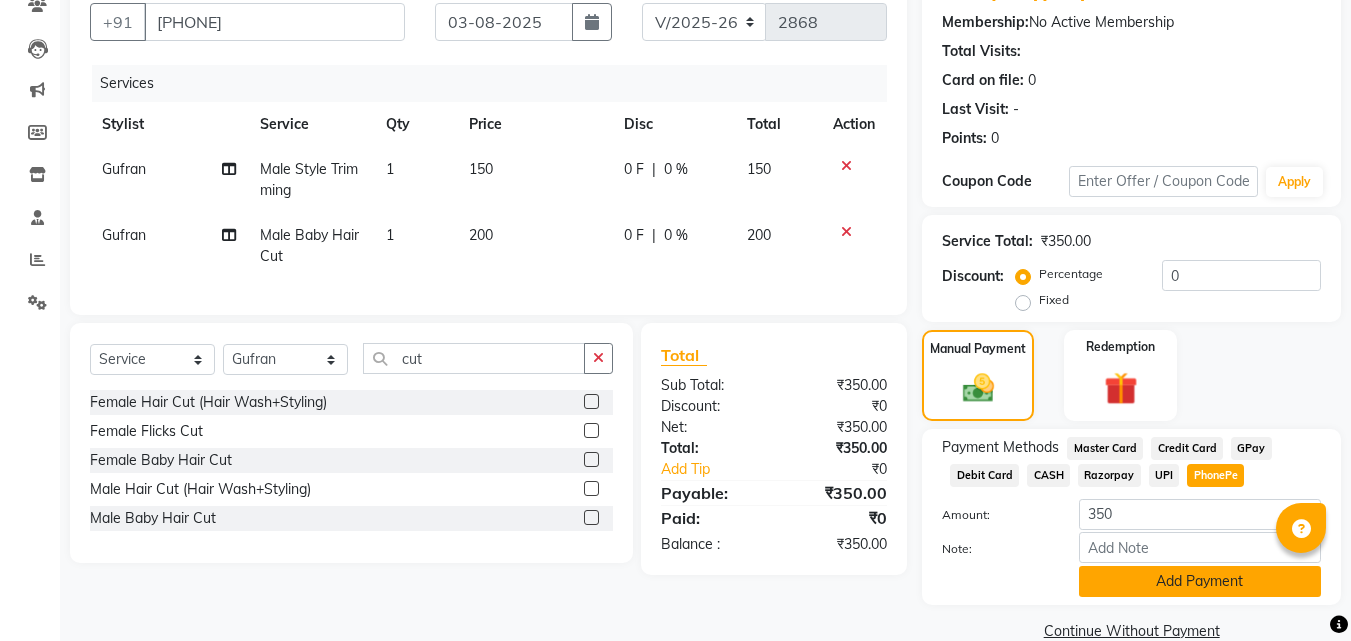 click on "Add Payment" 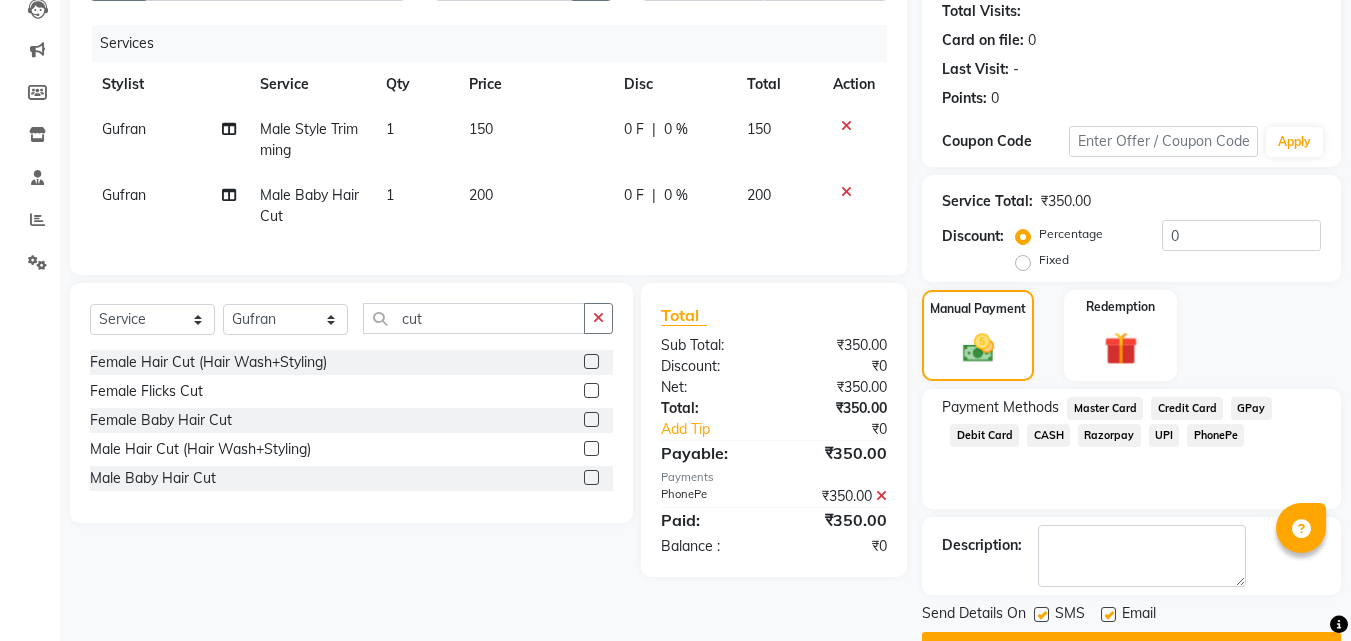 scroll, scrollTop: 275, scrollLeft: 0, axis: vertical 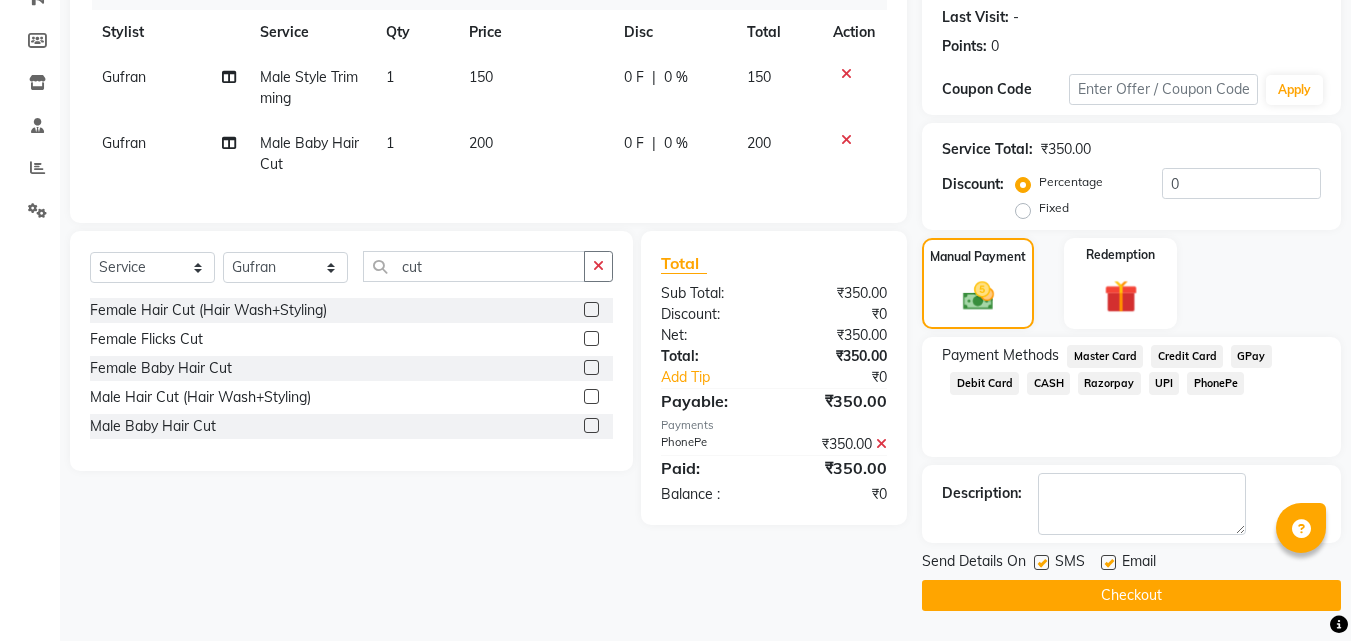 click on "Checkout" 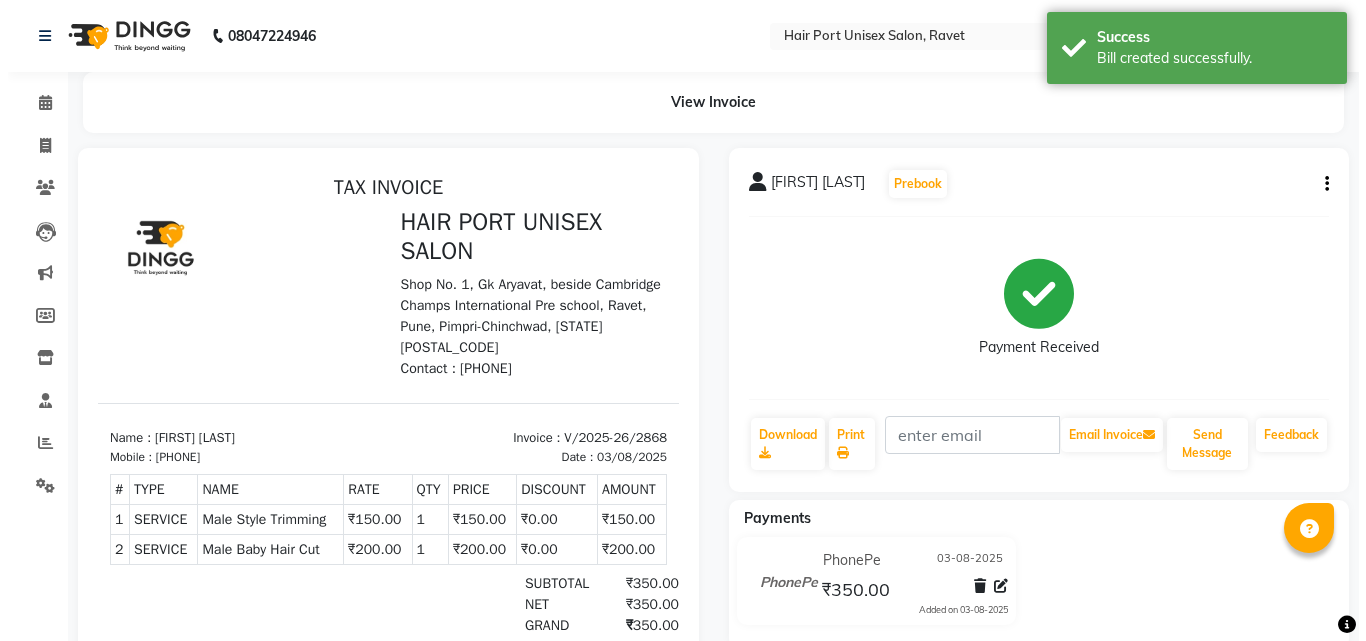 scroll, scrollTop: 0, scrollLeft: 0, axis: both 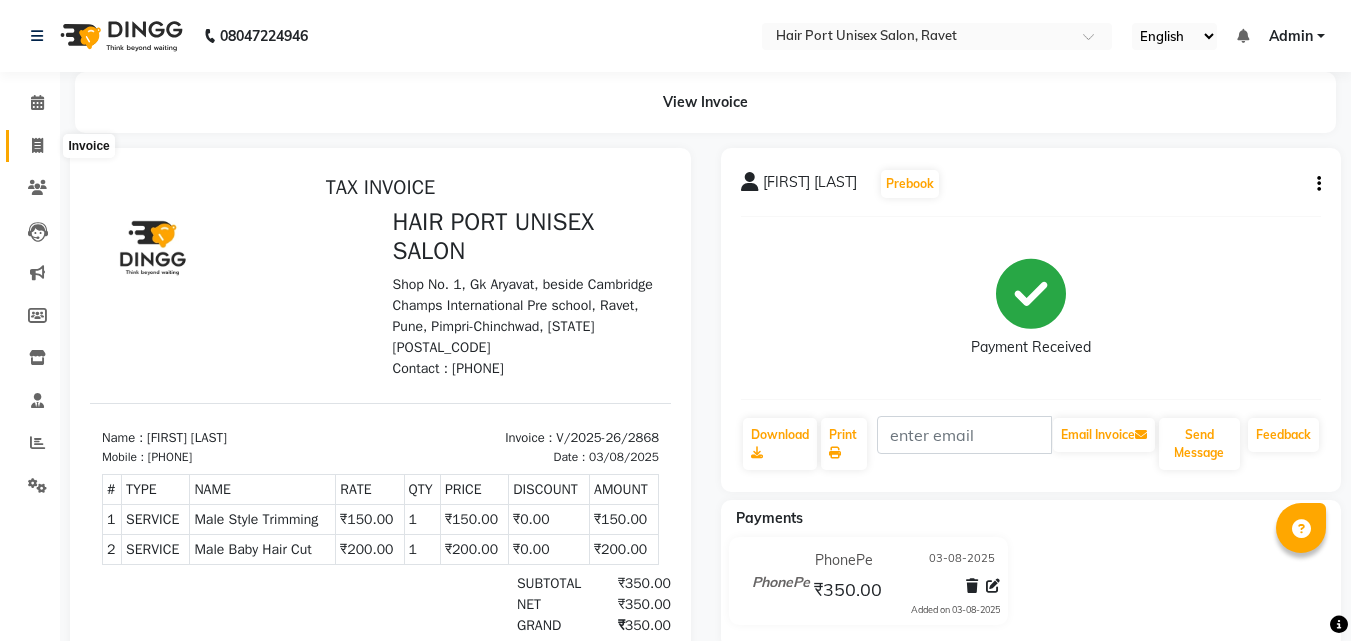 click 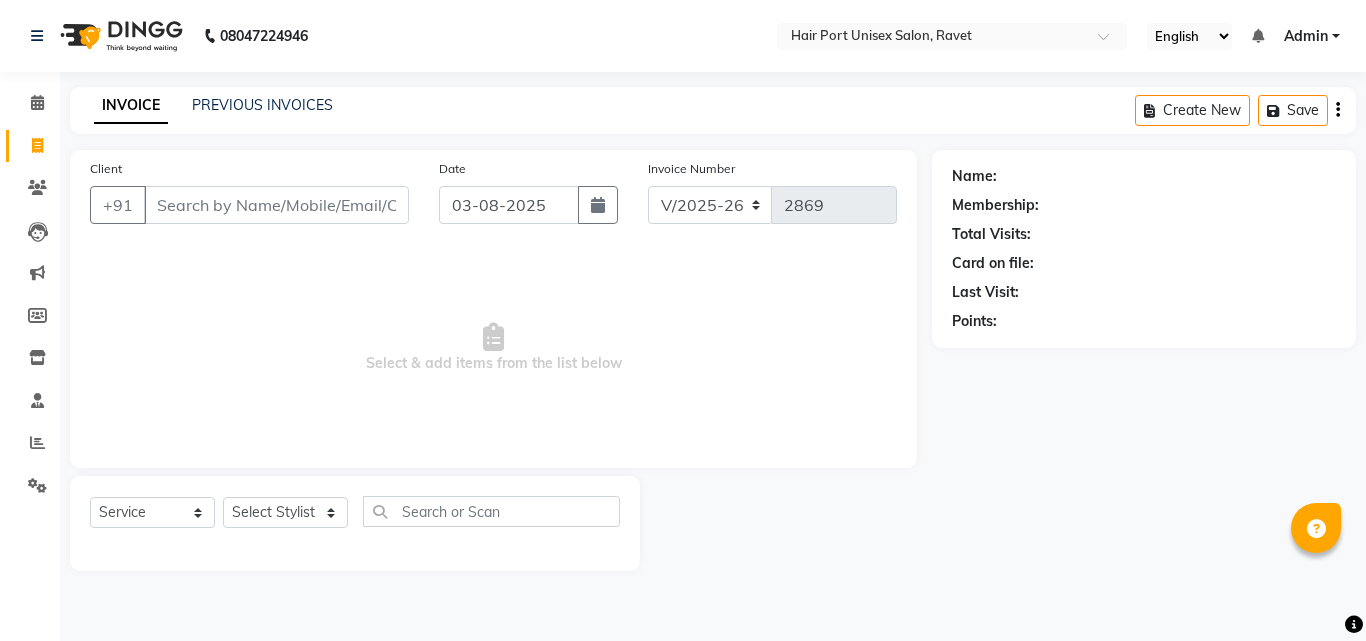 click on "Client +91" 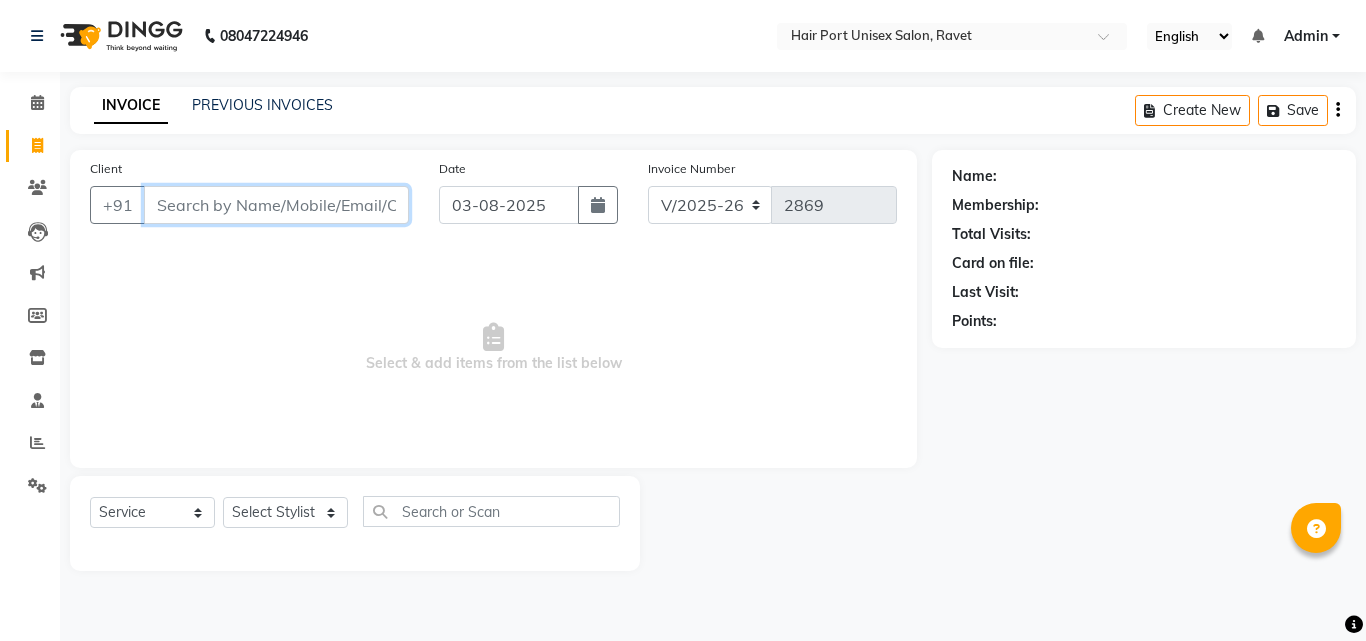 click on "Client" at bounding box center (276, 205) 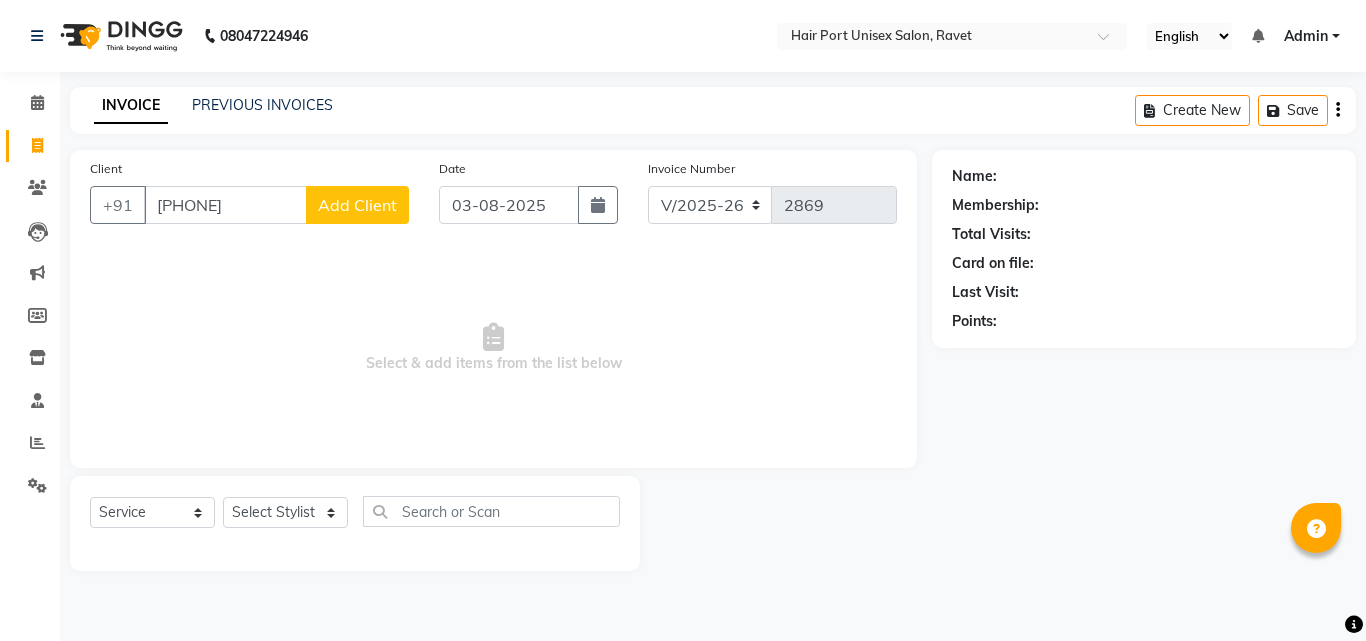 click on "Add Client" 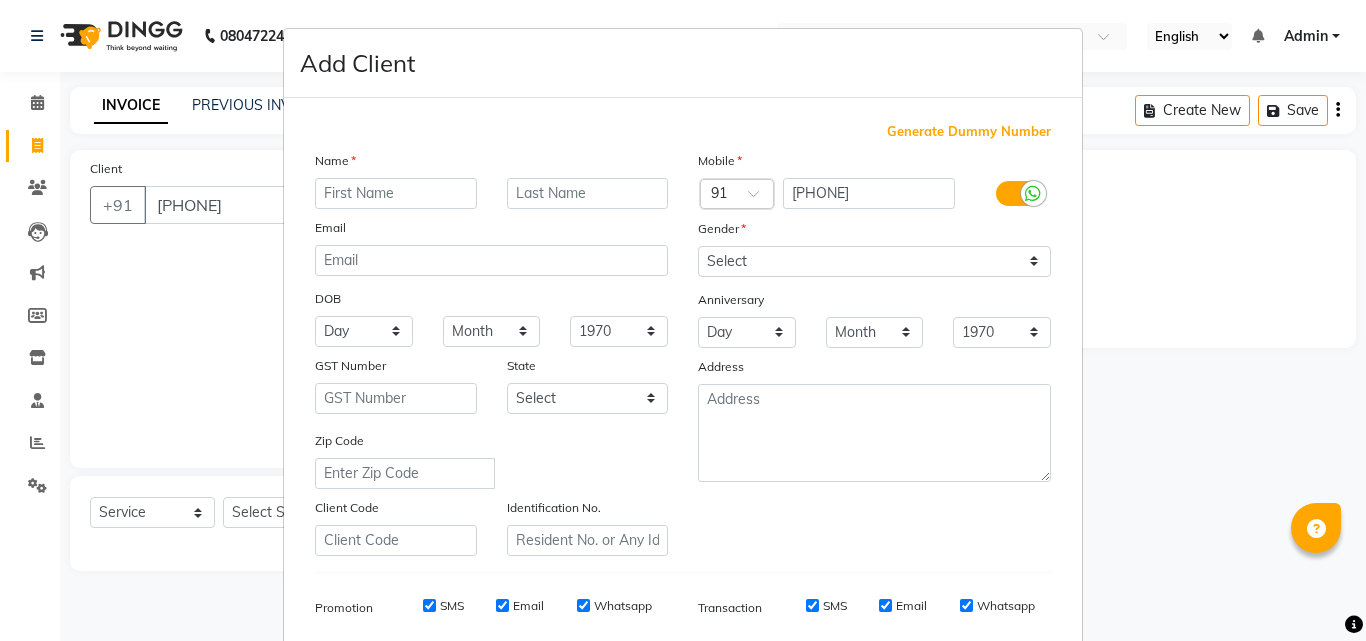 click at bounding box center [396, 193] 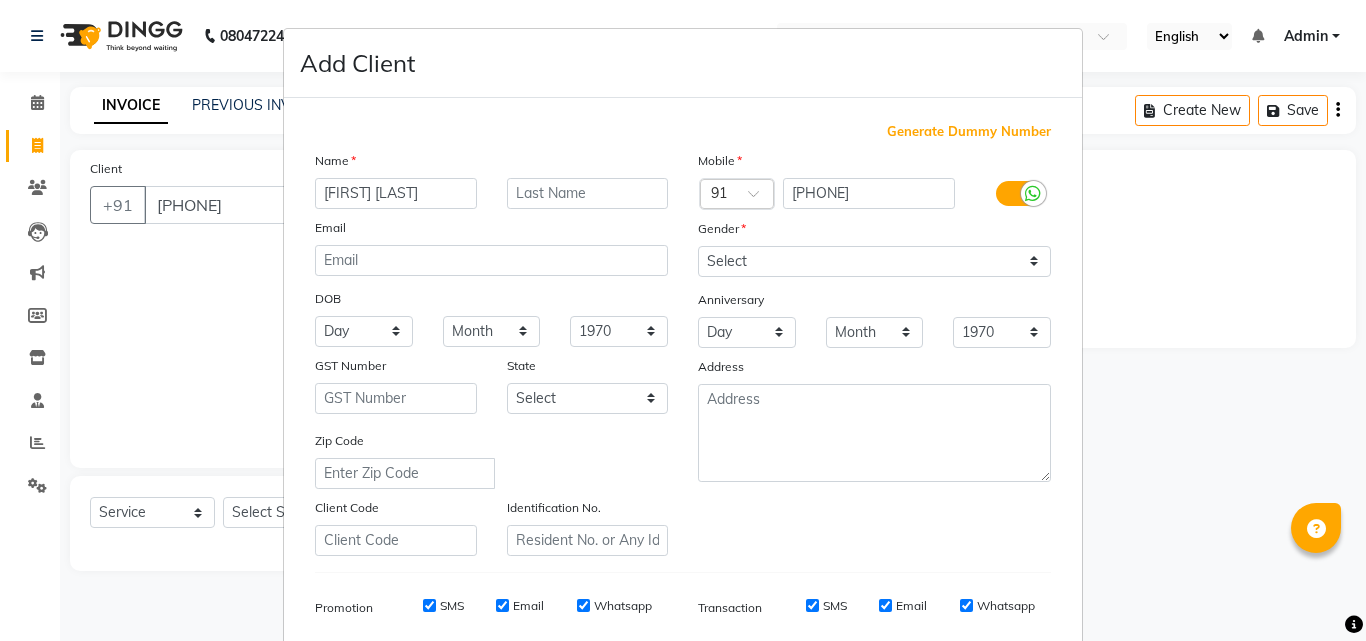 click on "[FIRST] [LAST]" at bounding box center (396, 193) 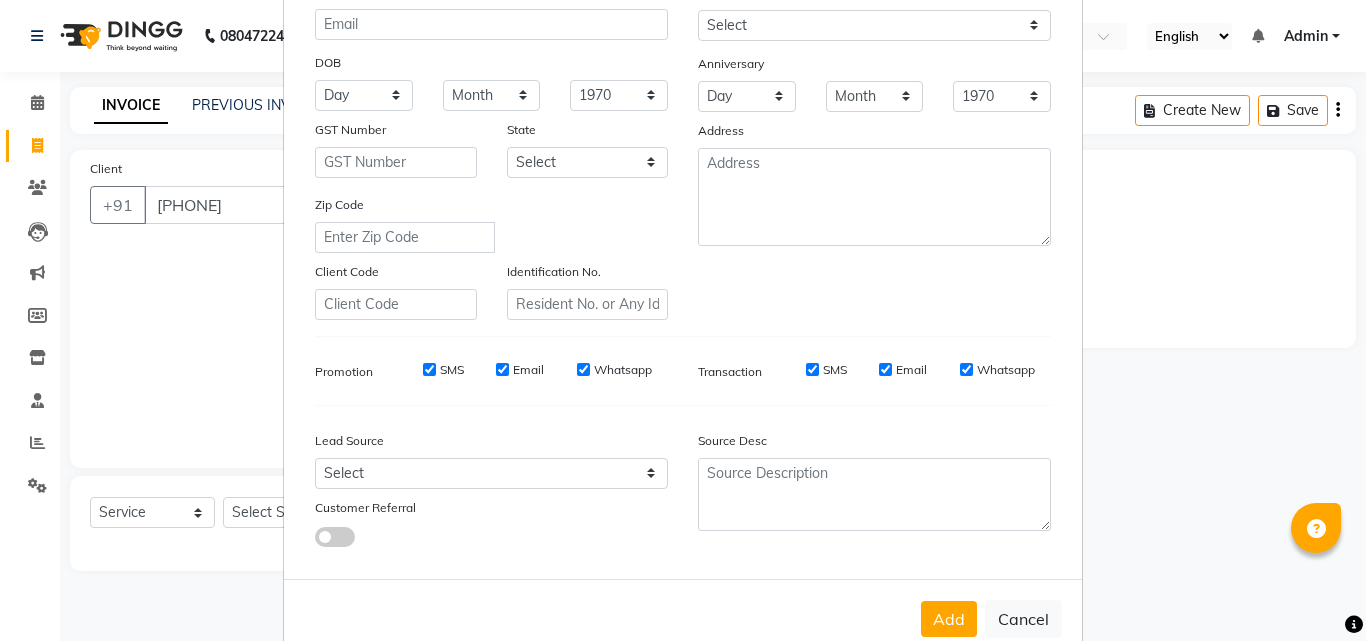 scroll, scrollTop: 282, scrollLeft: 0, axis: vertical 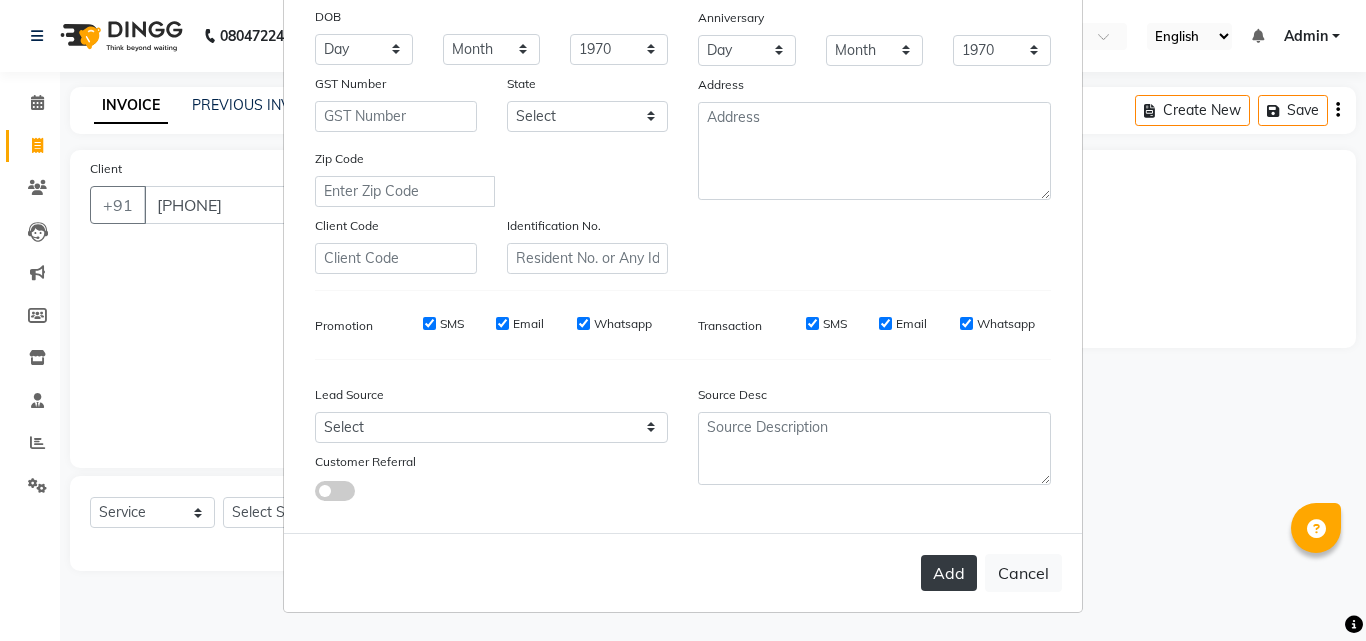 click on "Add" at bounding box center [949, 573] 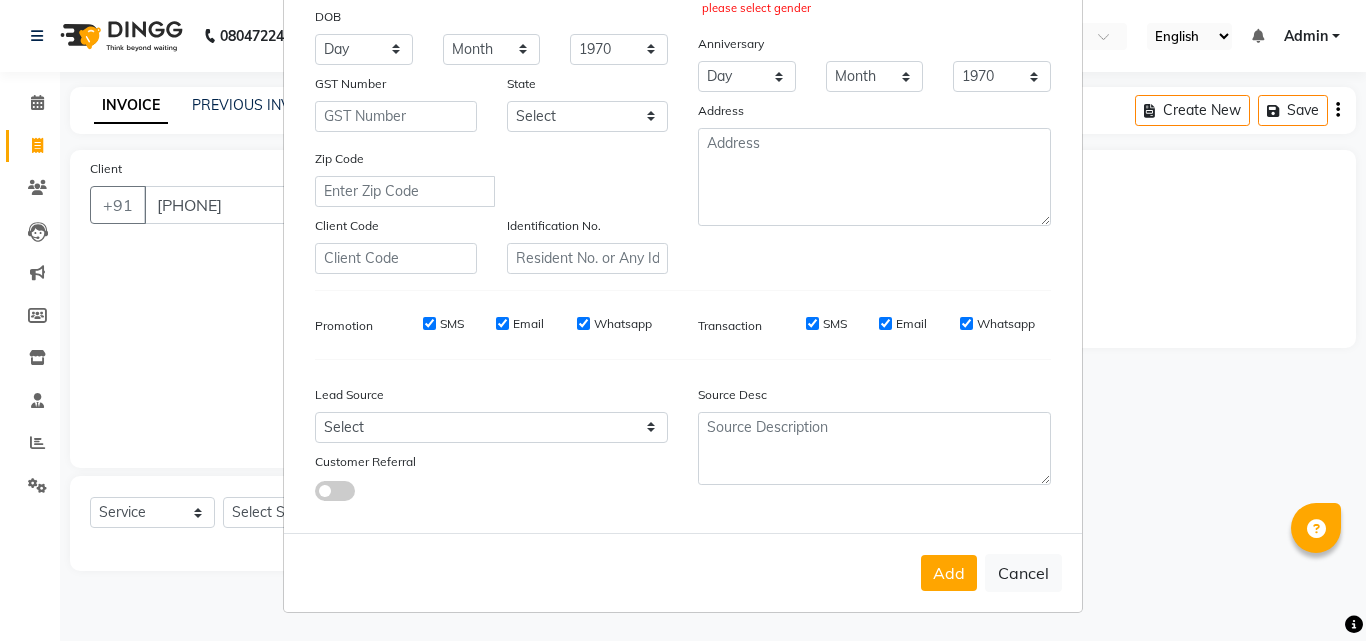 click on "Add Client Generate Dummy Number Name [FIRST] [LAST] Email DOB Day 01 02 03 04 05 06 07 08 09 10 11 12 13 14 15 16 17 18 19 20 21 22 23 24 25 26 27 28 29 30 31 Month January February March April May June July August September October November December 1940 1941 1942 1943 1944 1945 1946 1947 1948 1949 1950 1951 1952 1953 1954 1955 1956 1957 1958 1959 1960 1961 1962 1963 1964 1965 1966 1967 1968 1969 1970 1971 1972 1973 1974 1975 1976 1977 1978 1979 1980 1981 1982 1983 1984 1985 1986 1987 1988 1989 1990 1991 1992 1993 1994 1995 1996 1997 1998 1999 2000 2001 2002 2003 2004 2005 2006 2007 2008 2009 2010 2011 2012 2013 2014 2015 2016 2017 2018 2019 2020 2021 2022 2023 2024 GST Number State Select Andaman and Nicobar Islands Andhra Pradesh Arunachal Pradesh Assam Bihar Chandigarh Chhattisgarh Dadra and Nagar Haveli Daman and Diu Delhi Goa Gujarat Haryana Himachal Pradesh Jammu and Kashmir Jharkhand Karnataka Kerala Lakshadweep Madhya Pradesh Maharashtra Manipur Meghalaya Mizoram Nagaland Odisha Pondicherry Punjab ×" at bounding box center [683, 320] 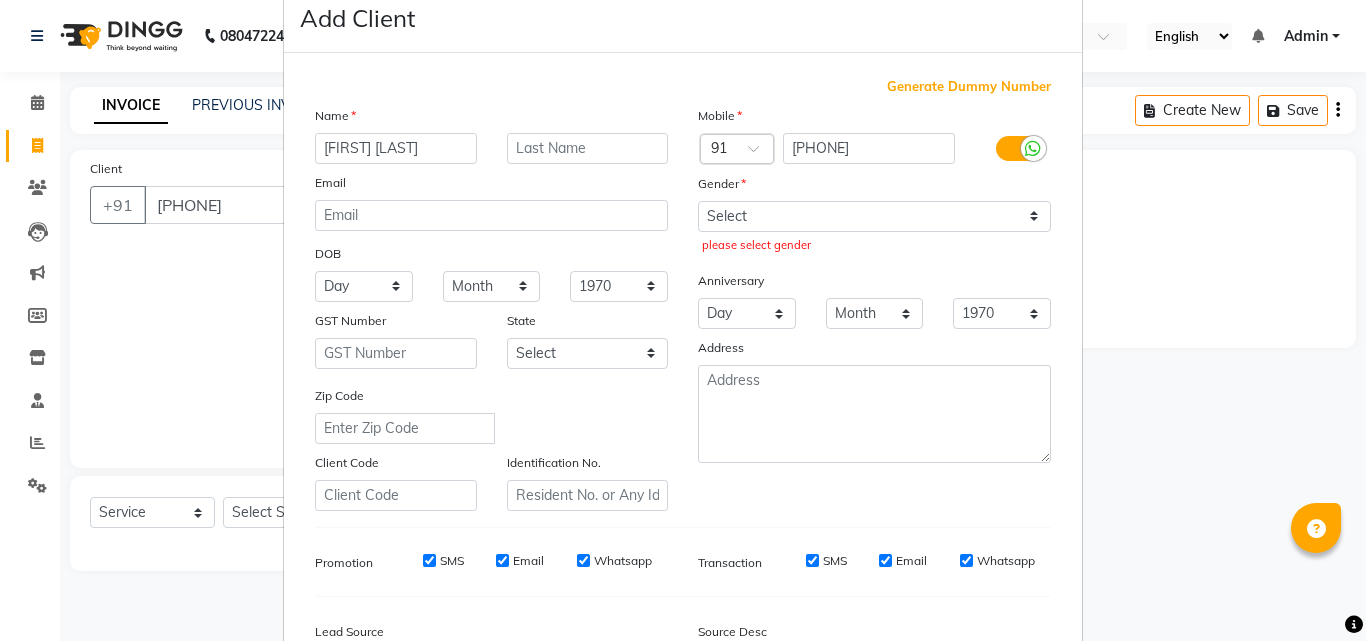 scroll, scrollTop: 42, scrollLeft: 0, axis: vertical 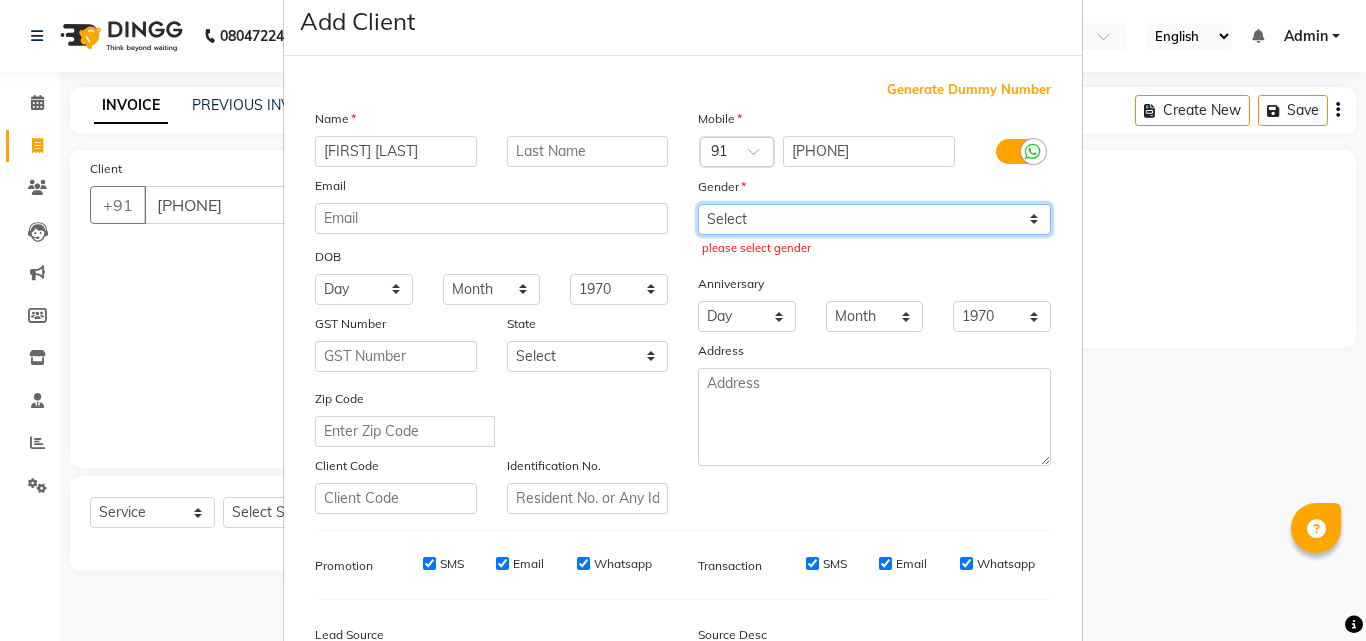 click on "Select Male Female Other Prefer Not To Say" at bounding box center [874, 219] 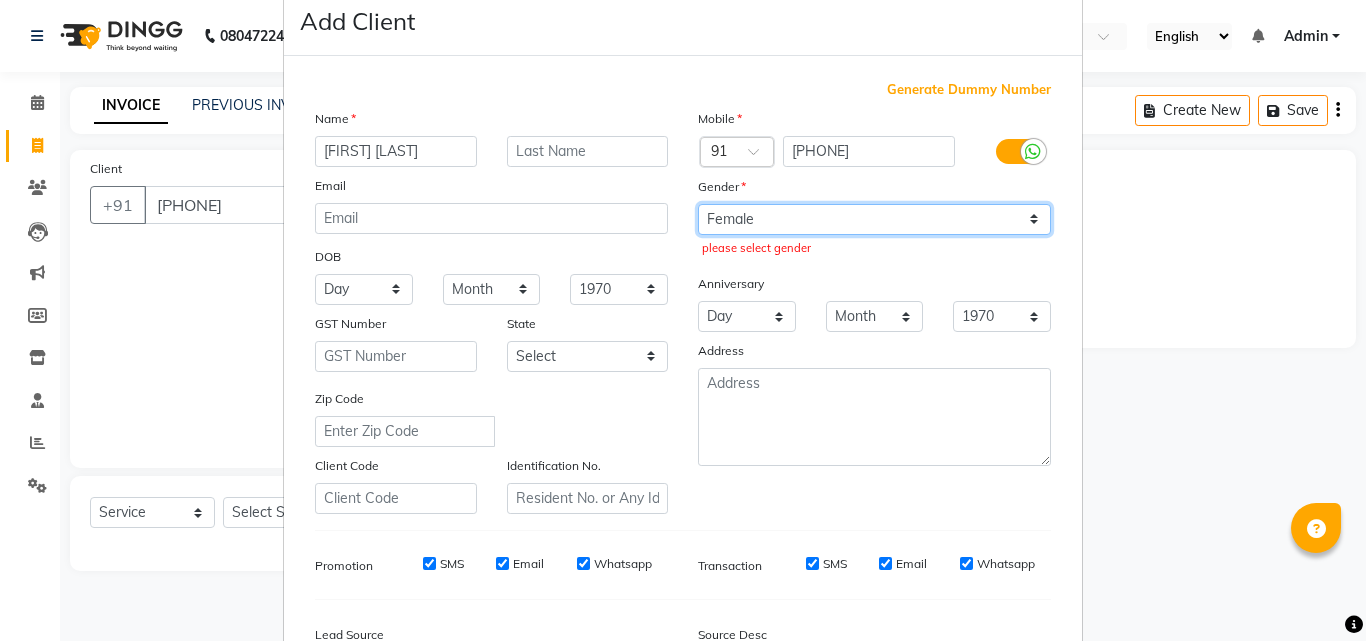 click on "Select Male Female Other Prefer Not To Say" at bounding box center [874, 219] 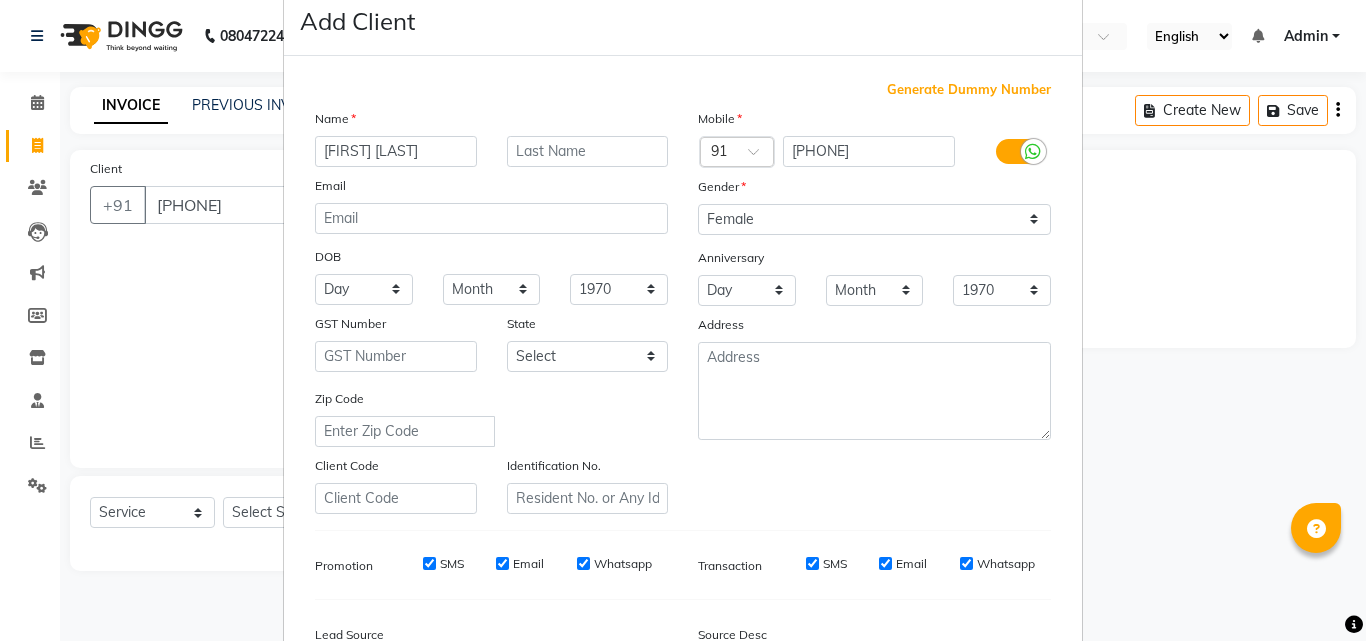 click on "Add Client Generate Dummy Number Name [FIRST] [LAST] Email DOB Day 01 02 03 04 05 06 07 08 09 10 11 12 13 14 15 16 17 18 19 20 21 22 23 24 25 26 27 28 29 30 31 Month January February March April May June July August September October November December 1940 1941 1942 1943 1944 1945 1946 1947 1948 1949 1950 1951 1952 1953 1954 1955 1956 1957 1958 1959 1960 1961 1962 1963 1964 1965 1966 1967 1968 1969 1970 1971 1972 1973 1974 1975 1976 1977 1978 1979 1980 1981 1982 1983 1984 1985 1986 1987 1988 1989 1990 1991 1992 1993 1994 1995 1996 1997 1998 1999 2000 2001 2002 2003 2004 2005 2006 2007 2008 2009 2010 2011 2012 2013 2014 2015 2016 2017 2018 2019 2020 2021 2022 2023 2024 GST Number State Select Andaman and Nicobar Islands Andhra Pradesh Arunachal Pradesh Assam Bihar Chandigarh Chhattisgarh Dadra and Nagar Haveli Daman and Diu Delhi Goa Gujarat Haryana Himachal Pradesh Jammu and Kashmir Jharkhand Karnataka Kerala Lakshadweep Madhya Pradesh Maharashtra Manipur Meghalaya Mizoram Nagaland Odisha Pondicherry Punjab ×" at bounding box center (683, 320) 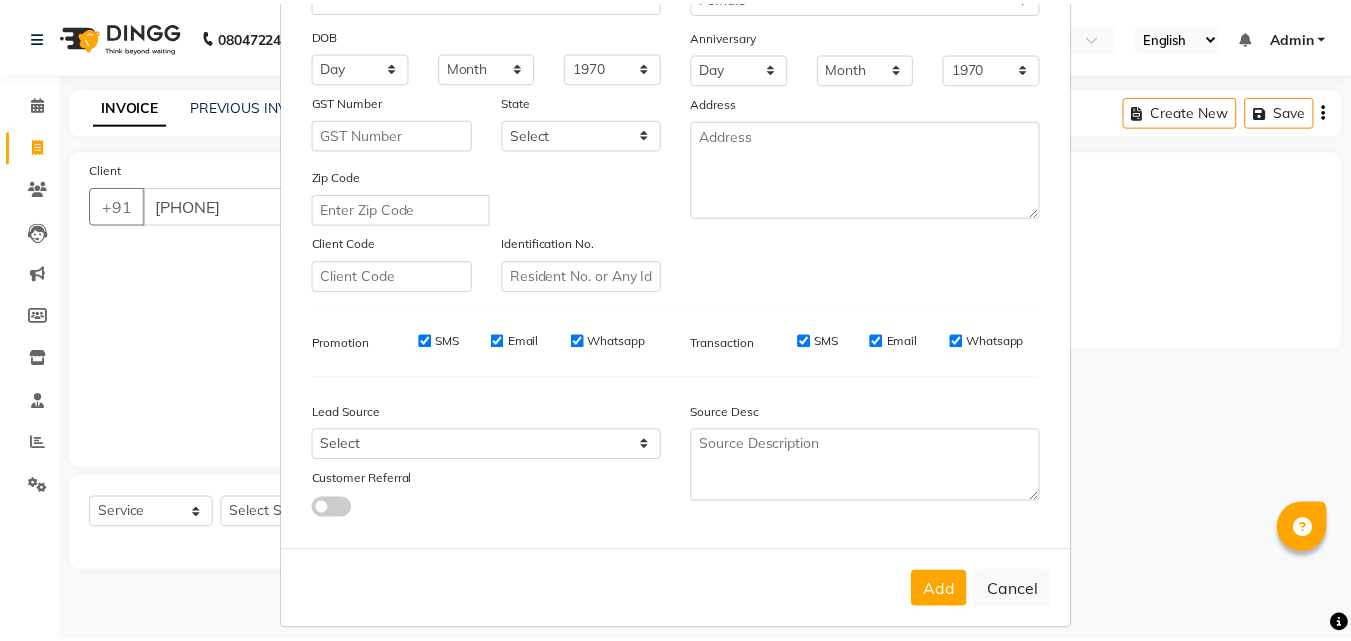 scroll, scrollTop: 282, scrollLeft: 0, axis: vertical 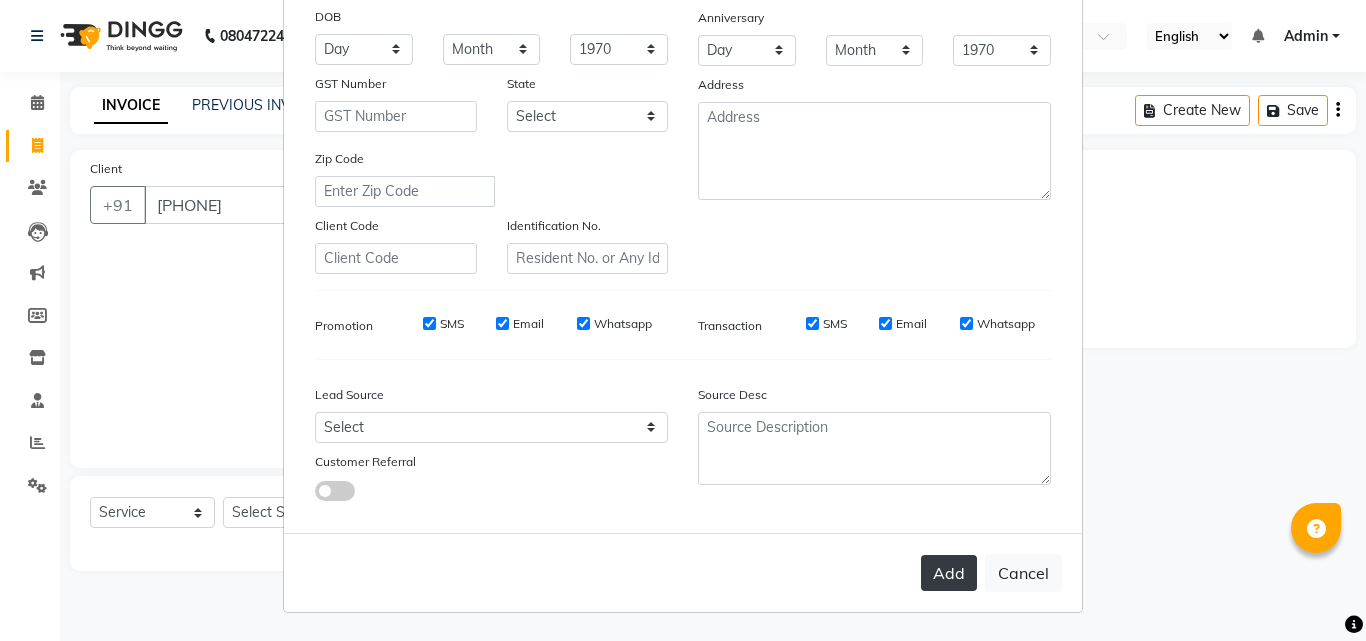click on "Add" at bounding box center (949, 573) 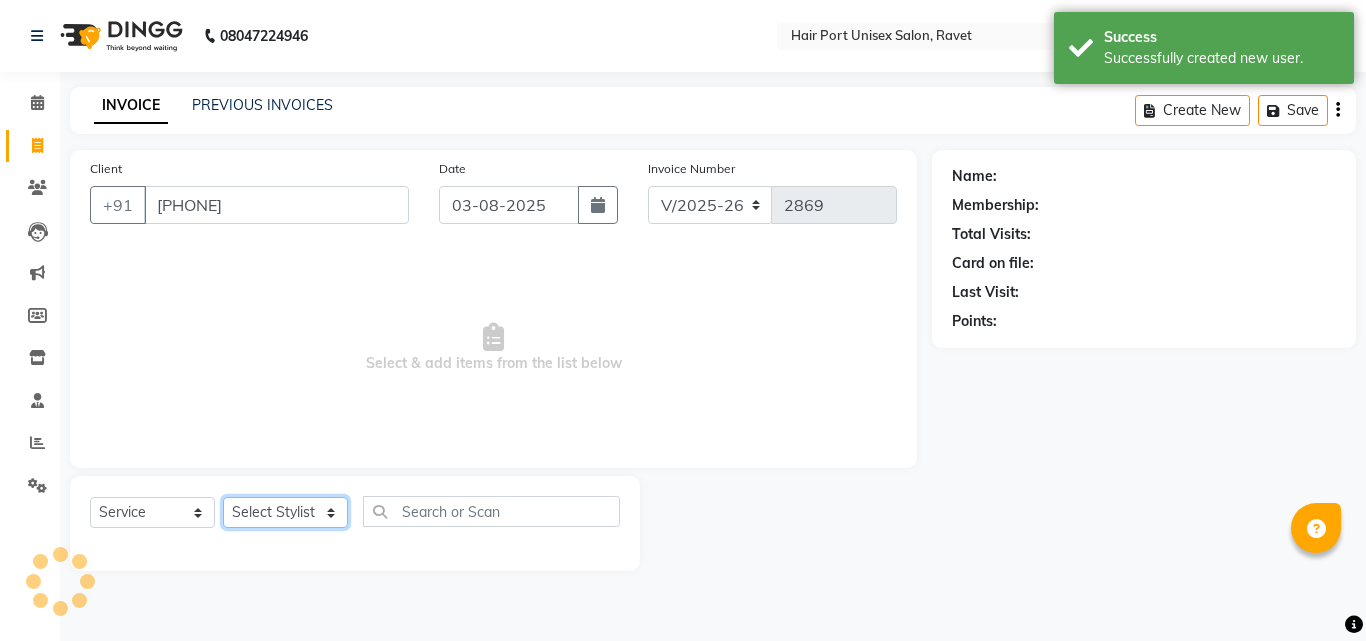 click on "Select Stylist Anushaka Parihar  Esmail Gufran Jyoti Disale Netaji Vishwanath Suryavanshi Rupali  Tanaji Vishwanath Suryavanshi Vinod Mane" 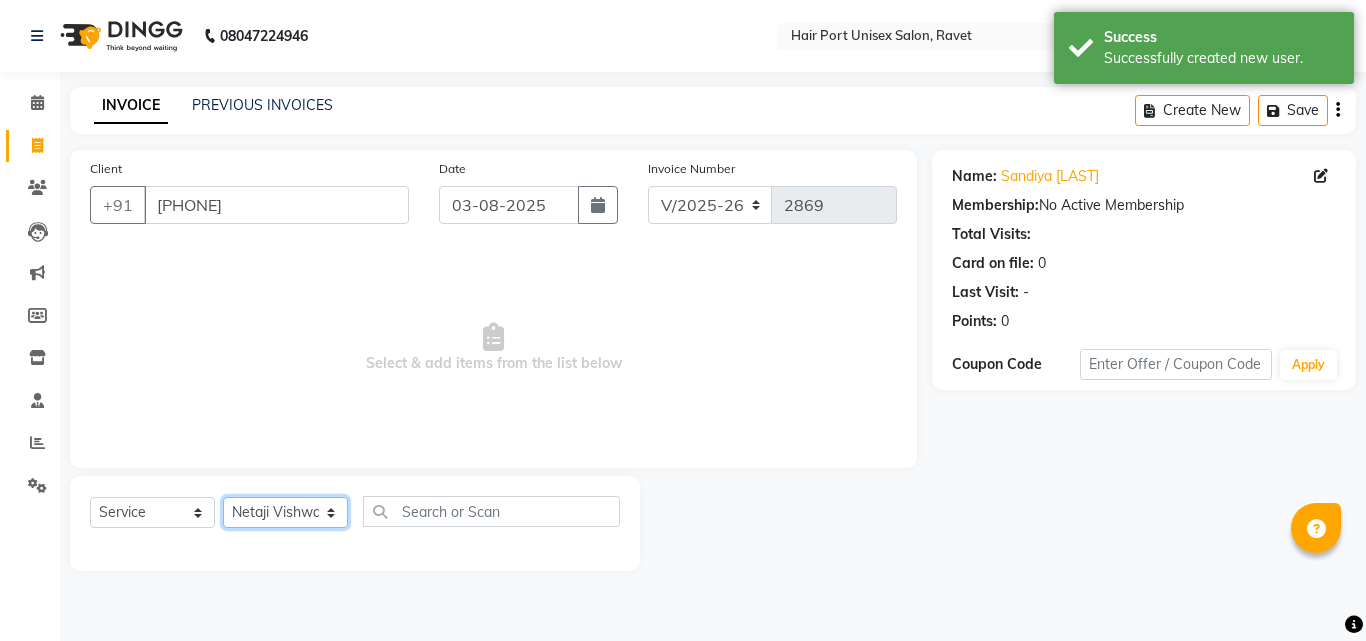 click on "Select Stylist Anushaka Parihar  Esmail Gufran Jyoti Disale Netaji Vishwanath Suryavanshi Rupali  Tanaji Vishwanath Suryavanshi Vinod Mane" 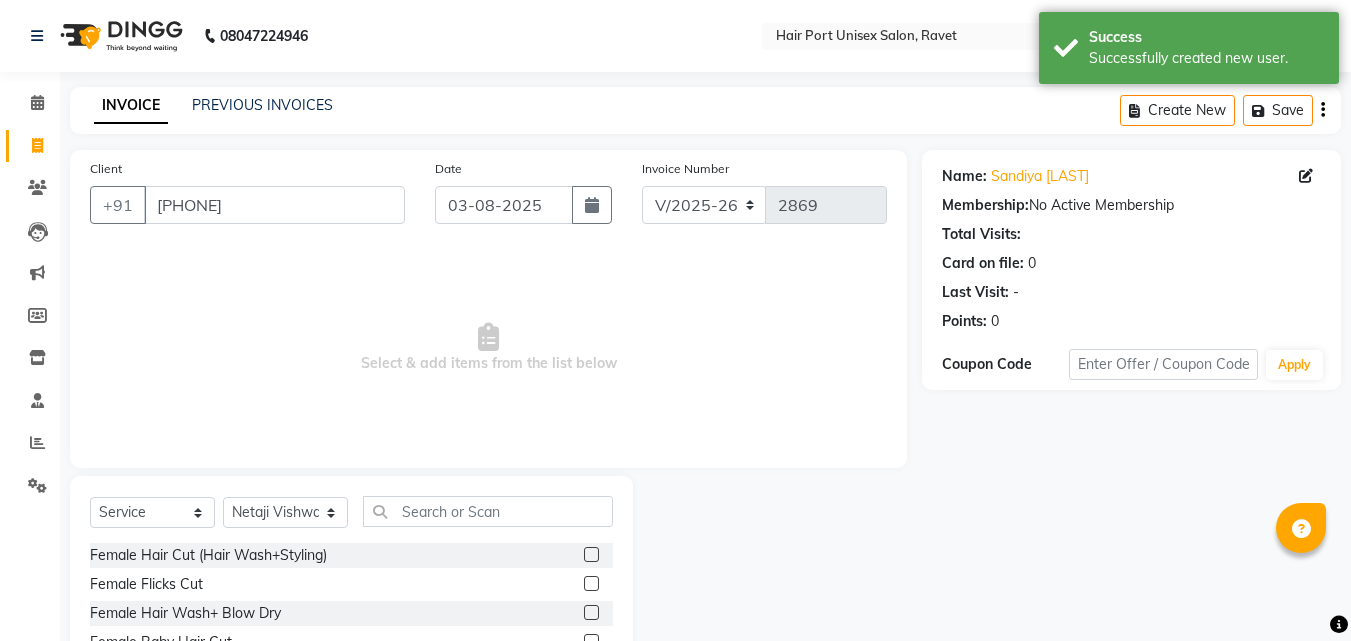 click on "Female Flicks Cut" 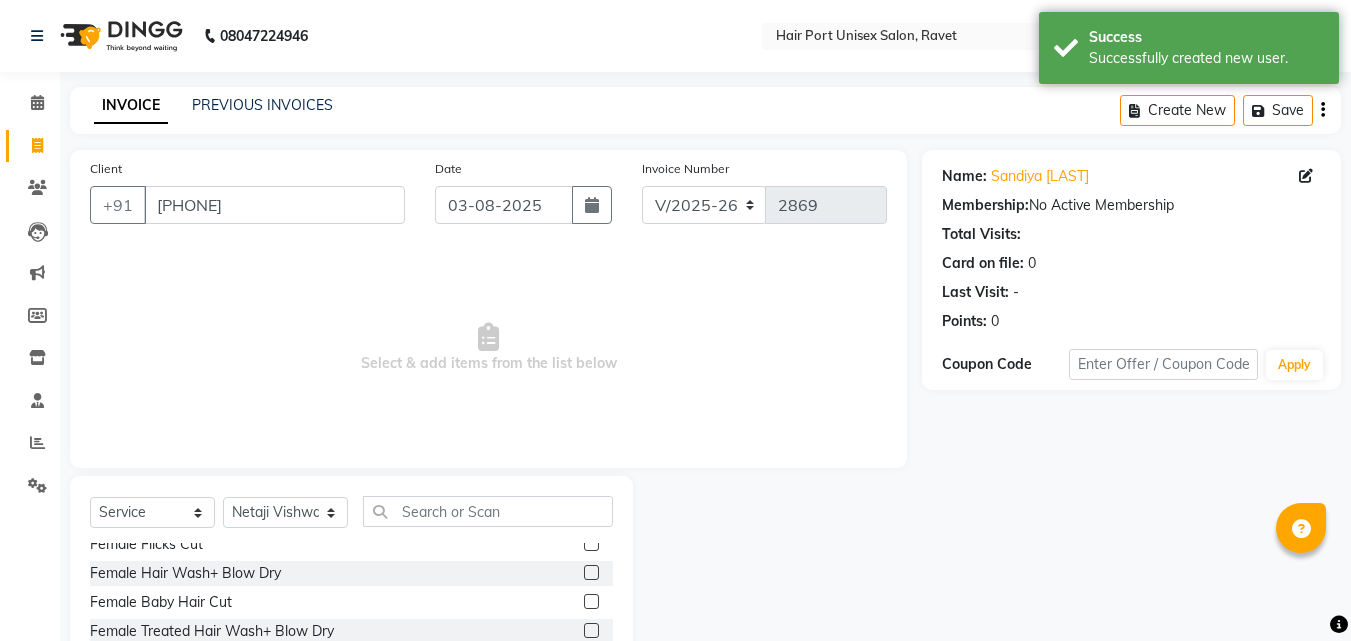 click 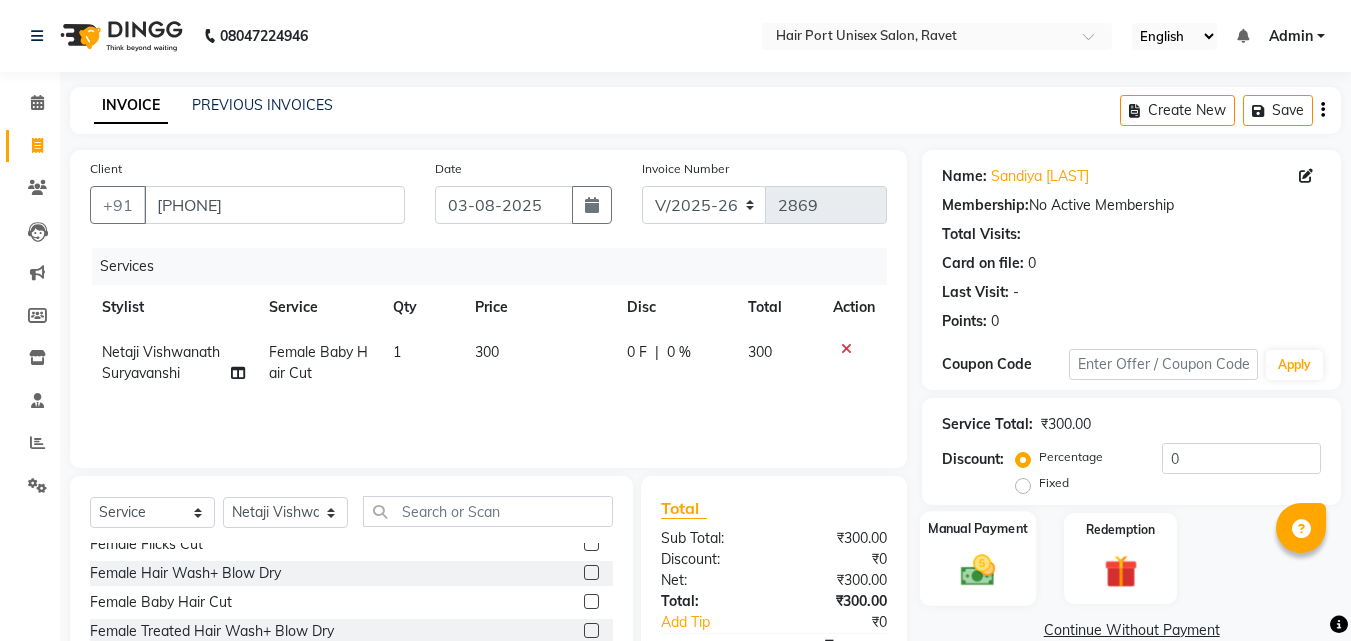 click 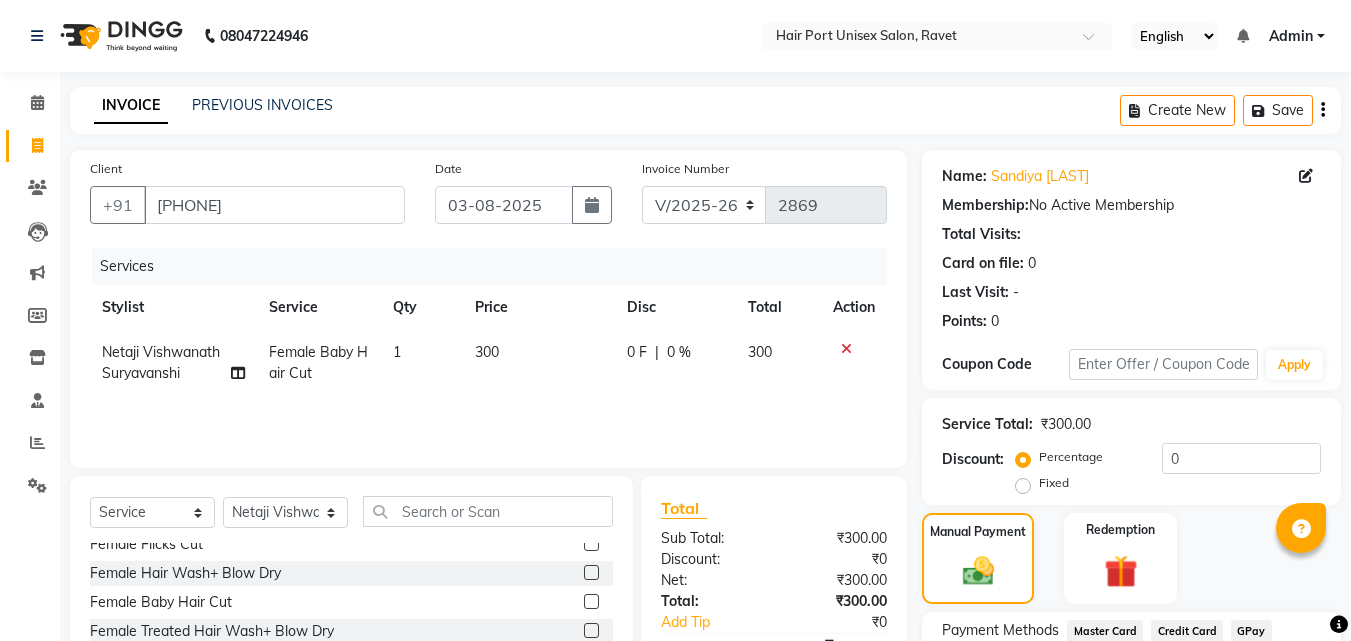click on "Manual Payment Redemption" 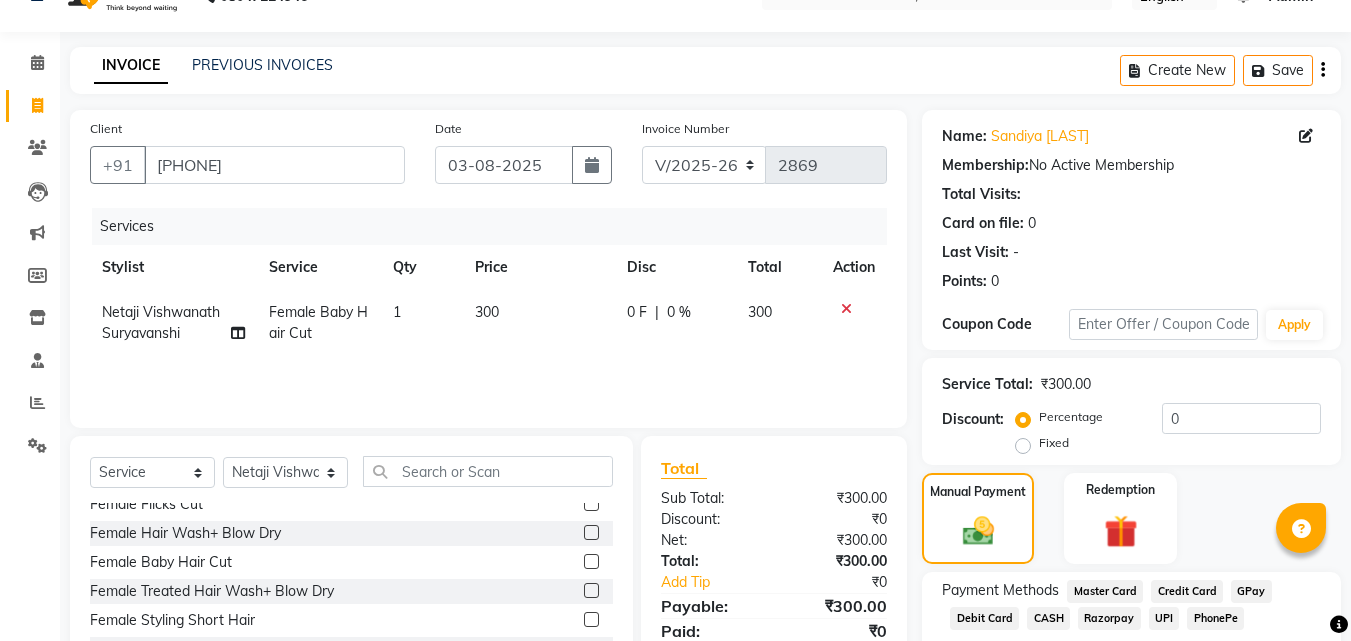 scroll, scrollTop: 162, scrollLeft: 0, axis: vertical 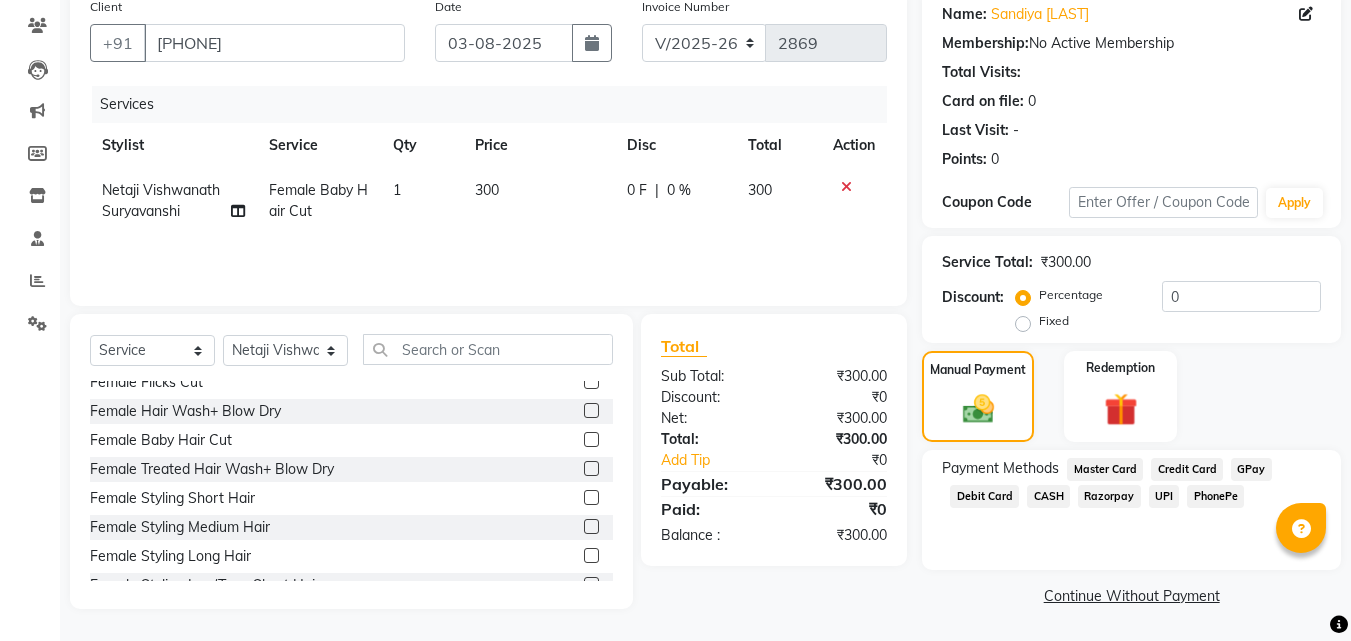 click on "UPI" 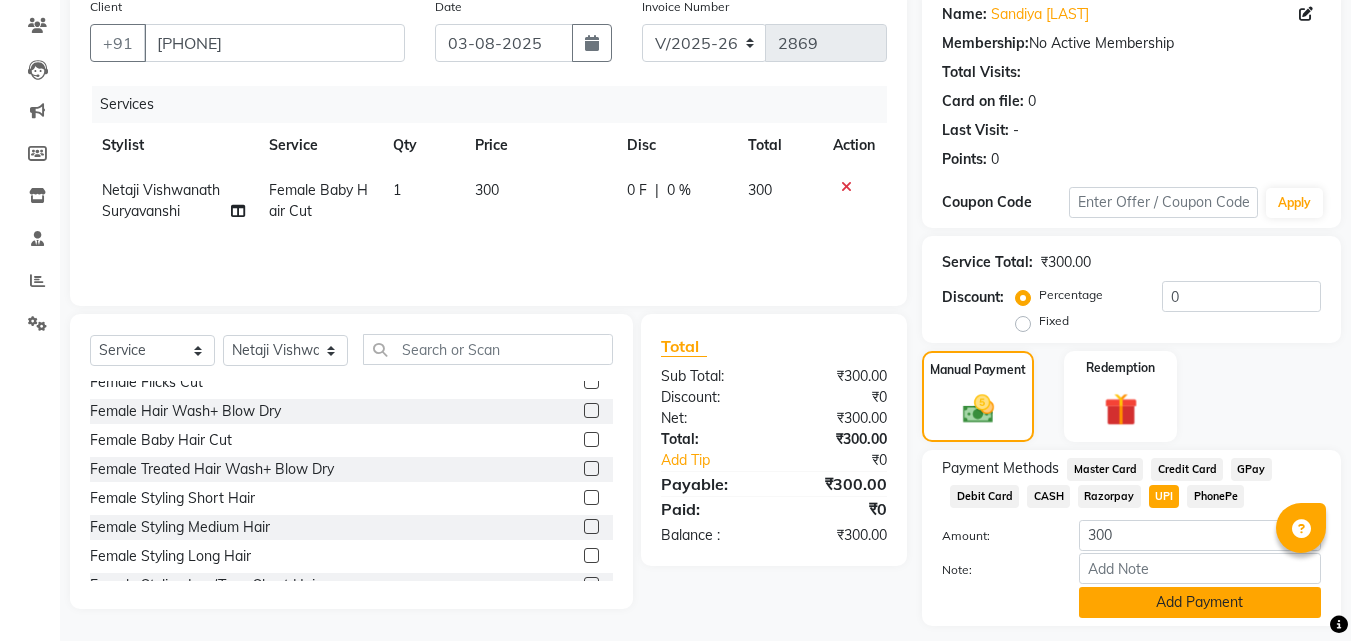 click on "Add Payment" 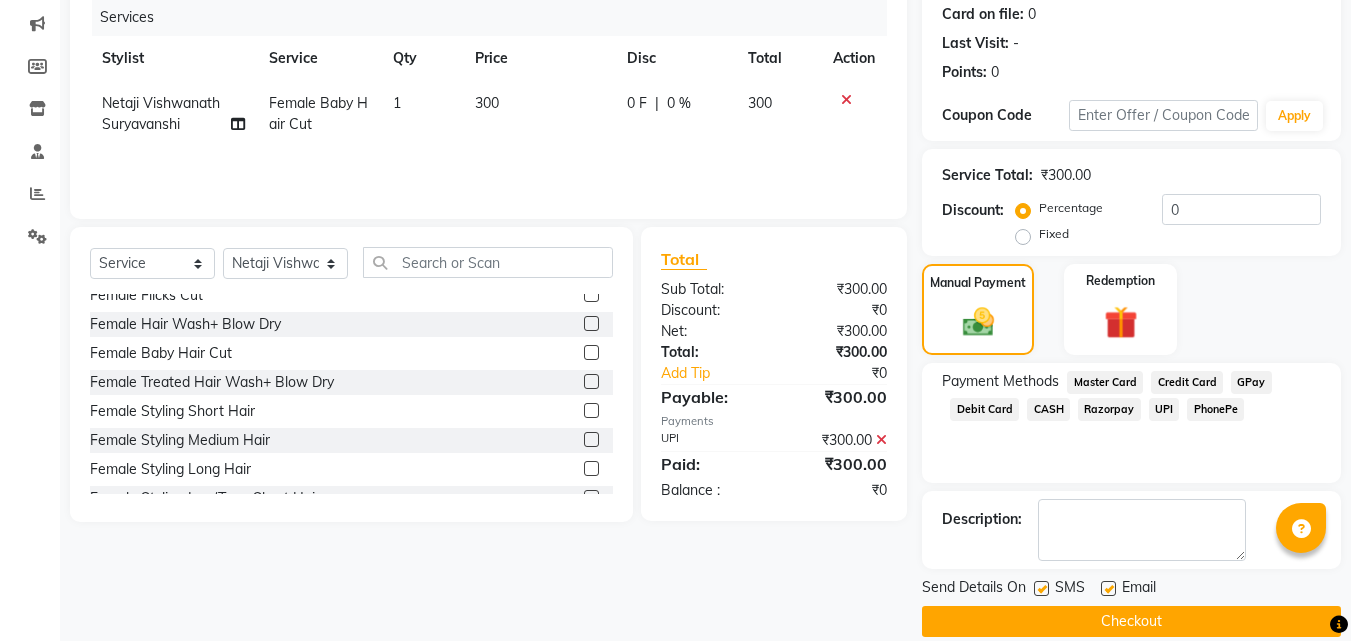 scroll, scrollTop: 275, scrollLeft: 0, axis: vertical 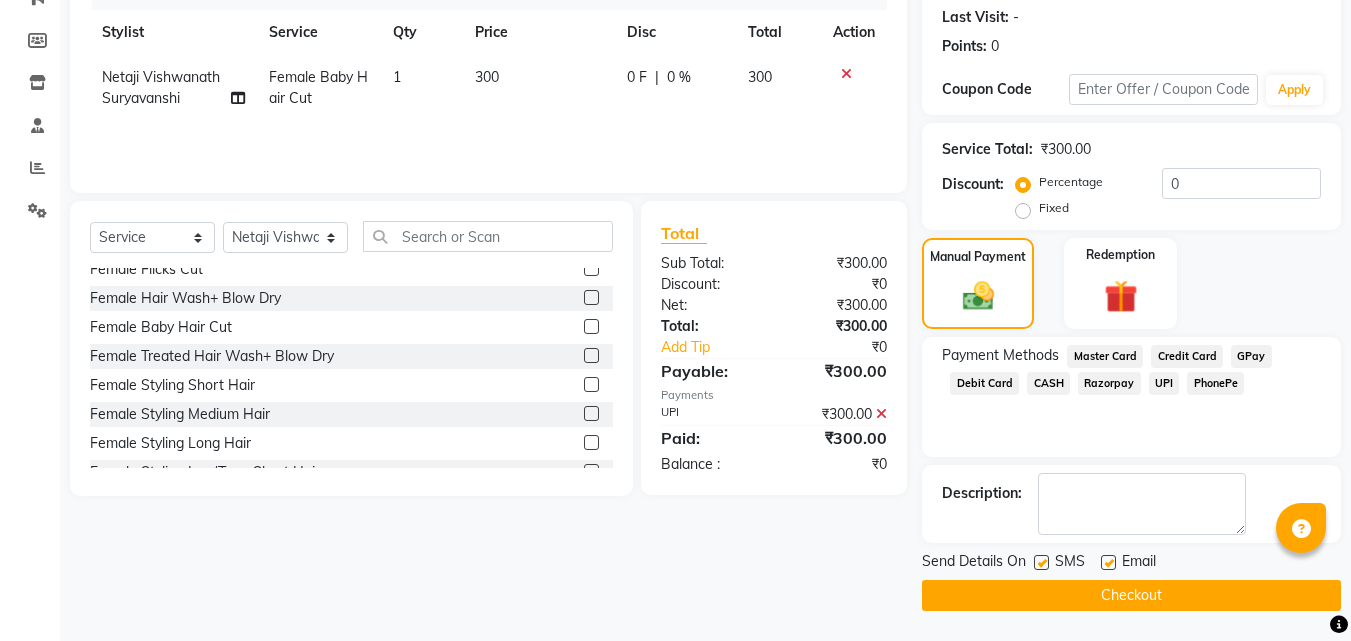 click on "Checkout" 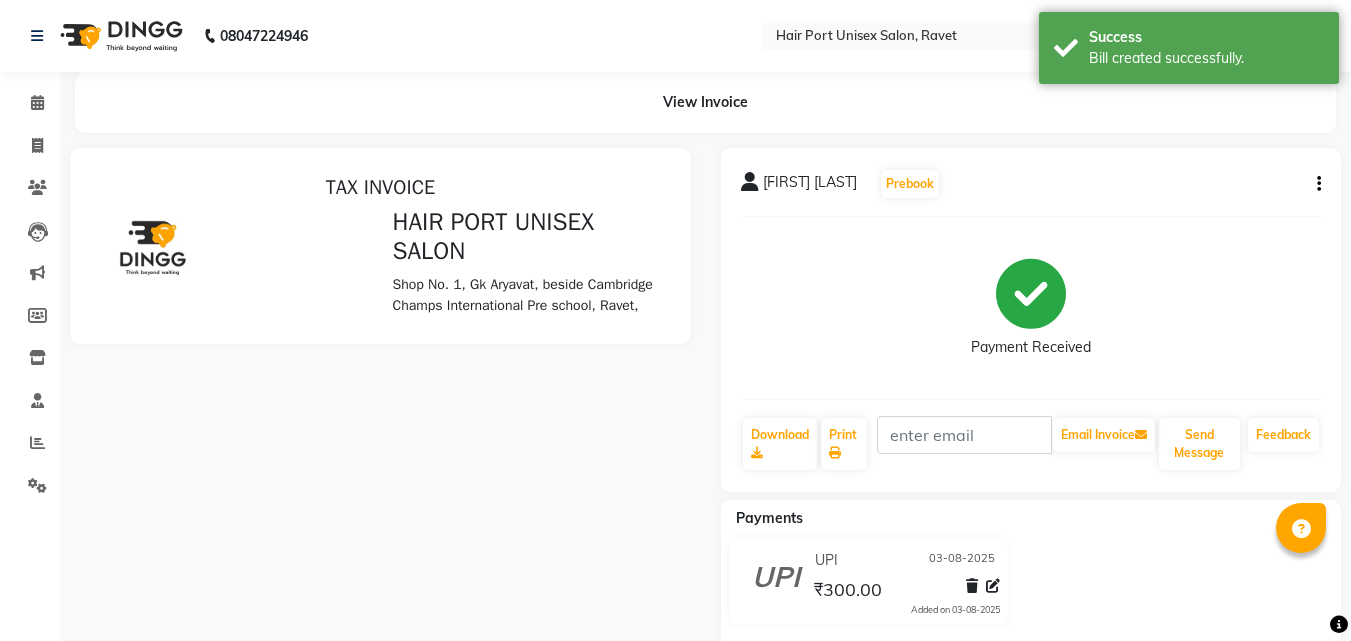 scroll, scrollTop: 0, scrollLeft: 0, axis: both 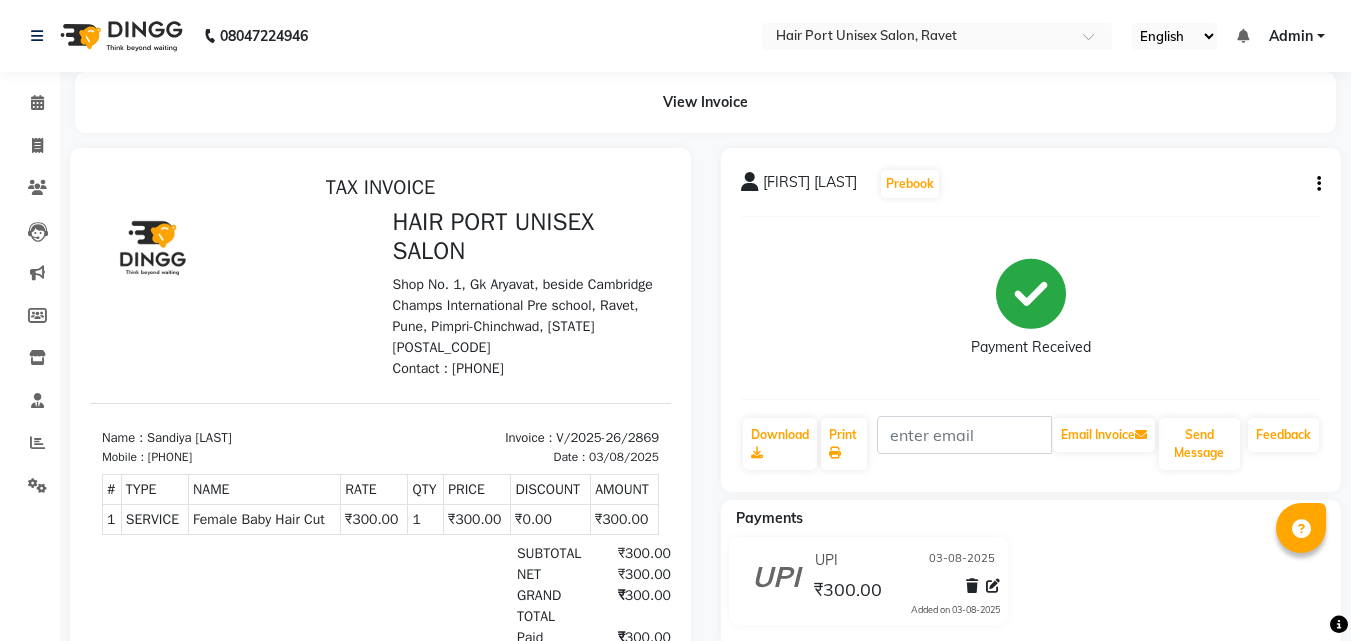 click on "Payments UPI [DATE] ₹300.00  Added on [DATE]" 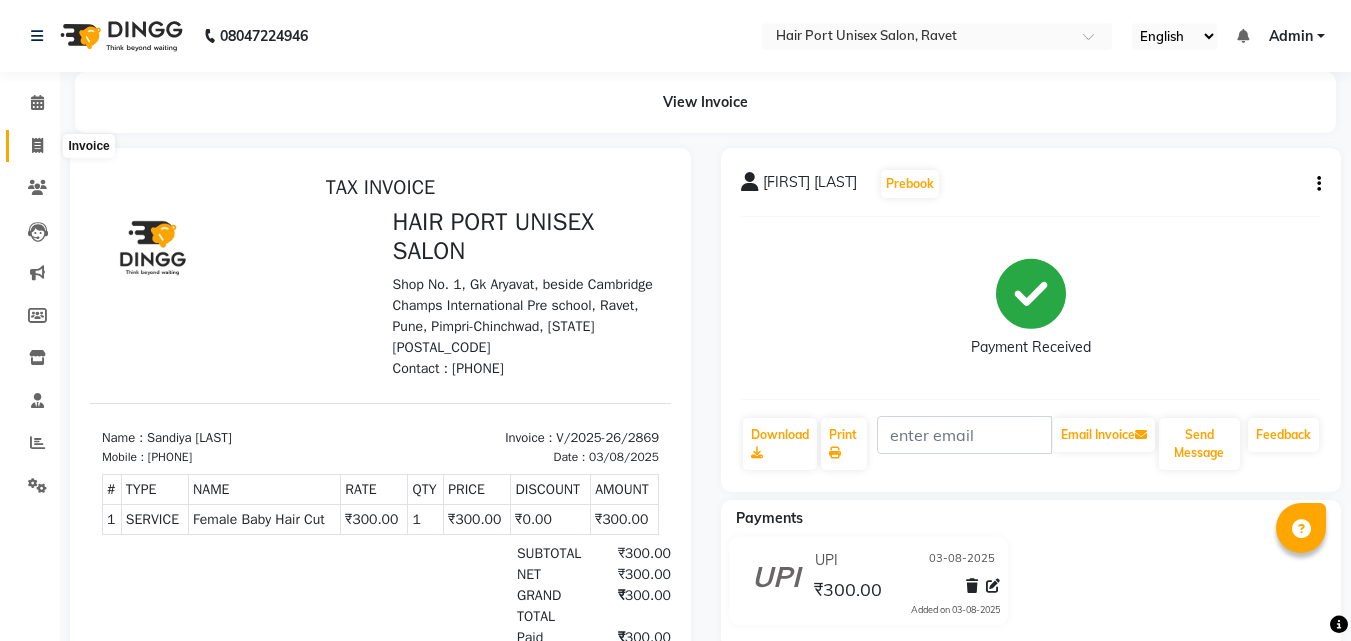 click 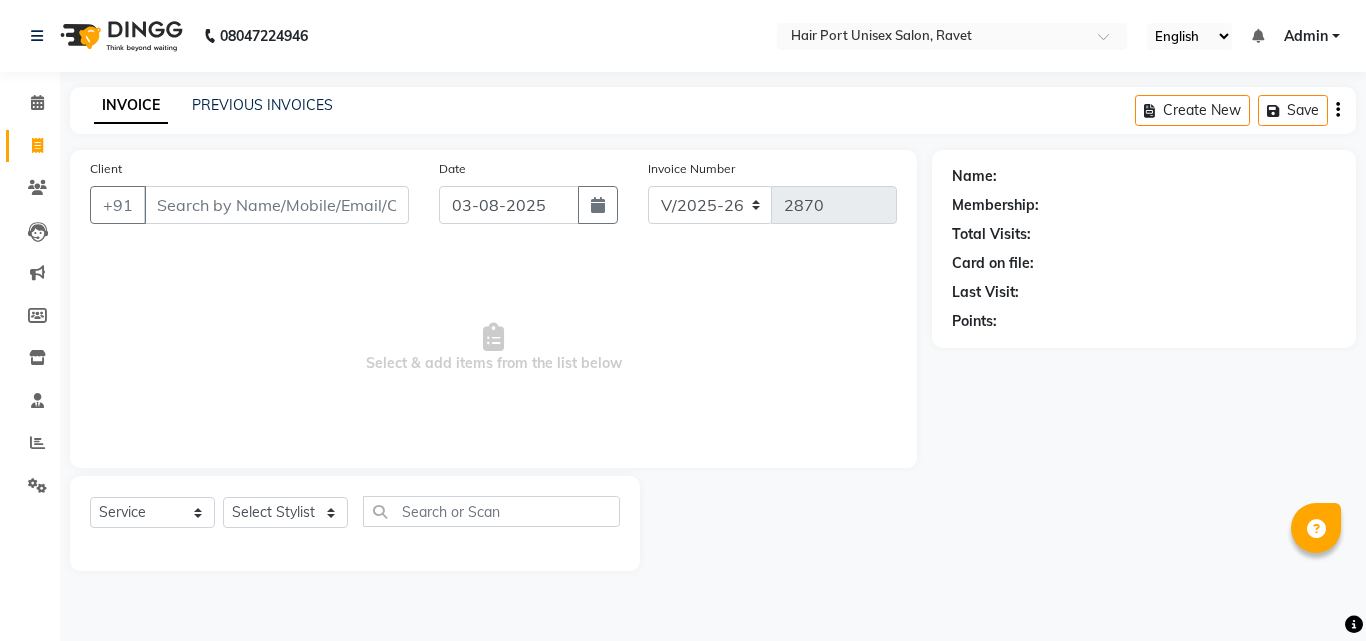 click on "Client" at bounding box center (276, 205) 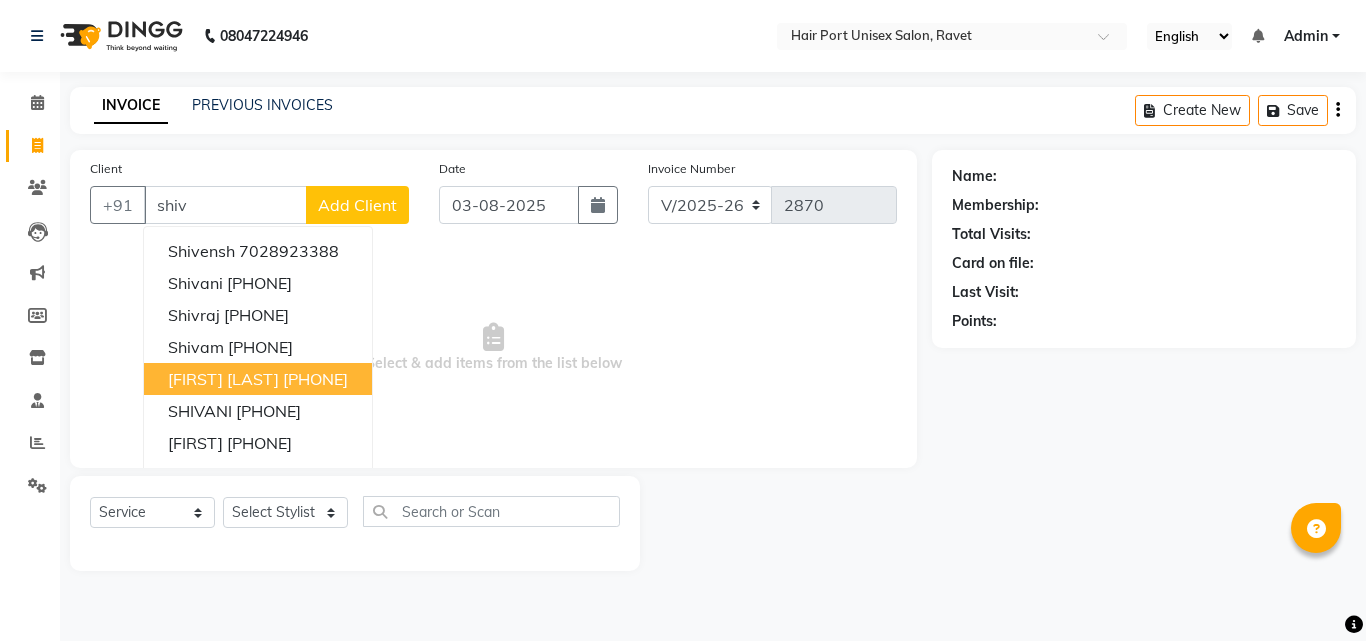 click on "[FIRST] [LAST]" at bounding box center [223, 379] 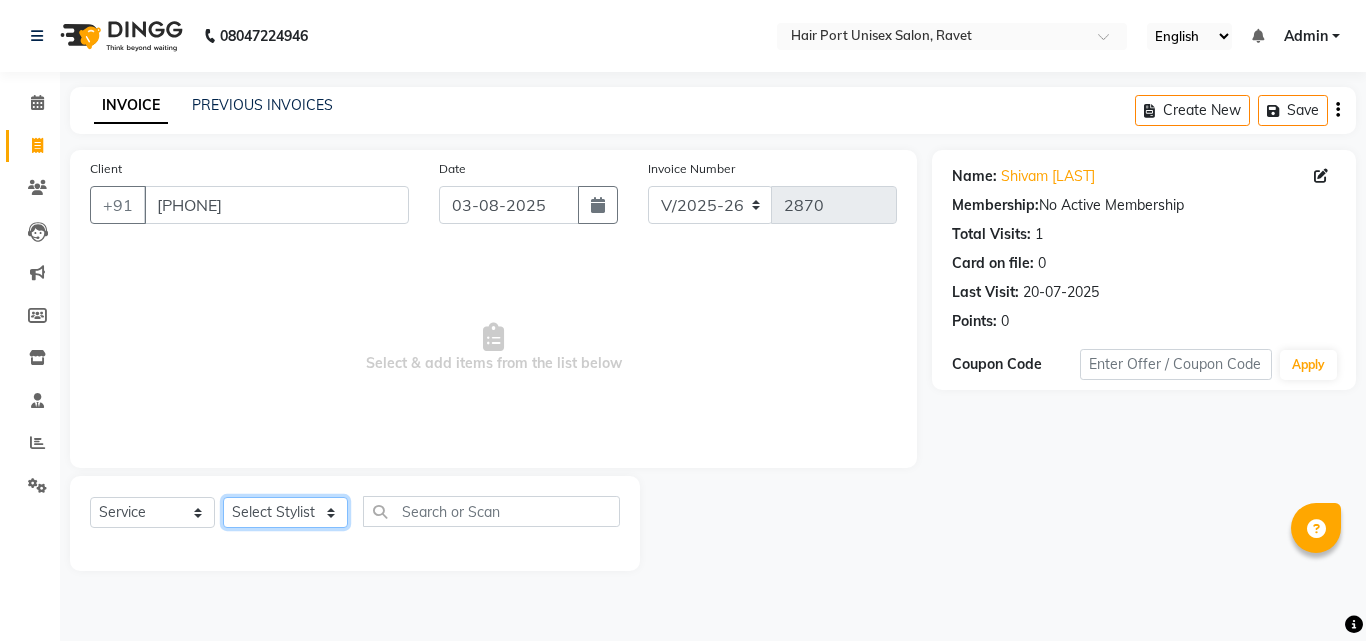 click on "Select Stylist Anushaka Parihar  Esmail Gufran Jyoti Disale Netaji Vishwanath Suryavanshi Rupali  Tanaji Vishwanath Suryavanshi Vinod Mane" 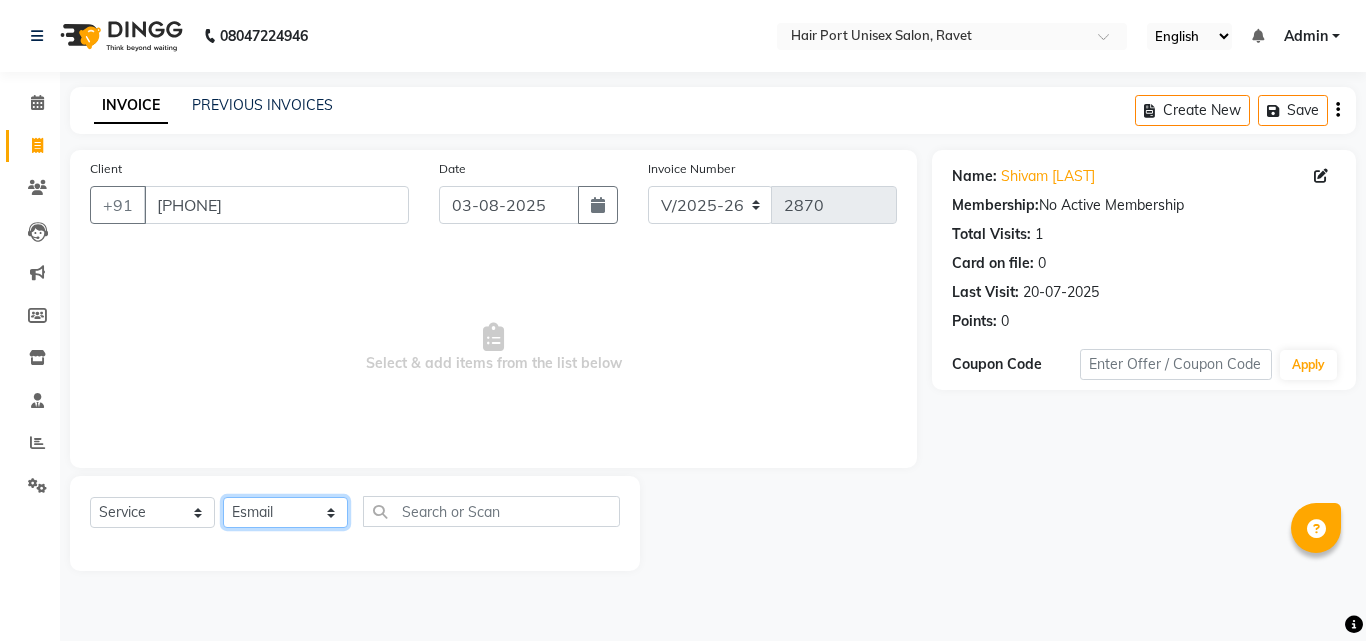 click on "Select Stylist Anushaka Parihar  Esmail Gufran Jyoti Disale Netaji Vishwanath Suryavanshi Rupali  Tanaji Vishwanath Suryavanshi Vinod Mane" 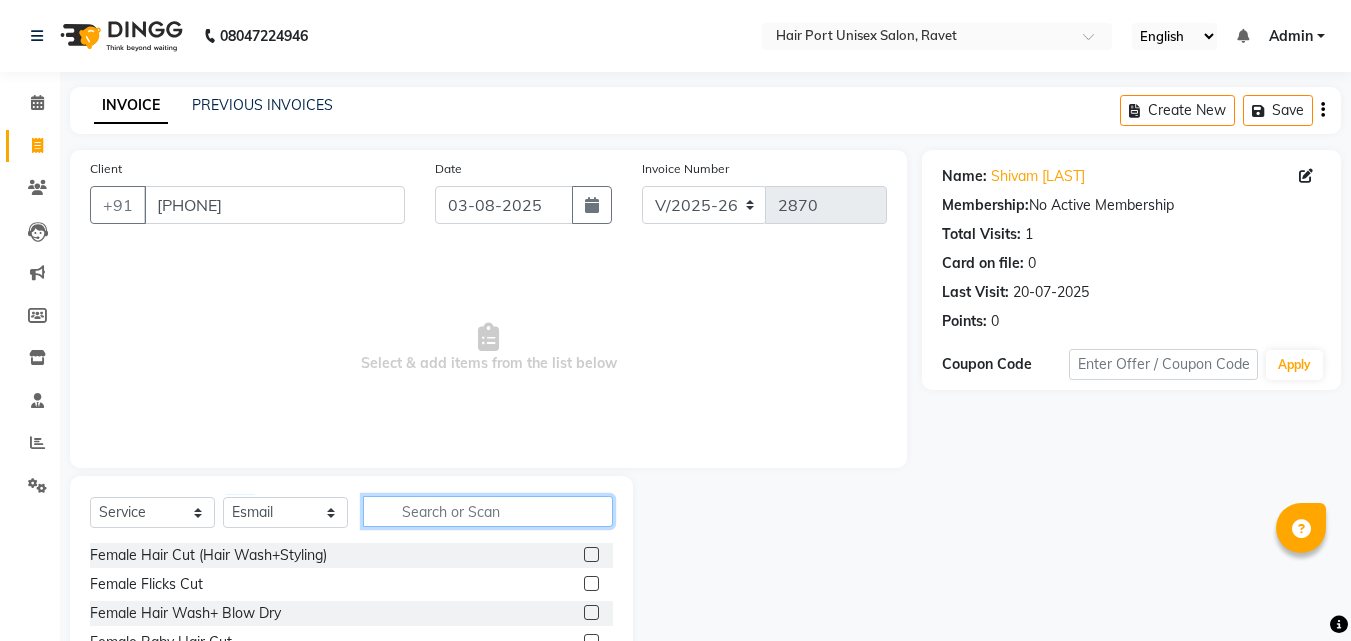 click 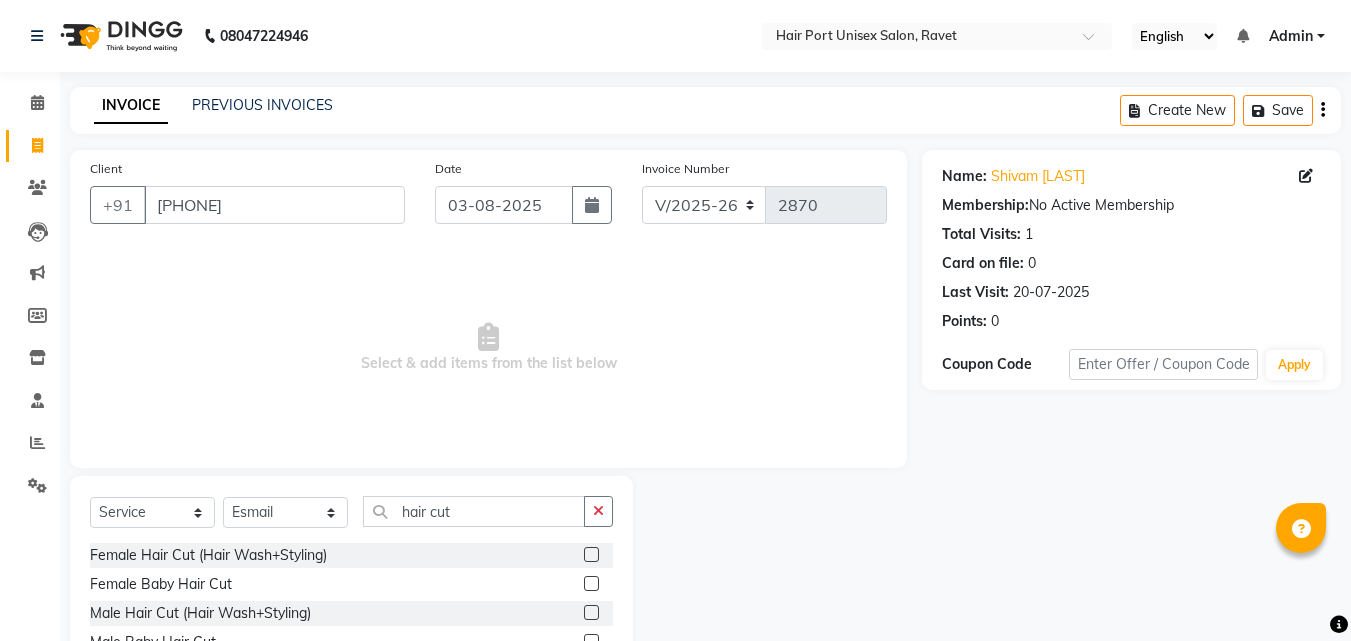 click 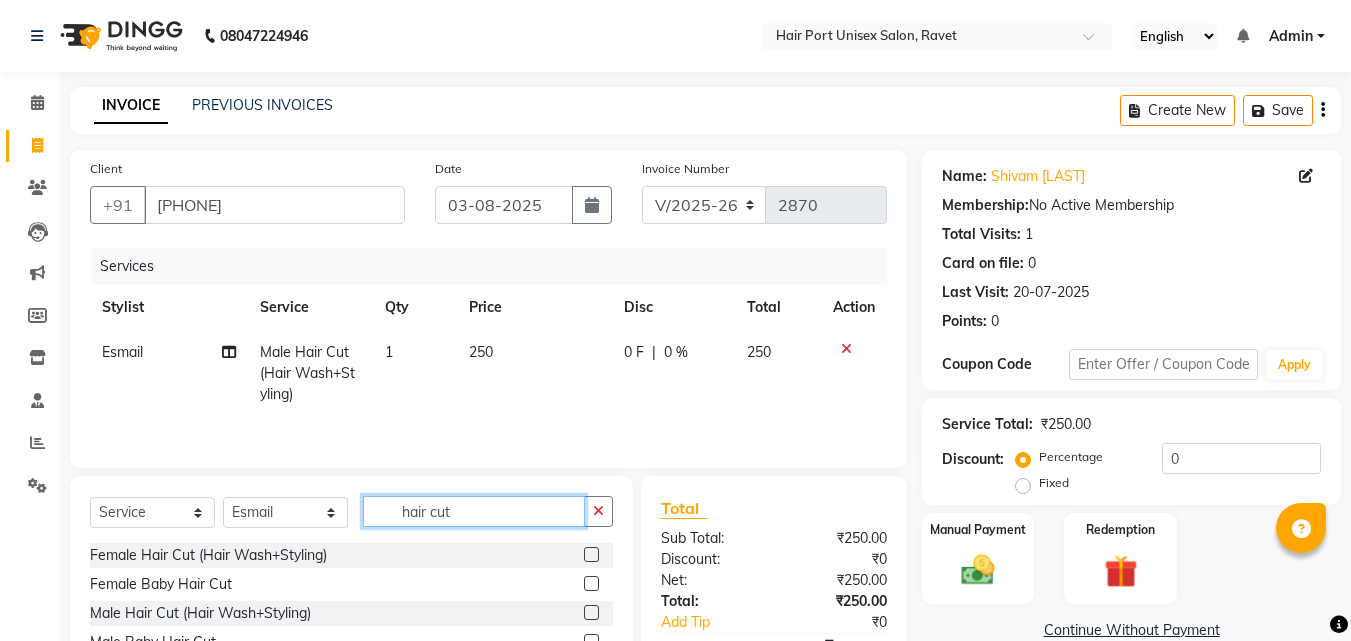 click on "hair cut" 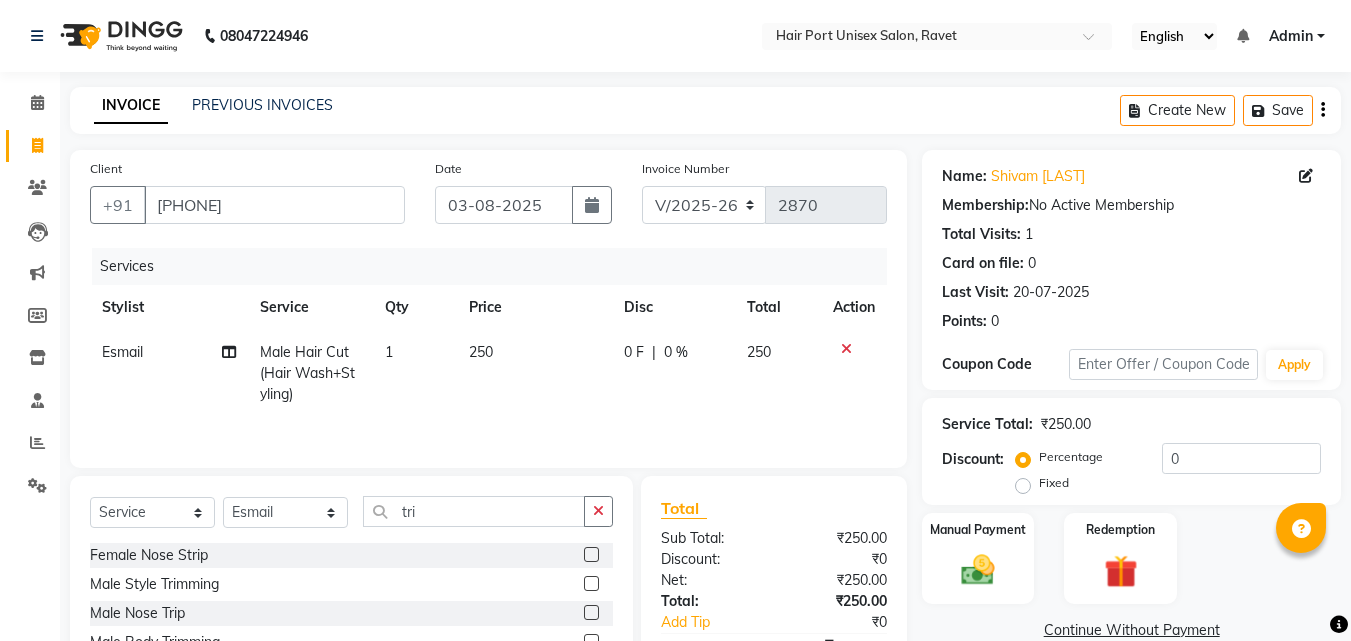 click 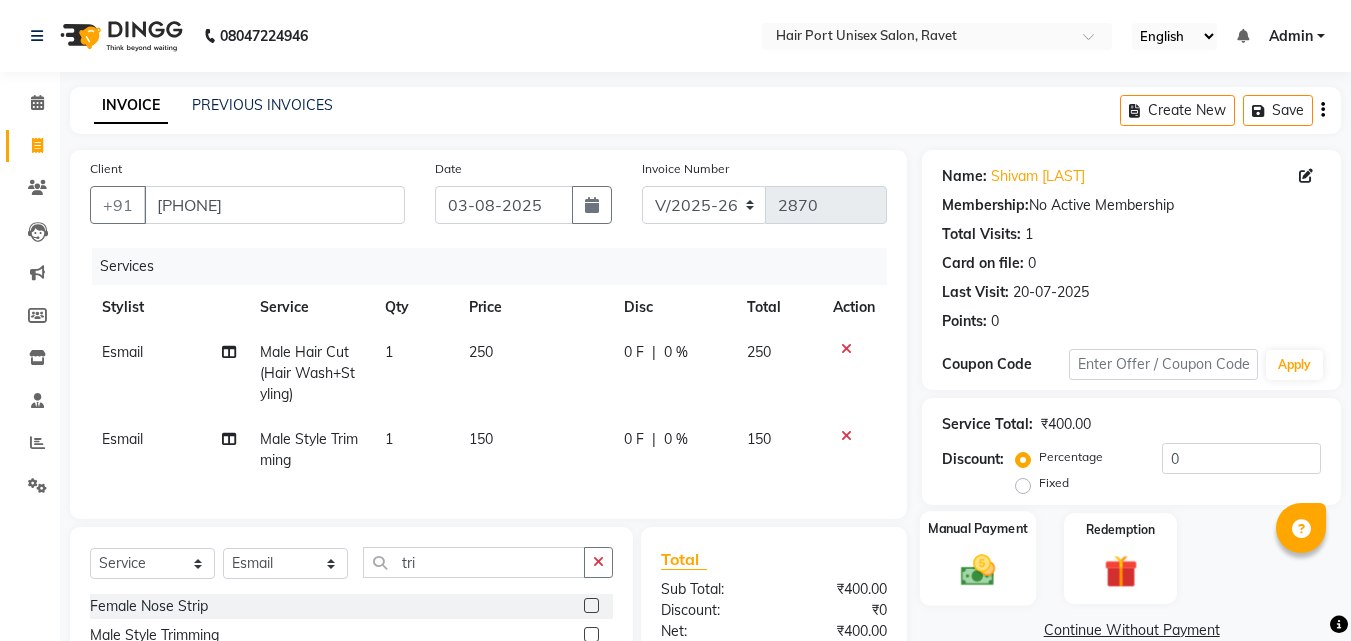 click 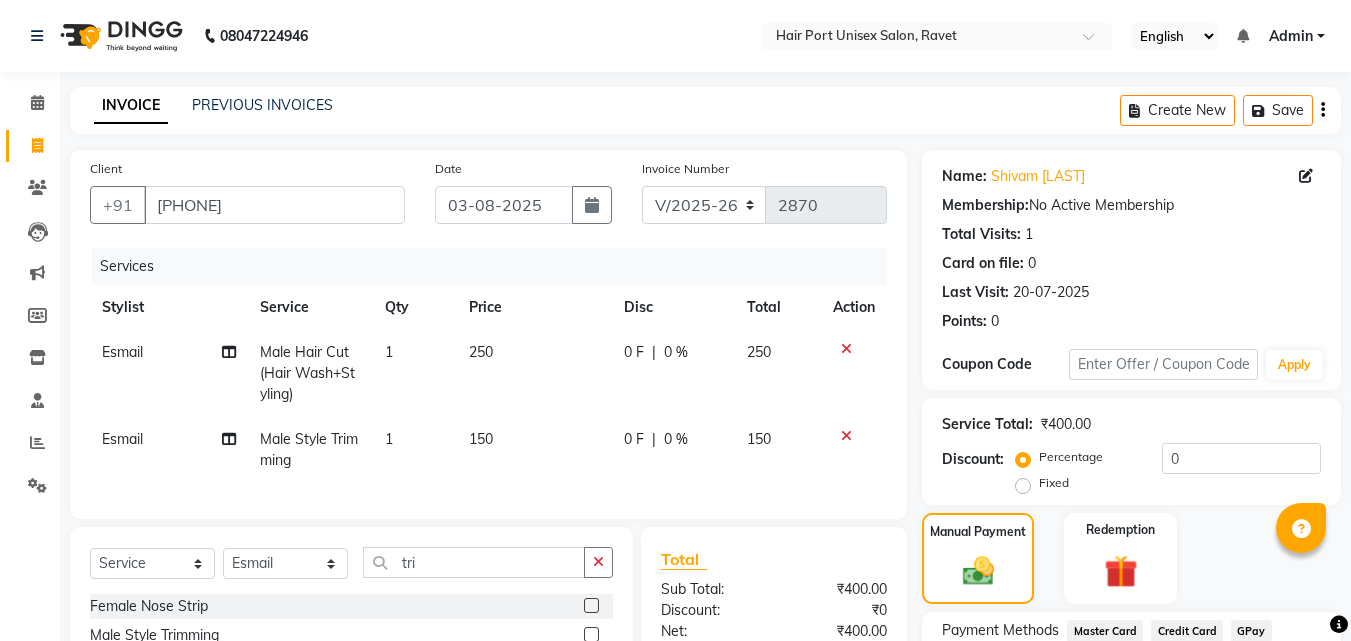 click on "Manual Payment Redemption" 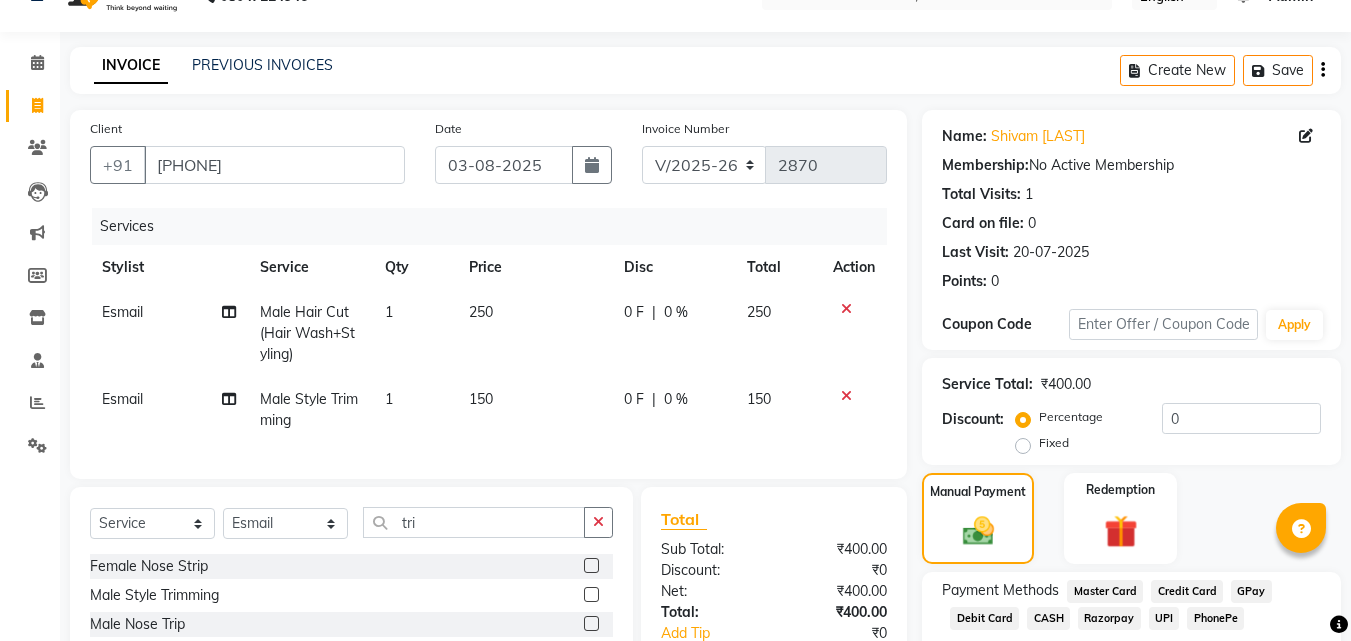 scroll, scrollTop: 183, scrollLeft: 0, axis: vertical 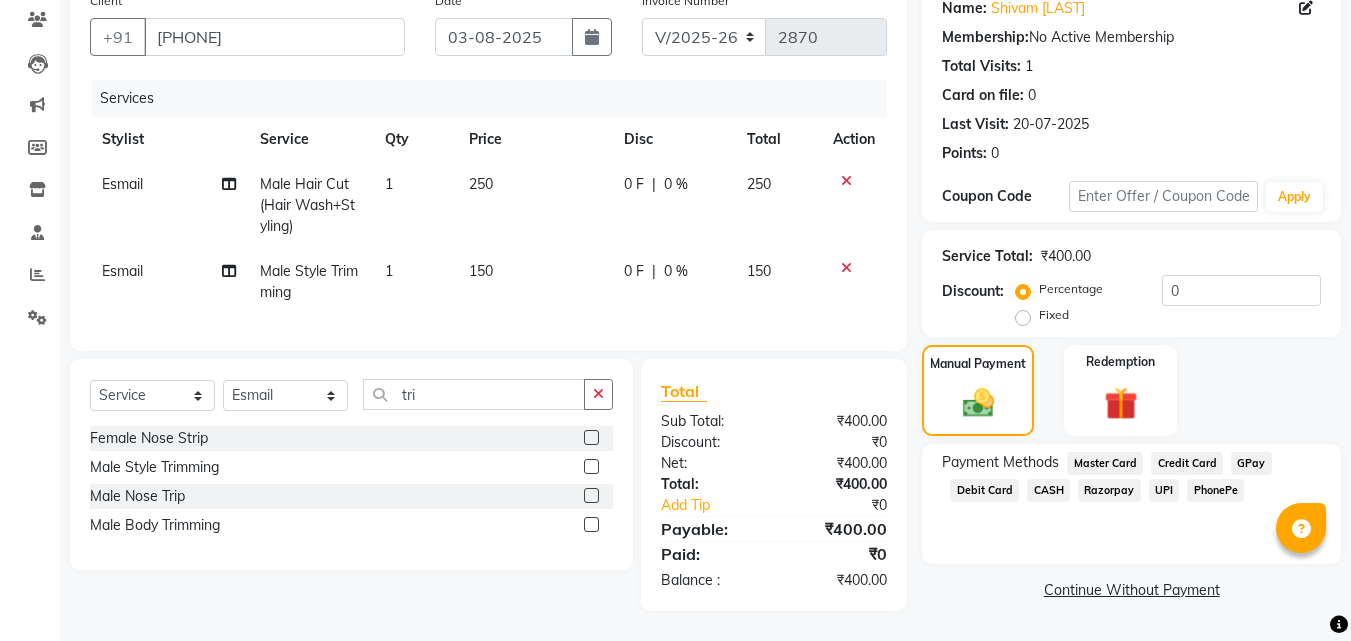 click on "UPI" 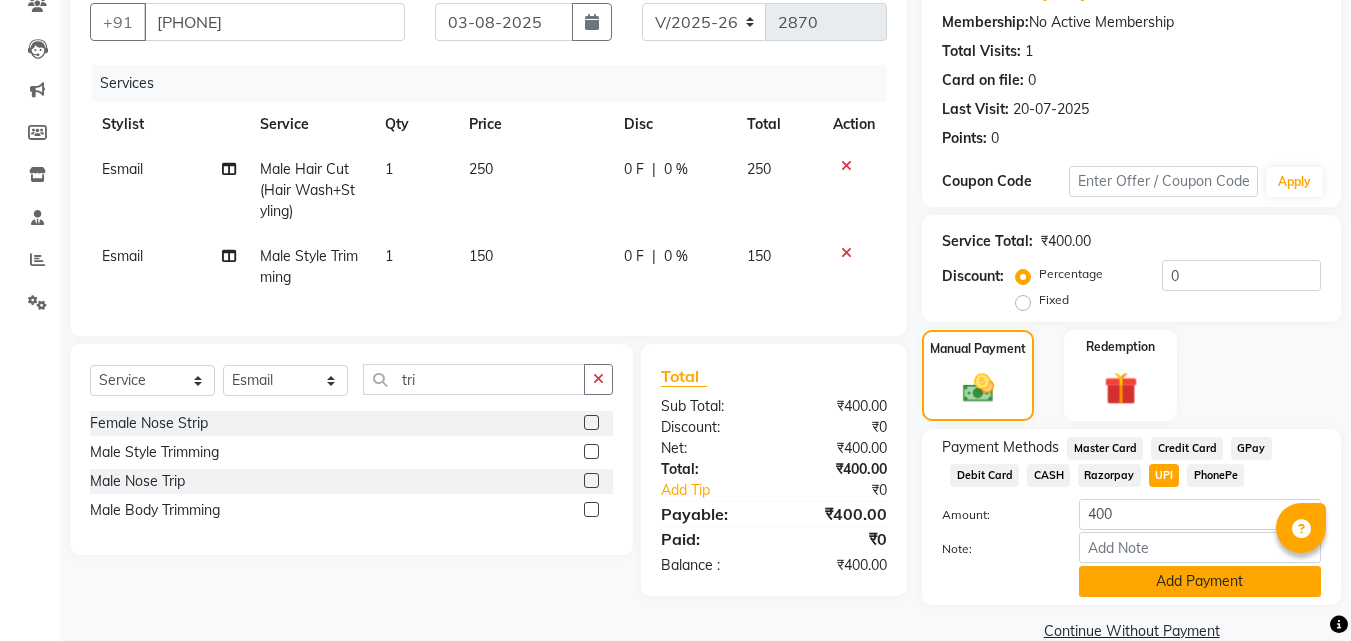 click on "Add Payment" 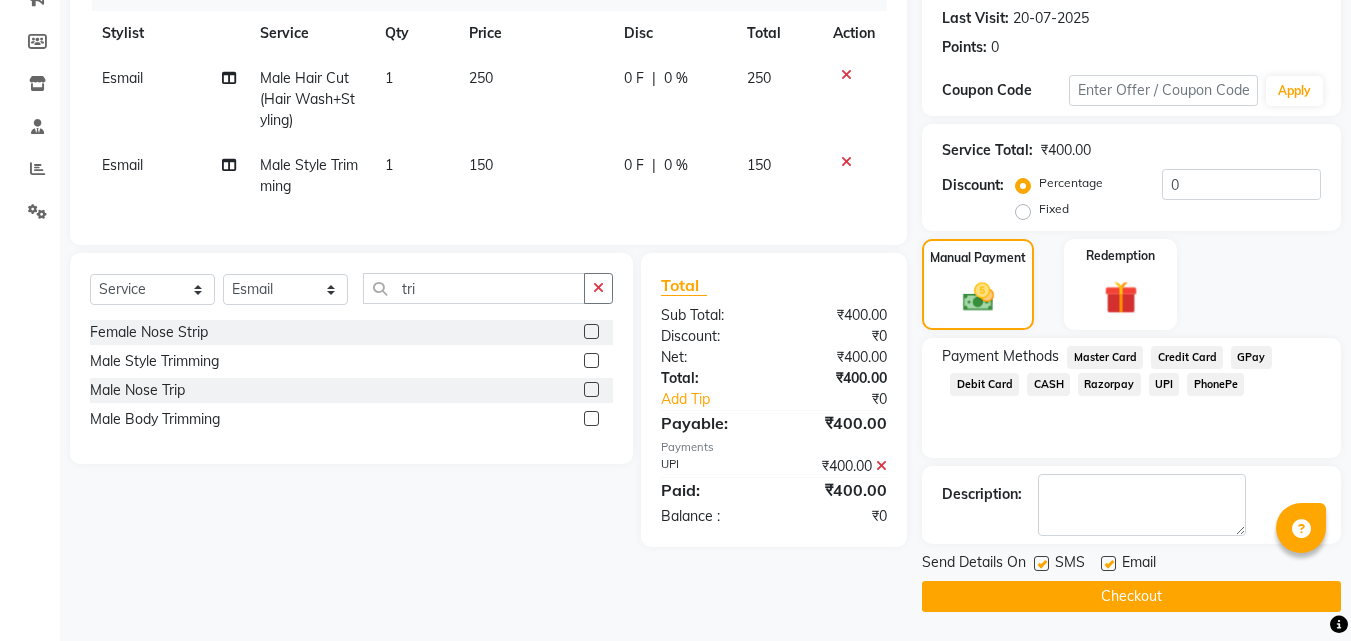 scroll, scrollTop: 275, scrollLeft: 0, axis: vertical 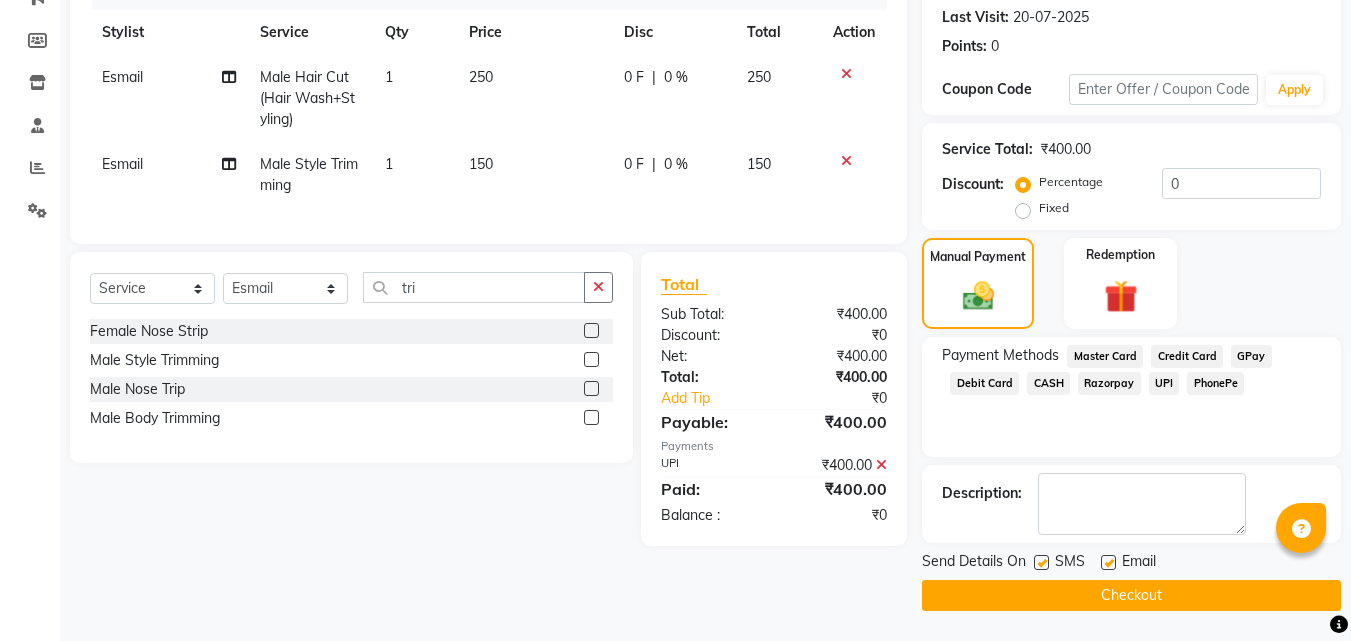 click on "Checkout" 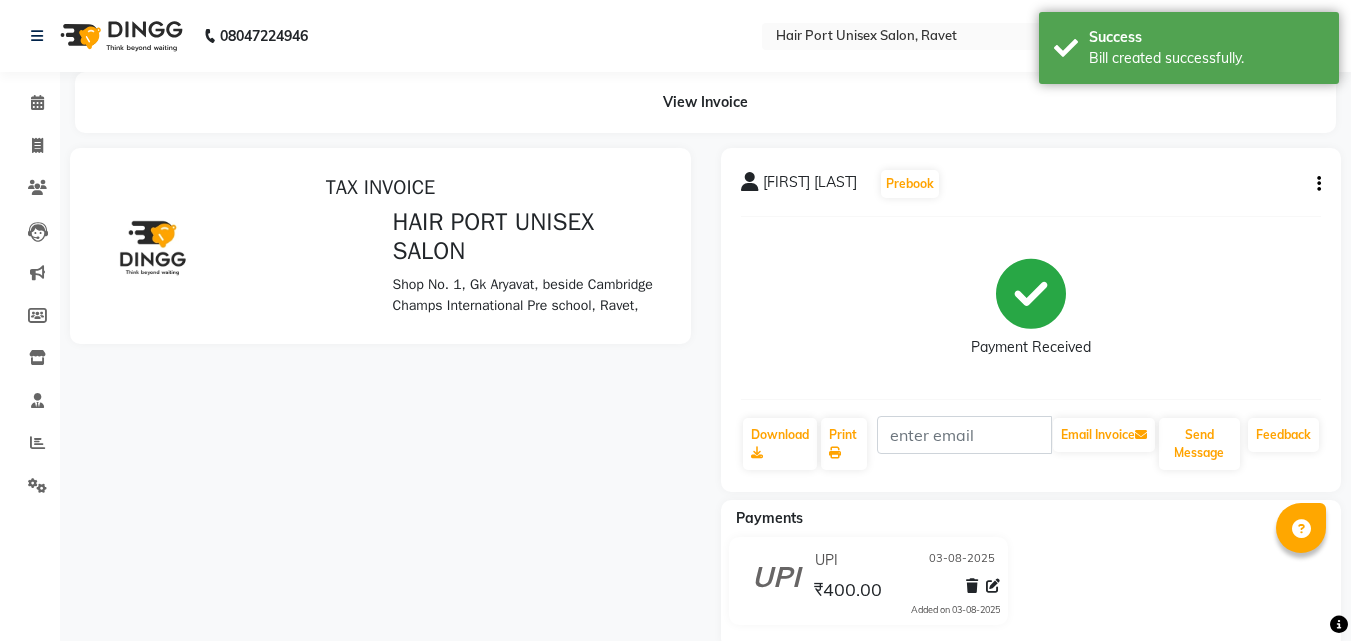 scroll, scrollTop: 0, scrollLeft: 0, axis: both 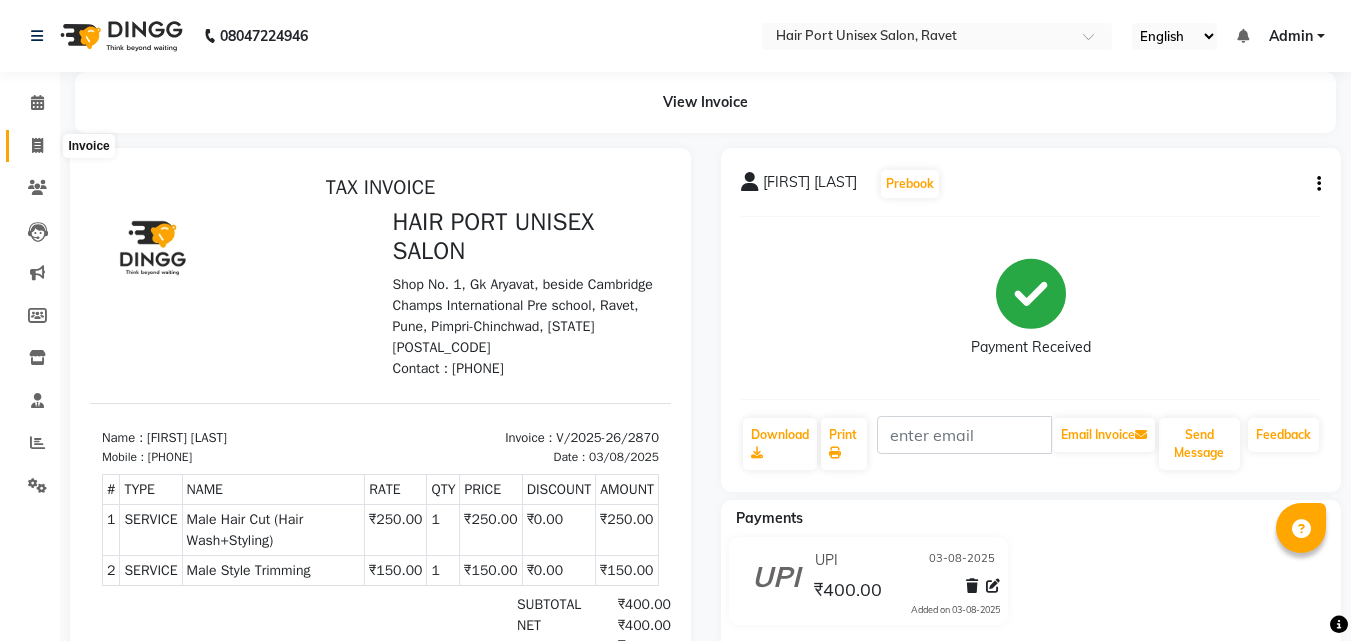 click 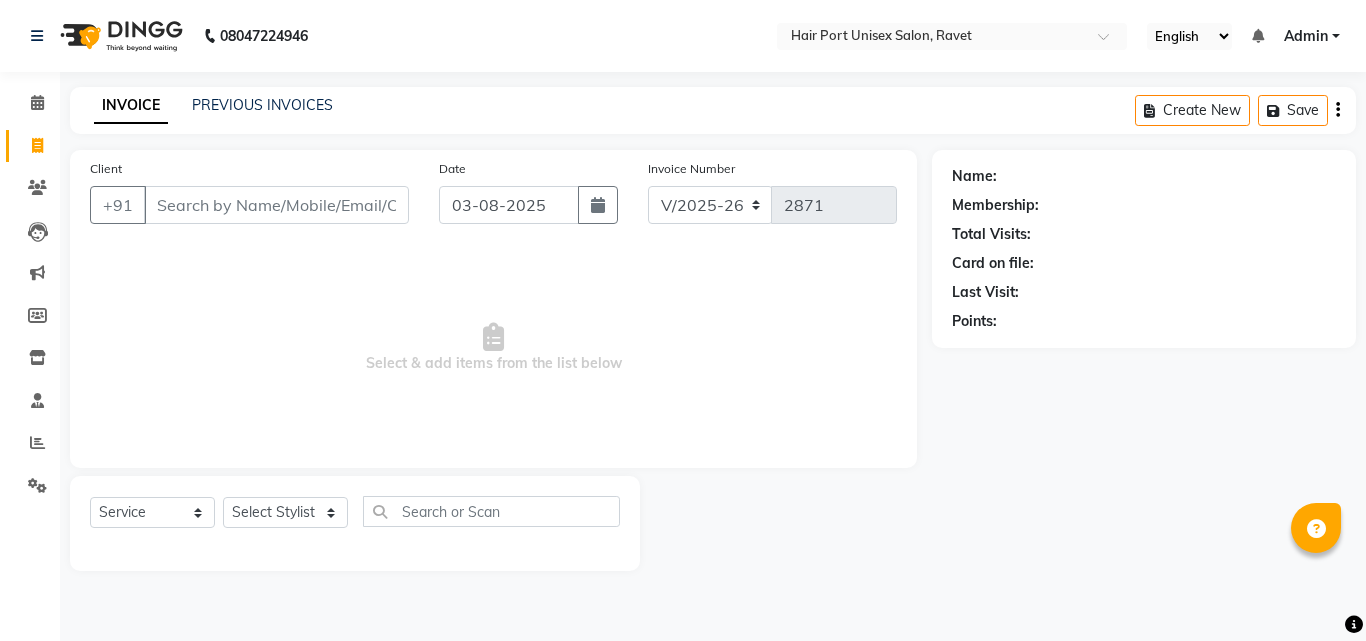 click on "Client" at bounding box center [276, 205] 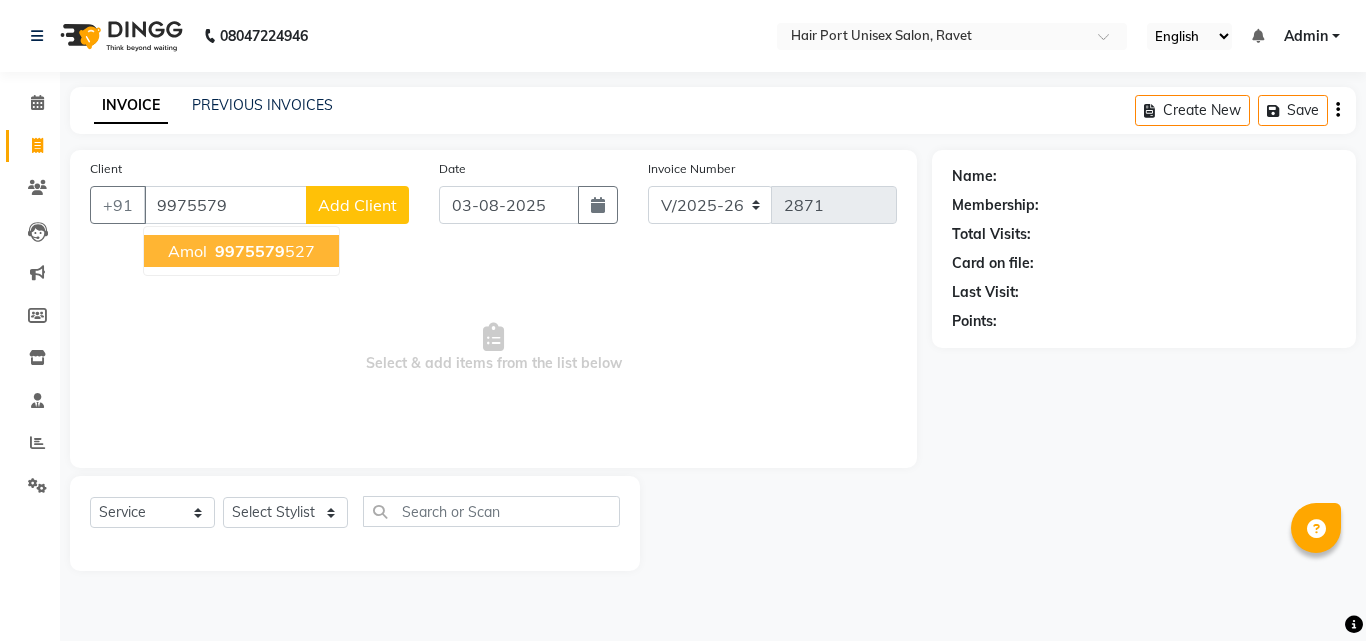 click on "[FIRST] [PHONE]" at bounding box center (241, 251) 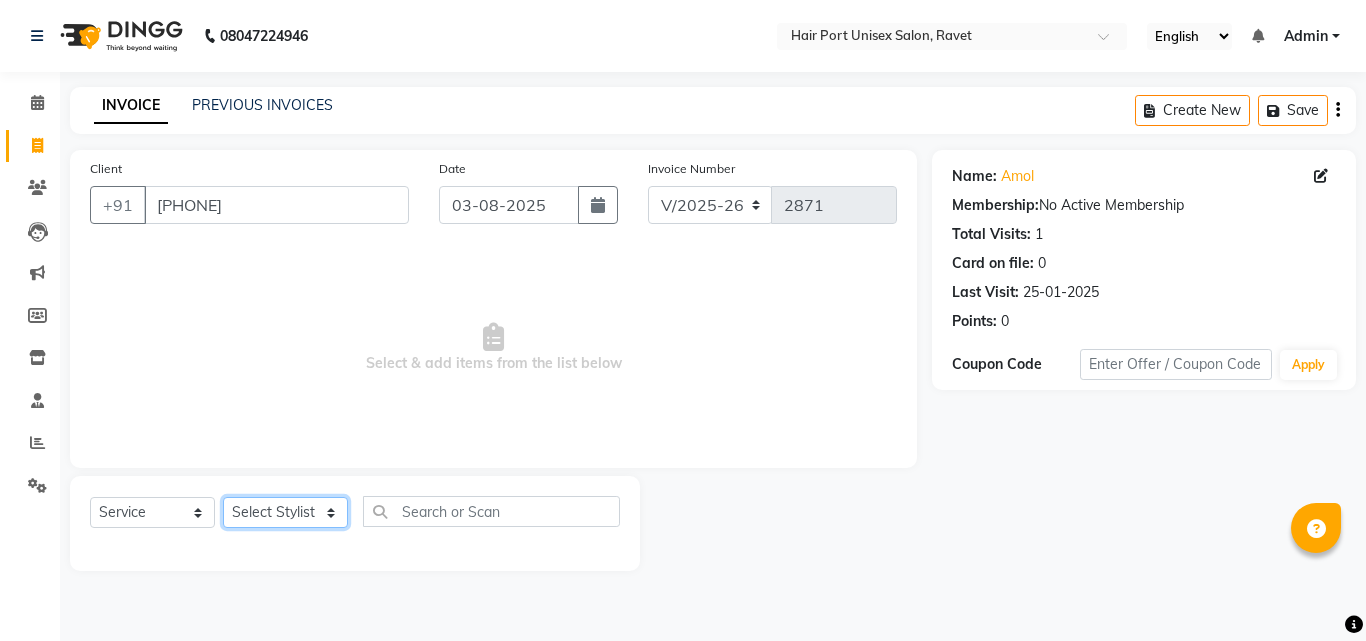 click on "Select Stylist Anushaka Parihar  Esmail Gufran Jyoti Disale Netaji Vishwanath Suryavanshi Rupali  Tanaji Vishwanath Suryavanshi Vinod Mane" 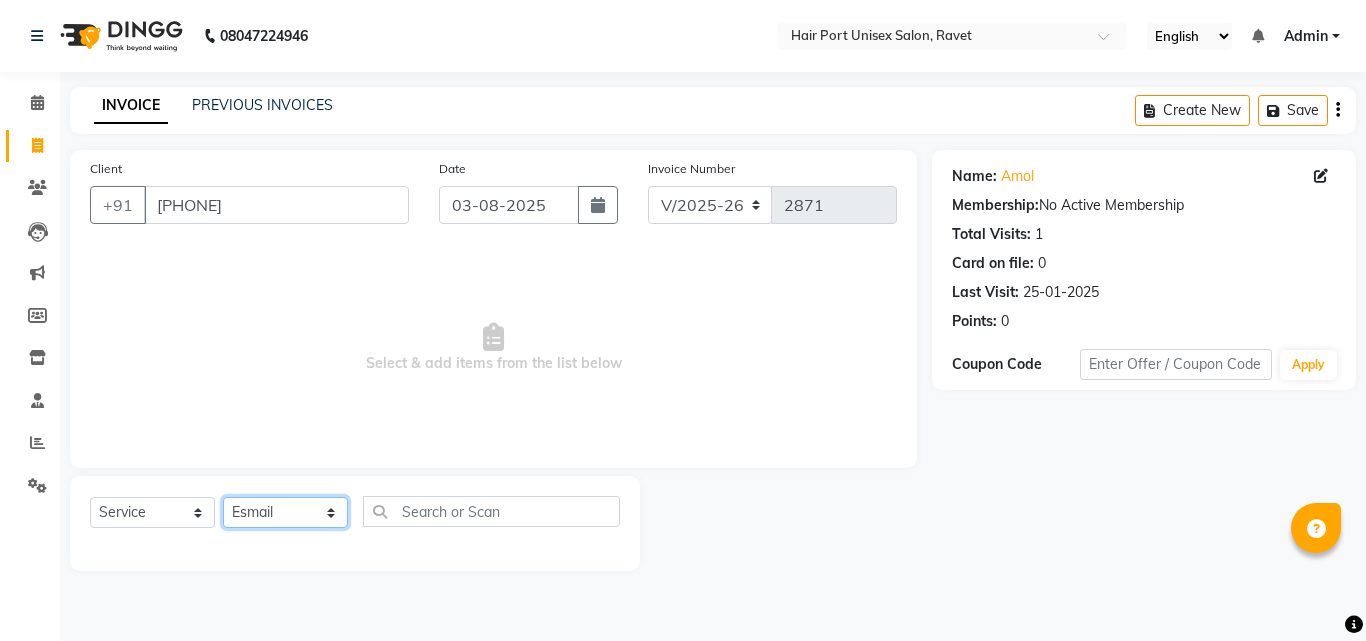 click on "Select Stylist Anushaka Parihar  Esmail Gufran Jyoti Disale Netaji Vishwanath Suryavanshi Rupali  Tanaji Vishwanath Suryavanshi Vinod Mane" 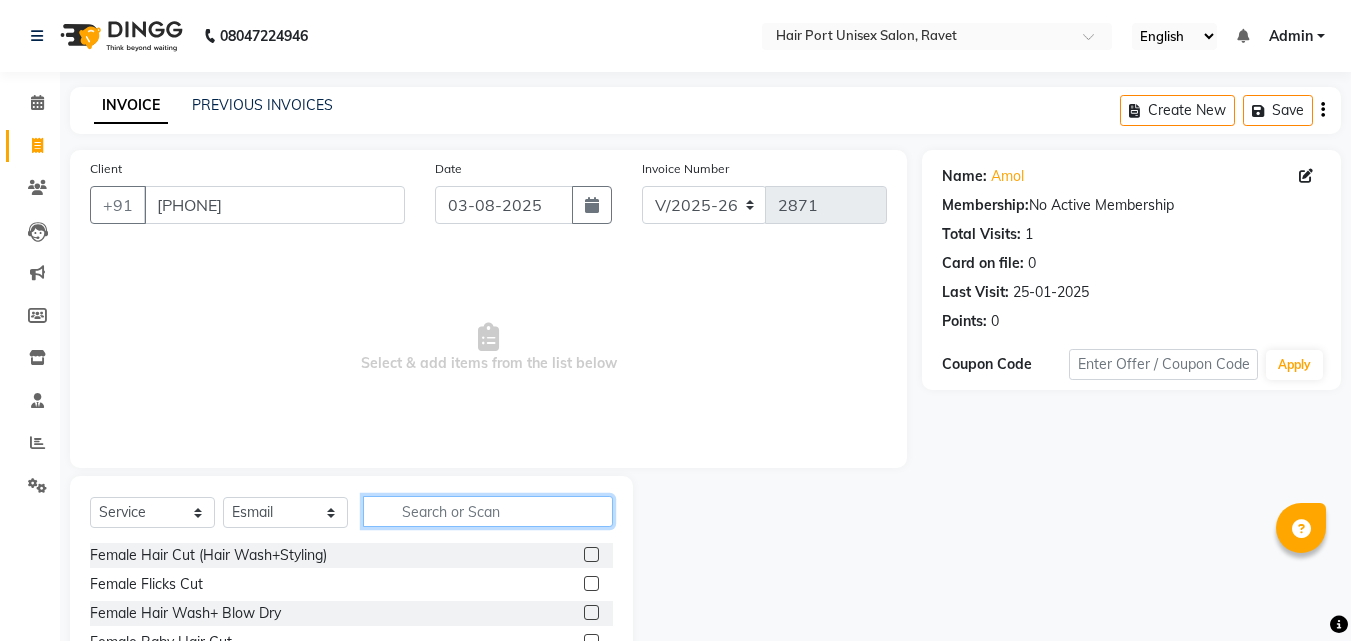 click 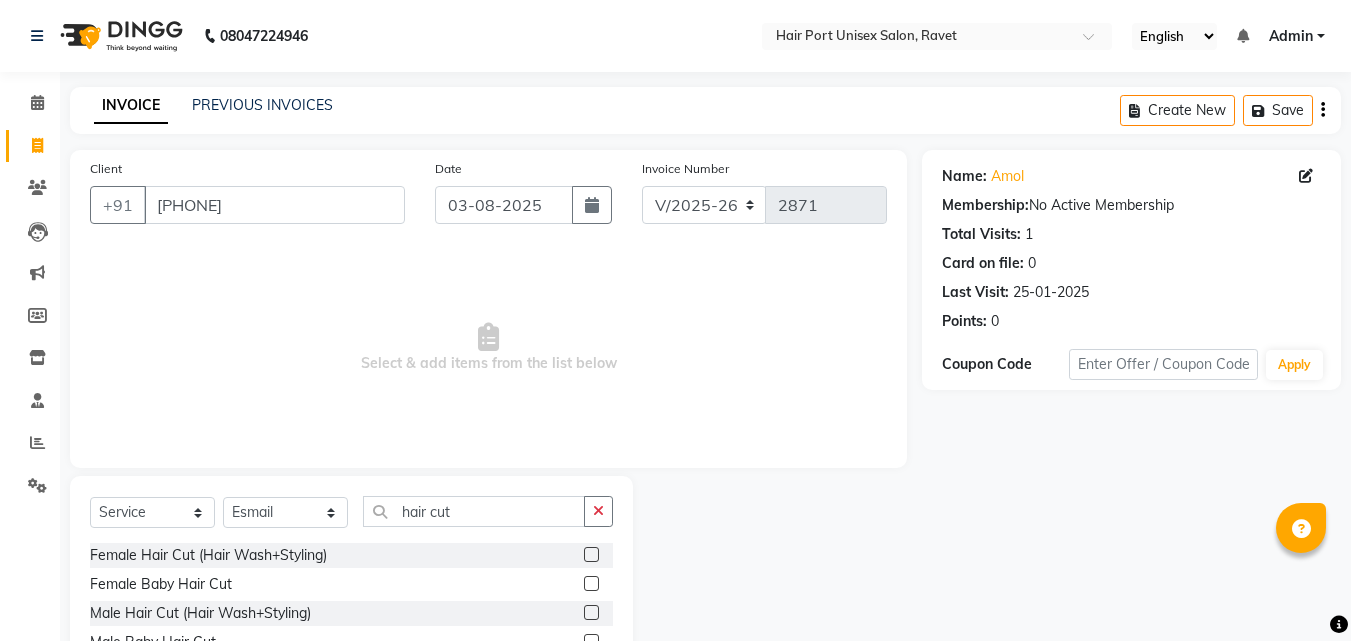 click on "Female Hair Cut (Hair Wash+Styling)" 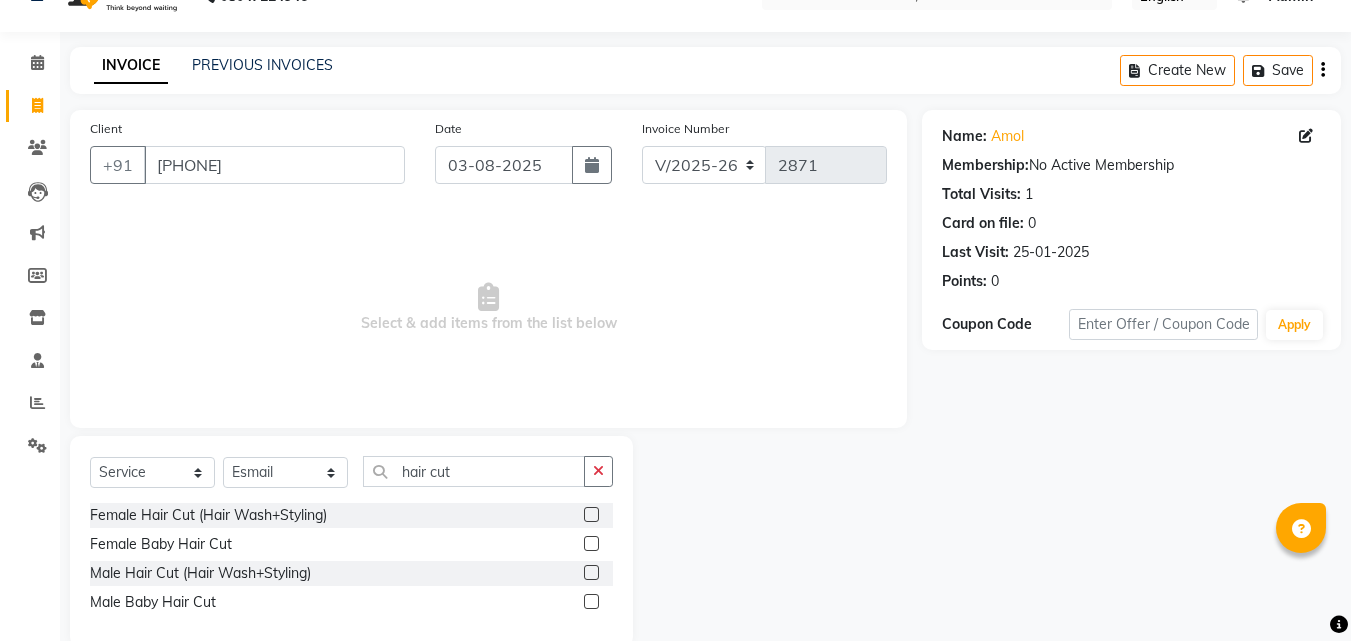 scroll, scrollTop: 76, scrollLeft: 0, axis: vertical 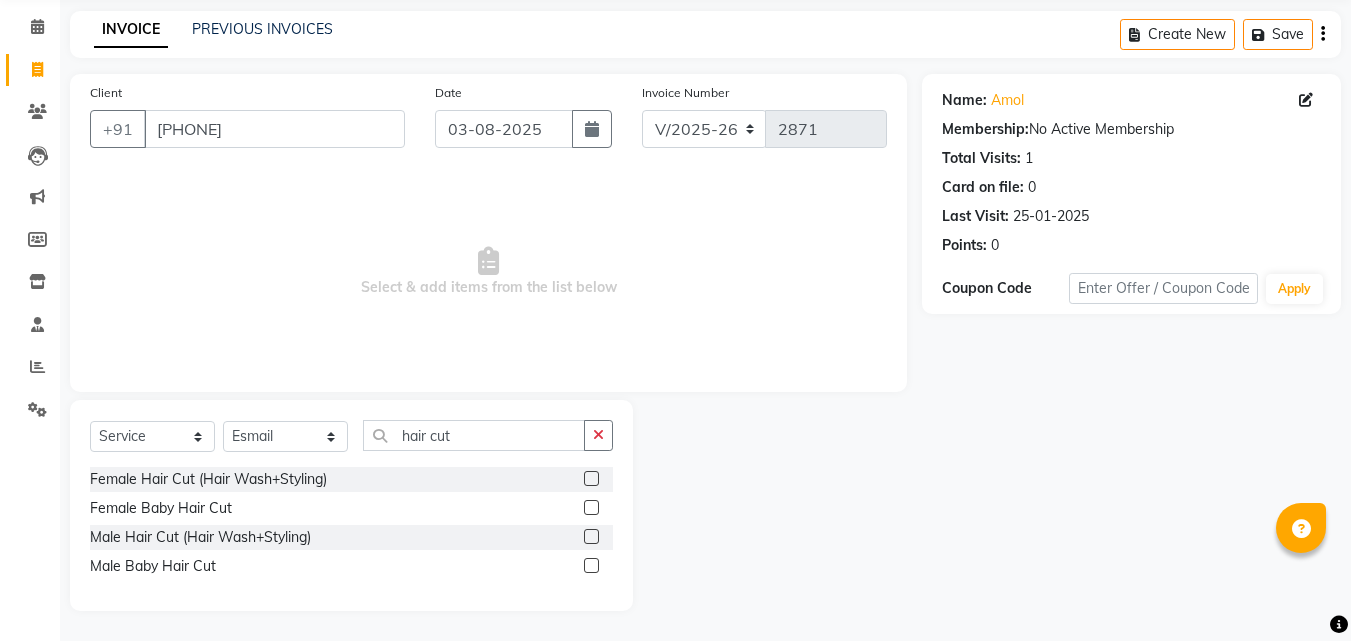 click 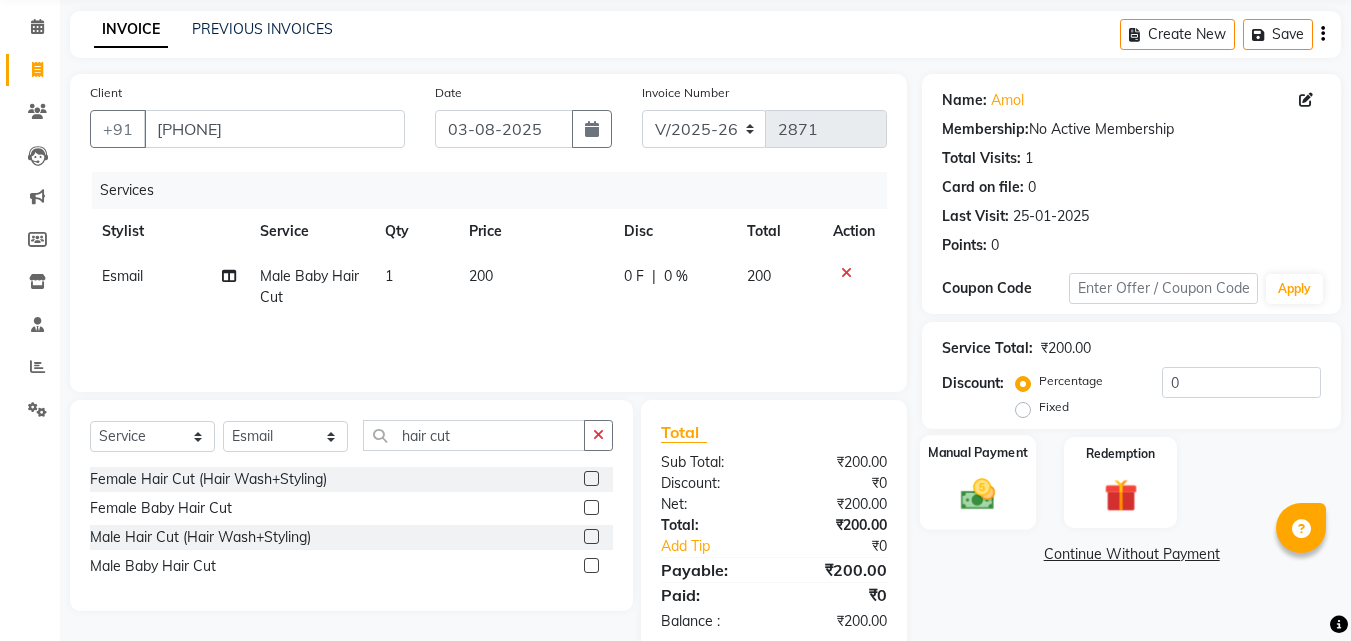 click 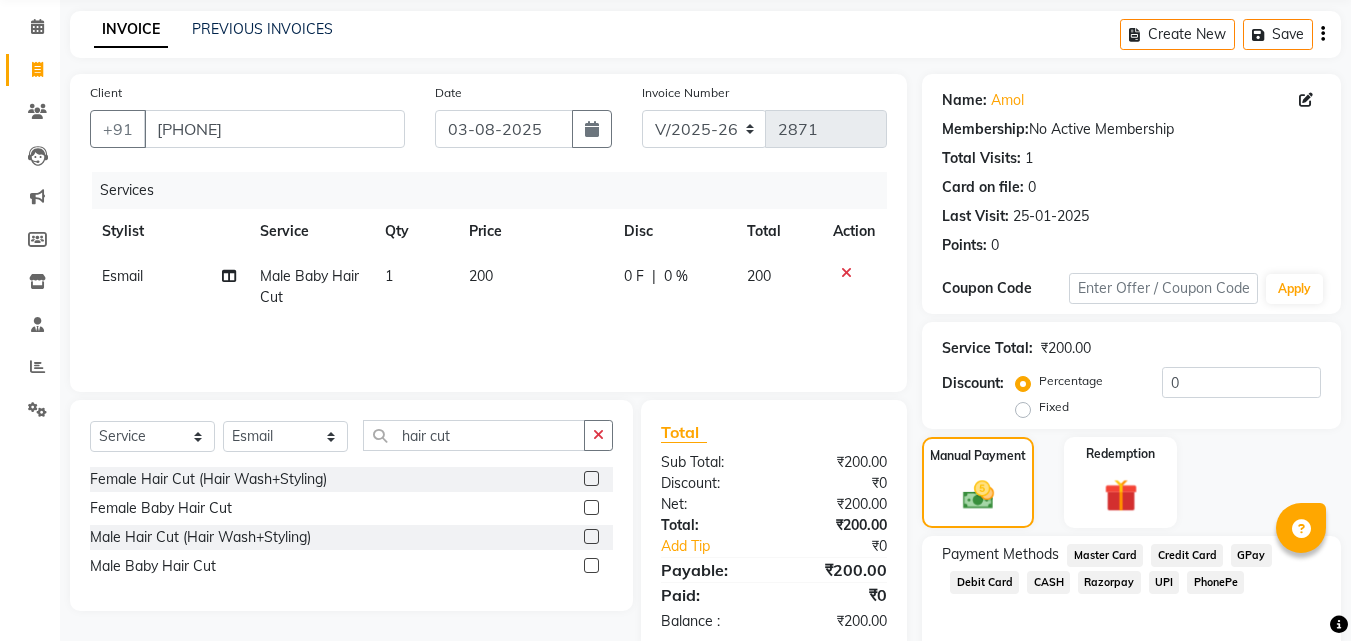click on "Manual Payment Redemption" 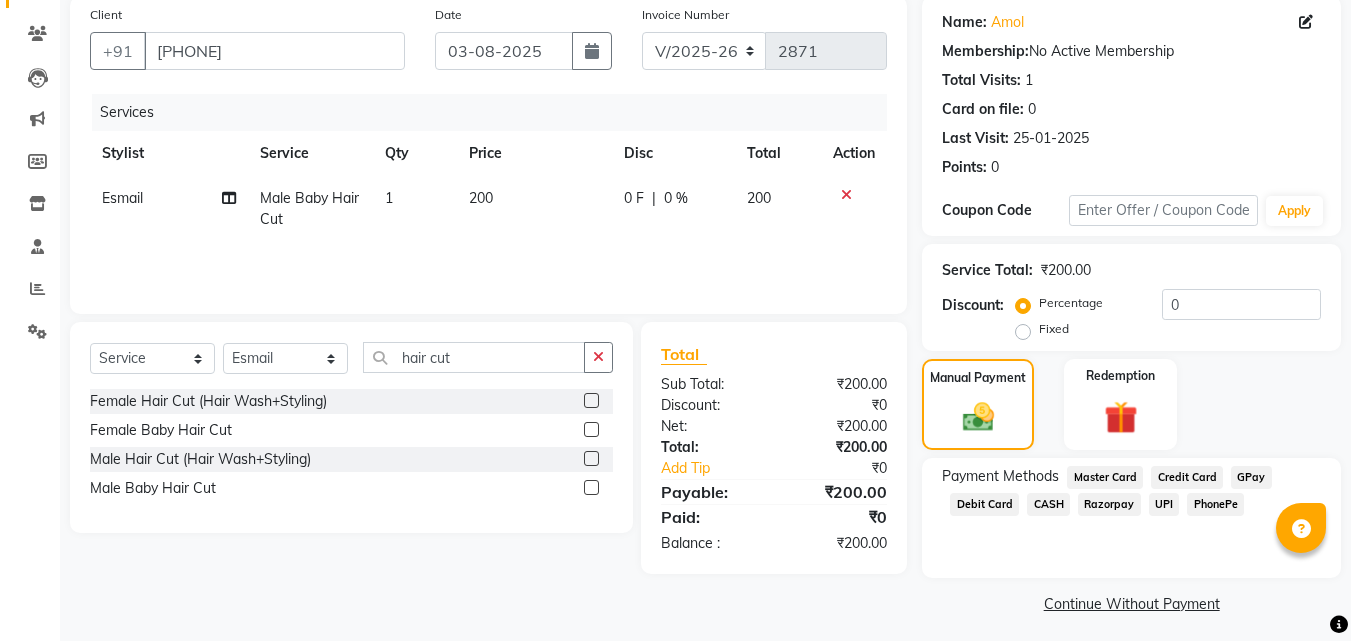 scroll, scrollTop: 162, scrollLeft: 0, axis: vertical 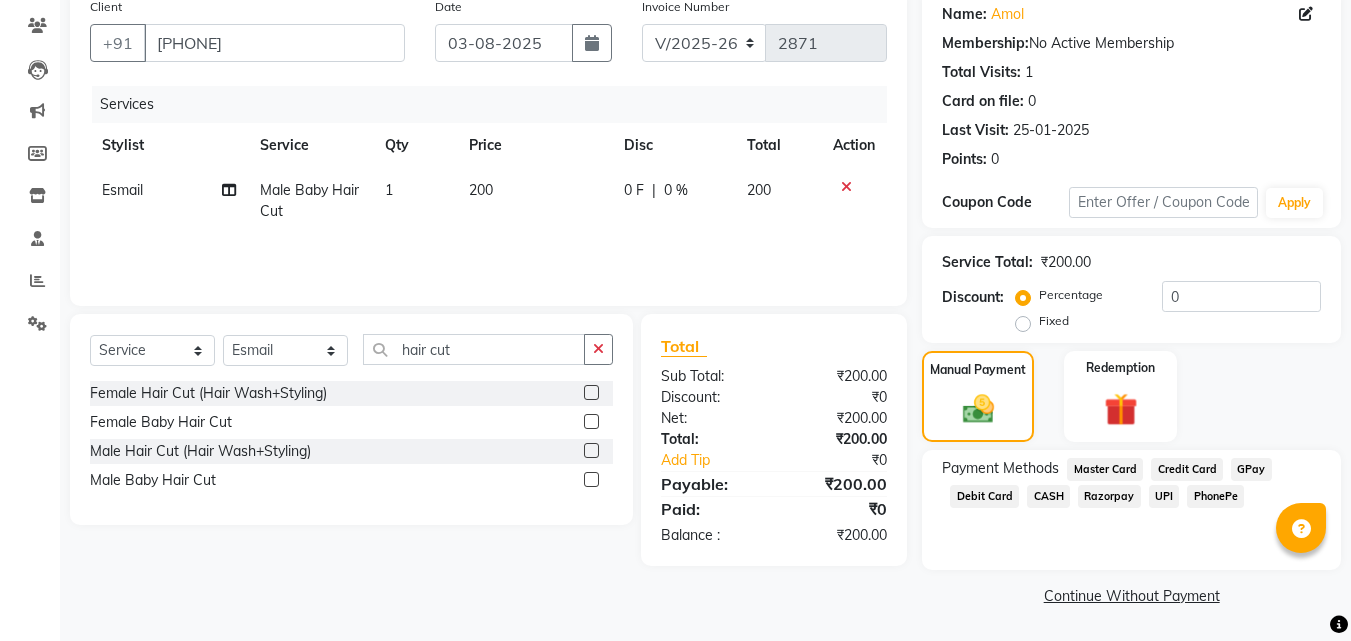 click on "UPI" 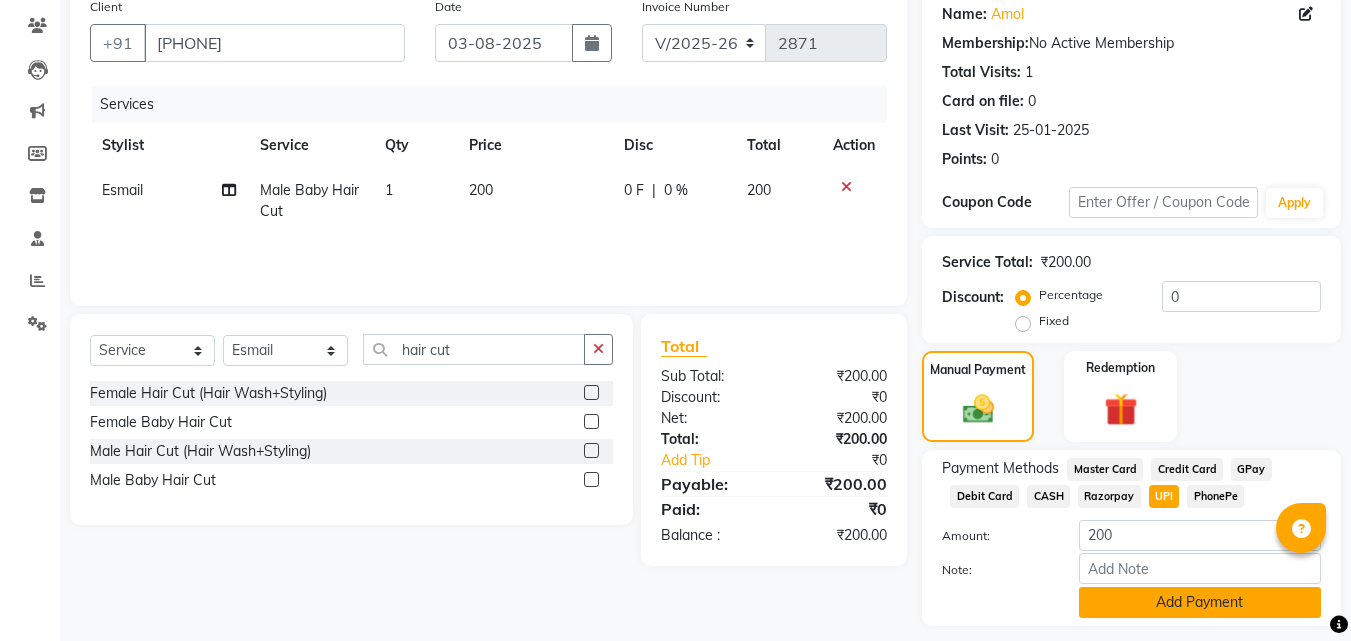 click on "Add Payment" 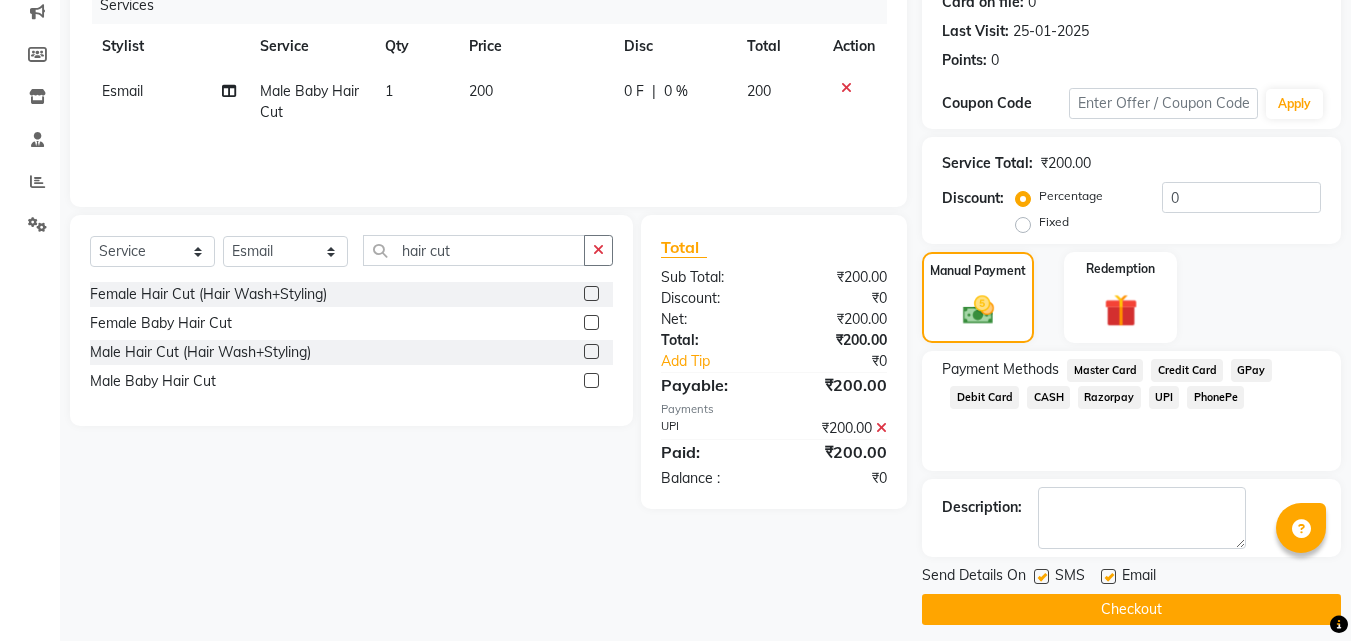 scroll, scrollTop: 275, scrollLeft: 0, axis: vertical 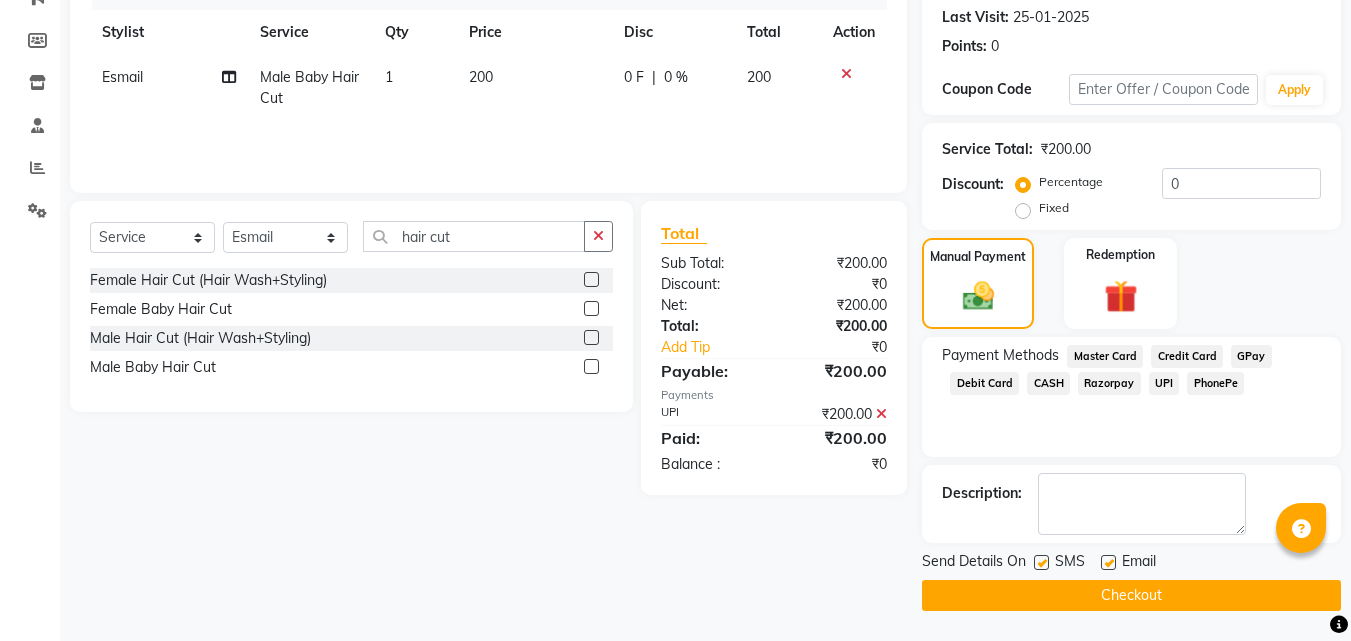 click on "Checkout" 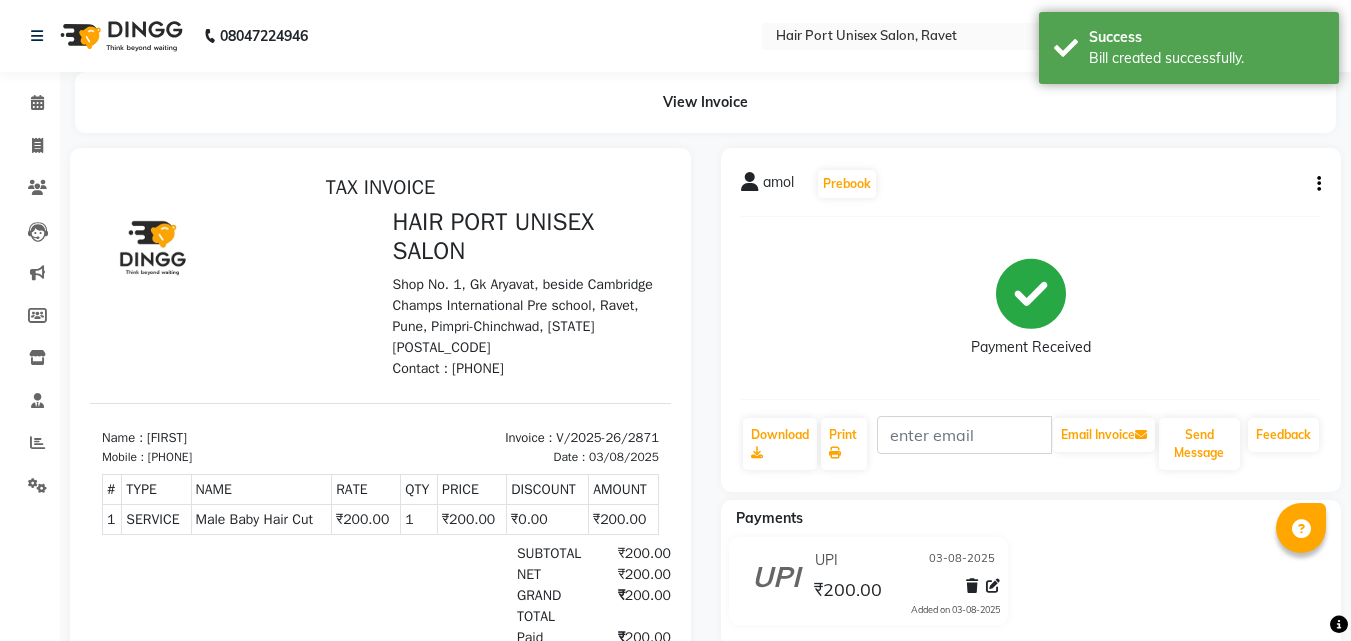 scroll, scrollTop: 0, scrollLeft: 0, axis: both 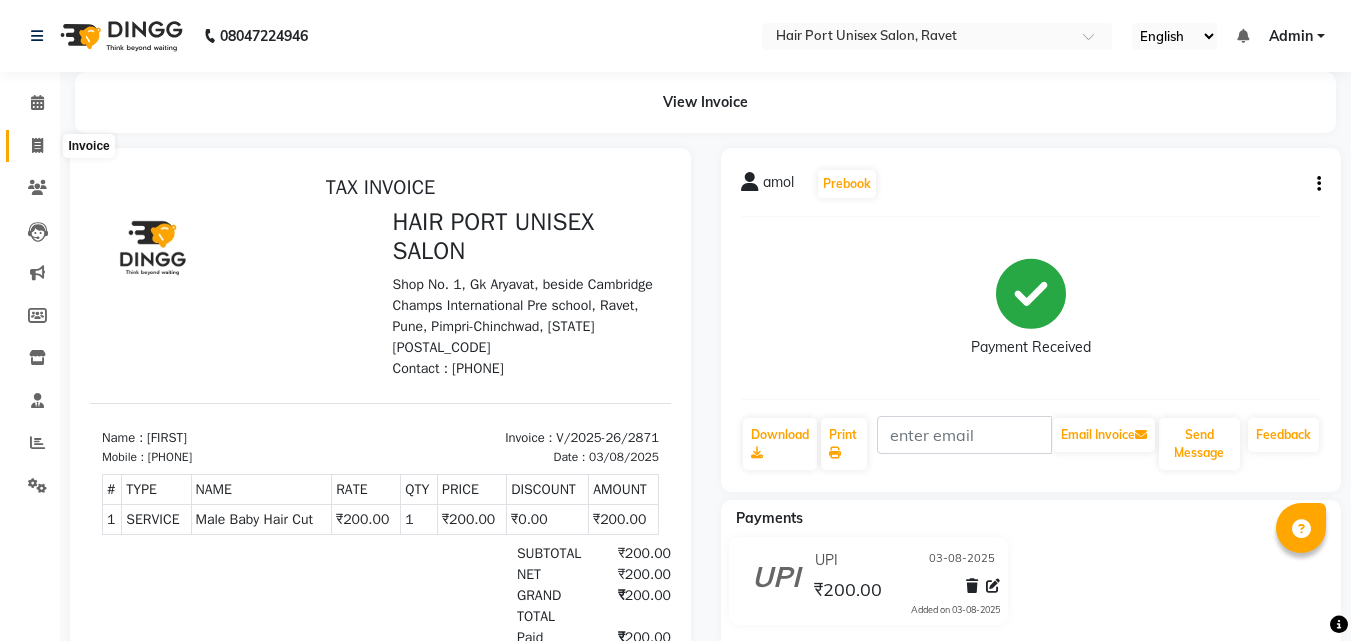 click 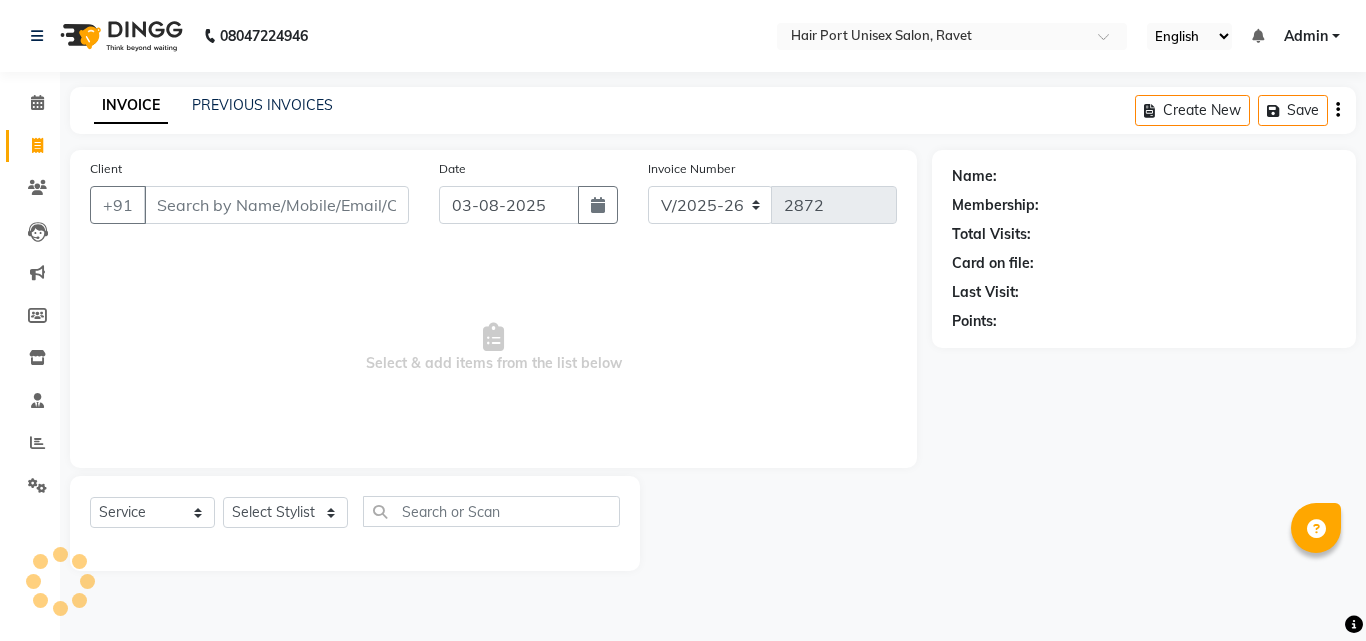 click on "Client" at bounding box center (276, 205) 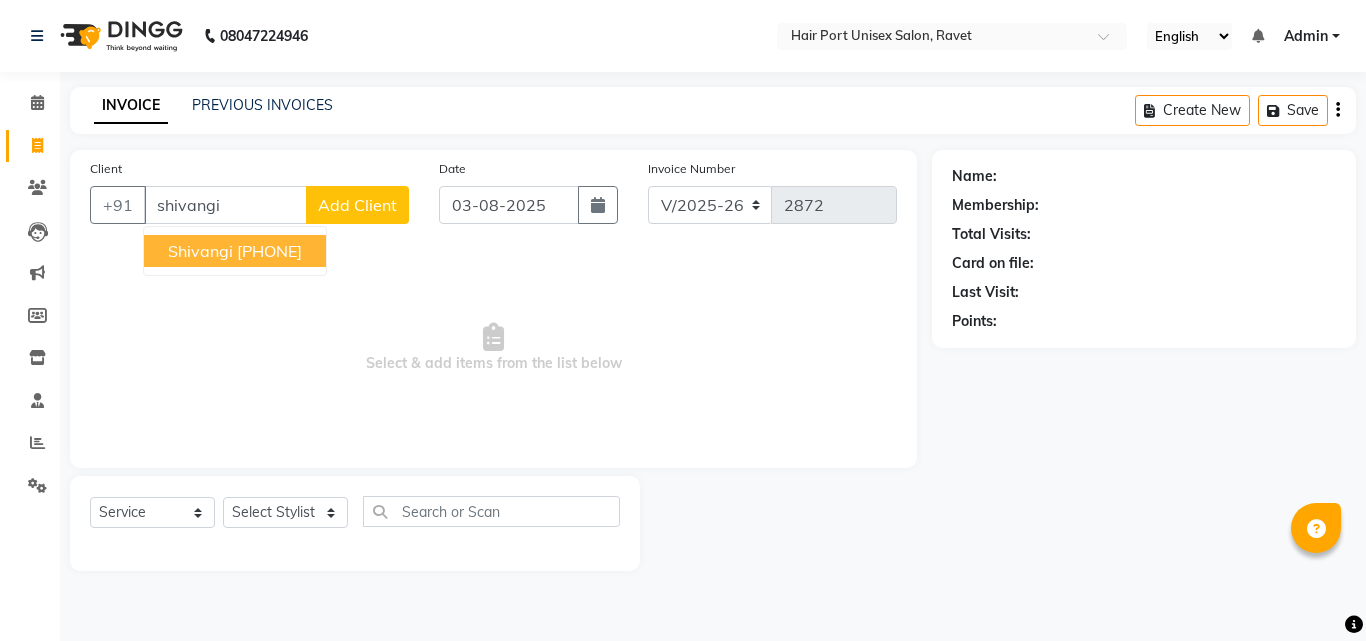 click on "shivangi" at bounding box center [225, 205] 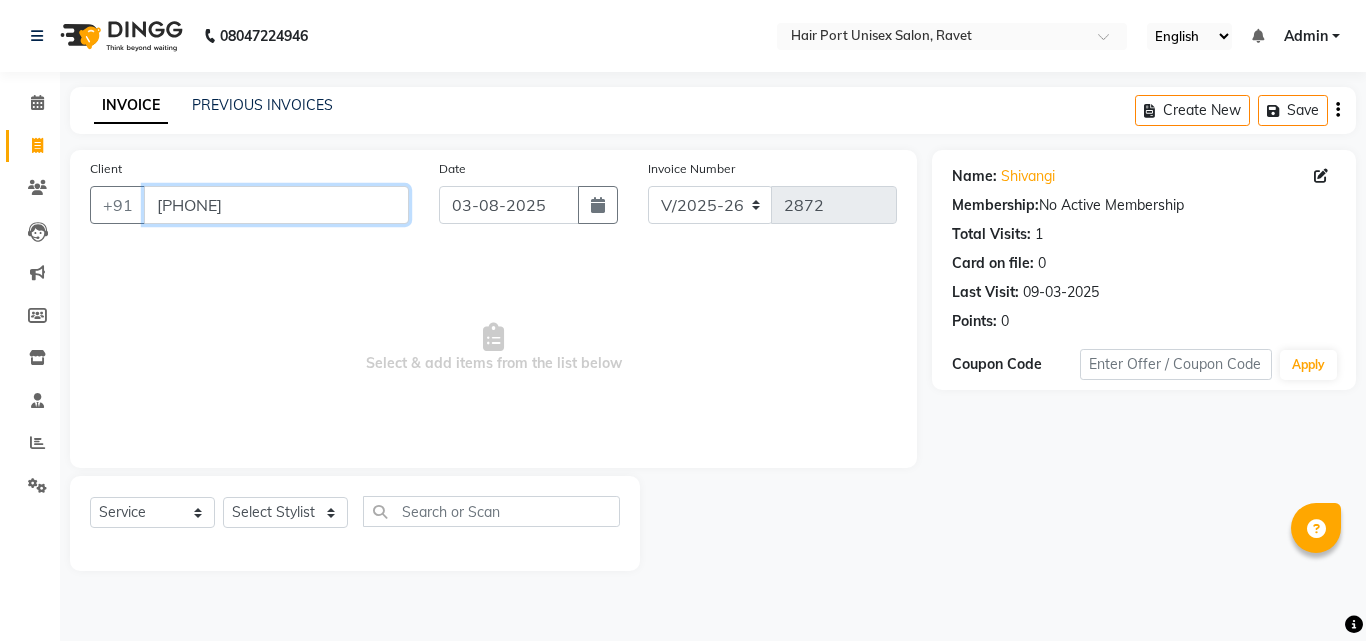 click on "[PHONE]" at bounding box center [276, 205] 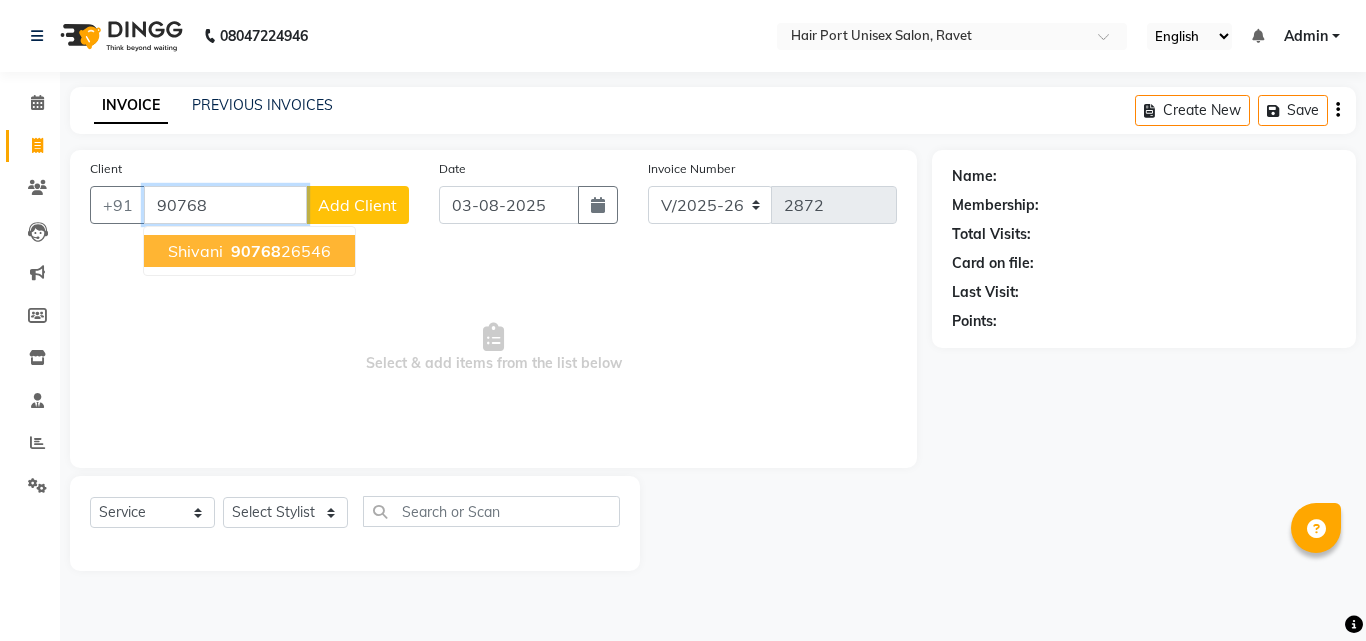 click on "[PHONE]" at bounding box center (279, 251) 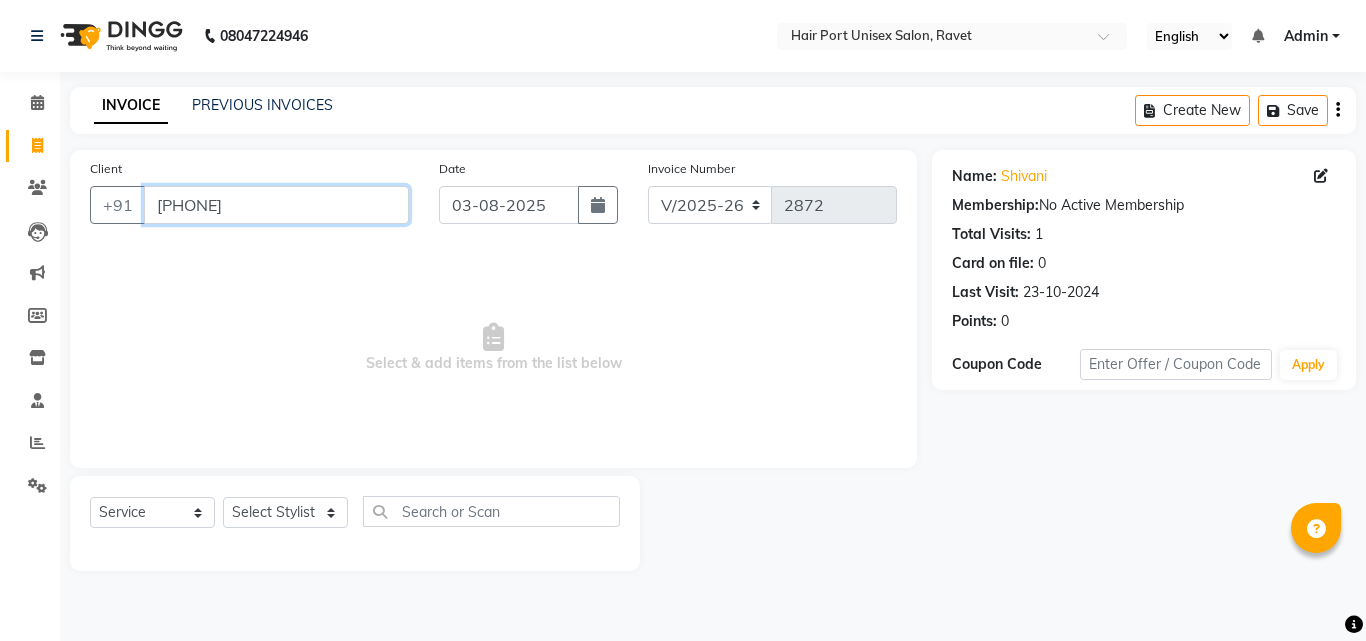 click on "[PHONE]" at bounding box center [276, 205] 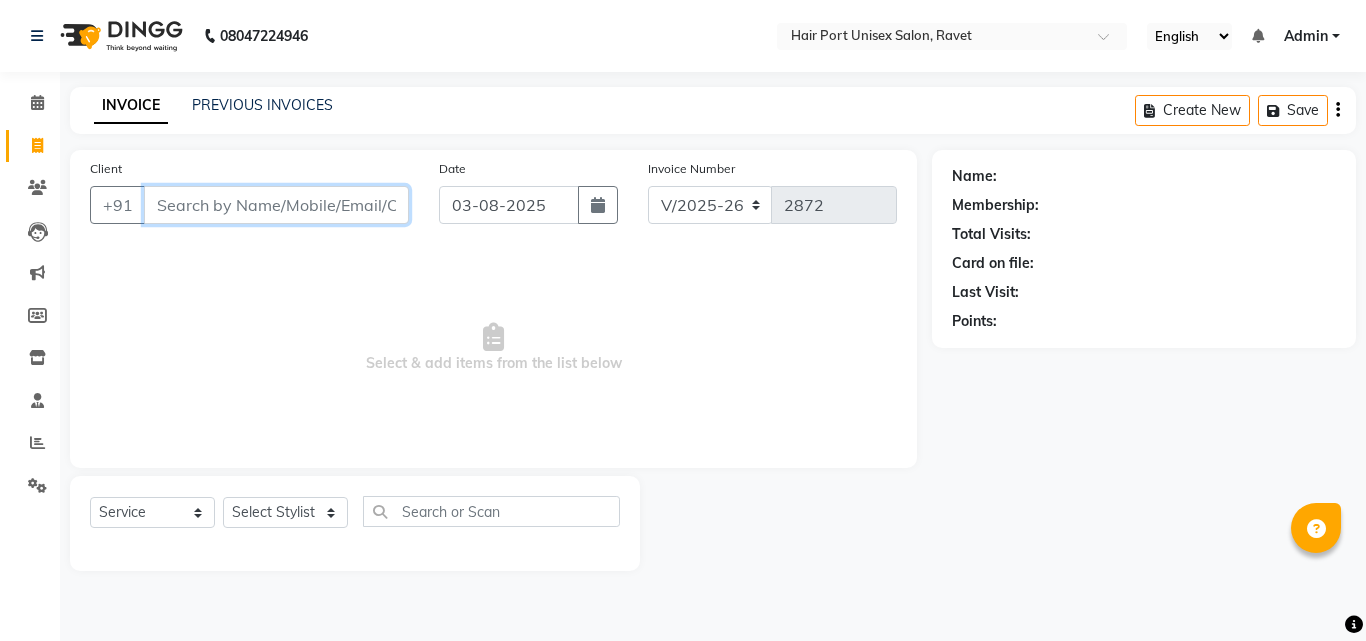 click on "Client" at bounding box center (276, 205) 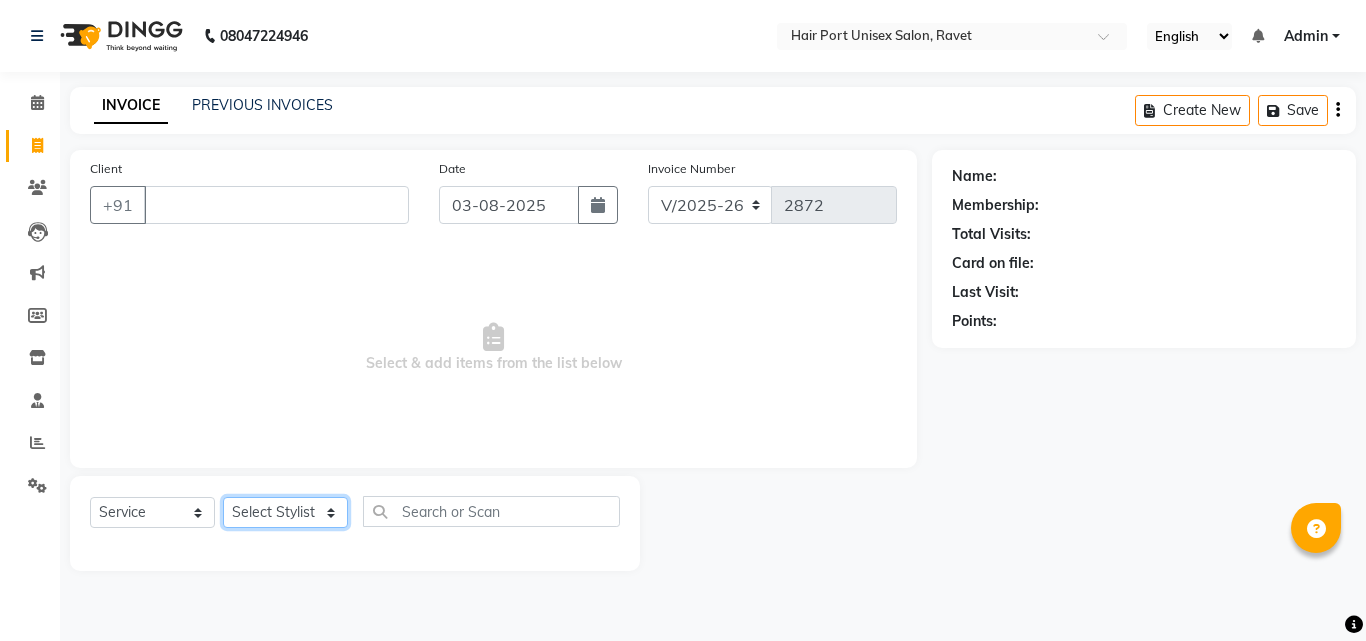 click on "Select Stylist Anushaka Parihar  Esmail Gufran Jyoti Disale Netaji Vishwanath Suryavanshi Rupali  Tanaji Vishwanath Suryavanshi Vinod Mane" 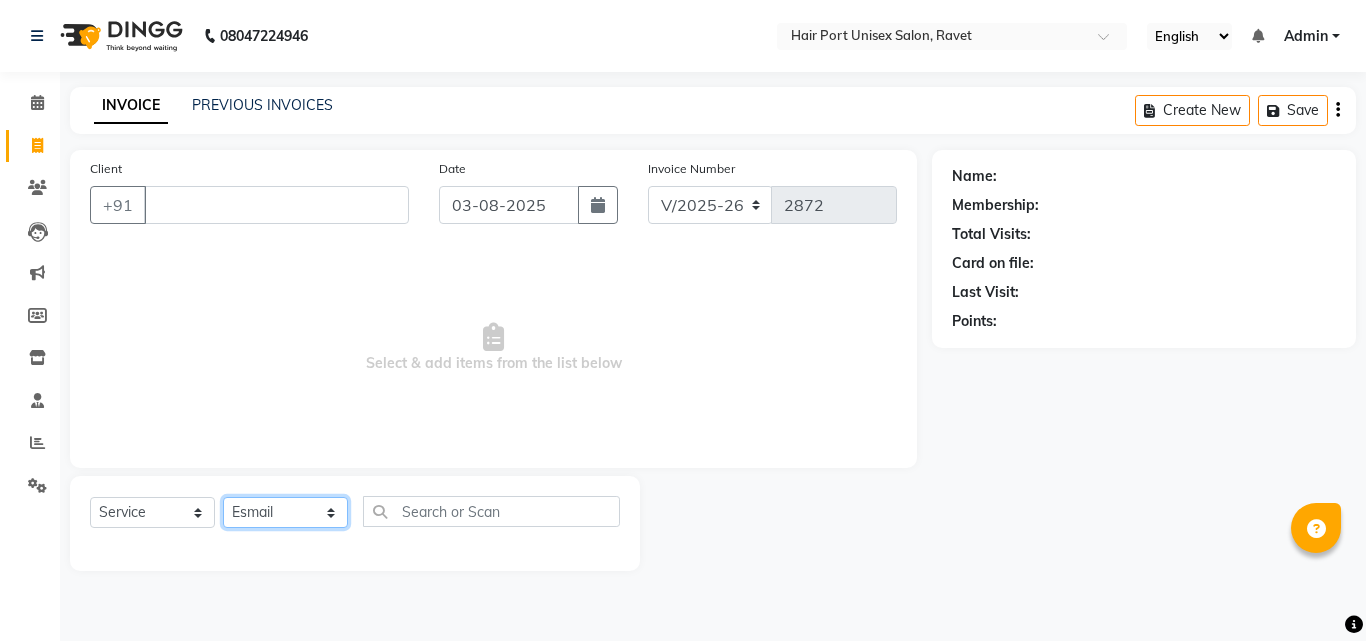 click on "Select Stylist Anushaka Parihar  Esmail Gufran Jyoti Disale Netaji Vishwanath Suryavanshi Rupali  Tanaji Vishwanath Suryavanshi Vinod Mane" 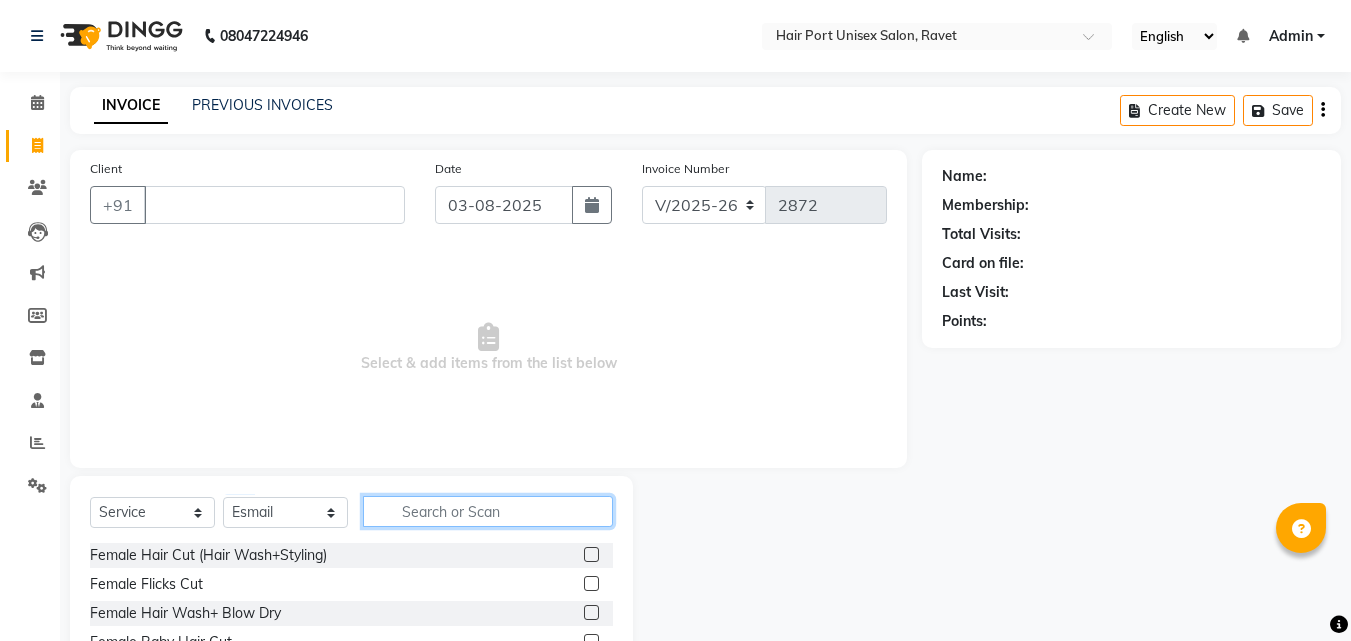 click 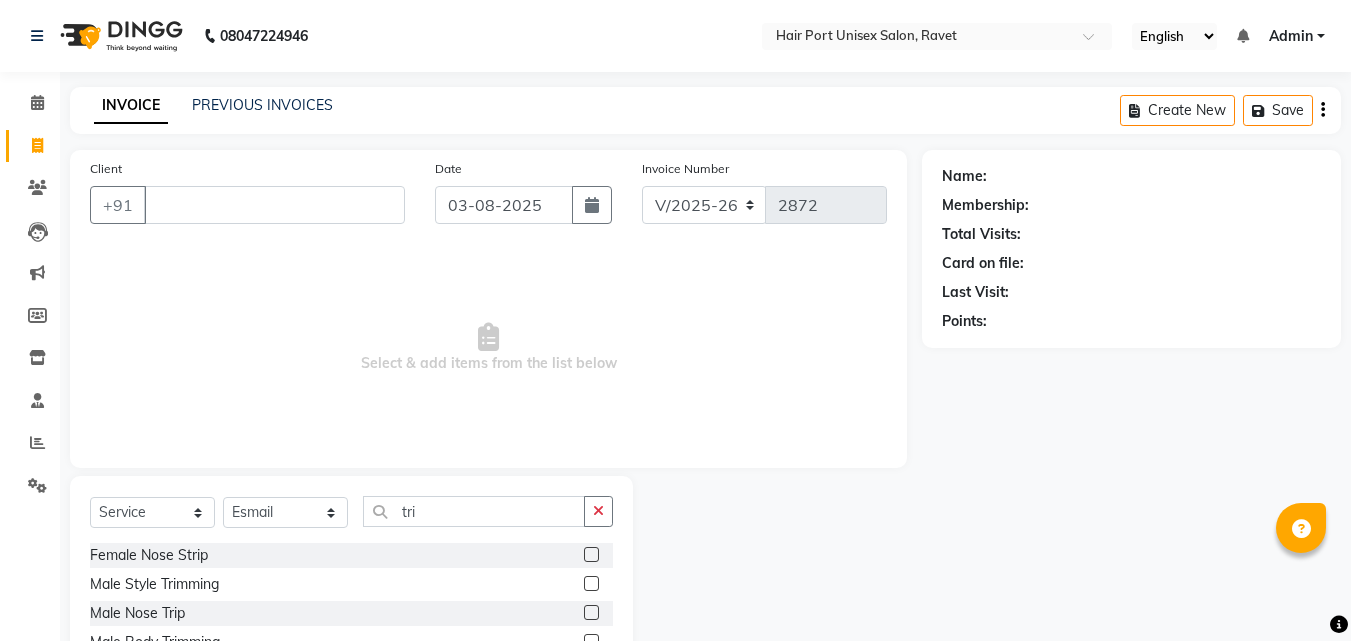 click 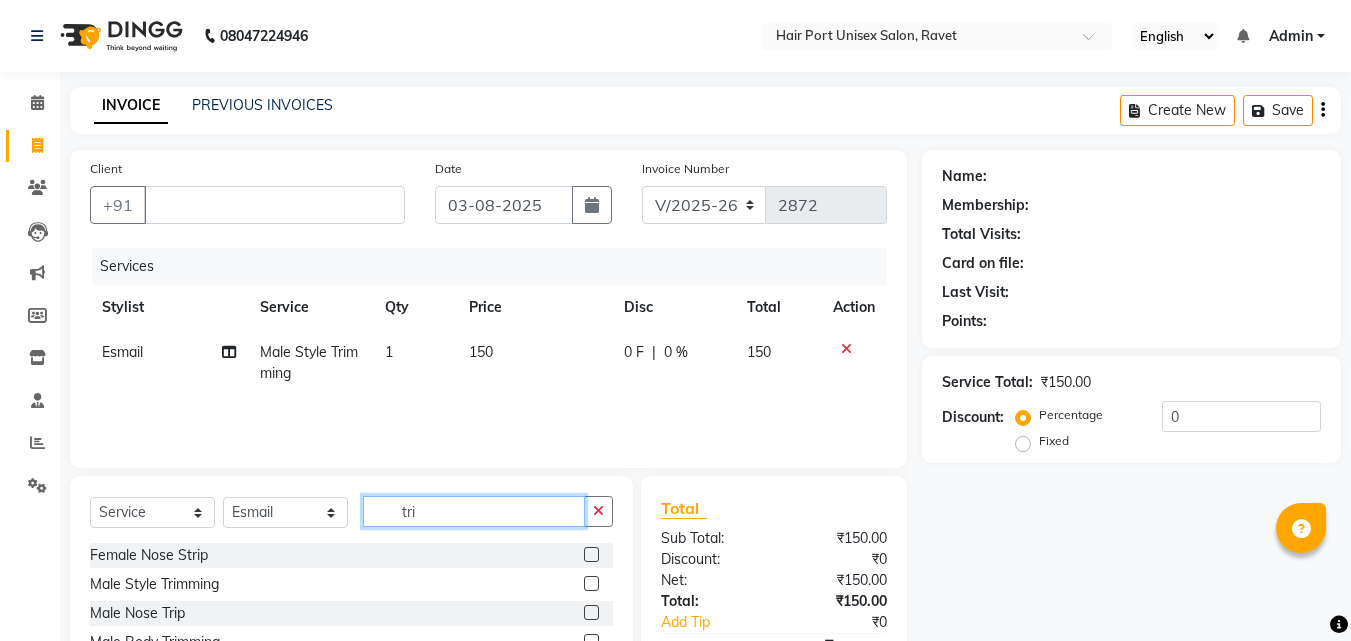 click on "tri" 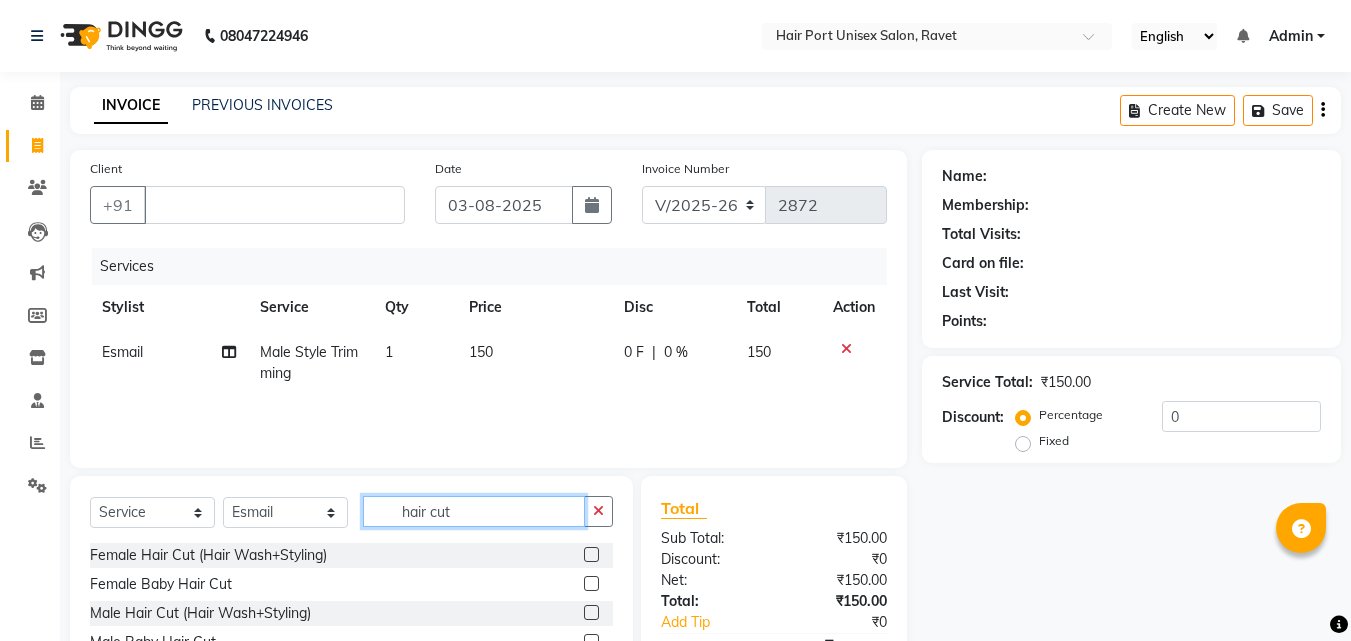click on "hair cut" 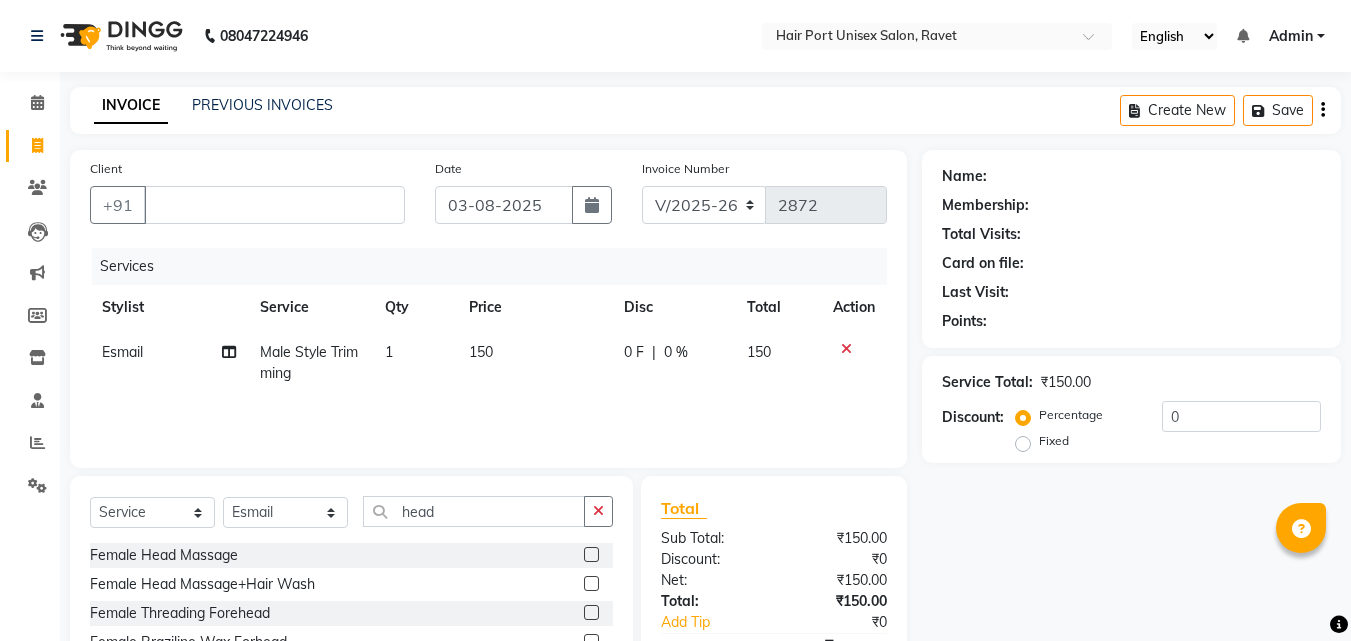 click on "Female Head Massage" 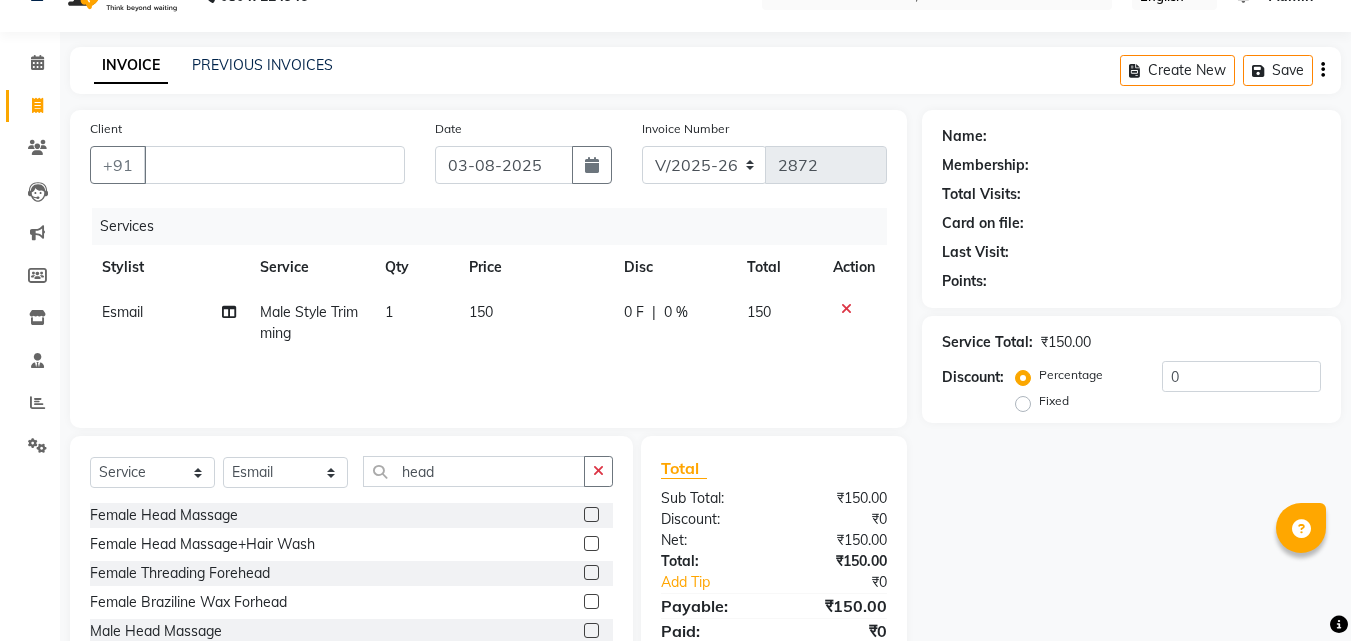 scroll, scrollTop: 134, scrollLeft: 0, axis: vertical 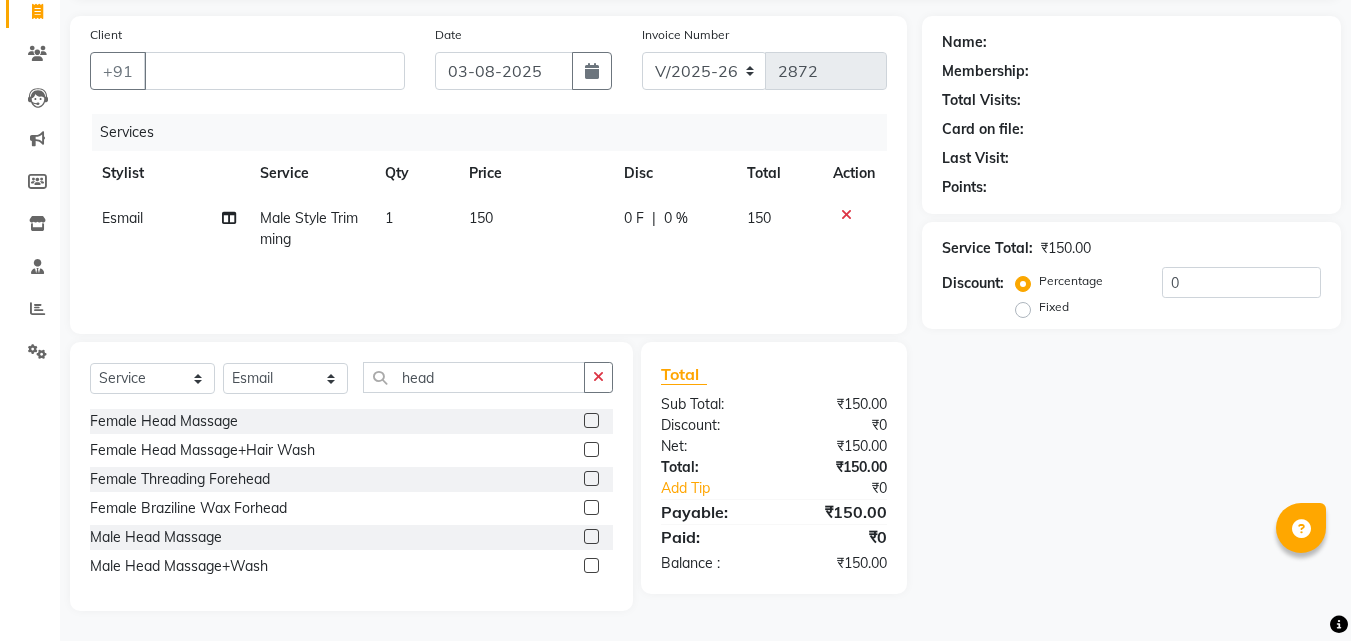 click 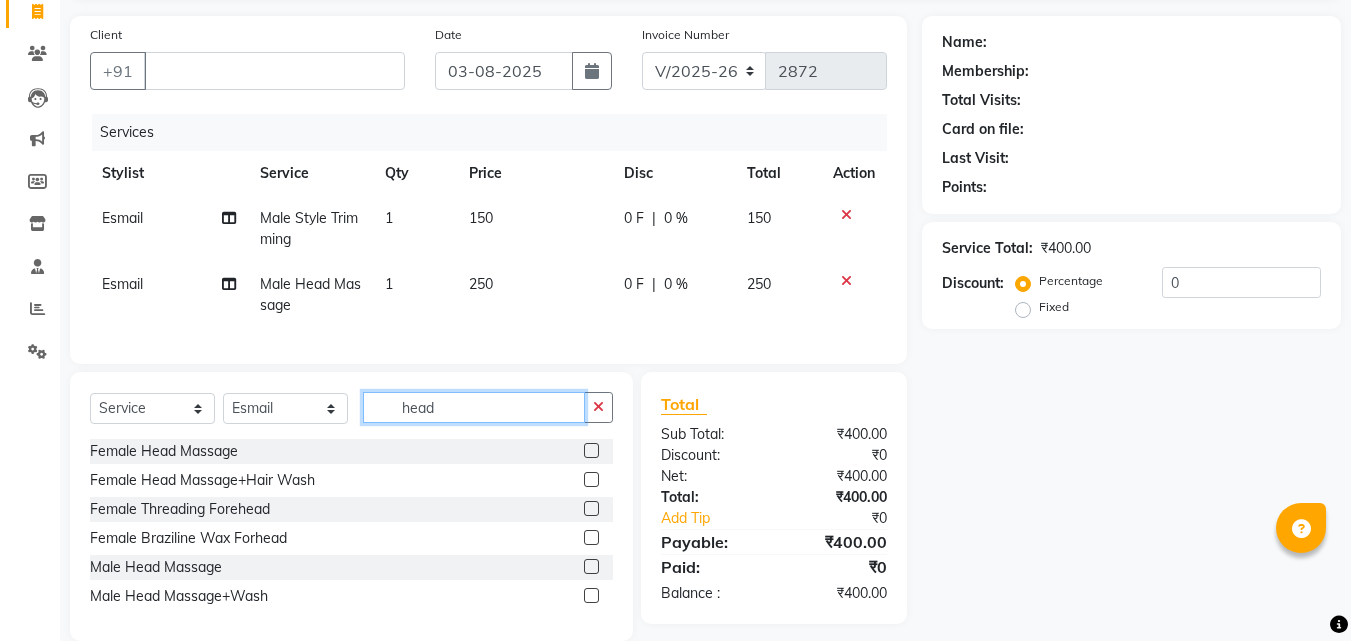 click on "head" 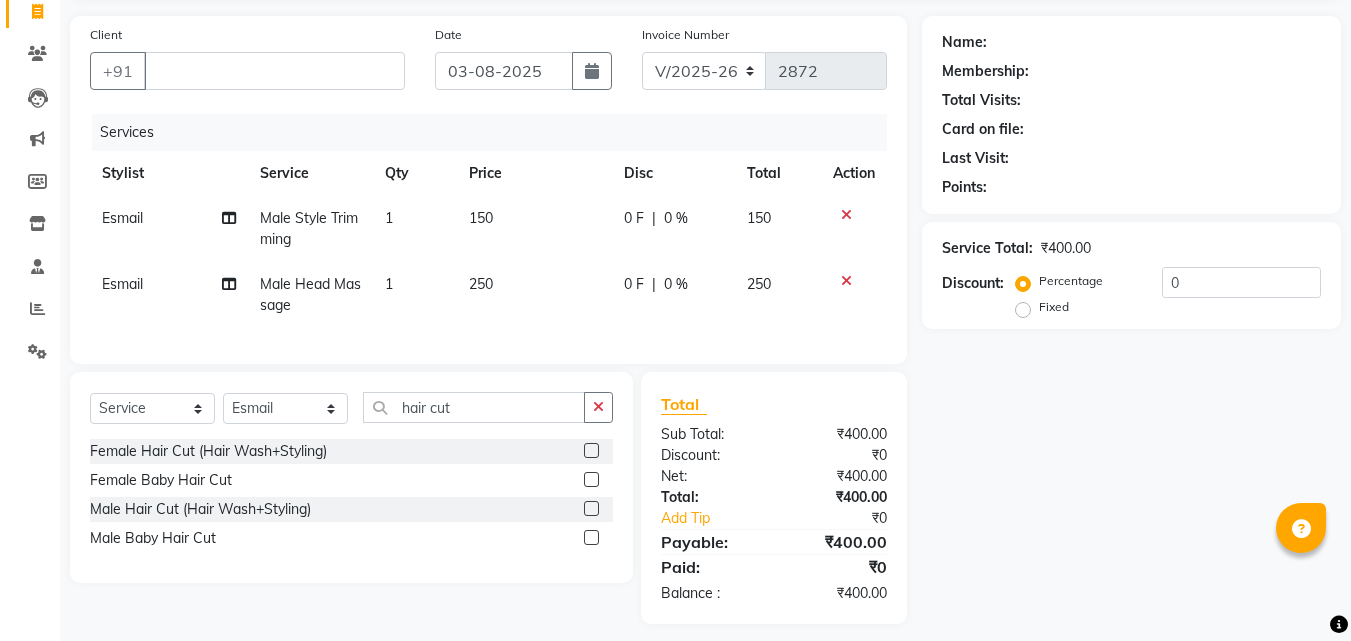 click 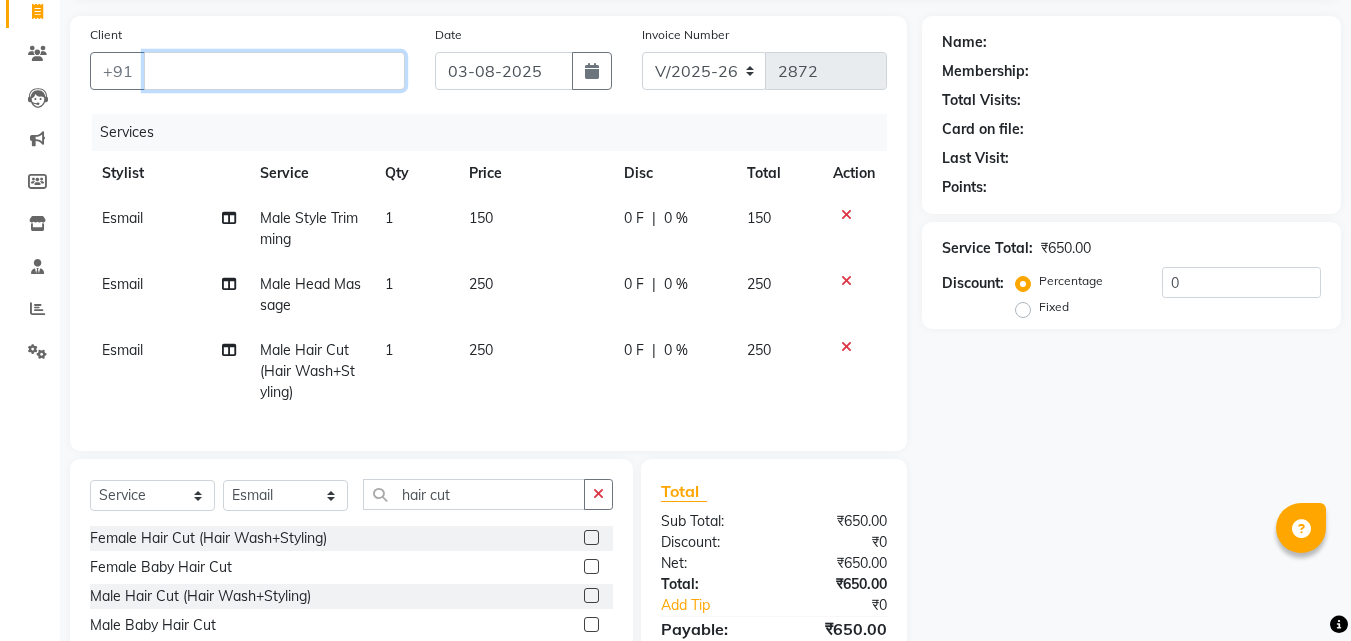 click on "Client" at bounding box center [274, 71] 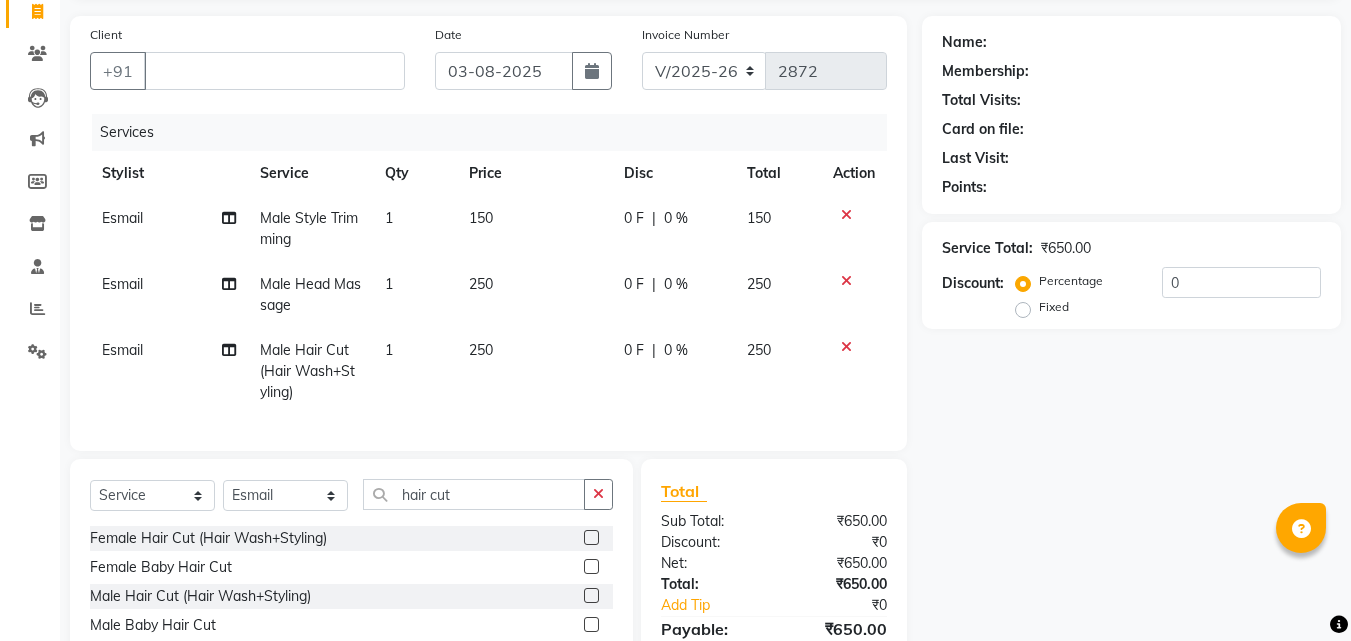 click on "0 F" 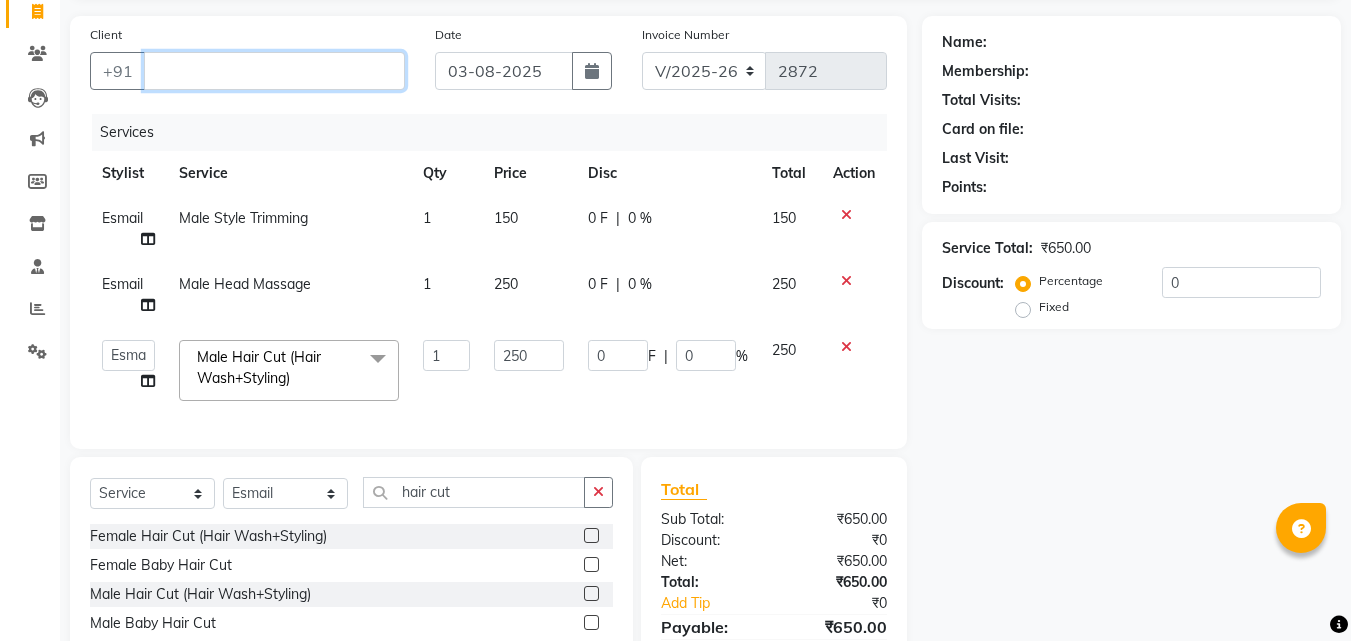 drag, startPoint x: 320, startPoint y: 87, endPoint x: 320, endPoint y: 76, distance: 11 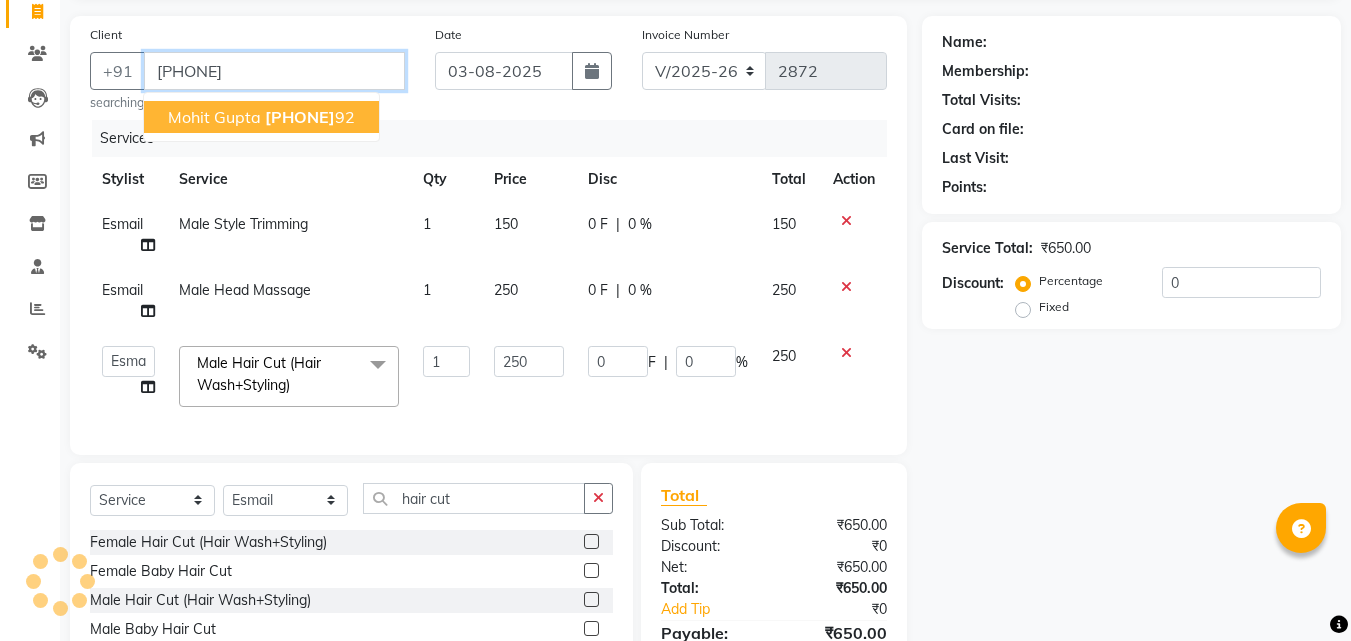 click on "[PHONE]" 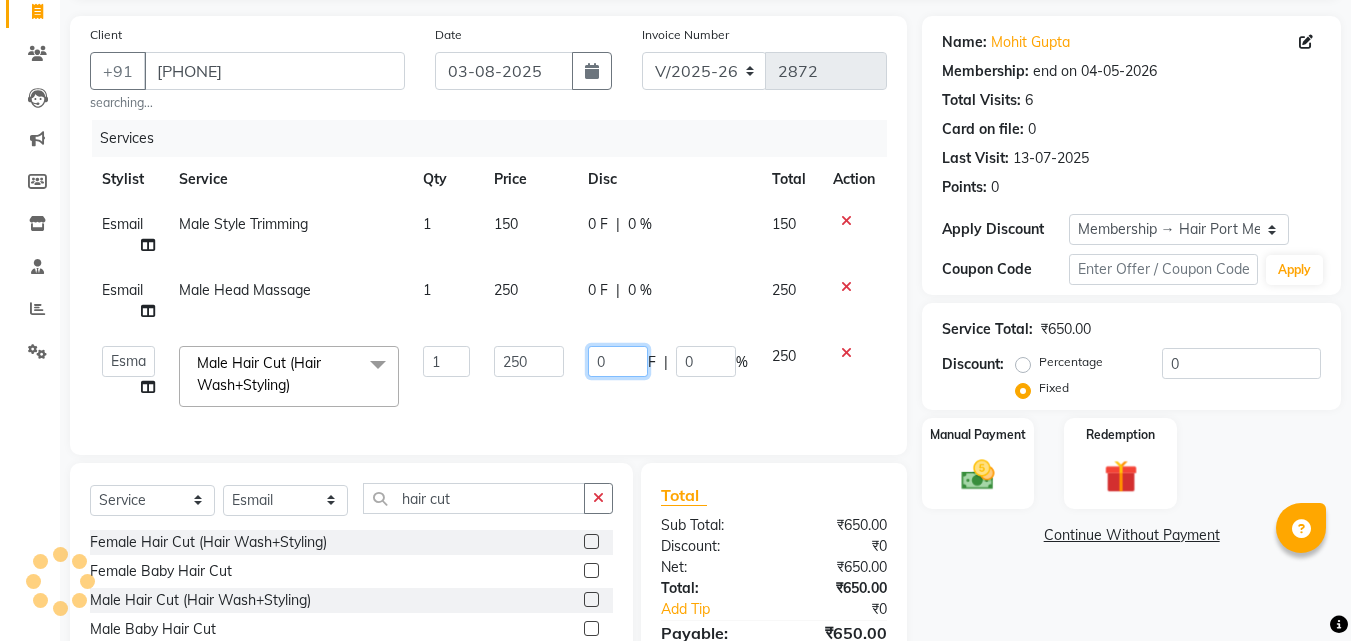 click on "0" 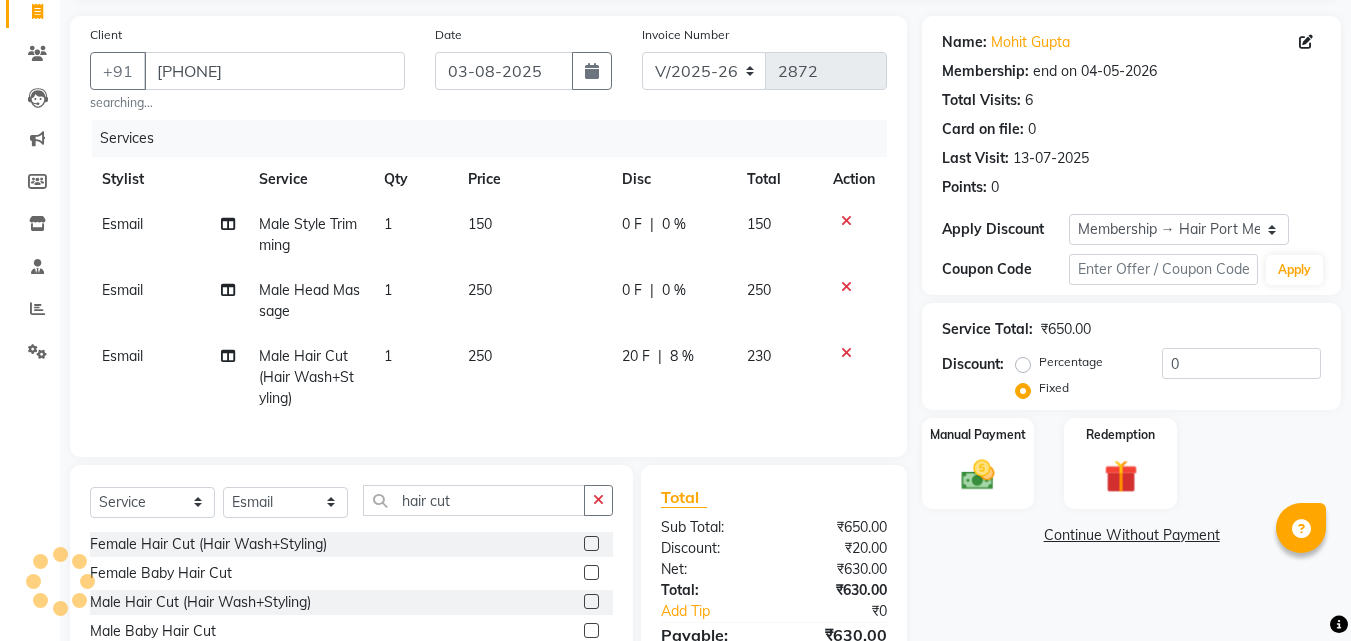 click on "20 F | 8 %" 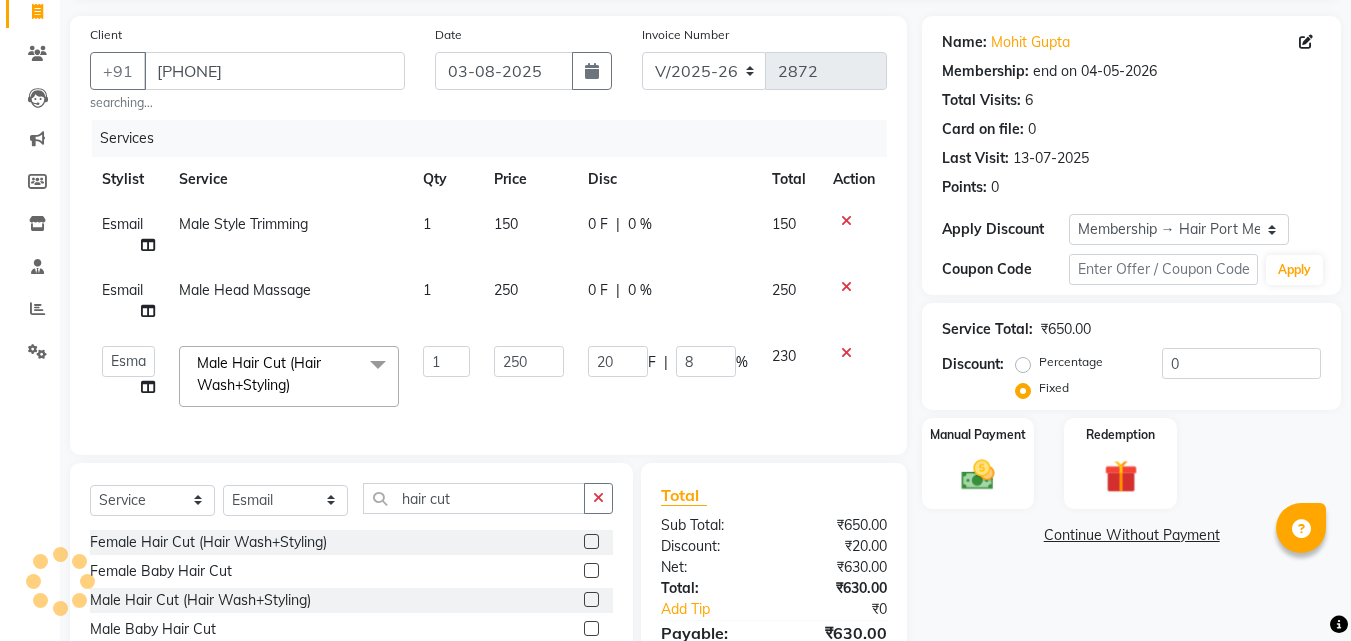 click on "0 F" 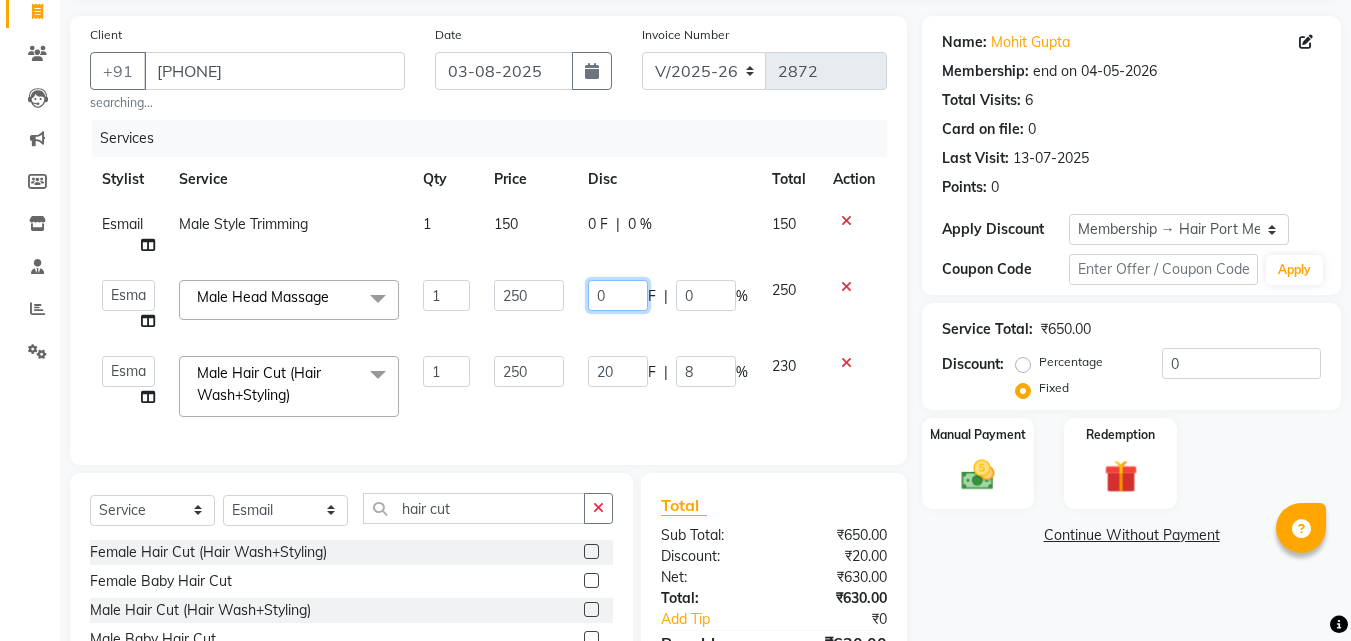 click on "0" 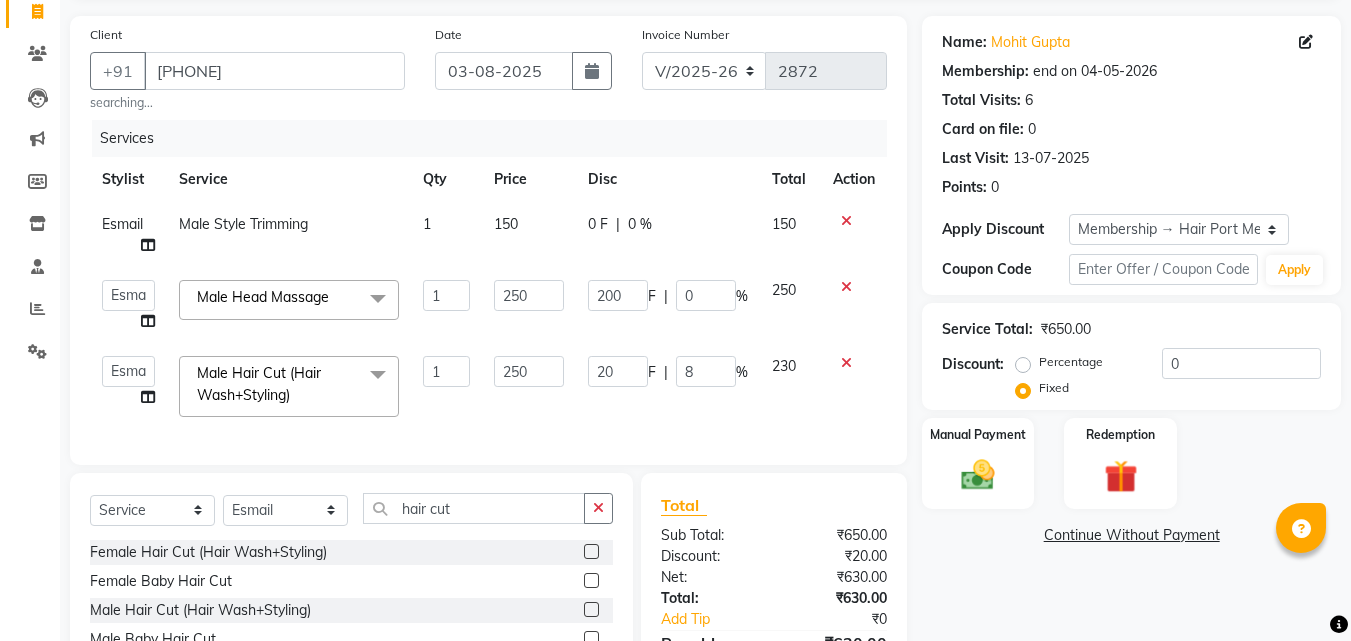click on "200 F | 0 %" 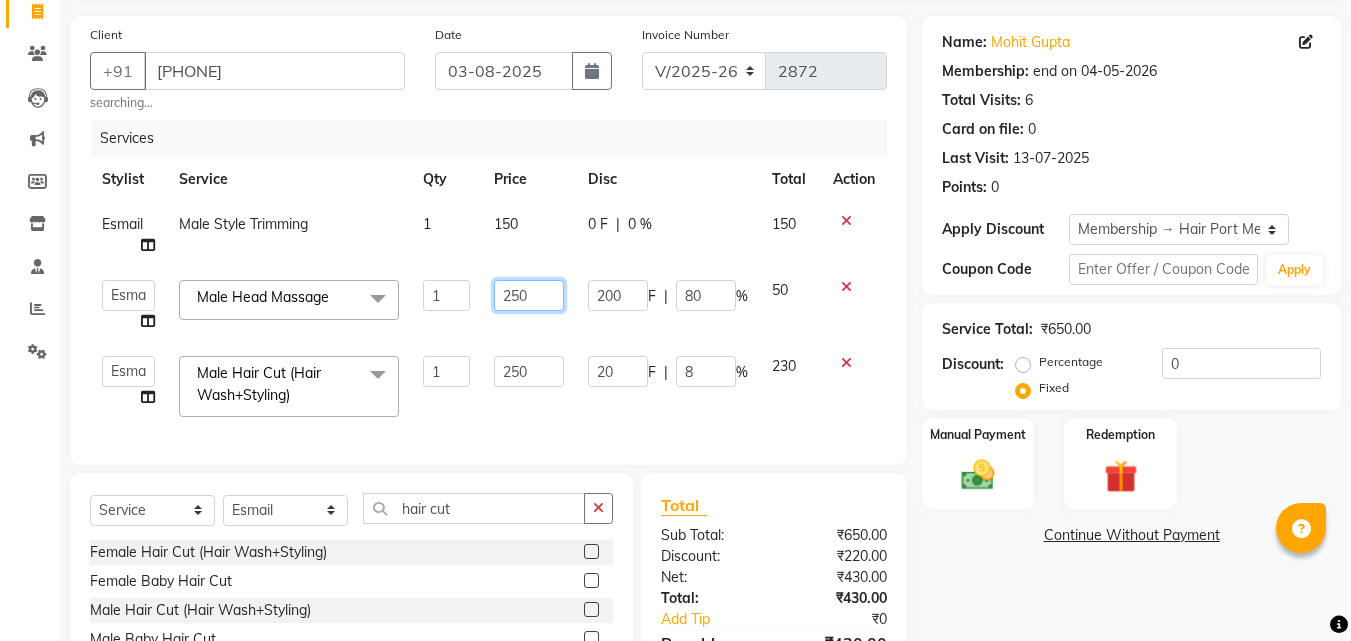 click on "250" 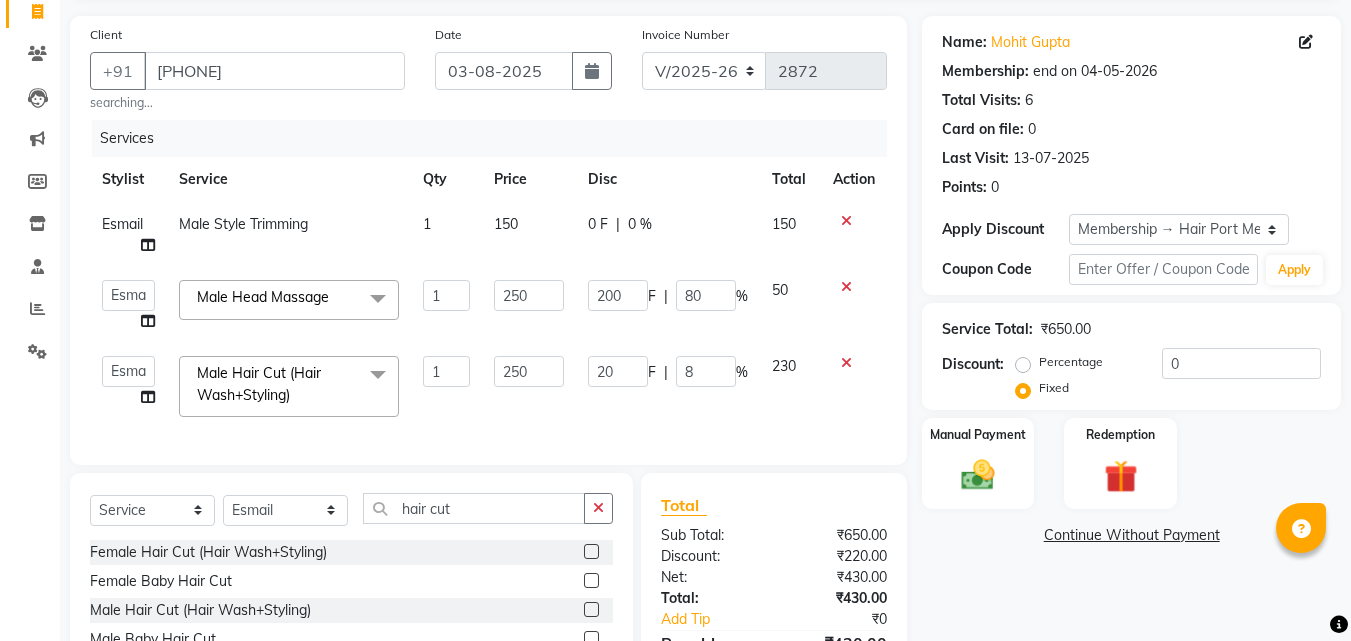 click on "Esmail Male Style Trimming  1 150 0 F | 0 % 150  [FIRST] [LAST]    Esmail   [FIRST]   [FIRST] [LAST]   [FIRST] [LAST]   [FIRST]    [FIRST] [LAST]   [FIRST] [LAST]  Male  Head Massage  x Female Hair Cut (Hair Wash+Styling) Female Flicks Cut Female Hair Wash+ Blow Dry Female Baby Hair Cut Female Treated Hair Wash+ Blow Dry Female Styling Short Hair Female Styling Medium Hair Female Styling Long Hair  Female Styling Iron/Tong Short Hair Female Styling Iron/Tong Medium Hair Female Styling Iron/Tong Long Hair Female Straightening Short Hair Female Straightening Medium Hair Female Staightening Long Hair Female Smoothing Short Hair Female Smoothing Medium Hair Female Smoothing Long Hair Female Nanoplastla Short Hair Female Nanoplastla Medium Hair Female Nanoplastla Long Hair  Female Keratin Short Hair Female Keratin Medium Hair   Female Keratin Long Hair Female Bluetox Short Hair Female Bluetox Medium Hair   Female Bluetox Tong Hair Female Hair Spa Deep Nourishing" 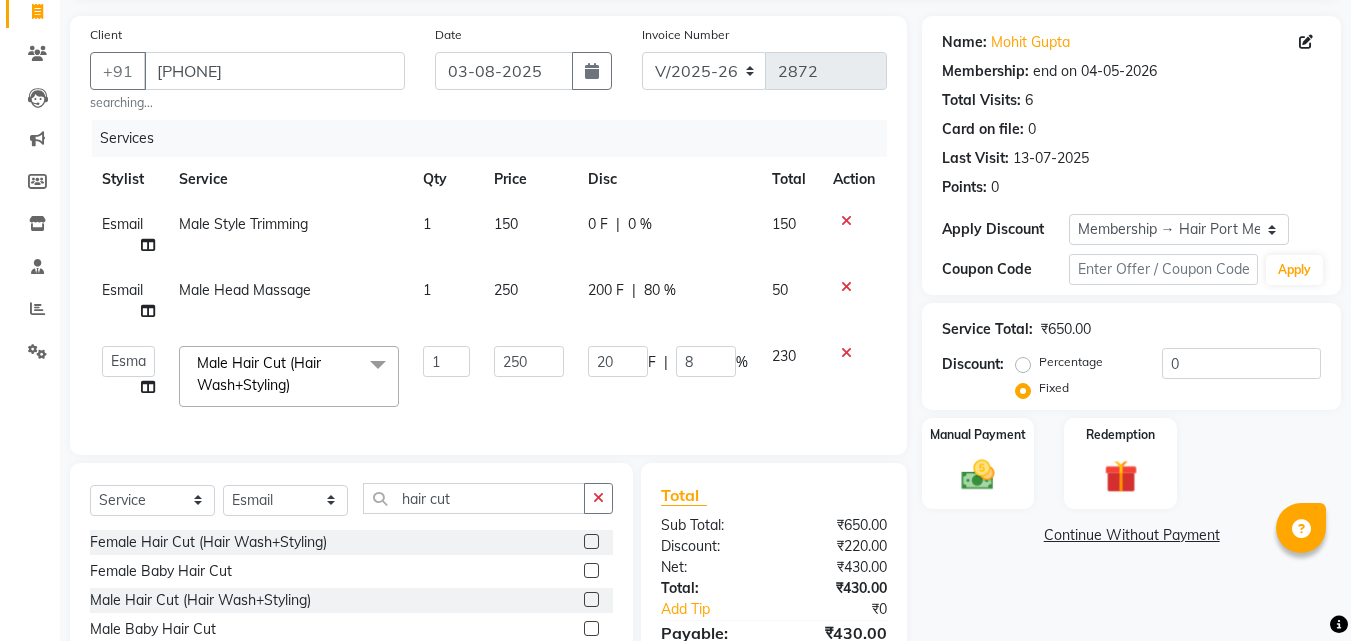 click 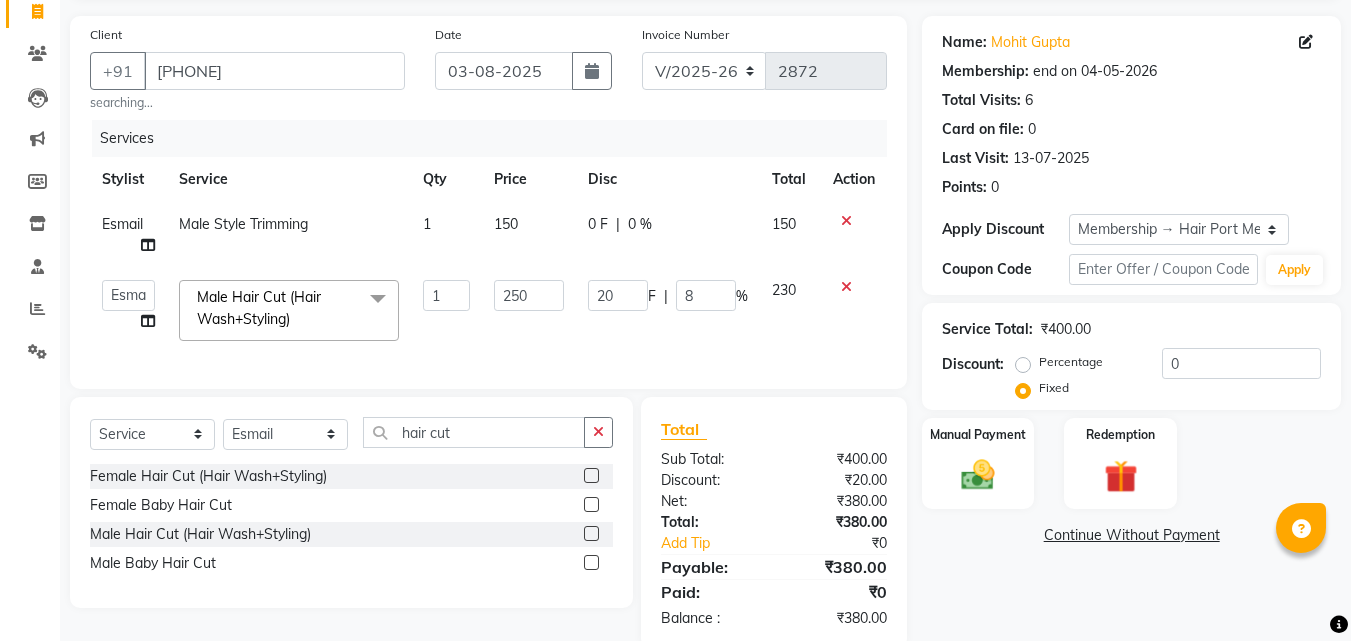 click on "0 F | 0 %" 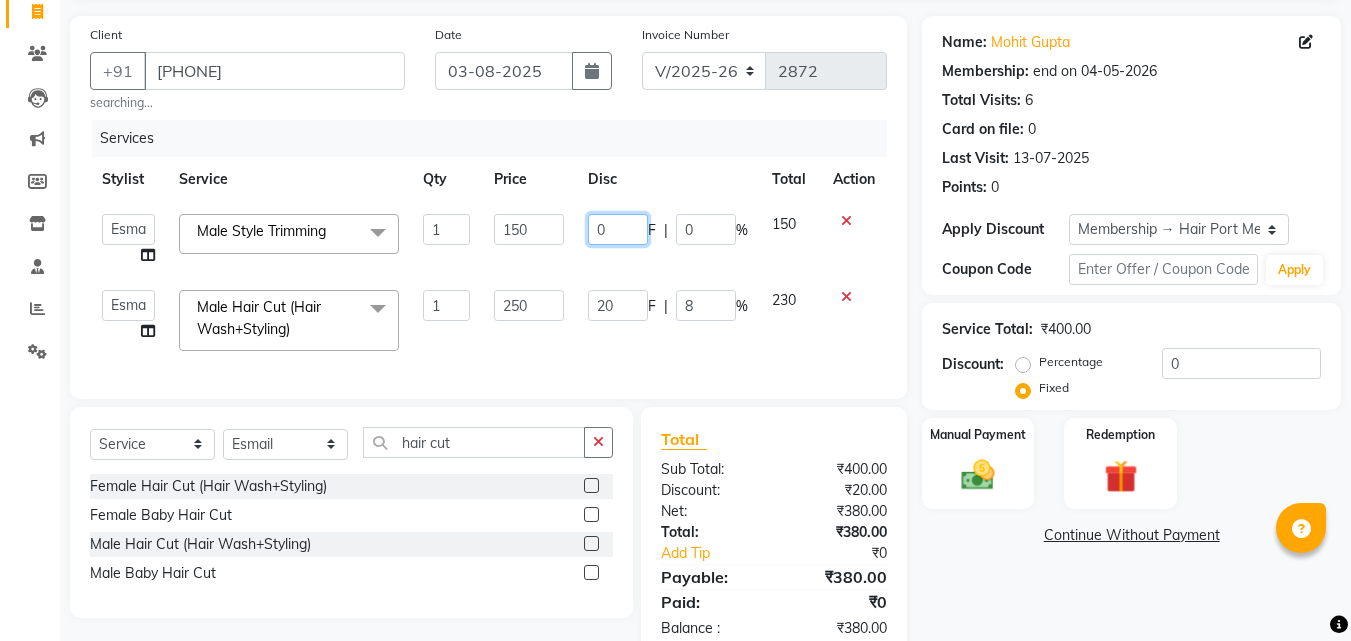 click on "0" 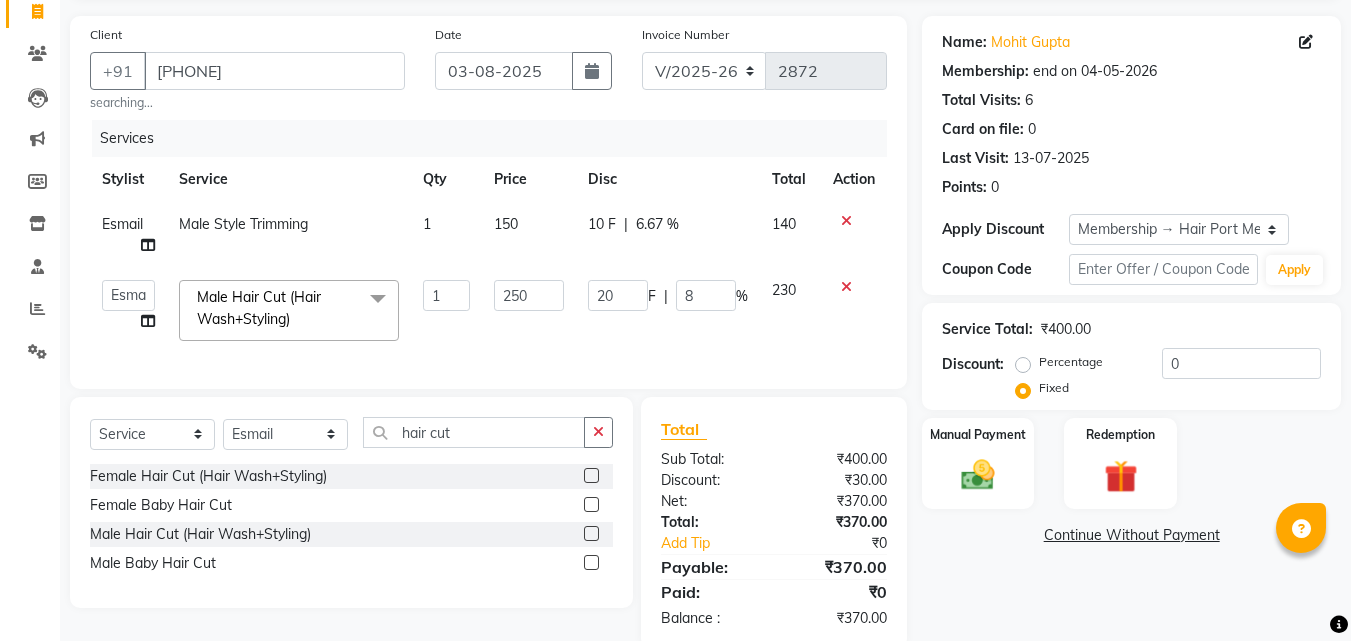 click on "10 F | 6.67 %" 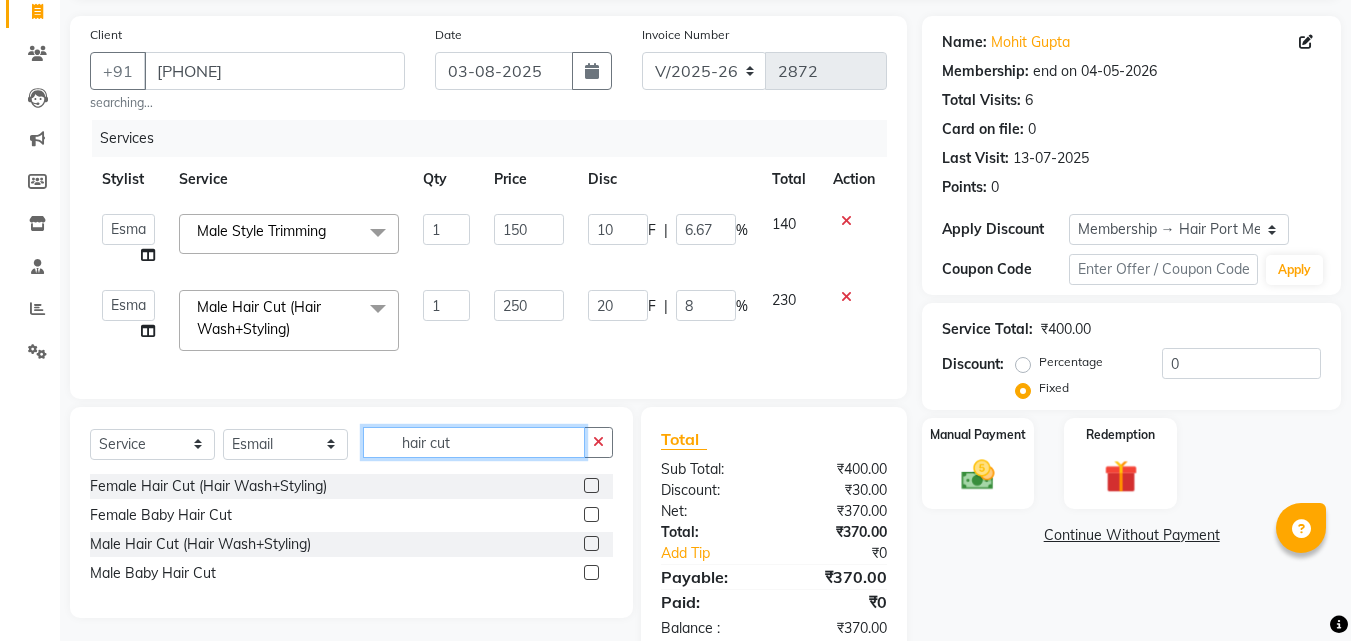 click on "hair cut" 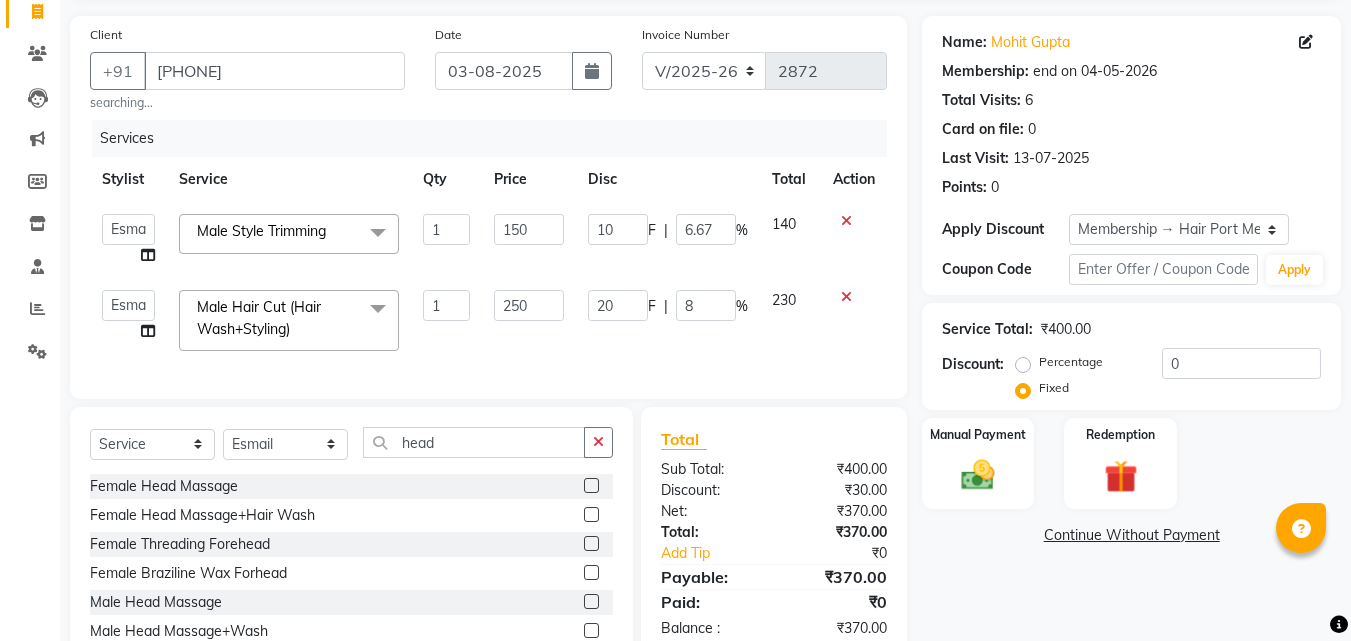 click on "Female Head Massage" 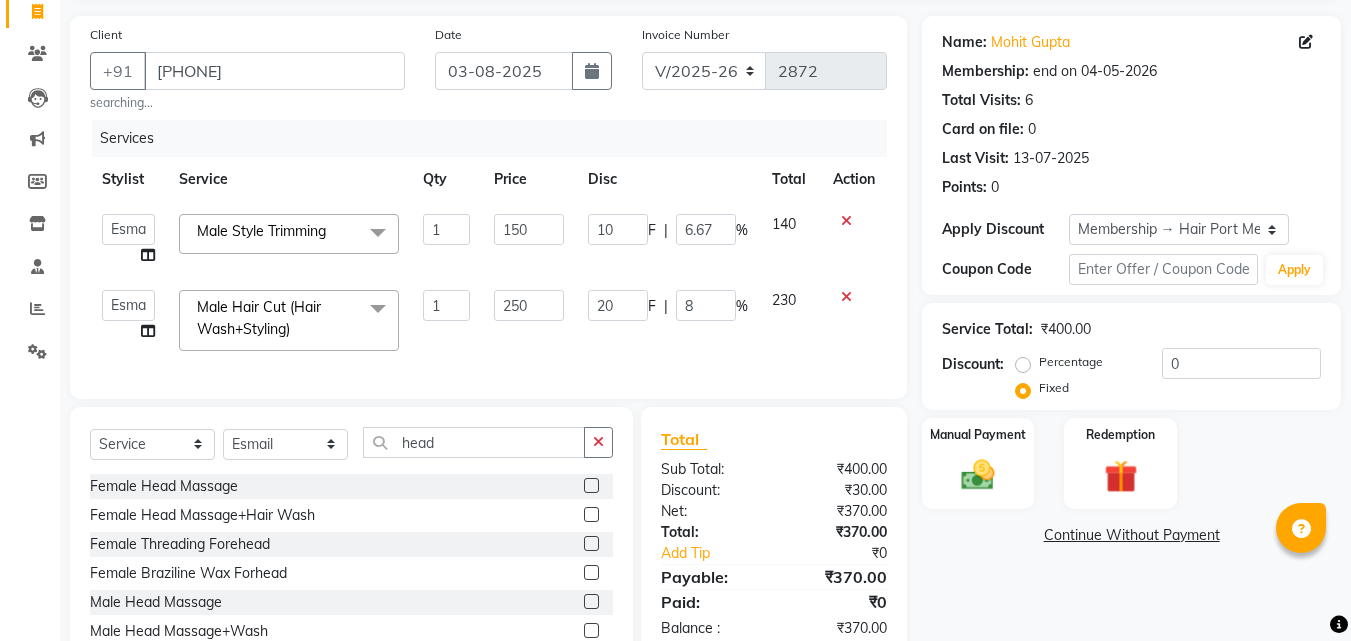 click 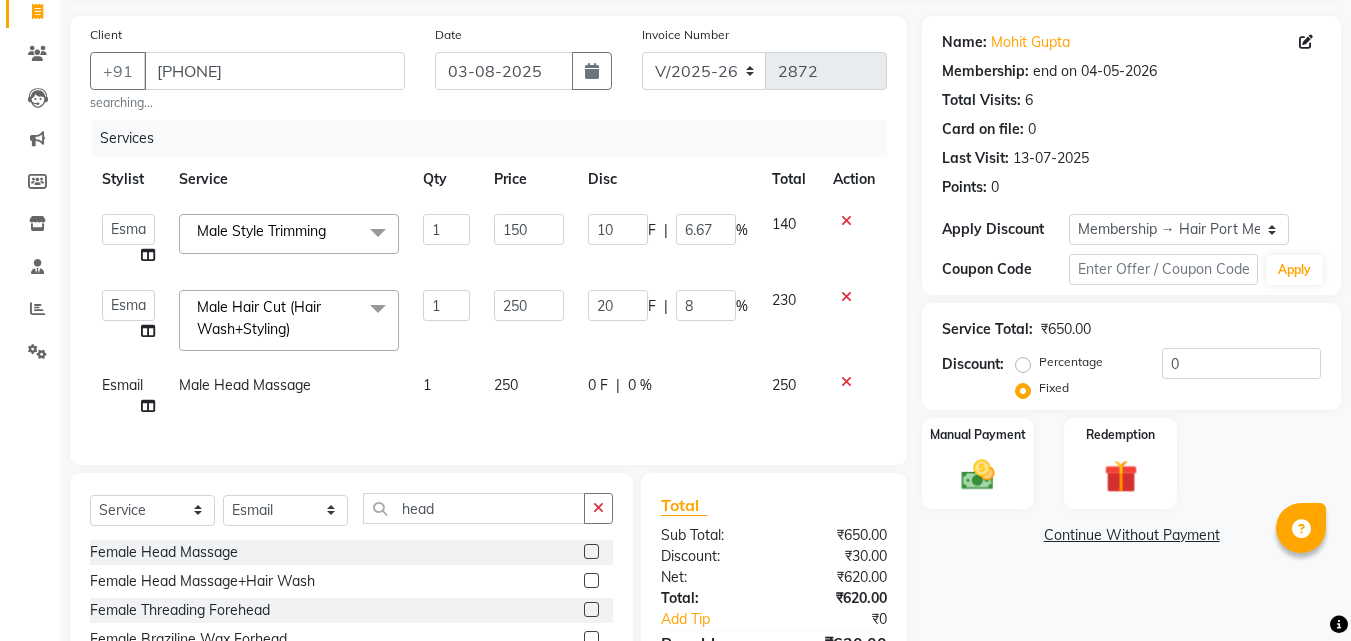 click on "0 F" 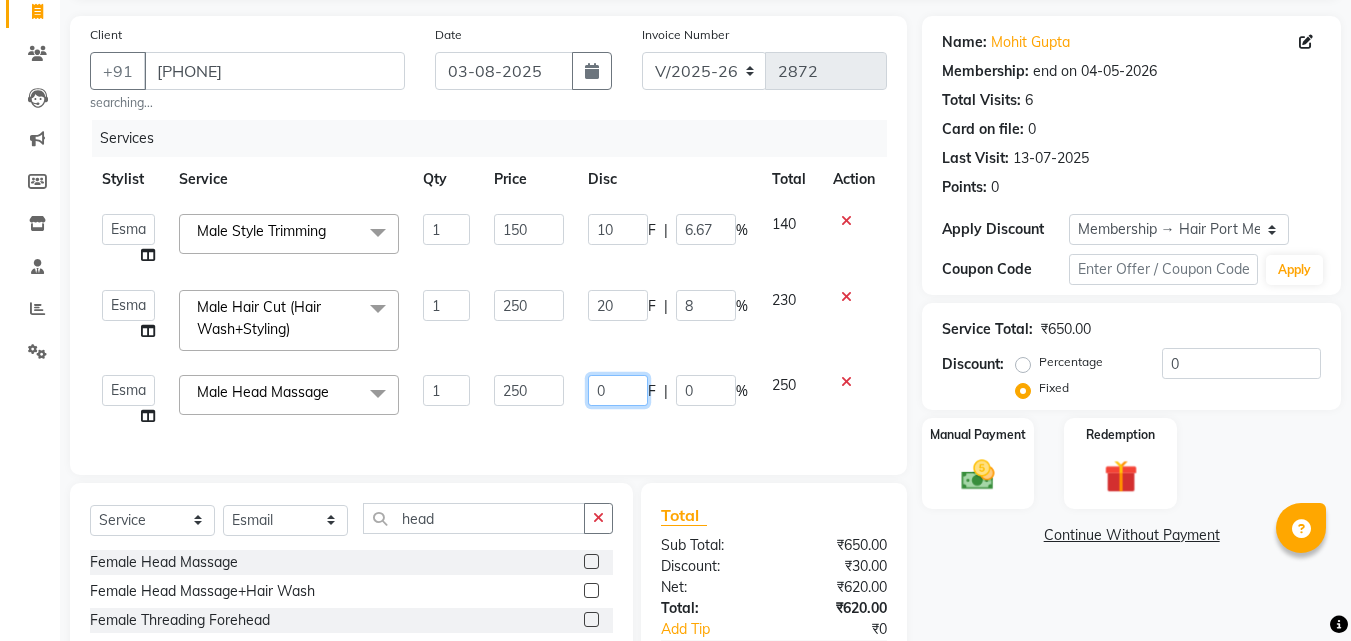 click on "0" 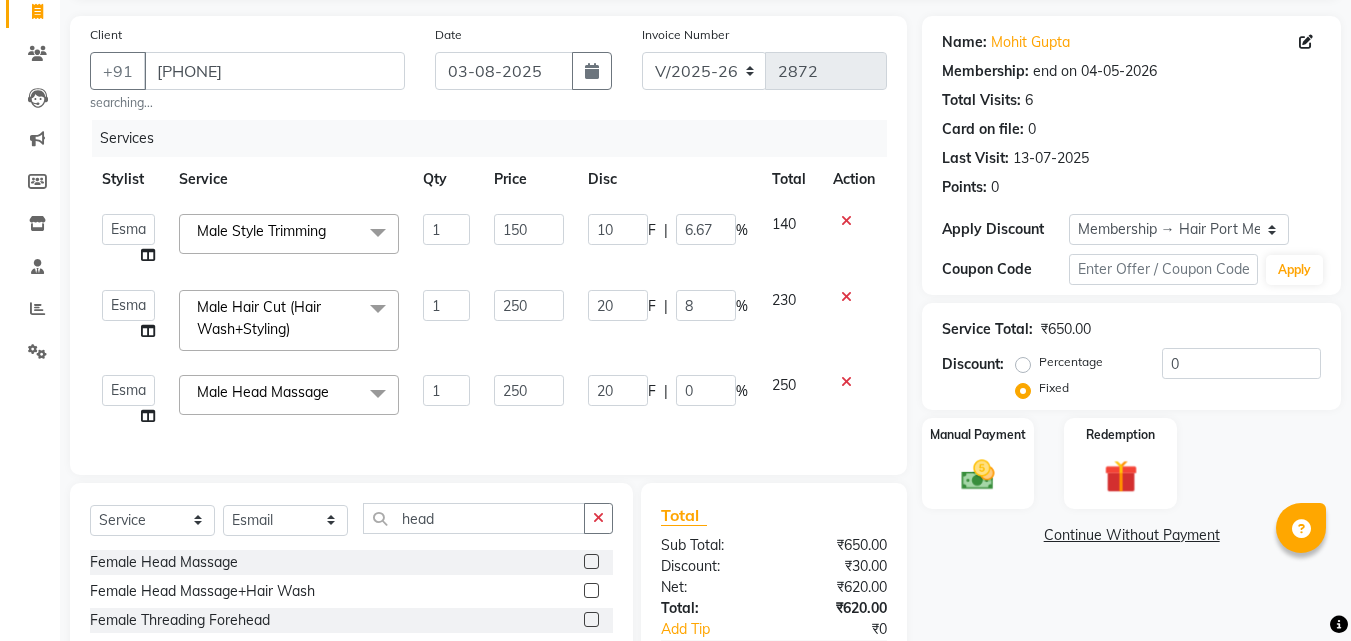 click on "20 F | 0 %" 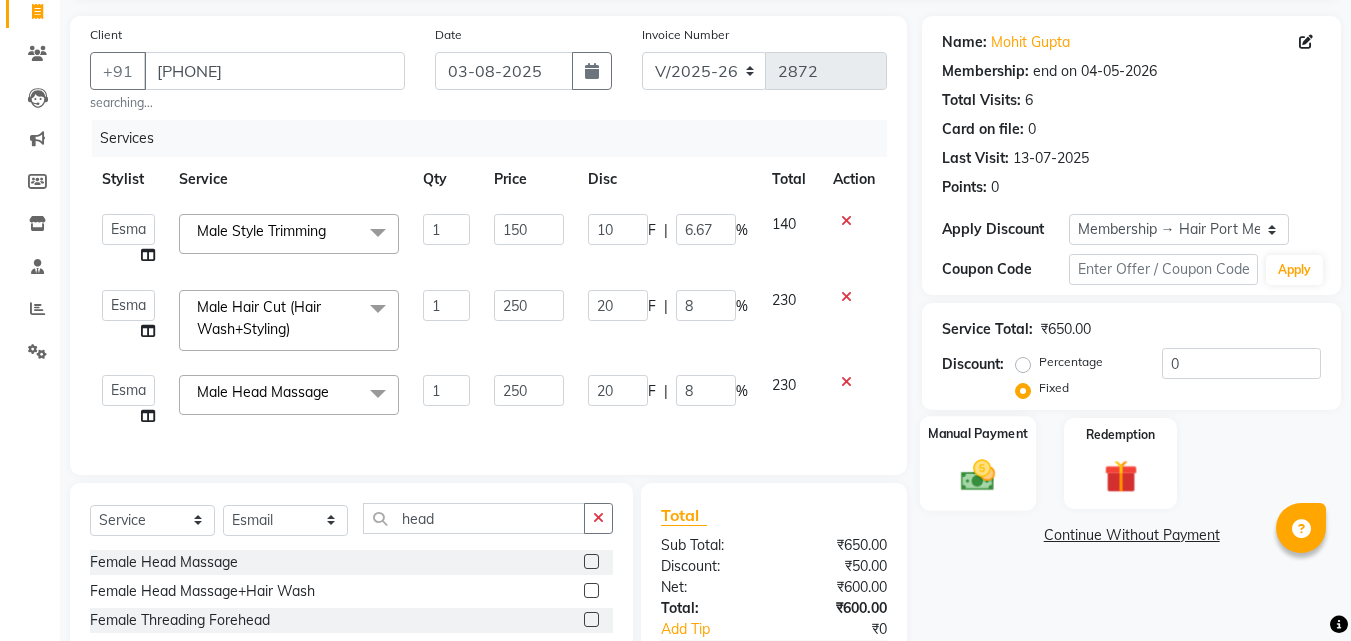 click 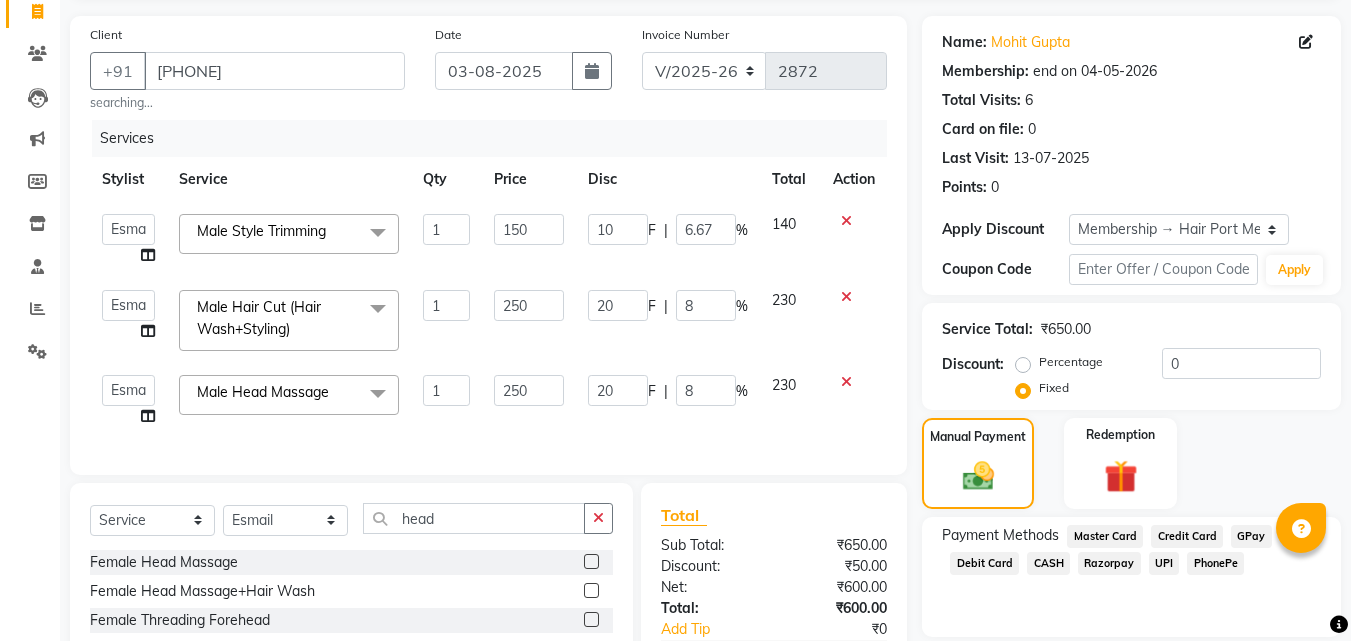 click on "Manual Payment Redemption" 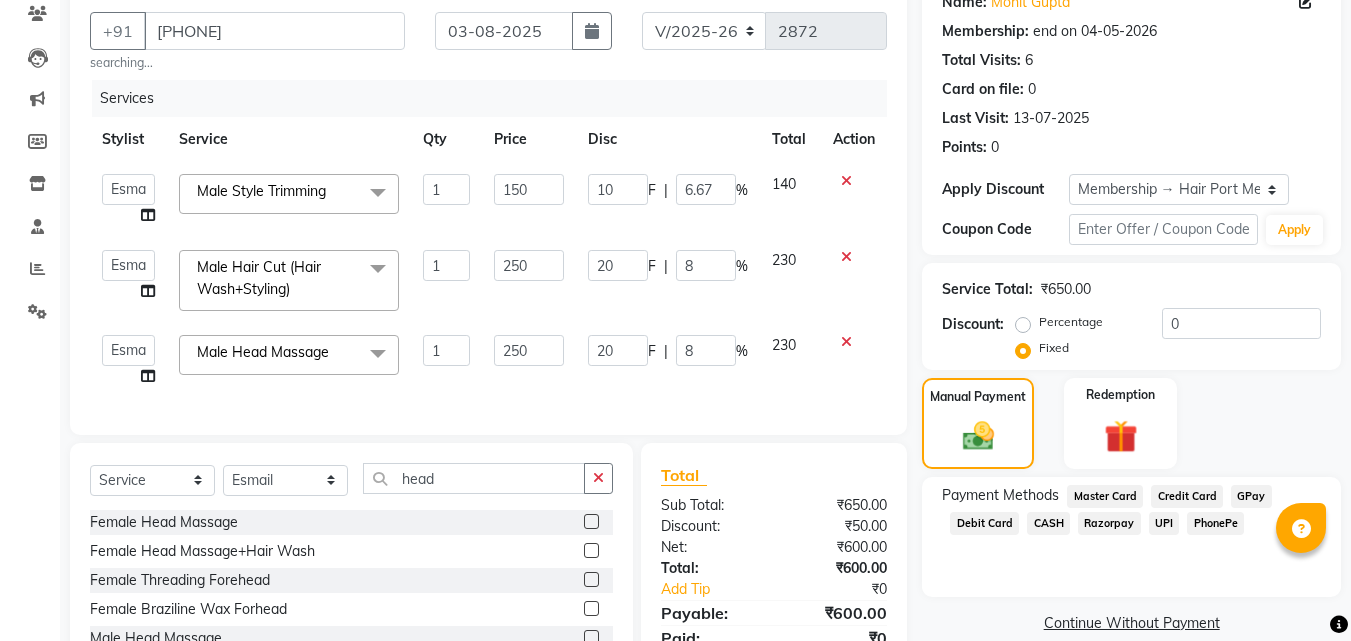 scroll, scrollTop: 290, scrollLeft: 0, axis: vertical 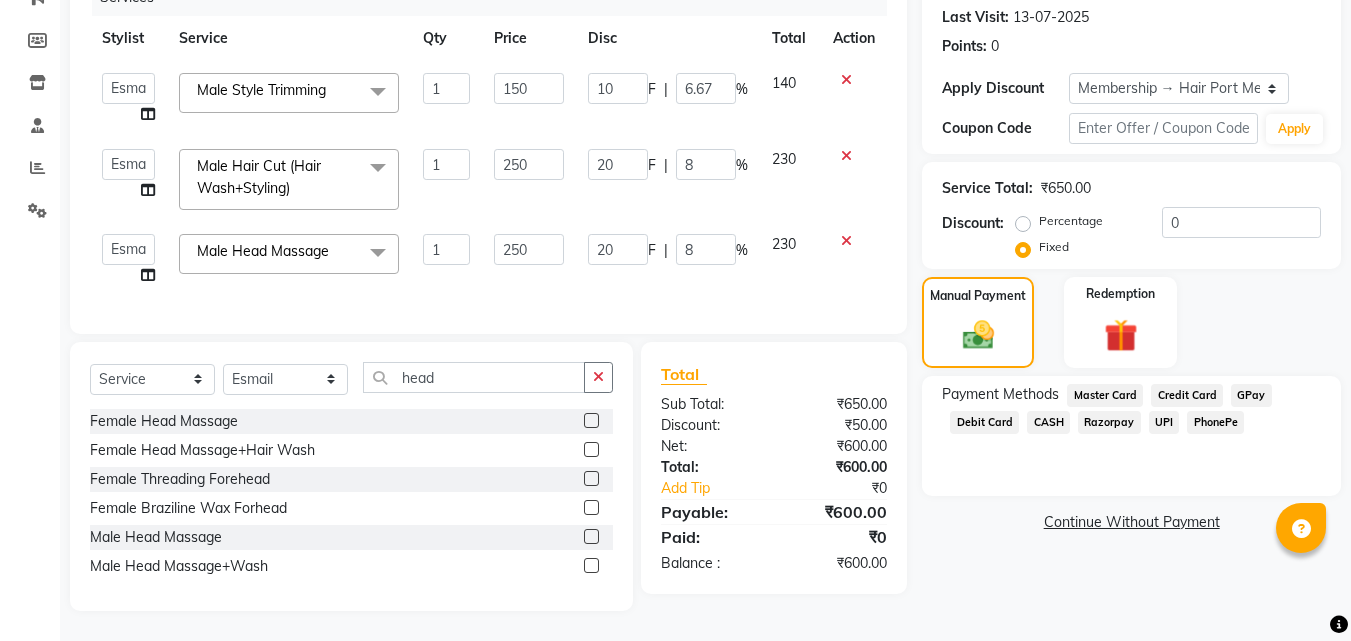 click on "UPI" 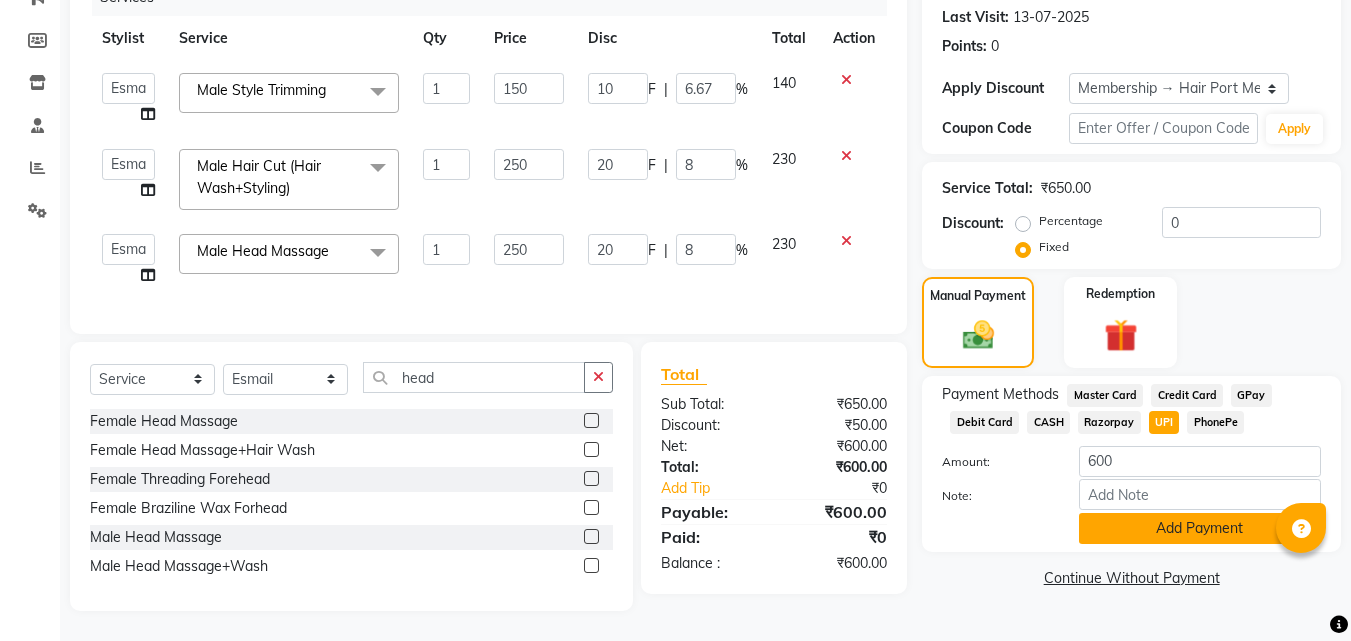 click on "Add Payment" 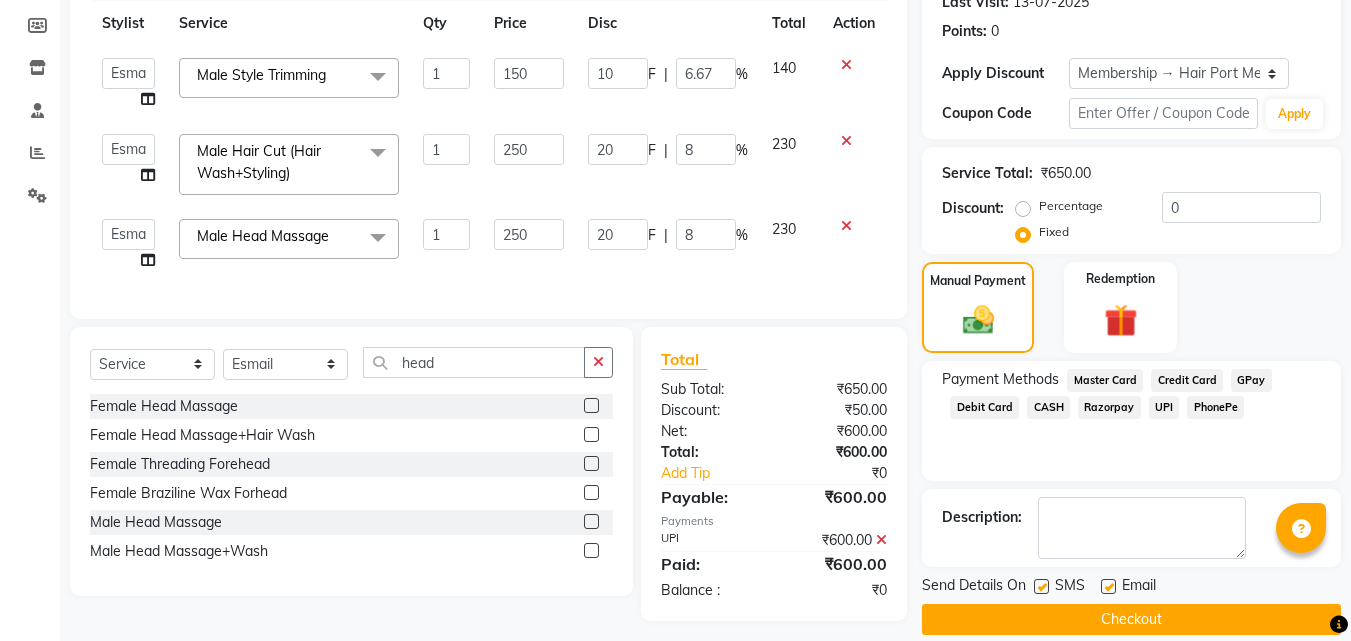 click on "Checkout" 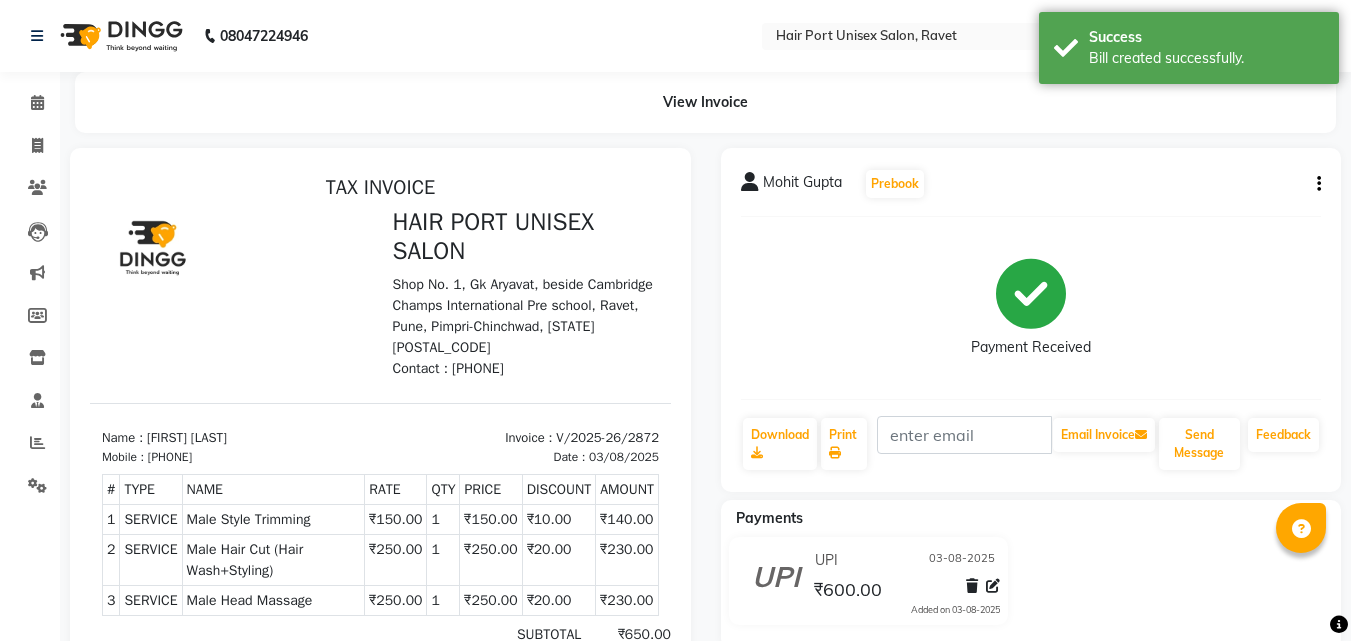 scroll, scrollTop: 0, scrollLeft: 0, axis: both 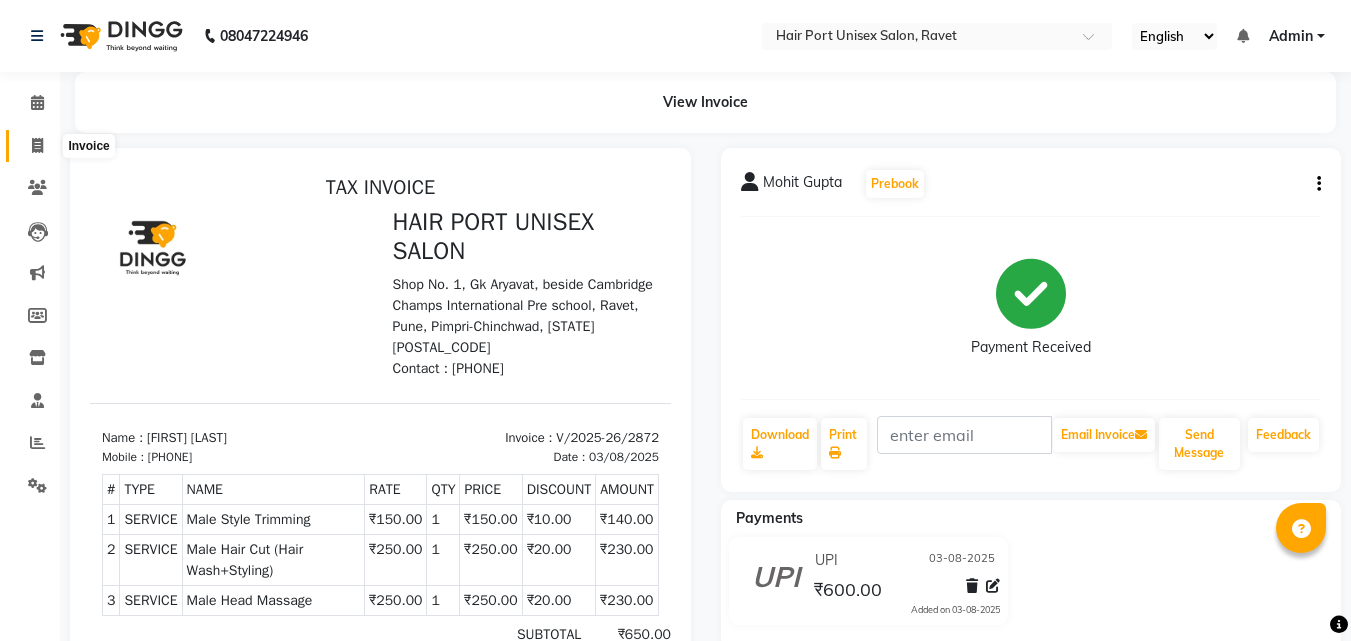 click 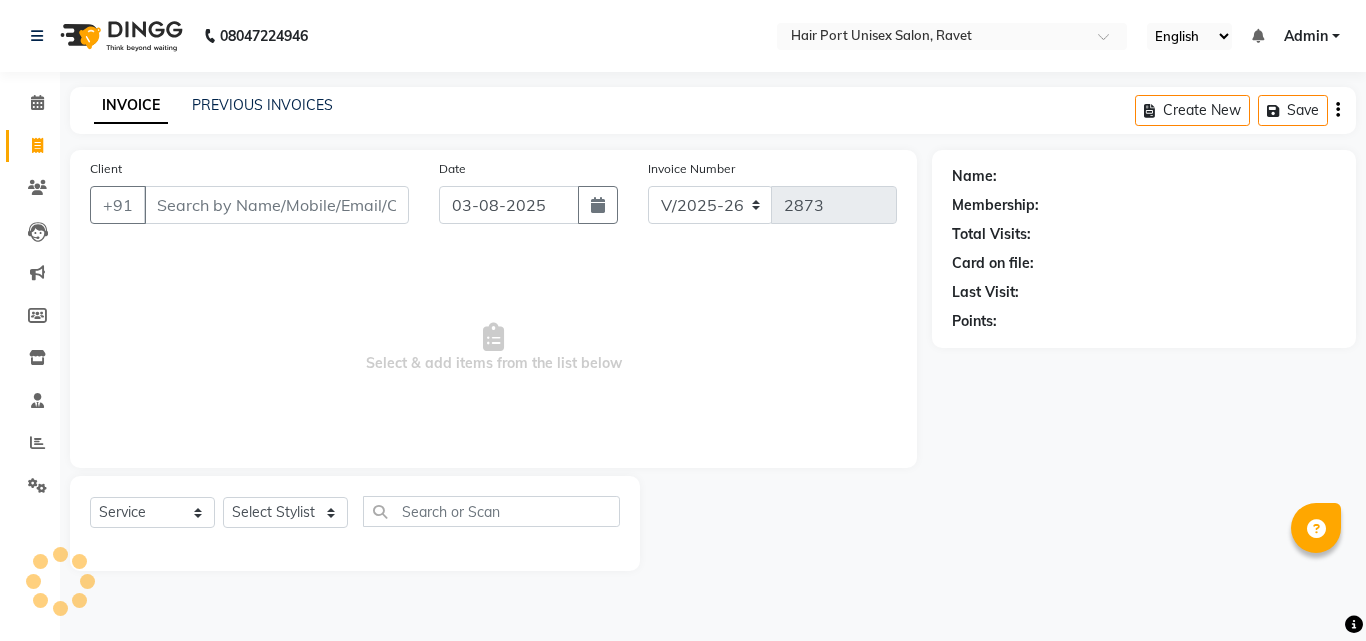 click on "Client" at bounding box center [276, 205] 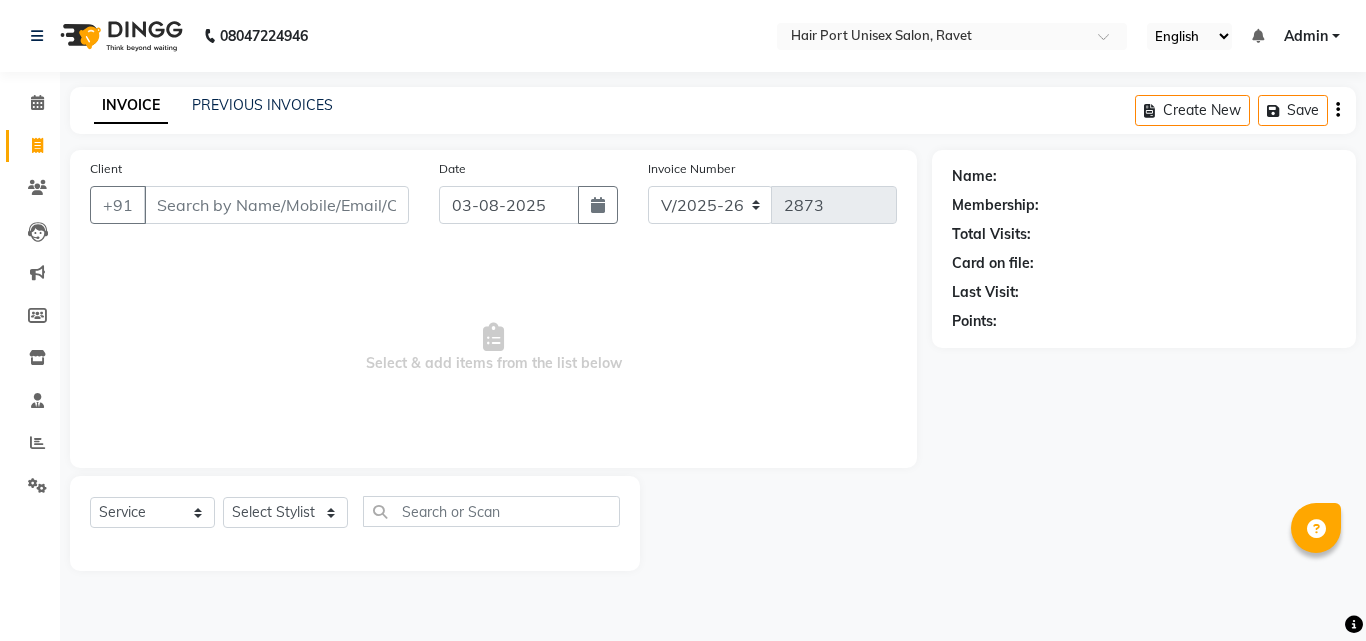 click on "Client" at bounding box center (276, 205) 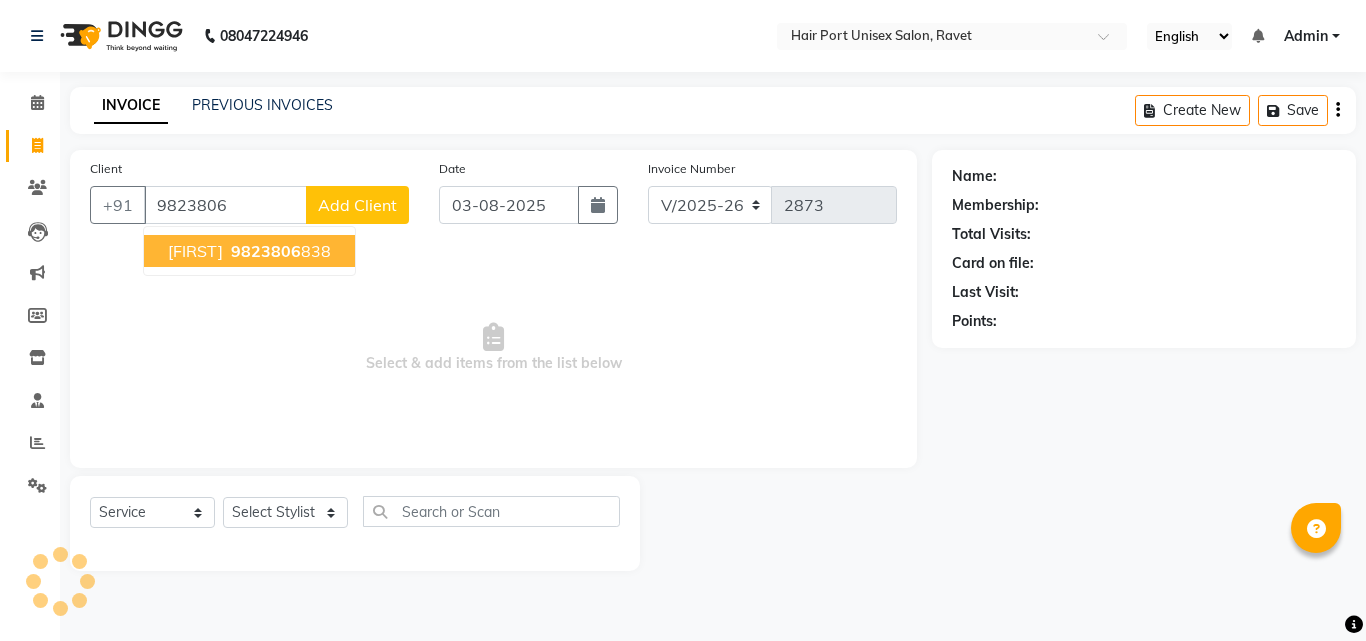 click on "[FIRST] [PHONE]" at bounding box center (249, 251) 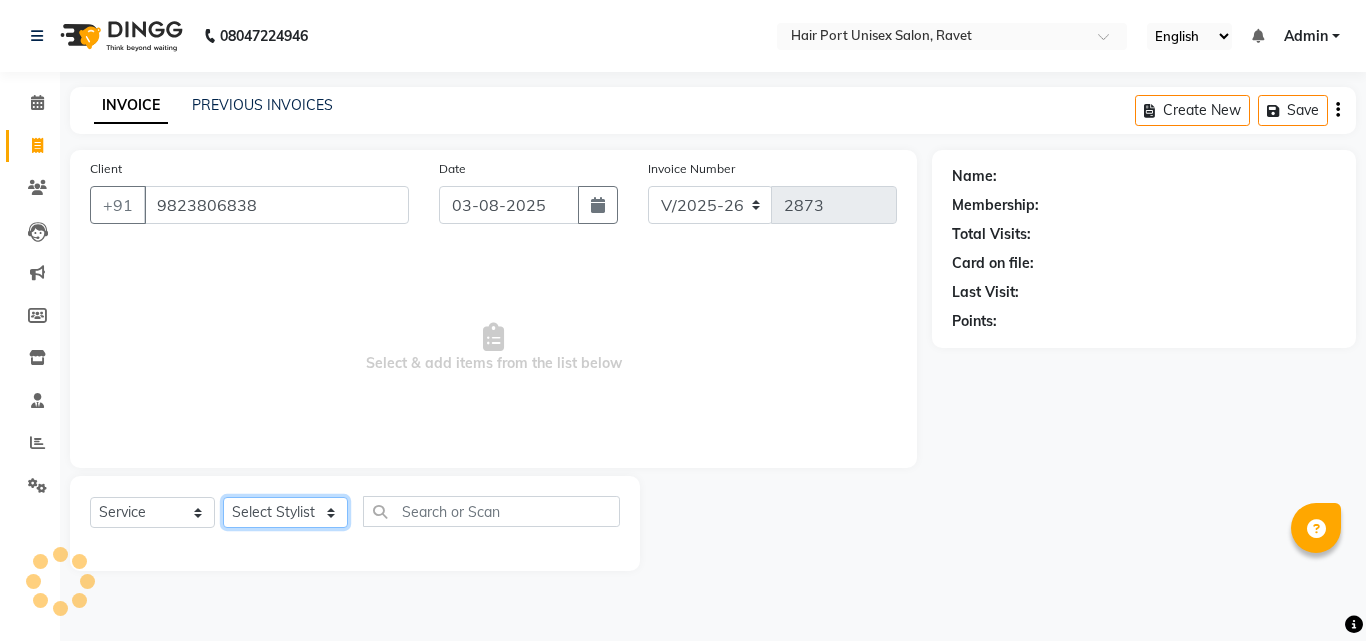 click on "Select Stylist Anushaka Parihar  Esmail Gufran Jyoti Disale Netaji Vishwanath Suryavanshi Rupali  Tanaji Vishwanath Suryavanshi Vinod Mane" 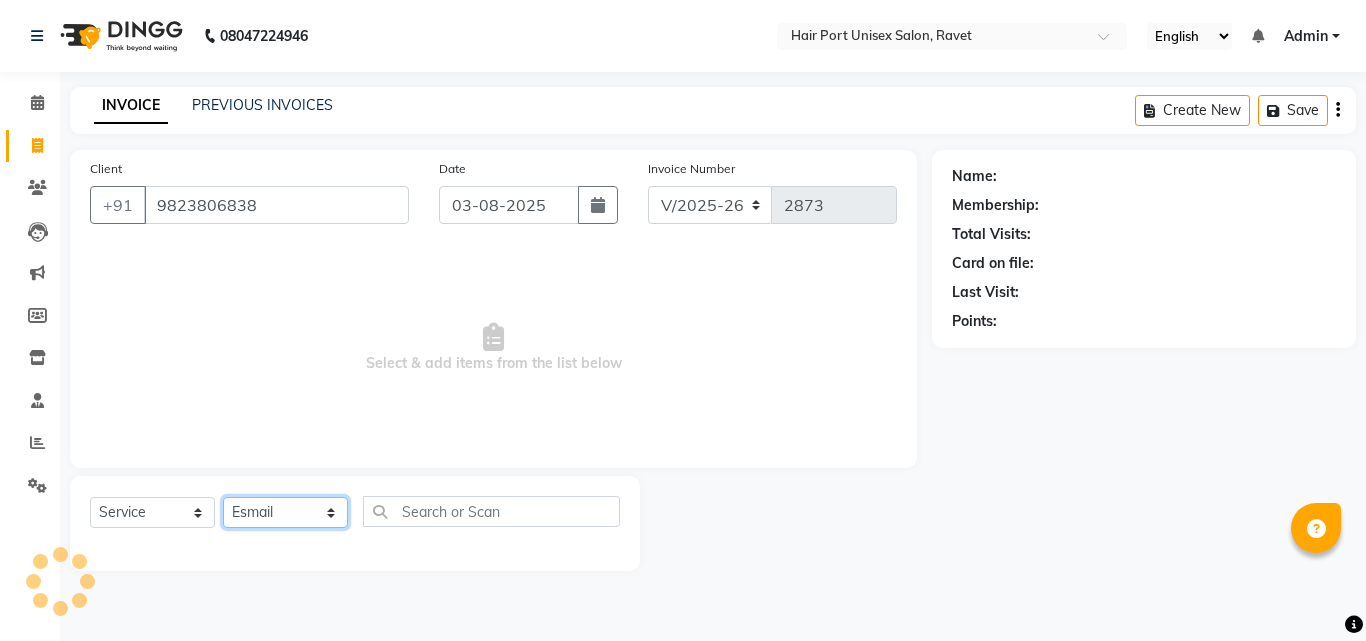 click on "Select Stylist Anushaka Parihar  Esmail Gufran Jyoti Disale Netaji Vishwanath Suryavanshi Rupali  Tanaji Vishwanath Suryavanshi Vinod Mane" 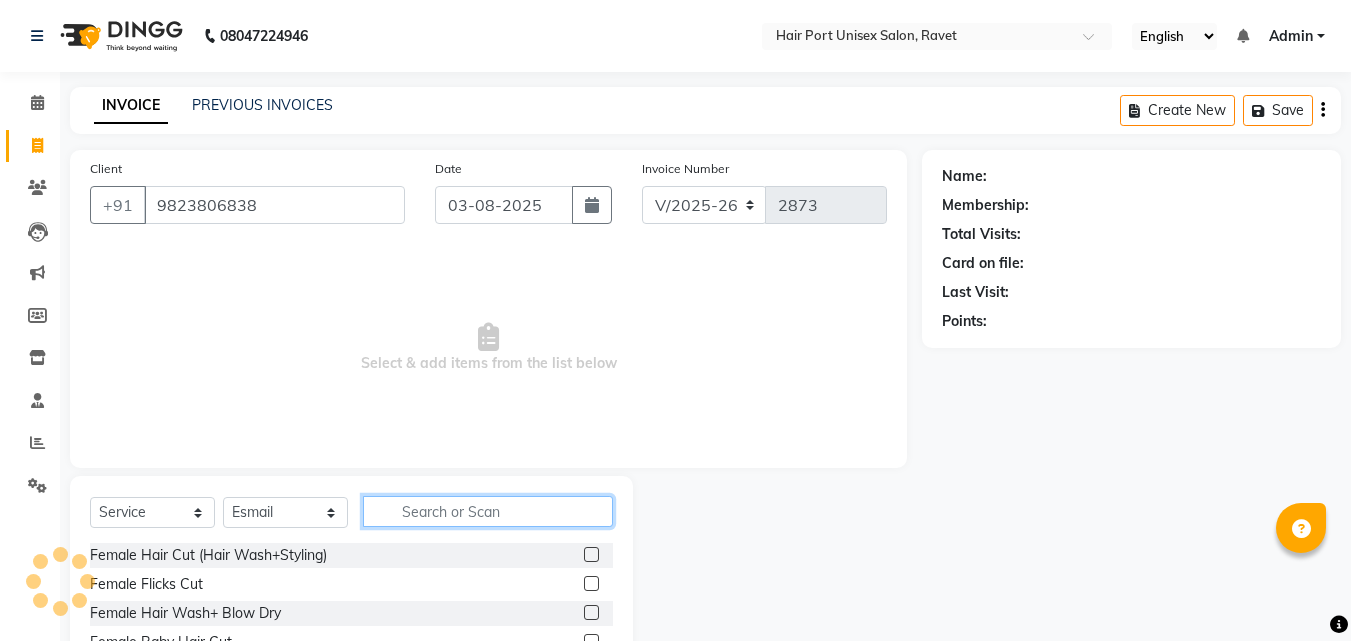 click 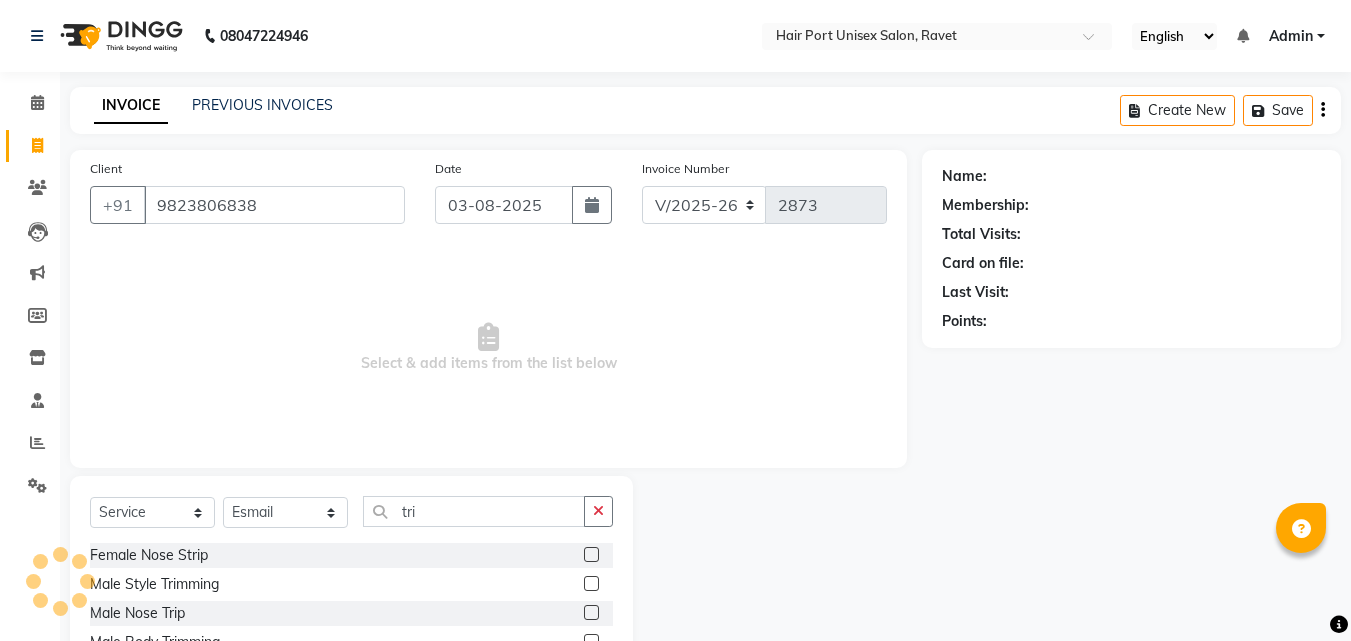 click 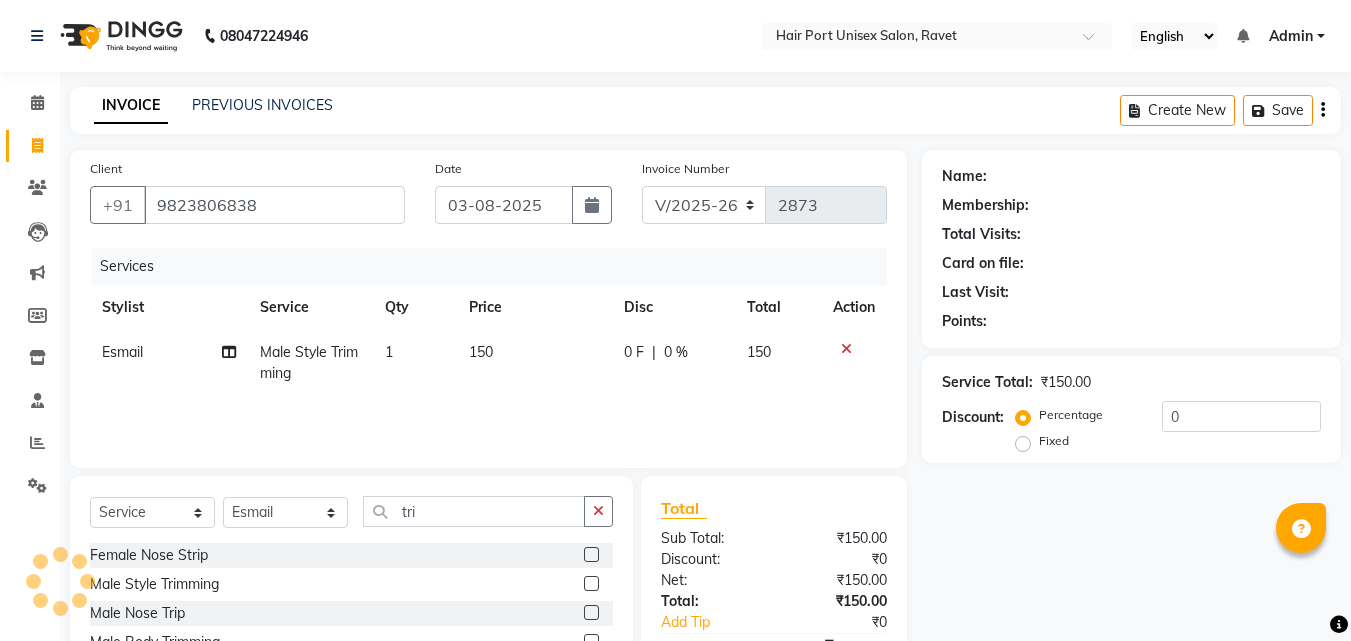 click on "Name: Membership: Total Visits: Card on file: Last Visit:  Points:  Service Total:  ₹150.00  Discount:  Percentage   Fixed  0" 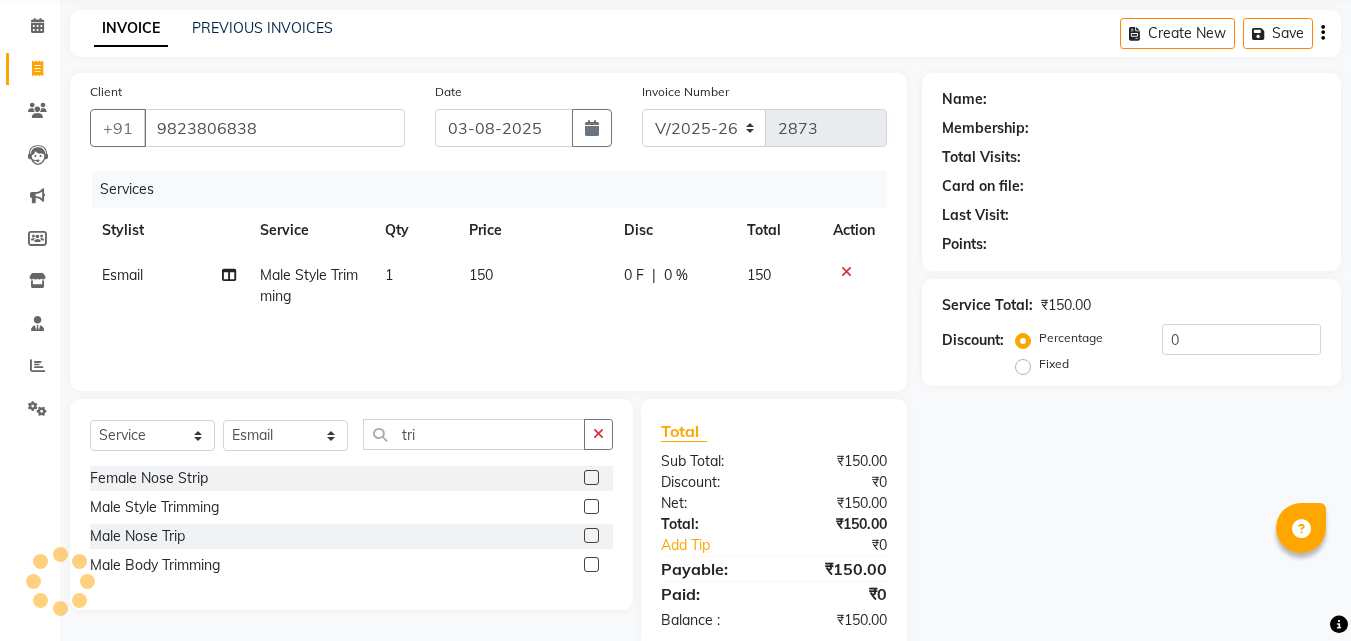 scroll, scrollTop: 0, scrollLeft: 0, axis: both 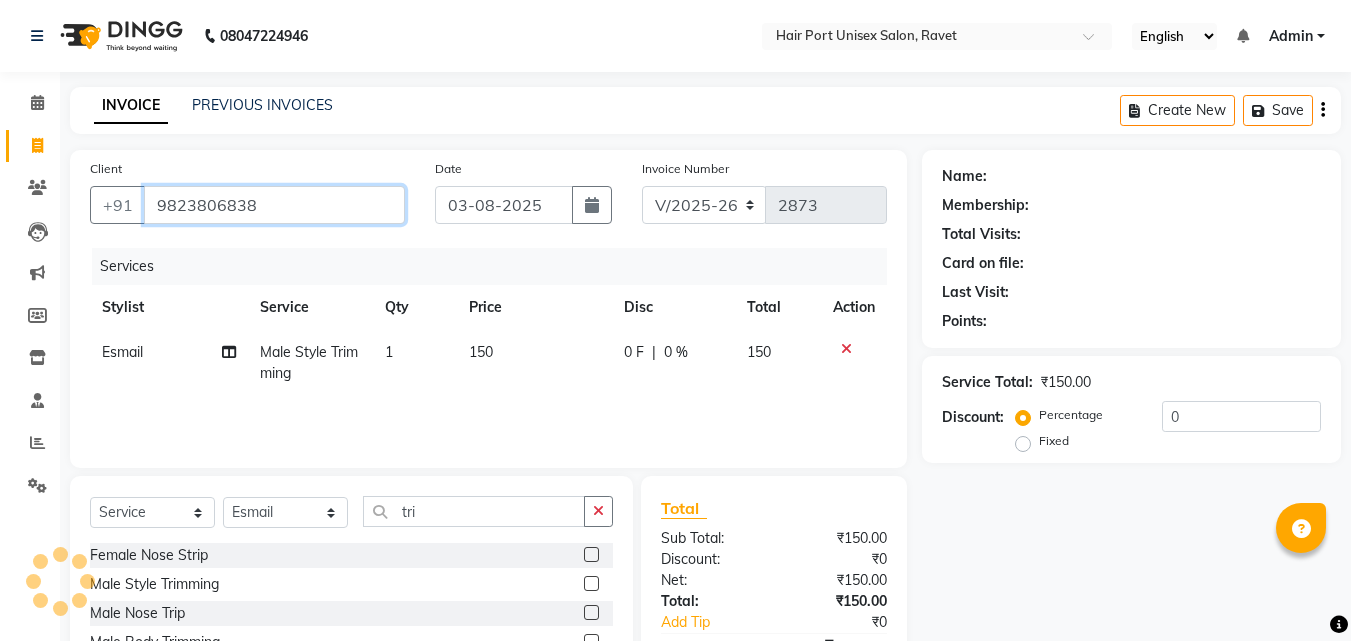 click on "9823806838" at bounding box center (274, 205) 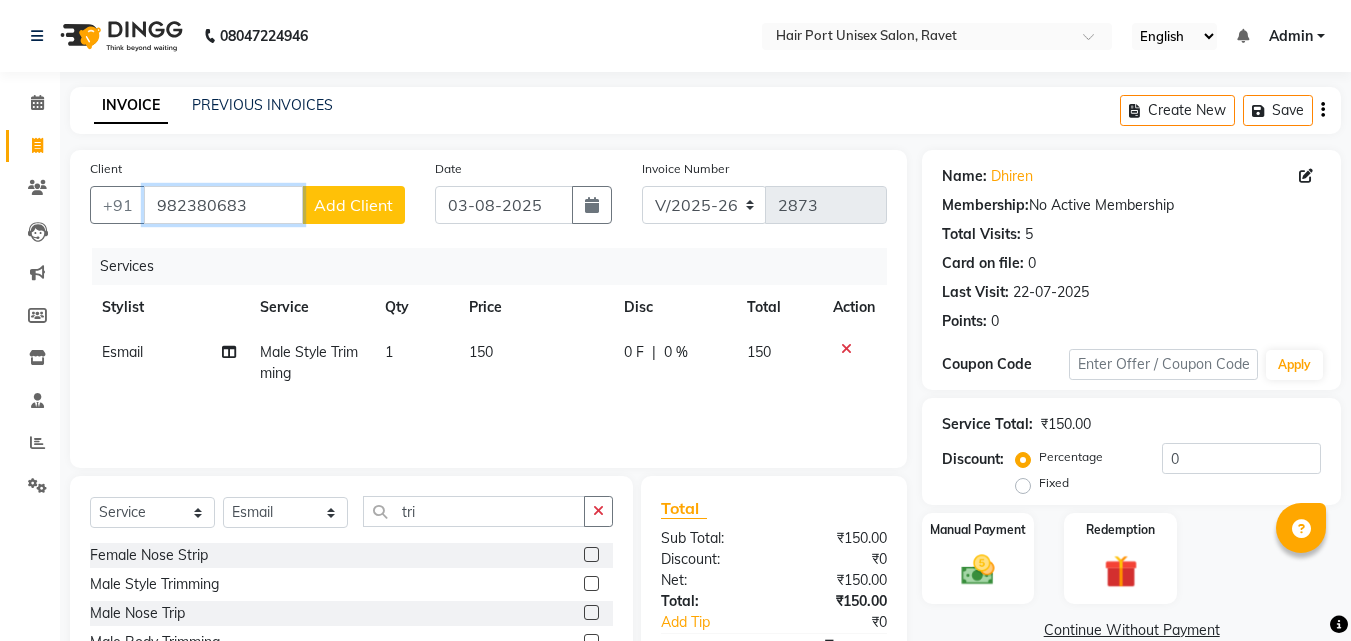 click on "982380683" at bounding box center [223, 205] 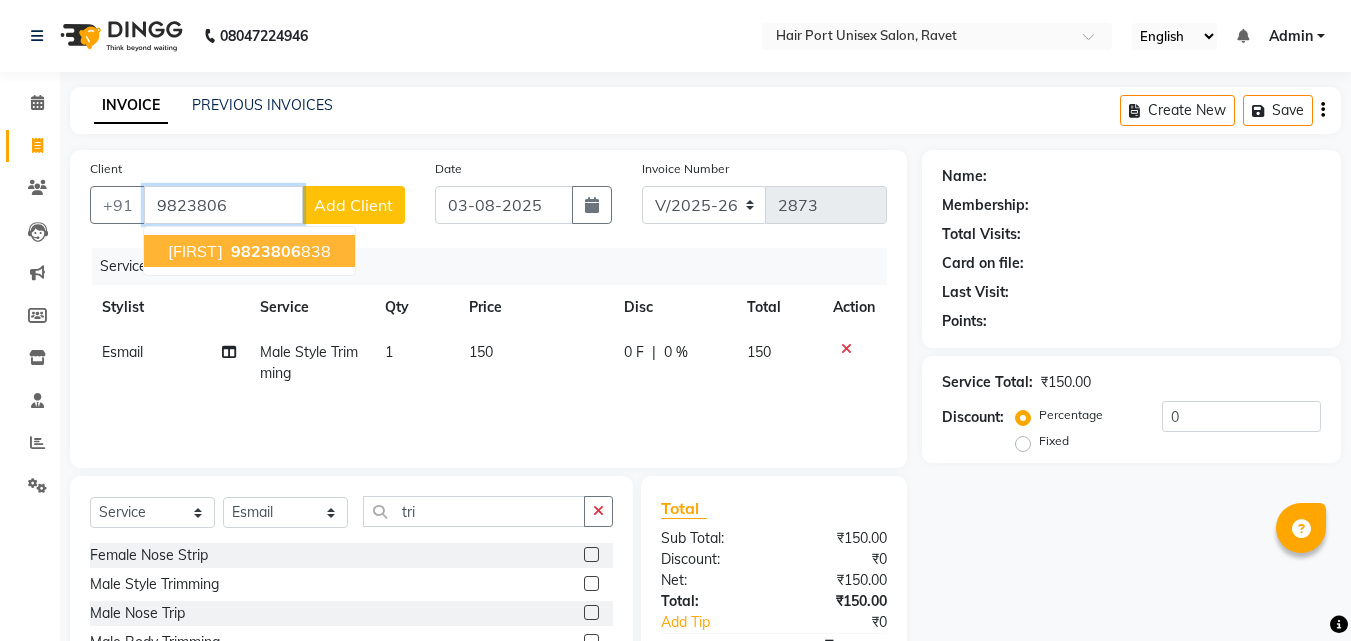 click on "9823806" at bounding box center (266, 251) 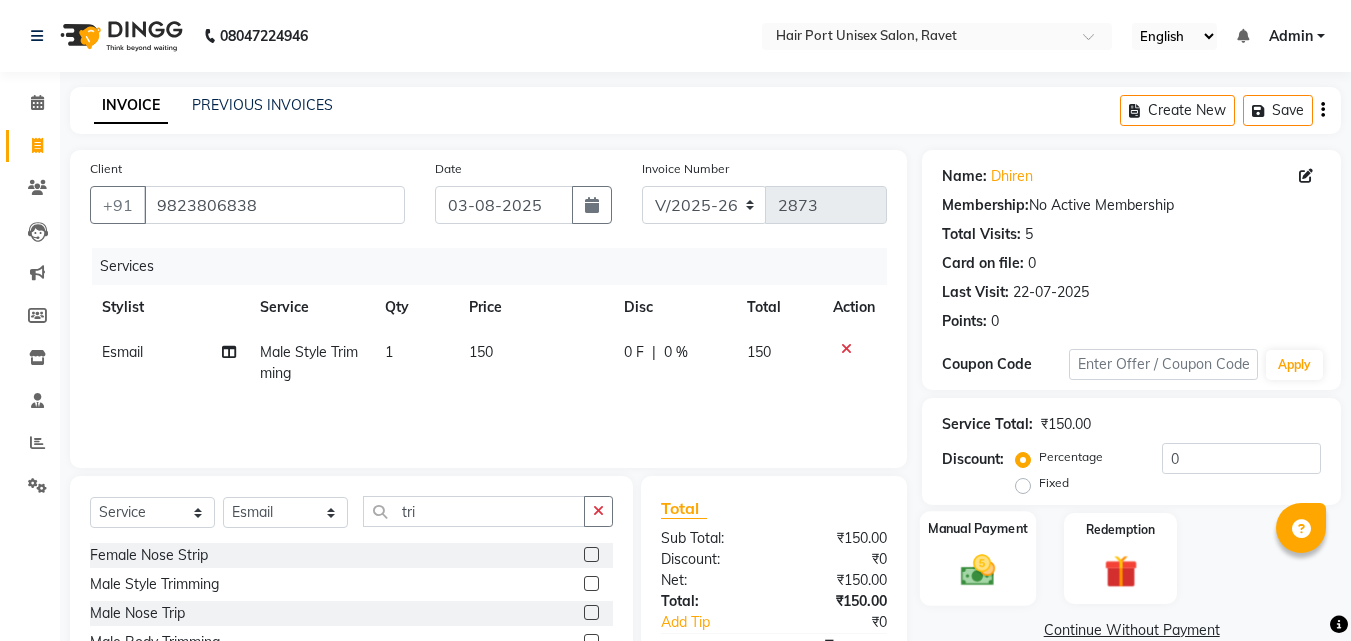 click 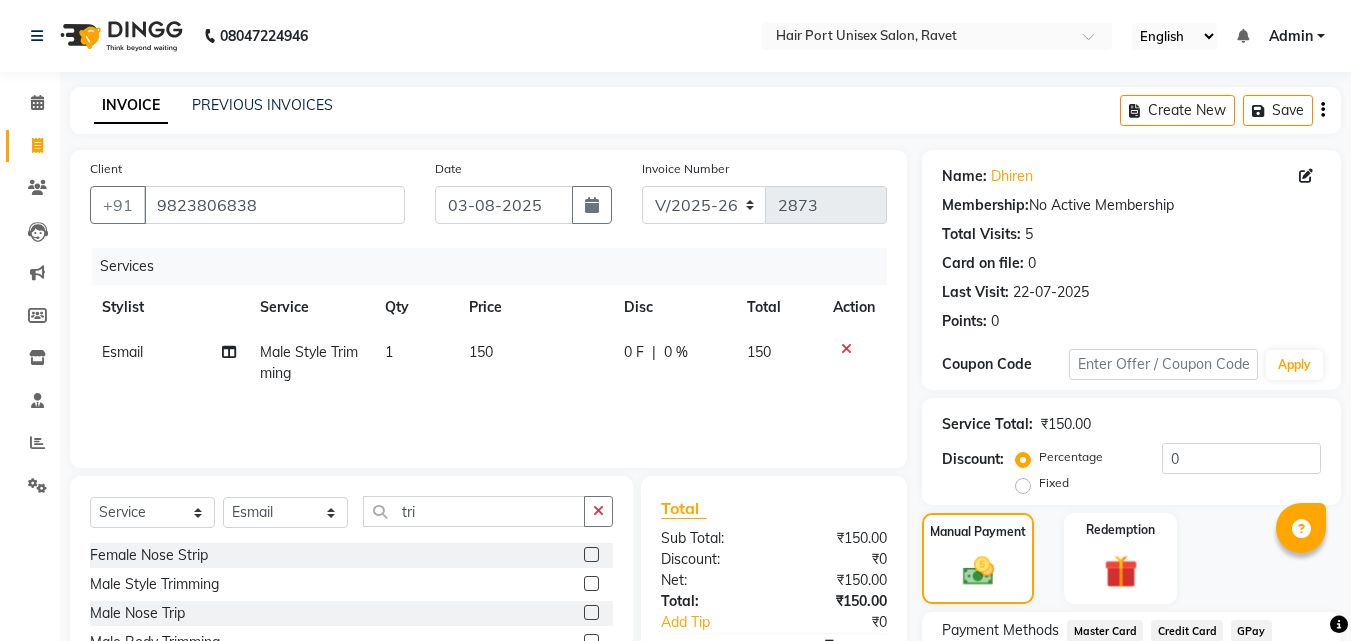 click on "Manual Payment Redemption" 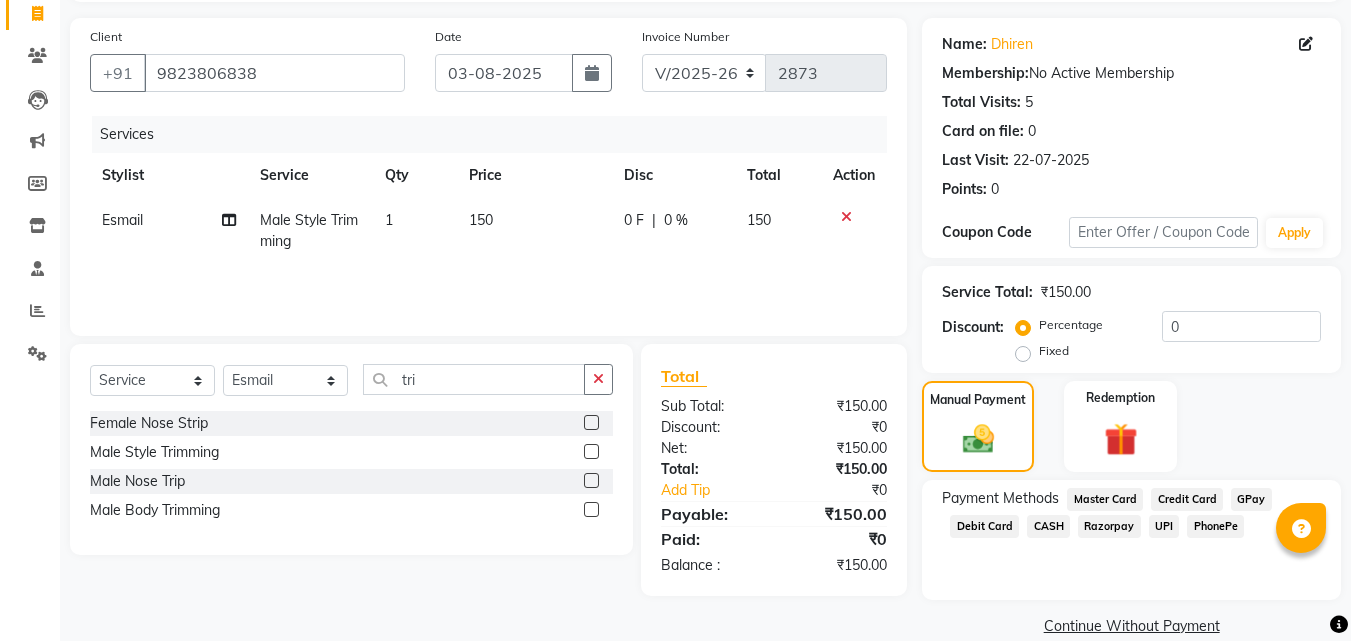 scroll, scrollTop: 162, scrollLeft: 0, axis: vertical 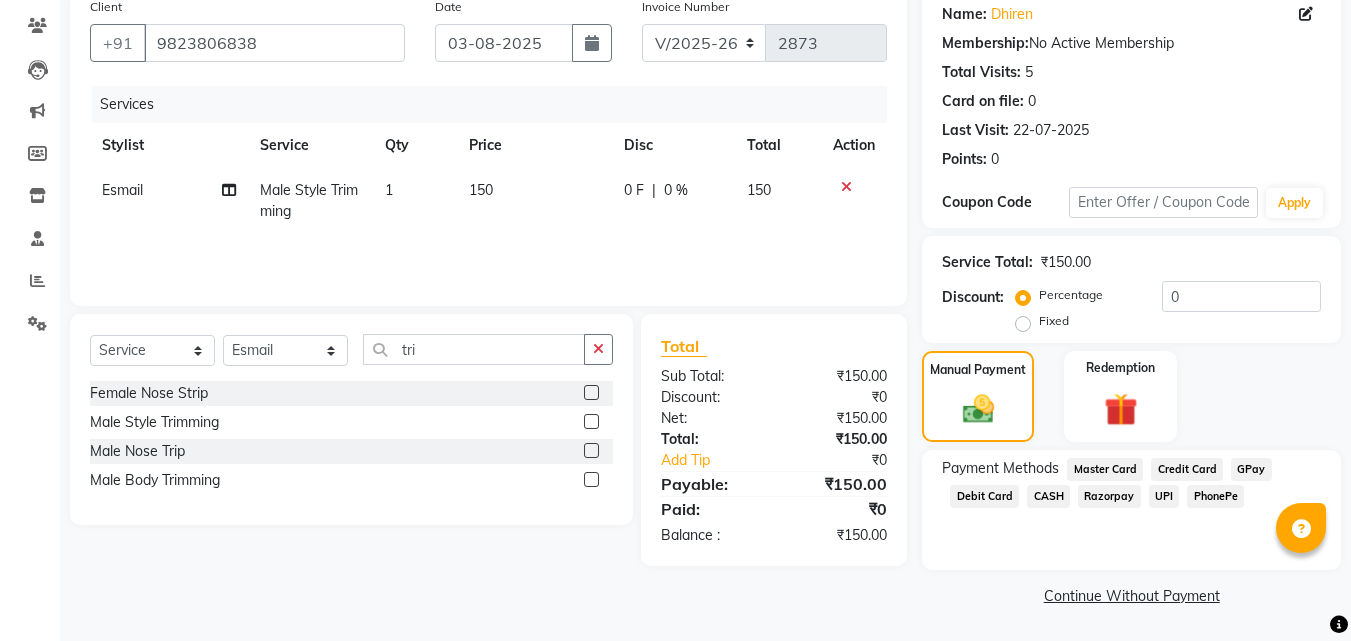 click on "UPI" 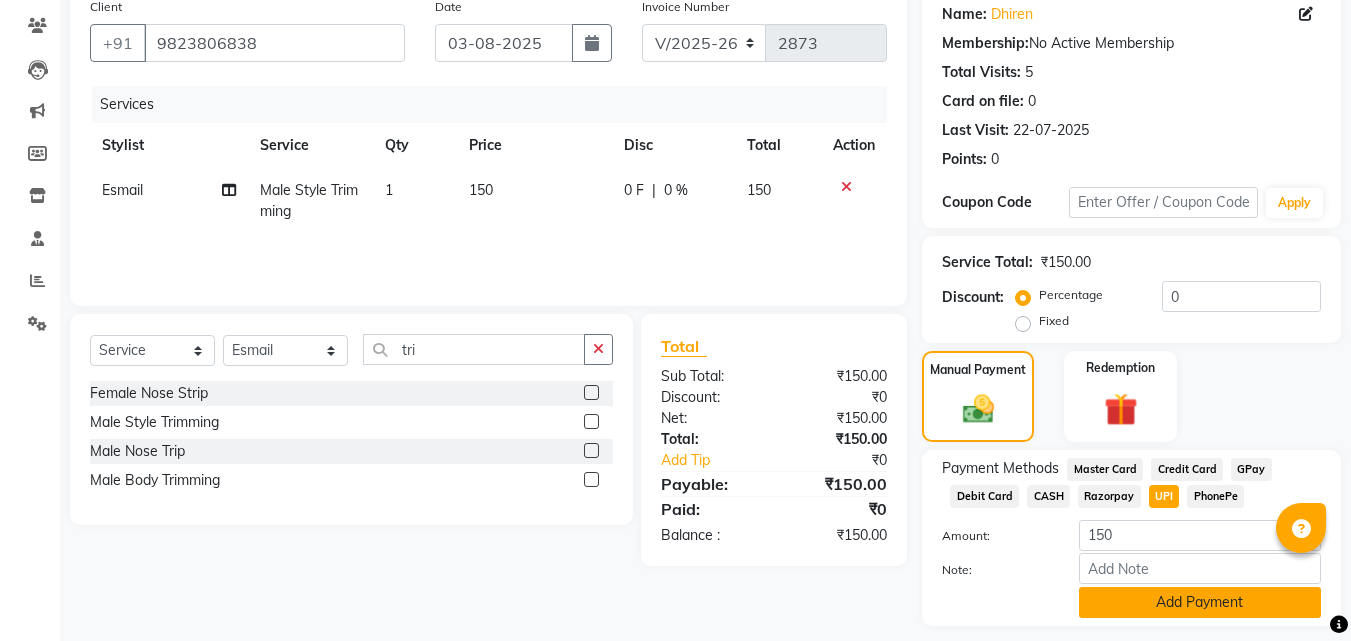 click on "Add Payment" 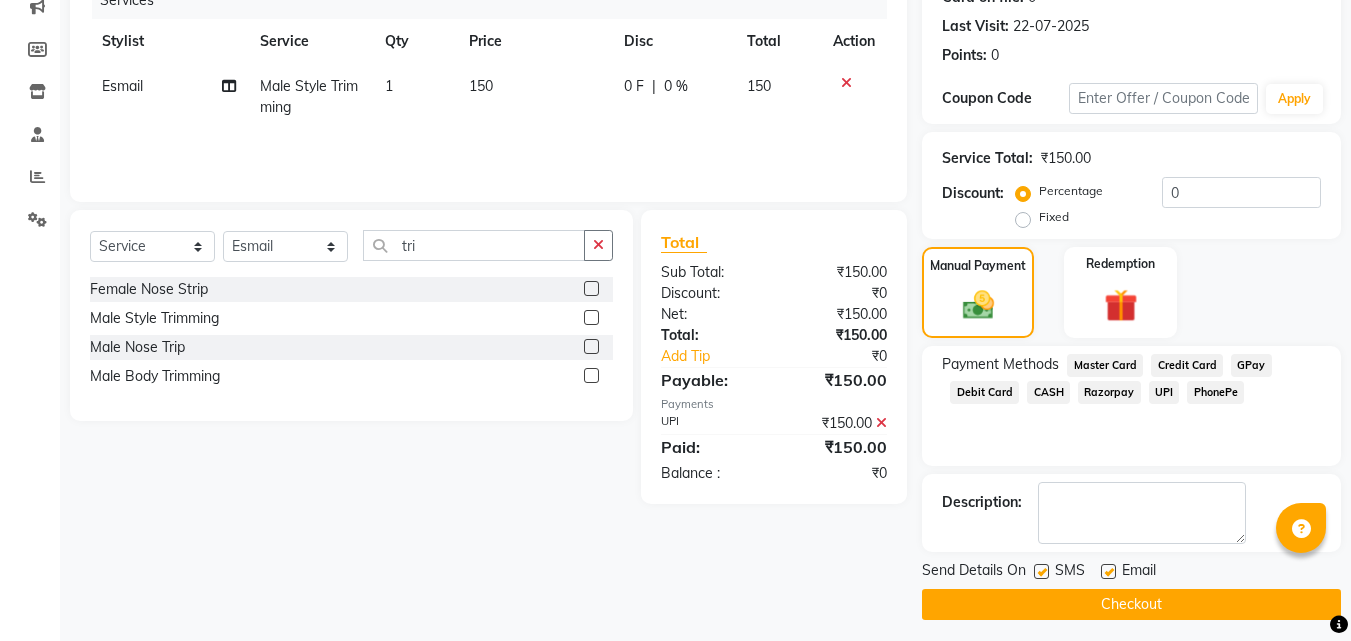 scroll, scrollTop: 275, scrollLeft: 0, axis: vertical 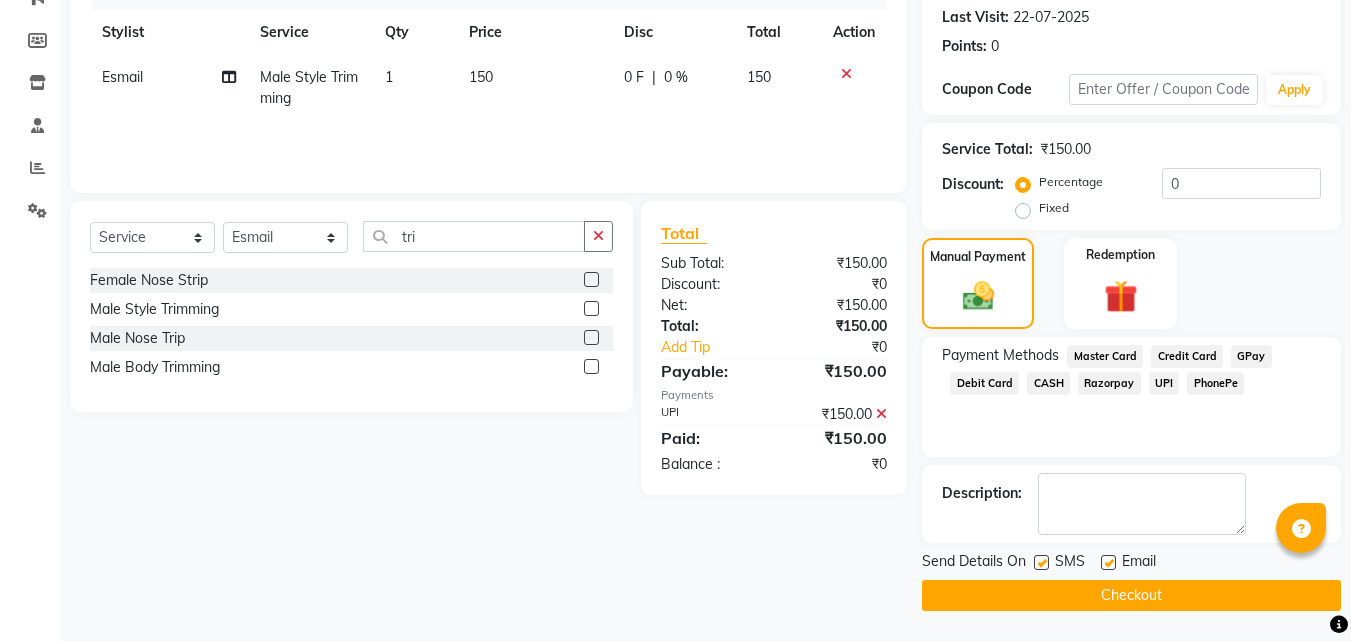 click on "Checkout" 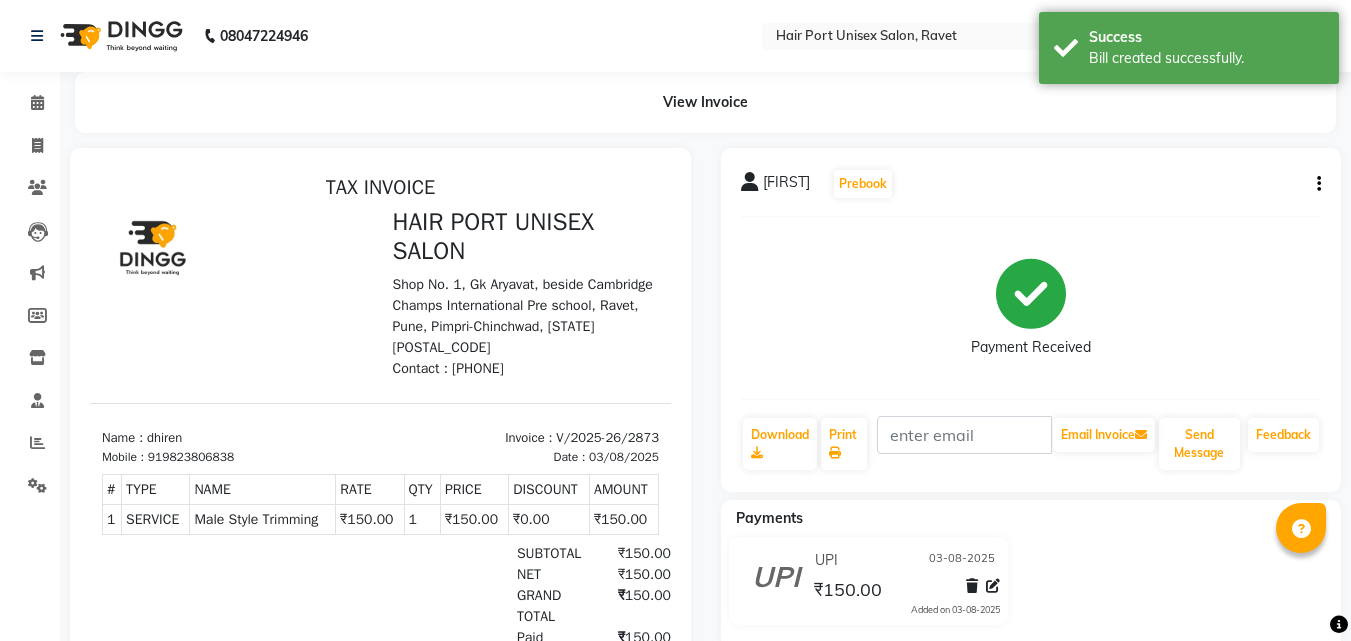 scroll, scrollTop: 0, scrollLeft: 0, axis: both 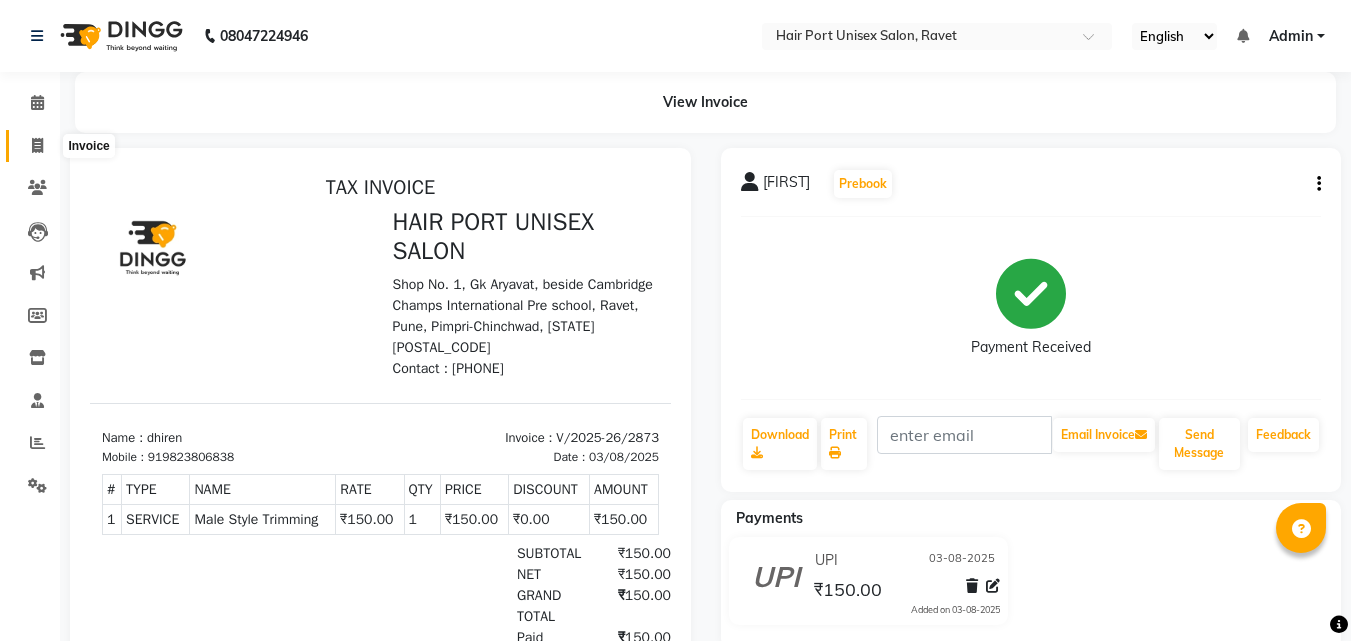 click 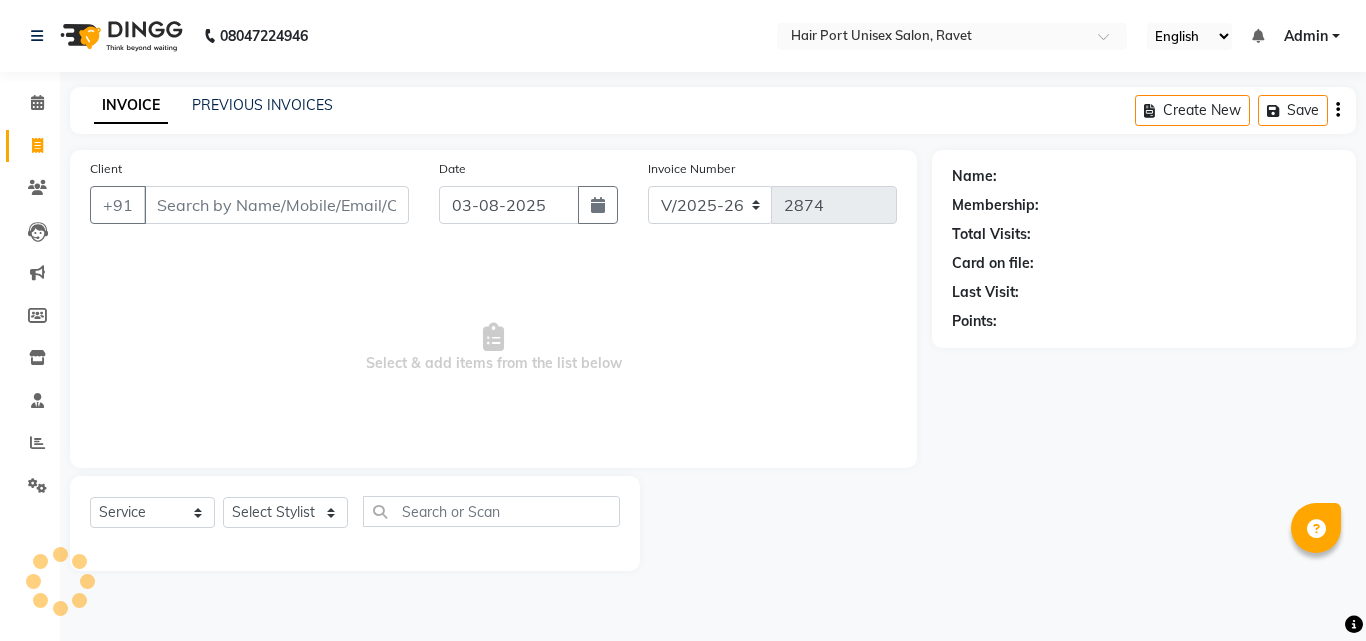 click on "Client +91" 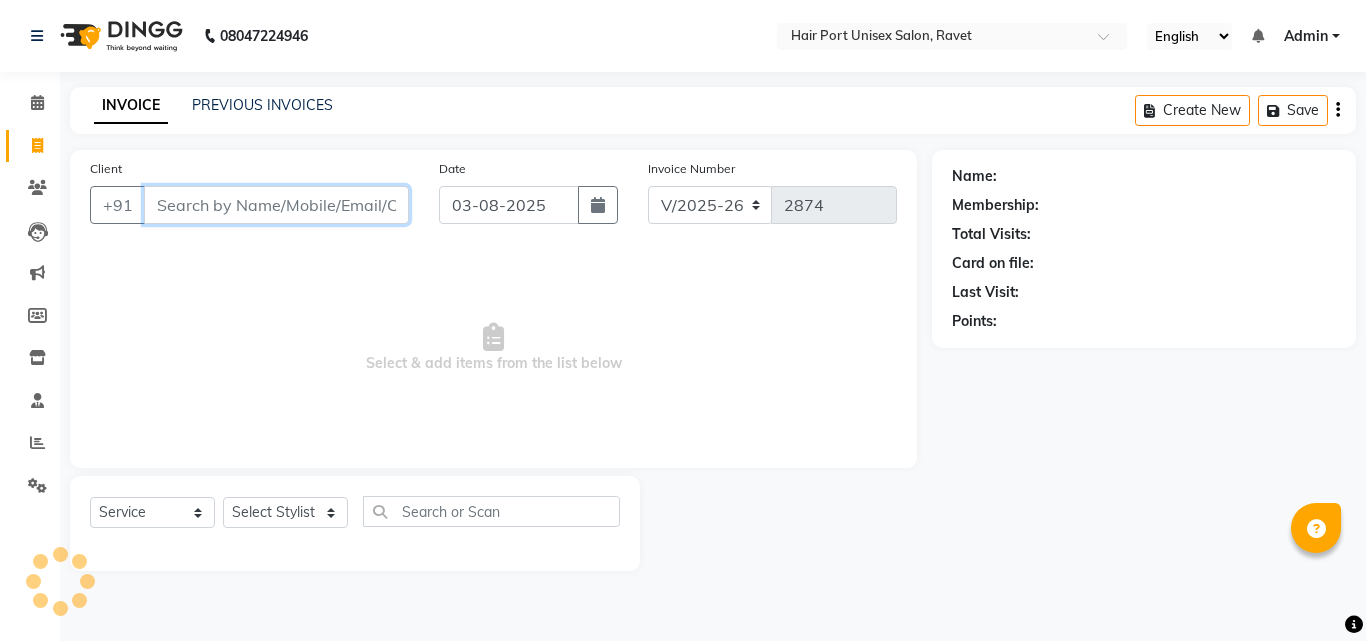 click on "Client" at bounding box center [276, 205] 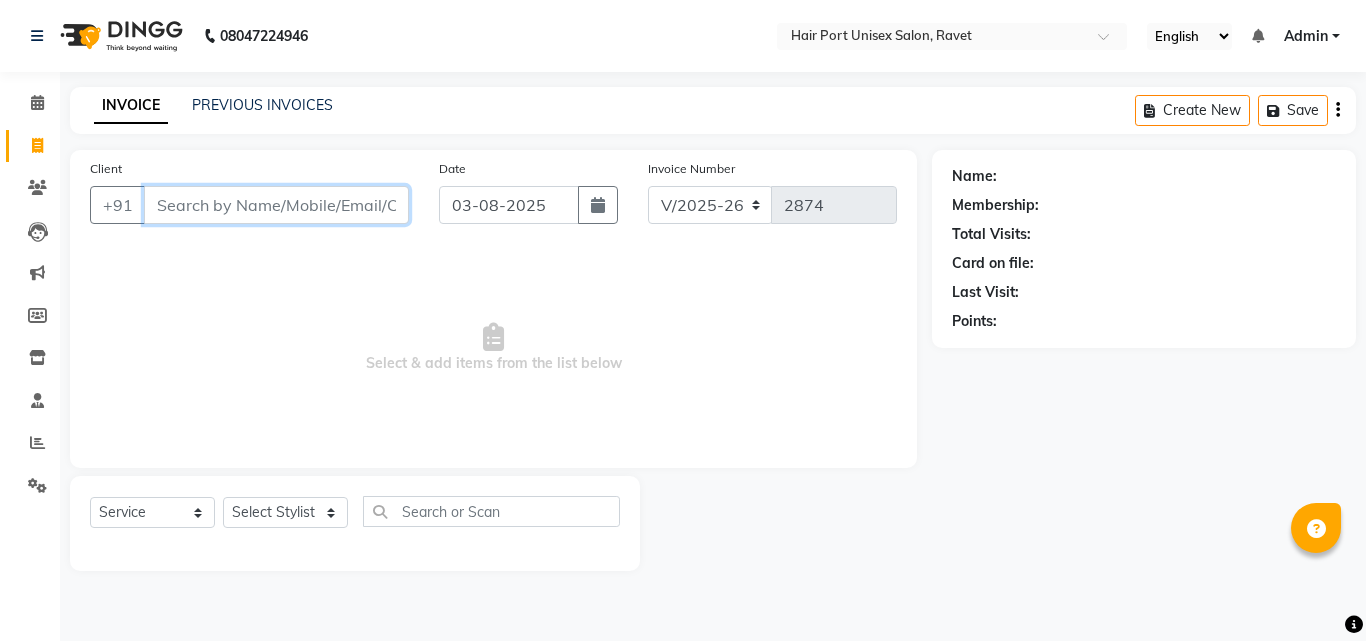click on "Client" at bounding box center [276, 205] 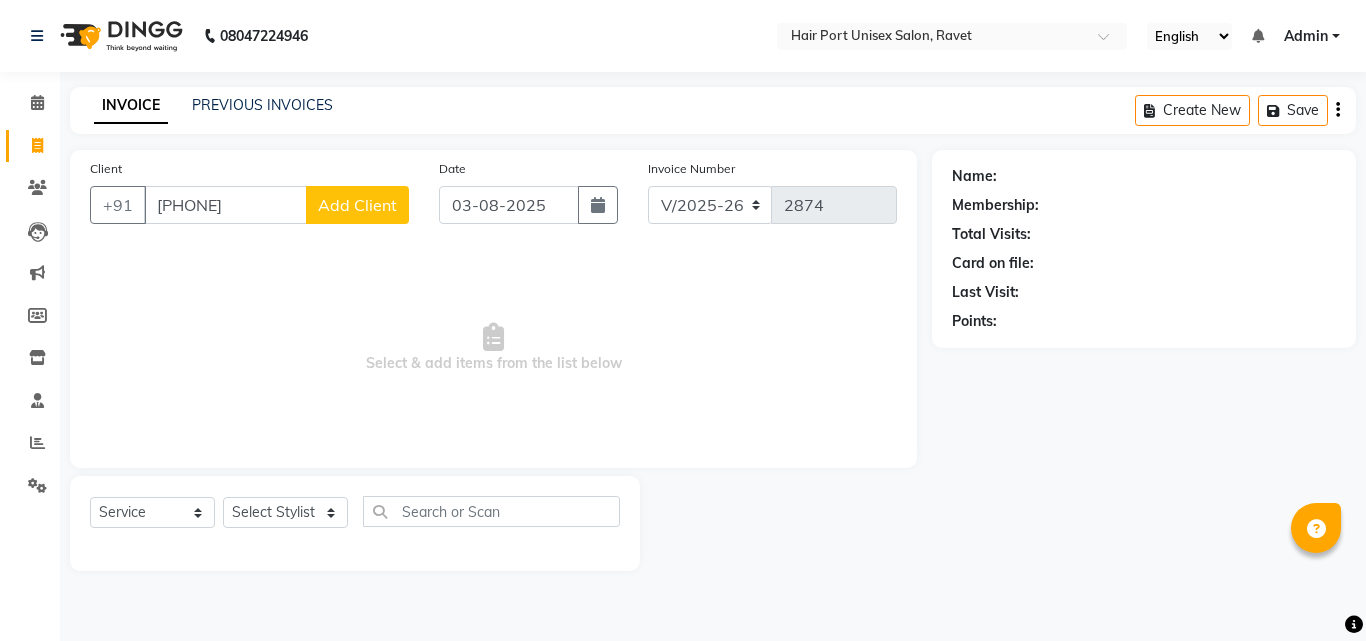 click on "Client +91 [PHONE] Add Client" 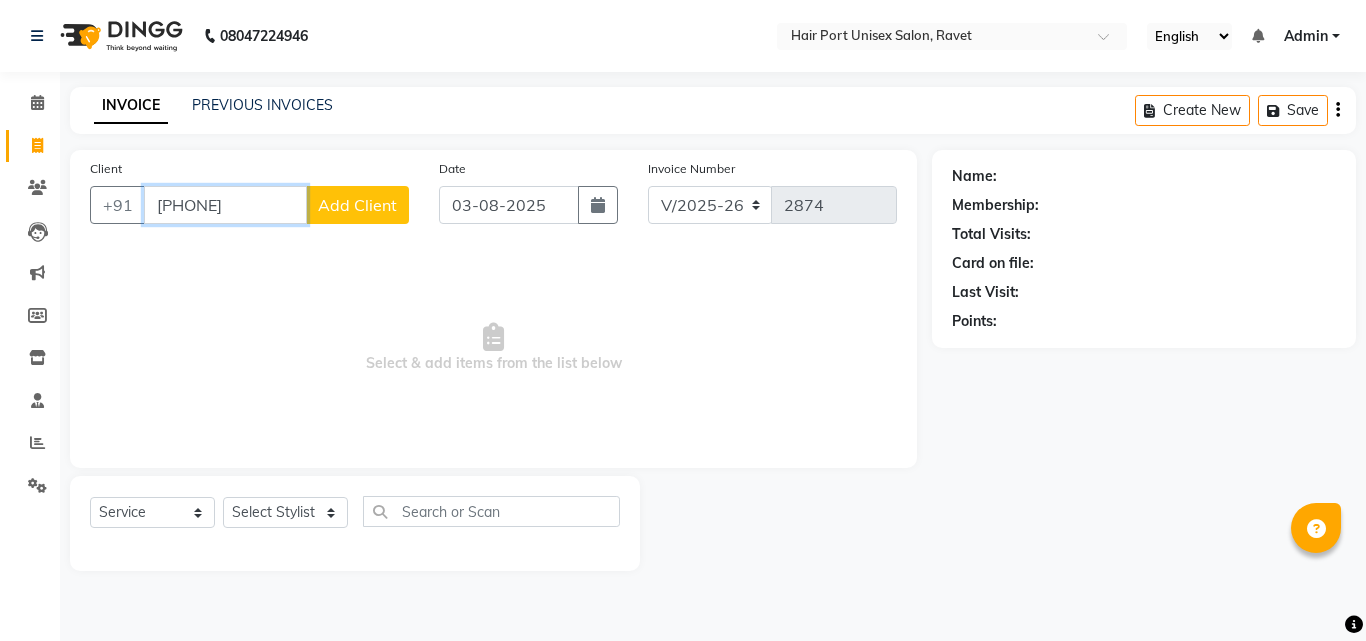 click on "[PHONE]" at bounding box center (225, 205) 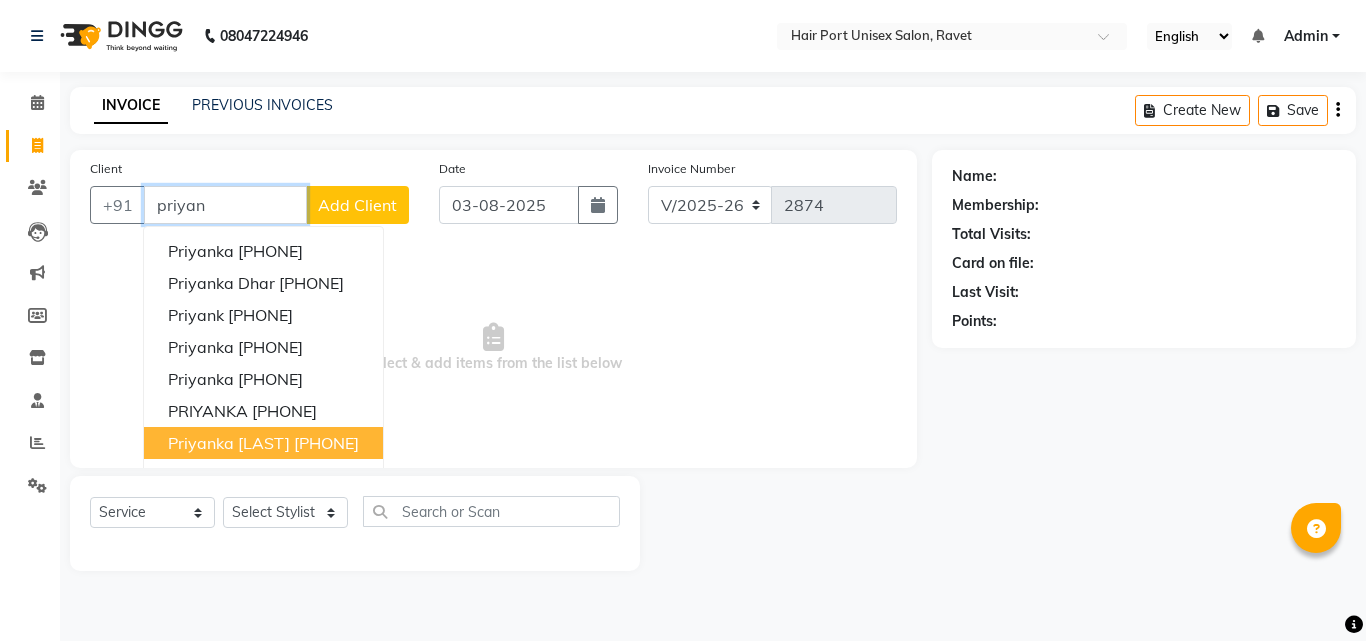 click on "Priyanka [LAST]" at bounding box center (229, 443) 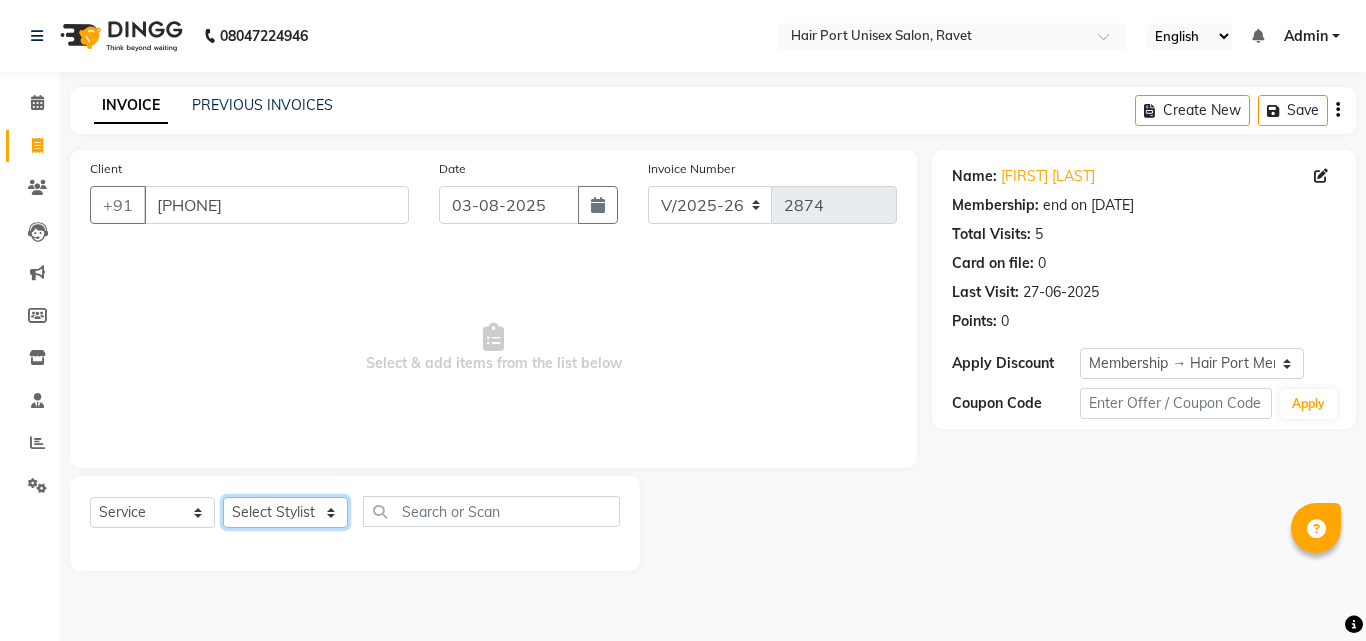 click on "Select Stylist Anushaka Parihar  Esmail Gufran Jyoti Disale Netaji Vishwanath Suryavanshi Rupali  Tanaji Vishwanath Suryavanshi Vinod Mane" 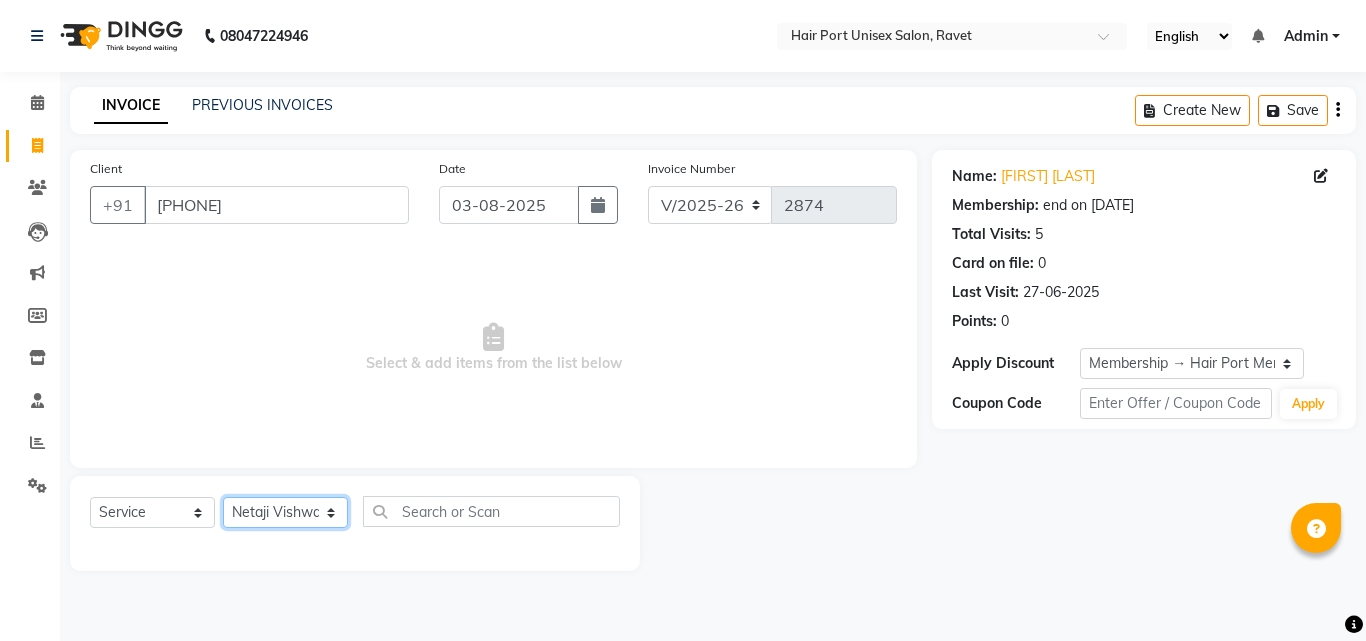 click on "Select Stylist Anushaka Parihar  Esmail Gufran Jyoti Disale Netaji Vishwanath Suryavanshi Rupali  Tanaji Vishwanath Suryavanshi Vinod Mane" 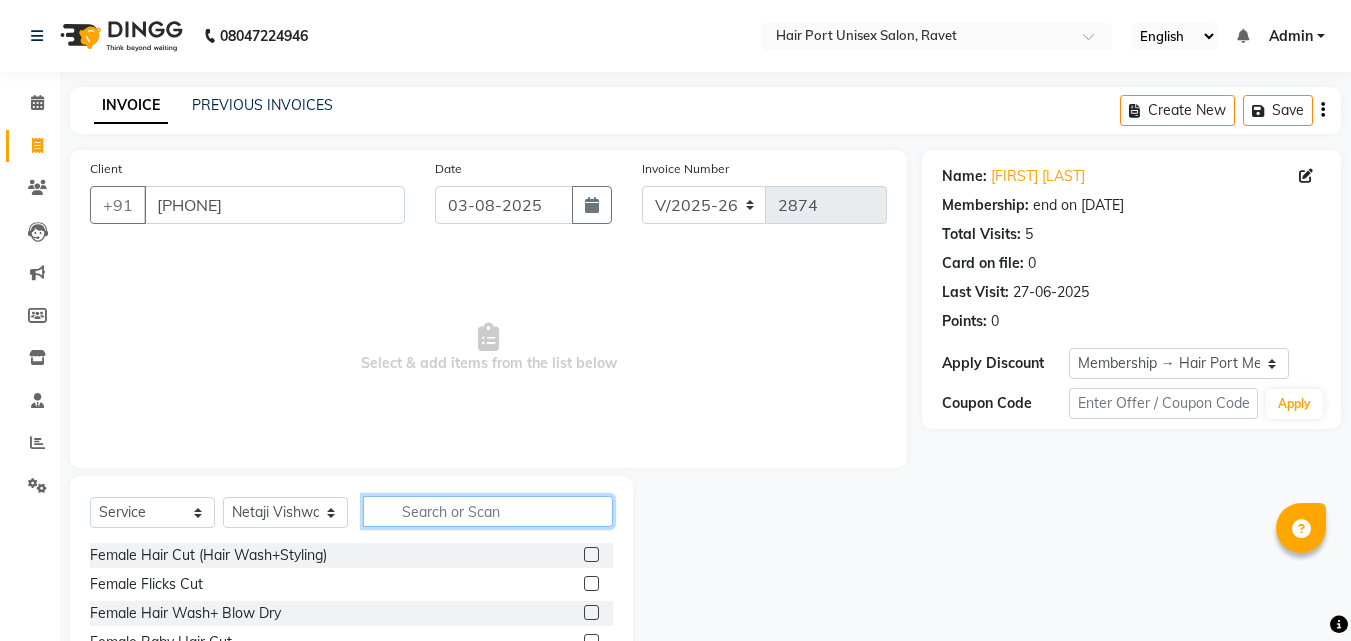 click 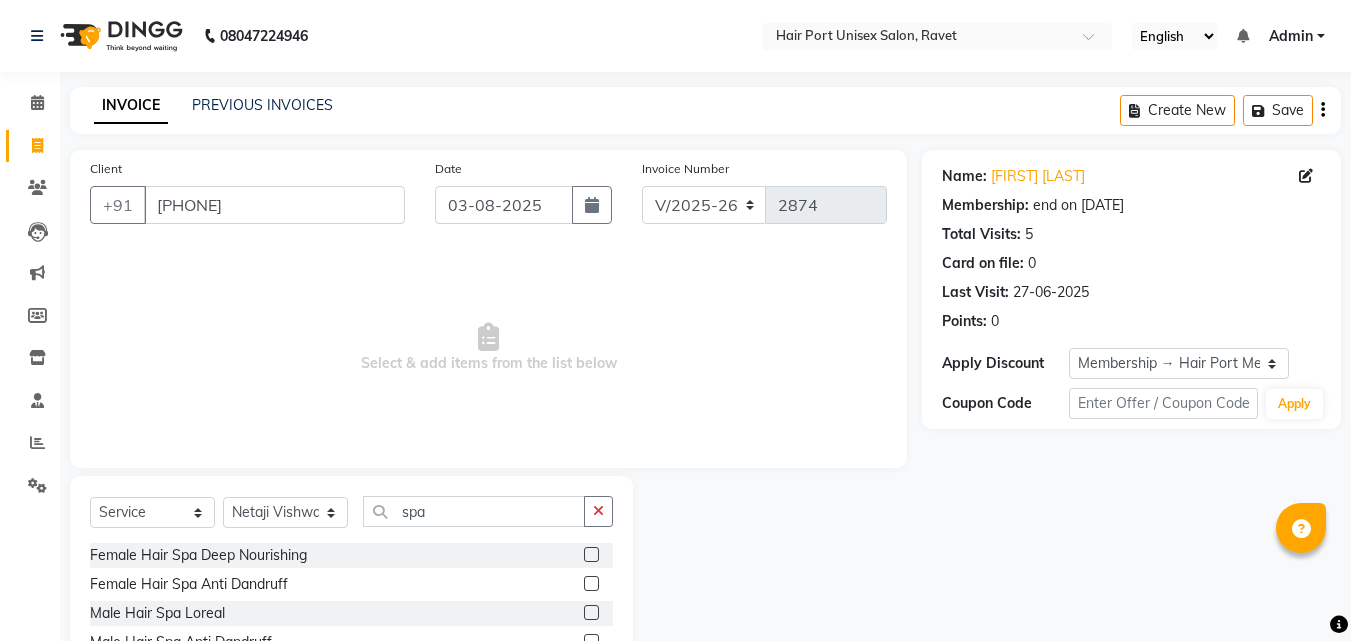 click on "Female Hair Spa Deep Nourishing" 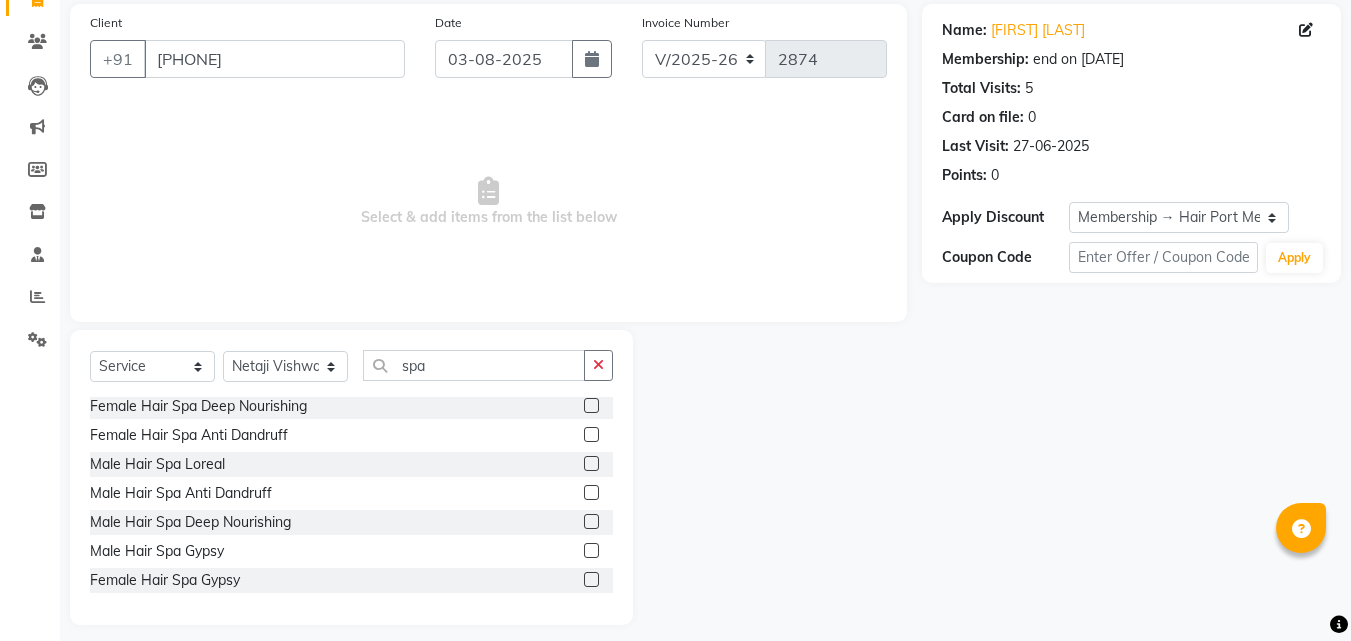 scroll, scrollTop: 160, scrollLeft: 0, axis: vertical 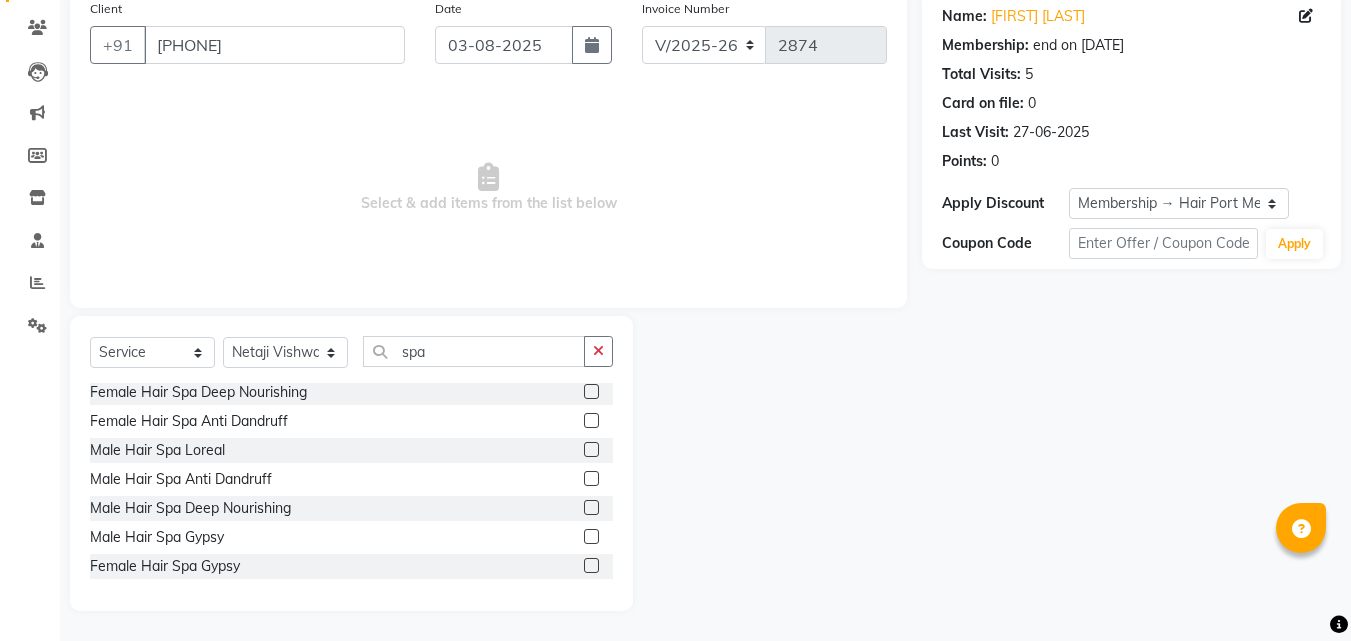 click 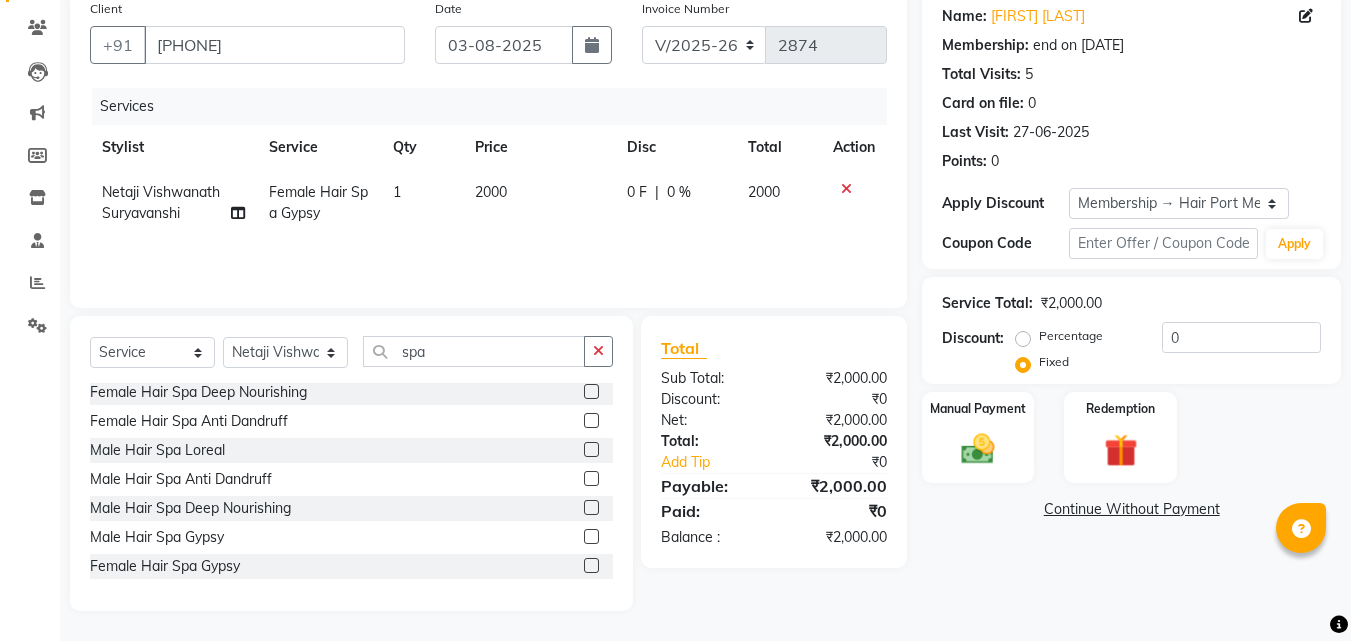 click on "0 F" 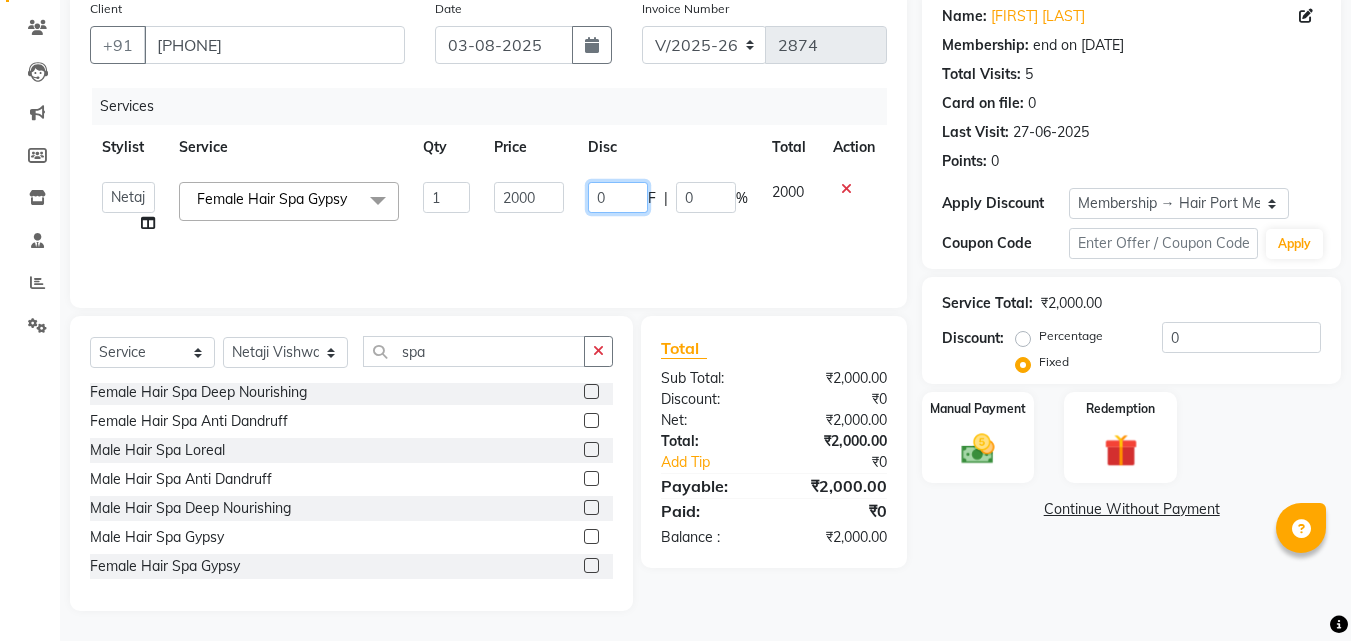 click on "0" 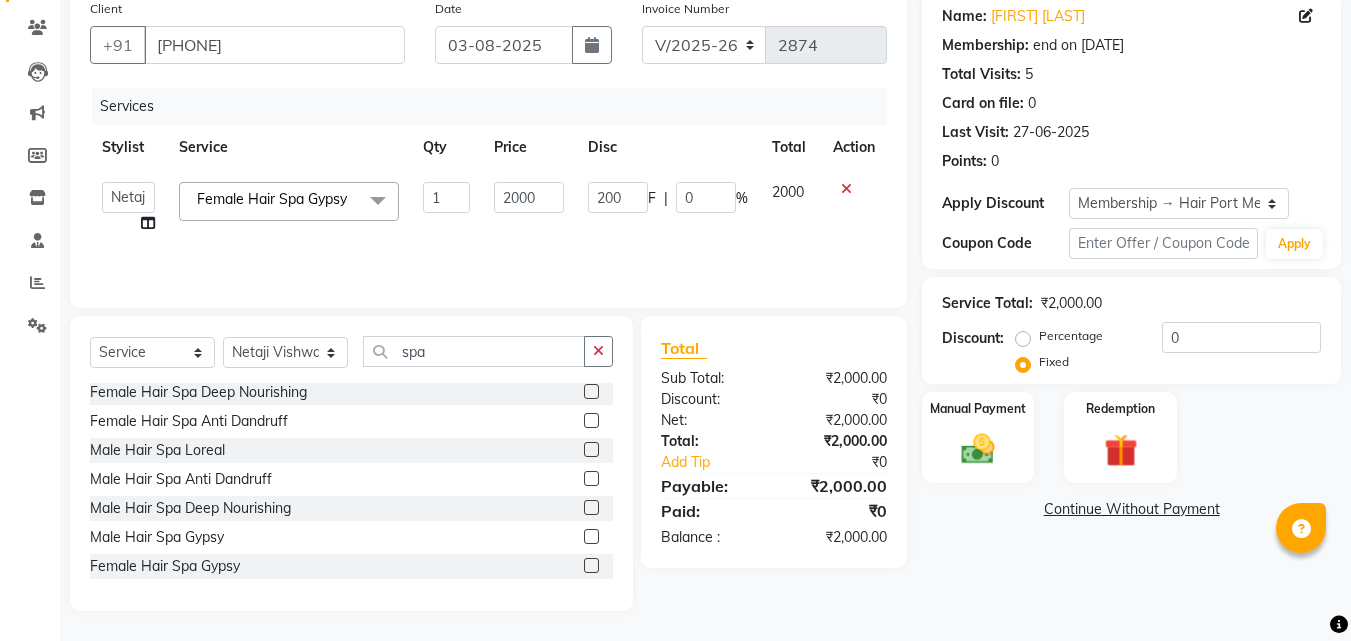click on "200 F | 0 %" 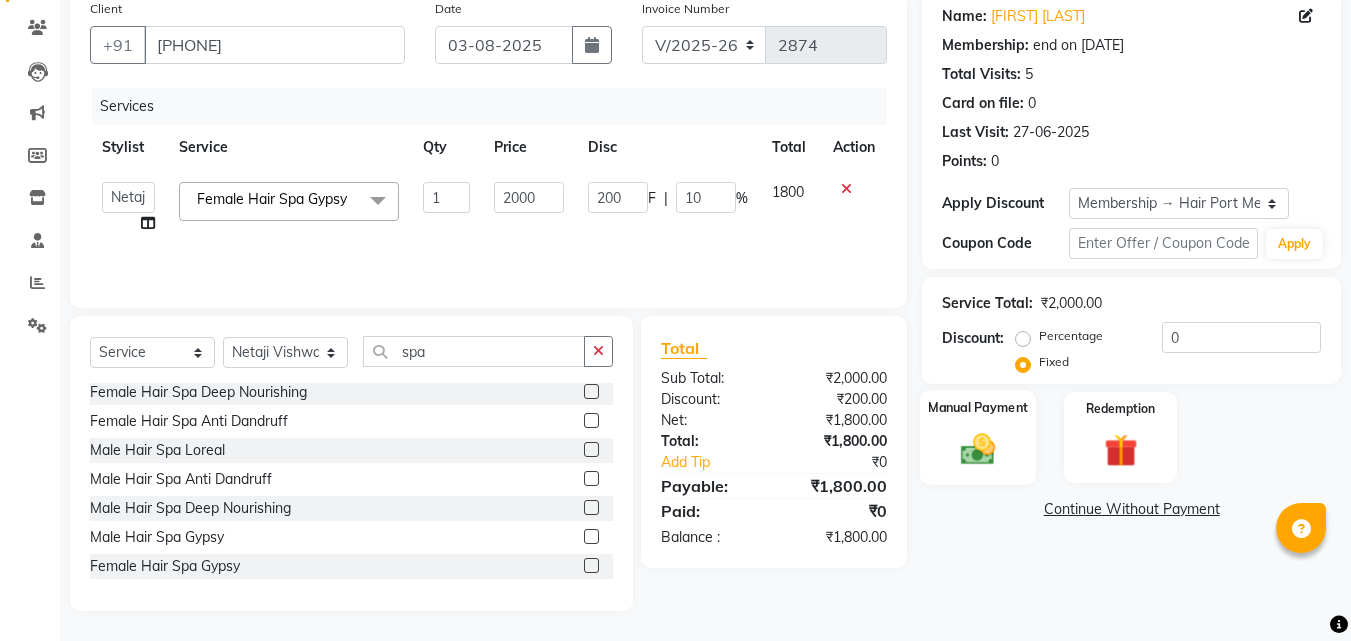 click 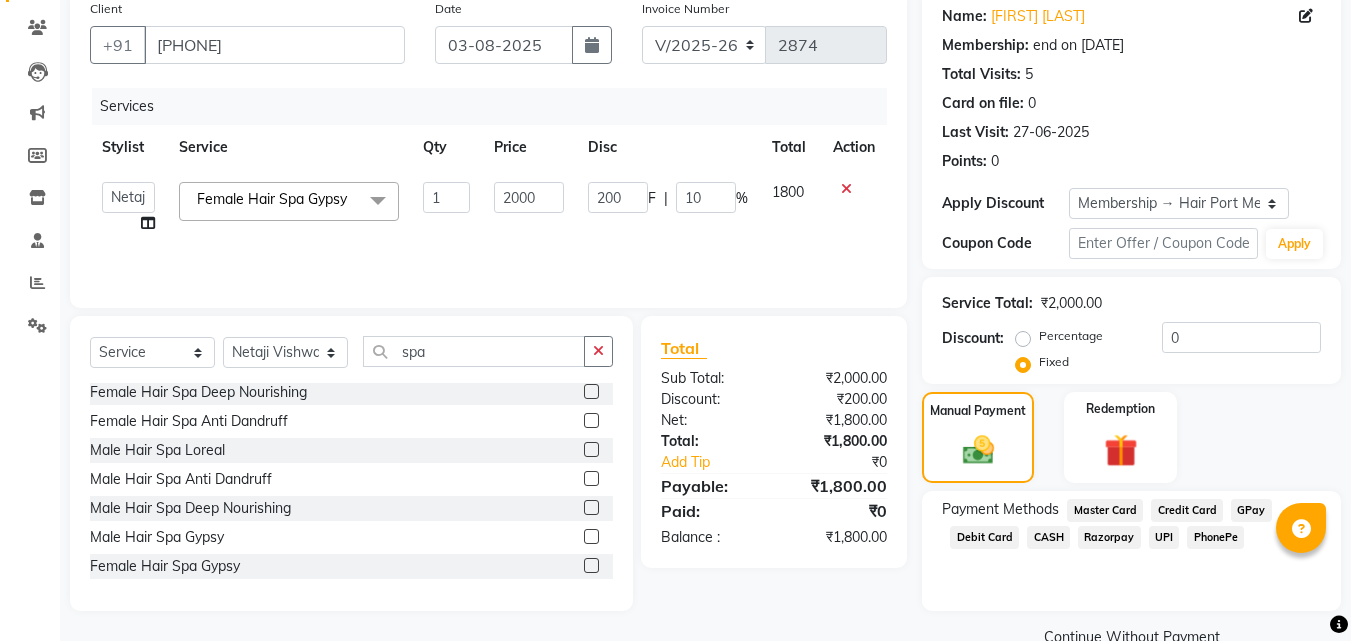 click on "UPI" 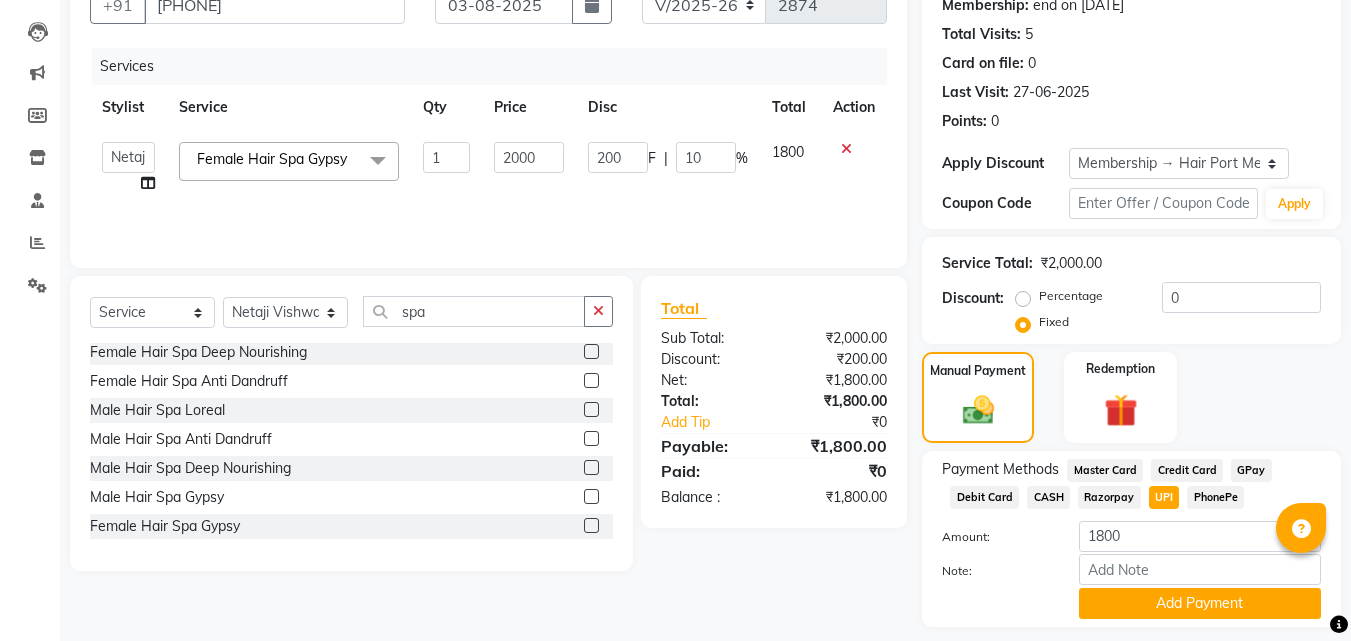 scroll, scrollTop: 257, scrollLeft: 0, axis: vertical 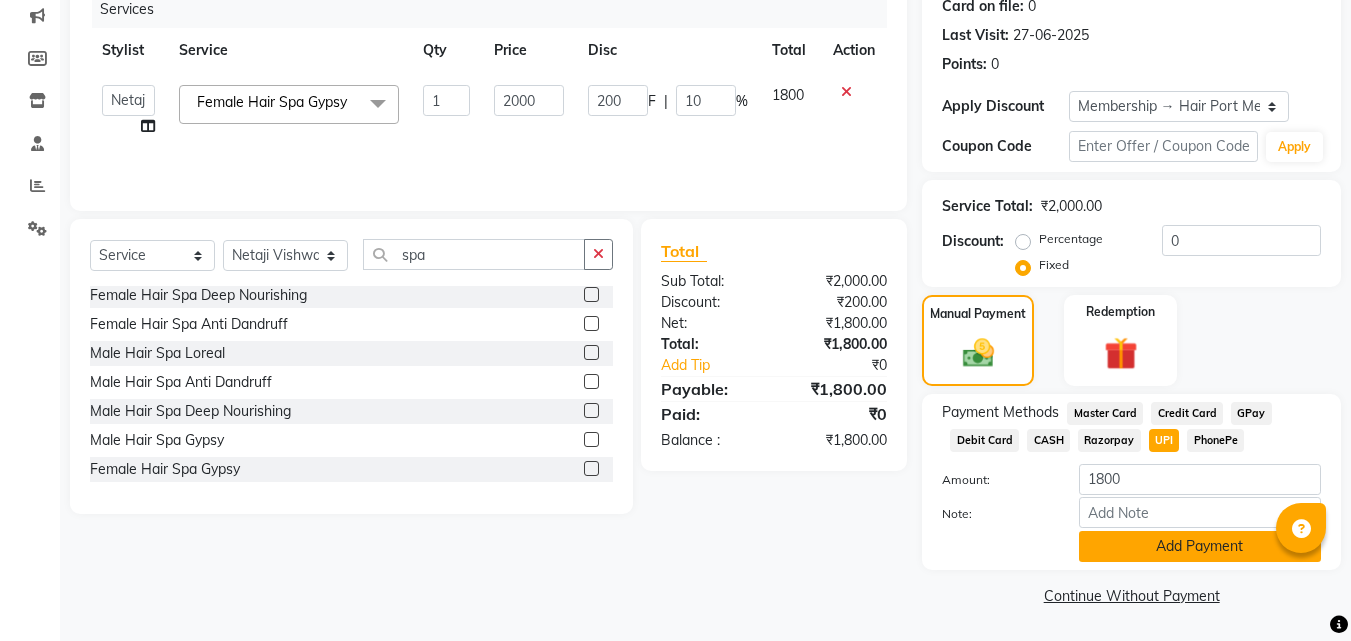 click on "Add Payment" 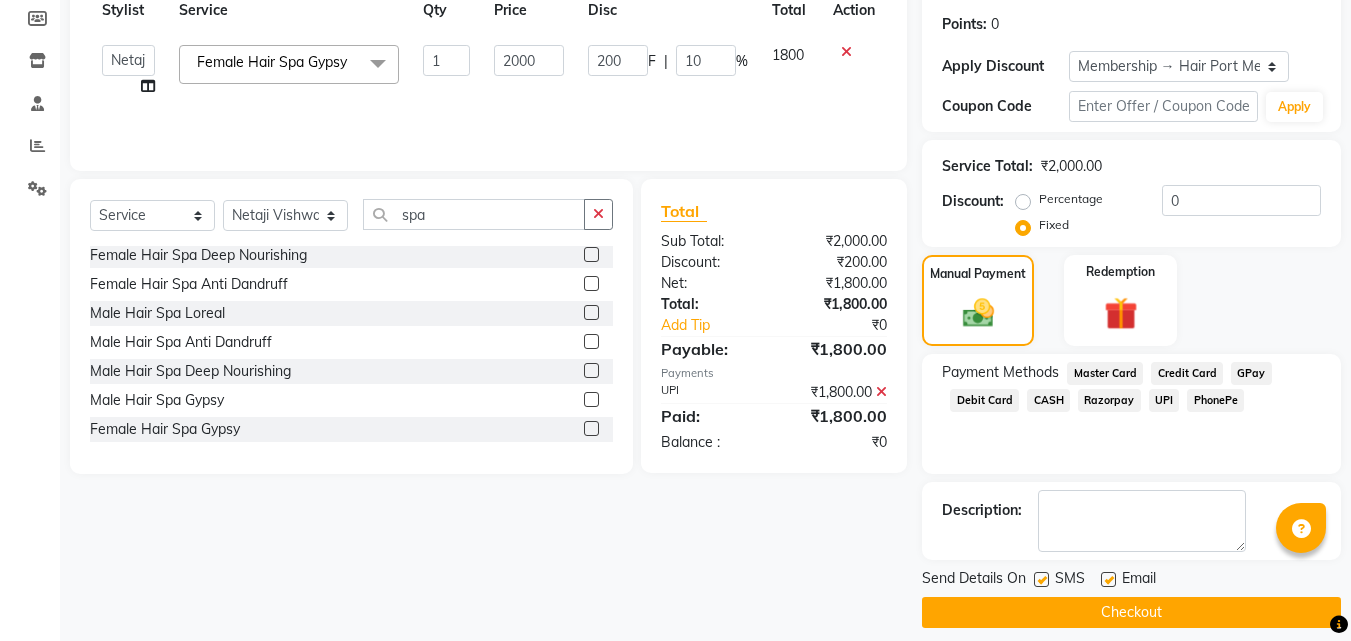 scroll, scrollTop: 314, scrollLeft: 0, axis: vertical 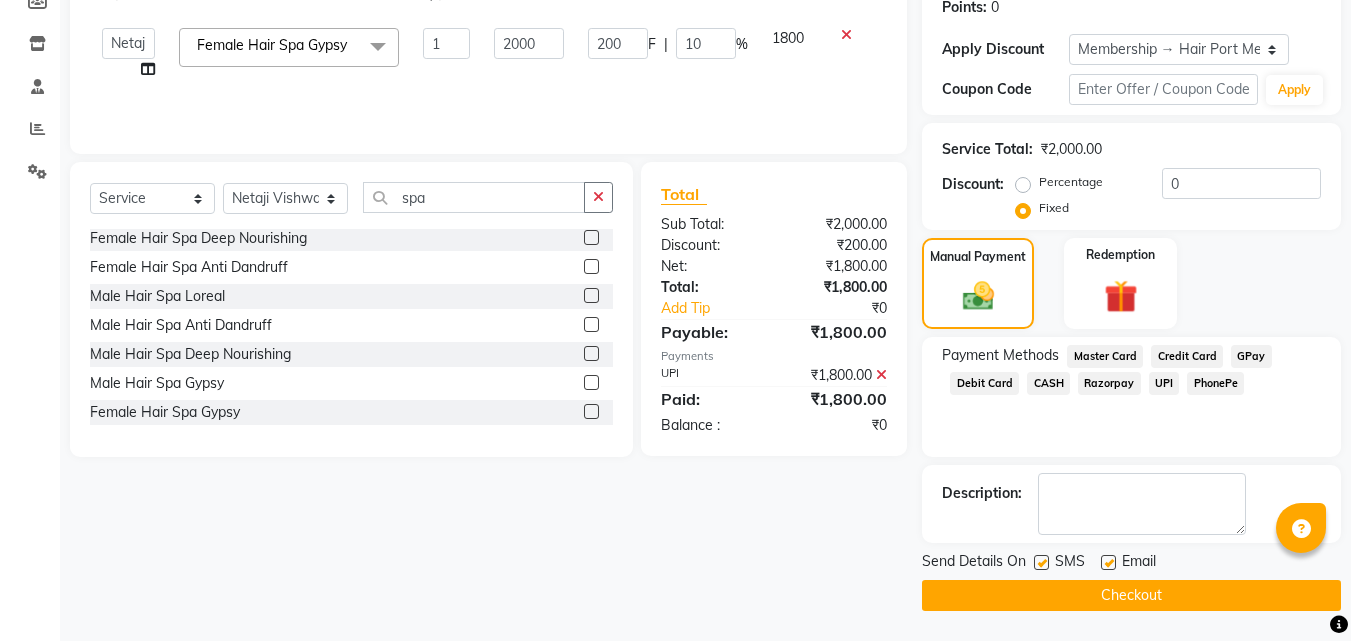 click on "Checkout" 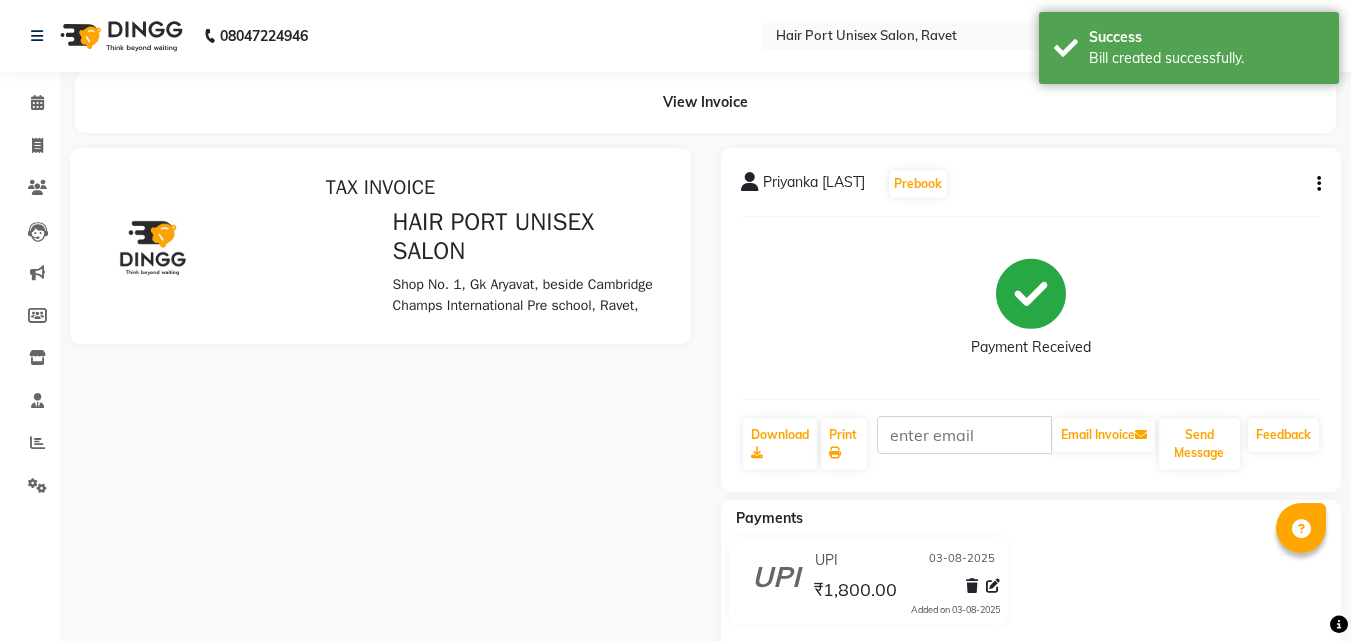 scroll, scrollTop: 0, scrollLeft: 0, axis: both 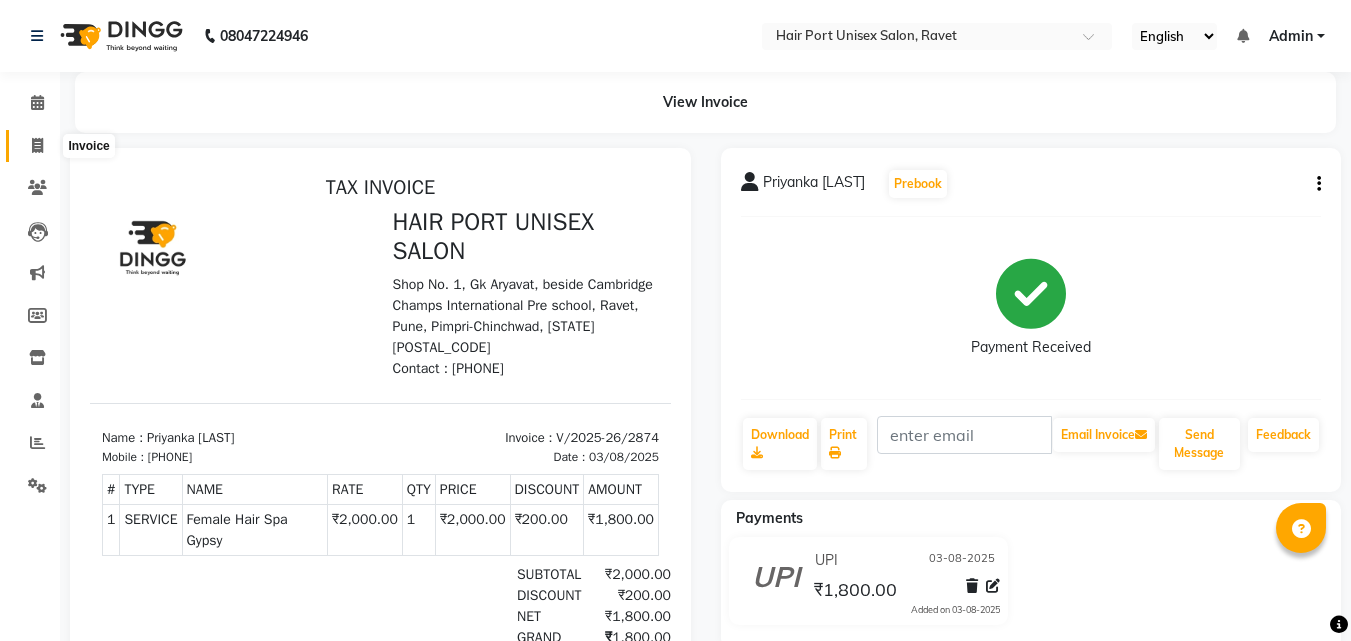 click 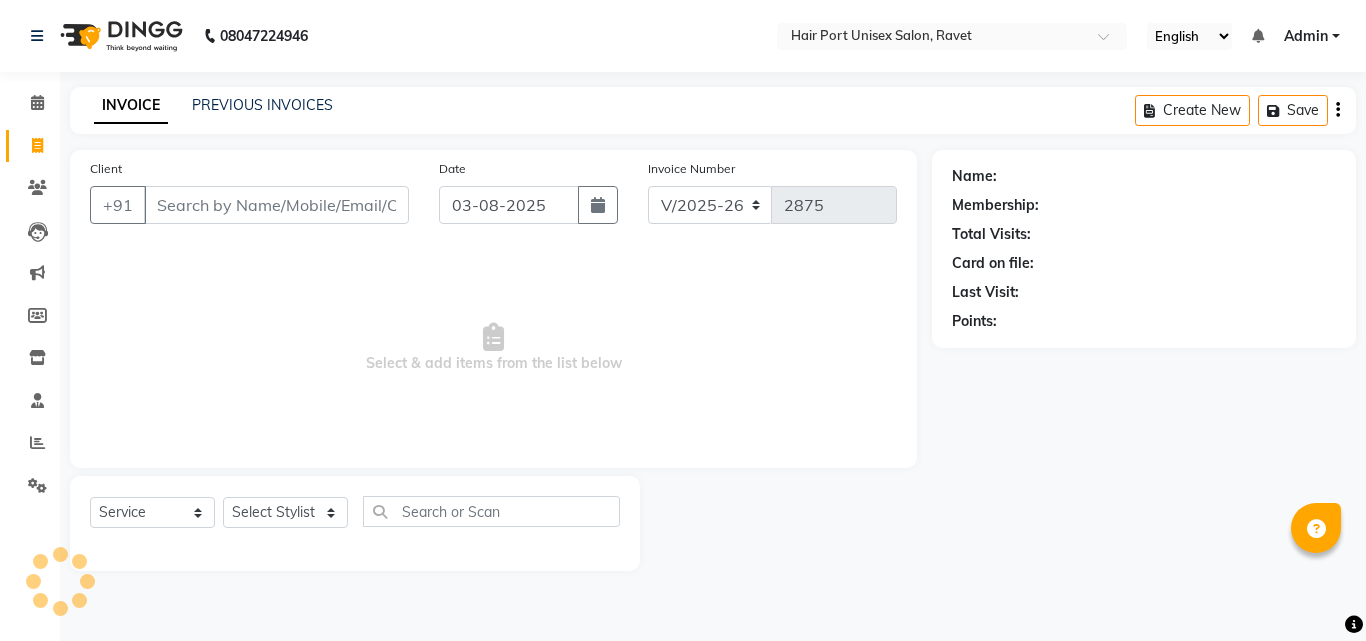 click on "Client" at bounding box center [276, 205] 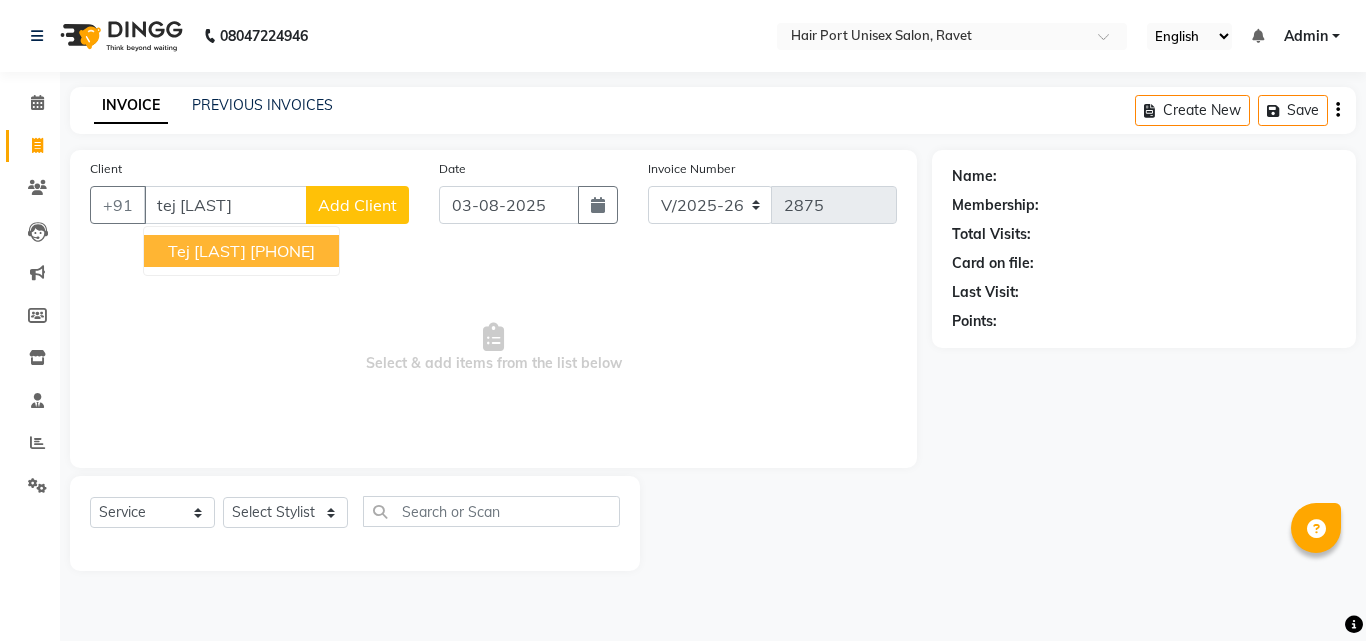 click on "[FIRST] [LAST] [PHONE]" at bounding box center (241, 251) 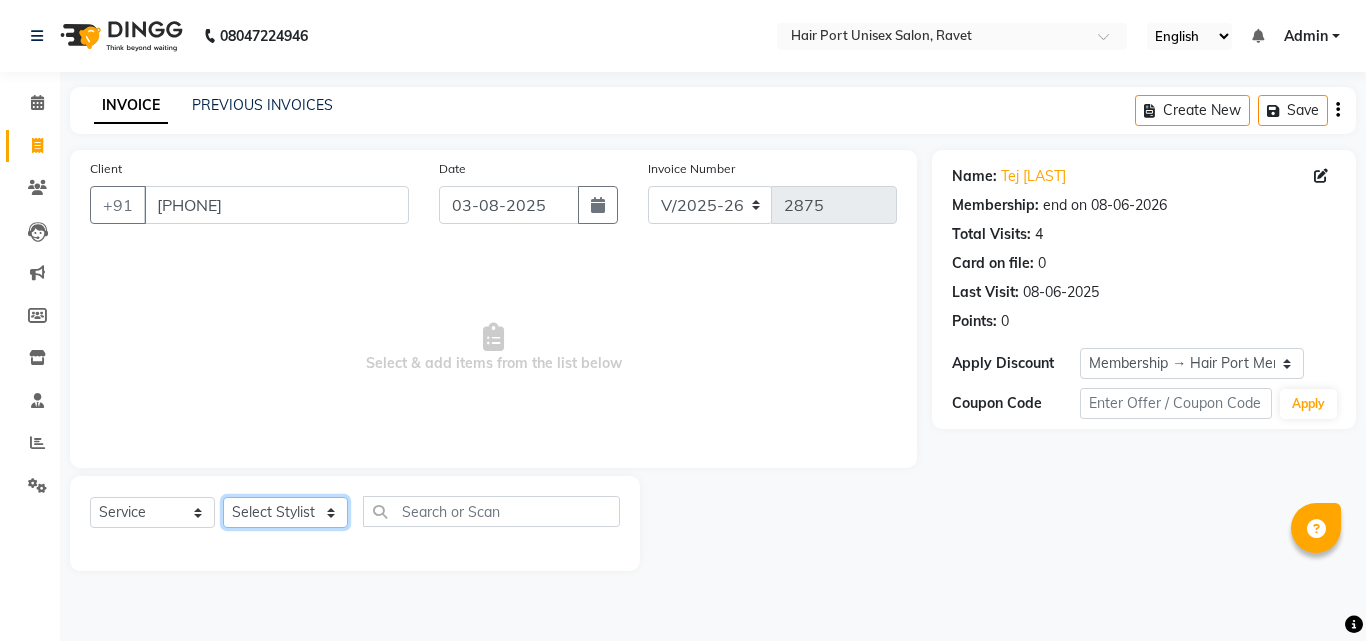 click on "Select Stylist Anushaka Parihar  Esmail Gufran Jyoti Disale Netaji Vishwanath Suryavanshi Rupali  Tanaji Vishwanath Suryavanshi Vinod Mane" 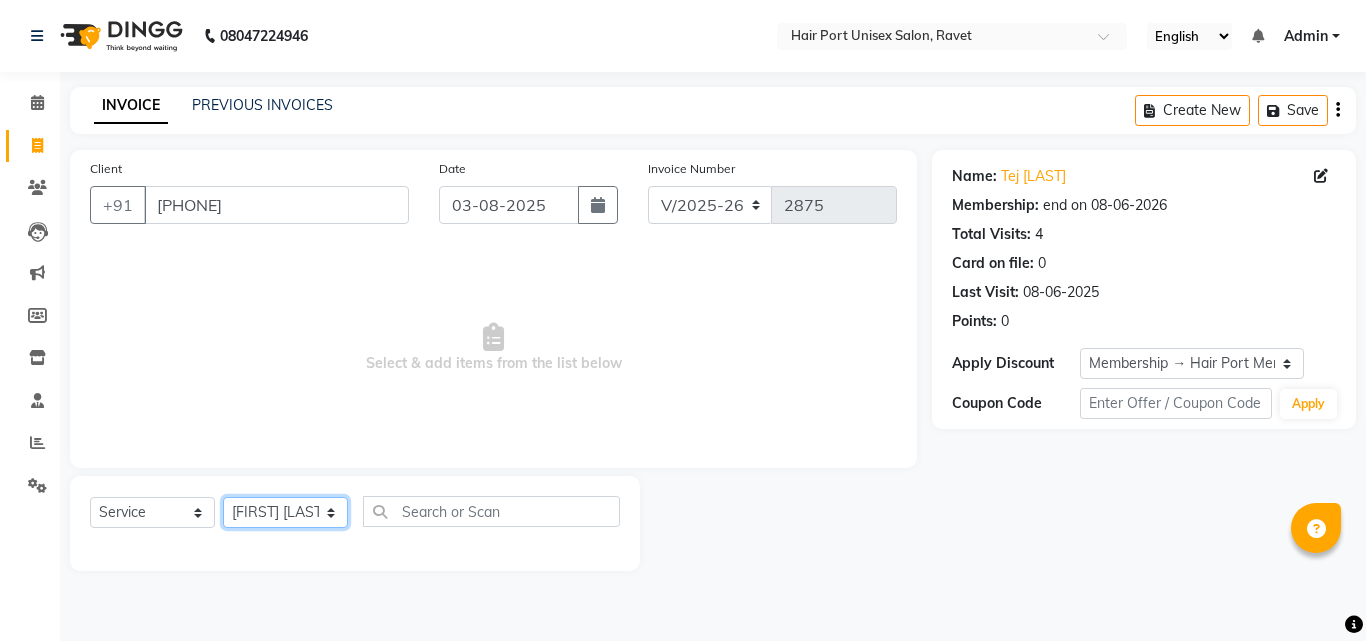 click on "Select Stylist Anushaka Parihar  Esmail Gufran Jyoti Disale Netaji Vishwanath Suryavanshi Rupali  Tanaji Vishwanath Suryavanshi Vinod Mane" 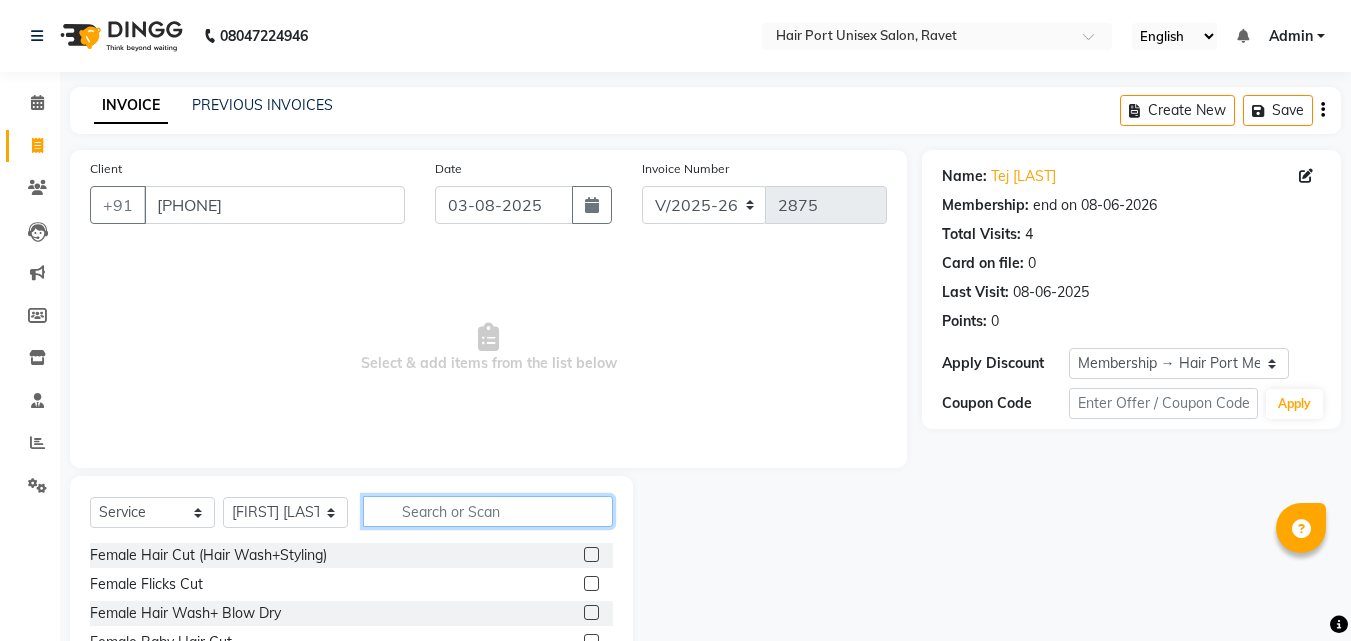 click 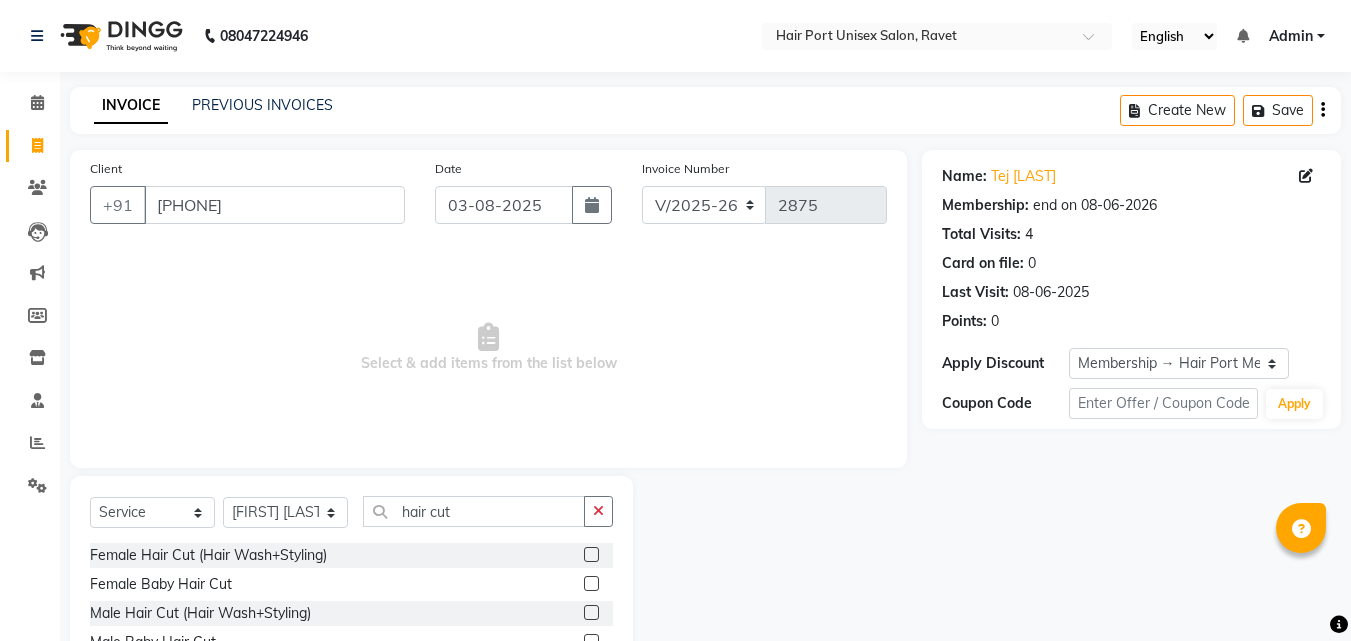 click 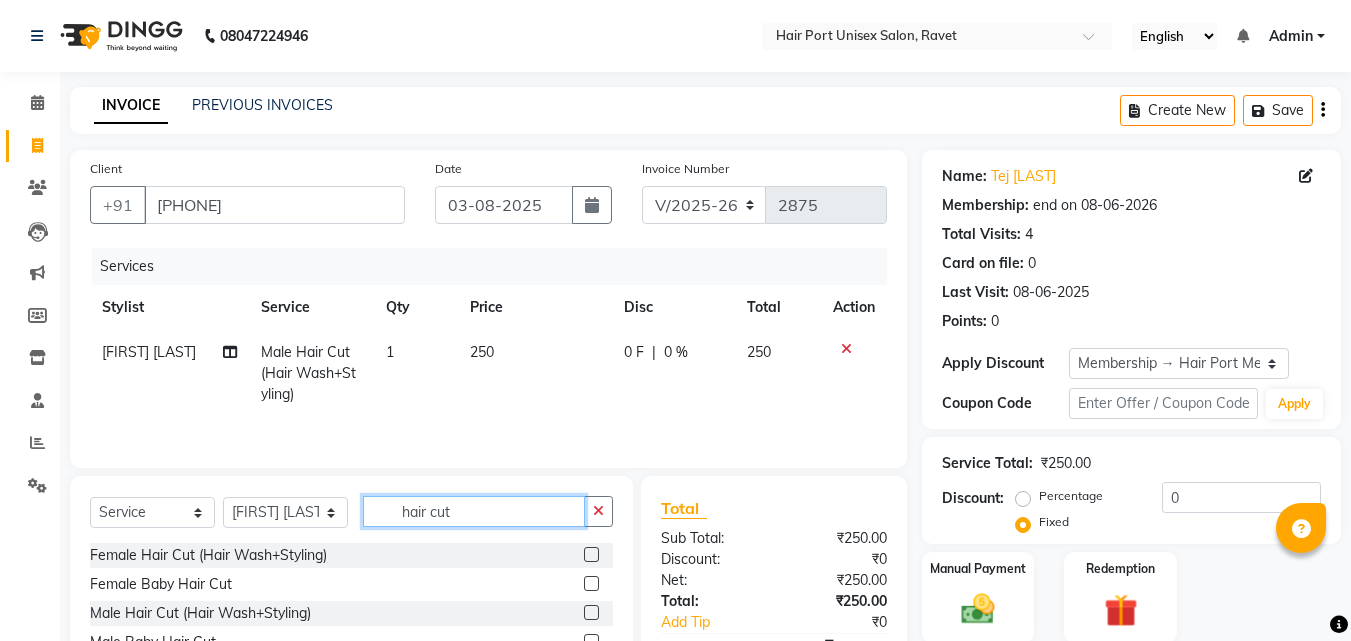click on "hair cut" 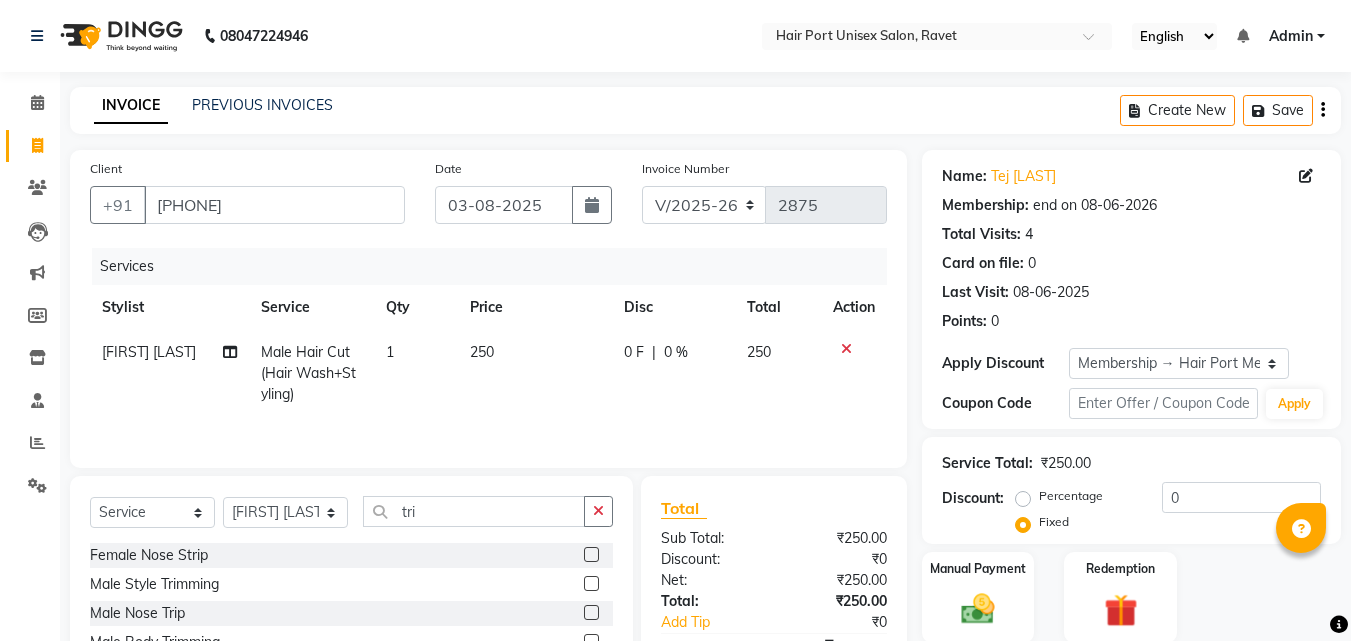 click 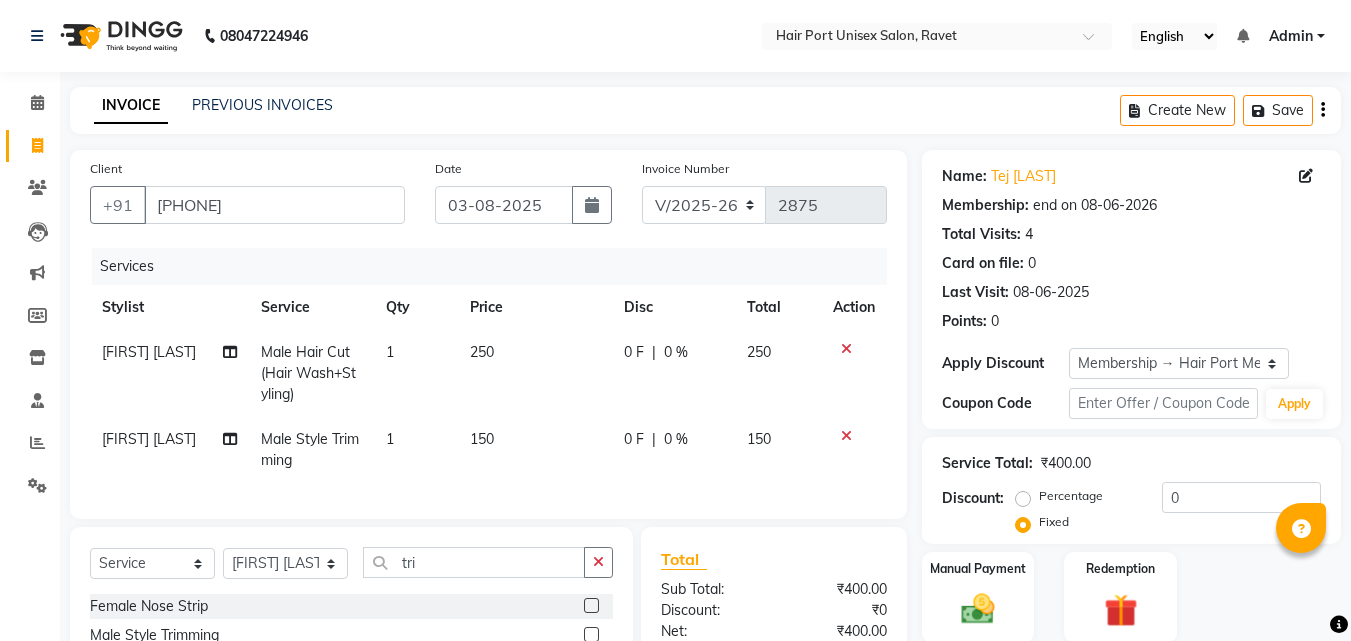 click on "0 F" 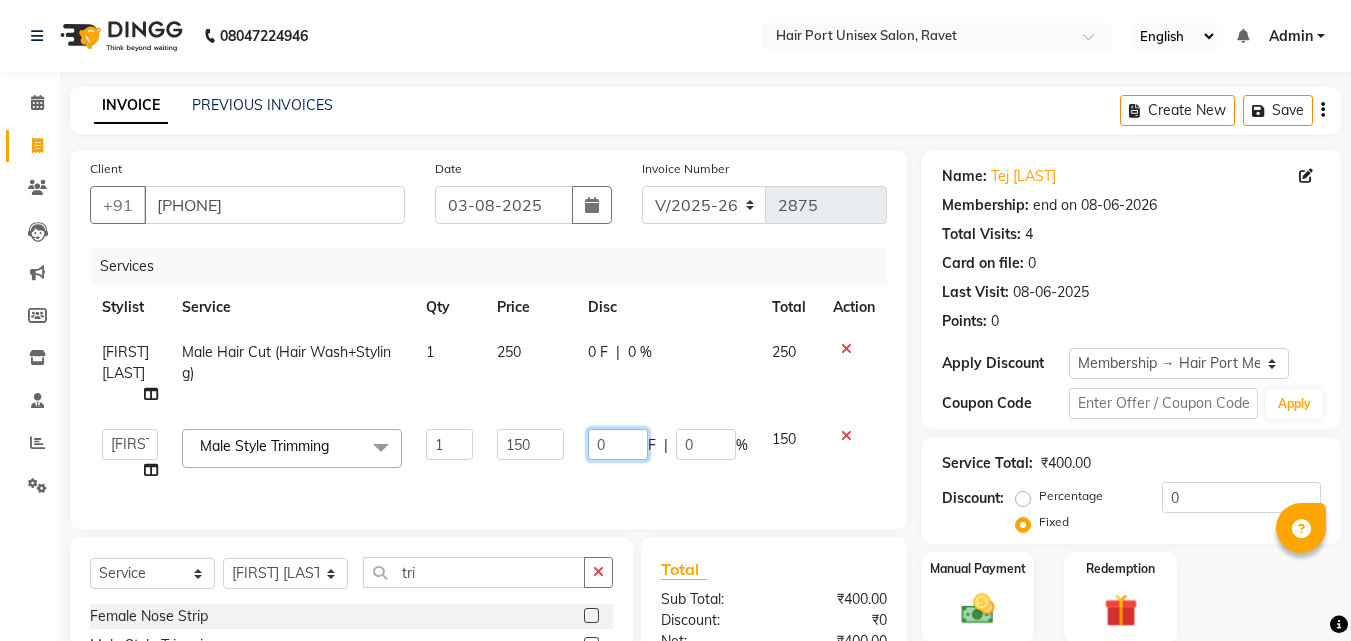 click on "0" 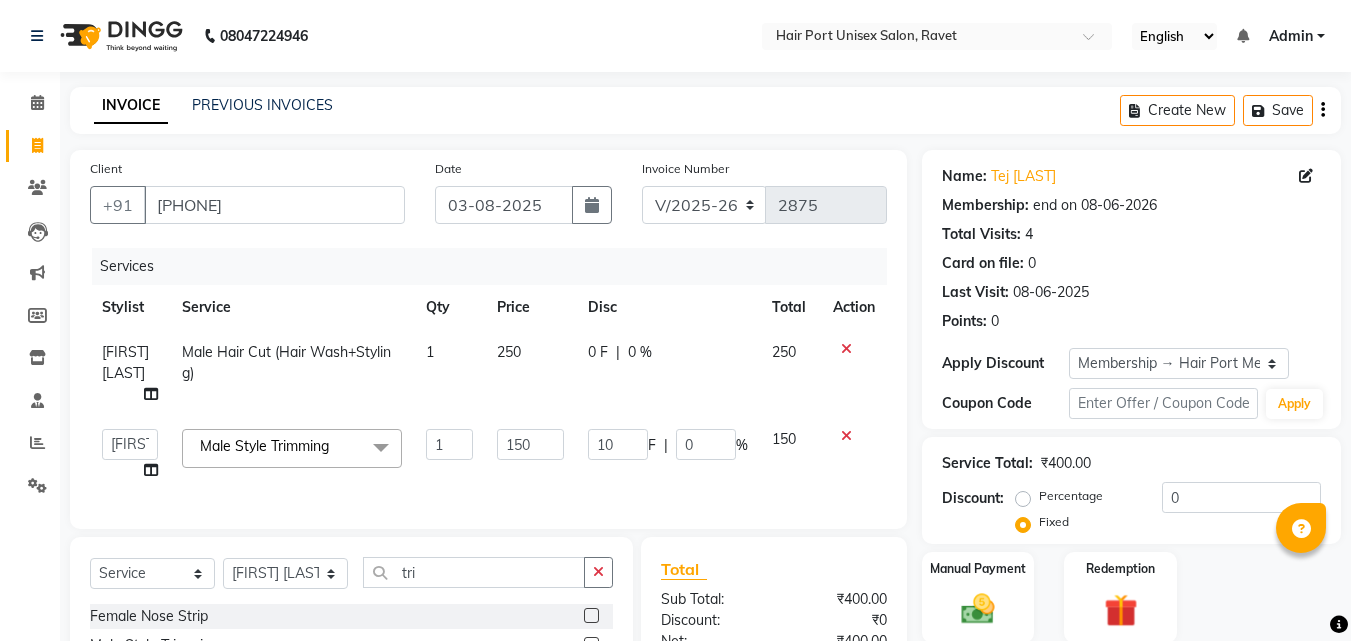 click on "Services Stylist Service Qty Price Disc Total Action Tanaji Vishwanath Suryavanshi Male Hair Cut (Hair Wash+Styling) 1 250 0 F | 0 % 250  Anushaka Parihar    Esmail   Gufran   Jyoti Disale   Netaji Vishwanath Suryavanshi   Rupali    Tanaji Vishwanath Suryavanshi   Vinod Mane  Male Style Trimming   x Female Hair Cut (Hair Wash+Styling) Female Flicks Cut Female Hair Wash+ Blow Dry Female Baby Hair Cut Female Treated Hair Wash+ Blow Dry Female Styling Short Hair Female Styling Medium Hair Female Styling Long Hair  Female Styling Iron/Tong Short Hair Female Styling Iron/Tong Medium Hair Female Styling Iron/Tong Long Hair Female Straightening Short Hair Female Straightening Medium Hair Female Staightening Long Hair Female Smoothing Short Hair Female Smoothing Medium Hair Female Smoothing Long Hair Female Nanoplastla Short Hair Female Nanoplastla Medium Hair Female Nanoplastla Long Hair  Female Keratin Short Hair Female Keratin Medium Hair  Female Keratin Long Hair Female Bluetox Short Hair Female Head Massage 1 F" 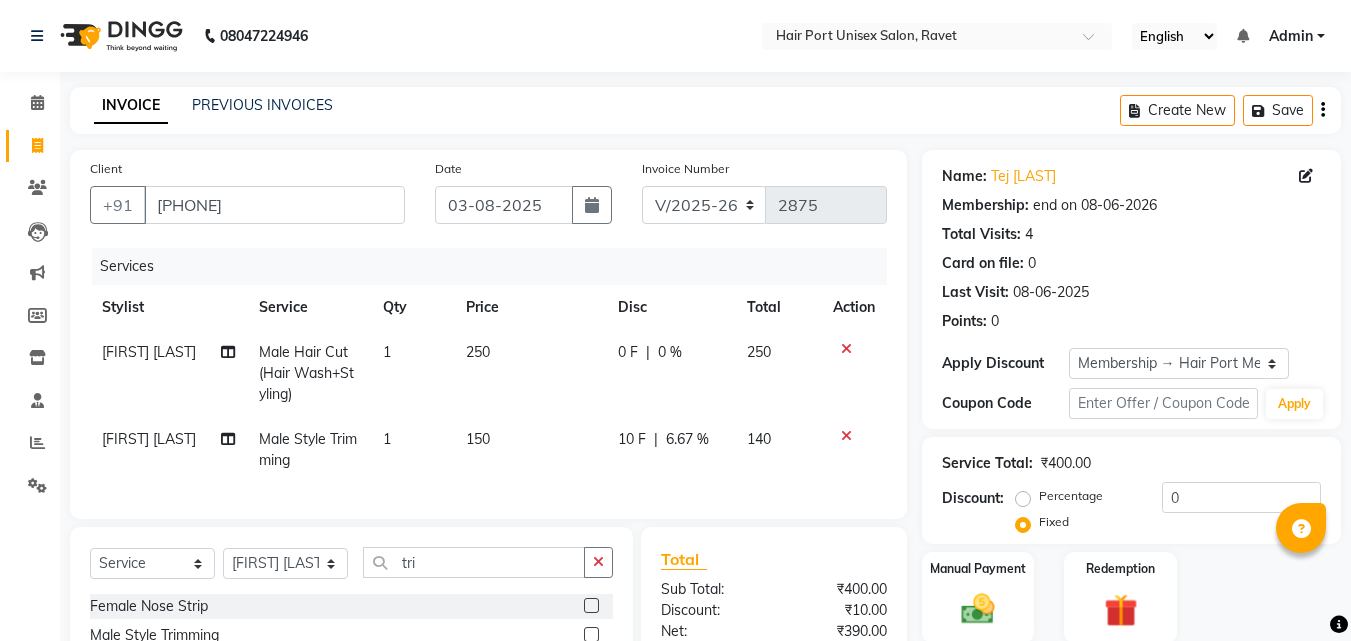 click on "0 F" 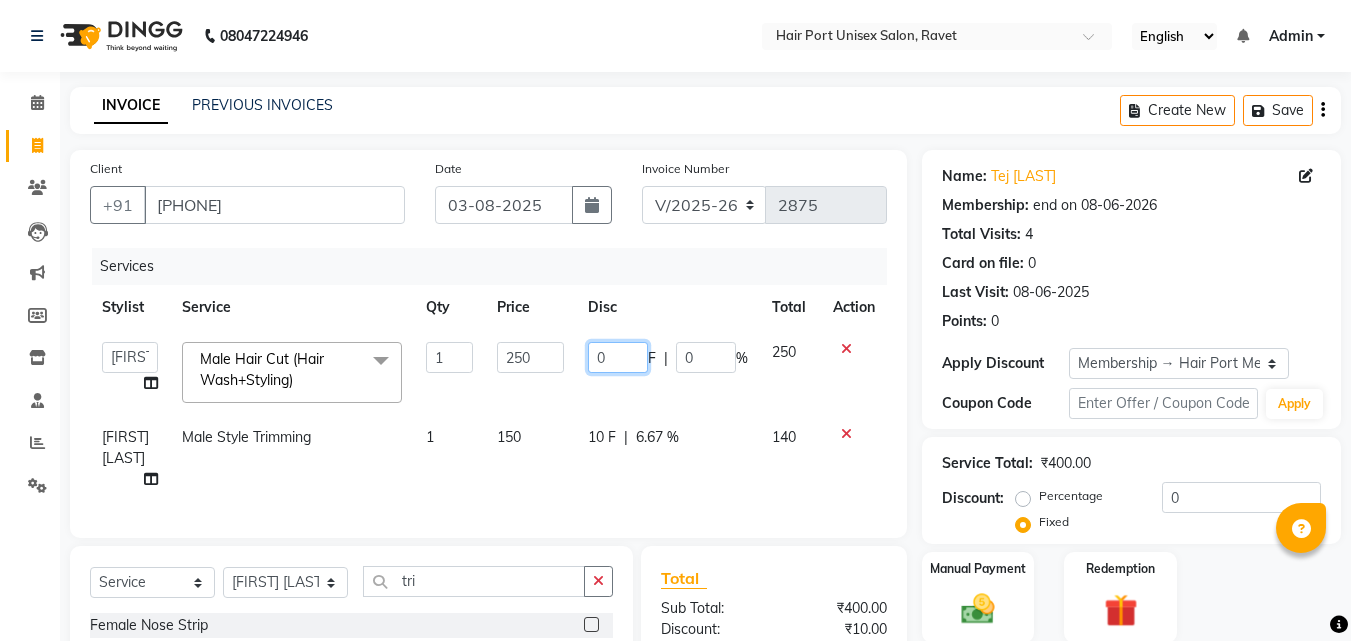 click on "0" 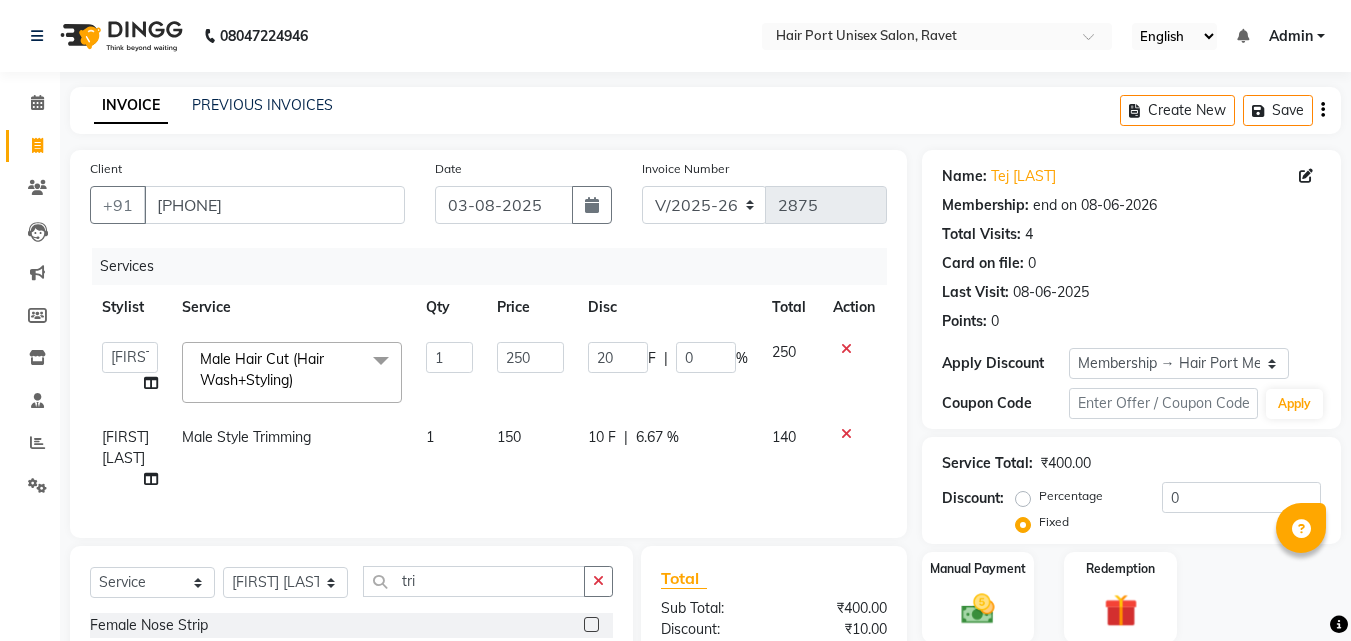 click on "20 F | 0 %" 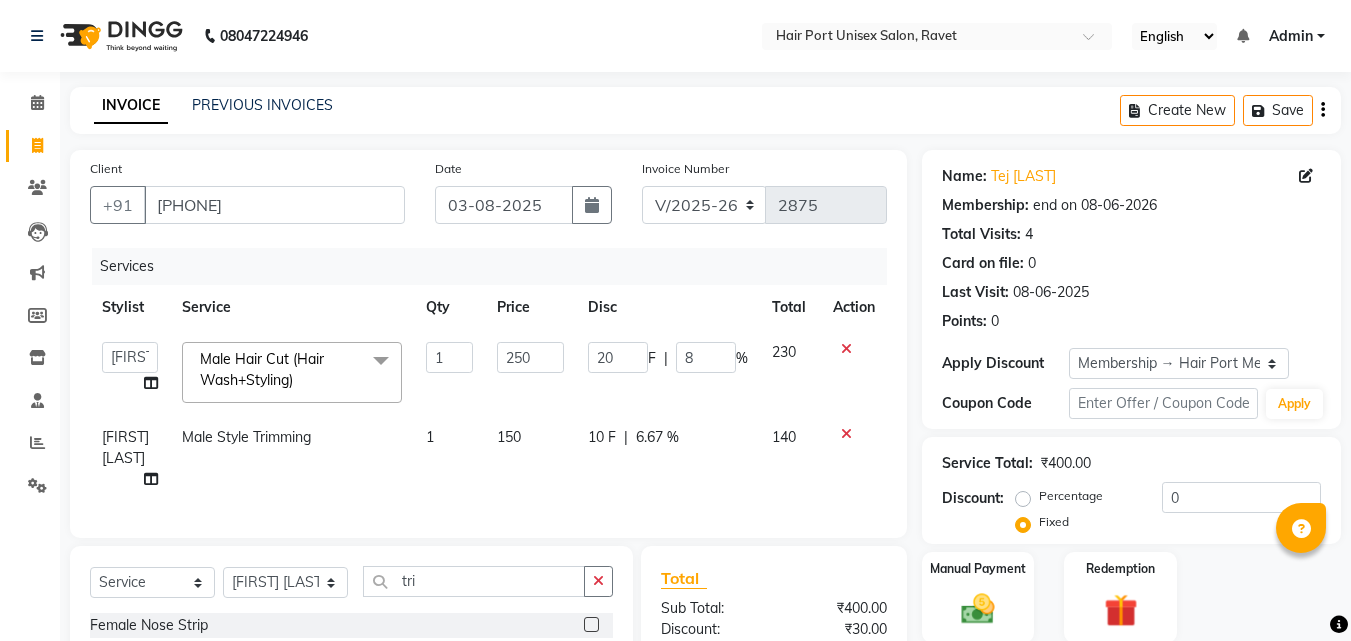click on "Client +91 [PHONE] Date 03-08-2025 Invoice Number V/2025 V/2025-26 2875 Services Stylist Service Qty Price Disc Total Action [FIRST] [LAST] Esmail Gufran Jyoti Disale [FIRST] [LAST] Rupali Tanaji Vishwanath Suryavanshi Vinod Mane Male Hair Cut (Hair Wash+Styling) x Female Hair Cut (Hair Wash+Styling) Female Flicks Cut Female Hair Wash+ Blow Dry Female Baby Hair Cut Female Treated Hair Wash+ Blow Dry Female Styling Short Hair Female Styling Medium Hair Female Styling Long Hair Female Styling Iron/Tong Short Hair Female Styling Iron/Tong Medium Hair Female Styling Iron/Tong Long Hair Female Straightening Short Hair Female Straightening Medium Hair Female Staightening Long Hair Female Smoothing Short Hair Female Smoothing Medium Hair Female Smoothing Long Hair Female Nanoplastla Short Hair Female Nanoplastla Medium Hair Female Nanoplastla Long Hair Female Keratin Short Hair Female Keratin Medium Hair Female Keratin Long Hair Female Bluetox Short Hair Female Head Massage" 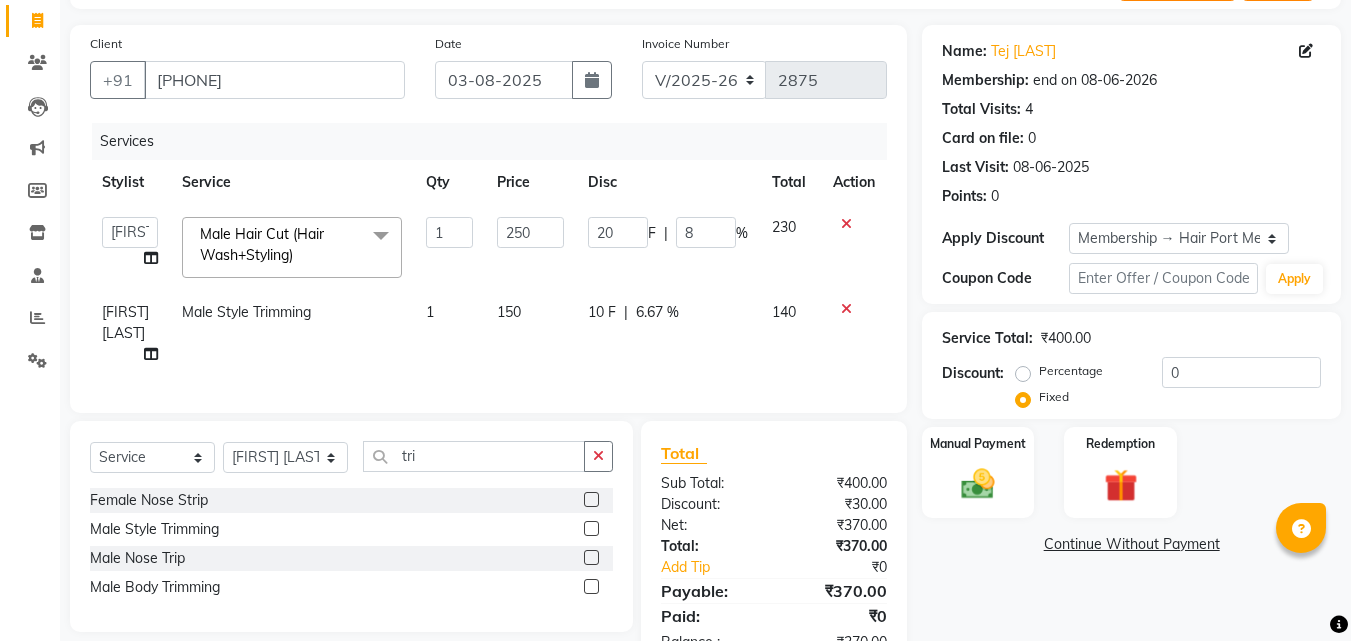 scroll, scrollTop: 223, scrollLeft: 0, axis: vertical 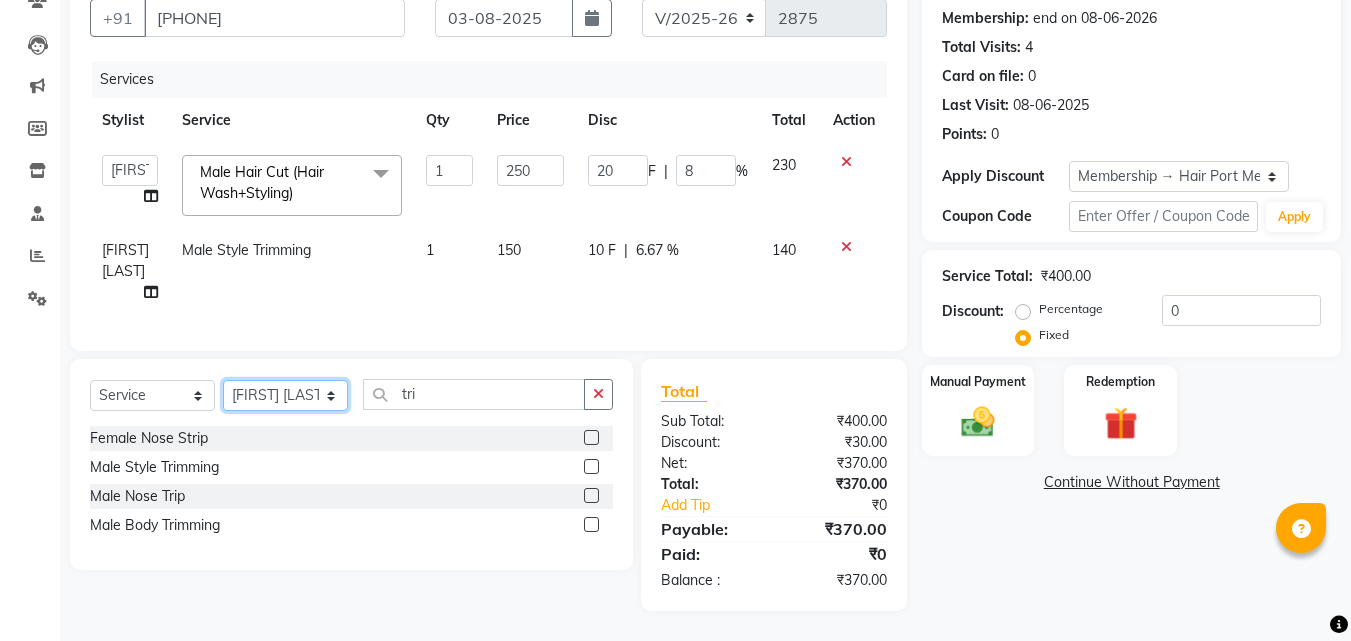 click on "Select Stylist Anushaka Parihar  Esmail Gufran Jyoti Disale Netaji Vishwanath Suryavanshi Rupali  Tanaji Vishwanath Suryavanshi Vinod Mane" 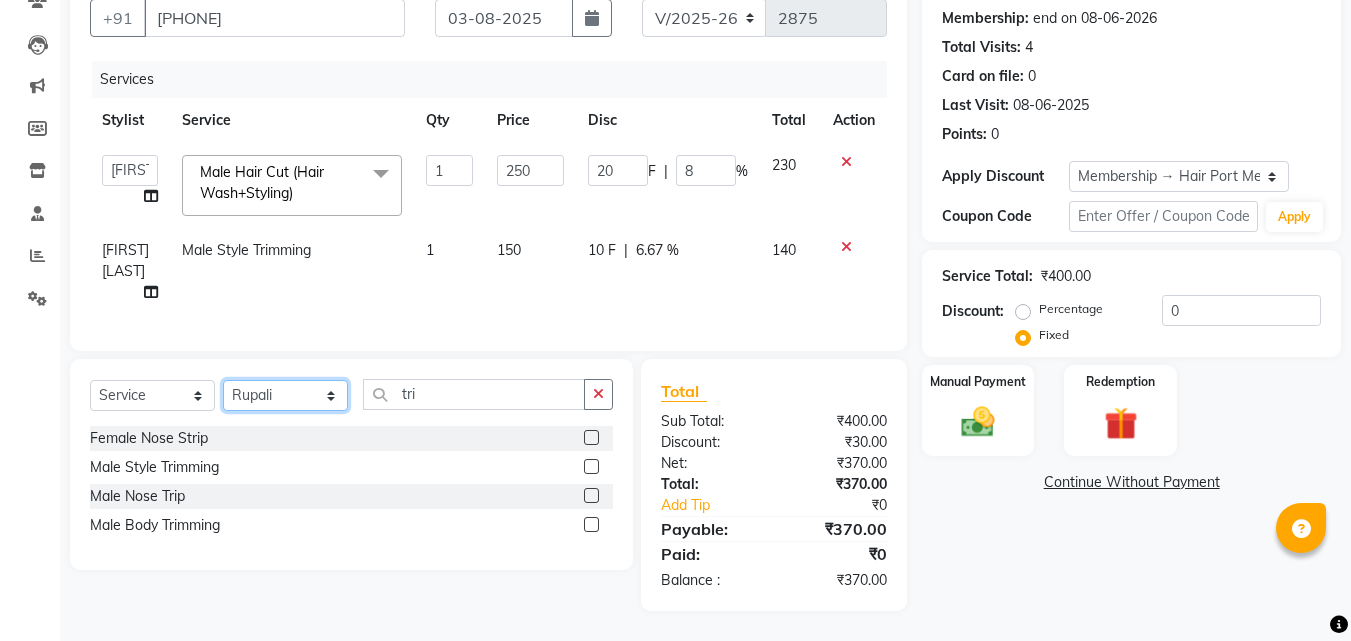 click on "Select Stylist Anushaka Parihar  Esmail Gufran Jyoti Disale Netaji Vishwanath Suryavanshi Rupali  Tanaji Vishwanath Suryavanshi Vinod Mane" 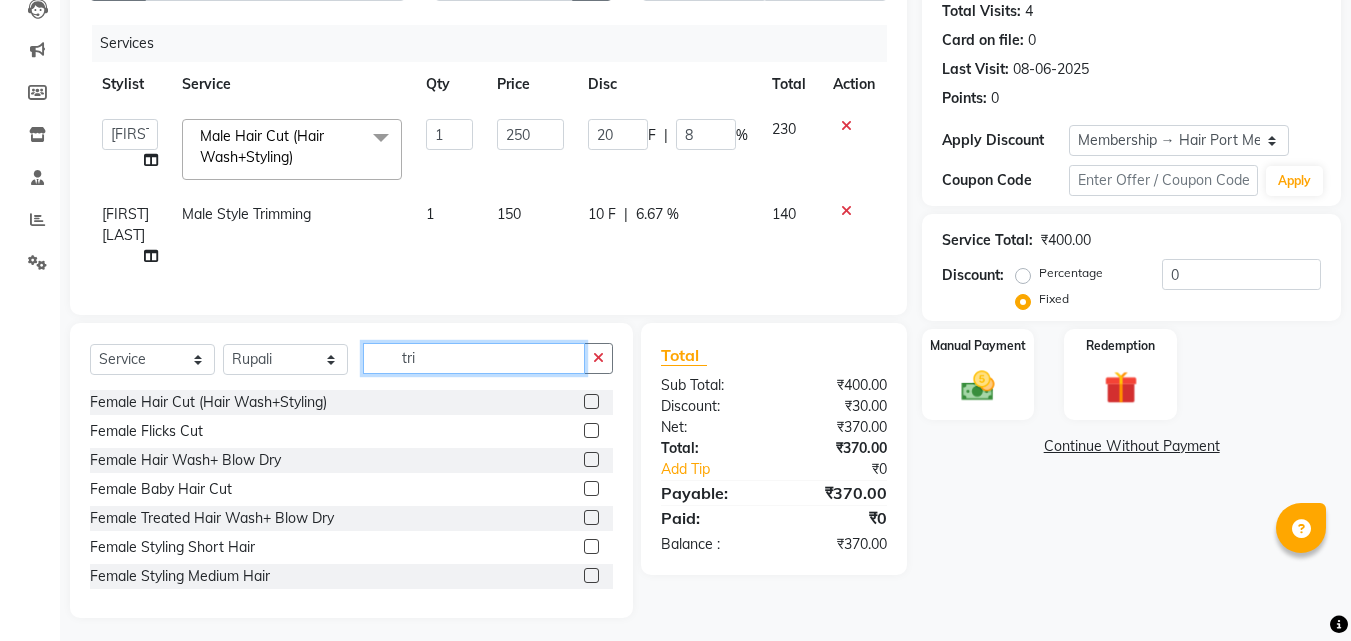 click on "tri" 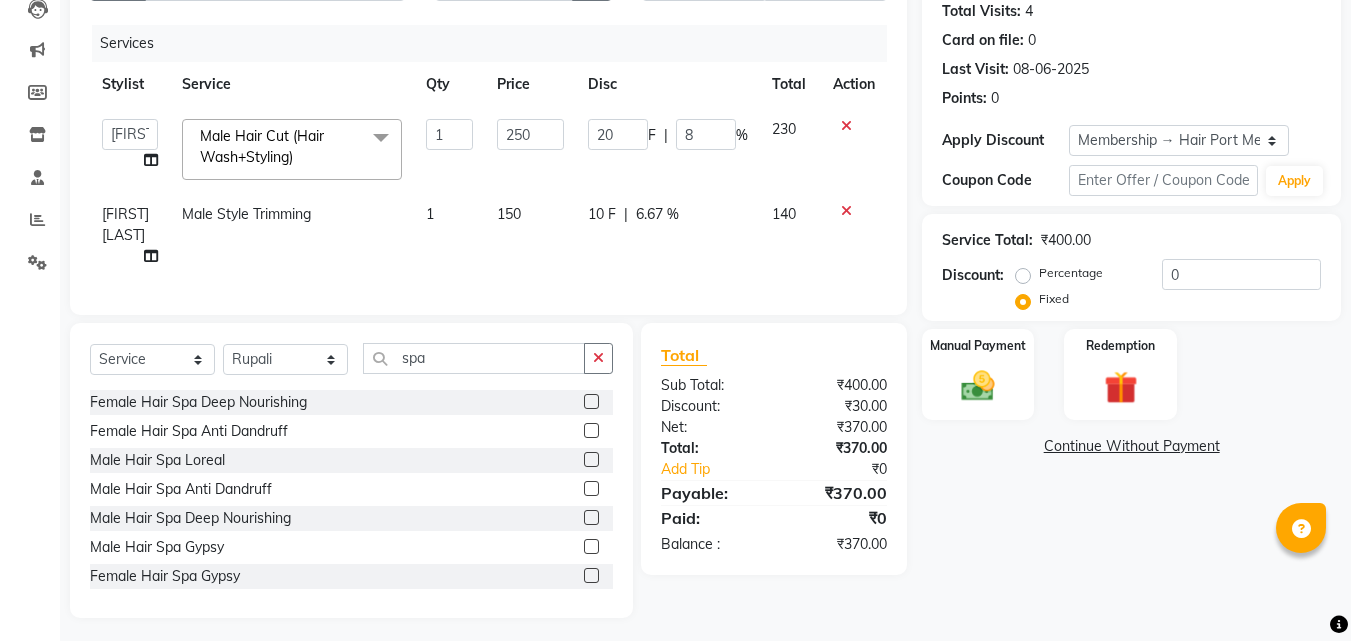 click 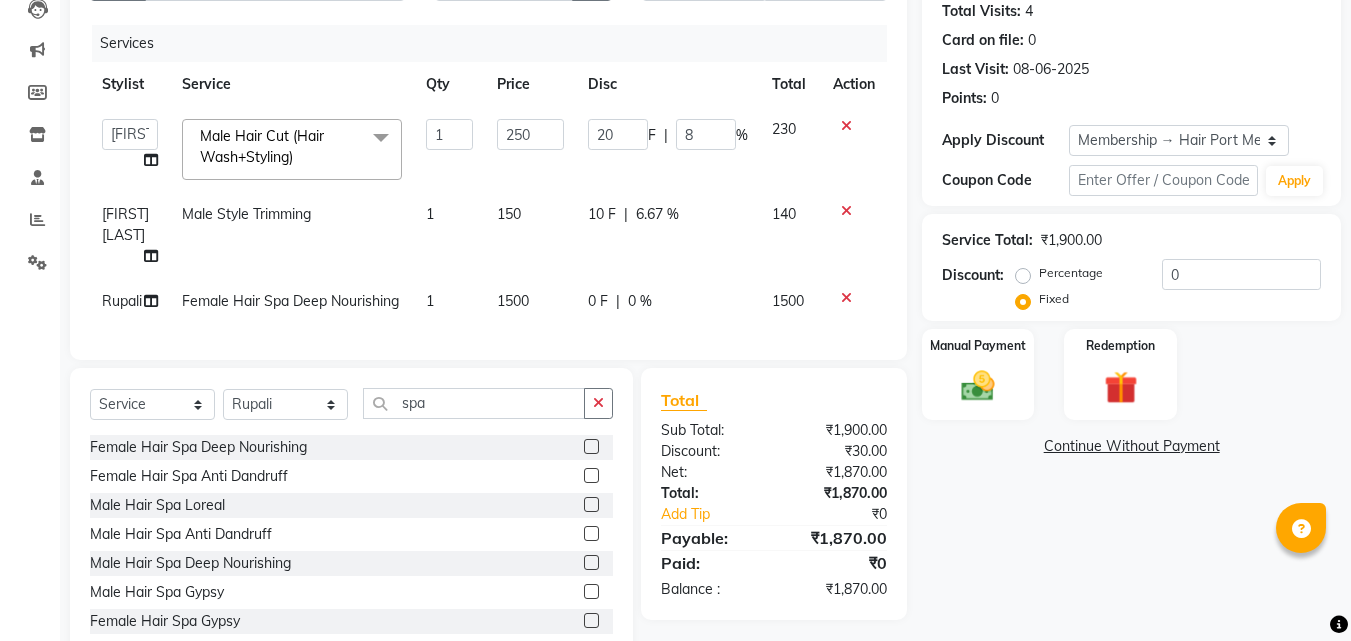 click on "0 F" 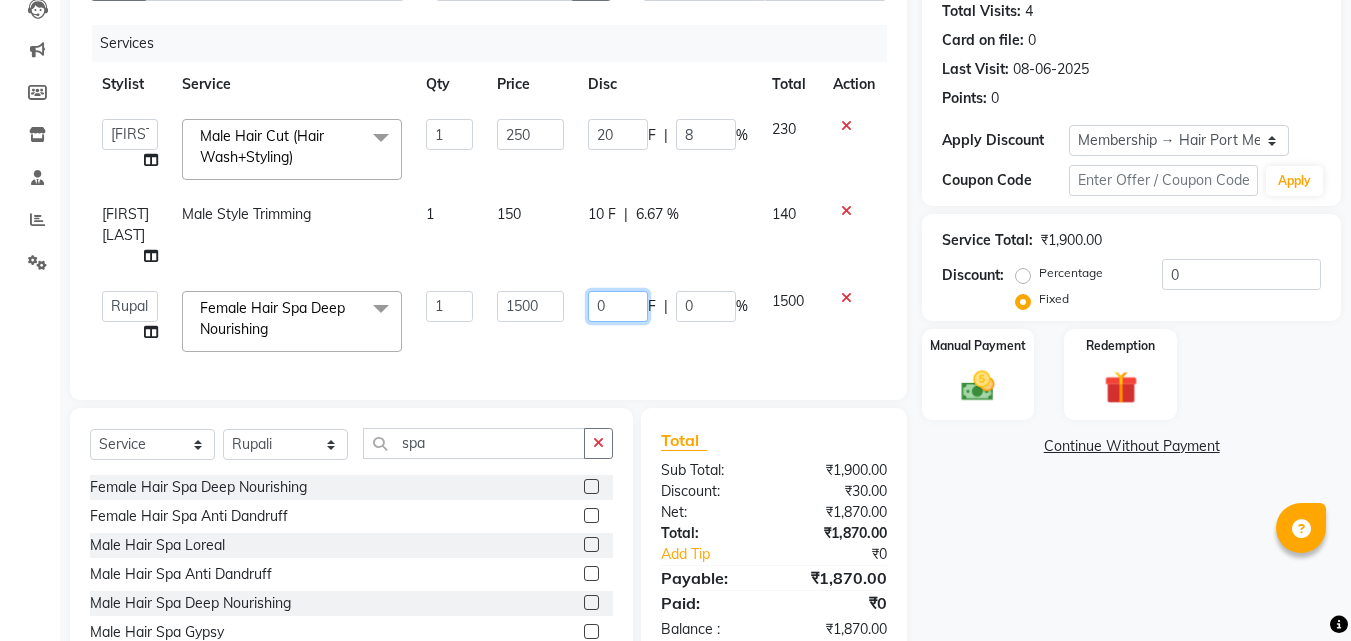 click on "0" 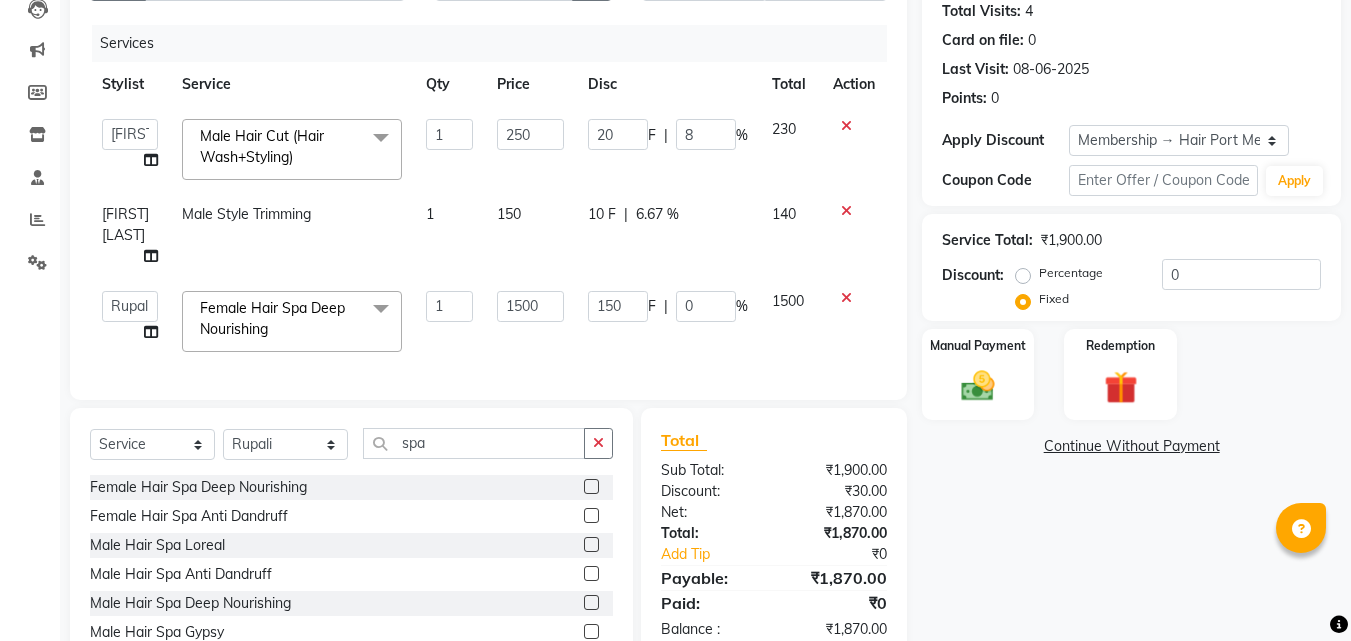 click on "Services Stylist Service Qty Price Disc Total Action [FIRST] [LAST] Esmail Gufran Jyoti Disale [FIRST] [LAST] Rupali Tanaji Vishwanath Suryavanshi Vinod Mane Female Hair Cut (Hair Wash+Styling) x Female Hair Cut (Hair Wash+Styling) Female Flicks Cut Female Hair Wash+ Blow Dry Female Baby Hair Cut Female Treated Hair Wash+ Blow Dry Female Styling Short Hair Female Styling Medium Hair Female Styling Long Hair Female Styling Iron/Tong Short Hair Female Styling Iron/Tong Medium Hair Female Styling Iron/Tong Long Hair Female Straightening Short Hair Female Straightening Medium Hair Female Staightening Long Hair Female Smoothing Short Hair Female Smoothing Medium Hair Female Smoothing Long Hair Female Nanoplastla Short Hair Female Nanoplastla Medium Hair Female Nanoplastla Long Hair Female Keratin Short Hair Female Keratin Medium Hair Female Keratin Long Hair Female Bluetox Short Hair Female Bluetox Medium Hair Female Bluetox Tong Hair Female Hair Spa Deep Nourishing 1 250 20" 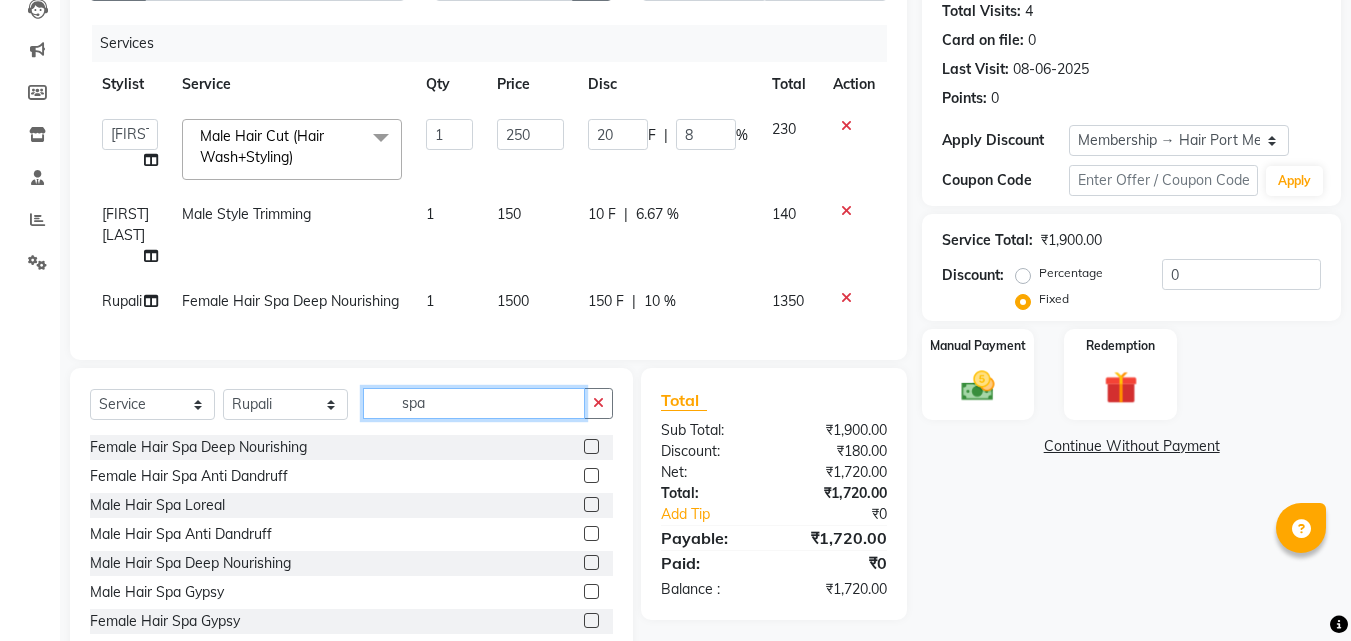 click on "spa" 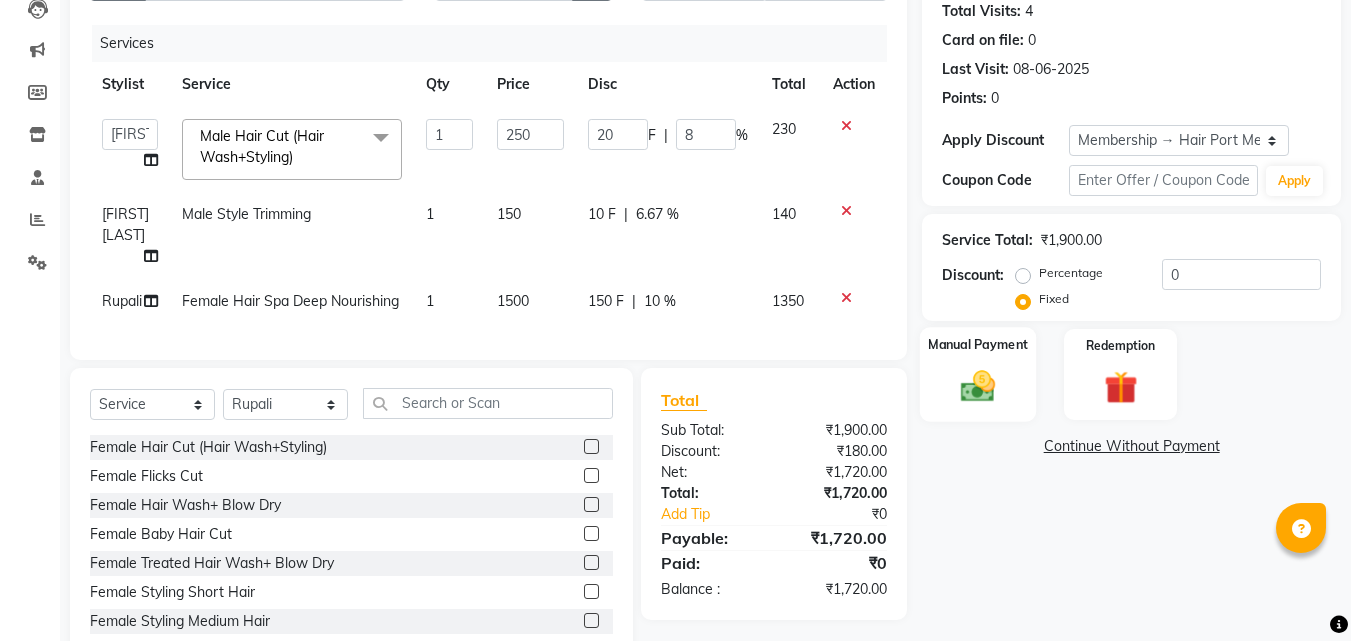 click on "Manual Payment" 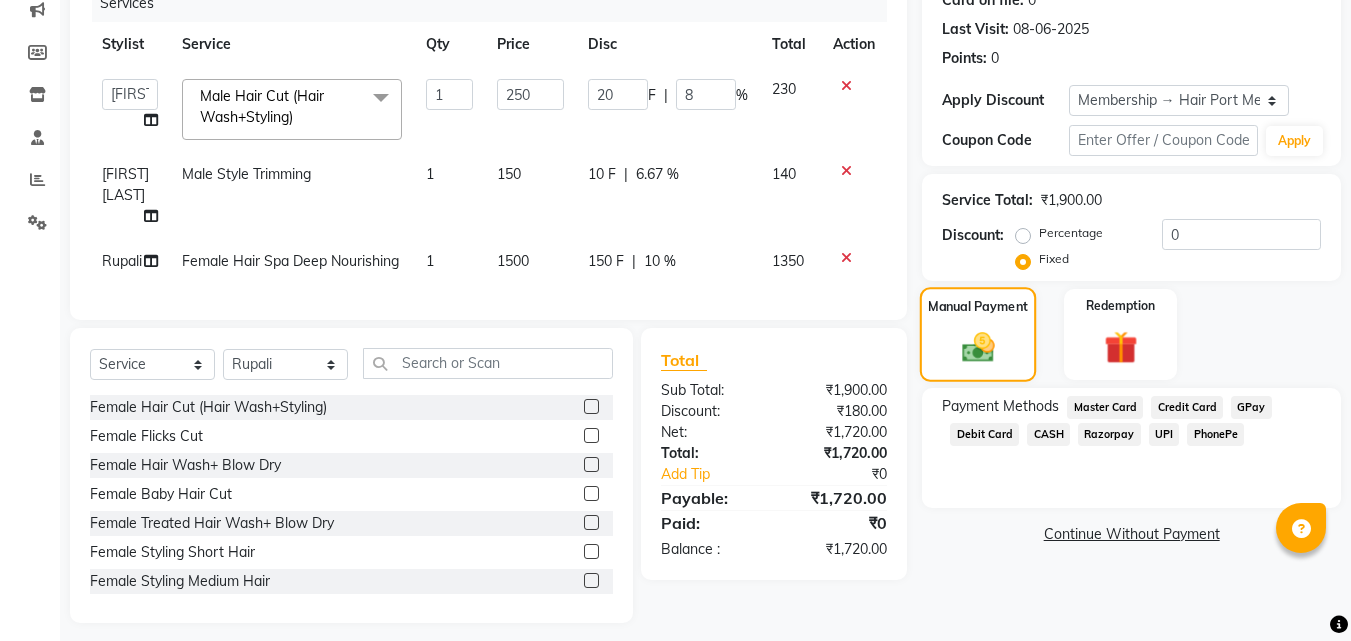 scroll, scrollTop: 311, scrollLeft: 0, axis: vertical 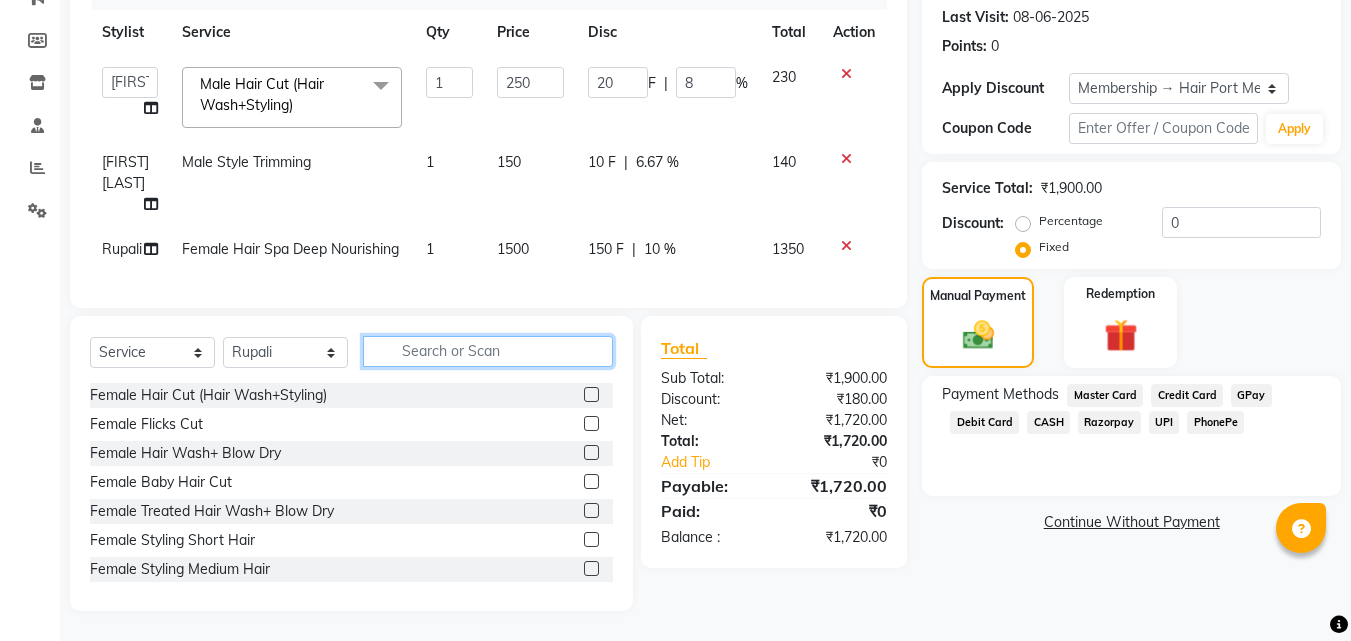 click 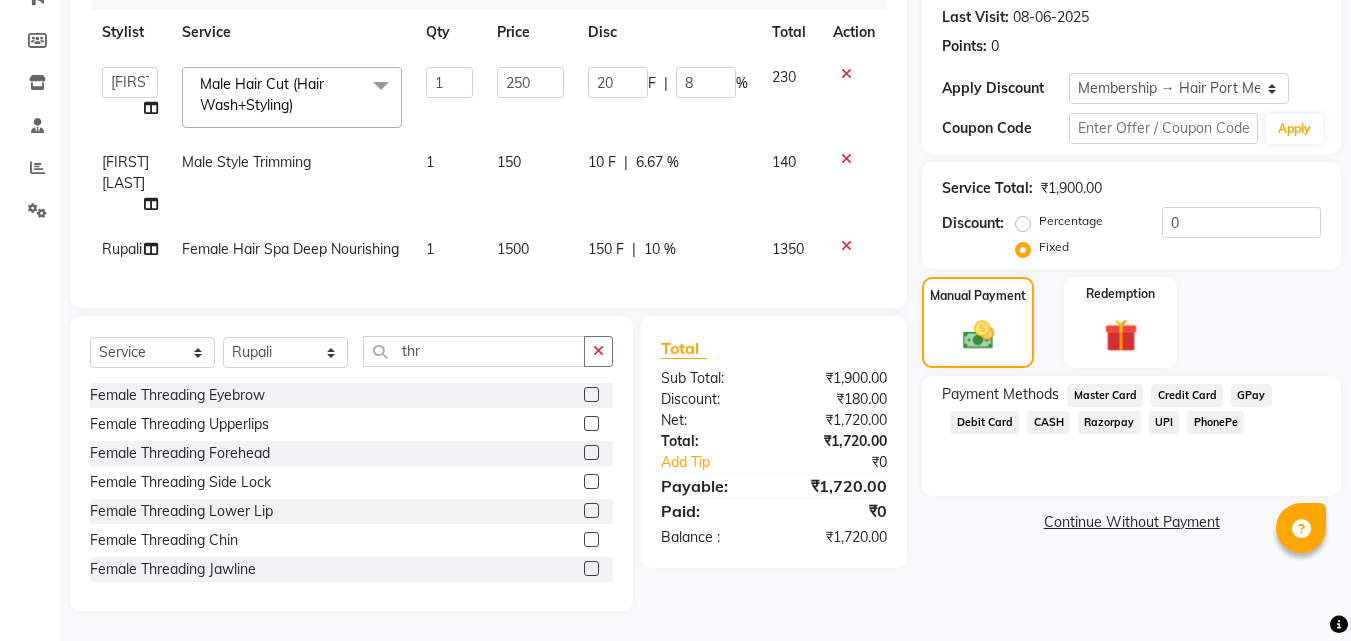 click 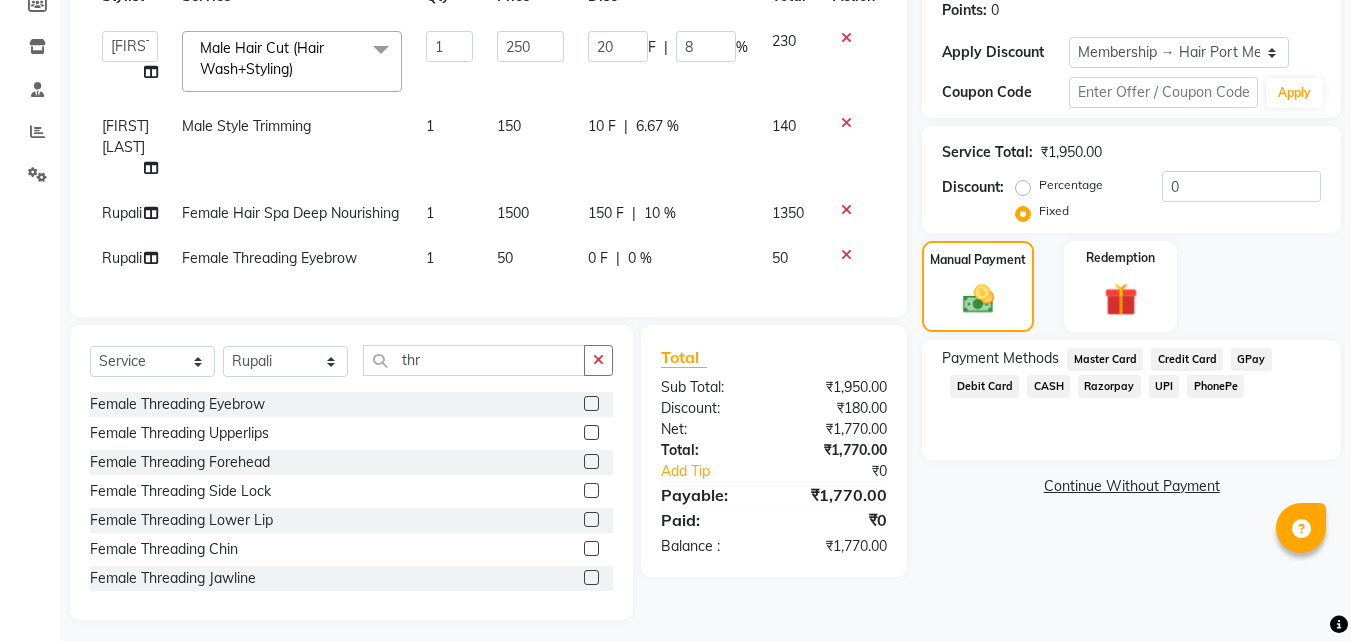 click on "0 F" 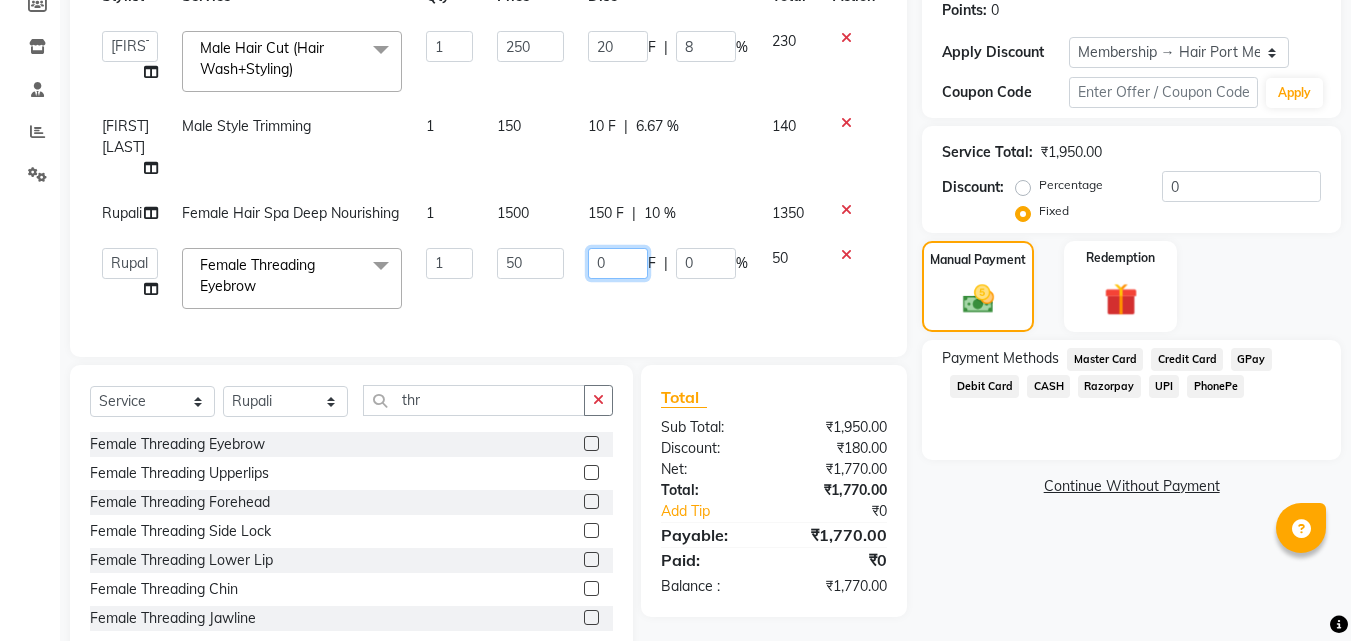 click on "0" 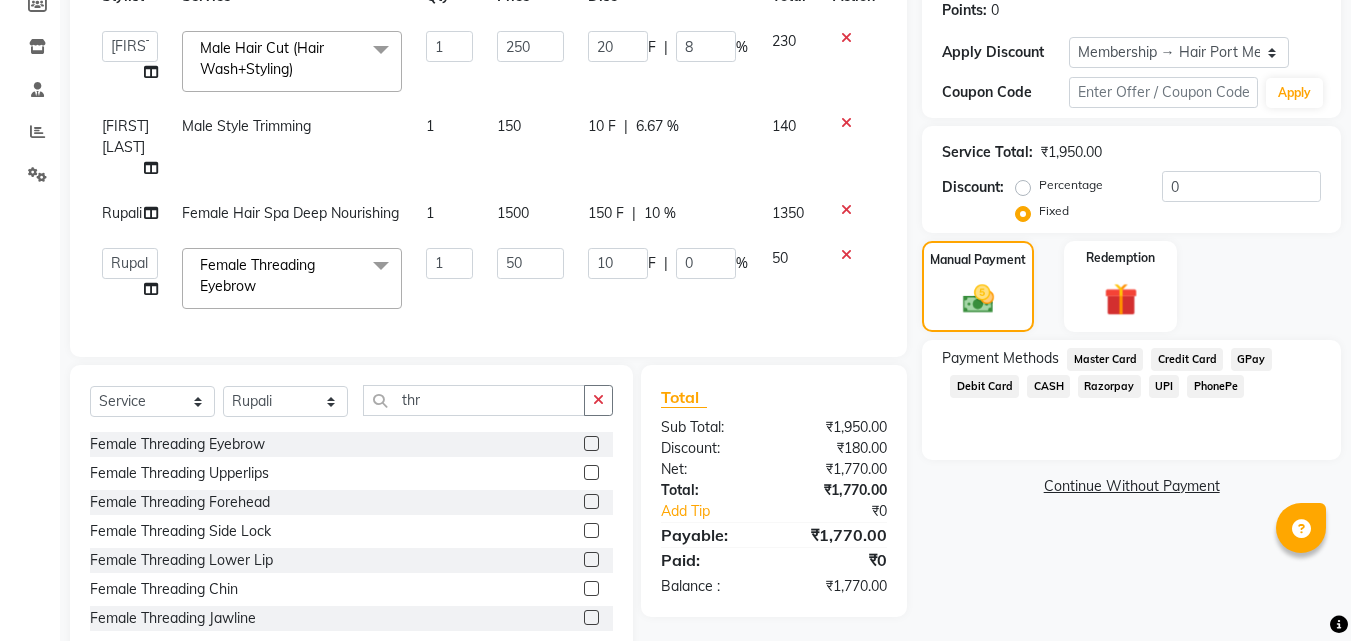 click on "Services Stylist Service Qty Price Disc Total Action [FIRST] [LAST] Esmail Gufran Jyoti Disale [FIRST] [LAST] Rupali Tanaji Vishwanath Suryavanshi Vinod Mane Female Hair Cut (Hair Wash+Styling) x Female Hair Cut (Hair Wash+Styling) Female Flicks Cut Female Hair Wash+ Blow Dry Female Baby Hair Cut Female Treated Hair Wash+ Blow Dry Female Styling Short Hair Female Styling Medium Hair Female Styling Long Hair Female Styling Iron/Tong Short Hair Female Styling Iron/Tong Medium Hair Female Styling Iron/Tong Long Hair Female Straightening Short Hair Female Straightening Medium Hair Female Staightening Long Hair Female Smoothing Short Hair Female Smoothing Medium Hair Female Smoothing Long Hair Female Nanoplastla Short Hair Female Nanoplastla Medium Hair Female Nanoplastla Long Hair Female Keratin Short Hair Female Keratin Medium Hair Female Keratin Long Hair Female Bluetox Short Hair Female Bluetox Medium Hair Female Bluetox Tong Hair Female Hair Spa Deep Nourishing 1 250 20" 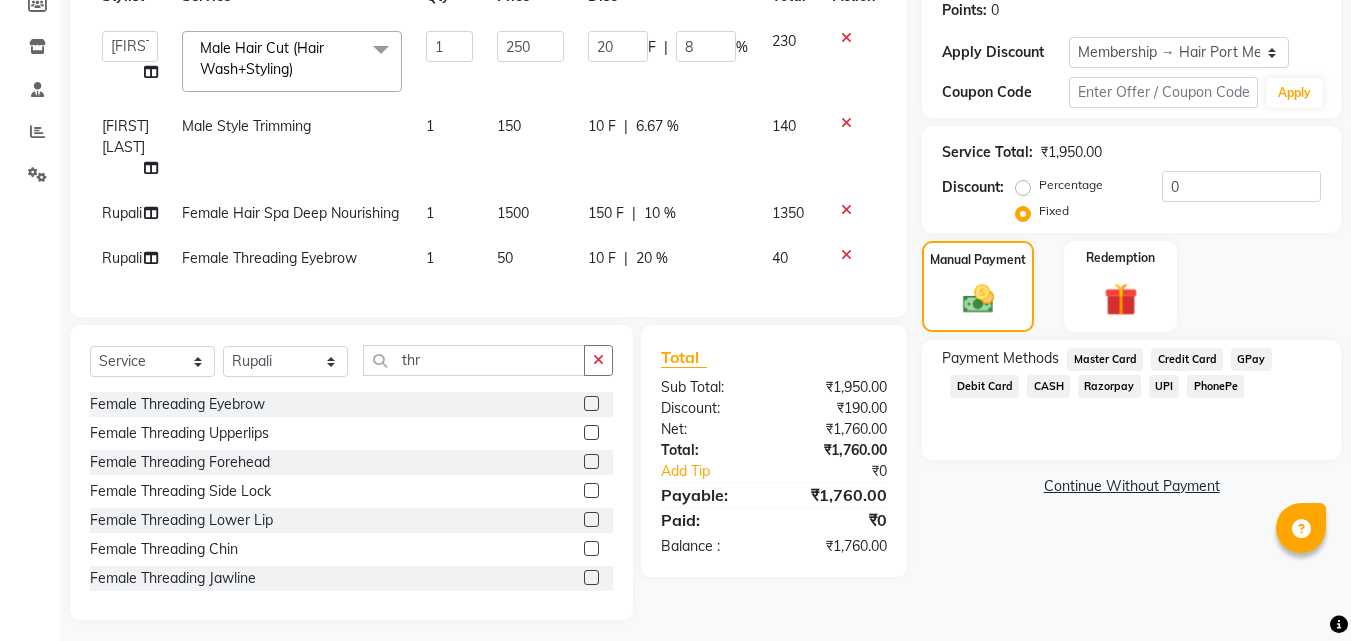 scroll, scrollTop: 0, scrollLeft: 15, axis: horizontal 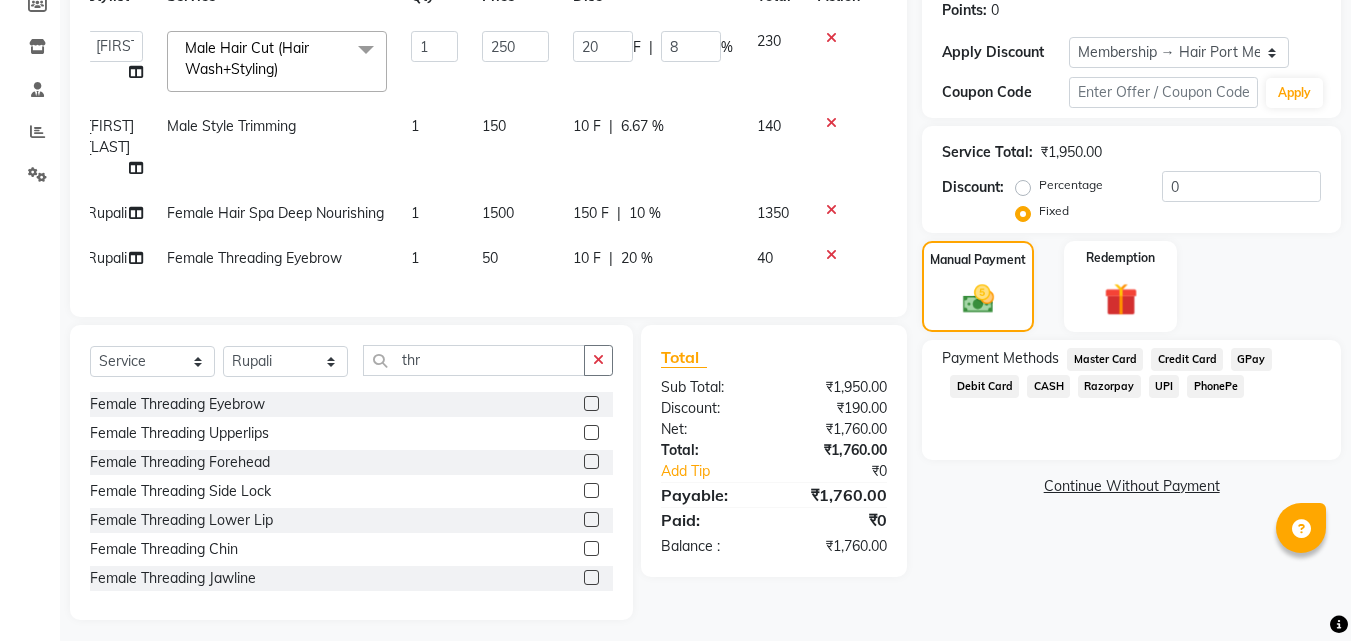 click on "Client +91 [PHONE] Date 03-08-2025 Invoice Number V/2025 V/2025-26 2875 Services Stylist Service Qty Price Disc Total Action [FIRST] [LAST] Esmail Gufran Jyoti Disale [FIRST] [LAST] Rupali Tanaji Vishwanath Suryavanshi Vinod Mane Male Hair Cut (Hair Wash+Styling) x Female Hair Cut (Hair Wash+Styling) Female Flicks Cut Female Hair Wash+ Blow Dry Female Baby Hair Cut Female Treated Hair Wash+ Blow Dry Female Styling Short Hair Female Styling Medium Hair Female Styling Long Hair Female Styling Iron/Tong Short Hair Female Styling Iron/Tong Medium Hair Female Styling Iron/Tong Long Hair Female Straightening Short Hair Female Straightening Medium Hair Female Staightening Long Hair Female Smoothing Short Hair Female Smoothing Medium Hair Female Smoothing Long Hair Female Nanoplastla Short Hair Female Nanoplastla Medium Hair Female Nanoplastla Long Hair Female Keratin Short Hair Female Keratin Medium Hair Female Keratin Long Hair Female Bluetox Short Hair Female Head Massage" 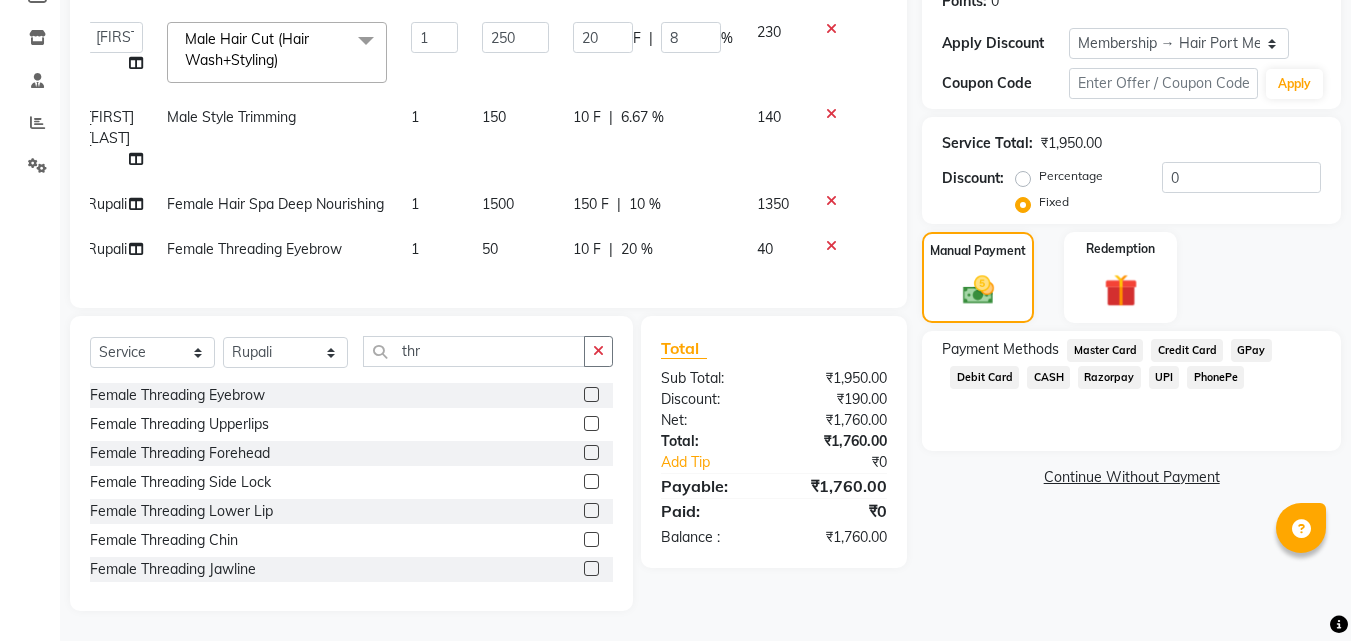 click on "Total Sub Total: ₹1,950.00 Discount: ₹190.00 Net: ₹1,760.00 Total: ₹1,760.00 Add Tip ₹0 Payable: ₹1,760.00 Paid: ₹0 Balance   : ₹1,760.00" 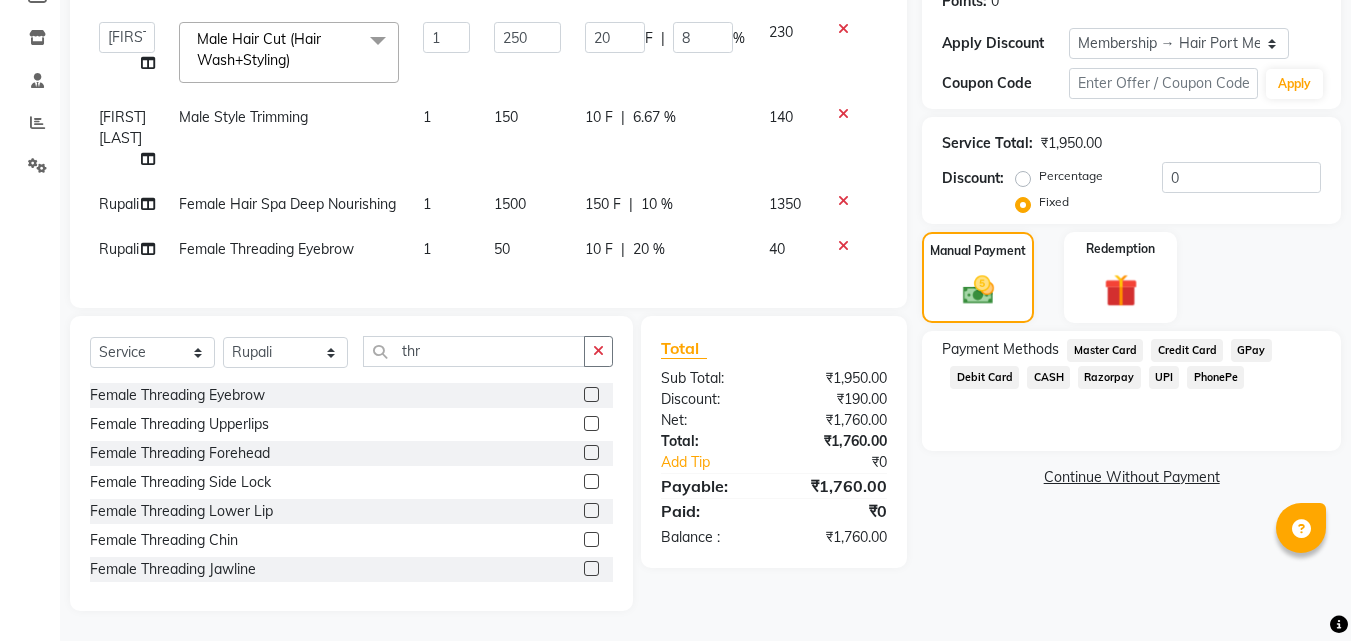 scroll, scrollTop: 0, scrollLeft: 0, axis: both 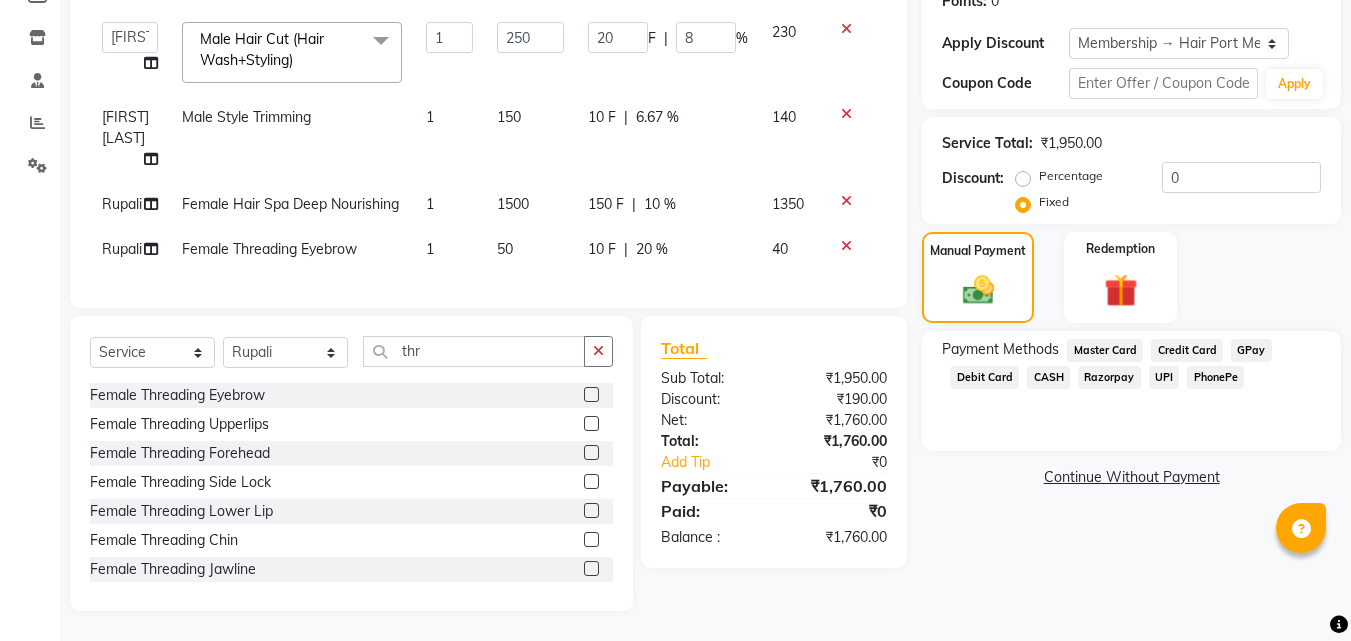 click 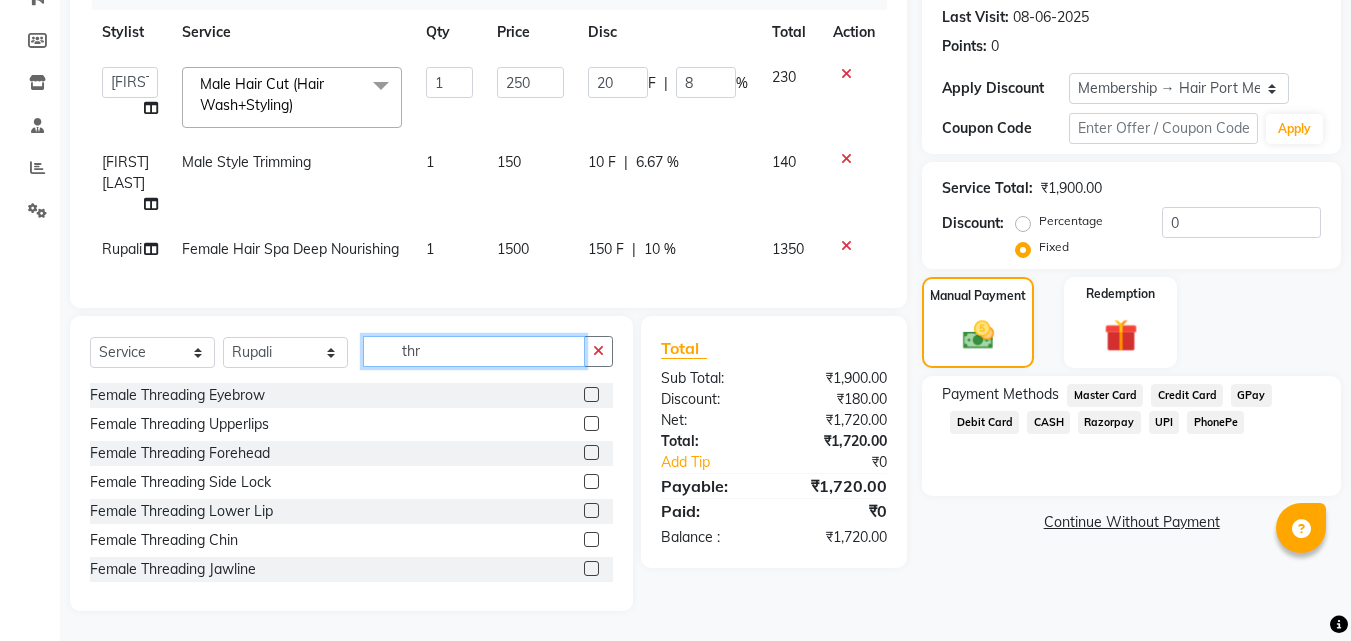click on "thr" 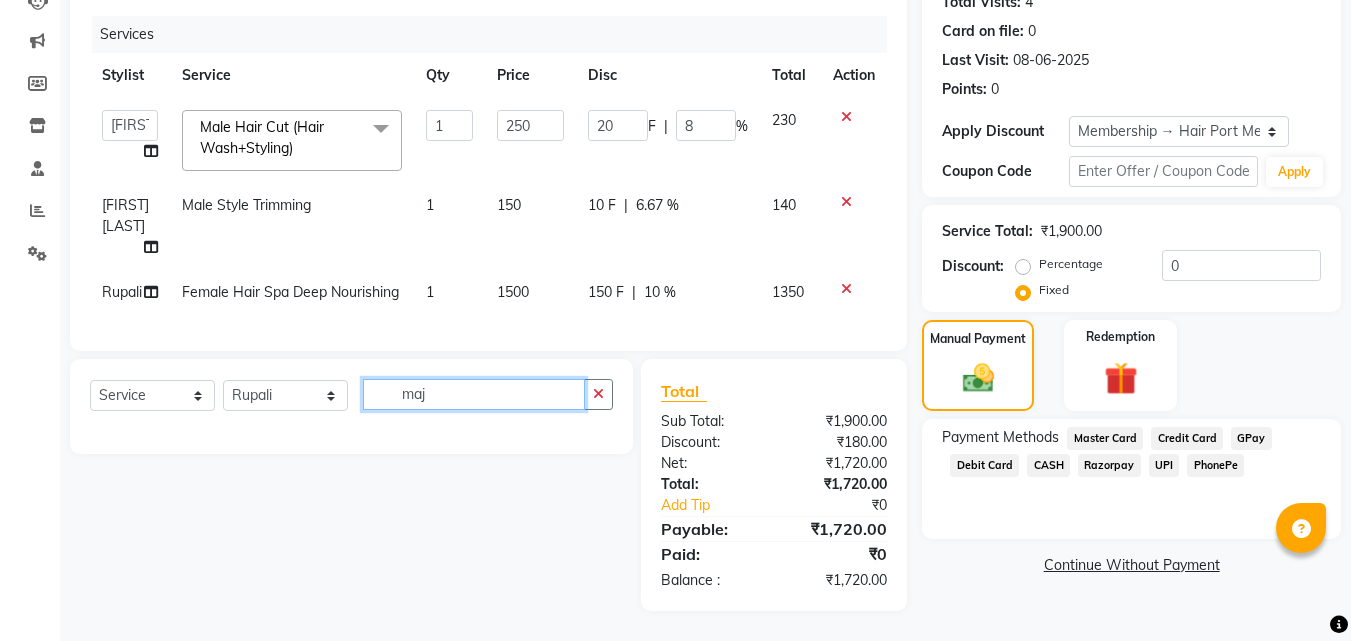 scroll, scrollTop: 285, scrollLeft: 0, axis: vertical 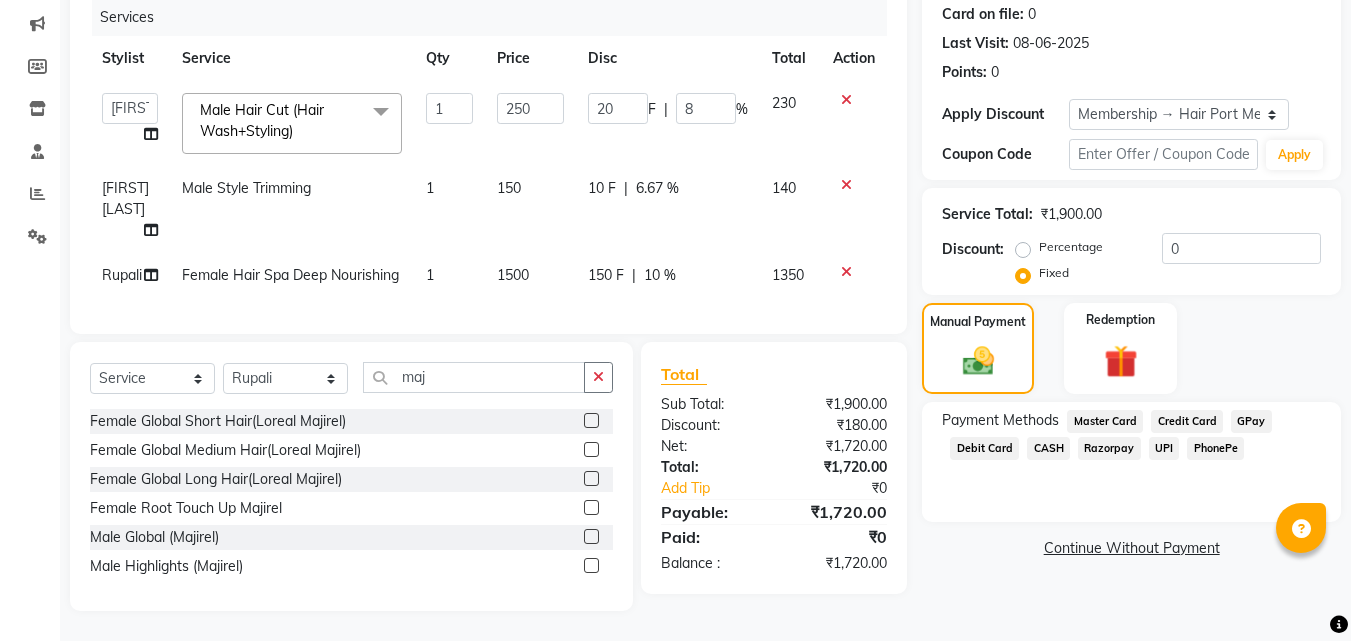 click 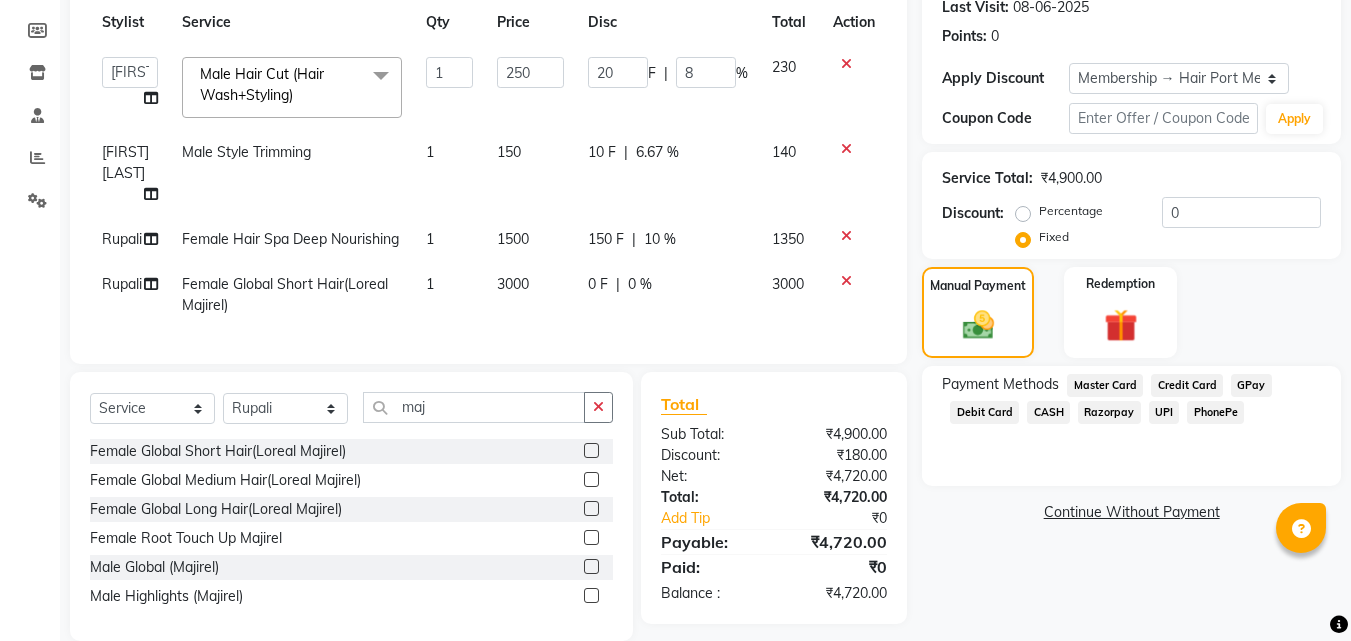 click 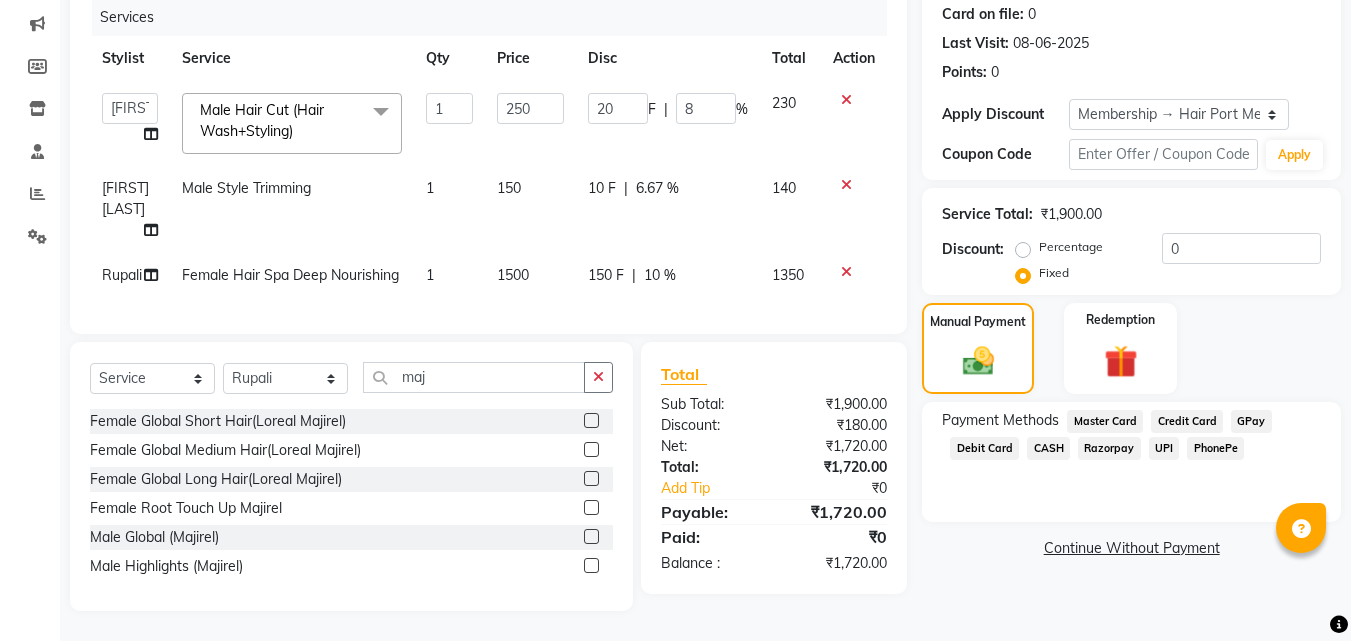 click on "Female Global Long Hair(Loreal Majirel)" 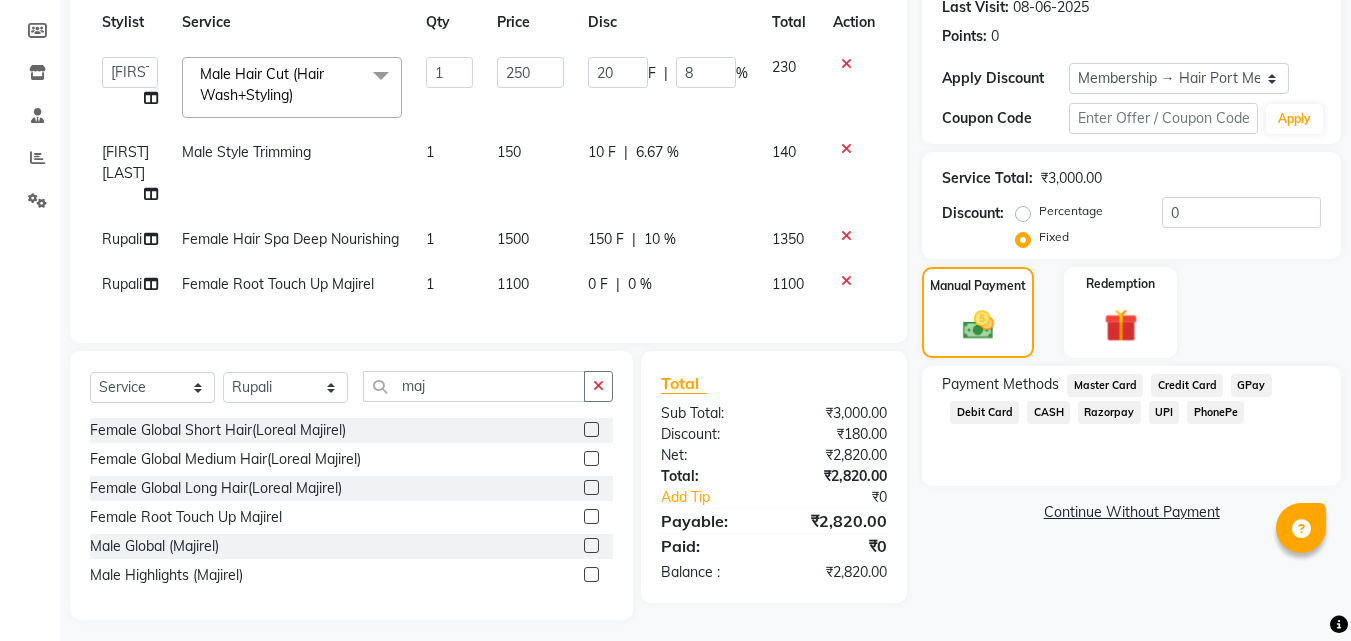 click on "0 F | 0 %" 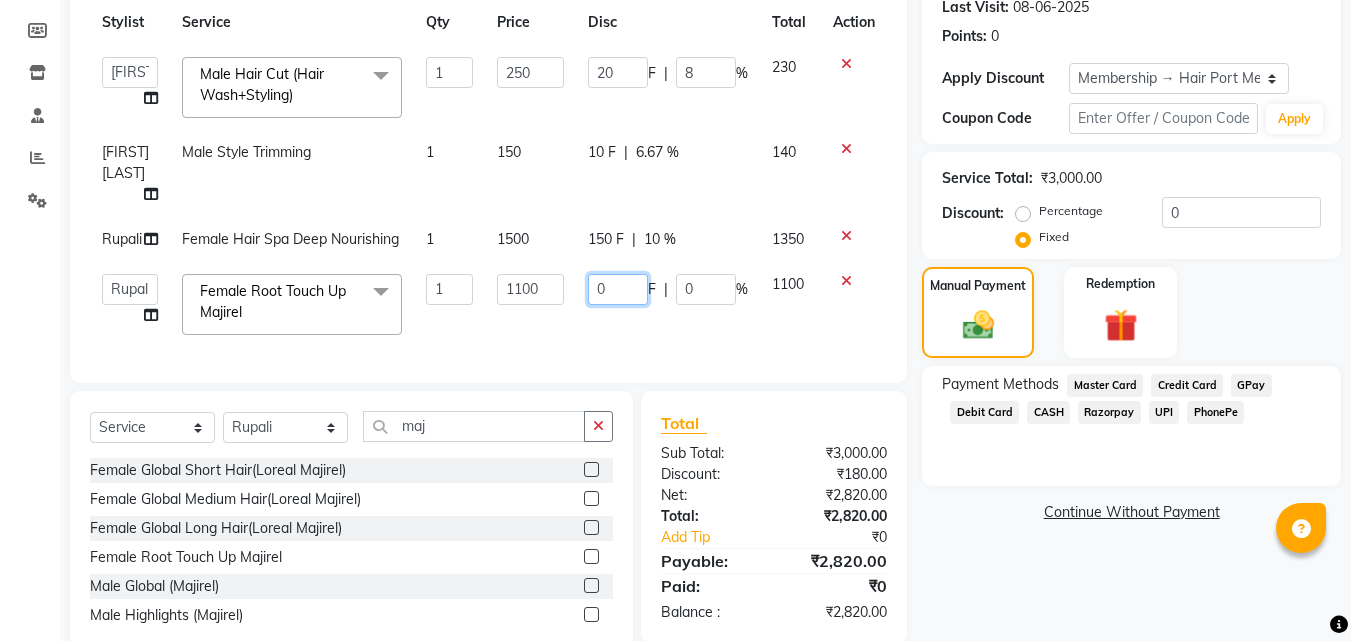 click on "0" 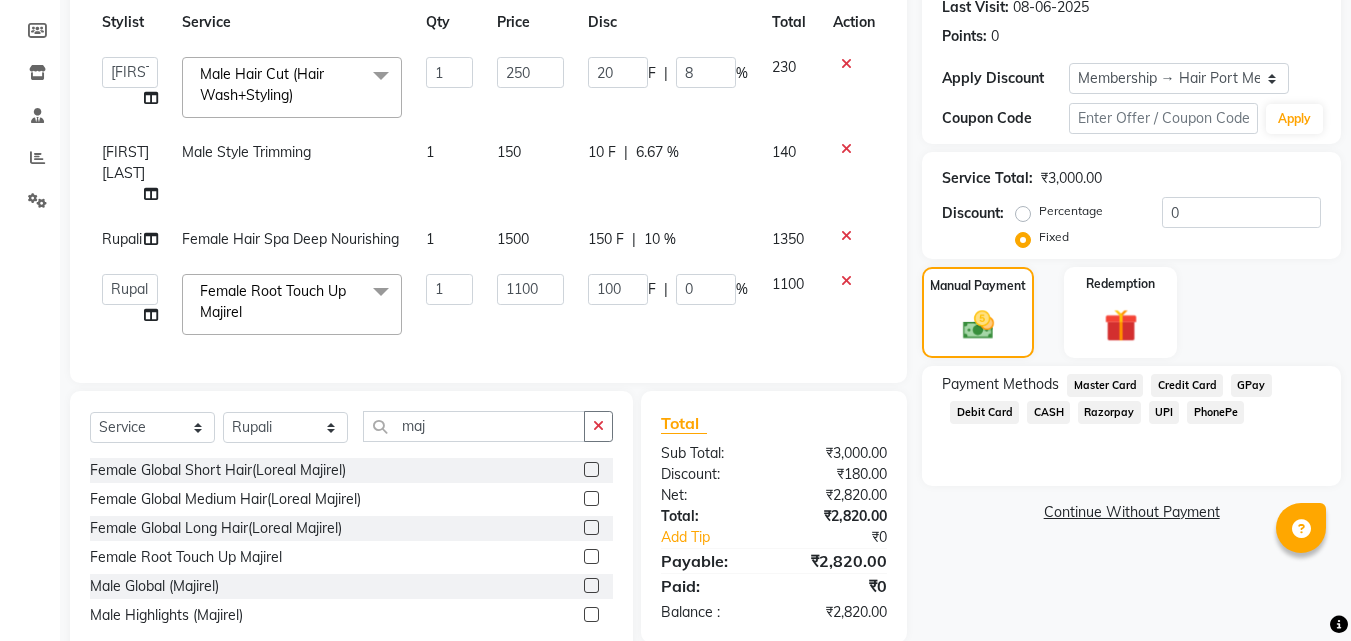 click on "Services Stylist Service Qty Price Disc Total Action [FIRST] [LAST] Esmail Gufran Jyoti Disale [FIRST] [LAST] Rupali Tanaji Vishwanath Suryavanshi Vinod Mane Female Hair Cut (Hair Wash+Styling) x Female Hair Cut (Hair Wash+Styling) Female Flicks Cut Female Hair Wash+ Blow Dry Female Baby Hair Cut Female Treated Hair Wash+ Blow Dry Female Styling Short Hair Female Styling Medium Hair Female Styling Long Hair Female Styling Iron/Tong Short Hair Female Styling Iron/Tong Medium Hair Female Styling Iron/Tong Long Hair Female Straightening Short Hair Female Straightening Medium Hair Female Staightening Long Hair Female Smoothing Short Hair Female Smoothing Medium Hair Female Smoothing Long Hair Female Nanoplastla Short Hair Female Nanoplastla Medium Hair Female Nanoplastla Long Hair Female Keratin Short Hair Female Keratin Medium Hair Female Keratin Long Hair Female Bluetox Short Hair Female Bluetox Medium Hair Female Bluetox Tong Hair Female Hair Spa Deep Nourishing 1 250 20" 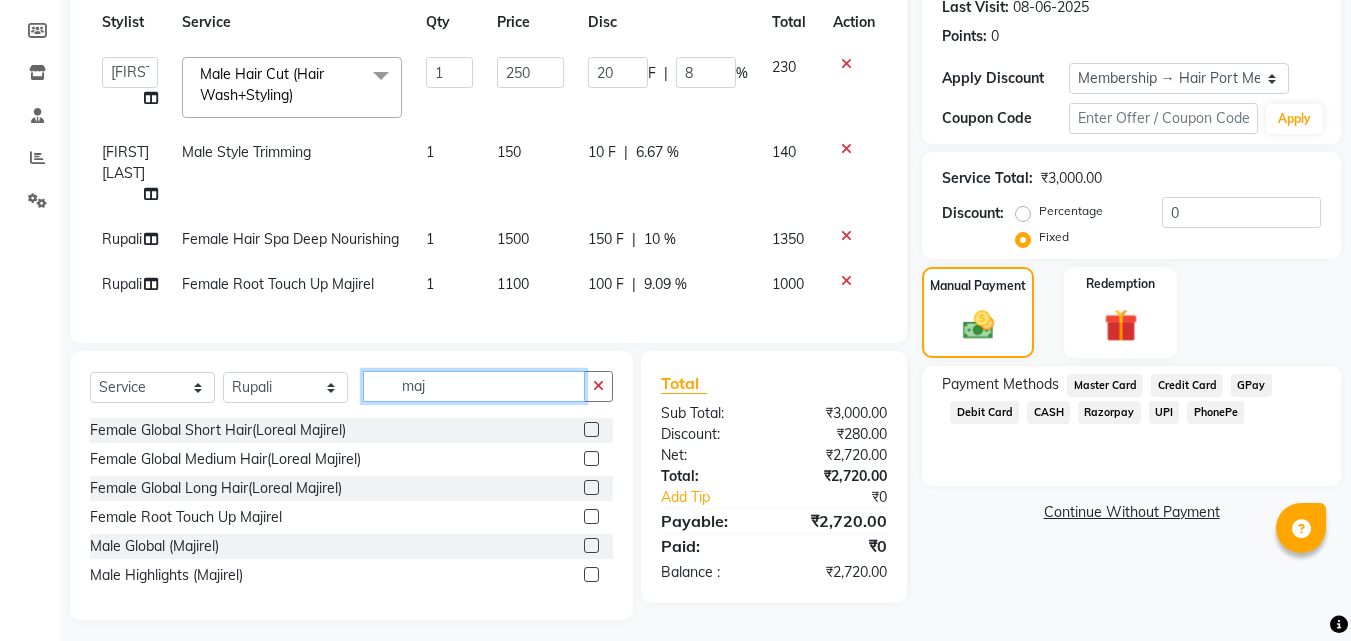 click on "maj" 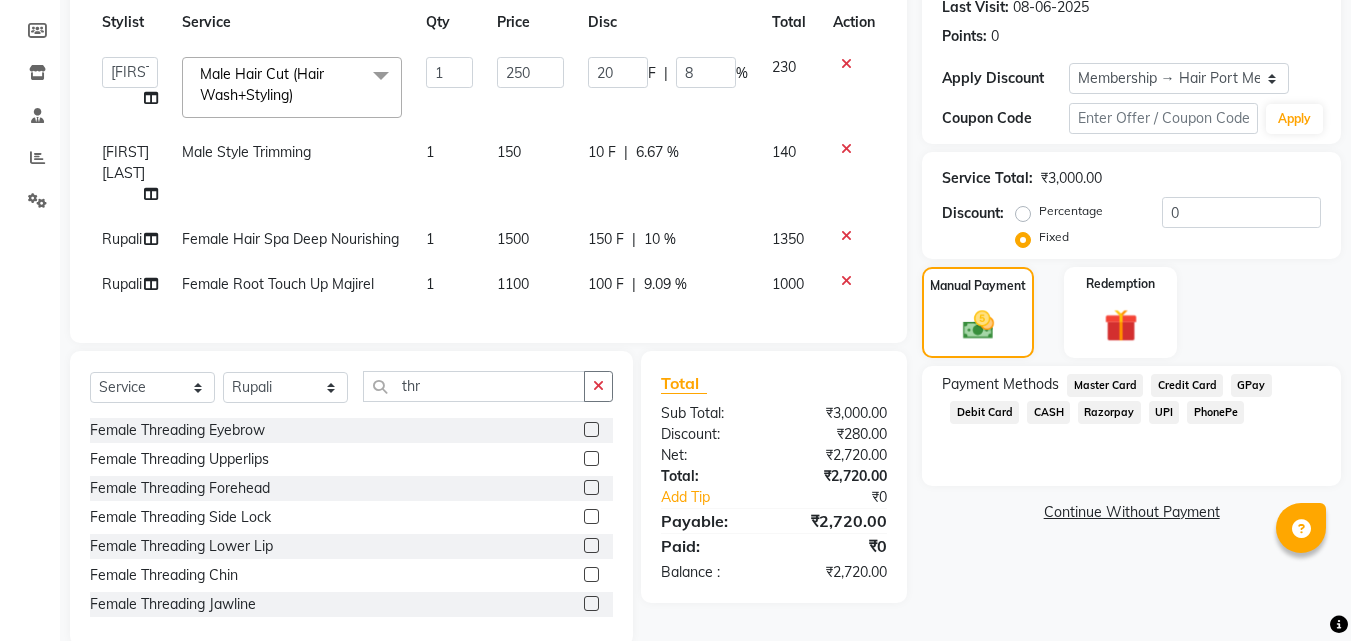 click 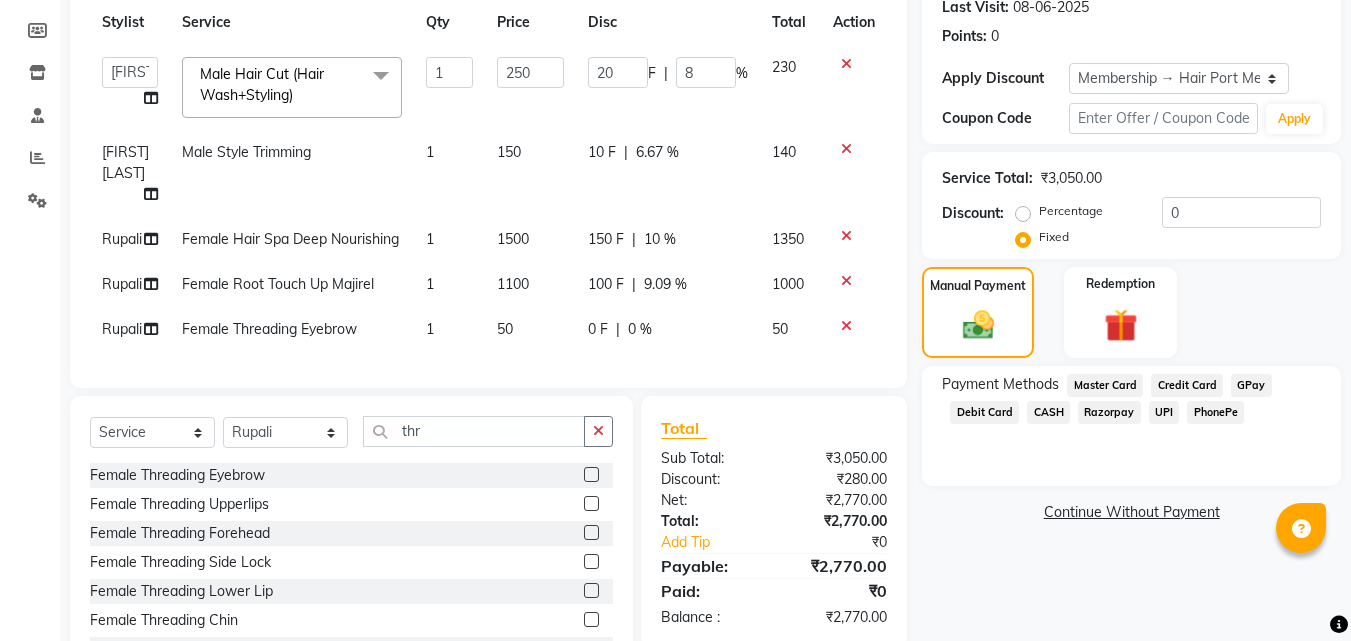 click on "0 F" 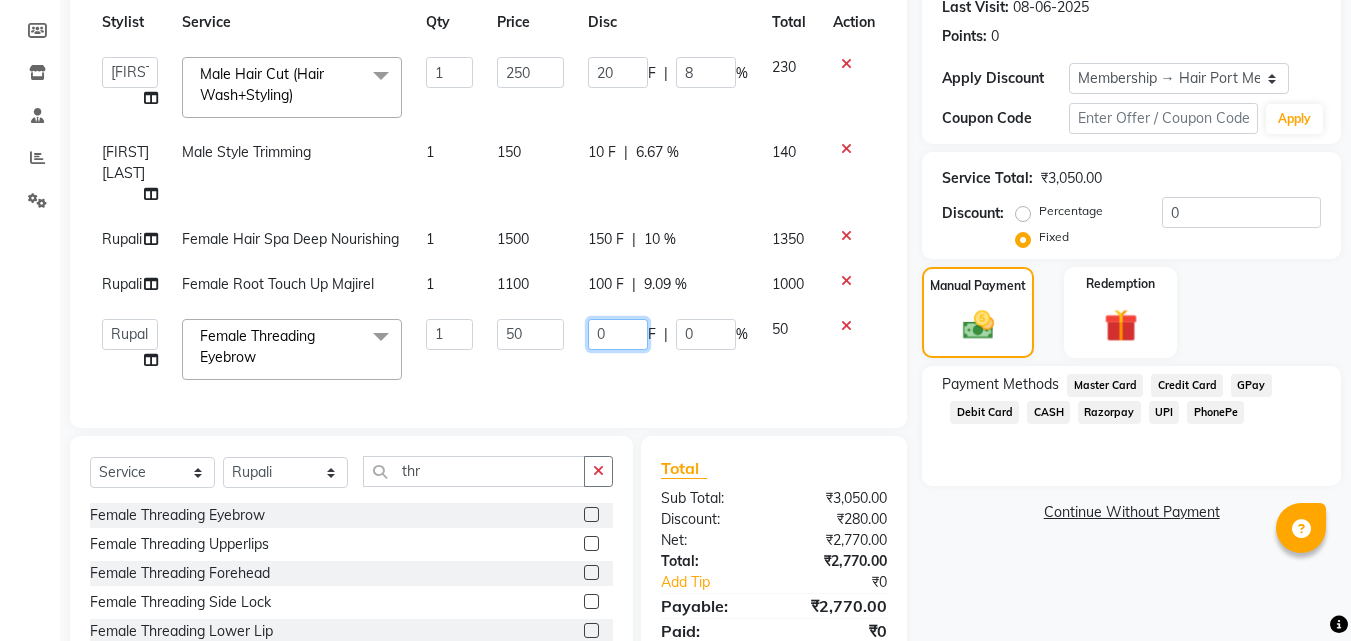 click on "0" 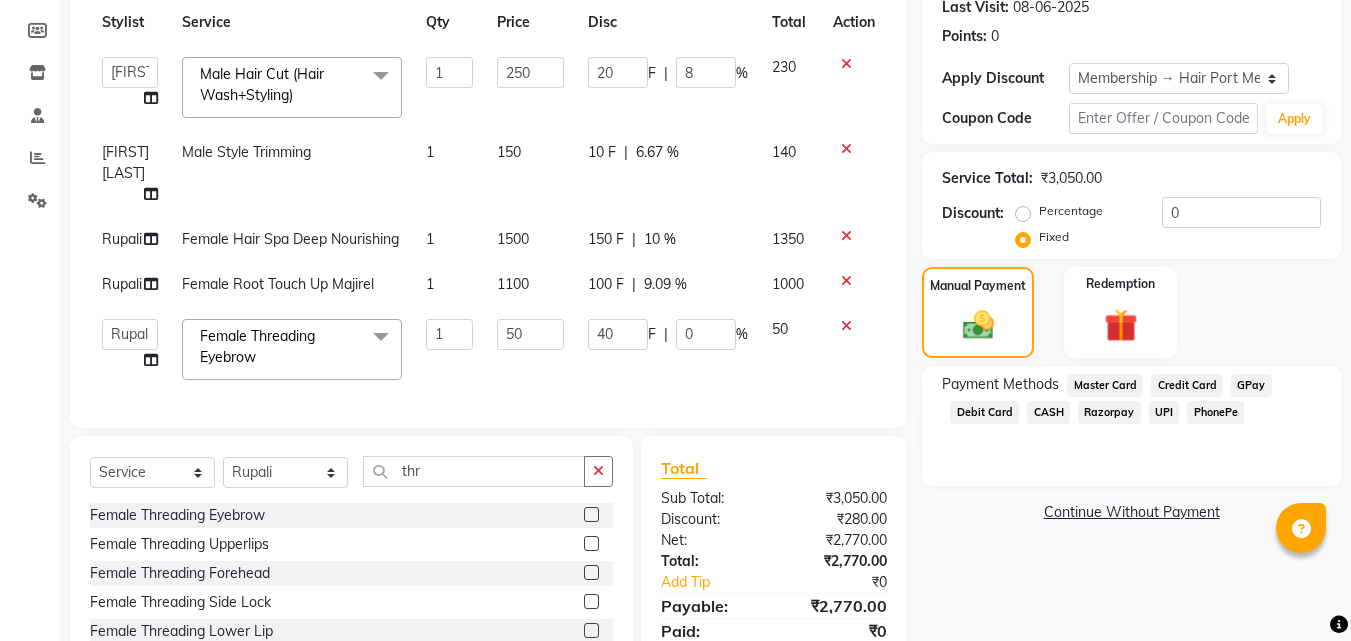 click on "Services Stylist Service Qty Price Disc Total Action [FIRST] [LAST] Esmail Gufran Jyoti Disale [FIRST] [LAST] Rupali Tanaji Vishwanath Suryavanshi Vinod Mane Female Hair Cut (Hair Wash+Styling) x Female Hair Cut (Hair Wash+Styling) Female Flicks Cut Female Hair Wash+ Blow Dry Female Baby Hair Cut Female Treated Hair Wash+ Blow Dry Female Styling Short Hair Female Styling Medium Hair Female Styling Long Hair Female Styling Iron/Tong Short Hair Female Styling Iron/Tong Medium Hair Female Styling Iron/Tong Long Hair Female Straightening Short Hair Female Straightening Medium Hair Female Staightening Long Hair Female Smoothing Short Hair Female Smoothing Medium Hair Female Smoothing Long Hair Female Nanoplastla Short Hair Female Nanoplastla Medium Hair Female Nanoplastla Long Hair Female Keratin Short Hair Female Keratin Medium Hair Female Keratin Long Hair Female Bluetox Short Hair Female Bluetox Medium Hair Female Bluetox Tong Hair Female Hair Spa Deep Nourishing 1 250 20" 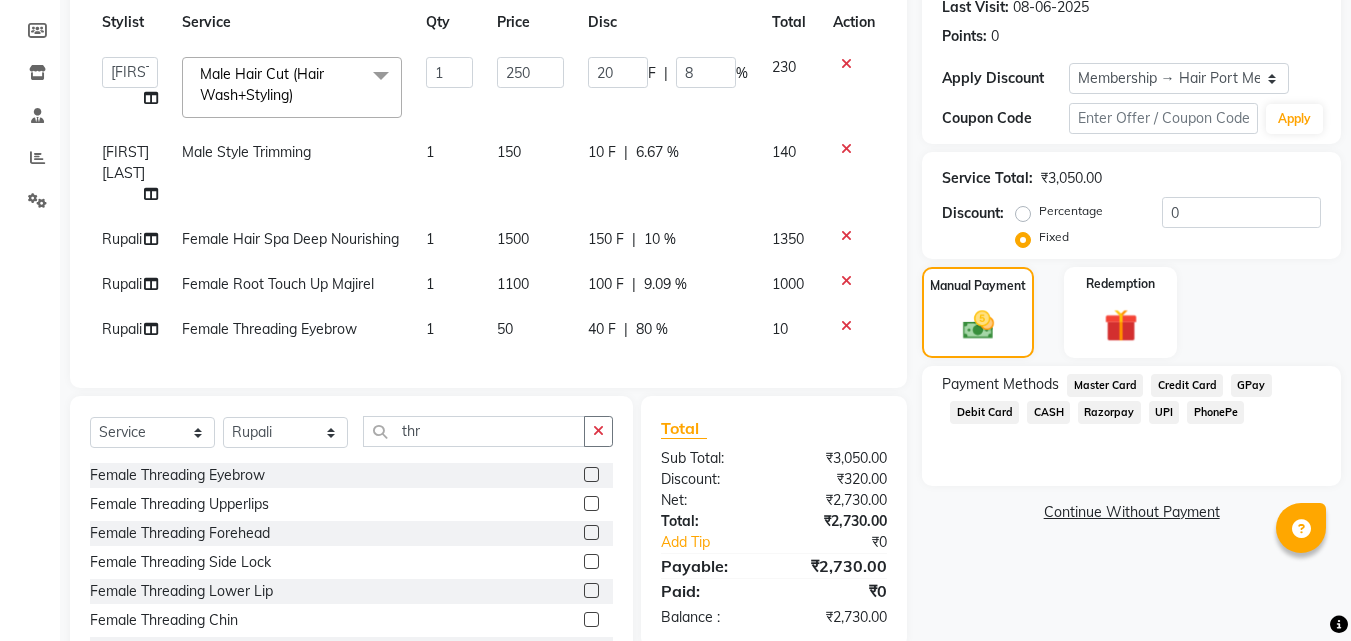click 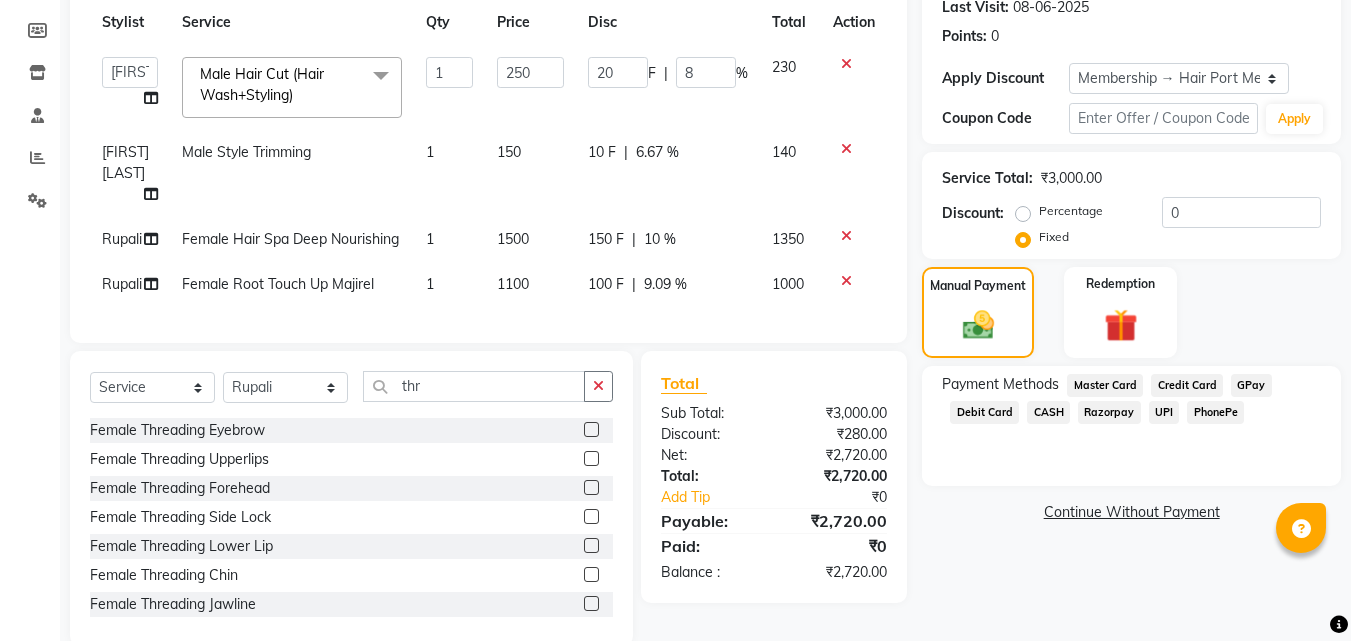click 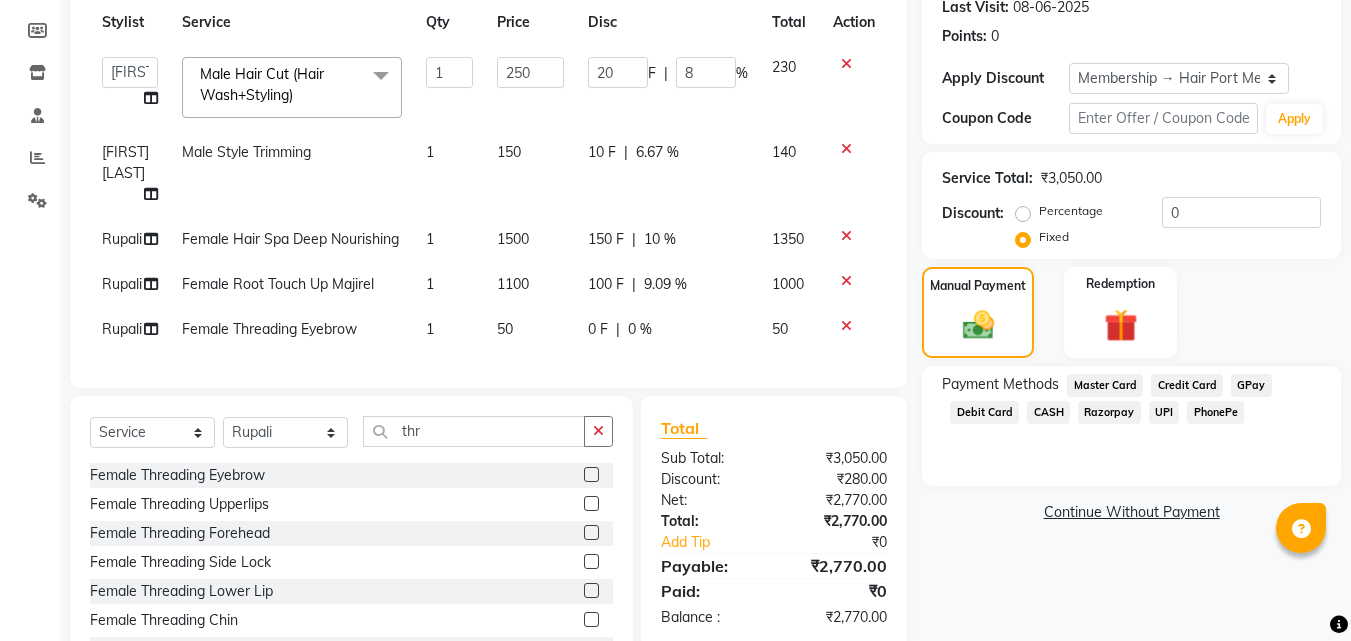click on "0 F | 0 %" 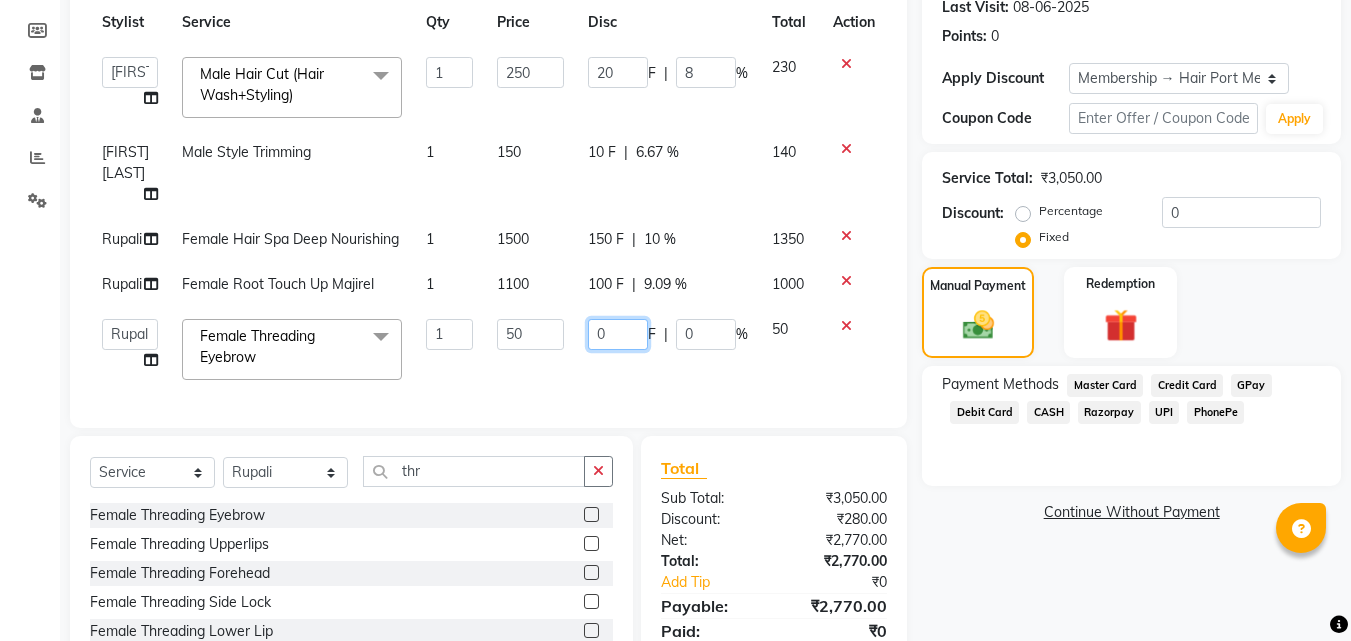 click on "0" 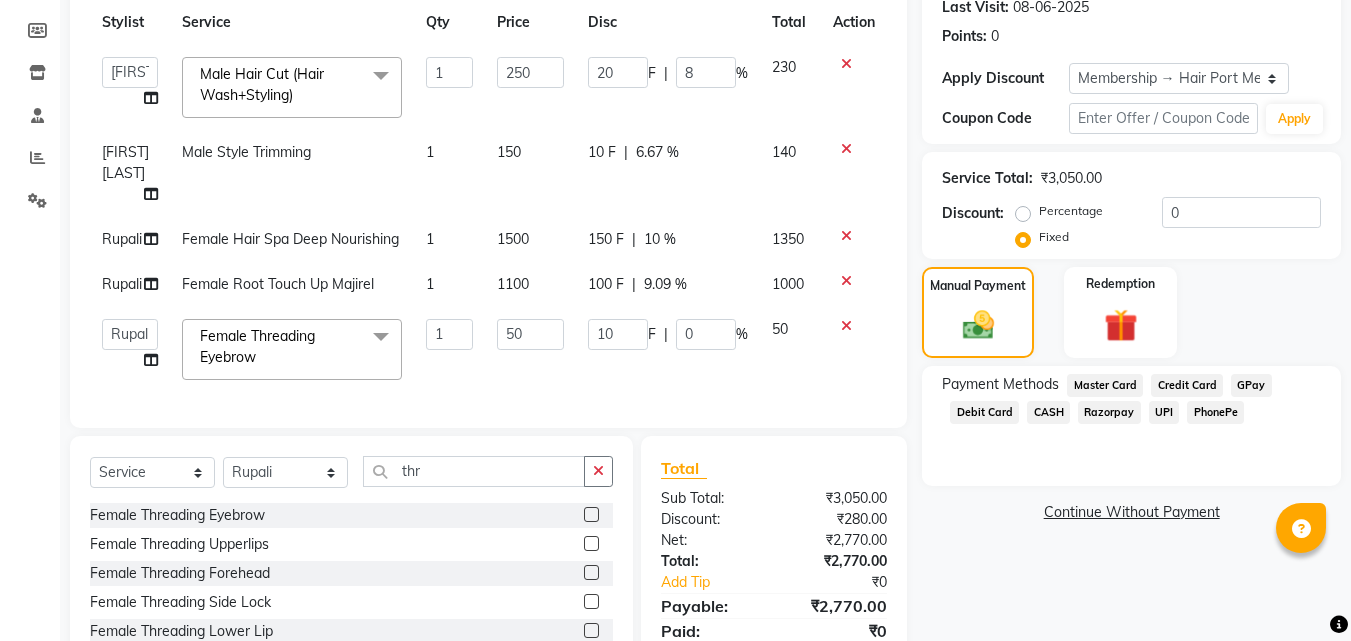 click on "Services Stylist Service Qty Price Disc Total Action [FIRST] [LAST] Esmail Gufran Jyoti Disale [FIRST] [LAST] Rupali Tanaji Vishwanath Suryavanshi Vinod Mane Female Hair Cut (Hair Wash+Styling) x Female Hair Cut (Hair Wash+Styling) Female Flicks Cut Female Hair Wash+ Blow Dry Female Baby Hair Cut Female Treated Hair Wash+ Blow Dry Female Styling Short Hair Female Styling Medium Hair Female Styling Long Hair Female Styling Iron/Tong Short Hair Female Styling Iron/Tong Medium Hair Female Styling Iron/Tong Long Hair Female Straightening Short Hair Female Straightening Medium Hair Female Staightening Long Hair Female Smoothing Short Hair Female Smoothing Medium Hair Female Smoothing Long Hair Female Nanoplastla Short Hair Female Nanoplastla Medium Hair Female Nanoplastla Long Hair Female Keratin Short Hair Female Keratin Medium Hair Female Keratin Long Hair Female Bluetox Short Hair Female Bluetox Medium Hair Female Bluetox Tong Hair Female Hair Spa Deep Nourishing 1 250 20" 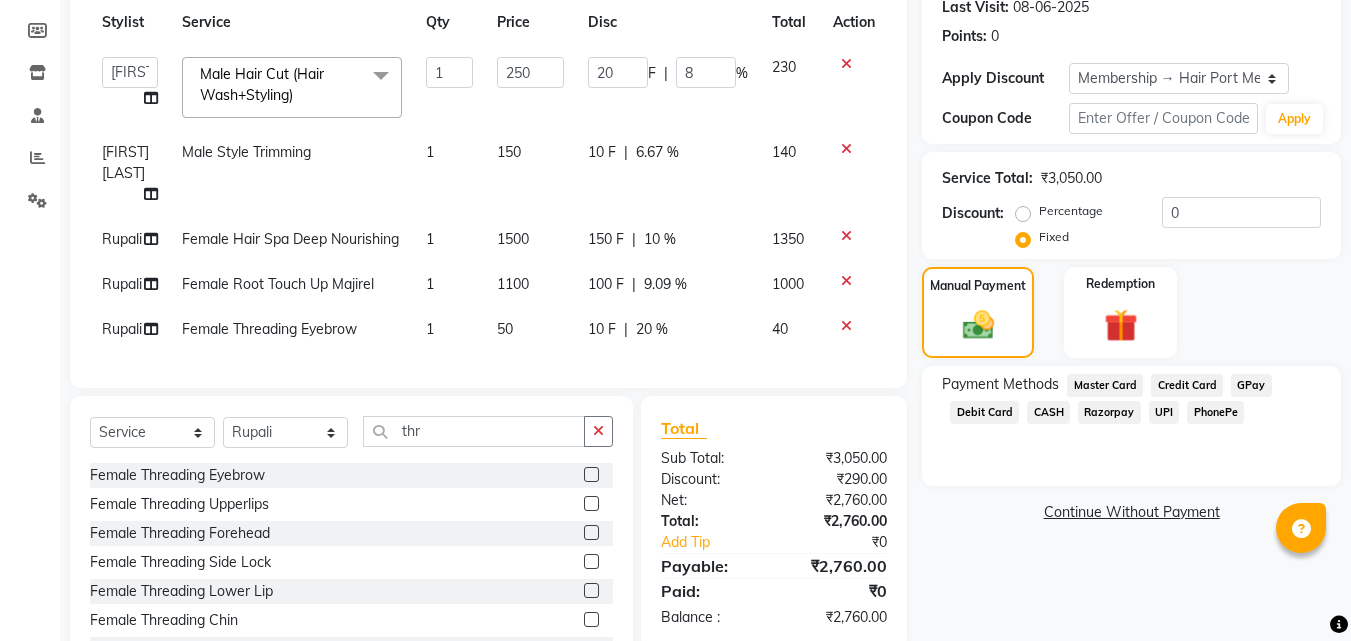 click on "Services Stylist Service Qty Price Disc Total Action [FIRST] [LAST] Esmail Gufran Jyoti Disale [FIRST] [LAST] Rupali Tanaji Vishwanath Suryavanshi Vinod Mane Female Hair Cut (Hair Wash+Styling) x Female Hair Cut (Hair Wash+Styling) Female Flicks Cut Female Hair Wash+ Blow Dry Female Baby Hair Cut Female Treated Hair Wash+ Blow Dry Female Styling Short Hair Female Styling Medium Hair Female Styling Long Hair Female Styling Iron/Tong Short Hair Female Styling Iron/Tong Medium Hair Female Styling Iron/Tong Long Hair Female Straightening Short Hair Female Straightening Medium Hair Female Staightening Long Hair Female Smoothing Short Hair Female Smoothing Medium Hair Female Smoothing Long Hair Female Nanoplastla Short Hair Female Nanoplastla Medium Hair Female Nanoplastla Long Hair Female Keratin Short Hair Female Keratin Medium Hair Female Keratin Long Hair Female Bluetox Short Hair Female Bluetox Medium Hair Female Bluetox Tong Hair Female Hair Spa Deep Nourishing 1 250 20" 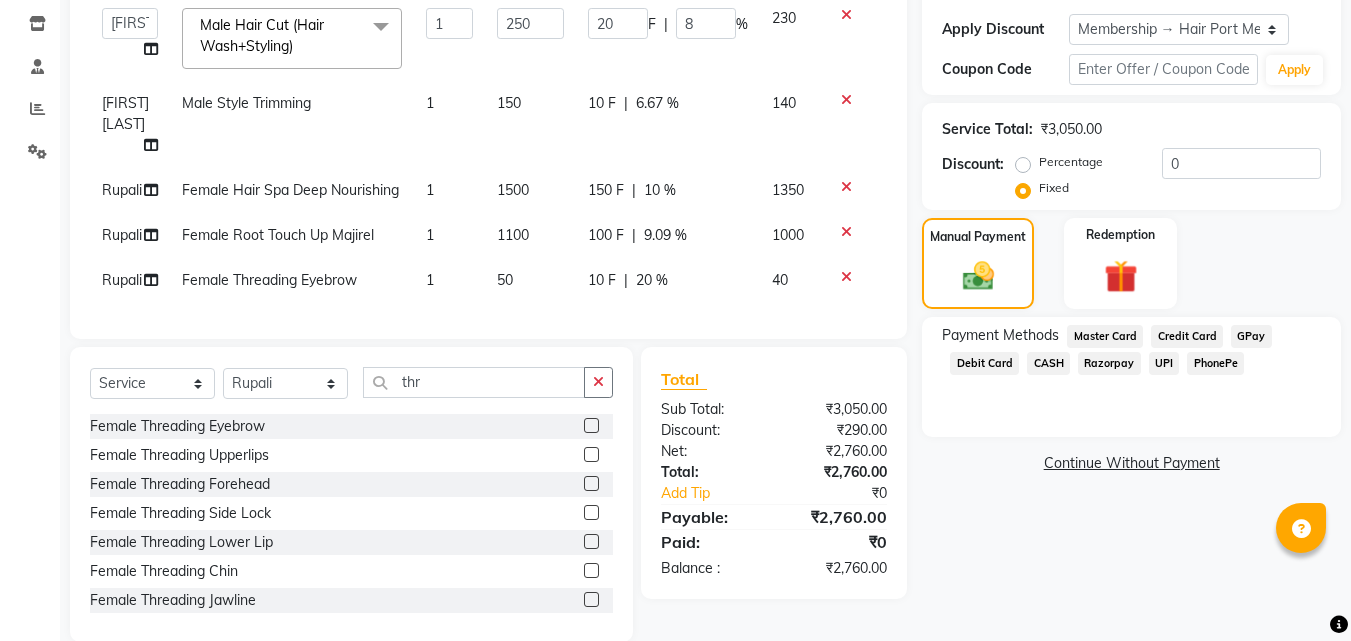 scroll, scrollTop: 401, scrollLeft: 0, axis: vertical 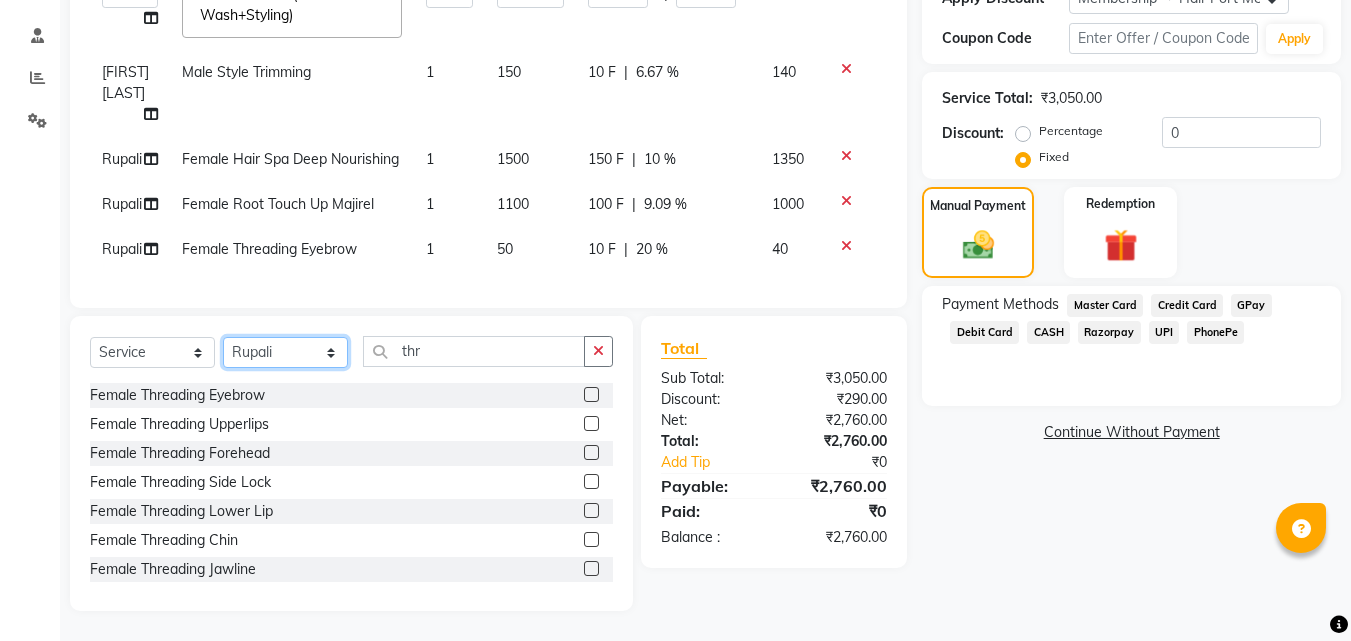 click on "Select Stylist Anushaka Parihar  Esmail Gufran Jyoti Disale Netaji Vishwanath Suryavanshi Rupali  Tanaji Vishwanath Suryavanshi Vinod Mane" 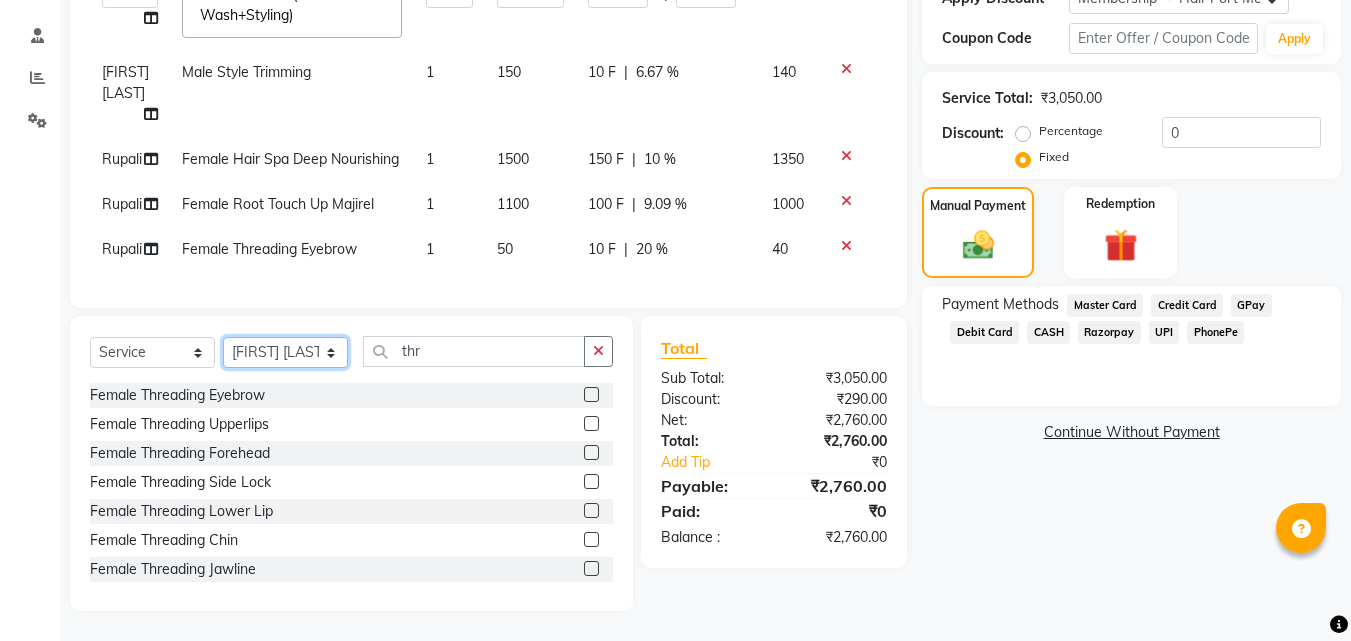click on "Select Stylist Anushaka Parihar  Esmail Gufran Jyoti Disale Netaji Vishwanath Suryavanshi Rupali  Tanaji Vishwanath Suryavanshi Vinod Mane" 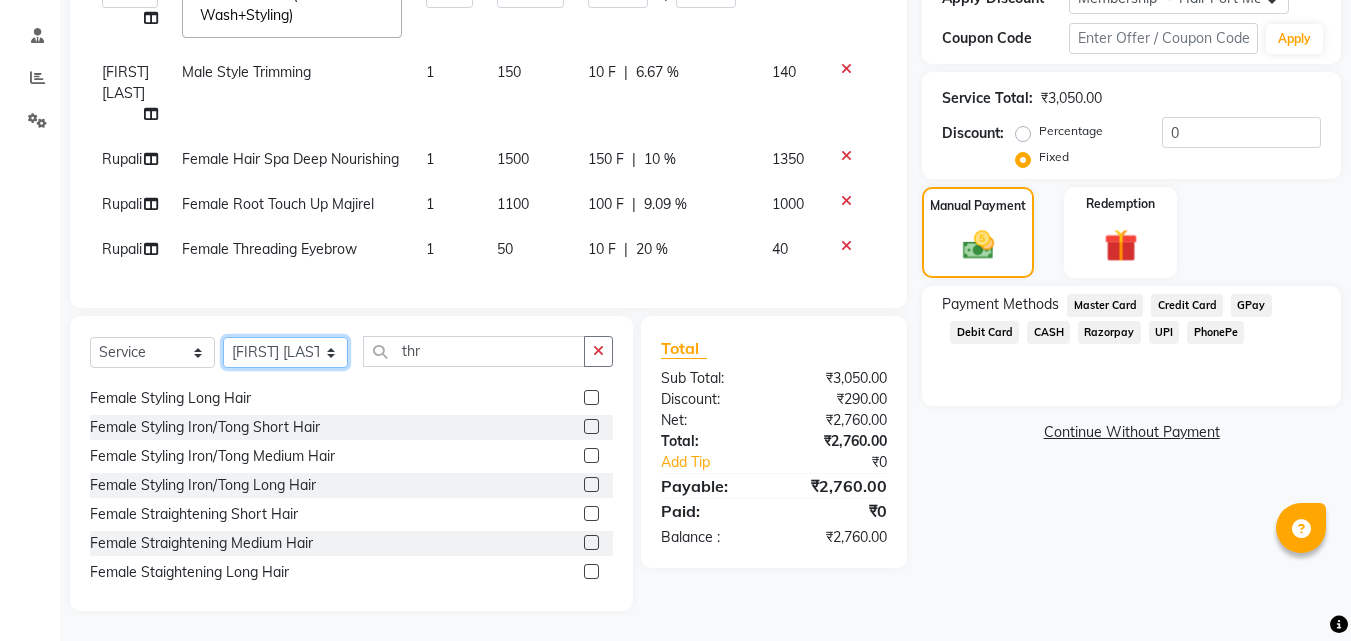 scroll, scrollTop: 267, scrollLeft: 0, axis: vertical 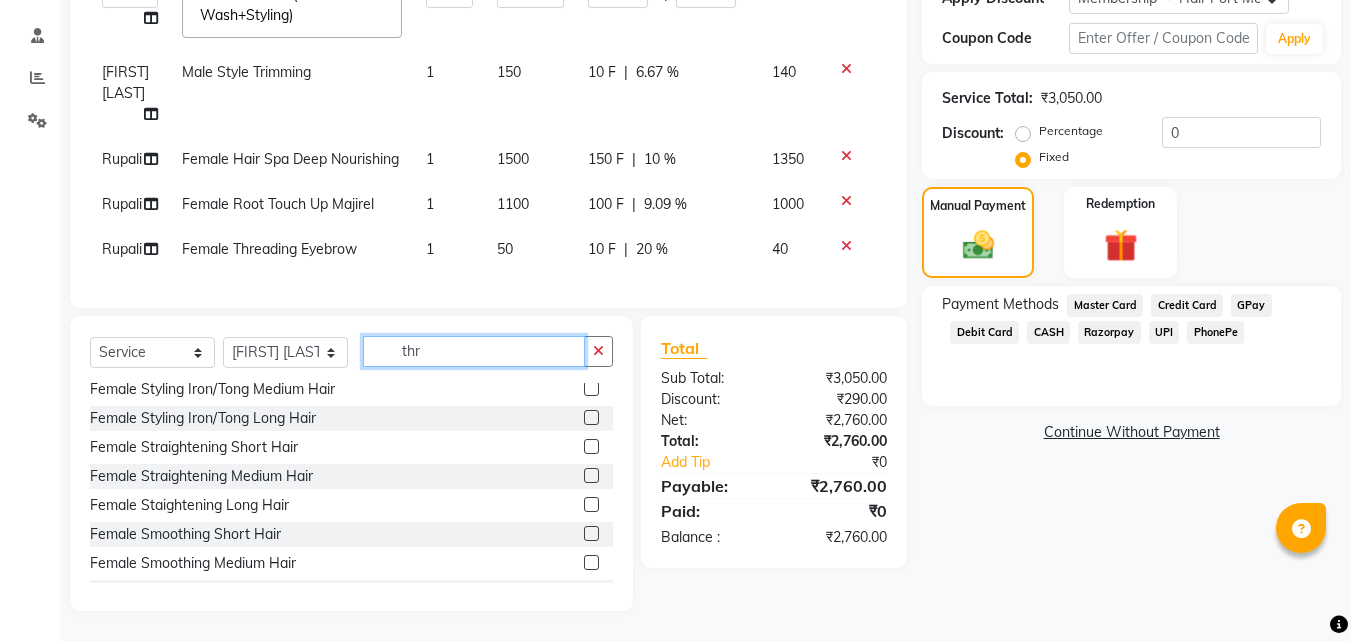 click on "thr" 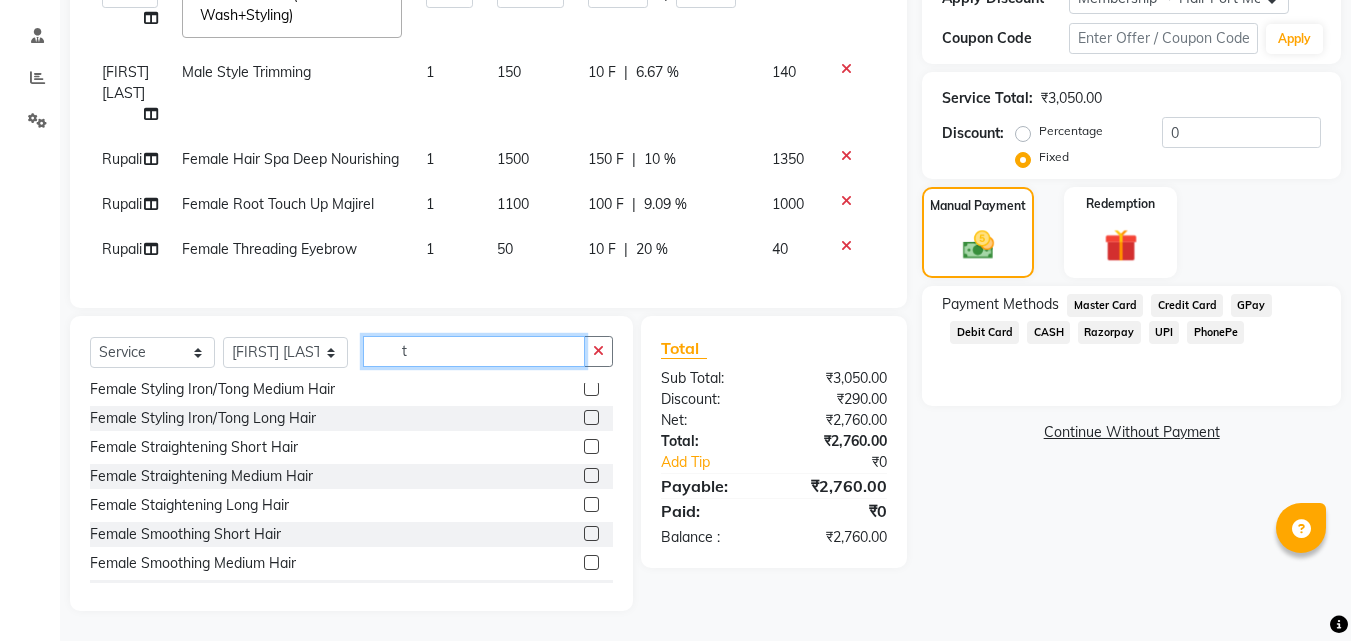 scroll, scrollTop: 0, scrollLeft: 0, axis: both 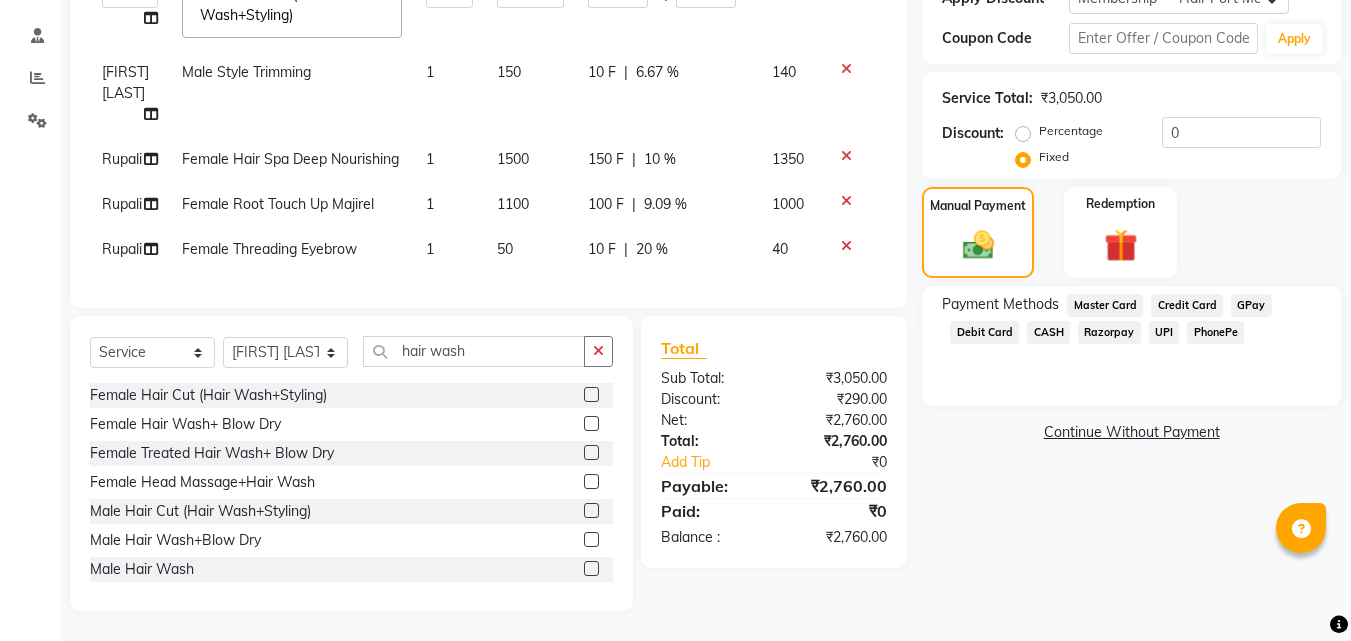 click 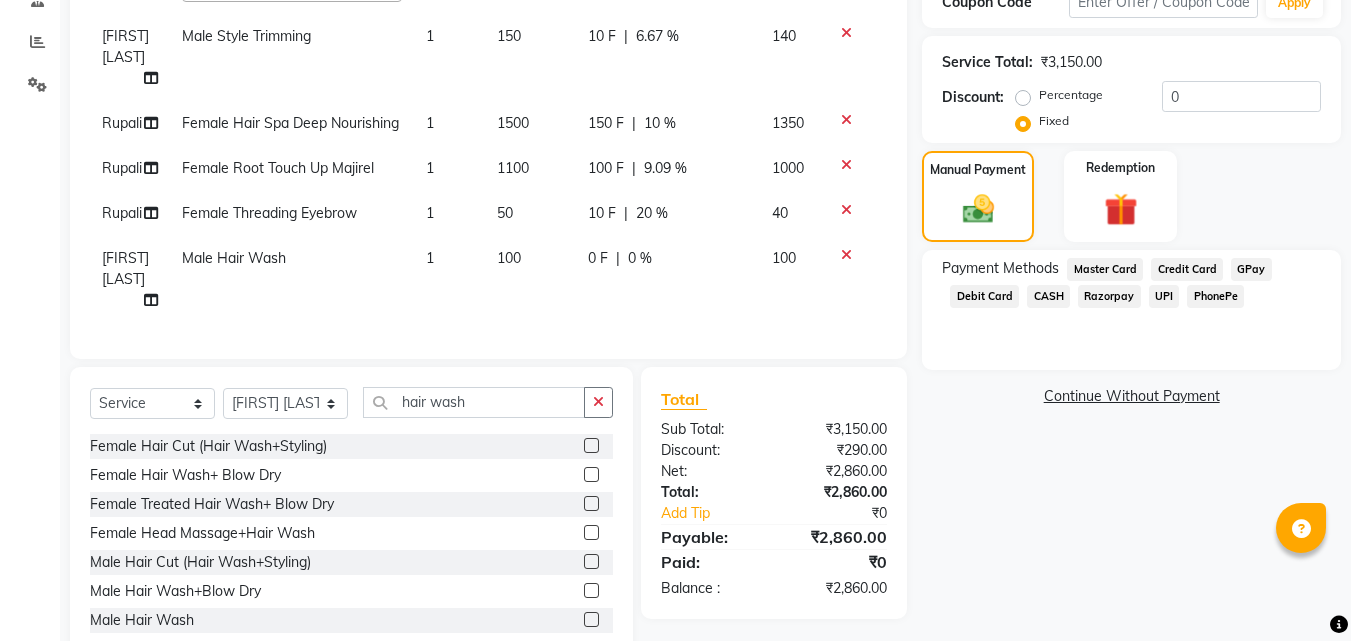 click on "PhonePe" 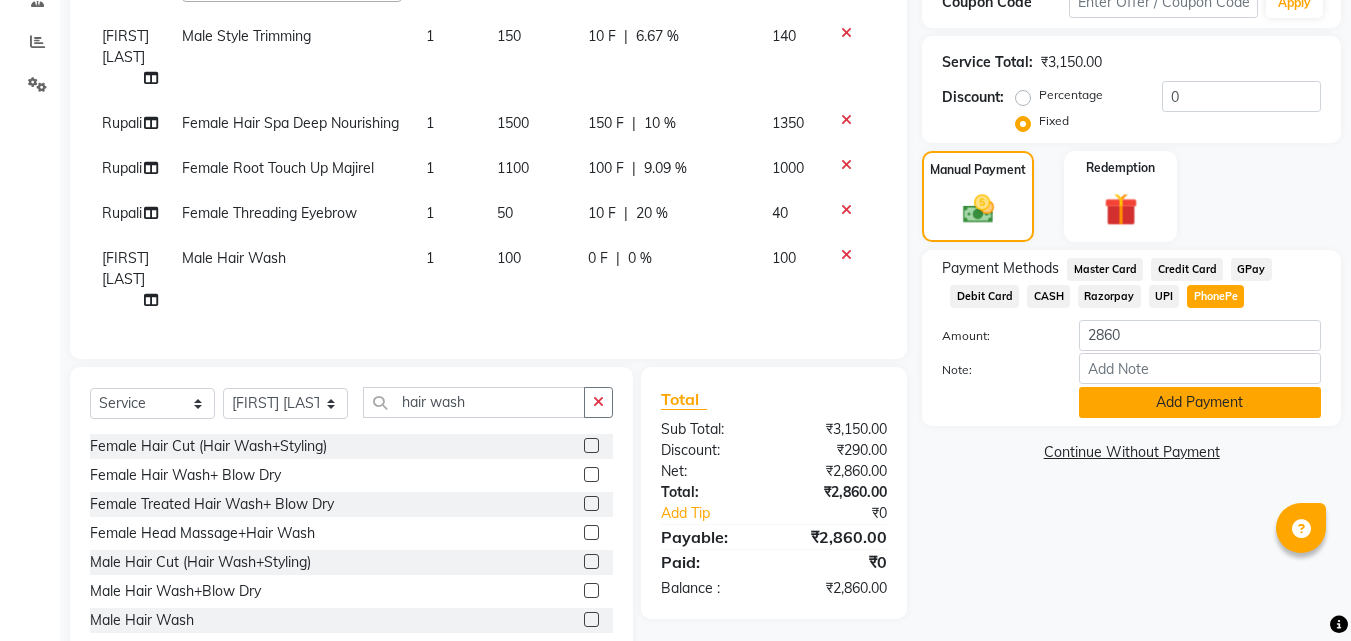 click on "Add Payment" 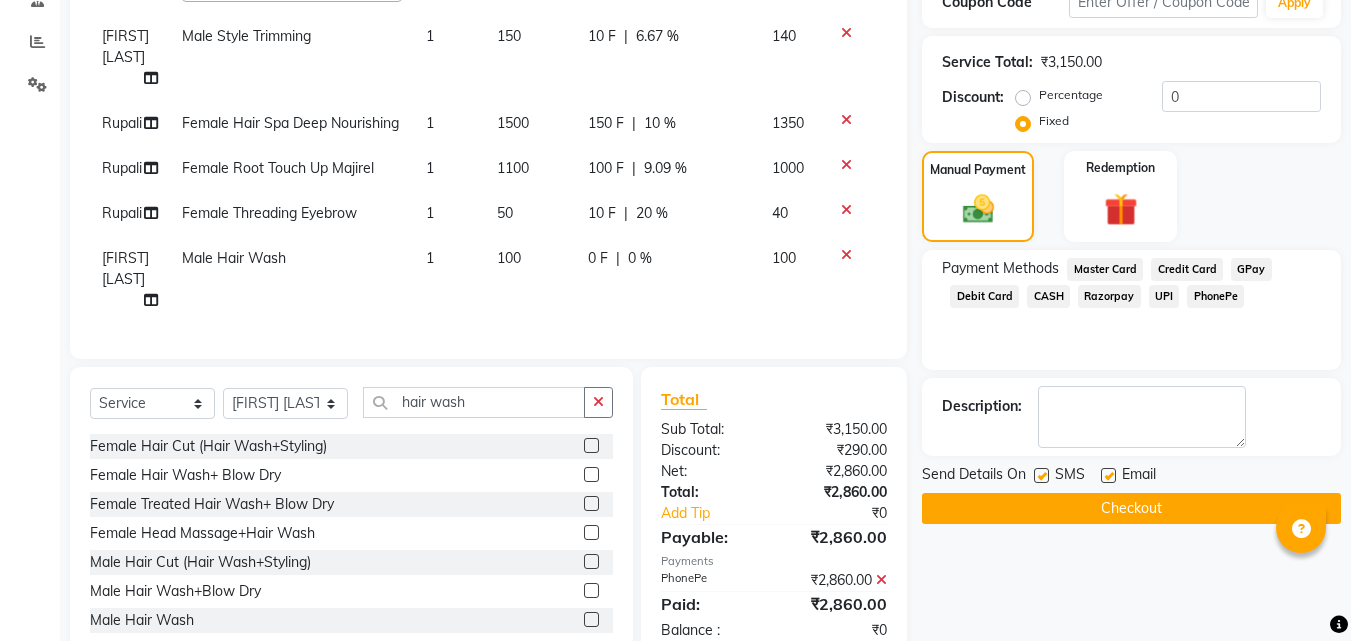click on "Checkout" 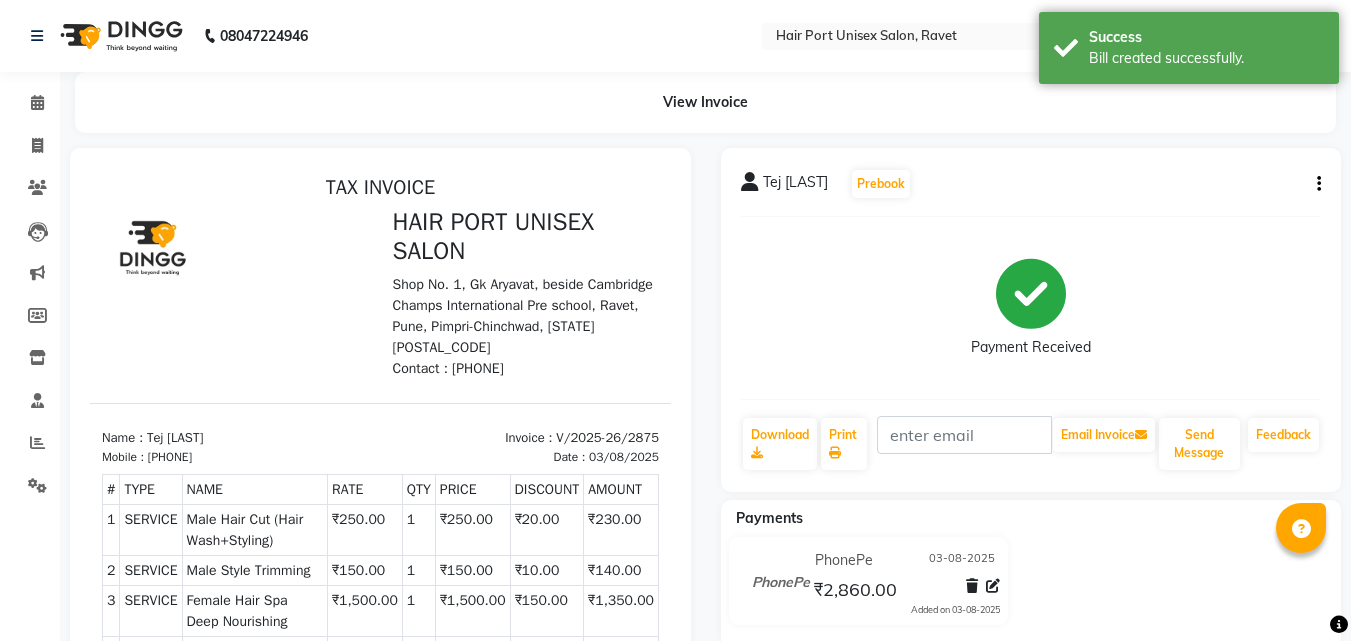 scroll, scrollTop: 0, scrollLeft: 0, axis: both 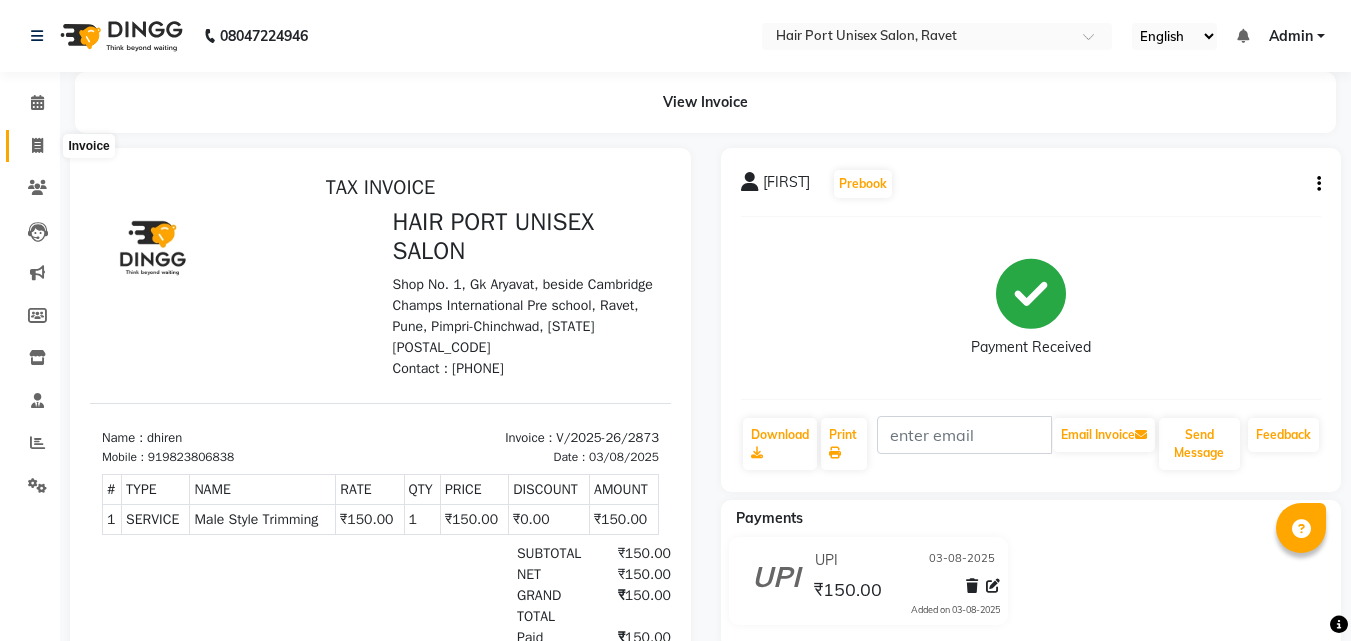 click 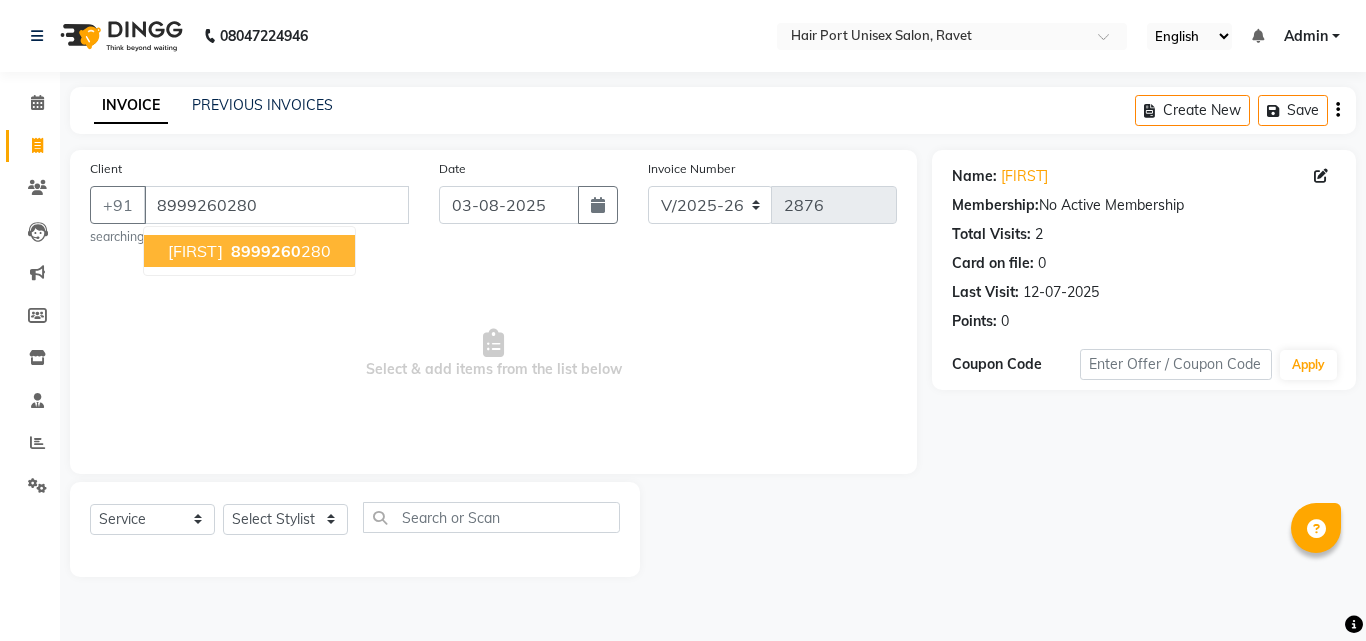 click on "8999260" at bounding box center [266, 251] 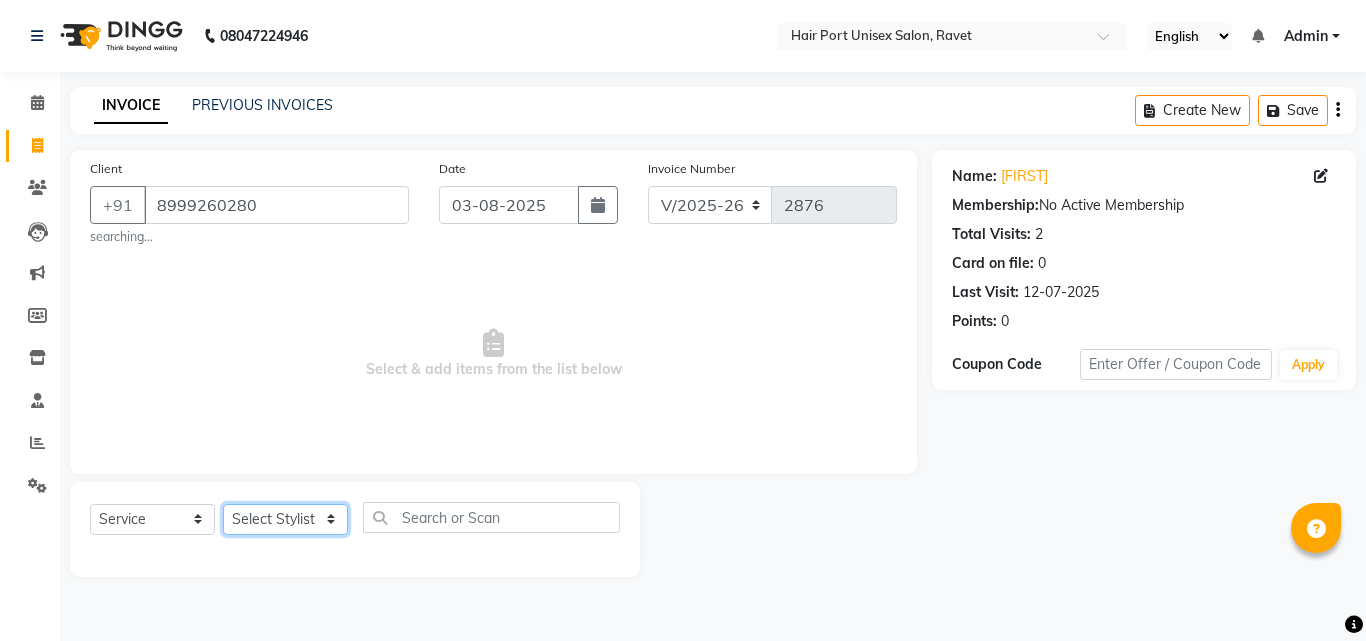 click on "Select Stylist Anushaka Parihar  Esmail Gufran Jyoti Disale Netaji Vishwanath Suryavanshi Rupali  Tanaji Vishwanath Suryavanshi Vinod Mane" 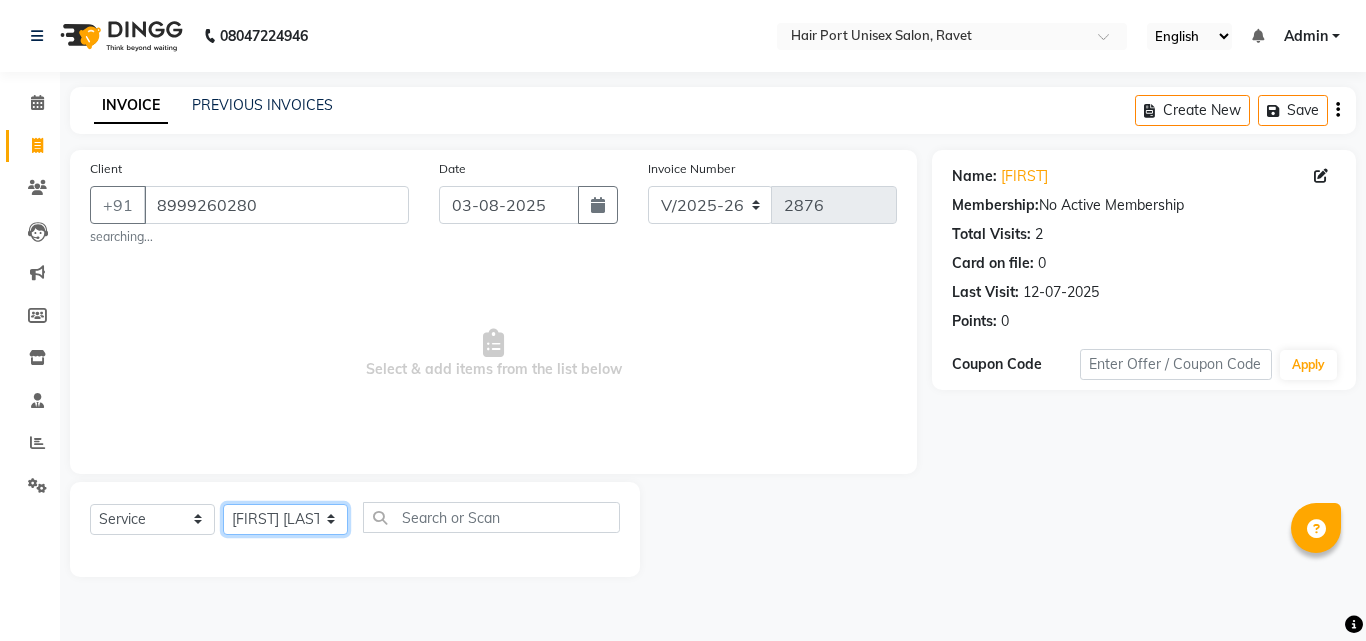 click on "Select Stylist Anushaka Parihar  Esmail Gufran Jyoti Disale Netaji Vishwanath Suryavanshi Rupali  Tanaji Vishwanath Suryavanshi Vinod Mane" 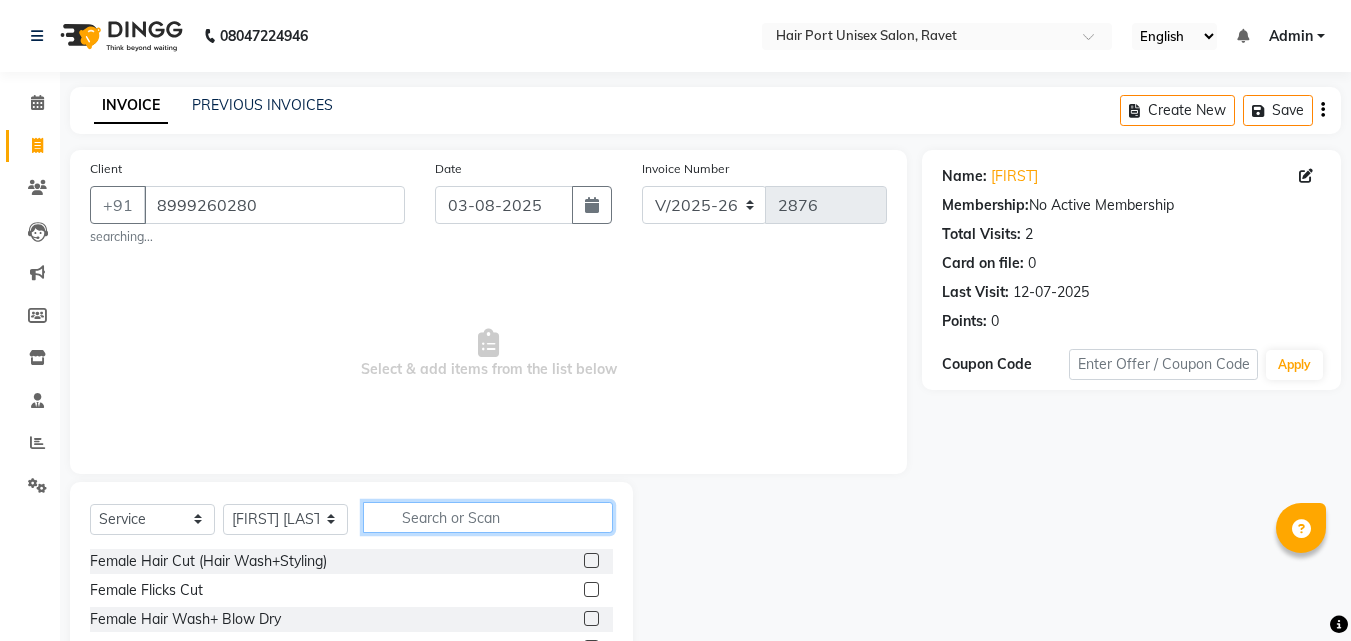 click 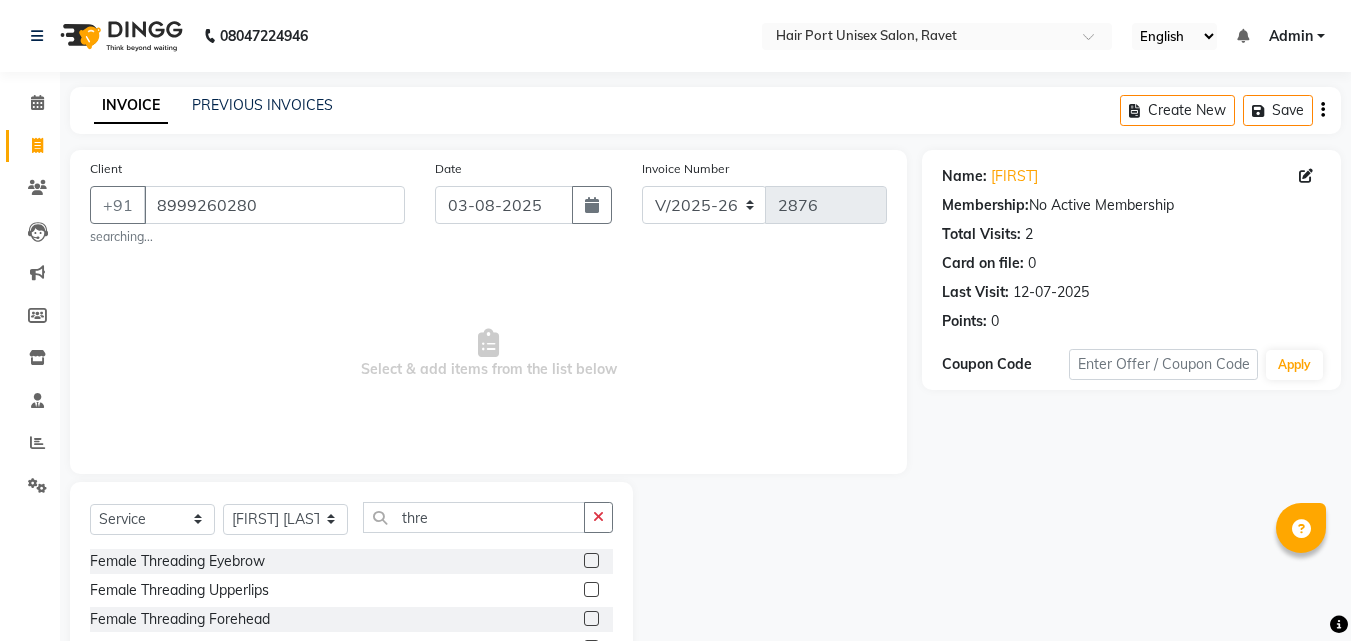 click 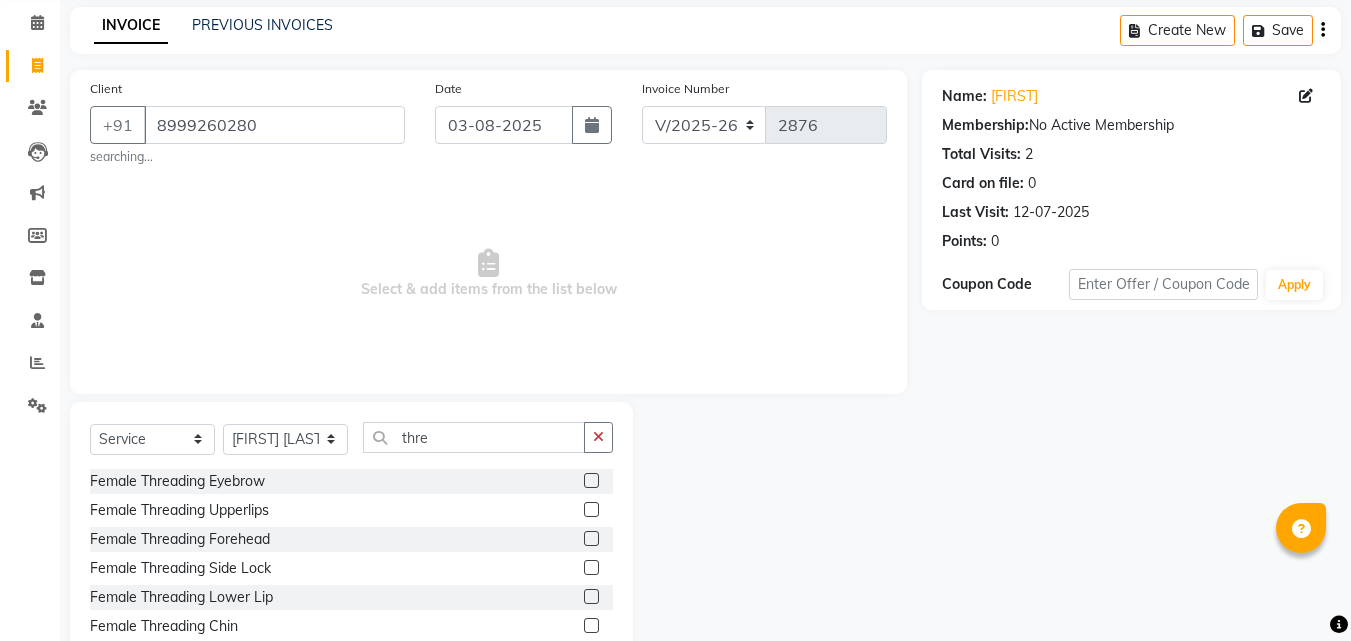 scroll, scrollTop: 160, scrollLeft: 0, axis: vertical 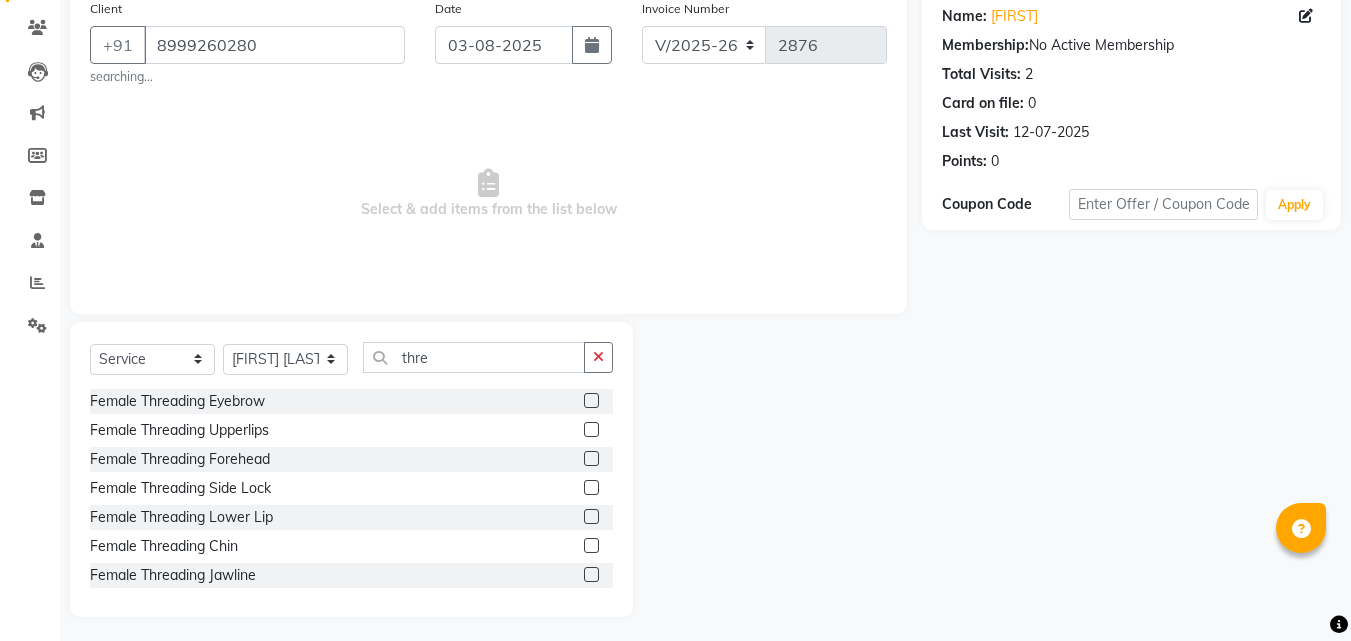 click 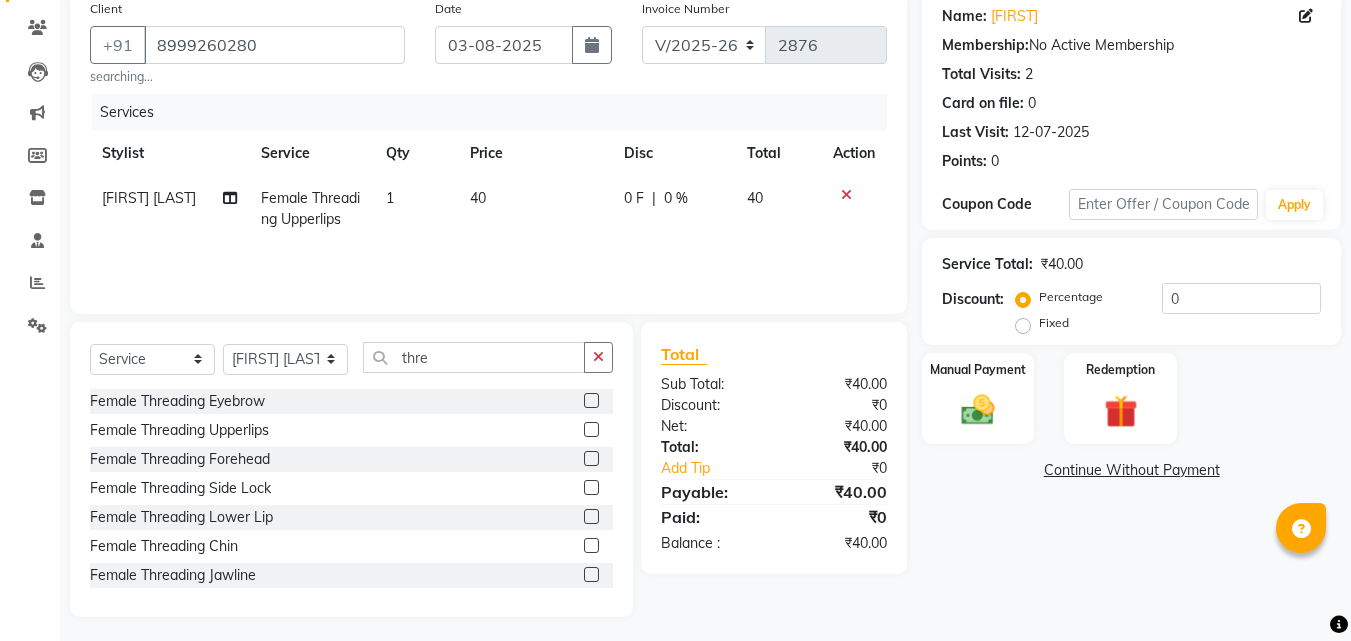 click 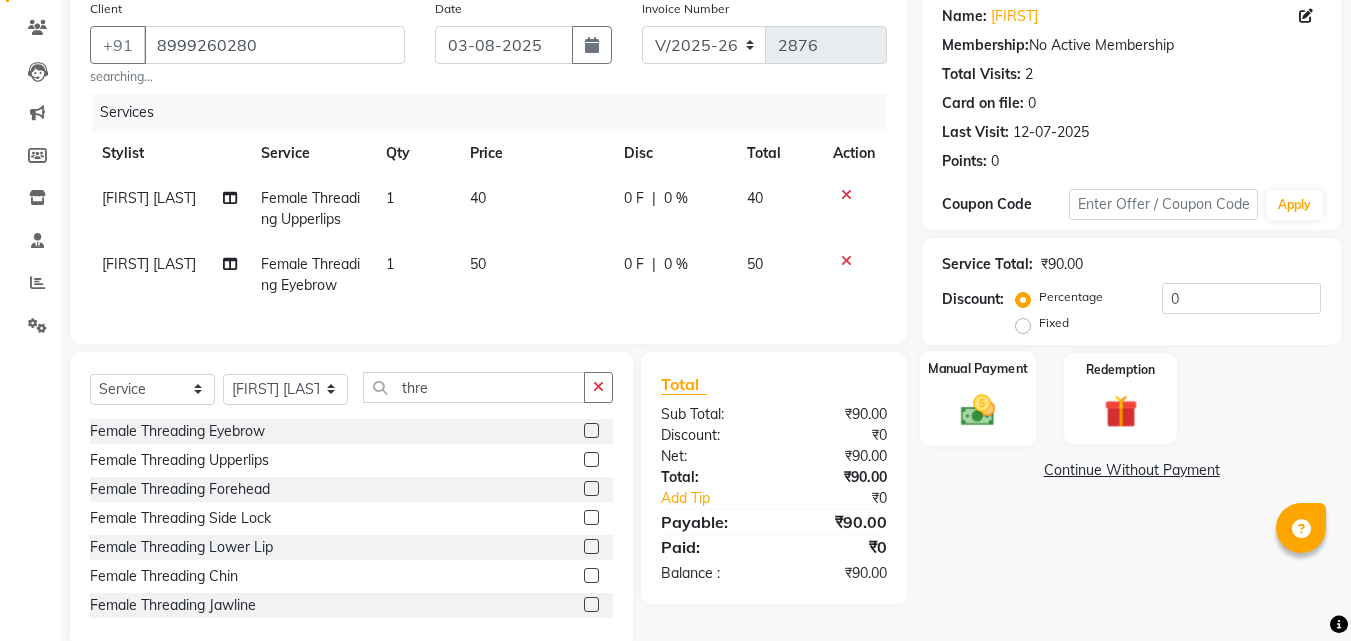 click 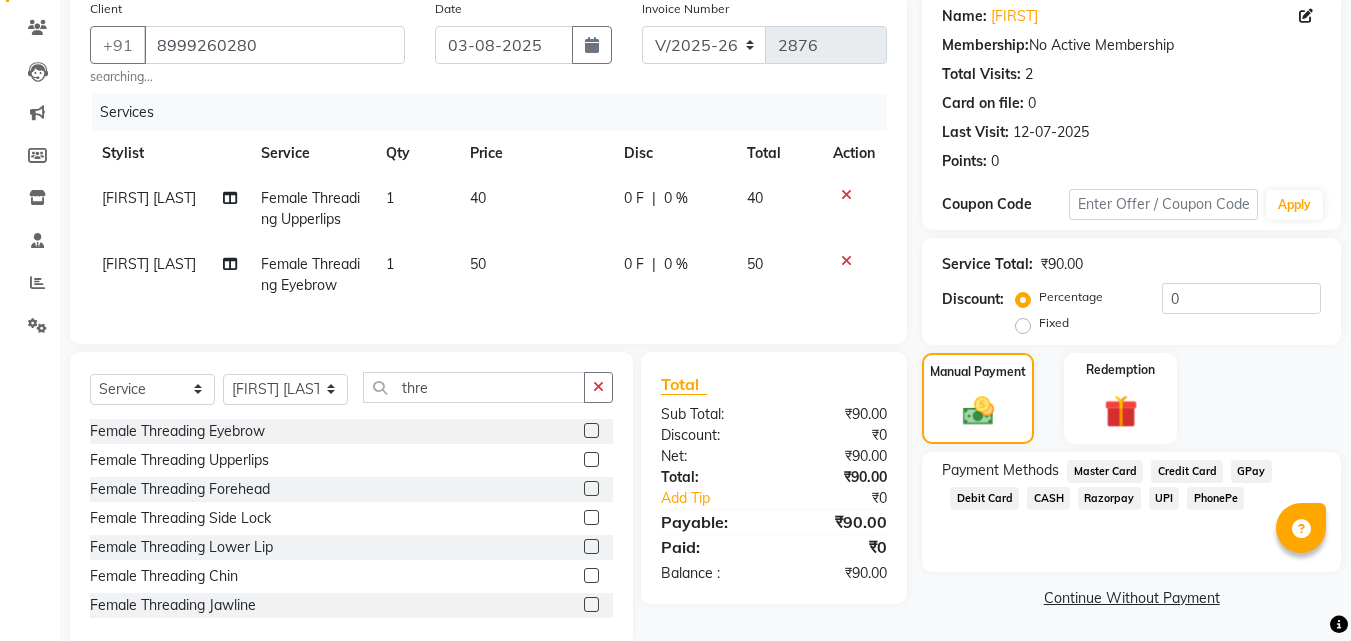 click on "PhonePe" 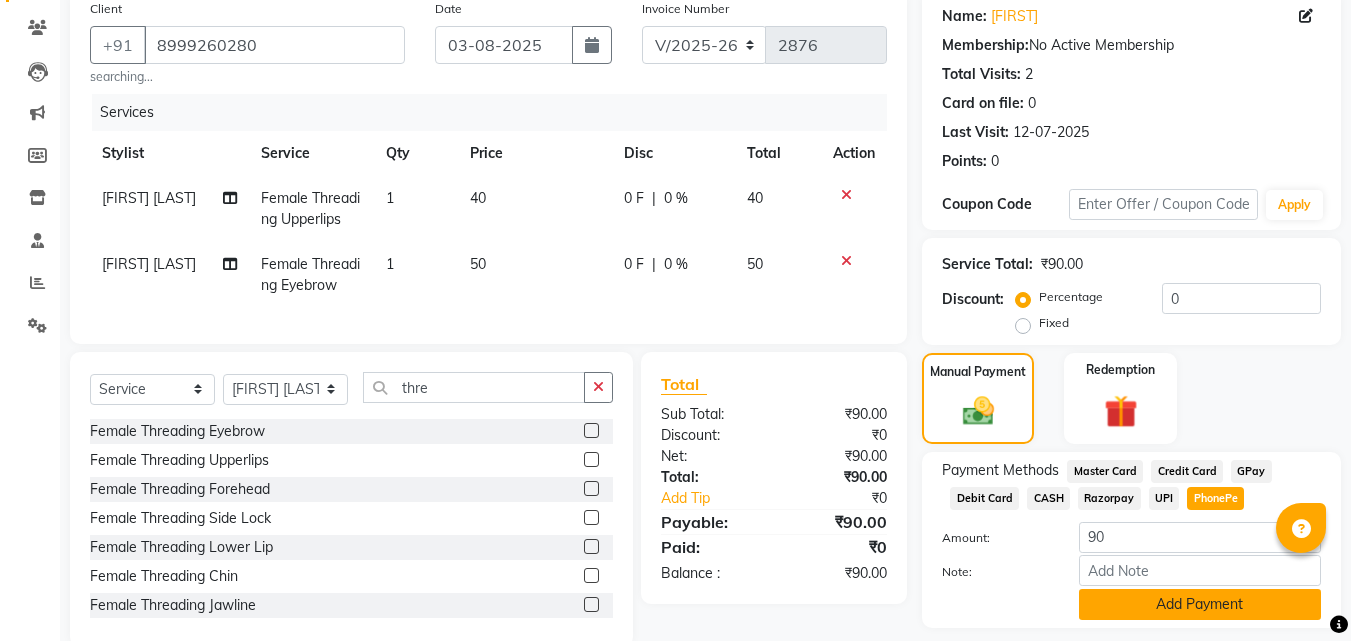 click on "Add Payment" 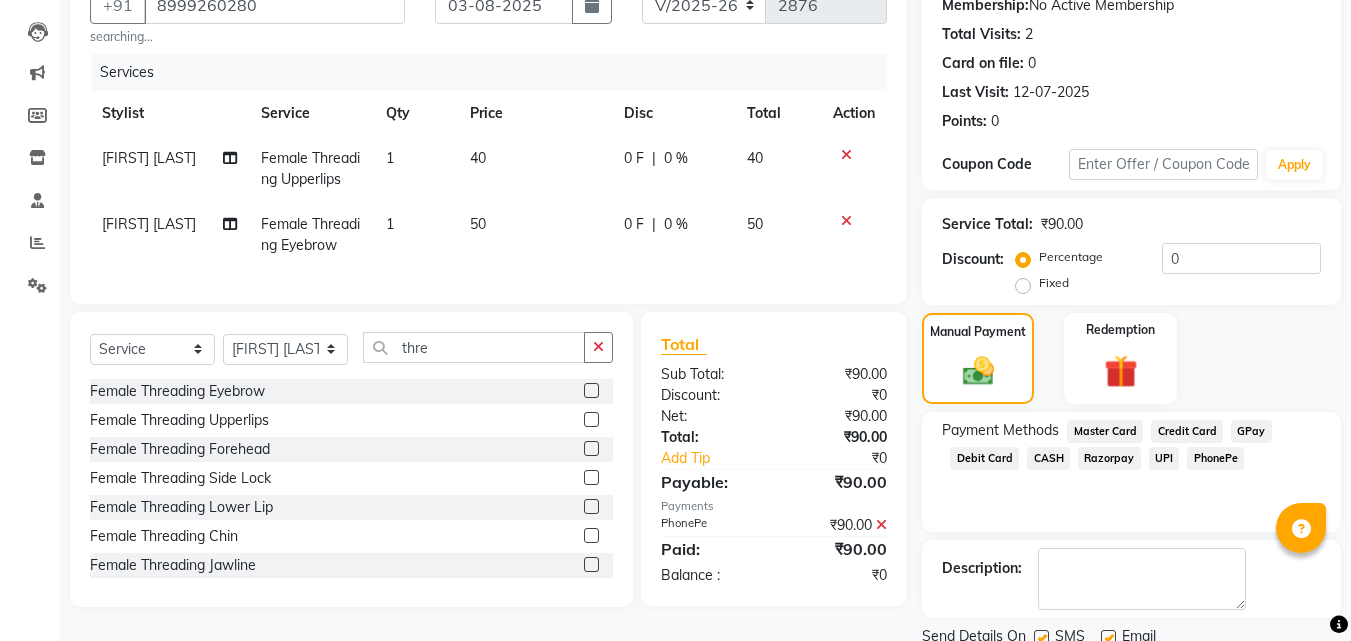 scroll, scrollTop: 275, scrollLeft: 0, axis: vertical 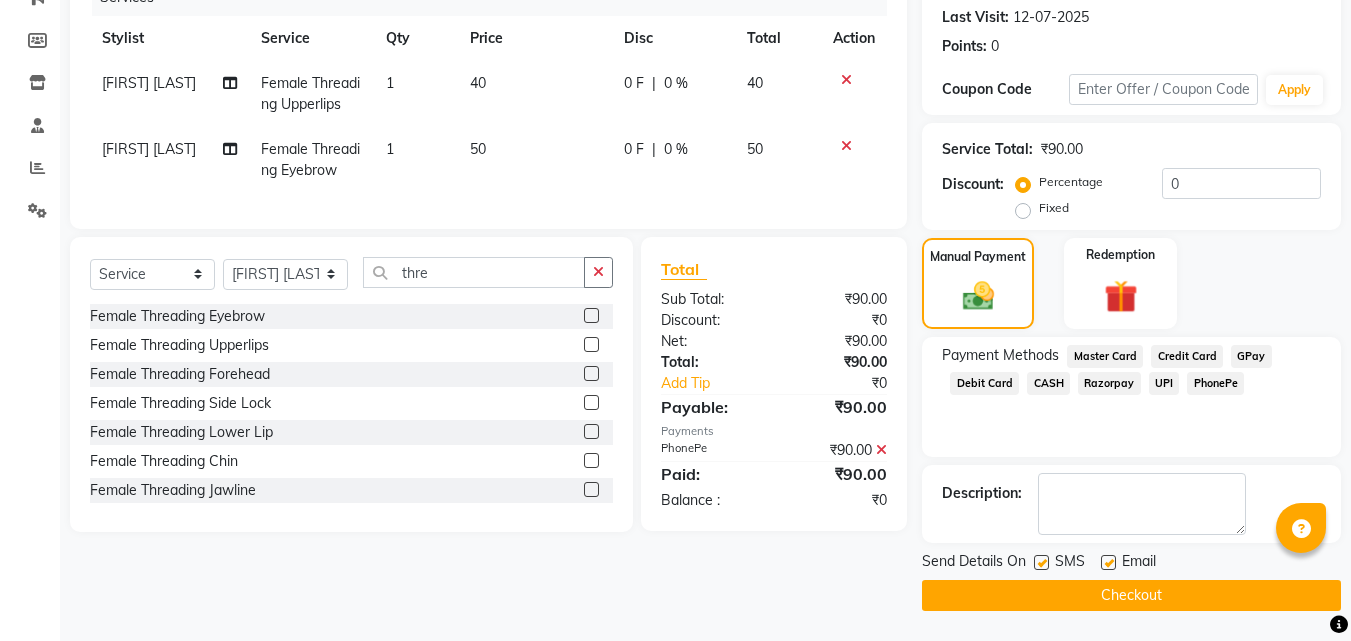 click on "Checkout" 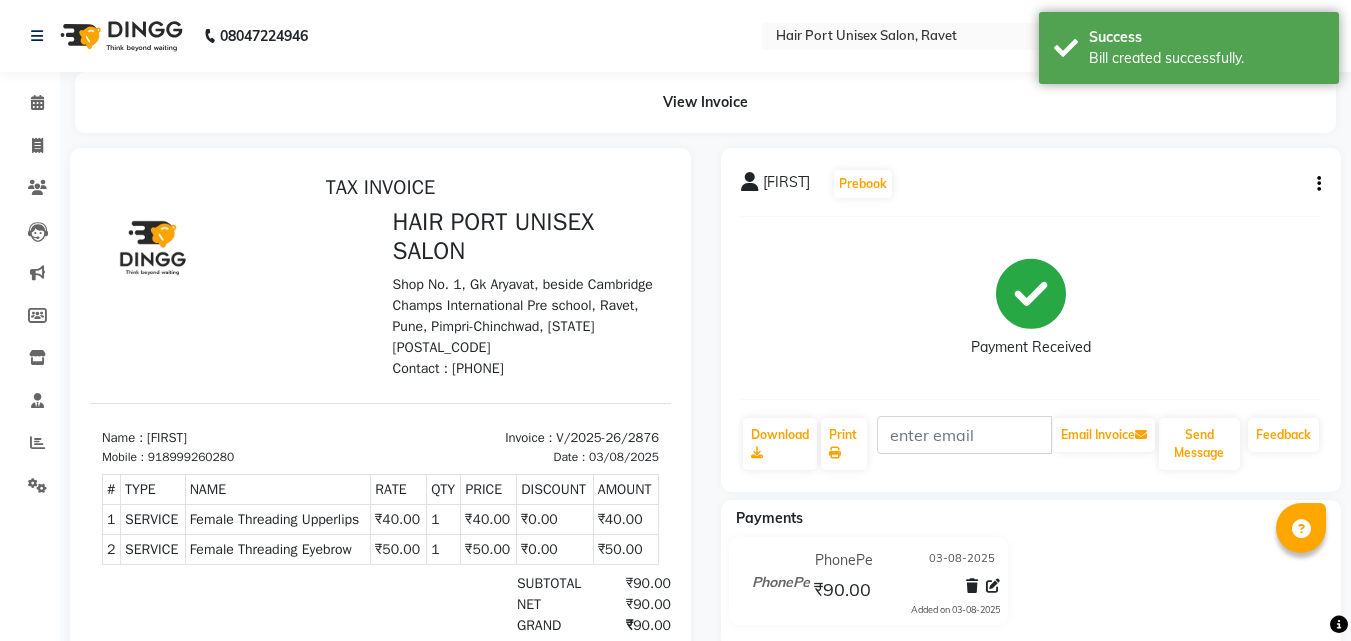 scroll, scrollTop: 0, scrollLeft: 0, axis: both 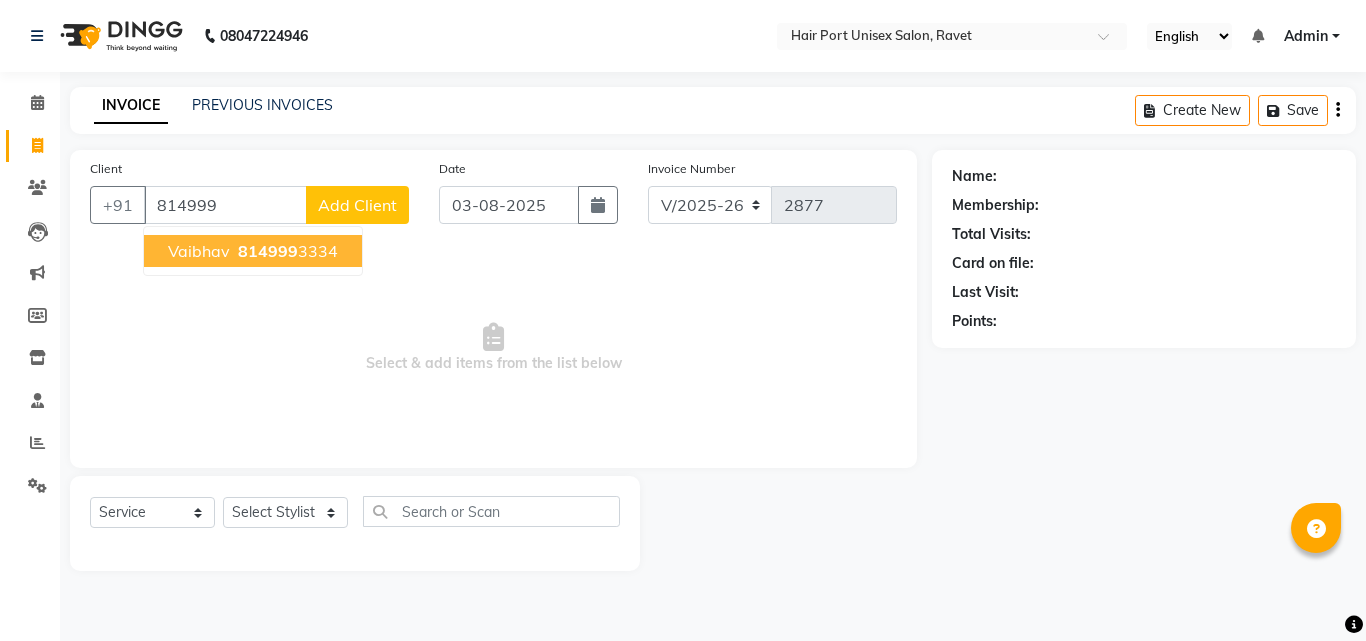 click on "814999" at bounding box center [268, 251] 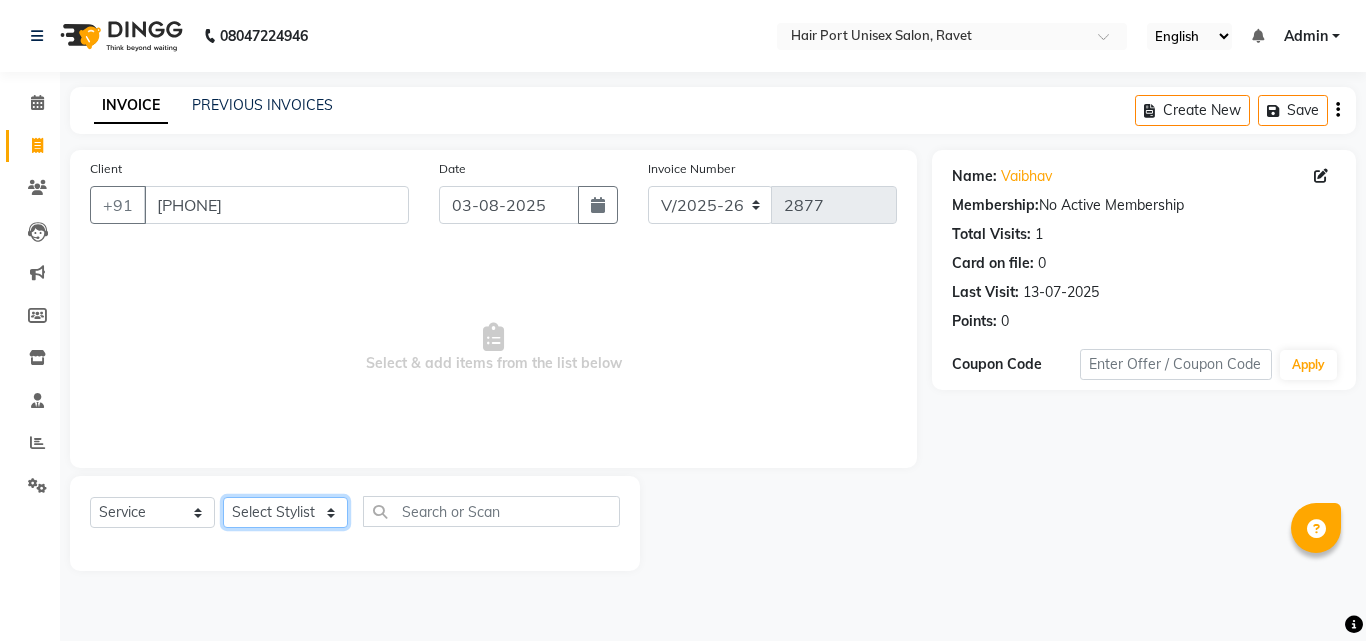 click on "Select Stylist Anushaka Parihar  Esmail Gufran Jyoti Disale Netaji Vishwanath Suryavanshi Rupali  Tanaji Vishwanath Suryavanshi Vinod Mane" 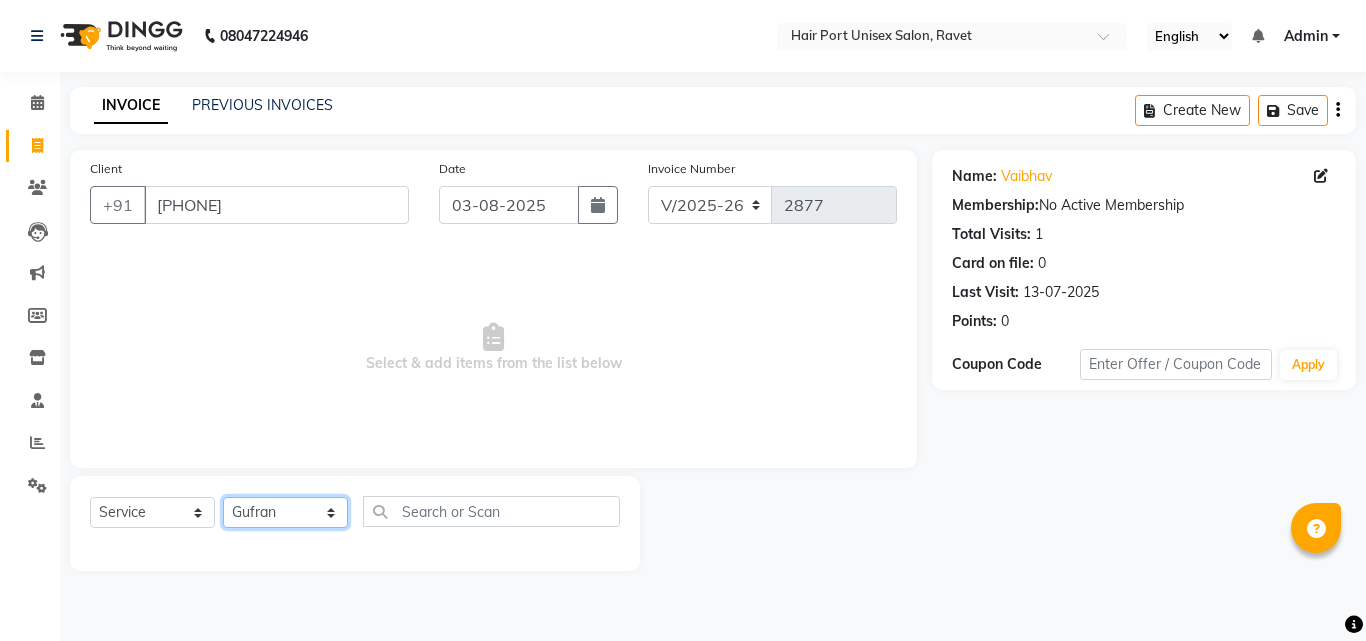 click on "Select Stylist Anushaka Parihar  Esmail Gufran Jyoti Disale Netaji Vishwanath Suryavanshi Rupali  Tanaji Vishwanath Suryavanshi Vinod Mane" 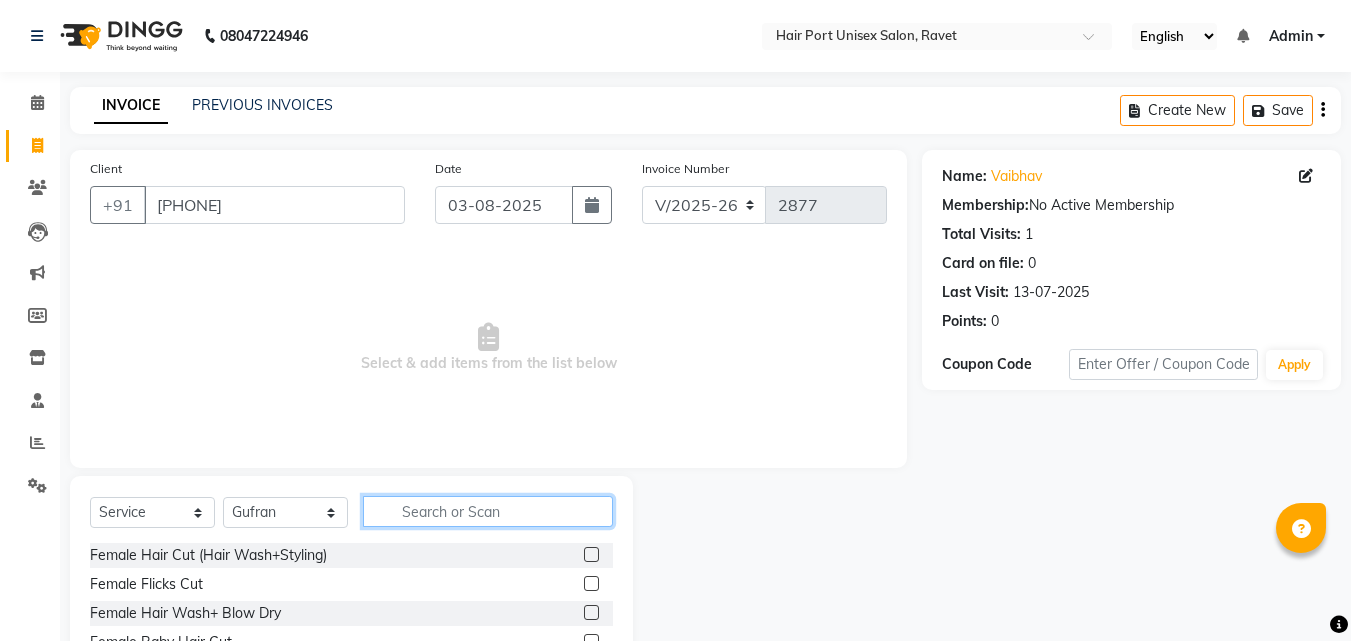 click 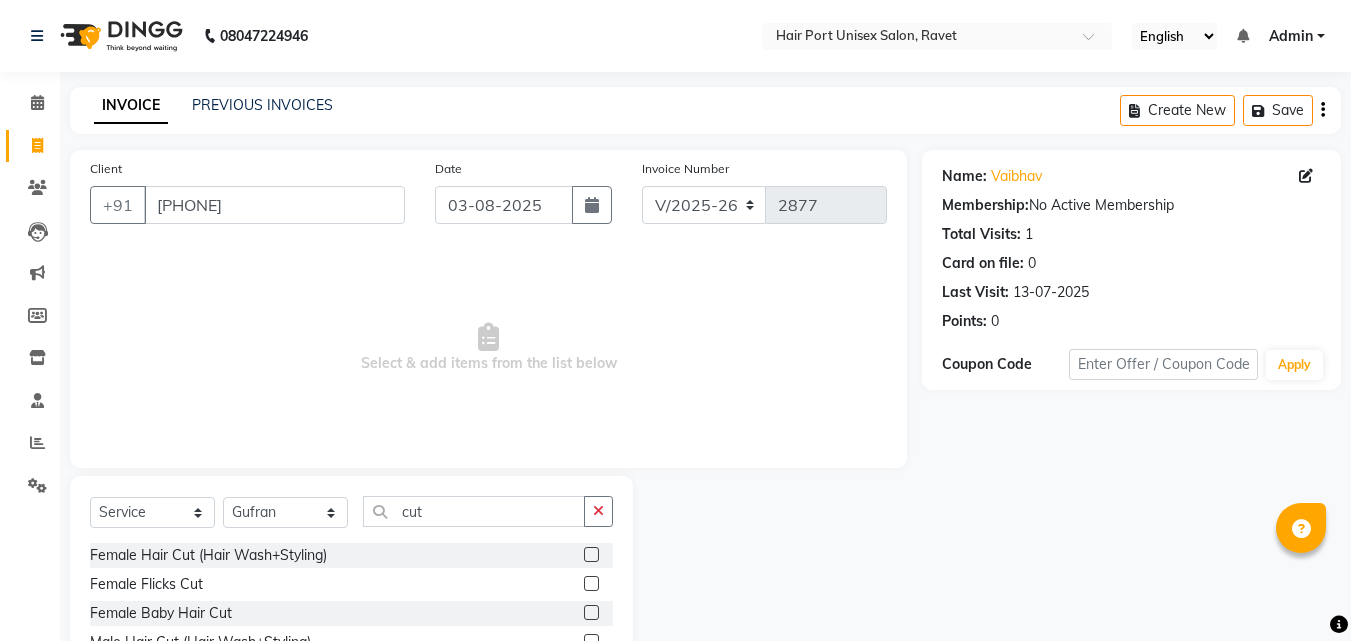 click 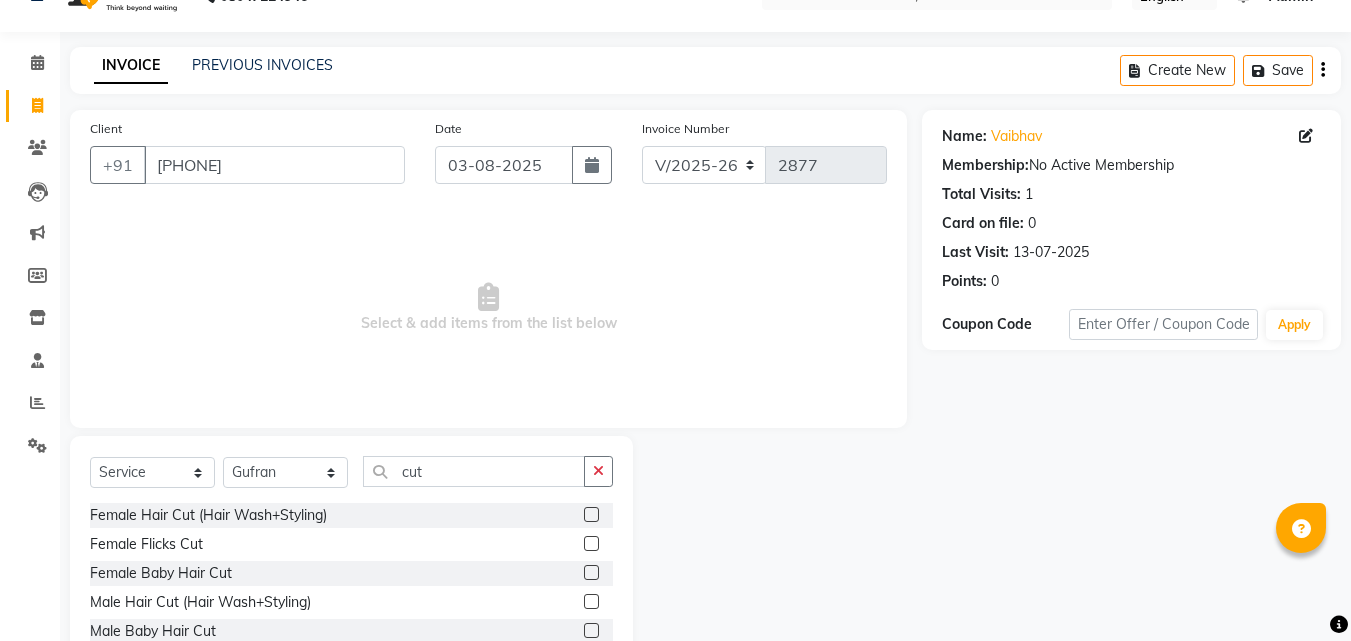 scroll, scrollTop: 105, scrollLeft: 0, axis: vertical 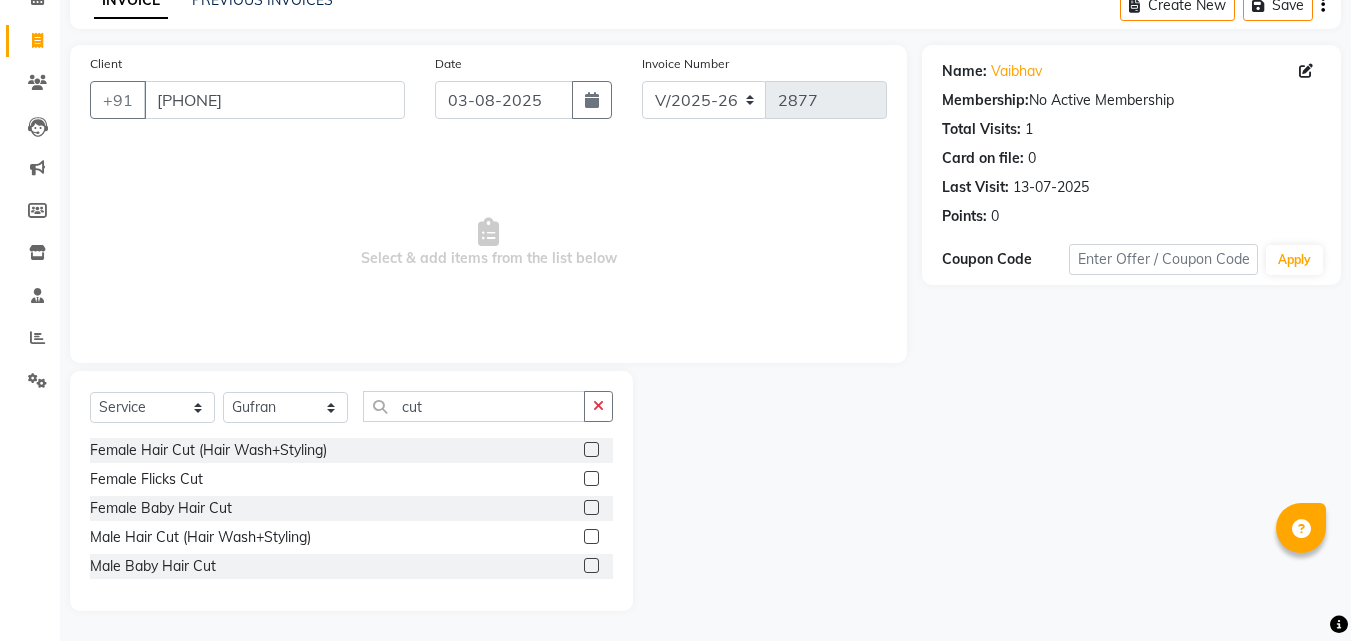 click 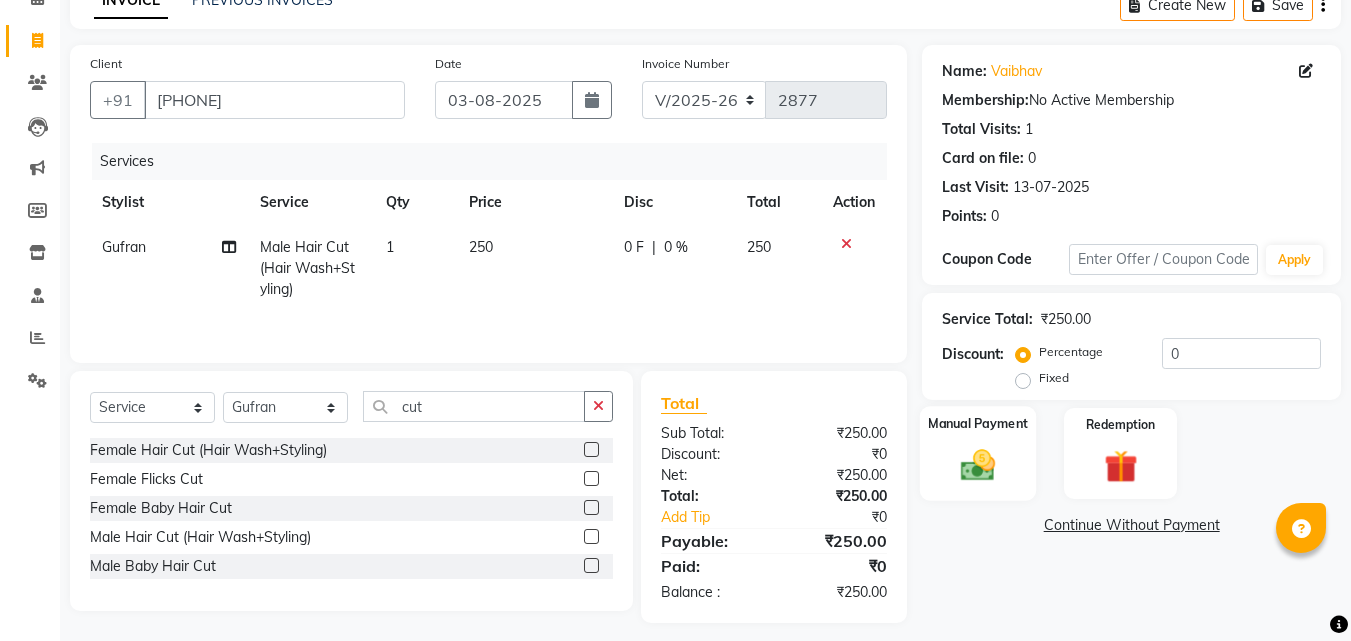 click 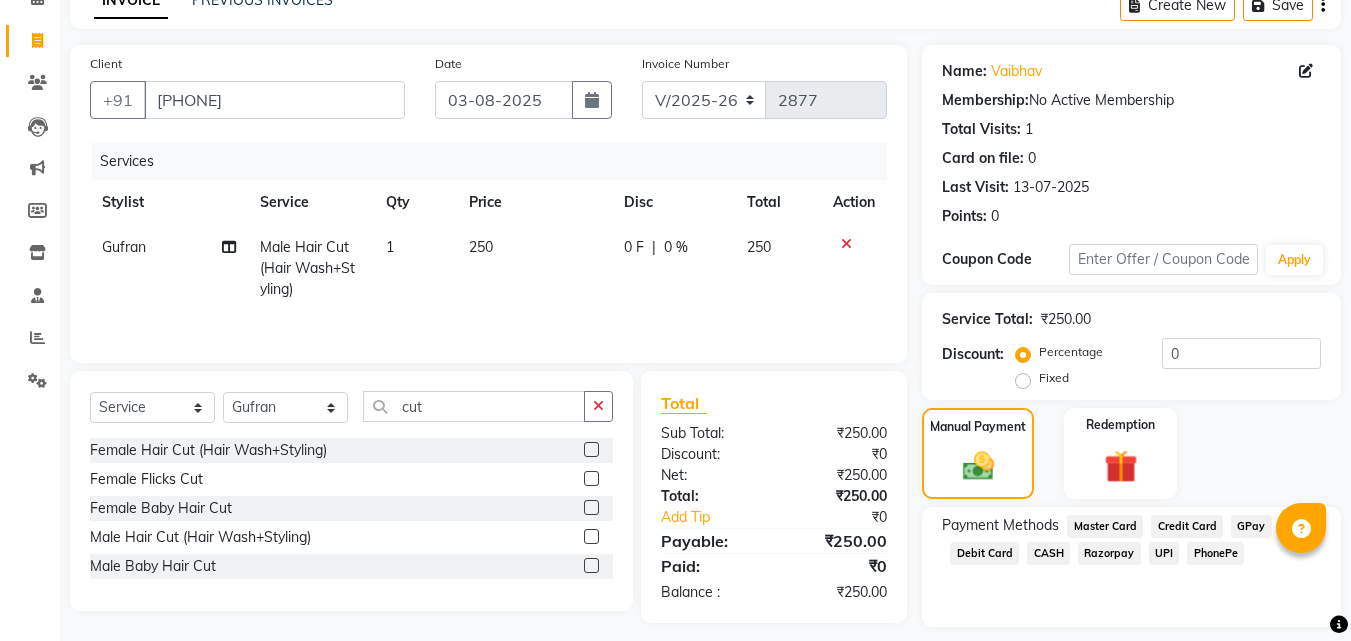 click on "PhonePe" 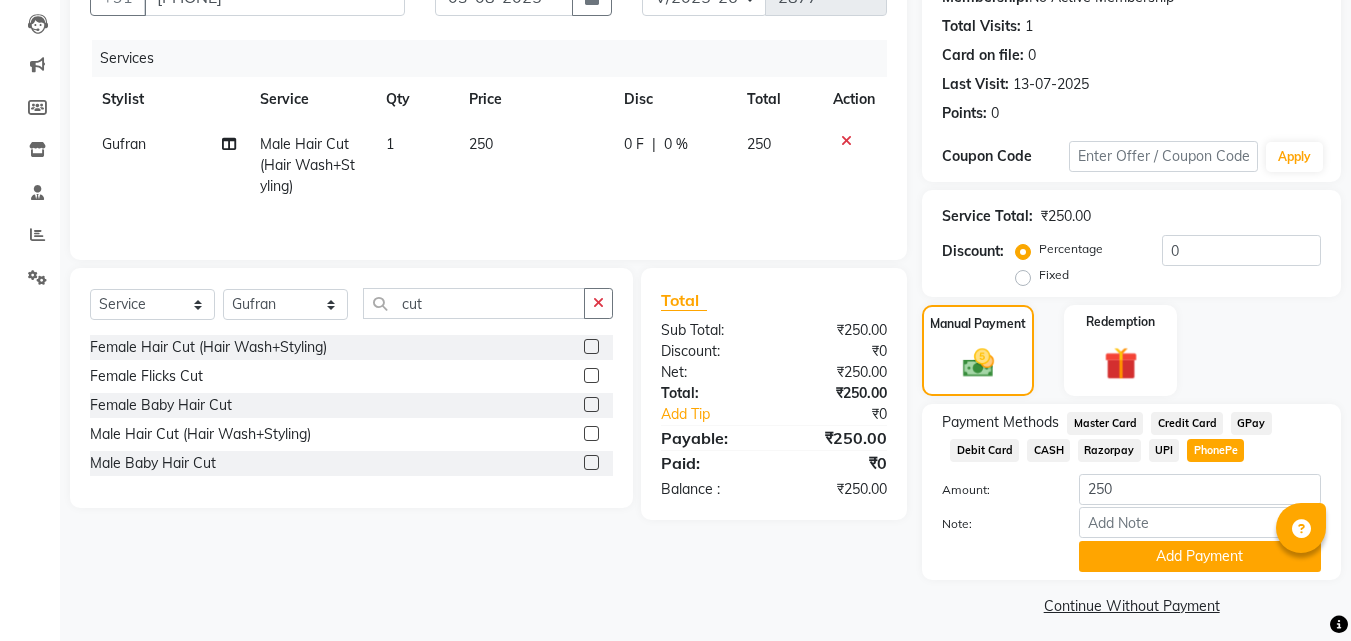 scroll, scrollTop: 218, scrollLeft: 0, axis: vertical 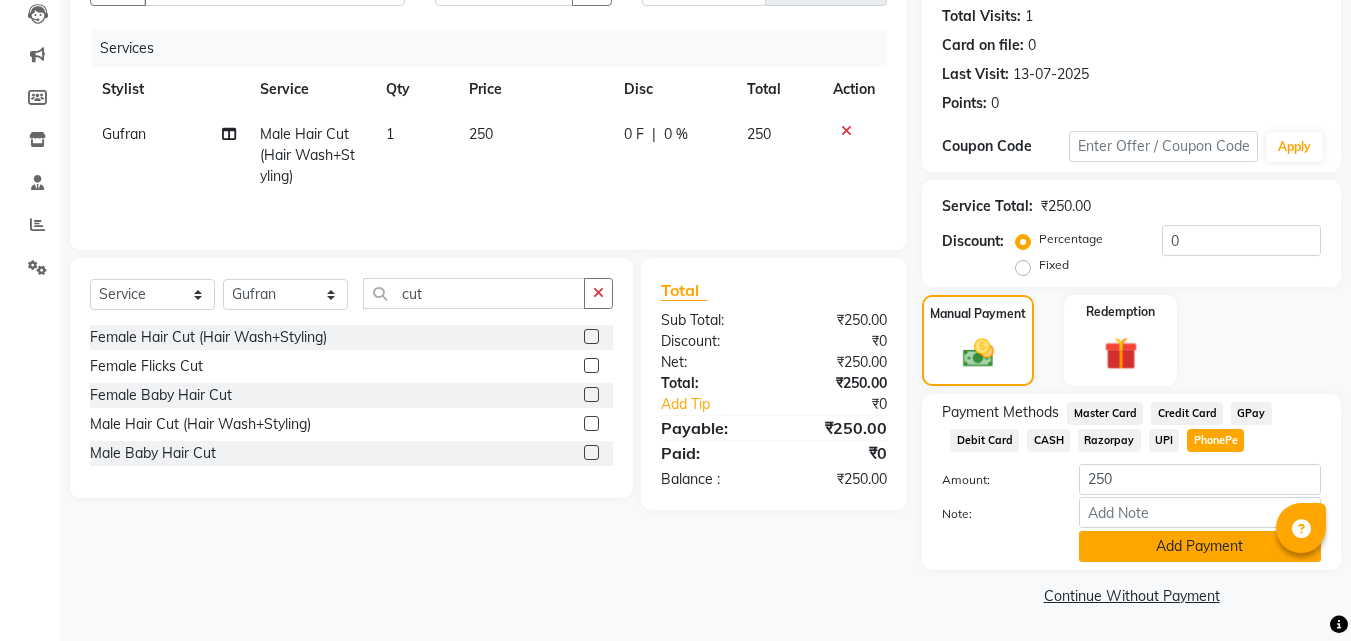 click on "Add Payment" 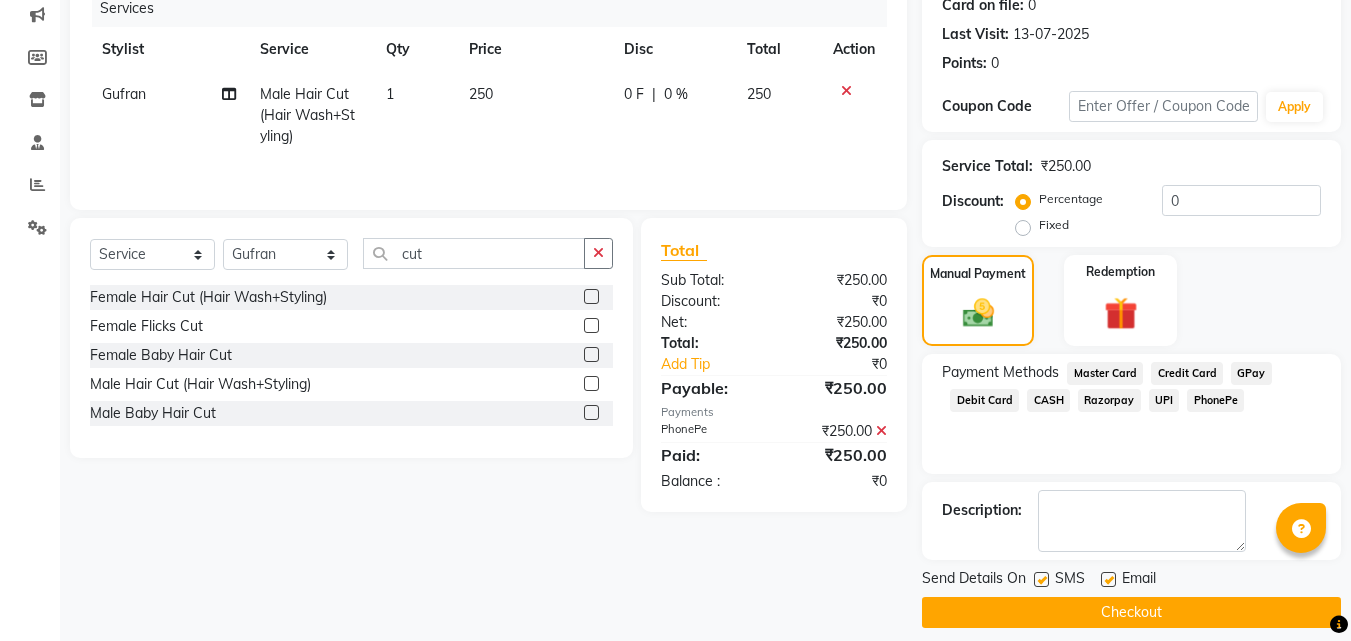 scroll, scrollTop: 275, scrollLeft: 0, axis: vertical 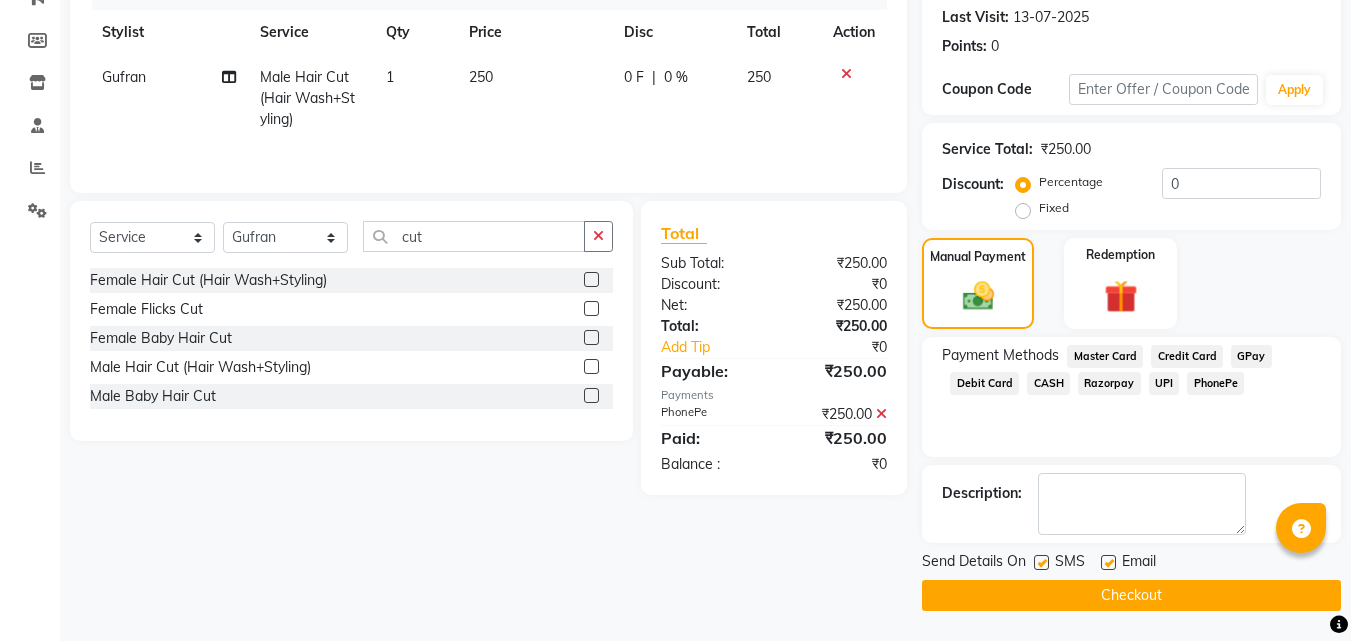 click on "Checkout" 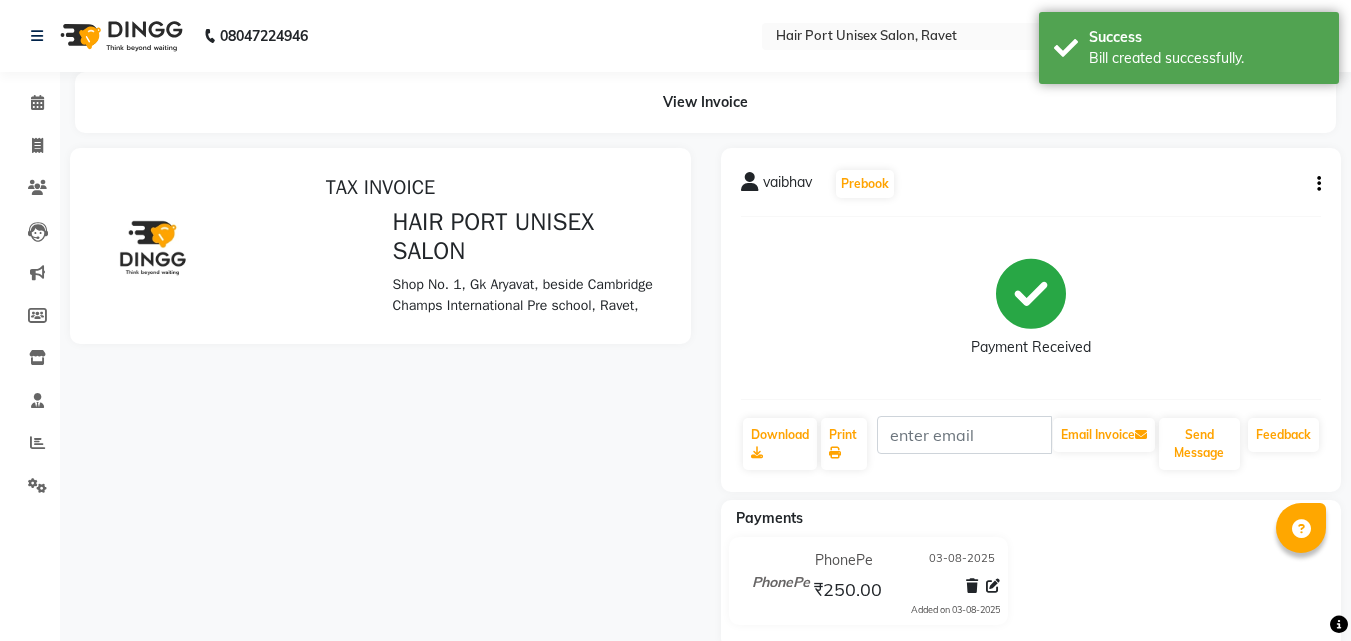 scroll, scrollTop: 0, scrollLeft: 0, axis: both 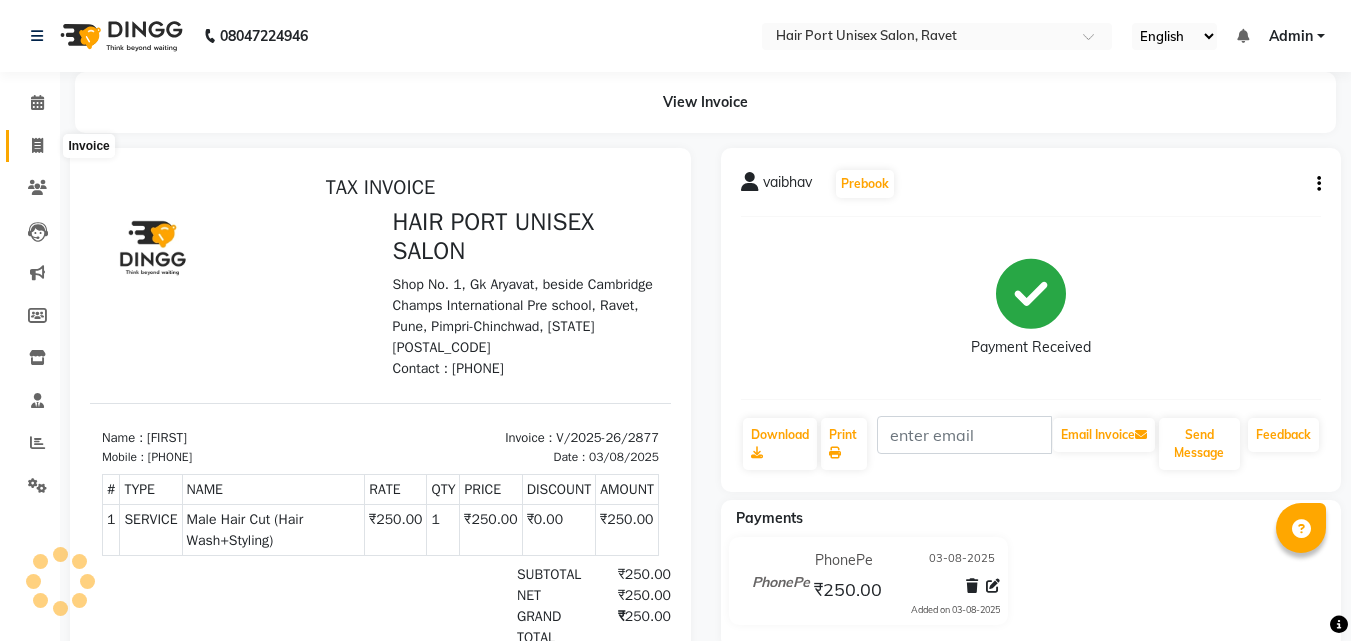 click 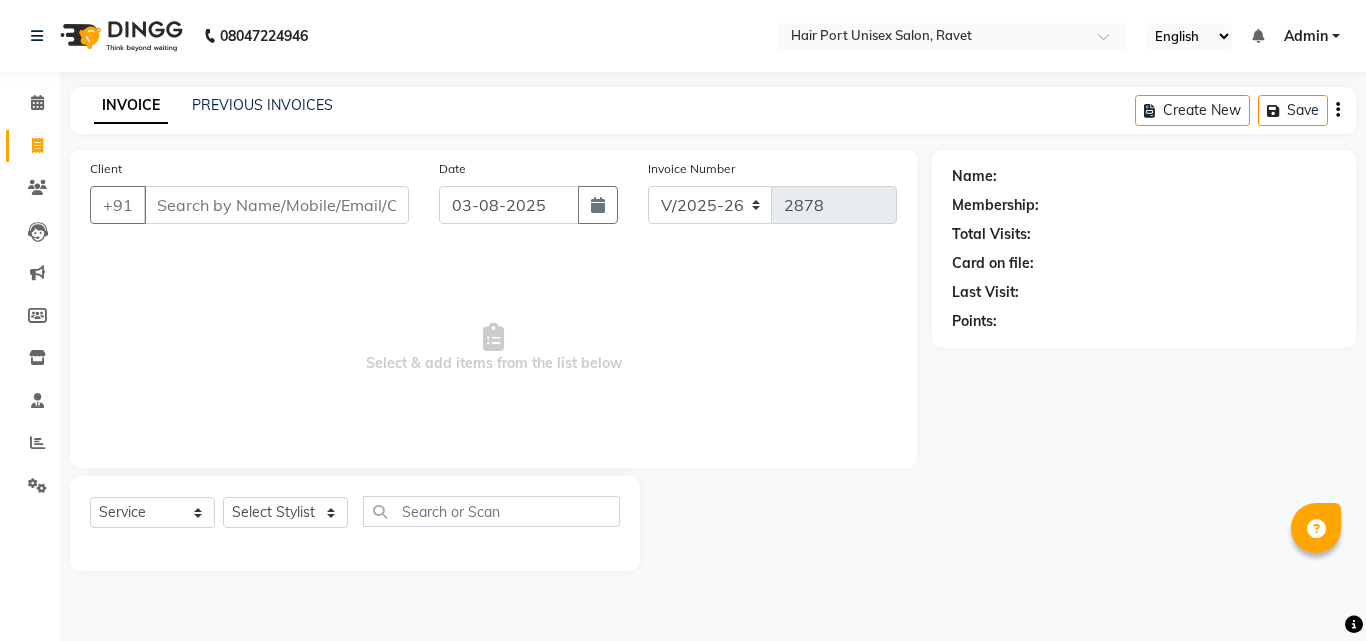 click on "Client" at bounding box center [276, 205] 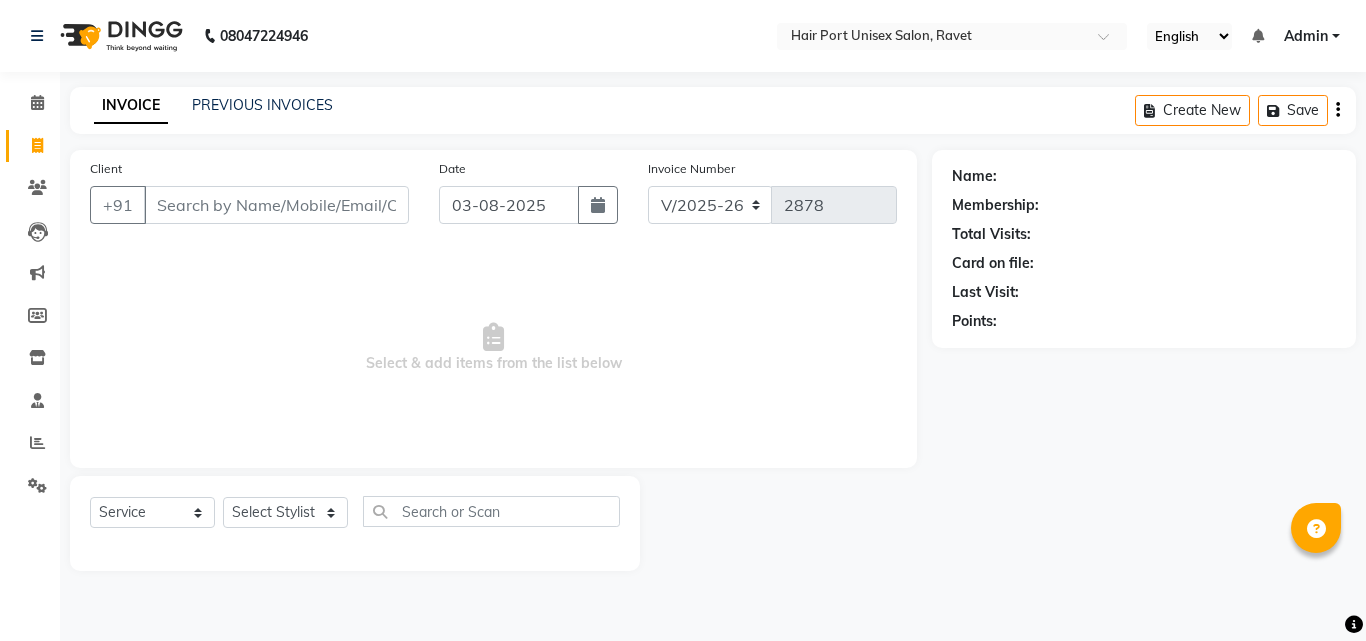click on "Client" at bounding box center (276, 205) 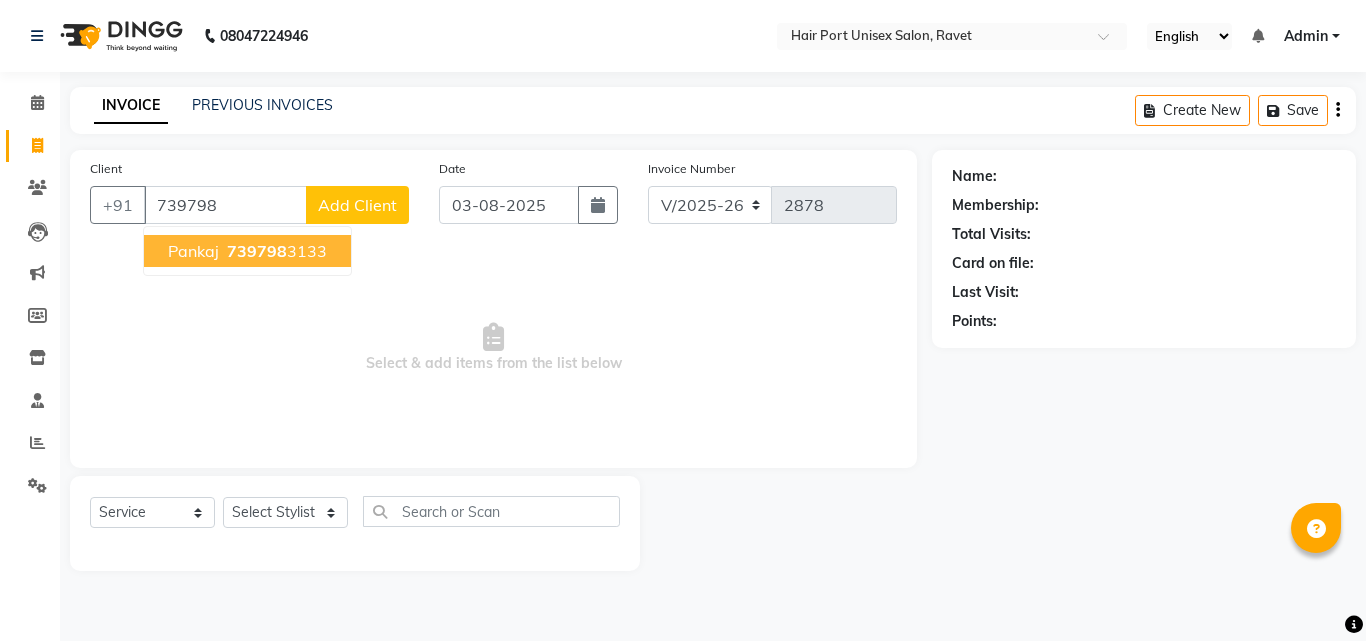 click on "[FIRST] [PHONE]" at bounding box center (247, 251) 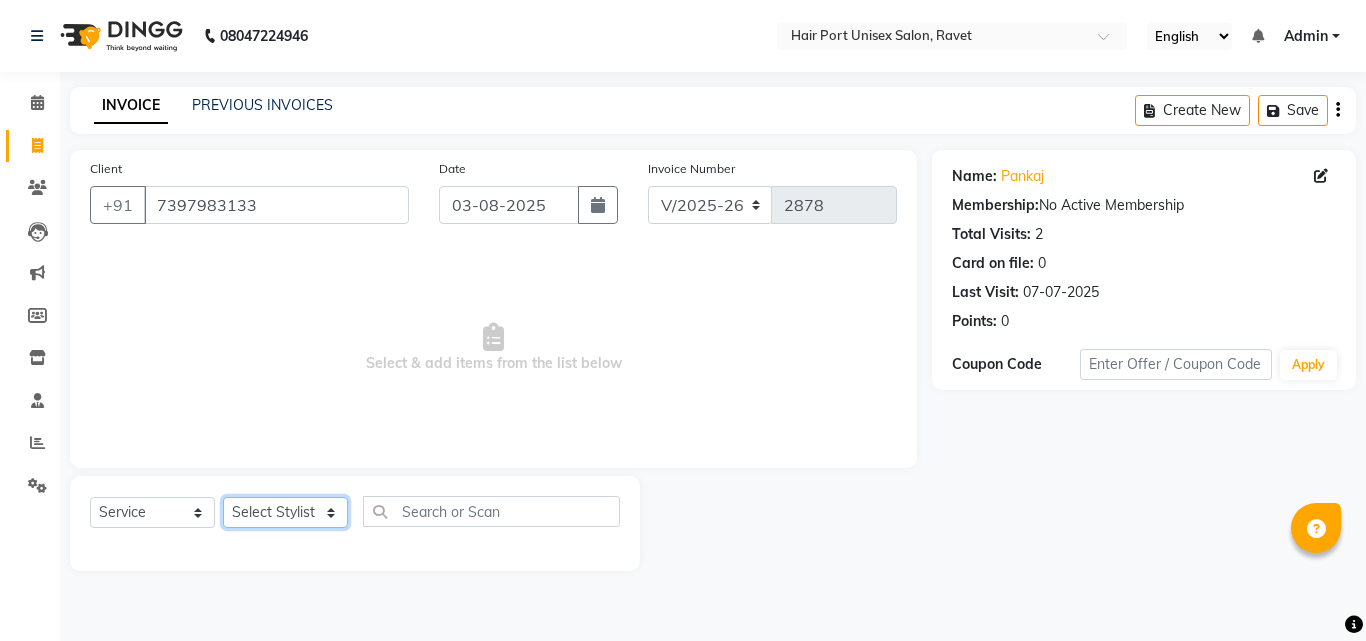 click on "Select Stylist Anushaka Parihar  Esmail Gufran Jyoti Disale Netaji Vishwanath Suryavanshi Rupali  Tanaji Vishwanath Suryavanshi Vinod Mane" 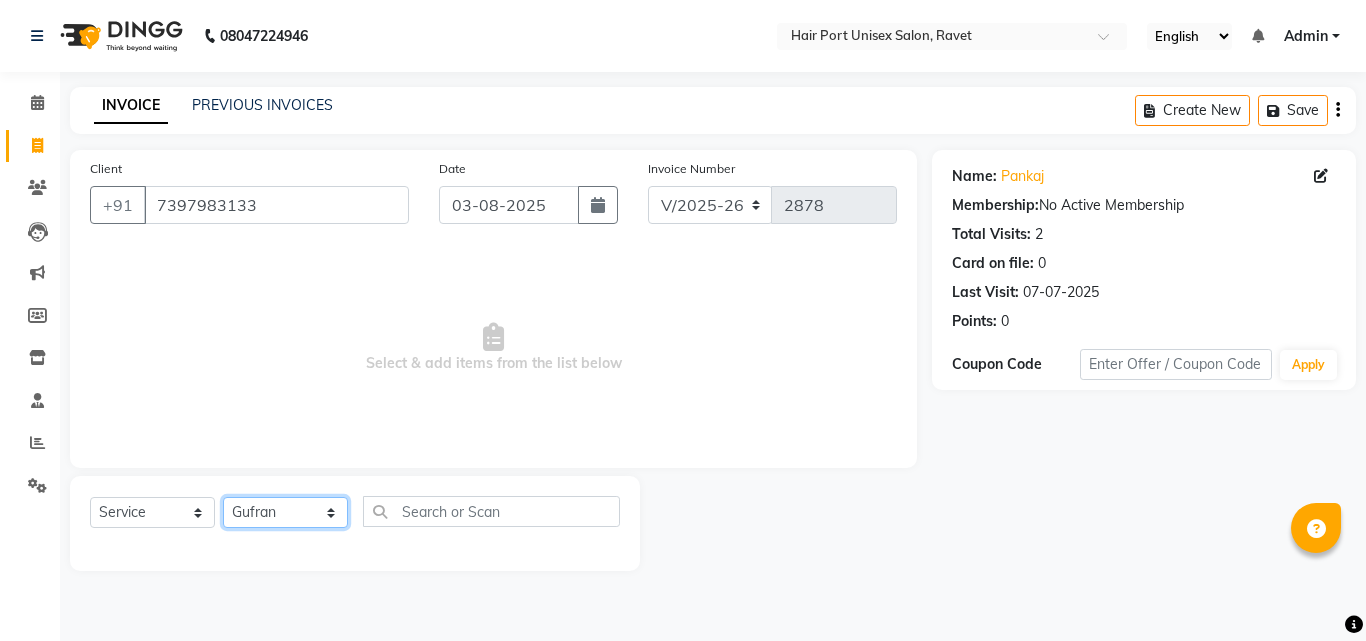 click on "Select Stylist Anushaka Parihar  Esmail Gufran Jyoti Disale Netaji Vishwanath Suryavanshi Rupali  Tanaji Vishwanath Suryavanshi Vinod Mane" 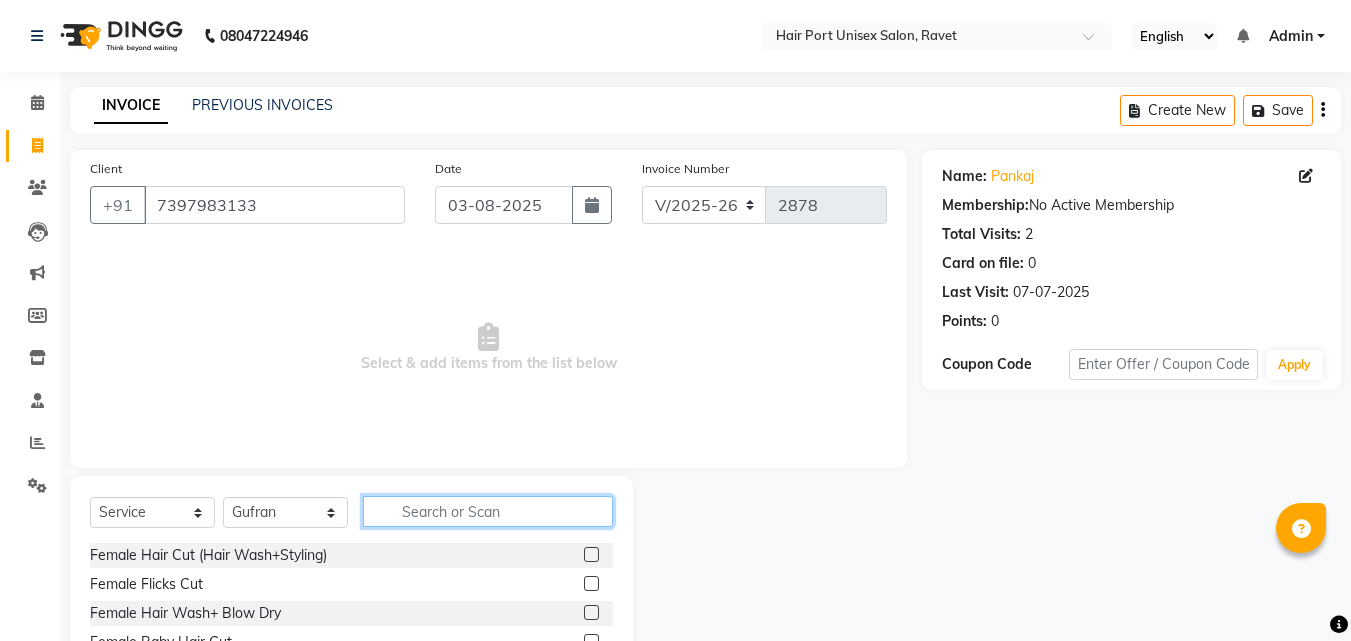 click 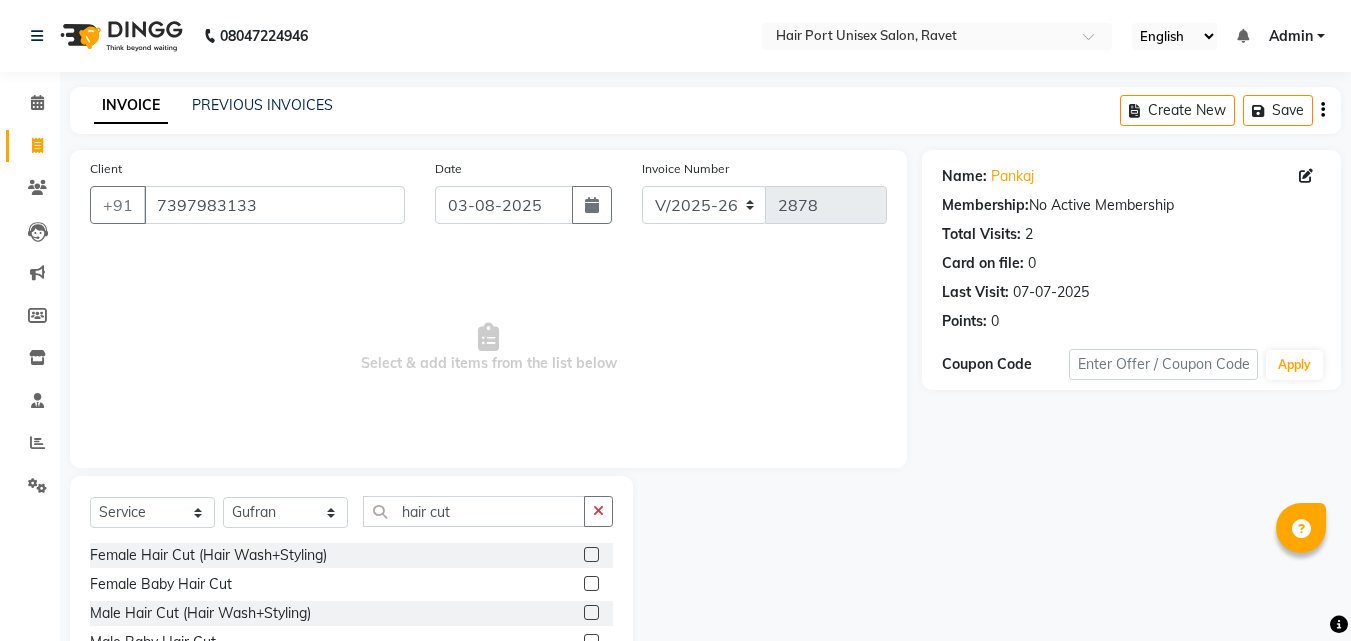 click on "Female Baby Hair Cut" 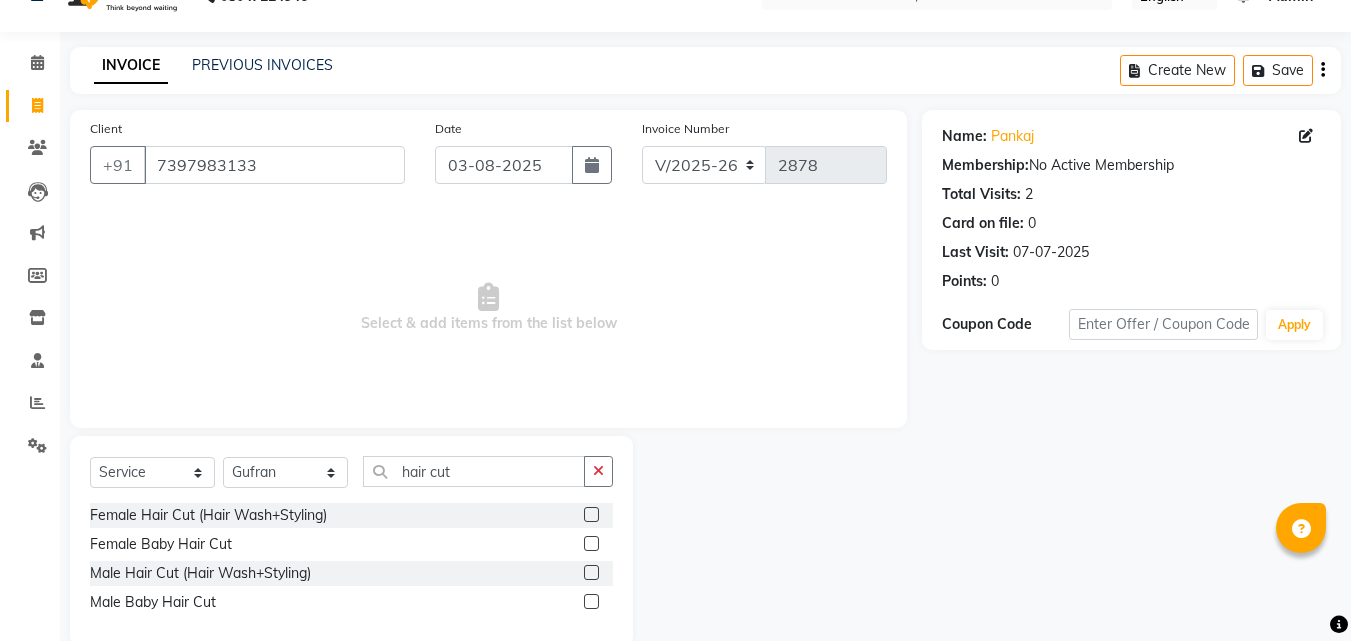 scroll, scrollTop: 76, scrollLeft: 0, axis: vertical 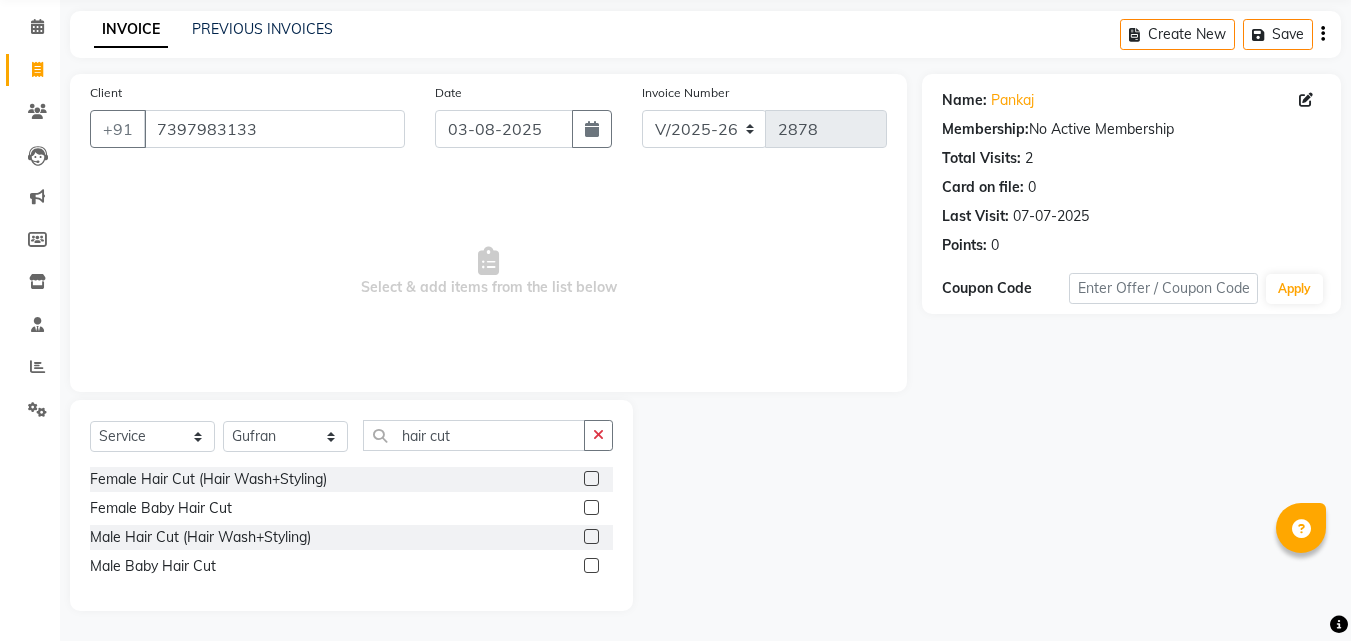 click 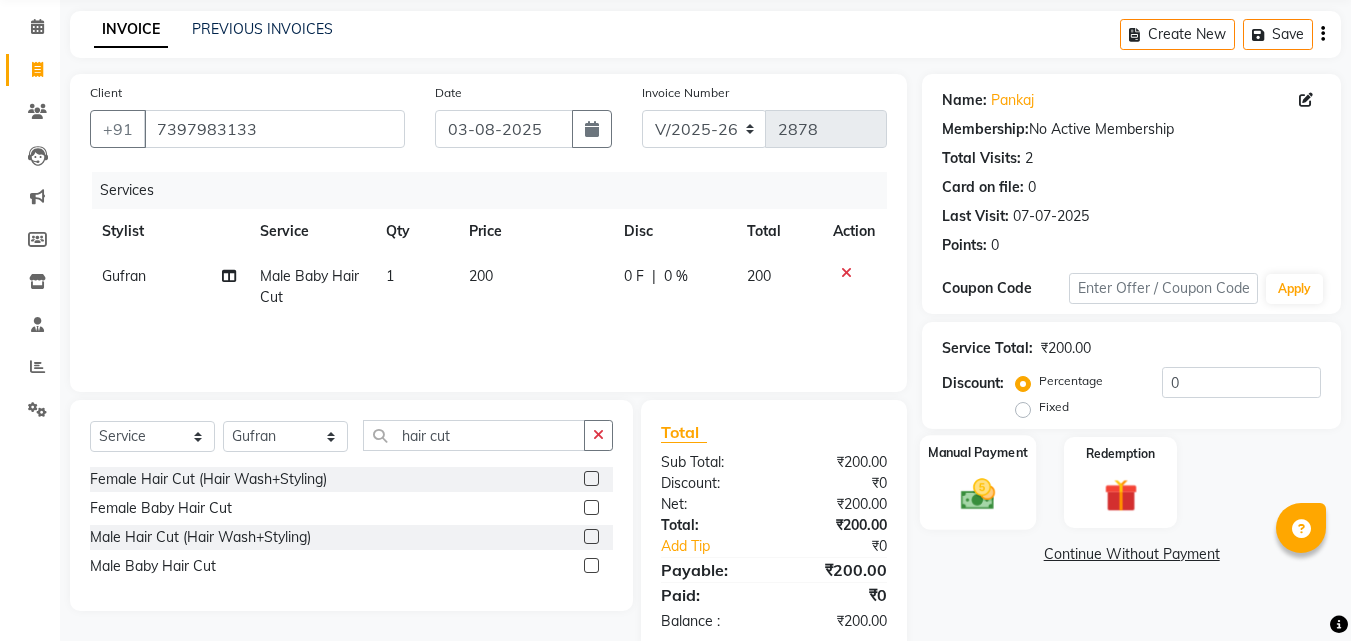 click 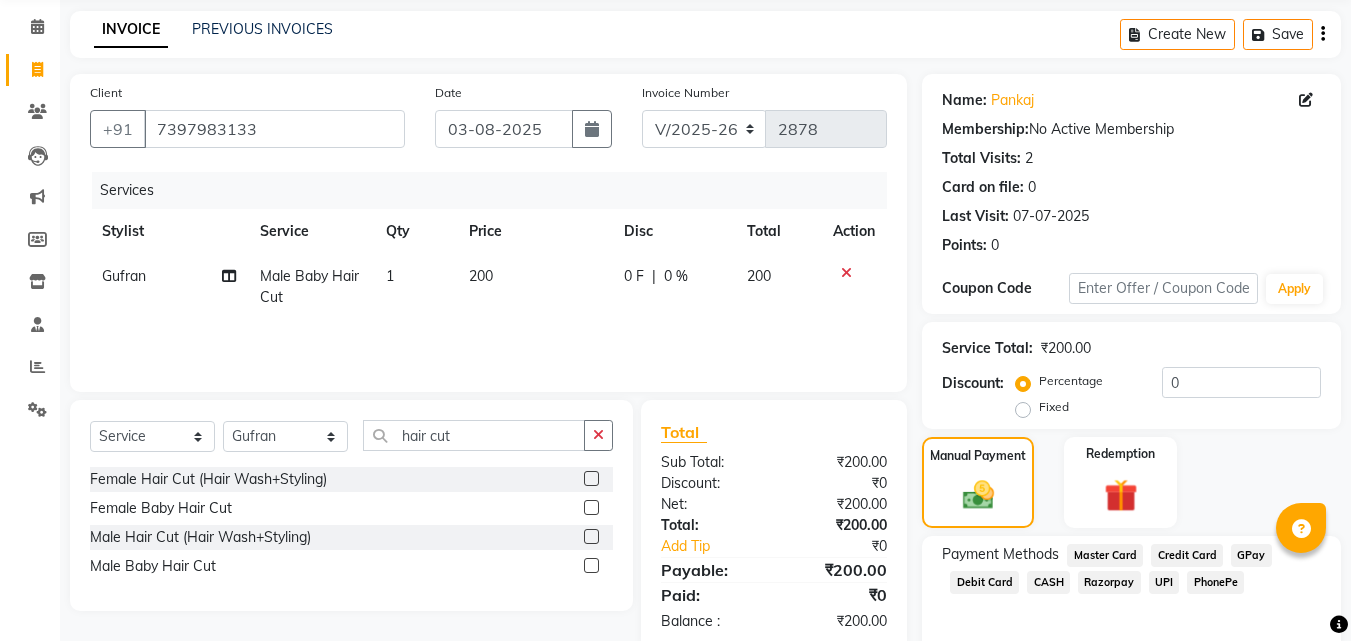 click on "UPI" 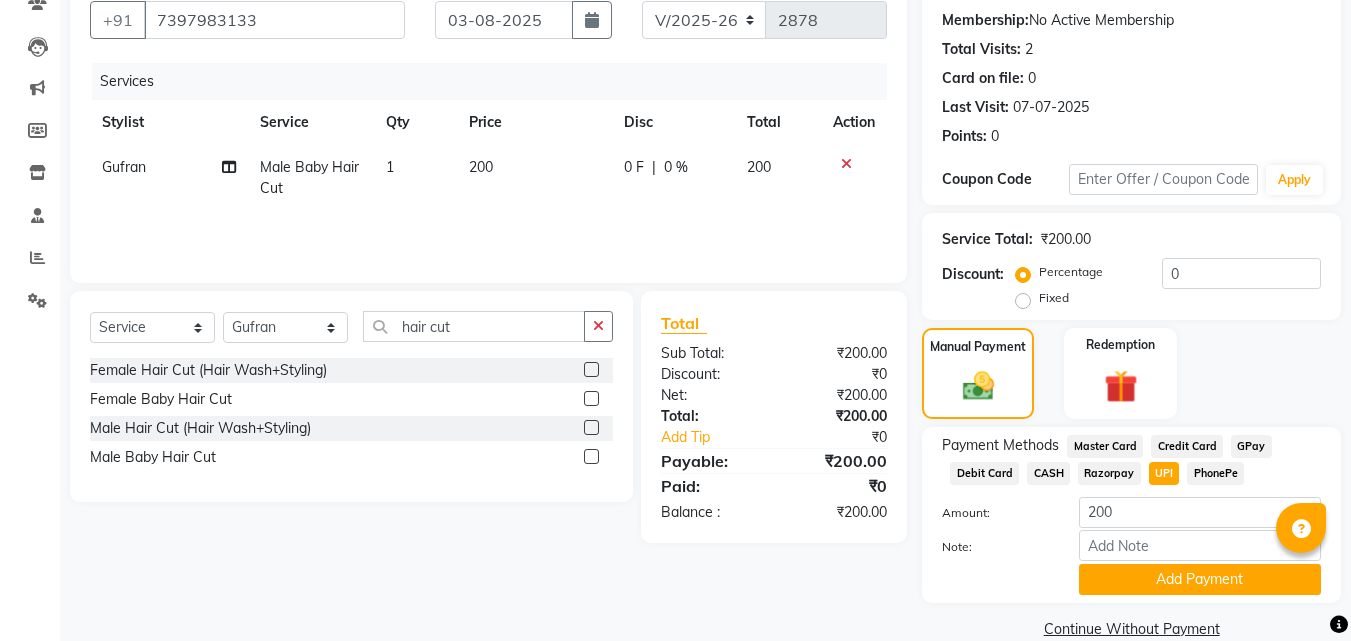 scroll, scrollTop: 218, scrollLeft: 0, axis: vertical 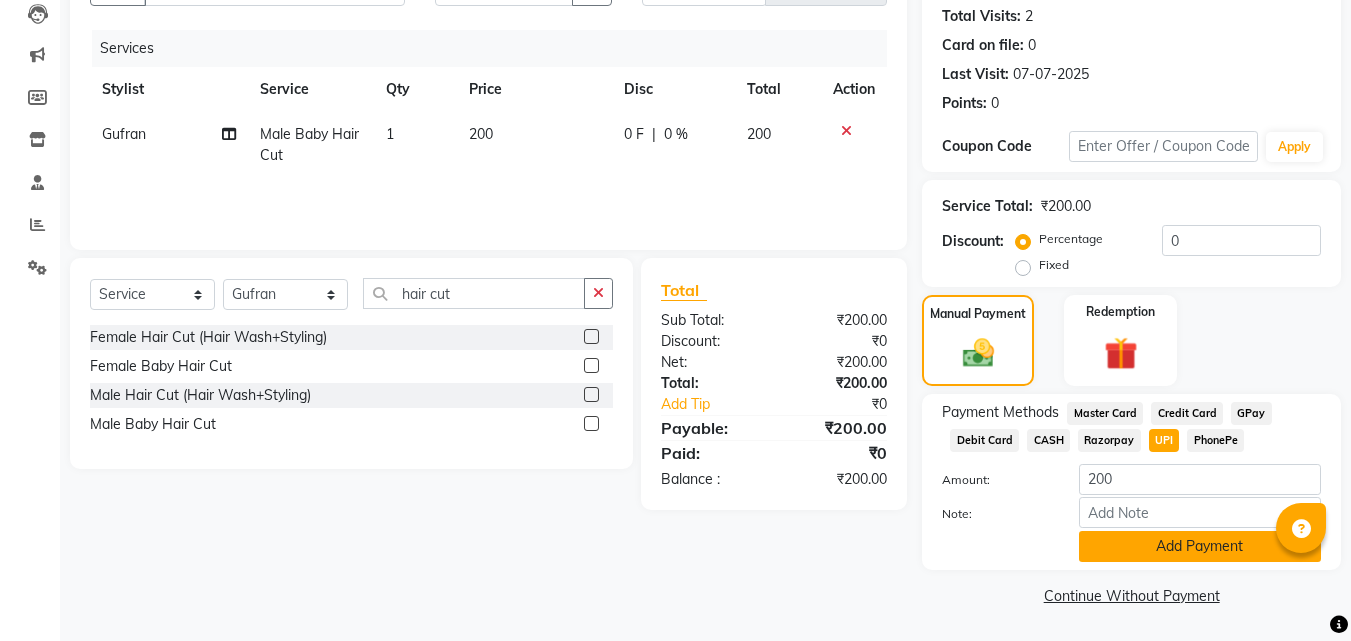 click on "Add Payment" 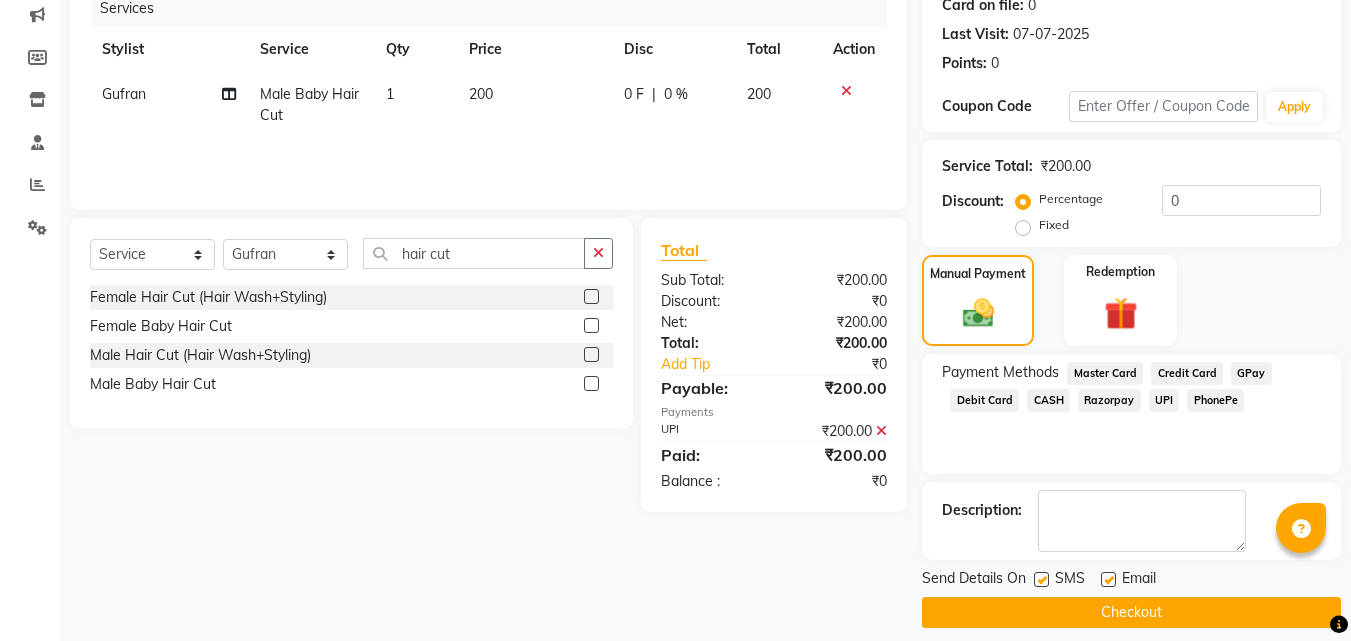 scroll, scrollTop: 275, scrollLeft: 0, axis: vertical 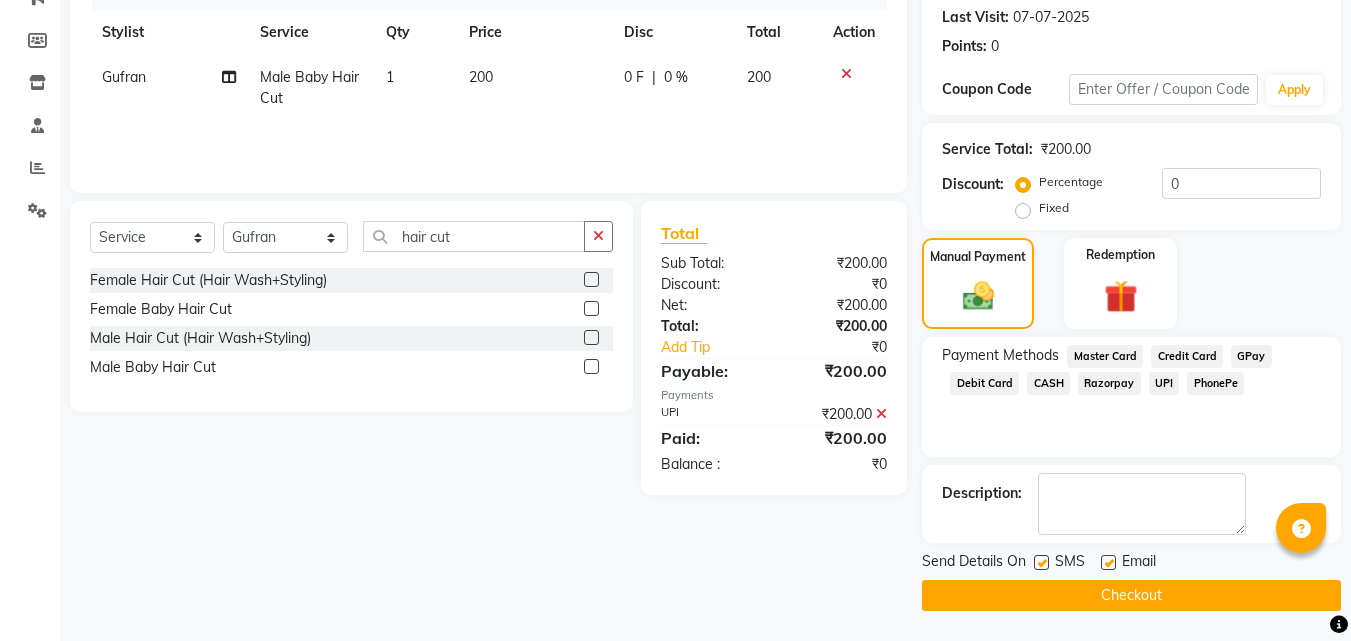 click on "Checkout" 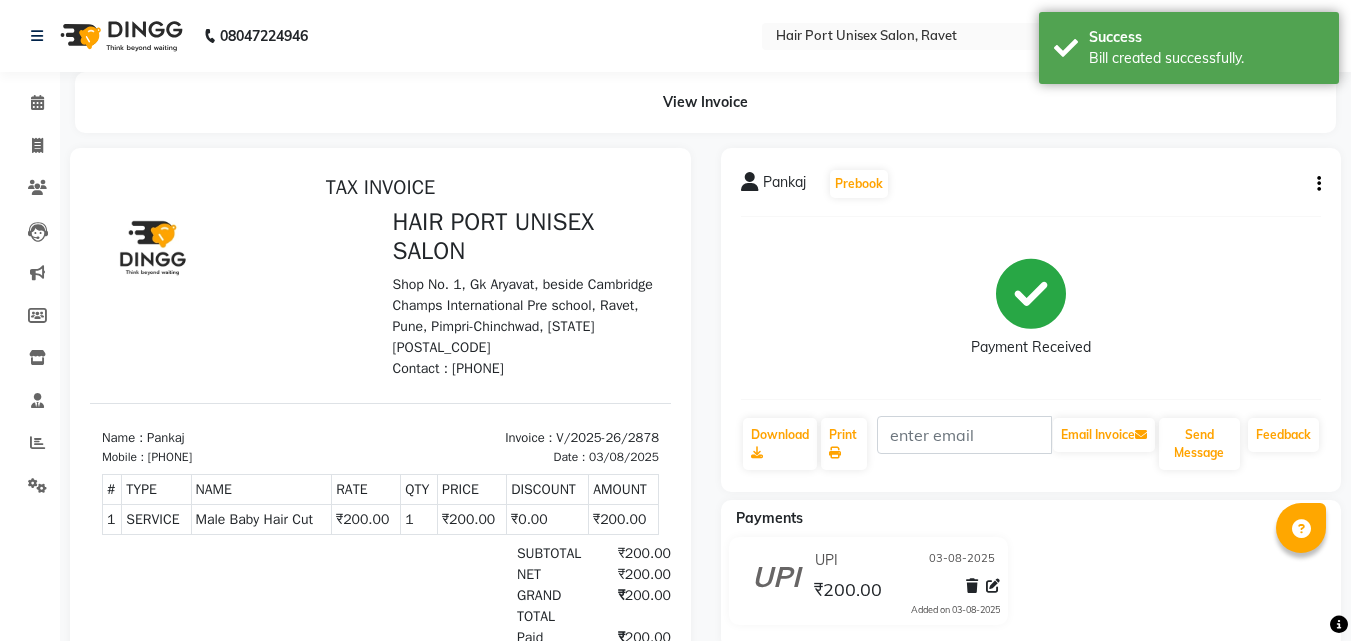 scroll, scrollTop: 0, scrollLeft: 0, axis: both 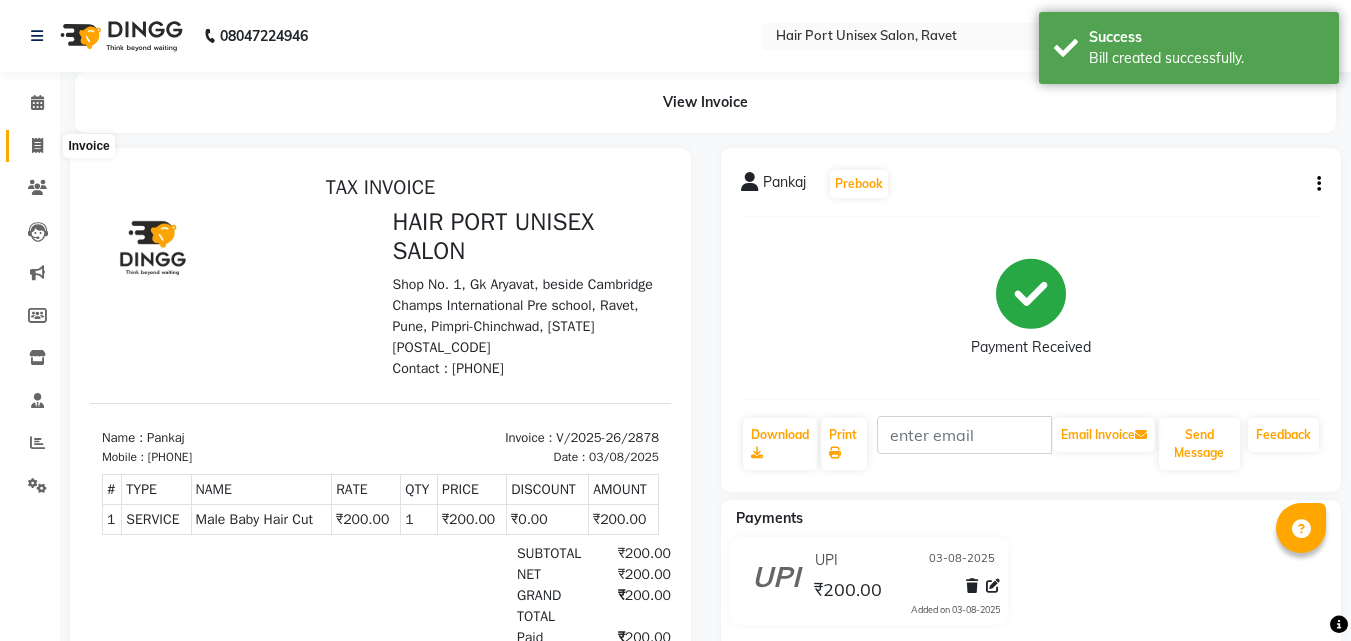 click 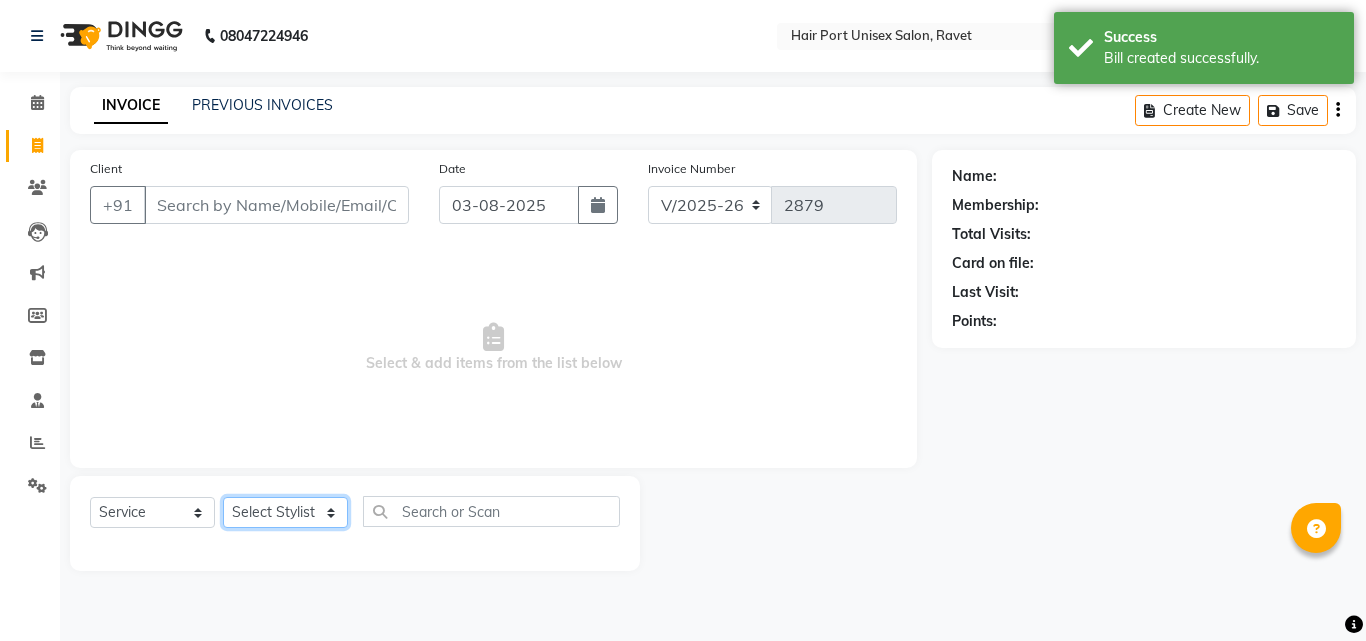 click on "Select Stylist Anushaka Parihar  Esmail Gufran Jyoti Disale Netaji Vishwanath Suryavanshi Rupali  Tanaji Vishwanath Suryavanshi Vinod Mane" 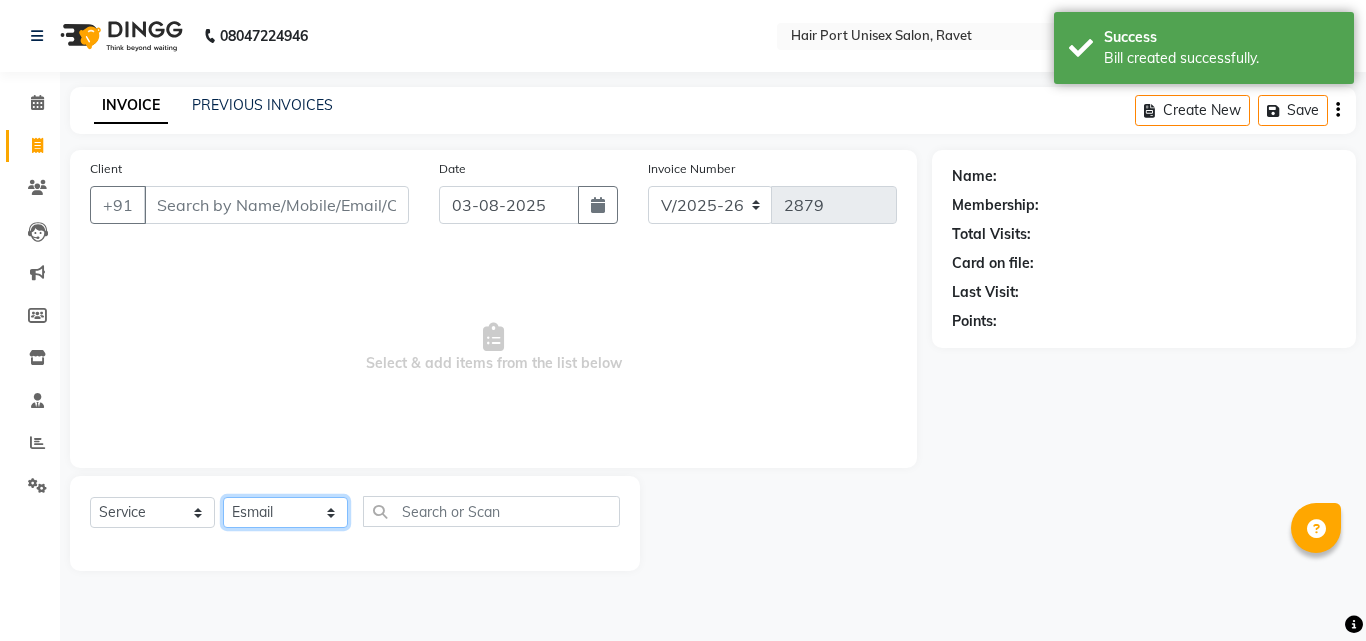 click on "Select Stylist Anushaka Parihar  Esmail Gufran Jyoti Disale Netaji Vishwanath Suryavanshi Rupali  Tanaji Vishwanath Suryavanshi Vinod Mane" 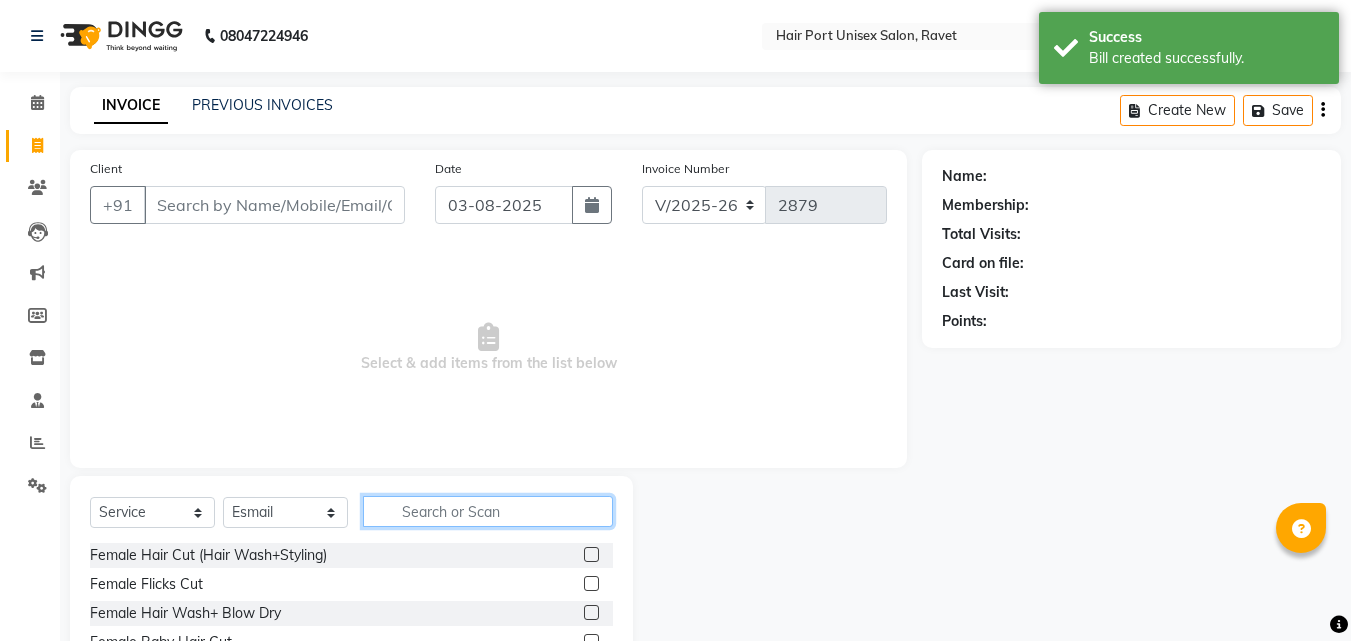 click 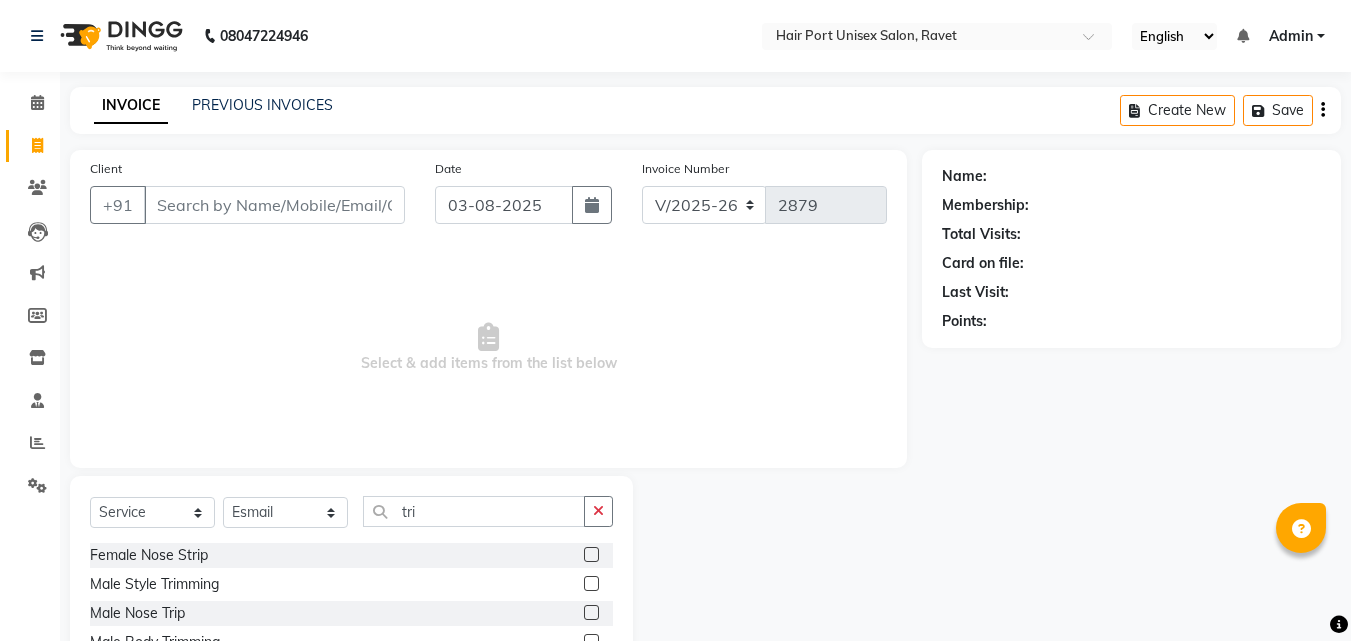 click 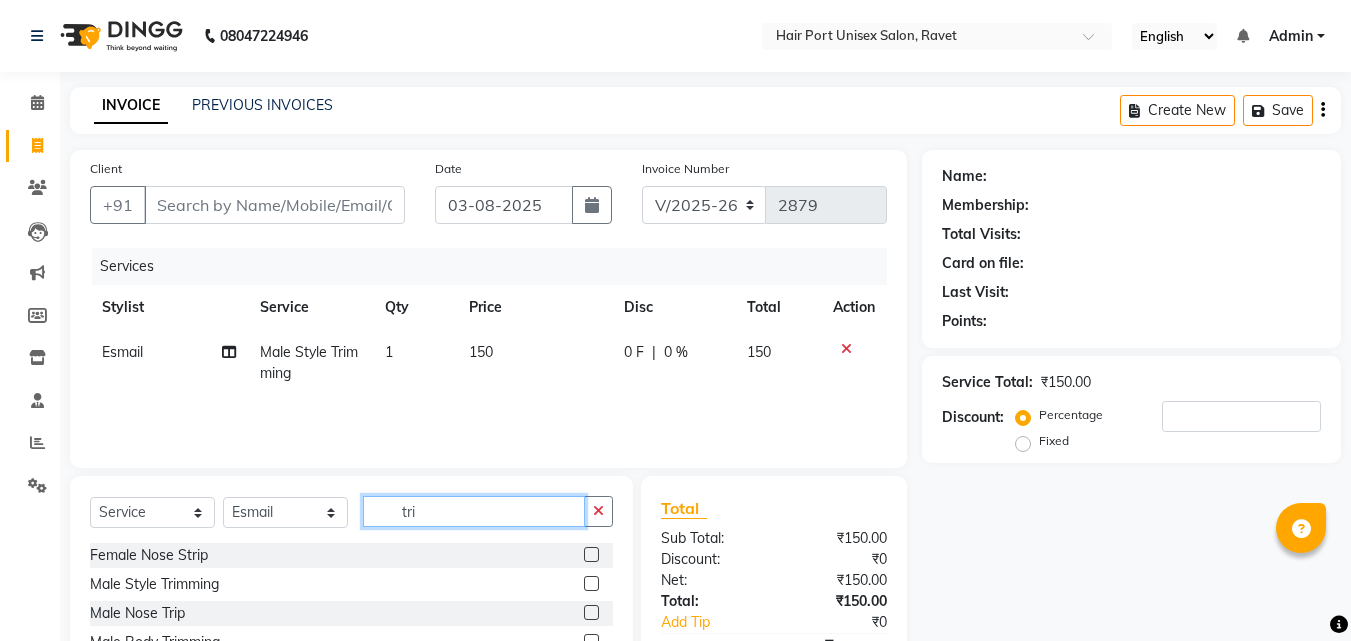 click on "tri" 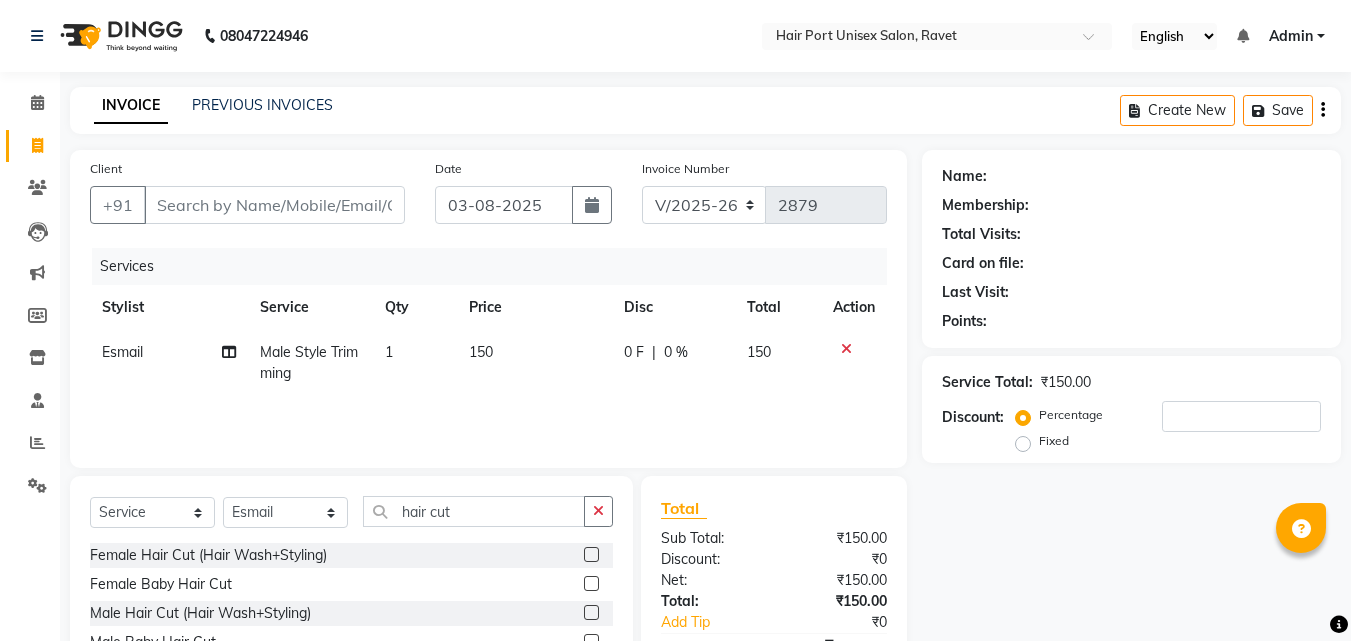 click 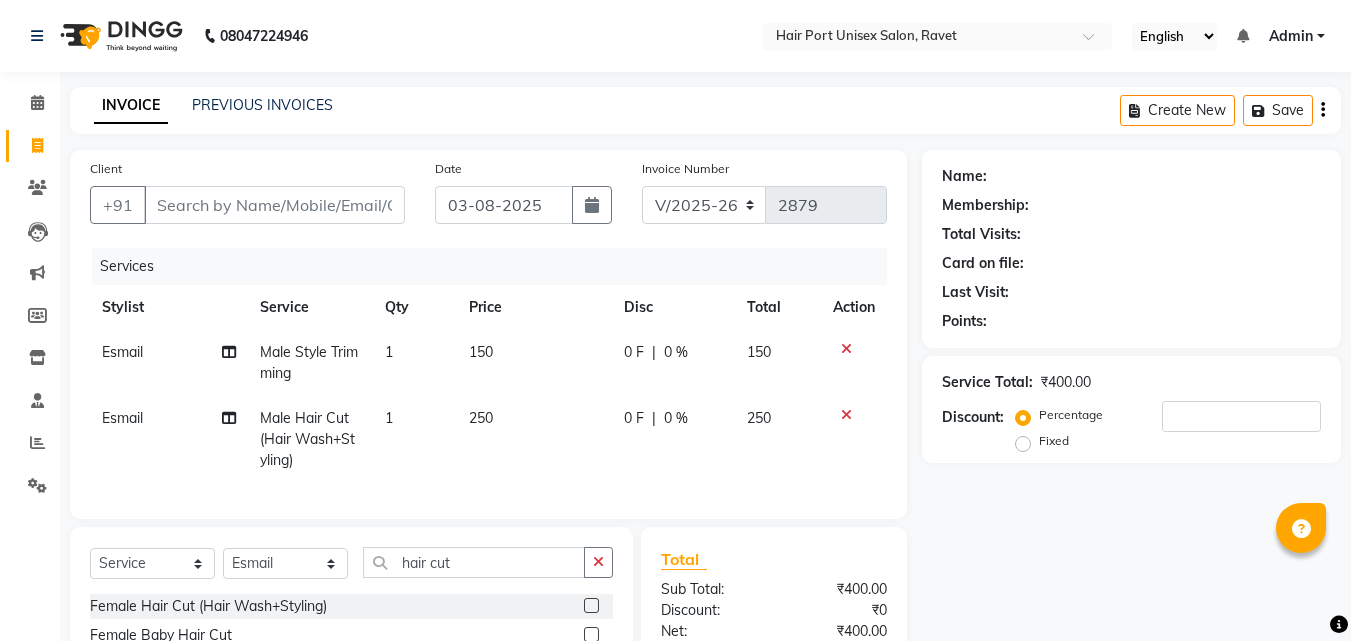 click on "Client +91 [PHONE] Date [DATE] Invoice Number V/2025 V/2025-26 2879 Services Stylist Service Qty Price Disc Total Action Esmail Male Style Trimming  1 150 0 F | 0 % 150 Esmail Male Hair Cut (Hair Wash+Styling) 1 250 0 F | 0 % 250" 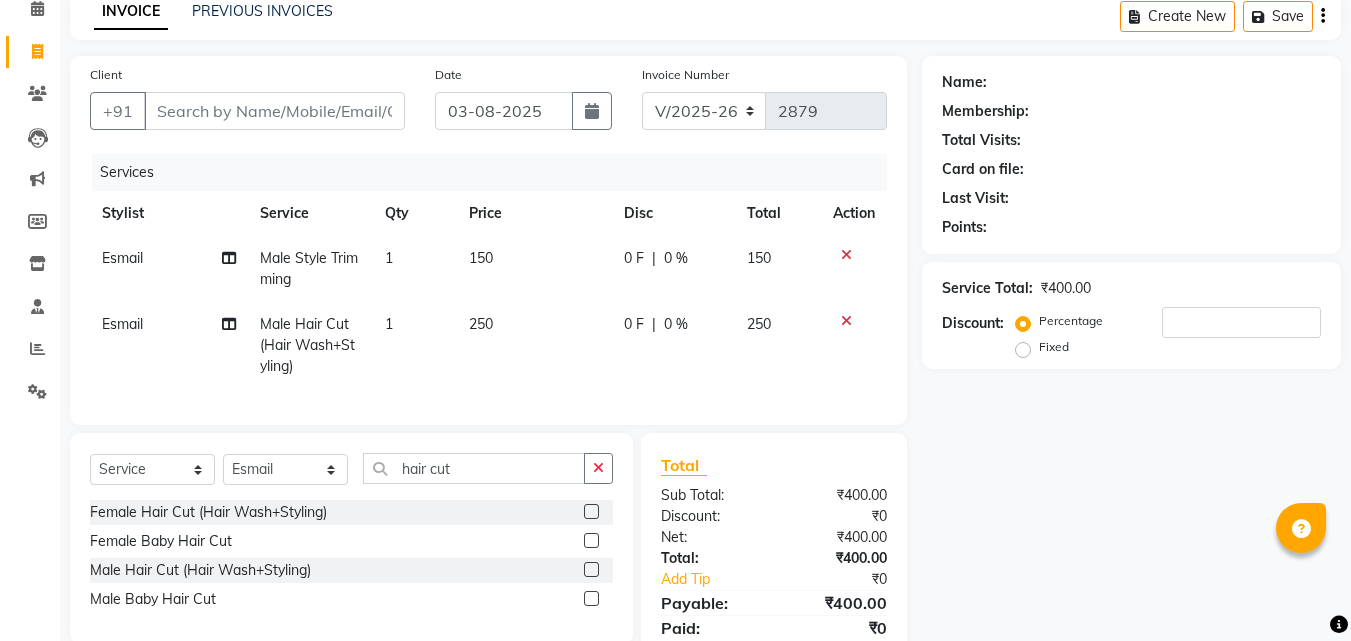 scroll, scrollTop: 183, scrollLeft: 0, axis: vertical 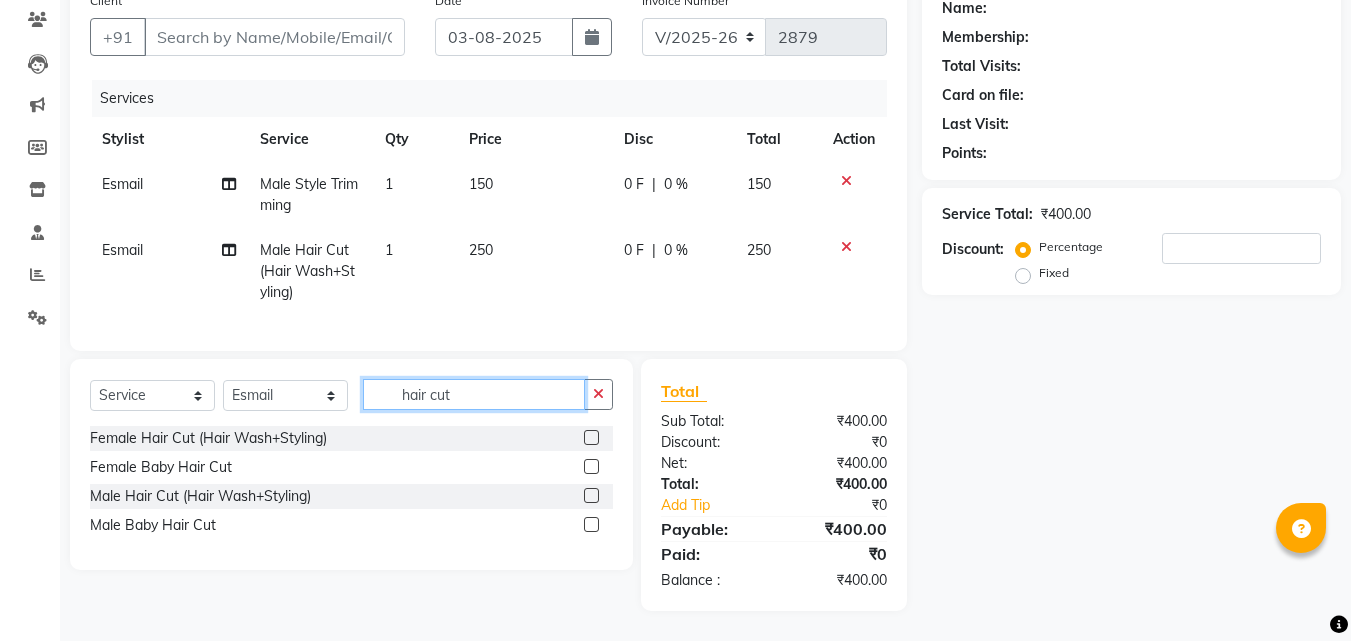 click on "hair cut" 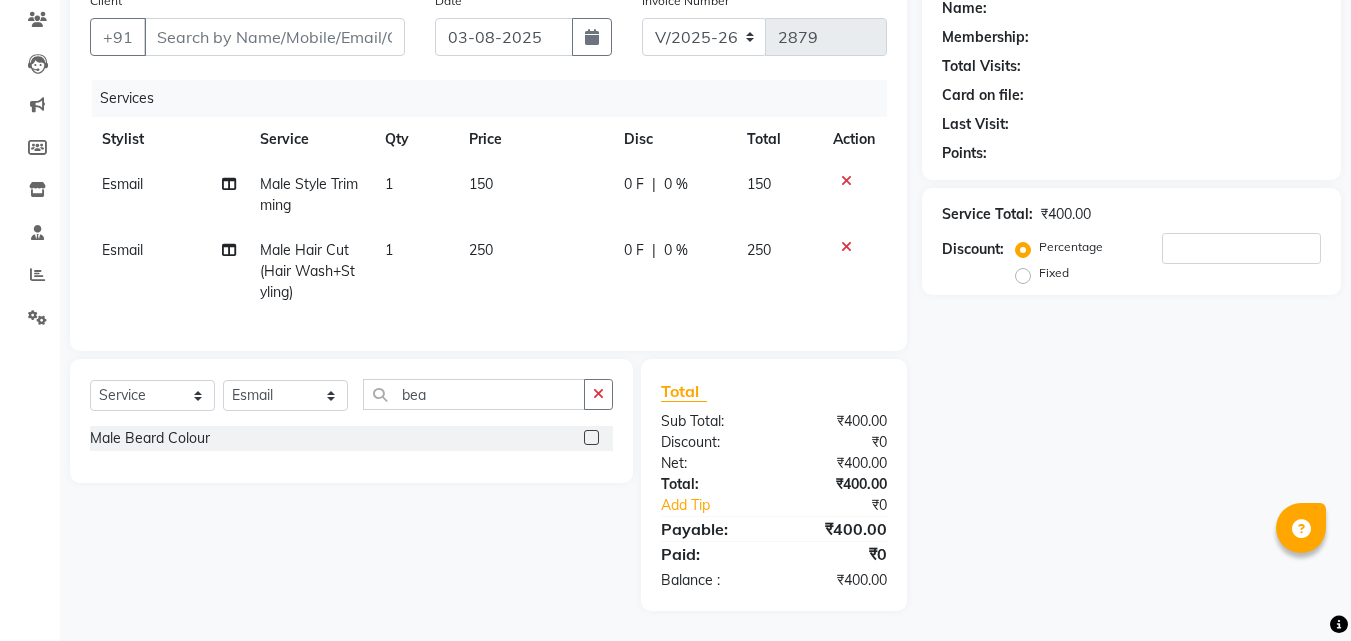click 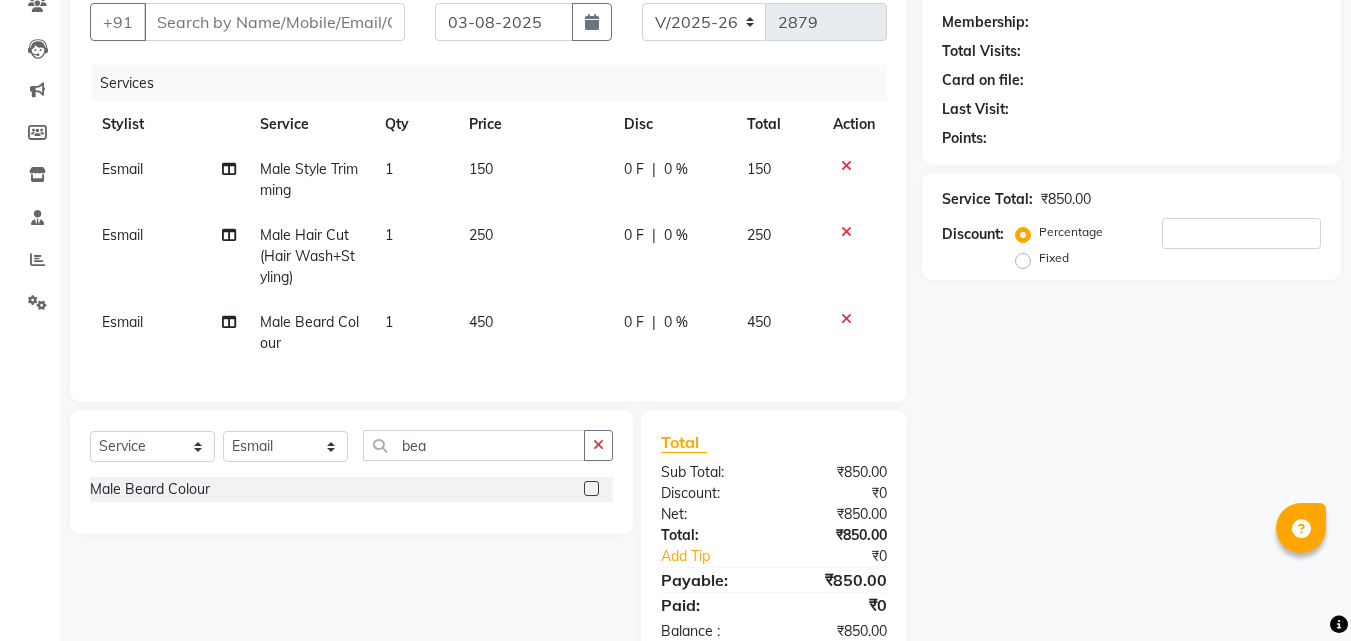 click on "Total Sub Total: ₹850.00 Discount: ₹0 Net: ₹850.00 Total: ₹850.00 Add Tip ₹0 Payable: ₹850.00 Paid: ₹0 Balance   : ₹850.00" 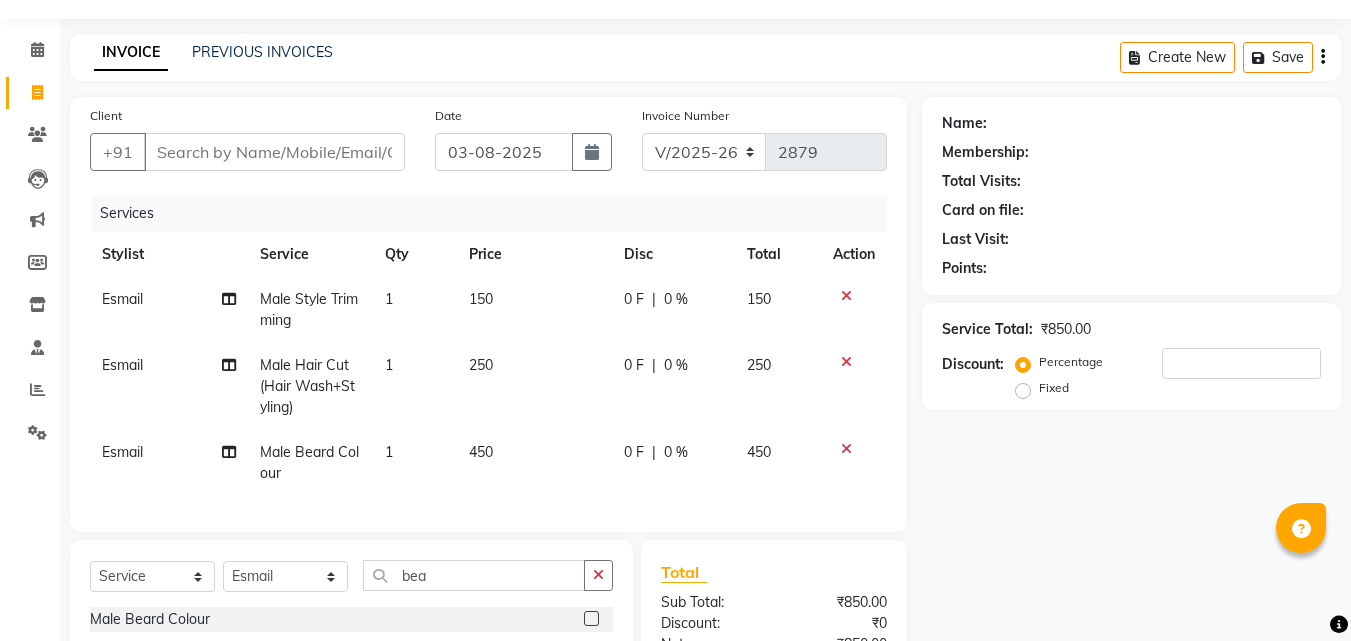 scroll, scrollTop: 0, scrollLeft: 0, axis: both 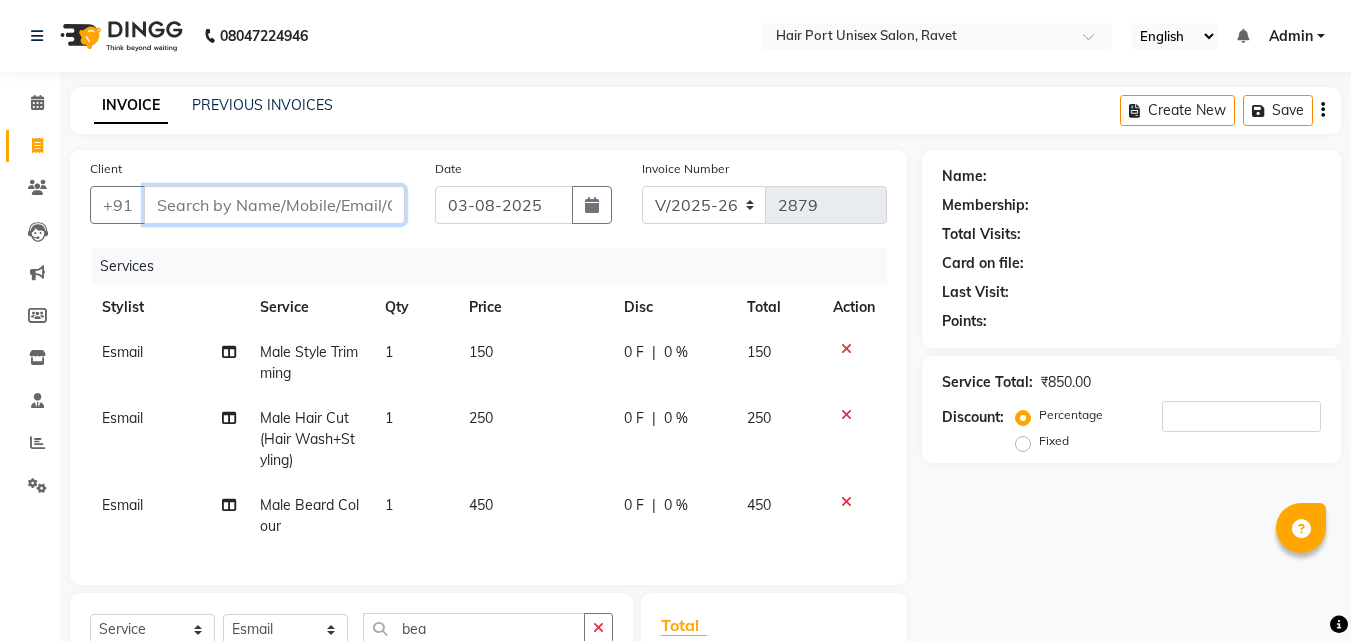 click on "Client" at bounding box center [274, 205] 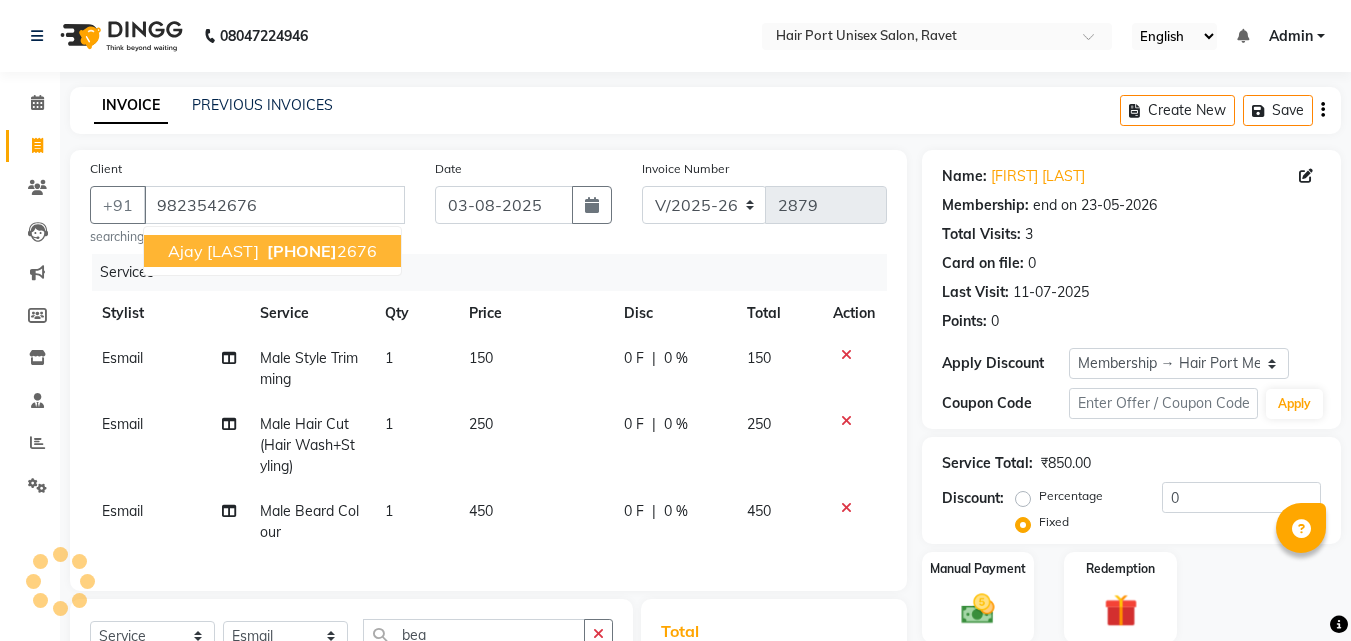 click on "[PHONE]" at bounding box center (302, 251) 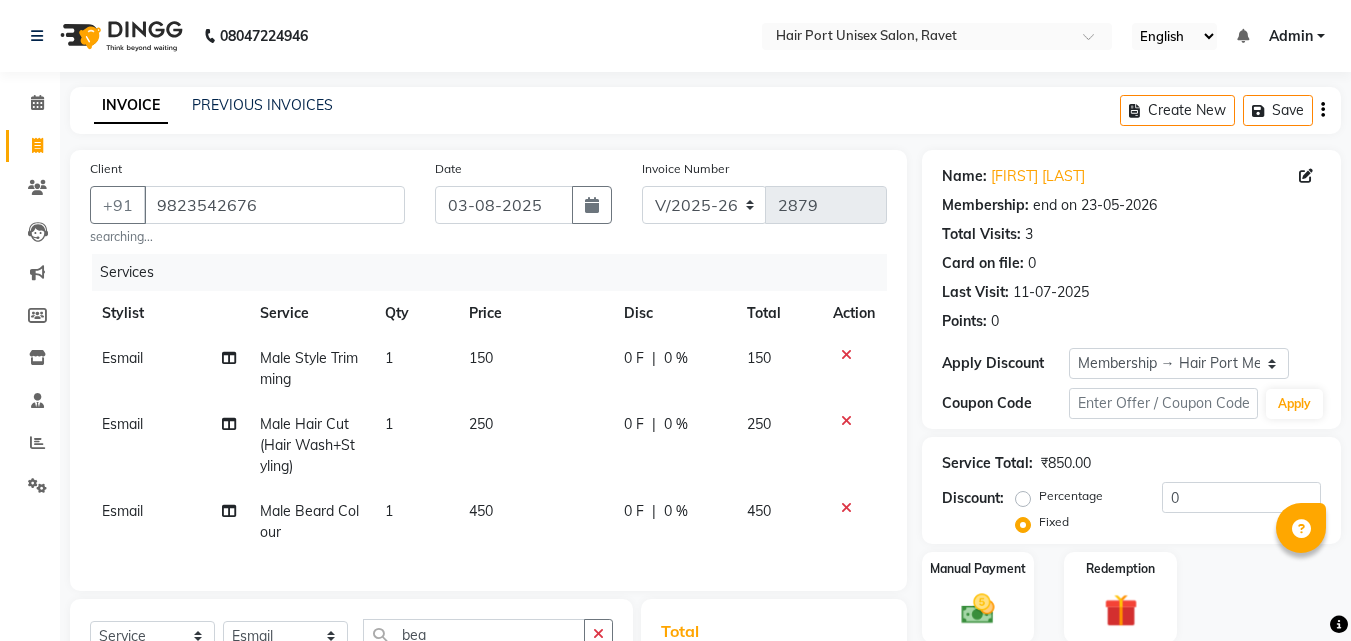 click on "Client +91 [PHONE] searching... Date [DATE] Invoice Number V/2025 V/2025-26 2879 Services Stylist Service Qty Price Disc Total Action Esmail Male Style Trimming  1 150 0 F | 0 % 150 Esmail Male Hair Cut (Hair Wash+Styling) 1 250 0 F | 0 % 250 Esmail Male Beard Colour 1 450 0 F | 0 % 450" 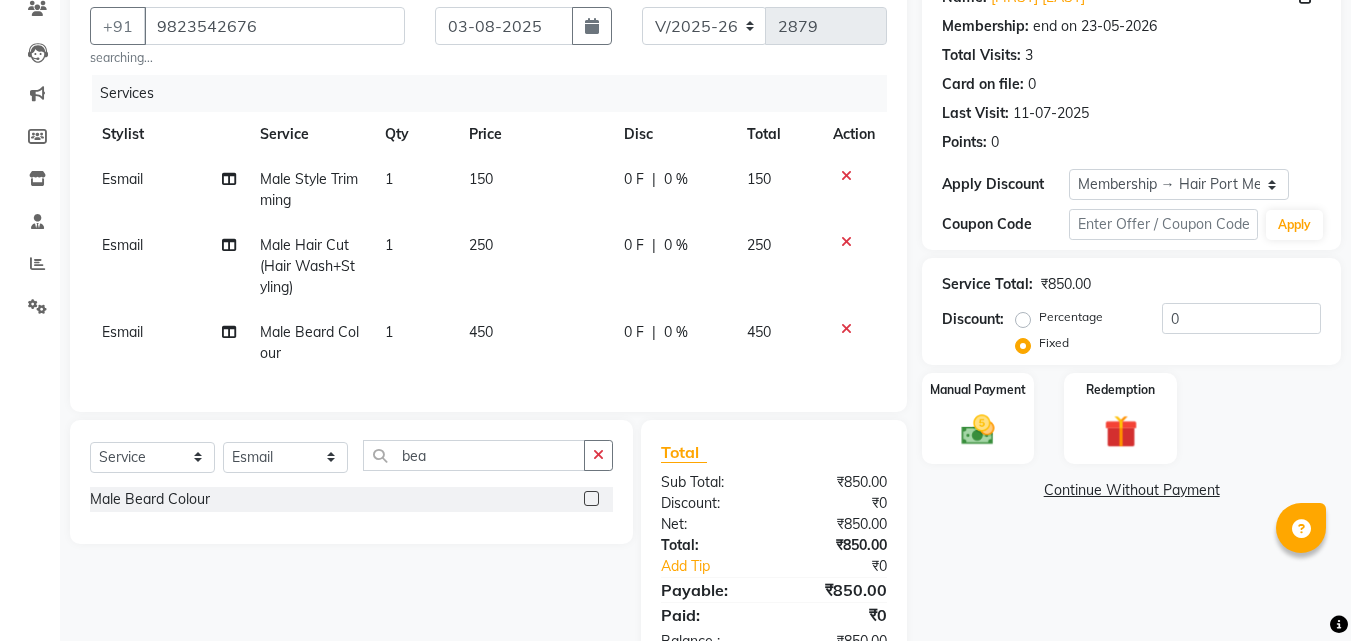scroll, scrollTop: 255, scrollLeft: 0, axis: vertical 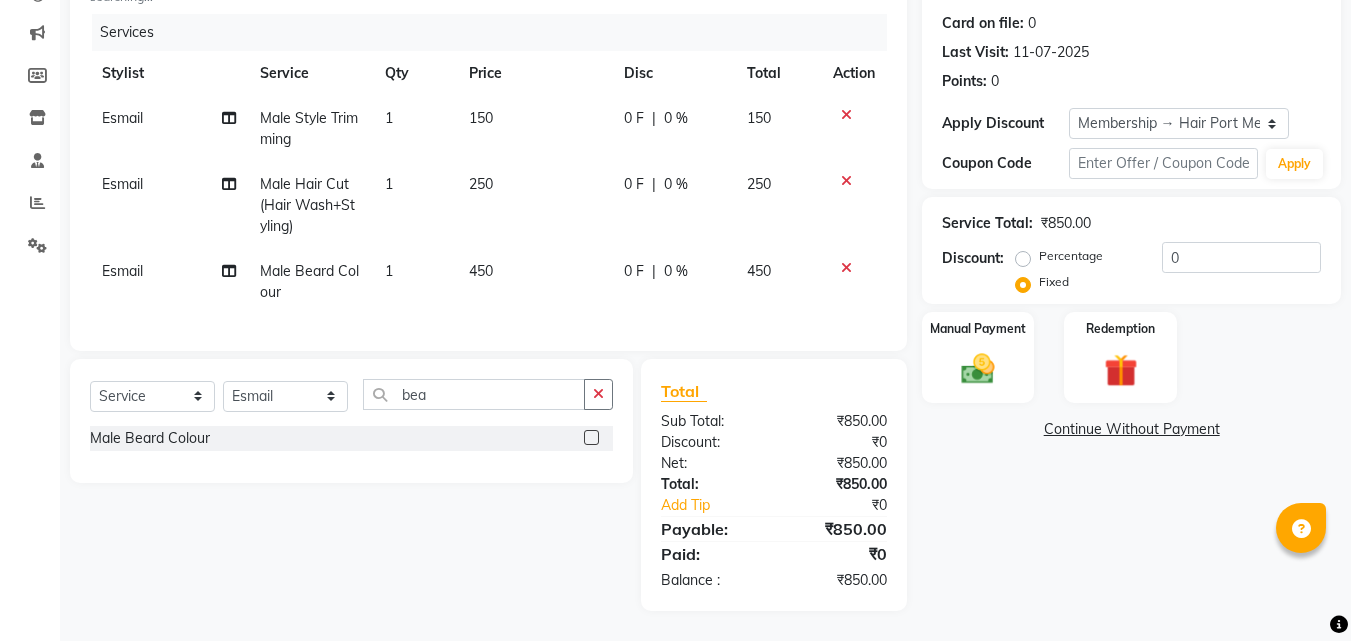 click on "0 F" 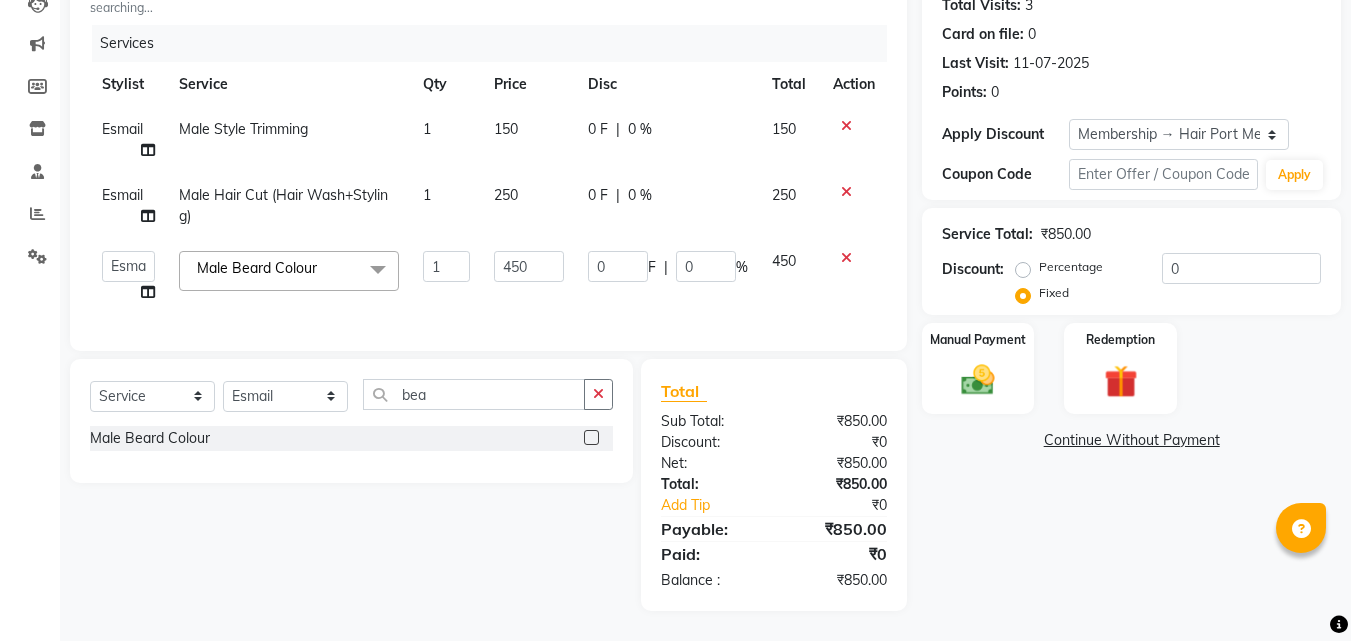 scroll, scrollTop: 244, scrollLeft: 0, axis: vertical 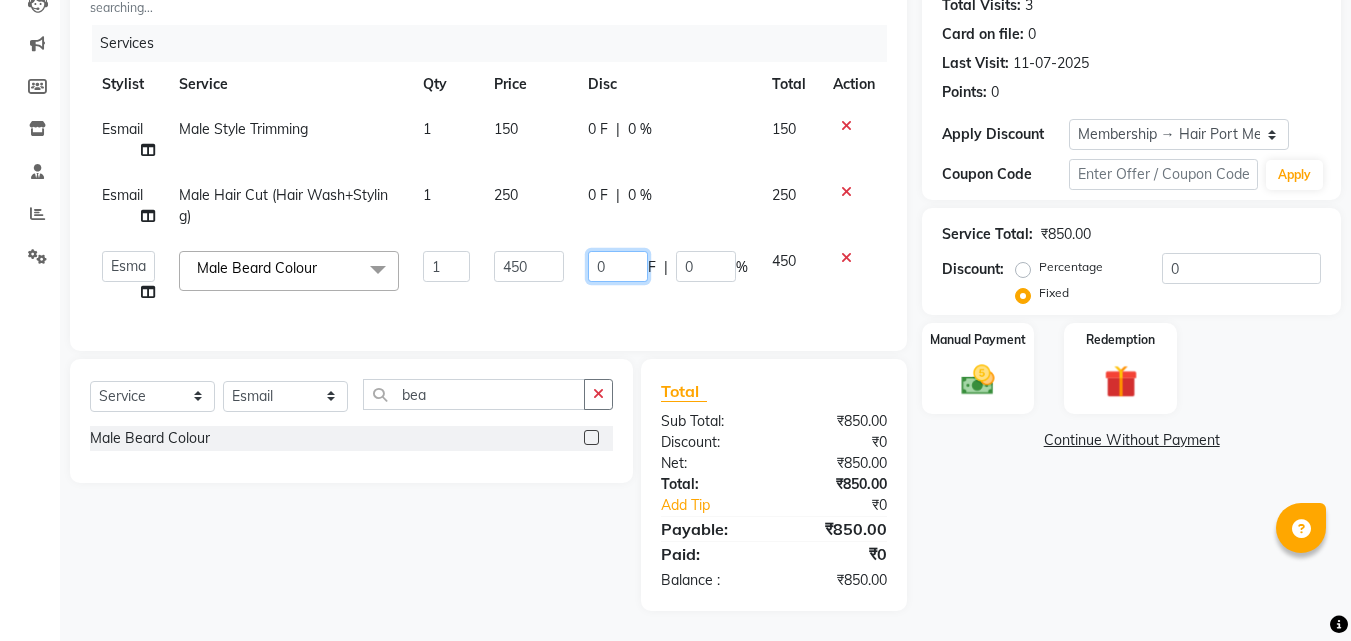 click on "0" 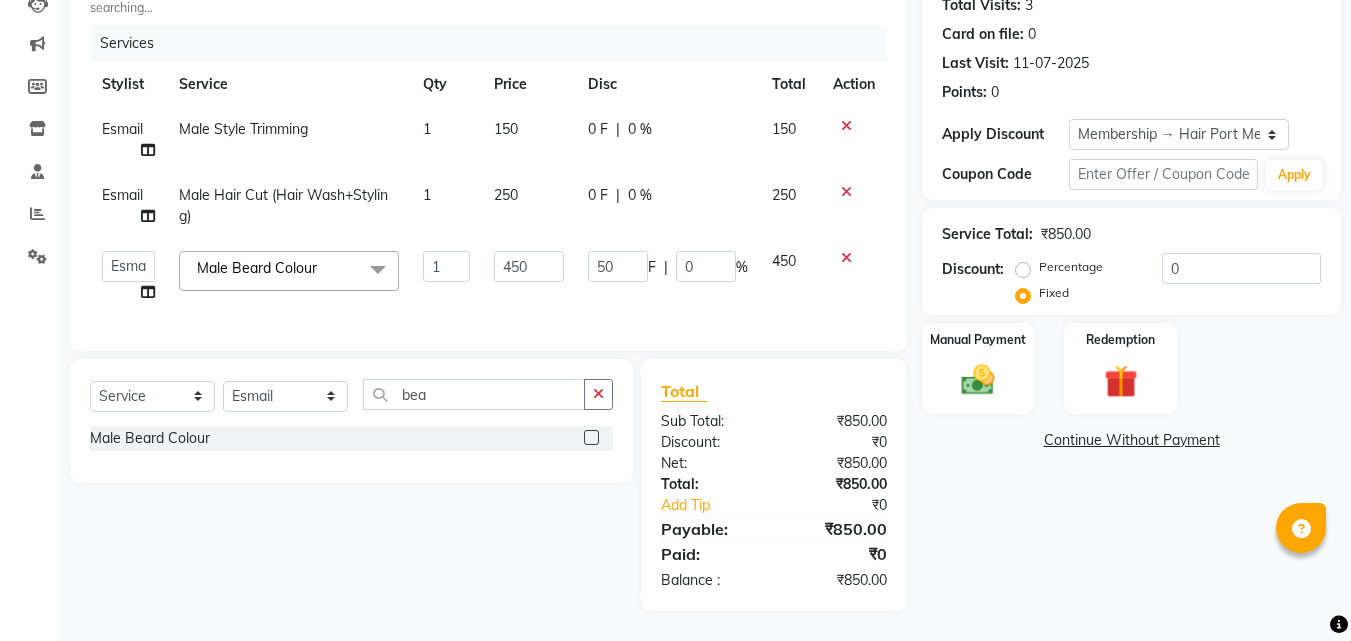 click on "50 F | 0 %" 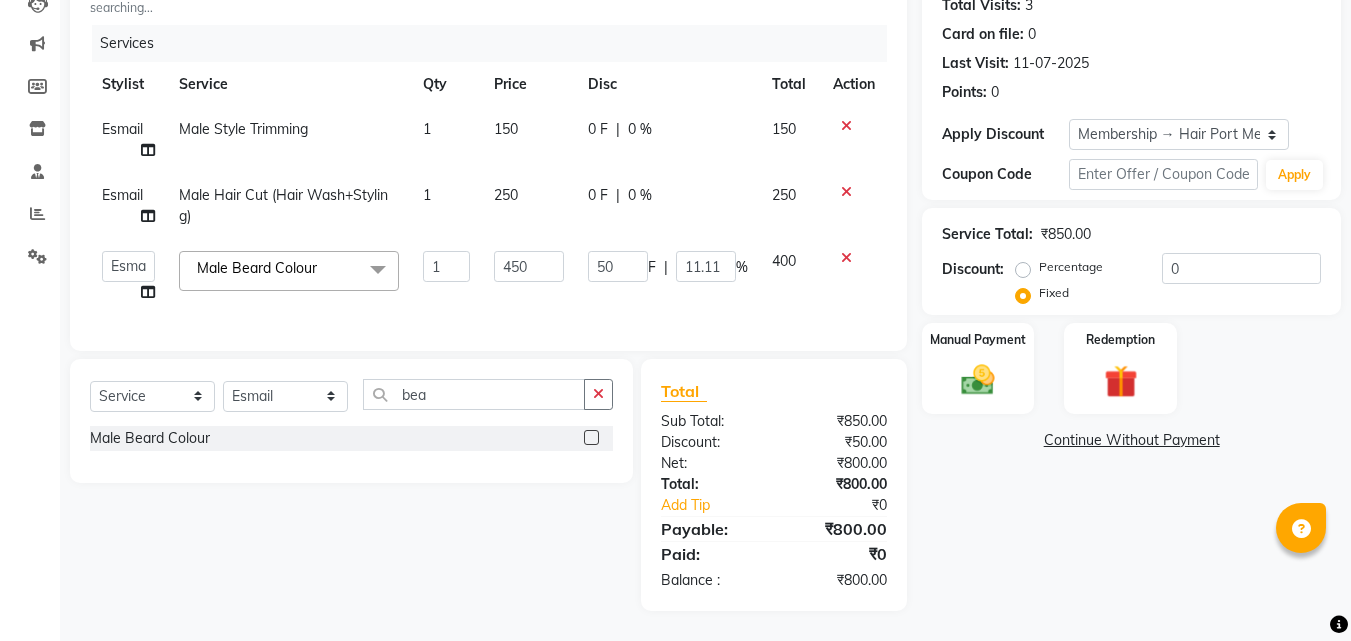click on "0 F | 0 %" 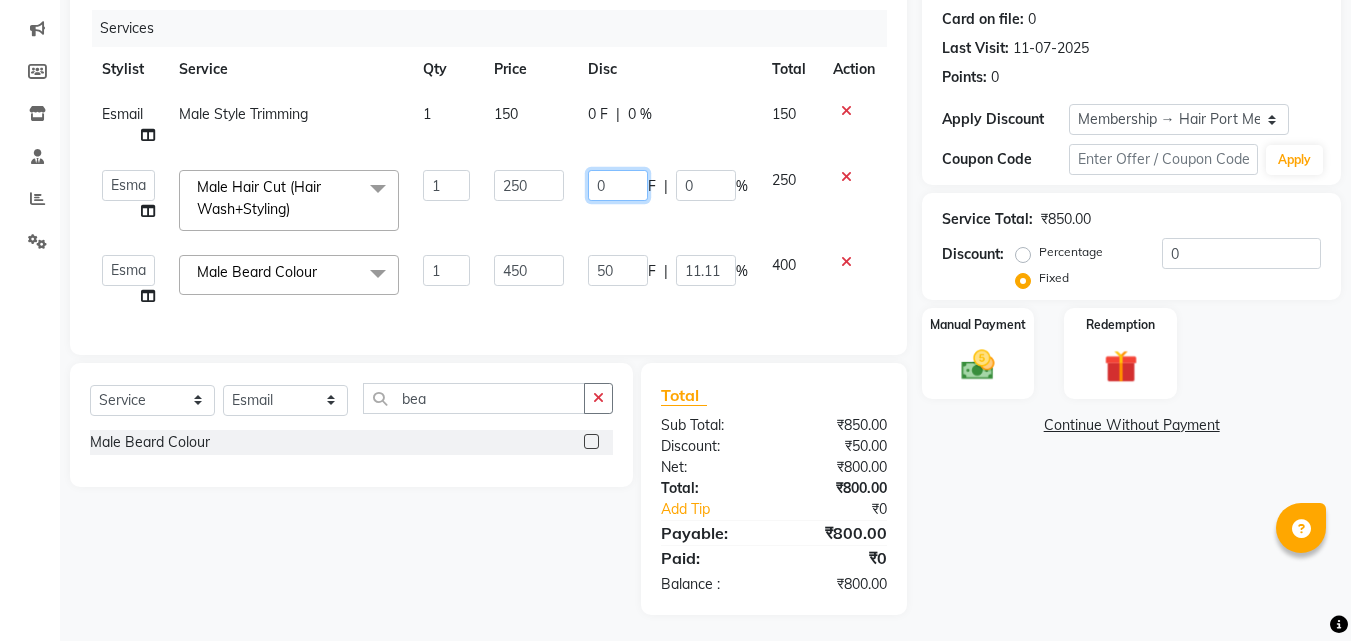 click on "0" 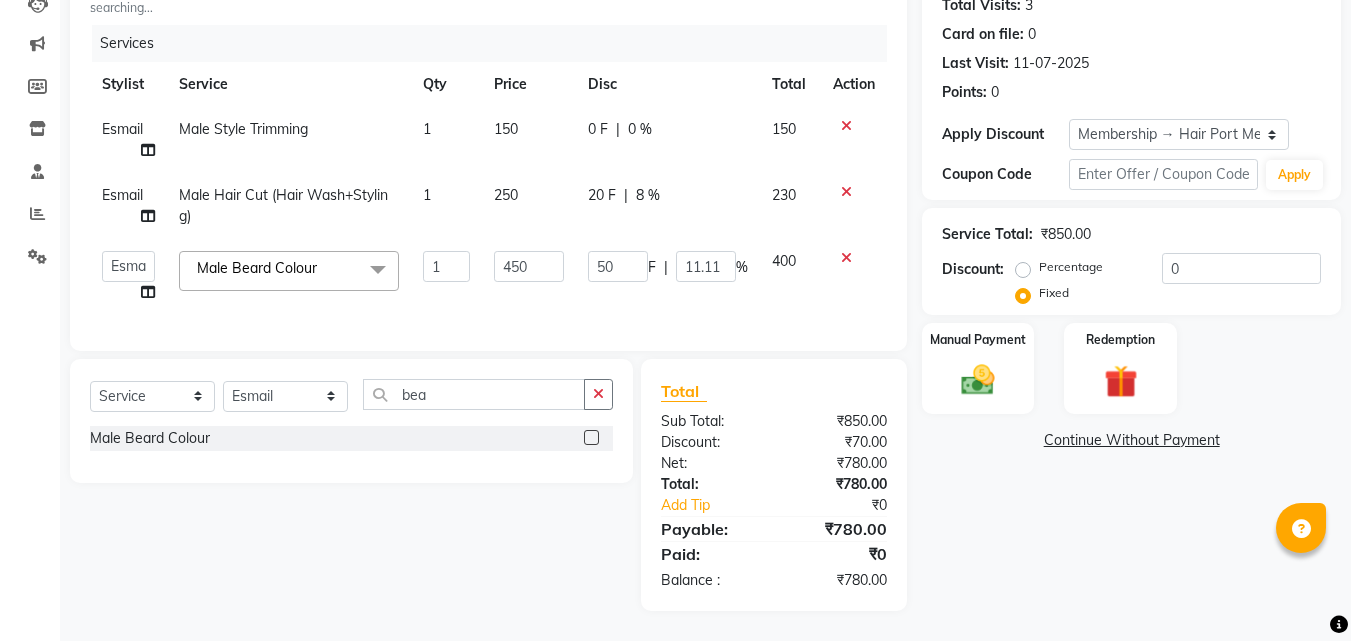 click on "20 F | 8 %" 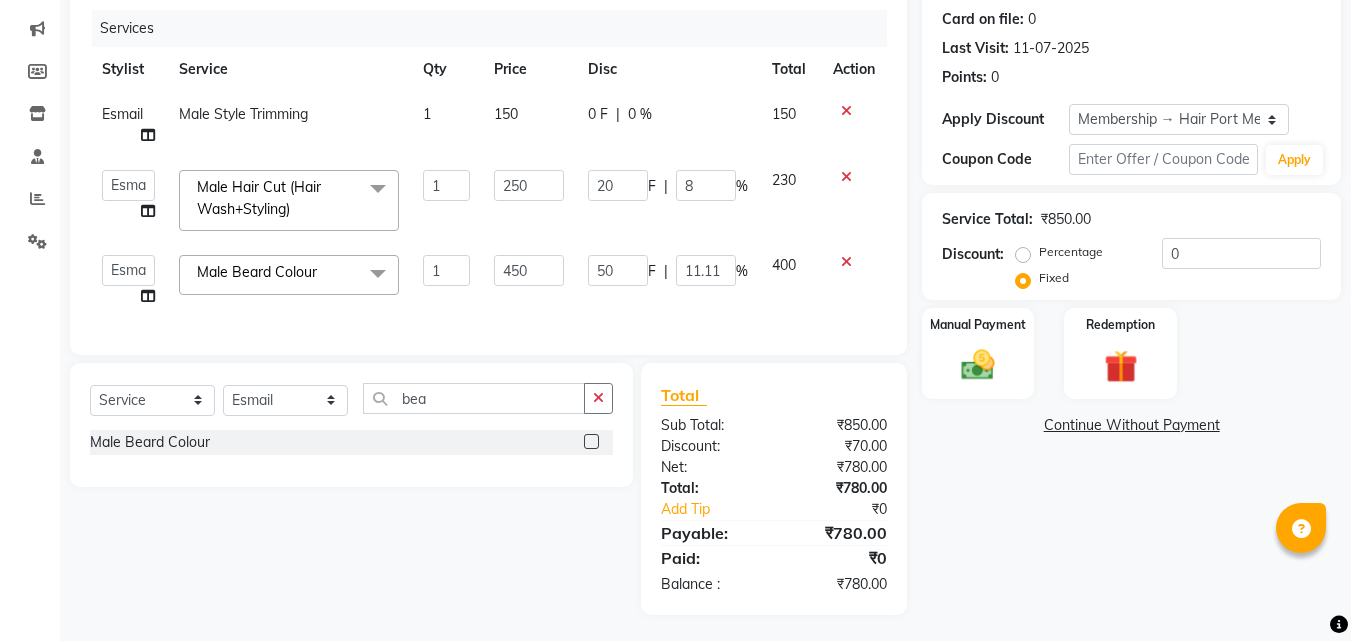 click on "0 F" 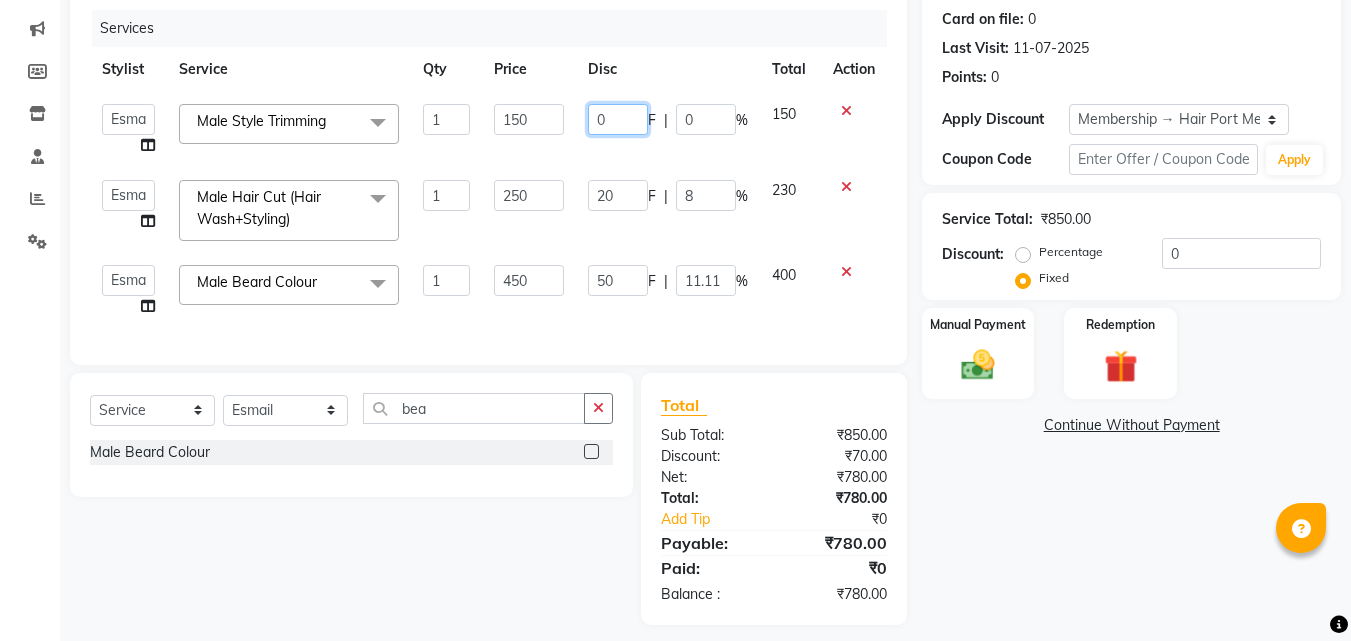 click on "0" 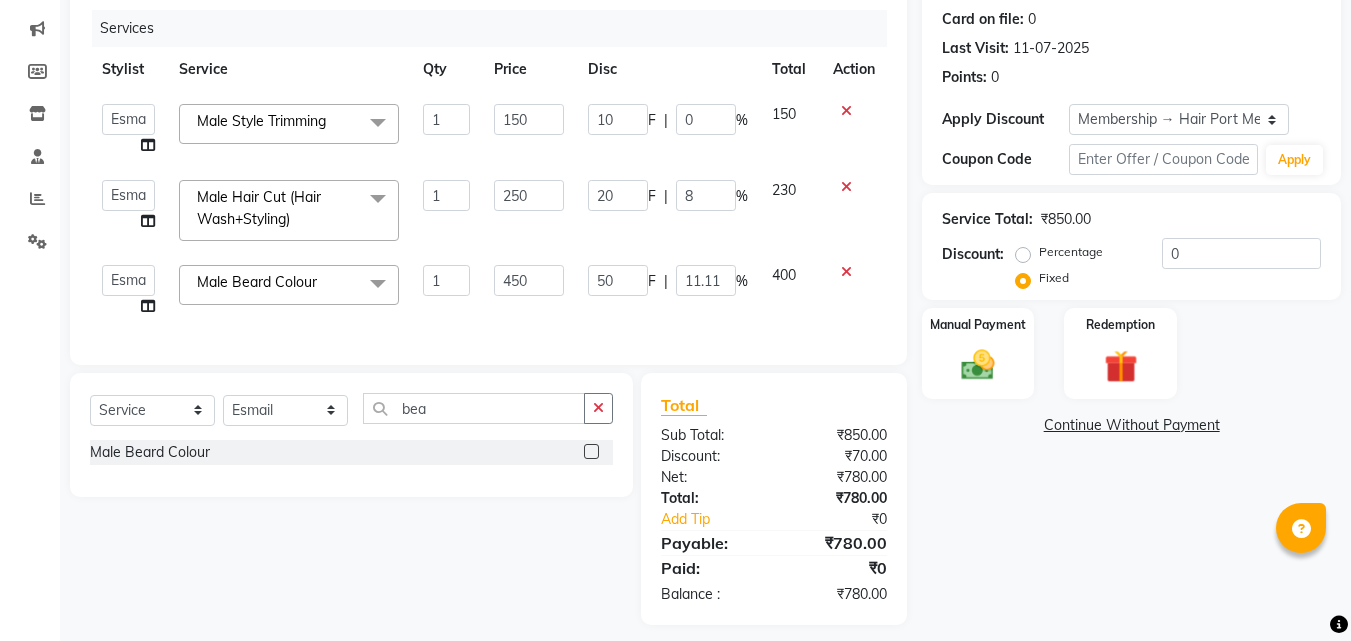 click on "10 F | 0 %" 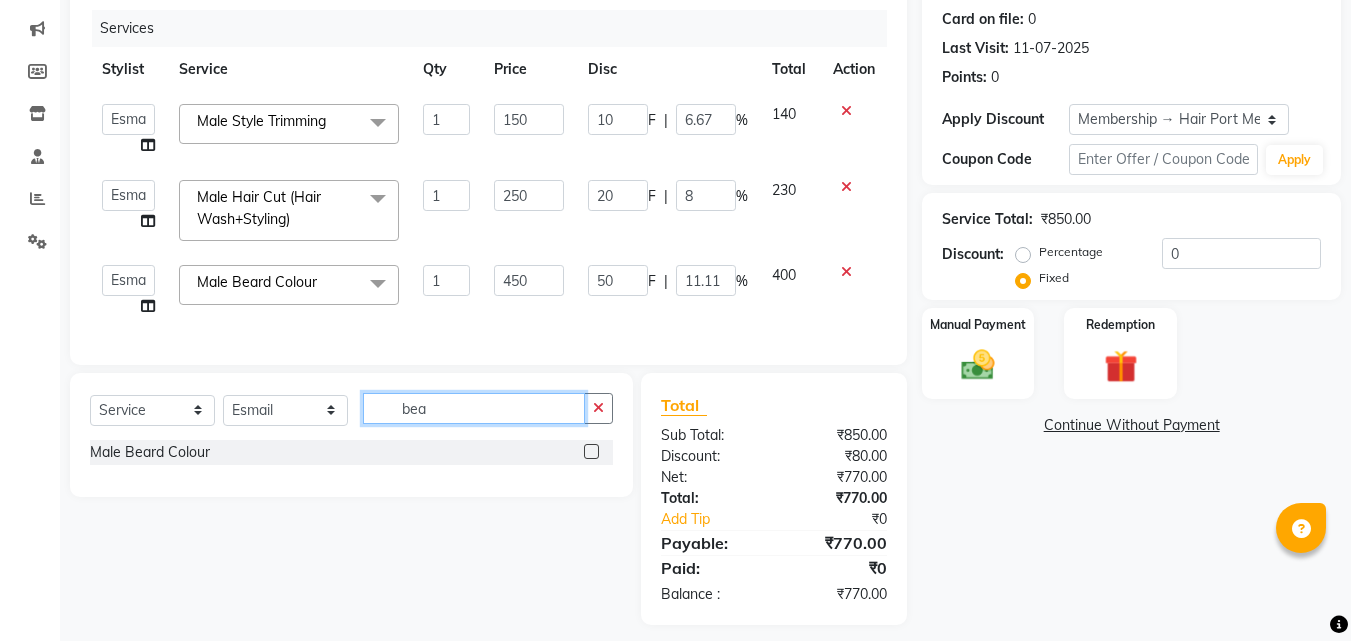 click on "bea" 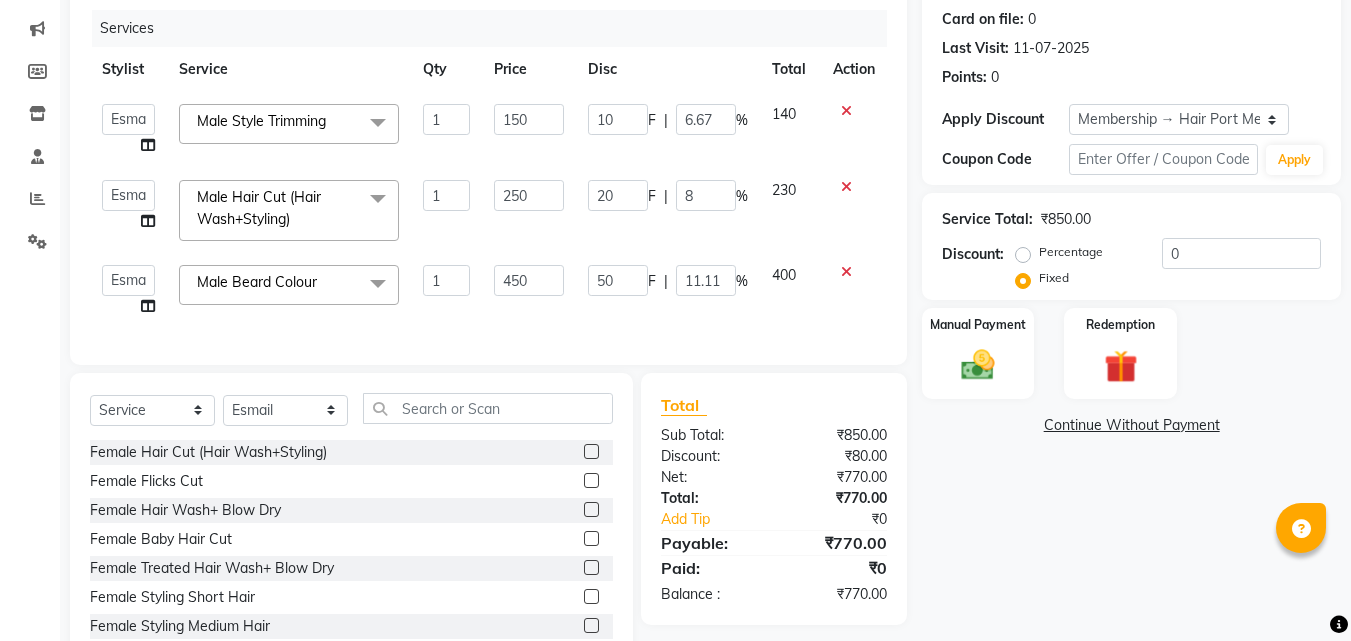 click 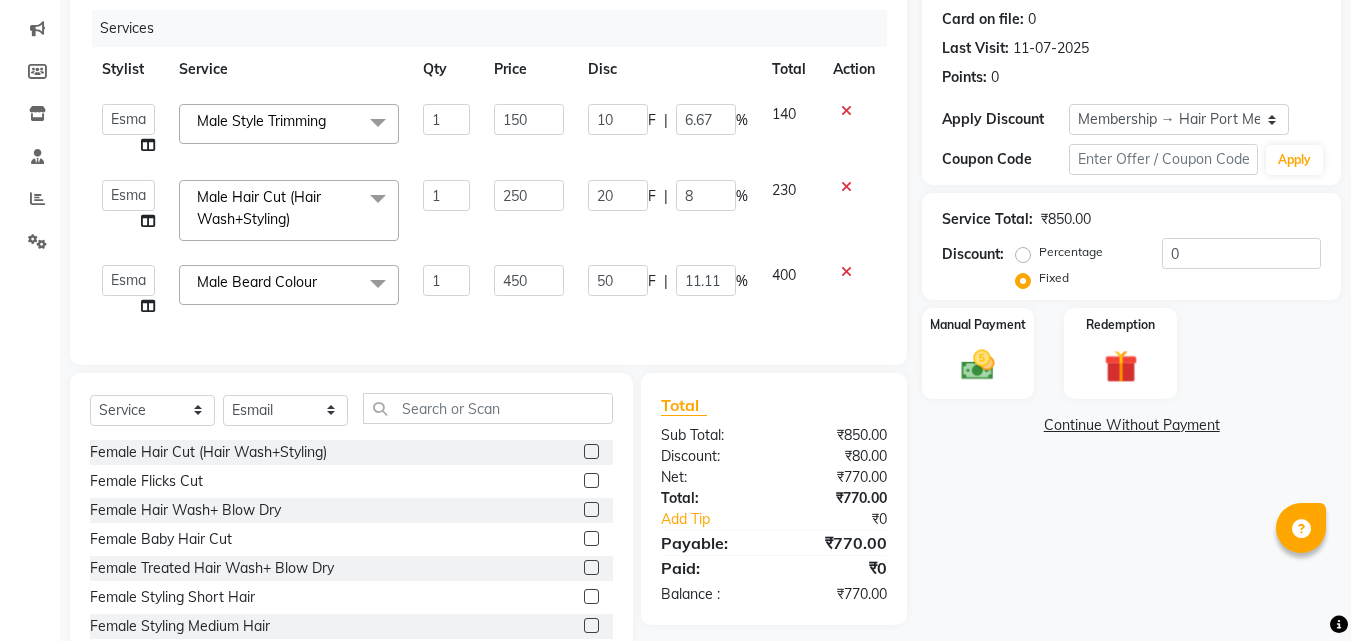 scroll, scrollTop: 231, scrollLeft: 0, axis: vertical 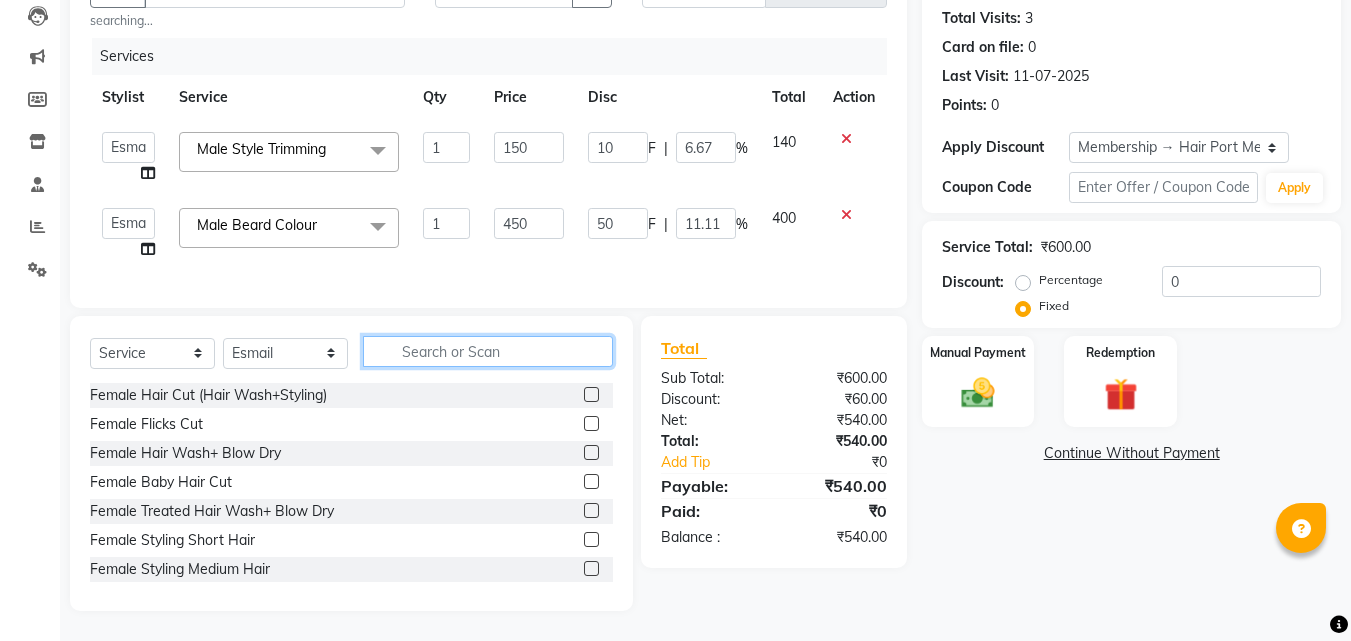 click 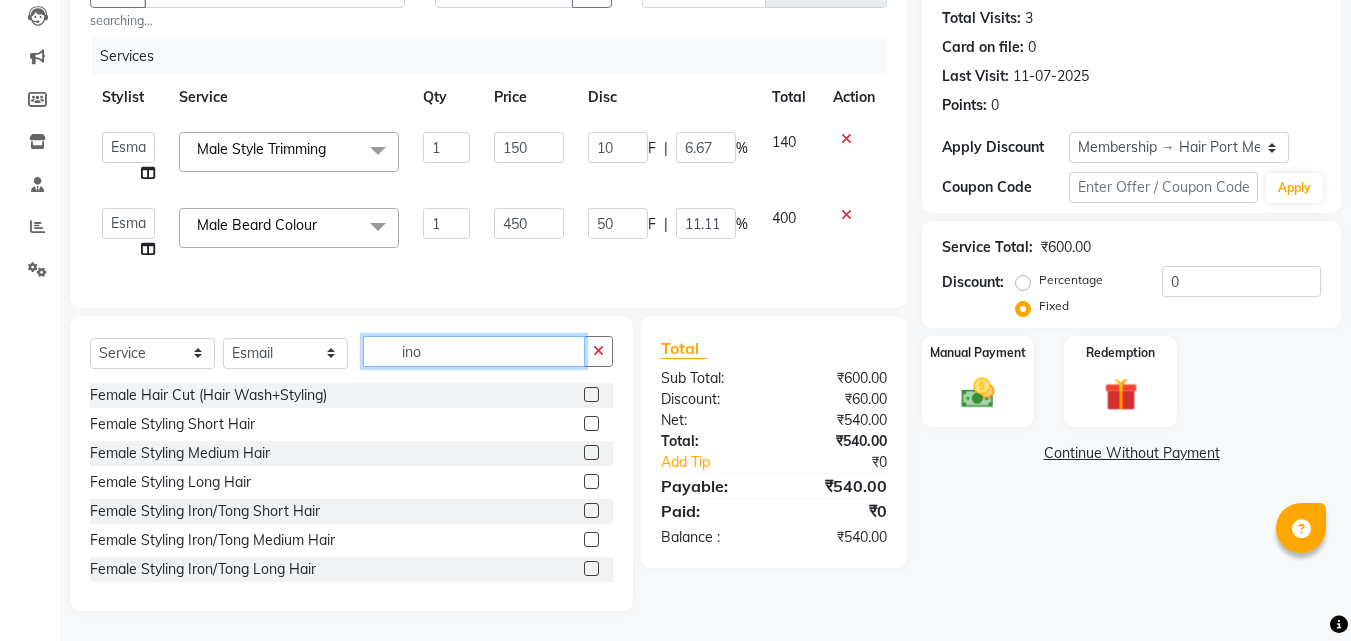 scroll, scrollTop: 188, scrollLeft: 0, axis: vertical 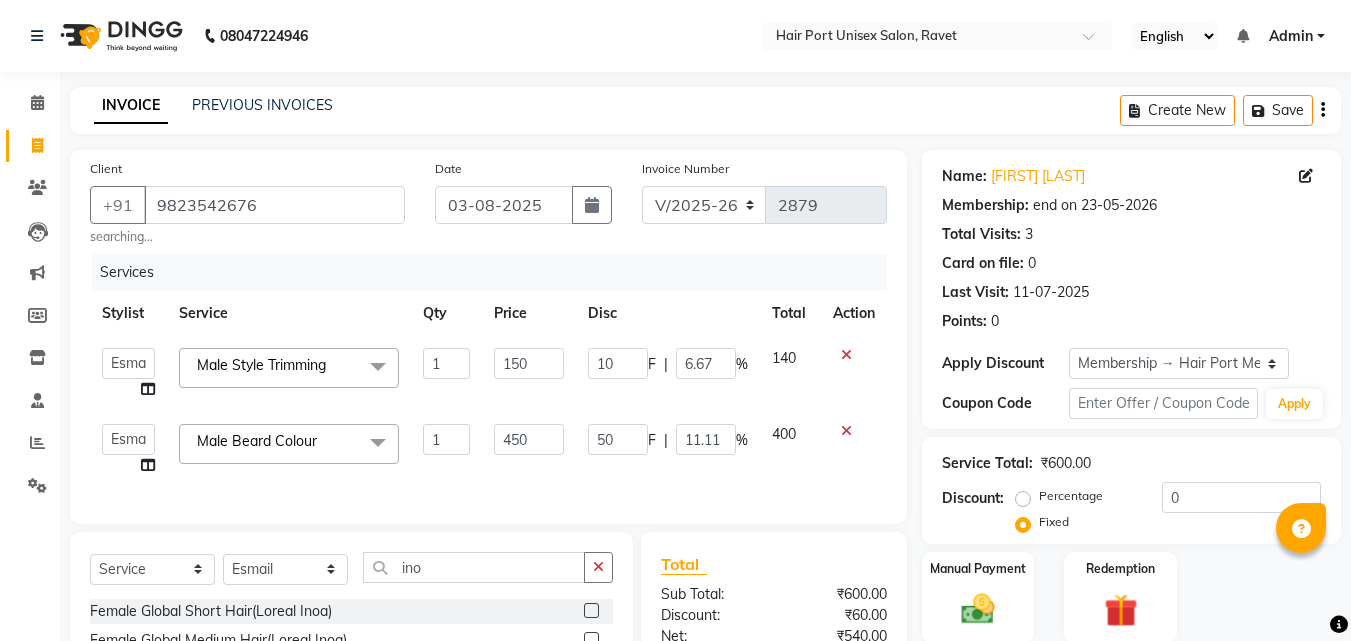 select on "7015" 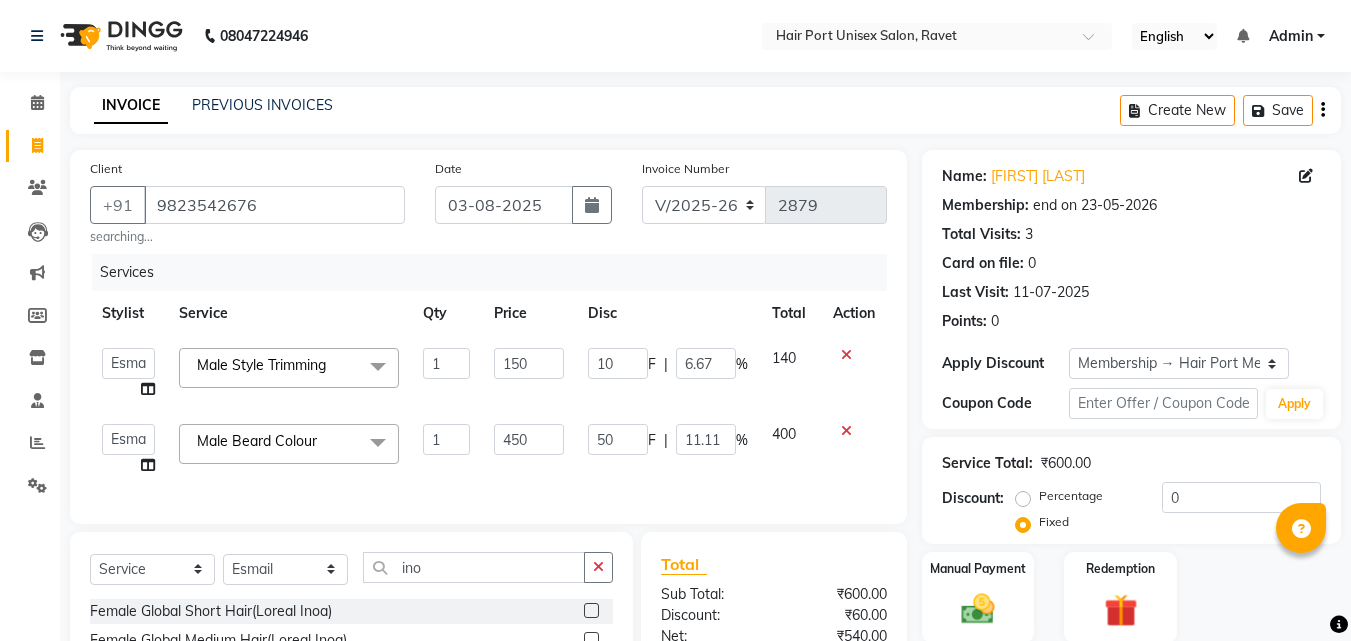 select on "63965" 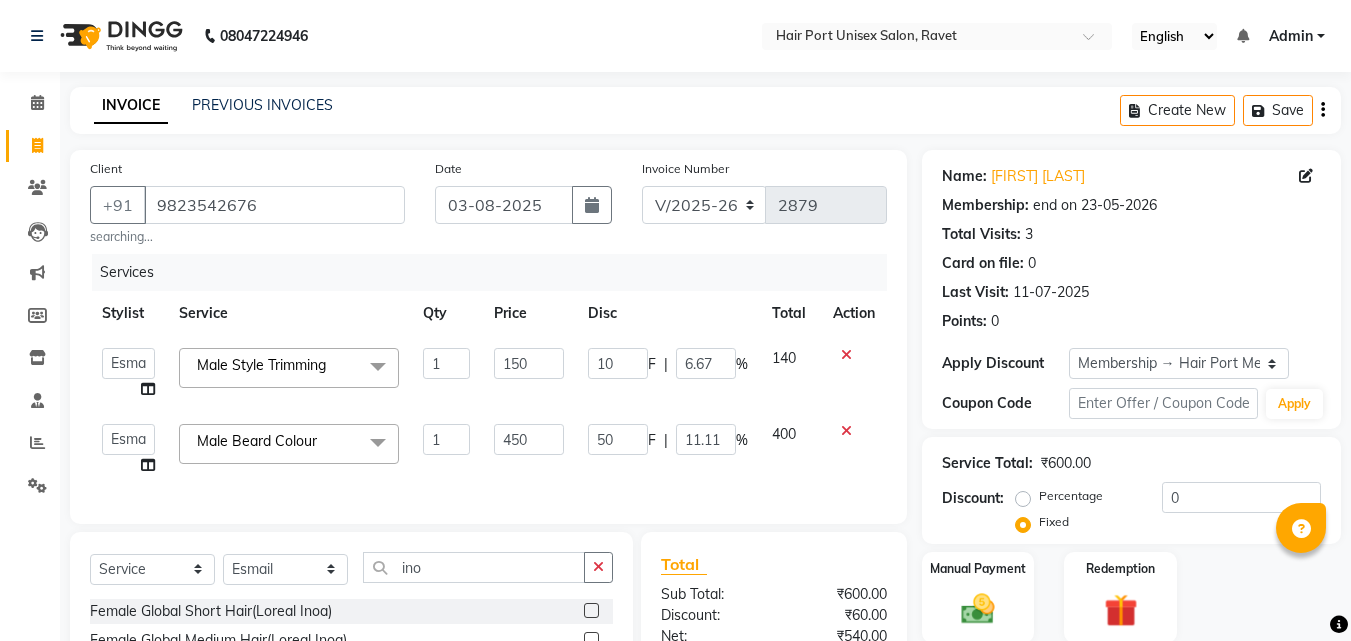 scroll, scrollTop: 188, scrollLeft: 0, axis: vertical 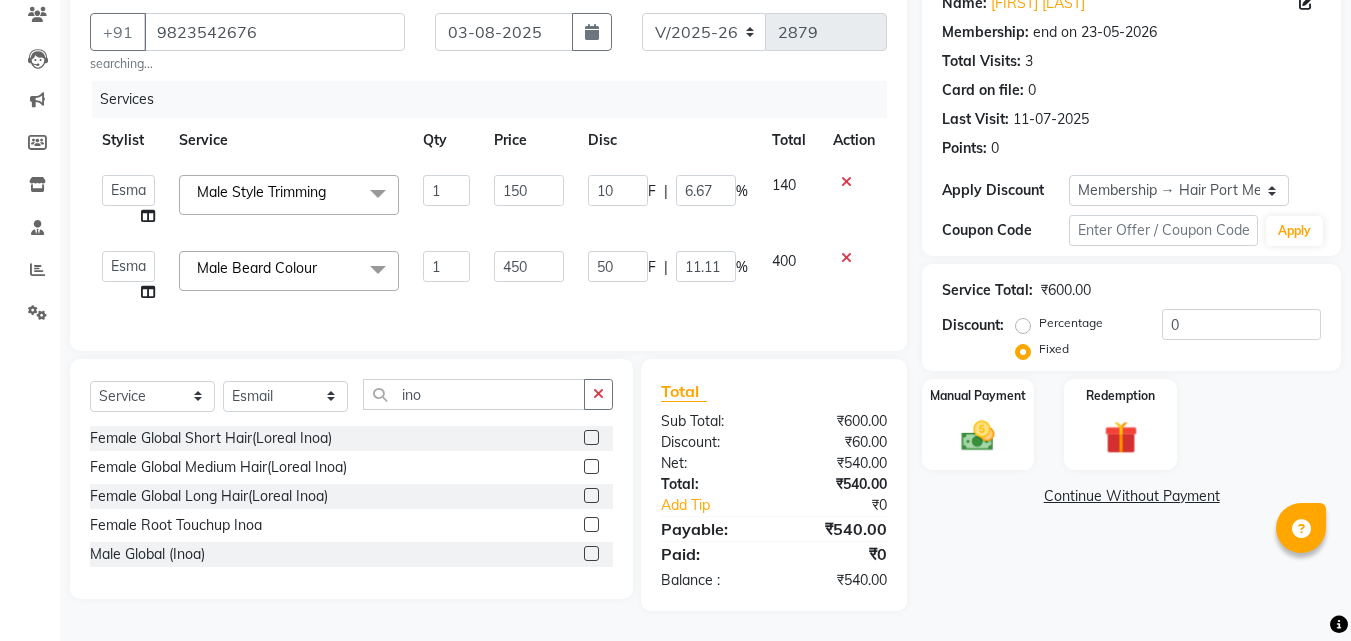 type on "ino" 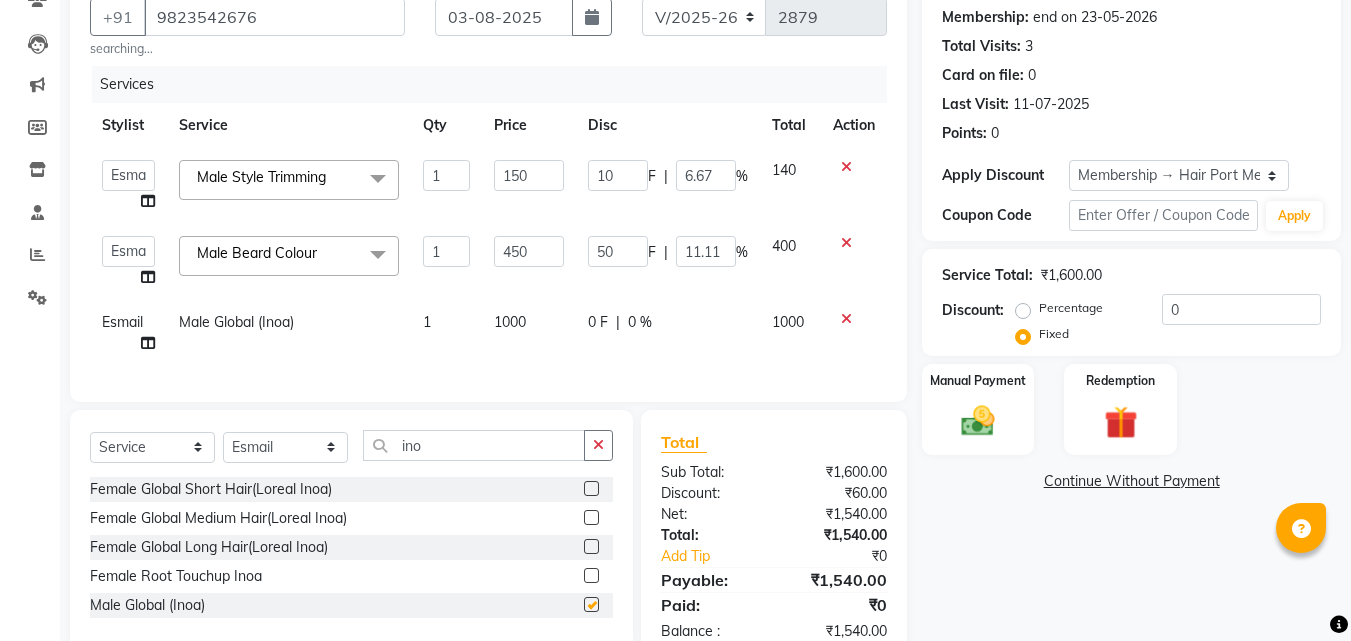 checkbox on "false" 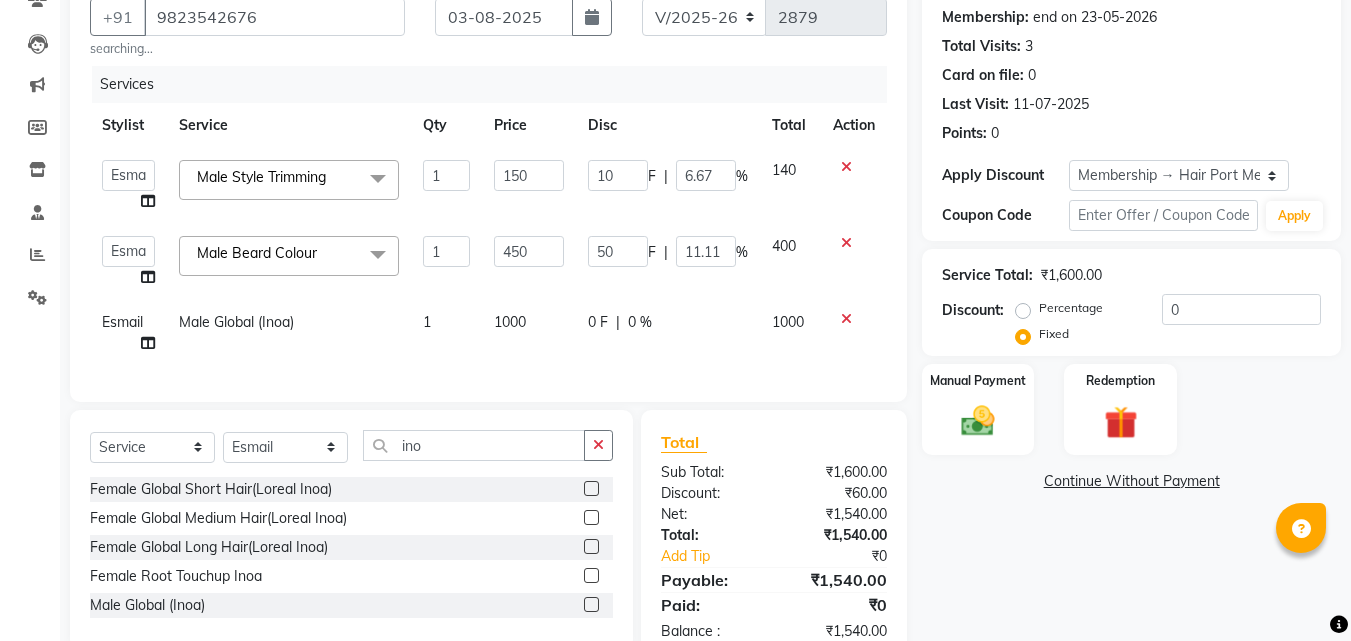 click on "1000" 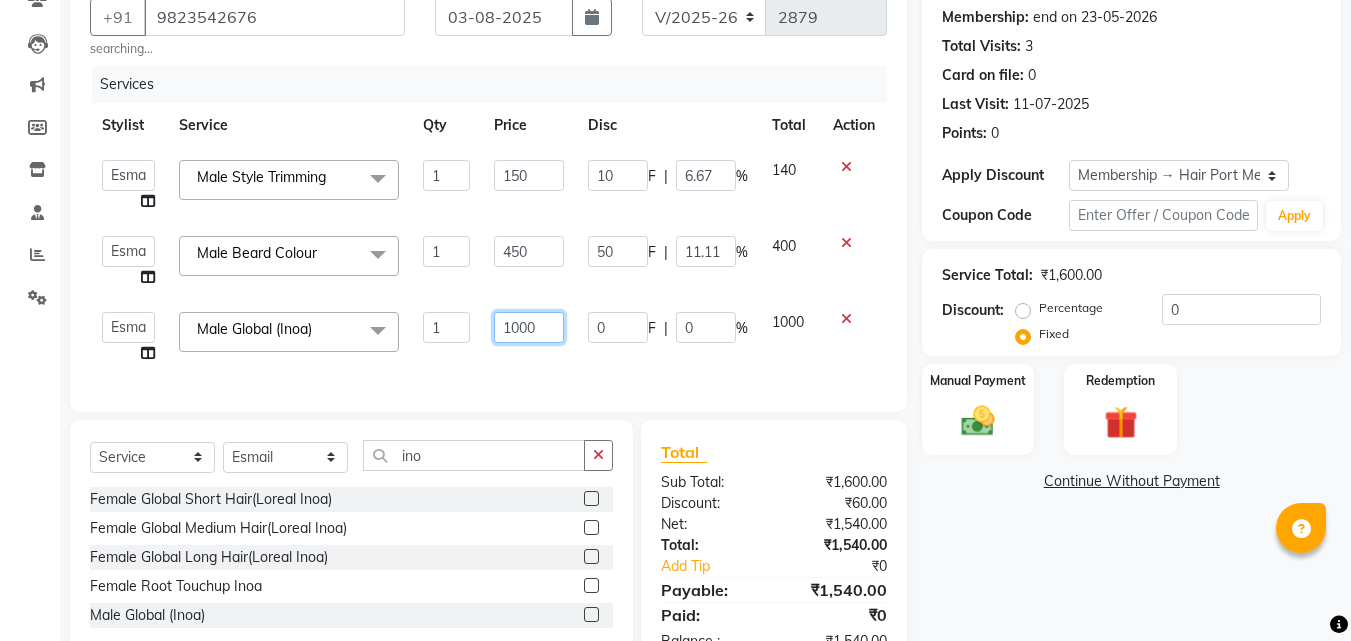 click on "1000" 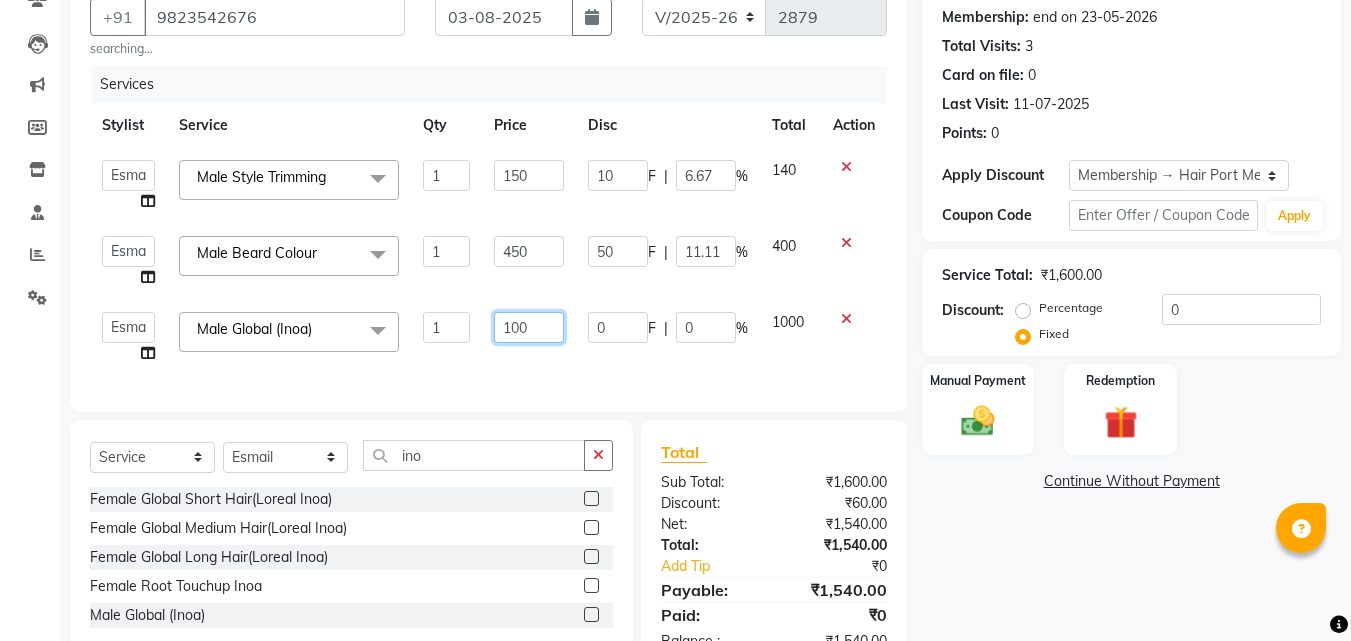 type on "1100" 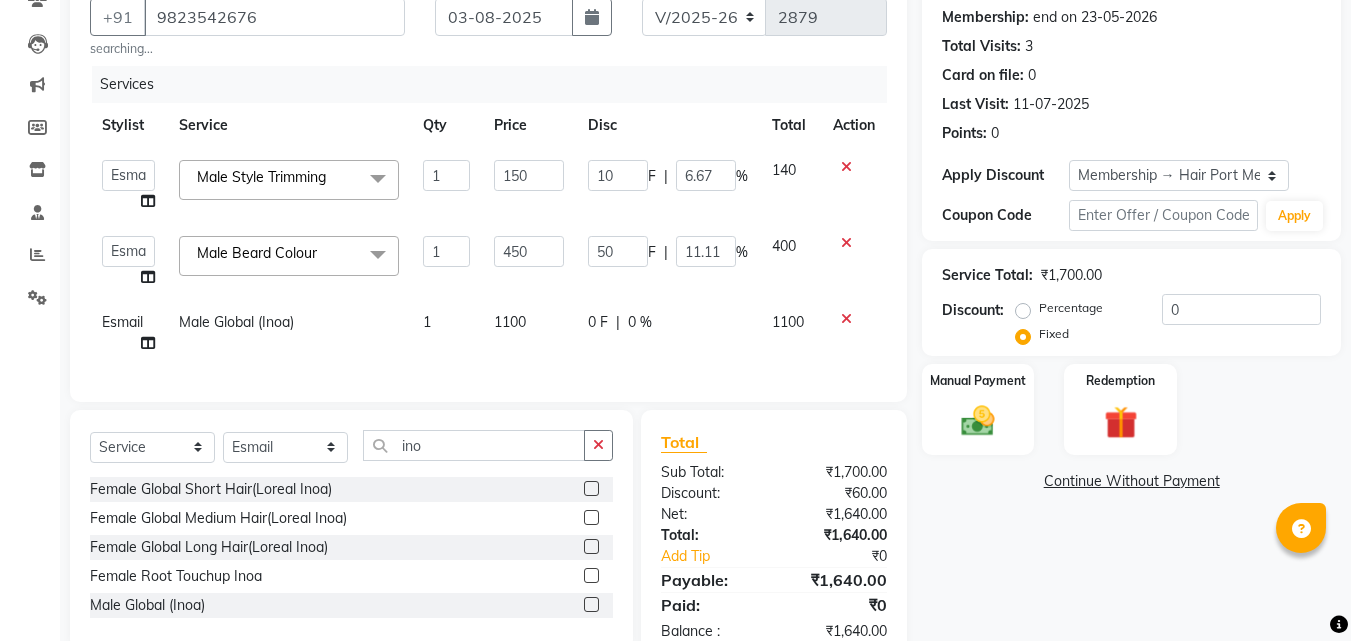 click on "Services Stylist Service Qty Price Disc Total Action  Anushaka Parihar    Esmail   Gufran   Jyoti Disale   Netaji Vishwanath Suryavanshi   Rupali    Tanaji Vishwanath Suryavanshi   Vinod Mane  Male Style Trimming   x Female Hair Cut (Hair Wash+Styling) Female Flicks Cut Female Hair Wash+ Blow Dry Female Baby Hair Cut Female Treated Hair Wash+ Blow Dry Female Styling Short Hair Female Styling Medium Hair Female Styling Long Hair  Female Styling Iron/Tong Short Hair Female Styling Iron/Tong Medium Hair Female Styling Iron/Tong Long Hair Female Straightening Short Hair Female Straightening Medium Hair Female Staightening Long Hair Female Smoothing Short Hair Female Smoothing Medium Hair Female Smoothing Long Hair Female Nanoplastla Short Hair Female Nanoplastla Medium Hair Female Nanoplastla Long Hair  Female Keratin Short Hair Female Keratin Medium Hair  Female Keratin Long Hair Female Bluetox Short Hair Female Bluetox Medium Hair  Female Bluetox Tong Hair Female Hair Spa Deep Nourishing Female Head Massage 1" 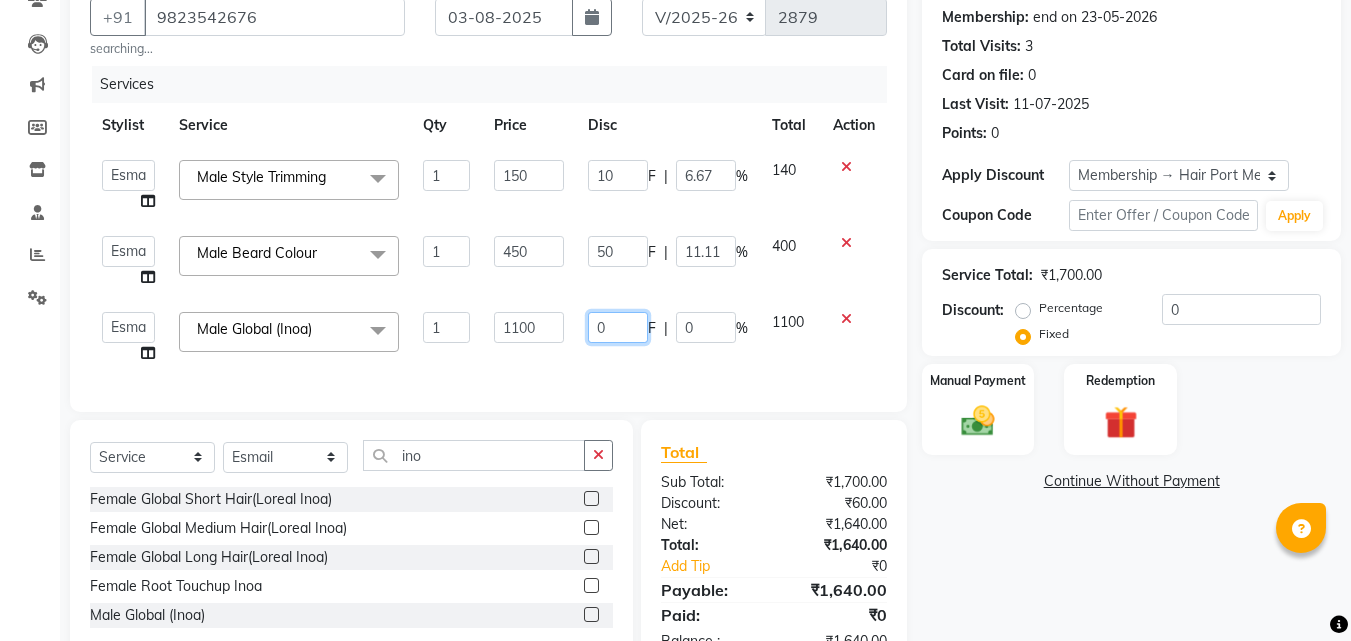 click on "0" 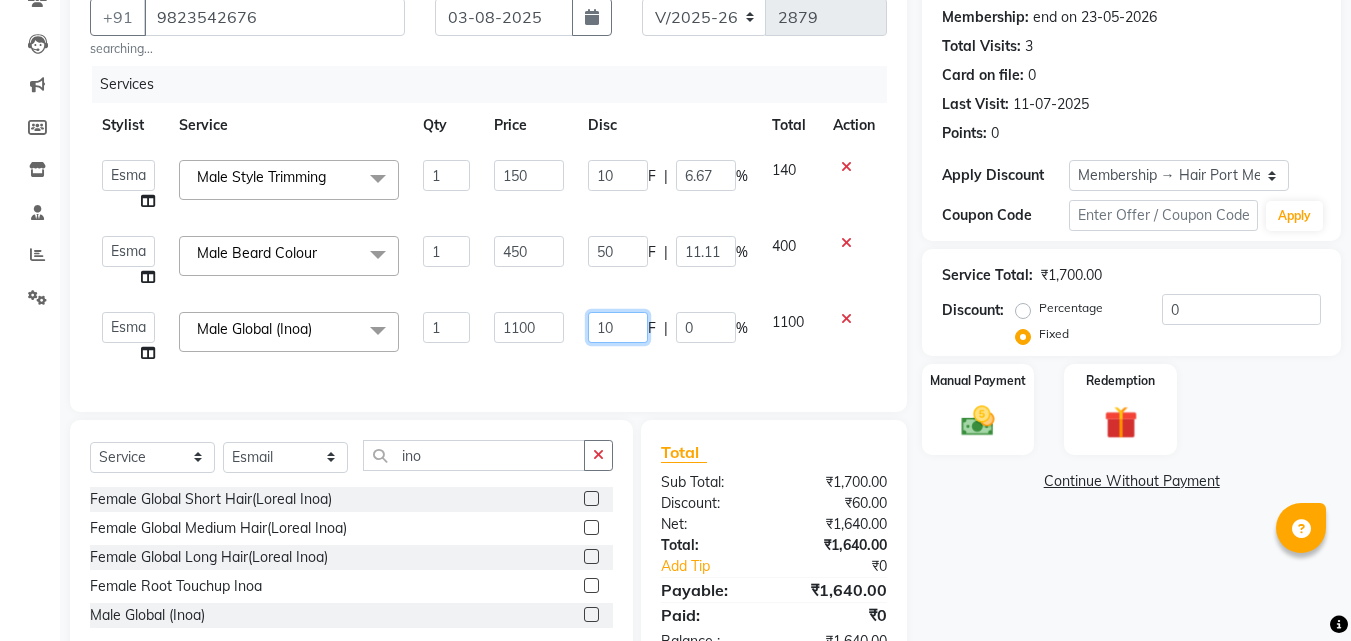 type on "100" 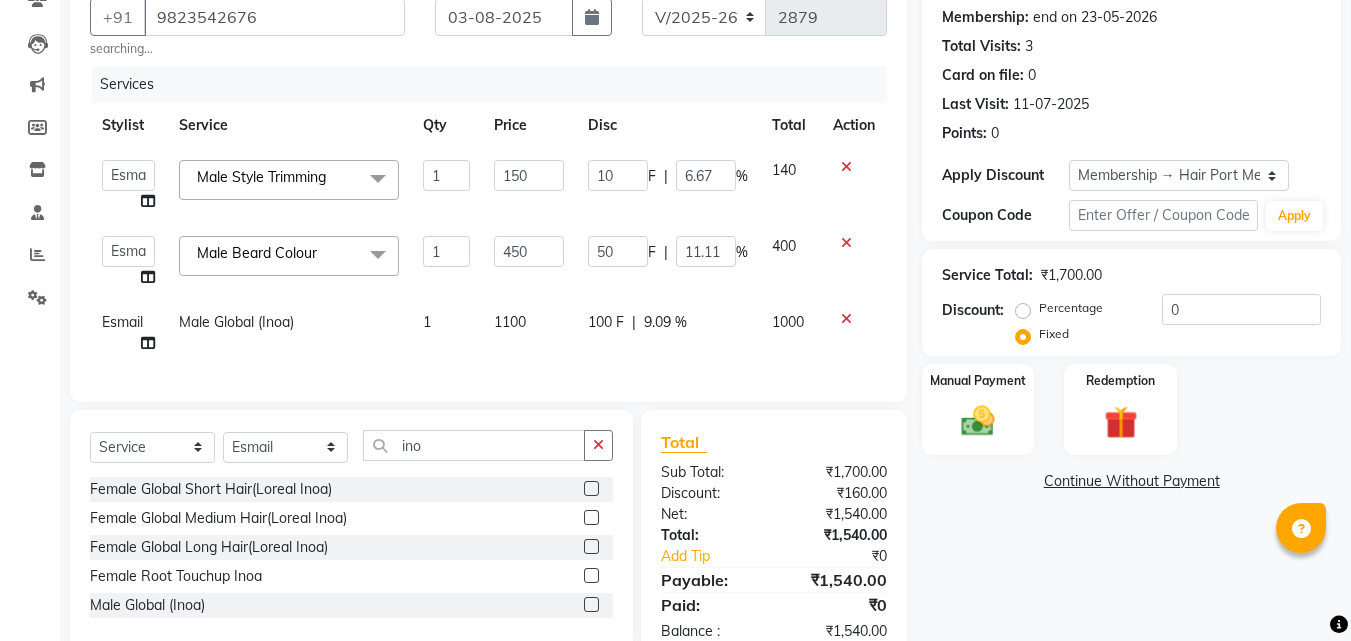click on "Services Stylist Service Qty Price Disc Total Action  Anushaka Parihar    Esmail   Gufran   Jyoti Disale   Netaji Vishwanath Suryavanshi   Rupali    Tanaji Vishwanath Suryavanshi   Vinod Mane  Male Style Trimming   x Female Hair Cut (Hair Wash+Styling) Female Flicks Cut Female Hair Wash+ Blow Dry Female Baby Hair Cut Female Treated Hair Wash+ Blow Dry Female Styling Short Hair Female Styling Medium Hair Female Styling Long Hair  Female Styling Iron/Tong Short Hair Female Styling Iron/Tong Medium Hair Female Styling Iron/Tong Long Hair Female Straightening Short Hair Female Straightening Medium Hair Female Staightening Long Hair Female Smoothing Short Hair Female Smoothing Medium Hair Female Smoothing Long Hair Female Nanoplastla Short Hair Female Nanoplastla Medium Hair Female Nanoplastla Long Hair  Female Keratin Short Hair Female Keratin Medium Hair  Female Keratin Long Hair Female Bluetox Short Hair Female Bluetox Medium Hair  Female Bluetox Tong Hair Female Hair Spa Deep Nourishing Female Head Massage 1" 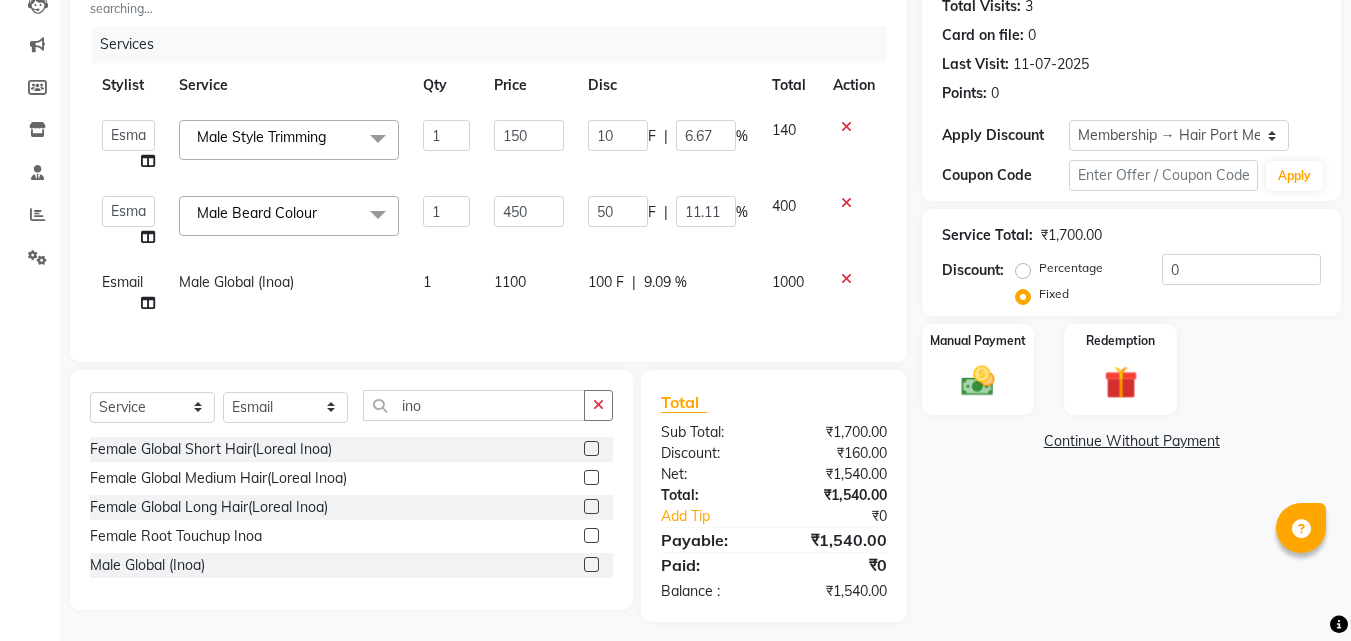 scroll, scrollTop: 254, scrollLeft: 0, axis: vertical 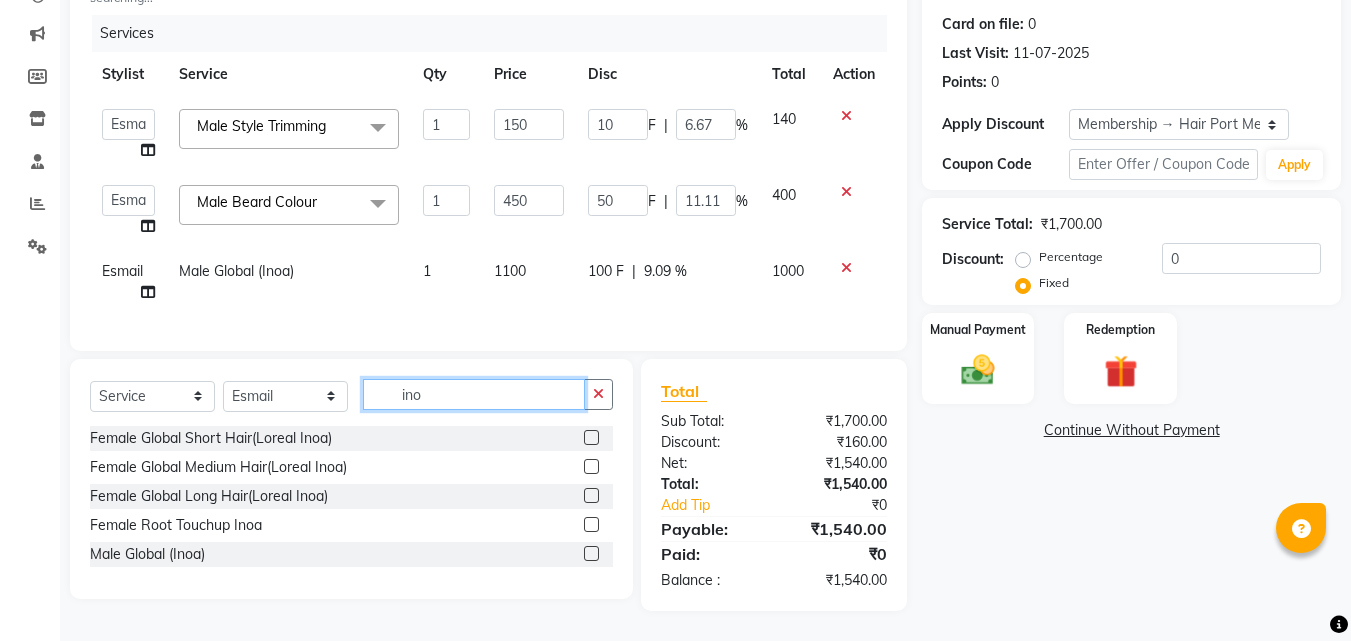 click on "ino" 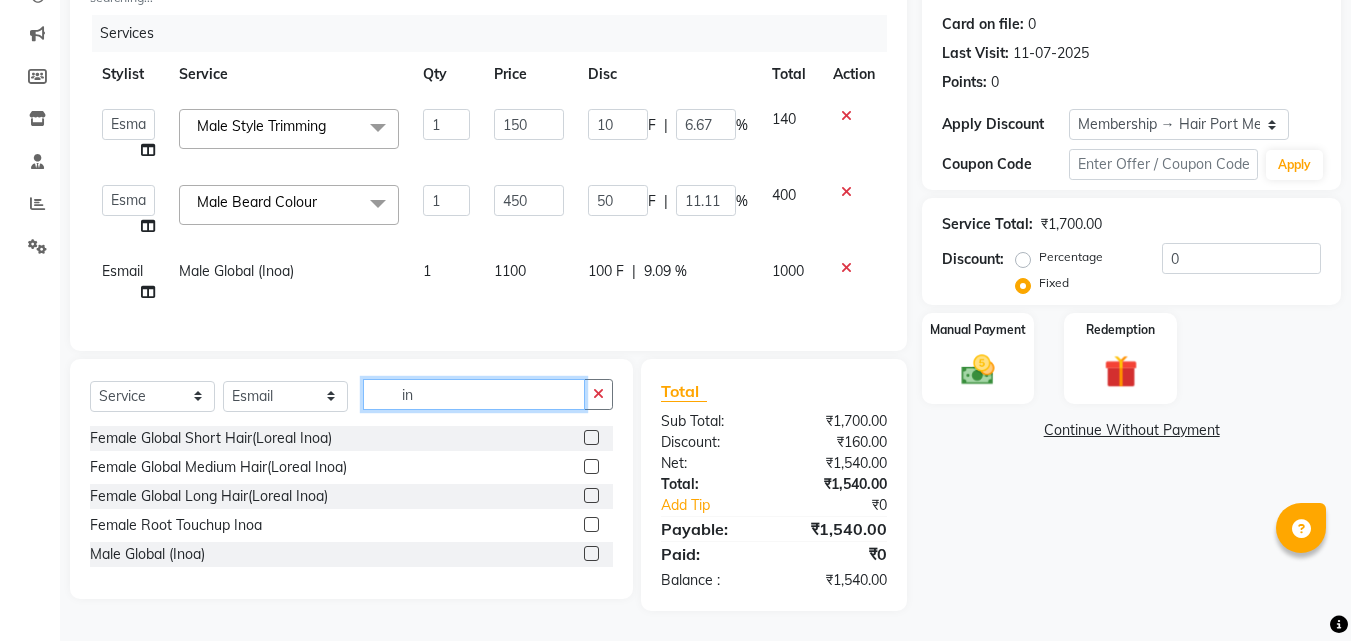 type on "i" 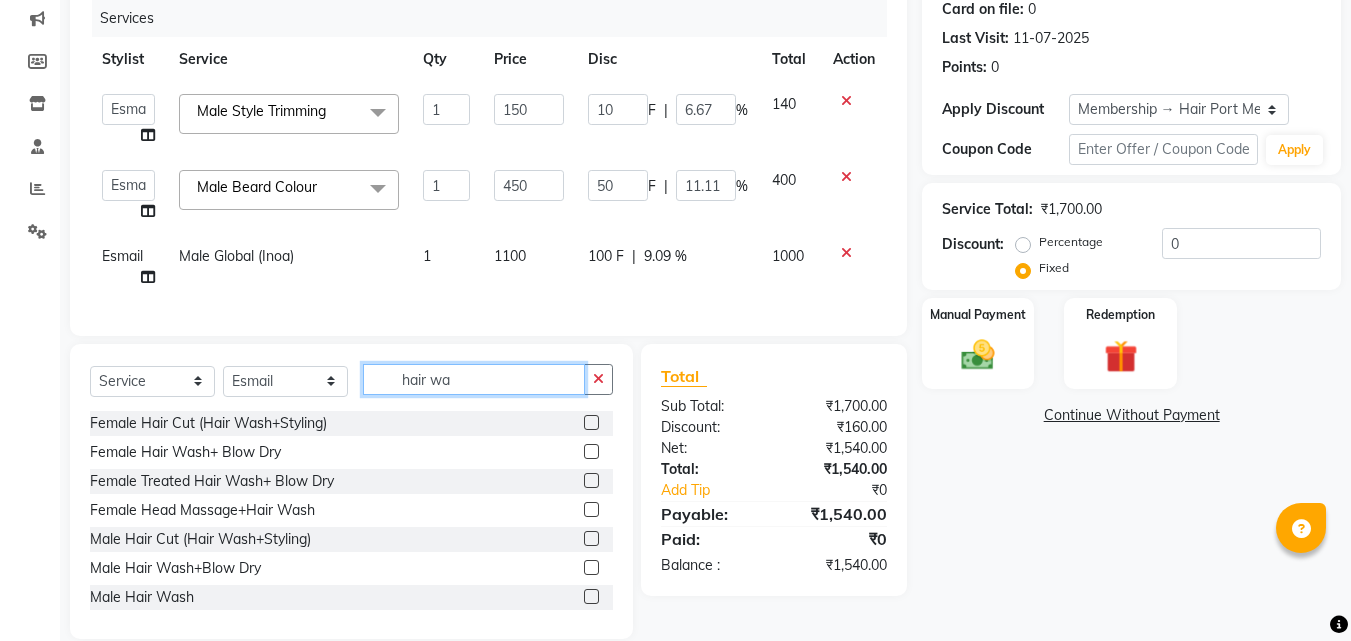 type on "hair wa" 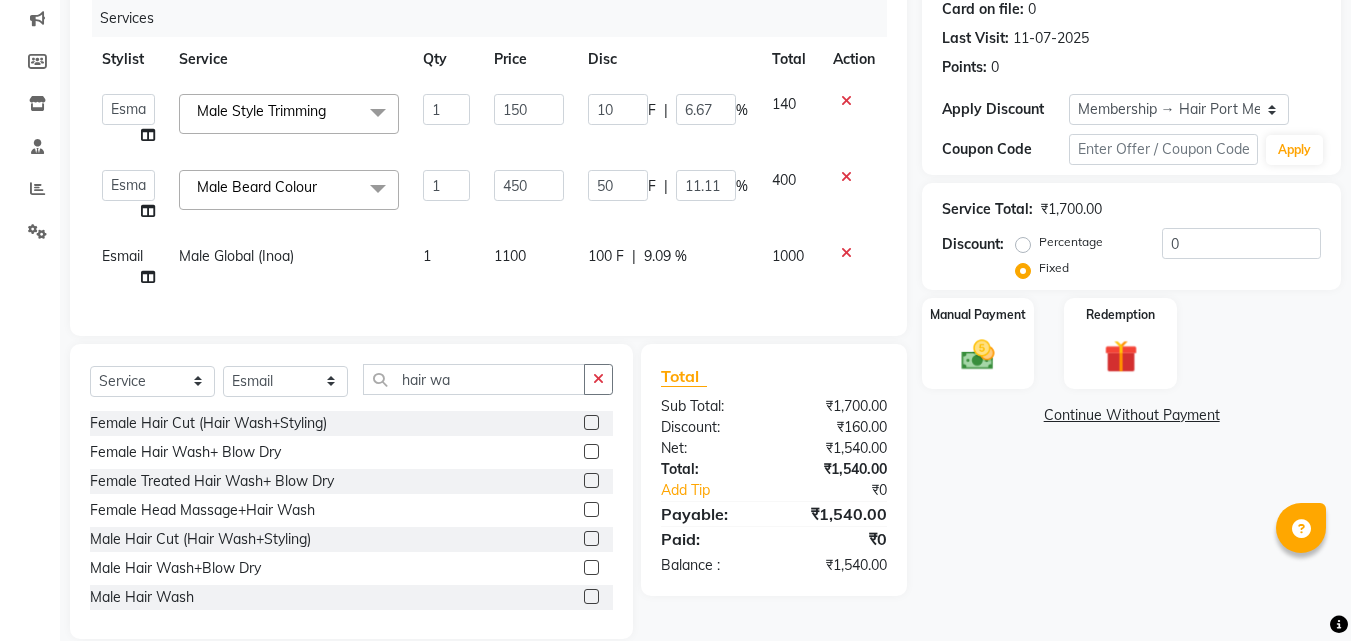 click 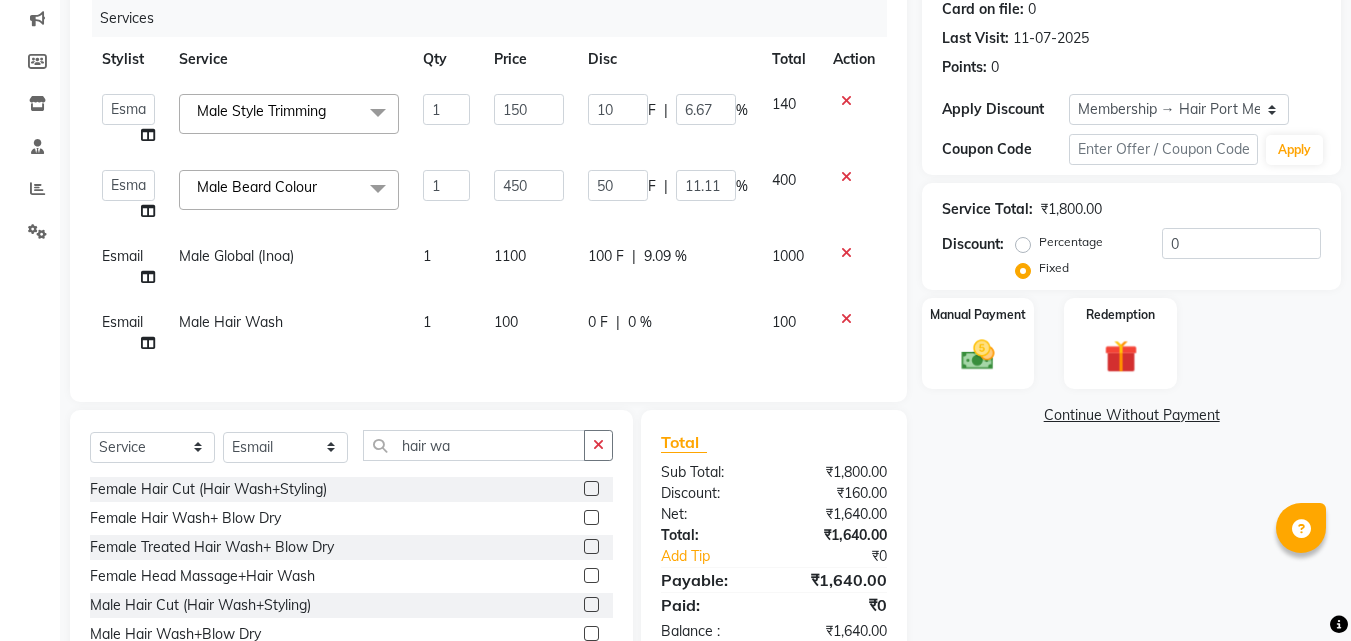 checkbox on "false" 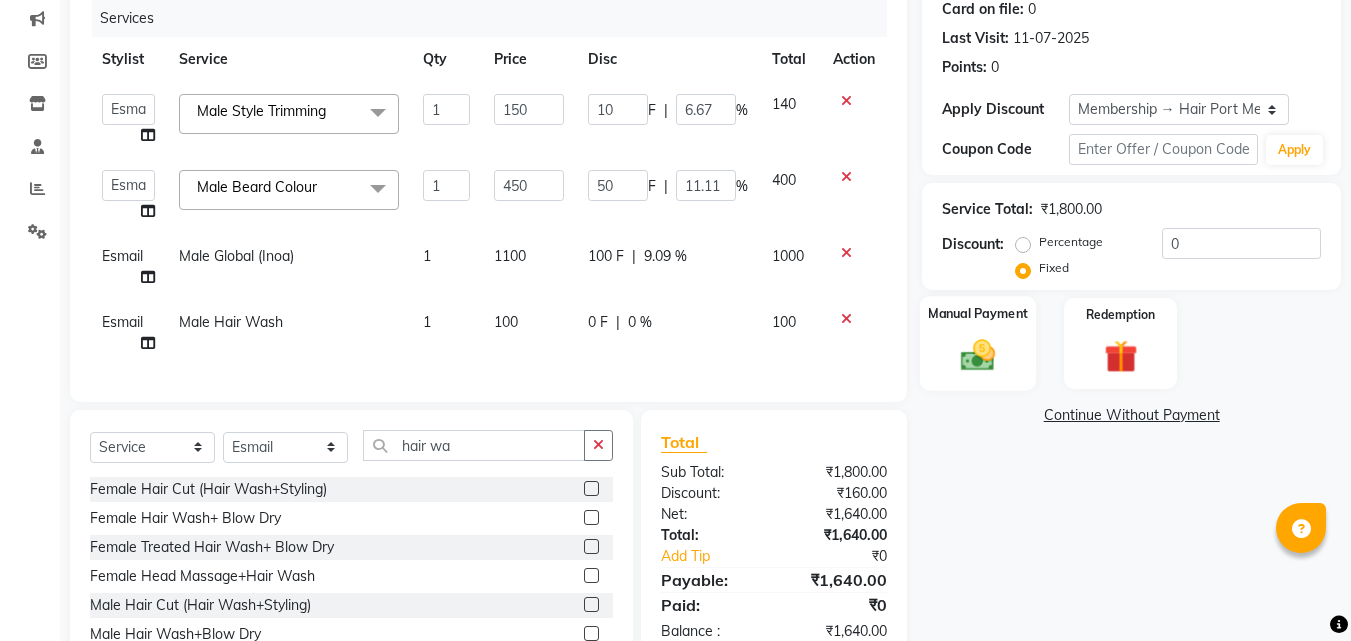 click 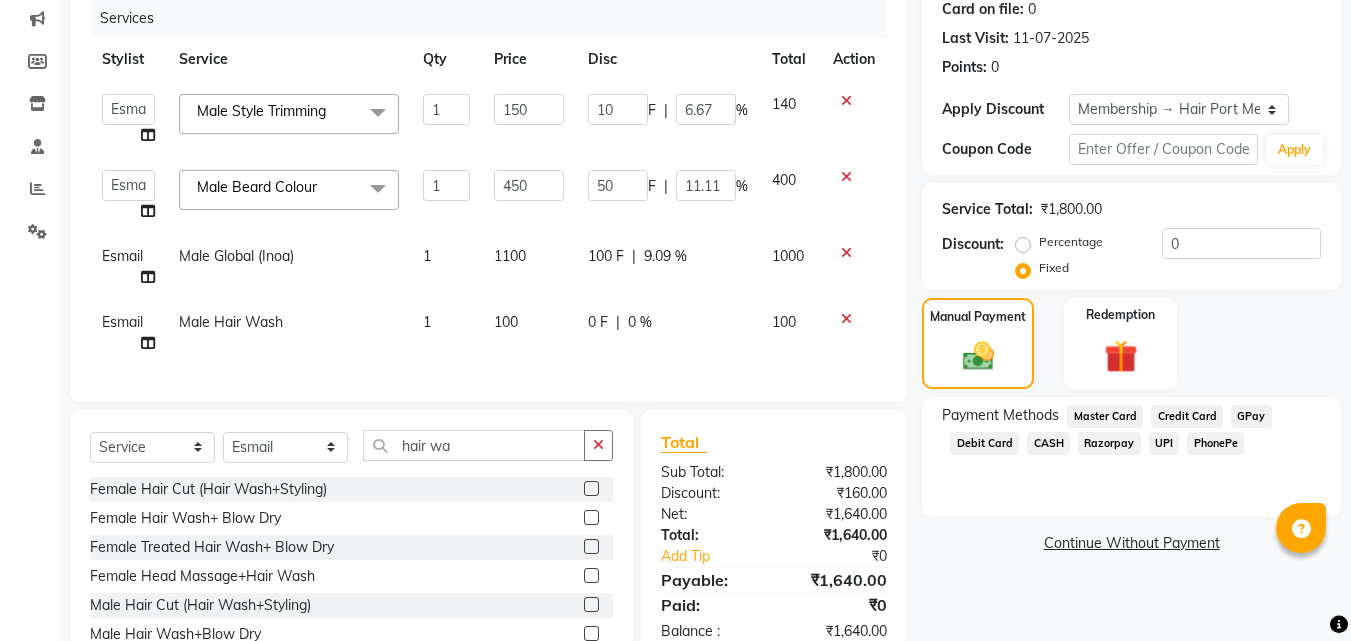 click on "UPI" 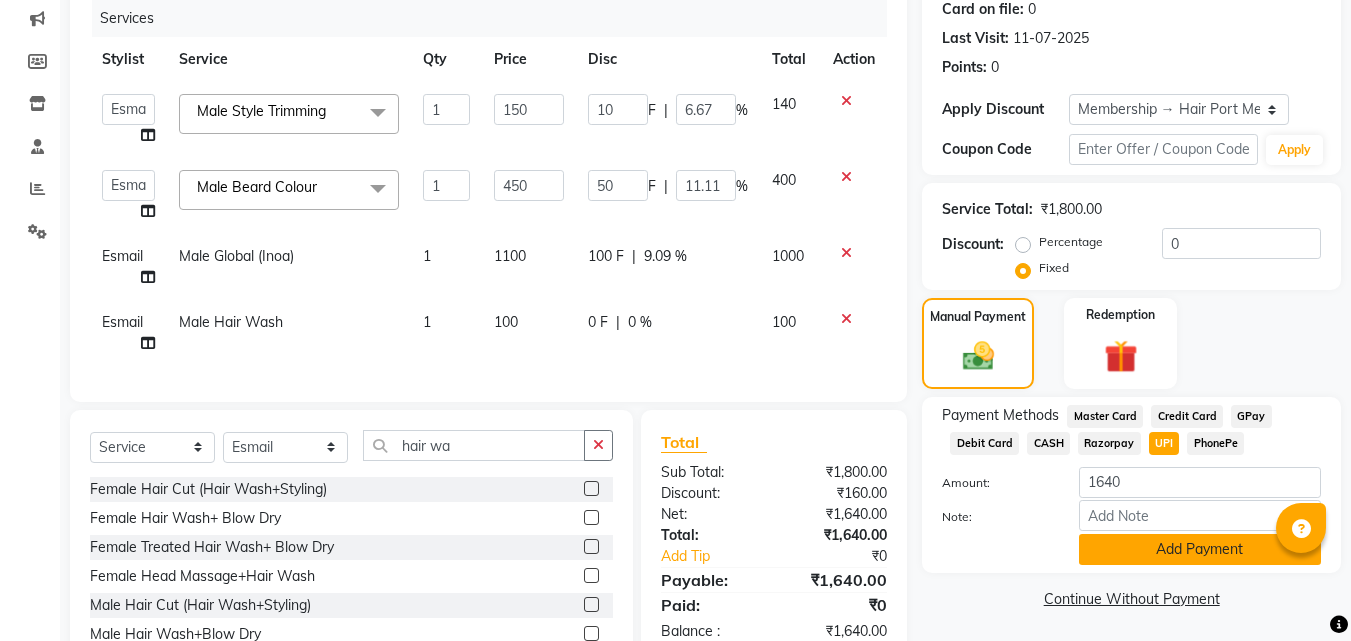 click on "Add Payment" 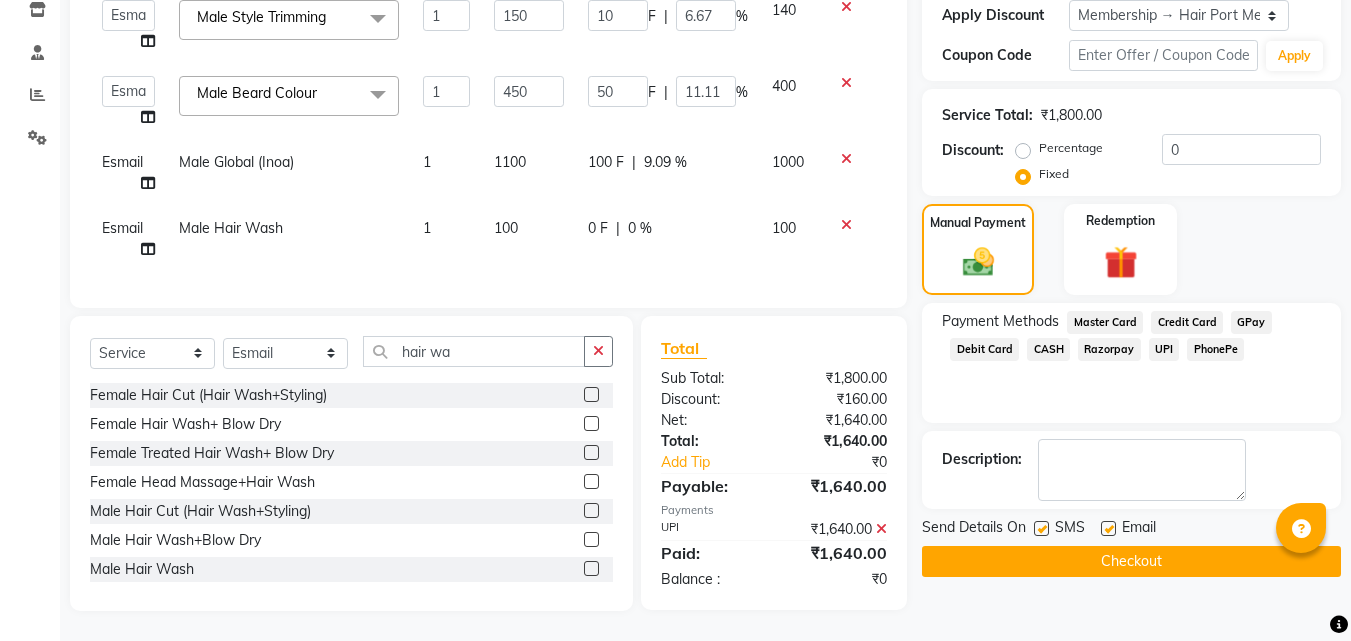 scroll, scrollTop: 363, scrollLeft: 0, axis: vertical 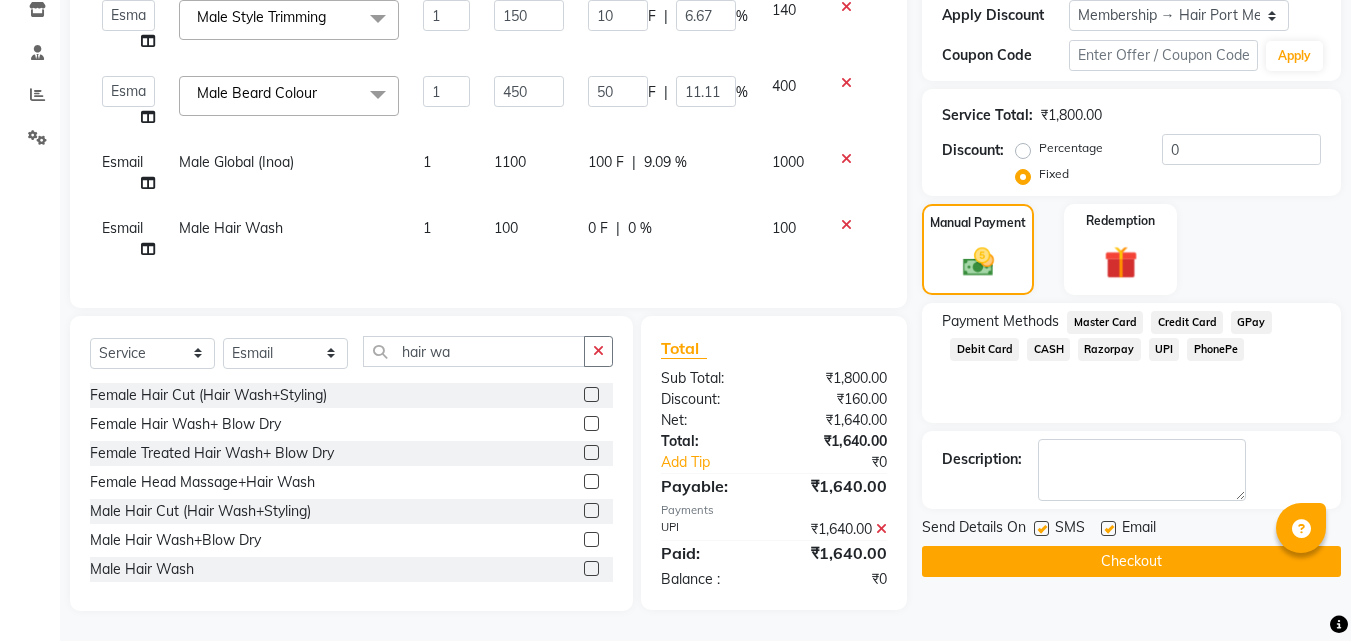 click on "Checkout" 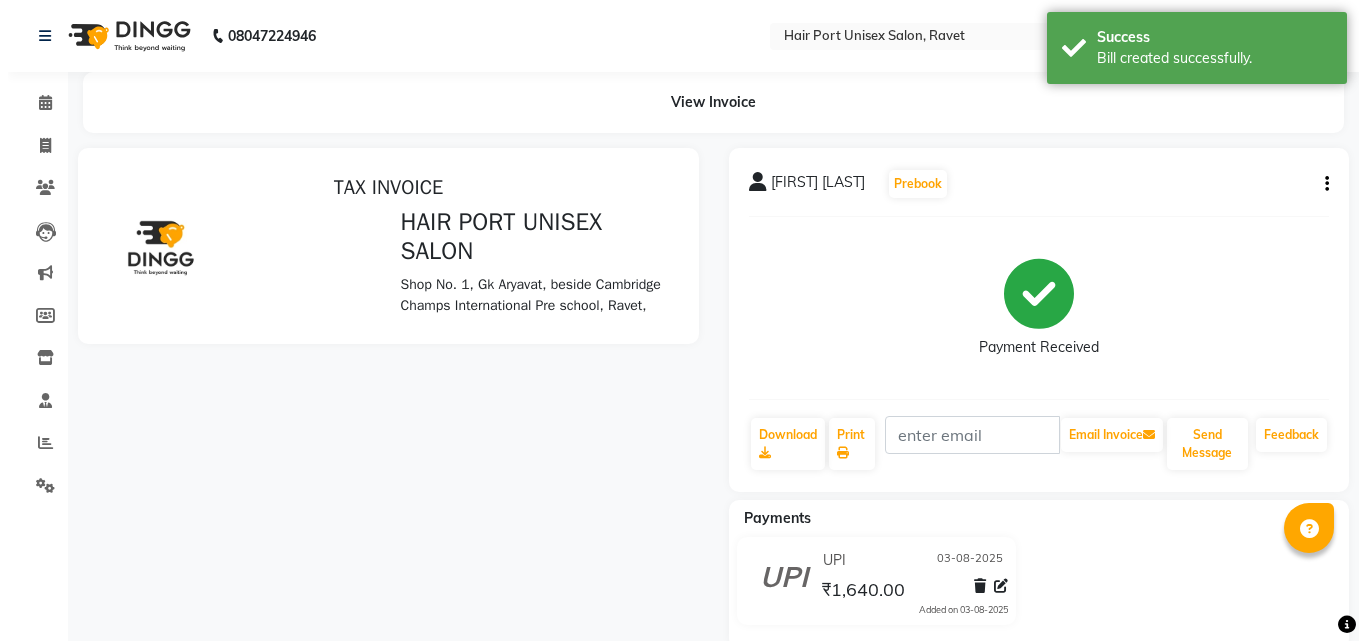 scroll, scrollTop: 0, scrollLeft: 0, axis: both 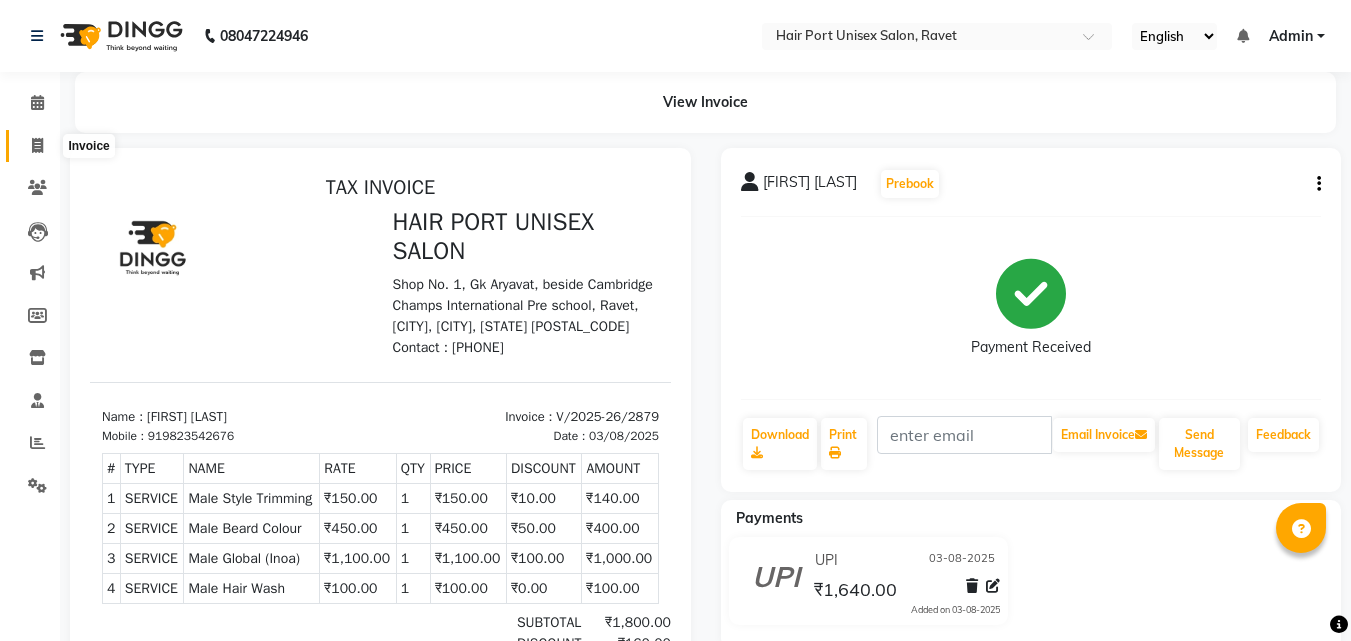 click 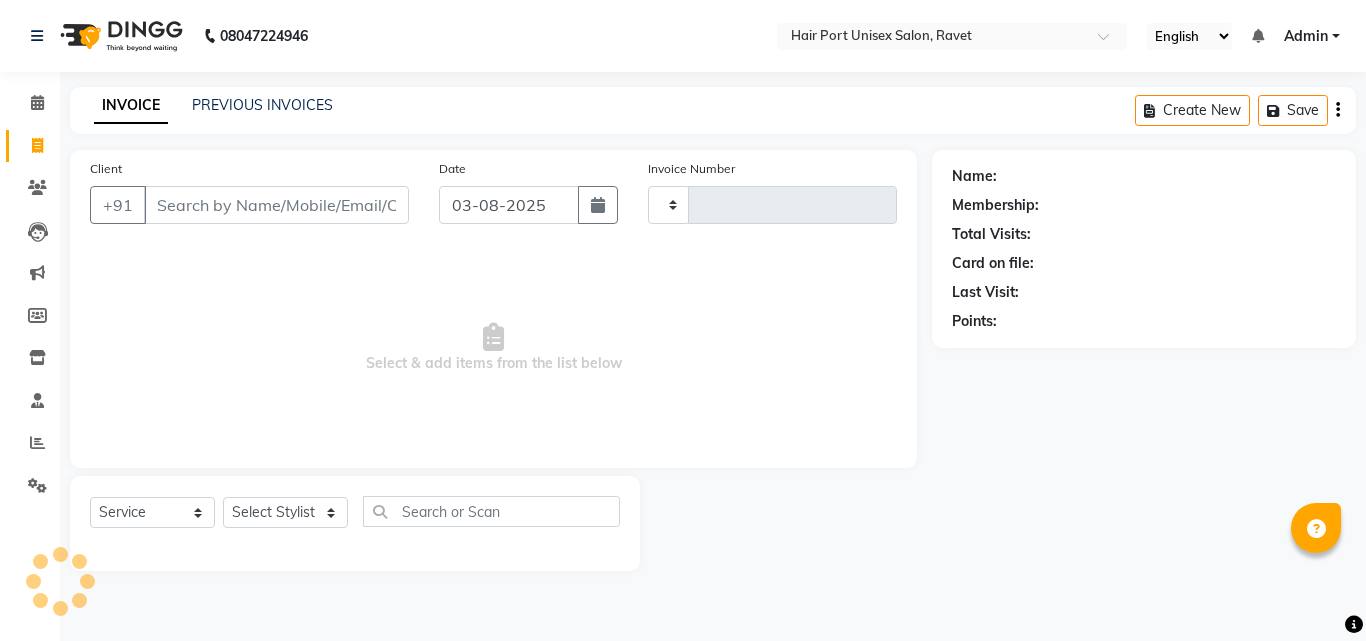 type on "2880" 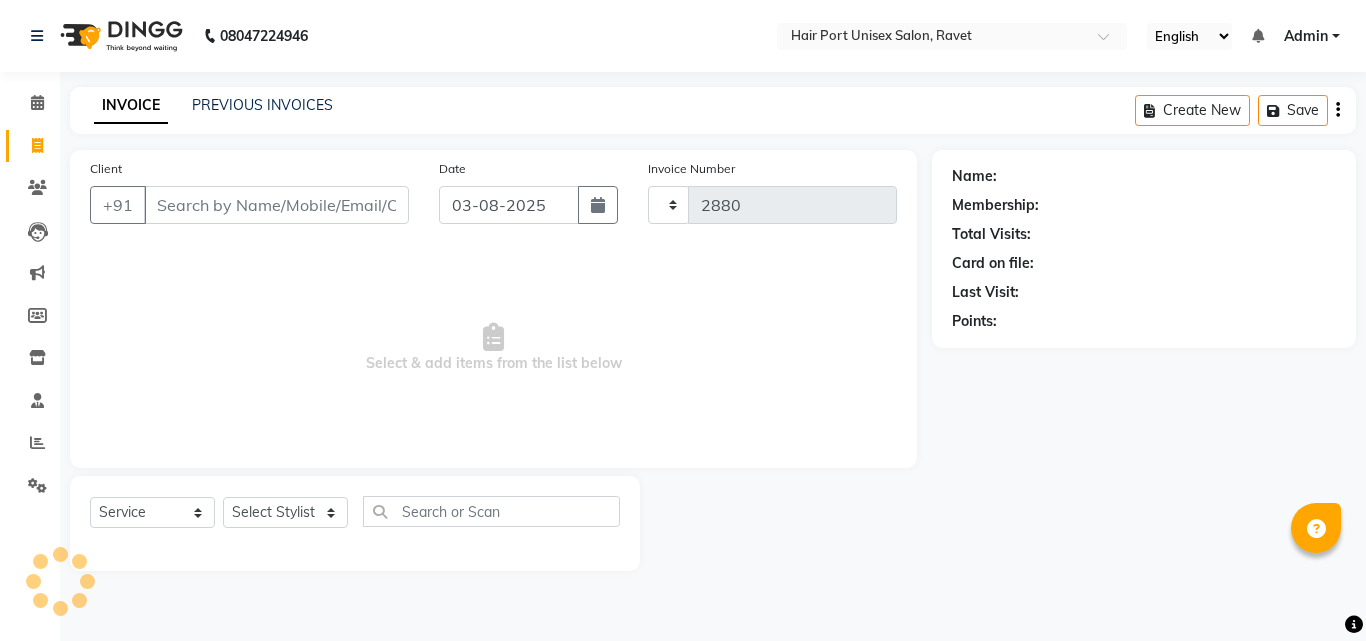click on "Client" at bounding box center (276, 205) 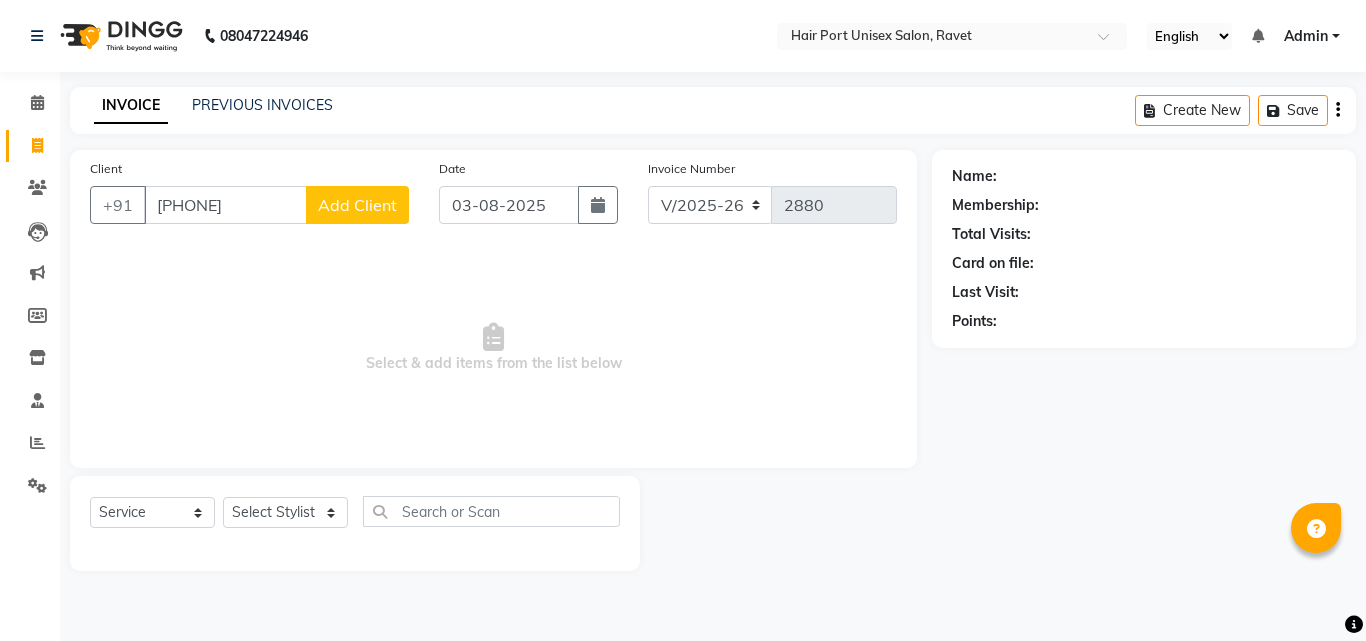 type on "7745839254" 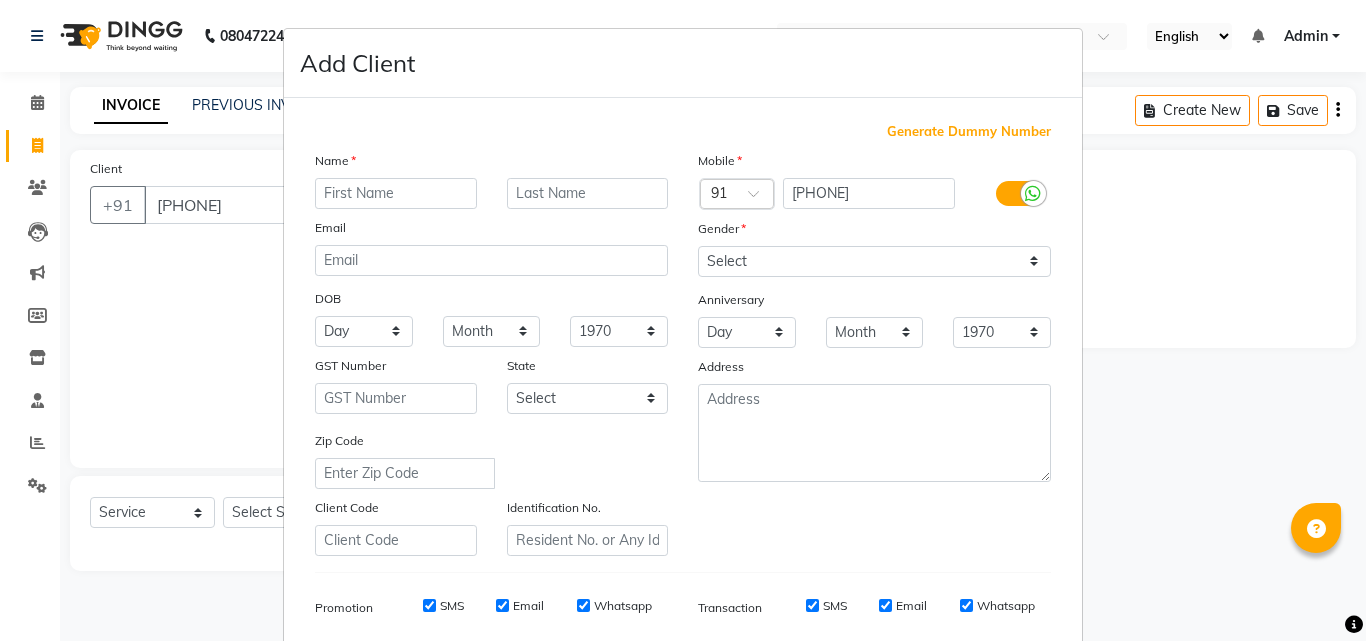 click at bounding box center (396, 193) 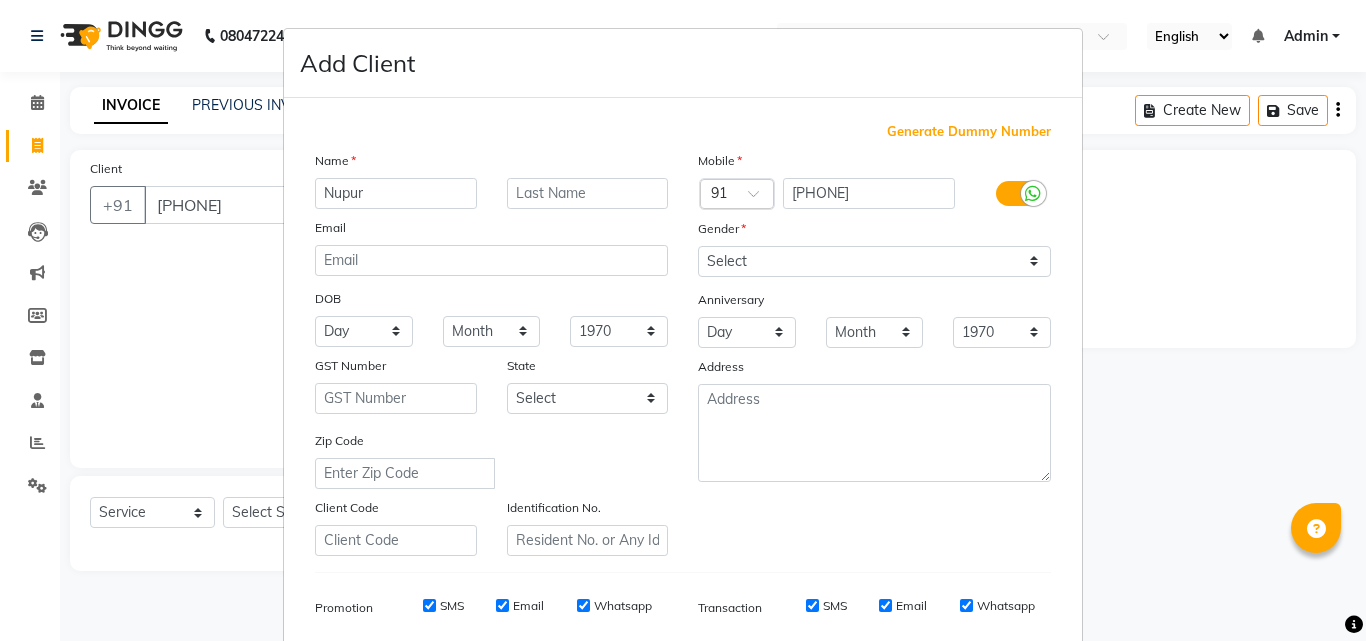 type on "Nupur" 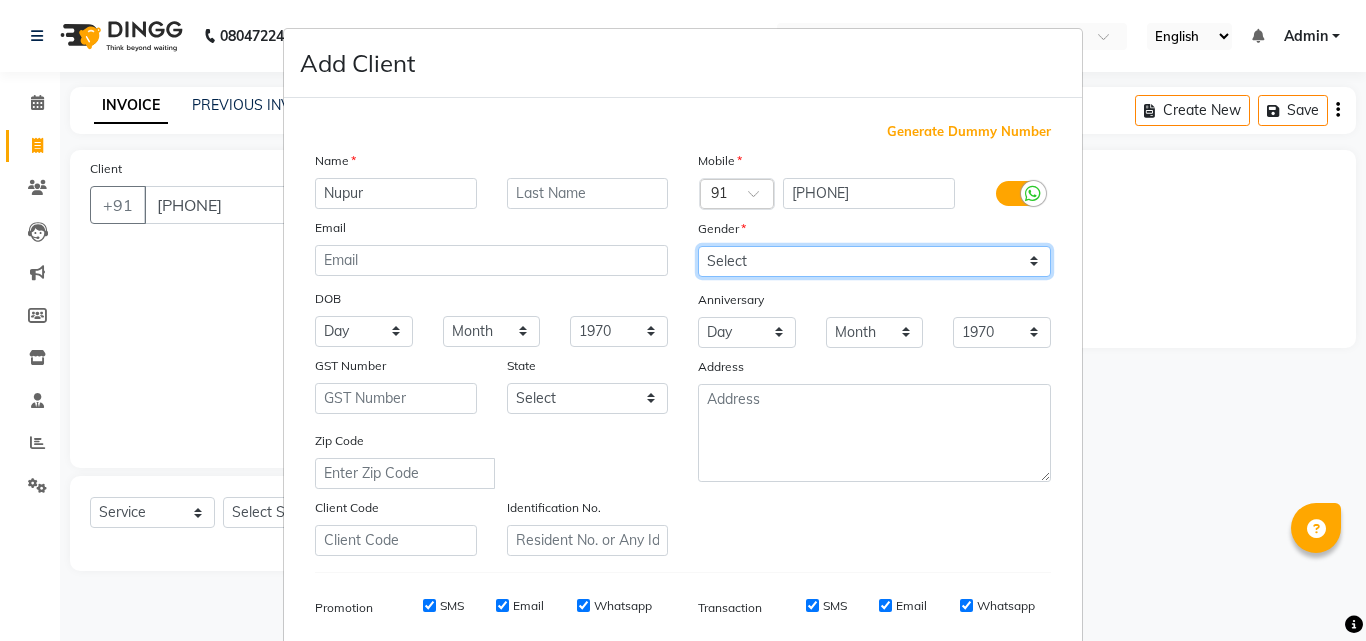 click on "Select Male Female Other Prefer Not To Say" at bounding box center (874, 261) 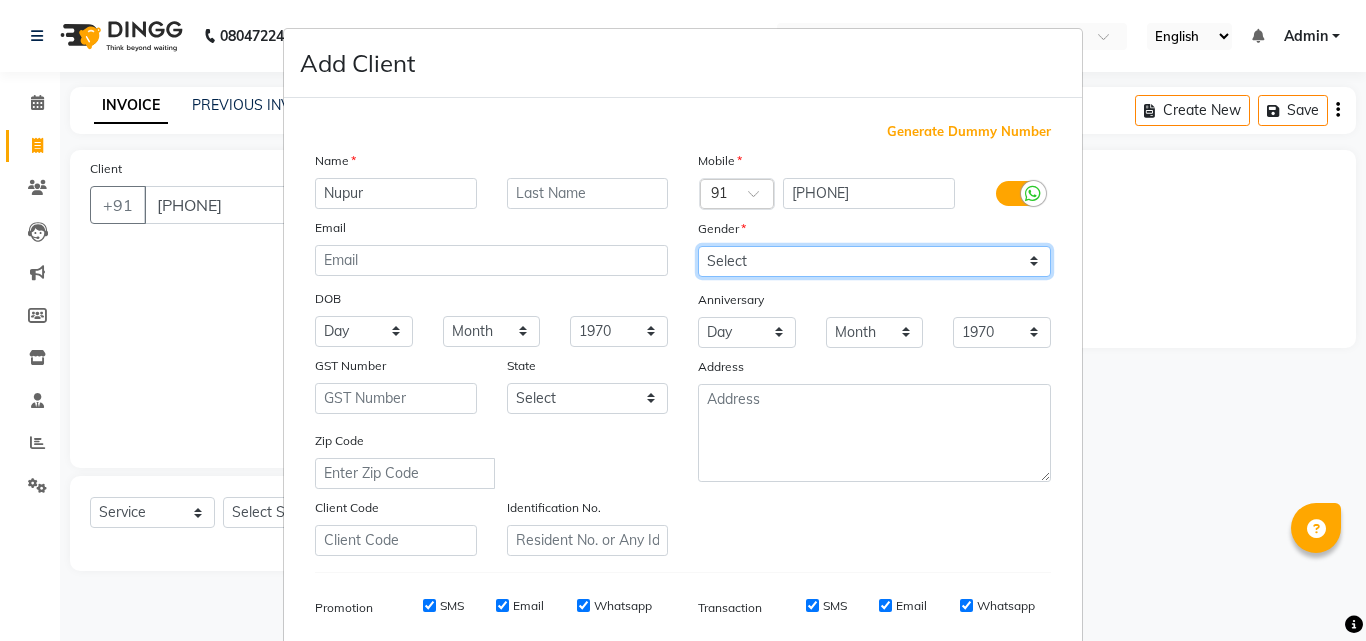 select on "female" 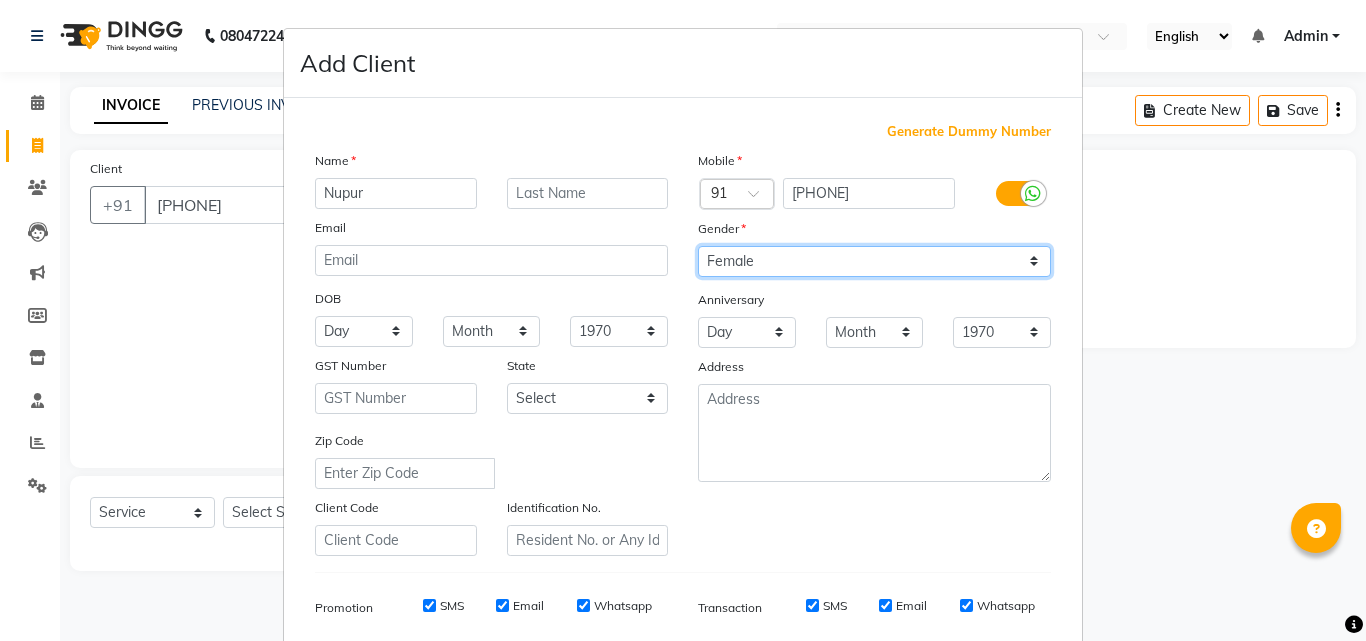 click on "Select Male Female Other Prefer Not To Say" at bounding box center [874, 261] 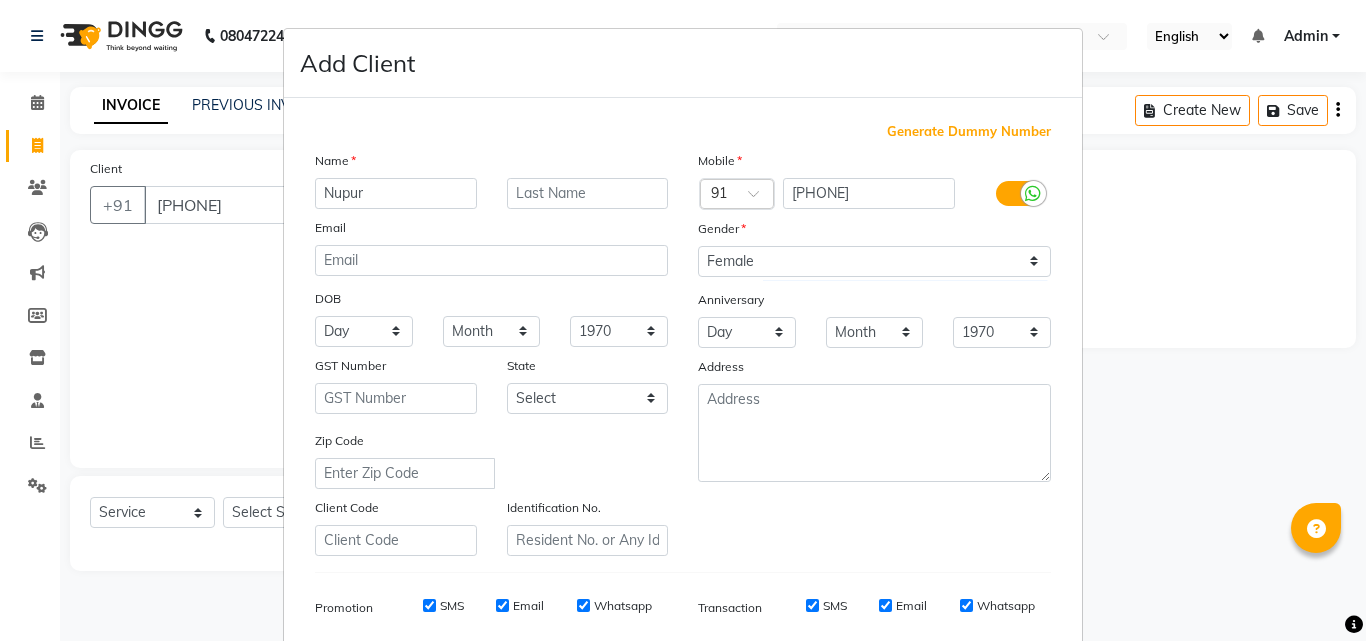 click on "Add Client Generate Dummy Number Name Nupur Email DOB Day 01 02 03 04 05 06 07 08 09 10 11 12 13 14 15 16 17 18 19 20 21 22 23 24 25 26 27 28 29 30 31 Month January February March April May June July August September October November December 1940 1941 1942 1943 1944 1945 1946 1947 1948 1949 1950 1951 1952 1953 1954 1955 1956 1957 1958 1959 1960 1961 1962 1963 1964 1965 1966 1967 1968 1969 1970 1971 1972 1973 1974 1975 1976 1977 1978 1979 1980 1981 1982 1983 1984 1985 1986 1987 1988 1989 1990 1991 1992 1993 1994 1995 1996 1997 1998 1999 2000 2001 2002 2003 2004 2005 2006 2007 2008 2009 2010 2011 2012 2013 2014 2015 2016 2017 2018 2019 2020 2021 2022 2023 2024 GST Number State Select Andaman and Nicobar Islands Andhra Pradesh Arunachal Pradesh Assam Bihar Chandigarh Chhattisgarh Dadra and Nagar Haveli Daman and Diu Delhi Goa Gujarat Haryana Himachal Pradesh Jammu and Kashmir Jharkhand Karnataka Kerala Lakshadweep Madhya Pradesh Maharashtra Manipur Meghalaya Mizoram Nagaland Odisha Pondicherry Punjab Rajasthan" at bounding box center (683, 320) 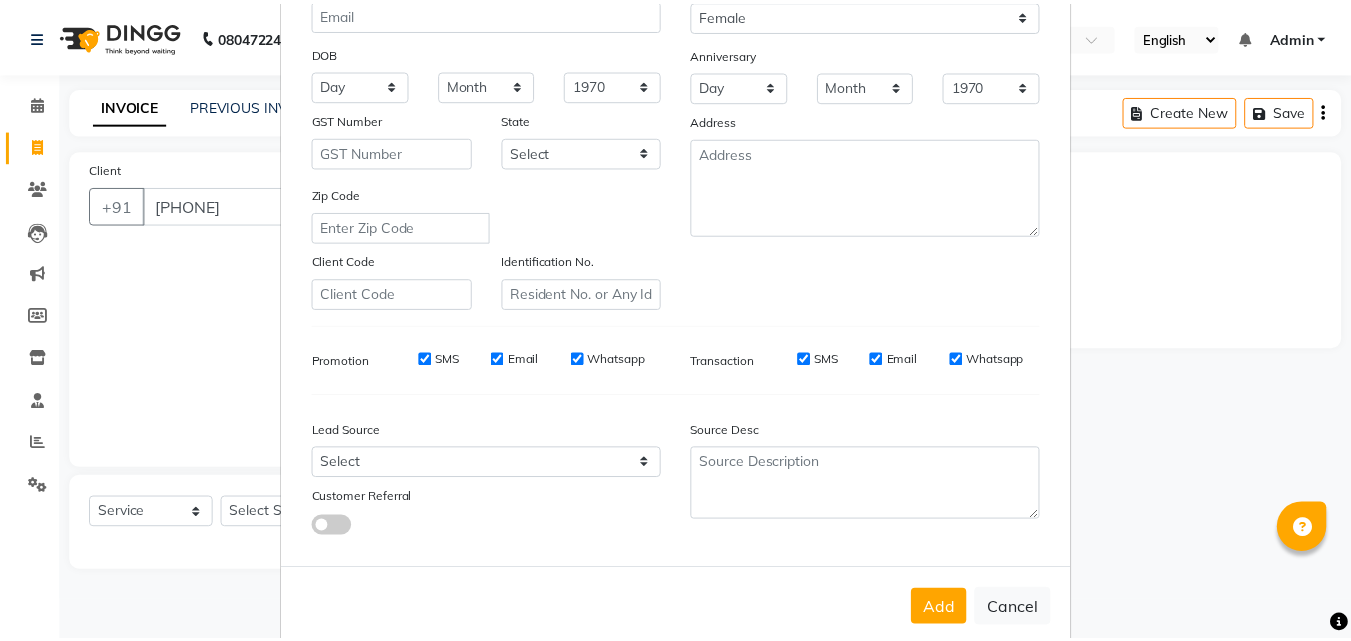 scroll, scrollTop: 282, scrollLeft: 0, axis: vertical 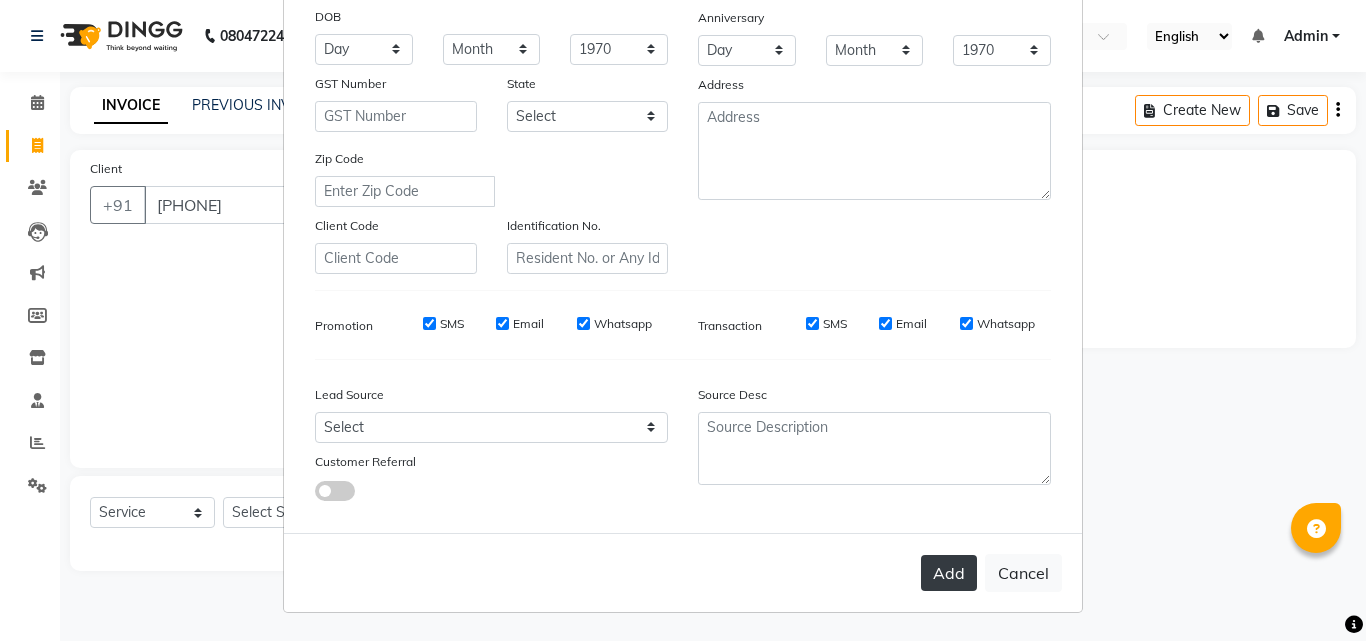 click on "Add" at bounding box center (949, 573) 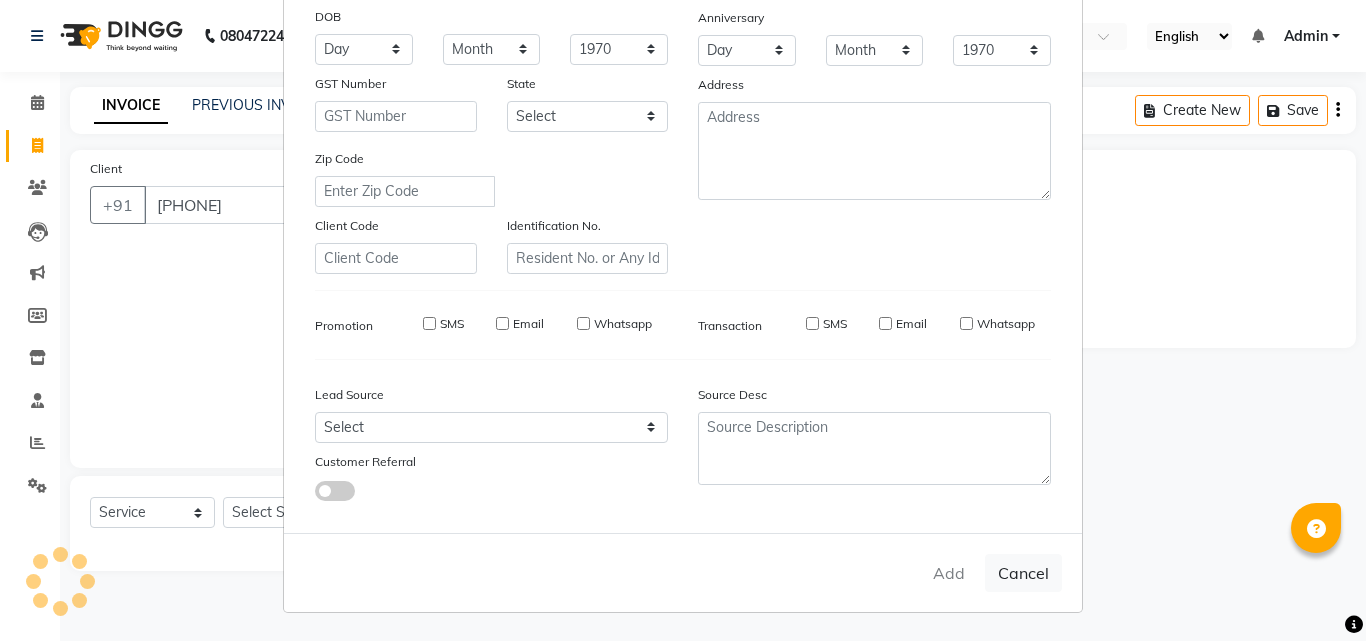 type 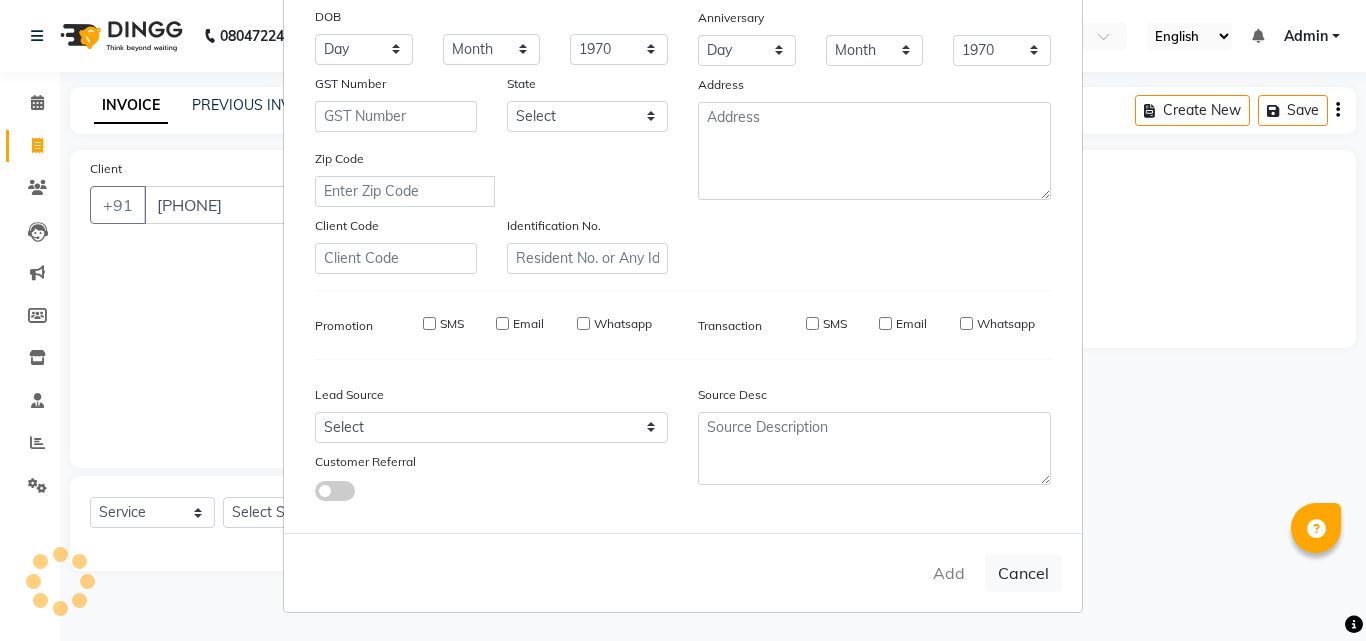 select 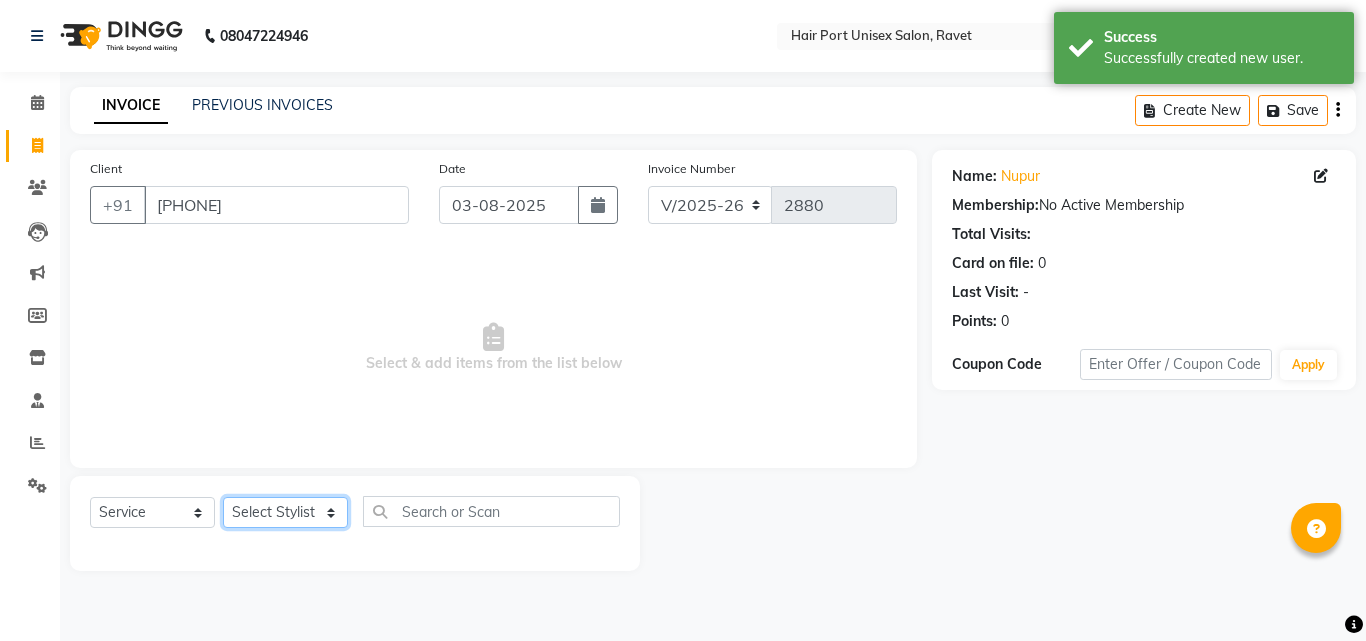 click on "Select Stylist Anushaka Parihar  Esmail Gufran Jyoti Disale Netaji Vishwanath Suryavanshi Rupali  Tanaji Vishwanath Suryavanshi Vinod Mane" 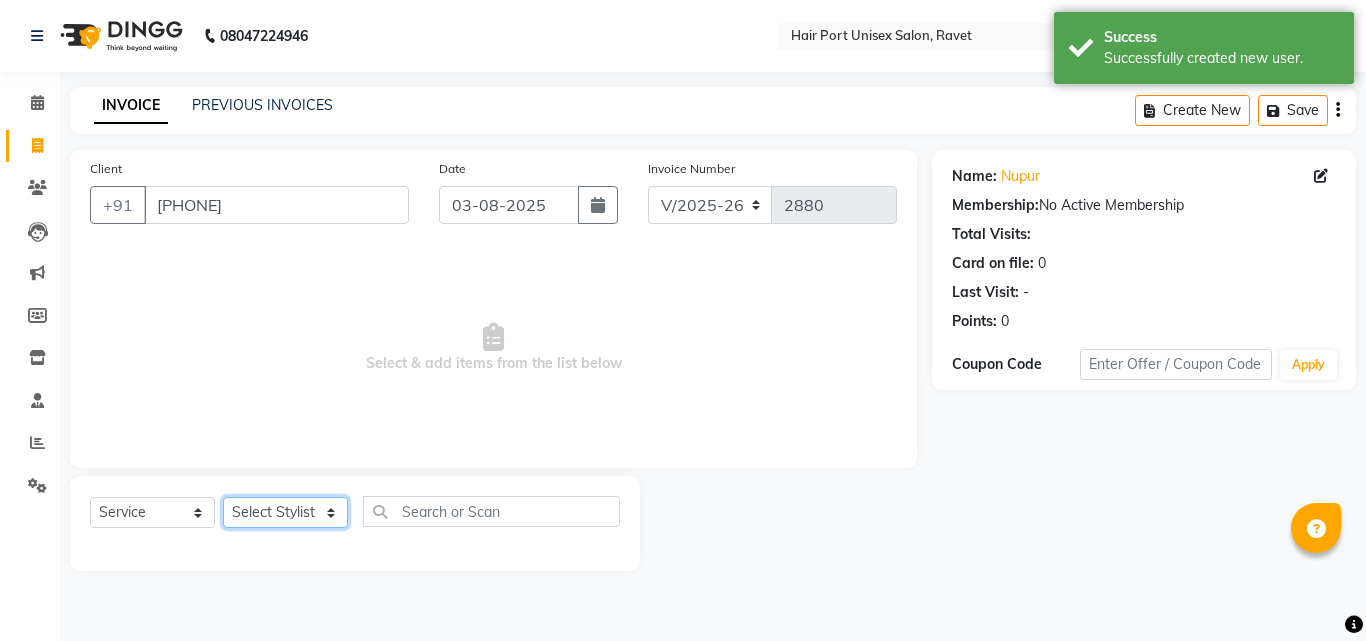 select on "65581" 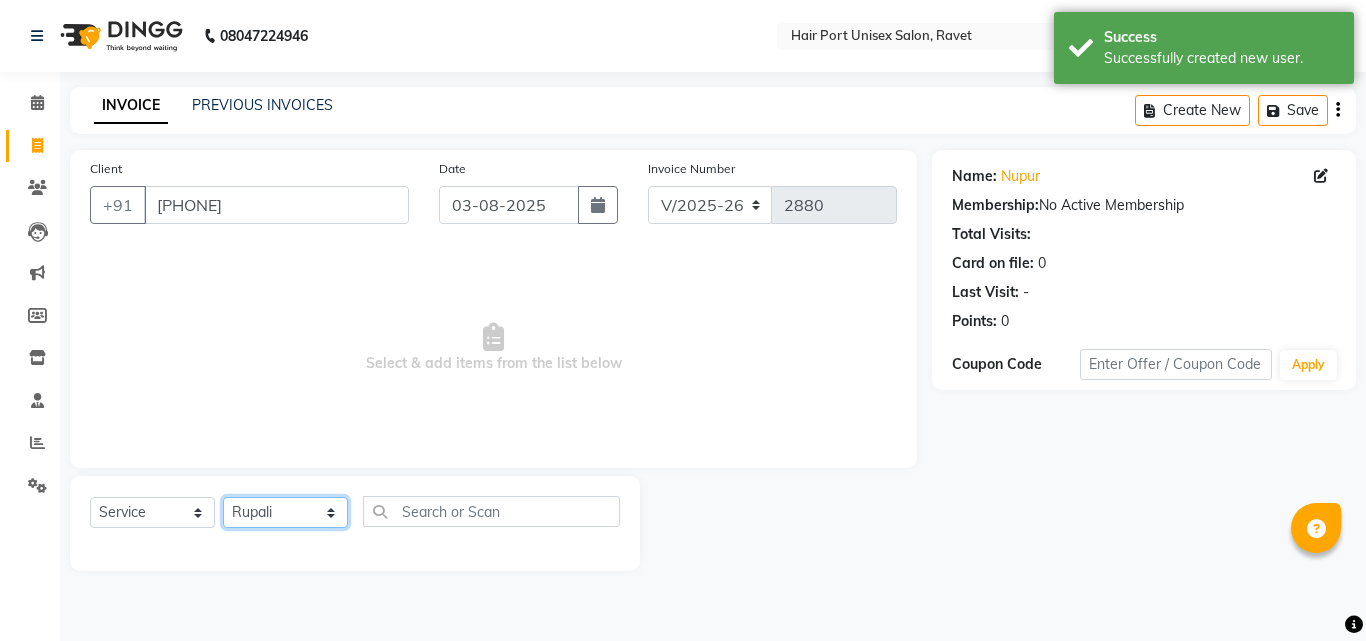 click on "Select Stylist Anushaka Parihar  Esmail Gufran Jyoti Disale Netaji Vishwanath Suryavanshi Rupali  Tanaji Vishwanath Suryavanshi Vinod Mane" 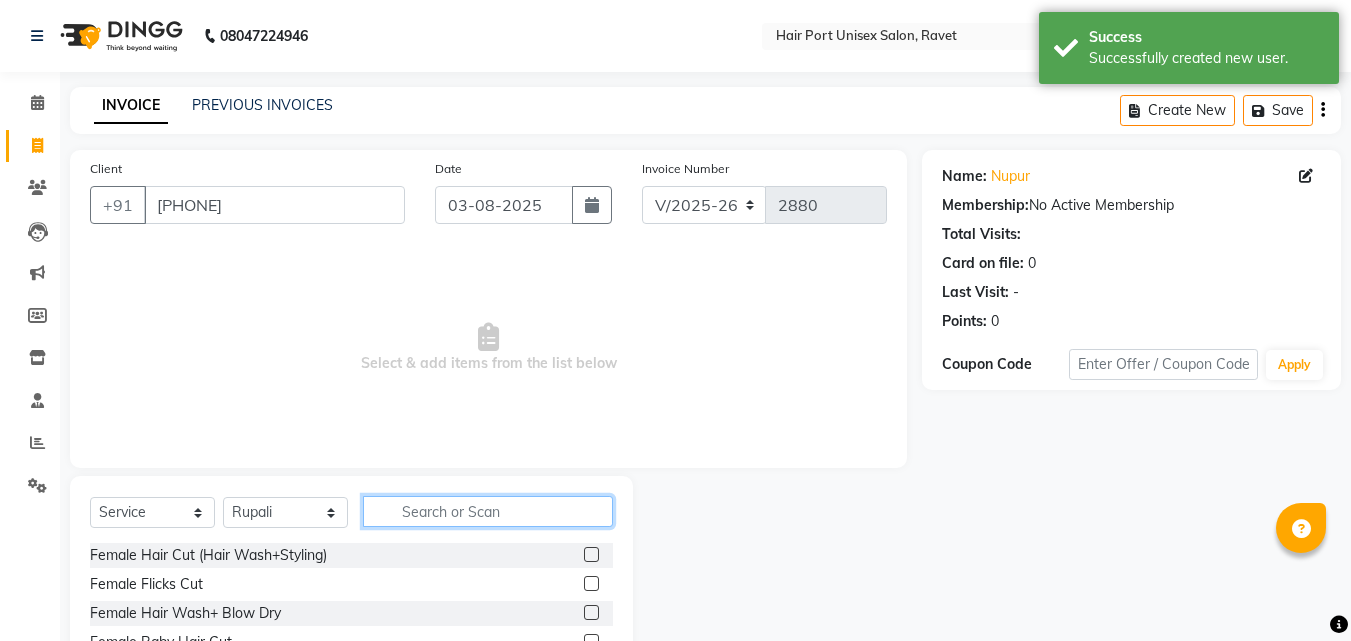 click 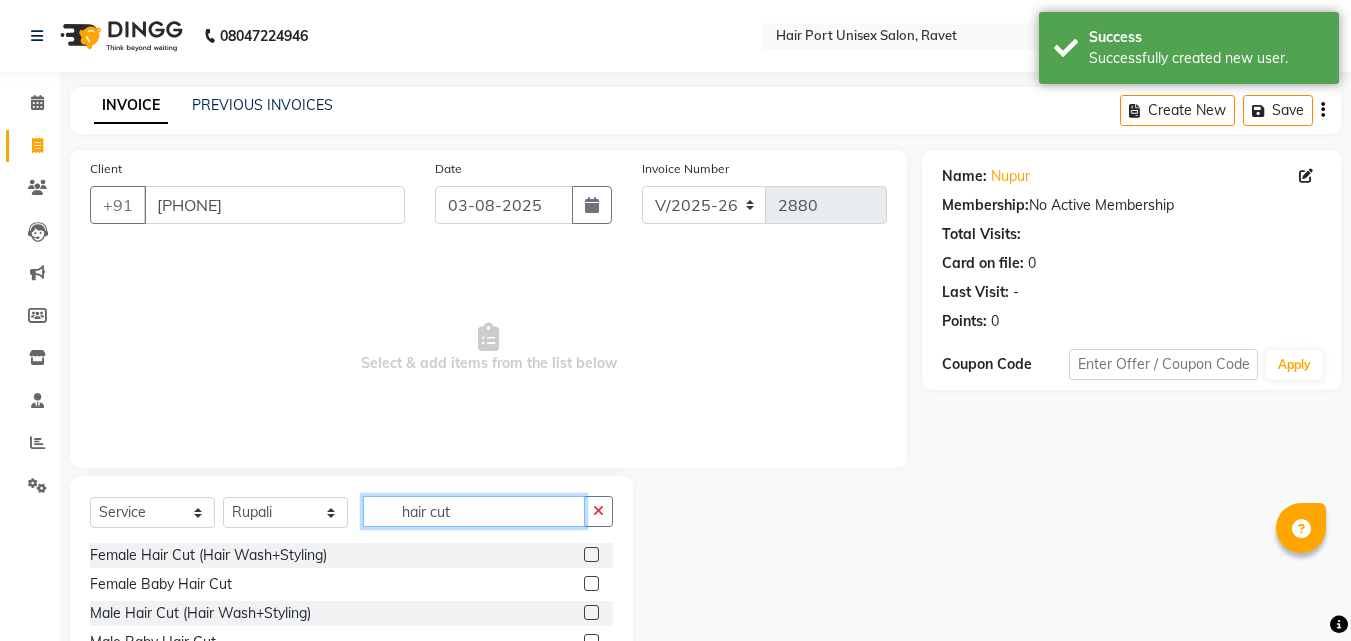 type on "hair cut" 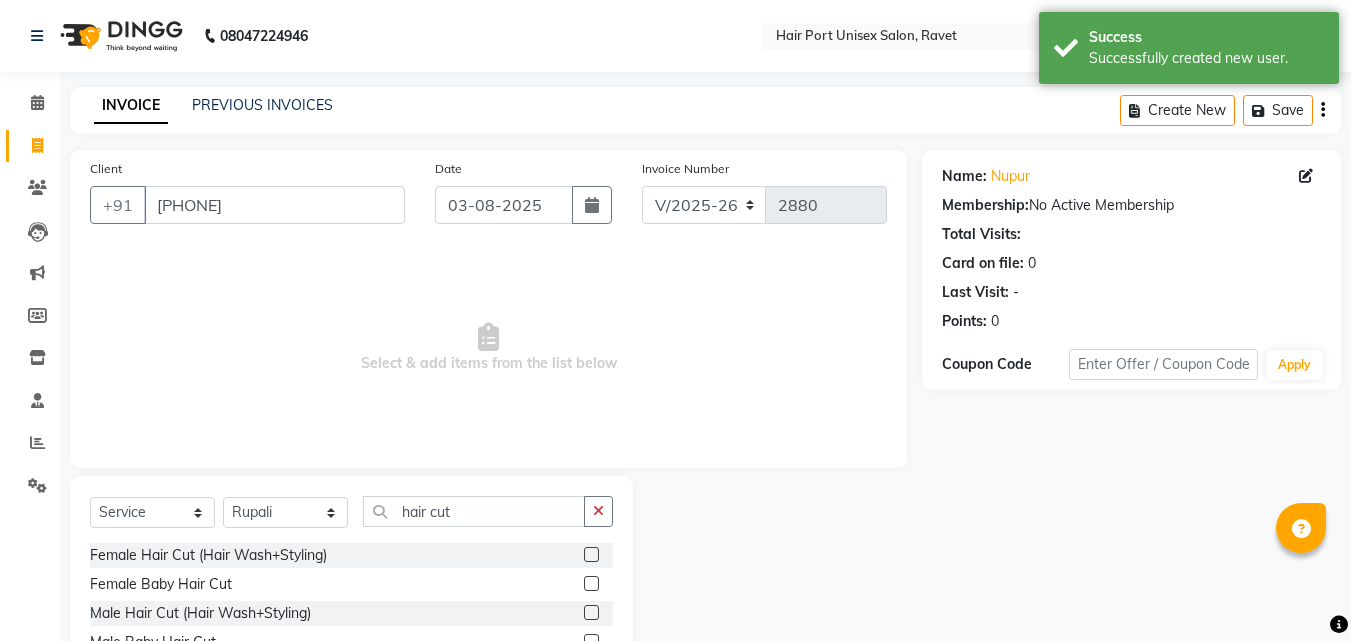 click 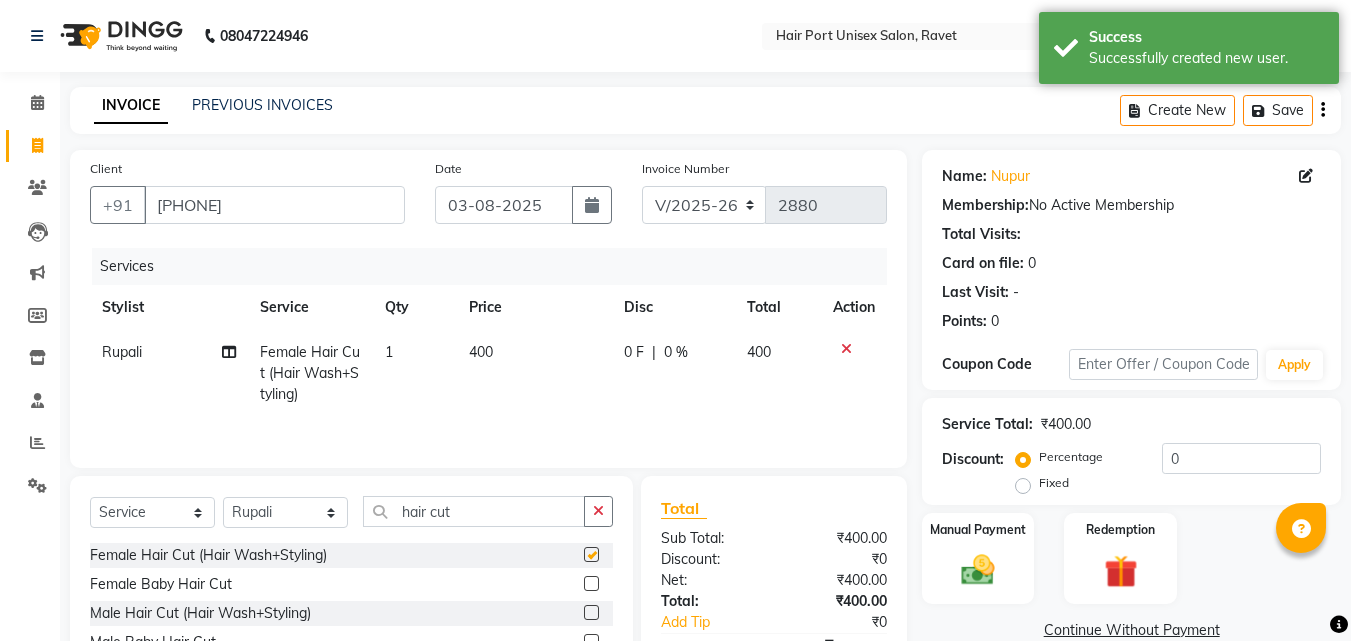 checkbox on "false" 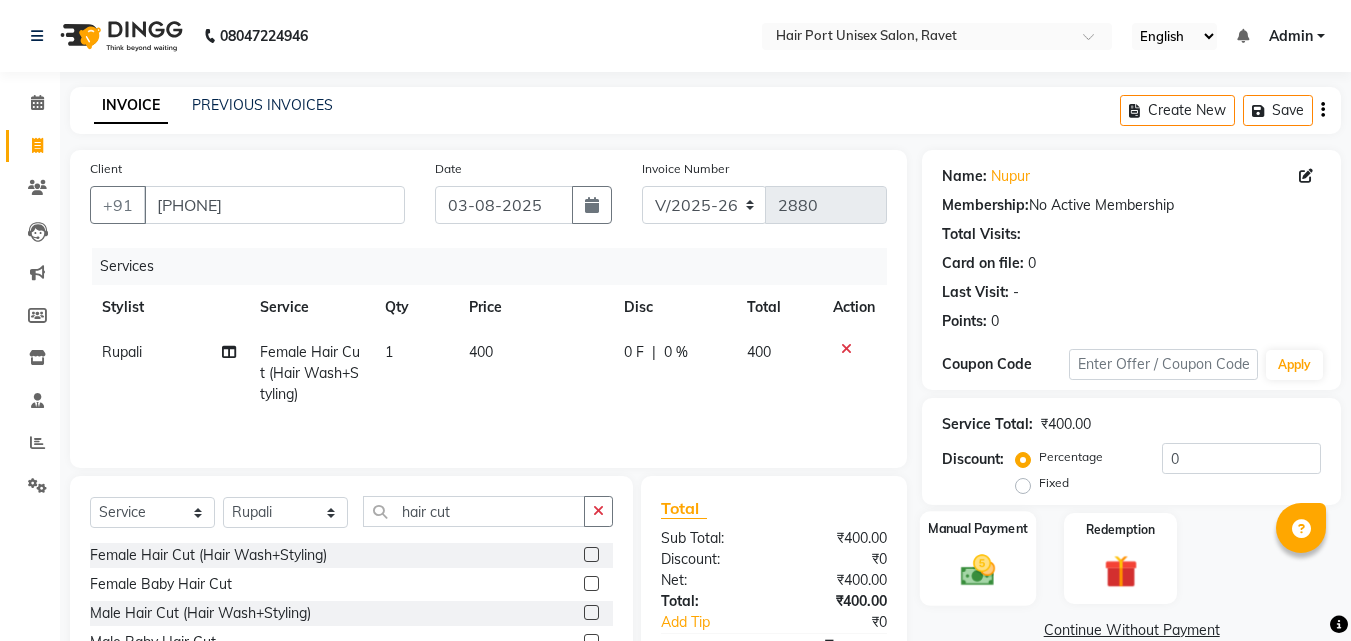 click 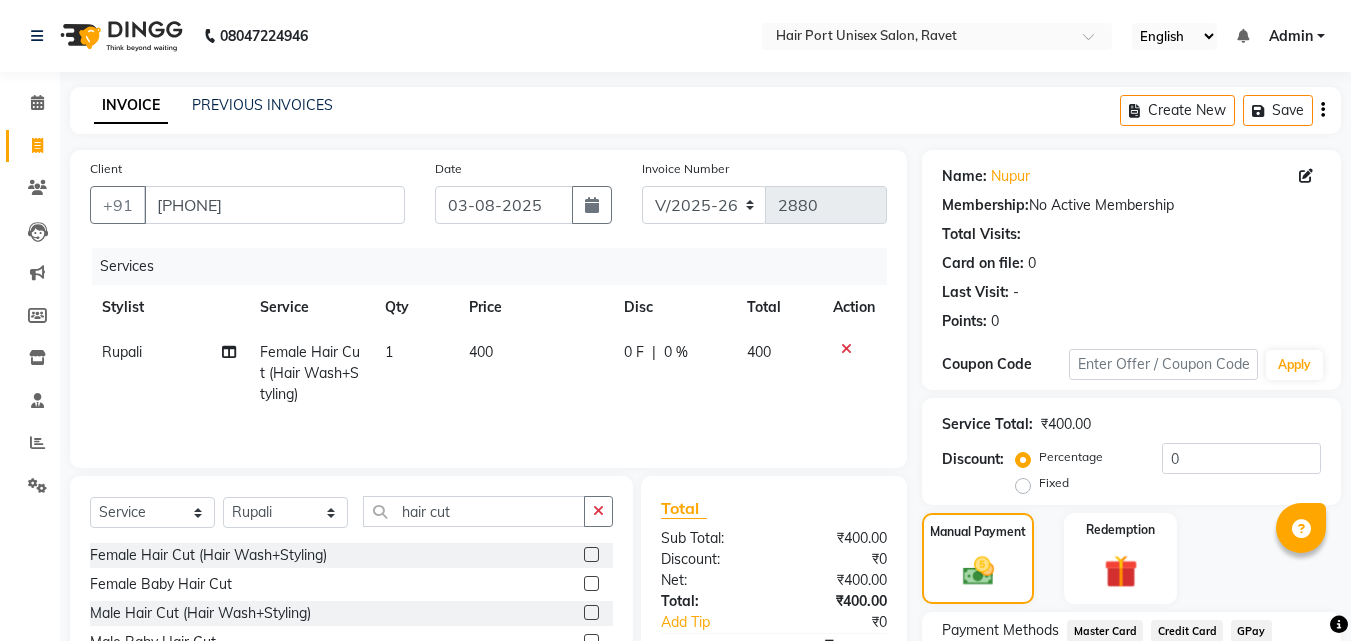 click on "Manual Payment Redemption" 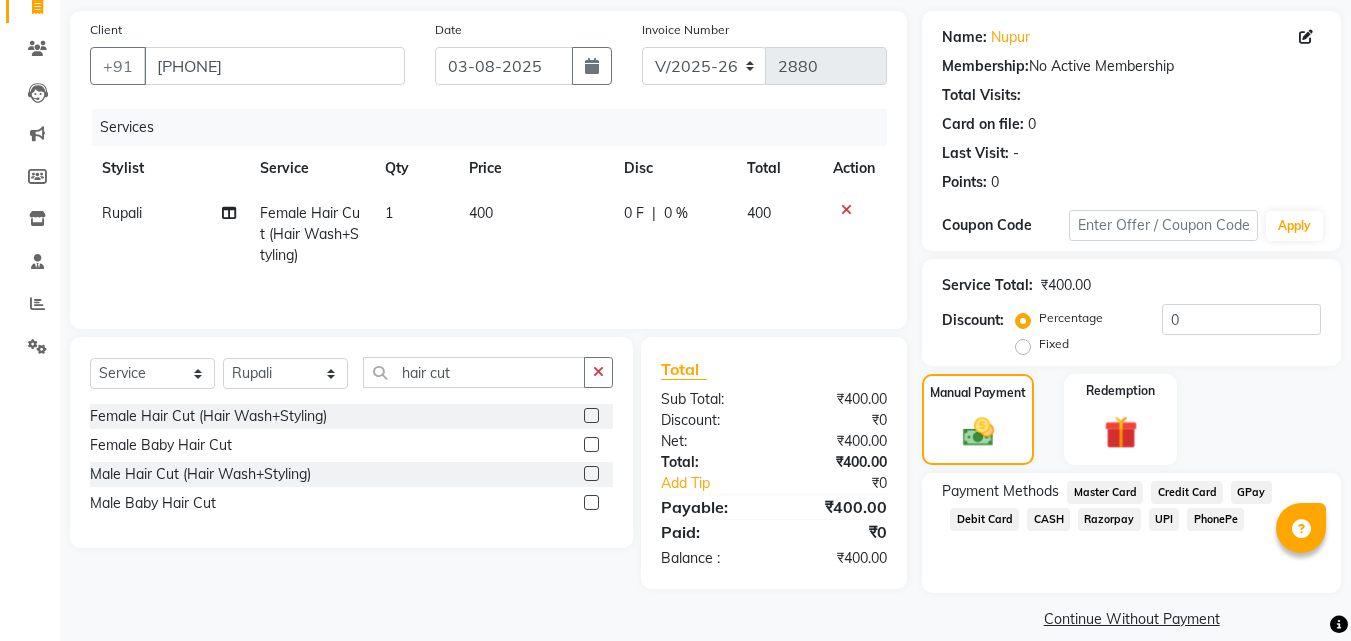 scroll, scrollTop: 162, scrollLeft: 0, axis: vertical 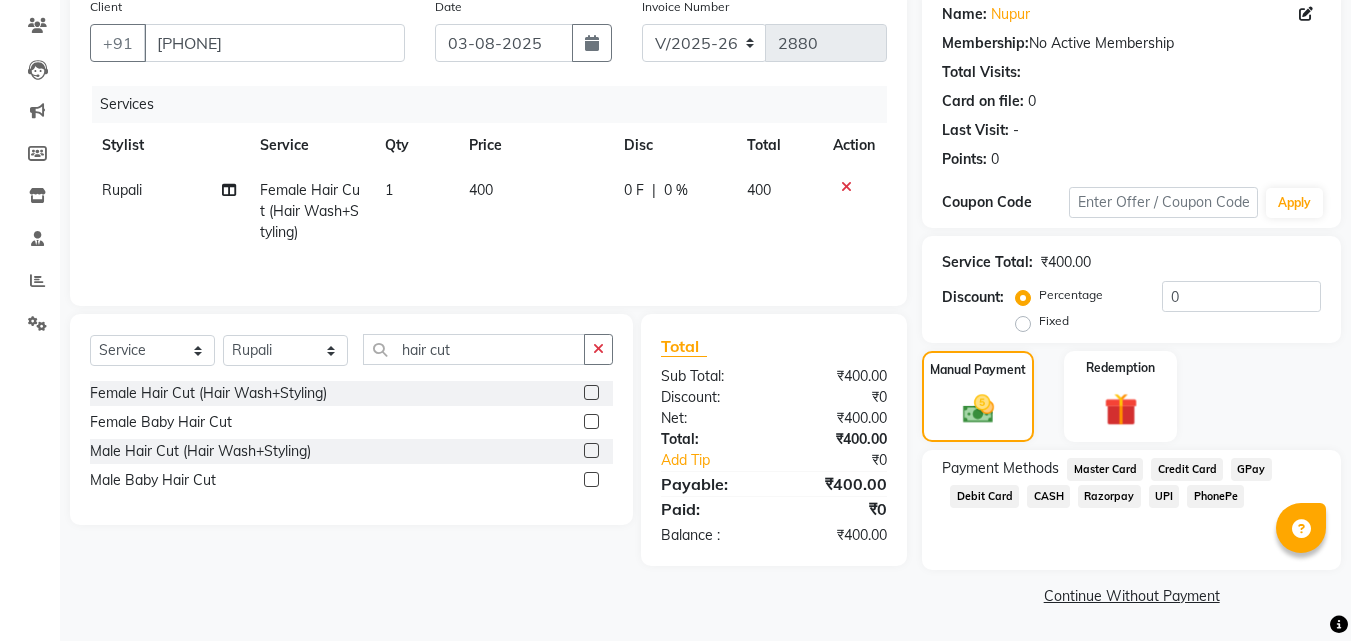 click on "UPI" 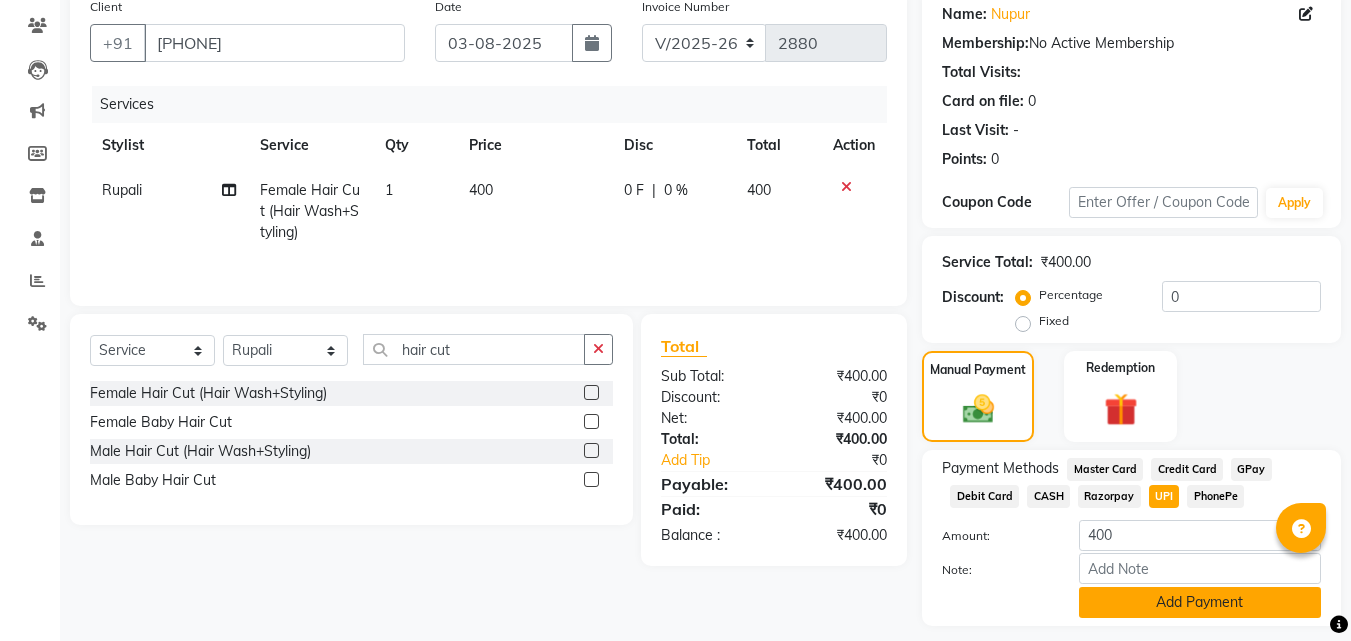 click on "Add Payment" 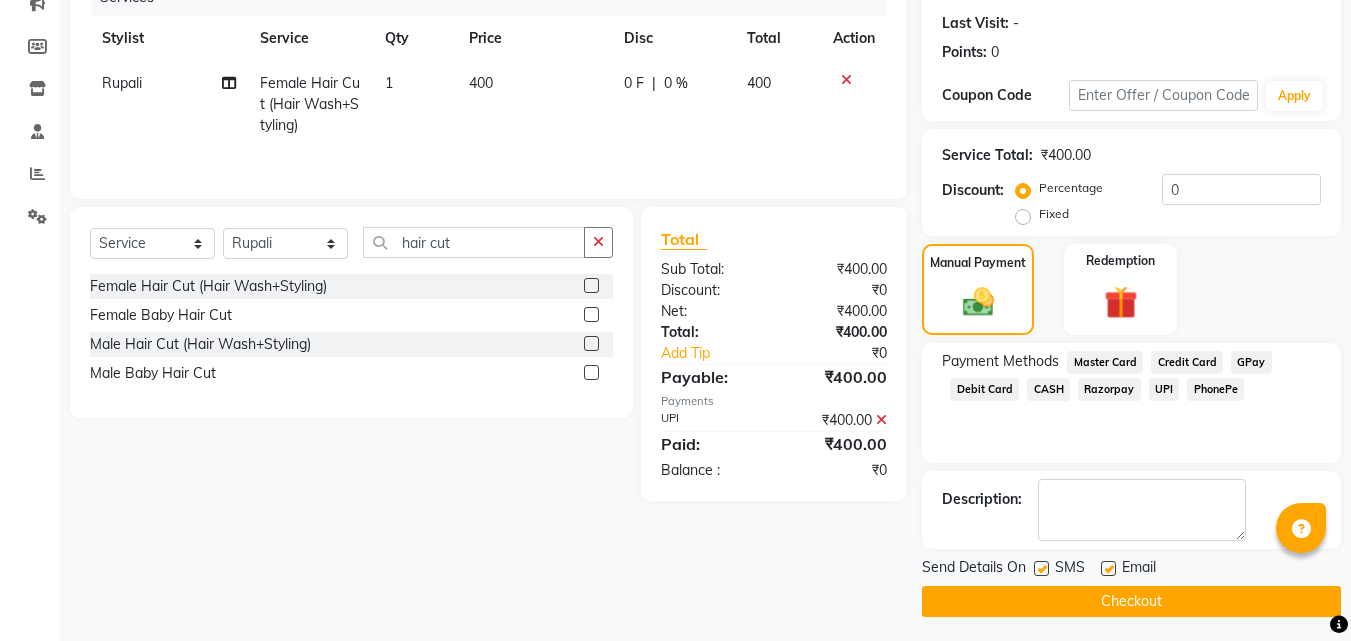 scroll, scrollTop: 275, scrollLeft: 0, axis: vertical 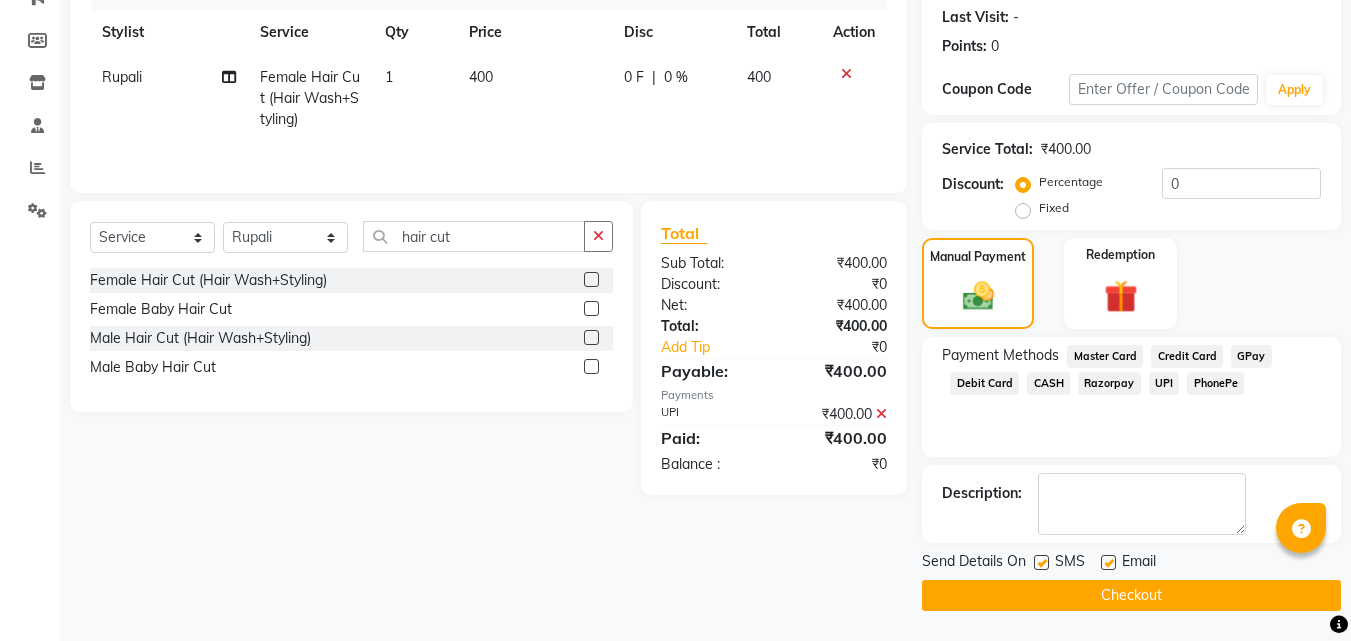 click on "Checkout" 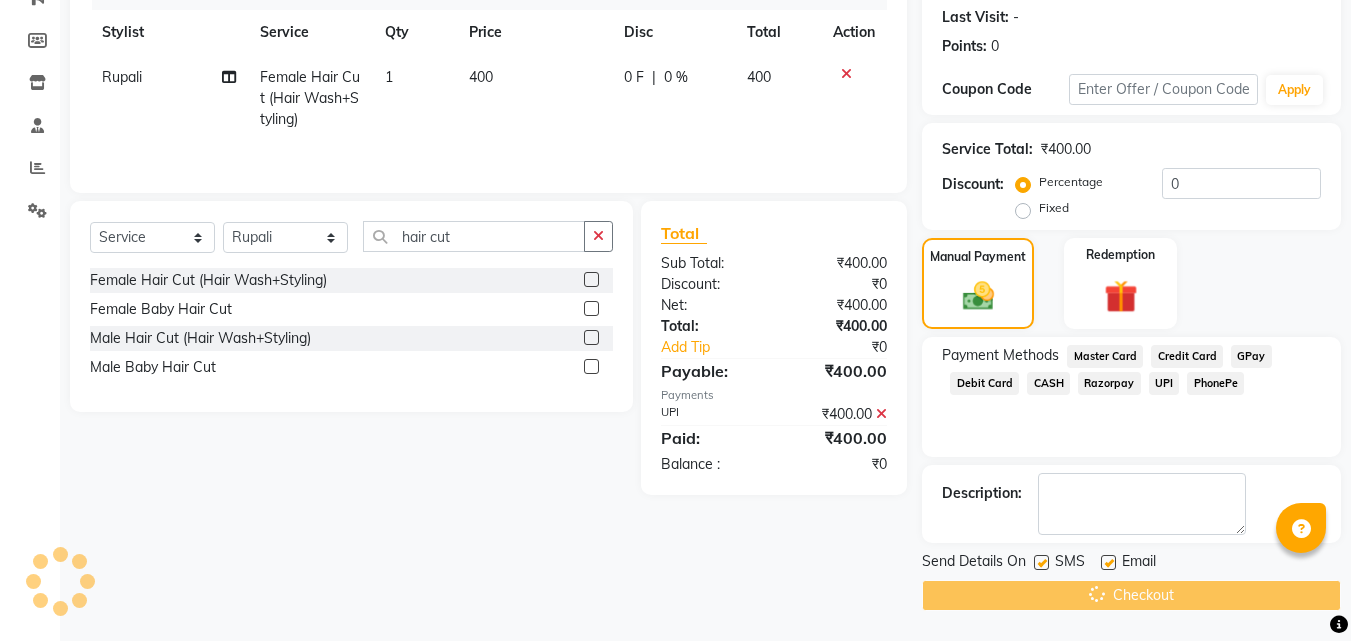 scroll, scrollTop: 0, scrollLeft: 0, axis: both 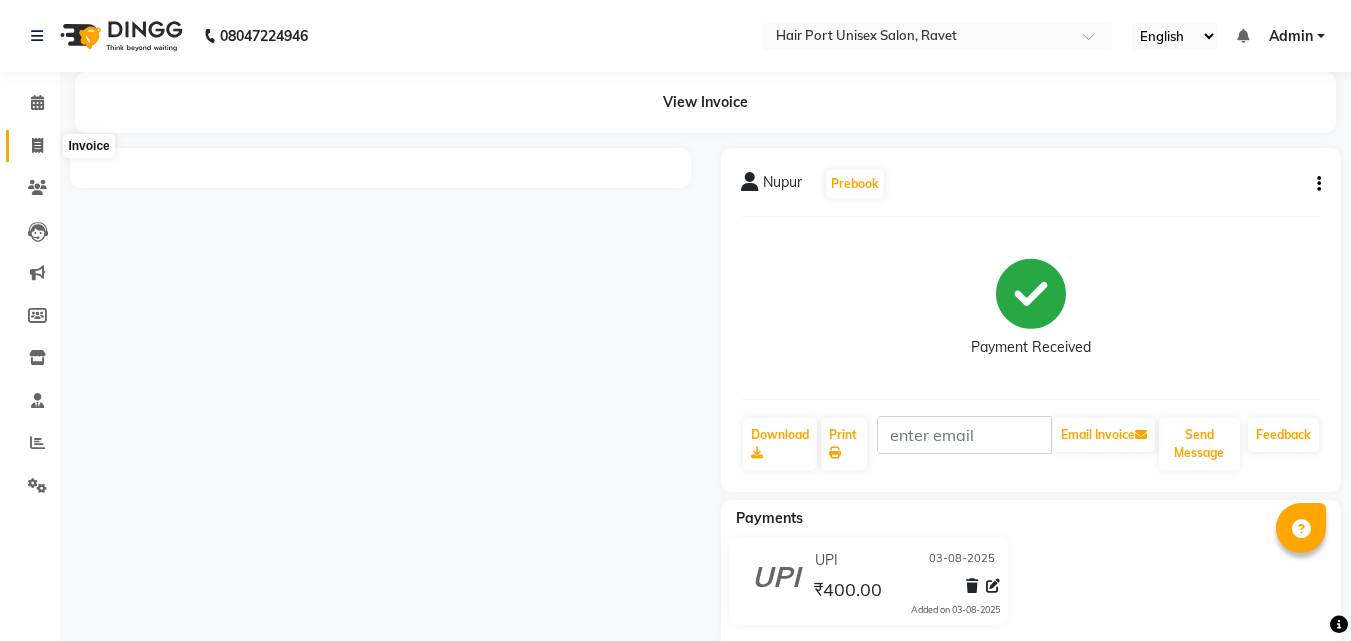 click 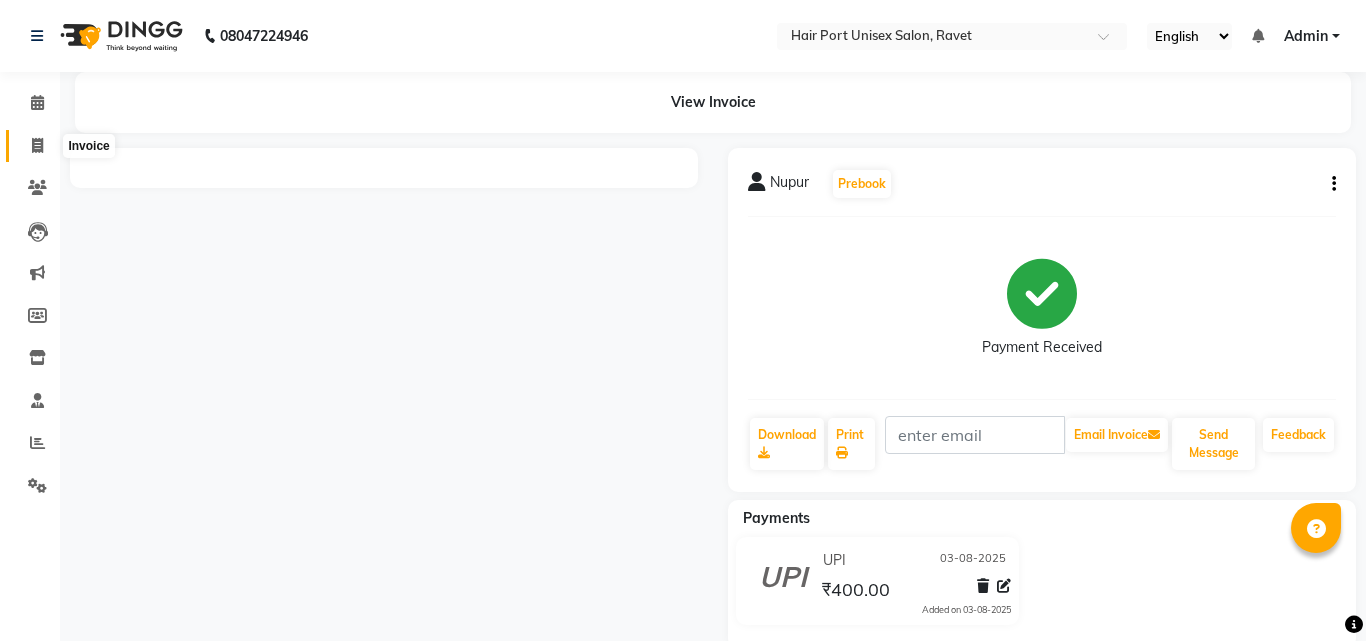 select on "service" 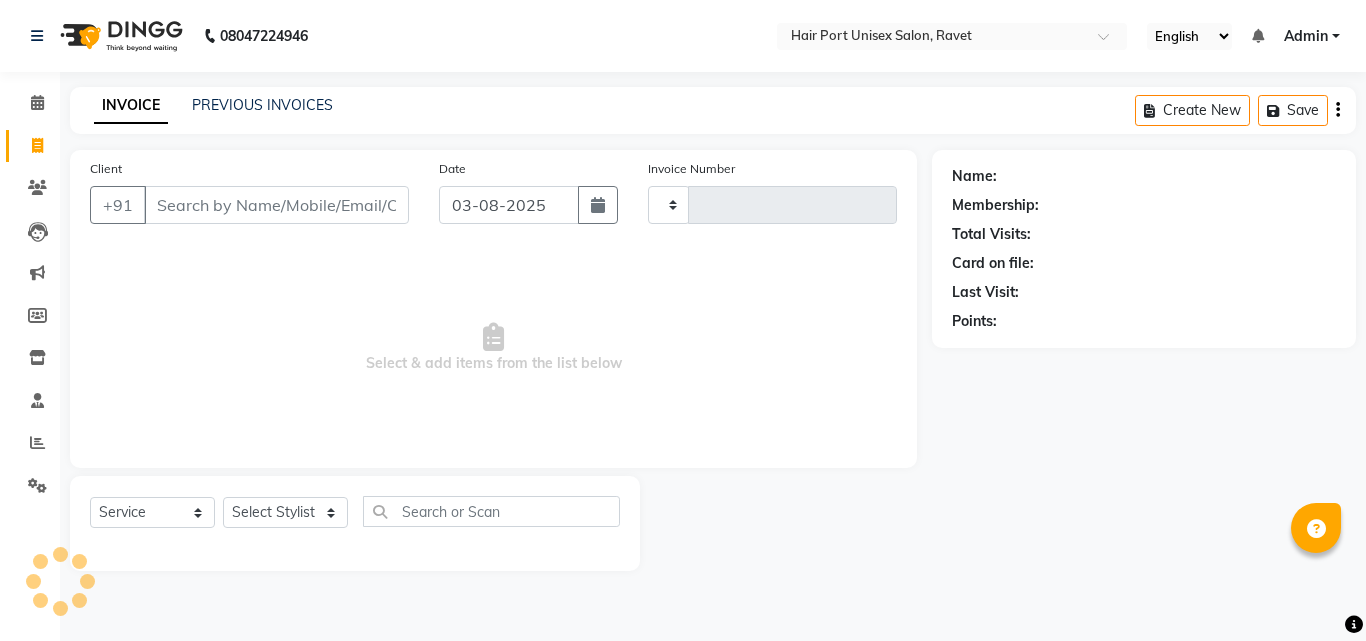type on "2881" 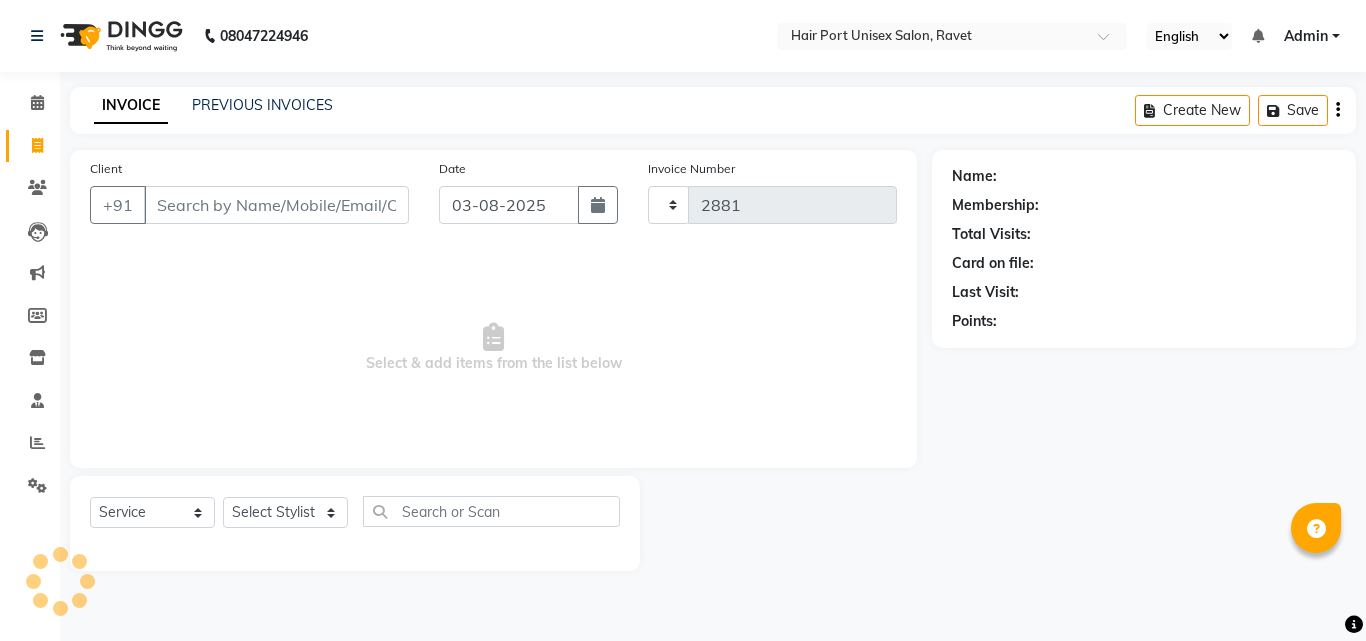 select on "7015" 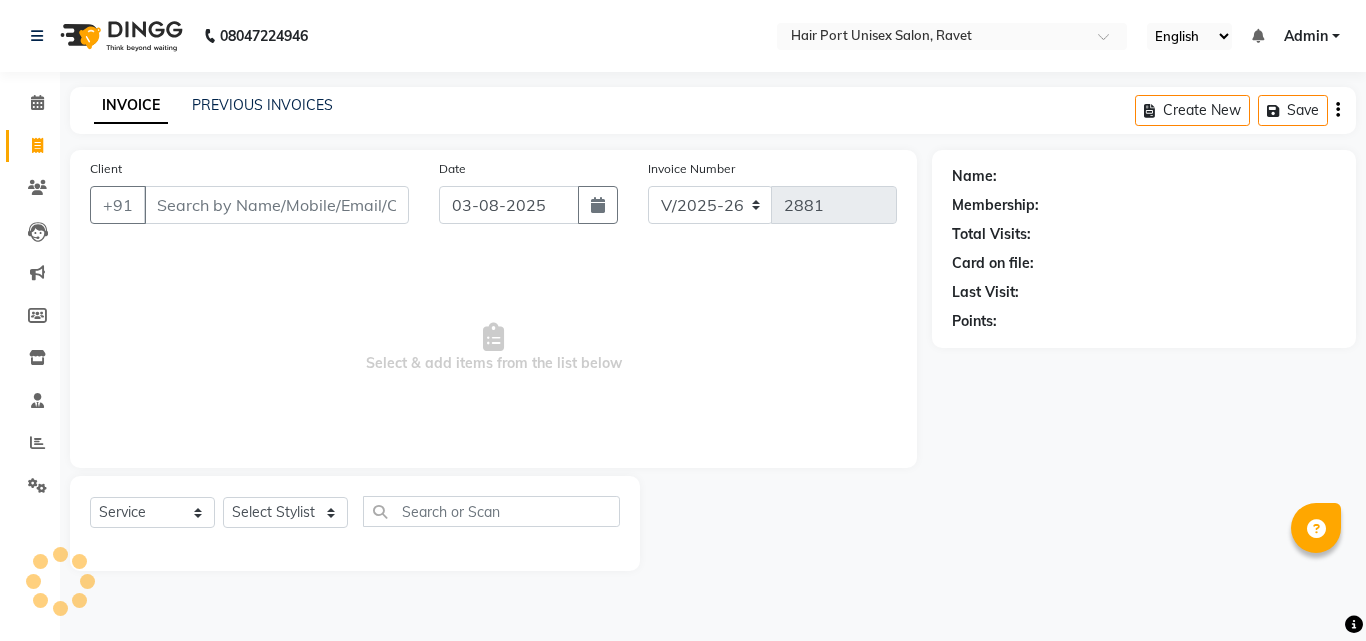click on "Client" at bounding box center [276, 205] 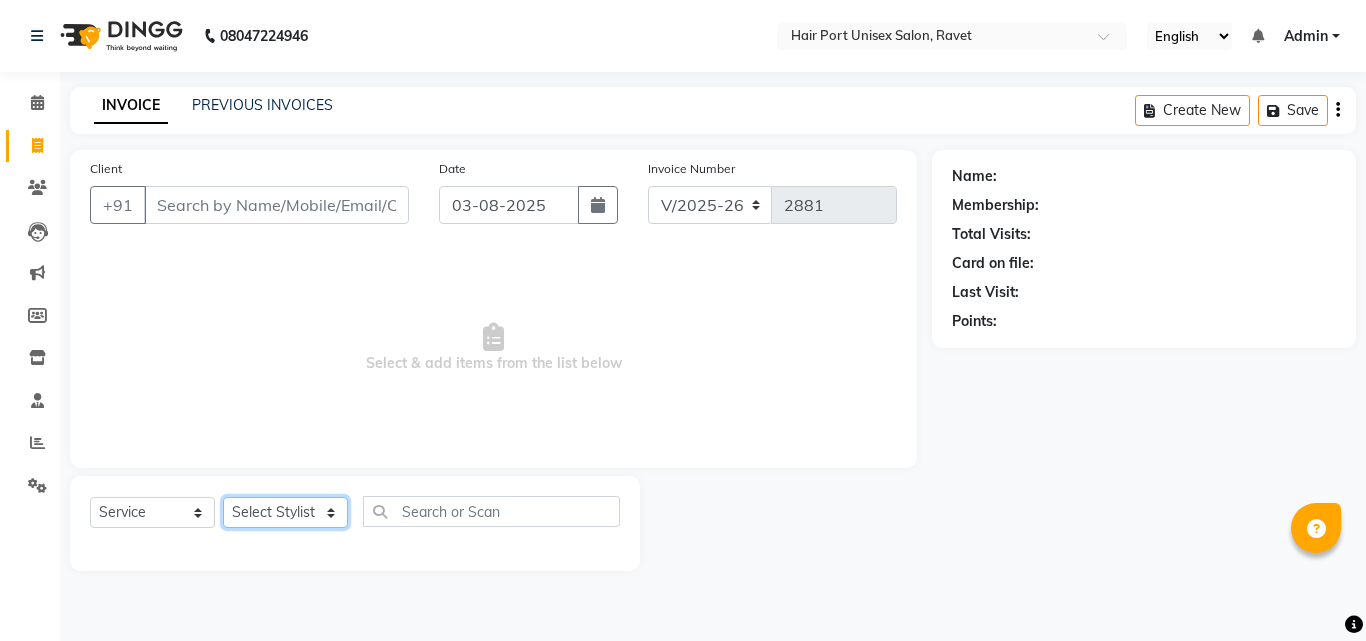 click on "Select Stylist Anushaka Parihar  Esmail Gufran Jyoti Disale Netaji Vishwanath Suryavanshi Rupali  Tanaji Vishwanath Suryavanshi Vinod Mane" 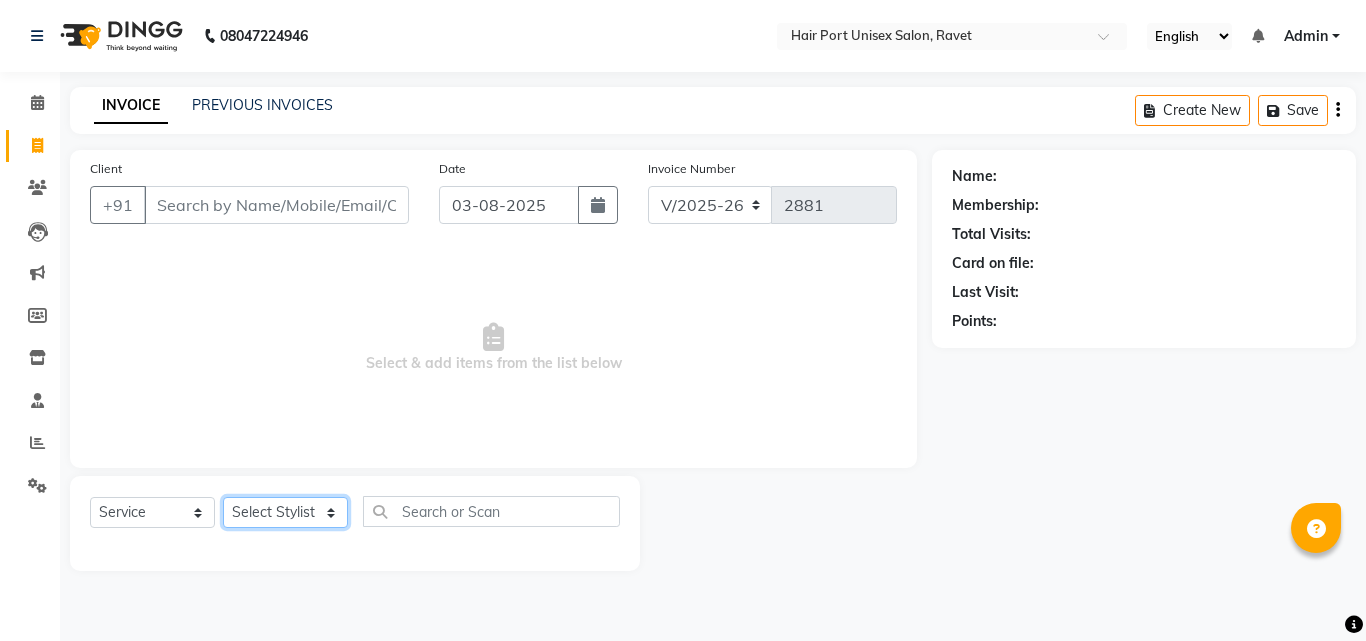 select on "63965" 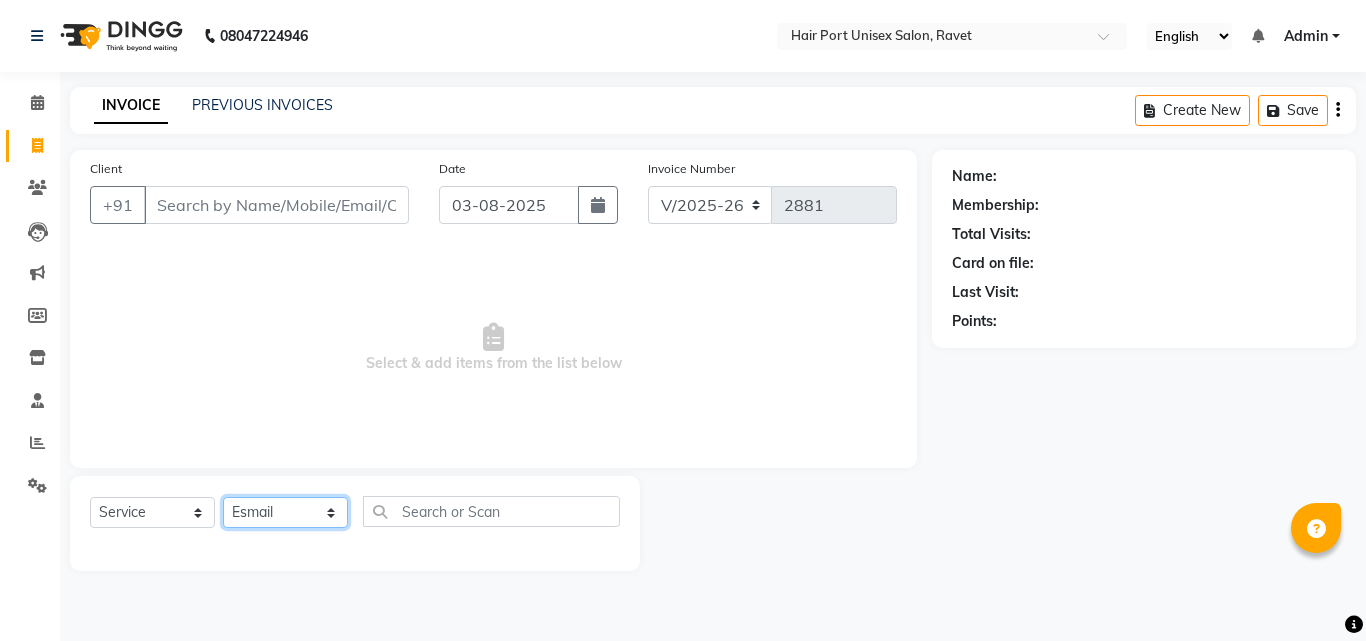click on "Select Stylist Anushaka Parihar  Esmail Gufran Jyoti Disale Netaji Vishwanath Suryavanshi Rupali  Tanaji Vishwanath Suryavanshi Vinod Mane" 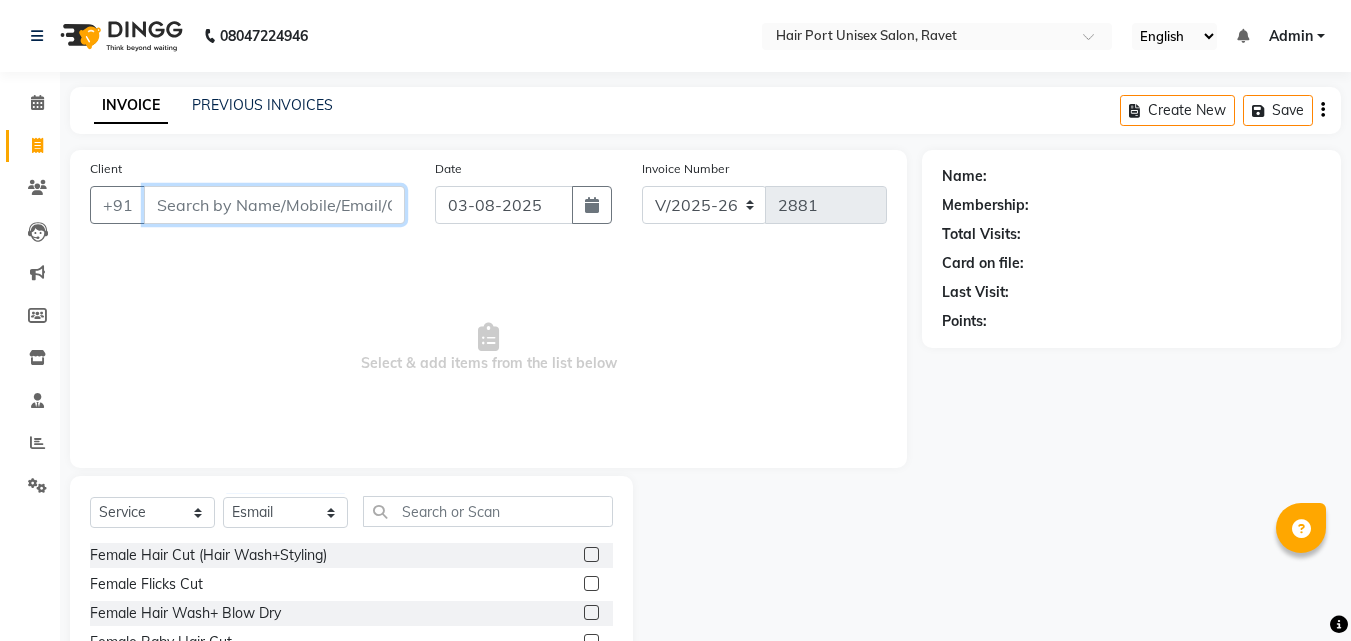 click on "Client" at bounding box center (274, 205) 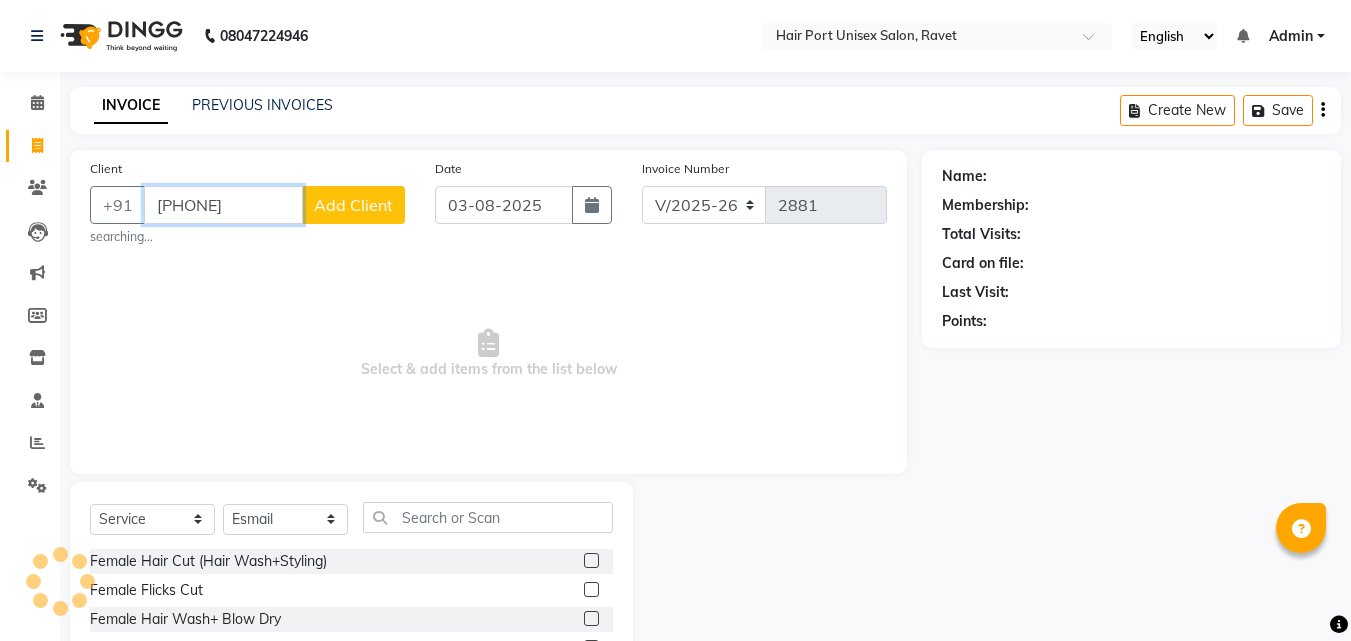 type on "7350804466" 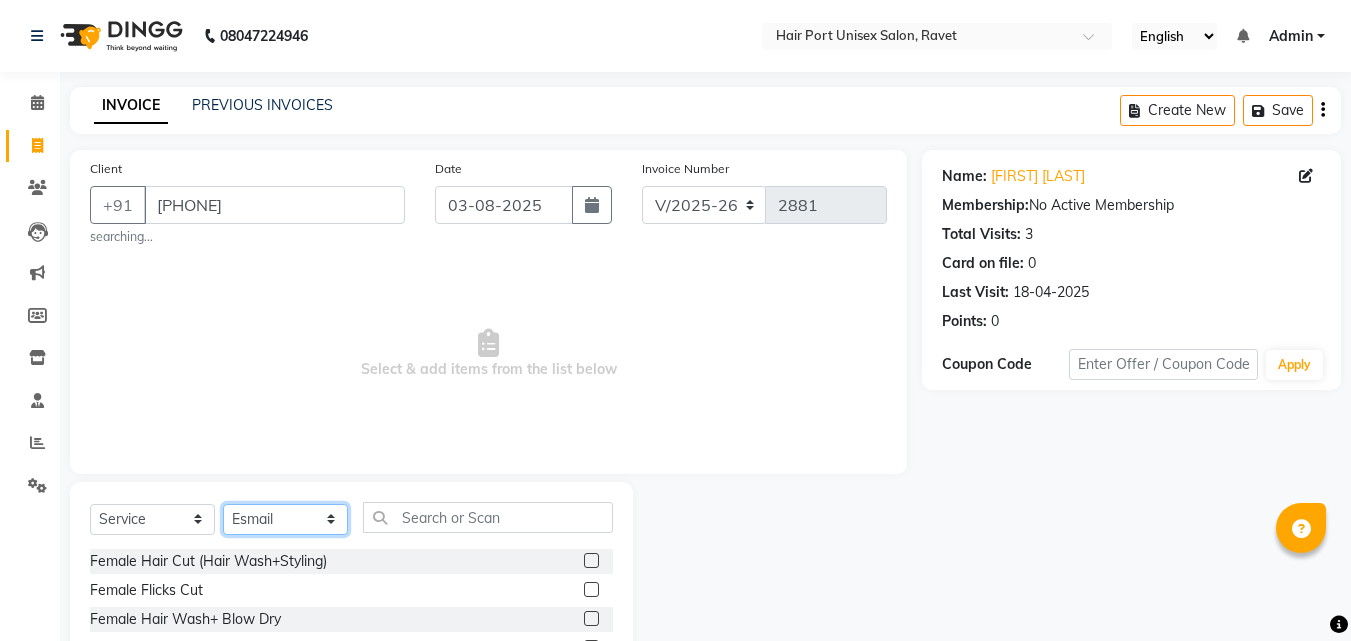 click on "Select Stylist Anushaka Parihar  Esmail Gufran Jyoti Disale Netaji Vishwanath Suryavanshi Rupali  Tanaji Vishwanath Suryavanshi Vinod Mane" 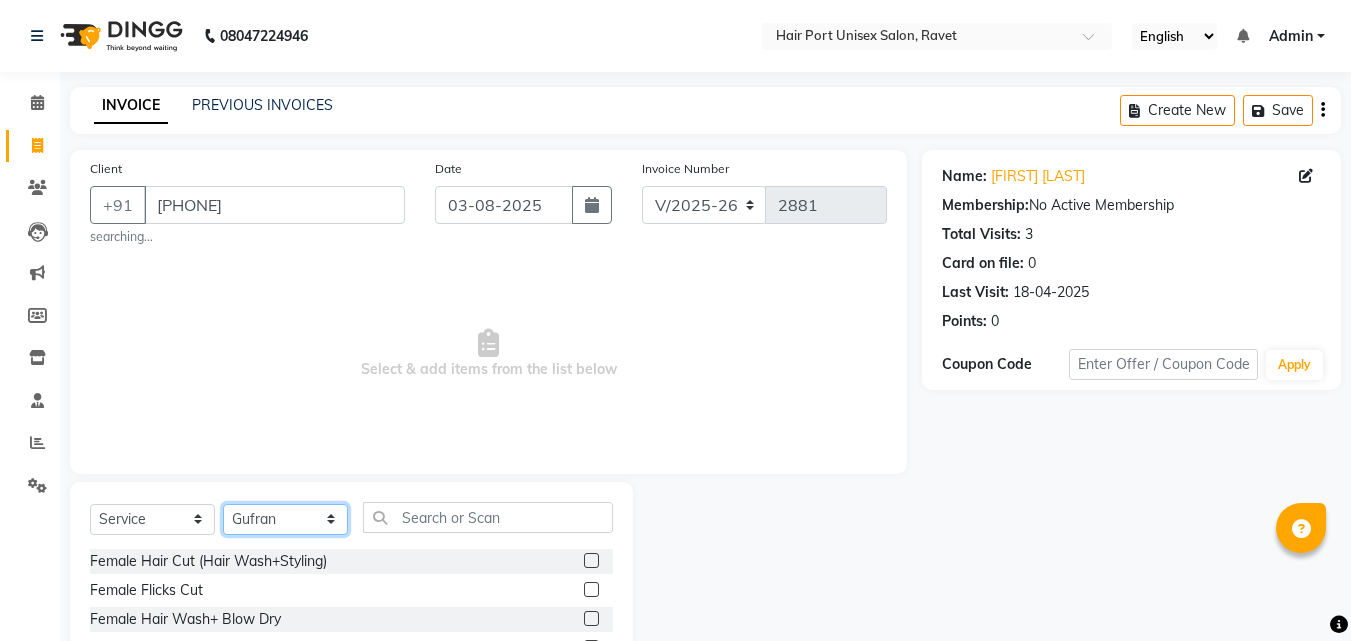 click on "Select Stylist Anushaka Parihar  Esmail Gufran Jyoti Disale Netaji Vishwanath Suryavanshi Rupali  Tanaji Vishwanath Suryavanshi Vinod Mane" 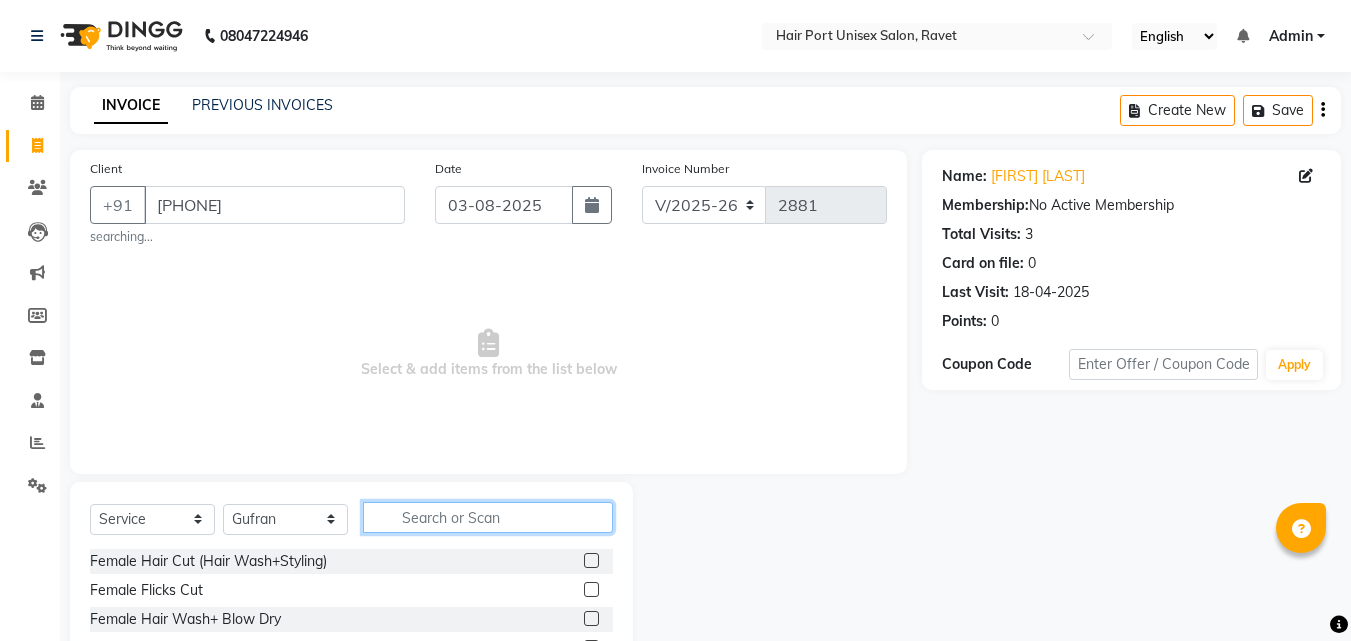 click 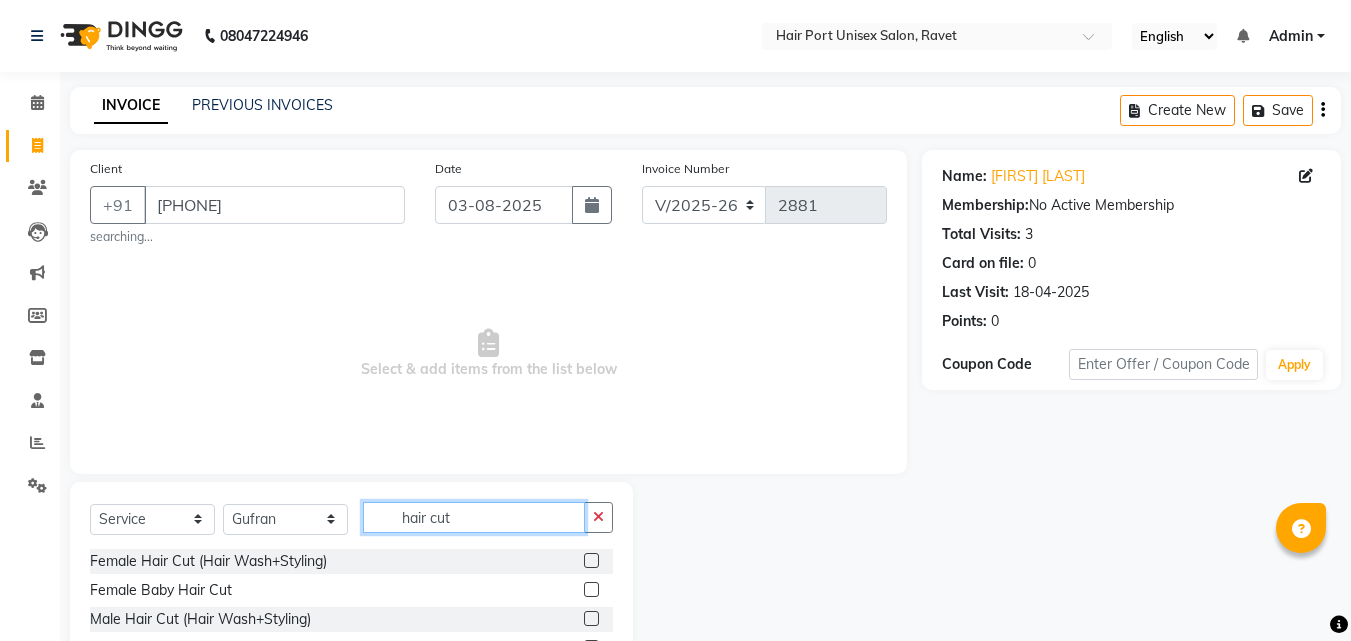 type on "hair cut" 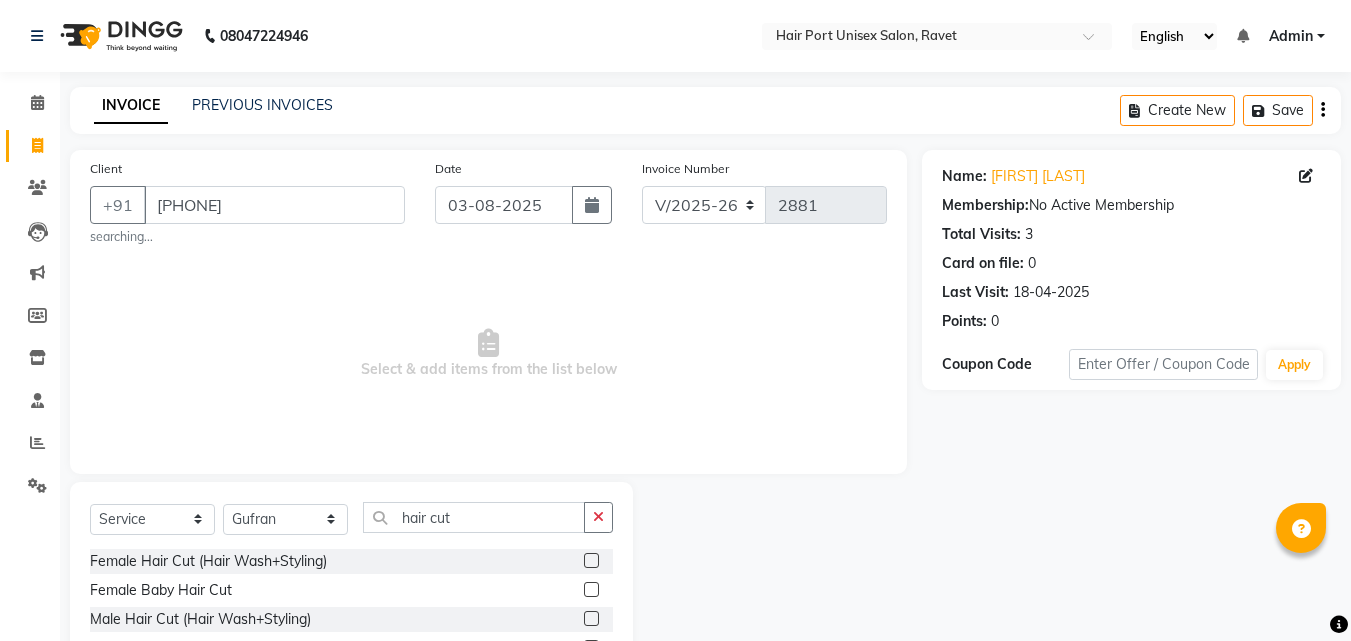 click 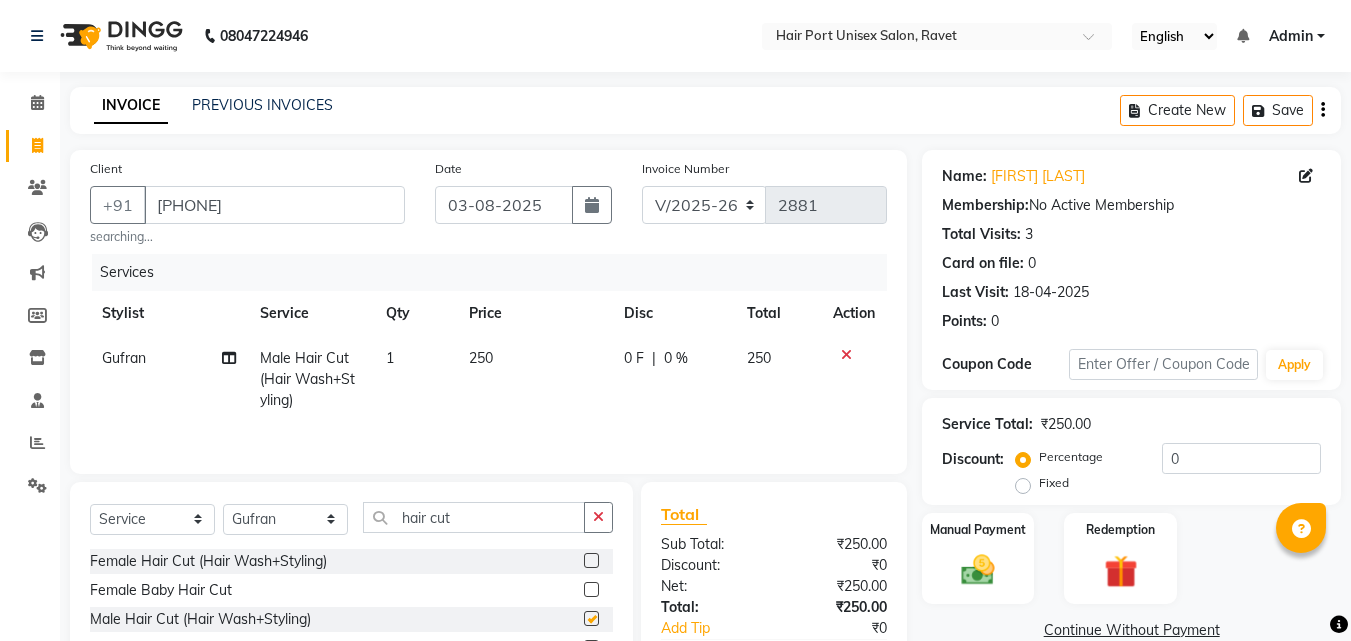 checkbox on "false" 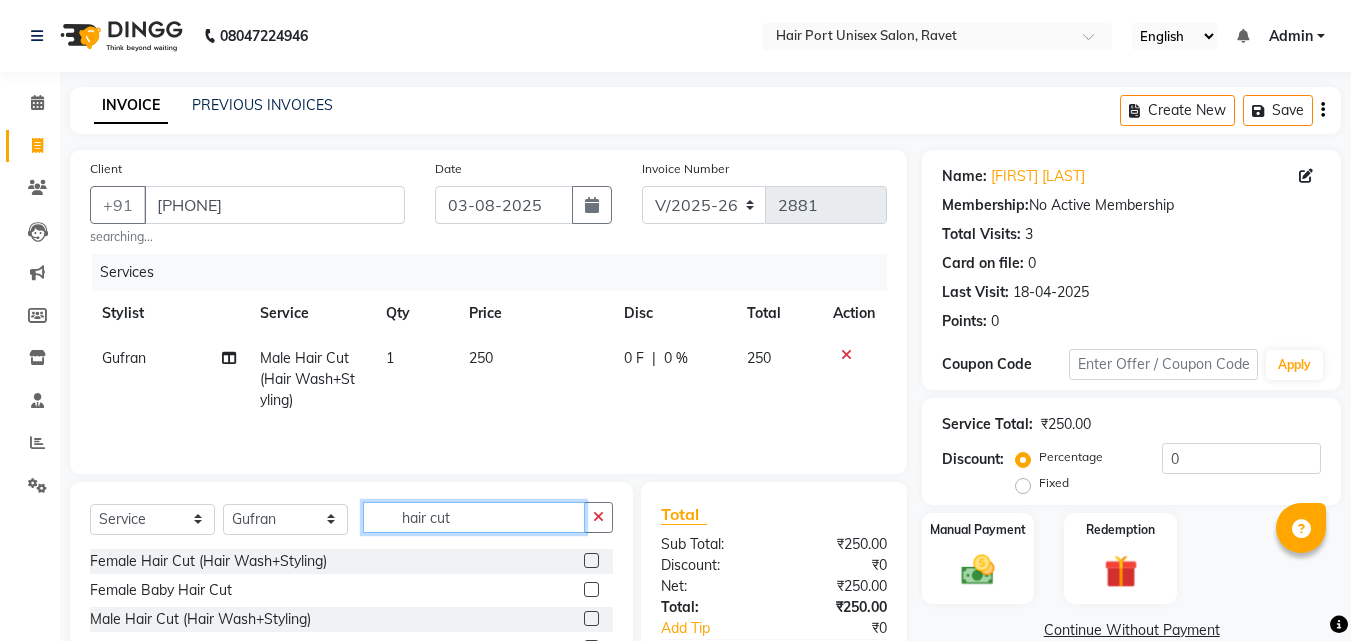 click on "hair cut" 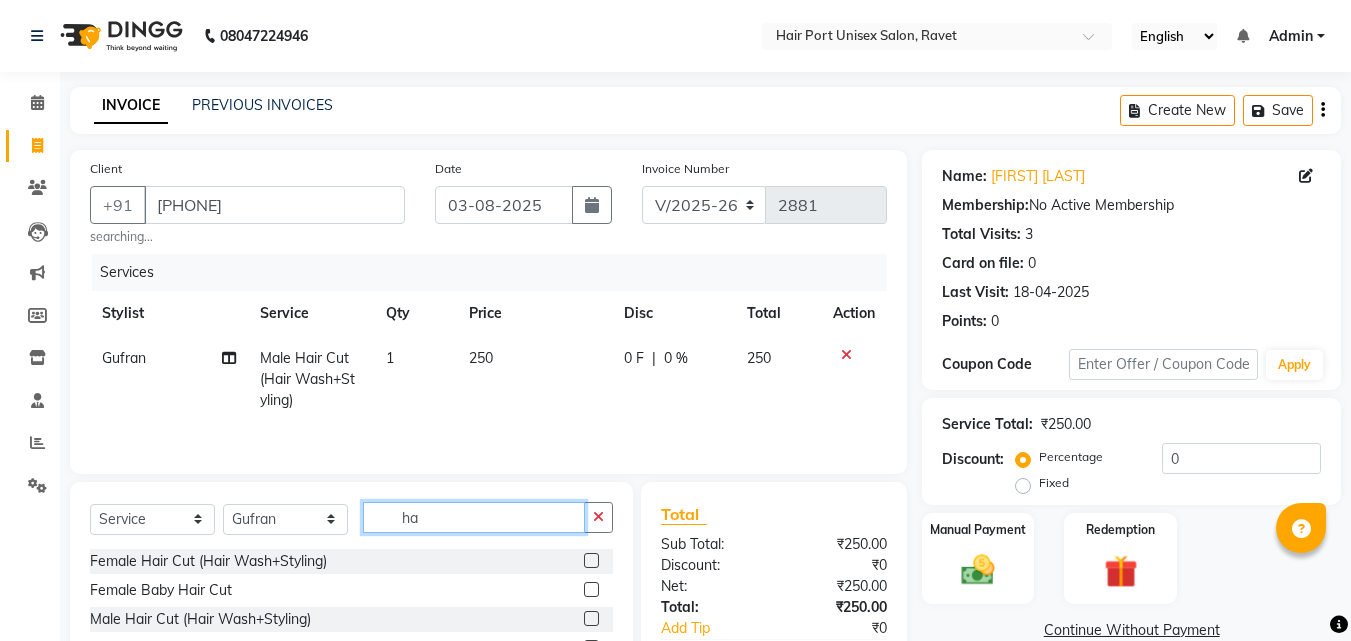 type on "h" 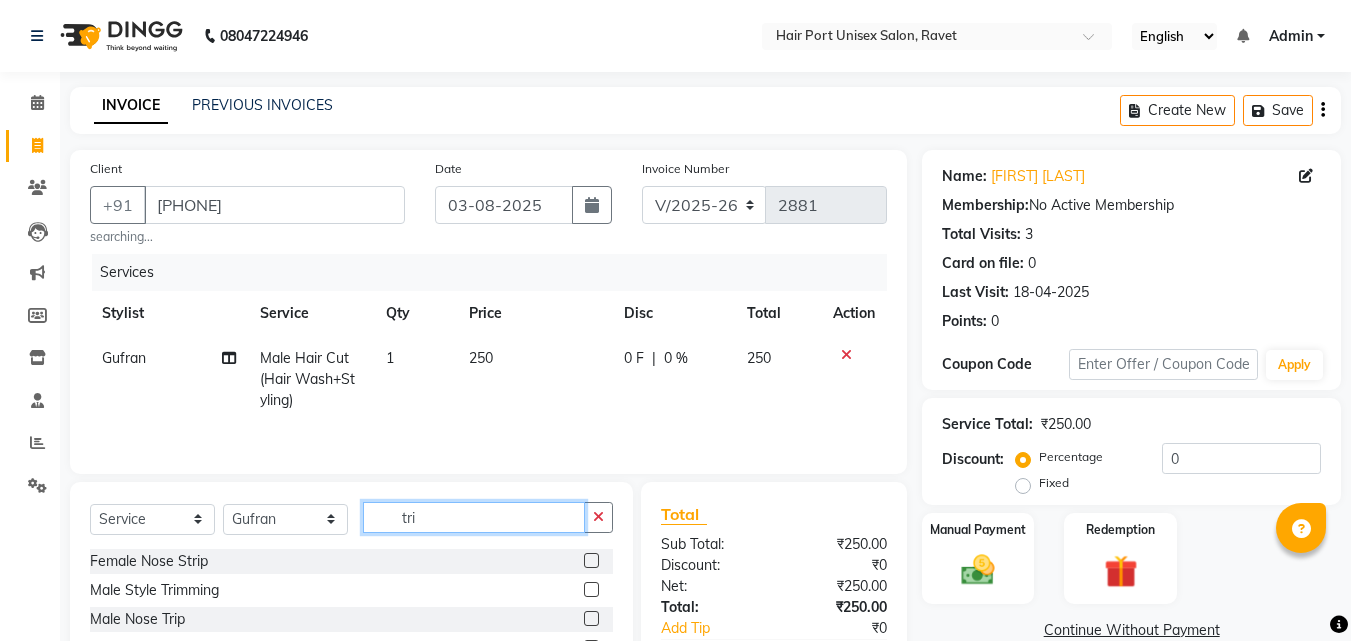 type on "tri" 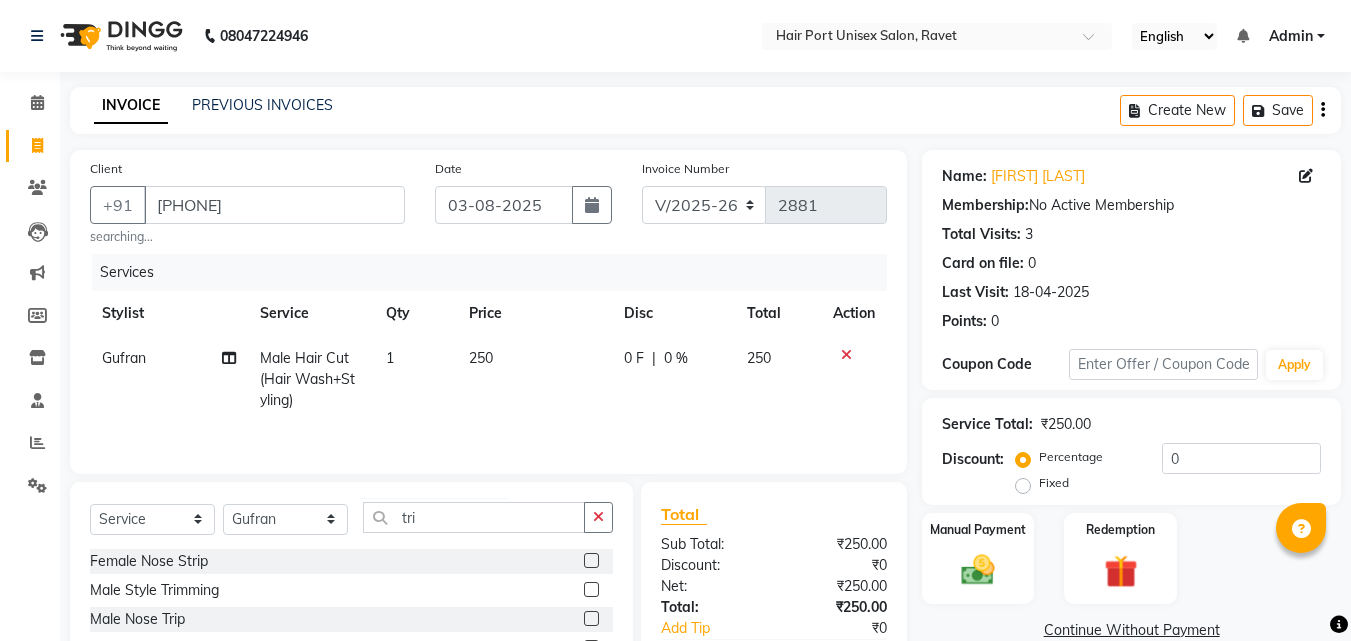 click 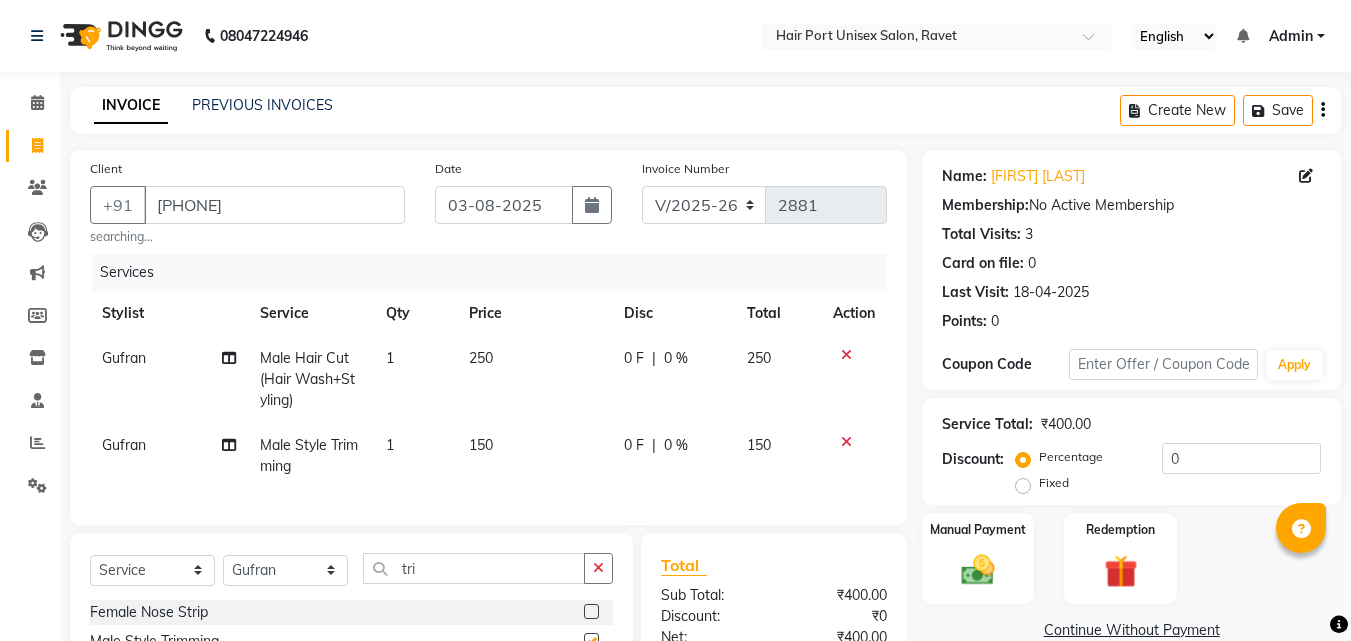checkbox on "false" 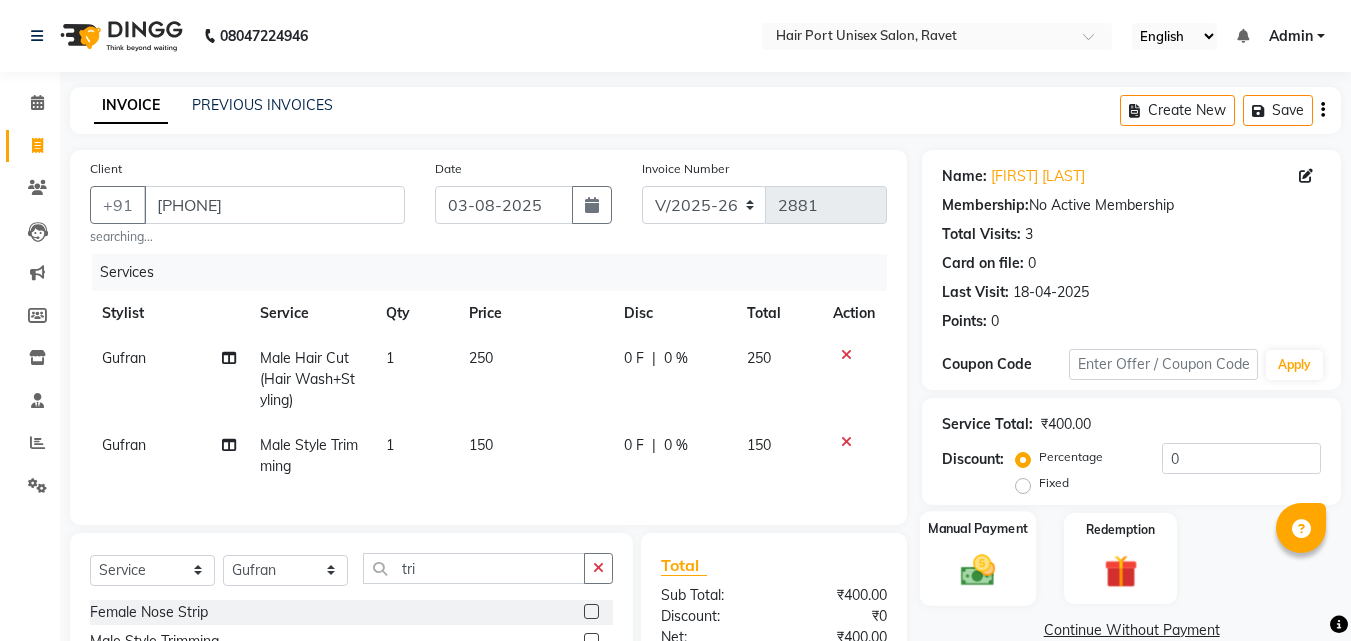 click 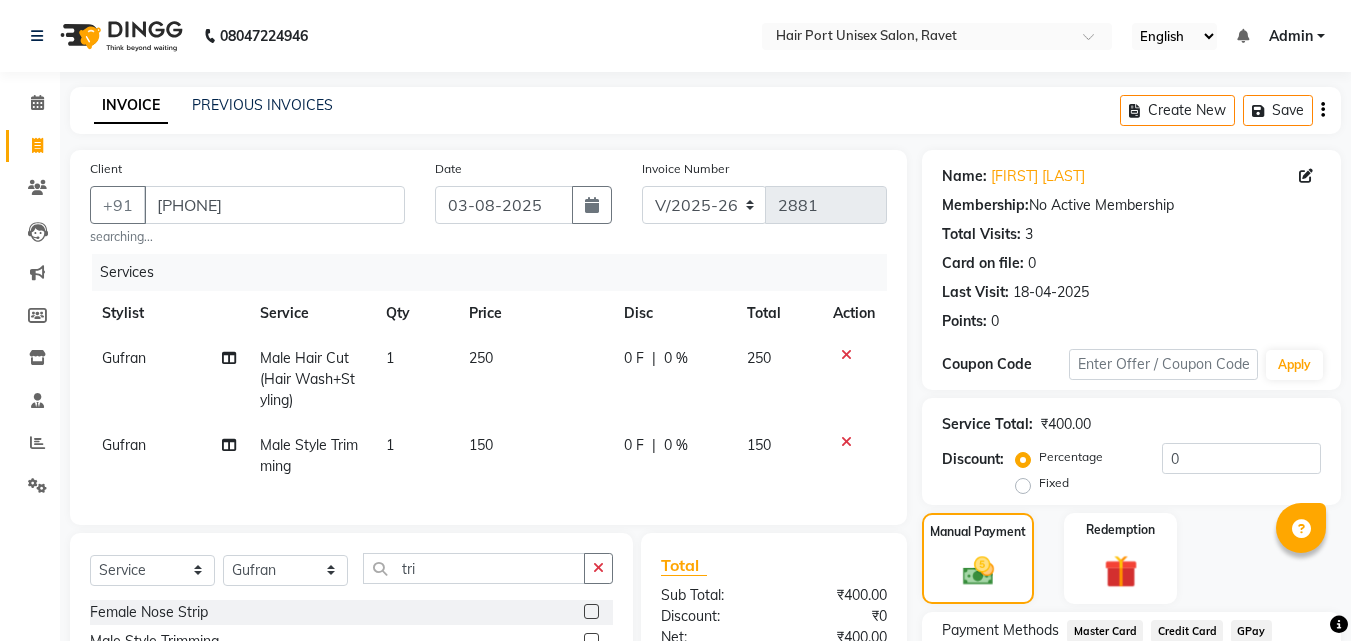 click on "Manual Payment Redemption" 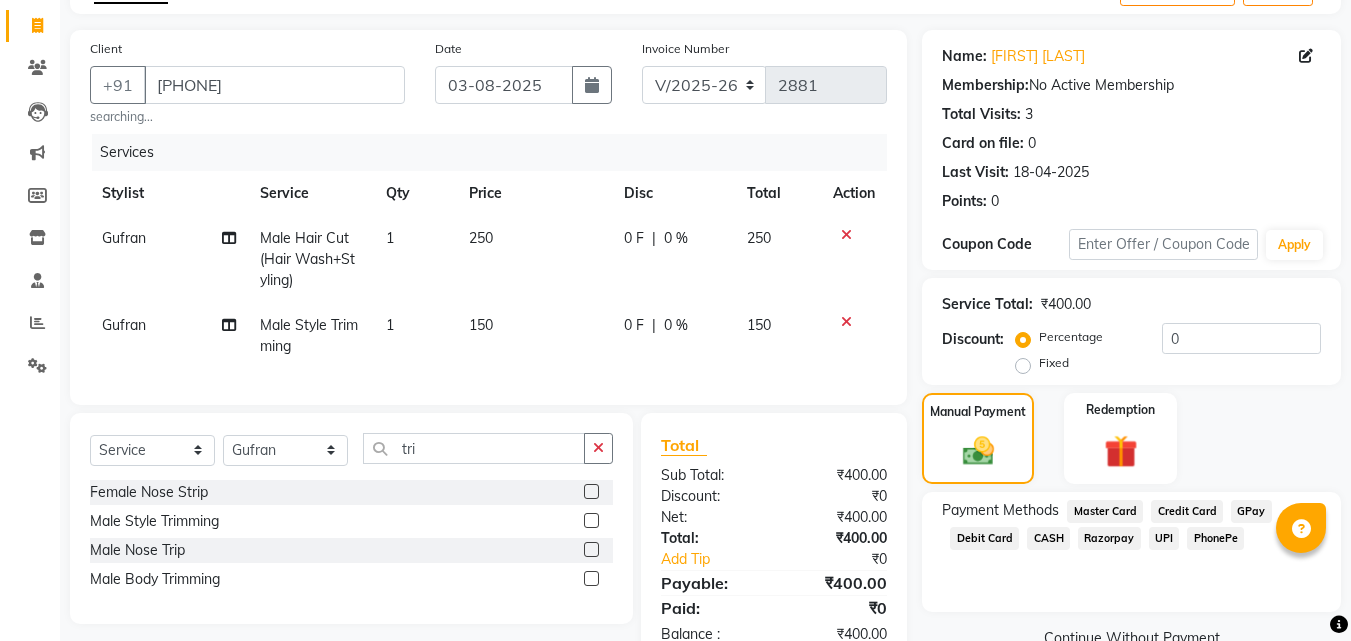 scroll, scrollTop: 189, scrollLeft: 0, axis: vertical 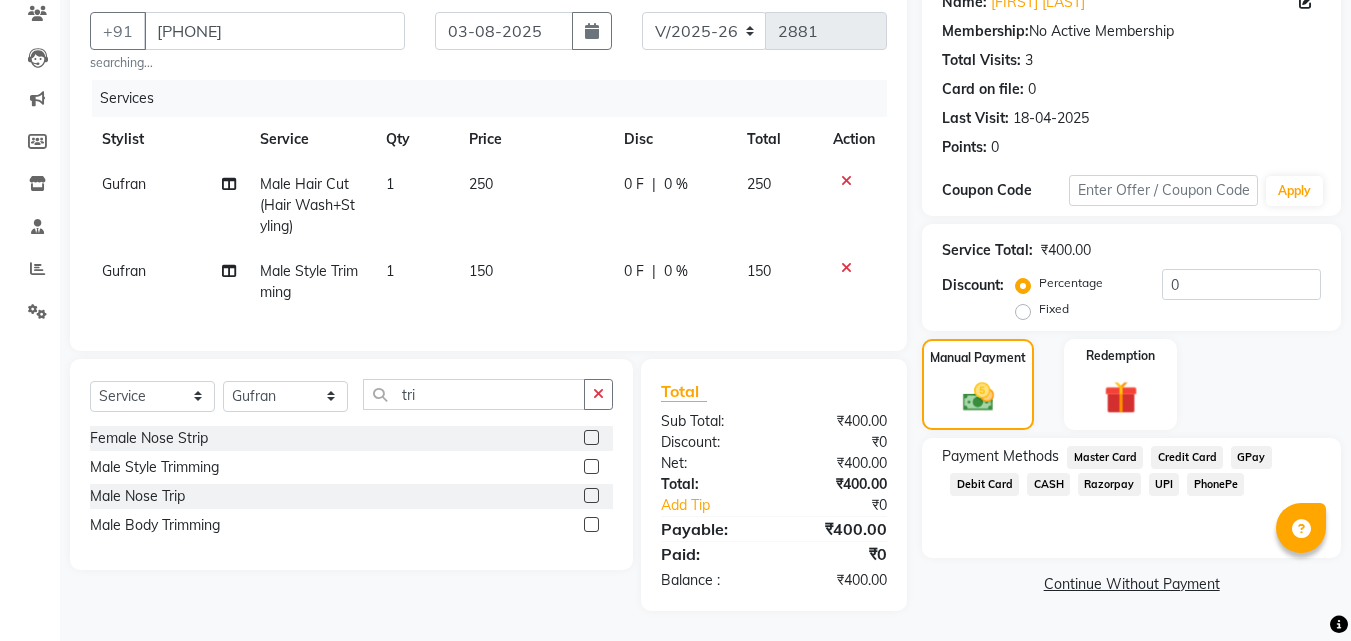 click on "UPI" 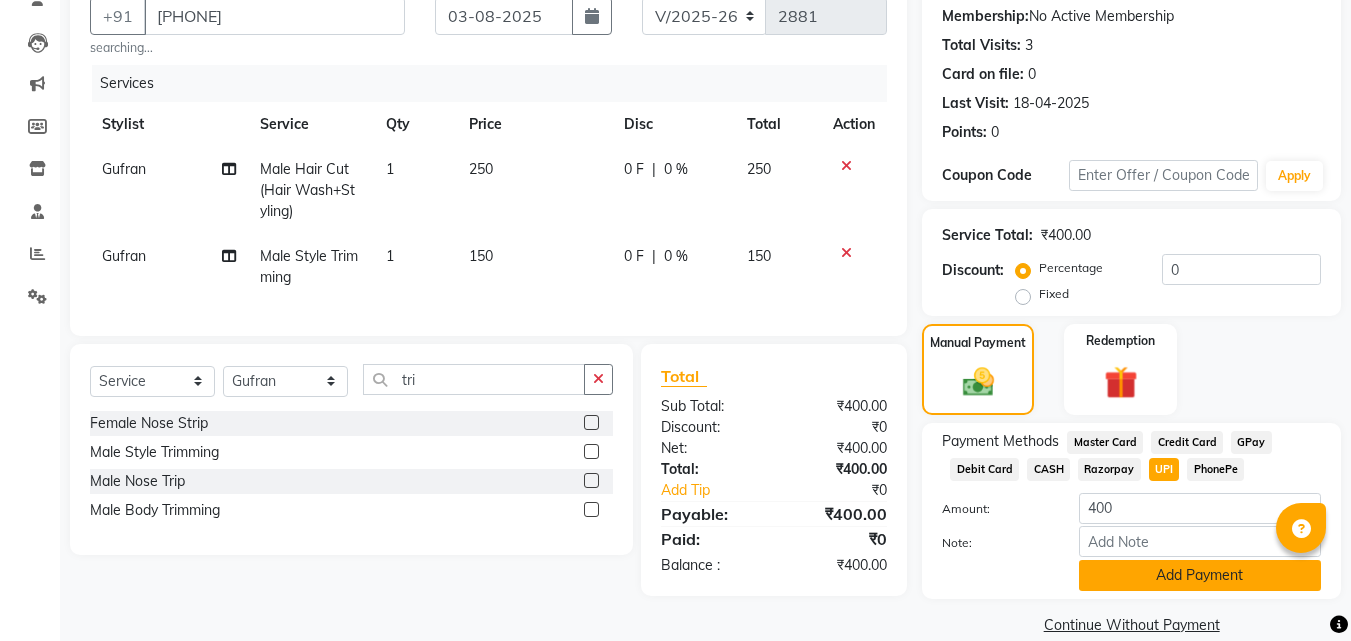 click on "Add Payment" 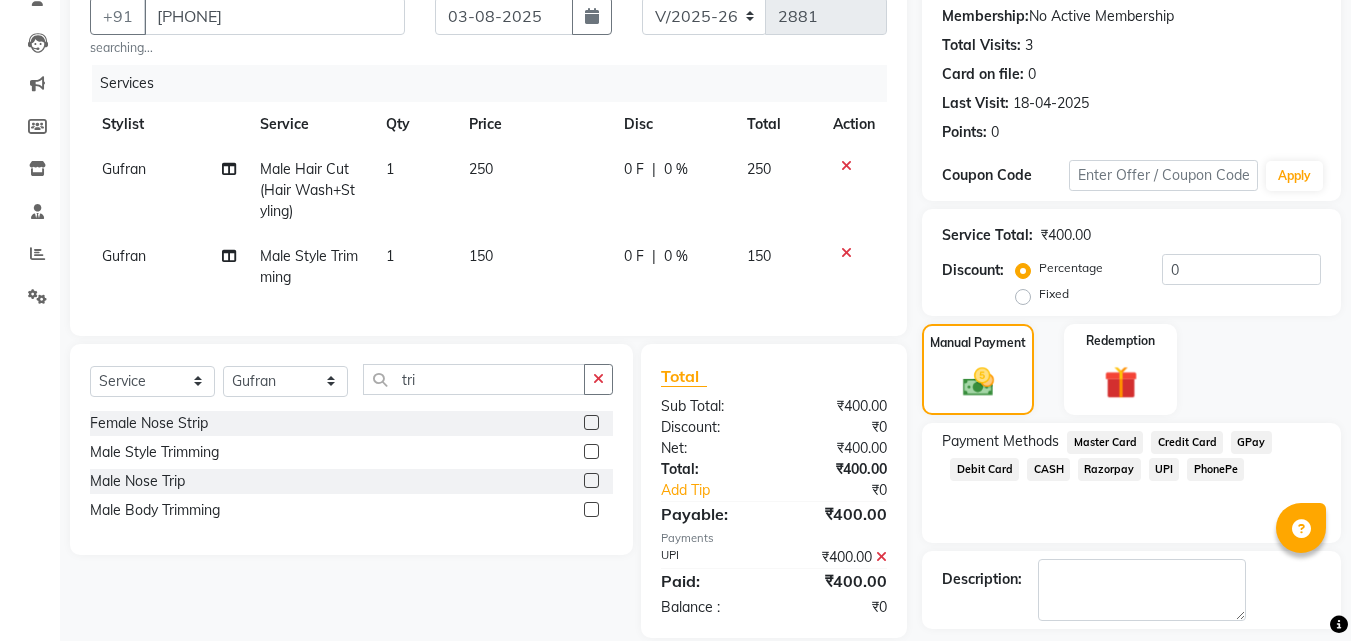 click on "Description:" 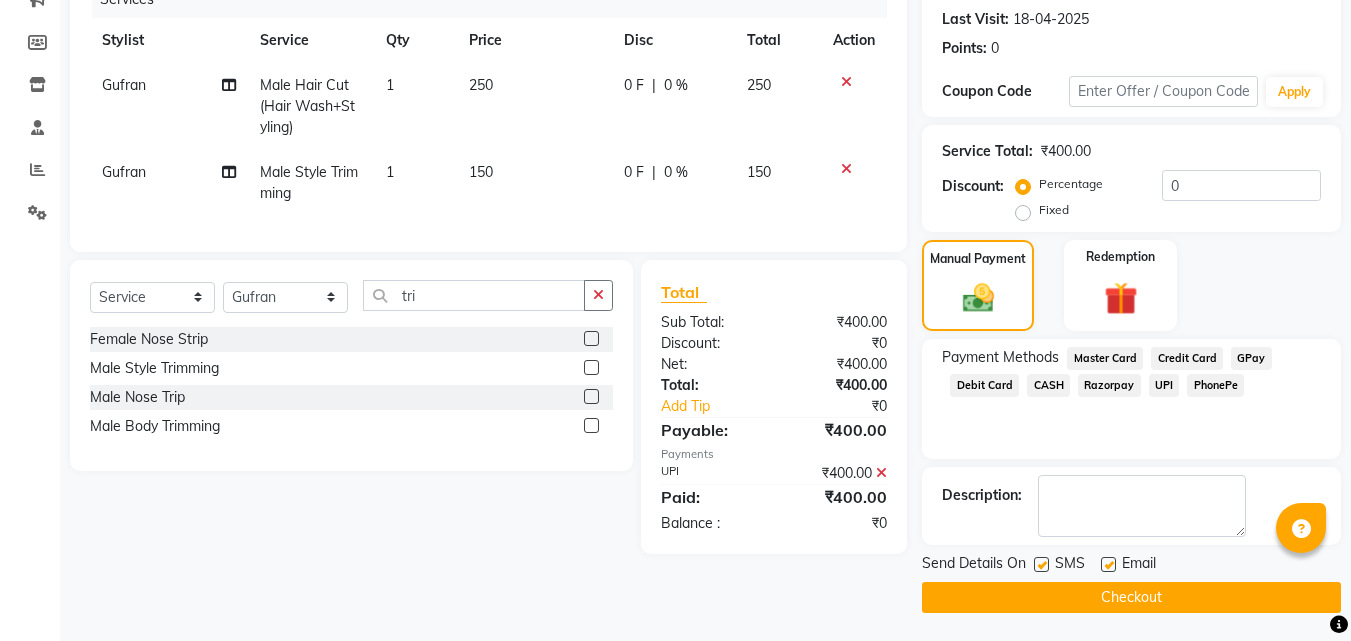 scroll, scrollTop: 275, scrollLeft: 0, axis: vertical 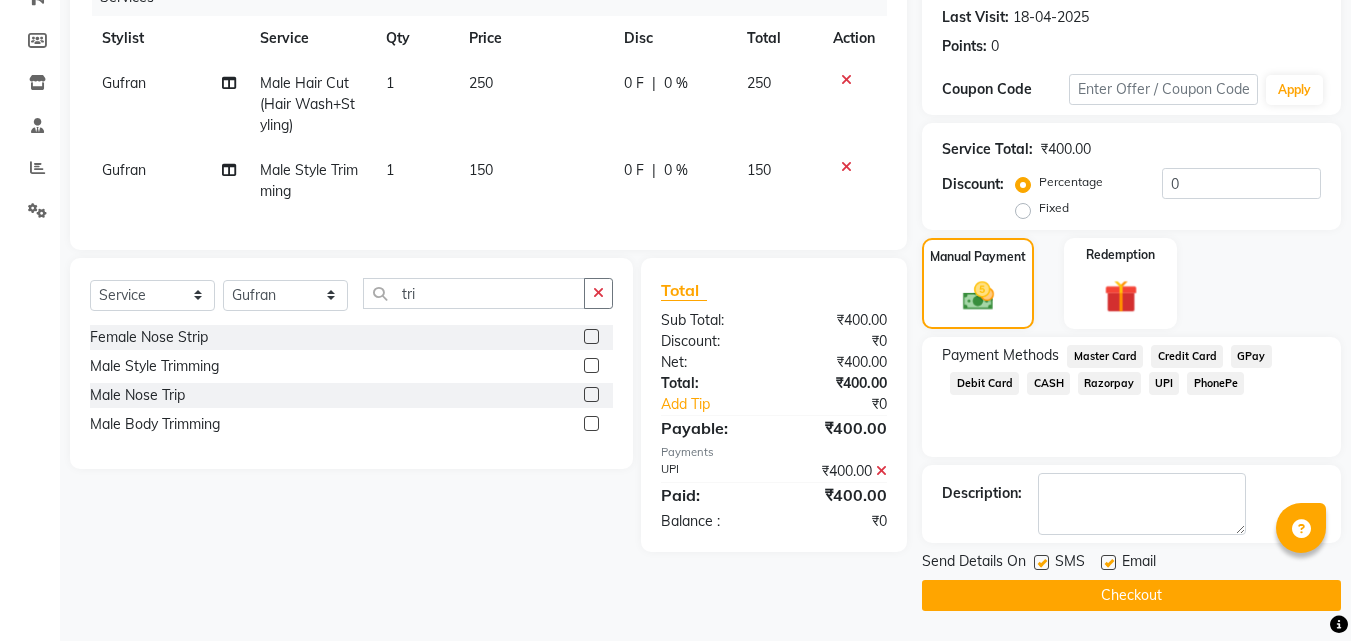click on "Checkout" 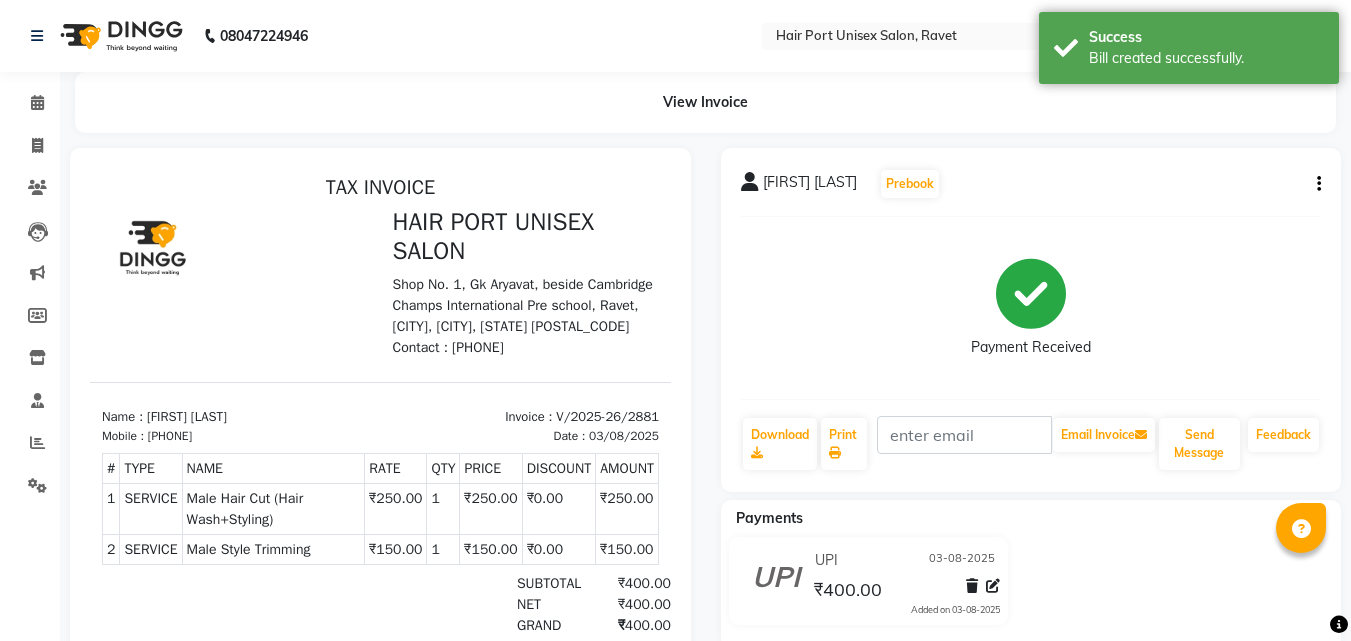scroll, scrollTop: 0, scrollLeft: 0, axis: both 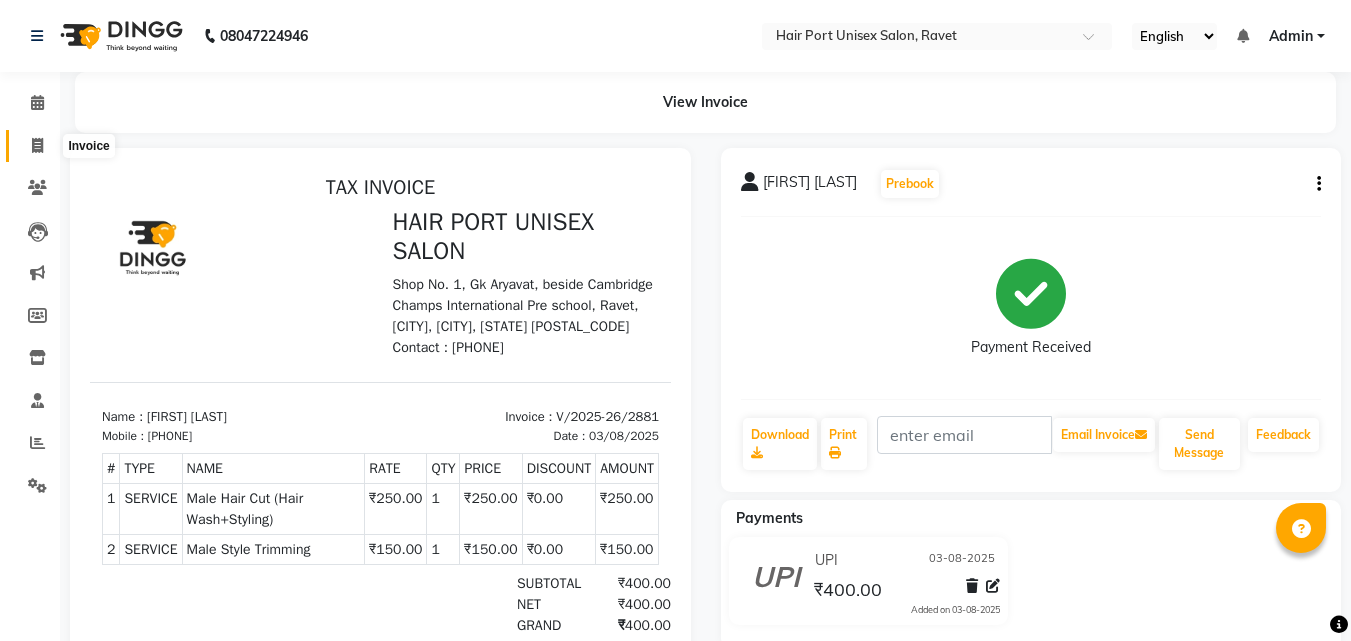 click 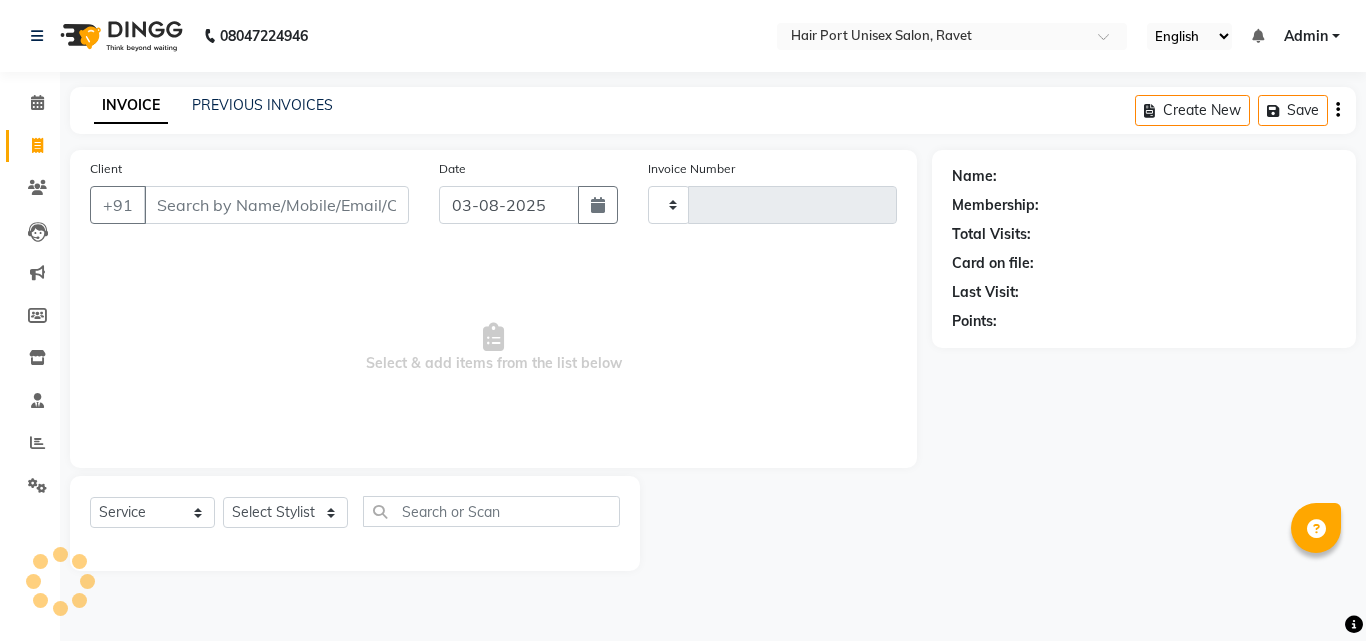 type on "2882" 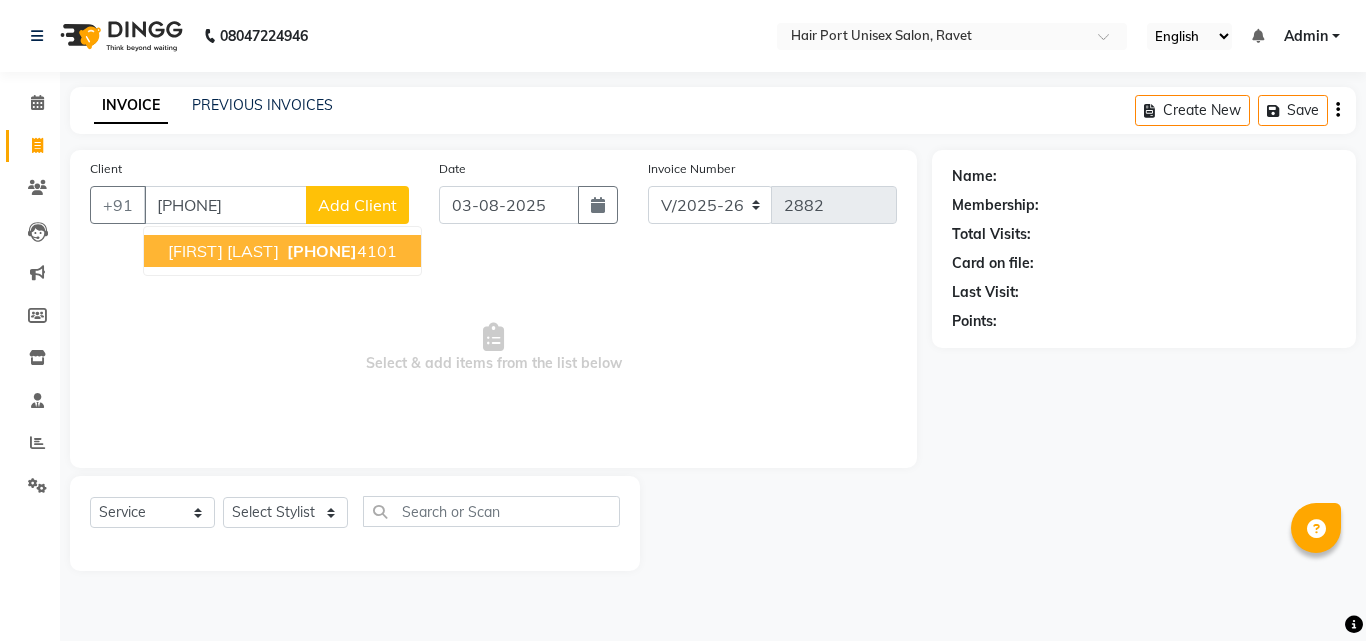 click on "[FIRST] [LAST]" at bounding box center (223, 251) 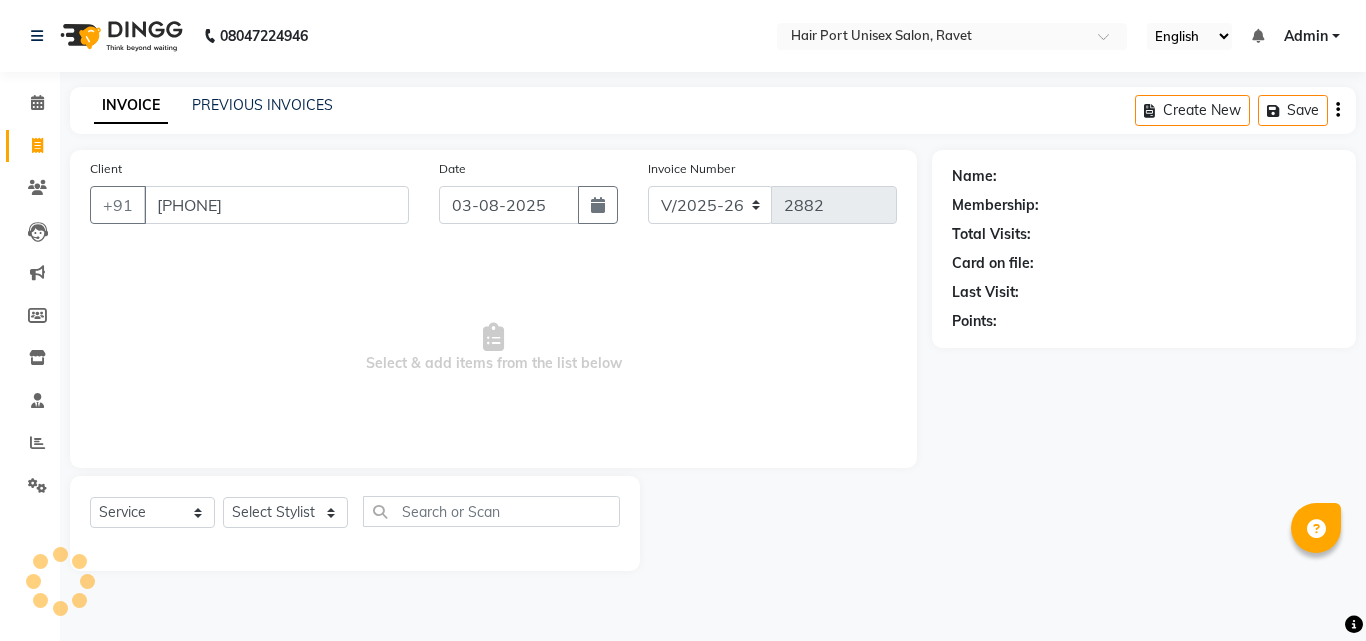 type on "9890074101" 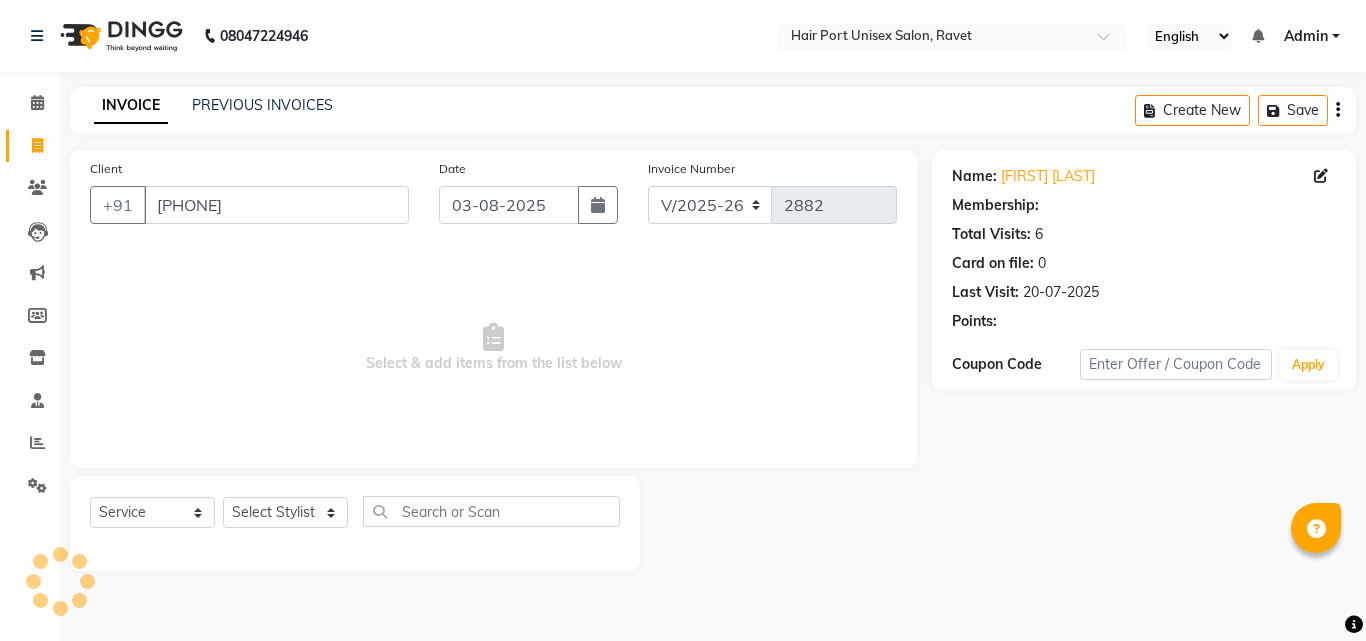 select on "1: Object" 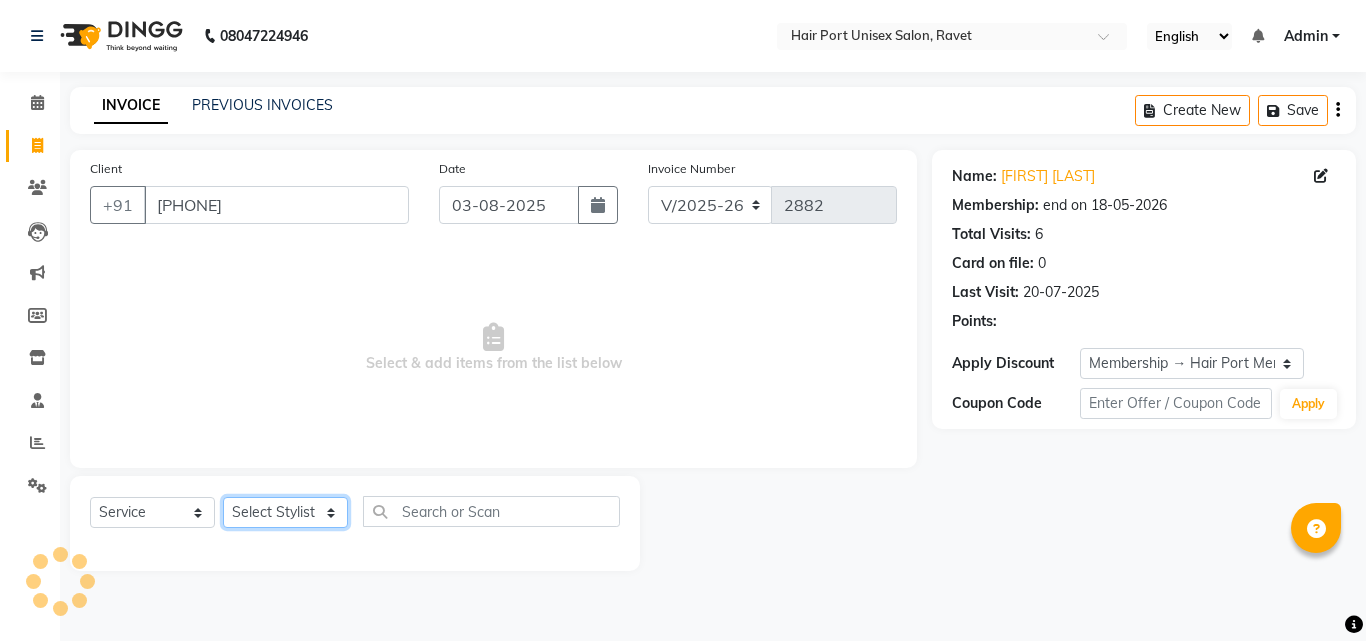 click on "Select Stylist Anushaka Parihar  Esmail Gufran Jyoti Disale Netaji Vishwanath Suryavanshi Rupali  Tanaji Vishwanath Suryavanshi Vinod Mane" 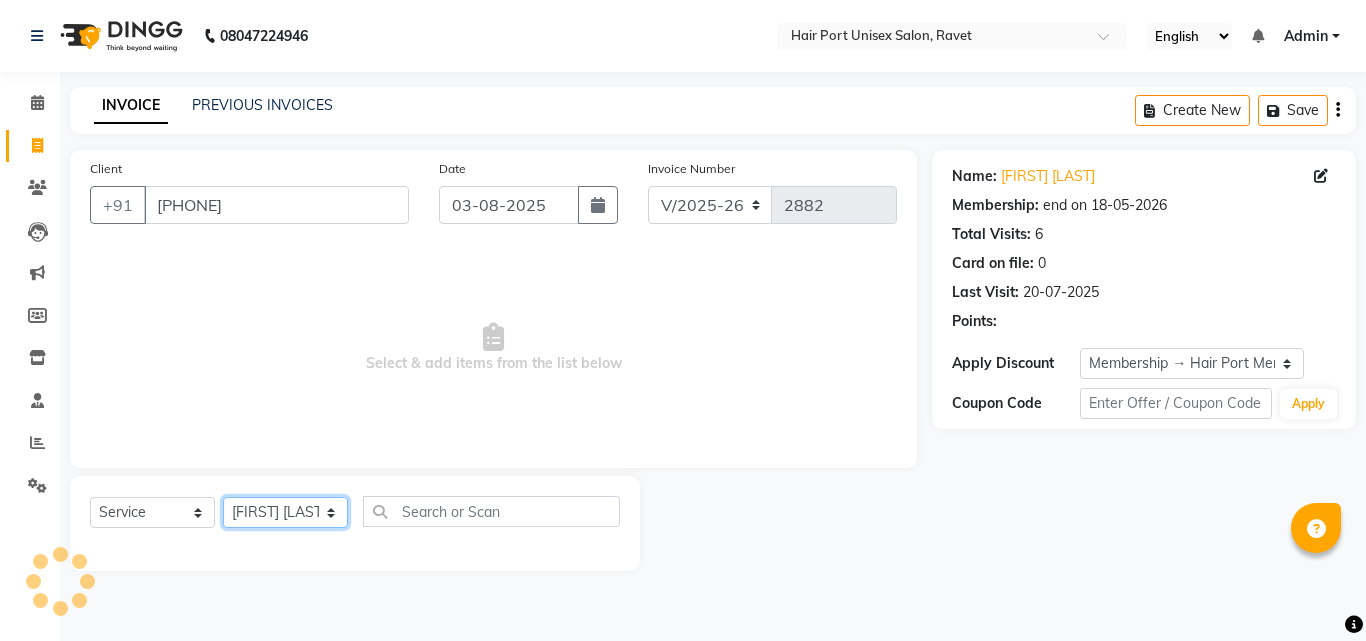 click on "Select Stylist Anushaka Parihar  Esmail Gufran Jyoti Disale Netaji Vishwanath Suryavanshi Rupali  Tanaji Vishwanath Suryavanshi Vinod Mane" 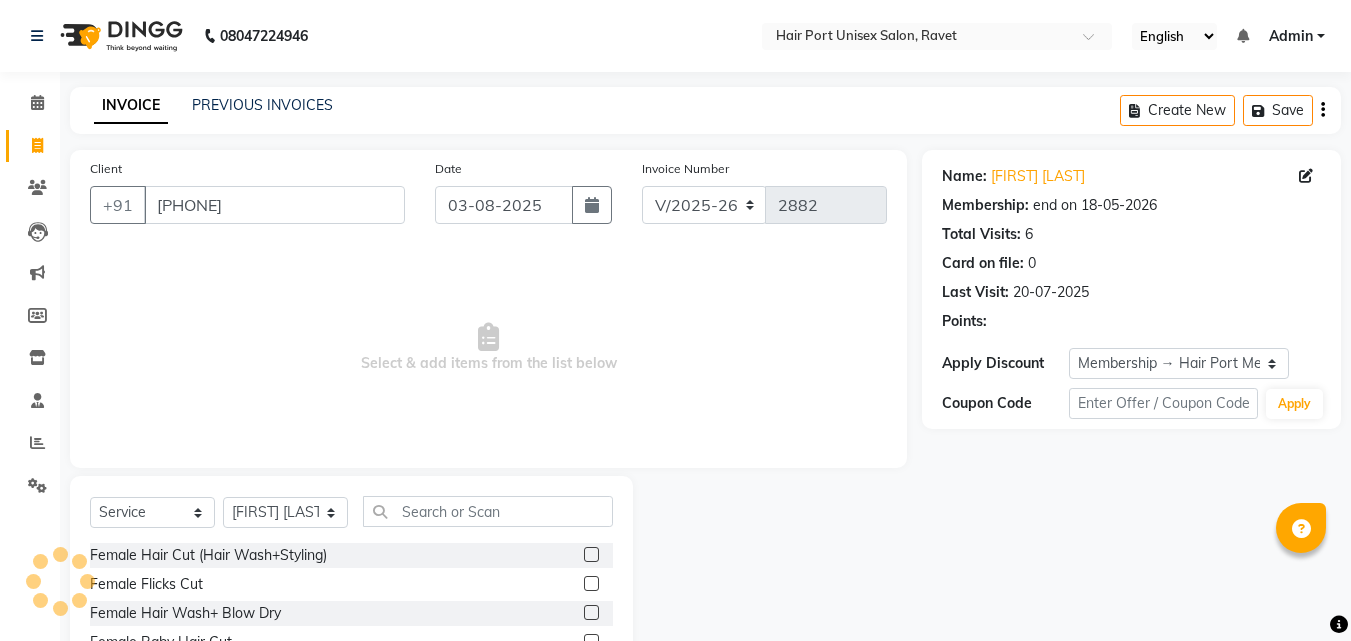 click 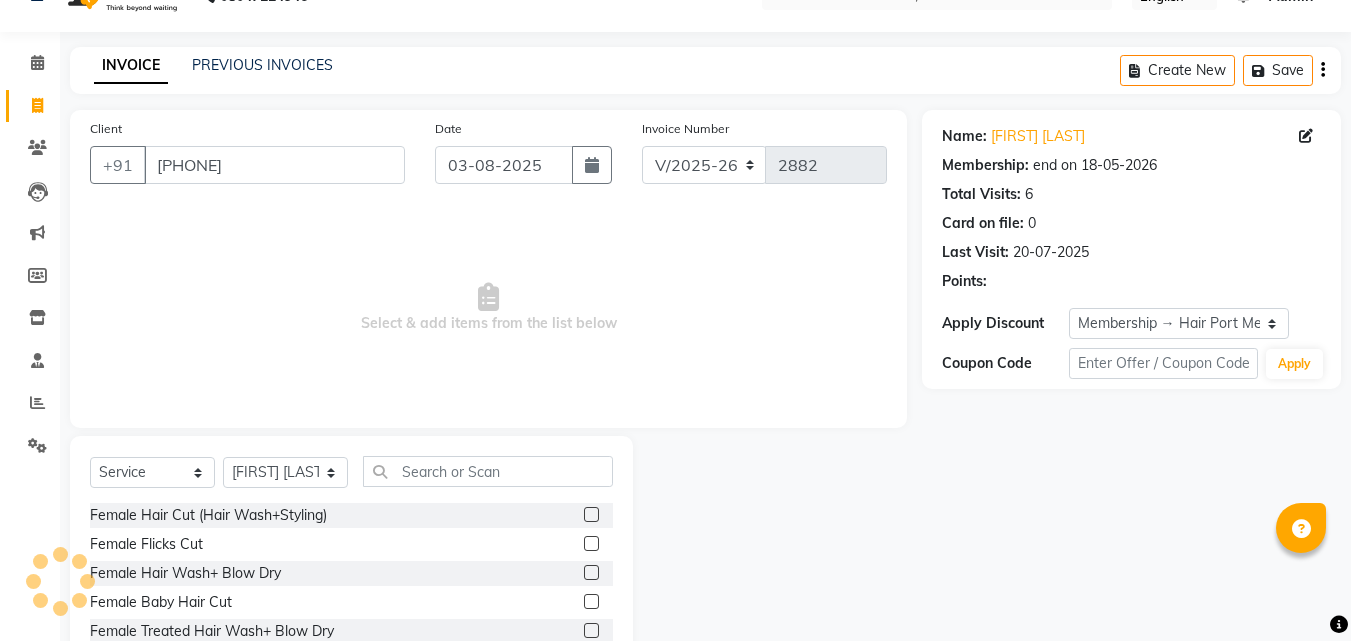 scroll, scrollTop: 160, scrollLeft: 0, axis: vertical 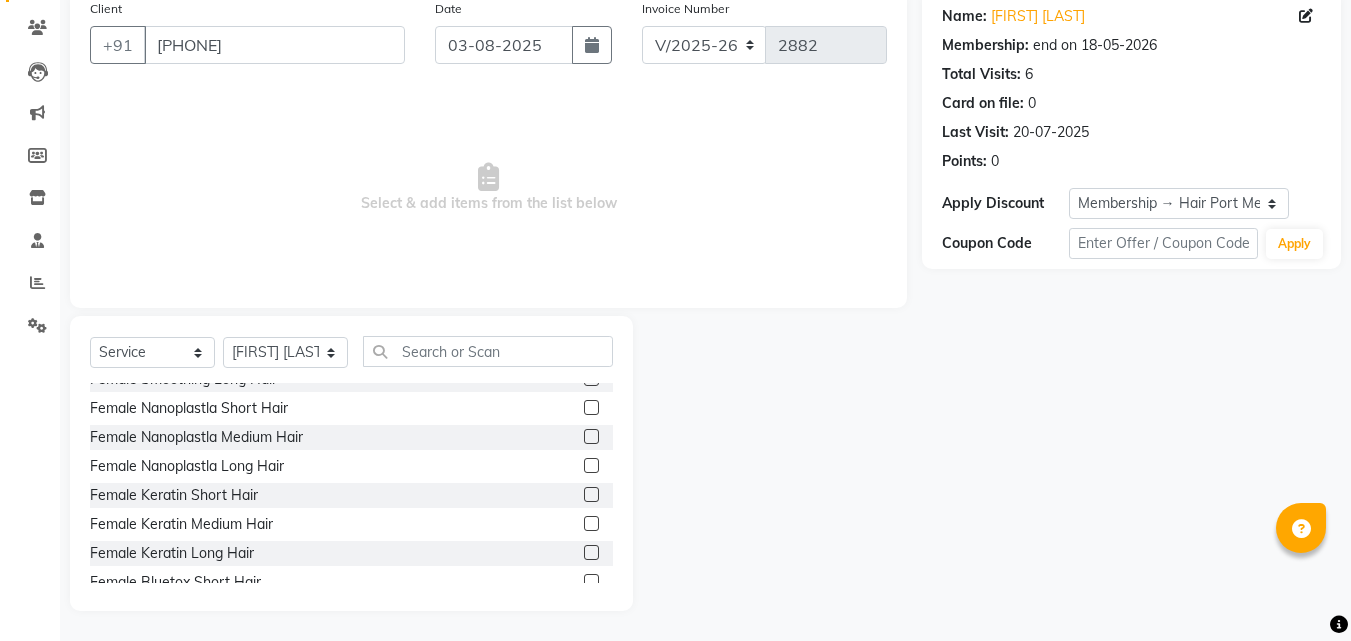 click 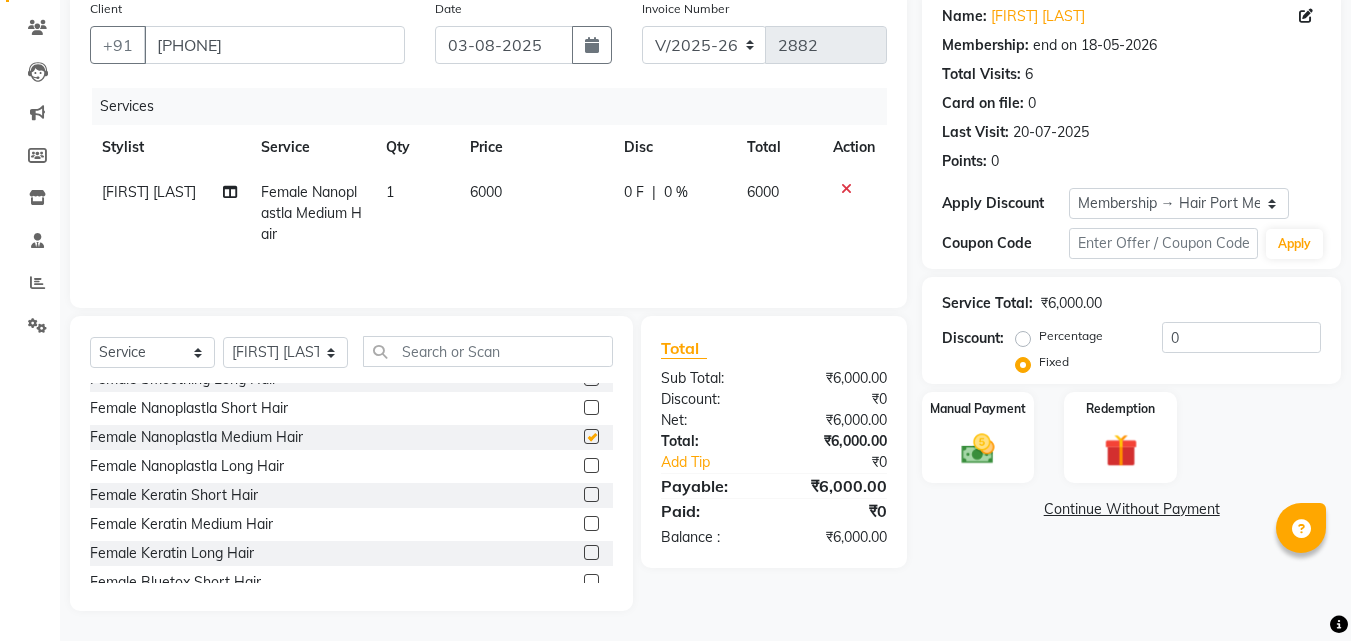 checkbox on "false" 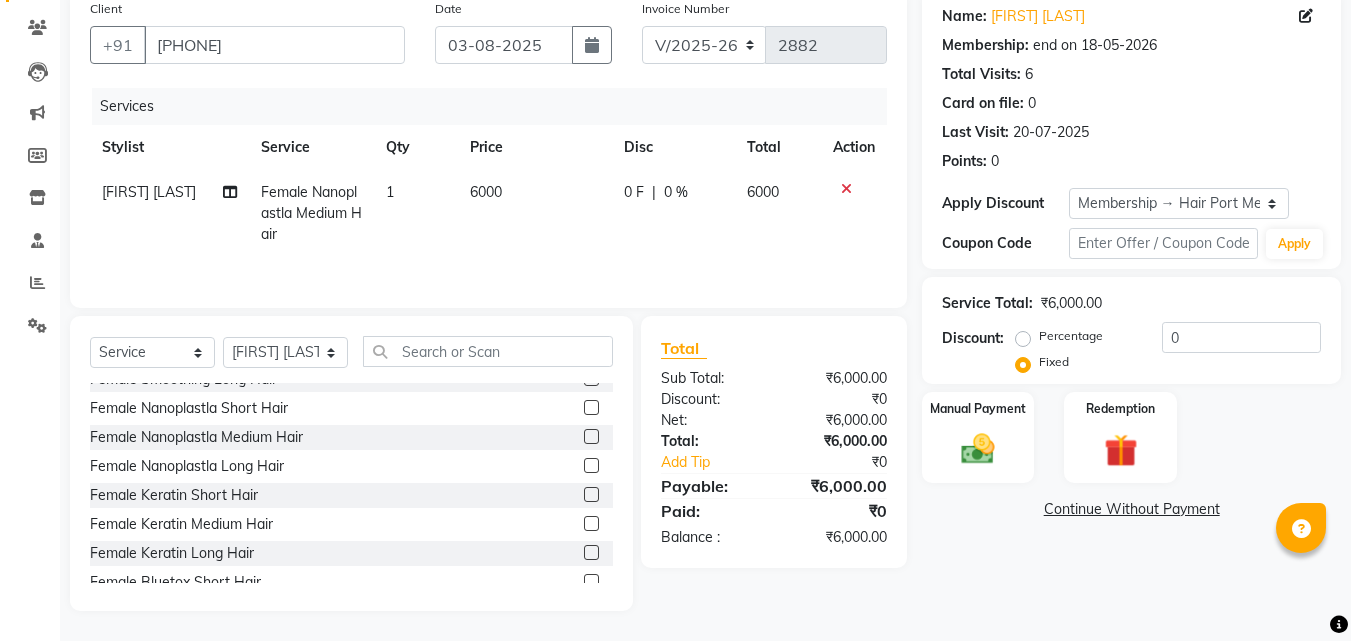 click on "6000" 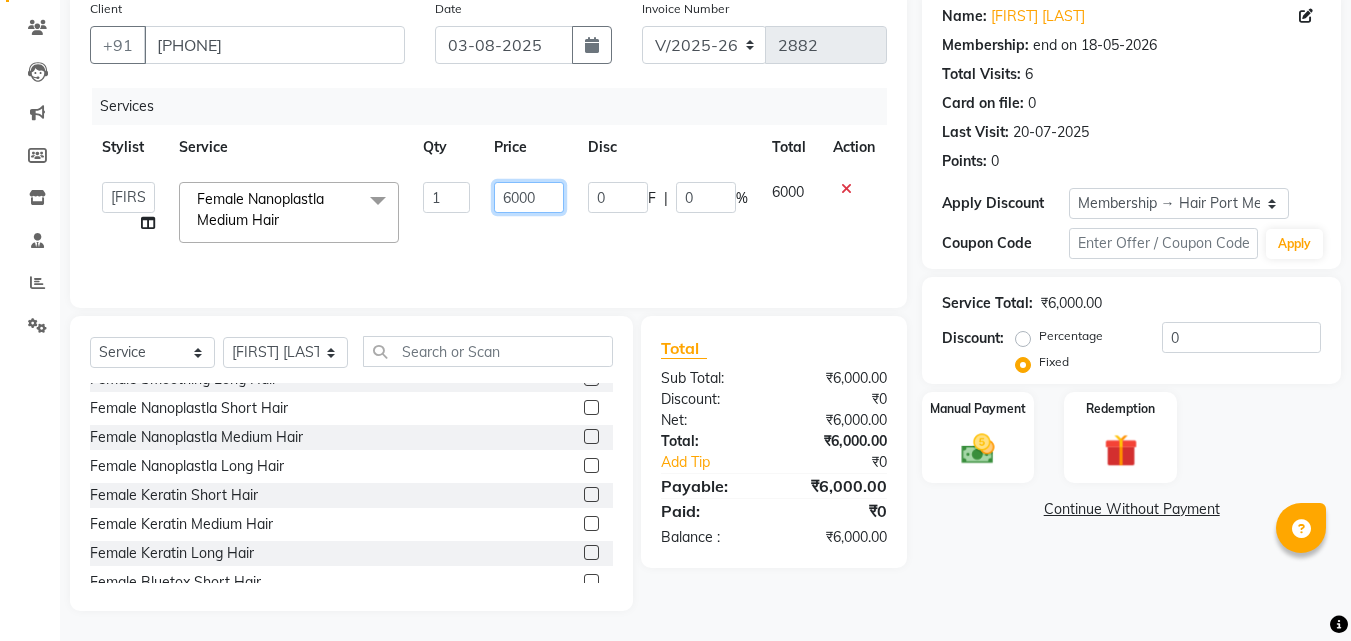 click on "6000" 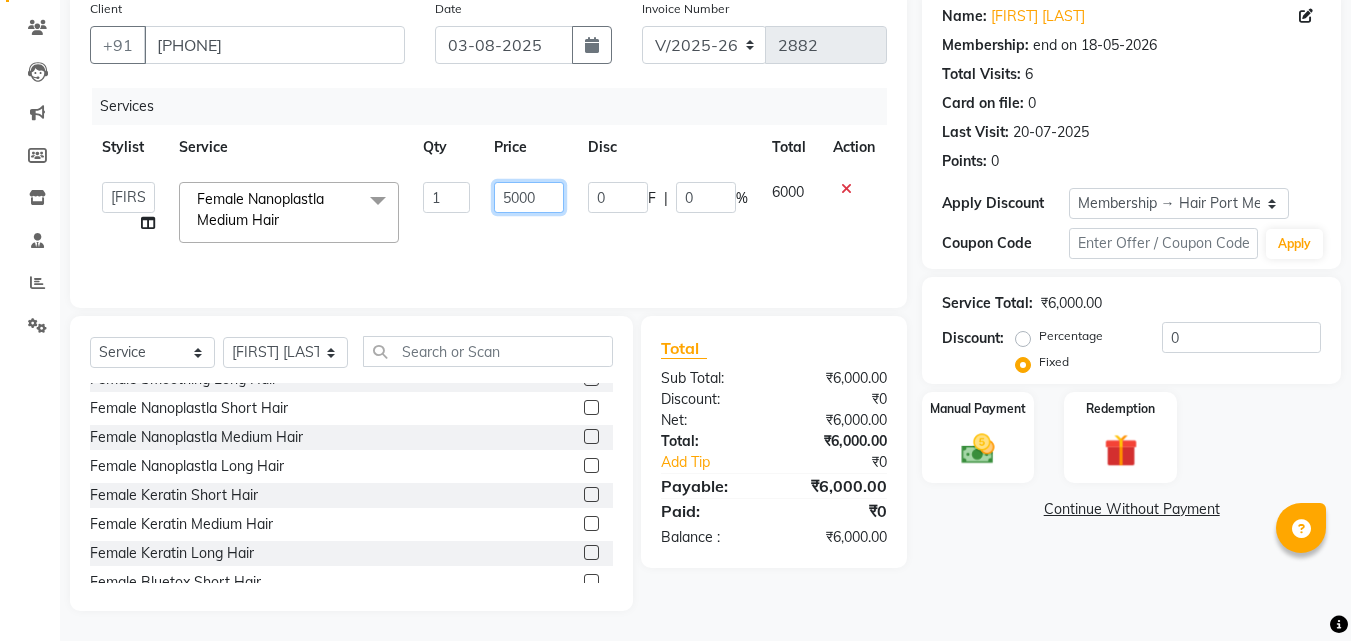 click on "5000" 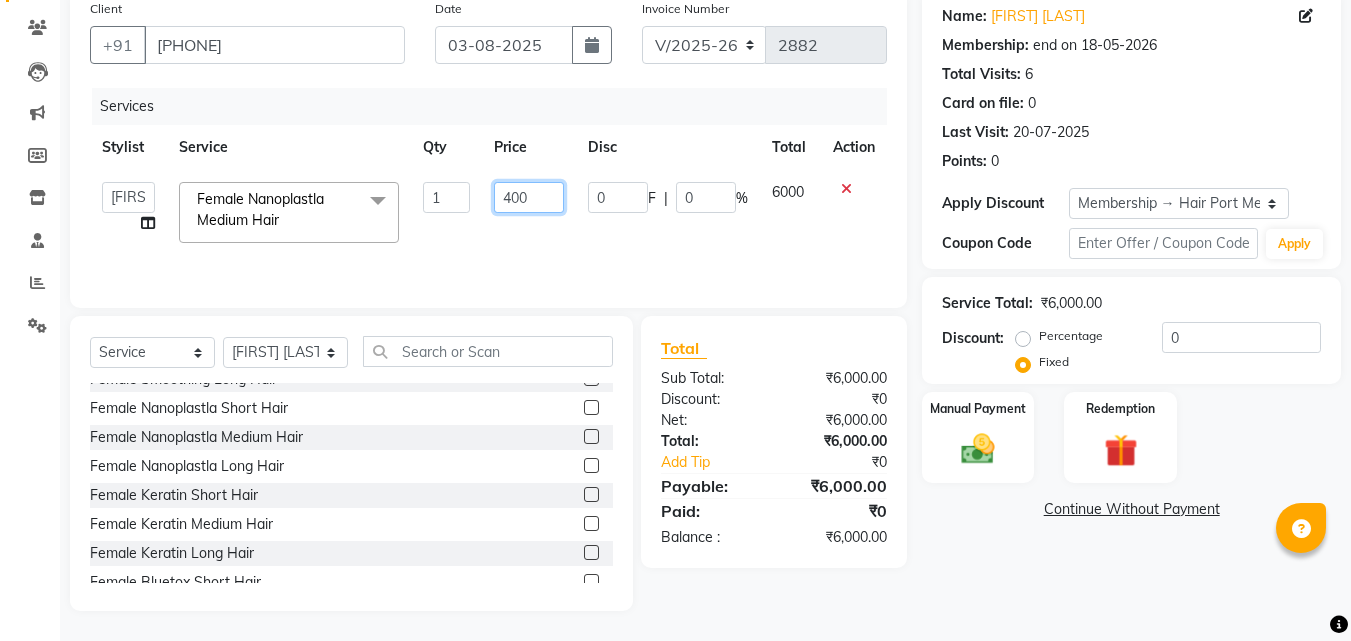 type on "4500" 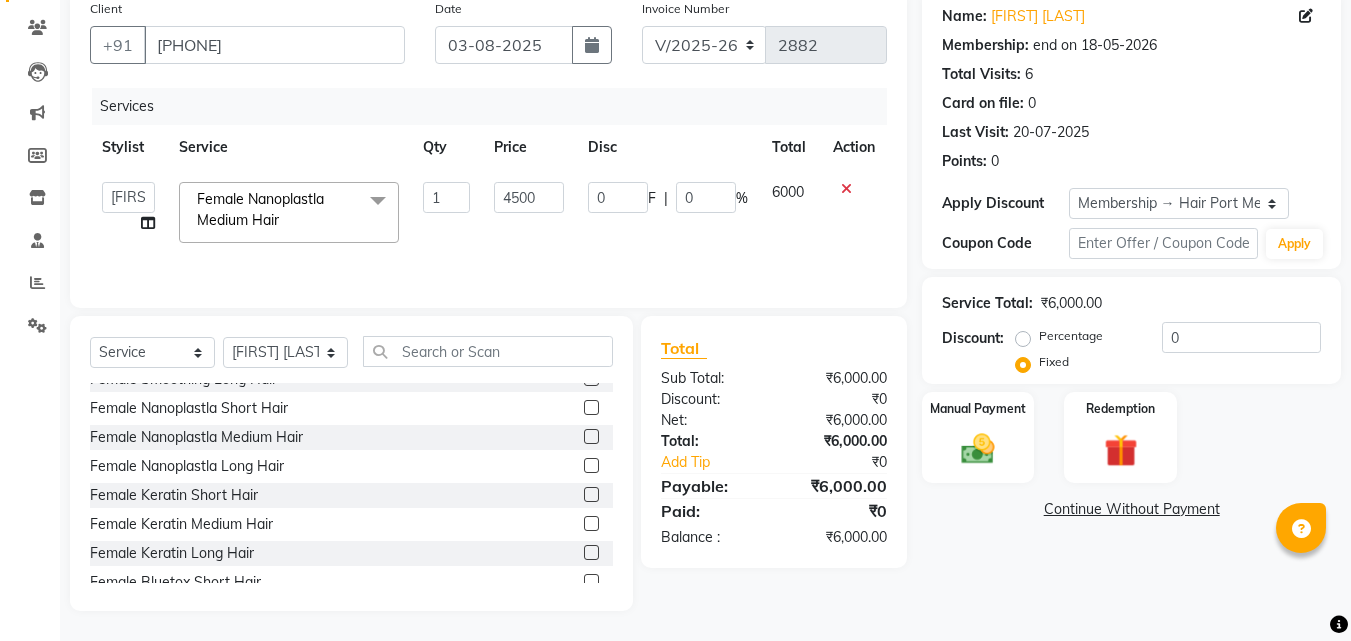 click on "Anushaka Parihar    Esmail   Gufran   Jyoti Disale   Netaji Vishwanath Suryavanshi   Rupali    Tanaji Vishwanath Suryavanshi   Vinod Mane  Female Nanoplastla Medium Hair  x Female Hair Cut (Hair Wash+Styling) Female Flicks Cut Female Hair Wash+ Blow Dry Female Baby Hair Cut Female Treated Hair Wash+ Blow Dry Female Styling Short Hair Female Styling Medium Hair Female Styling Long Hair  Female Styling Iron/Tong Short Hair Female Styling Iron/Tong Medium Hair Female Styling Iron/Tong Long Hair Female Straightening Short Hair Female Straightening Medium Hair Female Staightening Long Hair Female Smoothing Short Hair Female Smoothing Medium Hair Female Smoothing Long Hair Female Nanoplastla Short Hair Female Nanoplastla Medium Hair Female Nanoplastla Long Hair  Female Keratin Short Hair Female Keratin Medium Hair  Female Keratin Long Hair Female Bluetox Short Hair Female Bluetox Medium Hair  Female Bluetox Tong Hair Female Hair Spa Deep Nourishing Female Hair Spa Anti Dandruff  Female Head Massage Male Hair Wash" 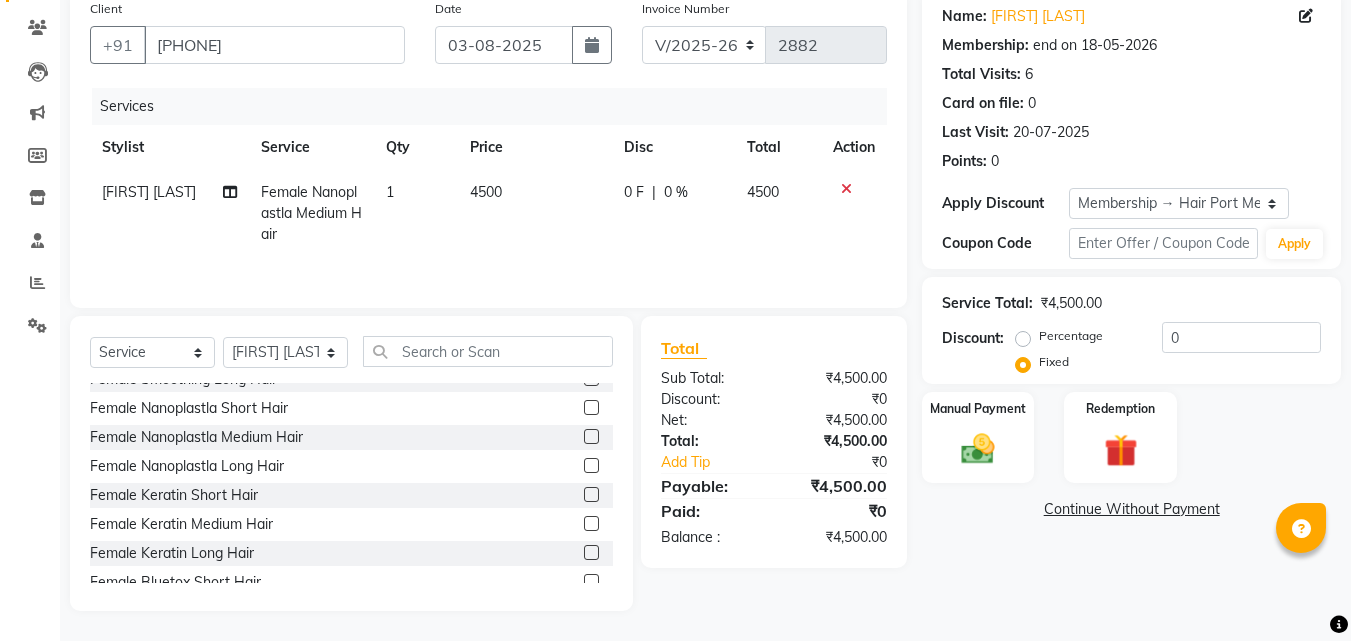 click on "4500" 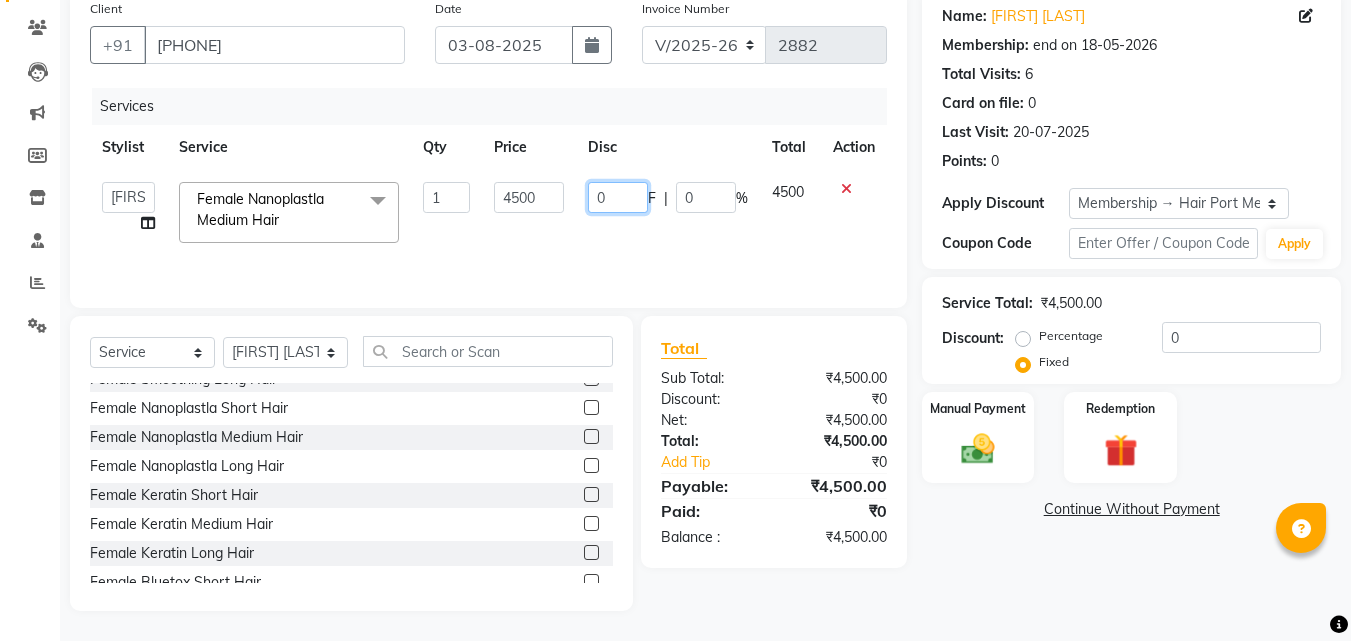 click on "0" 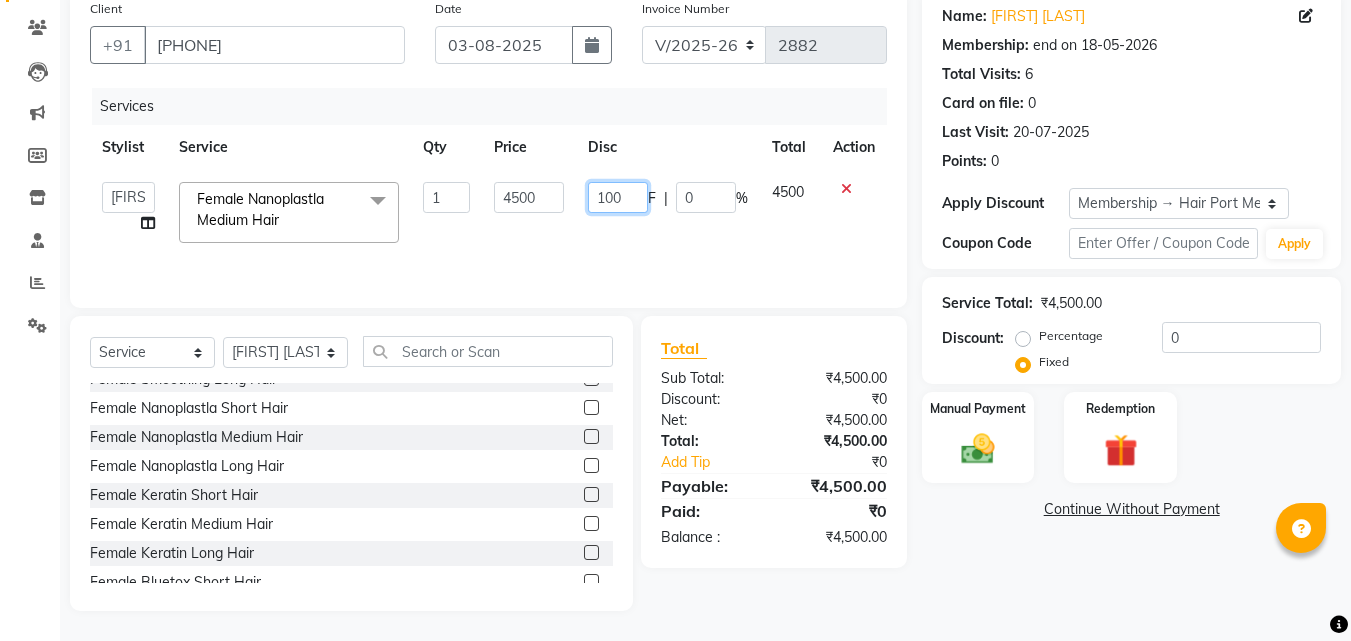 type on "1000" 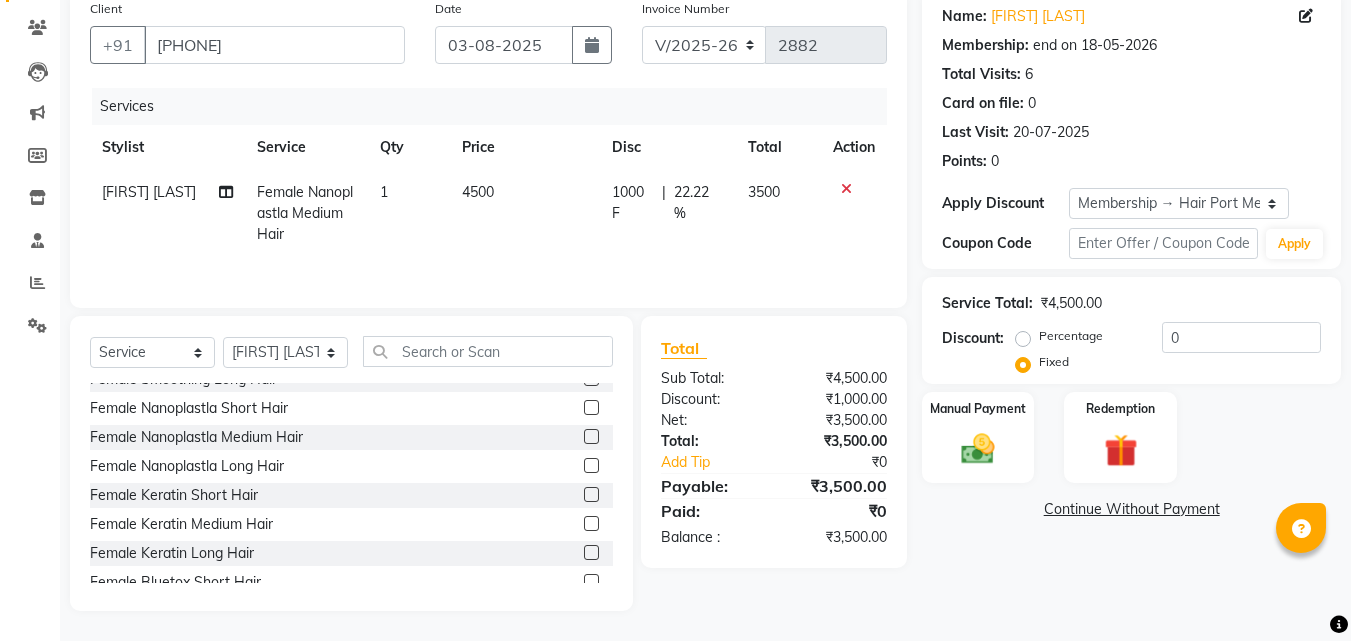 click on "4500" 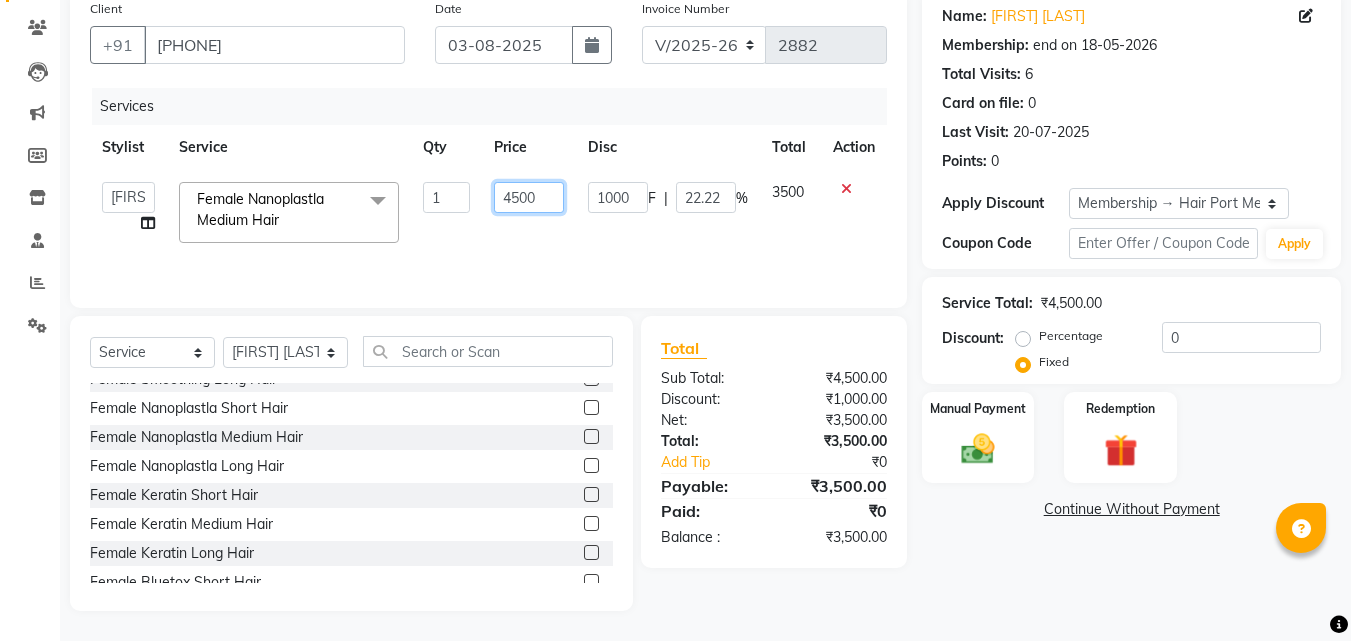 click on "4500" 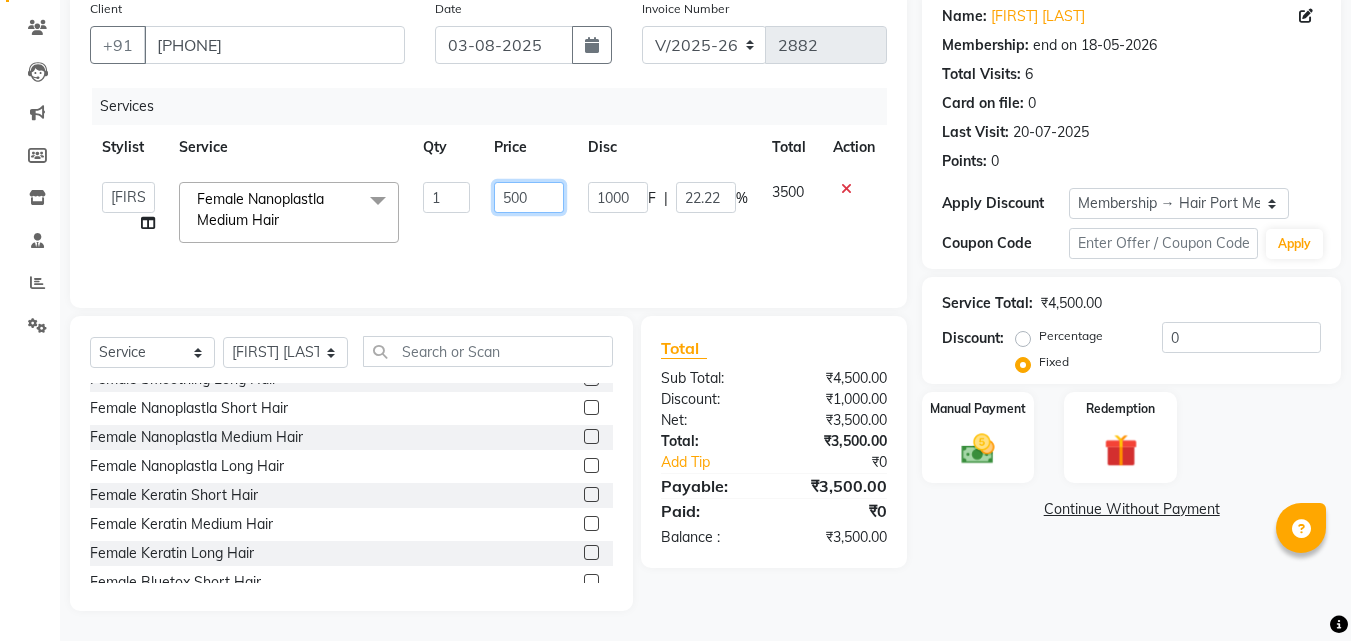 type on "5000" 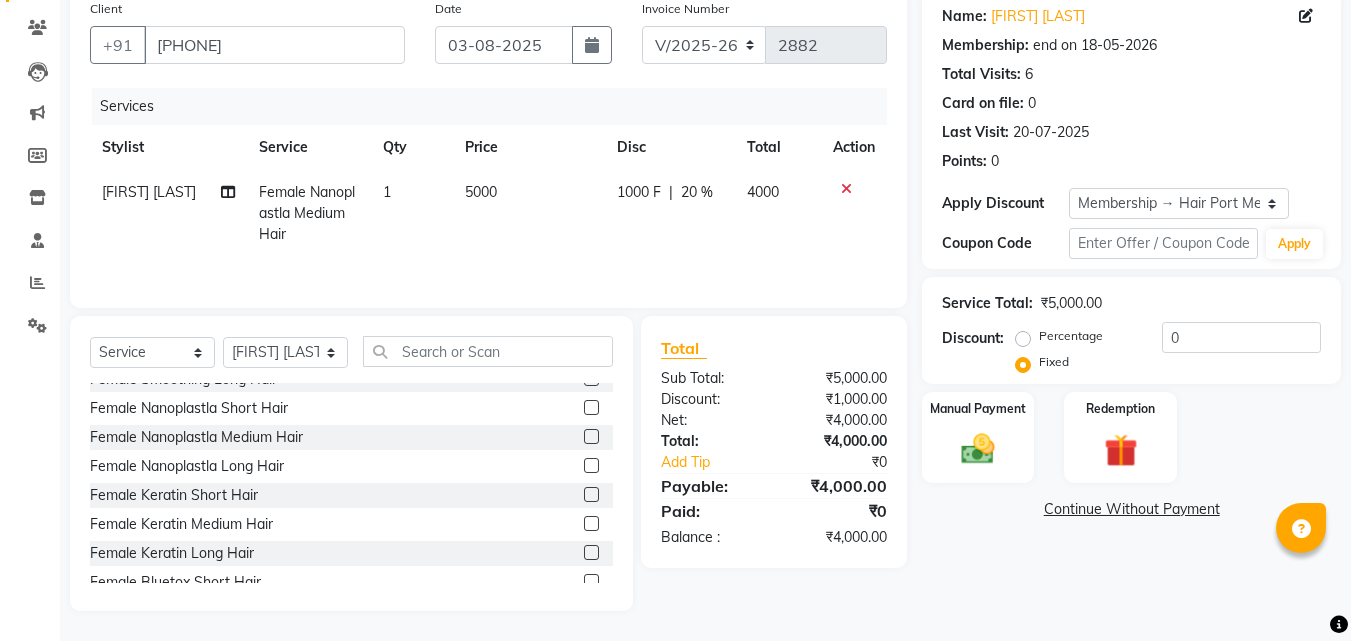 click on "Name: Kanchan Pawar  Membership: end on 18-05-2026 Total Visits:  6 Card on file:  0 Last Visit:   20-07-2025 Points:   0  Apply Discount Select Membership → Hair Port Membership Coupon Code Apply Service Total:  ₹5,000.00  Discount:  Percentage   Fixed  0 Manual Payment Redemption  Continue Without Payment" 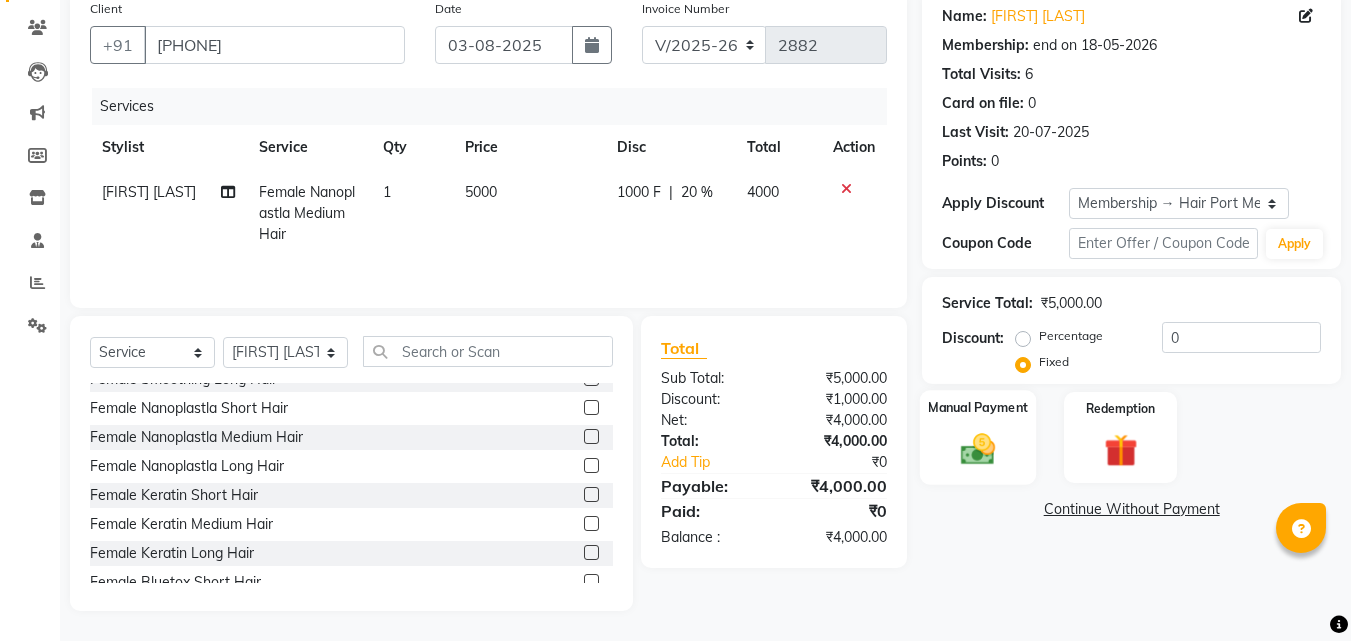 click 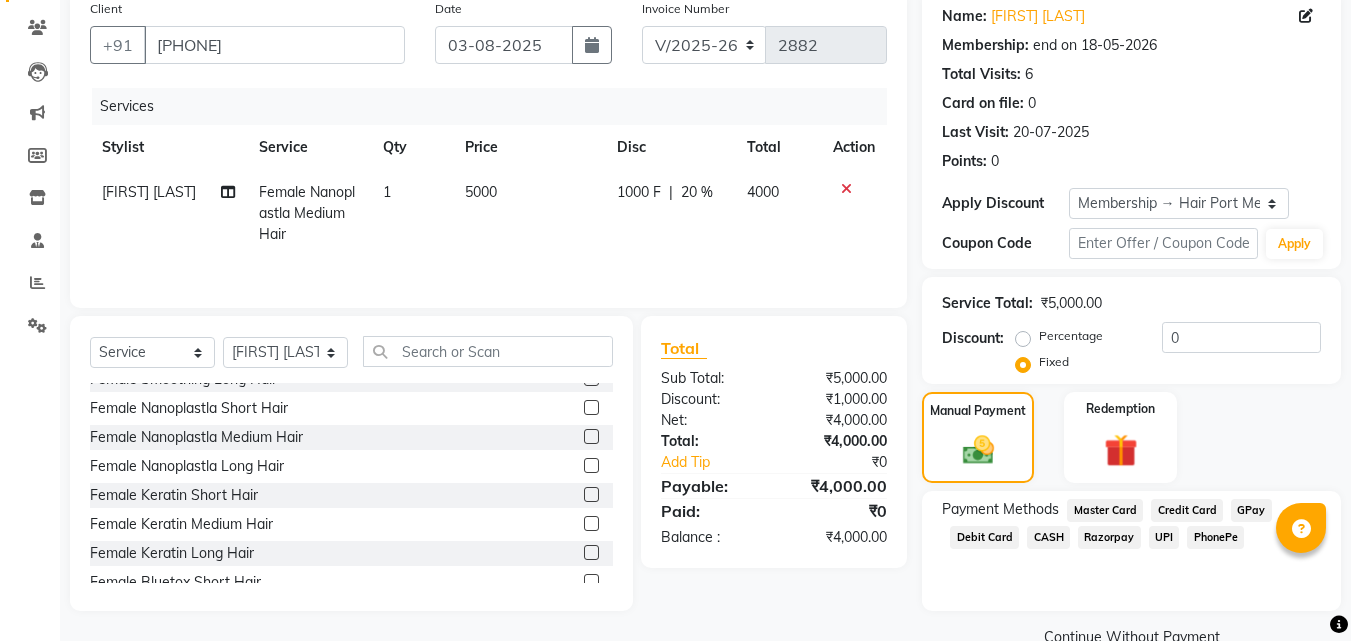 click on "PhonePe" 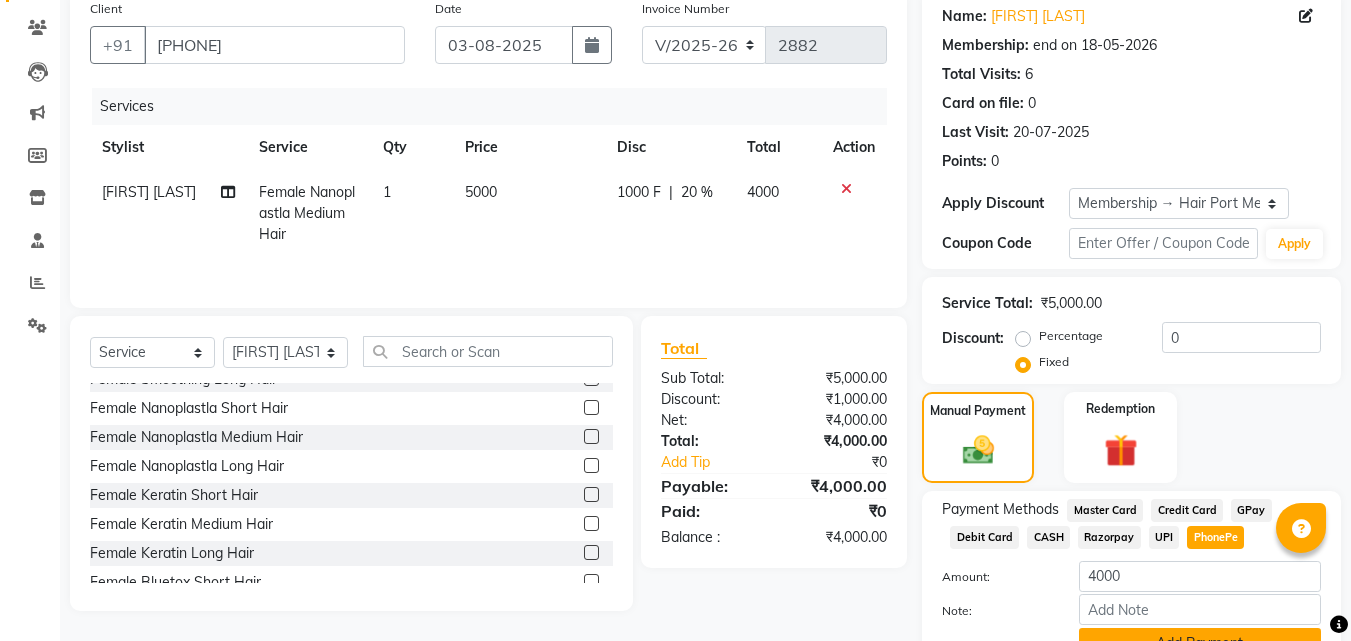 click on "Add Payment" 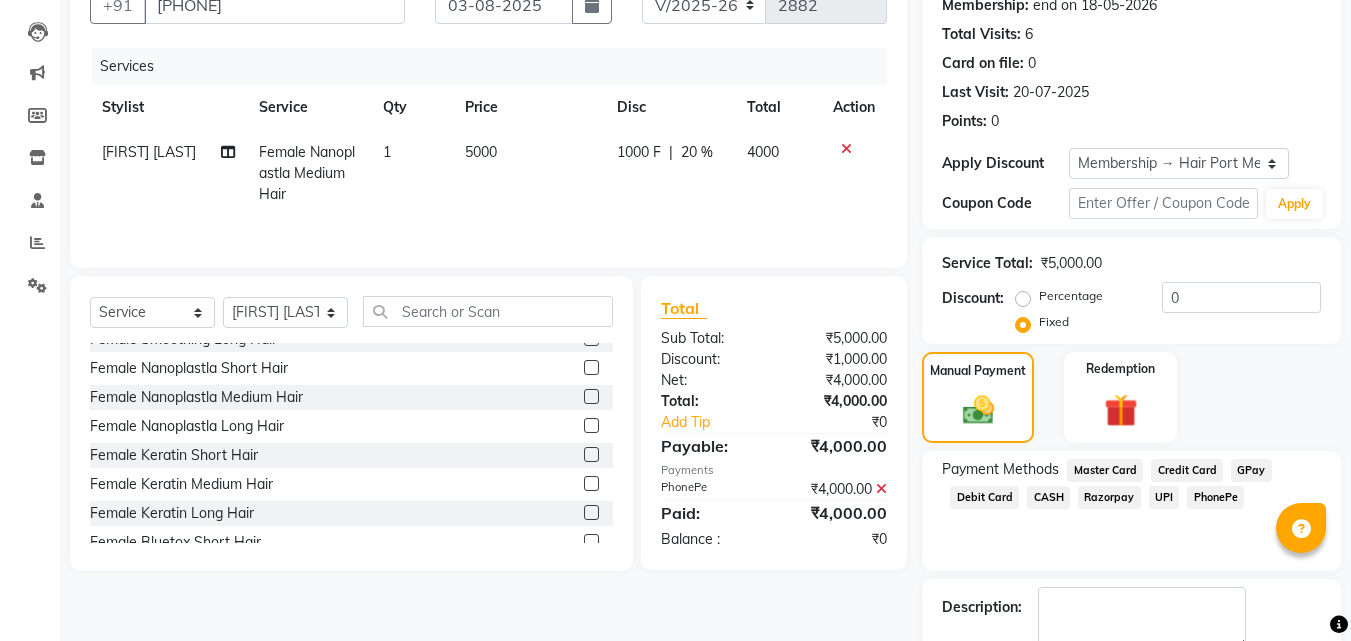 scroll, scrollTop: 314, scrollLeft: 0, axis: vertical 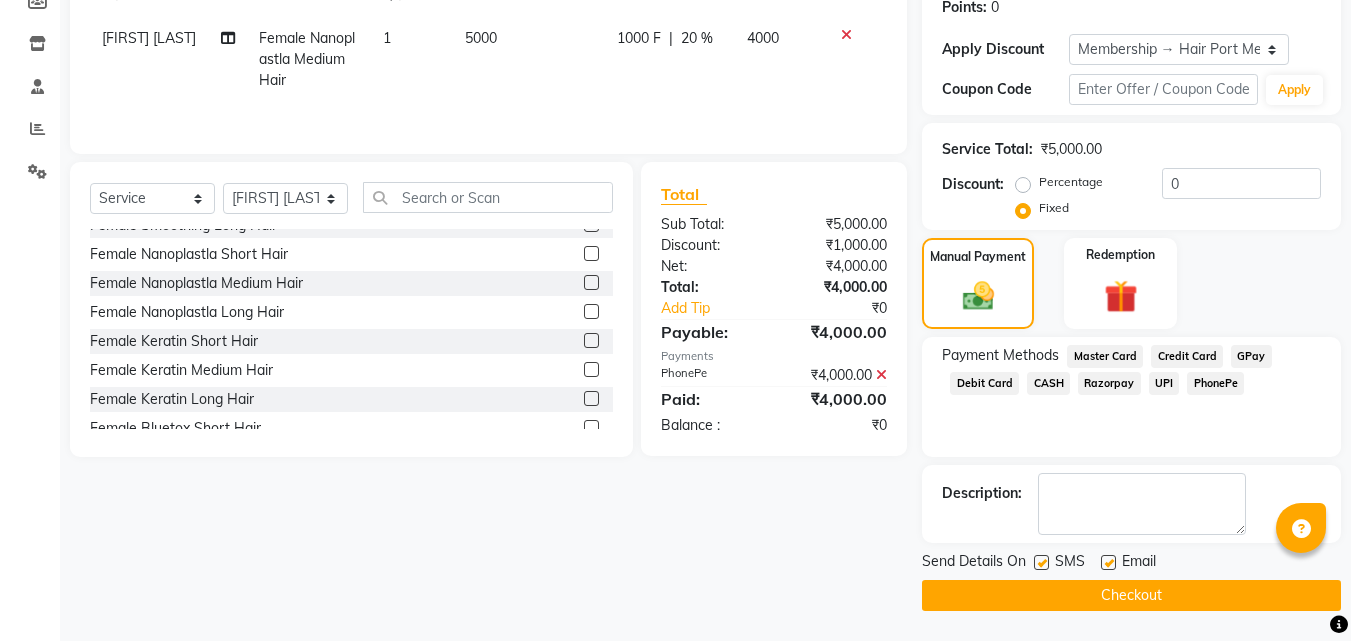 click on "Checkout" 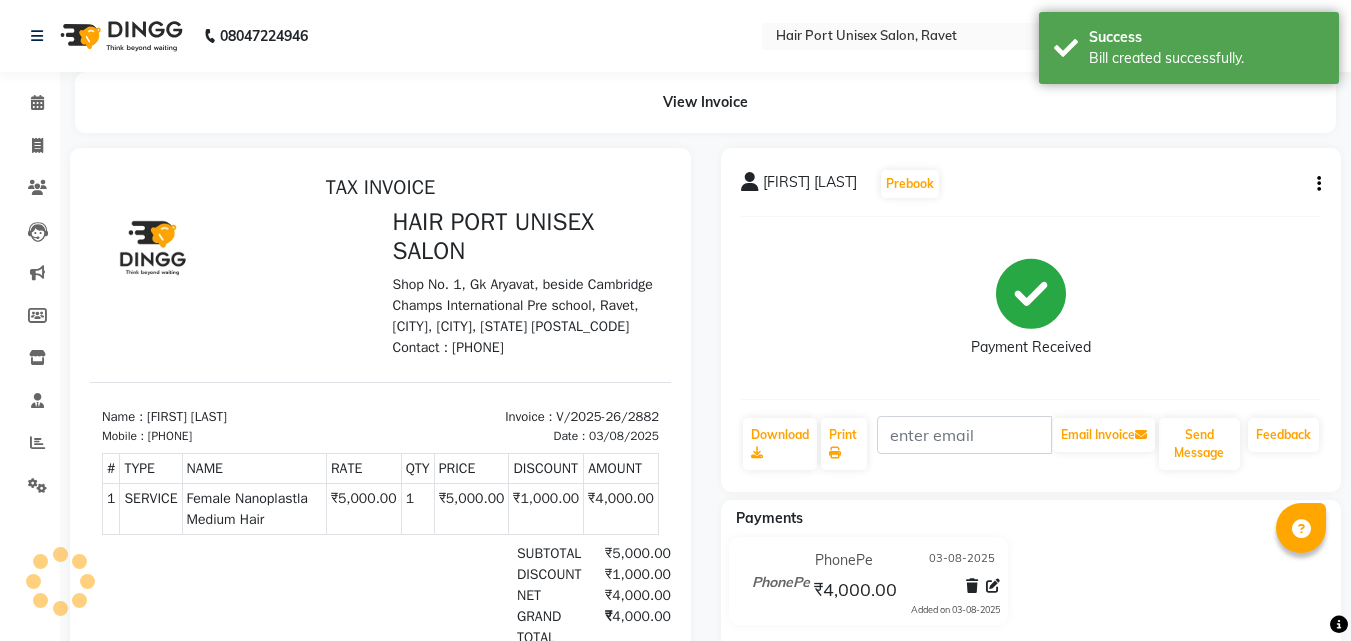 scroll, scrollTop: 0, scrollLeft: 0, axis: both 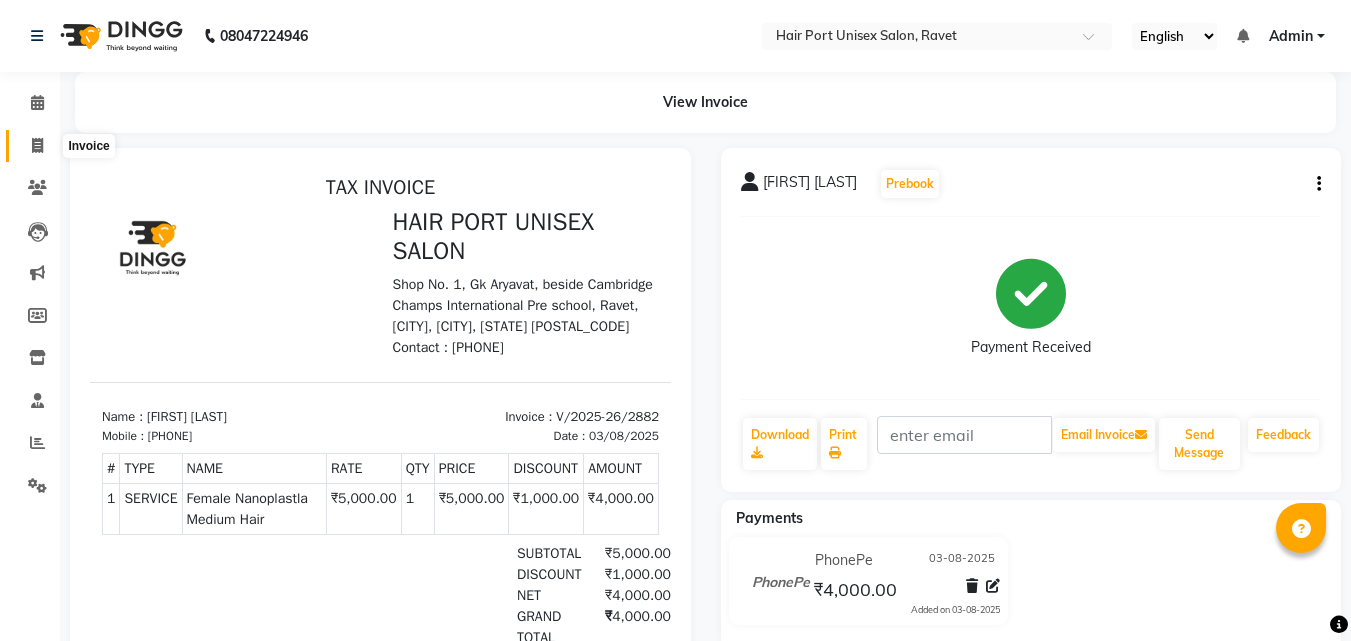 click 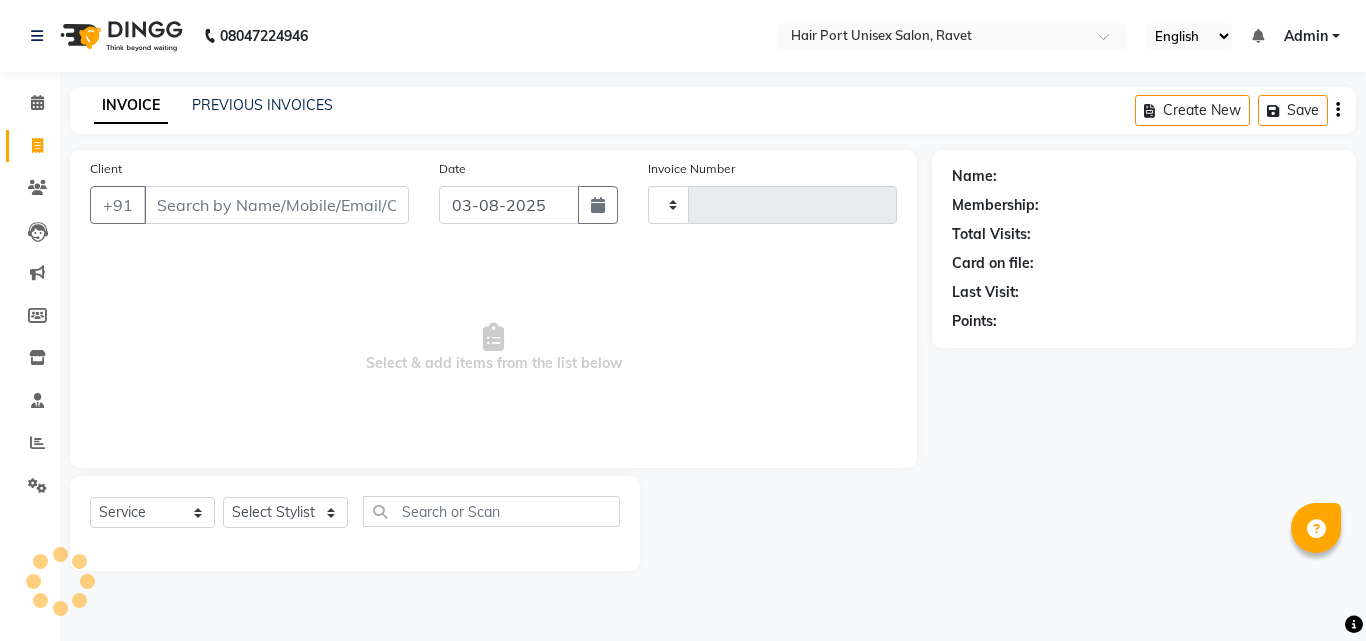 click on "Client" at bounding box center [276, 205] 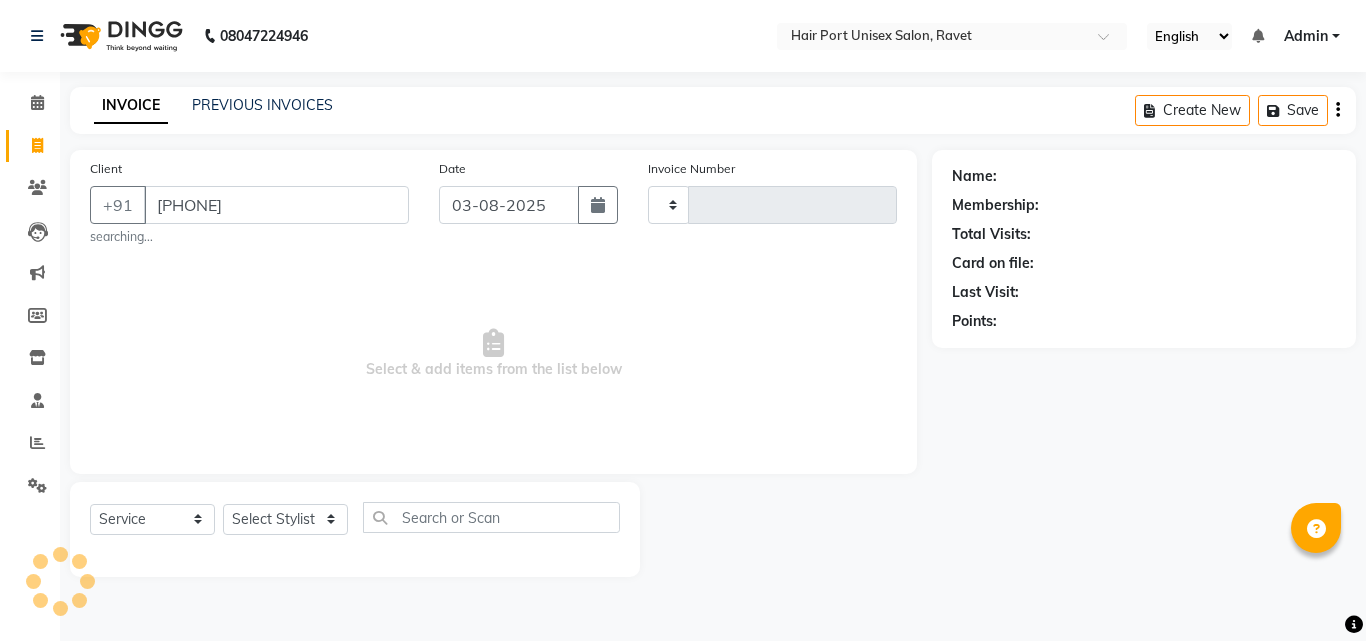 type on "8839035" 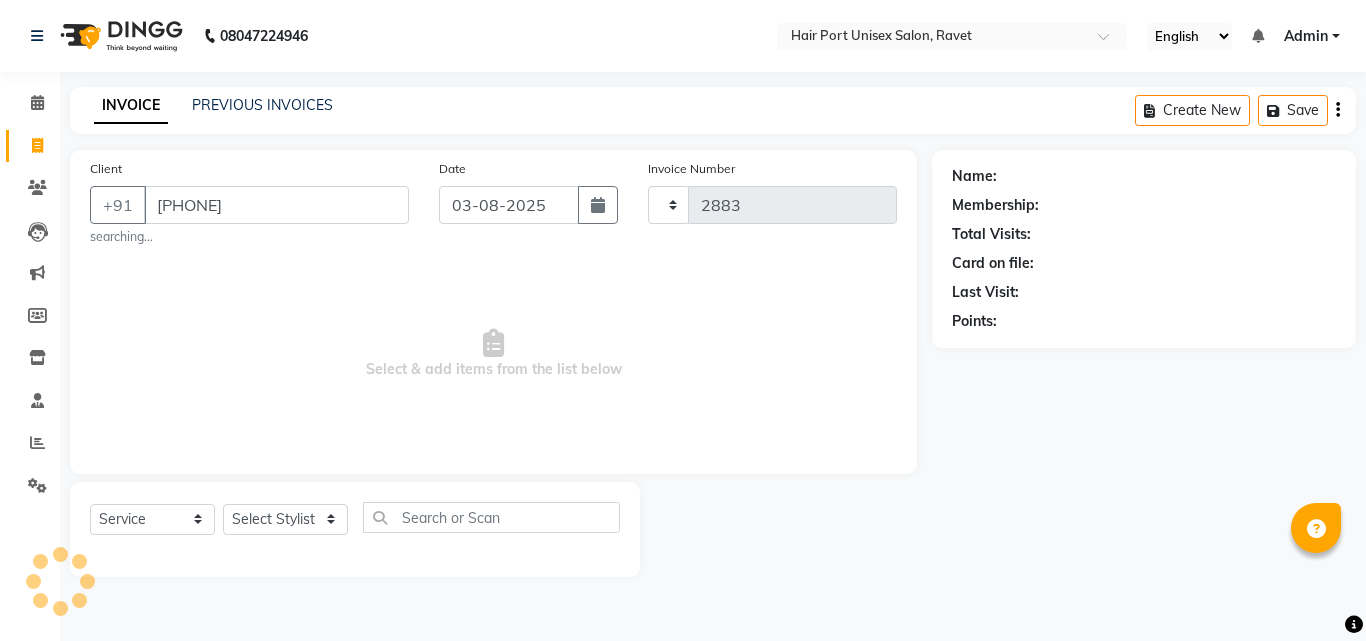 select on "7015" 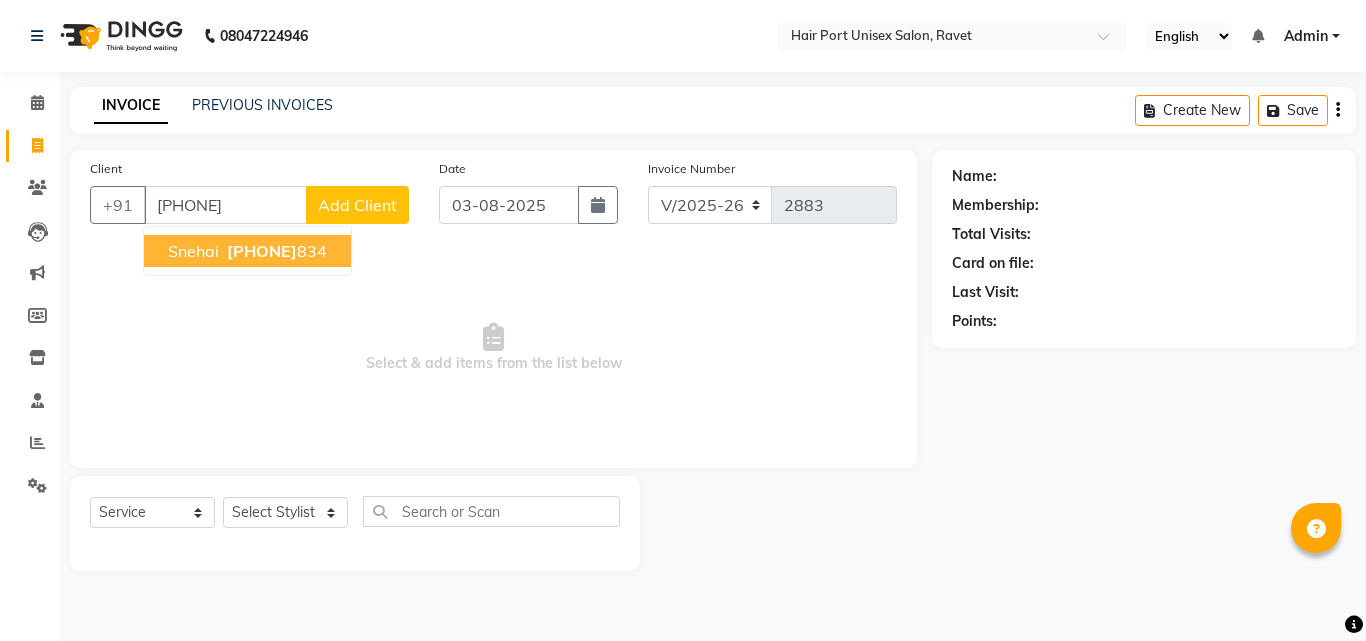 click on "snehai" at bounding box center (193, 251) 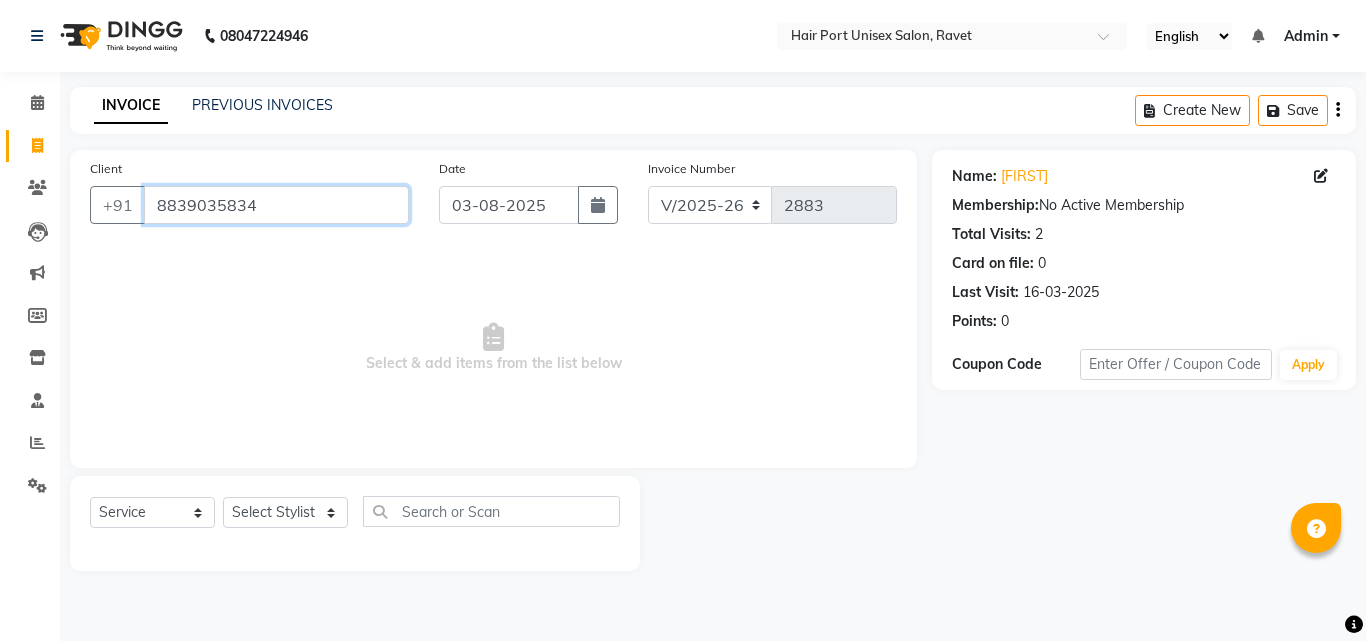 click on "8839035834" at bounding box center (276, 205) 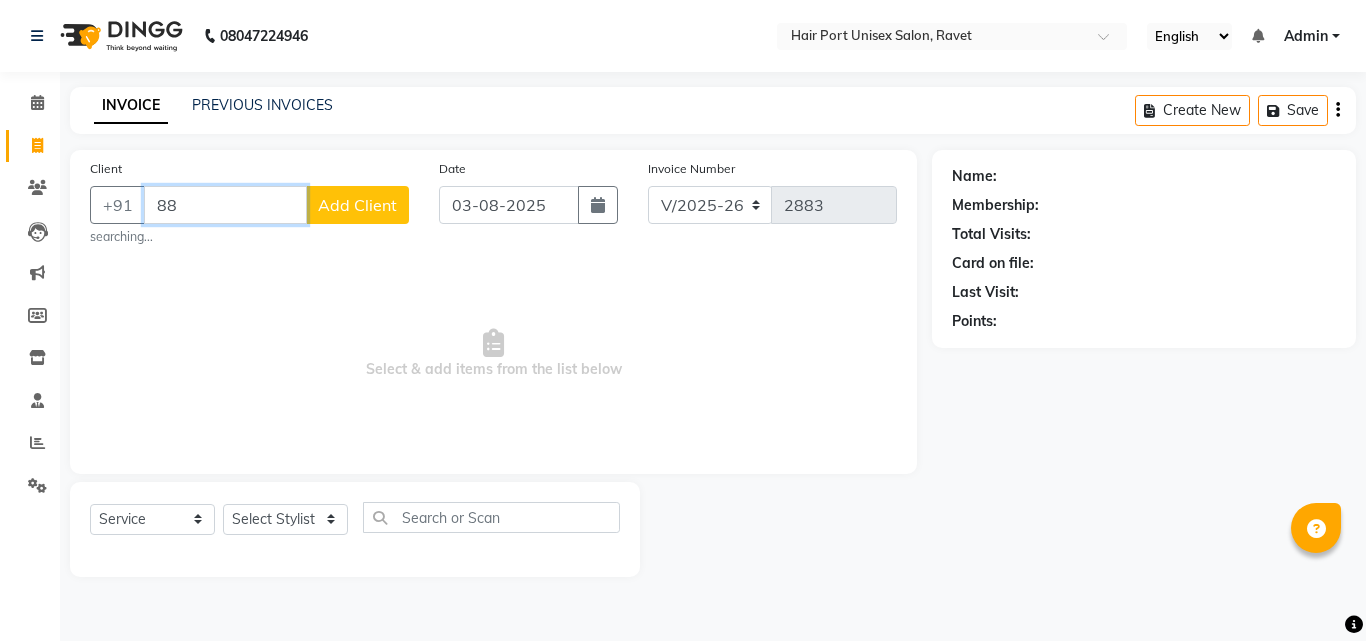 type on "8" 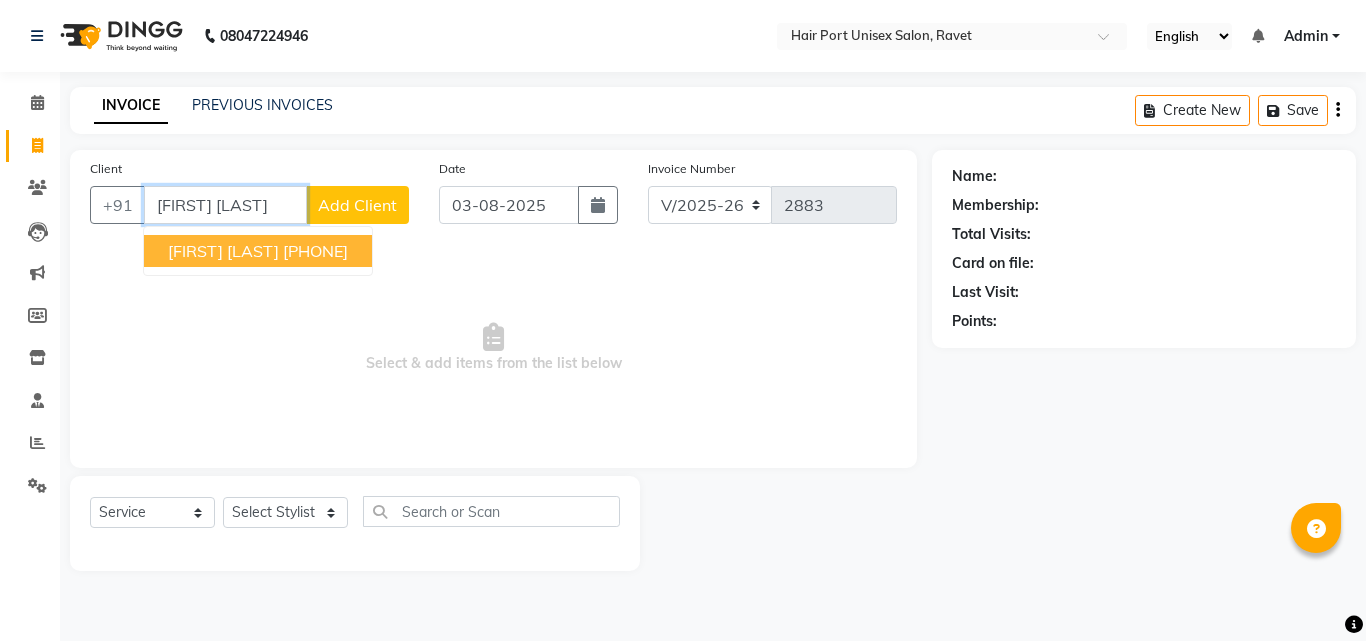 click on "snehal katwe" at bounding box center (223, 251) 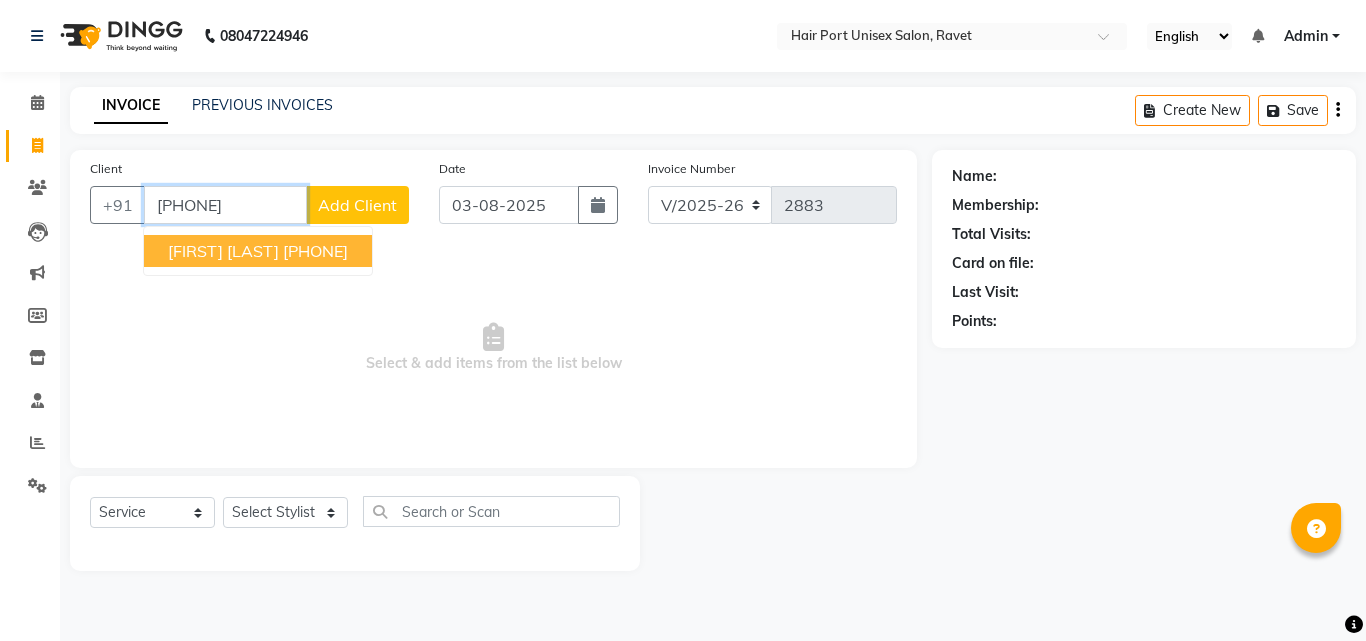 type on "8871291624" 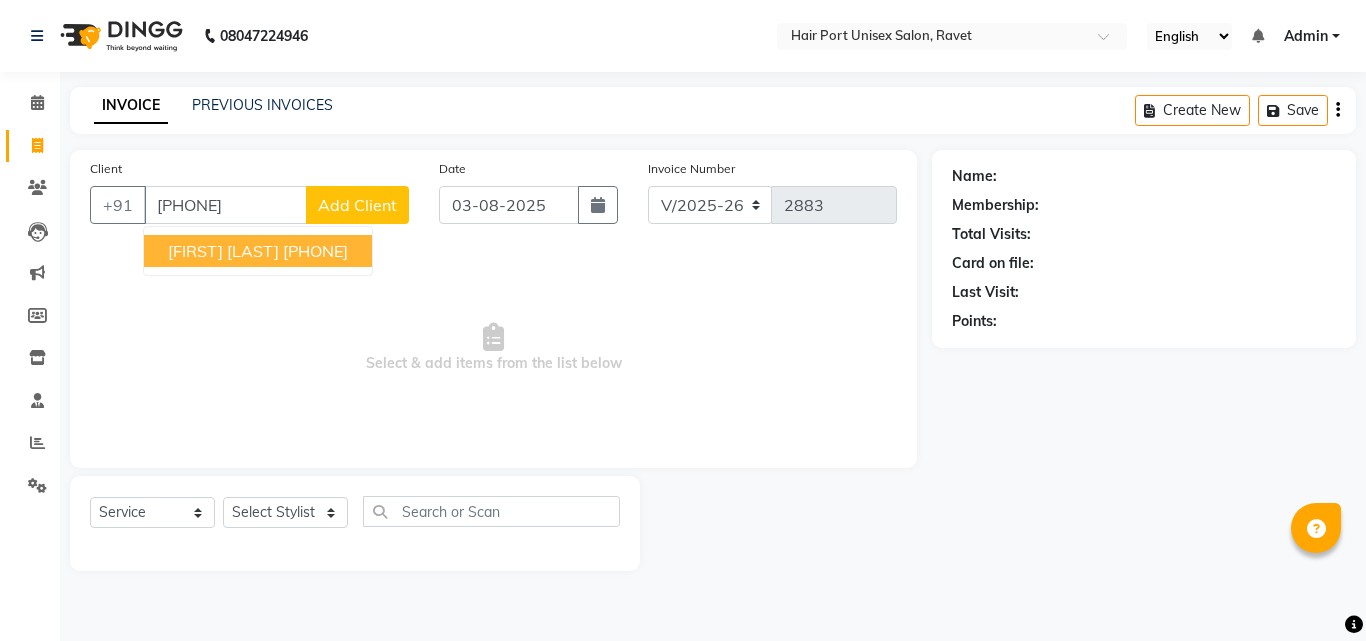 select on "1: Object" 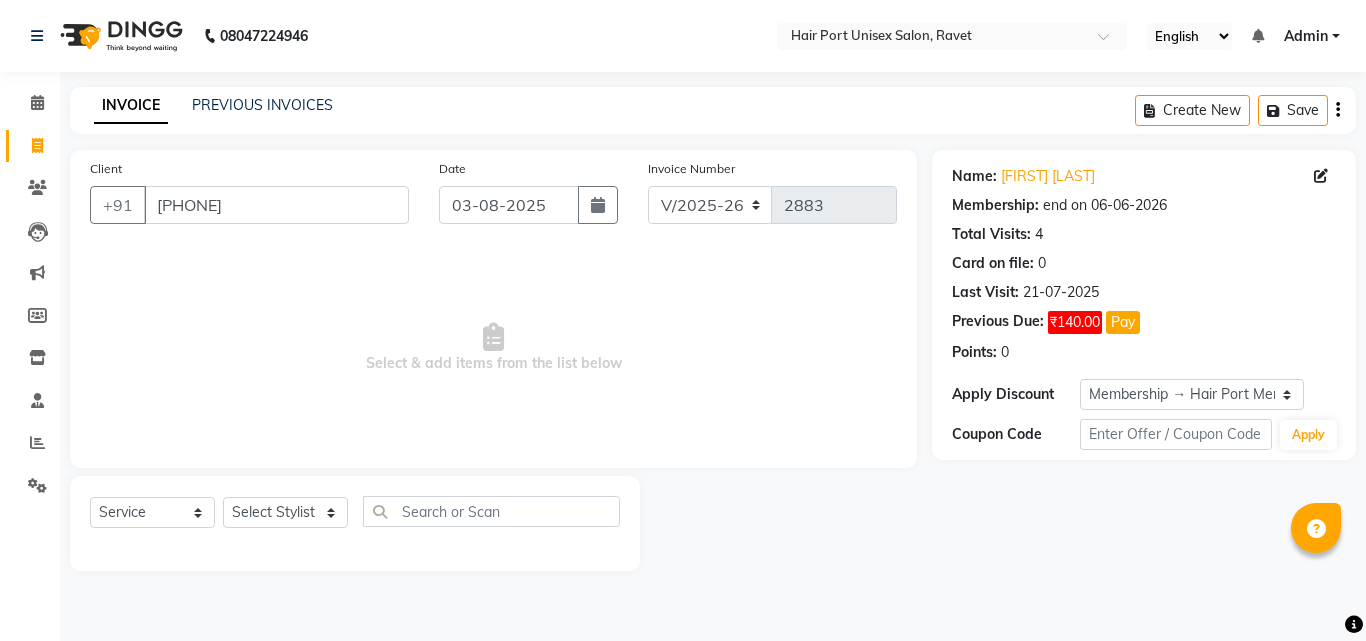drag, startPoint x: 261, startPoint y: 257, endPoint x: 221, endPoint y: 270, distance: 42.059483 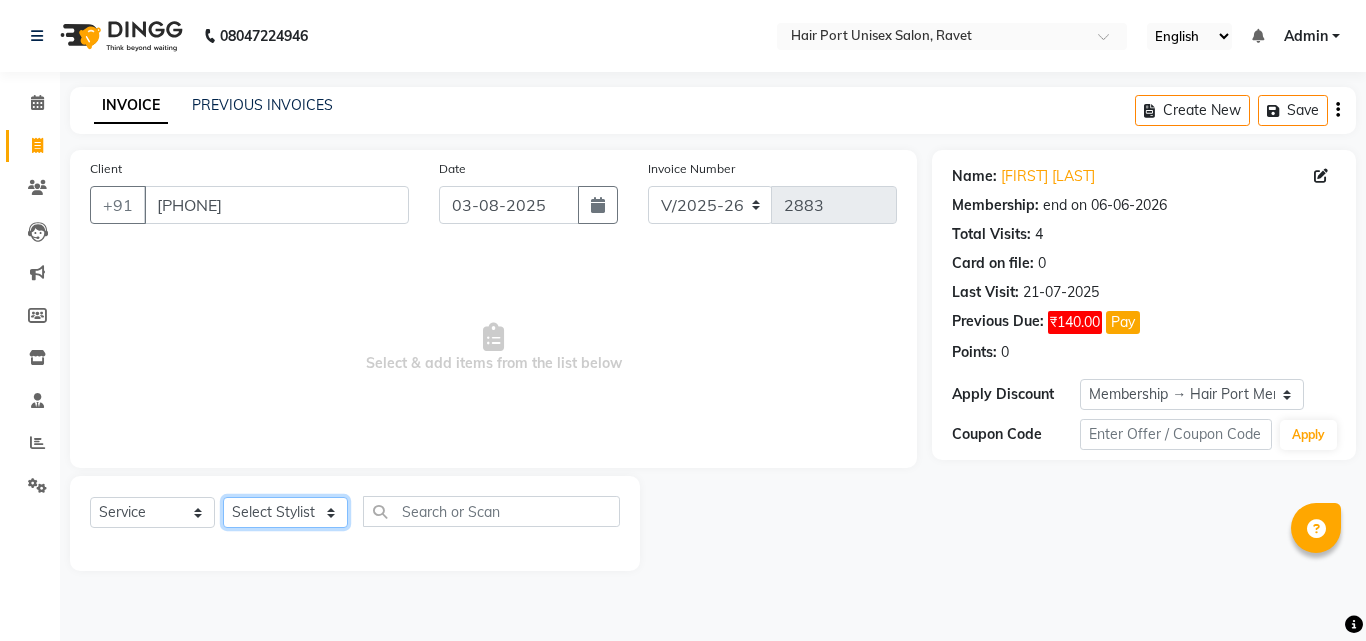 click on "Select Stylist Anushaka Parihar  Esmail Gufran Jyoti Disale Netaji Vishwanath Suryavanshi Rupali  Tanaji Vishwanath Suryavanshi Vinod Mane" 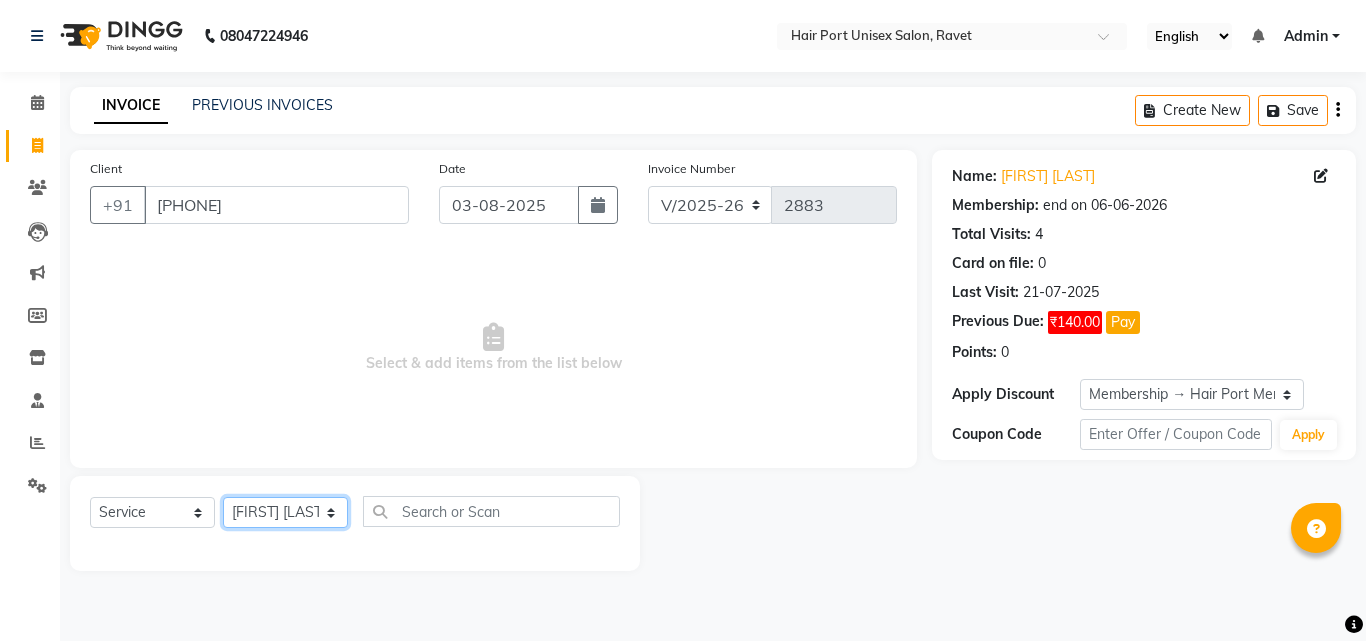 click on "Select Stylist Anushaka Parihar  Esmail Gufran Jyoti Disale Netaji Vishwanath Suryavanshi Rupali  Tanaji Vishwanath Suryavanshi Vinod Mane" 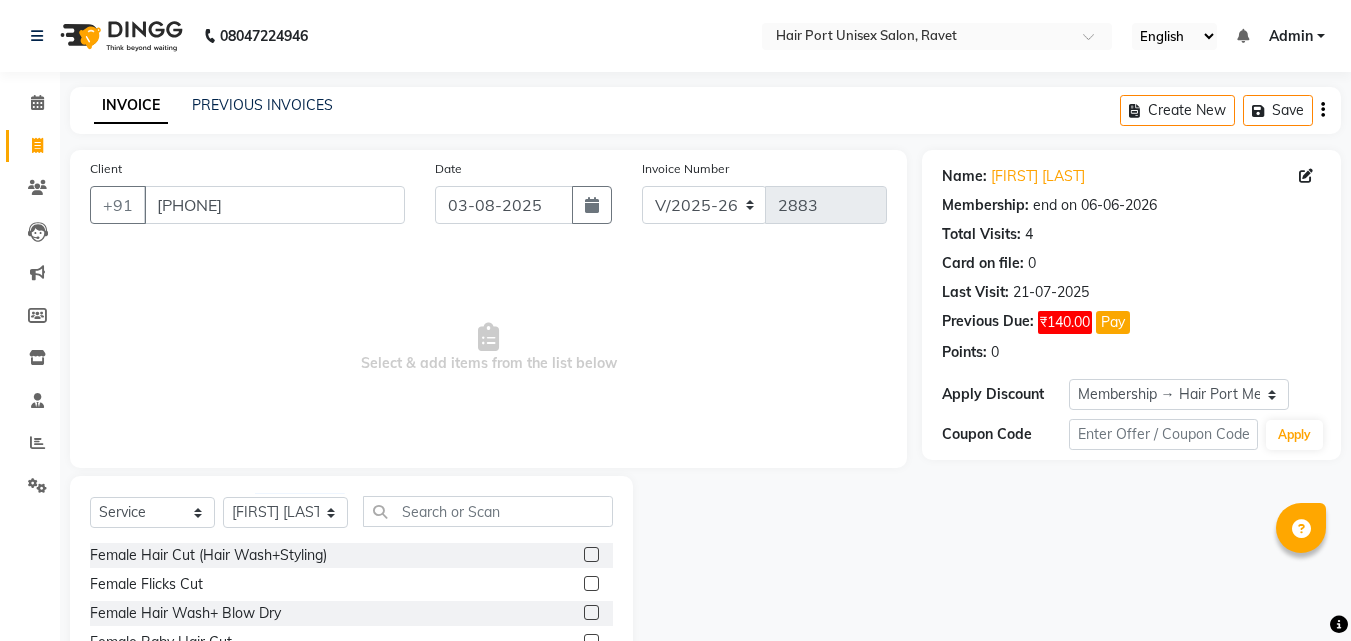 click 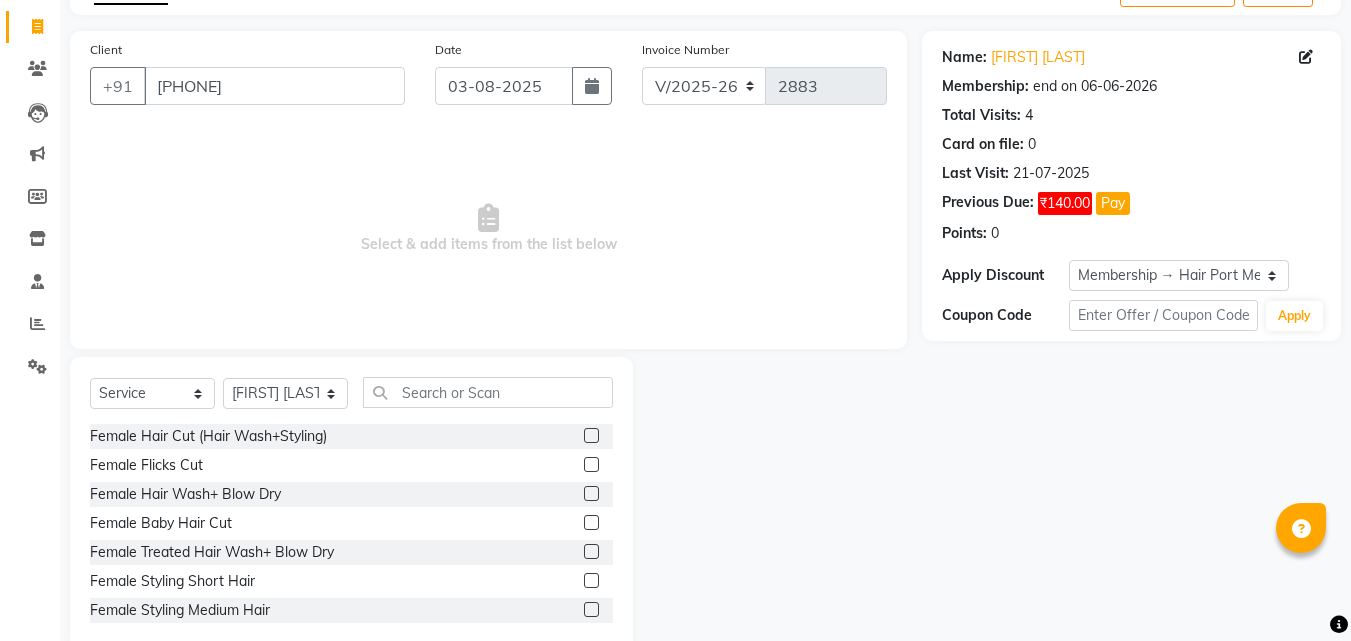 scroll, scrollTop: 160, scrollLeft: 0, axis: vertical 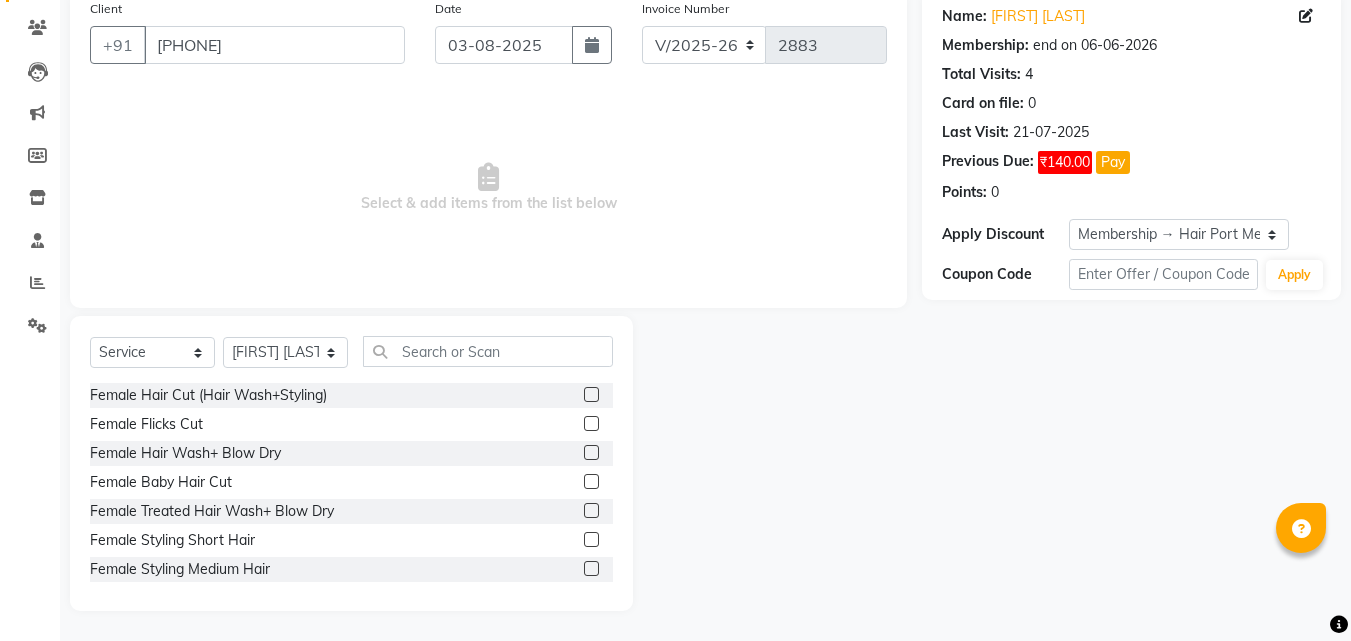 click 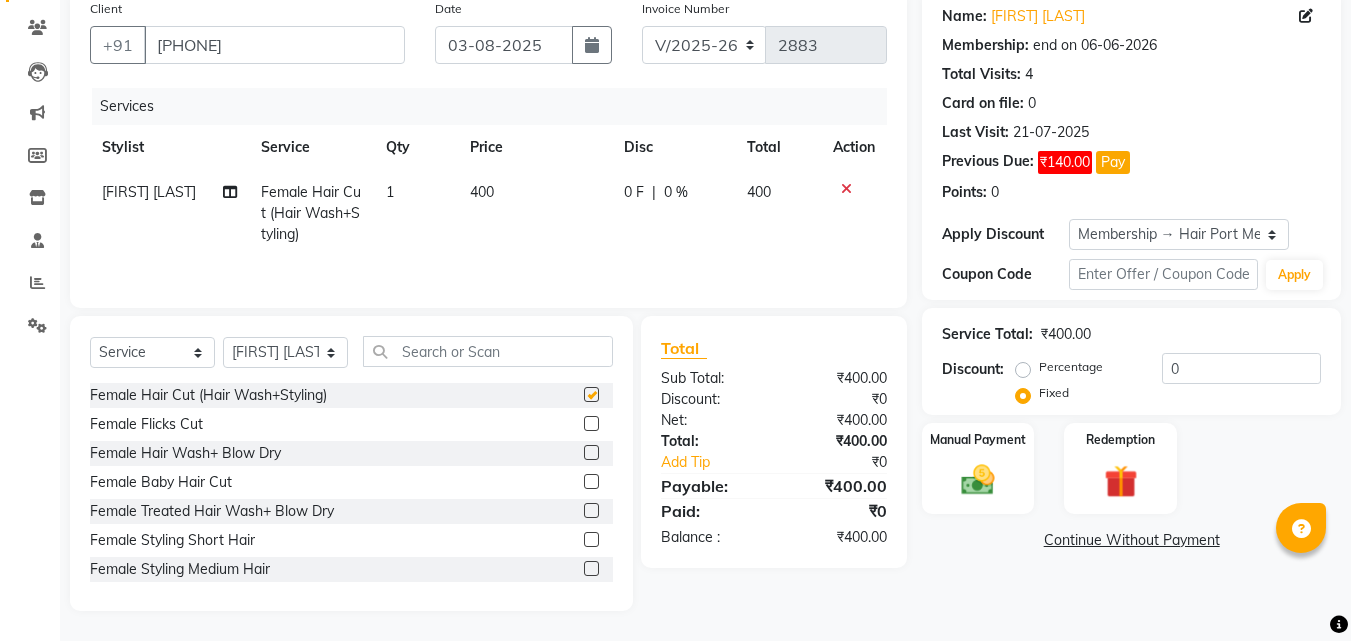 checkbox on "false" 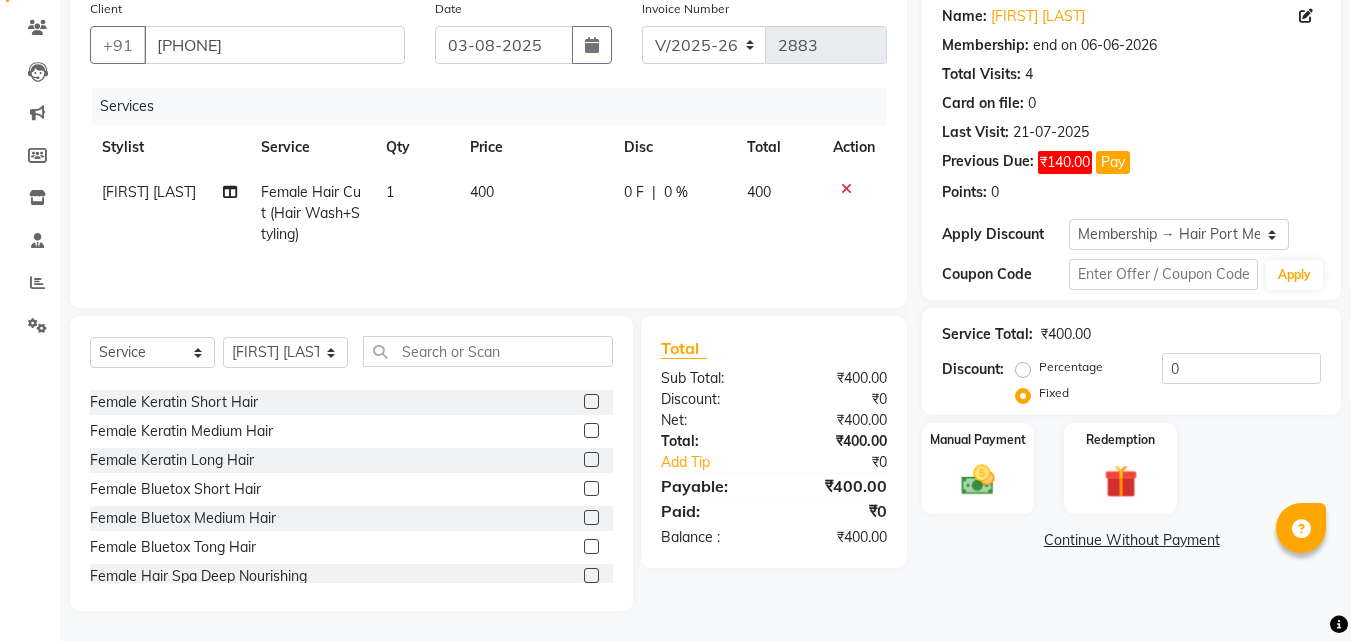 scroll, scrollTop: 600, scrollLeft: 0, axis: vertical 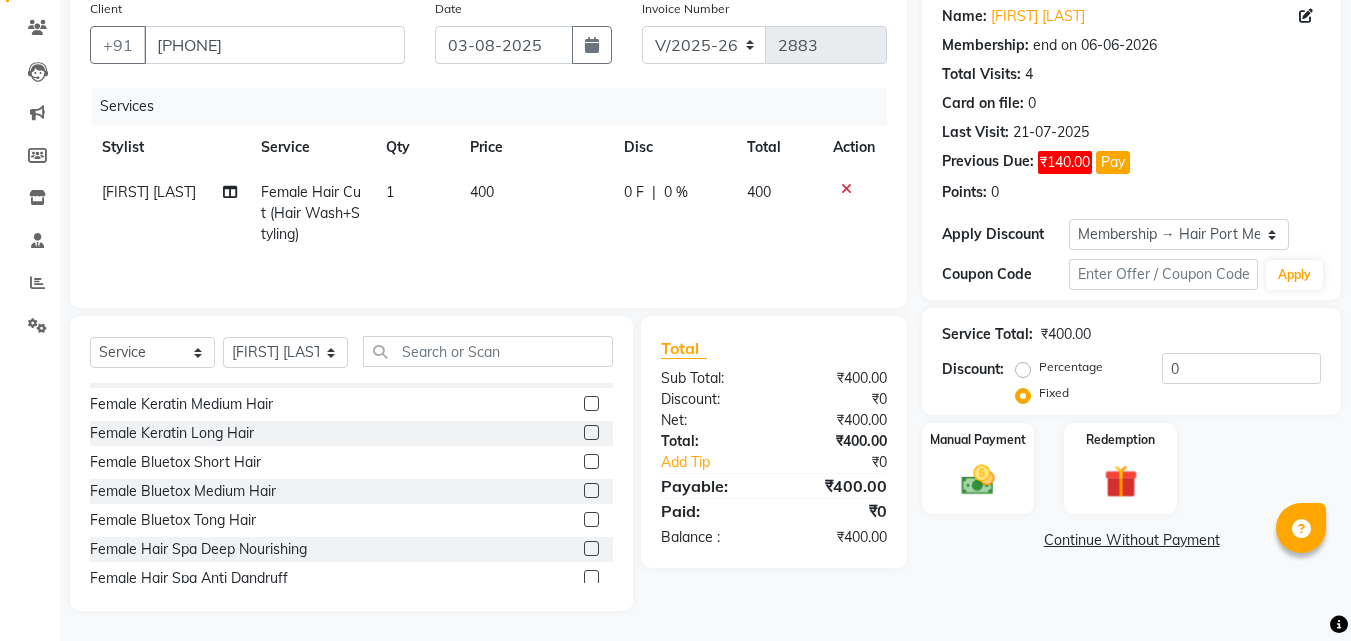 click 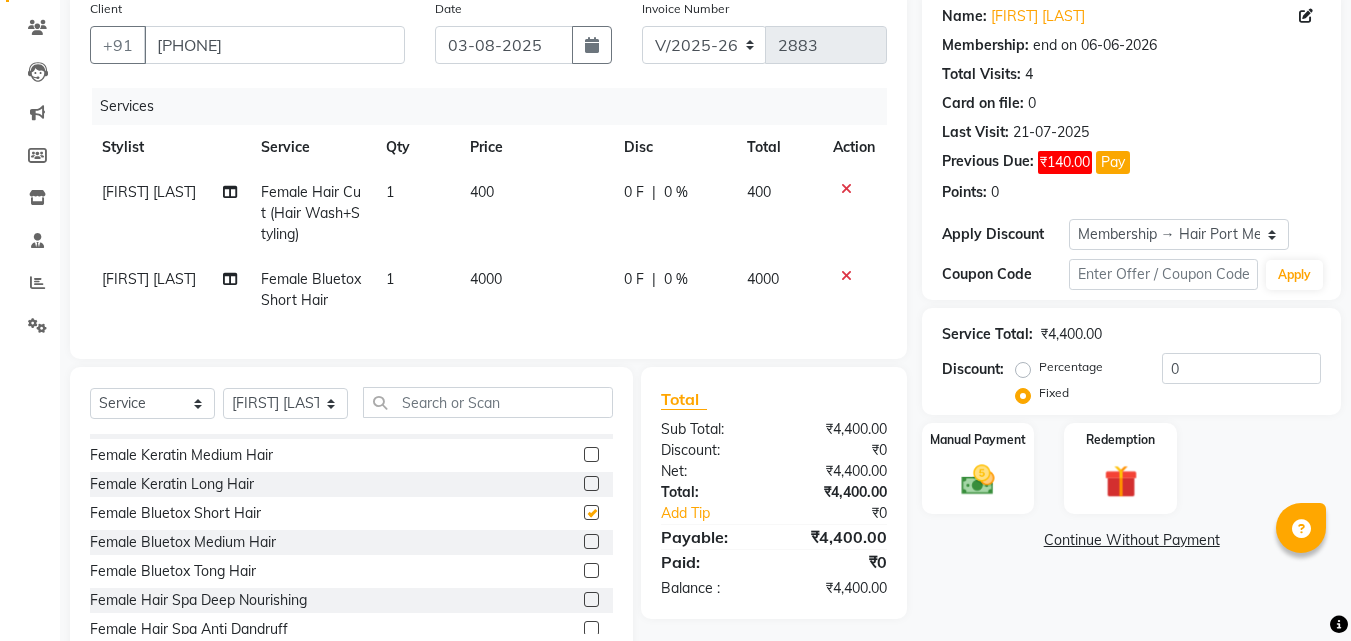 checkbox on "false" 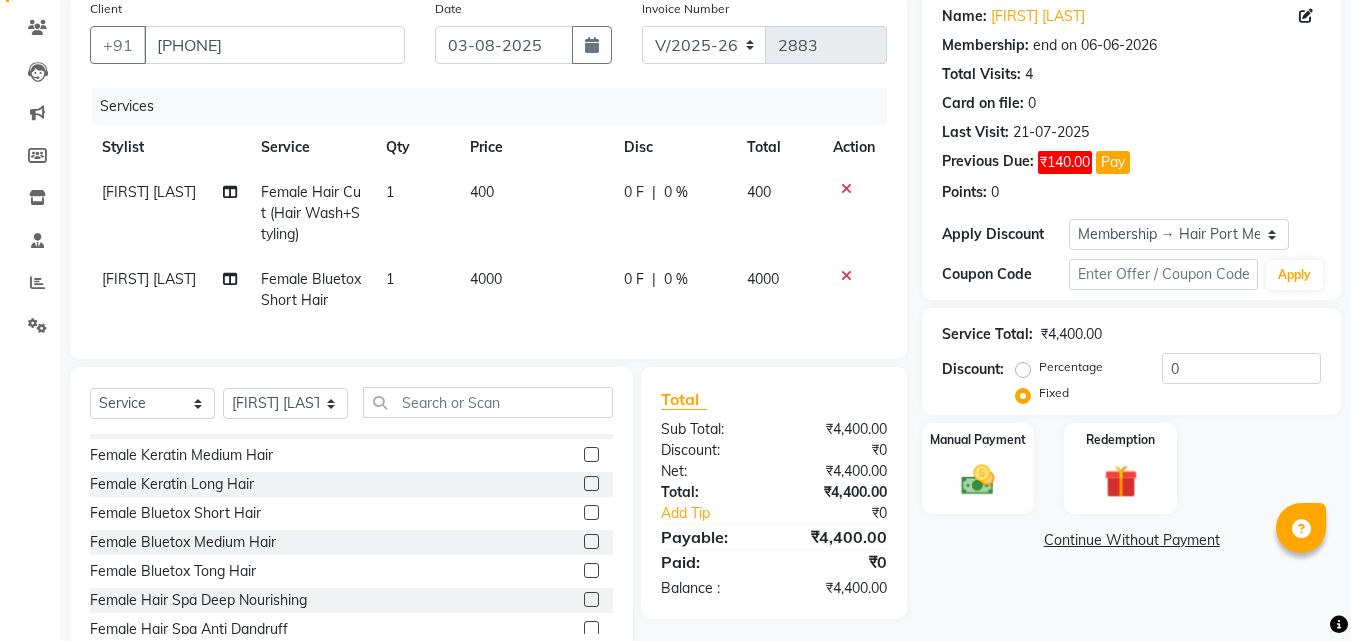 click on "400" 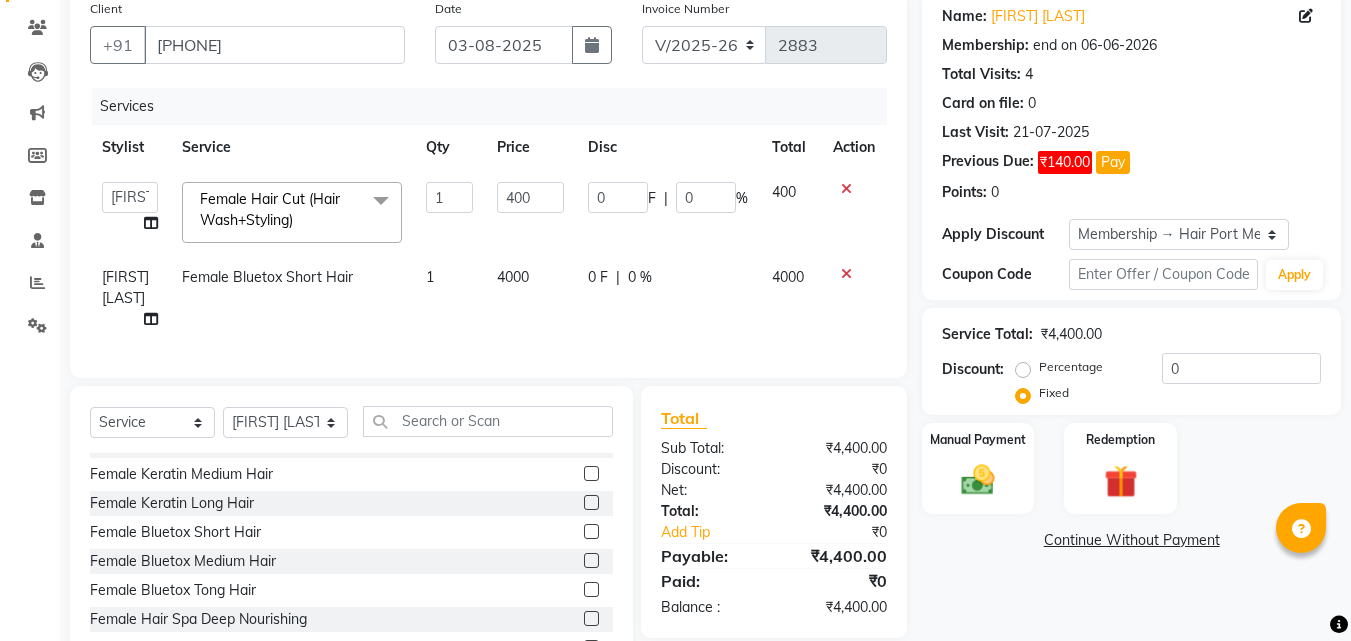 click on "4000" 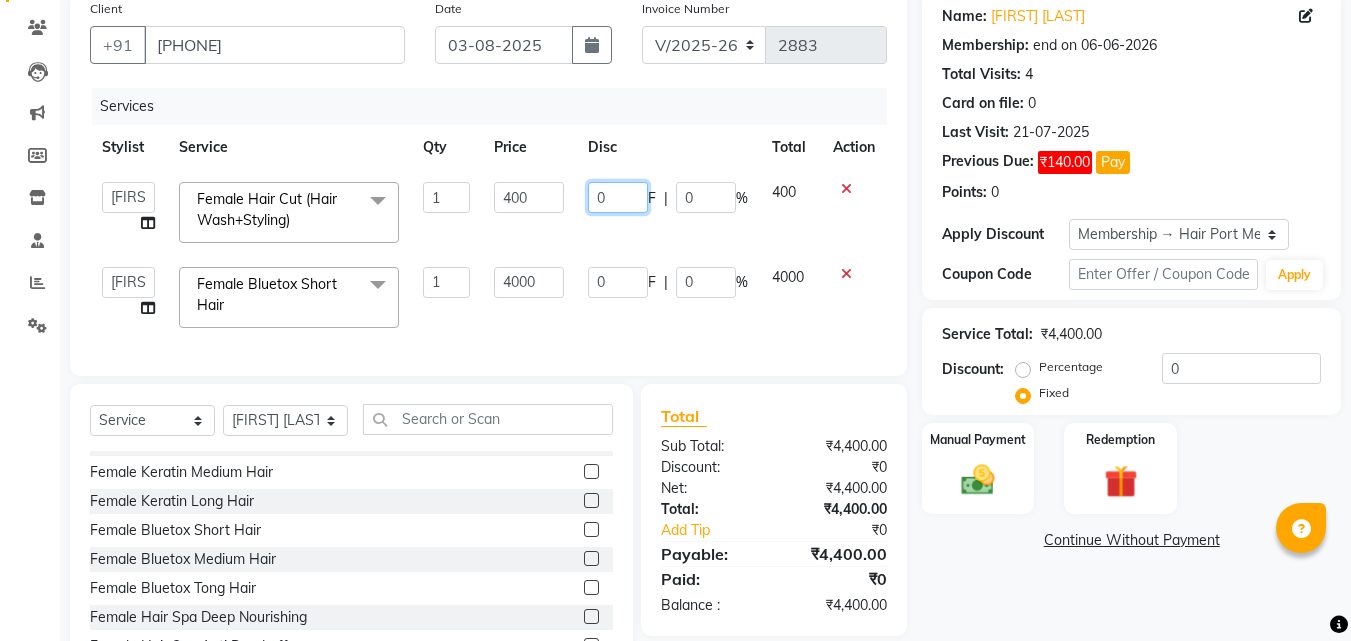 click on "0" 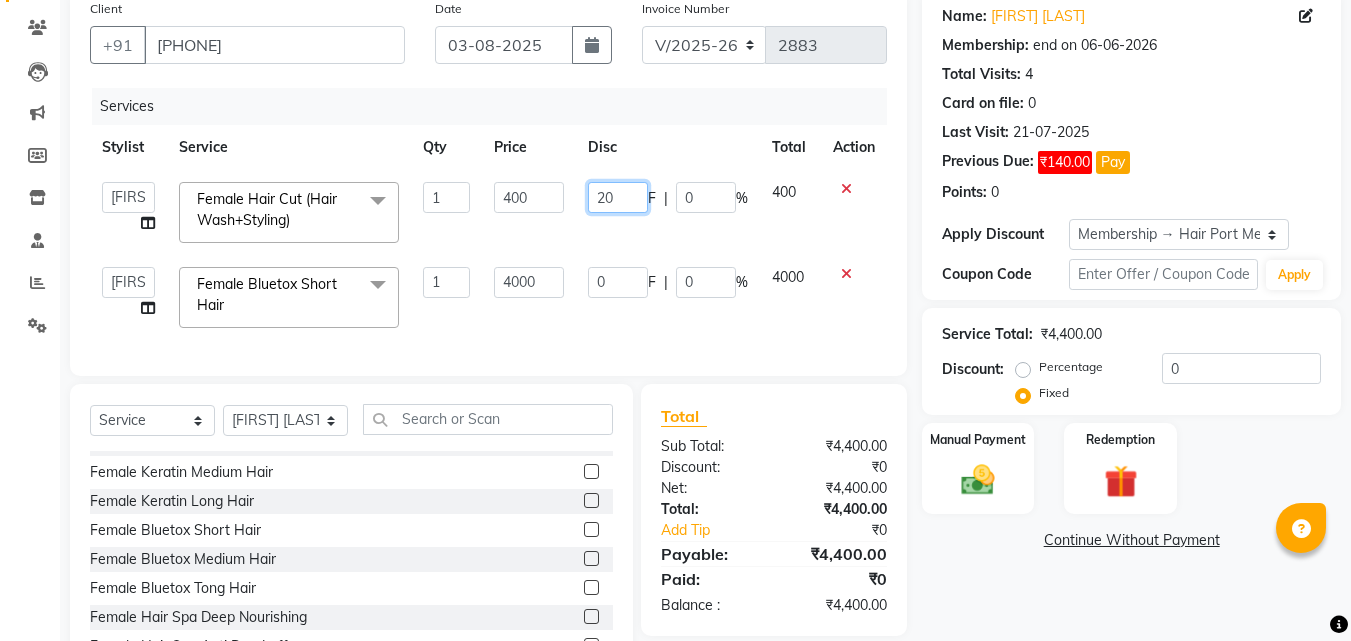 type on "200" 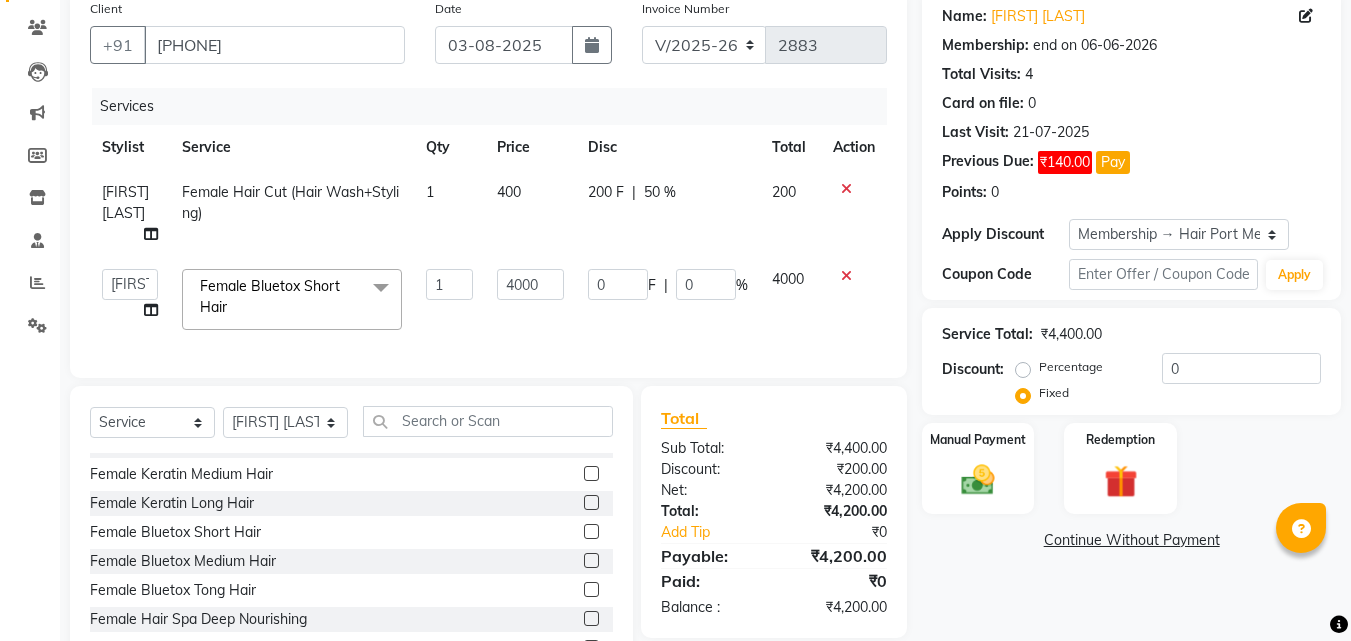 click on "0 F | 0 %" 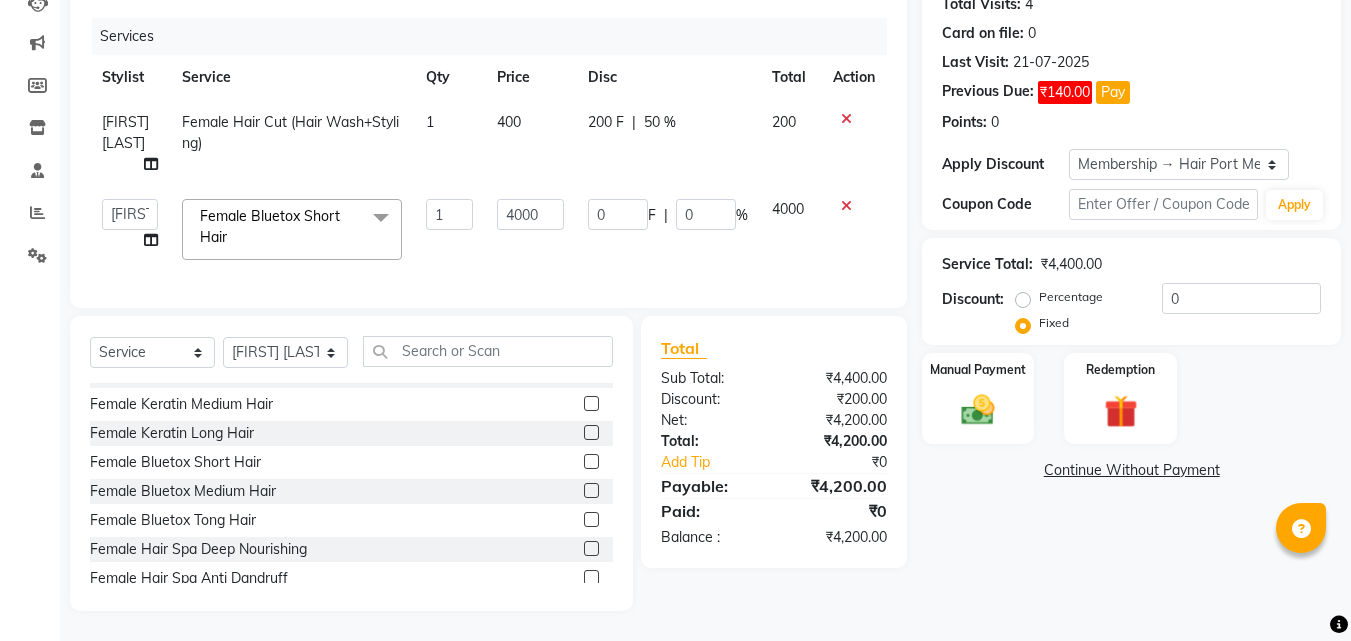 scroll, scrollTop: 266, scrollLeft: 0, axis: vertical 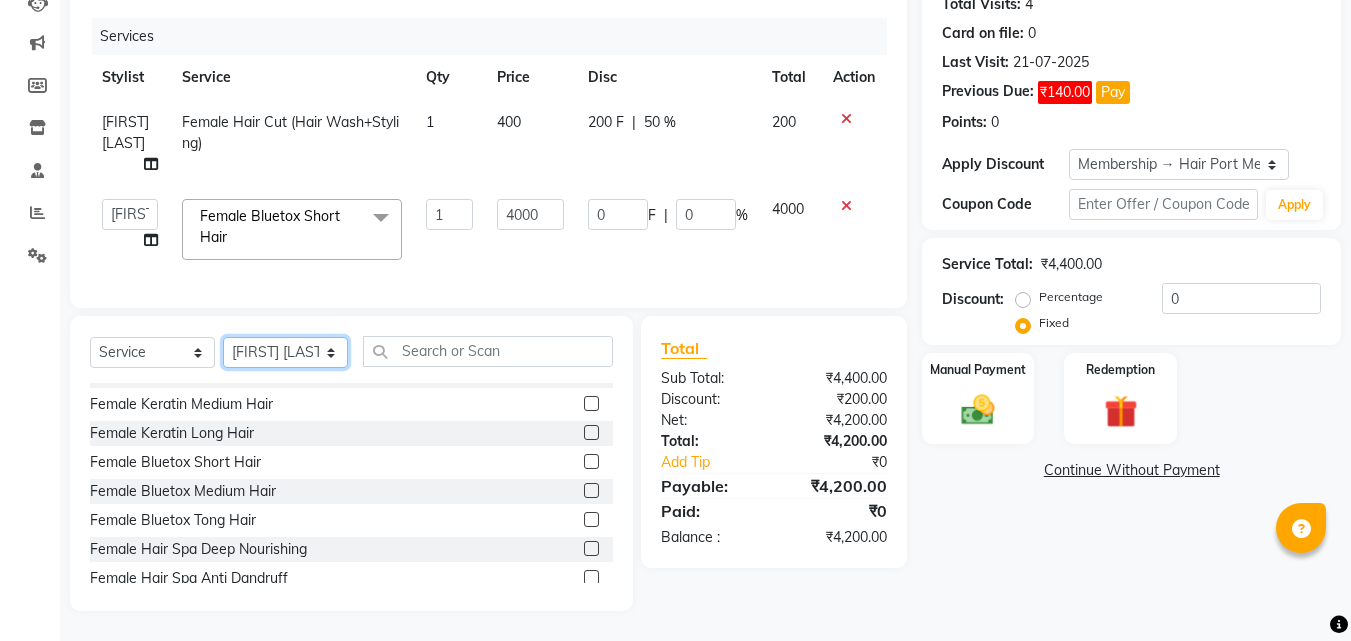 click on "Select Stylist Anushaka Parihar  Esmail Gufran Jyoti Disale Netaji Vishwanath Suryavanshi Rupali  Tanaji Vishwanath Suryavanshi Vinod Mane" 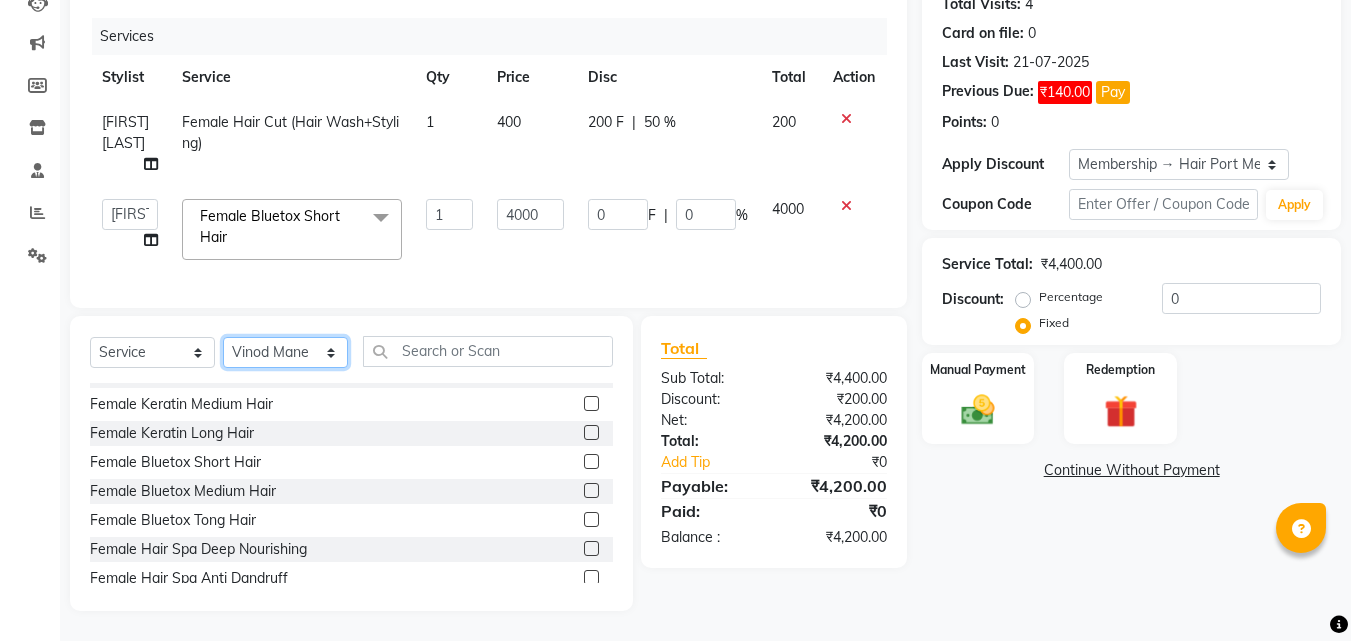 click on "Select Stylist Anushaka Parihar  Esmail Gufran Jyoti Disale Netaji Vishwanath Suryavanshi Rupali  Tanaji Vishwanath Suryavanshi Vinod Mane" 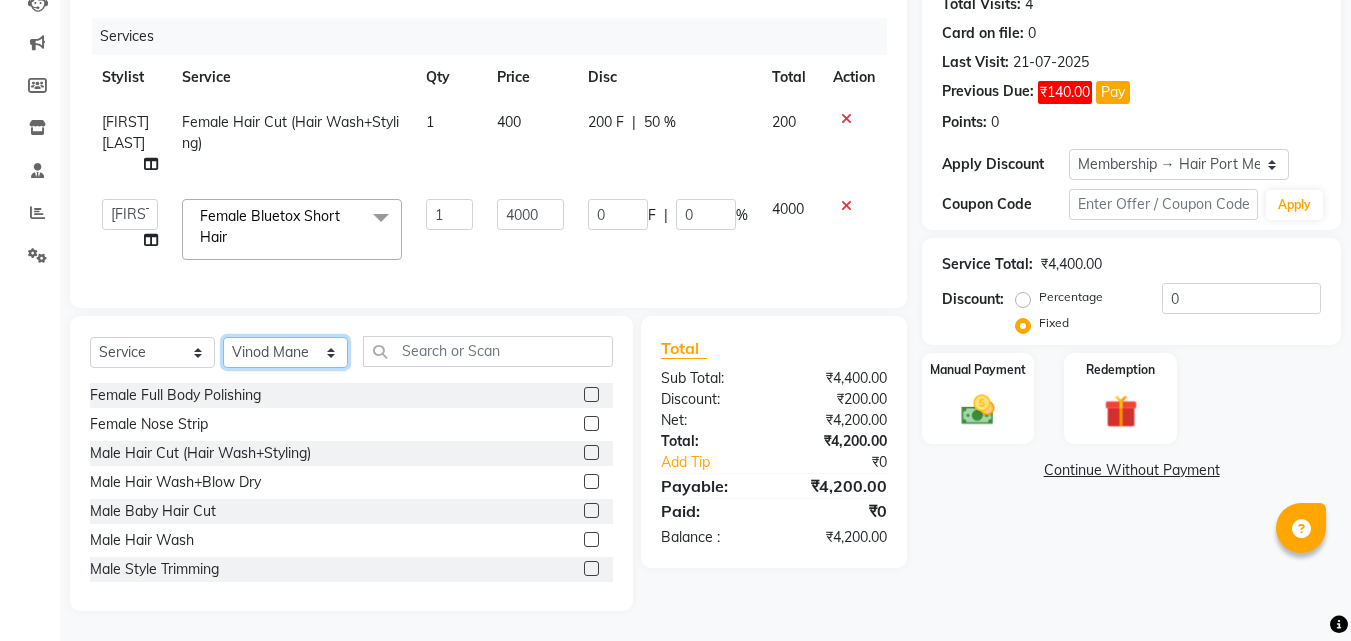 scroll, scrollTop: 3520, scrollLeft: 0, axis: vertical 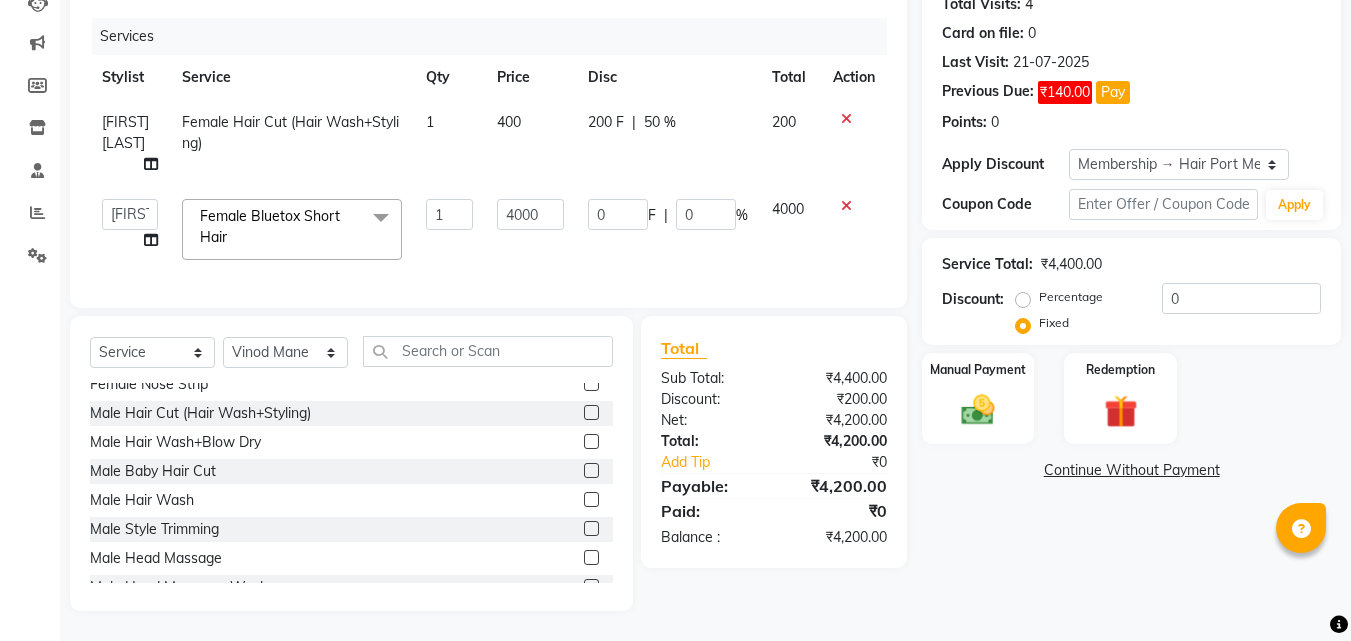 click 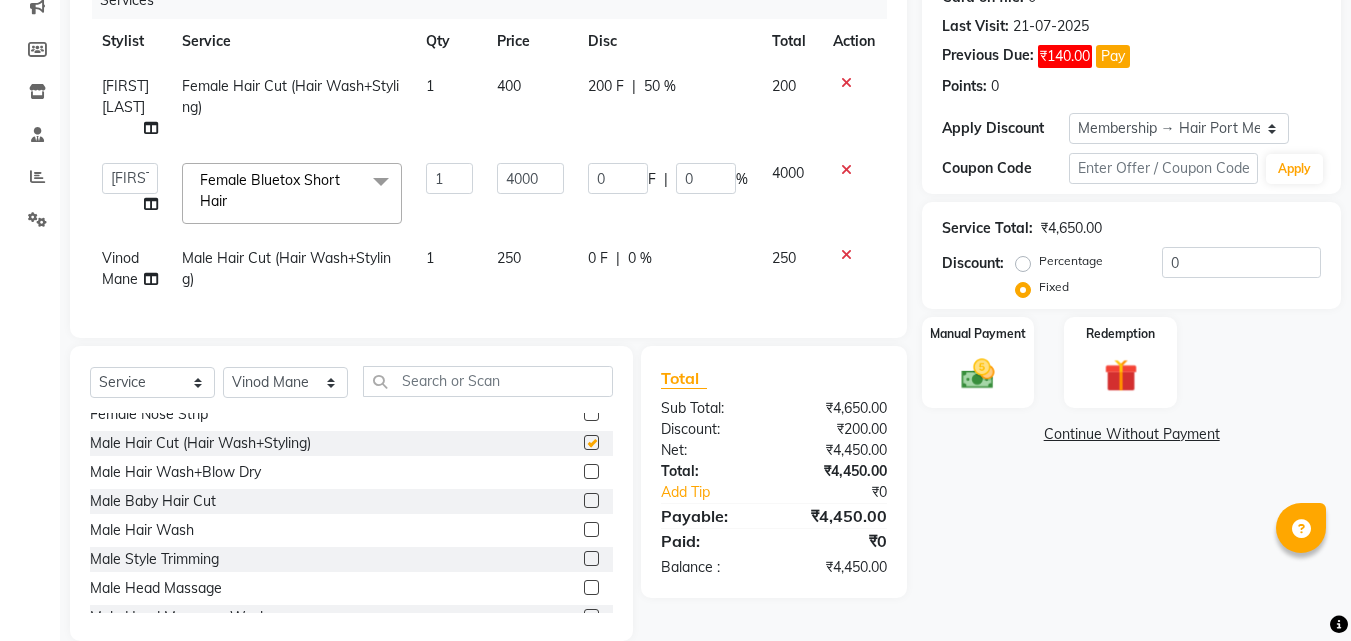 checkbox on "false" 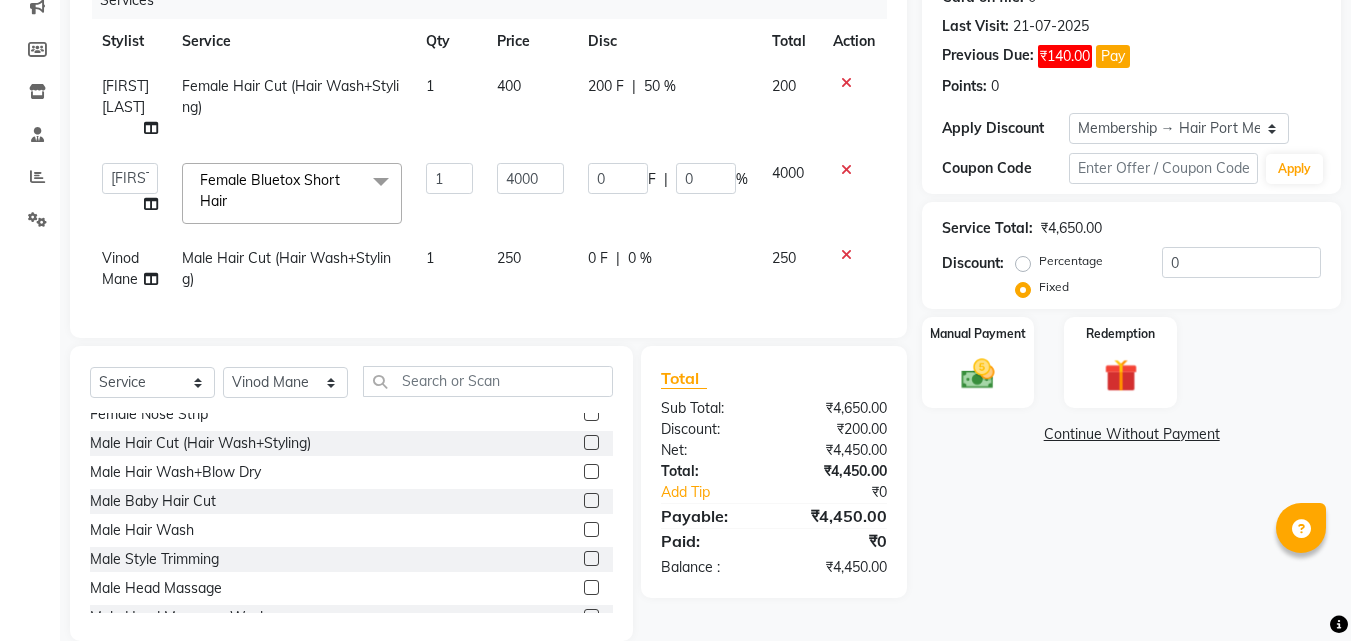 click 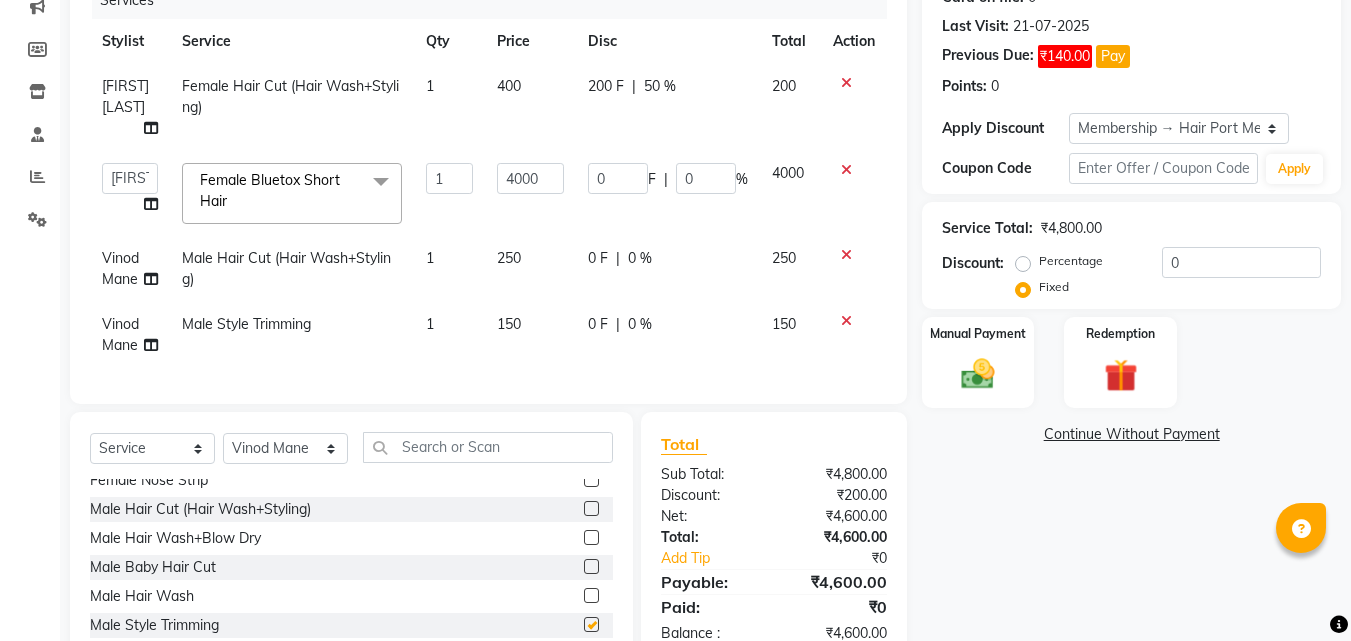 checkbox on "false" 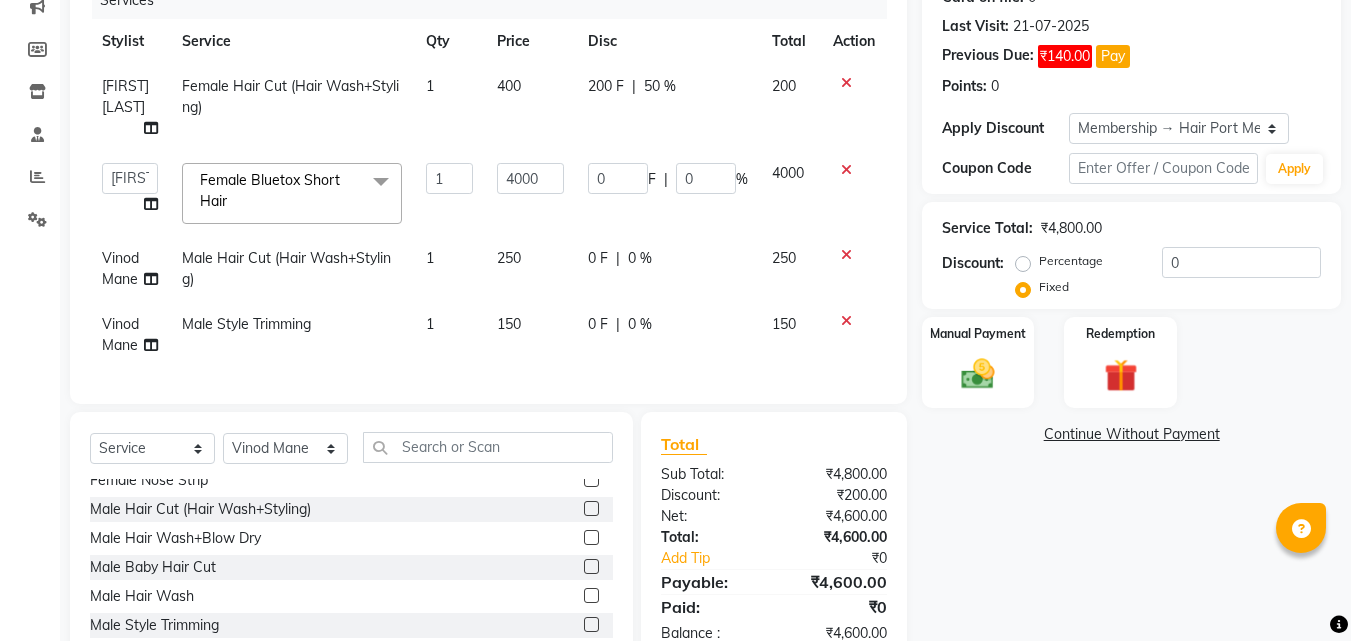 click on "Name: Snehal Katwe  Membership: end on 06-06-2026 Total Visits:  4 Card on file:  0 Last Visit:   21-07-2025 Previous Due:  ₹140.00 Pay Points:   0  Apply Discount Select Membership → Hair Port Membership Coupon Code Apply Service Total:  ₹4,800.00  Discount:  Percentage   Fixed  0 Manual Payment Redemption  Continue Without Payment" 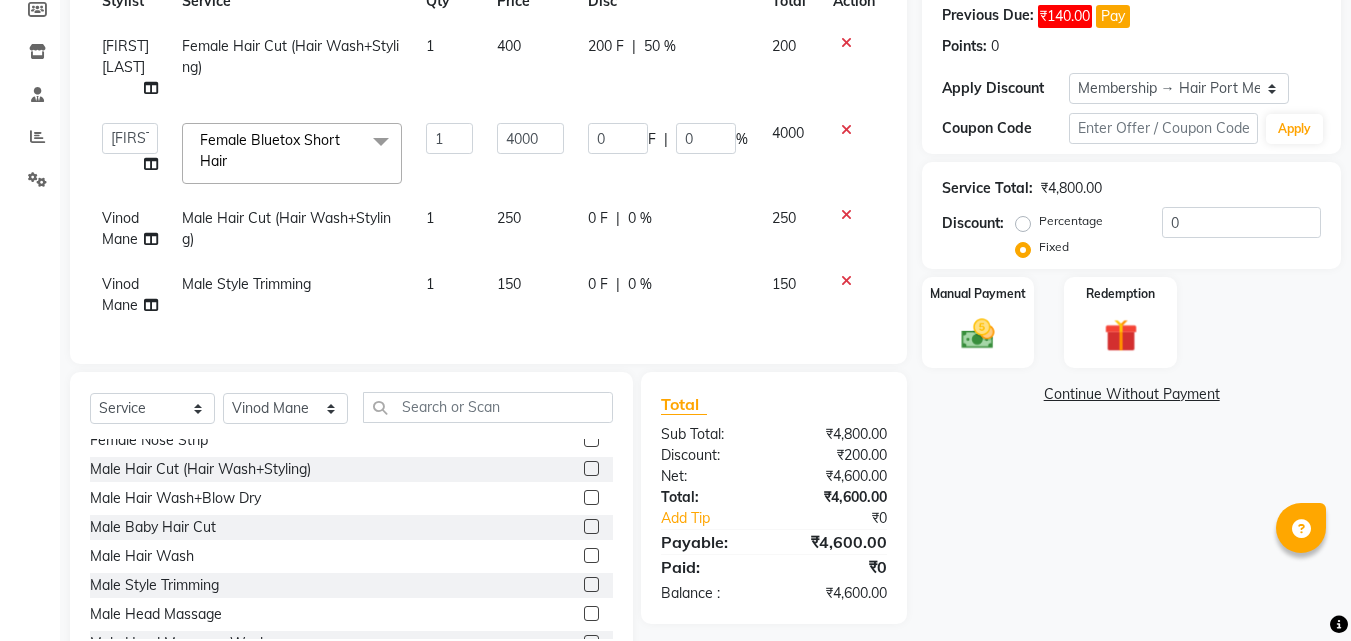 scroll, scrollTop: 398, scrollLeft: 0, axis: vertical 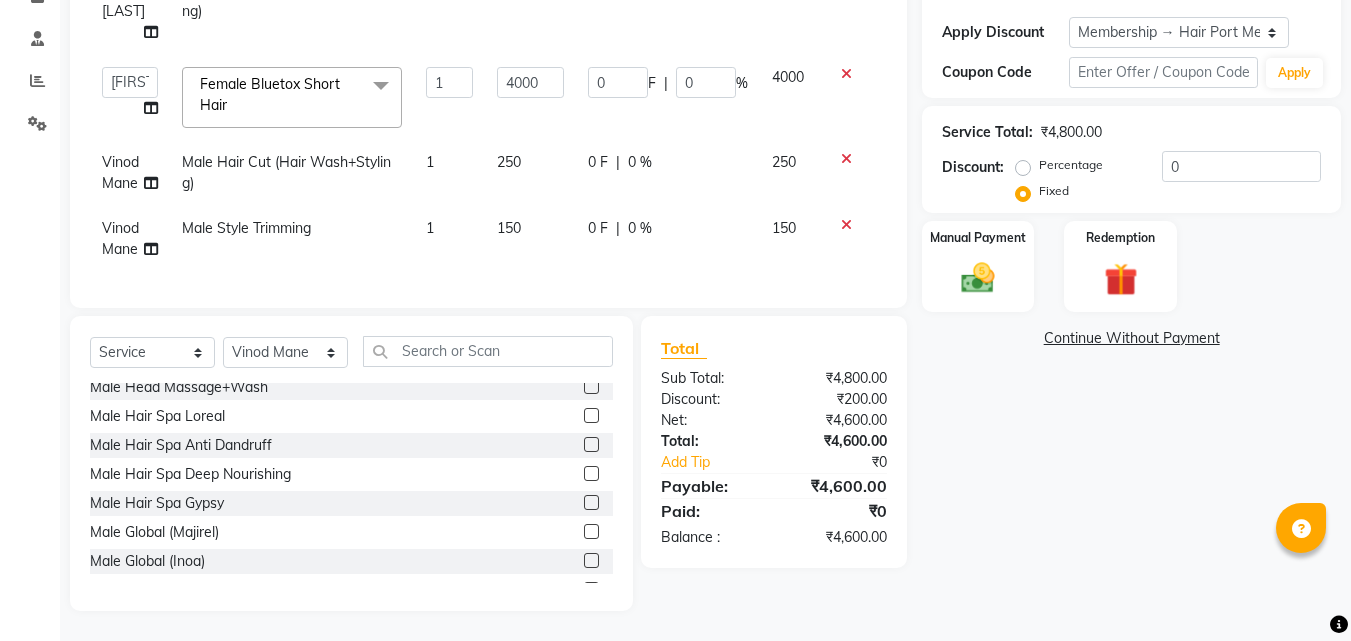 click 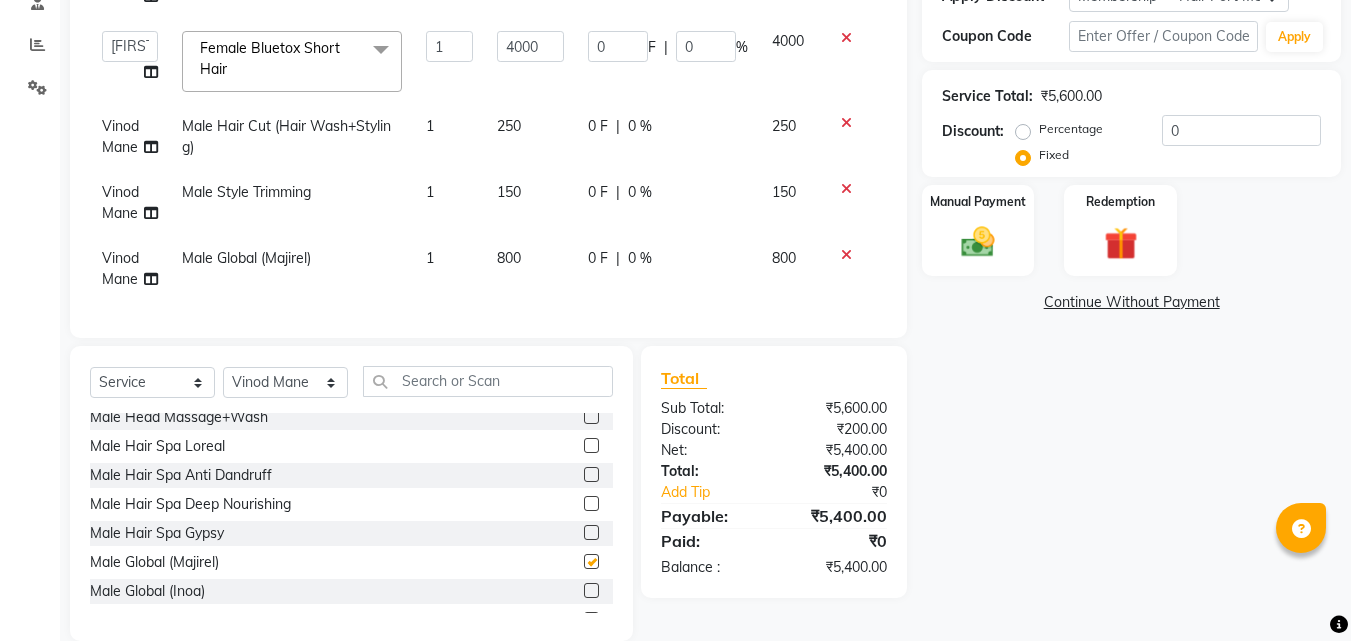 checkbox on "false" 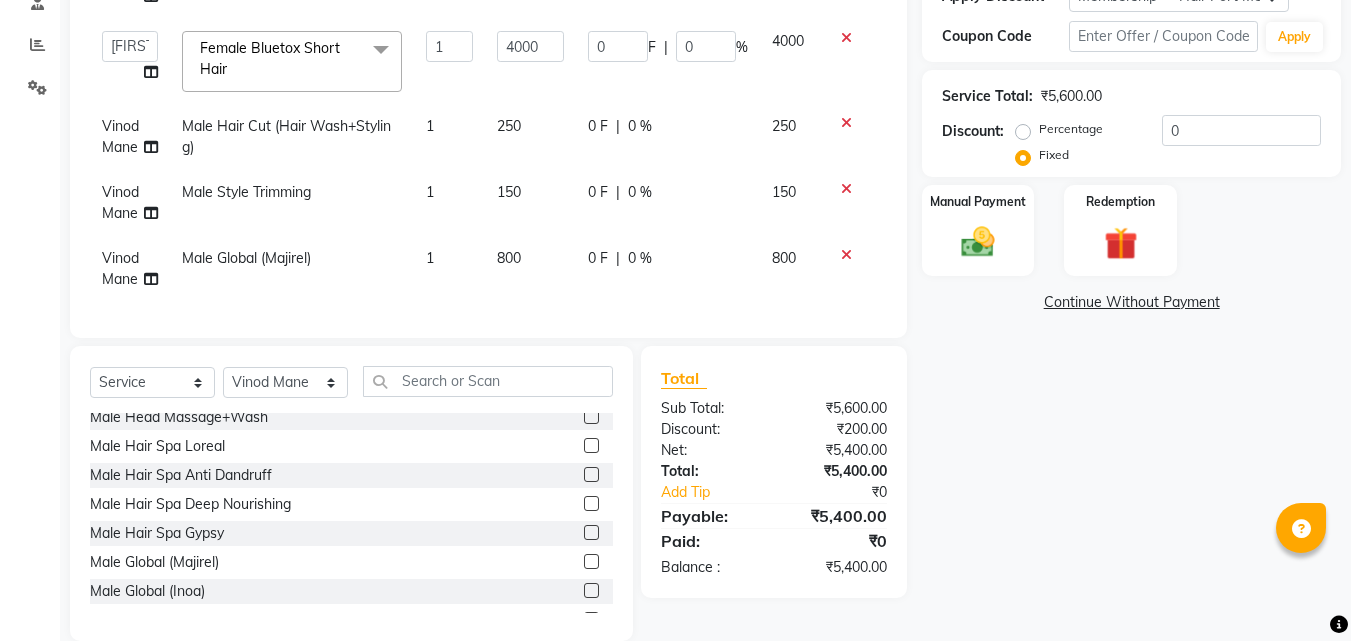 click on "Name: Snehal Katwe  Membership: end on 06-06-2026 Total Visits:  4 Card on file:  0 Last Visit:   21-07-2025 Previous Due:  ₹140.00 Pay Points:   0  Apply Discount Select Membership → Hair Port Membership Coupon Code Apply Service Total:  ₹5,600.00  Discount:  Percentage   Fixed  0 Manual Payment Redemption  Continue Without Payment" 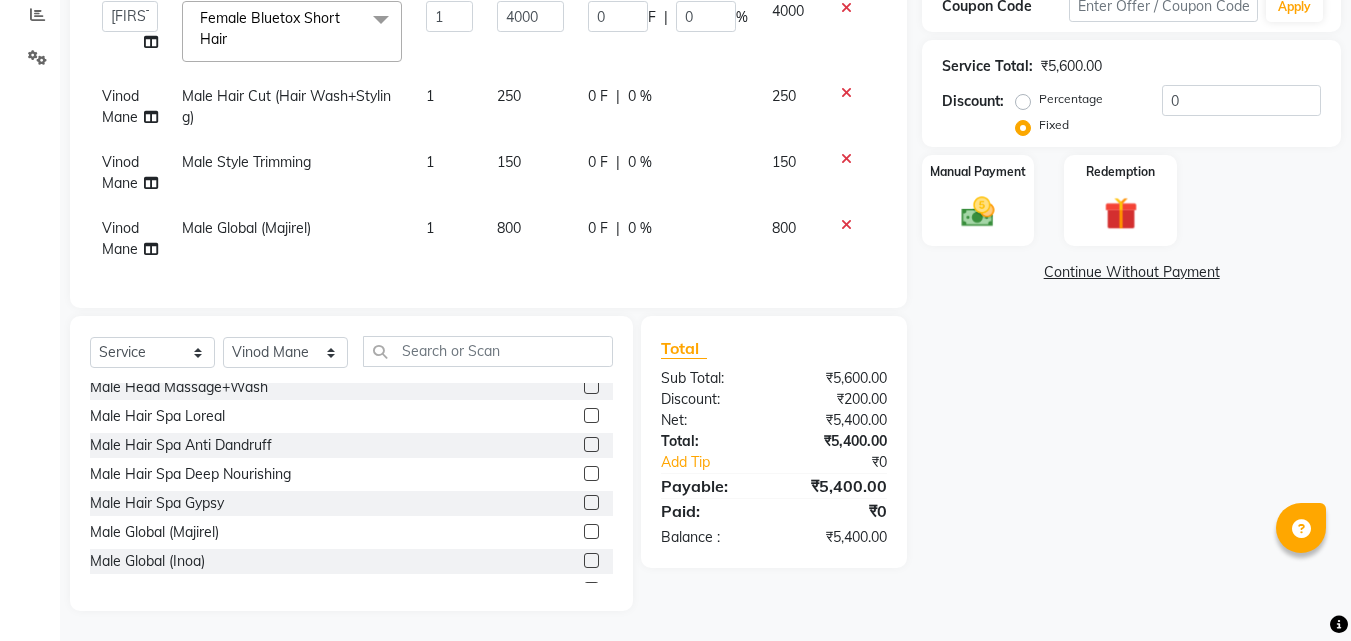 scroll, scrollTop: 460, scrollLeft: 0, axis: vertical 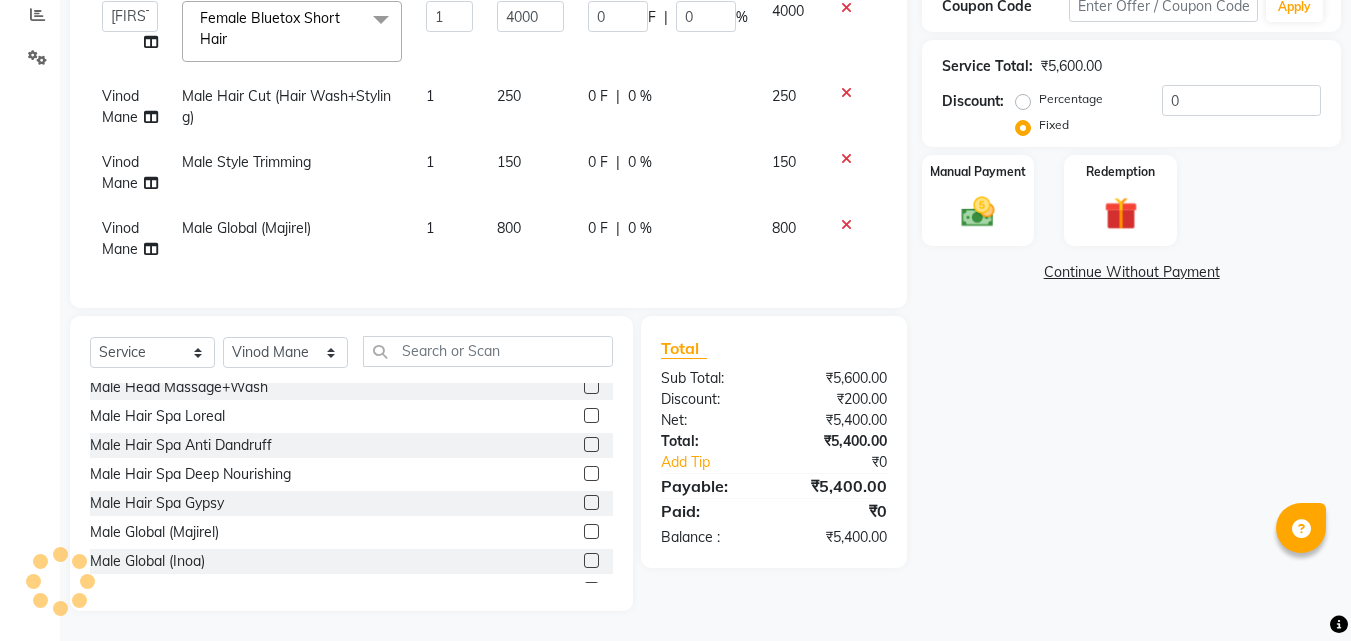 click 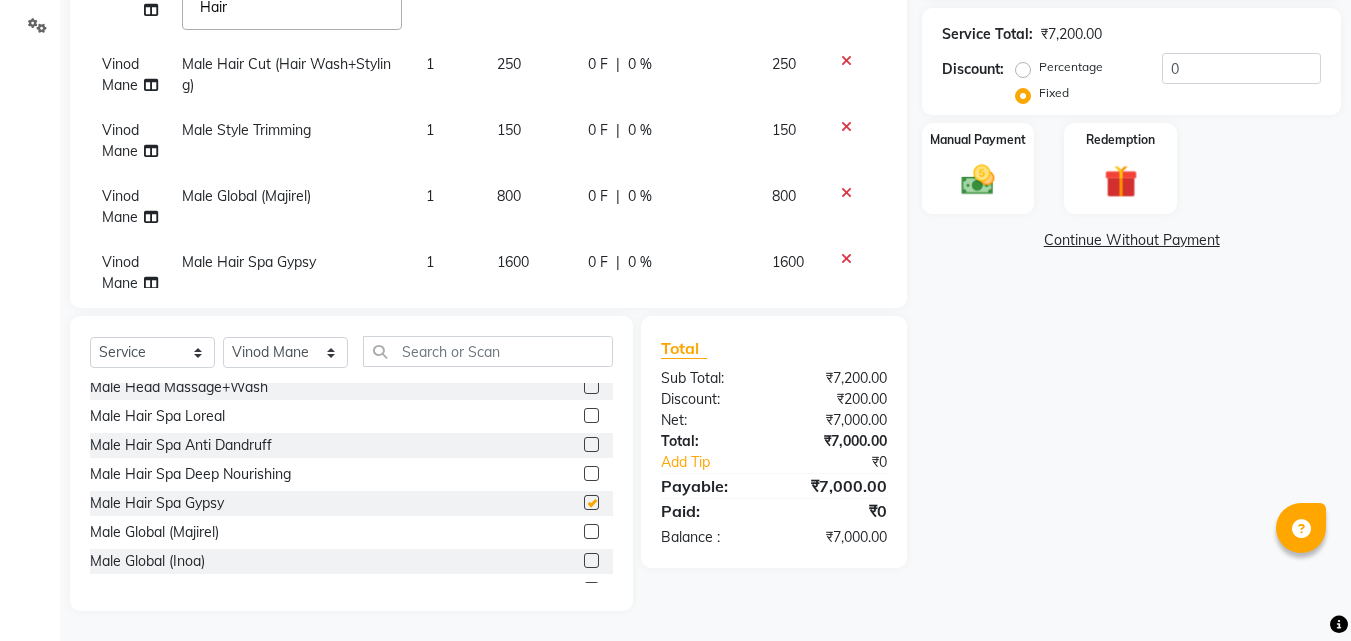 checkbox on "false" 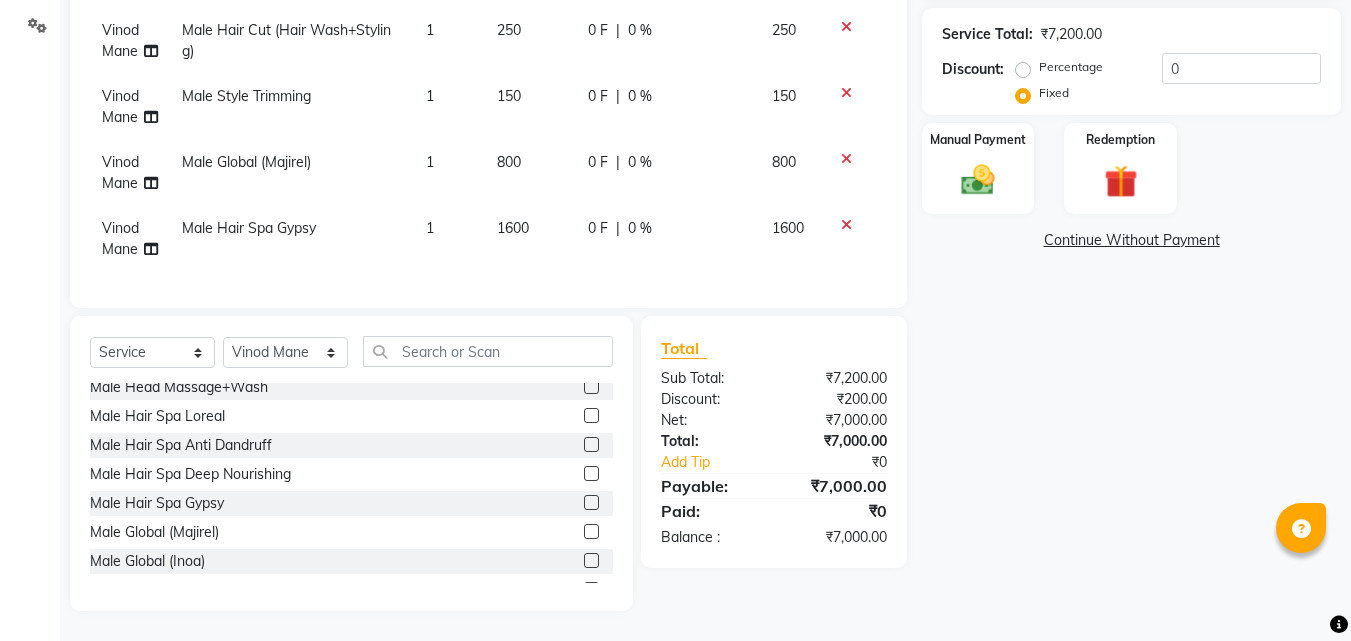 scroll, scrollTop: 70, scrollLeft: 0, axis: vertical 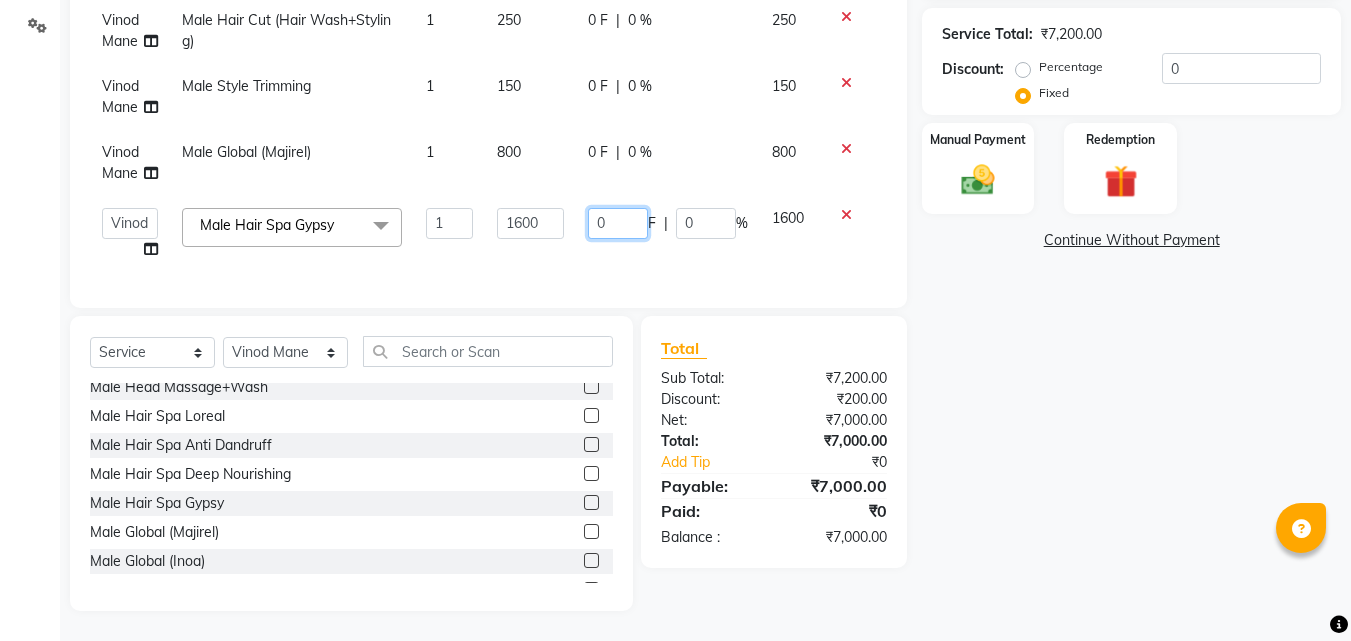 click on "0" 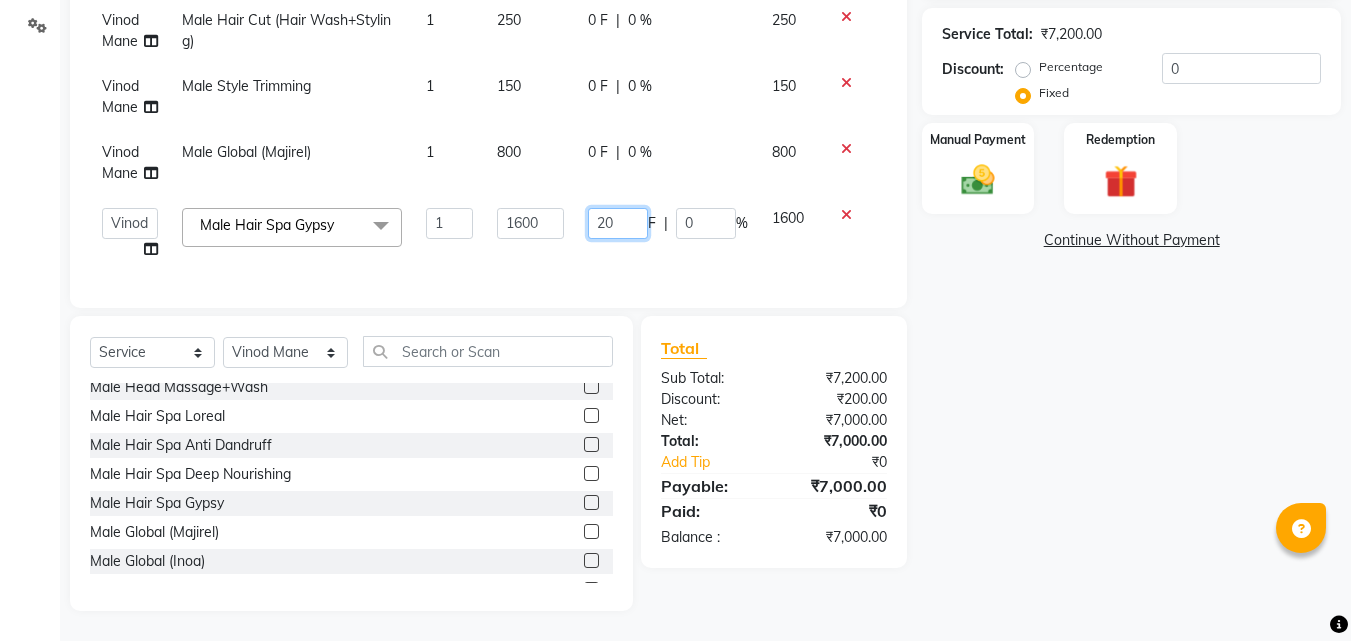 type on "200" 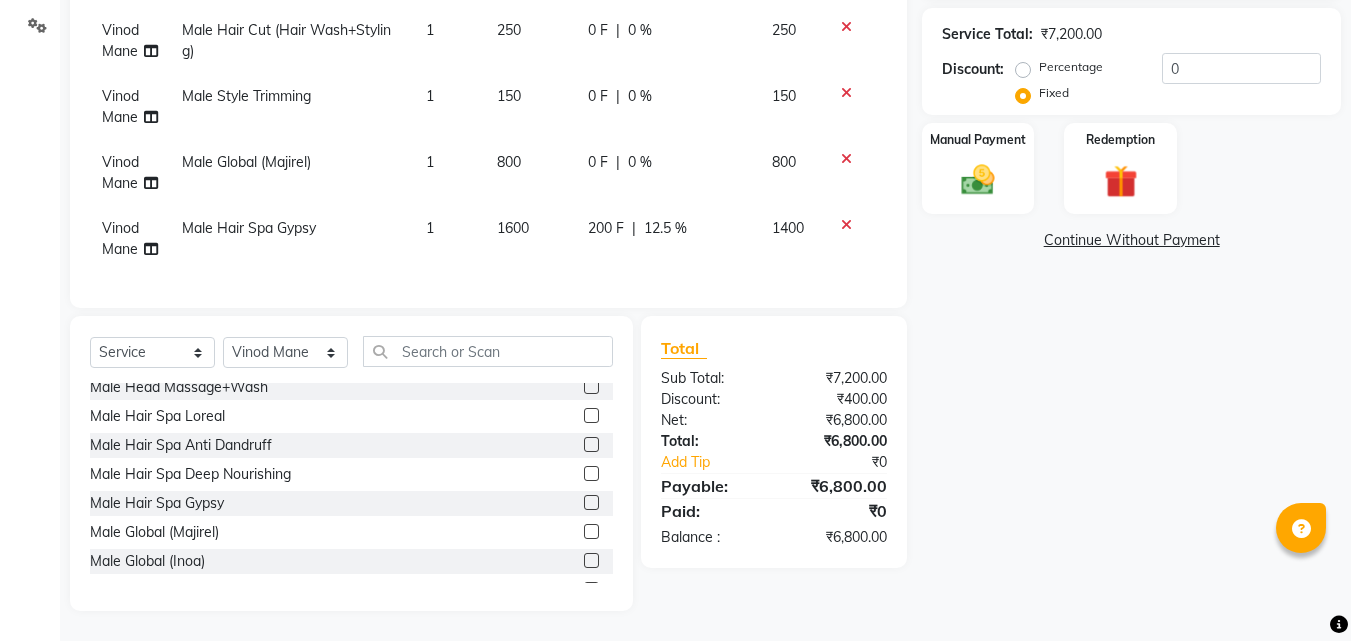 click on "0 F | 0 %" 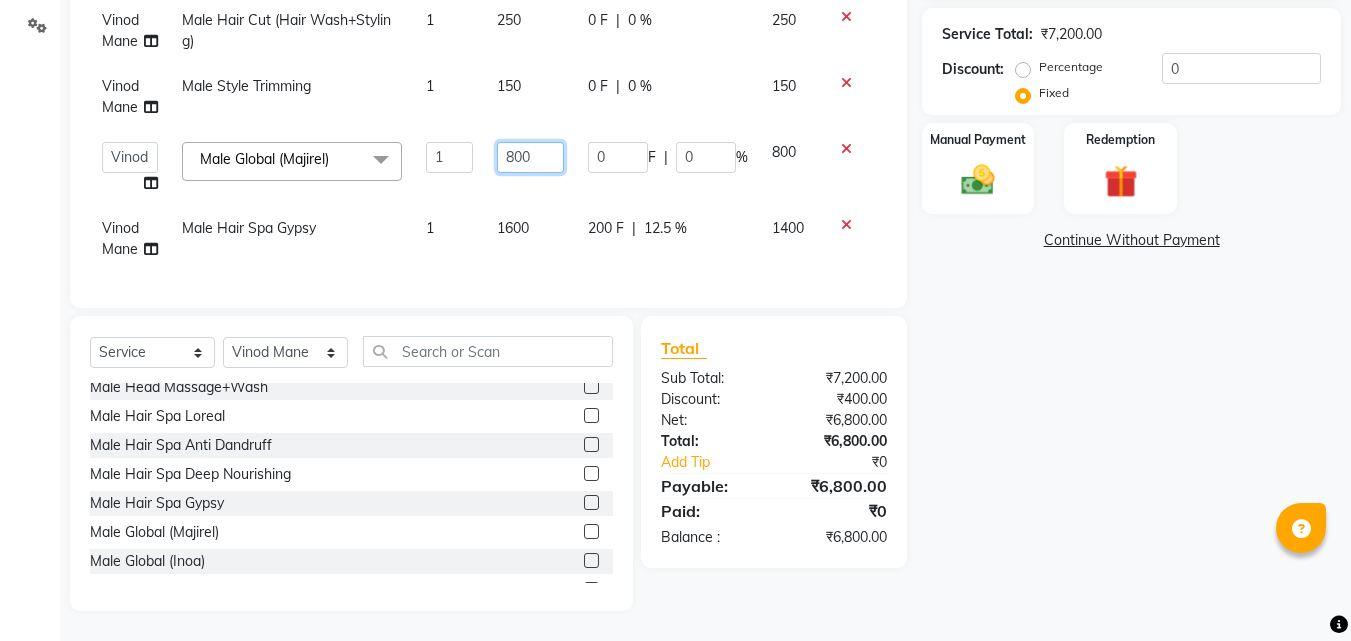 click on "800" 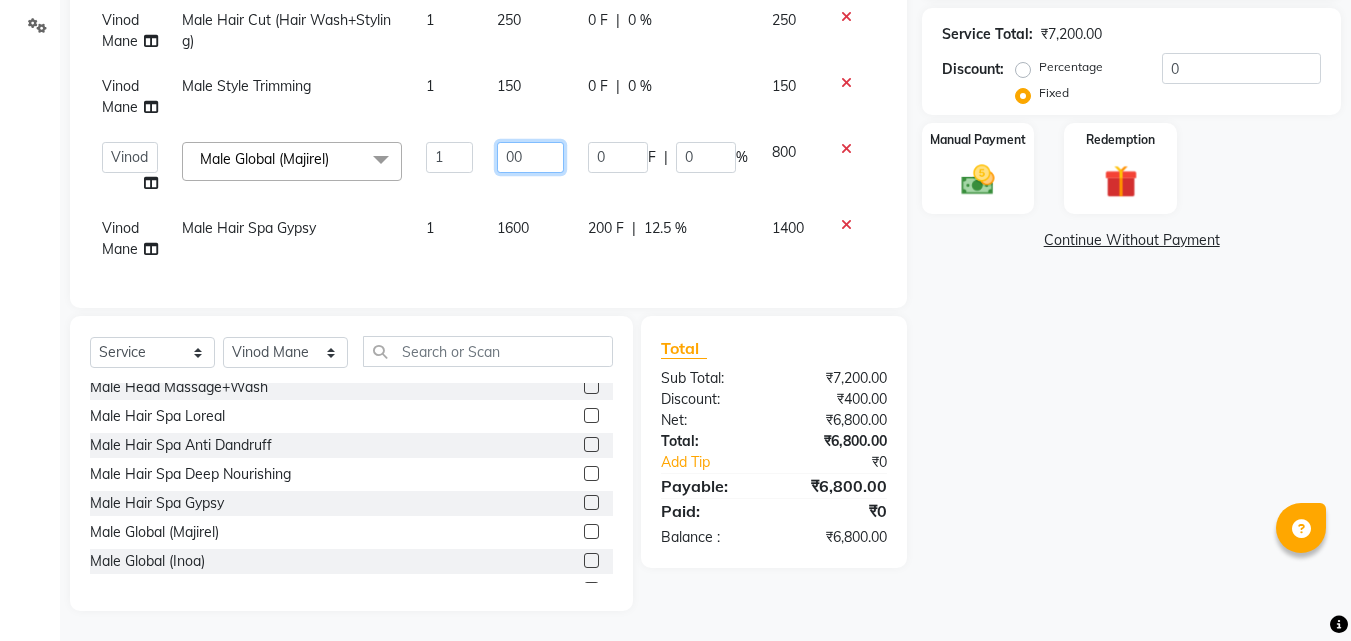 type on "900" 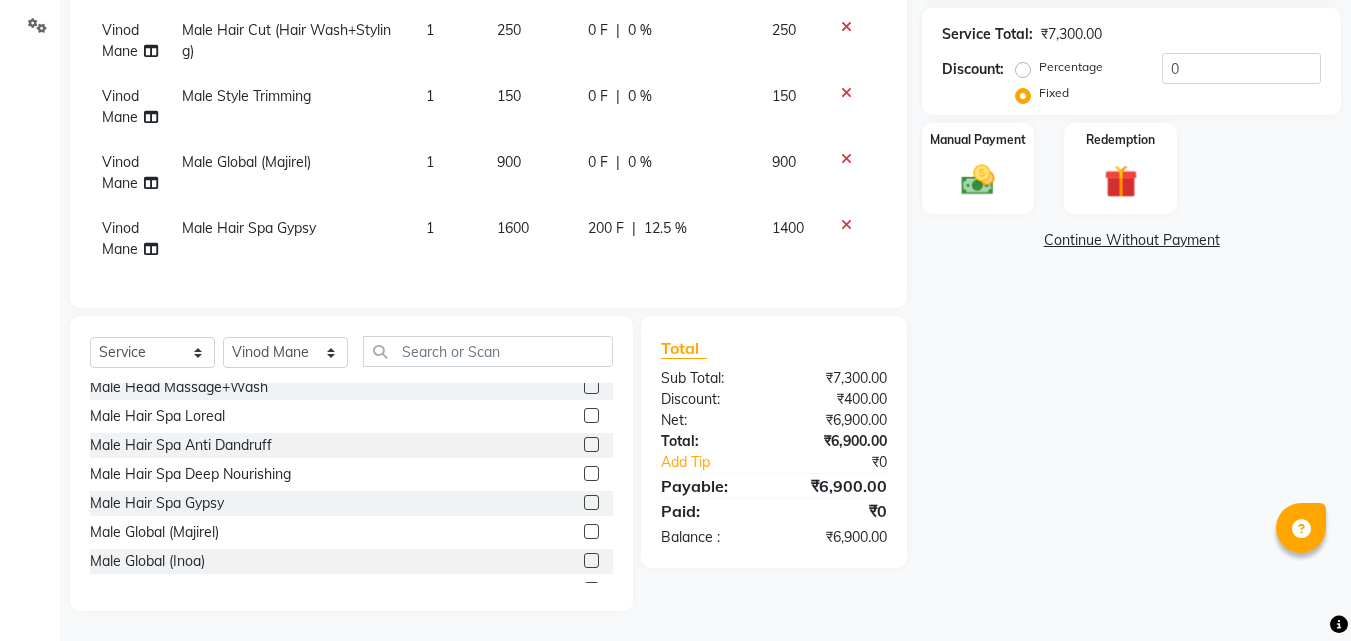 click on "1600" 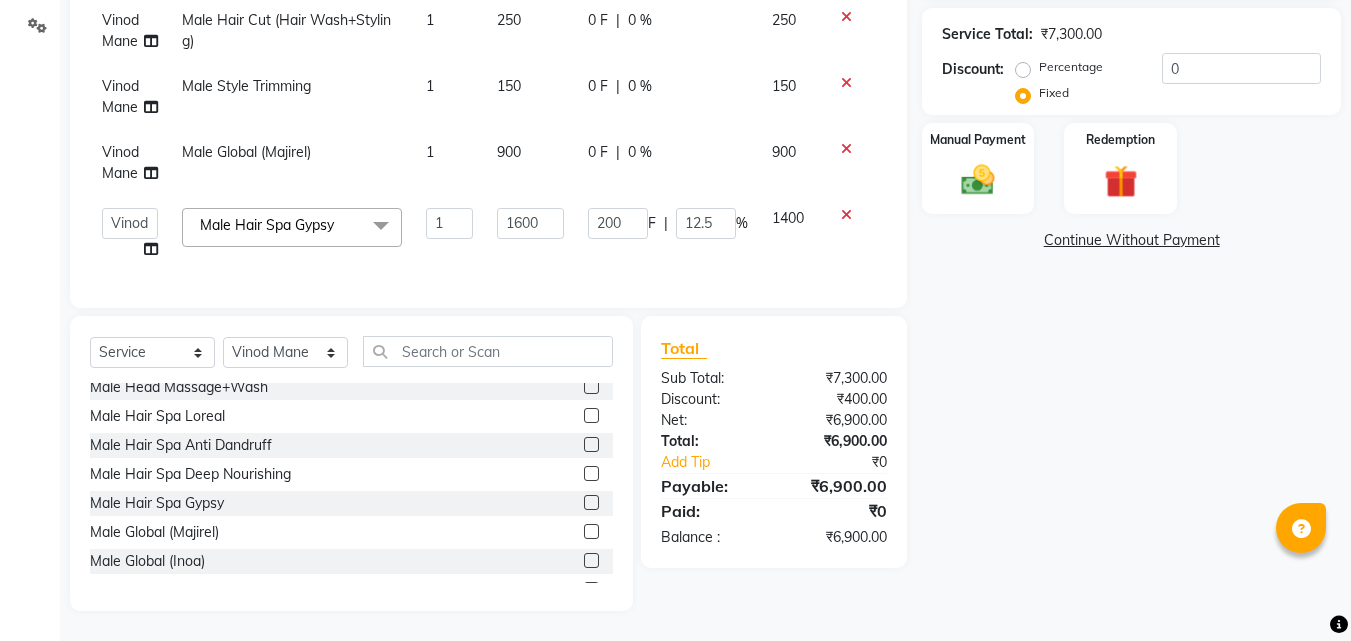 click on "0 F | 0 %" 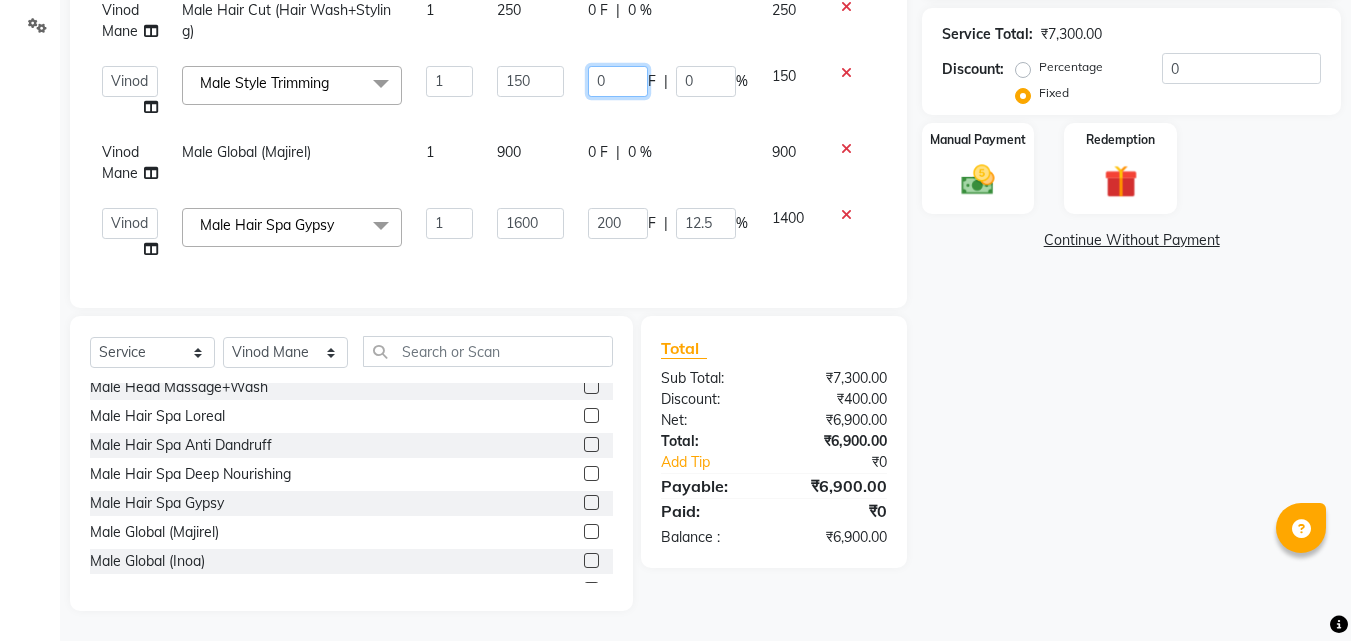 click on "0" 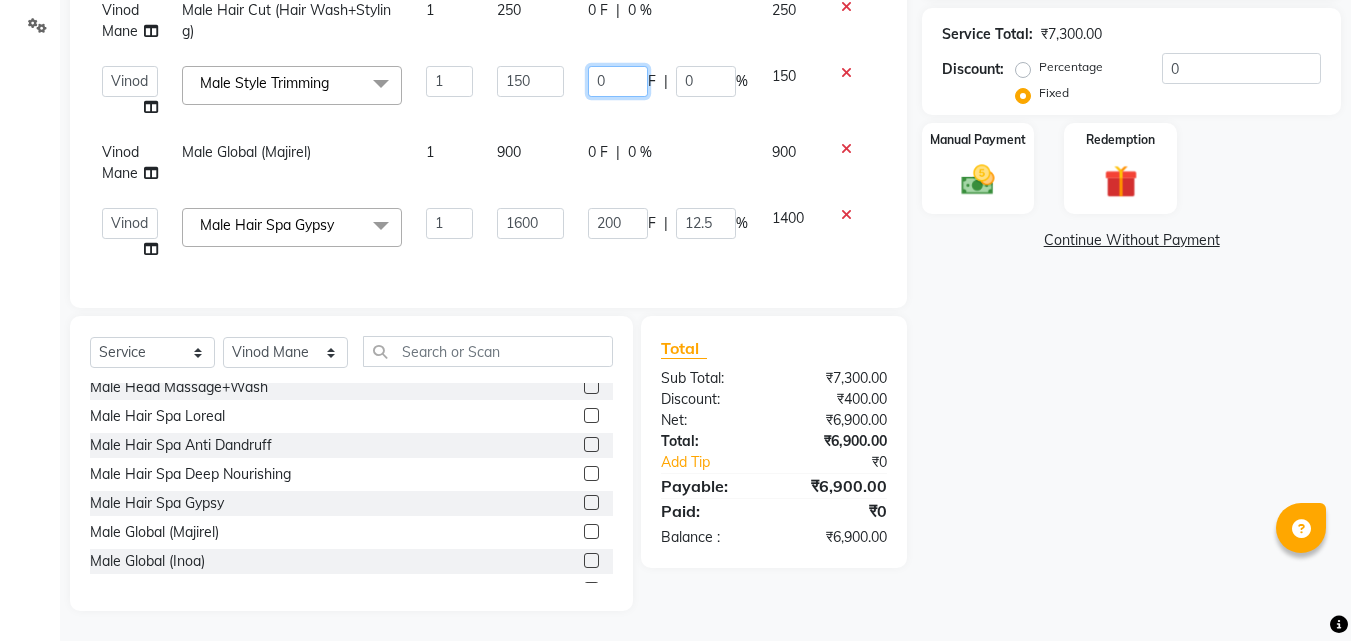 type on "10" 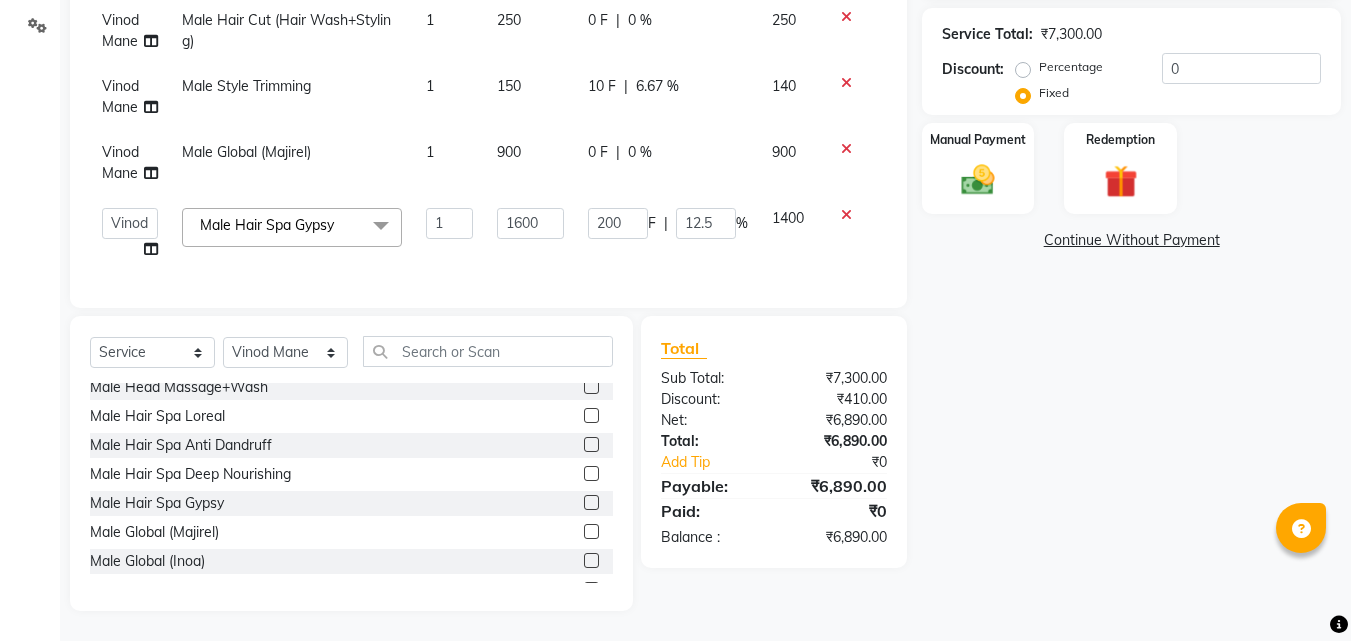 click on "Name: Snehal Katwe  Membership: end on 06-06-2026 Total Visits:  4 Card on file:  0 Last Visit:   21-07-2025 Previous Due:  ₹140.00 Pay Points:   0  Apply Discount Select Membership → Hair Port Membership Coupon Code Apply Service Total:  ₹7,300.00  Discount:  Percentage   Fixed  0 Manual Payment Redemption  Continue Without Payment" 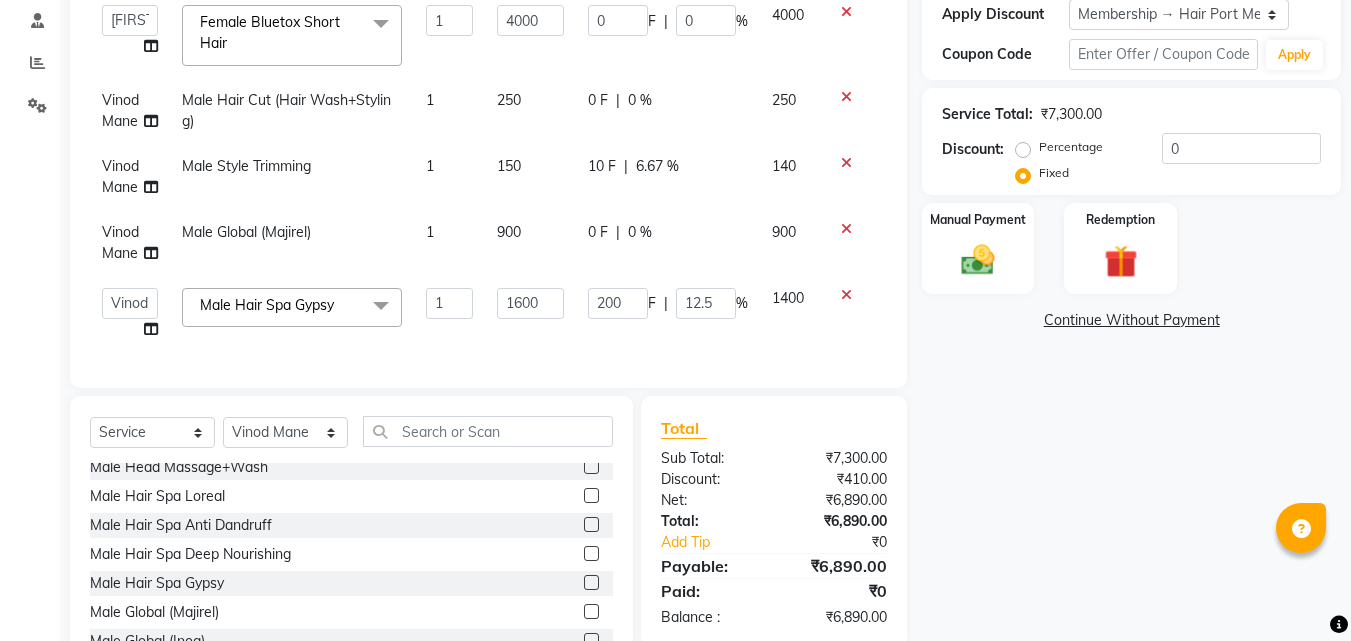scroll, scrollTop: 340, scrollLeft: 0, axis: vertical 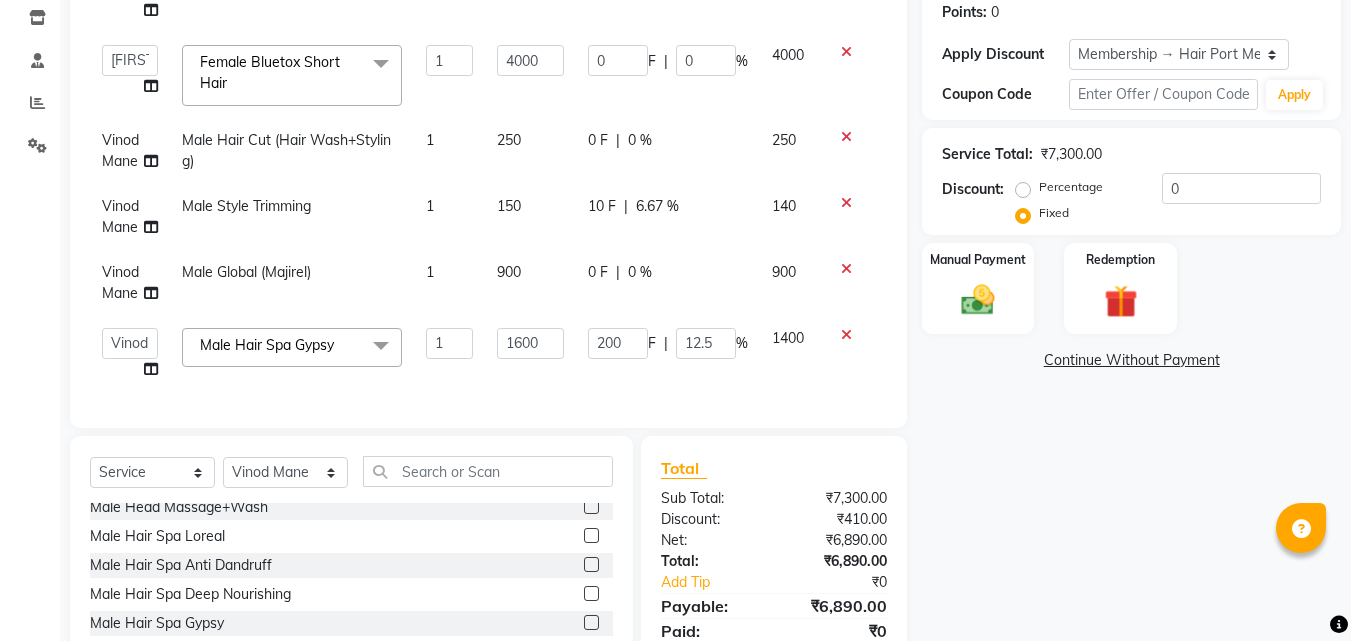 click on "0 F" 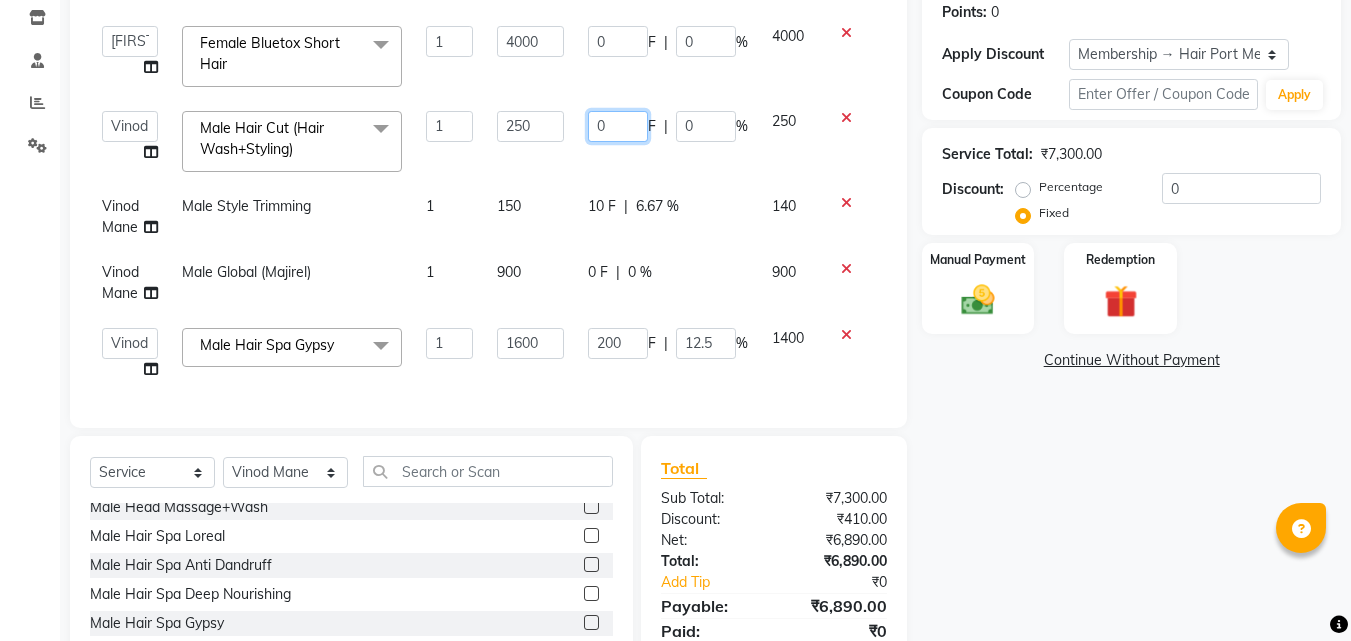 click on "0" 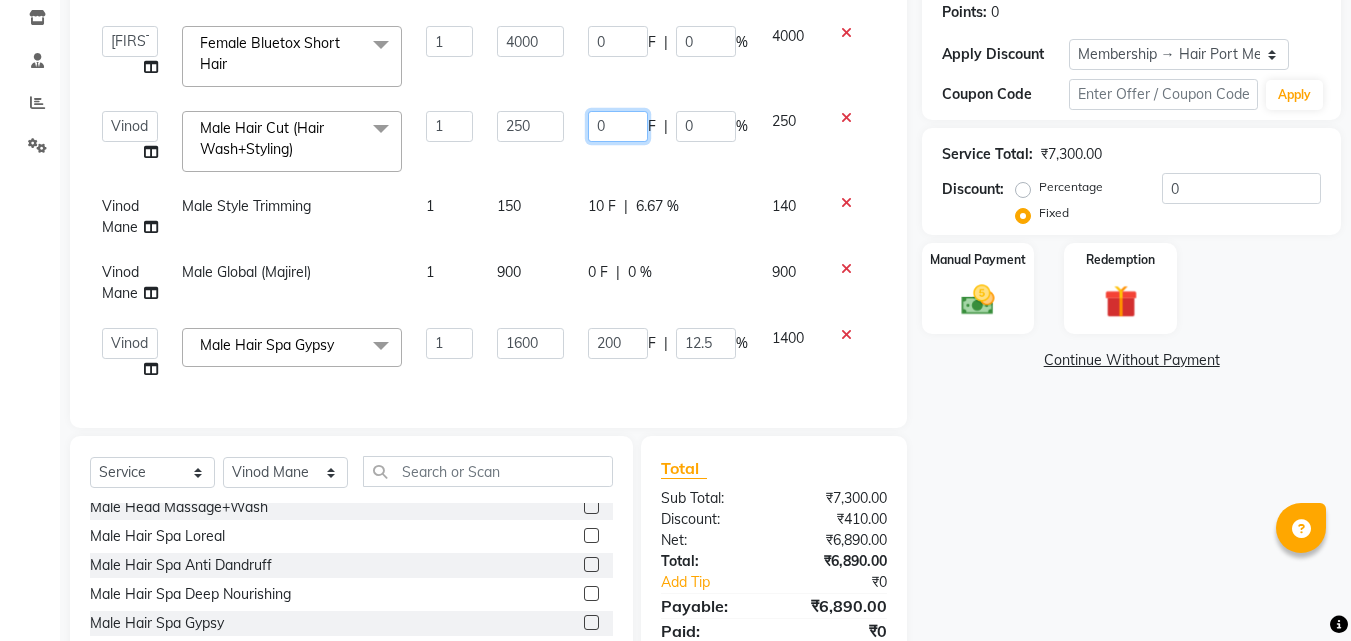 type on "20" 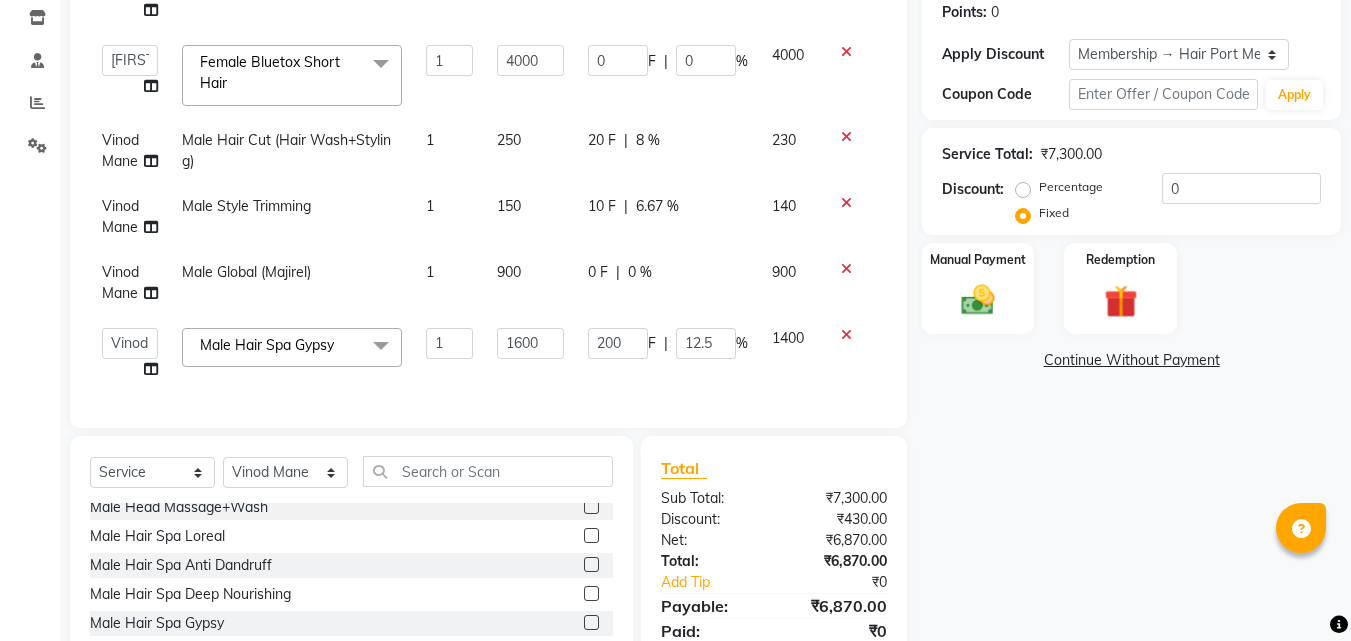 click on "Name: Snehal Katwe  Membership: end on 06-06-2026 Total Visits:  4 Card on file:  0 Last Visit:   21-07-2025 Previous Due:  ₹140.00 Pay Points:   0  Apply Discount Select Membership → Hair Port Membership Coupon Code Apply Service Total:  ₹7,300.00  Discount:  Percentage   Fixed  0 Manual Payment Redemption  Continue Without Payment" 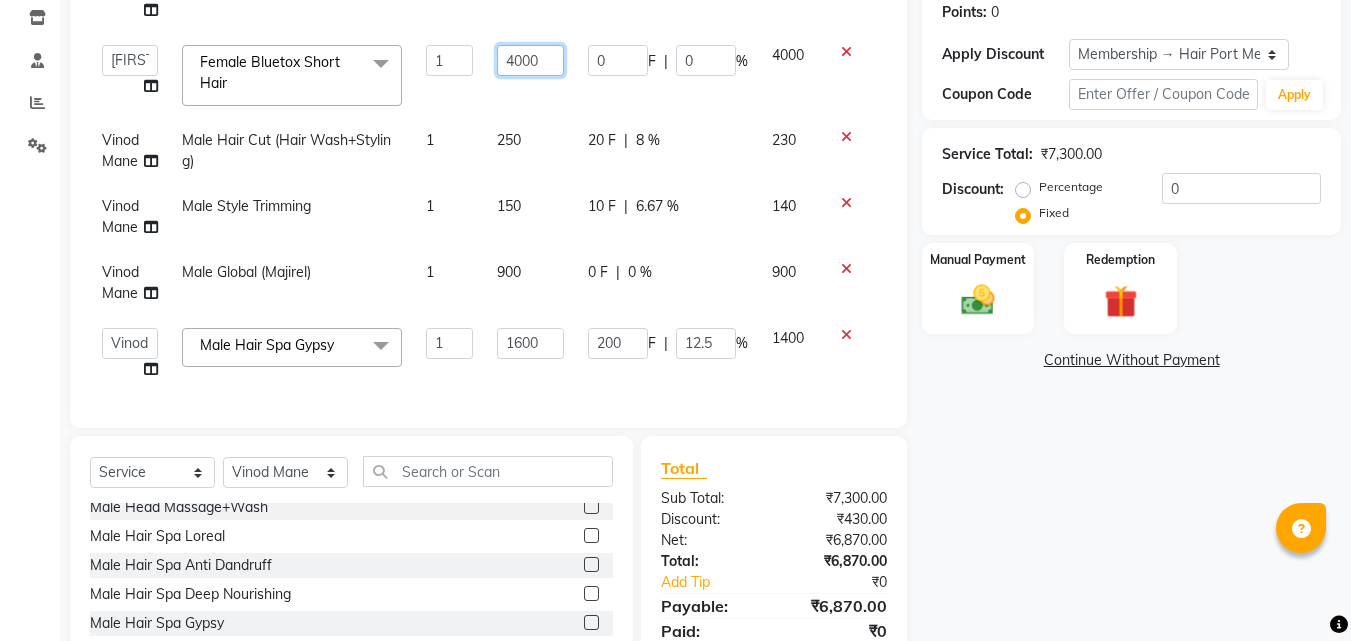 click on "4000" 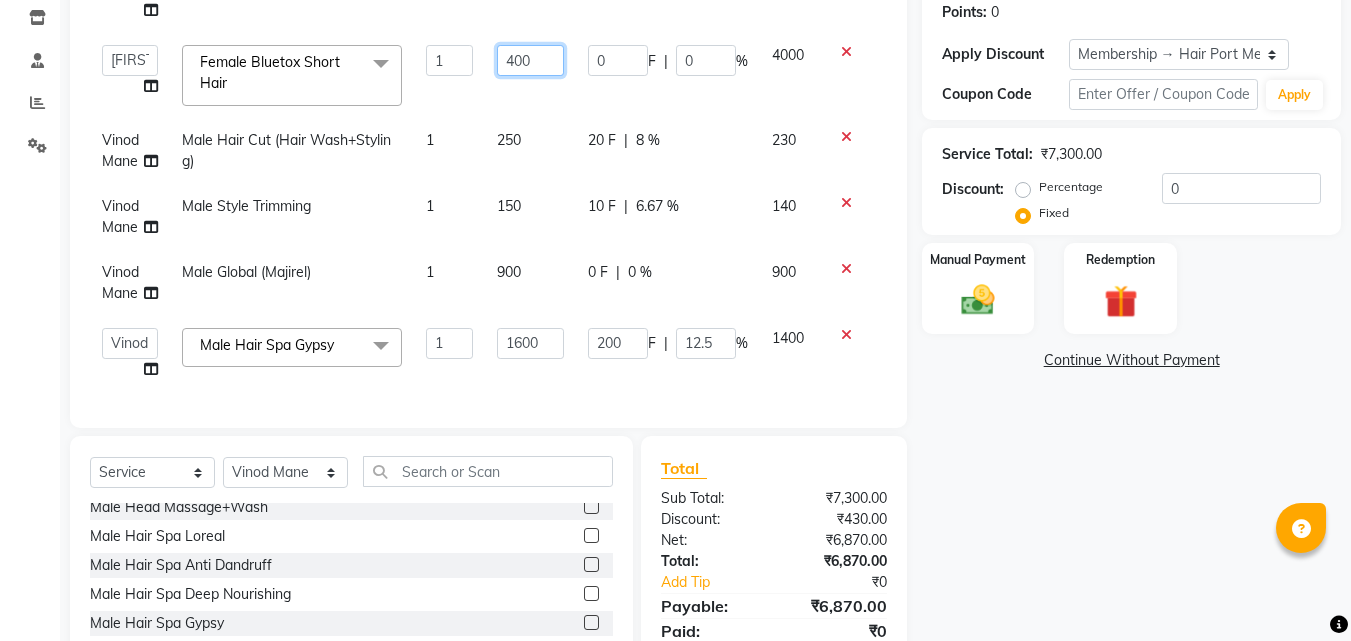 type on "4500" 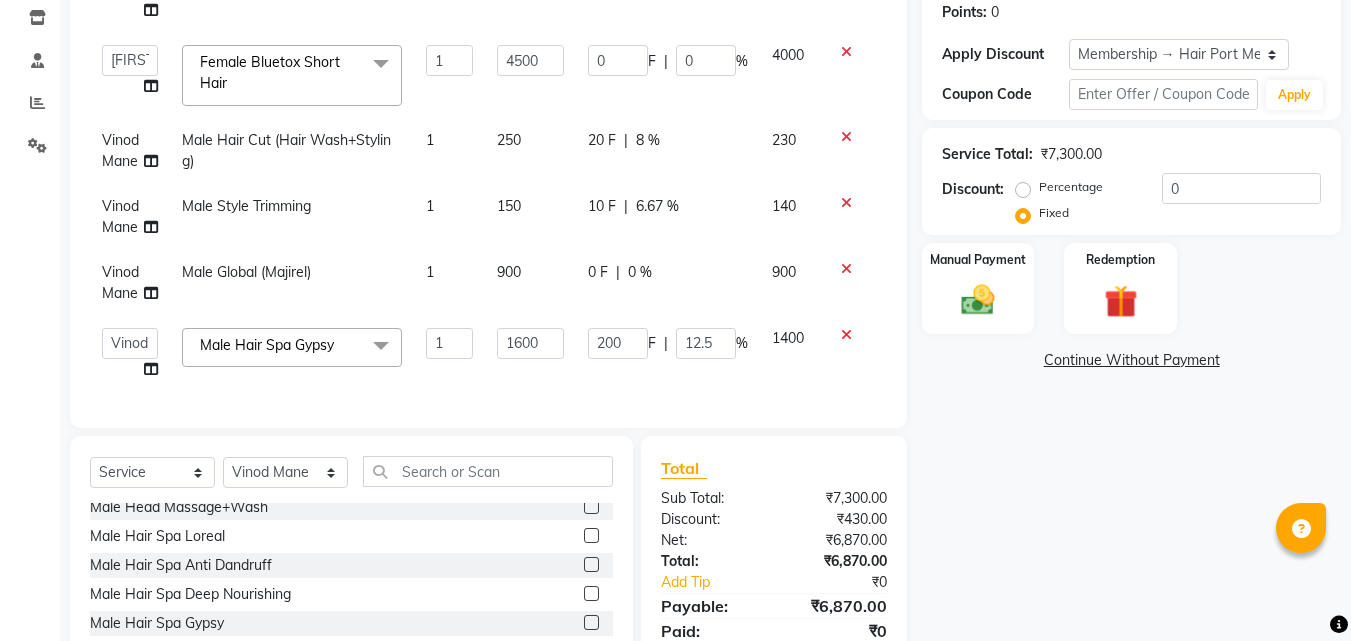 click on "0 F | 0 %" 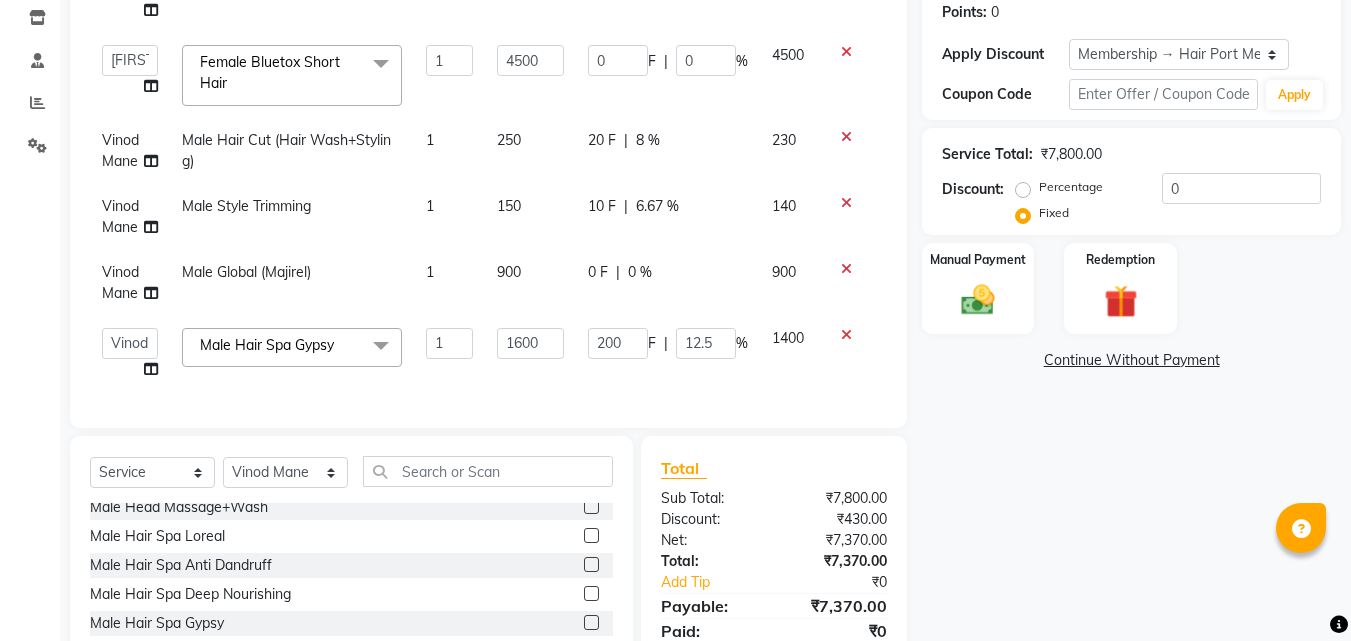 click on "0 F | 0 %" 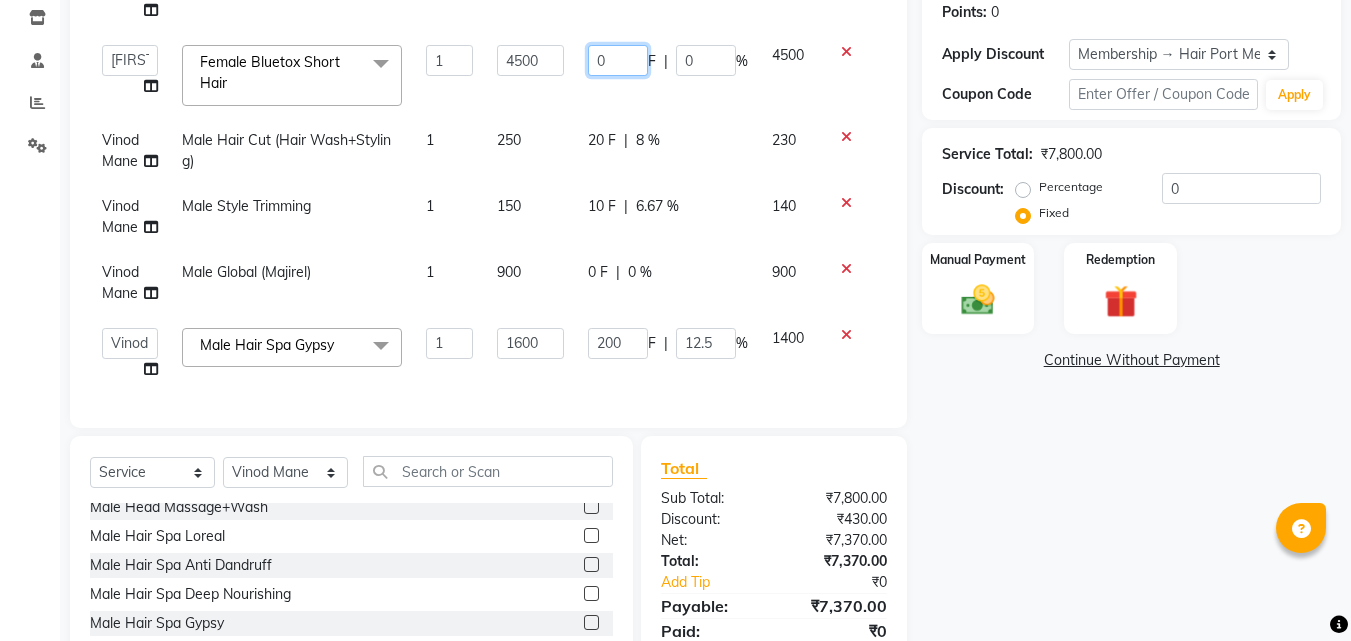 click on "0" 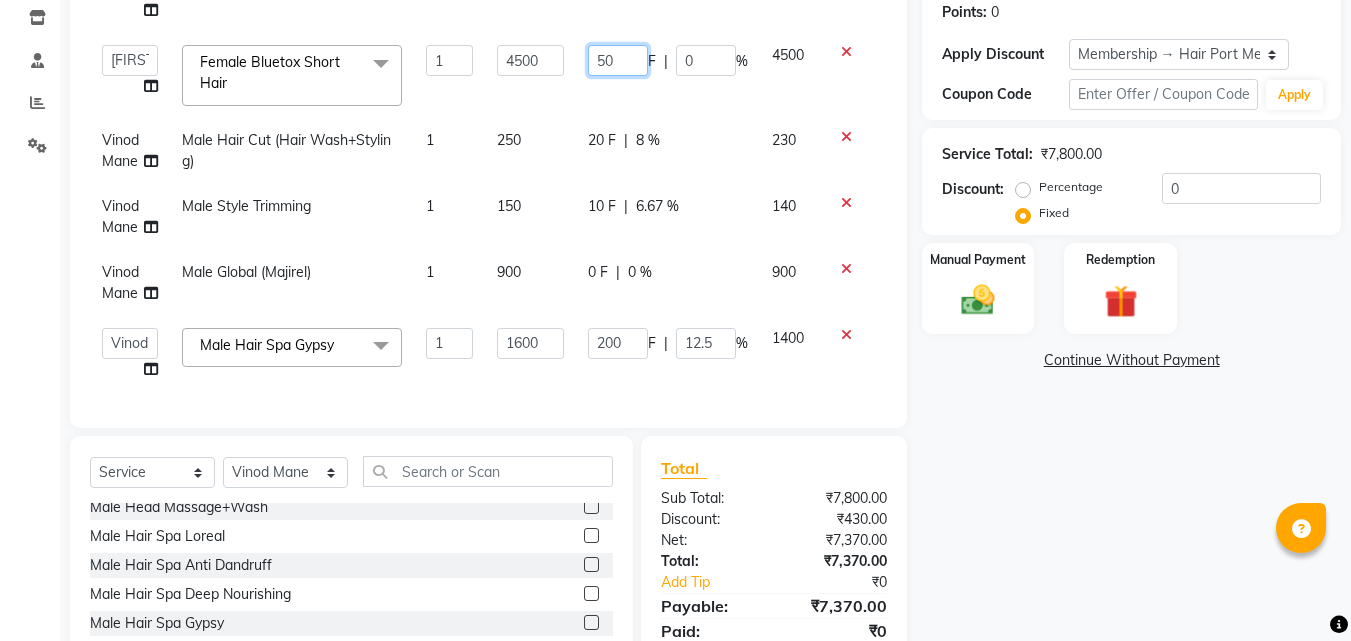 type on "500" 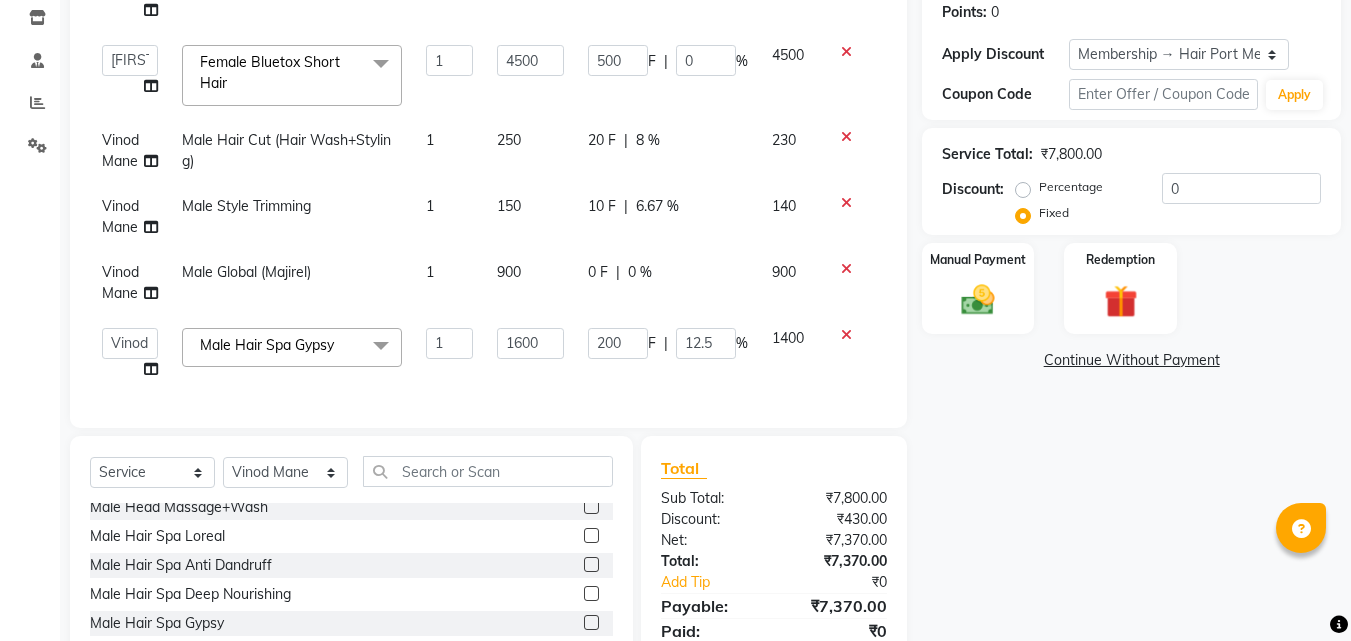 click on "Name: Snehal Katwe  Membership: end on 06-06-2026 Total Visits:  4 Card on file:  0 Last Visit:   21-07-2025 Previous Due:  ₹140.00 Pay Points:   0  Apply Discount Select Membership → Hair Port Membership Coupon Code Apply Service Total:  ₹7,800.00  Discount:  Percentage   Fixed  0 Manual Payment Redemption  Continue Without Payment" 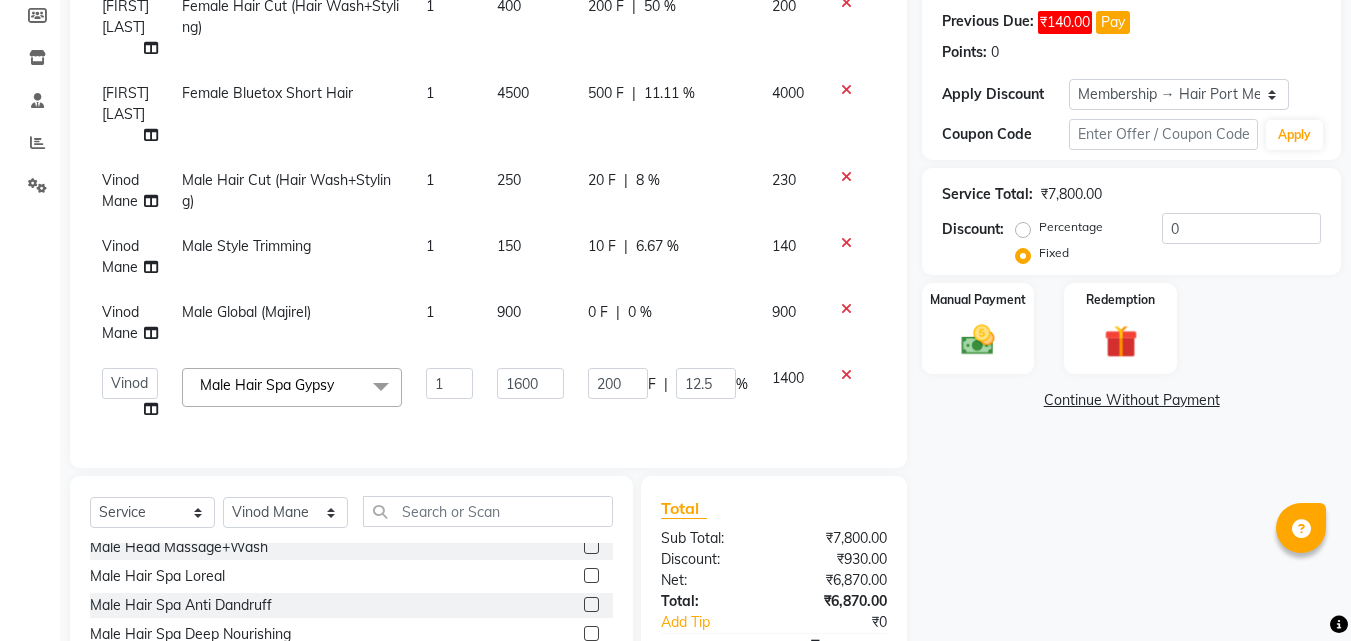 scroll, scrollTop: 220, scrollLeft: 0, axis: vertical 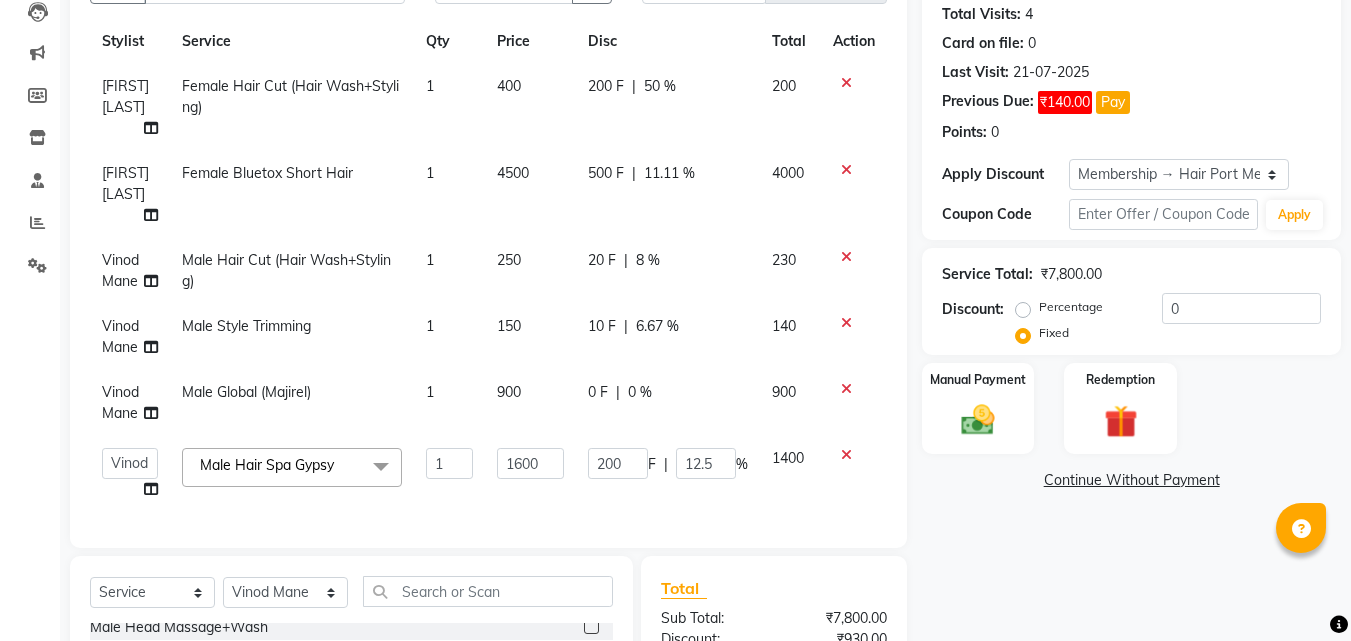 click on "50 %" 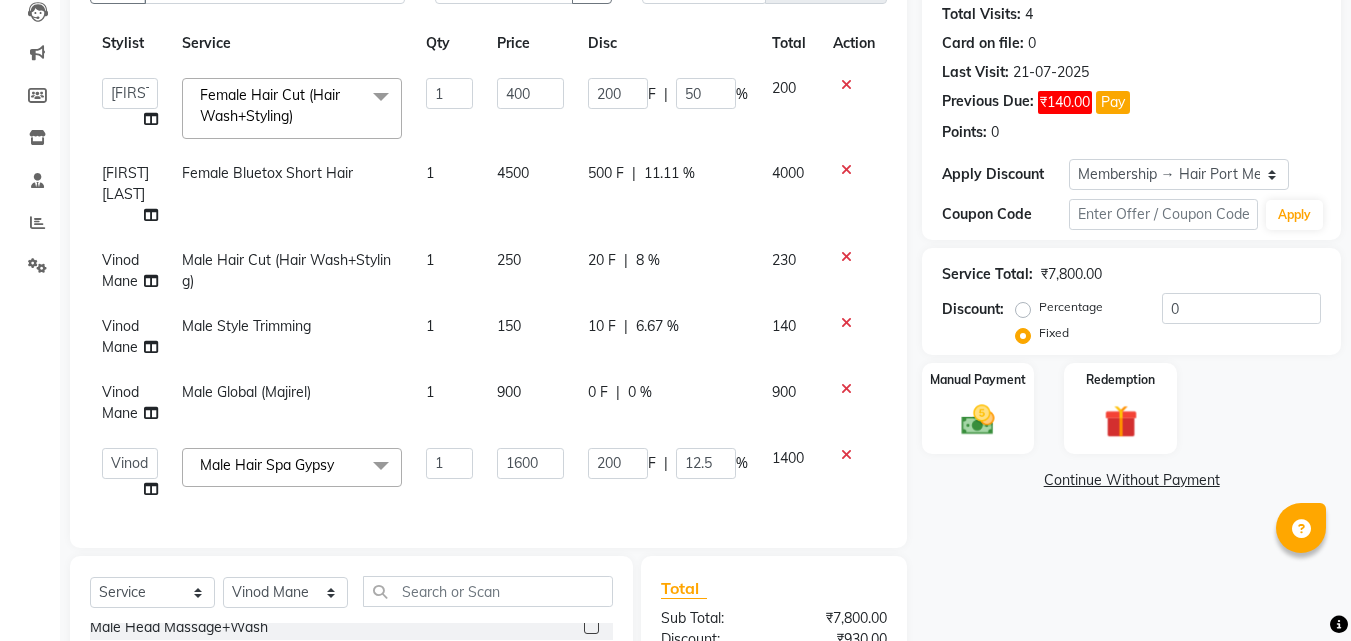 click on "Name: Snehal Katwe  Membership: end on 06-06-2026 Total Visits:  4 Card on file:  0 Last Visit:   21-07-2025 Previous Due:  ₹140.00 Pay Points:   0  Apply Discount Select Membership → Hair Port Membership Coupon Code Apply Service Total:  ₹7,800.00  Discount:  Percentage   Fixed  0 Manual Payment Redemption  Continue Without Payment" 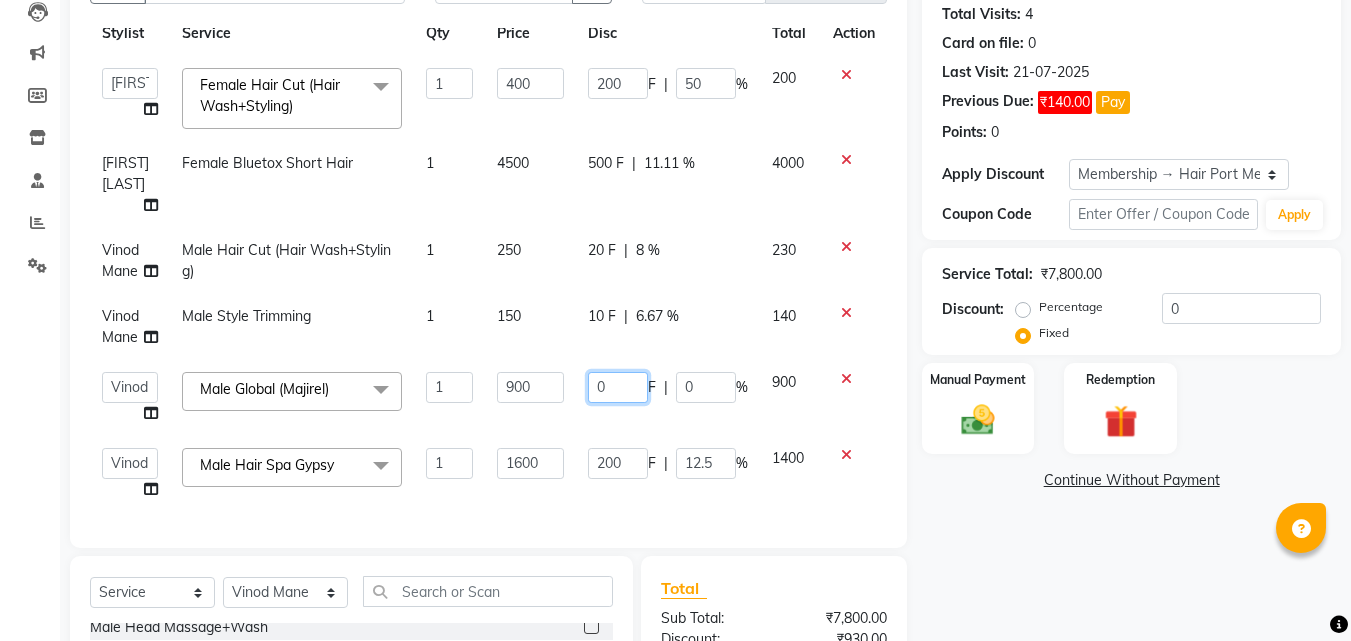 click on "0" 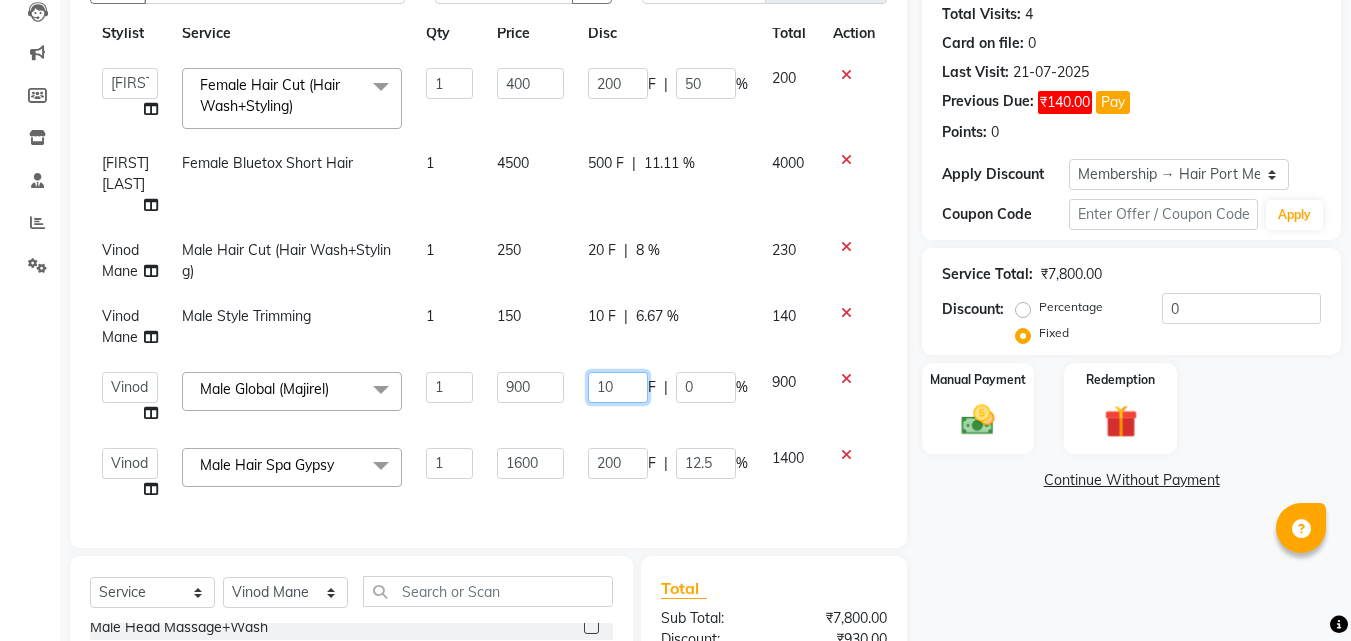 type on "100" 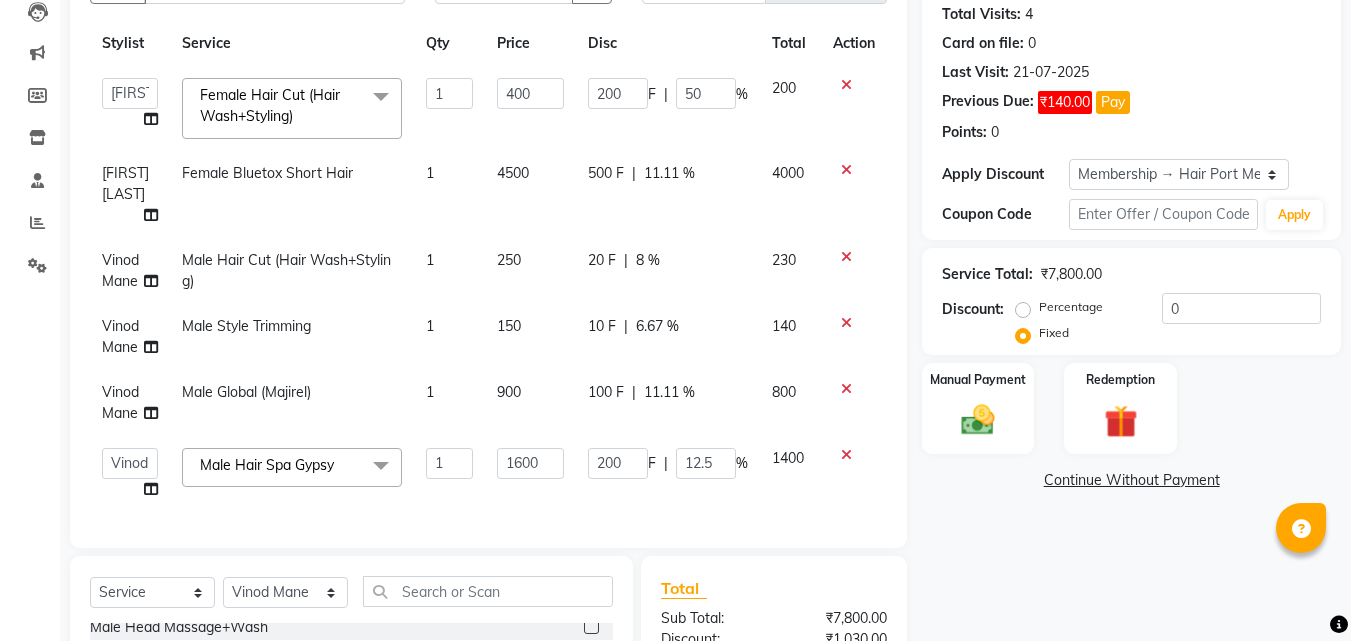 click on "Name: Snehal Katwe  Membership: end on 06-06-2026 Total Visits:  4 Card on file:  0 Last Visit:   21-07-2025 Previous Due:  ₹140.00 Pay Points:   0  Apply Discount Select Membership → Hair Port Membership Coupon Code Apply Service Total:  ₹7,800.00  Discount:  Percentage   Fixed  0 Manual Payment Redemption  Continue Without Payment" 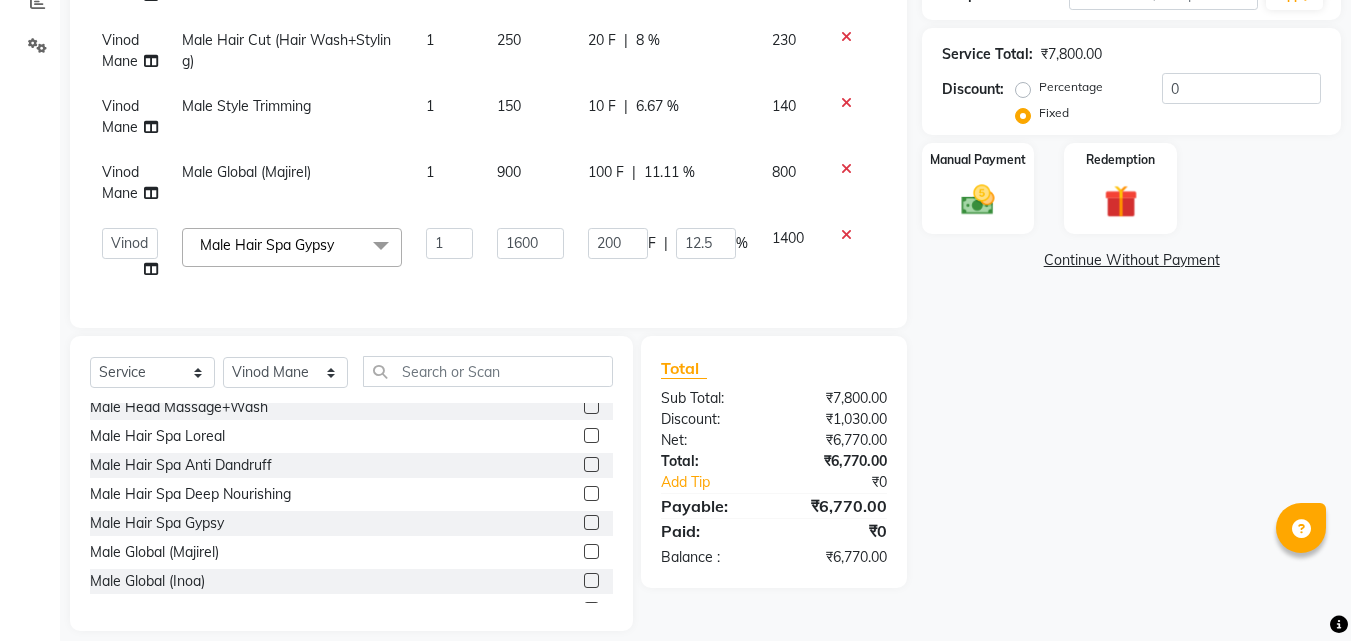 scroll, scrollTop: 460, scrollLeft: 0, axis: vertical 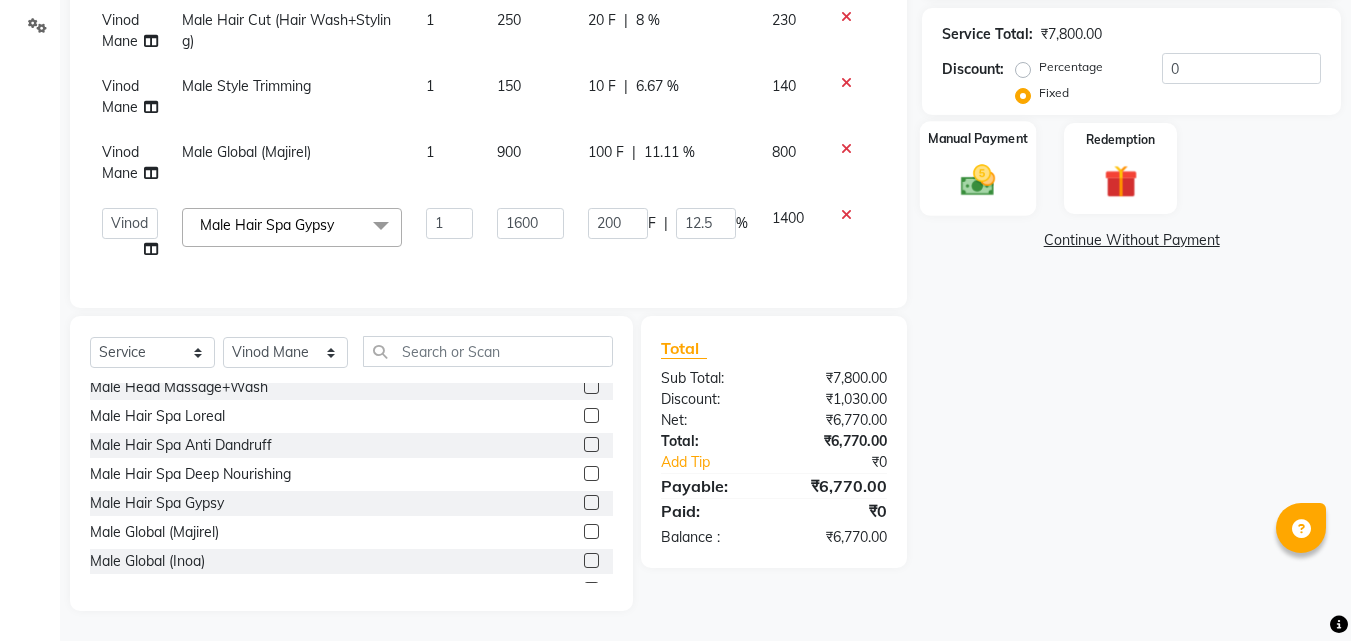 click on "Manual Payment" 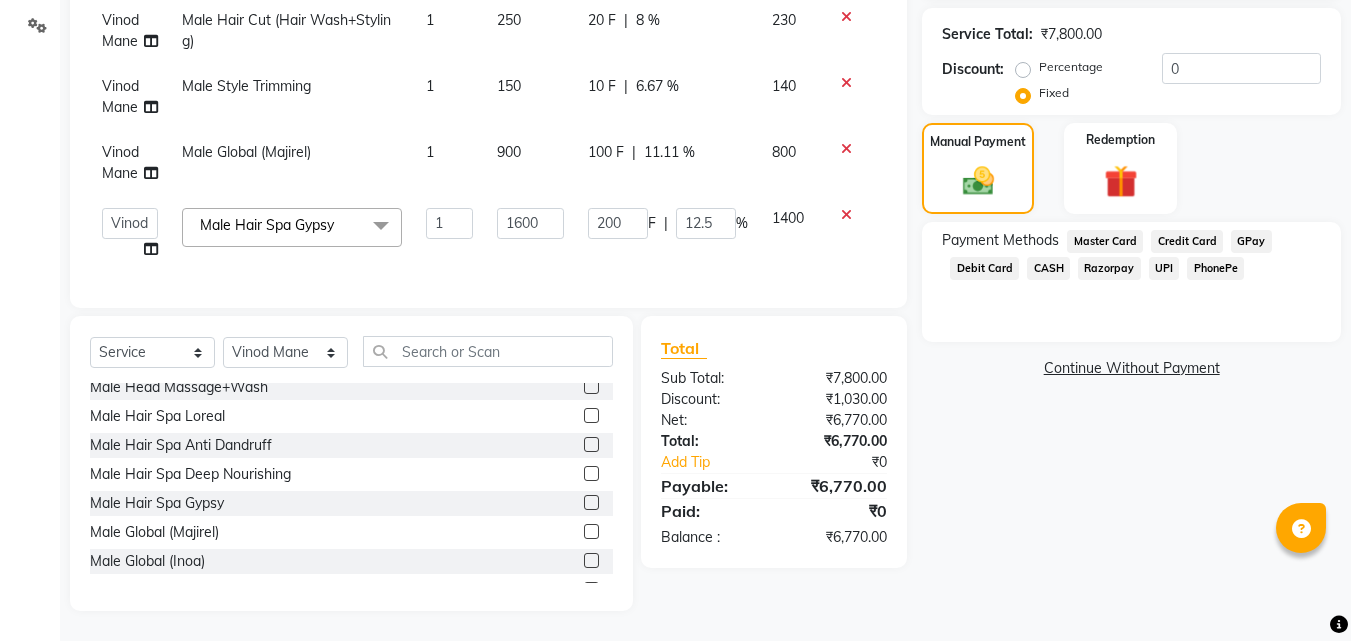 click on "PhonePe" 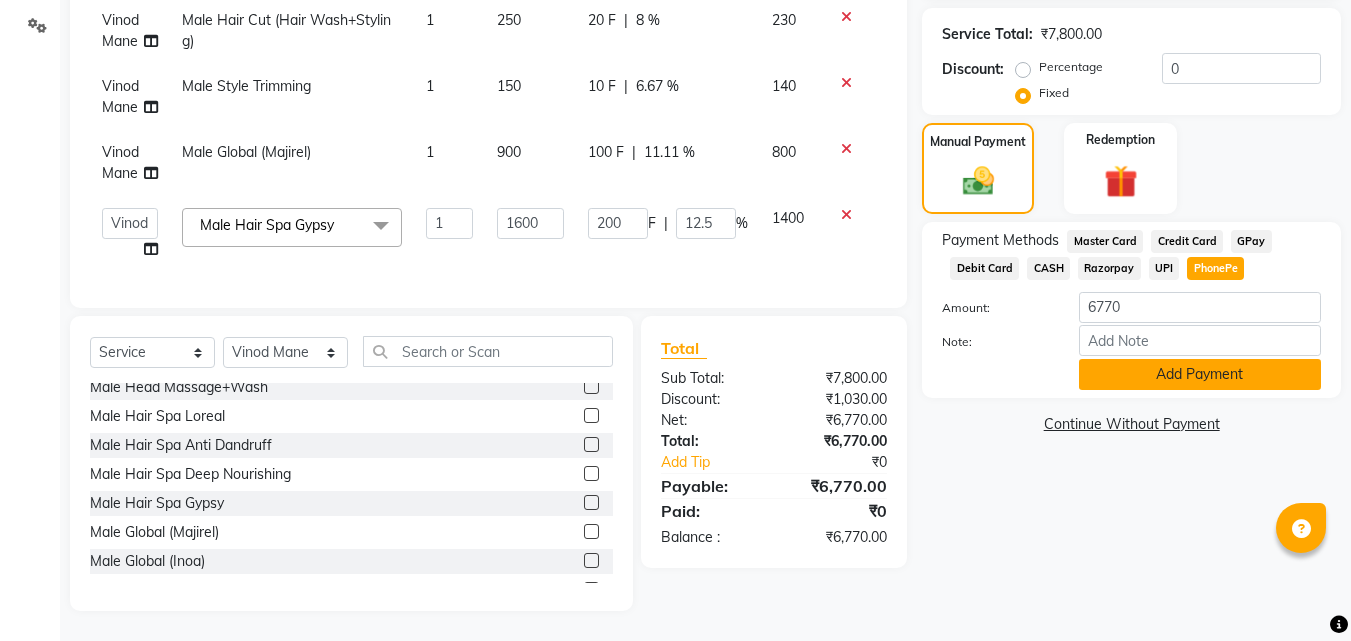 click on "Add Payment" 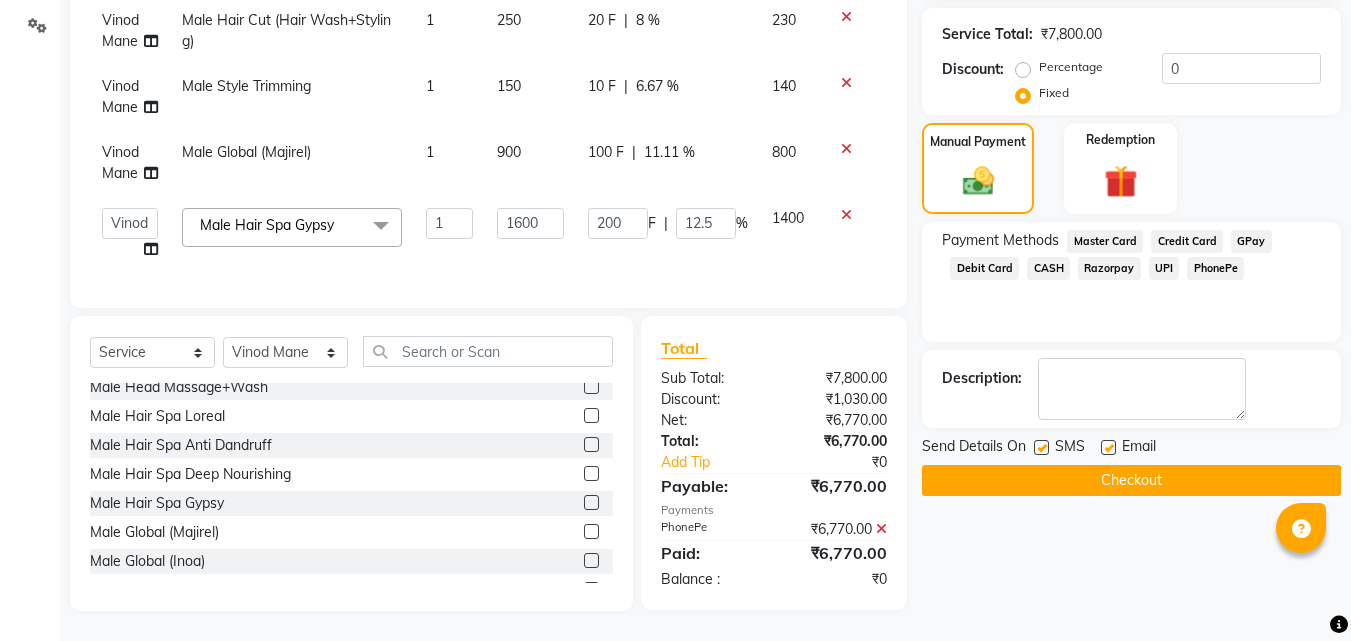 click on "Checkout" 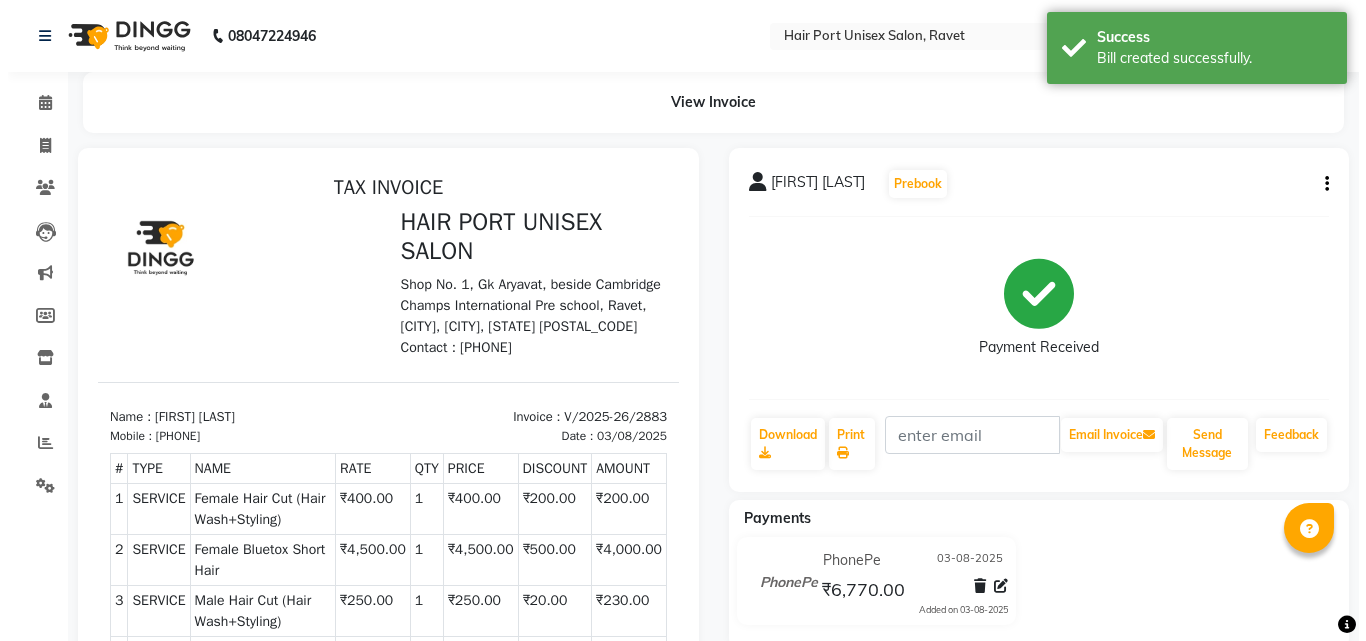 scroll, scrollTop: 0, scrollLeft: 0, axis: both 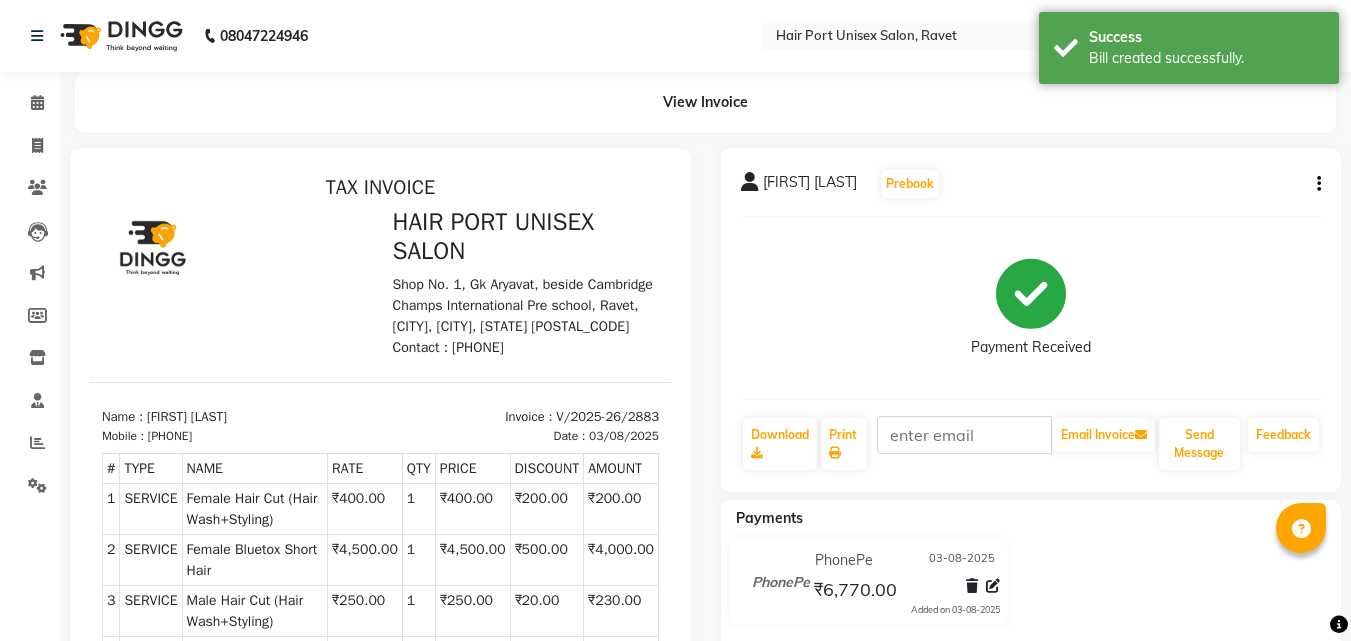 select on "service" 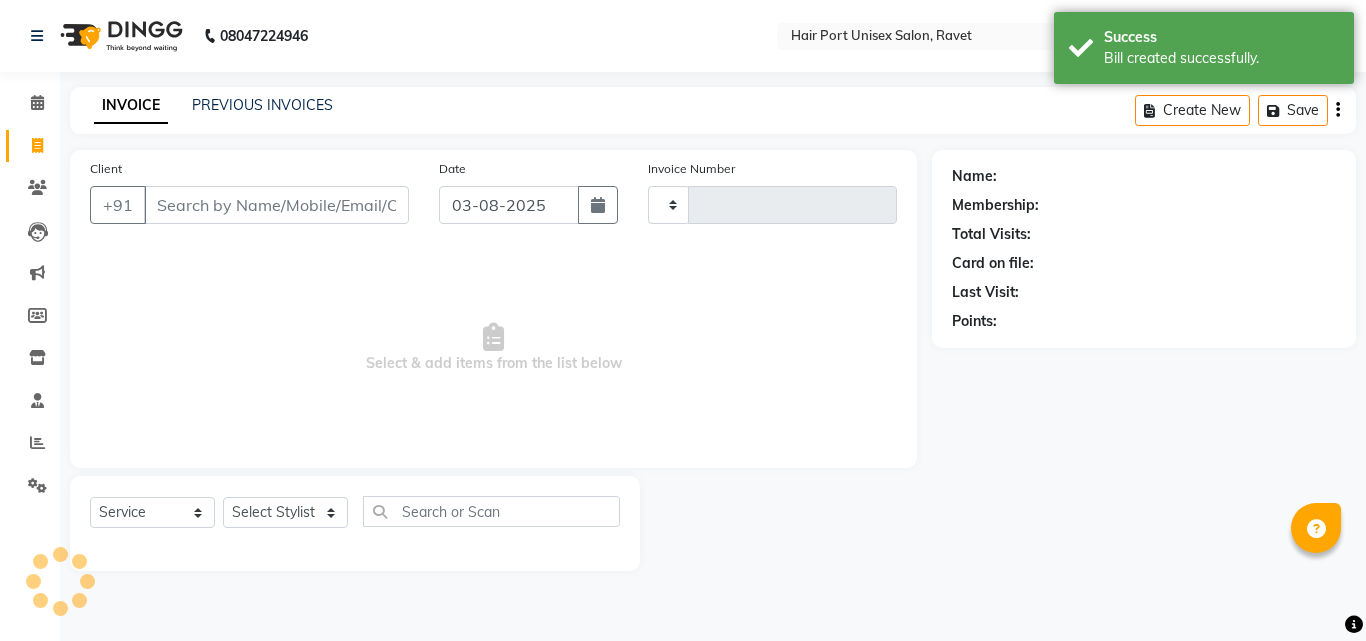 type on "2884" 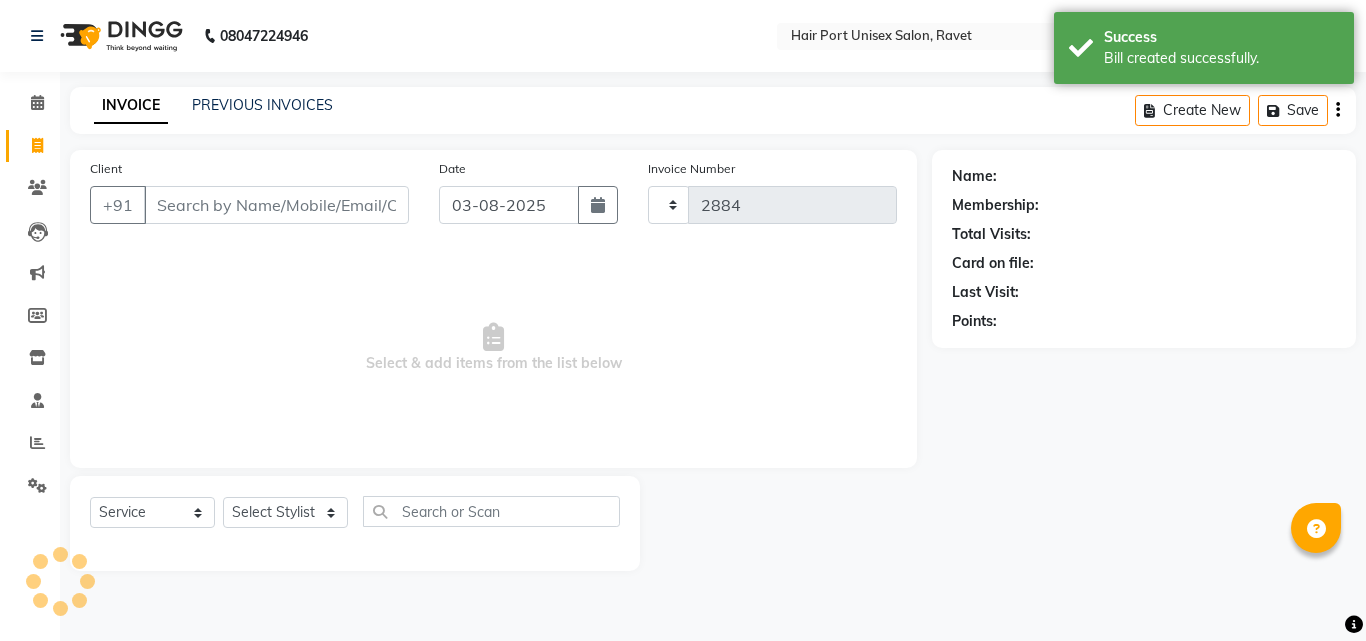 select on "7015" 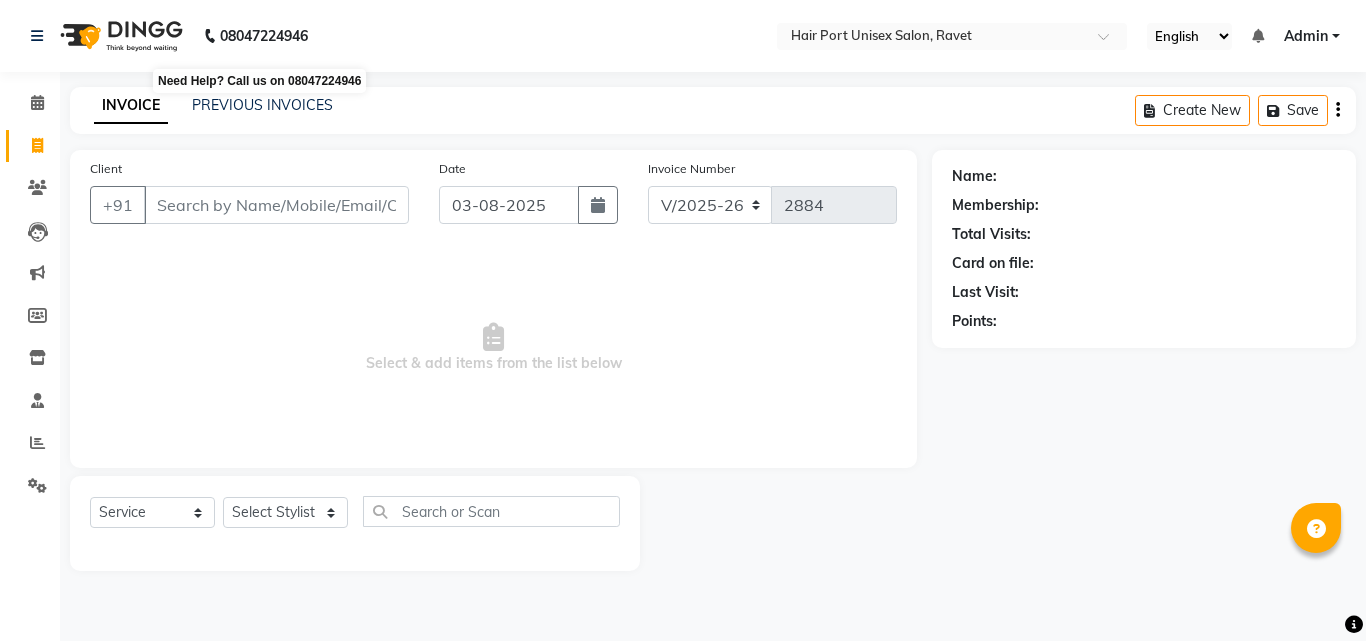 click on "08047224946" 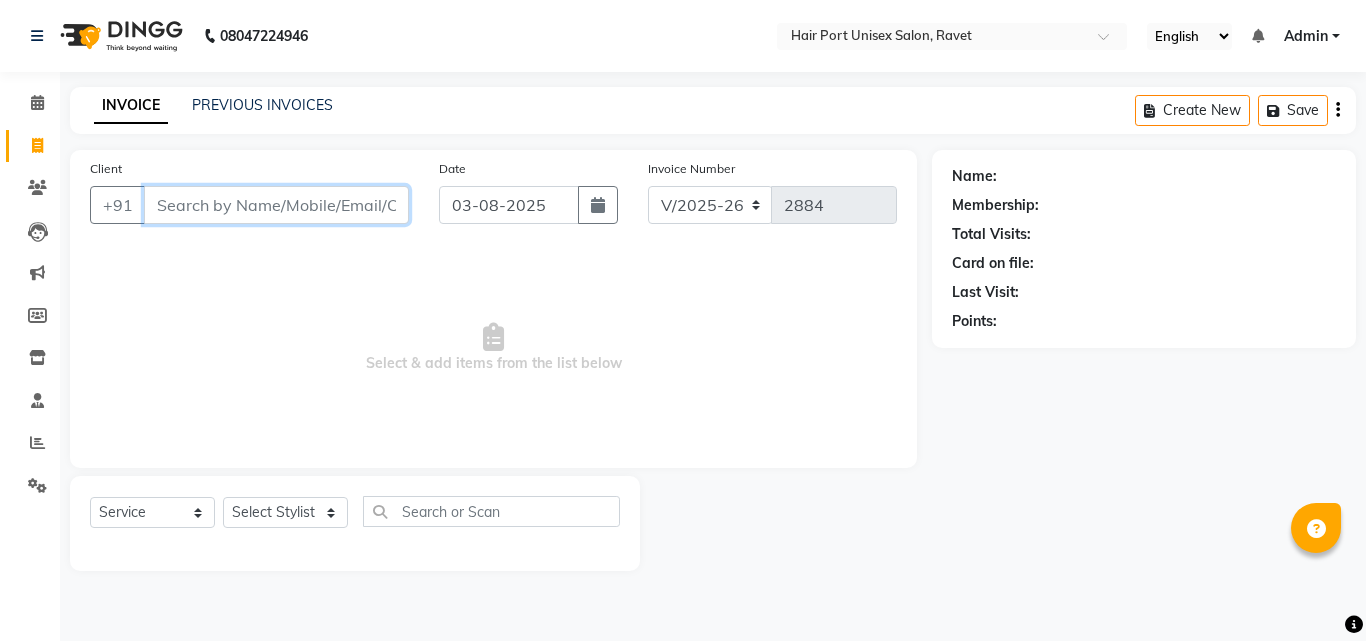 click on "Client" at bounding box center (276, 205) 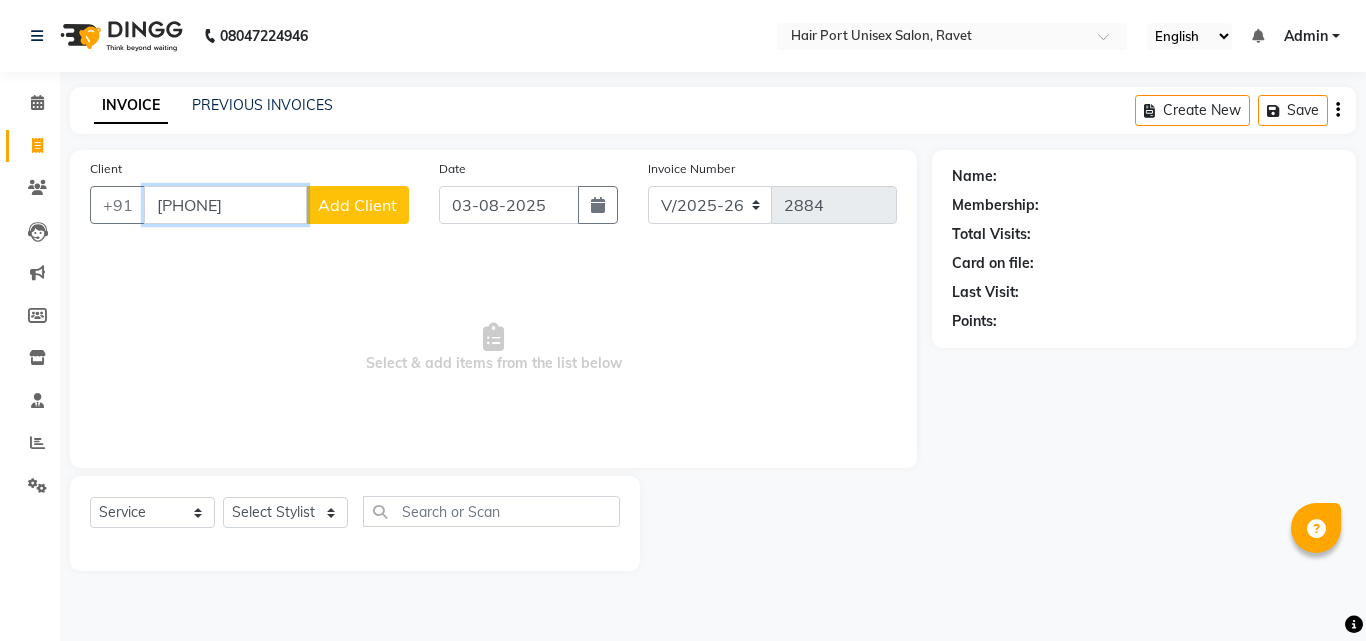 type on "8422977812" 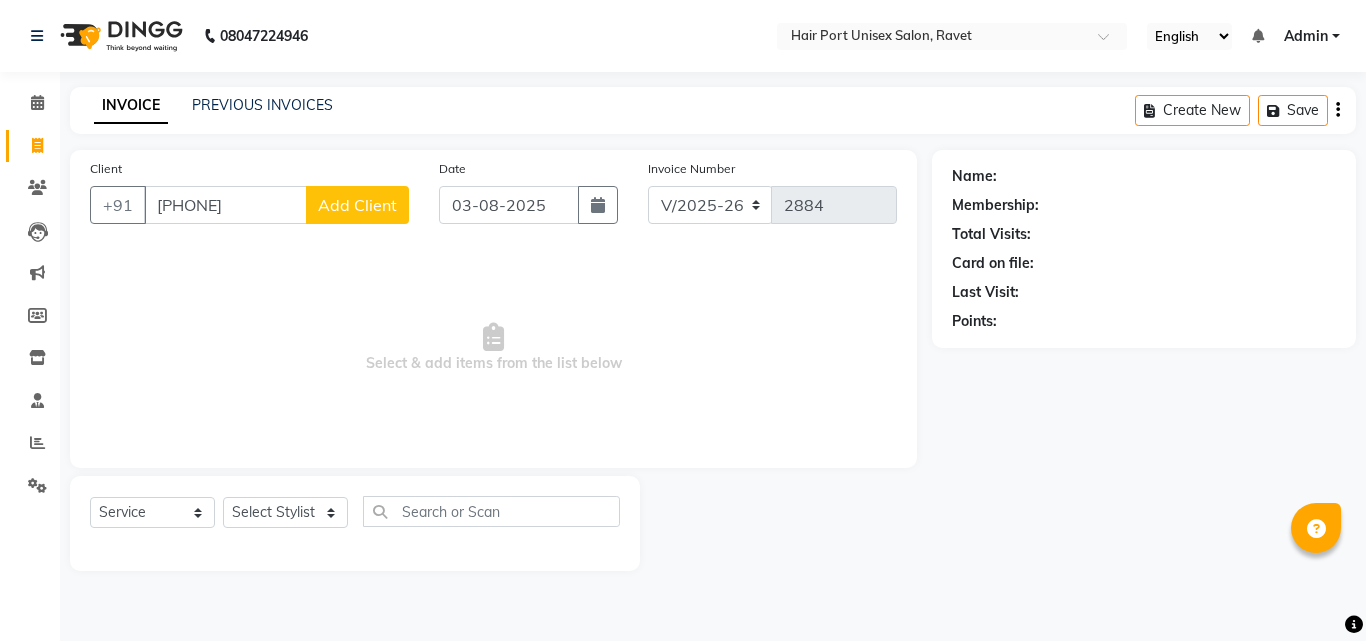 click on "Add Client" 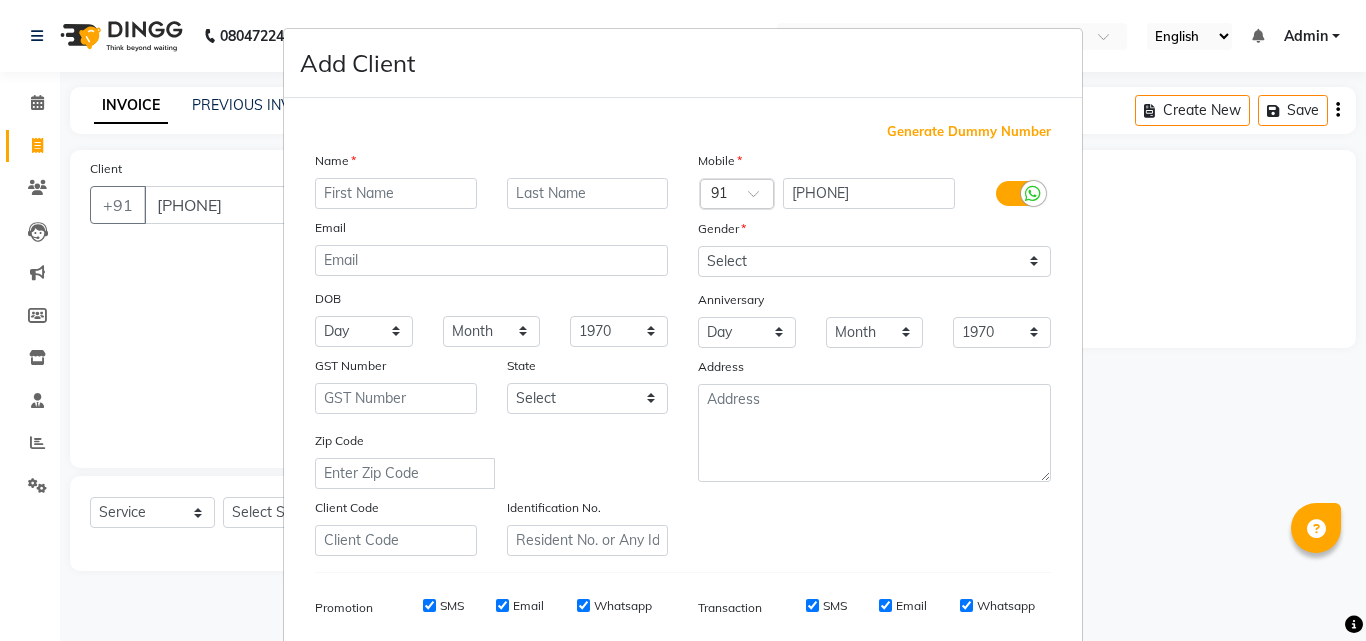 click at bounding box center (396, 193) 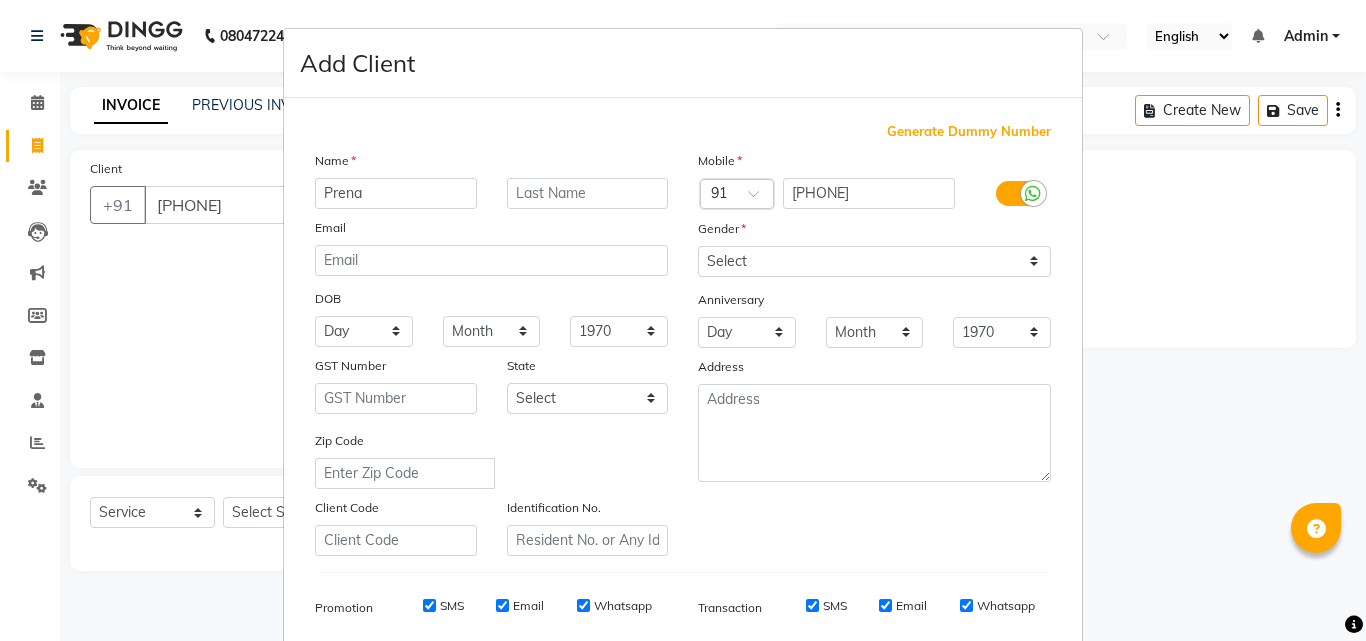 type on "Prena" 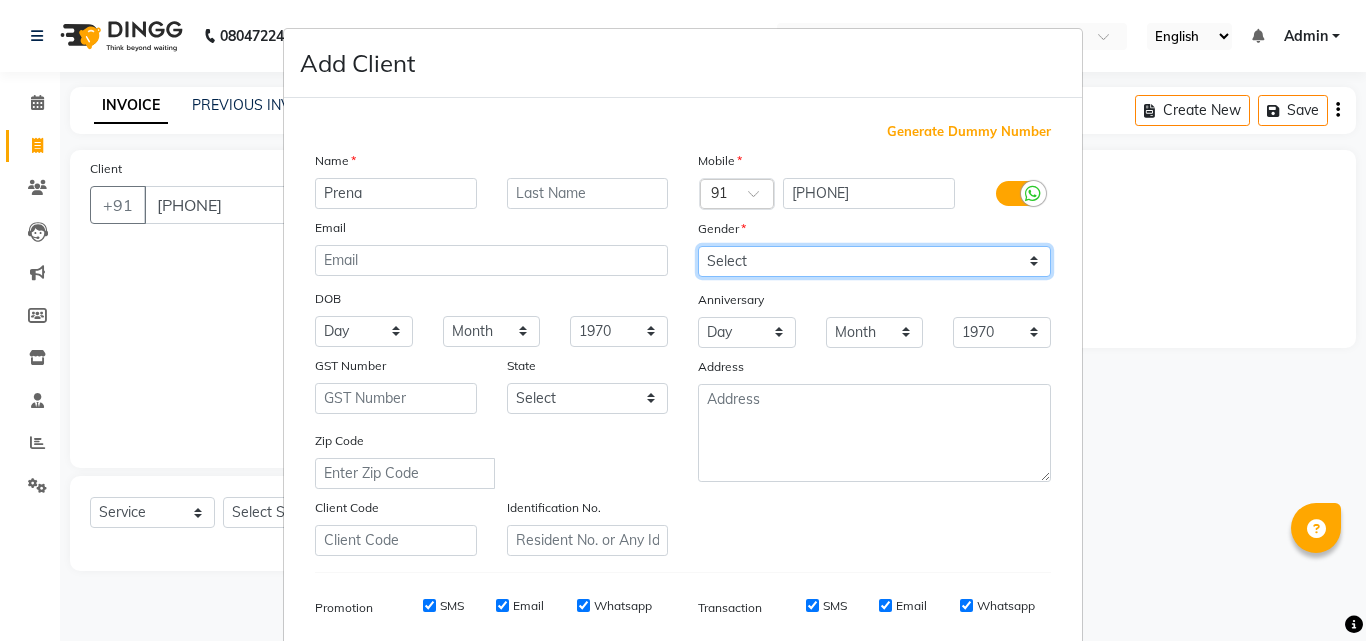 click on "Select Male Female Other Prefer Not To Say" at bounding box center (874, 261) 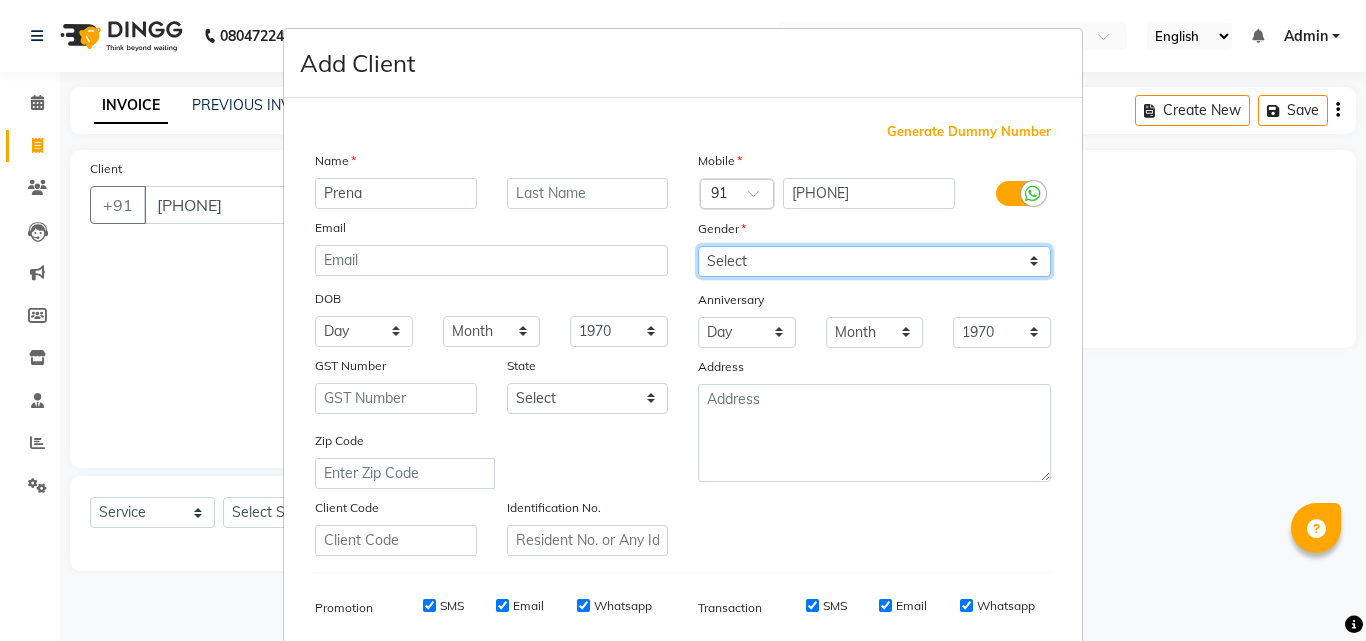 select on "female" 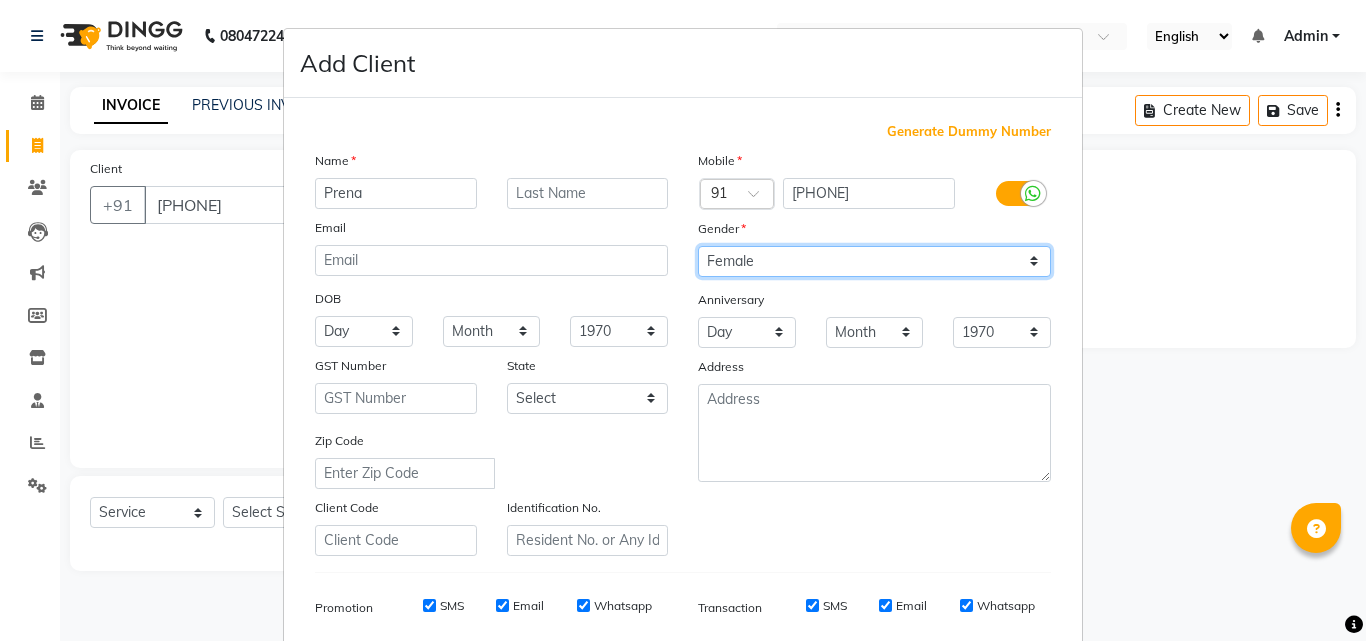 click on "Select Male Female Other Prefer Not To Say" at bounding box center [874, 261] 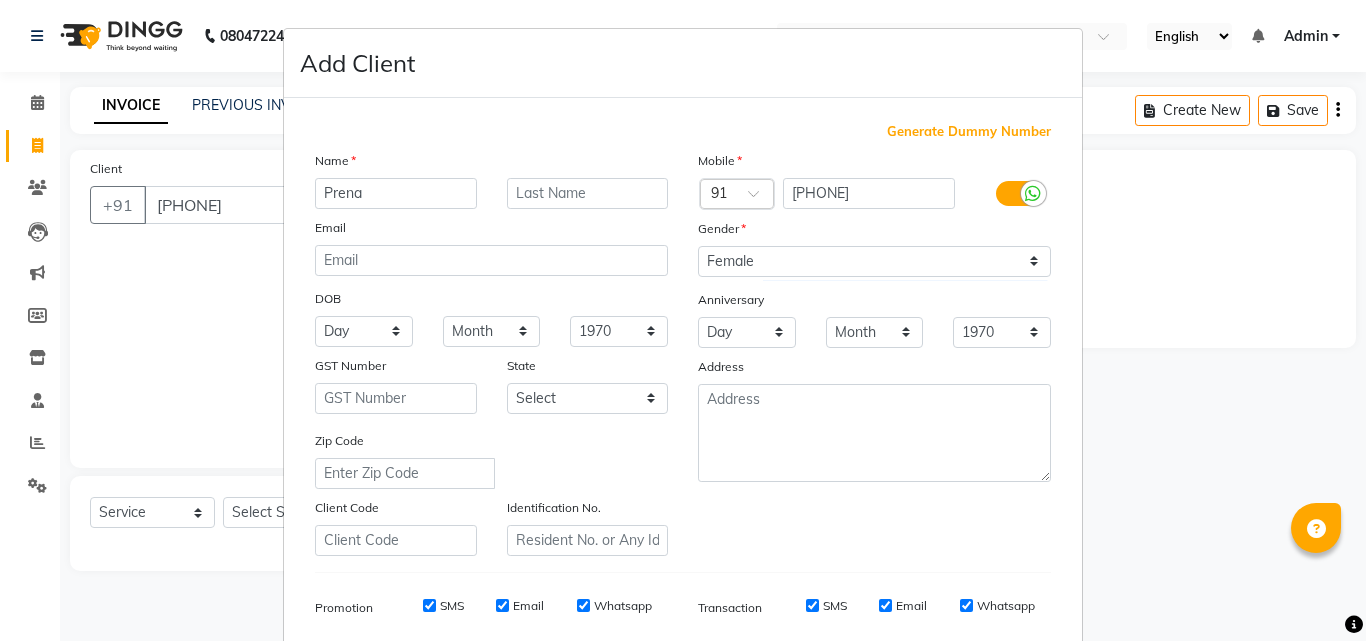 click on "Add Client Generate Dummy Number Name Prena Email DOB Day 01 02 03 04 05 06 07 08 09 10 11 12 13 14 15 16 17 18 19 20 21 22 23 24 25 26 27 28 29 30 31 Month January February March April May June July August September October November December 1940 1941 1942 1943 1944 1945 1946 1947 1948 1949 1950 1951 1952 1953 1954 1955 1956 1957 1958 1959 1960 1961 1962 1963 1964 1965 1966 1967 1968 1969 1970 1971 1972 1973 1974 1975 1976 1977 1978 1979 1980 1981 1982 1983 1984 1985 1986 1987 1988 1989 1990 1991 1992 1993 1994 1995 1996 1997 1998 1999 2000 2001 2002 2003 2004 2005 2006 2007 2008 2009 2010 2011 2012 2013 2014 2015 2016 2017 2018 2019 2020 2021 2022 2023 2024 GST Number State Select Andaman and Nicobar Islands Andhra Pradesh Arunachal Pradesh Assam Bihar Chandigarh Chhattisgarh Dadra and Nagar Haveli Daman and Diu Delhi Goa Gujarat Haryana Himachal Pradesh Jammu and Kashmir Jharkhand Karnataka Kerala Lakshadweep Madhya Pradesh Maharashtra Manipur Meghalaya Mizoram Nagaland Odisha Pondicherry Punjab Rajasthan" at bounding box center (683, 320) 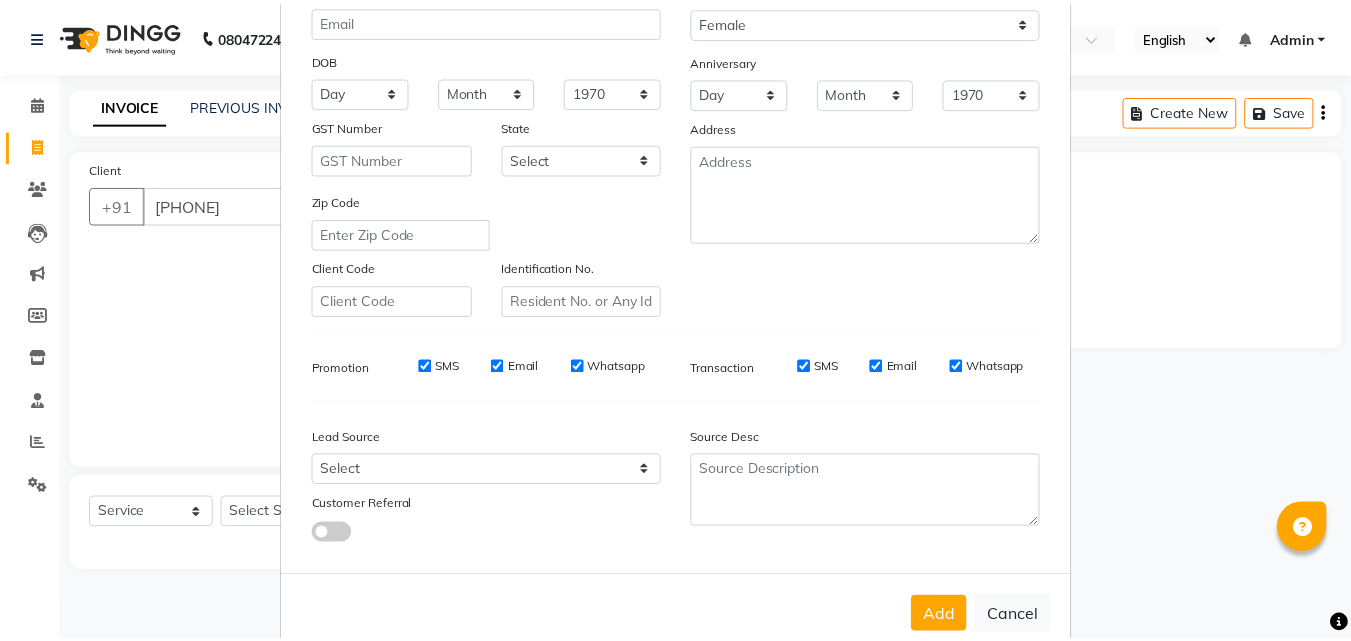 scroll, scrollTop: 282, scrollLeft: 0, axis: vertical 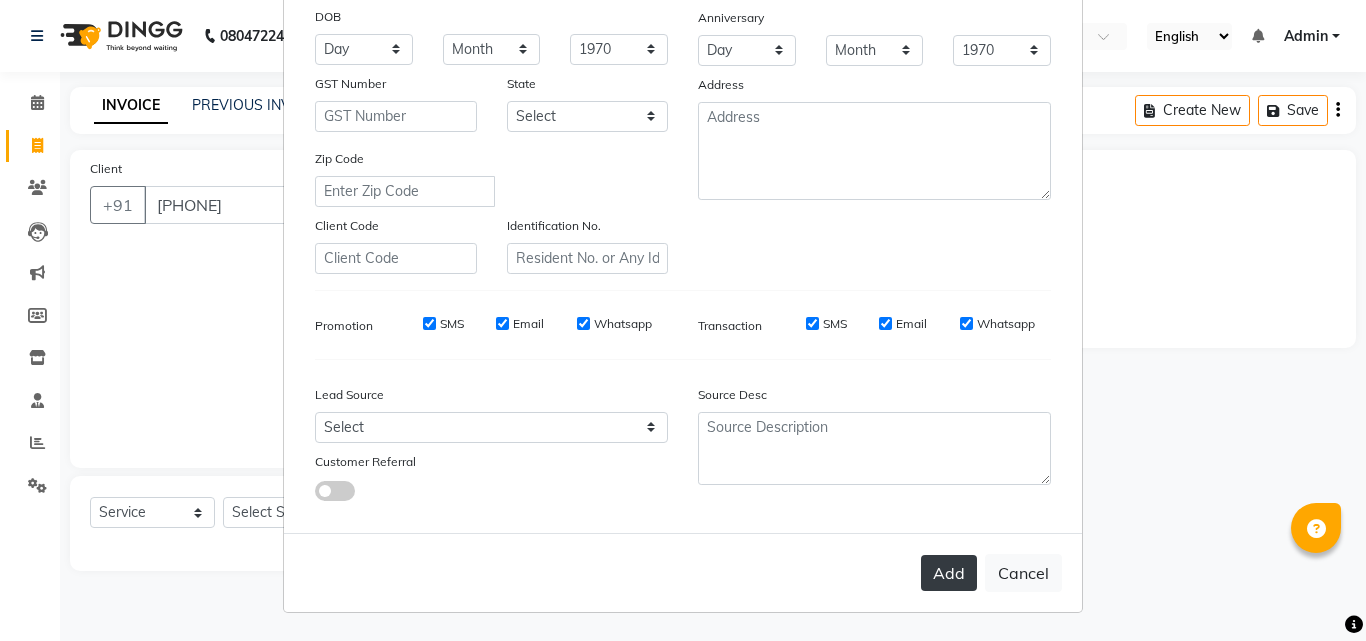 click on "Add" at bounding box center (949, 573) 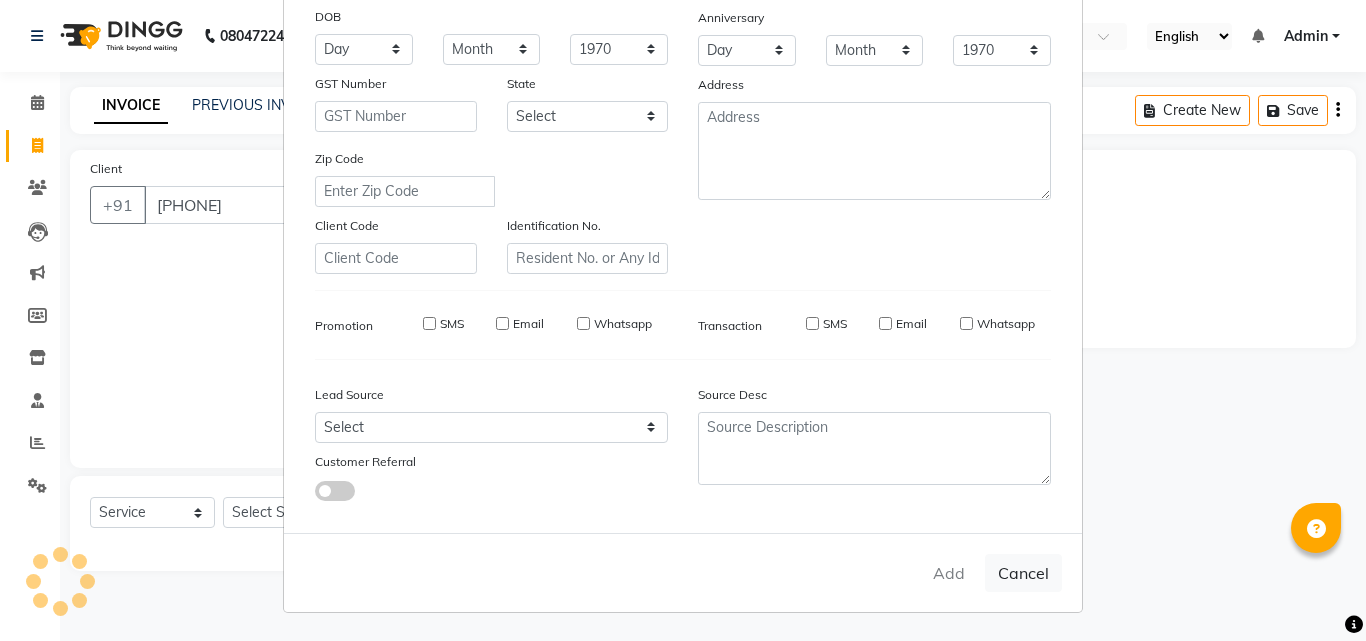 type 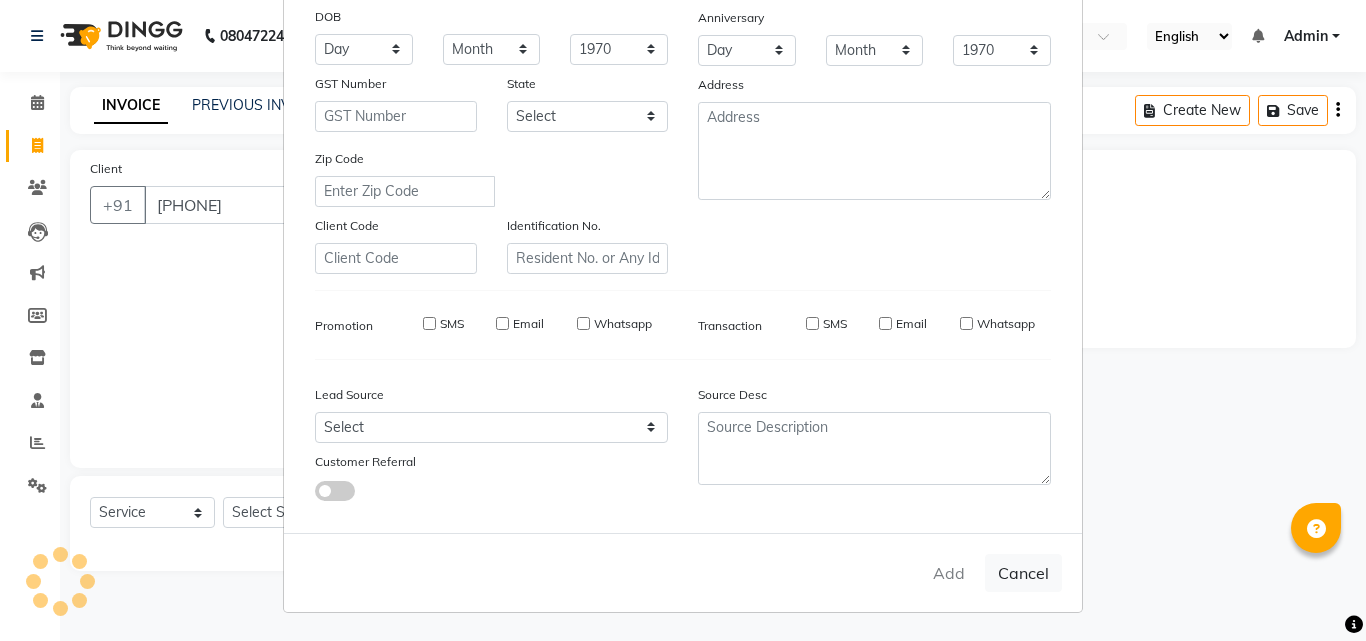 select 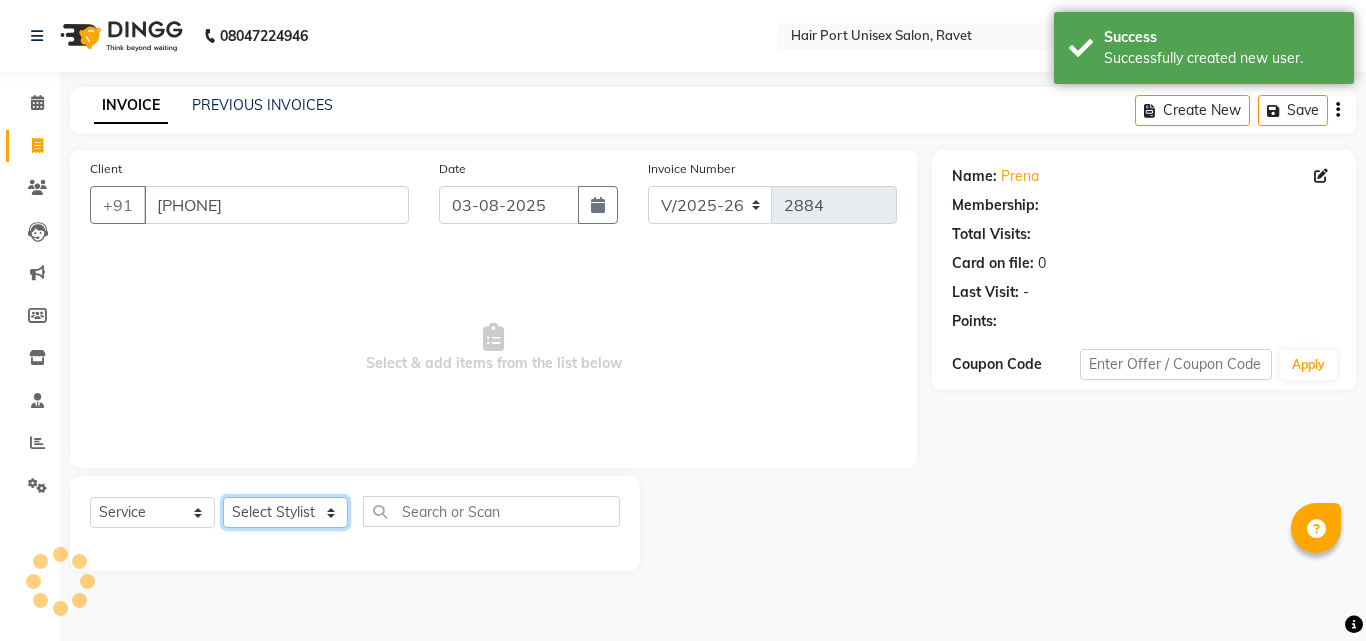 click on "Select Stylist Anushaka Parihar  Esmail Gufran Jyoti Disale Netaji Vishwanath Suryavanshi Rupali  Tanaji Vishwanath Suryavanshi Vinod Mane" 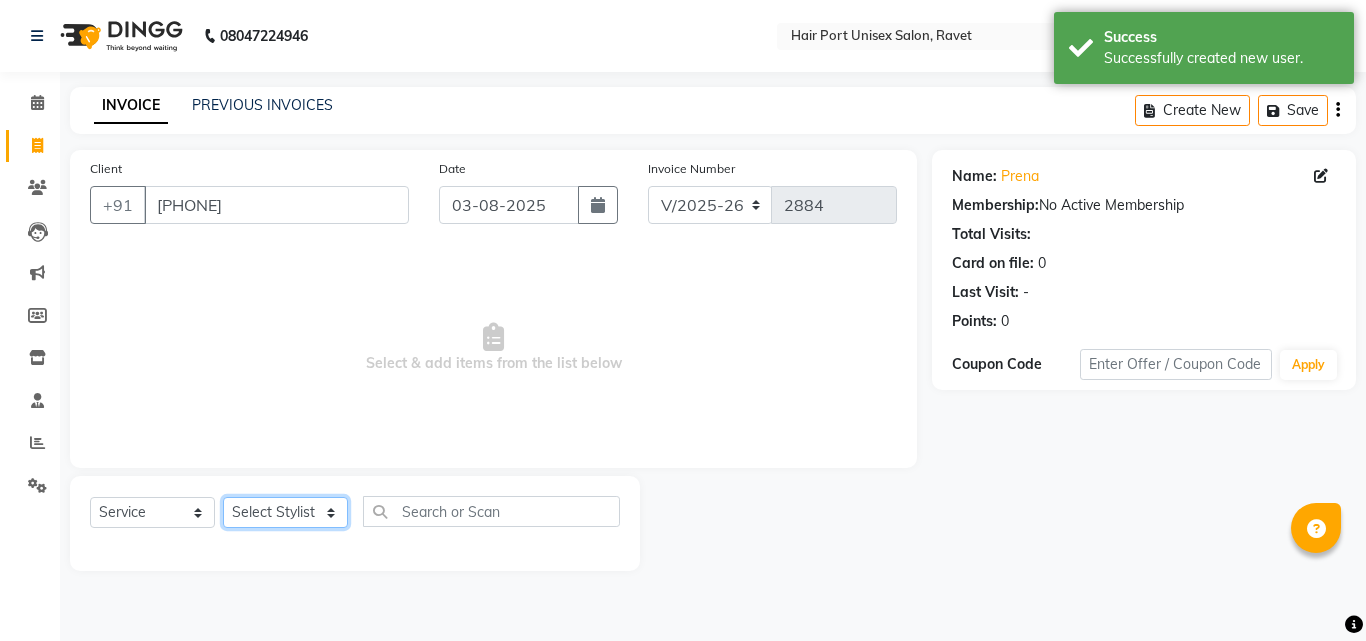select on "66342" 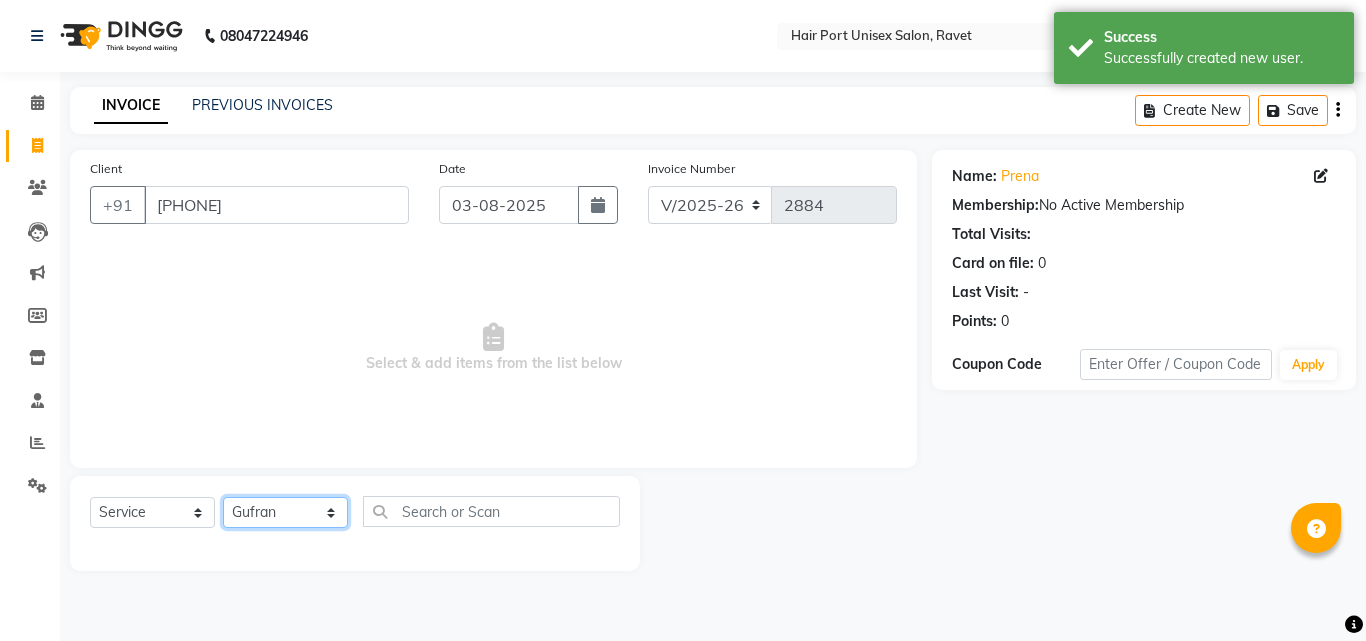 click on "Select Stylist Anushaka Parihar  Esmail Gufran Jyoti Disale Netaji Vishwanath Suryavanshi Rupali  Tanaji Vishwanath Suryavanshi Vinod Mane" 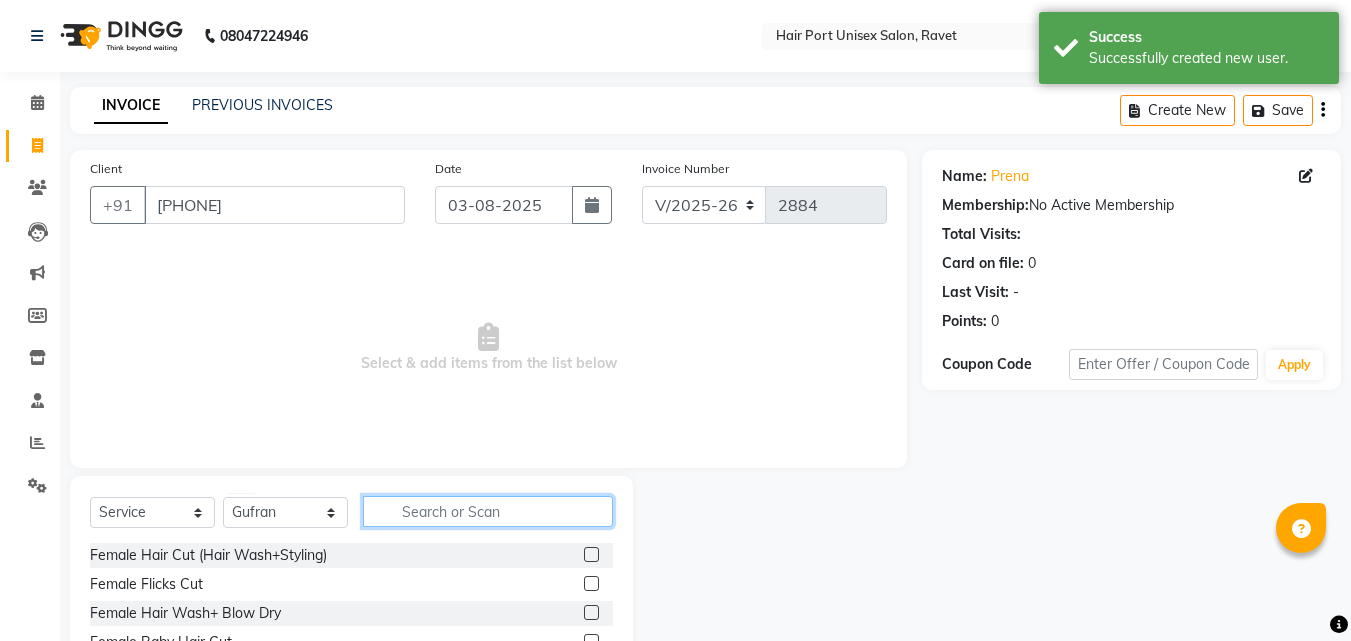 click 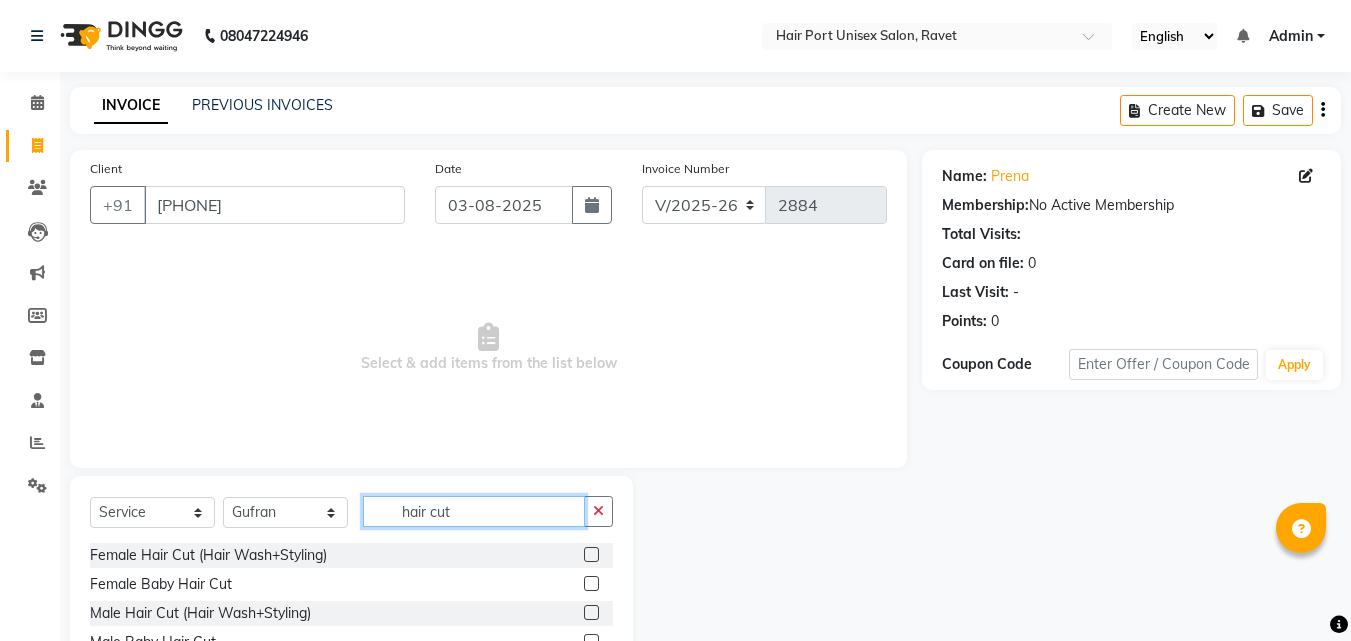 type on "hair cut" 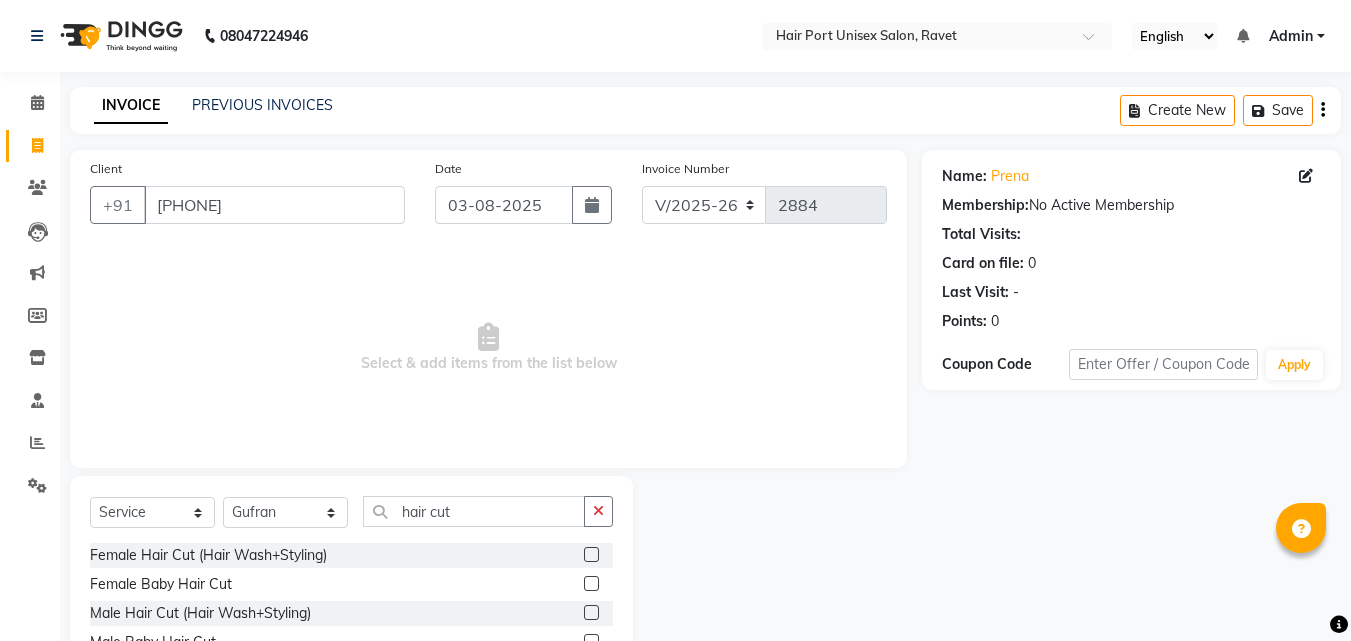 click on "Female Baby Hair Cut" 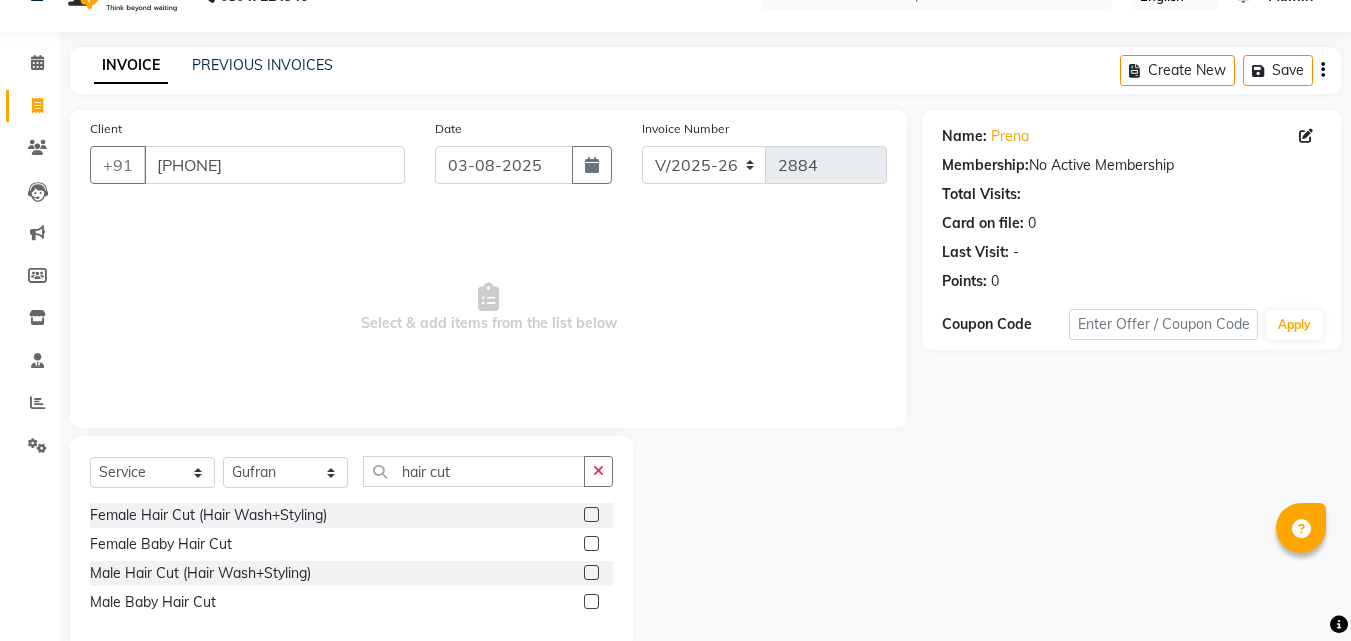 scroll, scrollTop: 76, scrollLeft: 0, axis: vertical 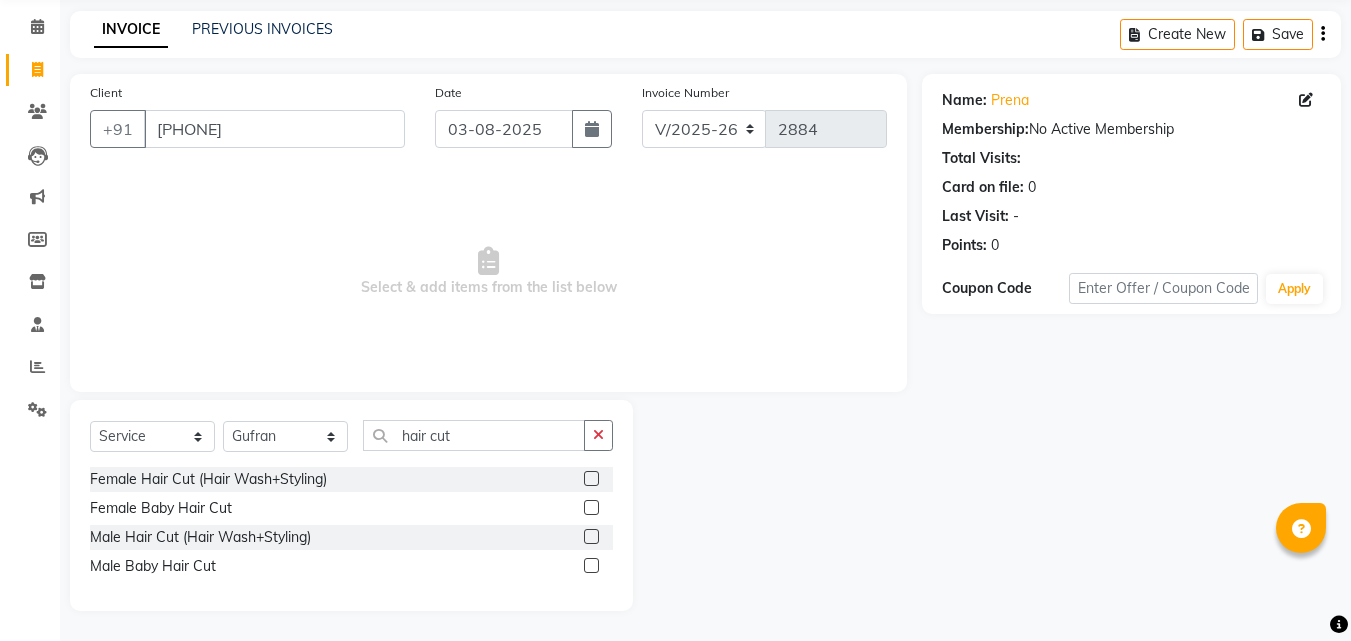 click 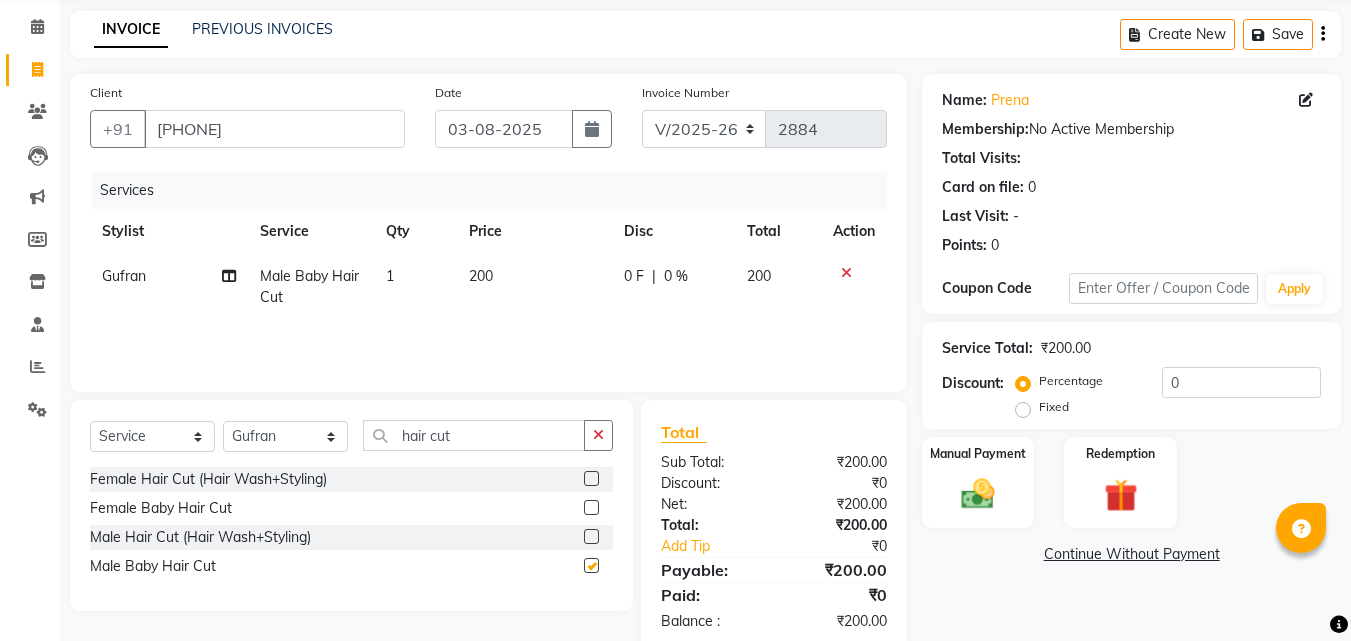 checkbox on "false" 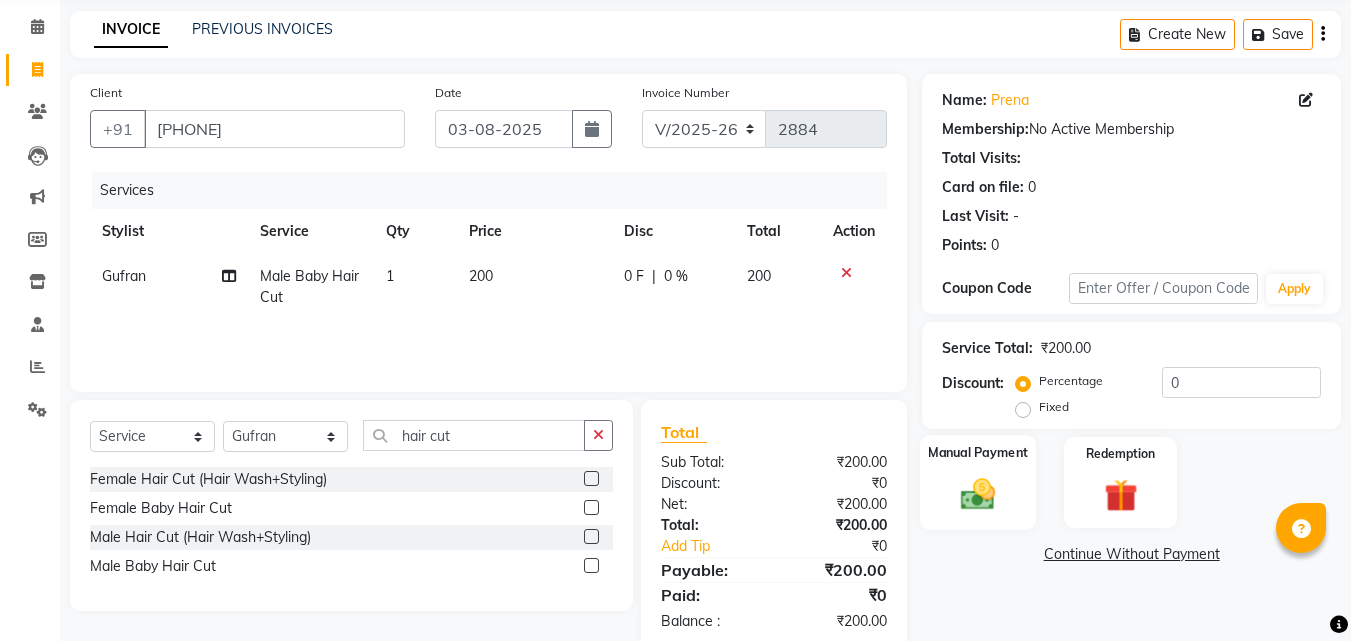 click 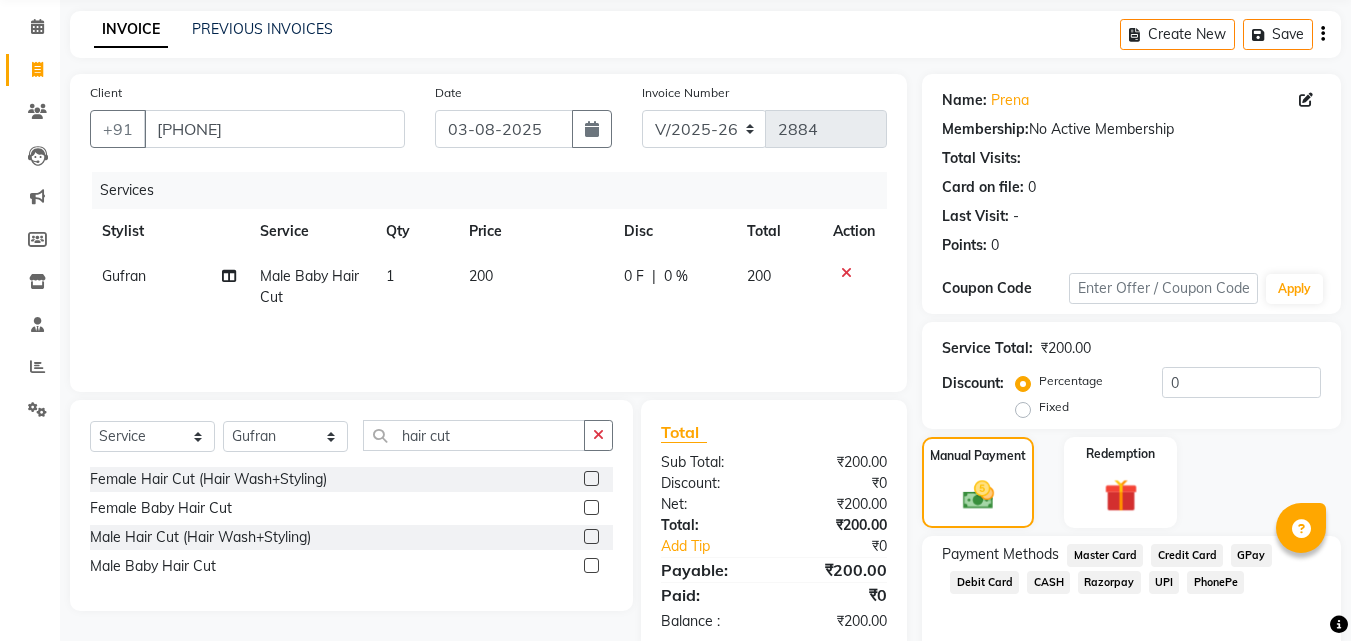 click on "UPI" 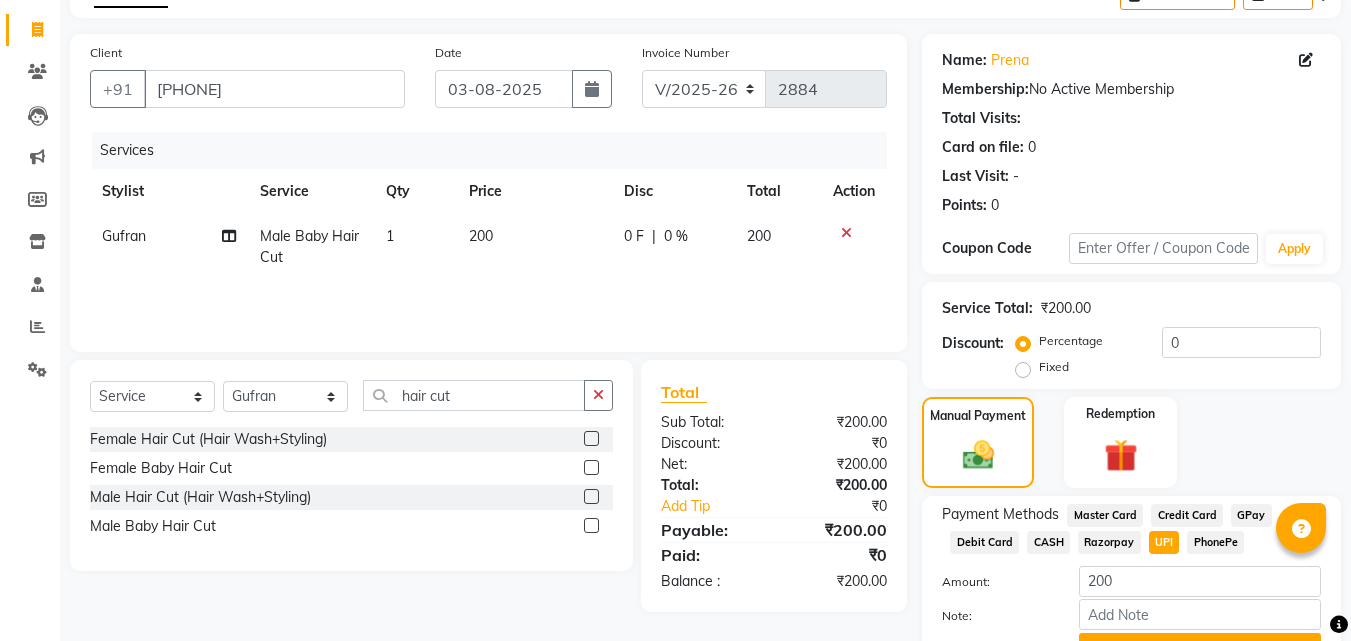 scroll, scrollTop: 218, scrollLeft: 0, axis: vertical 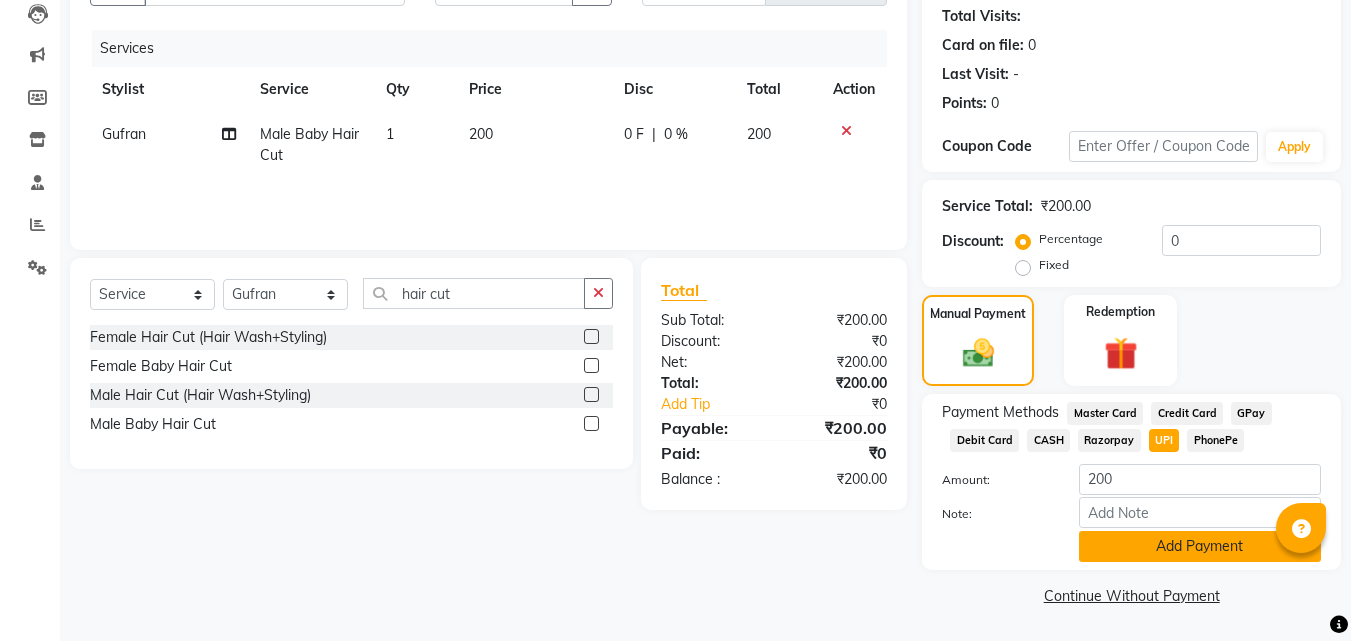 click on "Add Payment" 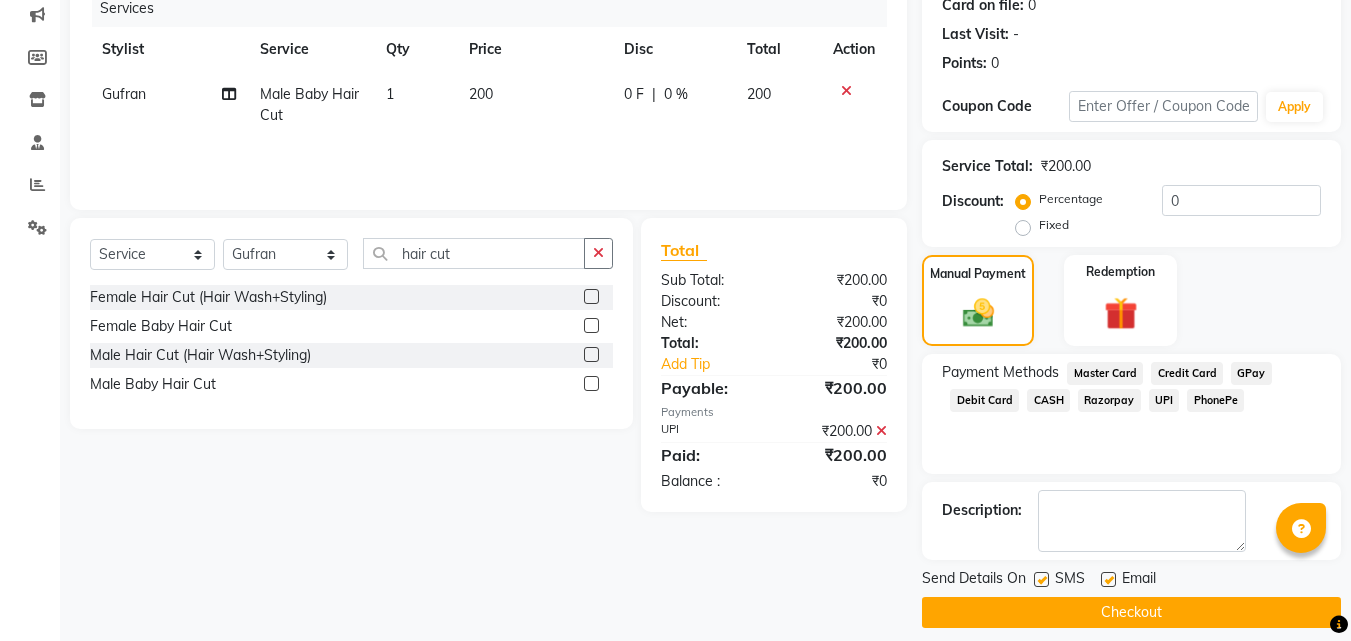 scroll, scrollTop: 275, scrollLeft: 0, axis: vertical 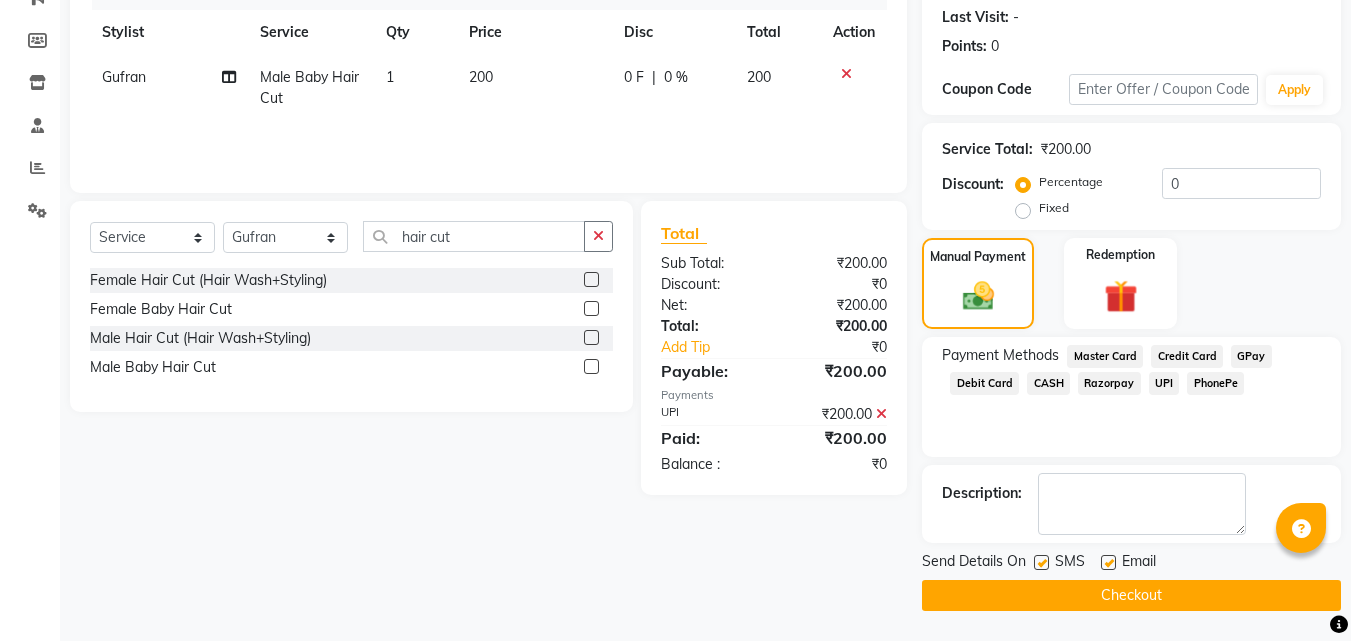 click on "Checkout" 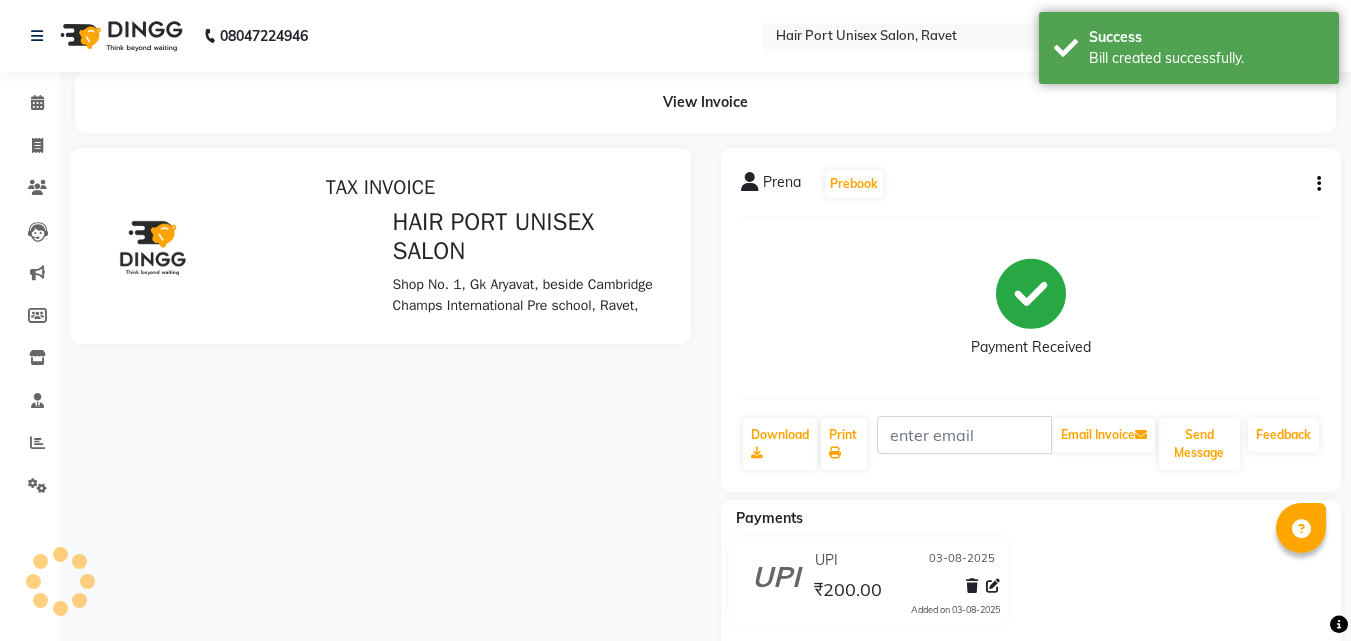 scroll, scrollTop: 0, scrollLeft: 0, axis: both 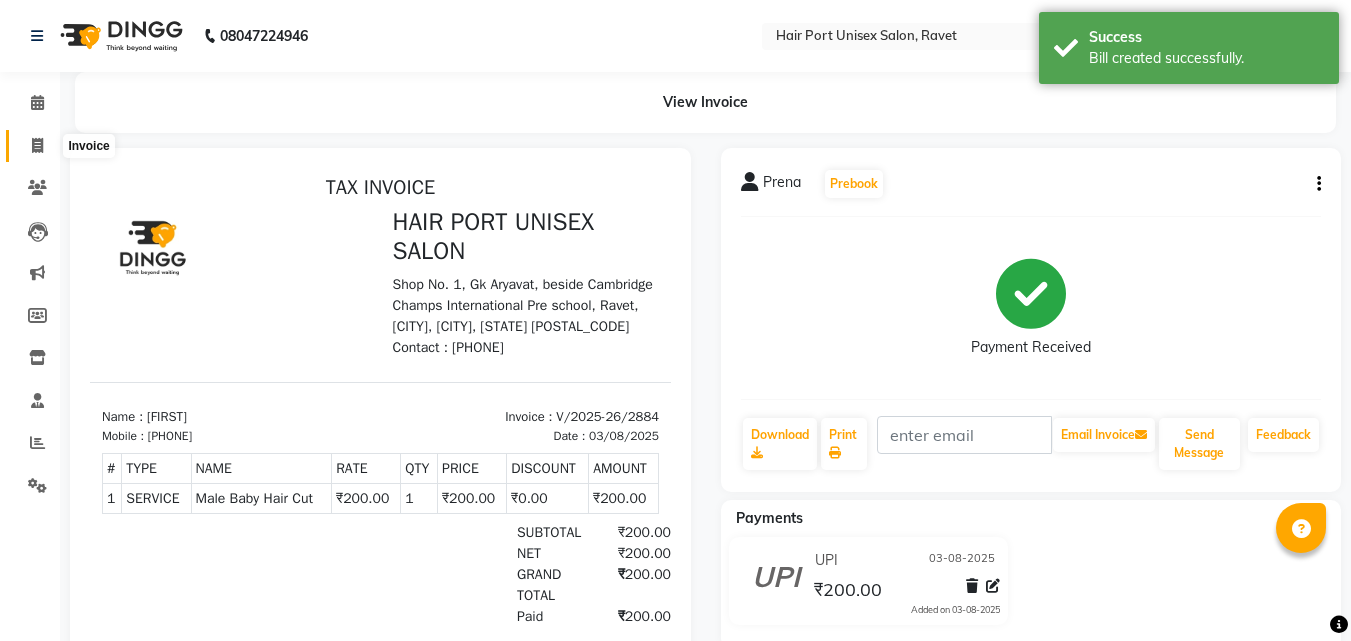 click 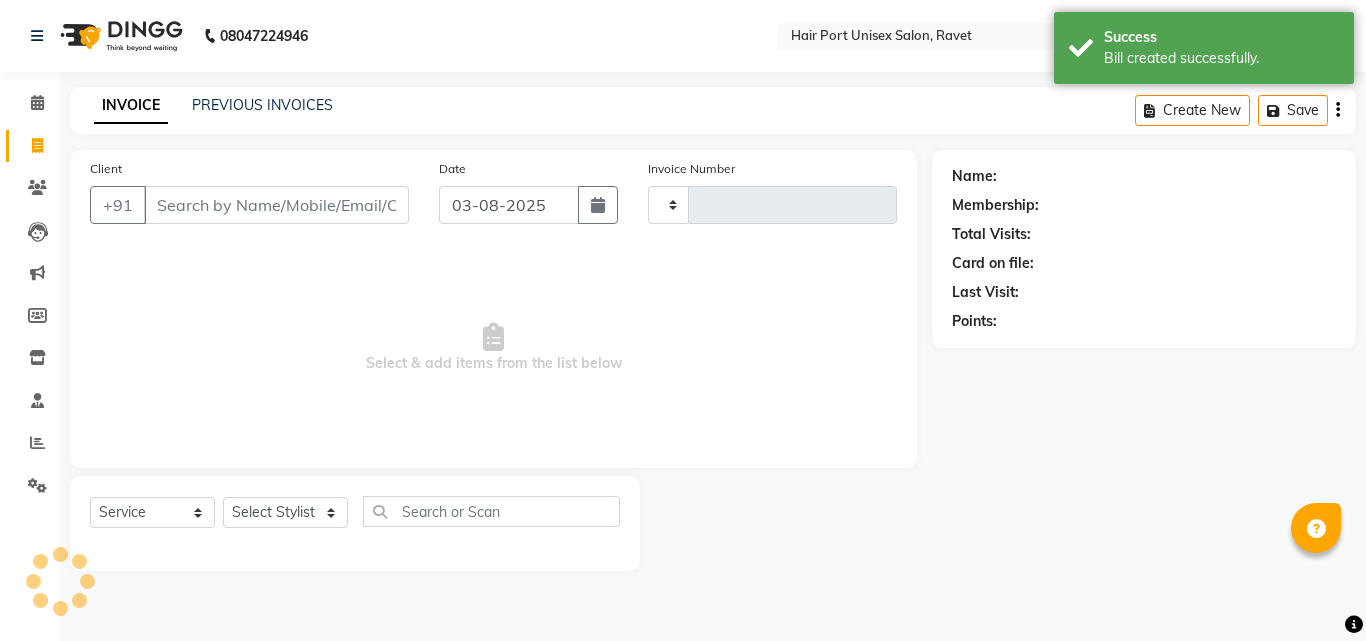type on "2885" 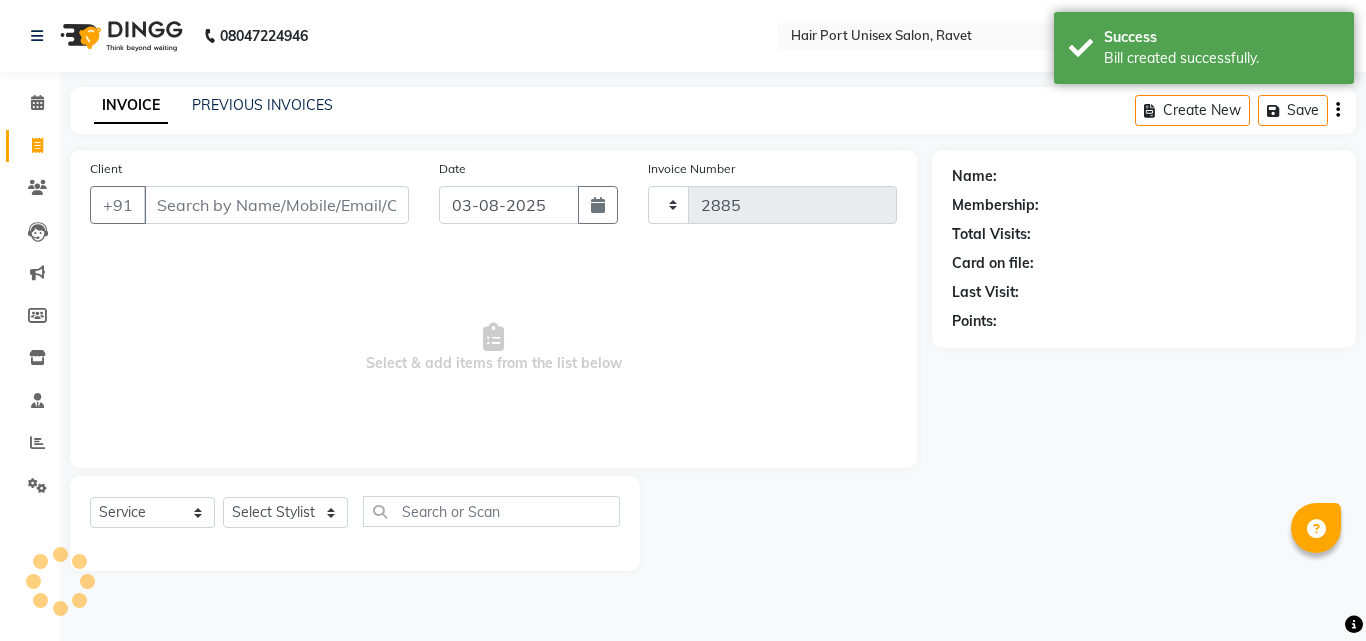 select on "7015" 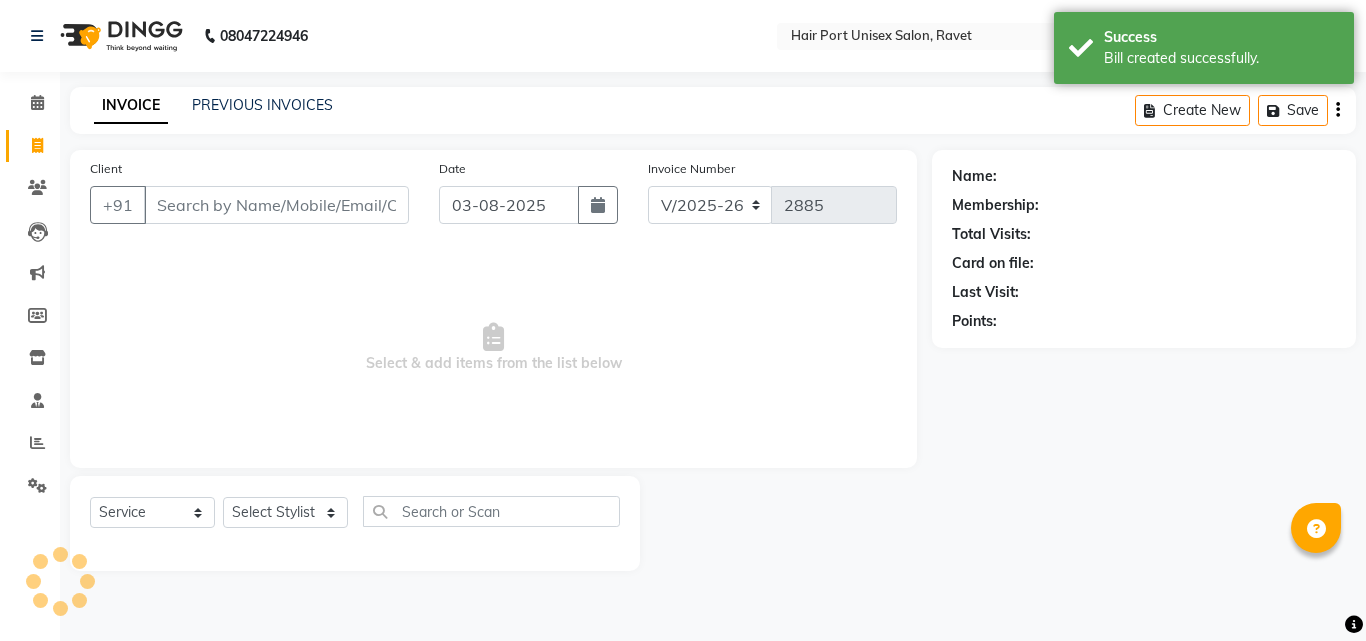 click on "Client" at bounding box center (276, 205) 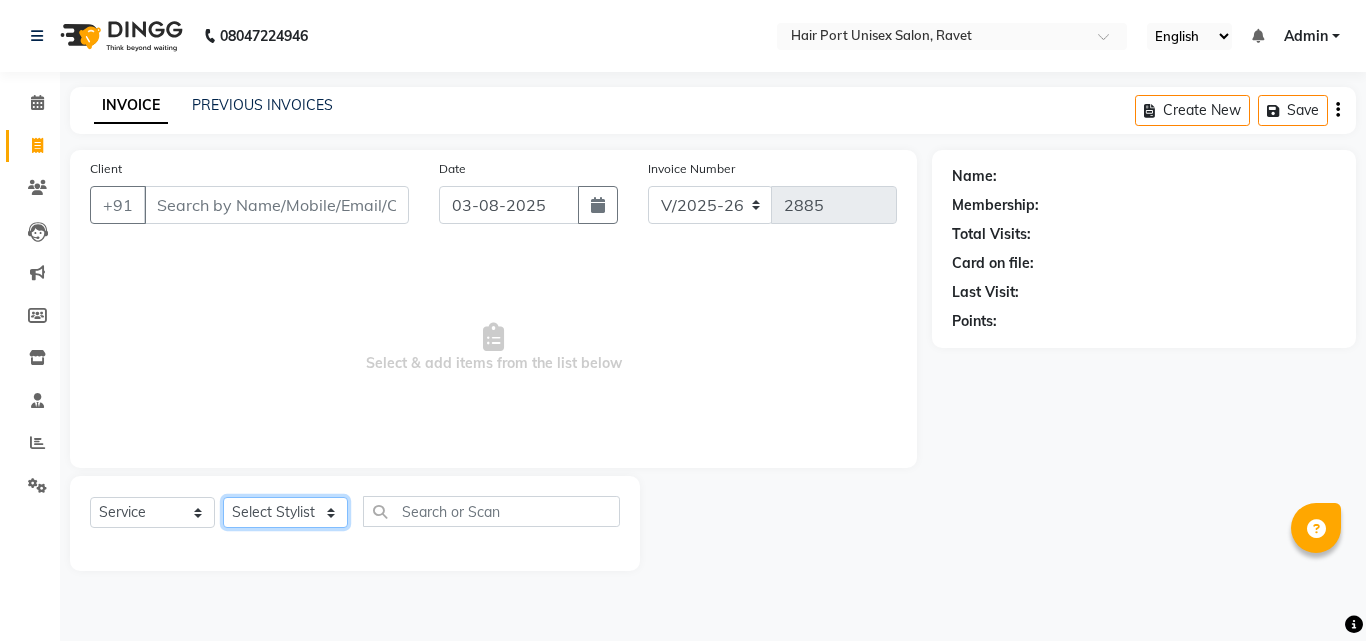 click on "Select Stylist Anushaka Parihar  Esmail Gufran Jyoti Disale Netaji Vishwanath Suryavanshi Rupali  Tanaji Vishwanath Suryavanshi Vinod Mane" 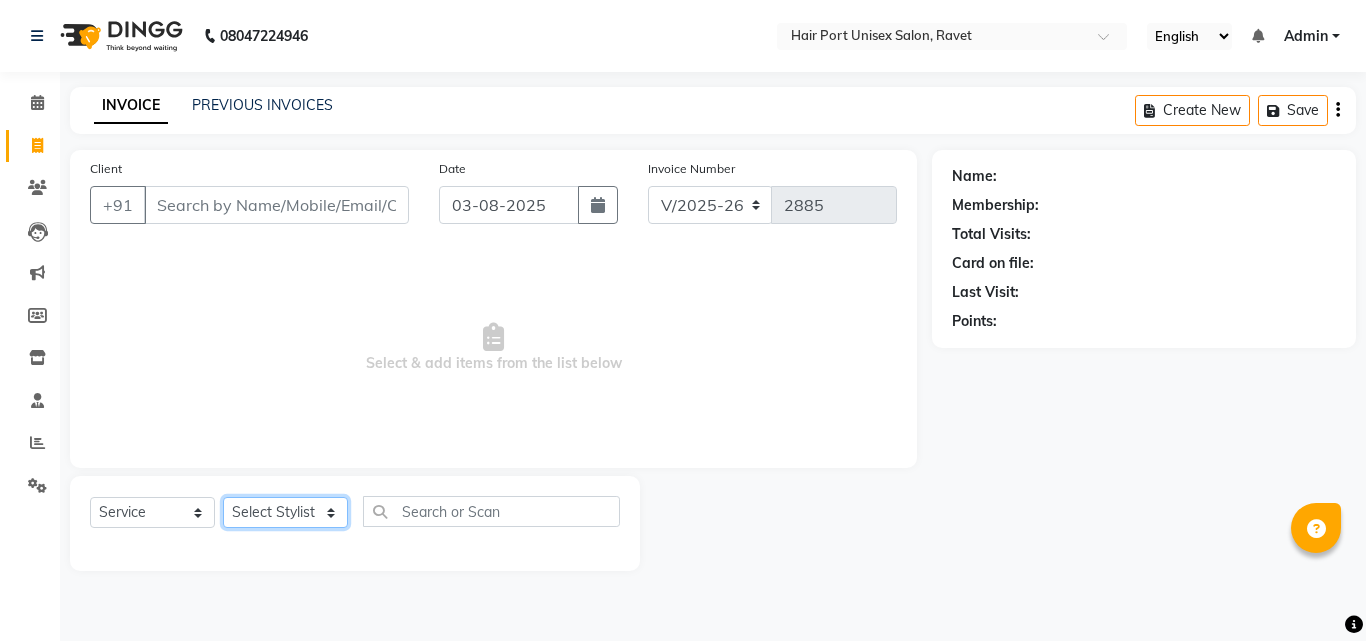 select on "60513" 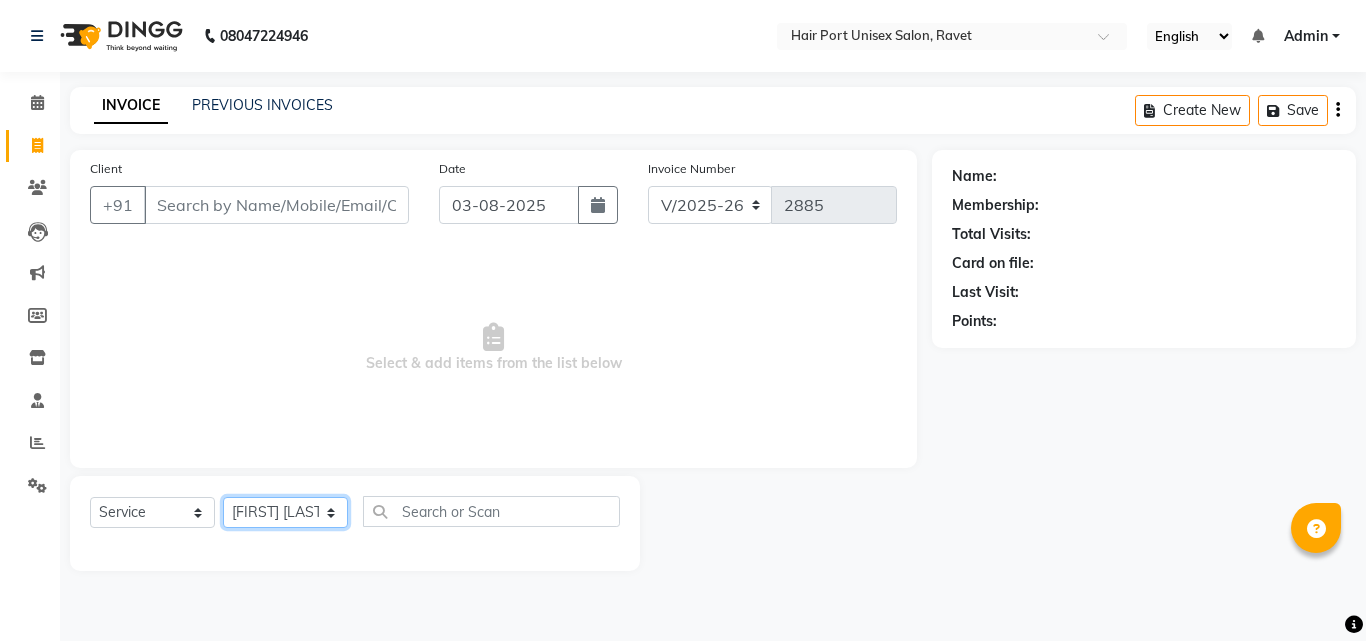 click on "Select Stylist Anushaka Parihar  Esmail Gufran Jyoti Disale Netaji Vishwanath Suryavanshi Rupali  Tanaji Vishwanath Suryavanshi Vinod Mane" 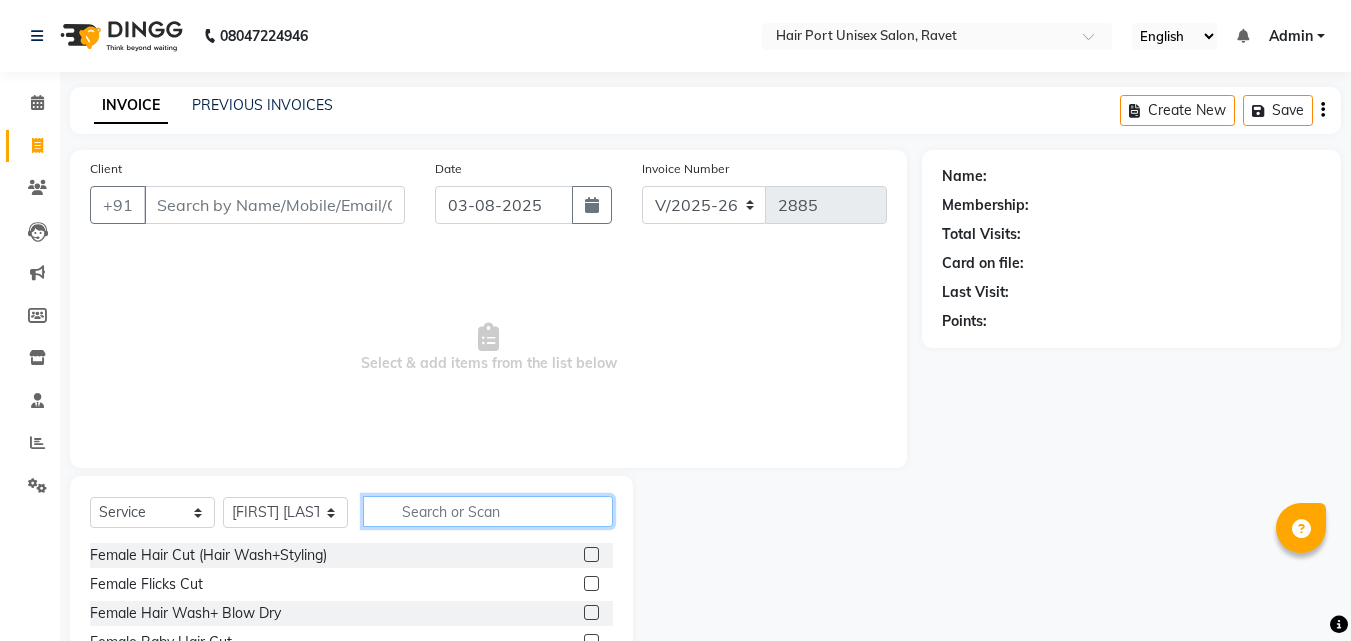 click 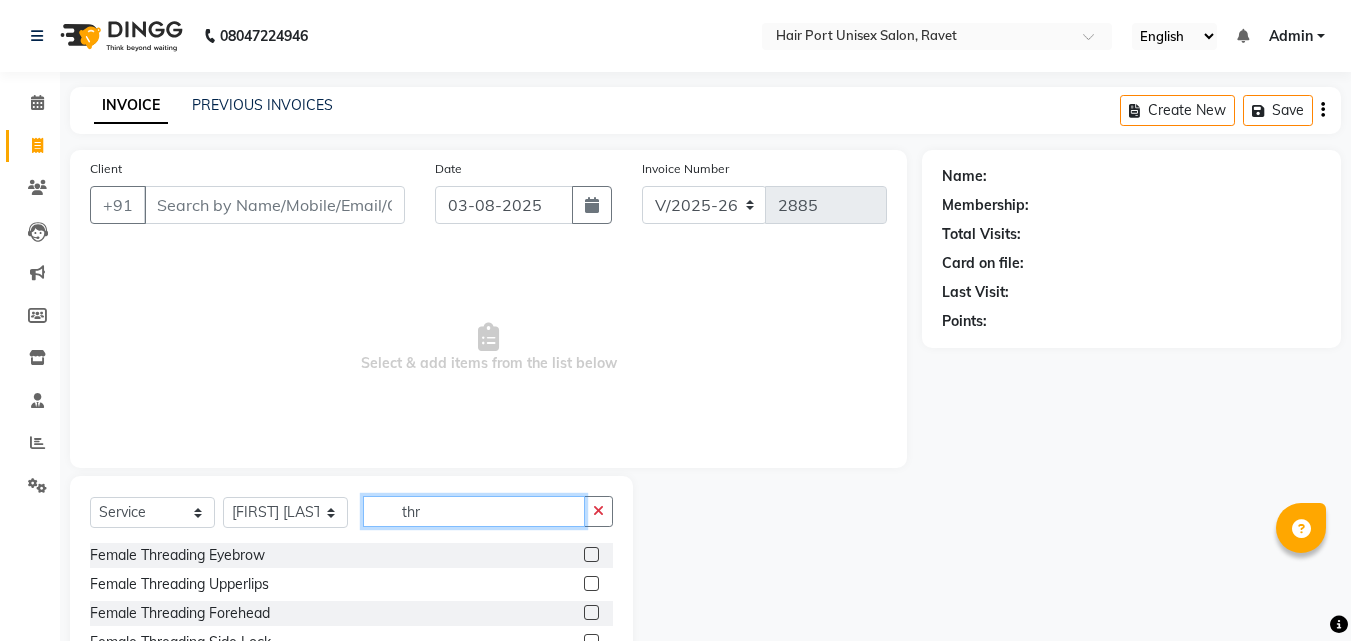 type on "thr" 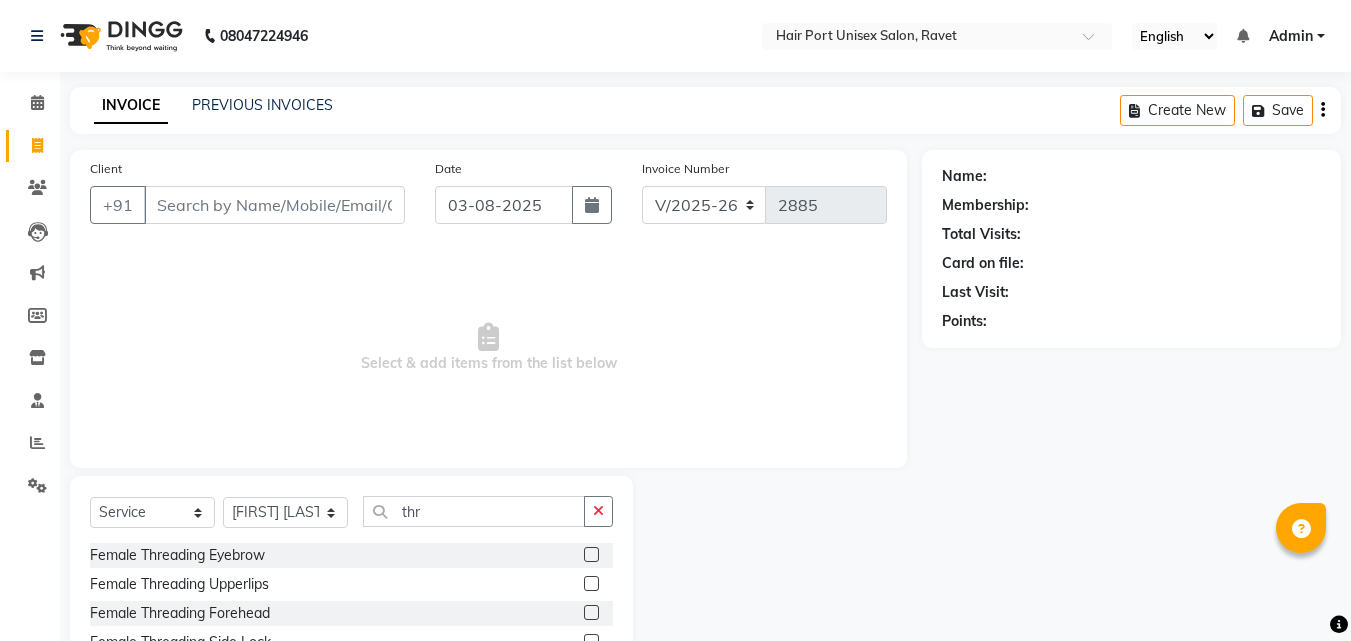 click 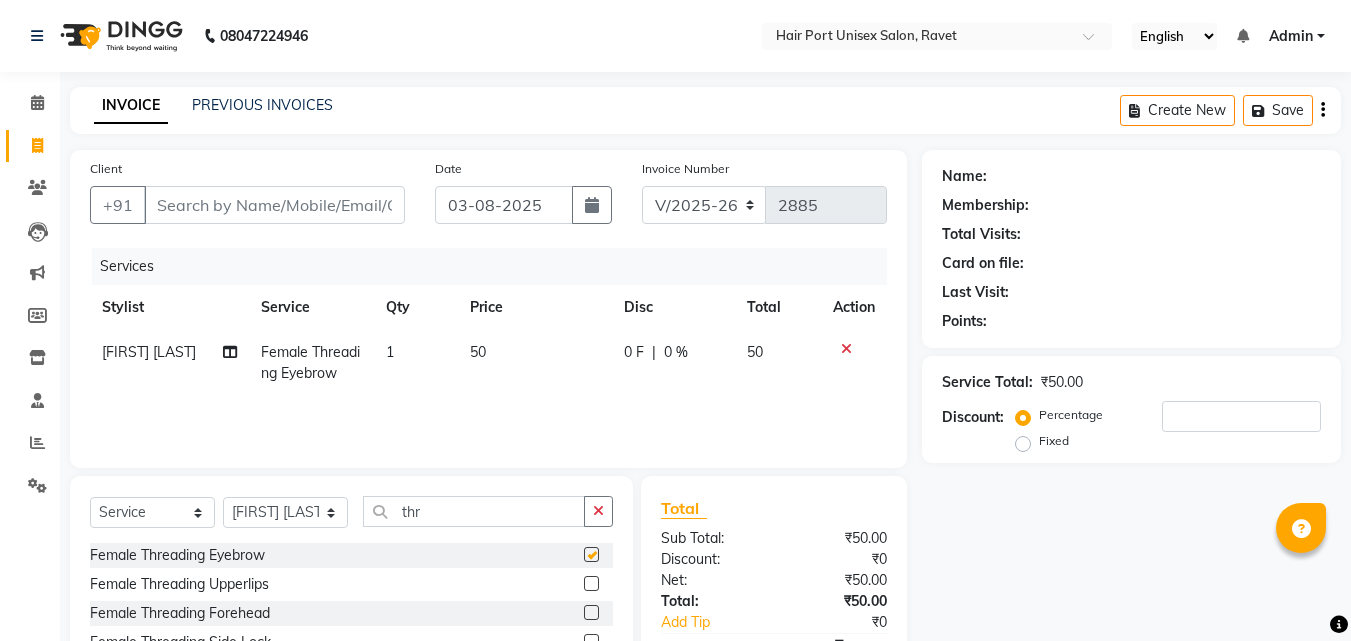 checkbox on "false" 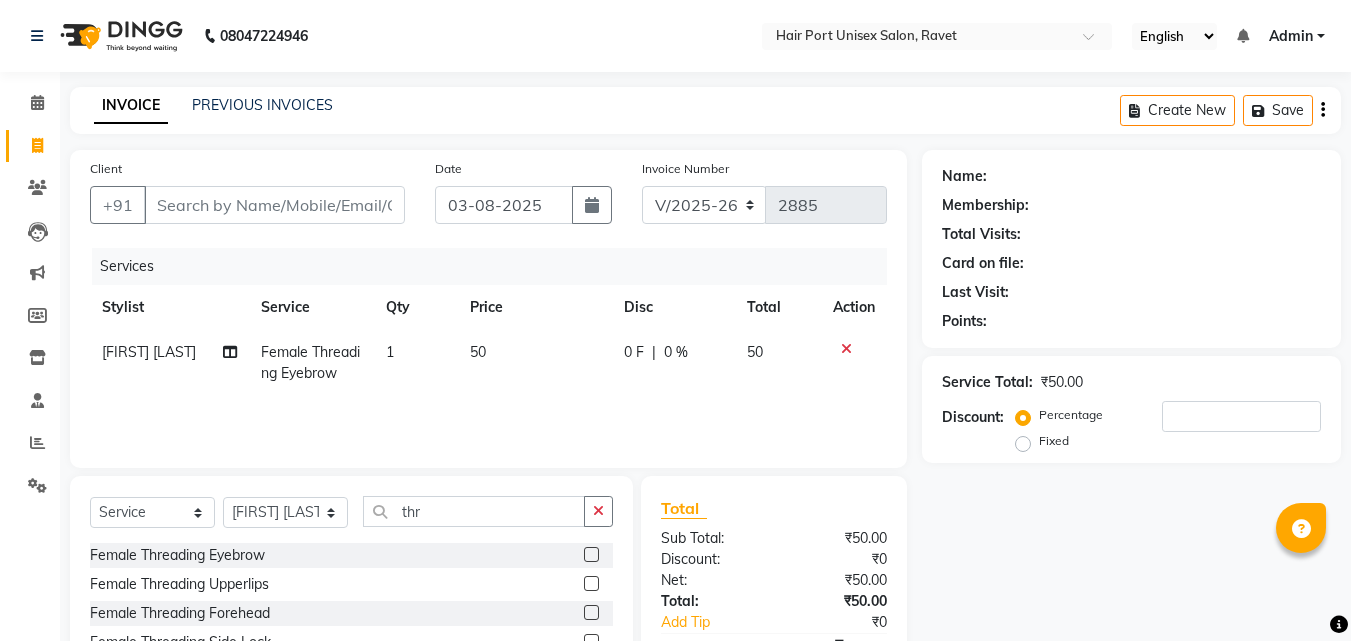 click 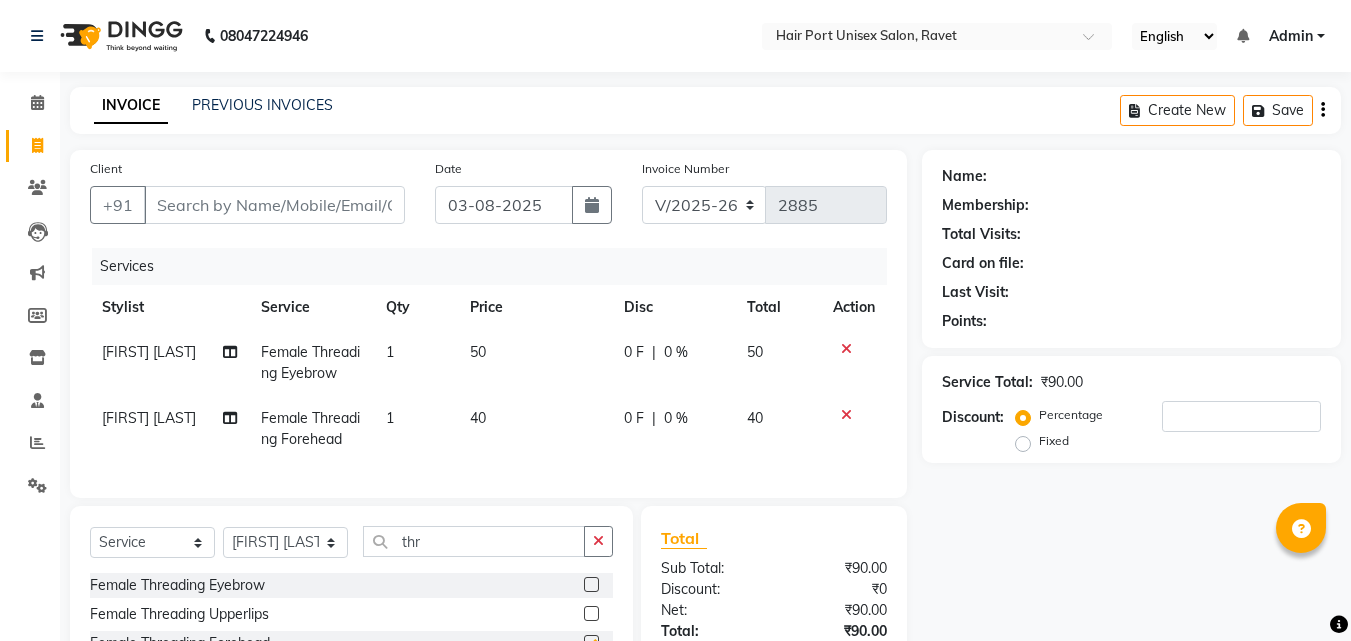 checkbox on "false" 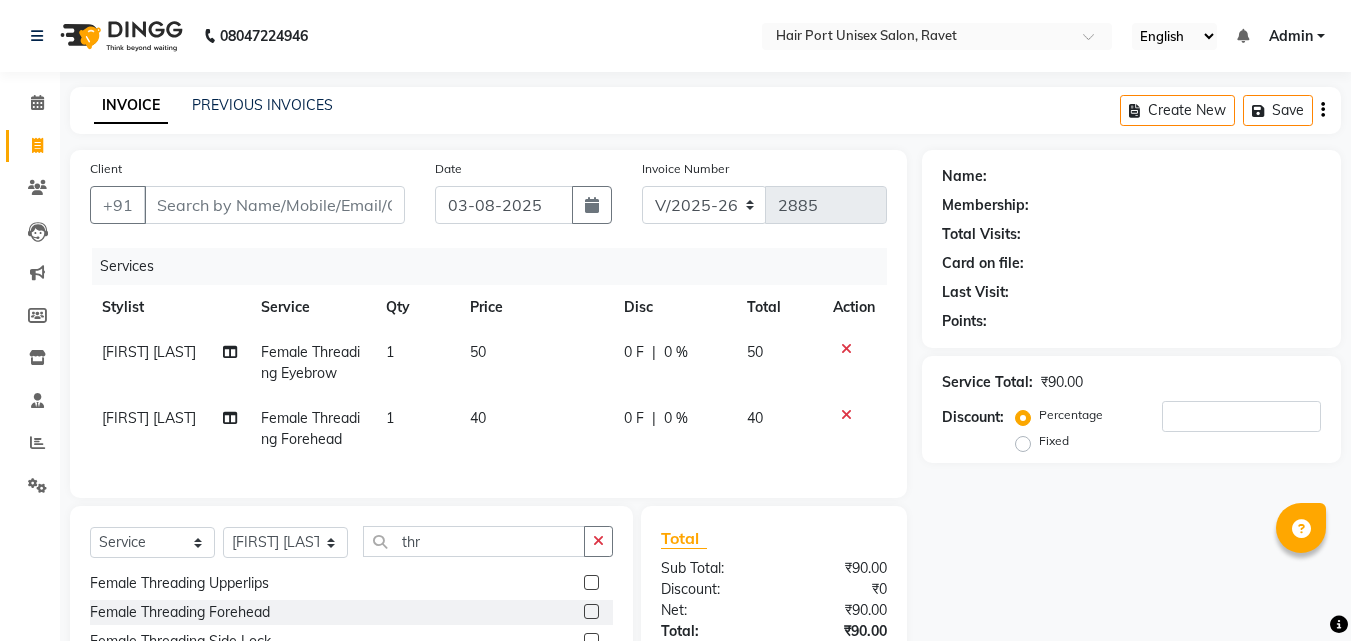 scroll, scrollTop: 32, scrollLeft: 0, axis: vertical 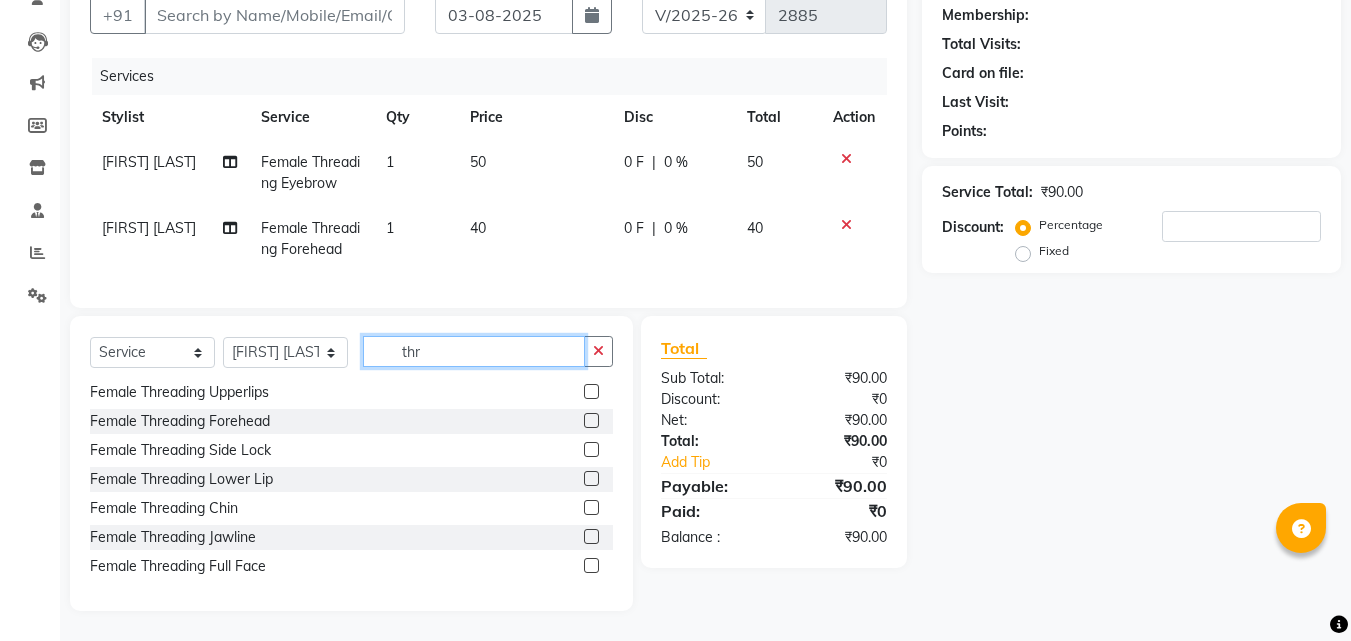click on "thr" 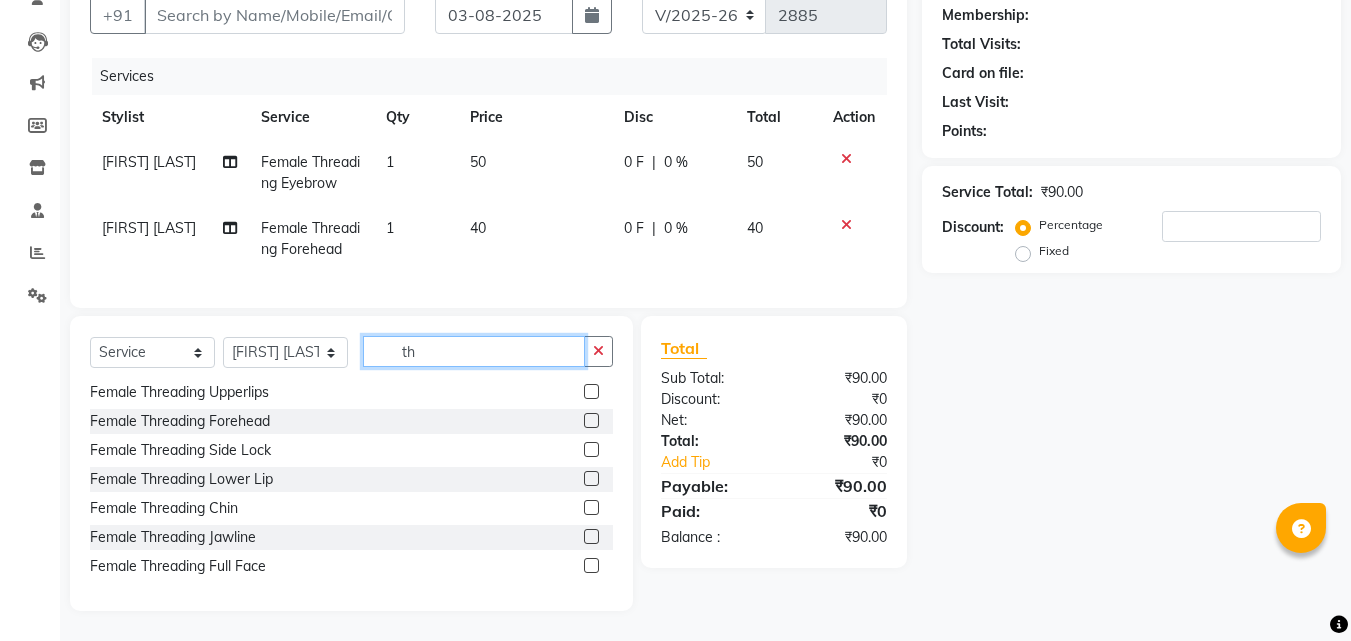 type on "t" 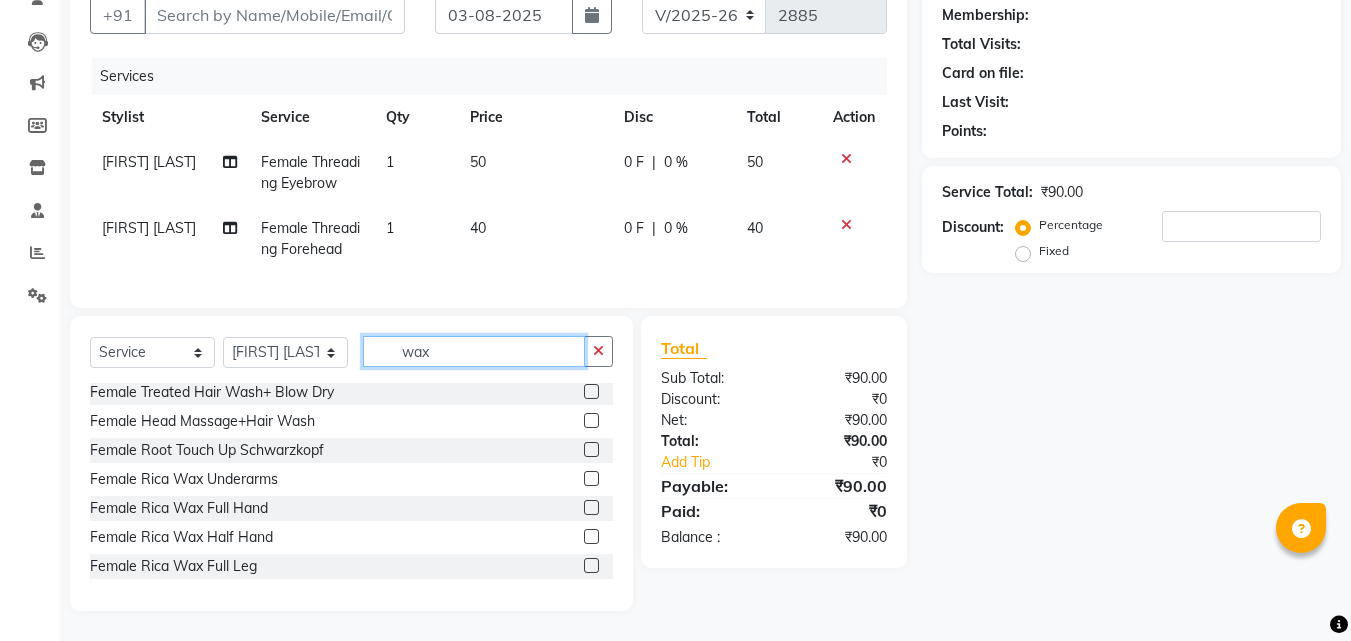 scroll, scrollTop: 0, scrollLeft: 0, axis: both 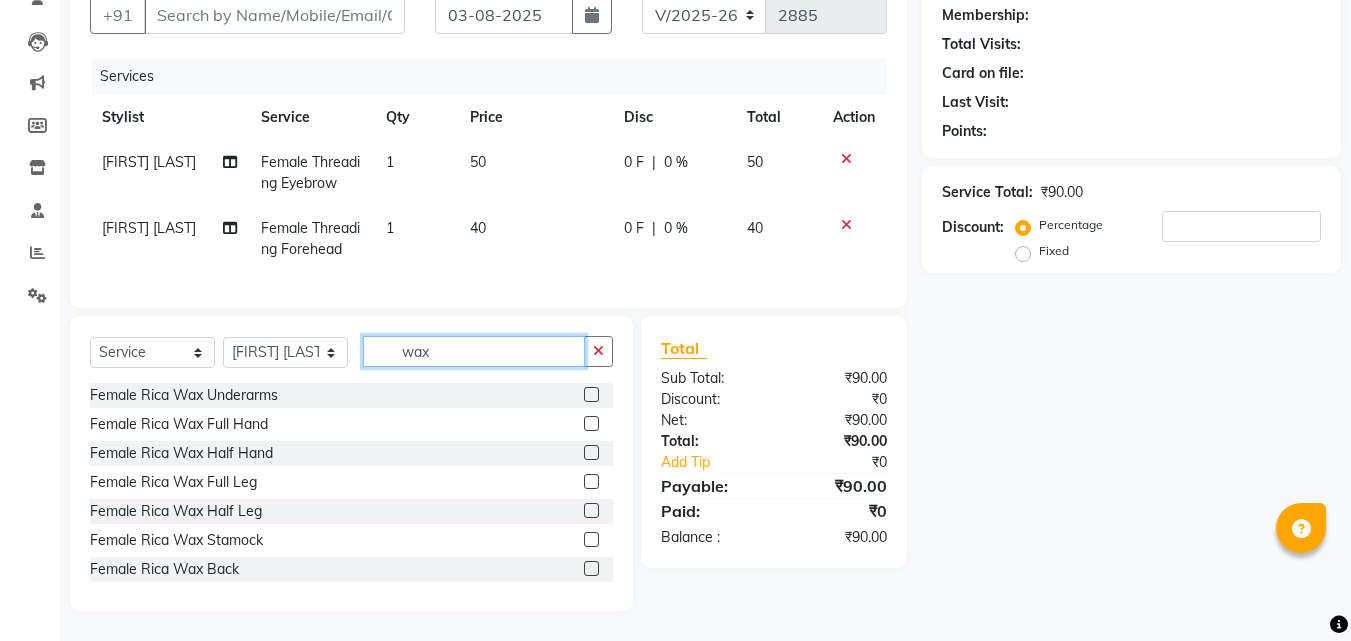 type on "wax" 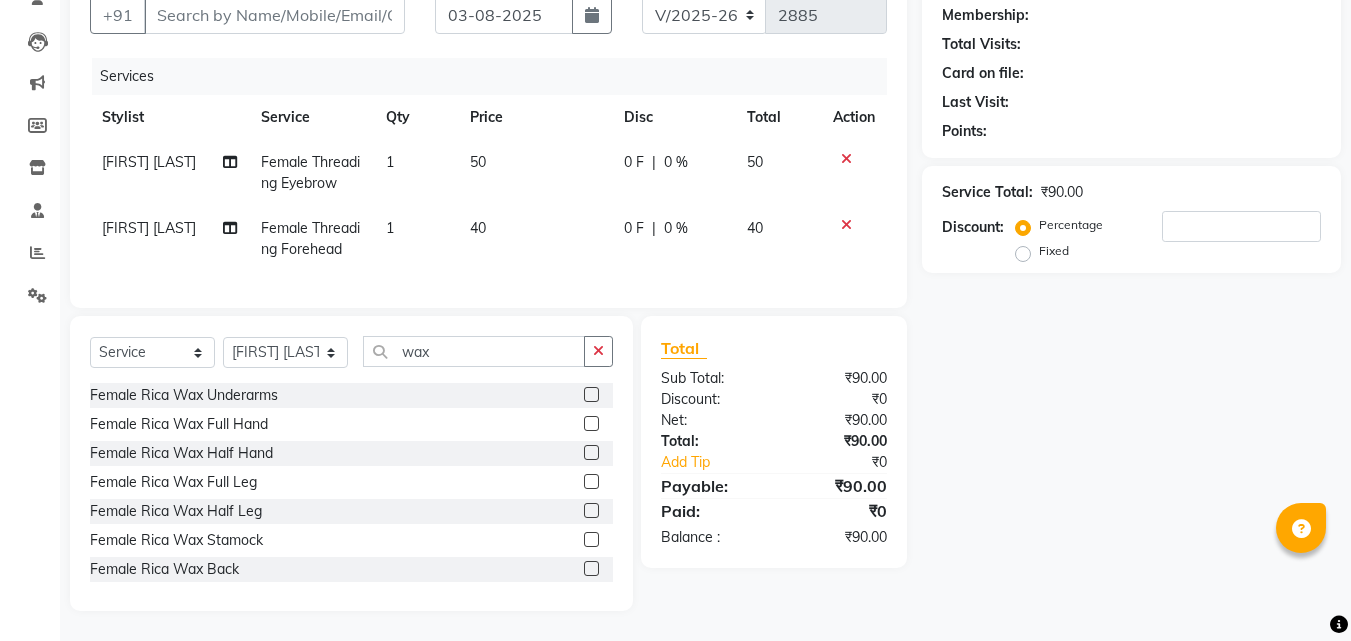 click on "Female Rica Wax Half Hand" 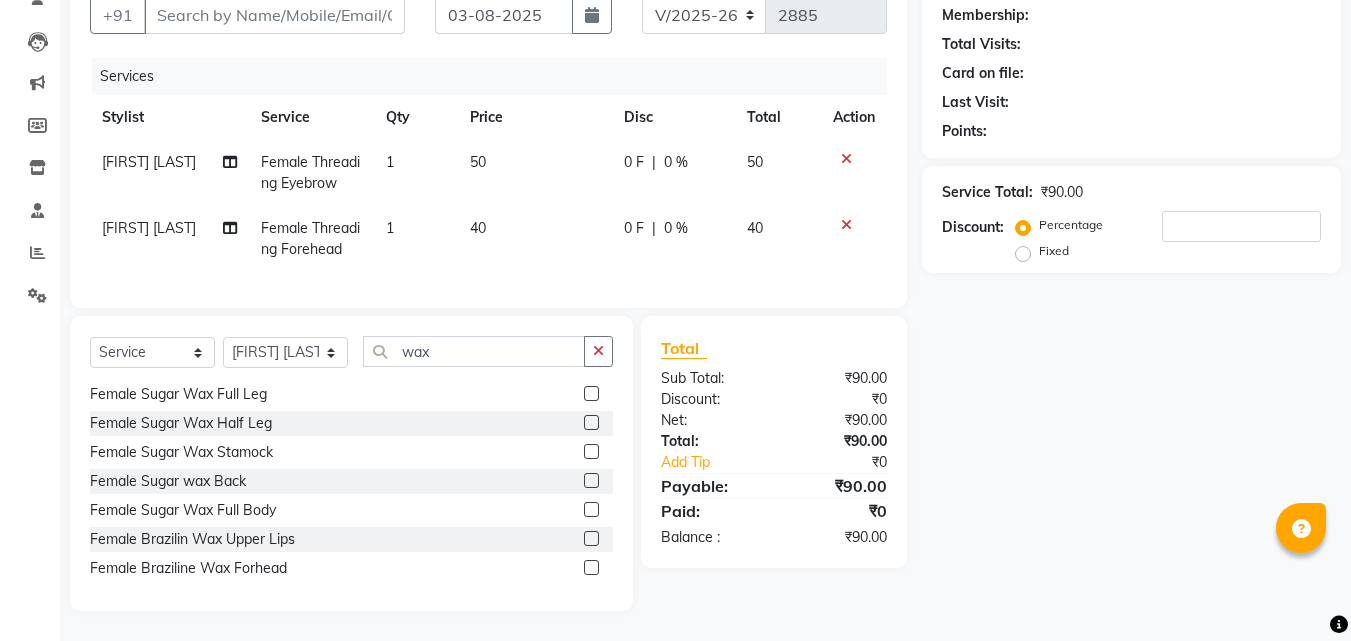 scroll, scrollTop: 360, scrollLeft: 0, axis: vertical 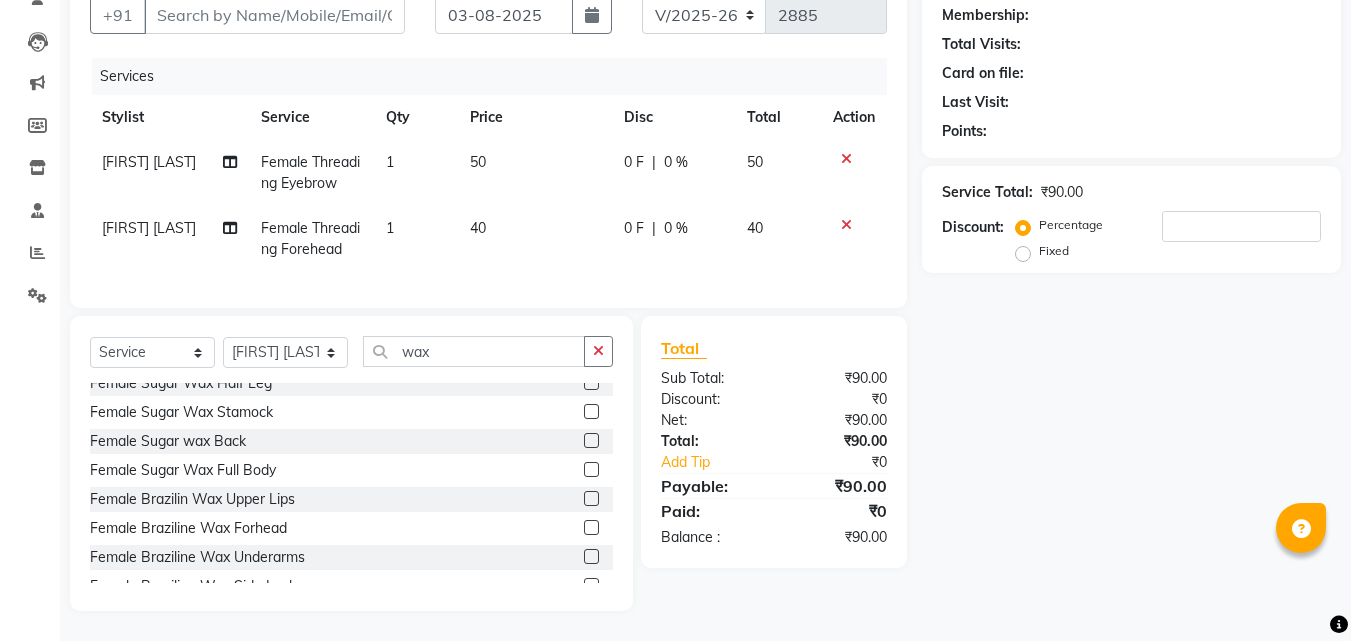 click 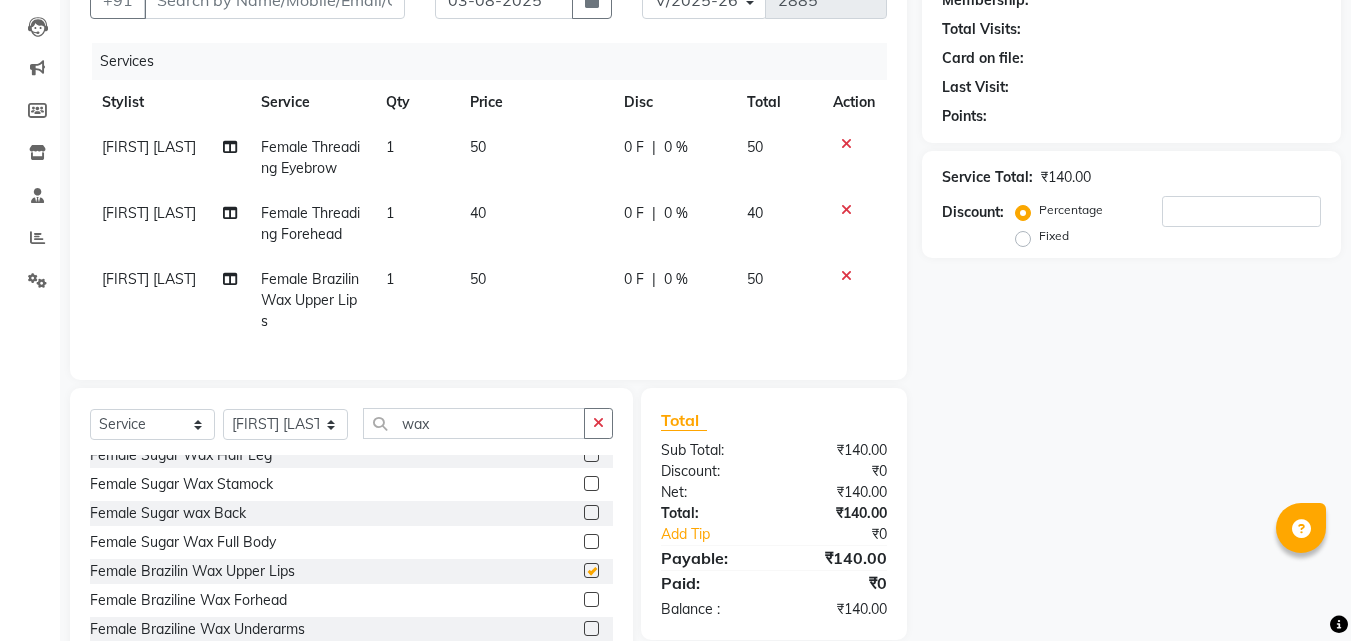 checkbox on "false" 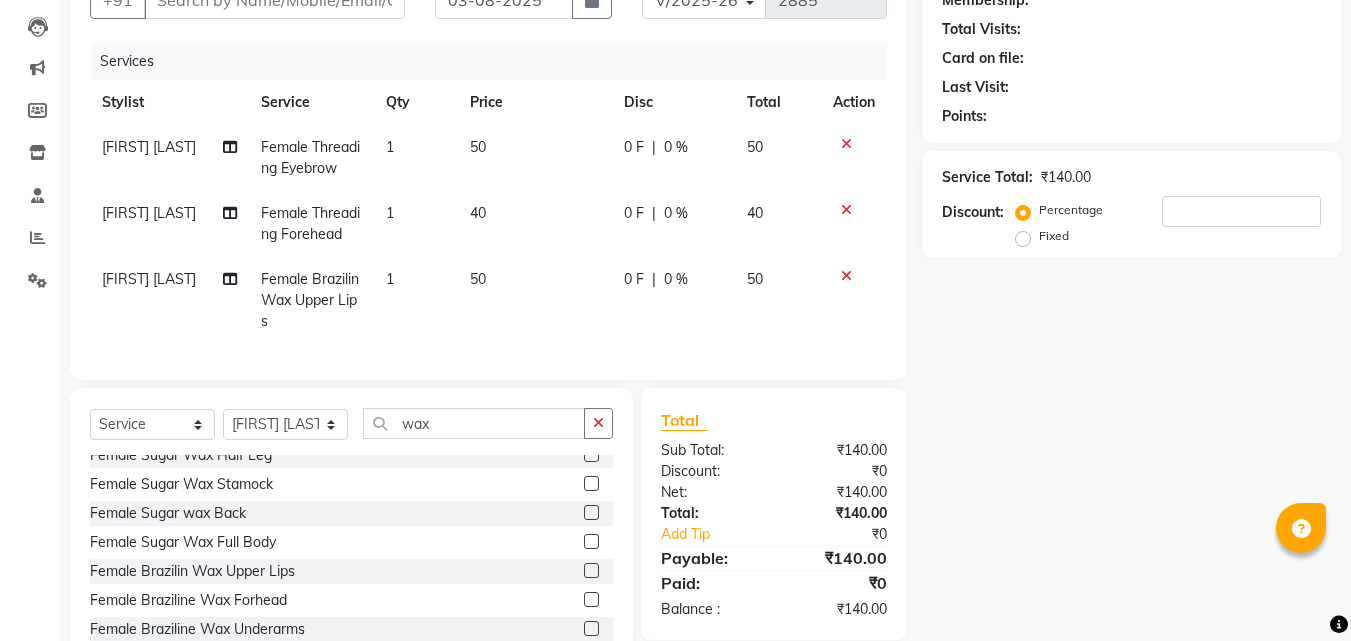 click on "Female Sugar wax Back" 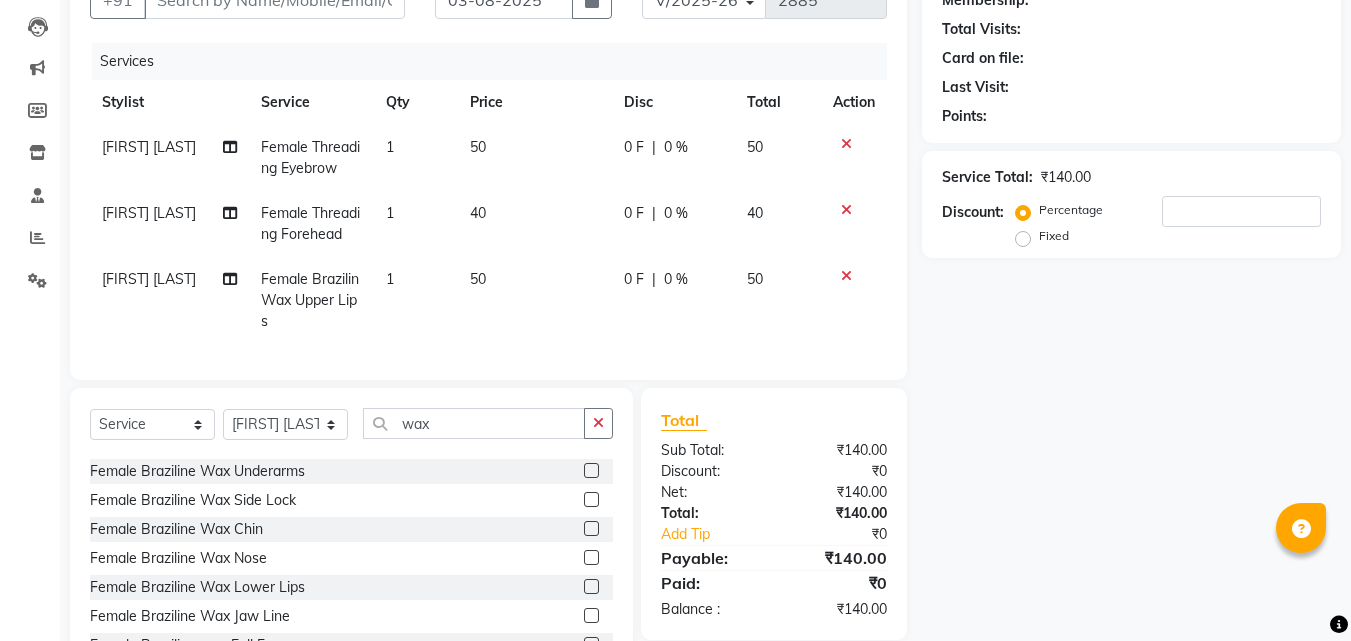 scroll, scrollTop: 520, scrollLeft: 0, axis: vertical 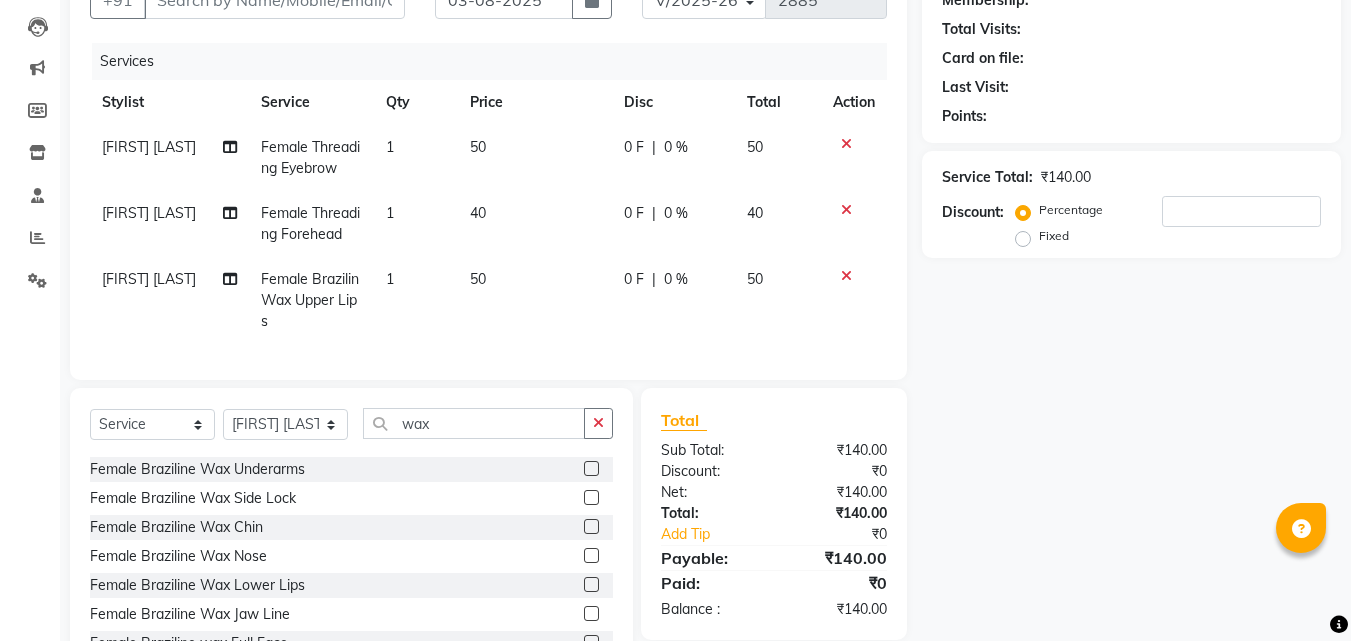 click 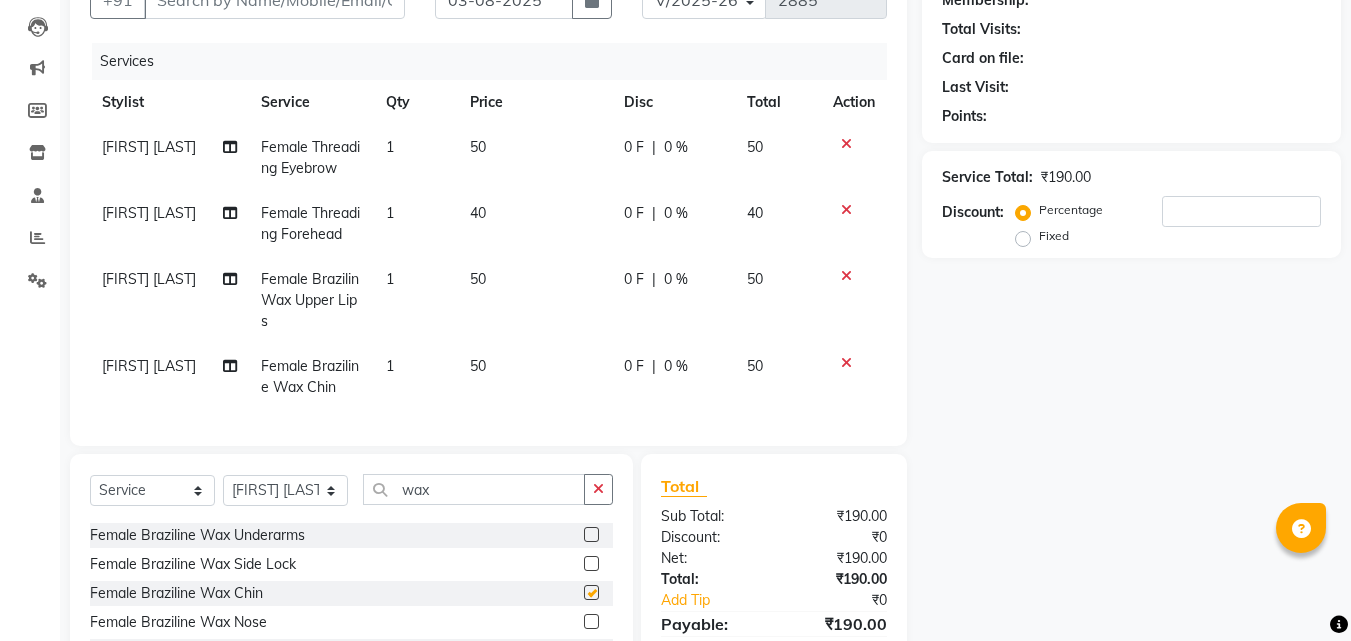 checkbox on "false" 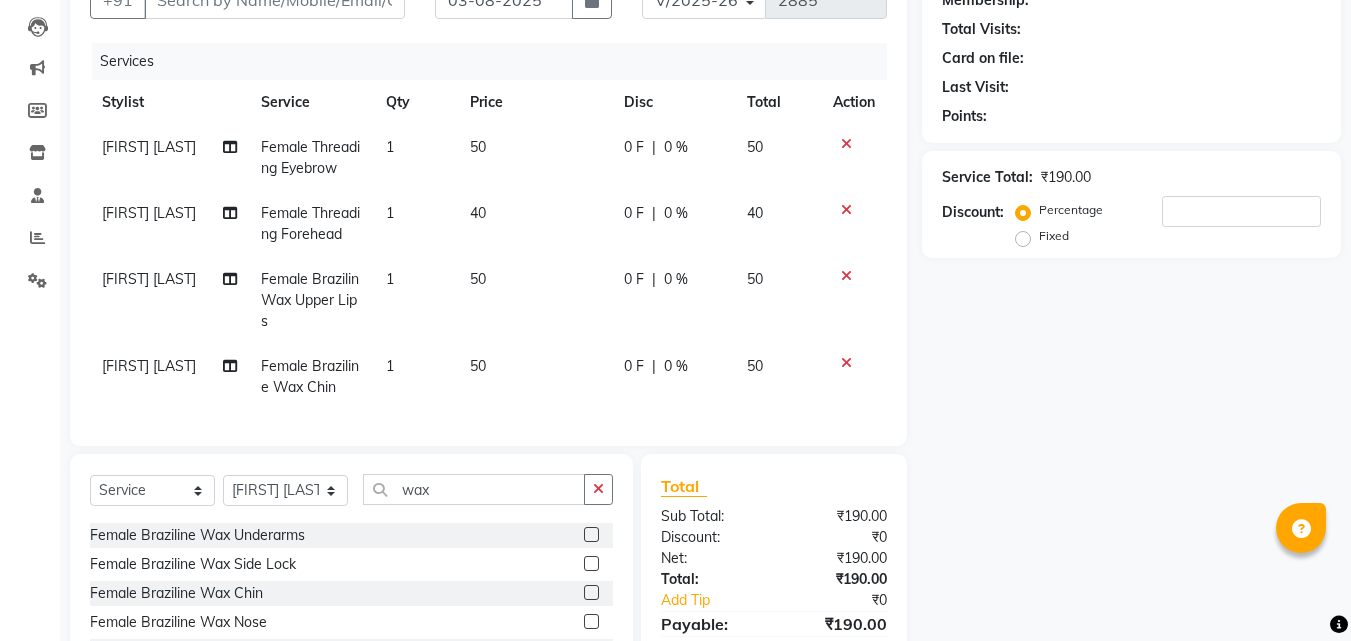 scroll, scrollTop: 560, scrollLeft: 0, axis: vertical 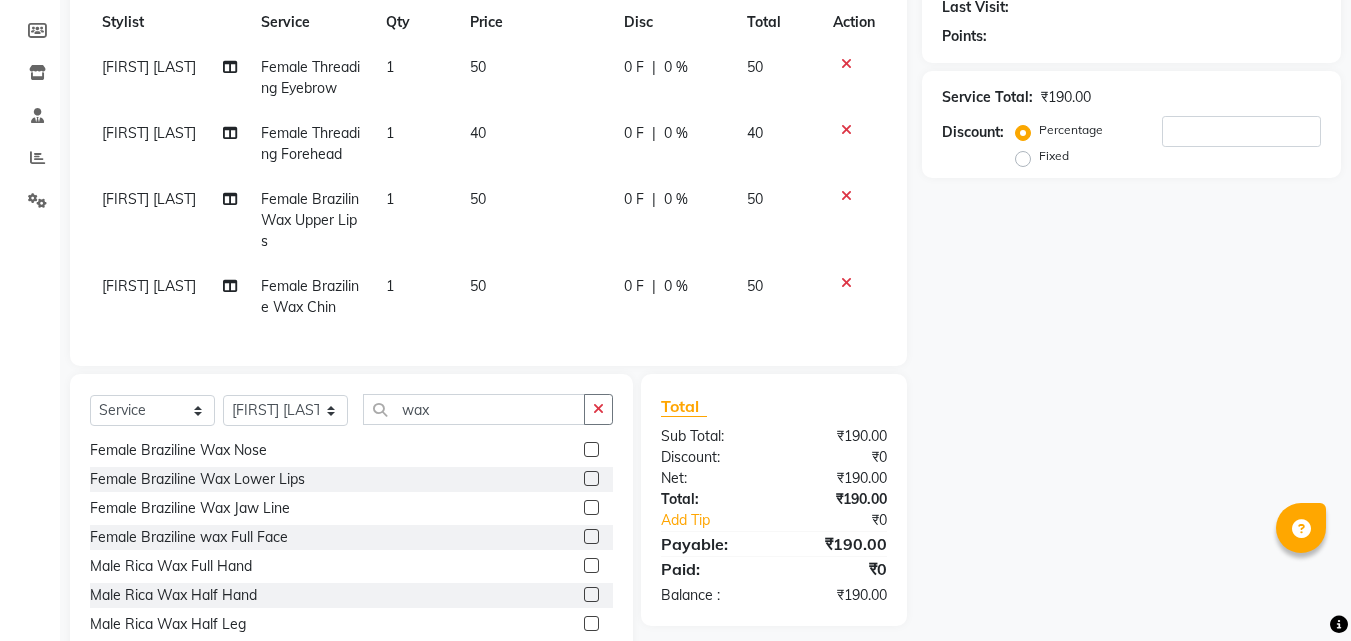 click 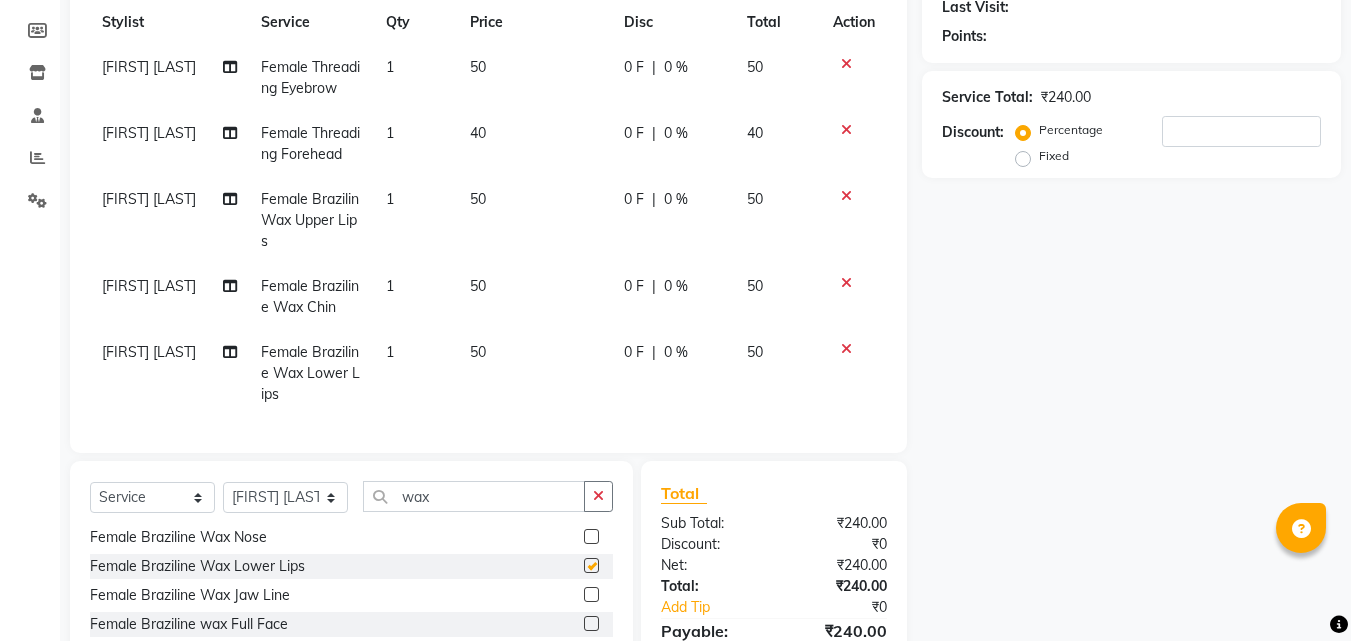 checkbox on "false" 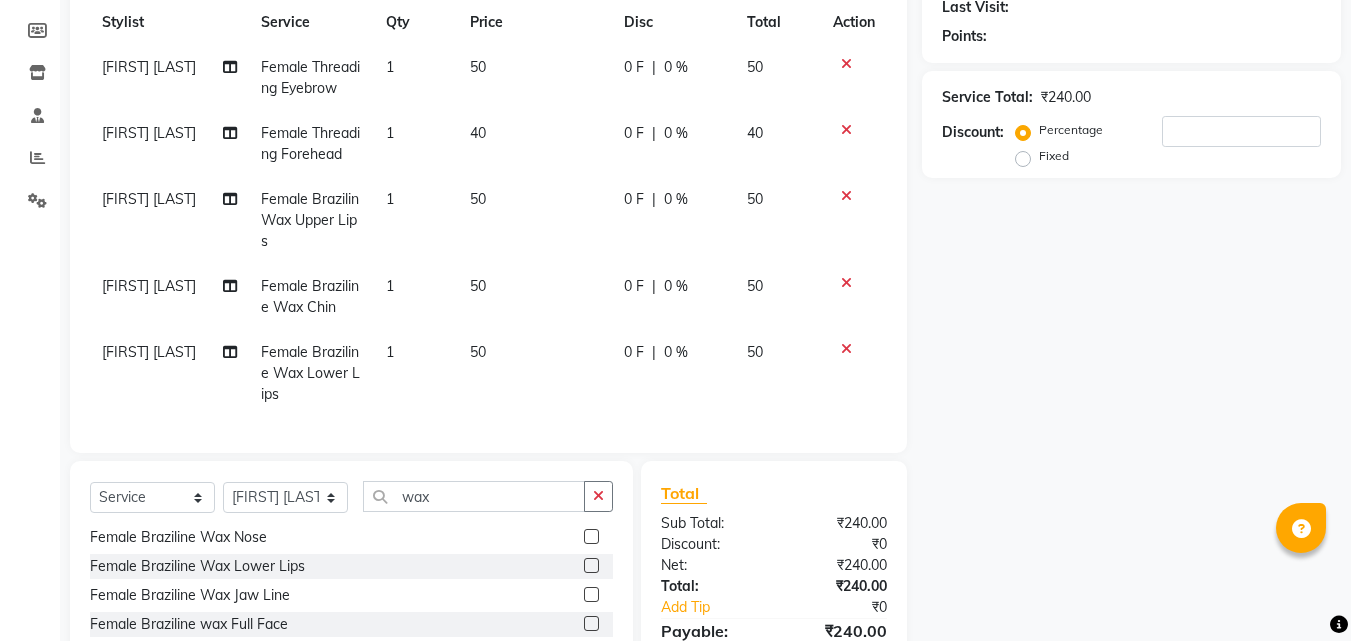 click on "Select  Service  Product  Membership  Package Voucher Prepaid Gift Card  Select Stylist Anushaka Parihar  Esmail Gufran Jyoti Disale Netaji Vishwanath Suryavanshi Rupali  Tanaji Vishwanath Suryavanshi Vinod Mane wax Female Rica Wax Underarms  Female Rica Wax Full Hand  Female Rica Wax Half Hand  Female Rica Wax Full Leg   Female Rica Wax Half Leg  Female Rica Wax Stamock  Female Rica Wax Back  Female Rica Wax Full Body  Female Sugar Wax Underarms  Female Sugar Wax Full Hand  Female Sugar Wax Half Hand  Female Sugar Wax Full Leg  Female Sugar Wax Half Leg  Female Sugar Wax Stamock  Female Sugar wax Back  Female Sugar Wax Full Body  Female Brazilin Wax Upper Lips  Female Braziline Wax Forhead  Female Braziline Wax Underarms   Female Braziline Wax Side Lock  Female Braziline Wax Chin  Female Braziline Wax Nose  Female Braziline Wax Lower Lips  Female Braziline Wax Jaw Line  Female Braziline wax Full Face  Male Rica Wax Full Hand  Male Rica Wax Half Hand  Male Rica Wax Half Leg" 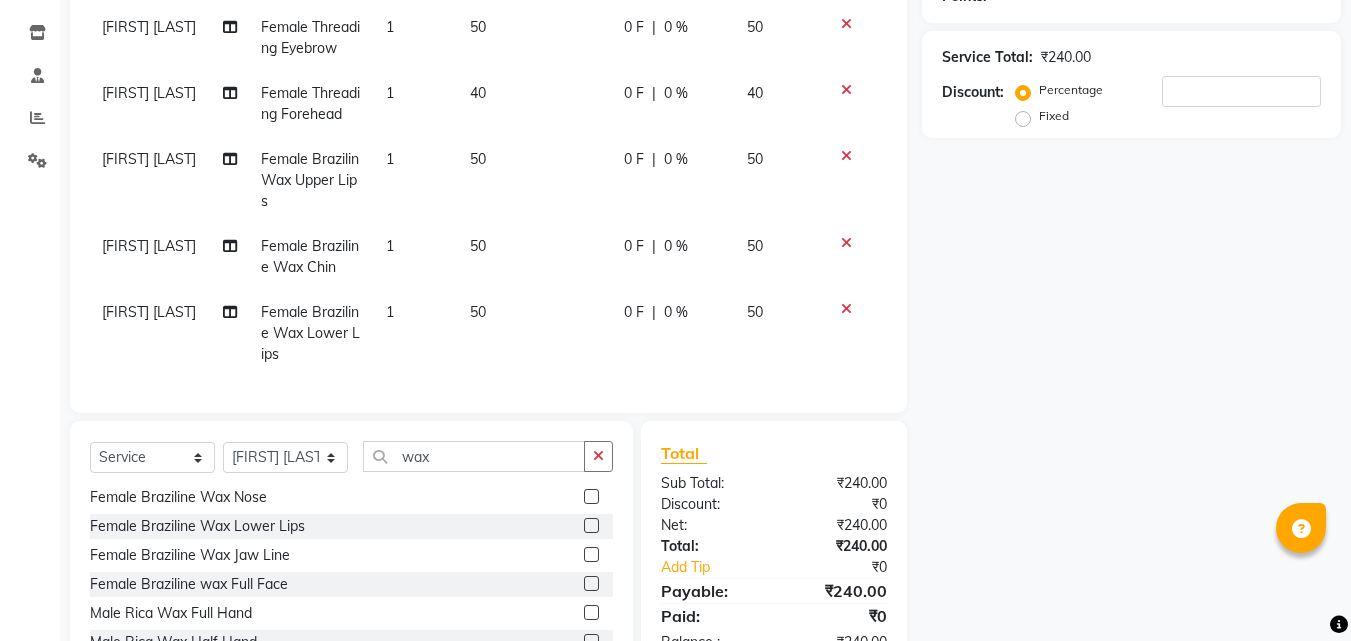 scroll, scrollTop: 445, scrollLeft: 0, axis: vertical 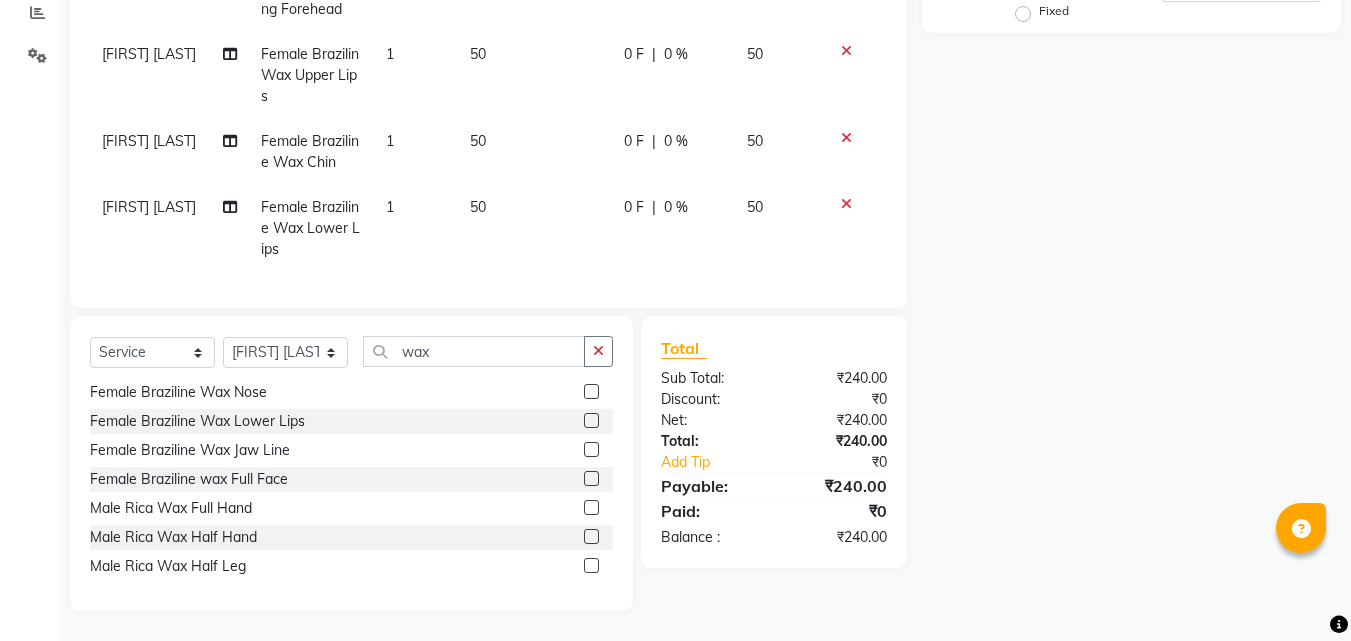 click on "50" 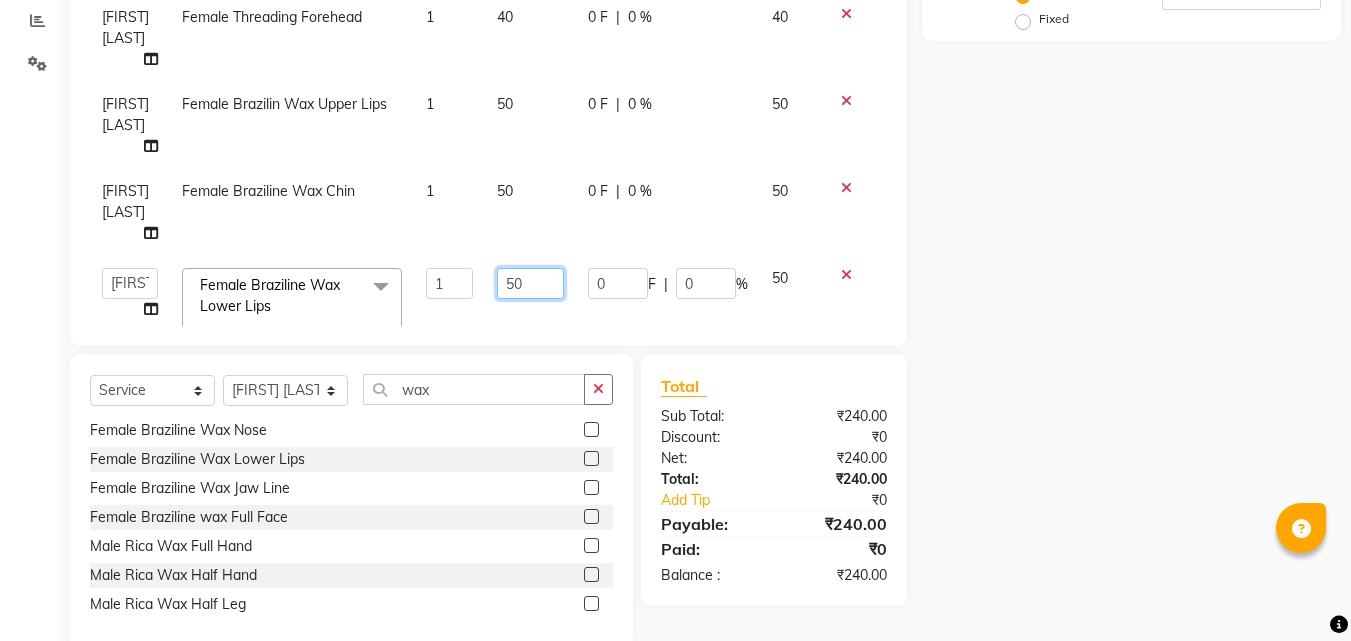 click on "50" 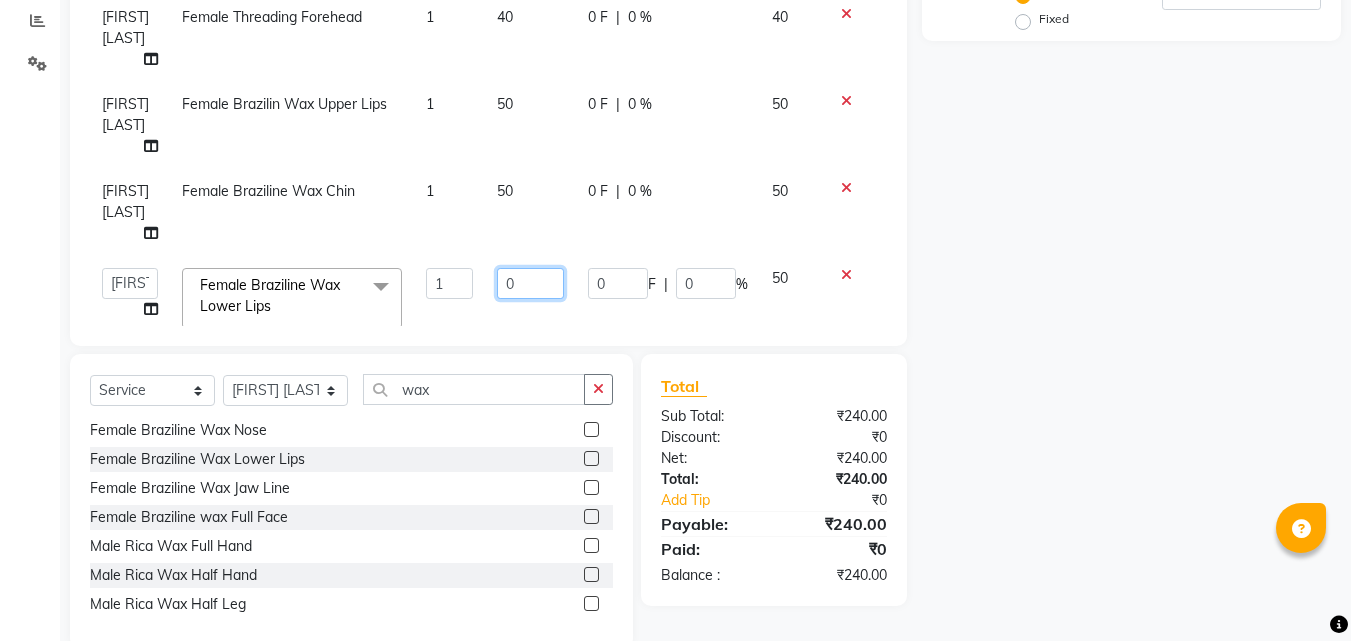 type on "80" 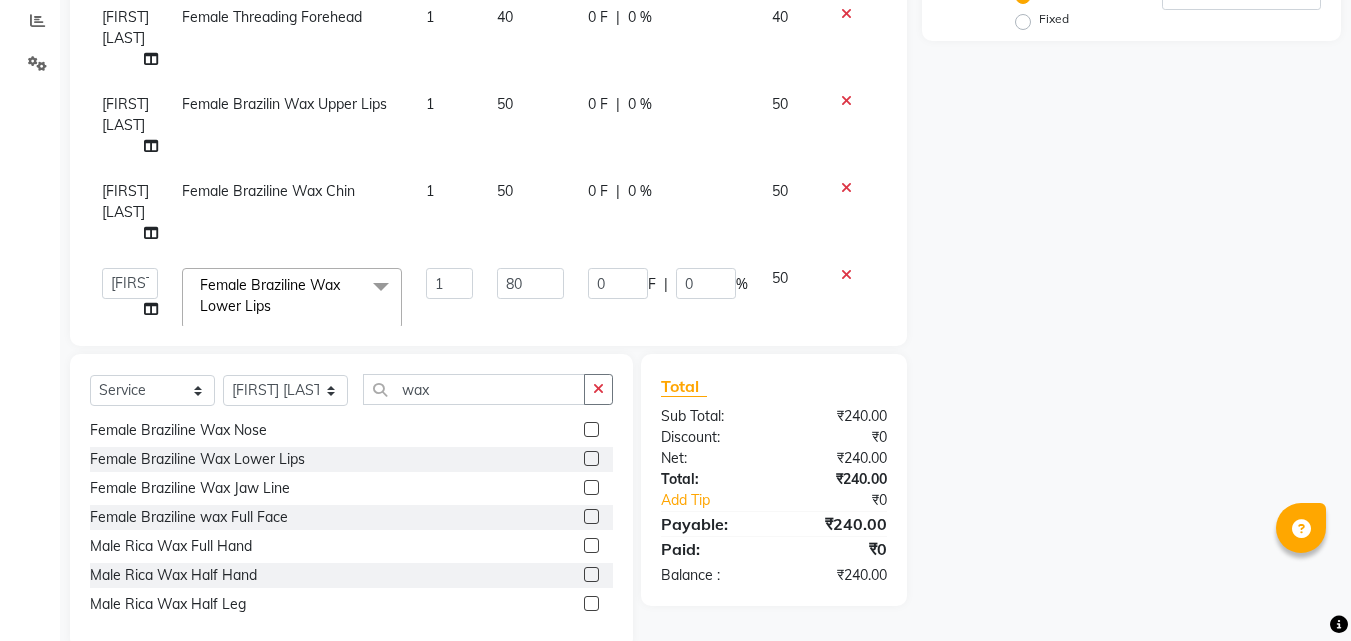 click on "80" 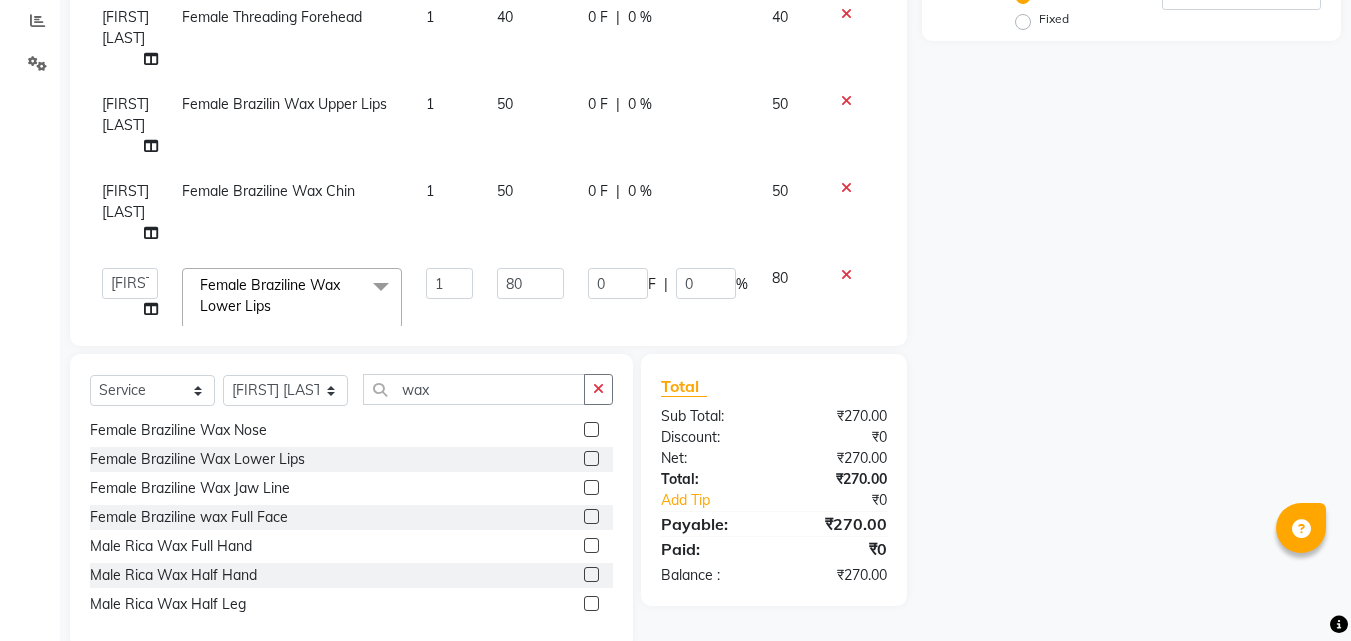 click on "50" 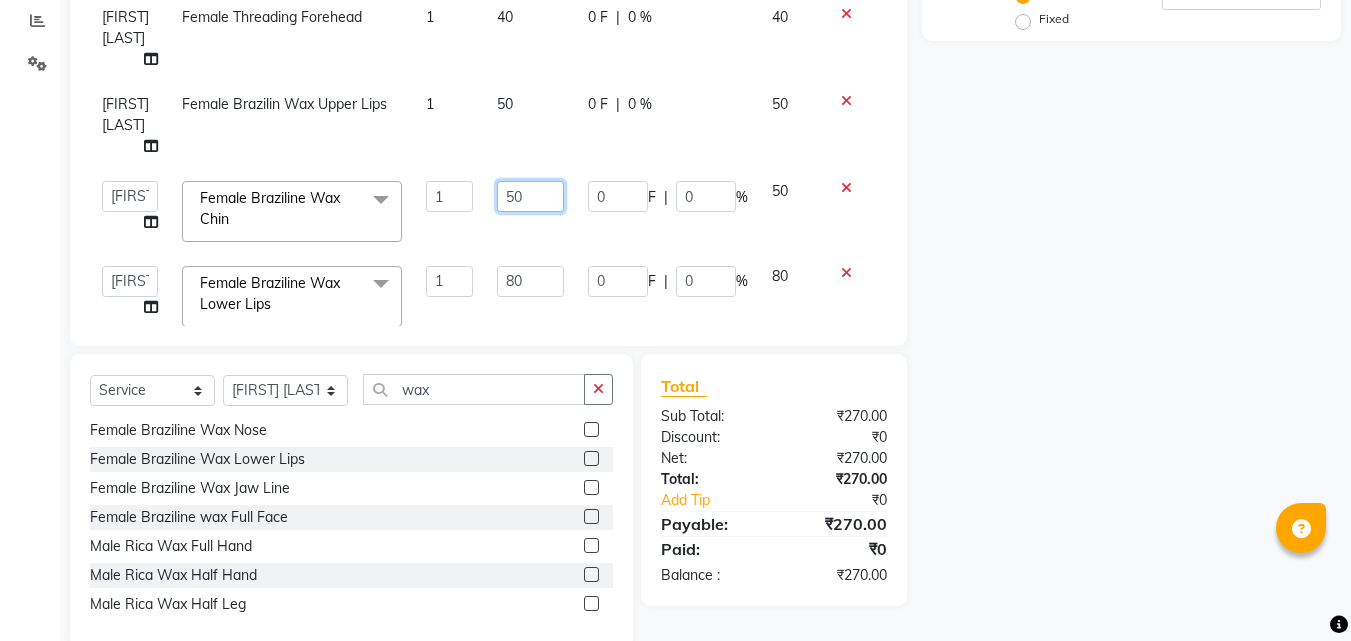click on "50" 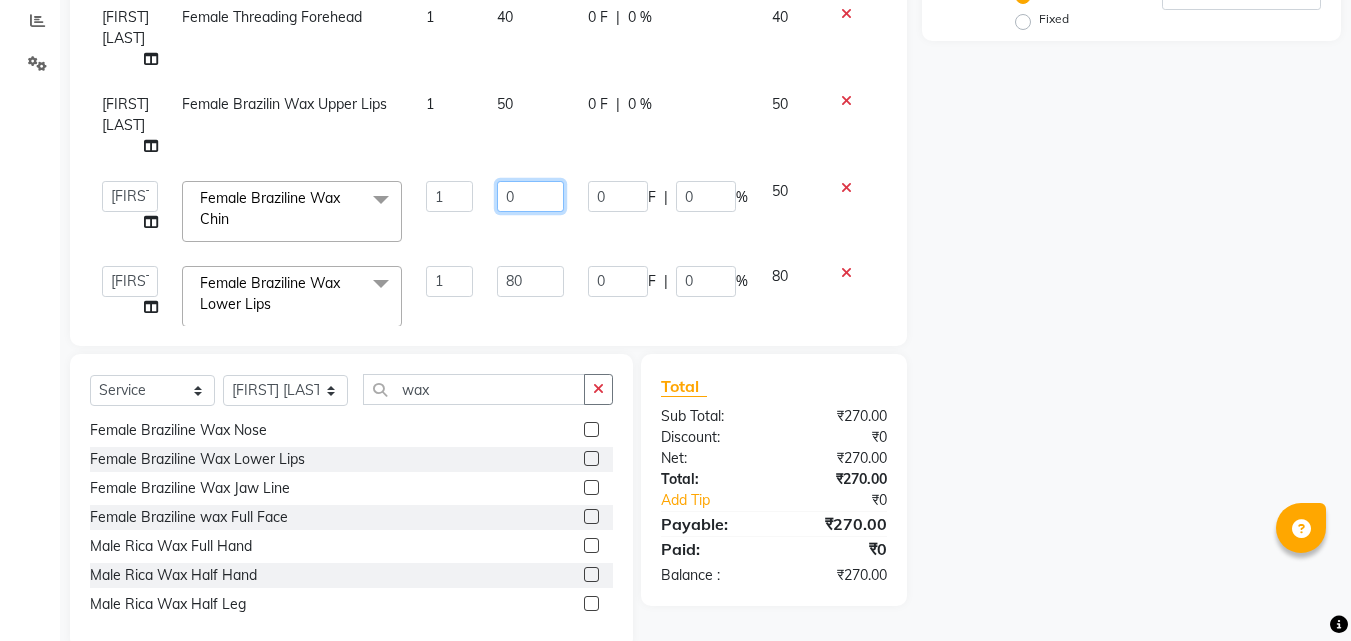 type on "80" 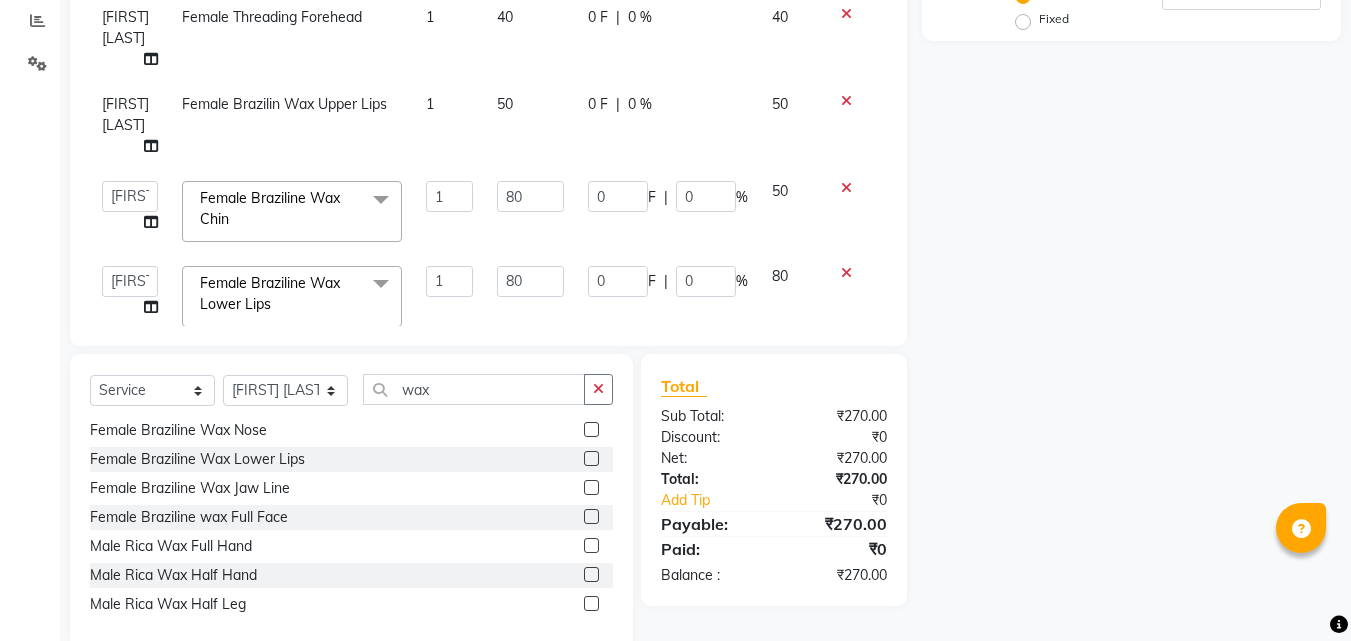 click on "80" 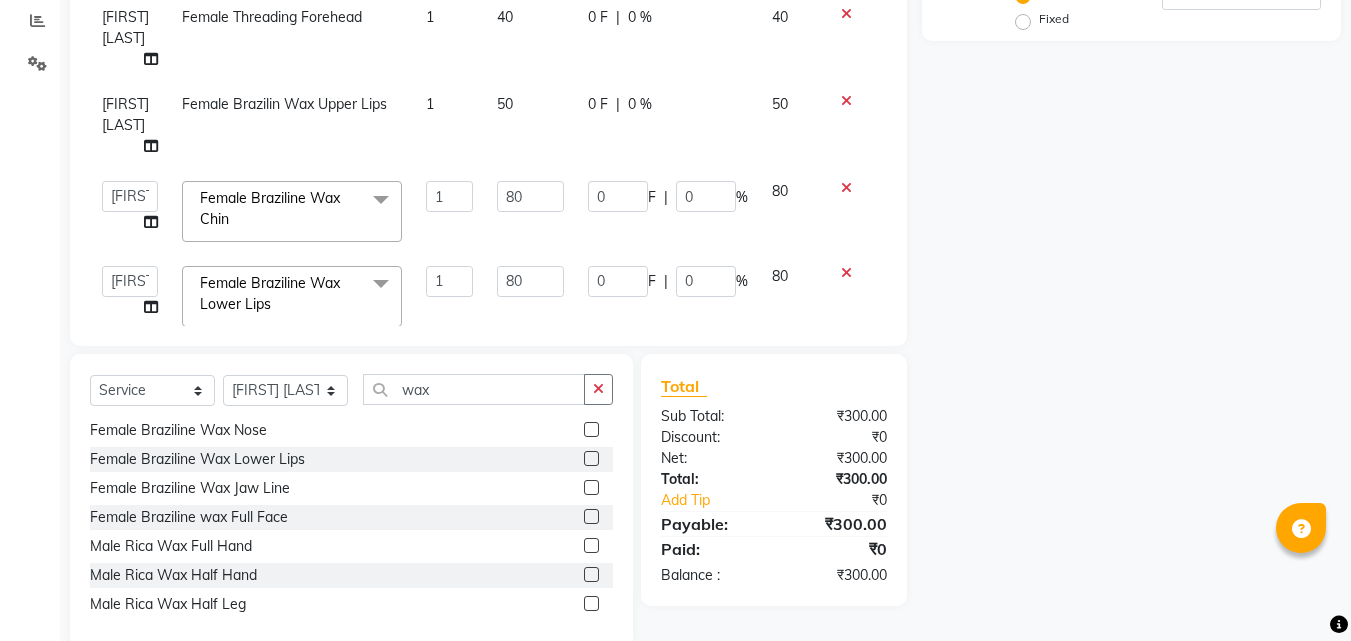 click on "50" 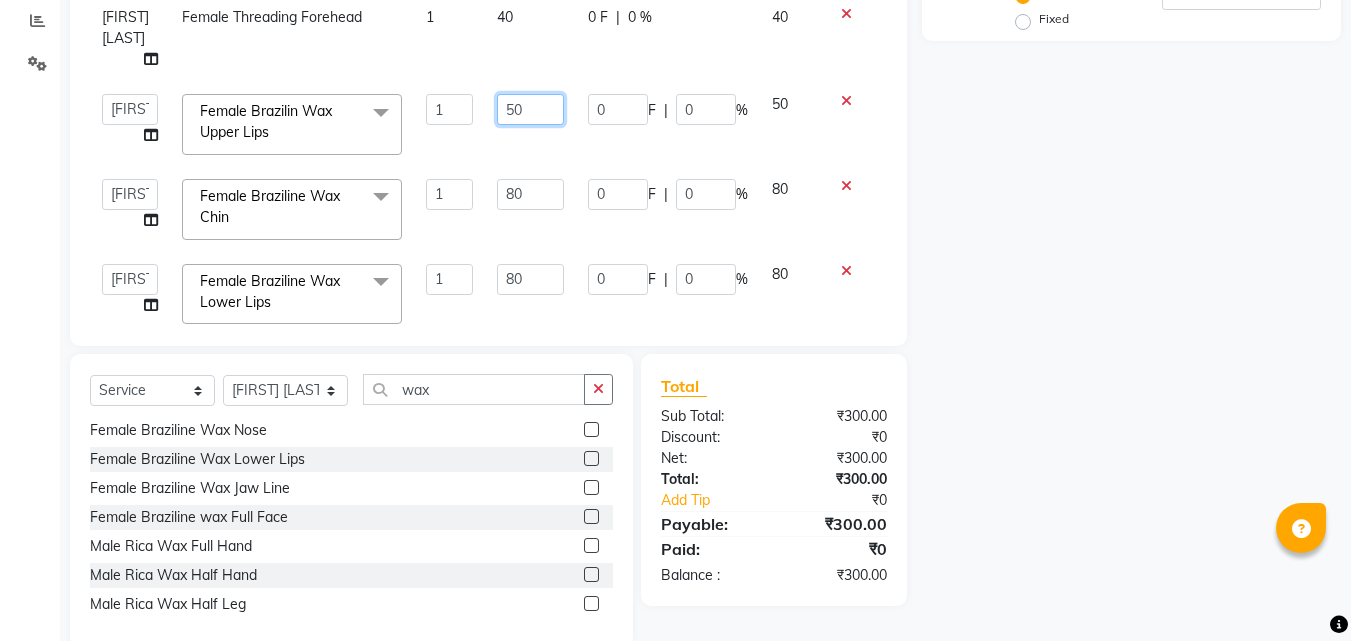 click on "50" 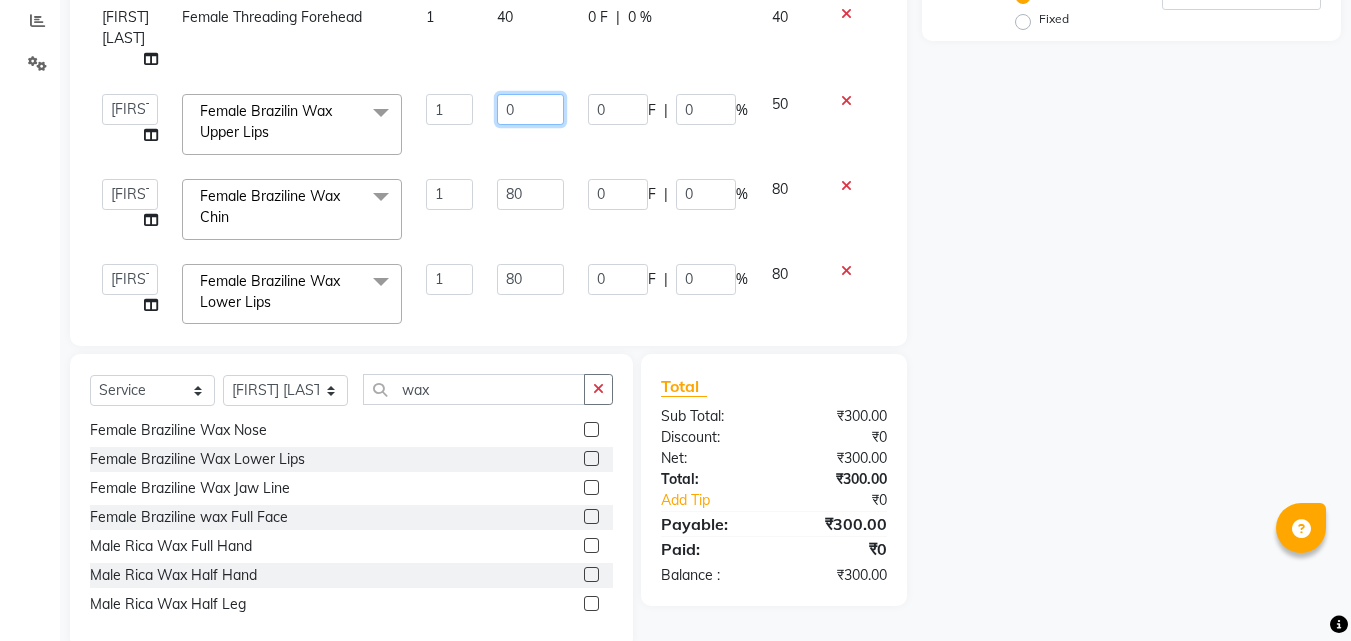 type on "80" 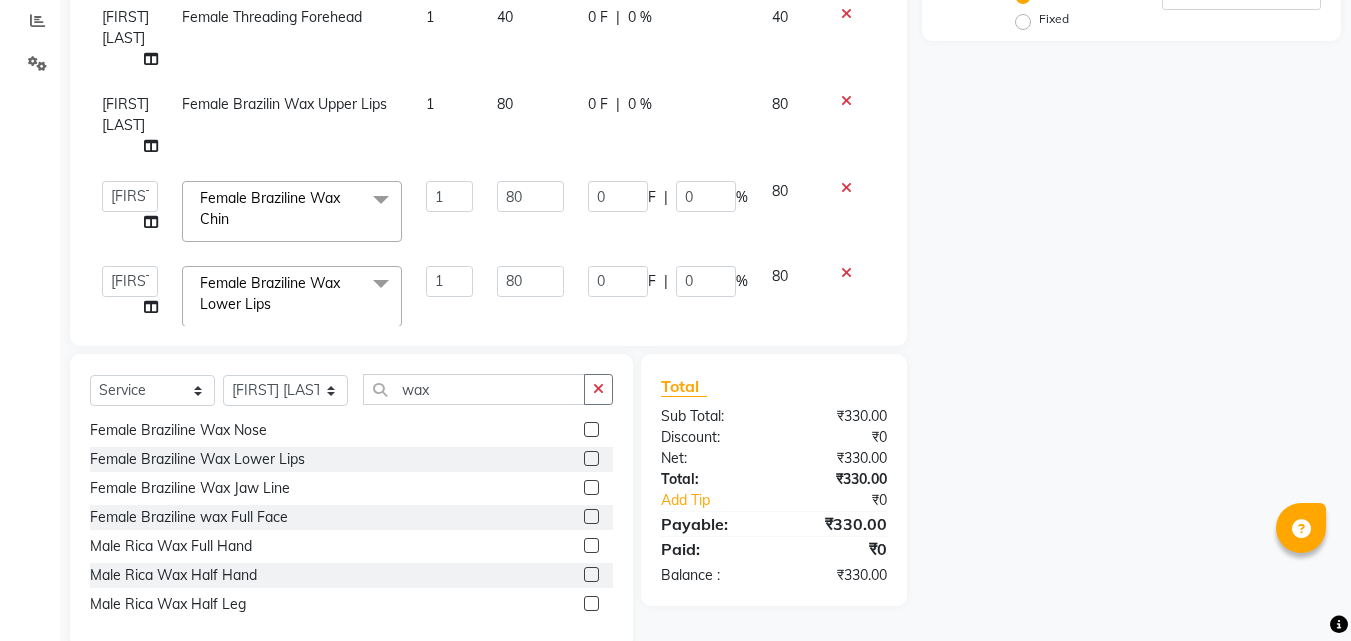 click on "80" 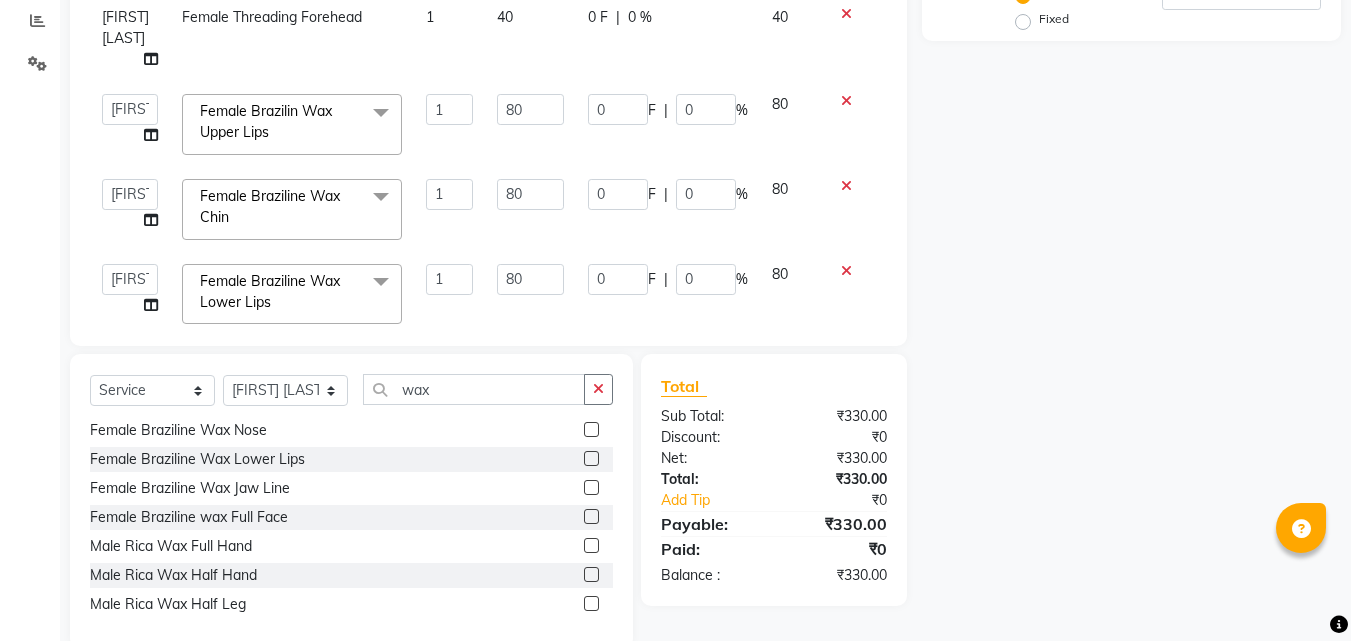 click on "Female Braziline Wax Lower Lips" 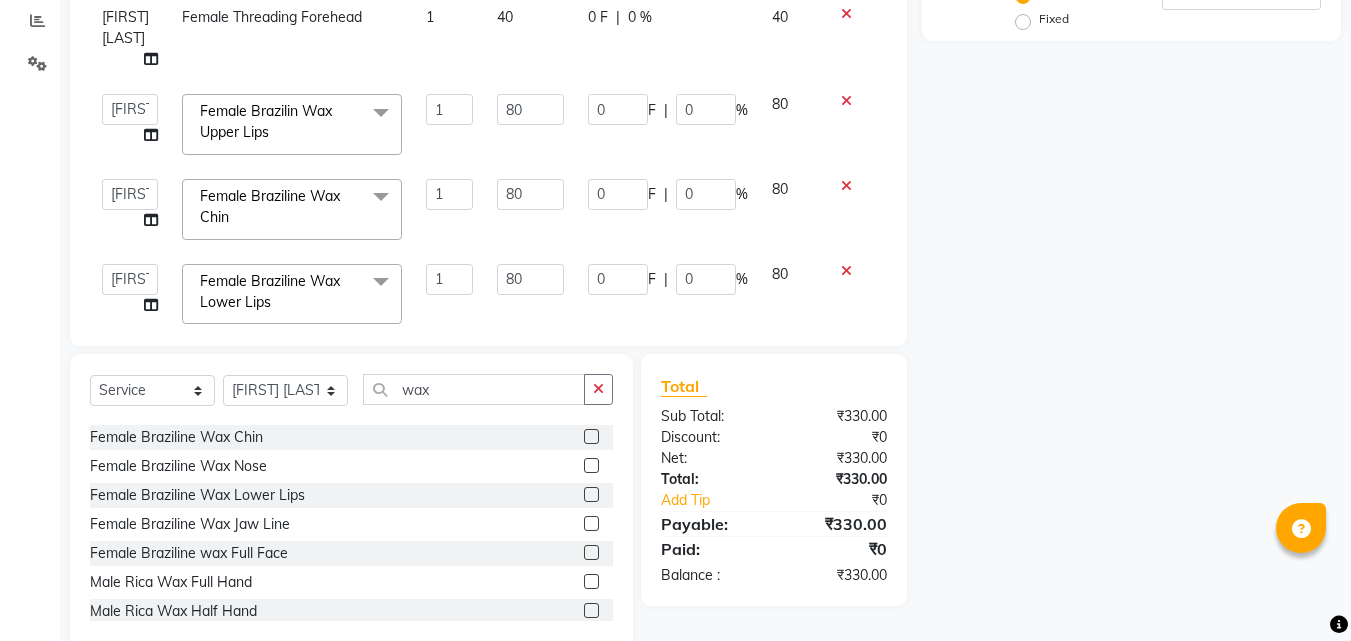 scroll, scrollTop: 572, scrollLeft: 0, axis: vertical 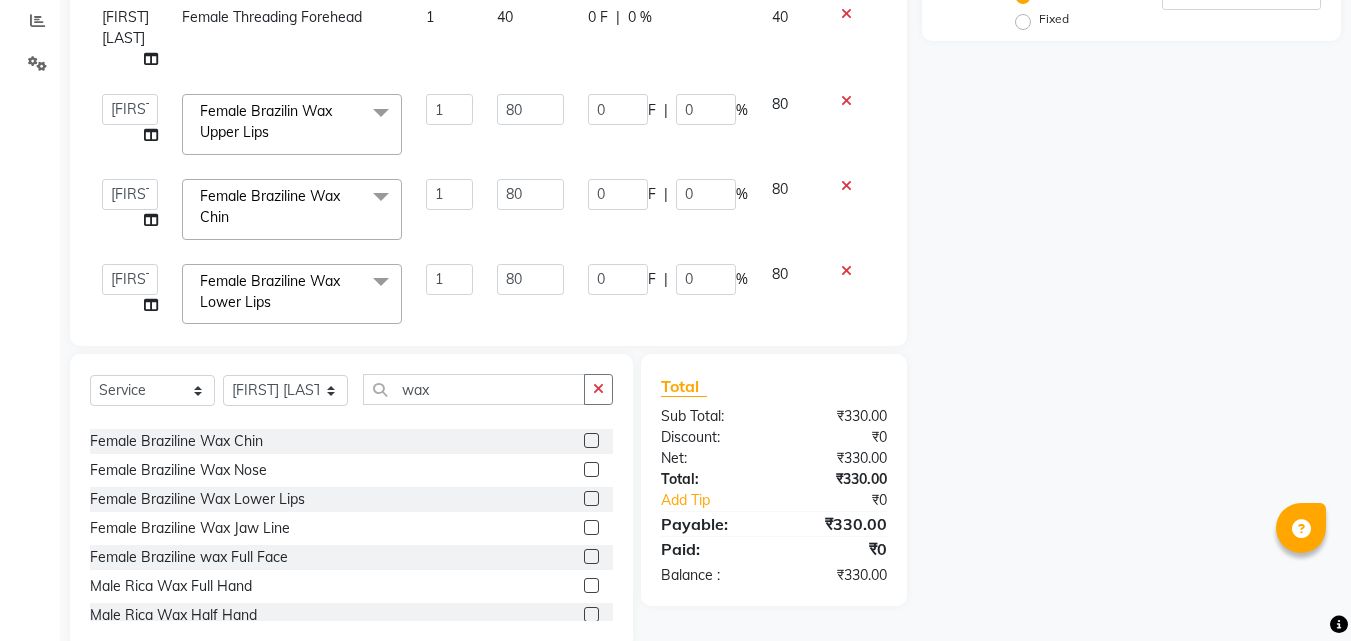 click 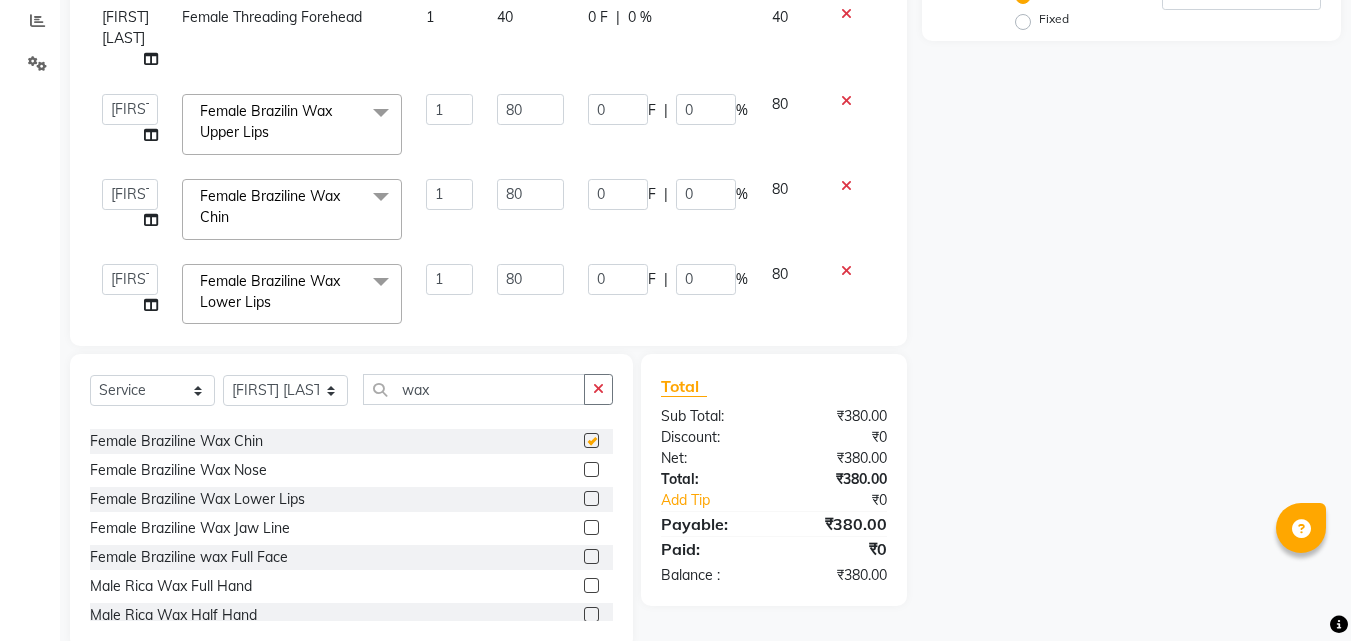 checkbox on "false" 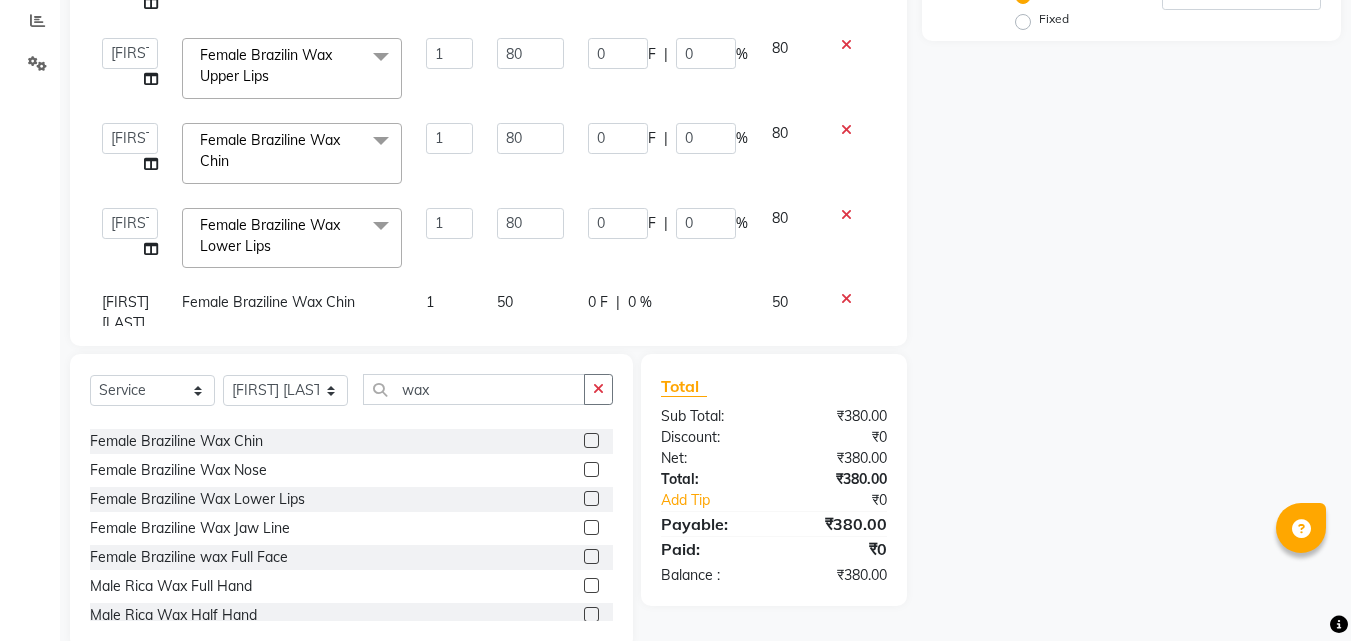 scroll, scrollTop: 65, scrollLeft: 0, axis: vertical 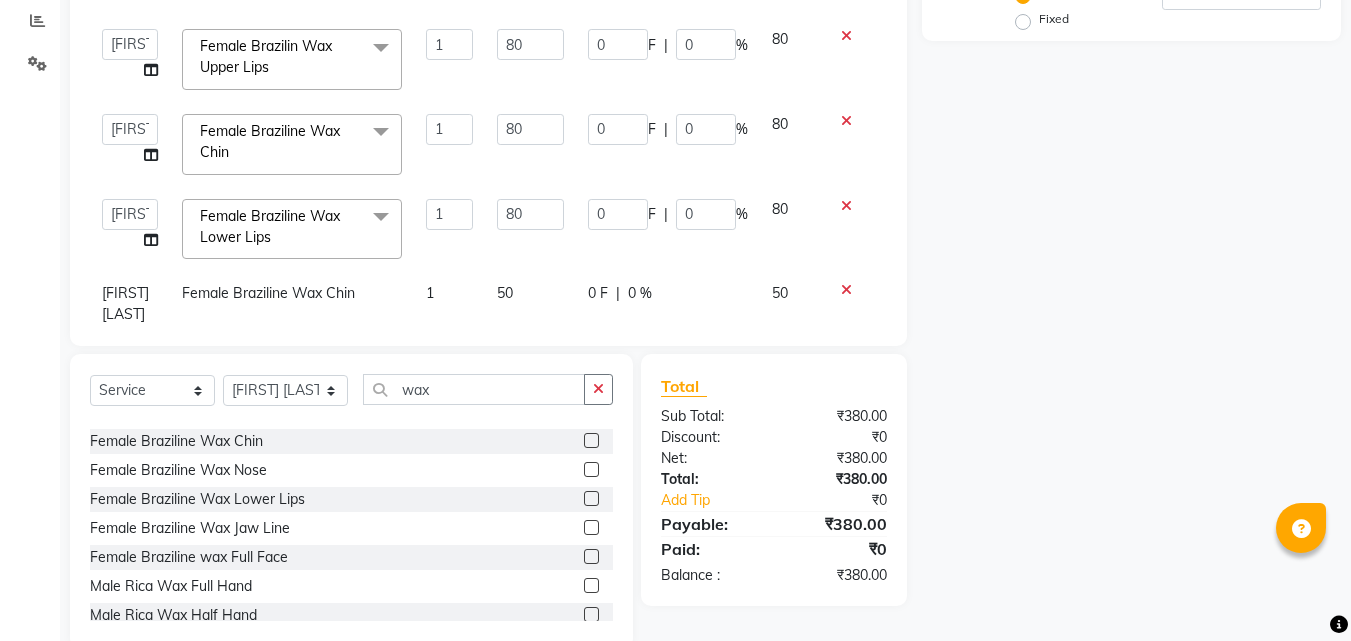 click on "50" 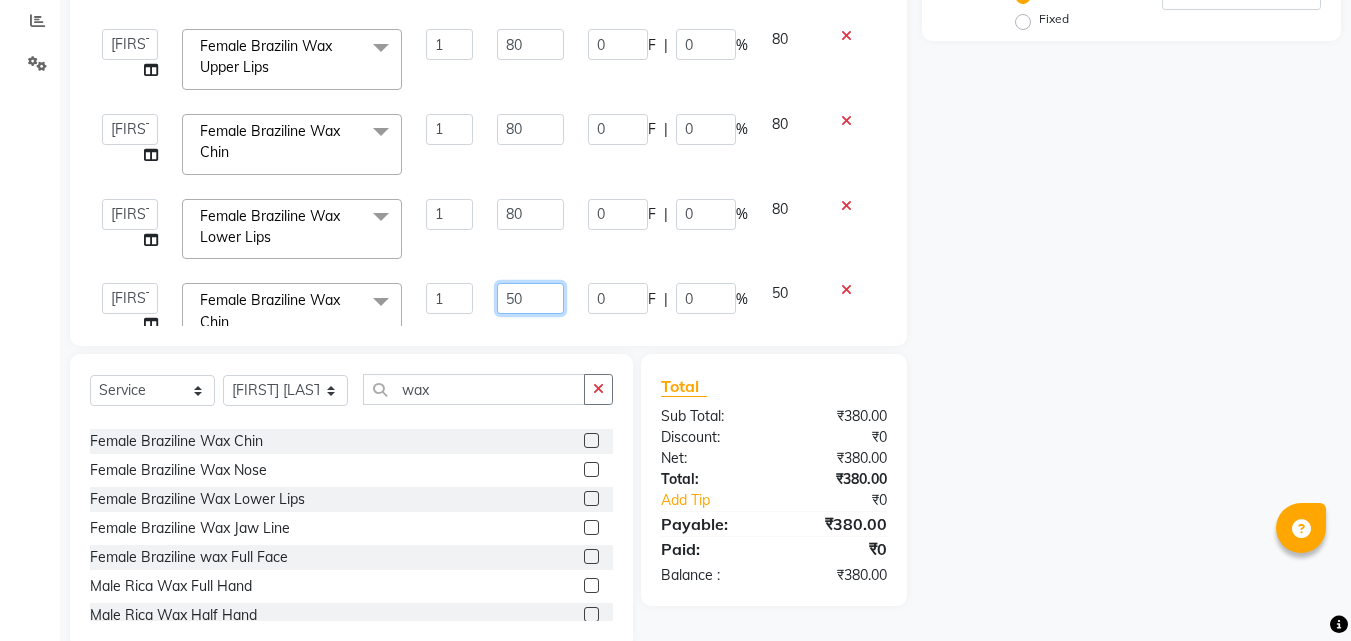 click on "50" 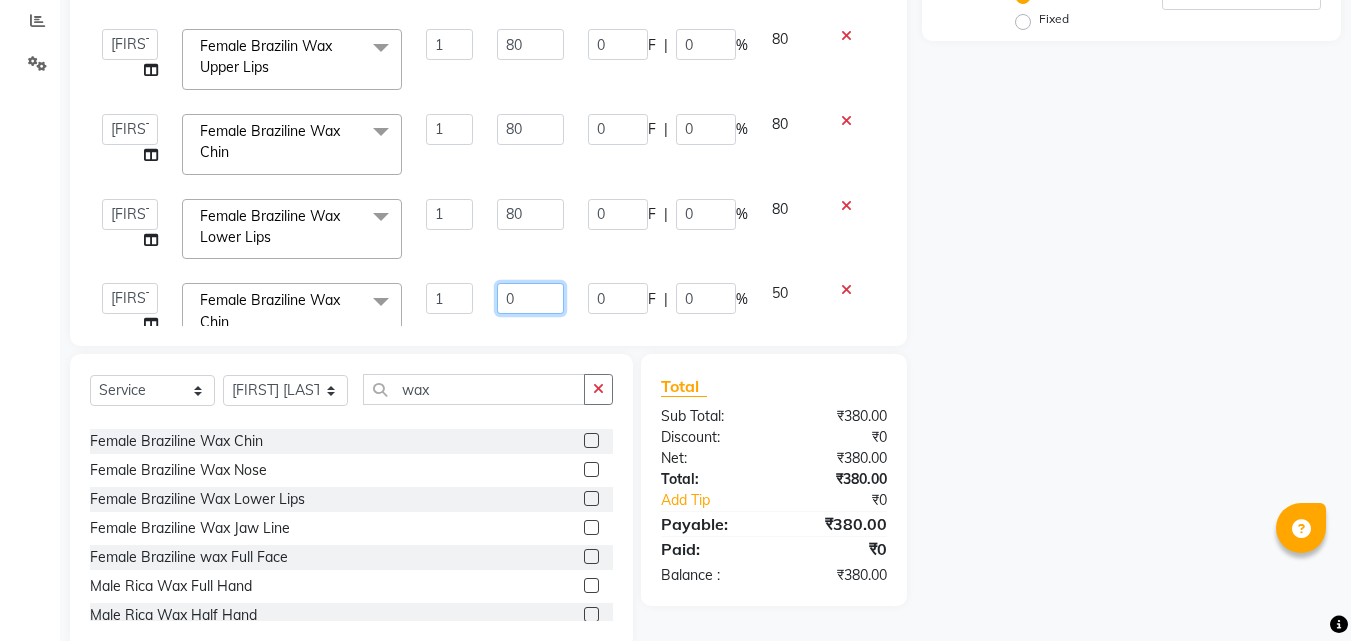 type on "80" 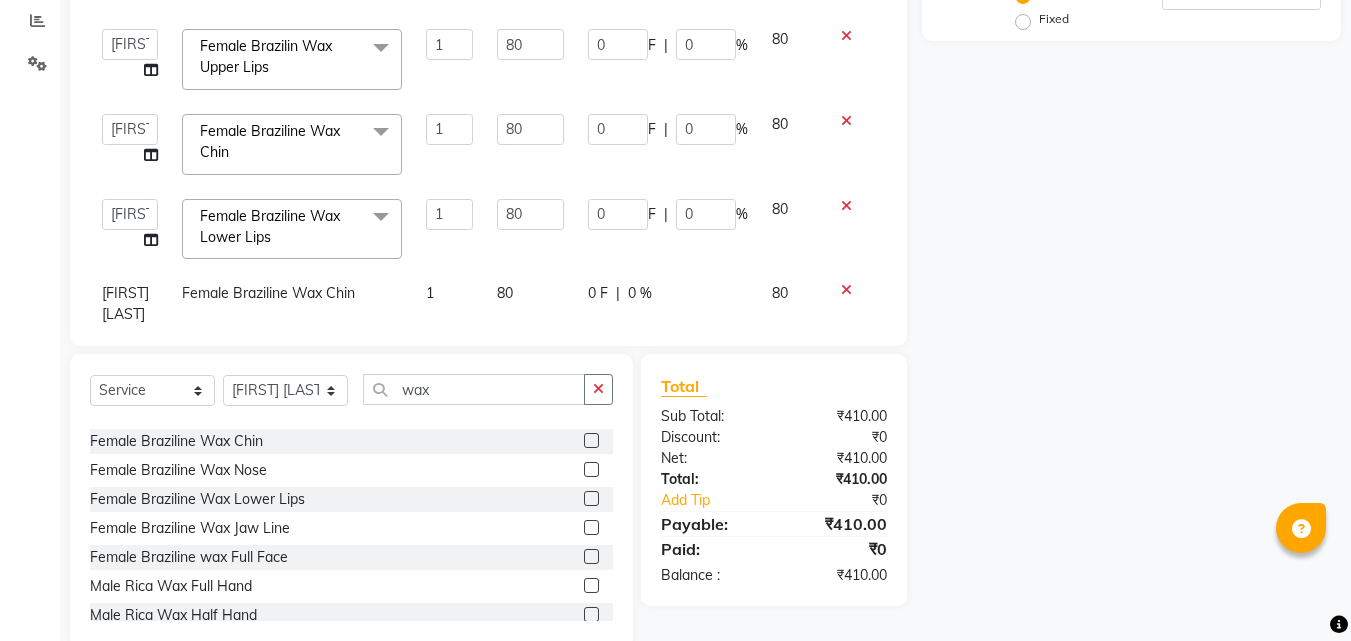 click on "80" 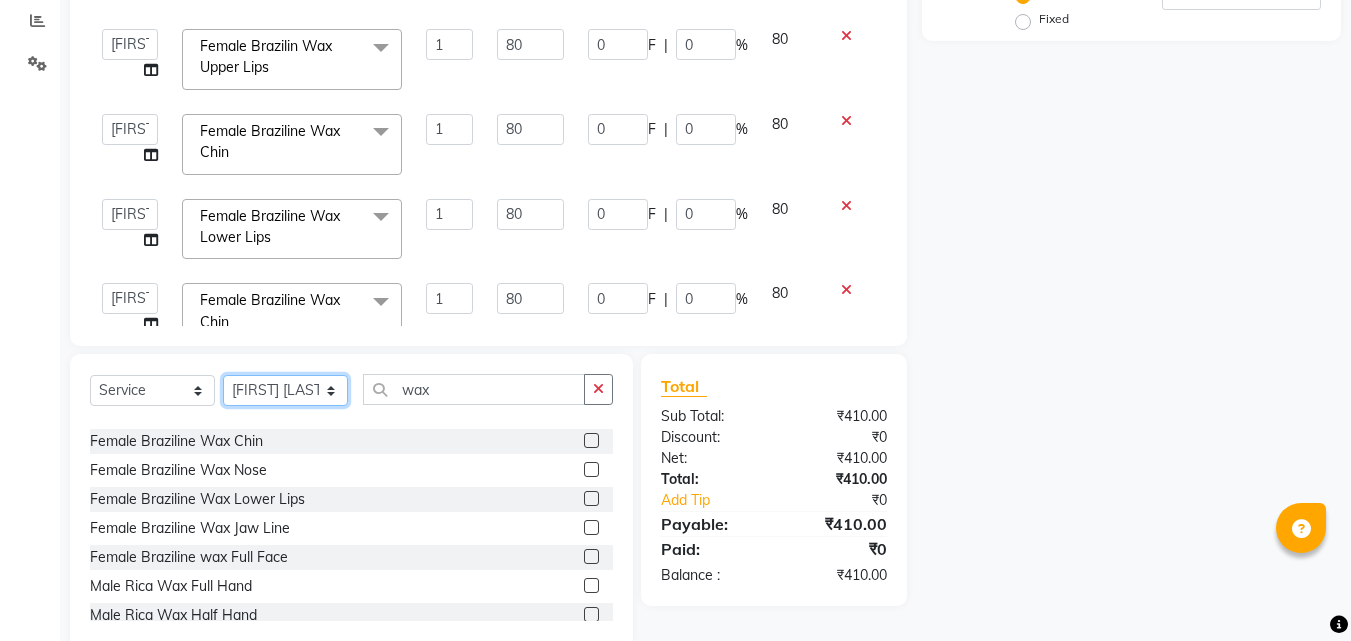 click on "Select Stylist Anushaka Parihar  Esmail Gufran Jyoti Disale Netaji Vishwanath Suryavanshi Rupali  Tanaji Vishwanath Suryavanshi Vinod Mane" 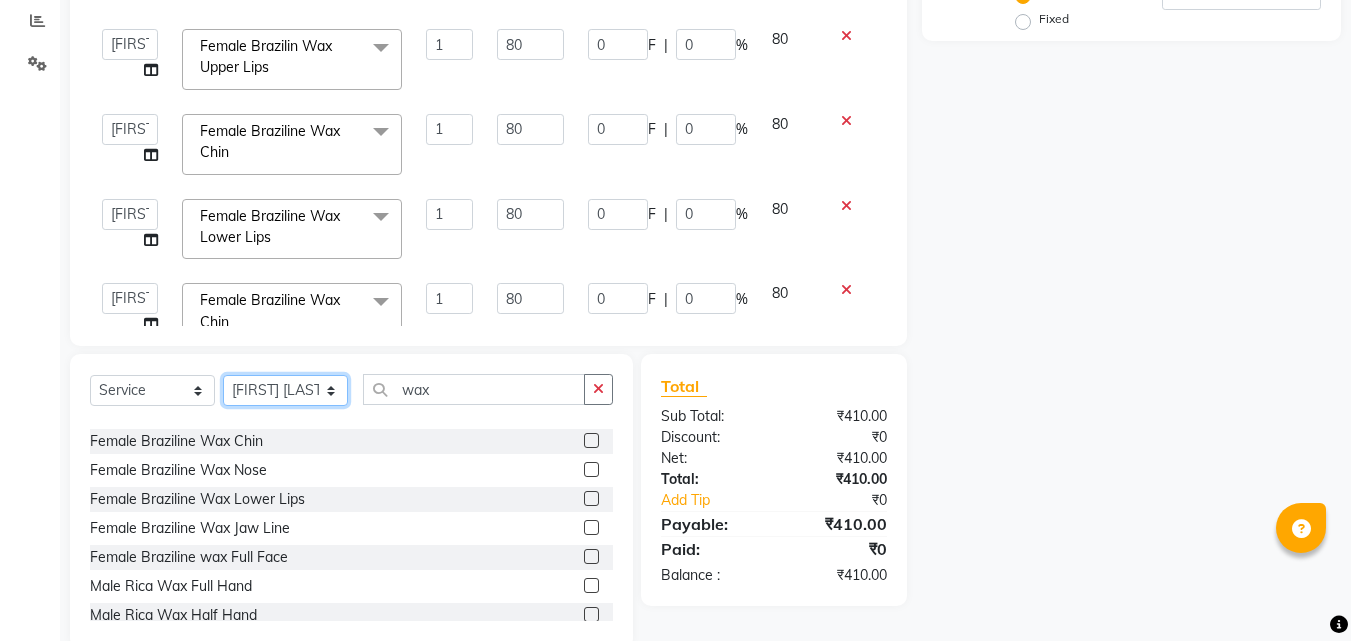 select on "65581" 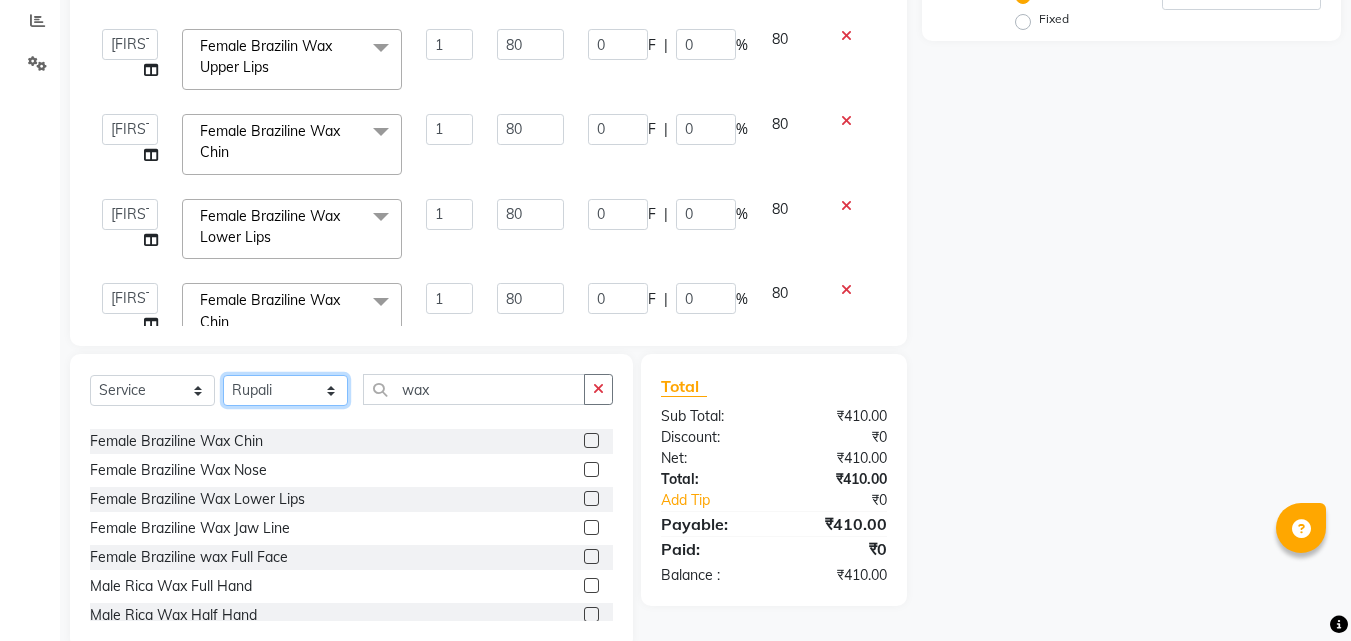 click on "Select Stylist Anushaka Parihar  Esmail Gufran Jyoti Disale Netaji Vishwanath Suryavanshi Rupali  Tanaji Vishwanath Suryavanshi Vinod Mane" 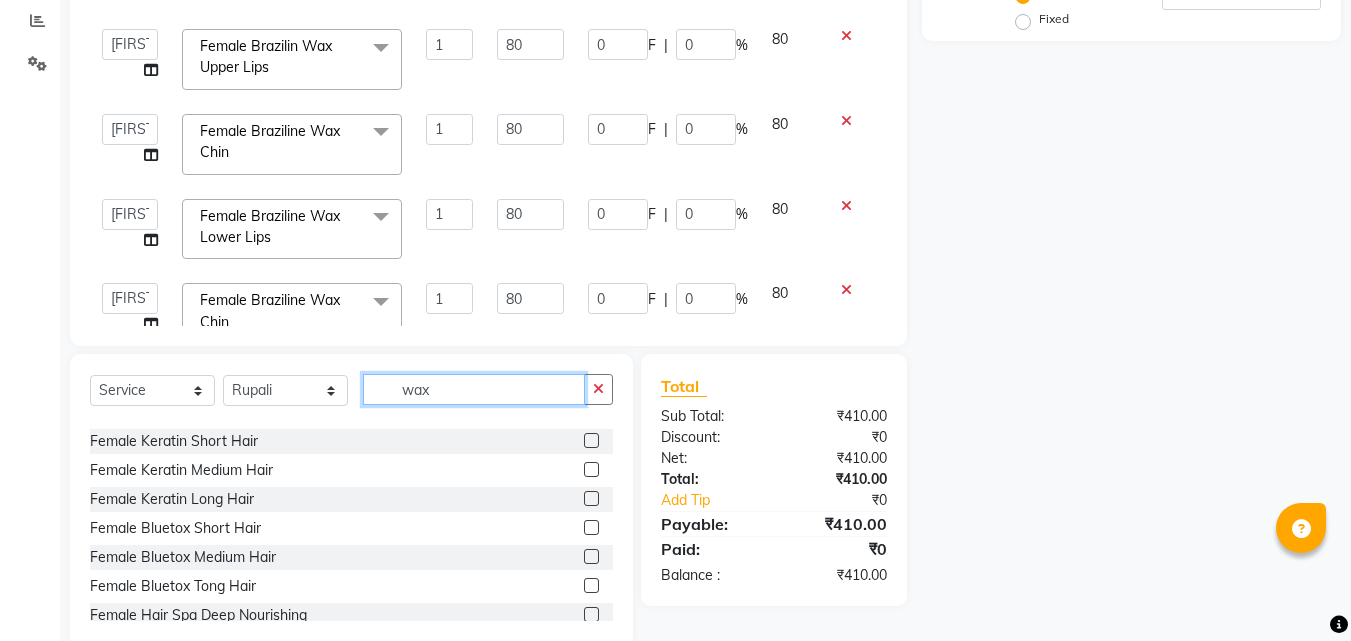click on "wax" 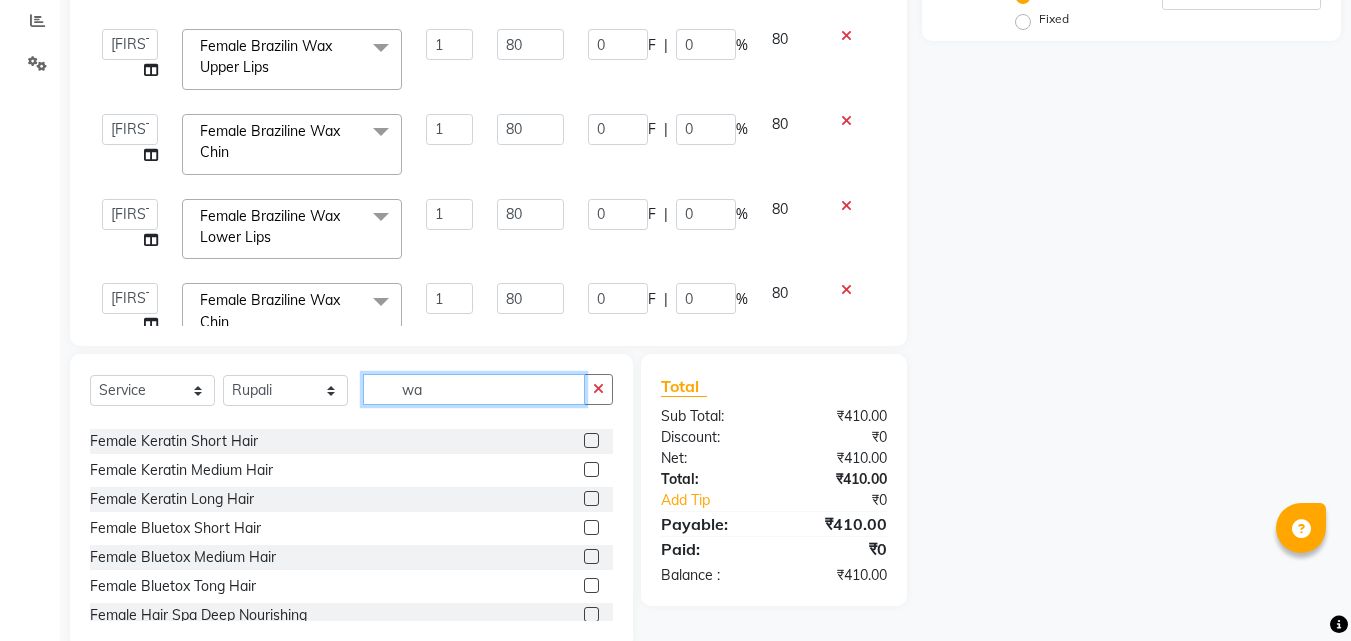 type on "w" 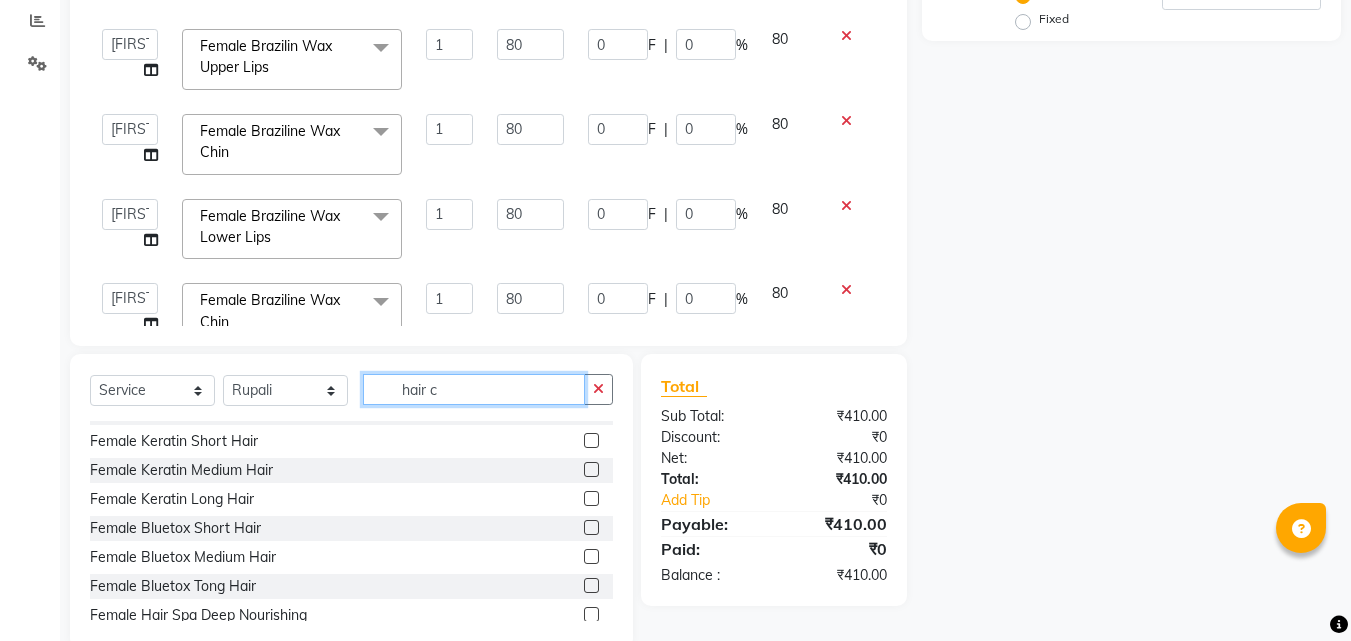 scroll, scrollTop: 0, scrollLeft: 0, axis: both 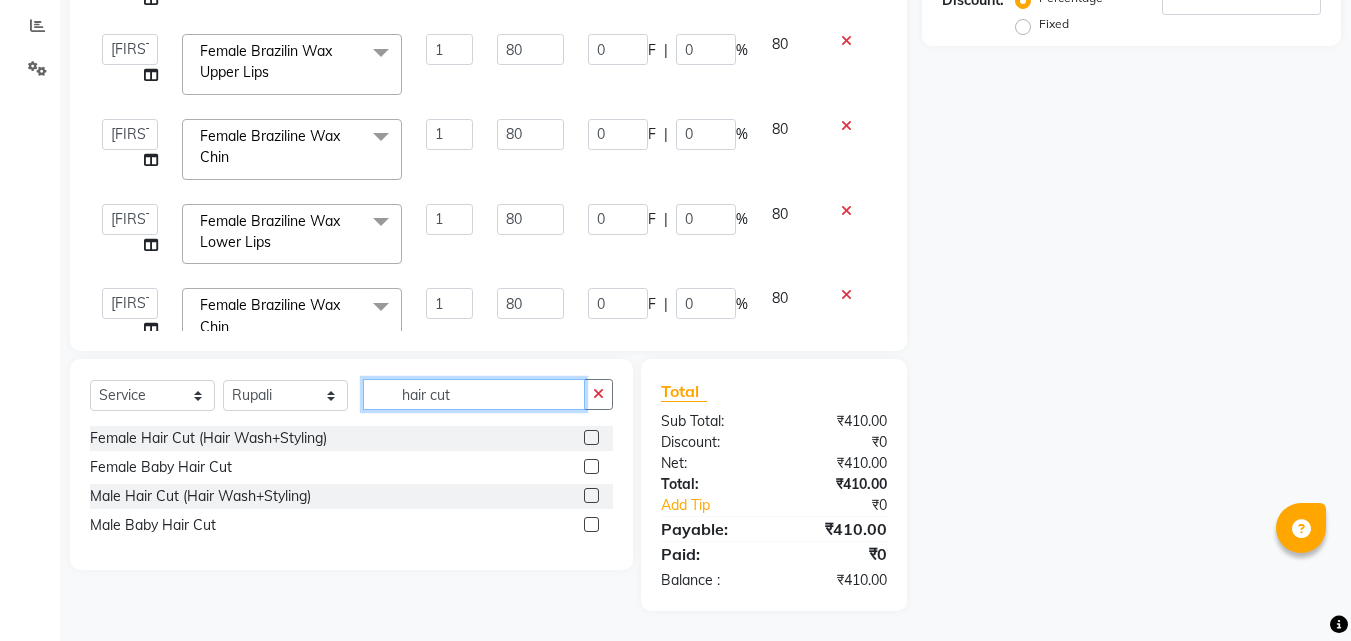 type on "hair cut" 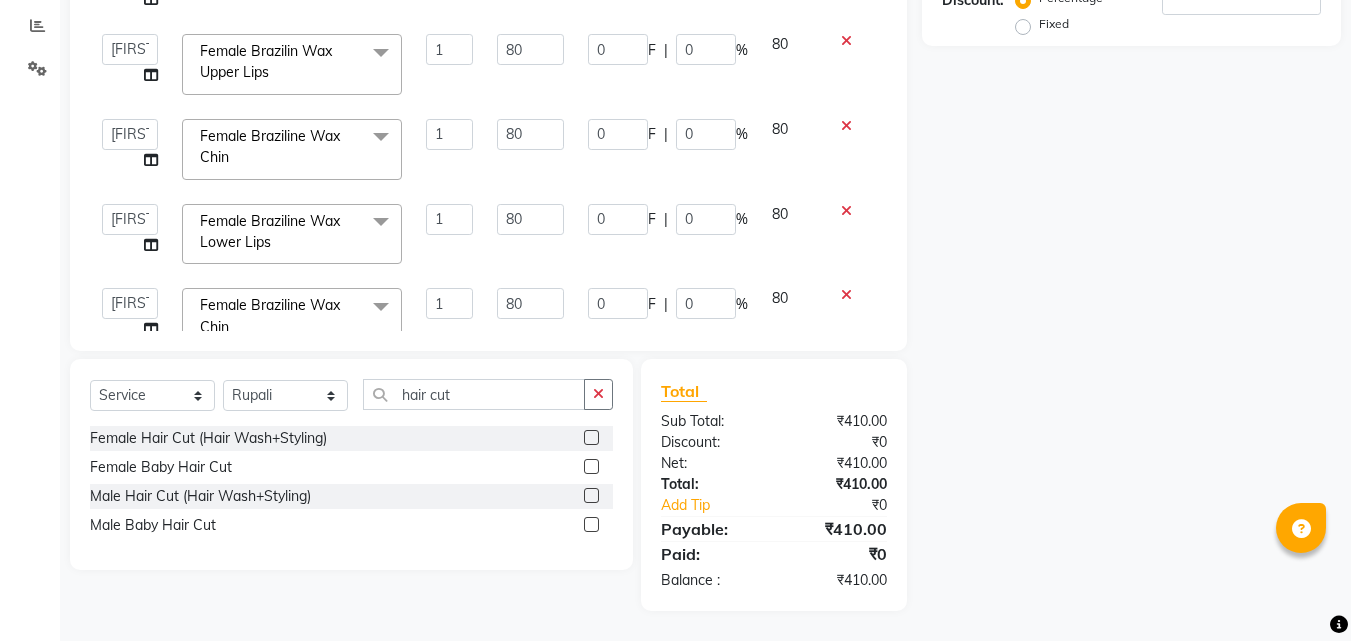 click 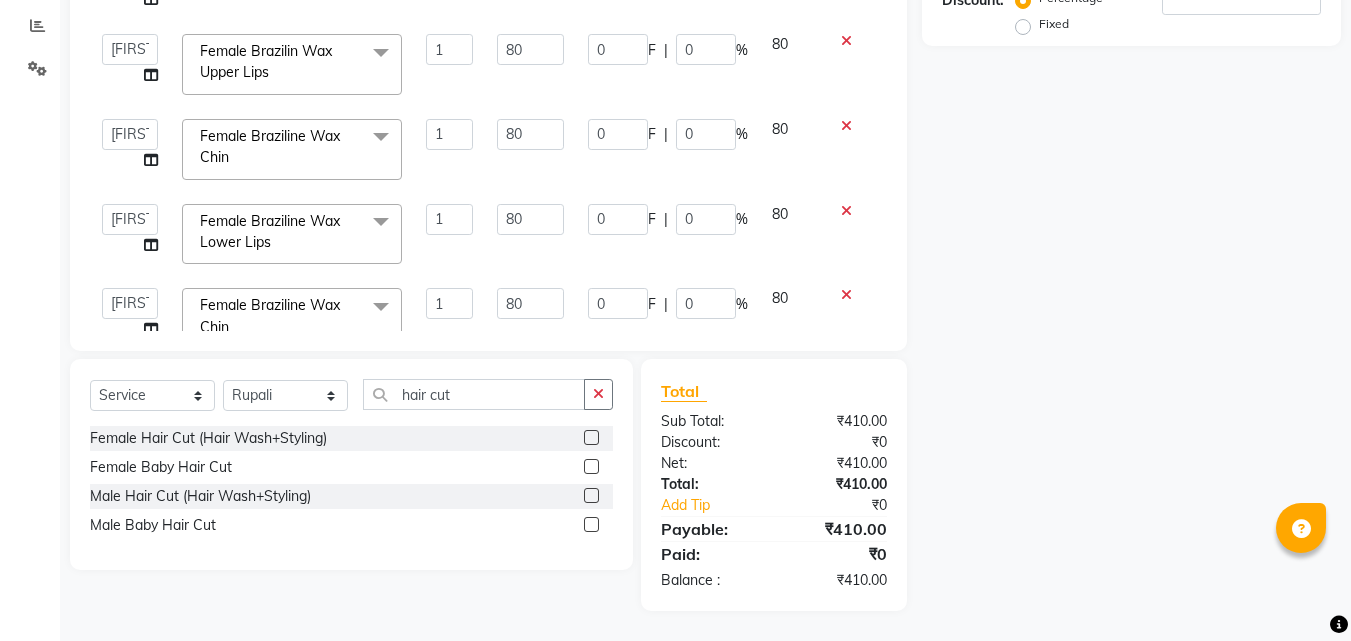 click at bounding box center [590, 438] 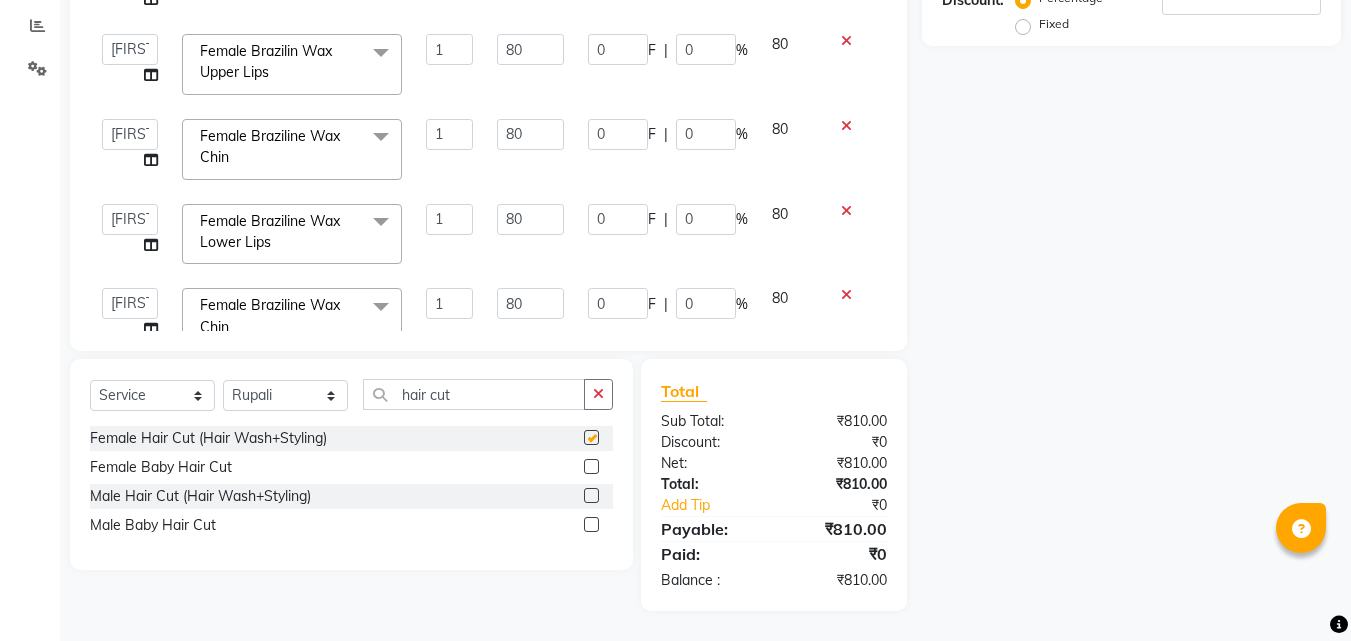 checkbox on "false" 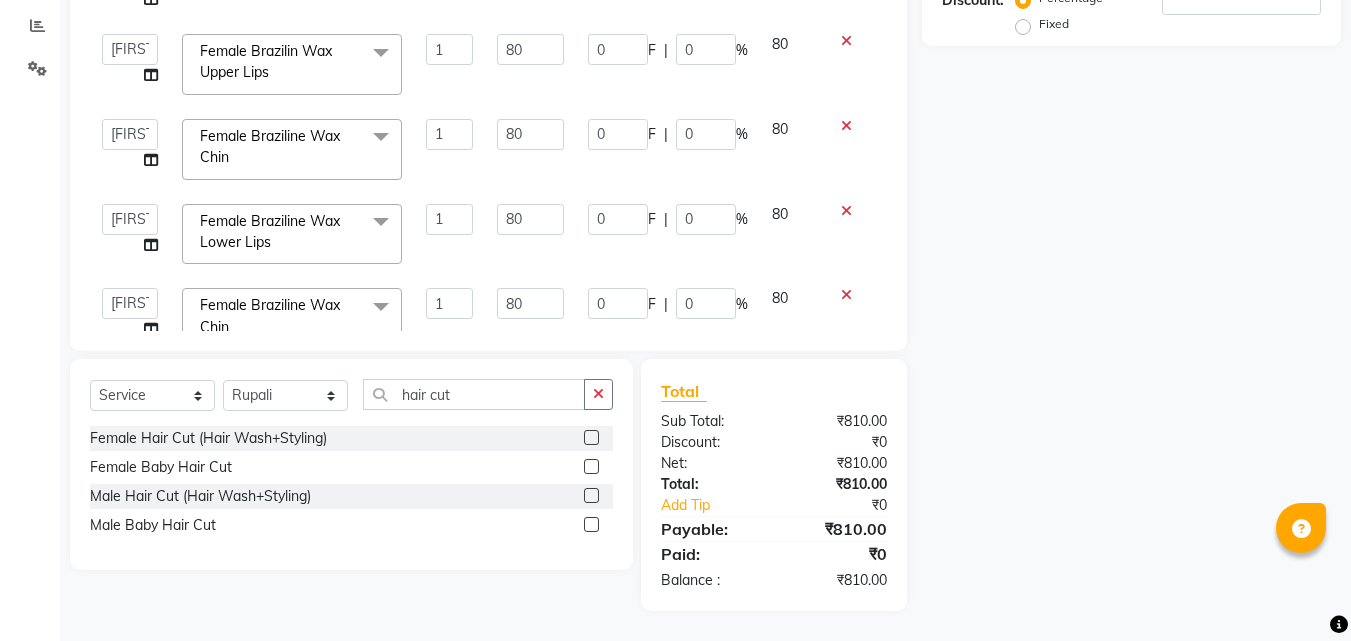 click on "Name: Membership: Total Visits: Card on file: Last Visit:  Points:  Service Total:  ₹810.00  Discount:  Percentage   Fixed" 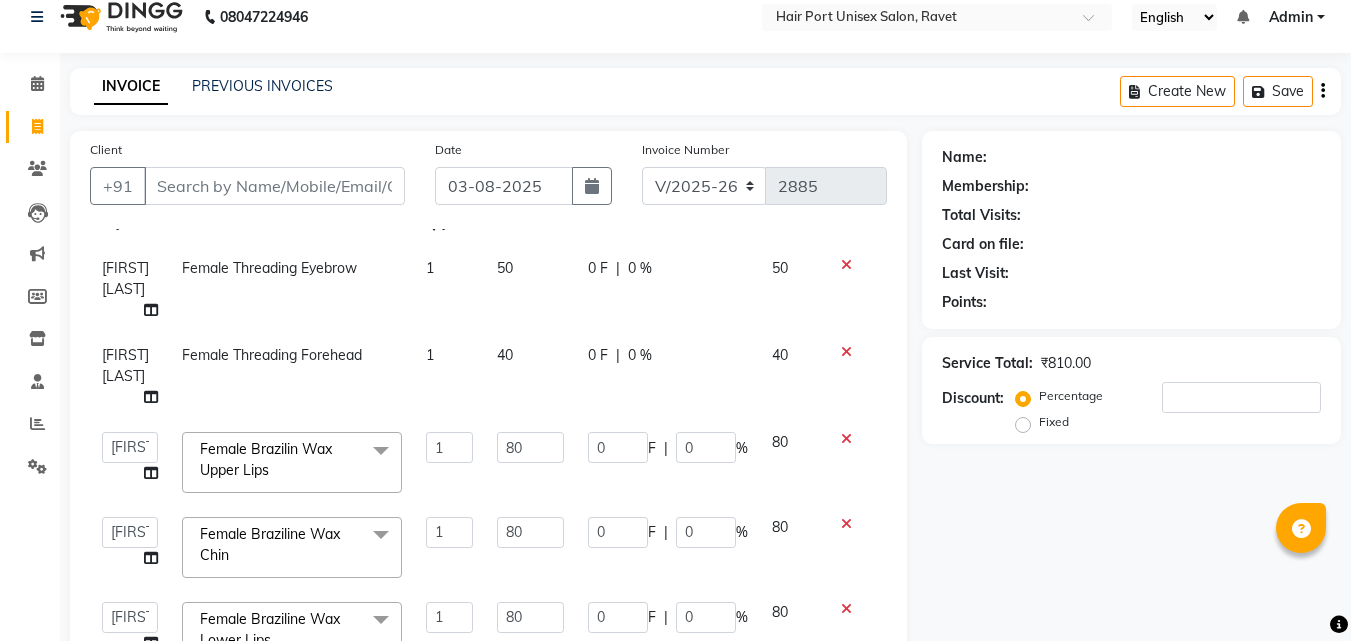 scroll, scrollTop: 0, scrollLeft: 0, axis: both 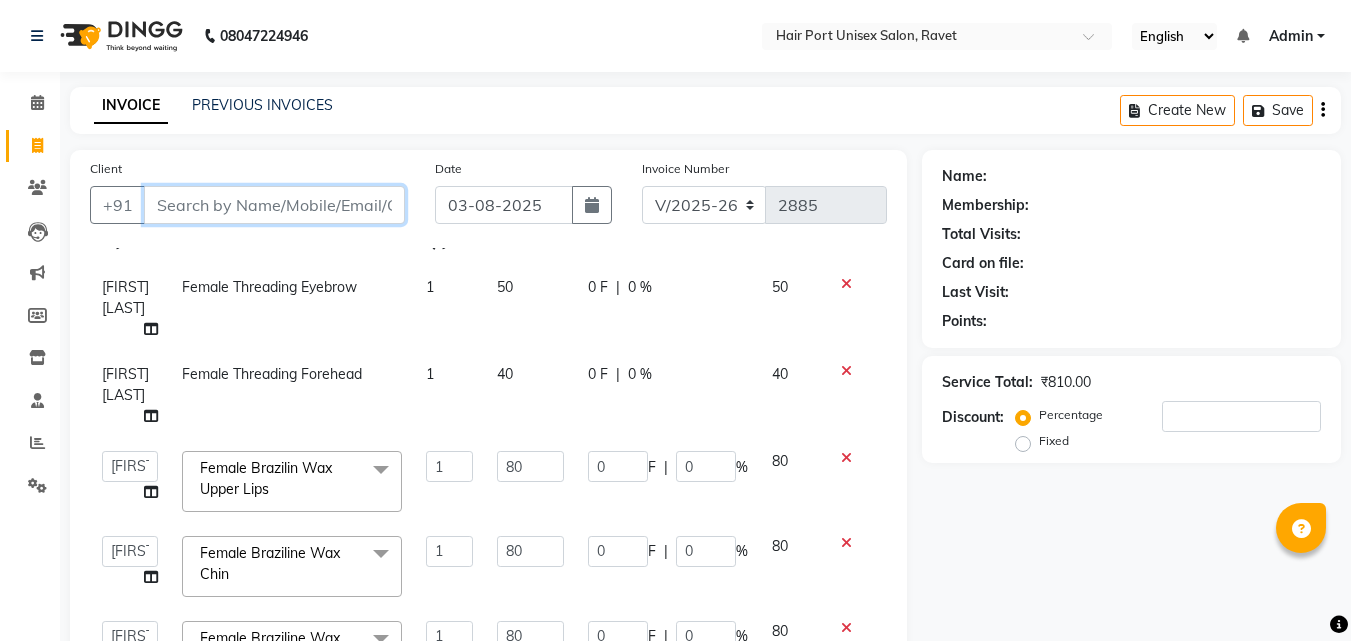 click on "Client" at bounding box center (274, 205) 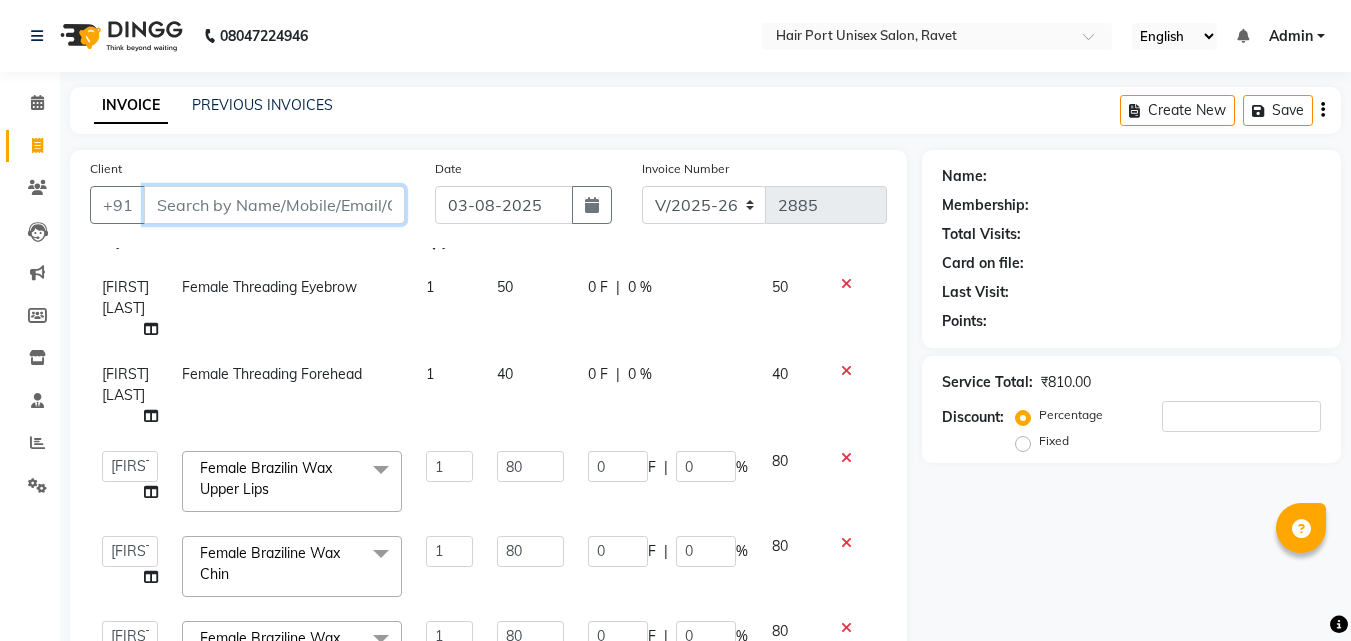 type on "9" 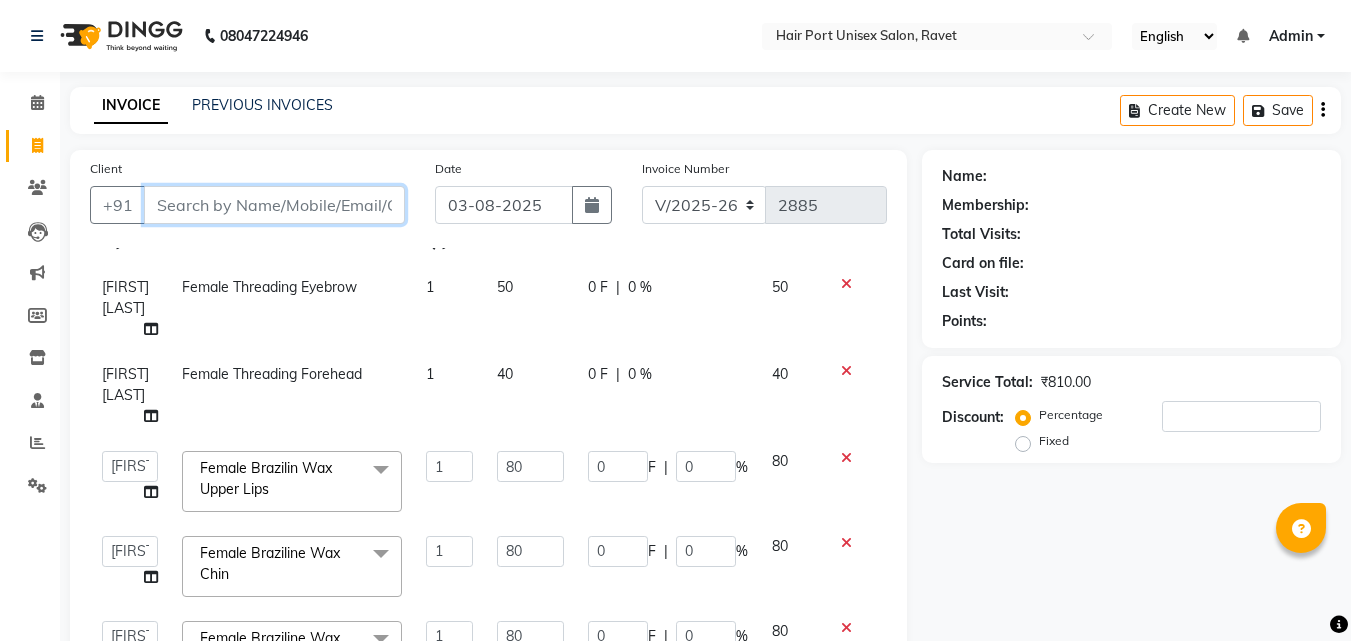type on "0" 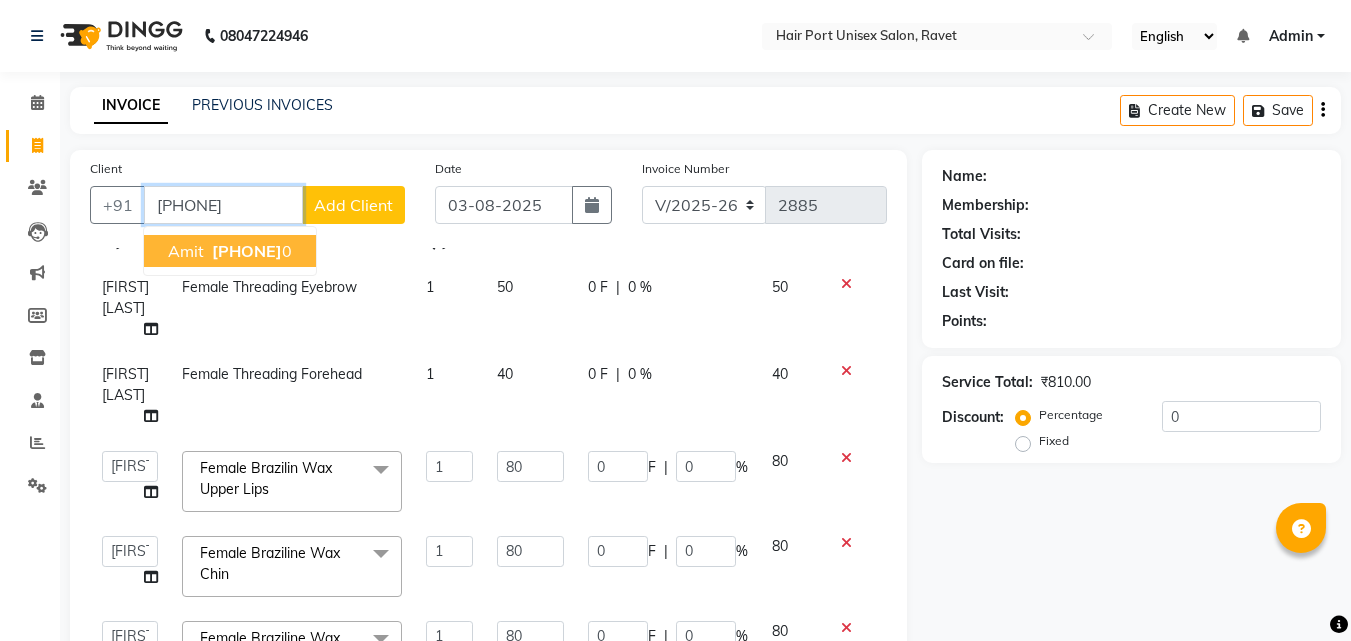 click on "997141908 0" at bounding box center [250, 251] 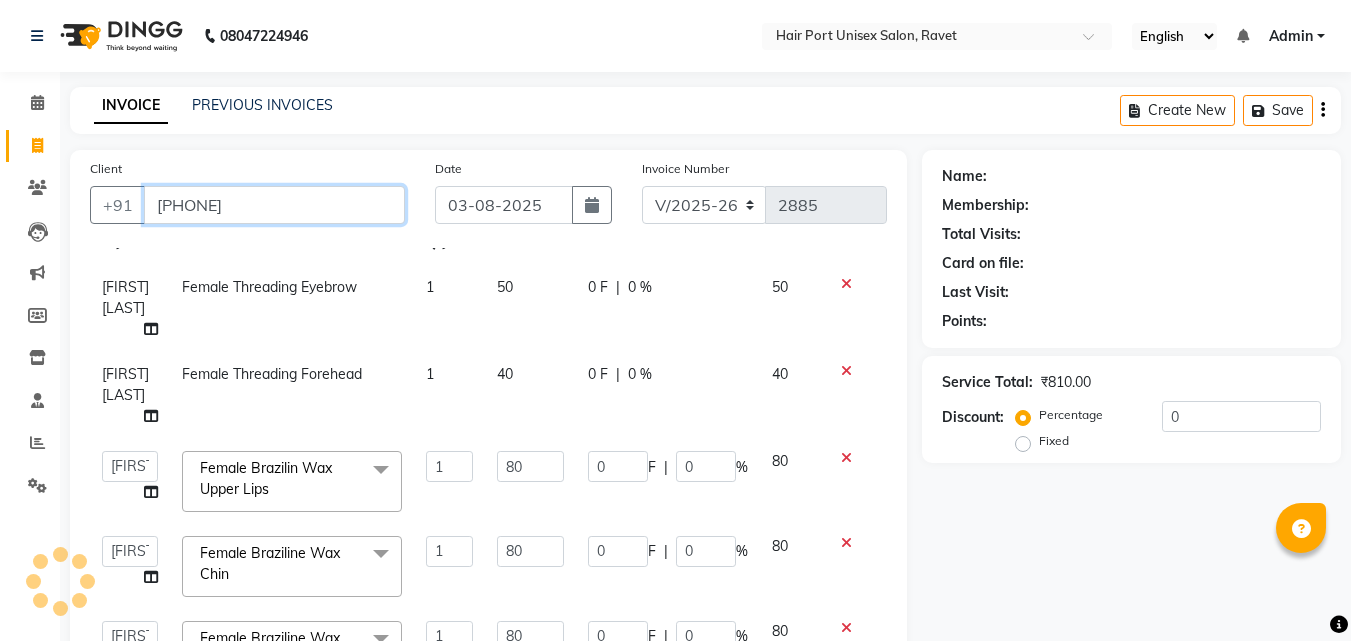 type on "9971419080" 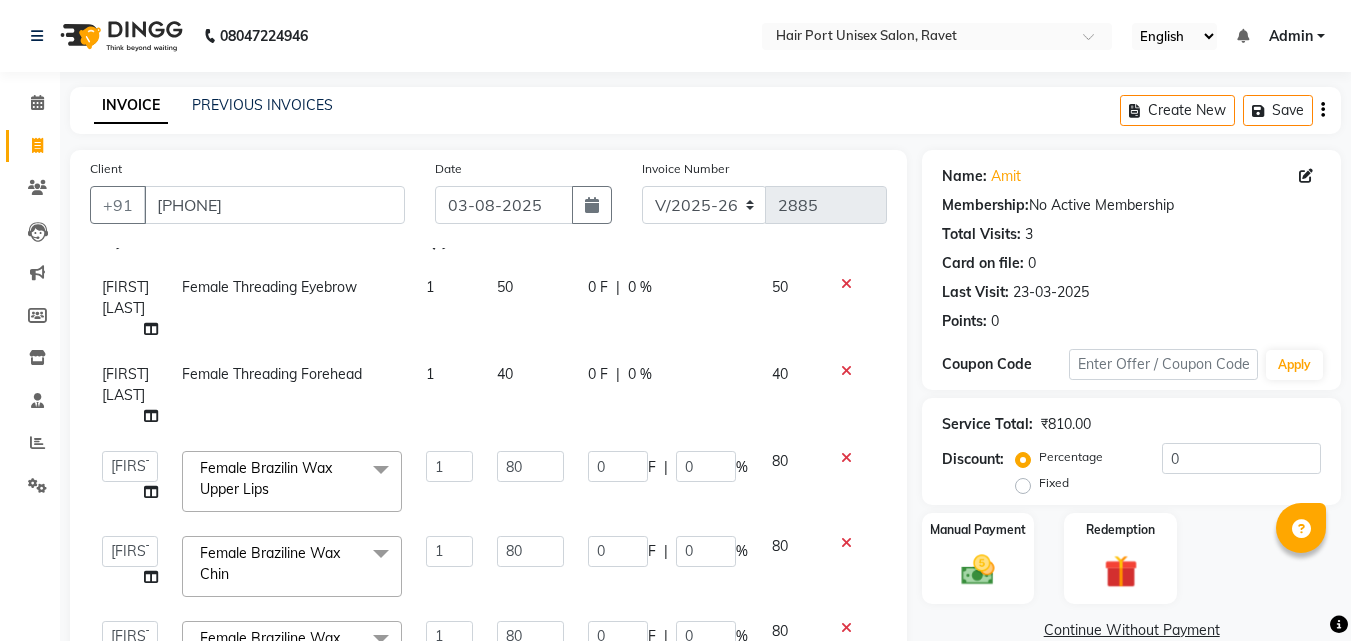 click on "Client +91 9971419080 Date 03-08-2025 Invoice Number V/2025 V/2025-26 2885 Services Stylist Service Qty Price Disc Total Action Anushaka Parihar  Female Threading Eyebrow 1 50 0 F | 0 % 50 Anushaka Parihar  Female Threading Forehead 1 40 0 F | 0 % 40  Anushaka Parihar    Esmail   Gufran   Jyoti Disale   Netaji Vishwanath Suryavanshi   Rupali    Tanaji Vishwanath Suryavanshi   Vinod Mane  Female Brazilin Wax Upper Lips  x Female Hair Cut (Hair Wash+Styling) Female Flicks Cut Female Hair Wash+ Blow Dry Female Baby Hair Cut Female Treated Hair Wash+ Blow Dry Female Styling Short Hair Female Styling Medium Hair Female Styling Long Hair  Female Styling Iron/Tong Short Hair Female Styling Iron/Tong Medium Hair Female Styling Iron/Tong Long Hair Female Straightening Short Hair Female Straightening Medium Hair Female Staightening Long Hair Female Smoothing Short Hair Female Smoothing Medium Hair Female Smoothing Long Hair Female Nanoplastla Short Hair Female Nanoplastla Medium Hair Female Nanoplastla Long Hair  1 80" 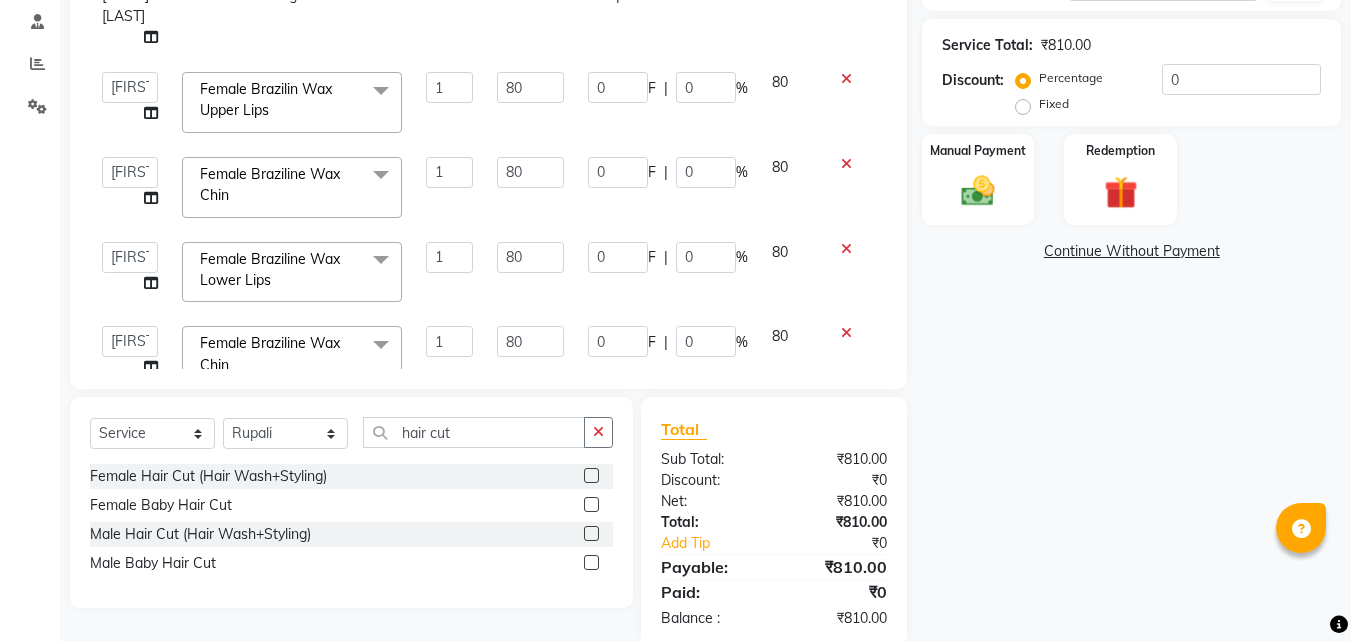 scroll, scrollTop: 417, scrollLeft: 0, axis: vertical 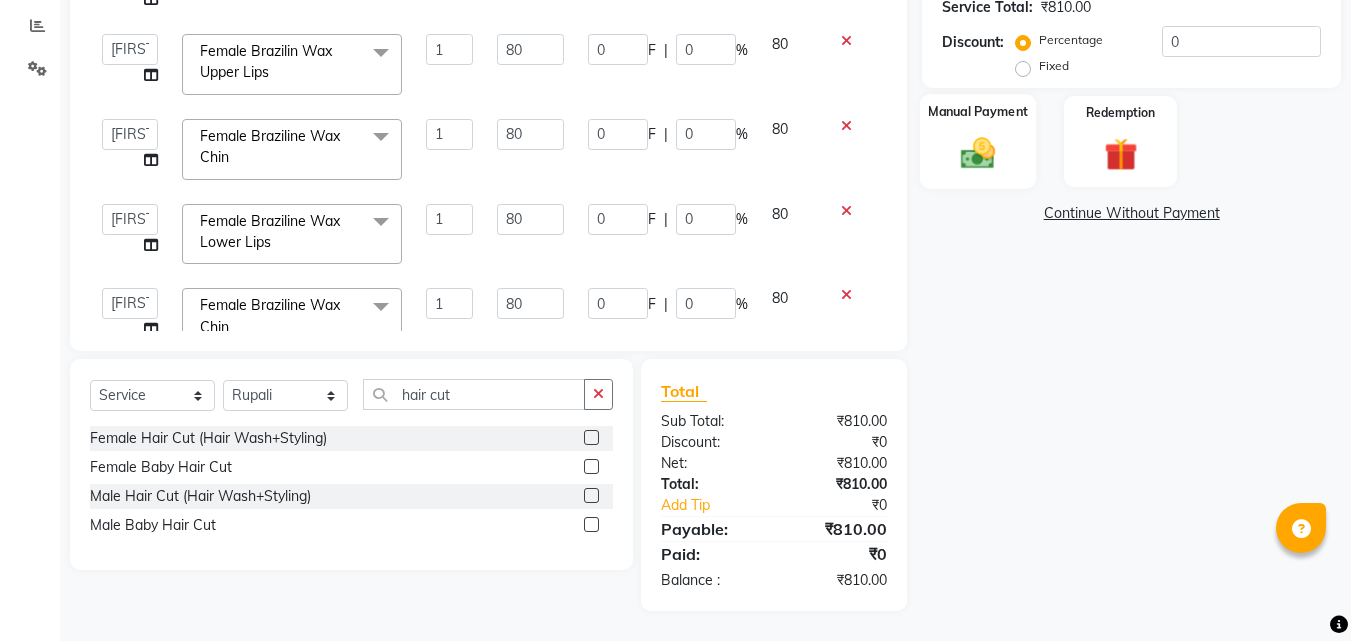 click 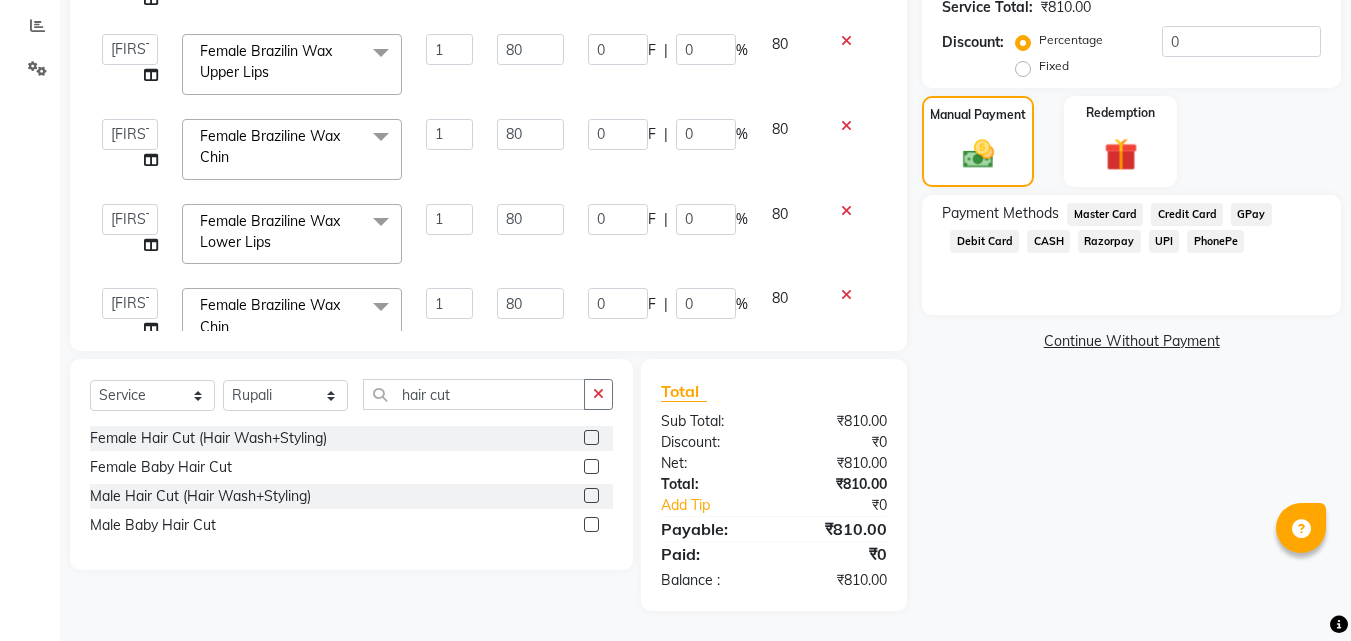 click on "UPI" 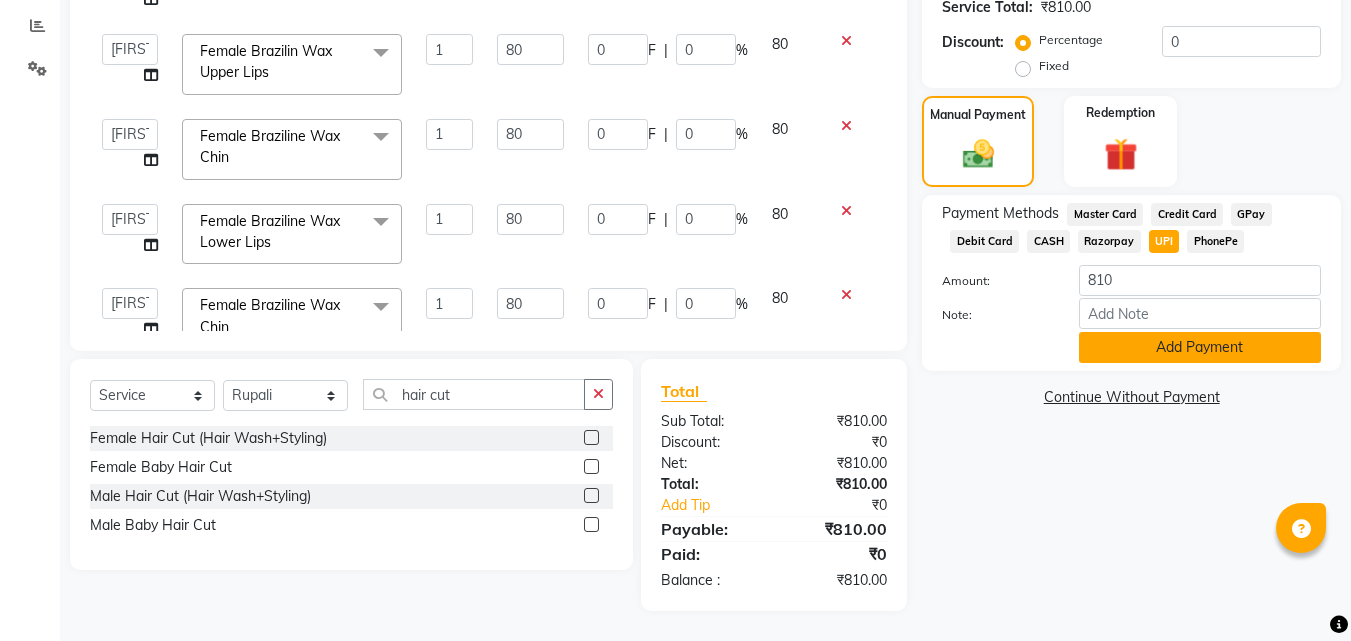 click on "Add Payment" 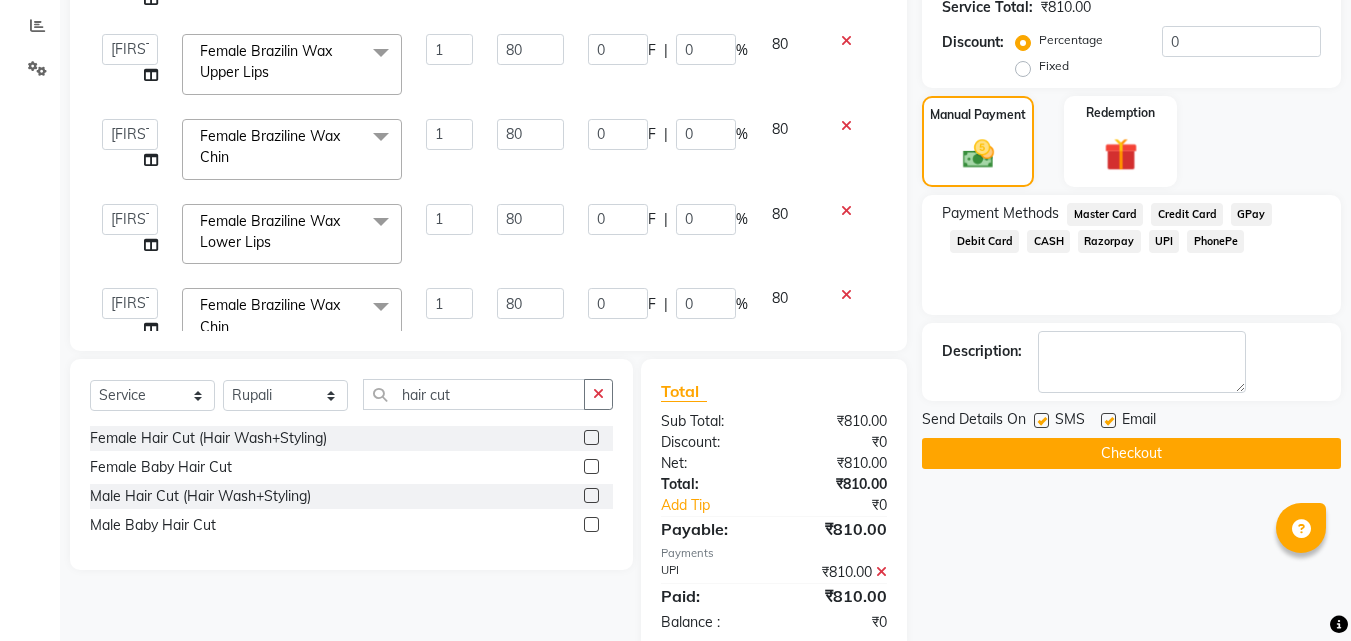 click on "Checkout" 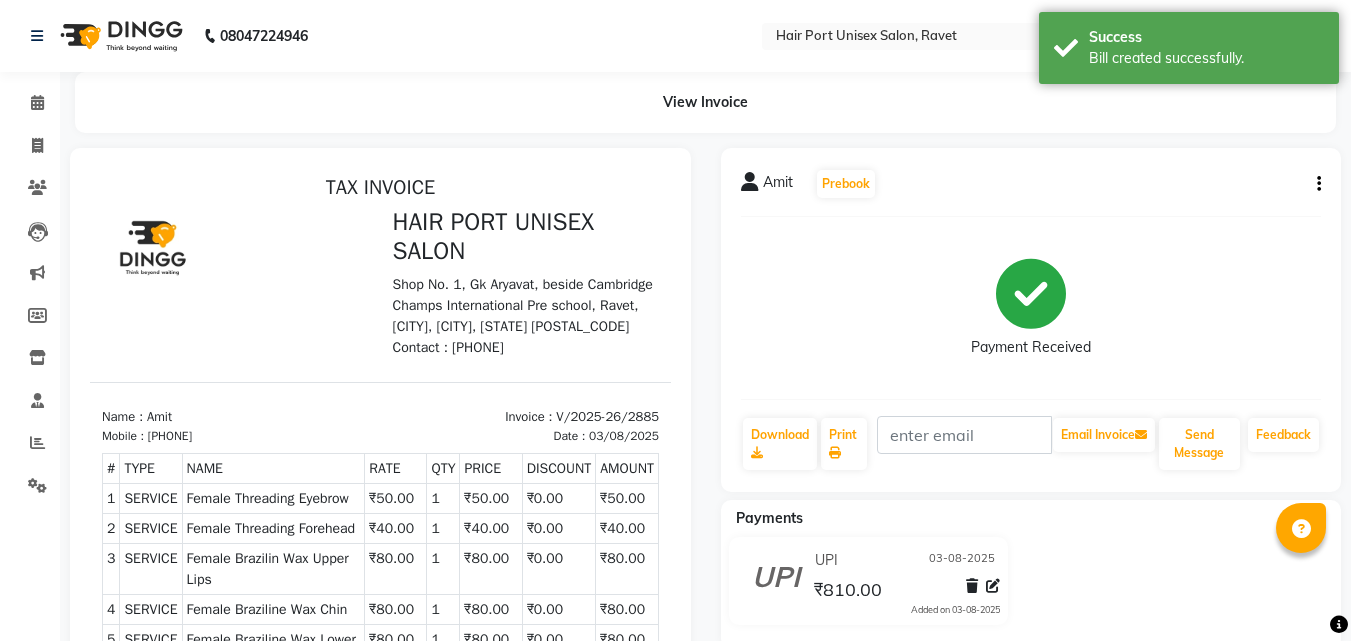 scroll, scrollTop: 0, scrollLeft: 0, axis: both 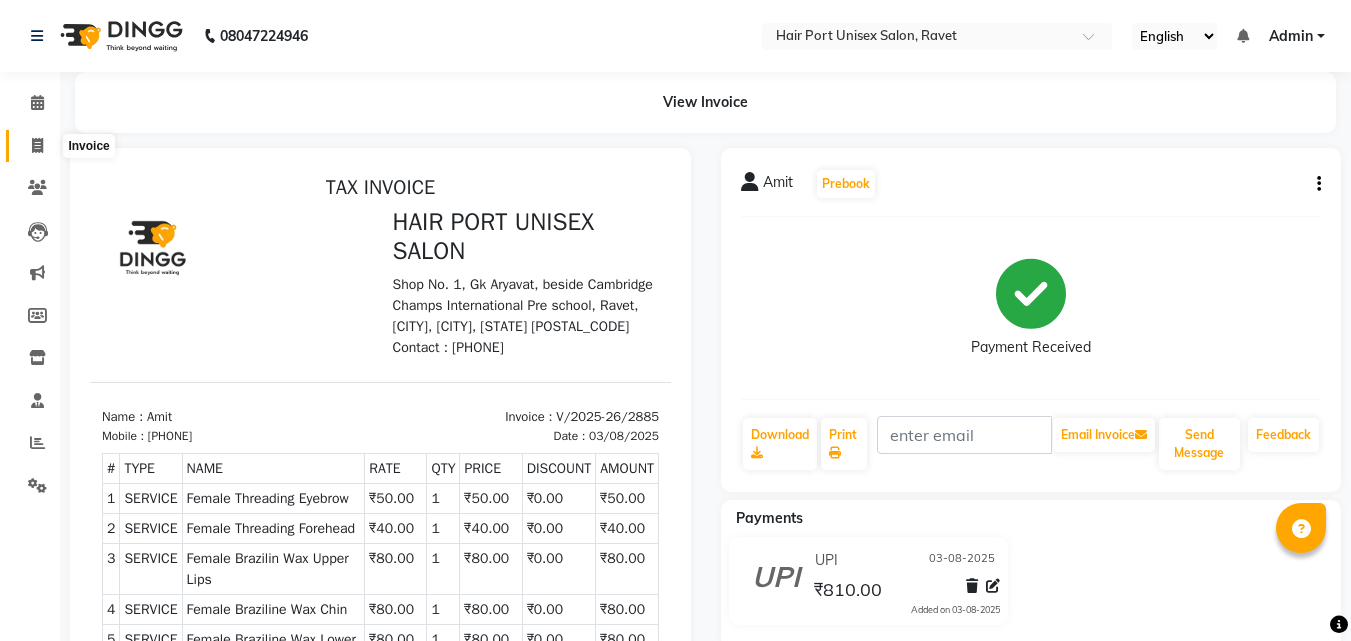 click 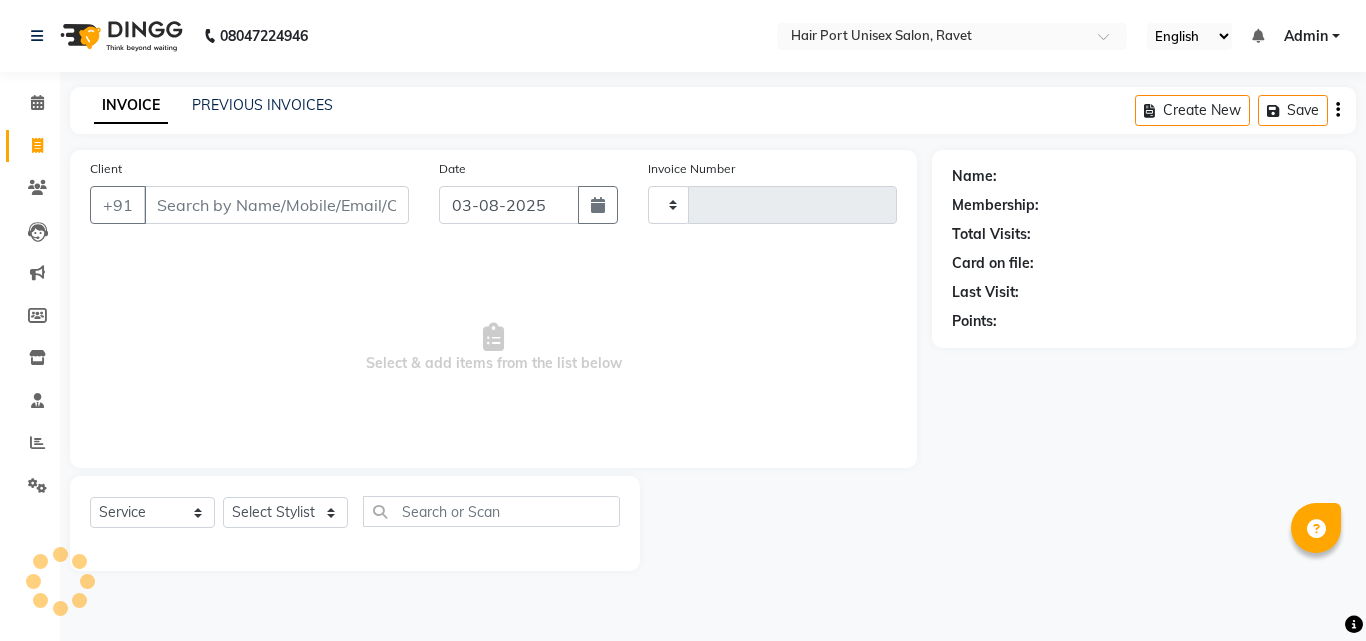 type on "2886" 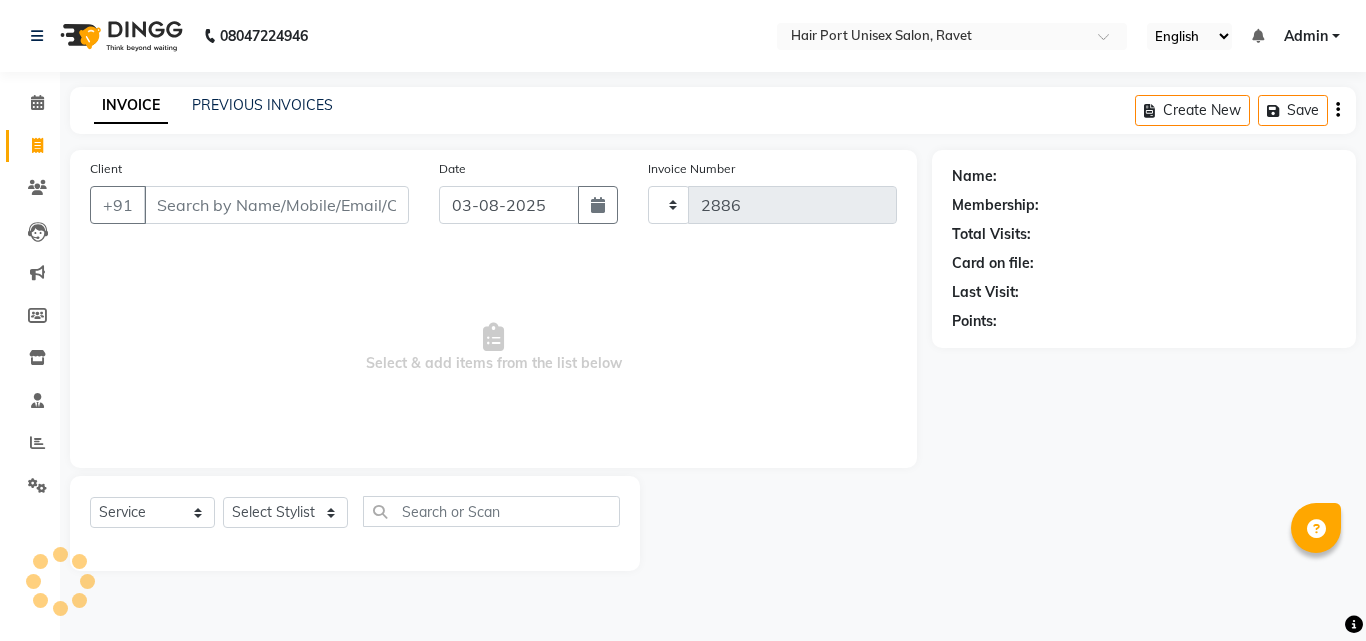 select on "7015" 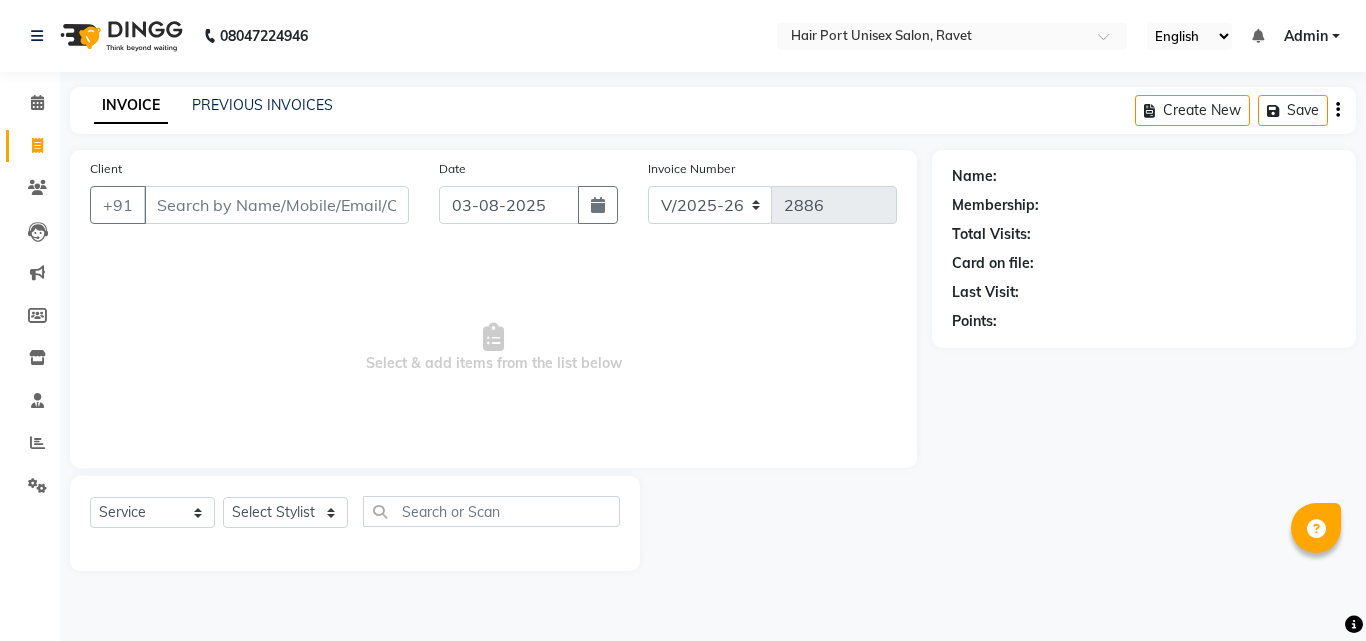click on "Client" at bounding box center (276, 205) 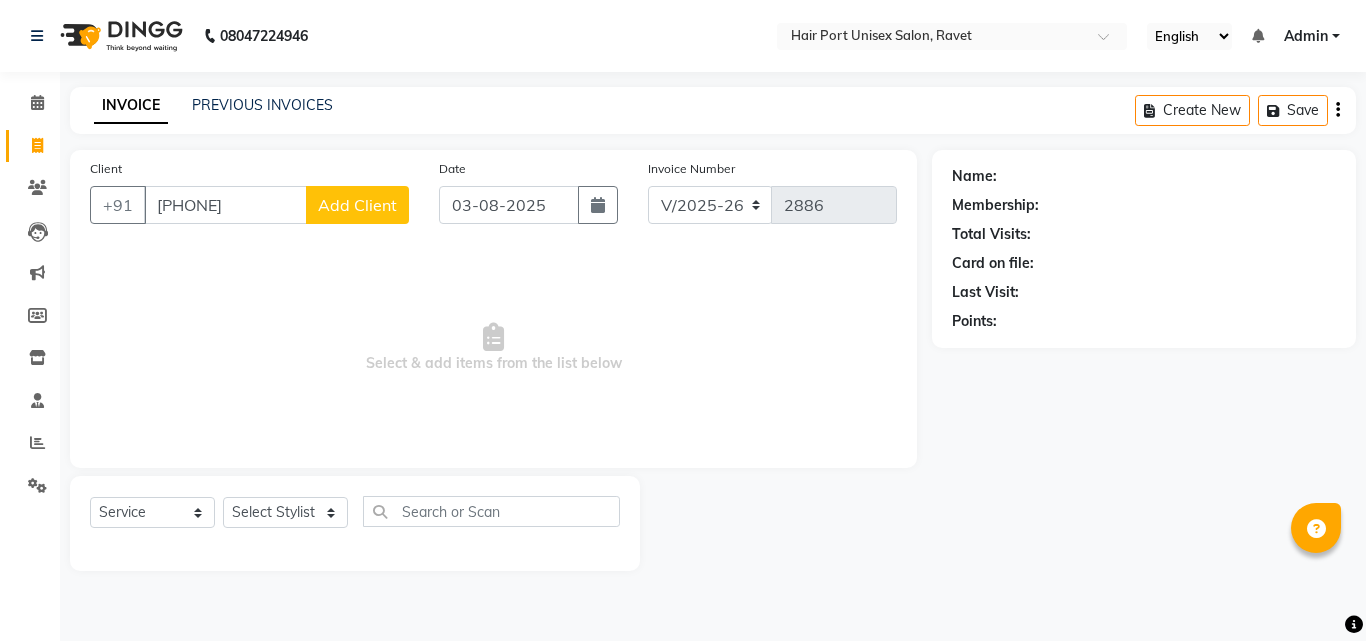 click on "992304992" at bounding box center [225, 205] 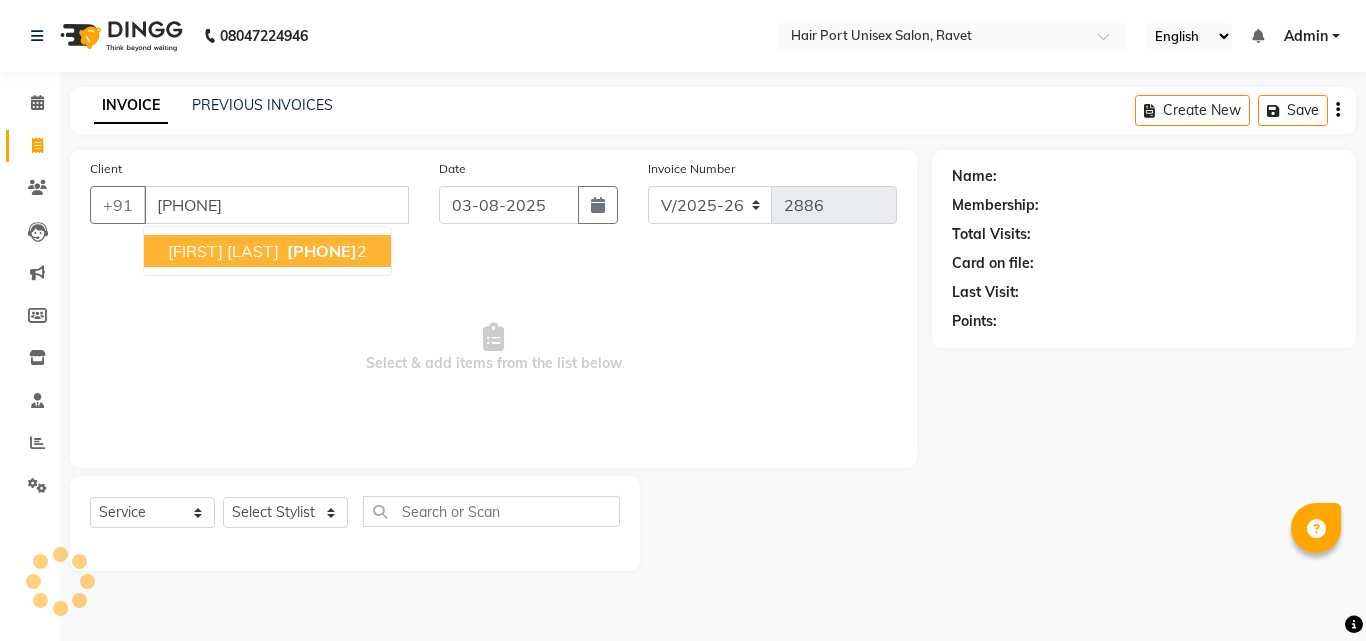 type on "9923049992" 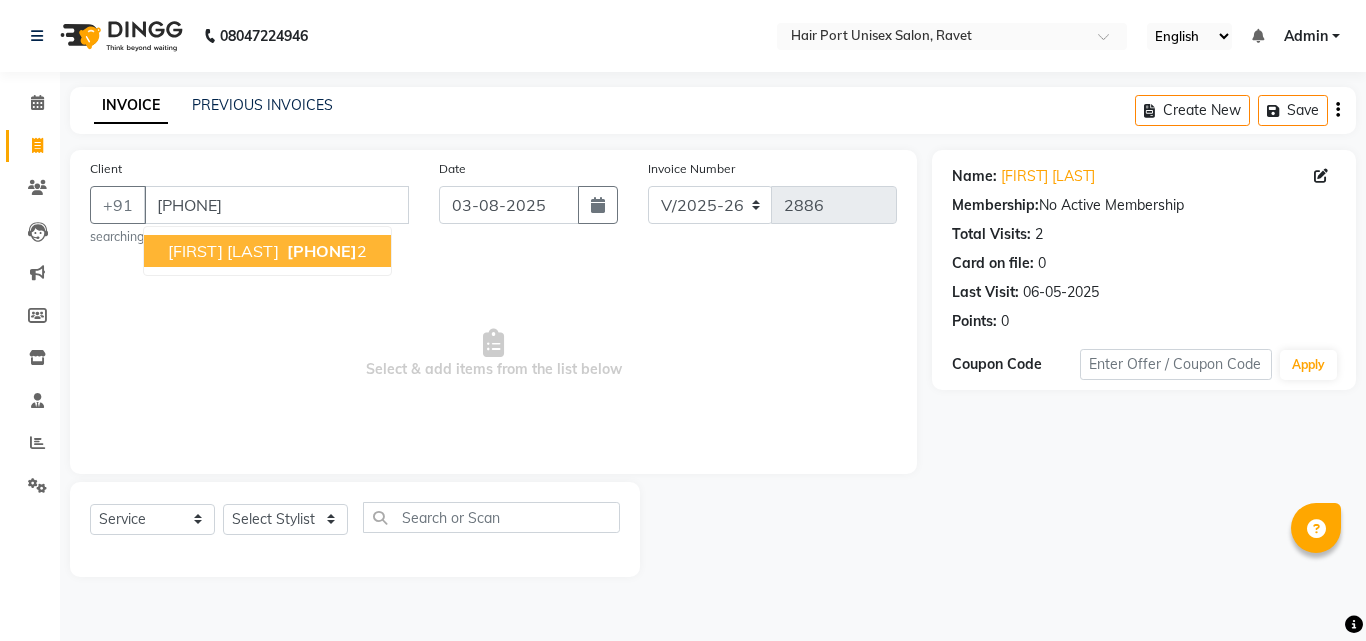 click on "992304999" at bounding box center [322, 251] 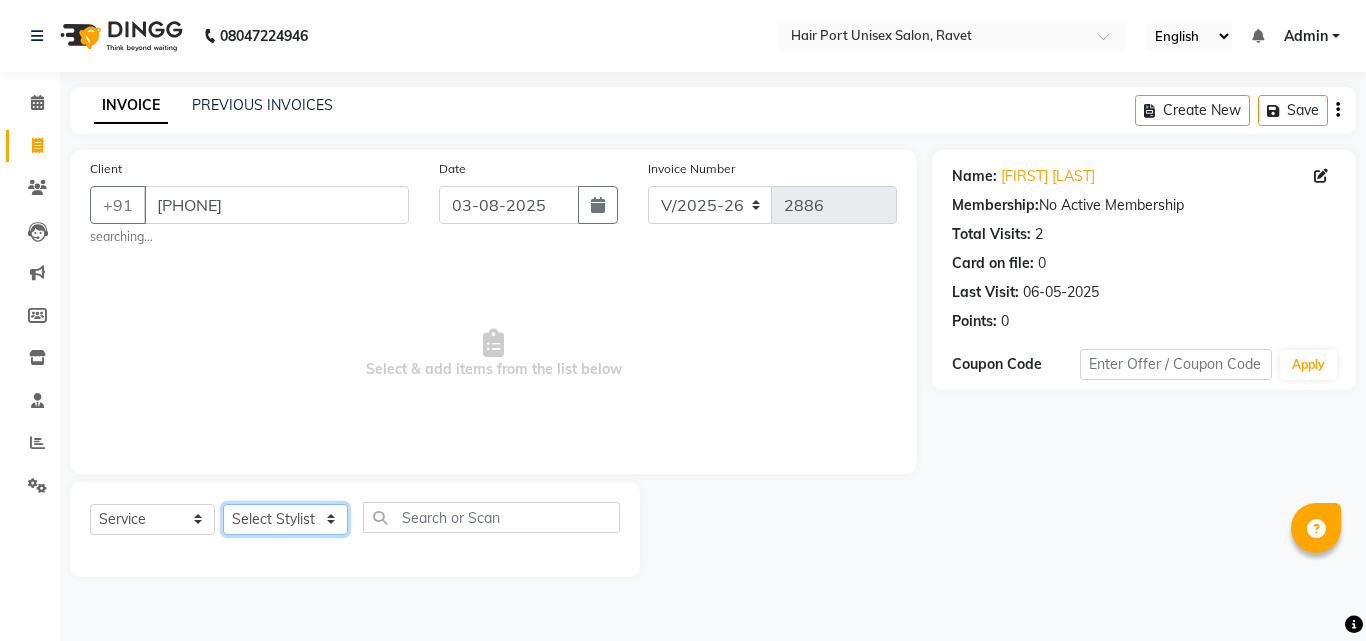 click on "Select Stylist Anushaka Parihar  Esmail Gufran Jyoti Disale Netaji Vishwanath Suryavanshi Rupali  Tanaji Vishwanath Suryavanshi Vinod Mane" 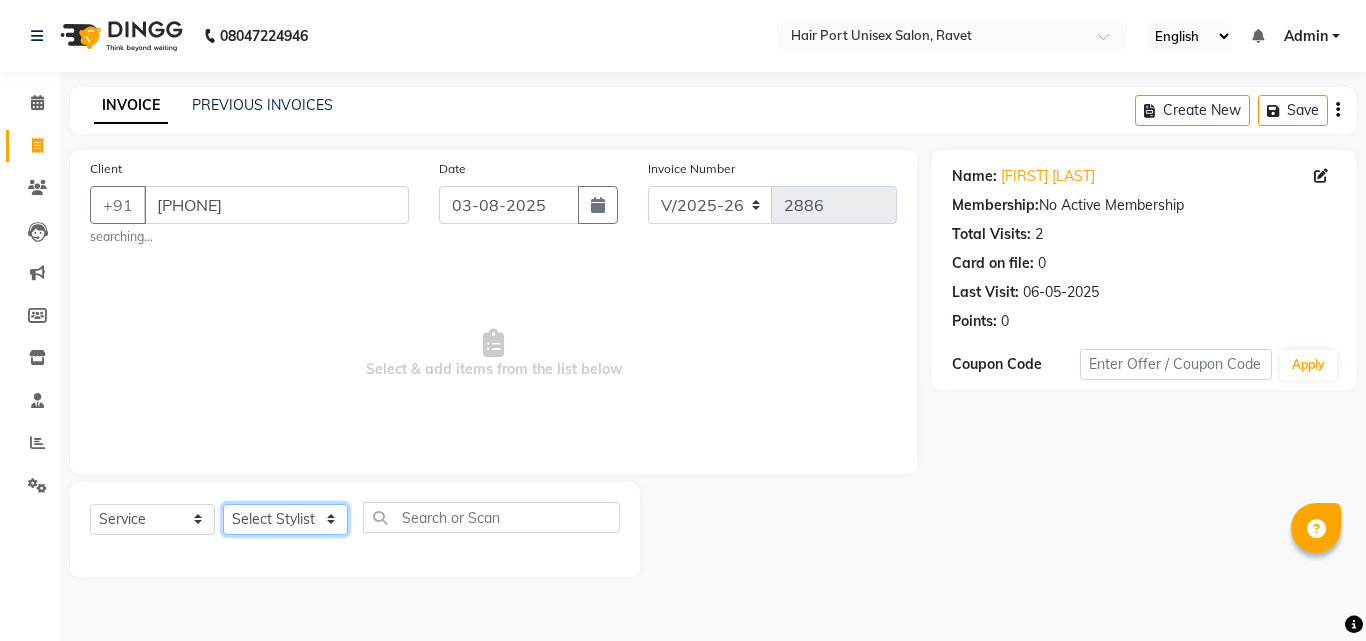 select on "58690" 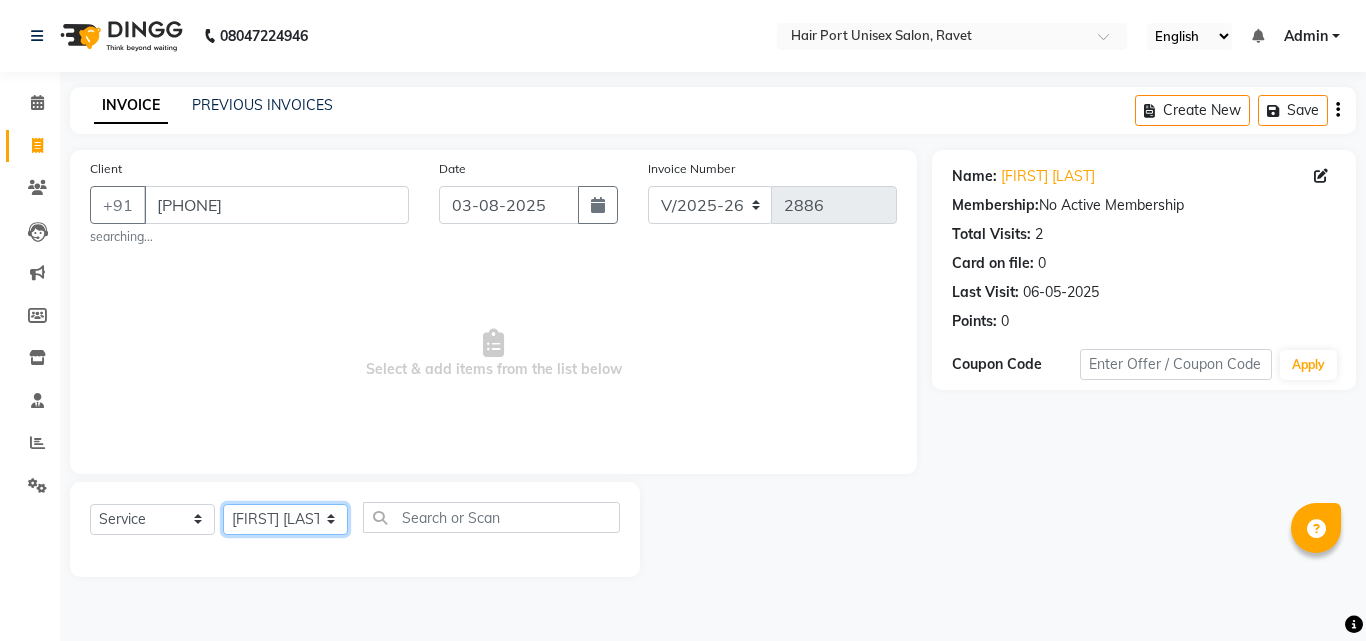 click on "Select Stylist Anushaka Parihar  Esmail Gufran Jyoti Disale Netaji Vishwanath Suryavanshi Rupali  Tanaji Vishwanath Suryavanshi Vinod Mane" 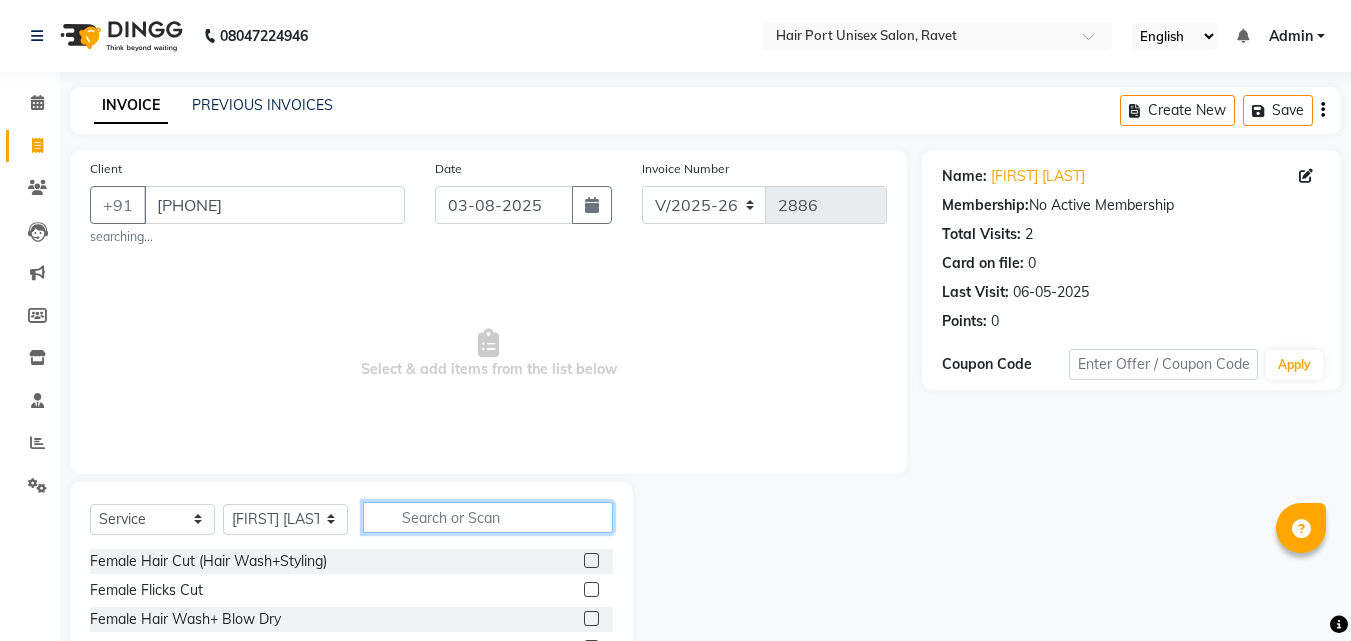 click 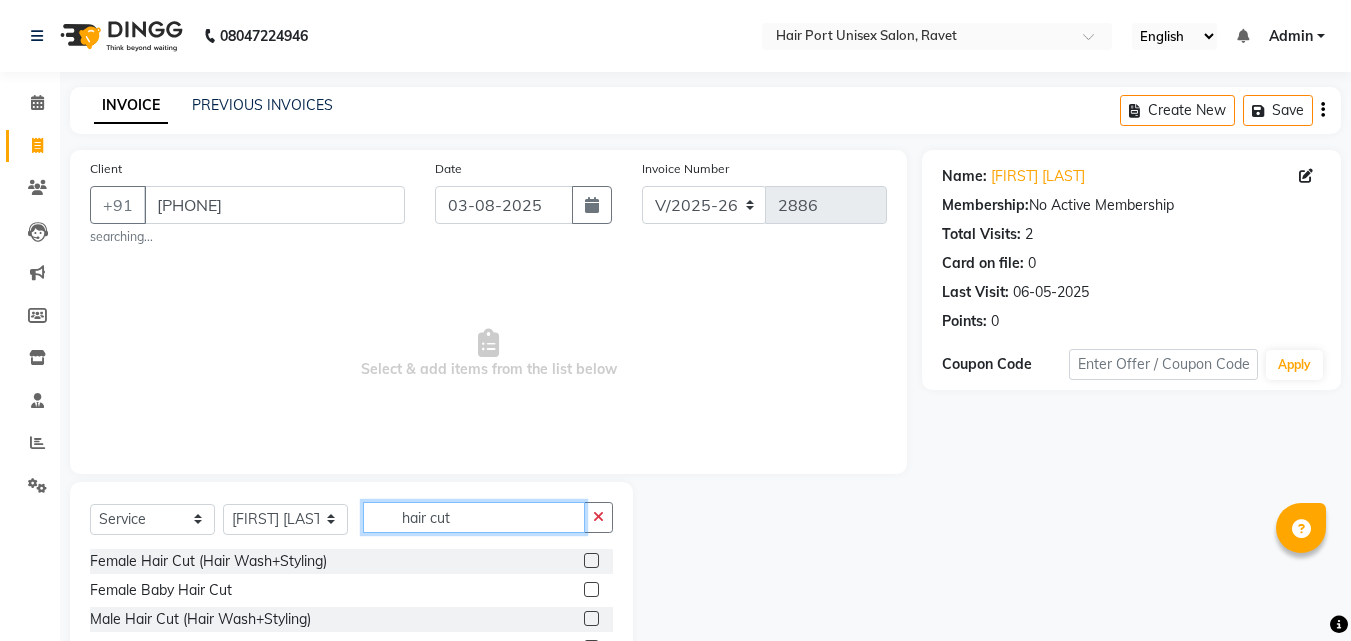 type on "hair cut" 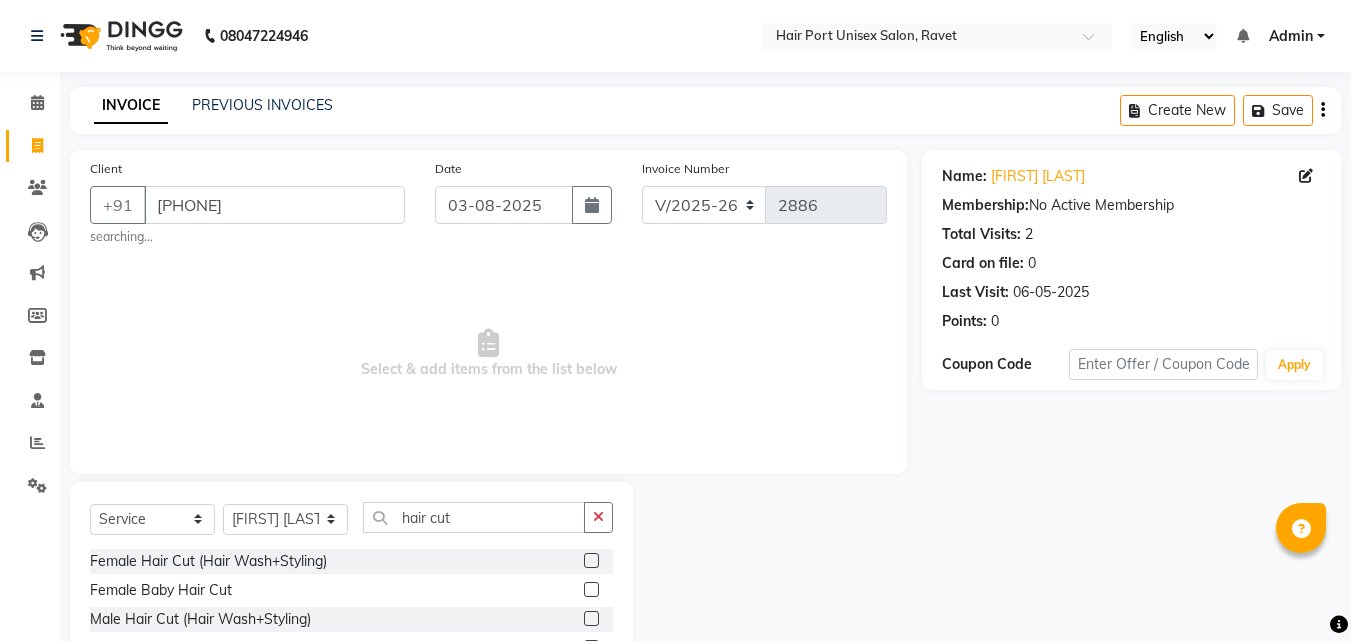 click on "Female Hair Cut (Hair Wash+Styling)" 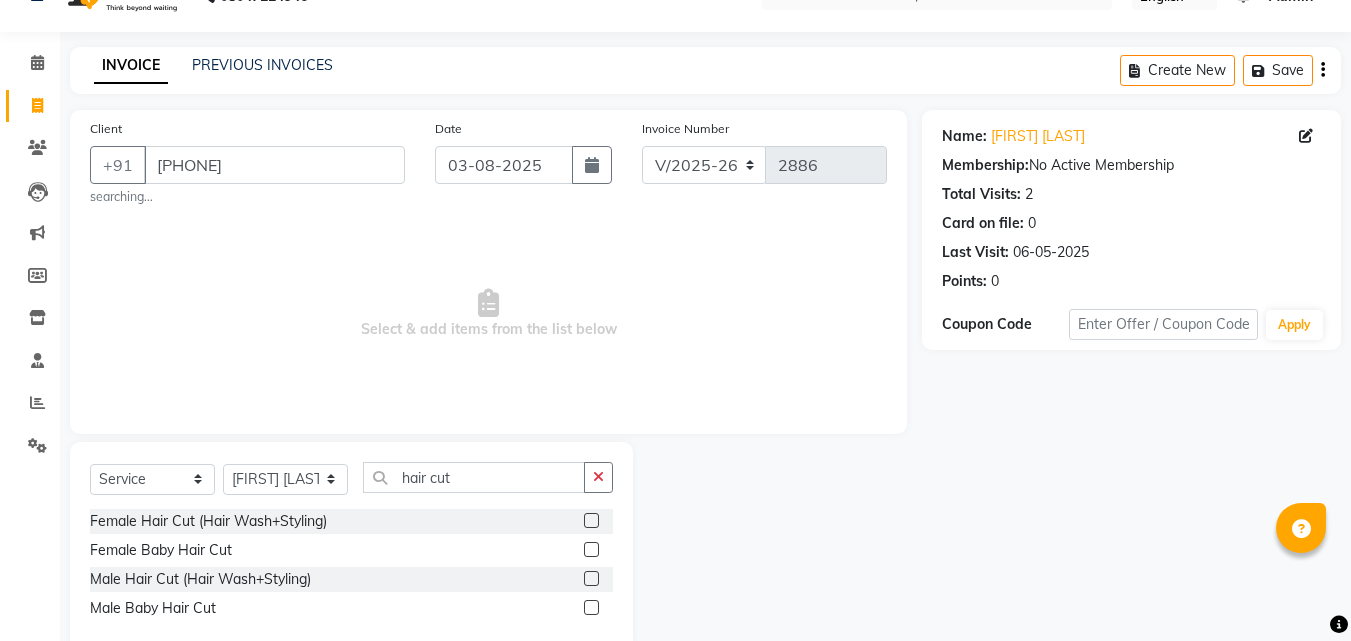scroll, scrollTop: 82, scrollLeft: 0, axis: vertical 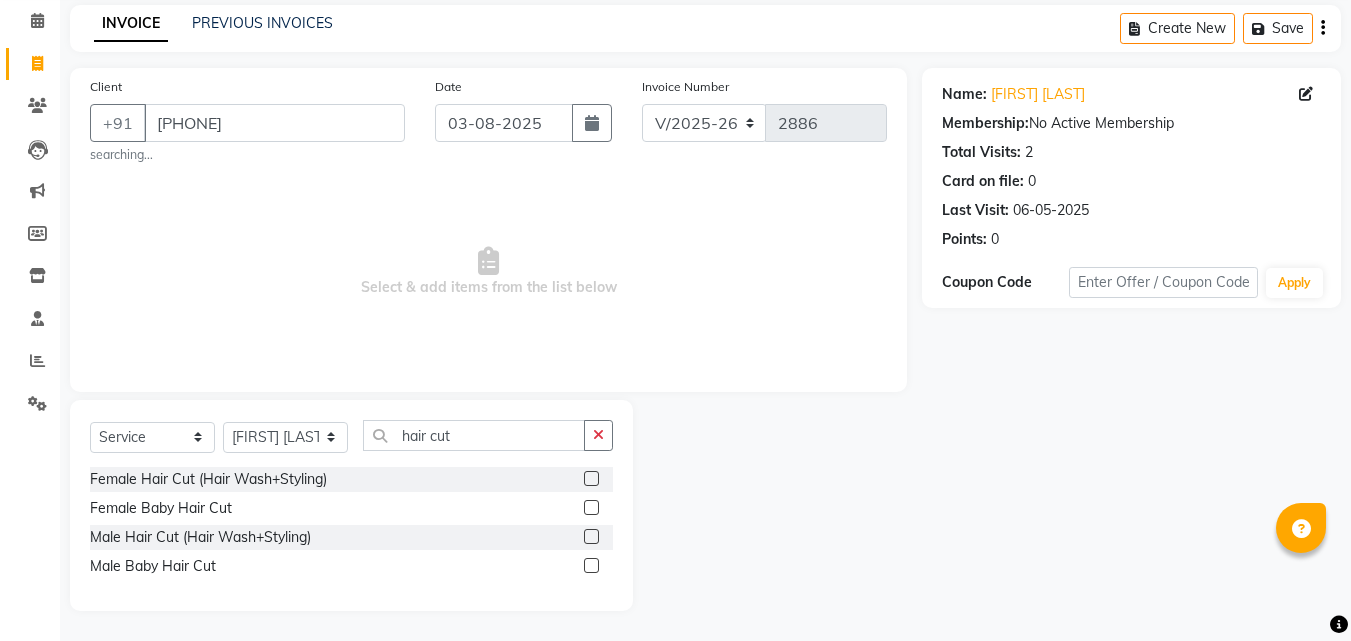 click 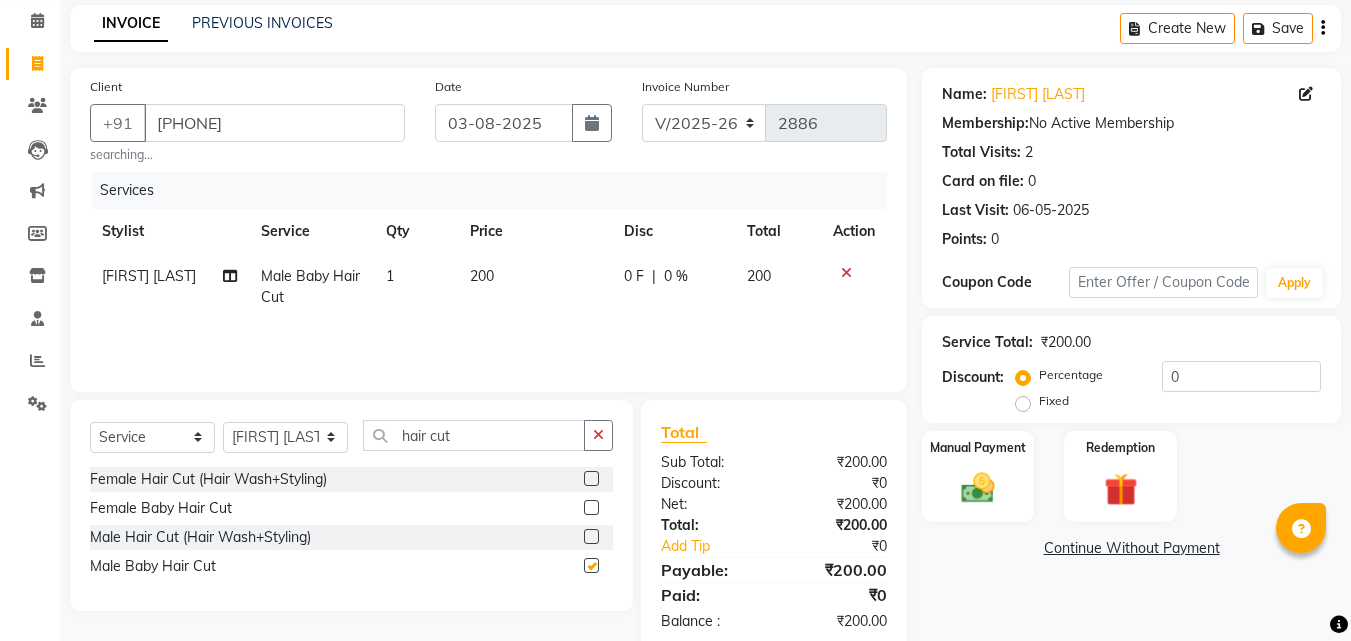 checkbox on "false" 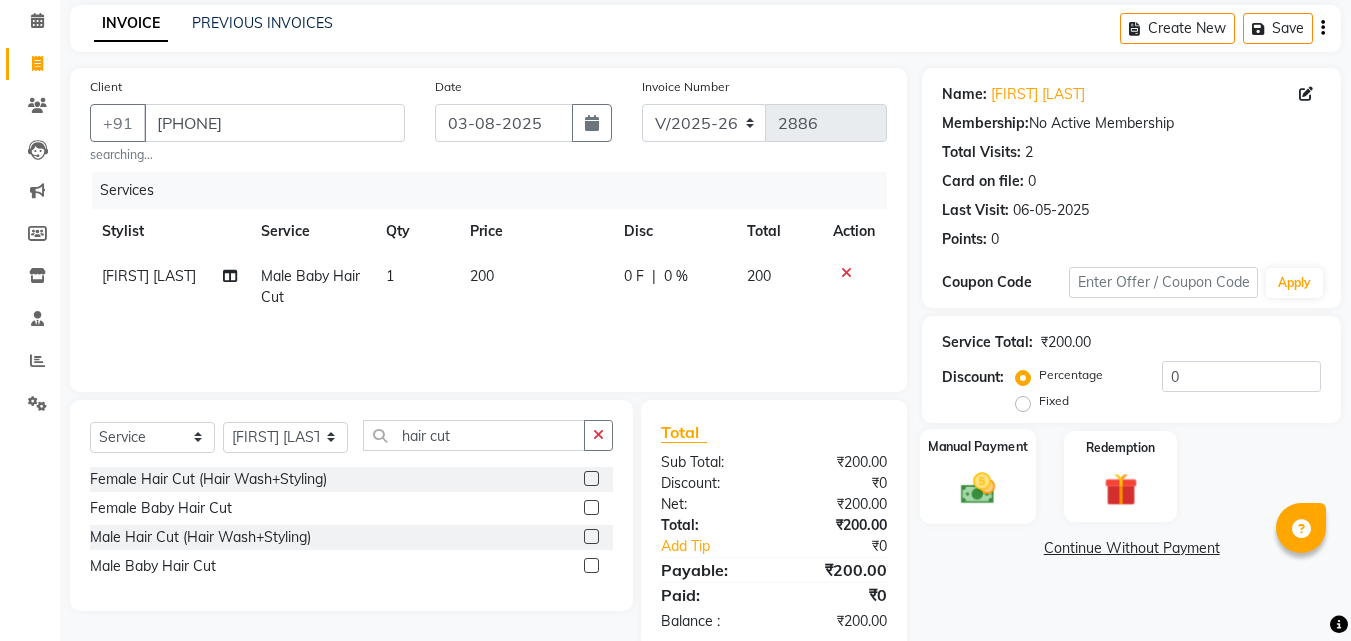 click 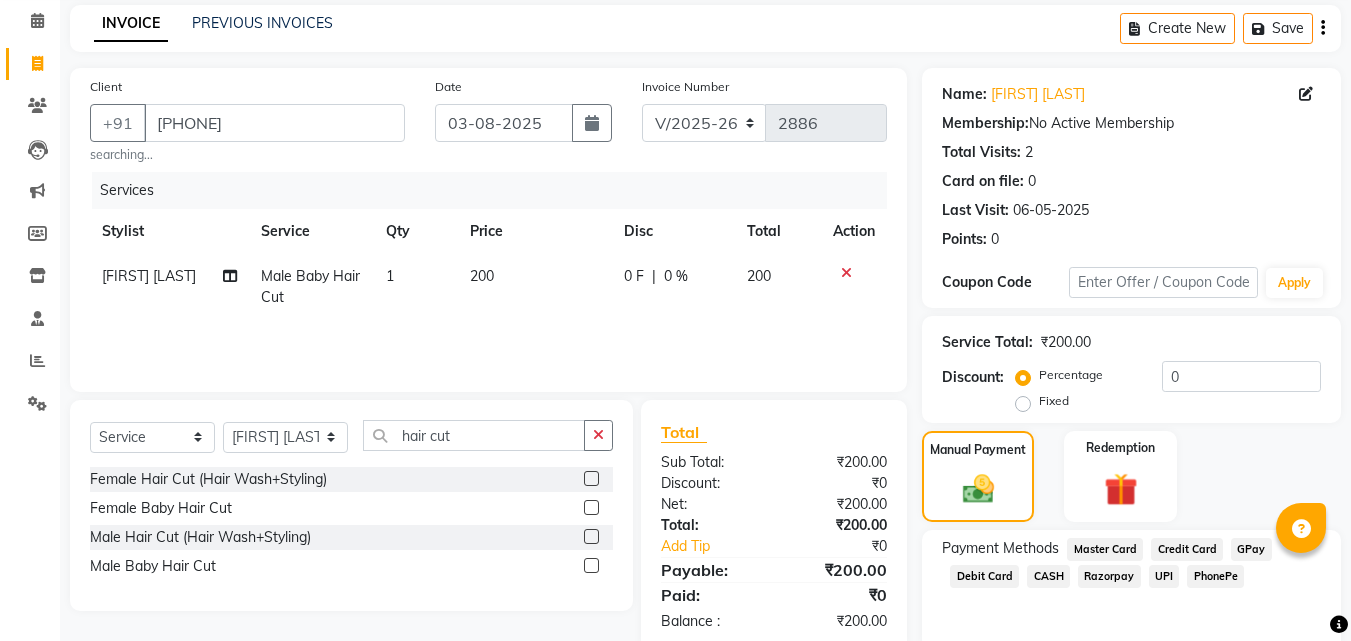 click on "Manual Payment Redemption" 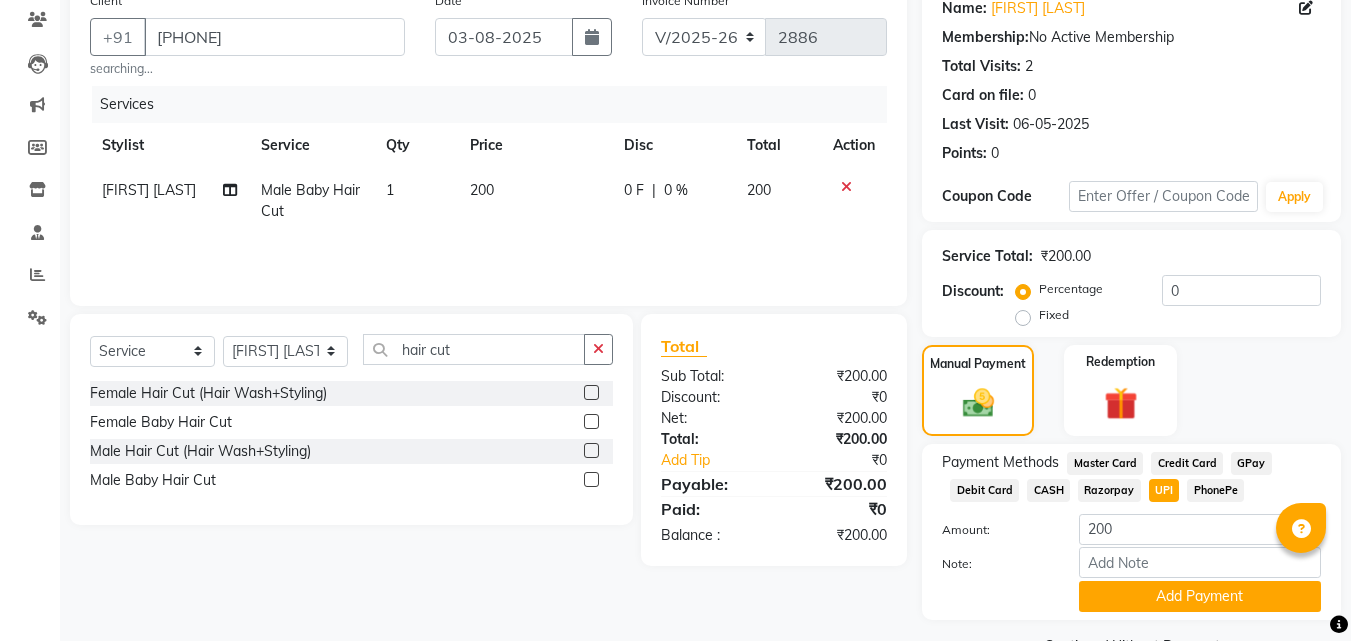 scroll, scrollTop: 218, scrollLeft: 0, axis: vertical 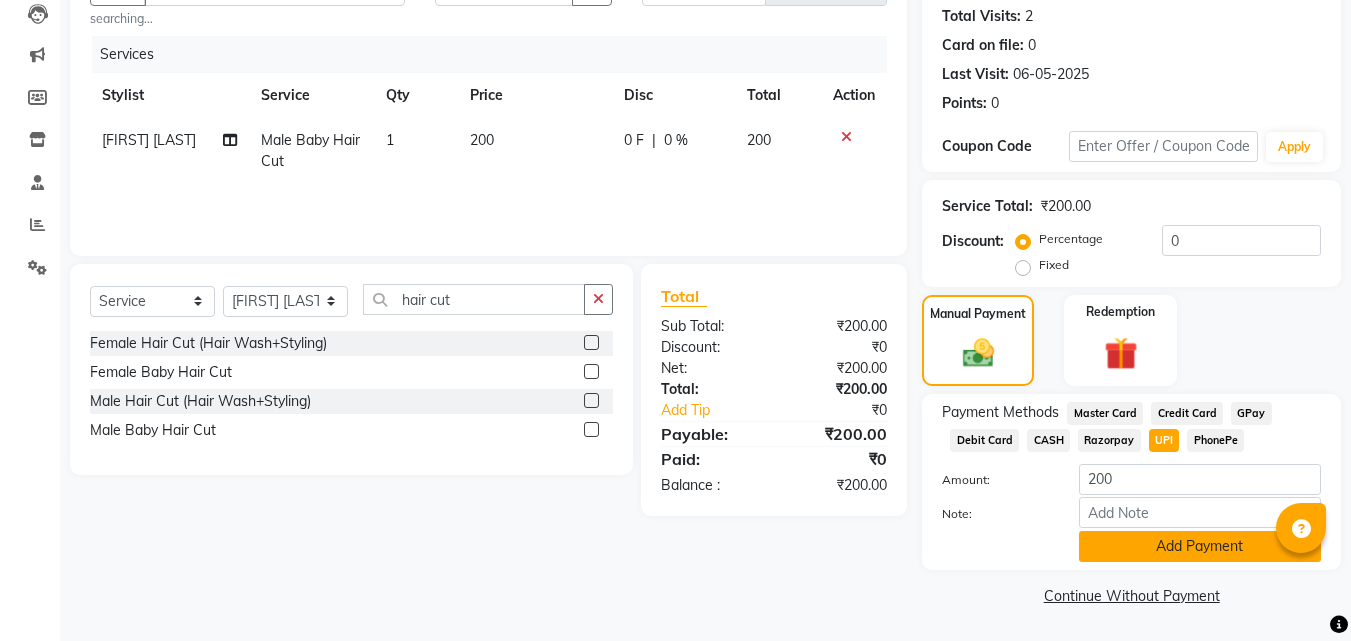 click on "Add Payment" 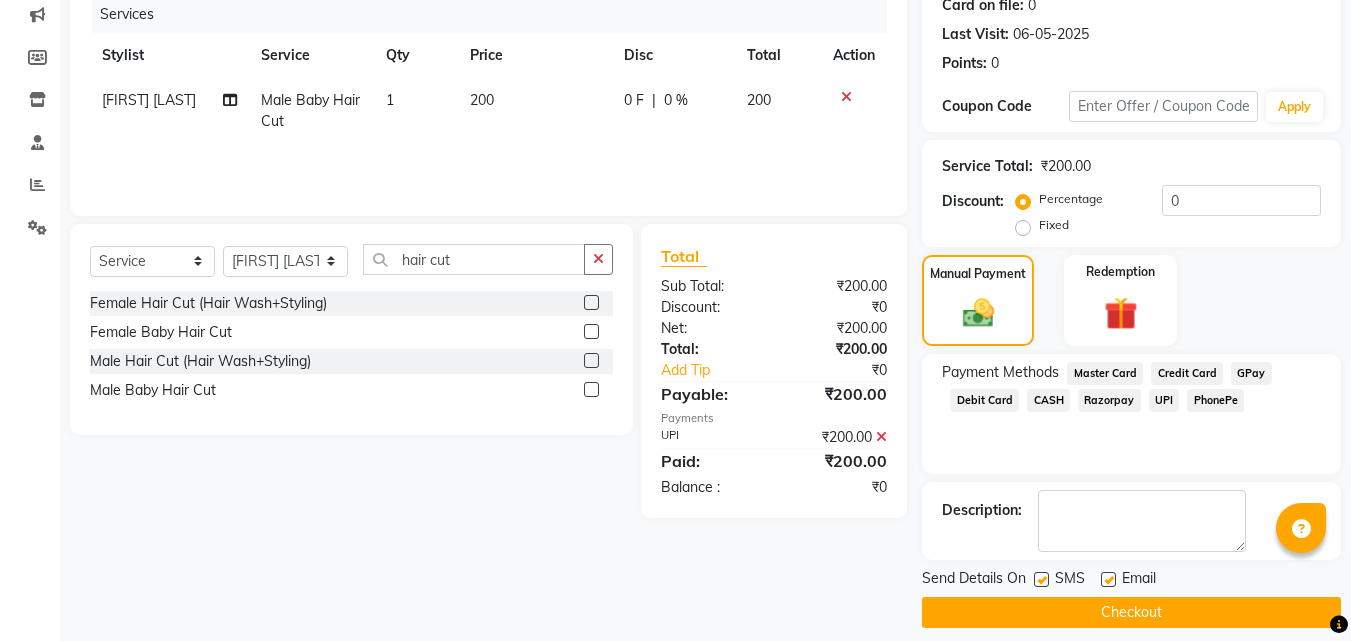 scroll, scrollTop: 275, scrollLeft: 0, axis: vertical 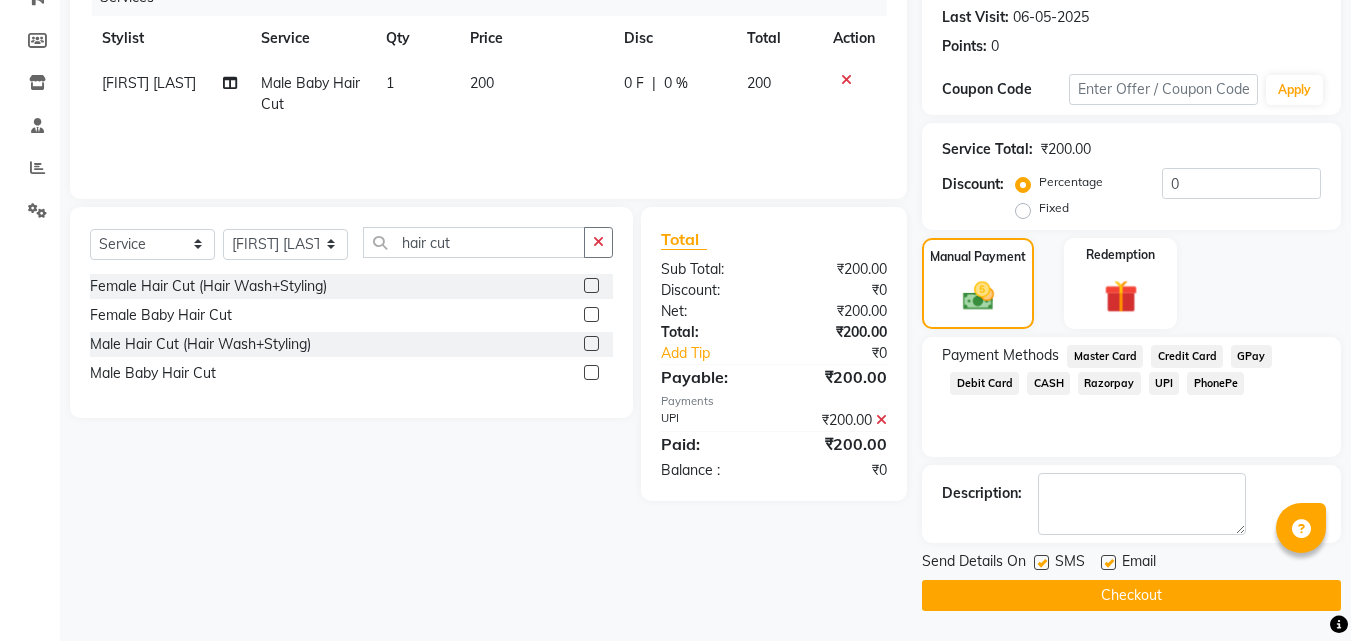 click on "Checkout" 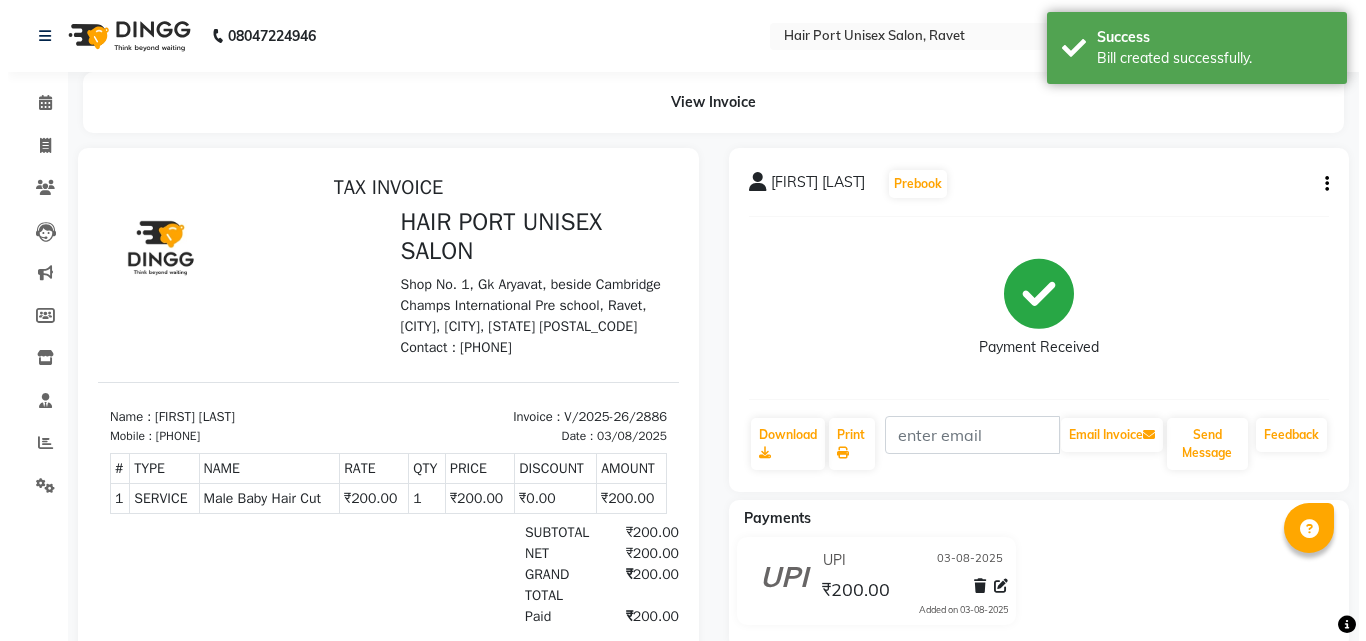 scroll, scrollTop: 0, scrollLeft: 0, axis: both 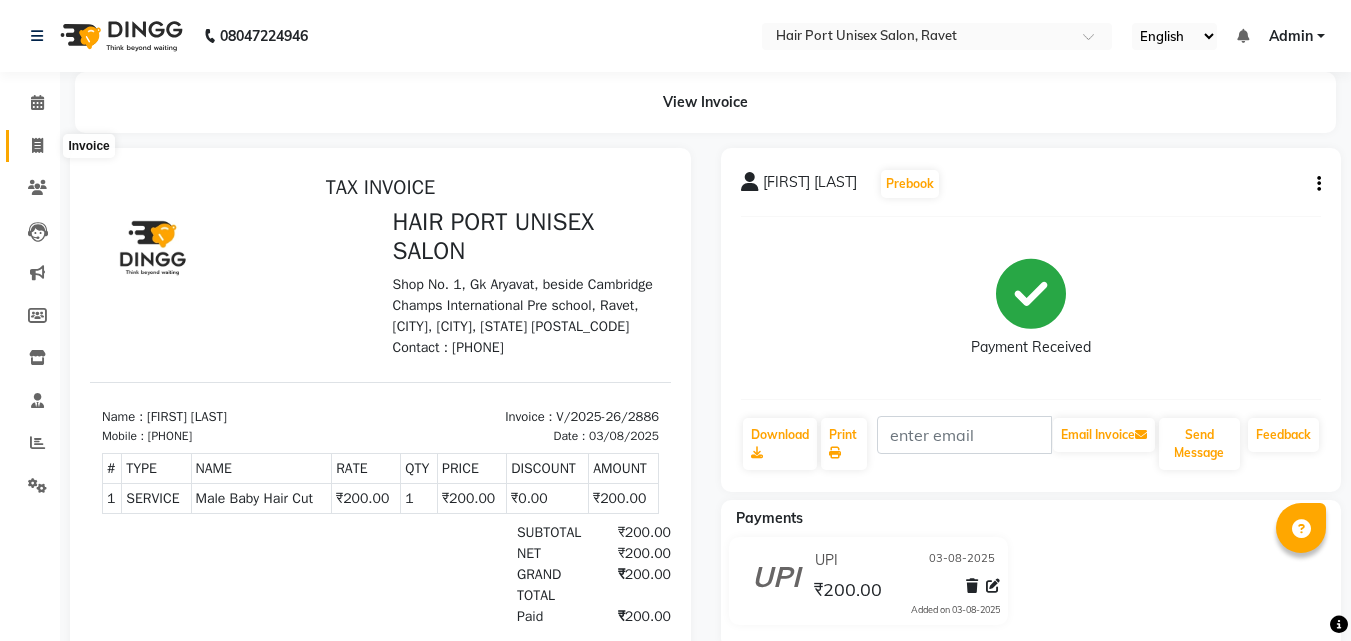 click 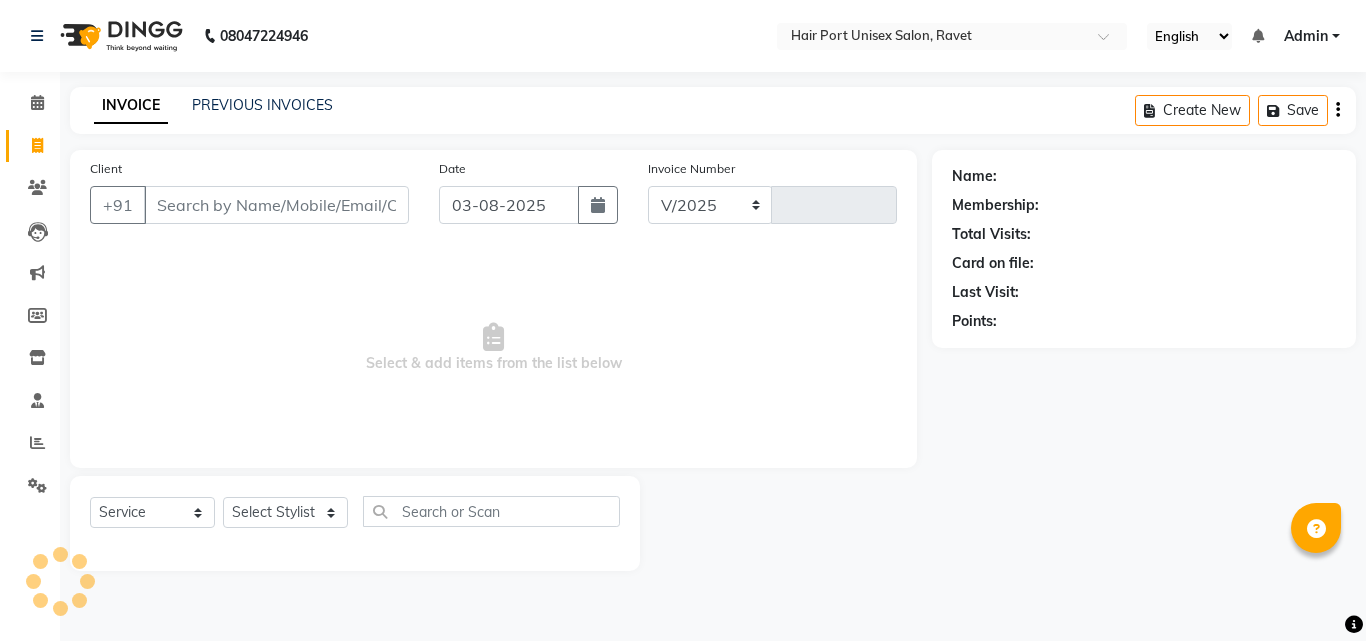 select on "7015" 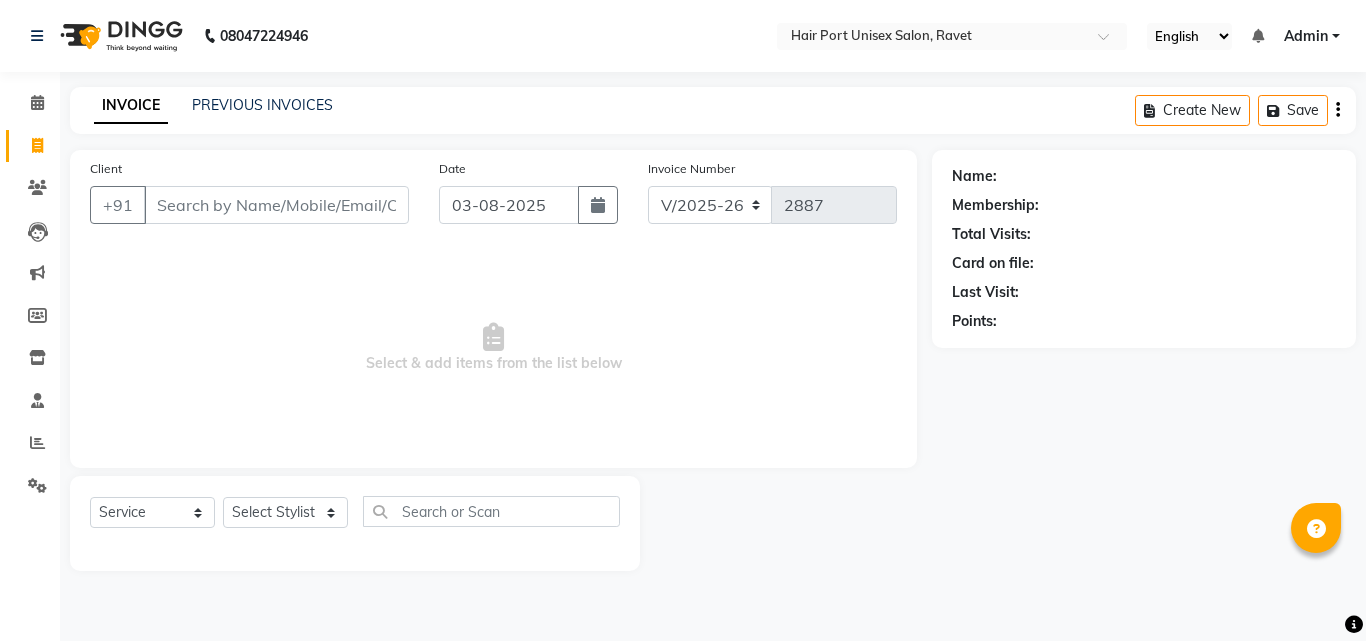 click on "Client" at bounding box center [276, 205] 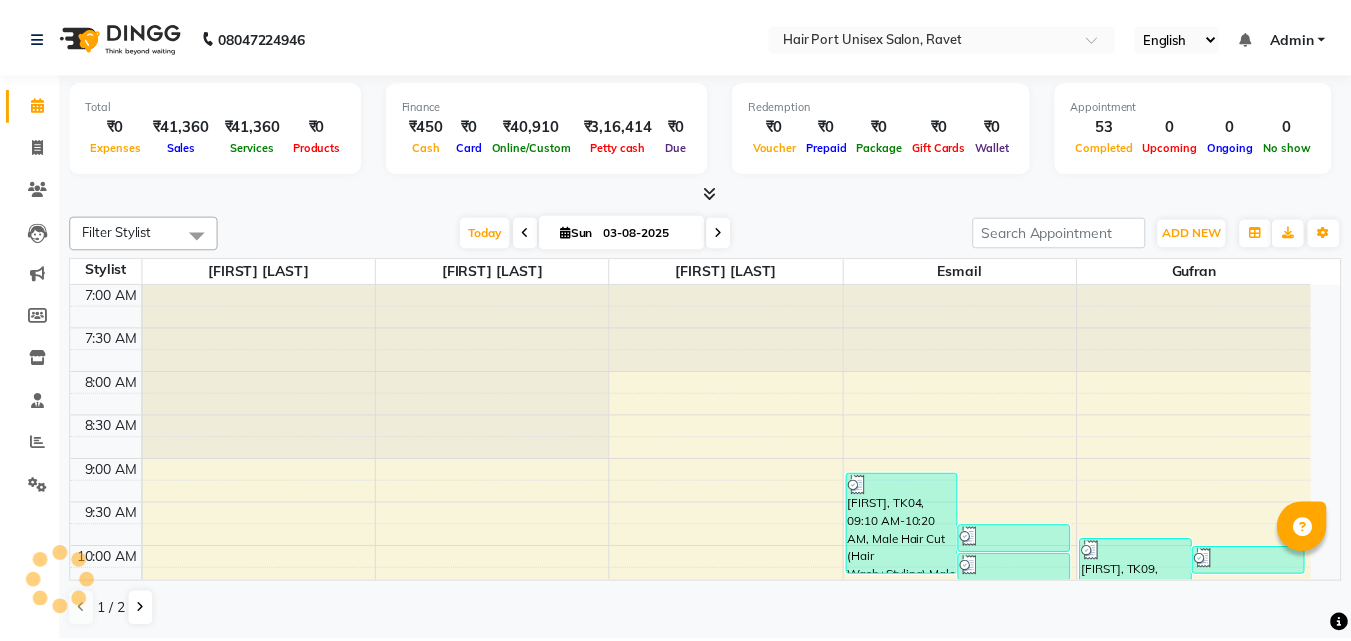 scroll, scrollTop: 0, scrollLeft: 0, axis: both 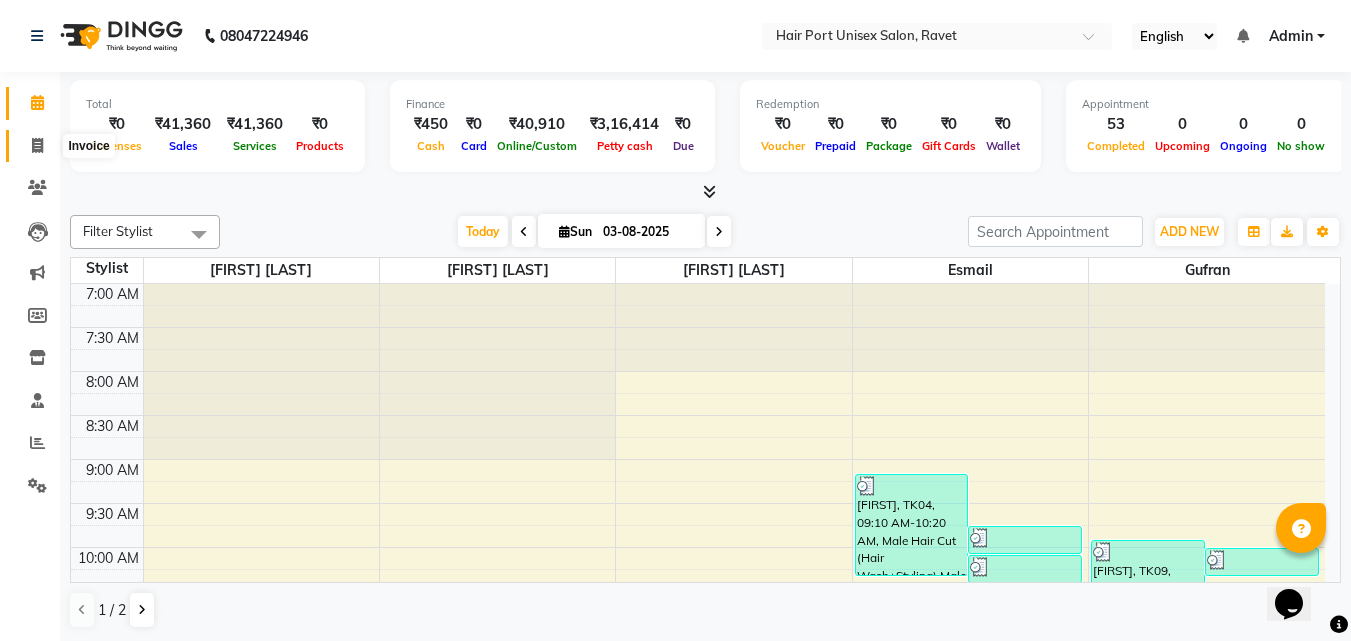 click 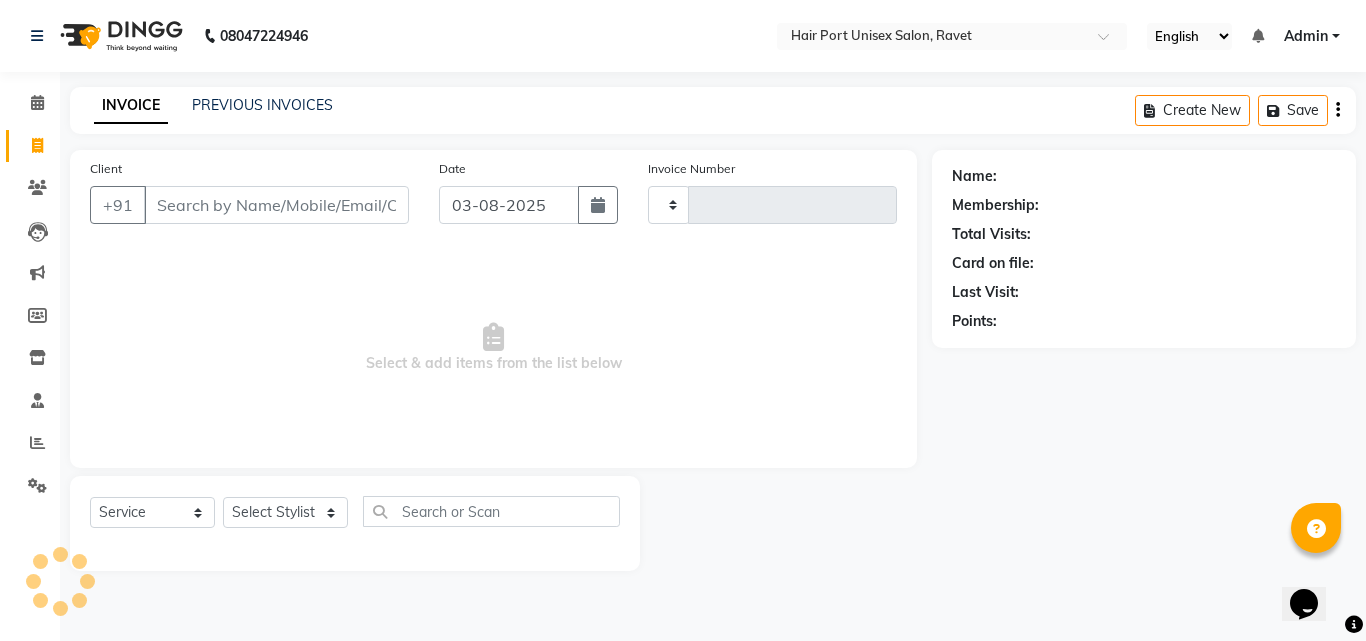 type on "2887" 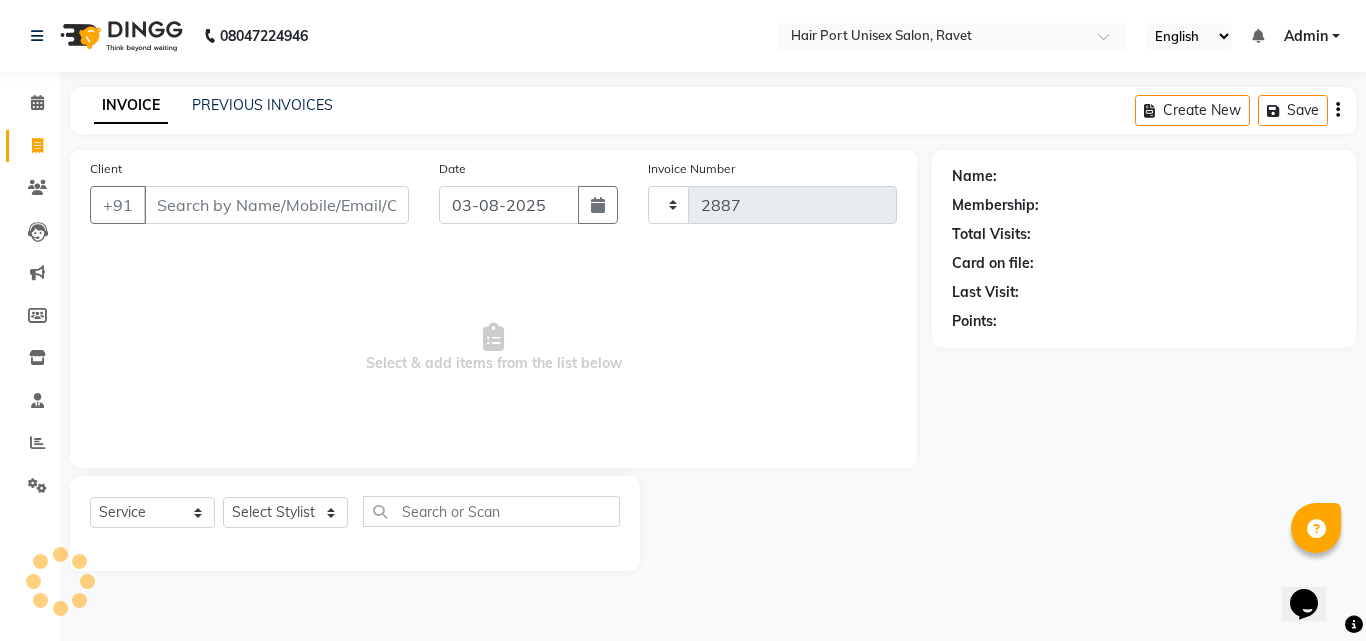 select on "7015" 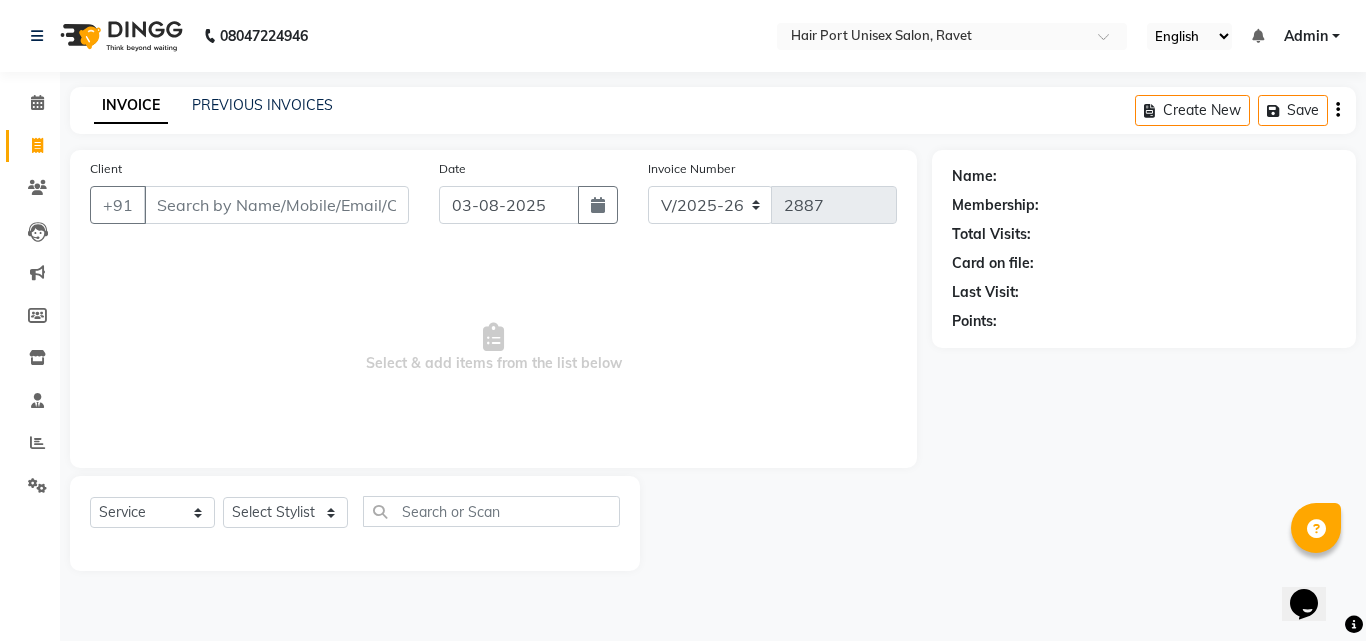click on "Client" at bounding box center (276, 205) 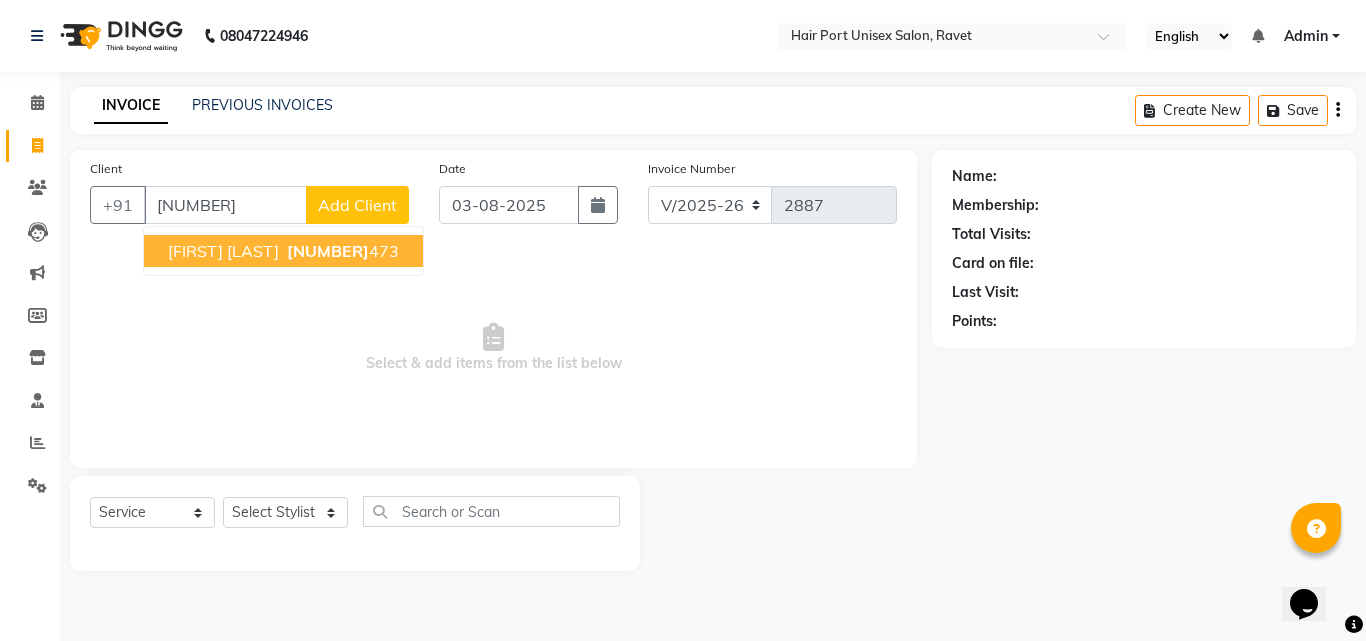 click on "[FIRST] [LAST] [NUMBER]" at bounding box center [283, 251] 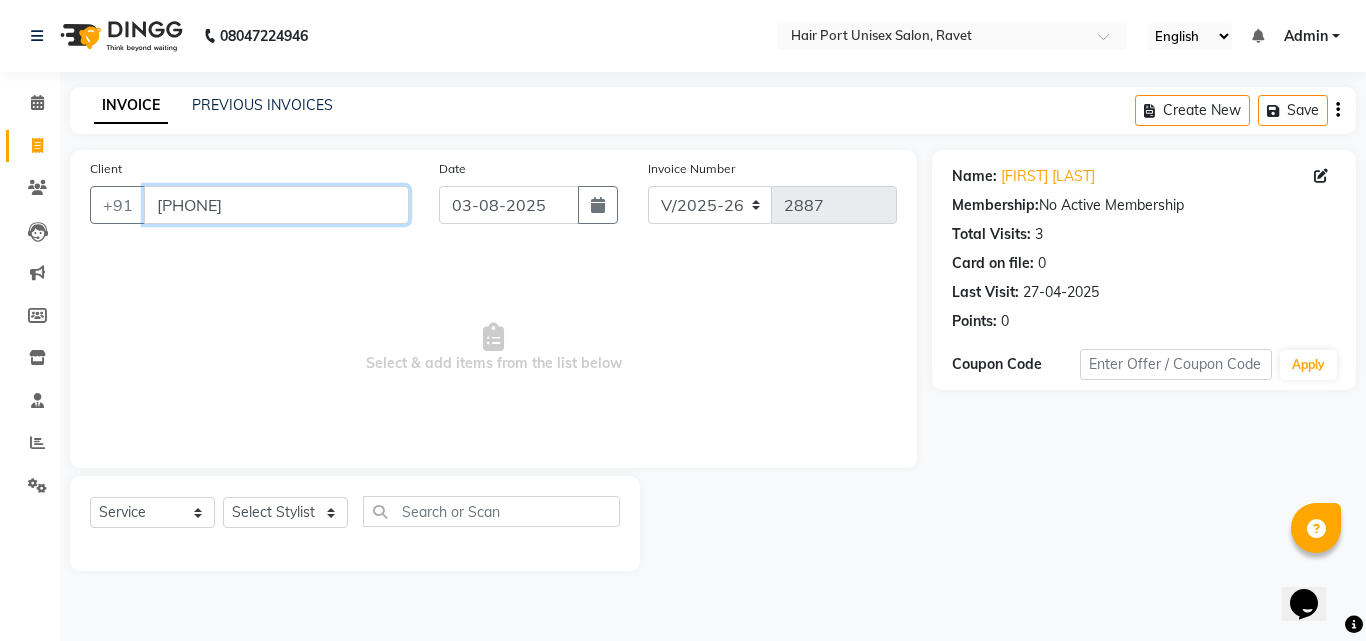 click on "[PHONE]" at bounding box center (276, 205) 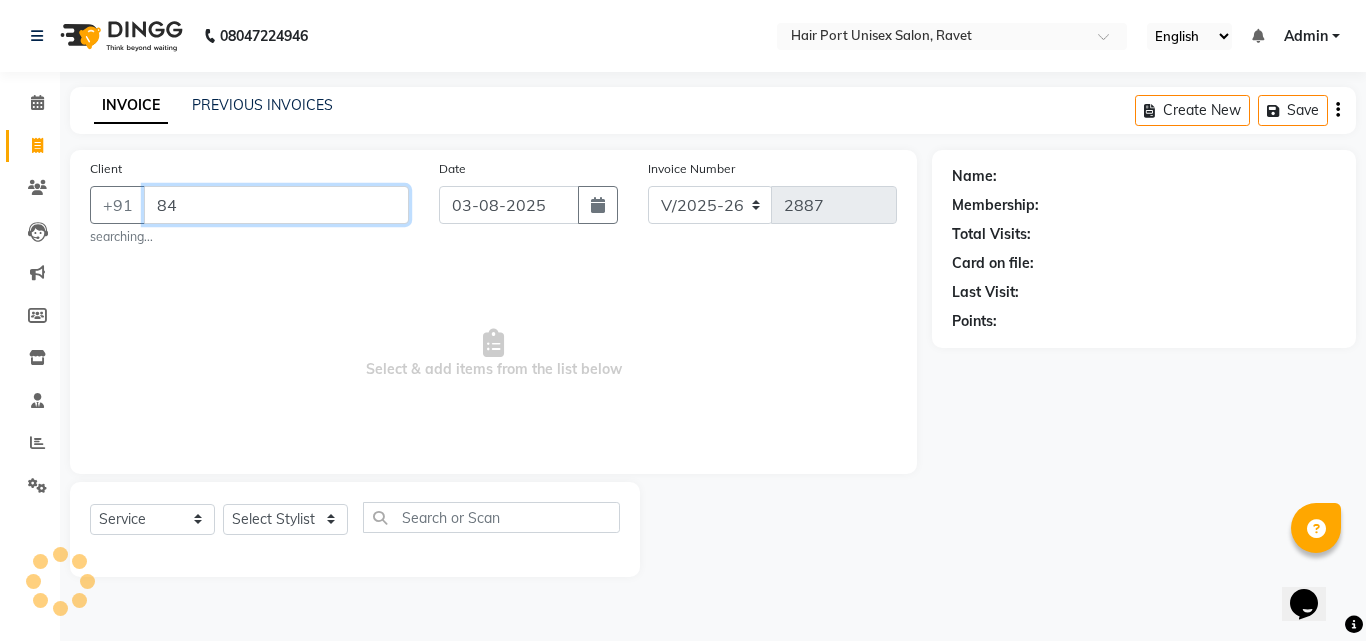 type on "8" 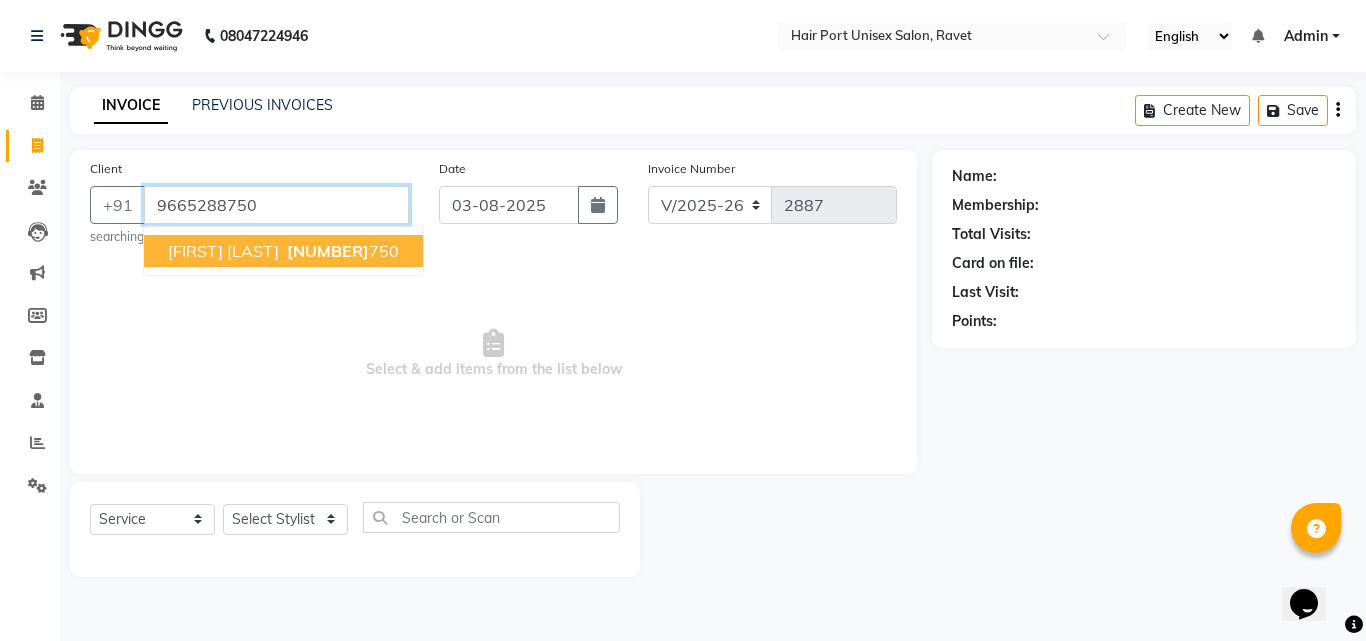 type on "9665288750" 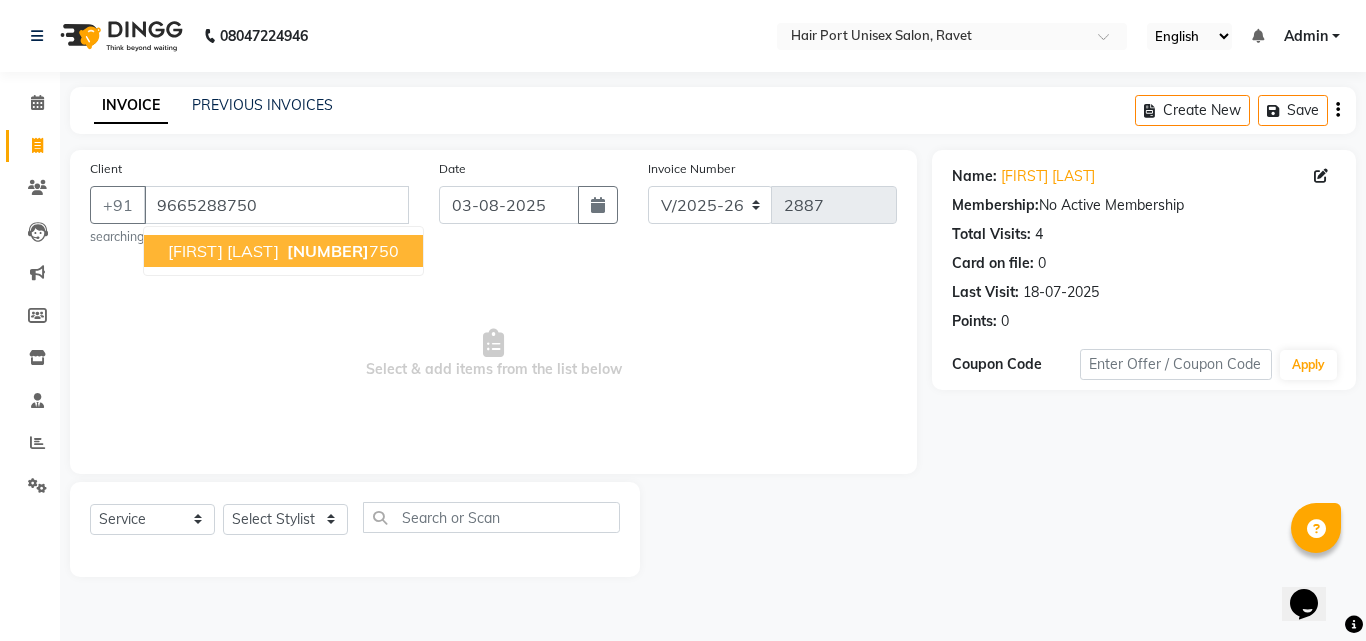 click on "[FIRST] [LAST]" at bounding box center [223, 251] 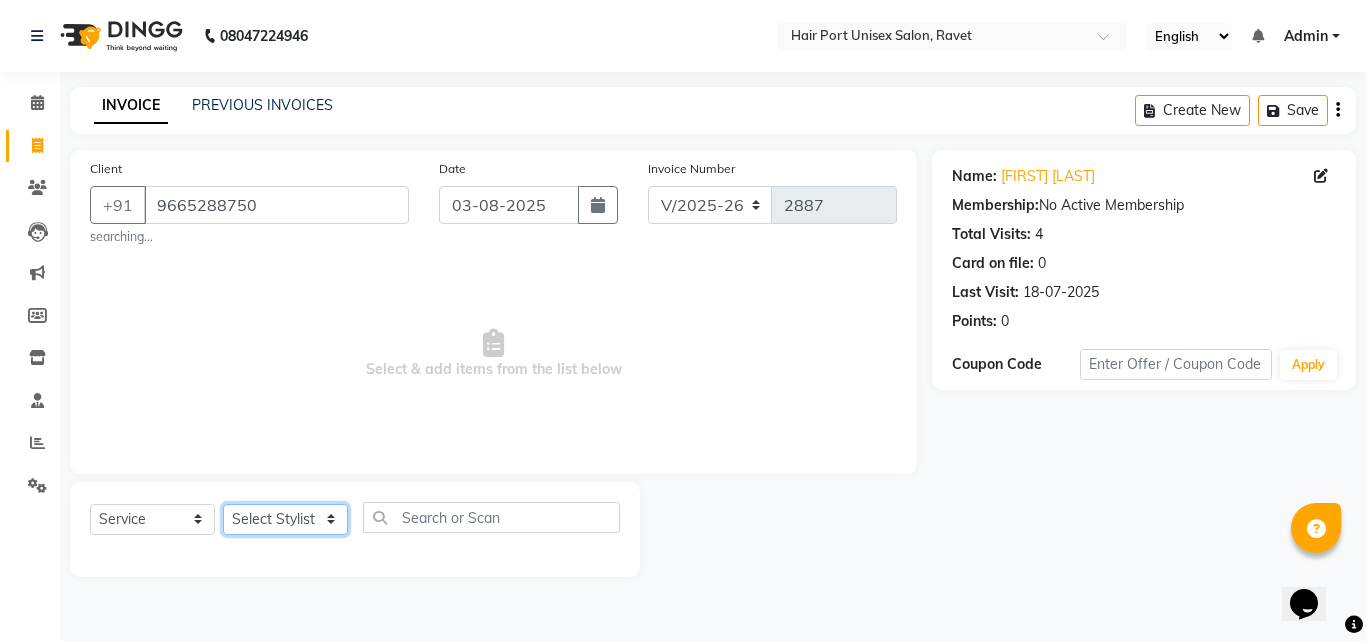 click on "Select Stylist Anushaka Parihar  Esmail Gufran Jyoti Disale Netaji Vishwanath Suryavanshi Rupali  Tanaji Vishwanath Suryavanshi Vinod Mane" 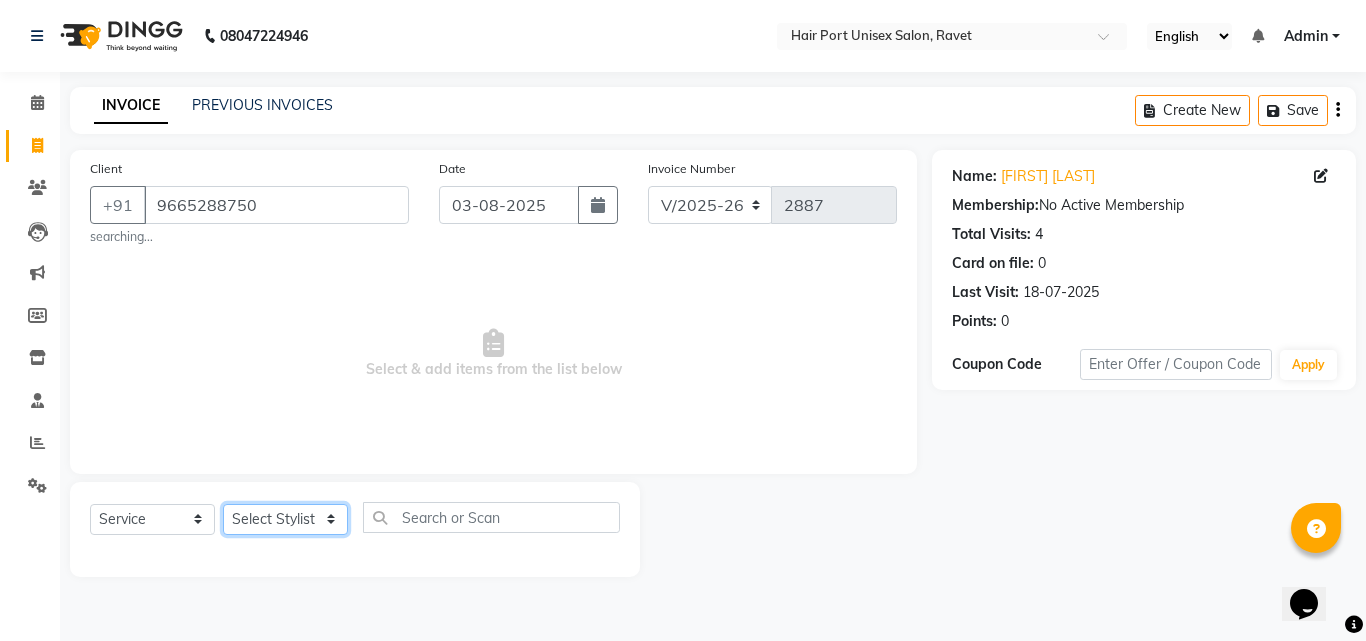 select on "58688" 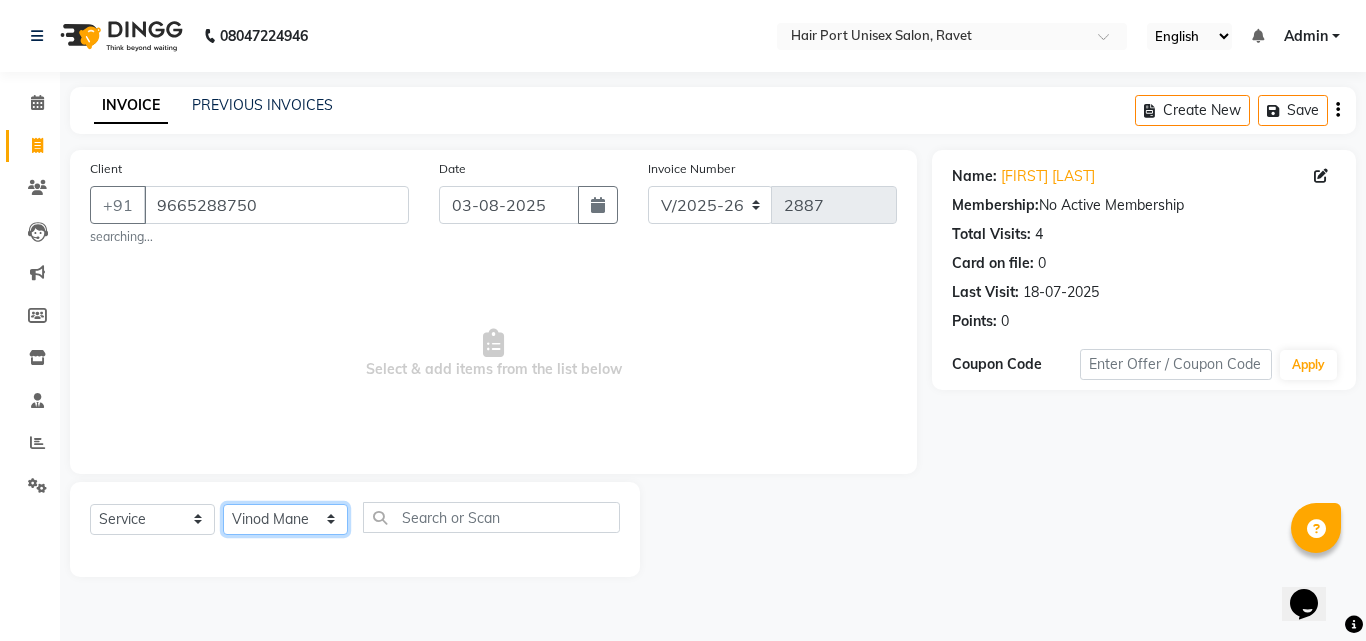 click on "Select Stylist Anushaka Parihar  Esmail Gufran Jyoti Disale Netaji Vishwanath Suryavanshi Rupali  Tanaji Vishwanath Suryavanshi Vinod Mane" 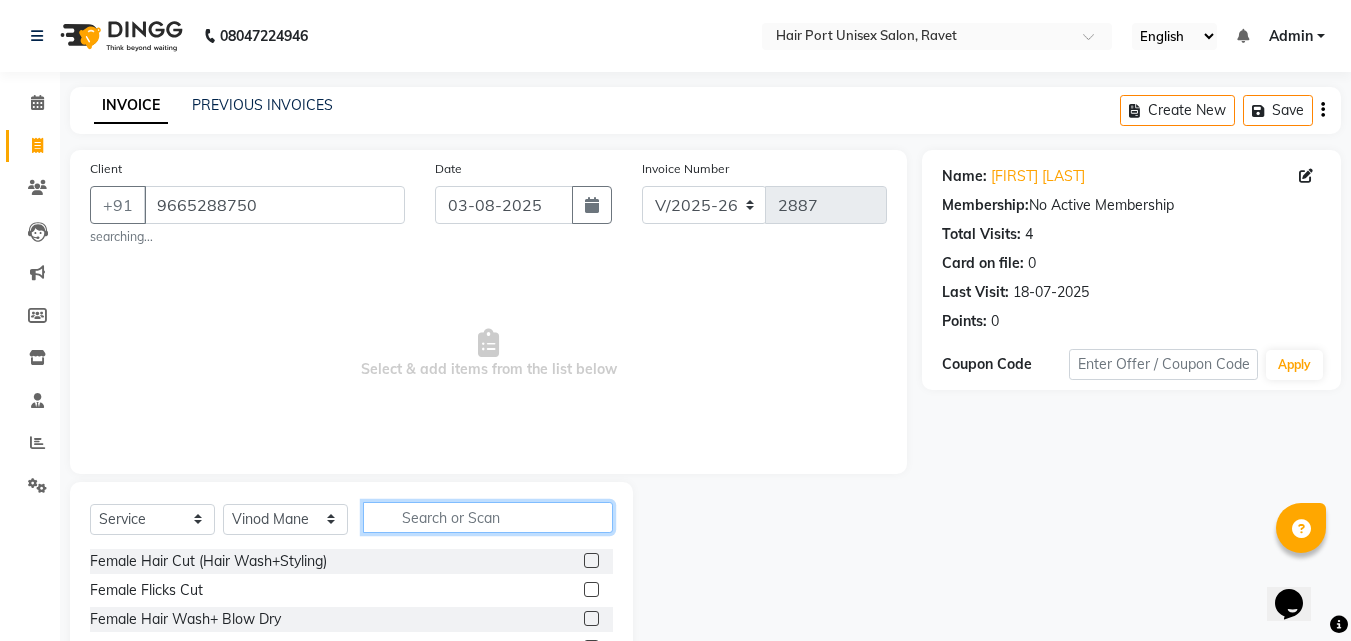 click 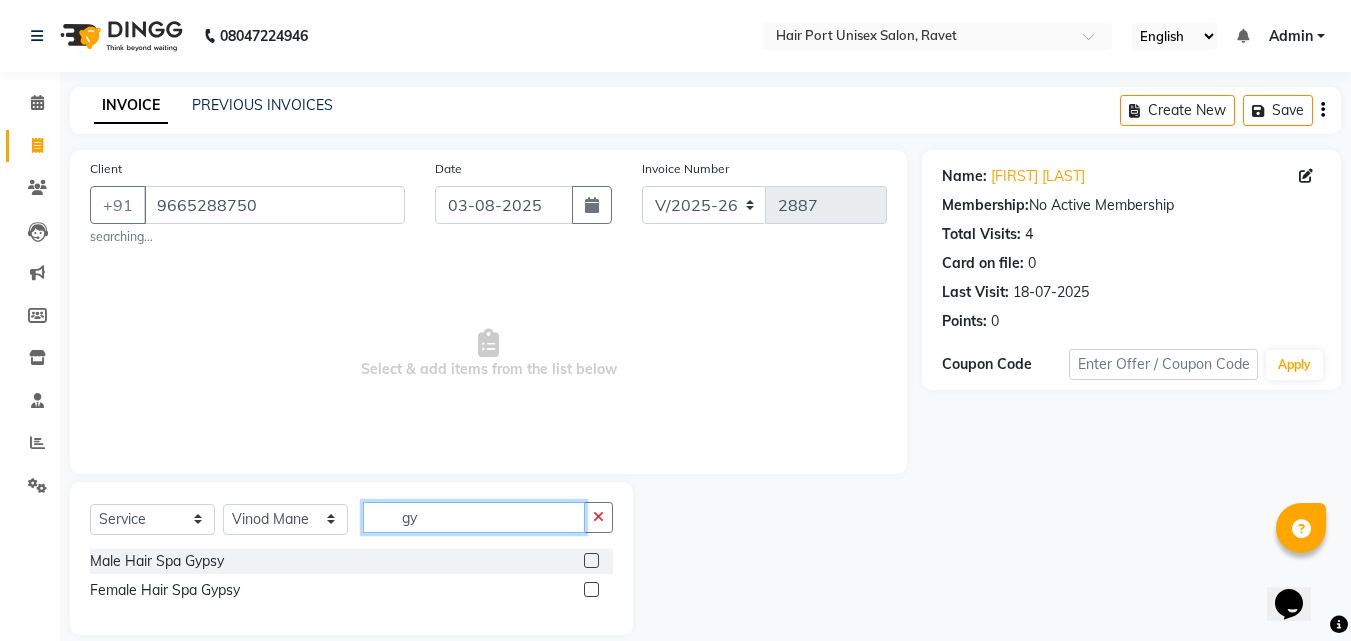 type on "gy" 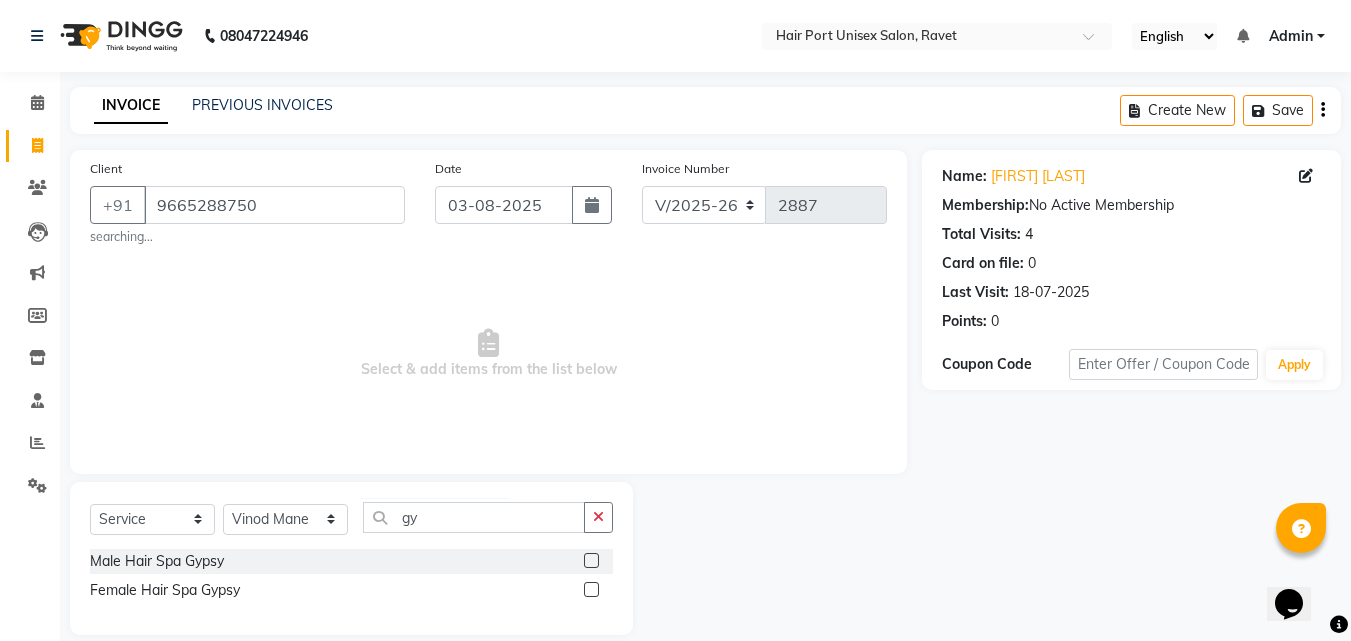 click 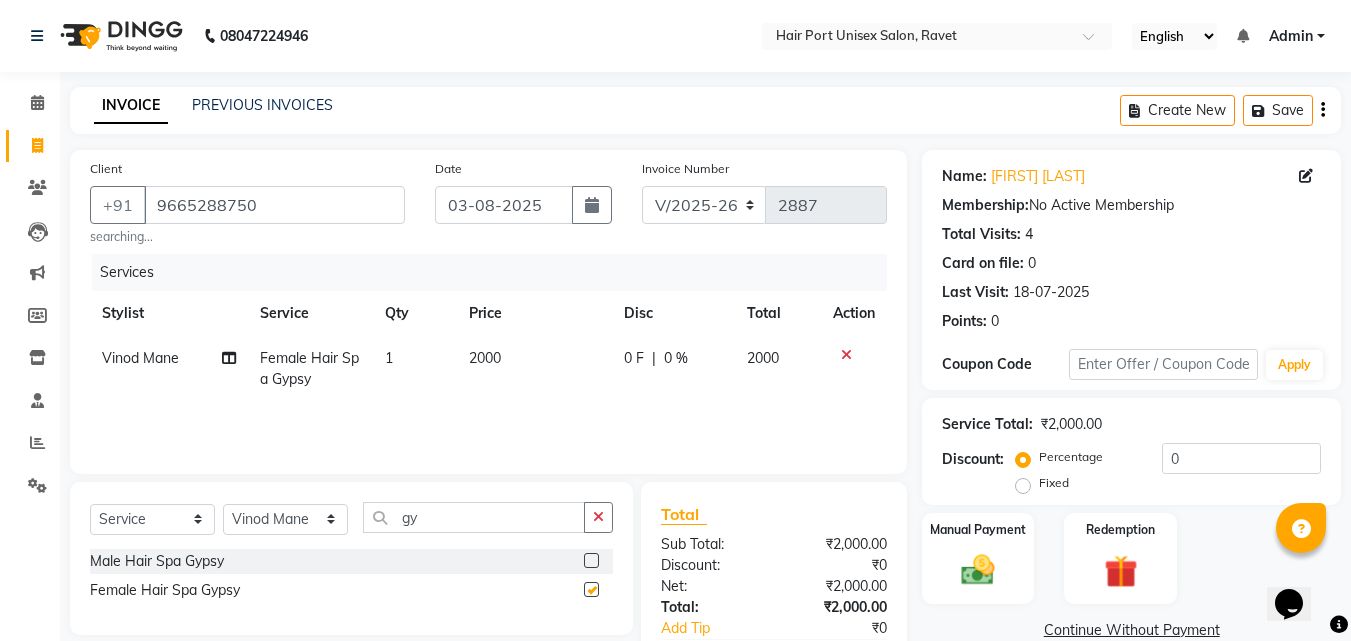 checkbox on "false" 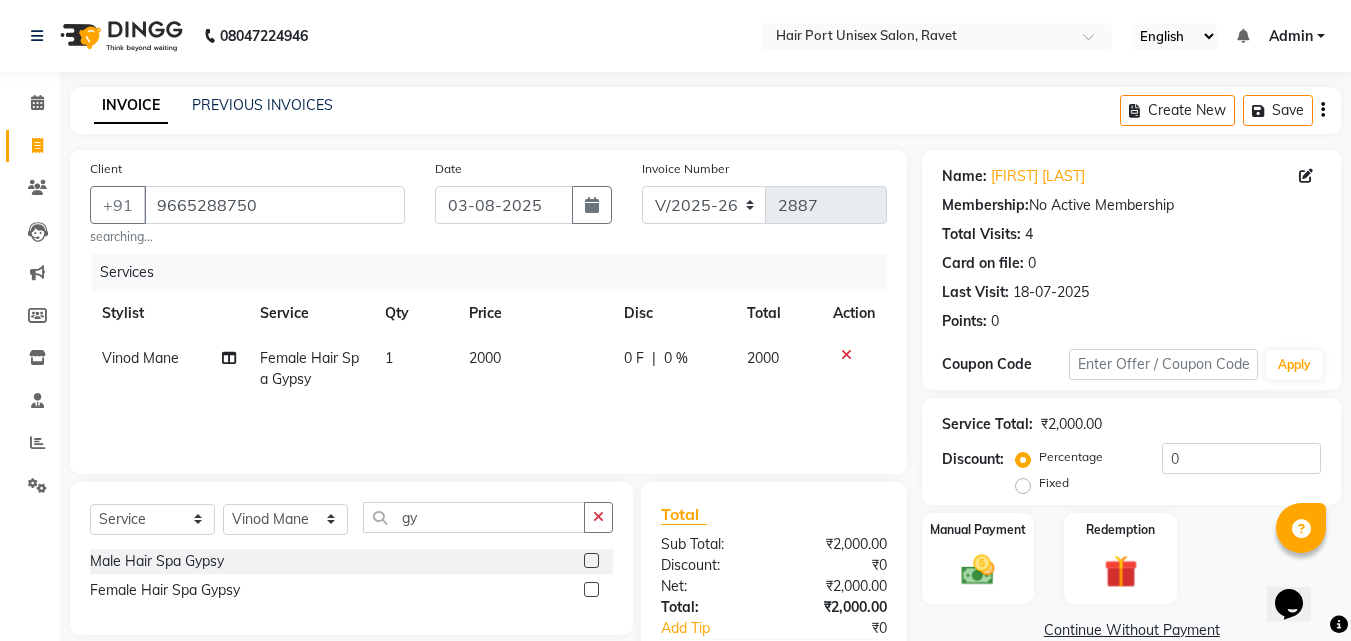 click on "0 F | 0 %" 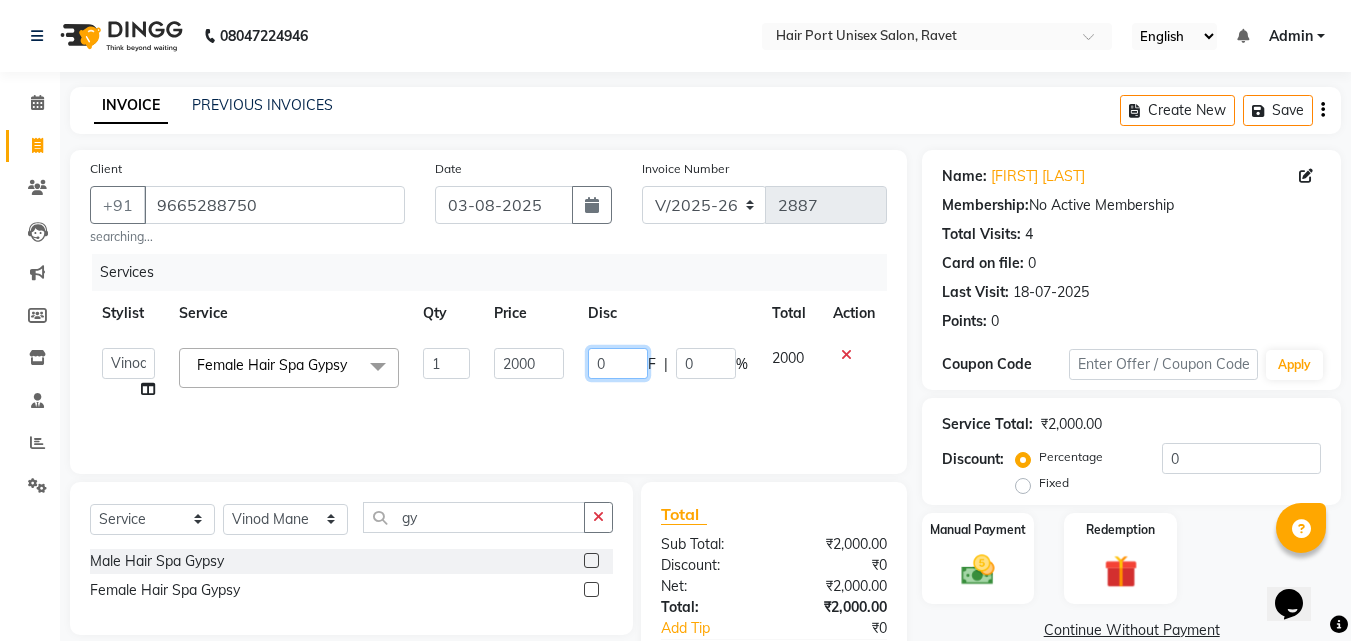 click on "0" 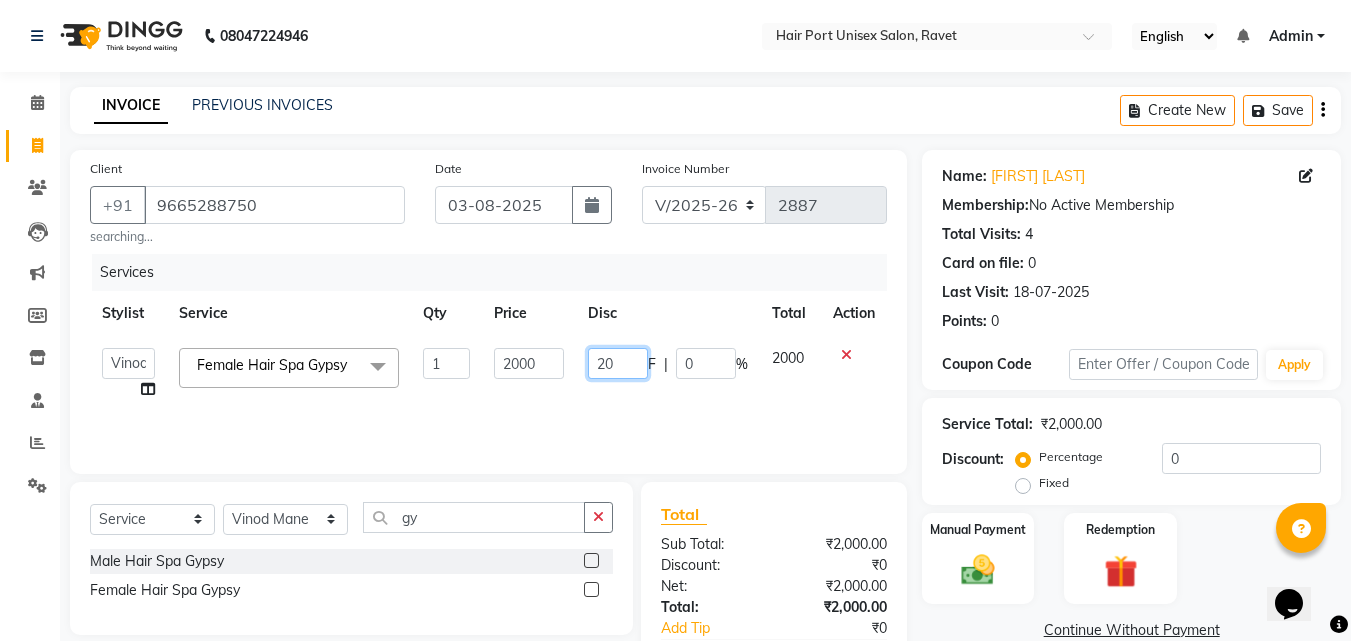 type on "200" 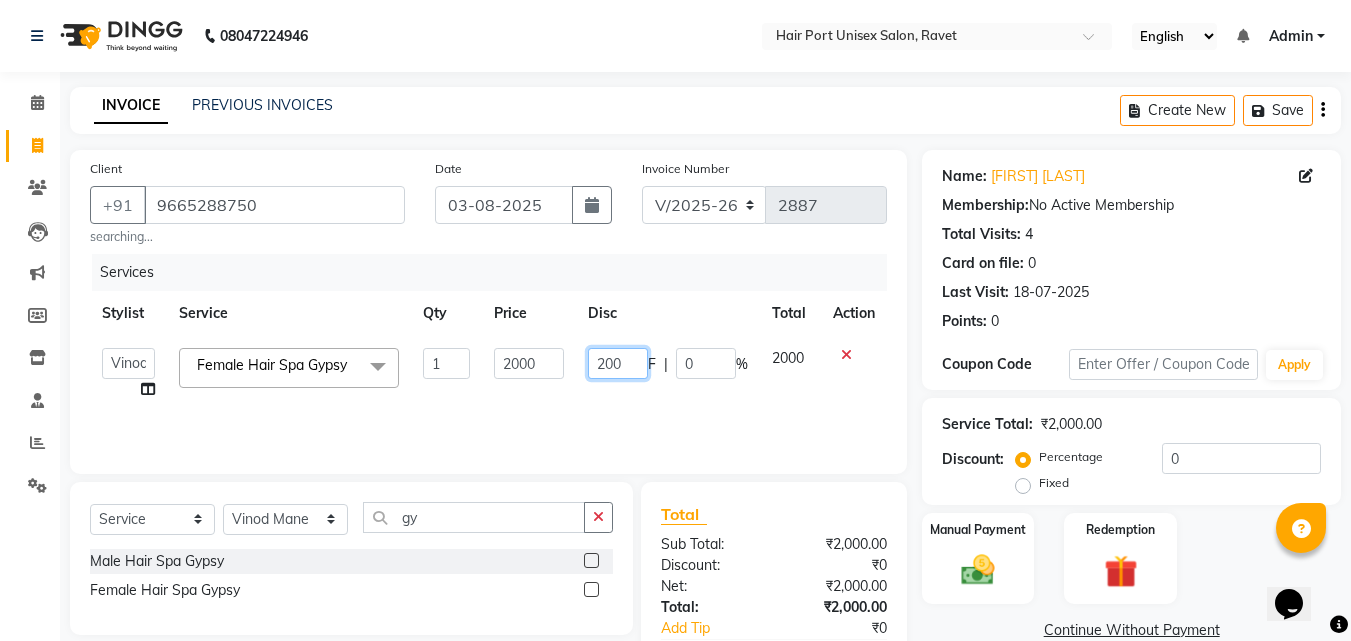 click on "200" 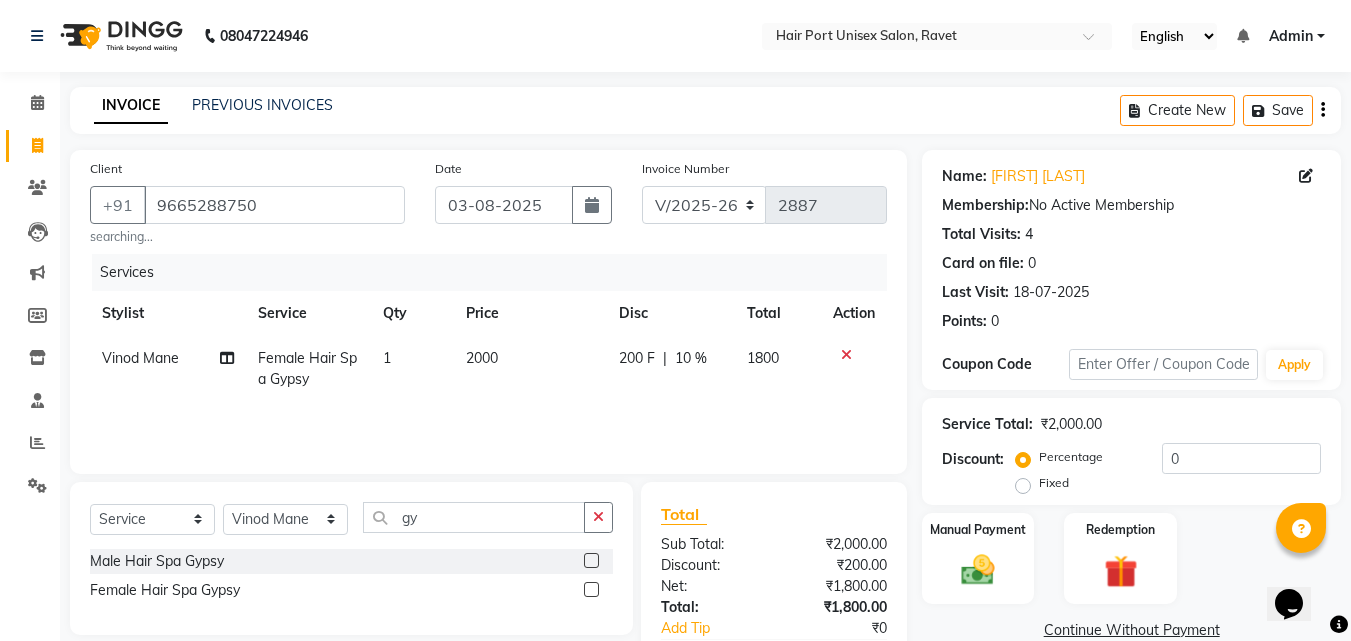 click on "Services Stylist Service Qty Price Disc Total Action [FIRST] [LAST] Female Hair Spa Gypsy 1 2000 200 F | 10 % 1800" 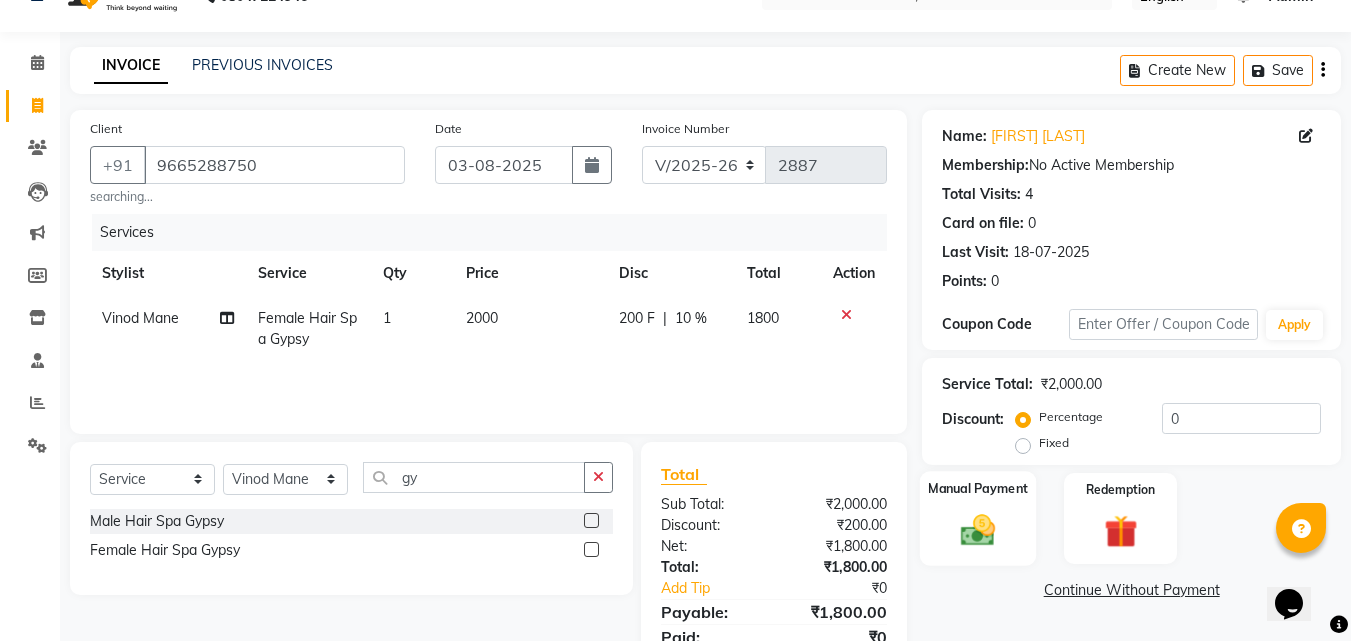 scroll, scrollTop: 123, scrollLeft: 0, axis: vertical 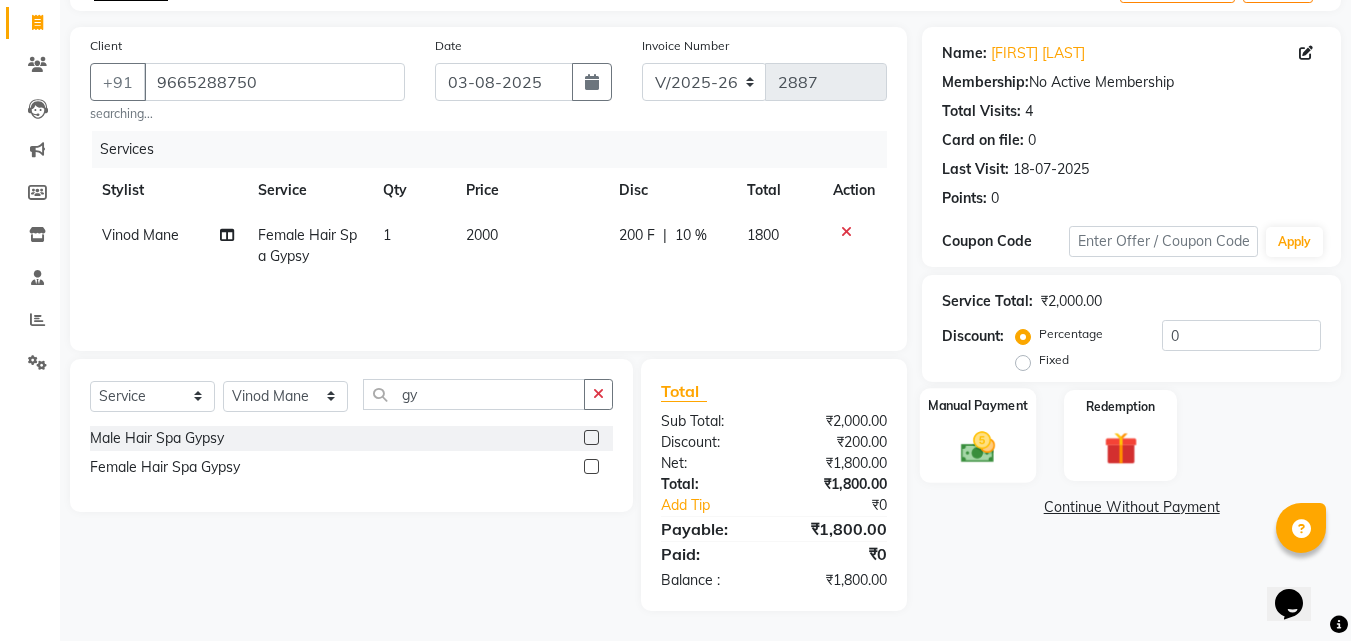 click 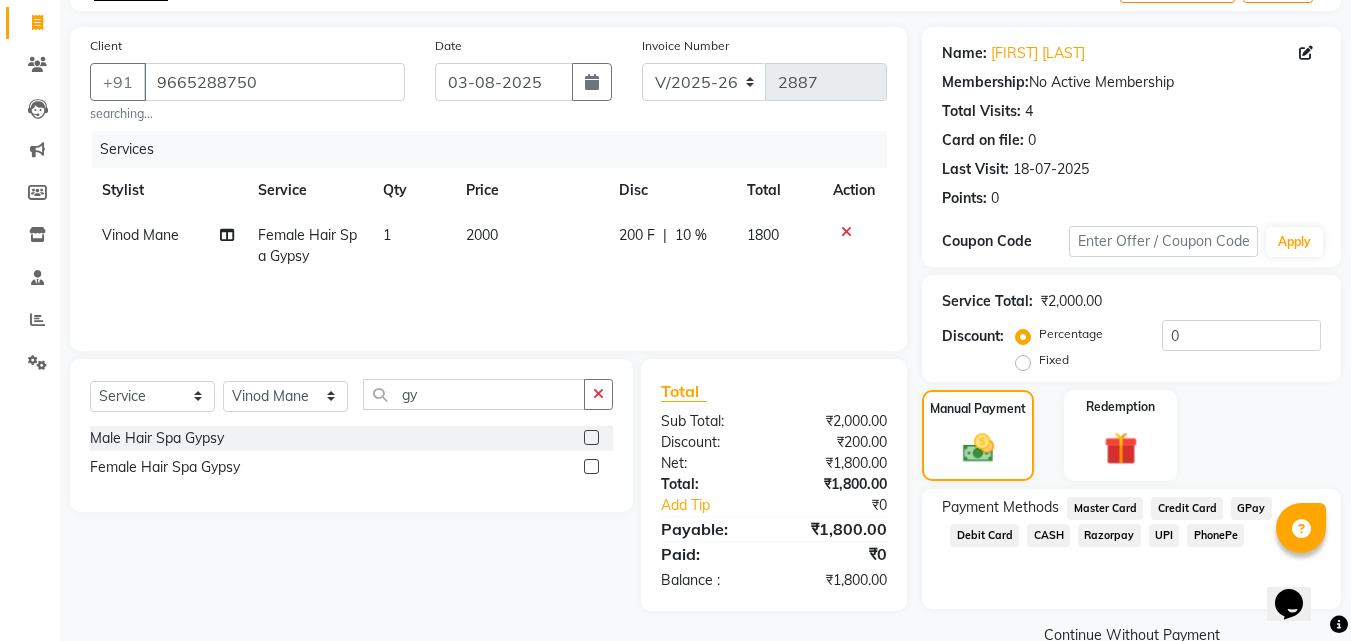 click on "PhonePe" 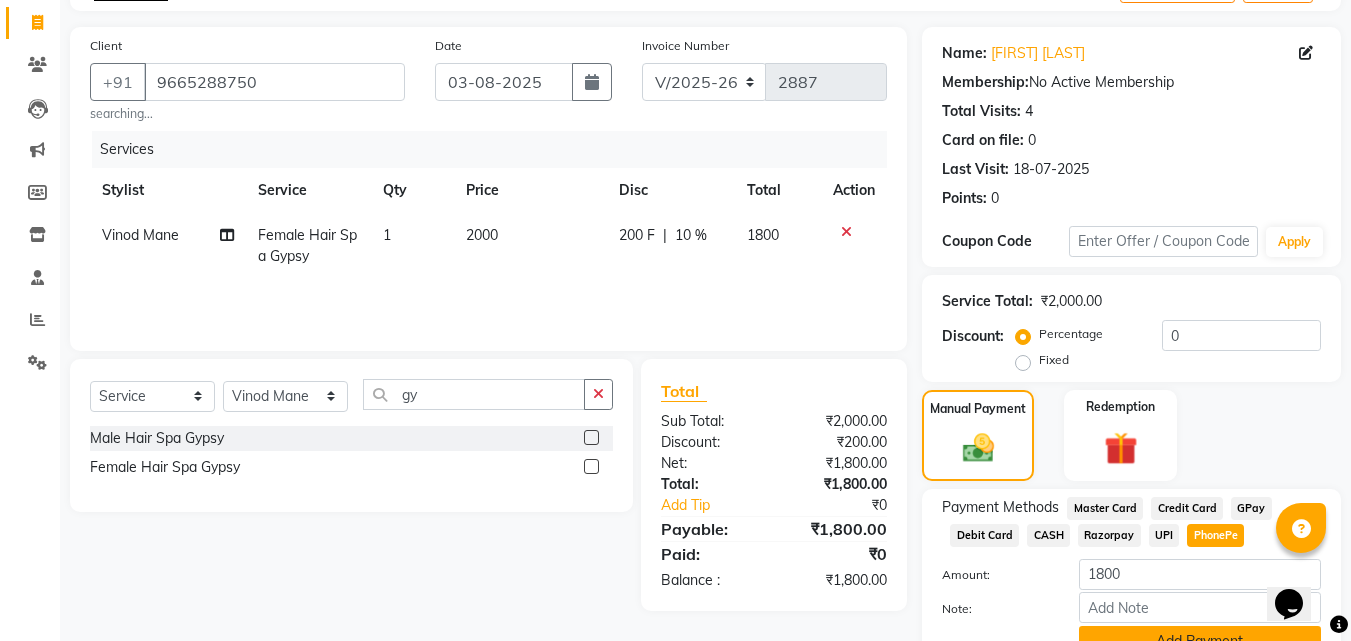 click on "Add Payment" 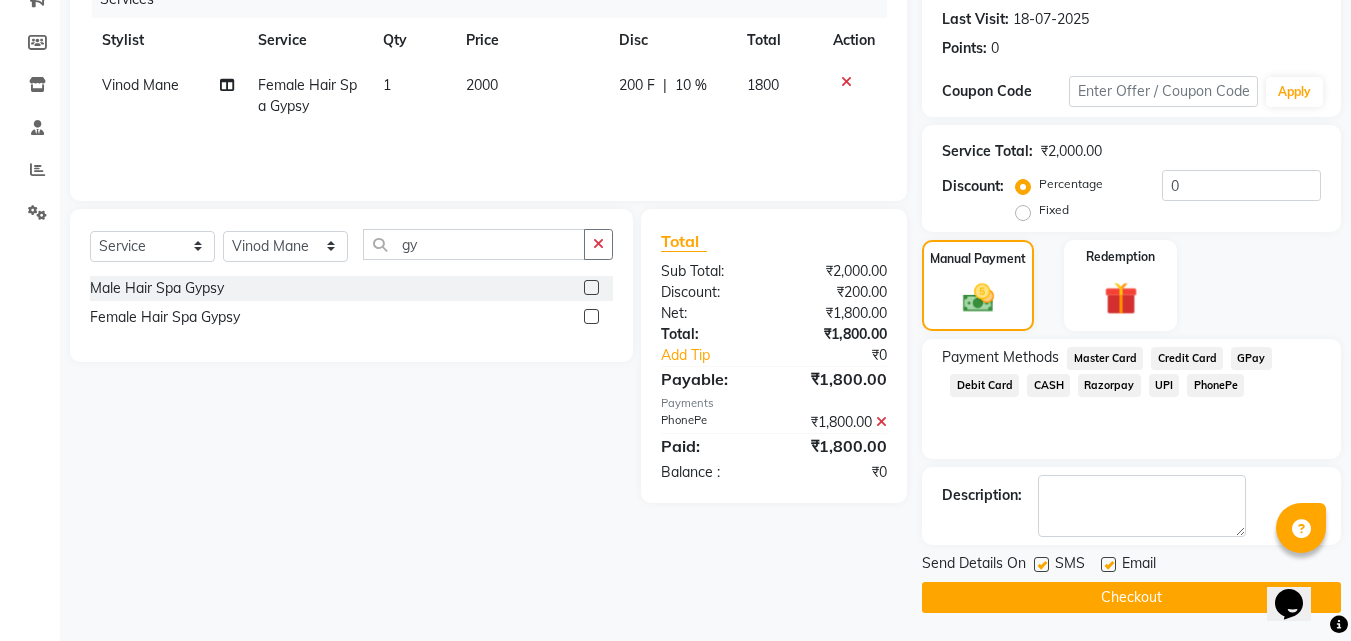 scroll, scrollTop: 275, scrollLeft: 0, axis: vertical 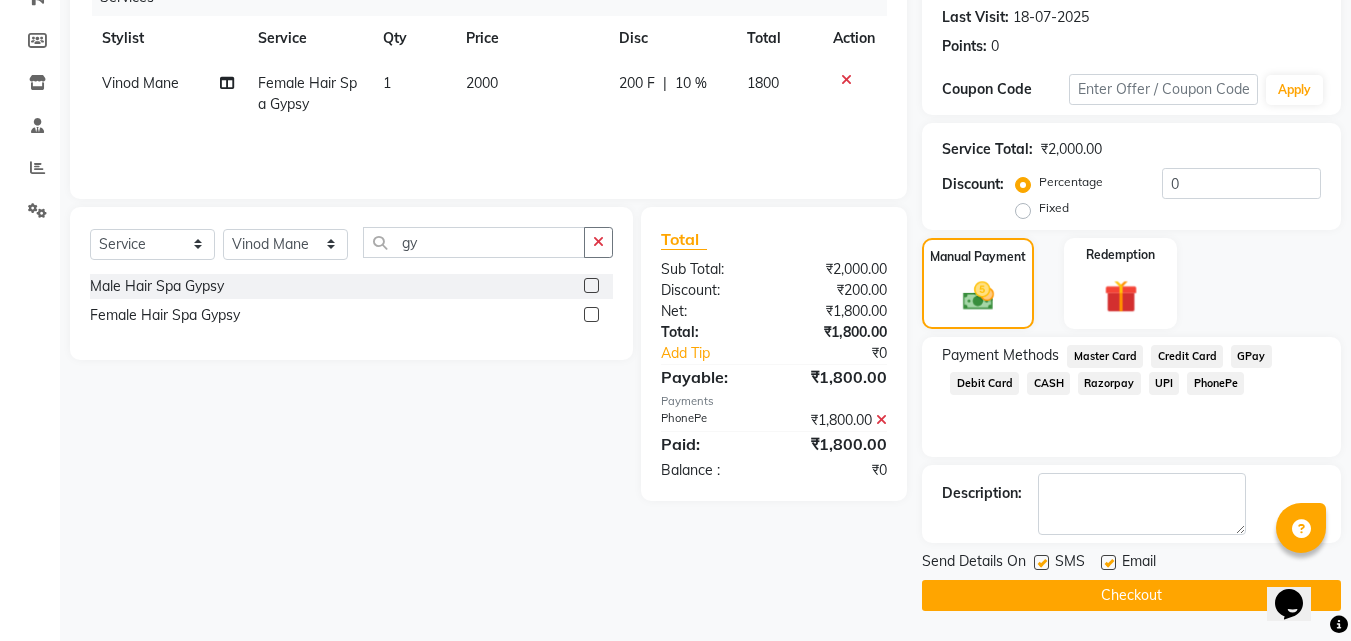 click on "Checkout" 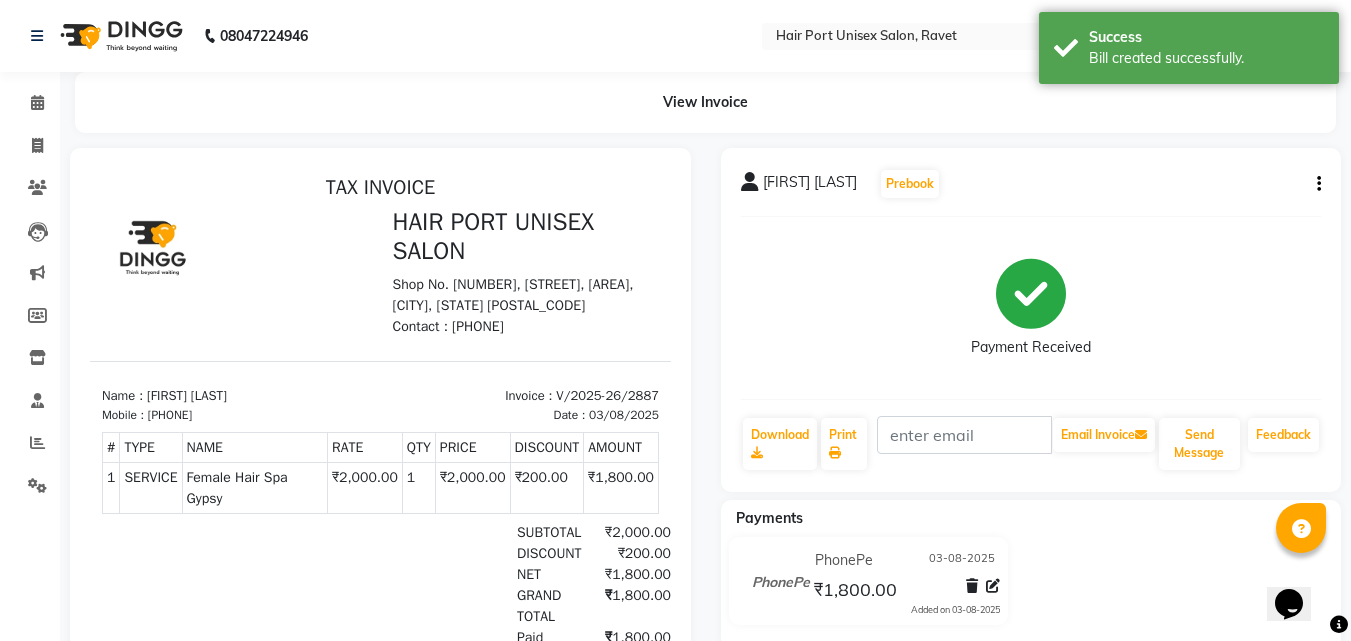scroll, scrollTop: 0, scrollLeft: 0, axis: both 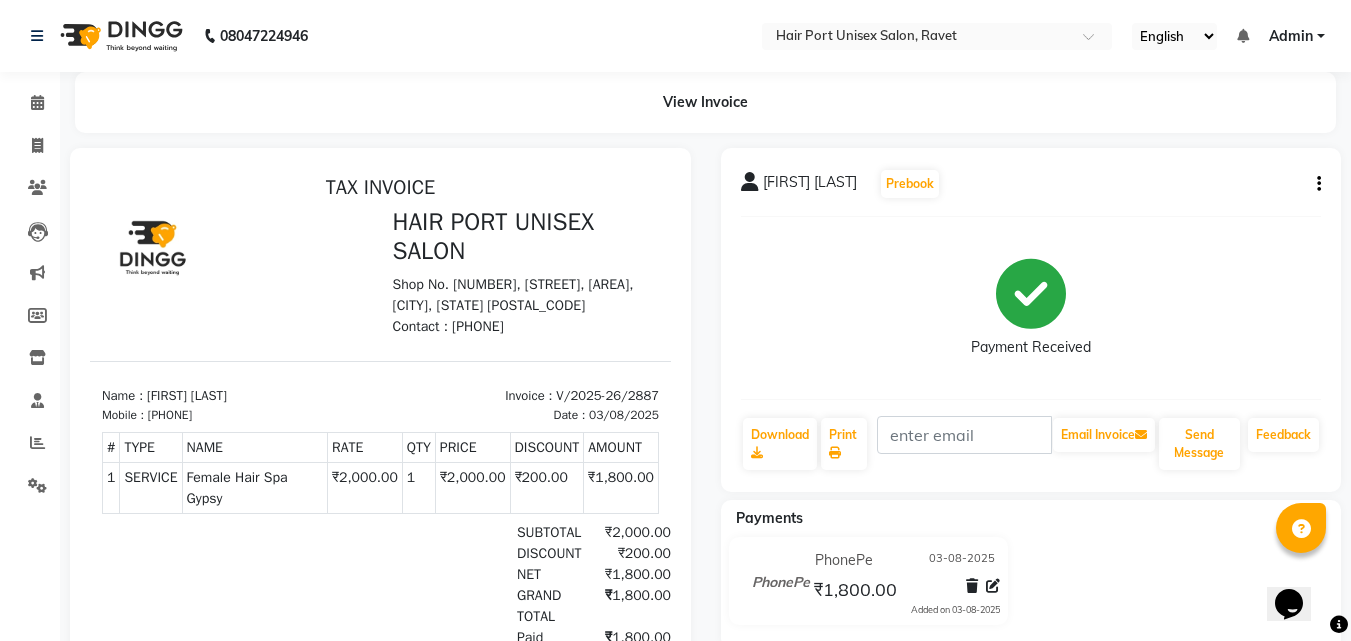 select on "service" 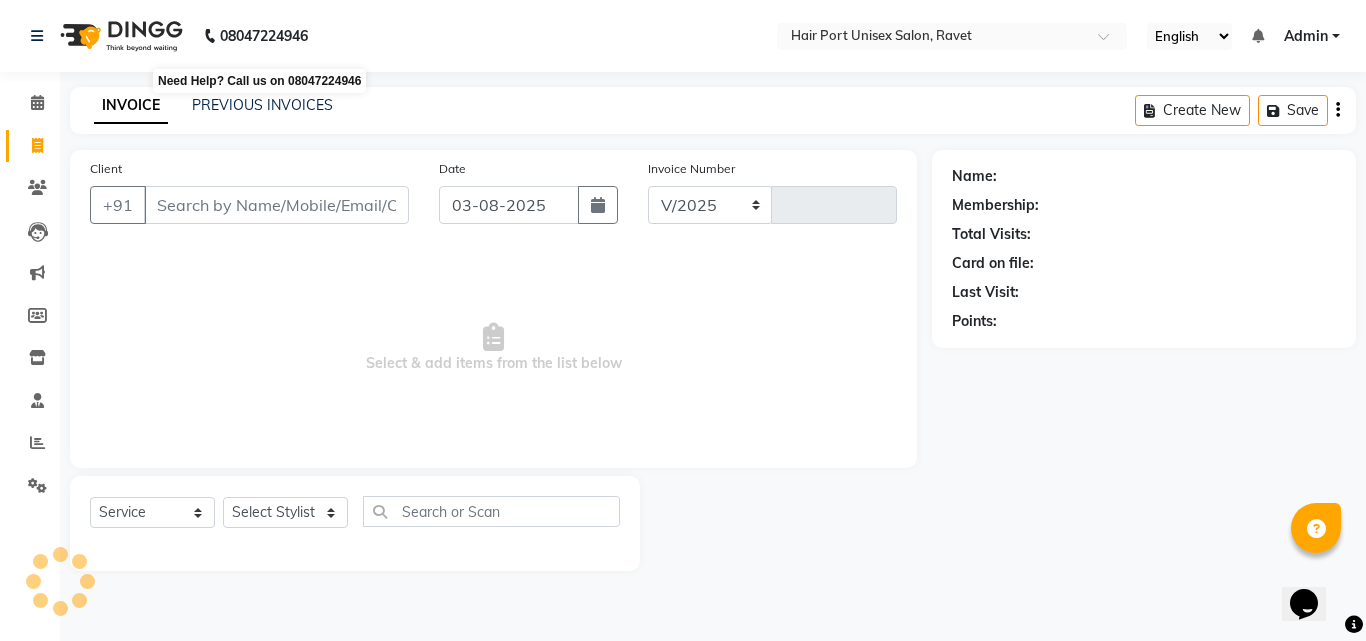 select on "7015" 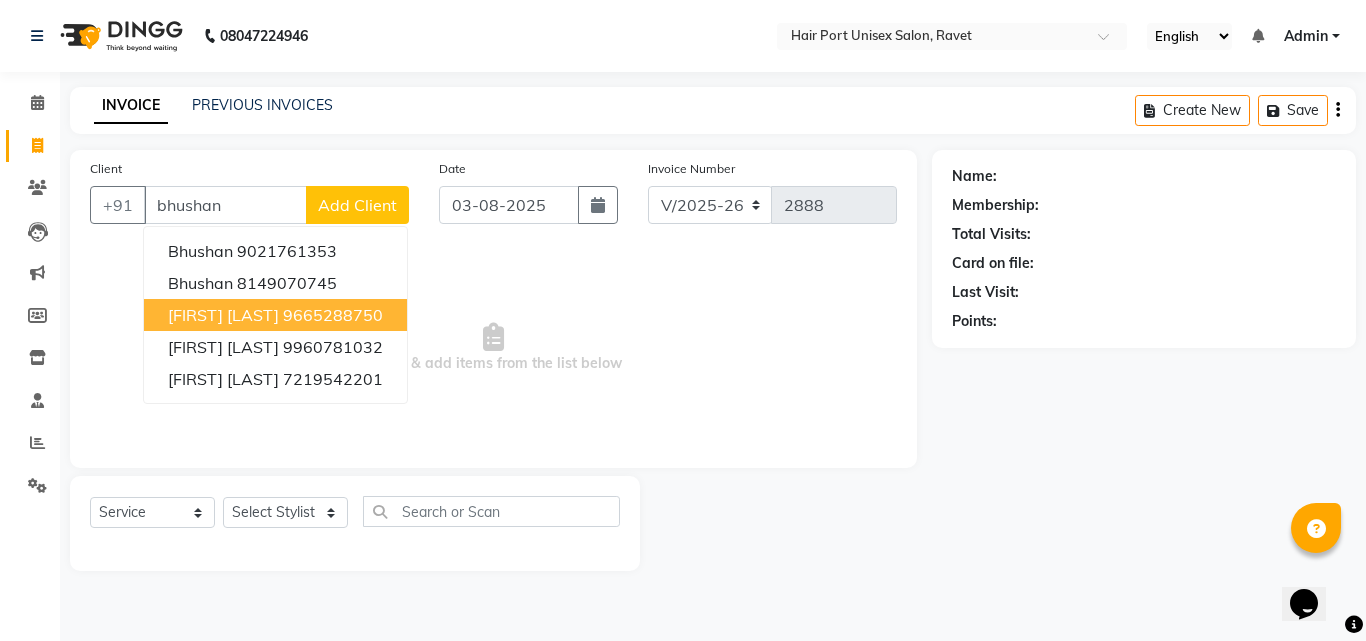 click on "9665288750" at bounding box center [333, 315] 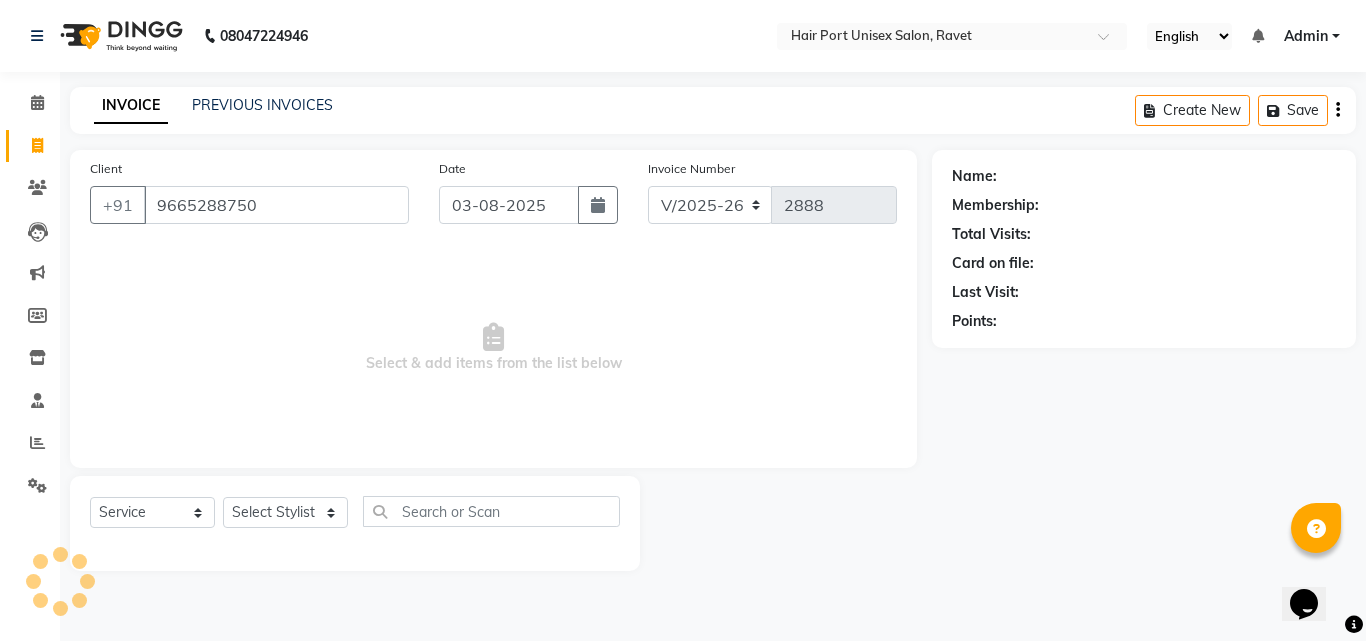 type on "9665288750" 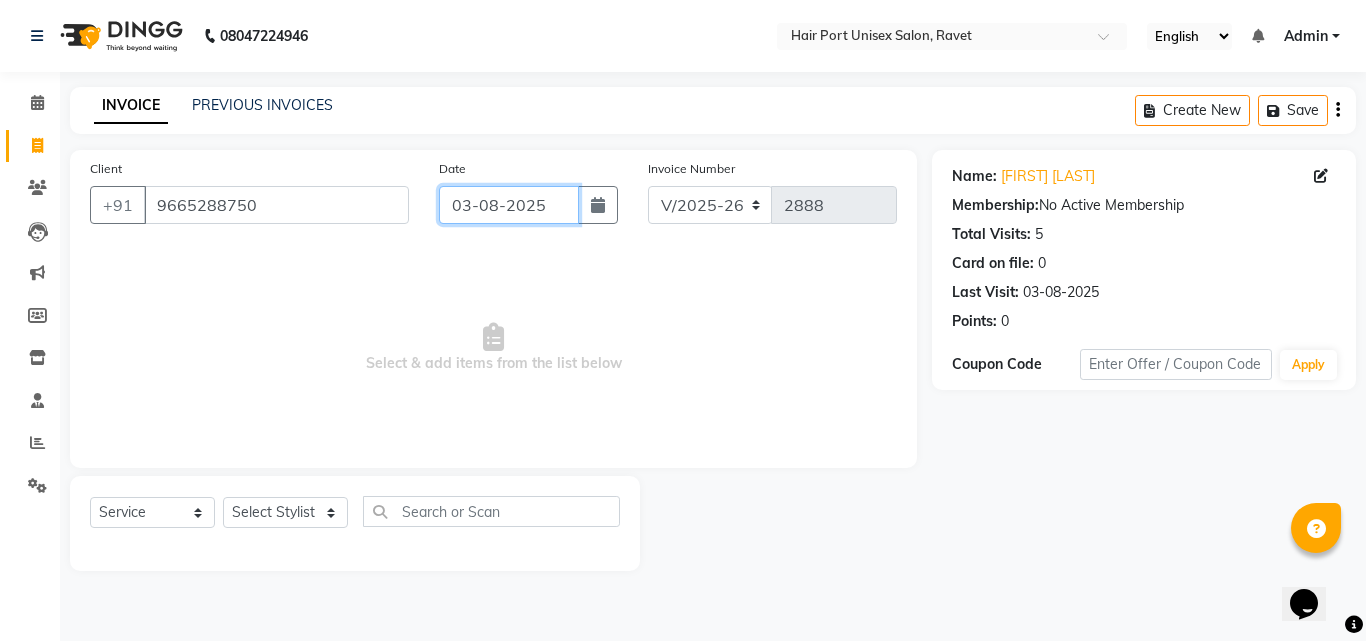click on "03-08-2025" 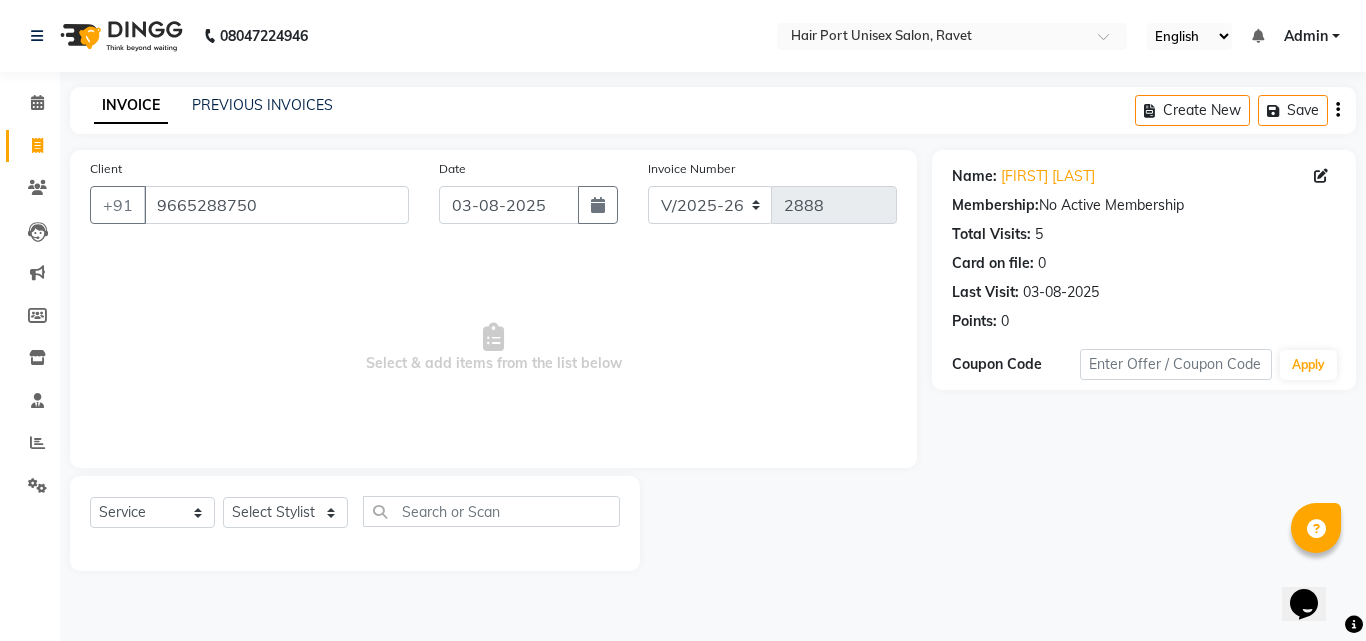 select on "8" 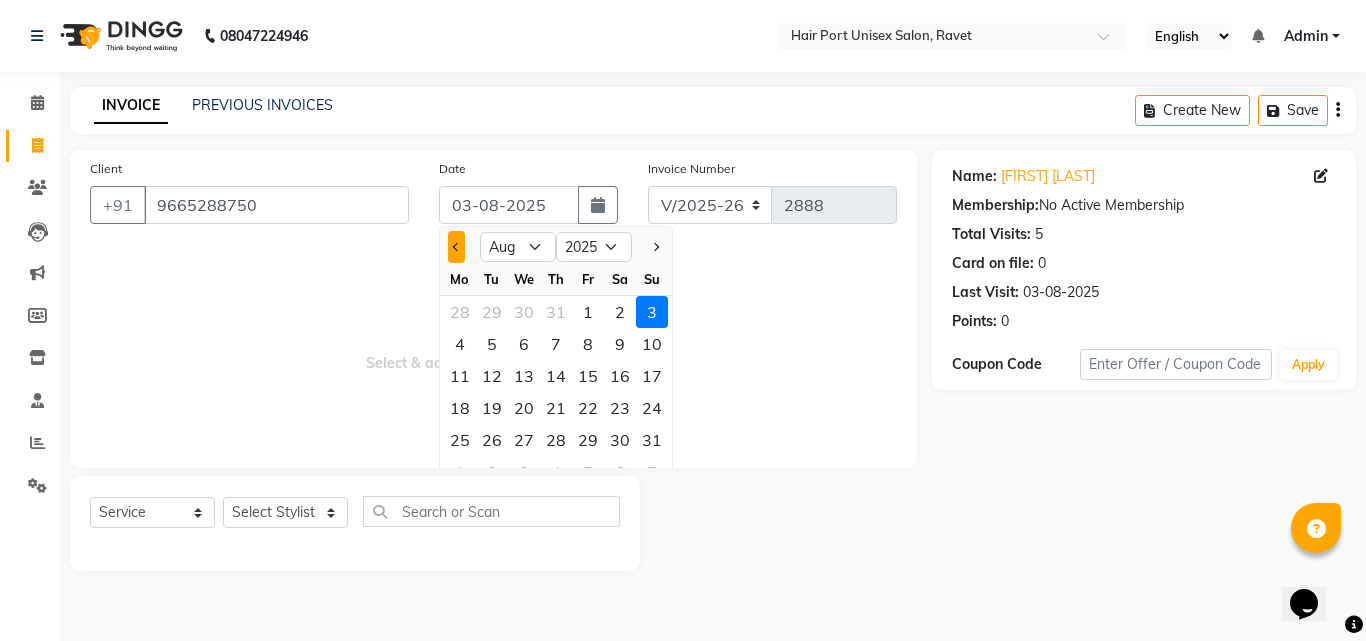 click 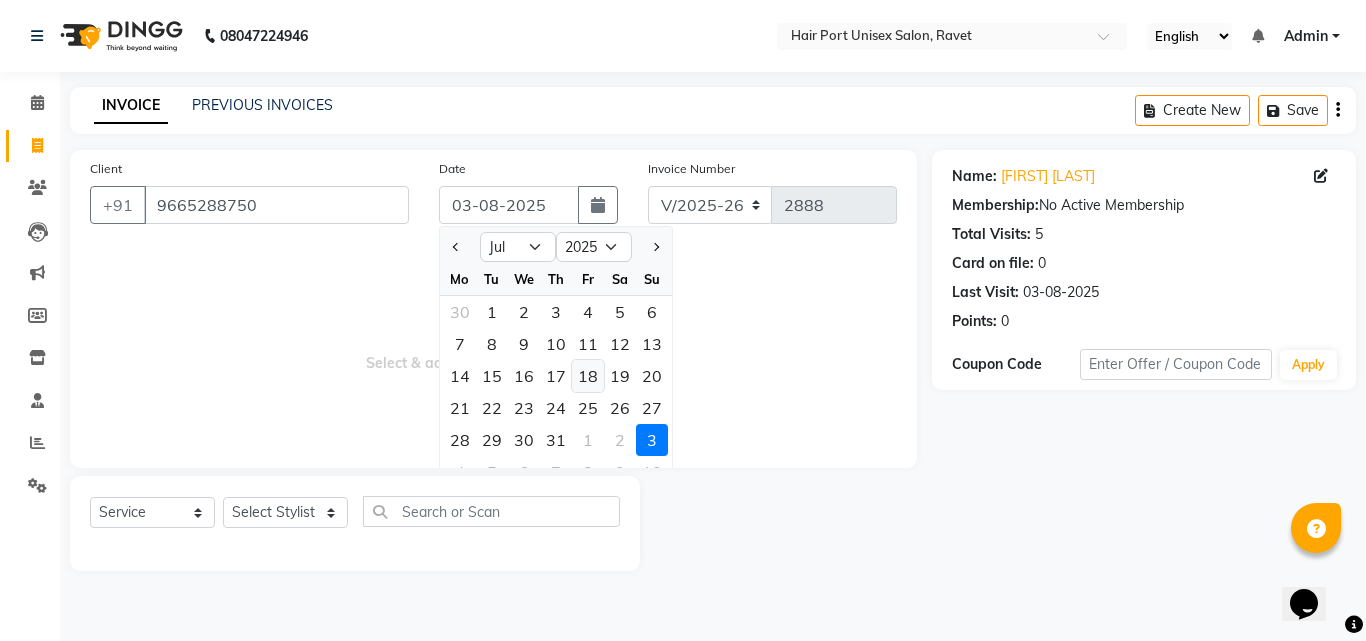 click on "18" 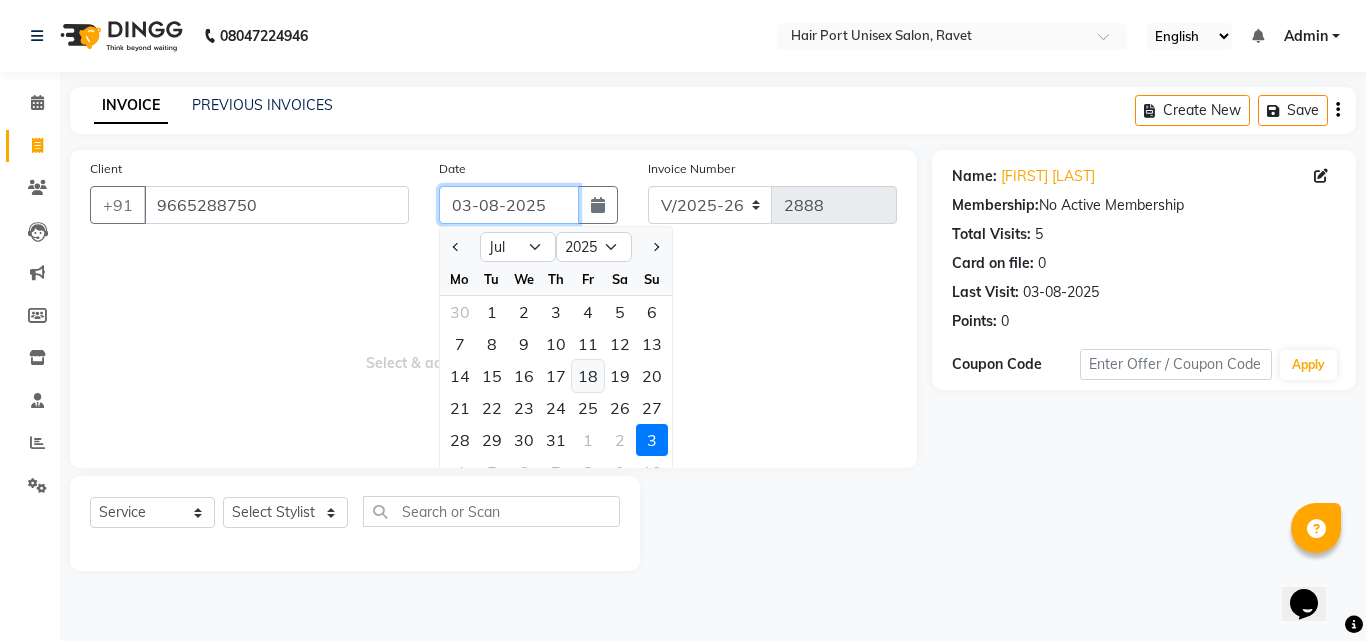 type on "18-07-2025" 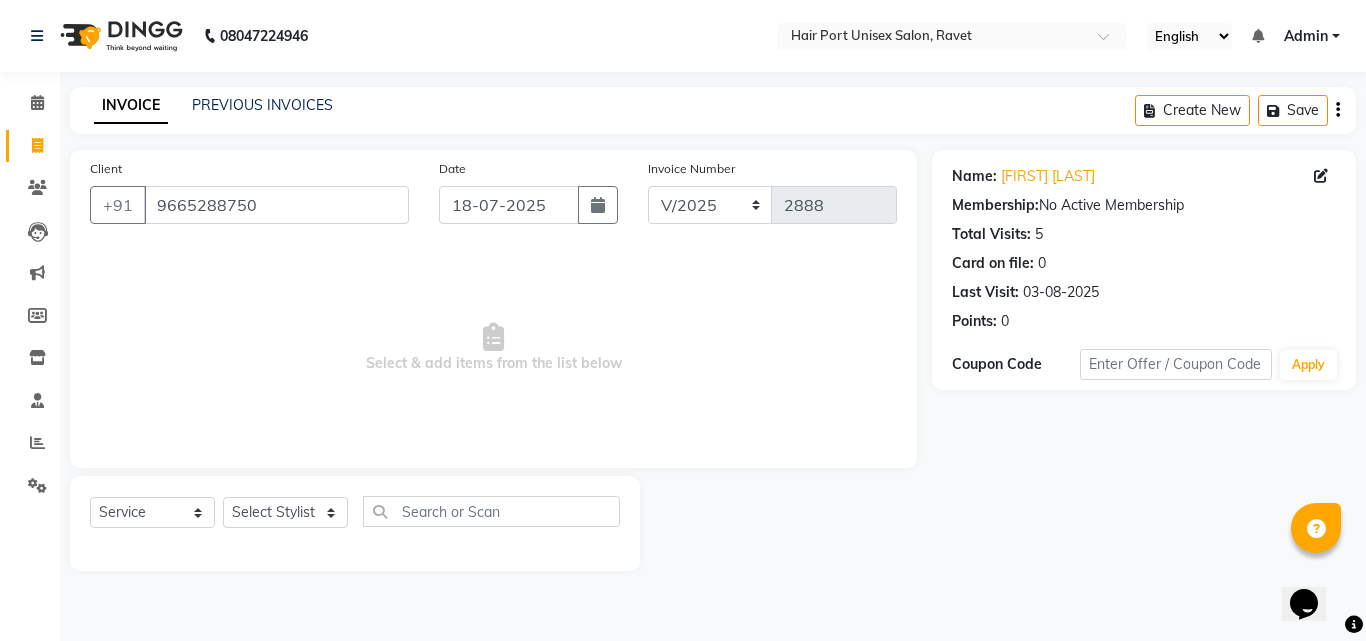 click on "Select & add items from the list below" at bounding box center (493, 348) 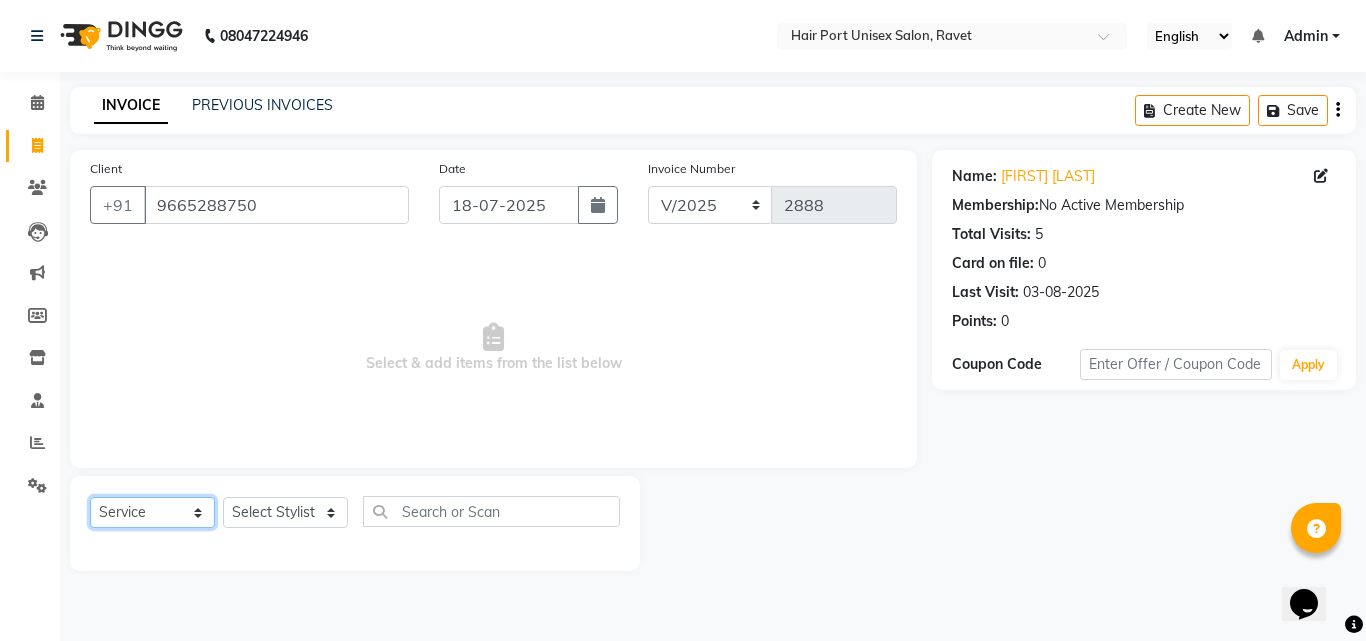 click on "Select  Service  Product  Membership  Package Voucher Prepaid Gift Card" 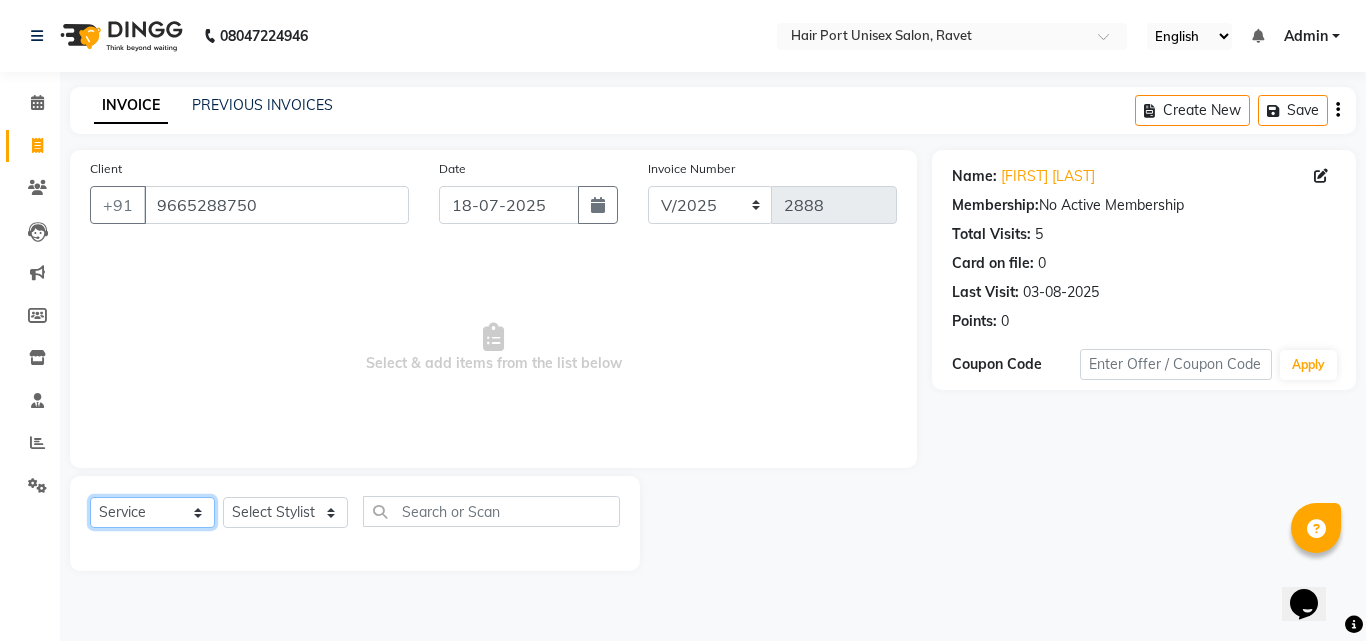 select on "membership" 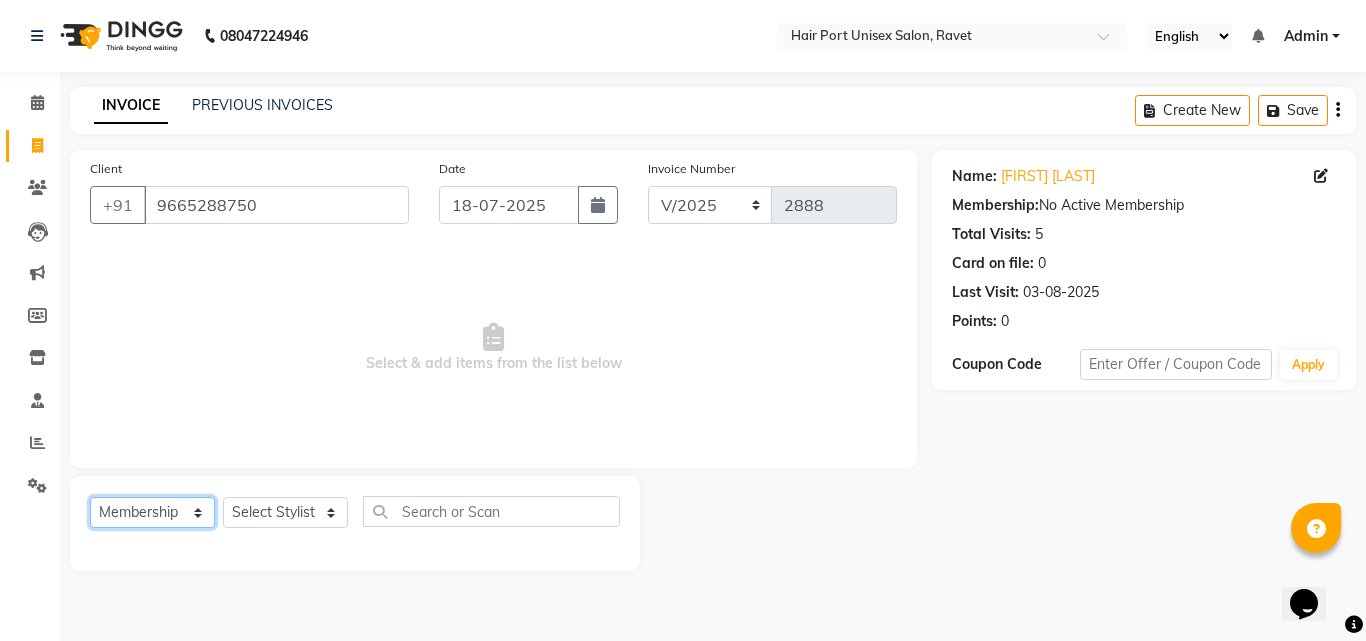click on "Select  Service  Product  Membership  Package Voucher Prepaid Gift Card" 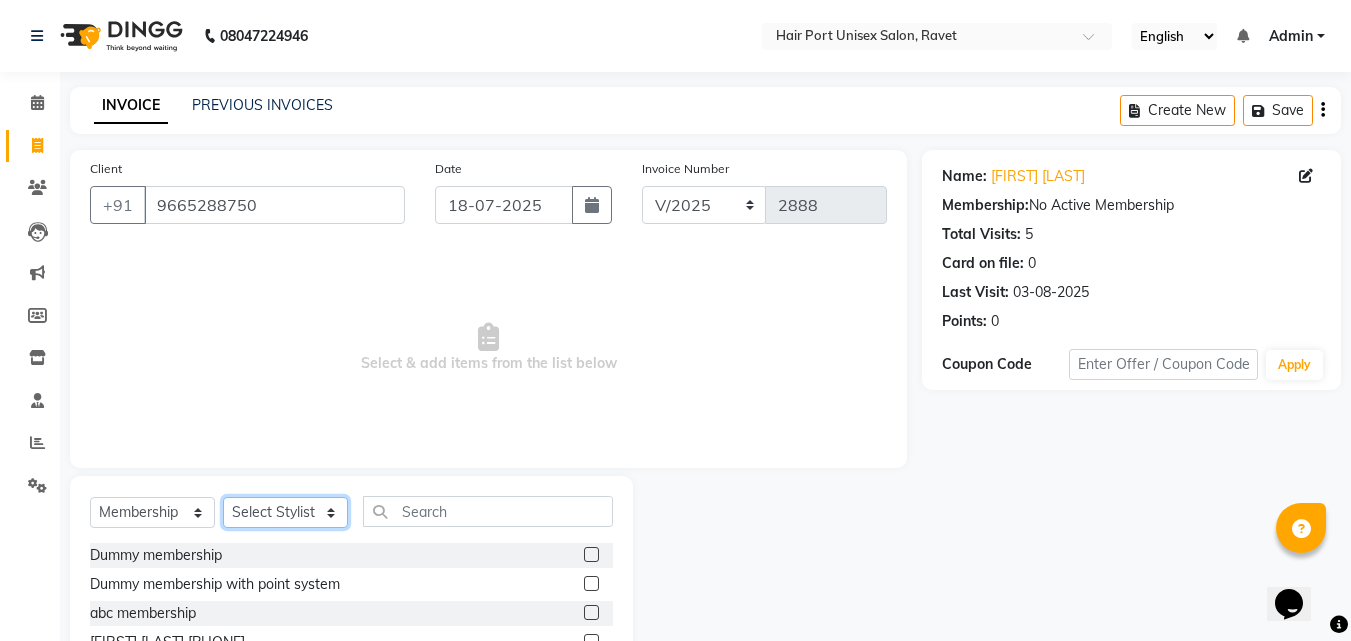 click on "Select Stylist Anushaka Parihar  Esmail Gufran Jyoti Disale Netaji Vishwanath Suryavanshi Rupali  Tanaji Vishwanath Suryavanshi Vinod Mane" 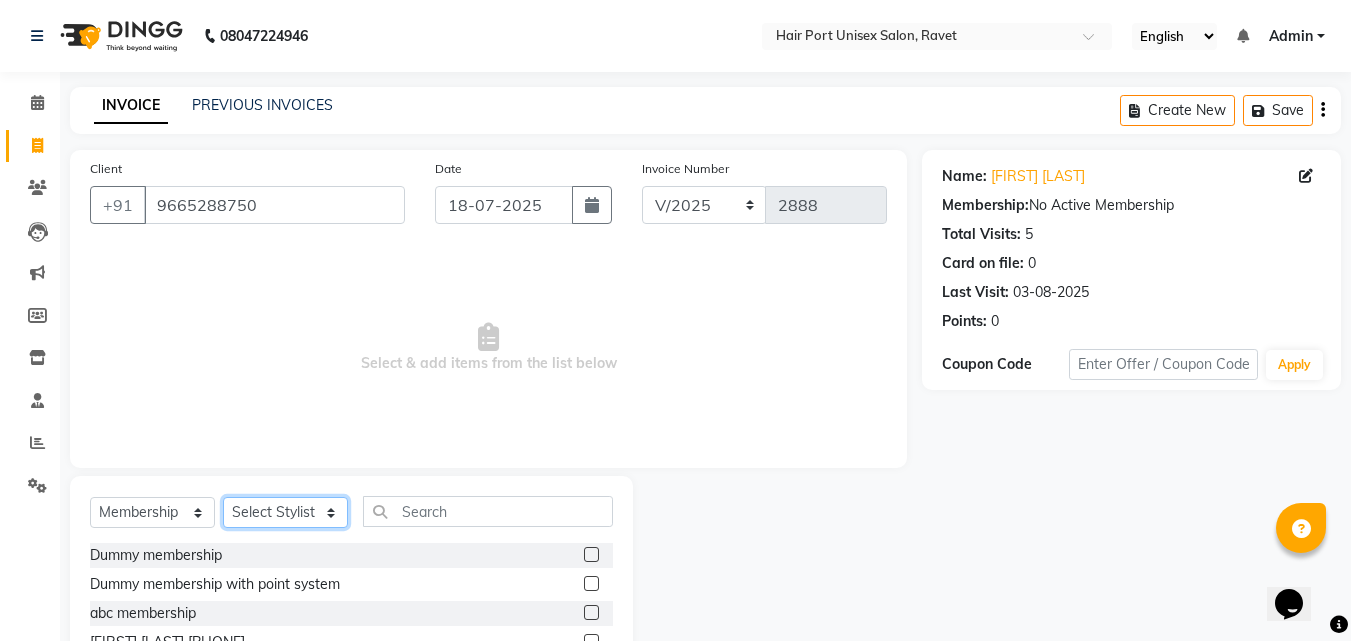 select on "66342" 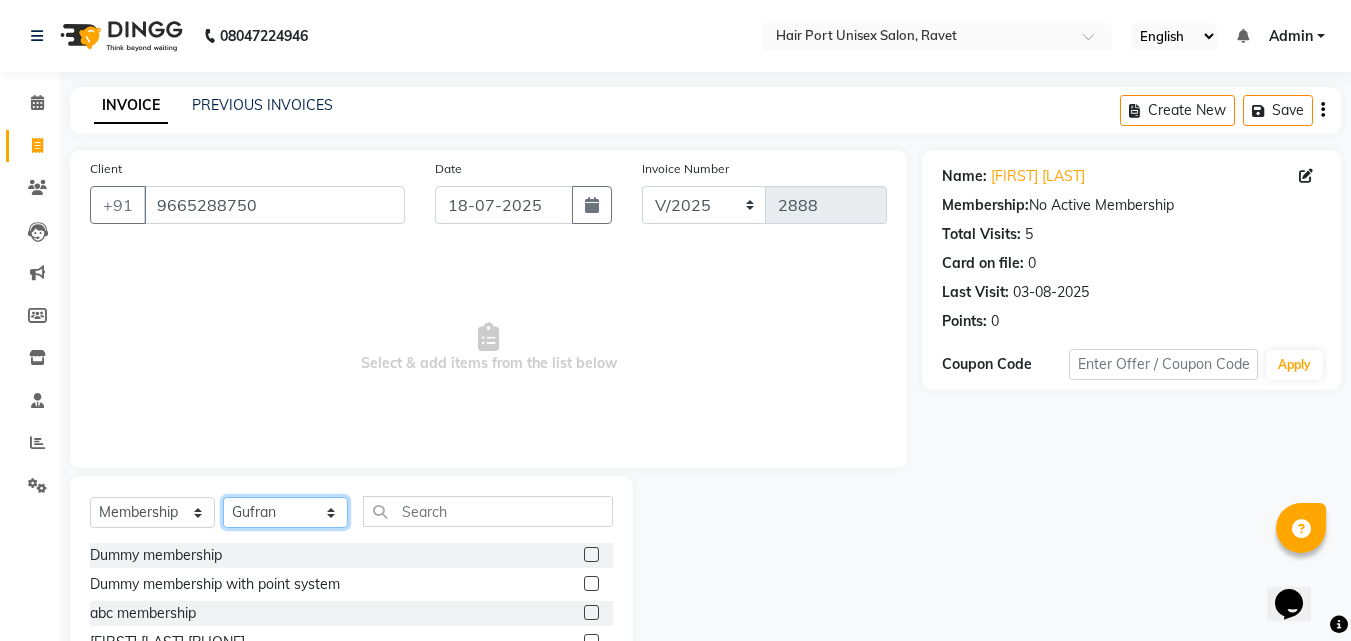click on "Select Stylist Anushaka Parihar  Esmail Gufran Jyoti Disale Netaji Vishwanath Suryavanshi Rupali  Tanaji Vishwanath Suryavanshi Vinod Mane" 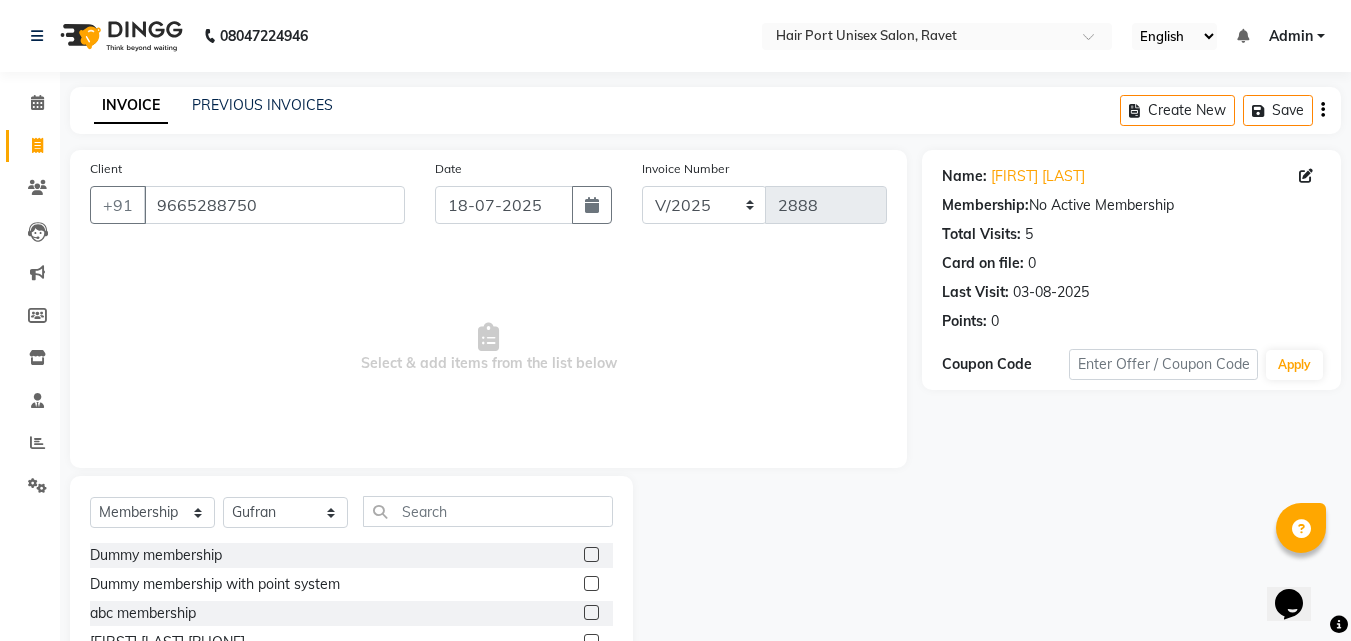 click 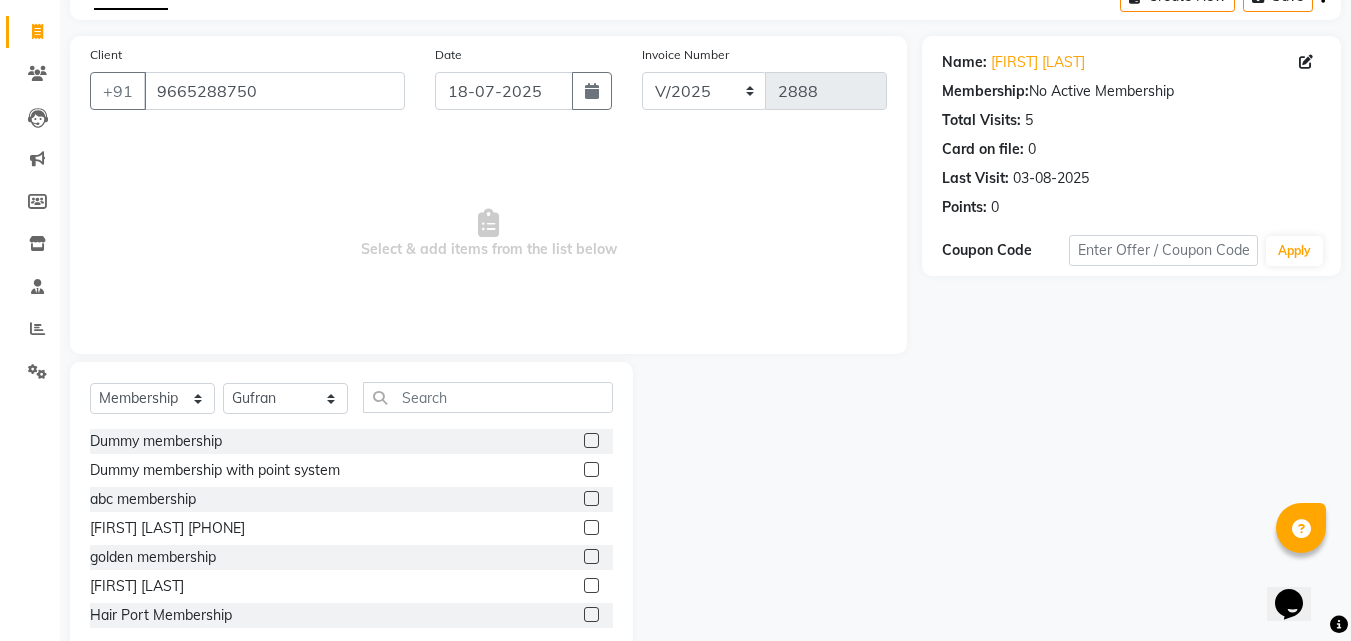 scroll, scrollTop: 160, scrollLeft: 0, axis: vertical 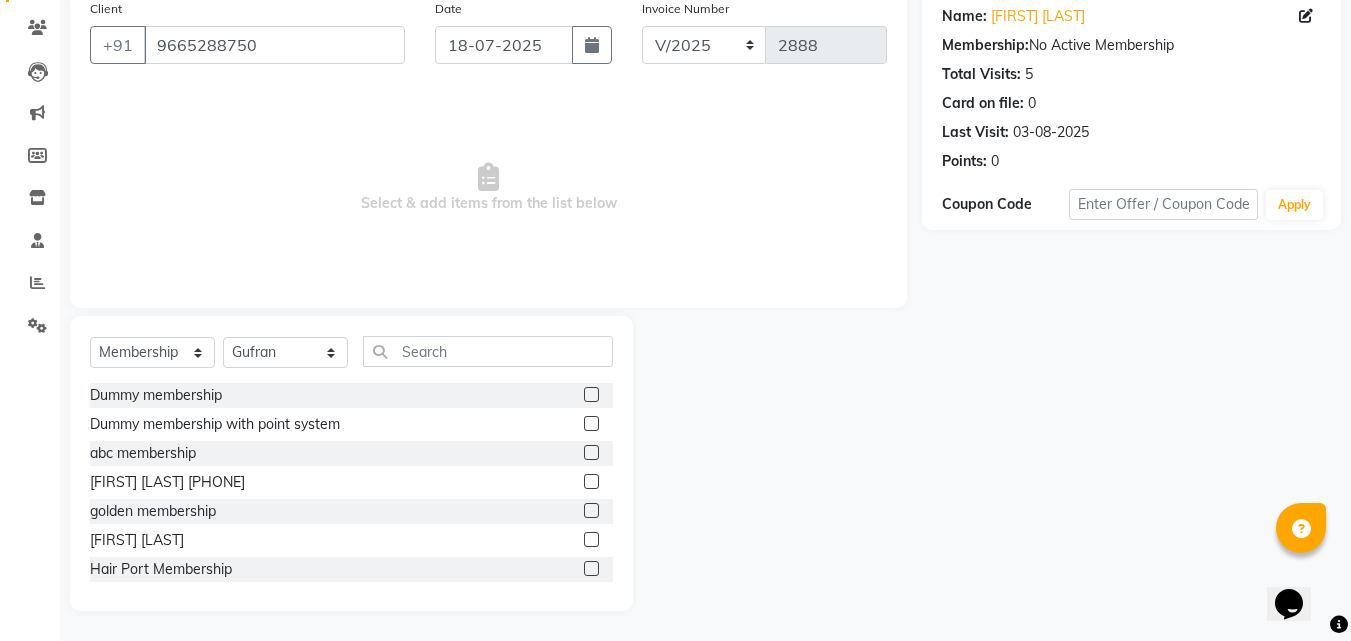 click 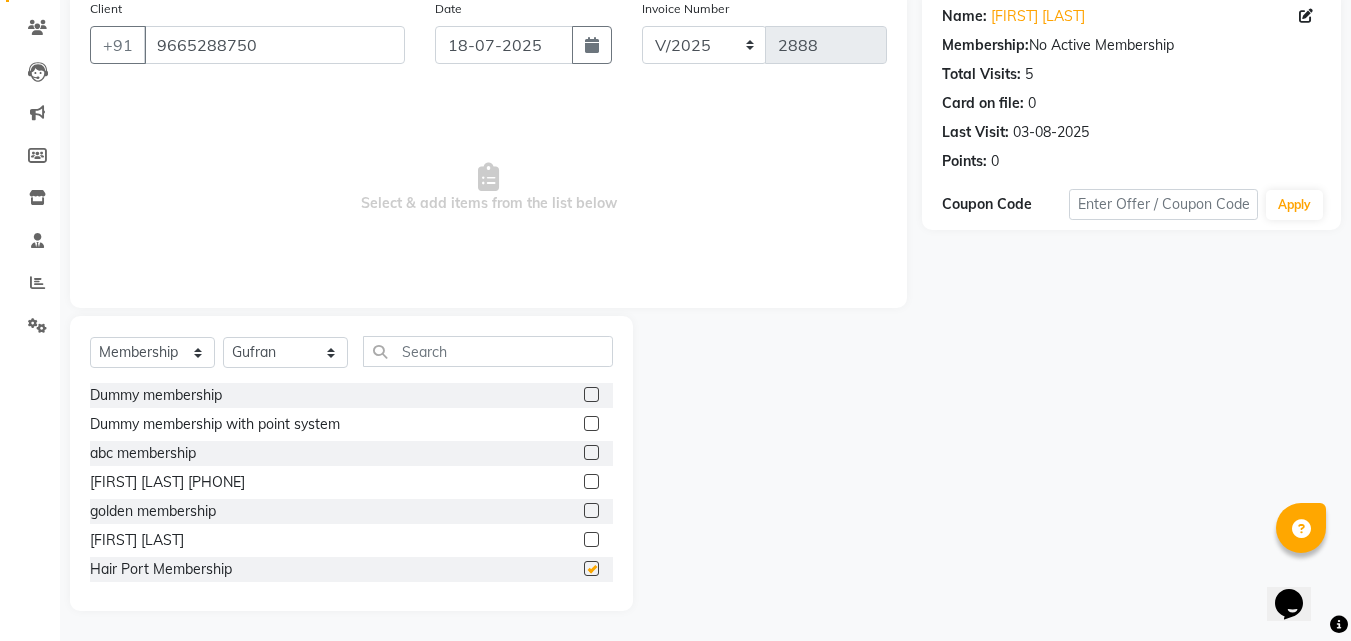 select on "select" 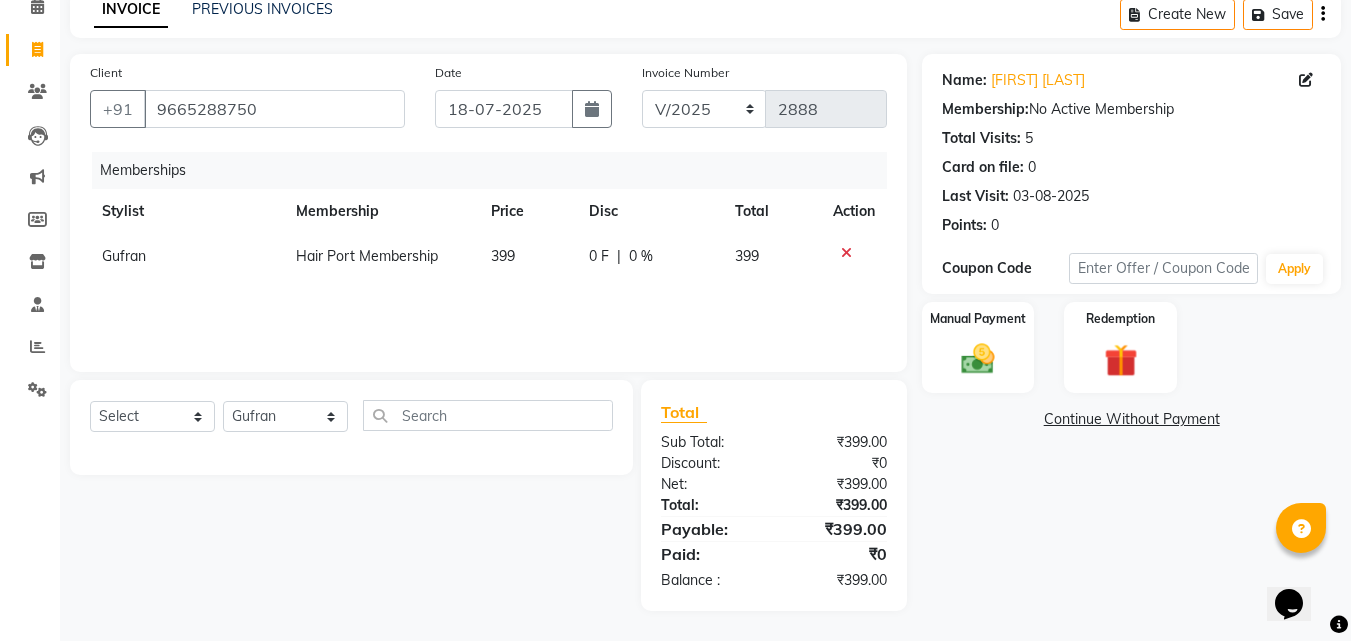 scroll, scrollTop: 96, scrollLeft: 0, axis: vertical 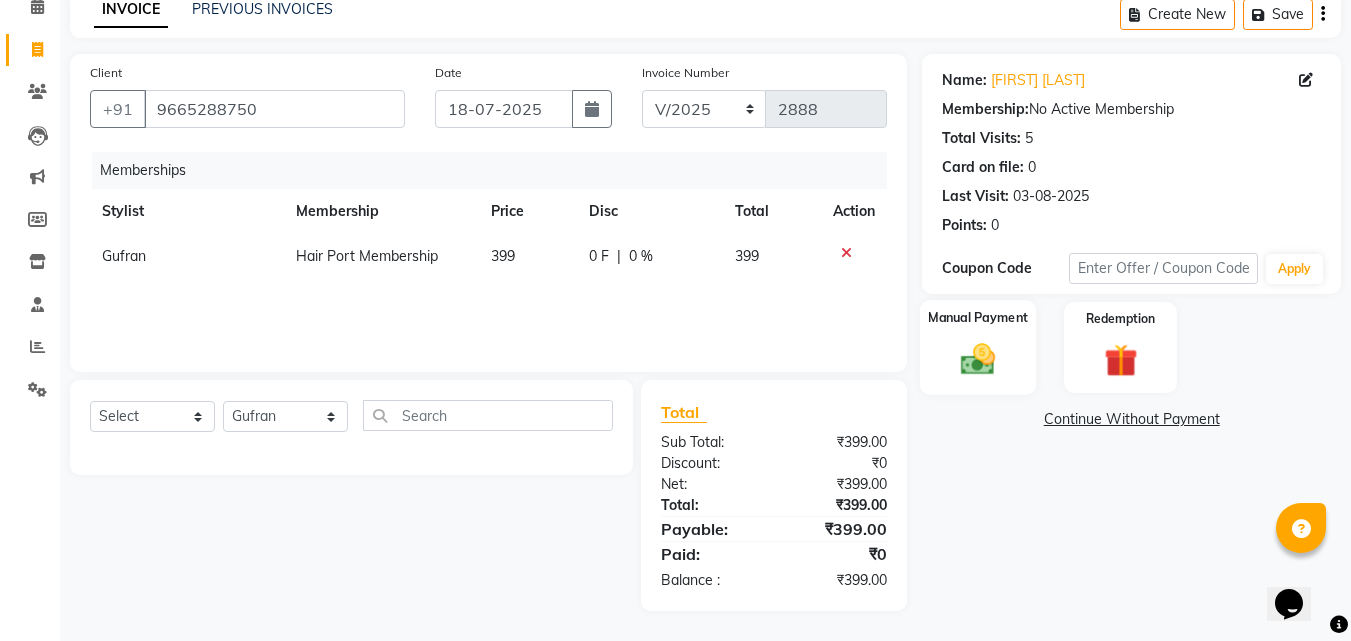 click 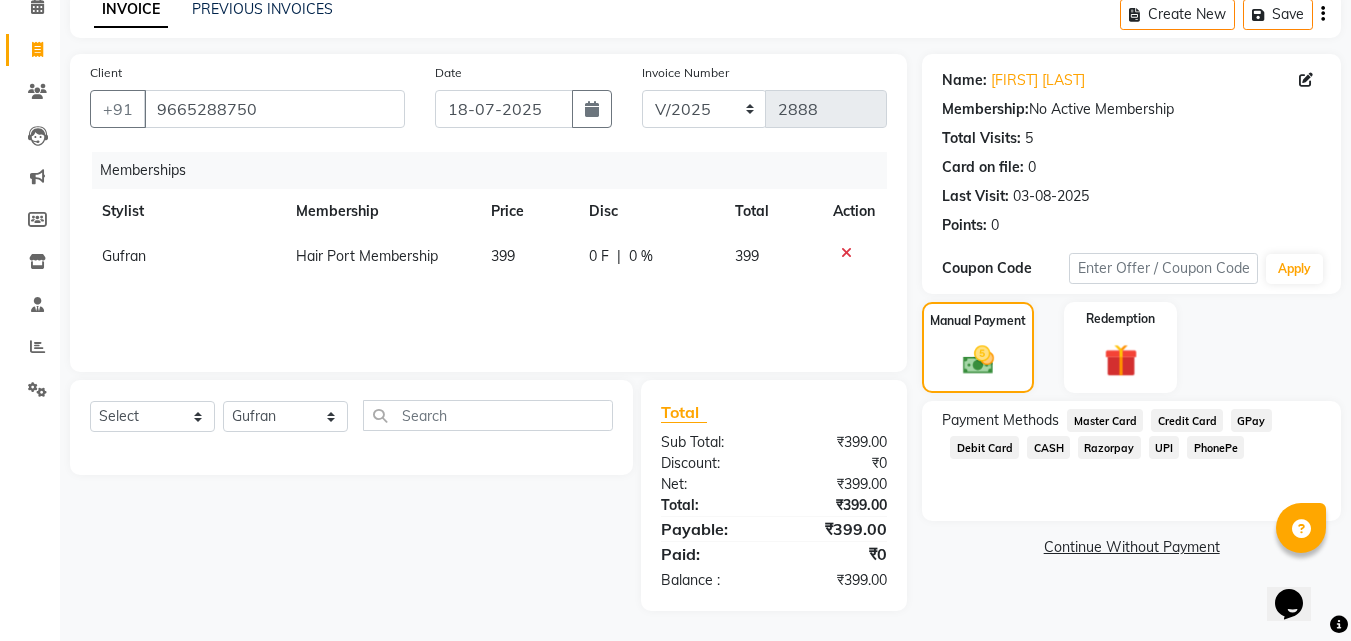 click on "PhonePe" 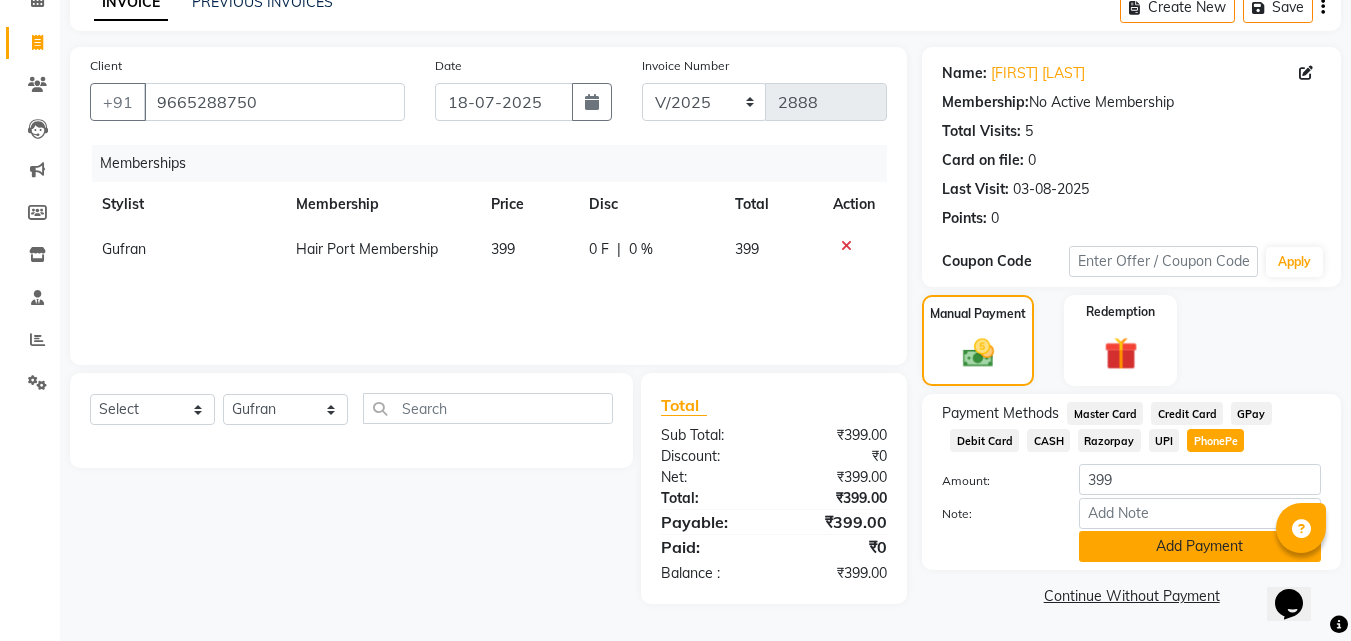 click on "Add Payment" 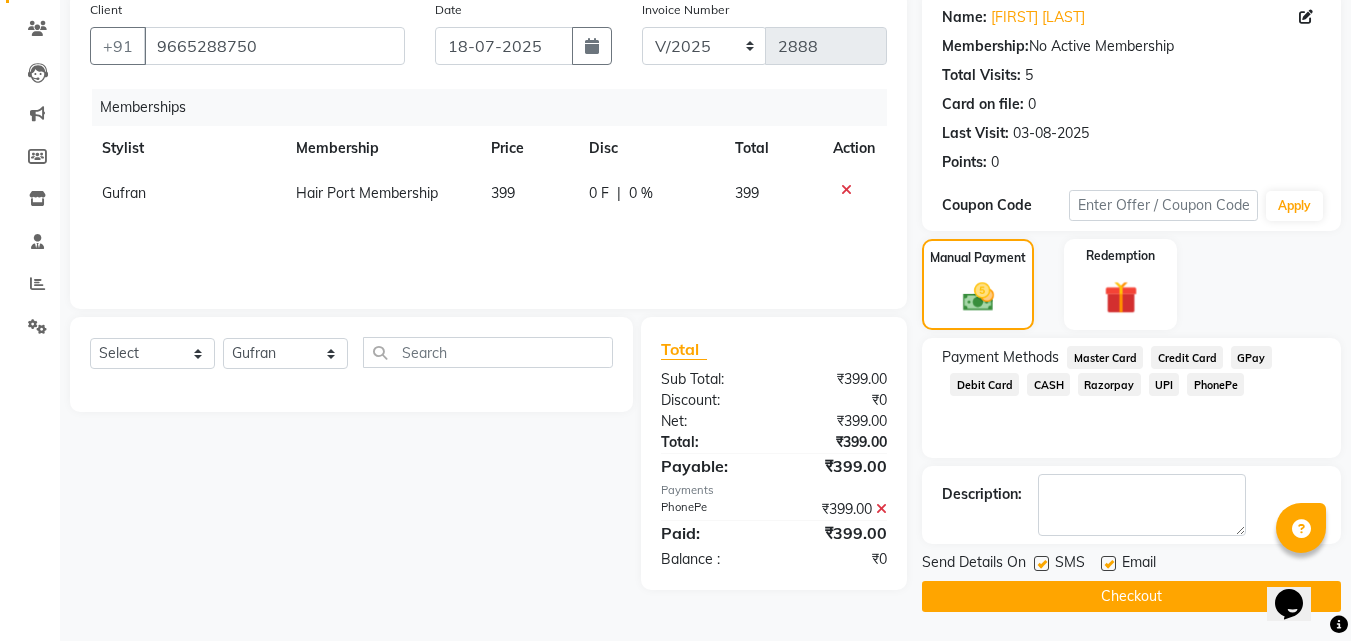 scroll, scrollTop: 160, scrollLeft: 0, axis: vertical 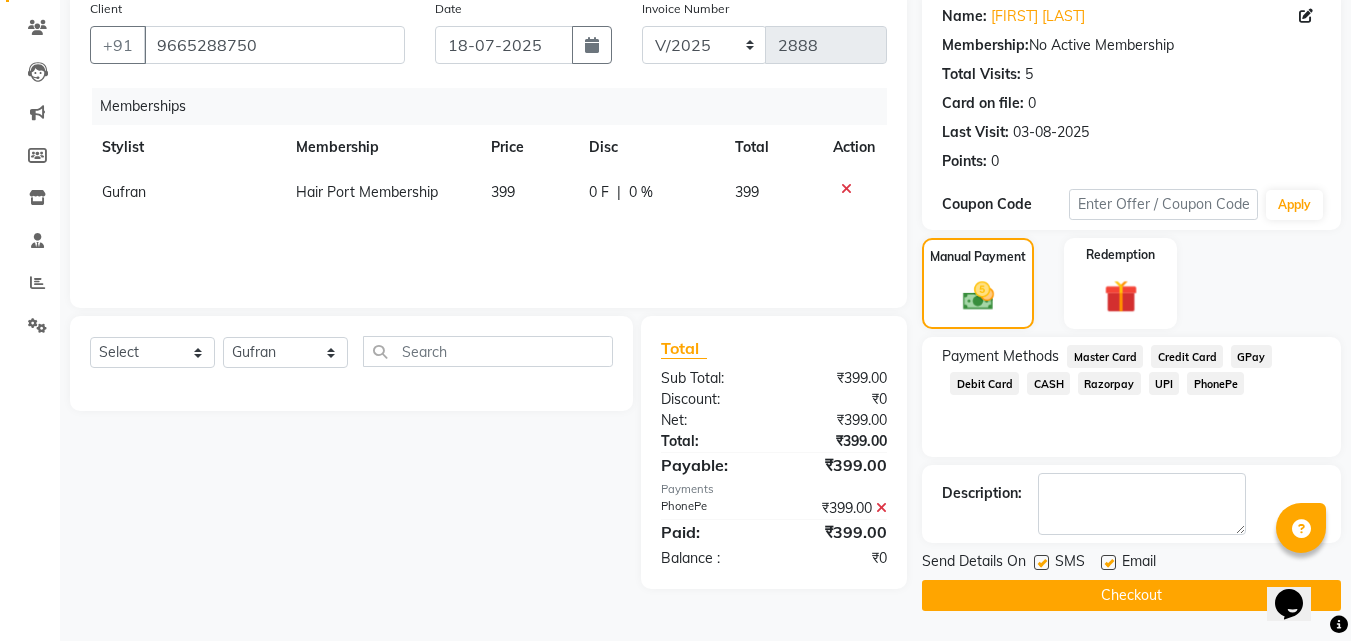 click on "Checkout" 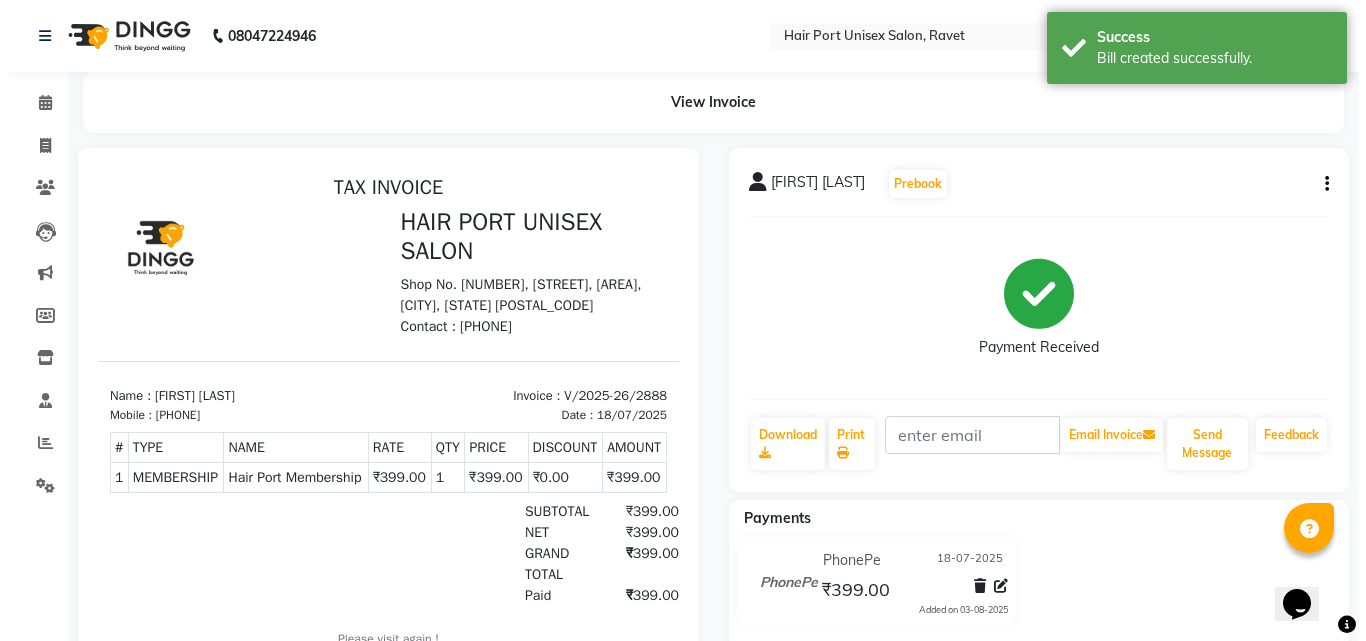 scroll, scrollTop: 0, scrollLeft: 0, axis: both 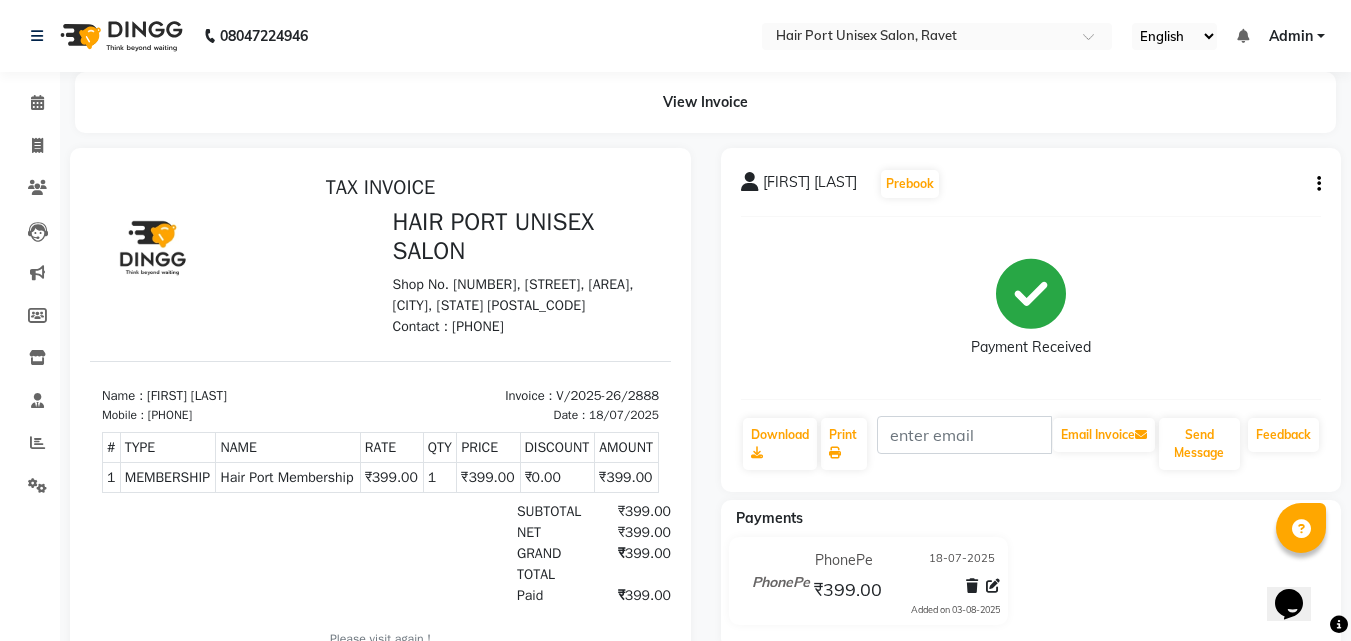 select on "service" 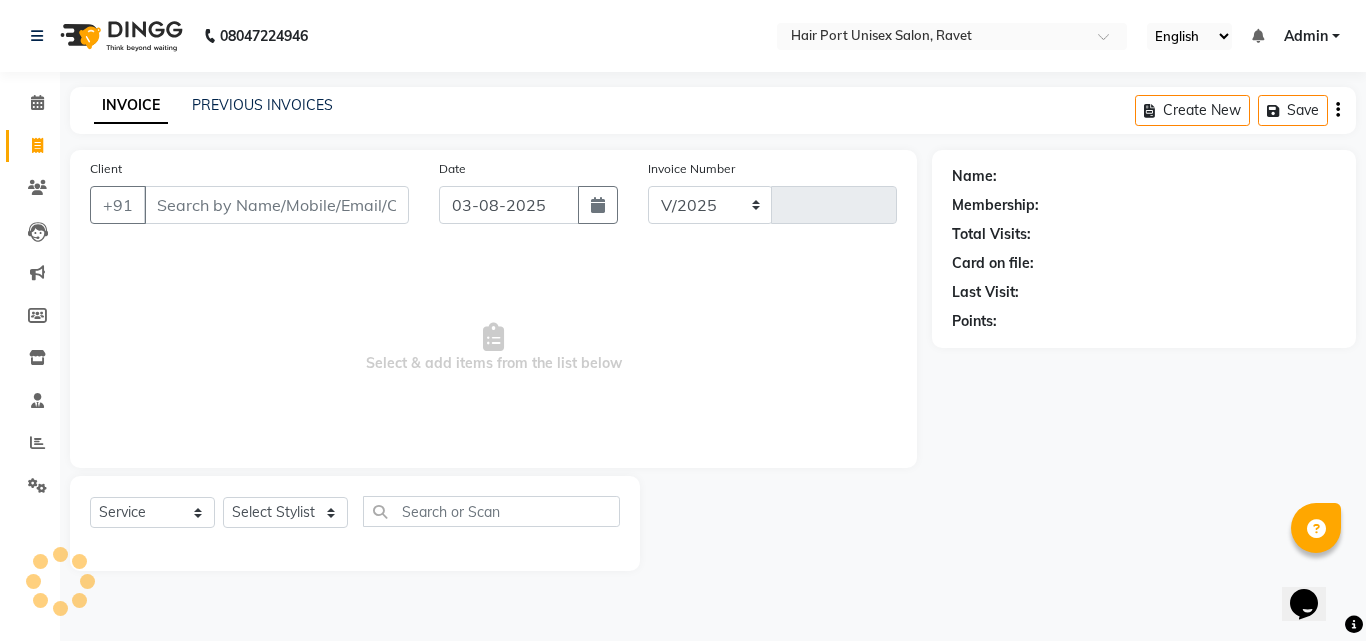 select on "7015" 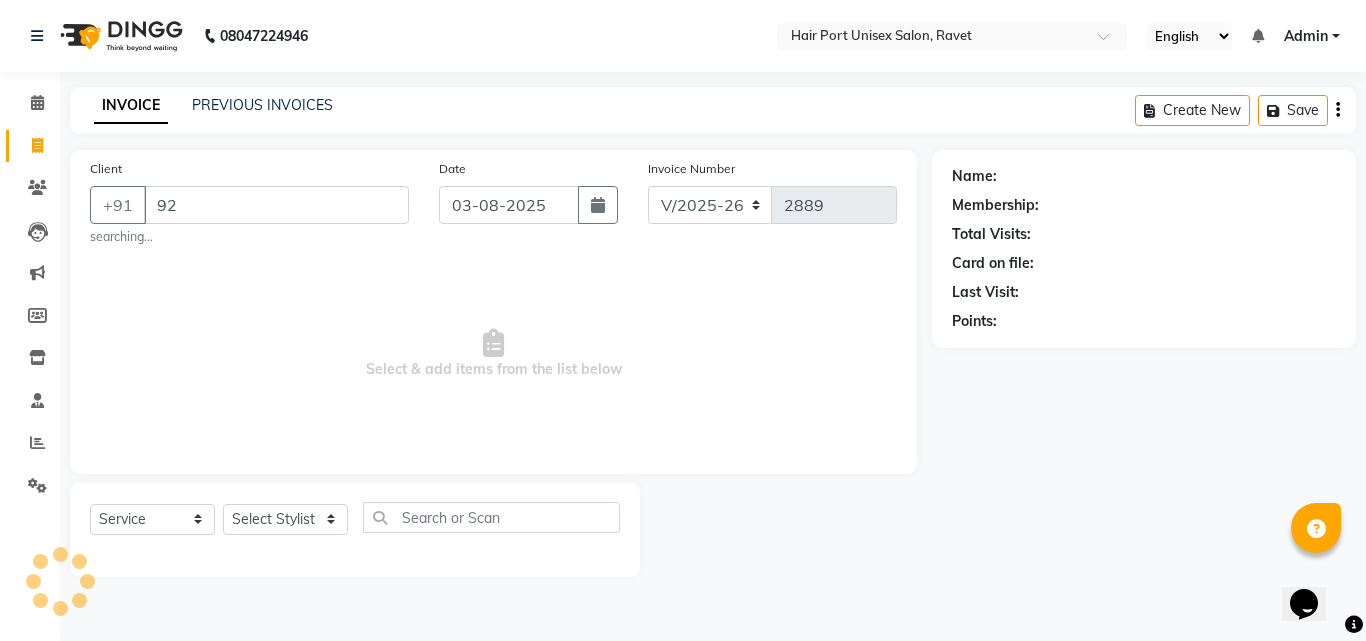 type on "9" 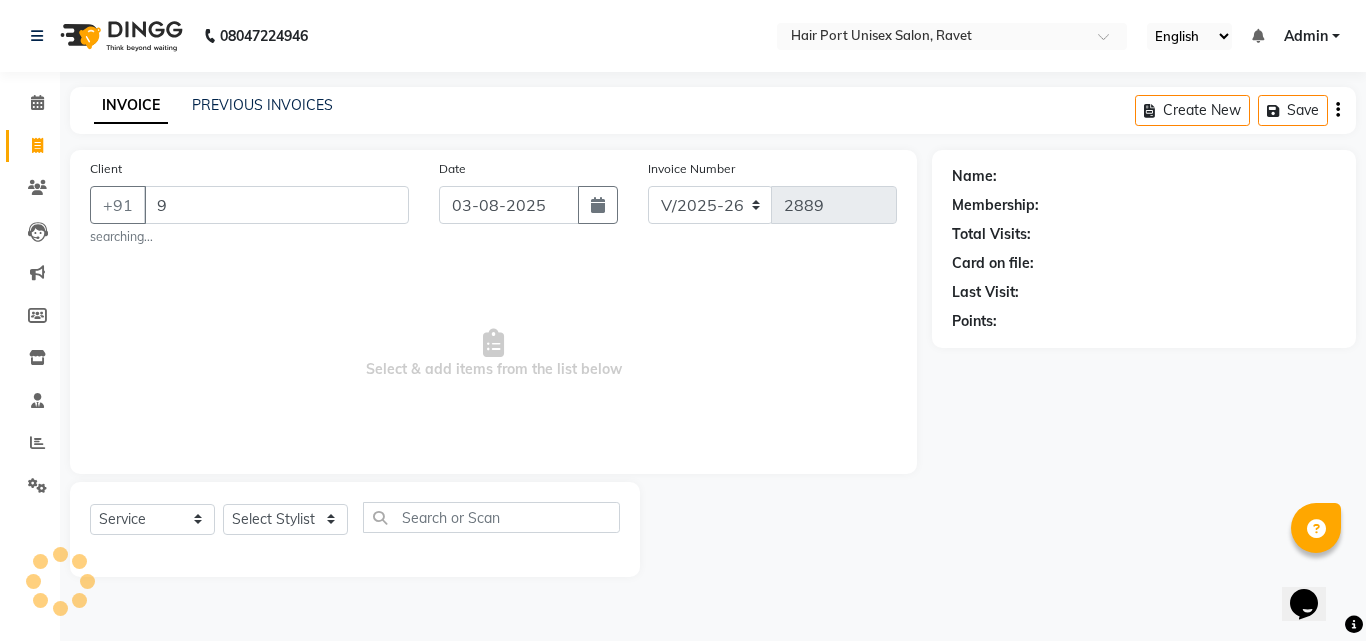 type 